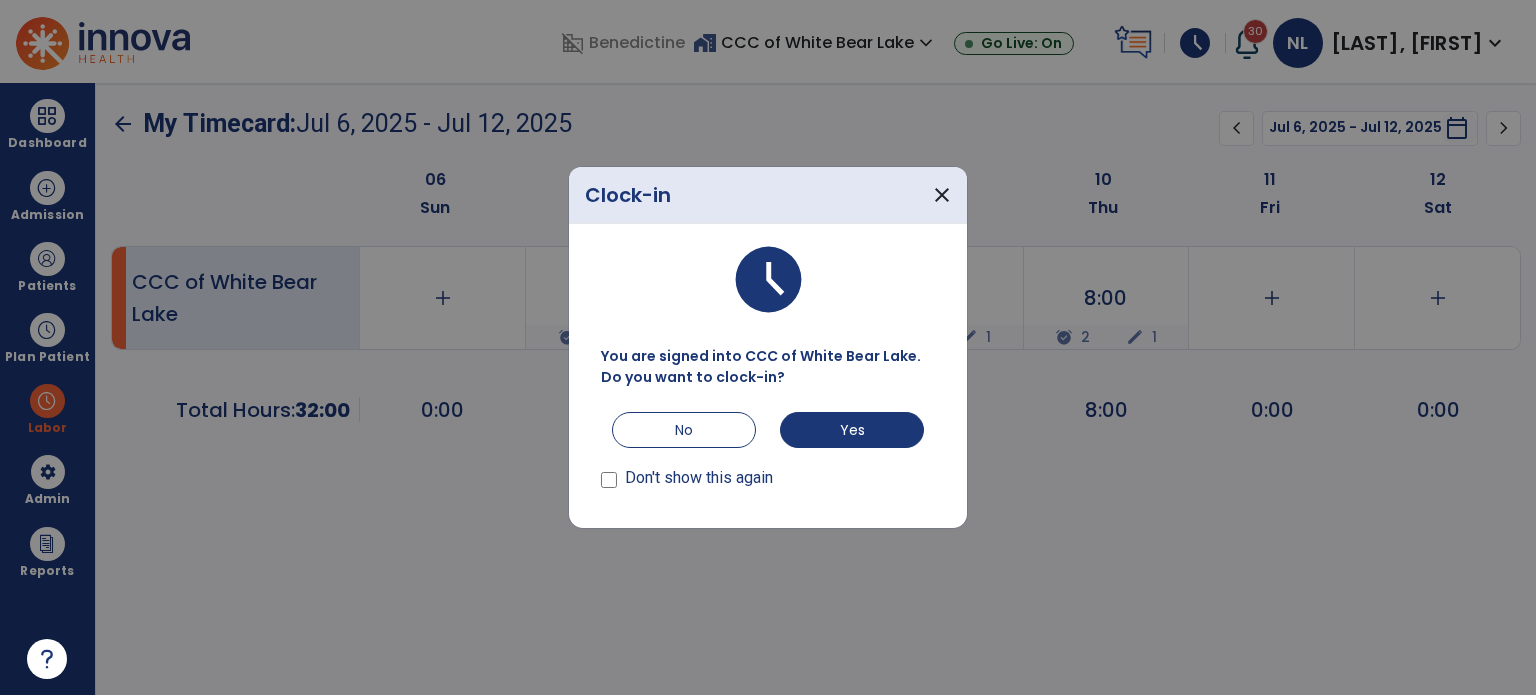 scroll, scrollTop: 0, scrollLeft: 0, axis: both 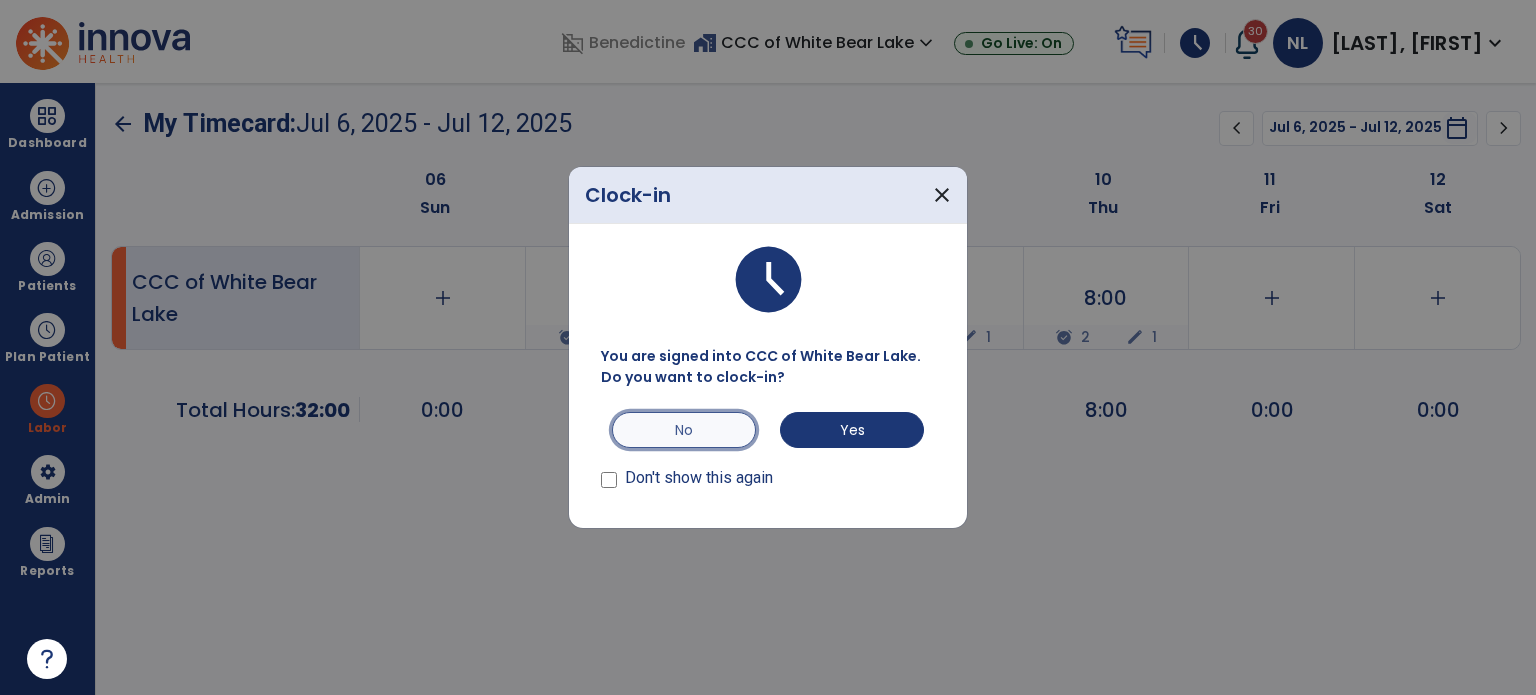 click on "No" at bounding box center [684, 430] 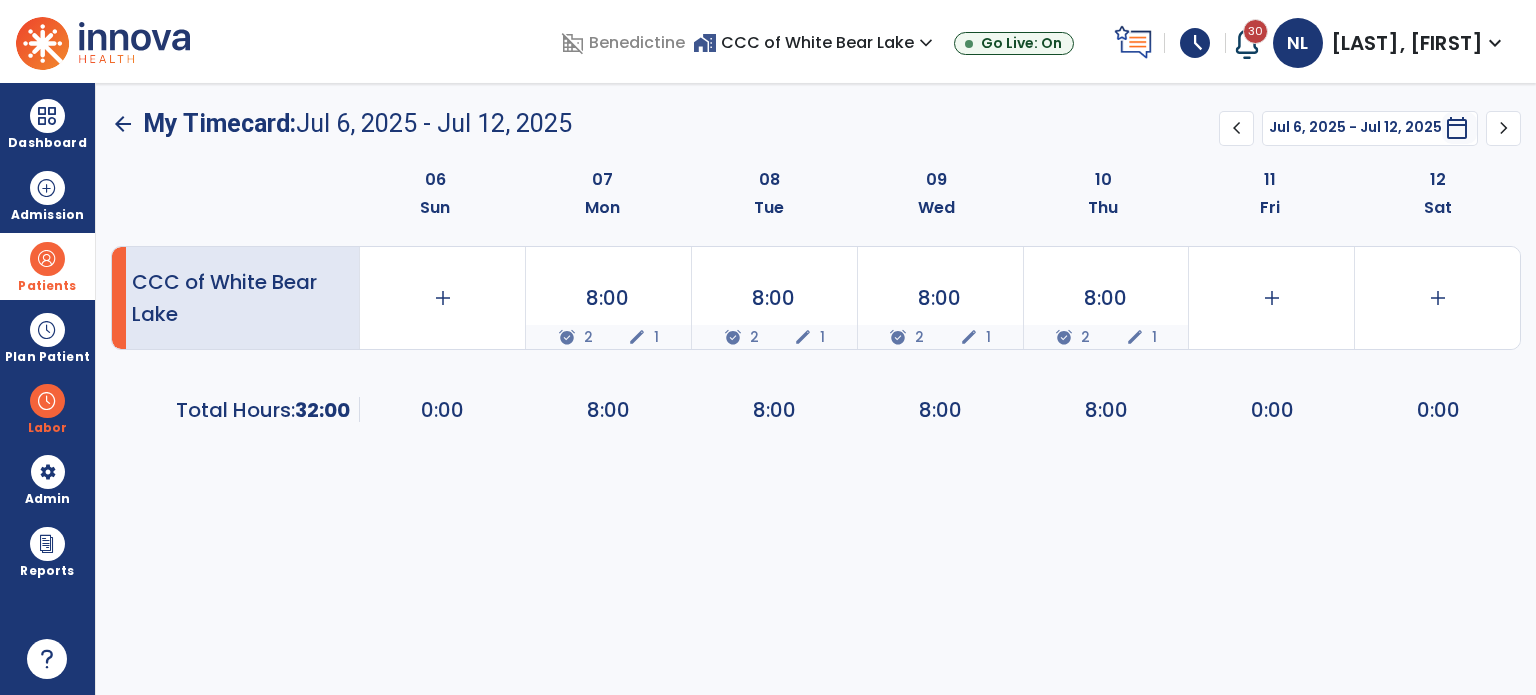 drag, startPoint x: 48, startPoint y: 260, endPoint x: 150, endPoint y: 276, distance: 103.24728 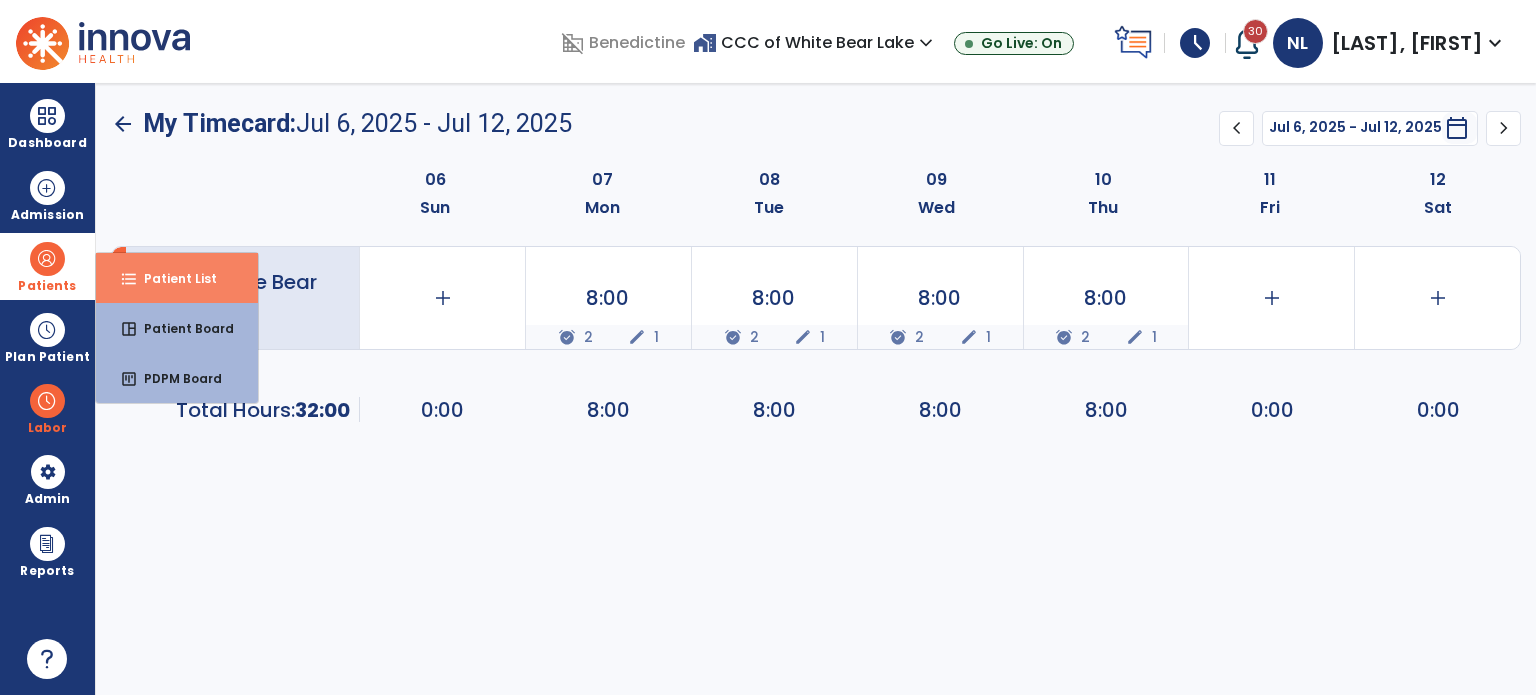 click on "format_list_bulleted  Patient List" at bounding box center [177, 278] 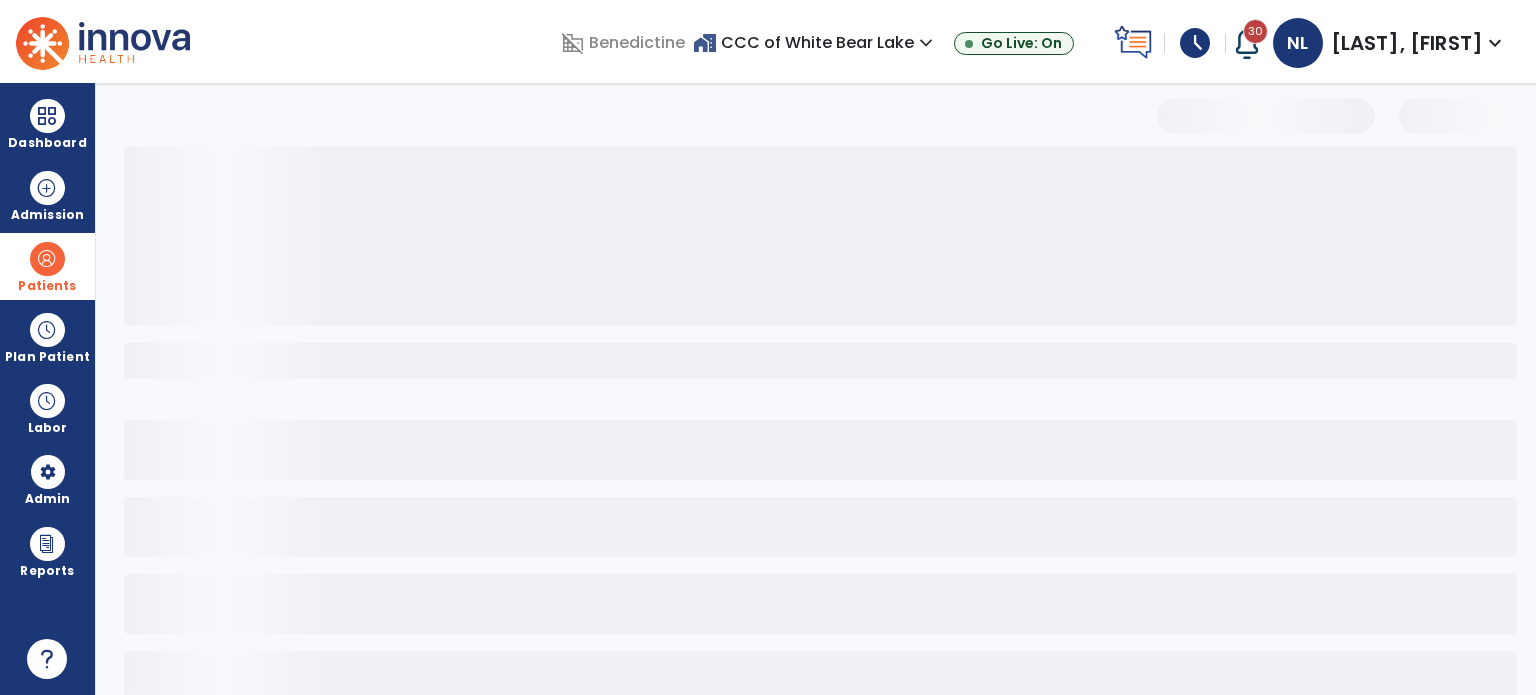 select on "***" 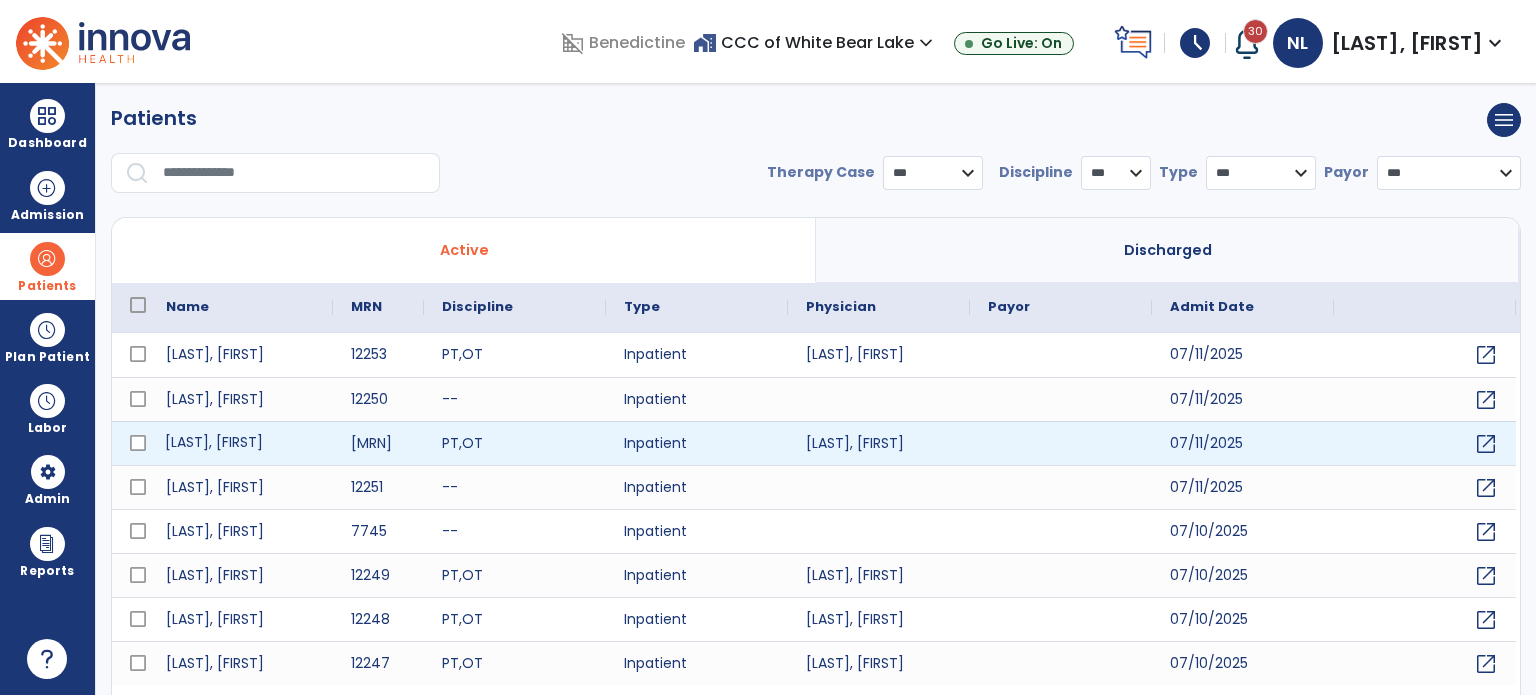 click on "[LAST], [LAST]" at bounding box center [240, 443] 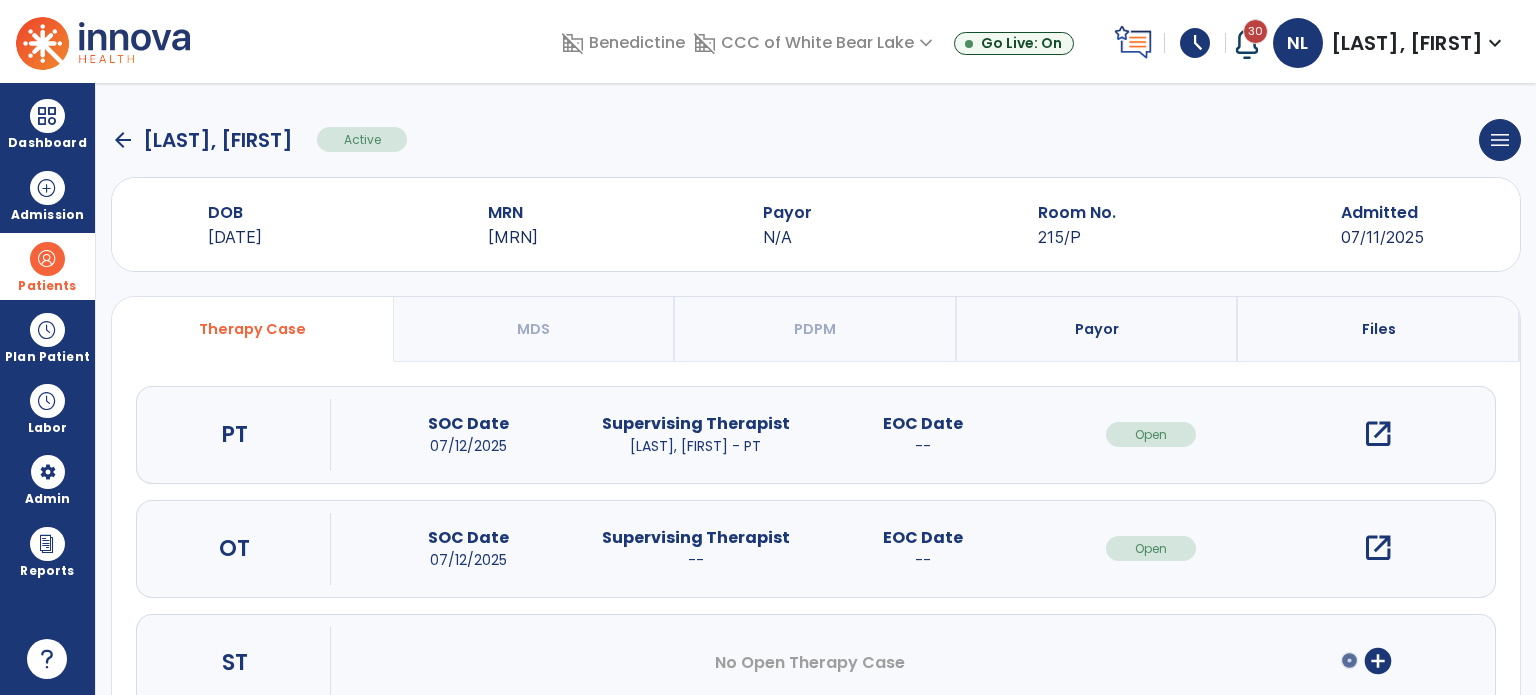 click on "Payor" at bounding box center (1098, 329) 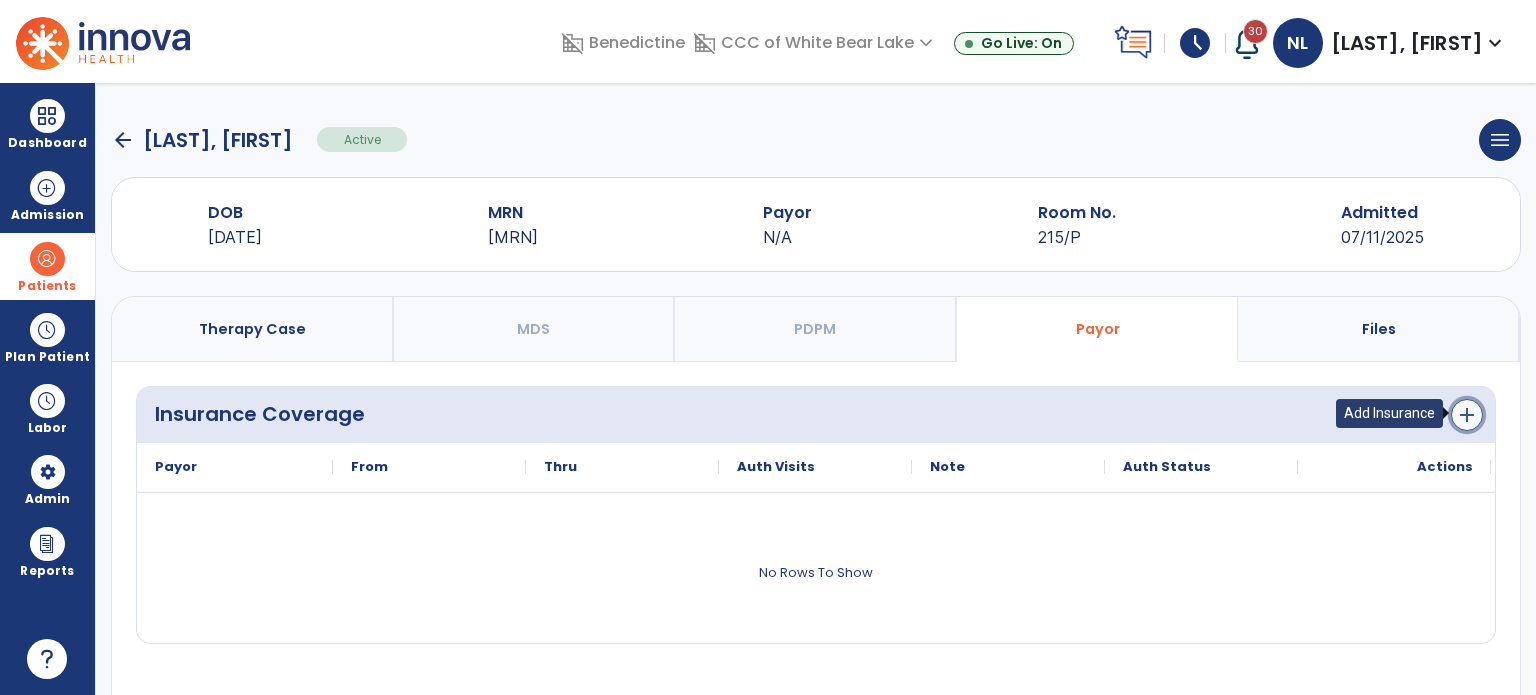 click on "add" 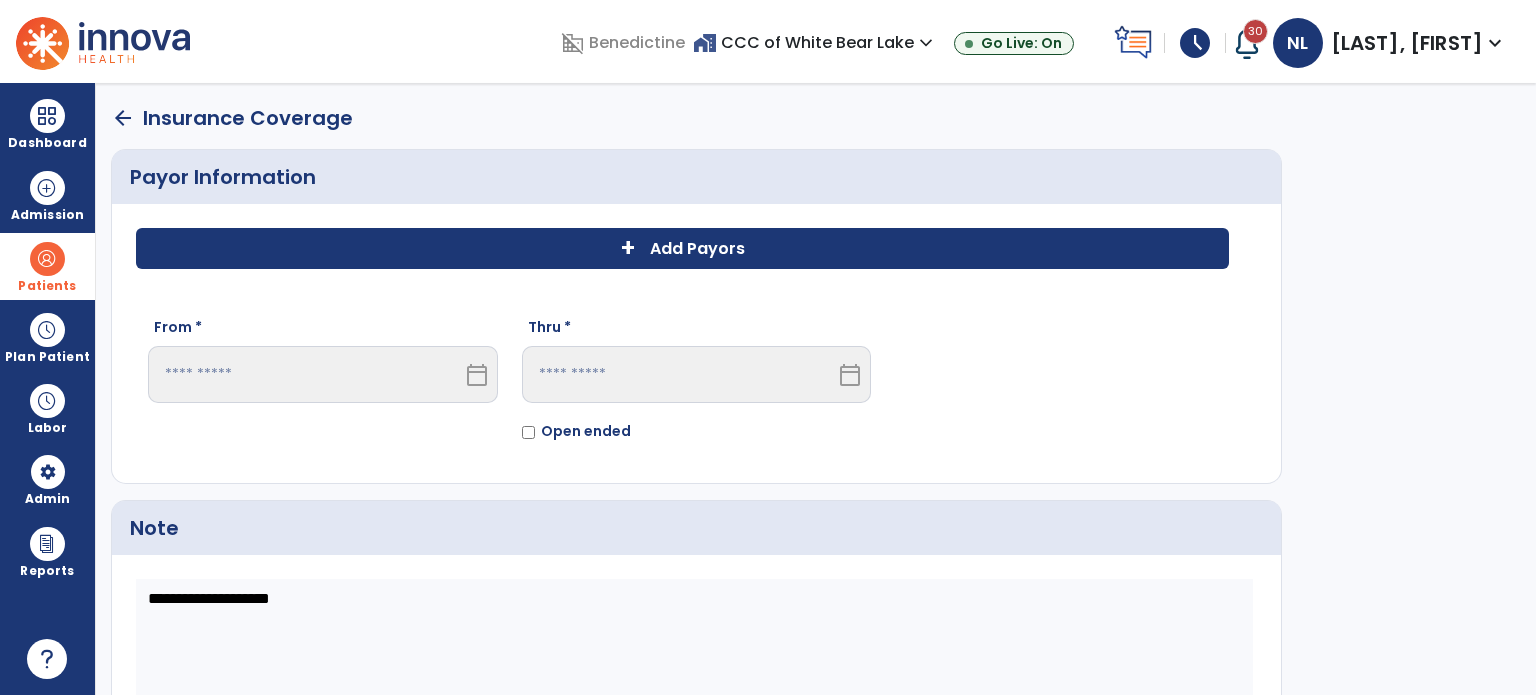 click on "+ Add Payors" 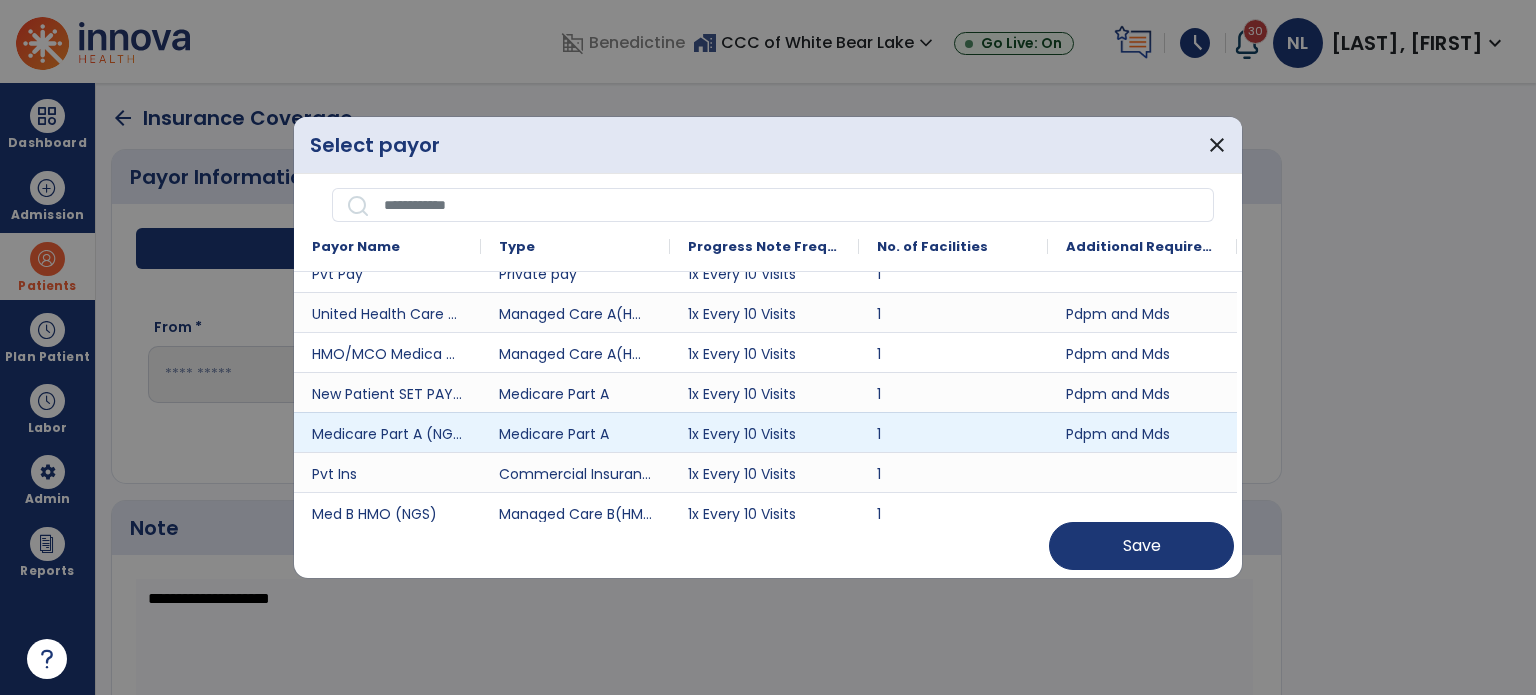 scroll, scrollTop: 509, scrollLeft: 0, axis: vertical 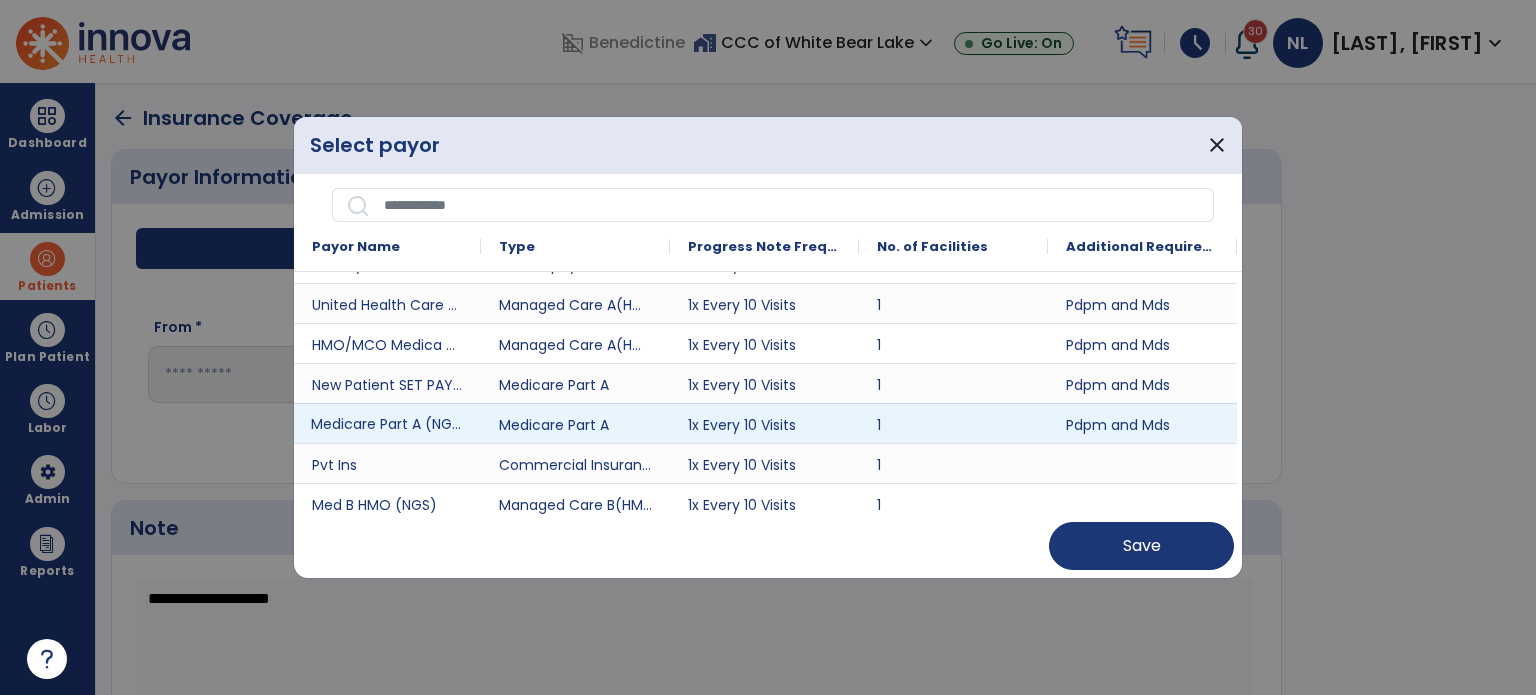 click on "Medicare Part A (NGS)" at bounding box center [387, 423] 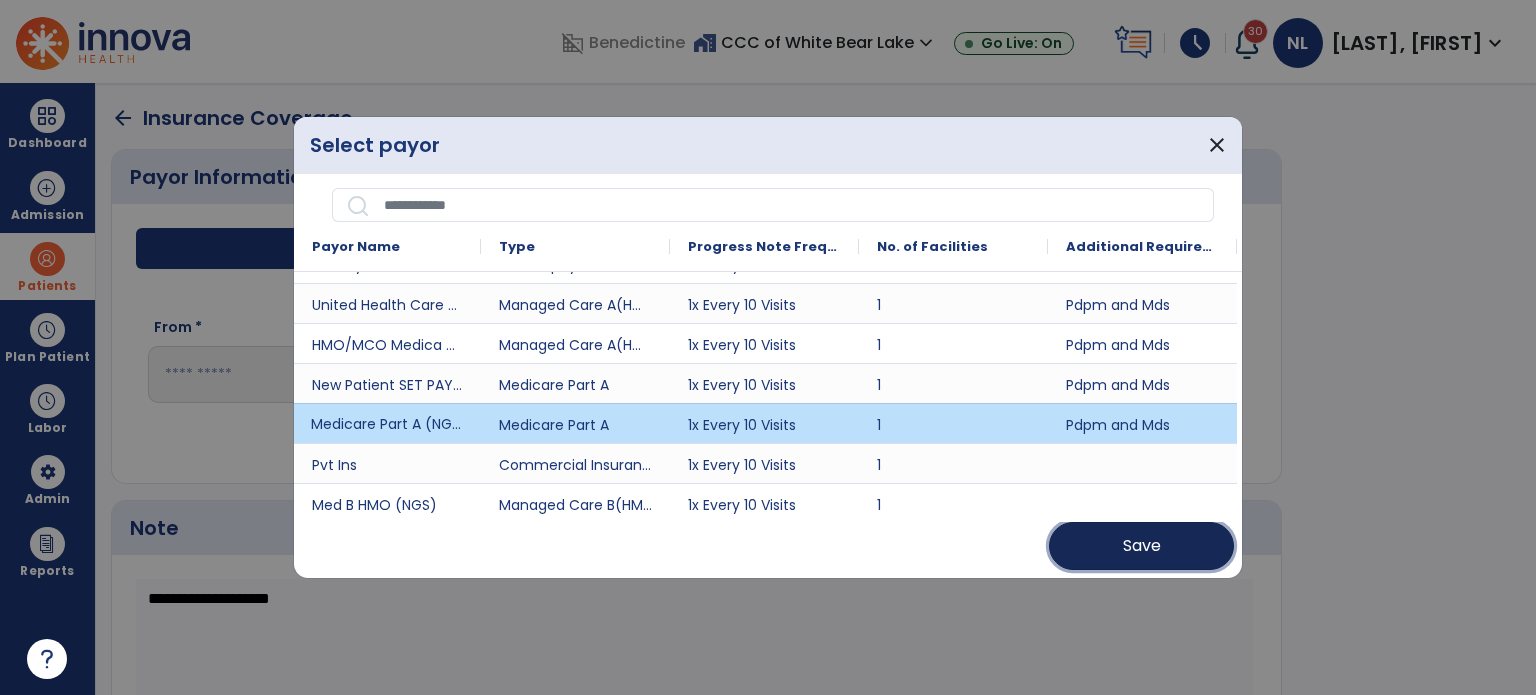 click on "Save" at bounding box center (1142, 546) 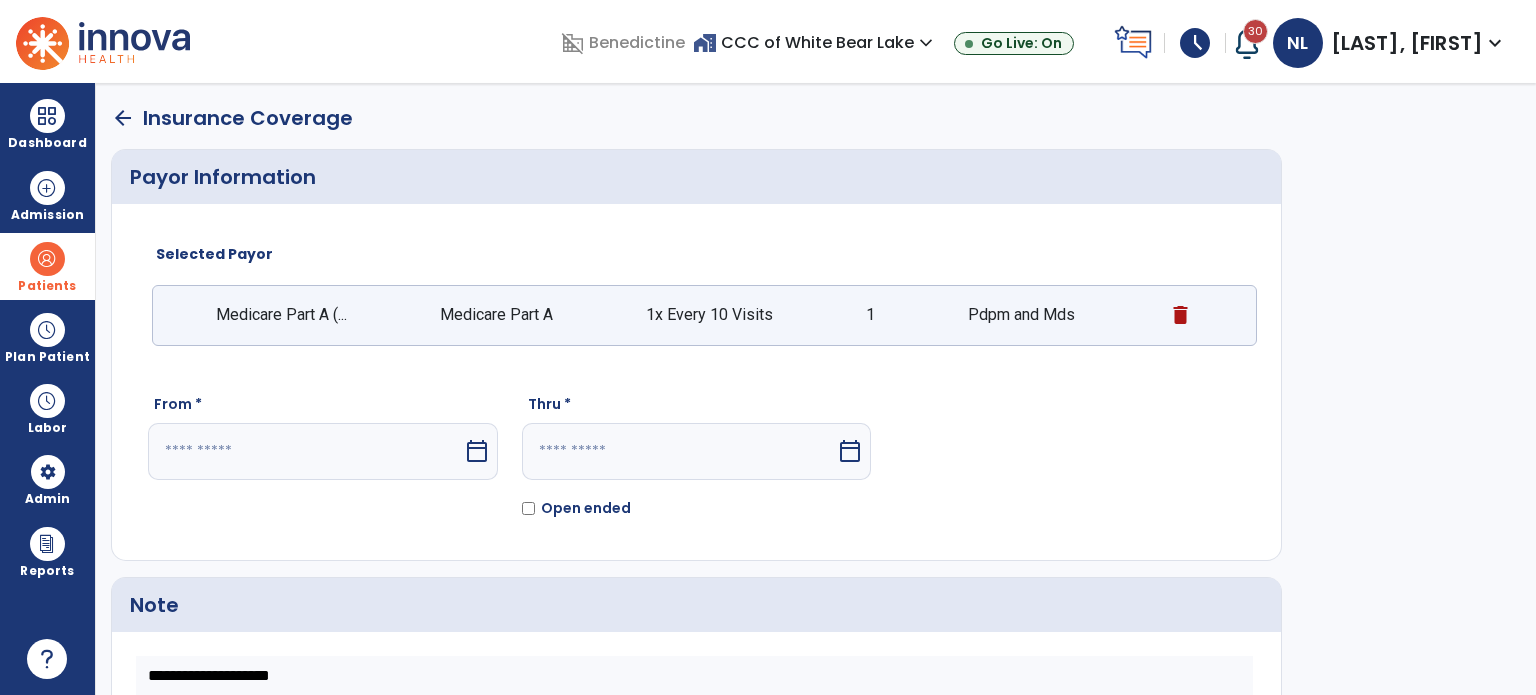 click at bounding box center (305, 451) 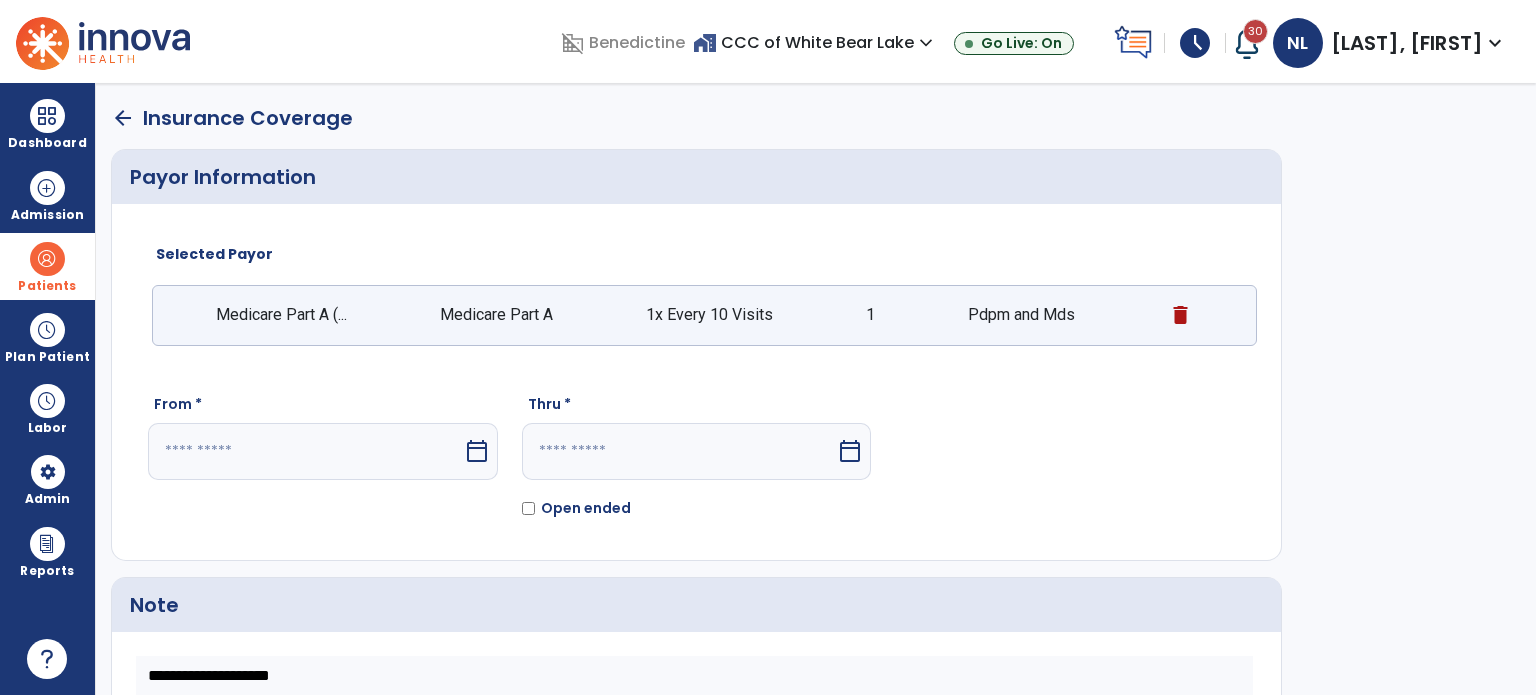 select on "*" 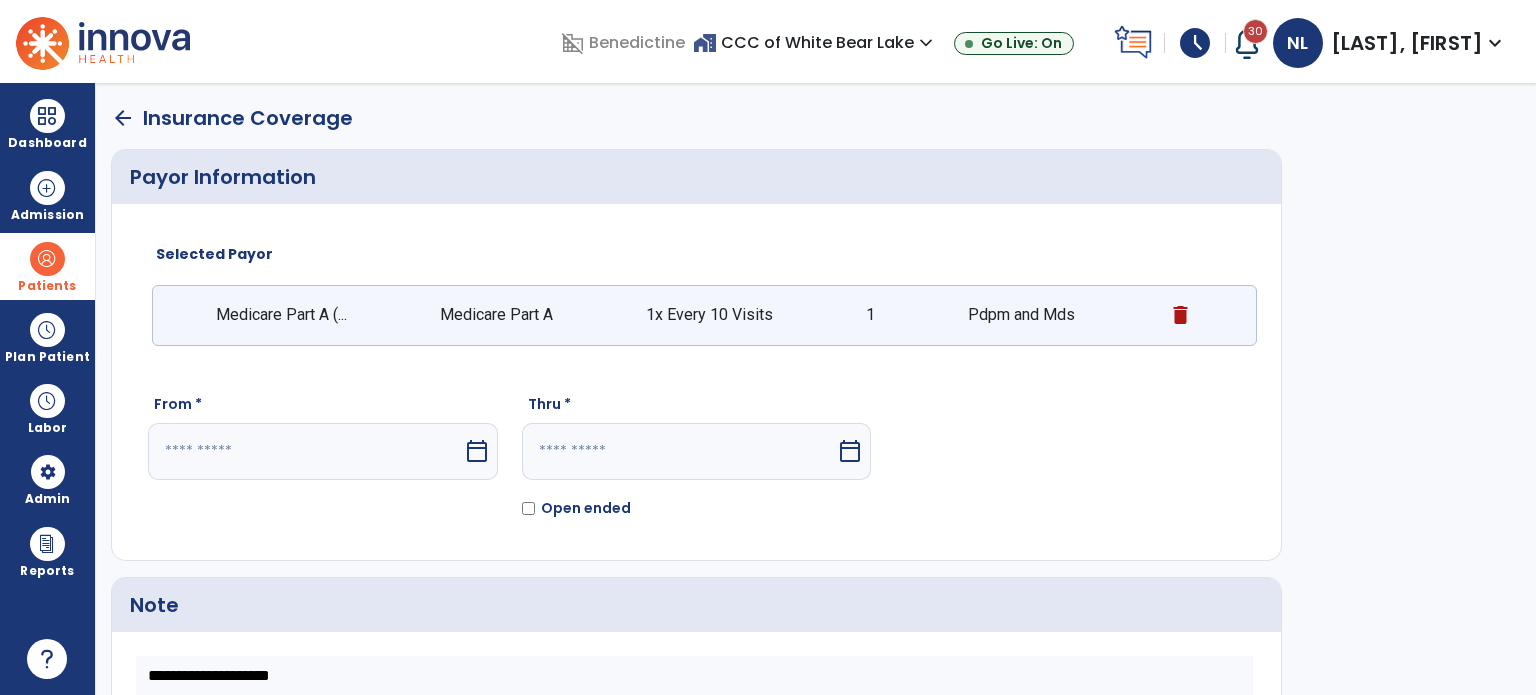 select on "****" 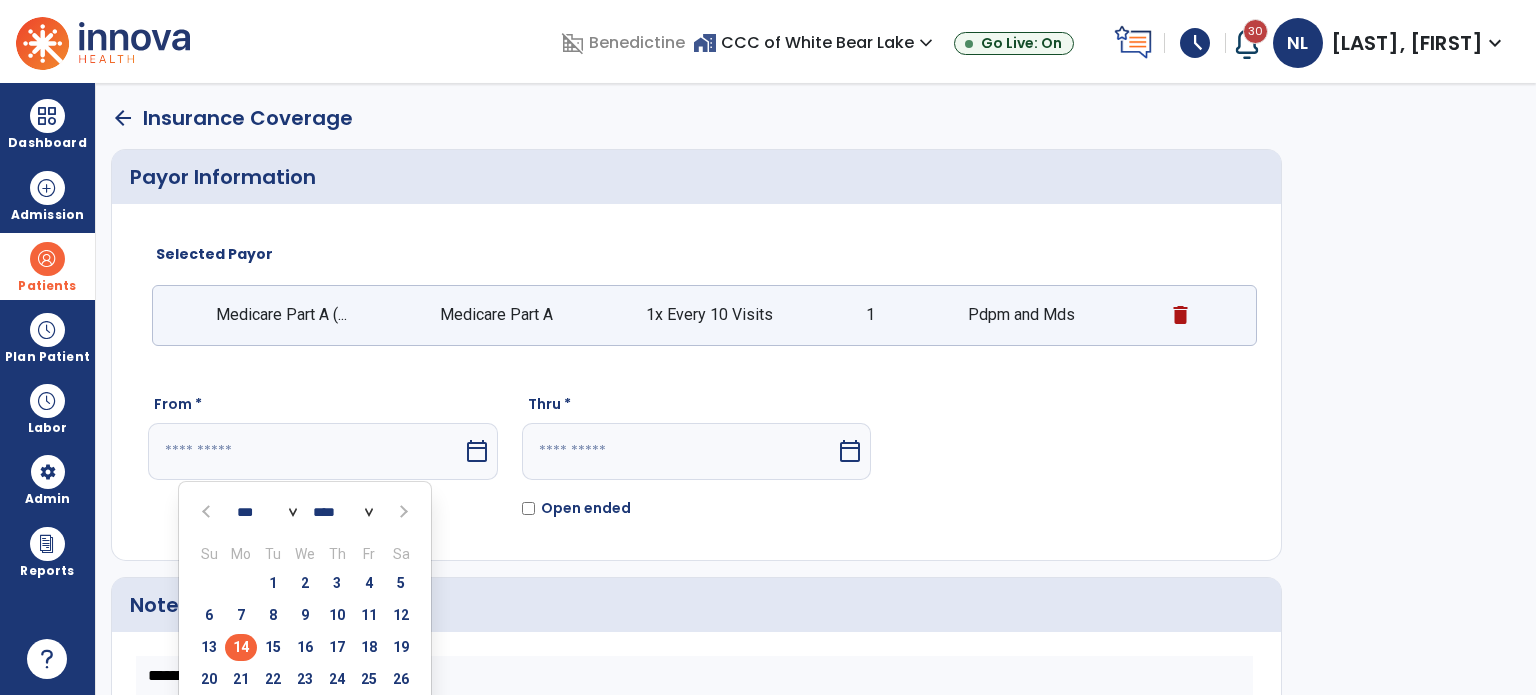 drag, startPoint x: 366, startPoint y: 613, endPoint x: 514, endPoint y: 493, distance: 190.53609 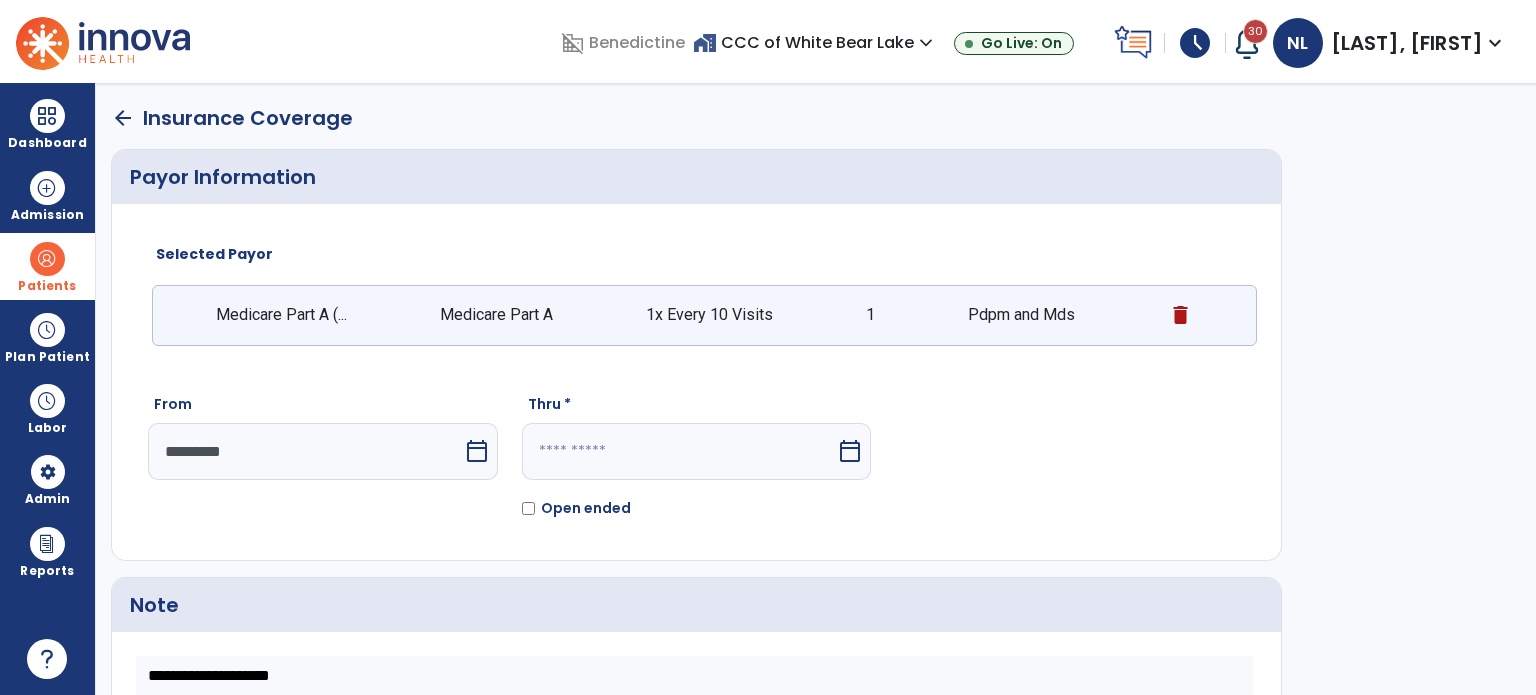 click on "Open ended" 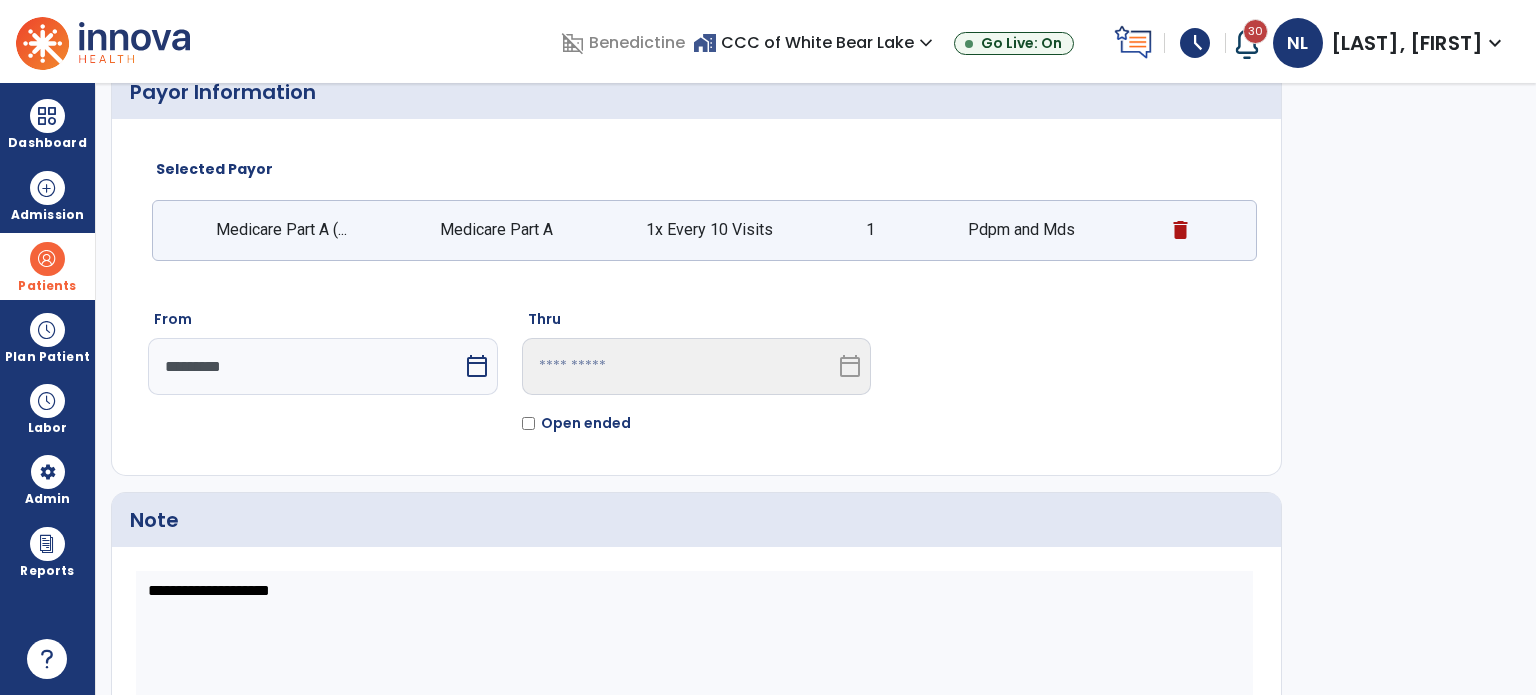 scroll, scrollTop: 210, scrollLeft: 0, axis: vertical 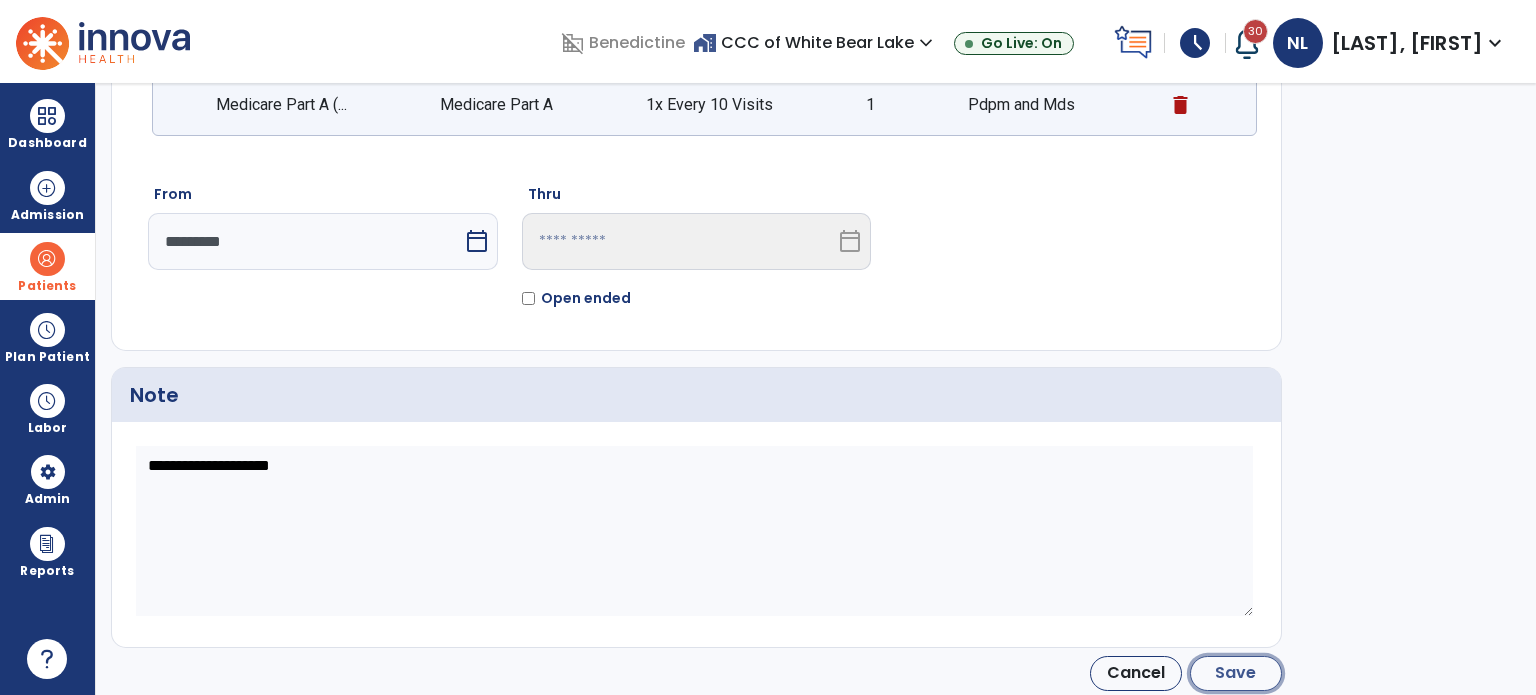 click on "Save" 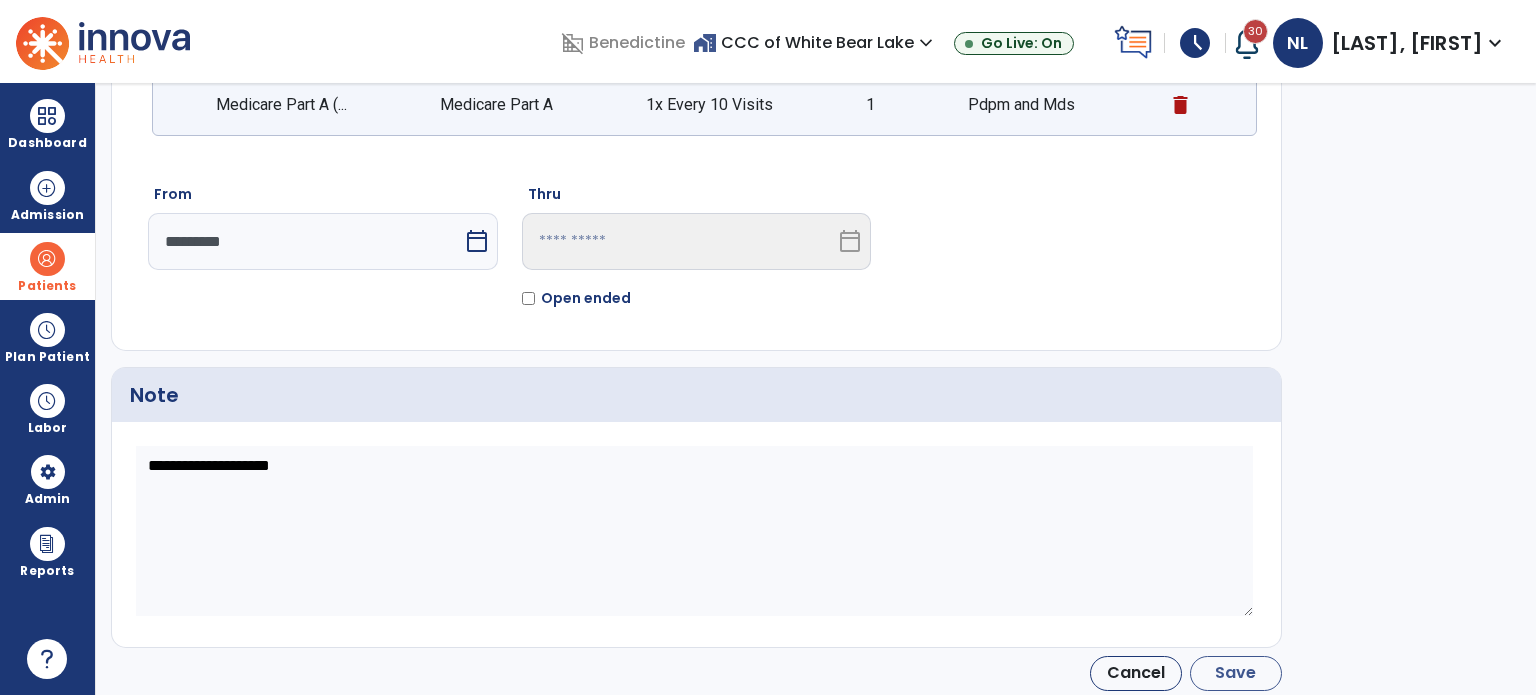 type on "*********" 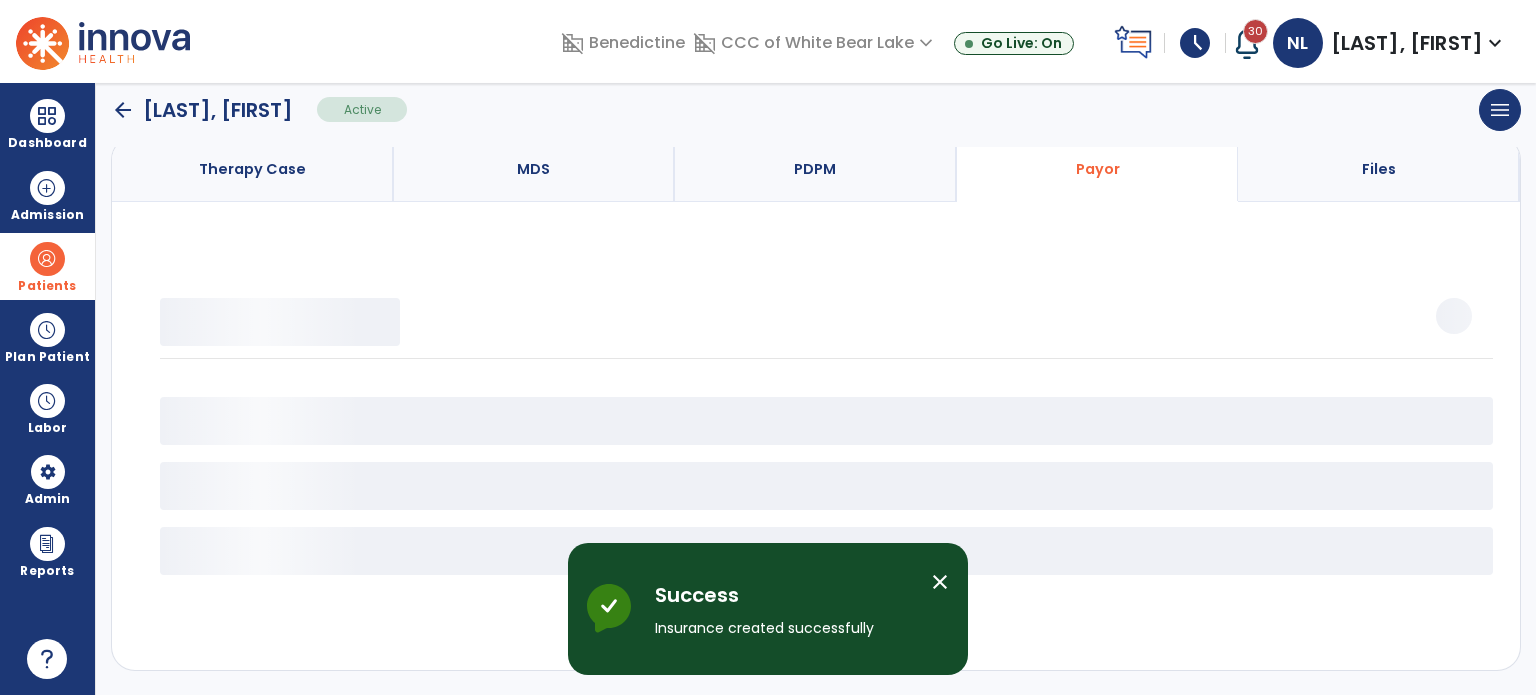 scroll, scrollTop: 158, scrollLeft: 0, axis: vertical 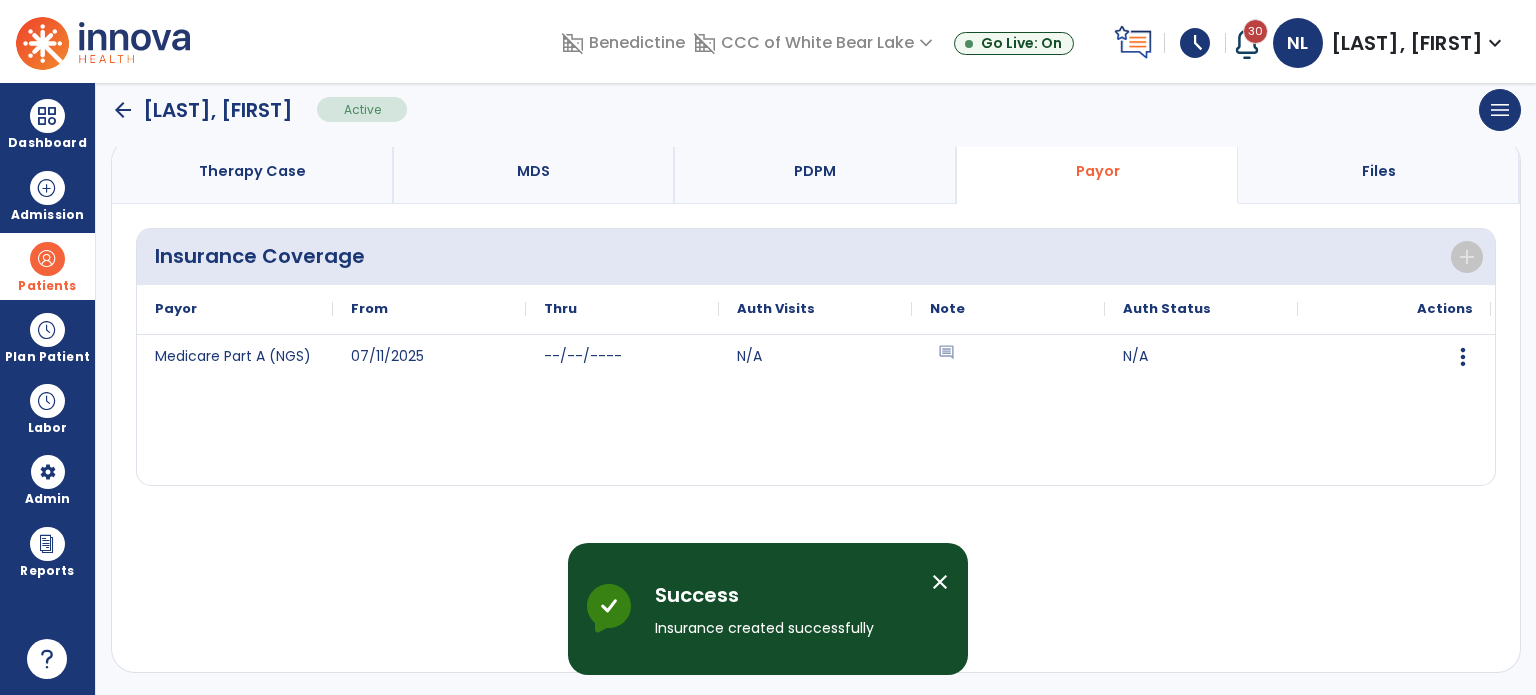 click on "Therapy Case" at bounding box center [253, 171] 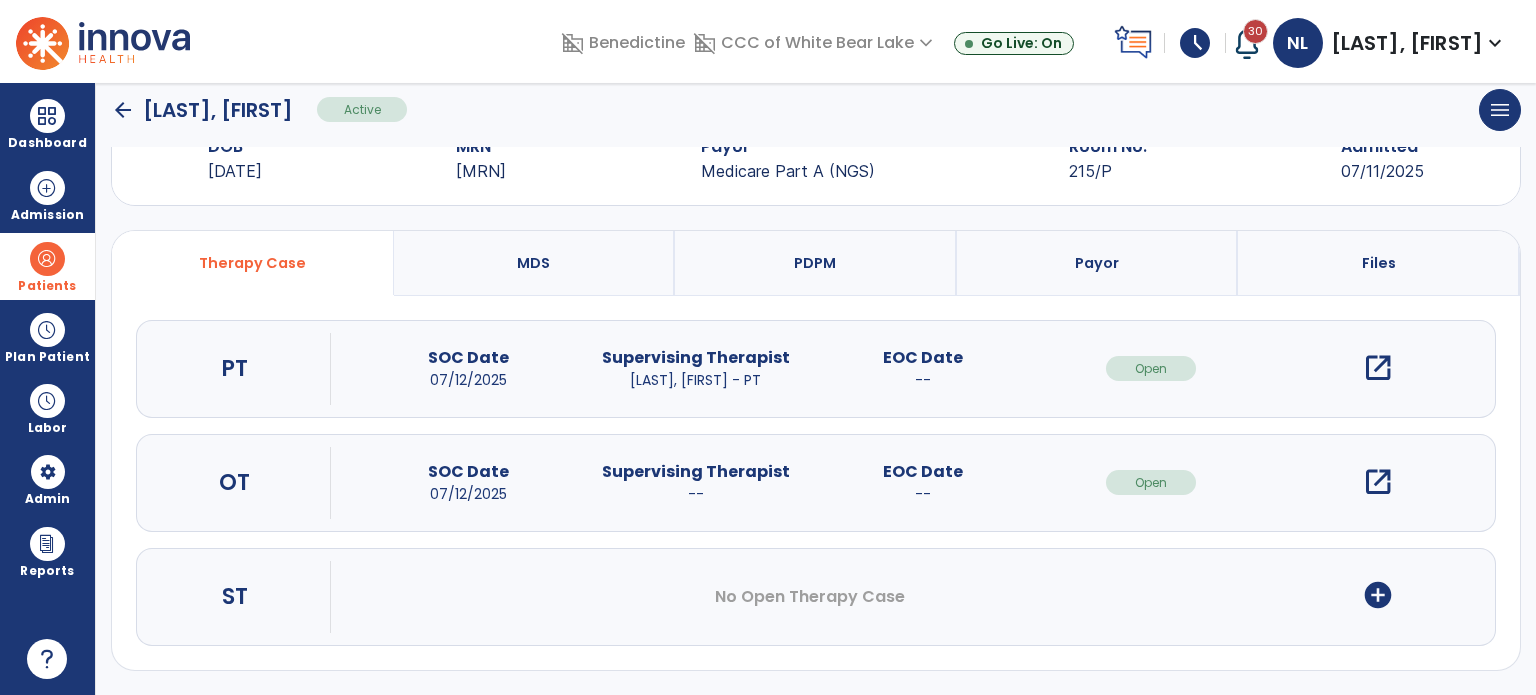 scroll, scrollTop: 62, scrollLeft: 0, axis: vertical 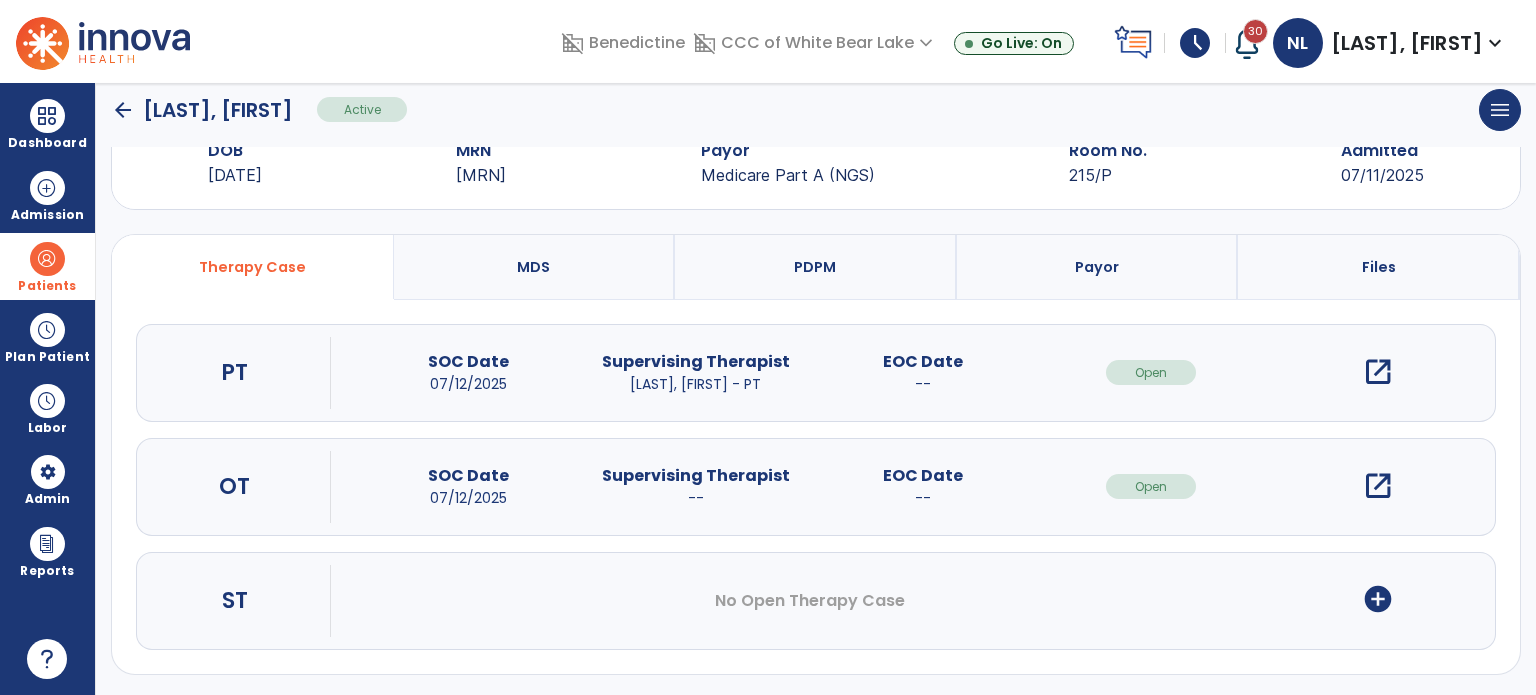 click on "open_in_new" at bounding box center (1378, 372) 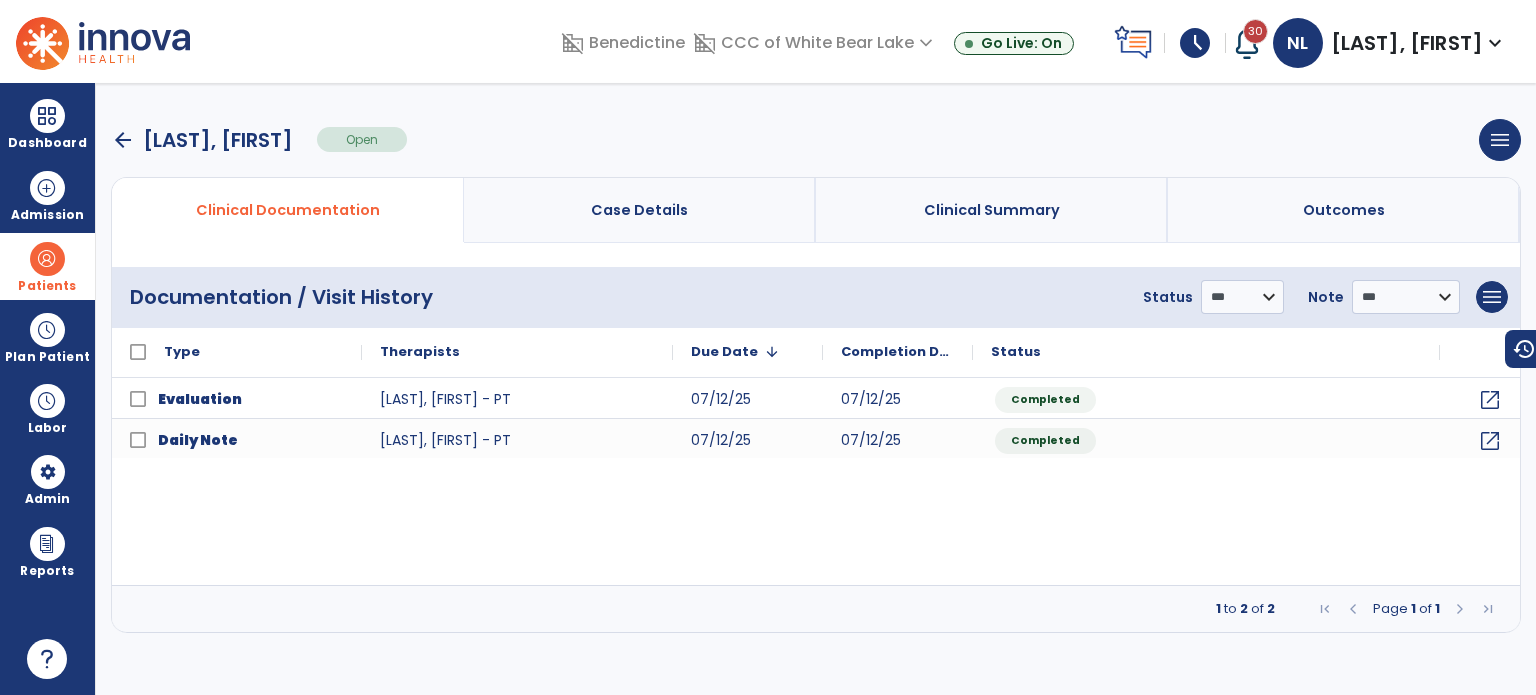 scroll, scrollTop: 0, scrollLeft: 0, axis: both 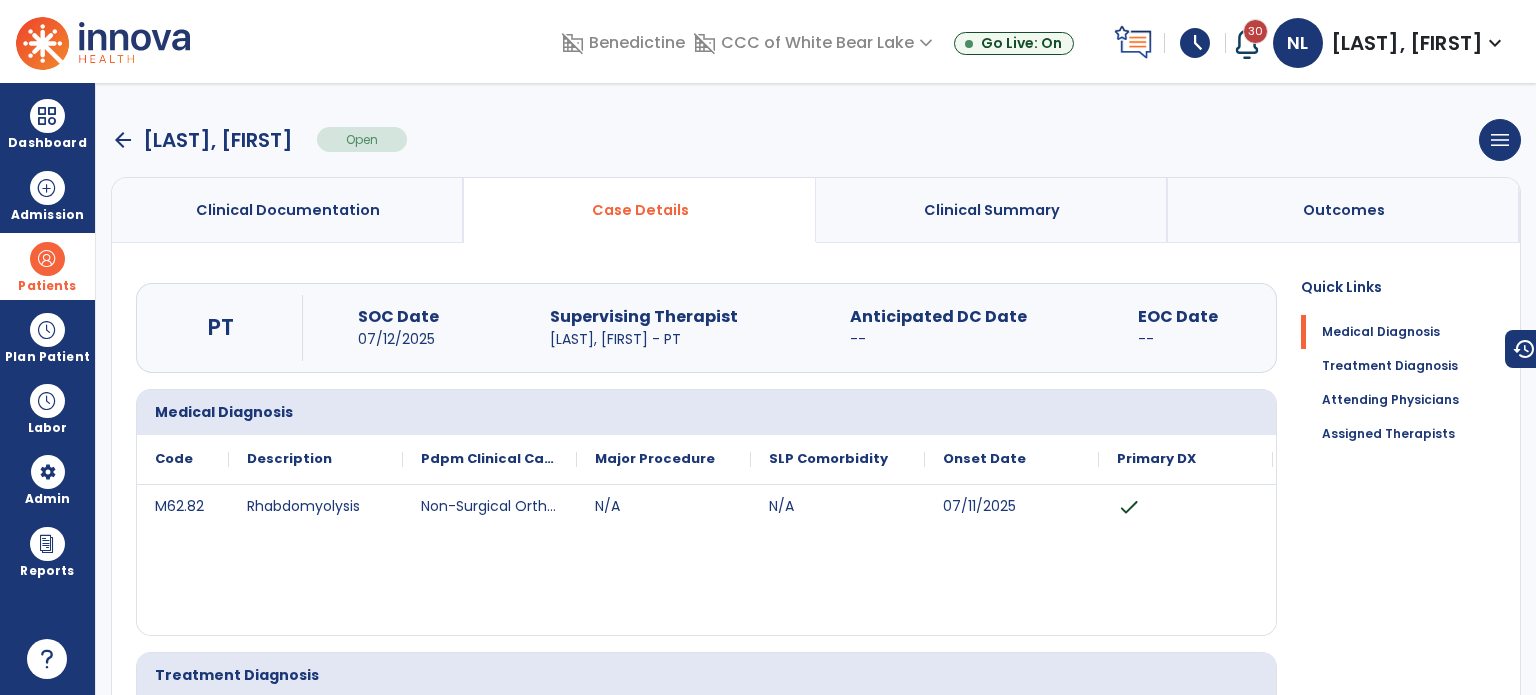 click on "arrow_back" at bounding box center (123, 140) 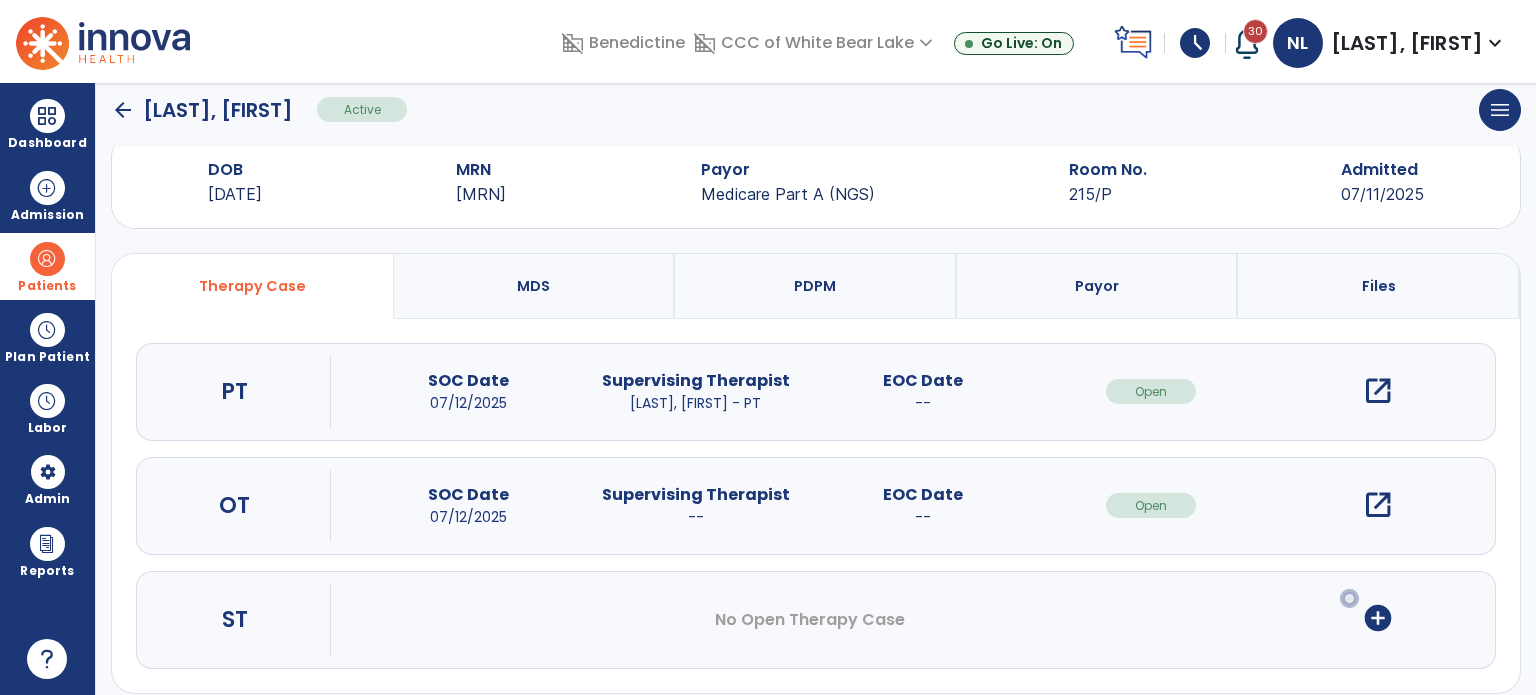 scroll, scrollTop: 62, scrollLeft: 0, axis: vertical 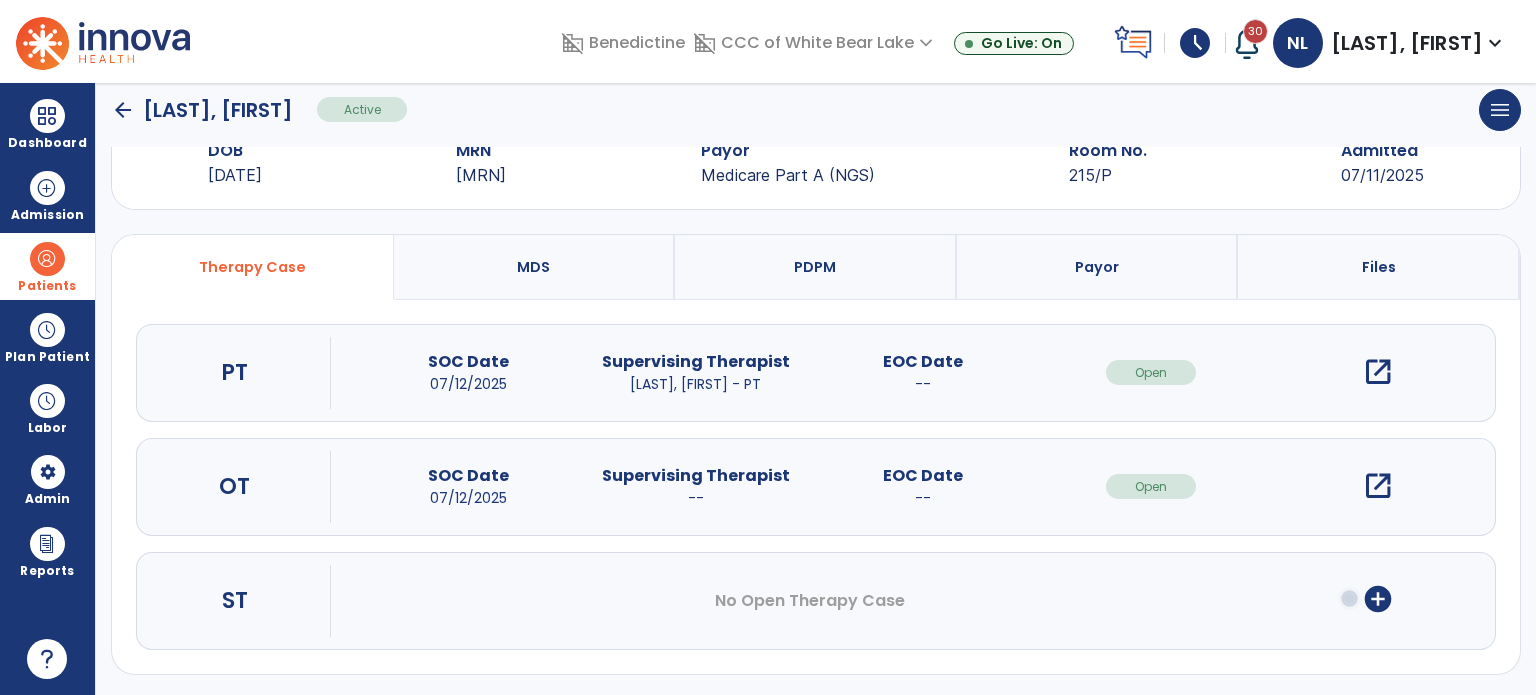 click on "open_in_new" at bounding box center [1378, 486] 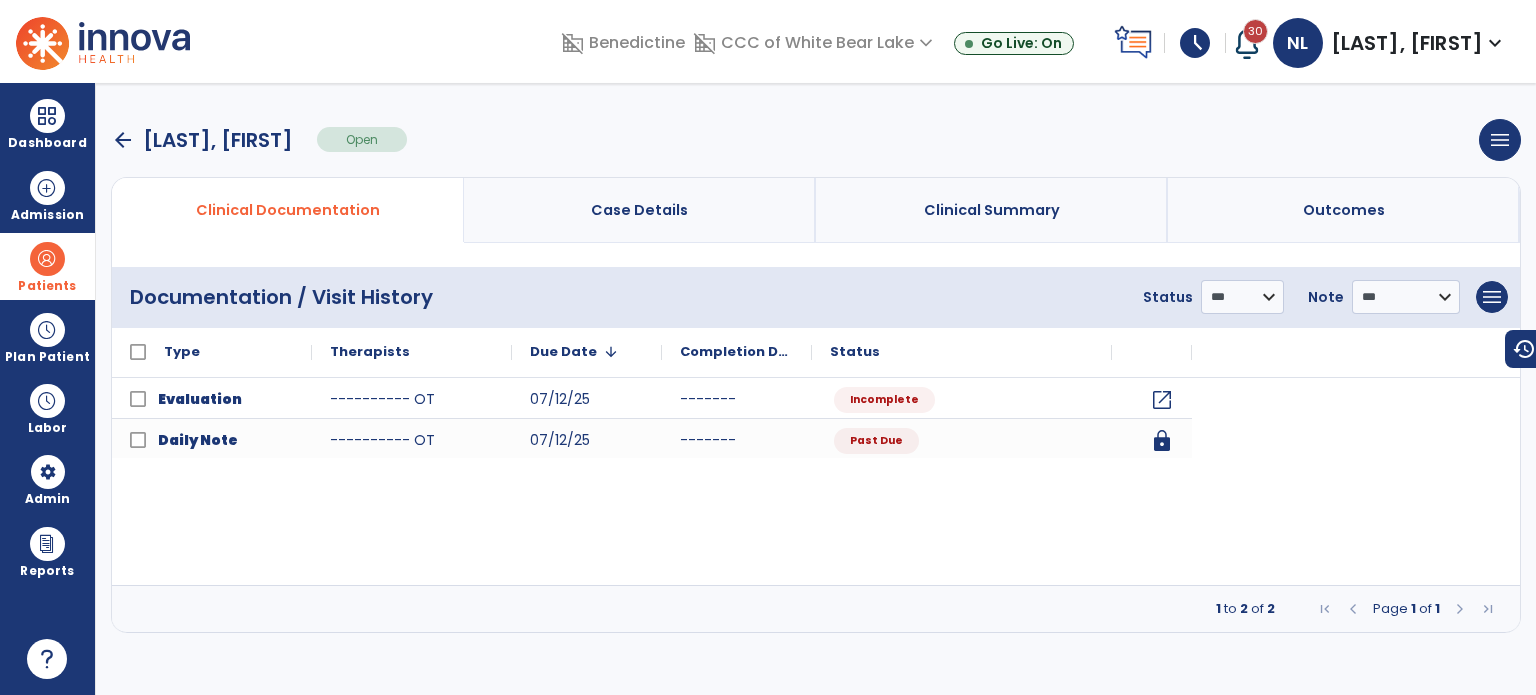 scroll, scrollTop: 0, scrollLeft: 0, axis: both 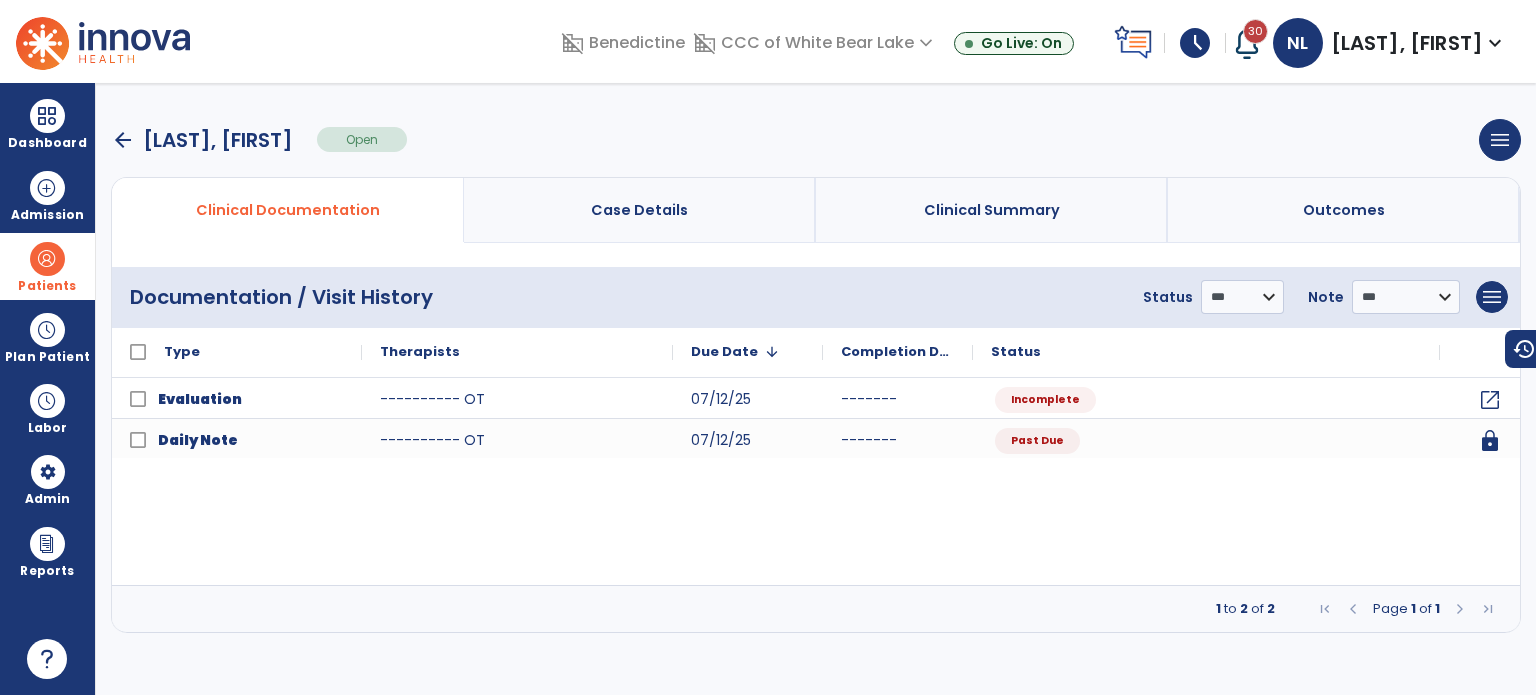 drag, startPoint x: 572, startPoint y: 214, endPoint x: 557, endPoint y: 249, distance: 38.078865 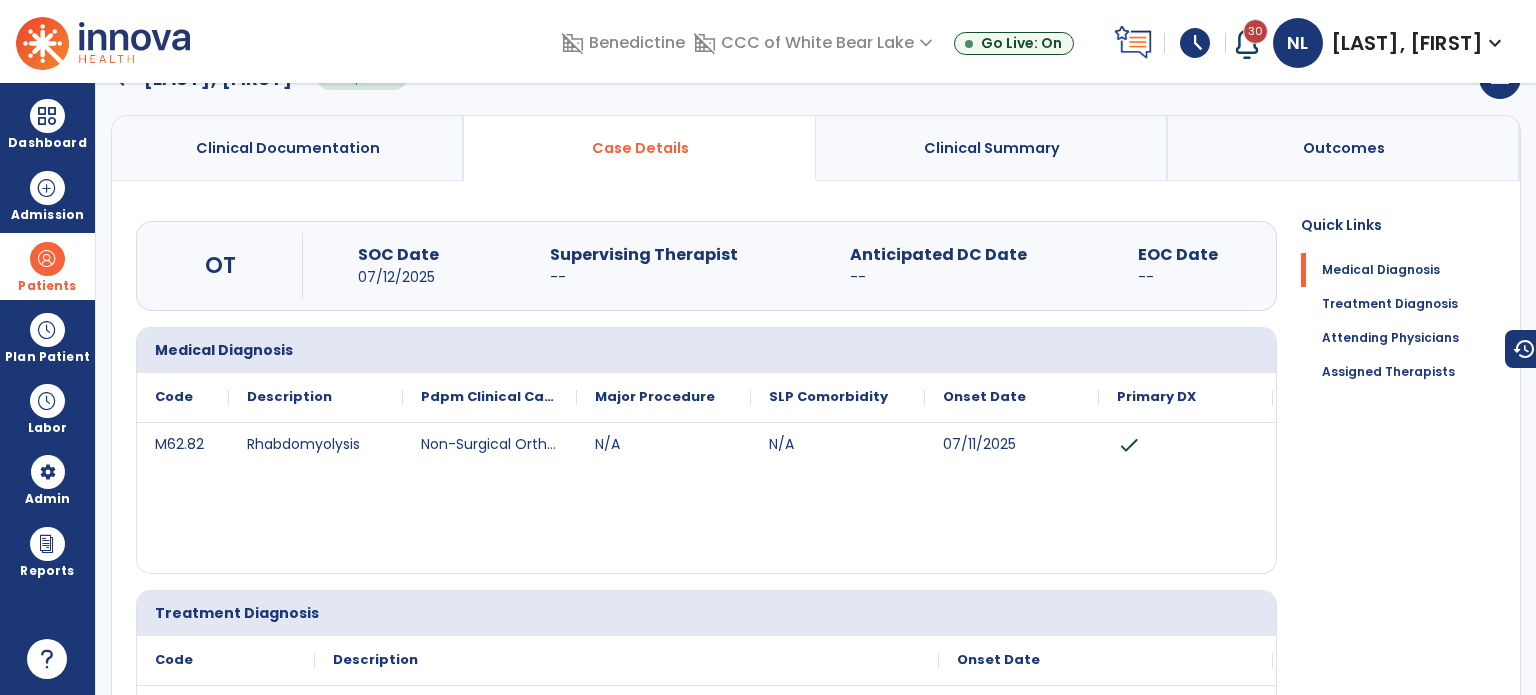 scroll, scrollTop: 0, scrollLeft: 0, axis: both 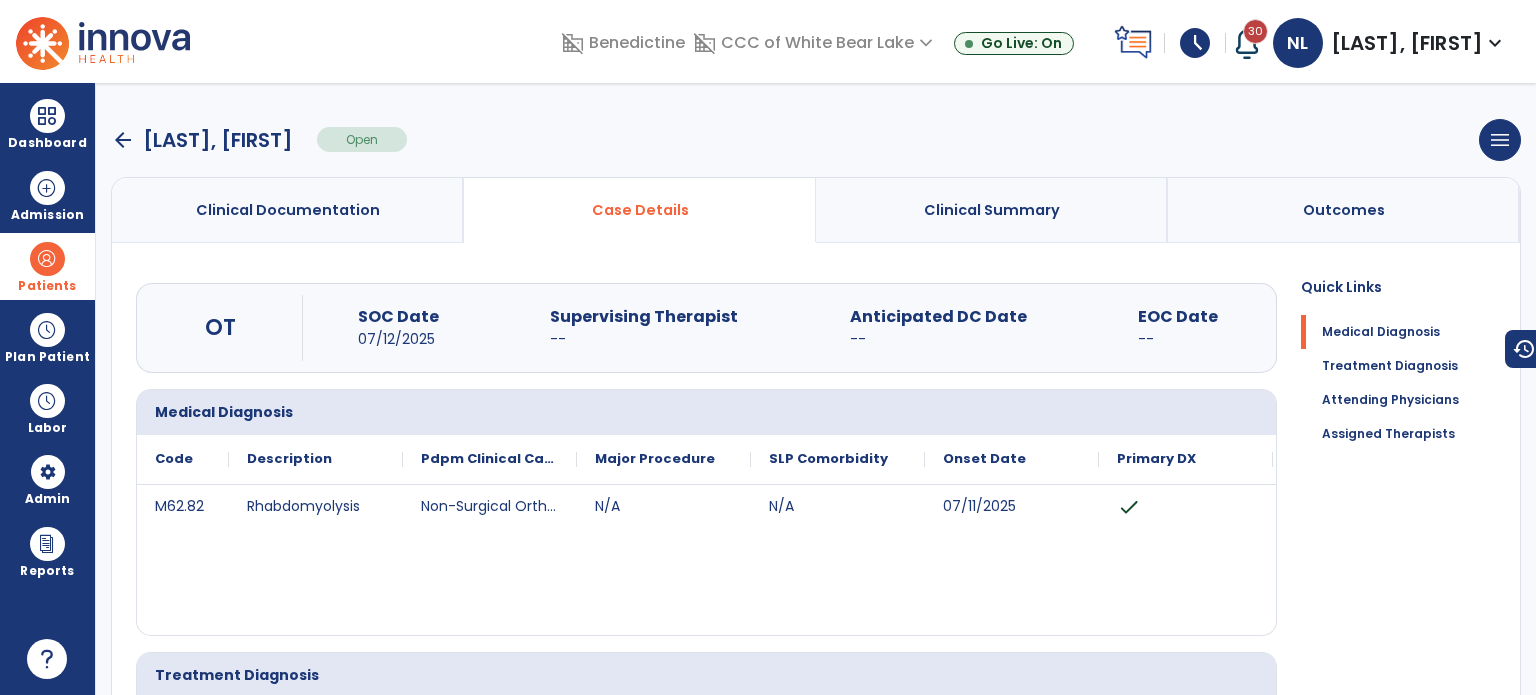 click at bounding box center [47, 259] 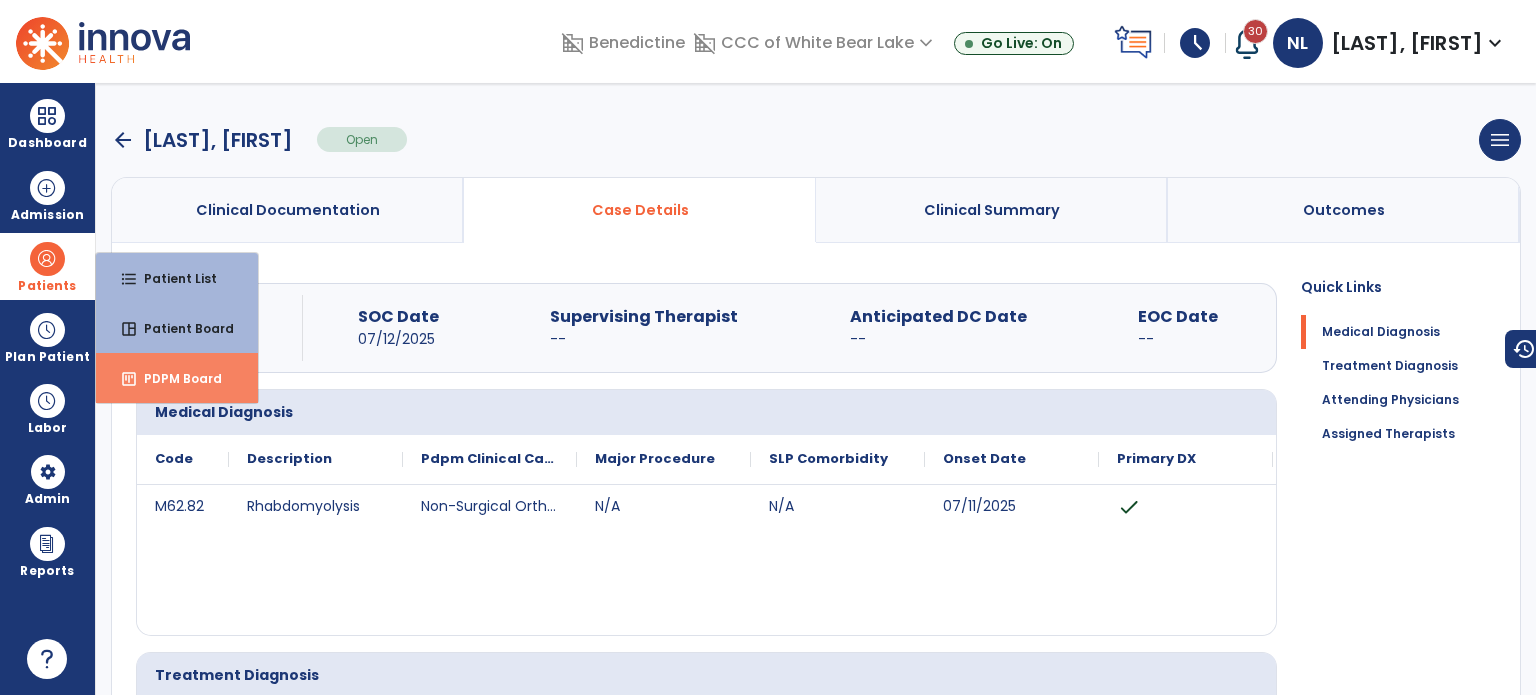 click on "PDPM Board" at bounding box center [175, 378] 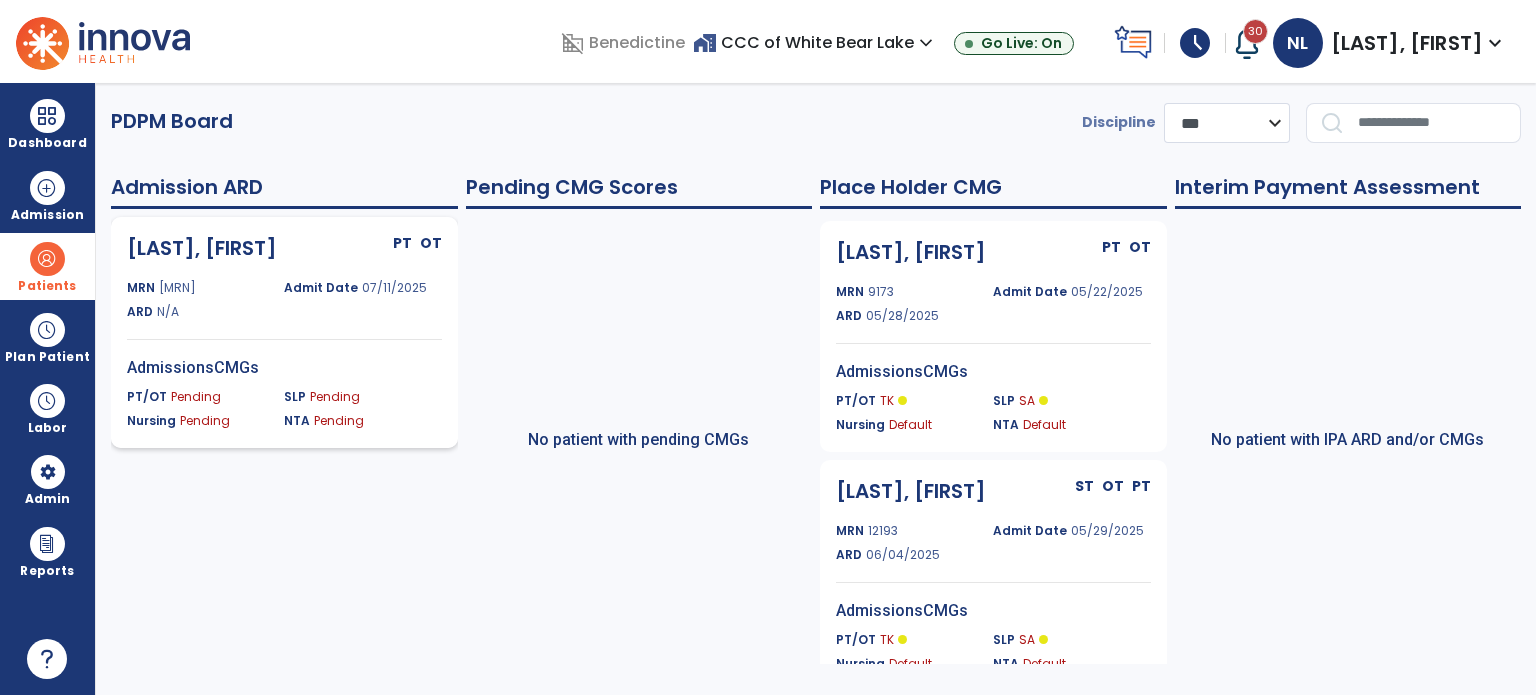 click on "Mcdonough, Gloria PT OT MRN 12252 Admit Date 07/11/2025 ARD N/A AdmissionsCMGs PT/OT Pending SLP Pending Nursing Pending NTA Pending" 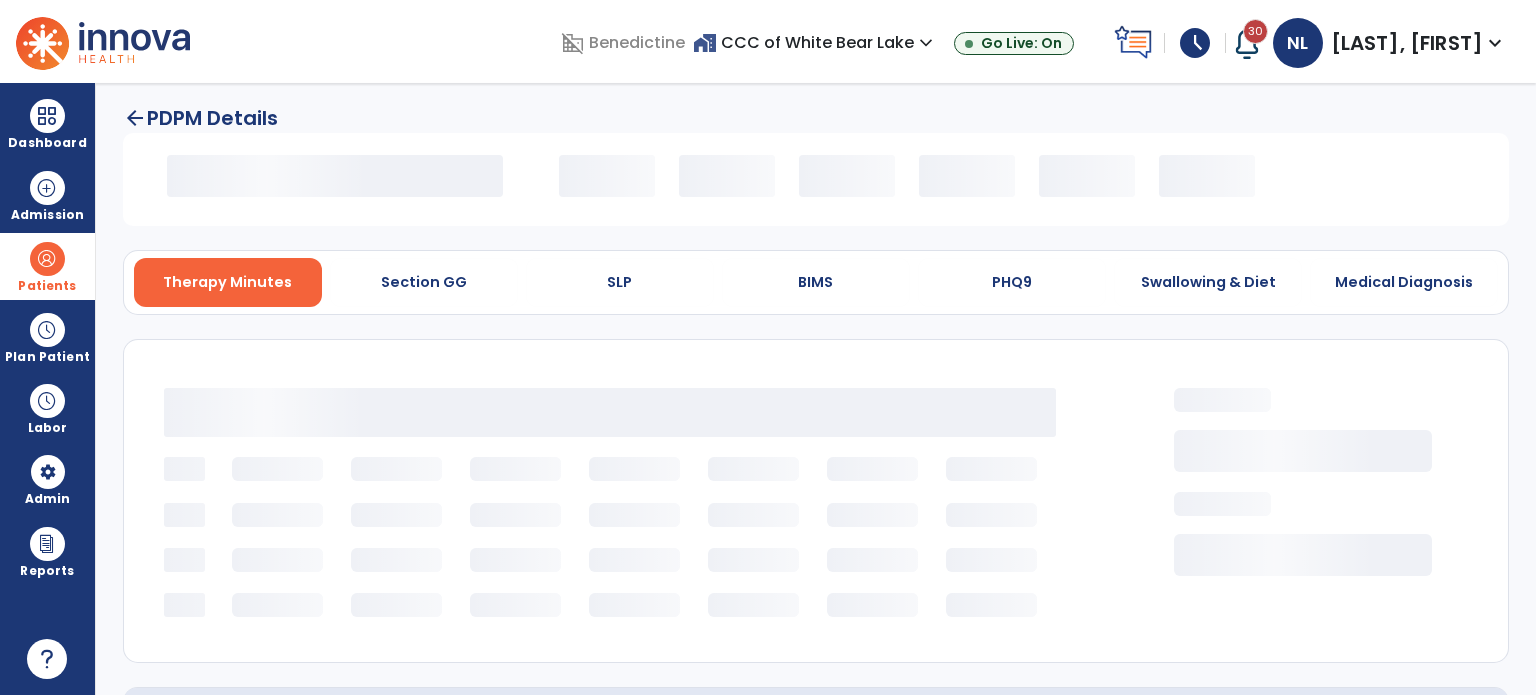 select on "*********" 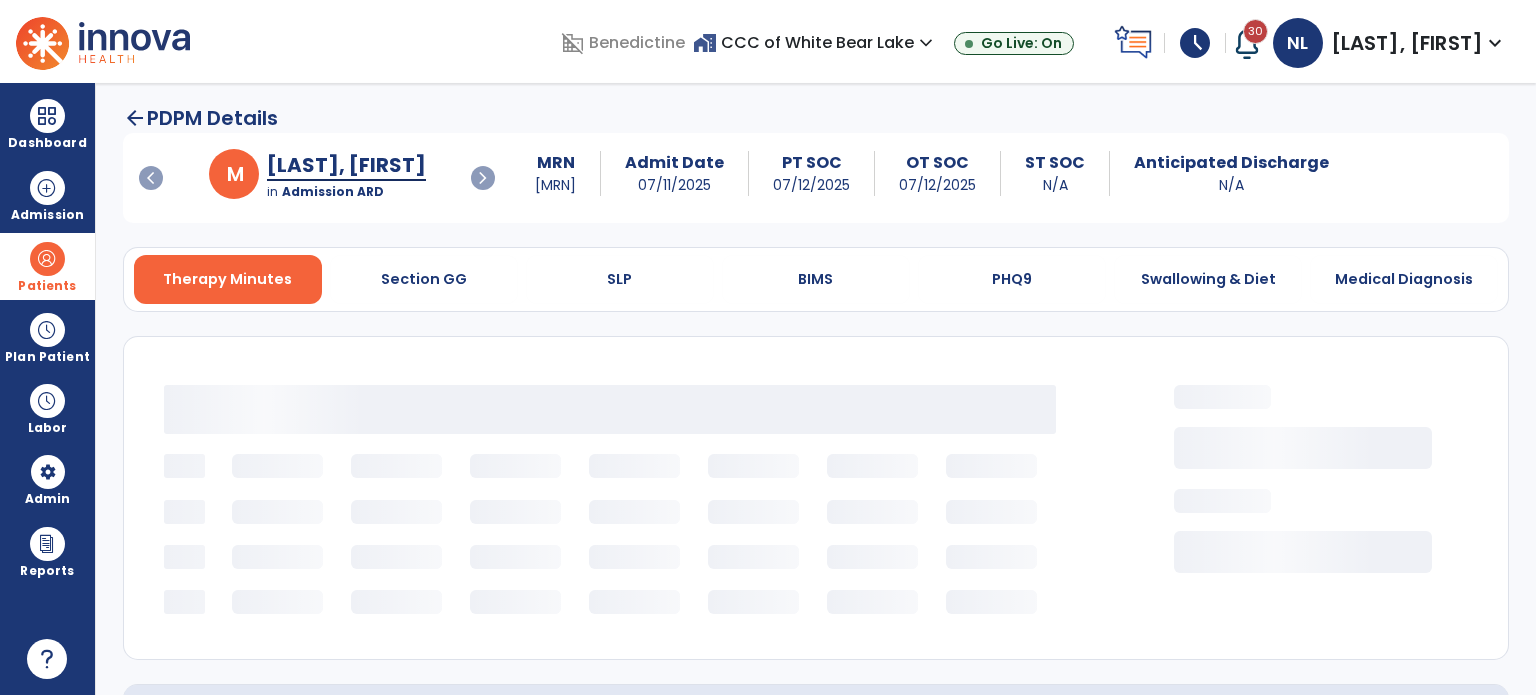 select on "***" 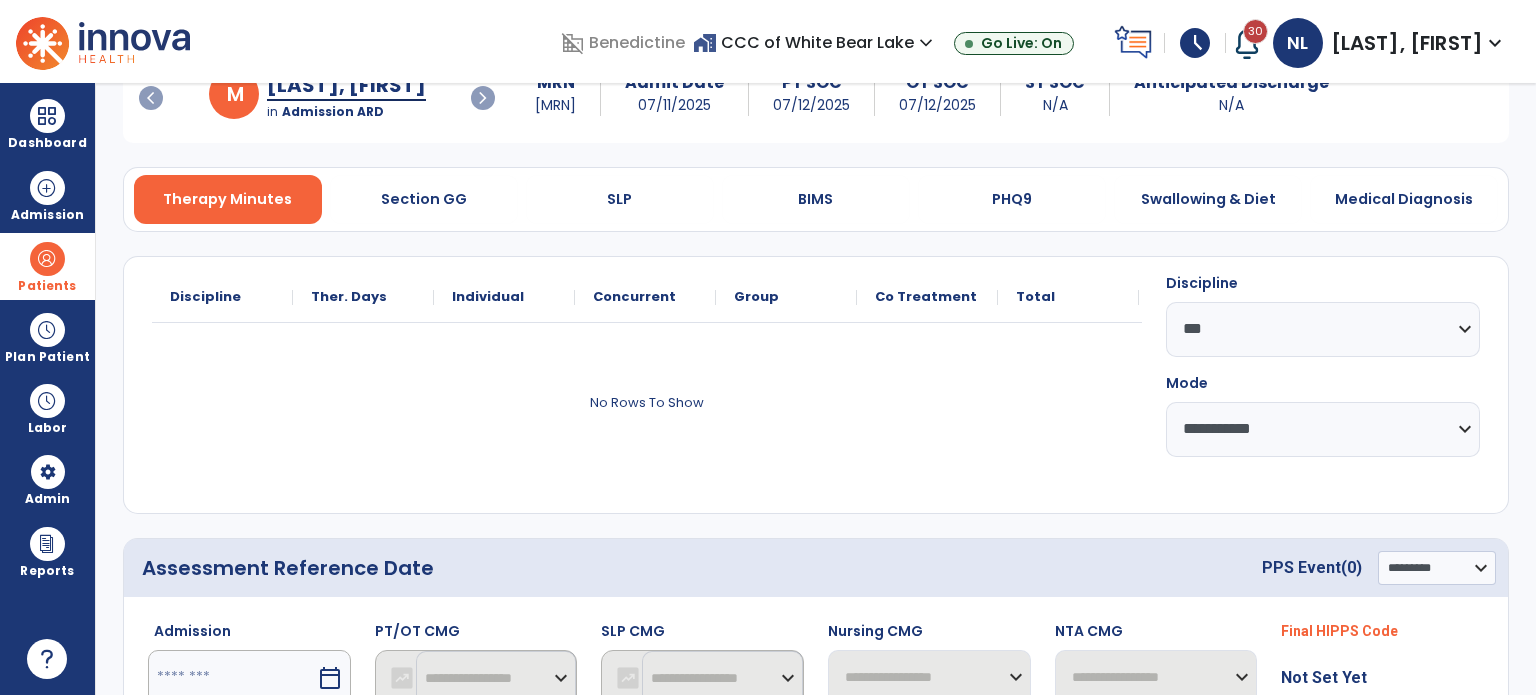 scroll, scrollTop: 224, scrollLeft: 0, axis: vertical 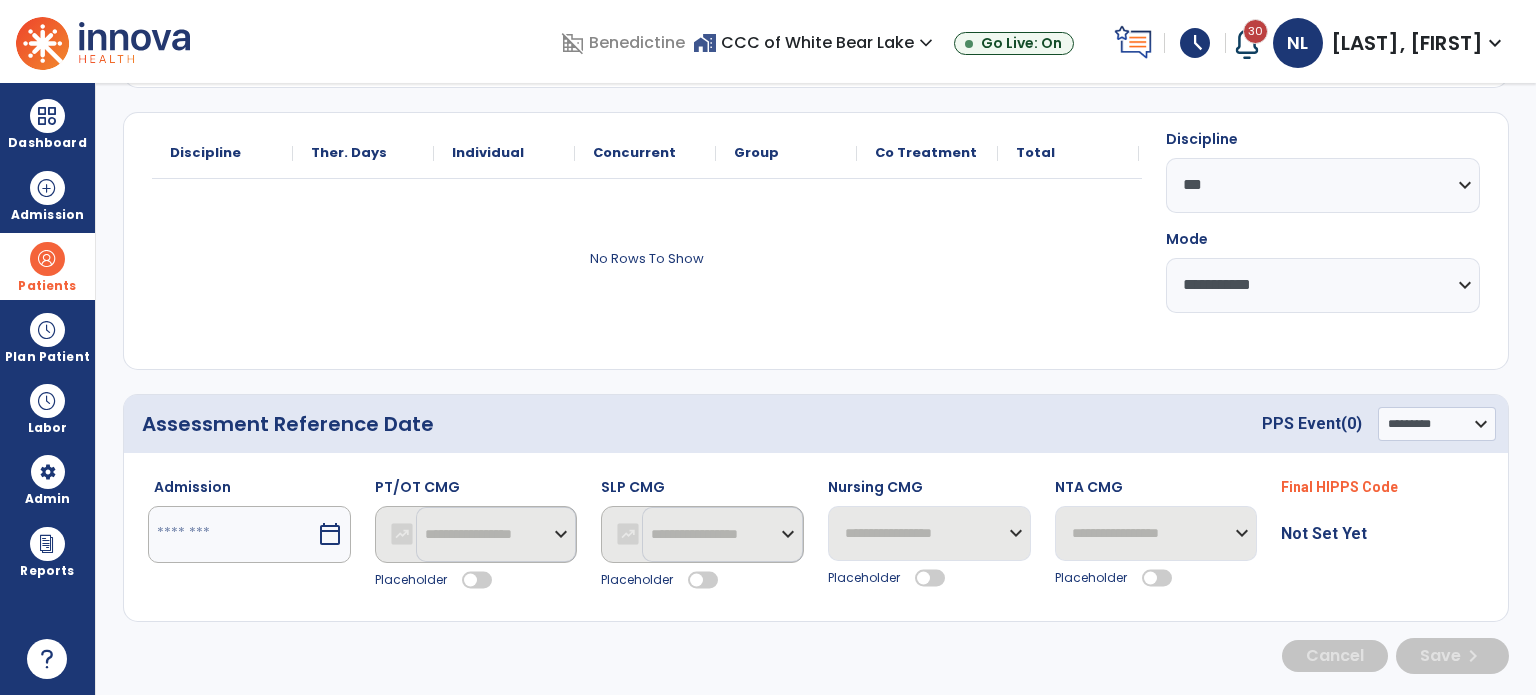 click at bounding box center (232, 534) 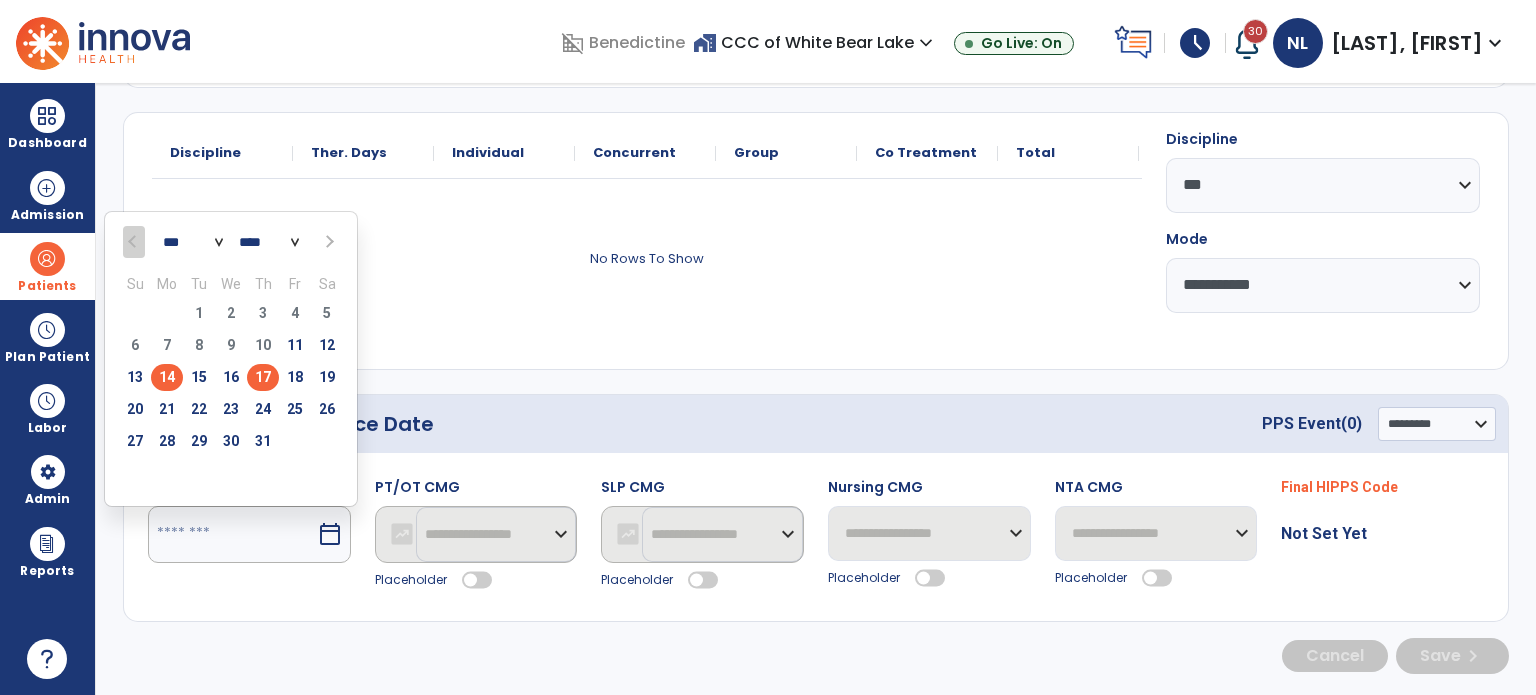 click on "17" at bounding box center (263, 377) 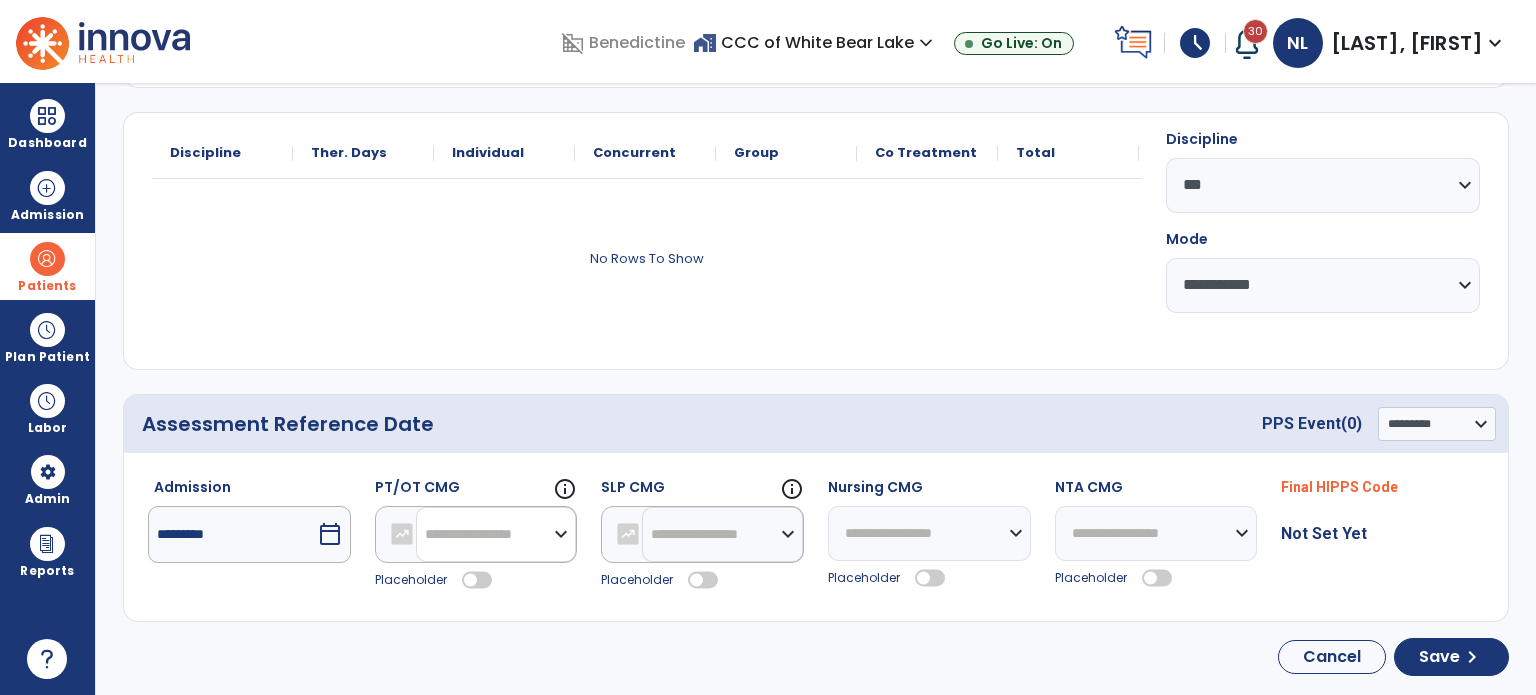 drag, startPoint x: 459, startPoint y: 535, endPoint x: 459, endPoint y: 509, distance: 26 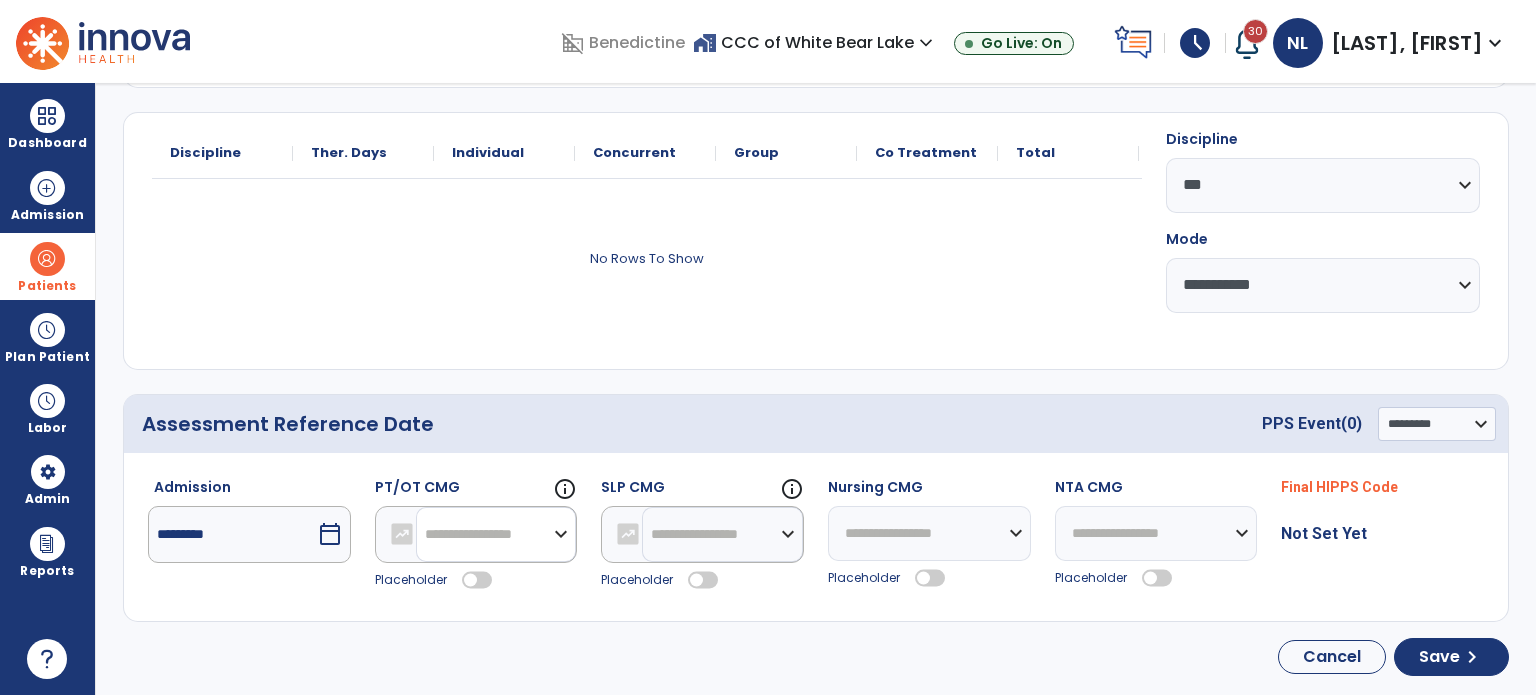 select on "**" 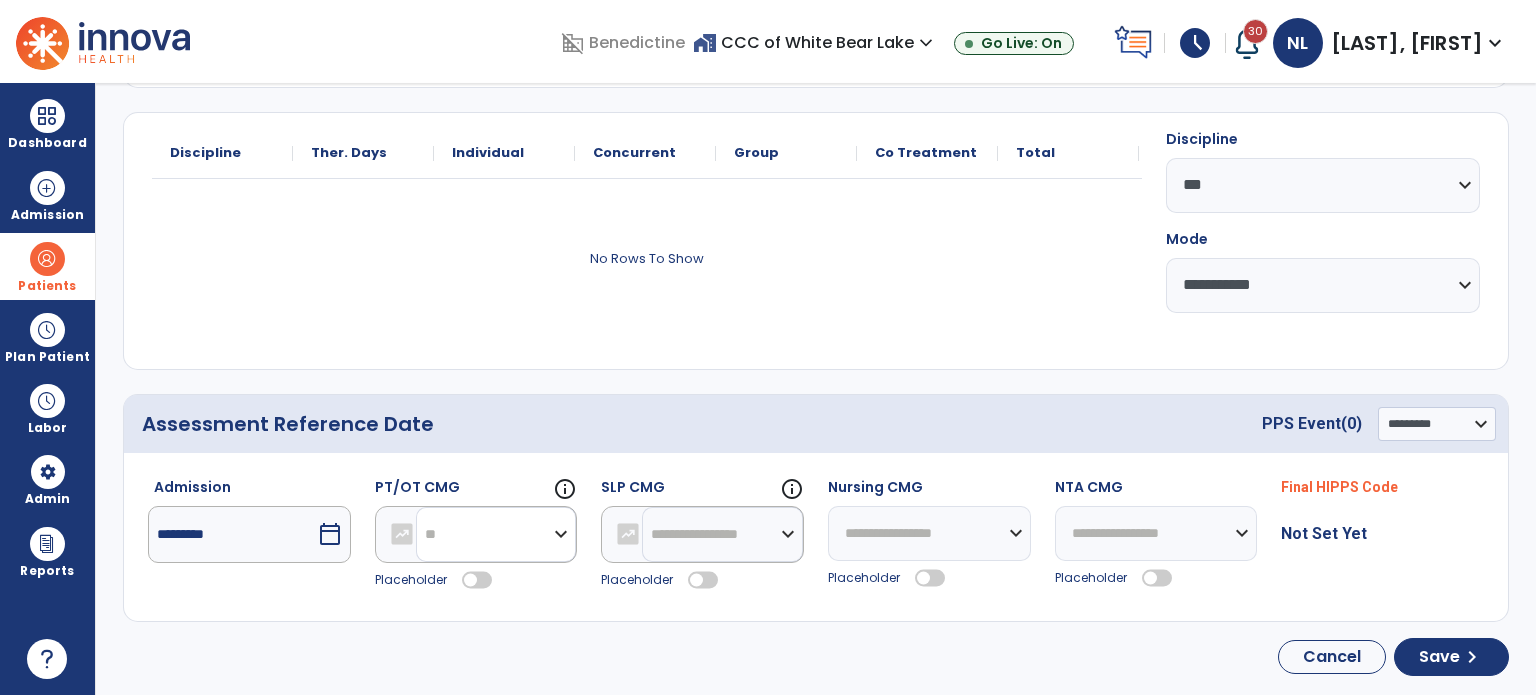 click on "**********" 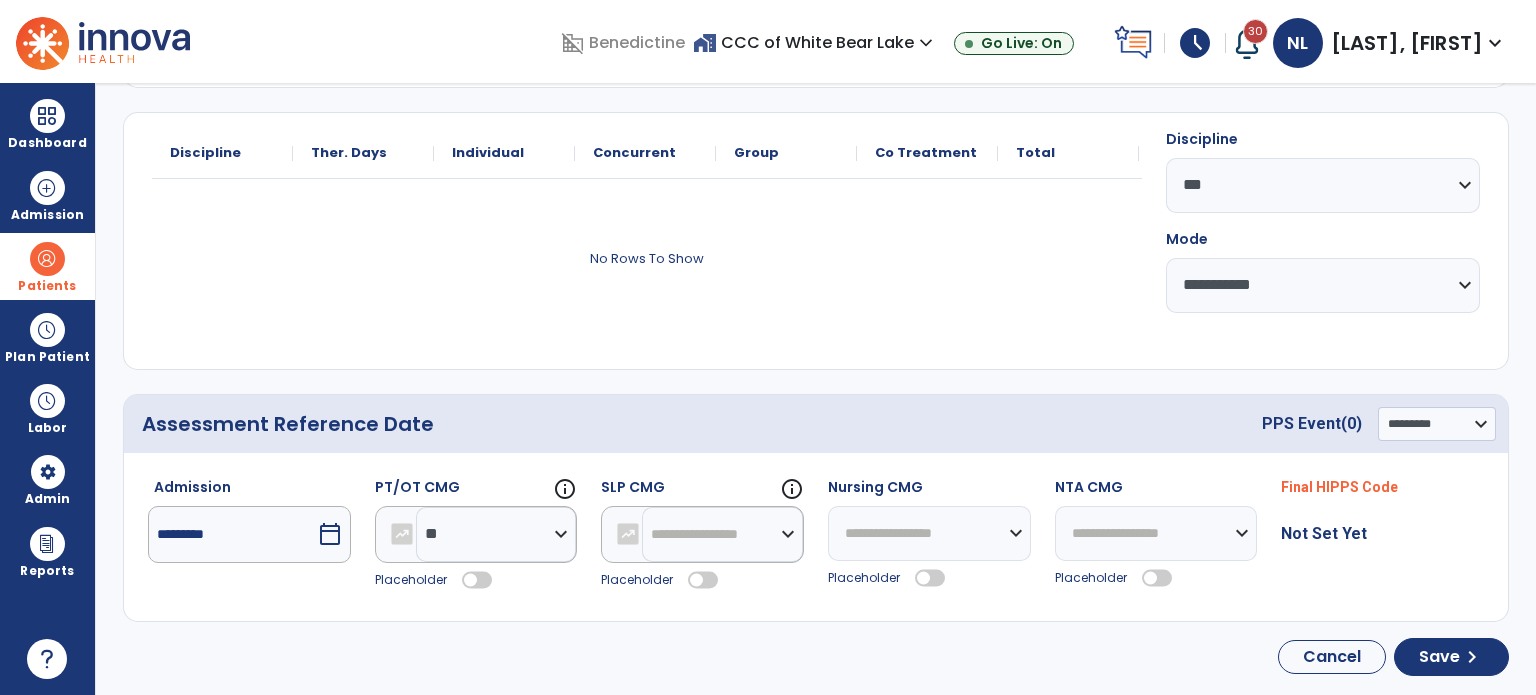 click 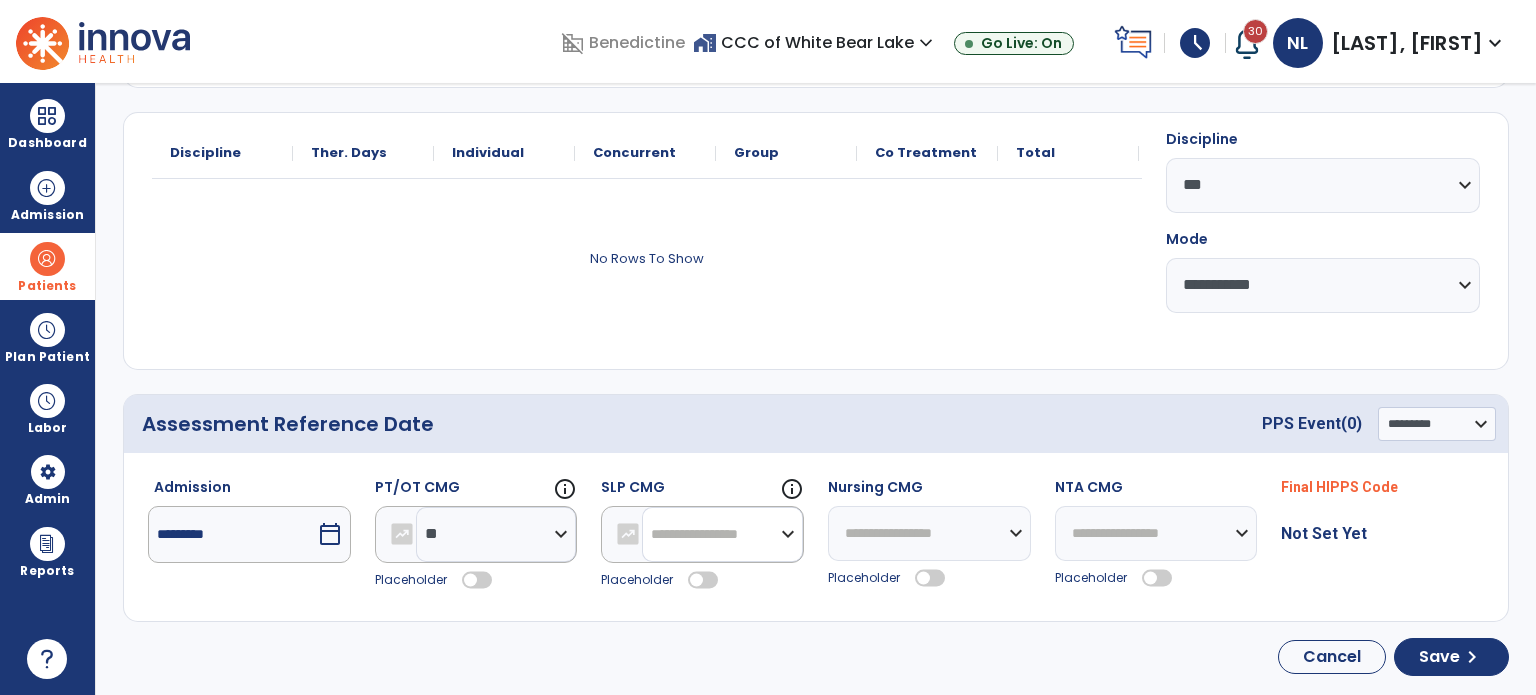 click on "**********" 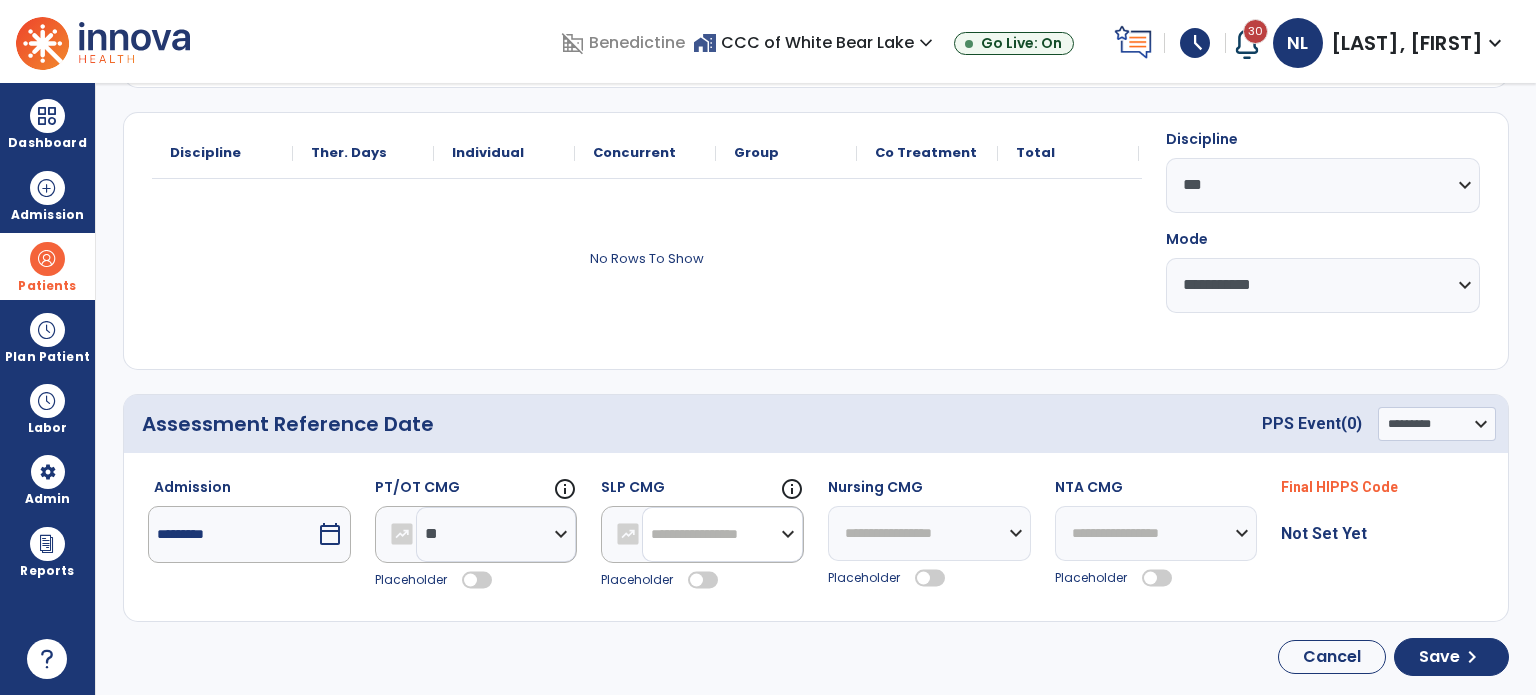 select on "**" 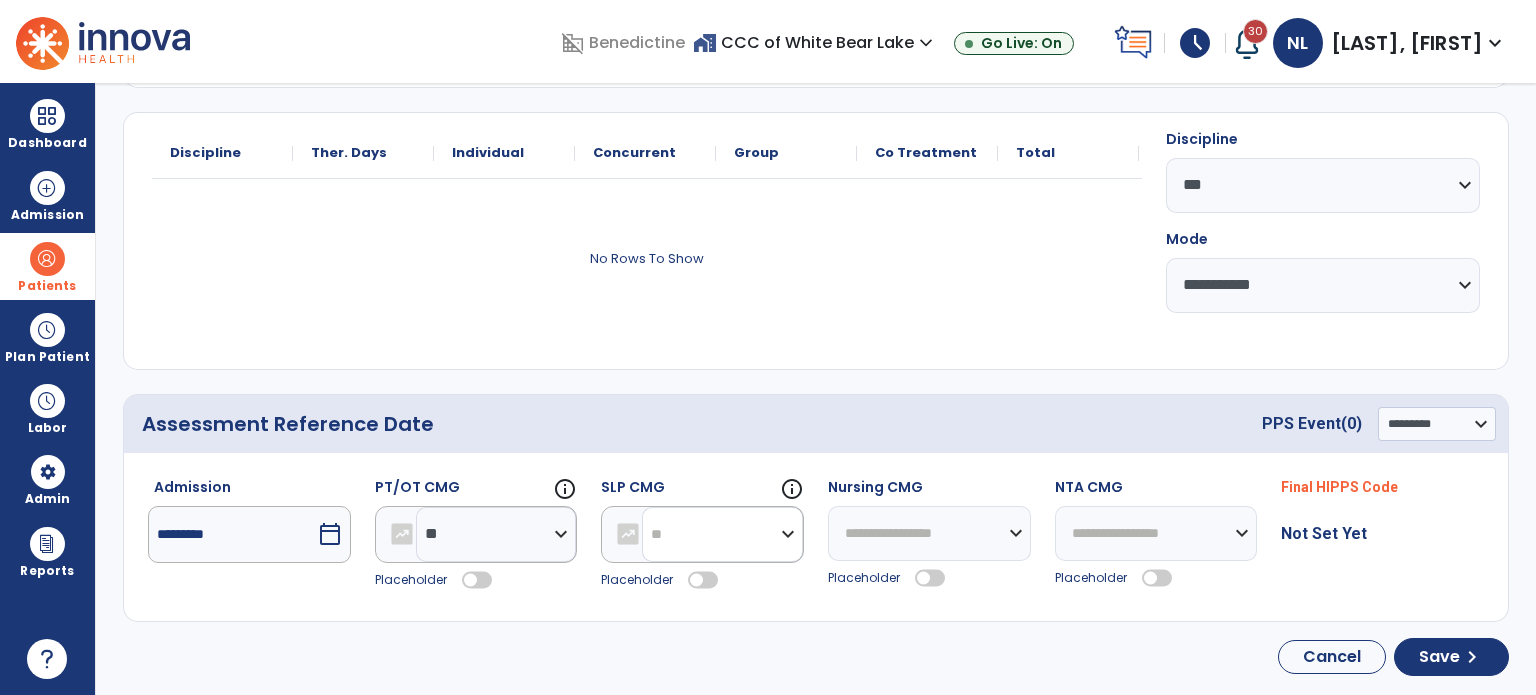 click on "**********" 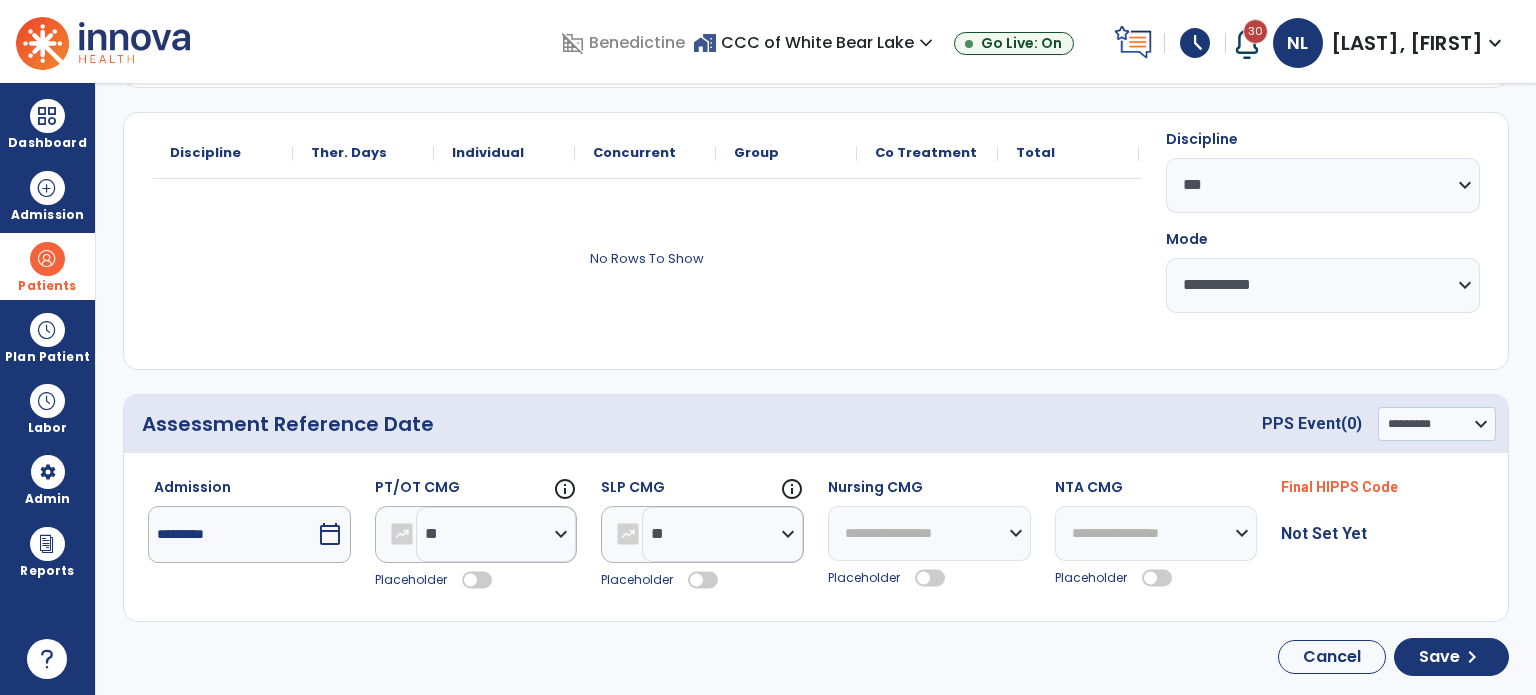 click 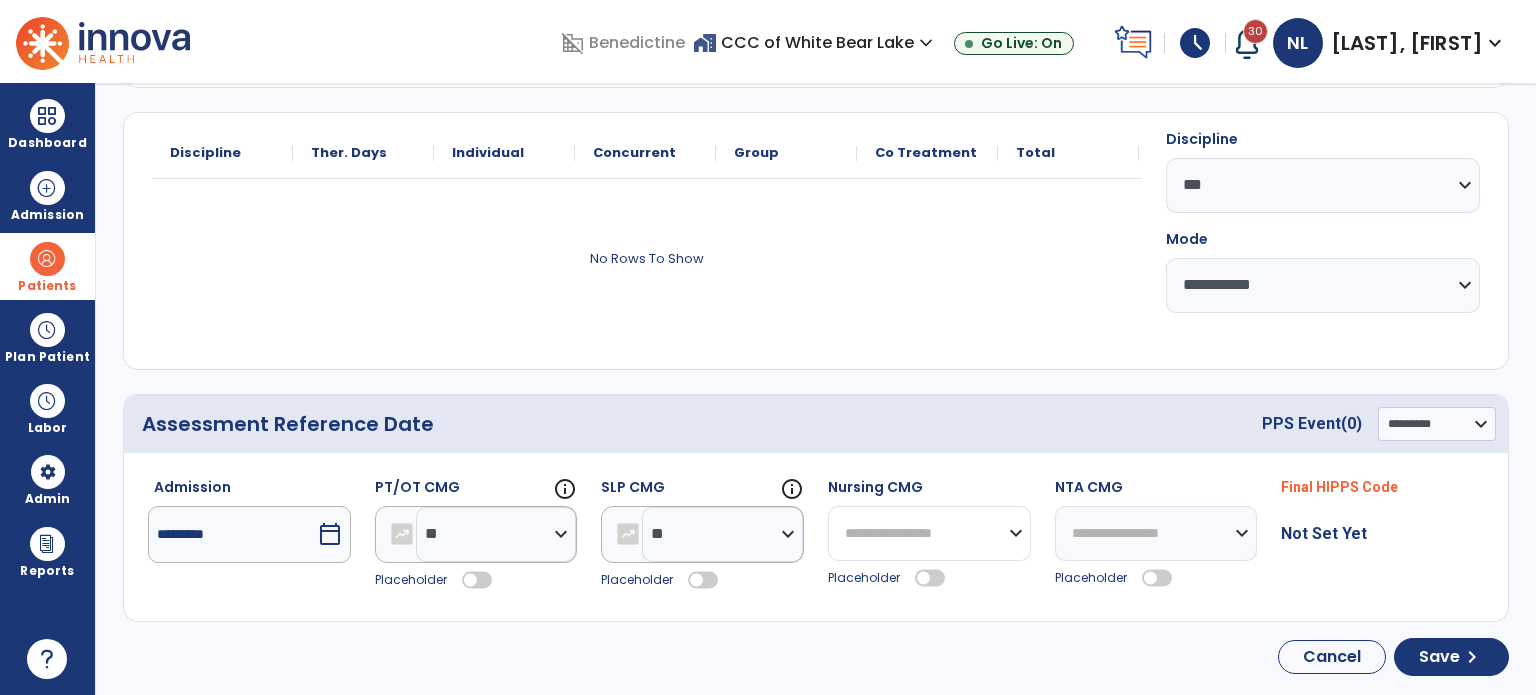 drag, startPoint x: 865, startPoint y: 542, endPoint x: 870, endPoint y: 521, distance: 21.587032 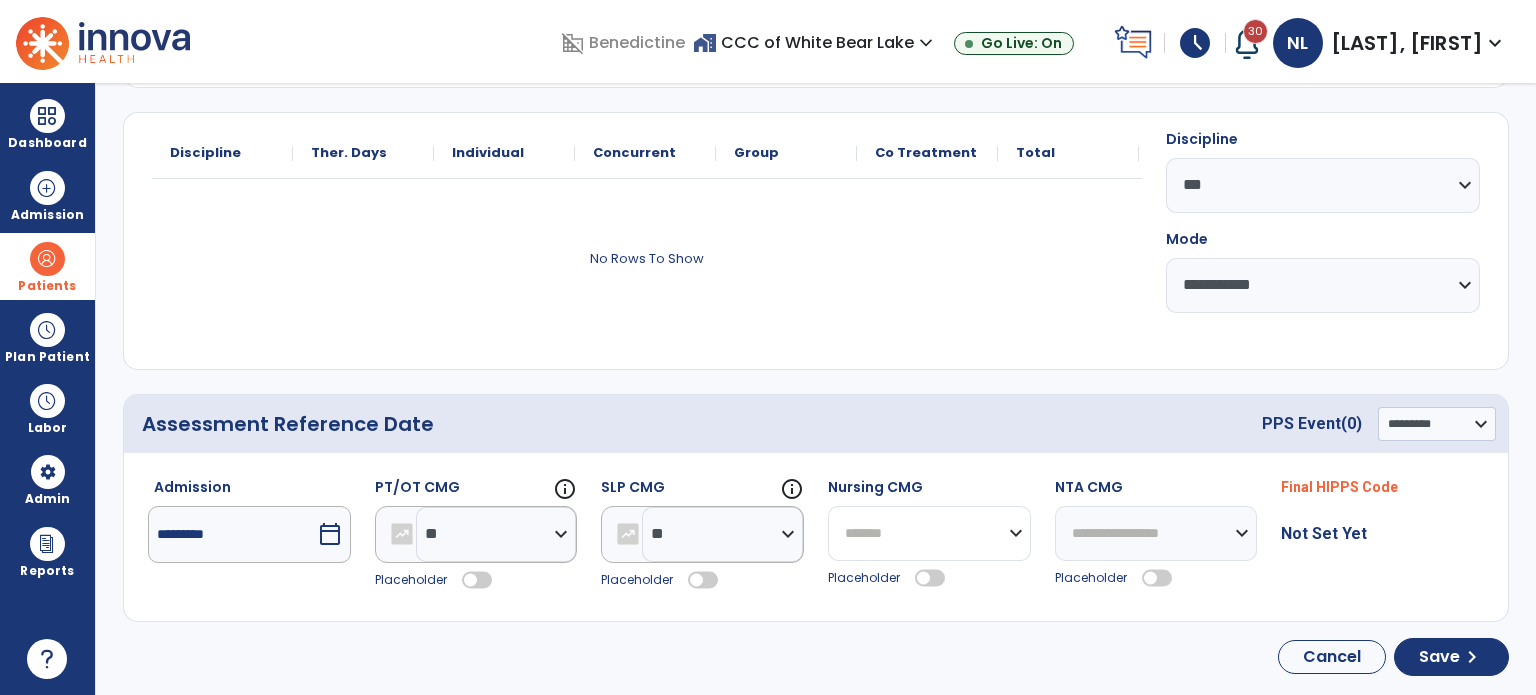 click on "**********" 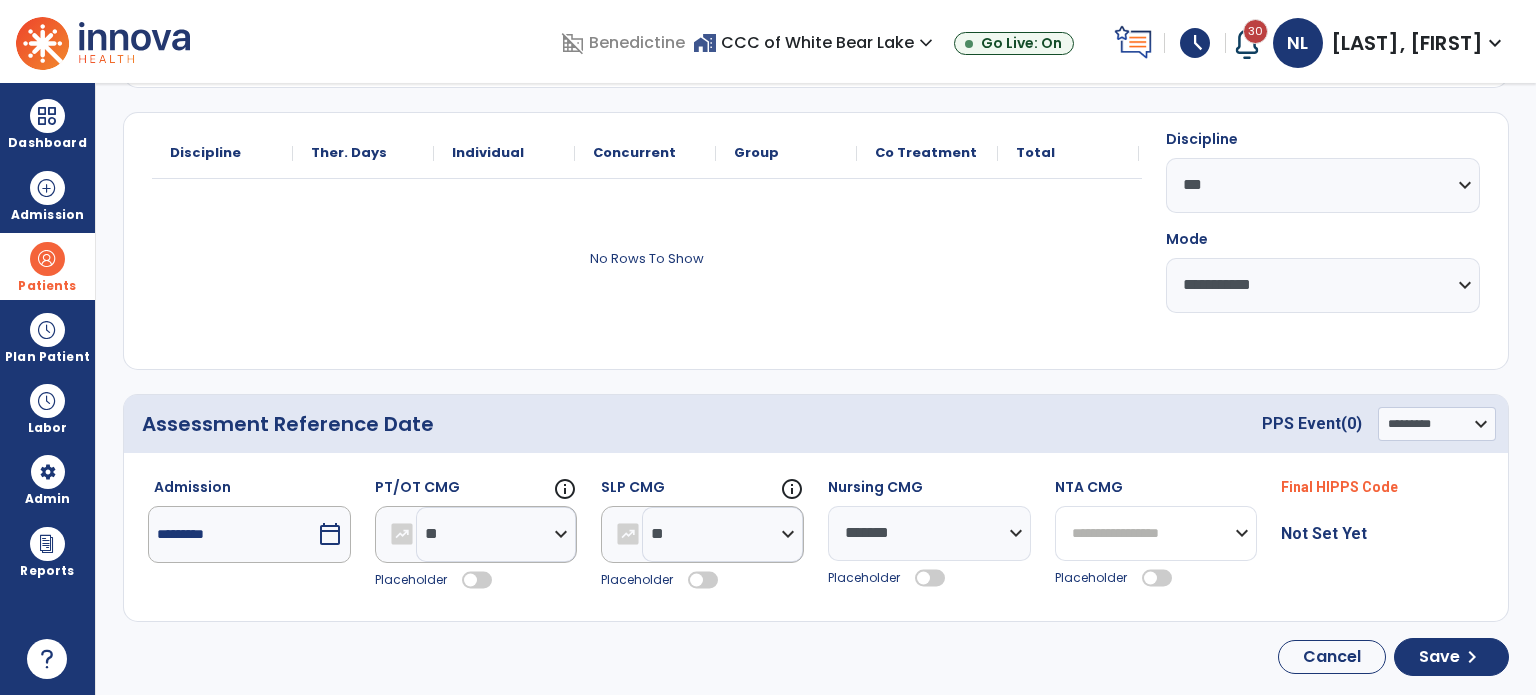 click on "**********" 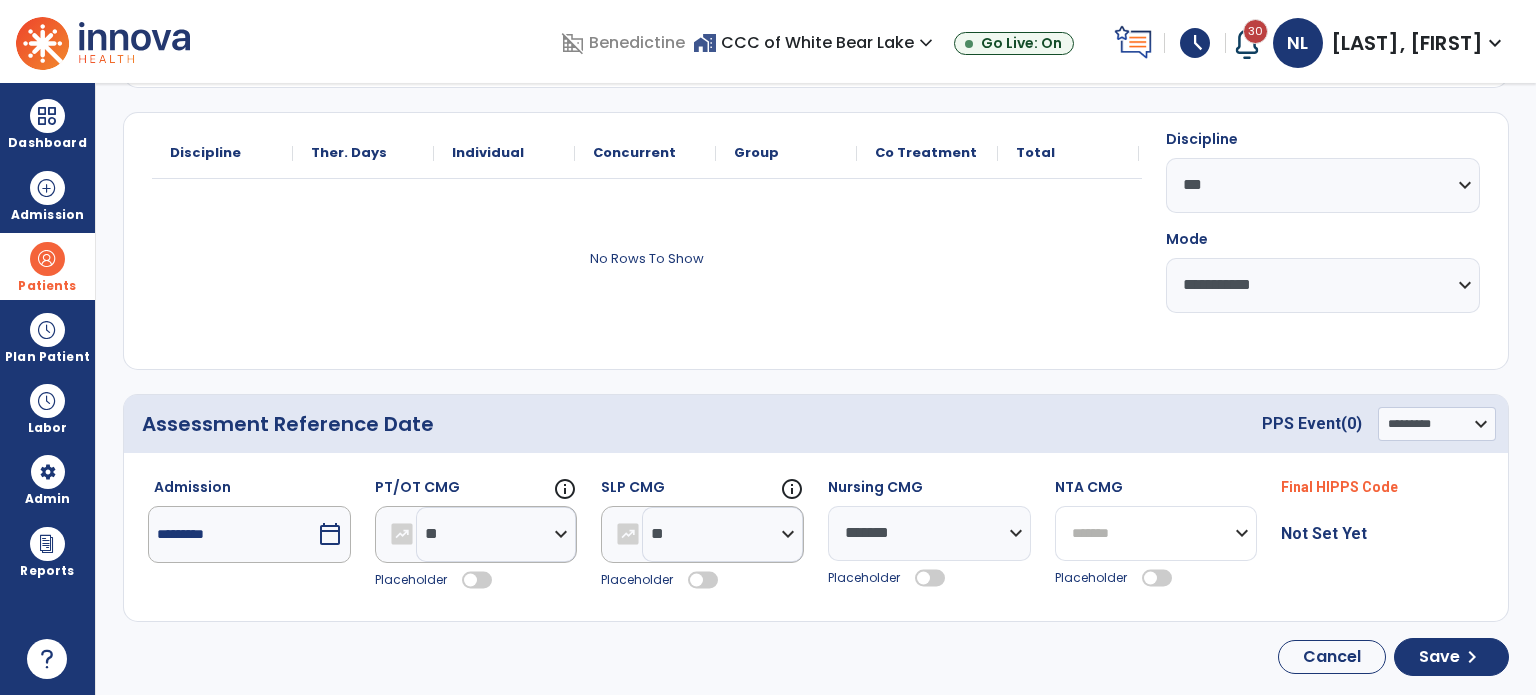 click on "**********" 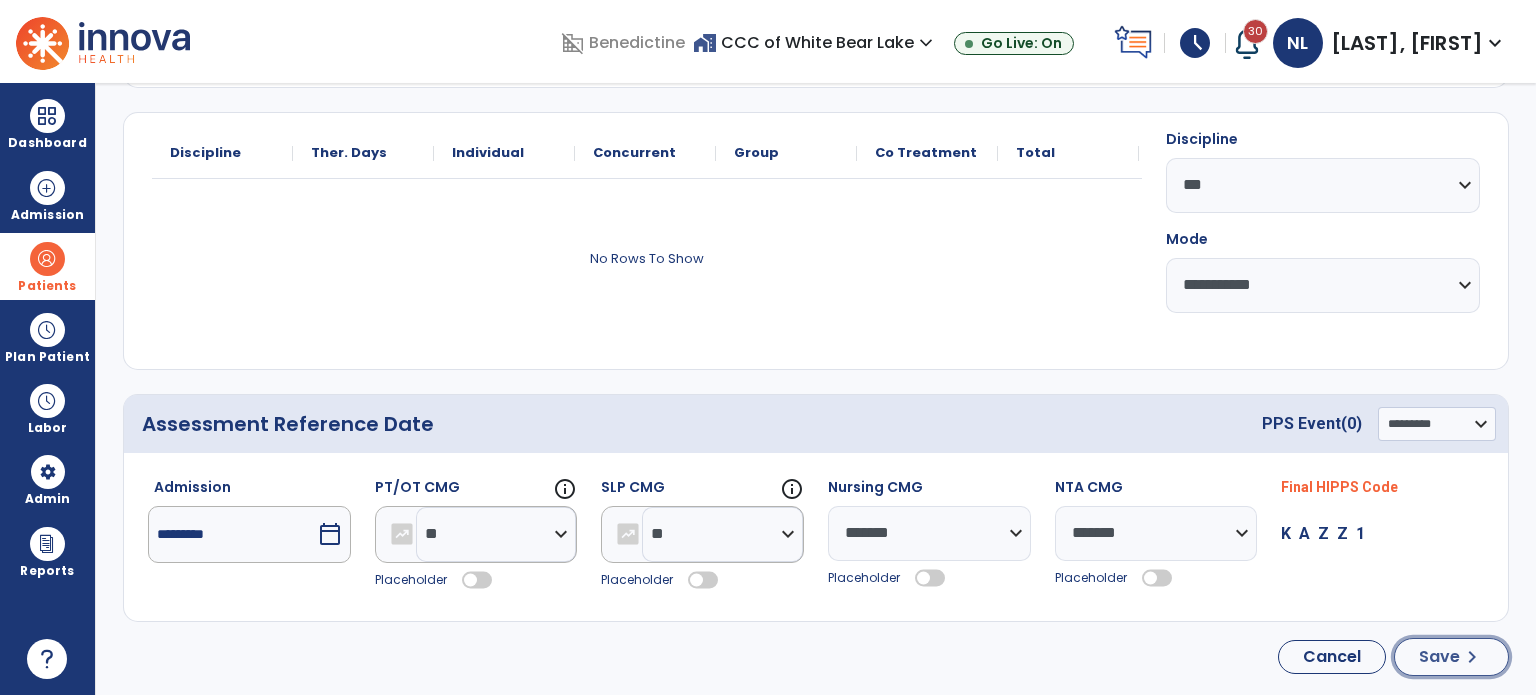 click on "Save" 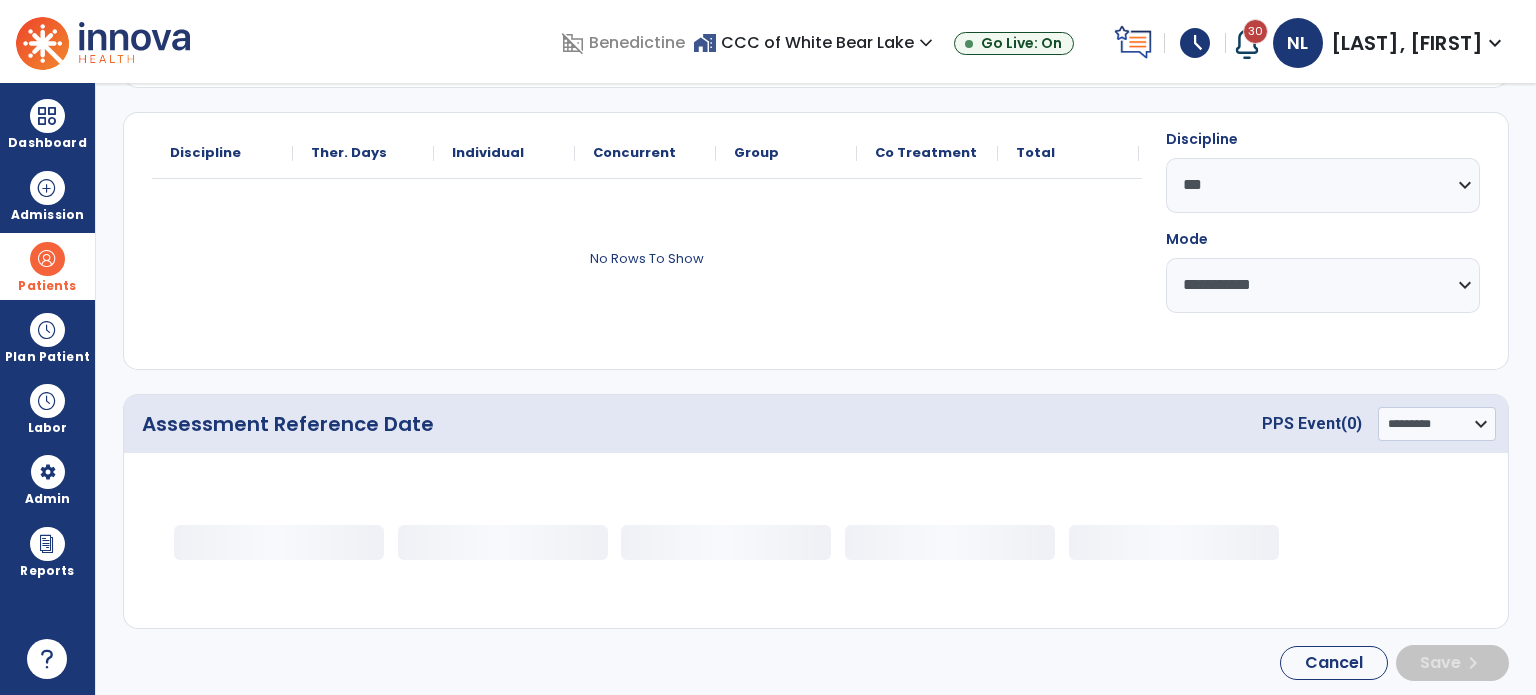 scroll, scrollTop: 0, scrollLeft: 0, axis: both 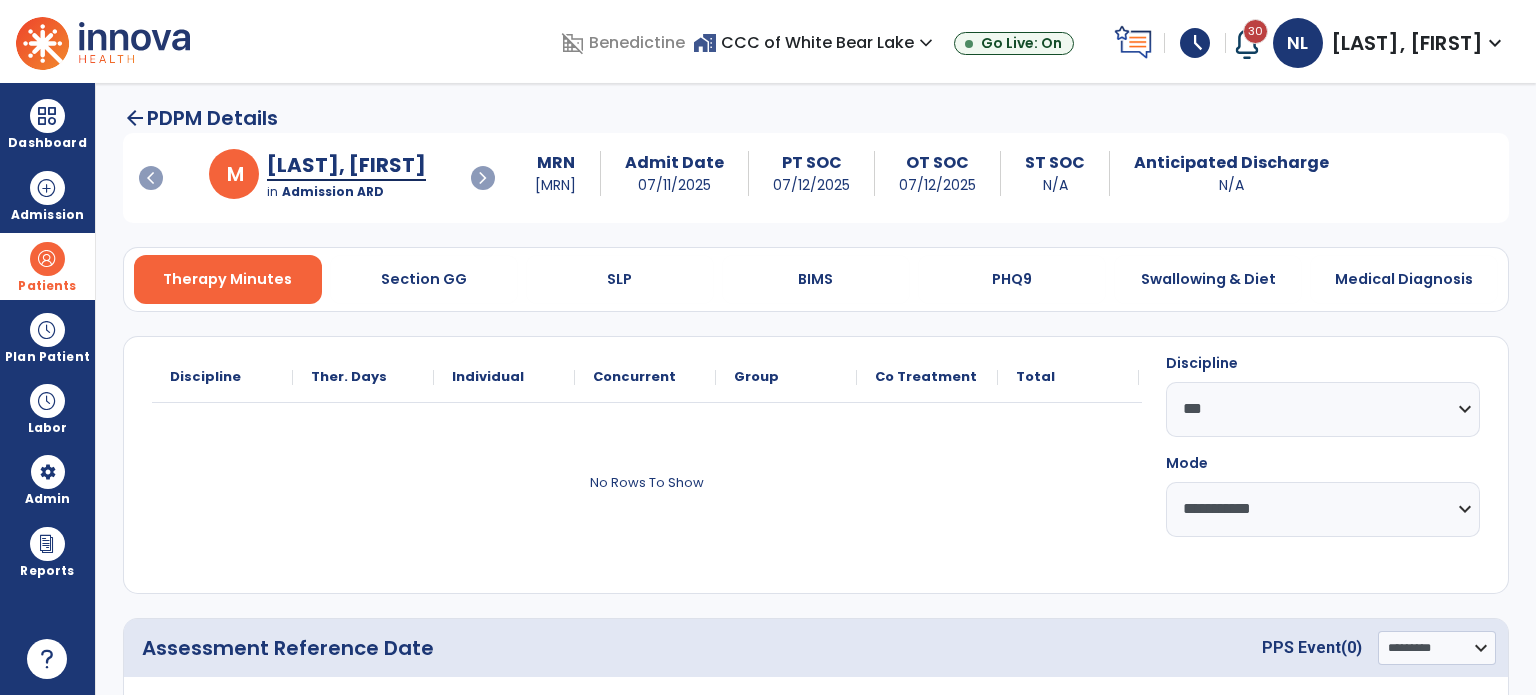 select on "***" 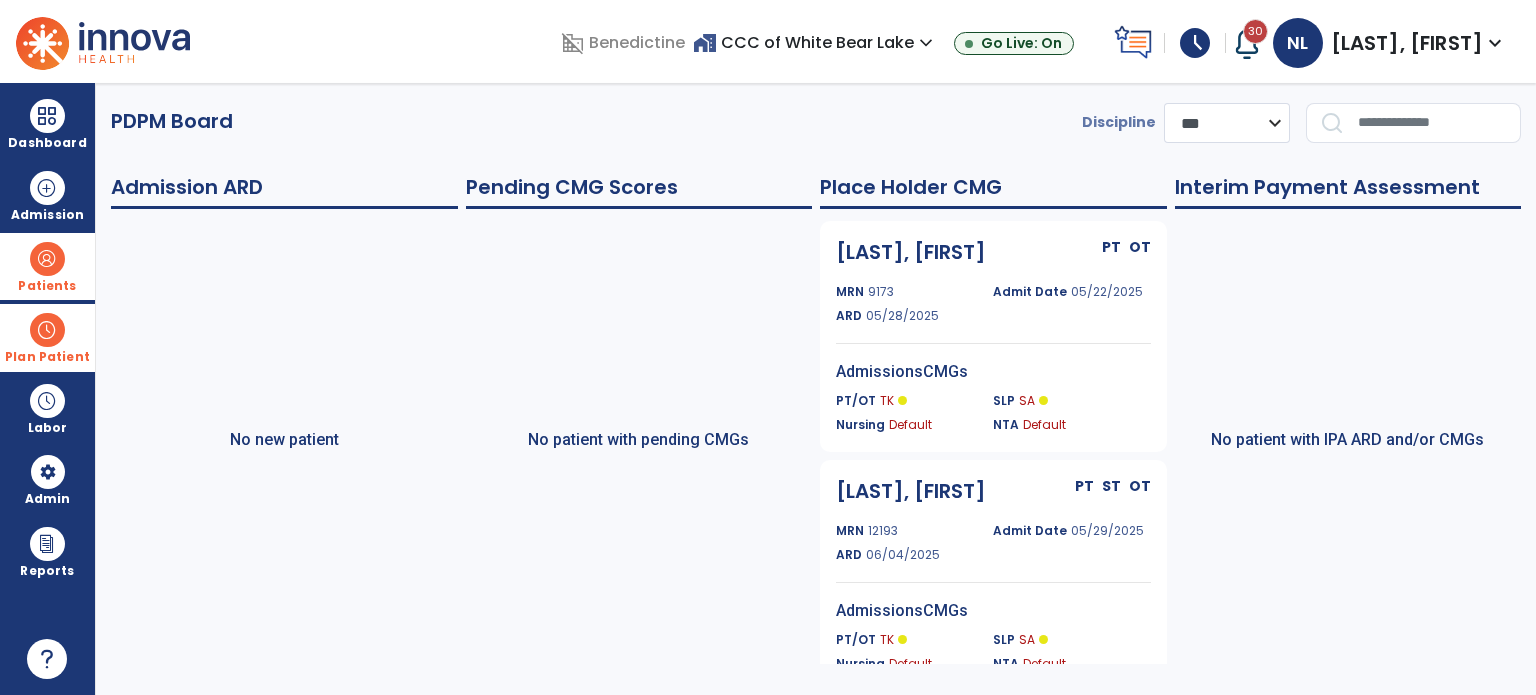 click on "Plan Patient" at bounding box center (47, 286) 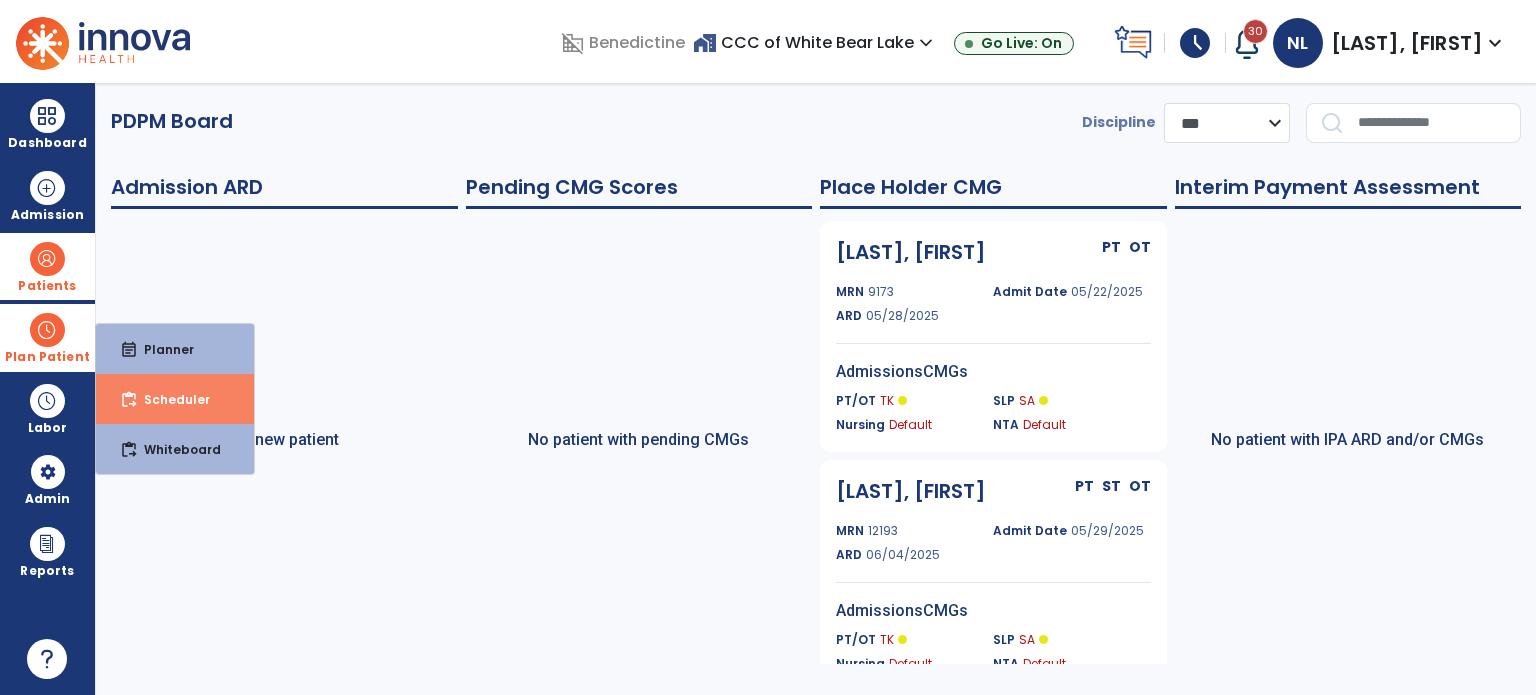 click on "Scheduler" at bounding box center (169, 399) 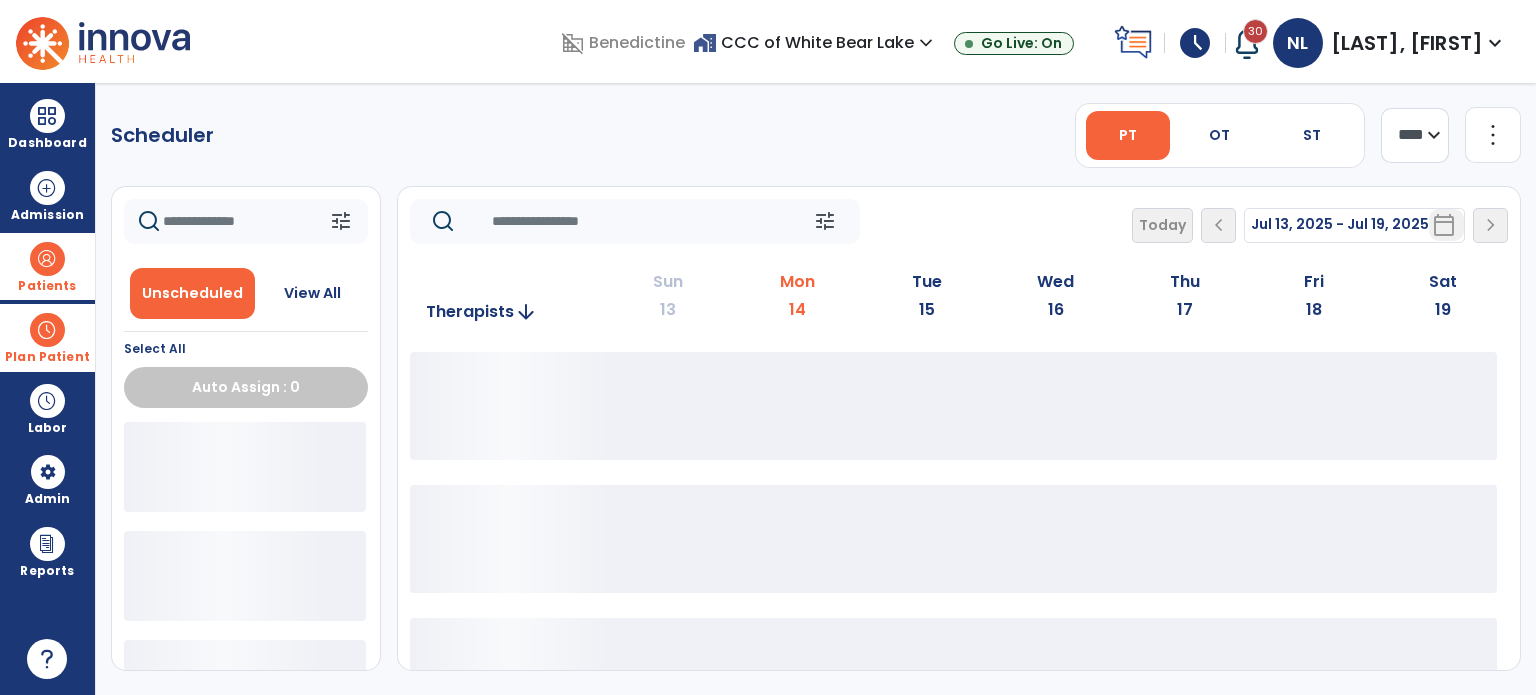 drag, startPoint x: 46, startPoint y: 345, endPoint x: 146, endPoint y: 362, distance: 101.43471 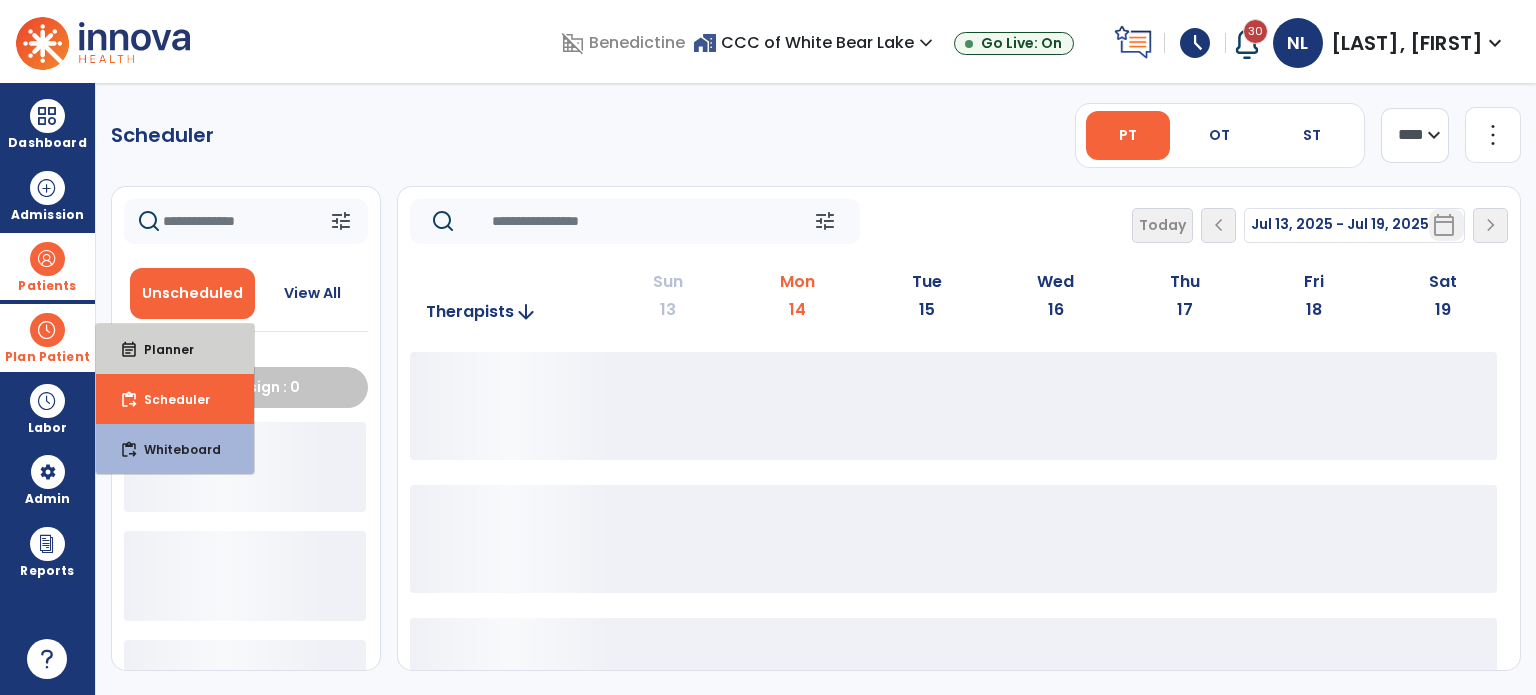 click on "event_note  Planner" at bounding box center (175, 349) 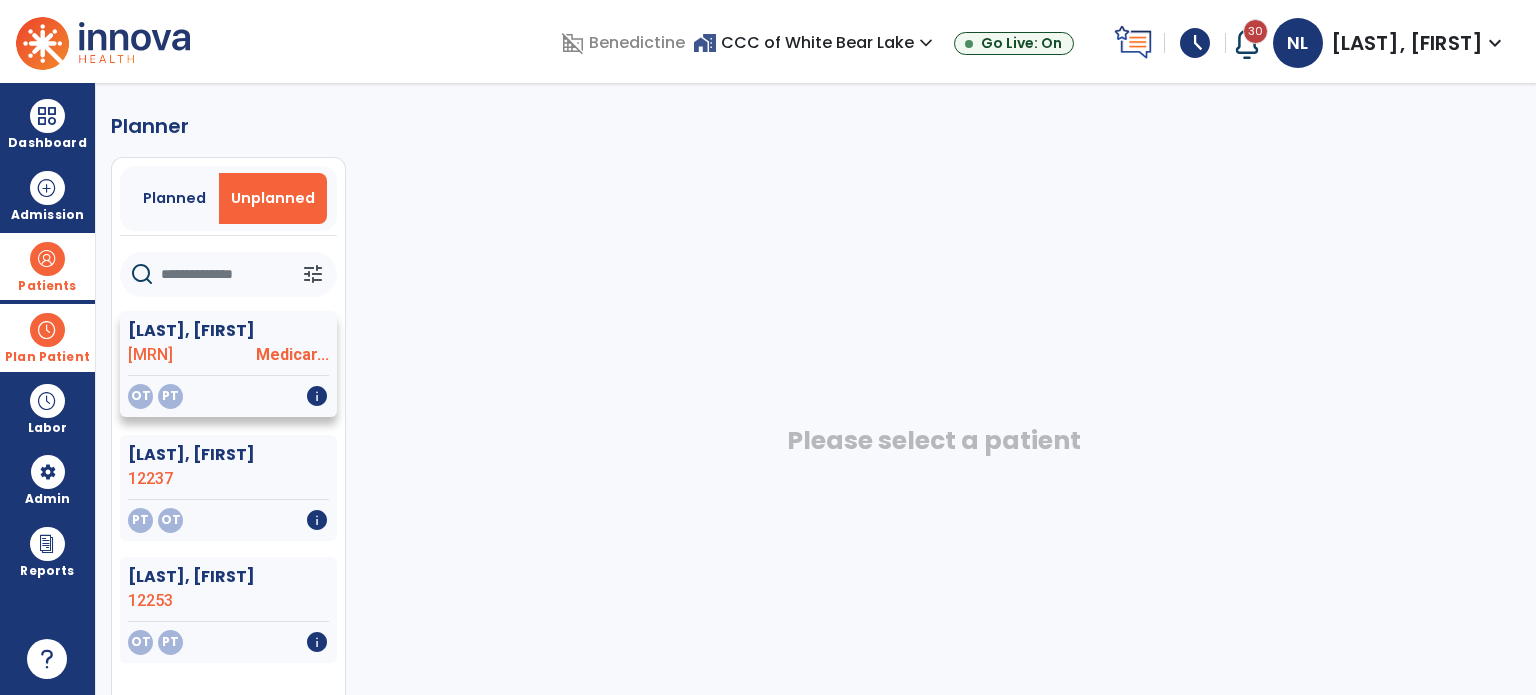 click on "[LAST], [LAST]" 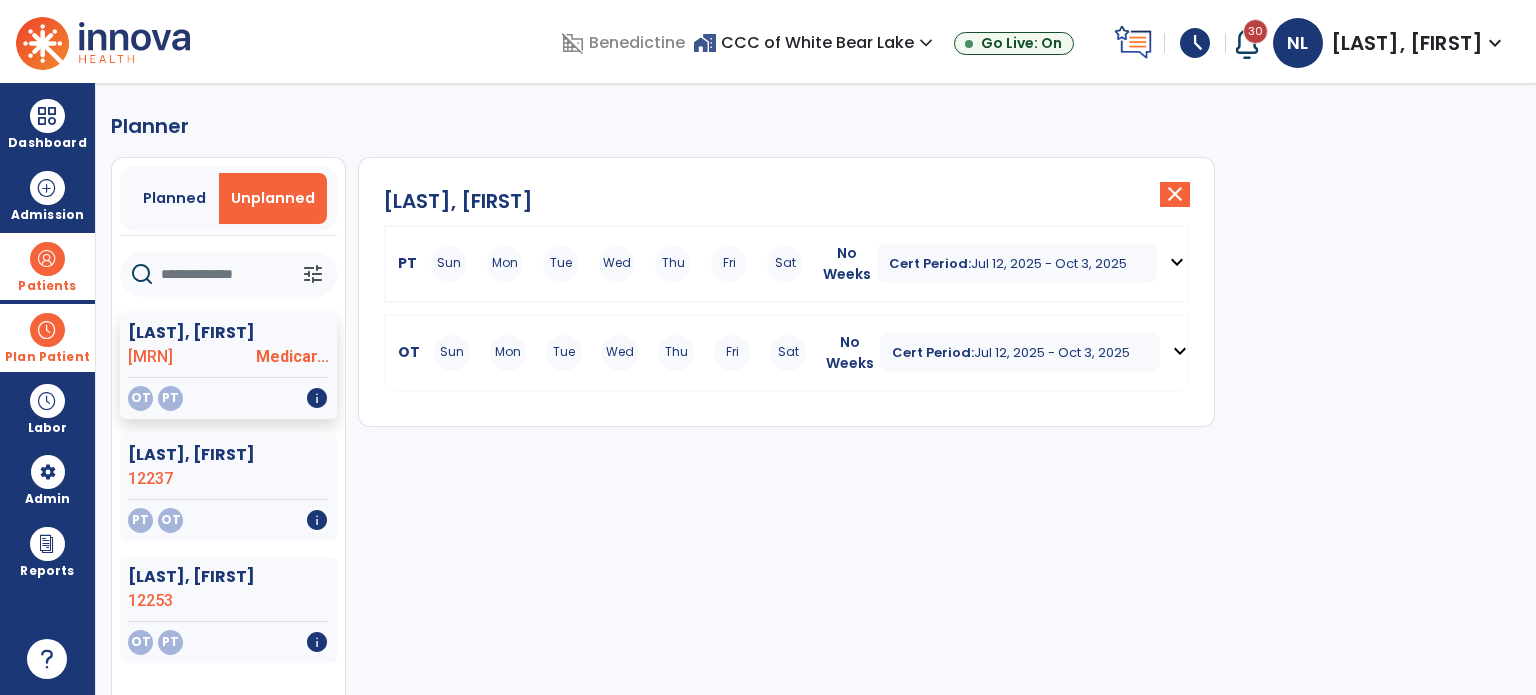 click on "expand_more" at bounding box center (1177, 262) 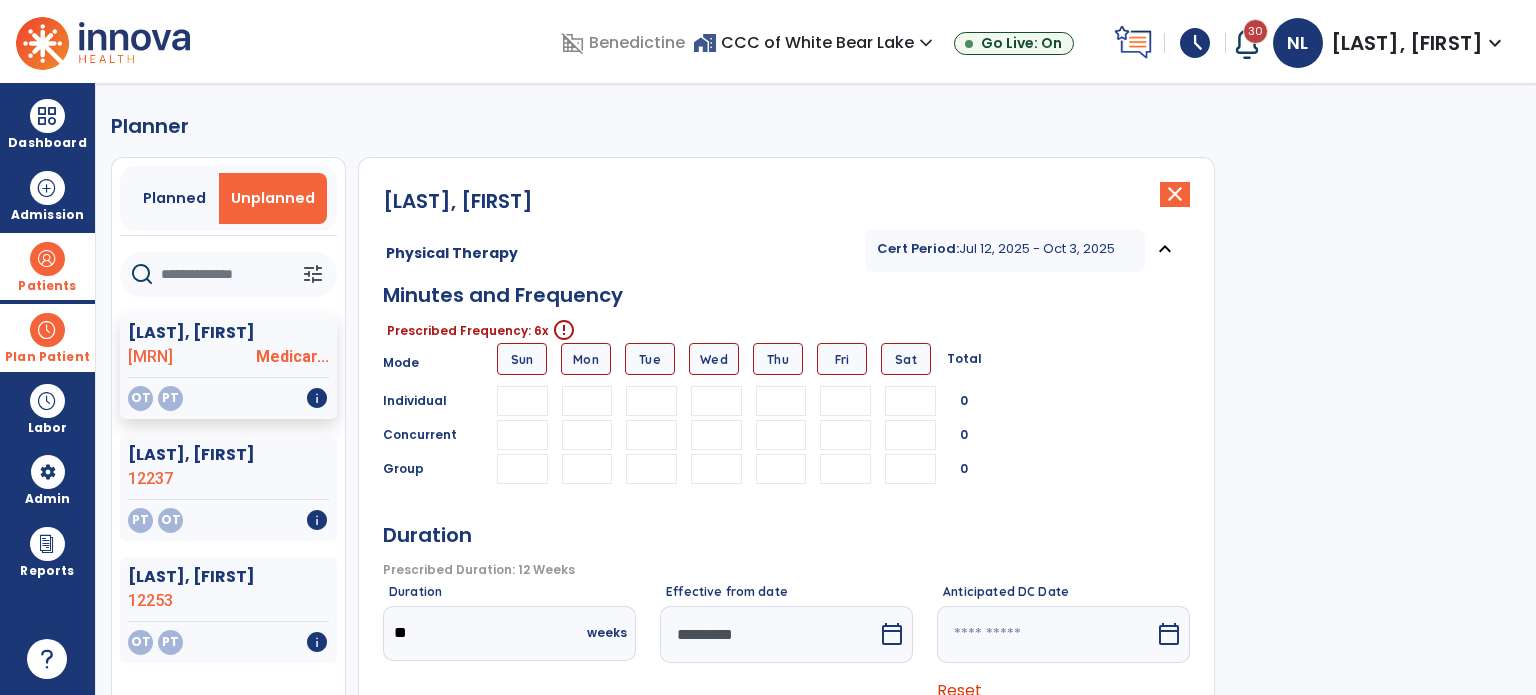click at bounding box center [587, 401] 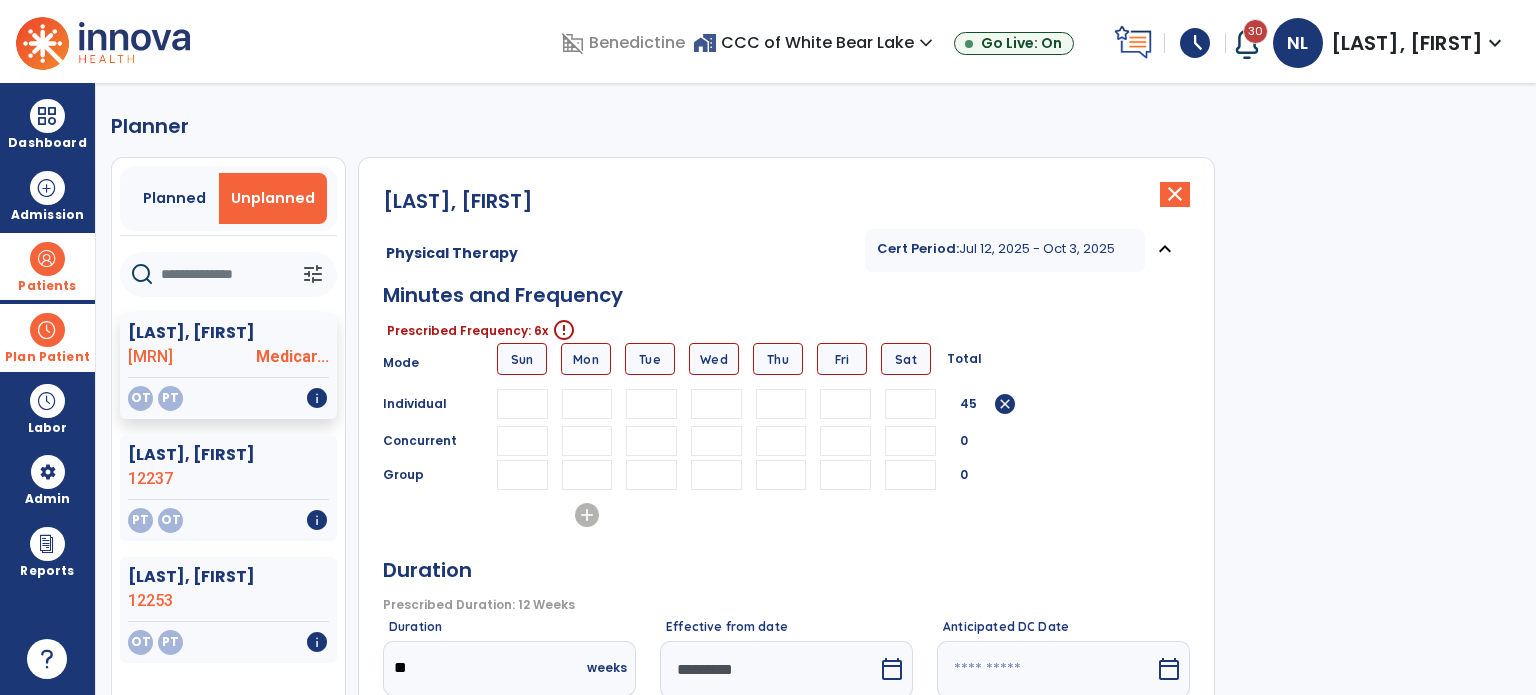 type on "**" 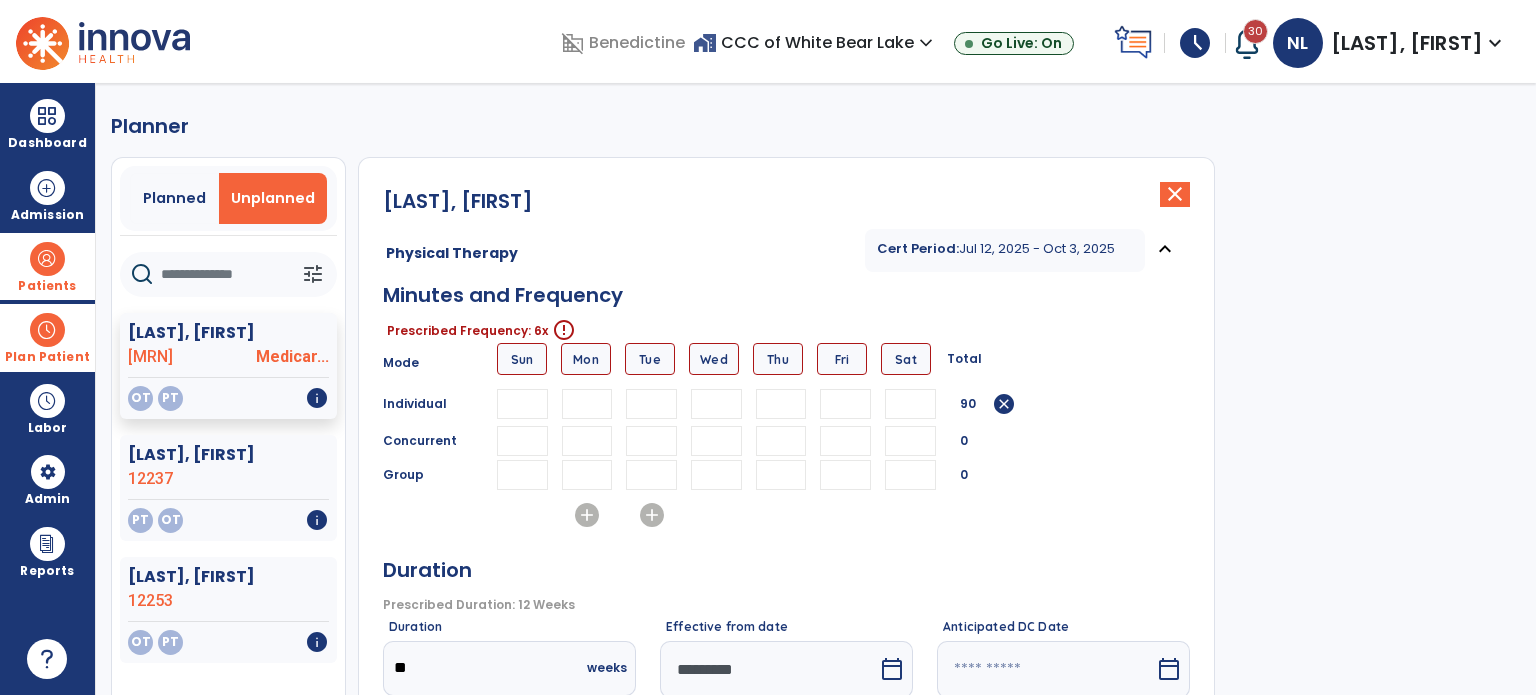 type on "**" 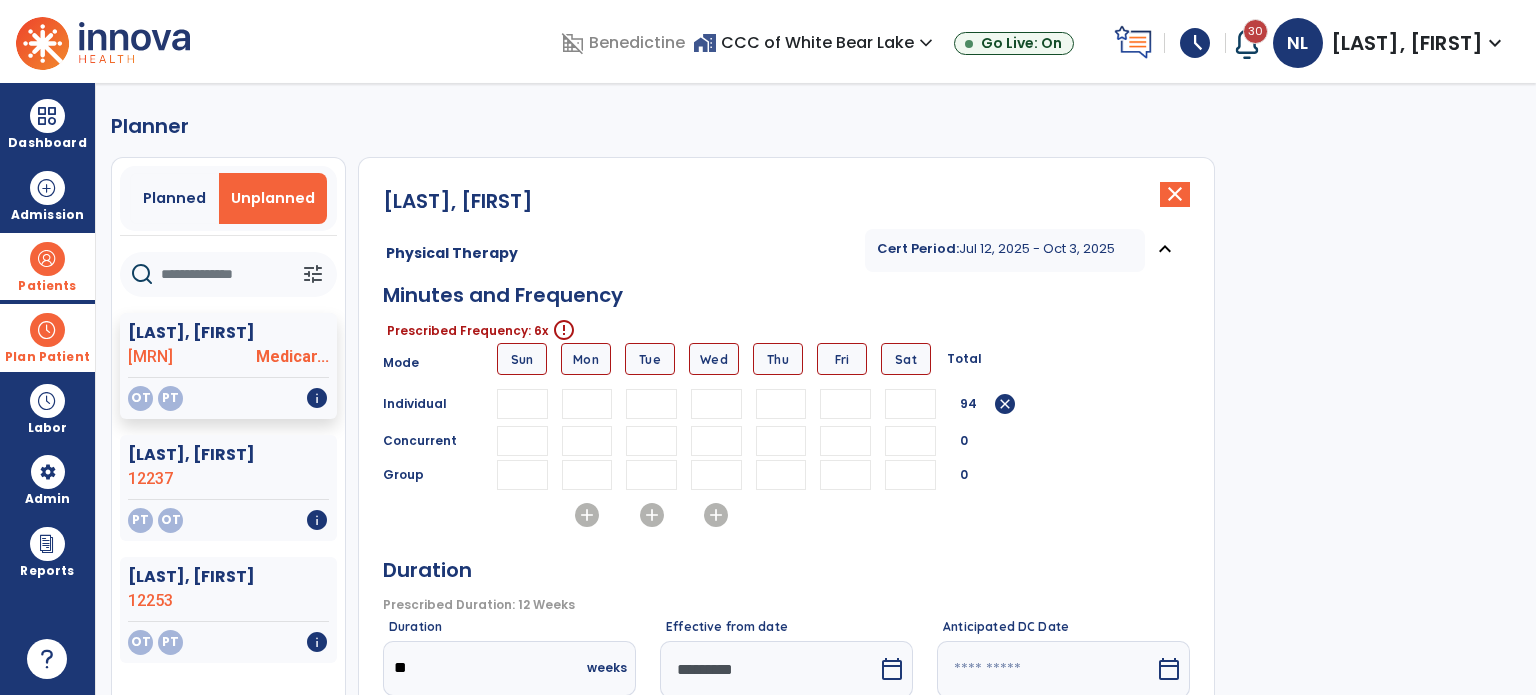 type on "**" 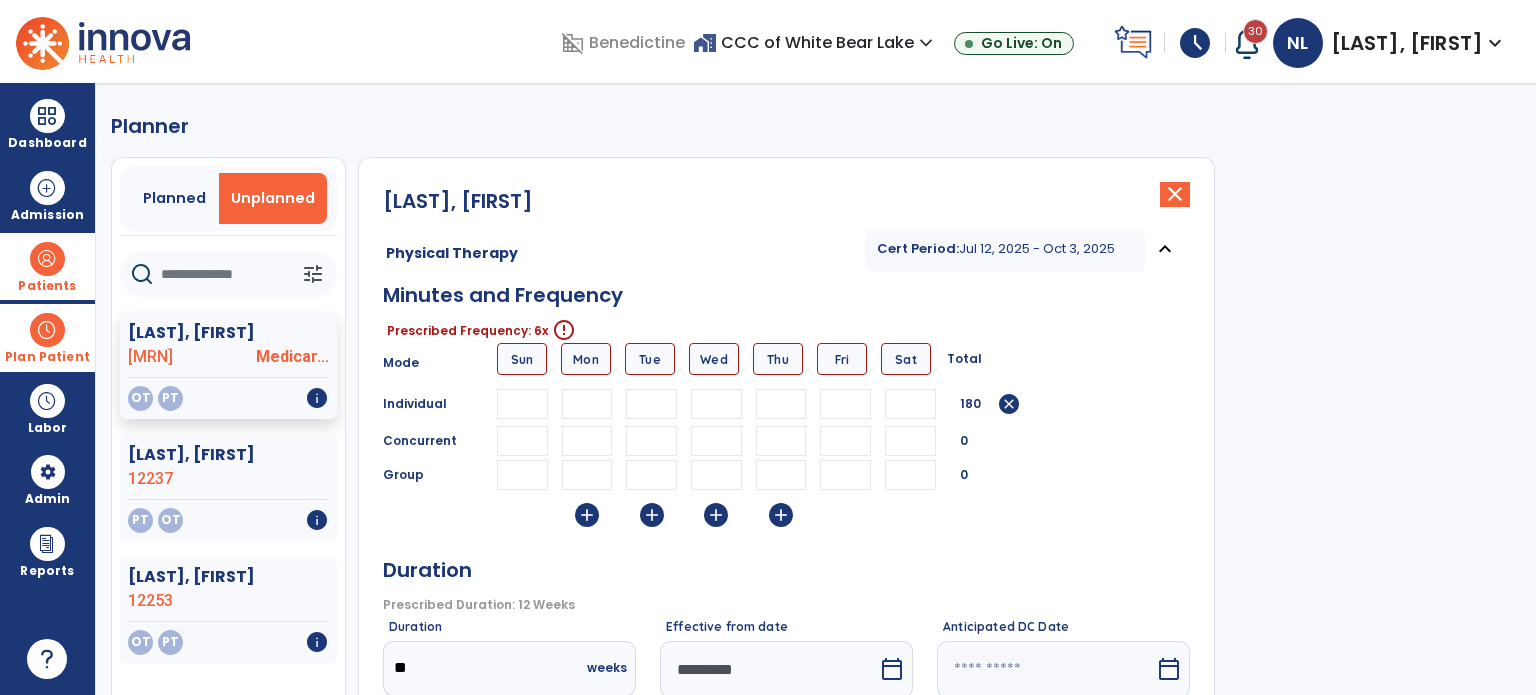 type on "**" 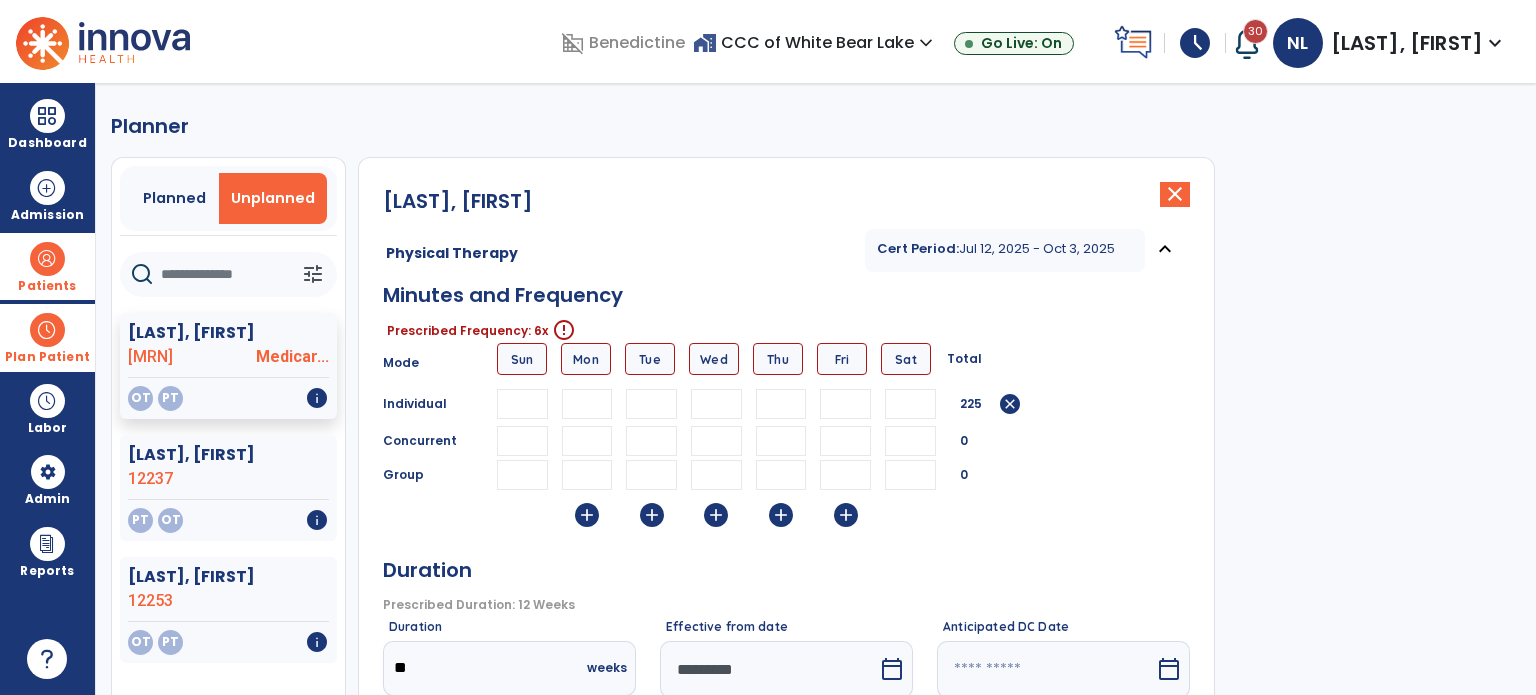 type on "**" 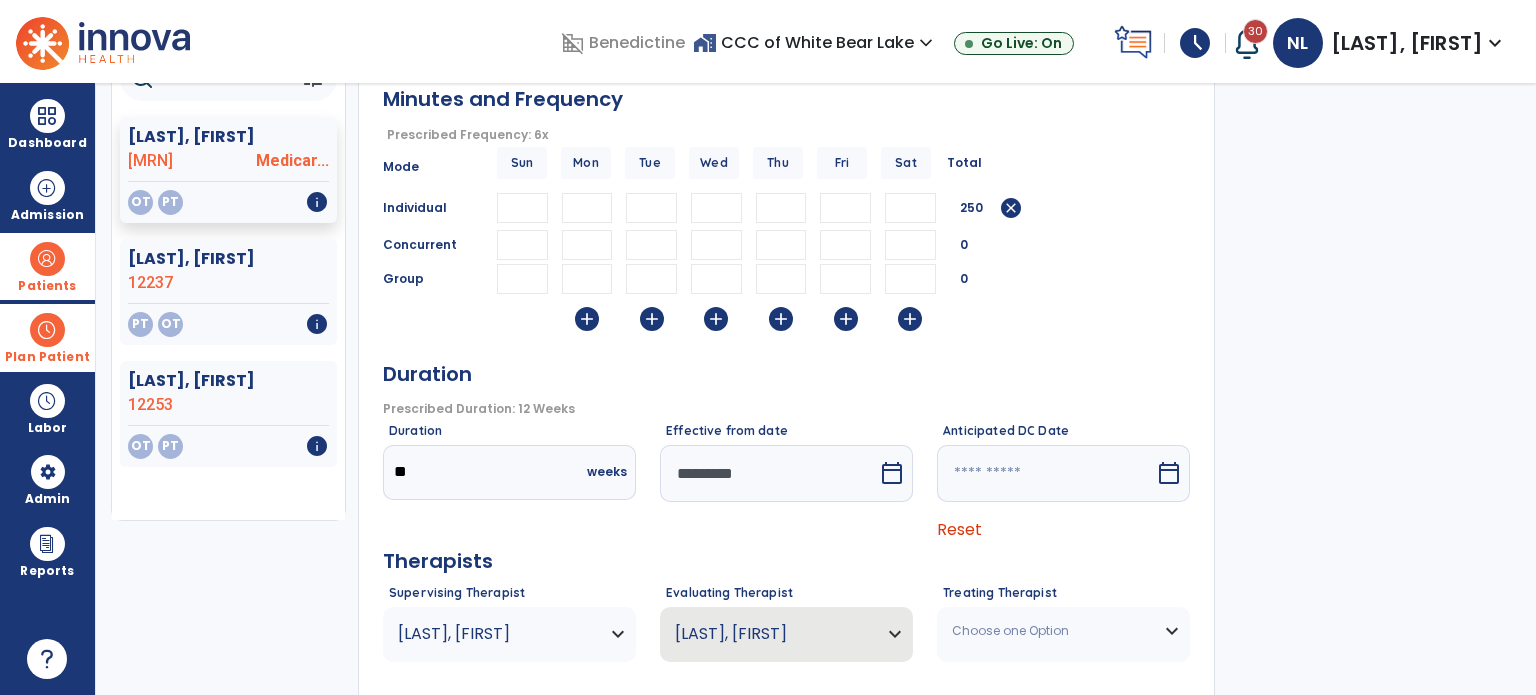 scroll, scrollTop: 300, scrollLeft: 0, axis: vertical 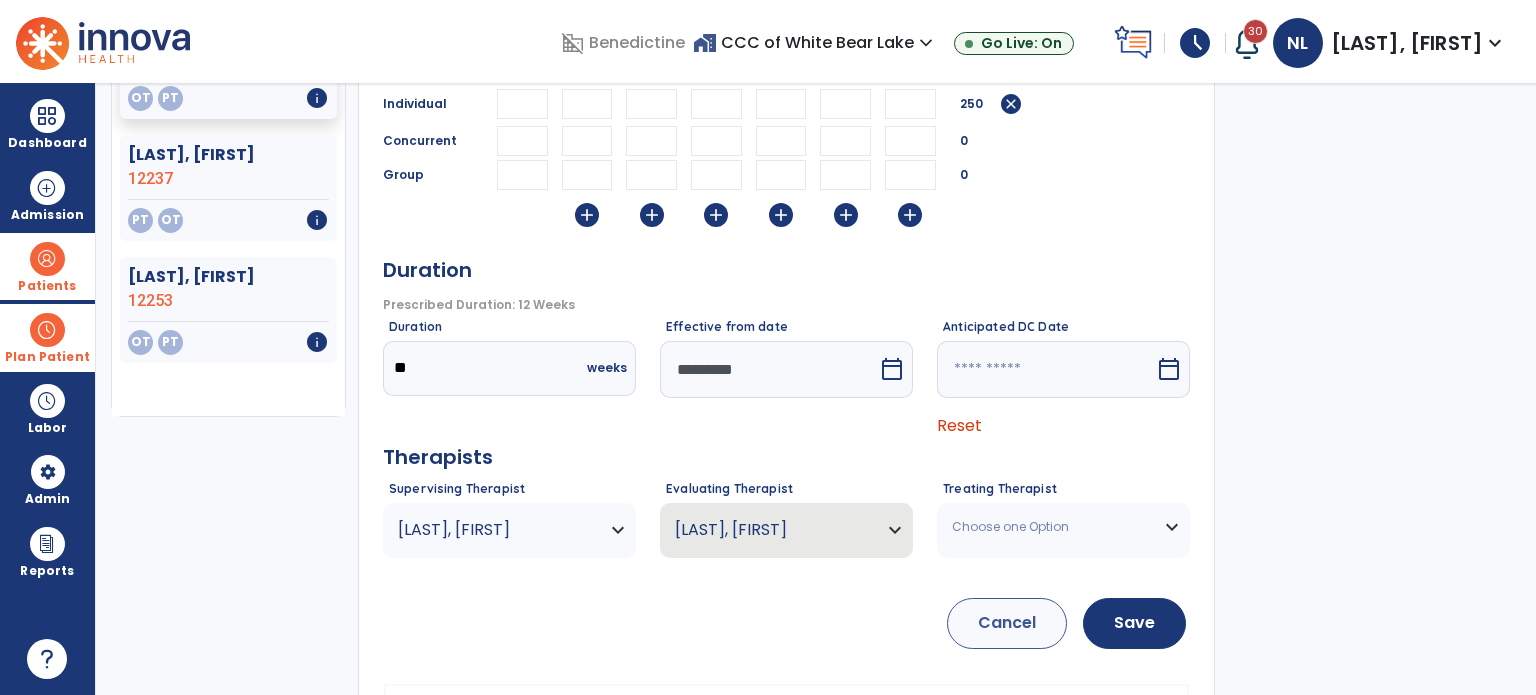 type on "**" 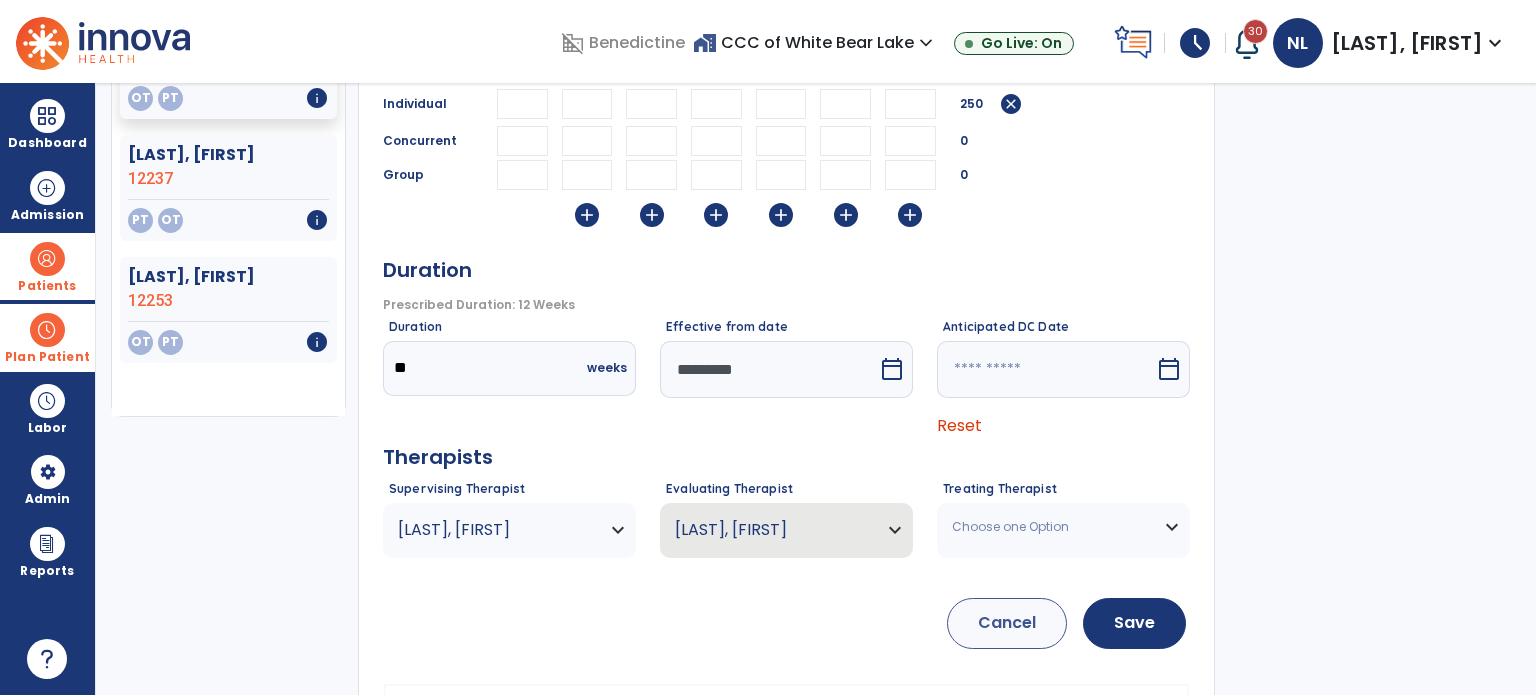 click on "*********" at bounding box center [769, 369] 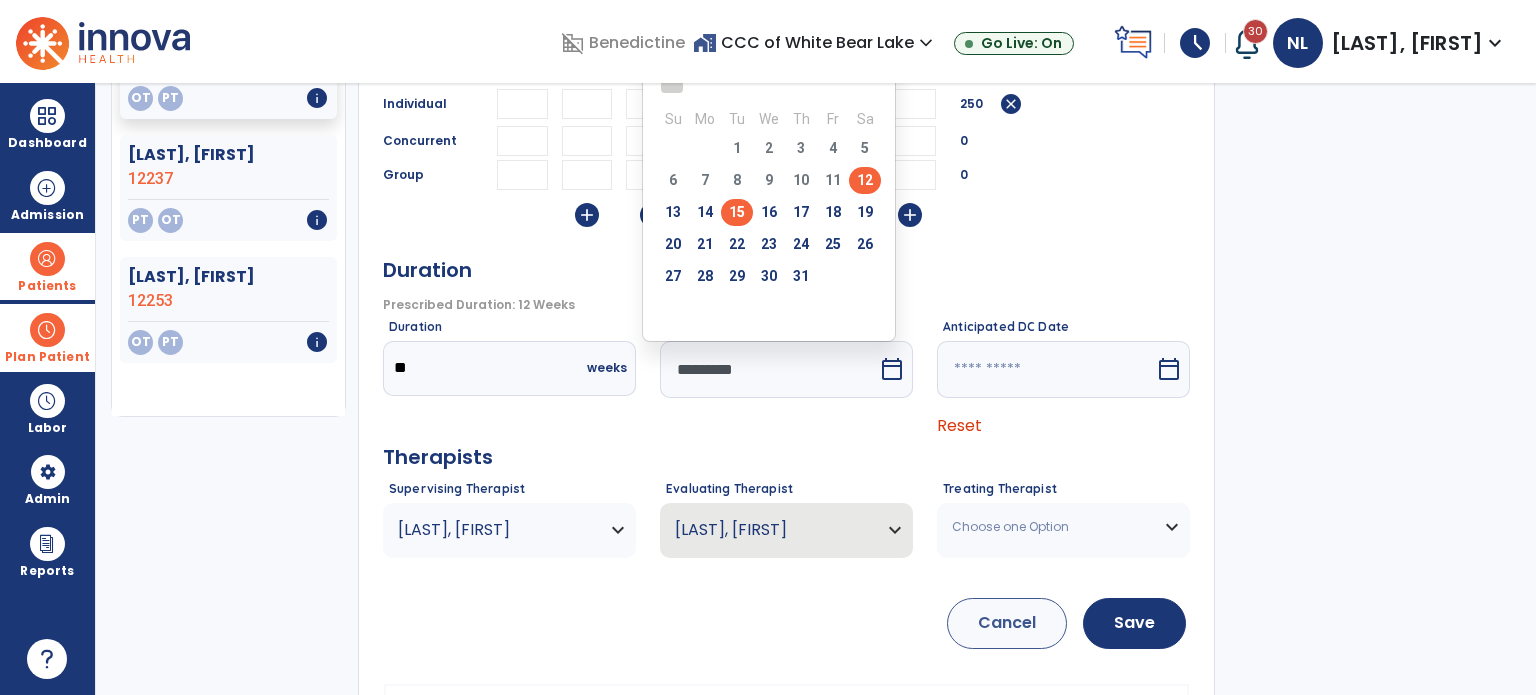 click on "15" at bounding box center (737, 212) 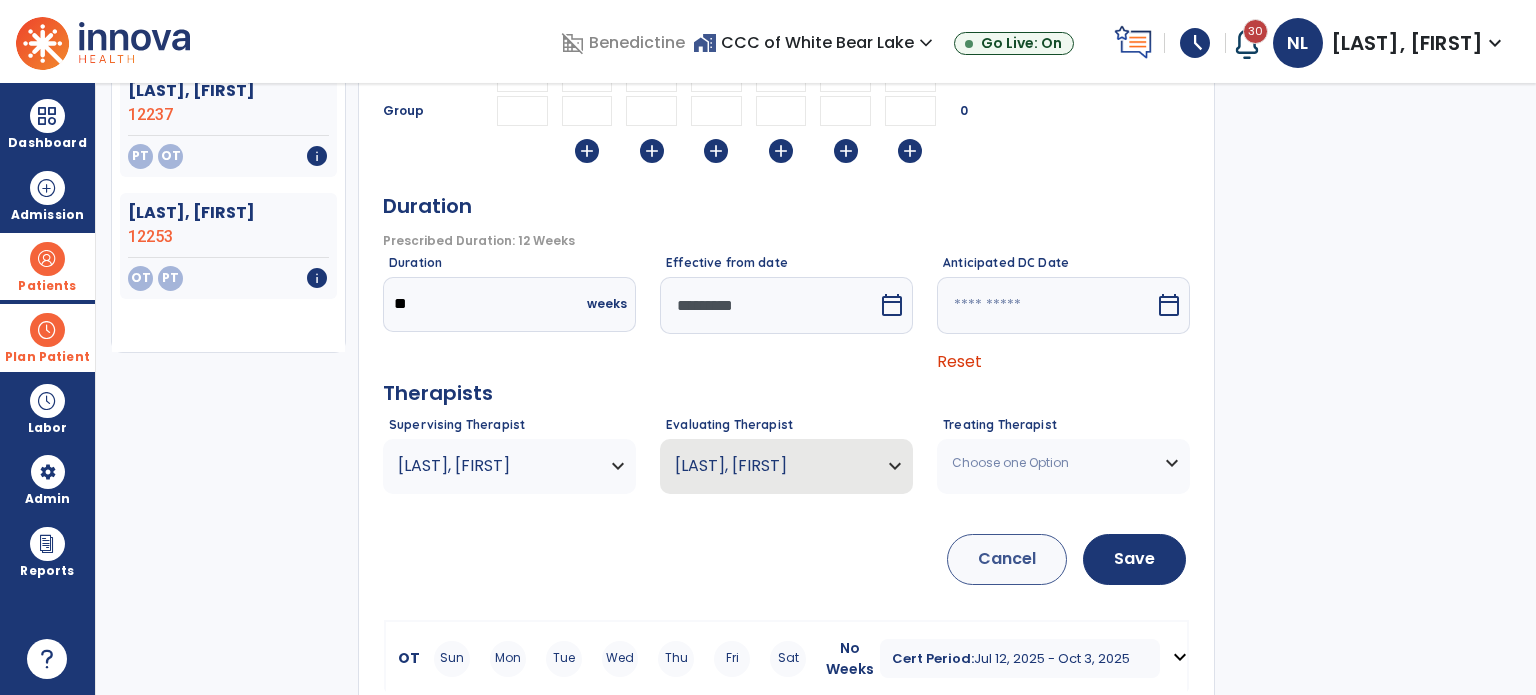 scroll, scrollTop: 398, scrollLeft: 0, axis: vertical 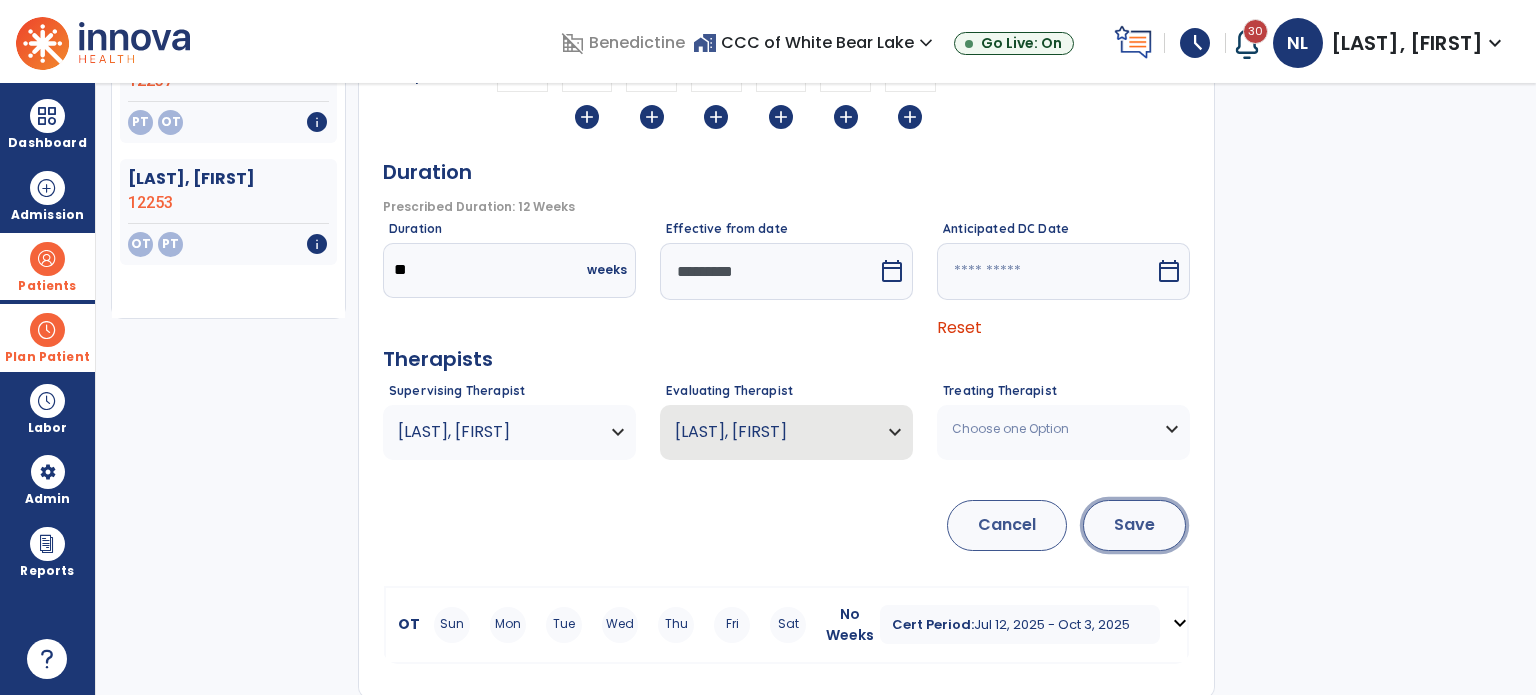 click on "Save" at bounding box center (1134, 525) 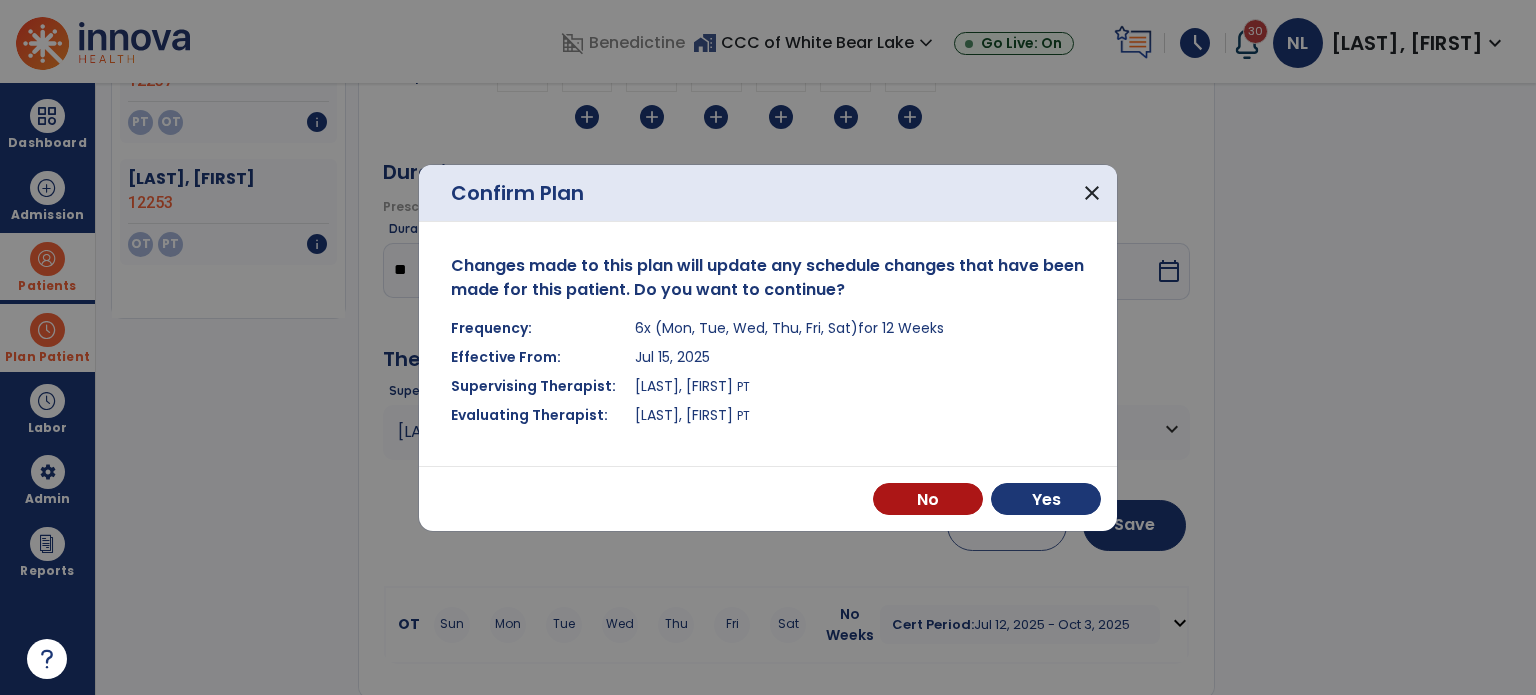 click on "No   Yes" at bounding box center [768, 498] 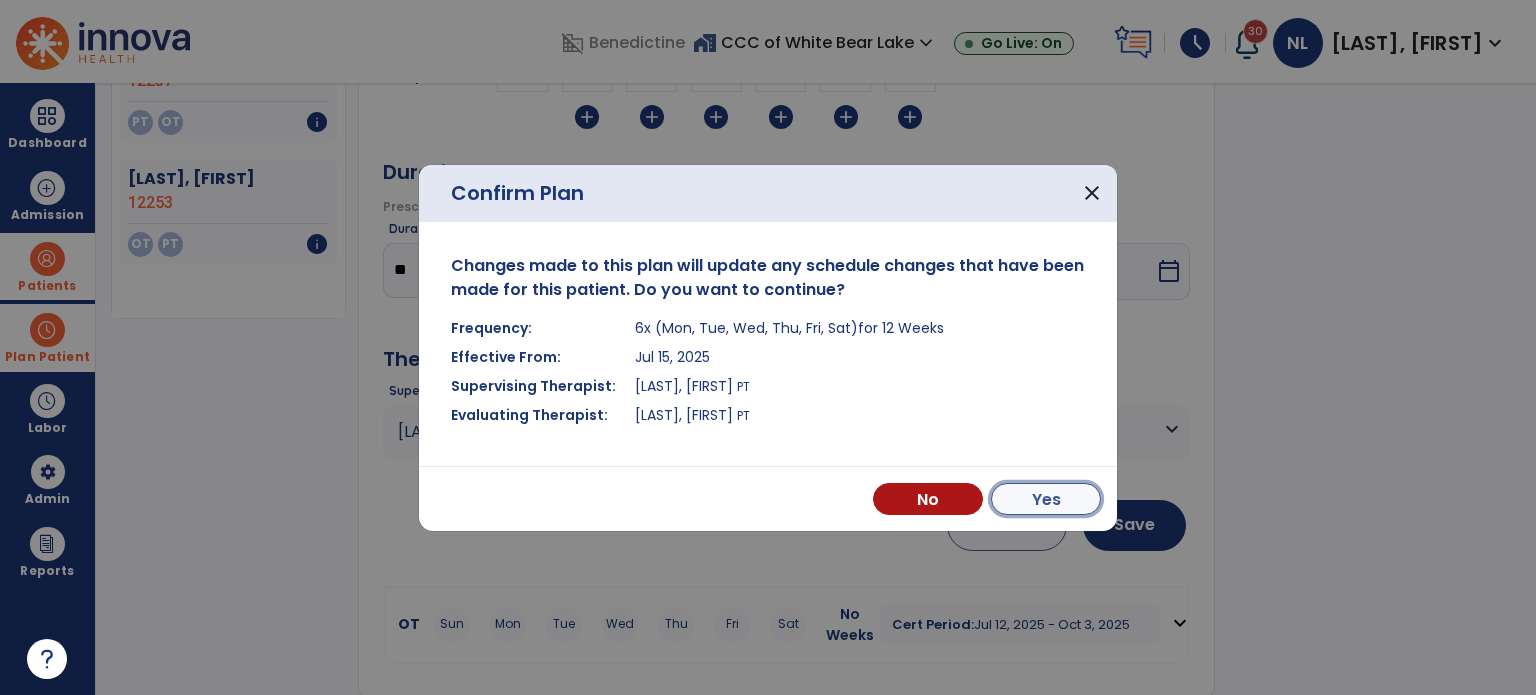 click on "Yes" at bounding box center (1046, 499) 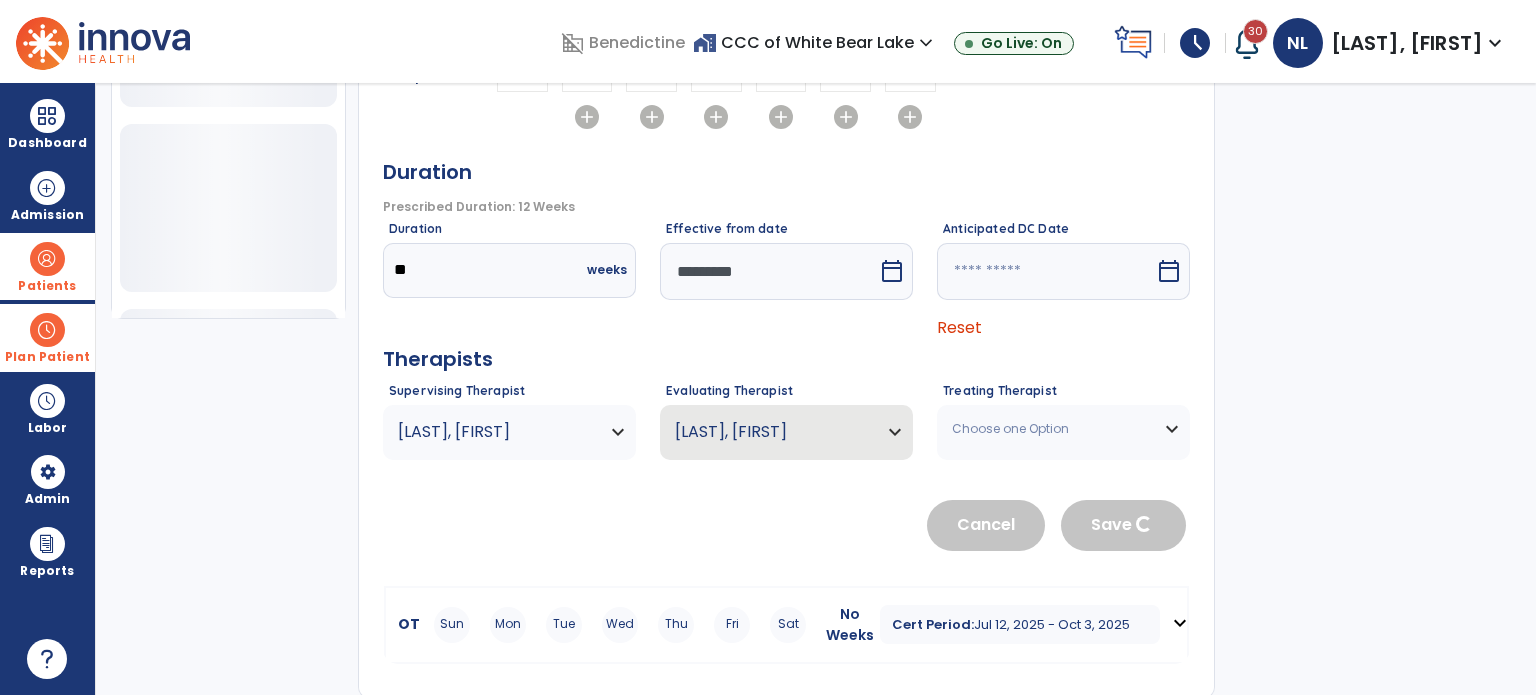 type 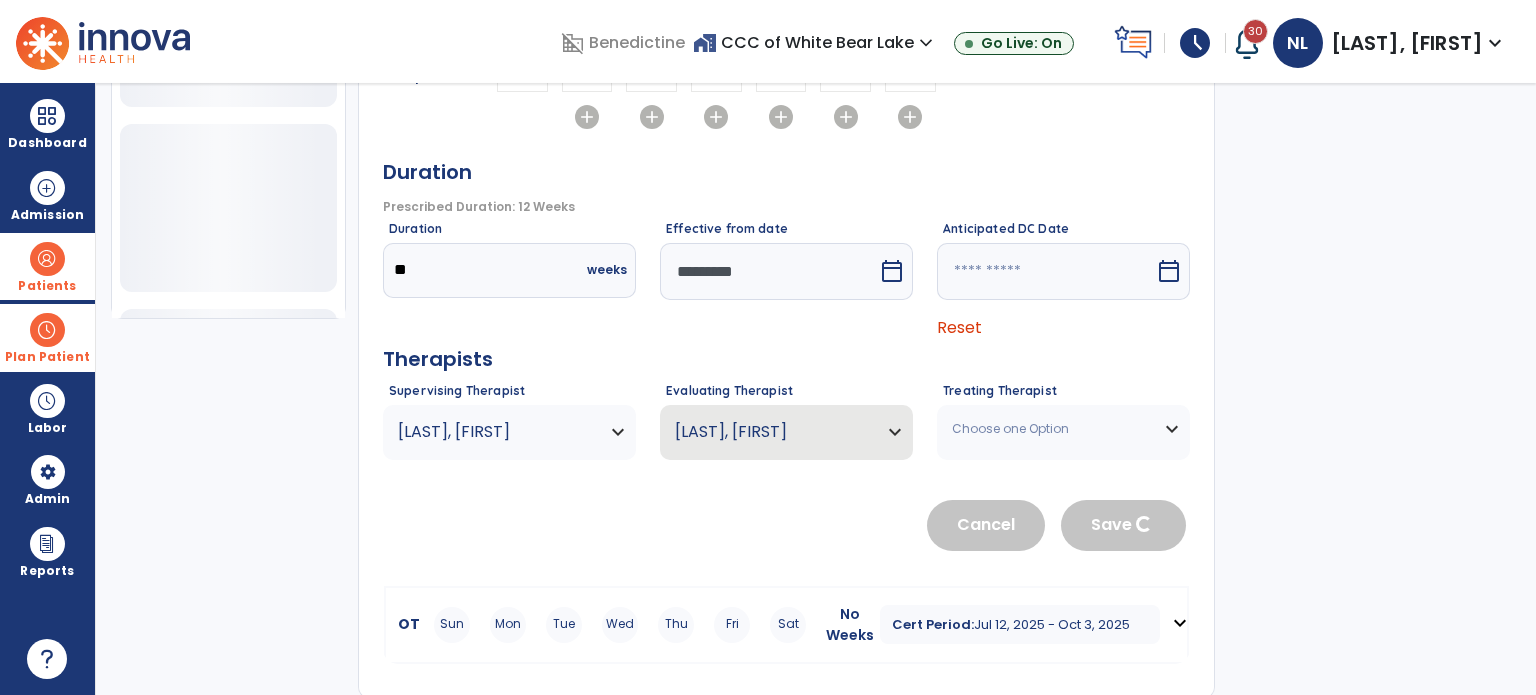 type 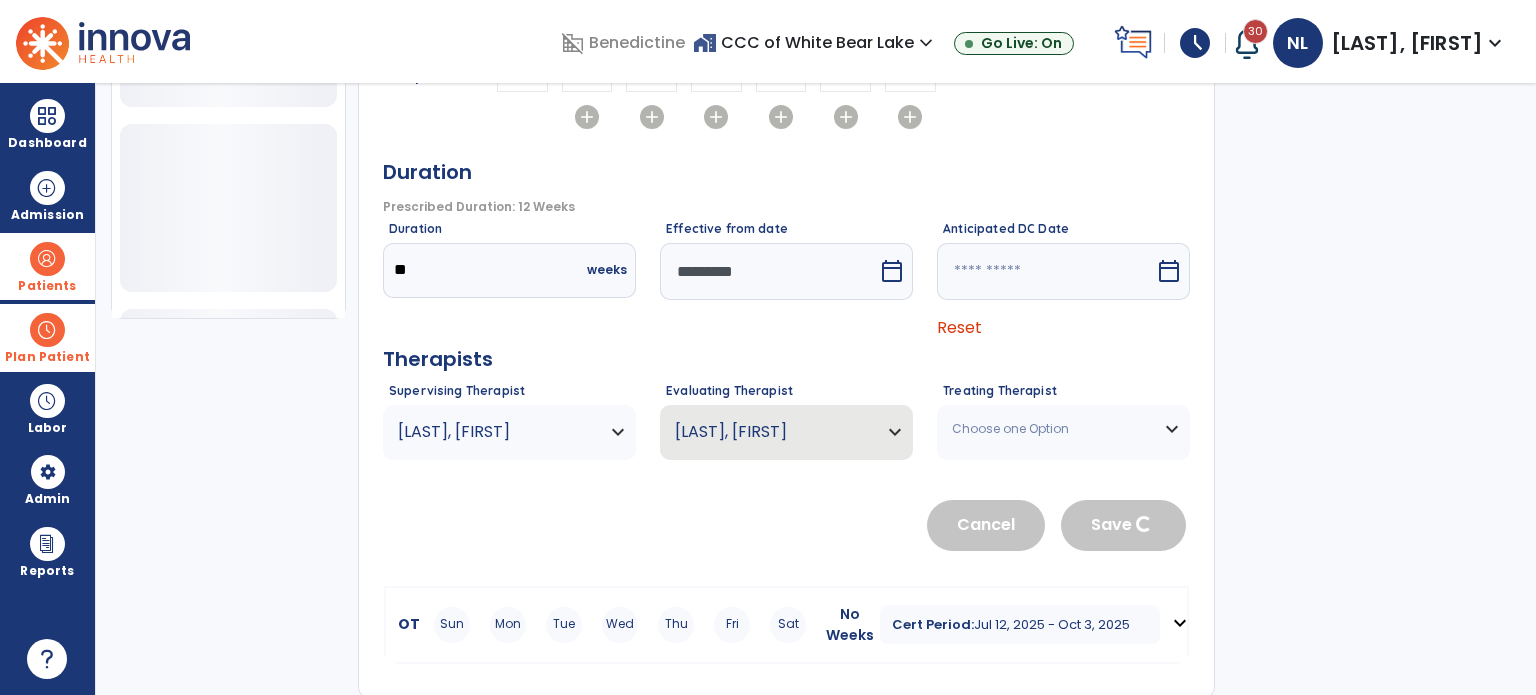 type 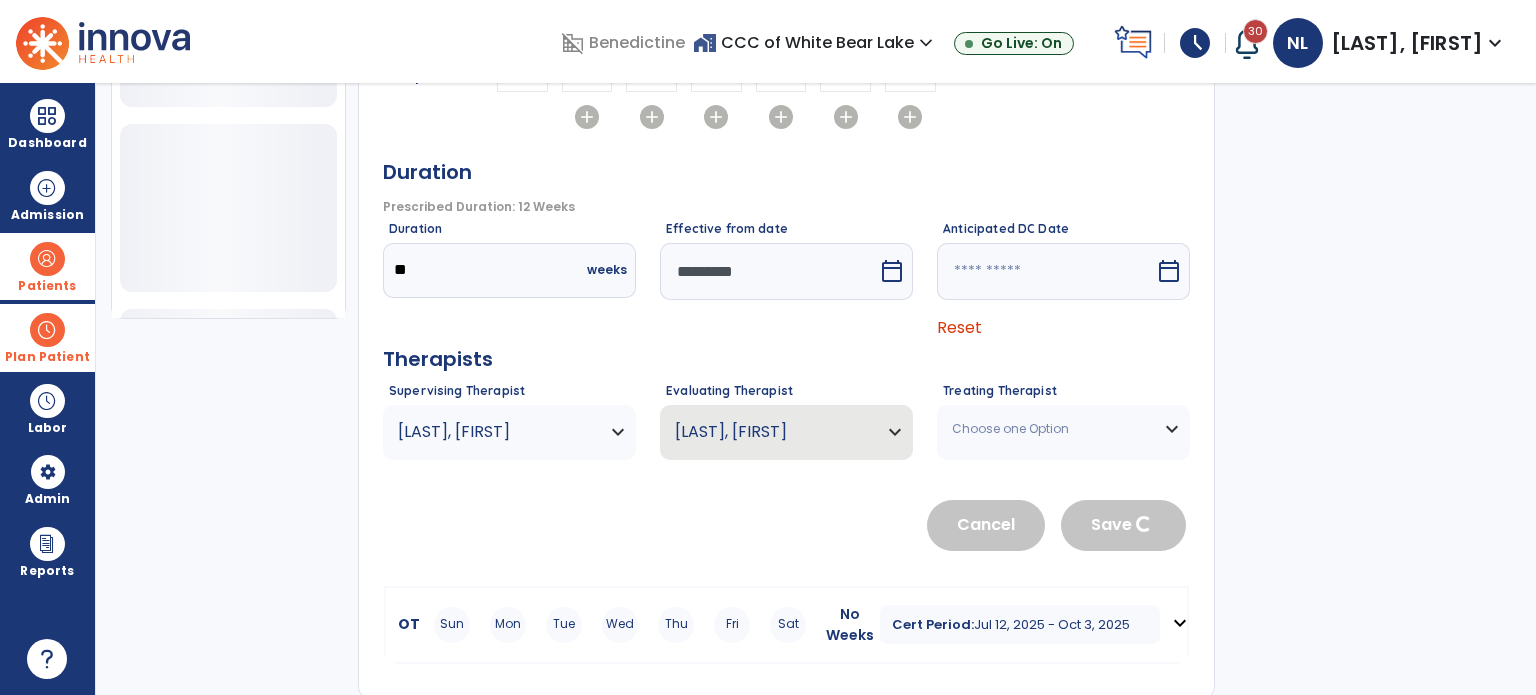 type 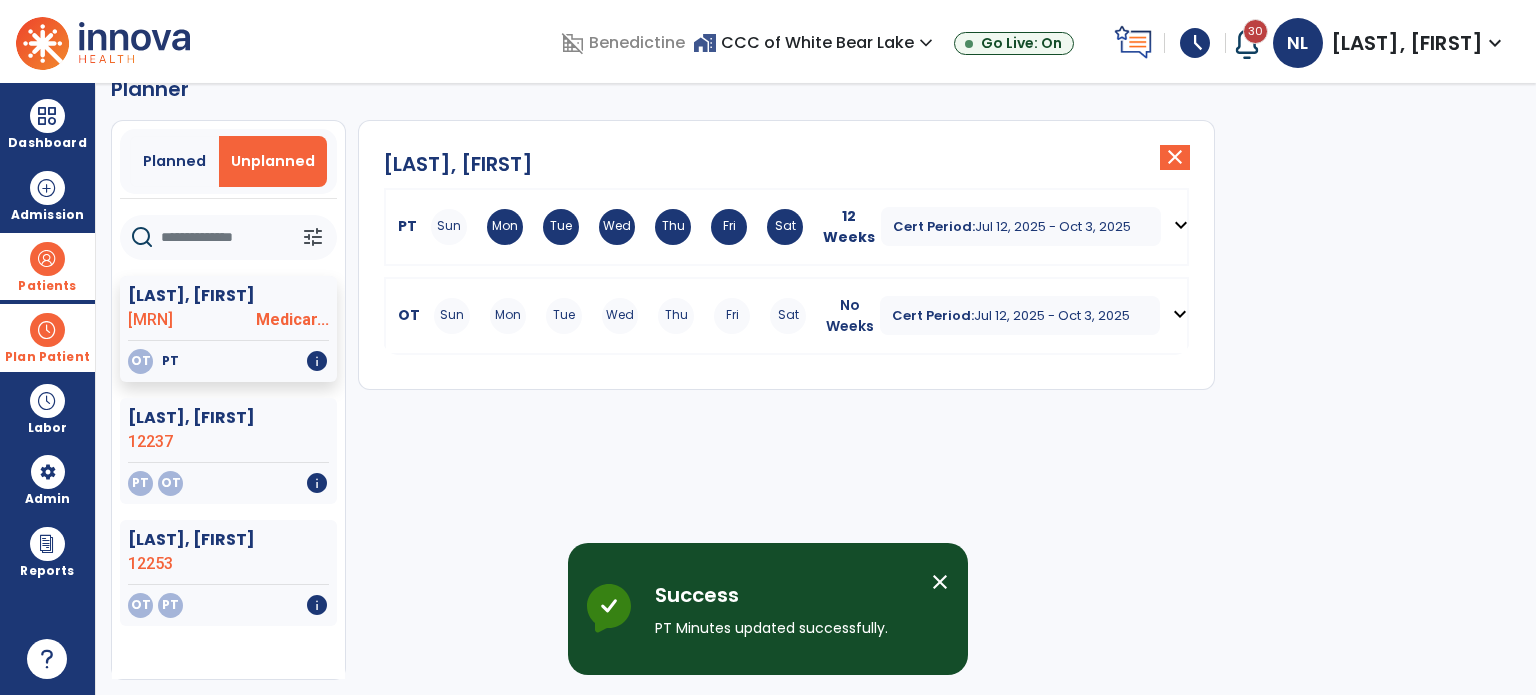scroll, scrollTop: 36, scrollLeft: 0, axis: vertical 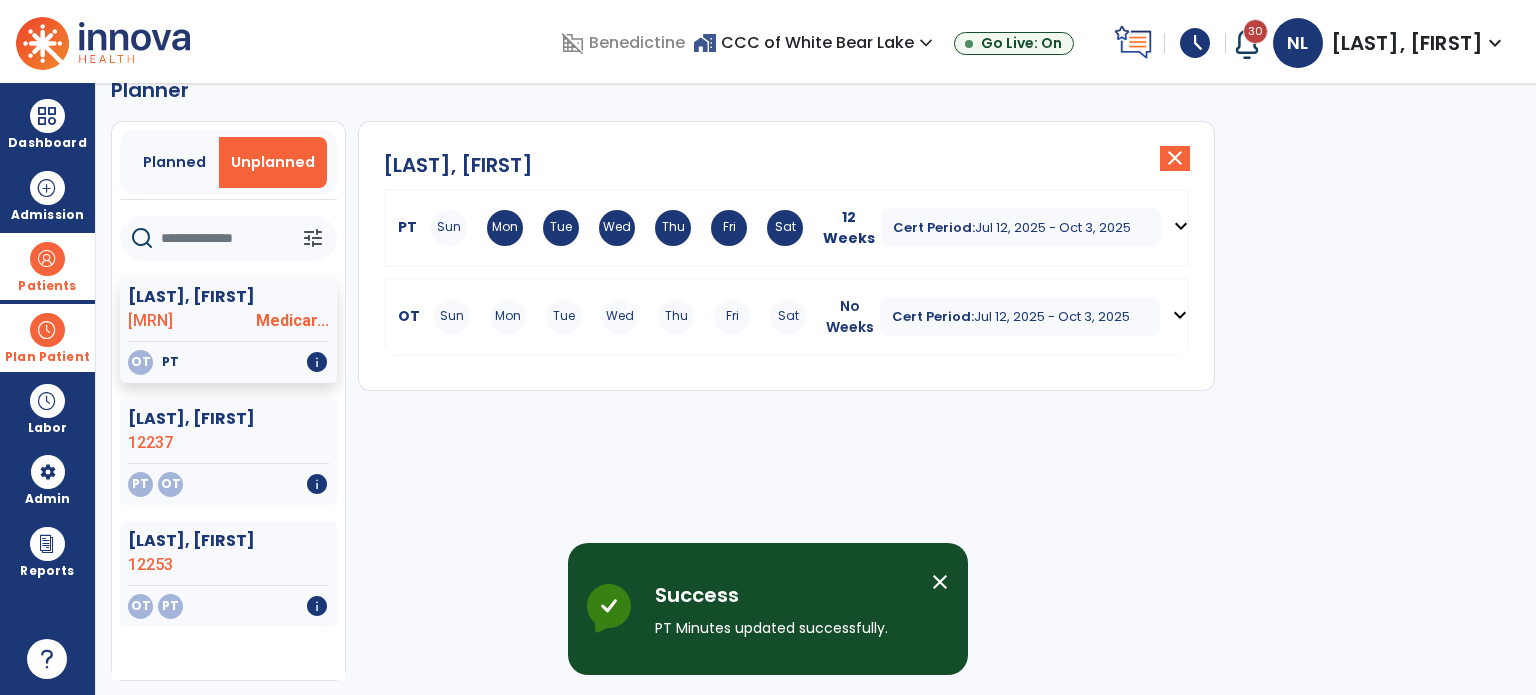 click on "expand_more" at bounding box center (1180, 315) 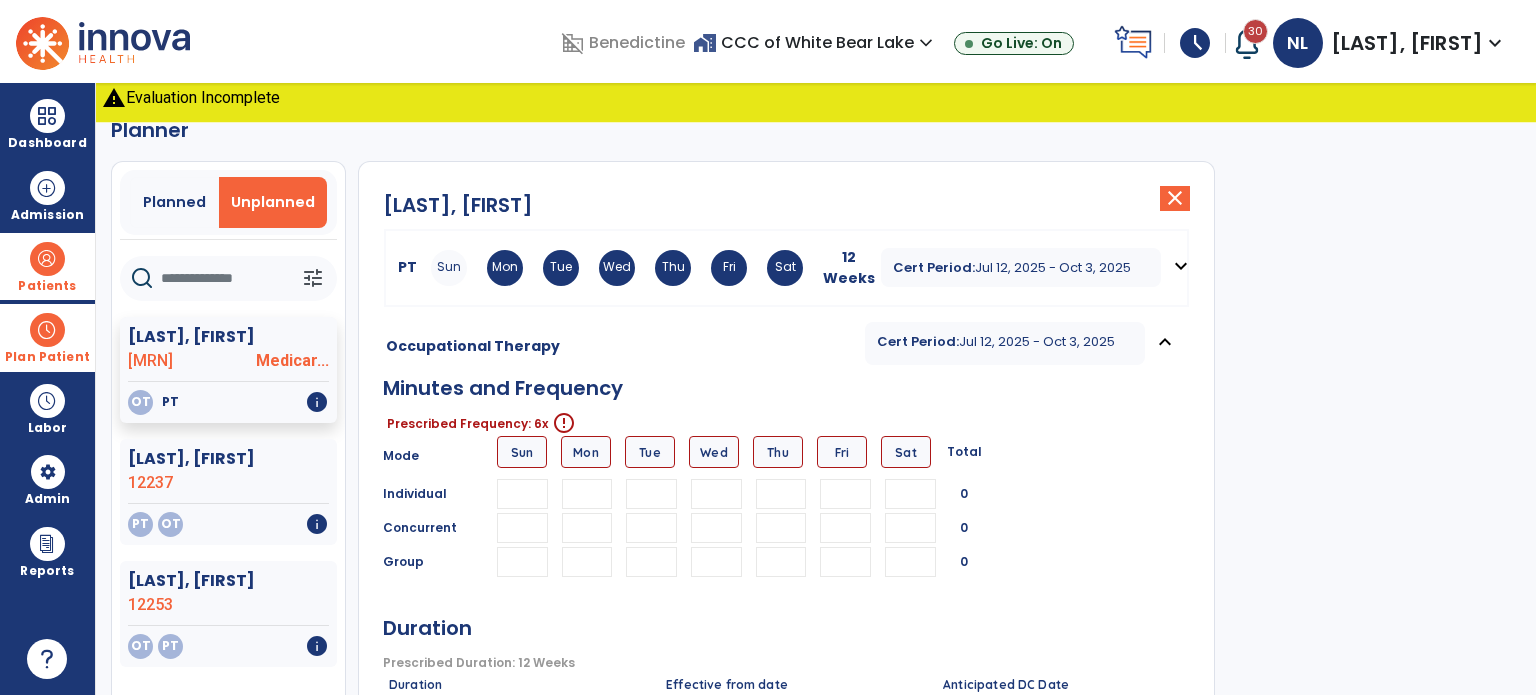 click at bounding box center [587, 494] 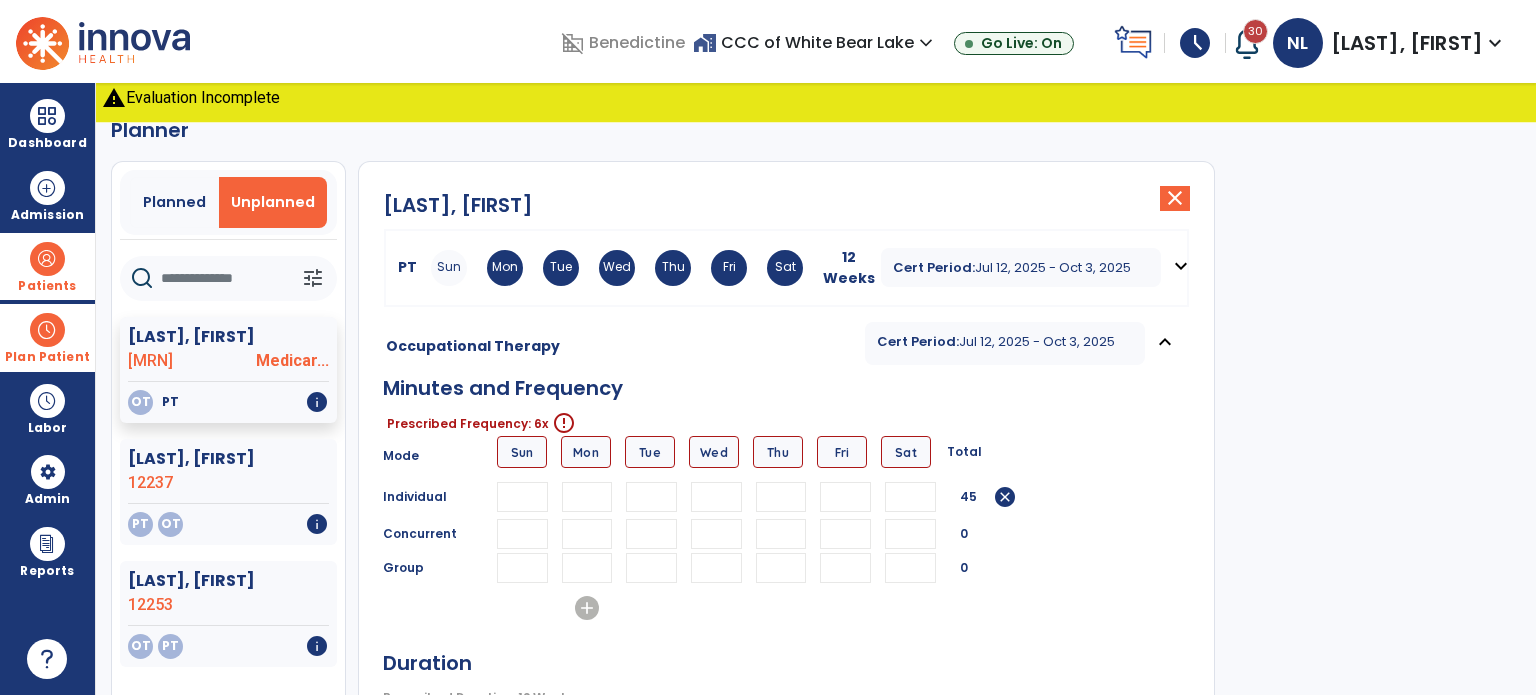 type on "**" 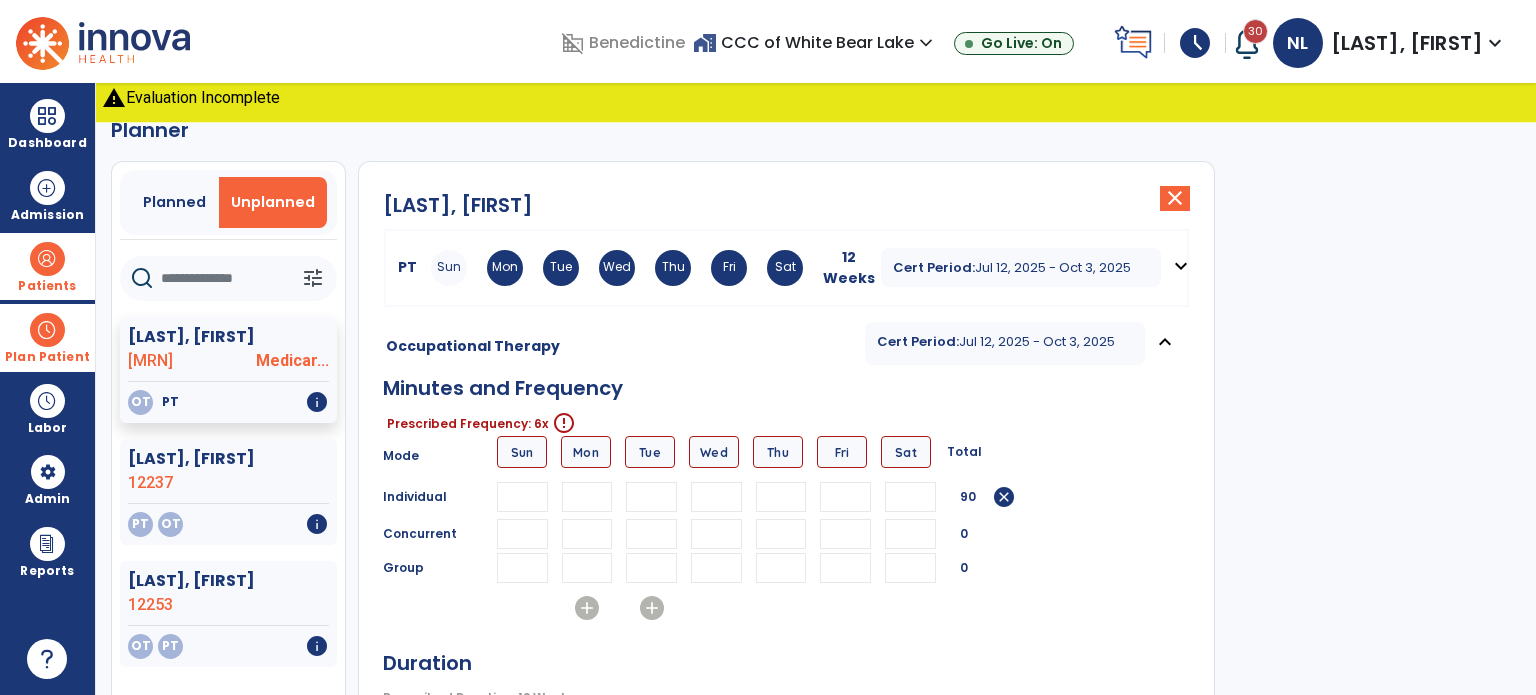 type on "**" 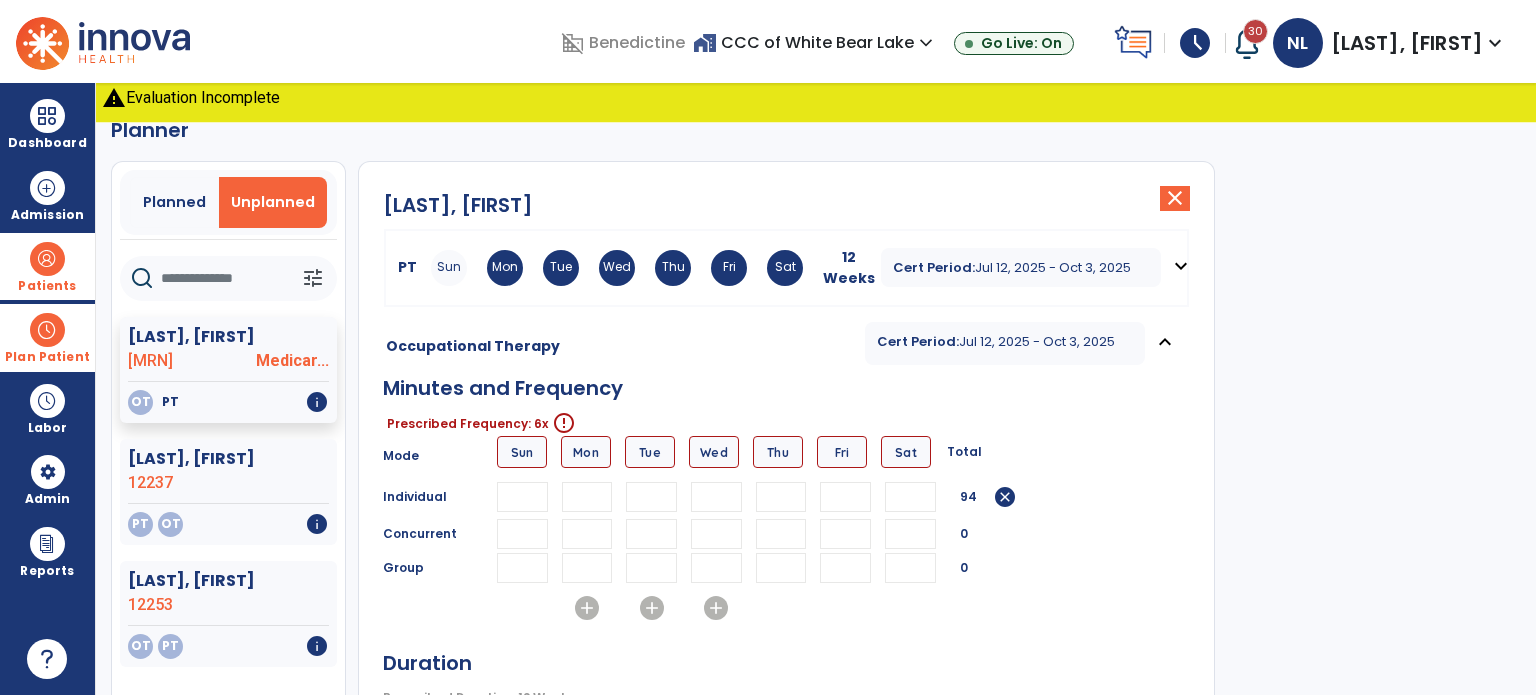 type on "**" 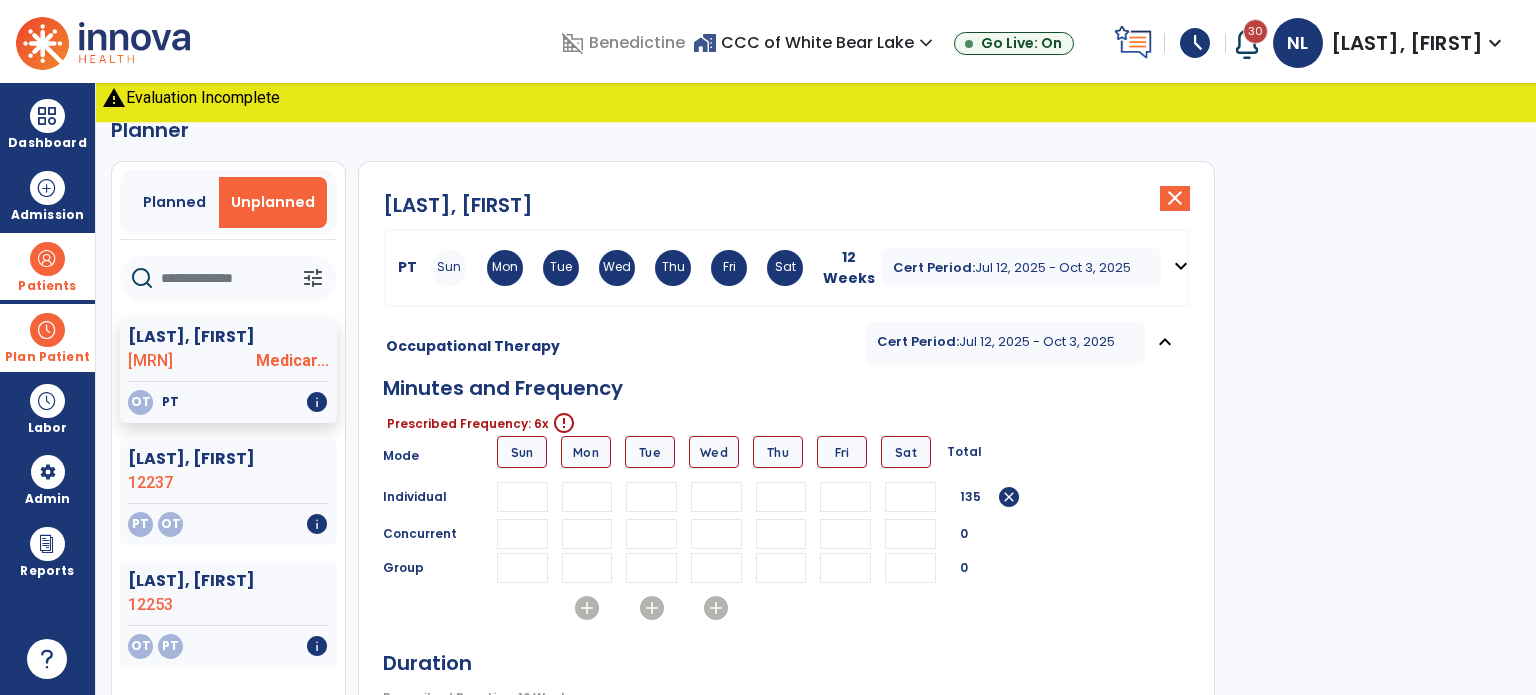 type on "**" 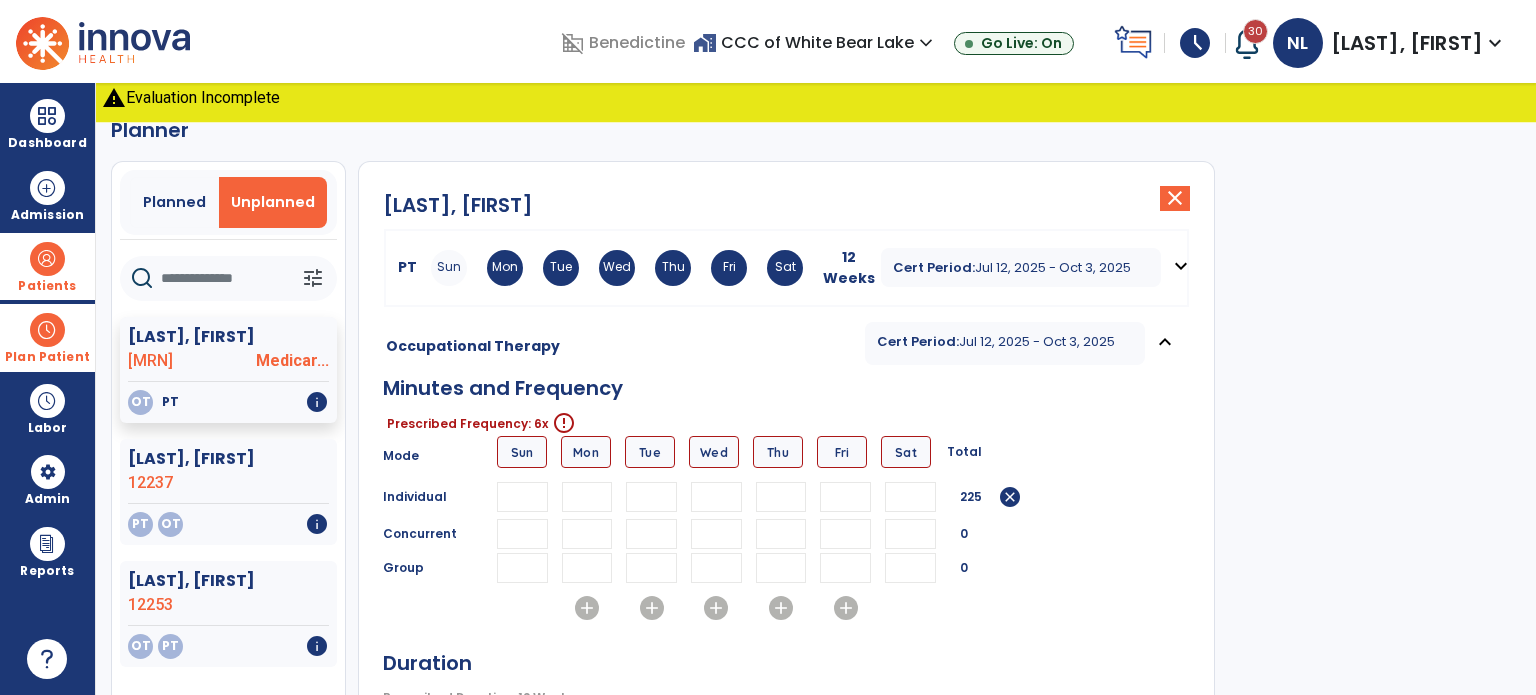 type on "**" 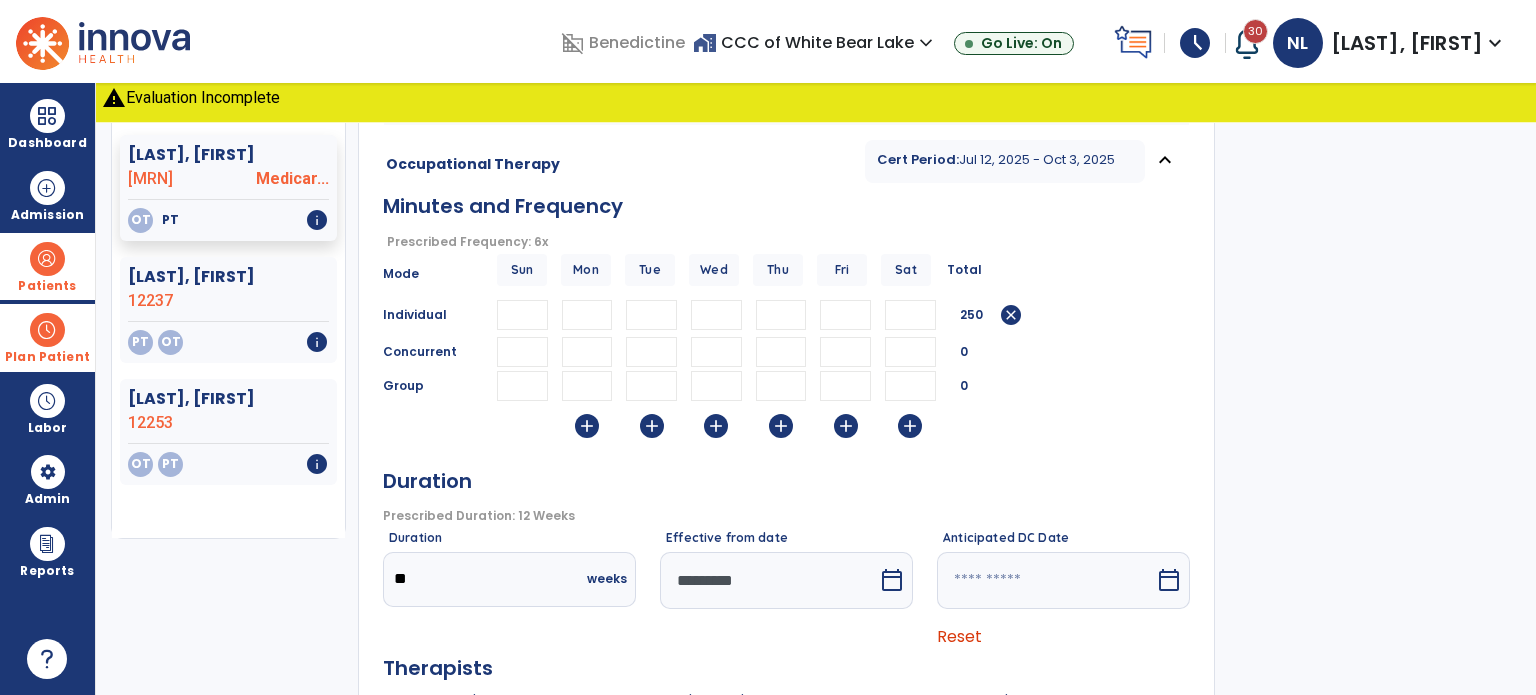 scroll, scrollTop: 336, scrollLeft: 0, axis: vertical 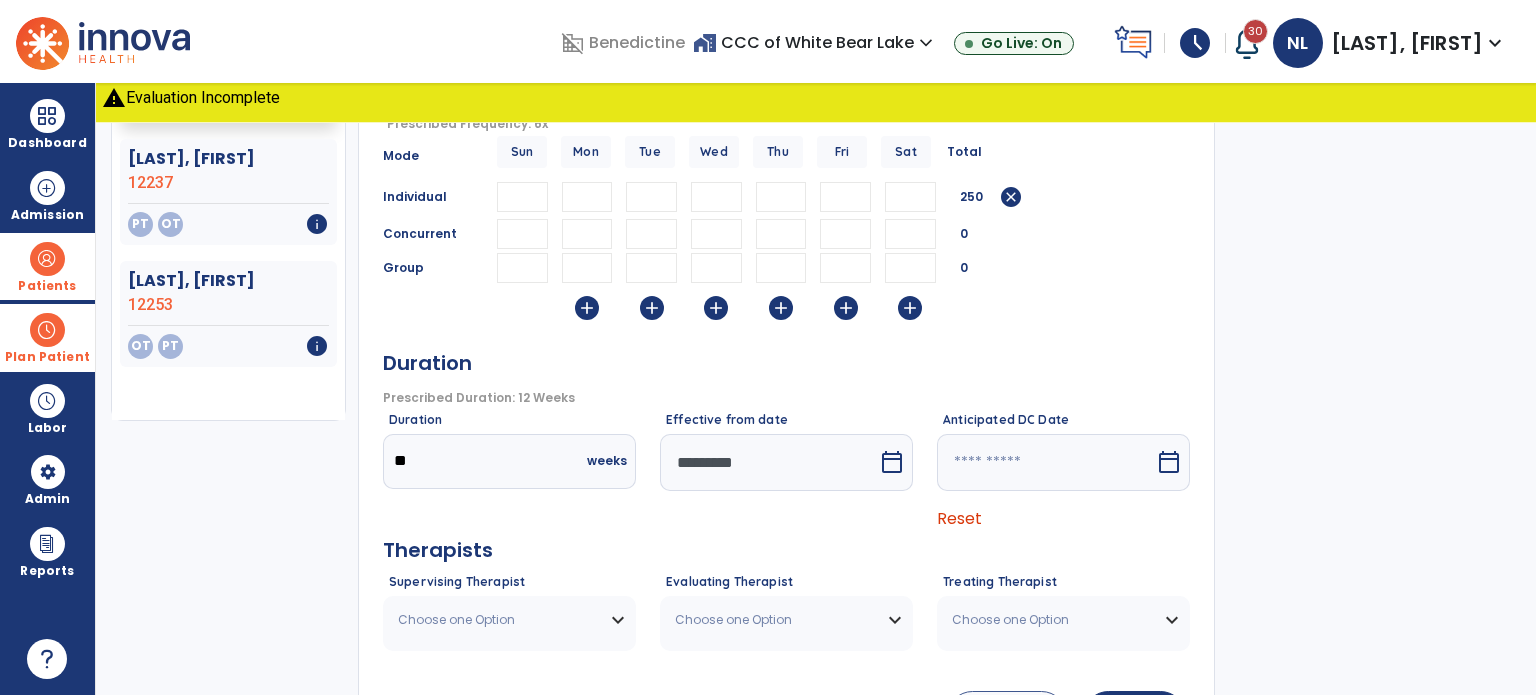 type on "**" 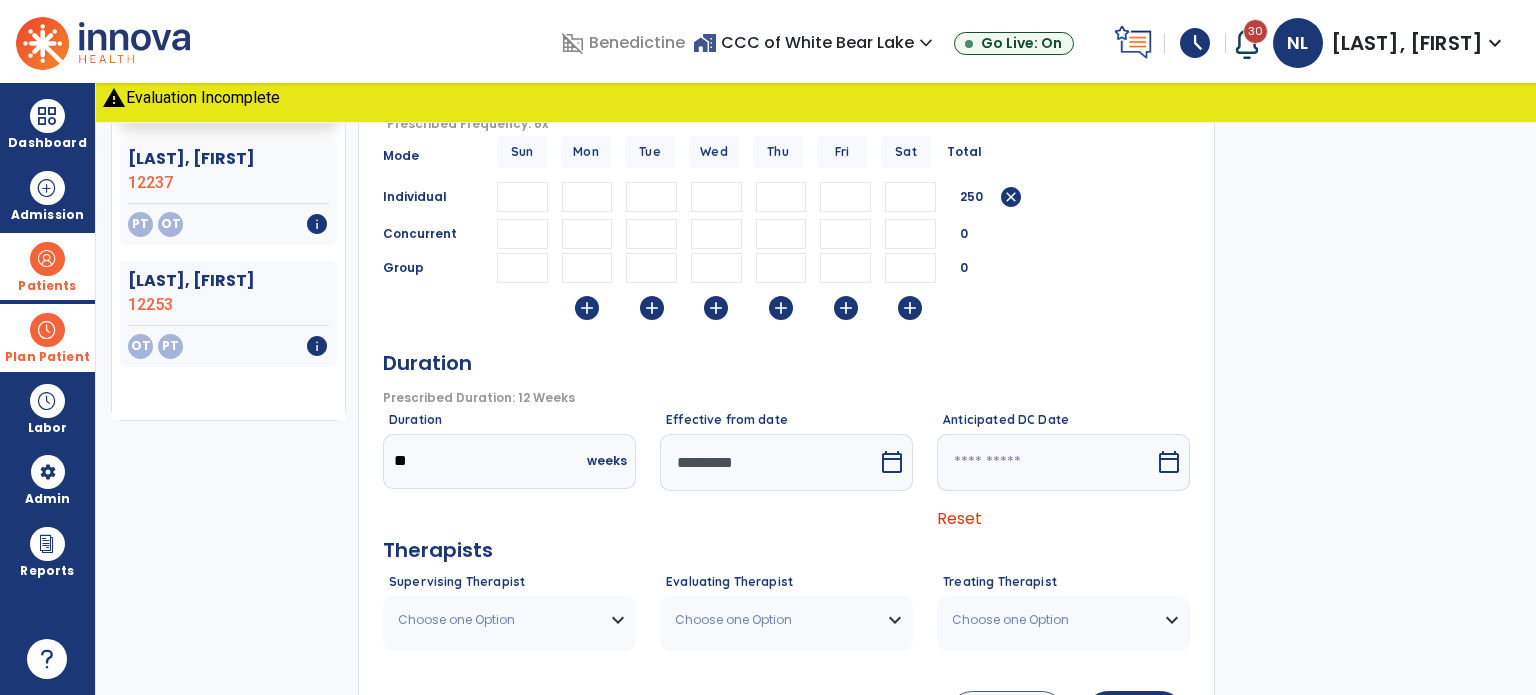 click on "*********" at bounding box center (769, 462) 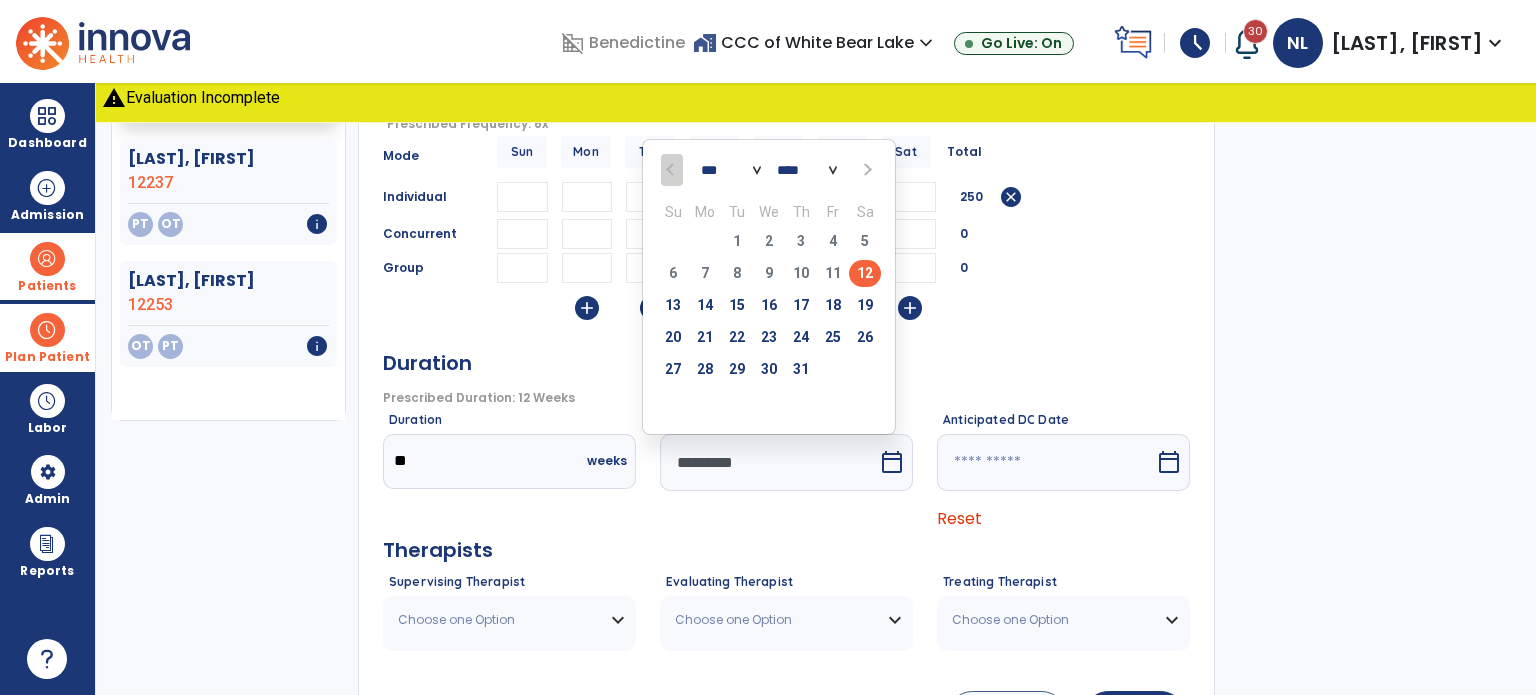 click on "15" at bounding box center [737, 305] 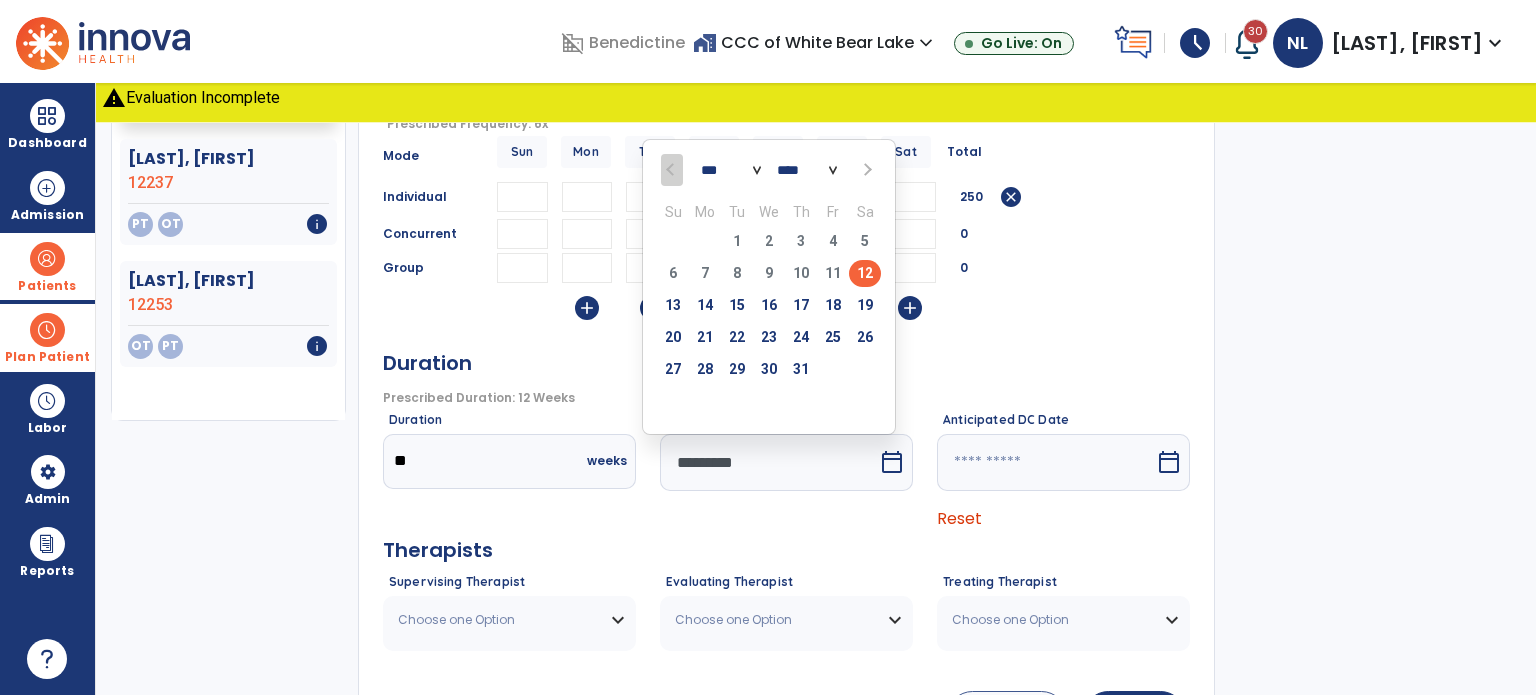 type on "*********" 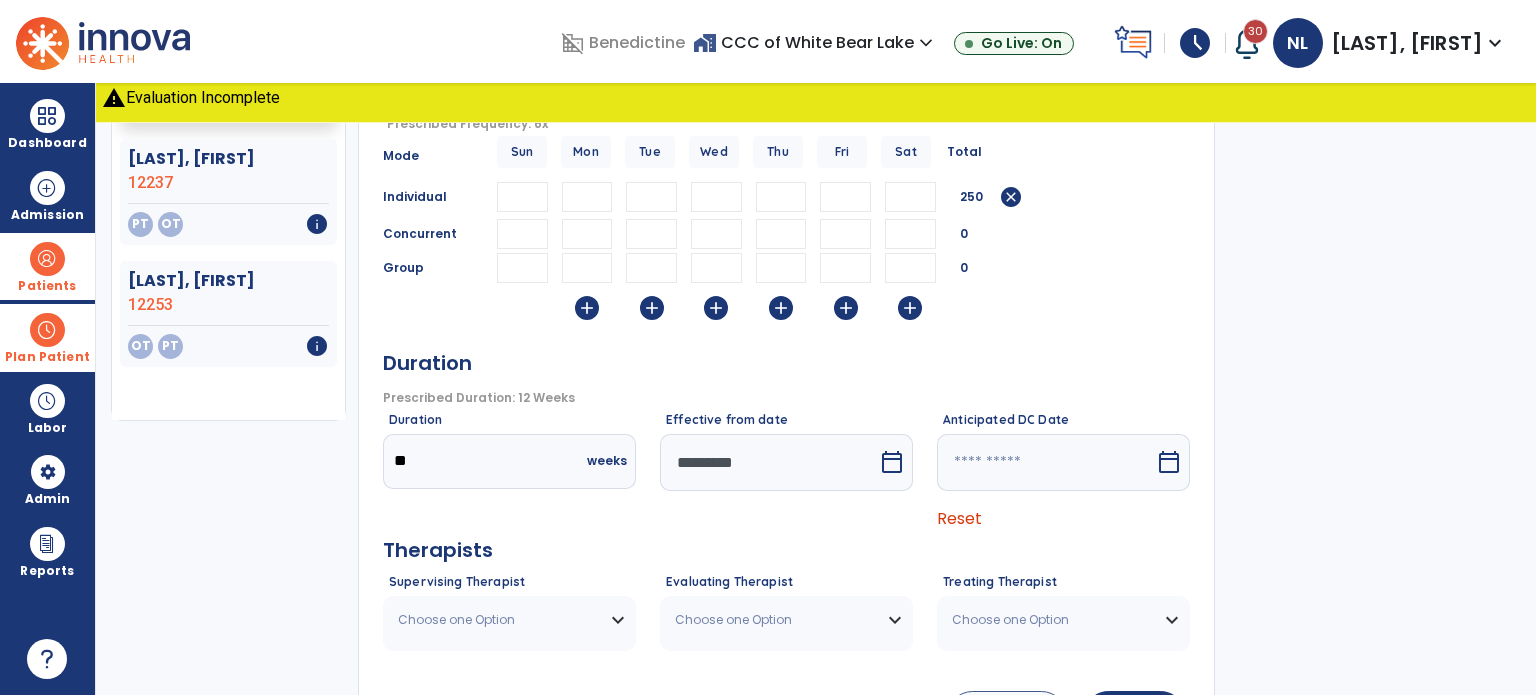 click on "Choose one Option" at bounding box center [509, 620] 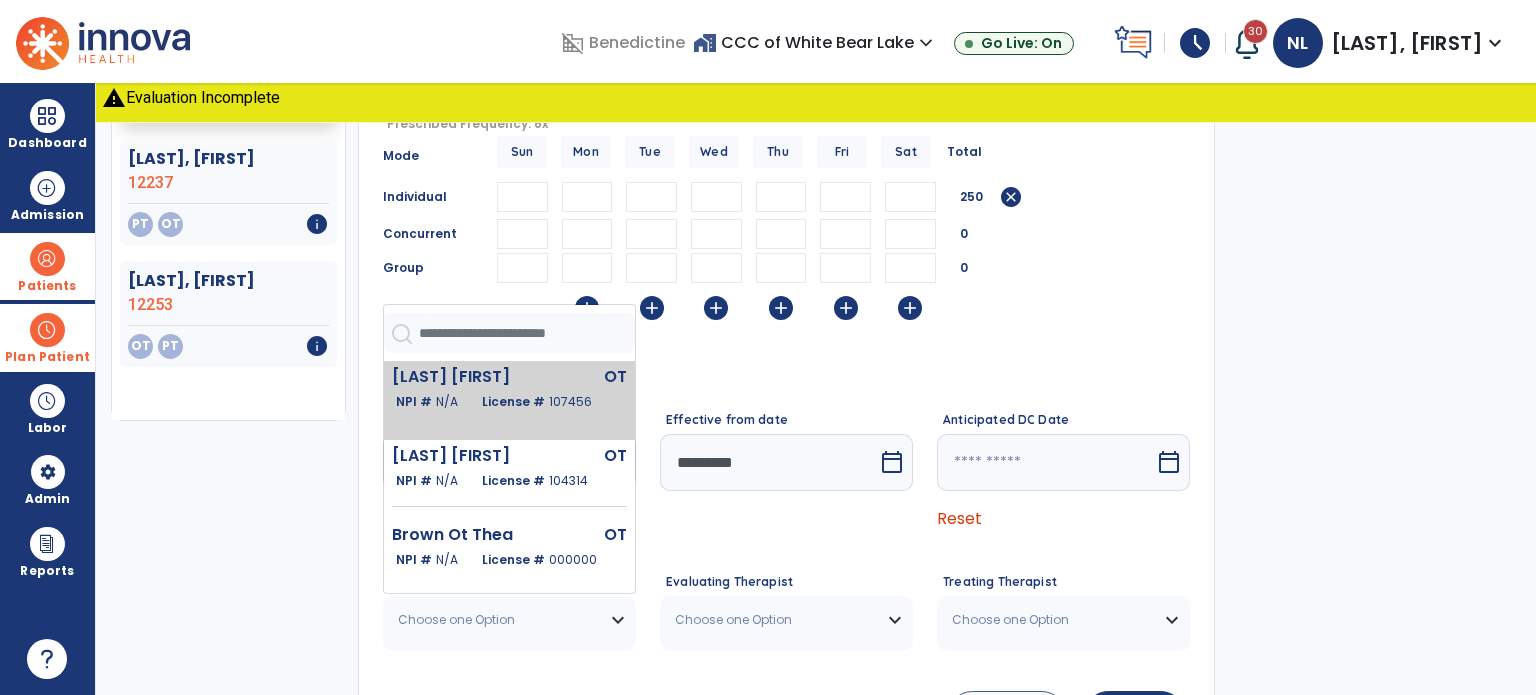 click on "NPI #  N/A" at bounding box center (431, 402) 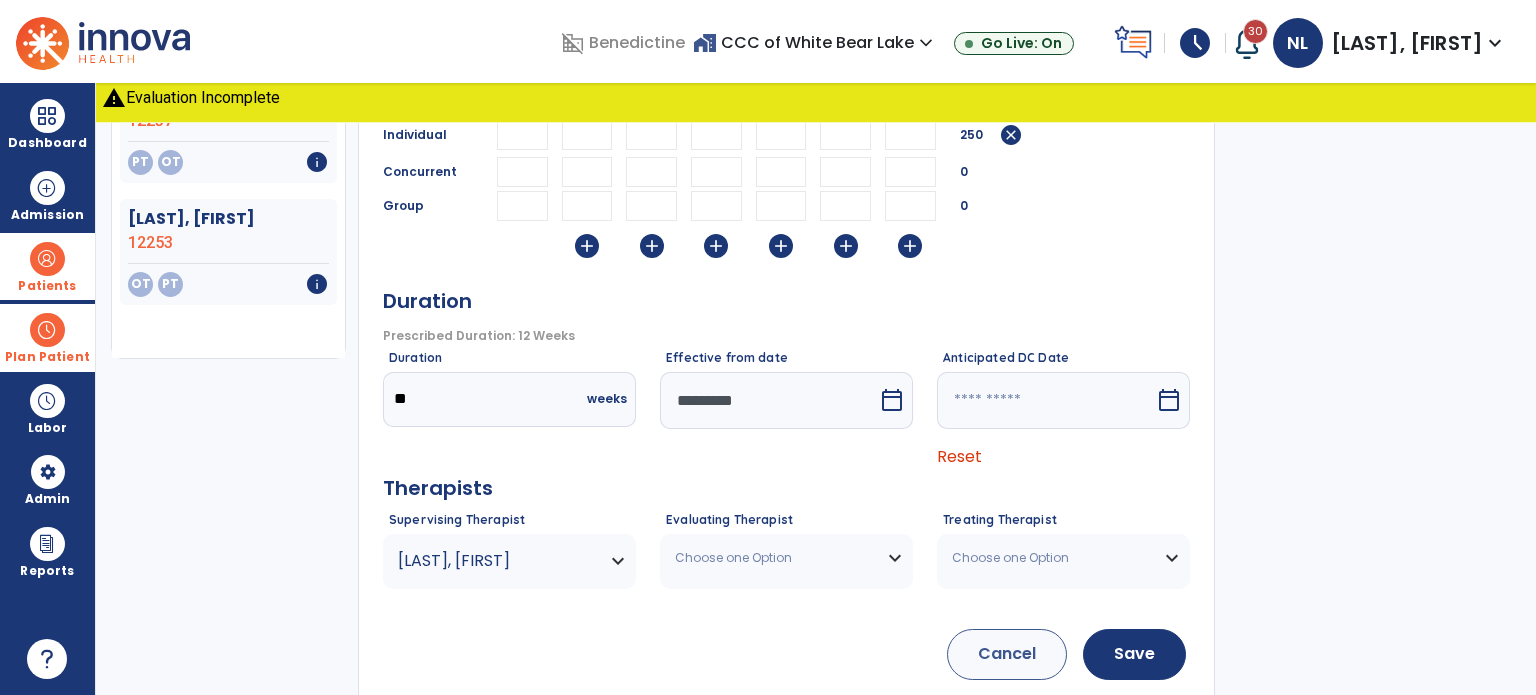 scroll, scrollTop: 438, scrollLeft: 0, axis: vertical 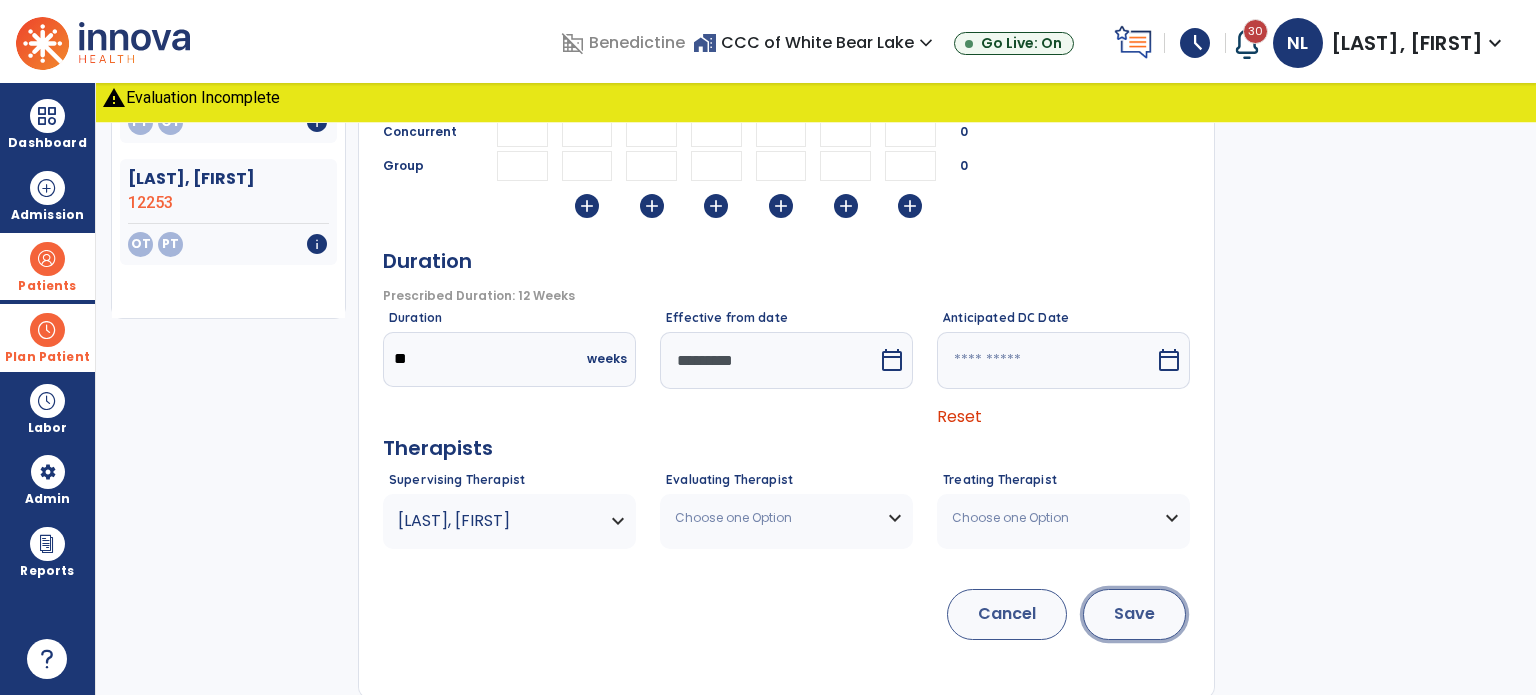 click on "Save" at bounding box center (1134, 614) 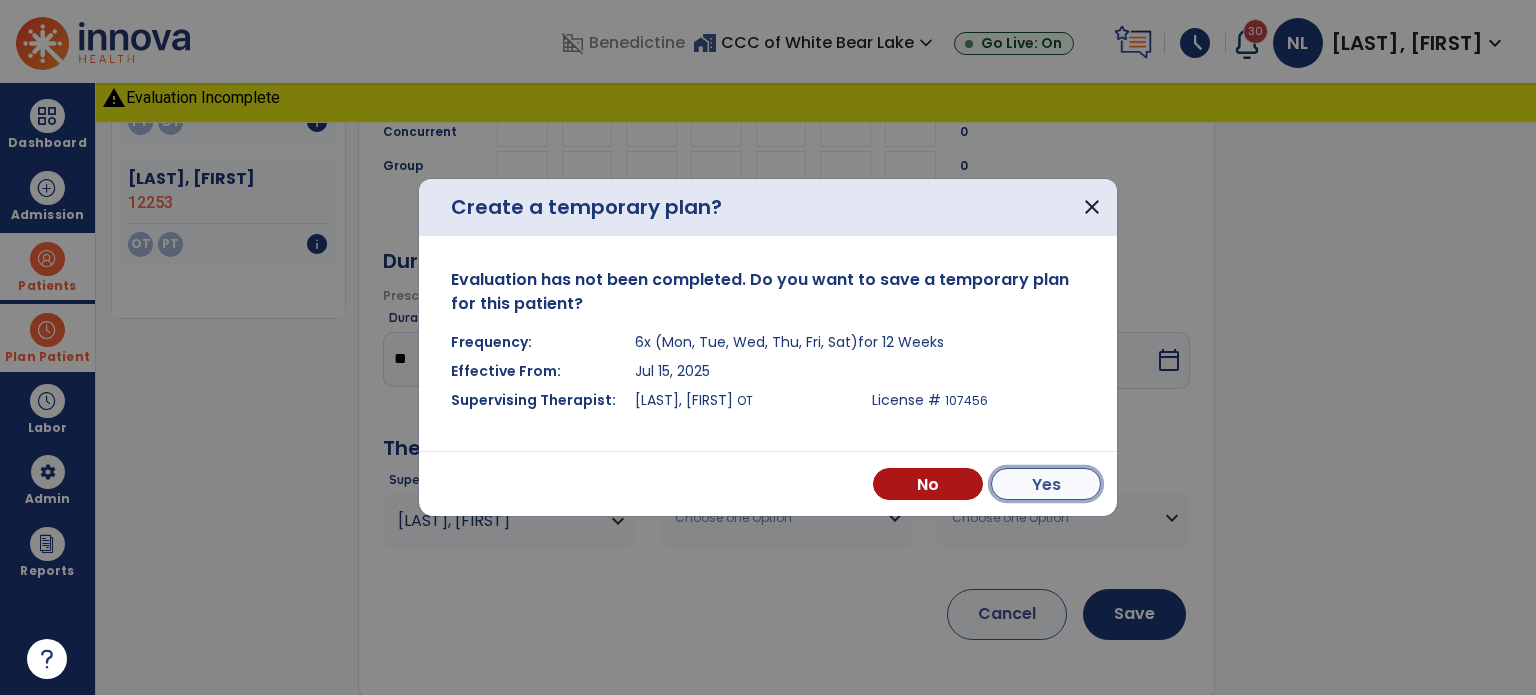 click on "Yes" at bounding box center [1046, 484] 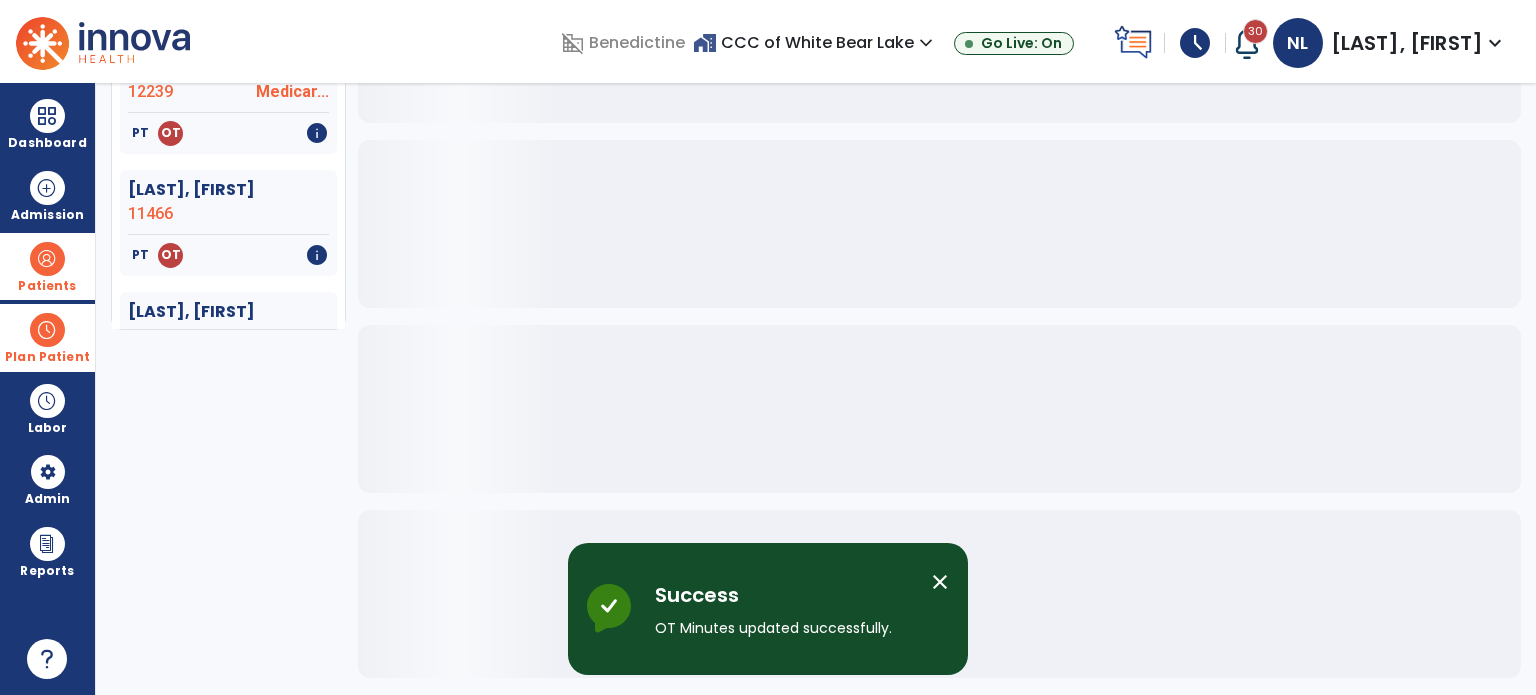 scroll, scrollTop: 379, scrollLeft: 0, axis: vertical 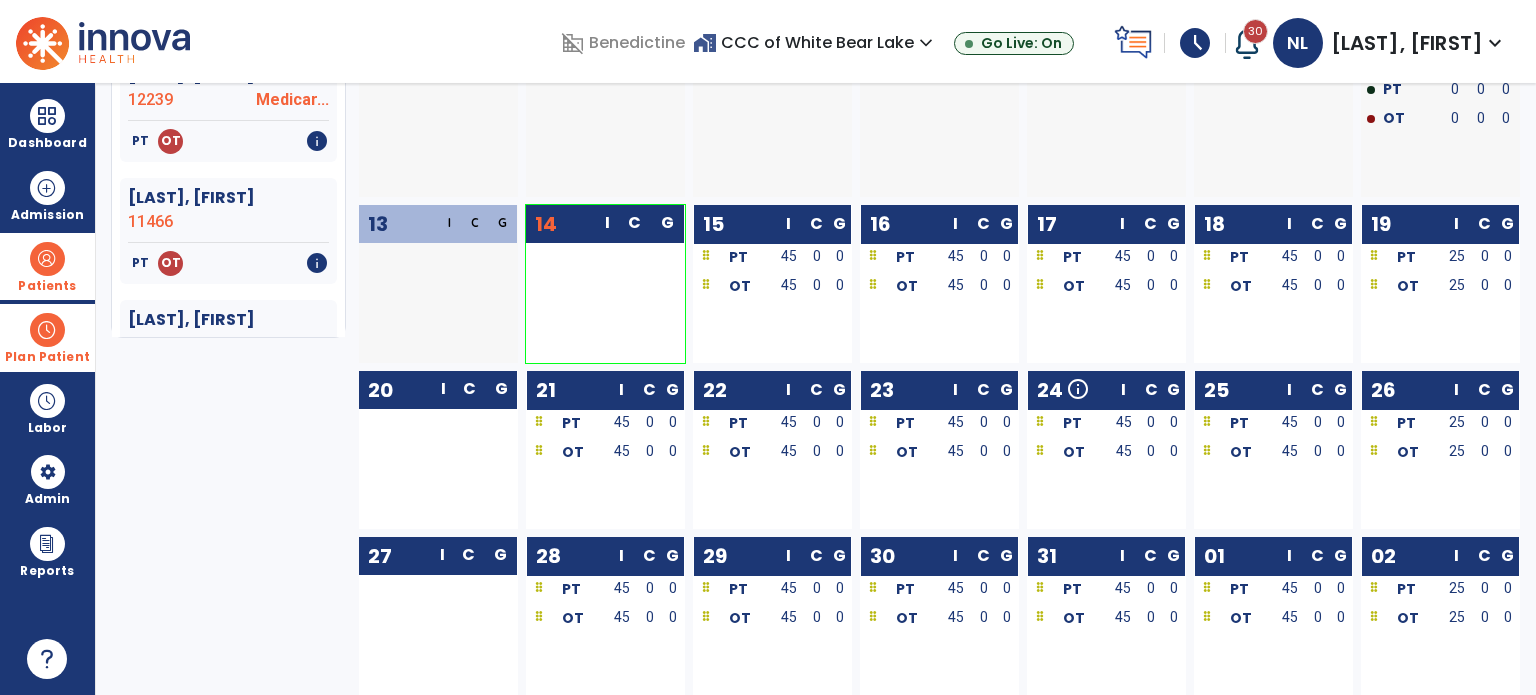click on "Patients" at bounding box center [47, 266] 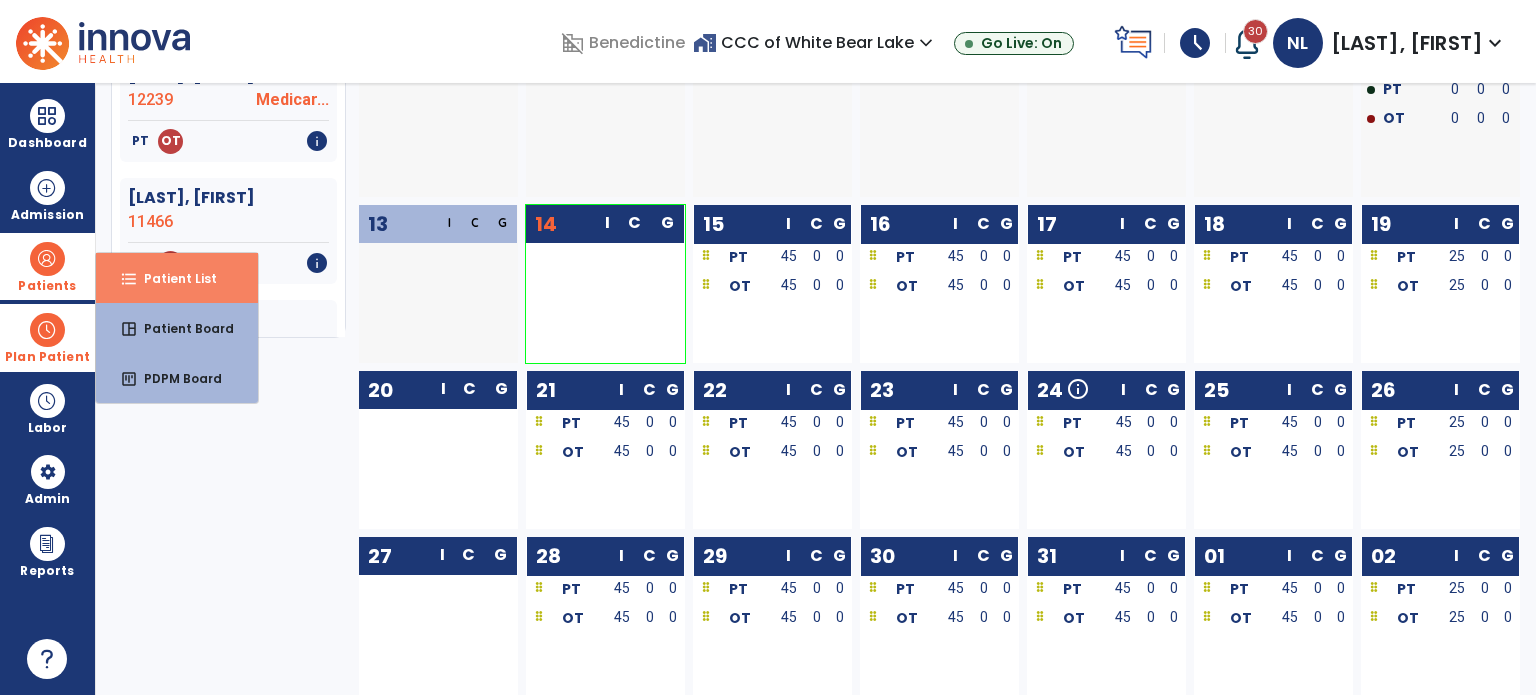click on "format_list_bulleted  Patient List" at bounding box center [177, 278] 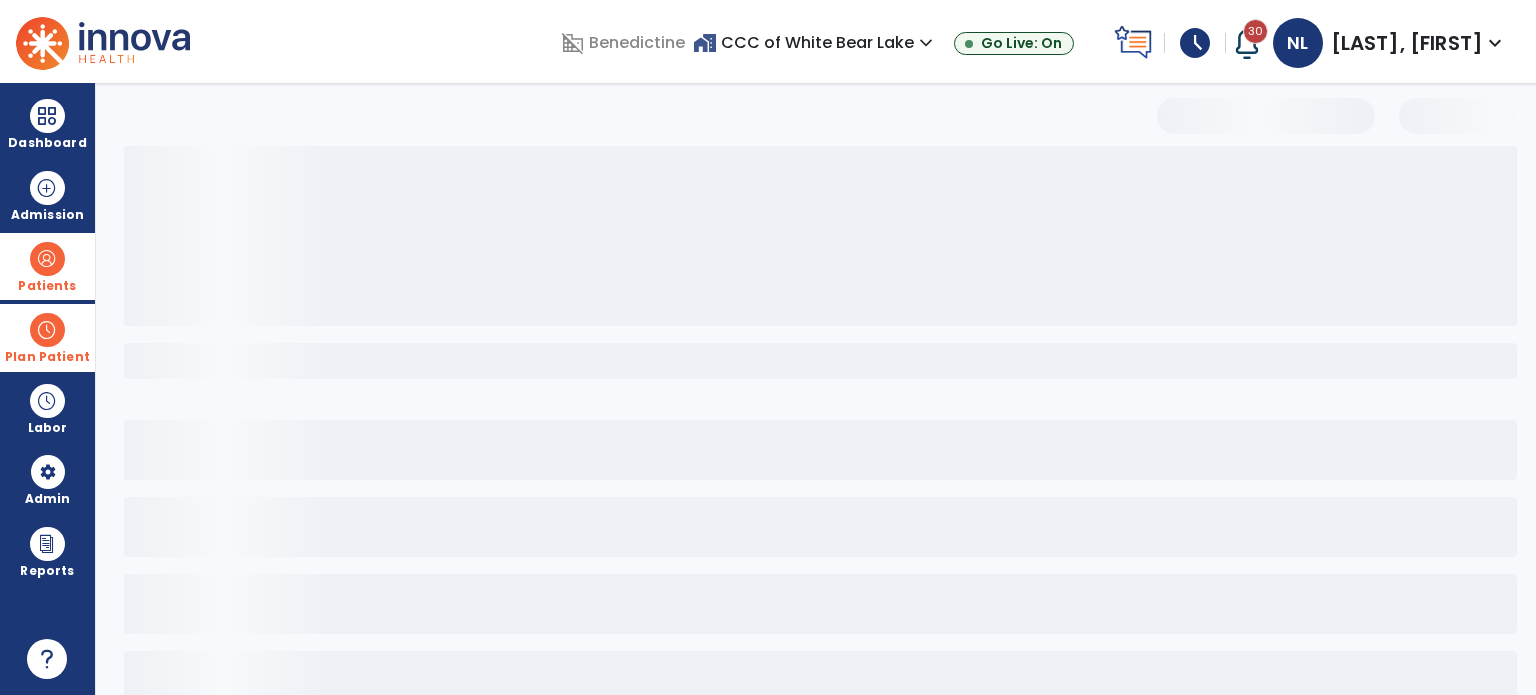 scroll, scrollTop: 0, scrollLeft: 0, axis: both 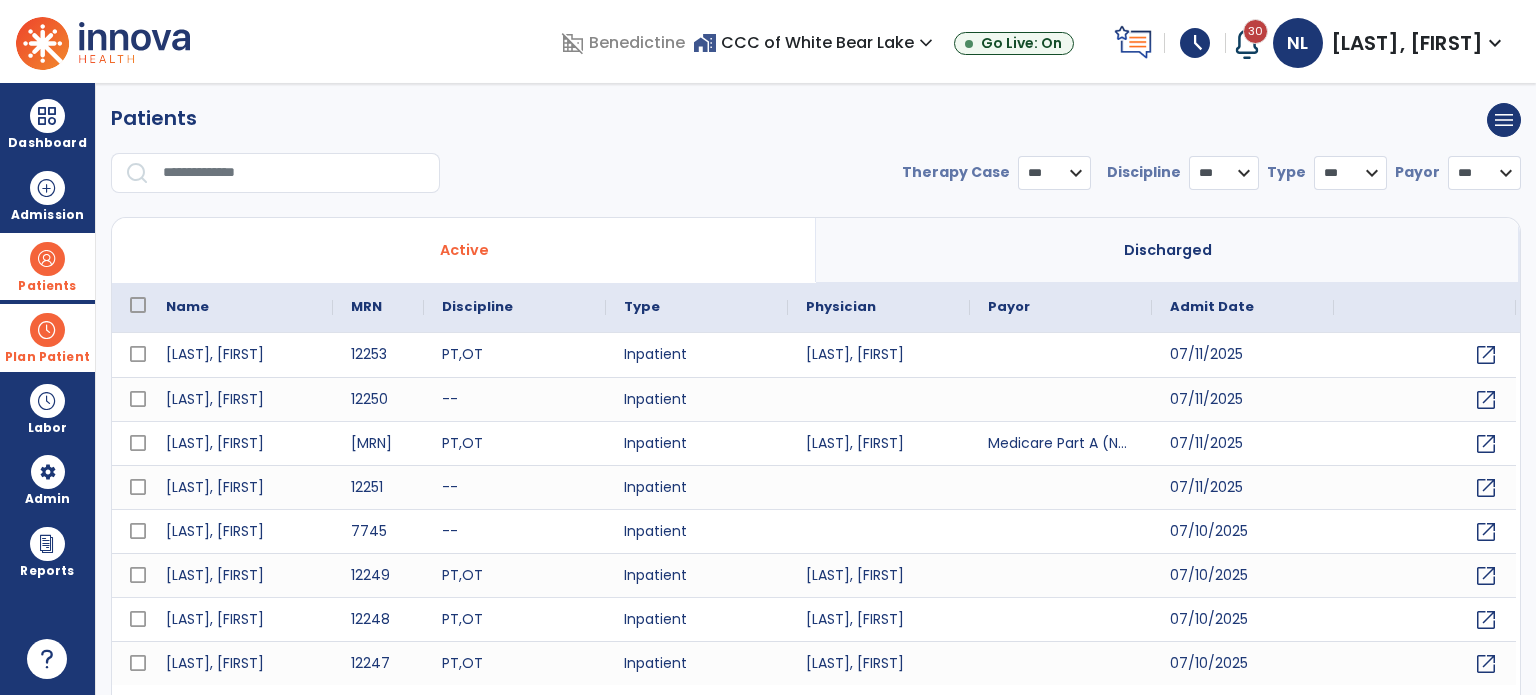 select on "***" 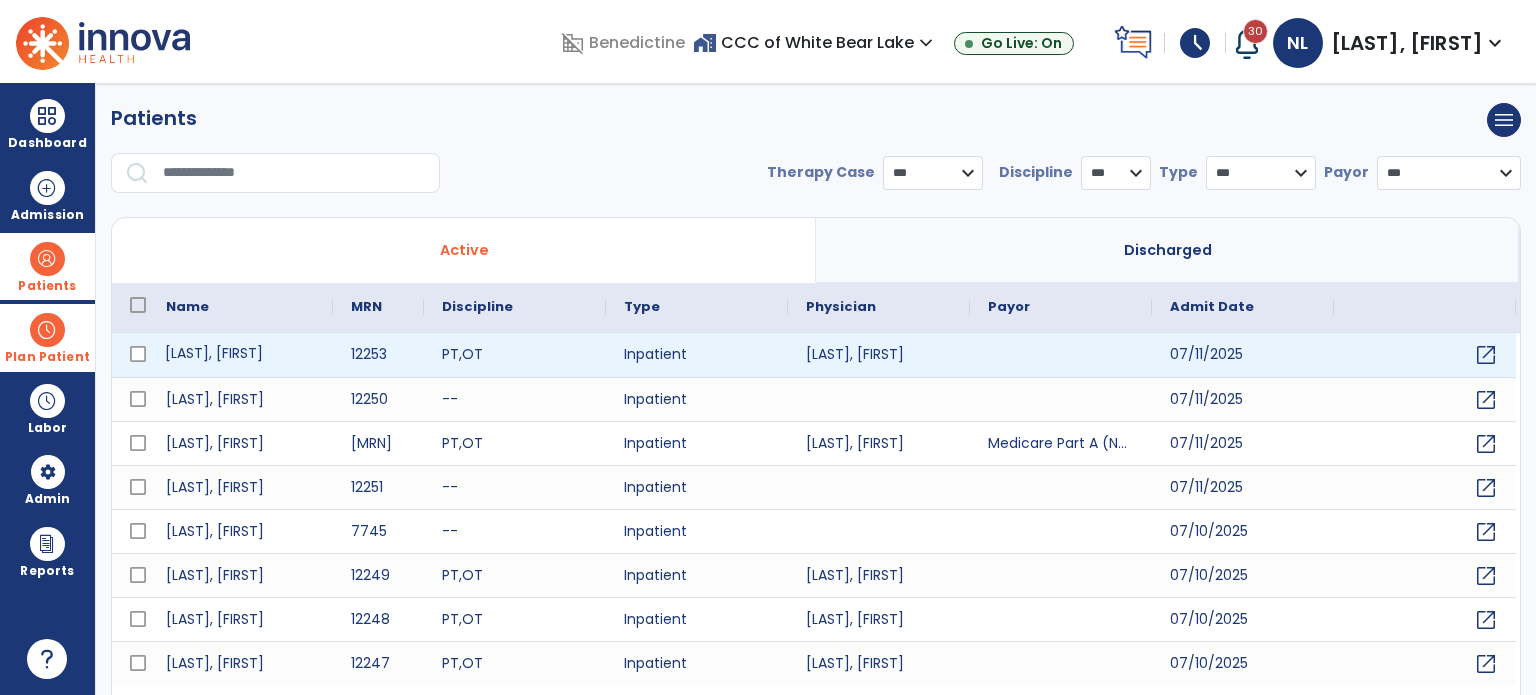 click on "[LAST], [FIRST]" at bounding box center (240, 355) 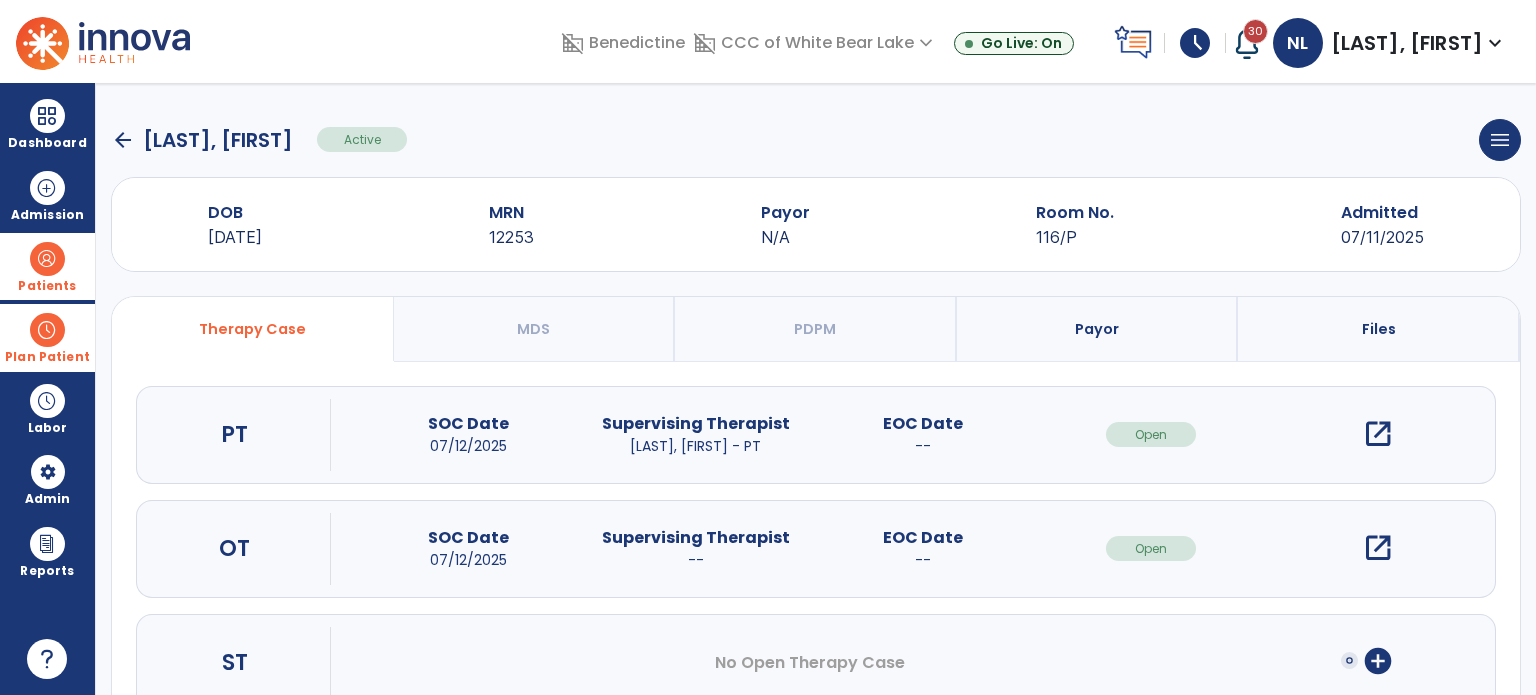 click on "Payor" at bounding box center [1098, 329] 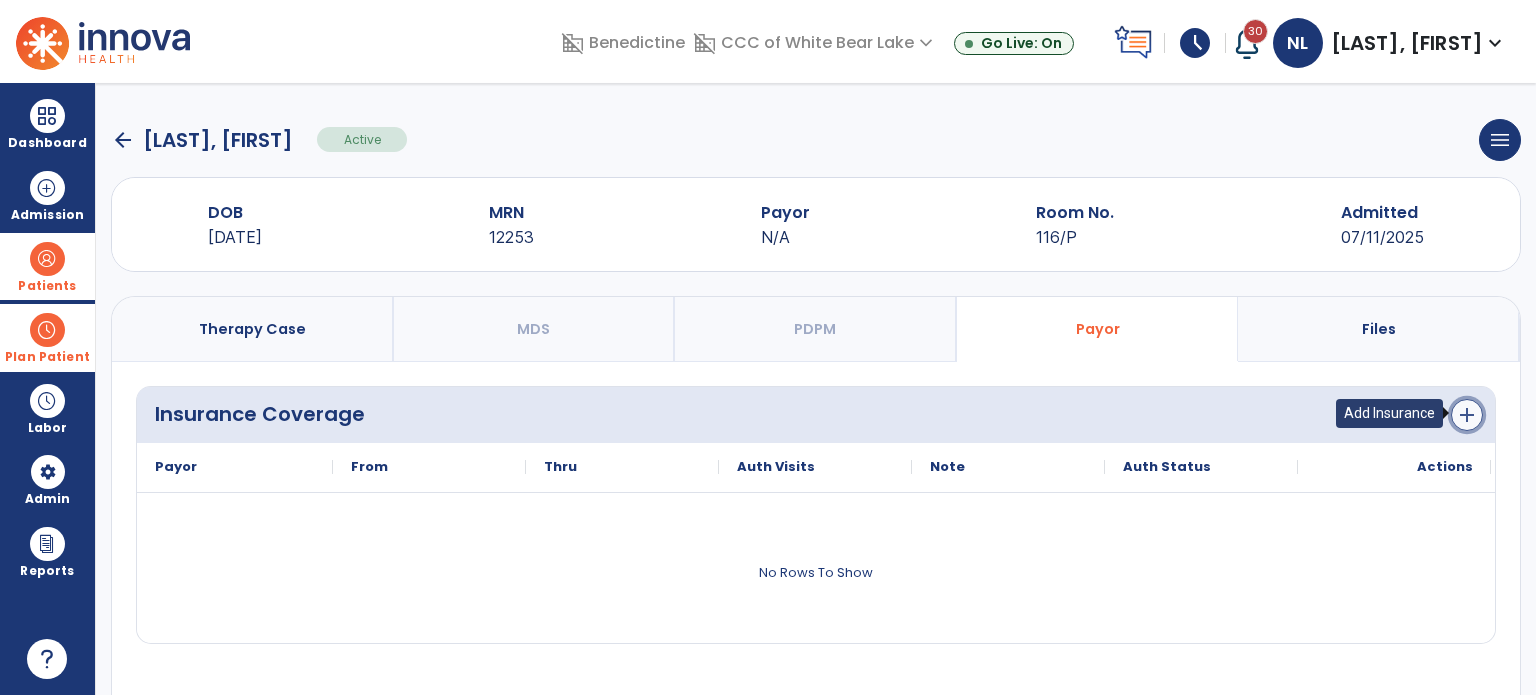 click on "add" 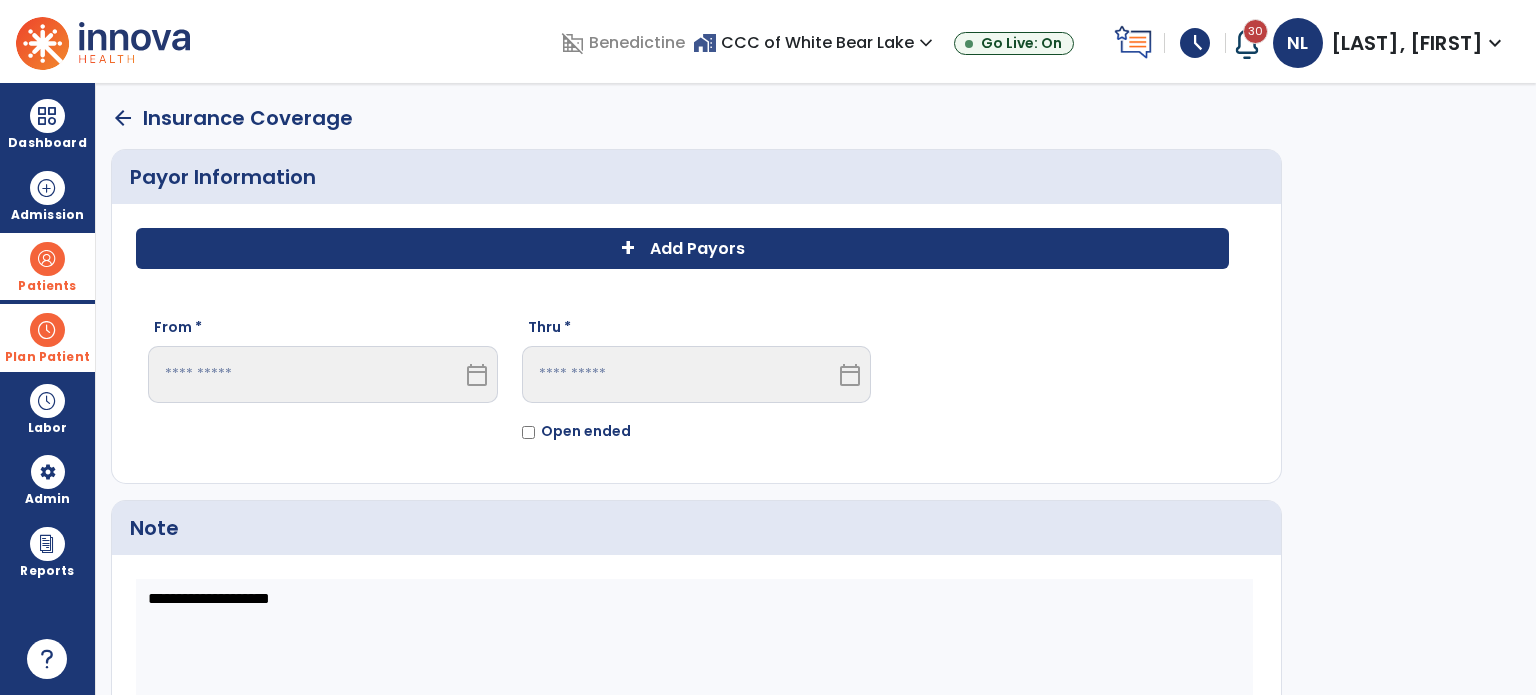 click on "Add Payors" 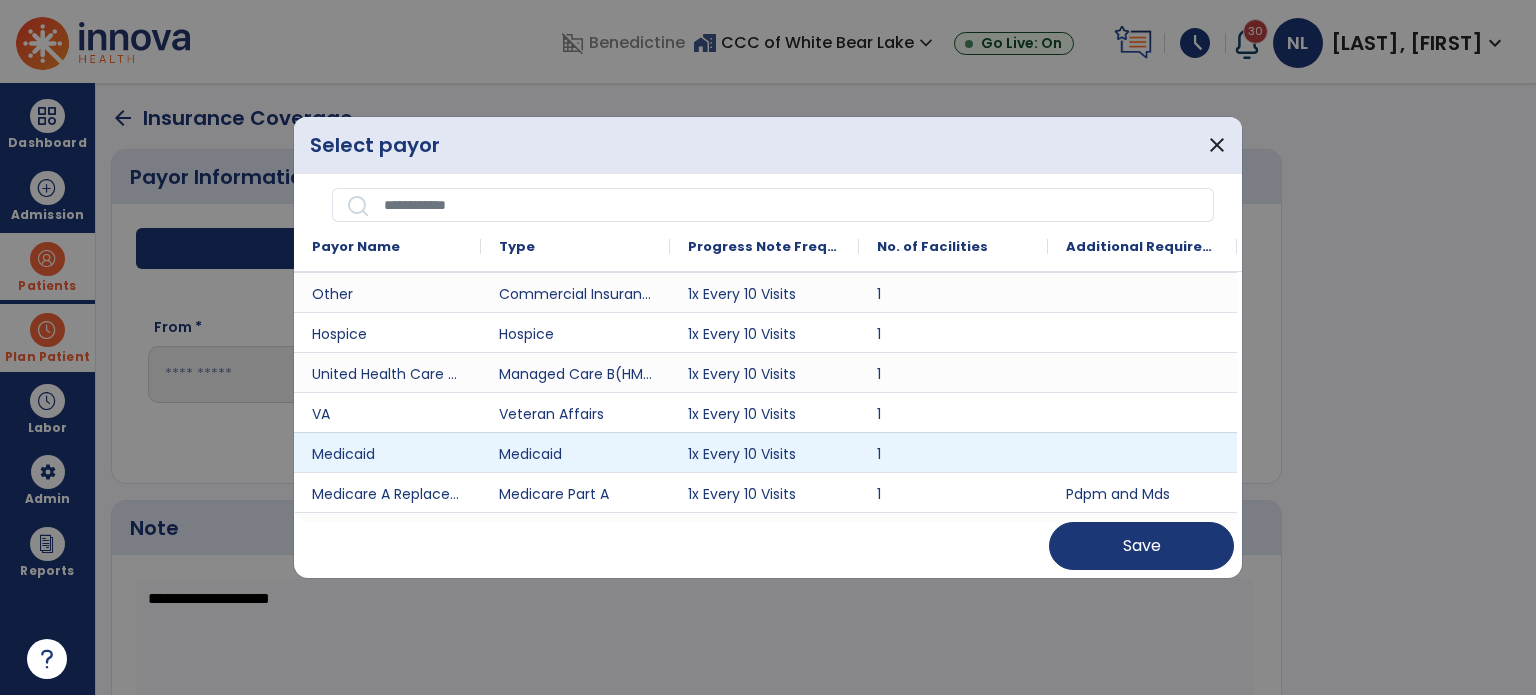scroll, scrollTop: 300, scrollLeft: 0, axis: vertical 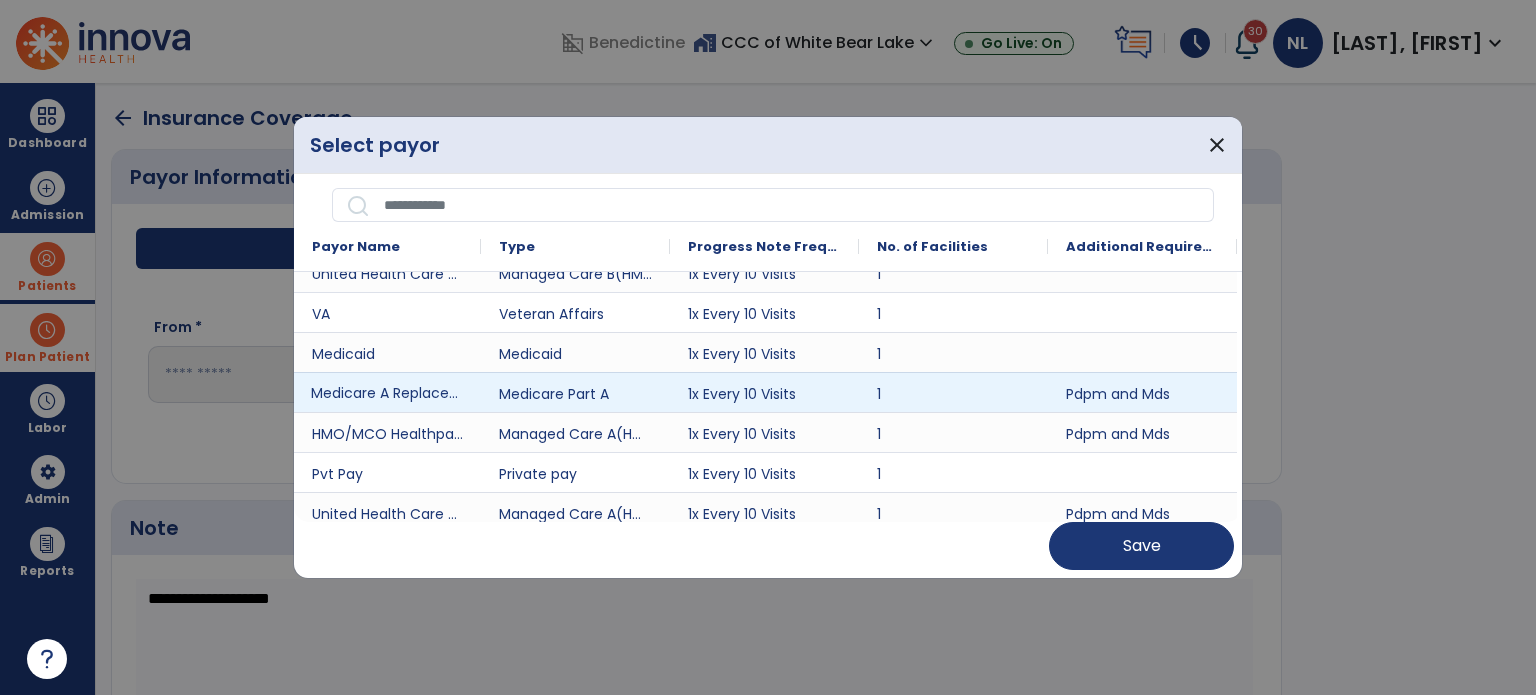 click on "Medicare A Replacement NGS" at bounding box center [387, 392] 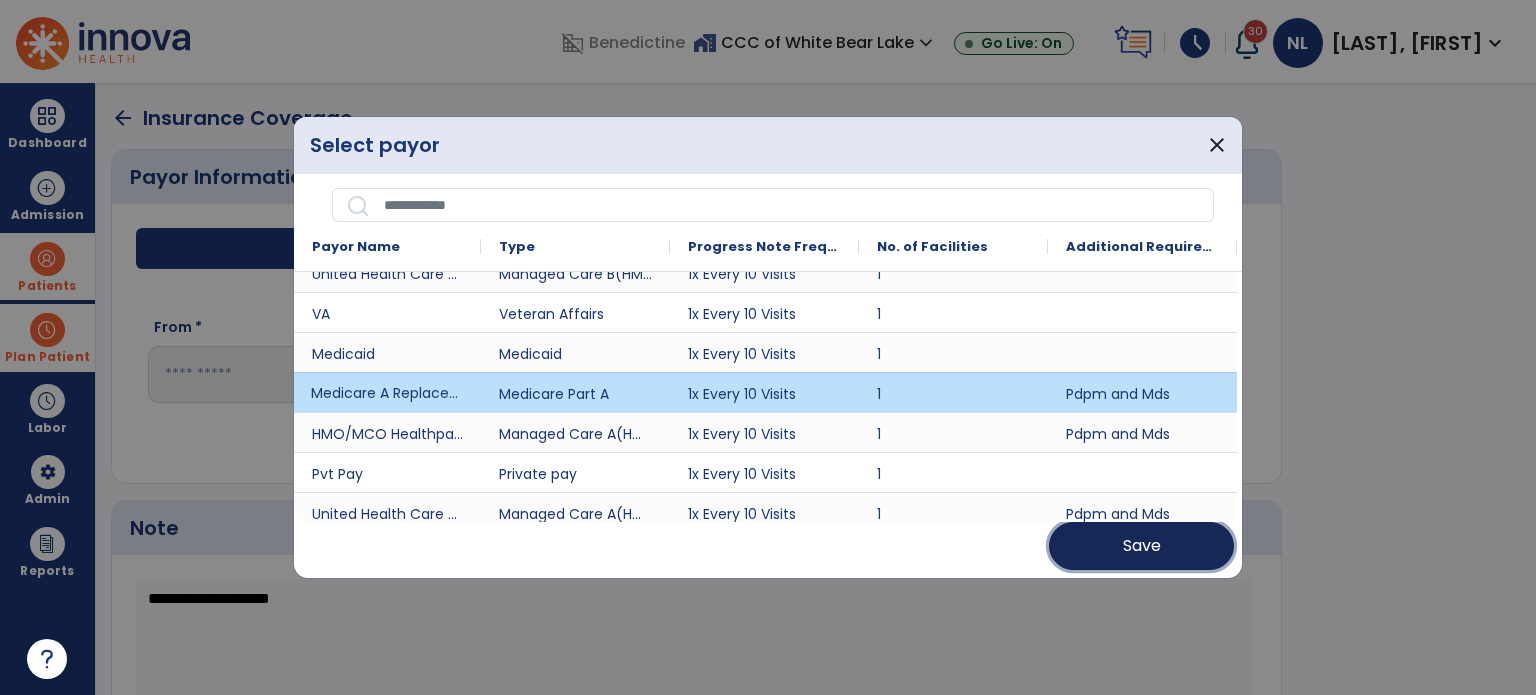 click on "Save" at bounding box center (1141, 546) 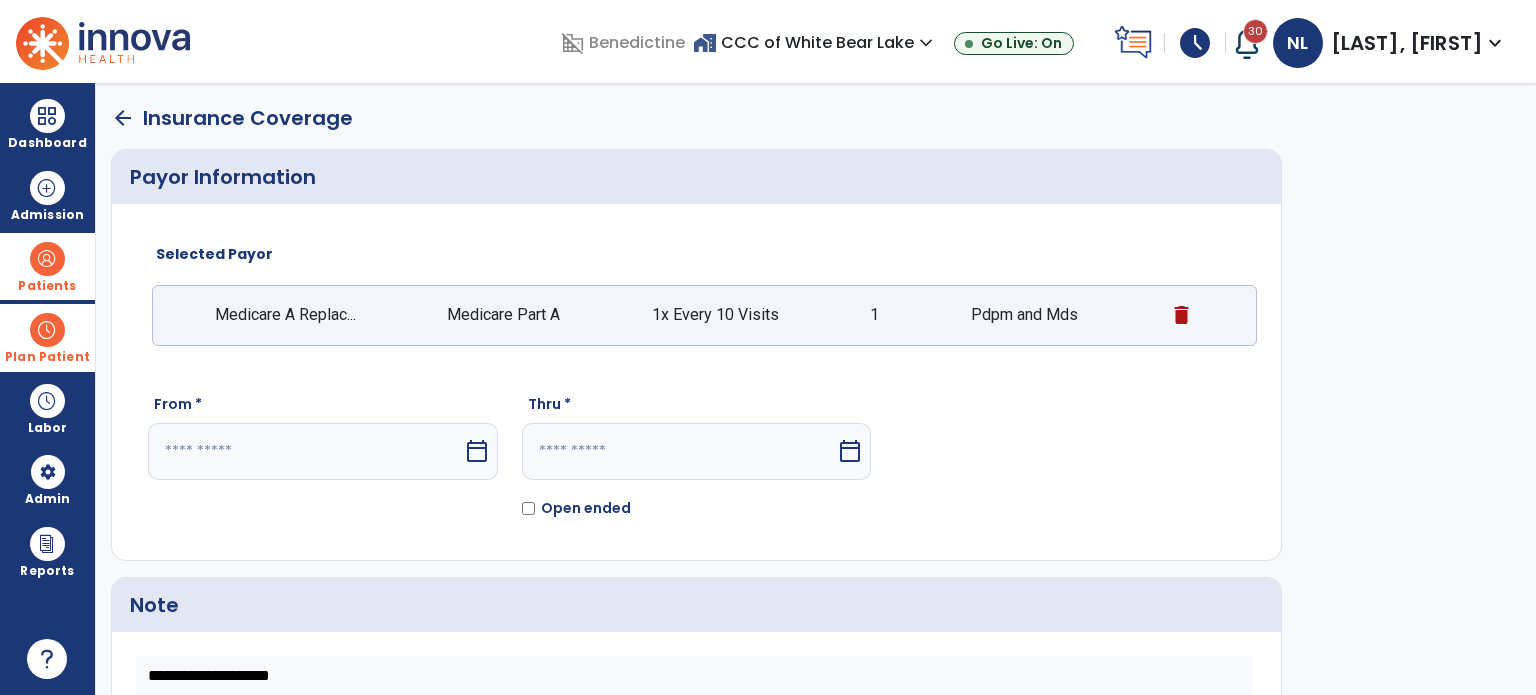 click at bounding box center (305, 451) 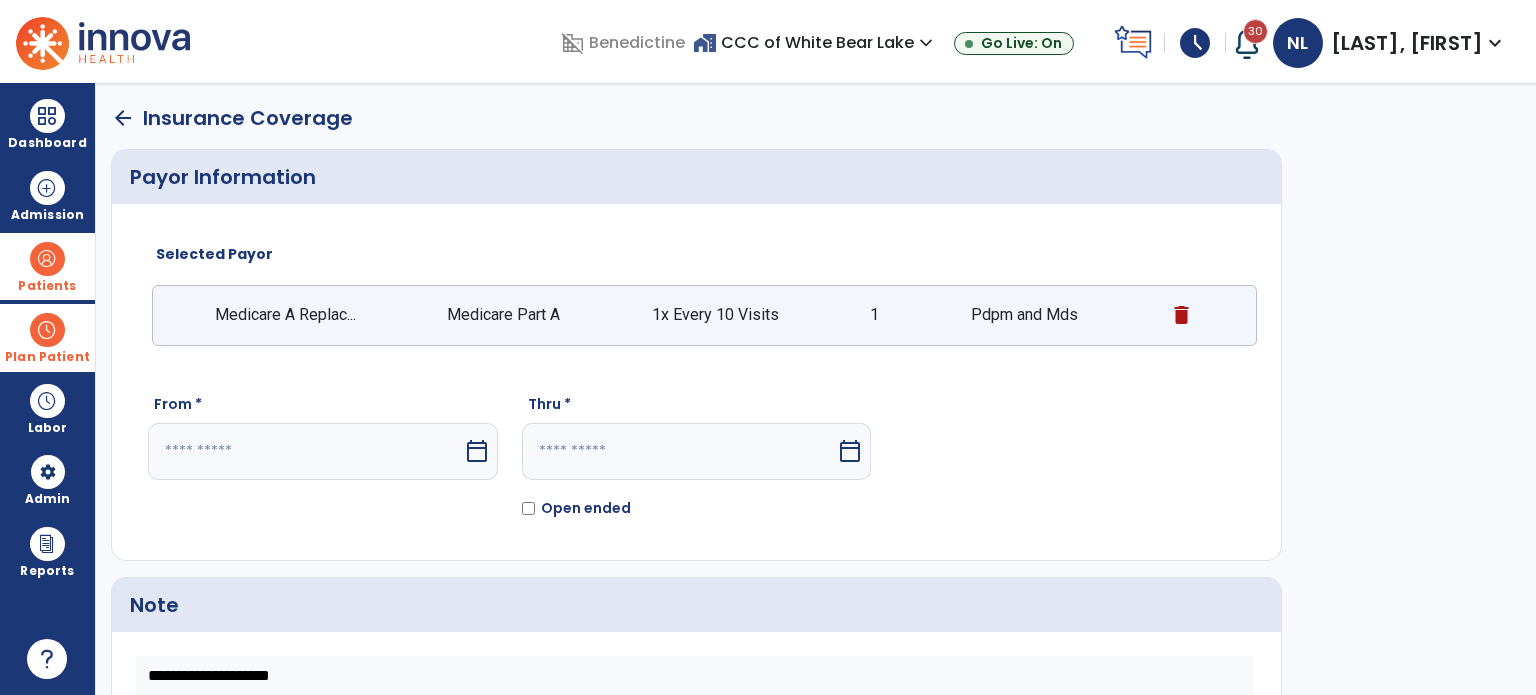 select on "*" 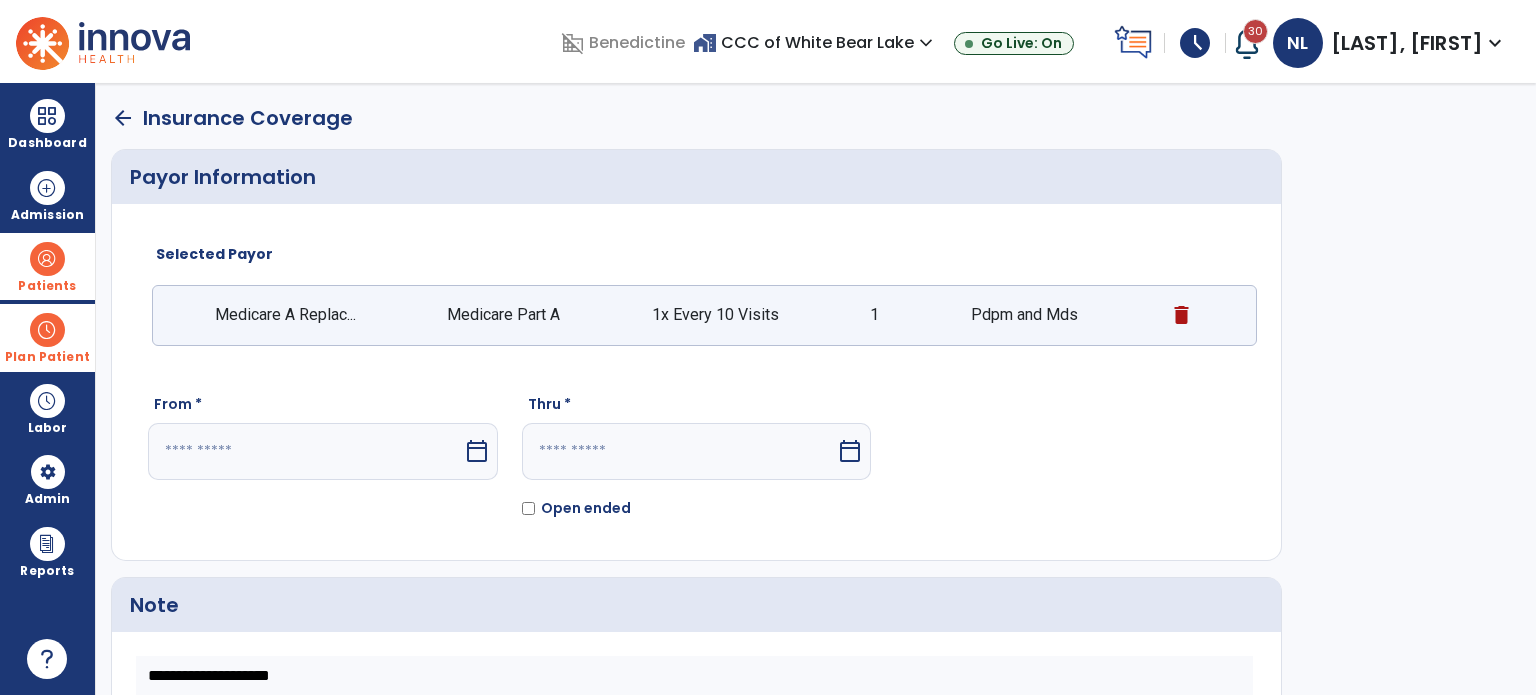 select on "****" 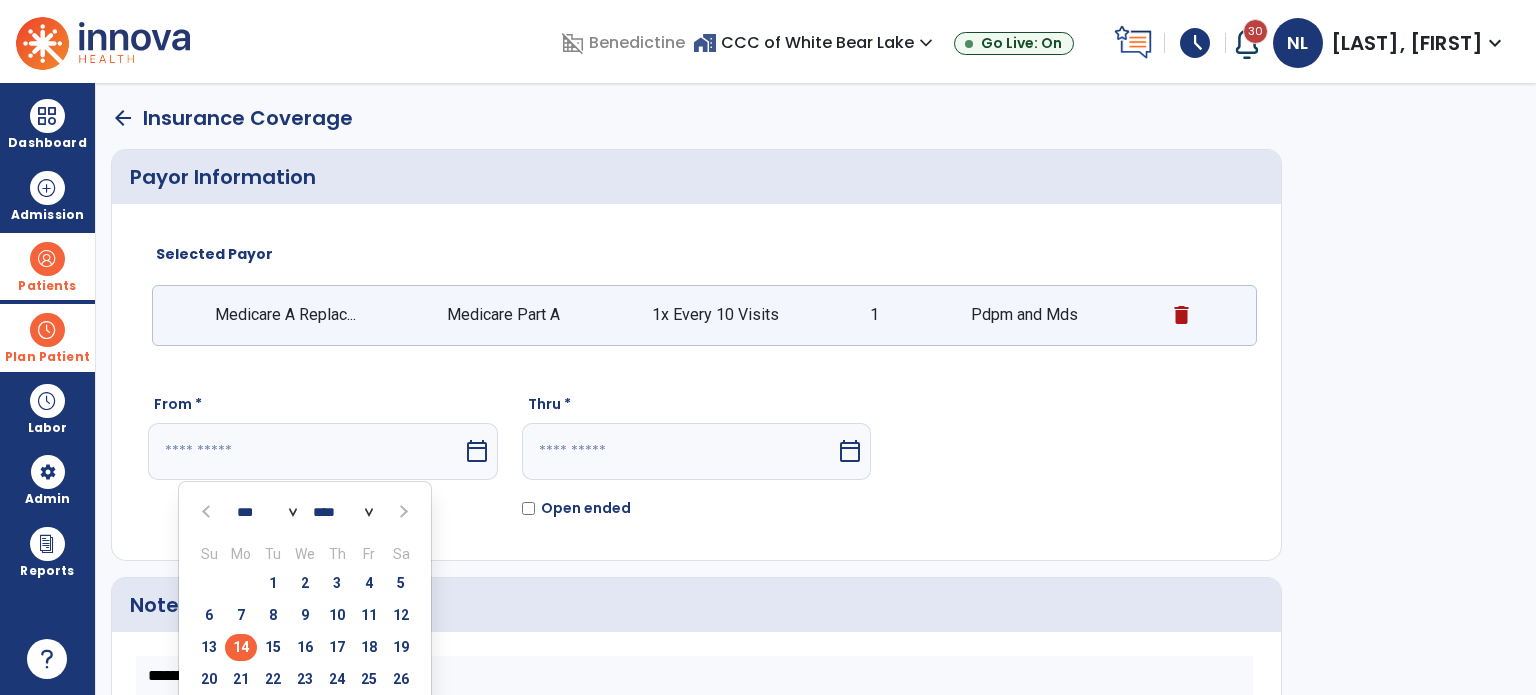 drag, startPoint x: 357, startPoint y: 614, endPoint x: 421, endPoint y: 589, distance: 68.70953 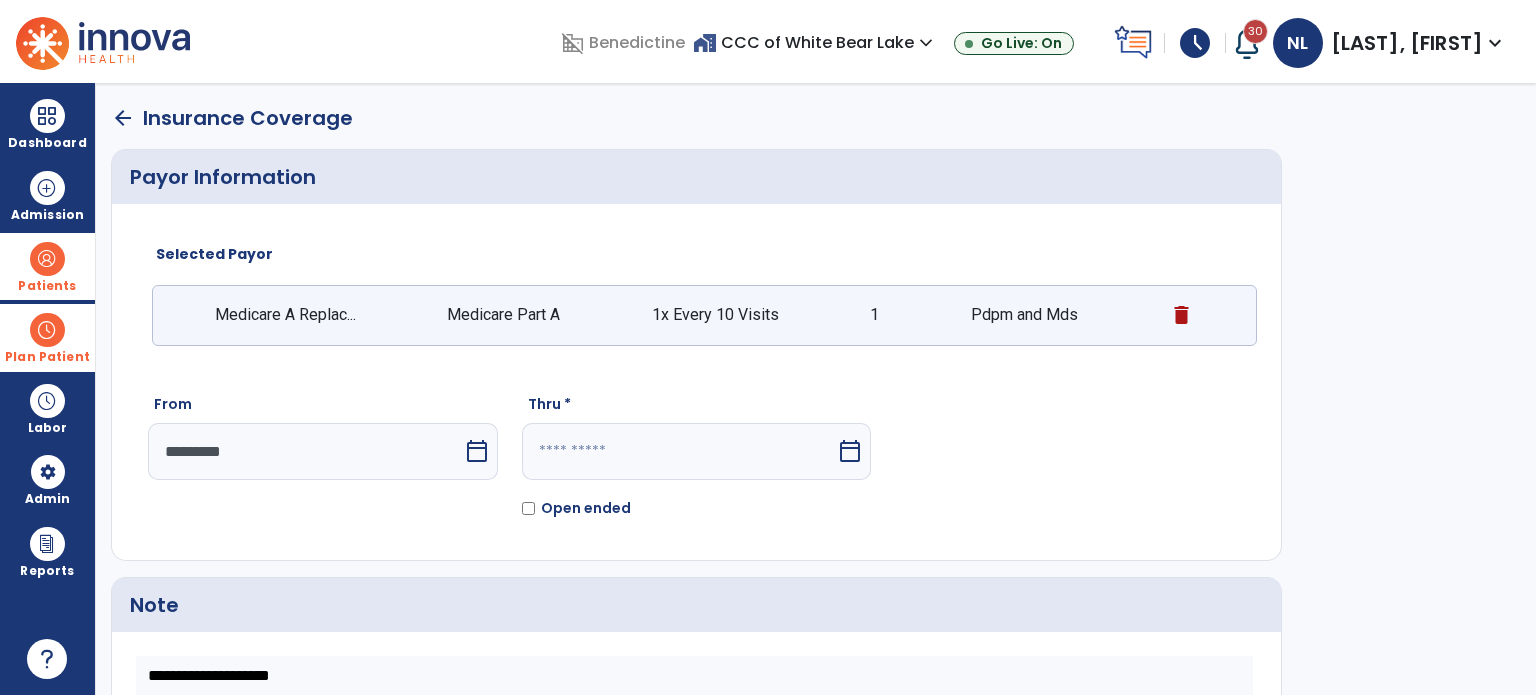 click on "Open ended" 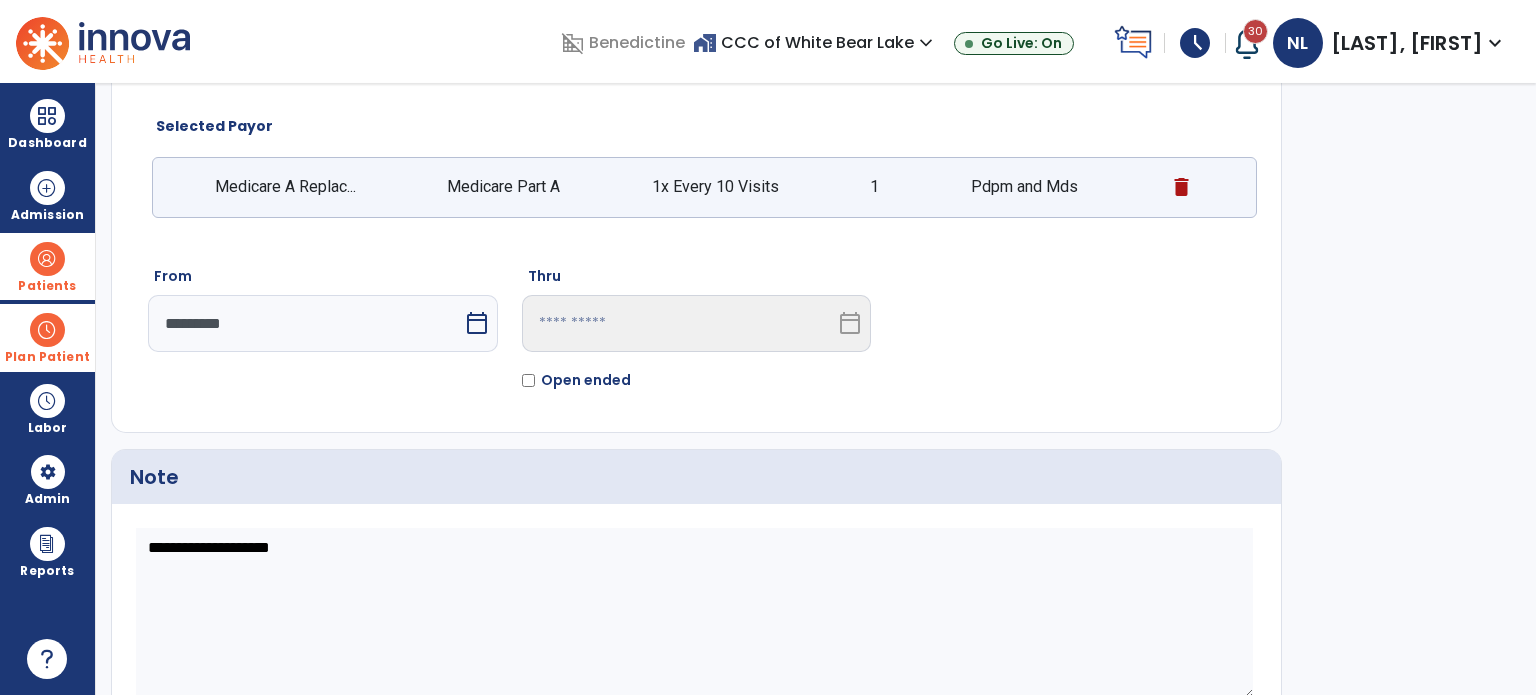 scroll, scrollTop: 210, scrollLeft: 0, axis: vertical 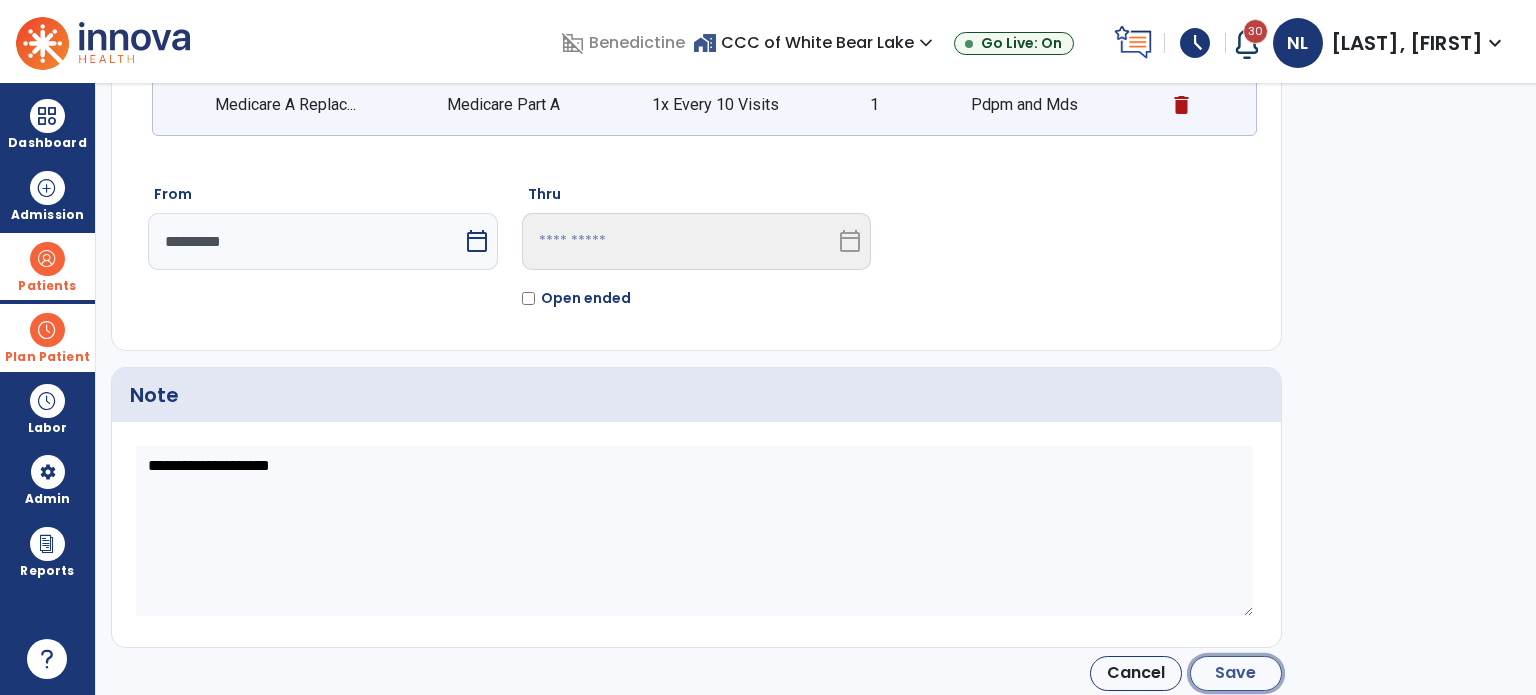 click on "Save" 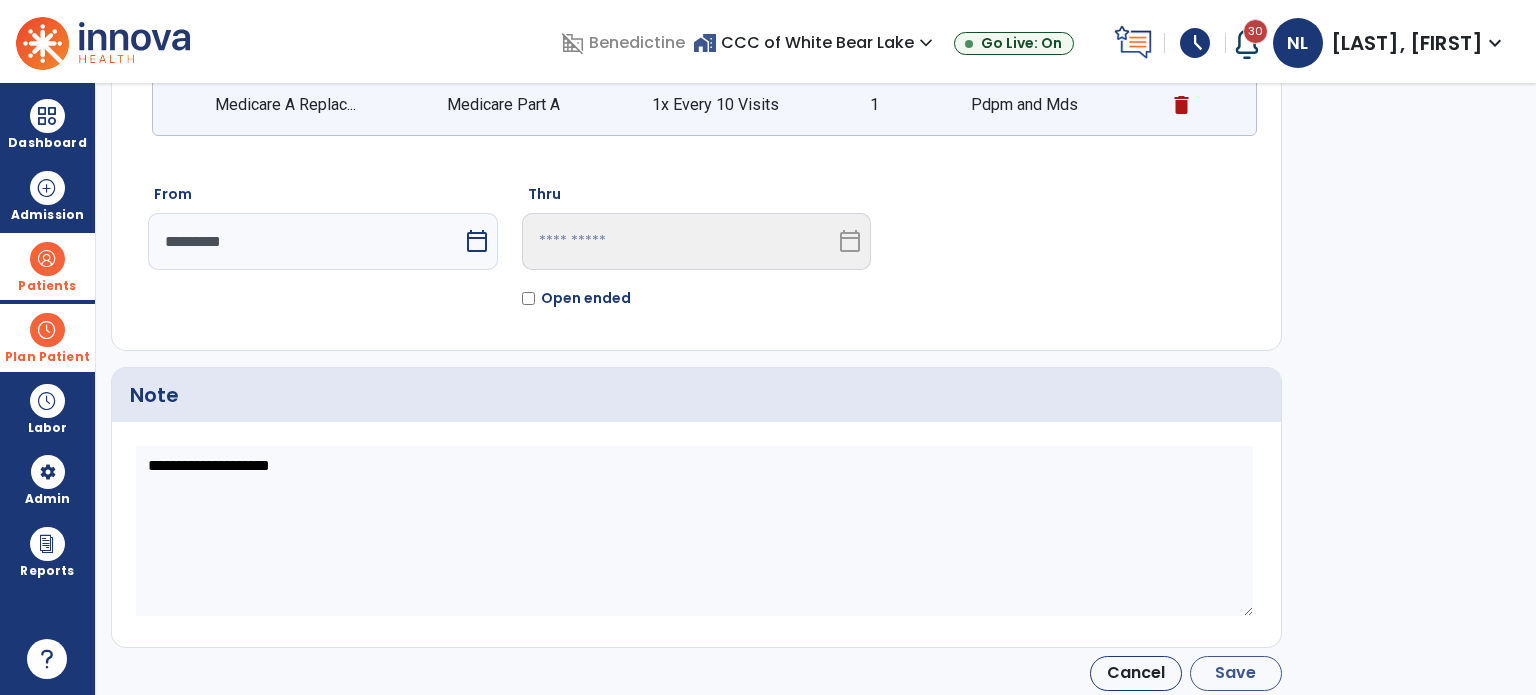 type on "*********" 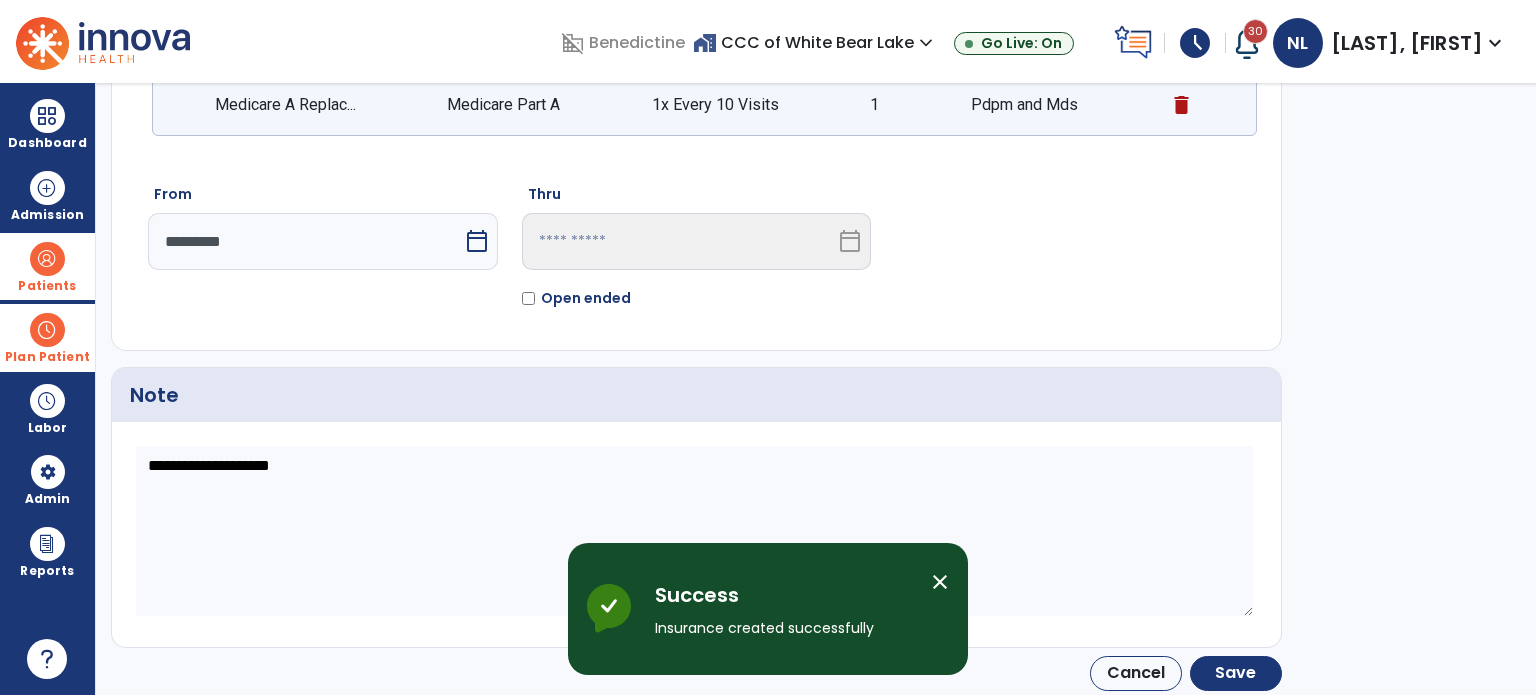scroll, scrollTop: 158, scrollLeft: 0, axis: vertical 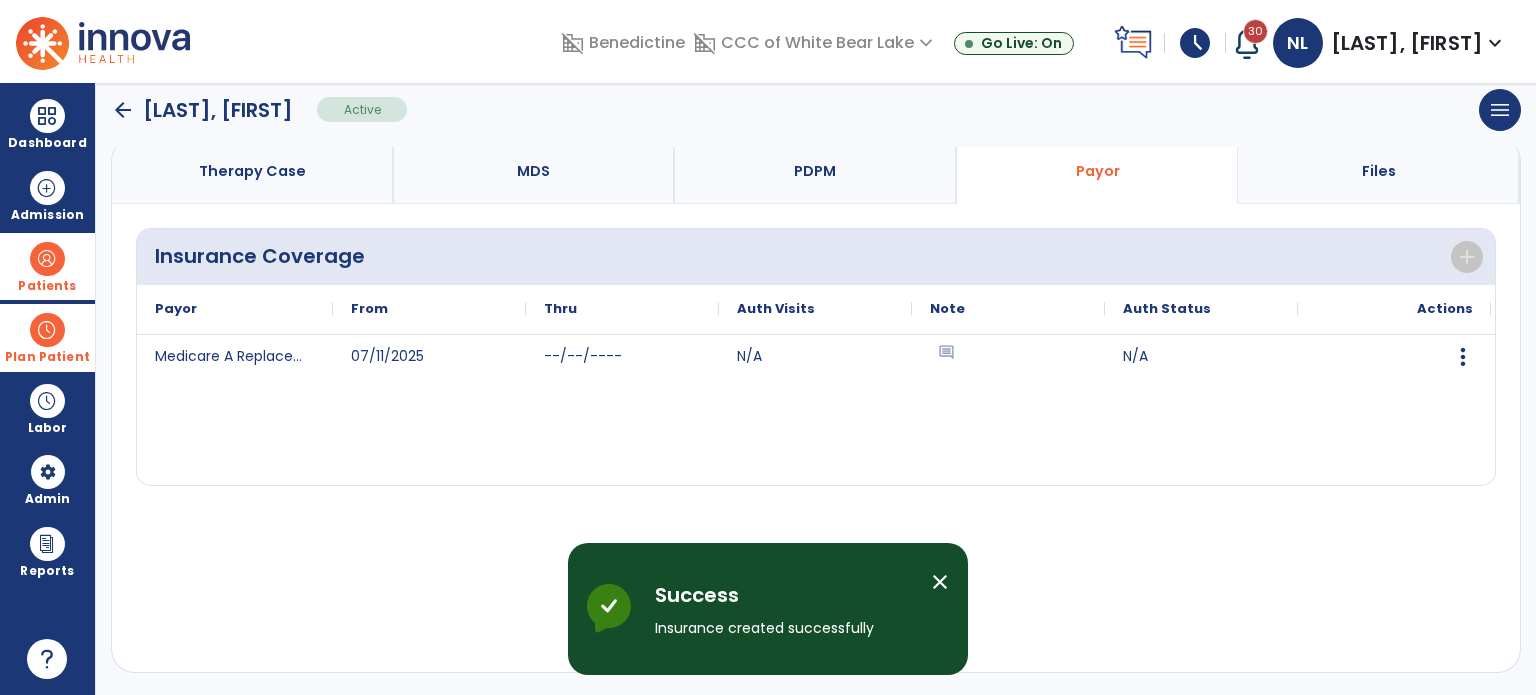 click on "Therapy Case" at bounding box center (252, 171) 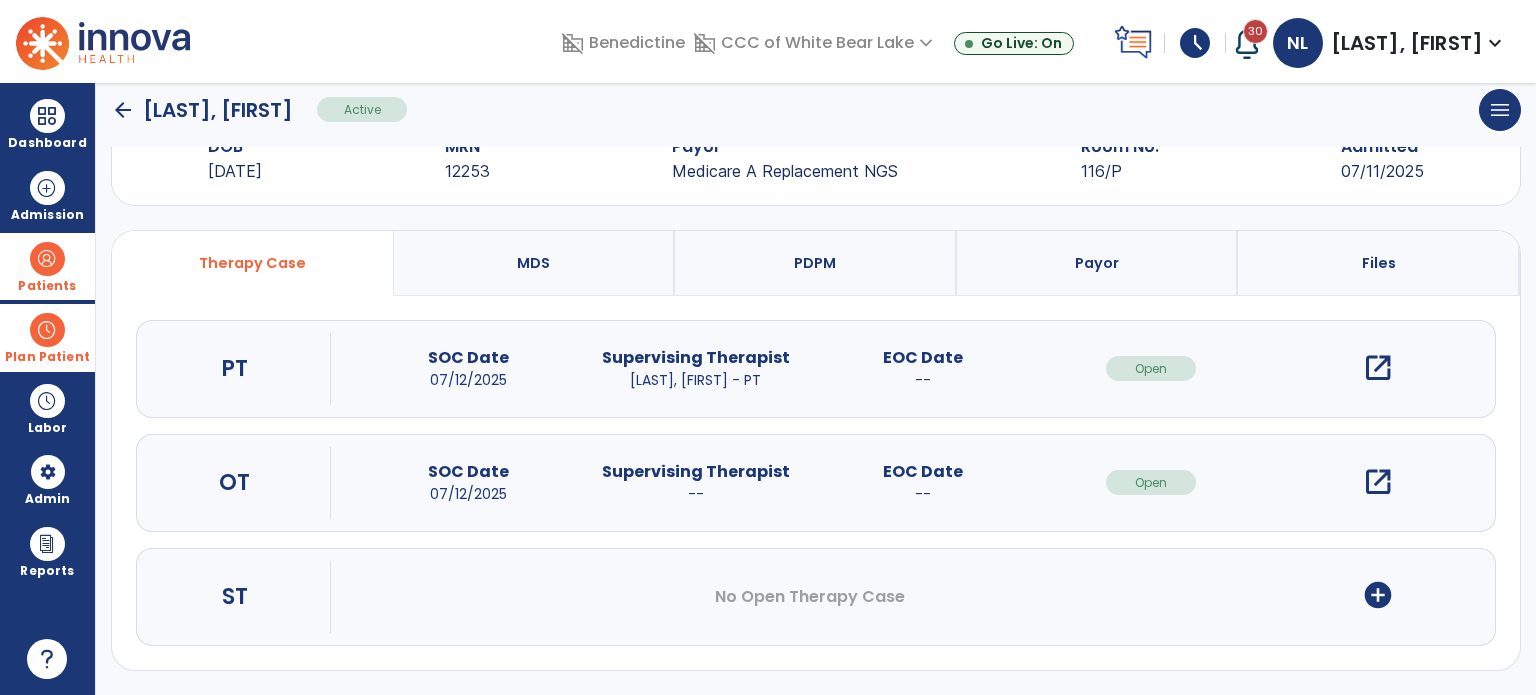 scroll, scrollTop: 62, scrollLeft: 0, axis: vertical 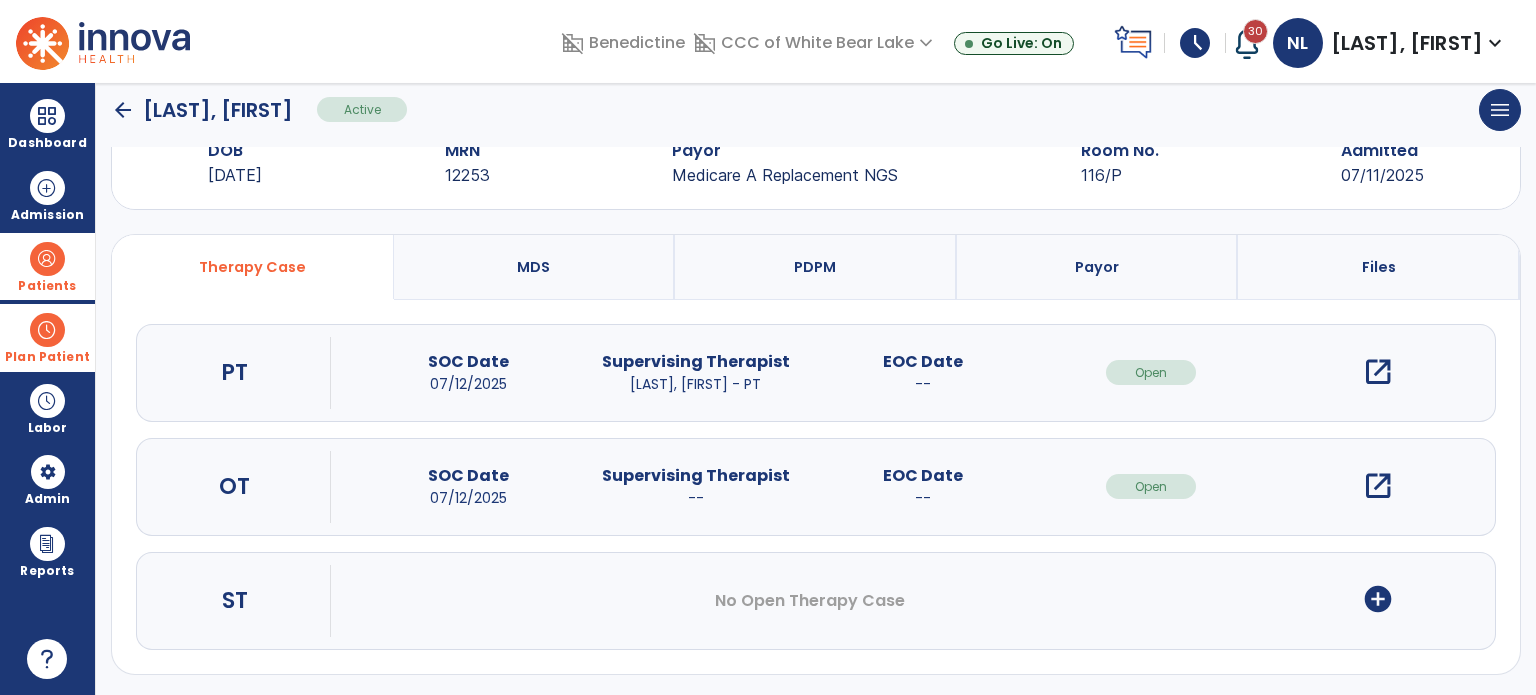 click on "open_in_new" at bounding box center [1378, 372] 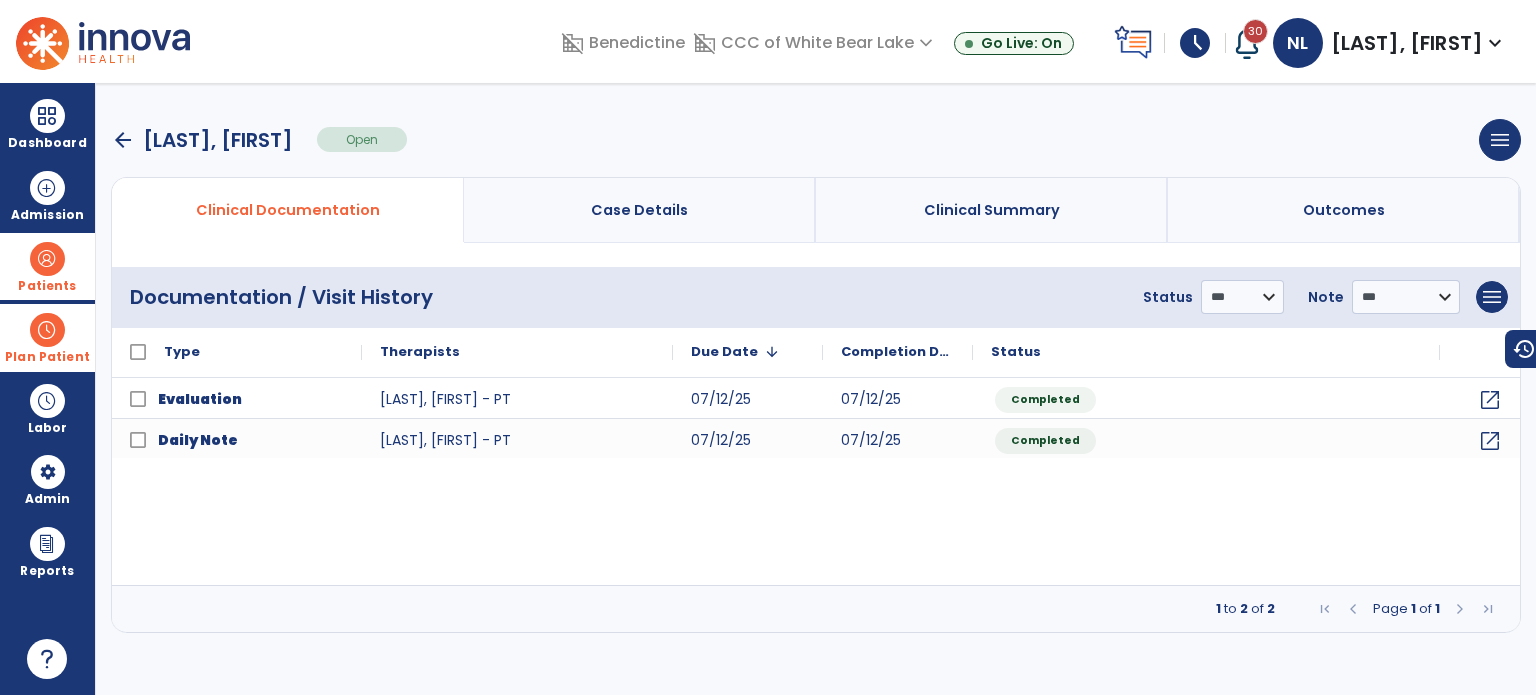 scroll, scrollTop: 0, scrollLeft: 0, axis: both 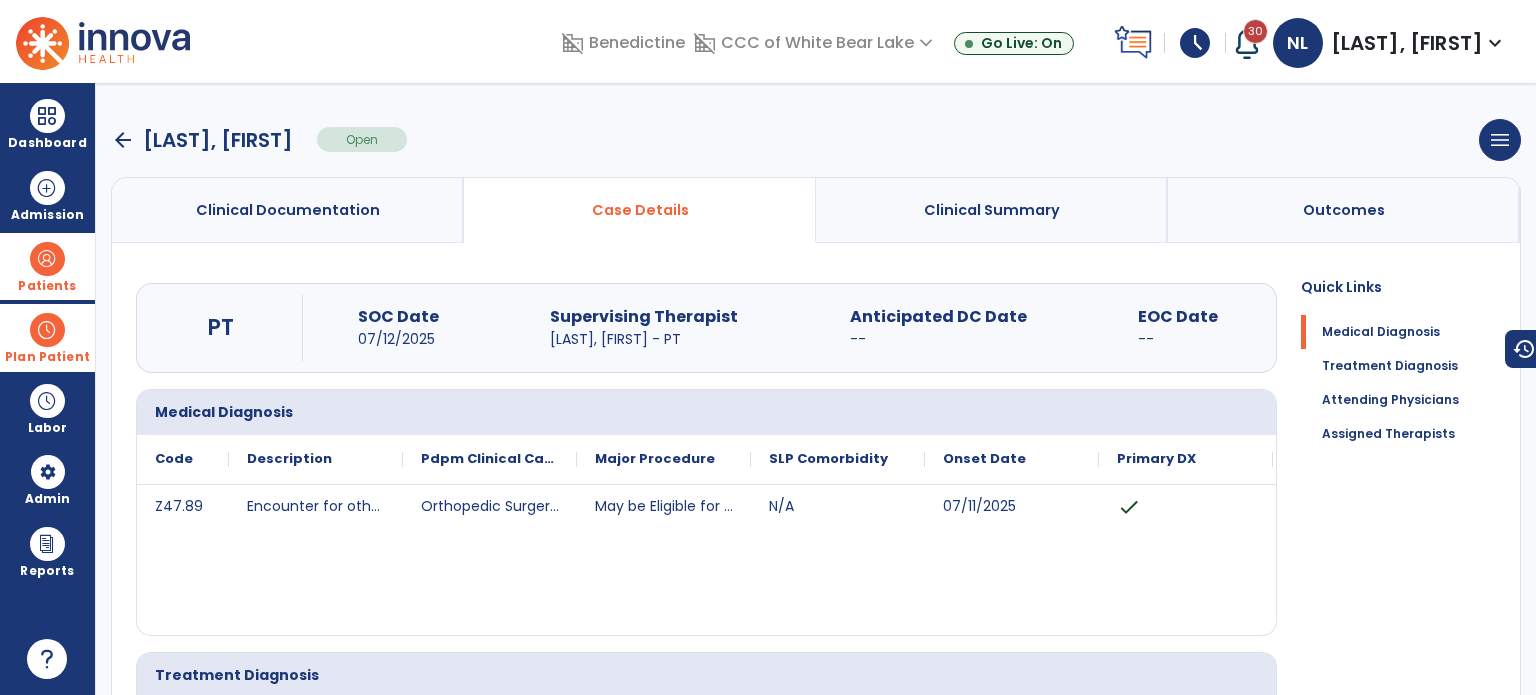click on "arrow_back" at bounding box center (123, 140) 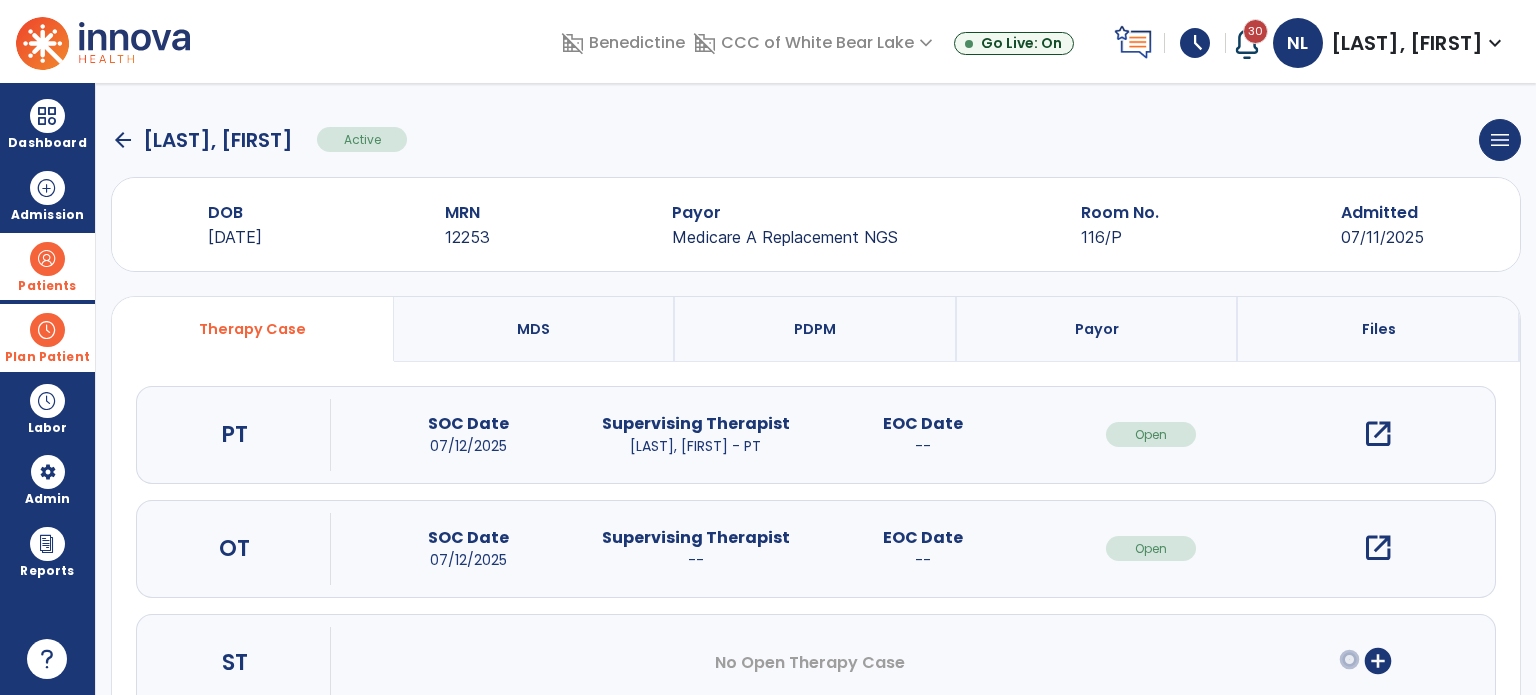 scroll, scrollTop: 62, scrollLeft: 0, axis: vertical 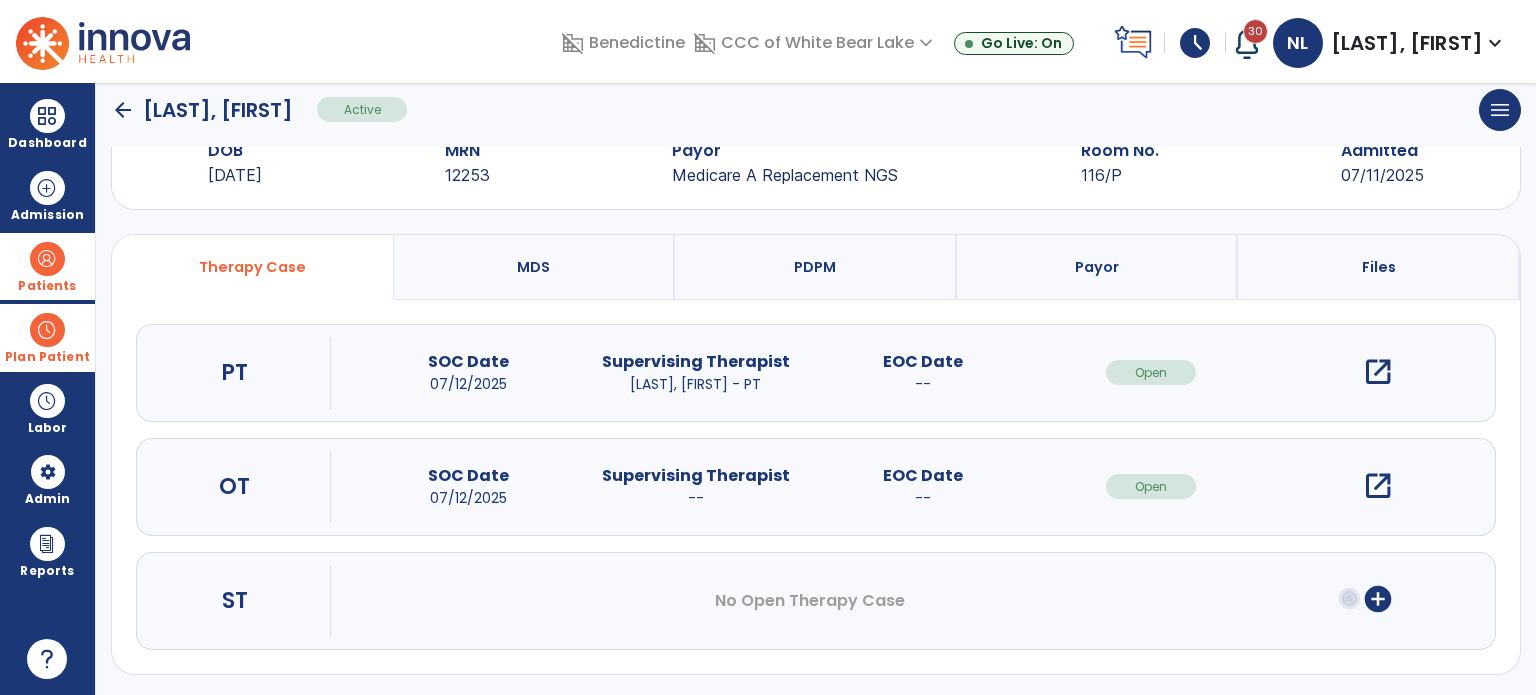 click on "open_in_new" at bounding box center (1378, 486) 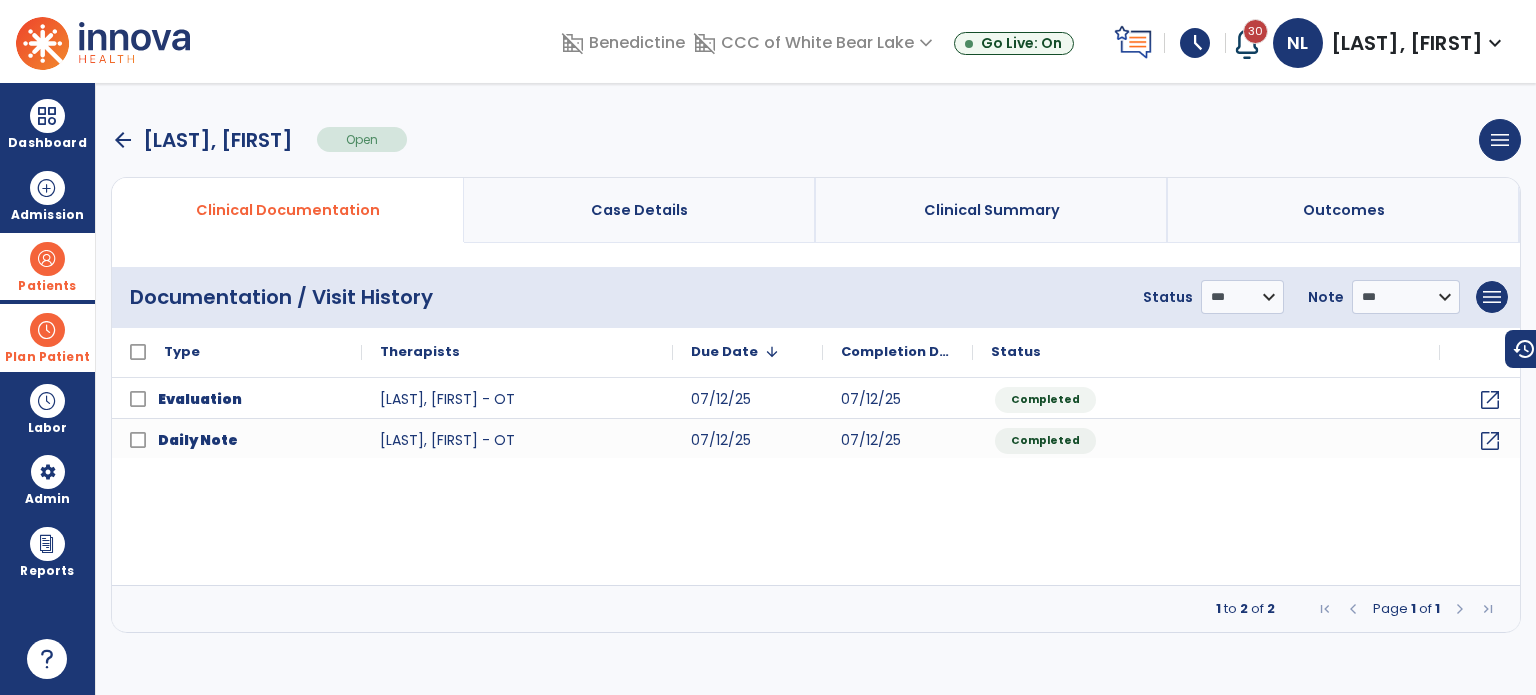 scroll, scrollTop: 0, scrollLeft: 0, axis: both 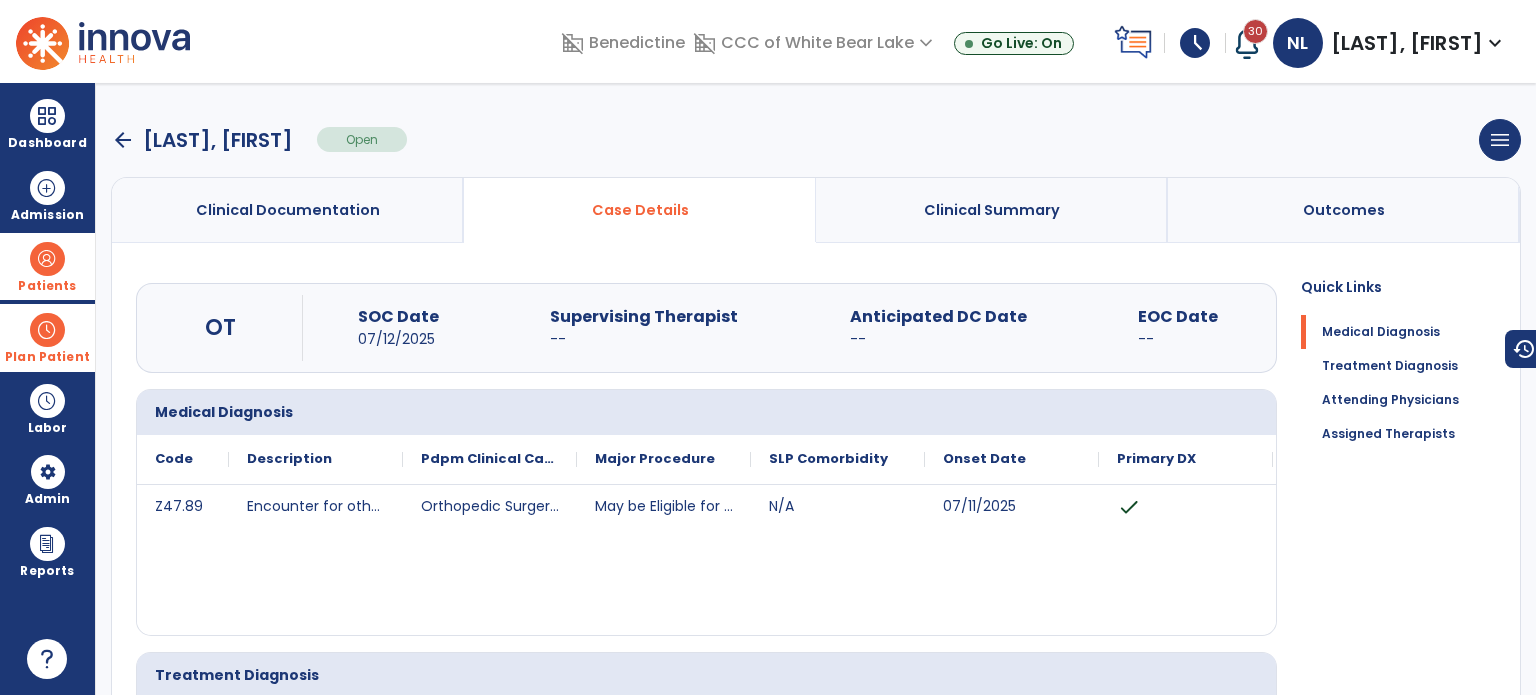 click at bounding box center (47, 259) 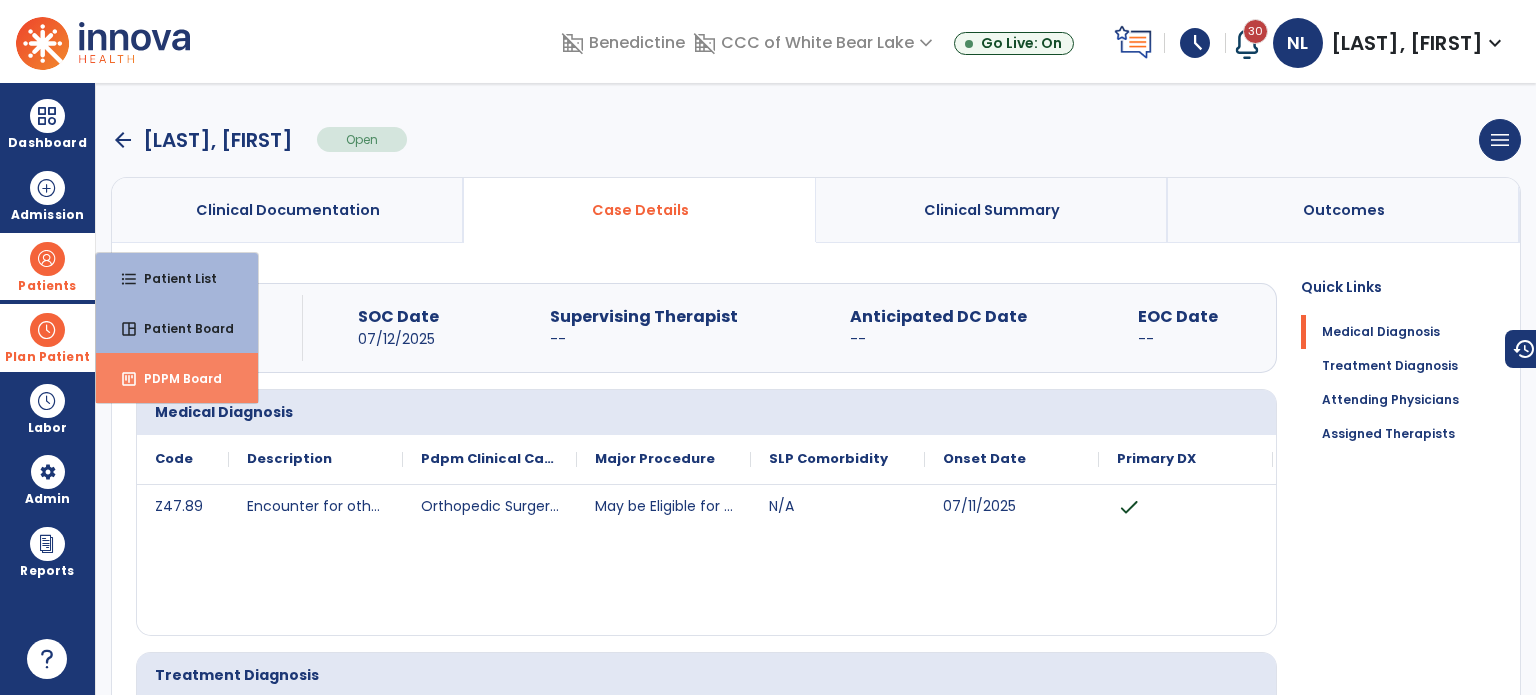 click on "PDPM Board" at bounding box center (175, 378) 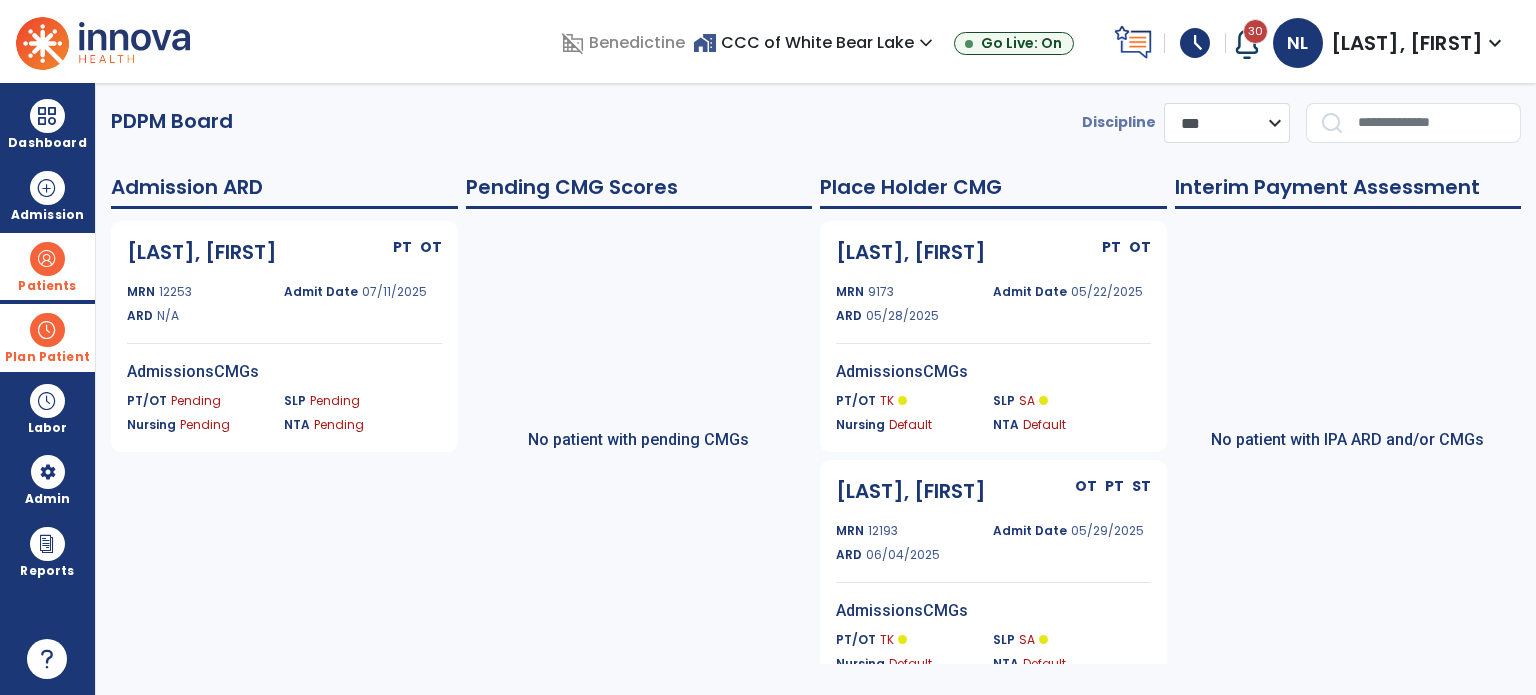 click on "ARD N/A" 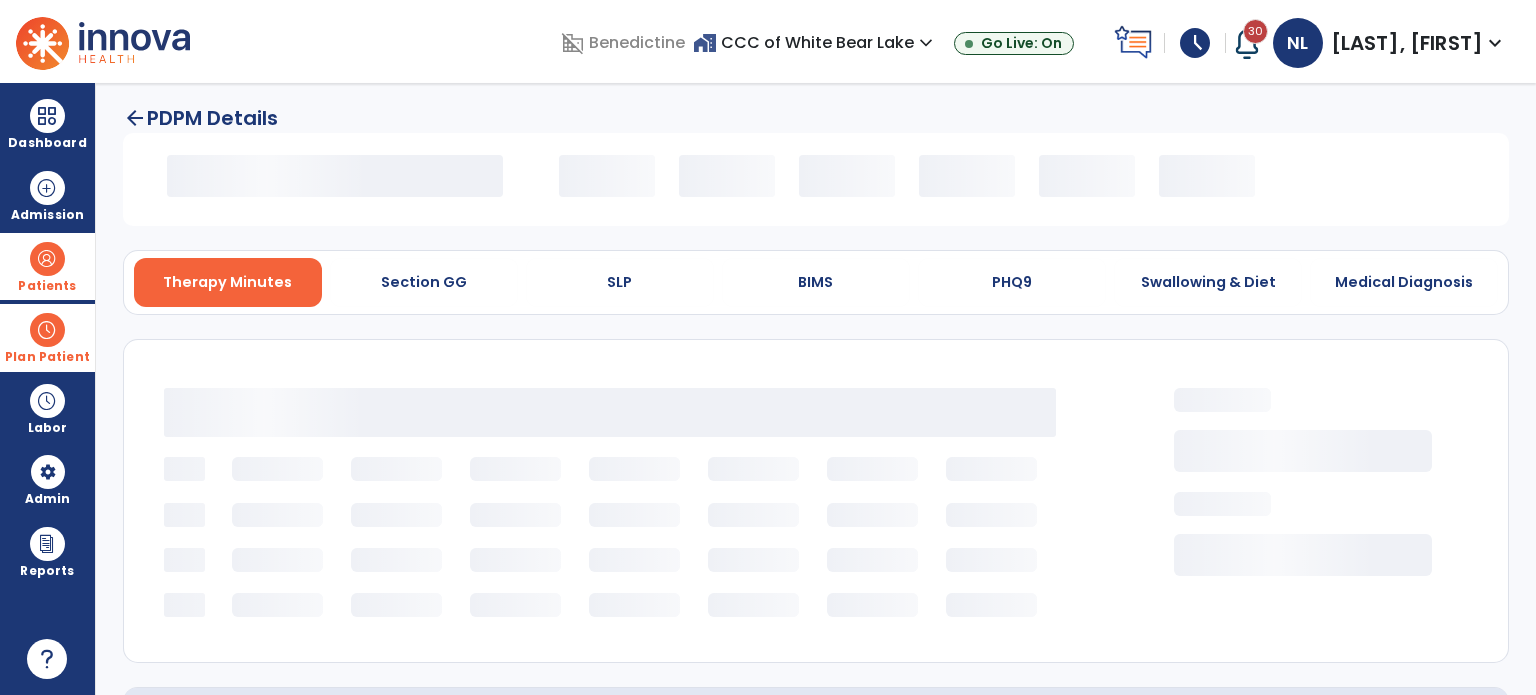 select on "*********" 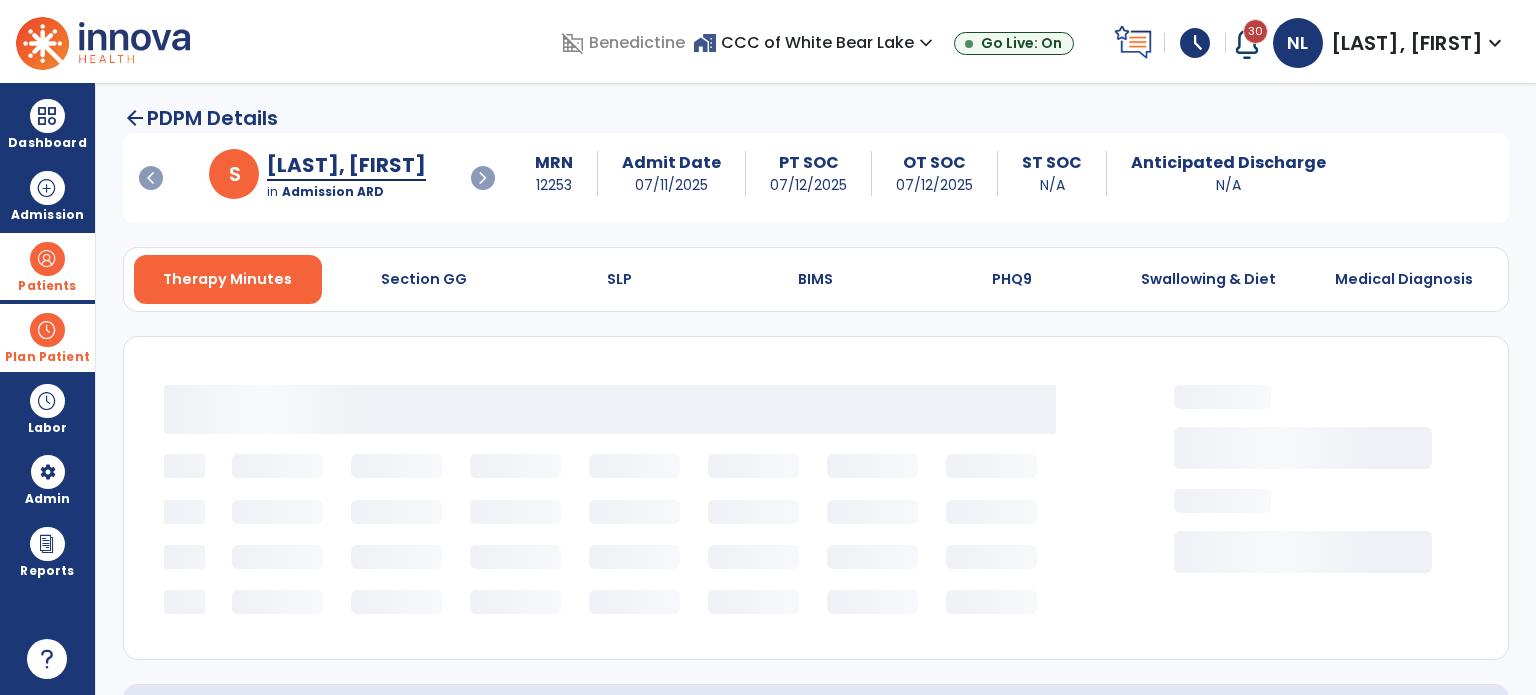 select on "***" 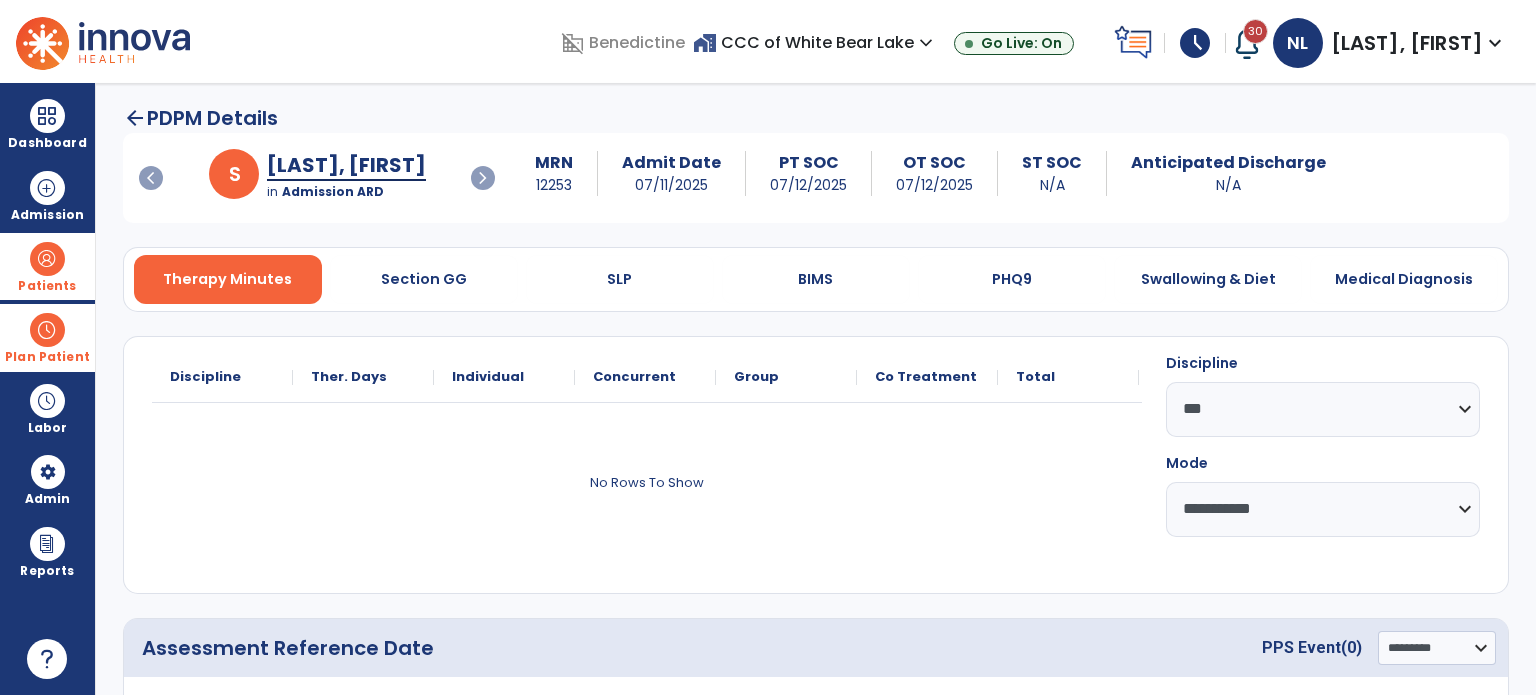 scroll, scrollTop: 224, scrollLeft: 0, axis: vertical 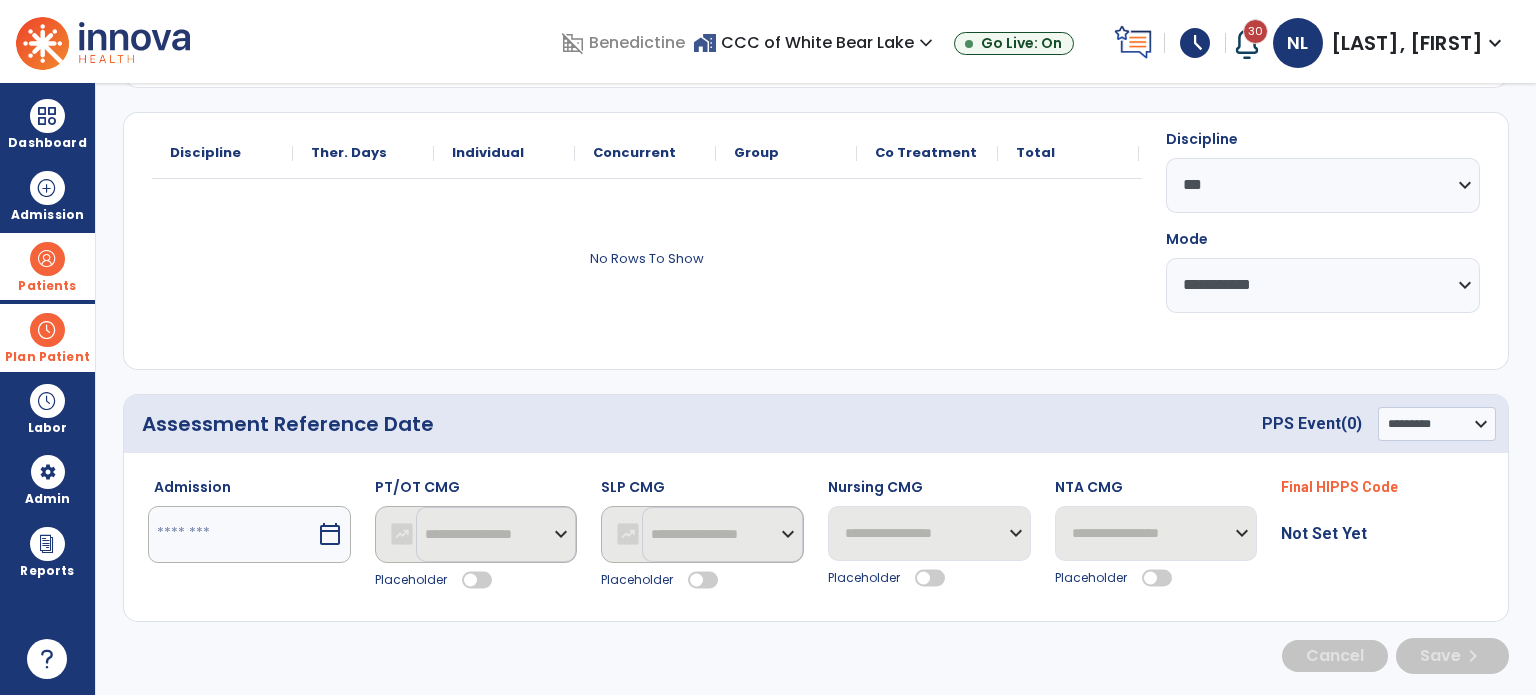 click at bounding box center (232, 534) 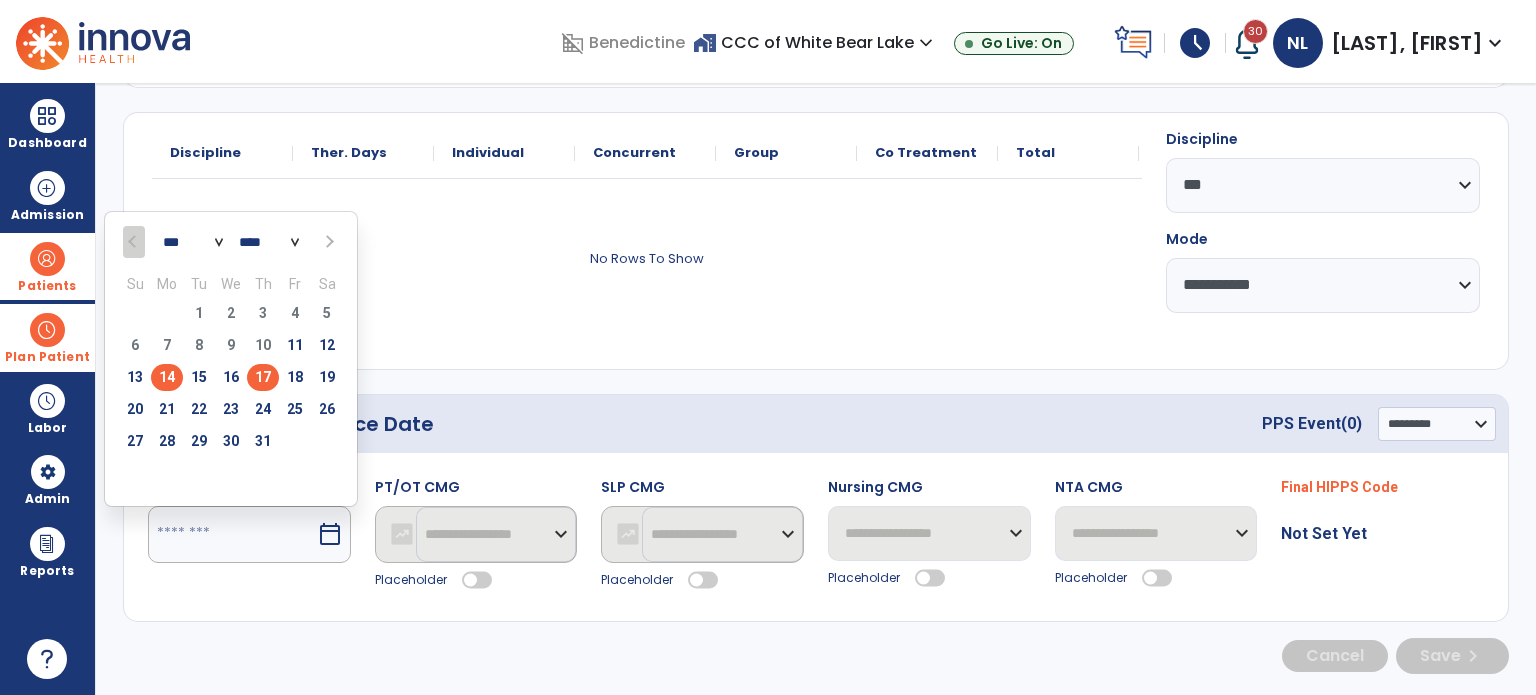 click on "17" at bounding box center (263, 377) 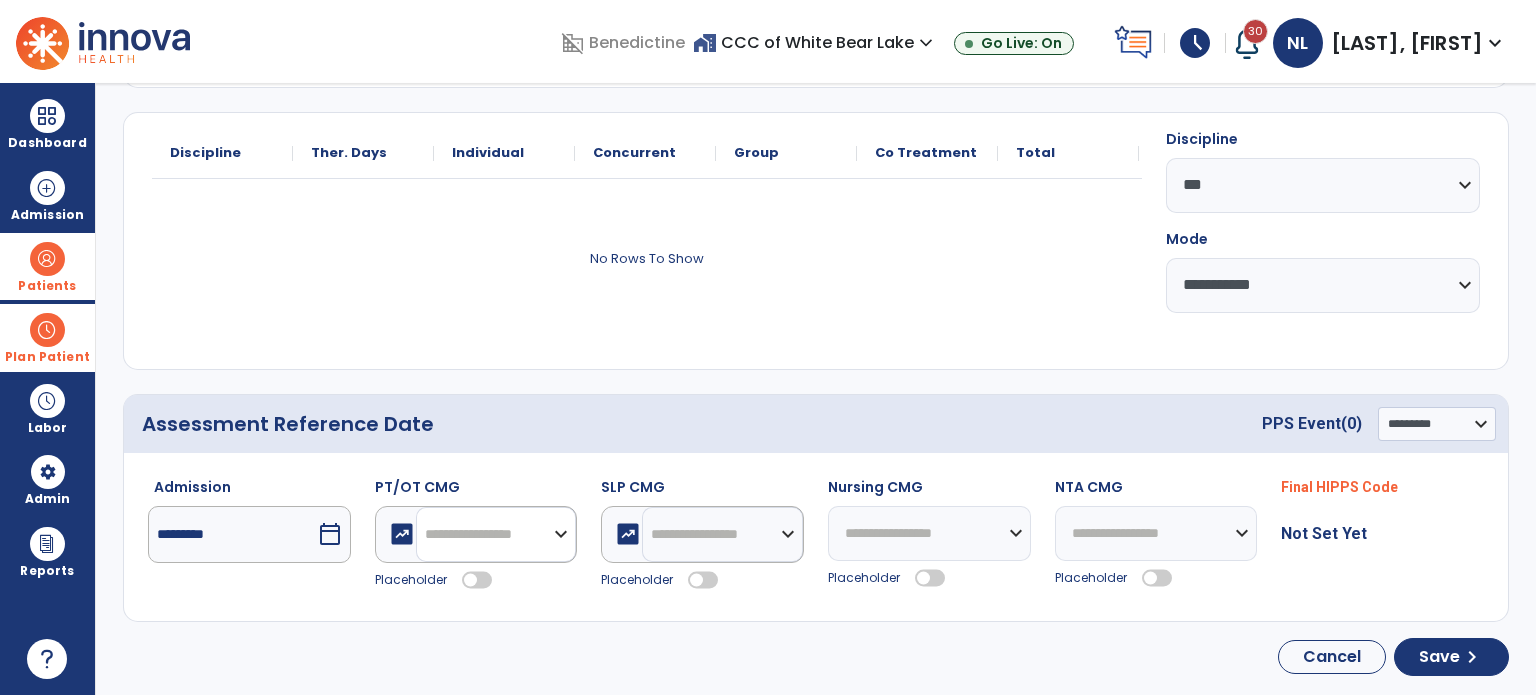 drag, startPoint x: 451, startPoint y: 533, endPoint x: 450, endPoint y: 510, distance: 23.021729 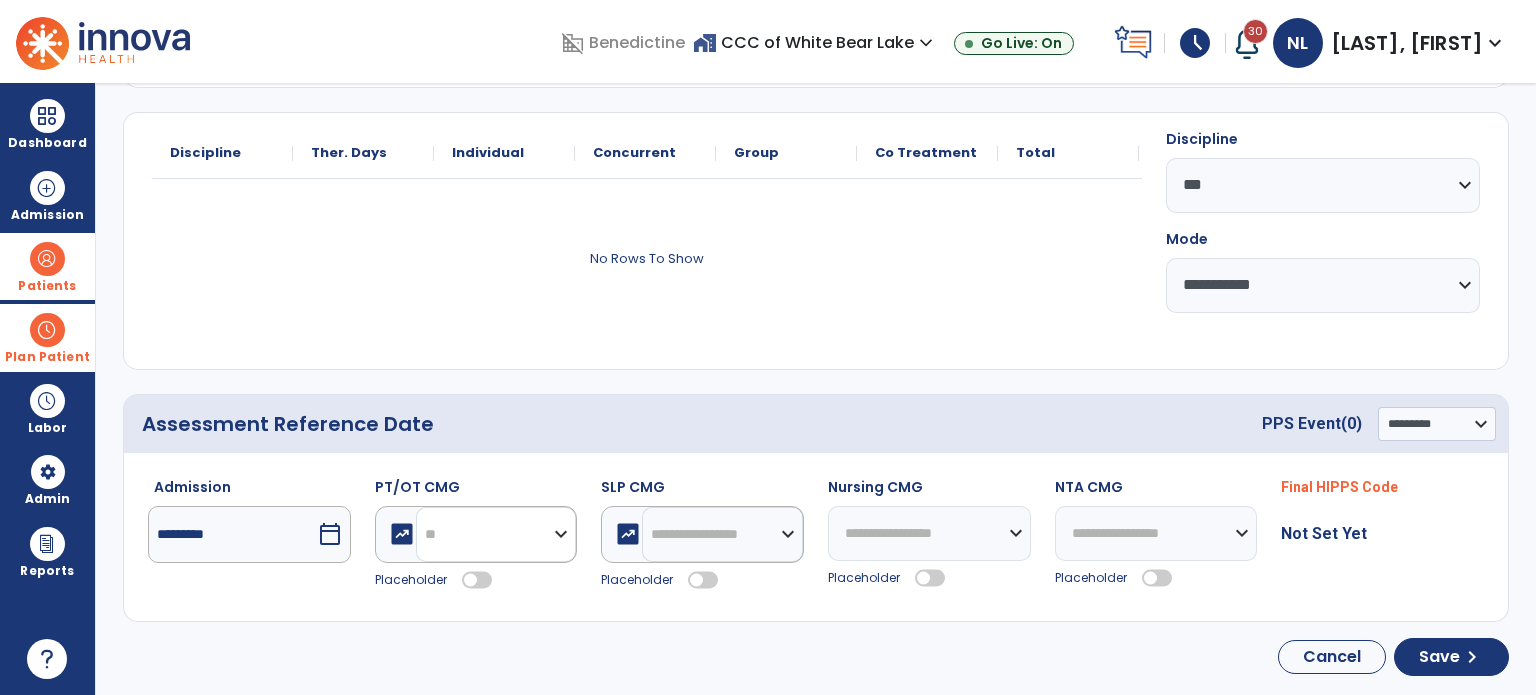 click on "**********" 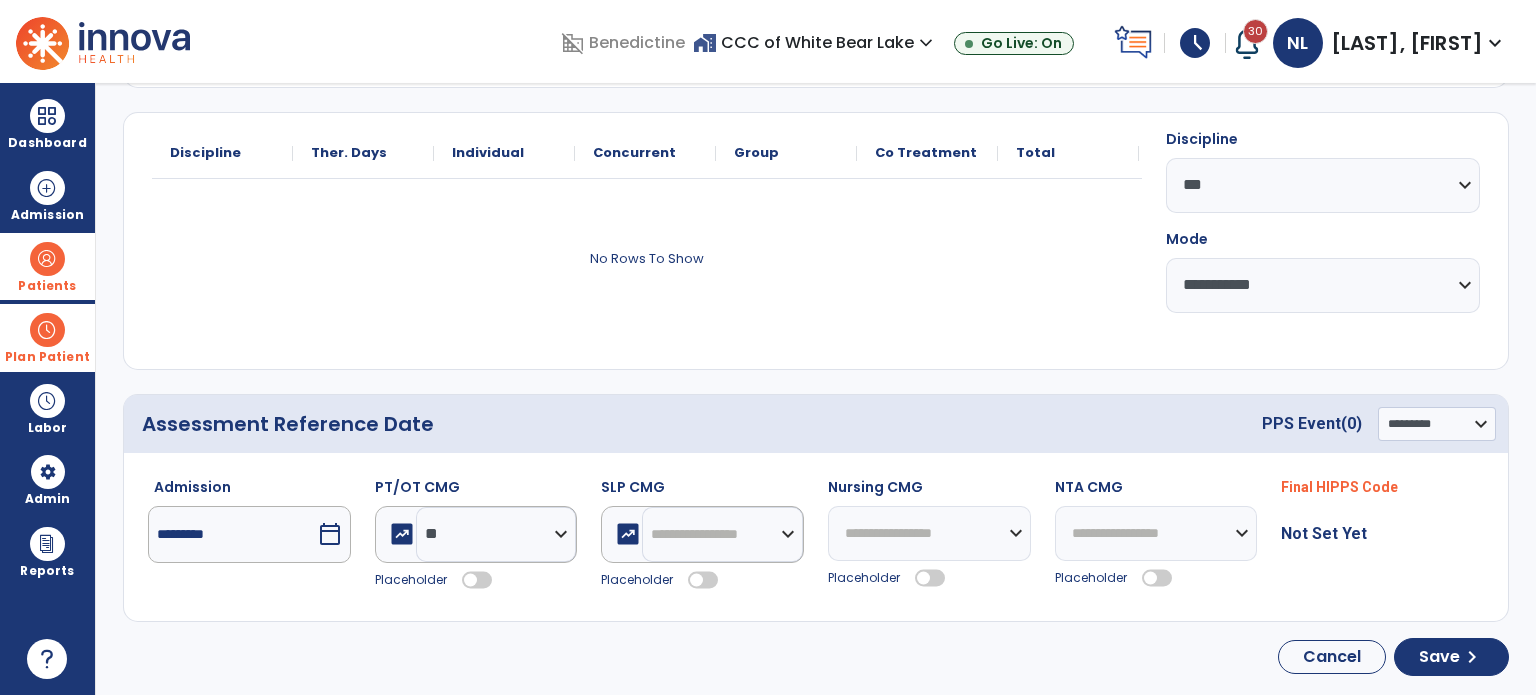 click 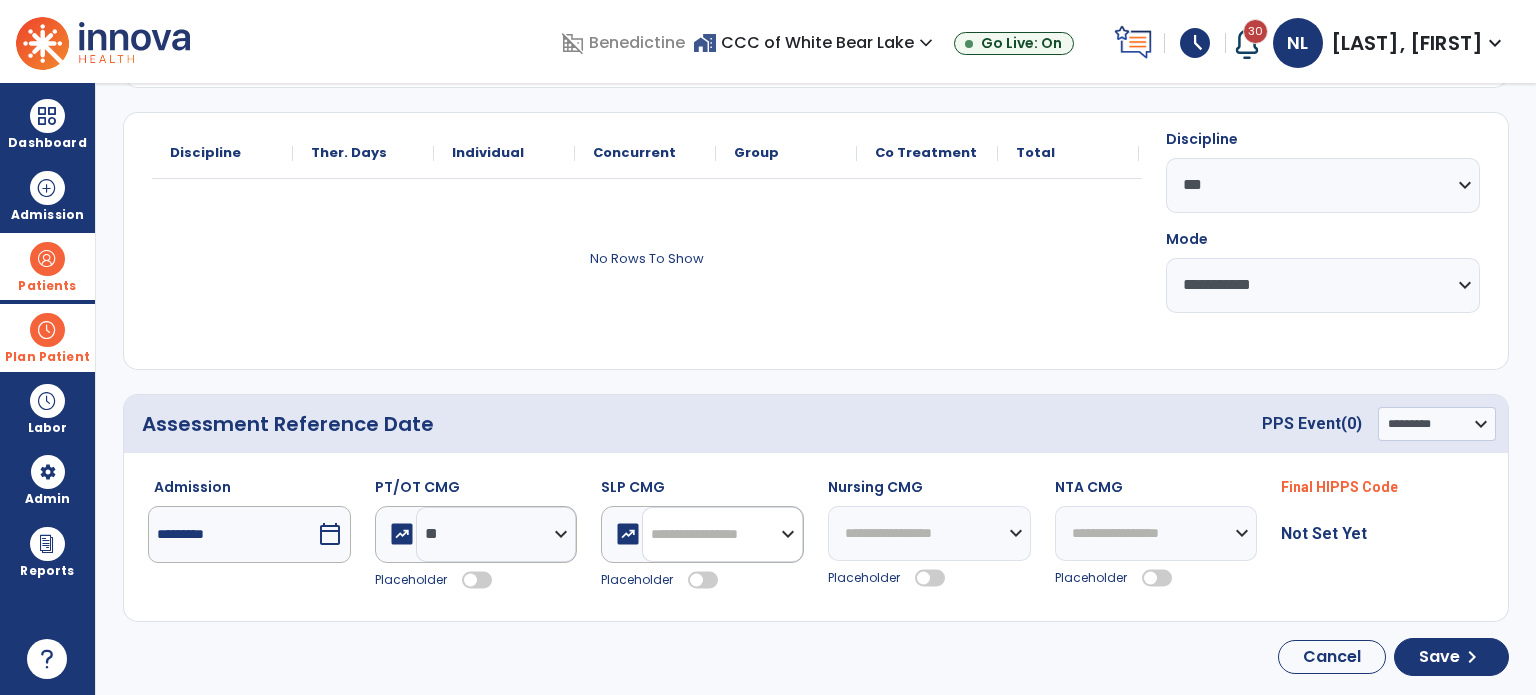 drag, startPoint x: 716, startPoint y: 530, endPoint x: 717, endPoint y: 512, distance: 18.027756 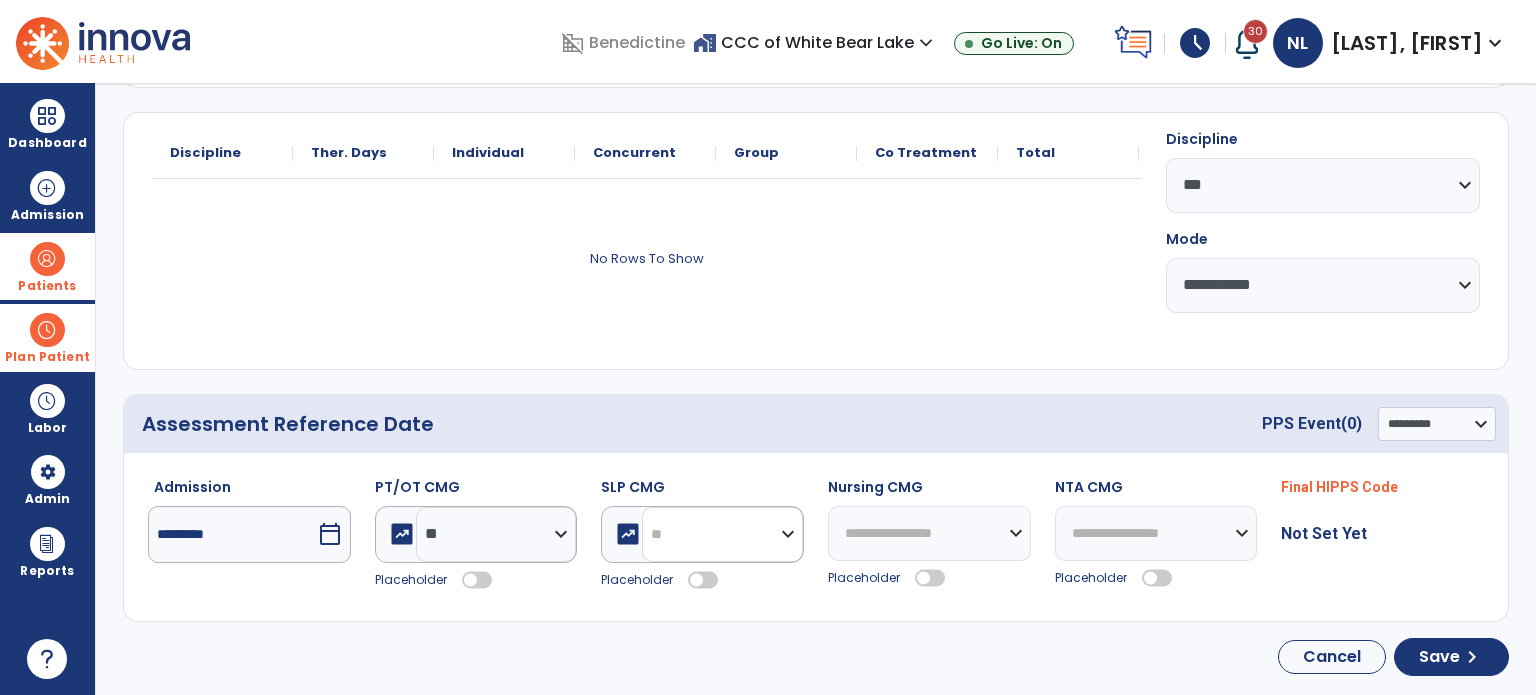 click on "**********" 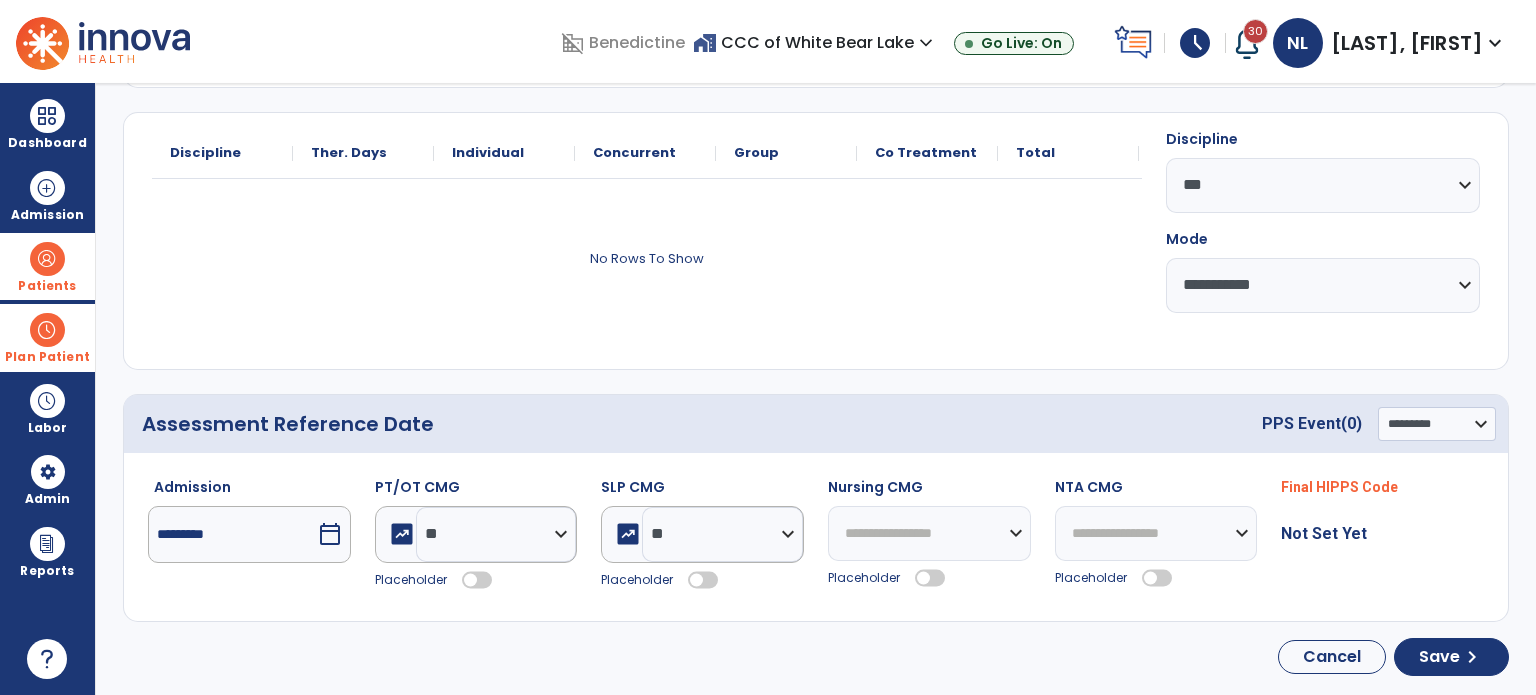 click 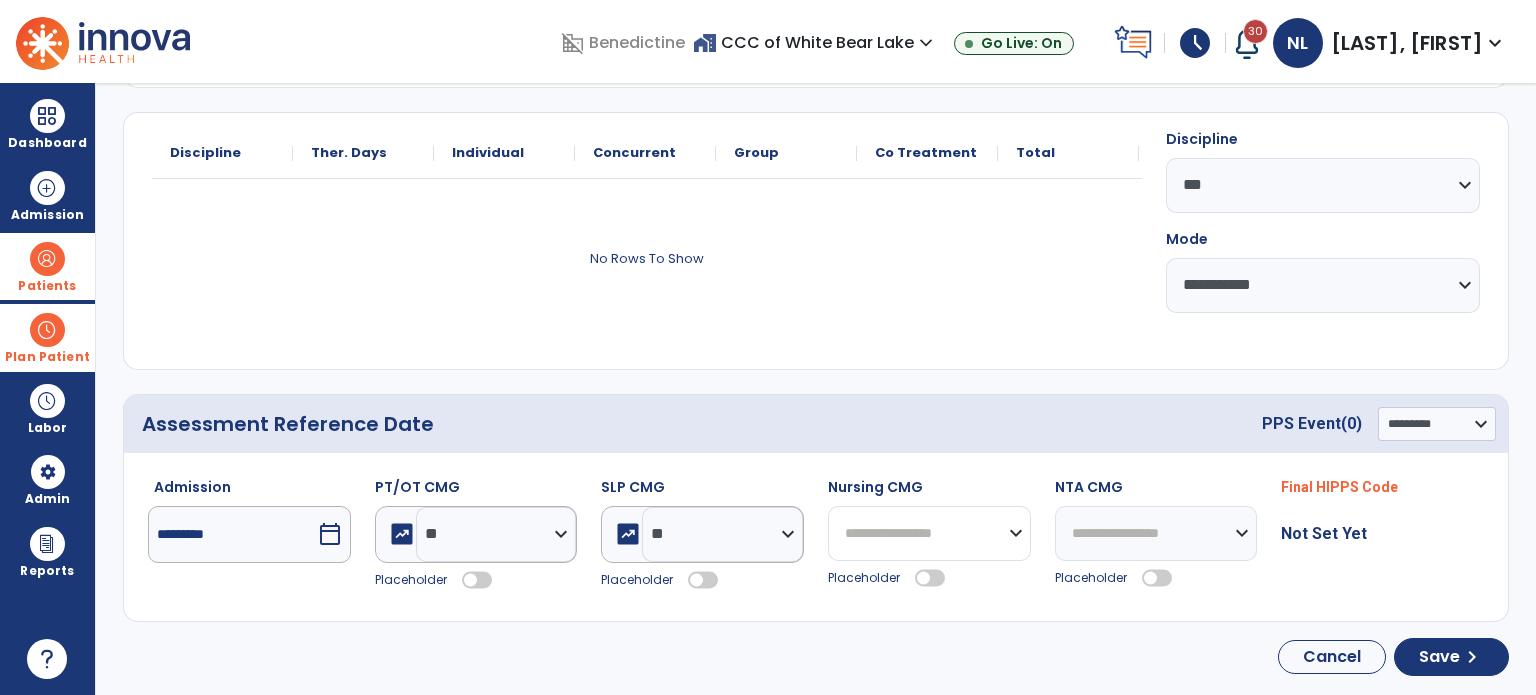 drag, startPoint x: 883, startPoint y: 531, endPoint x: 886, endPoint y: 515, distance: 16.27882 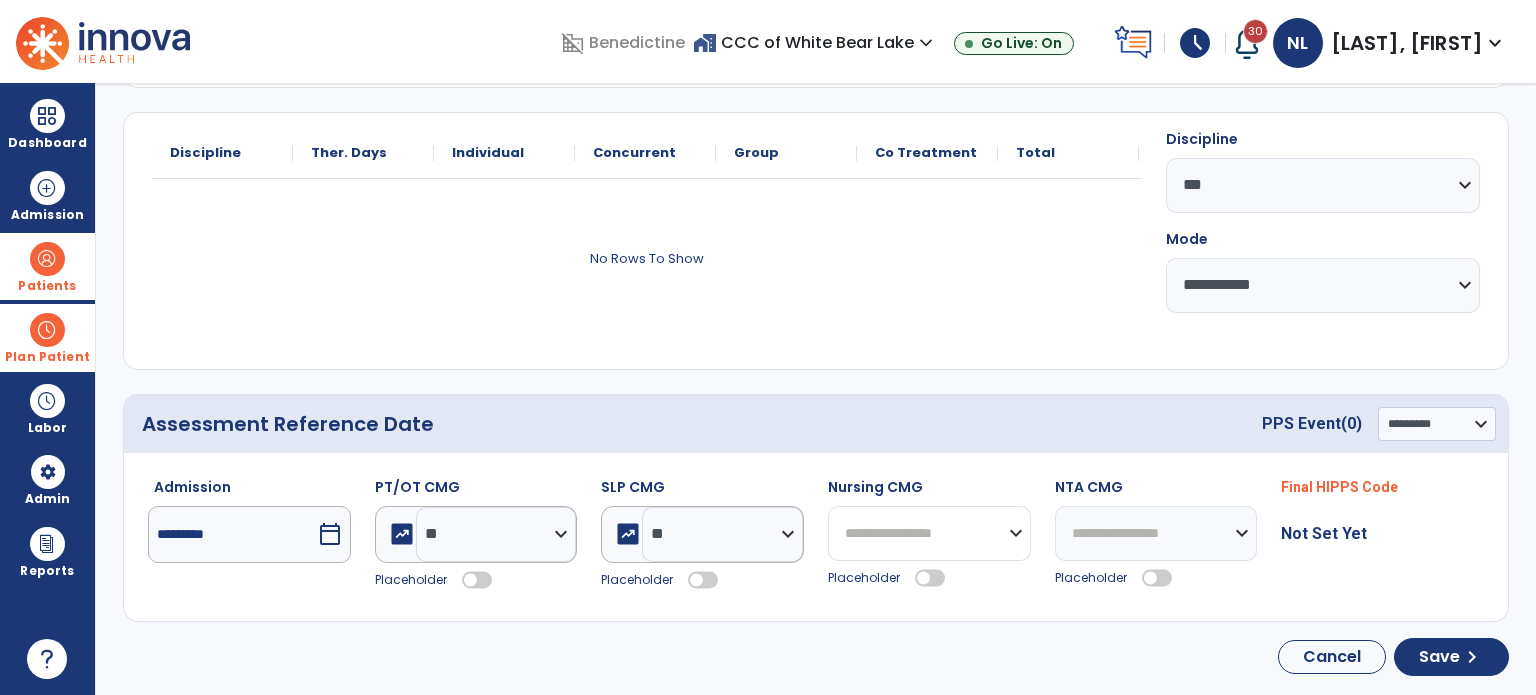 select on "*******" 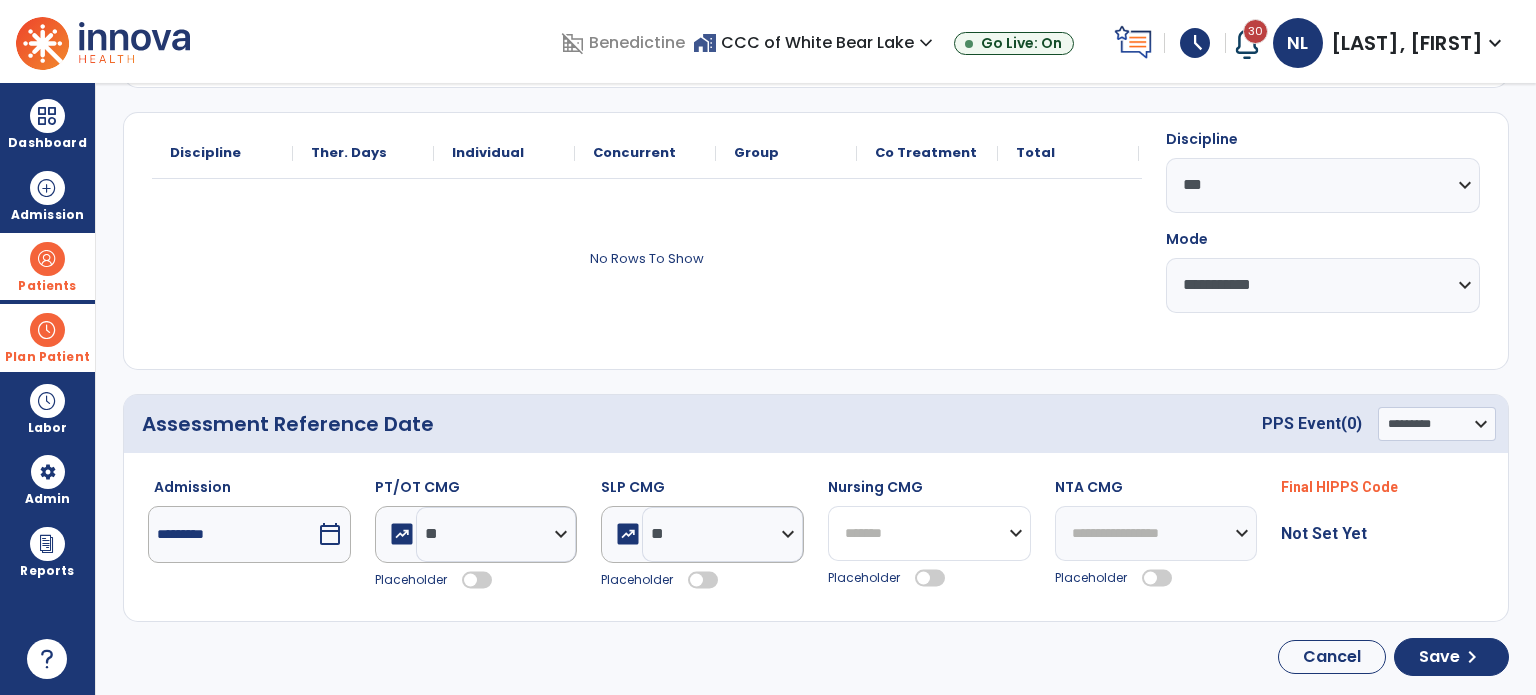 click on "**********" 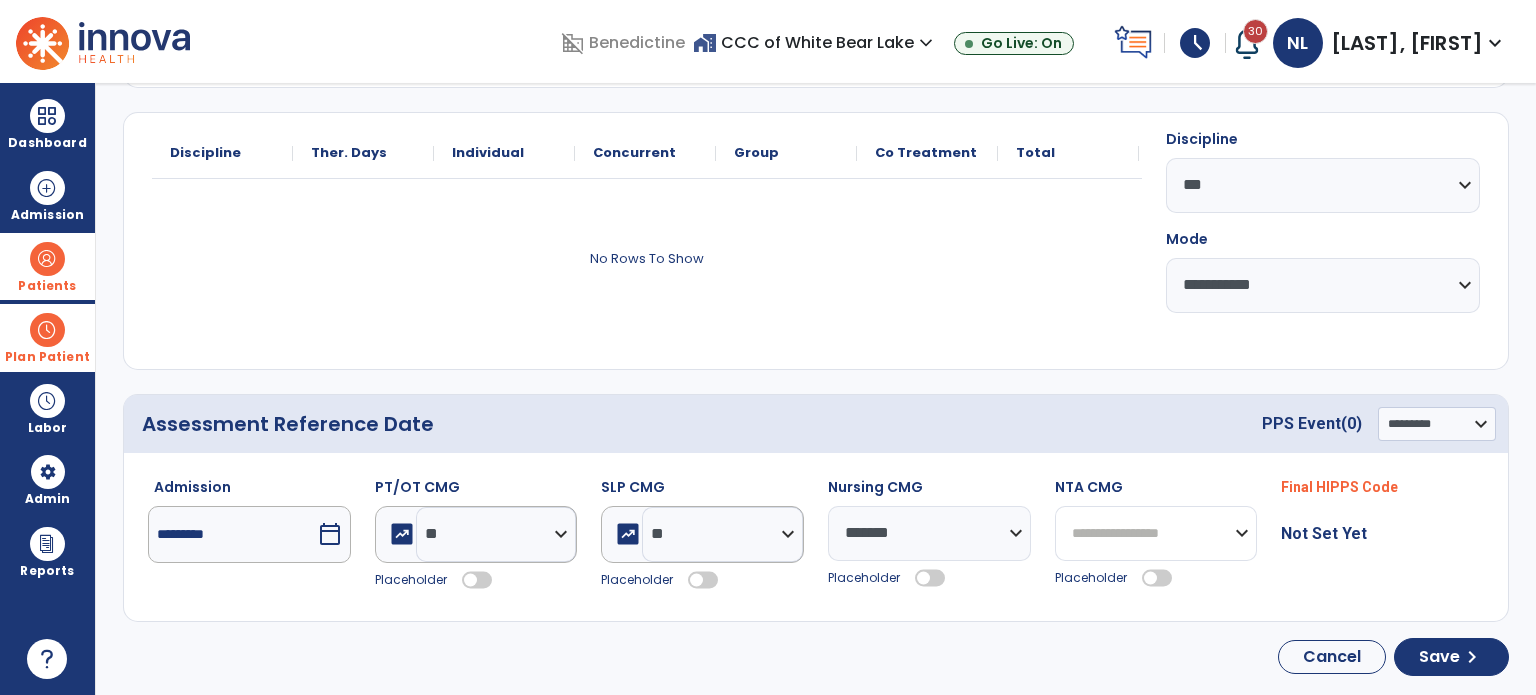 click on "**********" 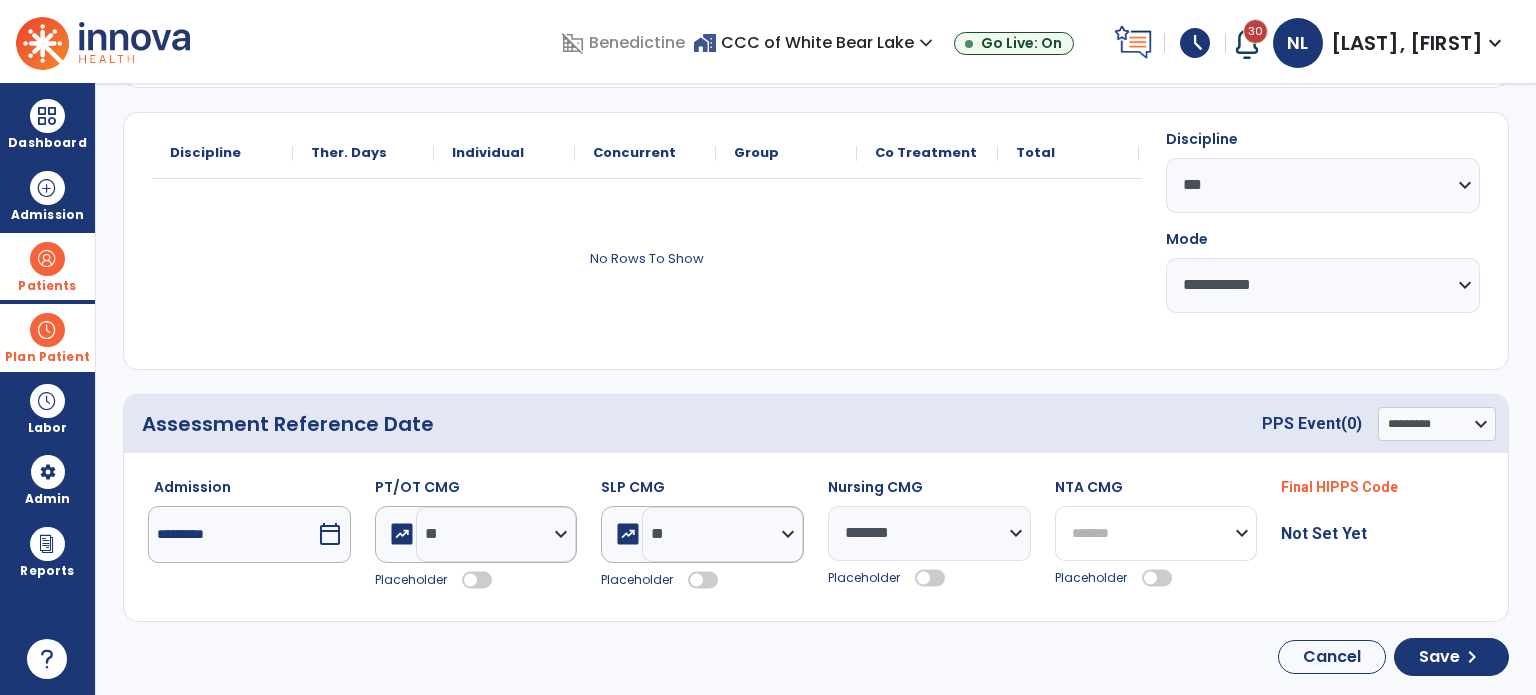 click on "**********" 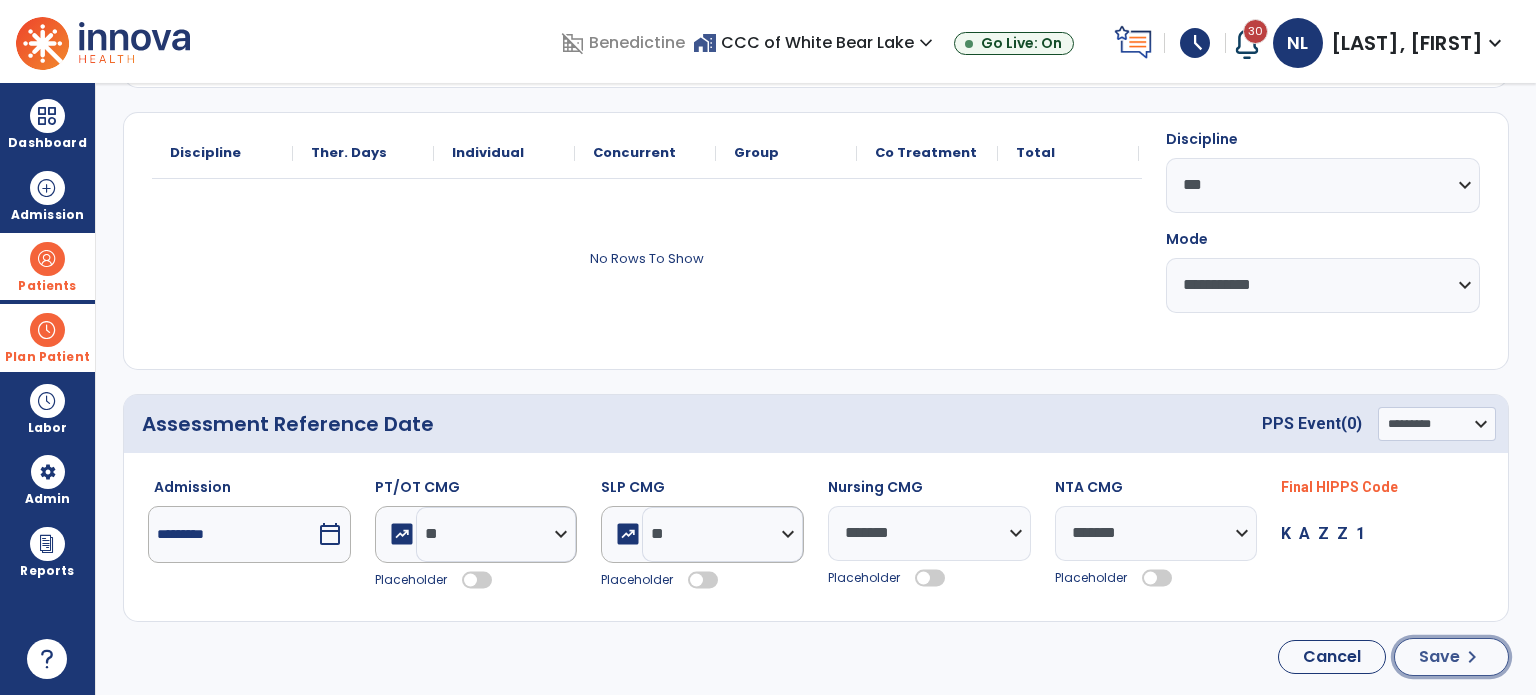 click on "Save" 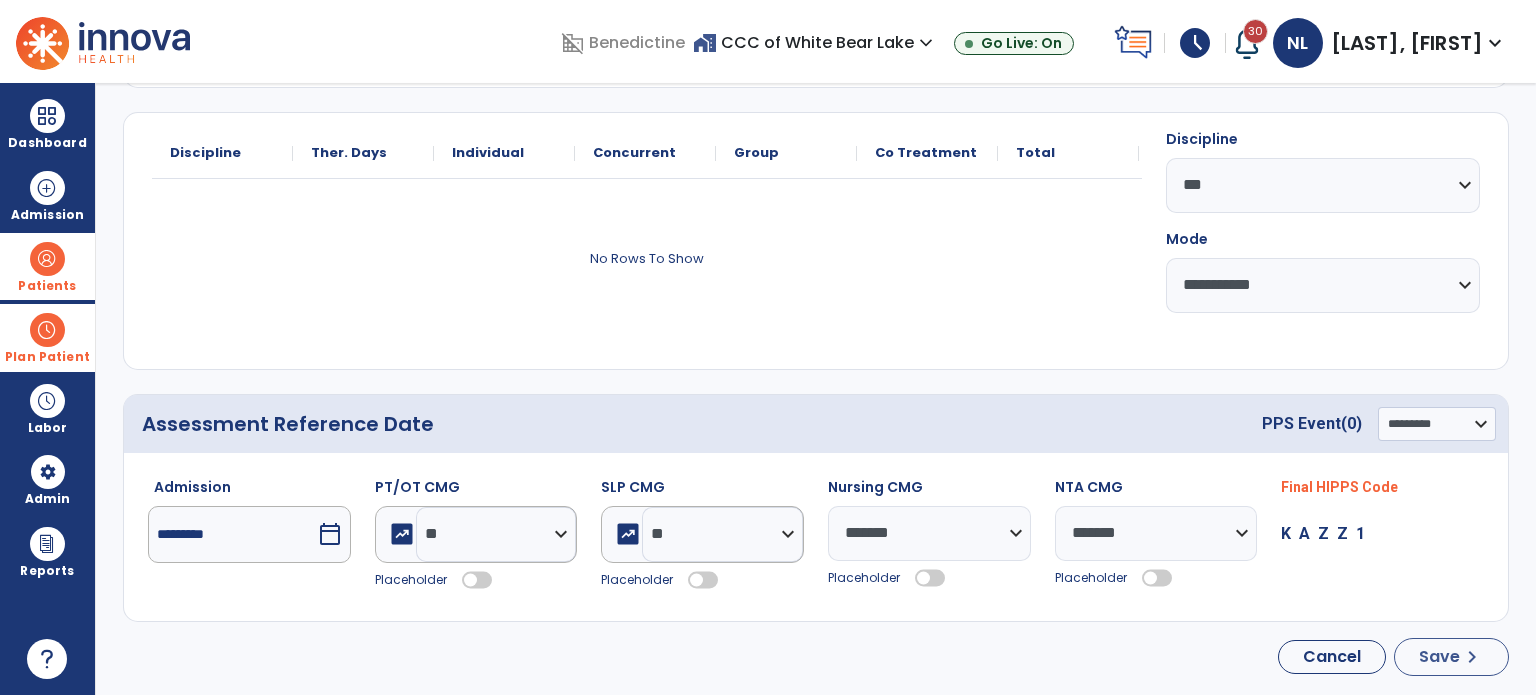 select on "***" 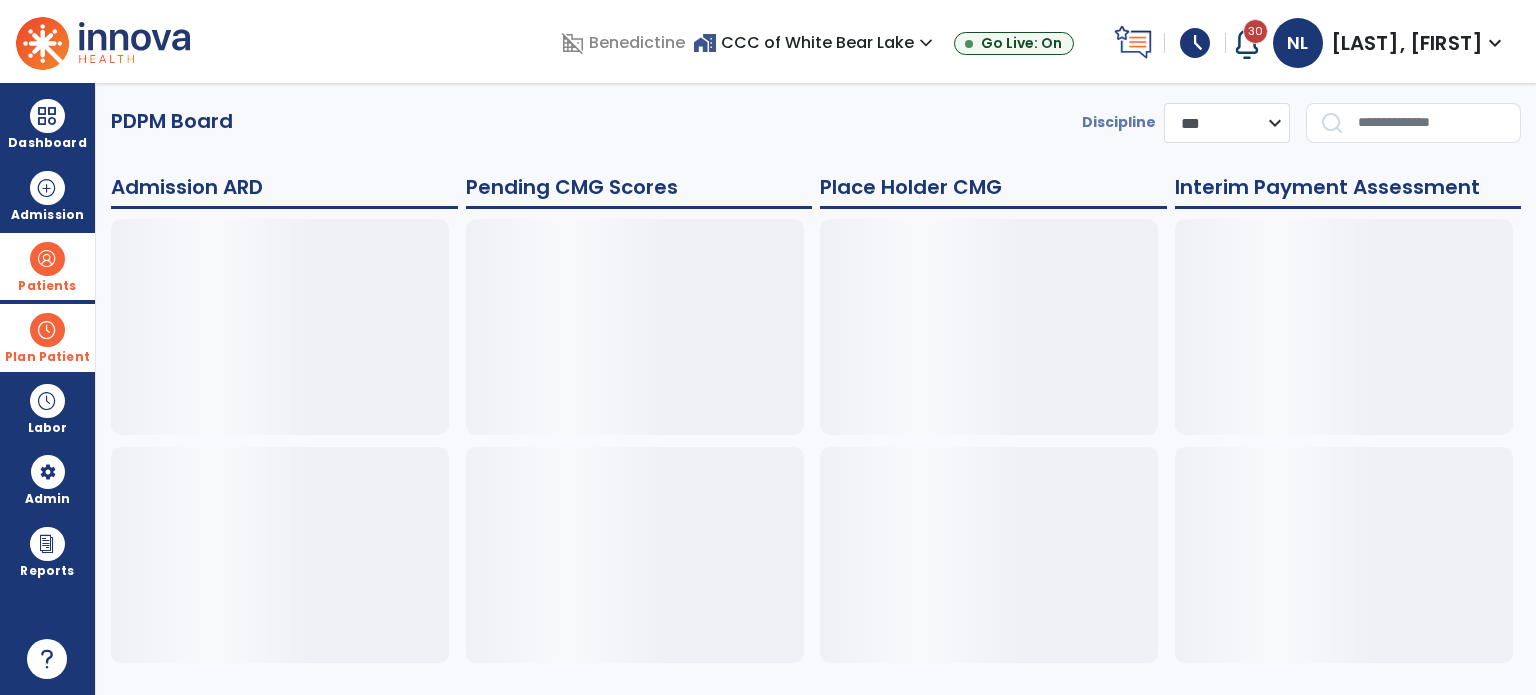 scroll, scrollTop: 0, scrollLeft: 0, axis: both 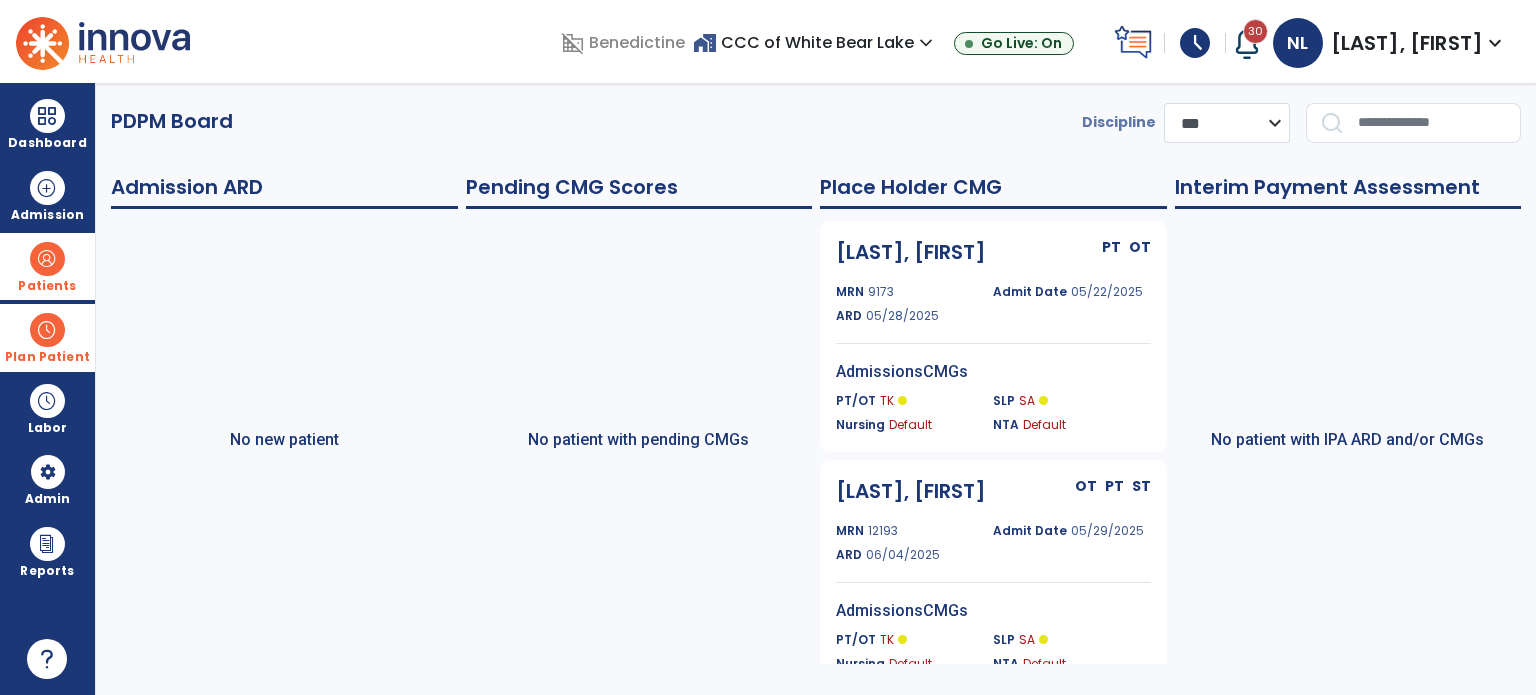 click on "Plan Patient" at bounding box center (47, 266) 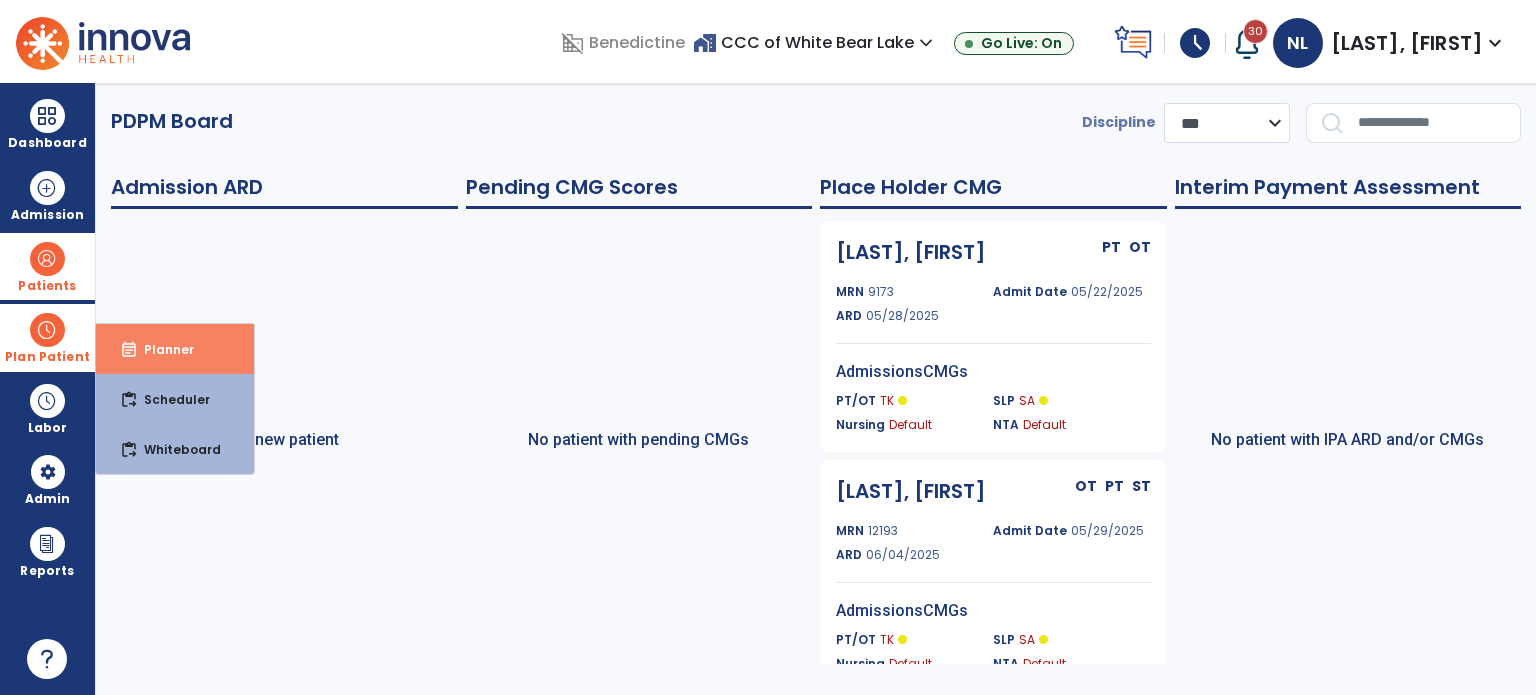 click on "Planner" at bounding box center (161, 349) 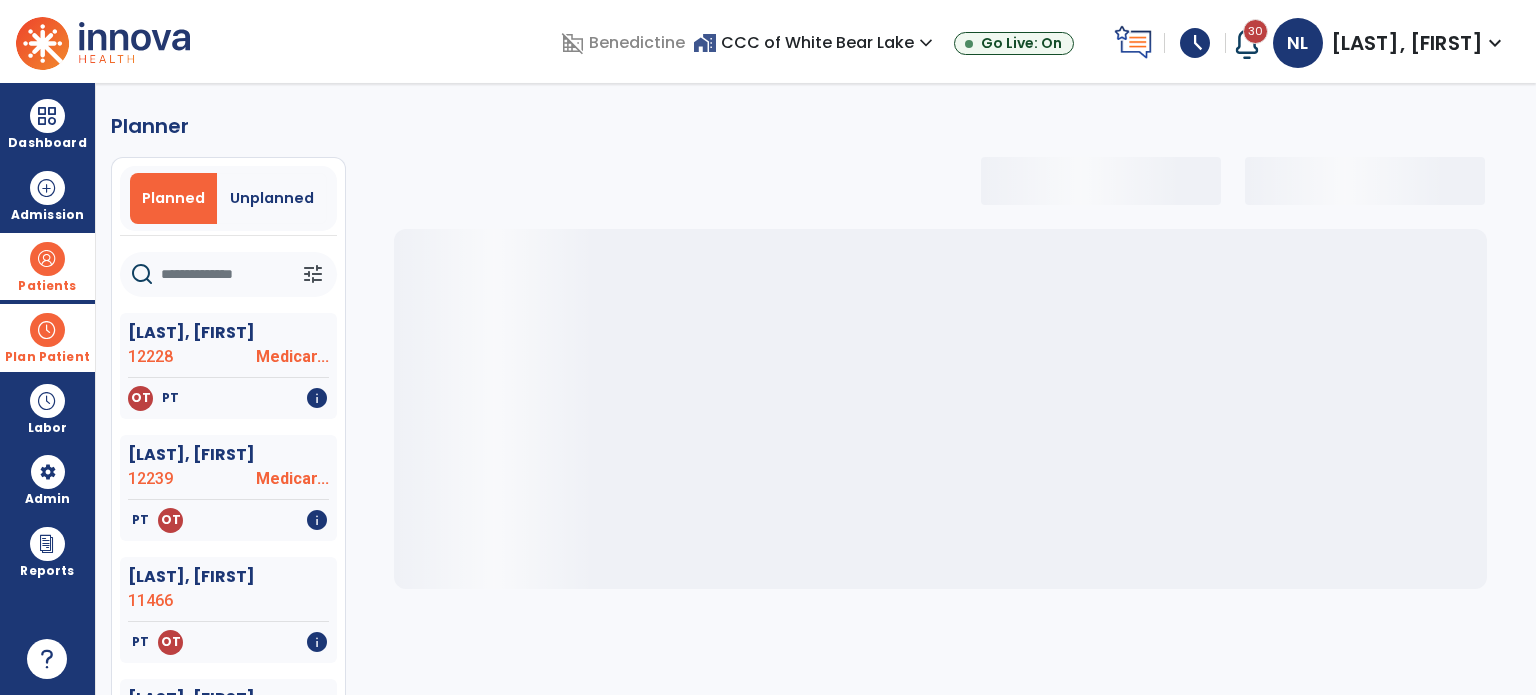 click on "Unplanned" at bounding box center (272, 198) 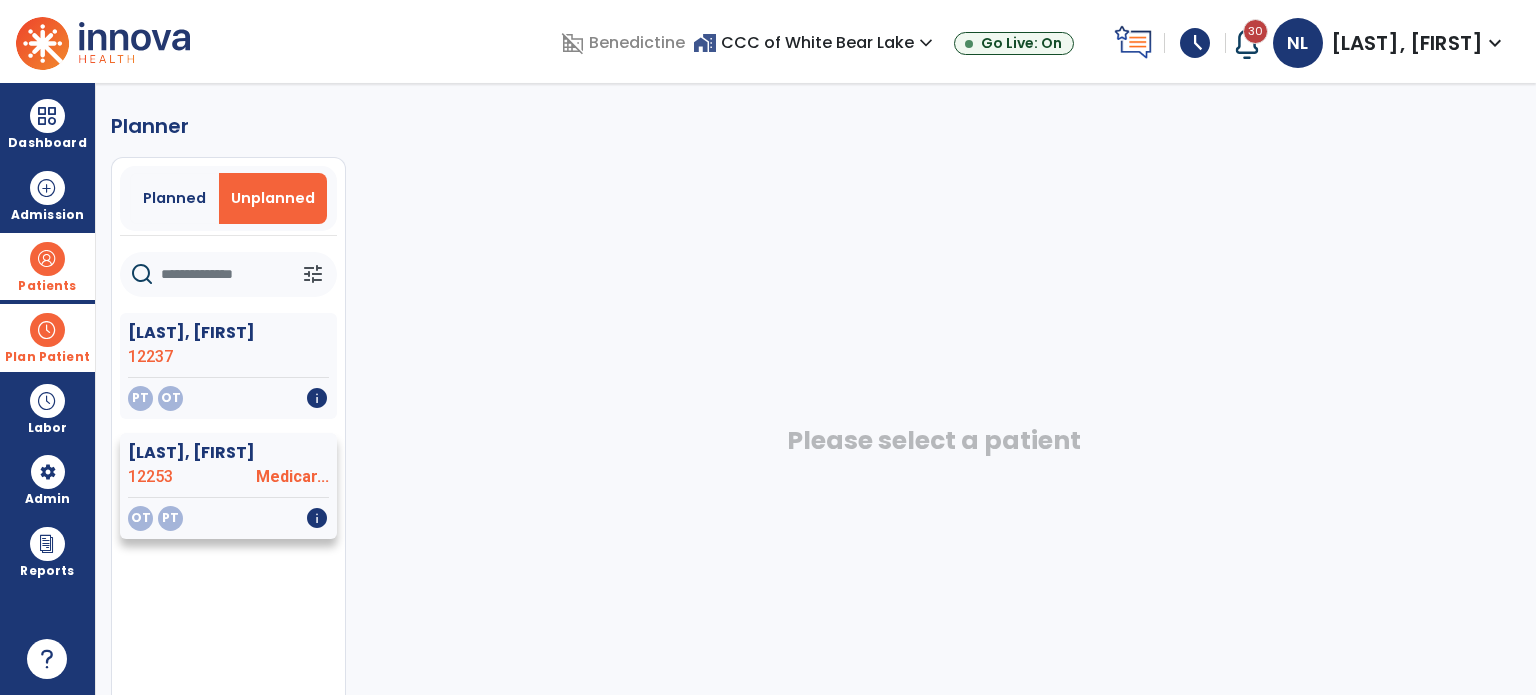 click on "Medicar..." 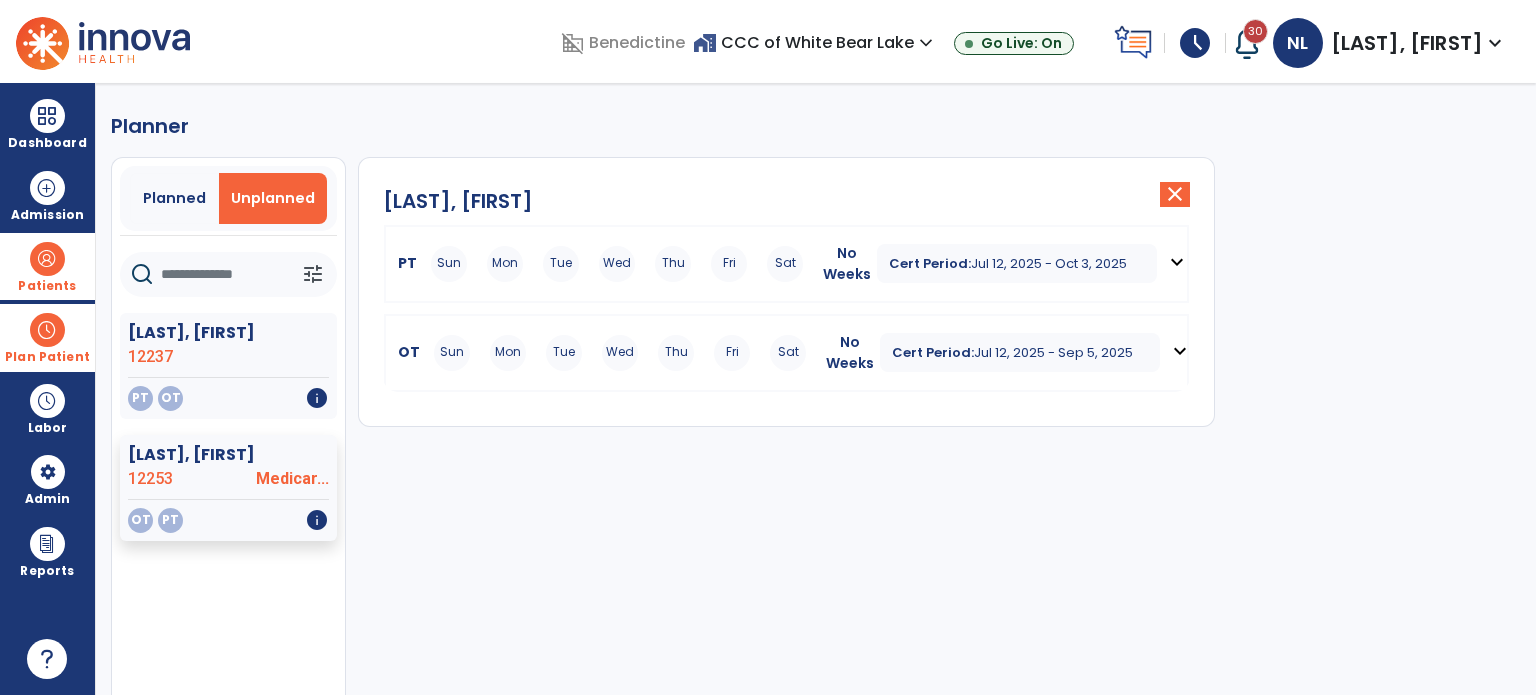 click on "expand_more" at bounding box center (1177, 262) 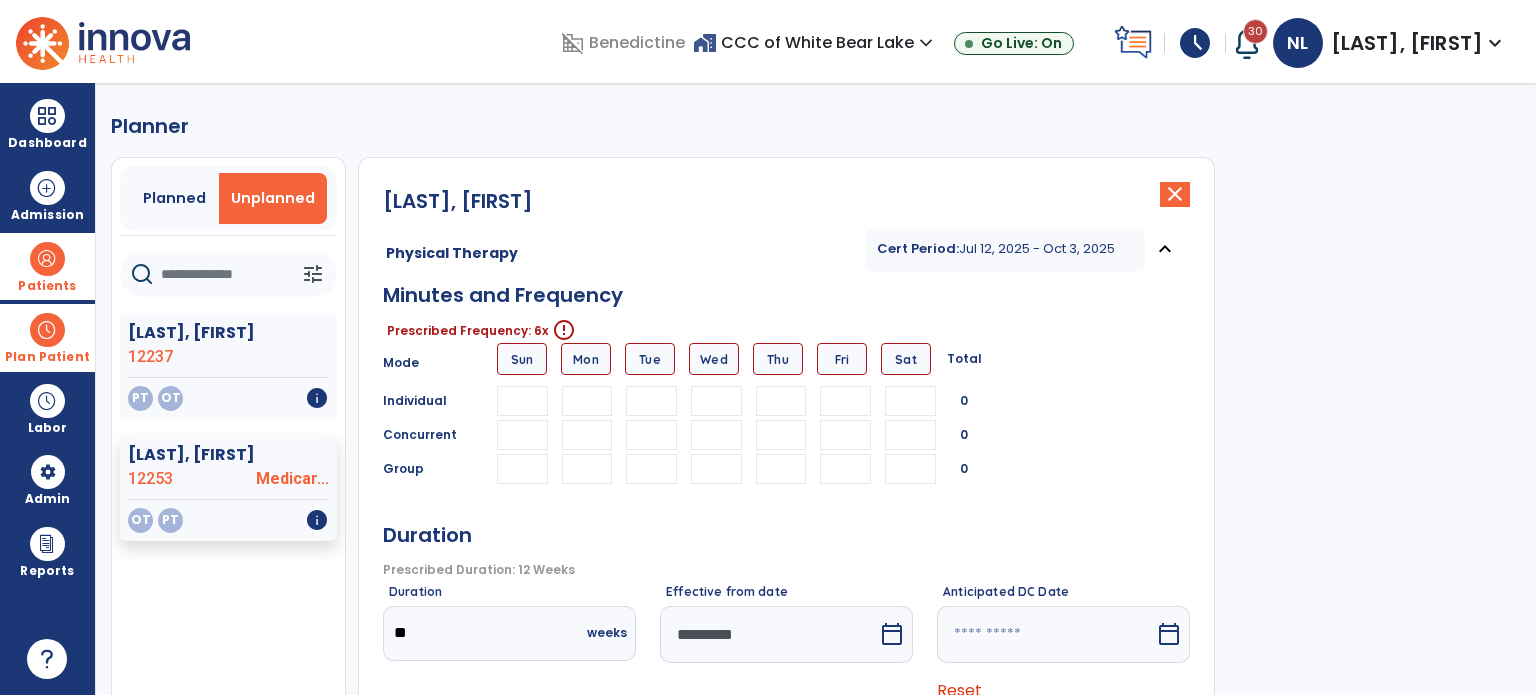 click at bounding box center [587, 401] 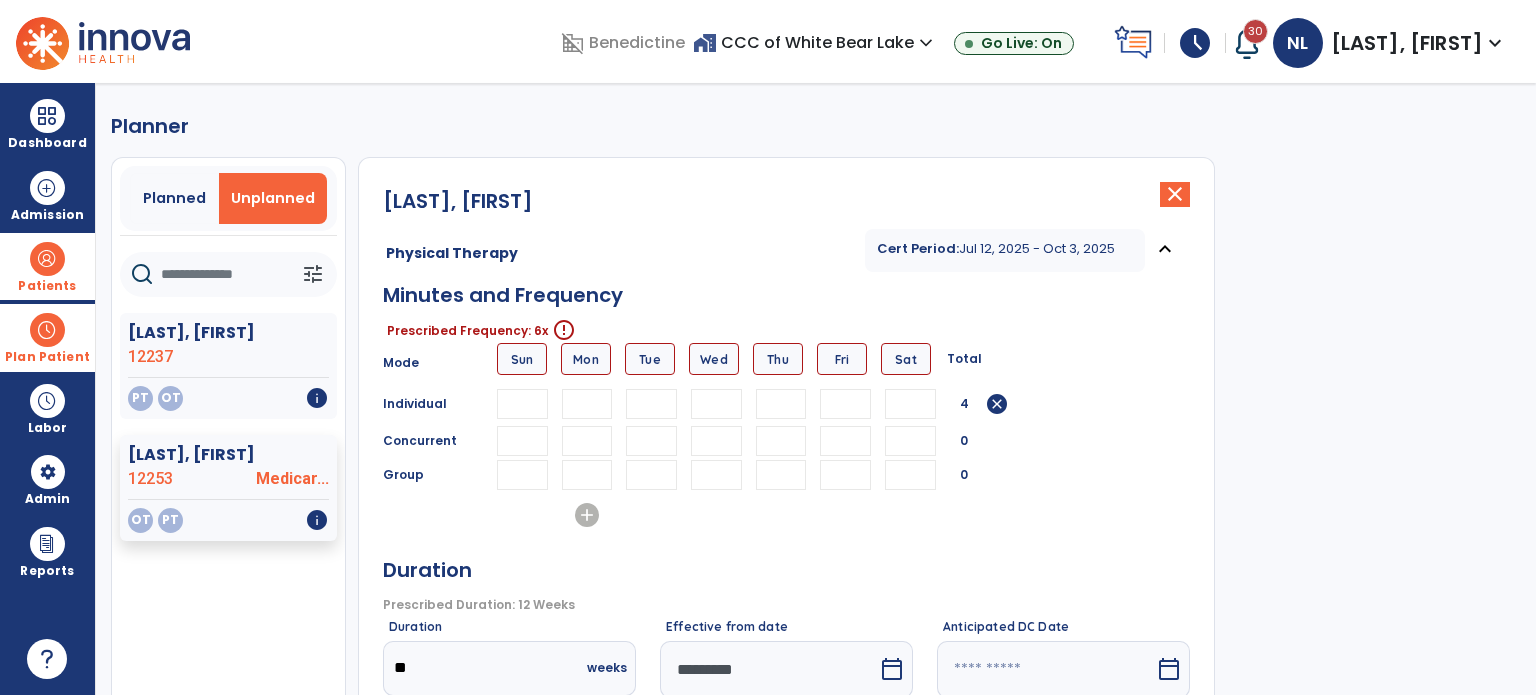 type on "**" 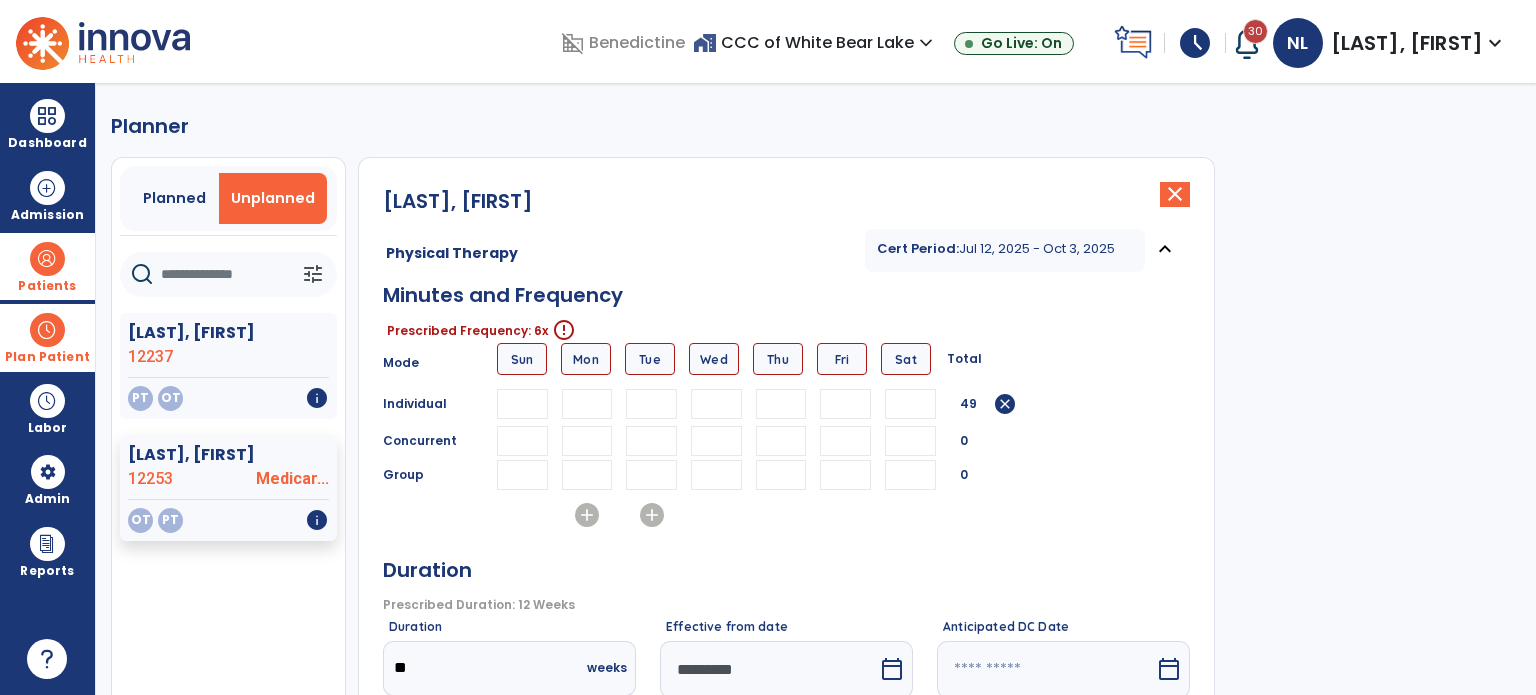 type on "**" 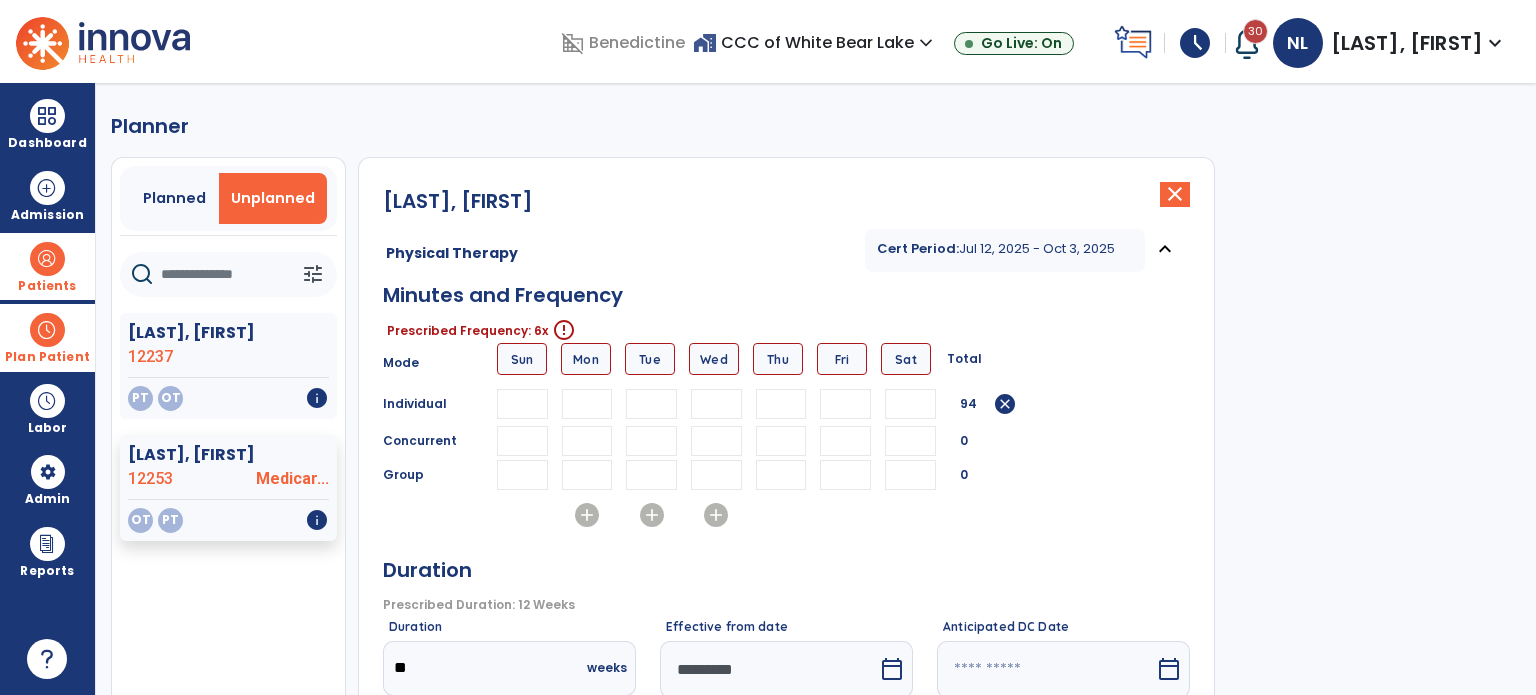 type on "**" 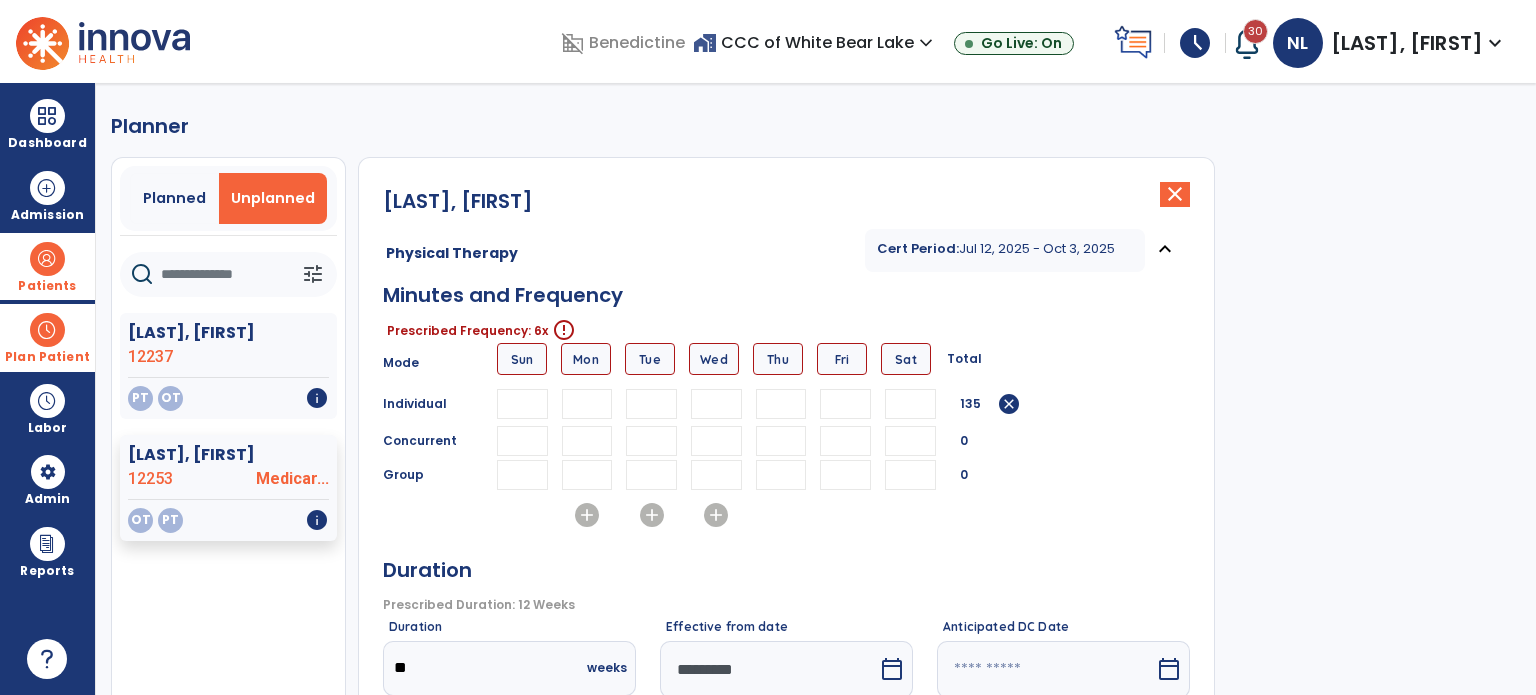 type on "**" 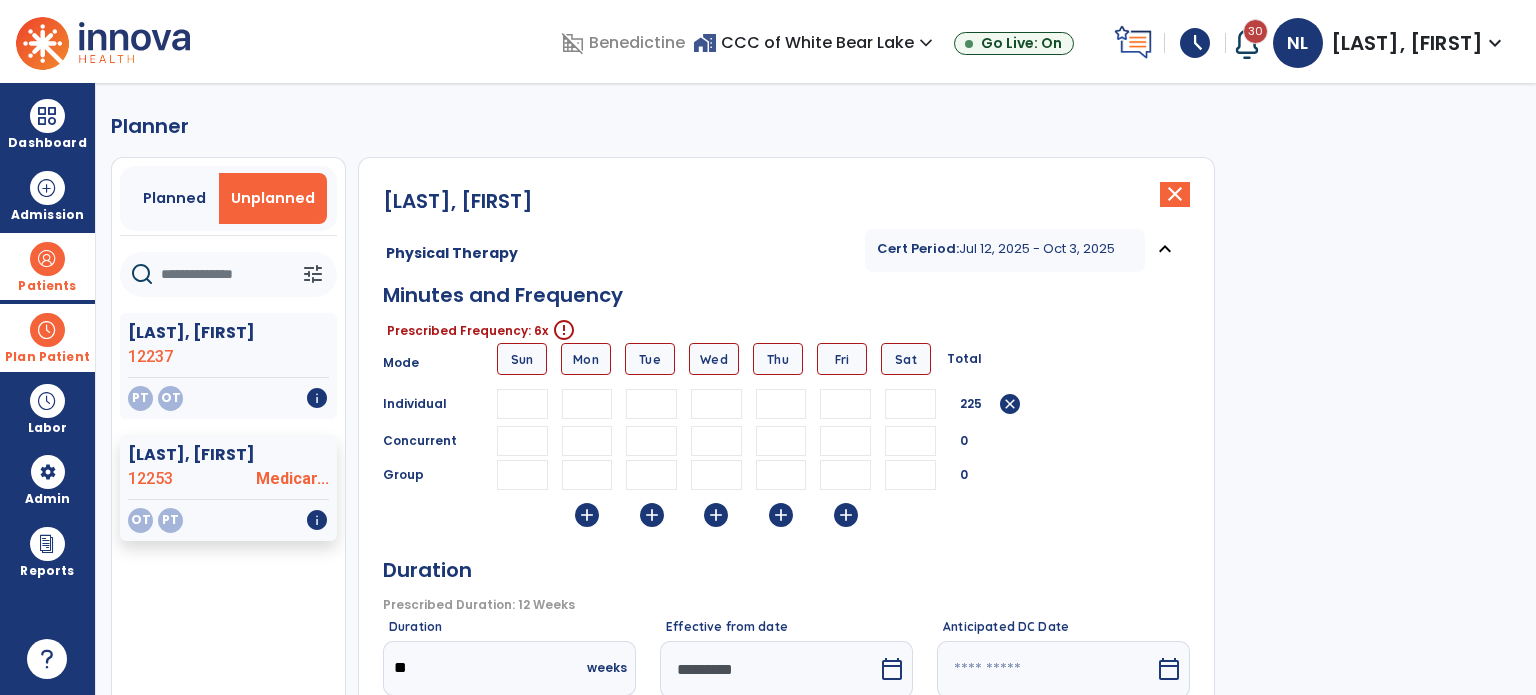 type on "**" 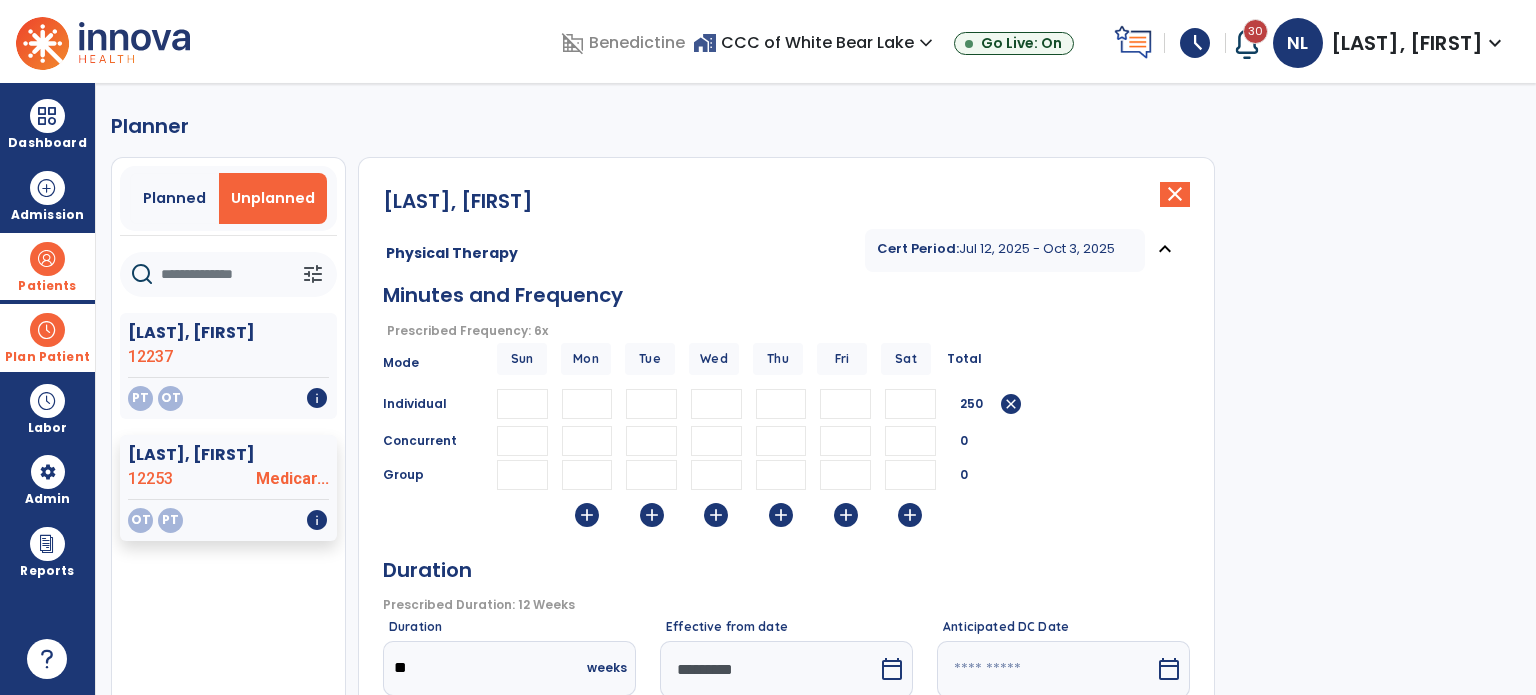 scroll, scrollTop: 200, scrollLeft: 0, axis: vertical 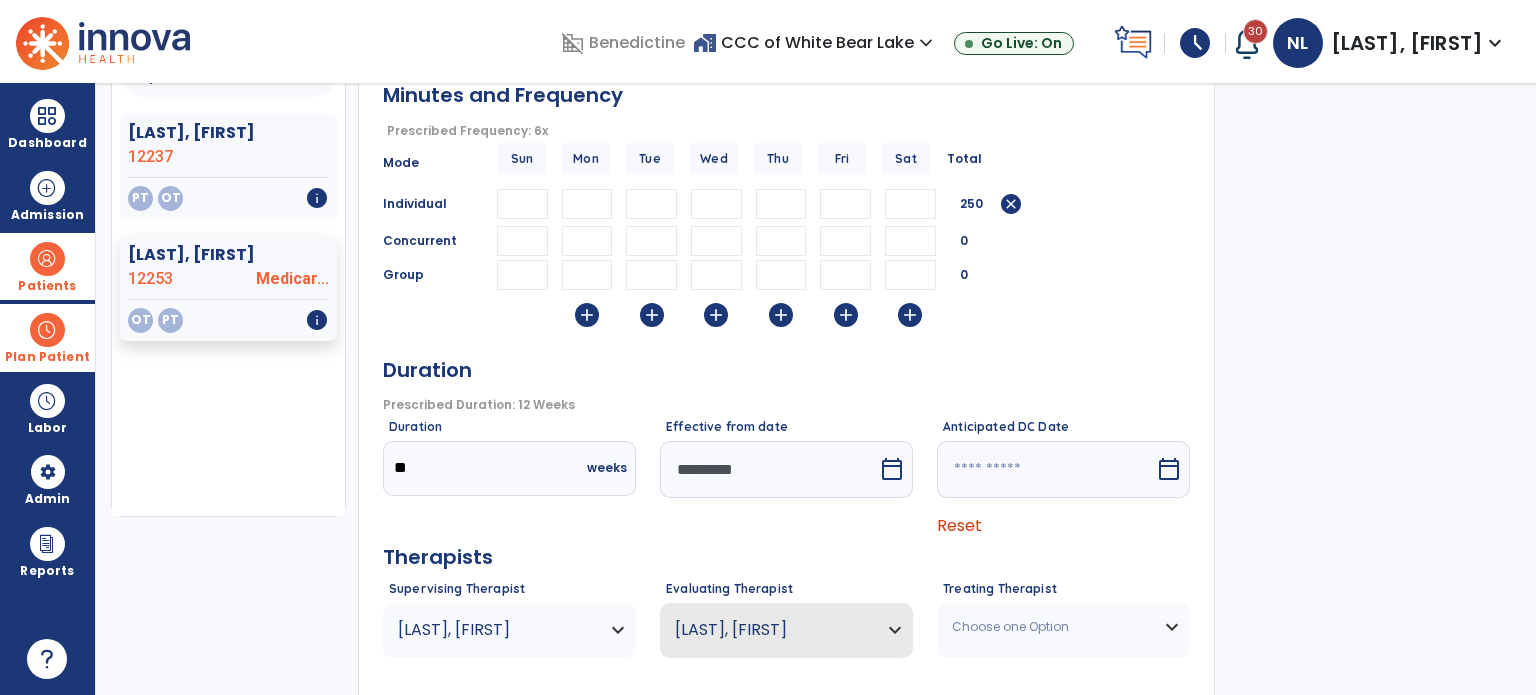 type on "**" 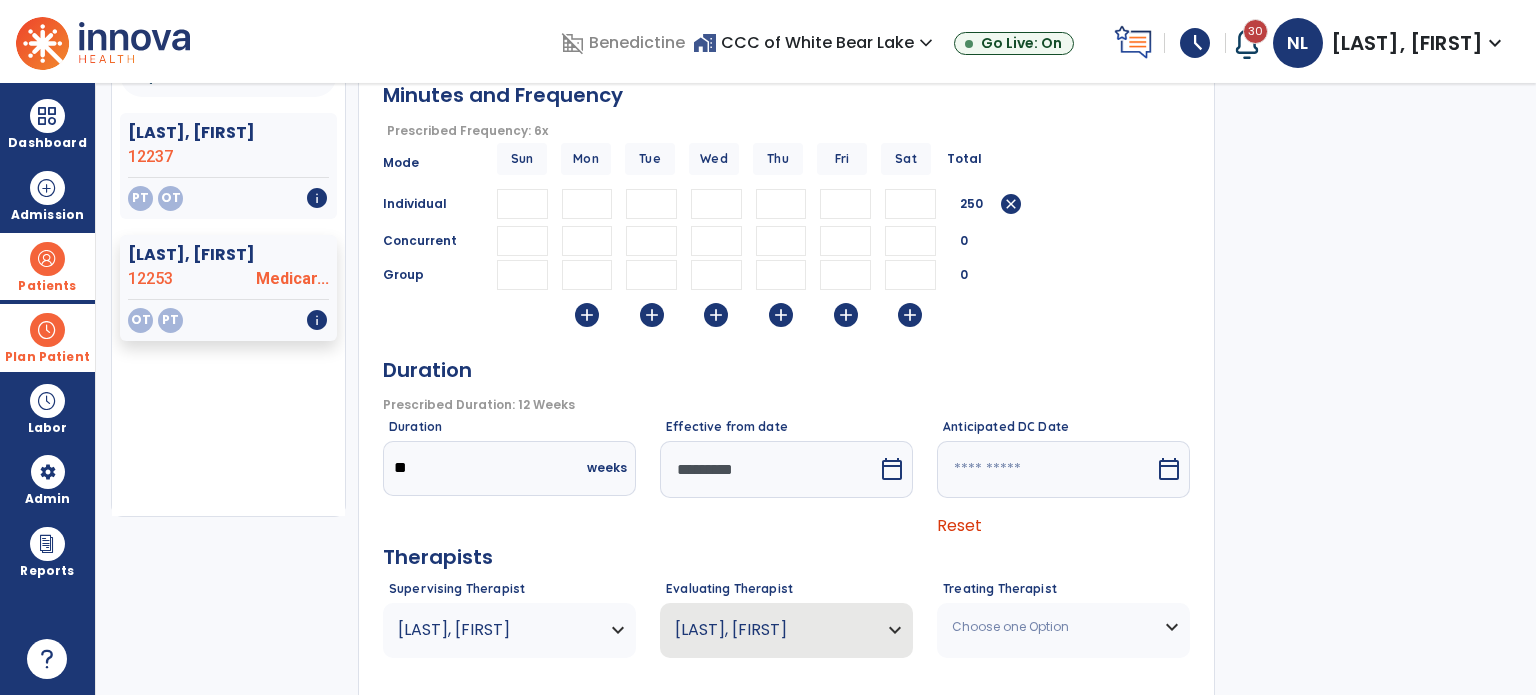 click on "*********" at bounding box center (769, 469) 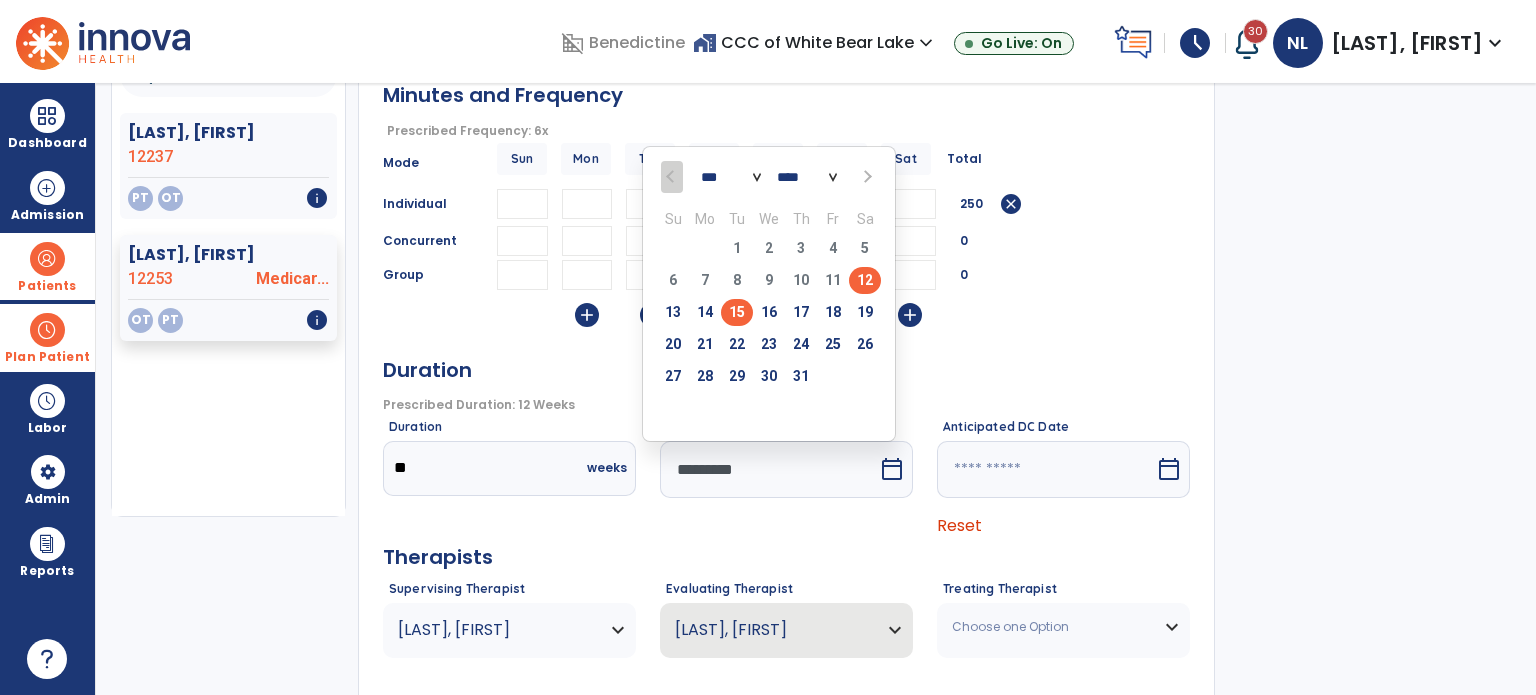 click on "15" at bounding box center [737, 312] 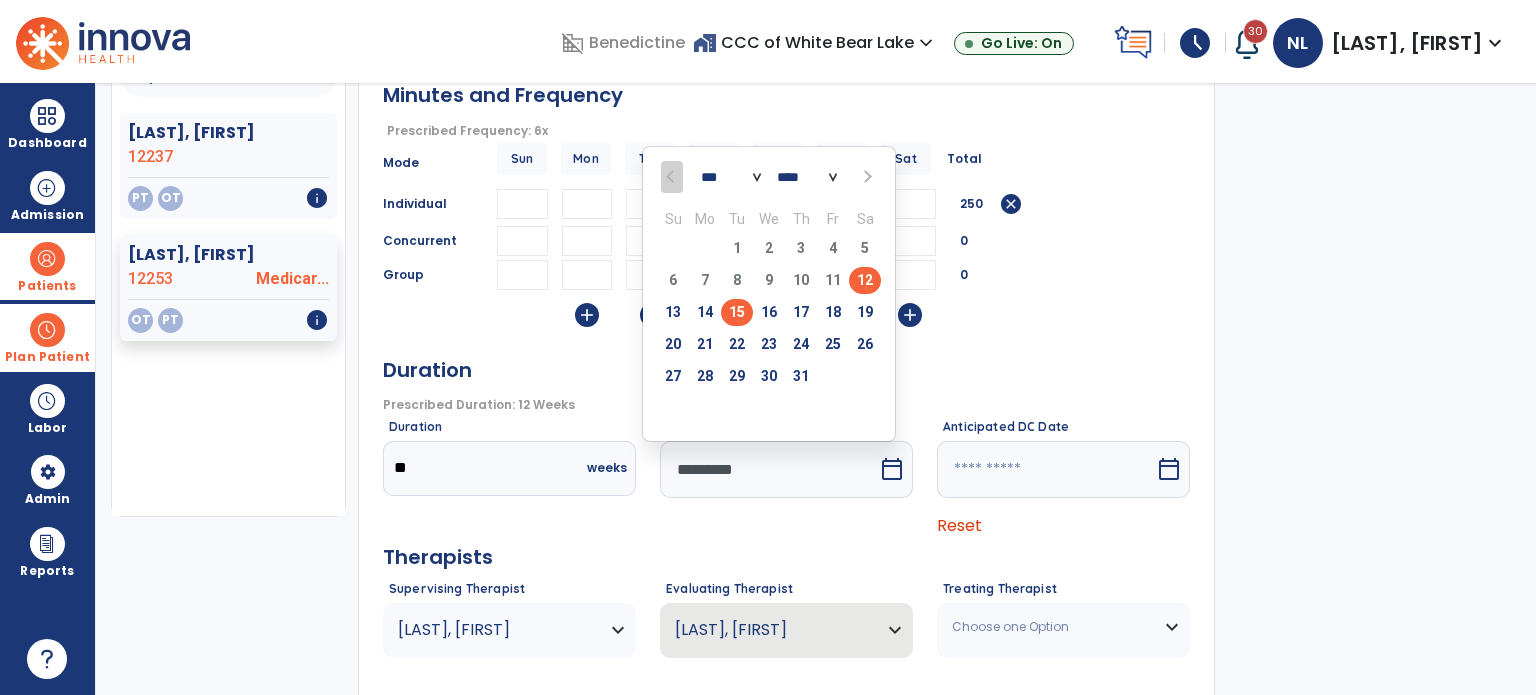 type on "*********" 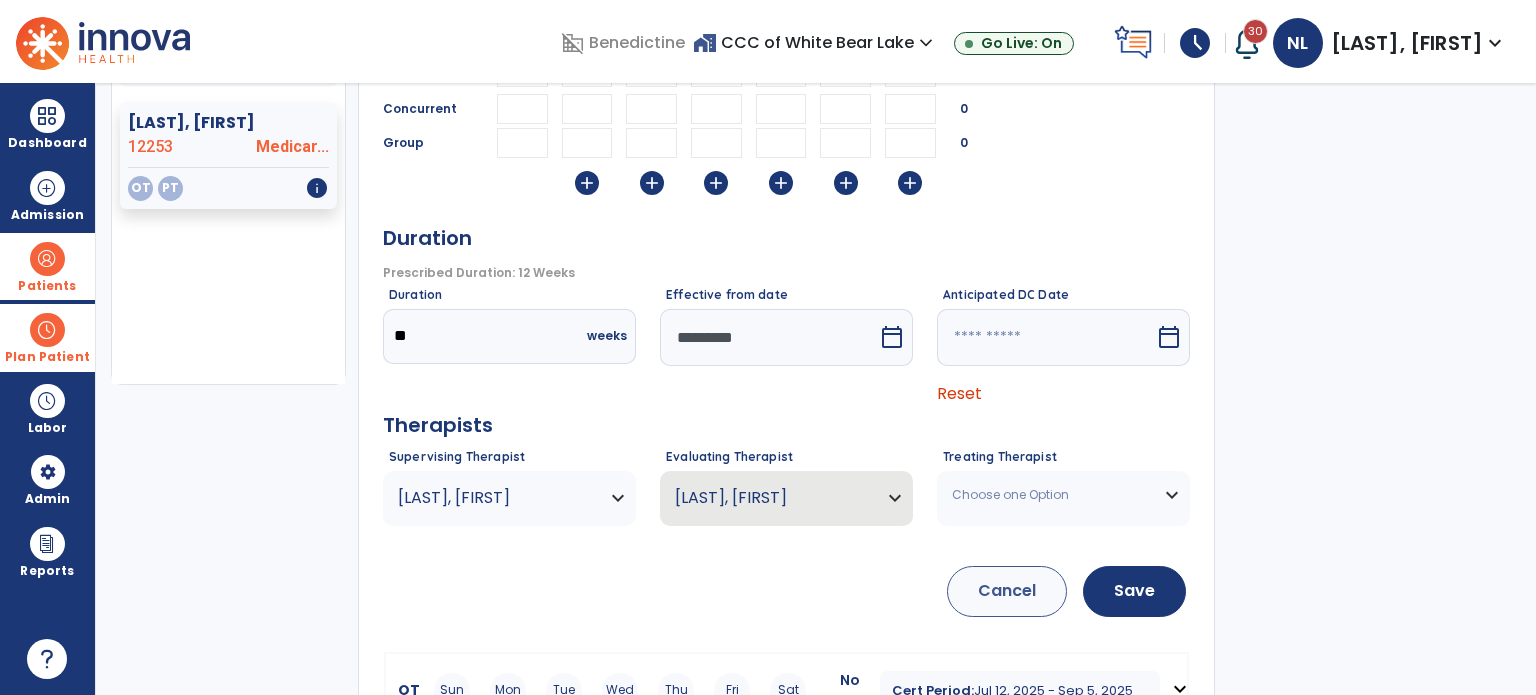 scroll, scrollTop: 398, scrollLeft: 0, axis: vertical 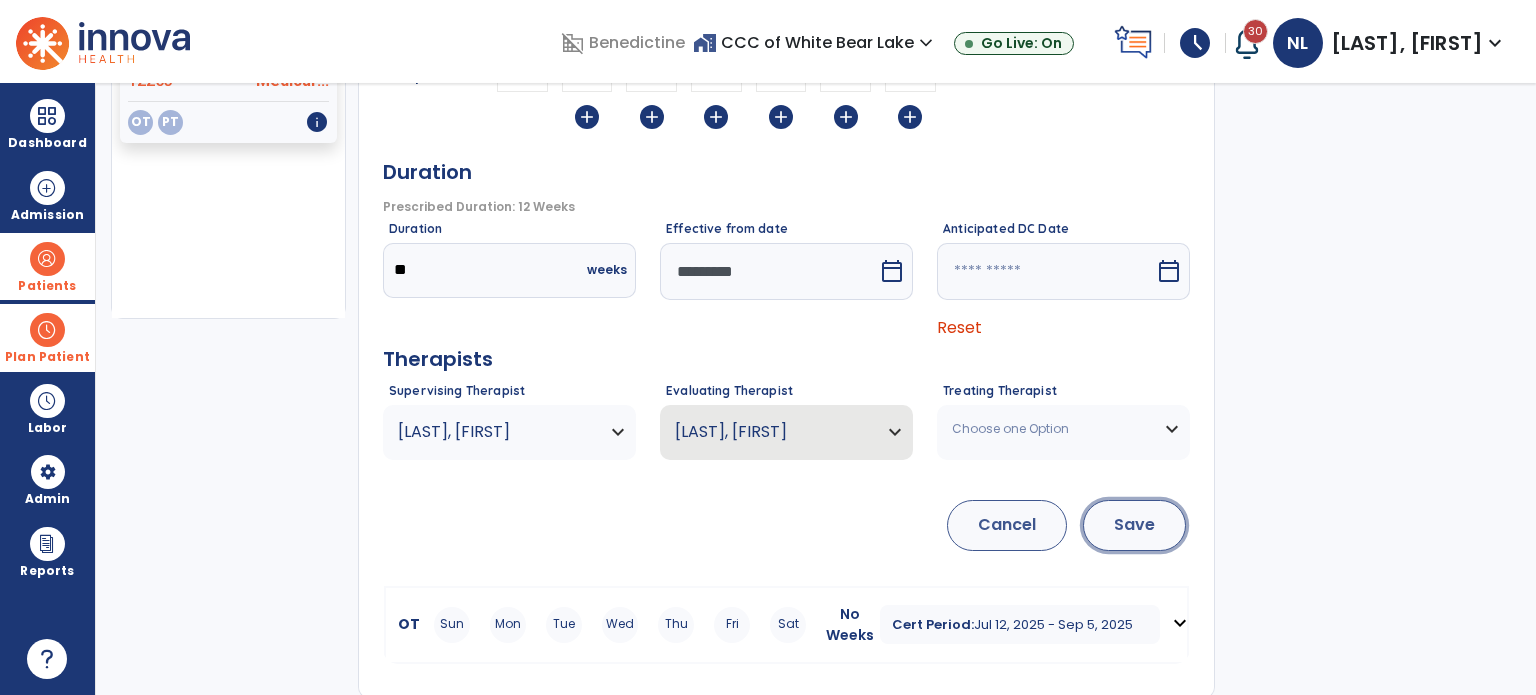 click on "Save" at bounding box center [1134, 525] 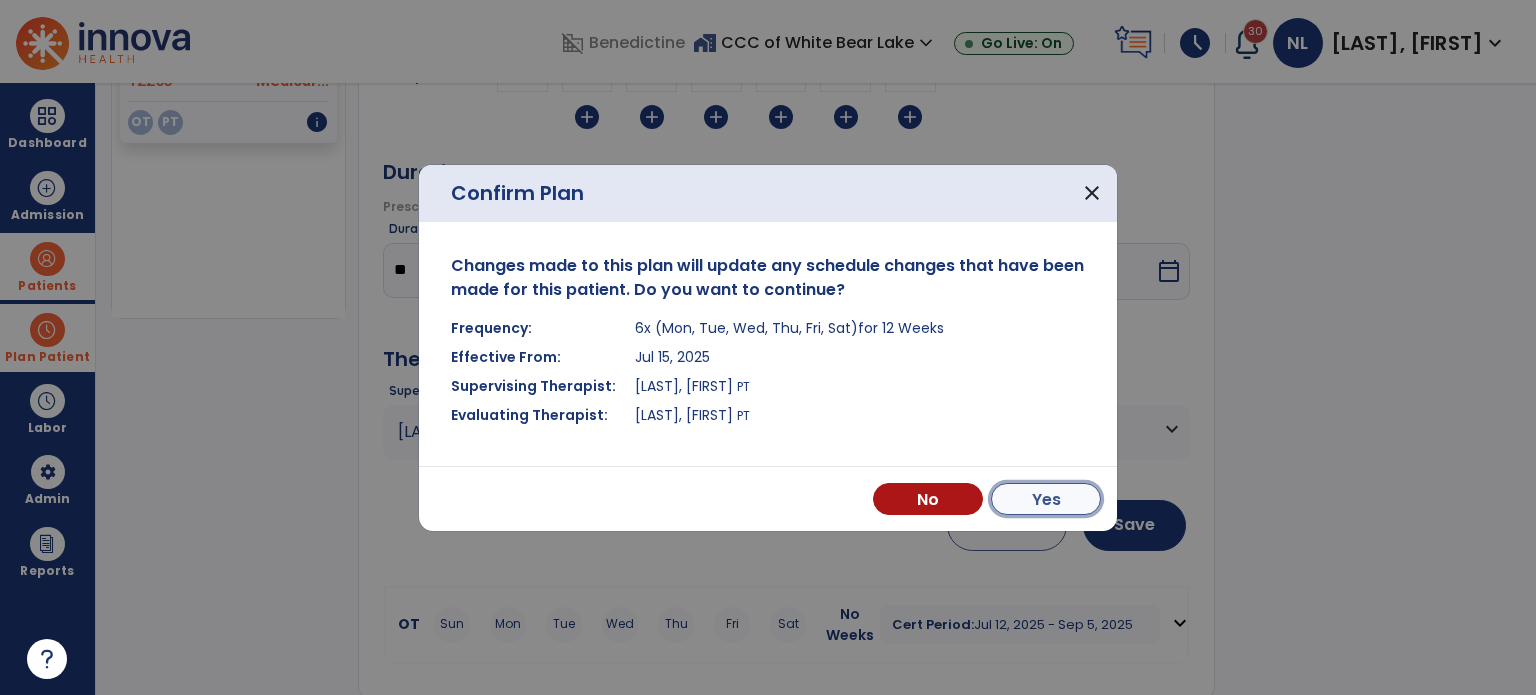 click on "Yes" at bounding box center (1046, 499) 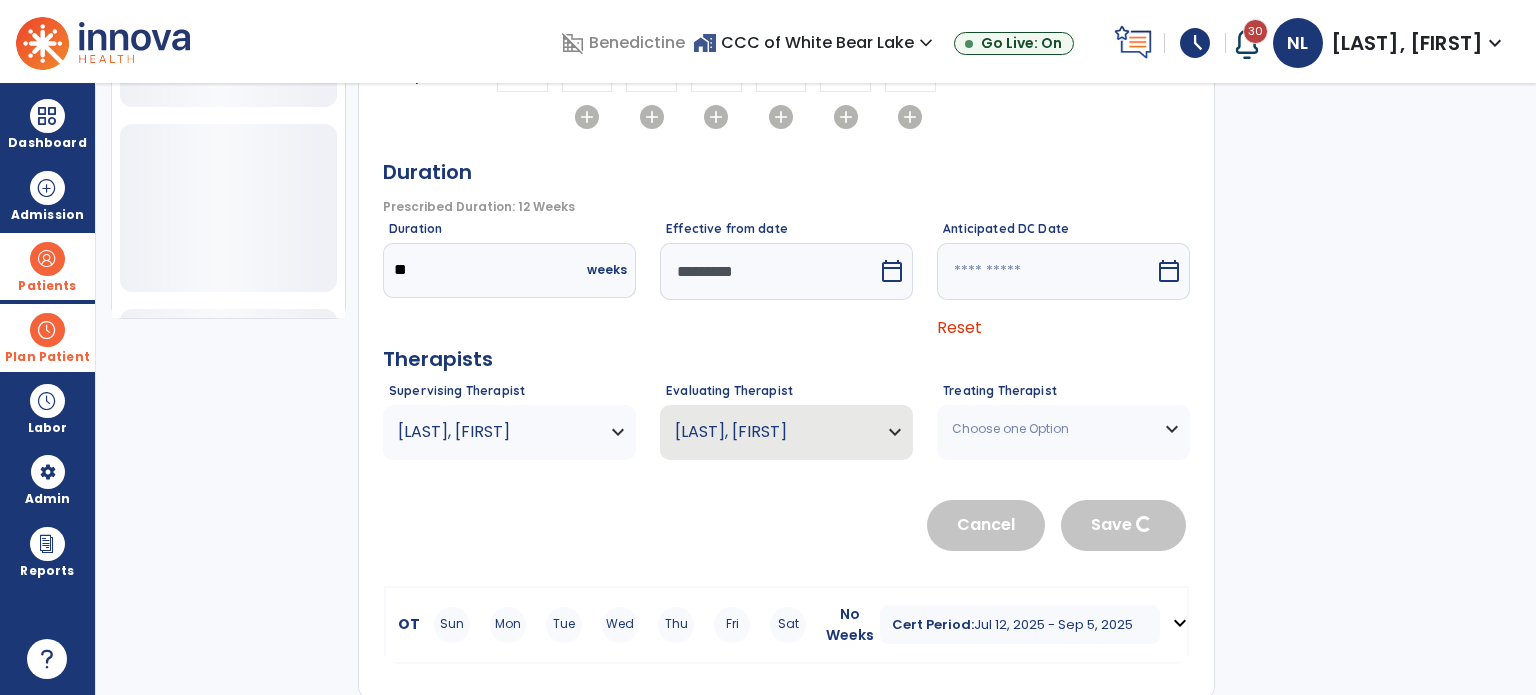 type 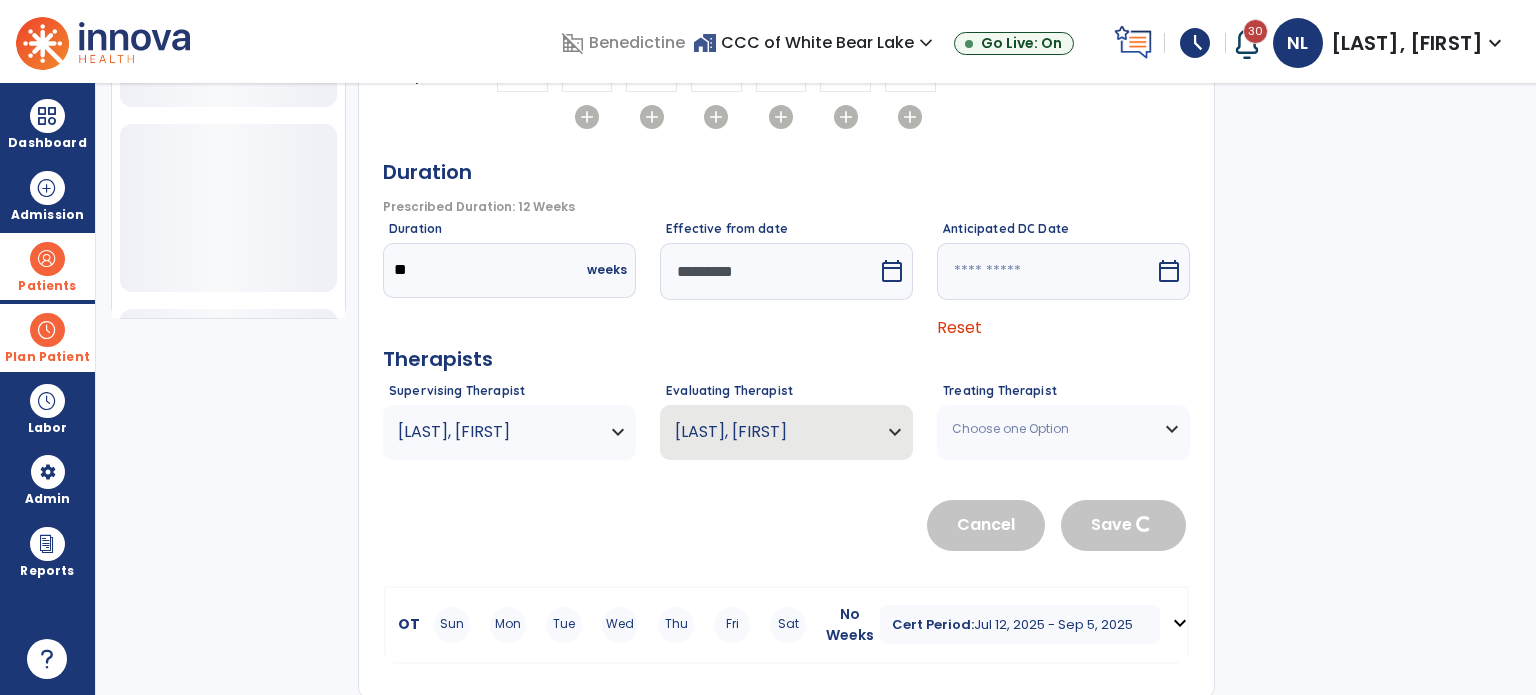 type 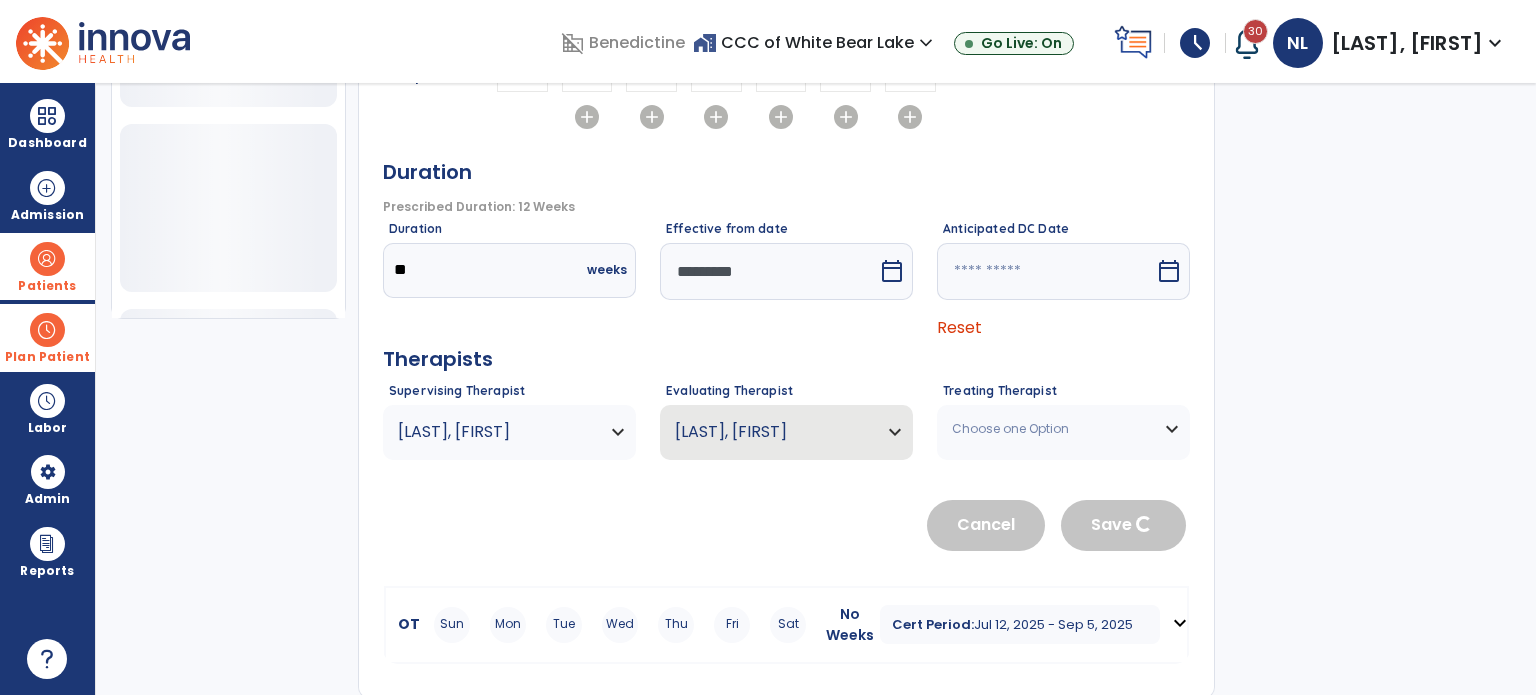 type 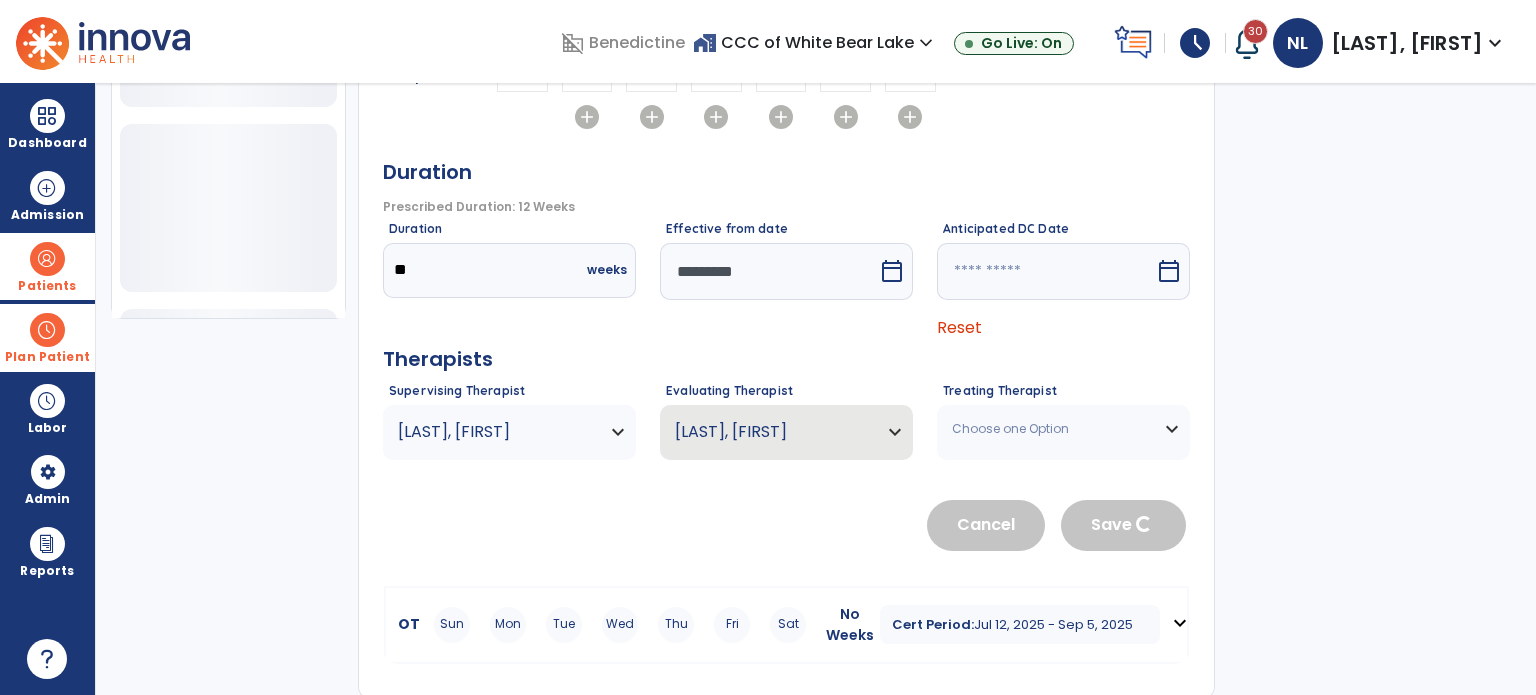 type 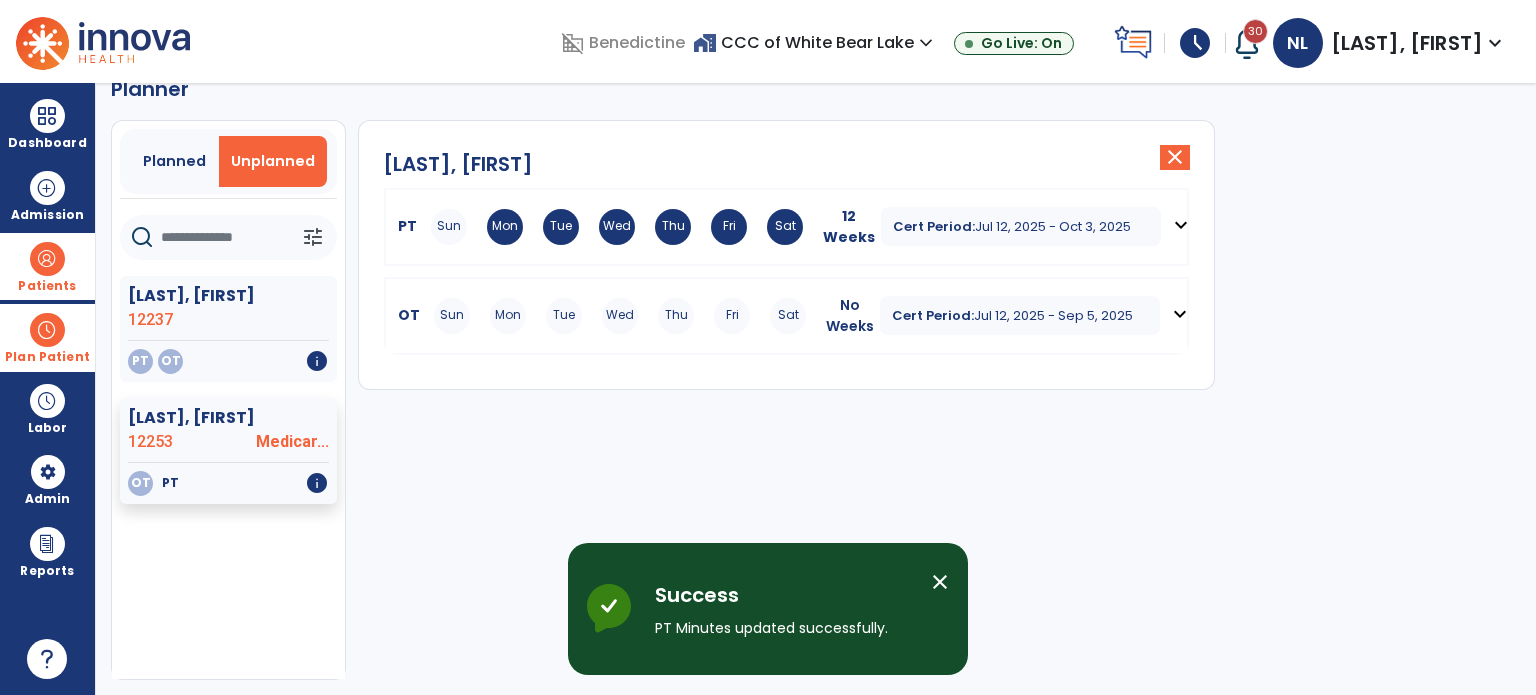 scroll, scrollTop: 36, scrollLeft: 0, axis: vertical 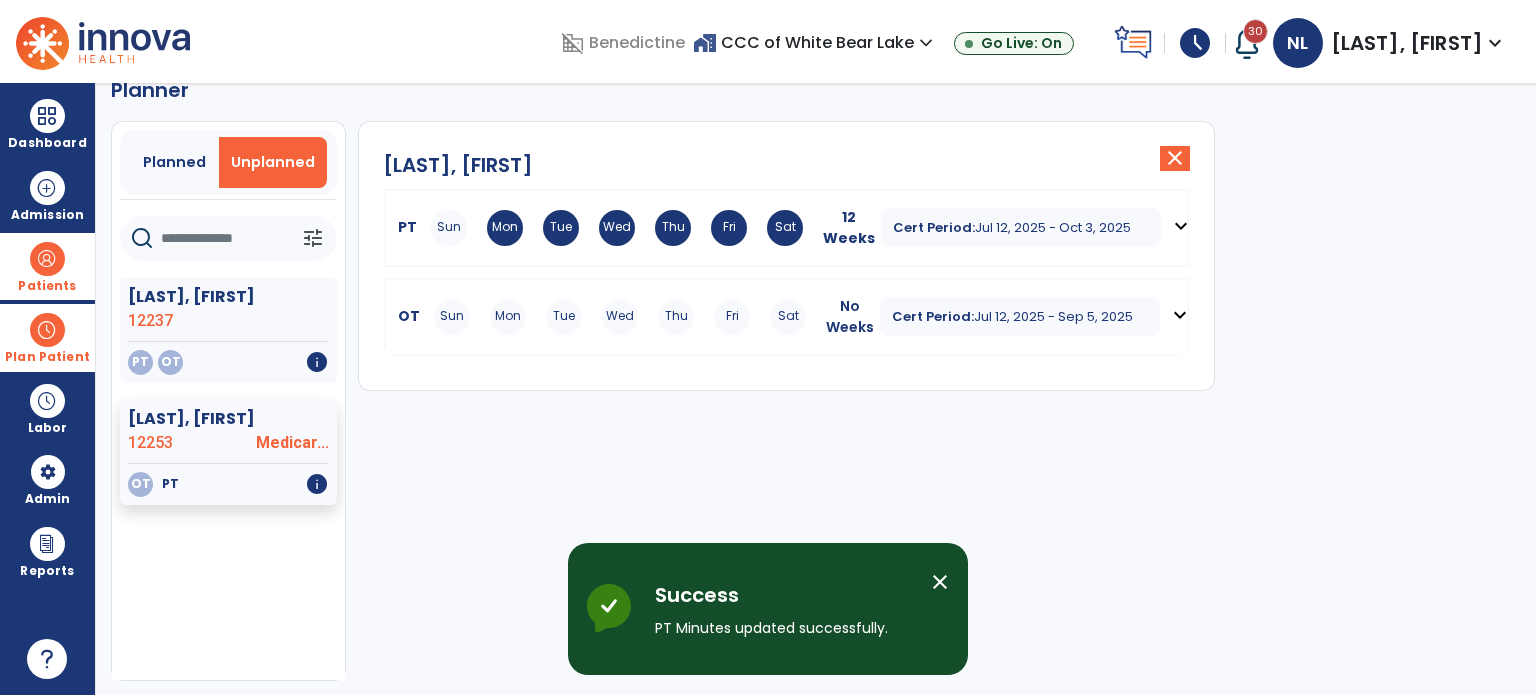 click on "expand_more" at bounding box center (1180, 315) 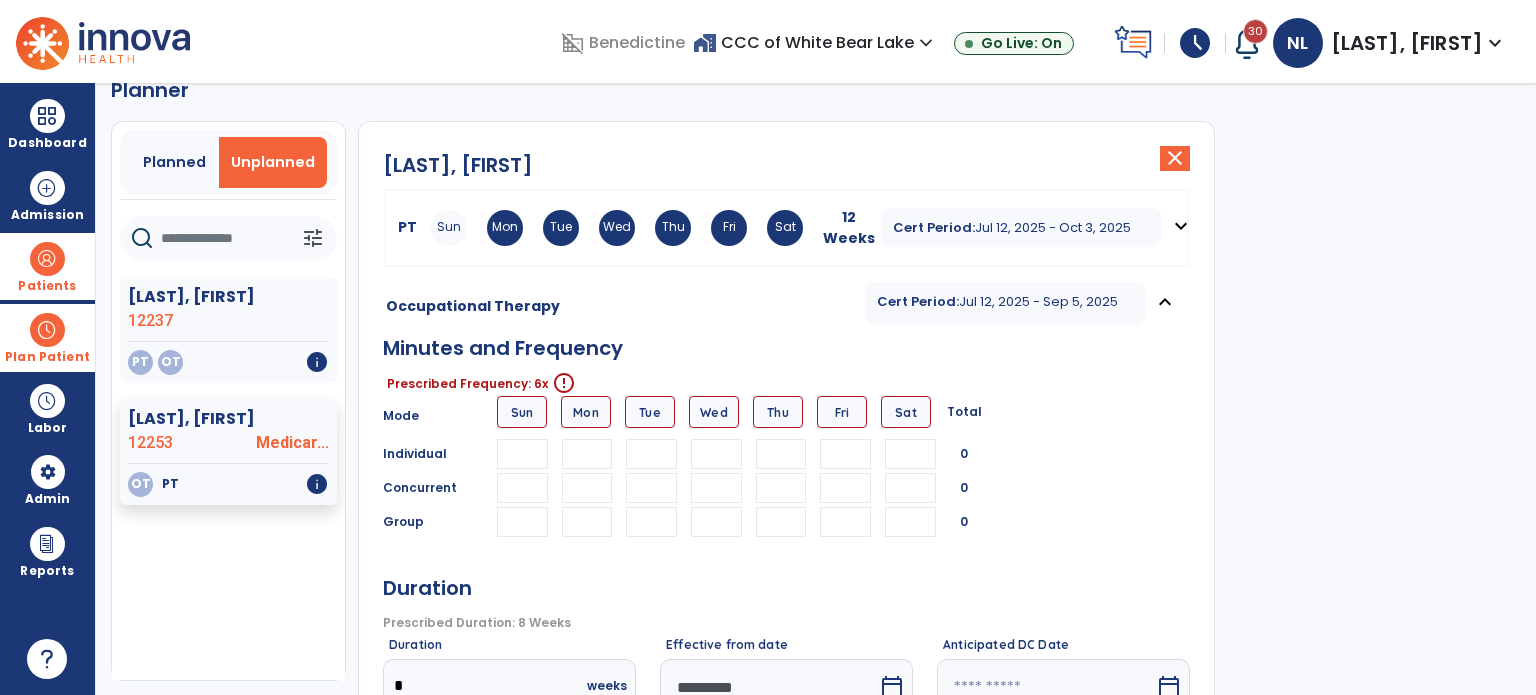 click at bounding box center (587, 454) 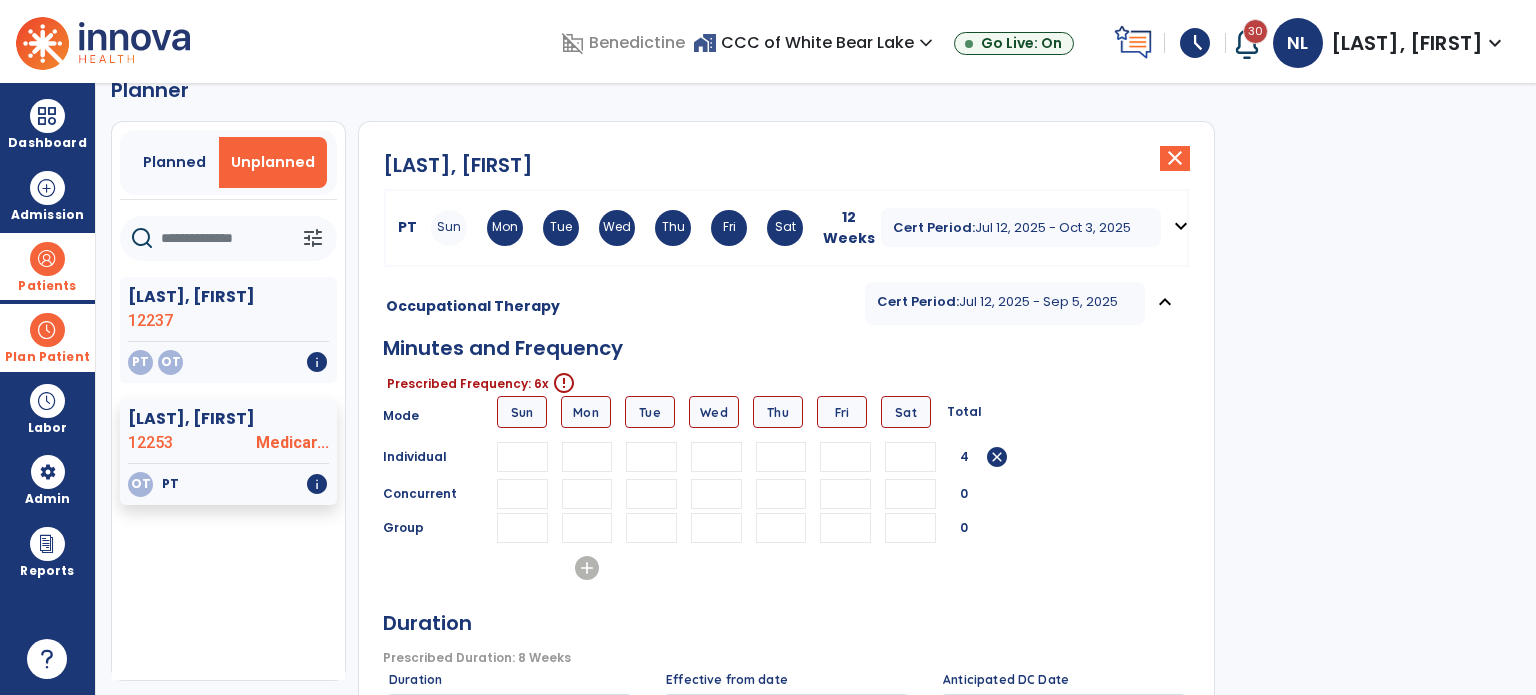 type on "**" 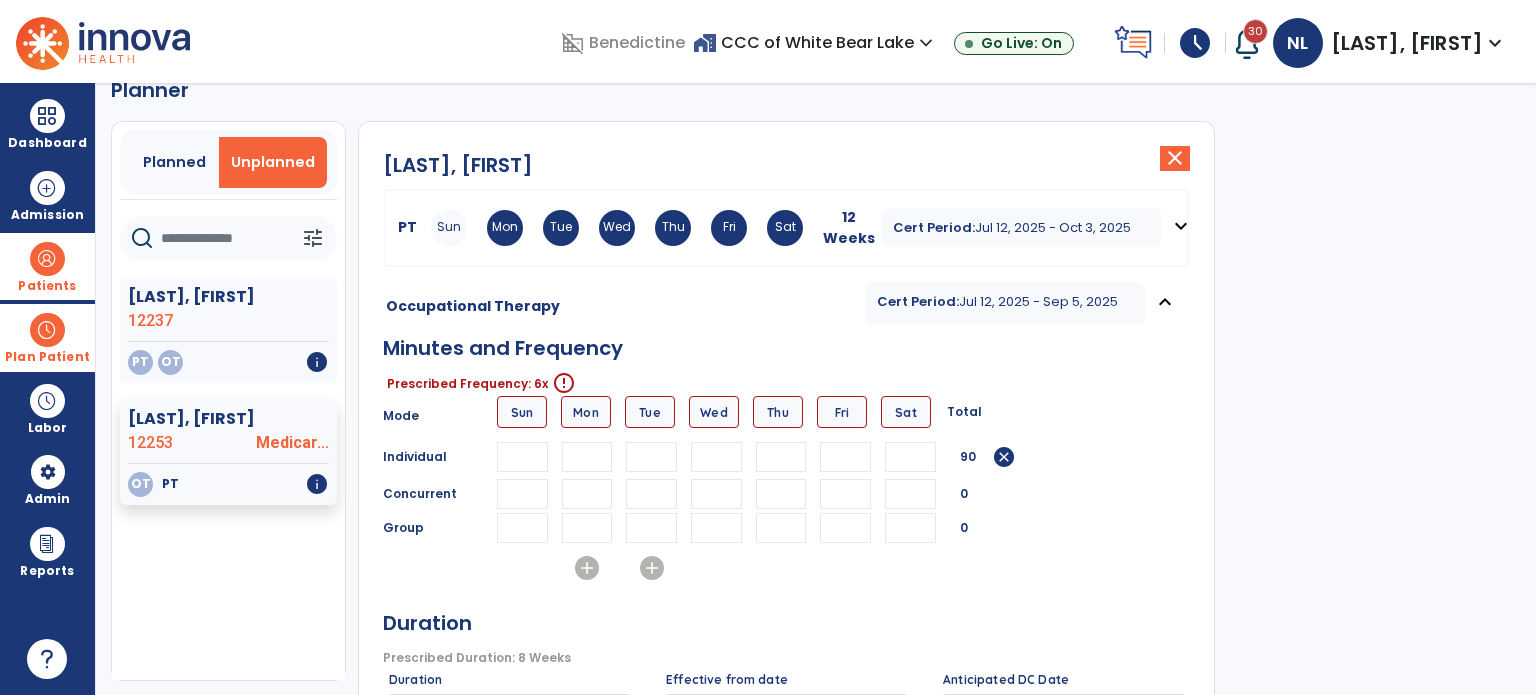 type on "**" 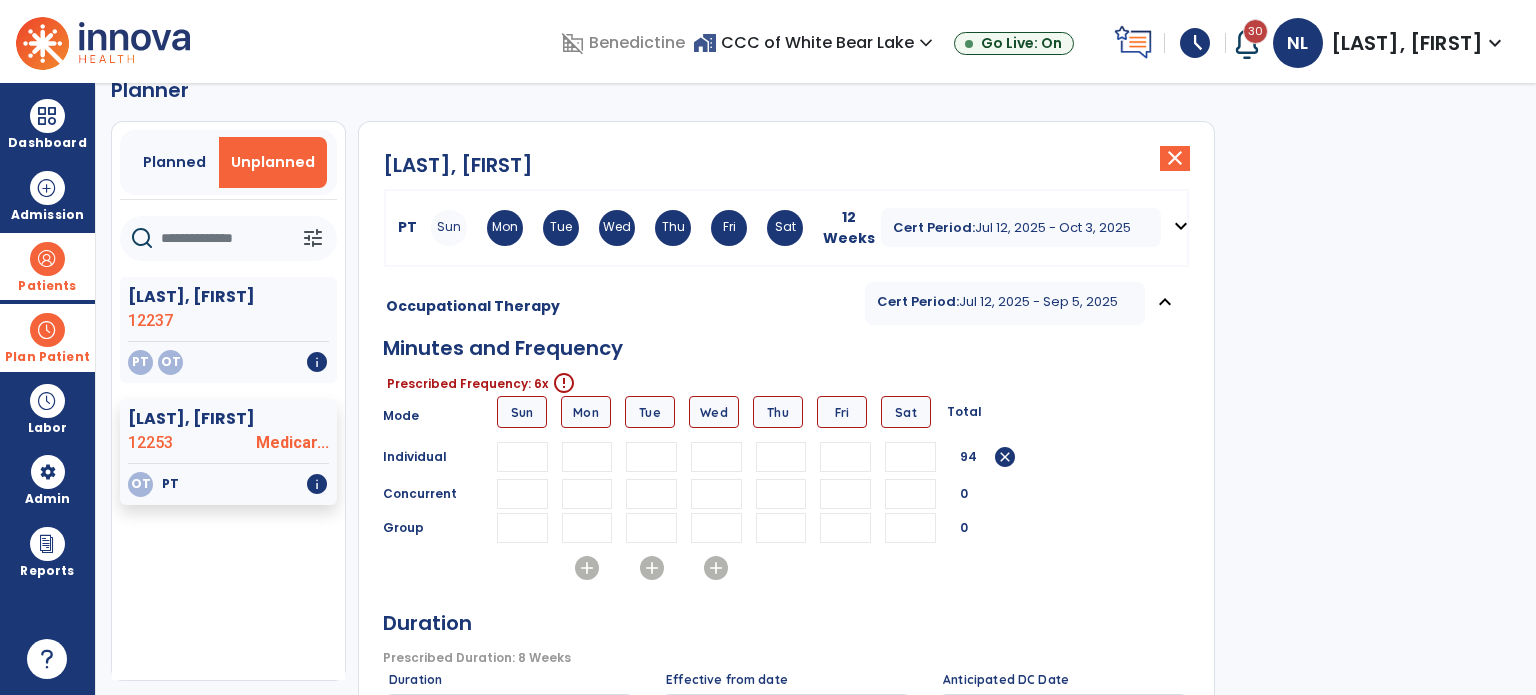 type on "**" 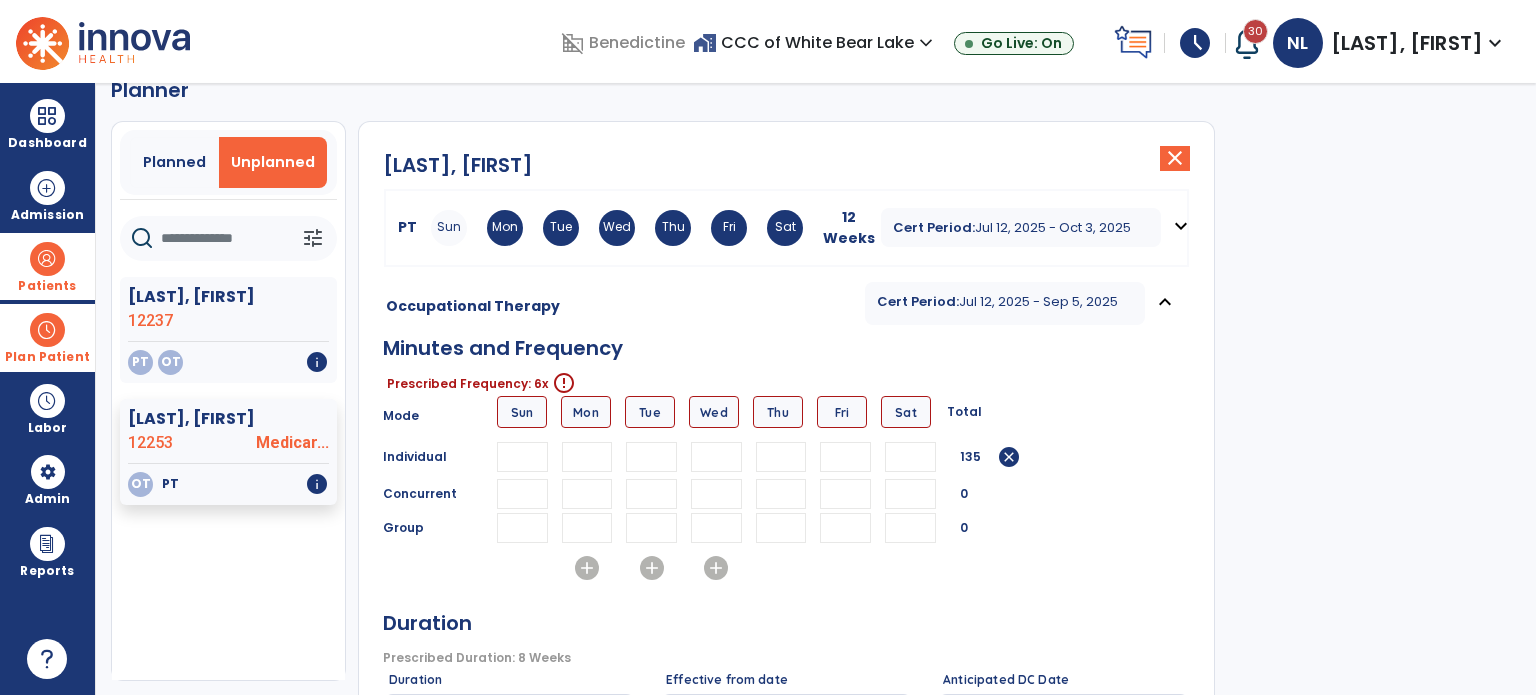 type on "**" 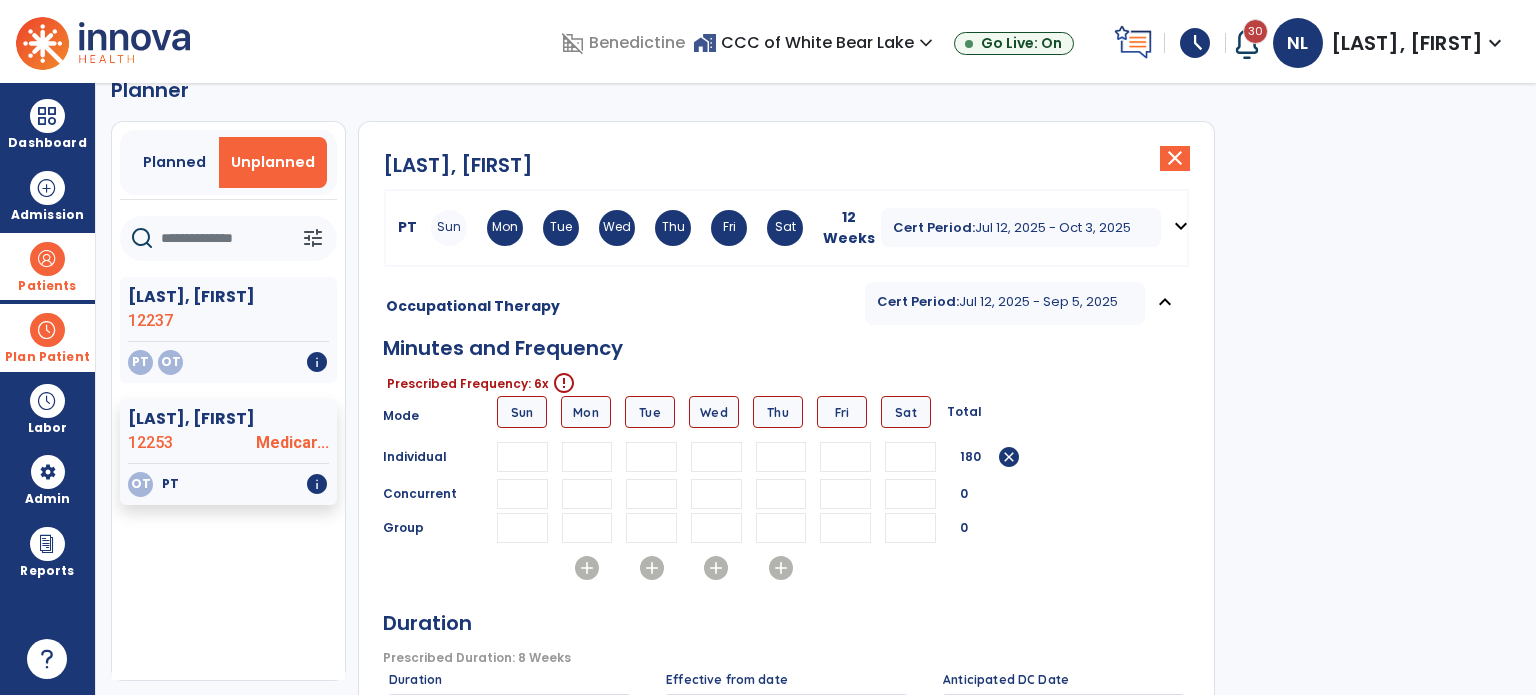 type on "**" 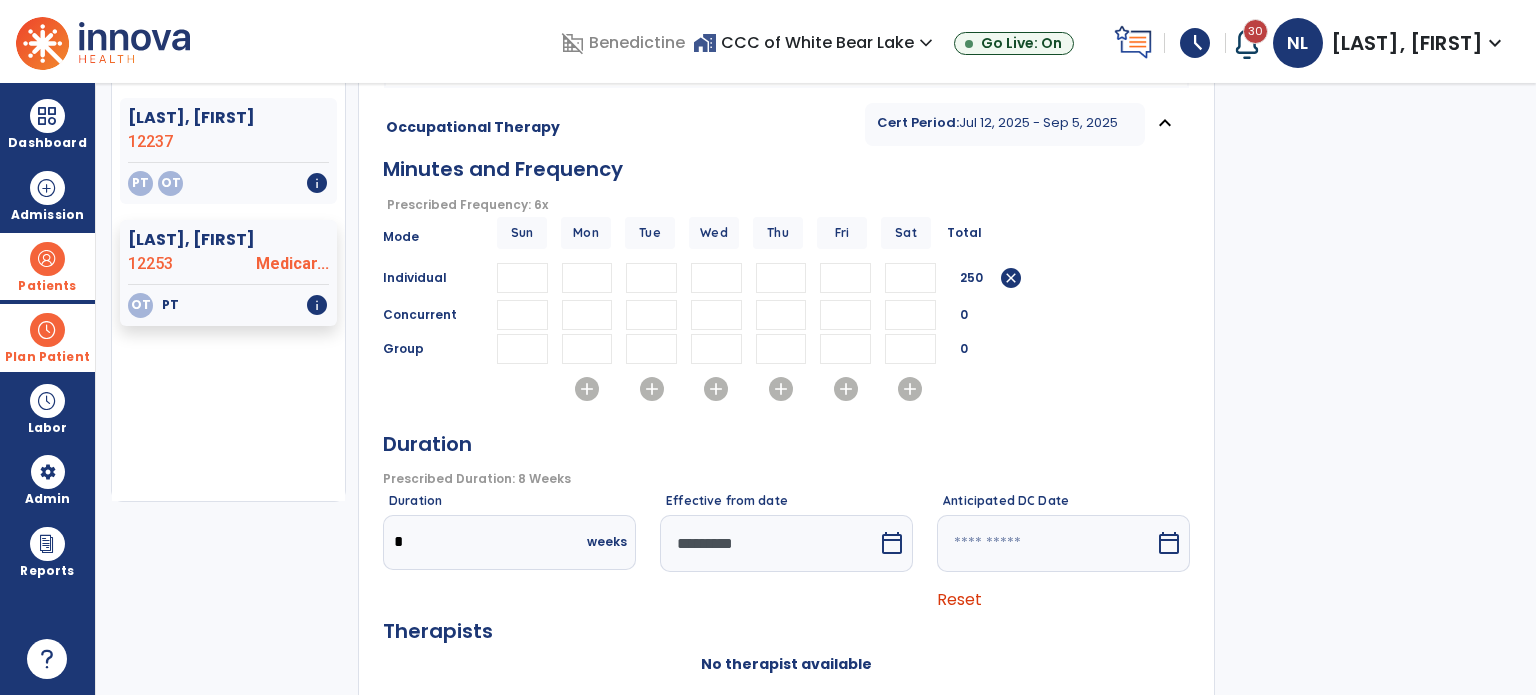 scroll, scrollTop: 236, scrollLeft: 0, axis: vertical 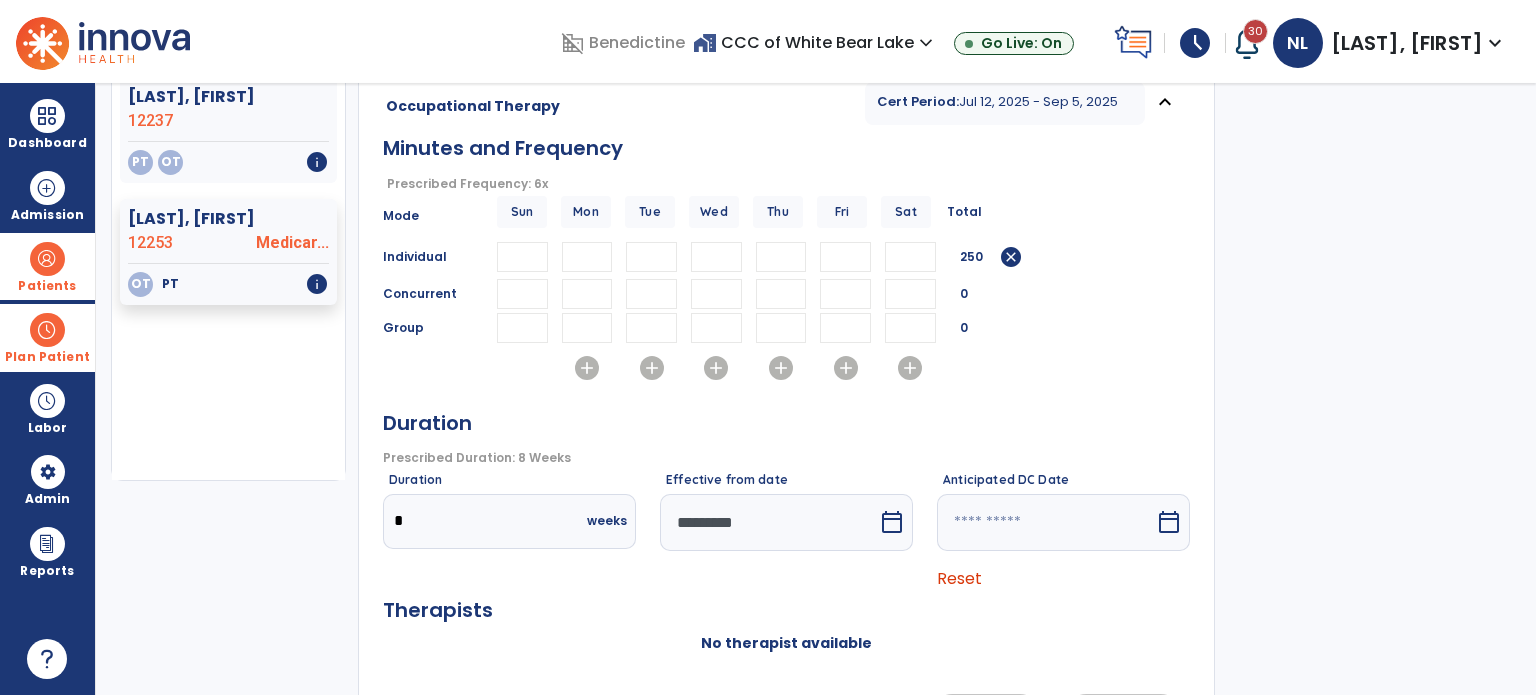 type on "**" 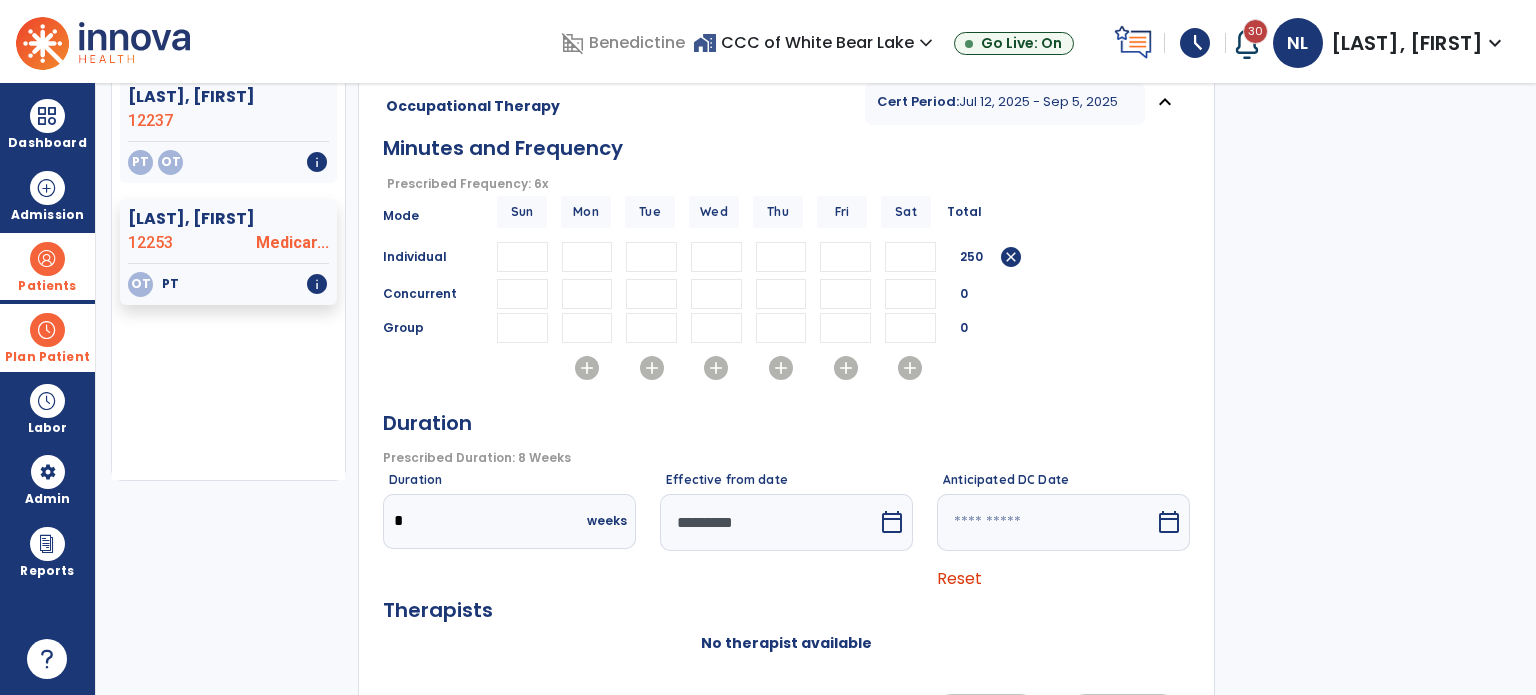 click on "*********" at bounding box center [769, 522] 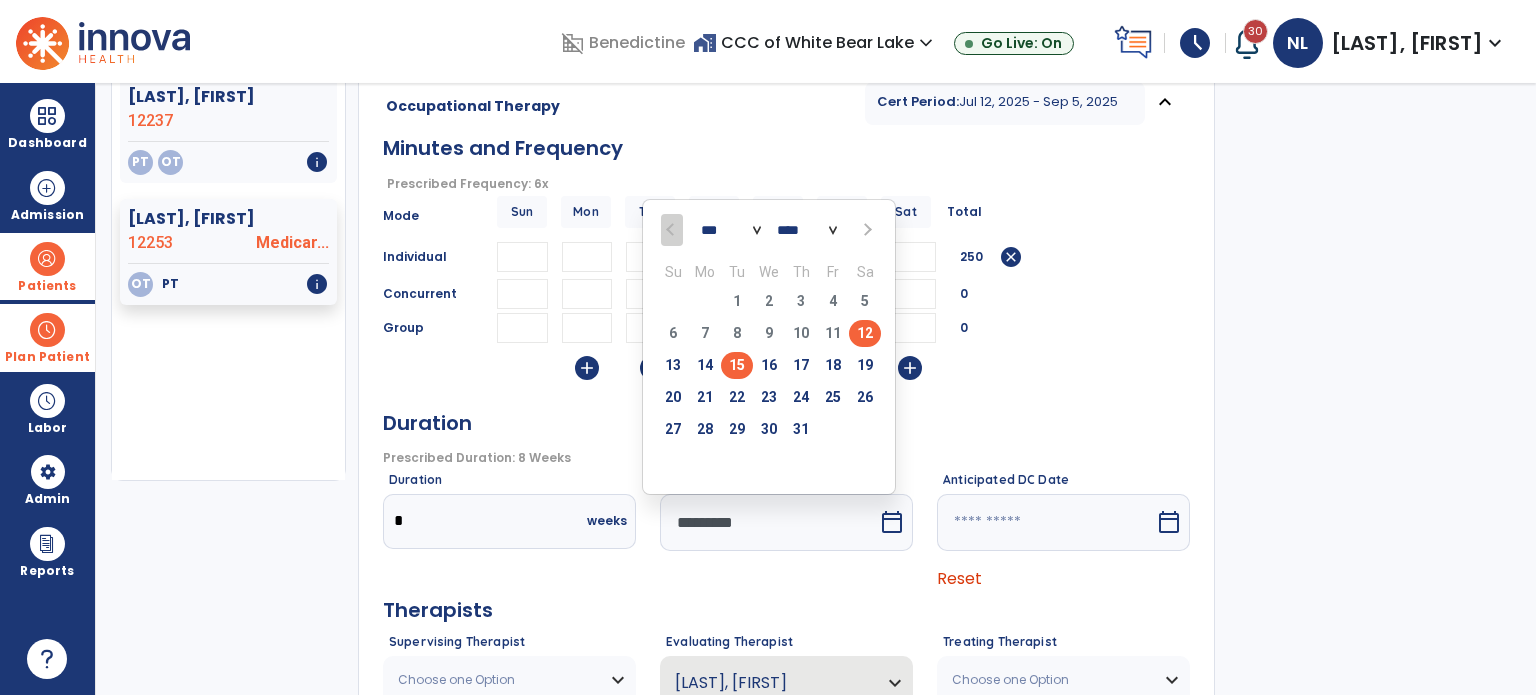 click on "15" at bounding box center (737, 365) 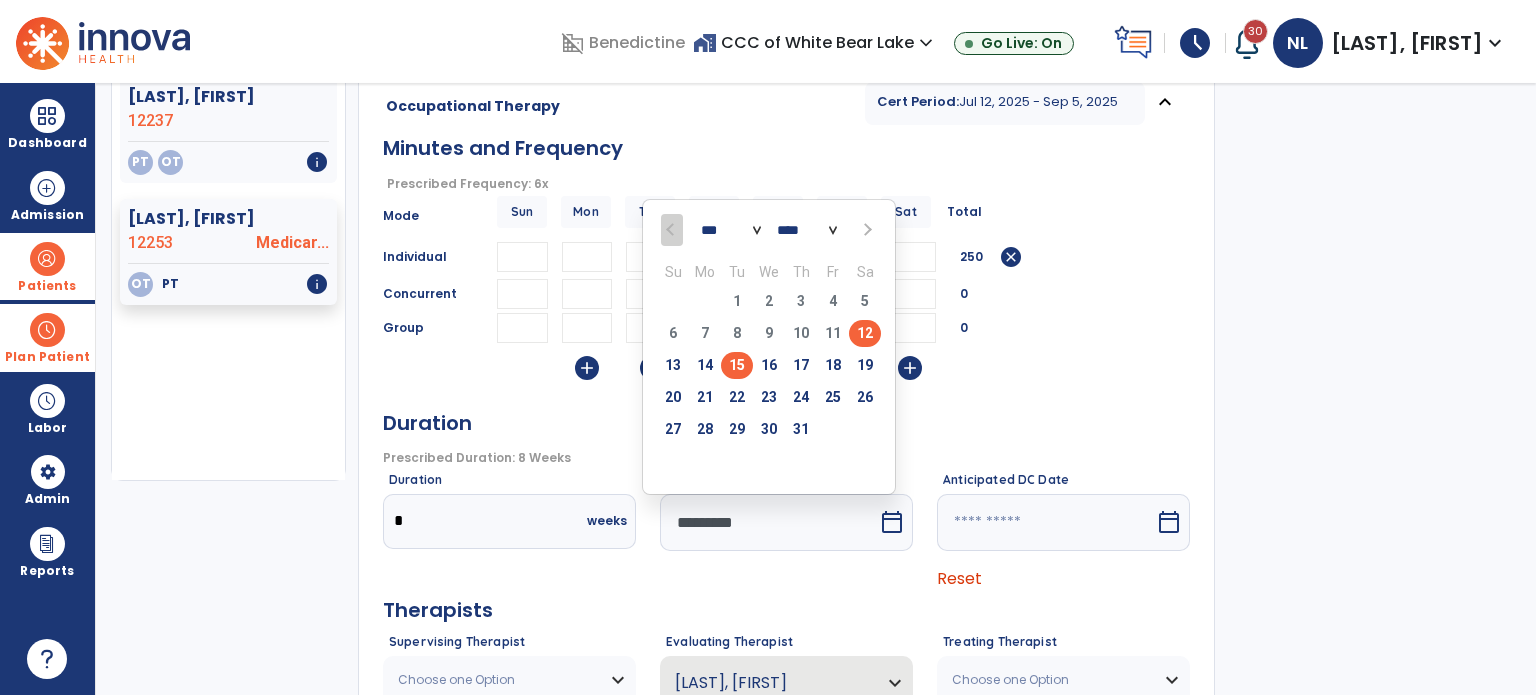 type on "*********" 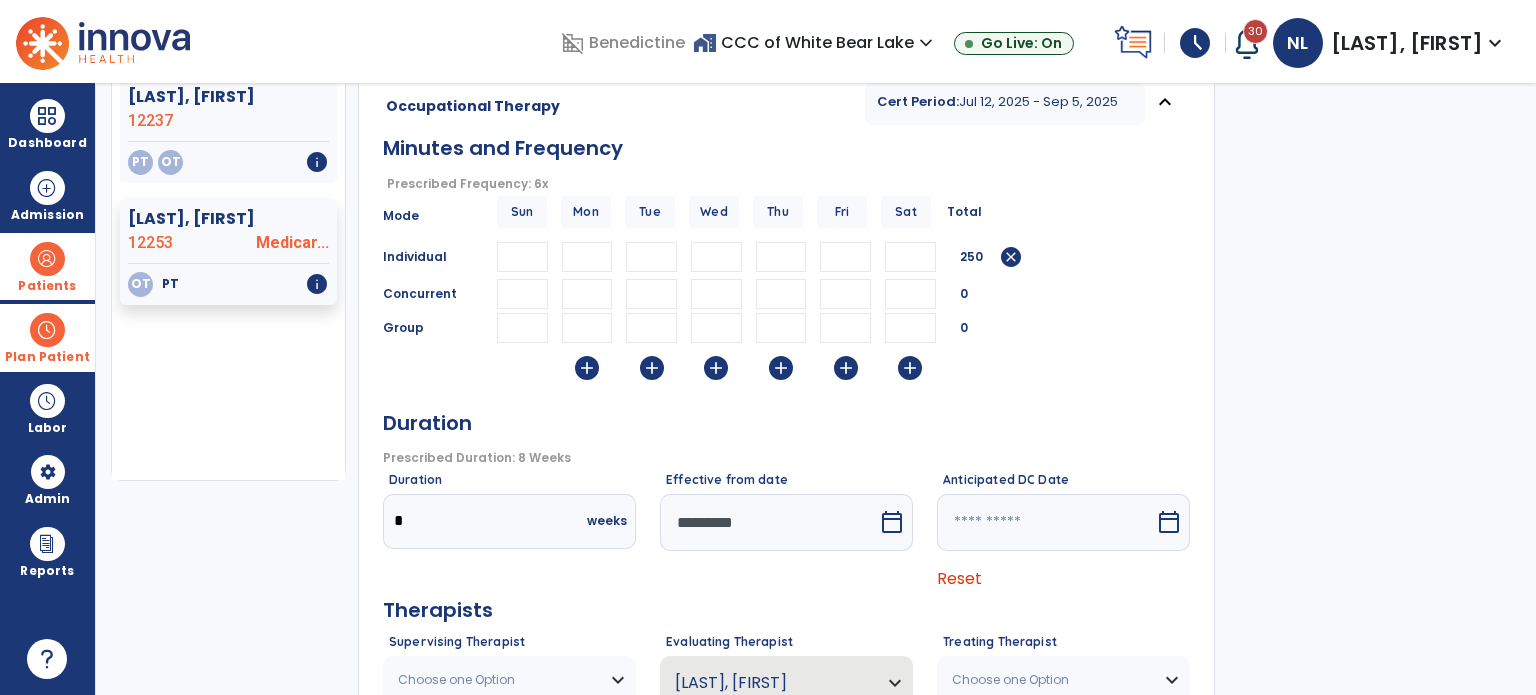 click on "Choose one Option" at bounding box center [497, 680] 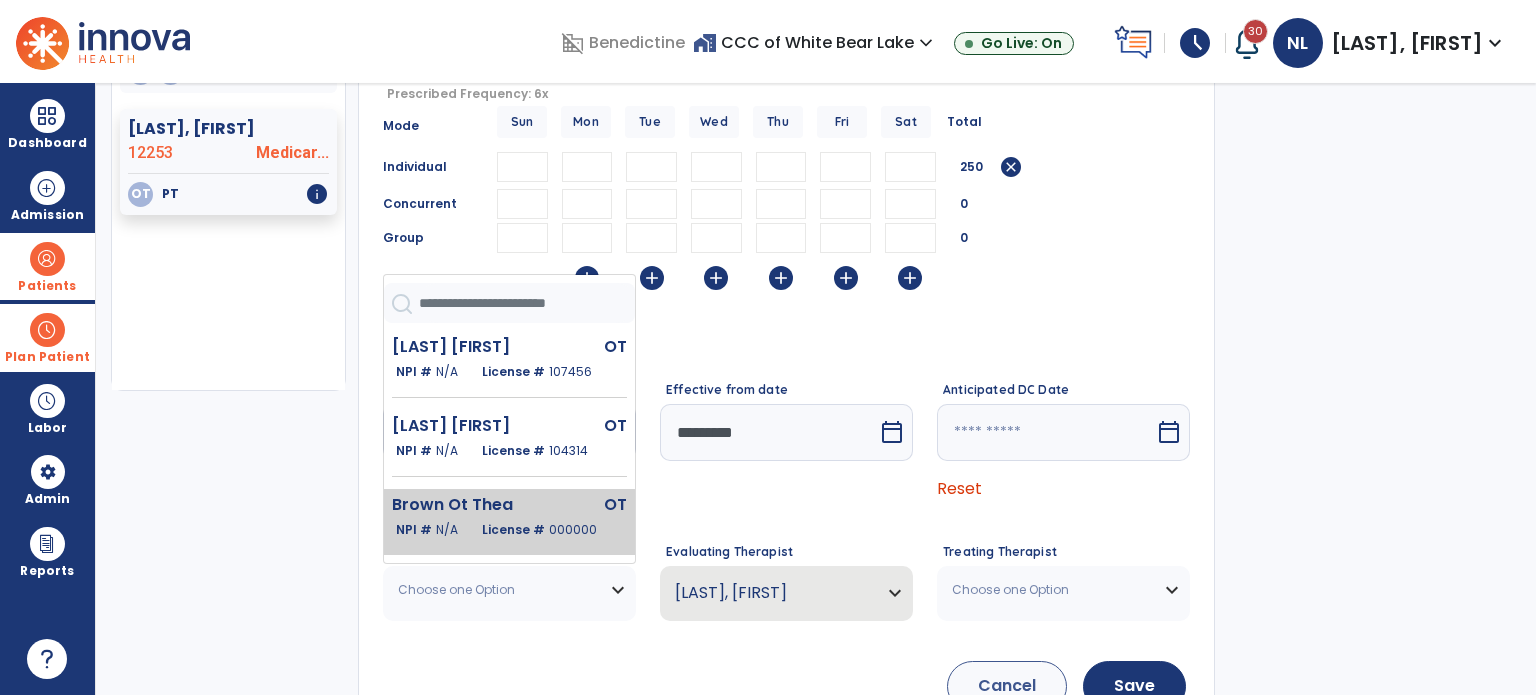 scroll, scrollTop: 398, scrollLeft: 0, axis: vertical 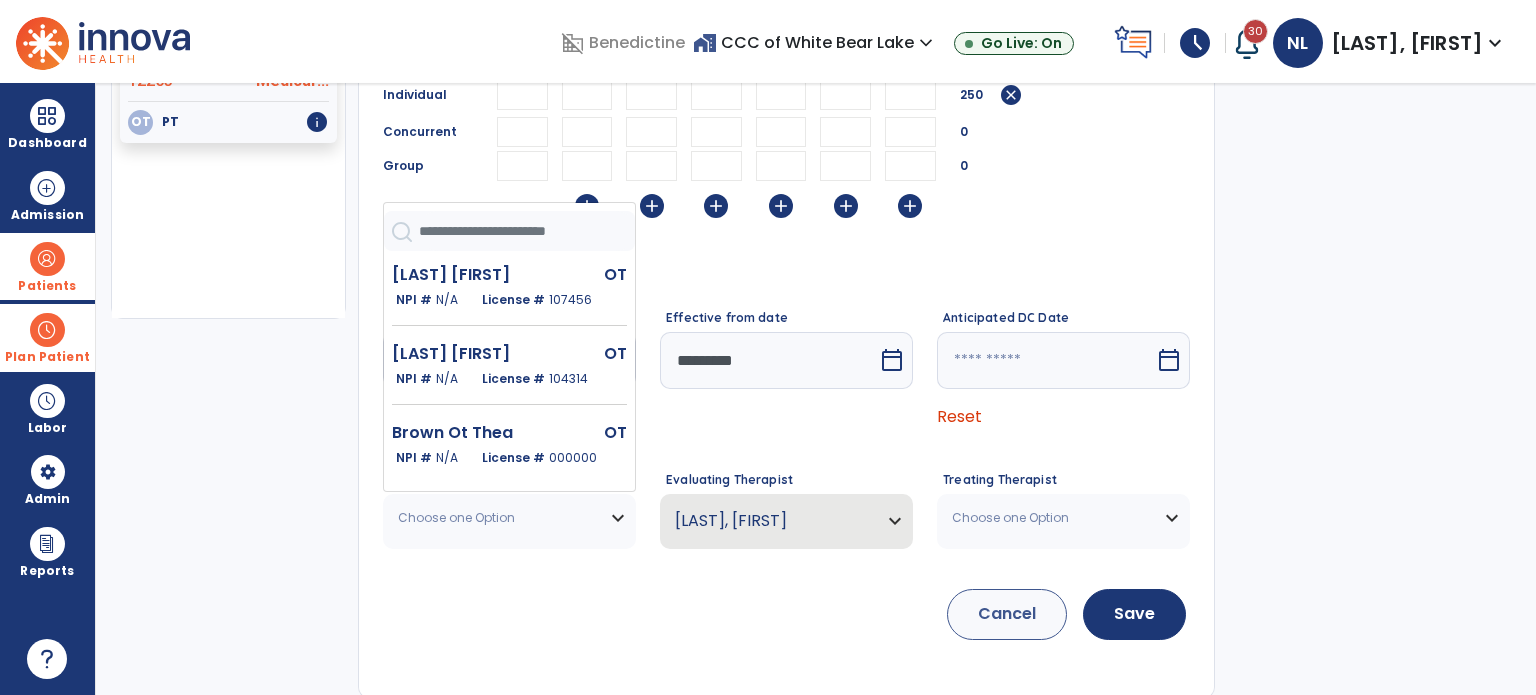 click at bounding box center (527, 231) 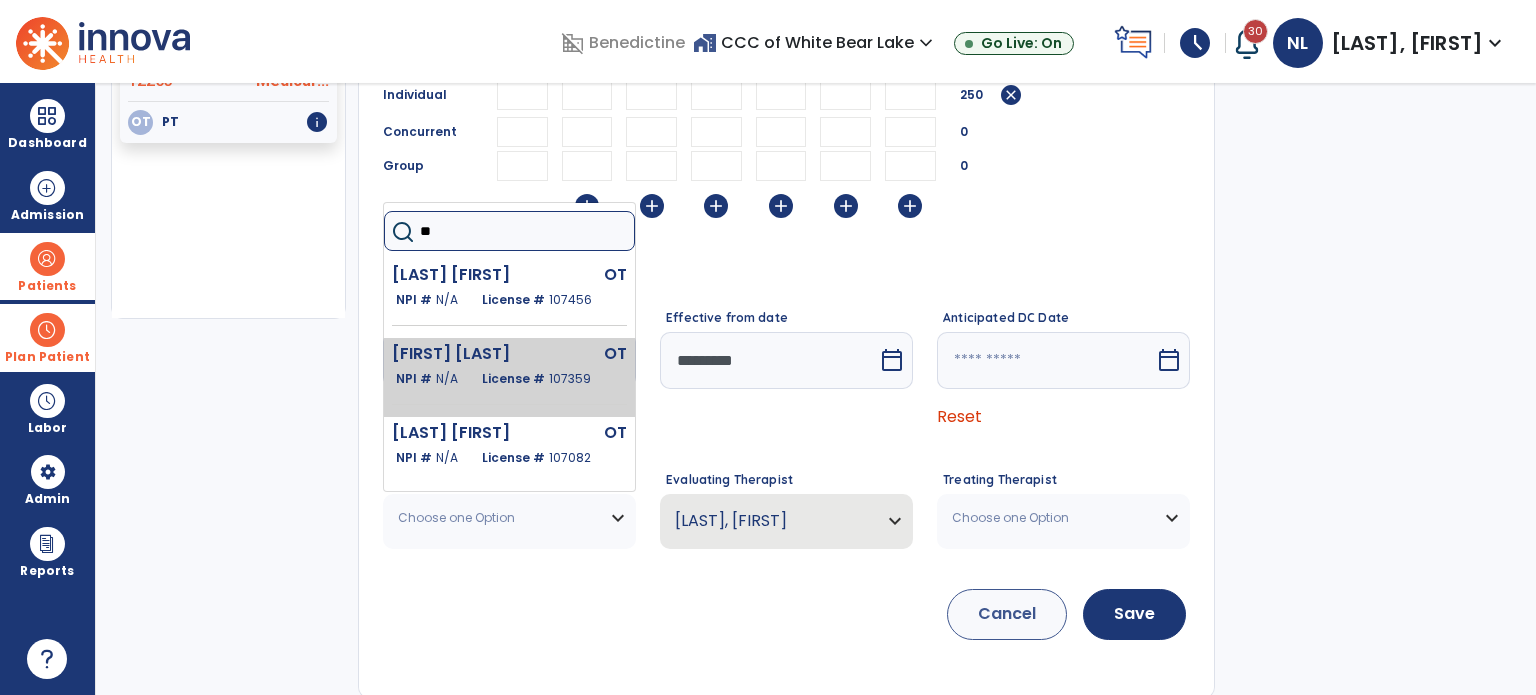 type on "**" 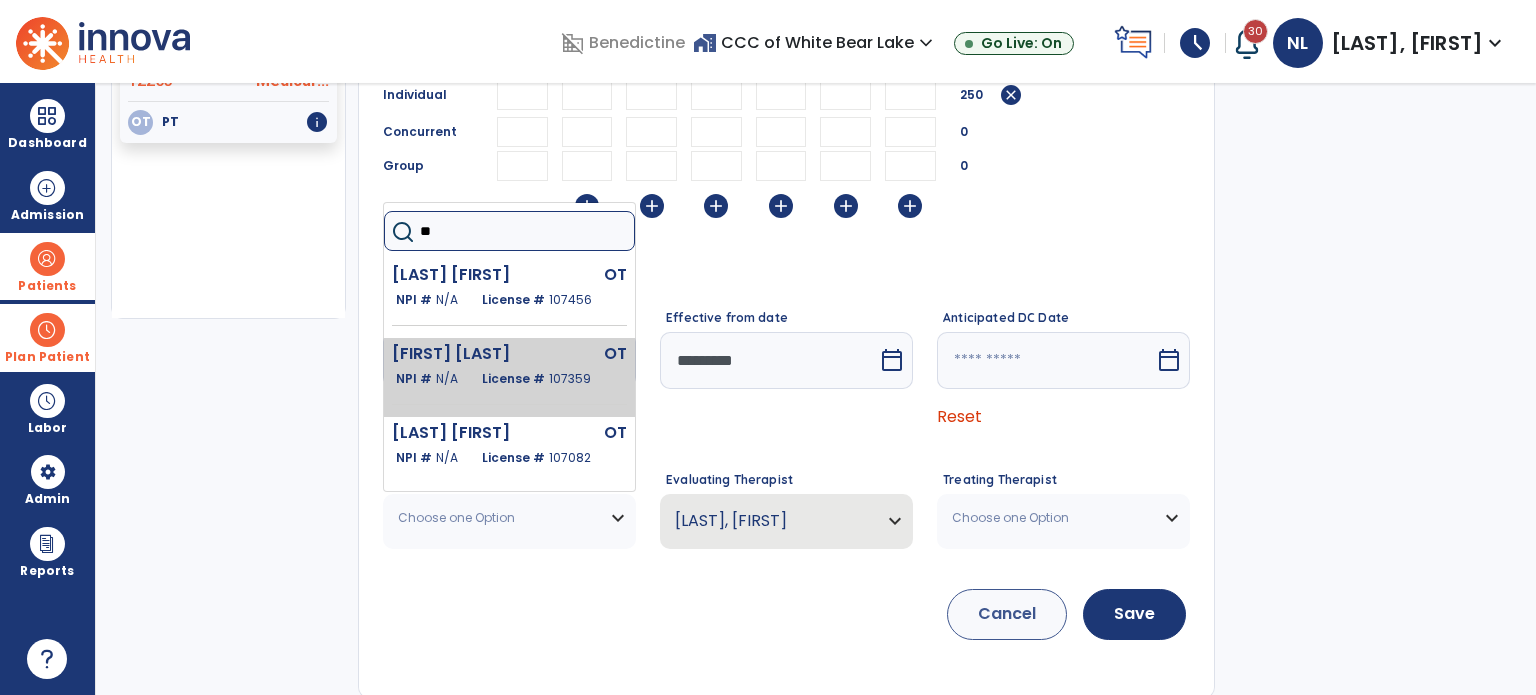 click on "[LAST] [LAST]" at bounding box center (466, 354) 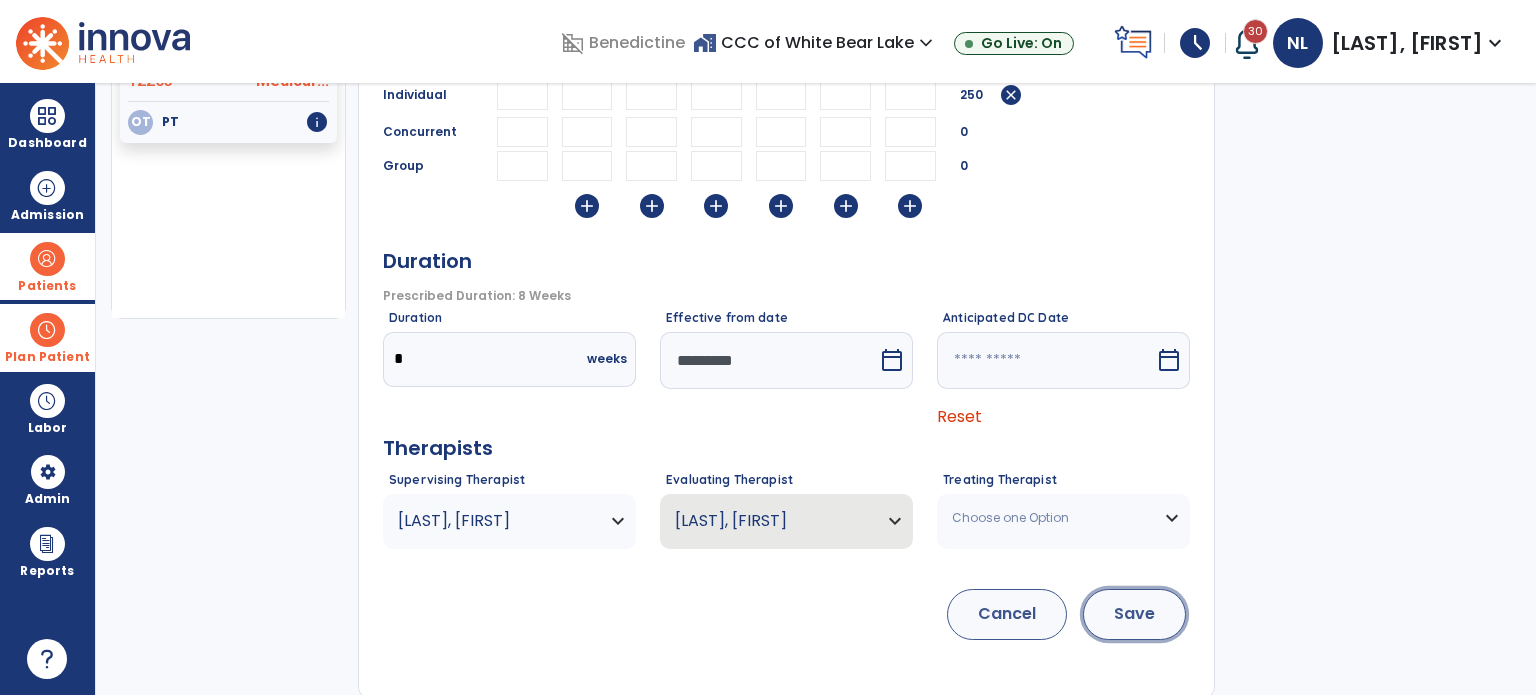 click on "Save" at bounding box center [1134, 614] 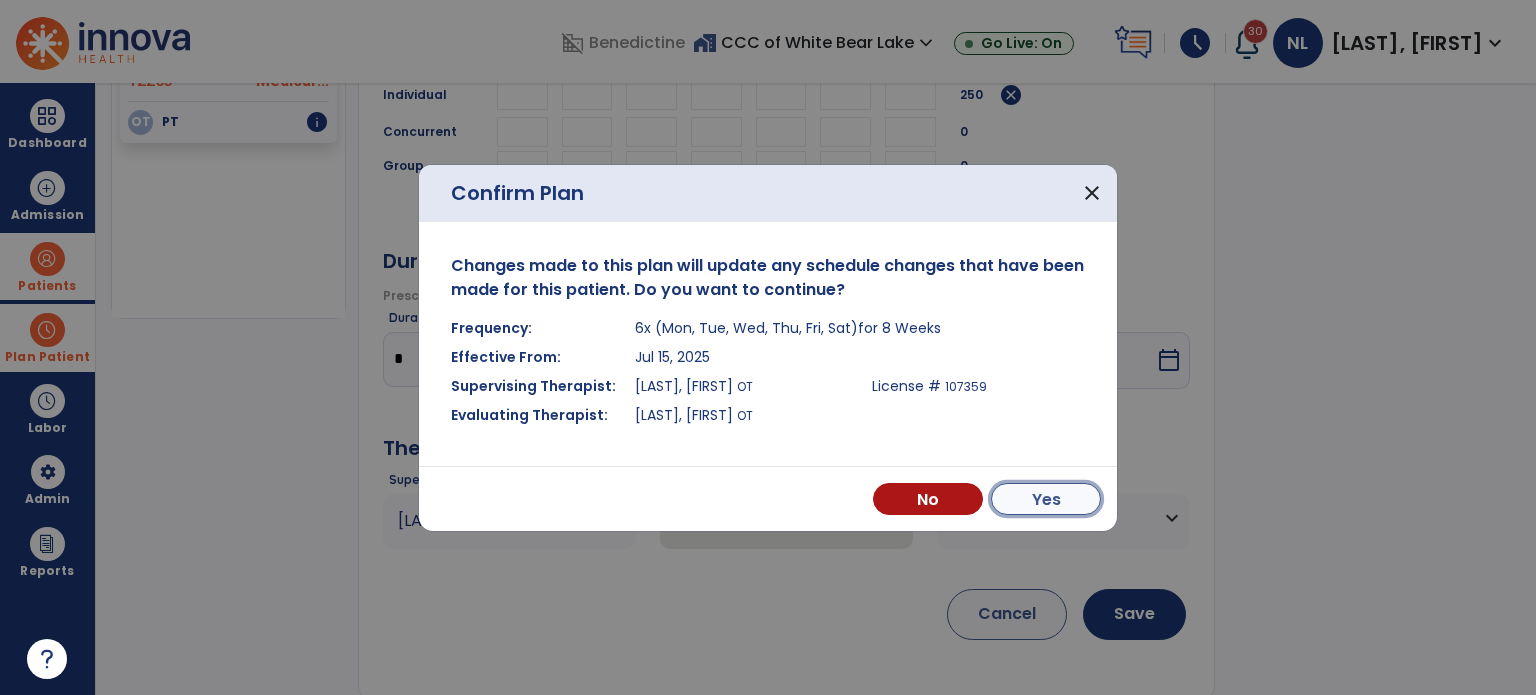click on "Yes" at bounding box center [1046, 499] 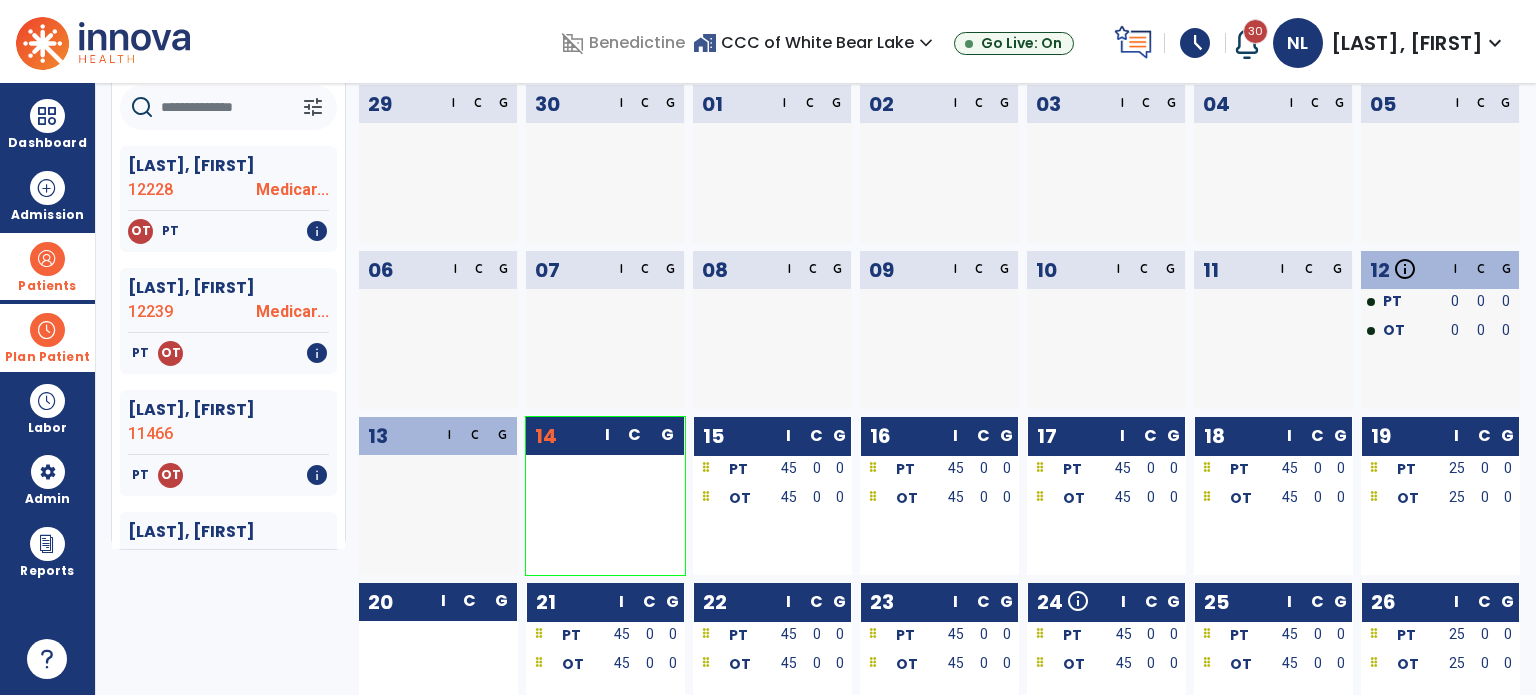 scroll, scrollTop: 0, scrollLeft: 0, axis: both 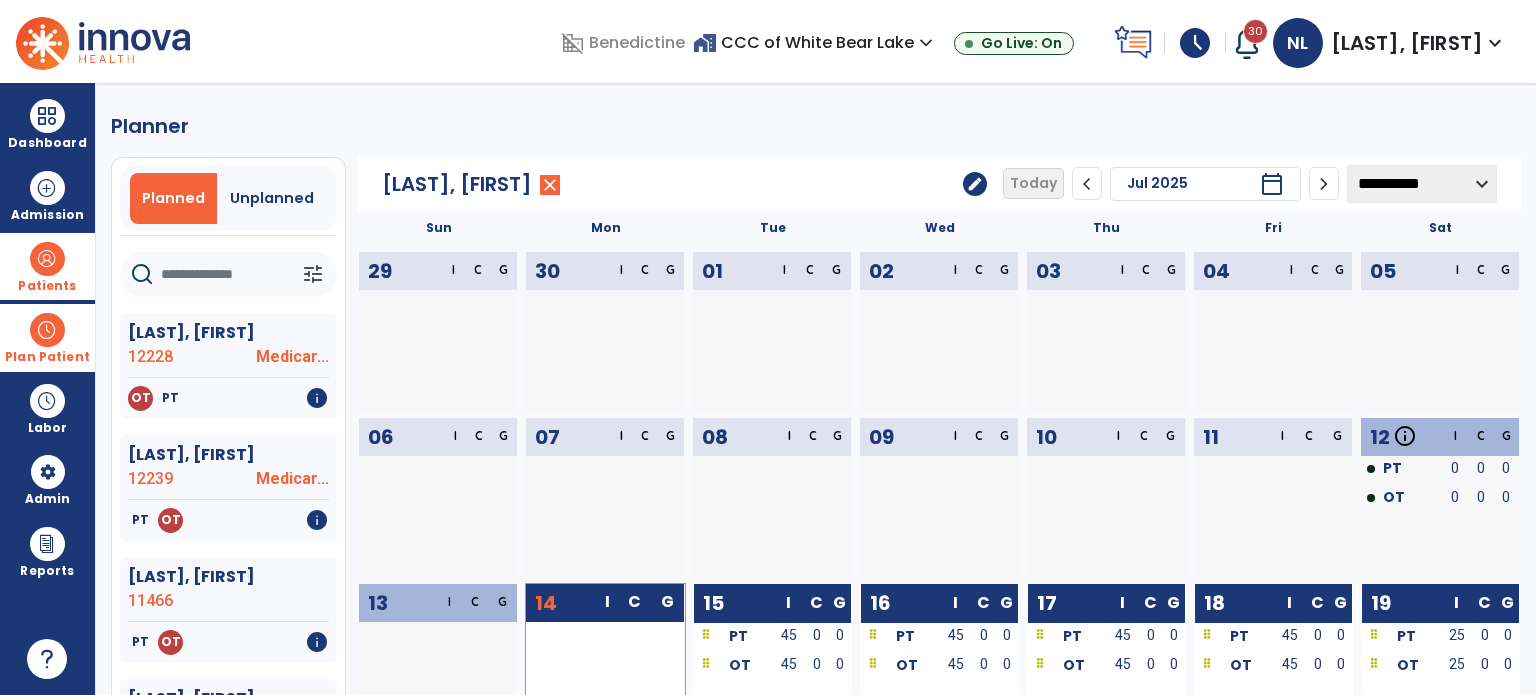 click on "Patients" at bounding box center [47, 266] 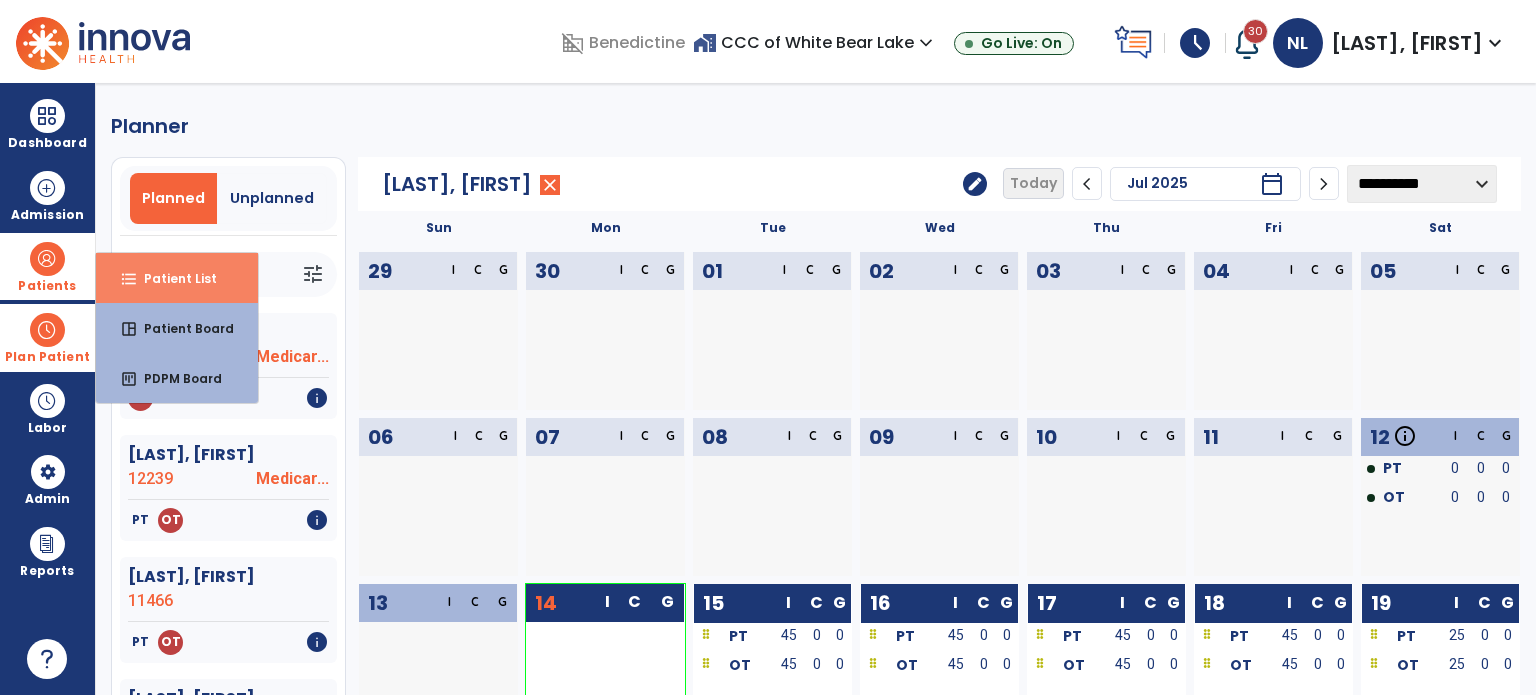 click on "format_list_bulleted  Patient List" at bounding box center [177, 278] 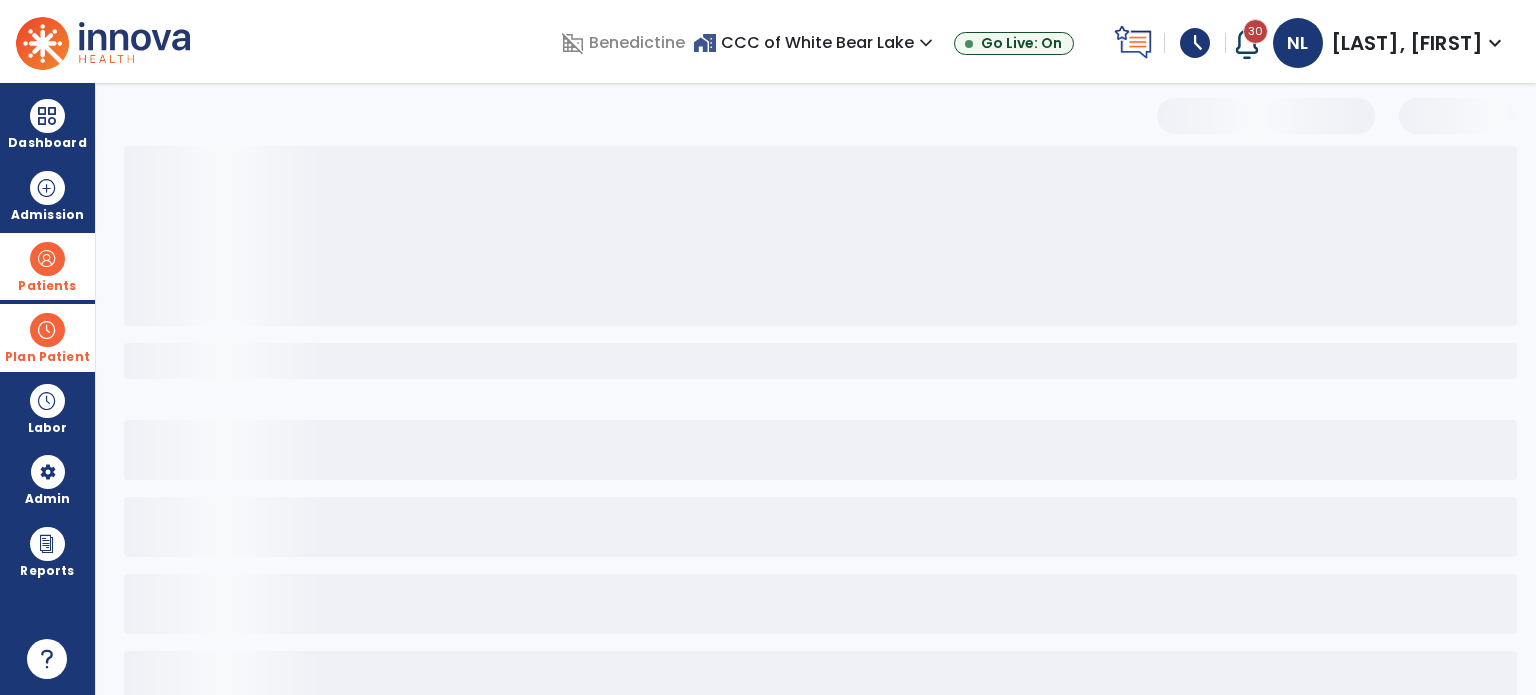 select on "***" 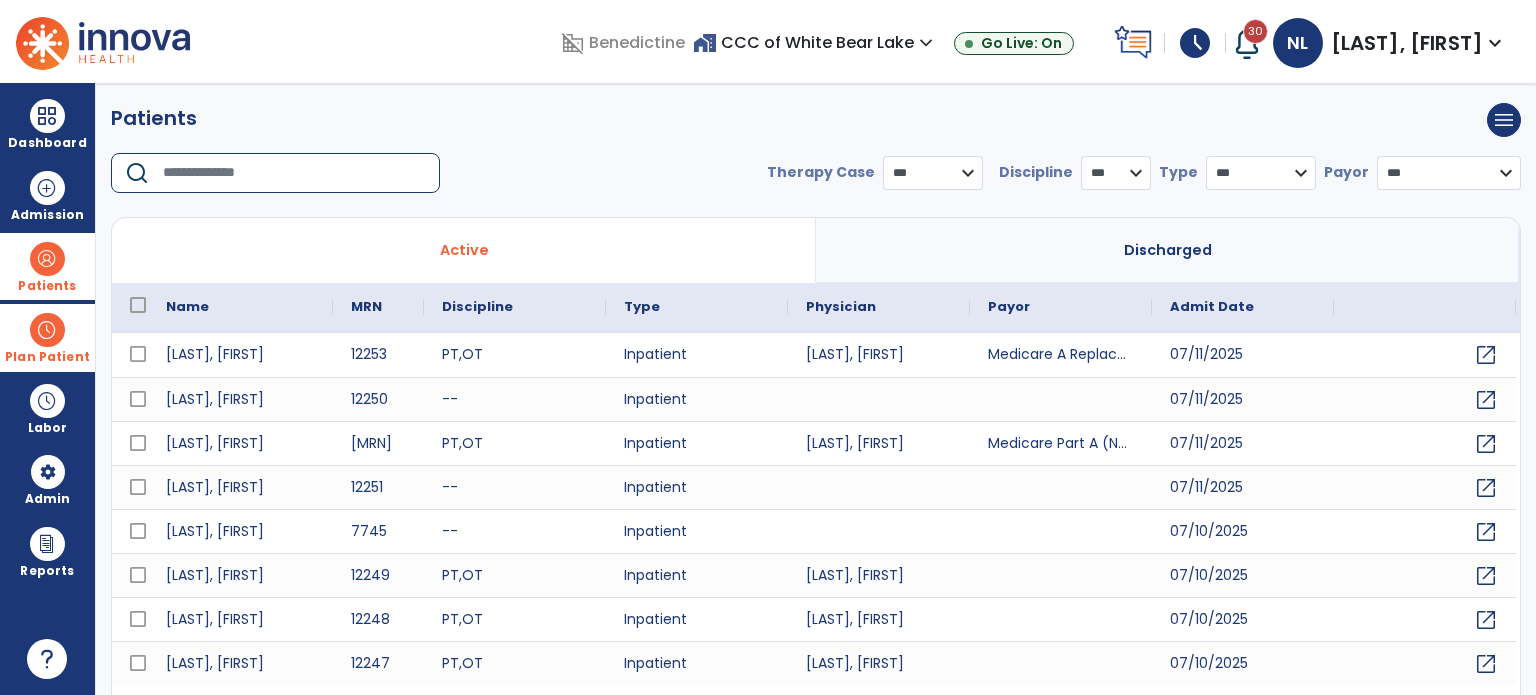 click at bounding box center [294, 173] 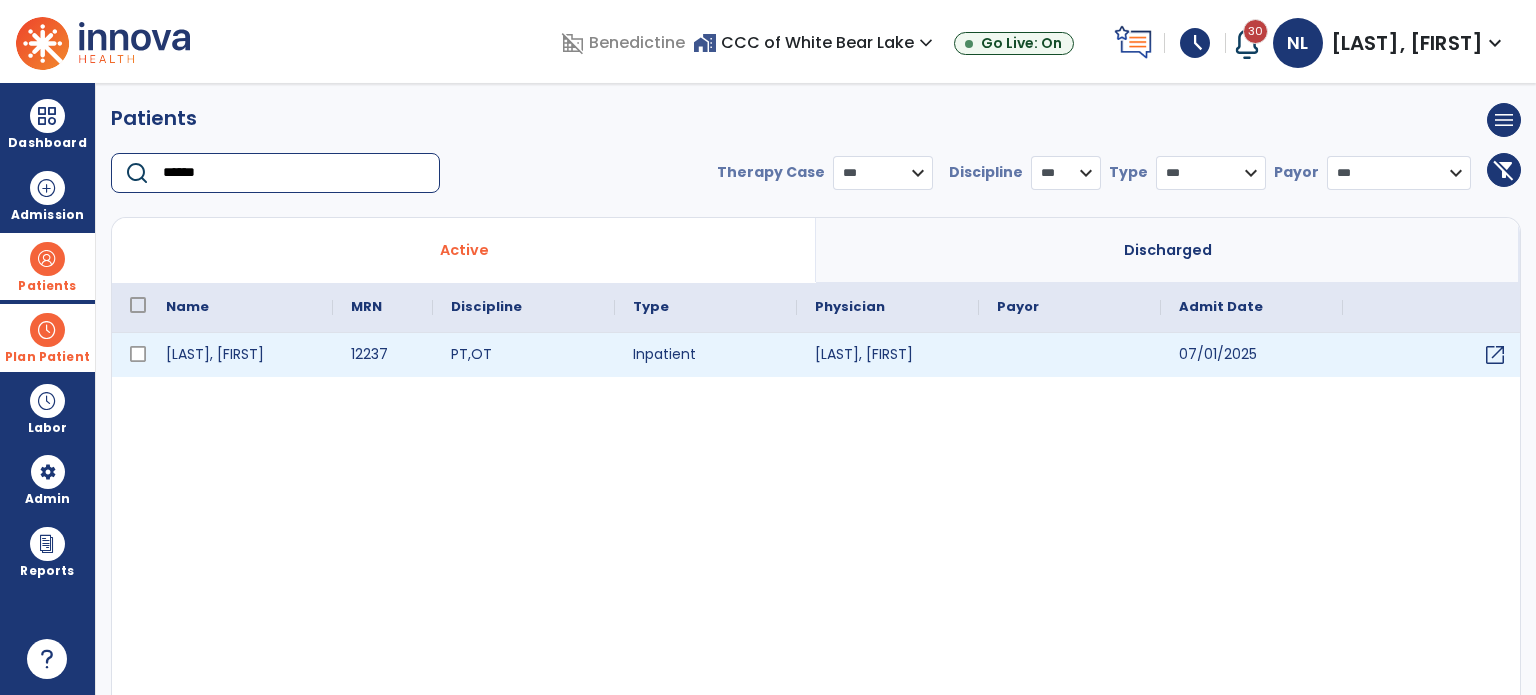 type on "******" 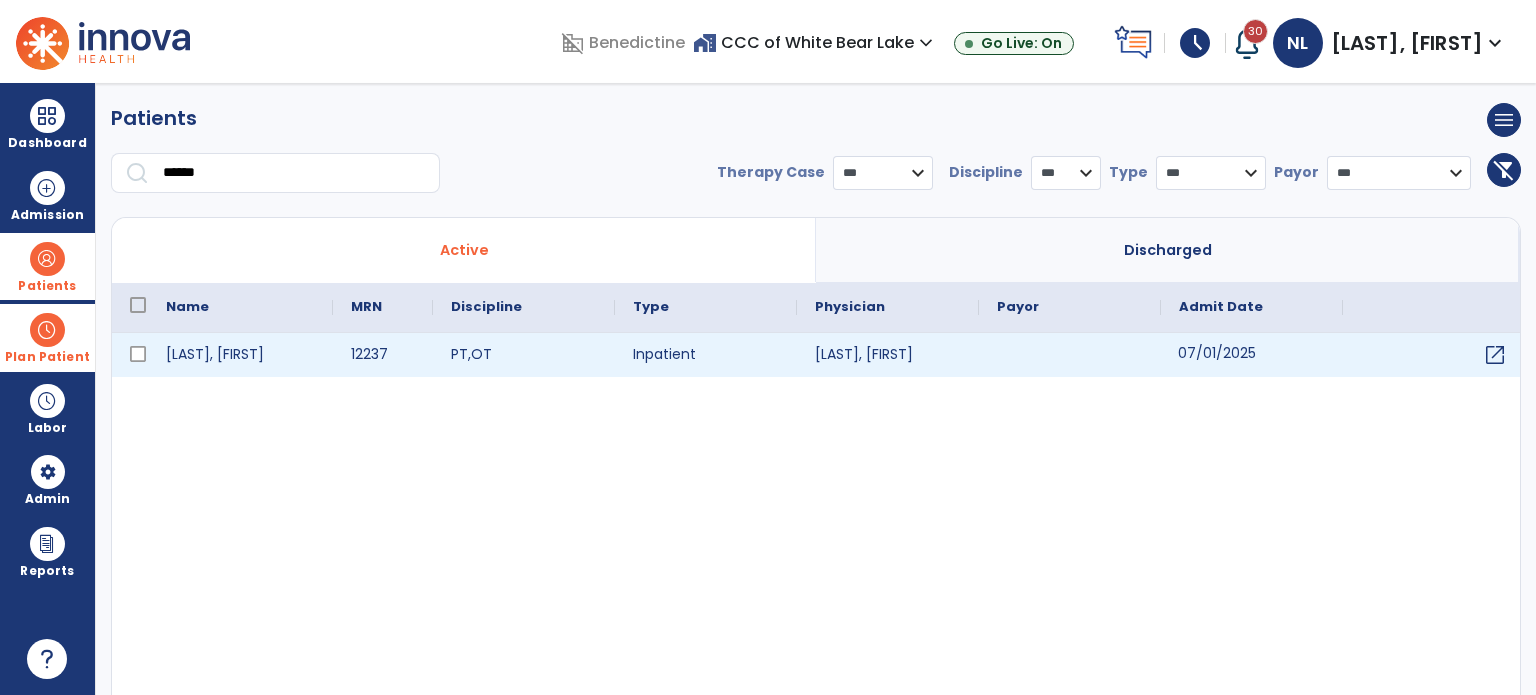 click on "07/01/2025" at bounding box center [1252, 355] 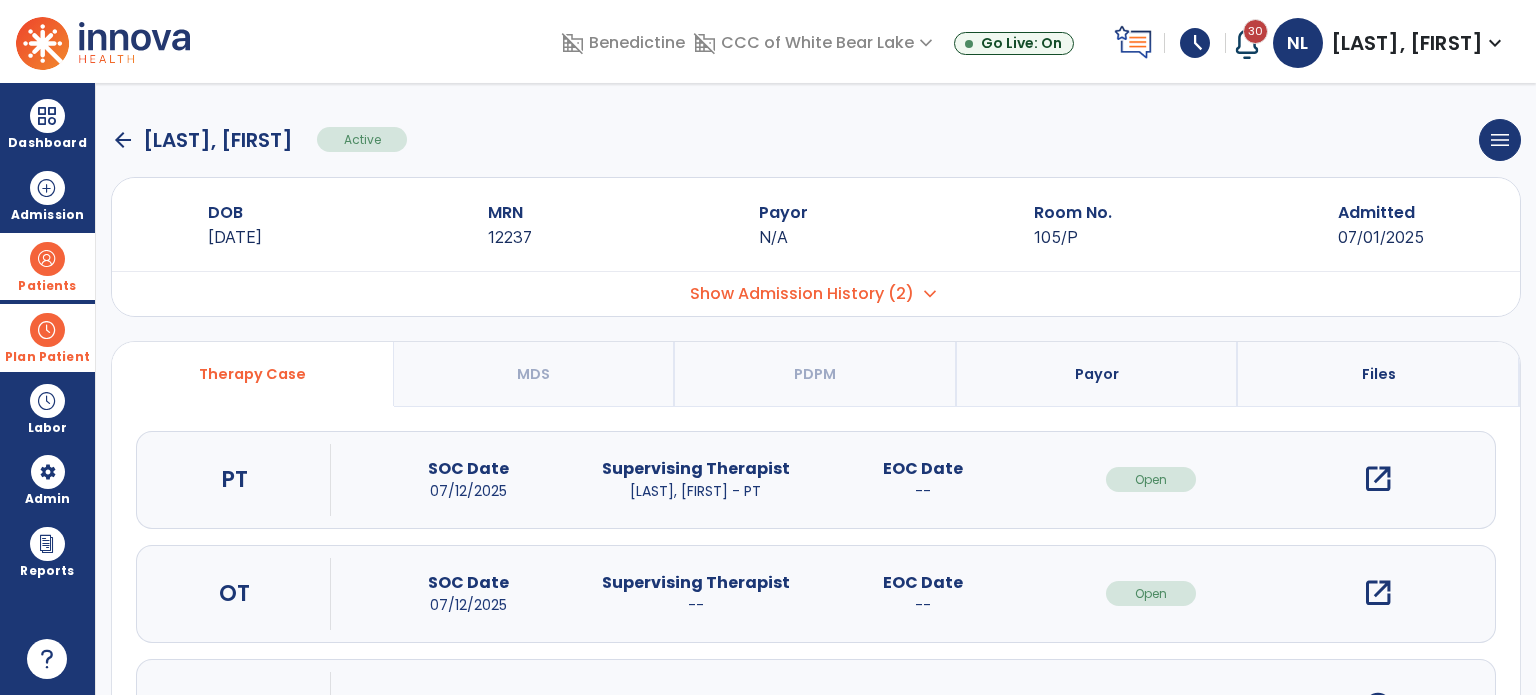 click on "Payor" at bounding box center (1097, 374) 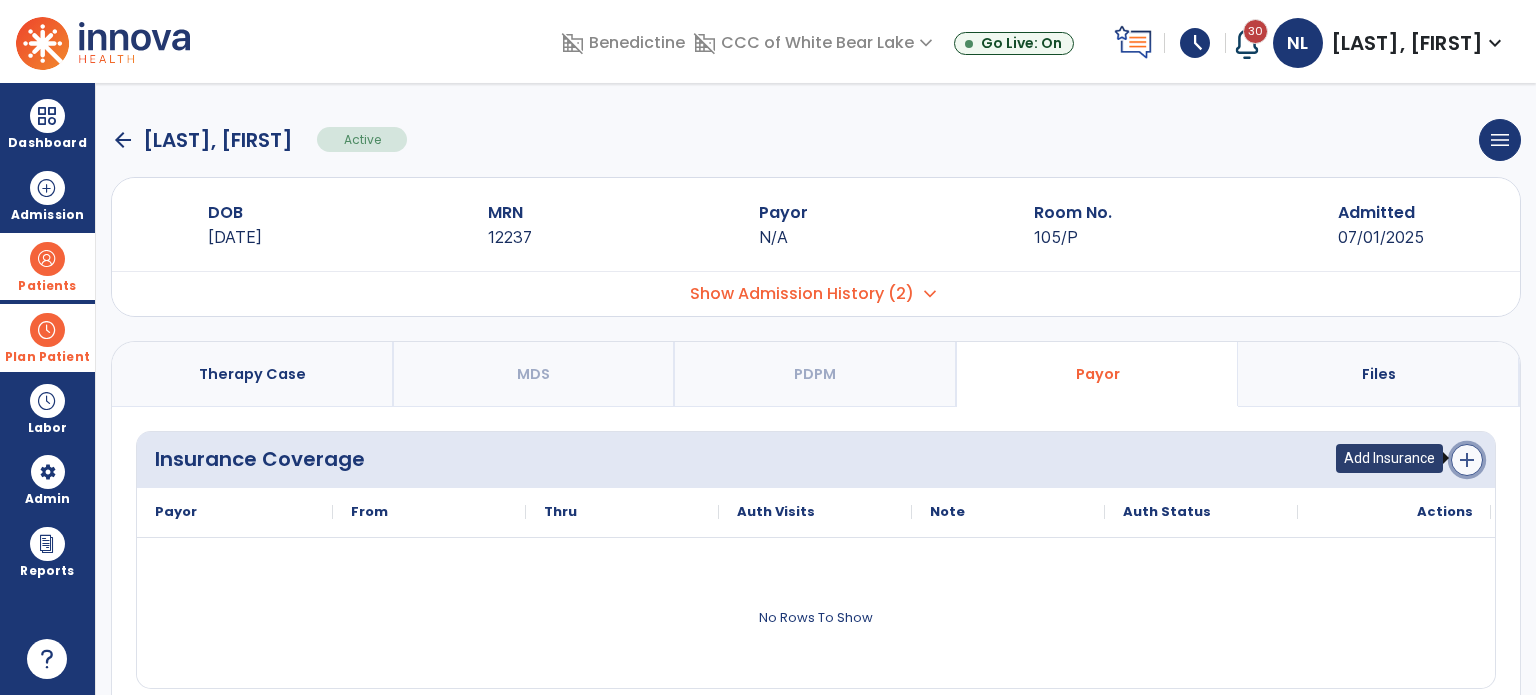 click on "add" 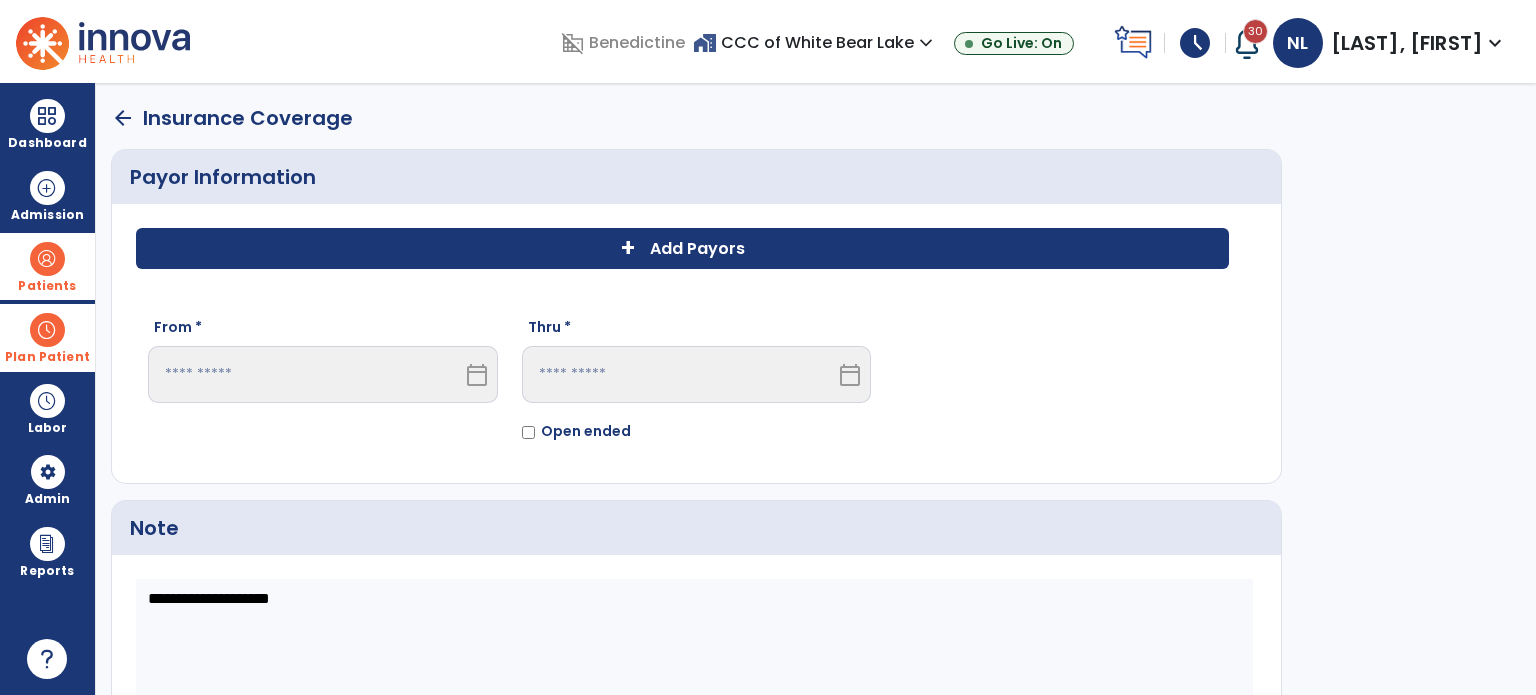 click on "+" 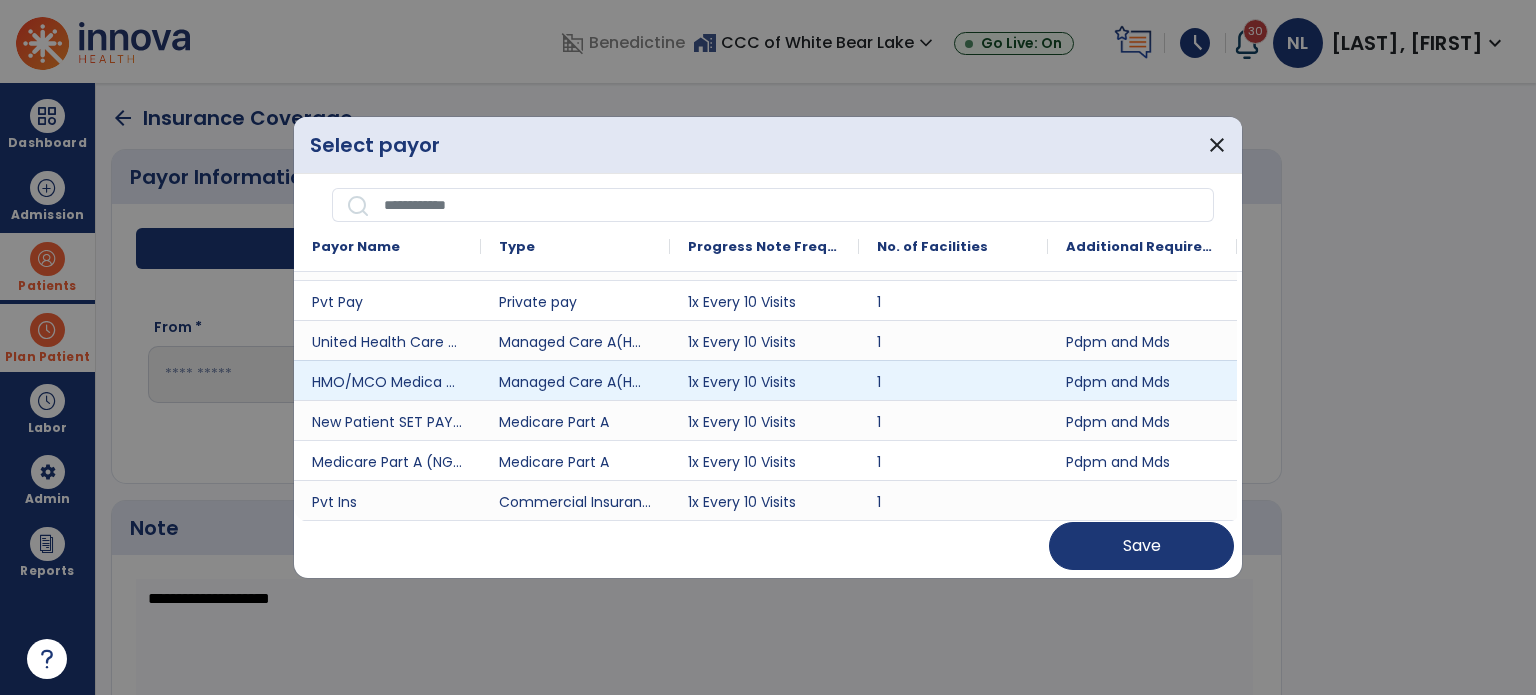 scroll, scrollTop: 509, scrollLeft: 0, axis: vertical 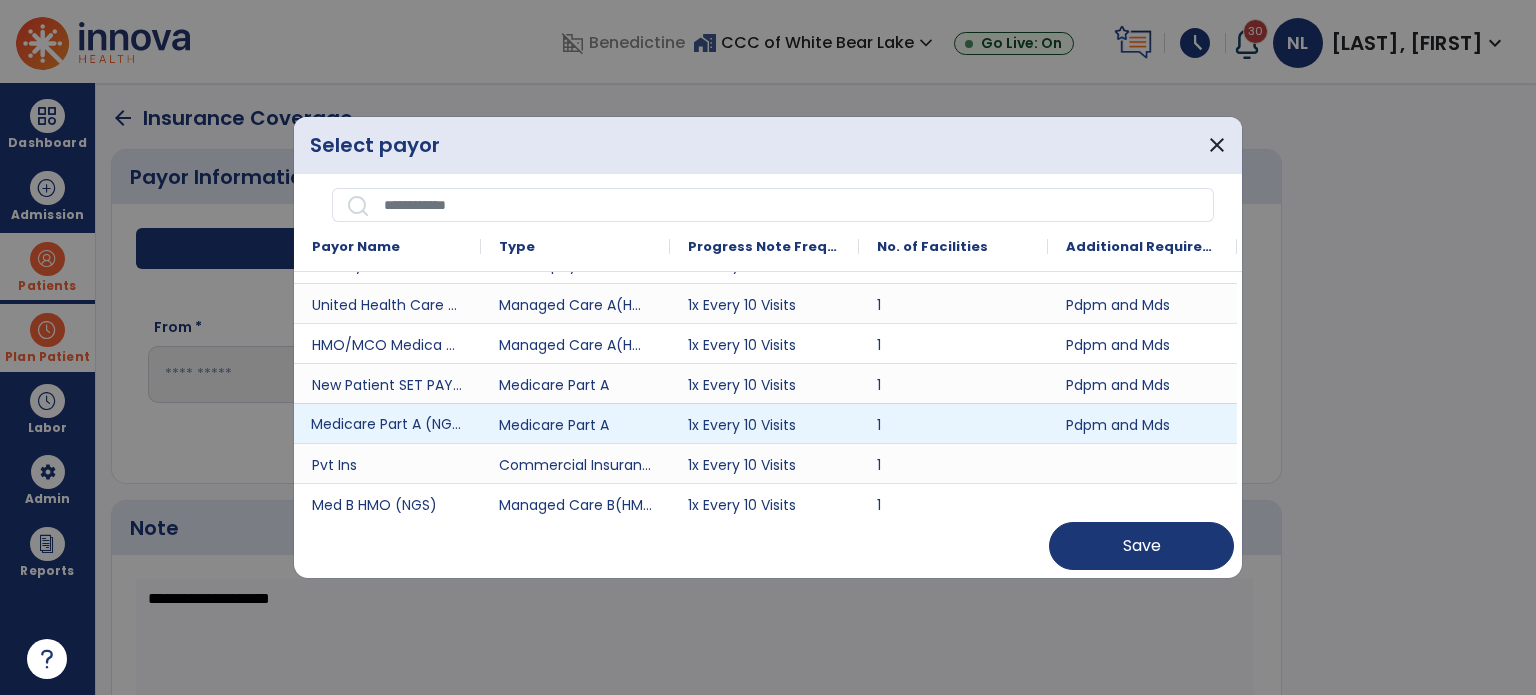 click on "Medicare Part A (NGS)" at bounding box center [387, 423] 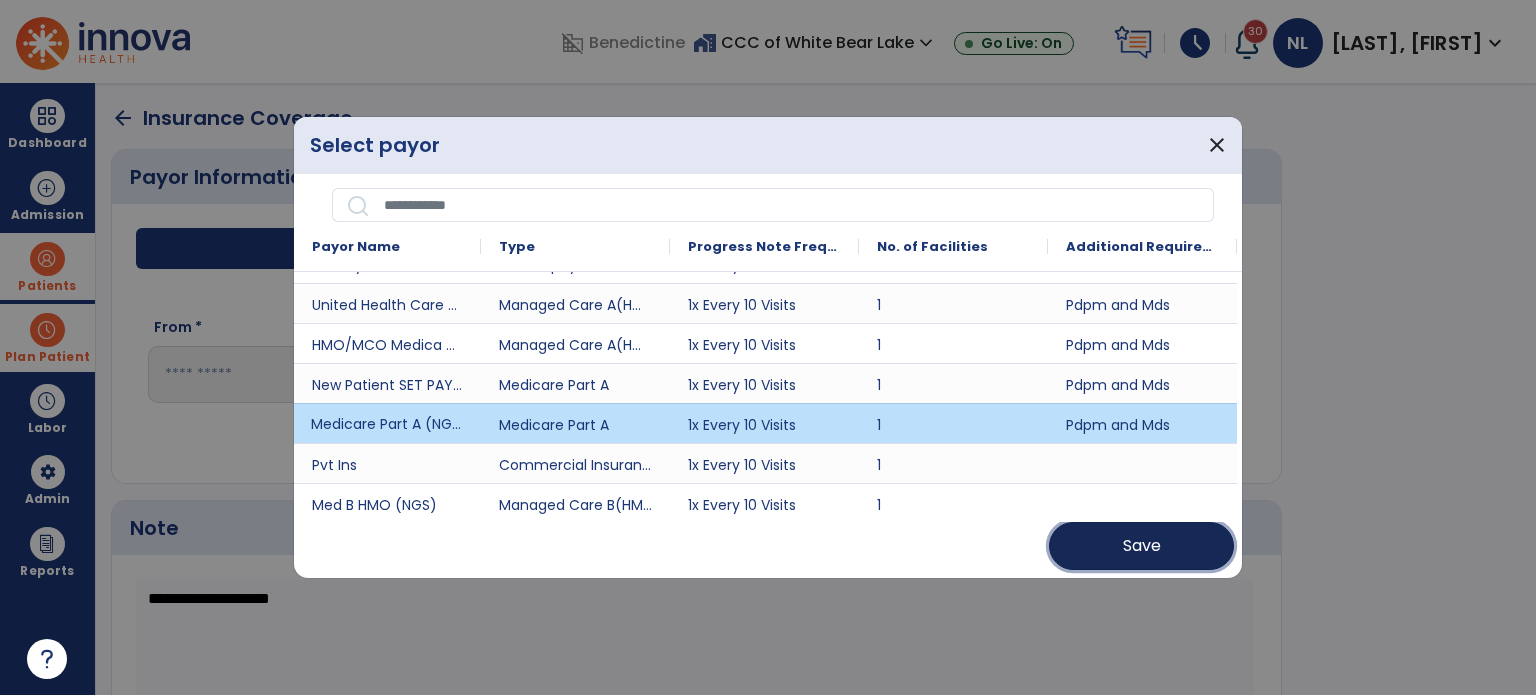 click on "Save" at bounding box center (1142, 546) 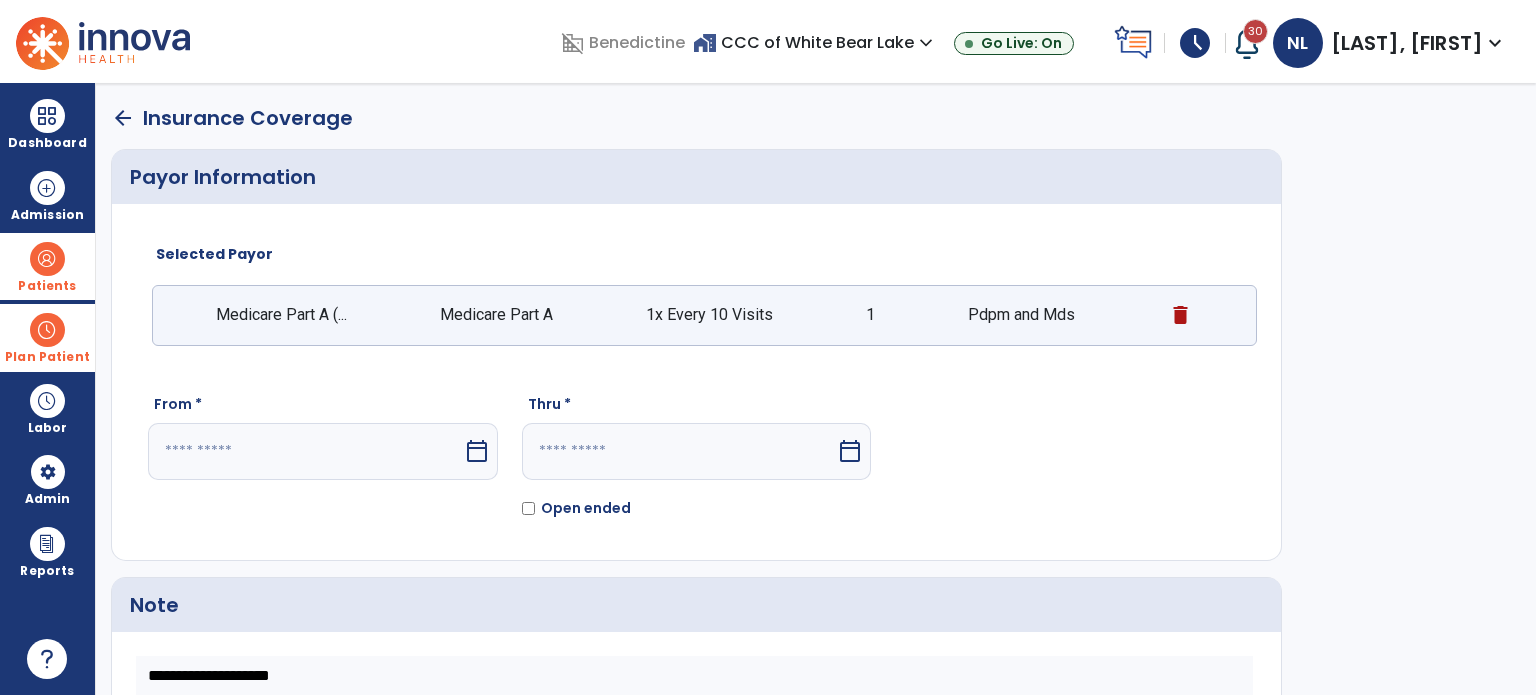 click at bounding box center [305, 451] 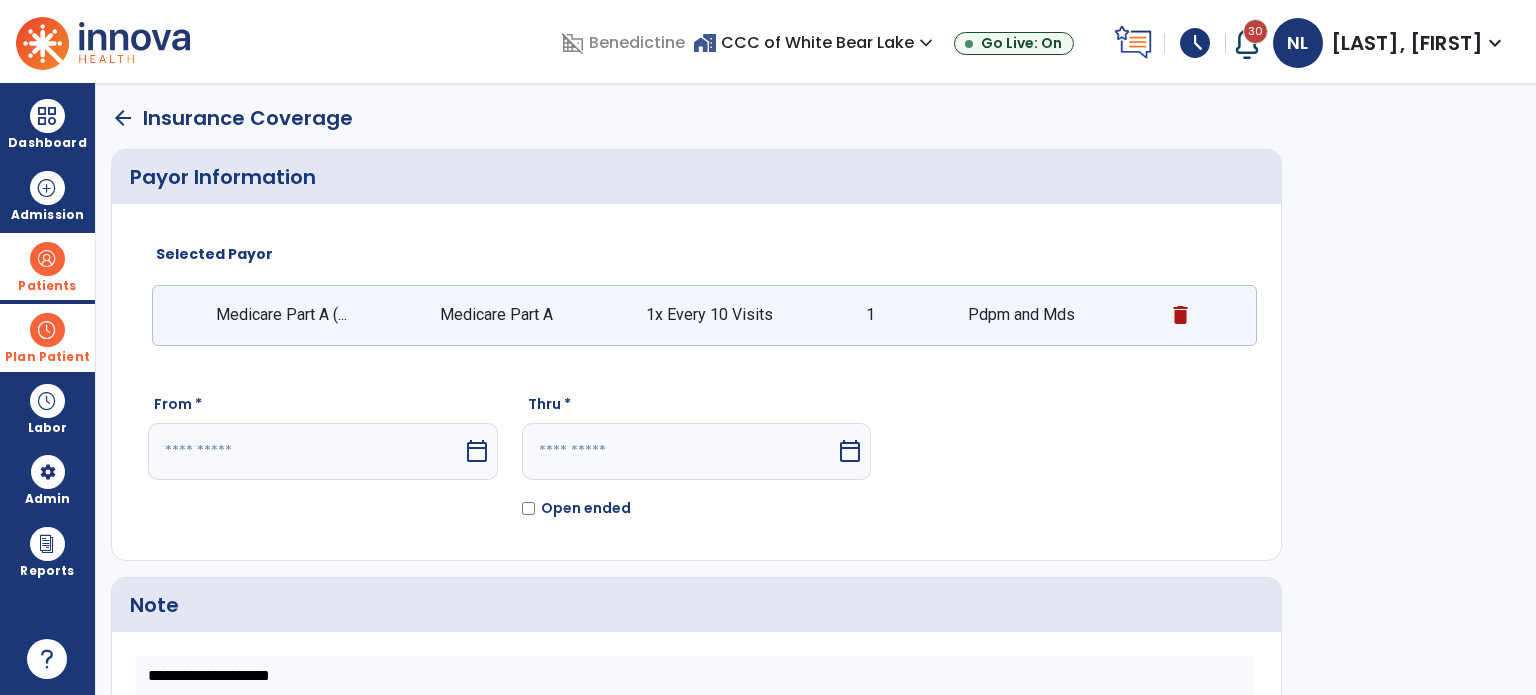 select on "*" 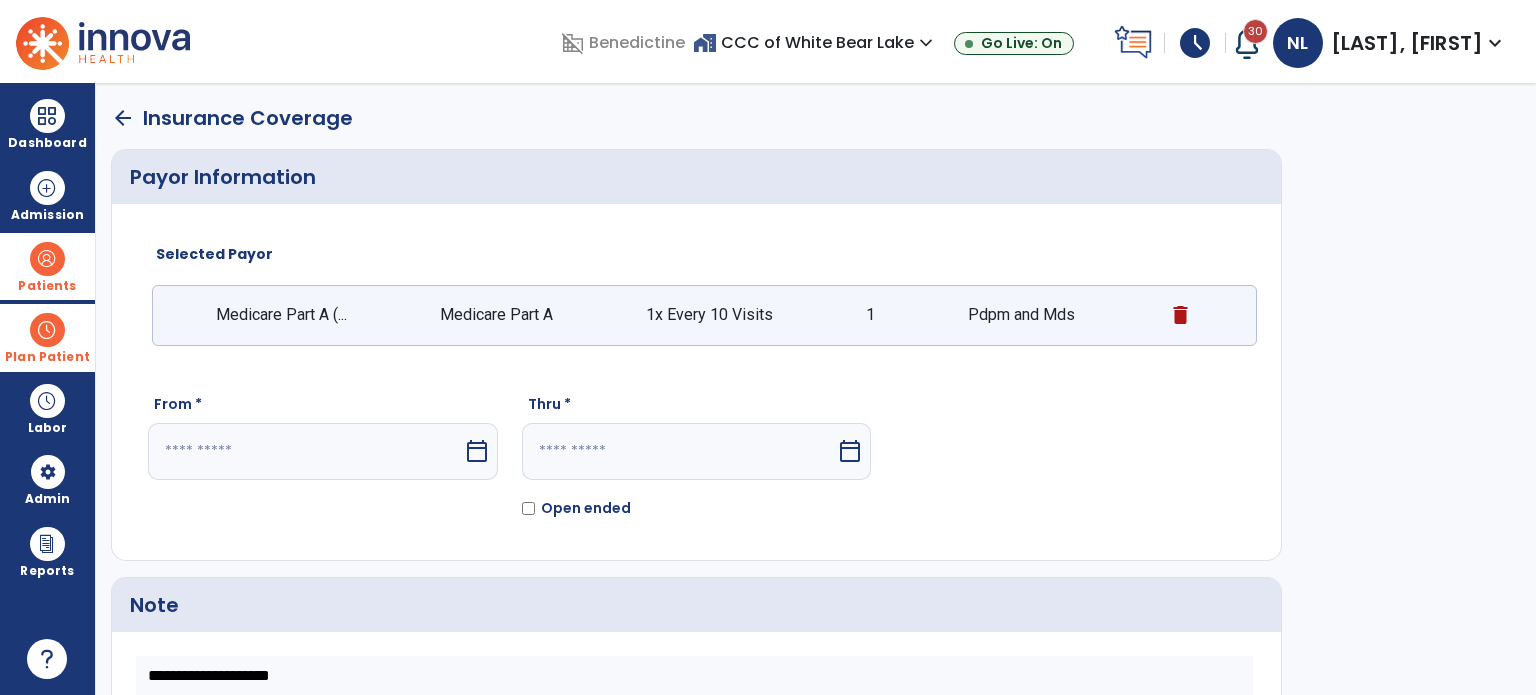 select on "****" 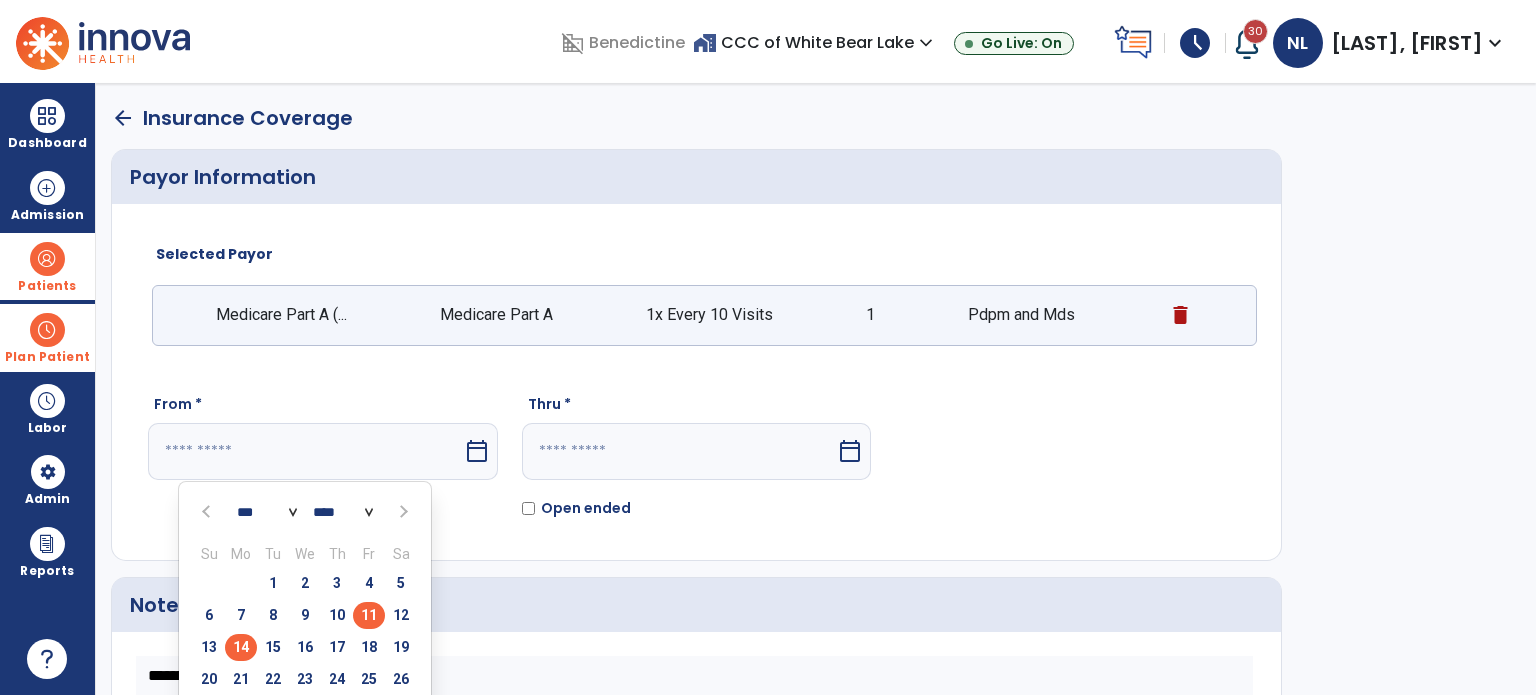 click on "11" at bounding box center (369, 615) 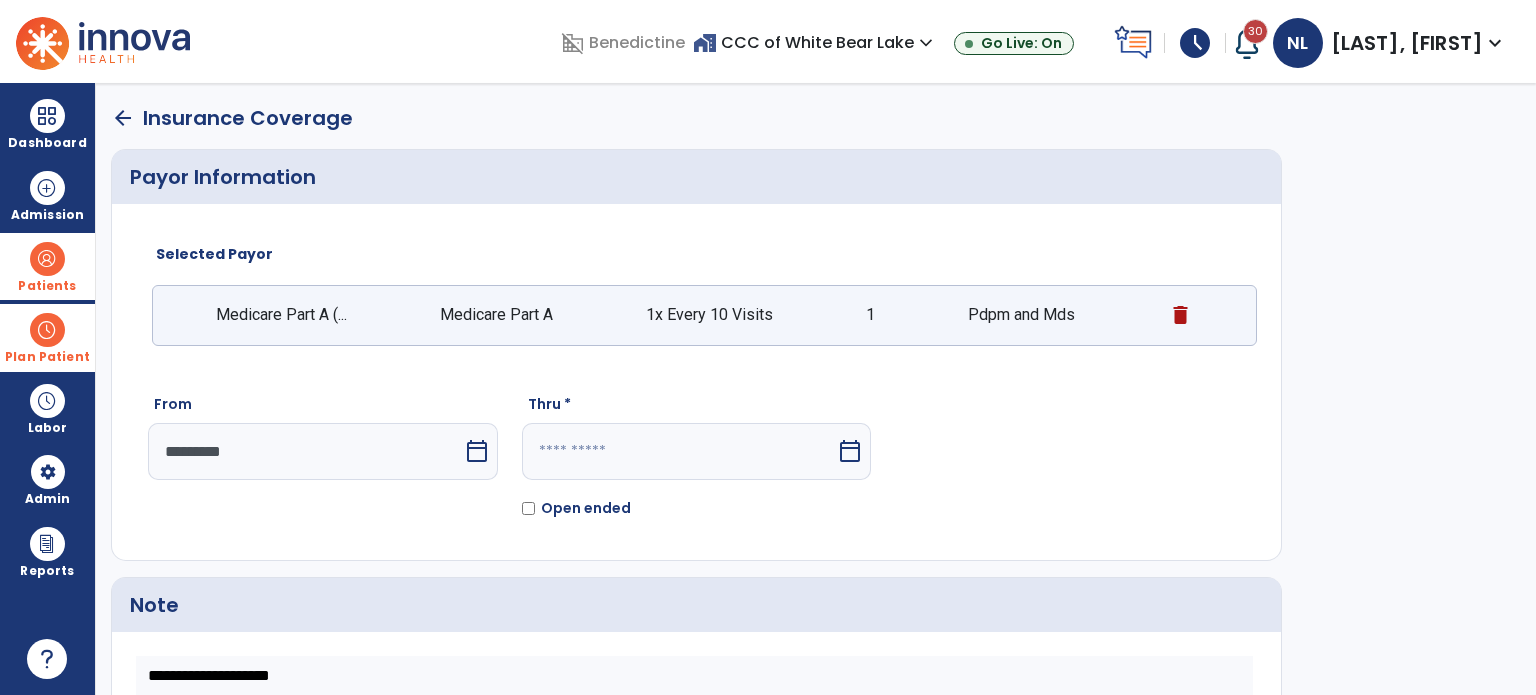 click on "Open ended" 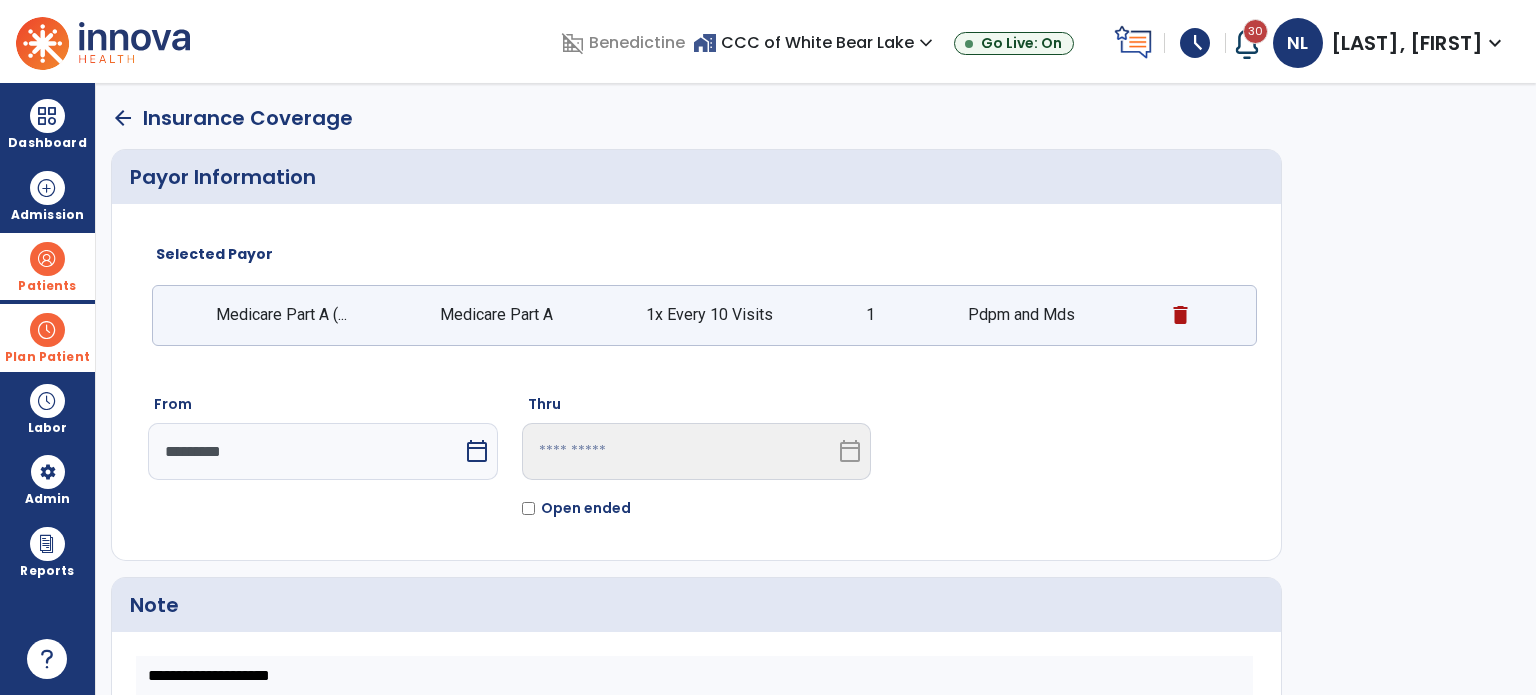 scroll, scrollTop: 210, scrollLeft: 0, axis: vertical 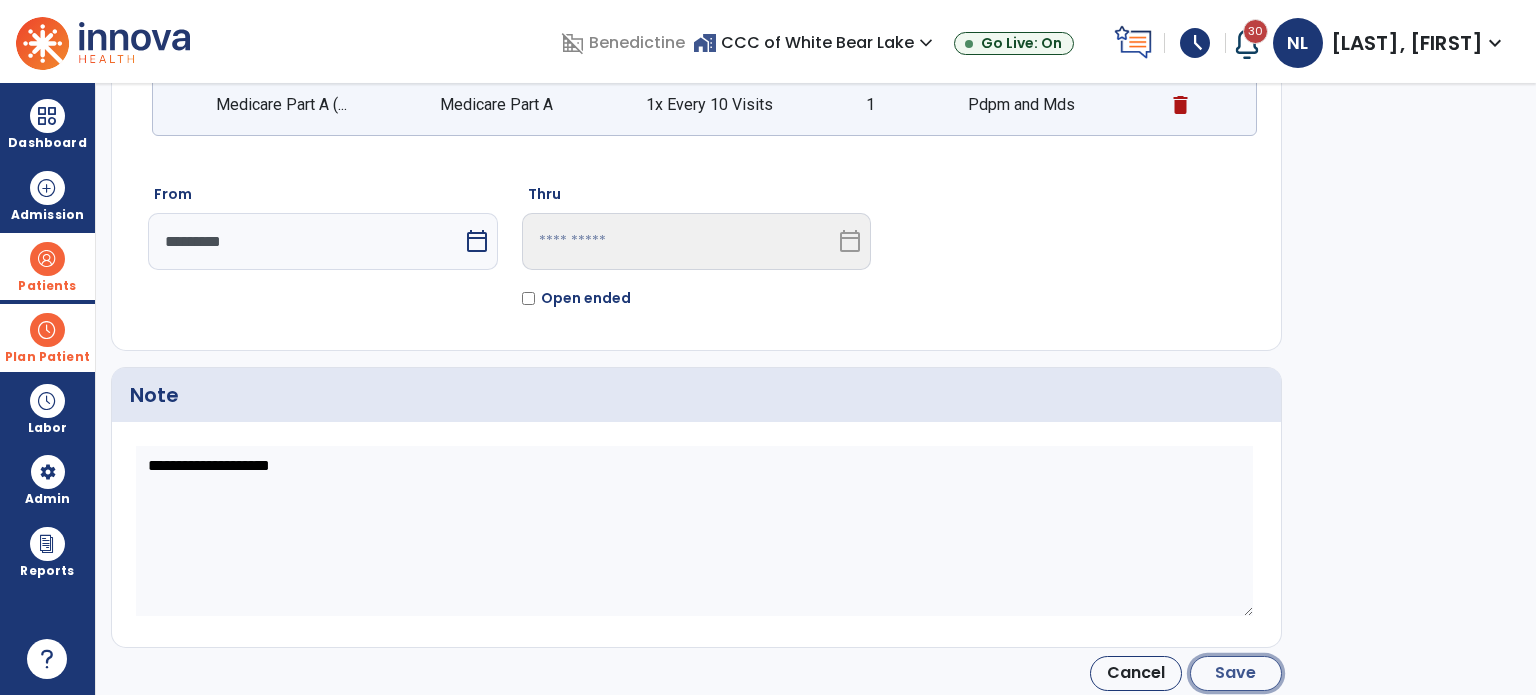 click on "Save" 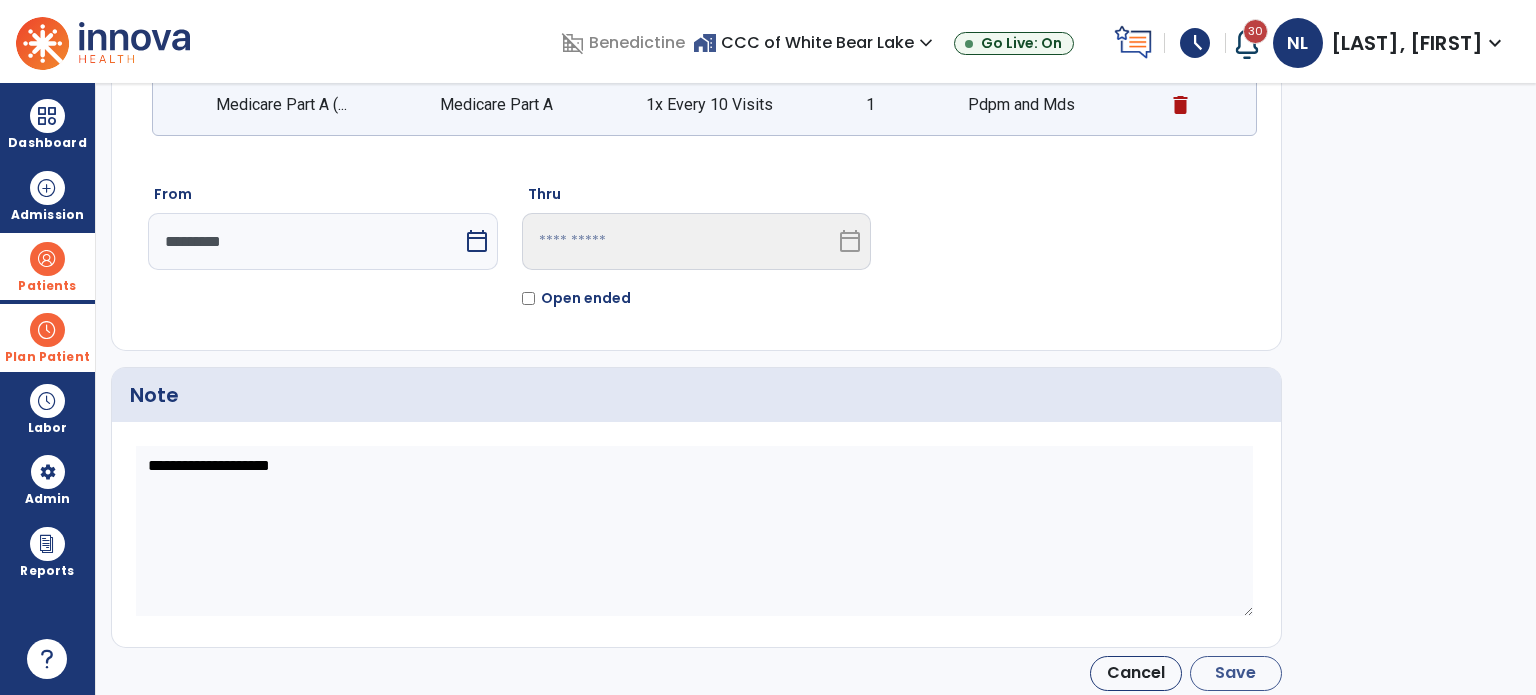 type on "*********" 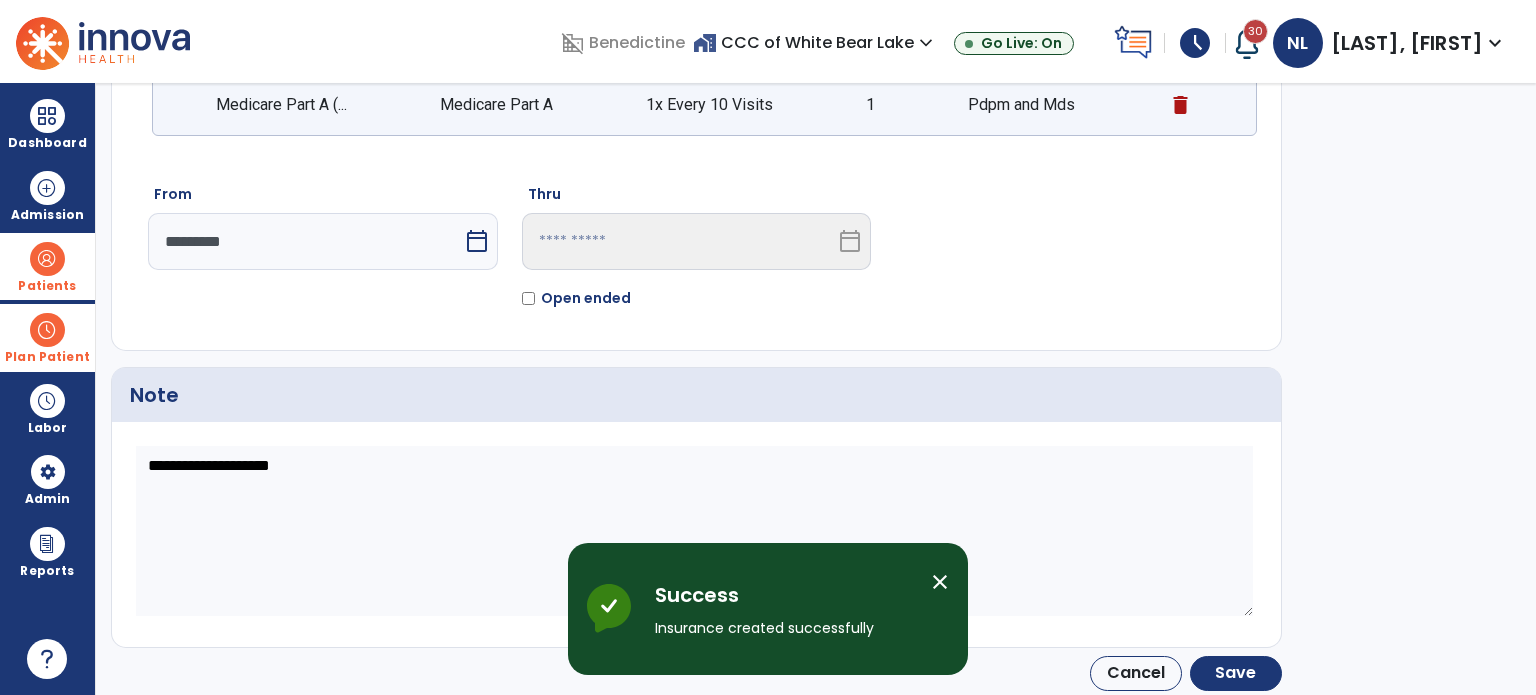 scroll, scrollTop: 203, scrollLeft: 0, axis: vertical 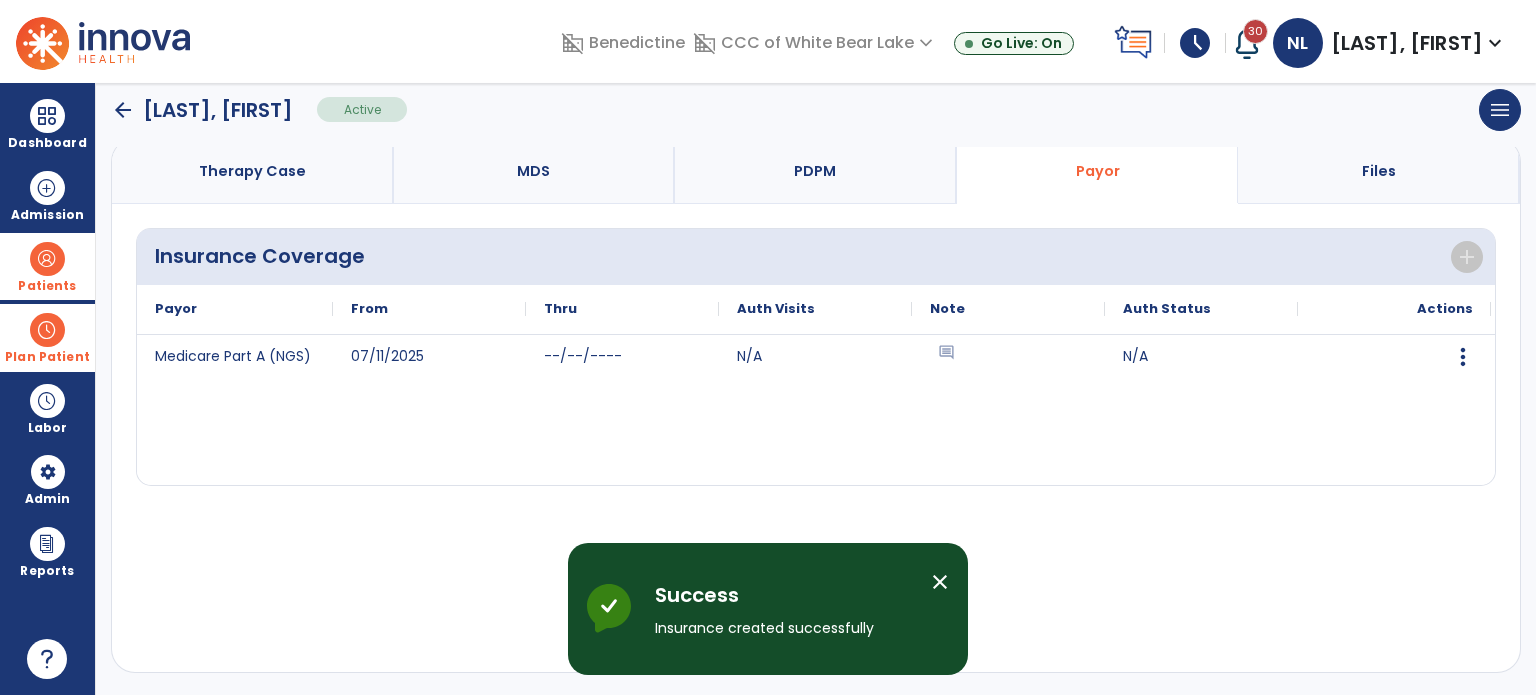 click on "Therapy Case" at bounding box center (253, 171) 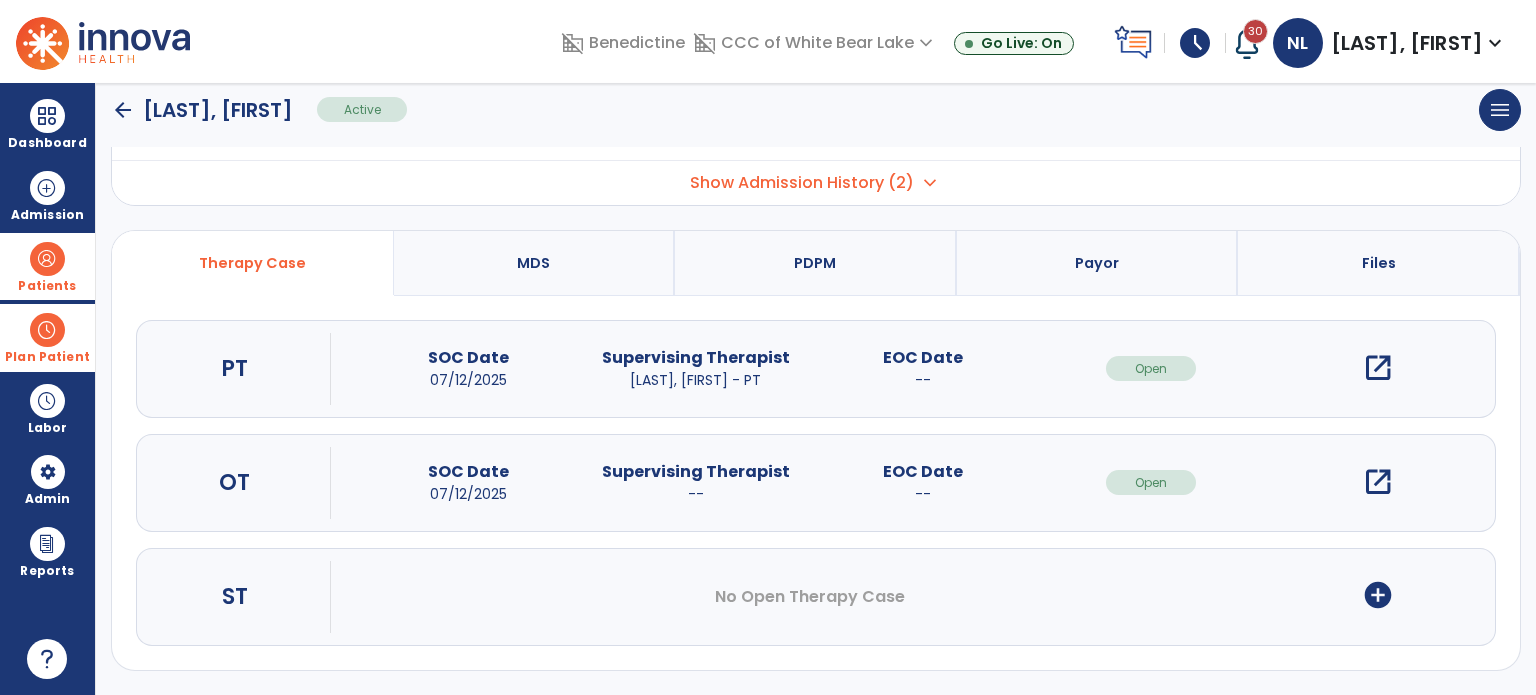 scroll, scrollTop: 107, scrollLeft: 0, axis: vertical 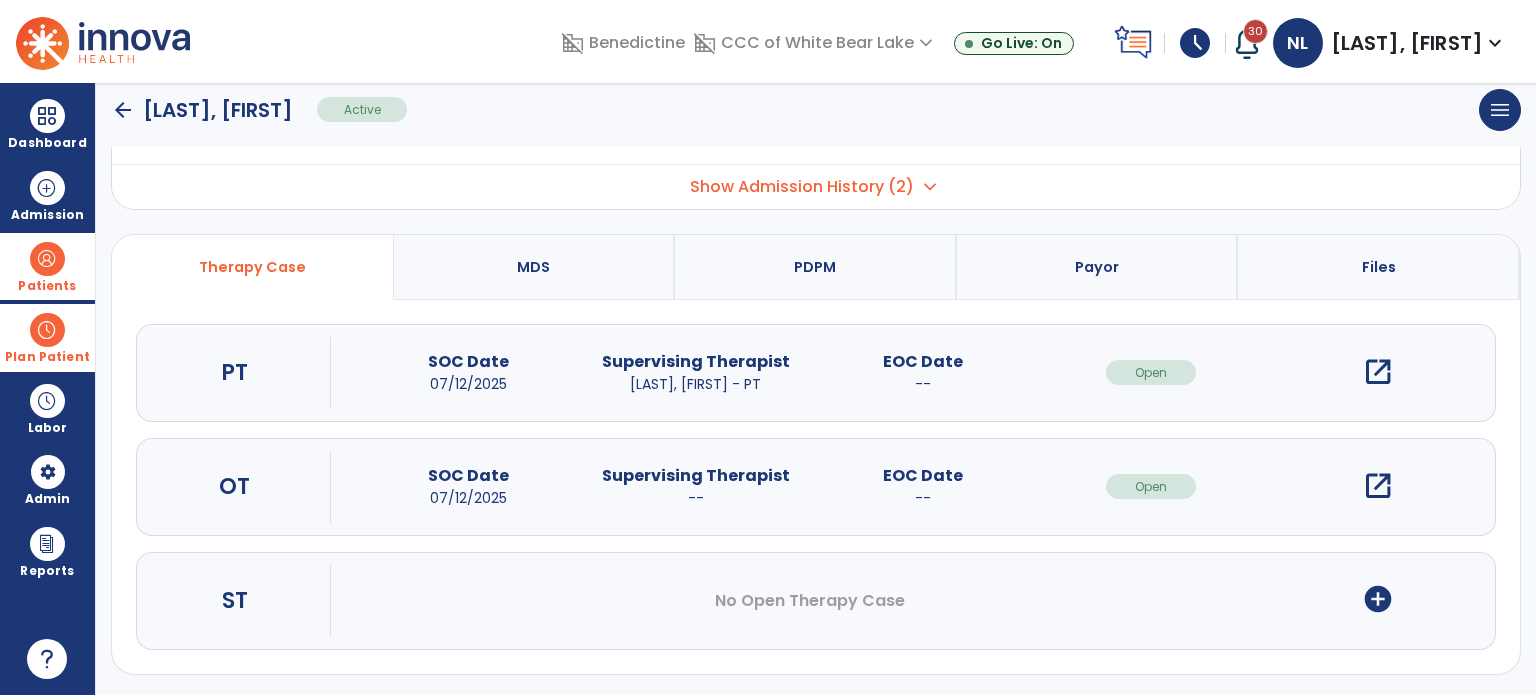click on "open_in_new" at bounding box center [1378, 372] 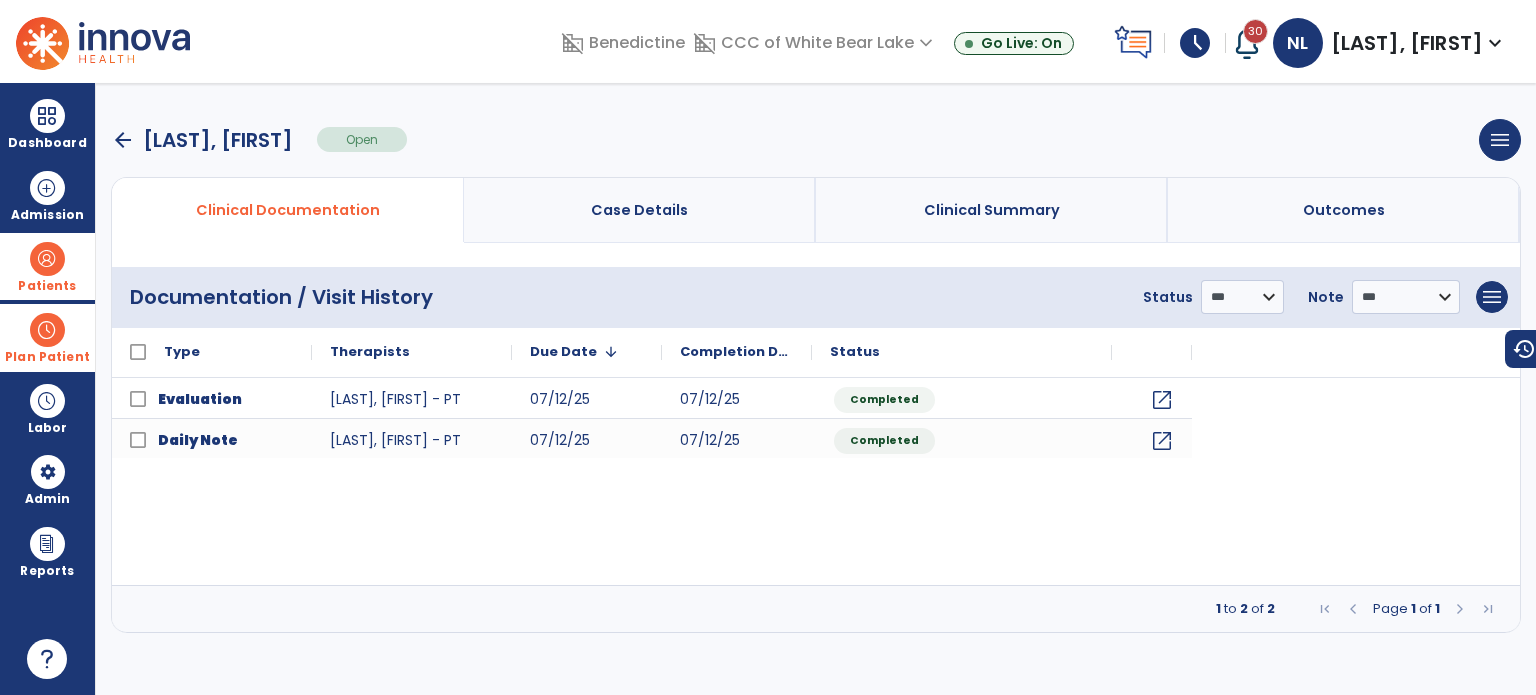 scroll, scrollTop: 0, scrollLeft: 0, axis: both 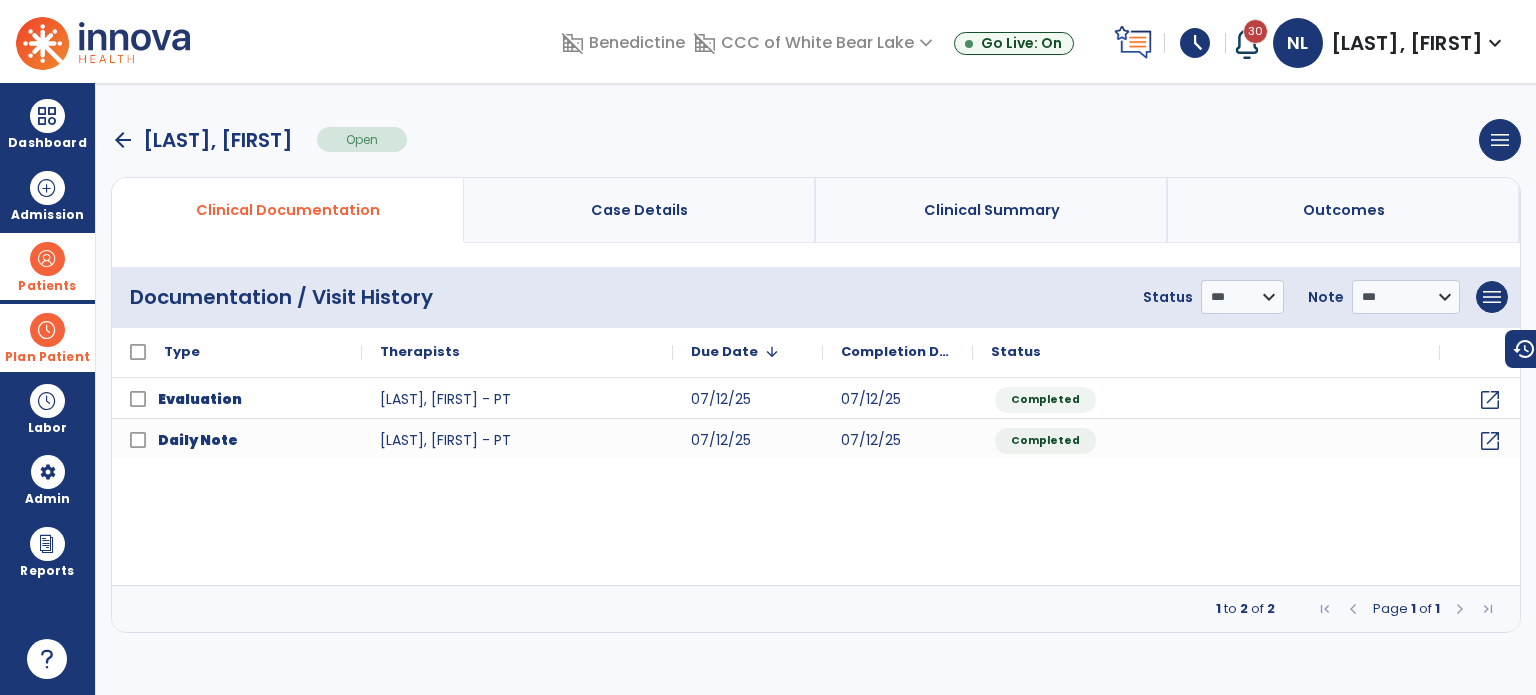 click on "Case Details" at bounding box center [640, 210] 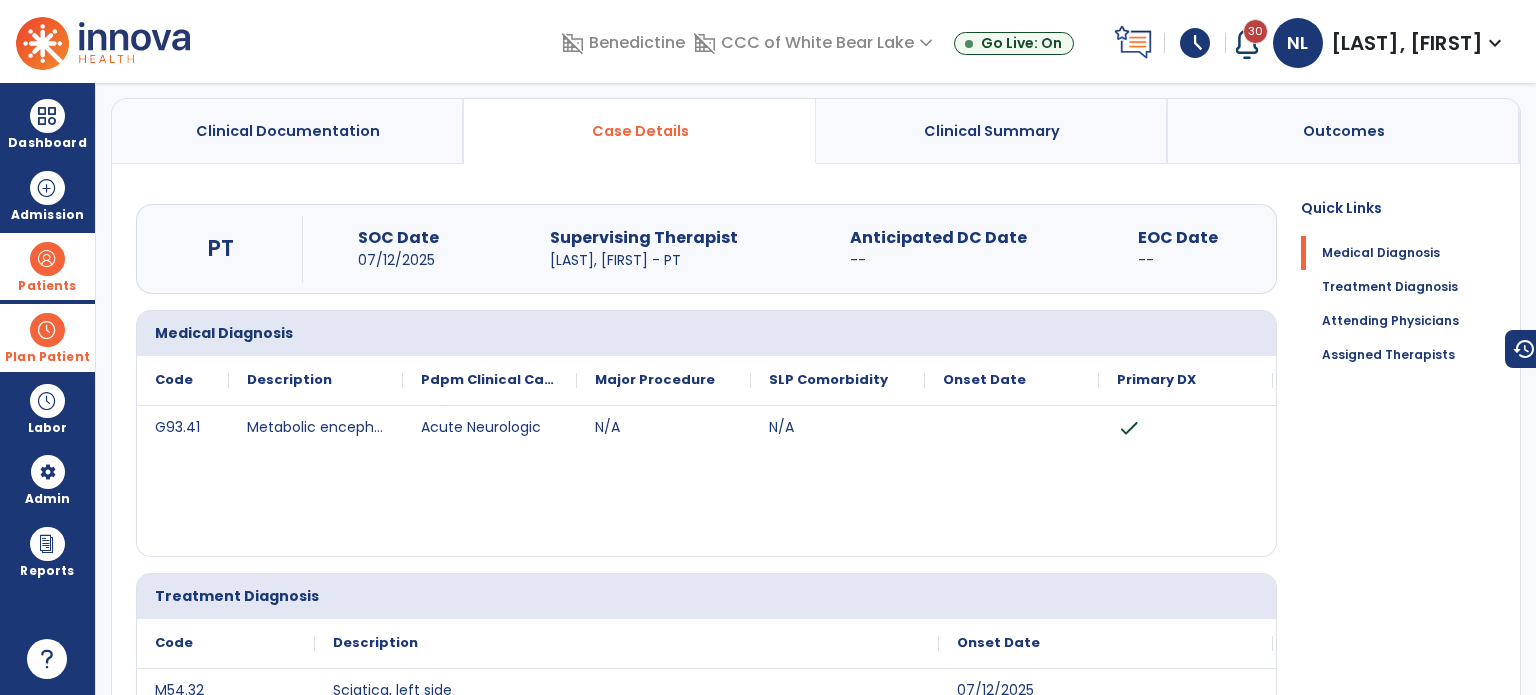 scroll, scrollTop: 0, scrollLeft: 0, axis: both 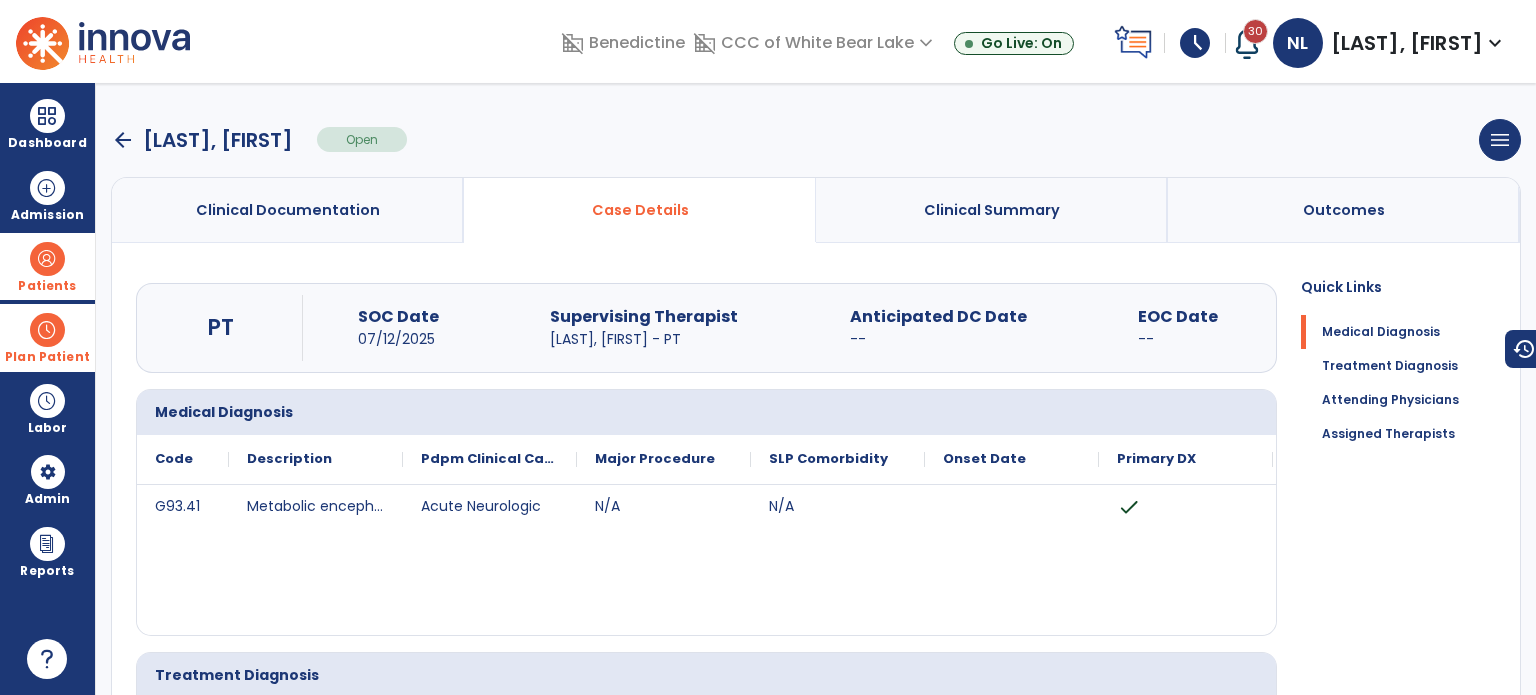 click on "arrow_back" at bounding box center (123, 140) 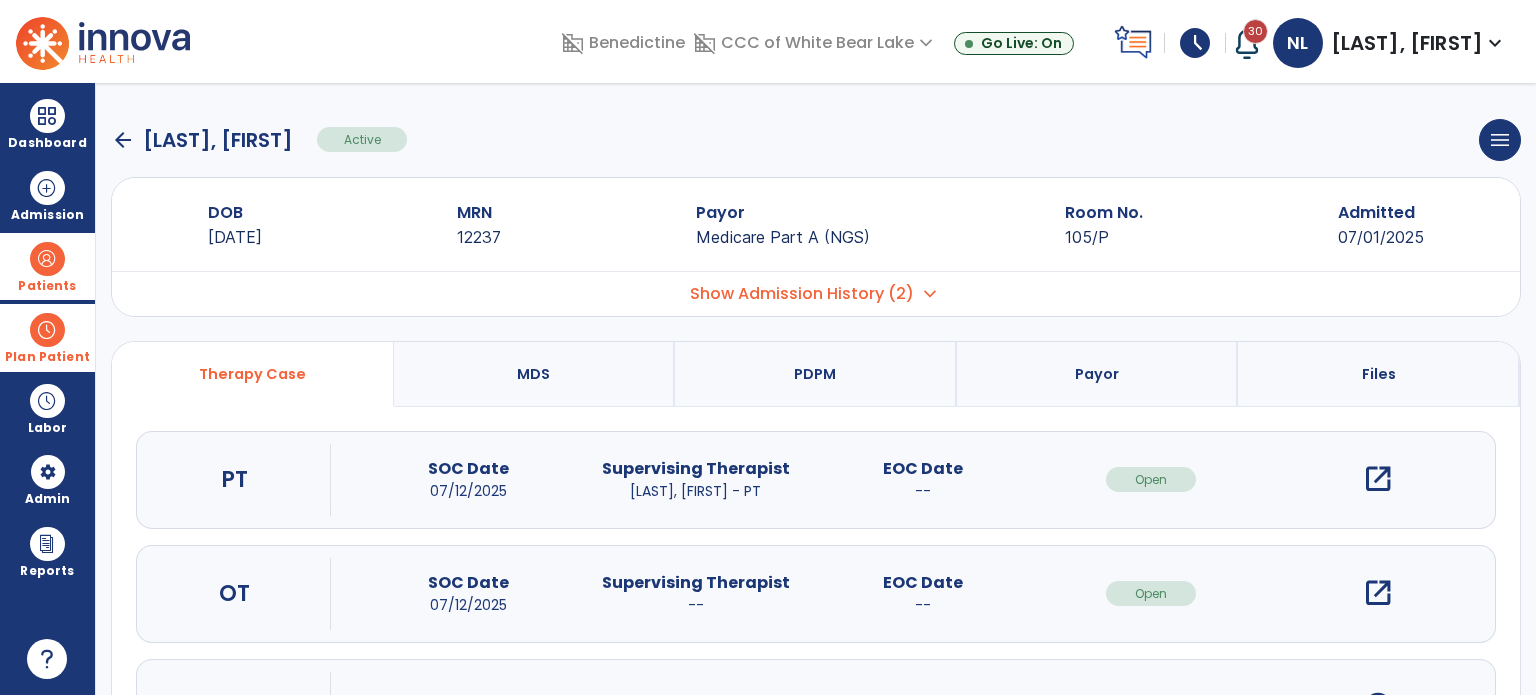 click on "open_in_new" at bounding box center [1378, 479] 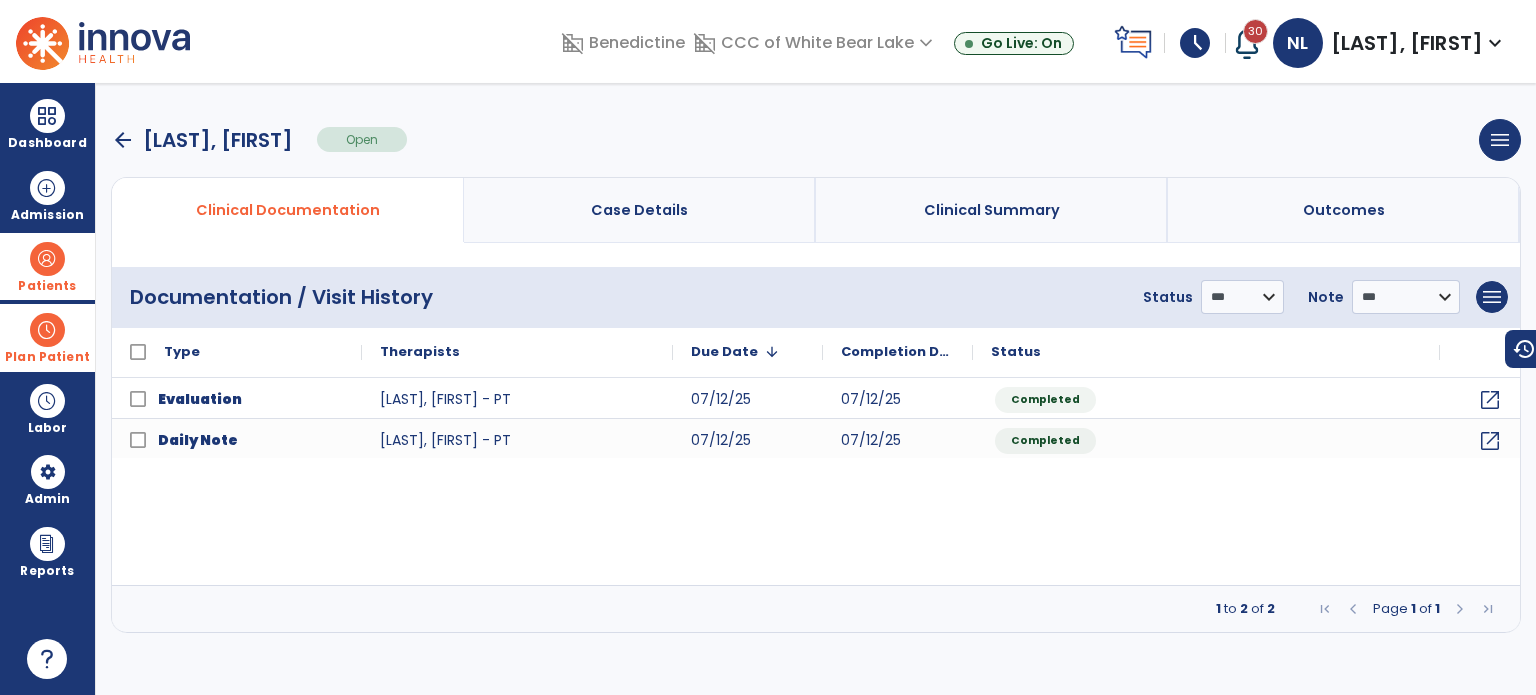 click on "Case Details" at bounding box center (639, 210) 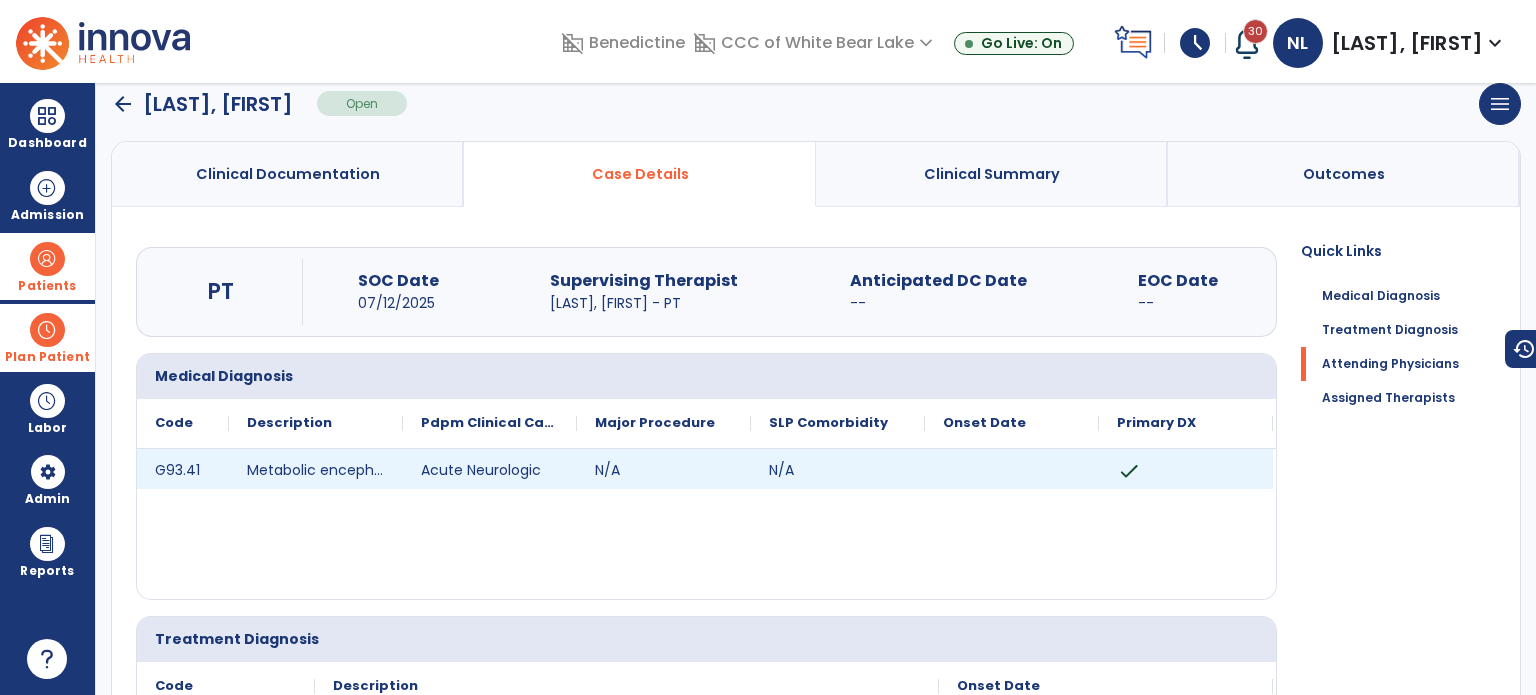 scroll, scrollTop: 0, scrollLeft: 0, axis: both 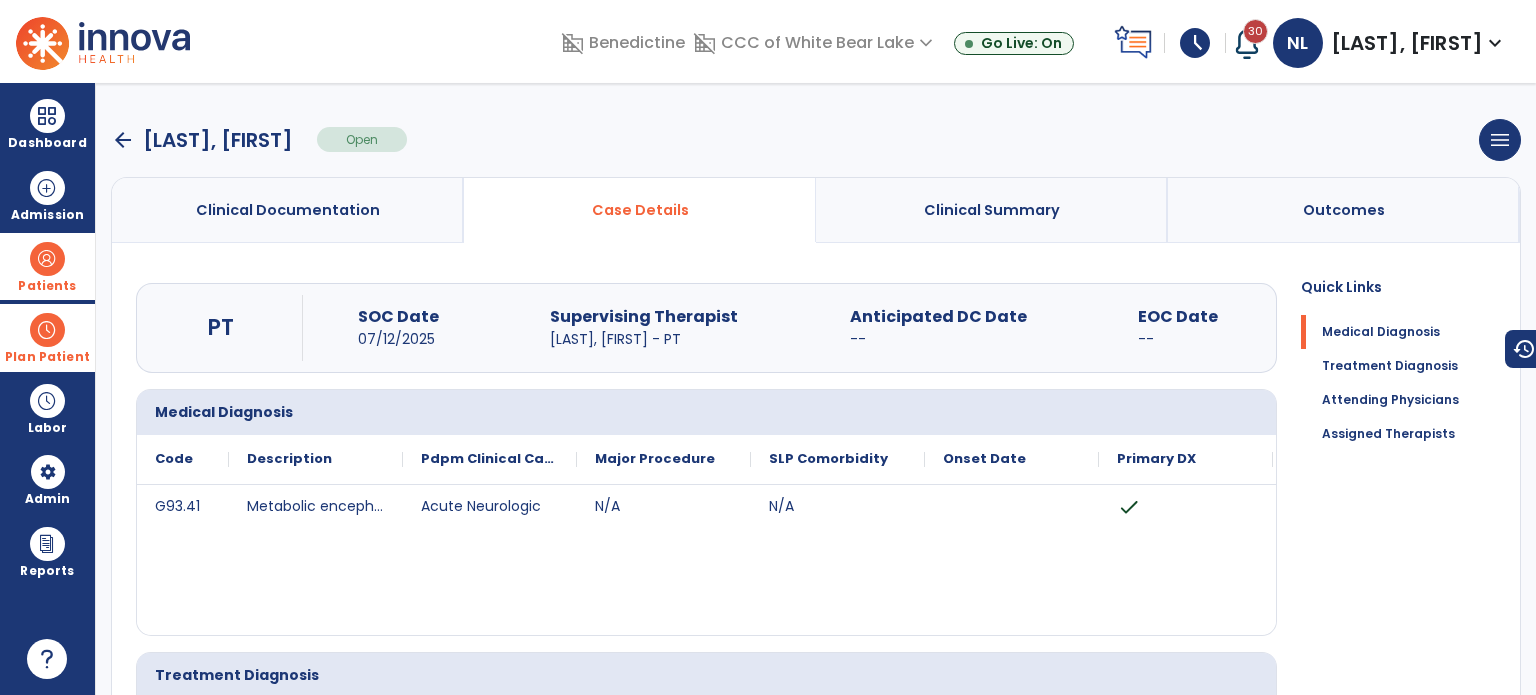 drag, startPoint x: 130, startPoint y: 143, endPoint x: 378, endPoint y: 357, distance: 327.56677 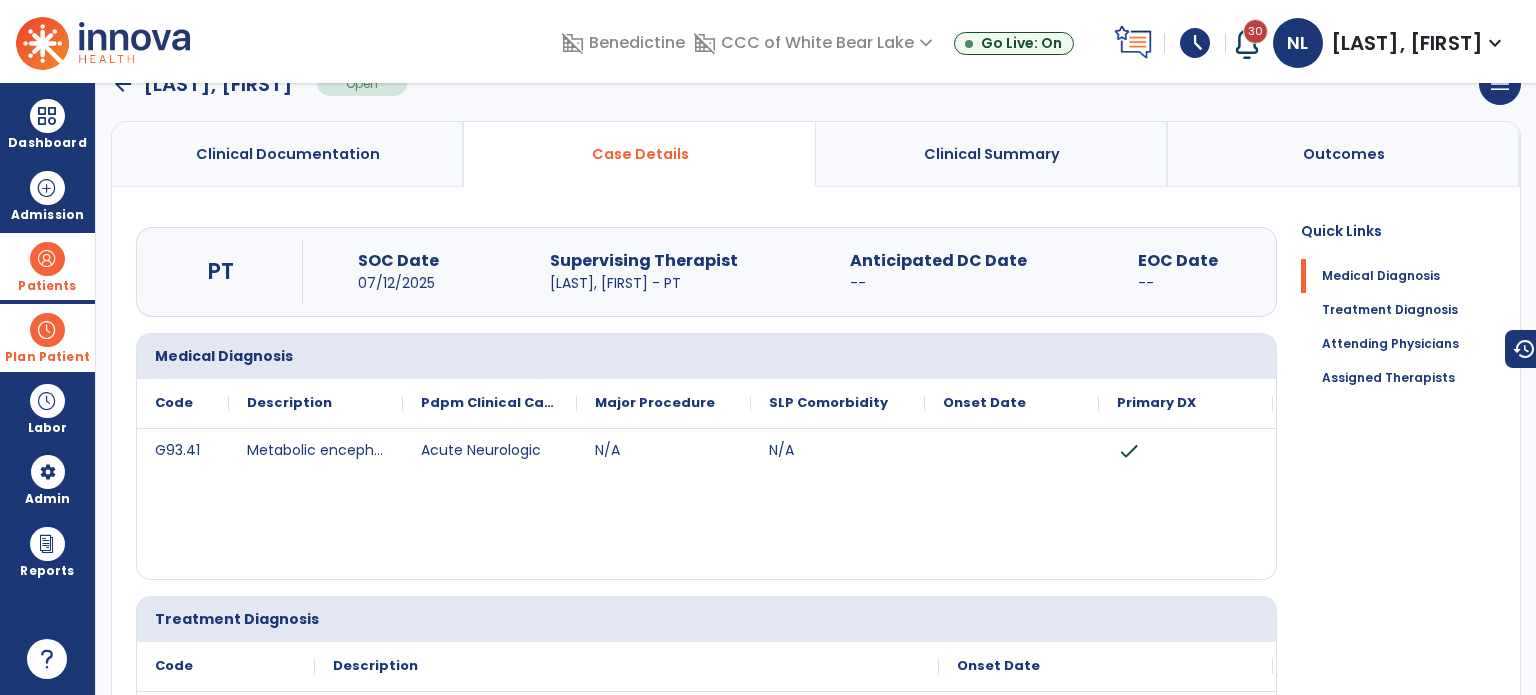 scroll, scrollTop: 0, scrollLeft: 0, axis: both 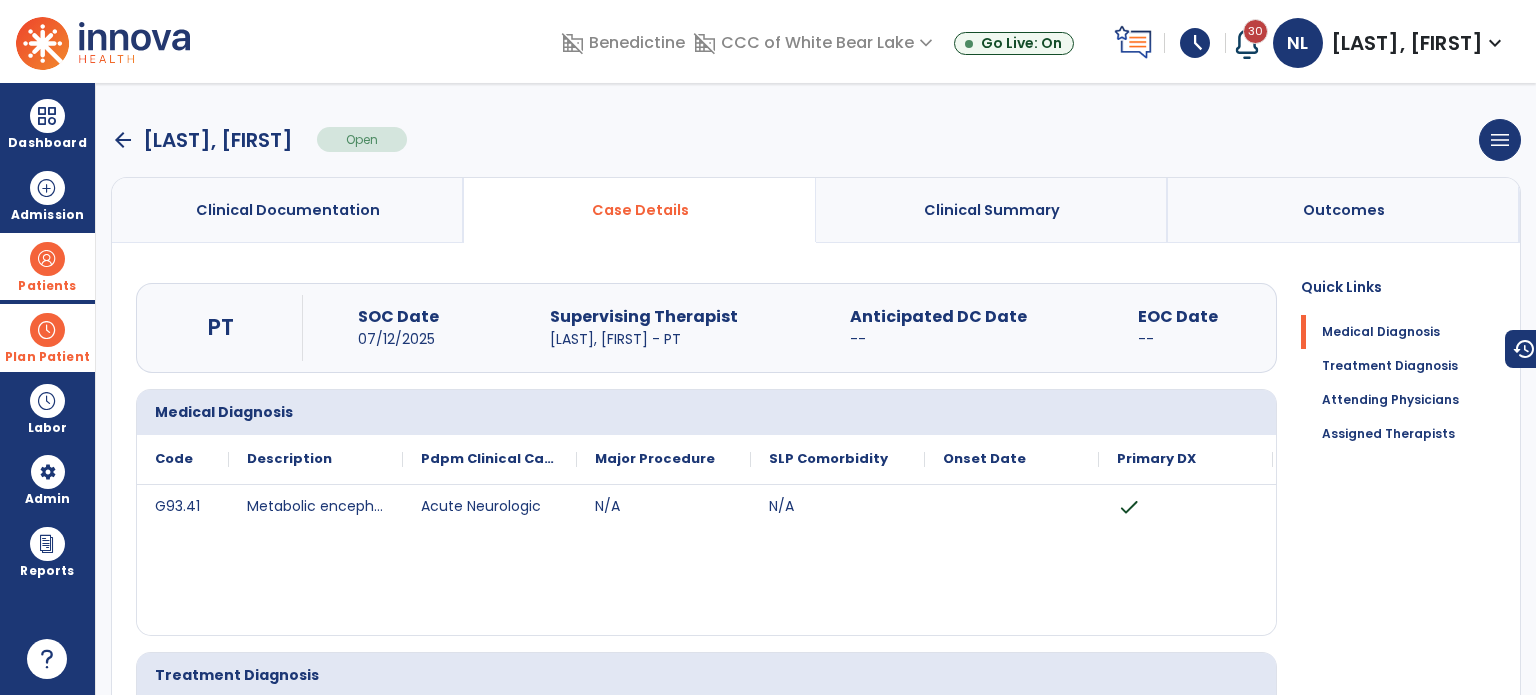click on "arrow_back" at bounding box center [123, 140] 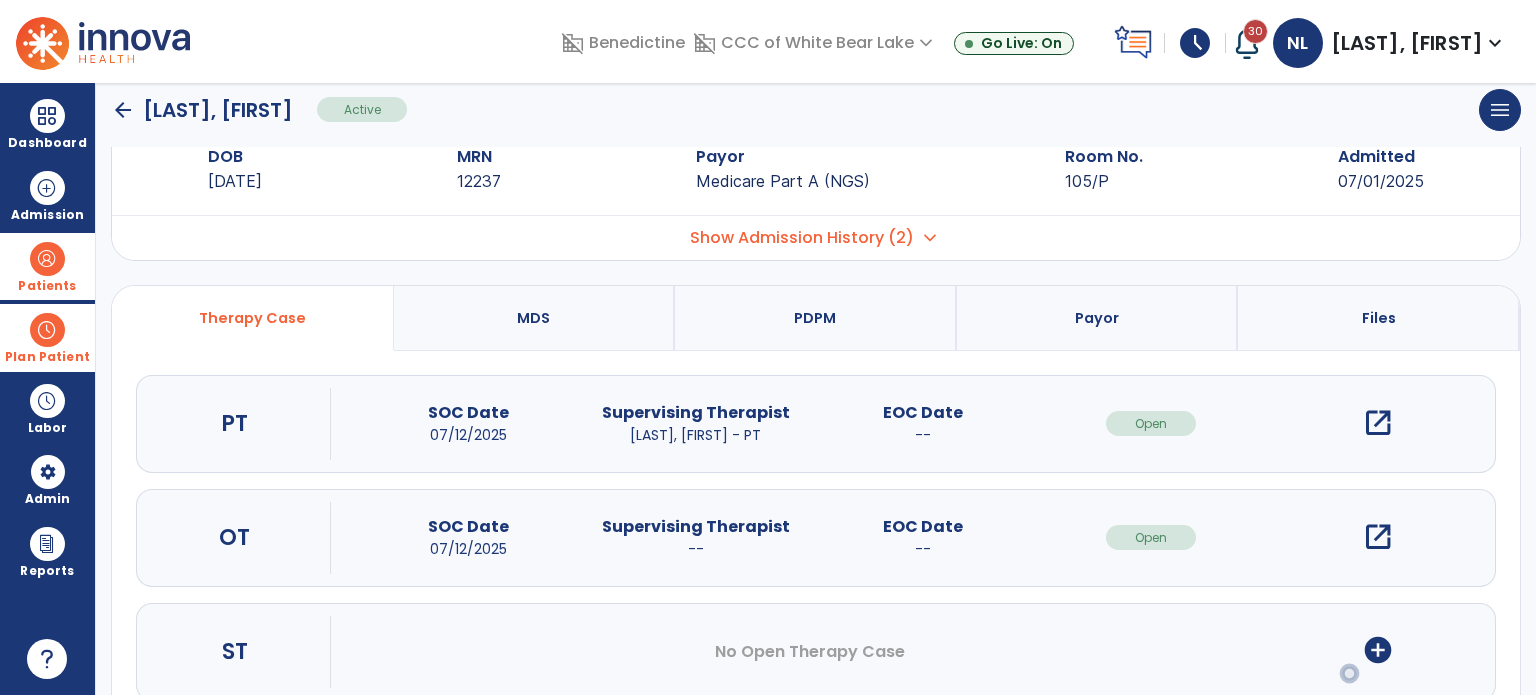 scroll, scrollTop: 107, scrollLeft: 0, axis: vertical 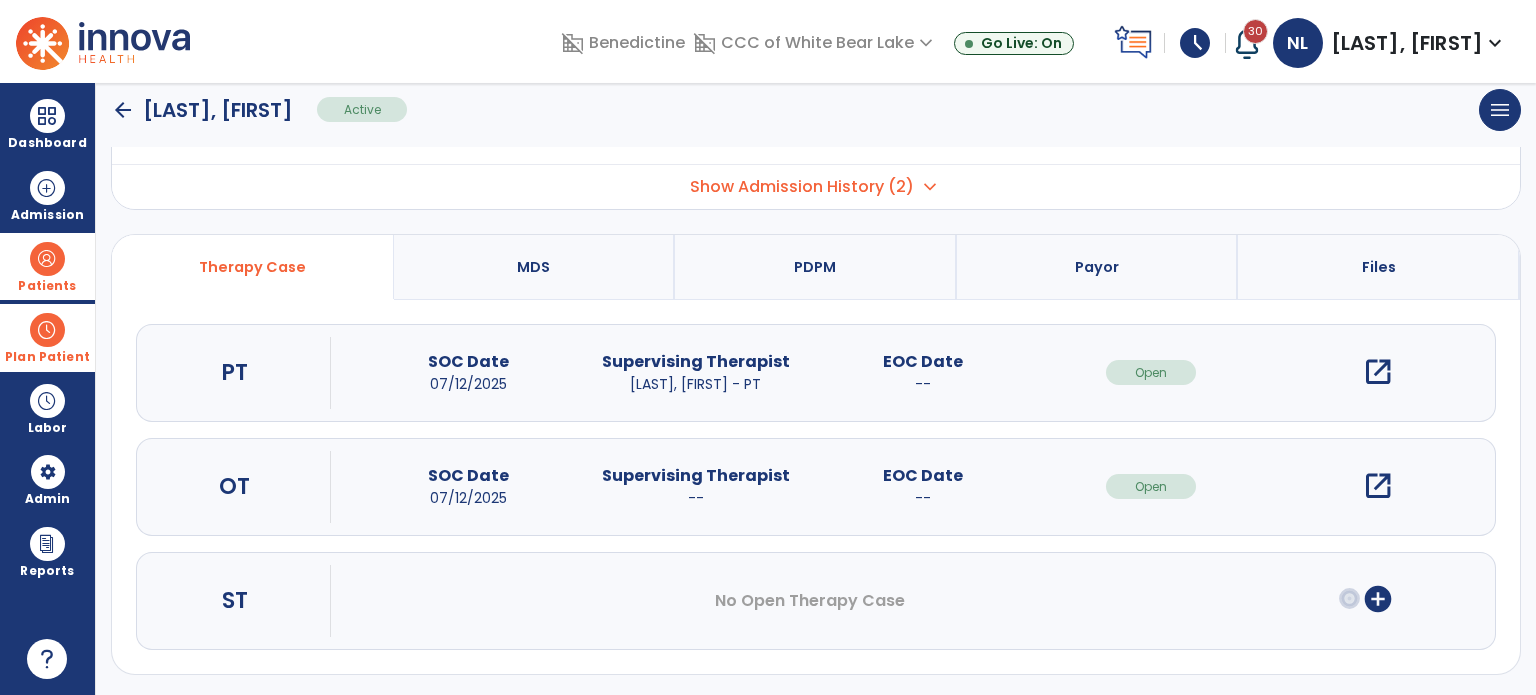 click on "open_in_new" at bounding box center [1378, 486] 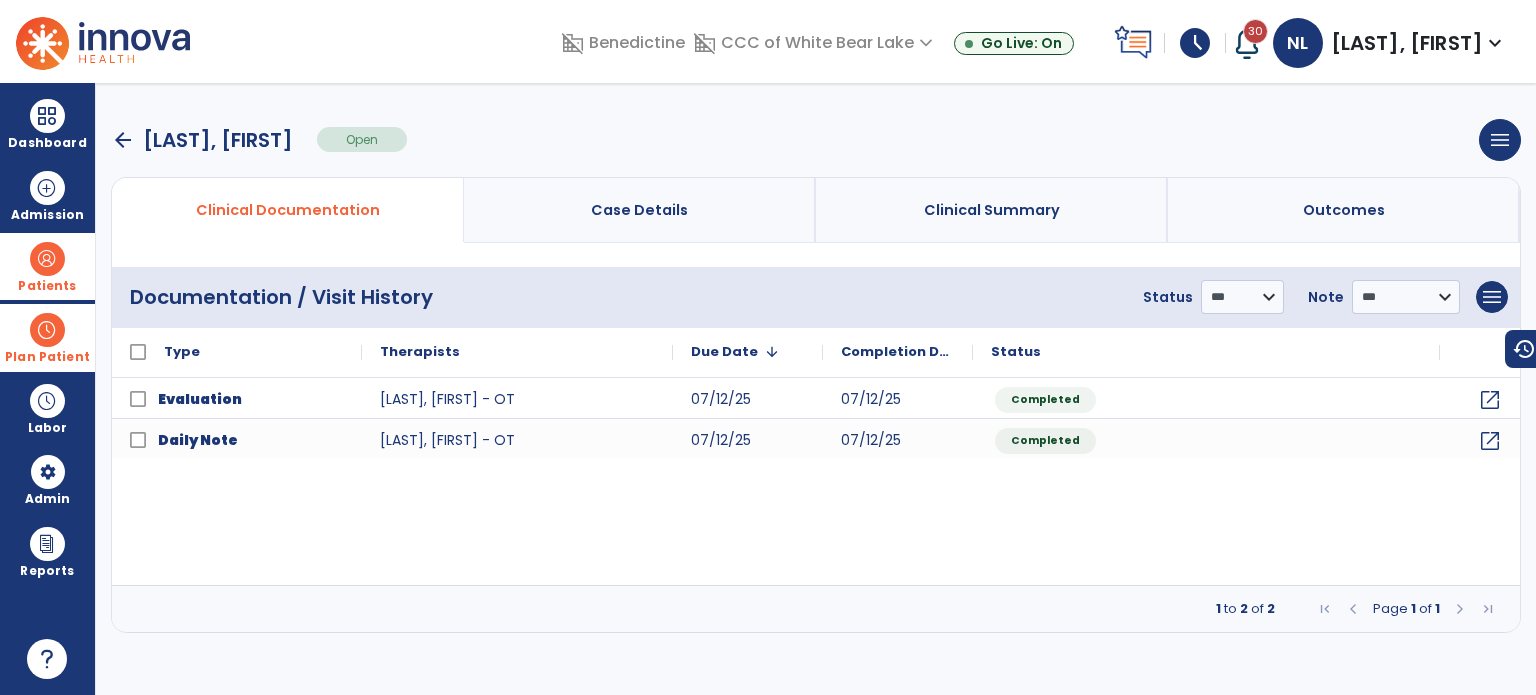 scroll, scrollTop: 0, scrollLeft: 0, axis: both 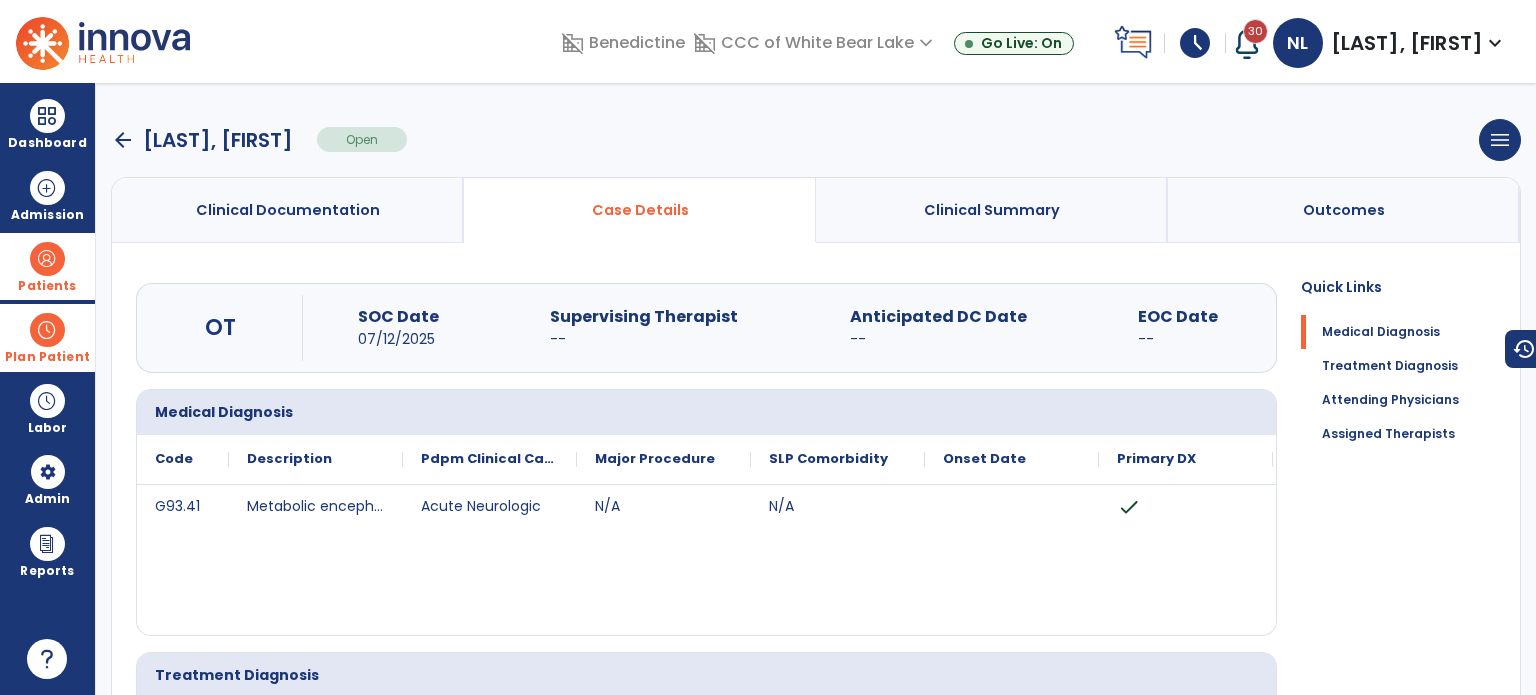 click at bounding box center [47, 259] 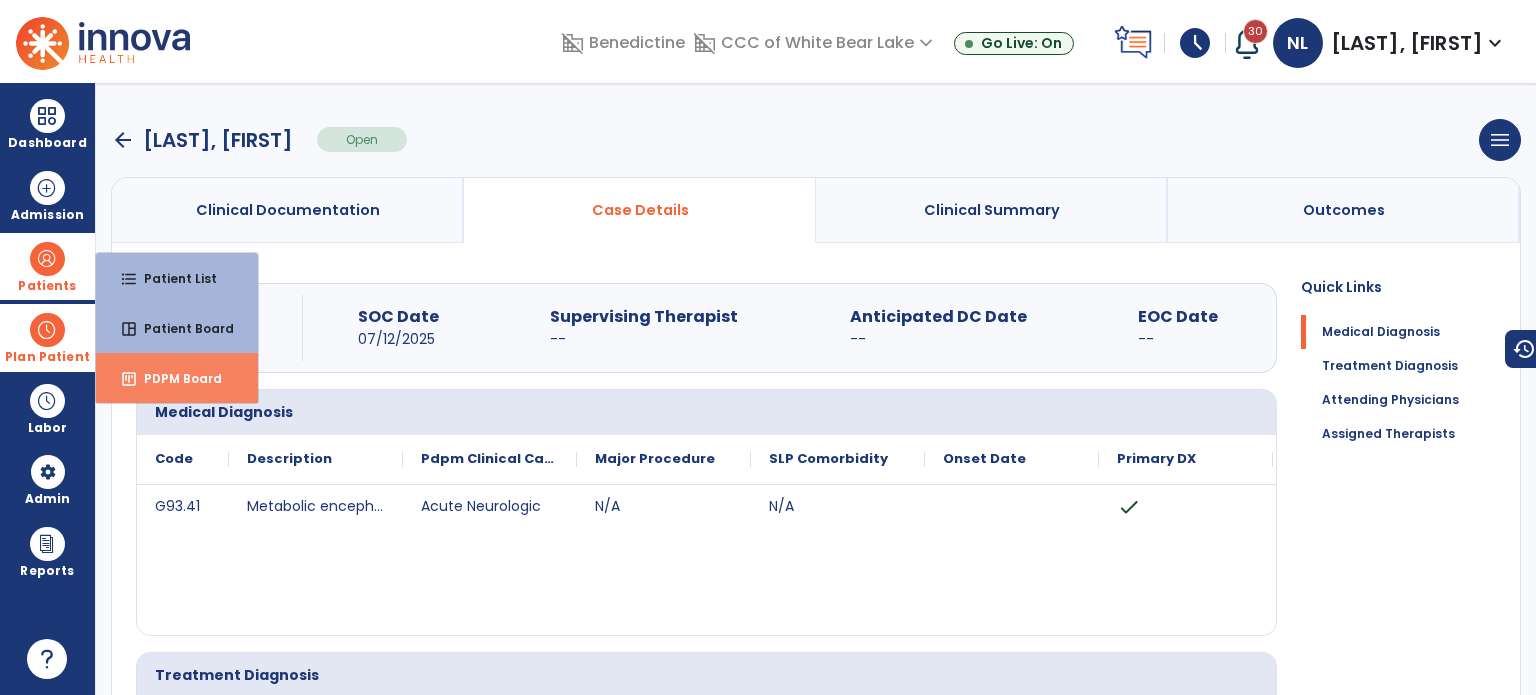 click on "insert_chart" at bounding box center [129, 379] 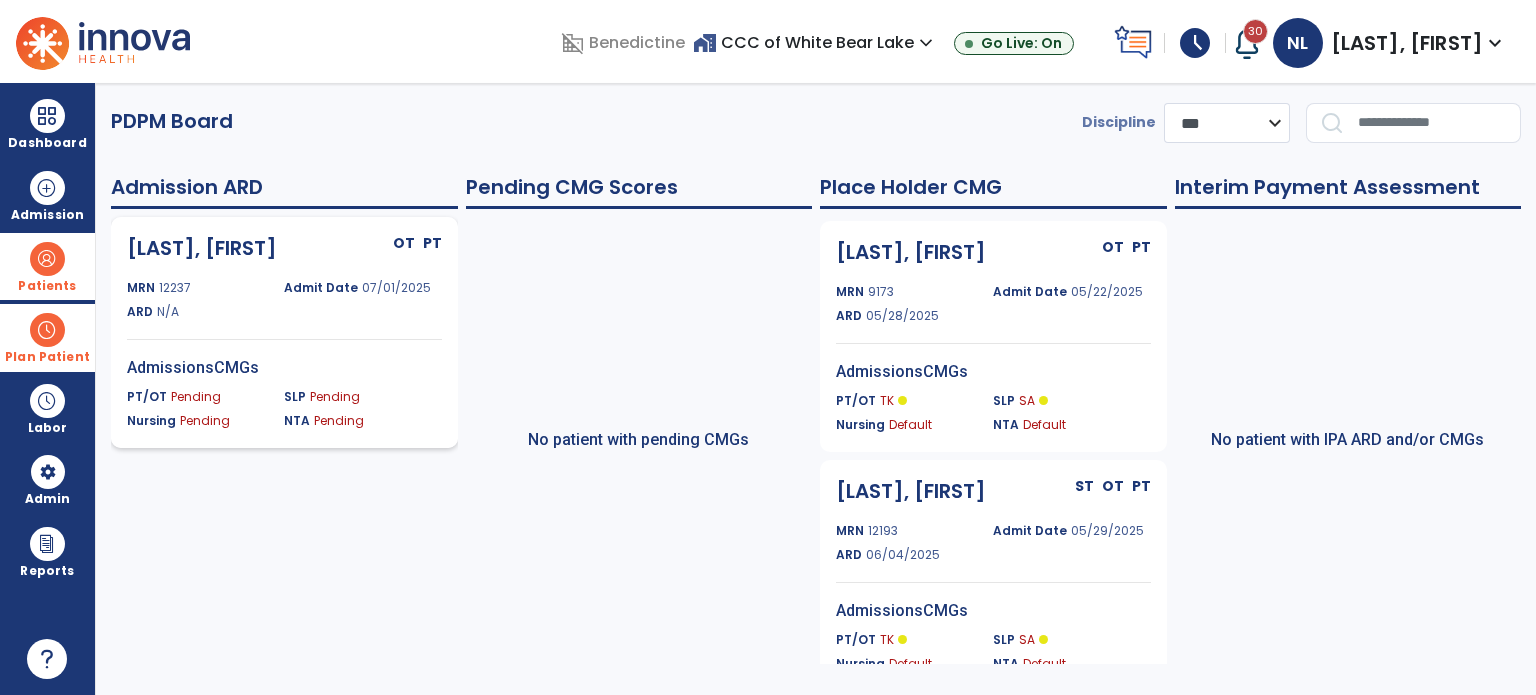 click on "ARD N/A" 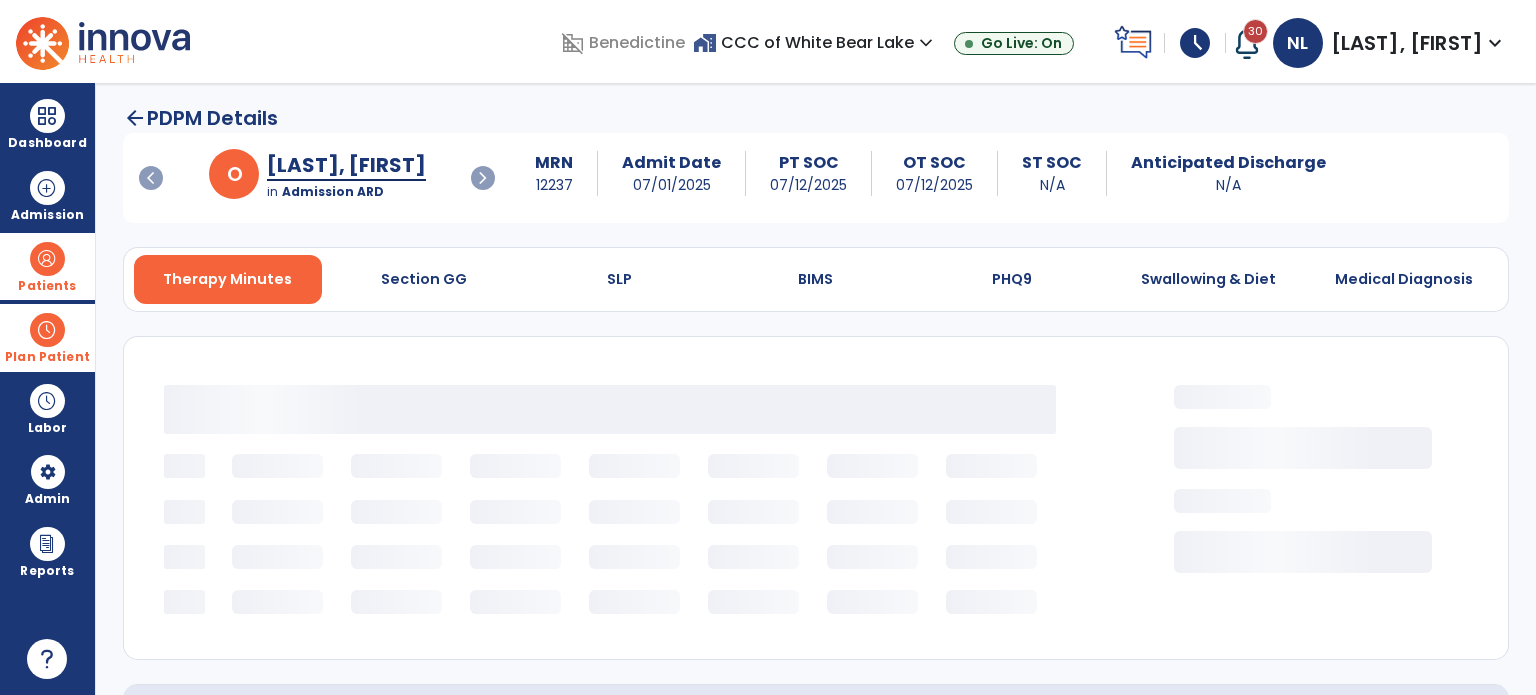 select on "***" 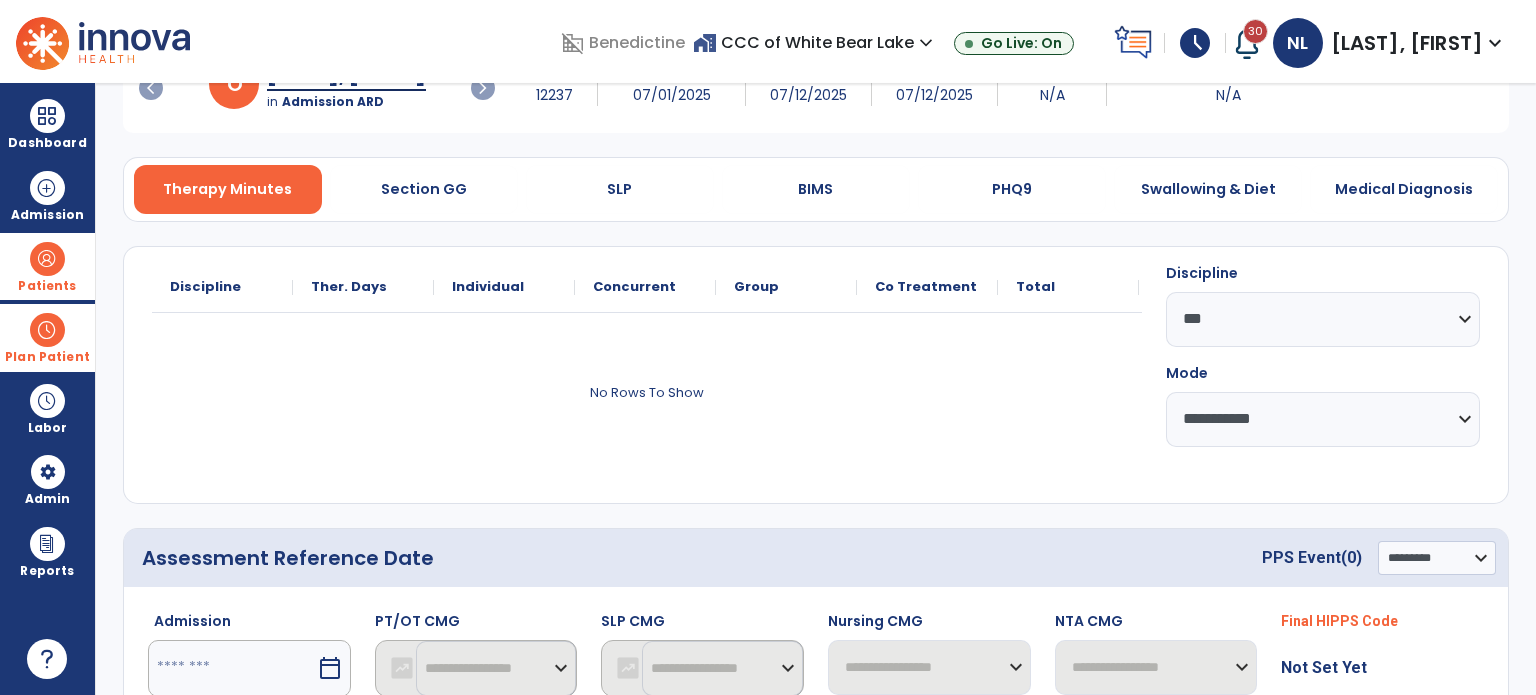 scroll, scrollTop: 224, scrollLeft: 0, axis: vertical 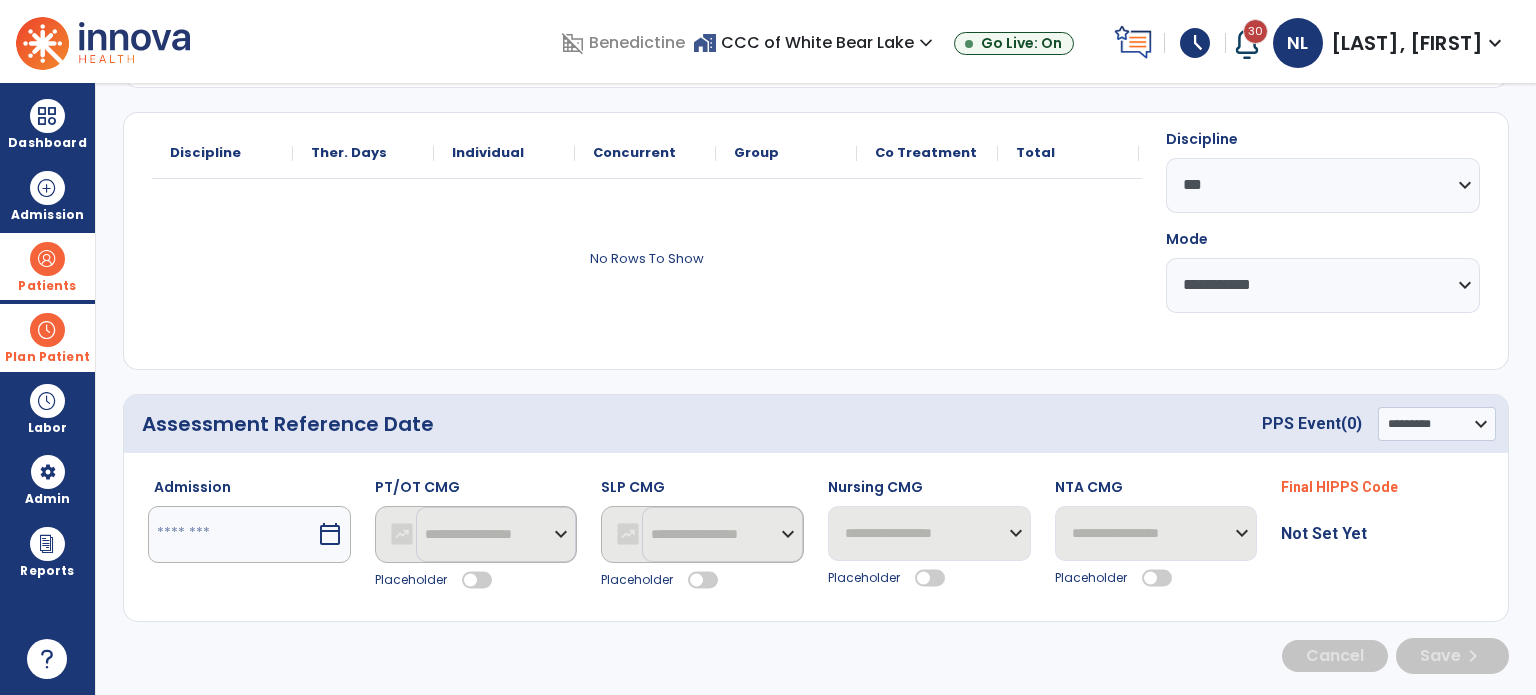 click at bounding box center [232, 534] 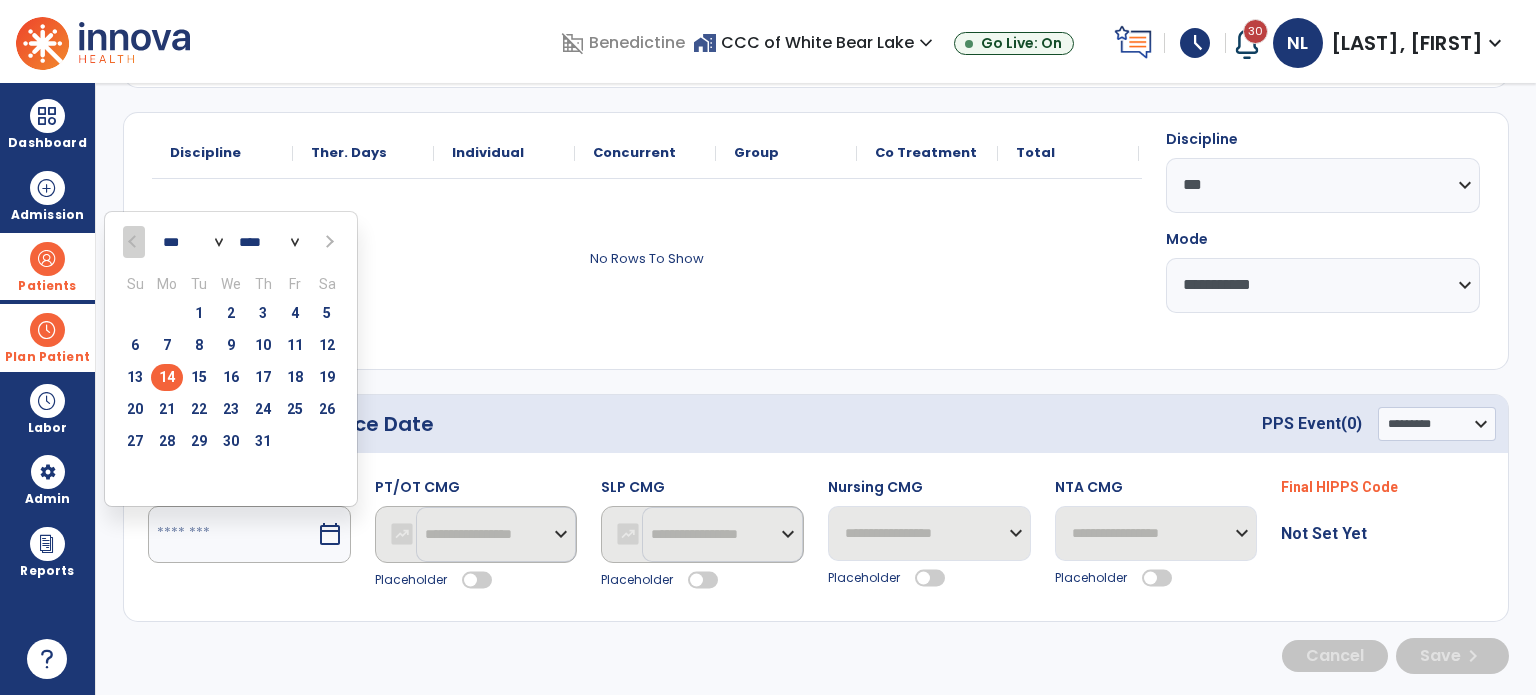 drag, startPoint x: 249, startPoint y: 375, endPoint x: 329, endPoint y: 423, distance: 93.29523 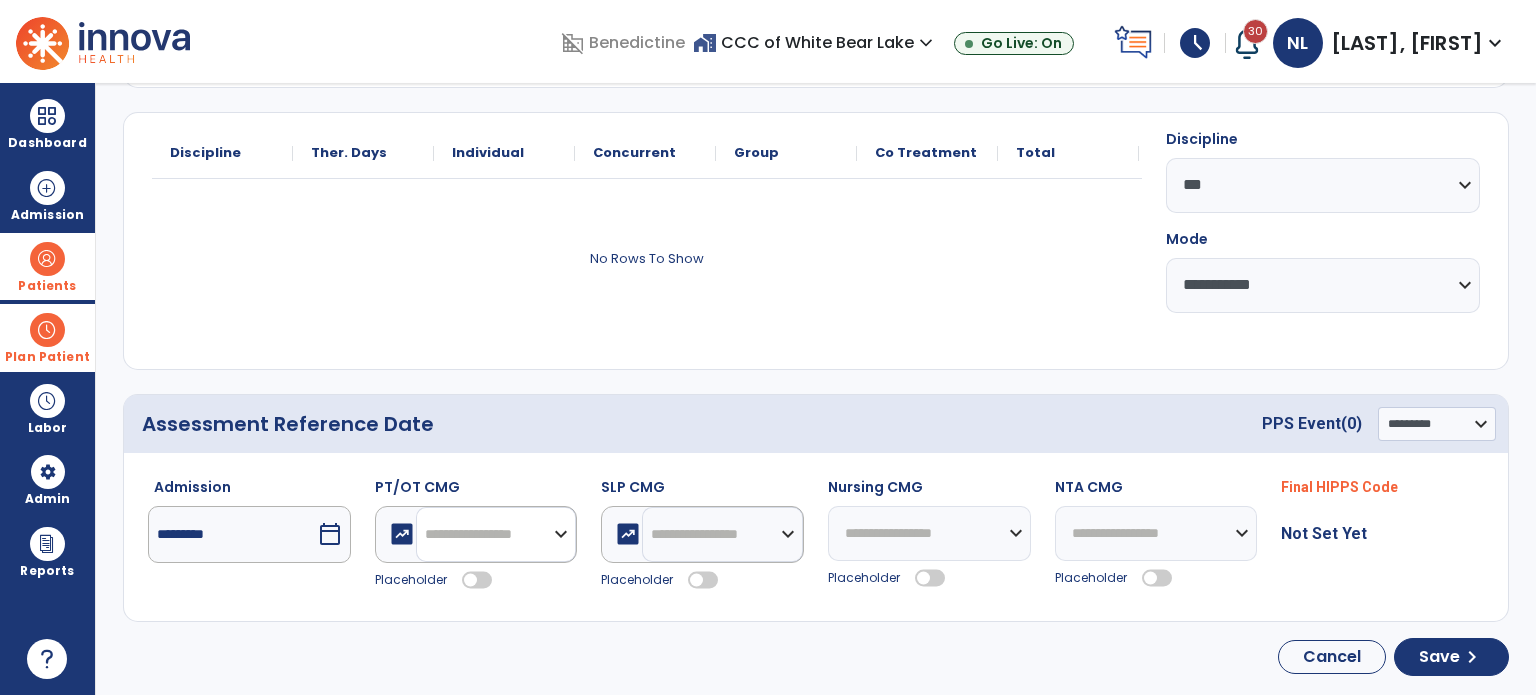 drag, startPoint x: 523, startPoint y: 553, endPoint x: 523, endPoint y: 520, distance: 33 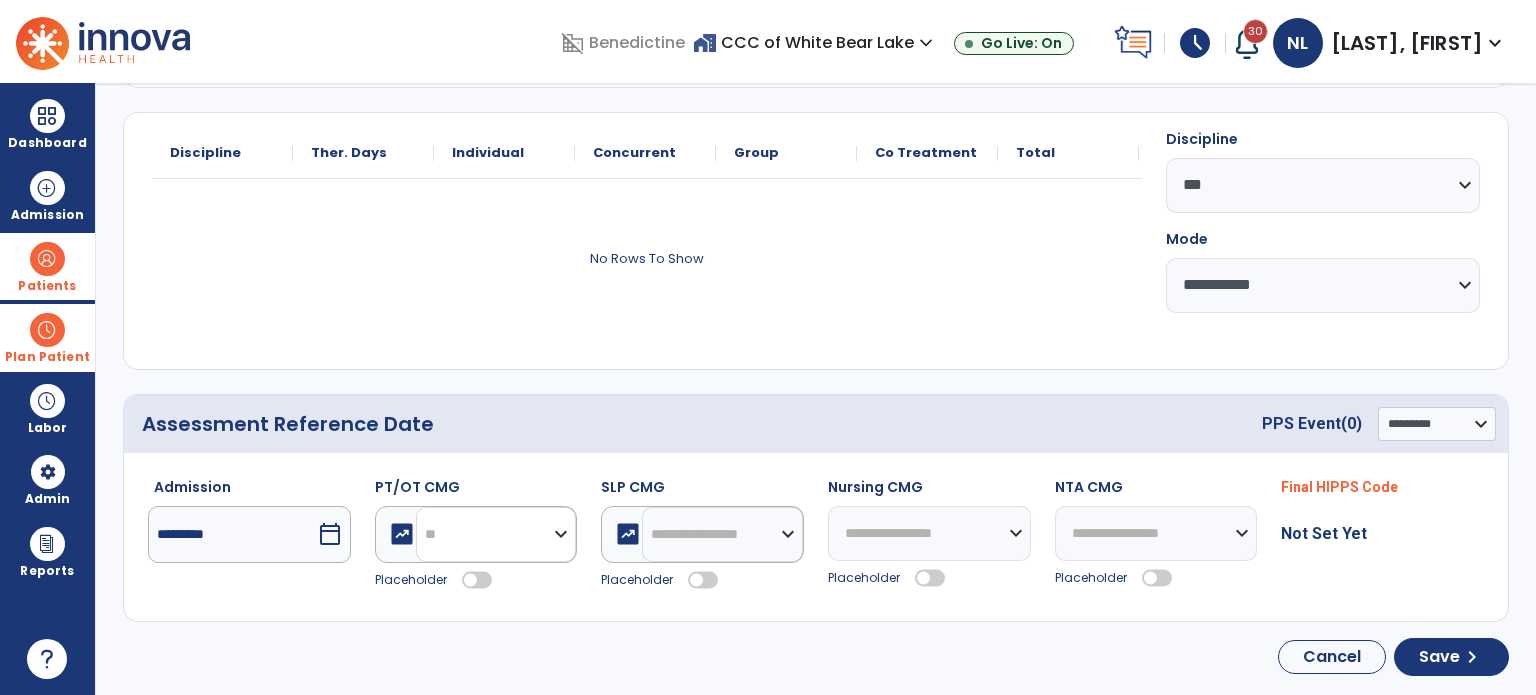 click on "**********" 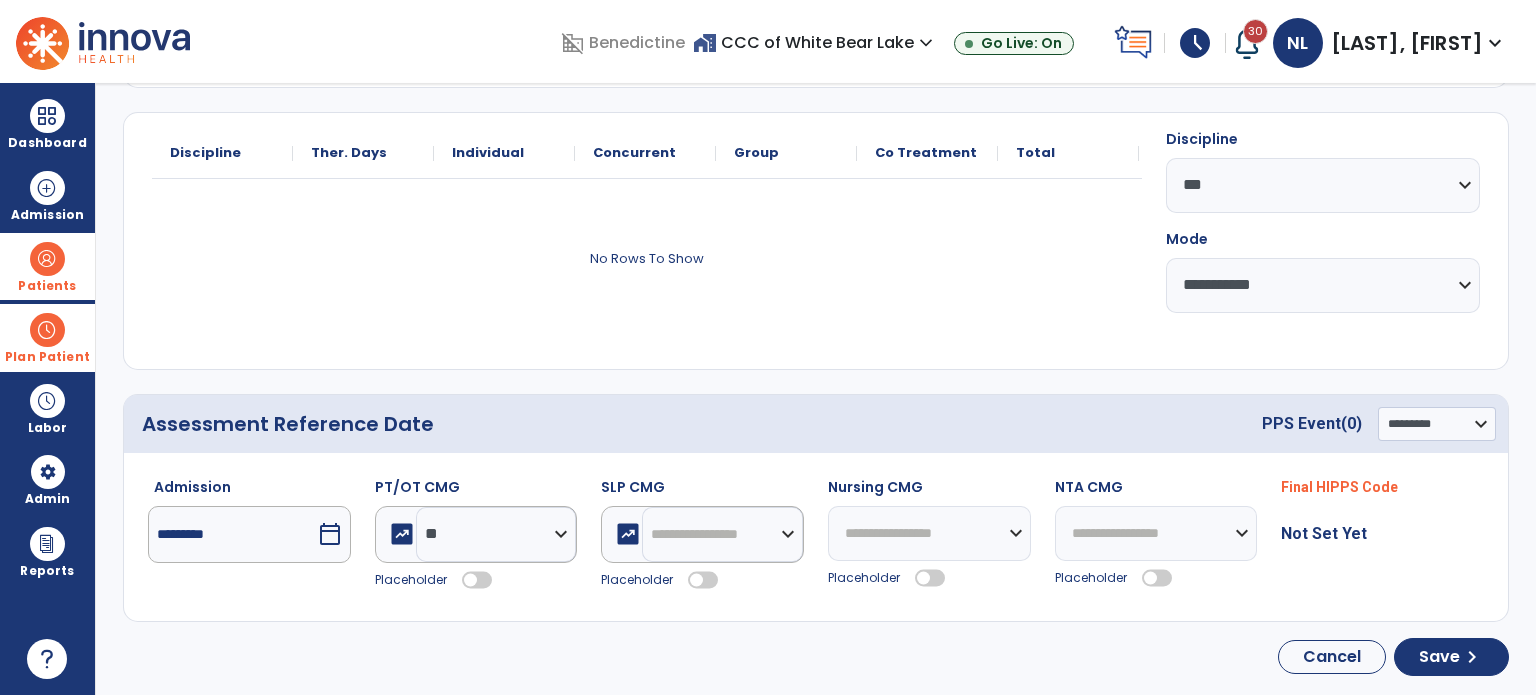 click 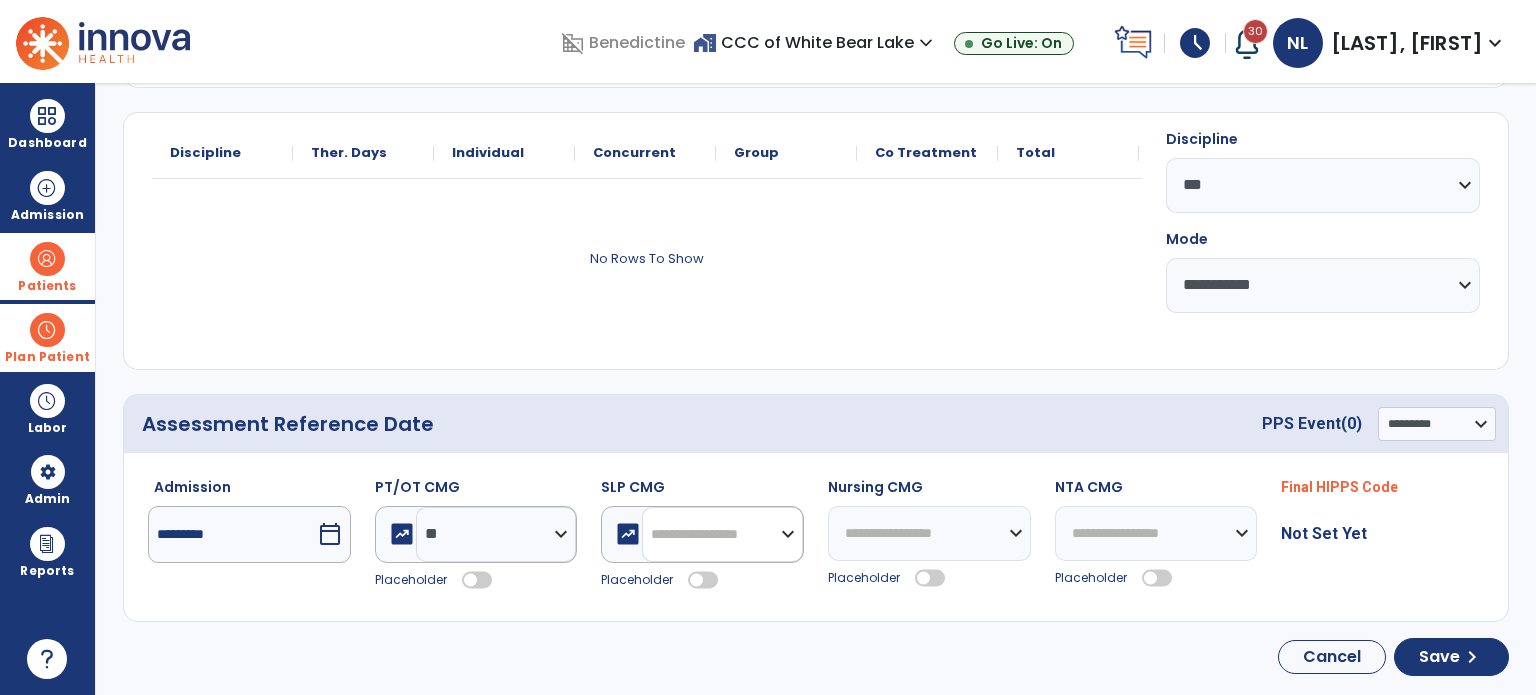 drag, startPoint x: 726, startPoint y: 546, endPoint x: 724, endPoint y: 512, distance: 34.058773 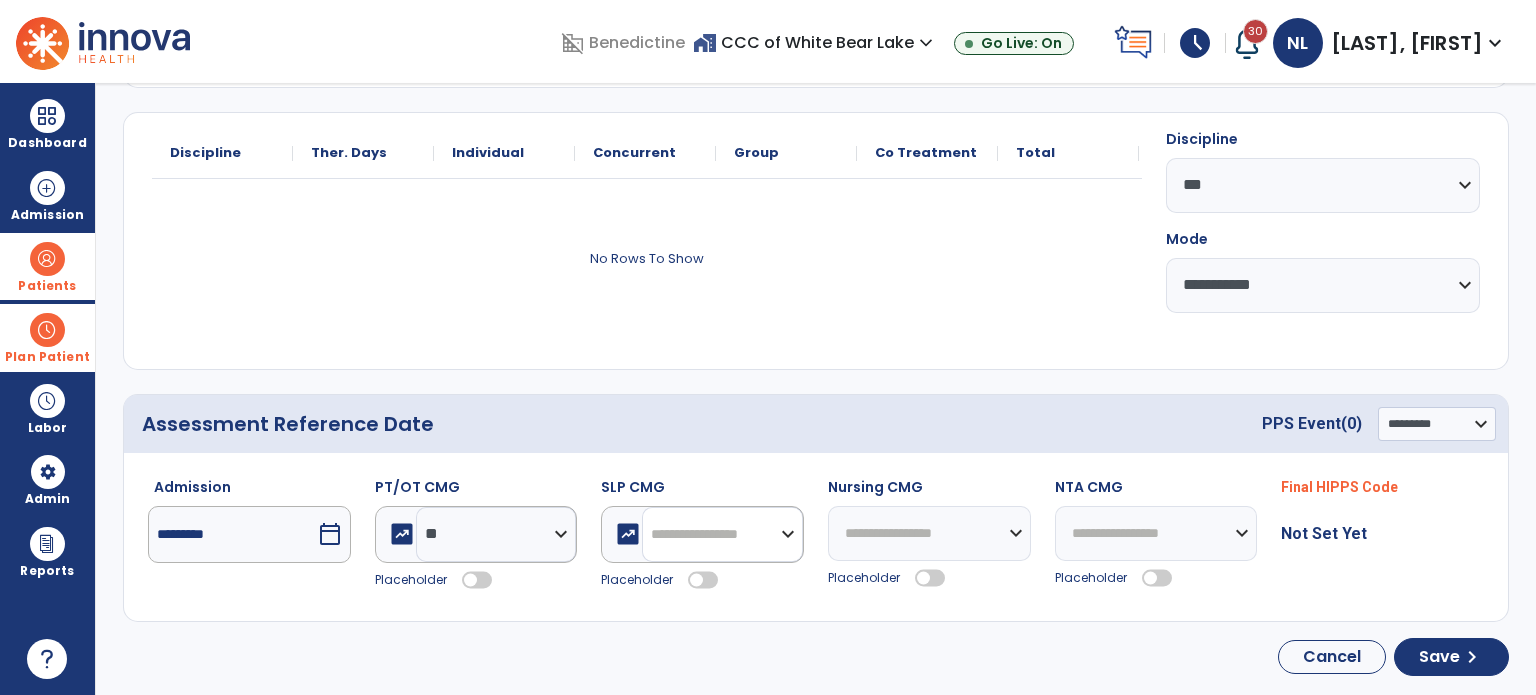 select on "**" 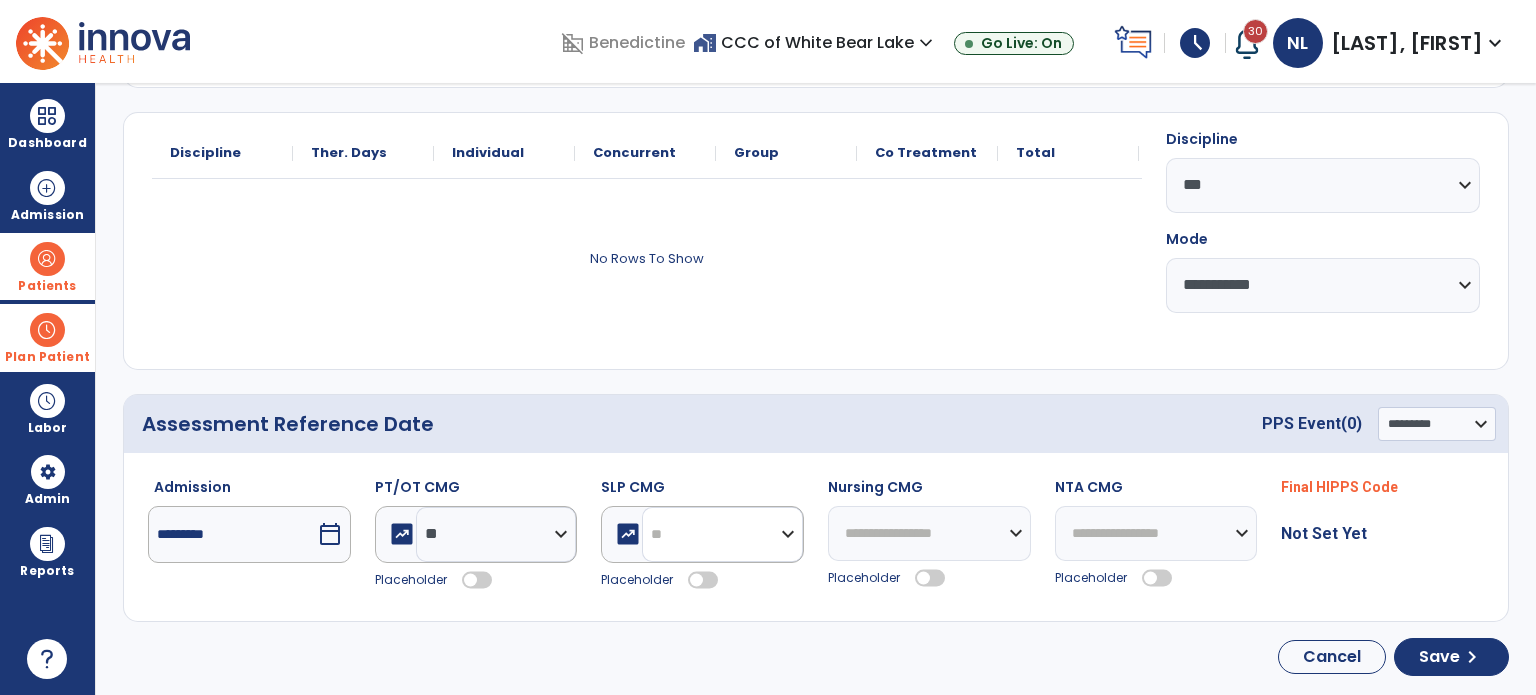 click on "**********" 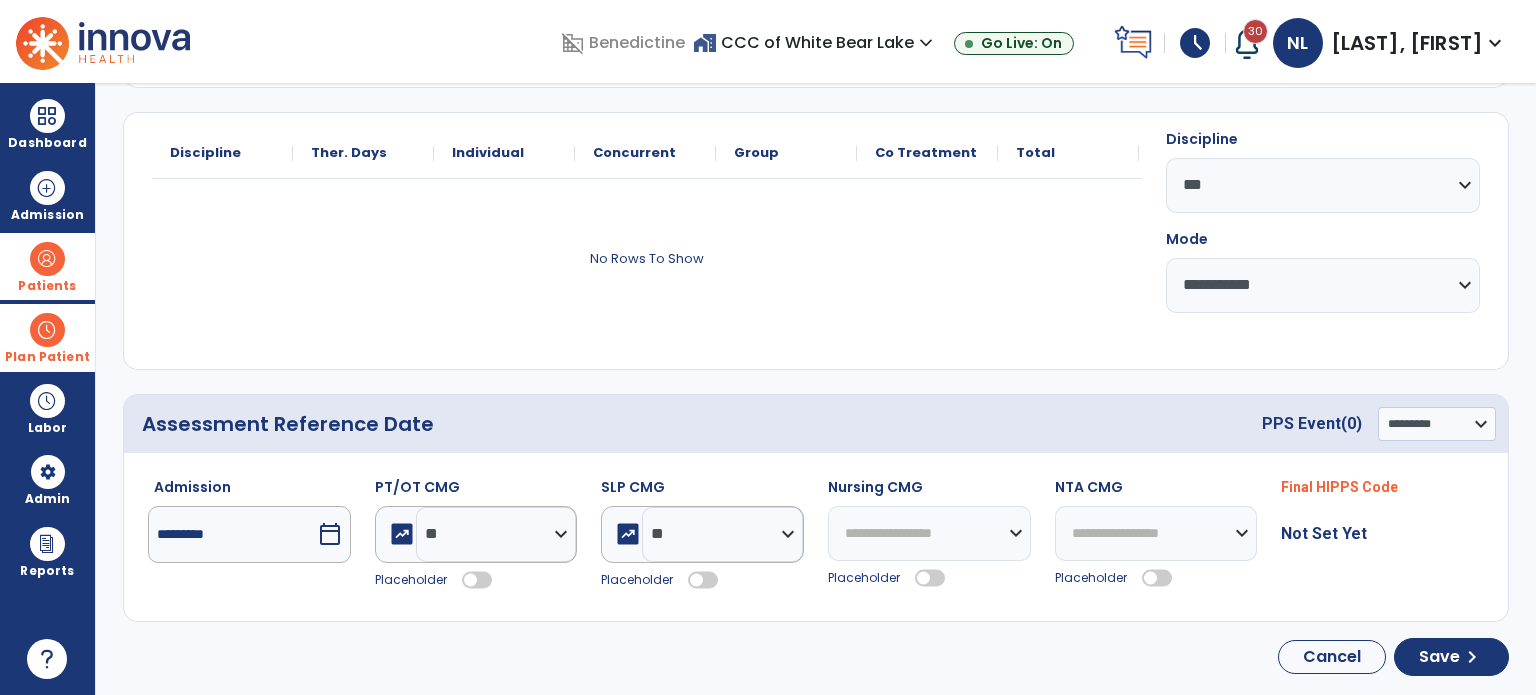 click 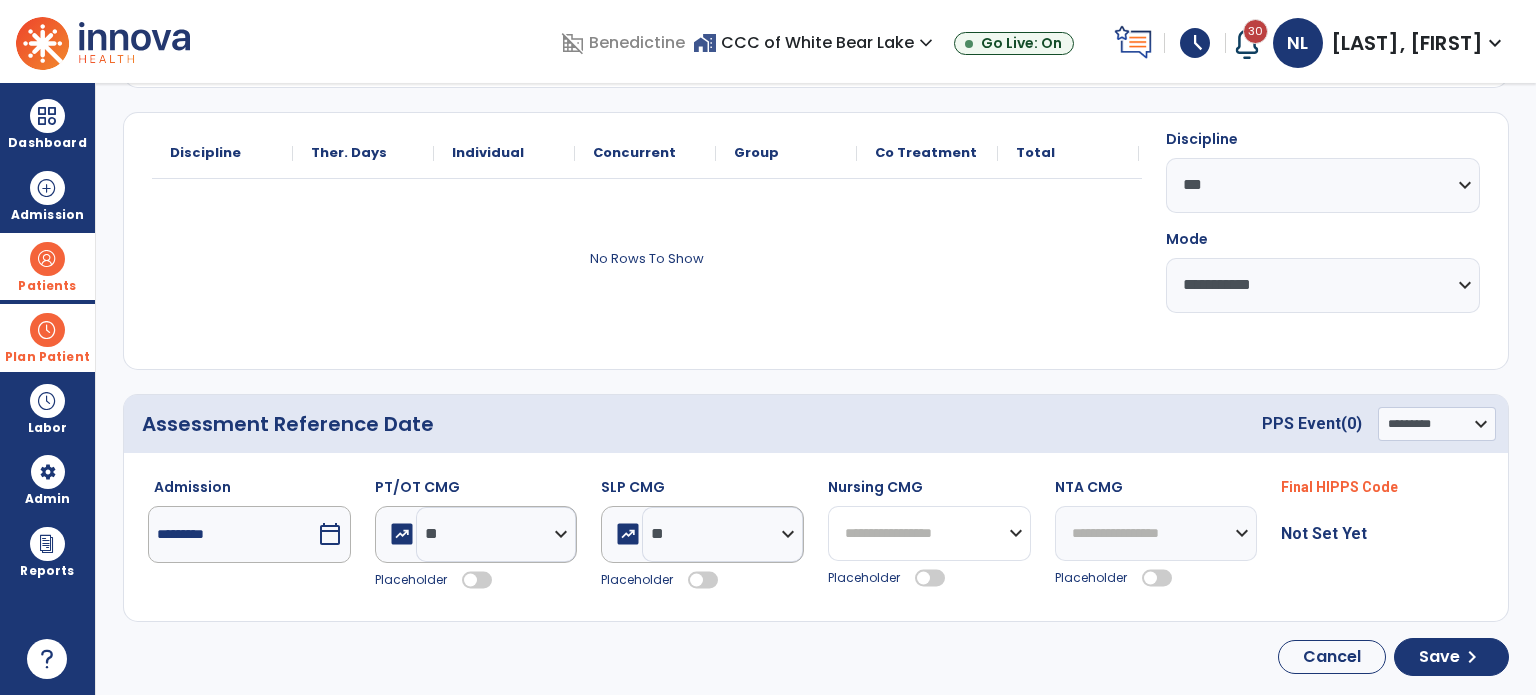 drag, startPoint x: 885, startPoint y: 543, endPoint x: 888, endPoint y: 523, distance: 20.22375 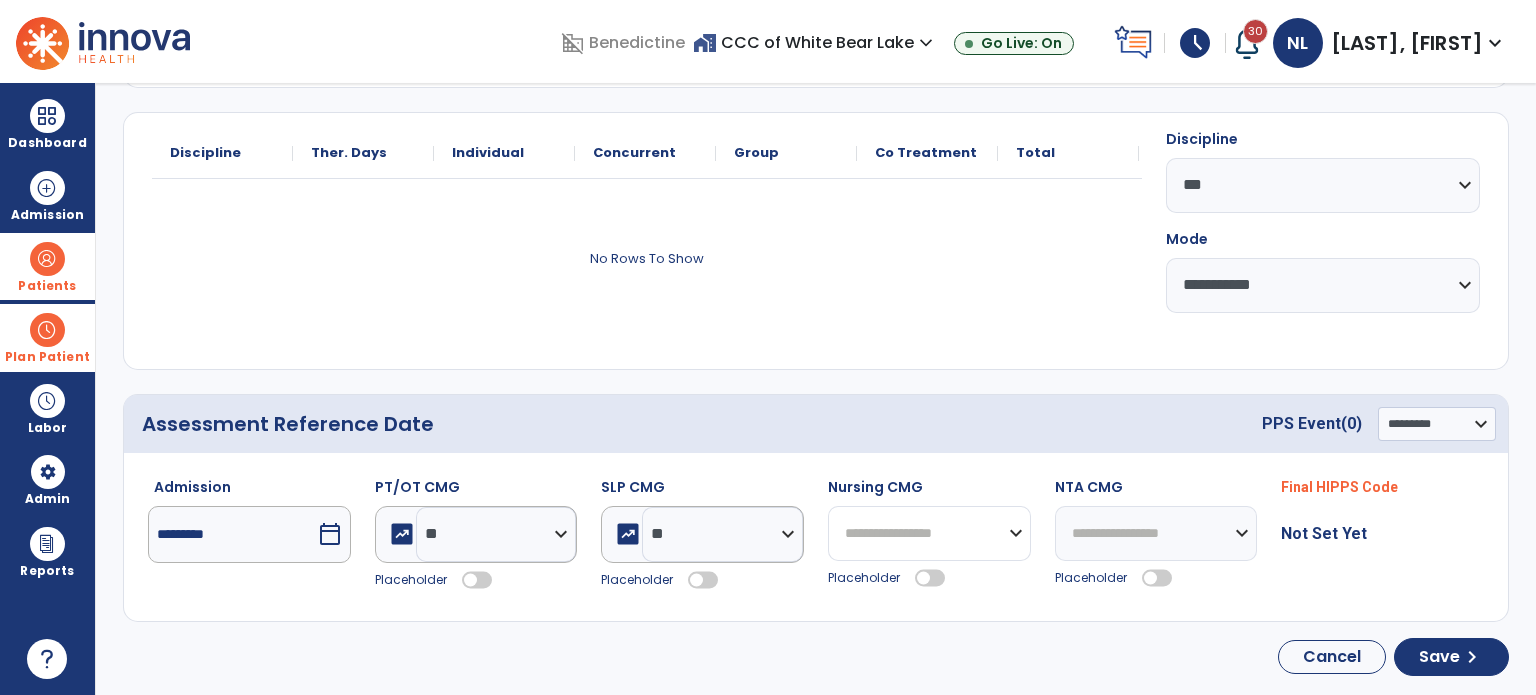 select on "*******" 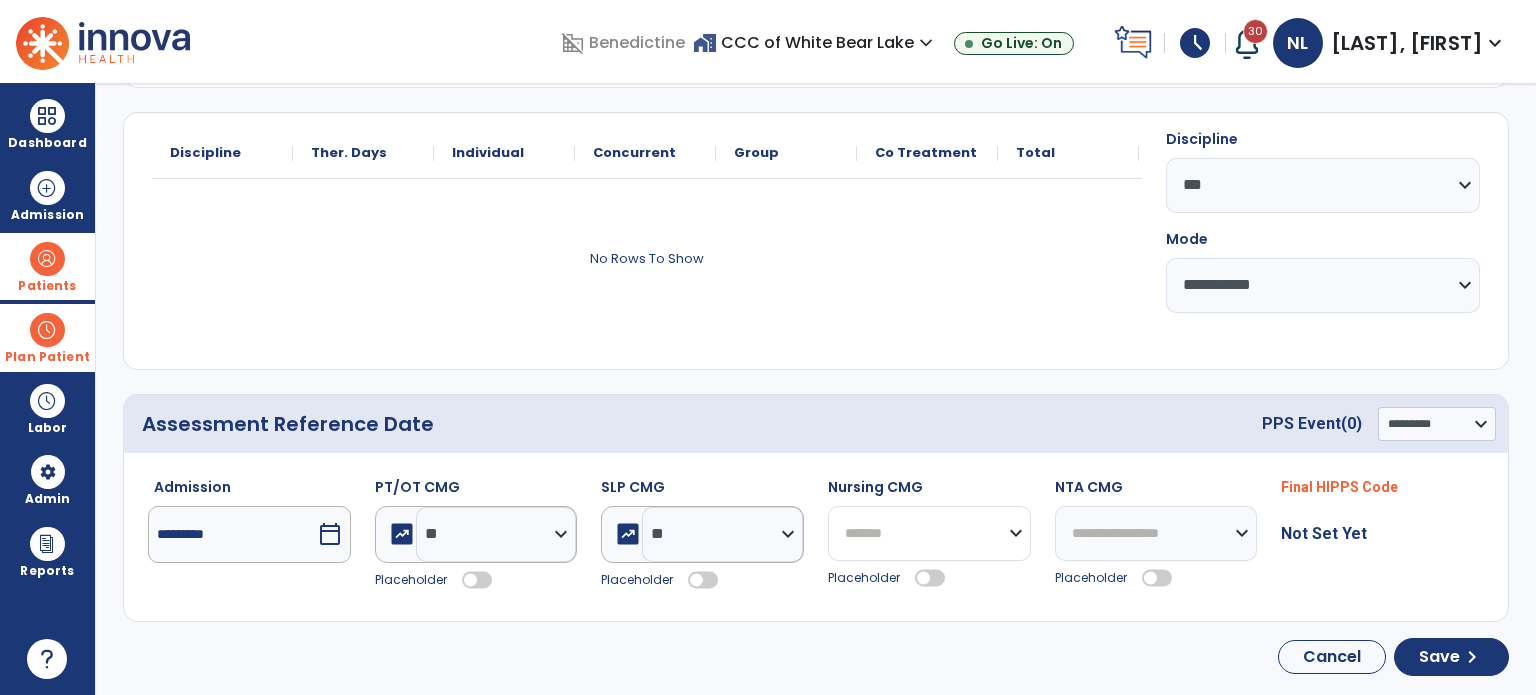click on "**********" 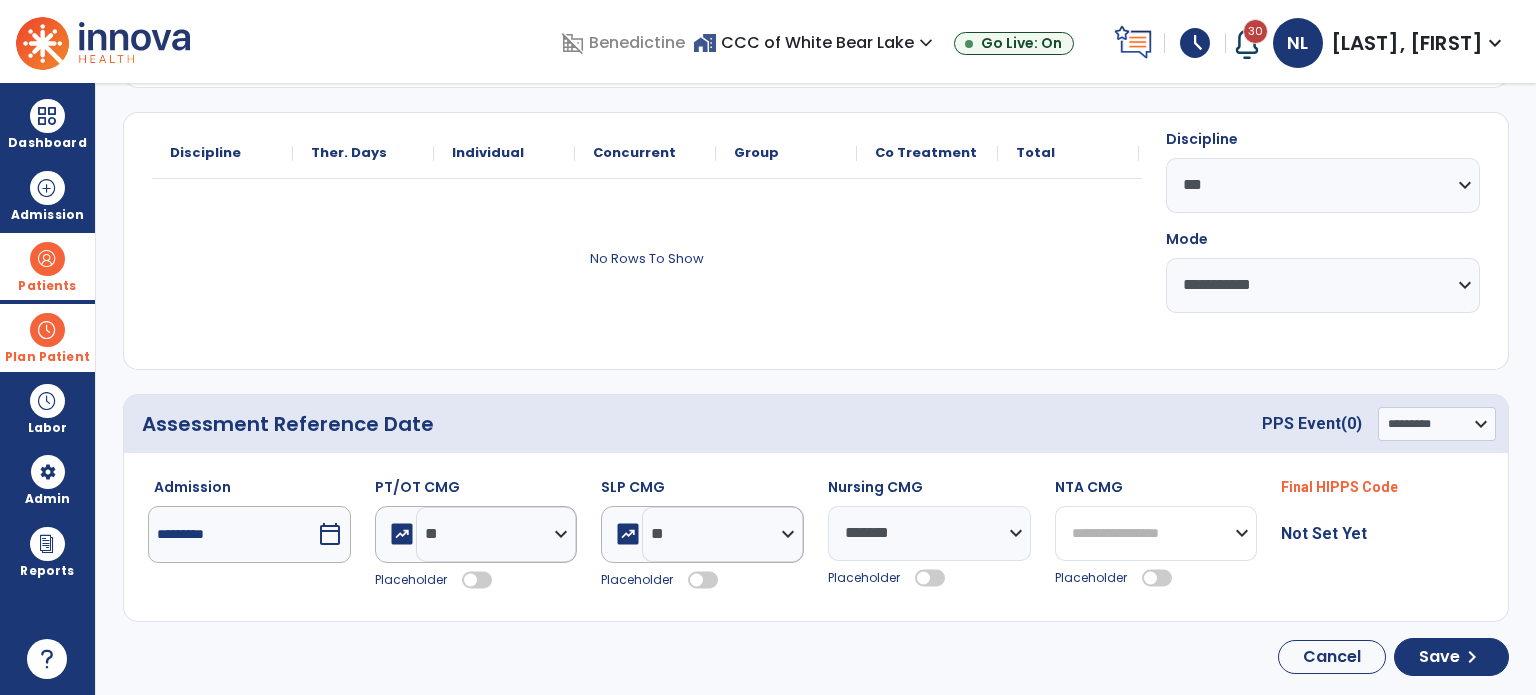 drag, startPoint x: 1093, startPoint y: 527, endPoint x: 1096, endPoint y: 505, distance: 22.203604 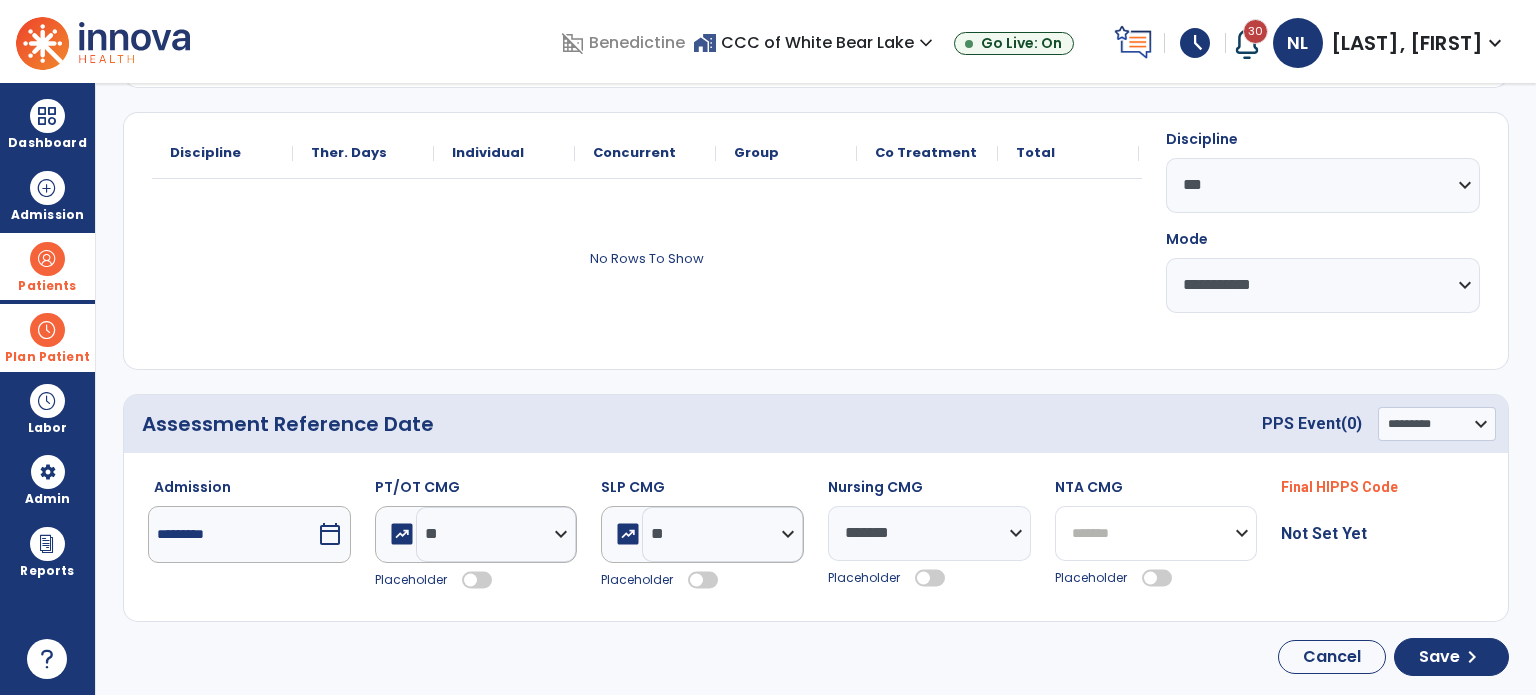 click on "**********" 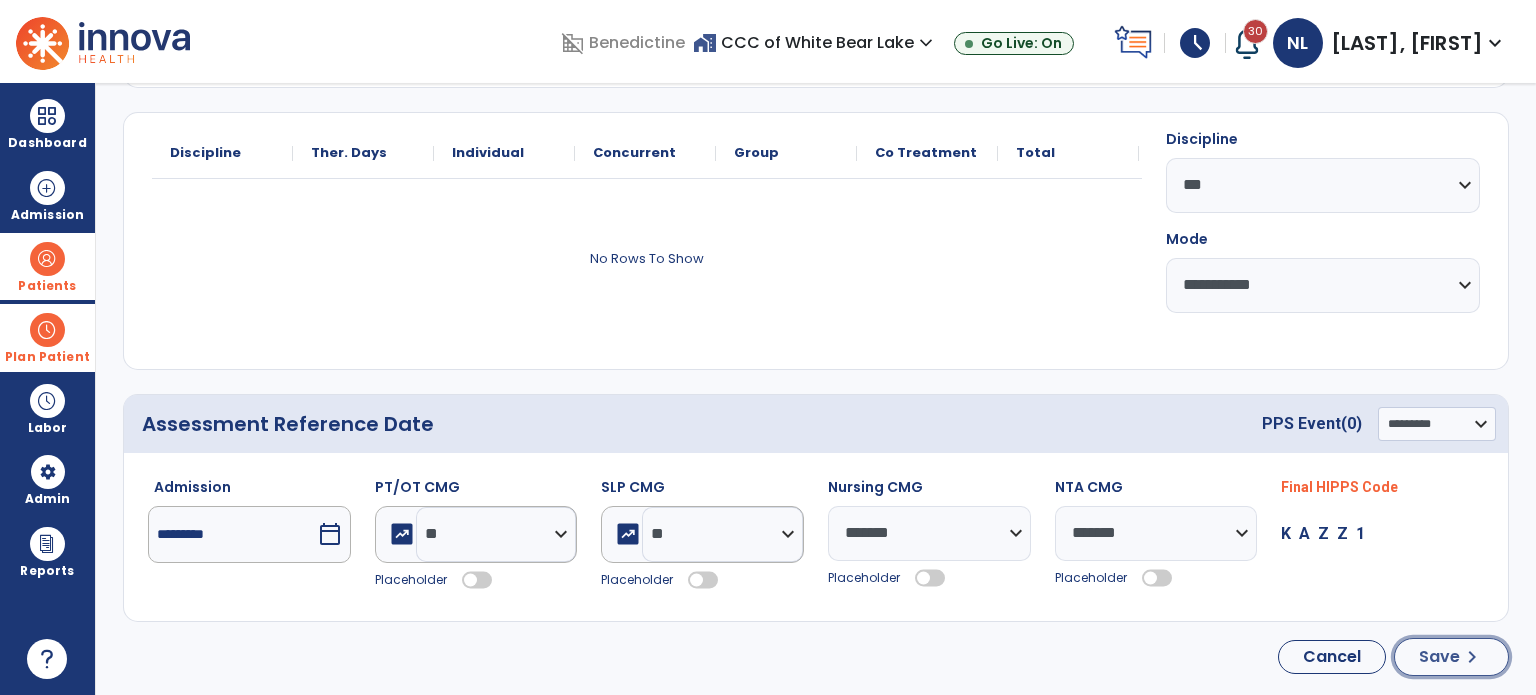 click on "Save" 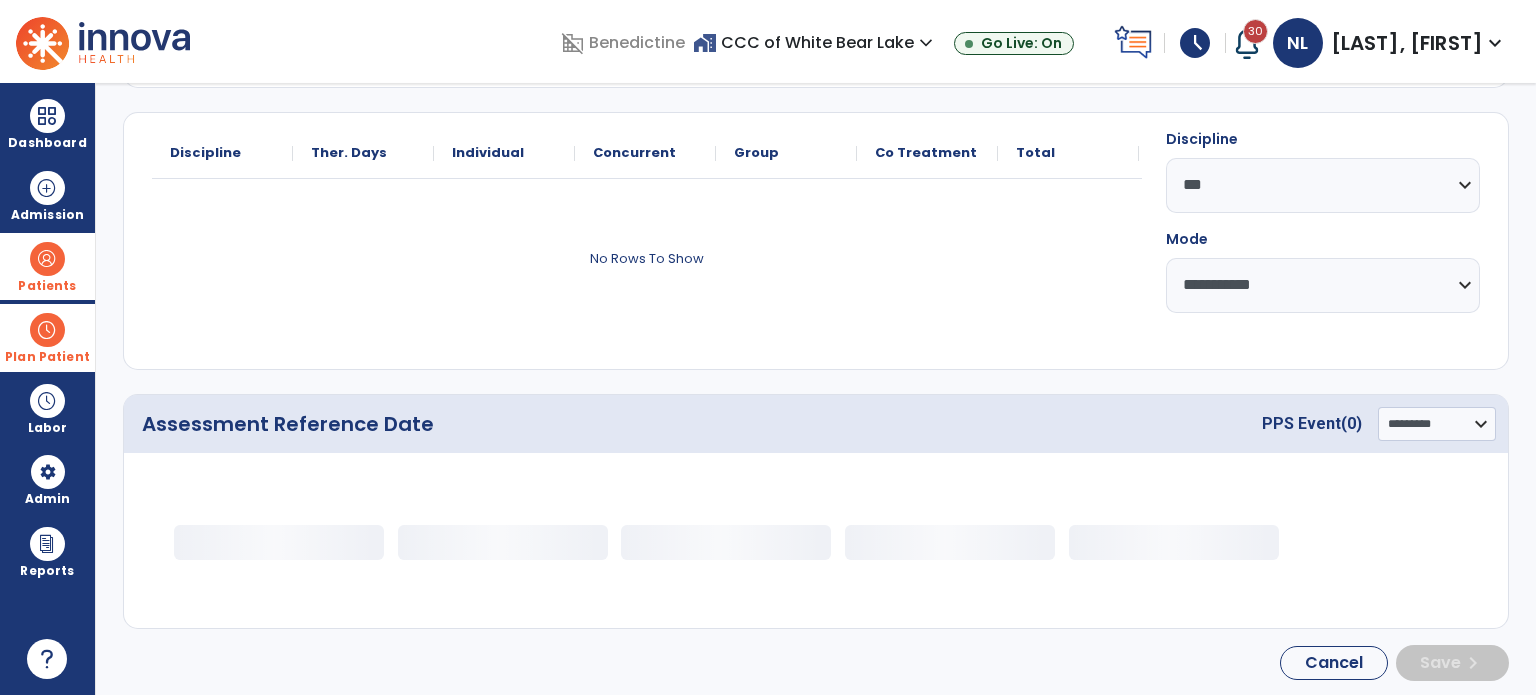 scroll, scrollTop: 0, scrollLeft: 0, axis: both 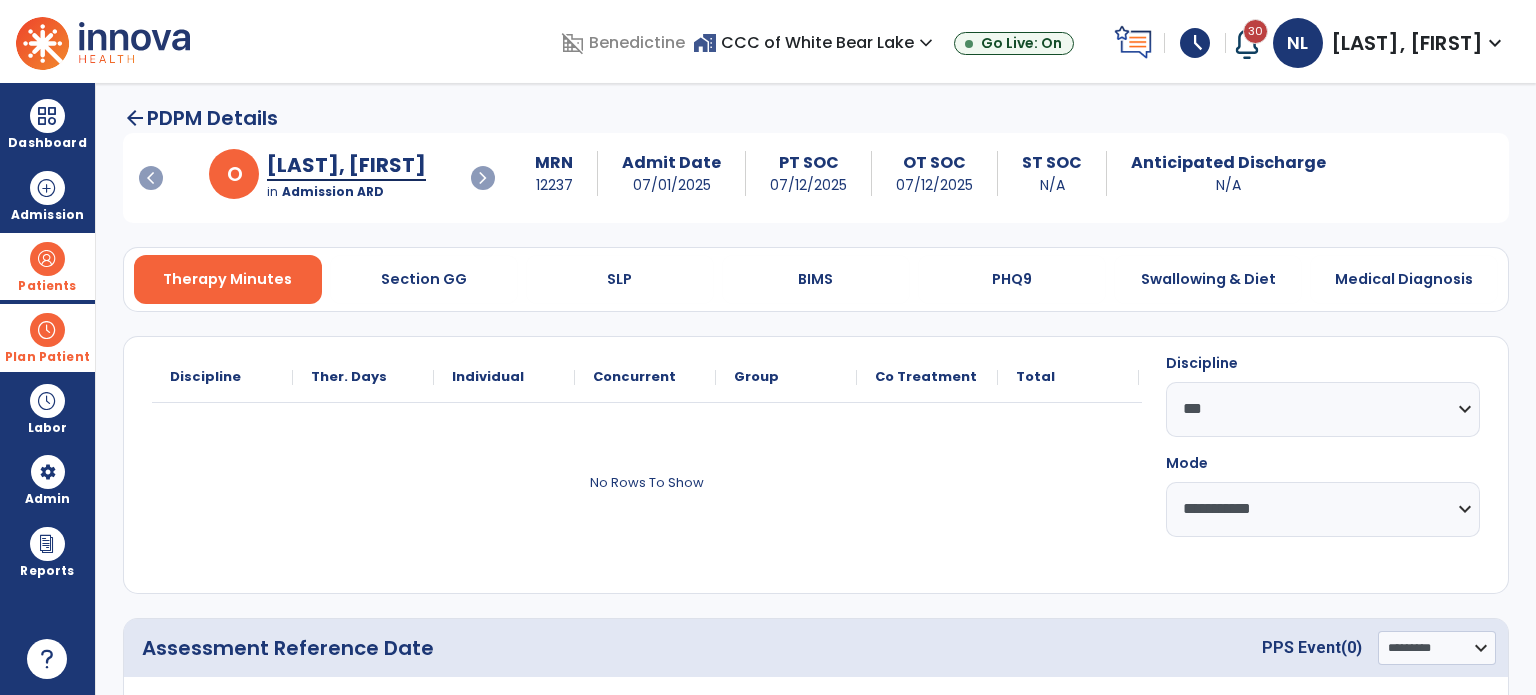 select on "***" 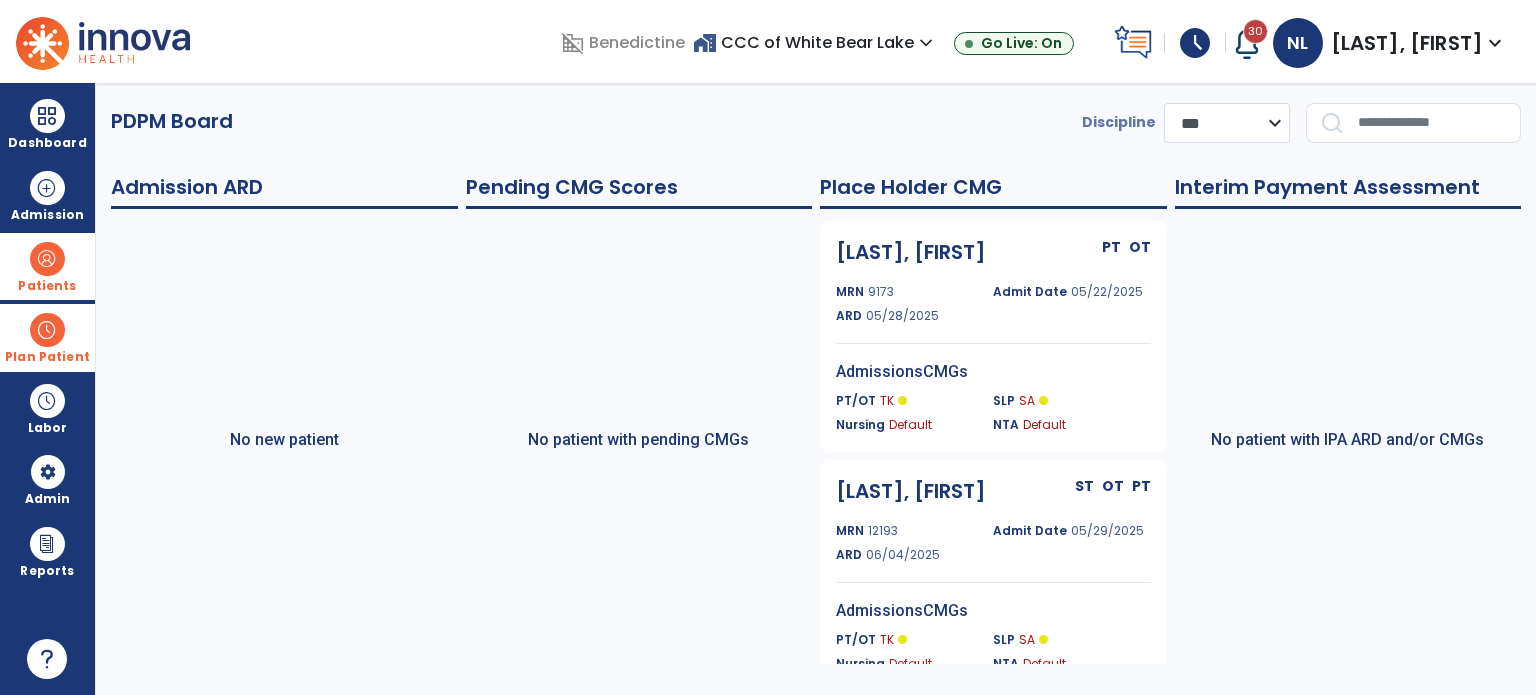 click at bounding box center [47, 330] 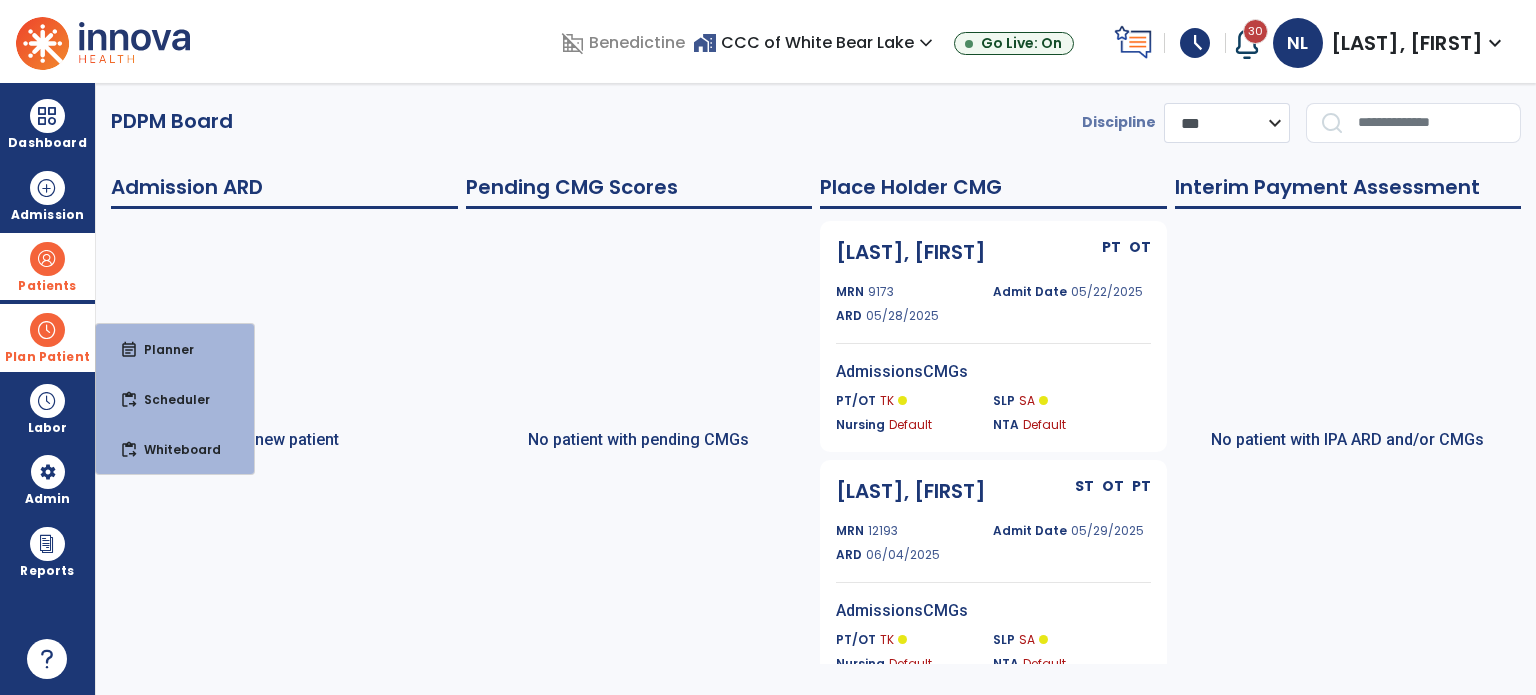 click at bounding box center (47, 330) 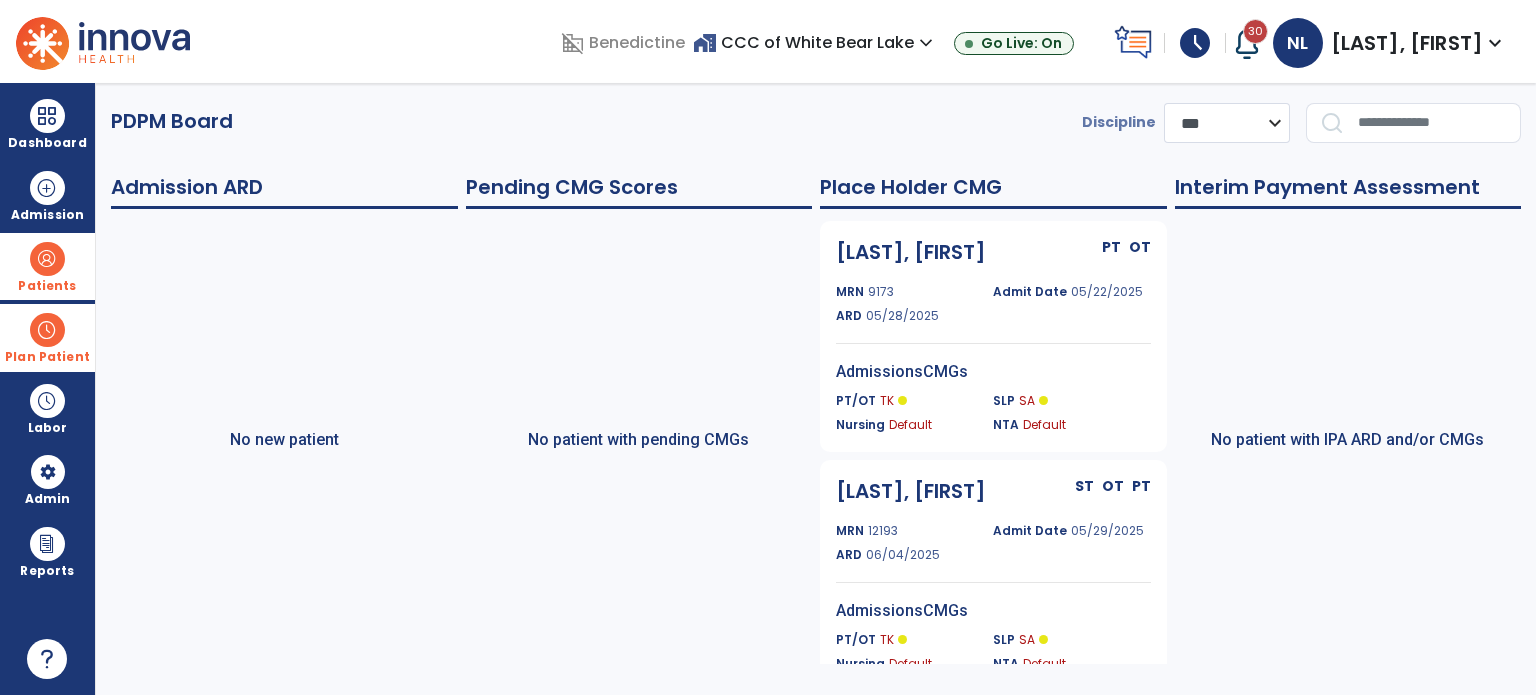 click at bounding box center [47, 330] 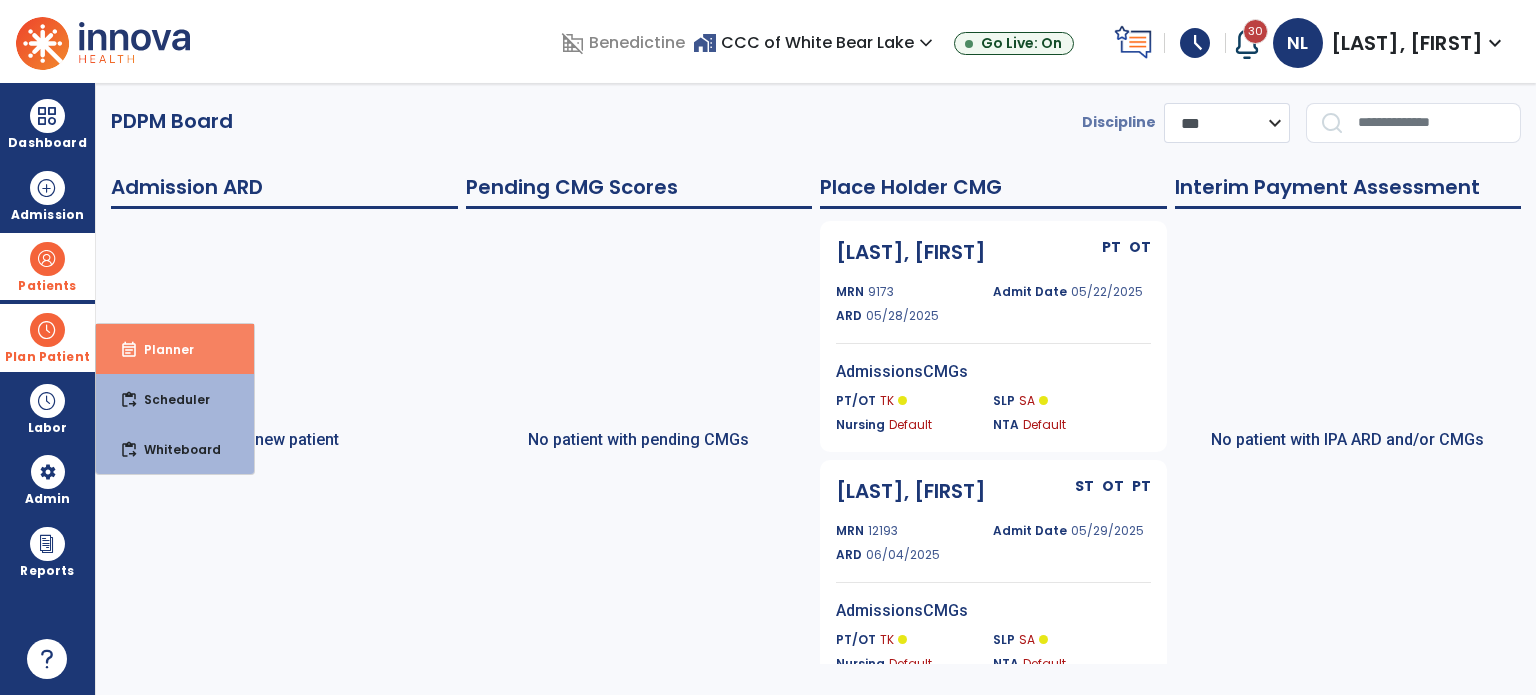 click on "Planner" at bounding box center (161, 349) 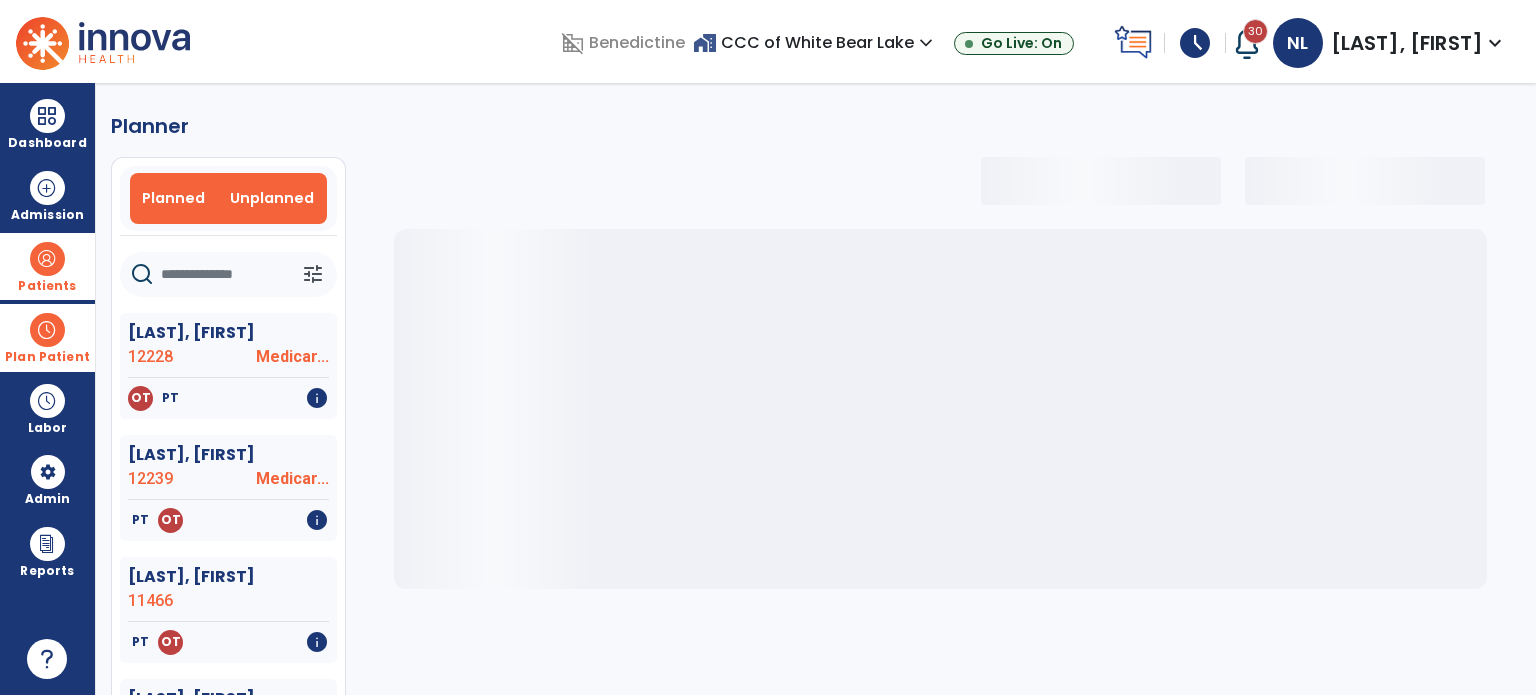 click on "Unplanned" at bounding box center [272, 198] 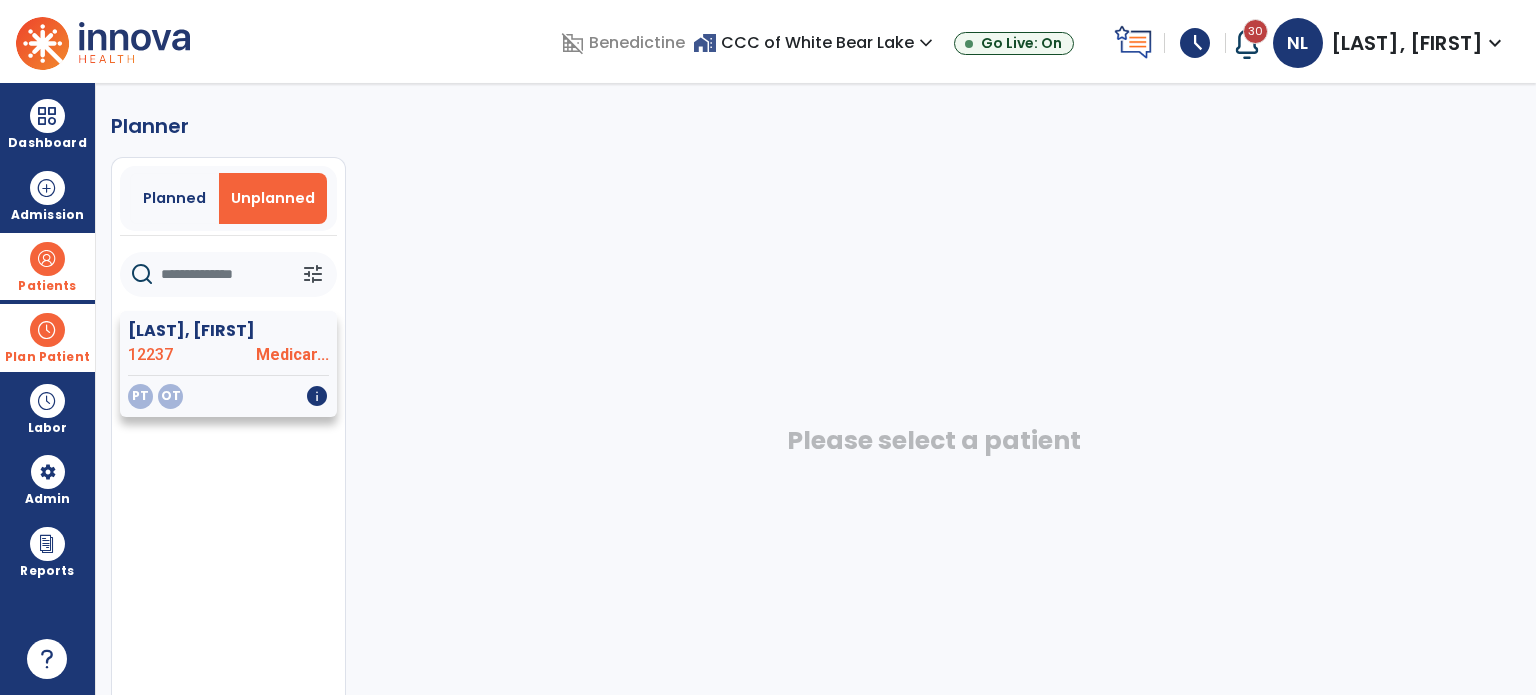 click on "[LAST], [LAST]" 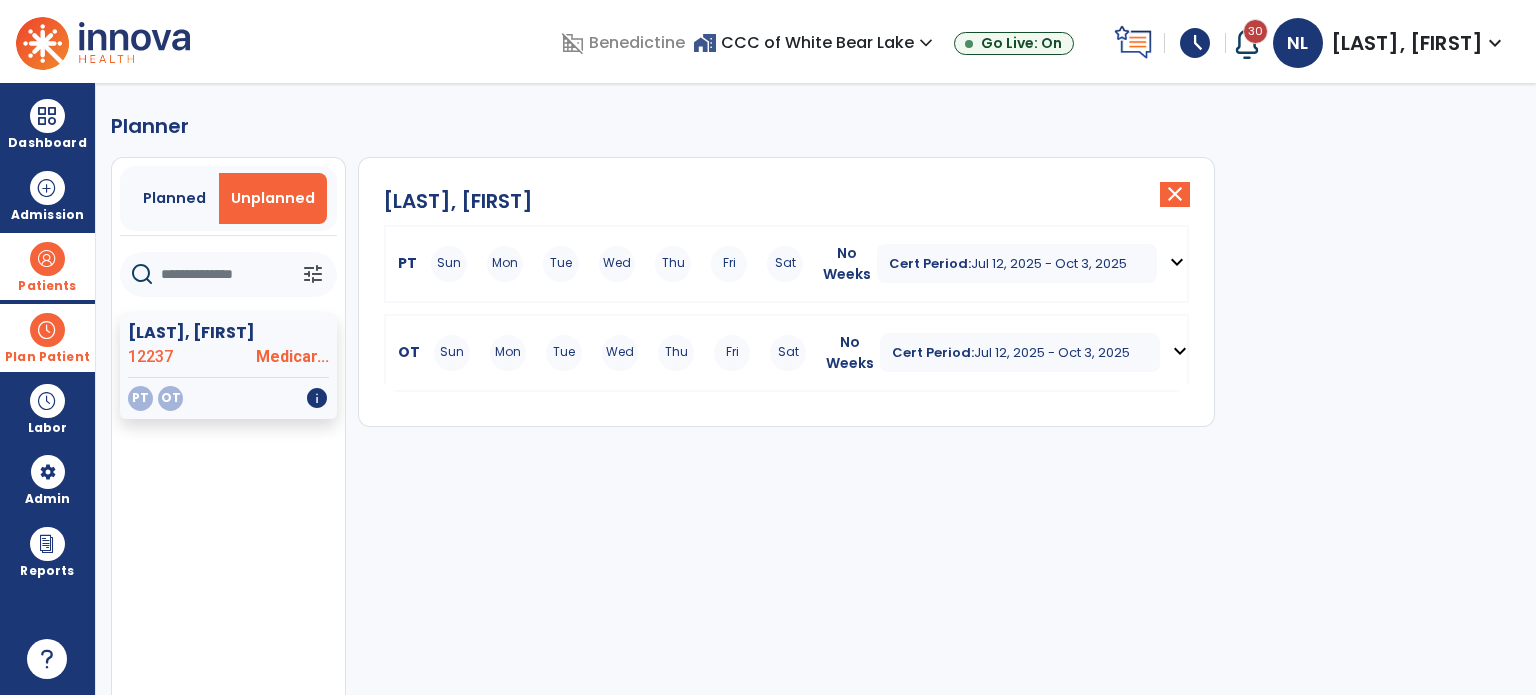 click on "expand_more" at bounding box center (1177, 262) 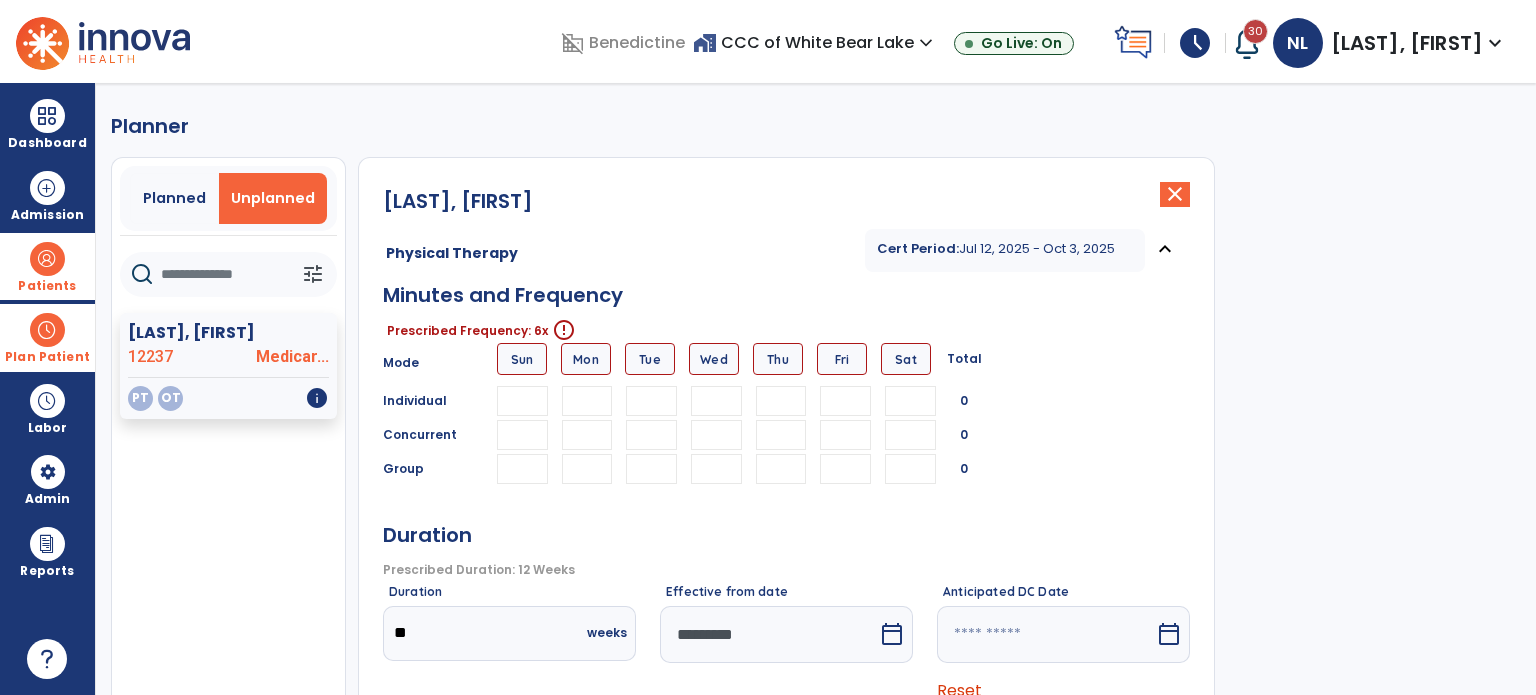 click at bounding box center (587, 401) 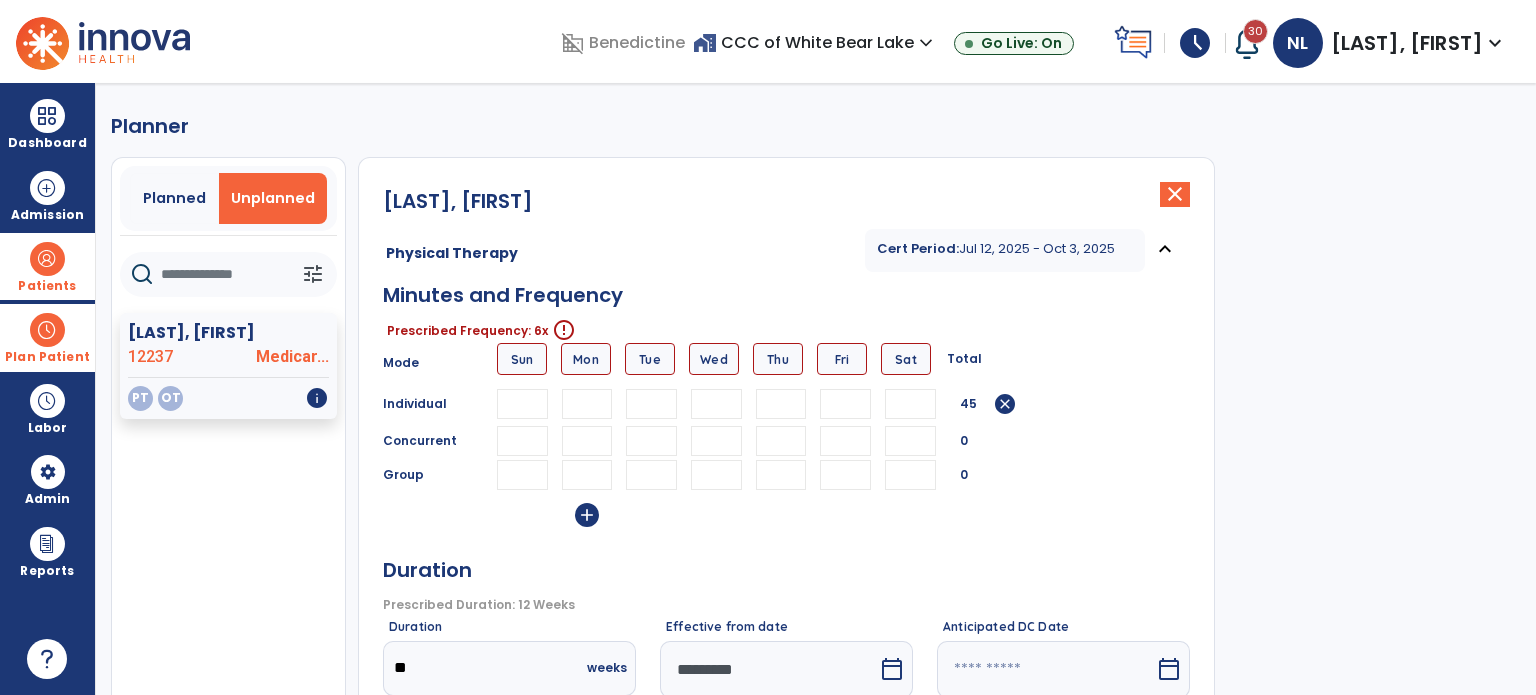 type on "**" 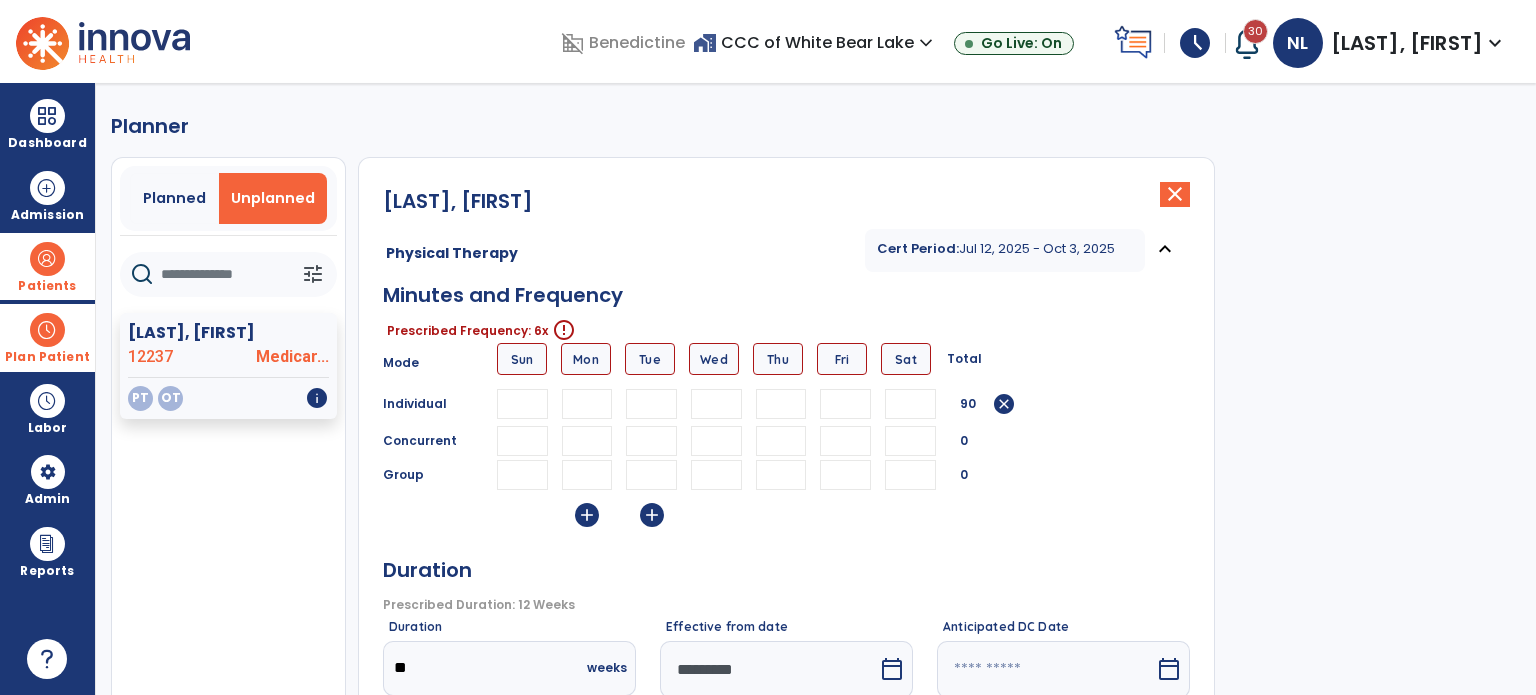 type on "**" 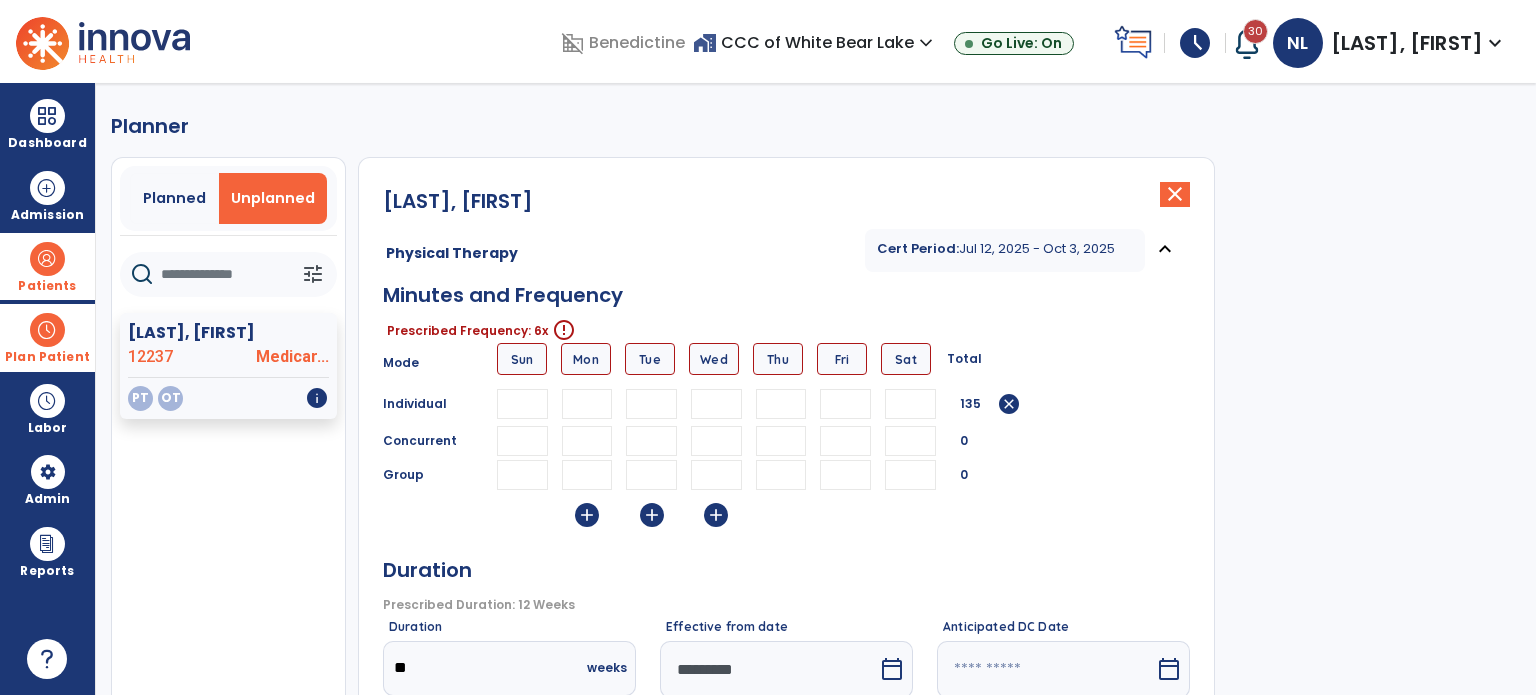 type on "**" 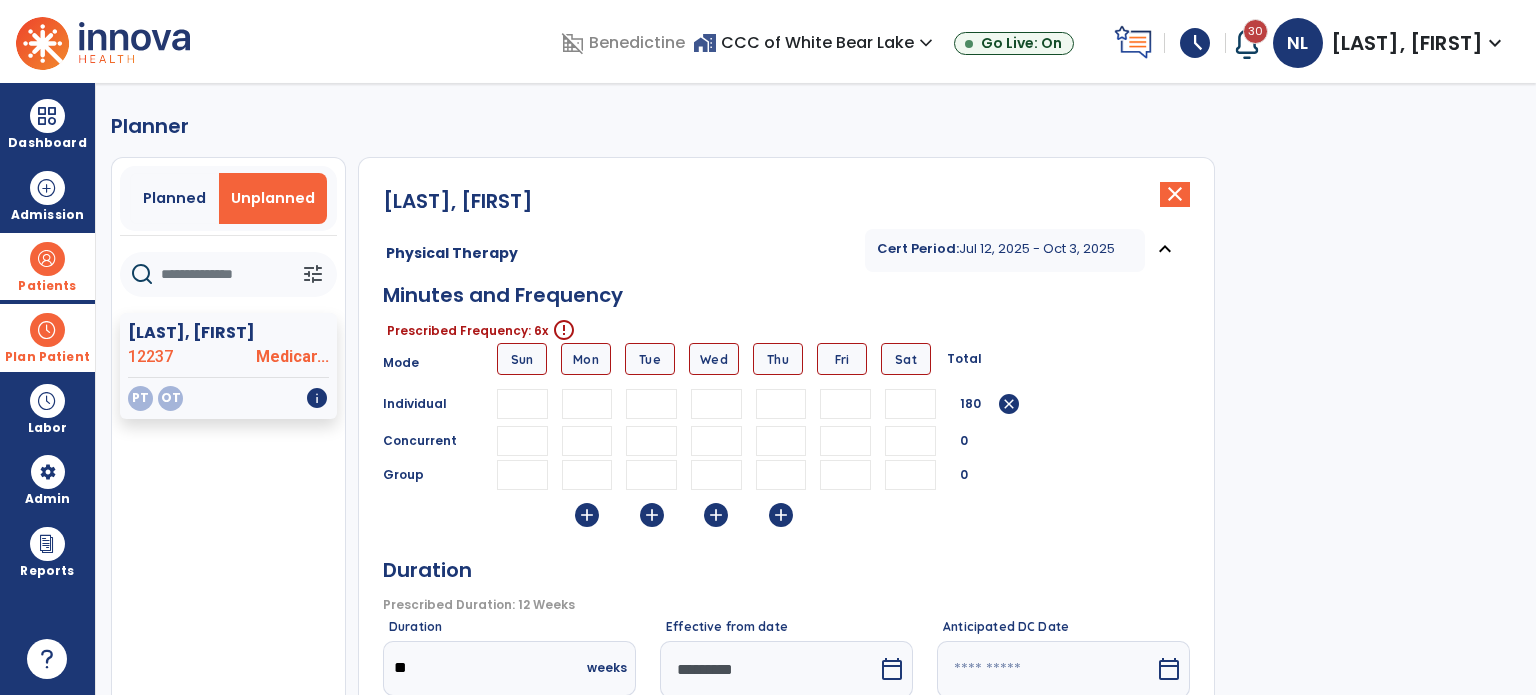 type on "**" 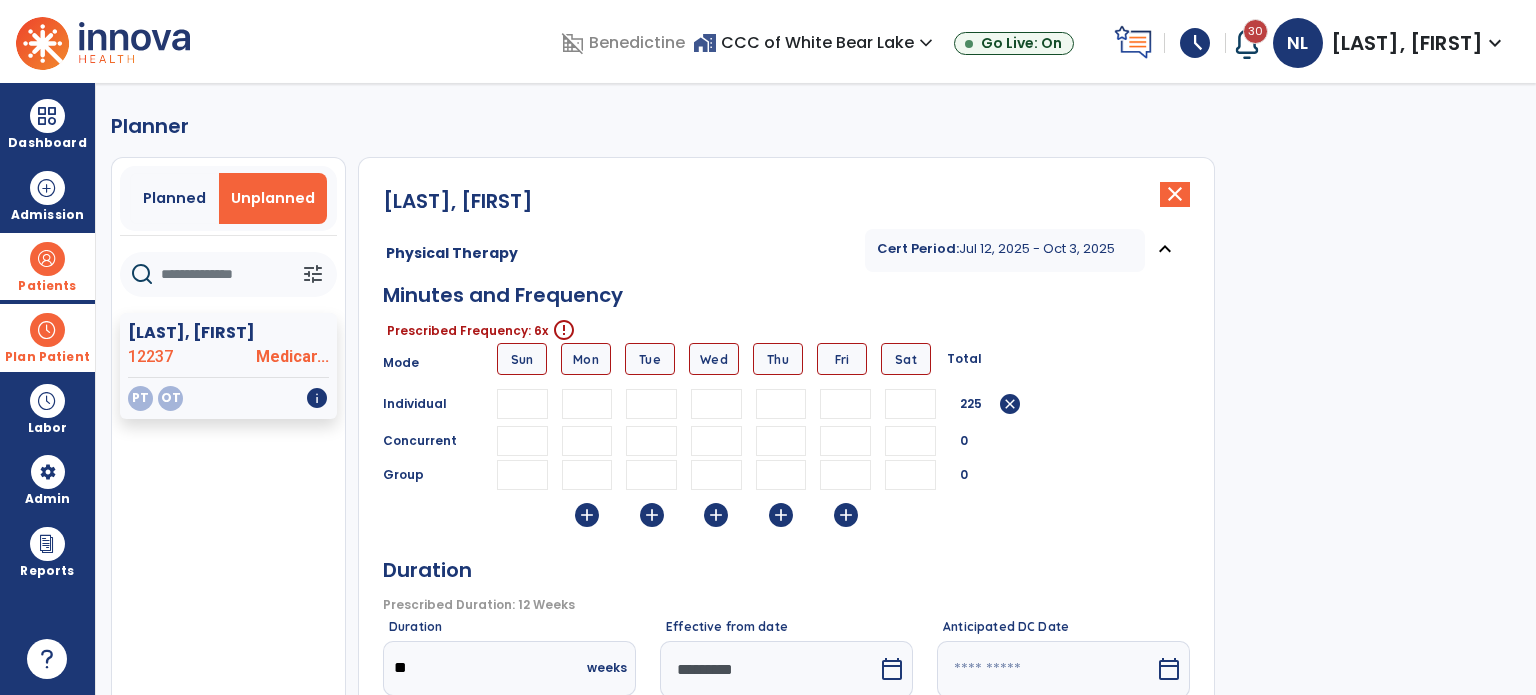 type on "**" 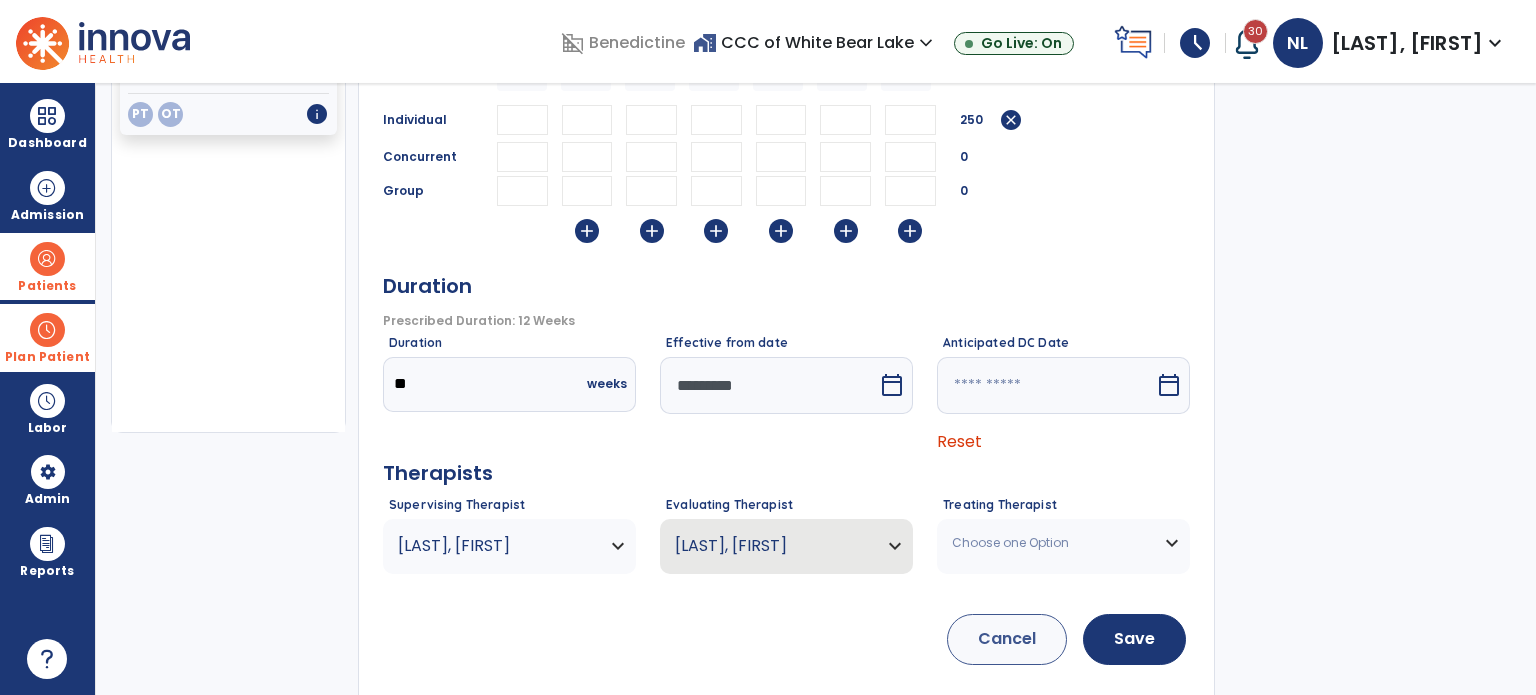scroll, scrollTop: 300, scrollLeft: 0, axis: vertical 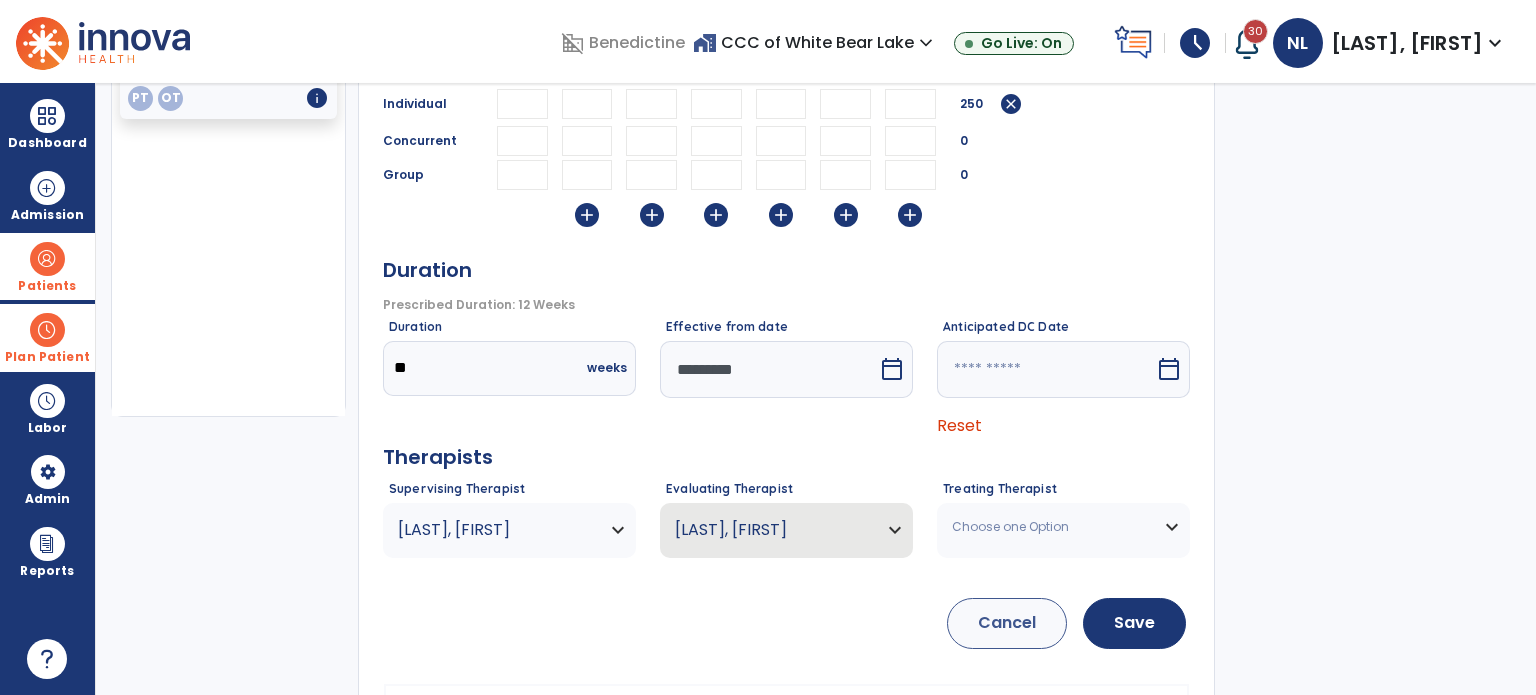 type on "**" 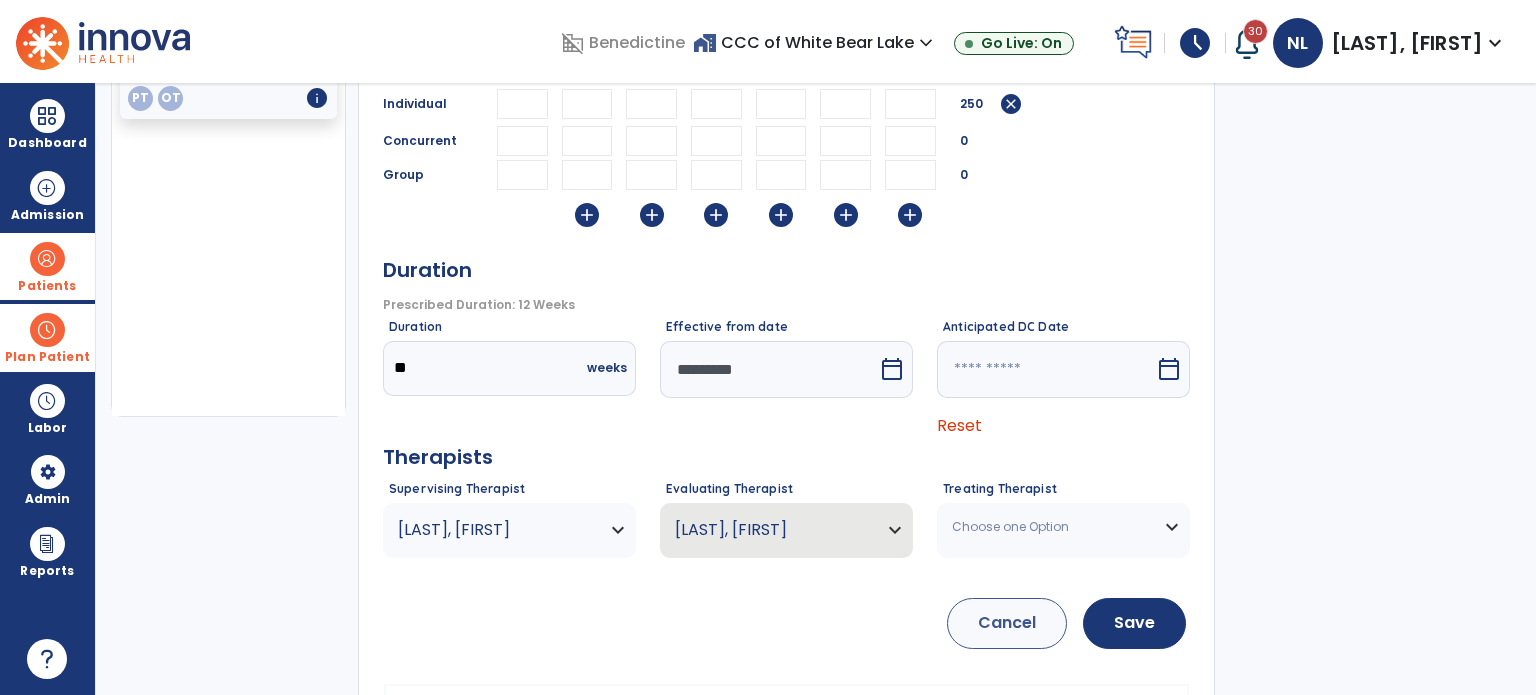 click on "*********" at bounding box center [769, 369] 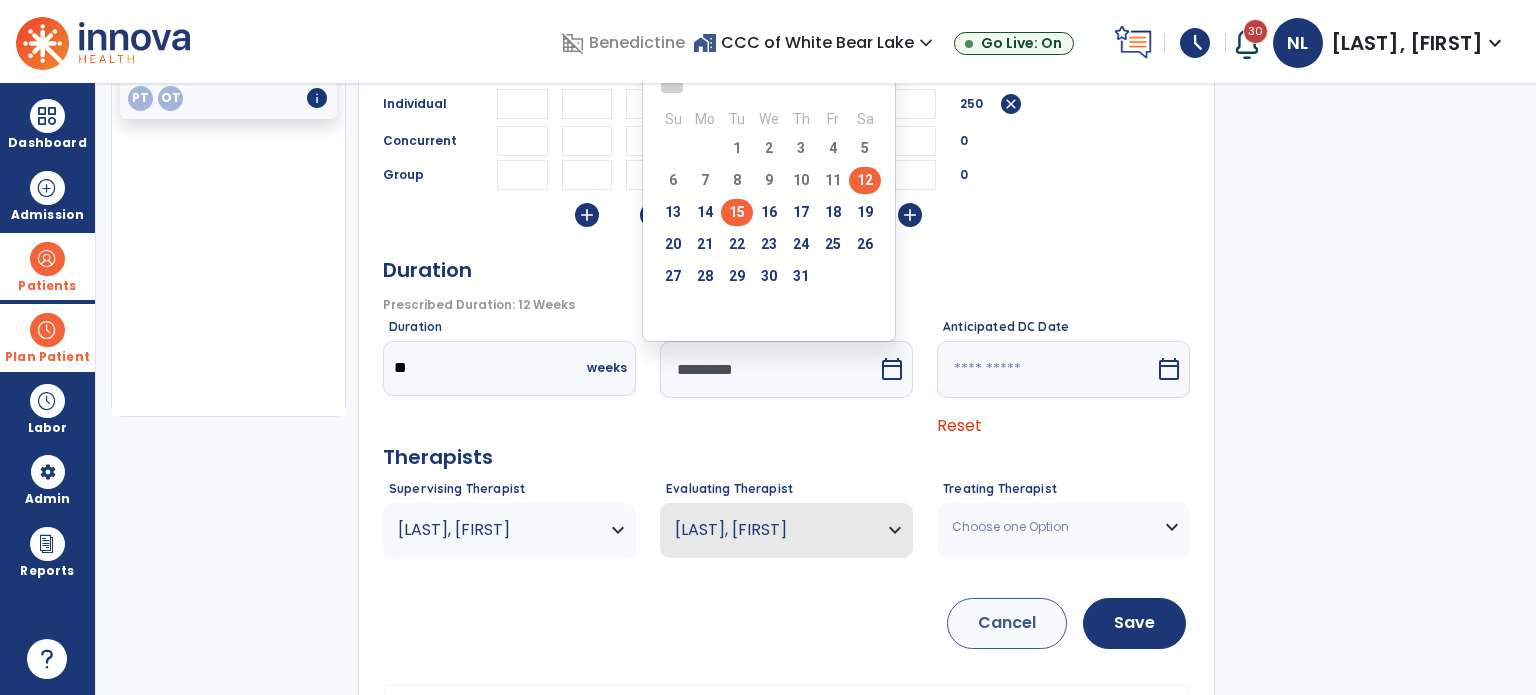 click on "15" at bounding box center (737, 212) 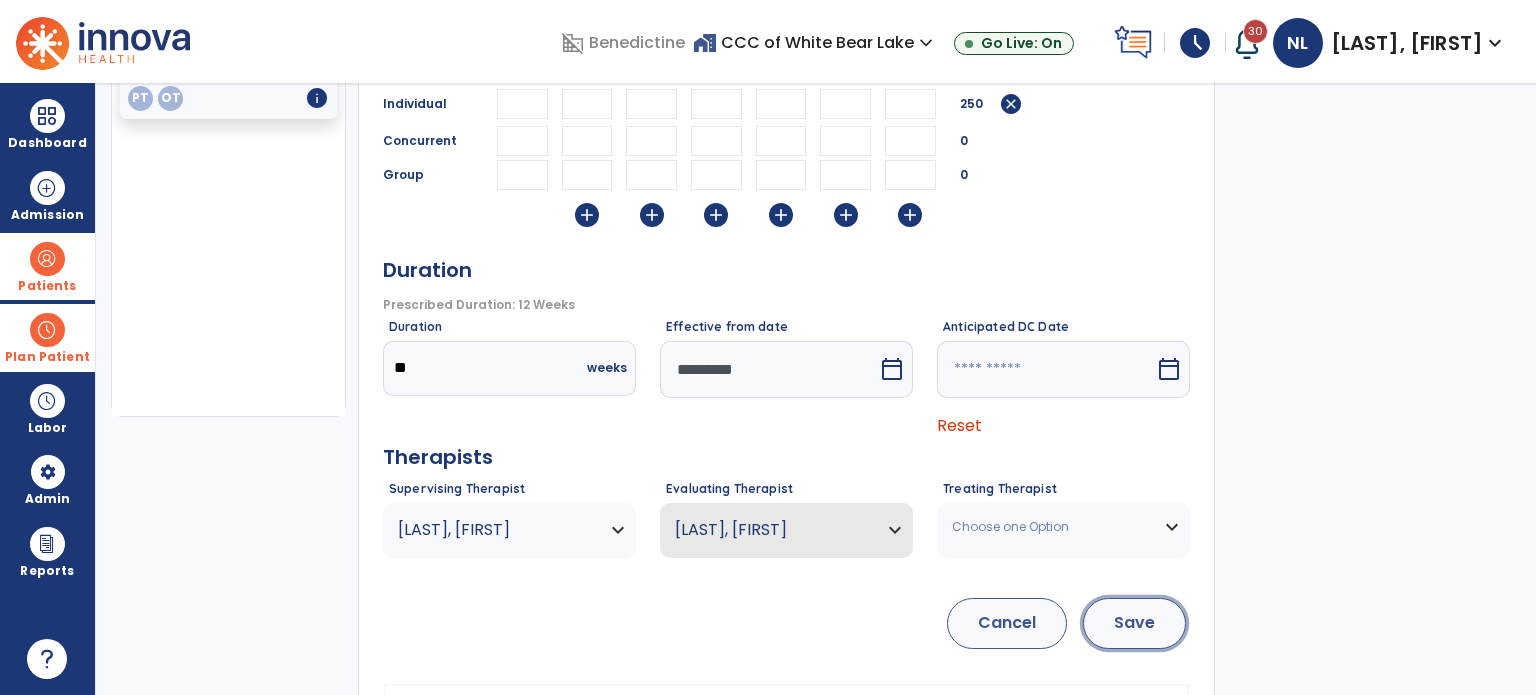 click on "Save" at bounding box center [1134, 623] 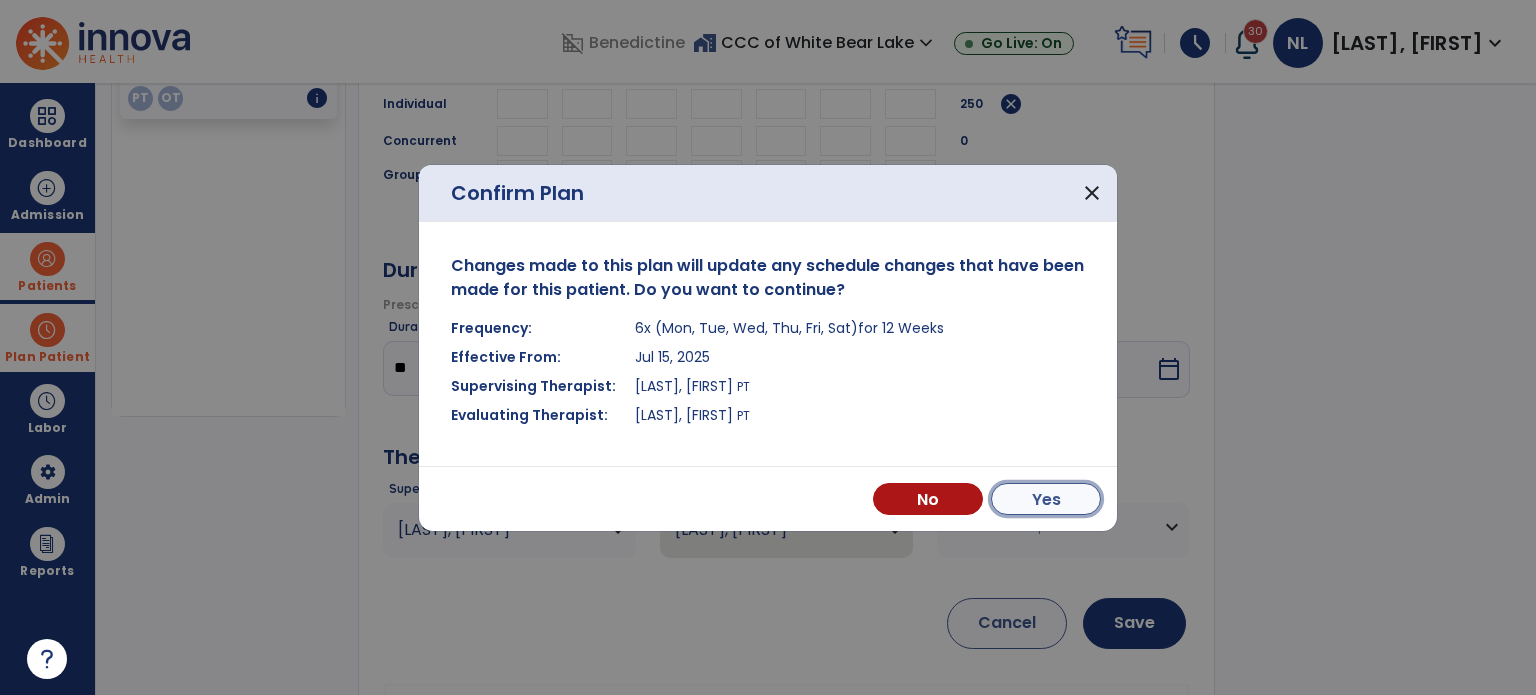 click on "Yes" at bounding box center (1046, 499) 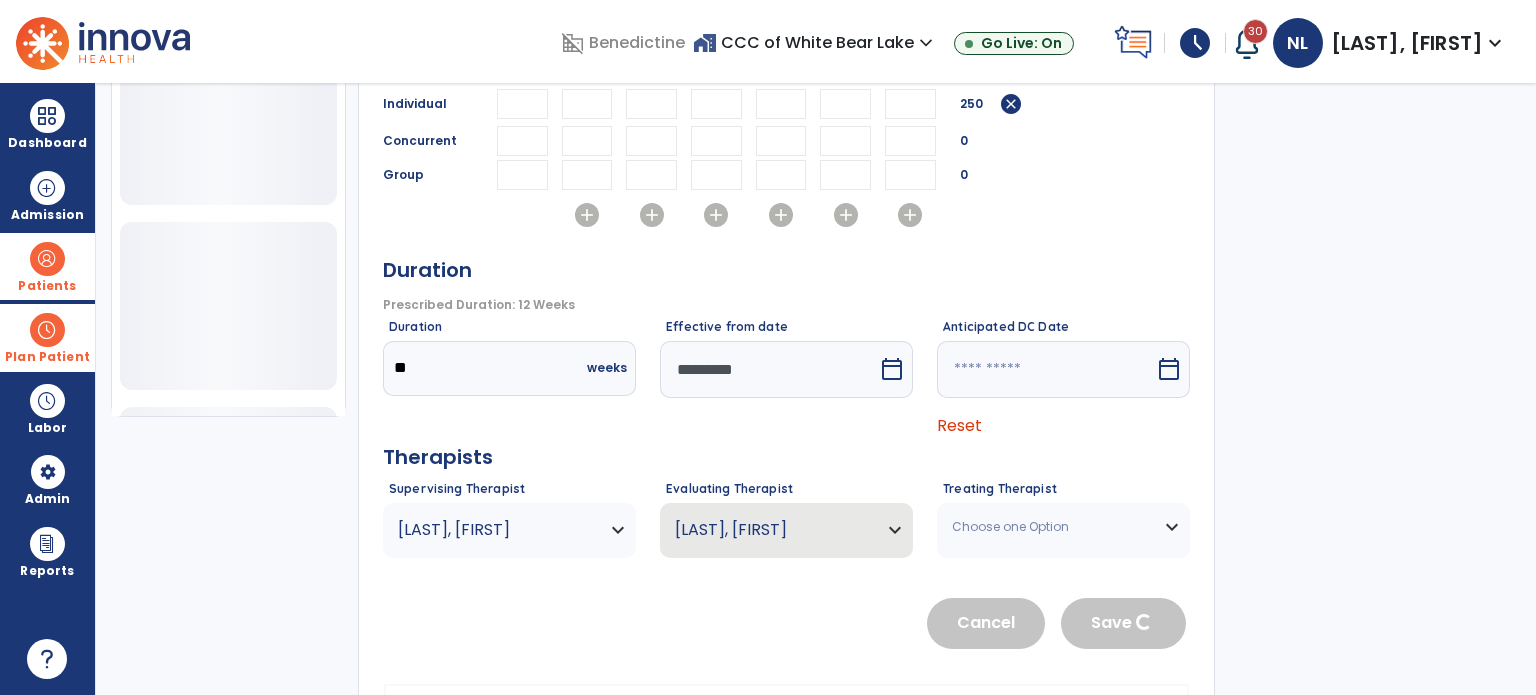 type 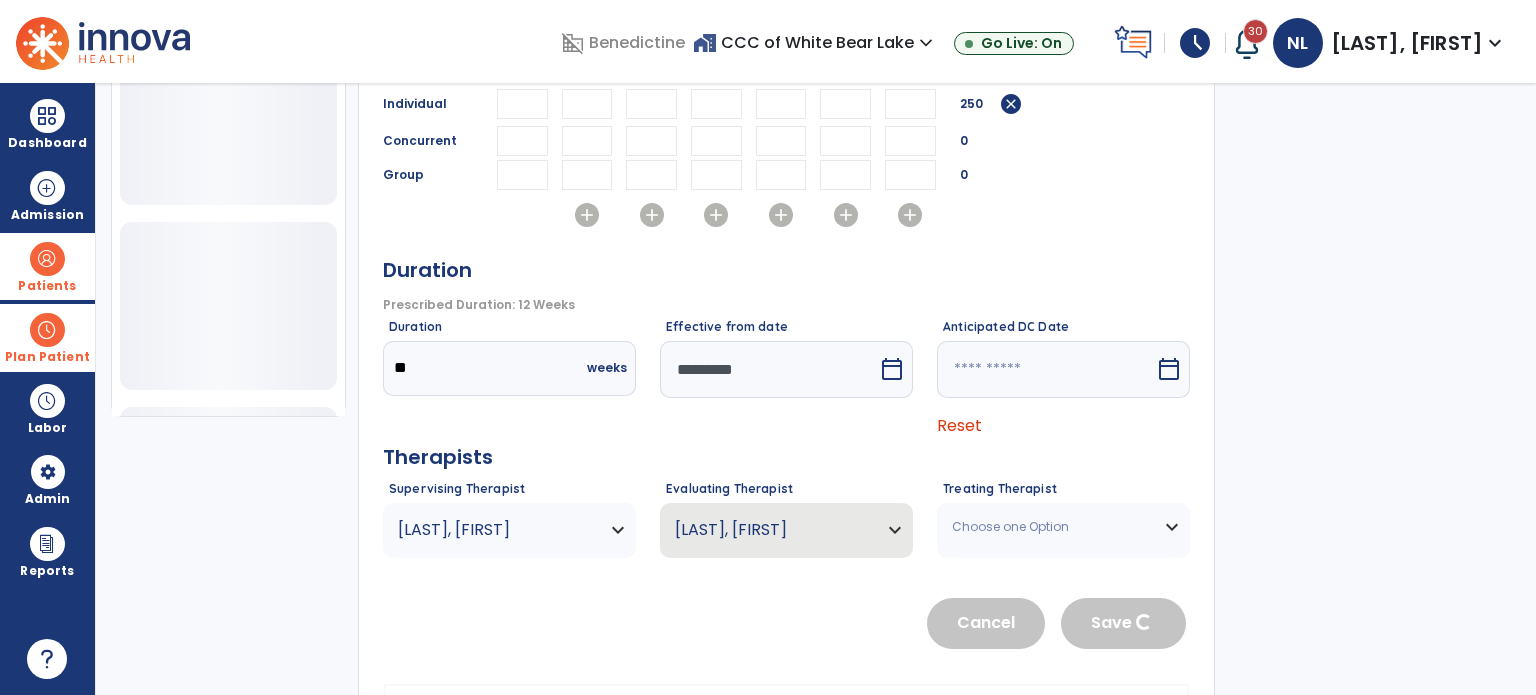 type 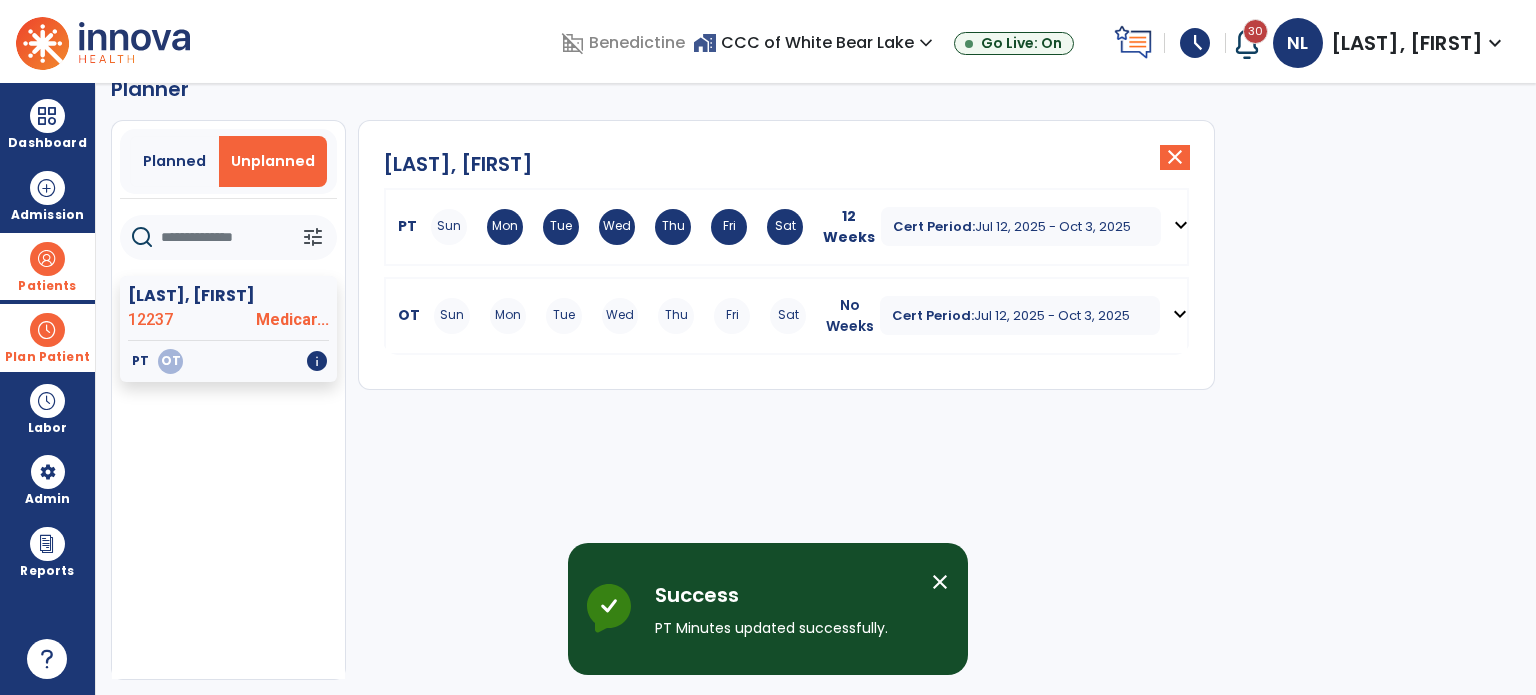 scroll, scrollTop: 36, scrollLeft: 0, axis: vertical 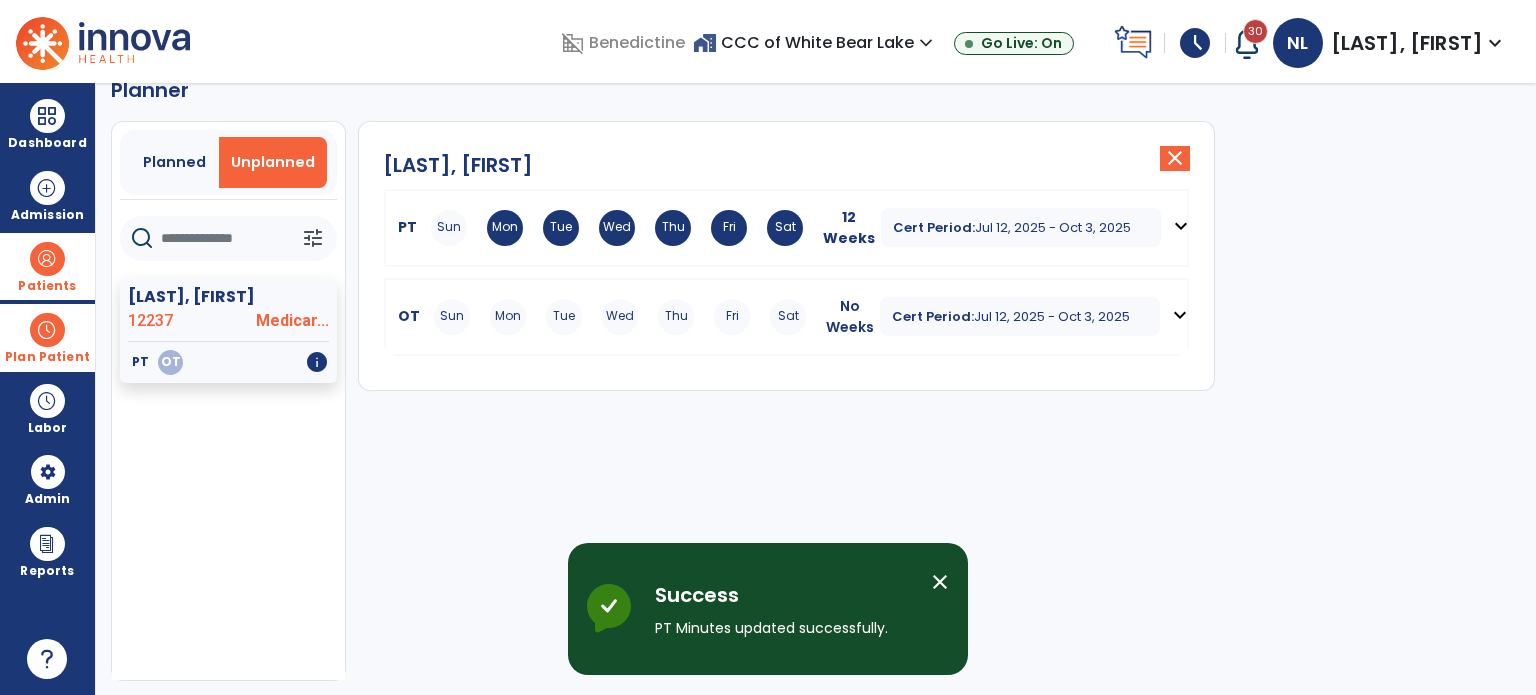 click on "expand_more" at bounding box center [1180, 315] 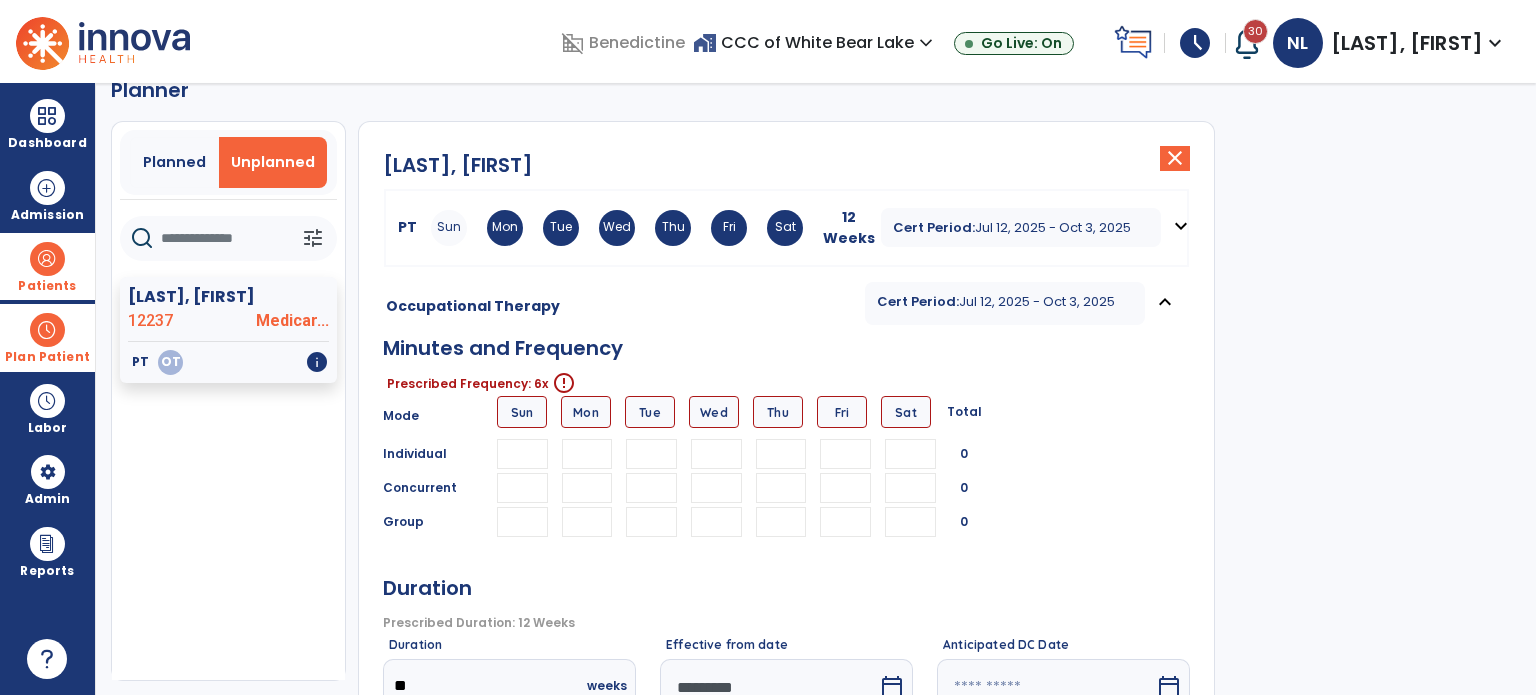 click at bounding box center (587, 454) 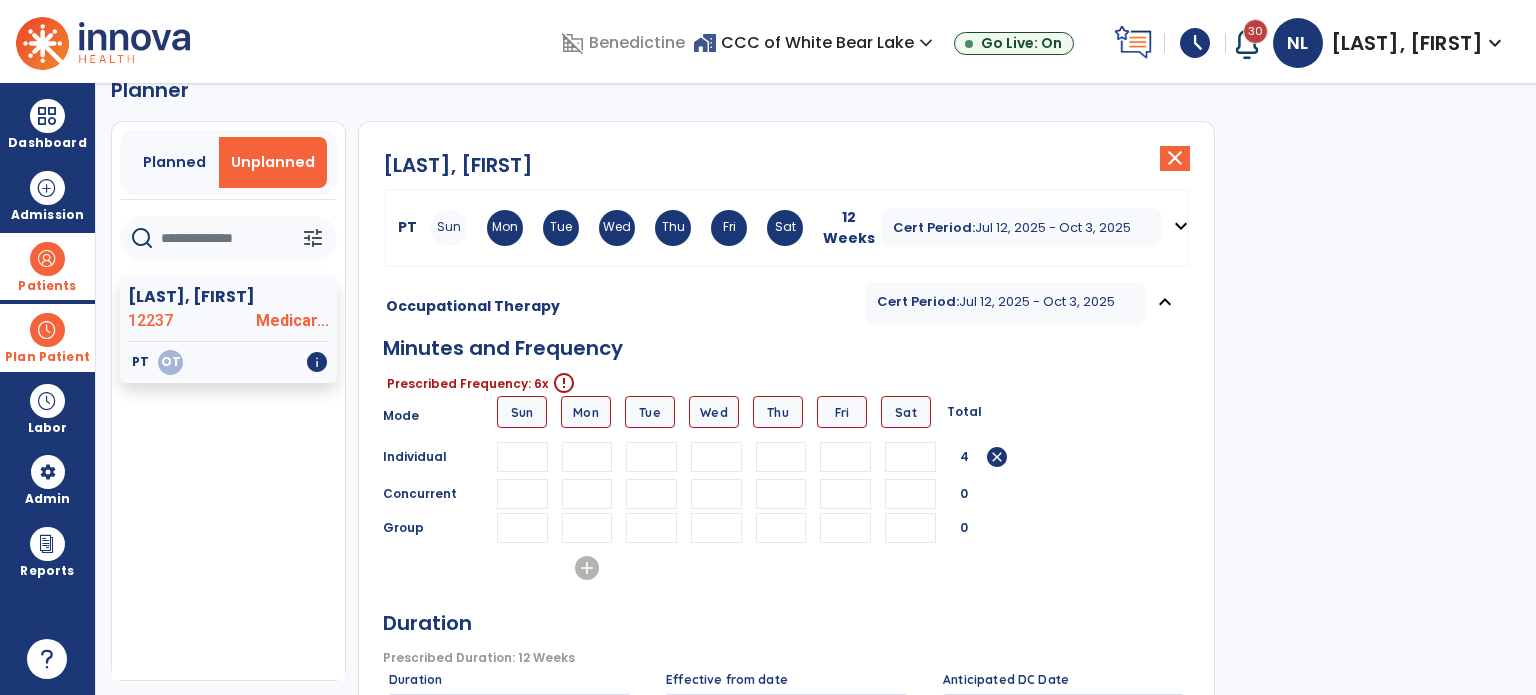 type on "**" 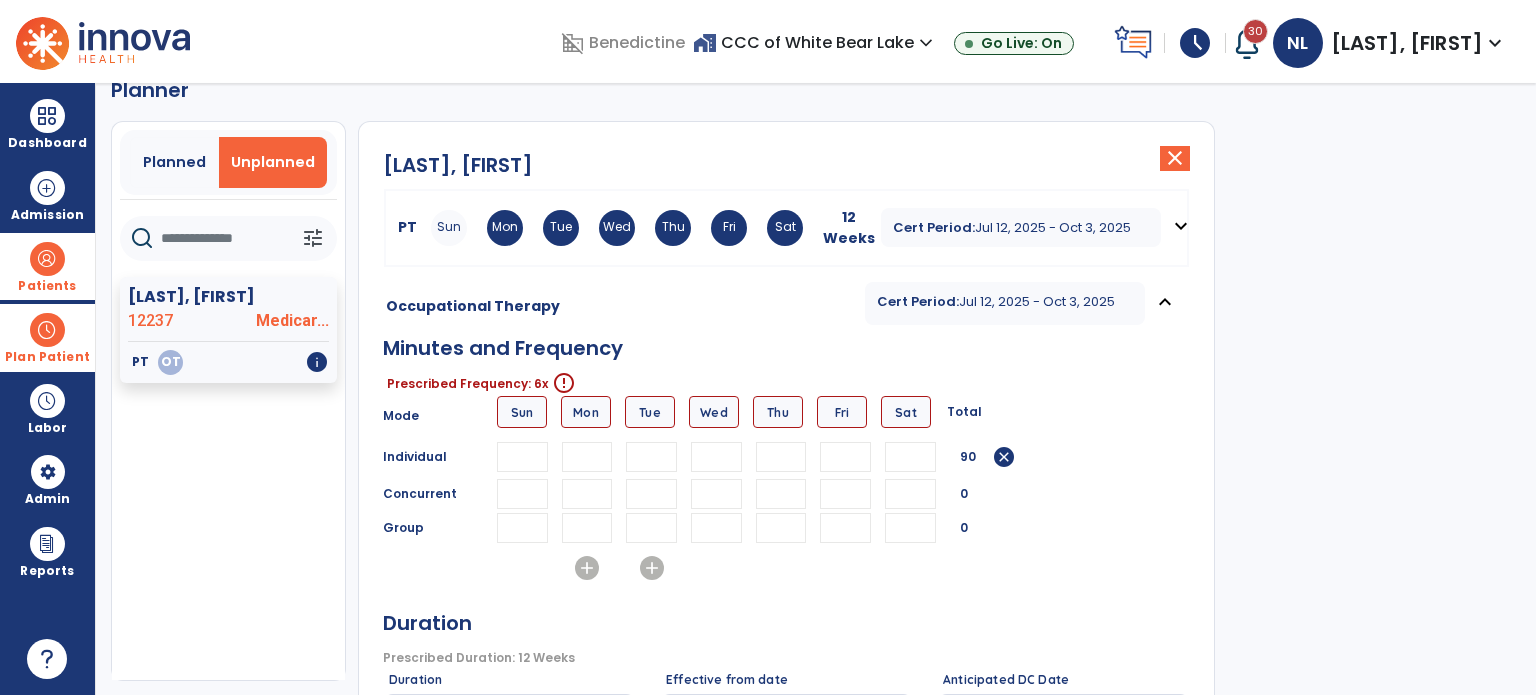 type on "**" 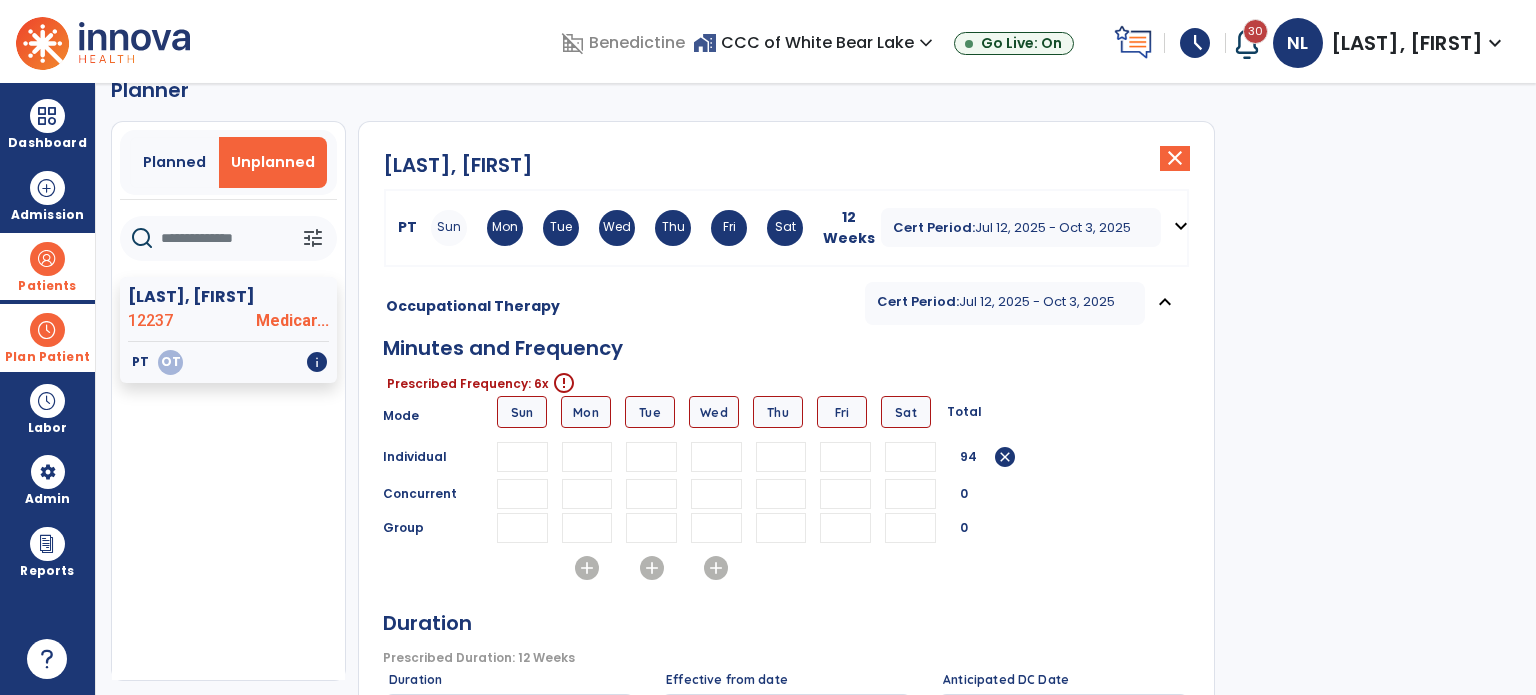 type on "**" 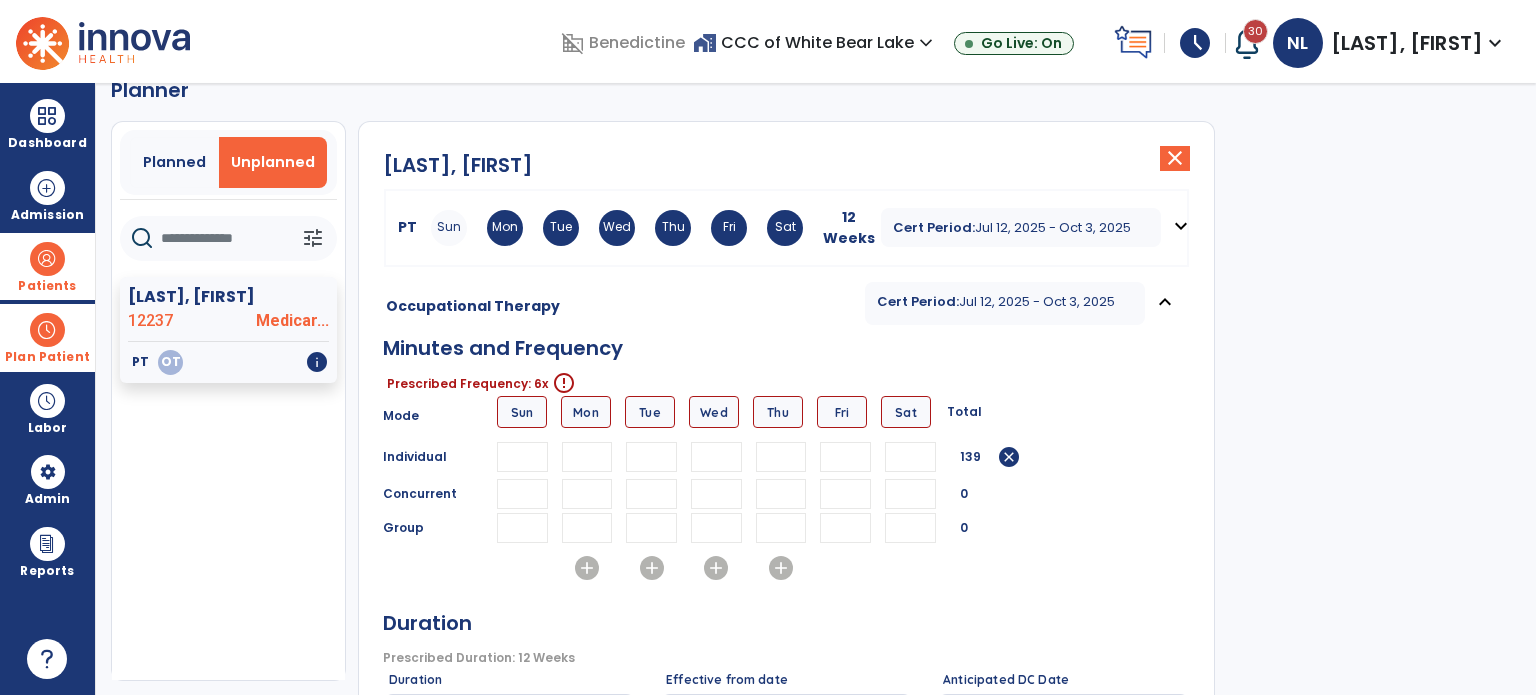 type on "**" 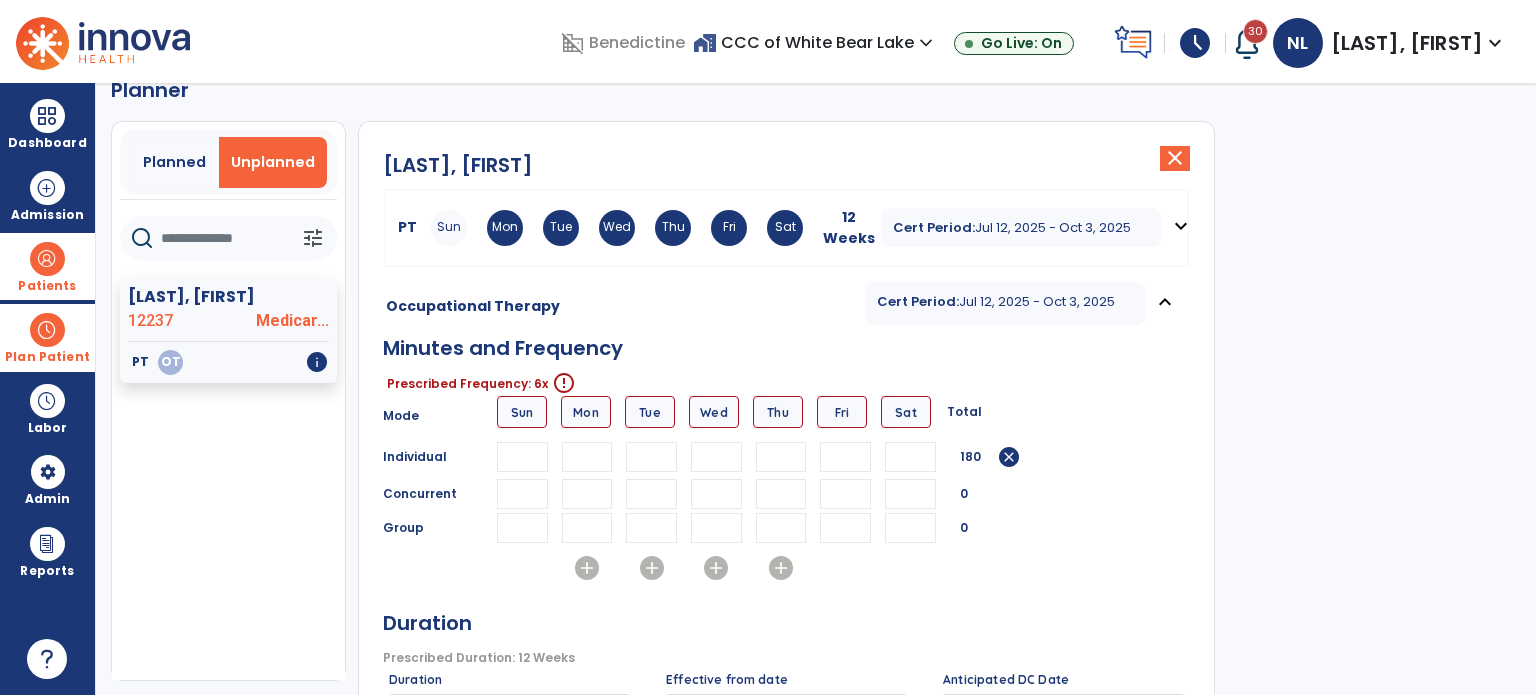 type on "**" 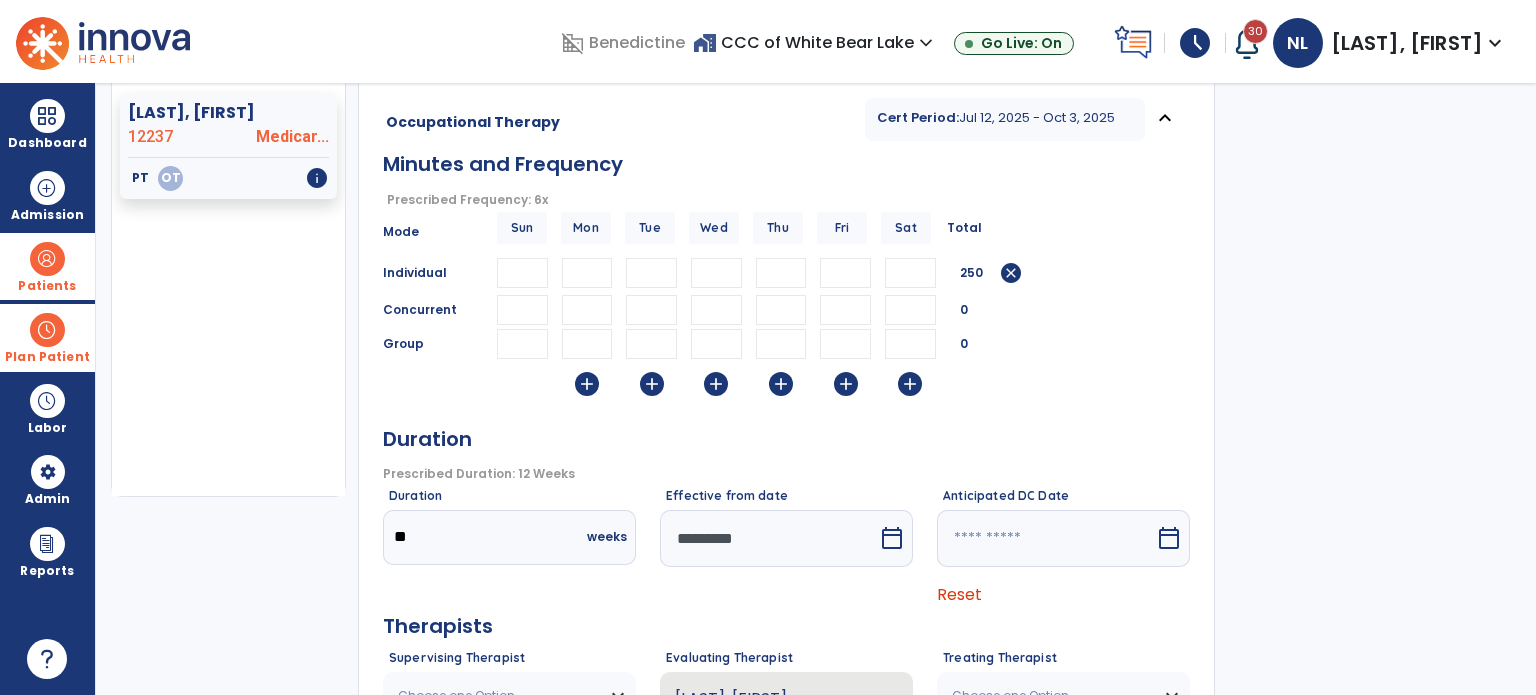 scroll, scrollTop: 236, scrollLeft: 0, axis: vertical 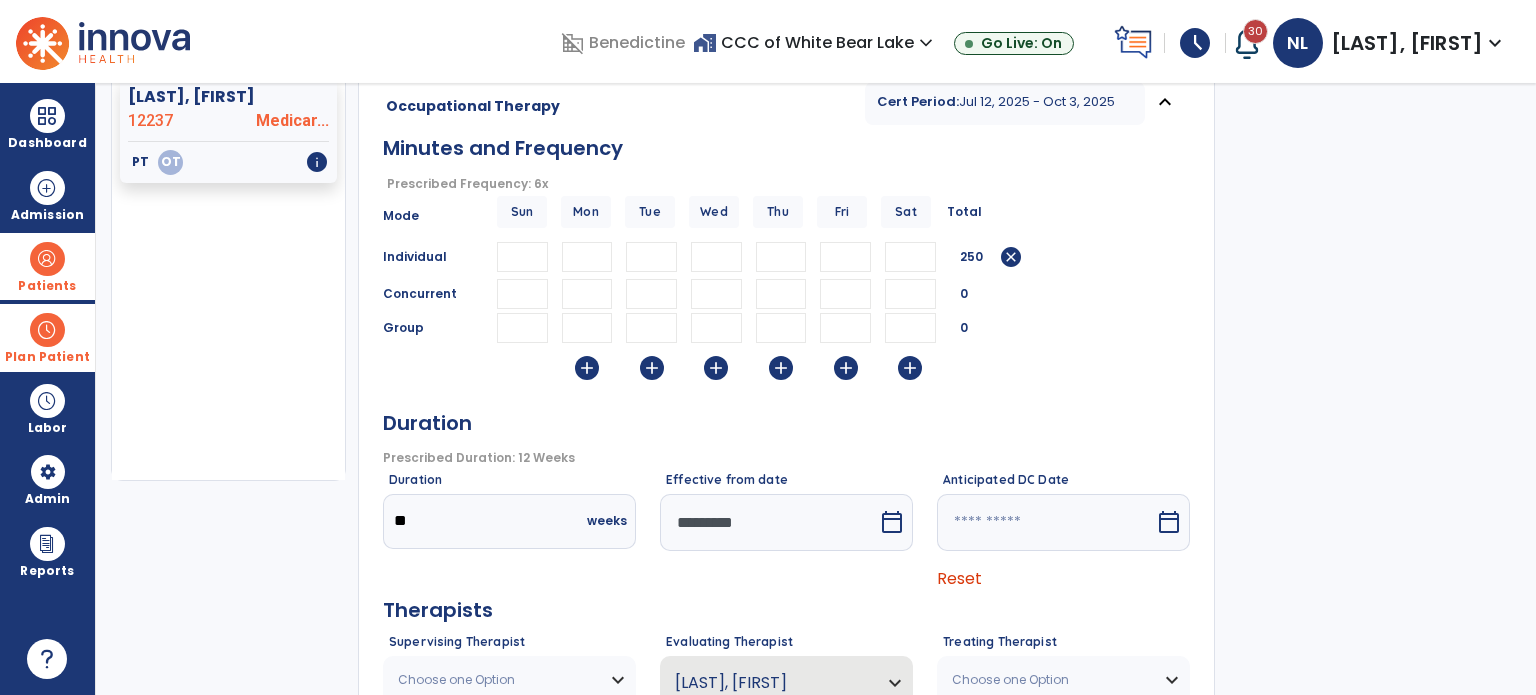 type on "**" 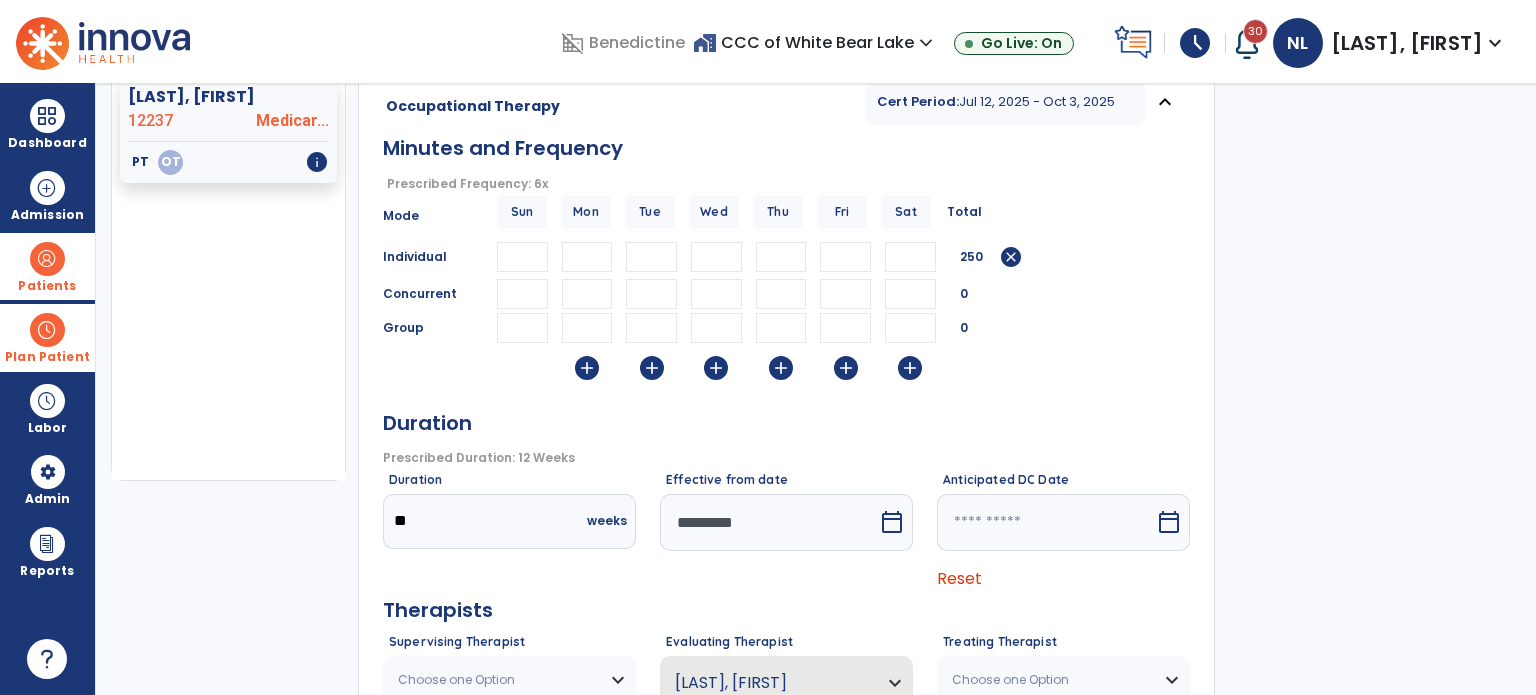 click on "*********" at bounding box center (769, 522) 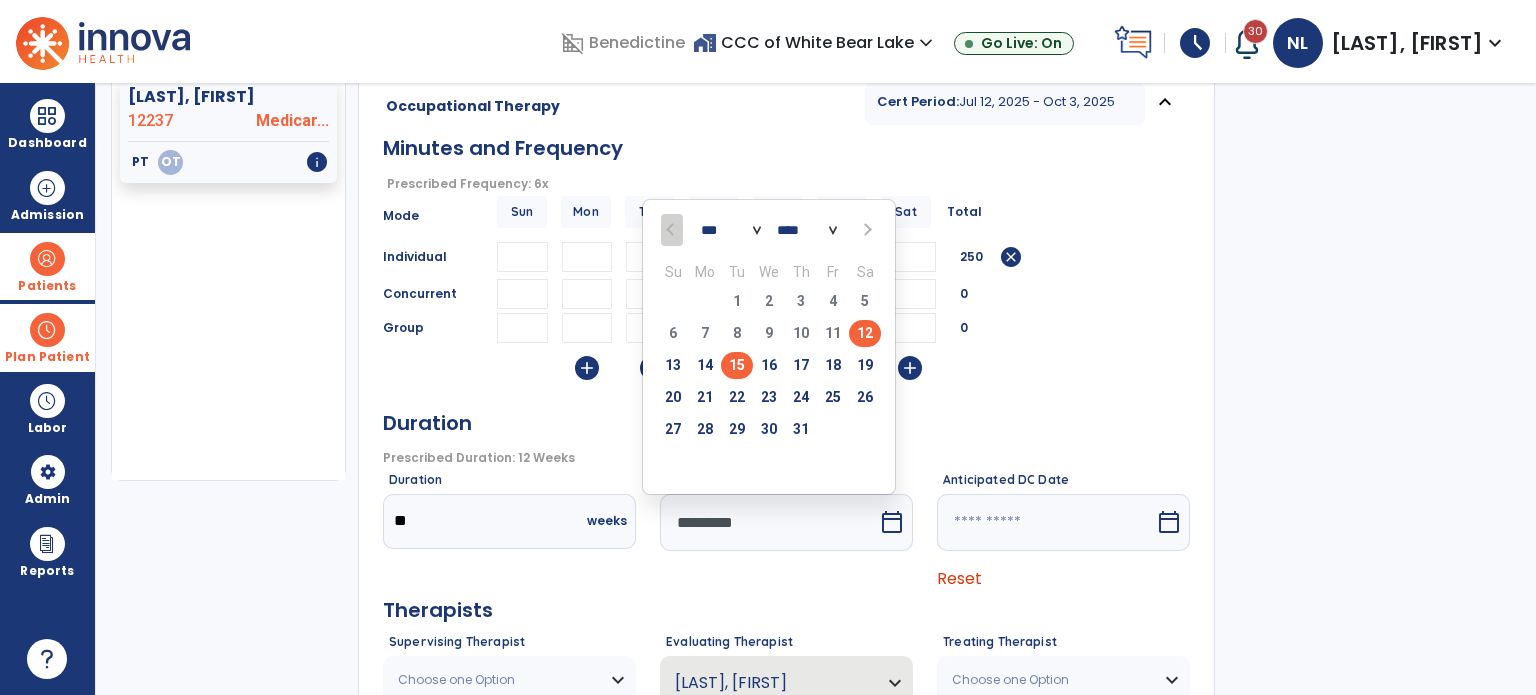 click on "15" at bounding box center (737, 365) 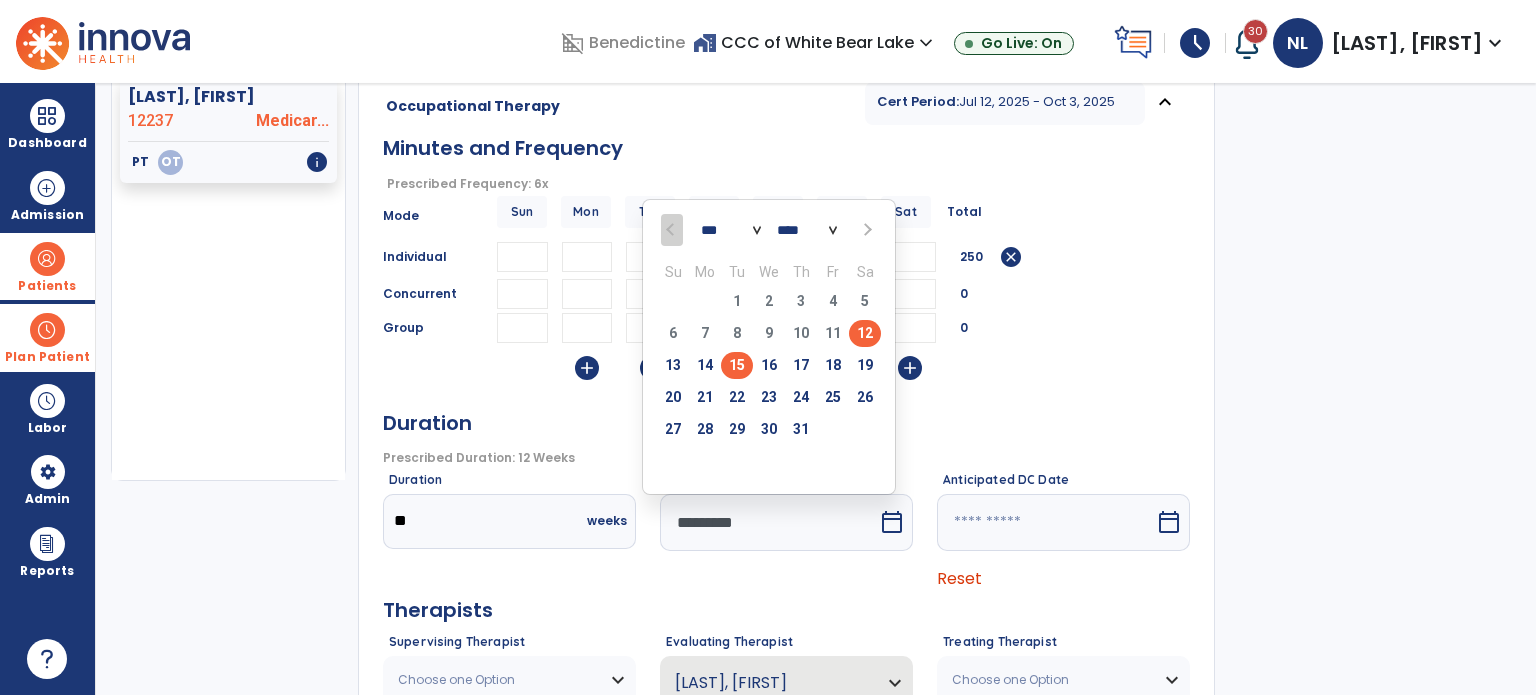 type on "*********" 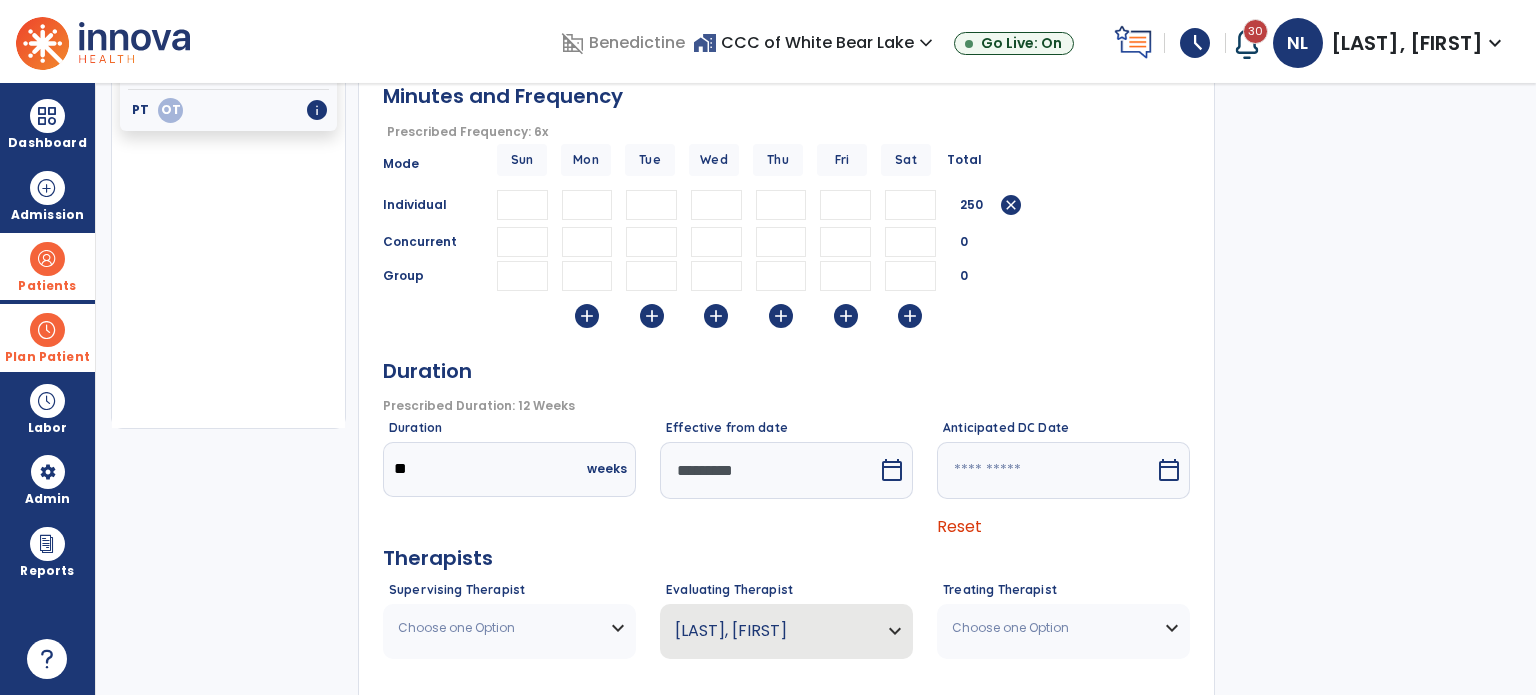 scroll, scrollTop: 398, scrollLeft: 0, axis: vertical 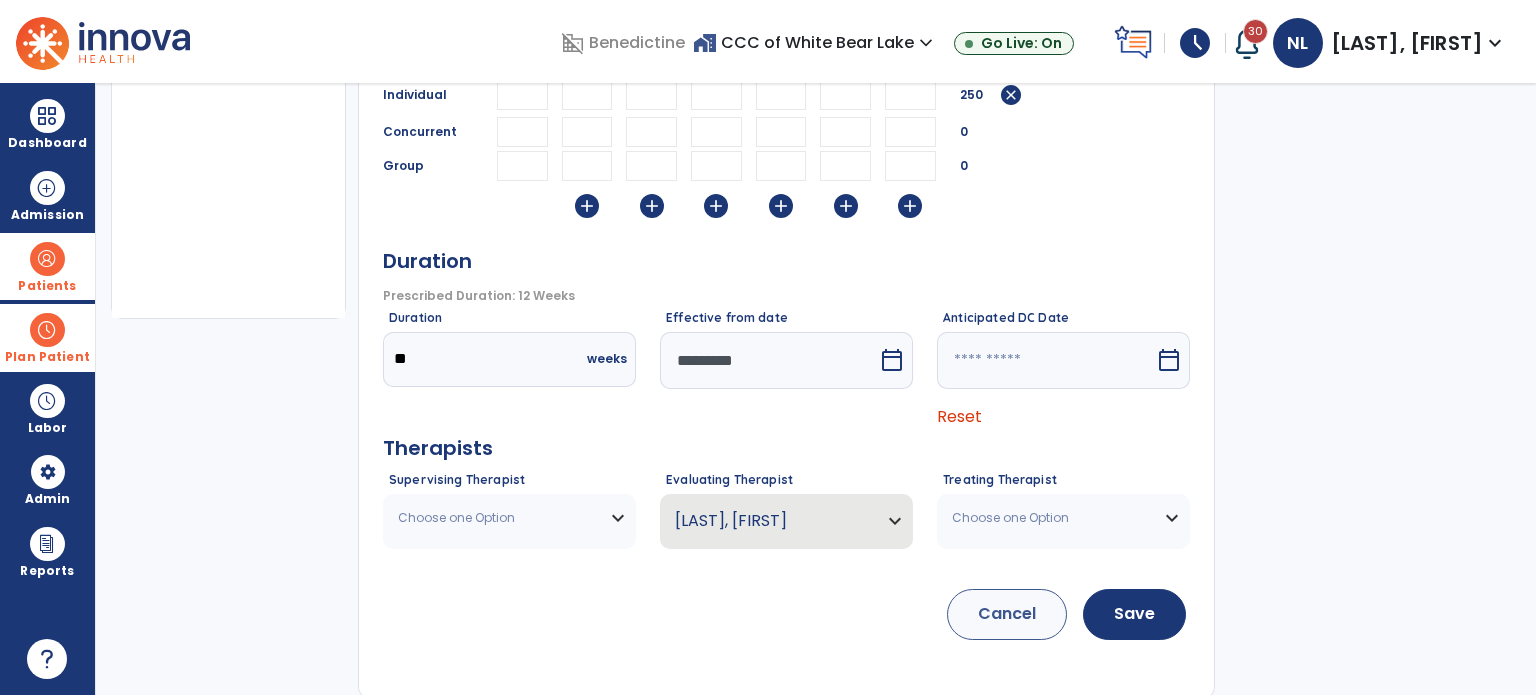 click on "Choose one Option" at bounding box center (497, 518) 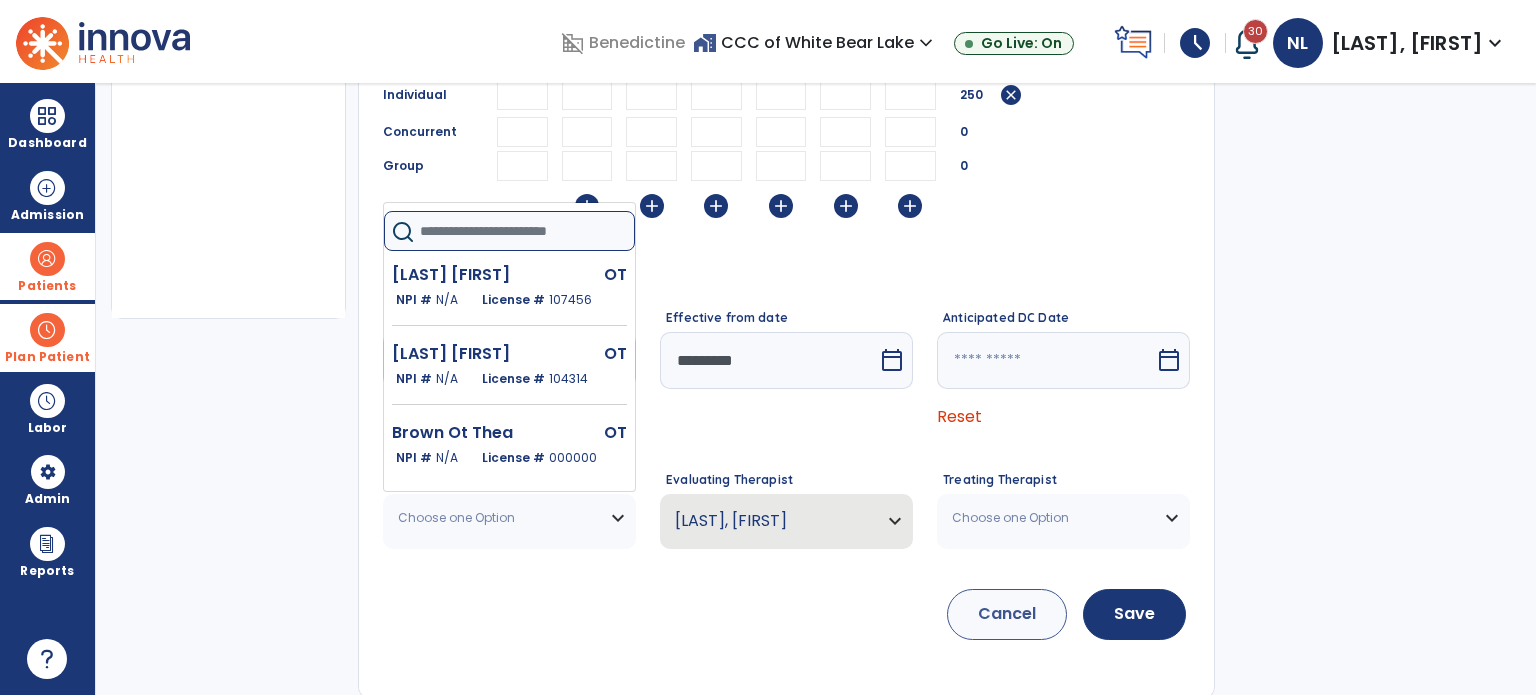click at bounding box center (527, 231) 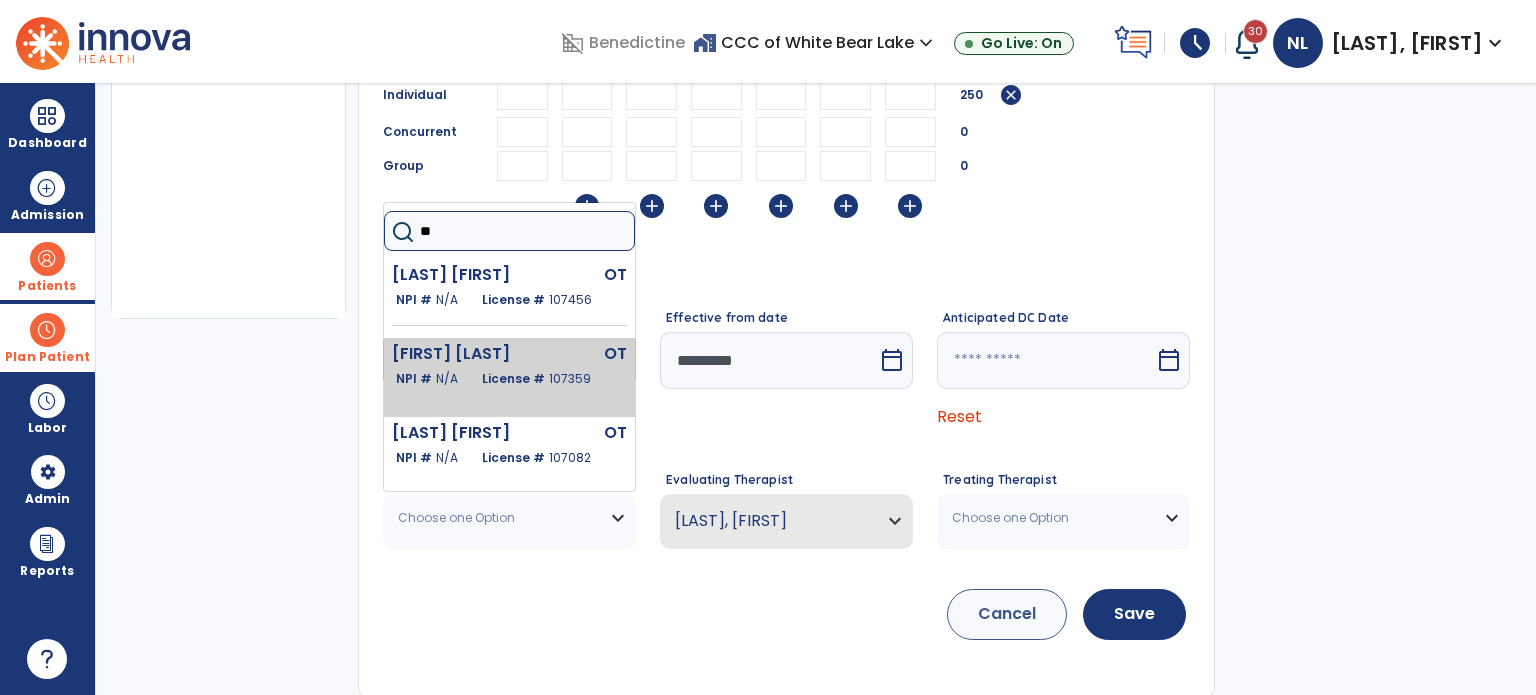 type on "**" 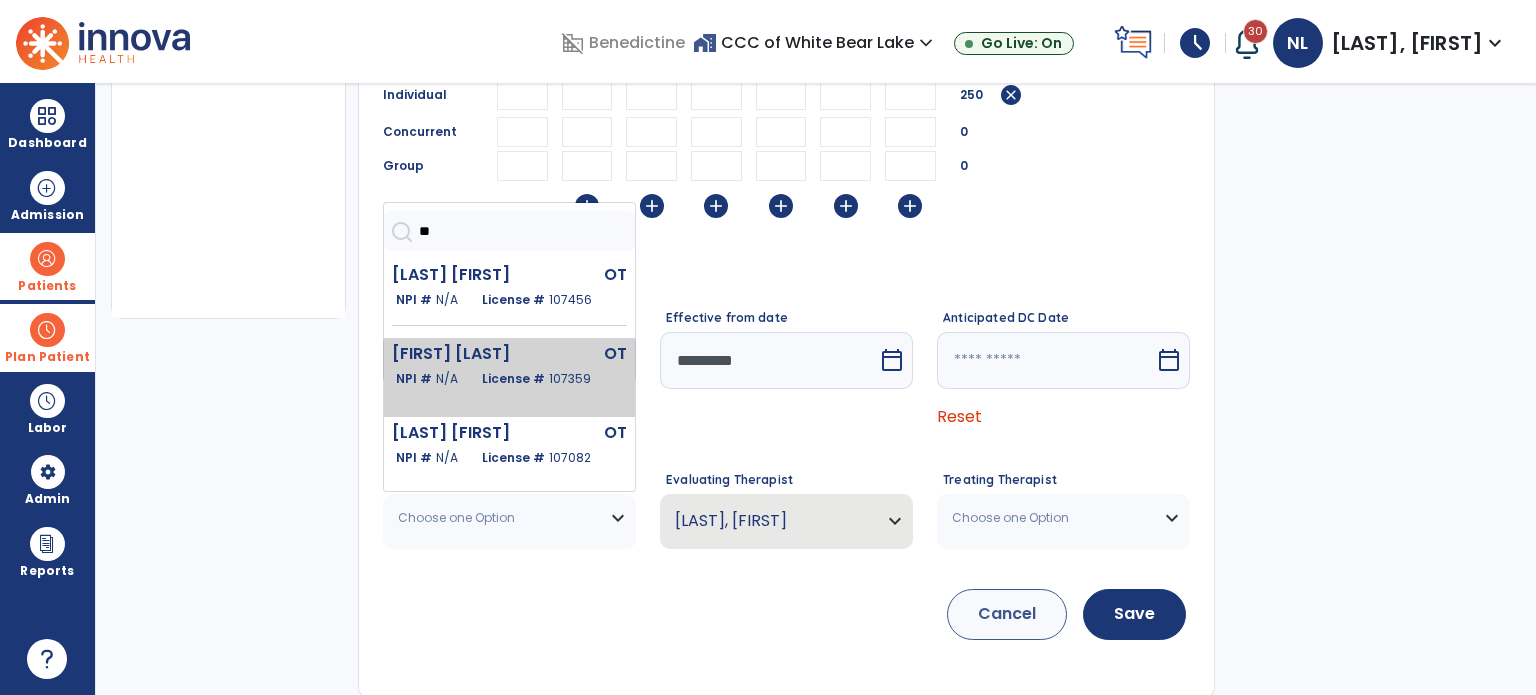 click on "Deutsch Greta  OT   NPI #  N/A   License #  107359" at bounding box center (509, 377) 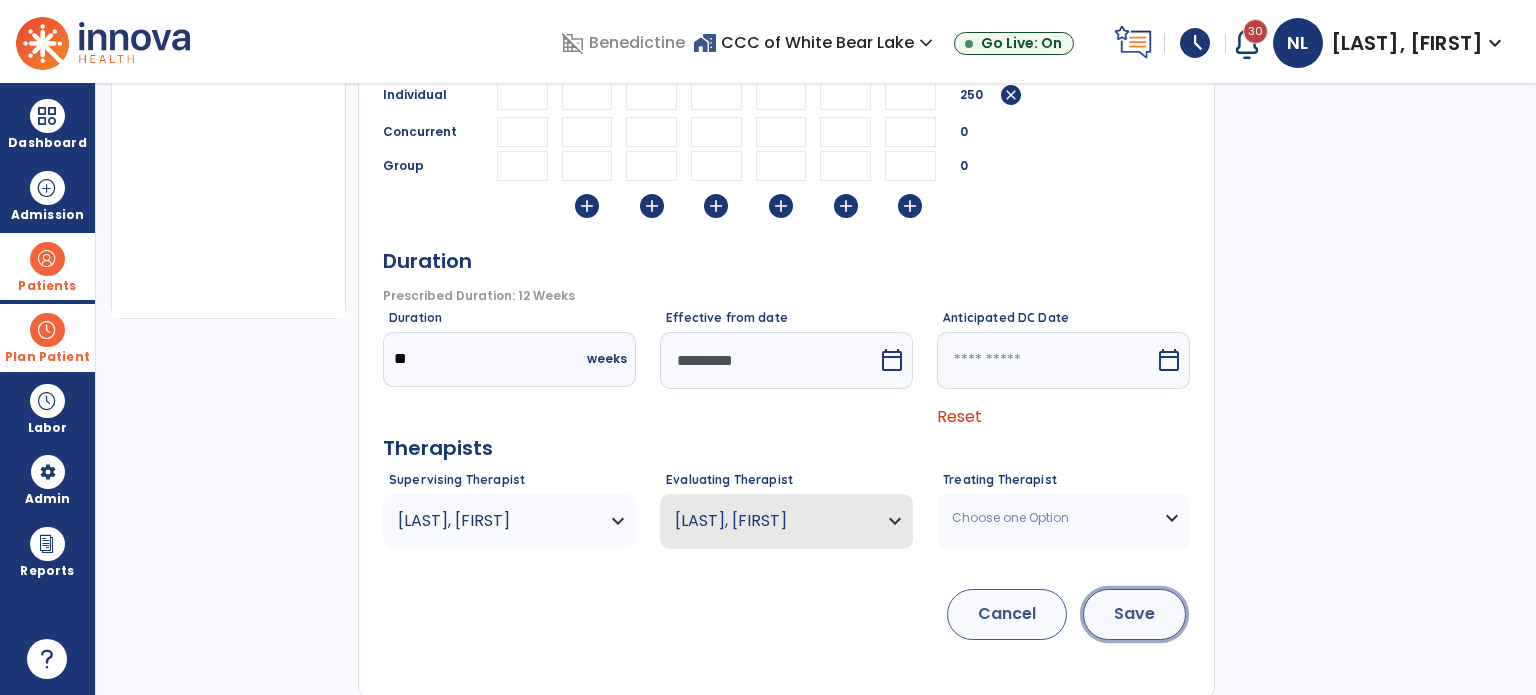 click on "Save" at bounding box center [1134, 614] 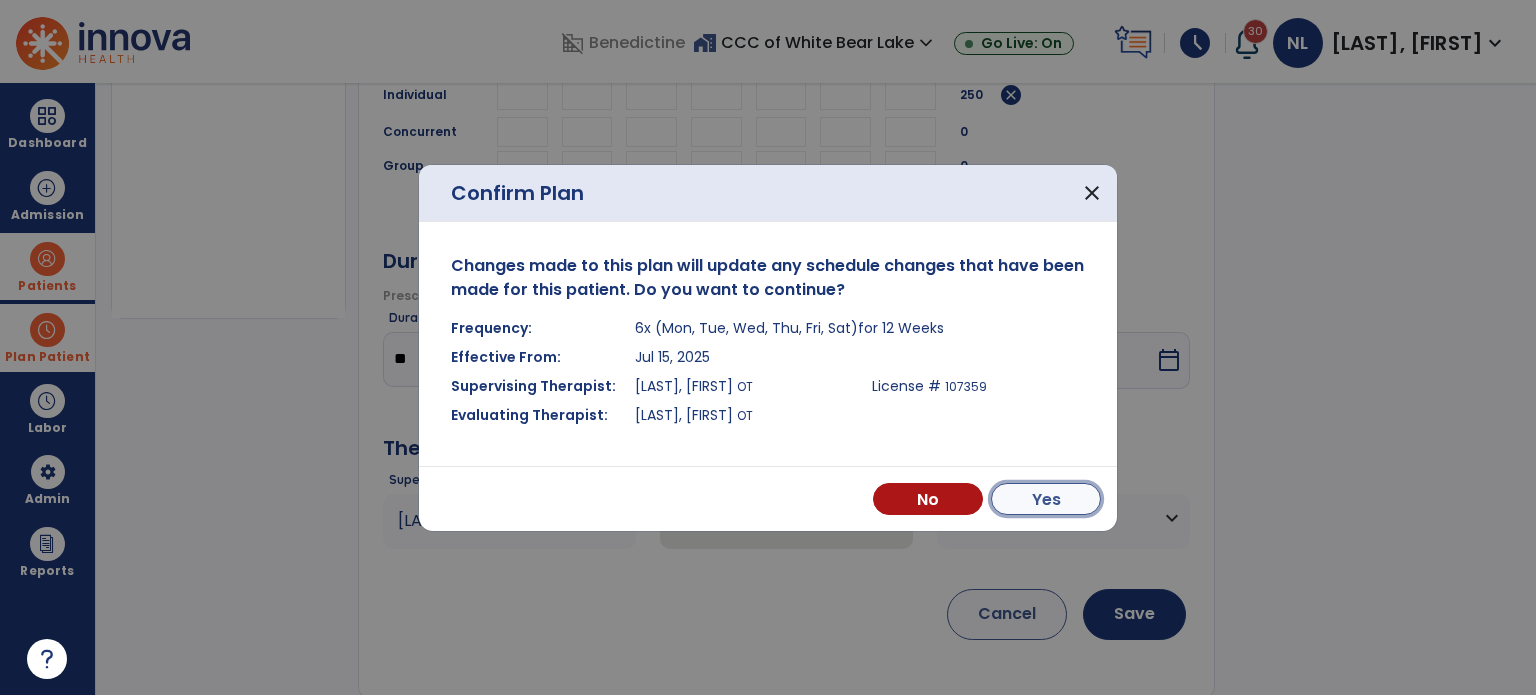 click on "Yes" at bounding box center (1046, 499) 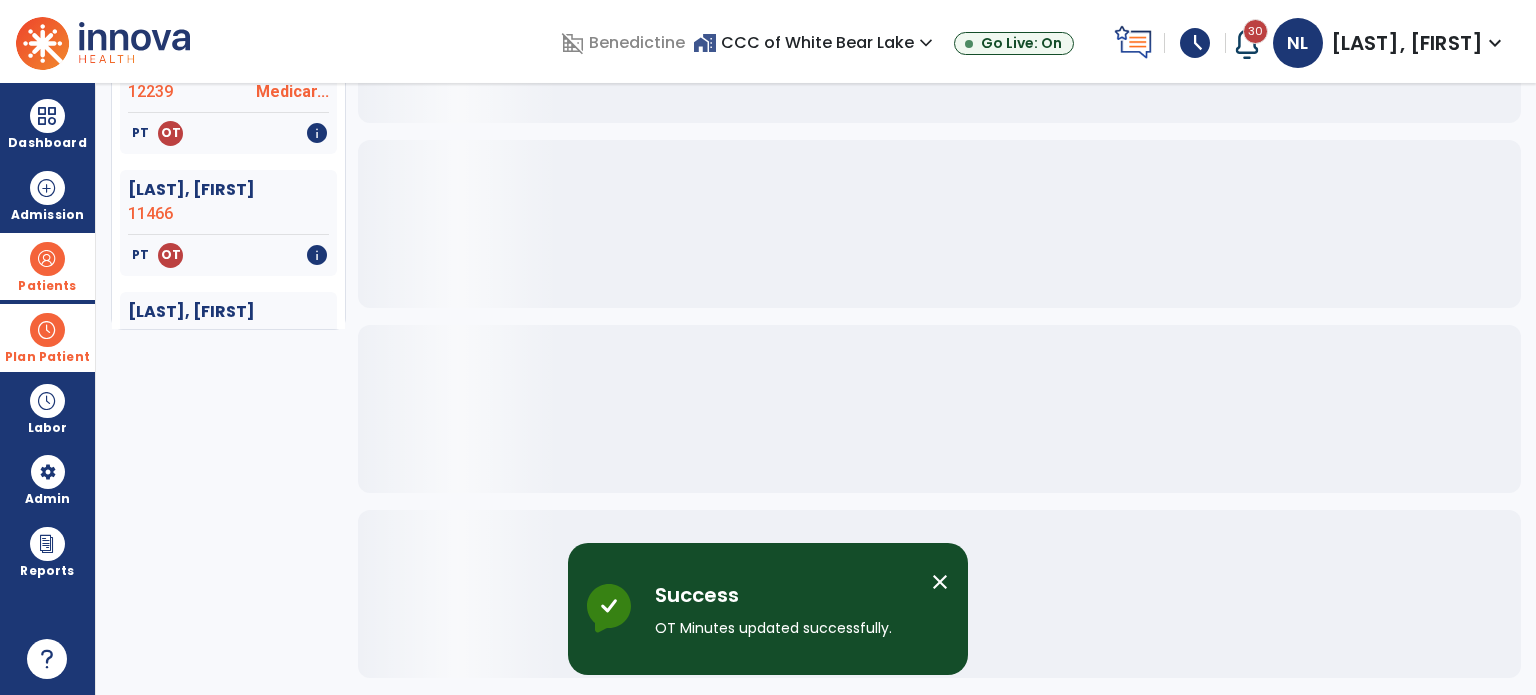 scroll, scrollTop: 379, scrollLeft: 0, axis: vertical 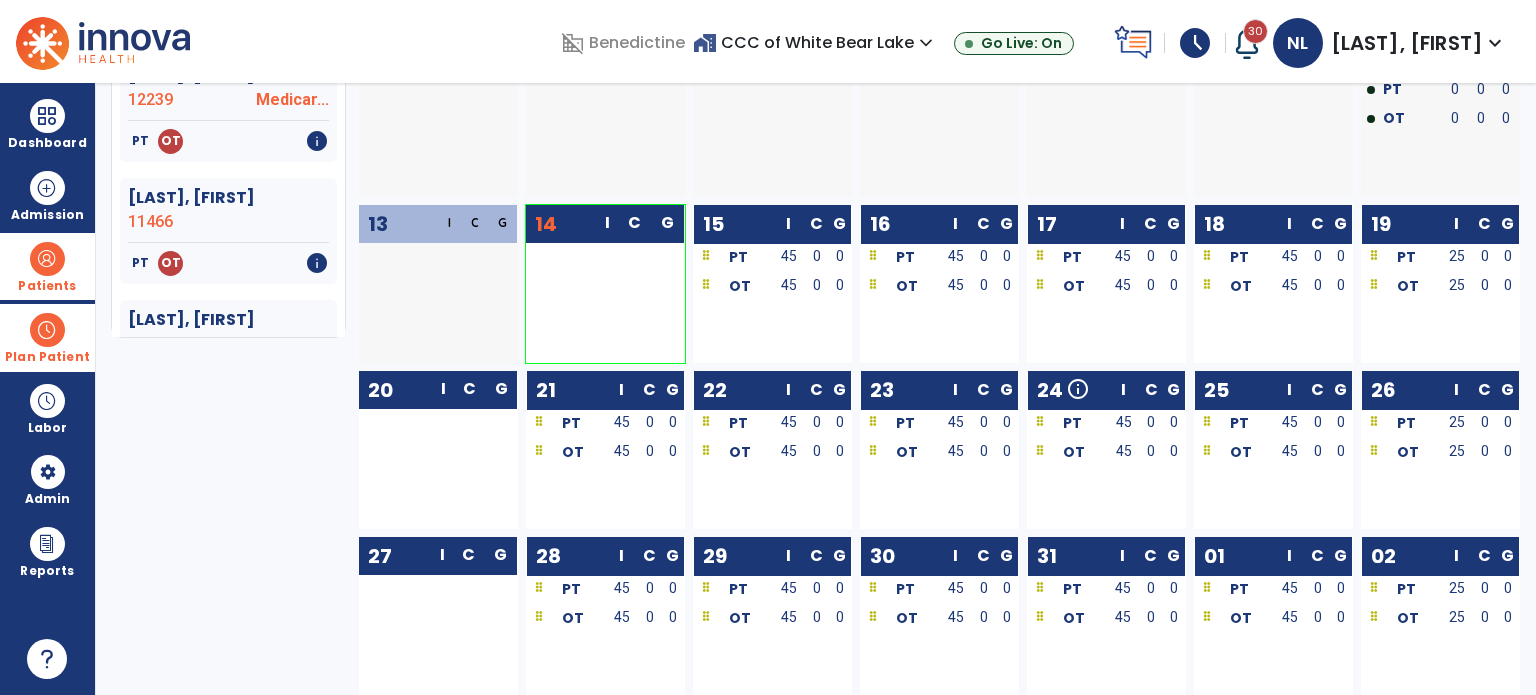 click at bounding box center [47, 259] 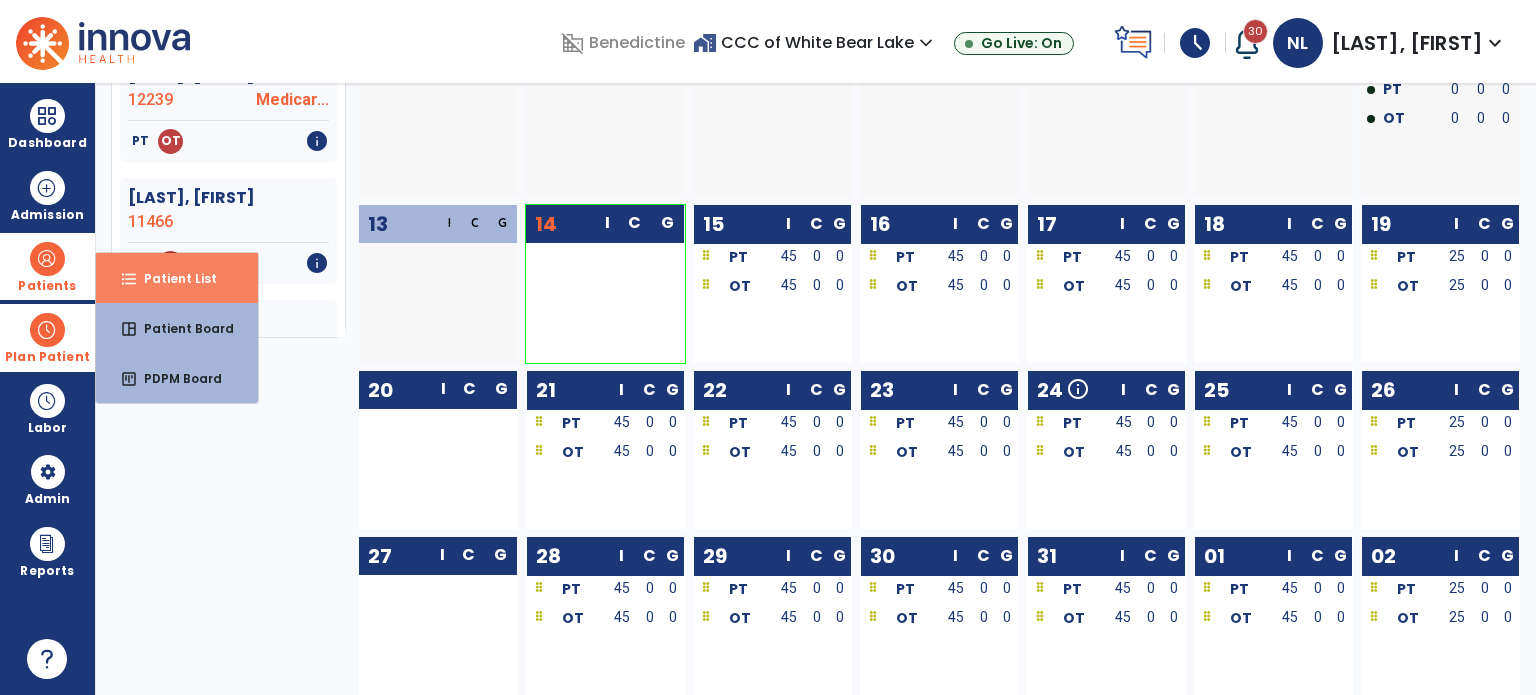 click on "format_list_bulleted  Patient List" at bounding box center [177, 278] 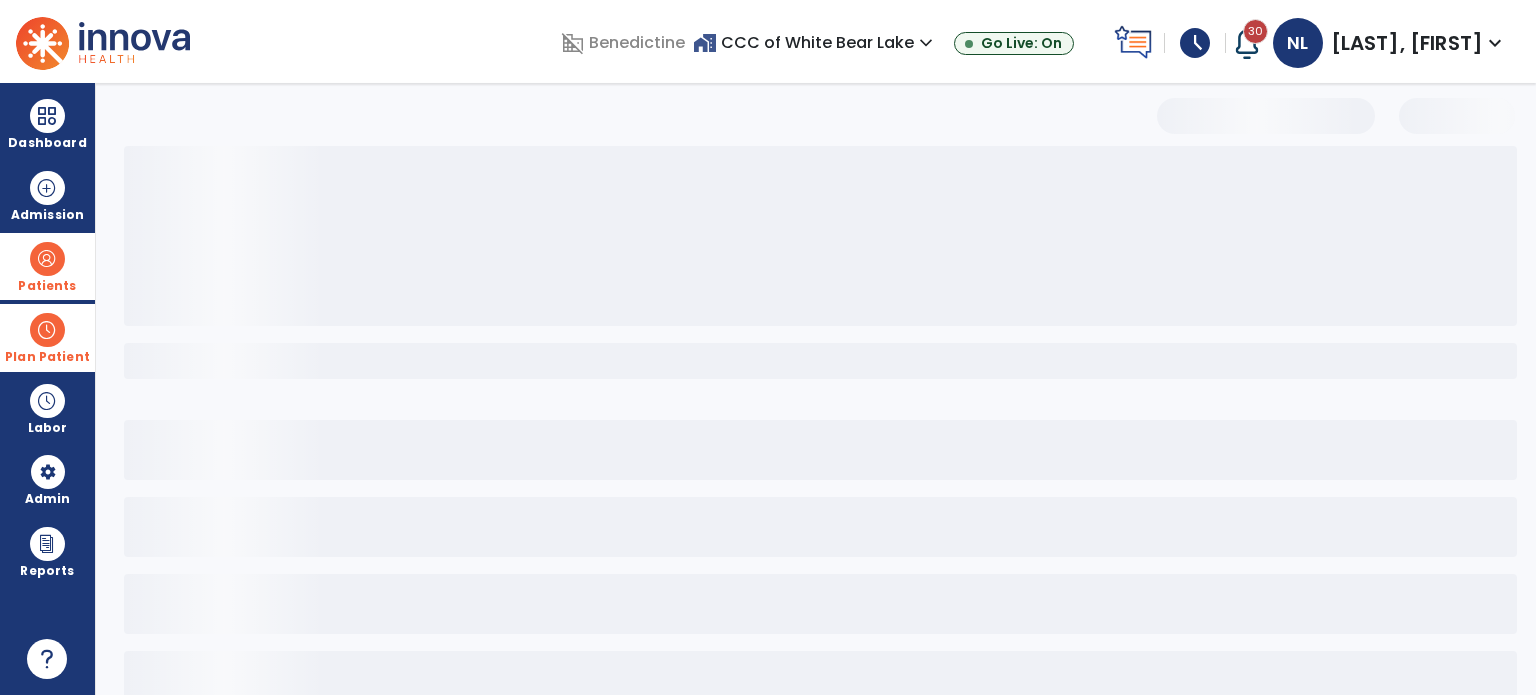 scroll, scrollTop: 0, scrollLeft: 0, axis: both 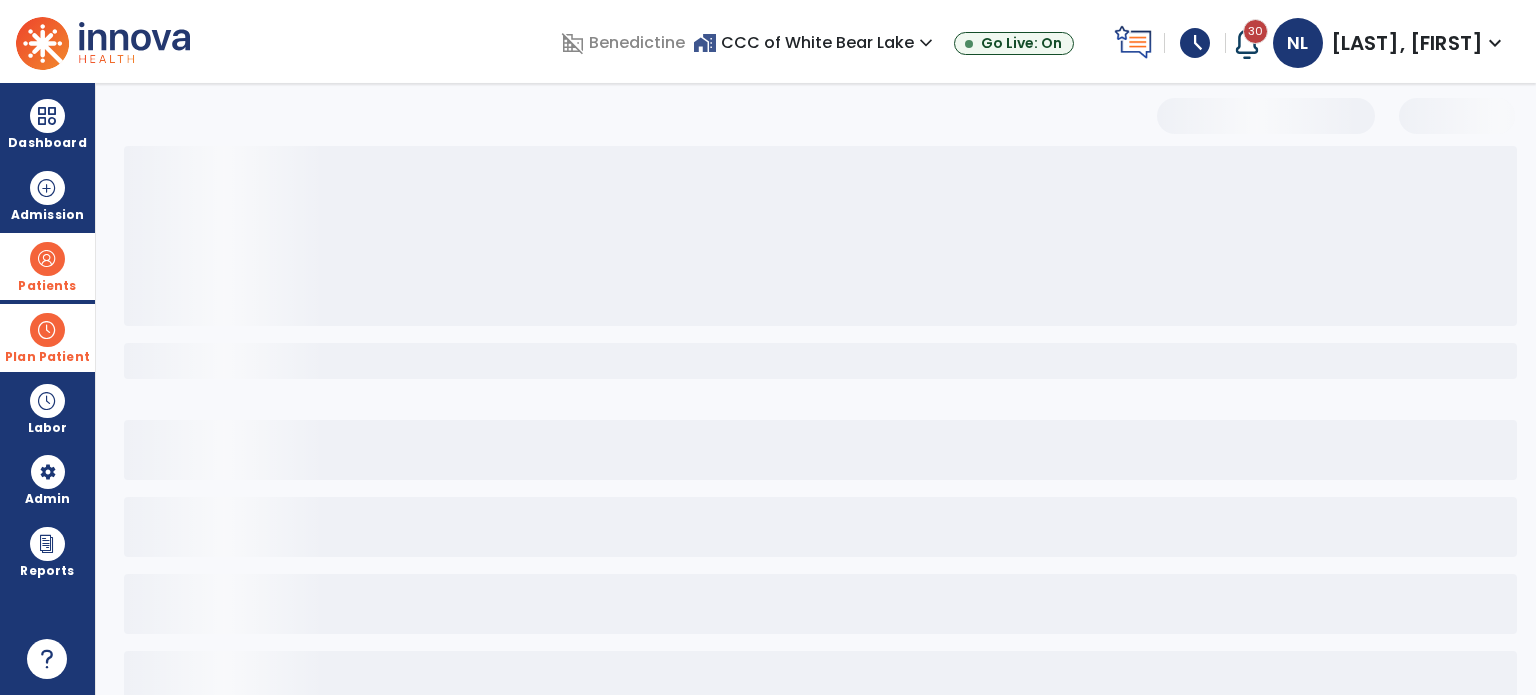 select on "***" 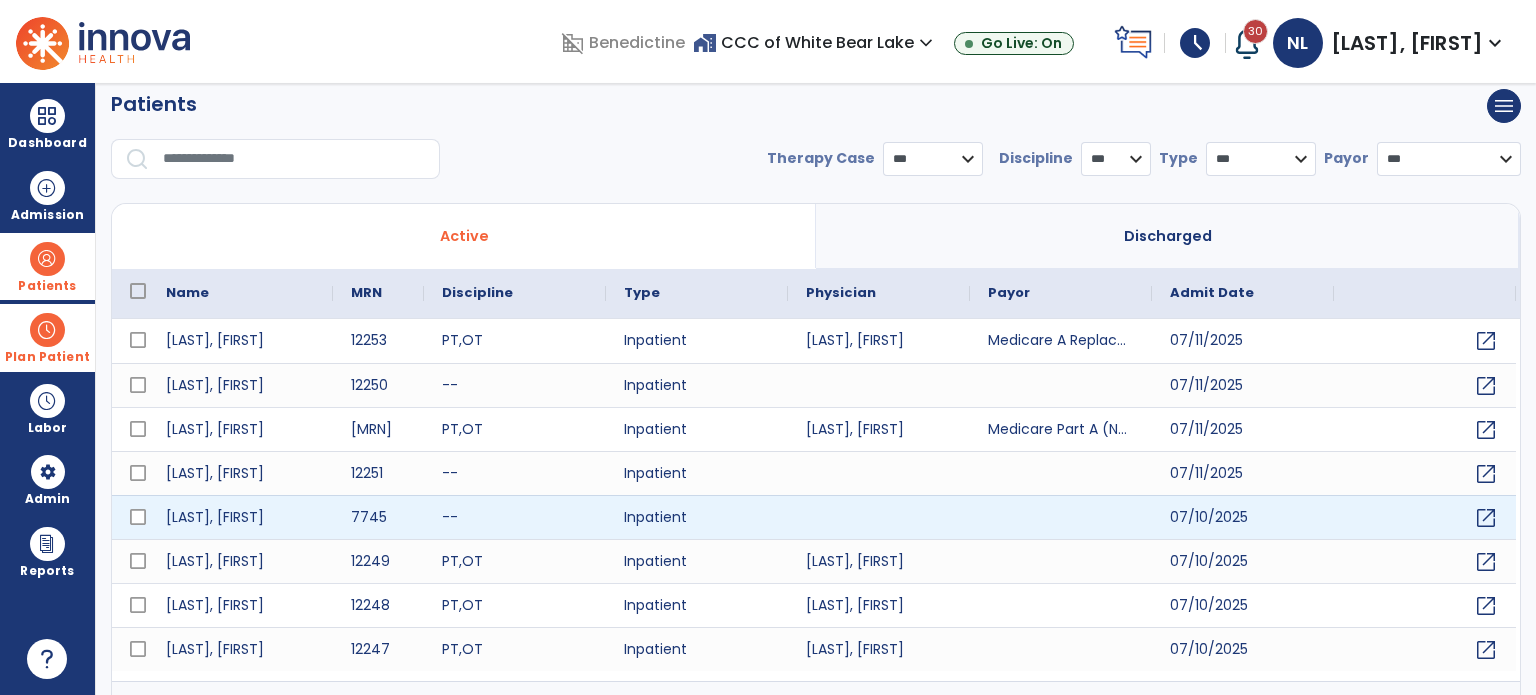 scroll, scrollTop: 0, scrollLeft: 0, axis: both 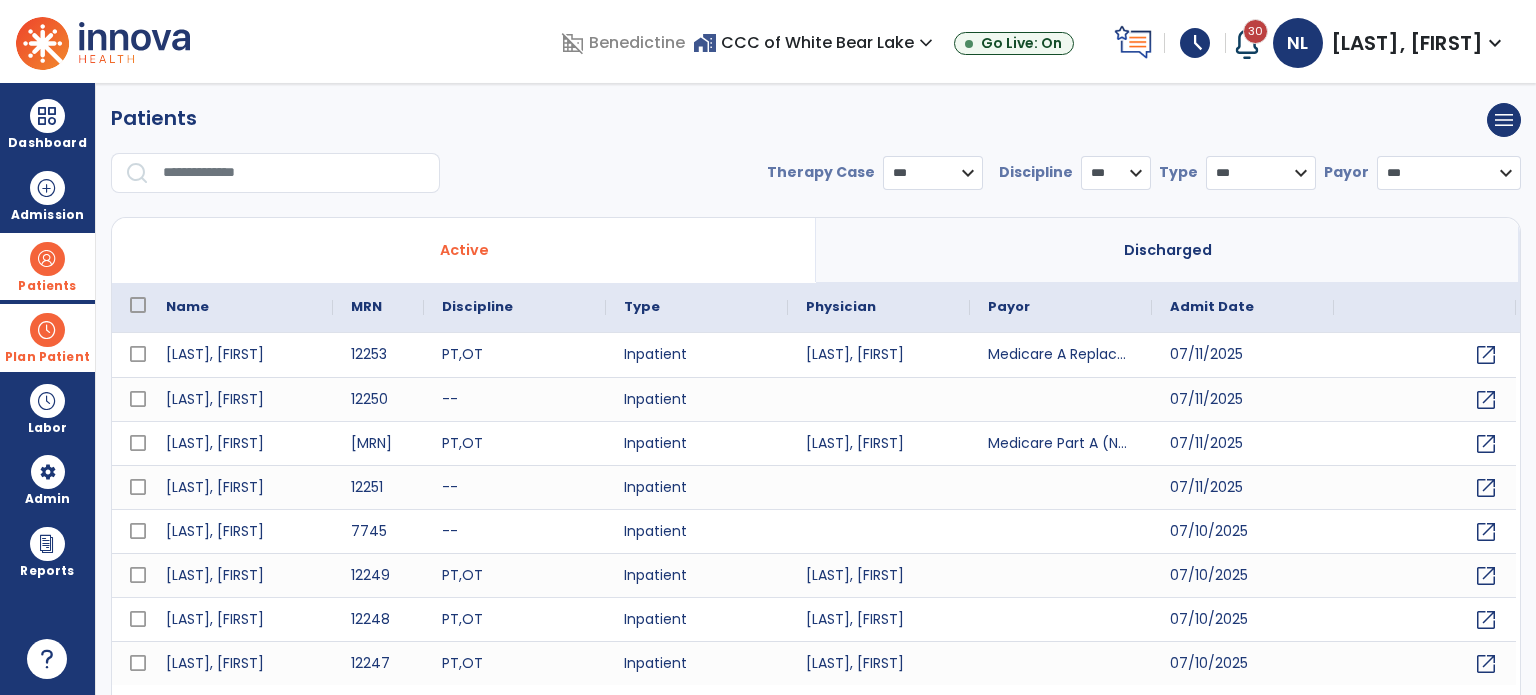 click at bounding box center (294, 173) 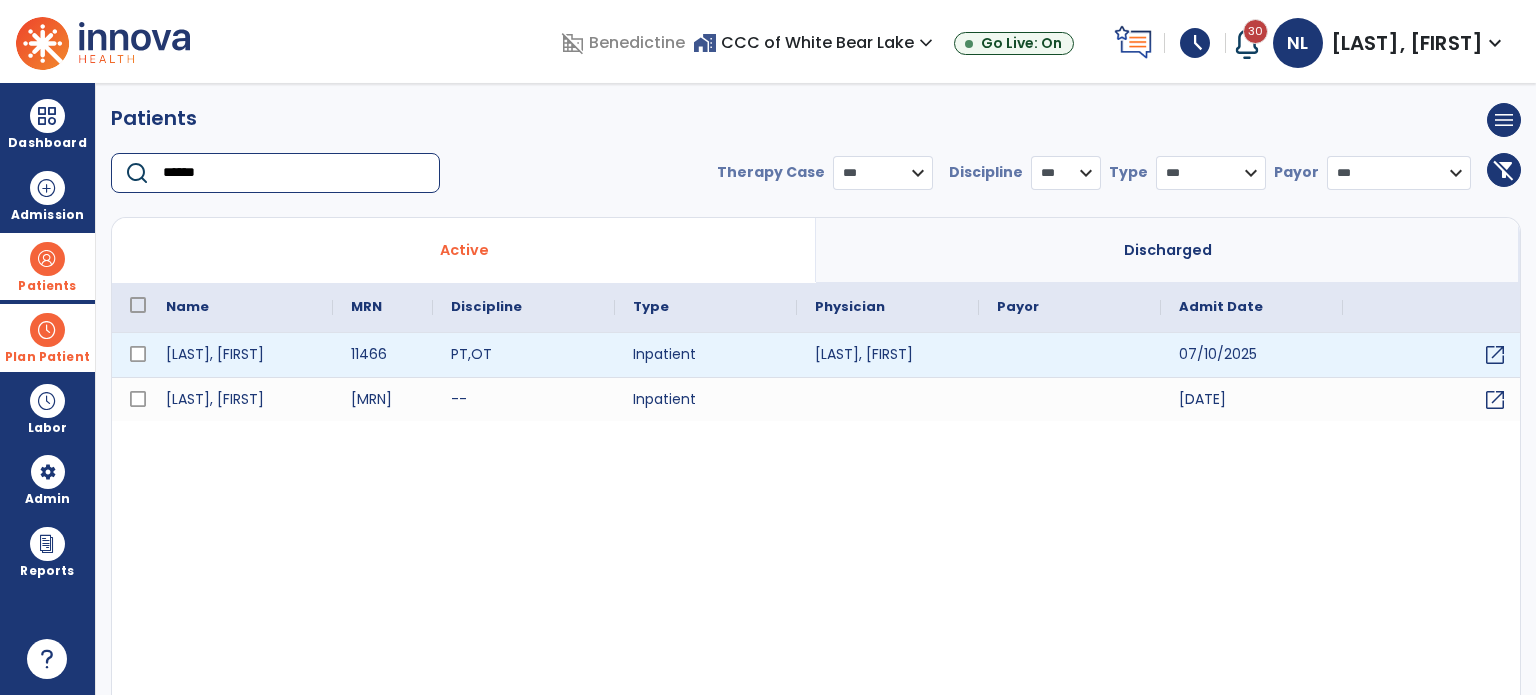type on "******" 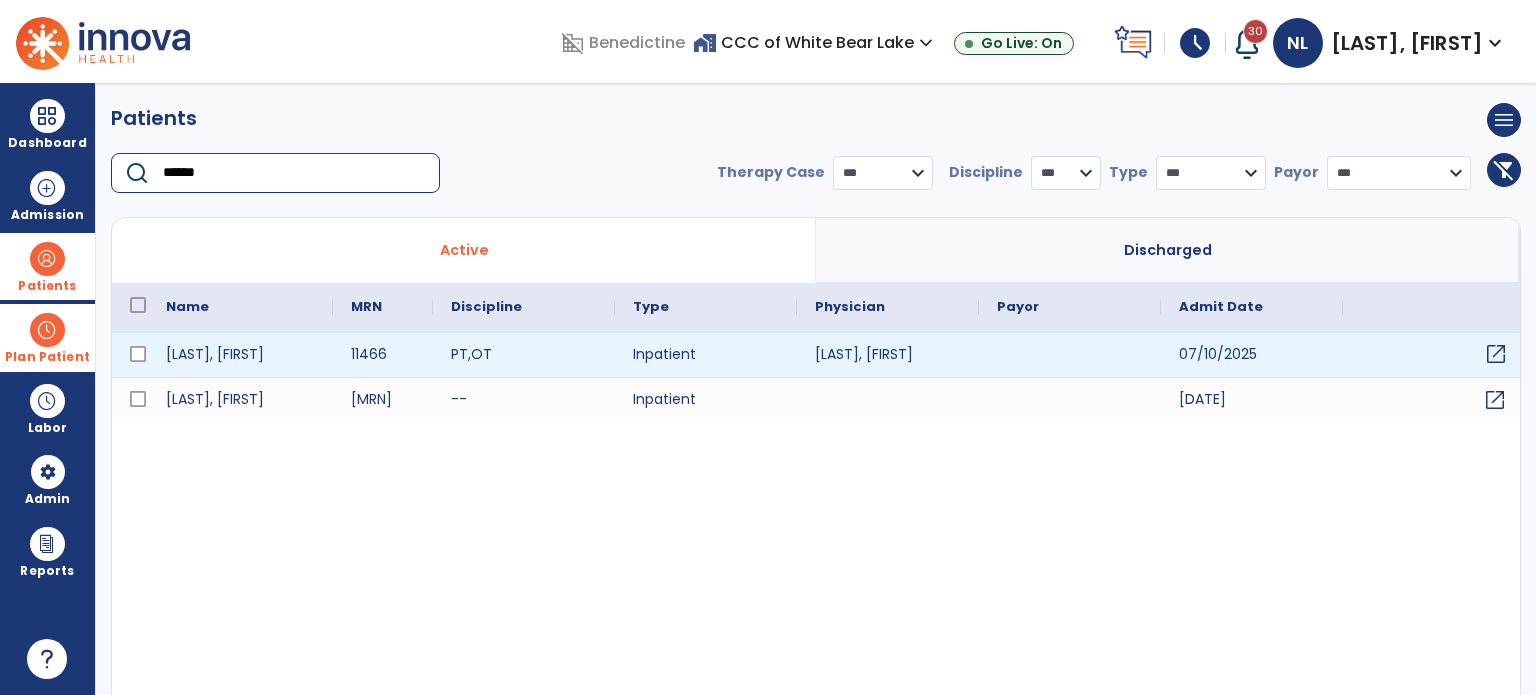 click on "open_in_new" at bounding box center (1496, 354) 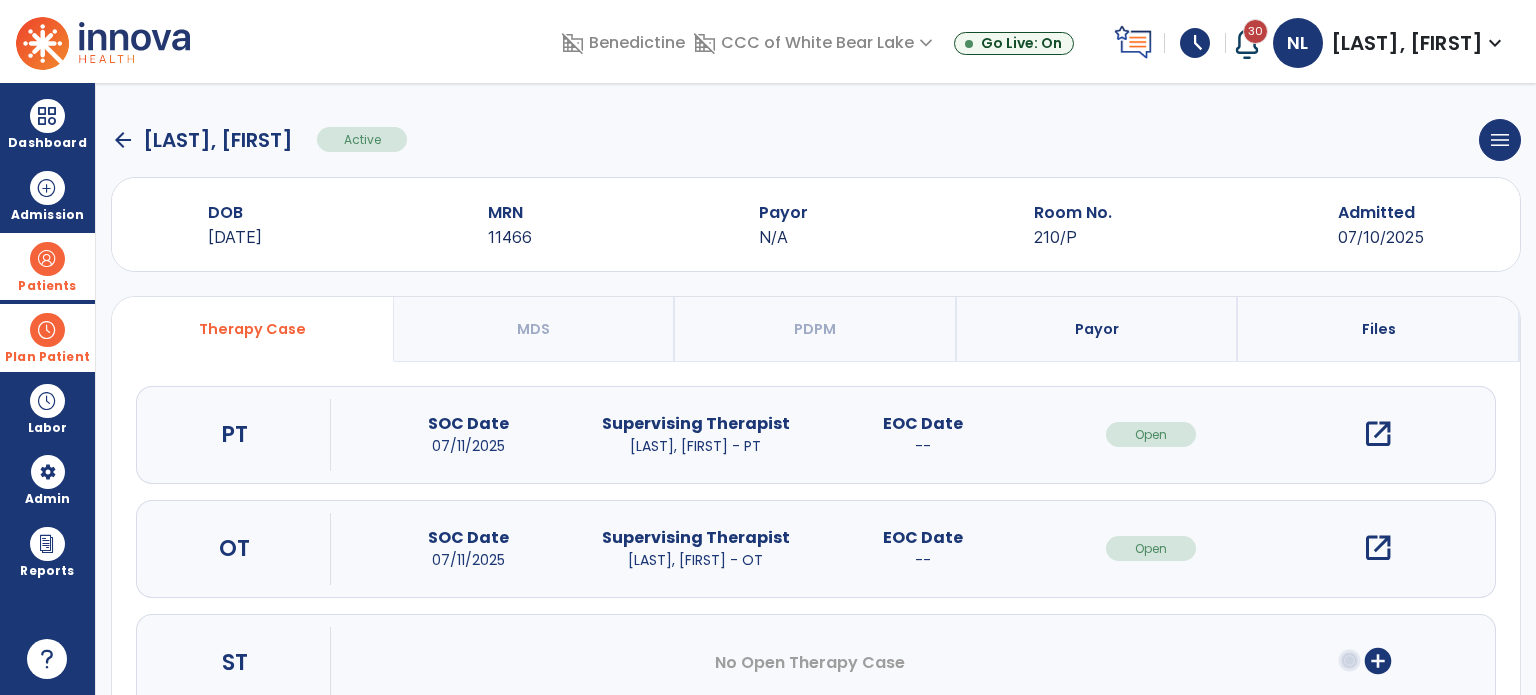 click on "Payor" at bounding box center (1098, 329) 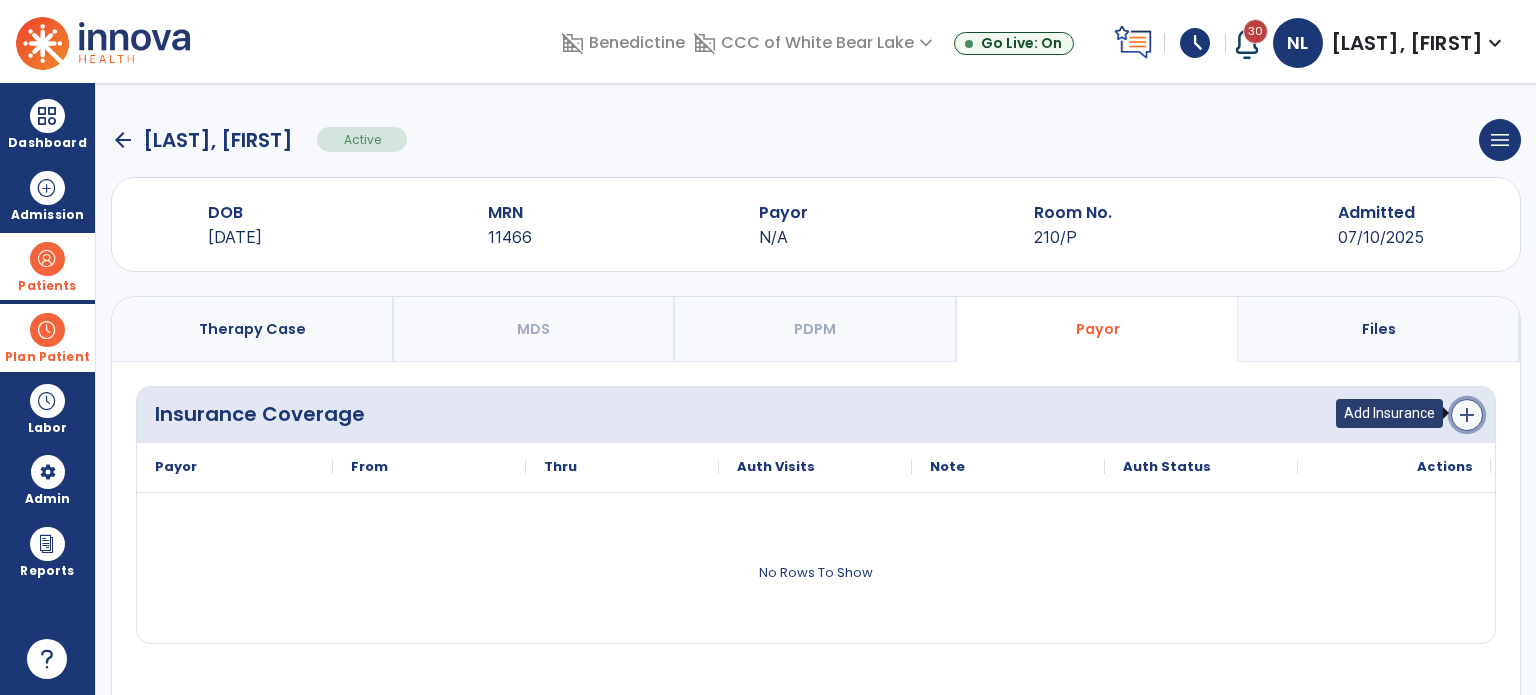 click on "add" 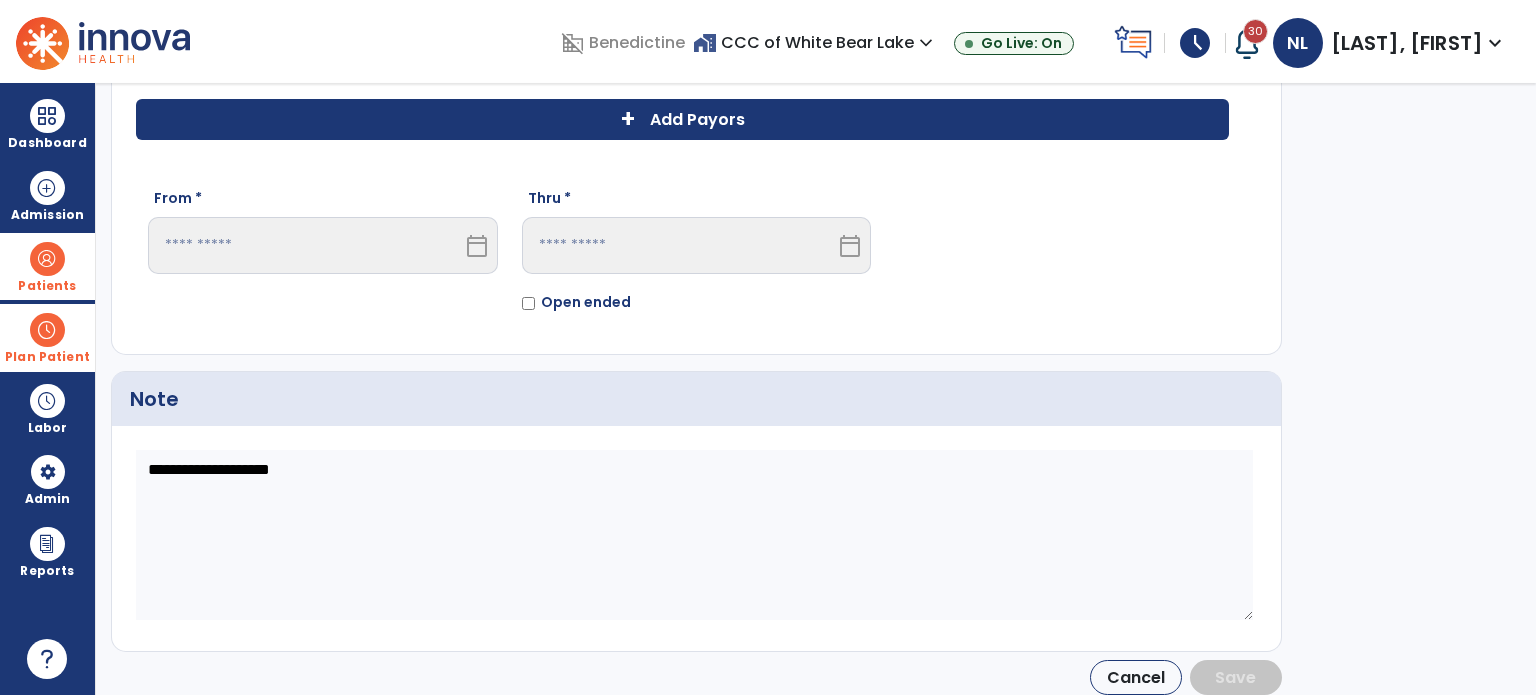 scroll, scrollTop: 134, scrollLeft: 0, axis: vertical 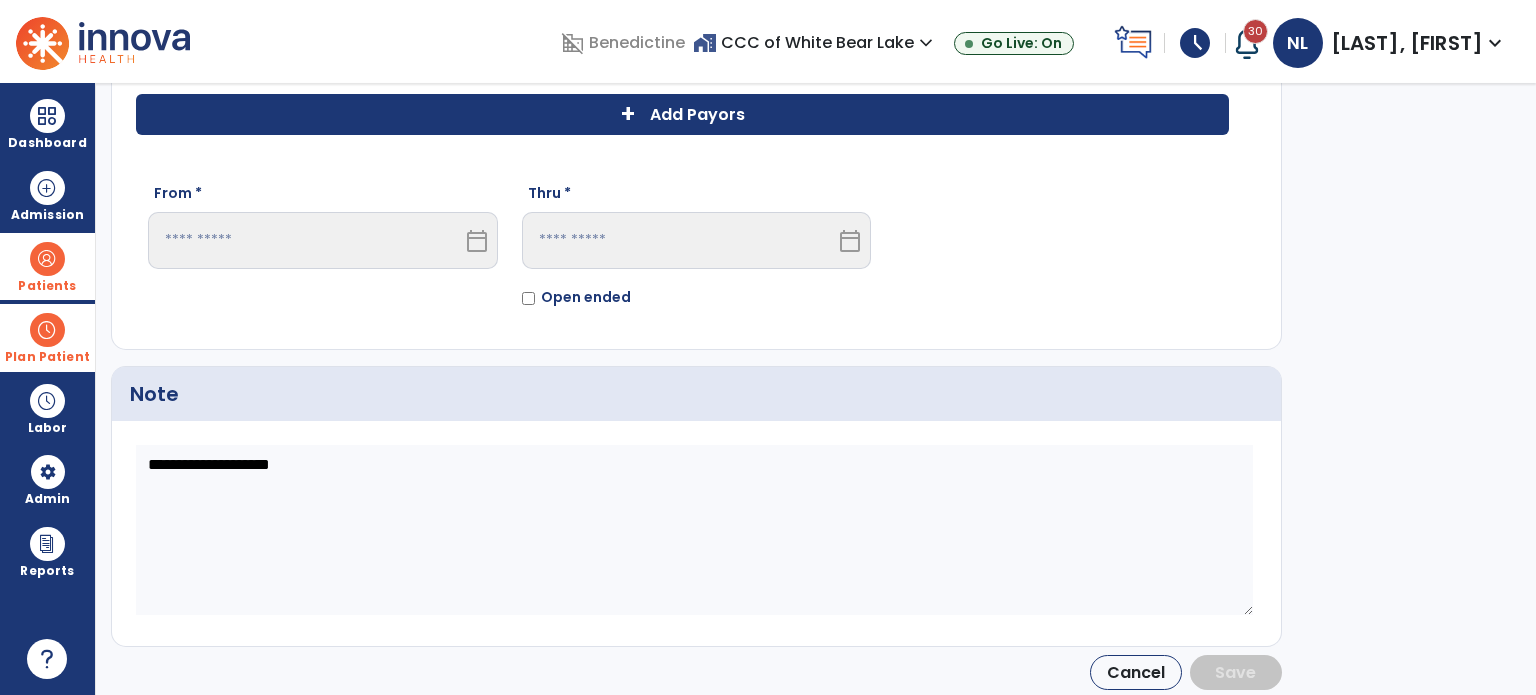 click on "Add Payors" 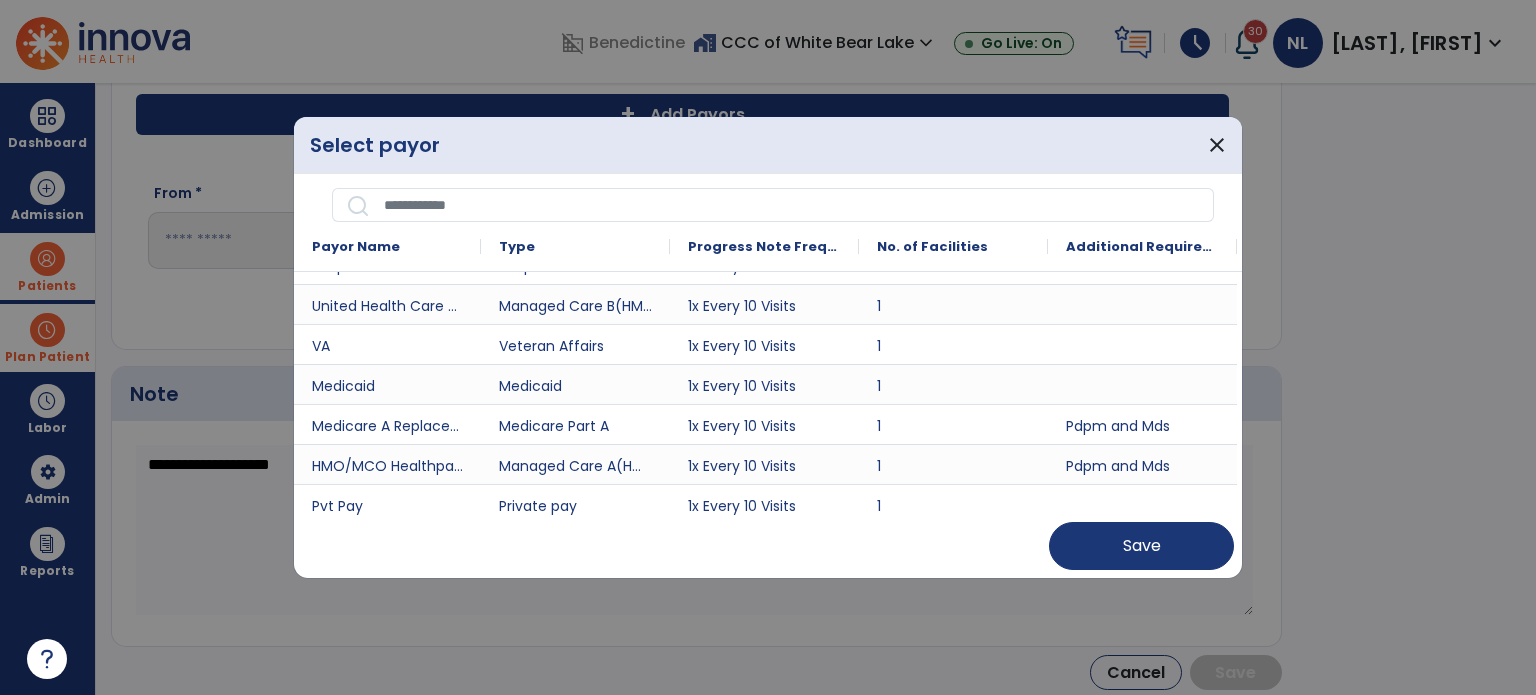 scroll, scrollTop: 300, scrollLeft: 0, axis: vertical 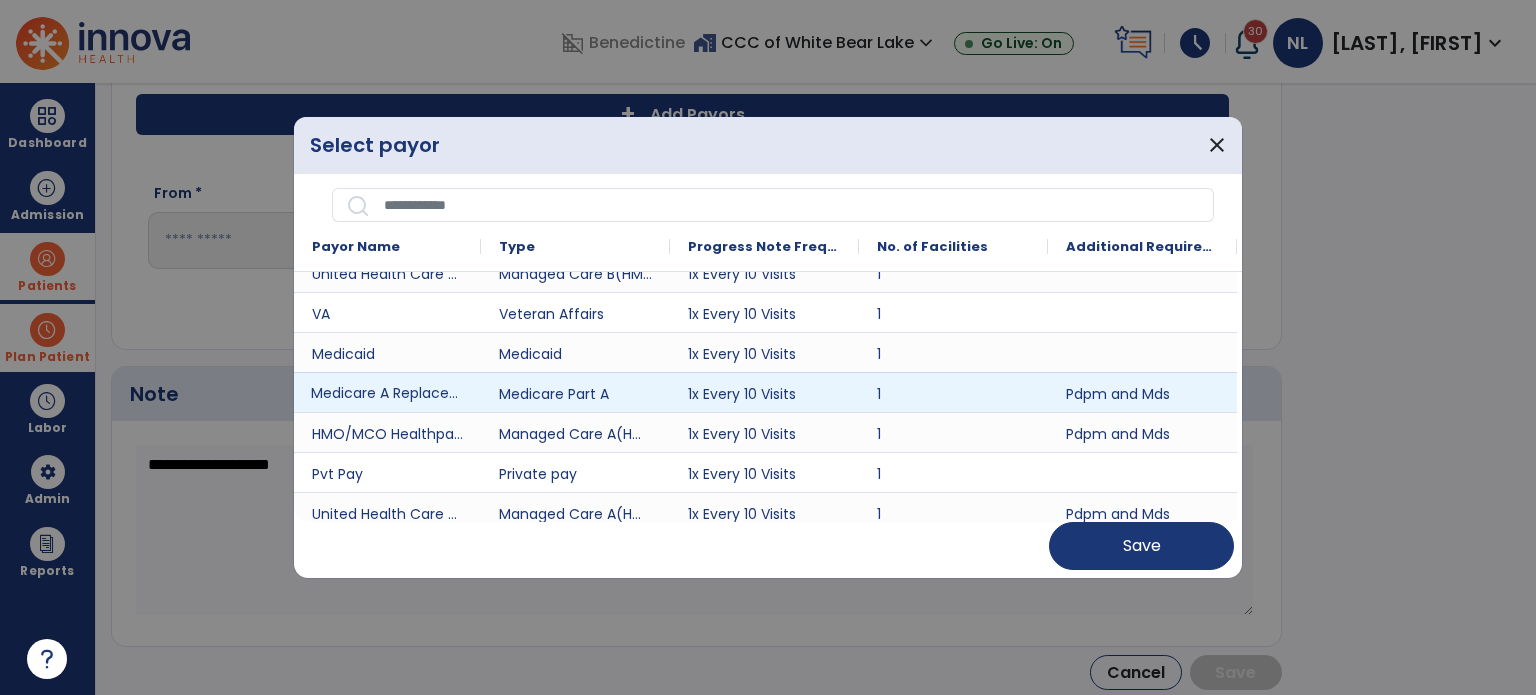 click on "Medicare A Replacement NGS" at bounding box center [387, 392] 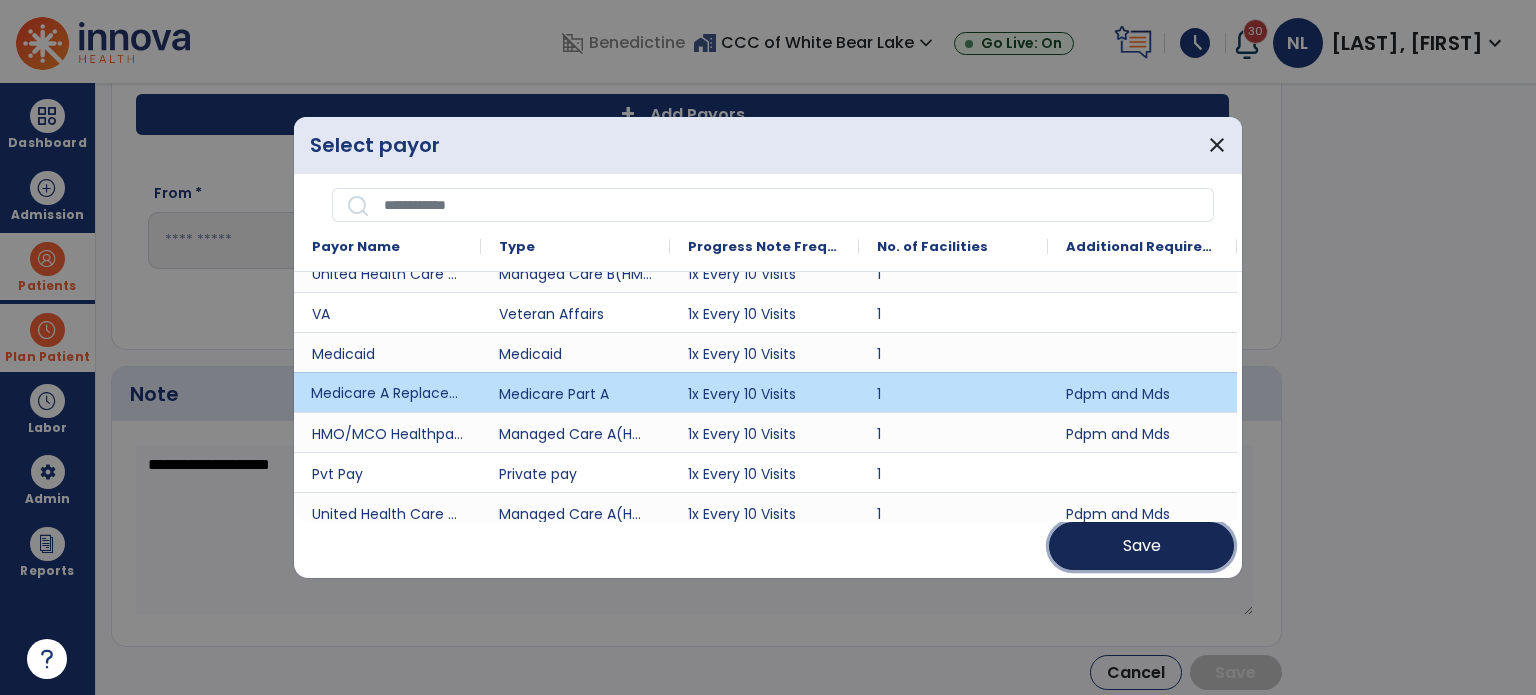 click on "Save" at bounding box center [1141, 546] 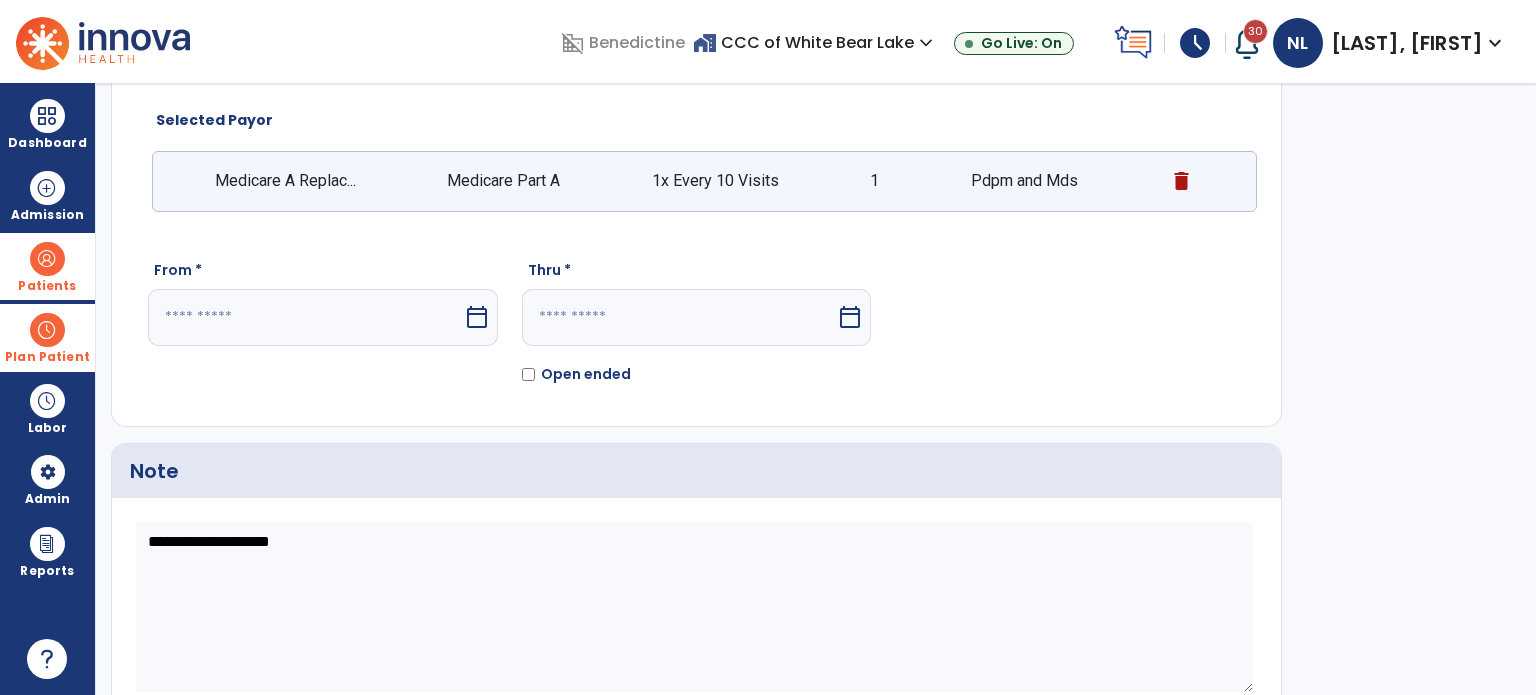 scroll, scrollTop: 210, scrollLeft: 0, axis: vertical 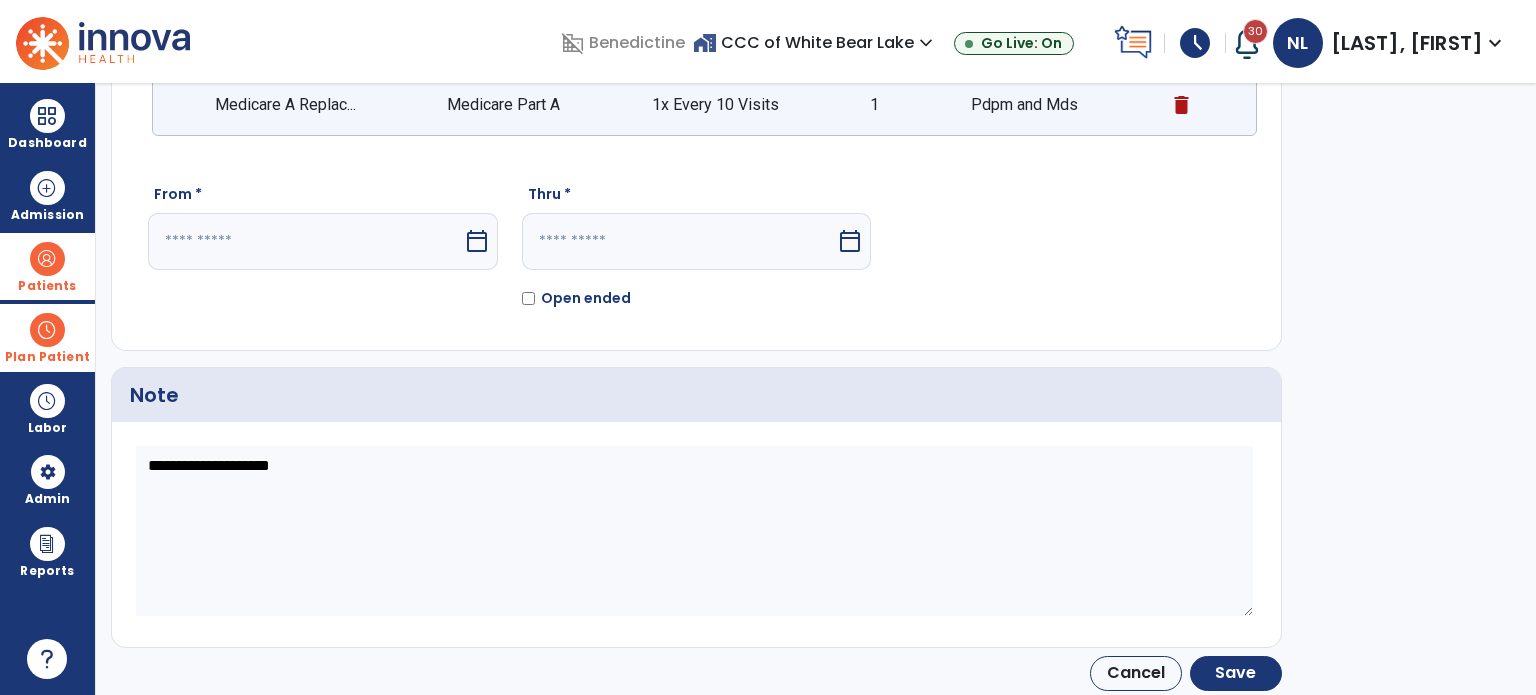 click at bounding box center [305, 241] 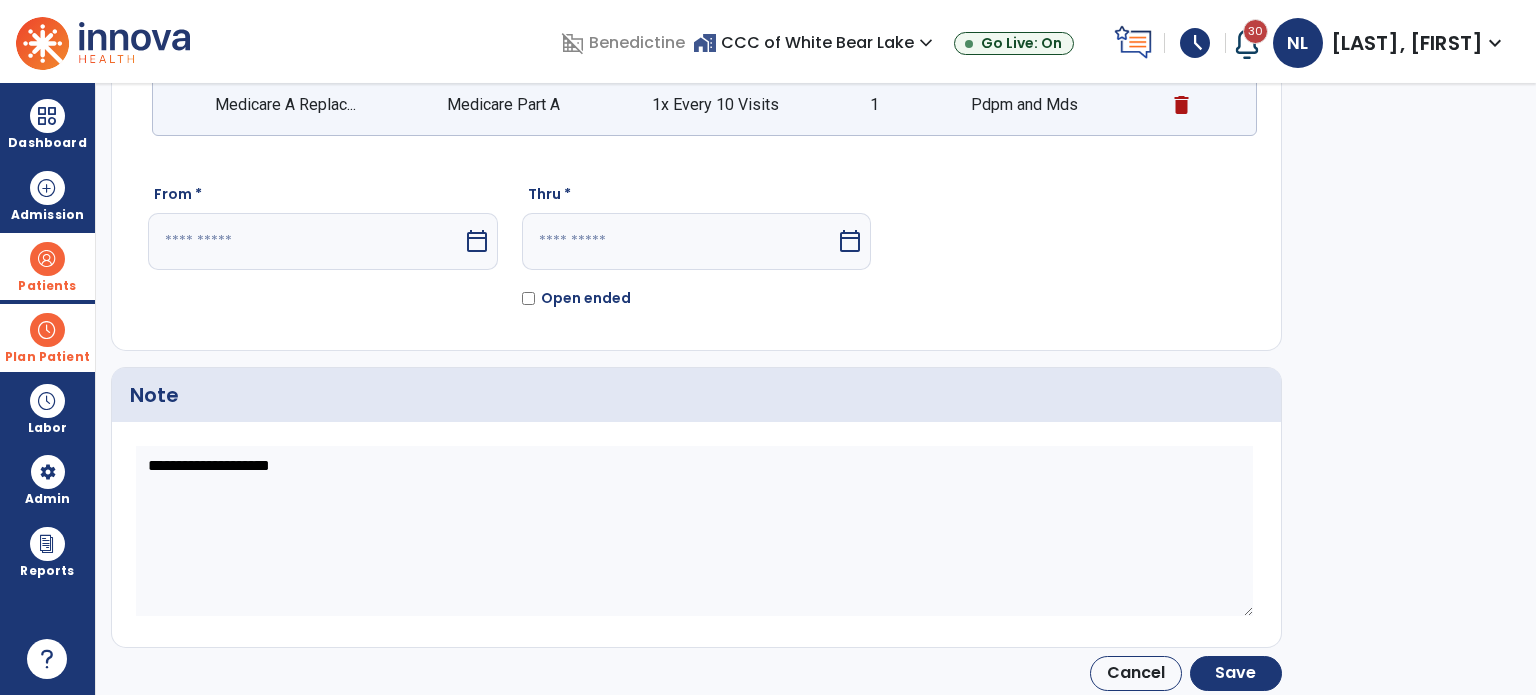 select on "*" 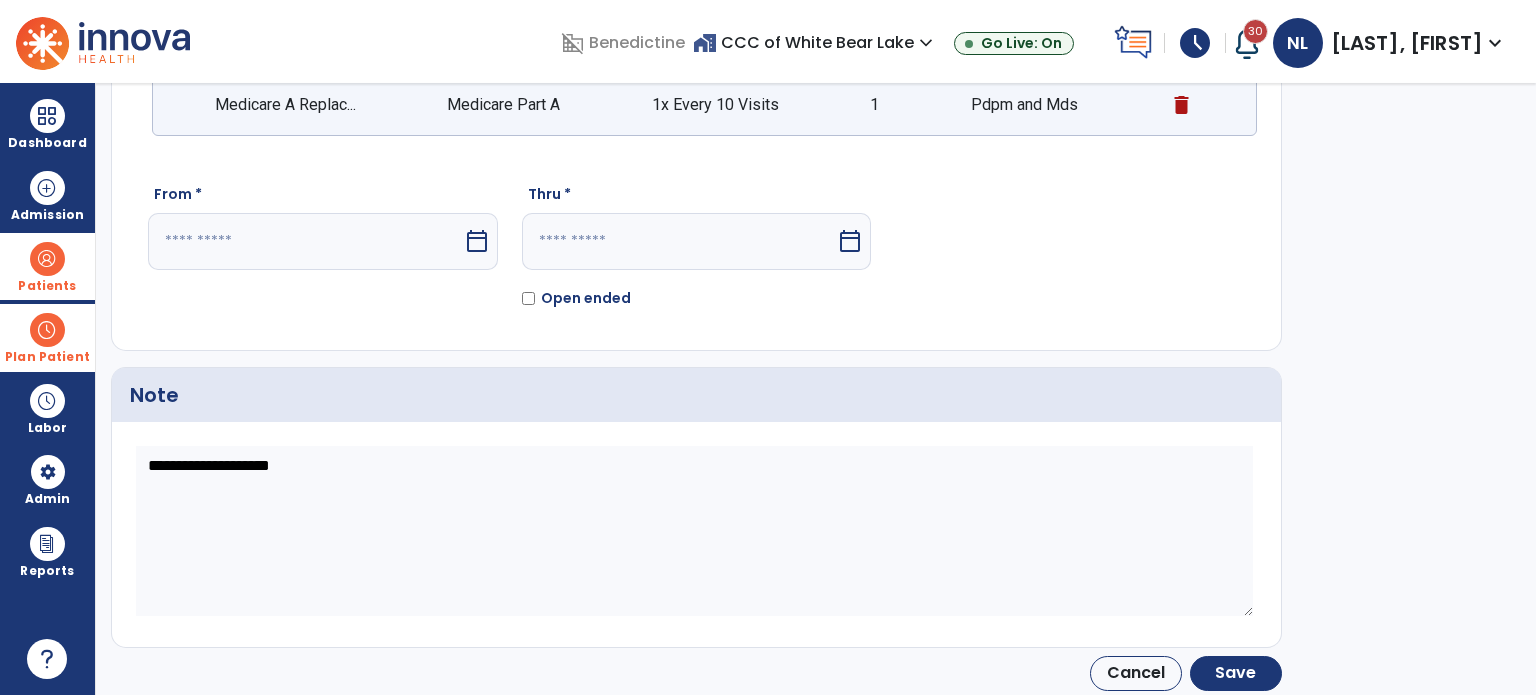select on "****" 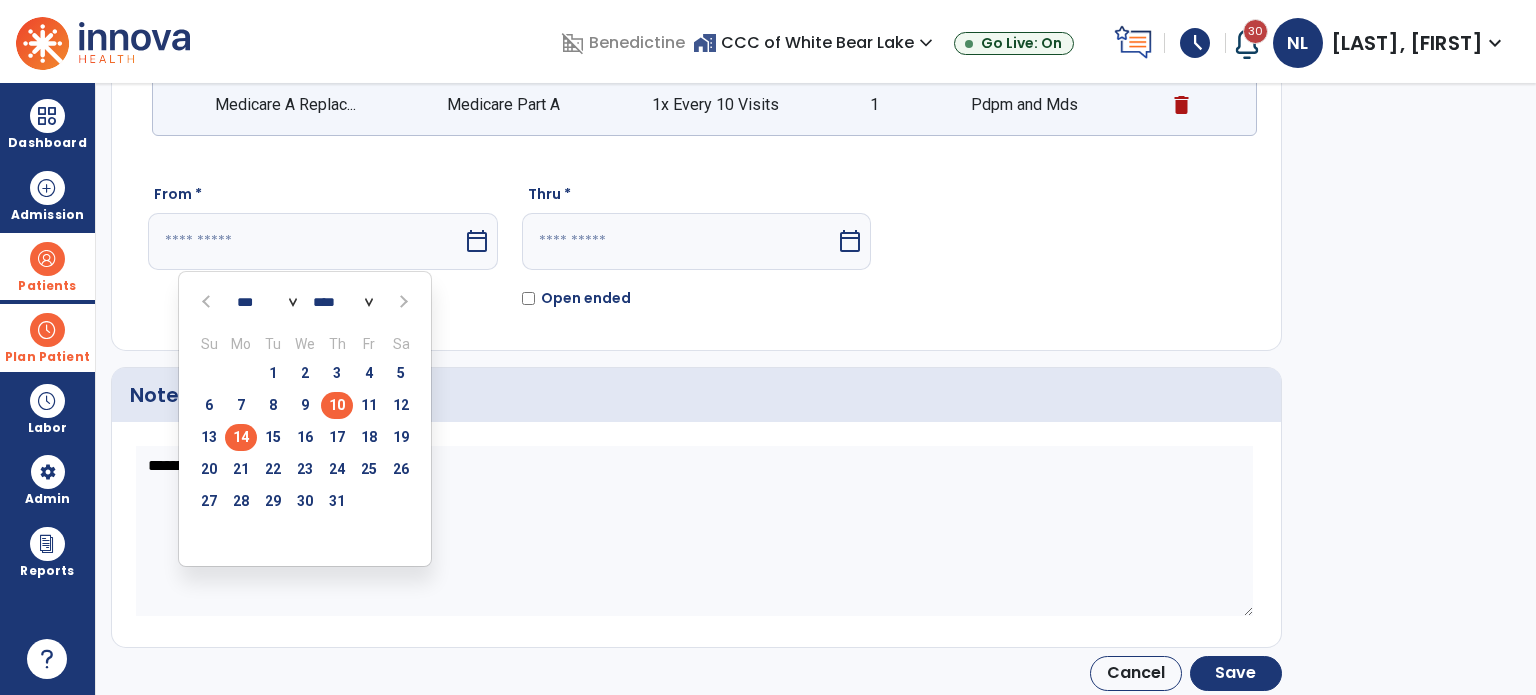 click on "10" at bounding box center [337, 405] 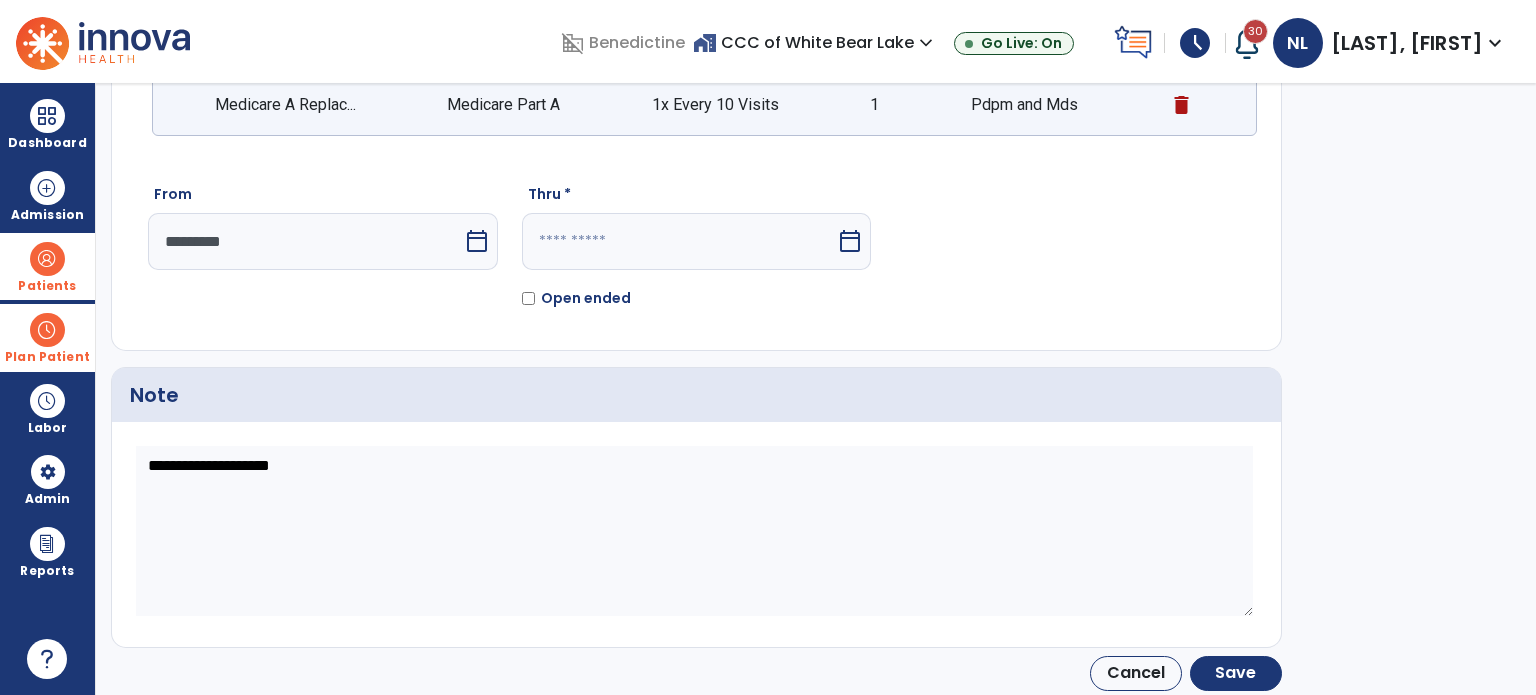 click on "Open ended" 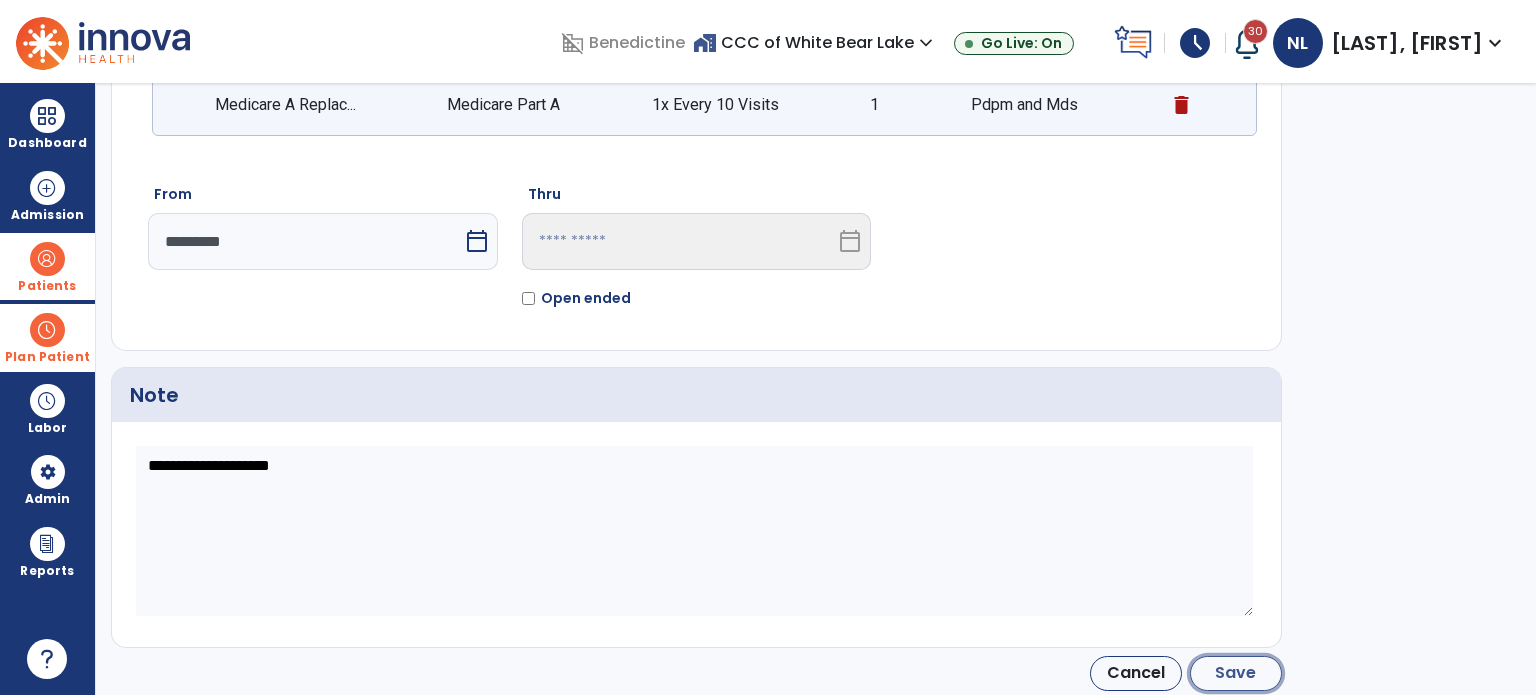 click on "Save" 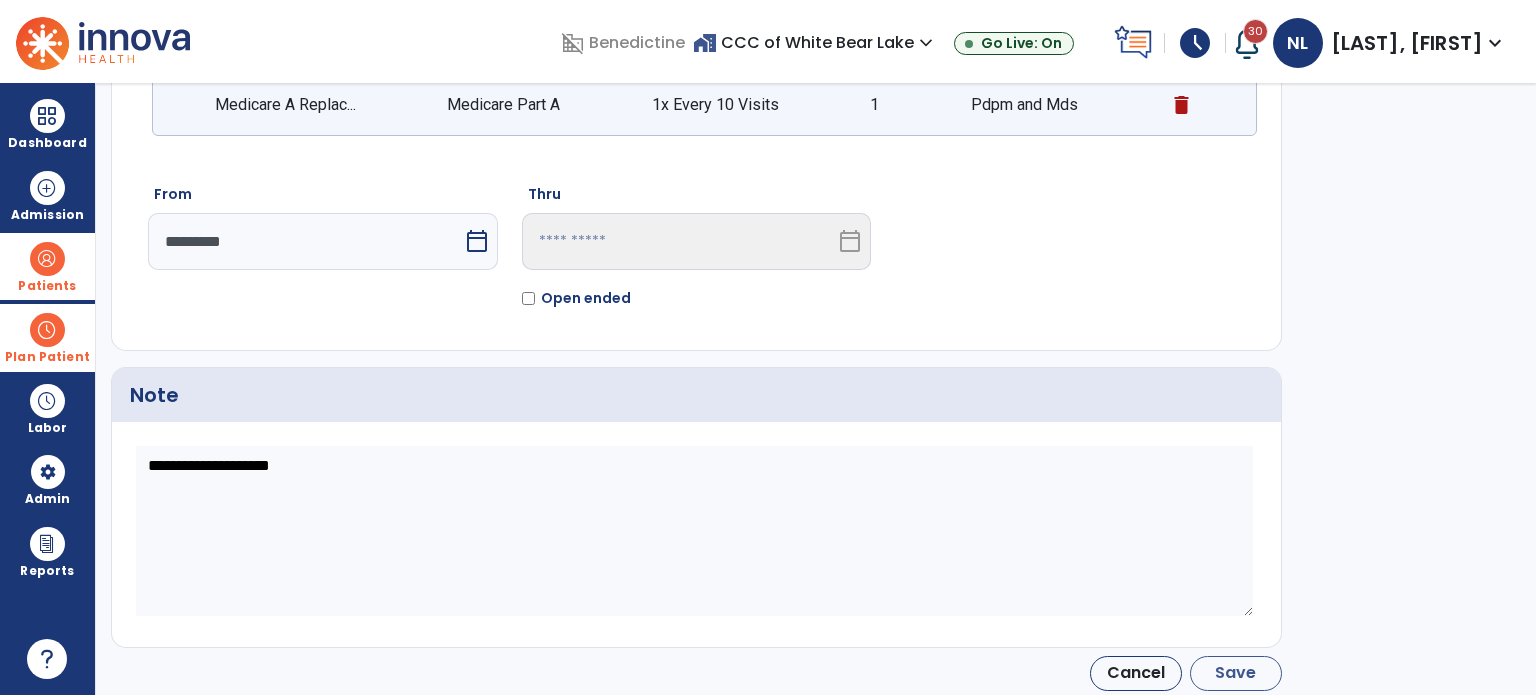 type on "*********" 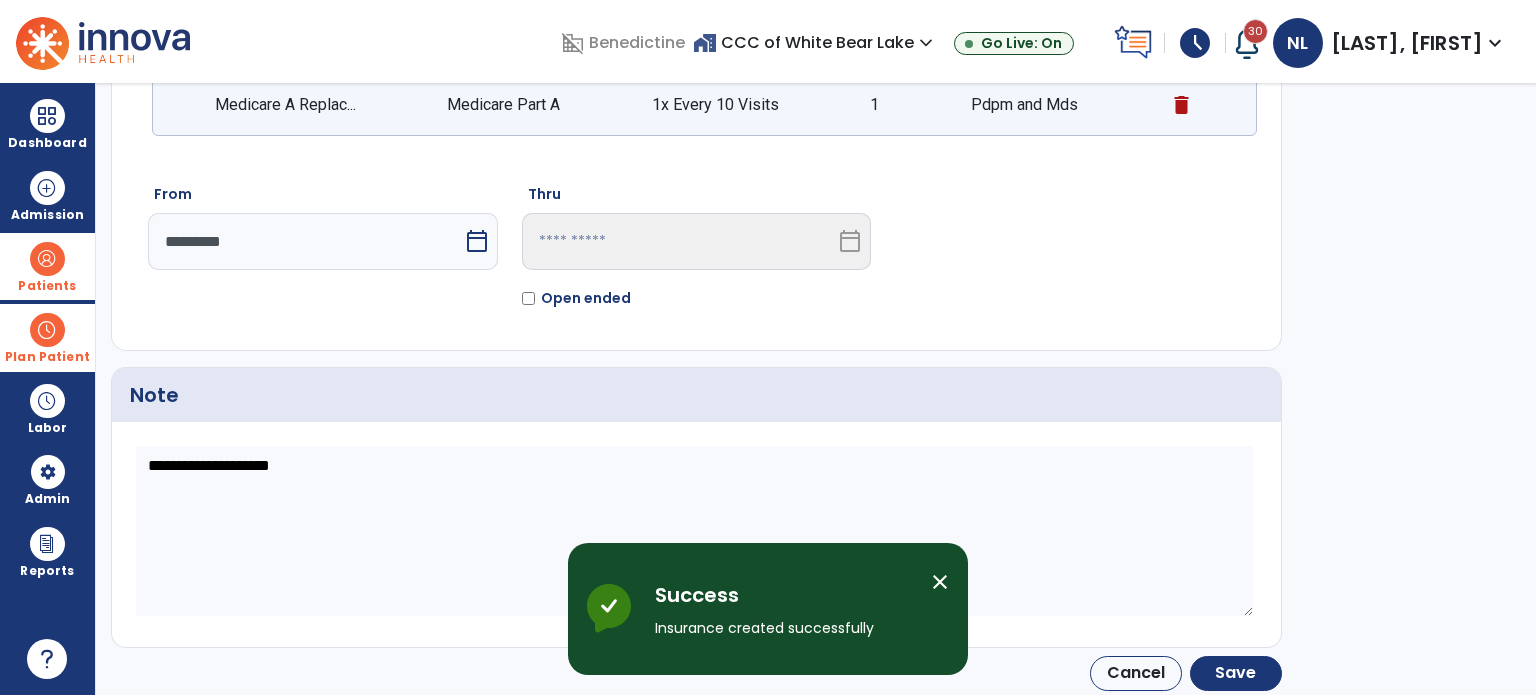 scroll, scrollTop: 158, scrollLeft: 0, axis: vertical 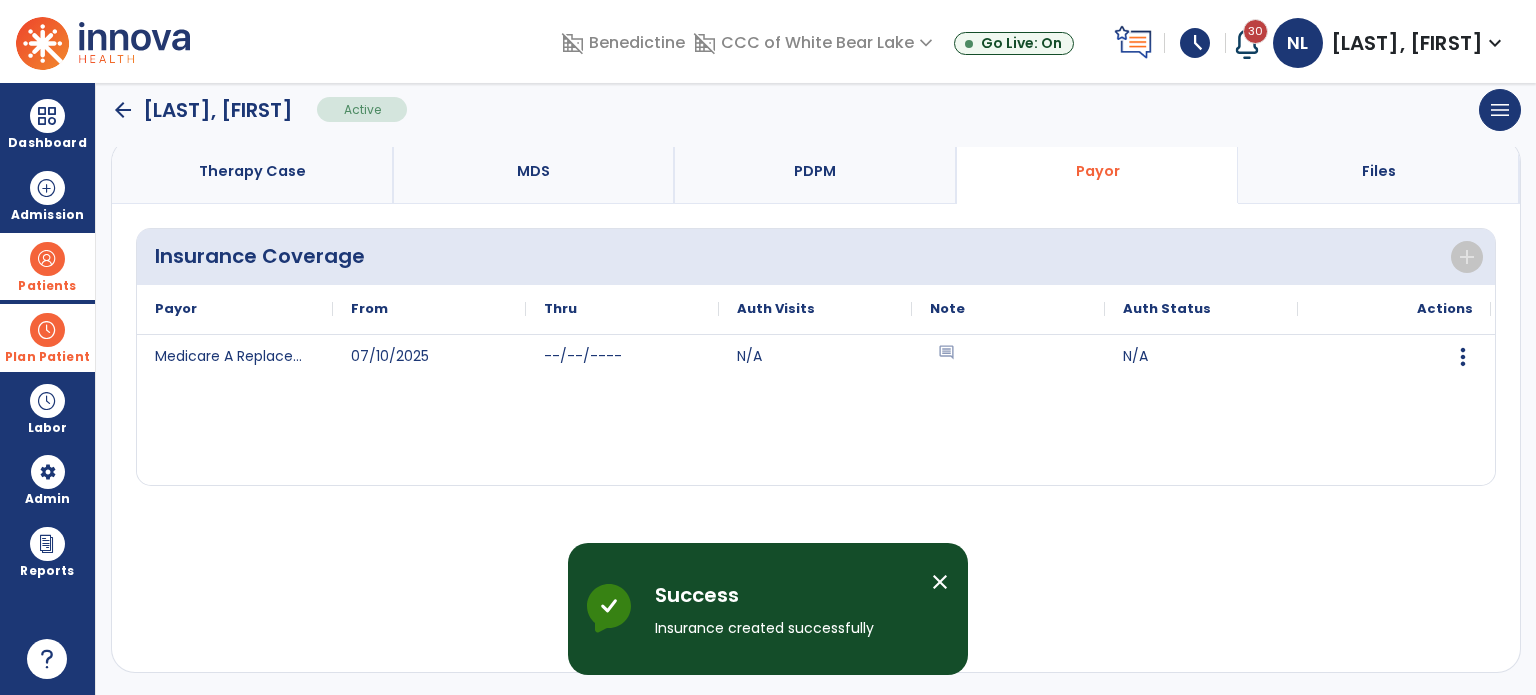 click on "Therapy Case" at bounding box center [253, 171] 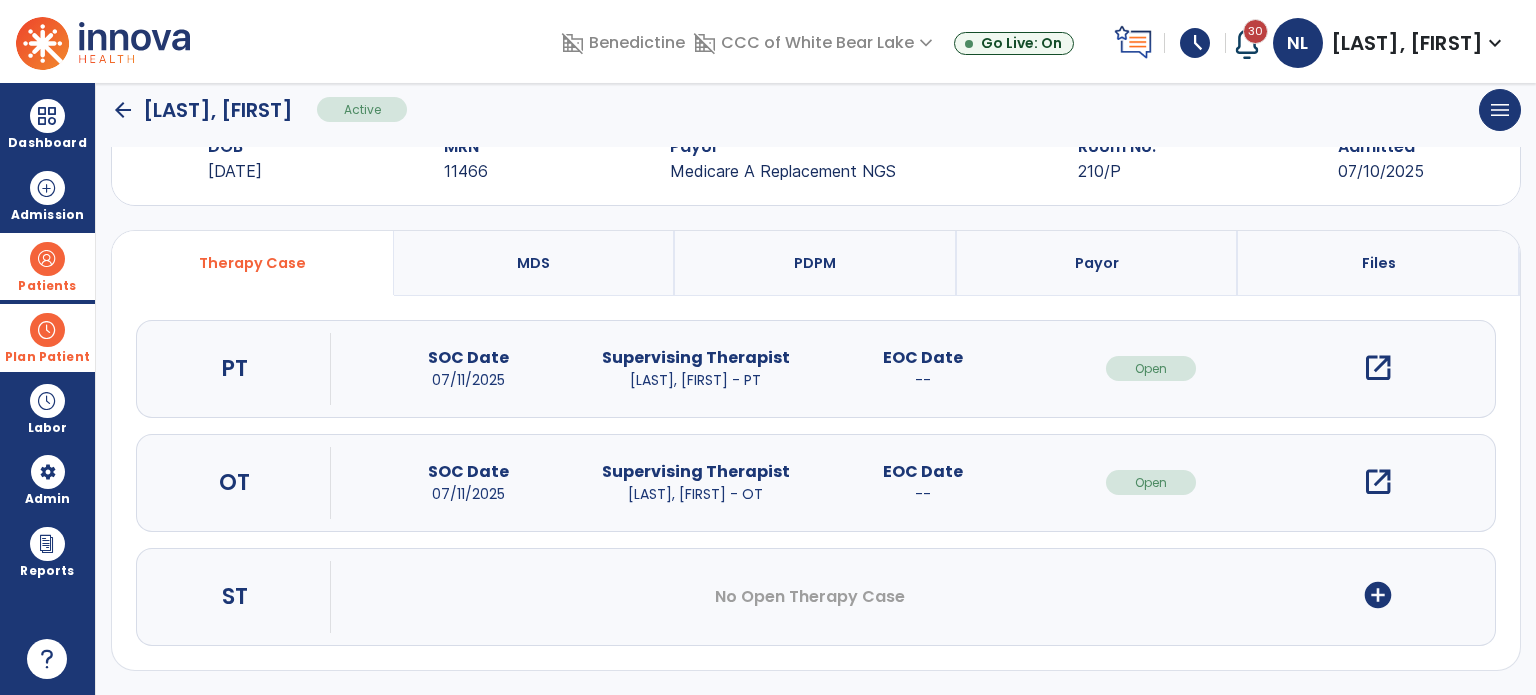 scroll, scrollTop: 62, scrollLeft: 0, axis: vertical 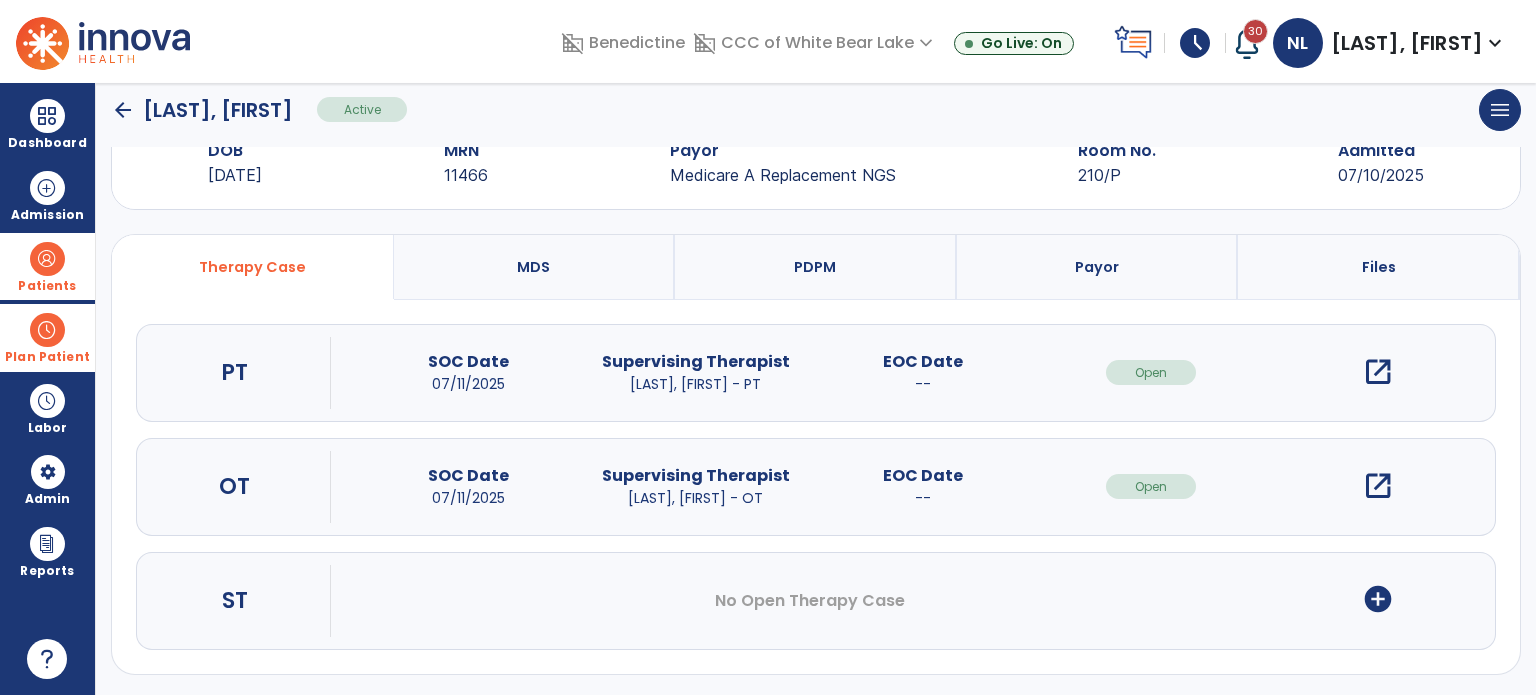 click on "open_in_new" at bounding box center (1378, 372) 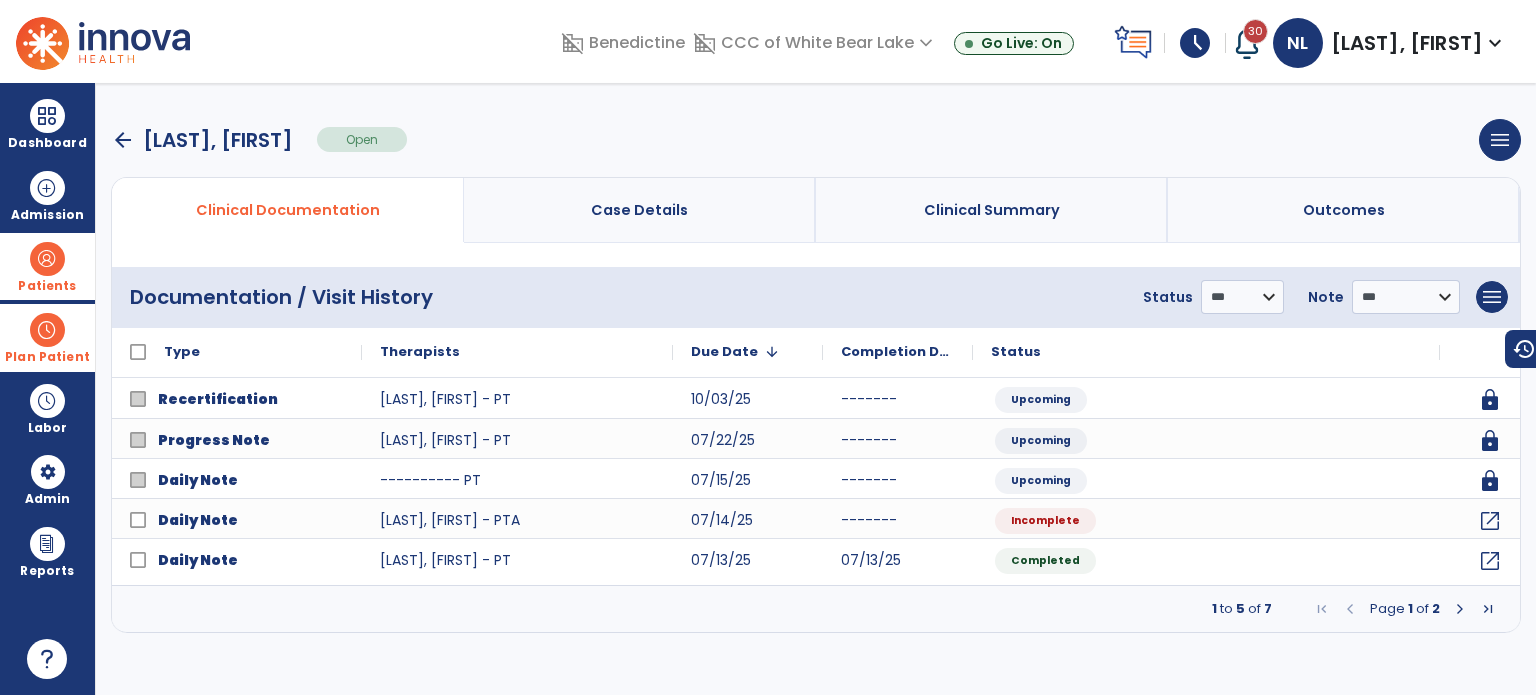 scroll, scrollTop: 0, scrollLeft: 0, axis: both 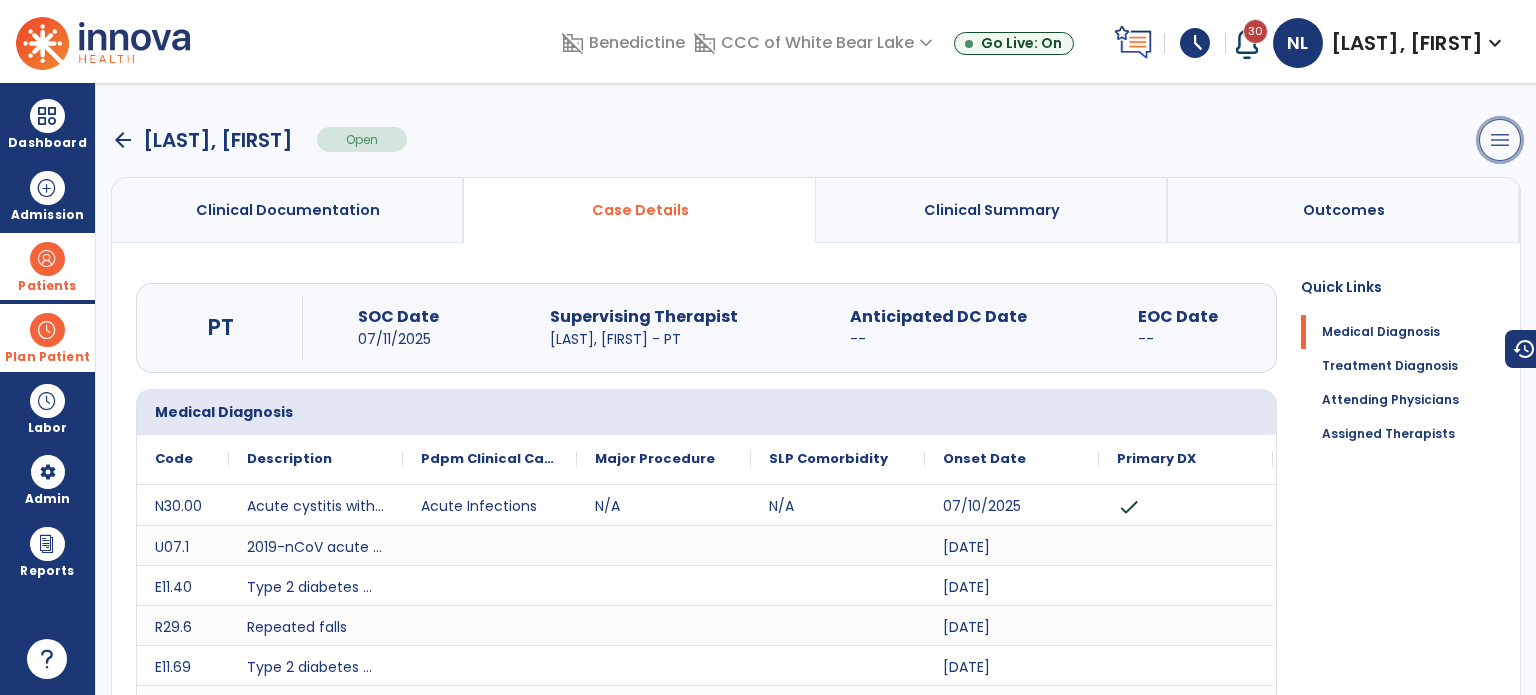 click on "menu" at bounding box center [1500, 140] 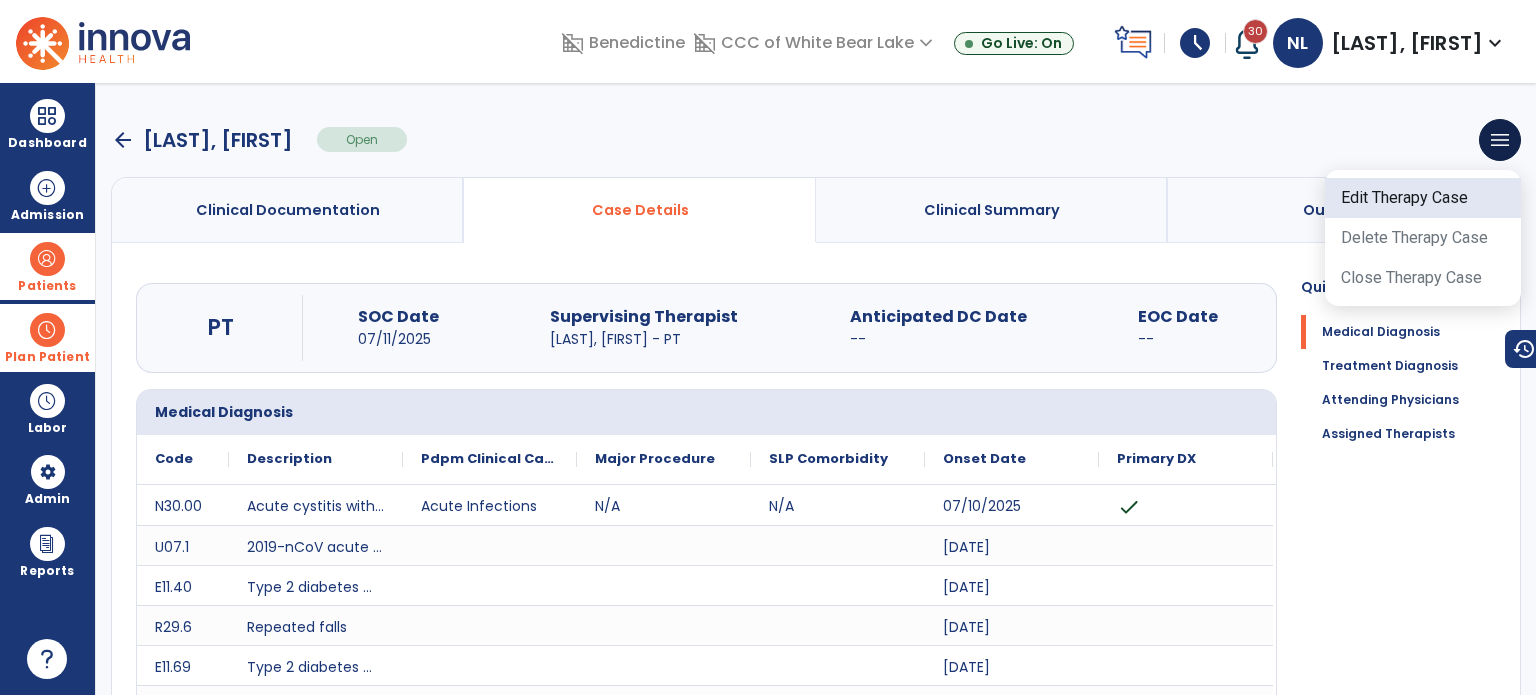 click on "Edit Therapy Case" at bounding box center (1423, 198) 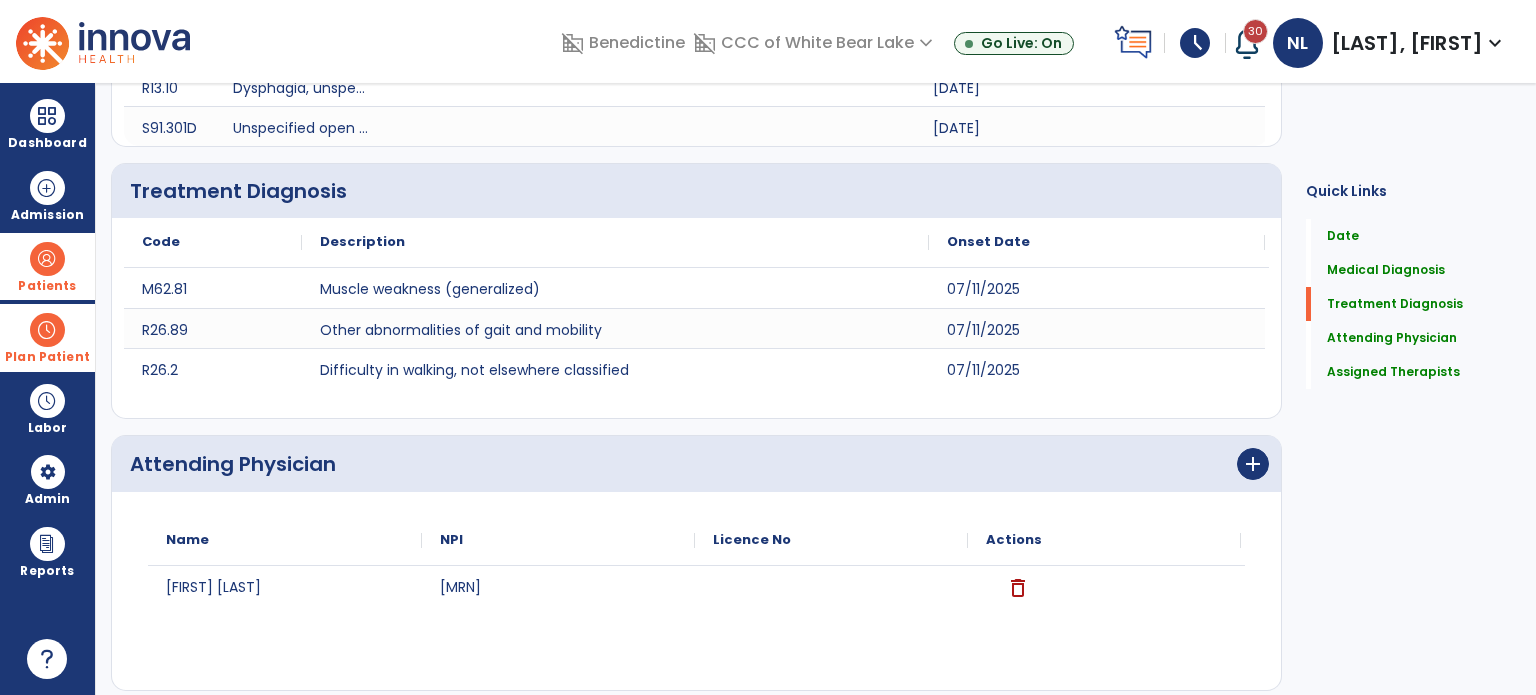 scroll, scrollTop: 1000, scrollLeft: 0, axis: vertical 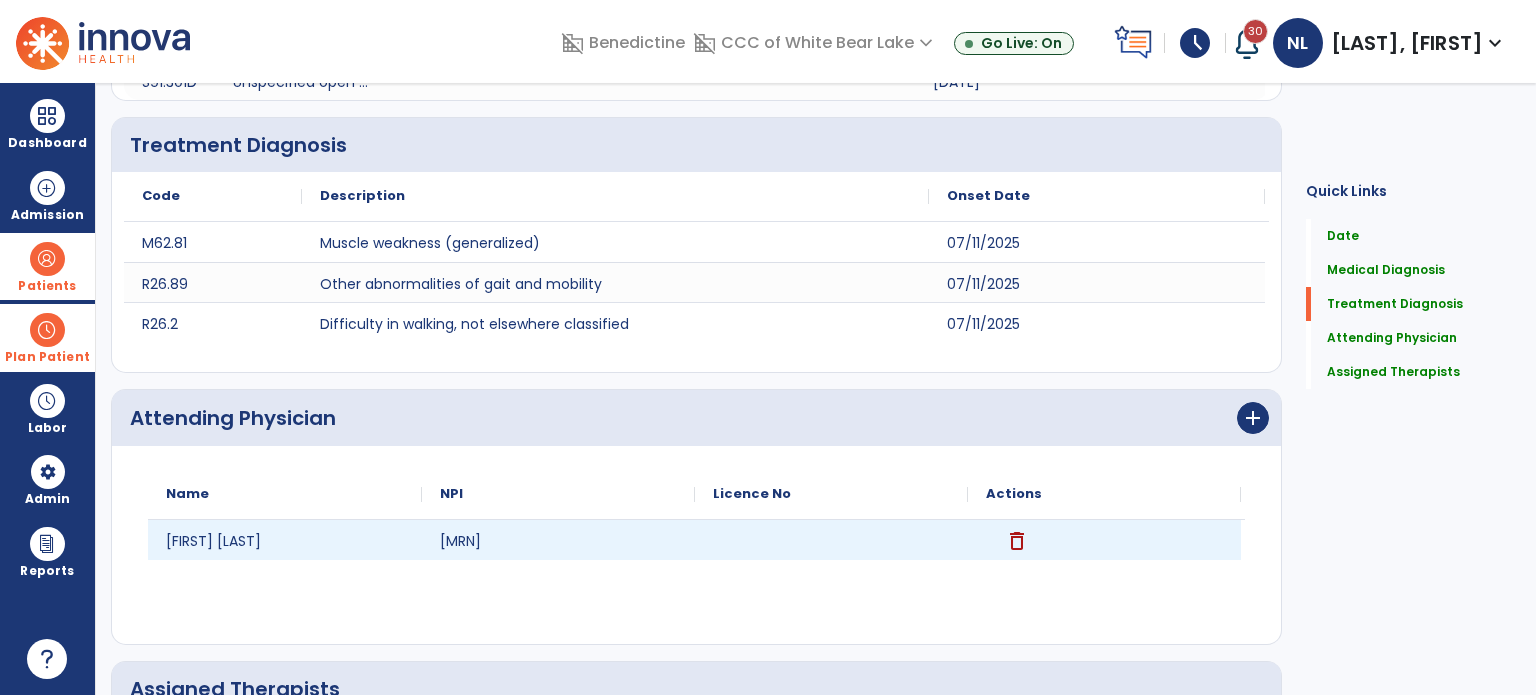 click on "delete" 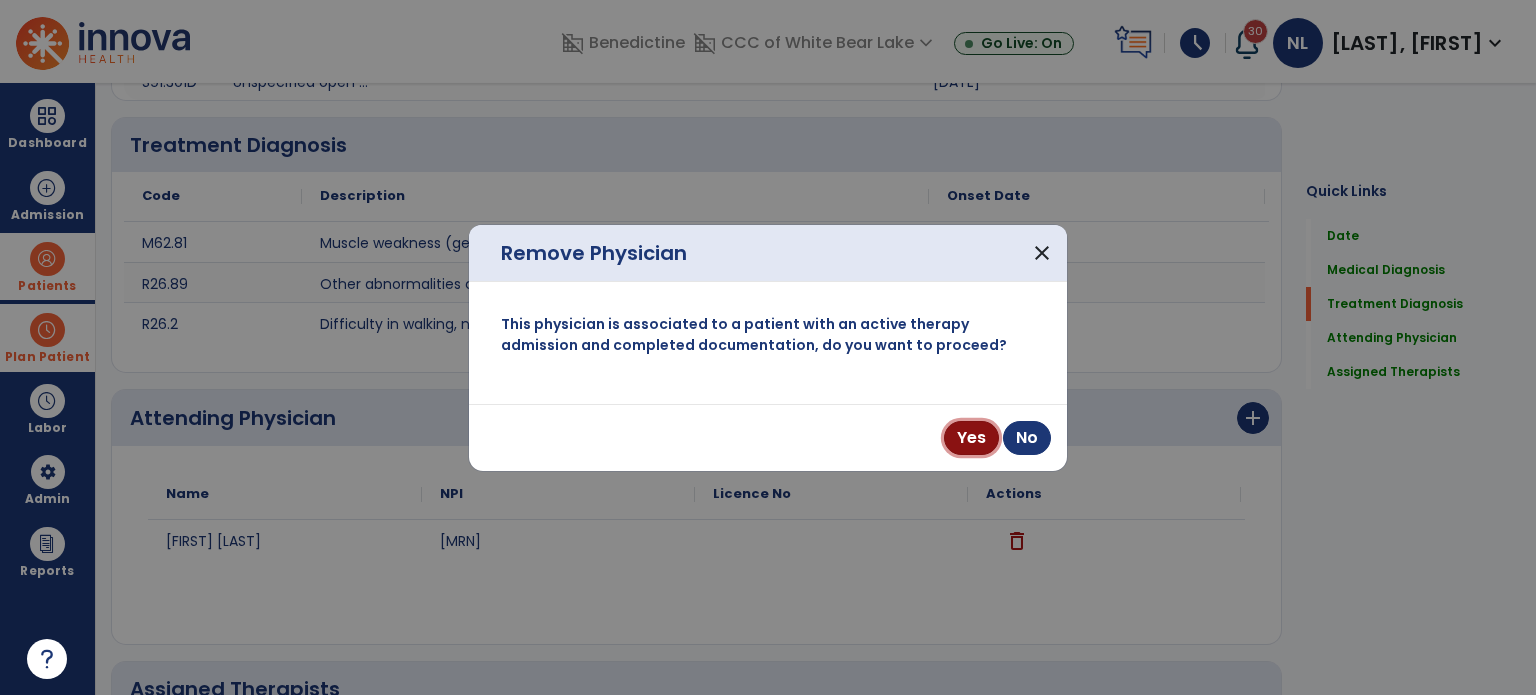drag, startPoint x: 972, startPoint y: 443, endPoint x: 1153, endPoint y: 421, distance: 182.3321 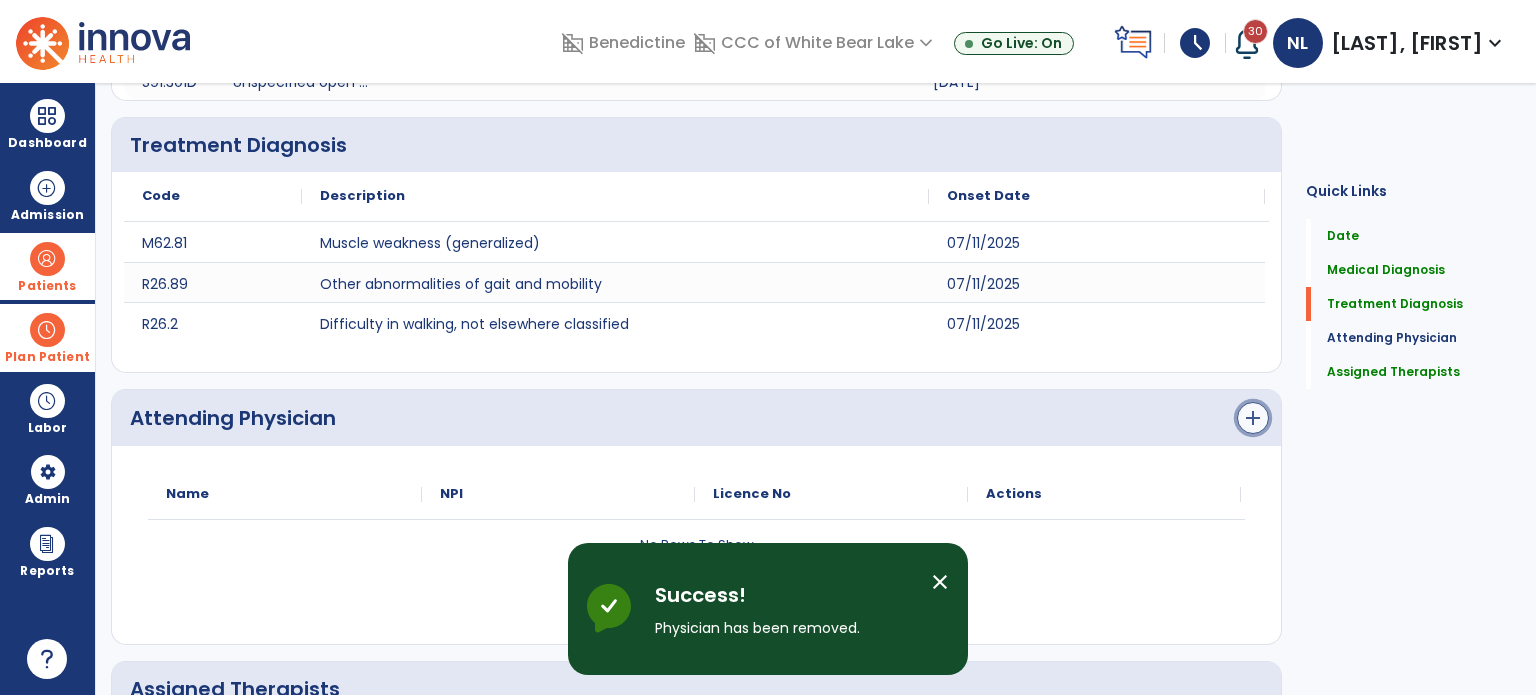 click on "add" 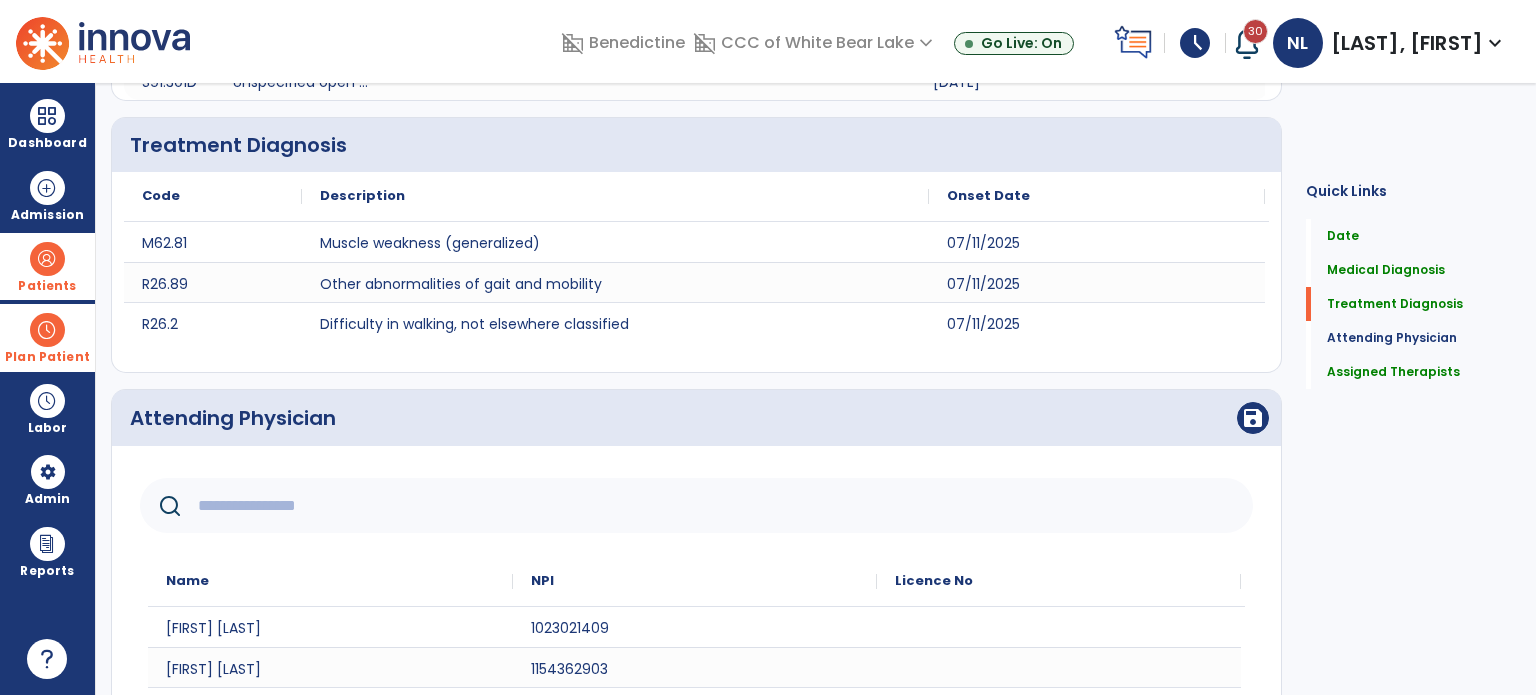 click 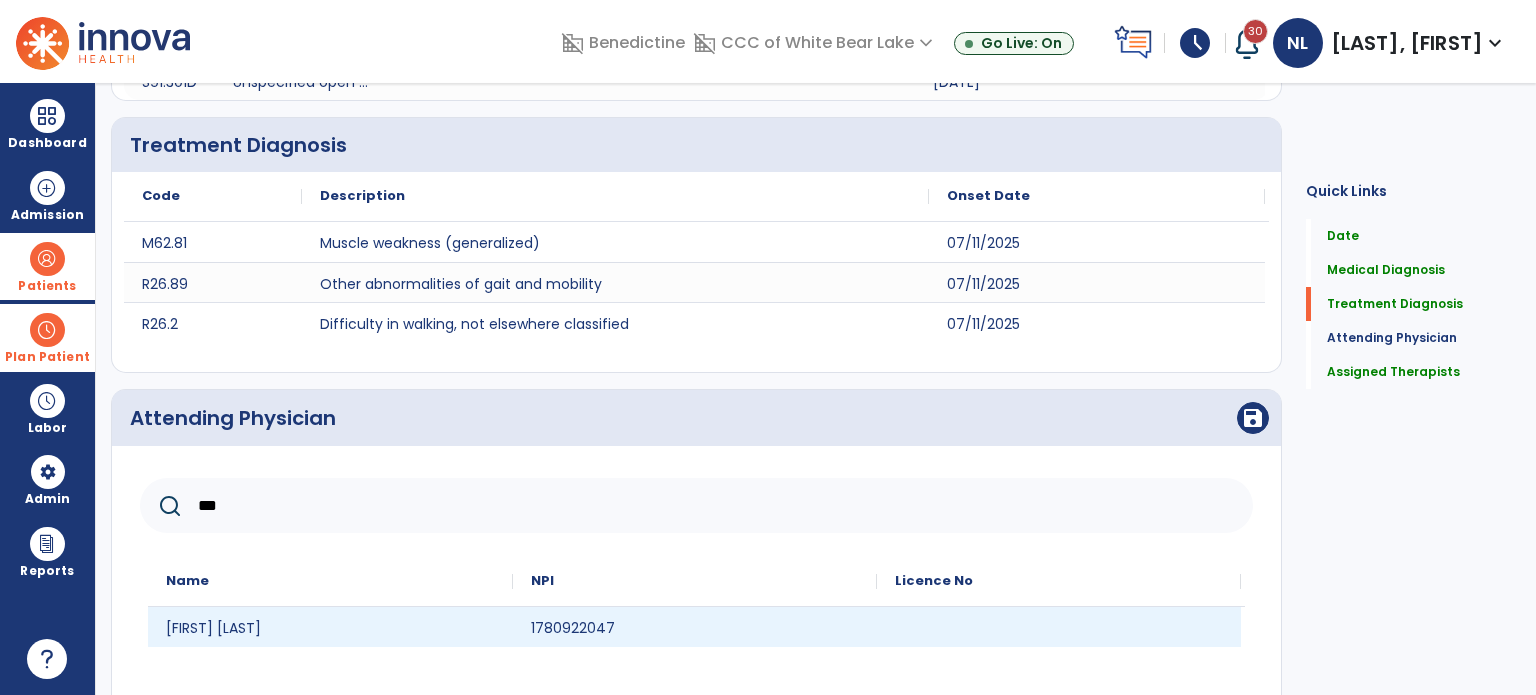 type on "***" 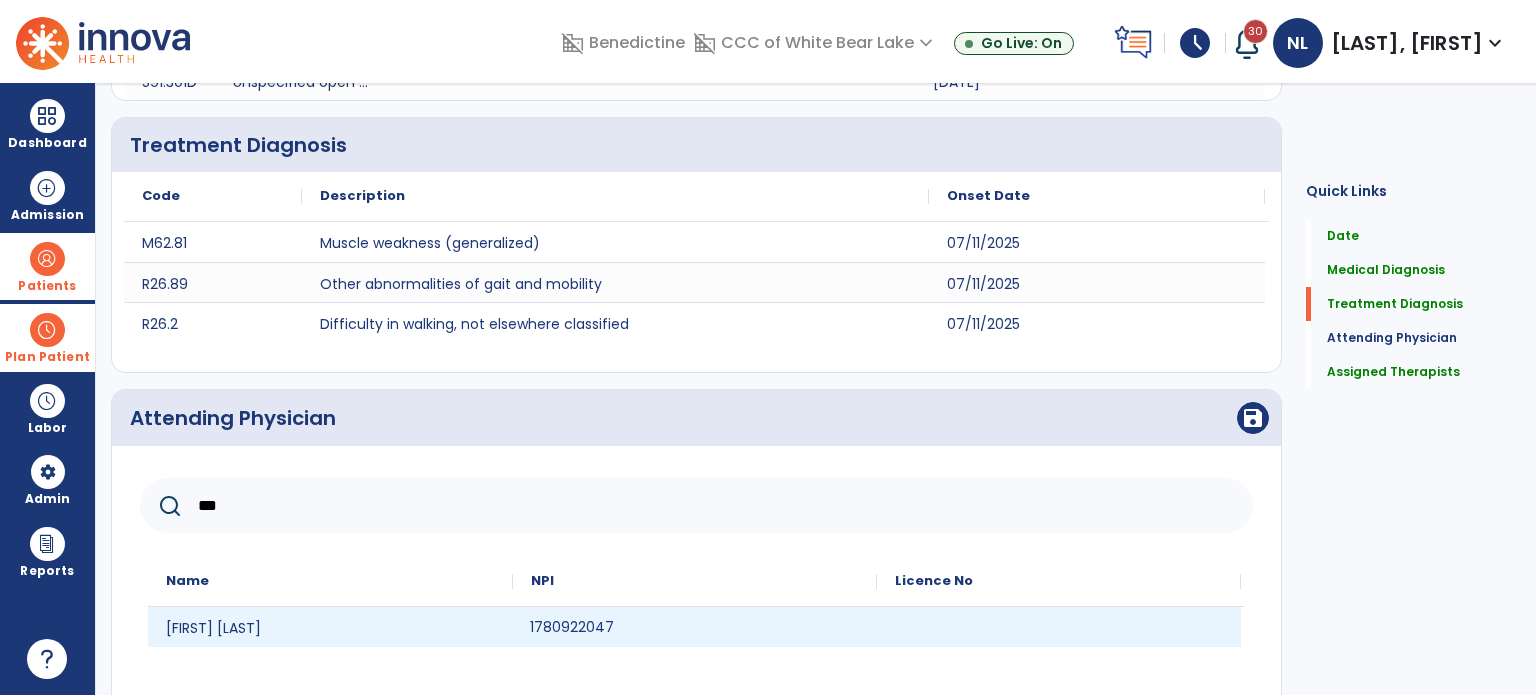 click on "1780922047" 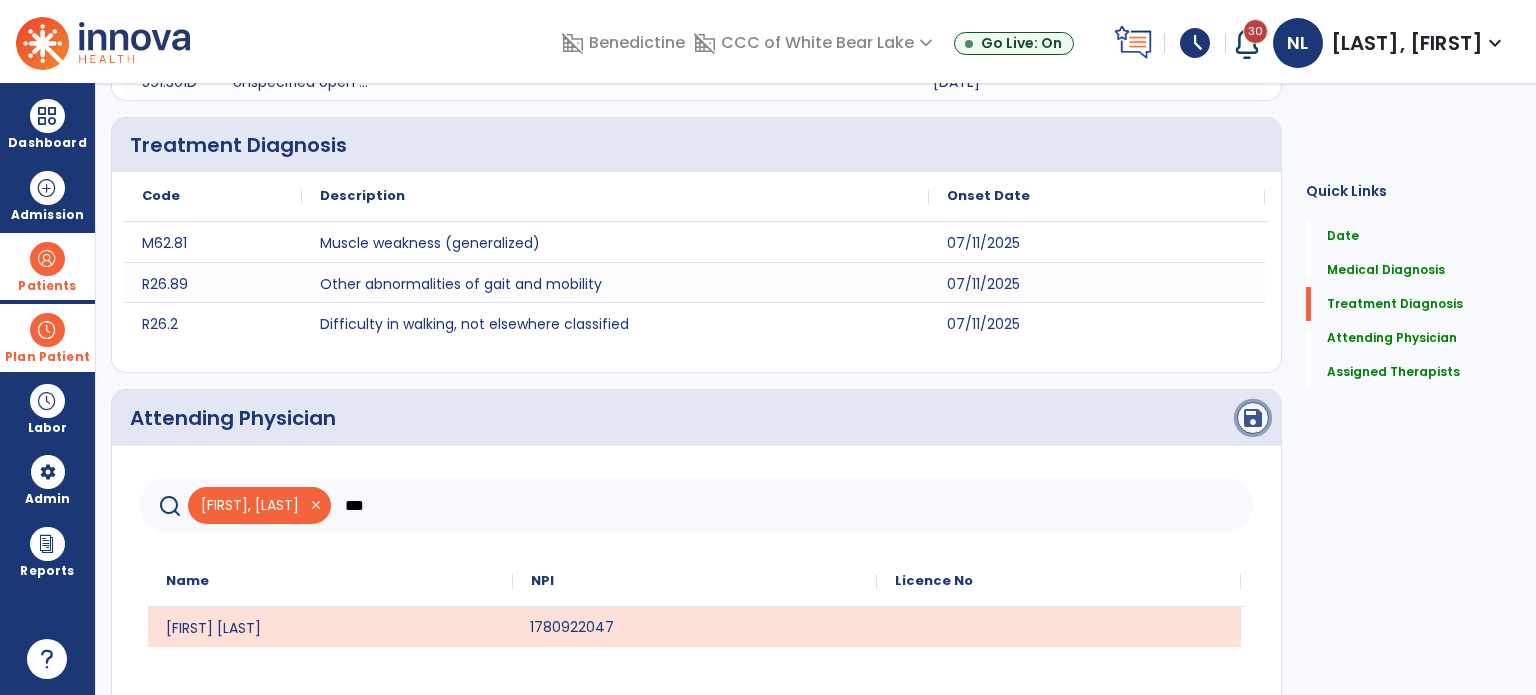 click on "save" 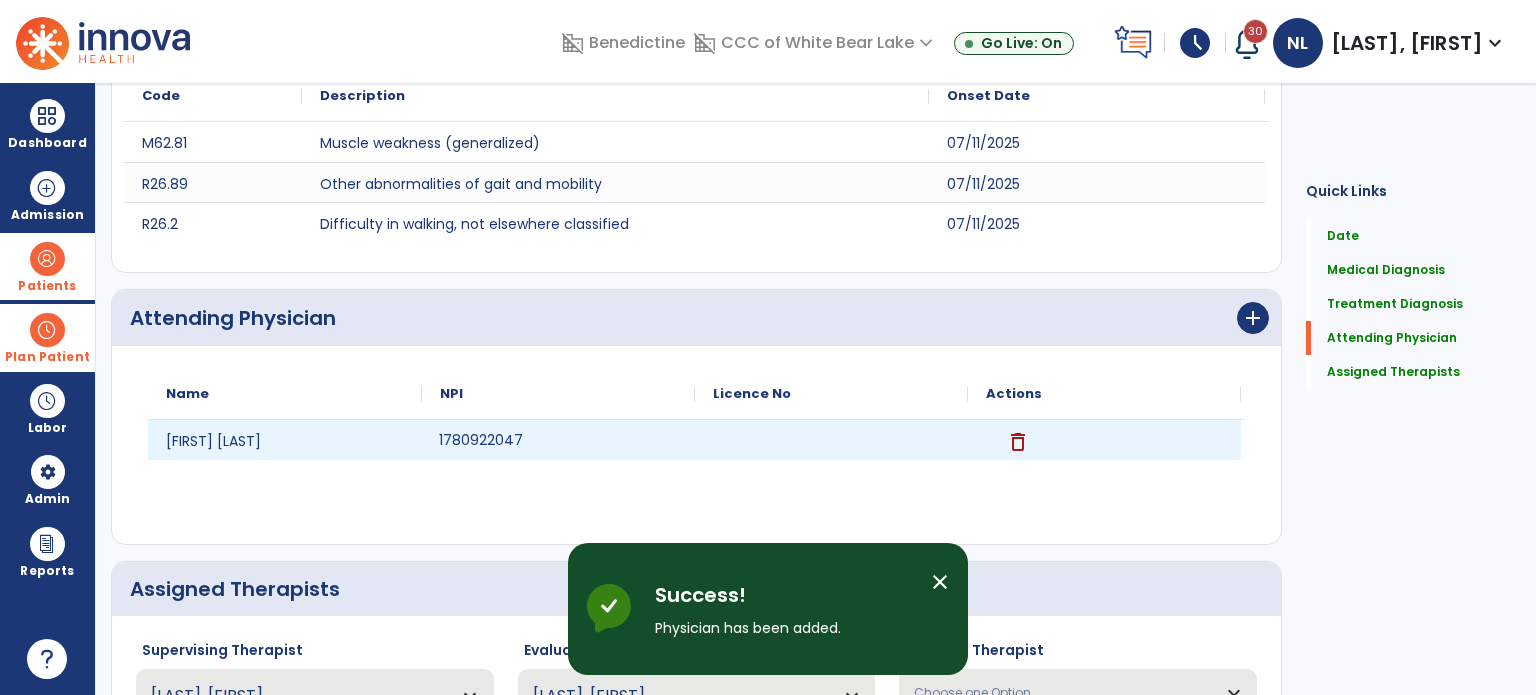 scroll, scrollTop: 1260, scrollLeft: 0, axis: vertical 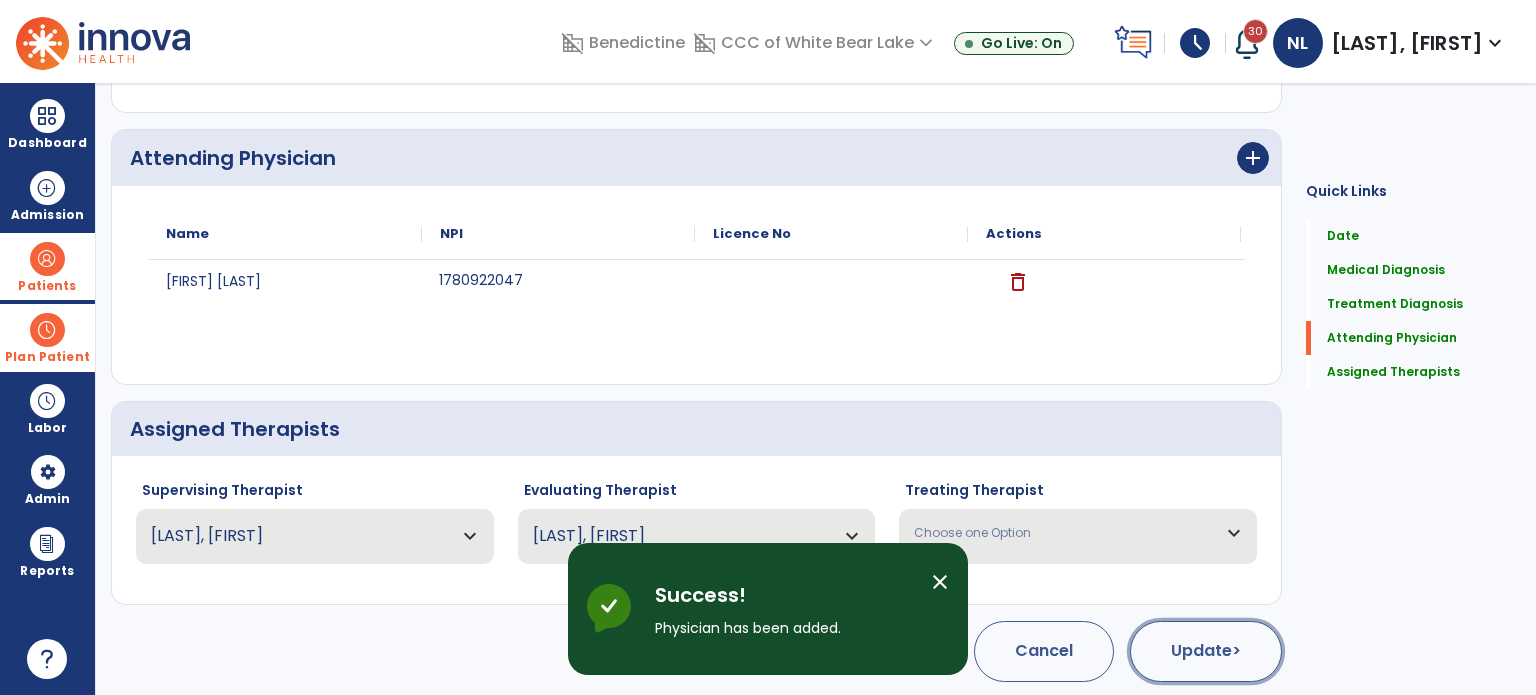 click on "Update  >" 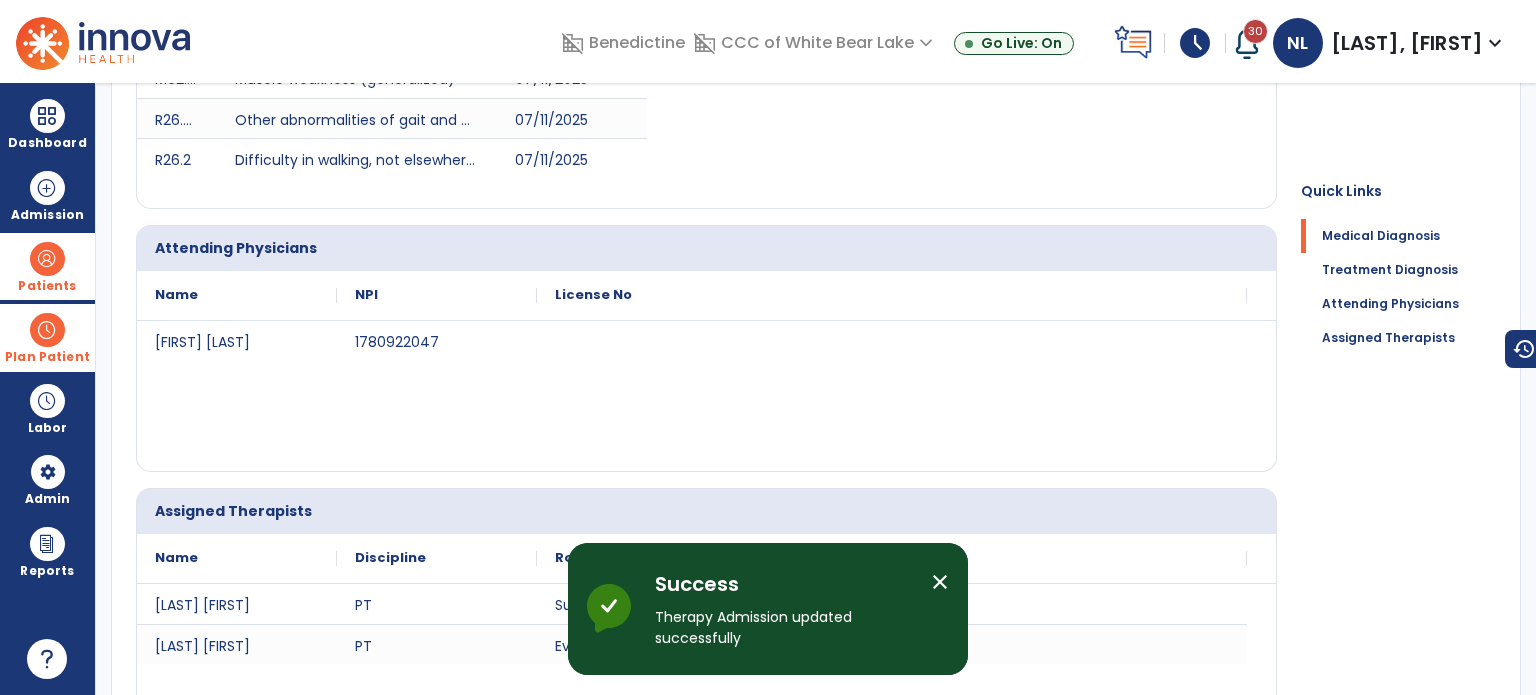 scroll, scrollTop: 0, scrollLeft: 0, axis: both 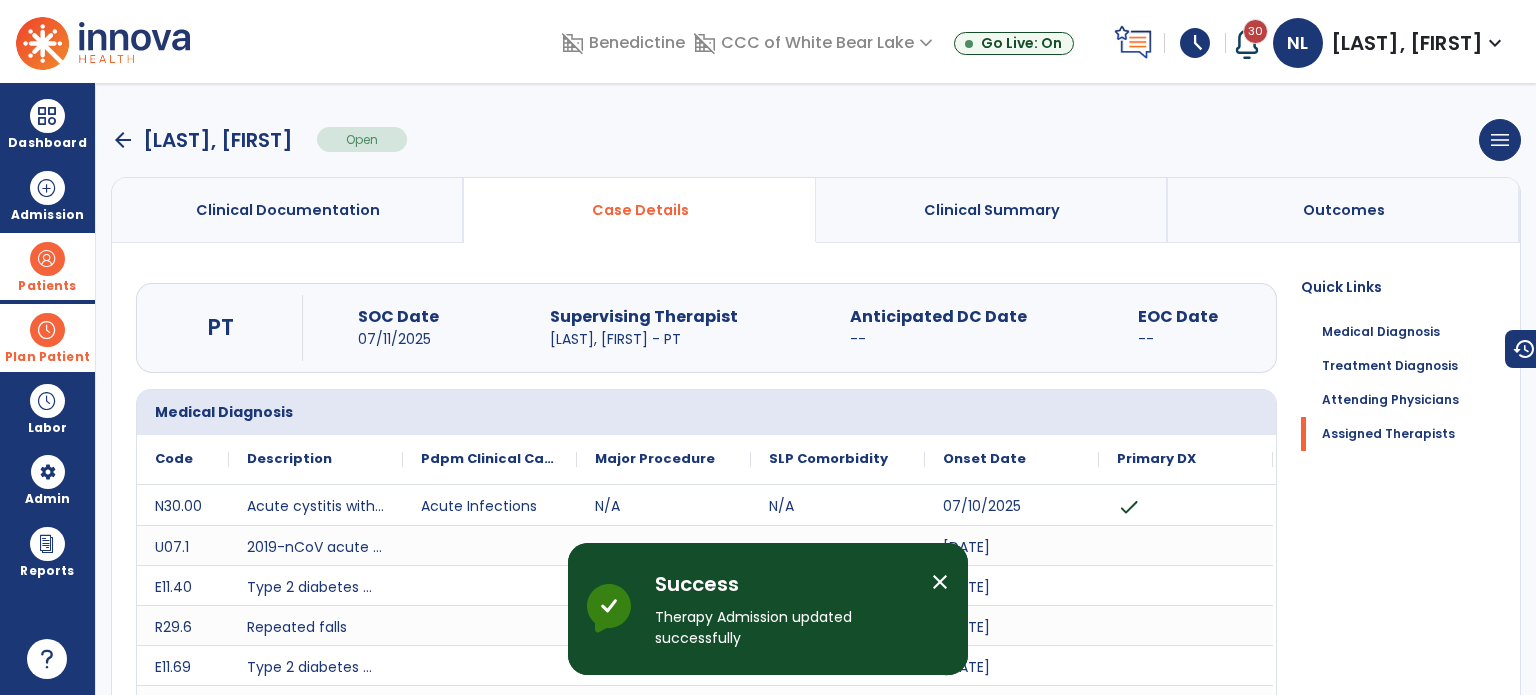click on "arrow_back" at bounding box center (123, 140) 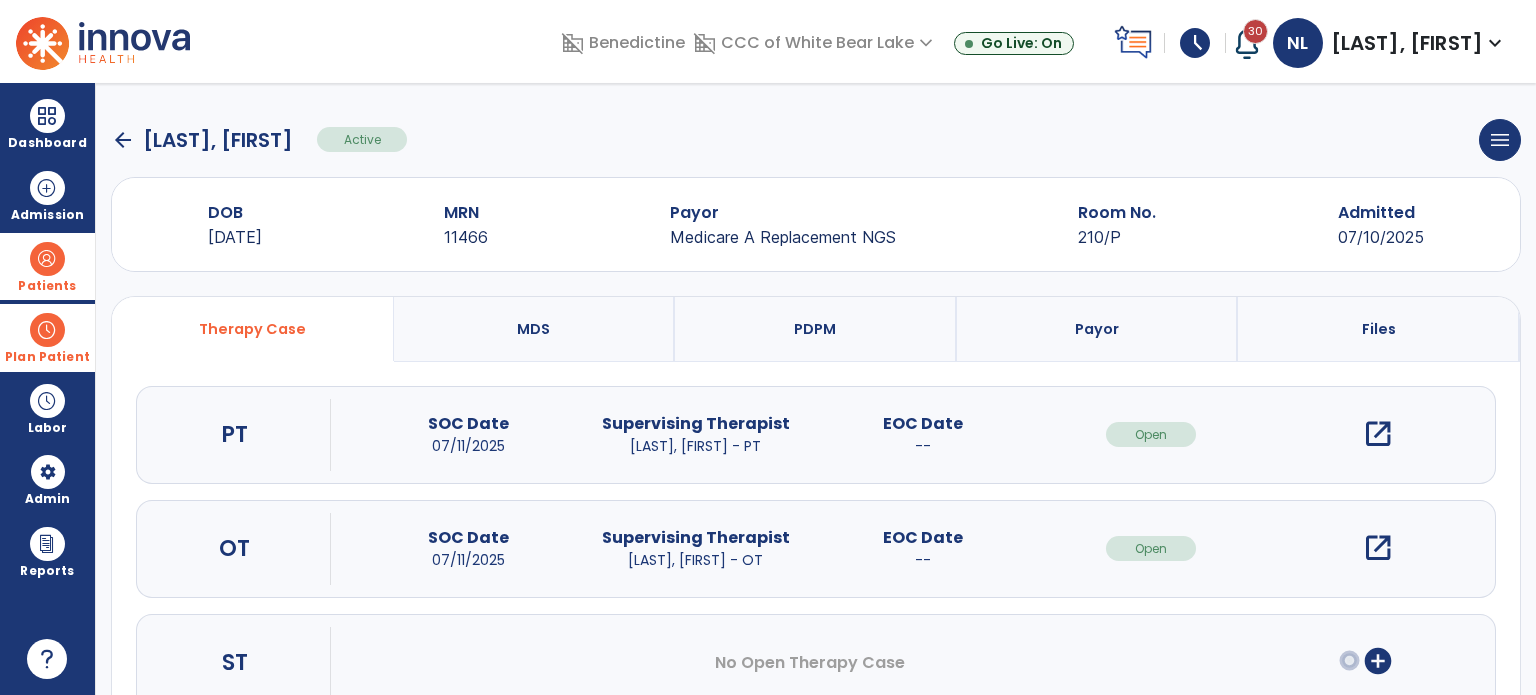 click on "open_in_new" at bounding box center (1378, 548) 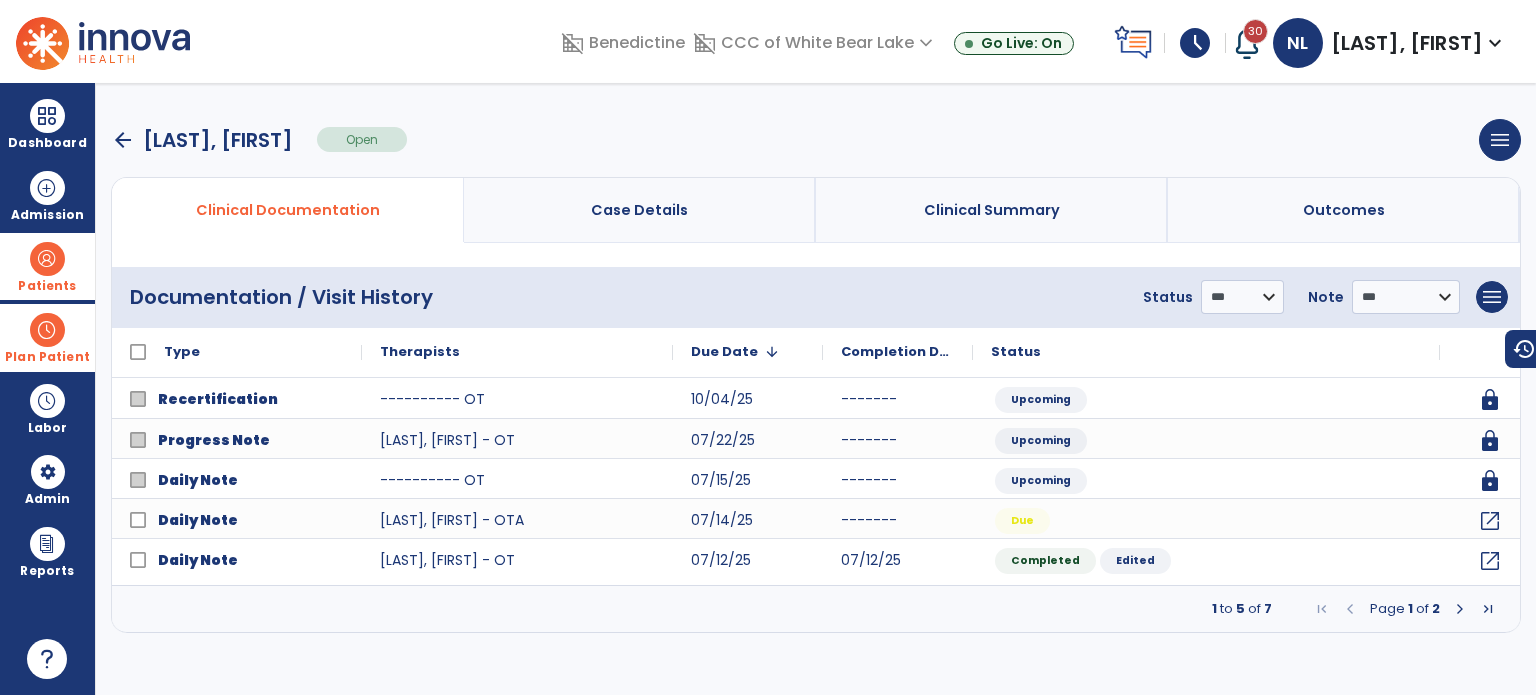 click on "Case Details" at bounding box center [640, 210] 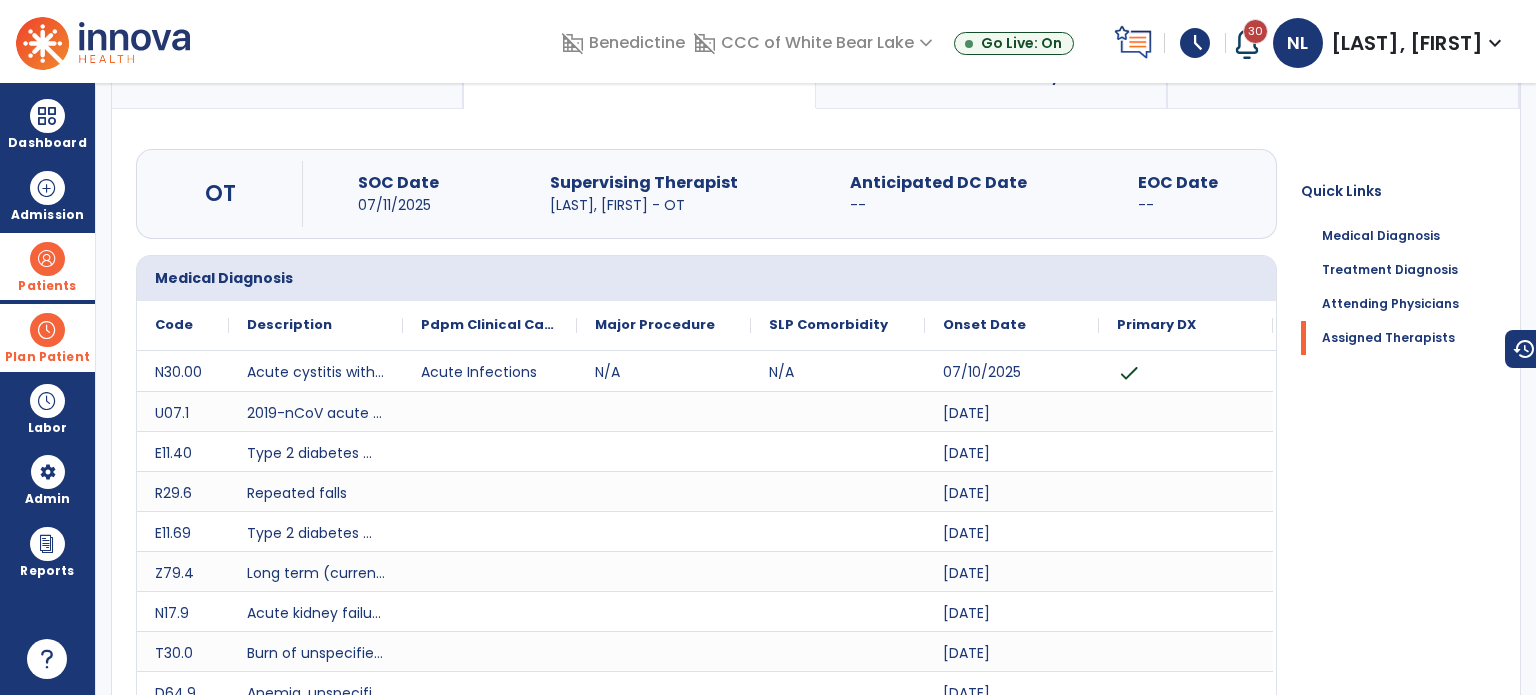 scroll, scrollTop: 0, scrollLeft: 0, axis: both 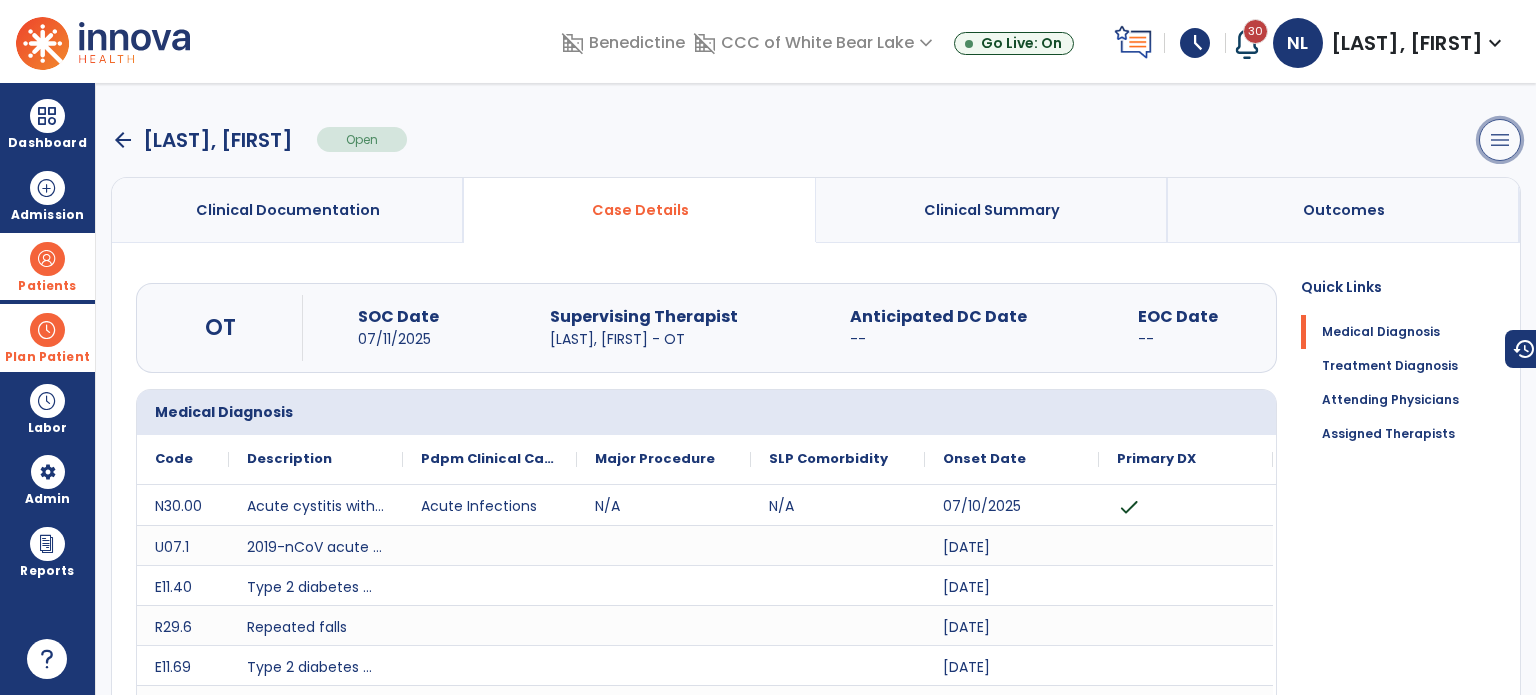 click on "menu" at bounding box center [1500, 140] 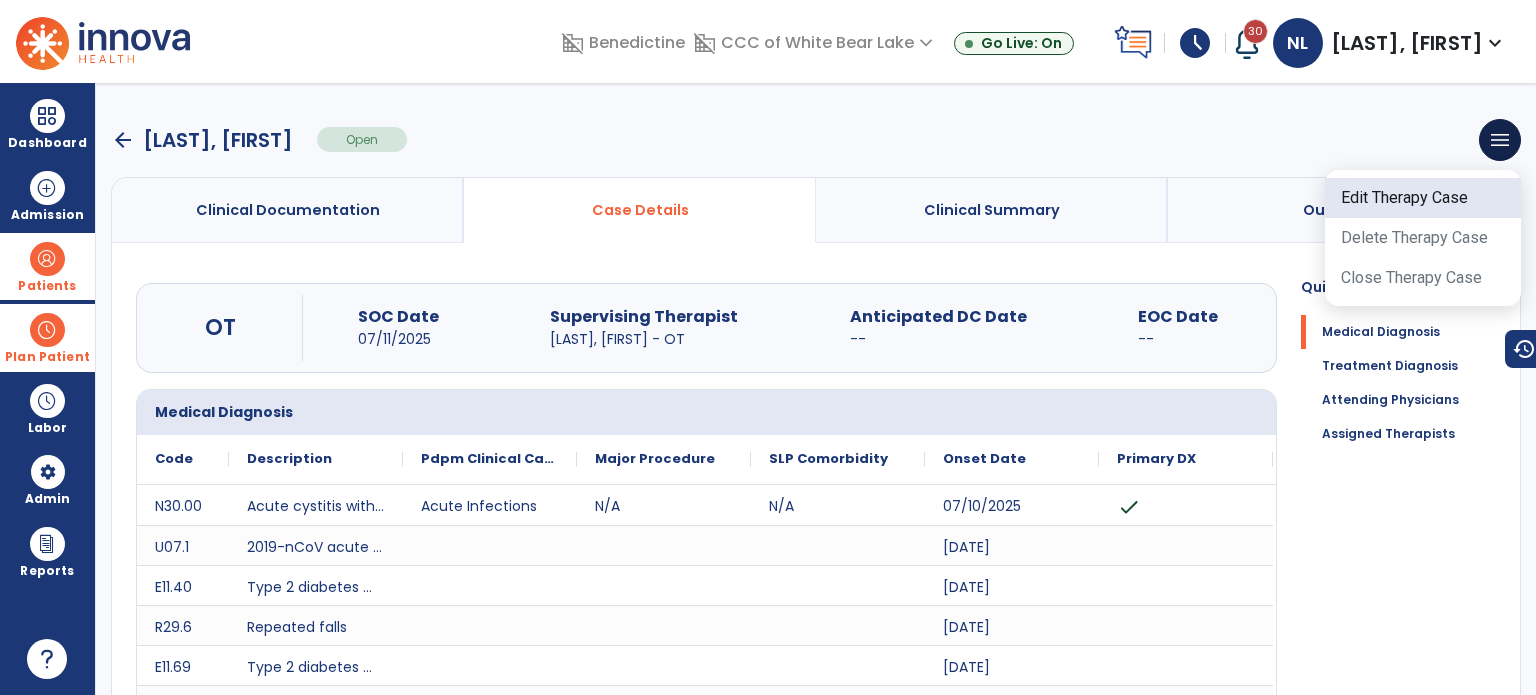 click on "Edit Therapy Case" at bounding box center [1423, 198] 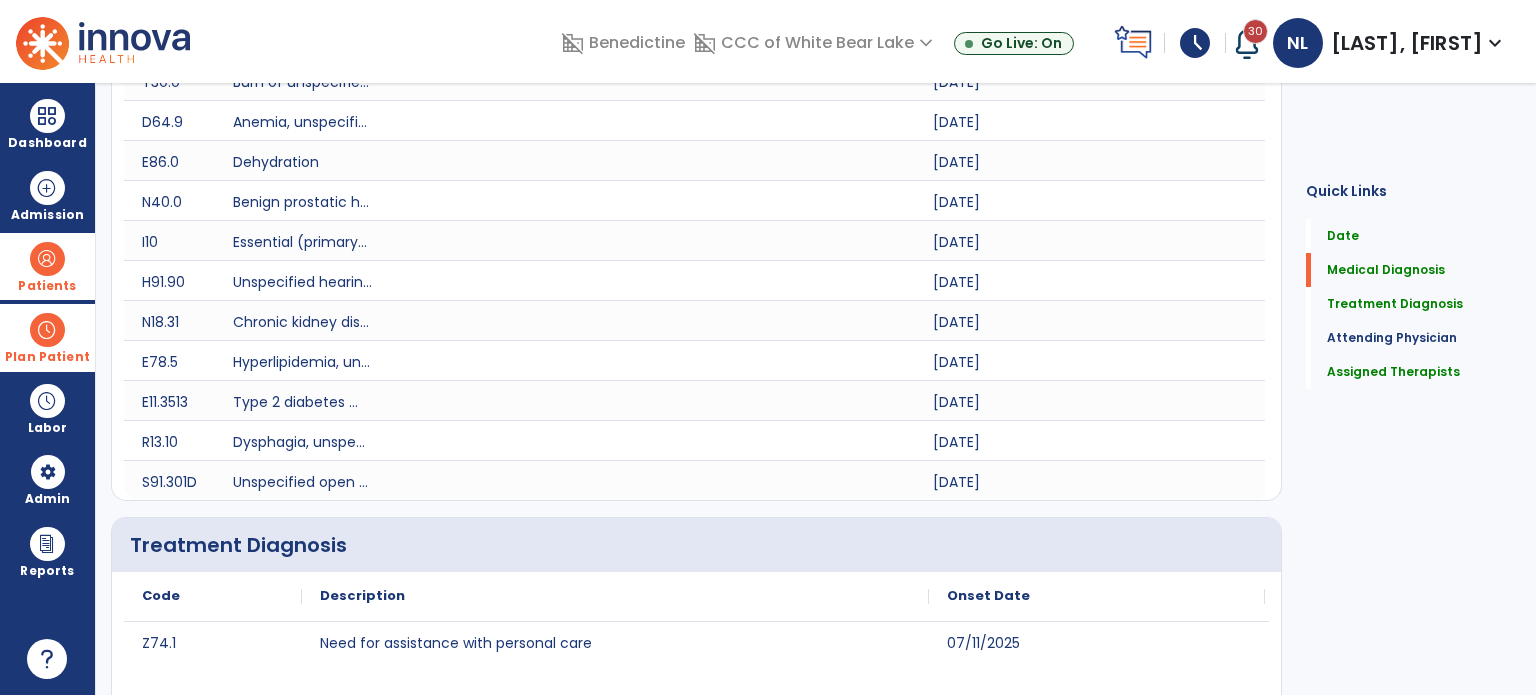 scroll, scrollTop: 1000, scrollLeft: 0, axis: vertical 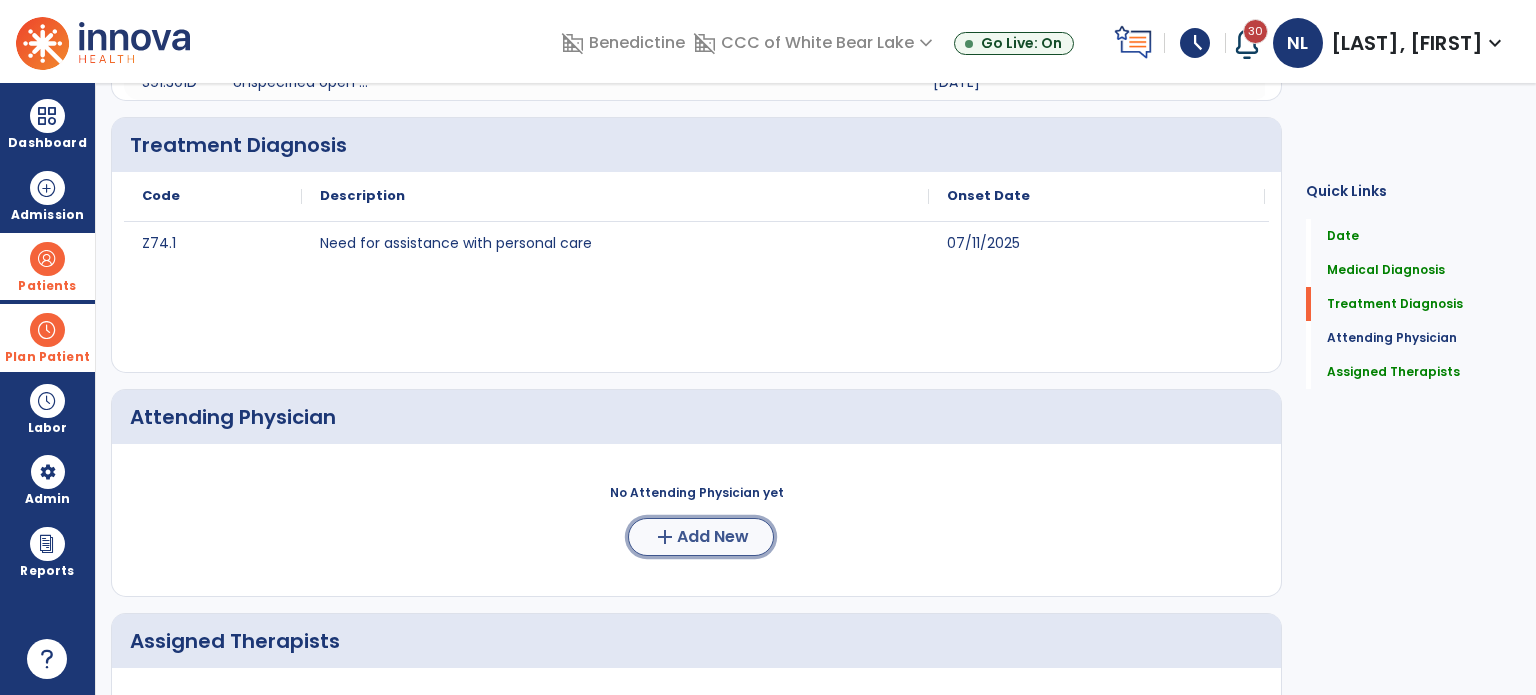 click on "add" 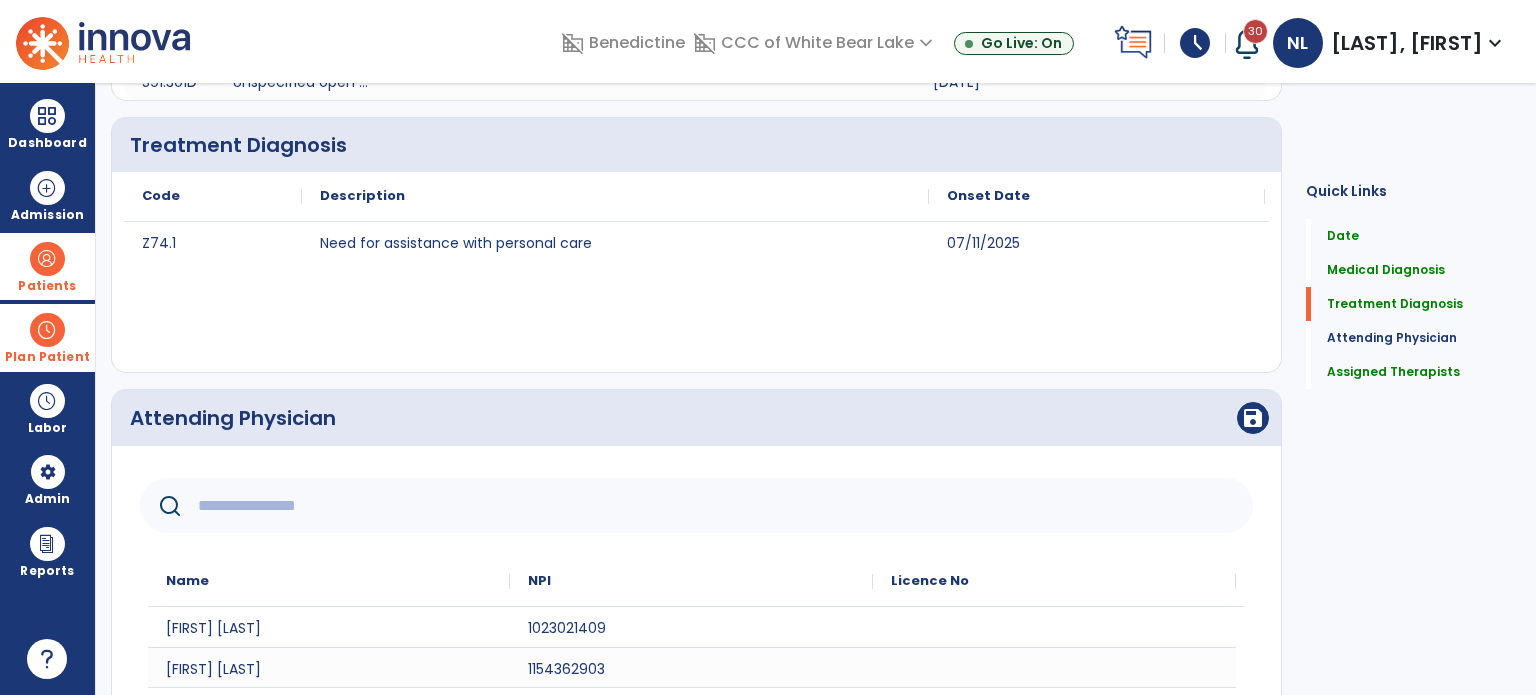 click 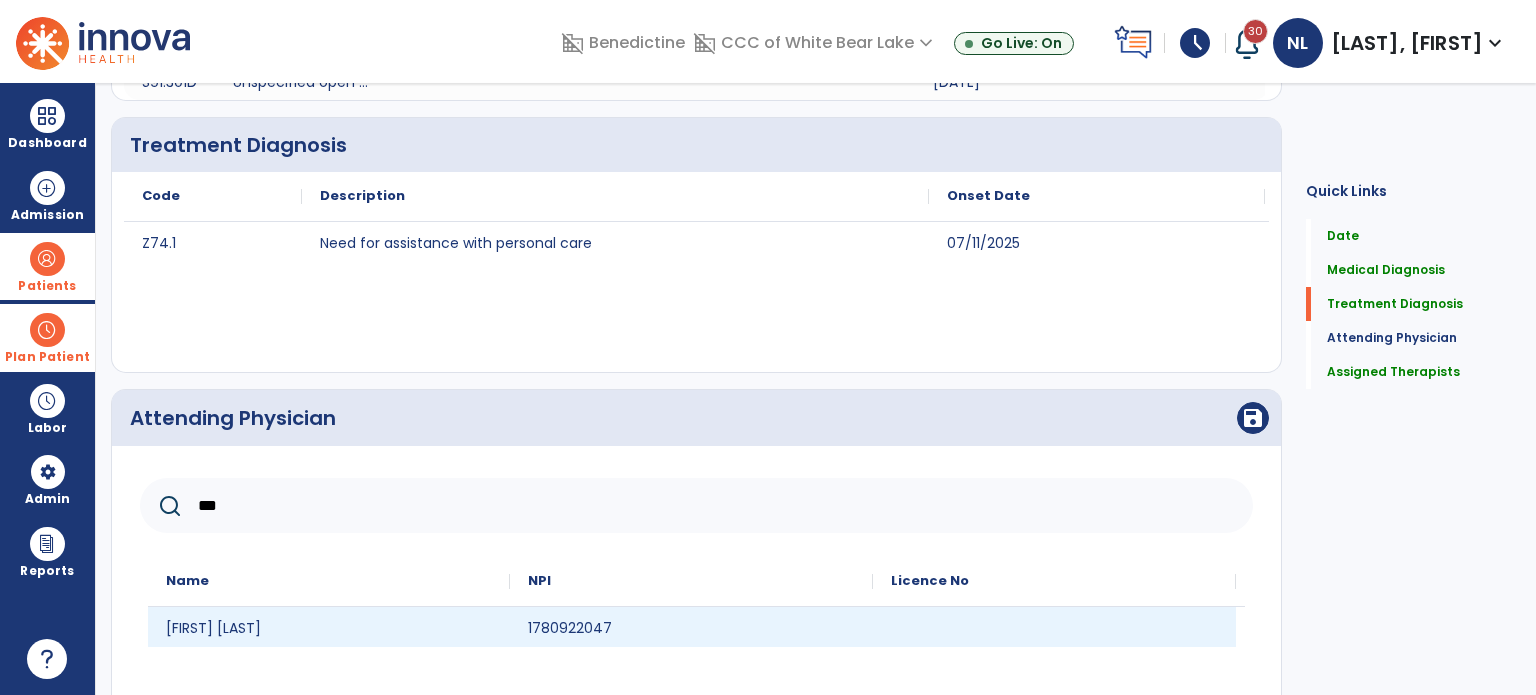 type on "***" 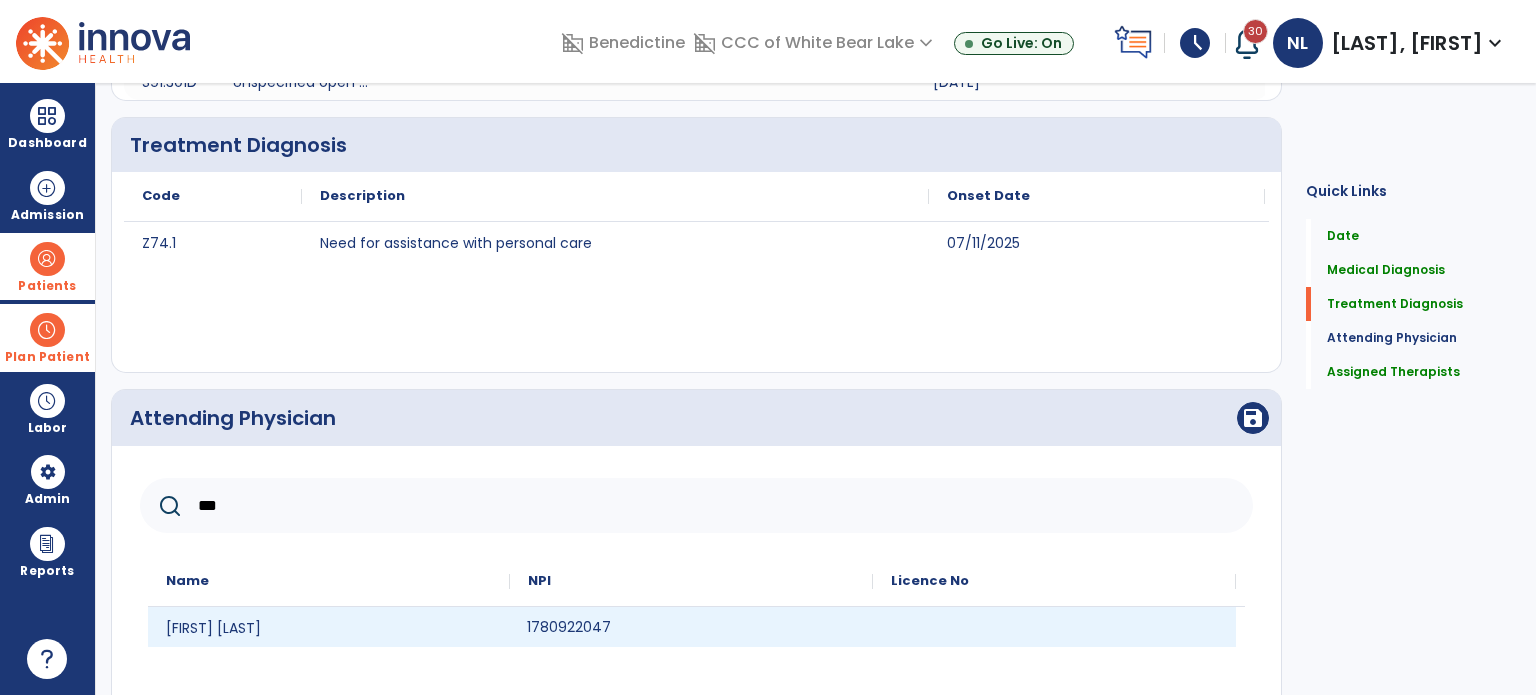 click on "1780922047" 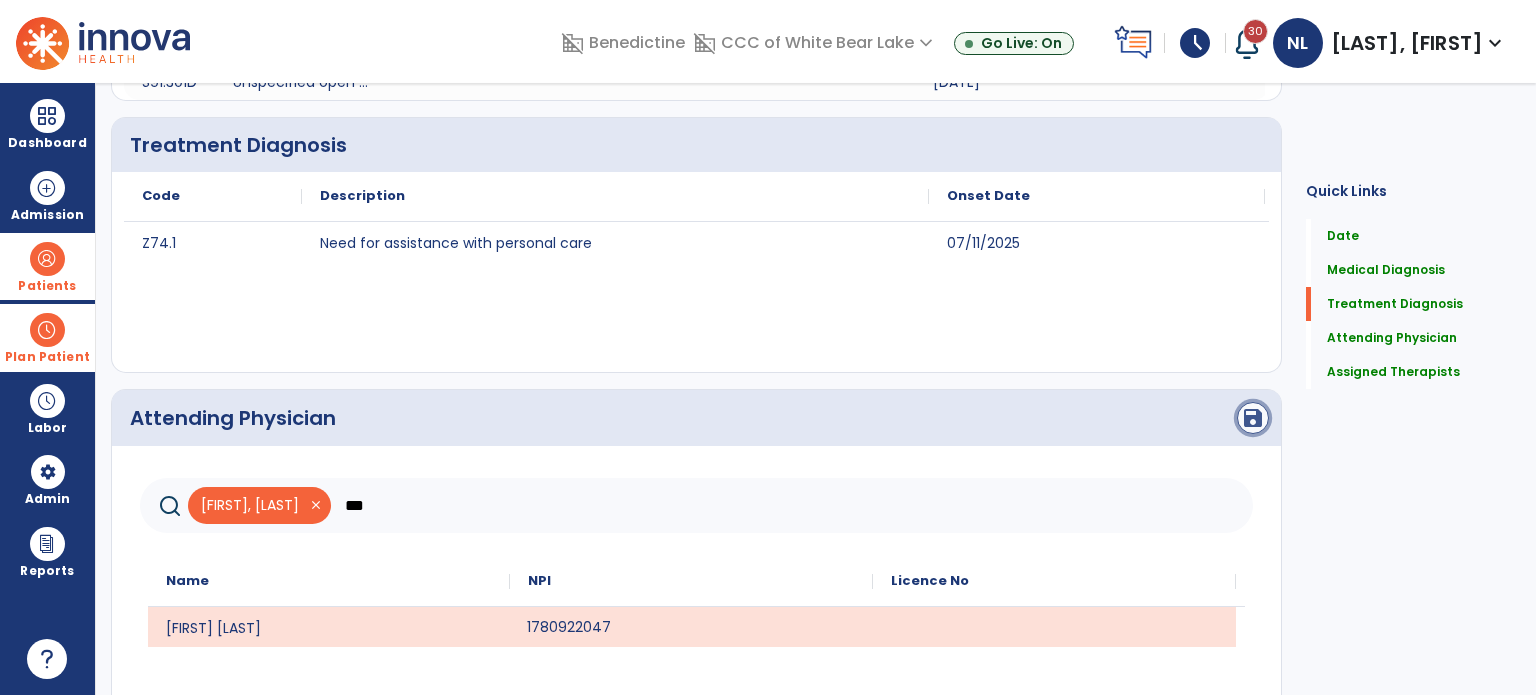 click on "save" 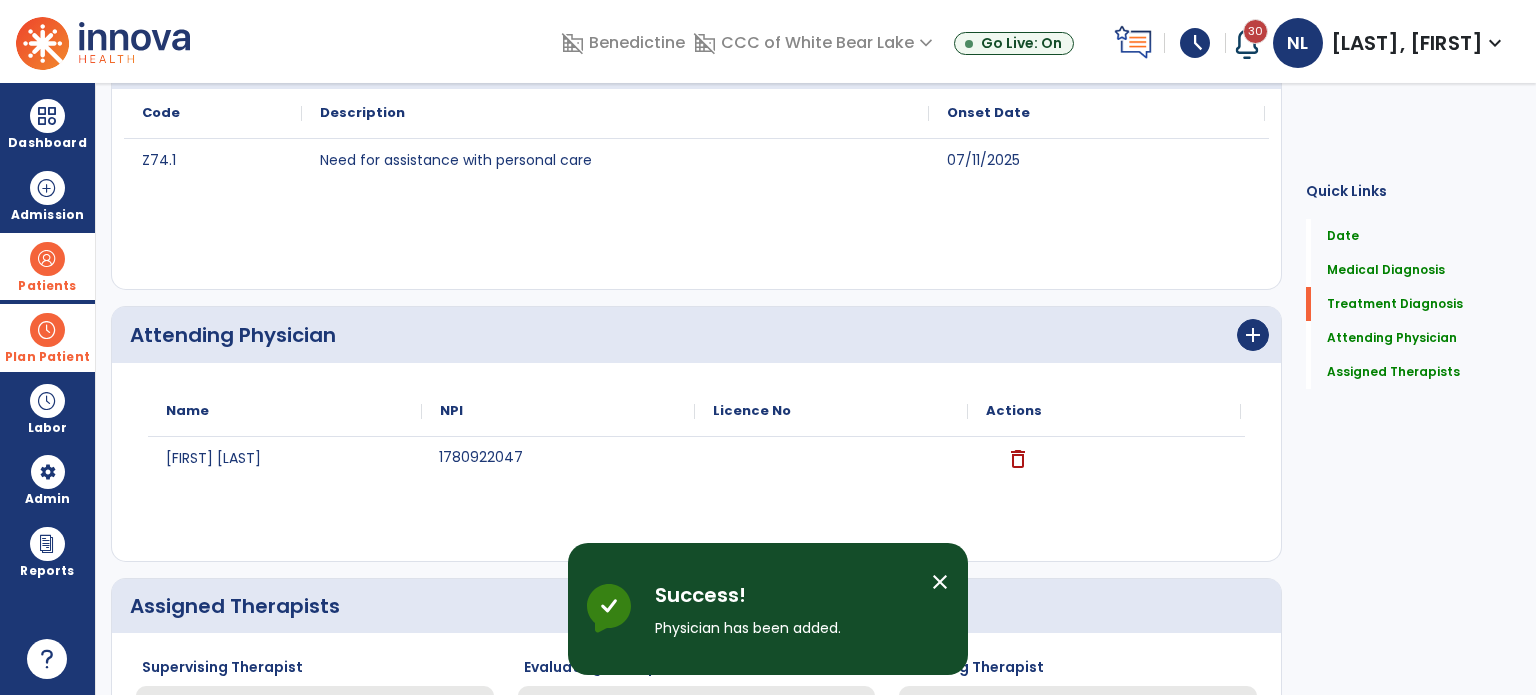 scroll, scrollTop: 1260, scrollLeft: 0, axis: vertical 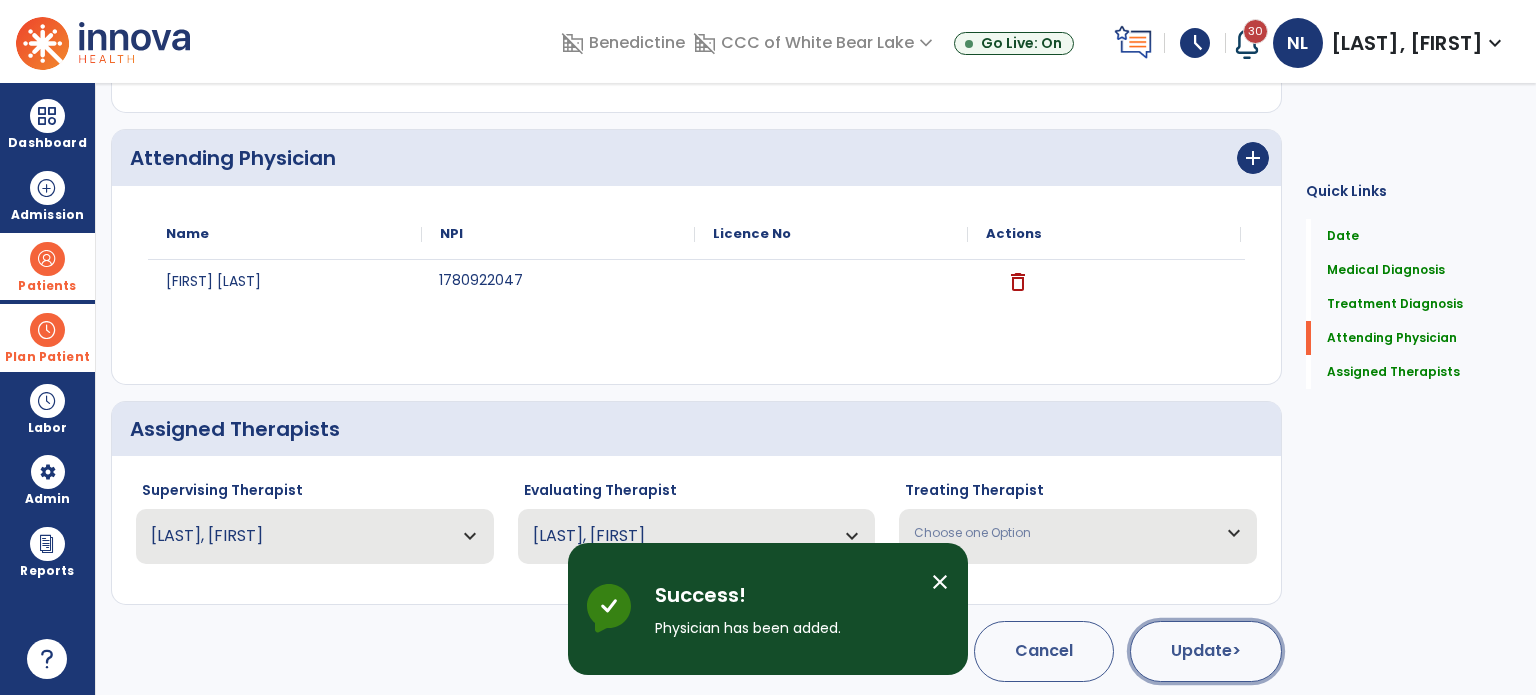 click on "Update  >" 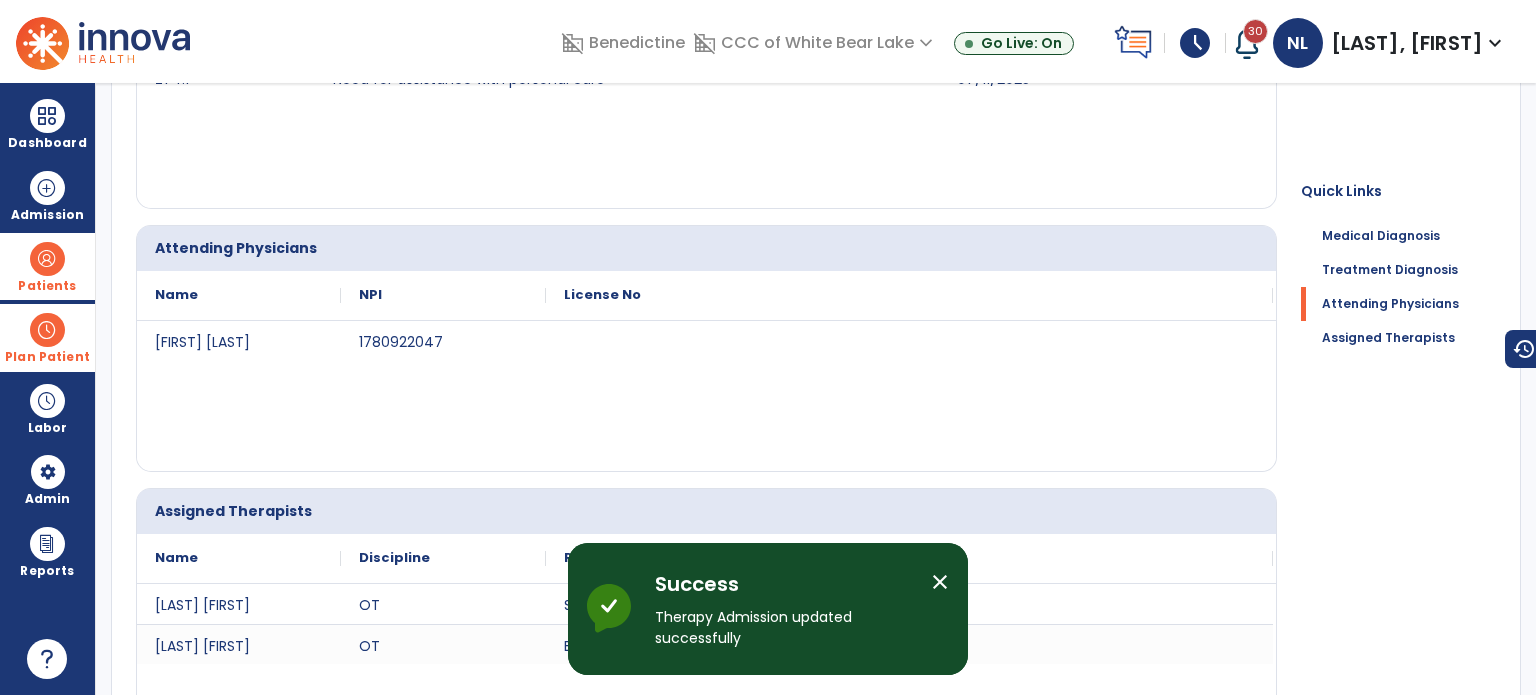 scroll, scrollTop: 0, scrollLeft: 0, axis: both 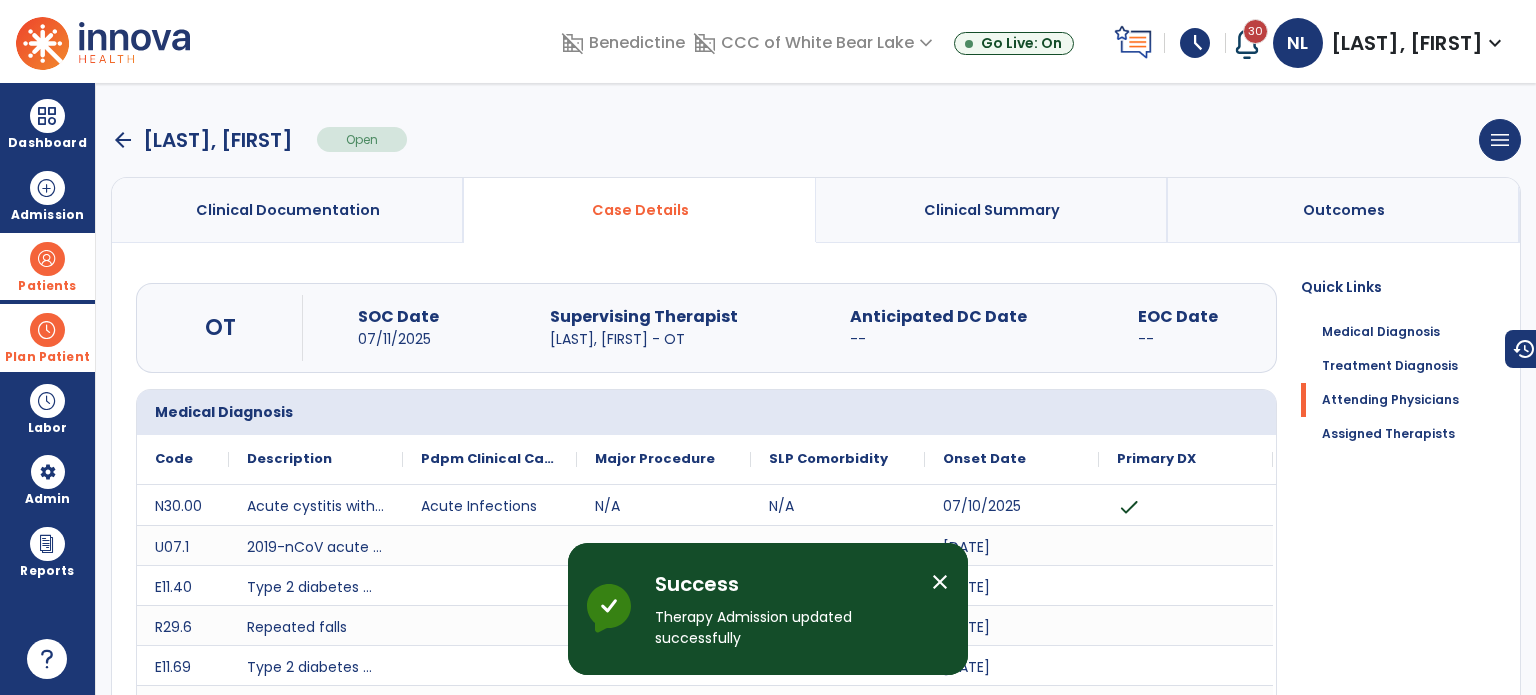 click at bounding box center (47, 259) 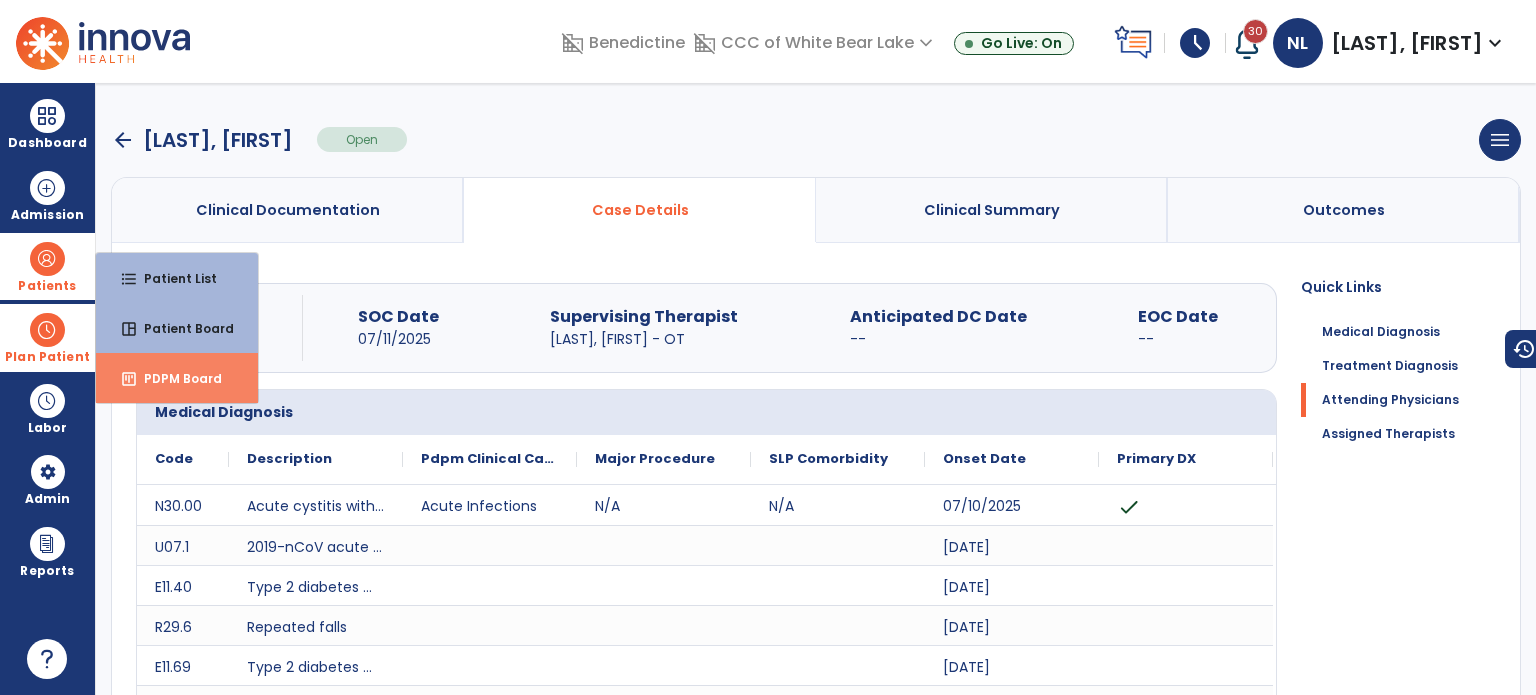 click on "insert_chart" at bounding box center [129, 379] 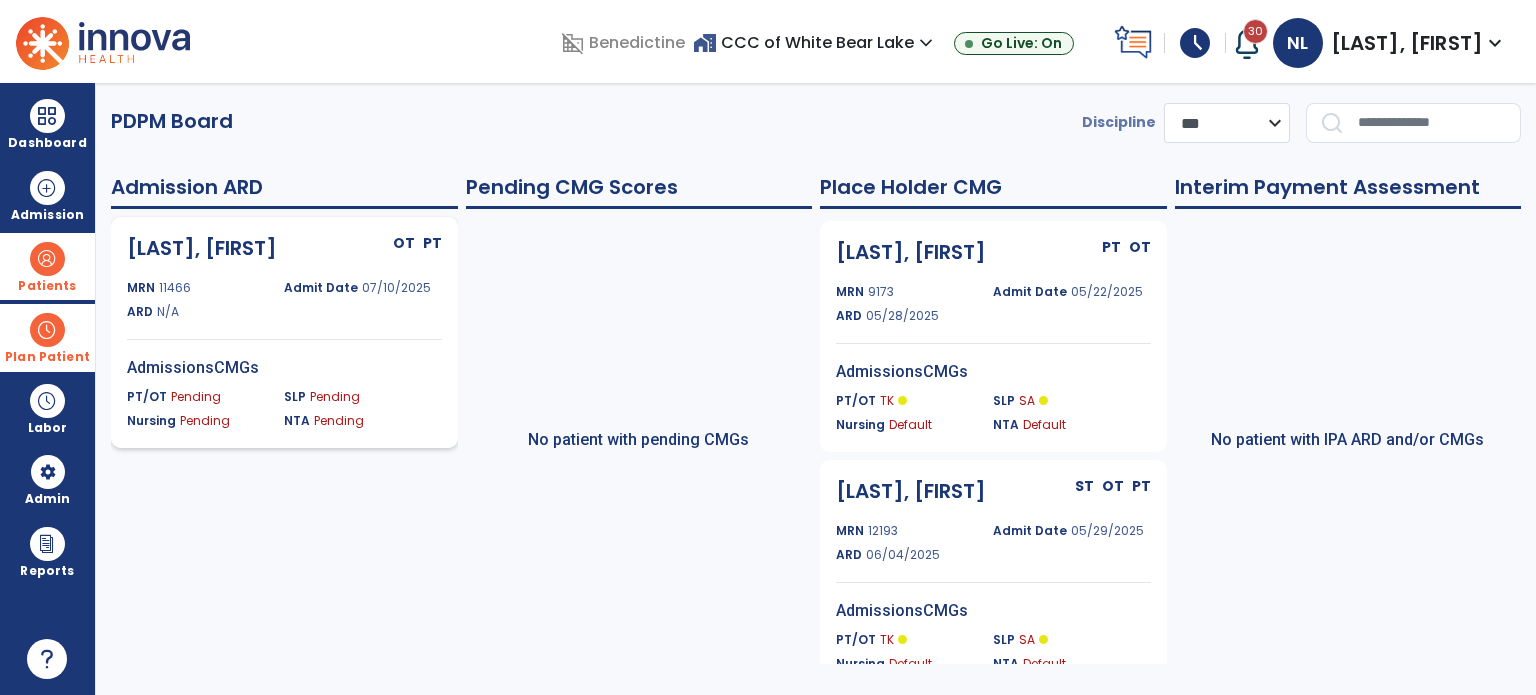 click on "ARD N/A" 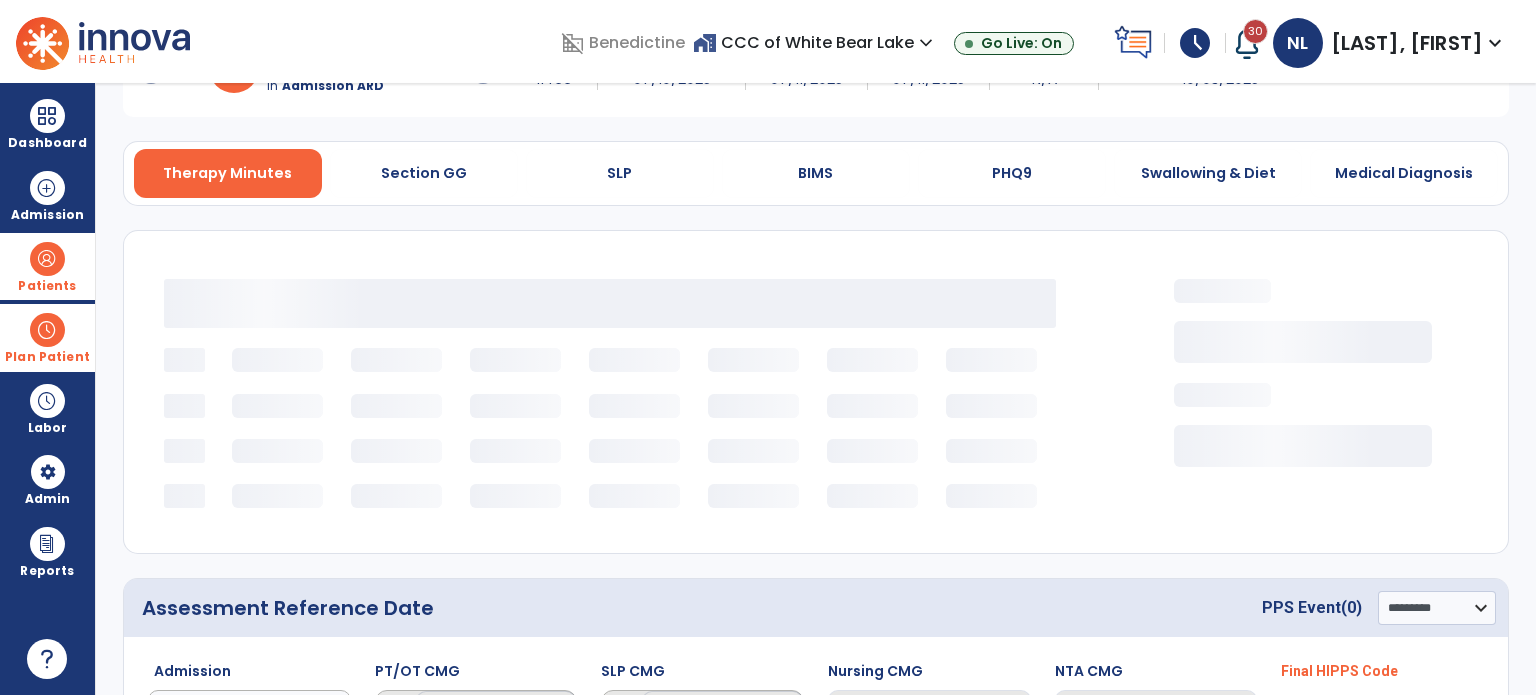 scroll, scrollTop: 284, scrollLeft: 0, axis: vertical 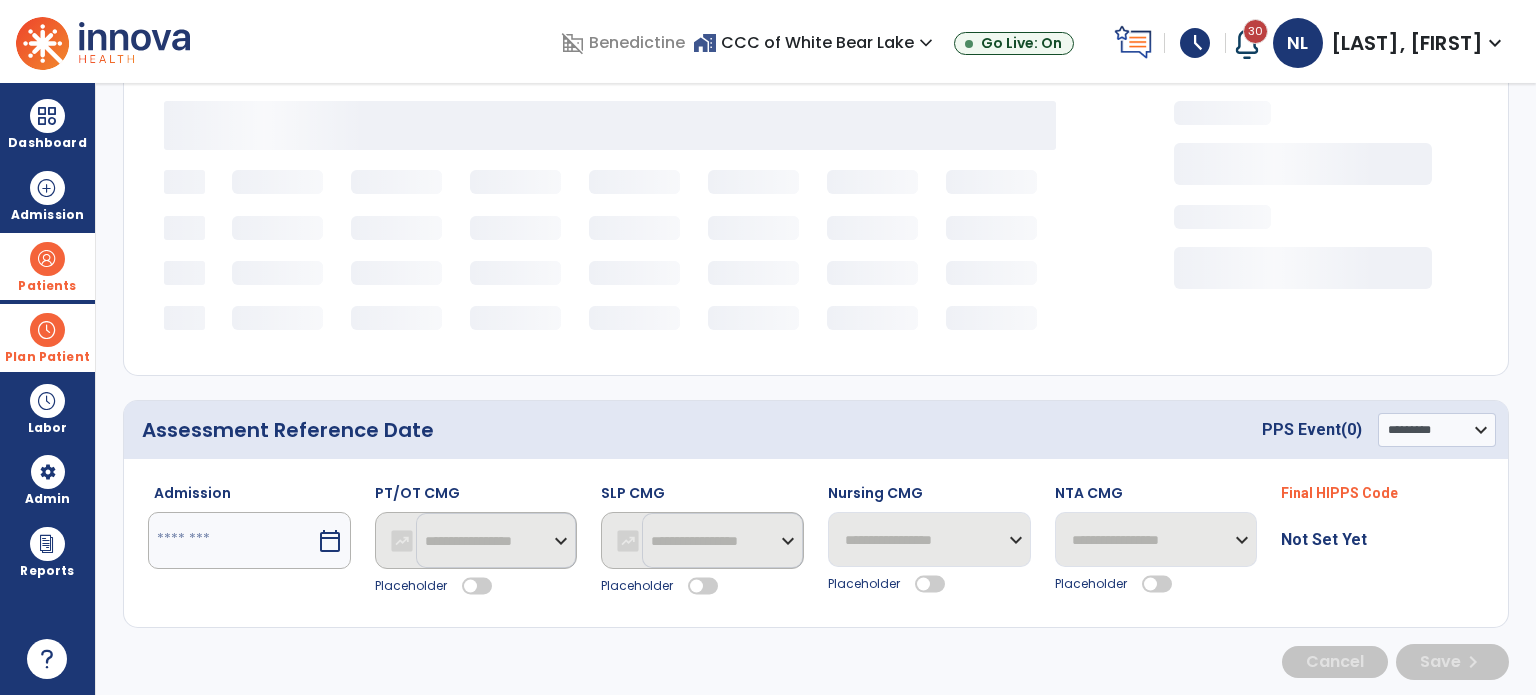 click at bounding box center [232, 540] 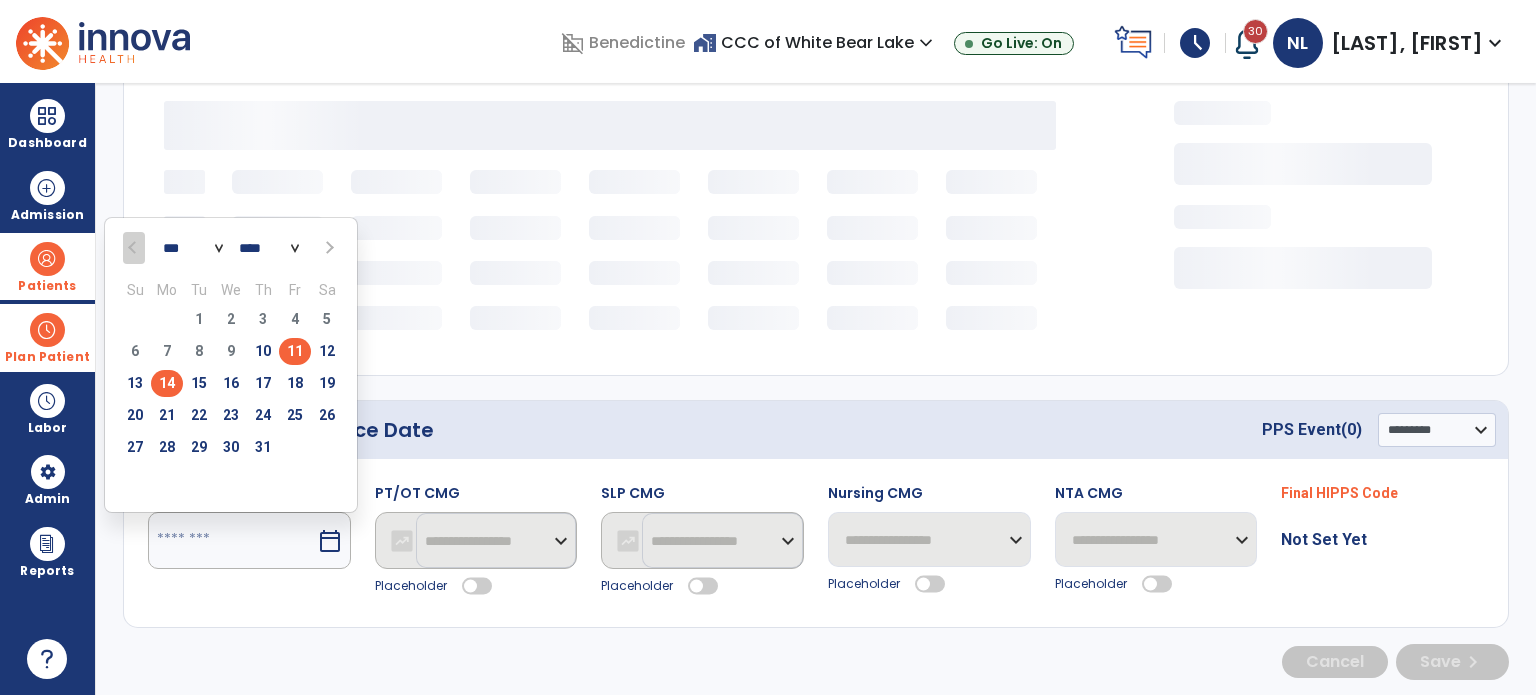 select on "***" 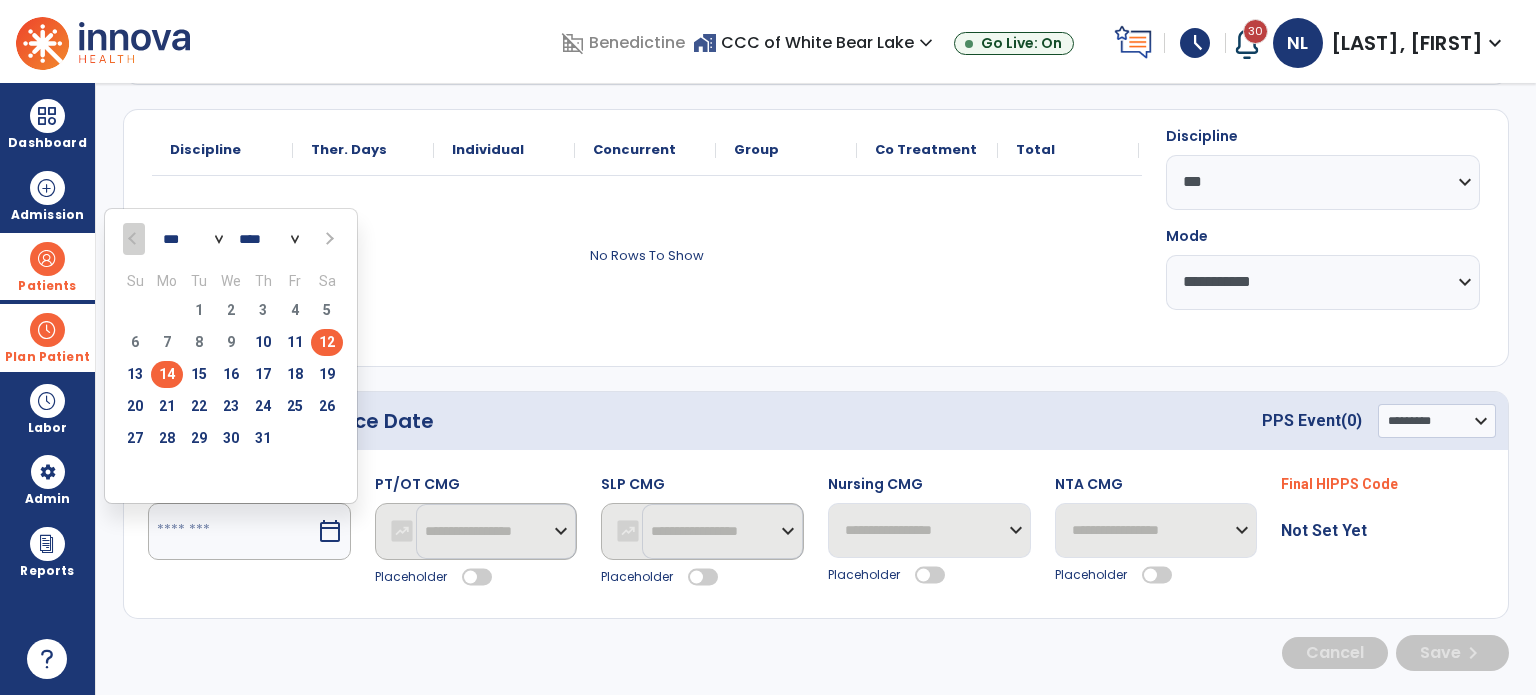 scroll, scrollTop: 224, scrollLeft: 0, axis: vertical 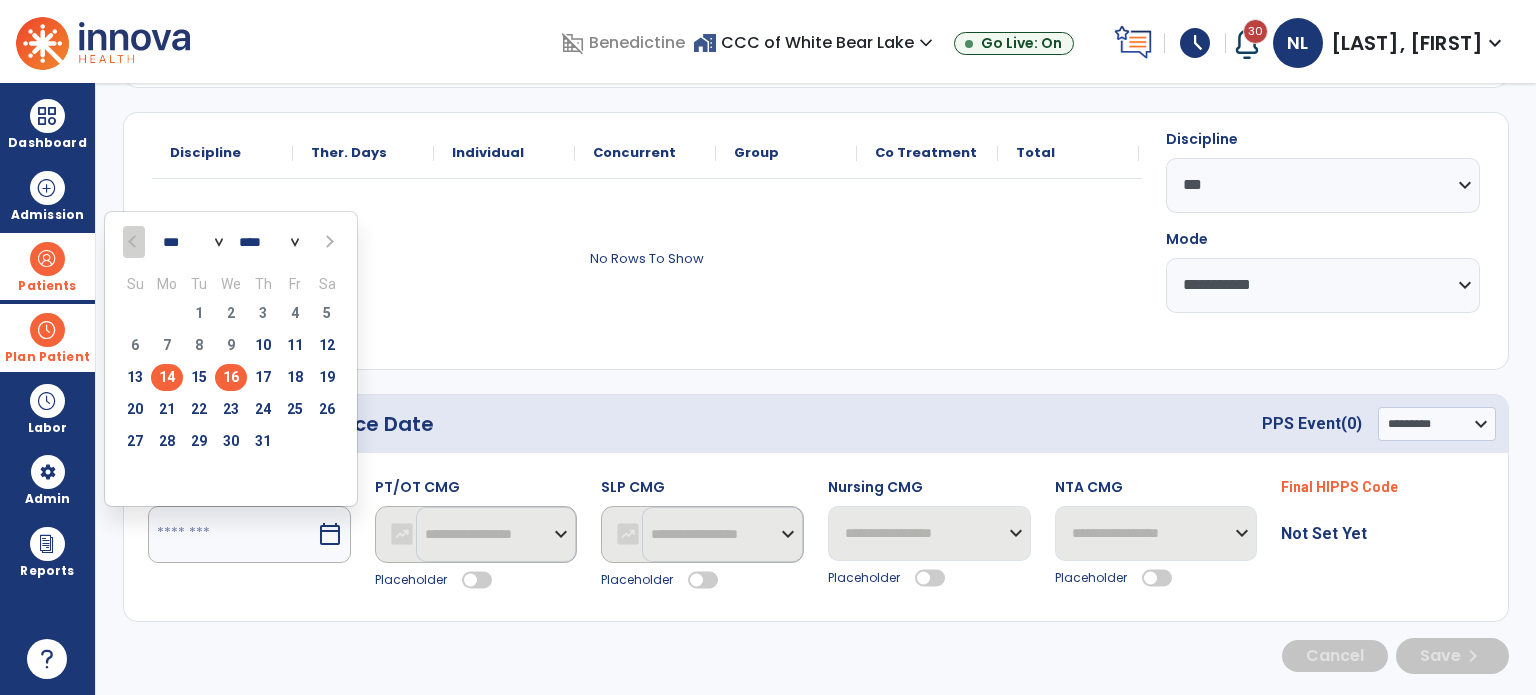 click on "16" at bounding box center (231, 377) 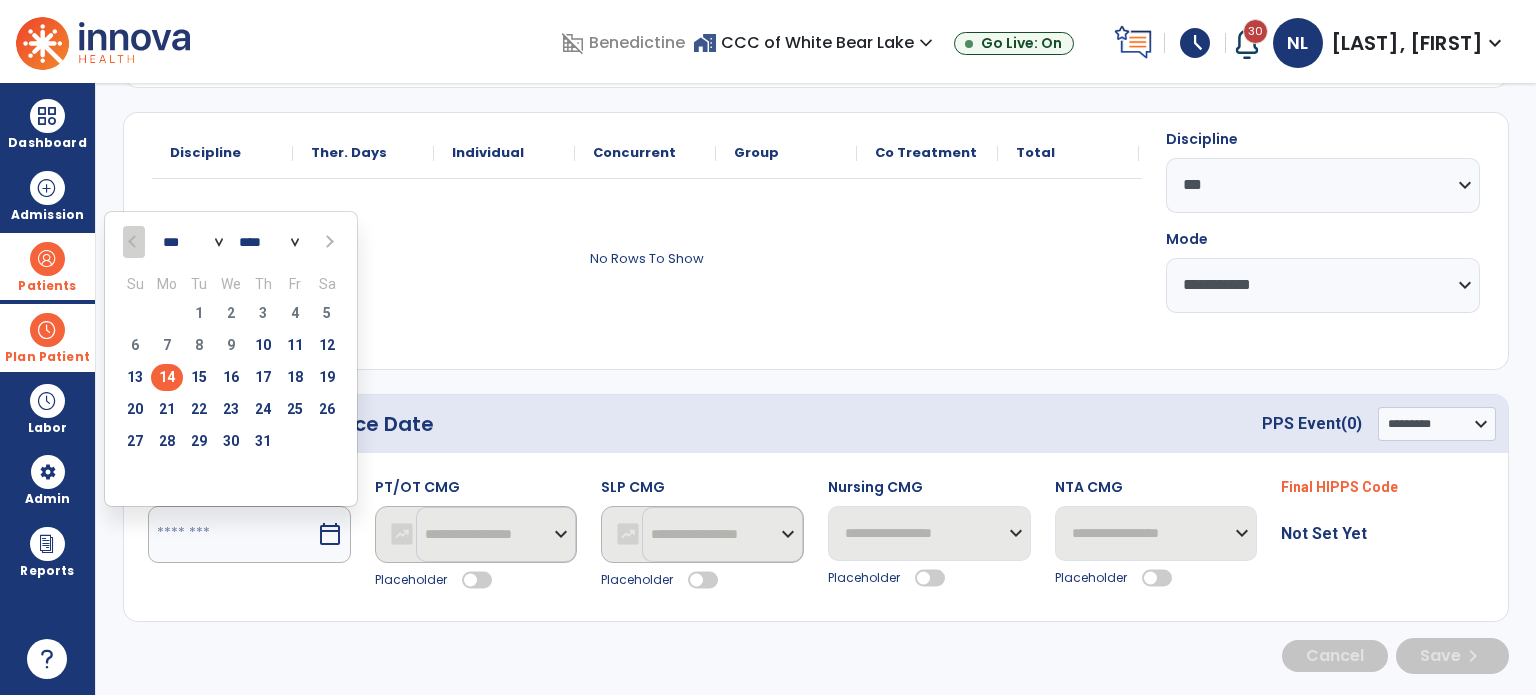 type on "*********" 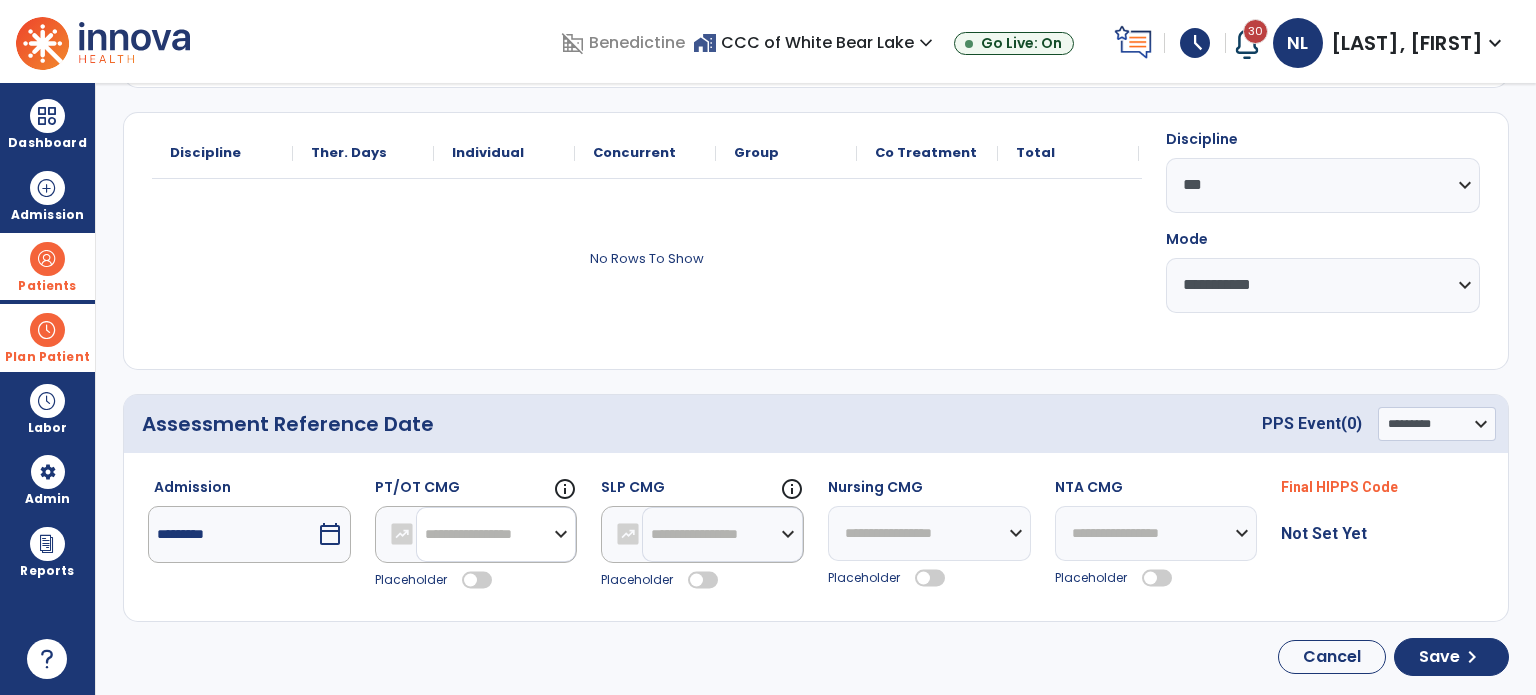 drag, startPoint x: 476, startPoint y: 547, endPoint x: 472, endPoint y: 509, distance: 38.209946 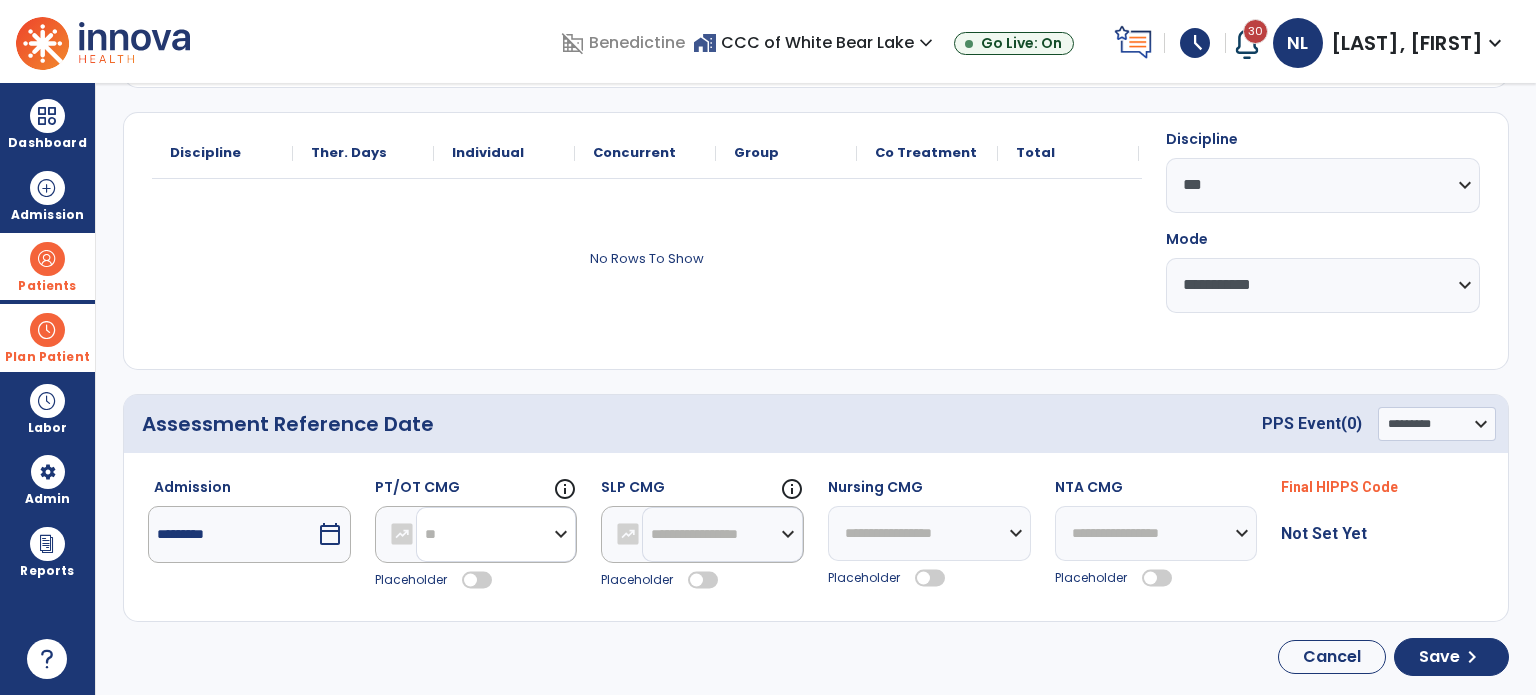click on "**********" 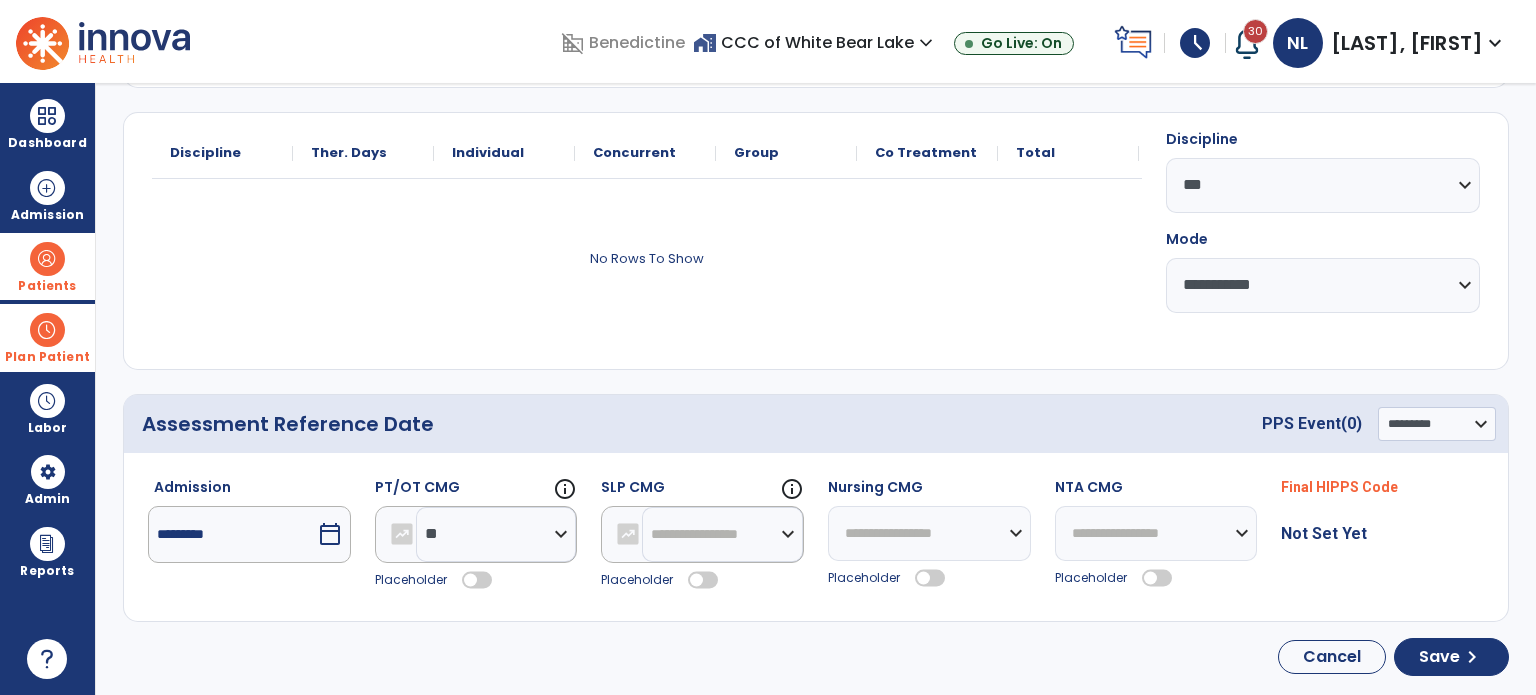 click 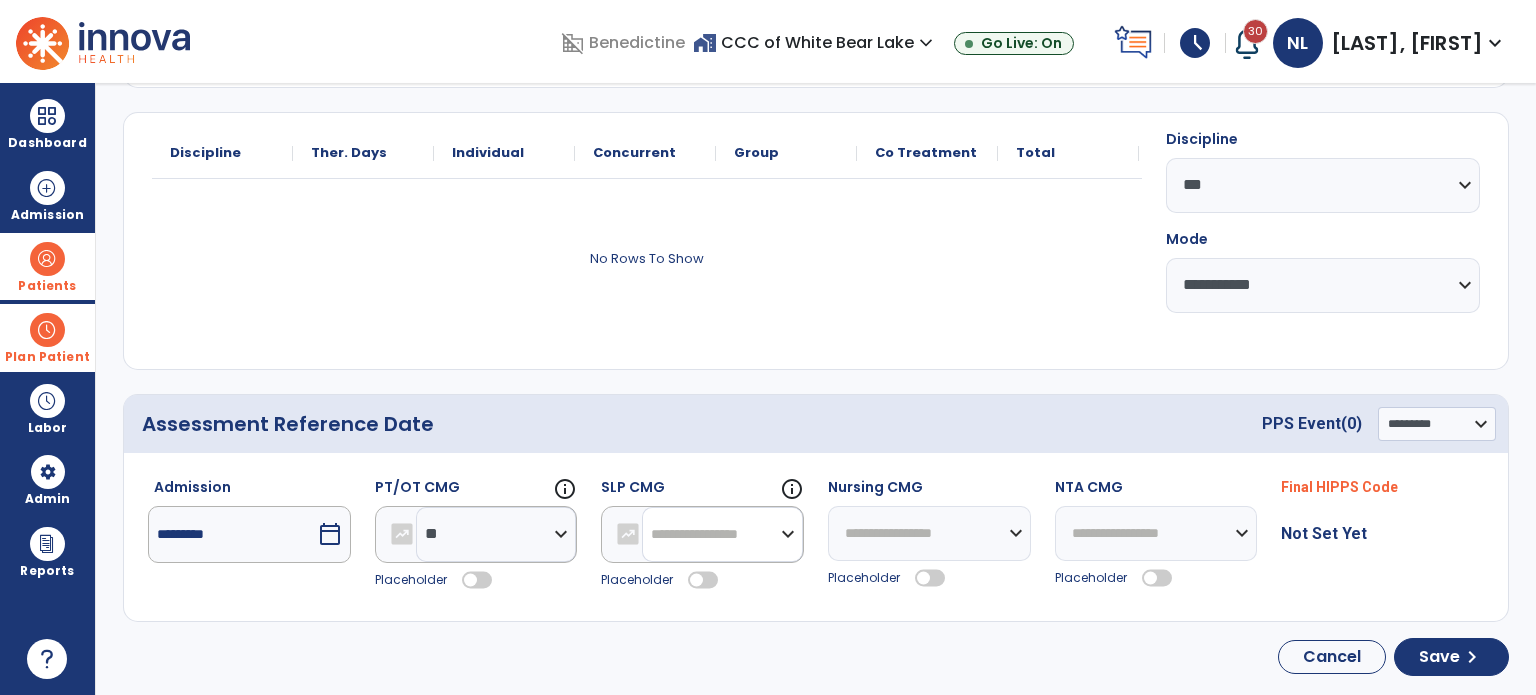 click on "**********" 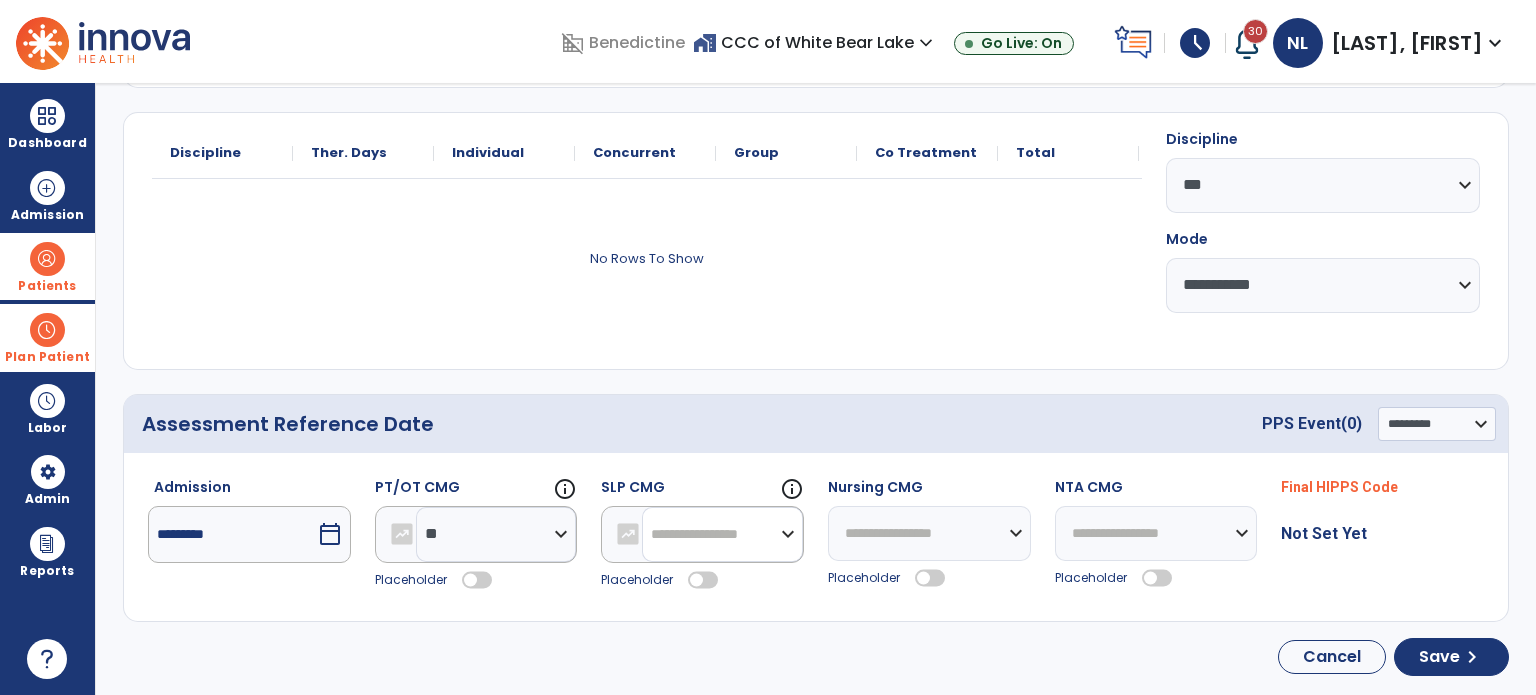select on "**" 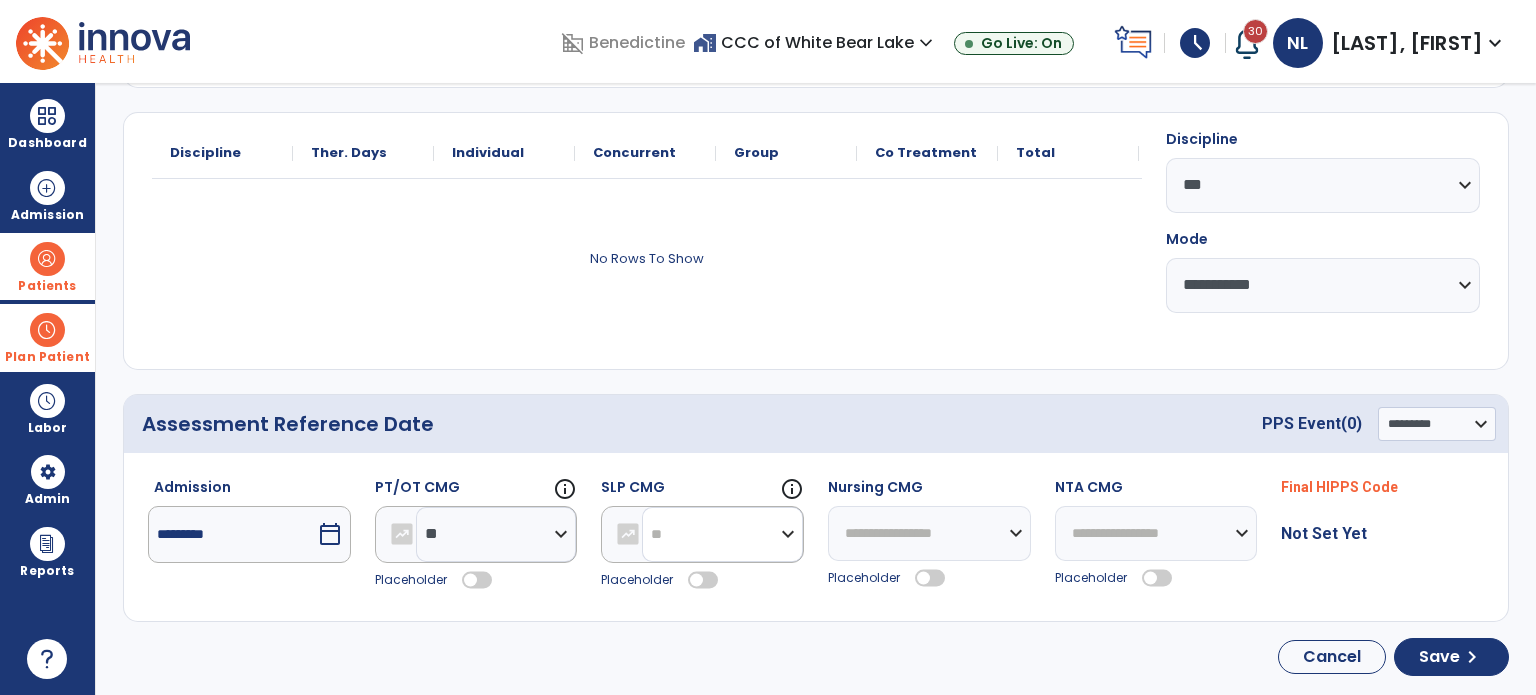 click on "**********" 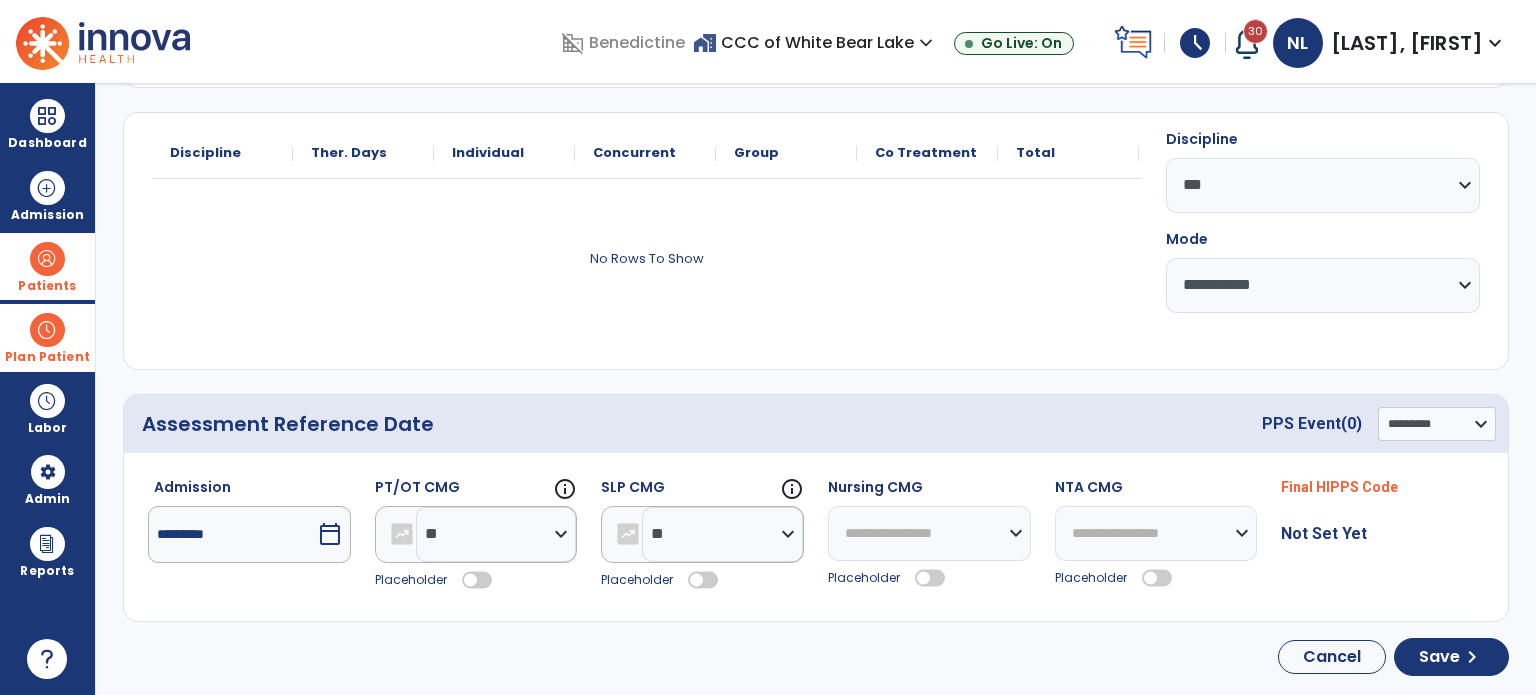 click 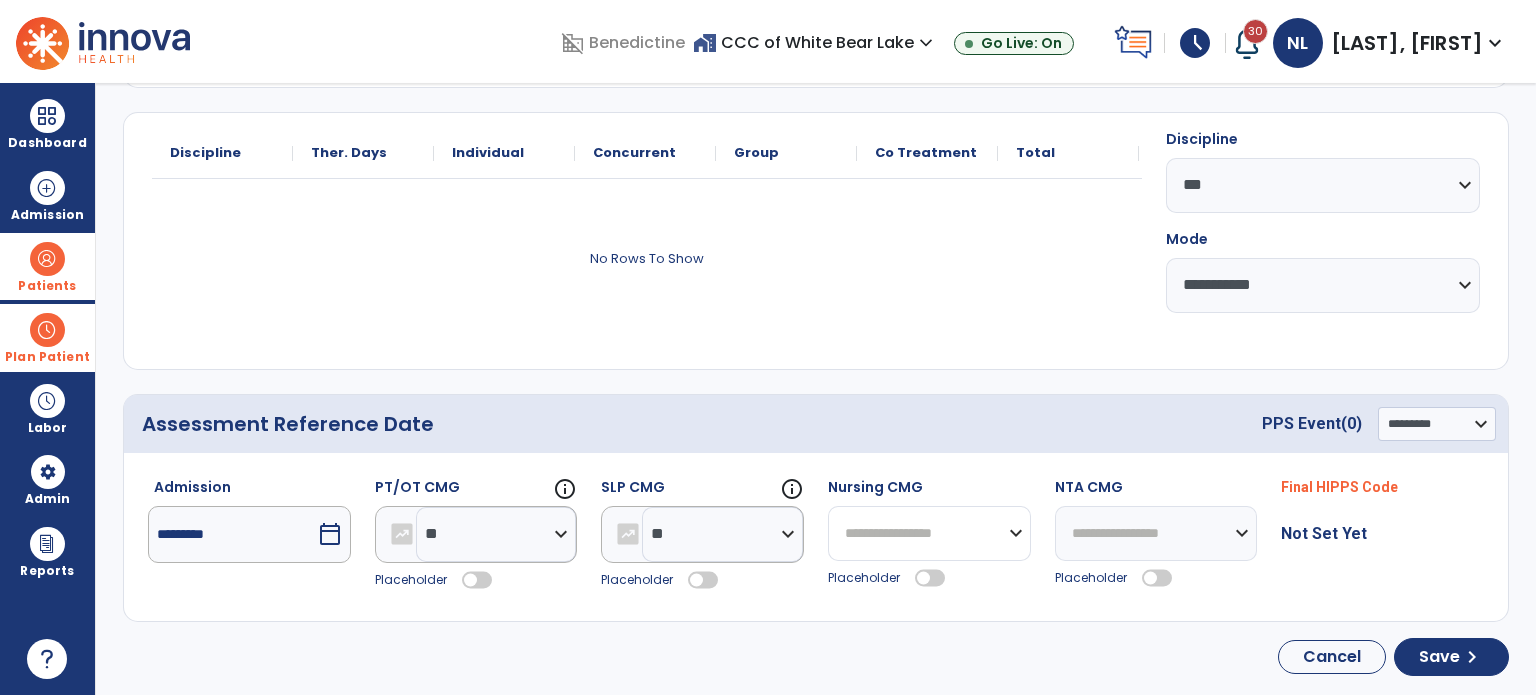click on "**********" 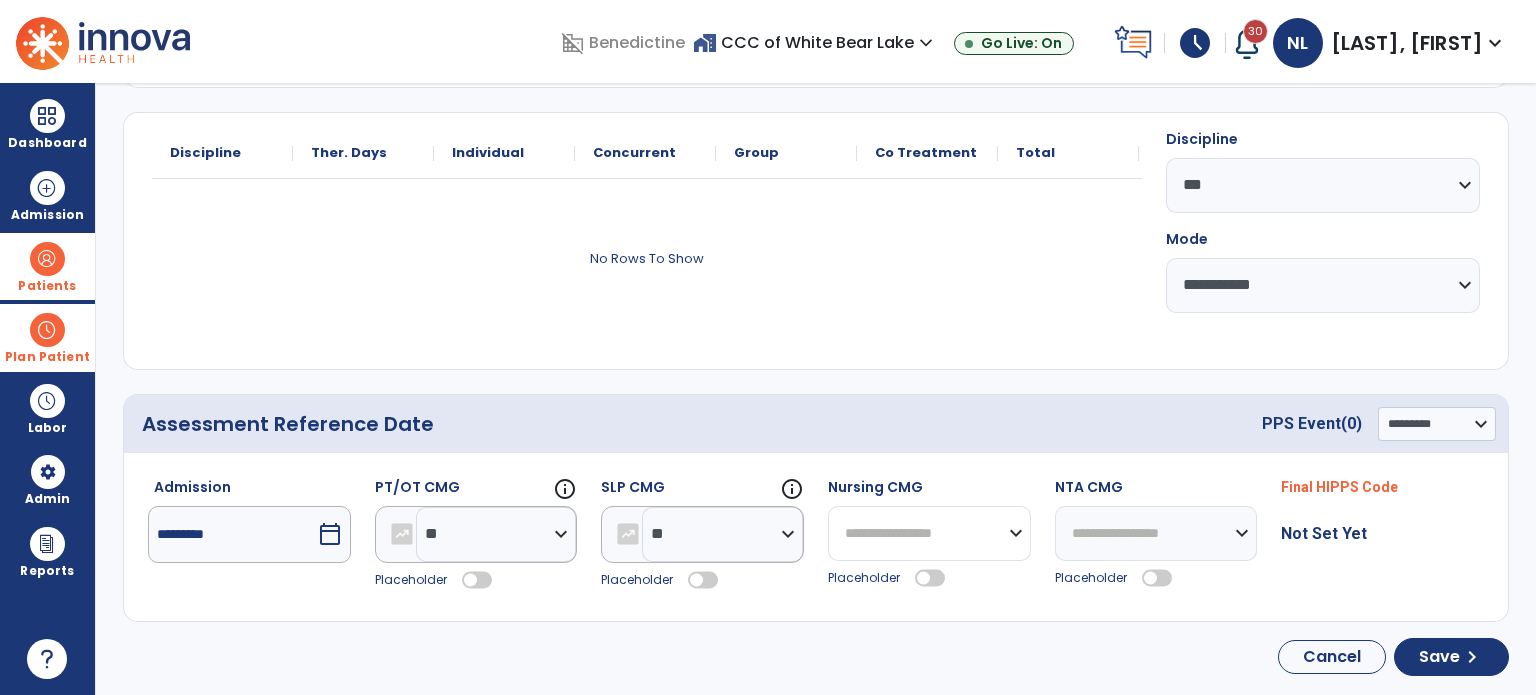 select on "*******" 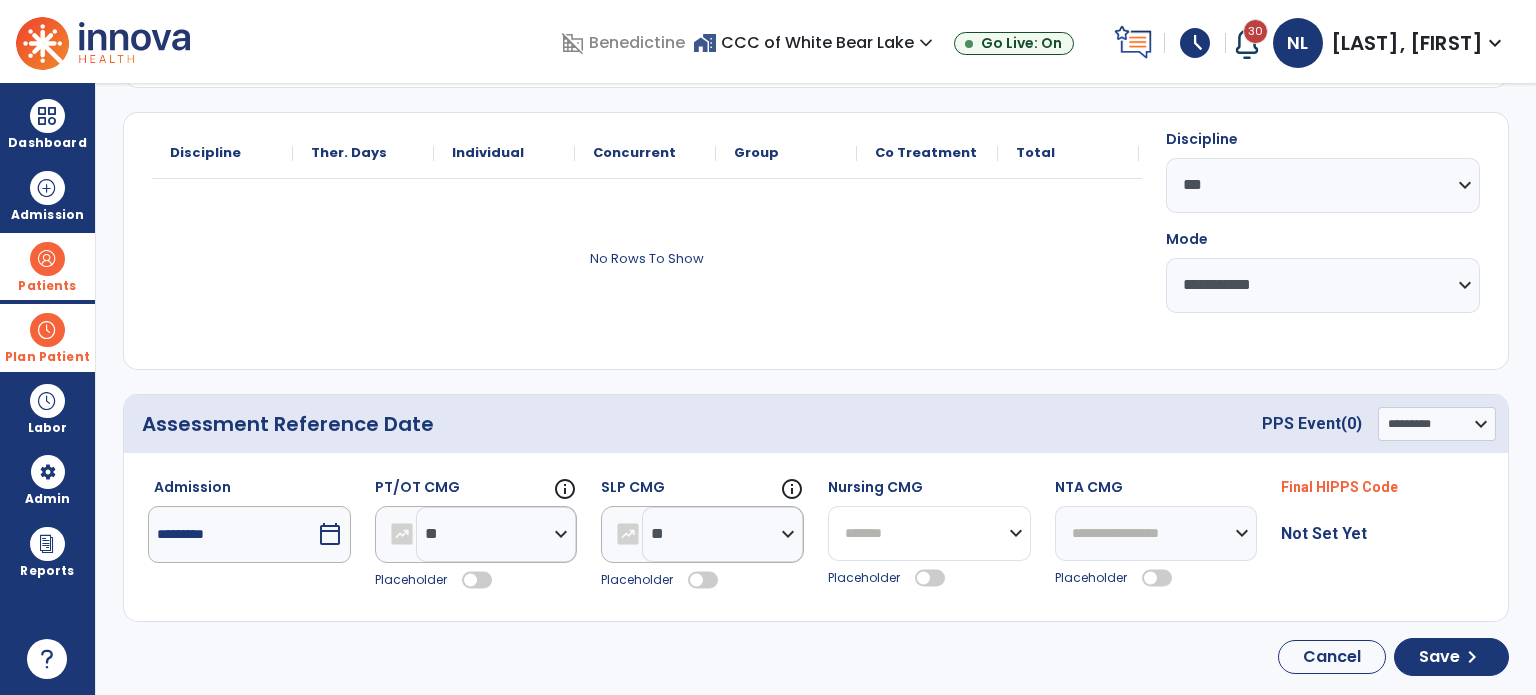 click on "**********" 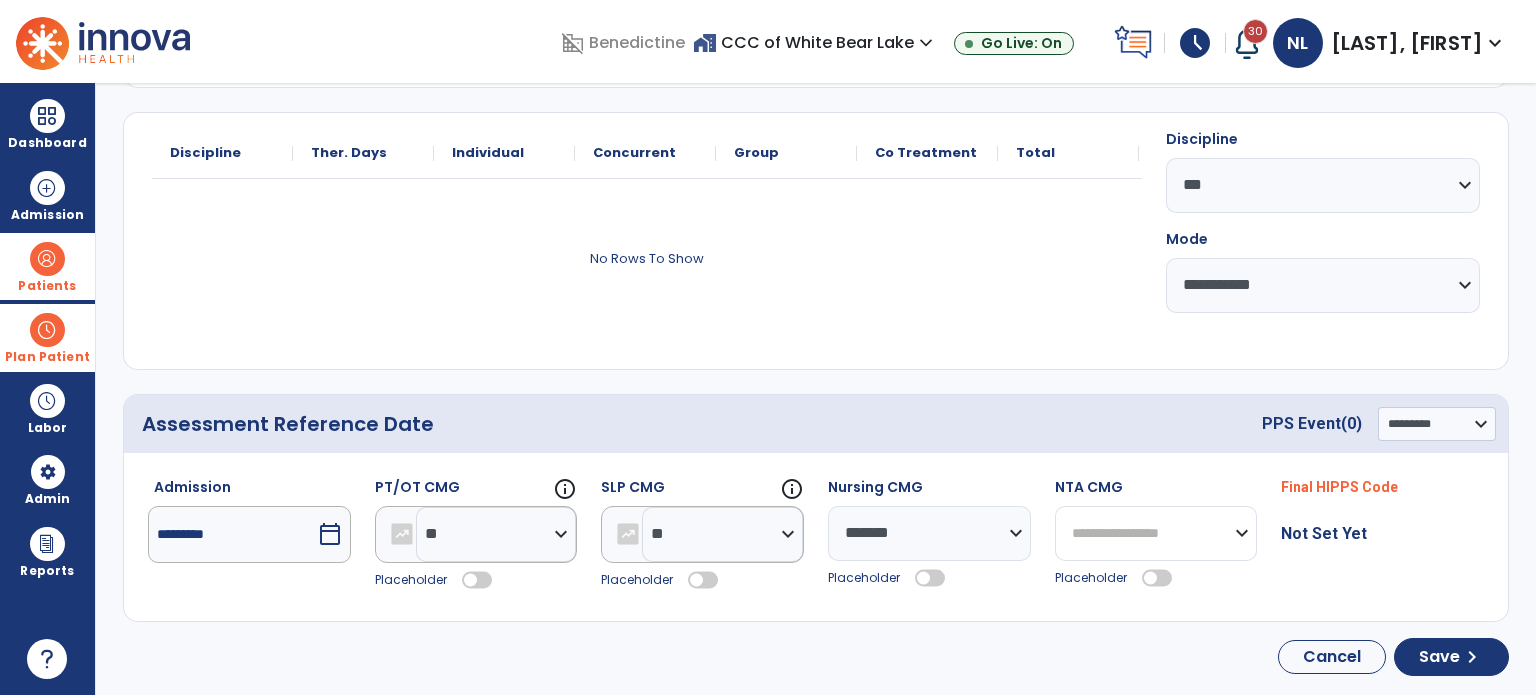 click on "**********" 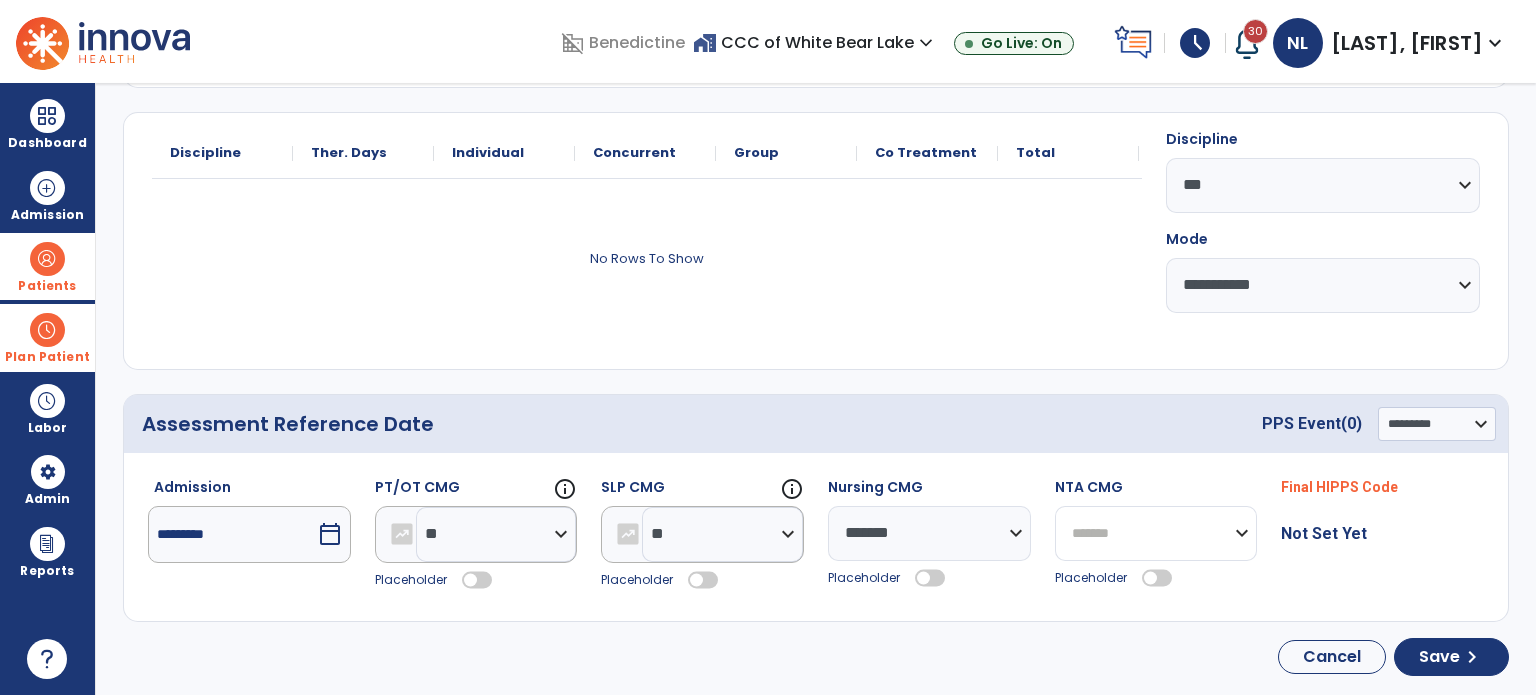 click on "**********" 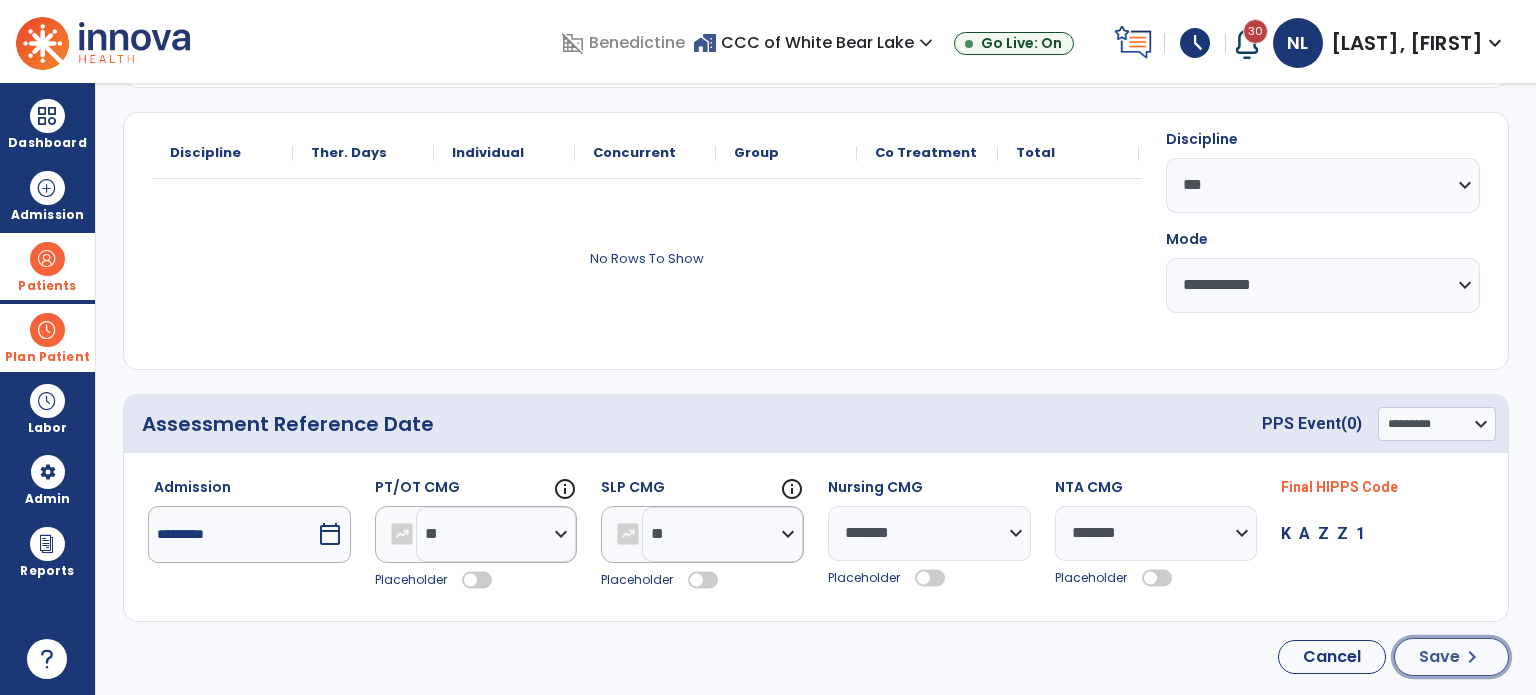 click on "chevron_right" 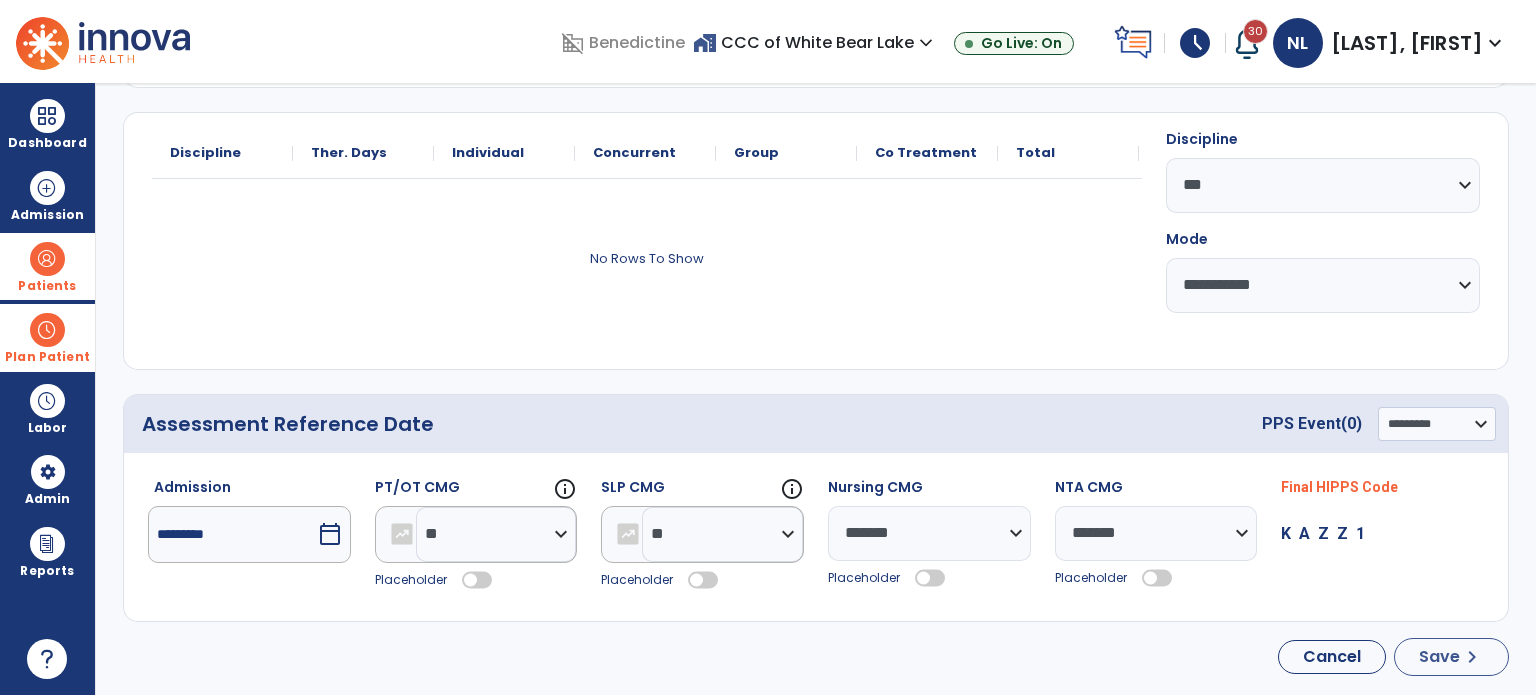 select on "***" 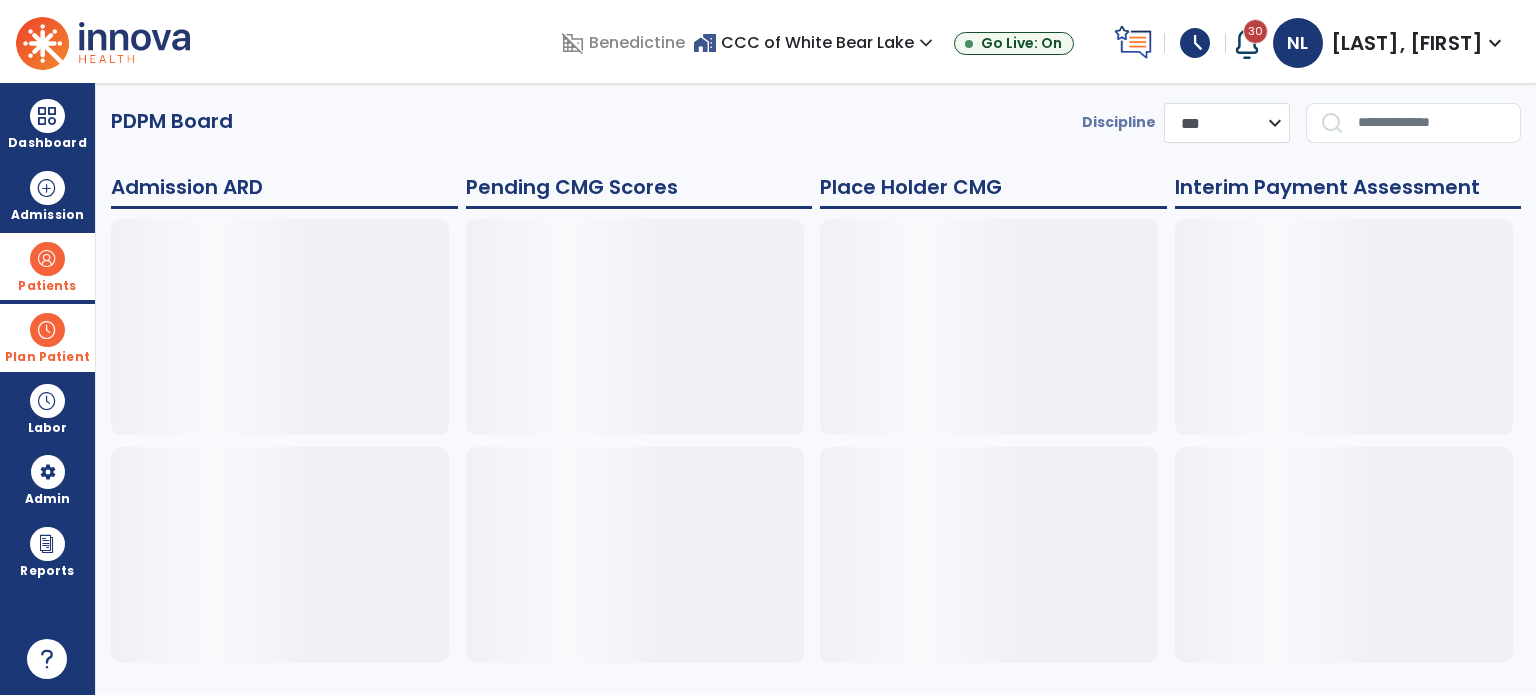 scroll, scrollTop: 0, scrollLeft: 0, axis: both 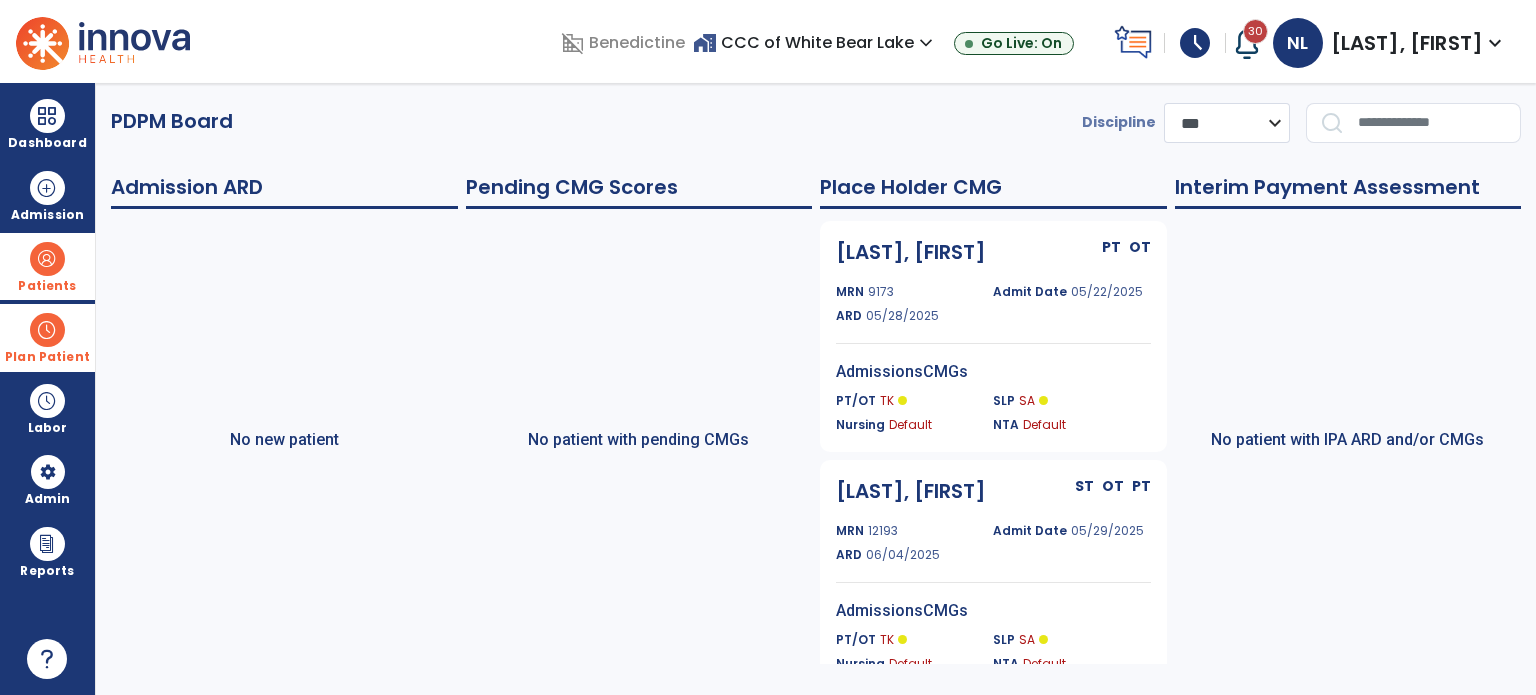click at bounding box center (47, 330) 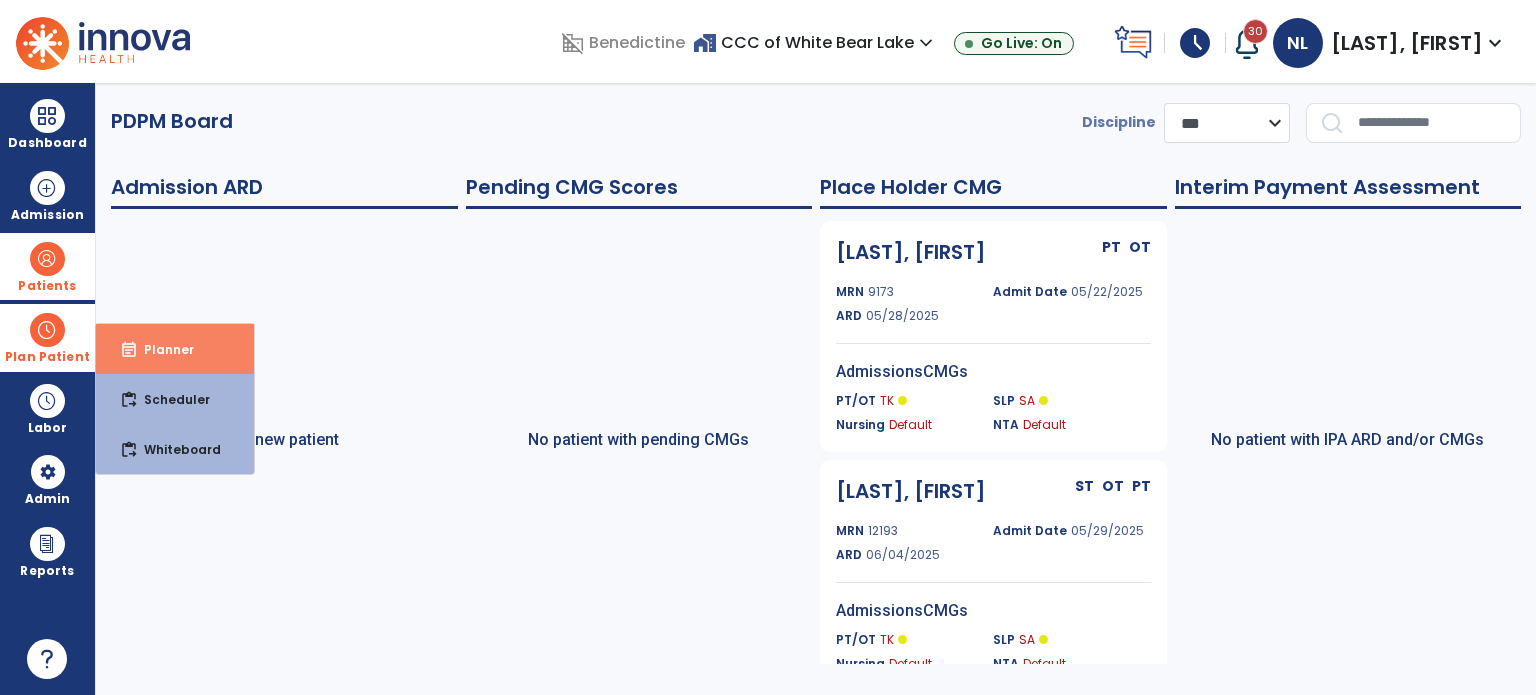 click on "event_note" at bounding box center (129, 350) 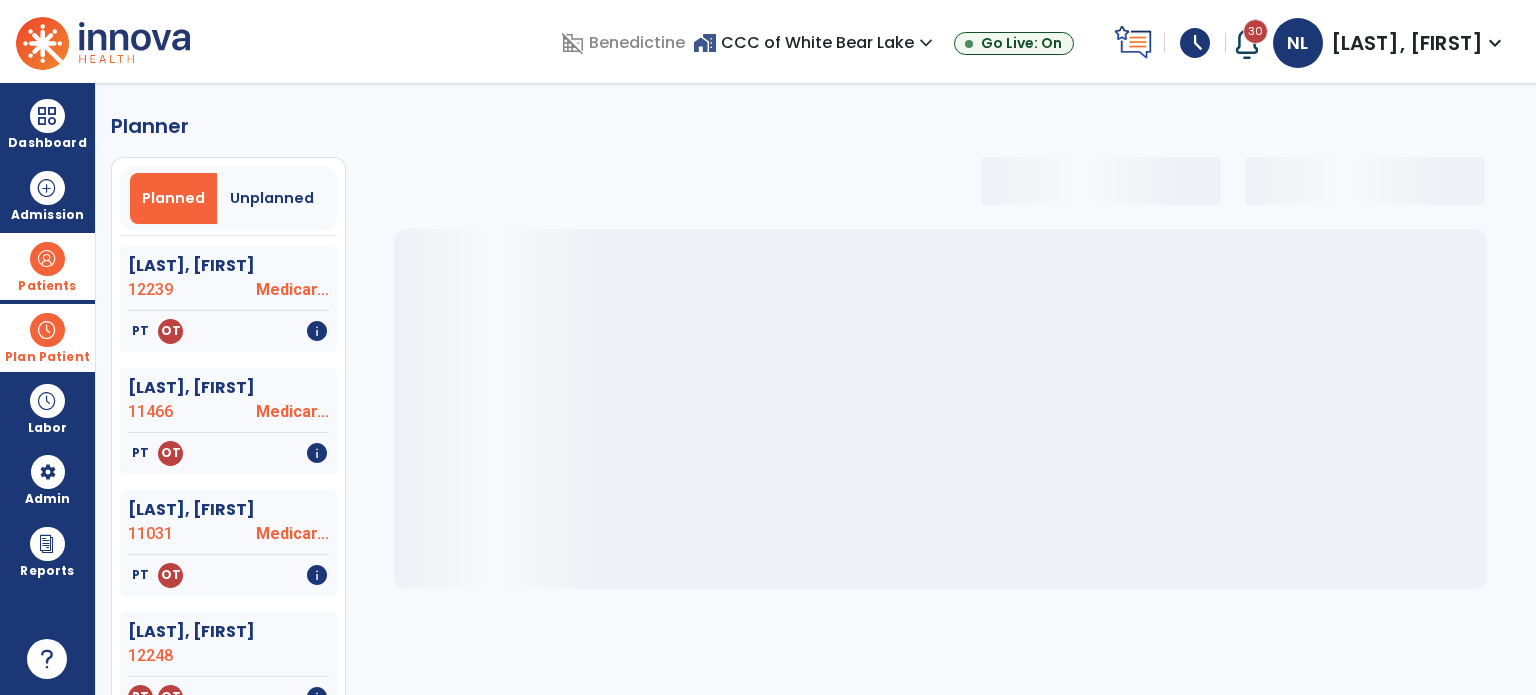 scroll, scrollTop: 200, scrollLeft: 0, axis: vertical 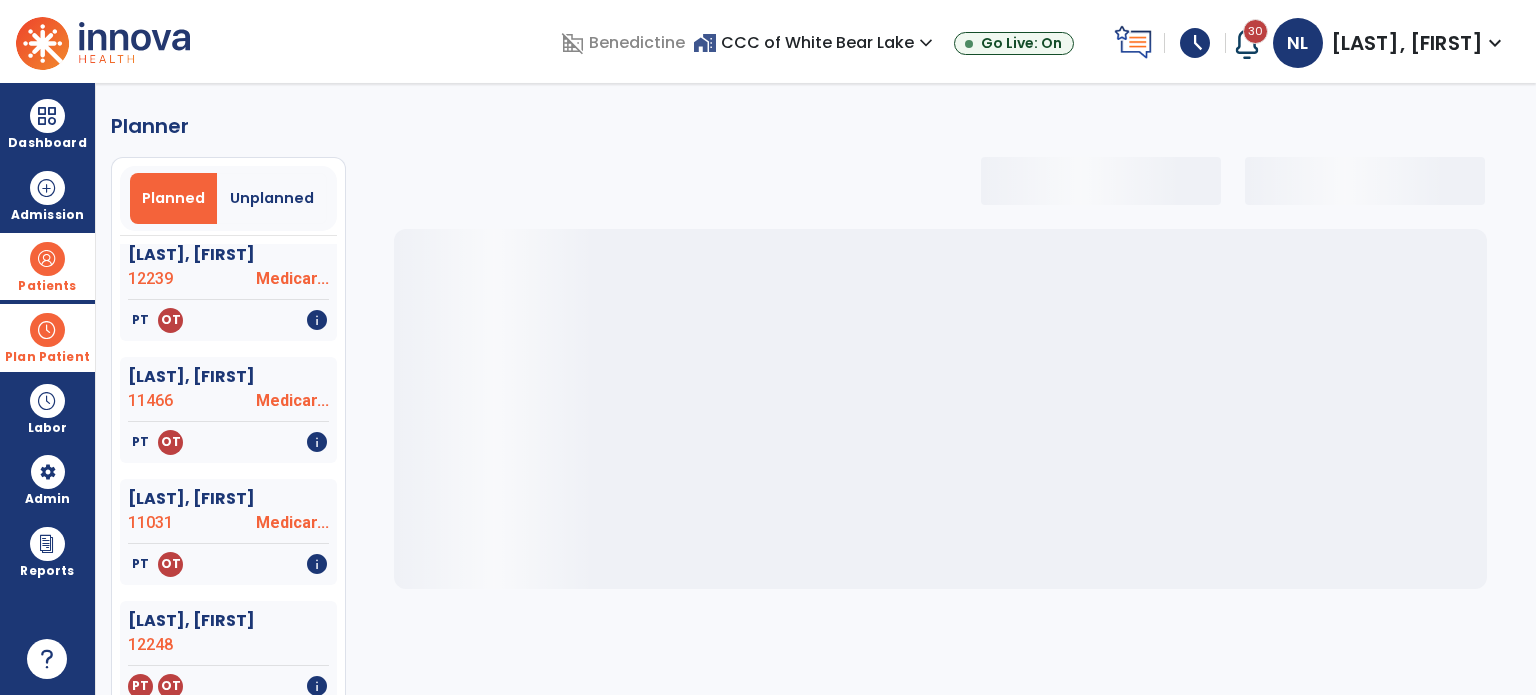 click on "Hansen, Westley  11466 Medicar..." 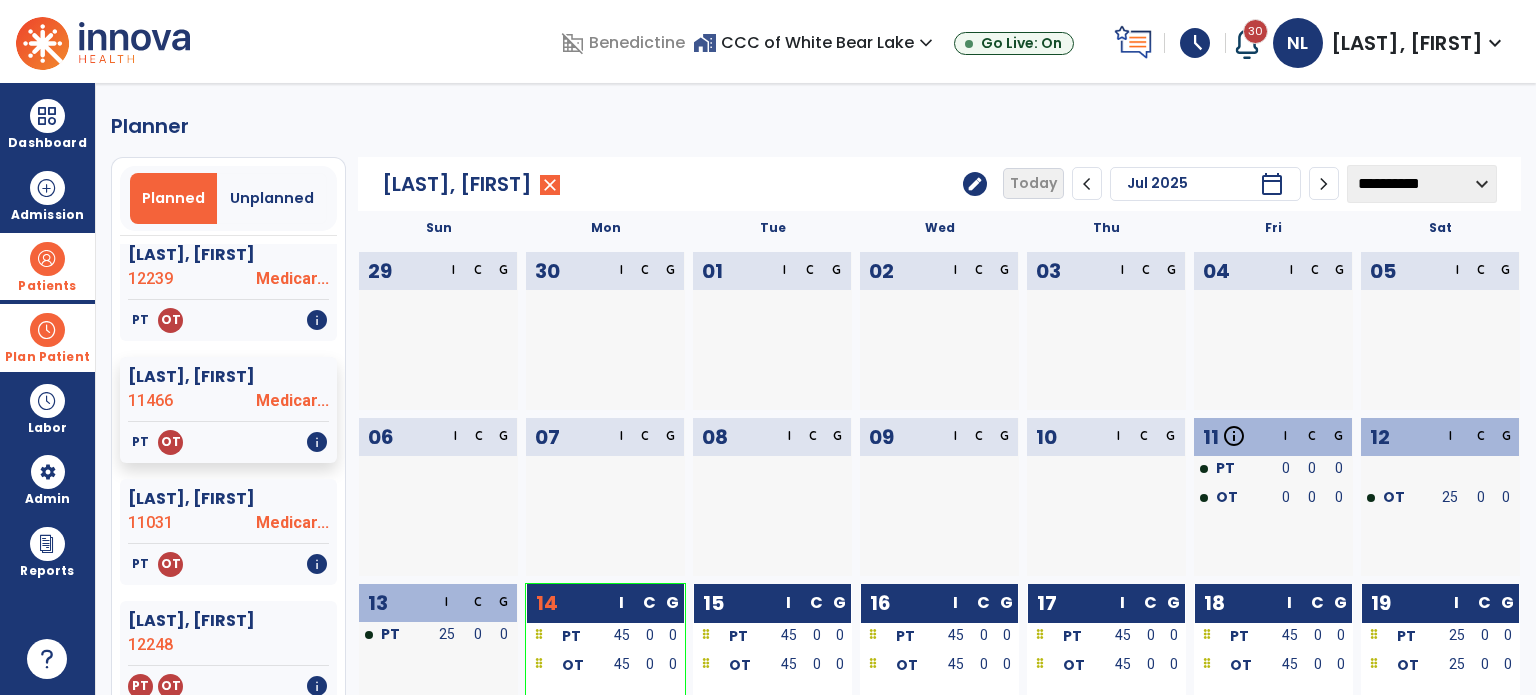 click on "edit" 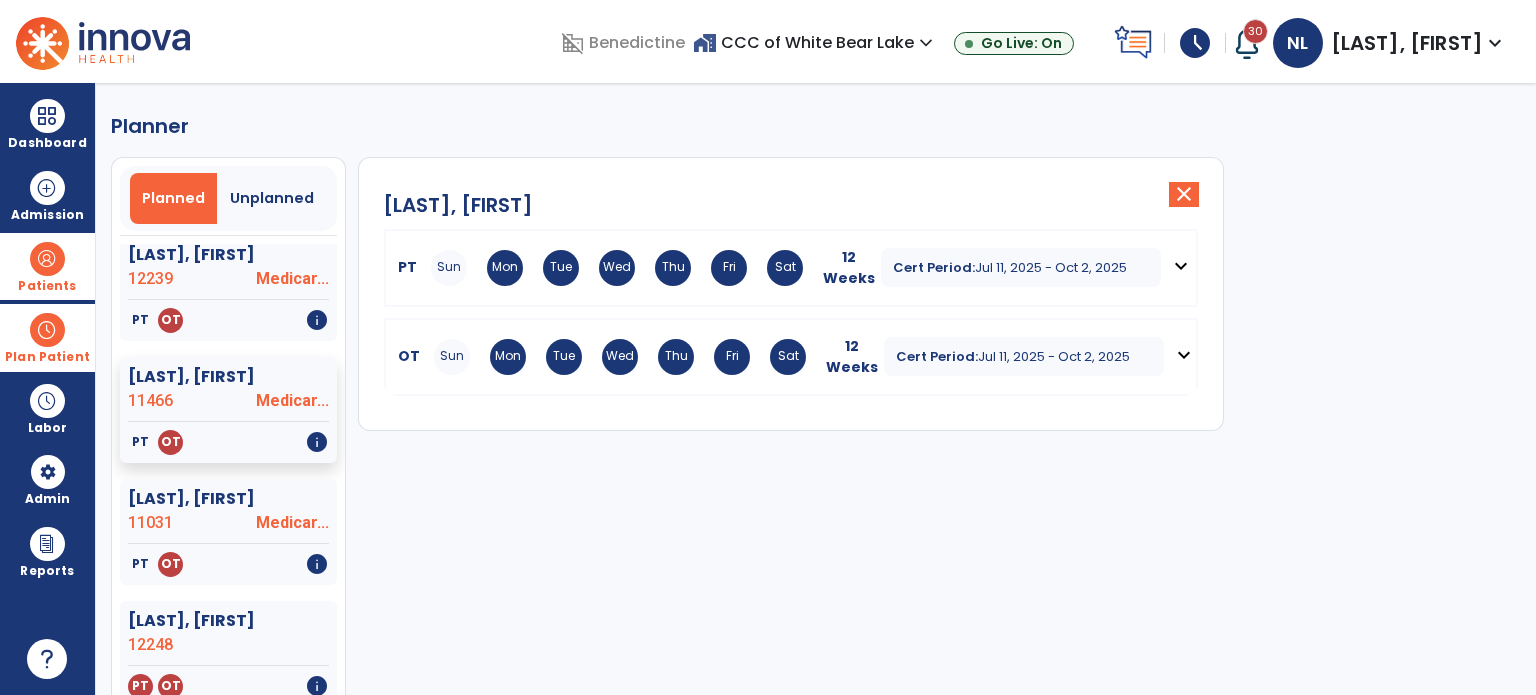 click on "expand_more" at bounding box center [1184, 355] 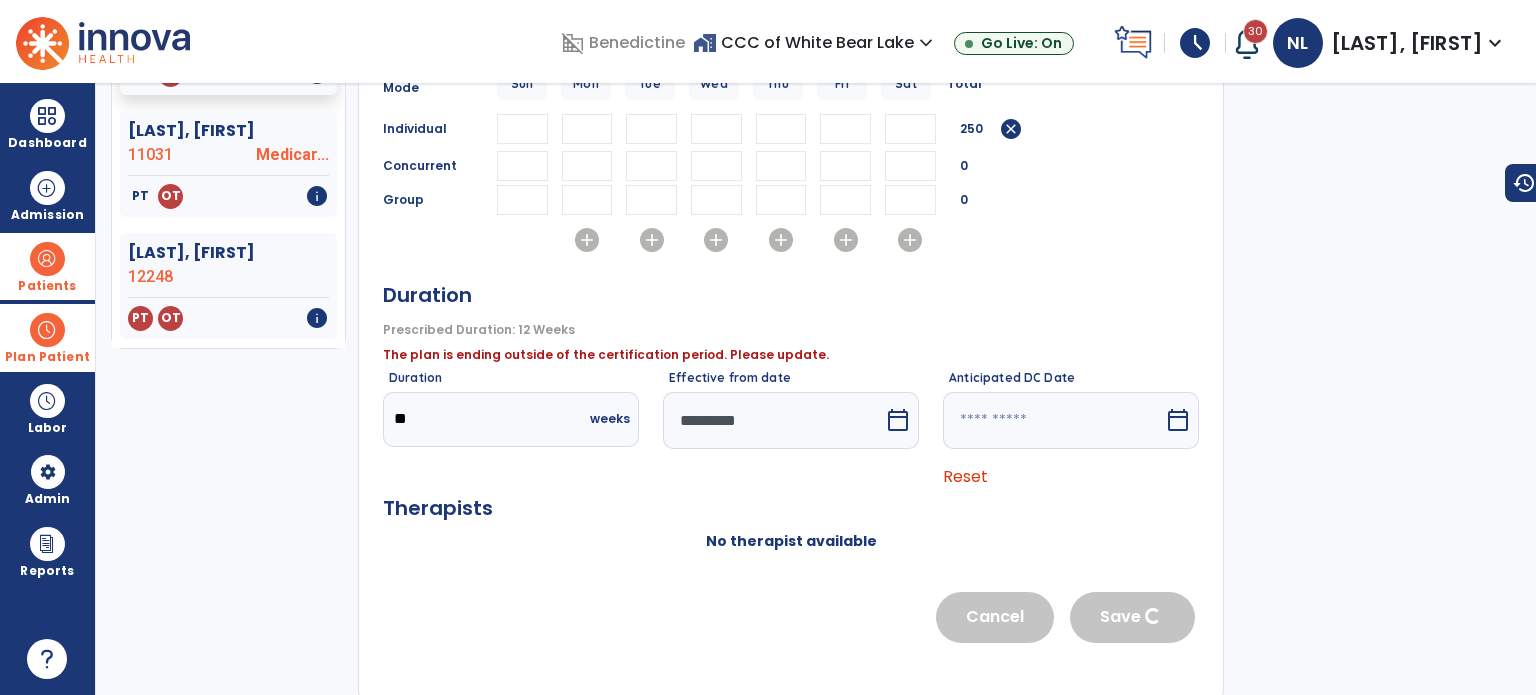 scroll, scrollTop: 372, scrollLeft: 0, axis: vertical 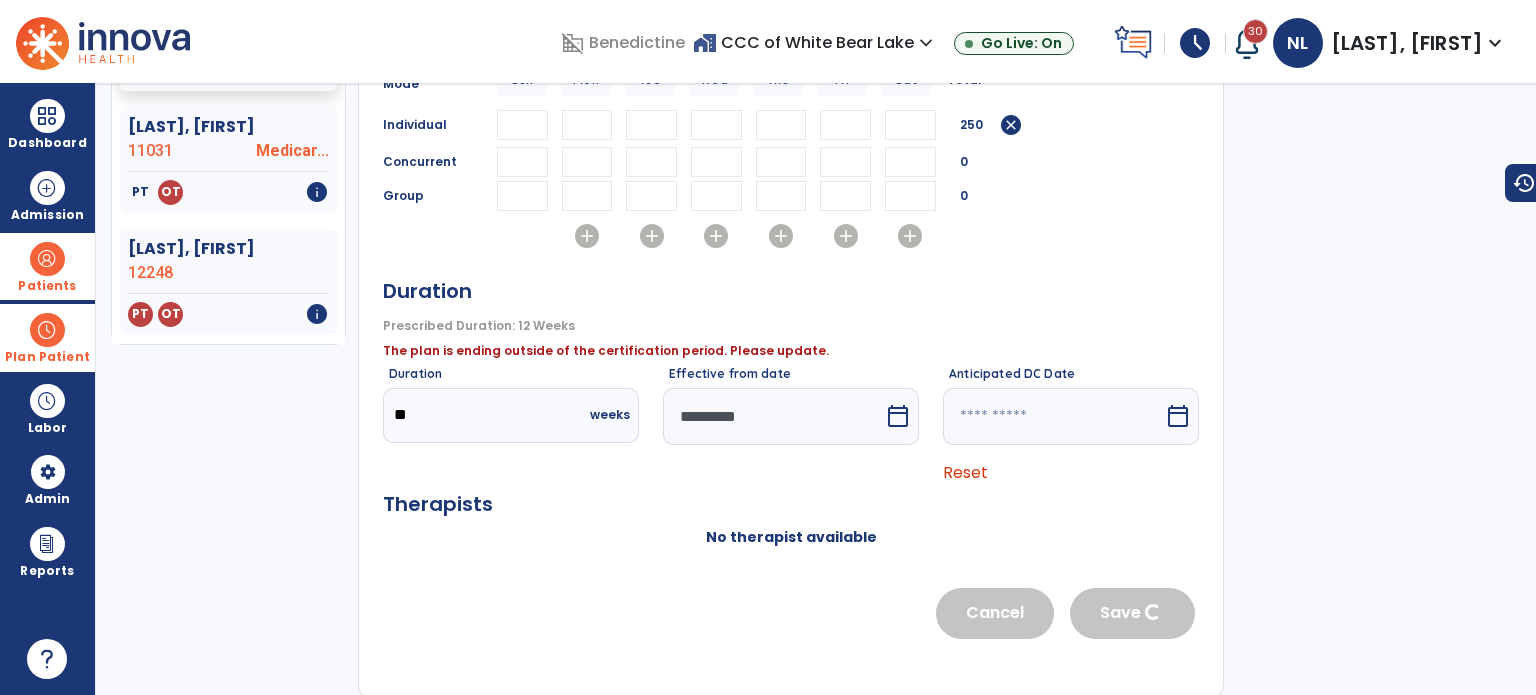click on "*********" at bounding box center [773, 416] 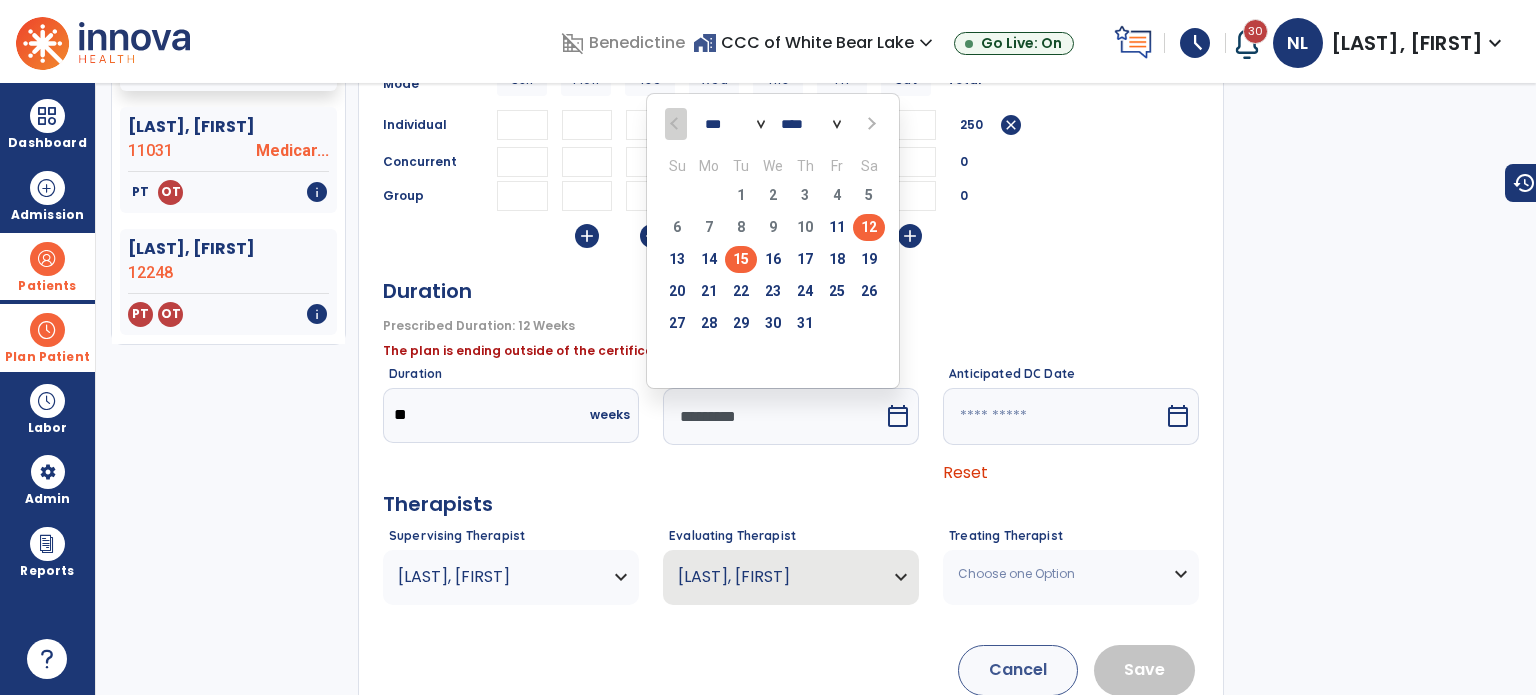 click on "15" at bounding box center (741, 259) 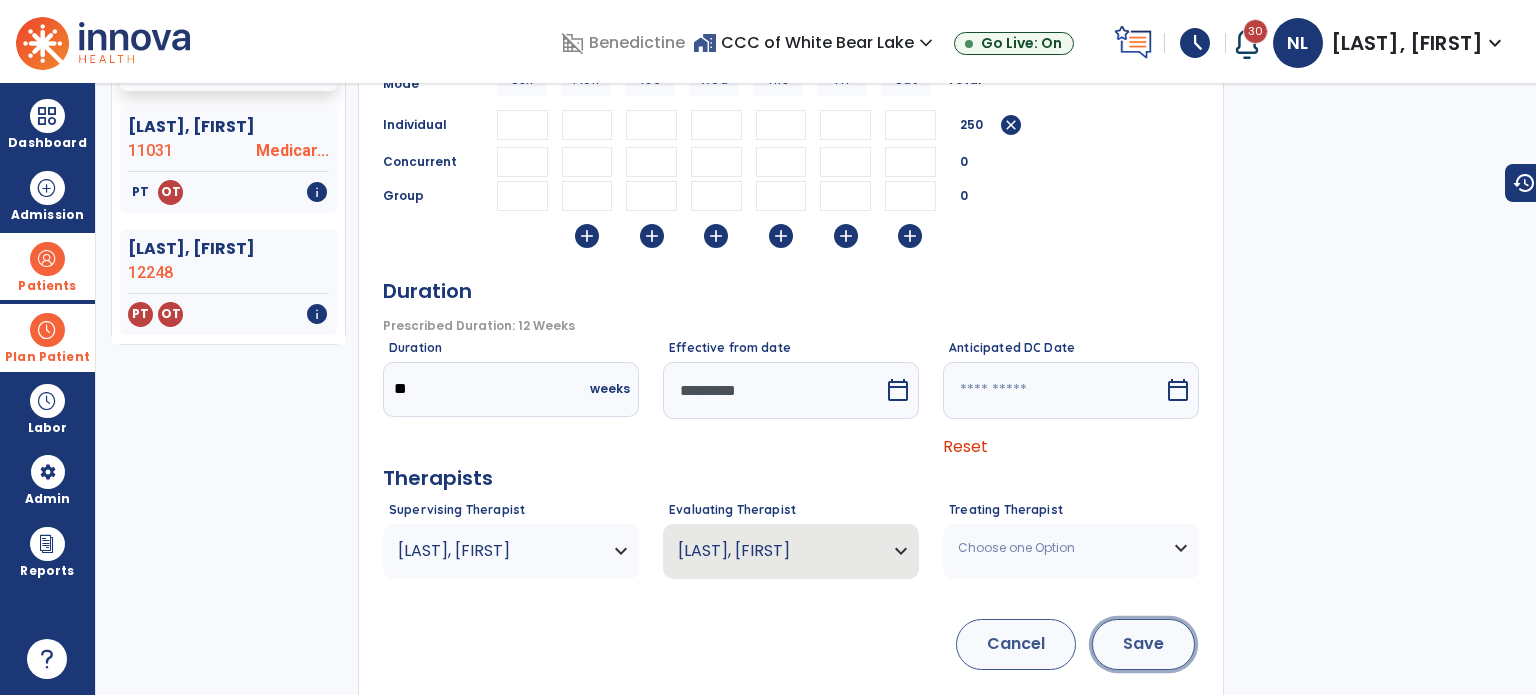 click on "Save" at bounding box center (1143, 644) 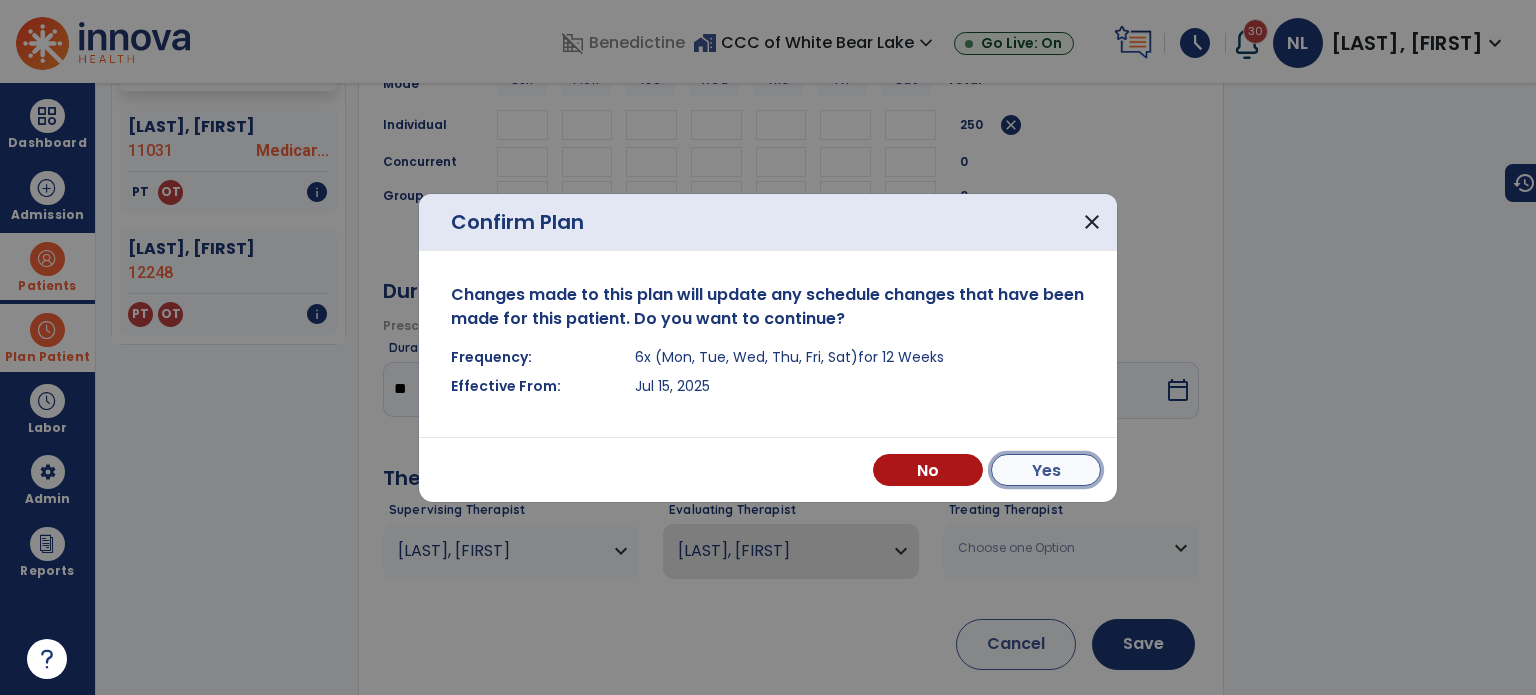click on "Yes" at bounding box center [1046, 470] 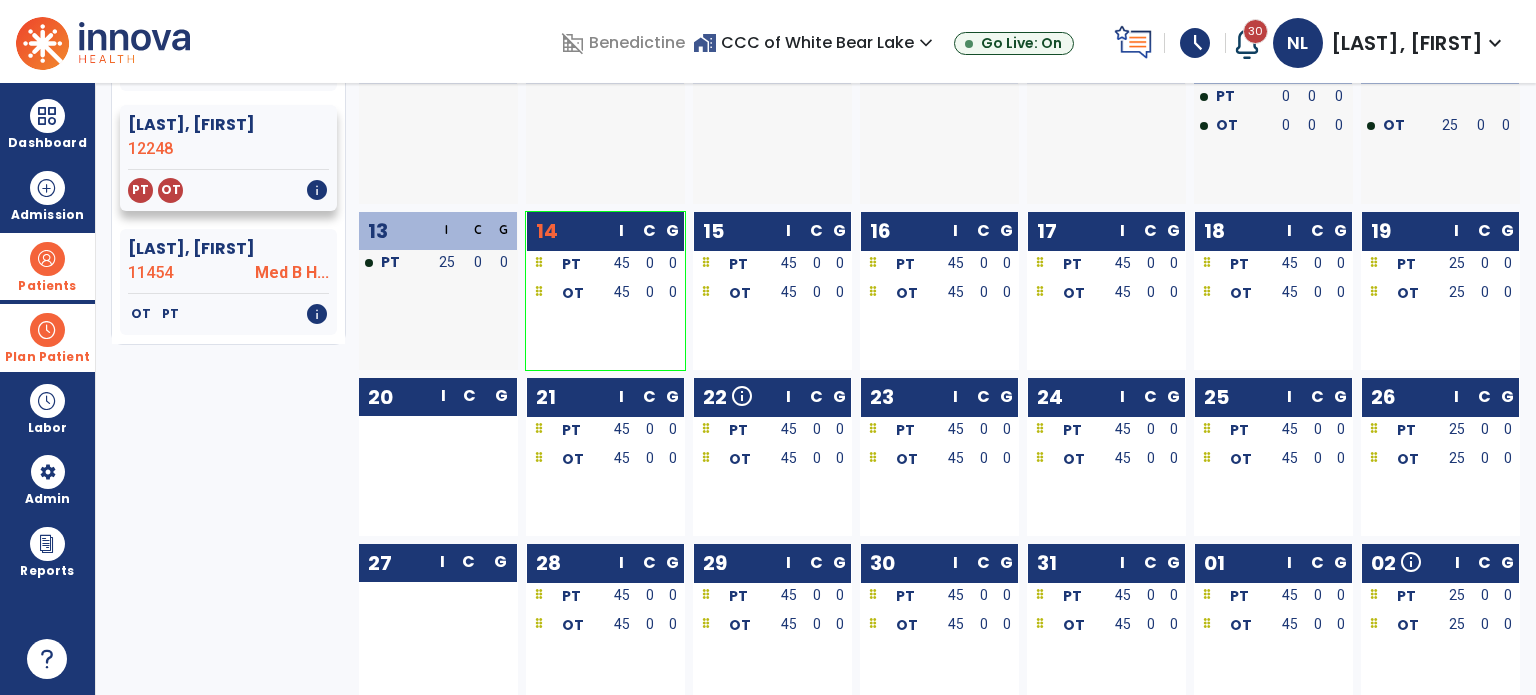 scroll, scrollTop: 0, scrollLeft: 0, axis: both 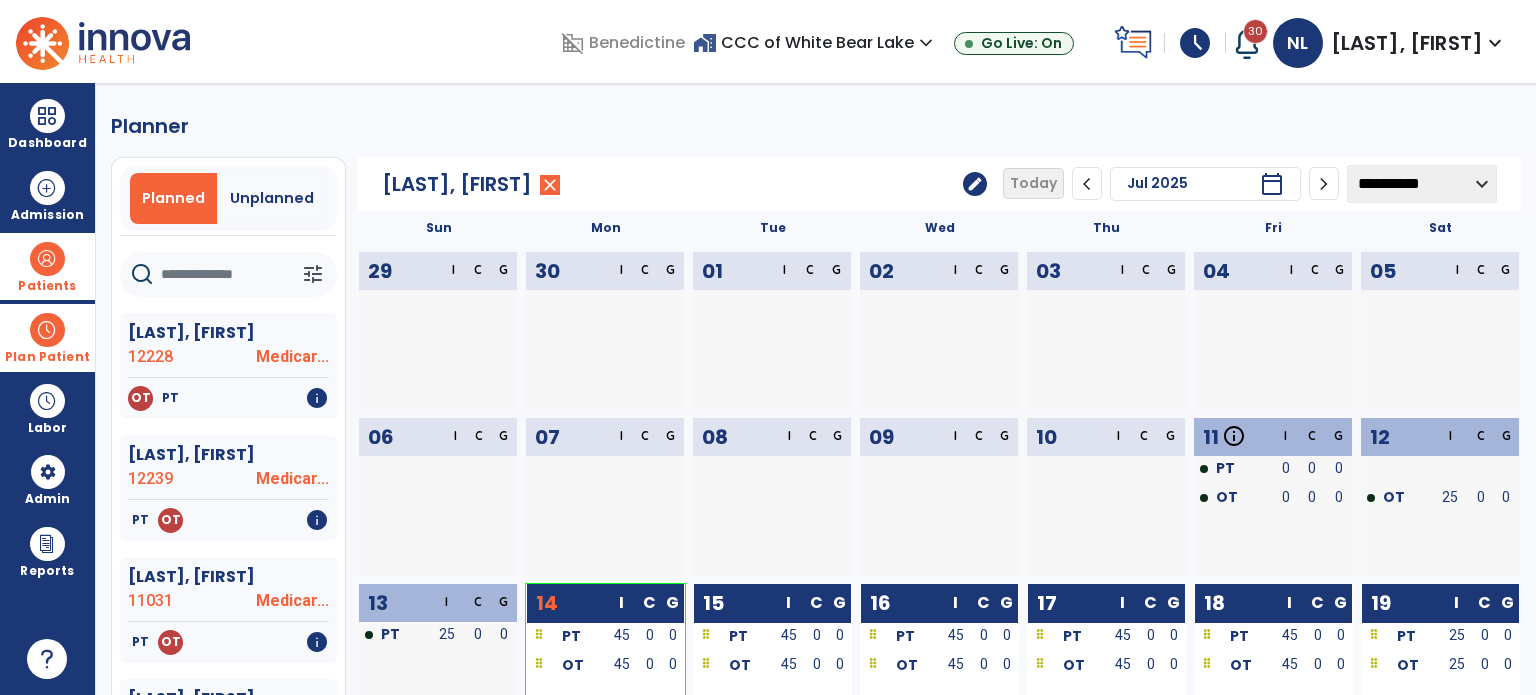 click 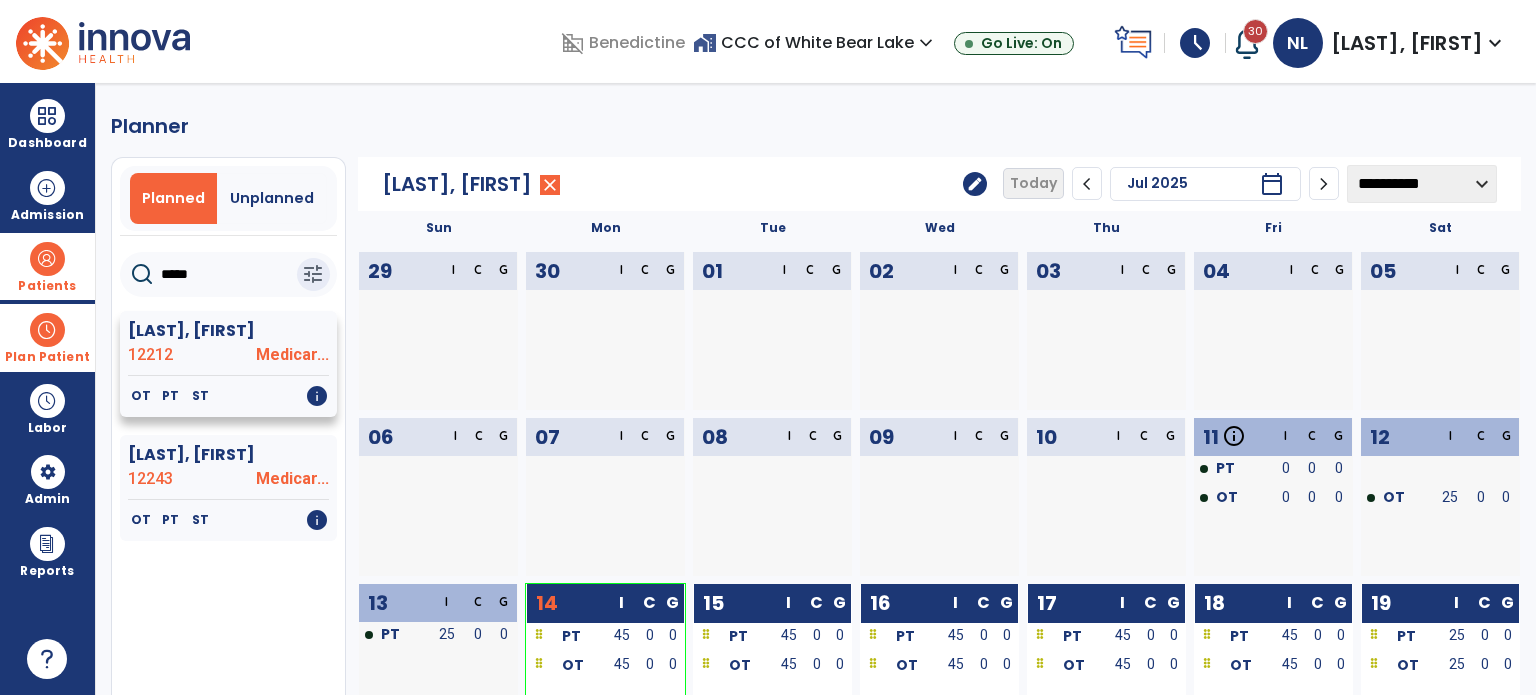 type on "*****" 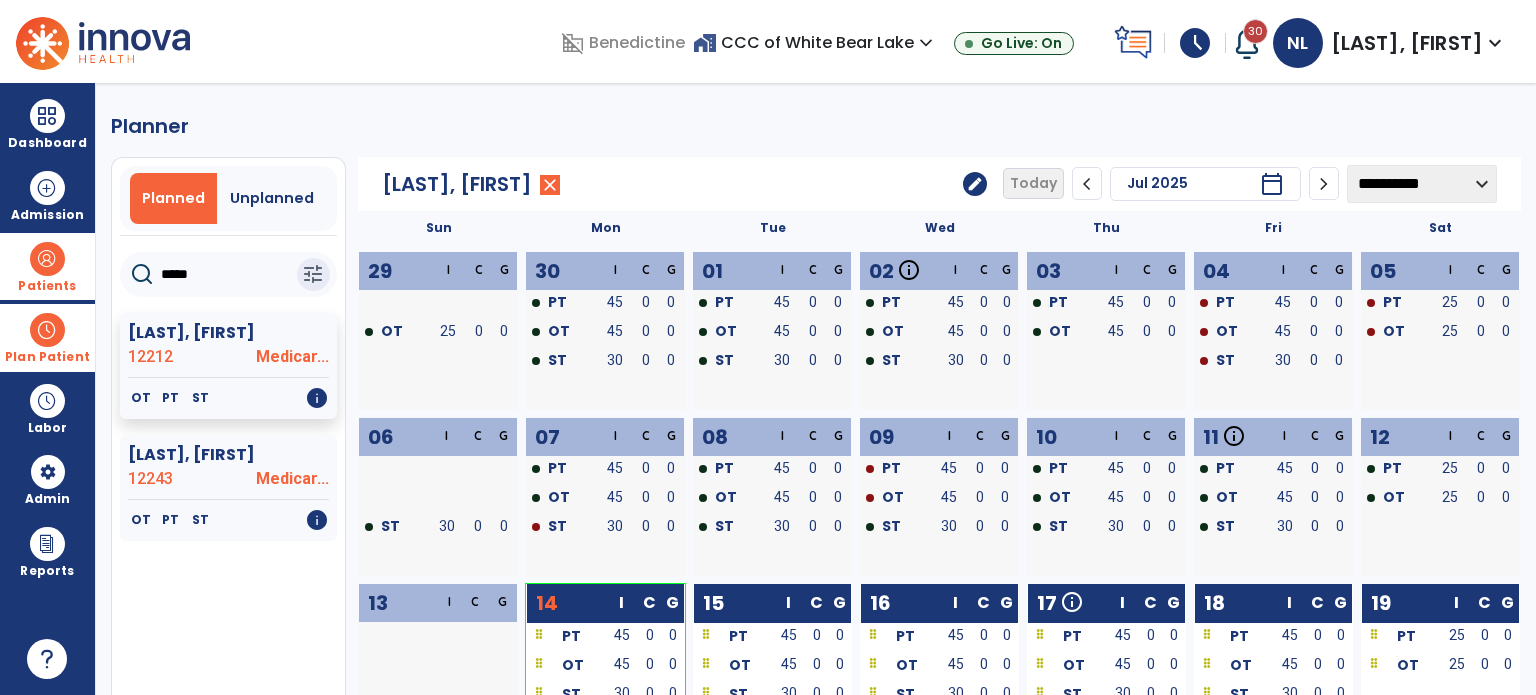 click on "edit" 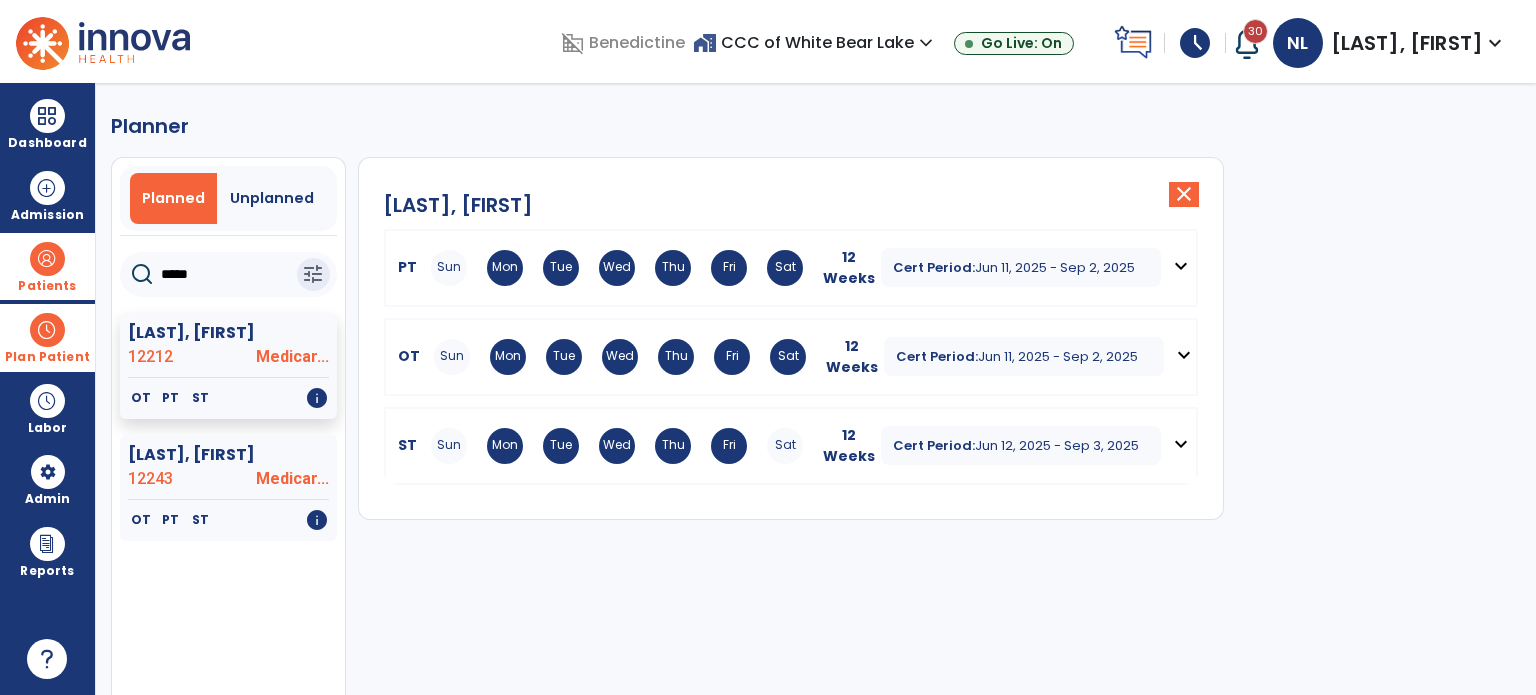 click on "expand_more" at bounding box center [1181, 266] 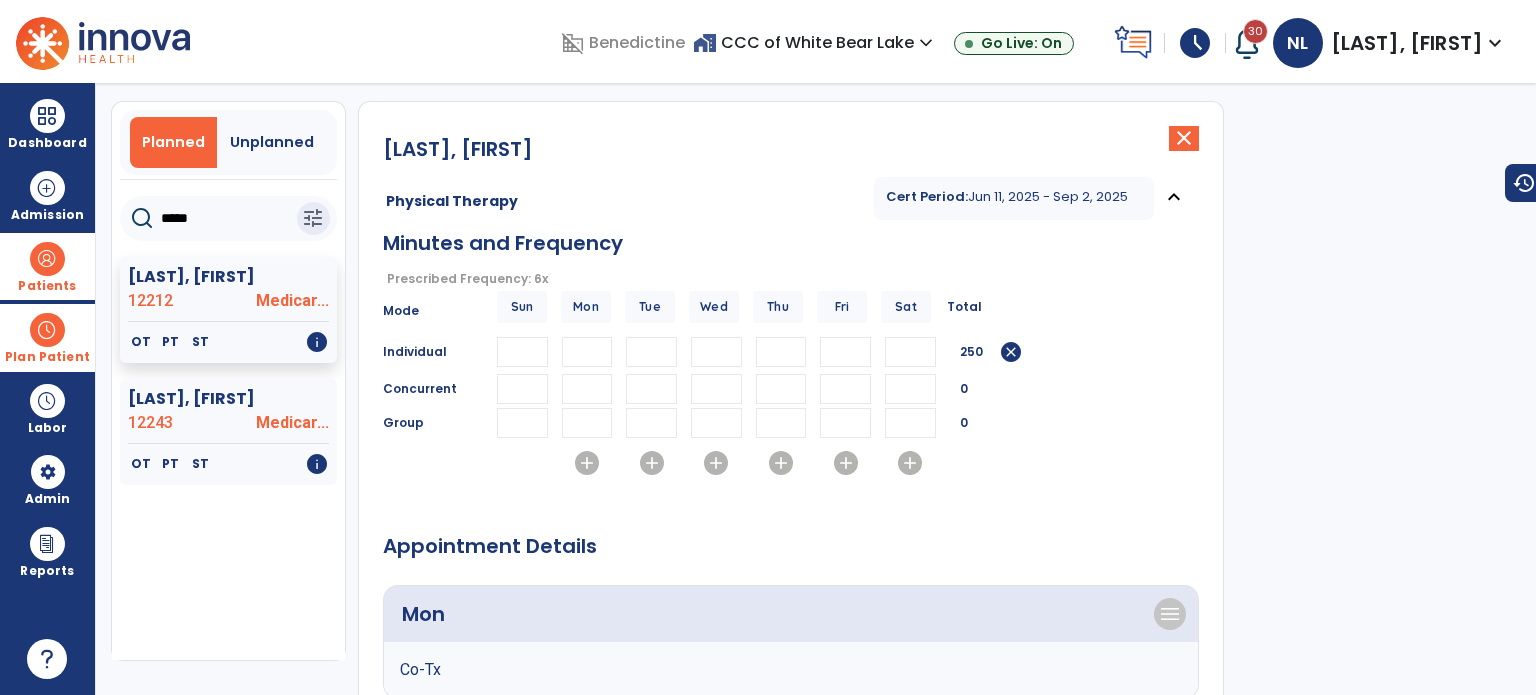 scroll, scrollTop: 100, scrollLeft: 0, axis: vertical 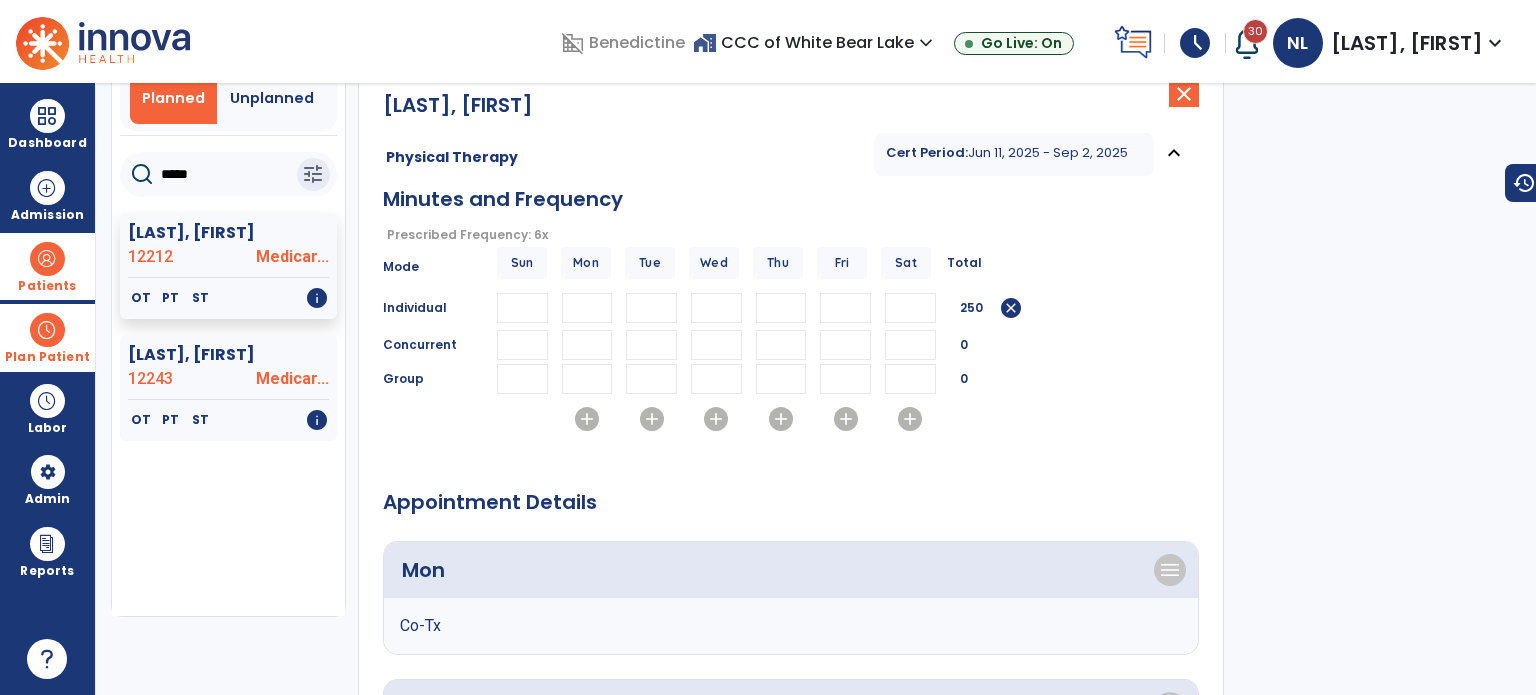 click on "add" at bounding box center [587, 421] 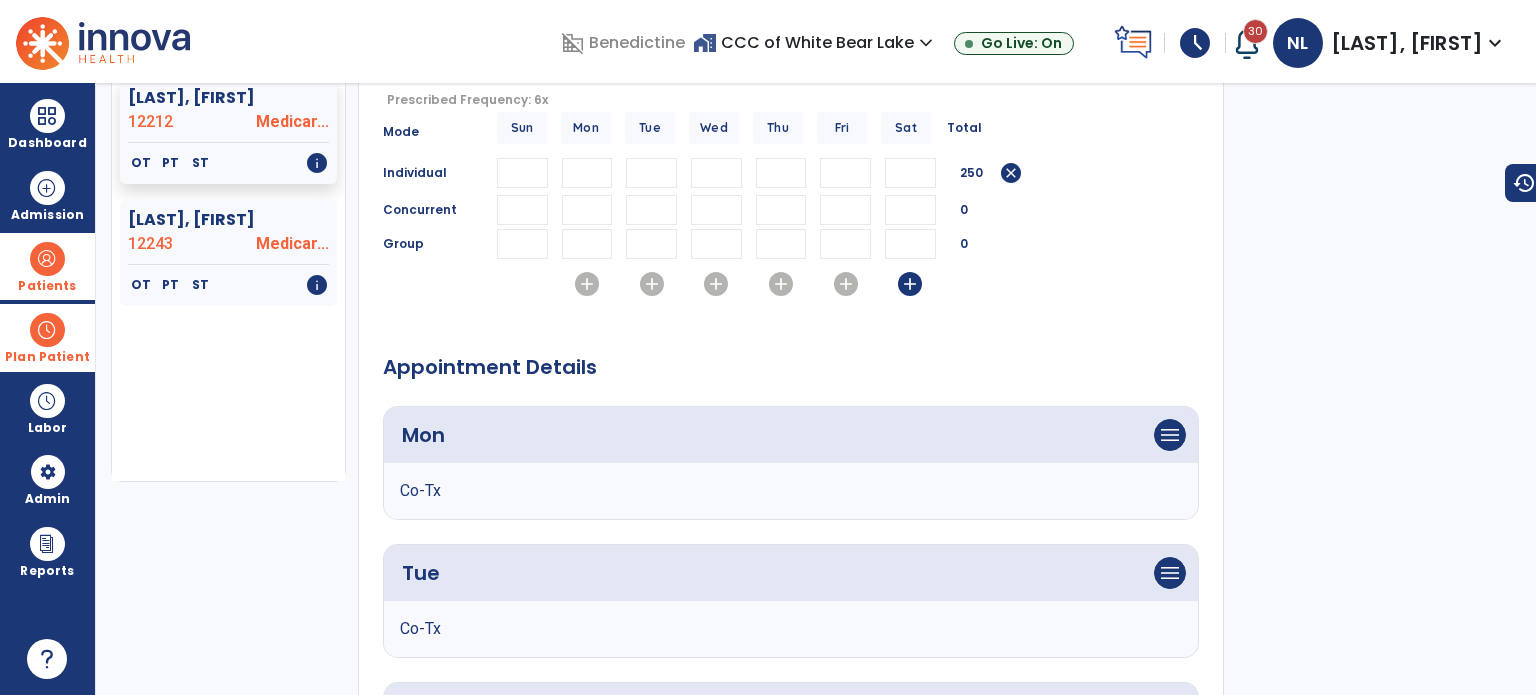scroll, scrollTop: 300, scrollLeft: 0, axis: vertical 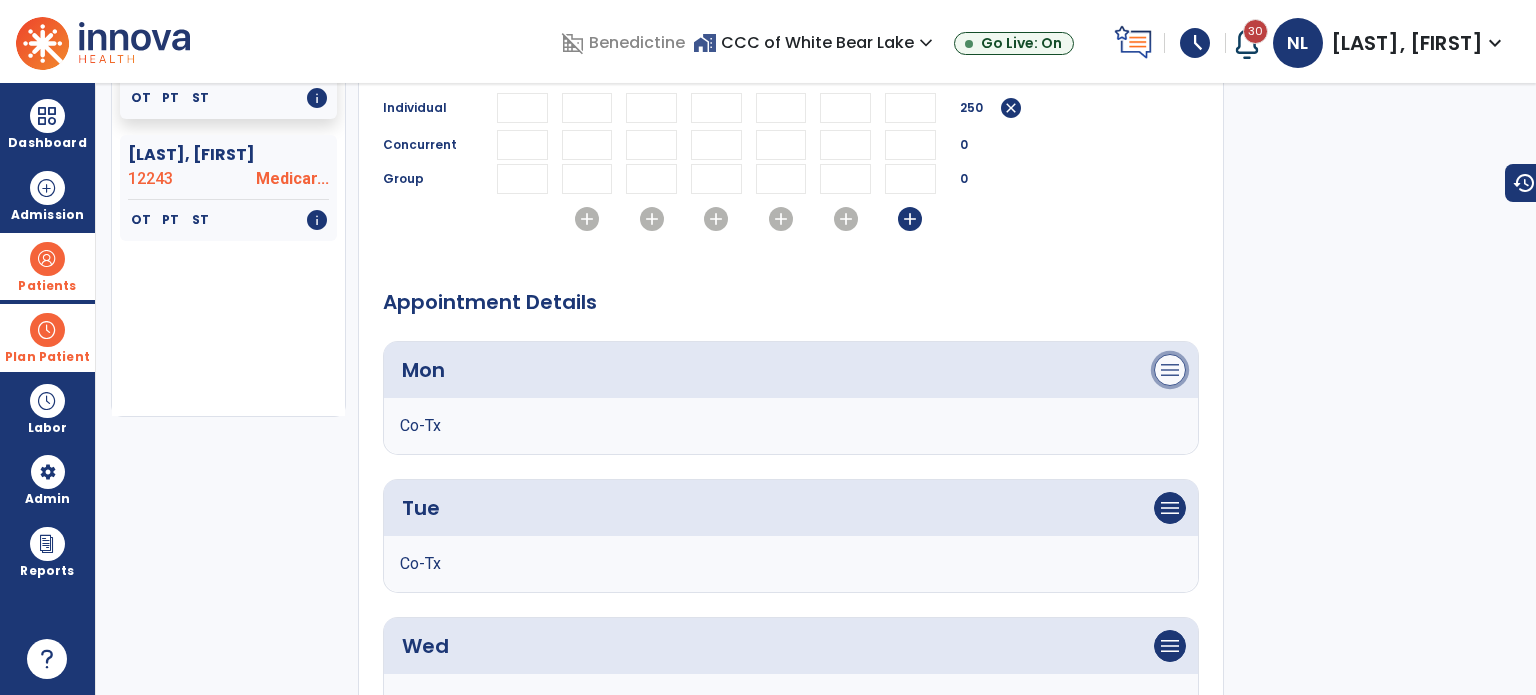 click on "menu" at bounding box center (1170, 370) 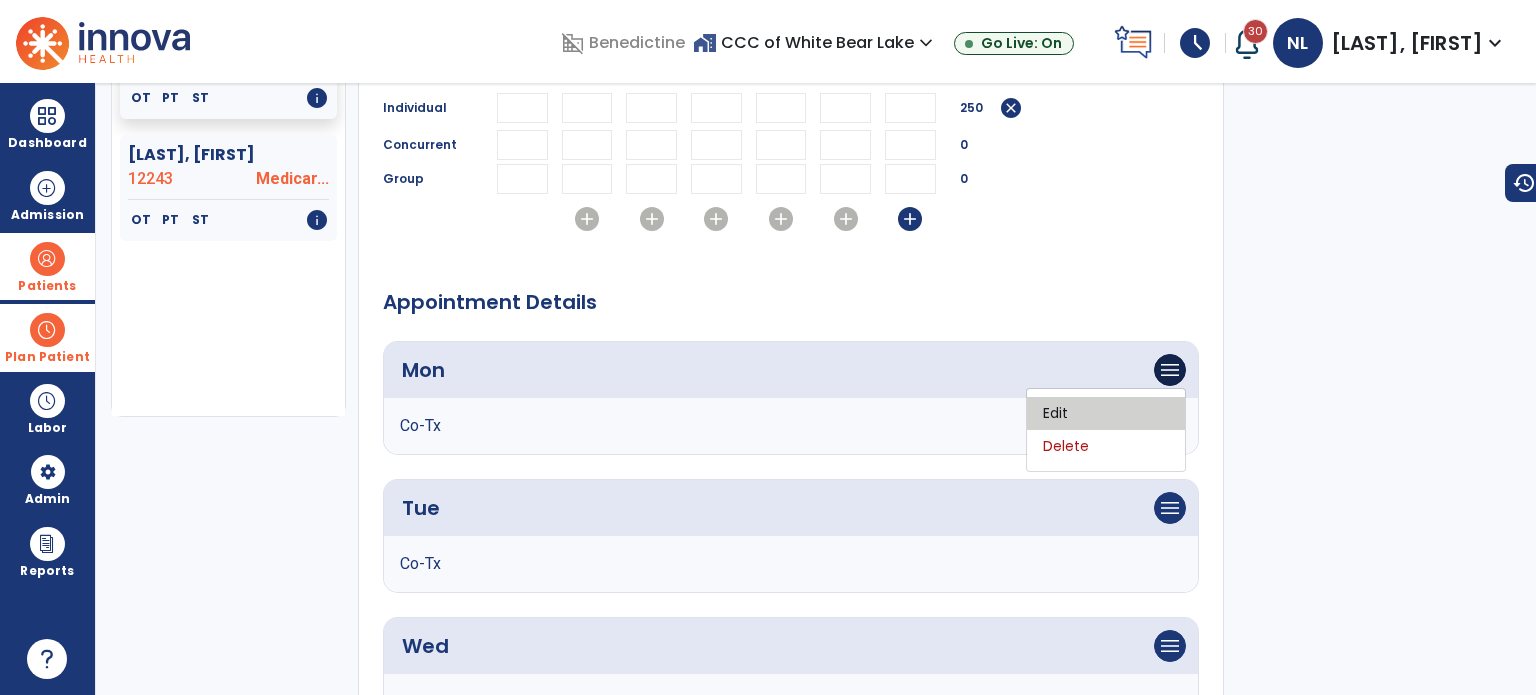 click on "Edit" at bounding box center [1106, 413] 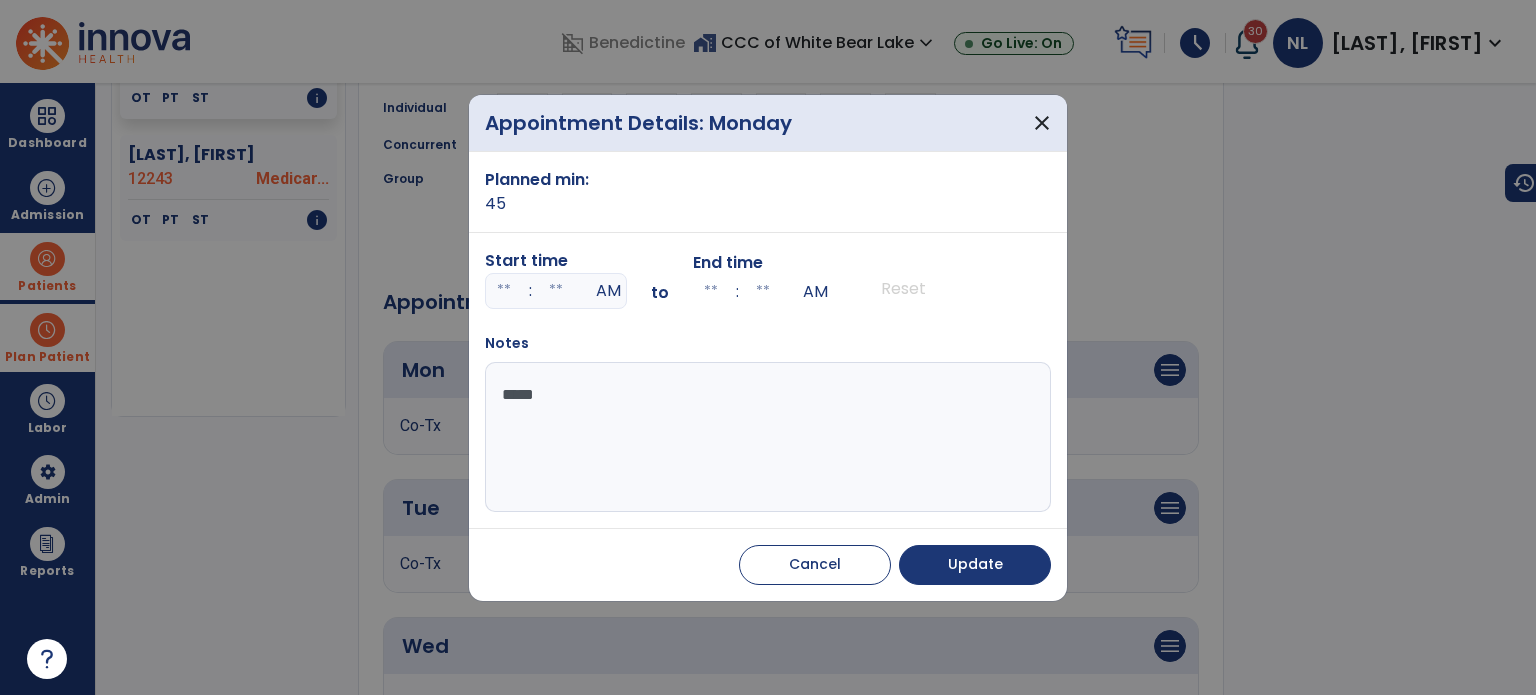 click at bounding box center (504, 291) 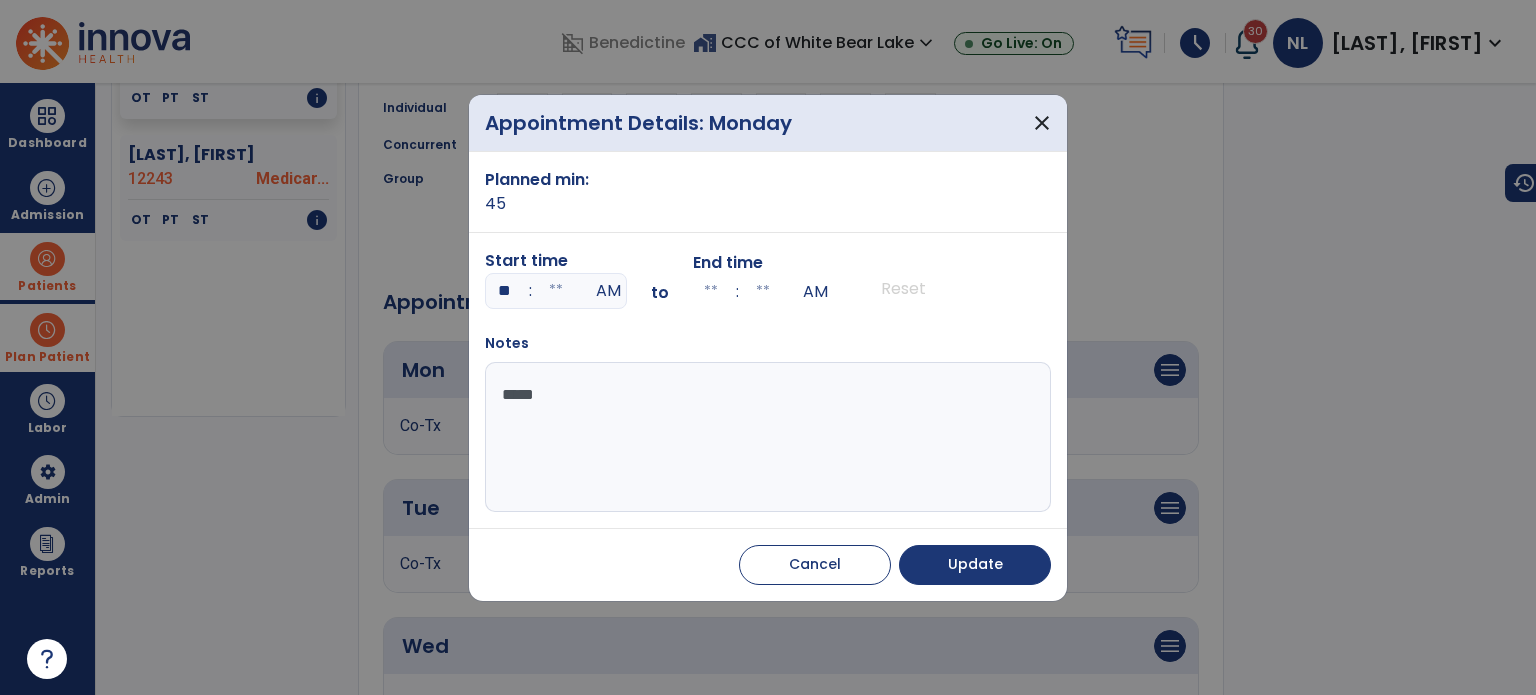 type on "**" 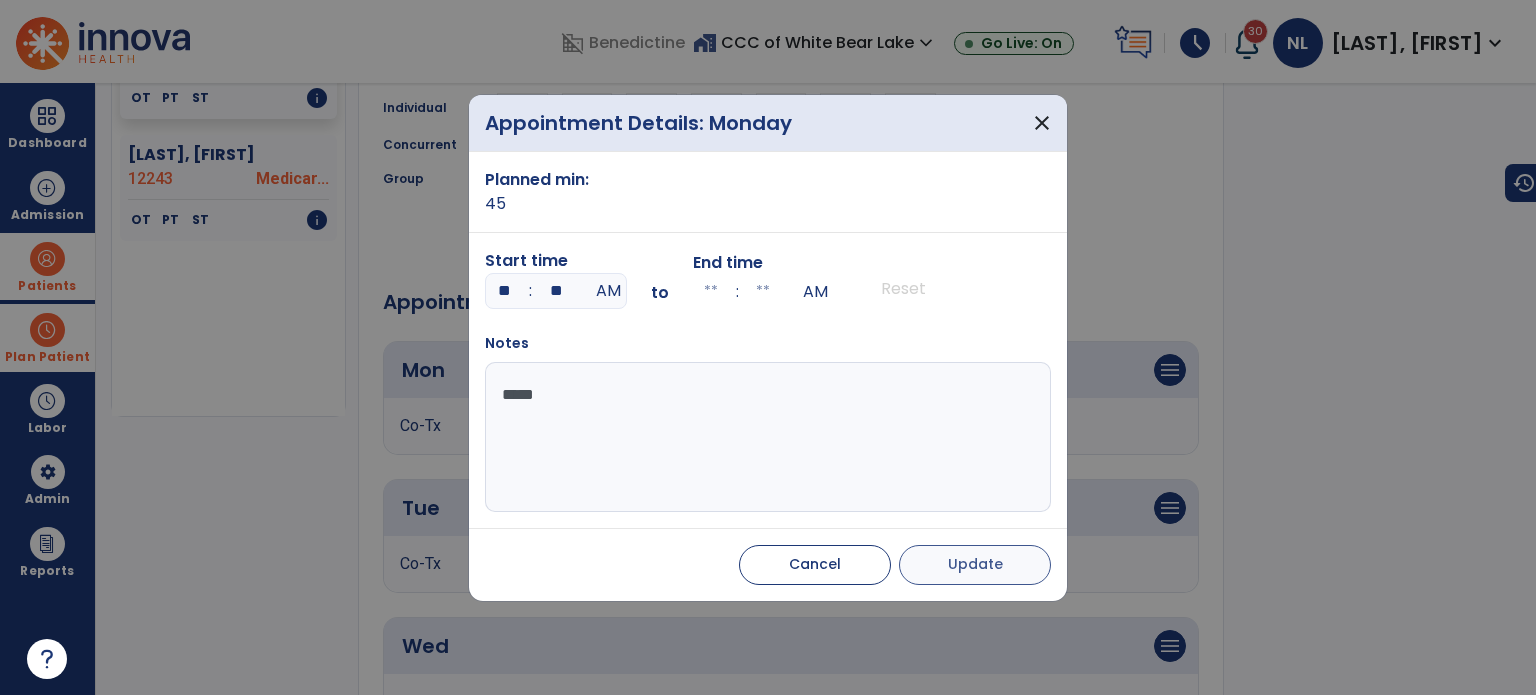 type on "**" 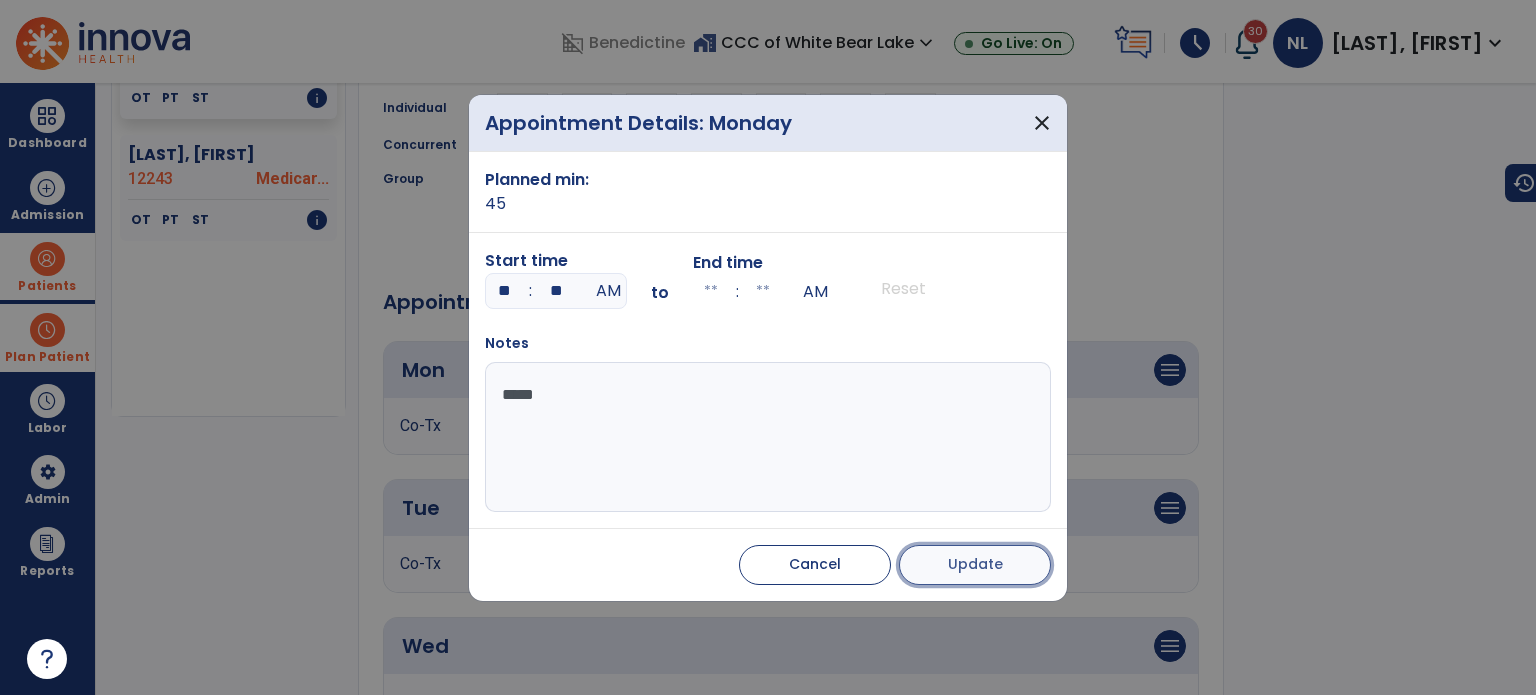 type on "**" 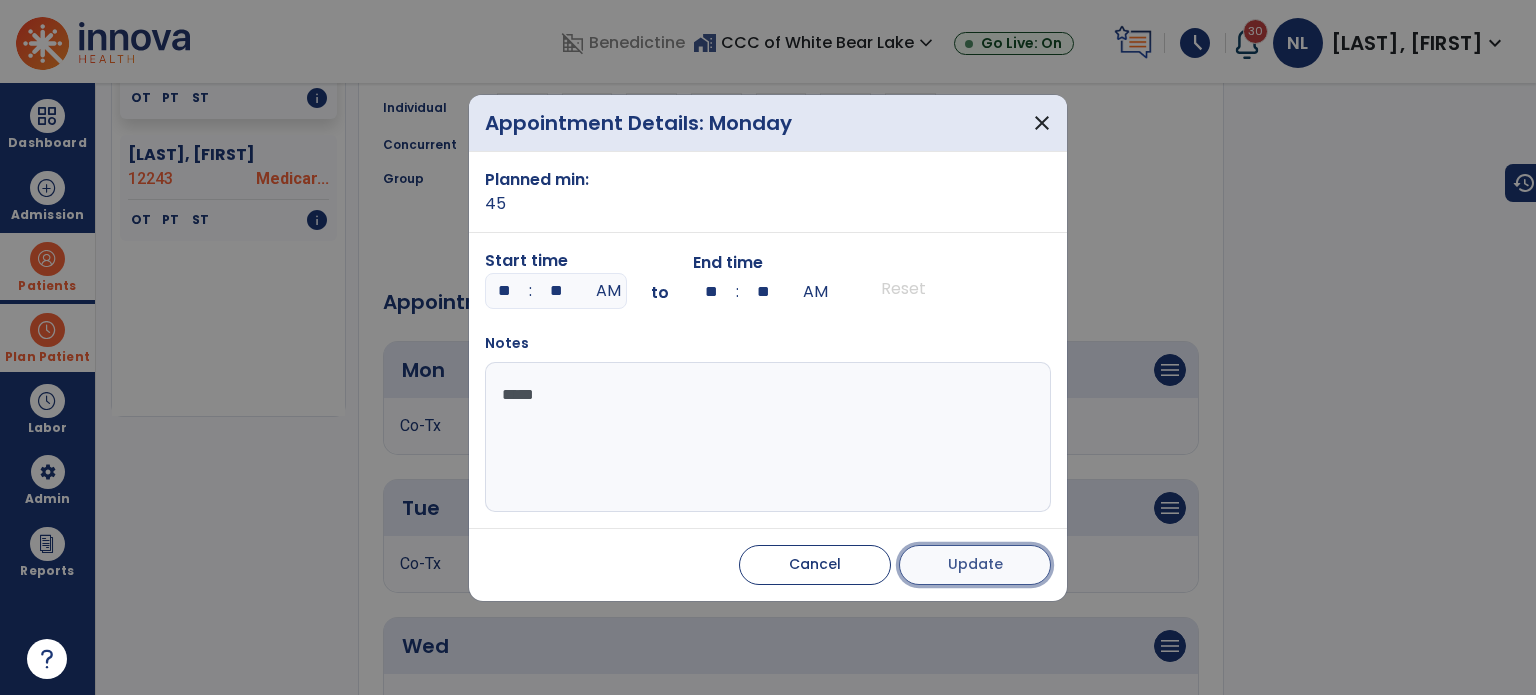 click on "Update" at bounding box center (975, 565) 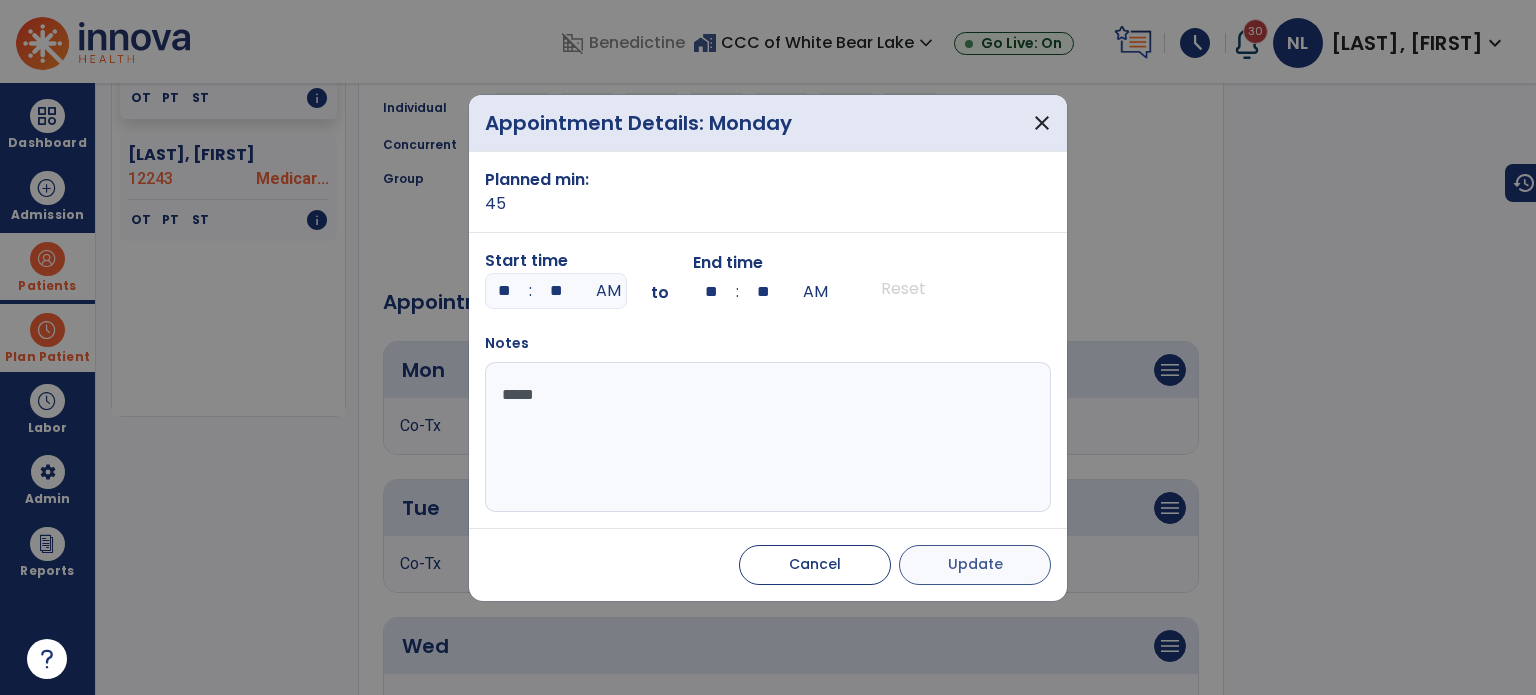 type 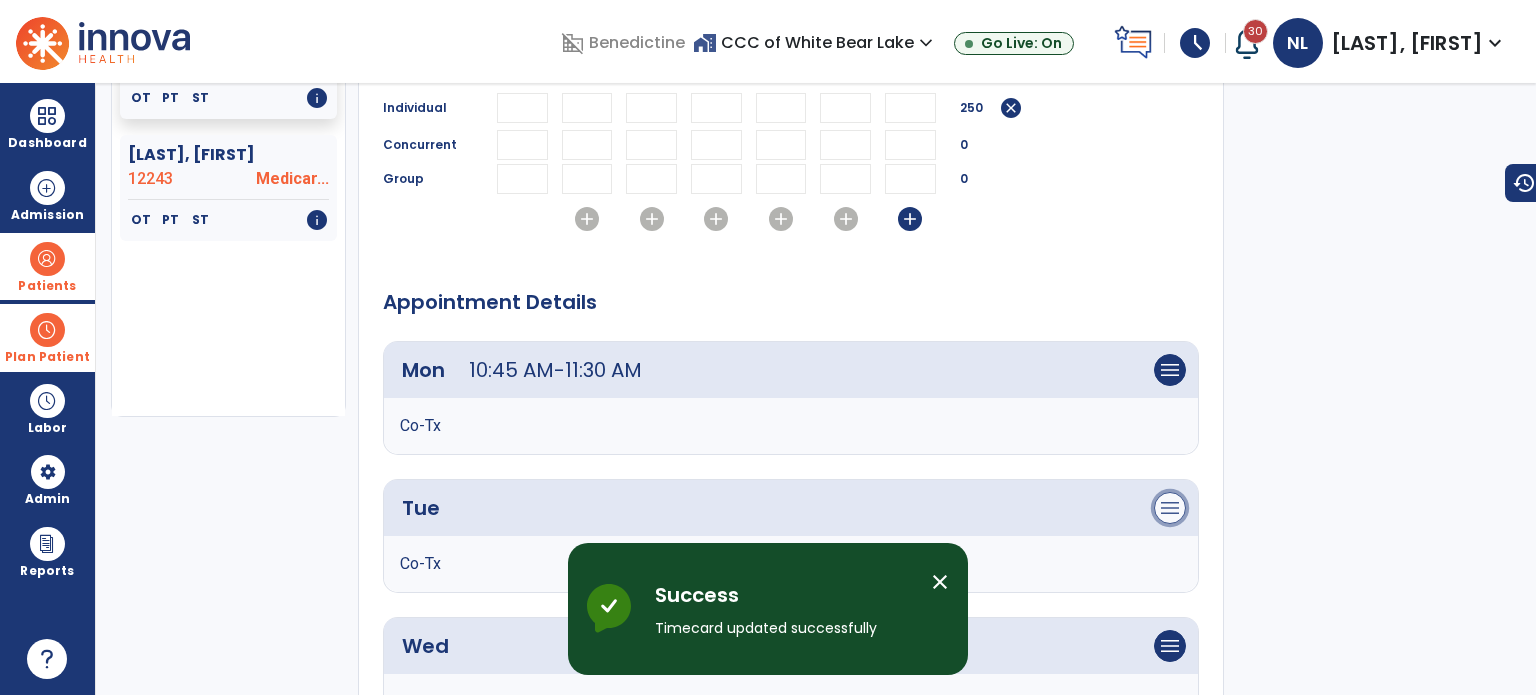 click on "menu" at bounding box center (1170, 370) 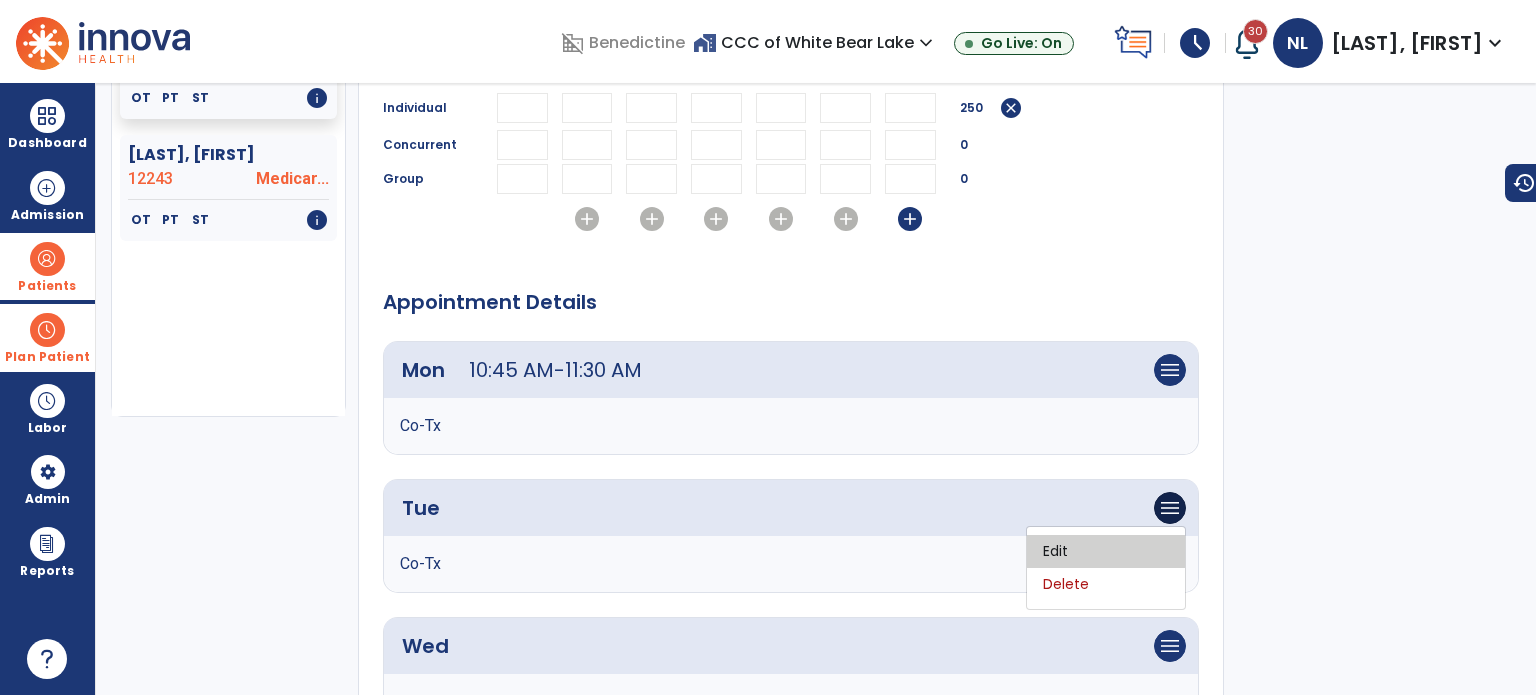 click on "Edit" at bounding box center [1106, 551] 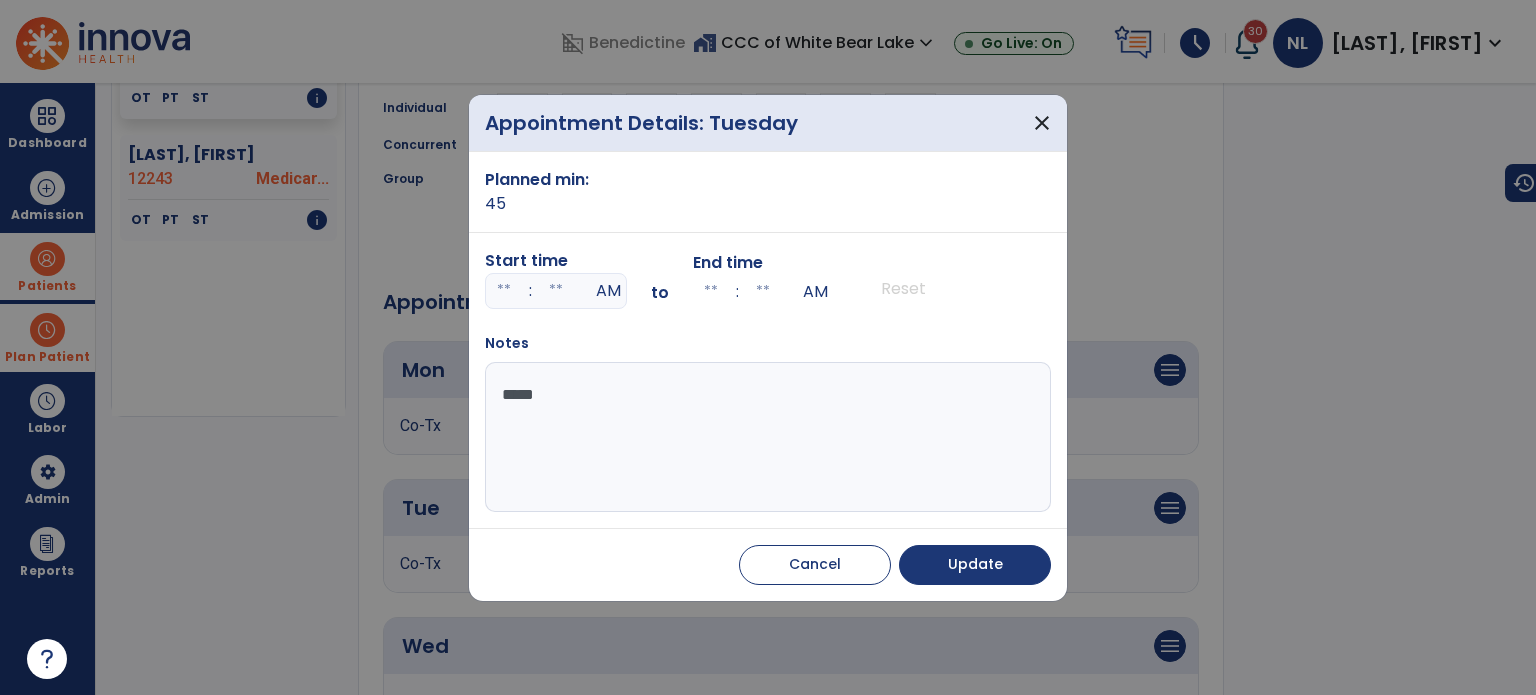 click at bounding box center [504, 291] 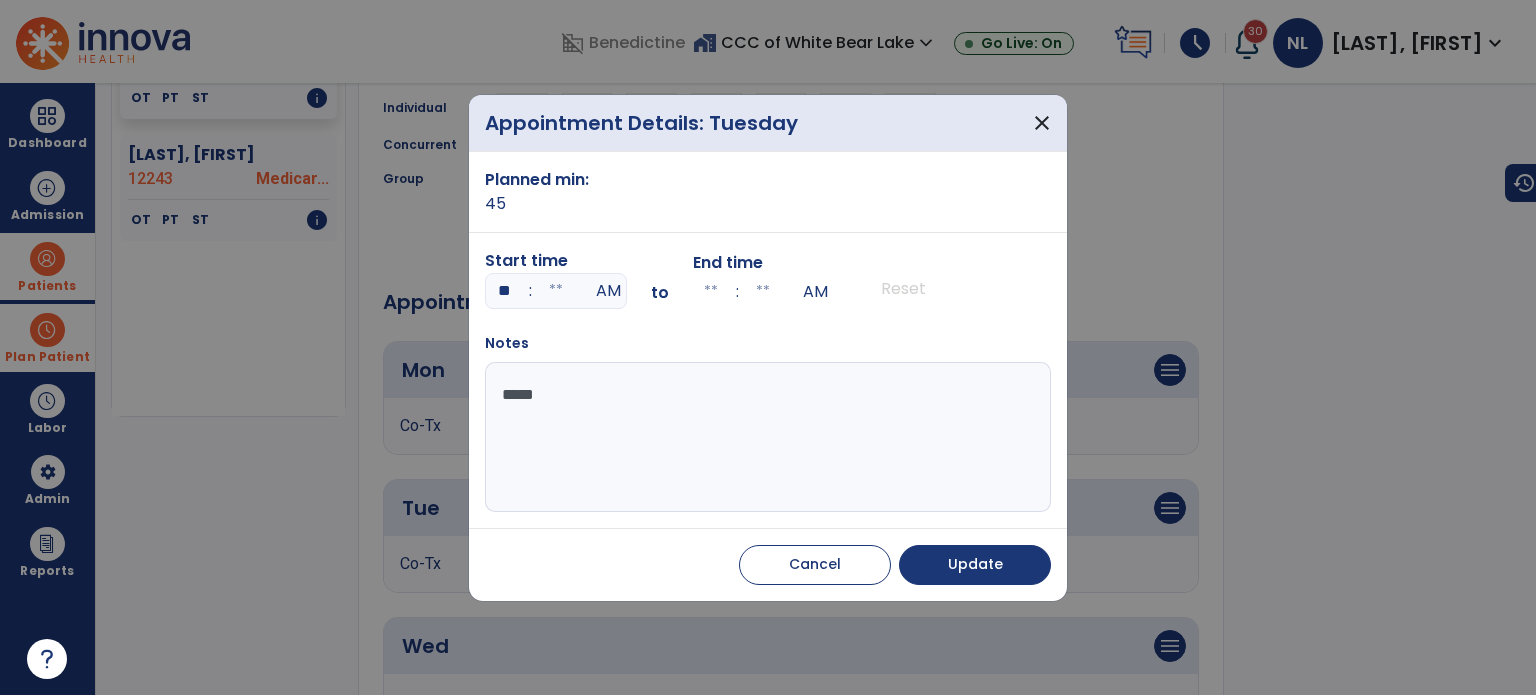 type on "**" 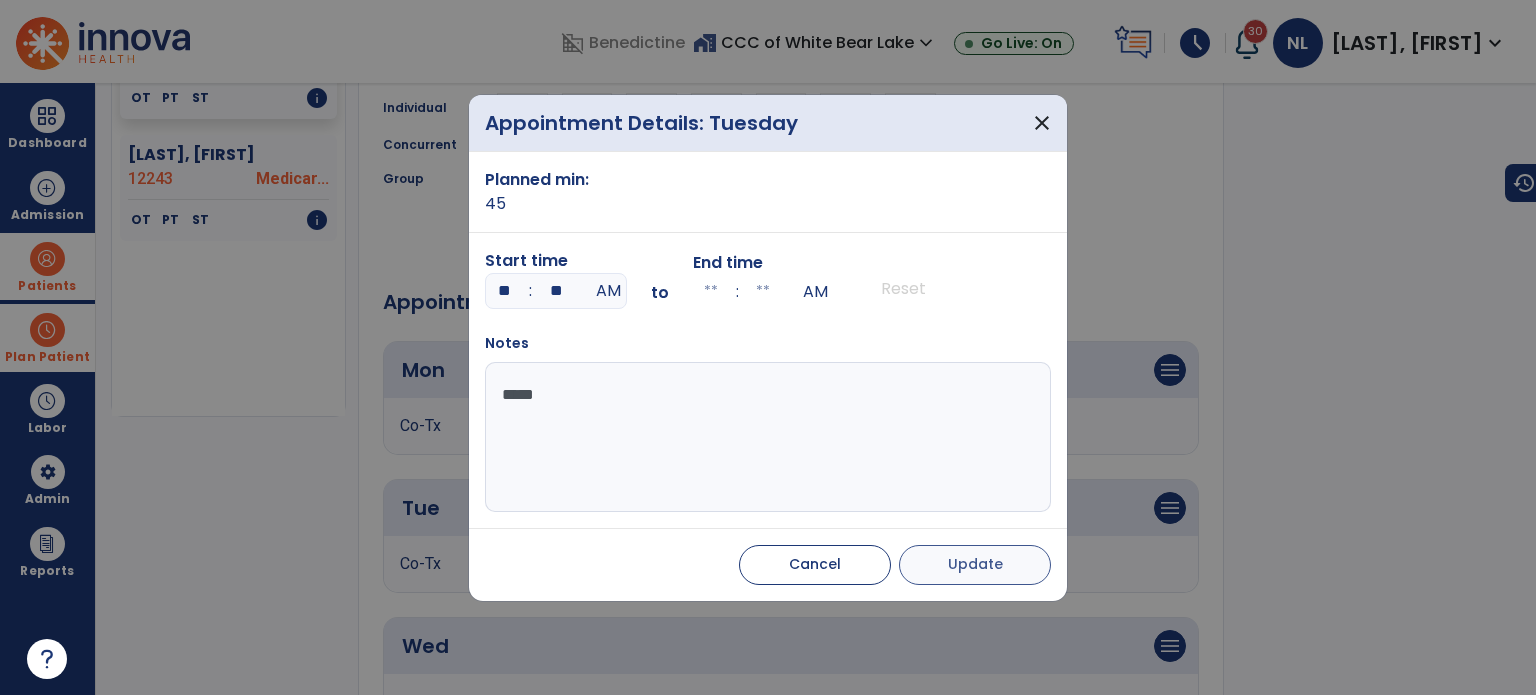 type on "**" 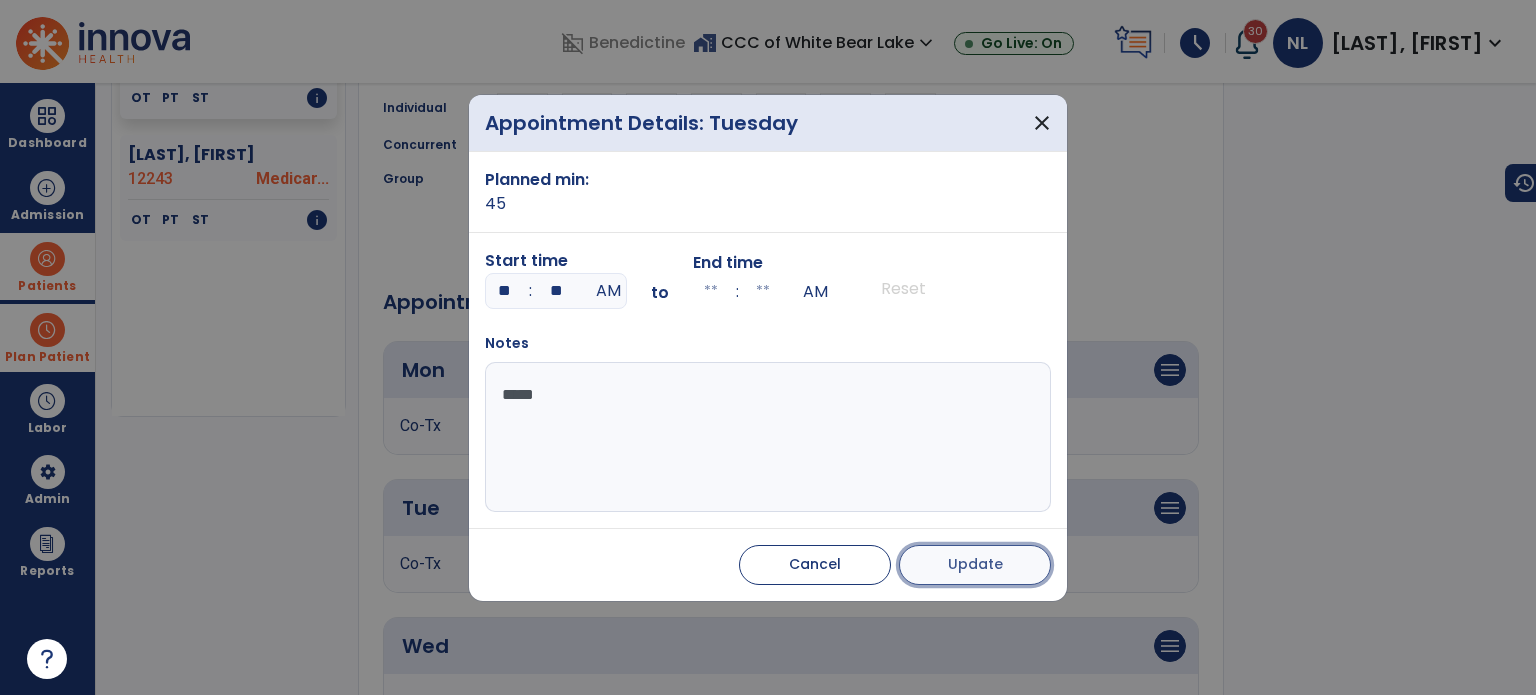 type on "**" 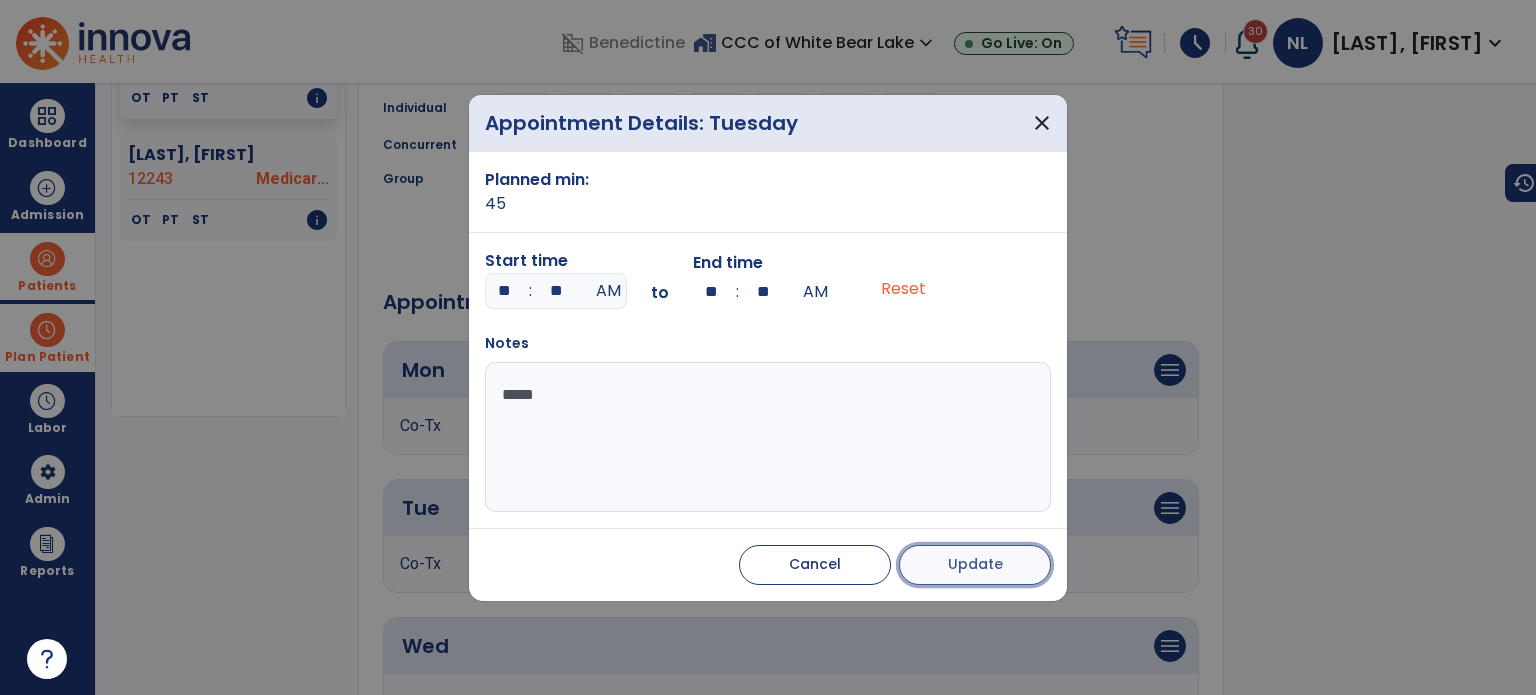 click on "Update" at bounding box center (975, 564) 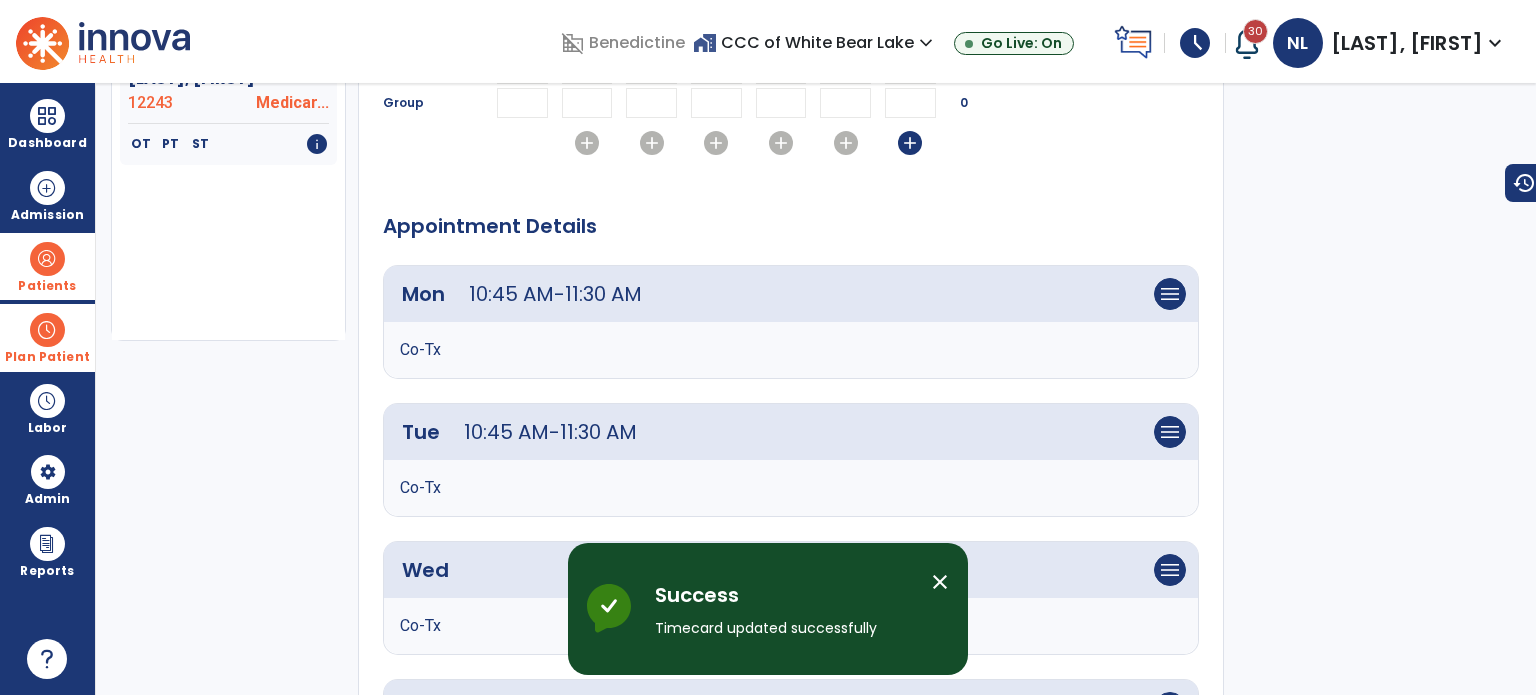 scroll, scrollTop: 500, scrollLeft: 0, axis: vertical 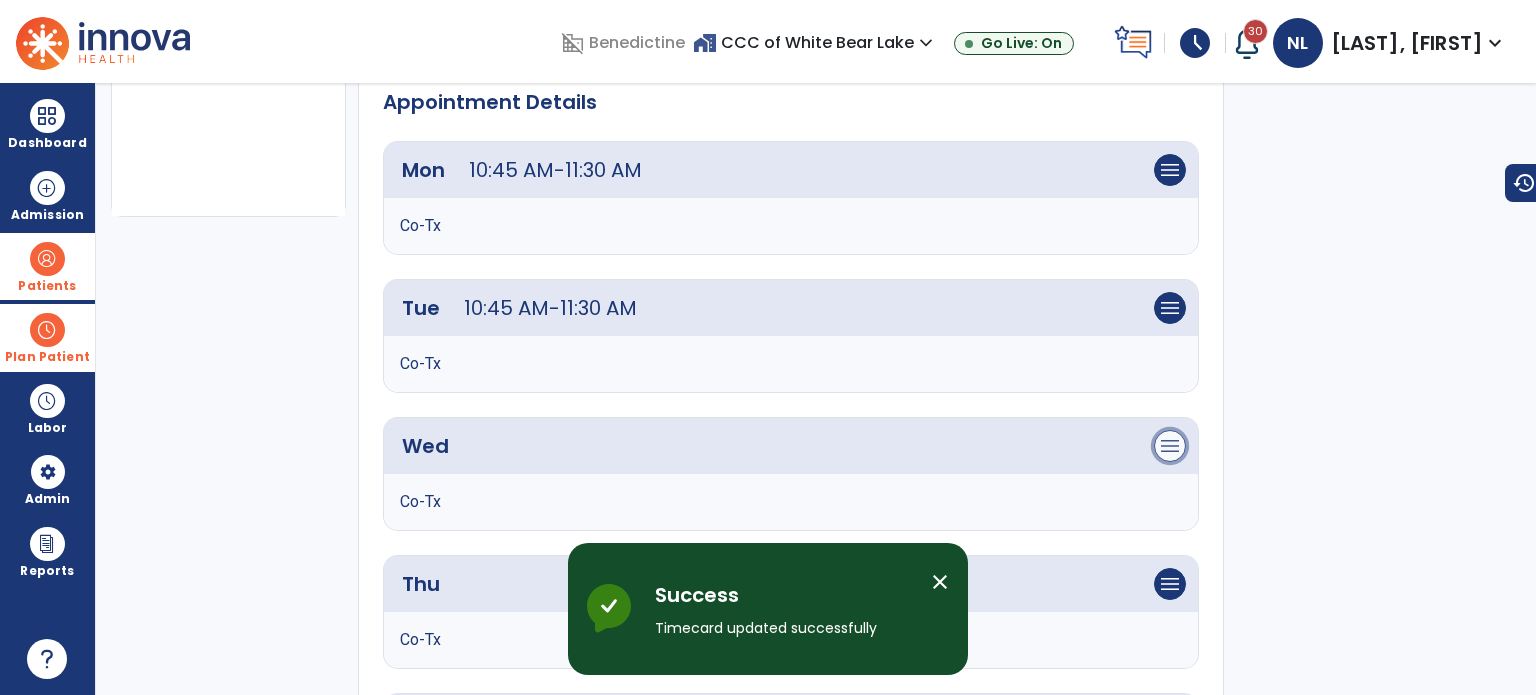 click on "menu" at bounding box center (1170, 170) 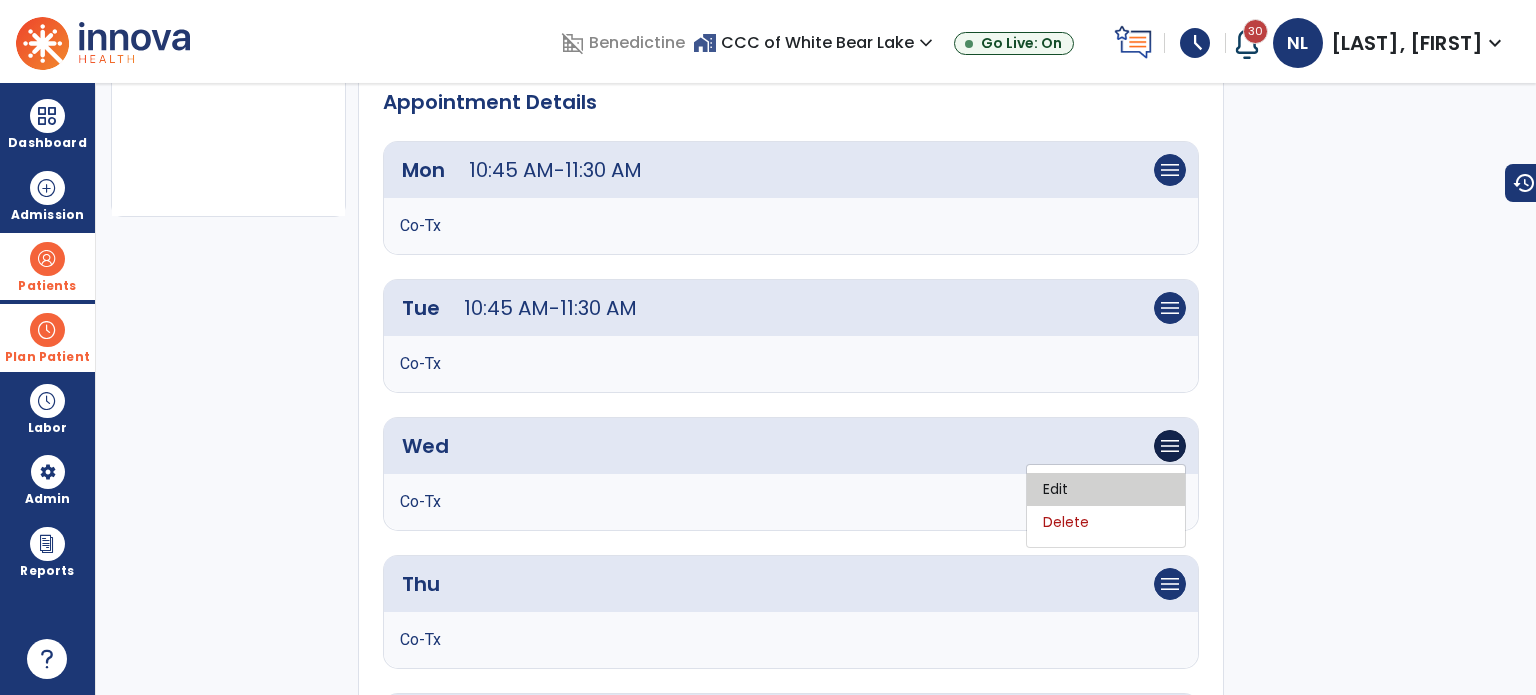 click on "Edit" at bounding box center (1106, 489) 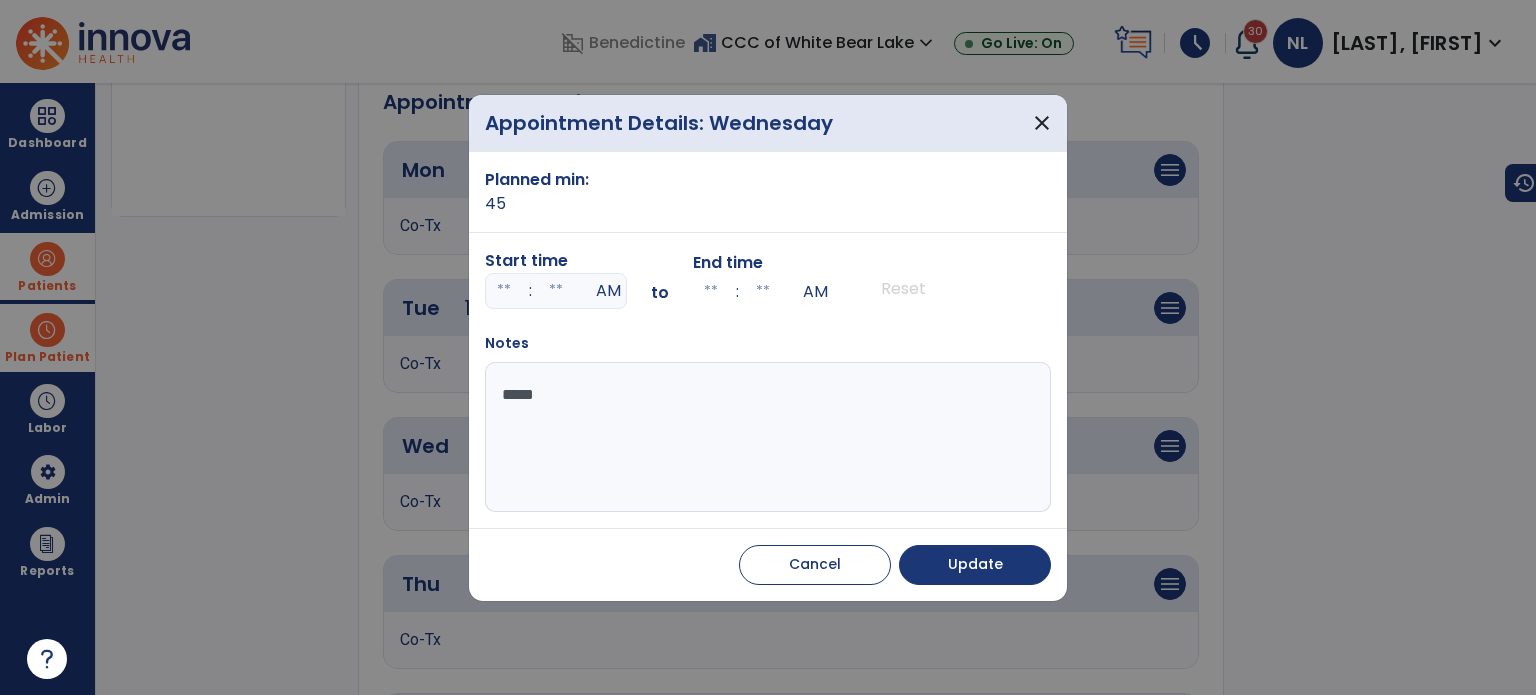 click at bounding box center (504, 291) 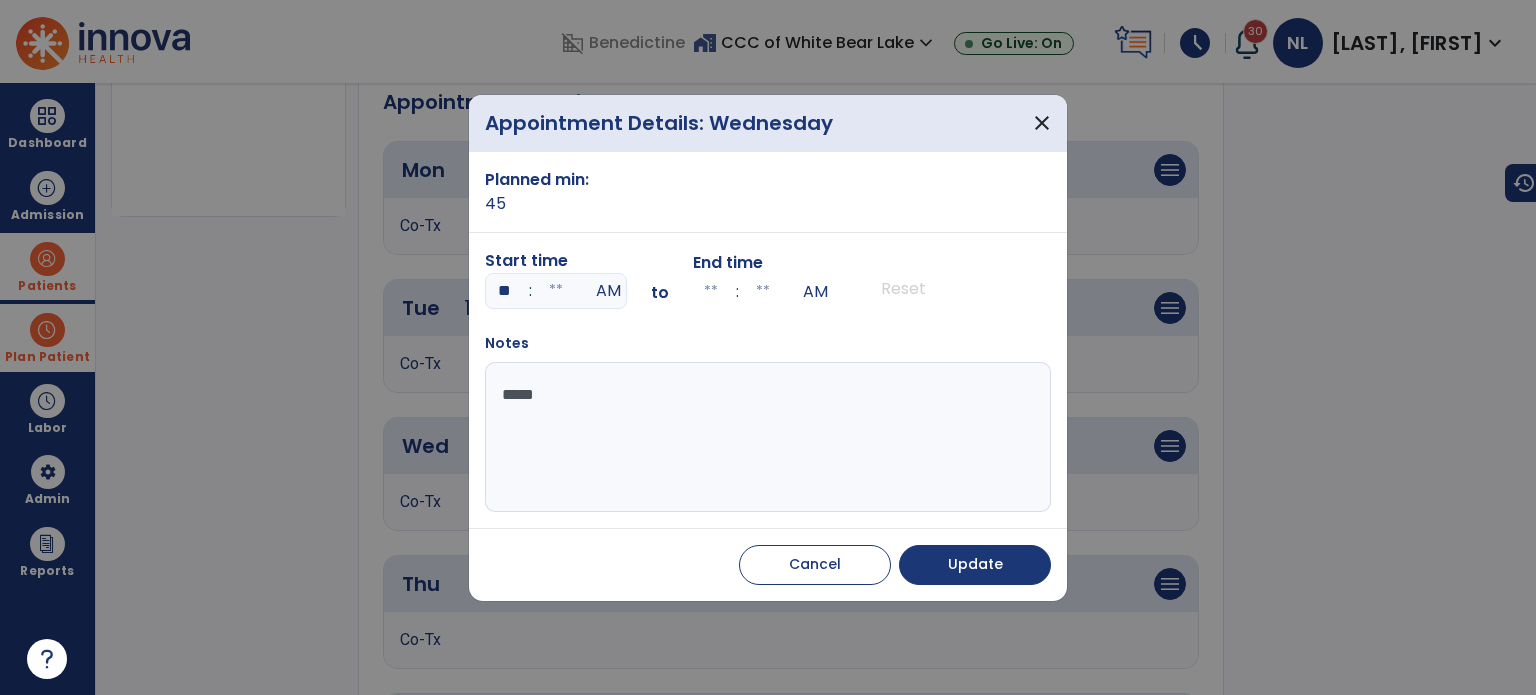 type on "**" 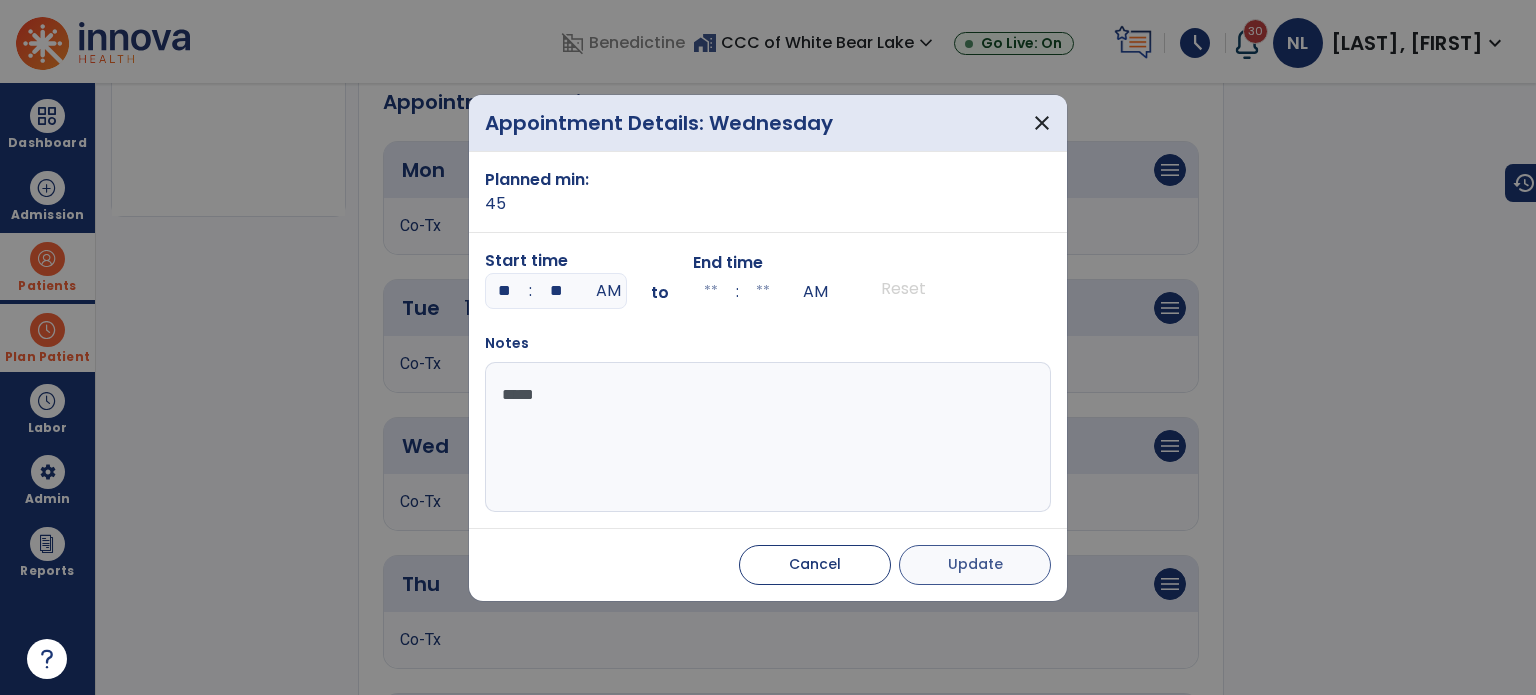 type on "**" 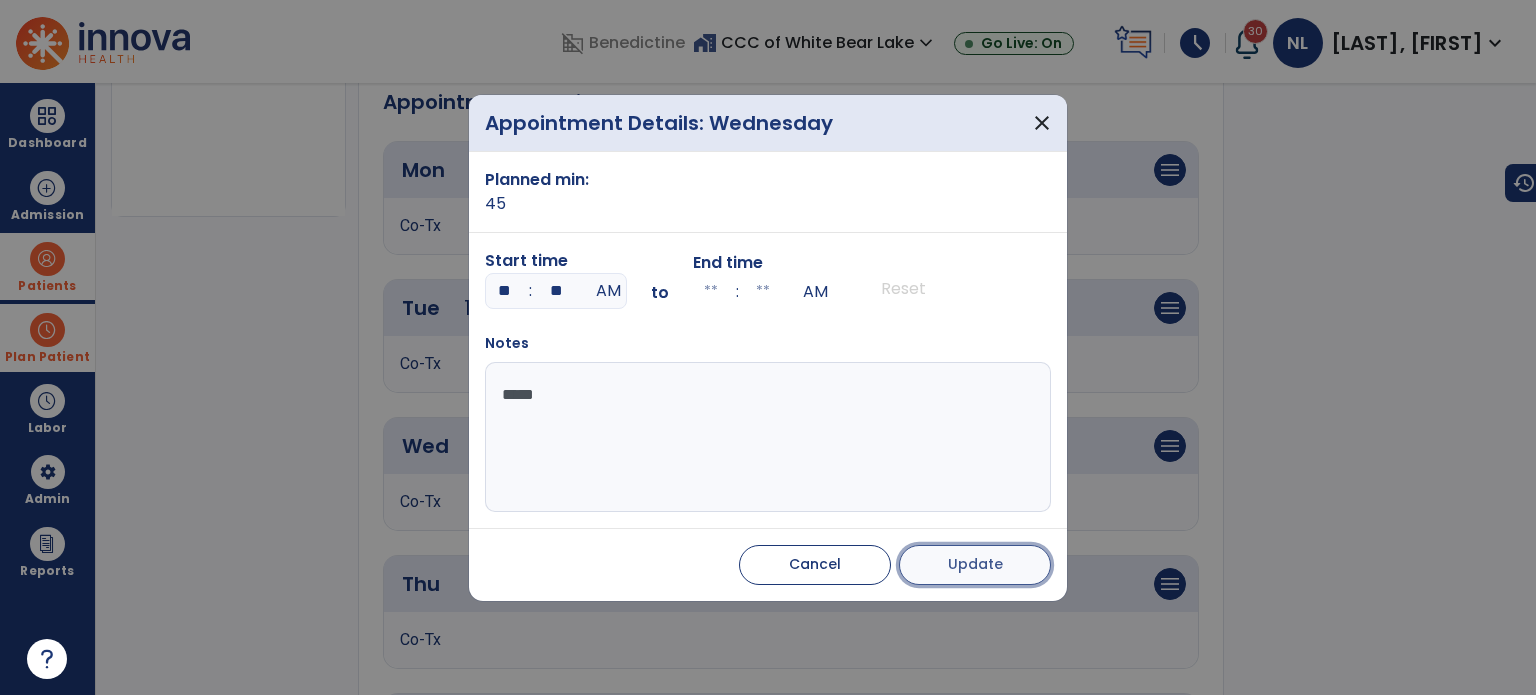 type on "**" 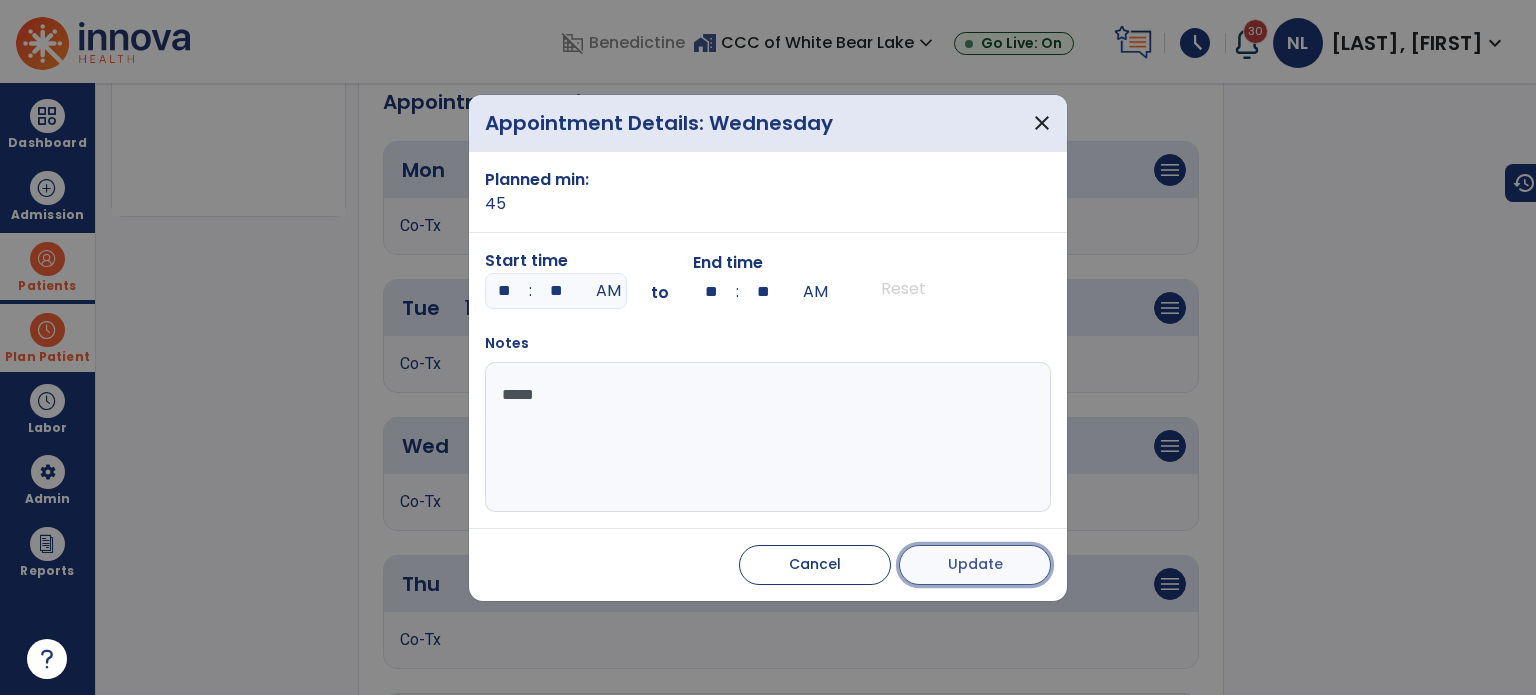 click on "Update" at bounding box center (975, 565) 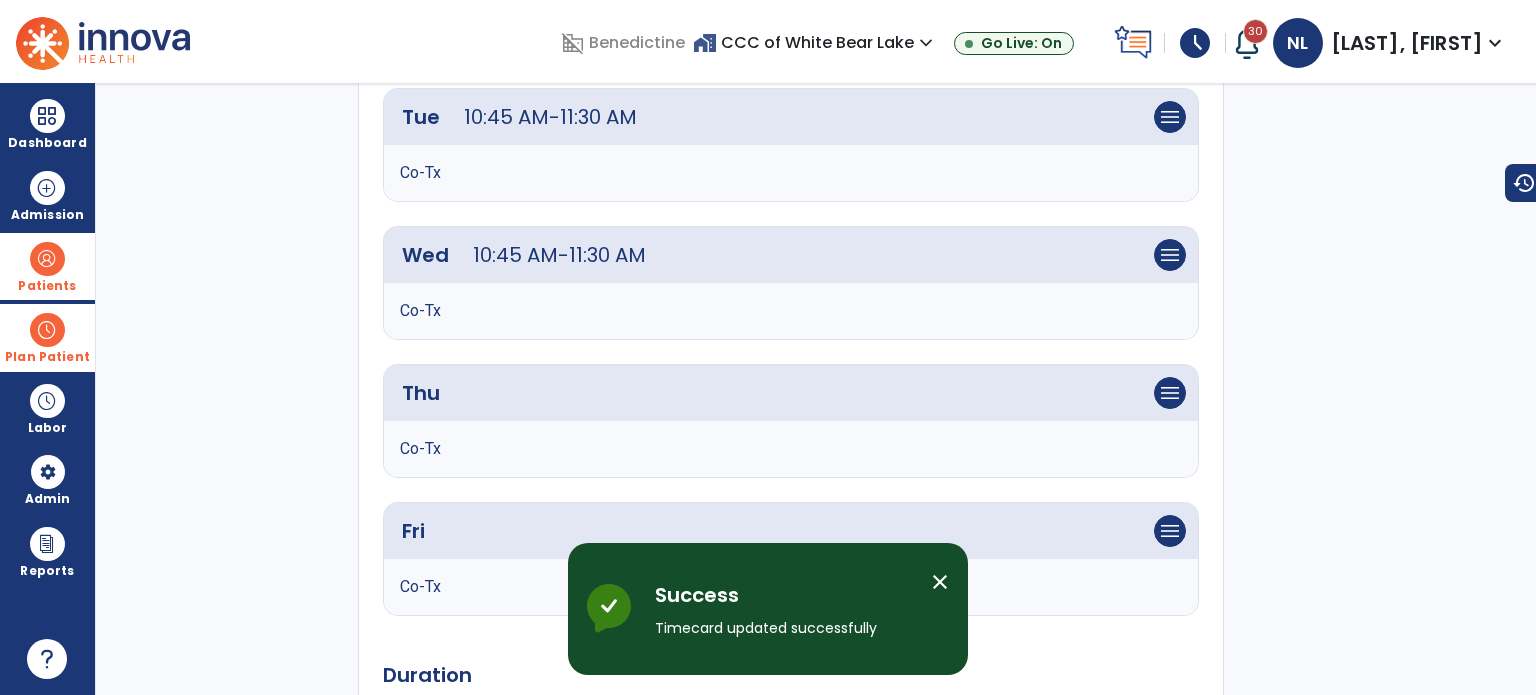 scroll, scrollTop: 700, scrollLeft: 0, axis: vertical 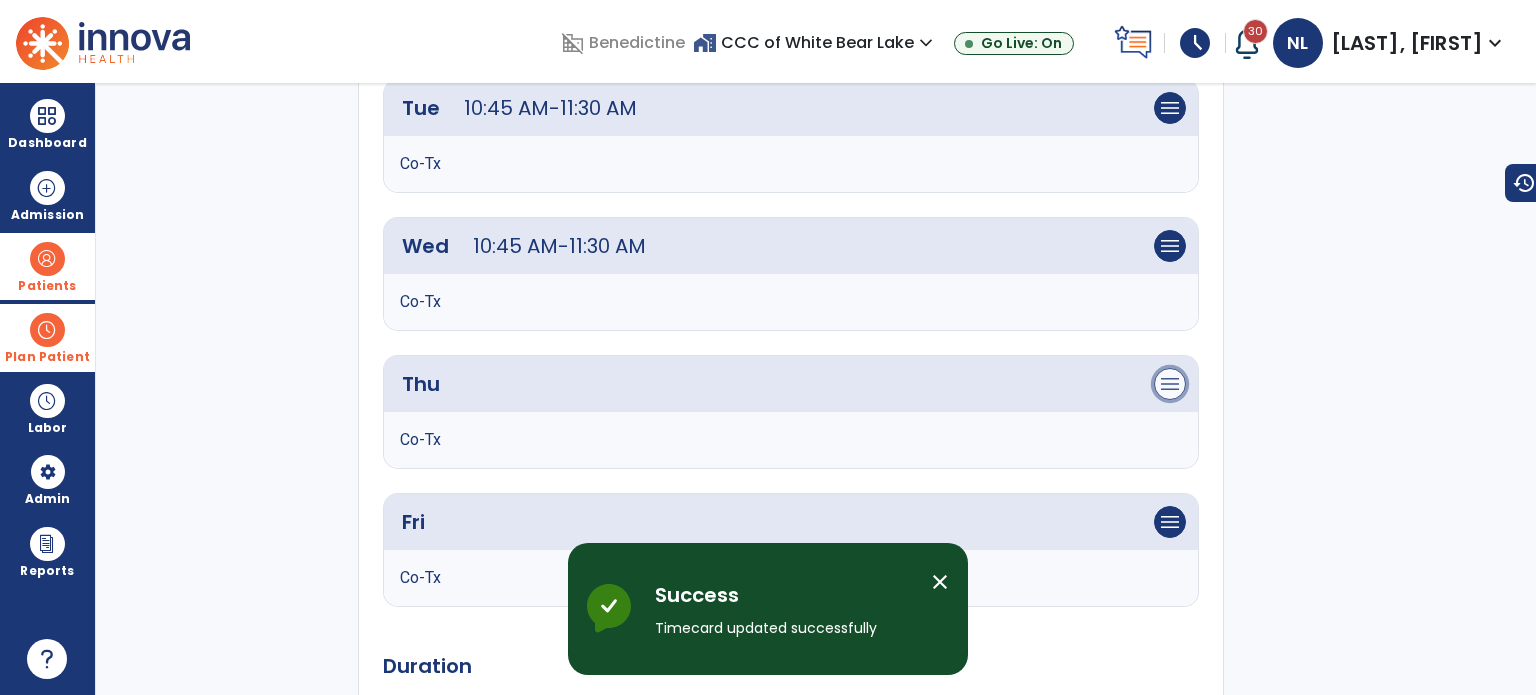 click on "menu" at bounding box center [1170, -30] 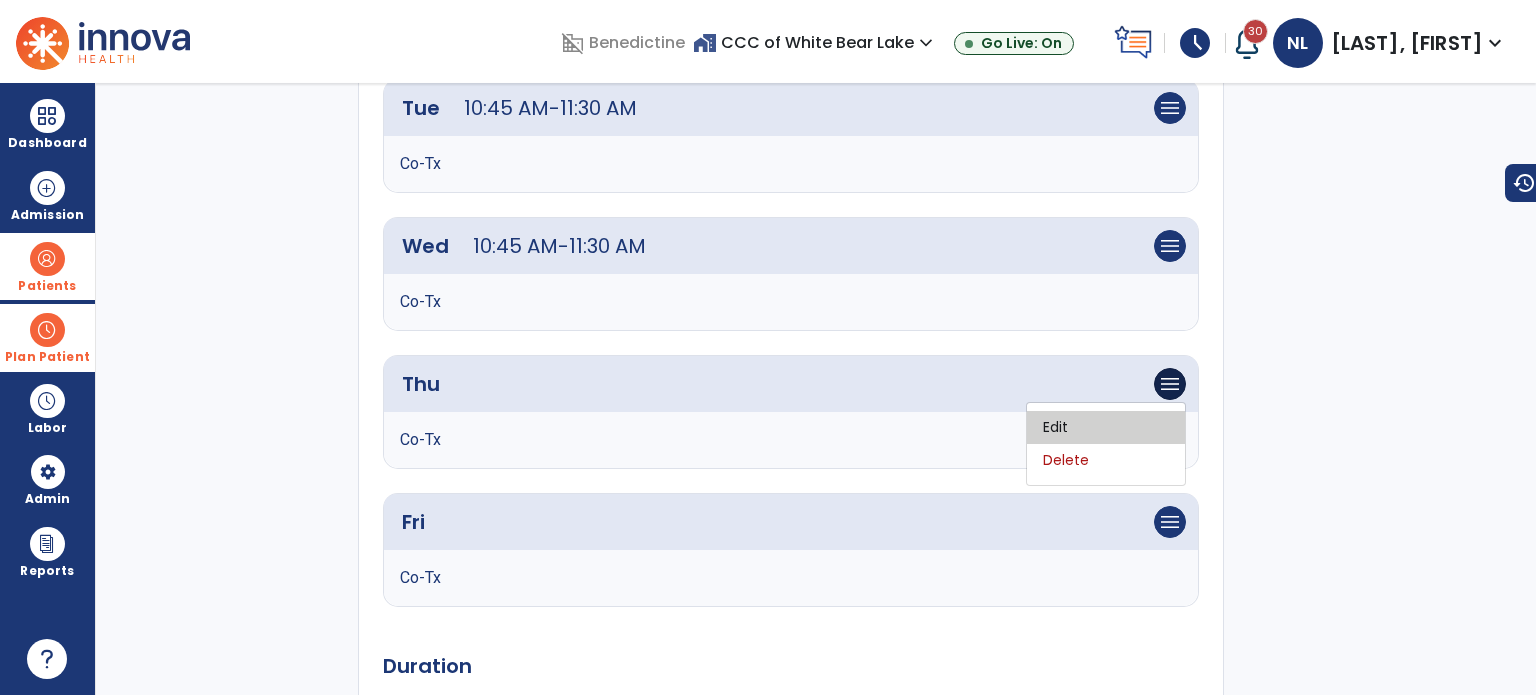 click on "Edit" at bounding box center (1106, 427) 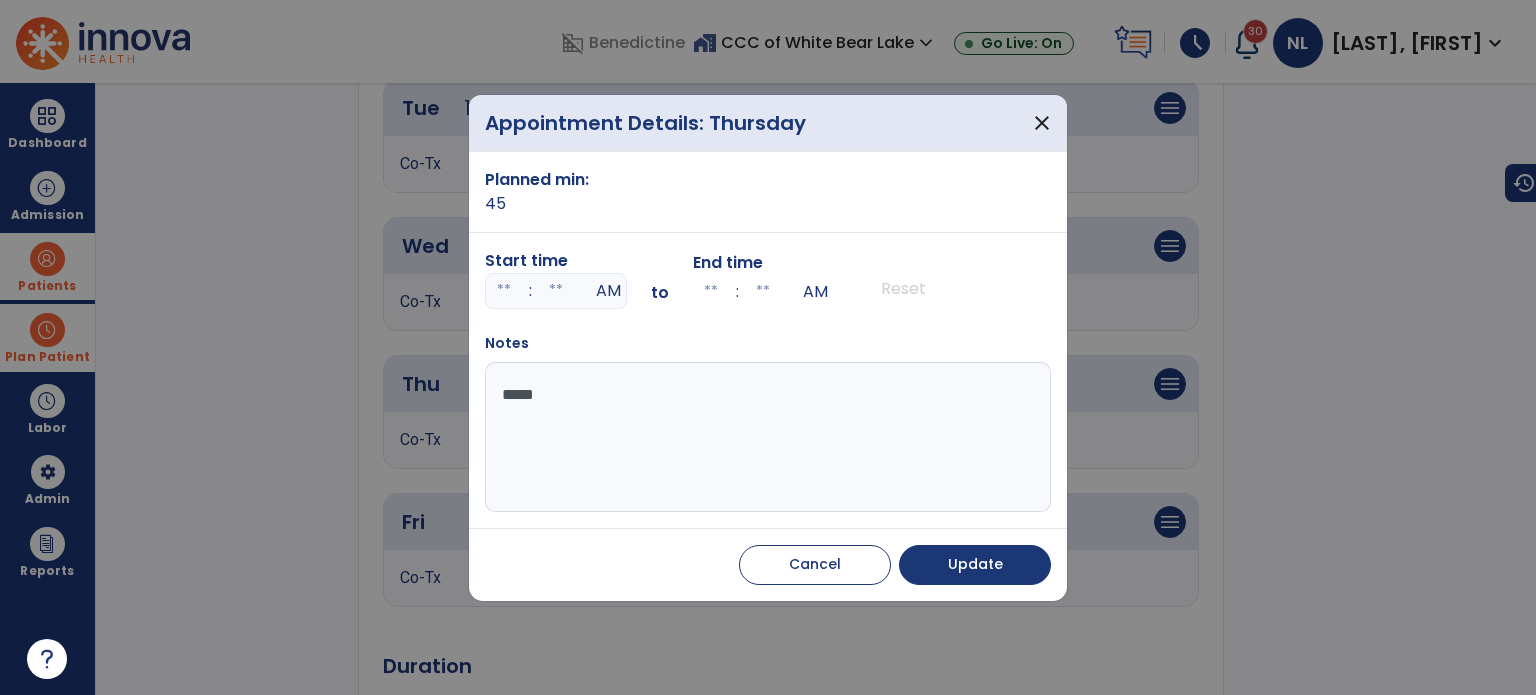click at bounding box center [504, 291] 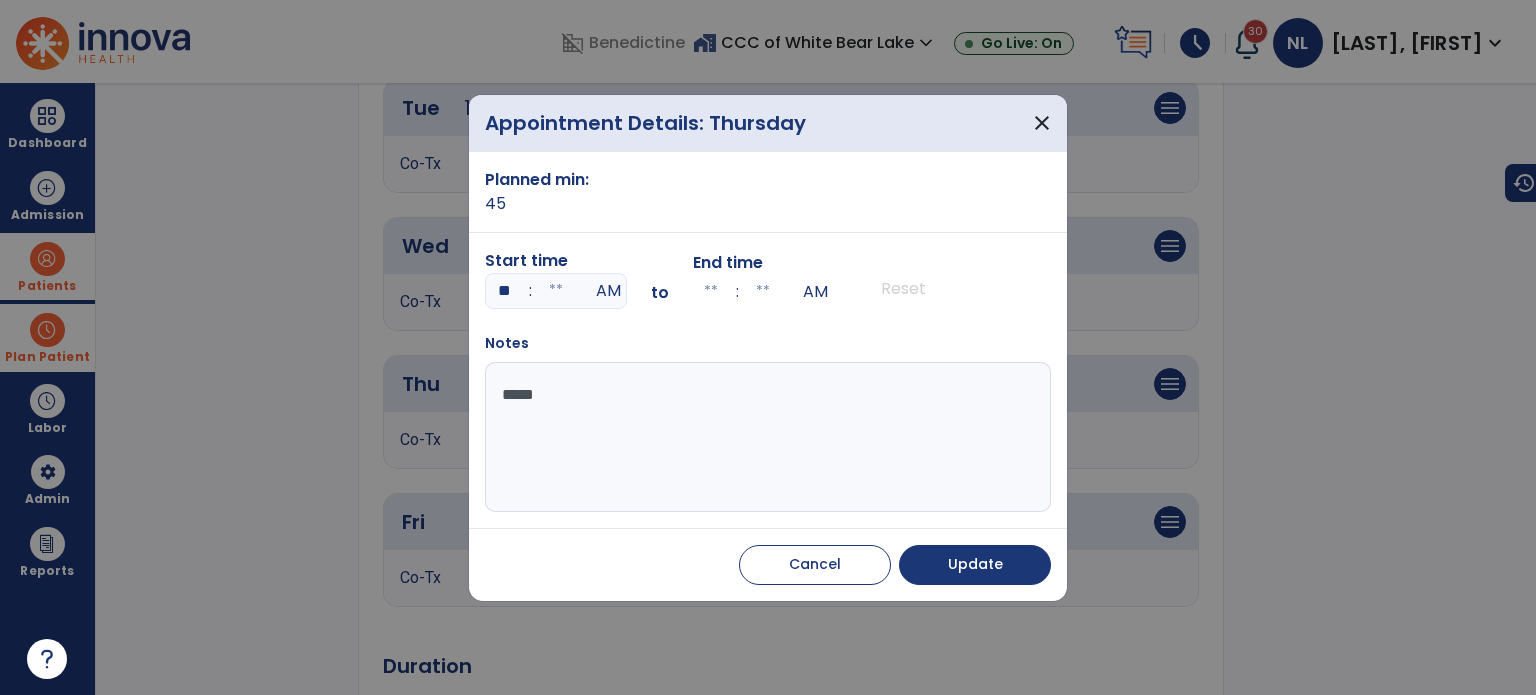 type on "**" 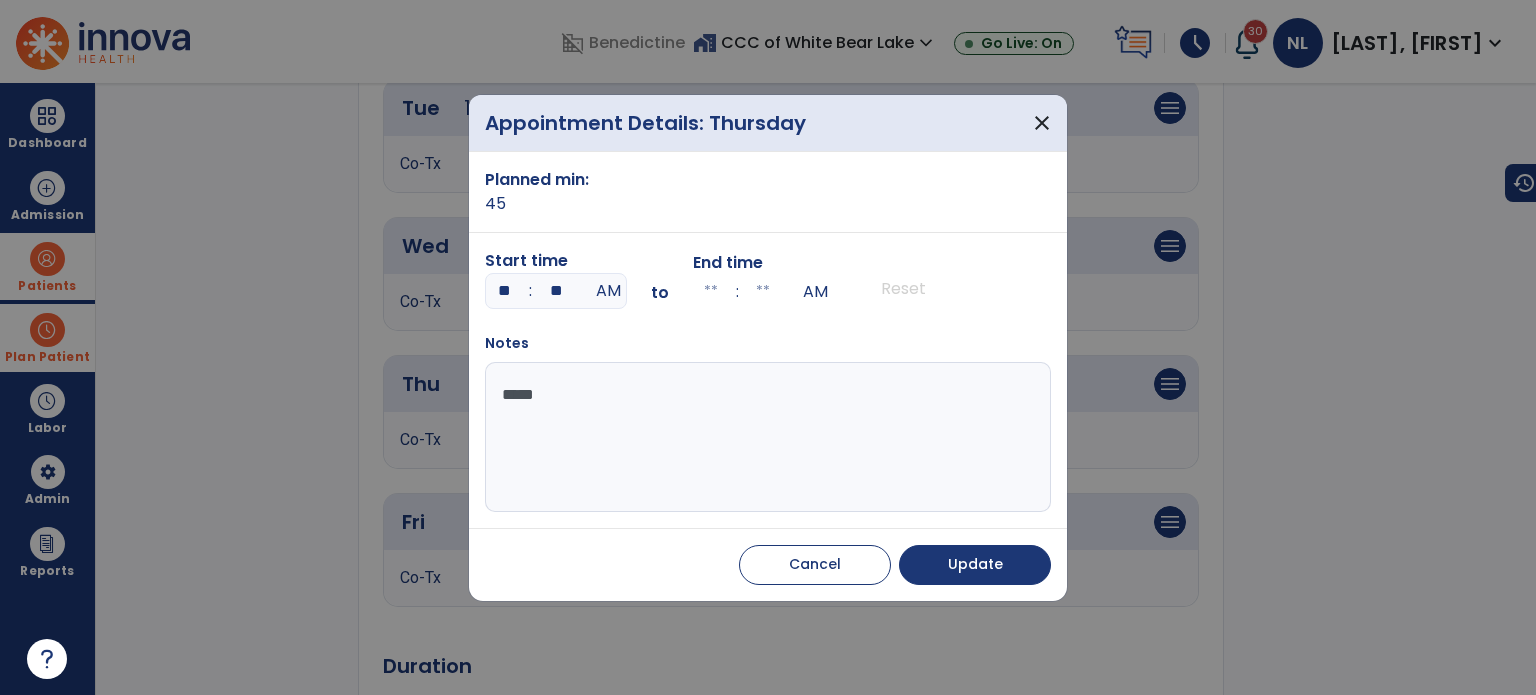 type on "**" 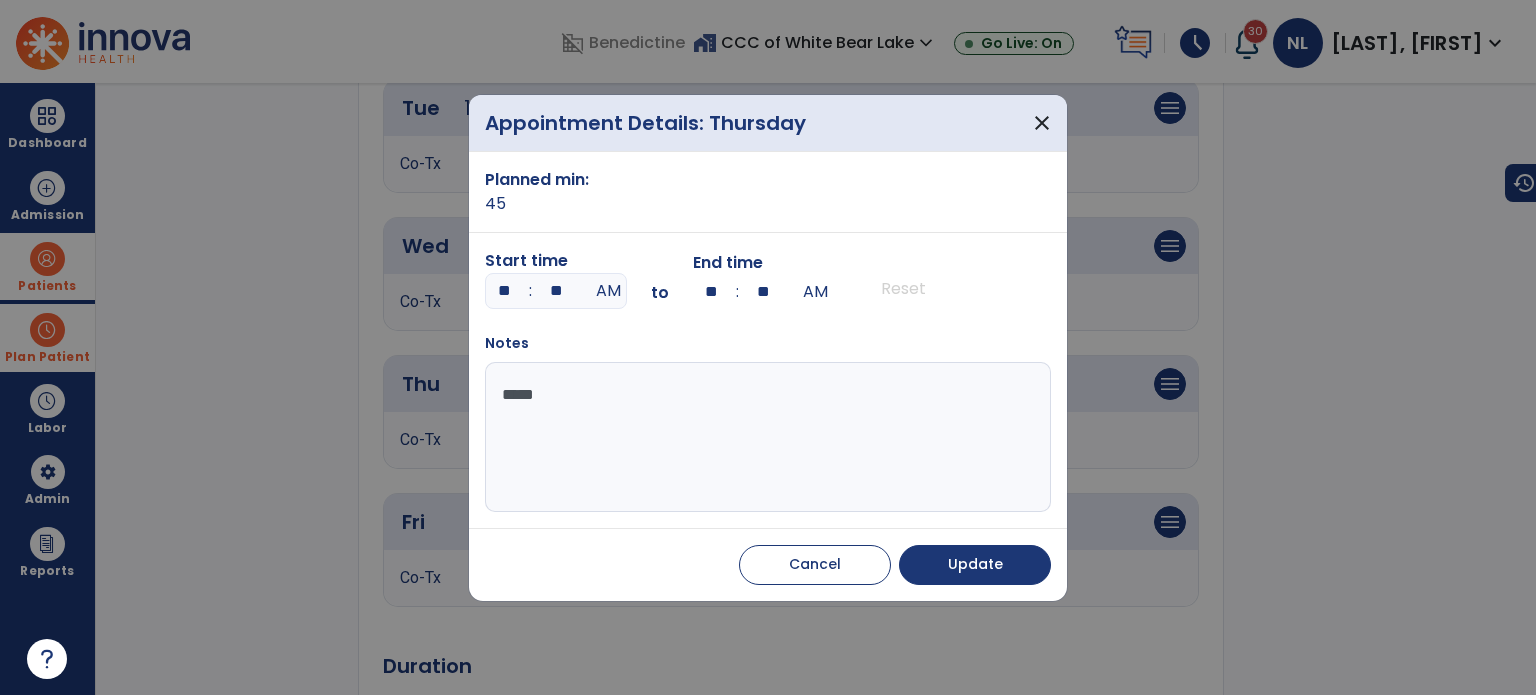 click on "*****" at bounding box center (768, 437) 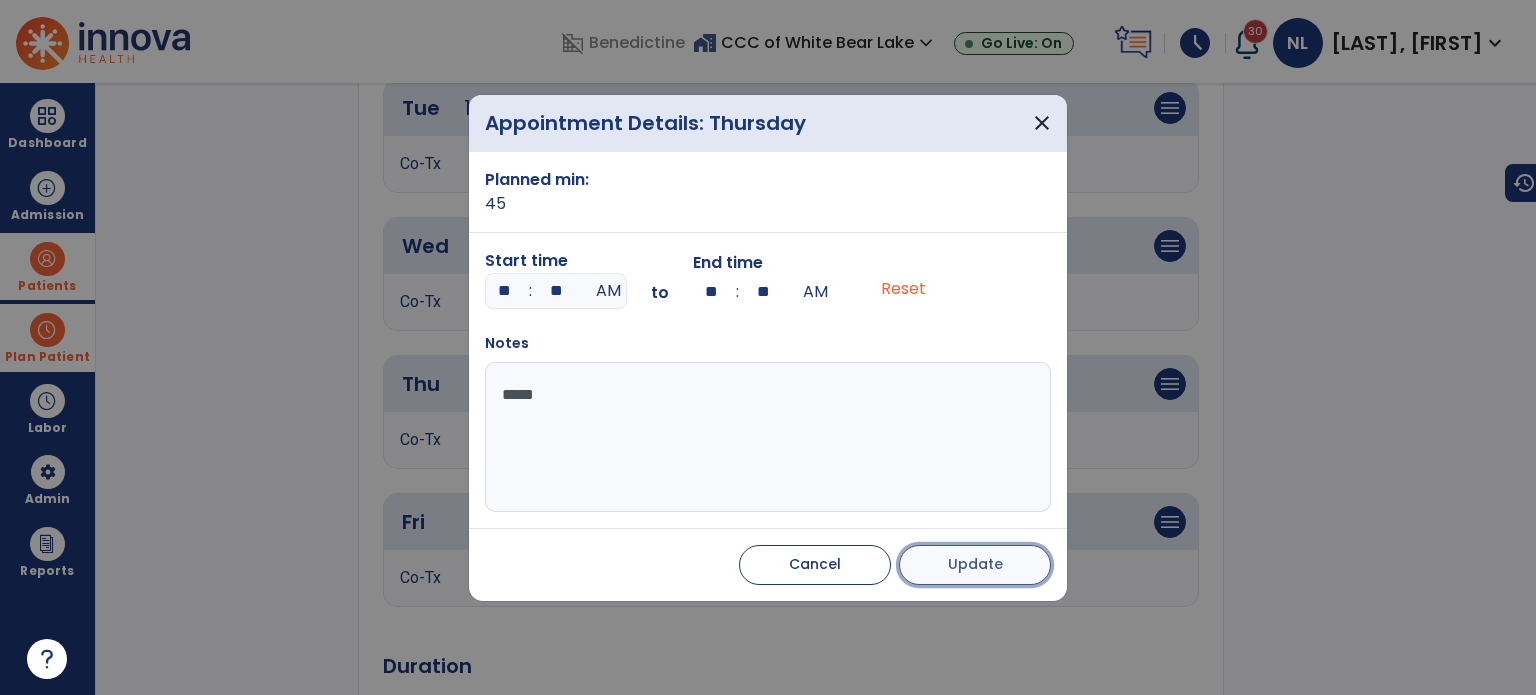 click on "Update" at bounding box center [975, 564] 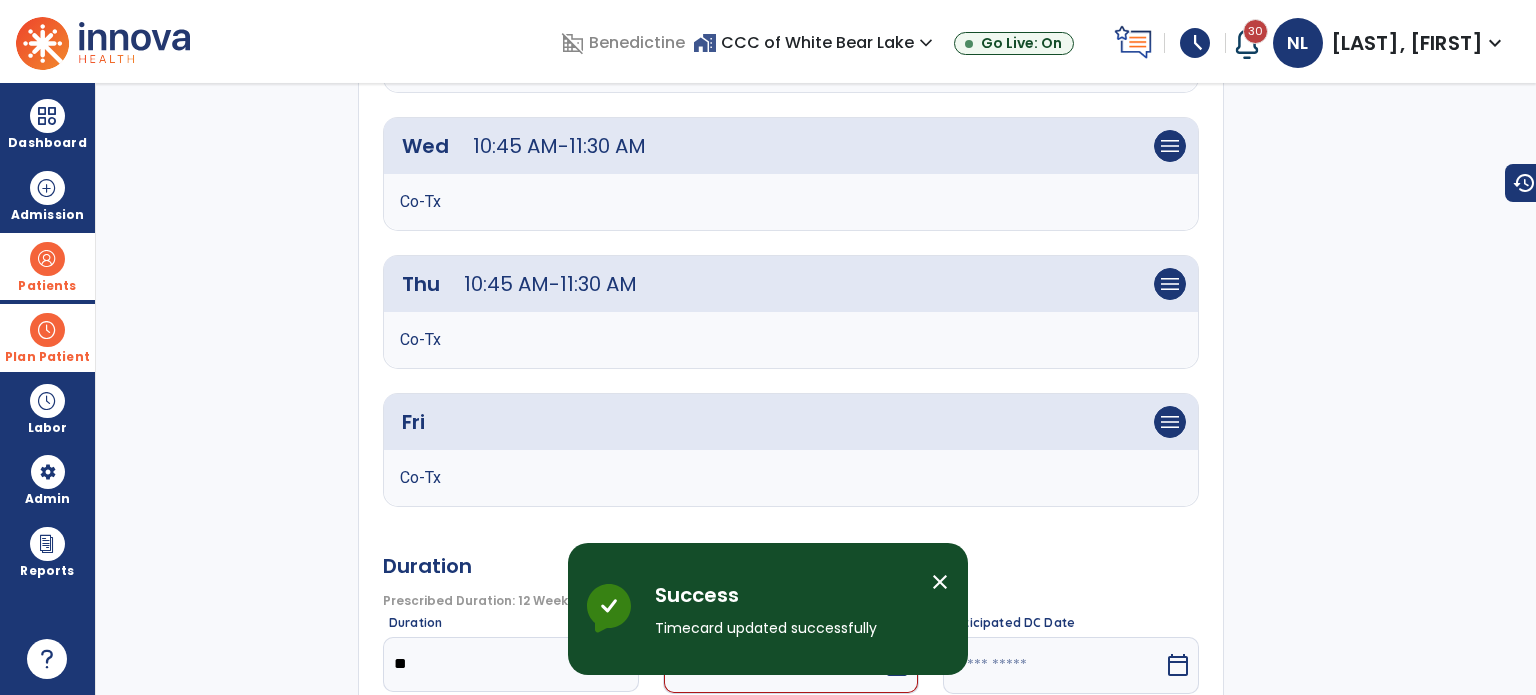 scroll, scrollTop: 800, scrollLeft: 0, axis: vertical 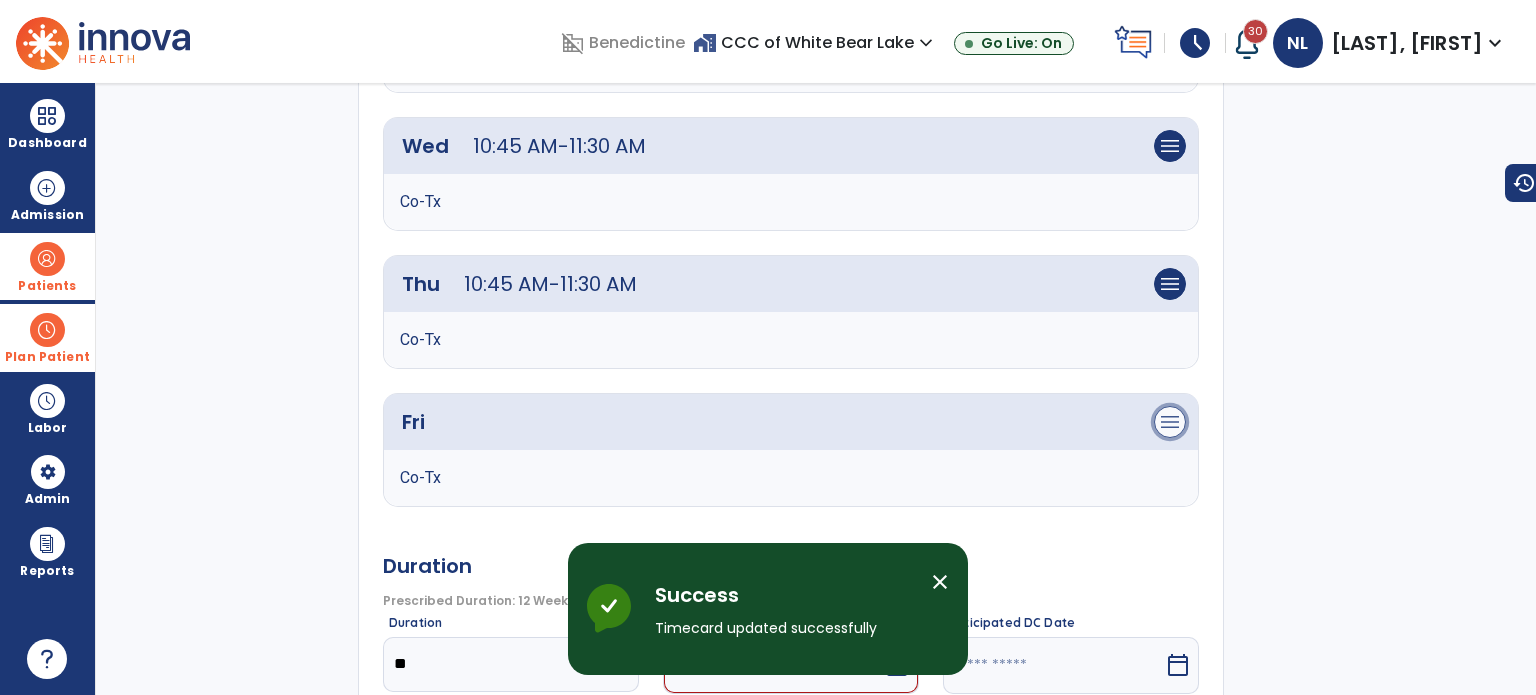 click on "menu" at bounding box center [1170, -130] 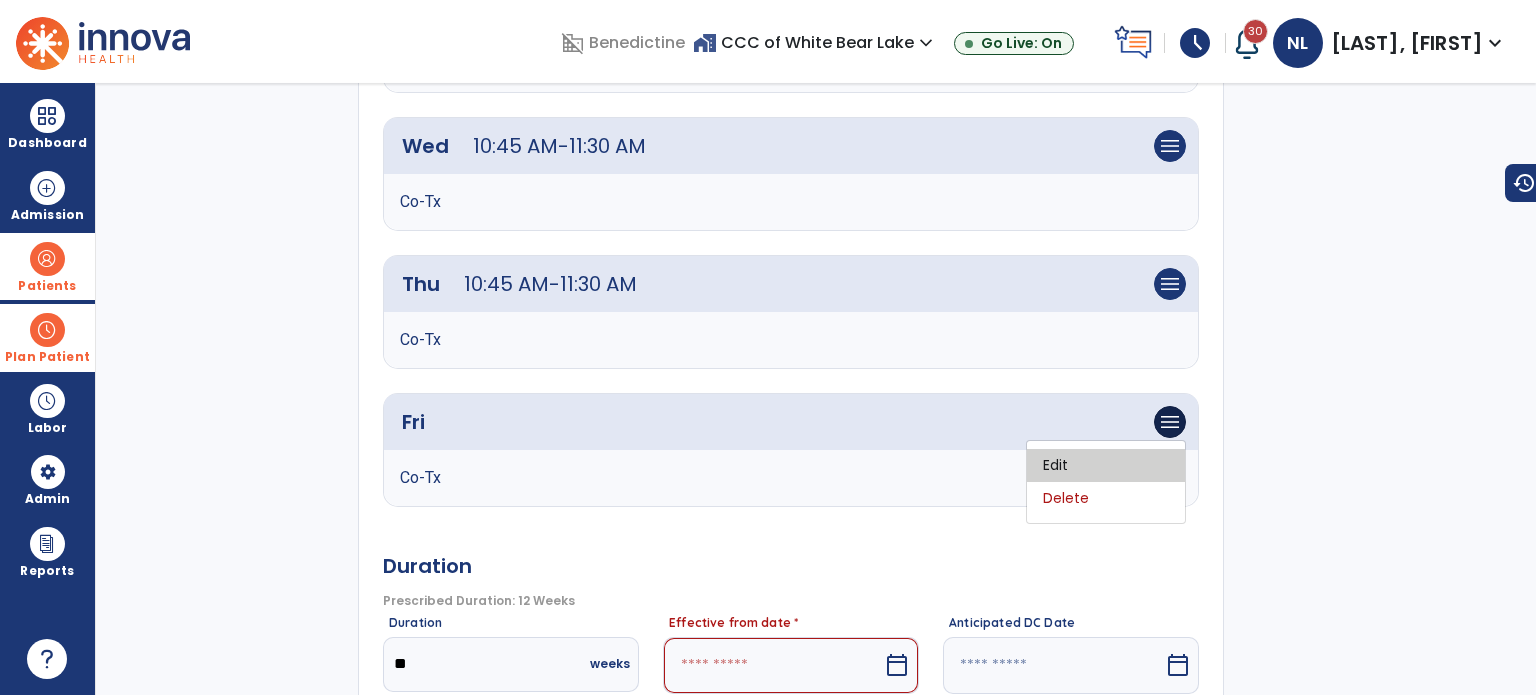 click on "Edit" at bounding box center [1106, 465] 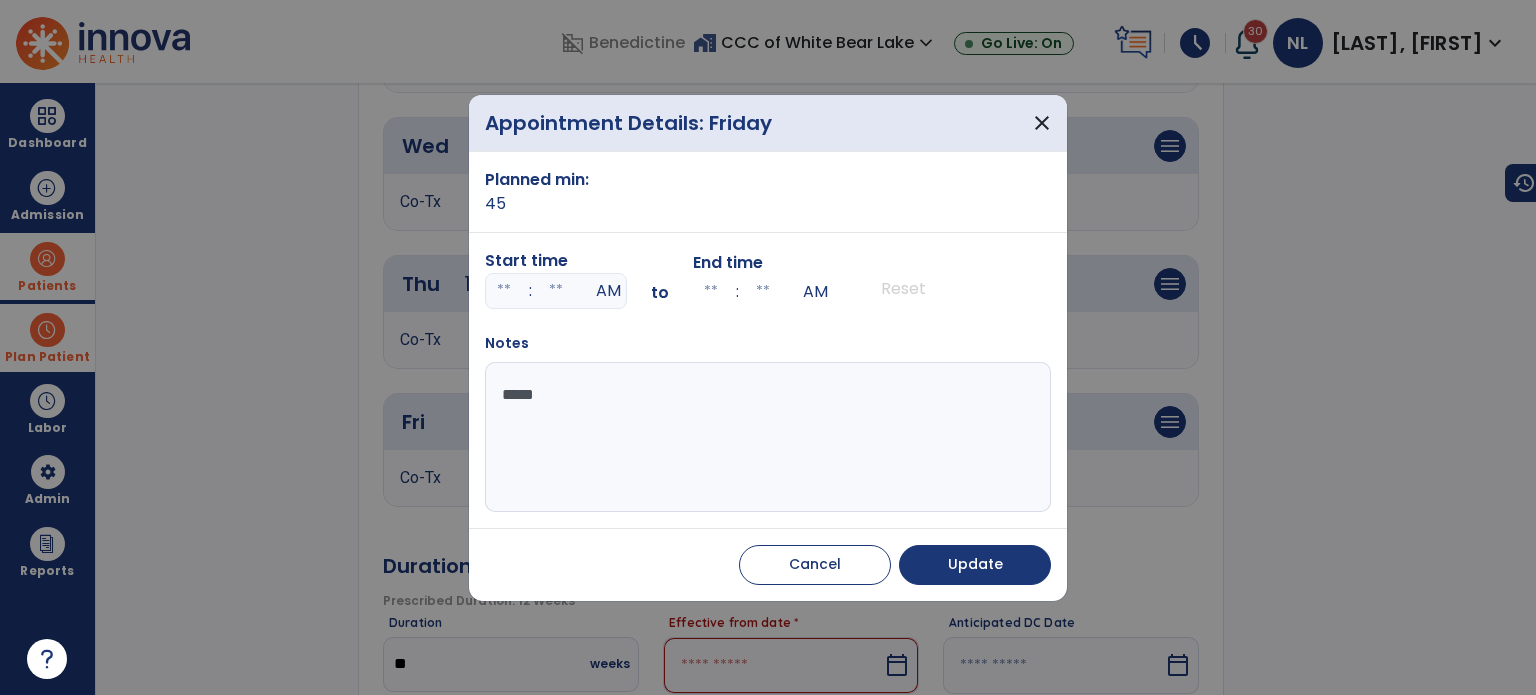 click at bounding box center (504, 291) 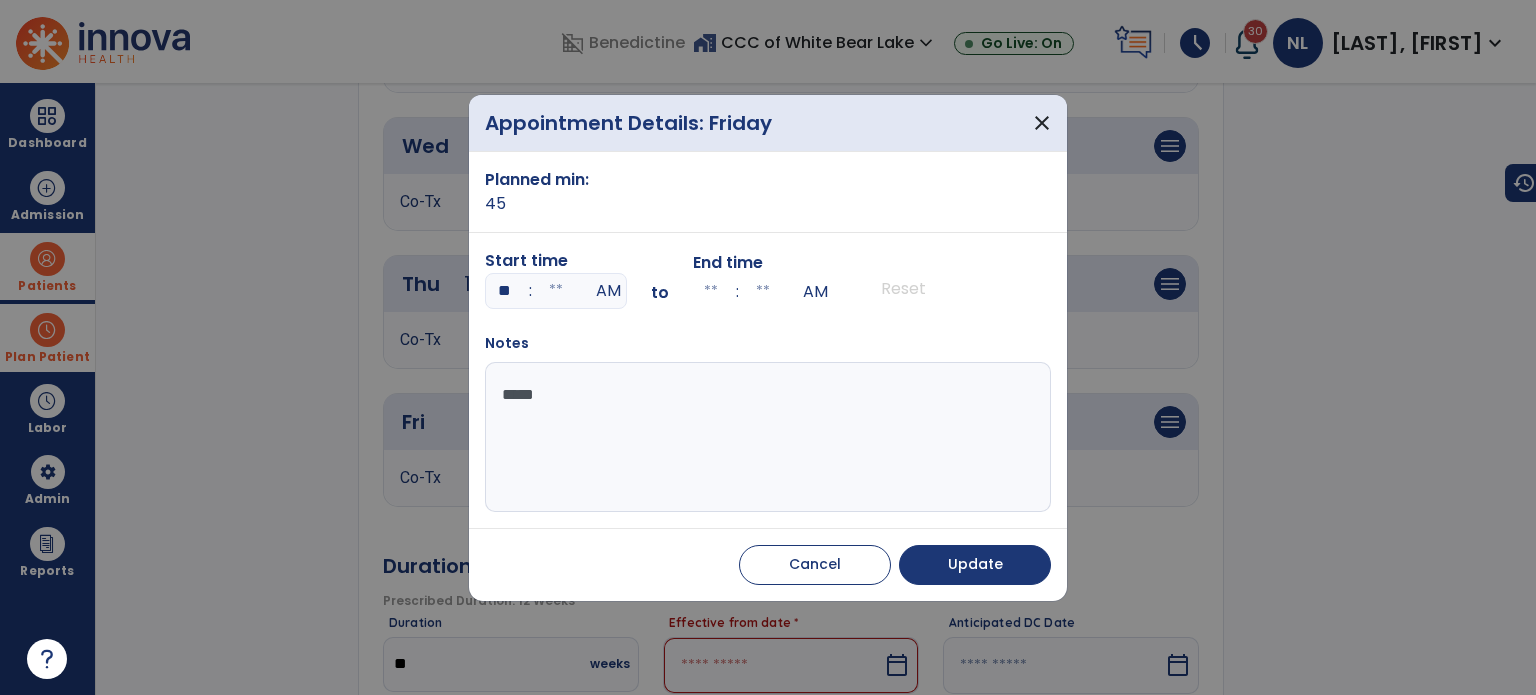 type on "**" 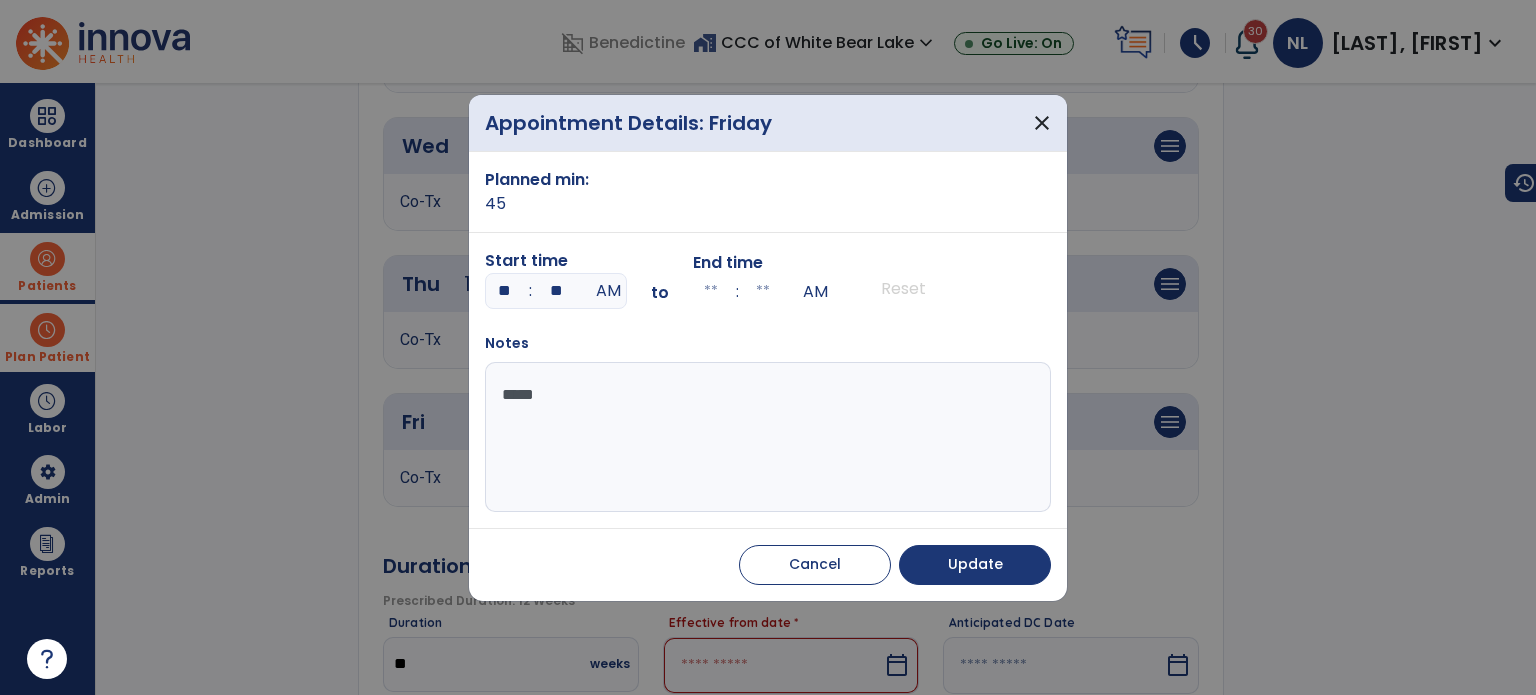 type on "**" 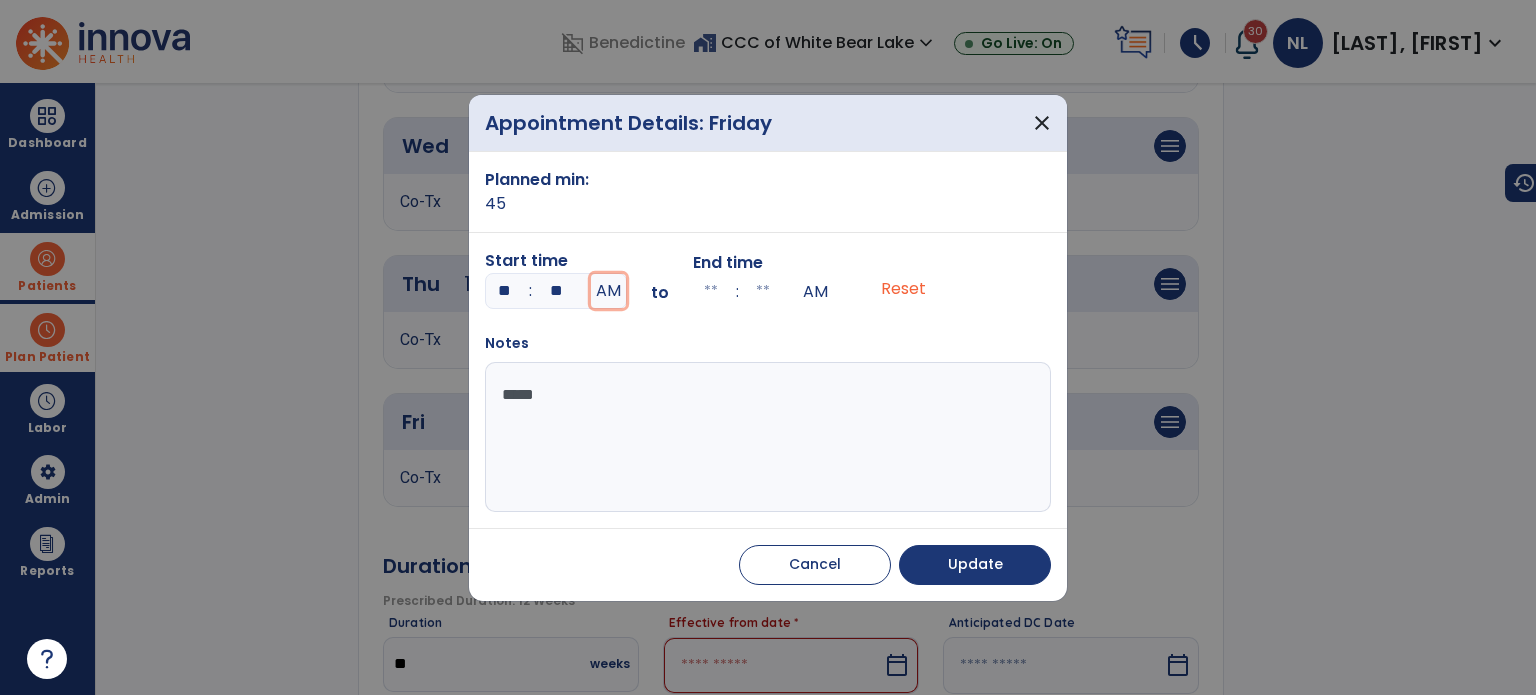 type on "**" 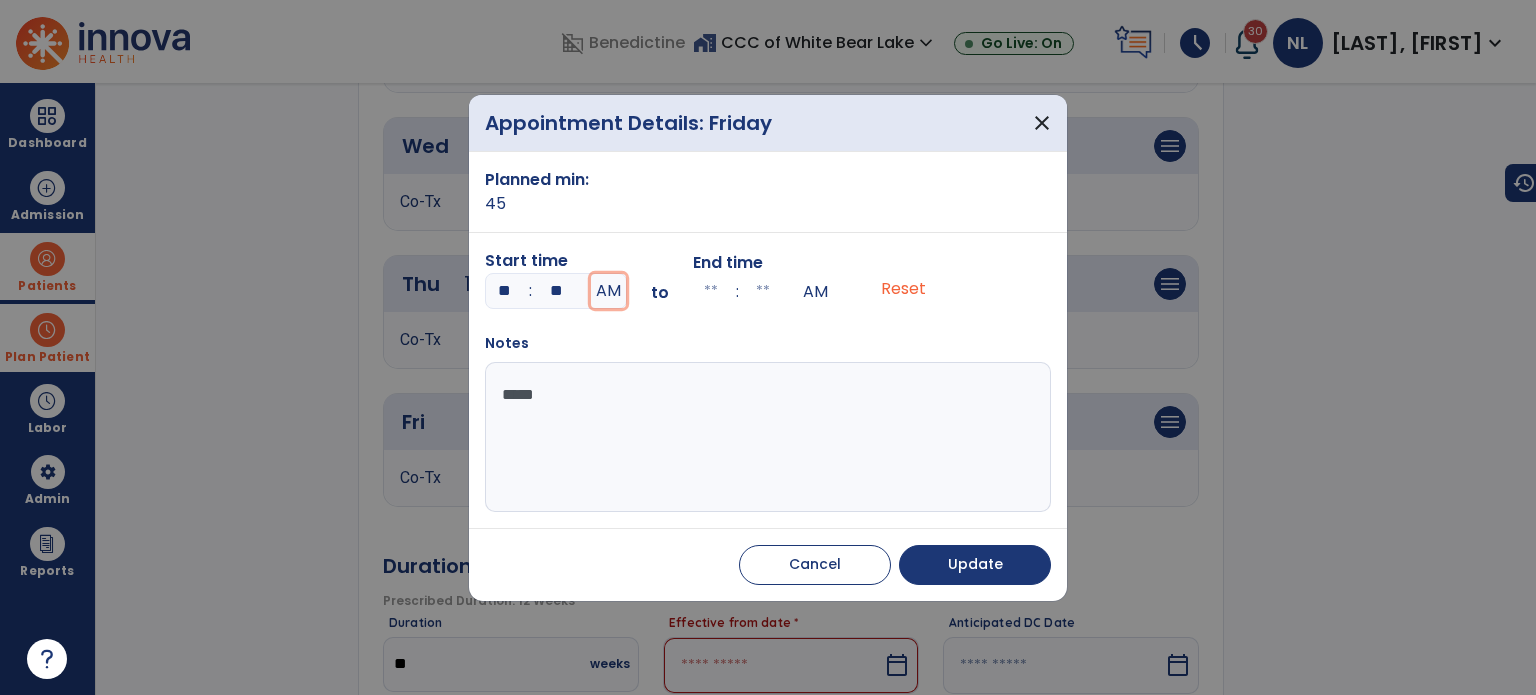type on "**" 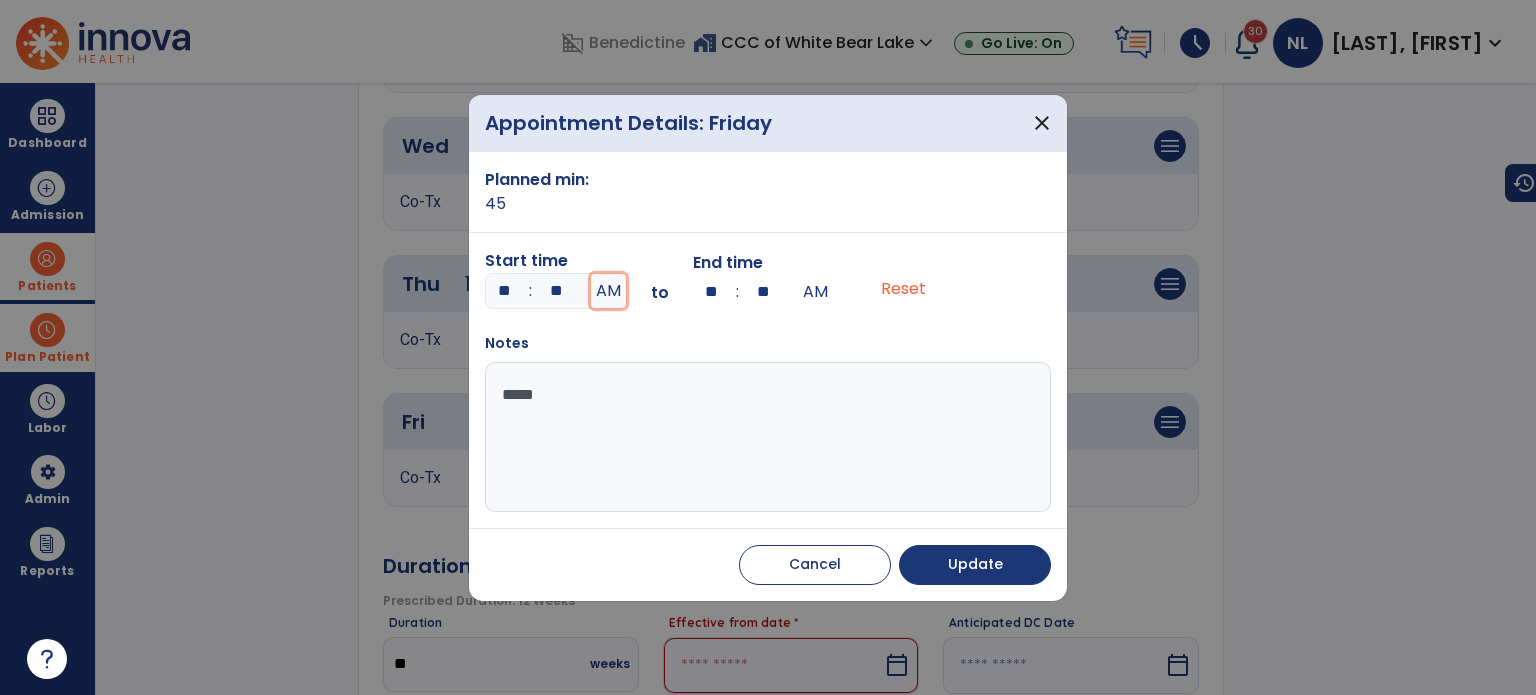 type 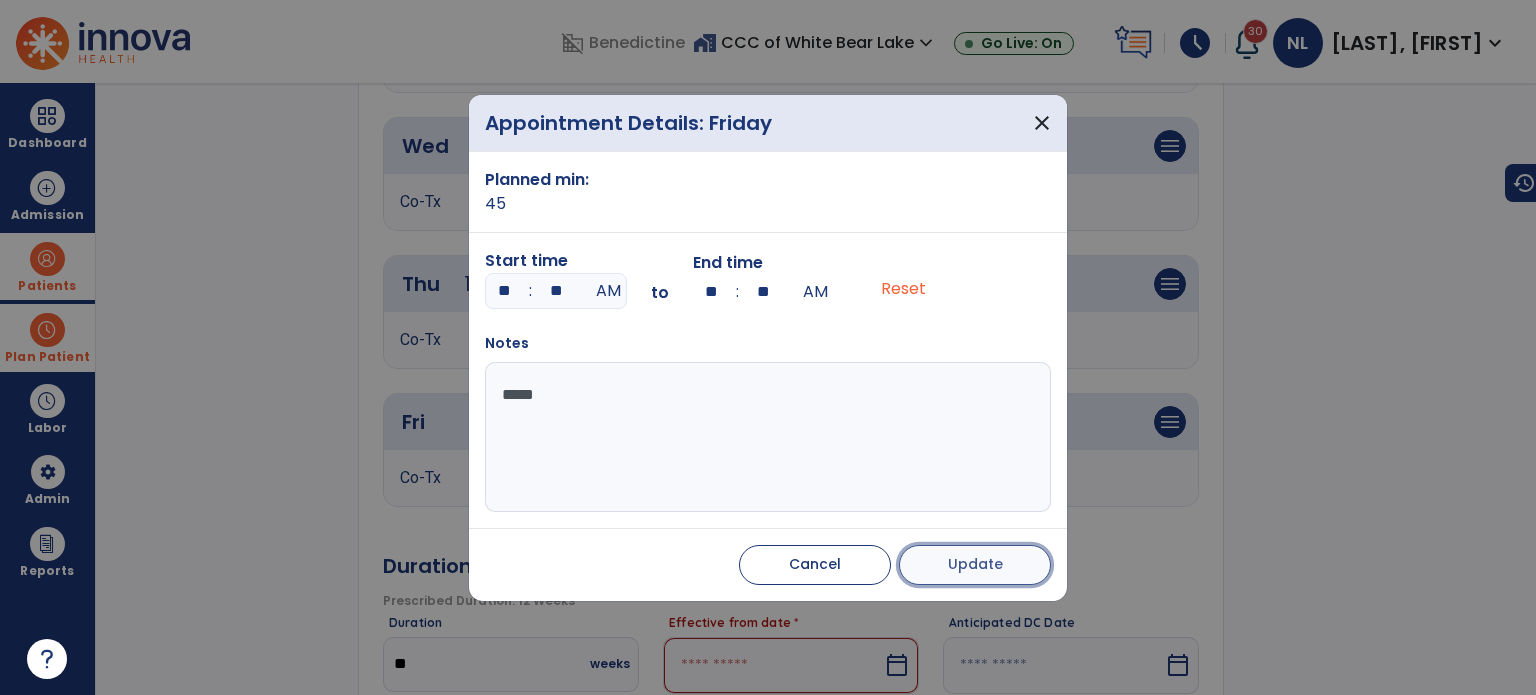 click on "Update" at bounding box center [975, 564] 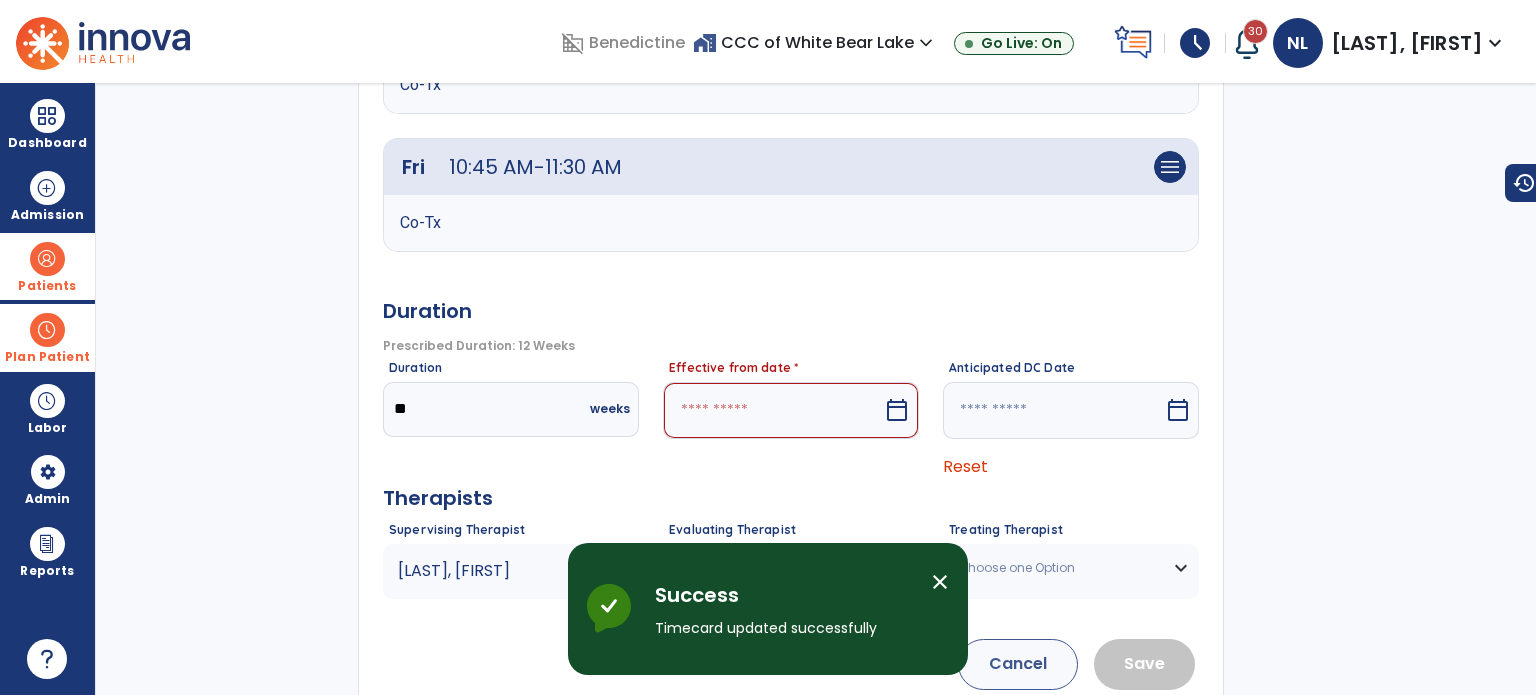 scroll, scrollTop: 1100, scrollLeft: 0, axis: vertical 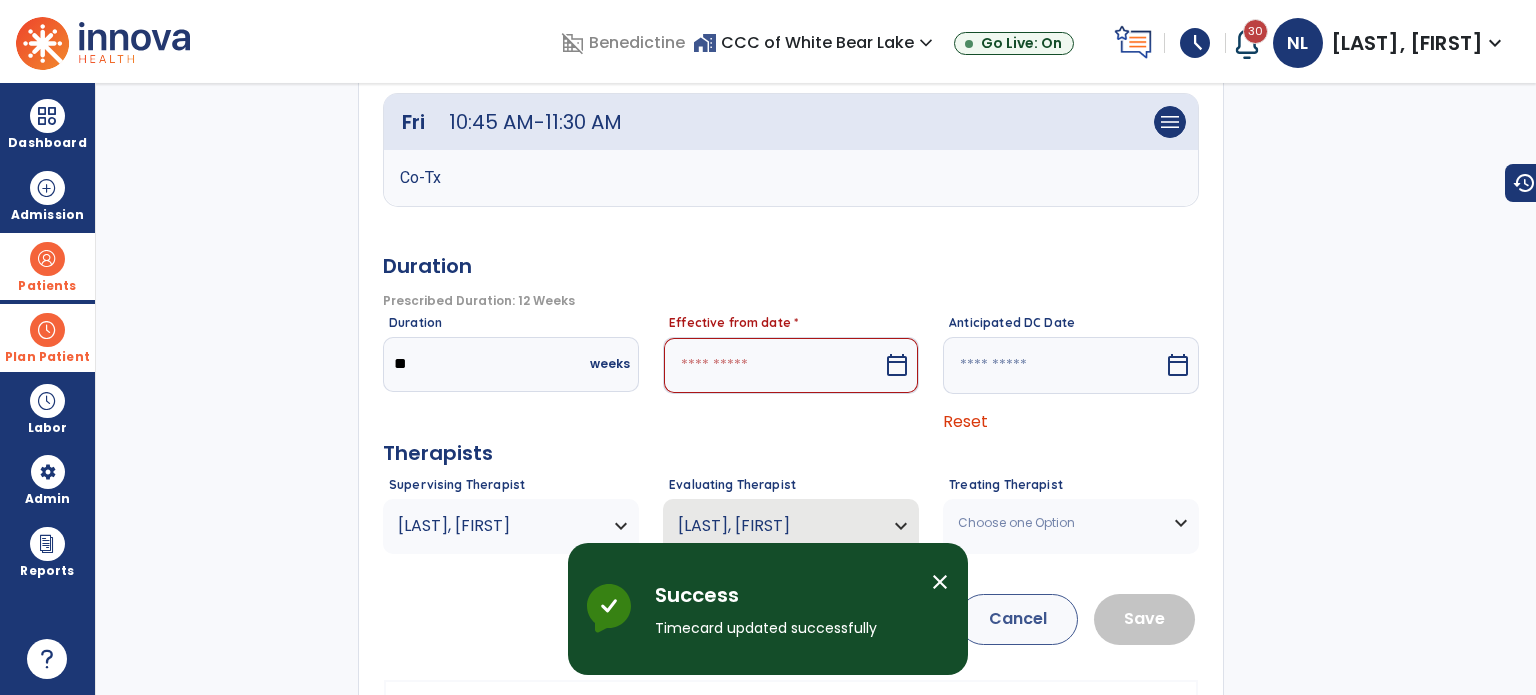 click at bounding box center [773, 365] 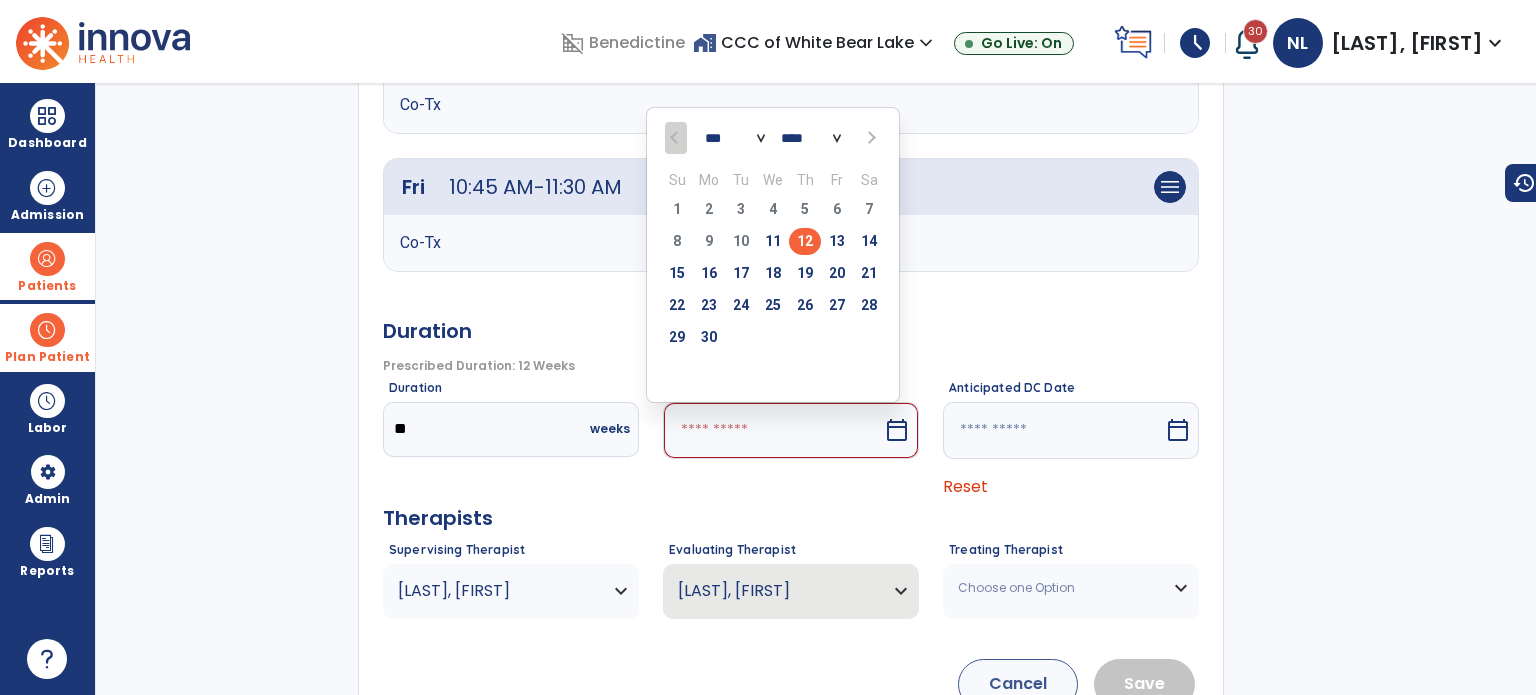 scroll, scrollTop: 1000, scrollLeft: 0, axis: vertical 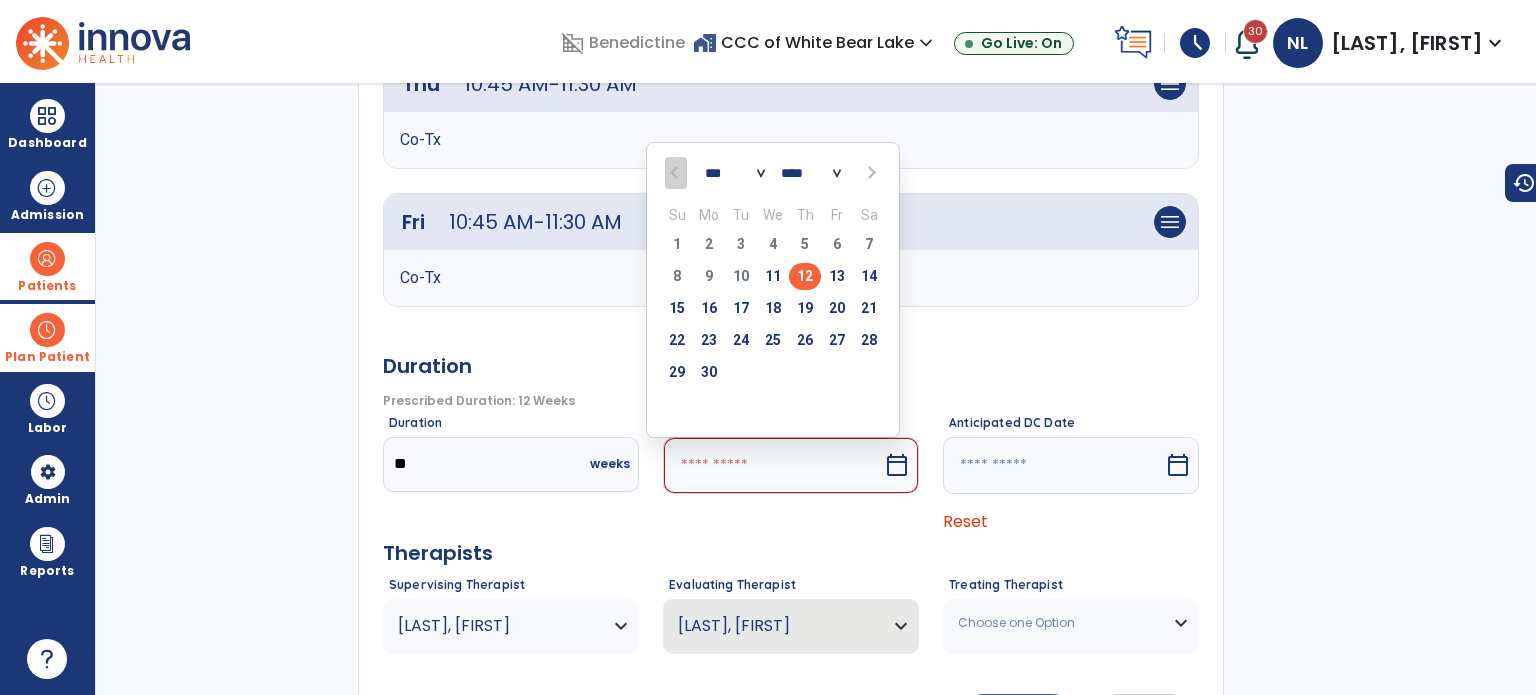 click at bounding box center (869, 172) 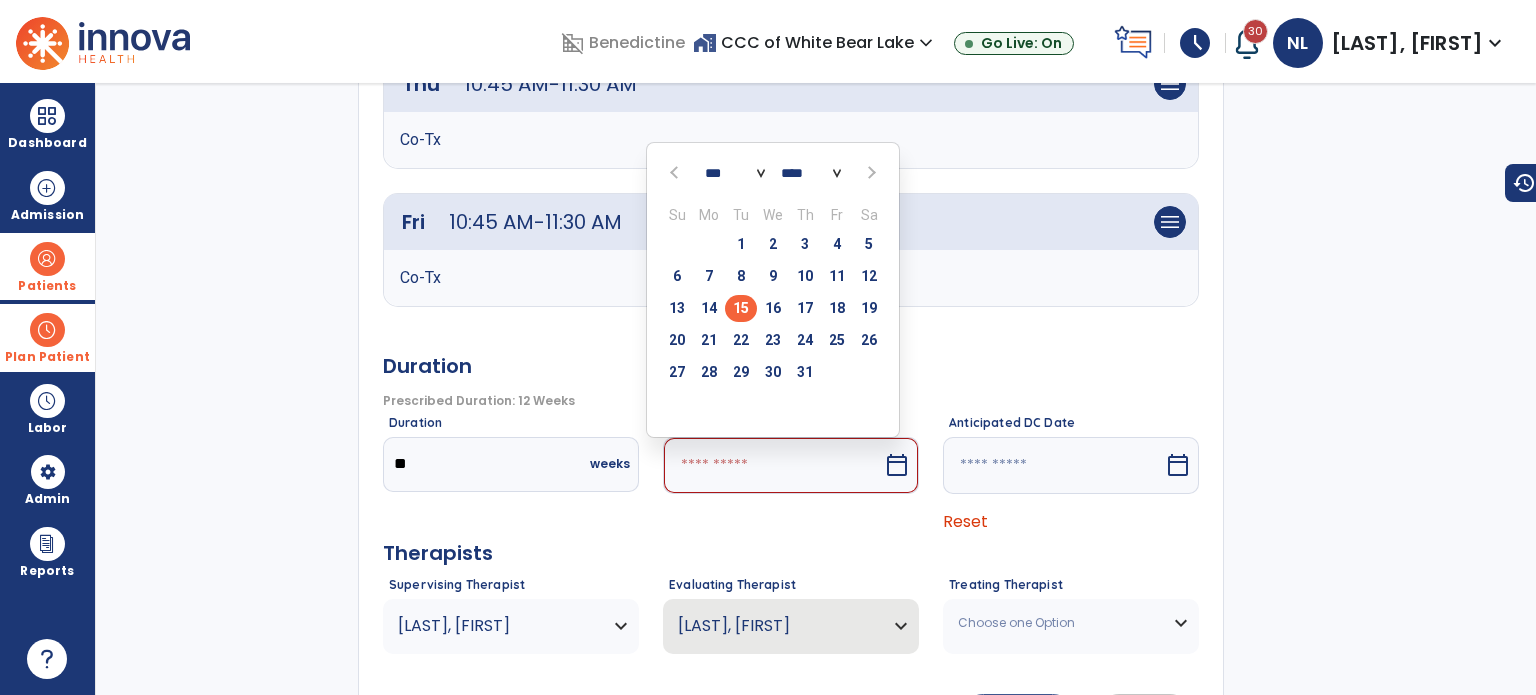 click on "15" at bounding box center (741, 308) 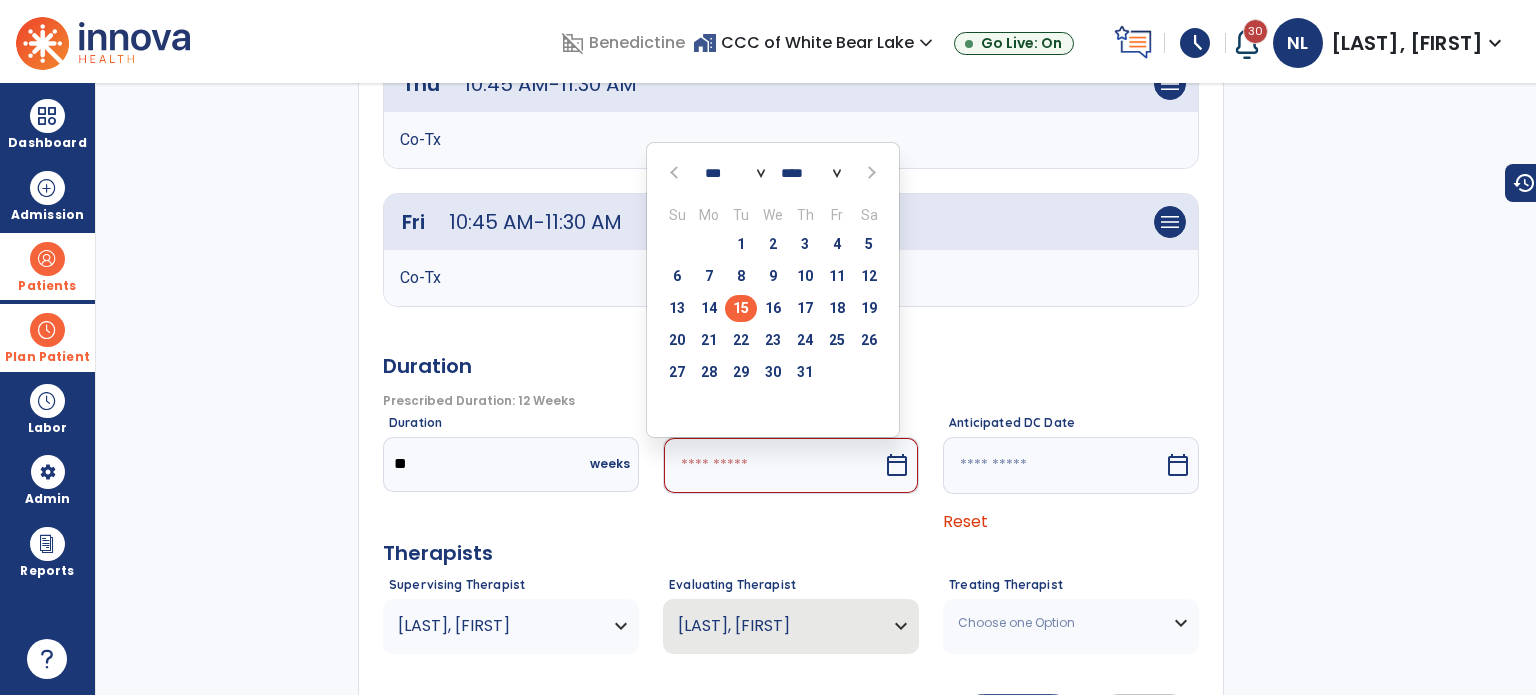 type on "*********" 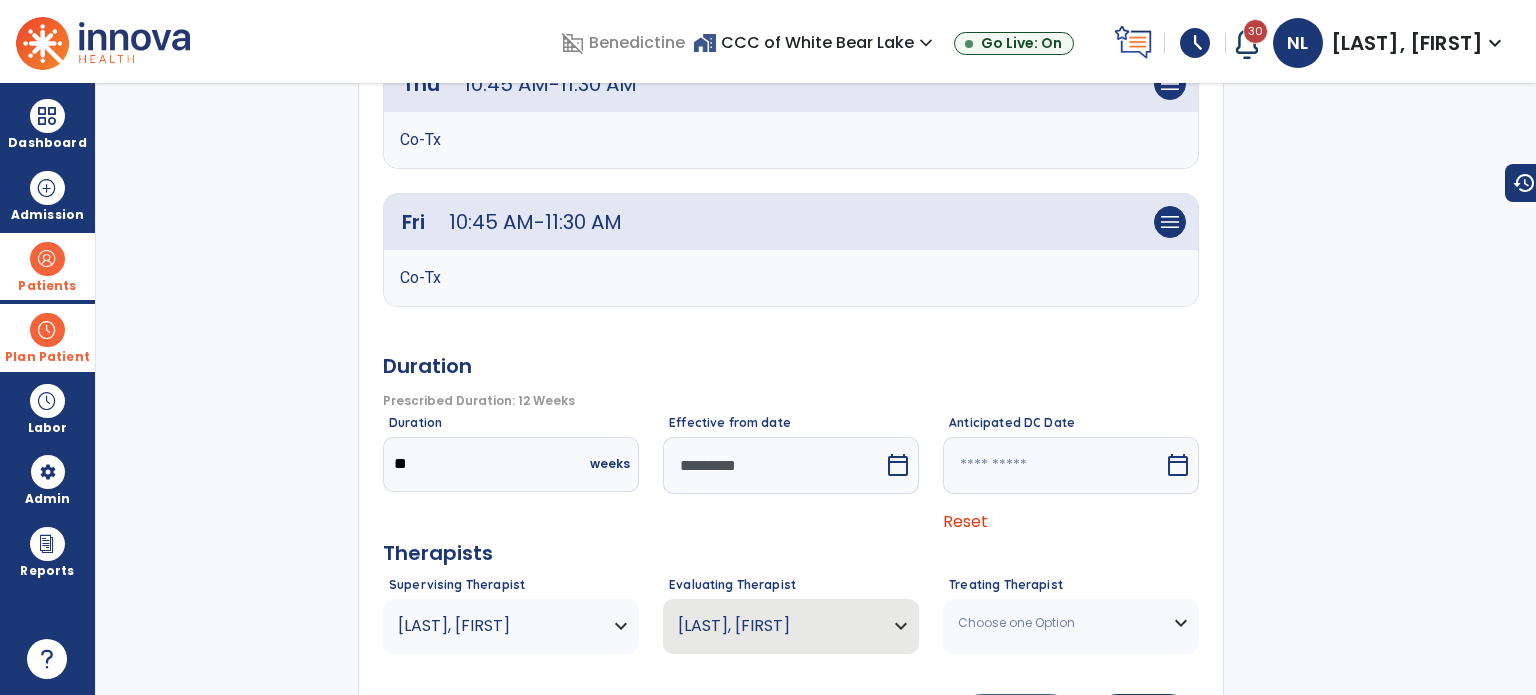 scroll, scrollTop: 1100, scrollLeft: 0, axis: vertical 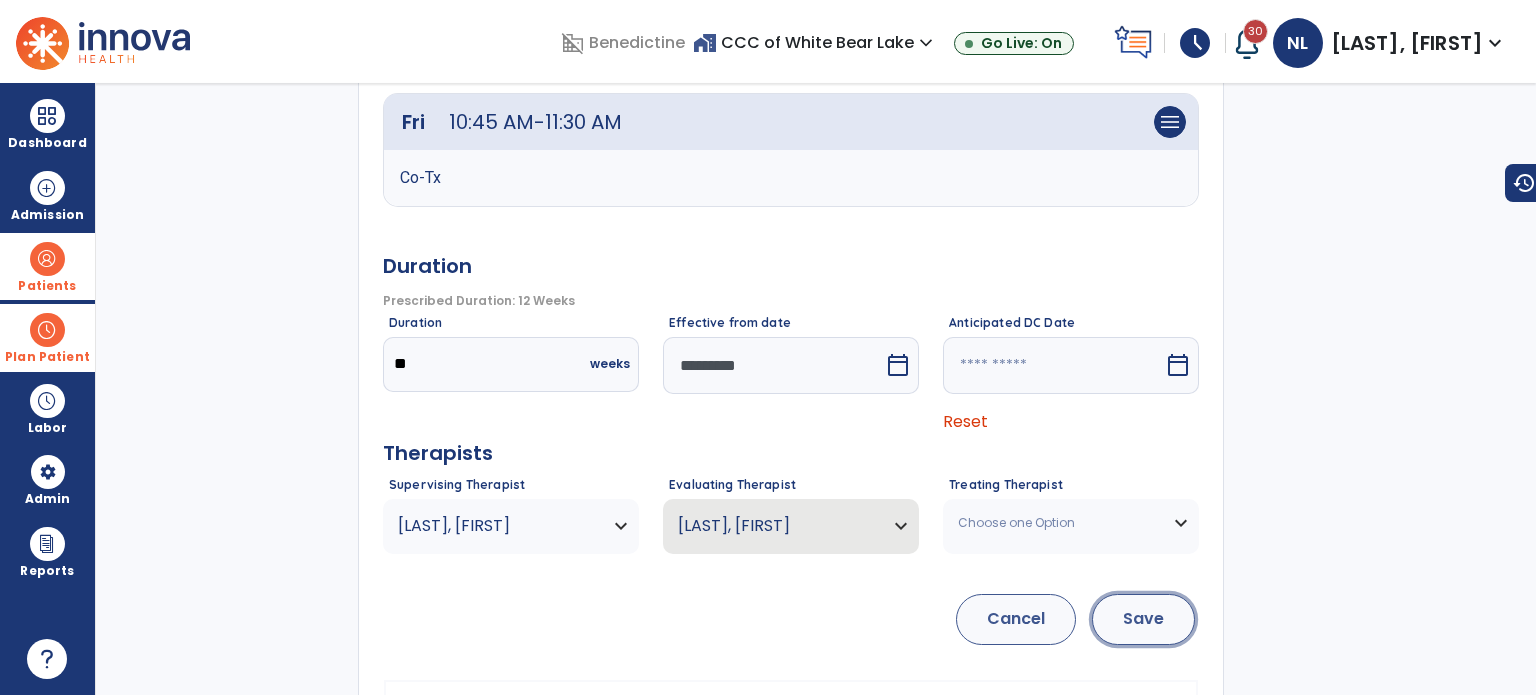 click on "Save" at bounding box center [1143, 619] 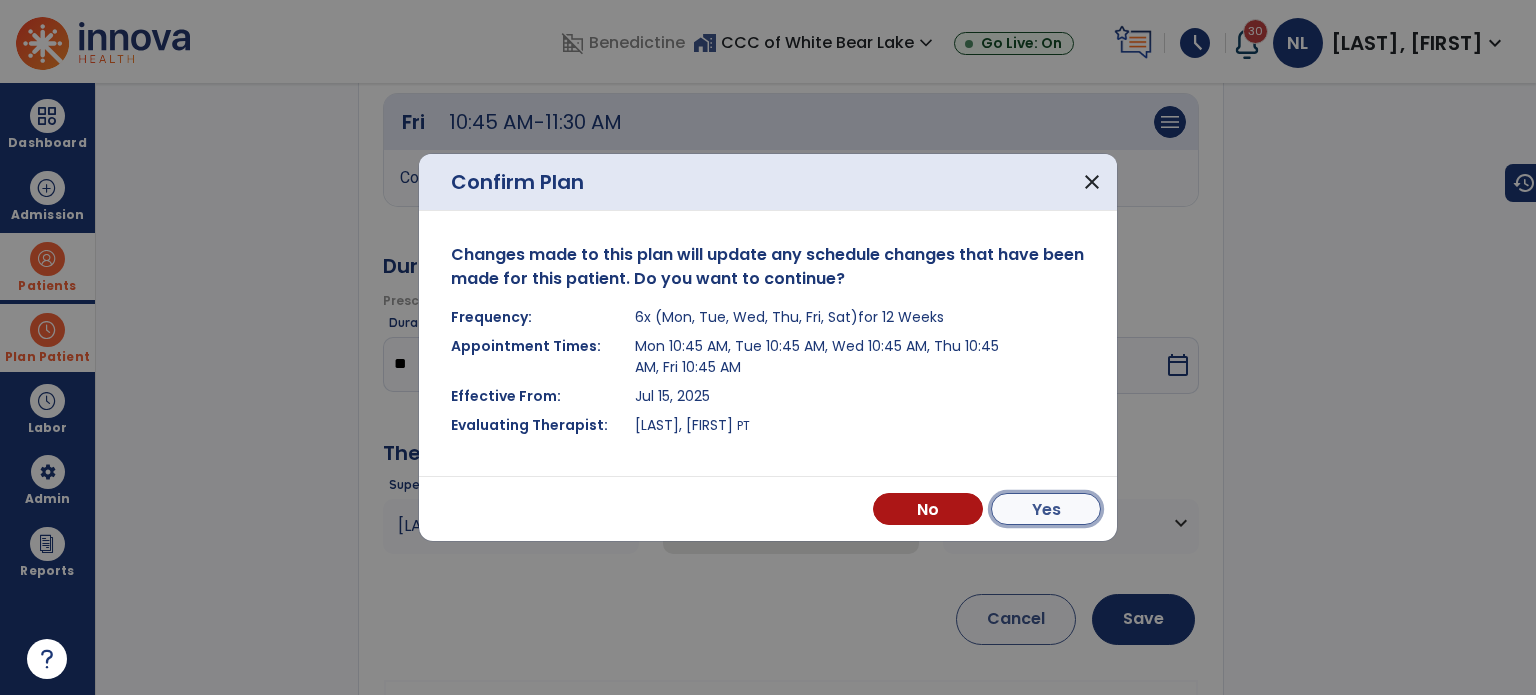 click on "Yes" at bounding box center [1046, 509] 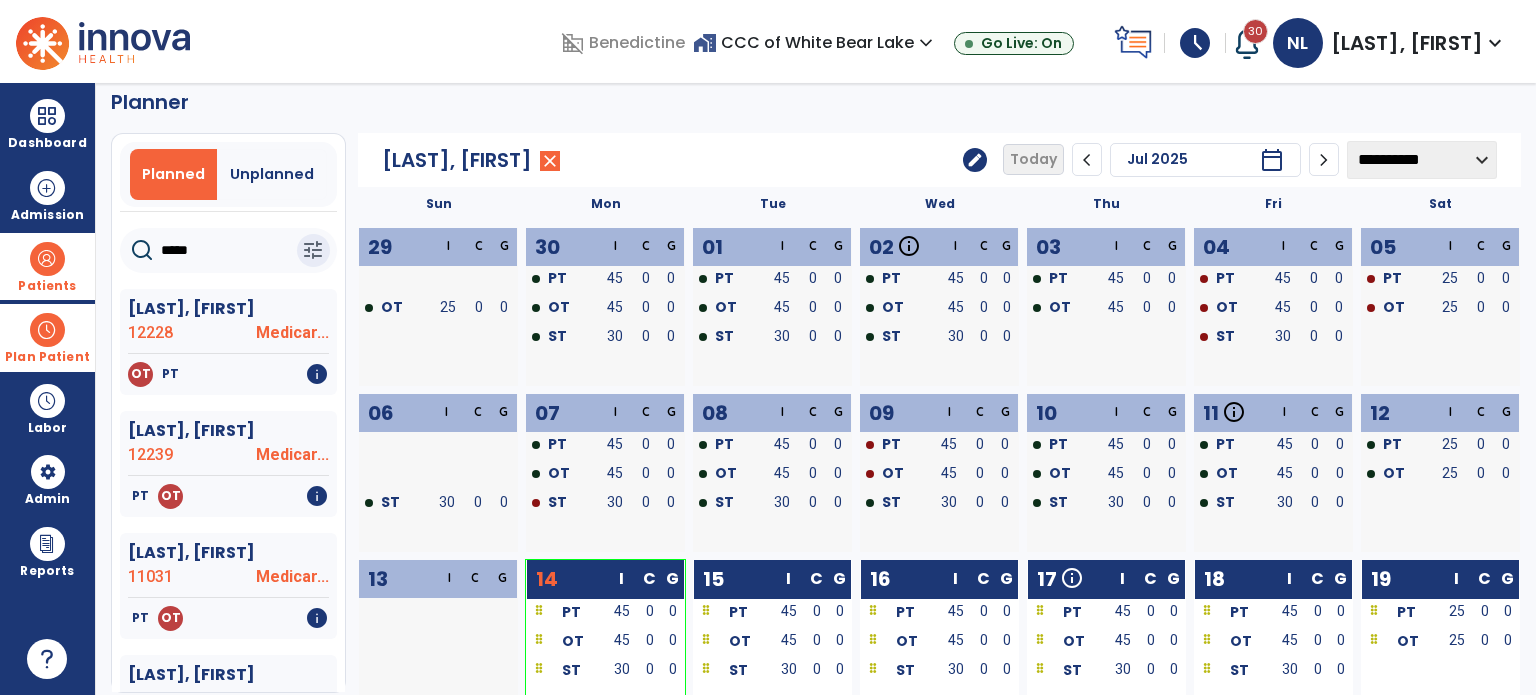 scroll, scrollTop: 0, scrollLeft: 0, axis: both 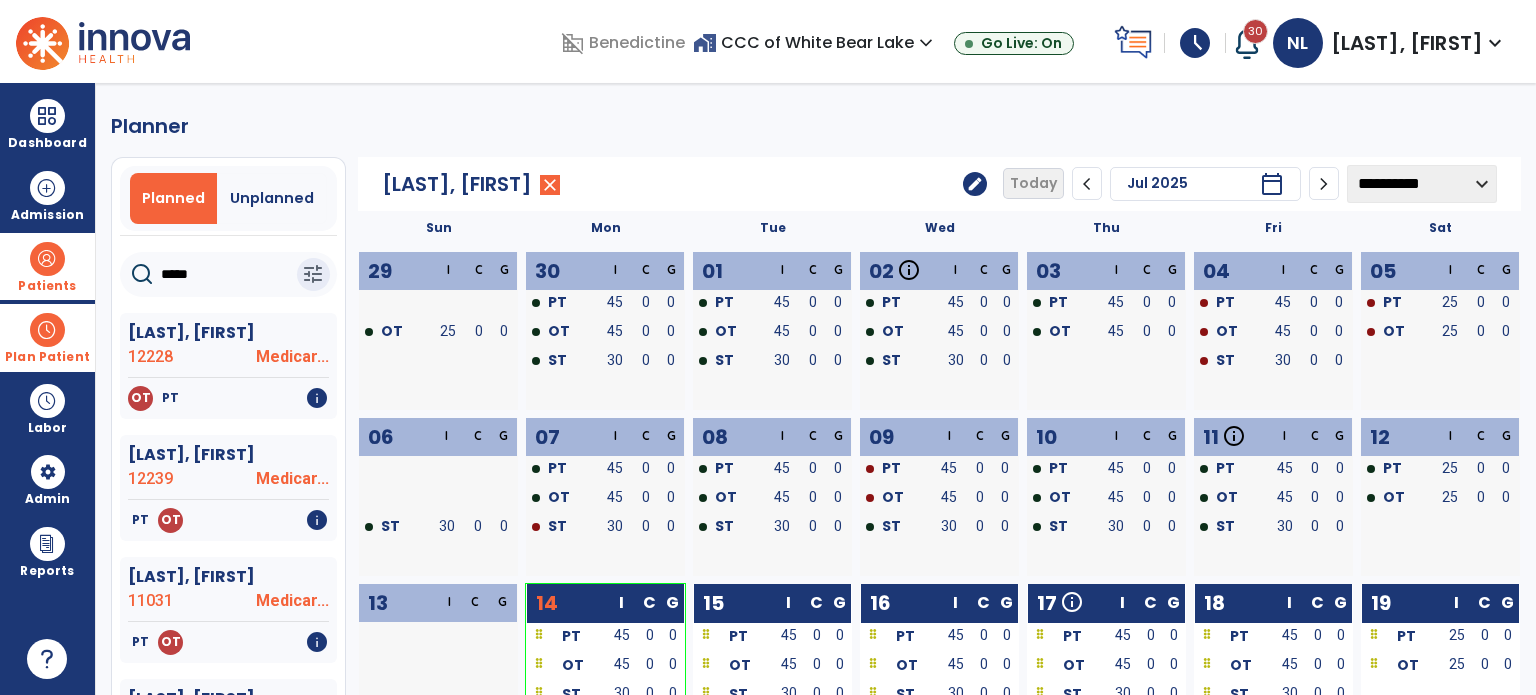 click on "edit" 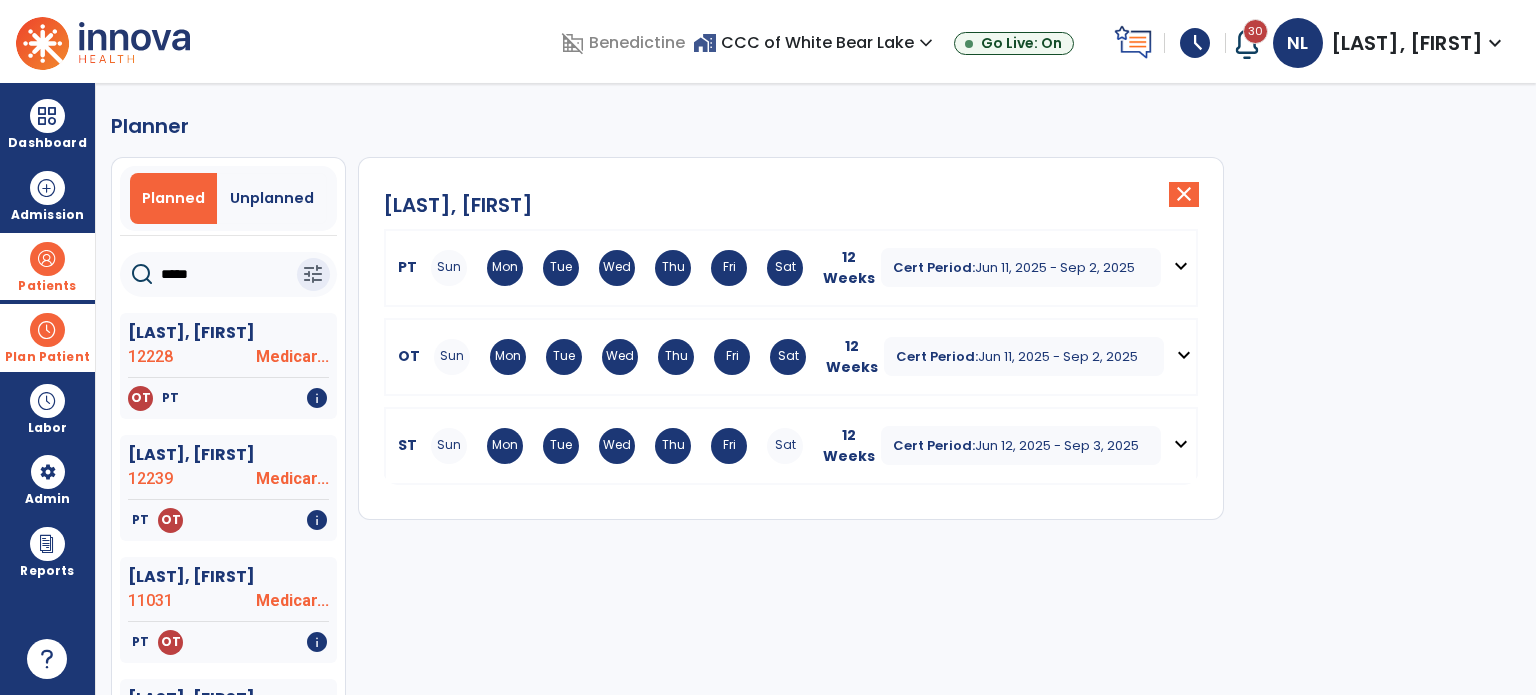 click on "expand_more" at bounding box center (1184, 355) 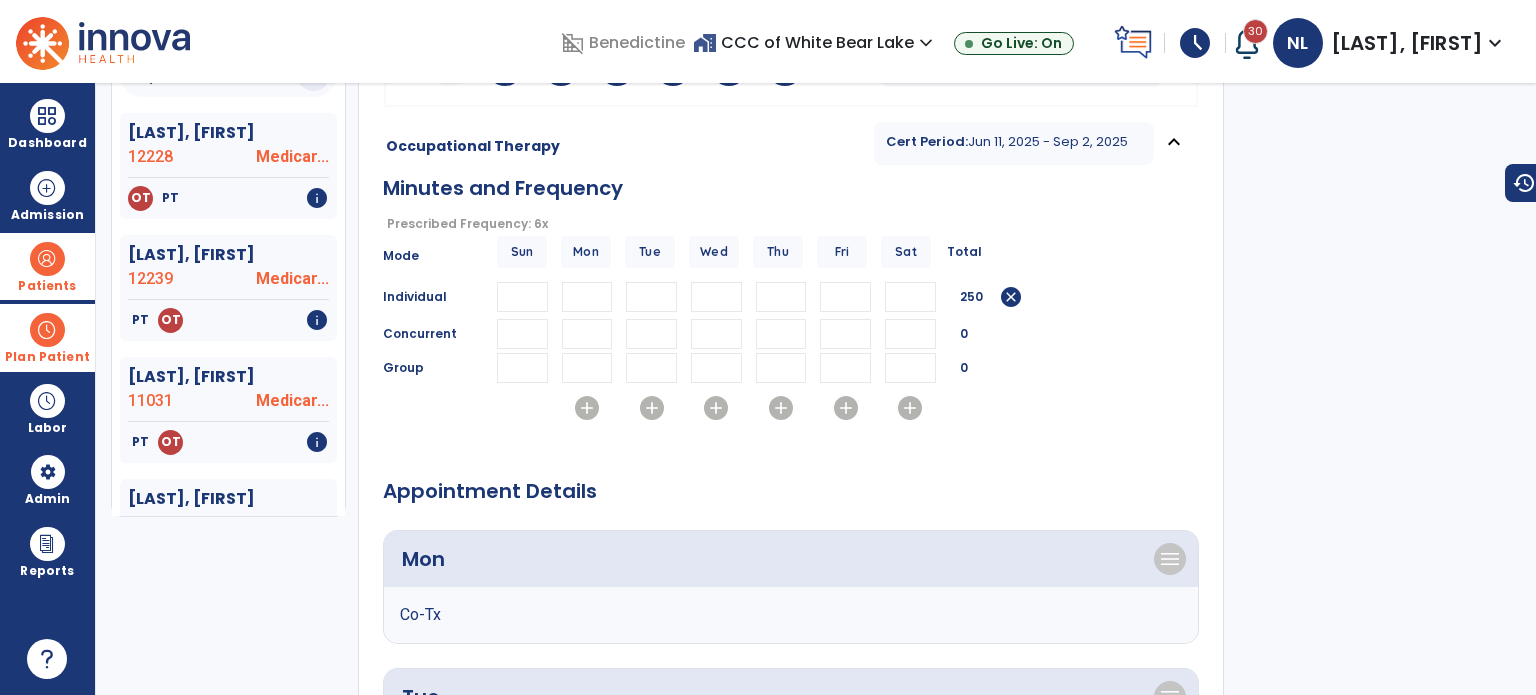 scroll, scrollTop: 500, scrollLeft: 0, axis: vertical 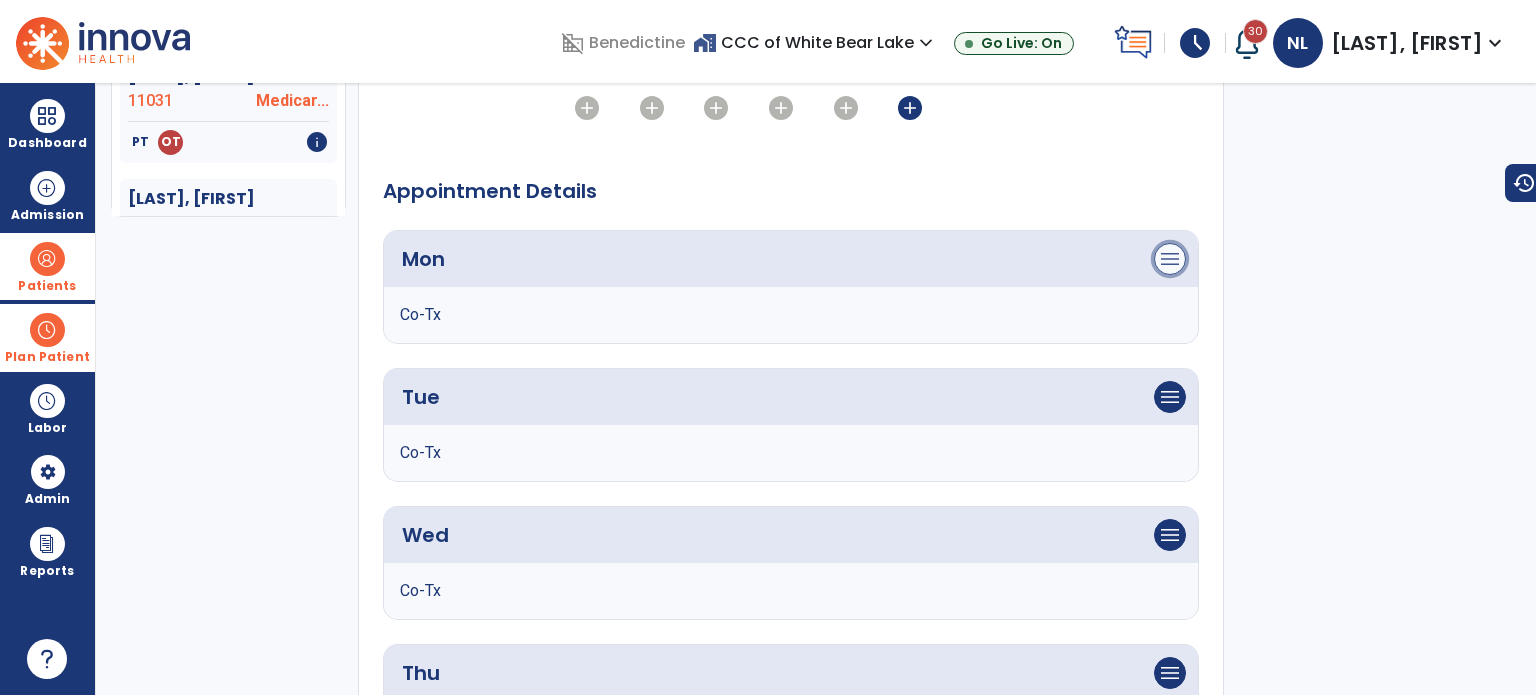 click on "menu" at bounding box center [1170, 259] 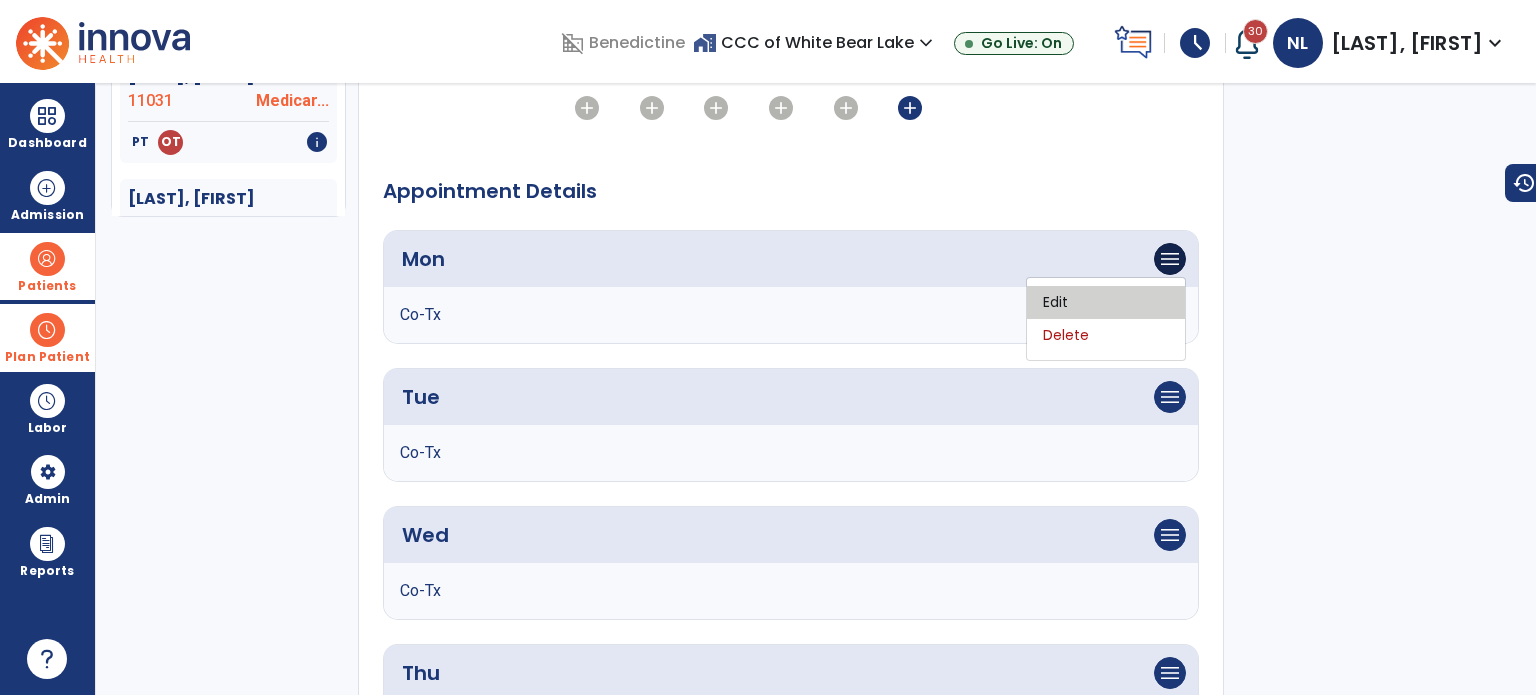 click on "Edit" at bounding box center [1106, 302] 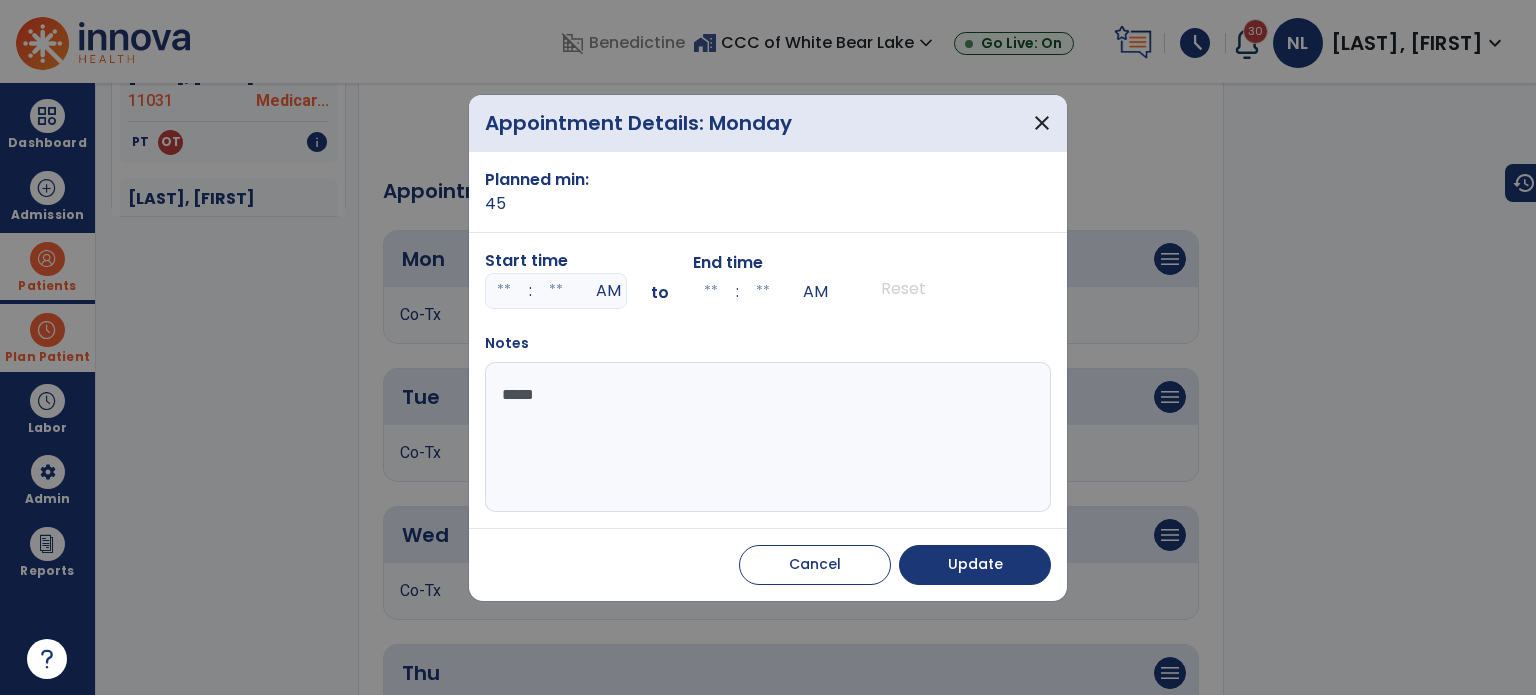 click at bounding box center (504, 291) 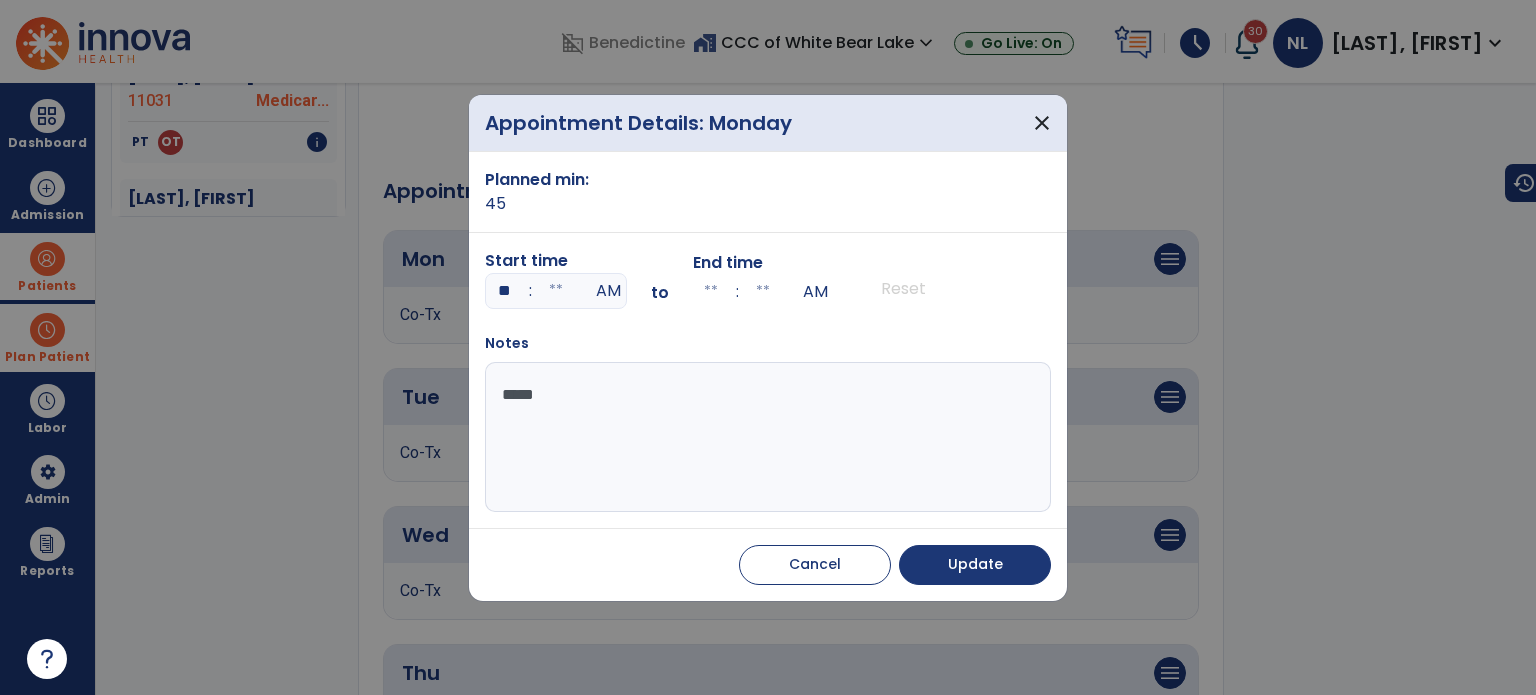 type on "**" 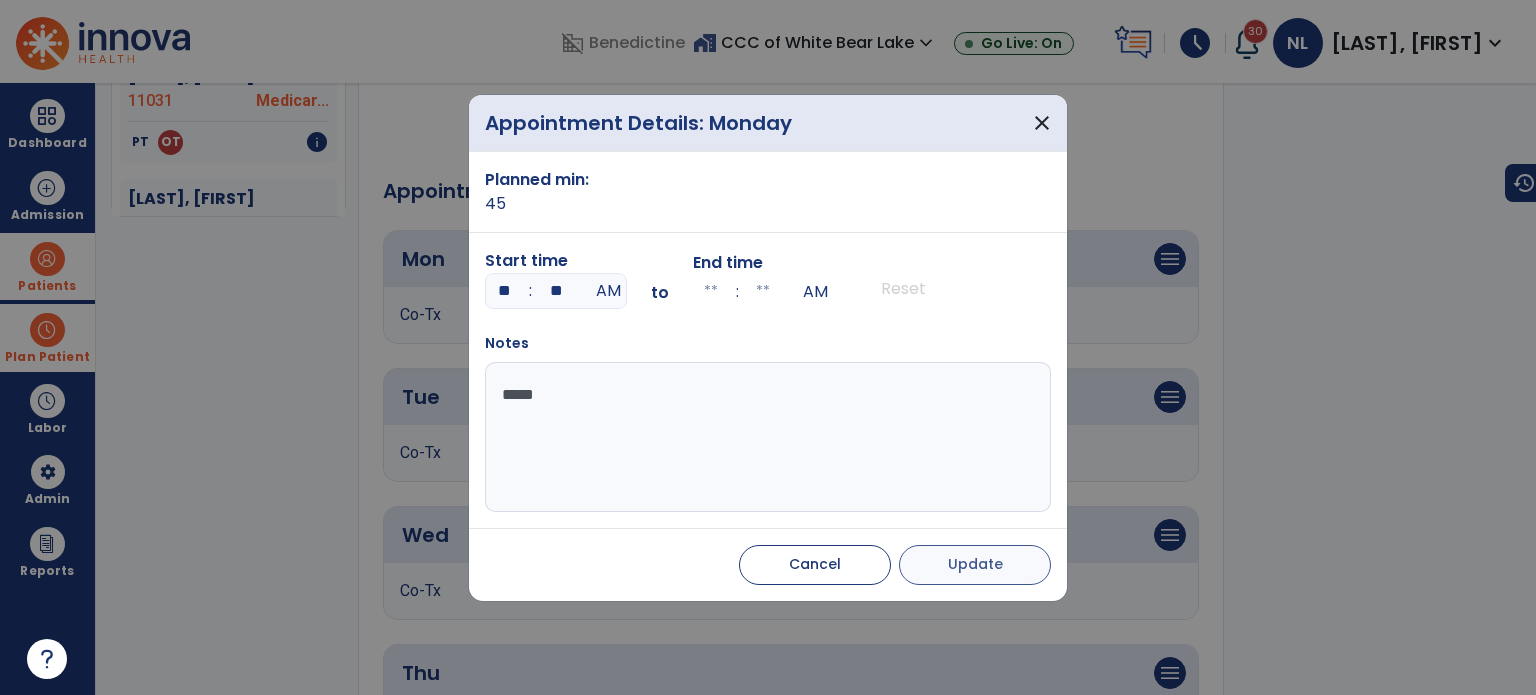 type on "**" 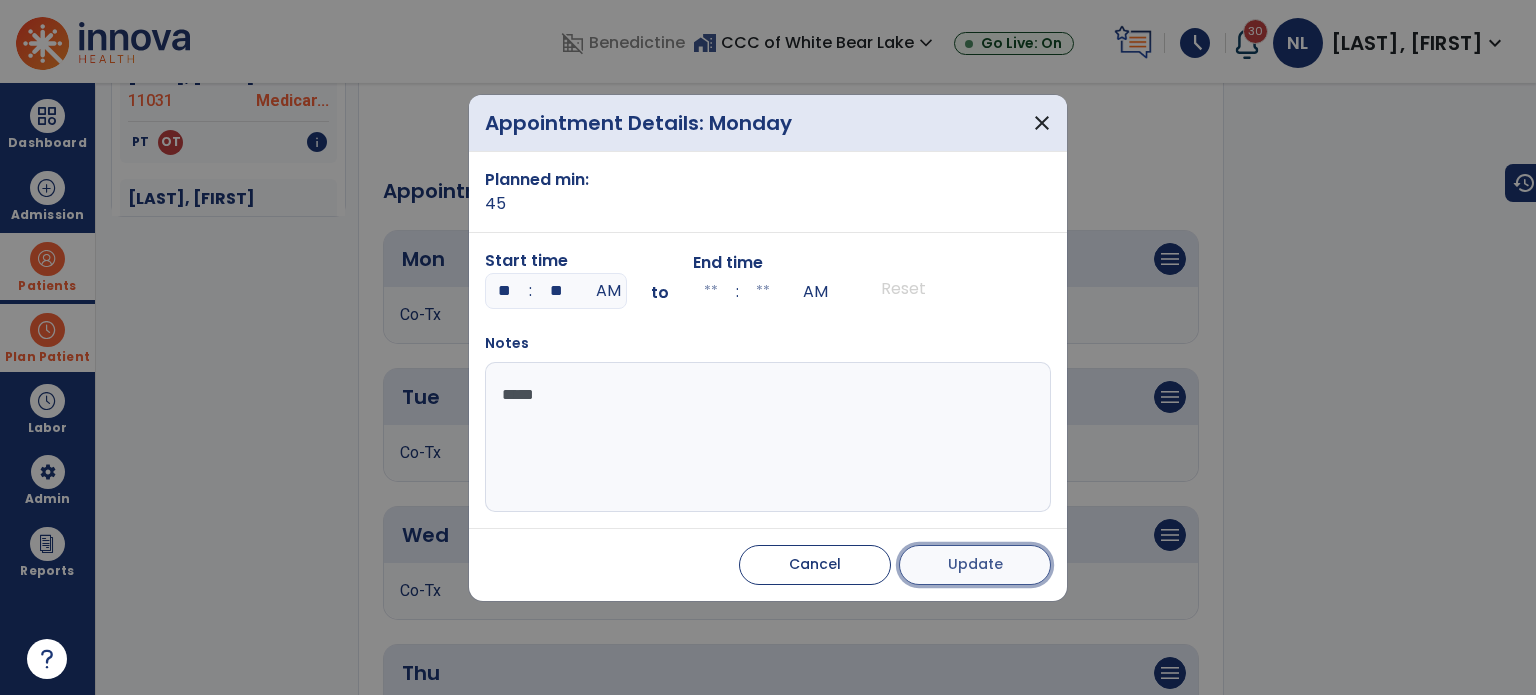 type on "**" 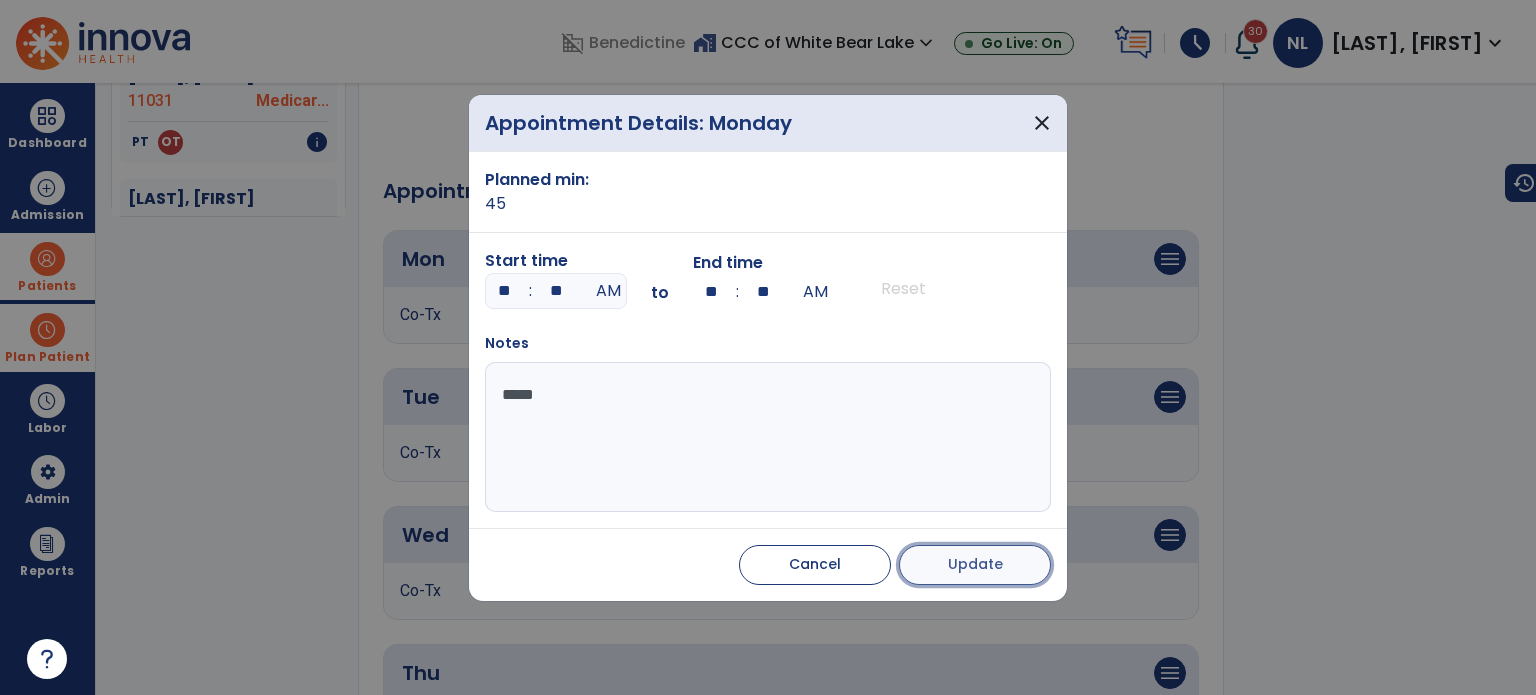 click on "Update" at bounding box center [975, 564] 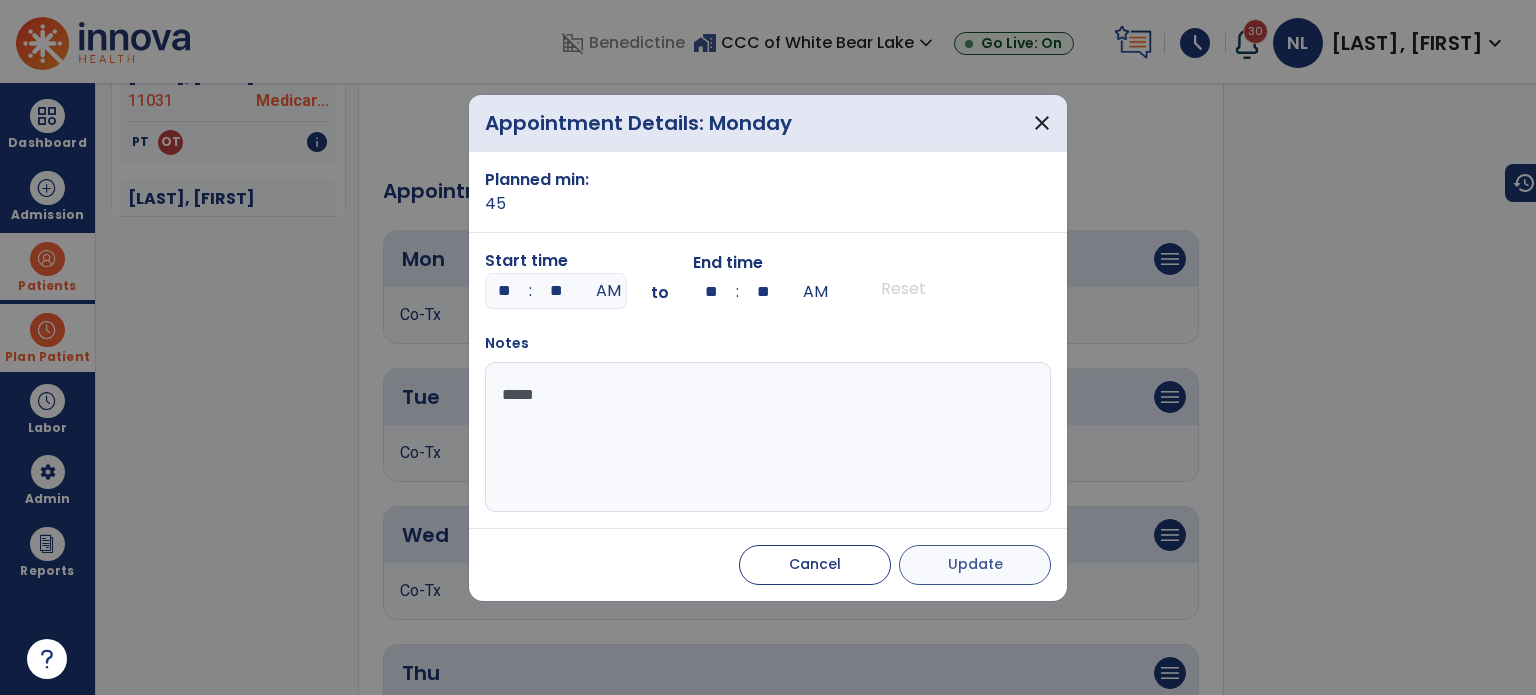 type 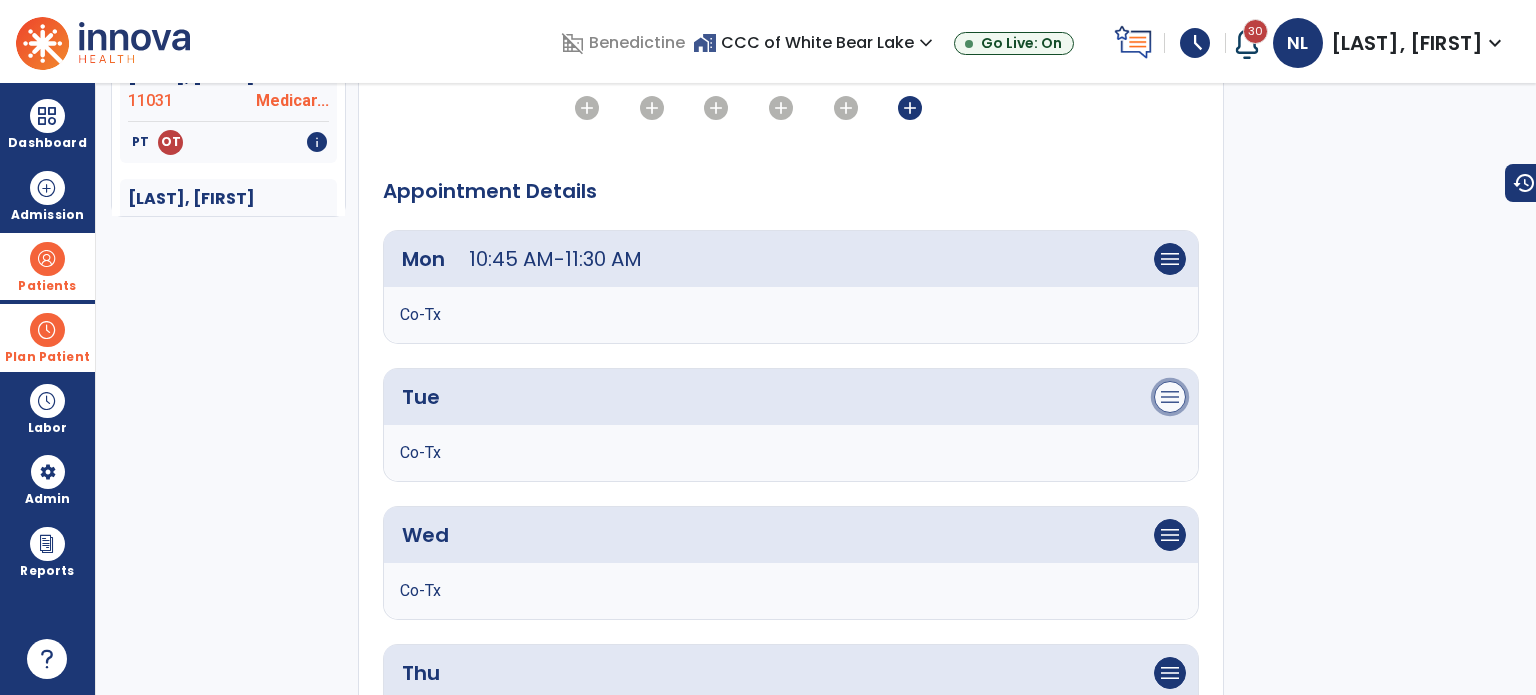 click on "menu" at bounding box center [1170, 259] 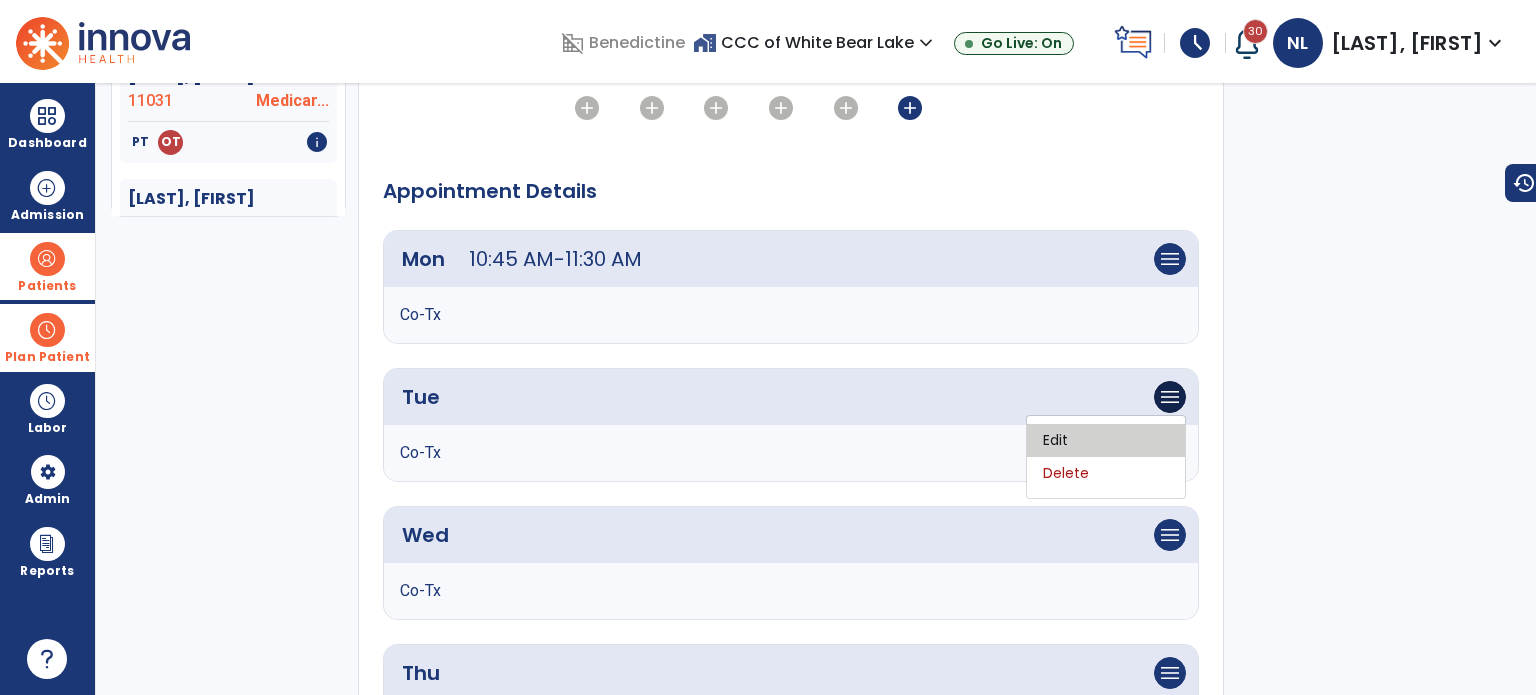 click on "Edit" at bounding box center (1106, 440) 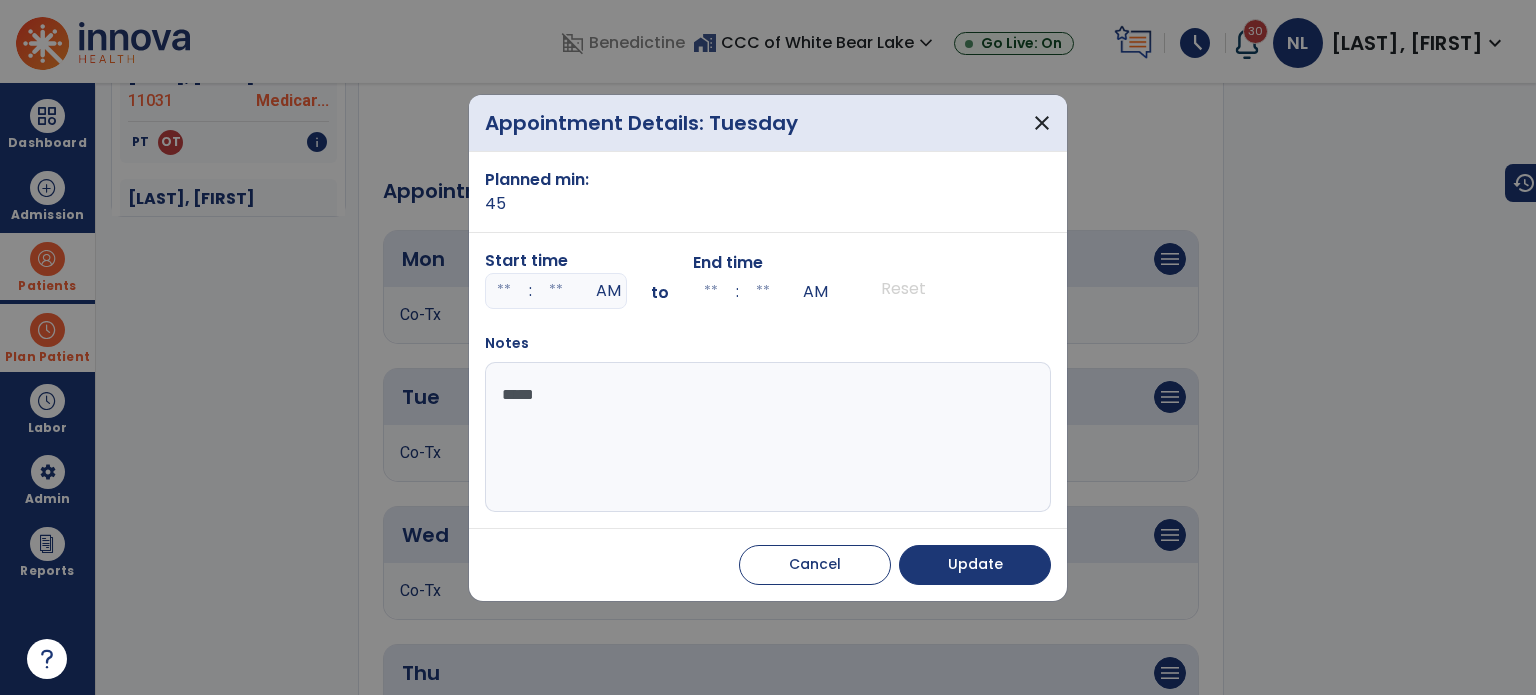 click at bounding box center (504, 291) 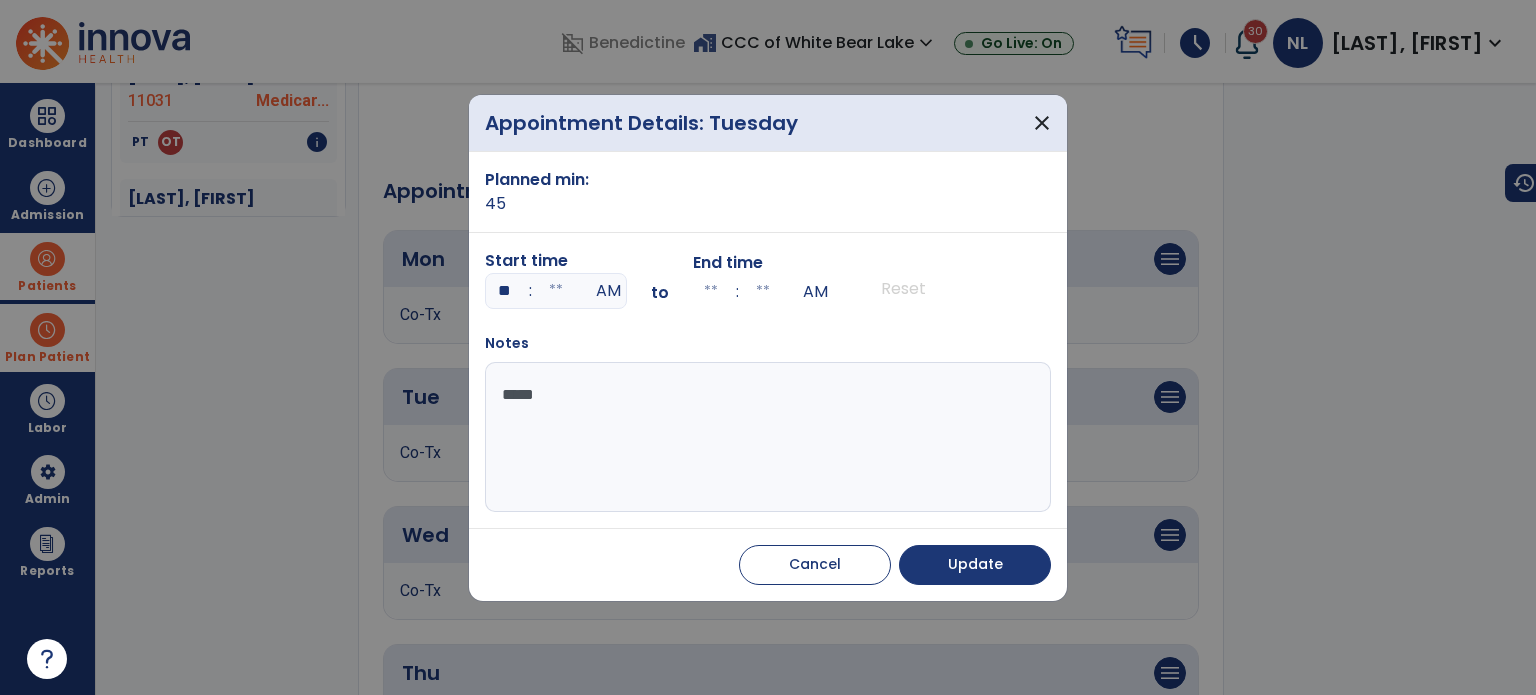 type on "**" 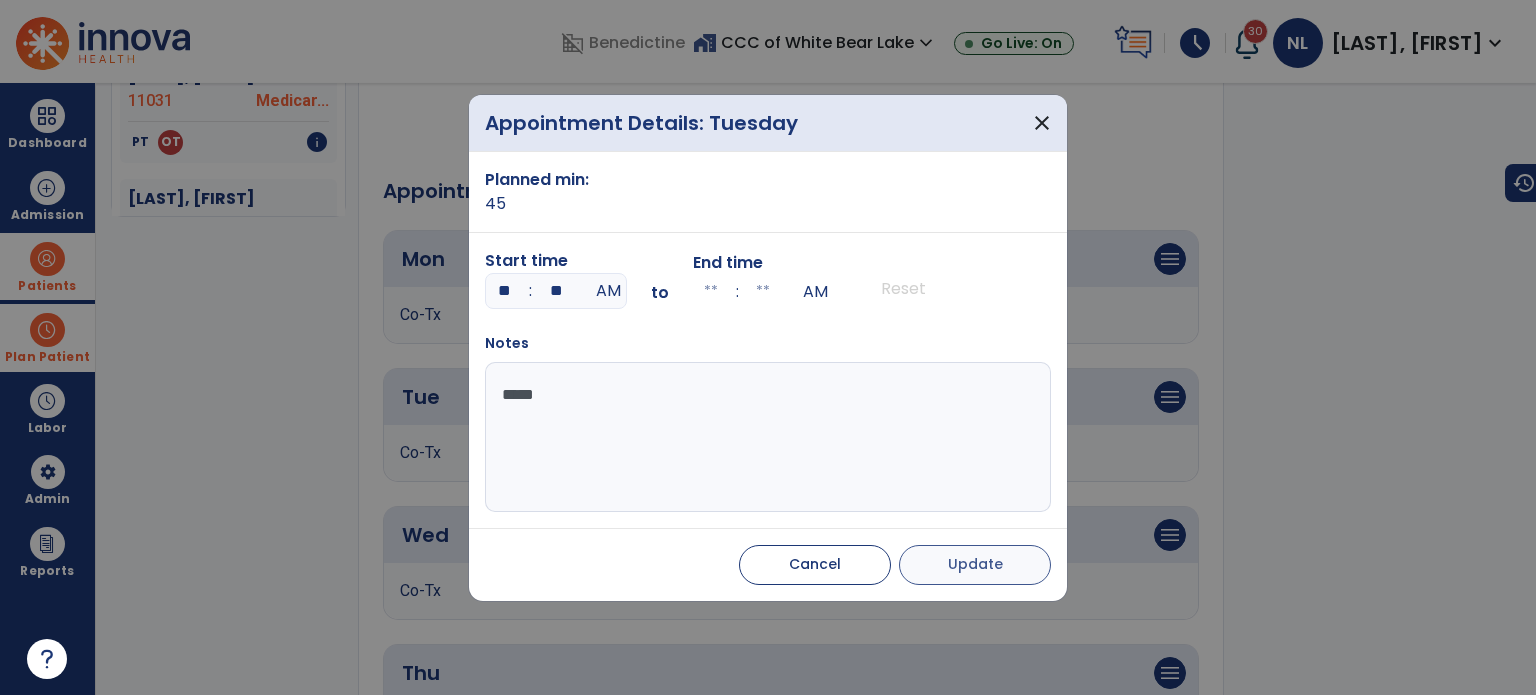 type on "**" 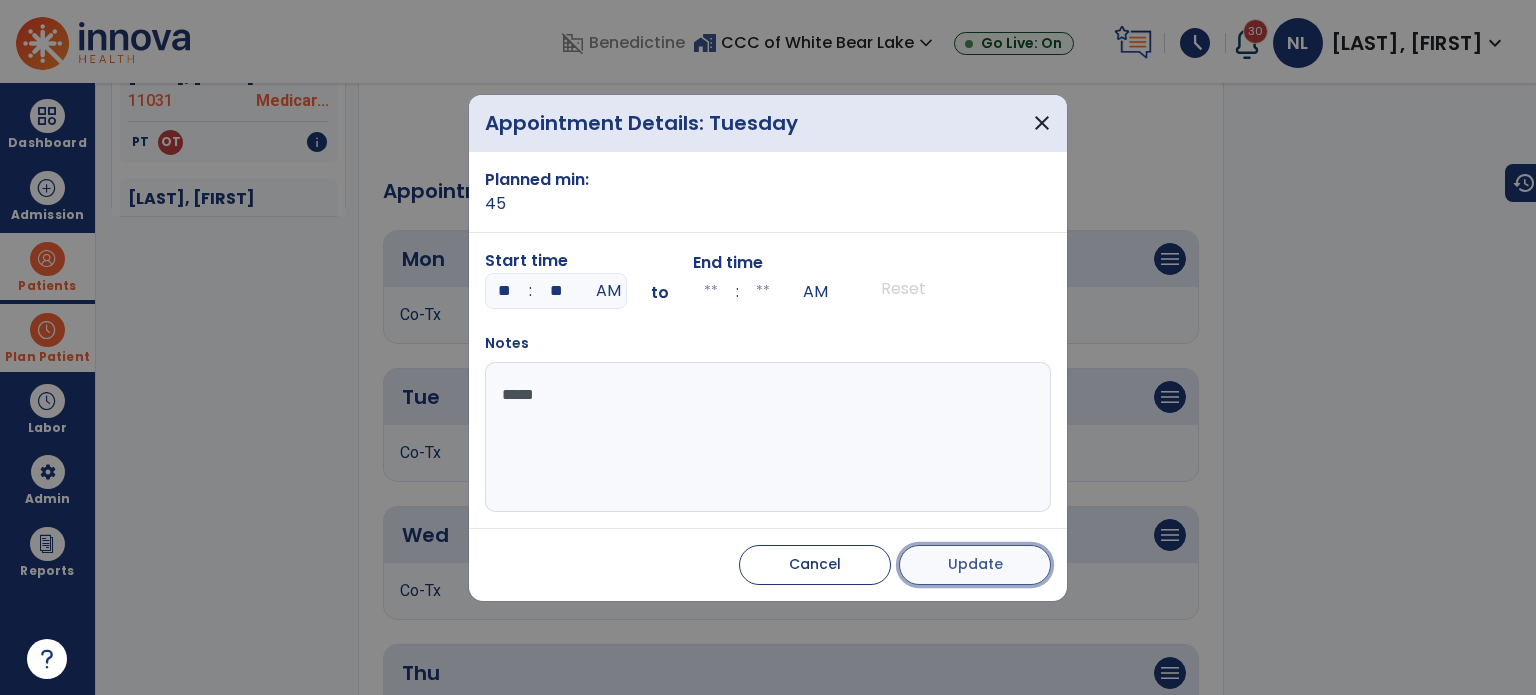 type on "**" 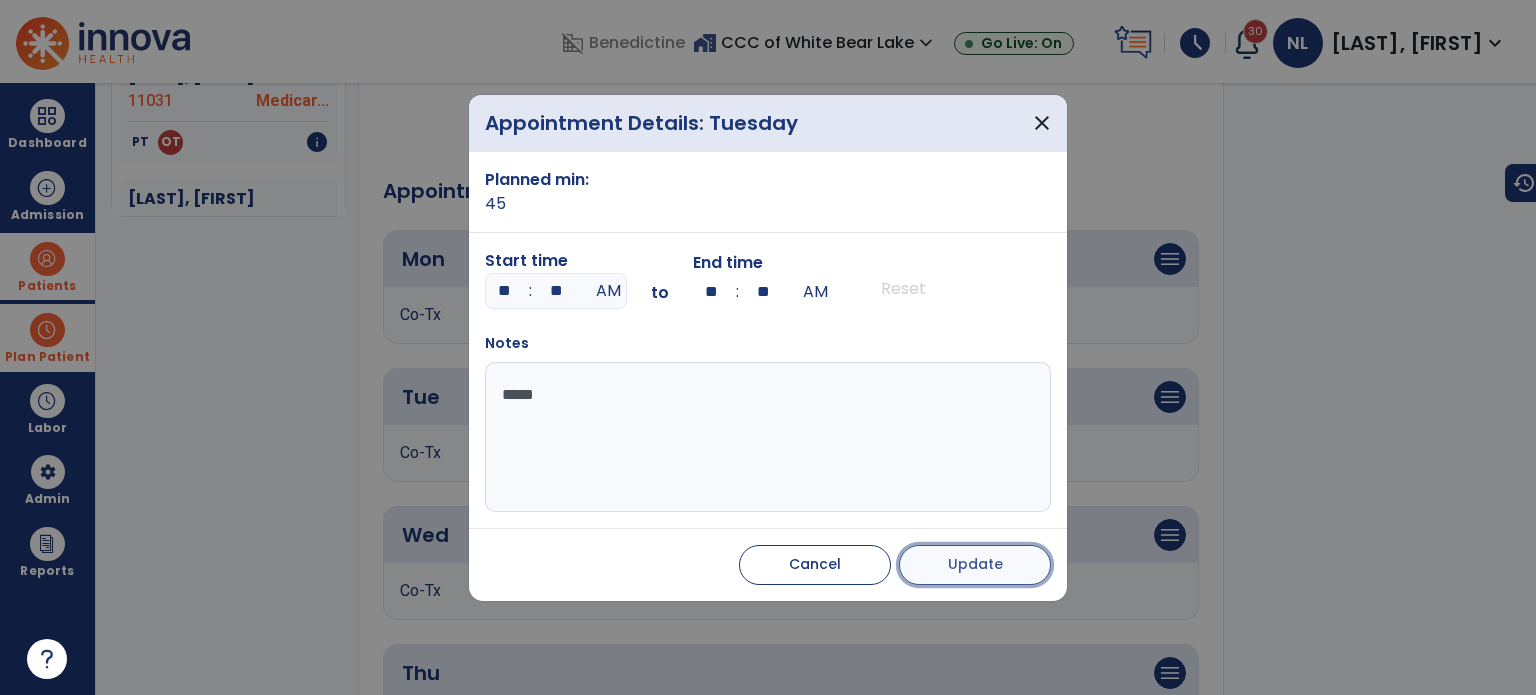 click on "Update" at bounding box center (975, 564) 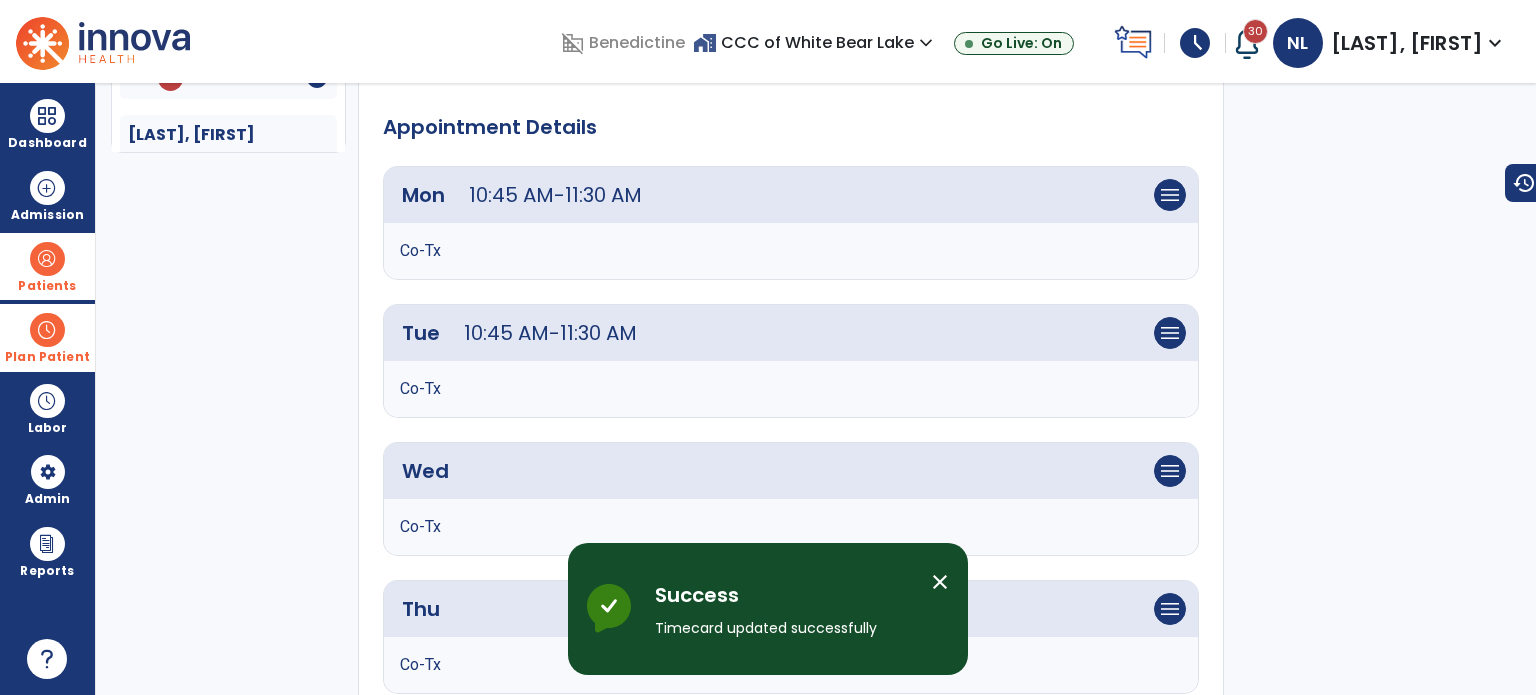 scroll, scrollTop: 600, scrollLeft: 0, axis: vertical 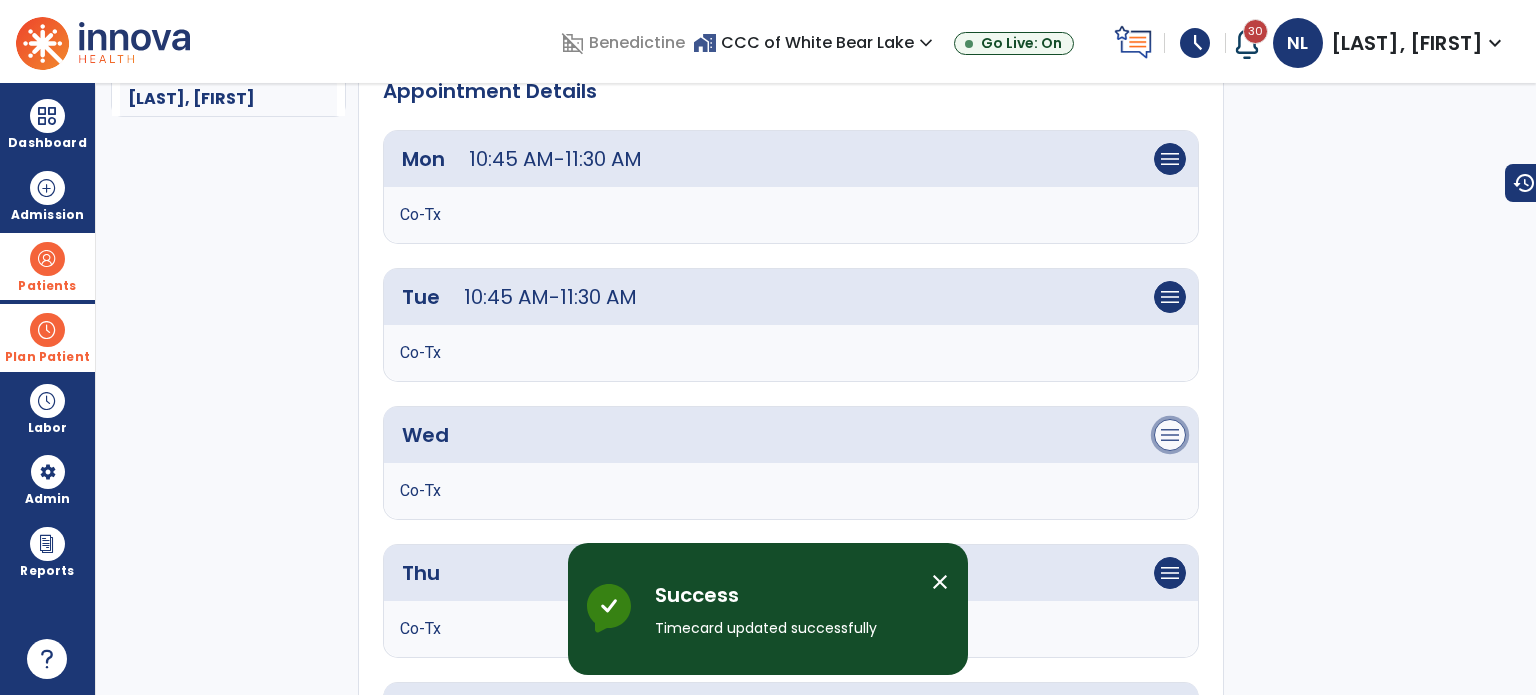 click on "menu" at bounding box center [1170, 159] 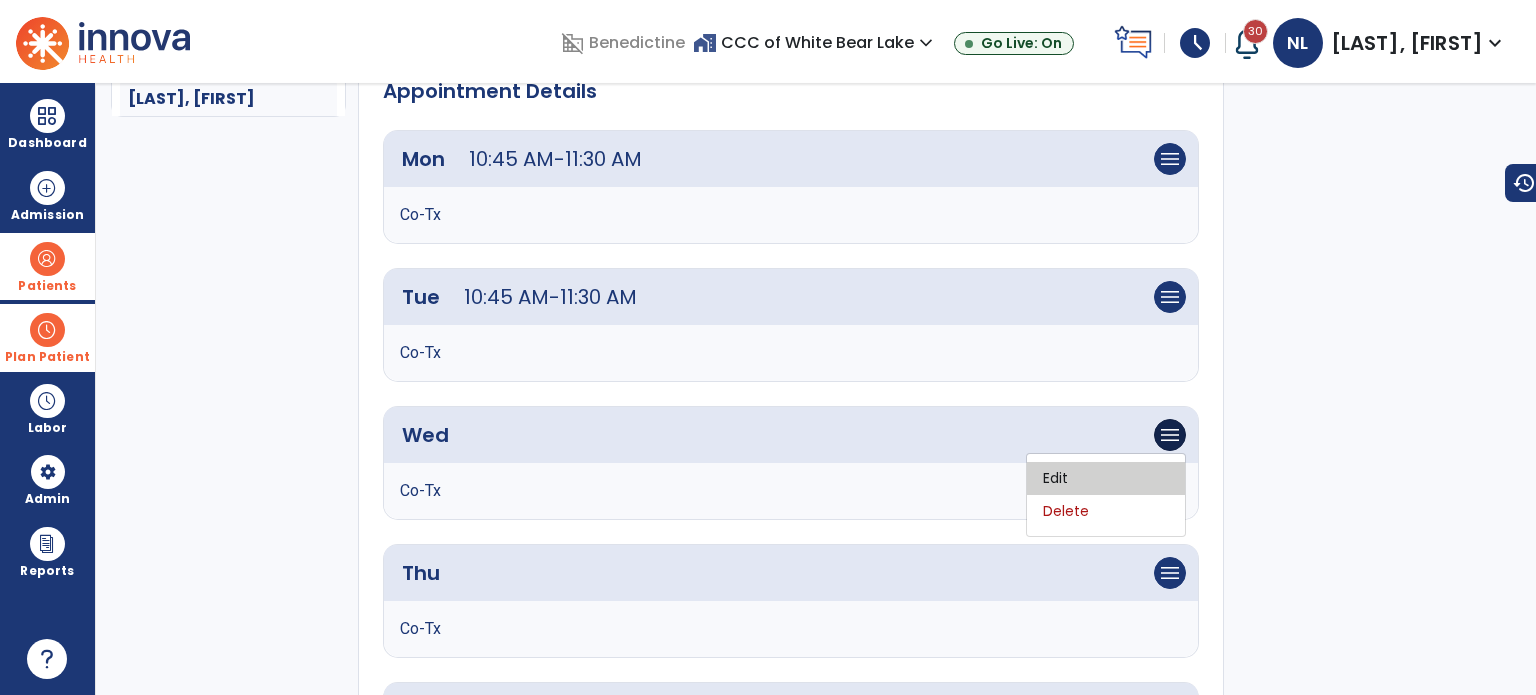 click on "Edit" at bounding box center [1106, 478] 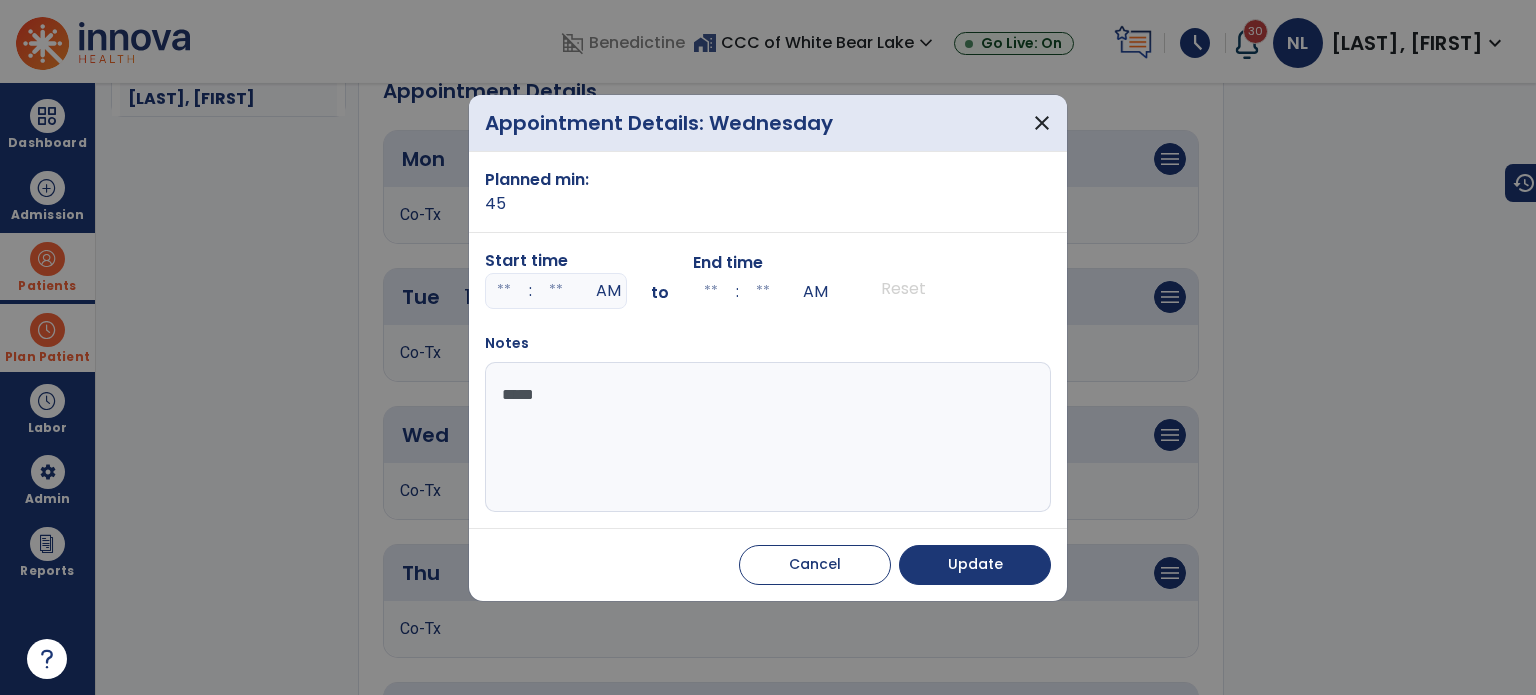 click at bounding box center [504, 291] 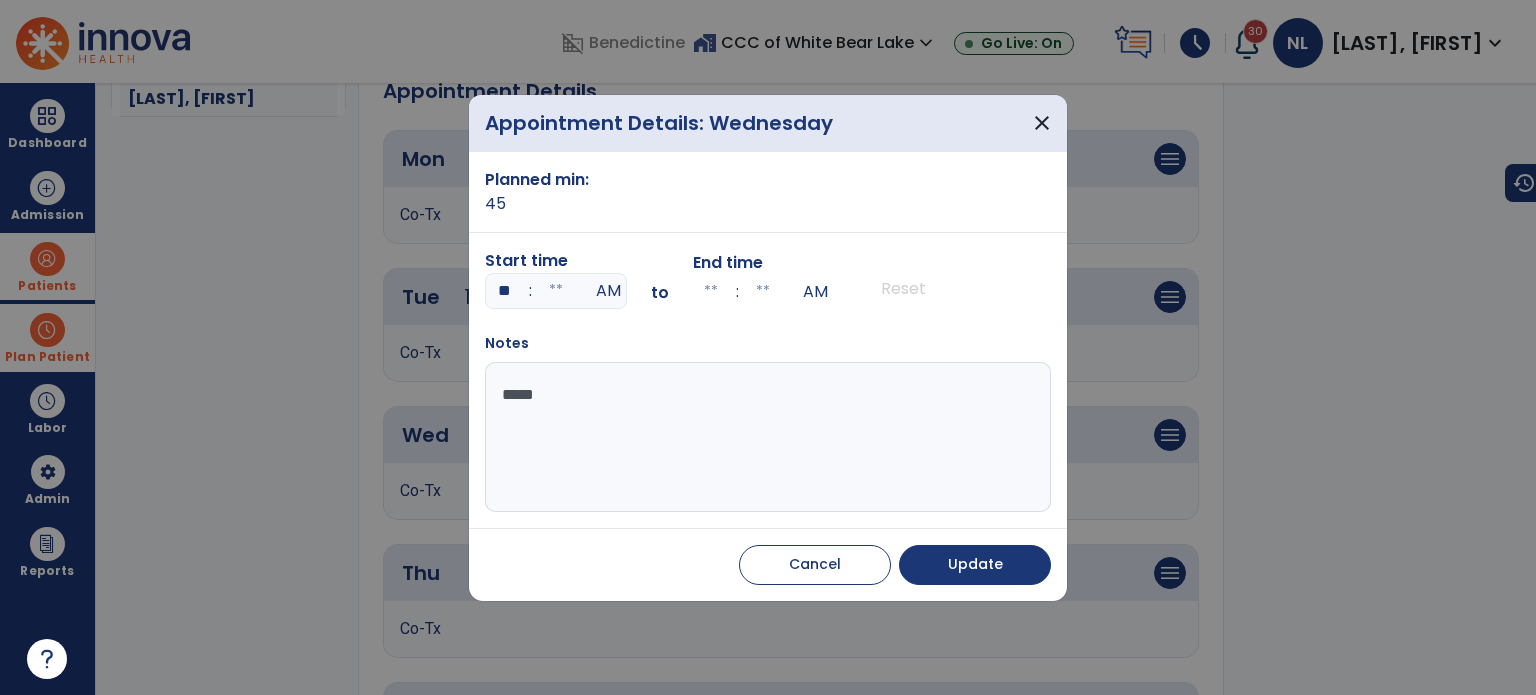 type on "**" 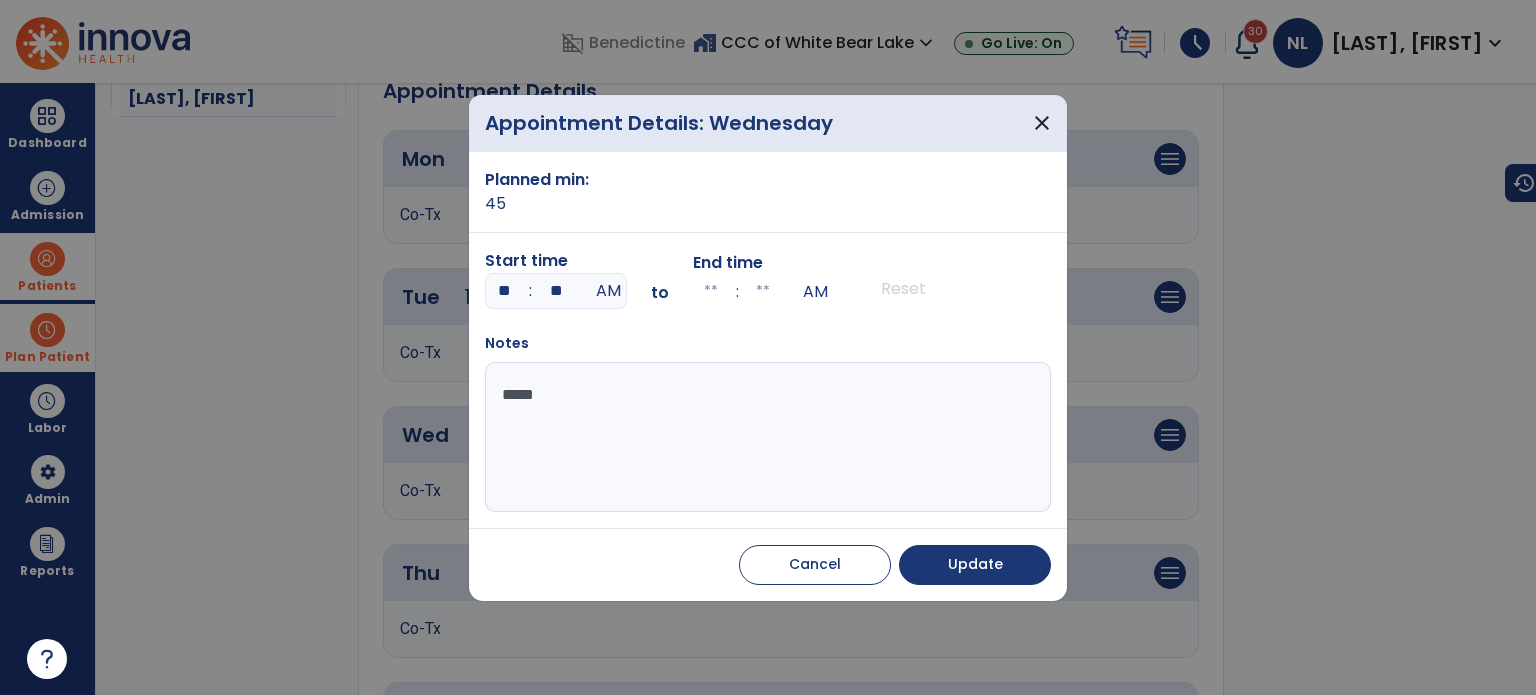 type on "**" 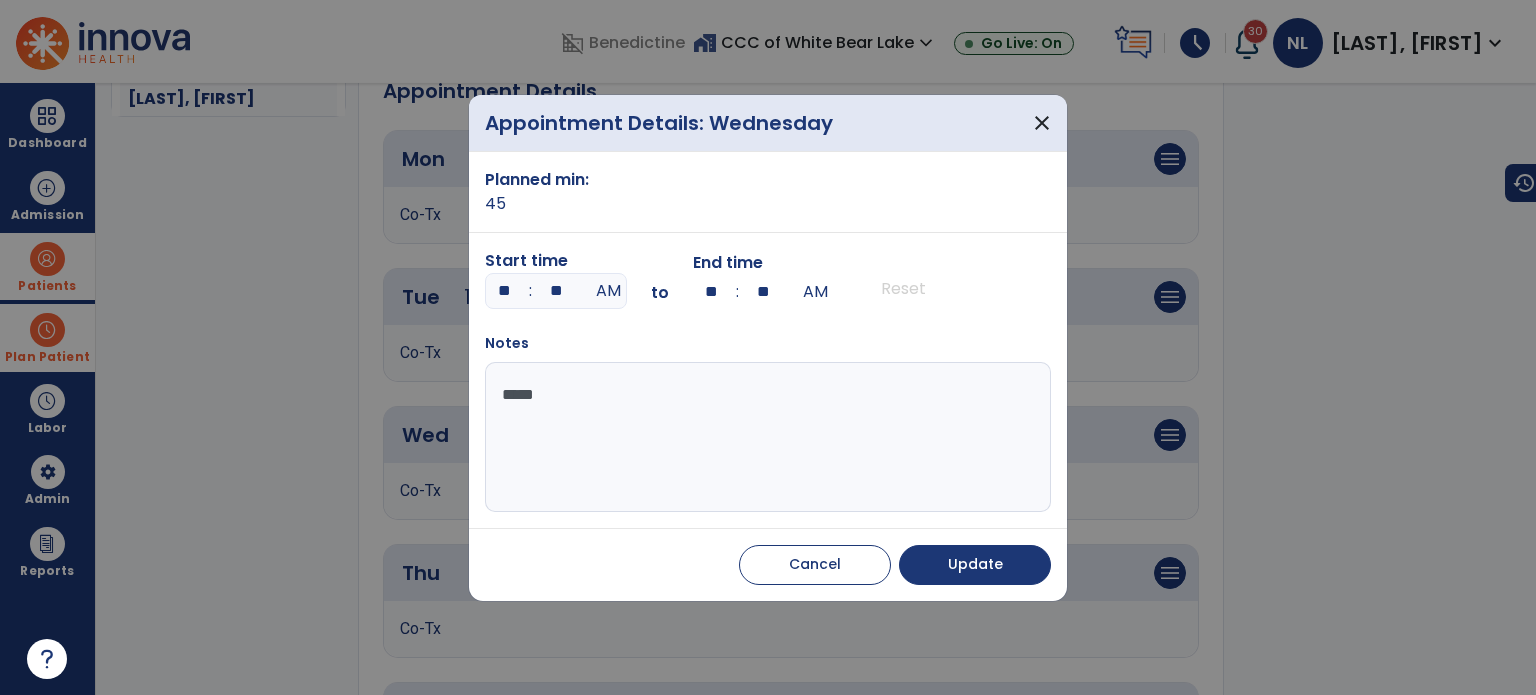 click on "*****" at bounding box center [768, 437] 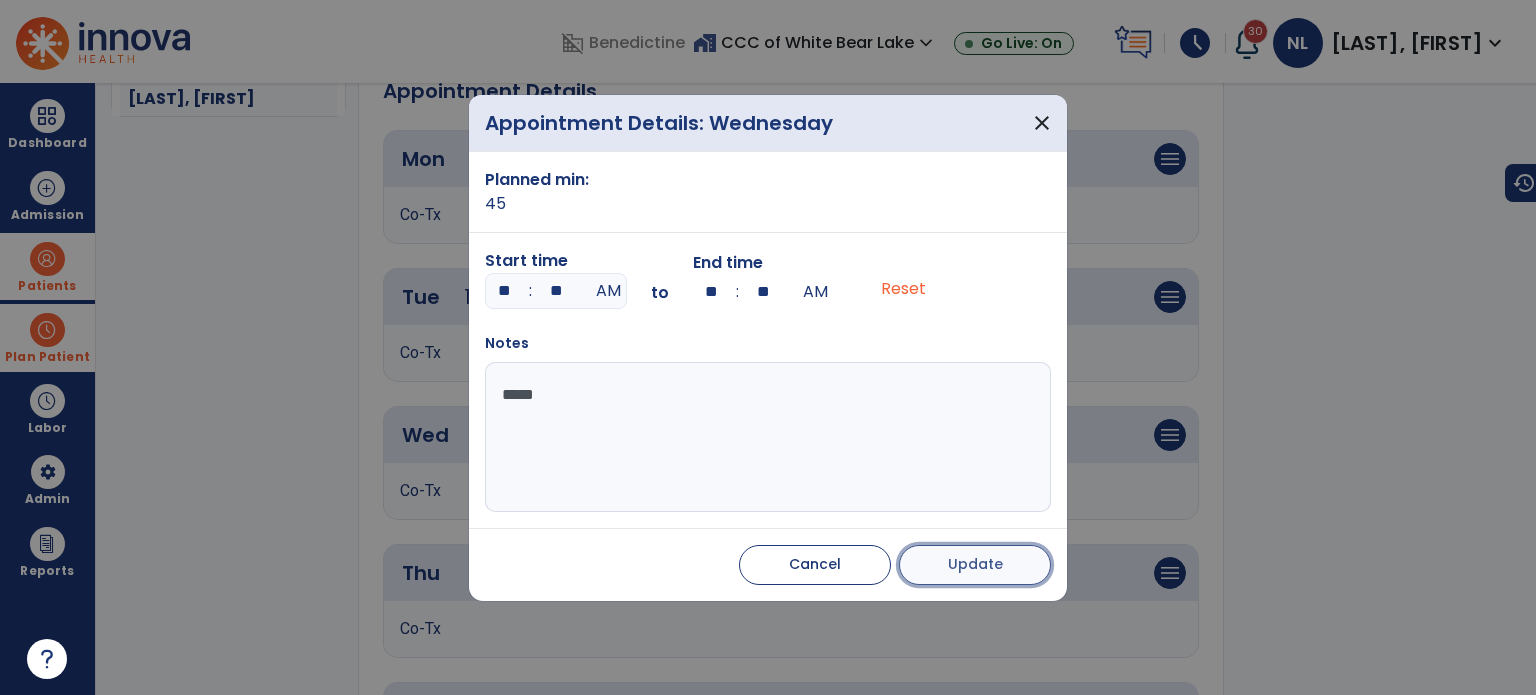 click on "Update" at bounding box center [975, 564] 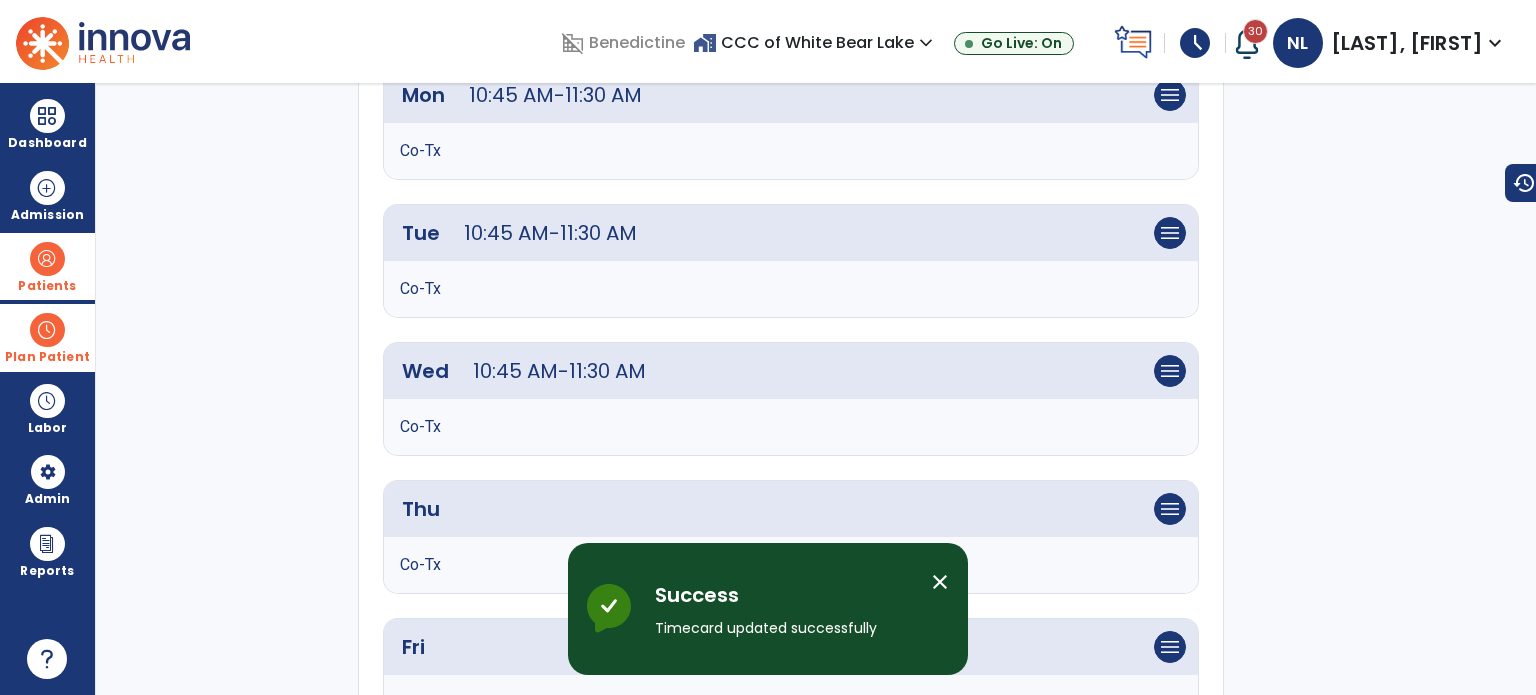 scroll, scrollTop: 700, scrollLeft: 0, axis: vertical 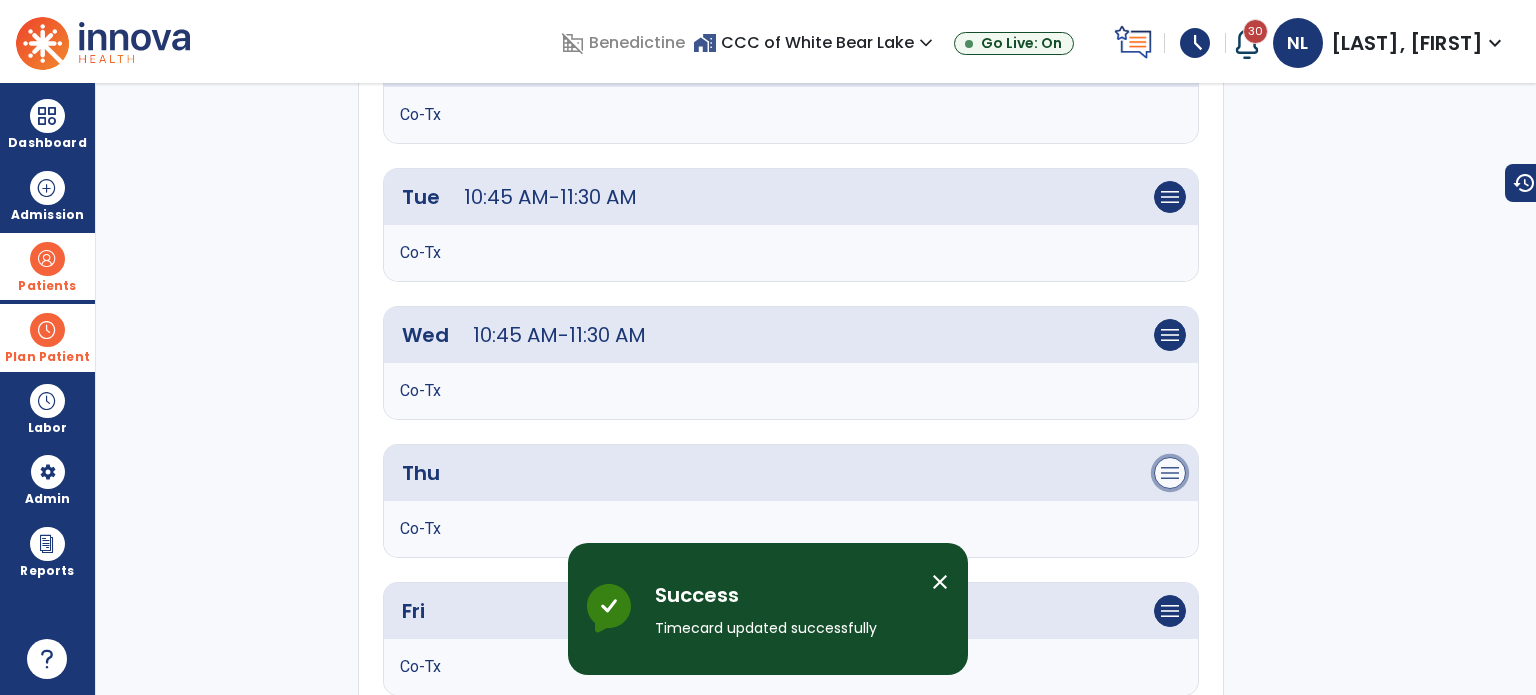 click on "menu" at bounding box center [1170, 59] 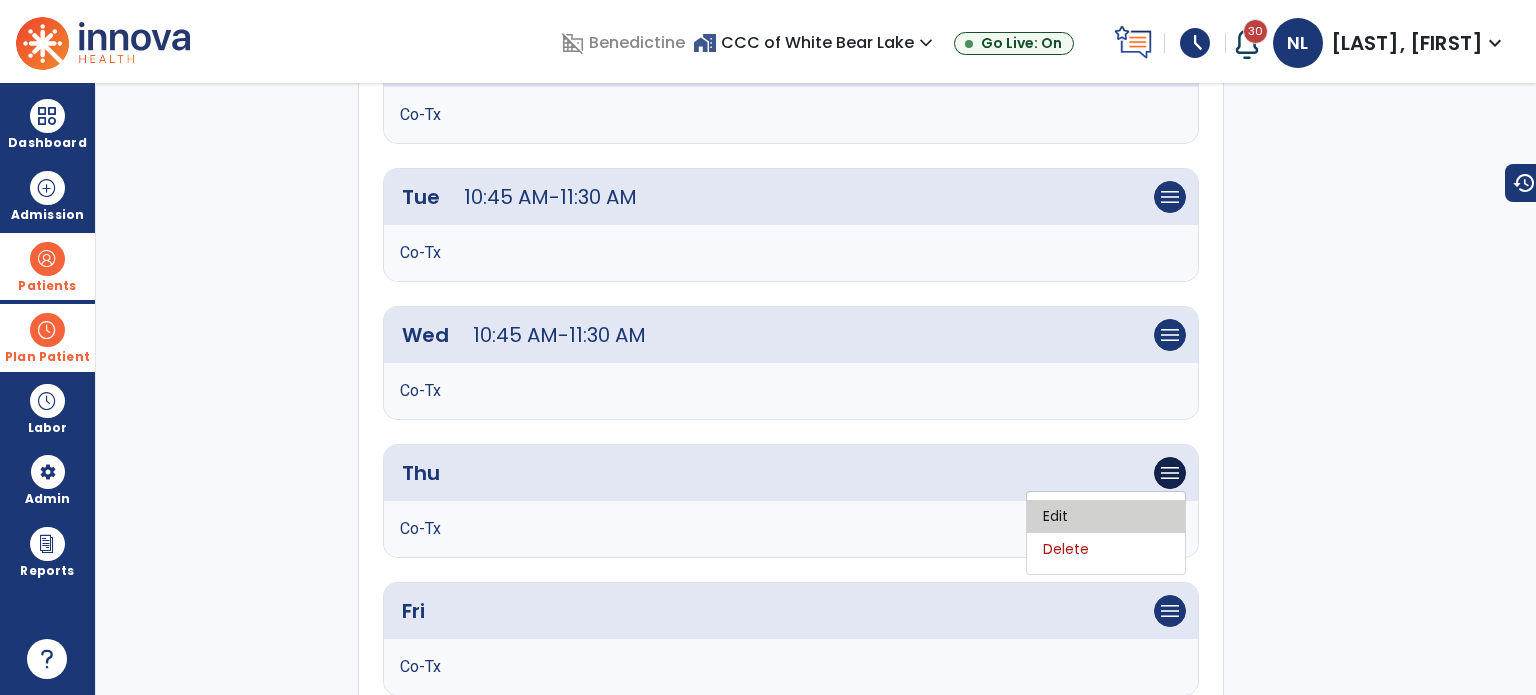 click on "Edit" at bounding box center (1106, 516) 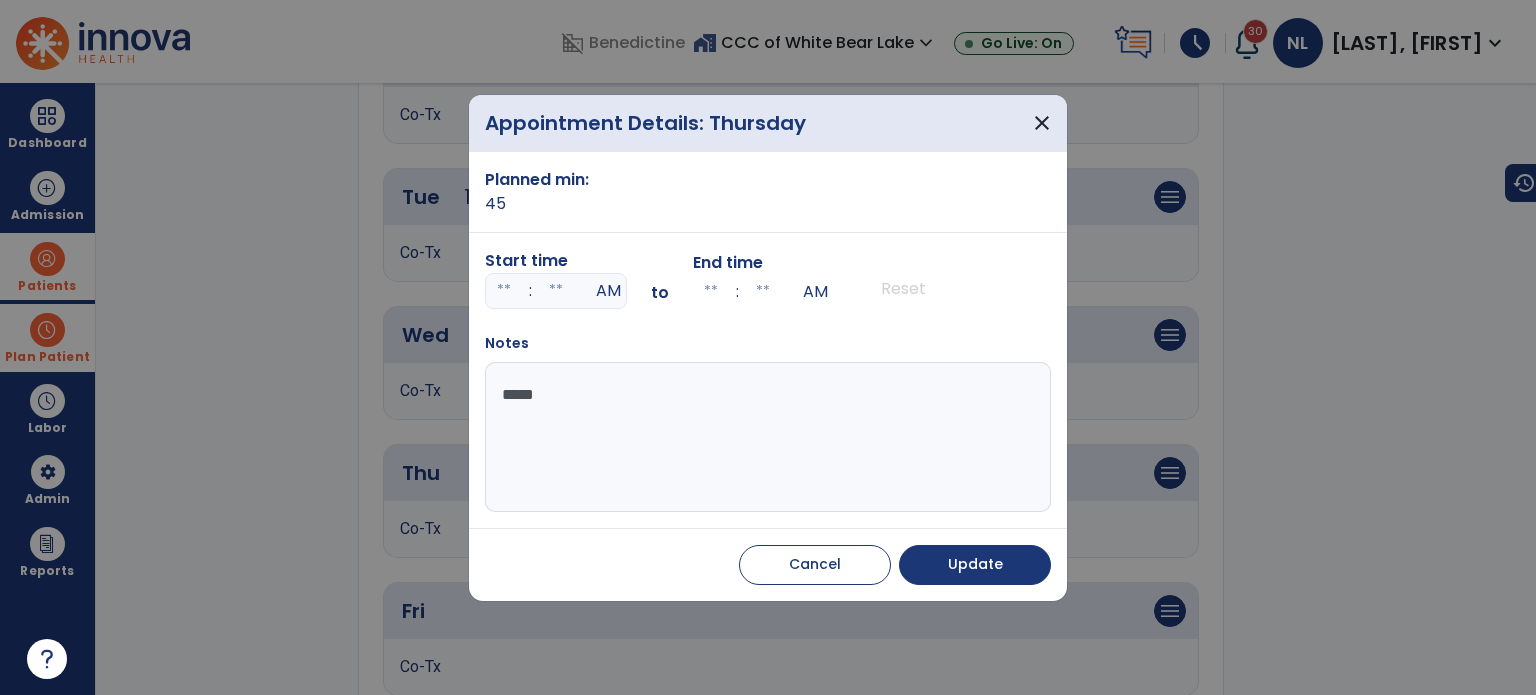 click at bounding box center [504, 291] 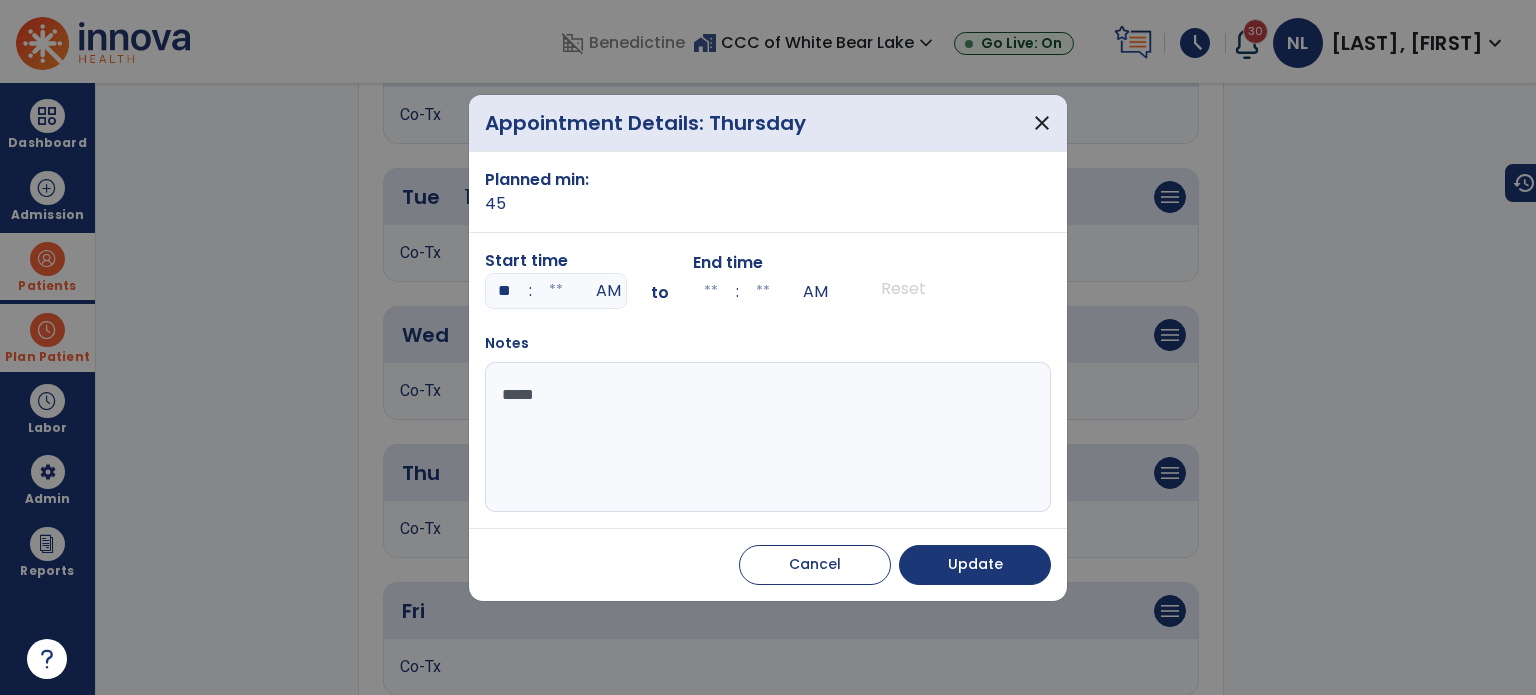 type on "**" 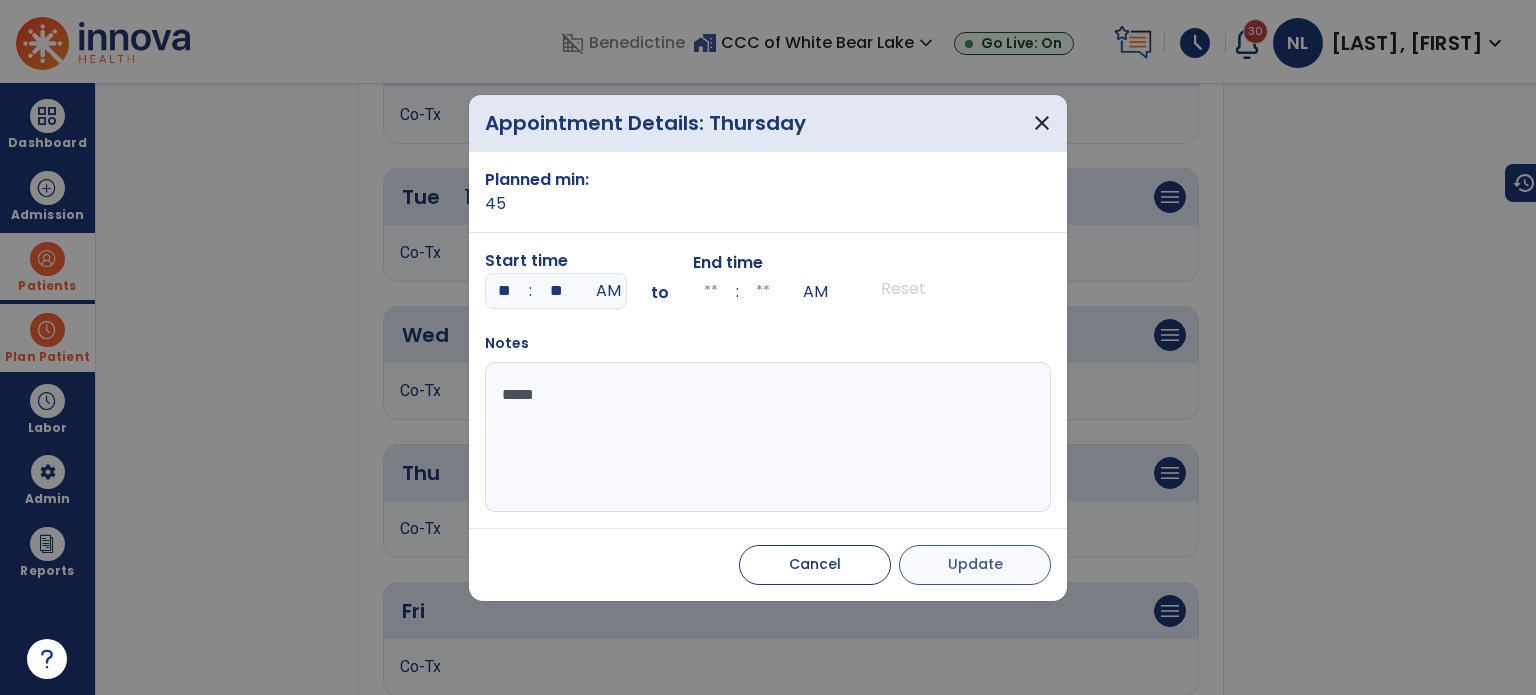 type on "**" 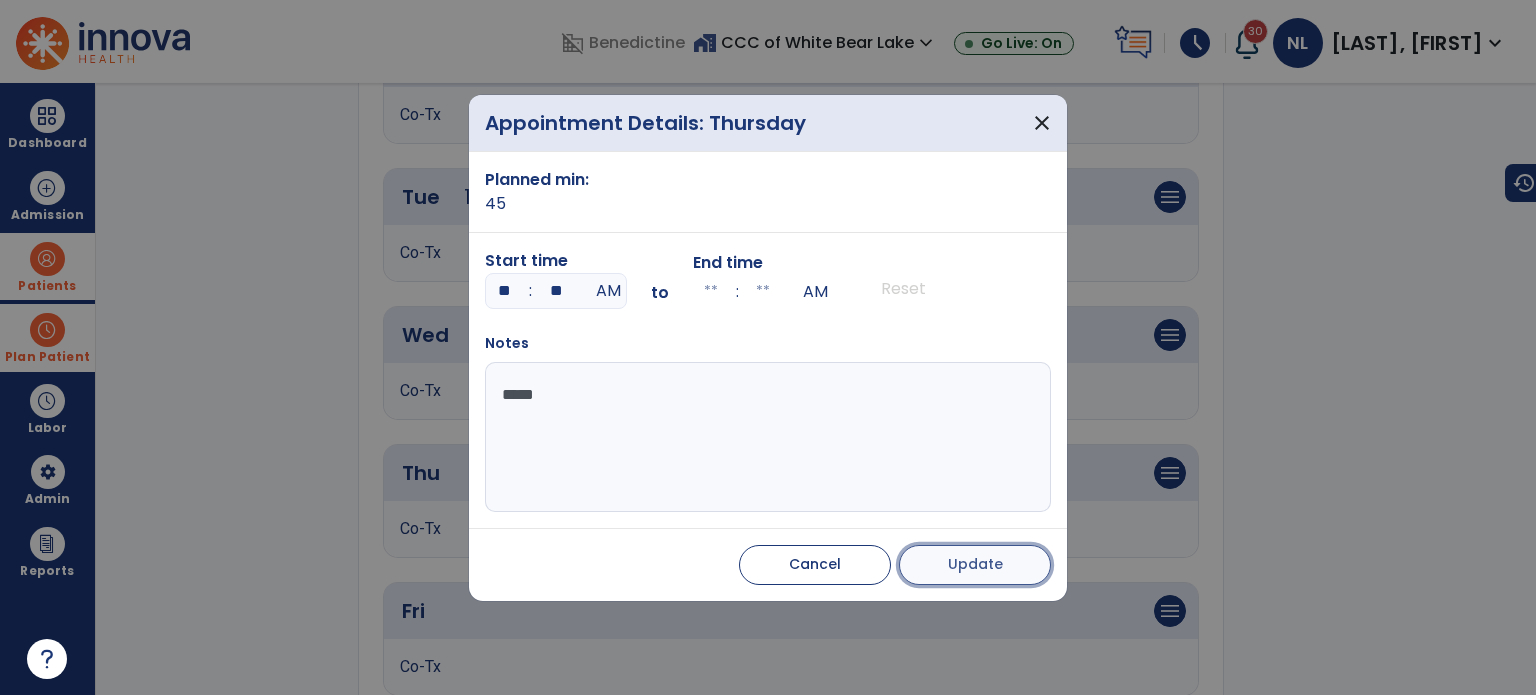 type on "**" 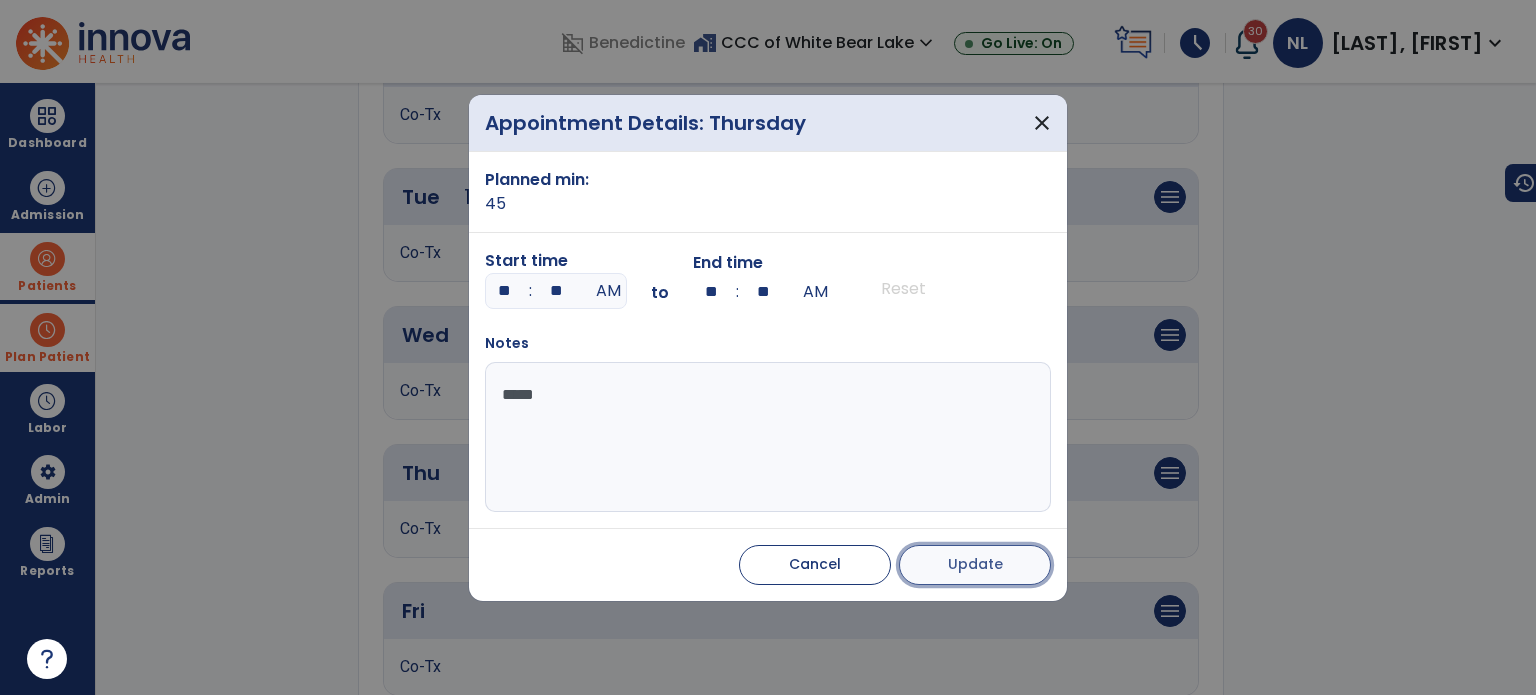 click on "Update" at bounding box center [975, 564] 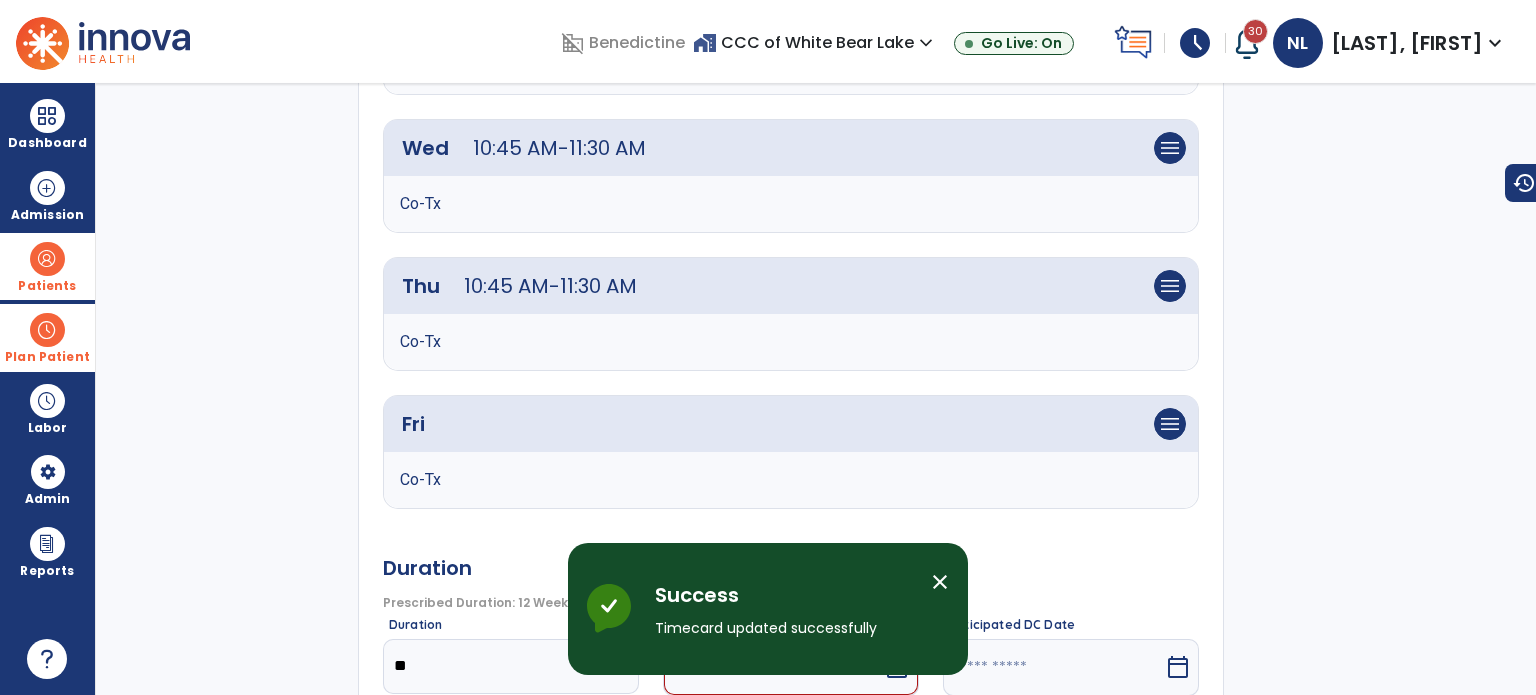 scroll, scrollTop: 900, scrollLeft: 0, axis: vertical 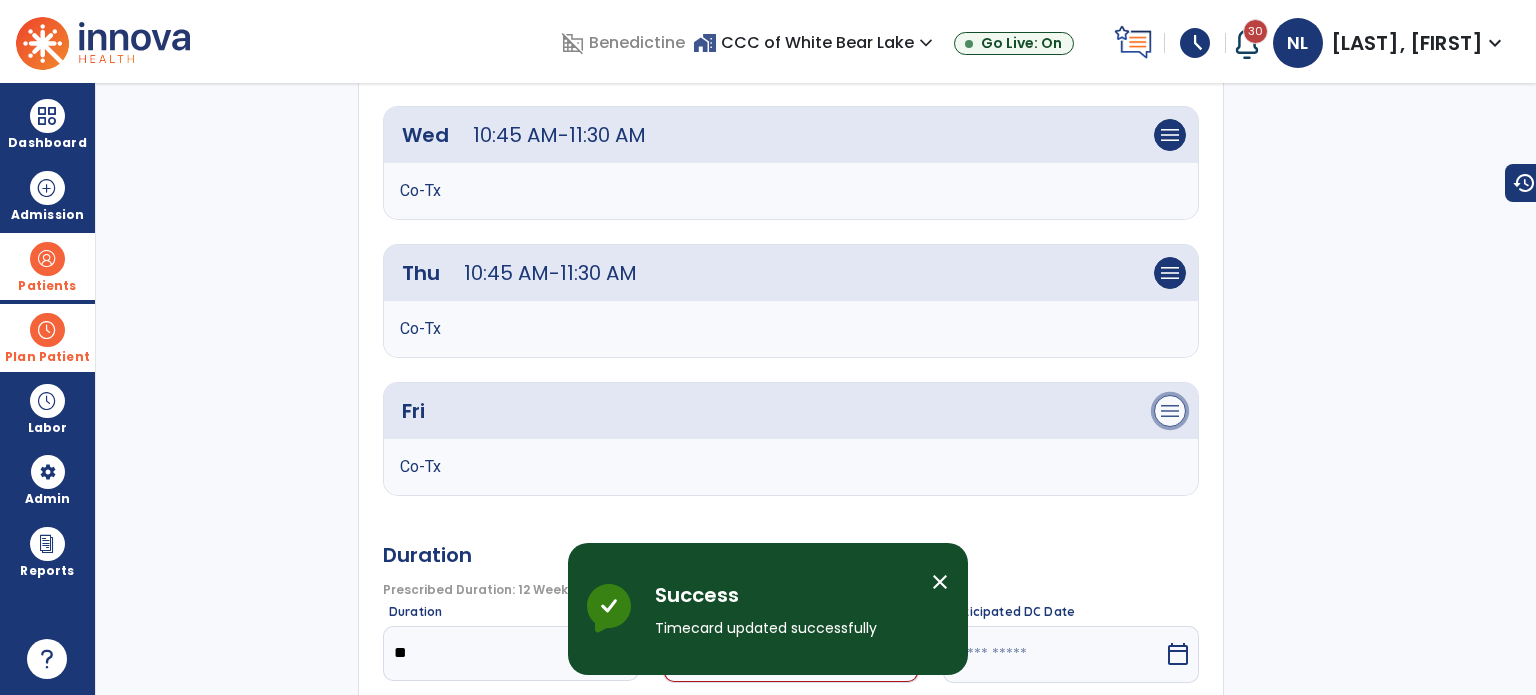 click on "menu" at bounding box center (1170, -141) 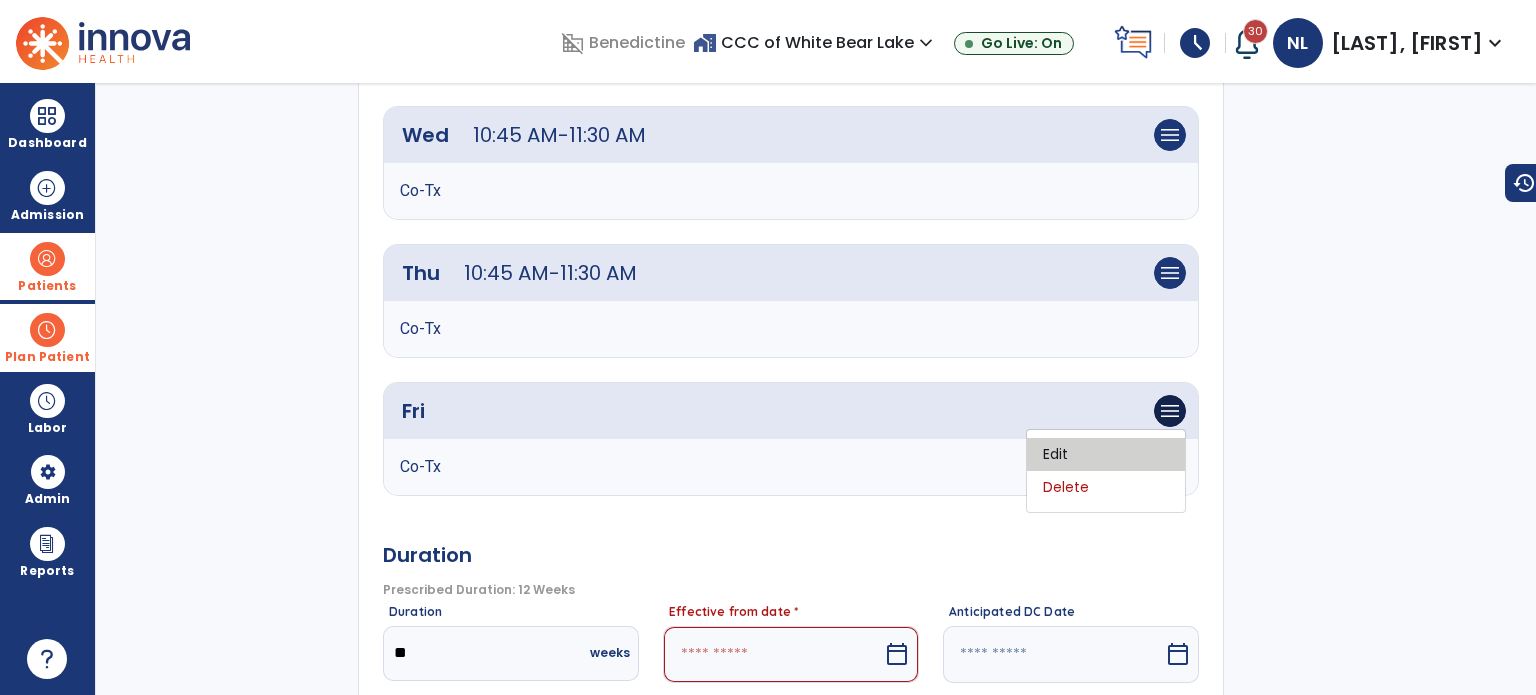 click on "Edit" at bounding box center [1106, 454] 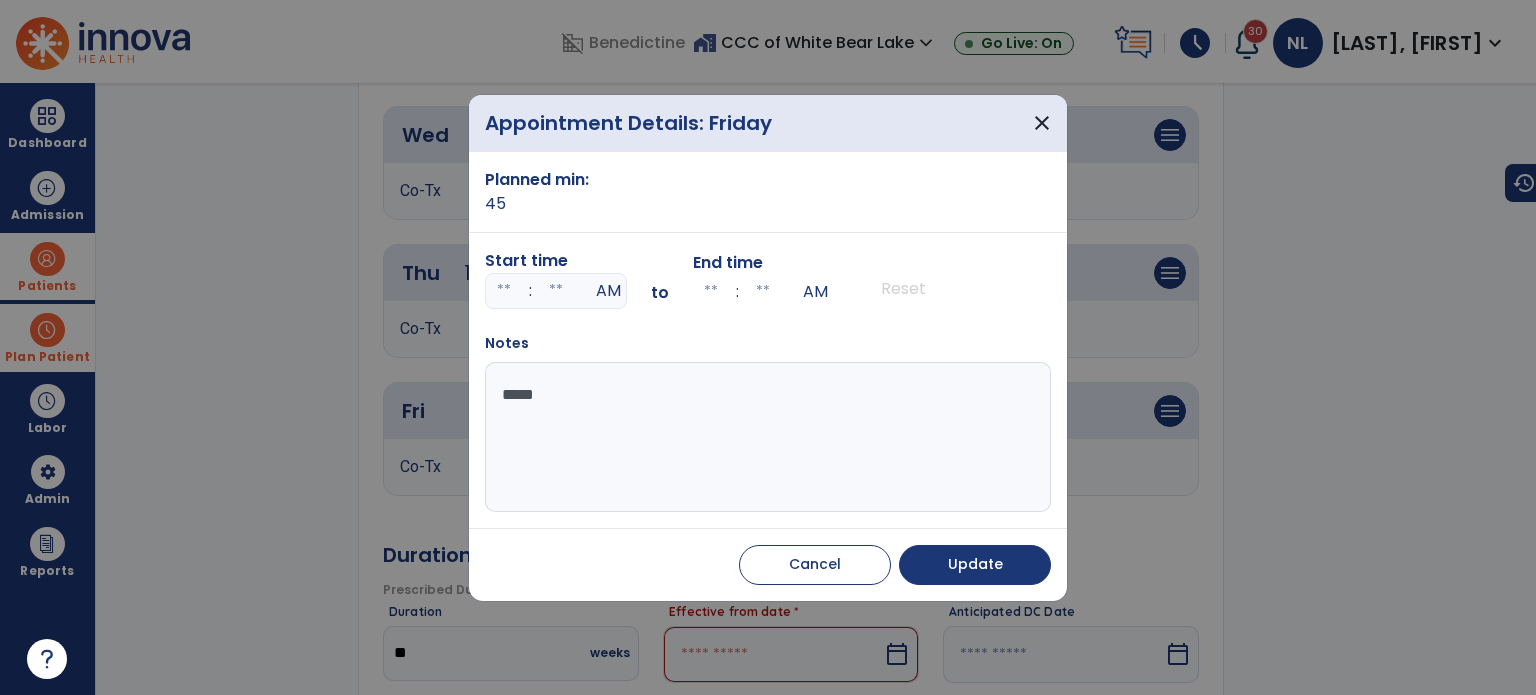 click at bounding box center [504, 291] 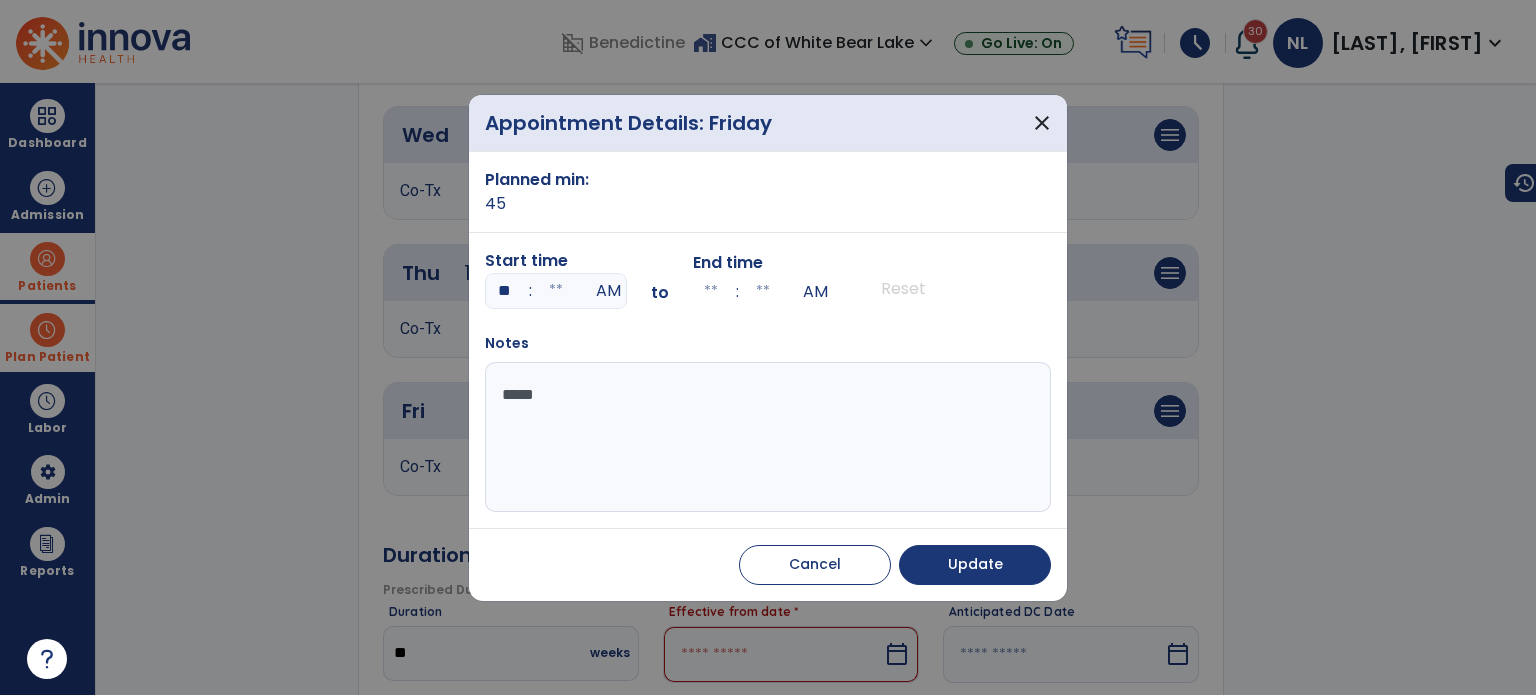 type on "**" 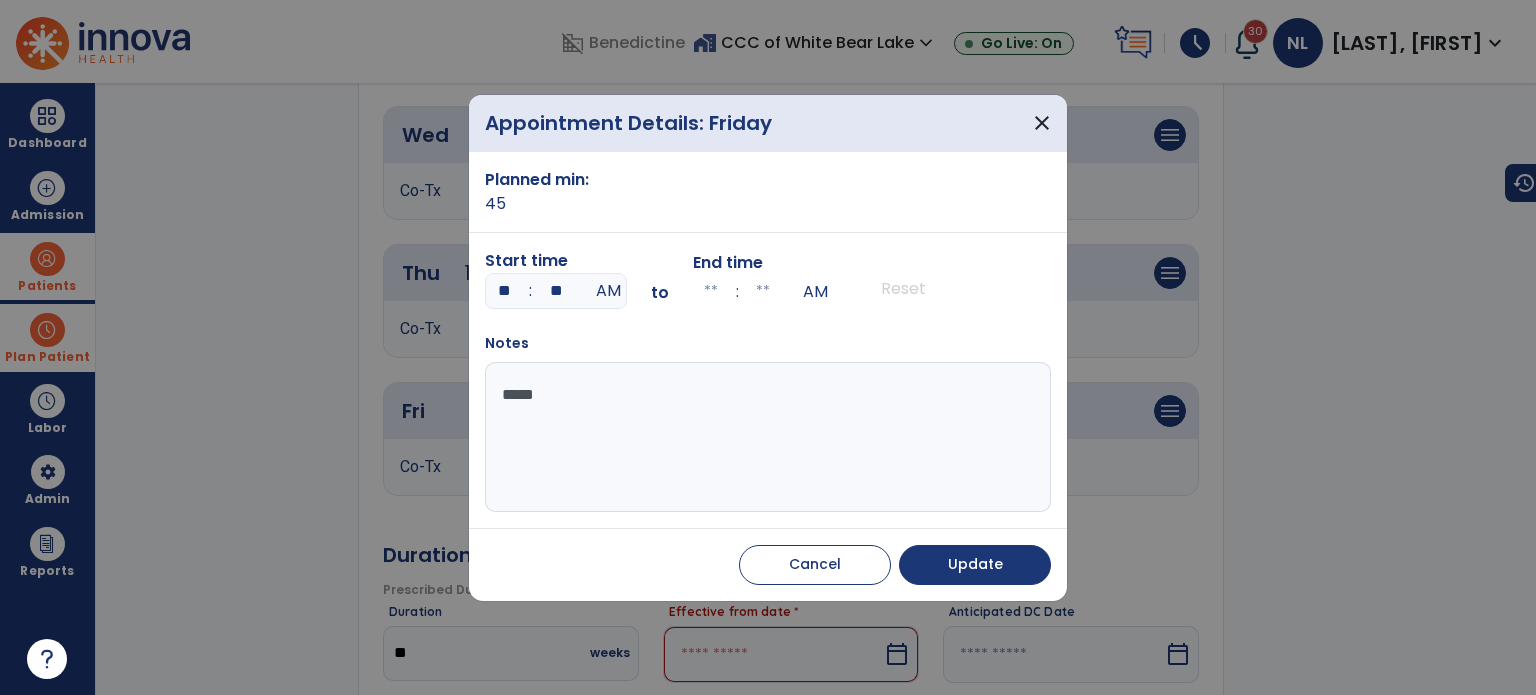 type on "**" 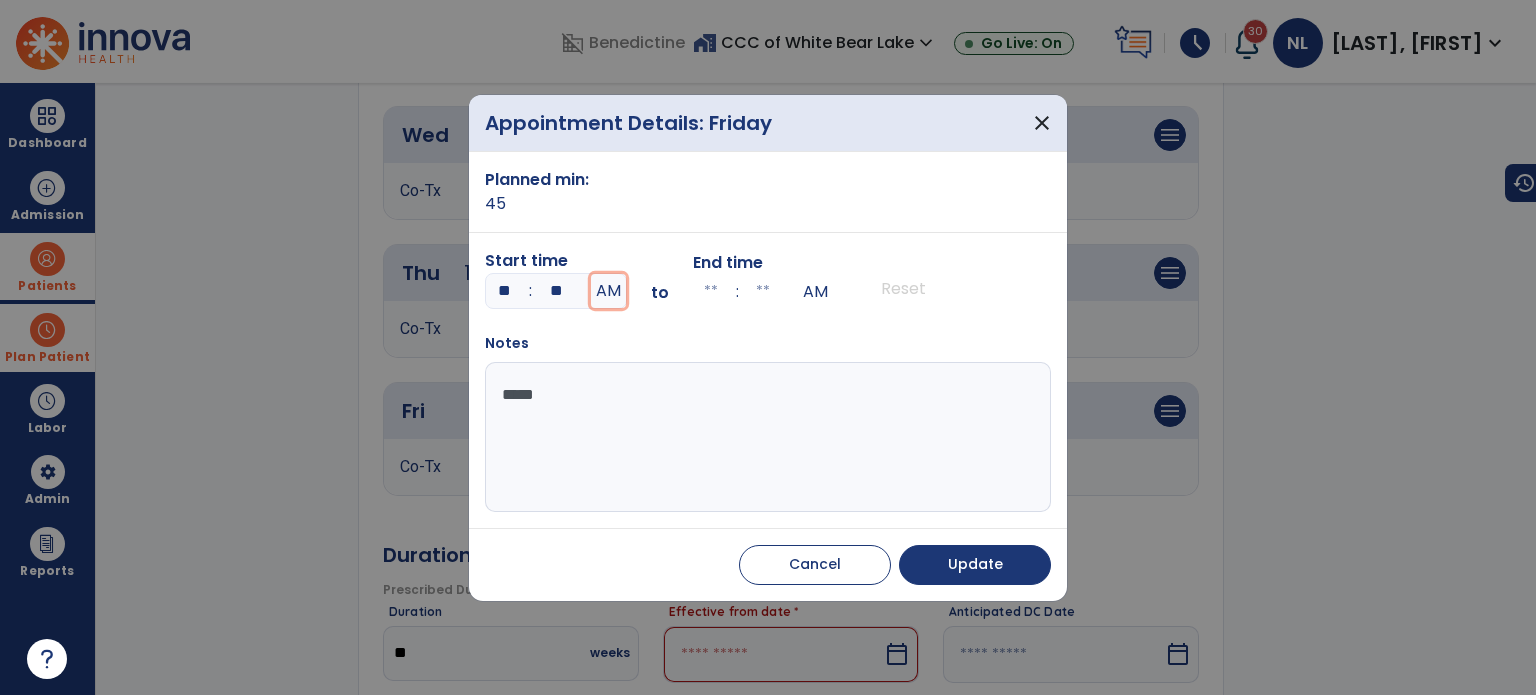 type on "**" 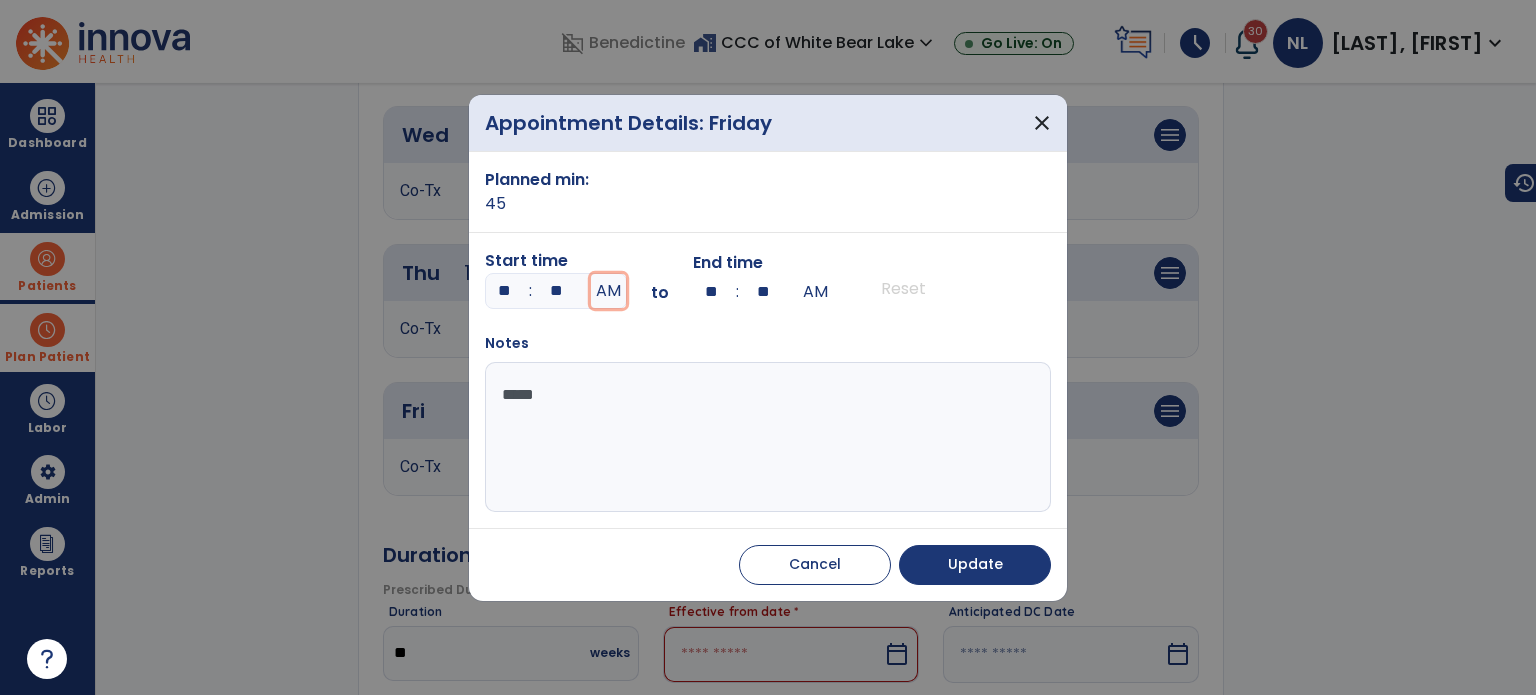 type 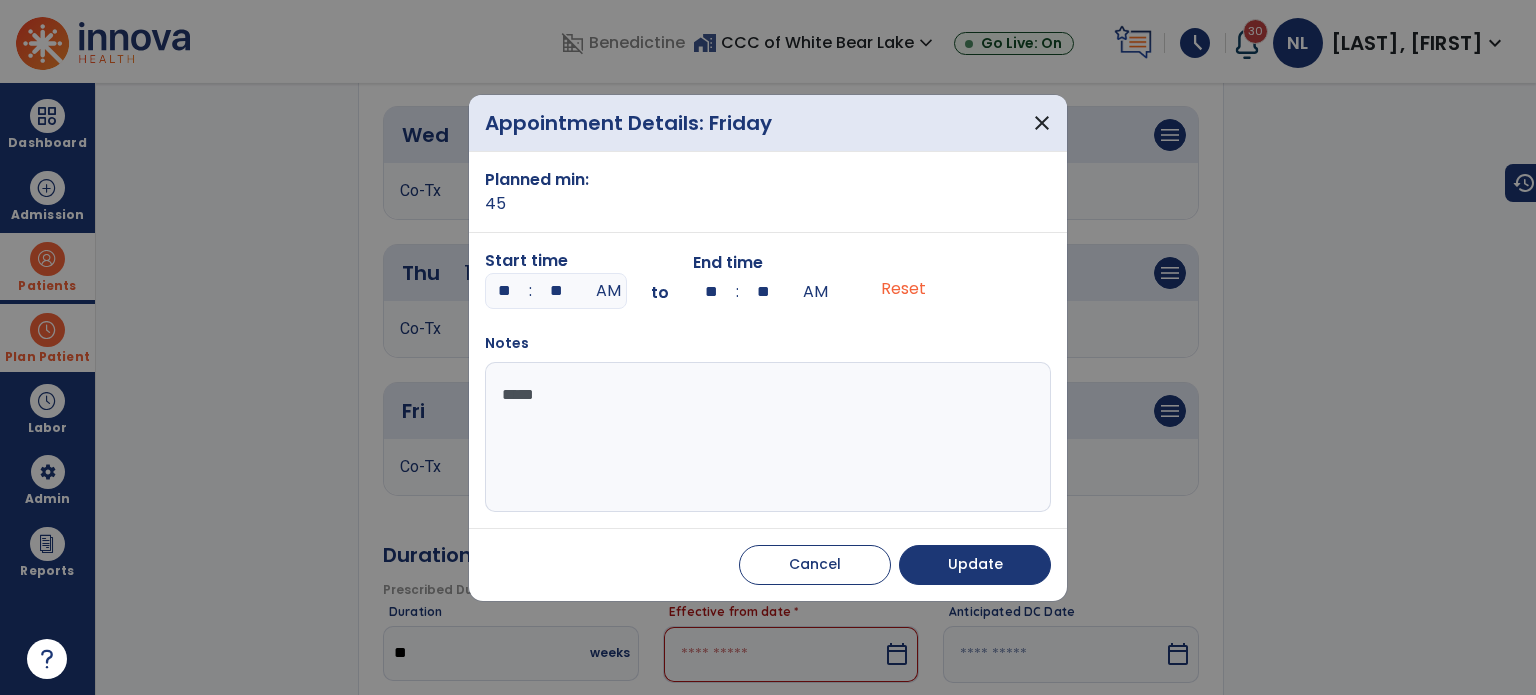 click on "*****" at bounding box center [768, 437] 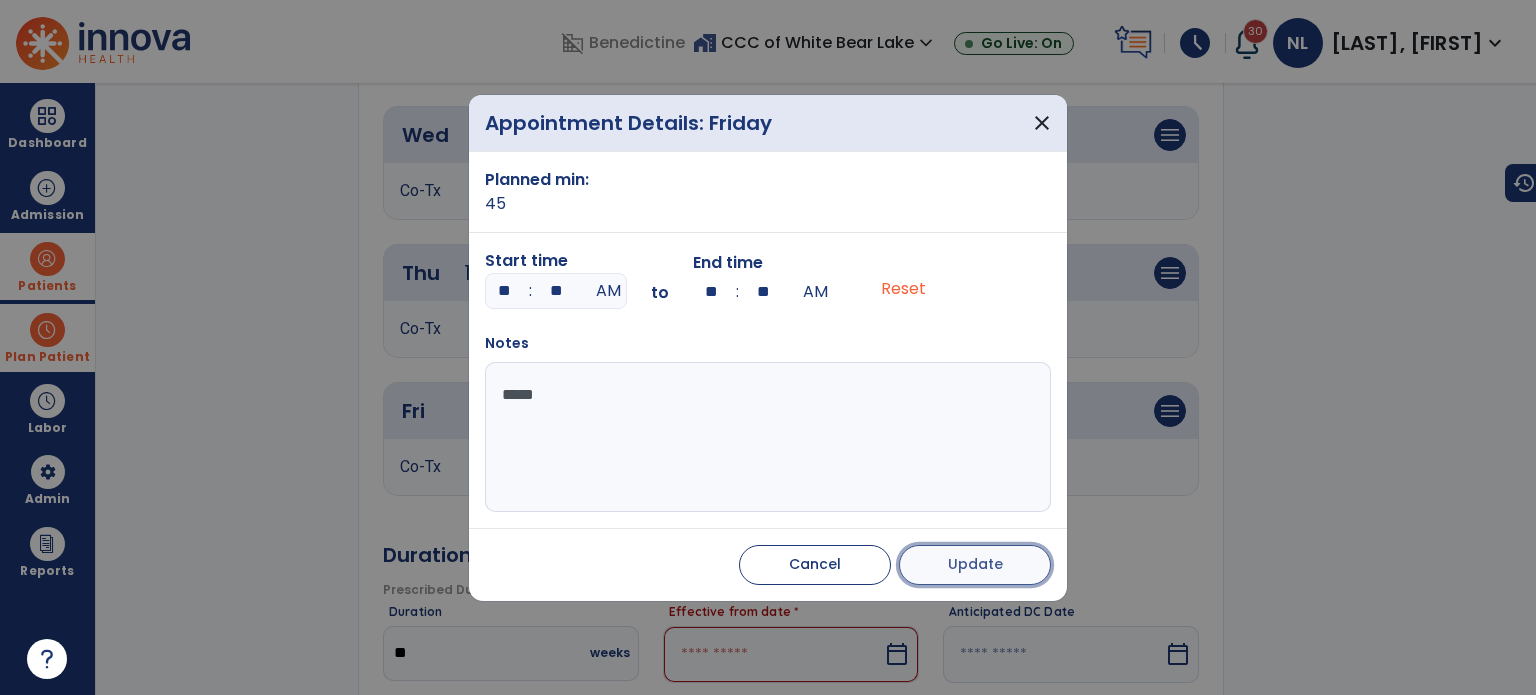 click on "Update" at bounding box center (975, 564) 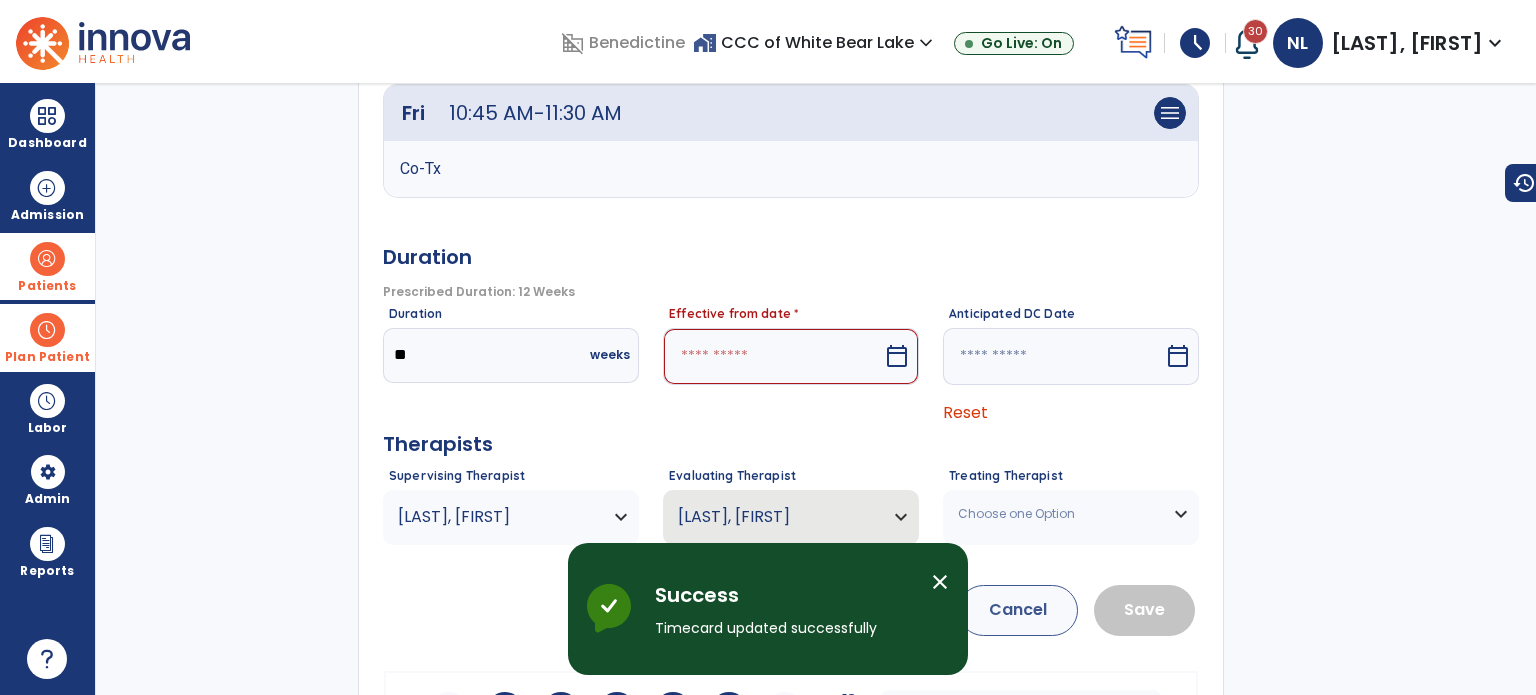 scroll, scrollTop: 1200, scrollLeft: 0, axis: vertical 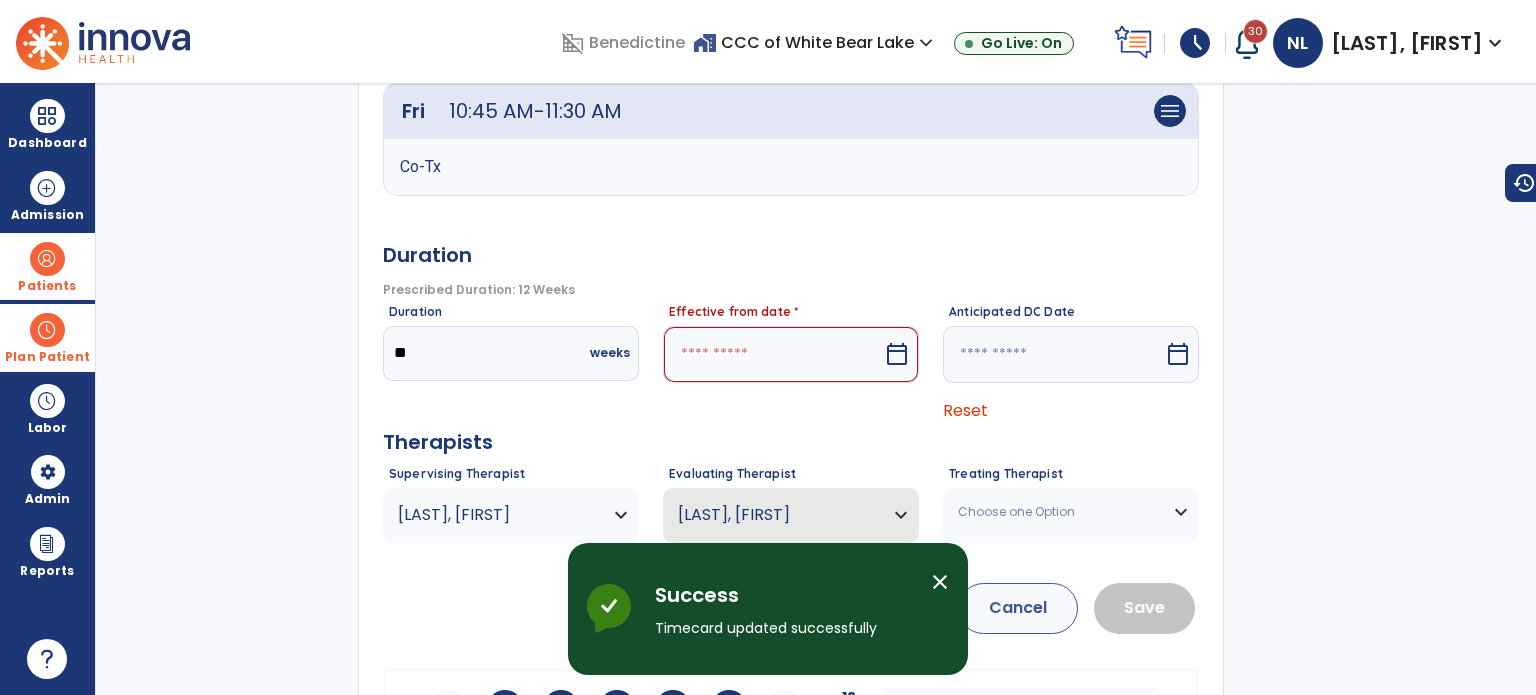 click at bounding box center (773, 354) 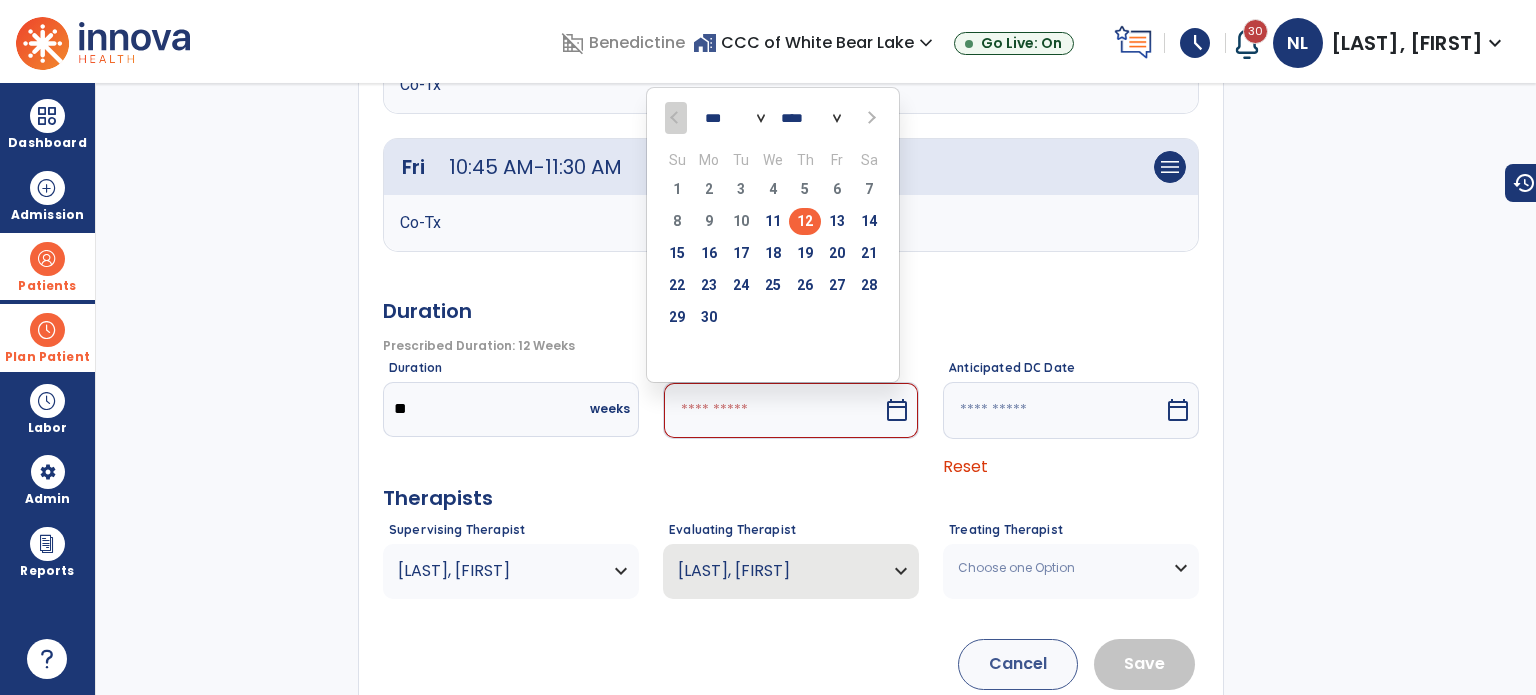scroll, scrollTop: 1100, scrollLeft: 0, axis: vertical 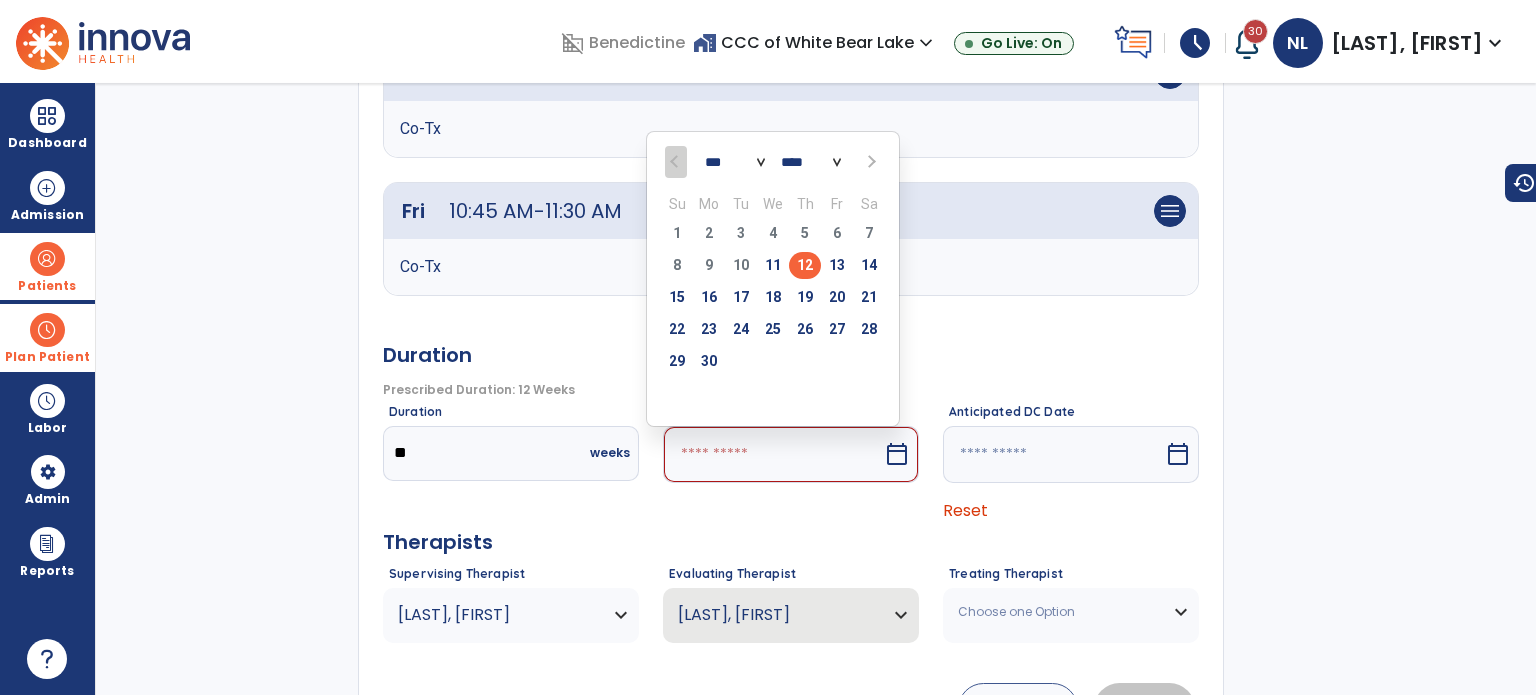 click at bounding box center (870, 162) 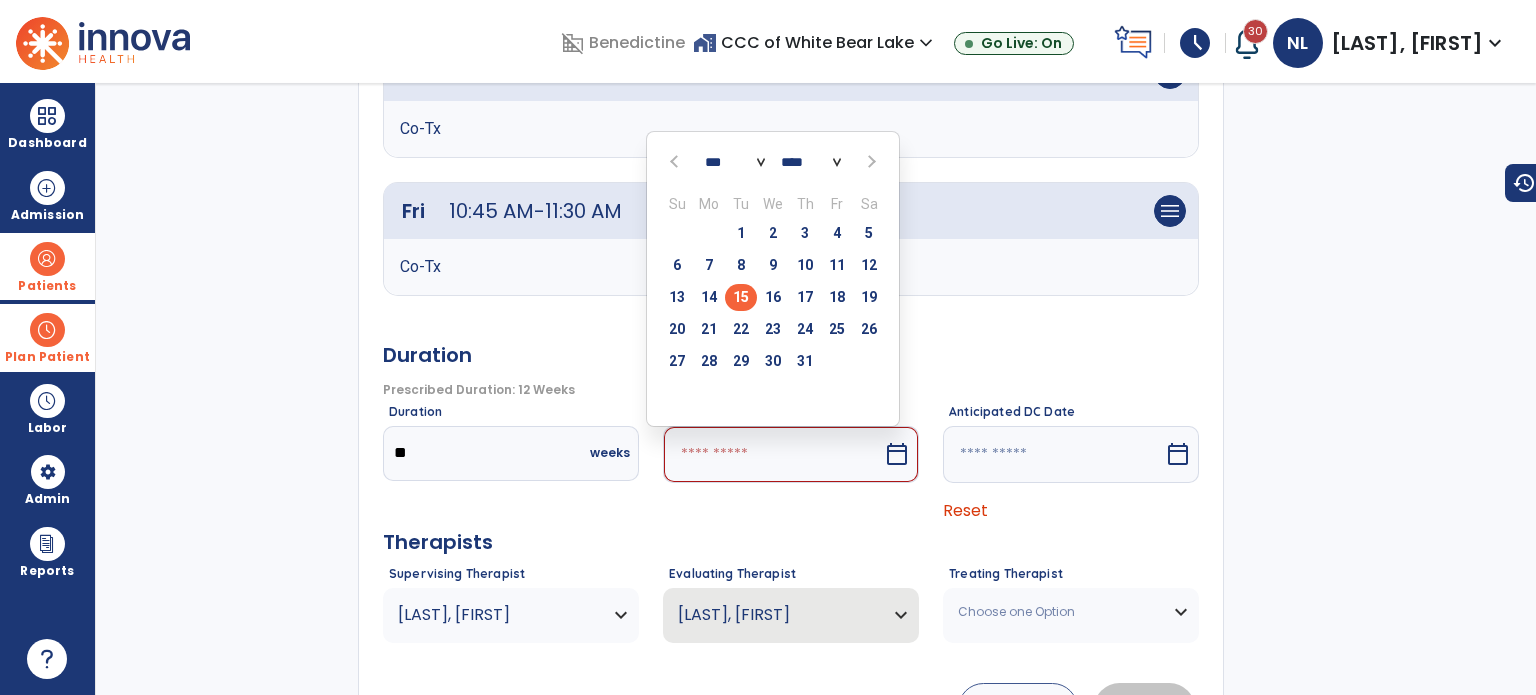 click on "15" at bounding box center (741, 297) 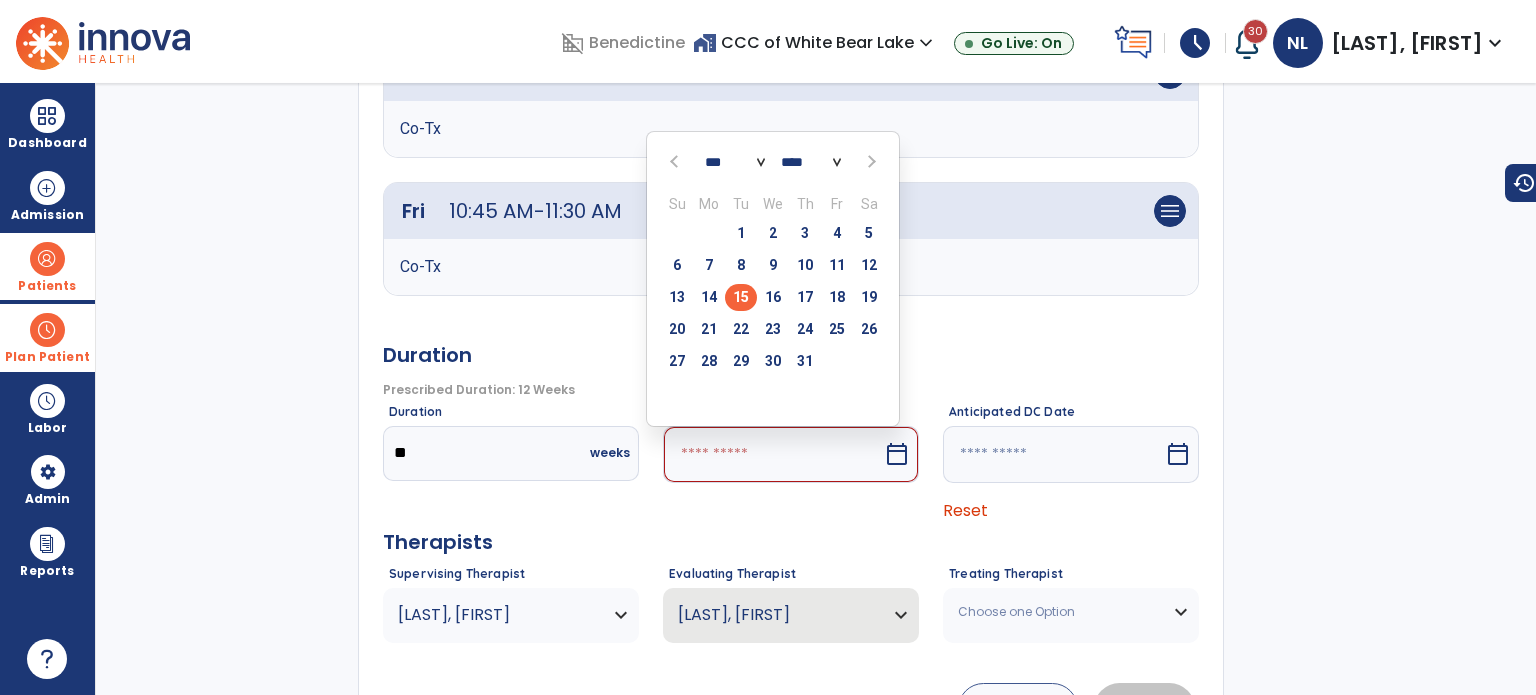 type on "*********" 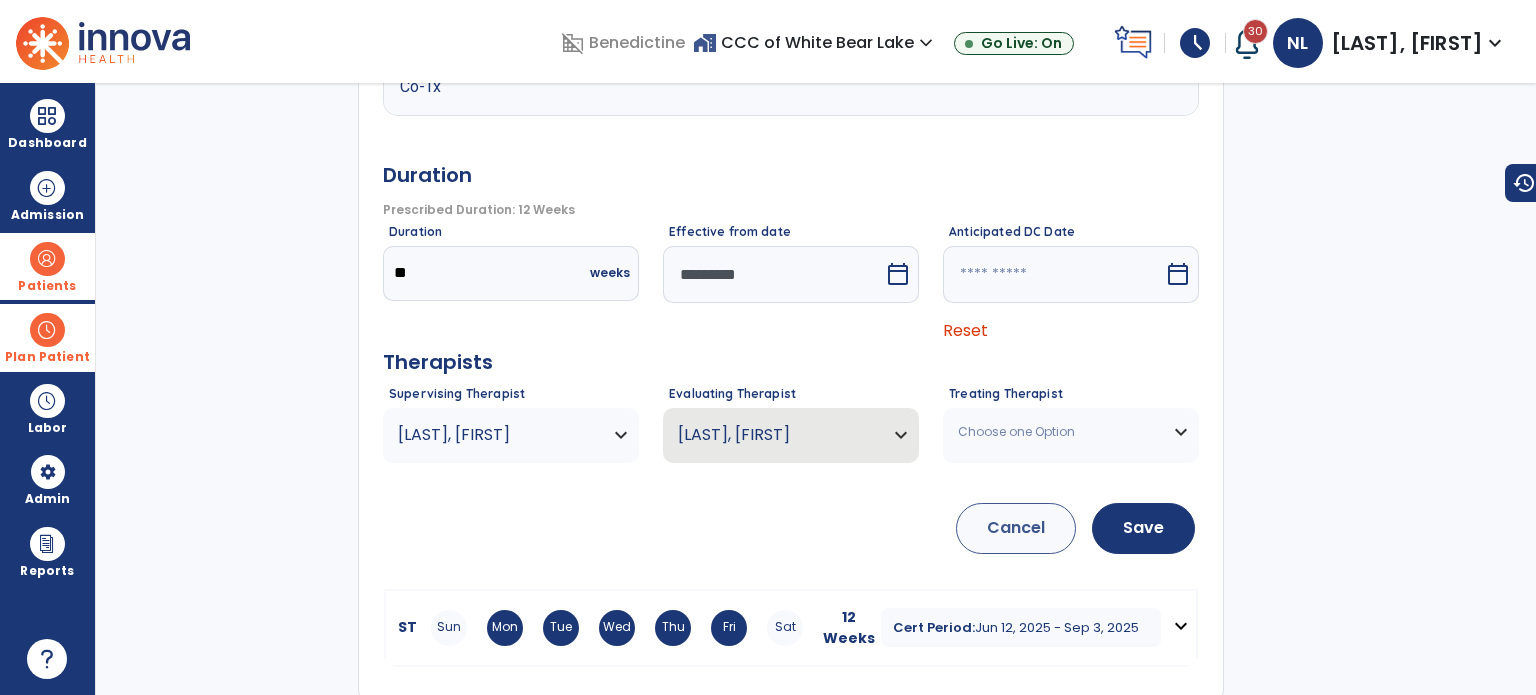 scroll, scrollTop: 1280, scrollLeft: 0, axis: vertical 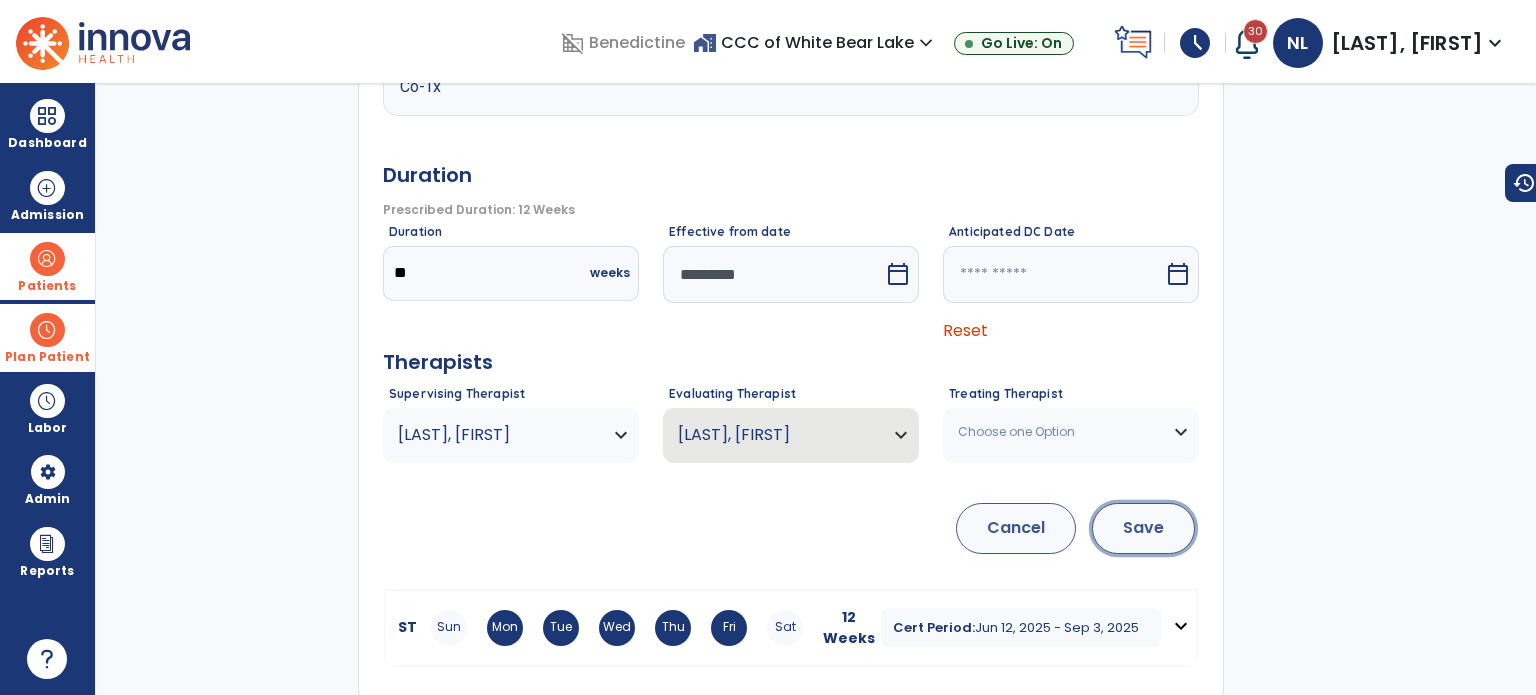click on "Save" at bounding box center [1143, 528] 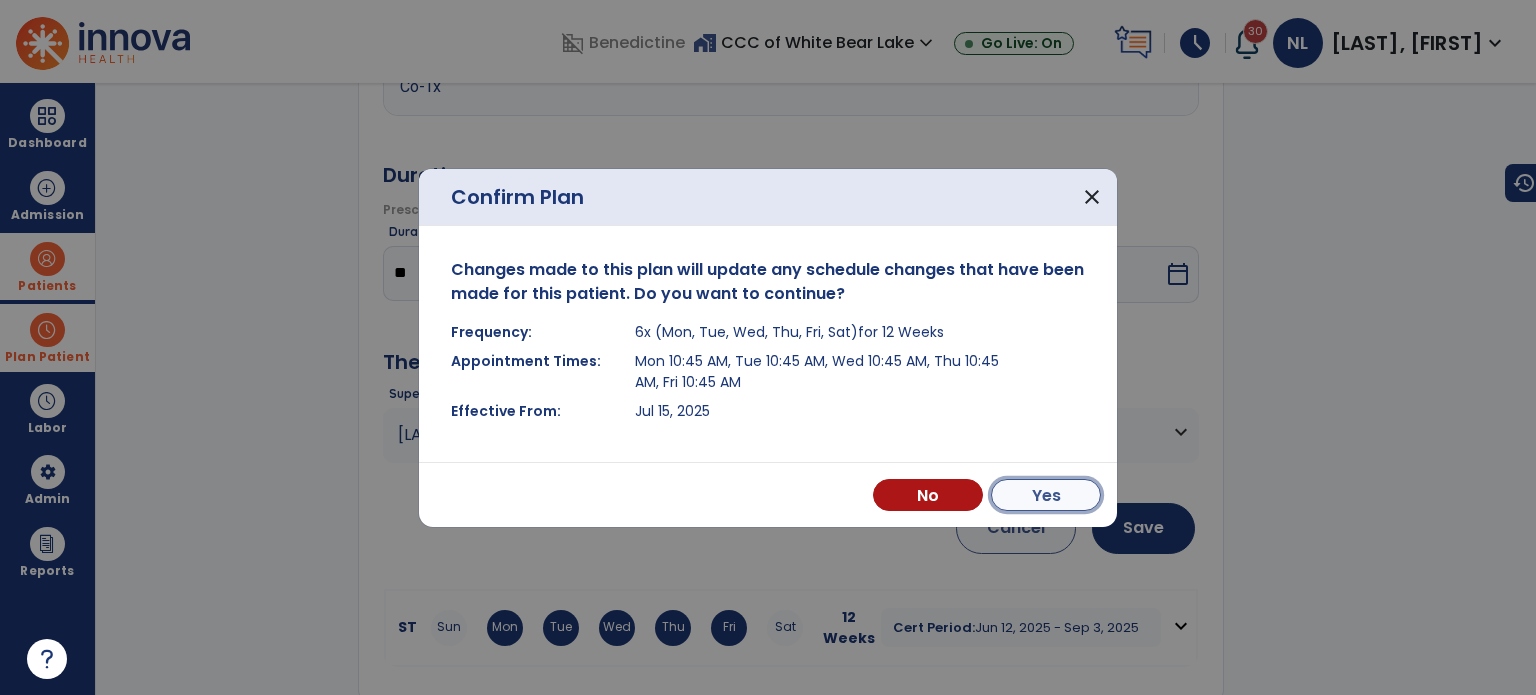 click on "Yes" at bounding box center [1046, 495] 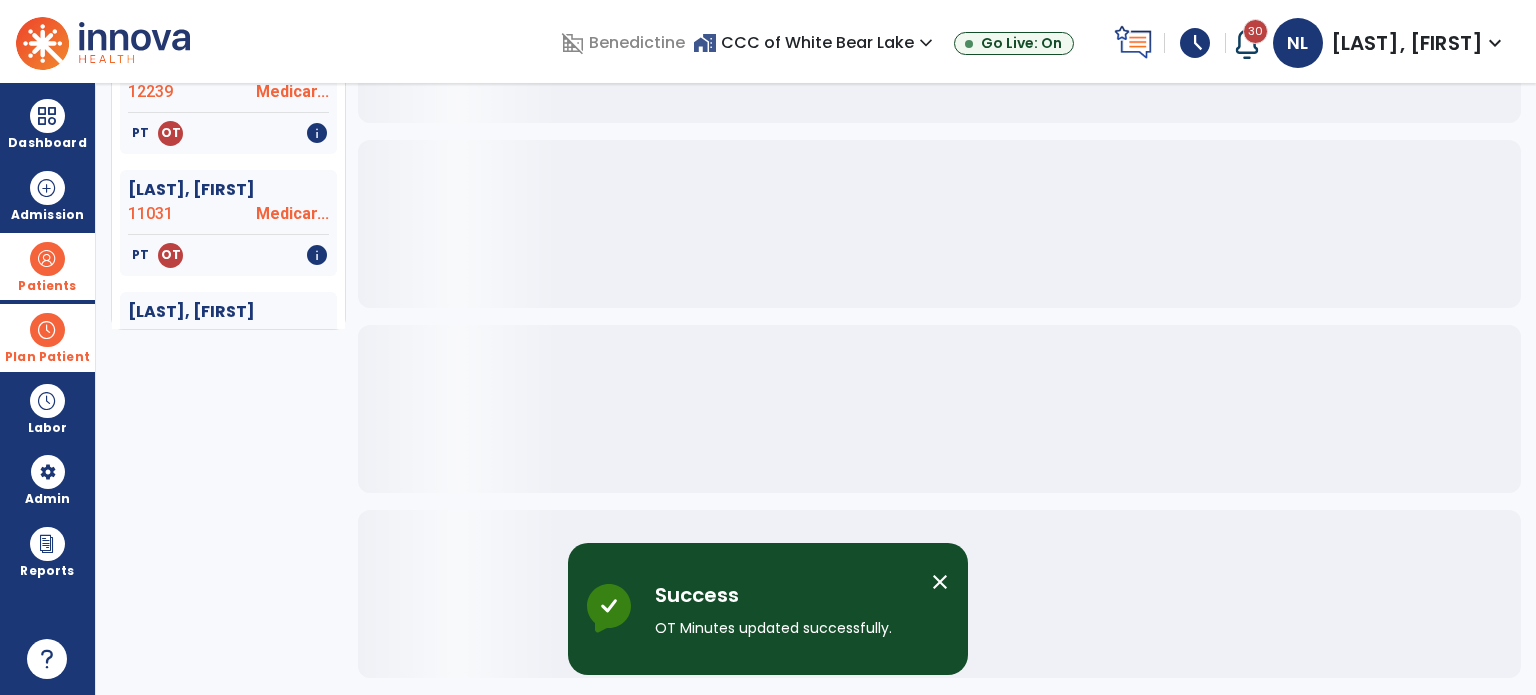 scroll, scrollTop: 379, scrollLeft: 0, axis: vertical 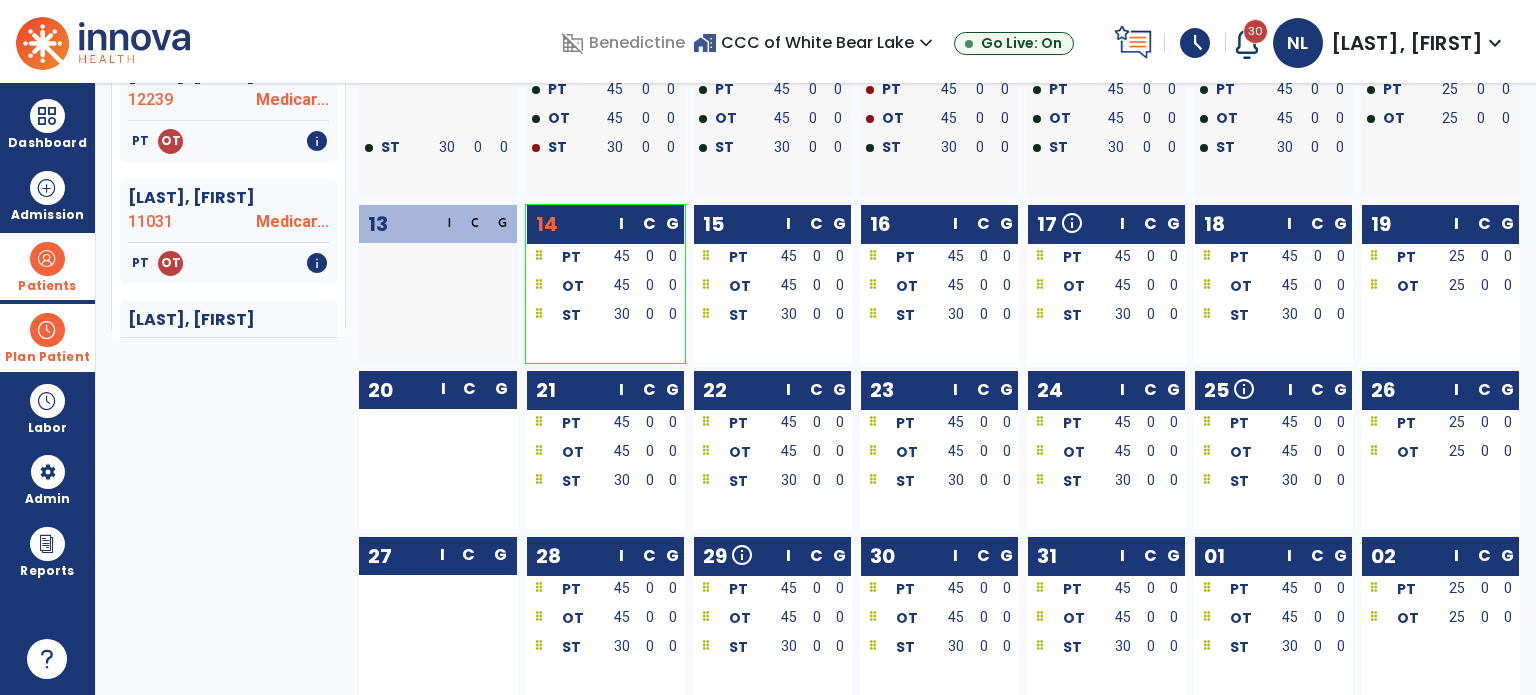 drag, startPoint x: 32, startPoint y: 255, endPoint x: 133, endPoint y: 291, distance: 107.22407 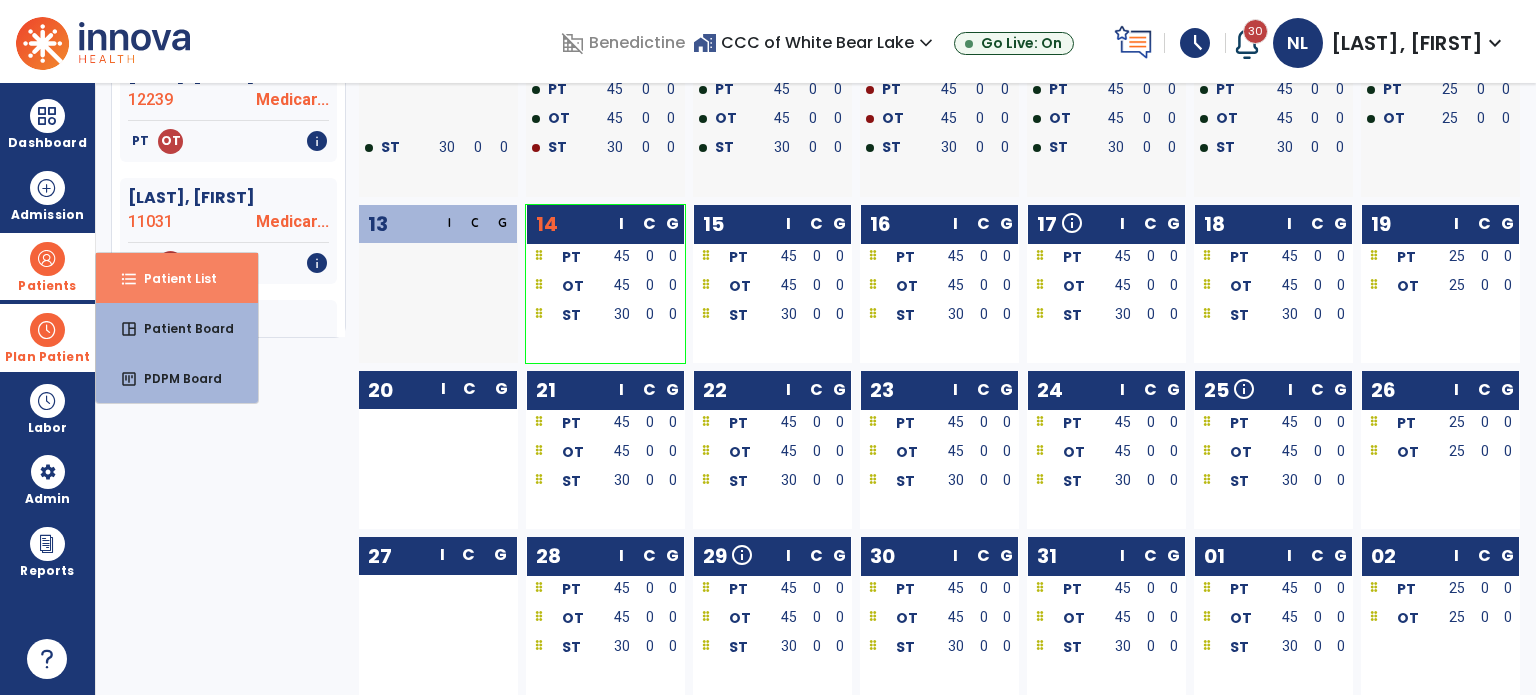 click on "Patient List" at bounding box center [172, 278] 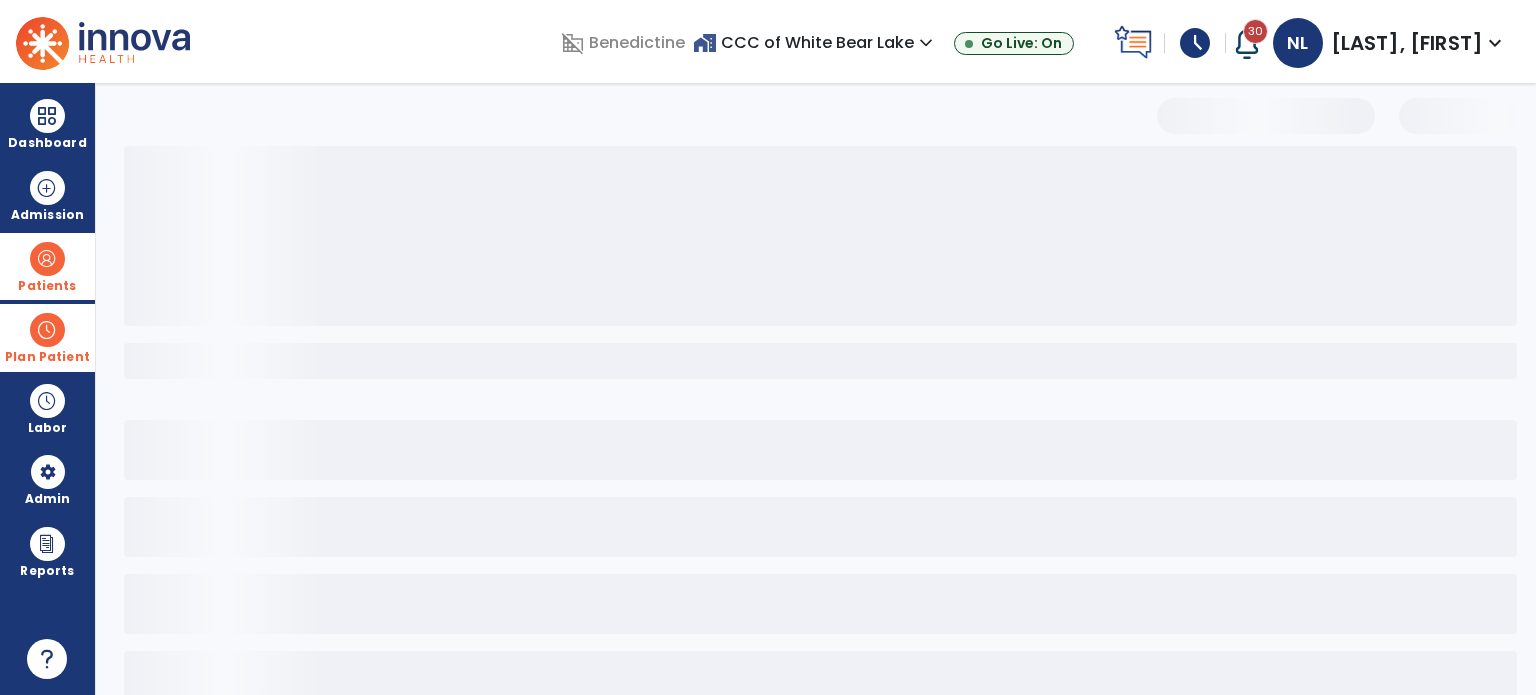 scroll, scrollTop: 46, scrollLeft: 0, axis: vertical 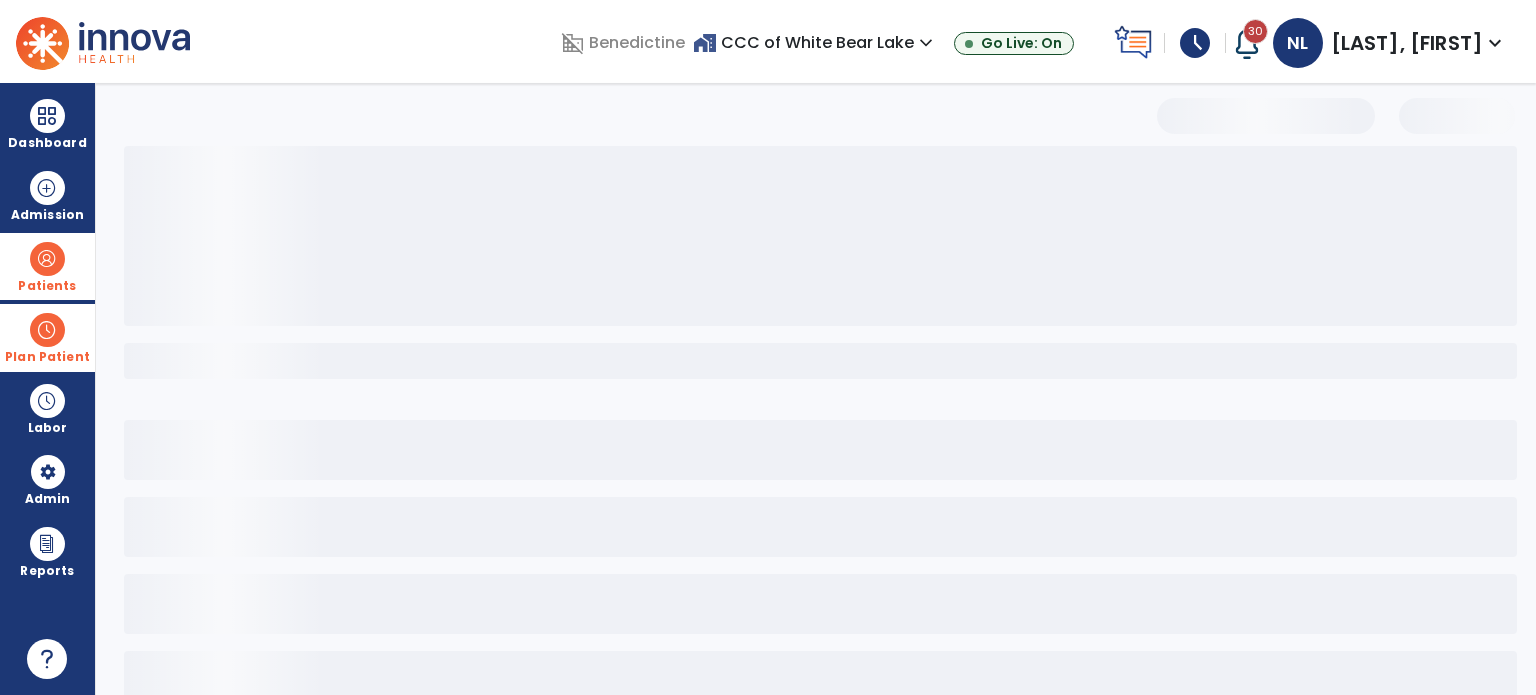select on "***" 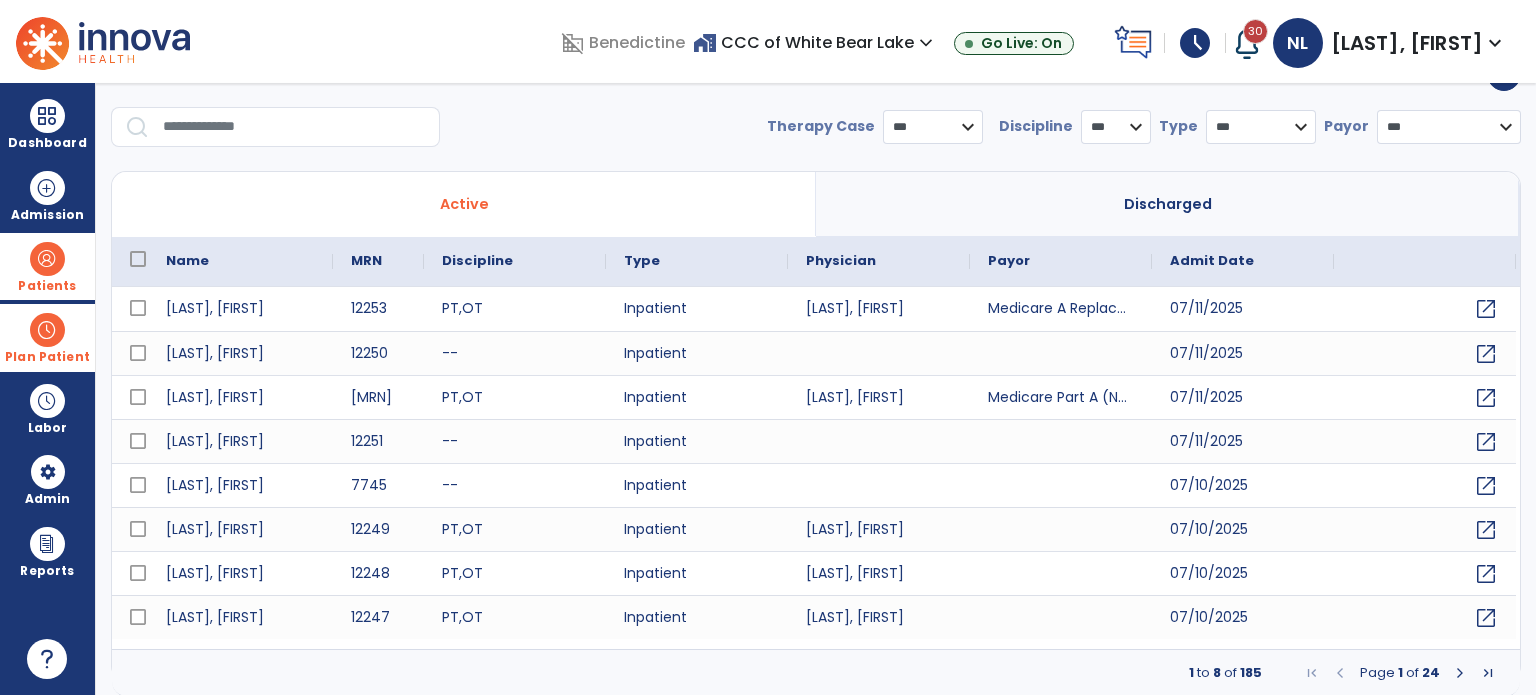 click at bounding box center [294, 127] 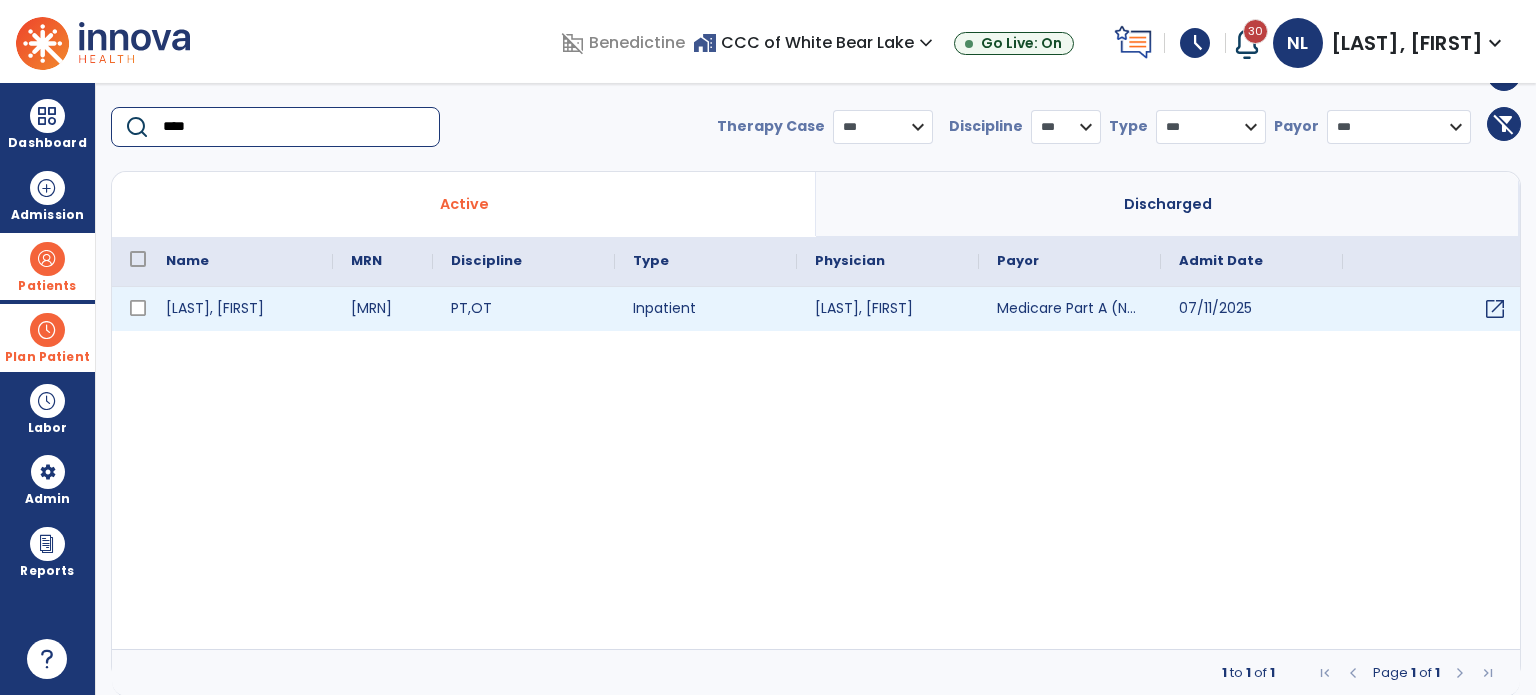 type on "****" 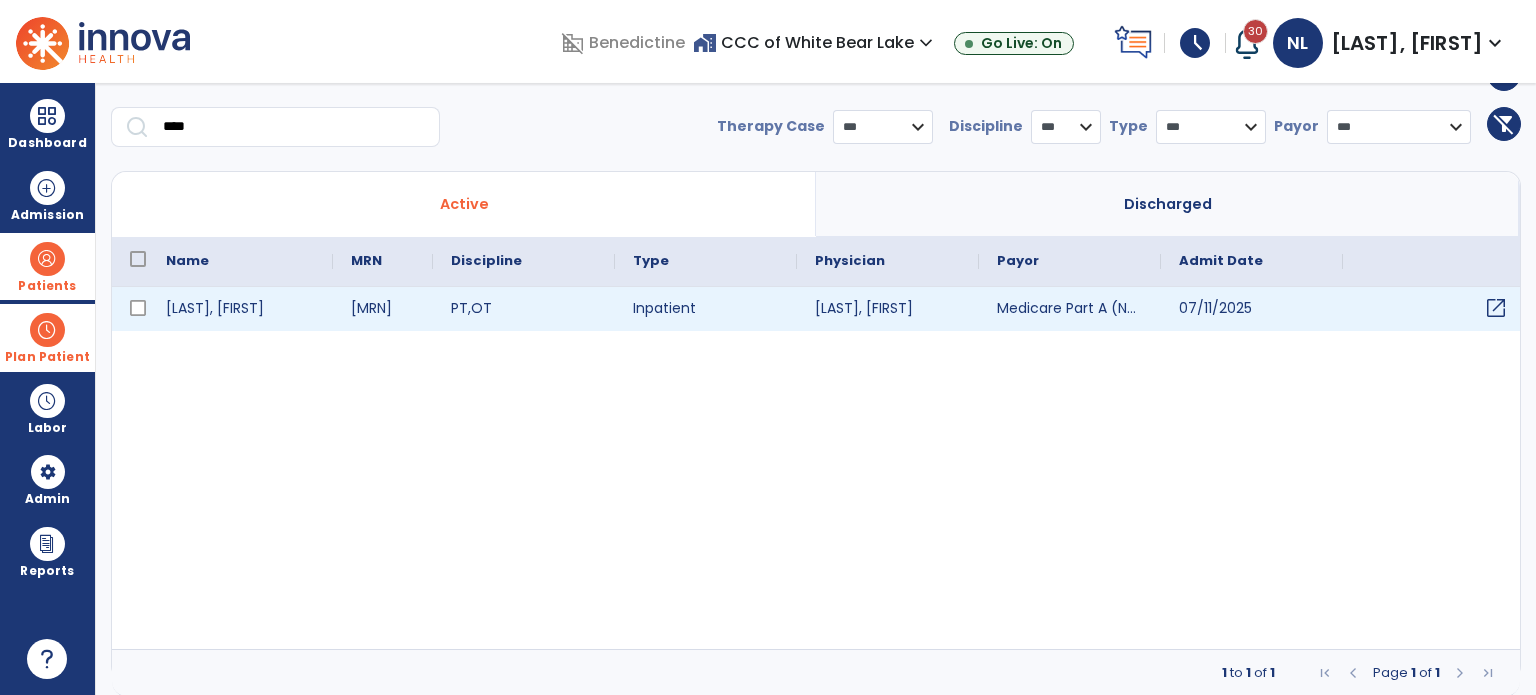 click on "open_in_new" at bounding box center [1496, 308] 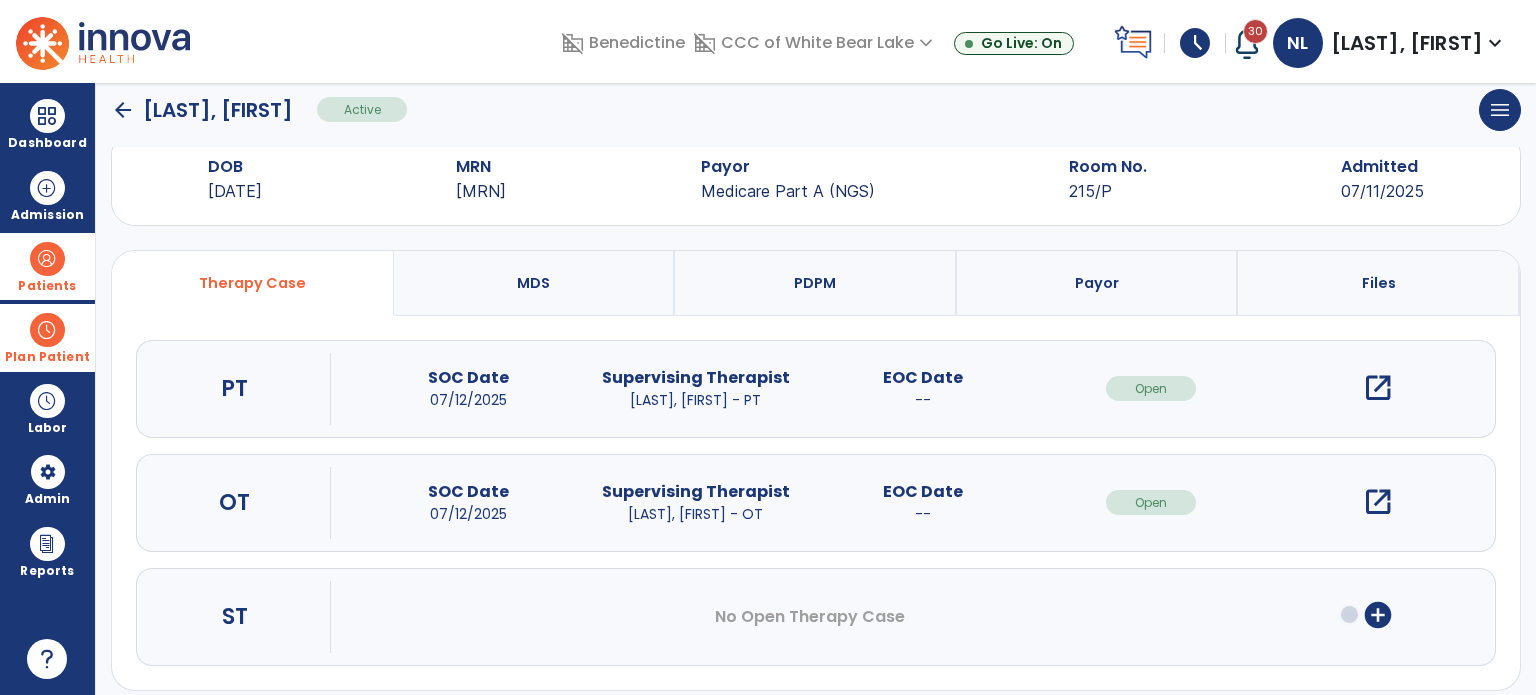 click on "open_in_new" at bounding box center [1378, 502] 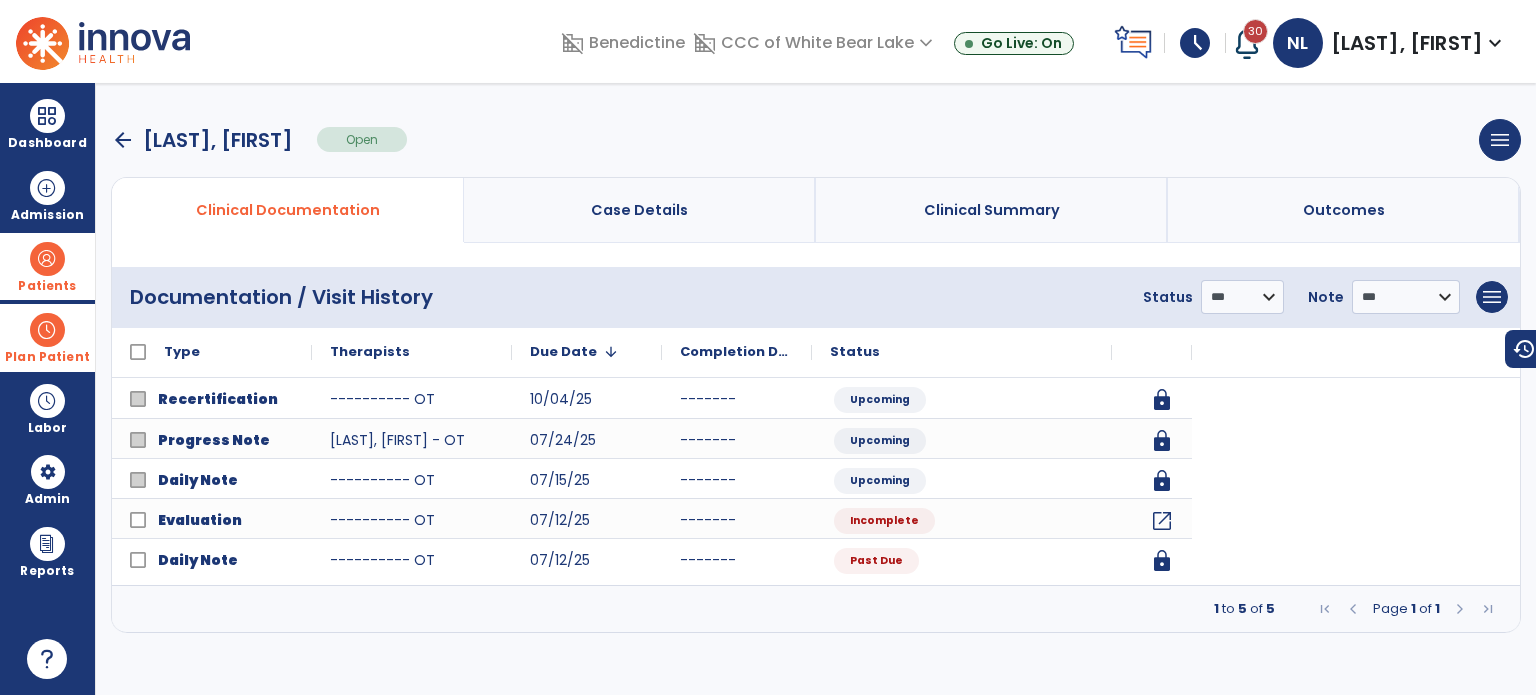scroll, scrollTop: 0, scrollLeft: 0, axis: both 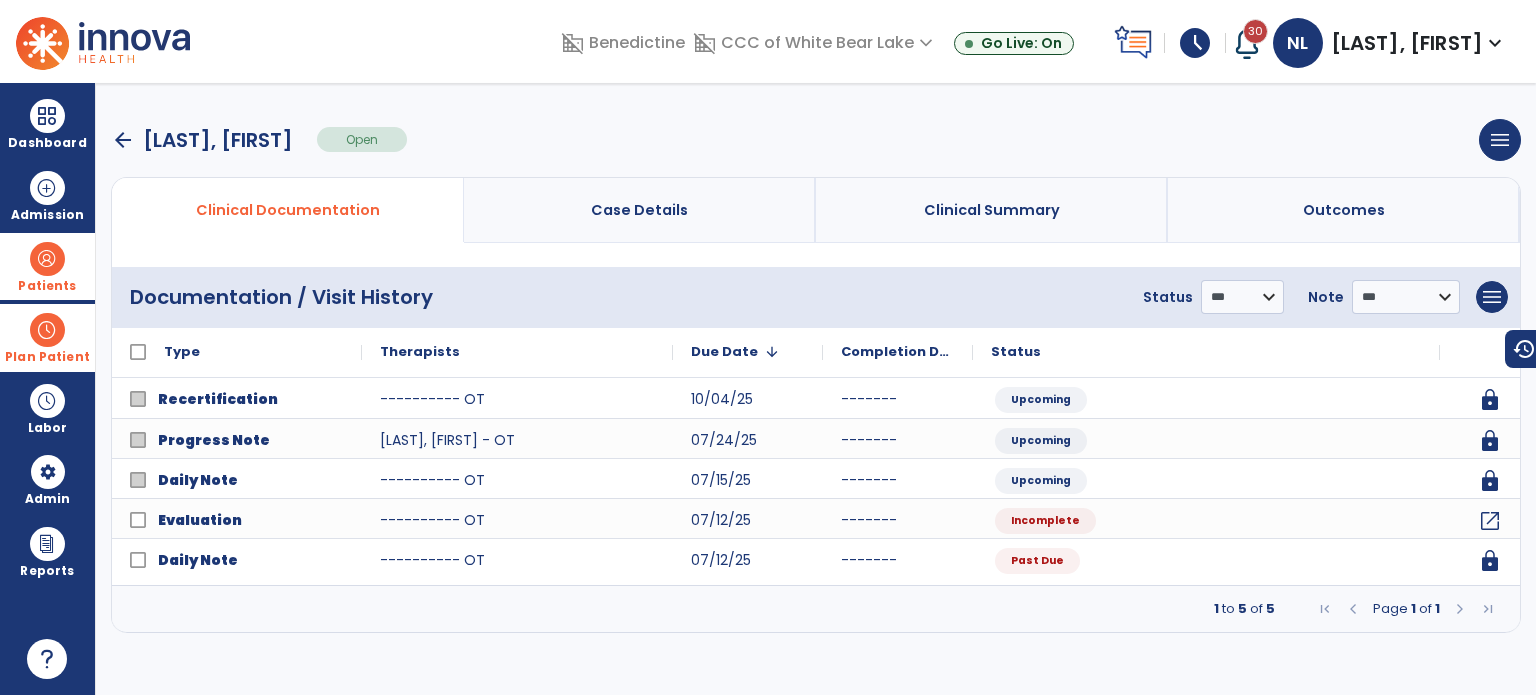 click on "Plan Patient" at bounding box center (47, 266) 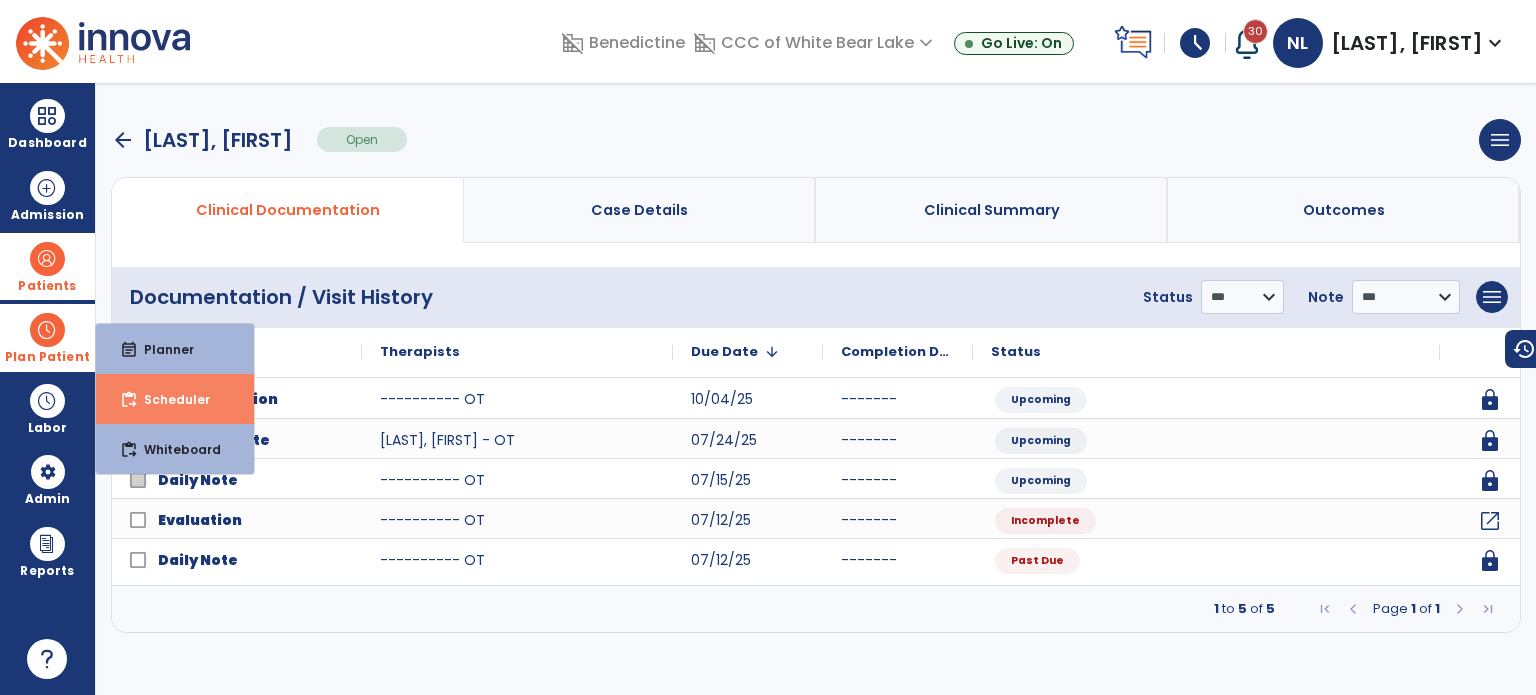 click on "Scheduler" at bounding box center [169, 399] 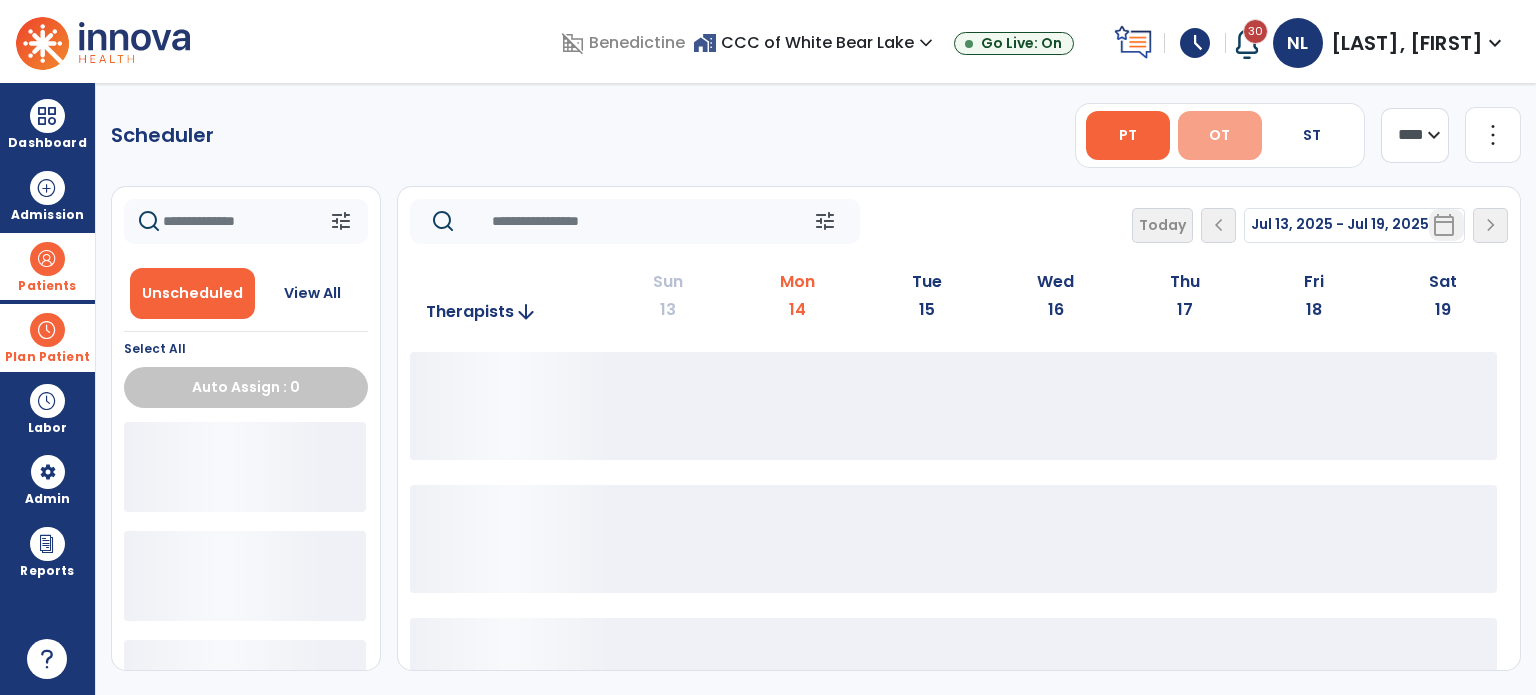 click on "OT" at bounding box center [1219, 135] 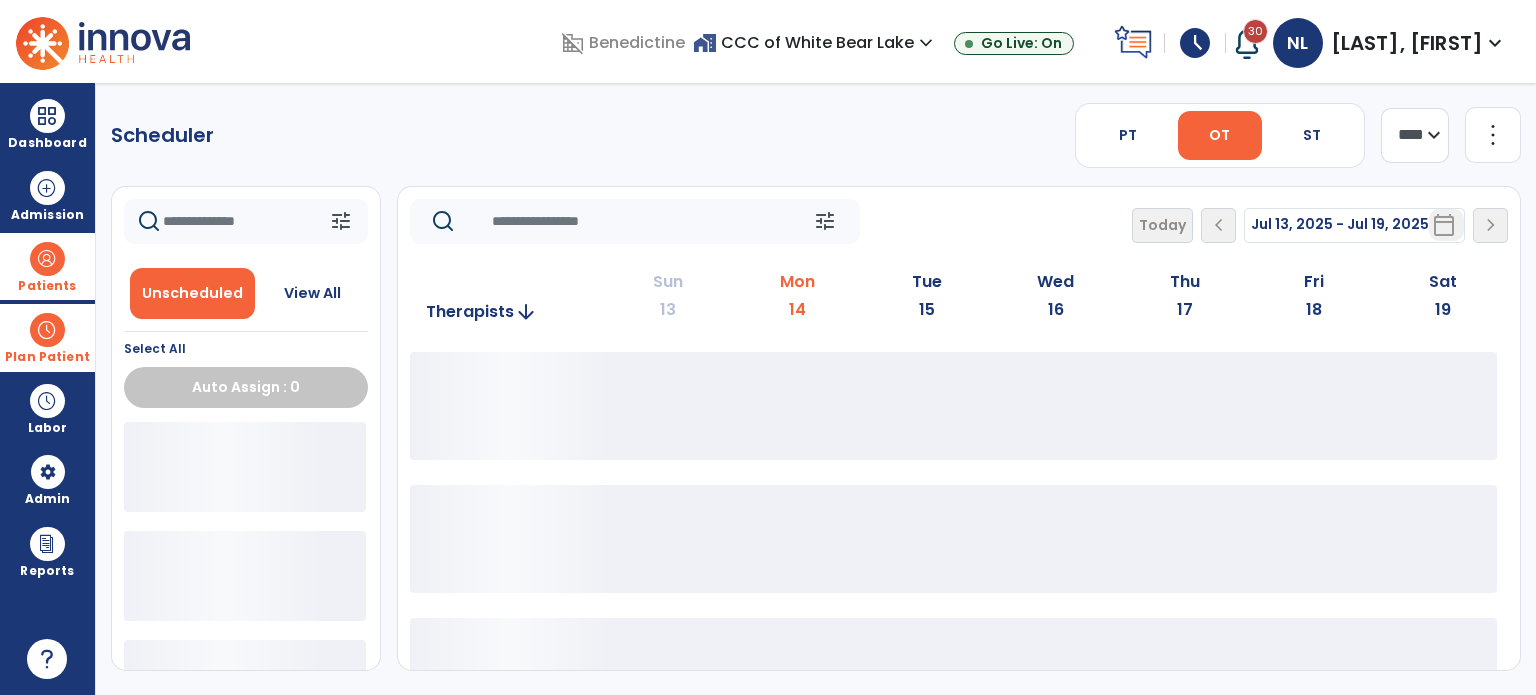 drag, startPoint x: 1390, startPoint y: 135, endPoint x: 1394, endPoint y: 159, distance: 24.33105 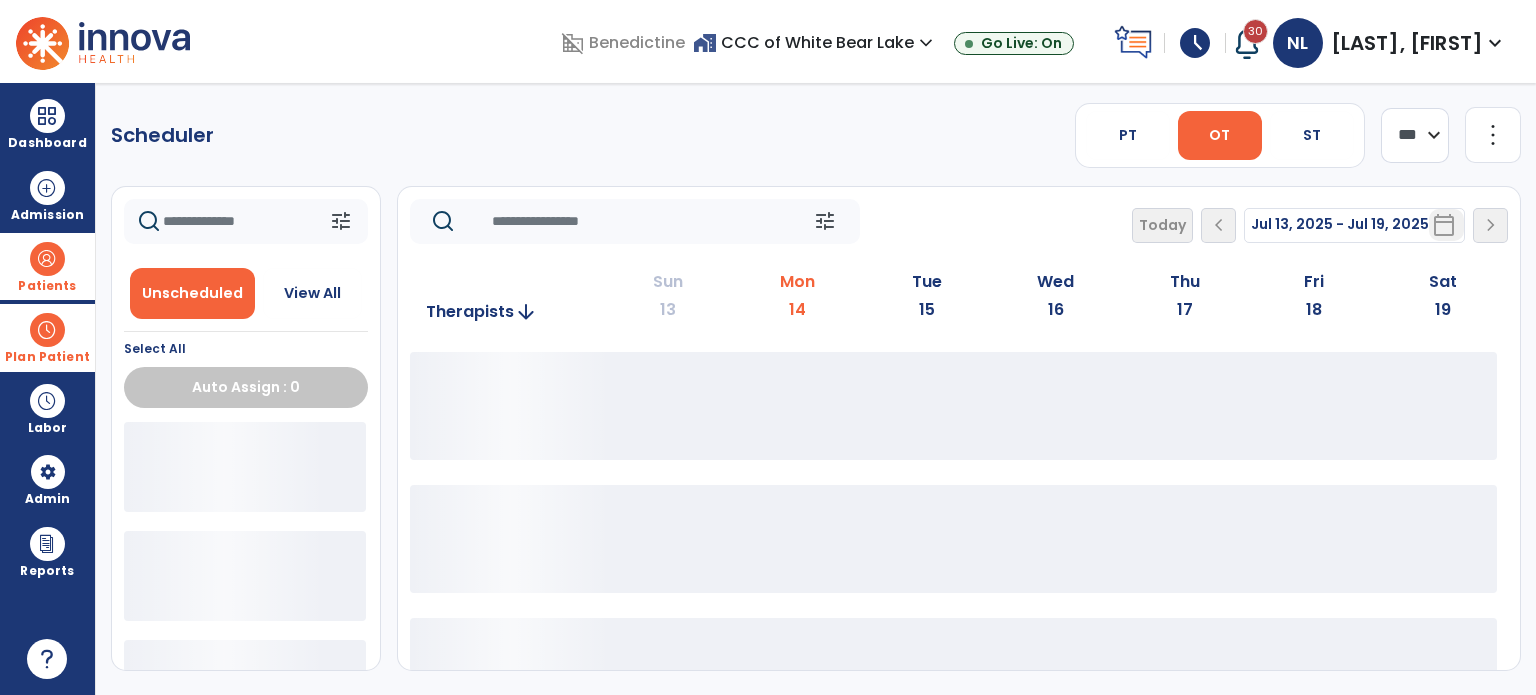 click on "**** ***" 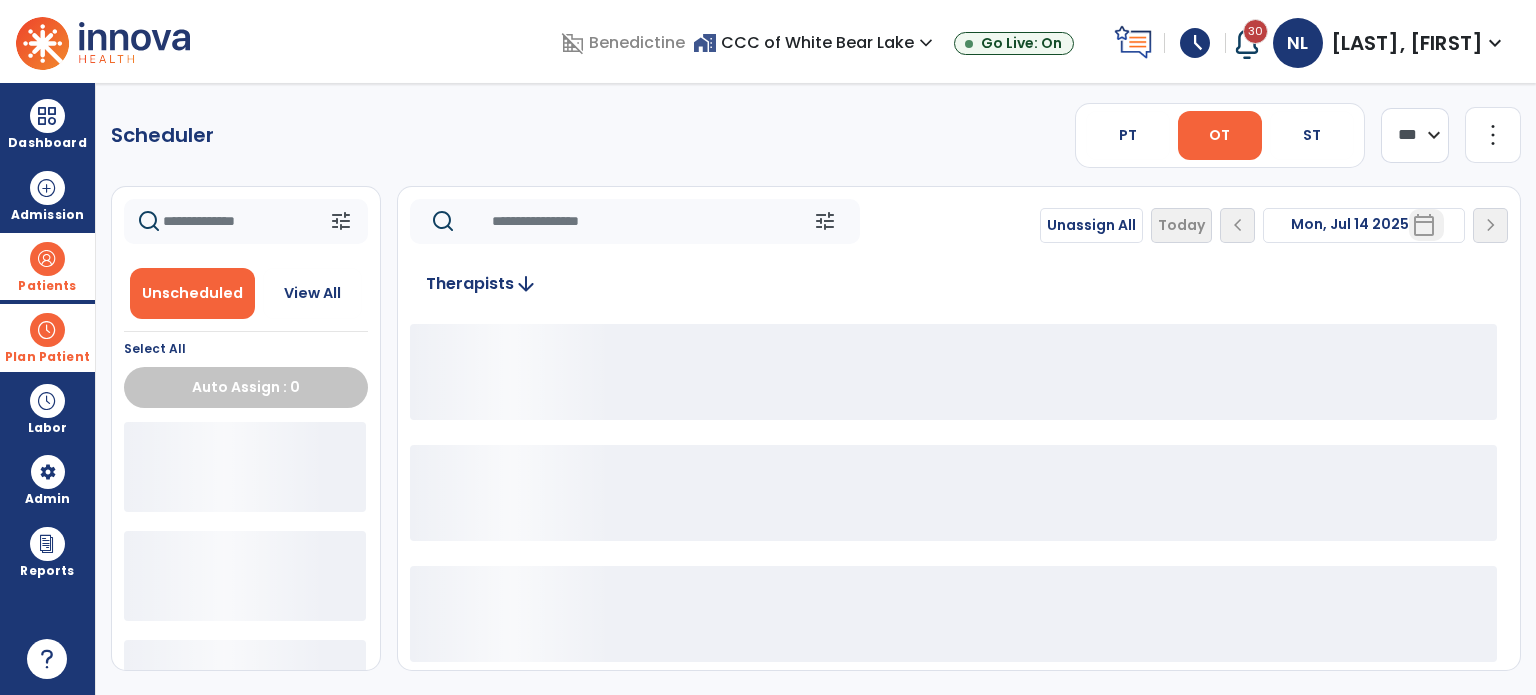 click on "calendar_today" at bounding box center [1424, 225] 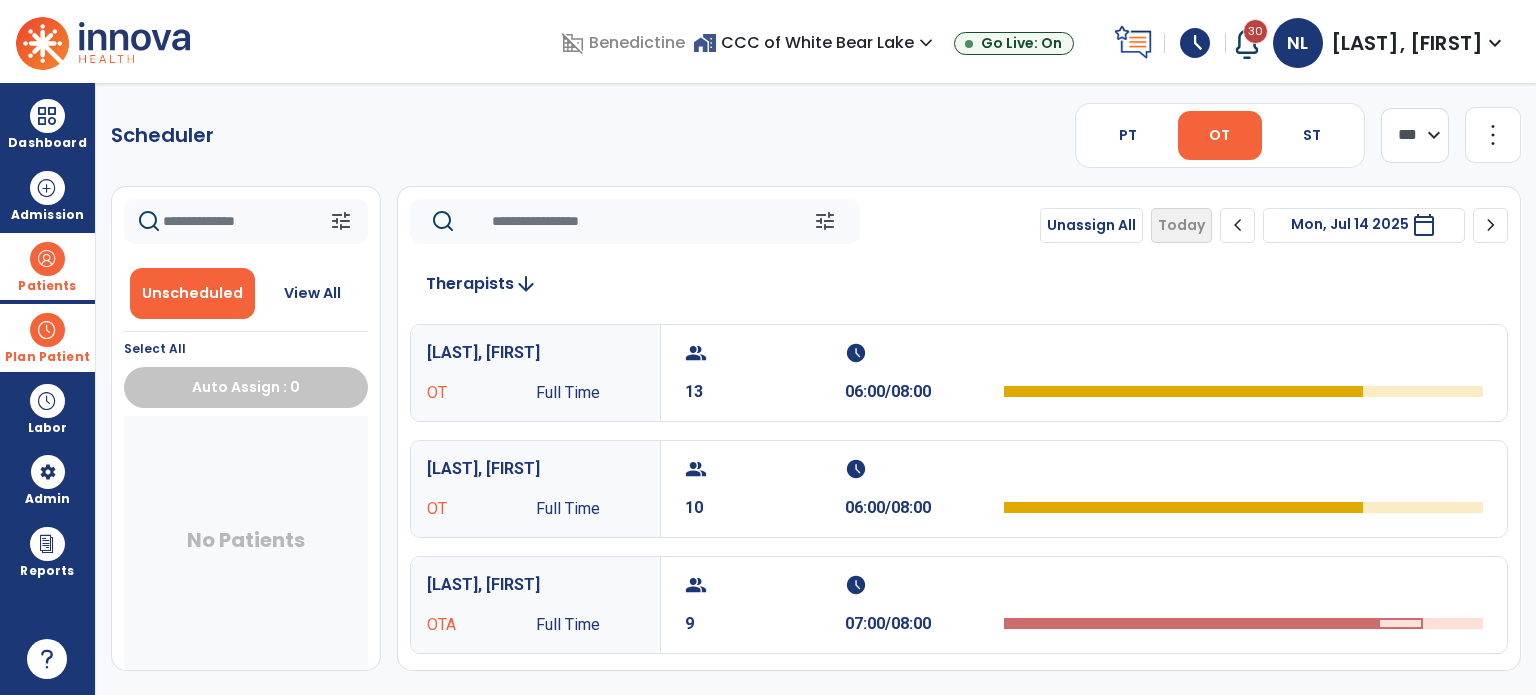 click on "calendar_today" at bounding box center [1424, 225] 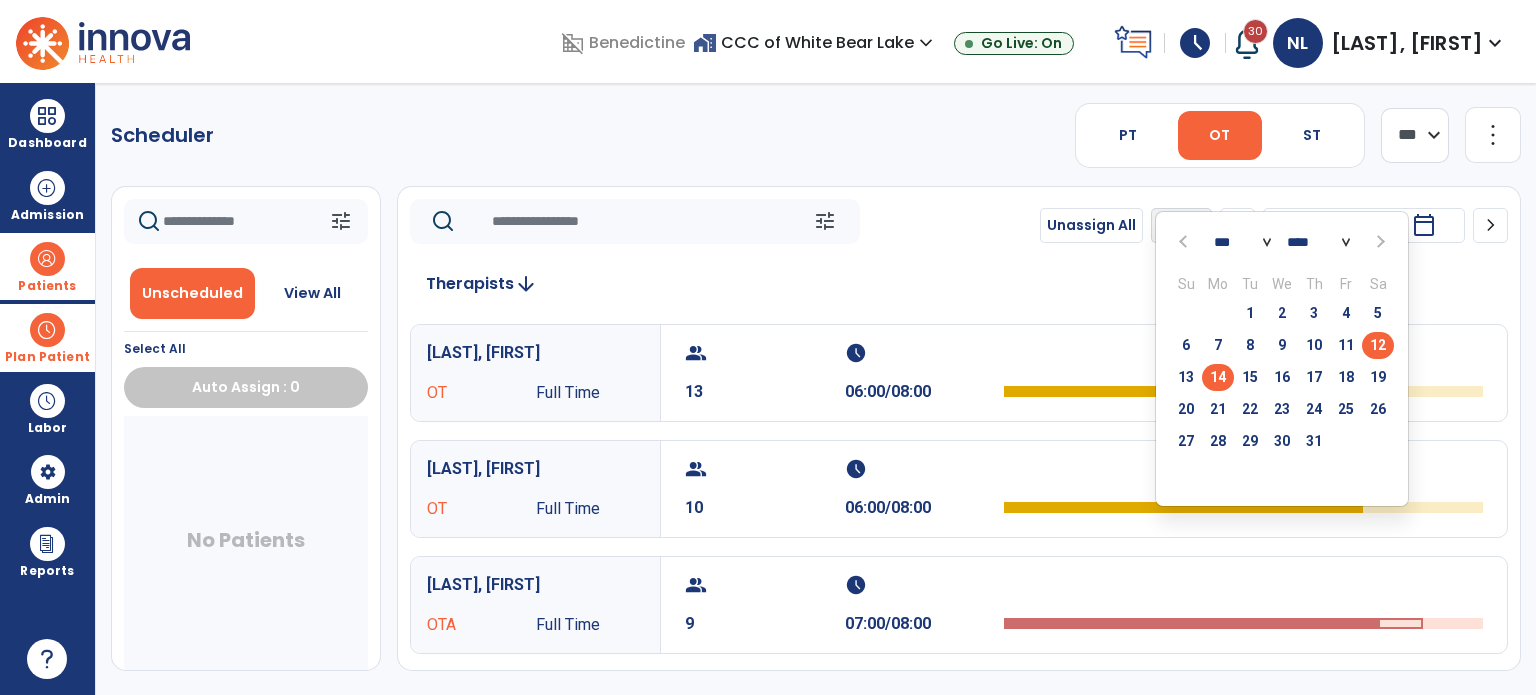click on "12" at bounding box center [1378, 345] 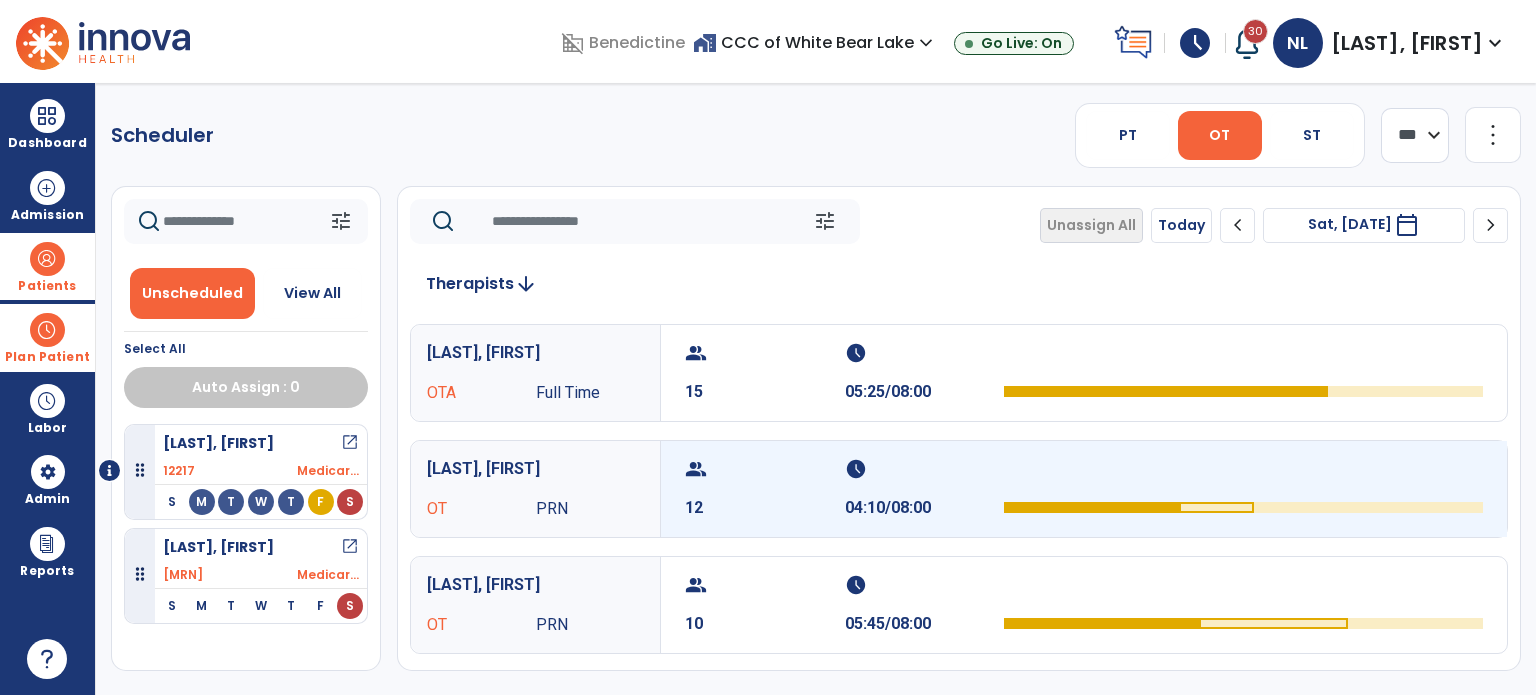 click on "12" at bounding box center (765, 508) 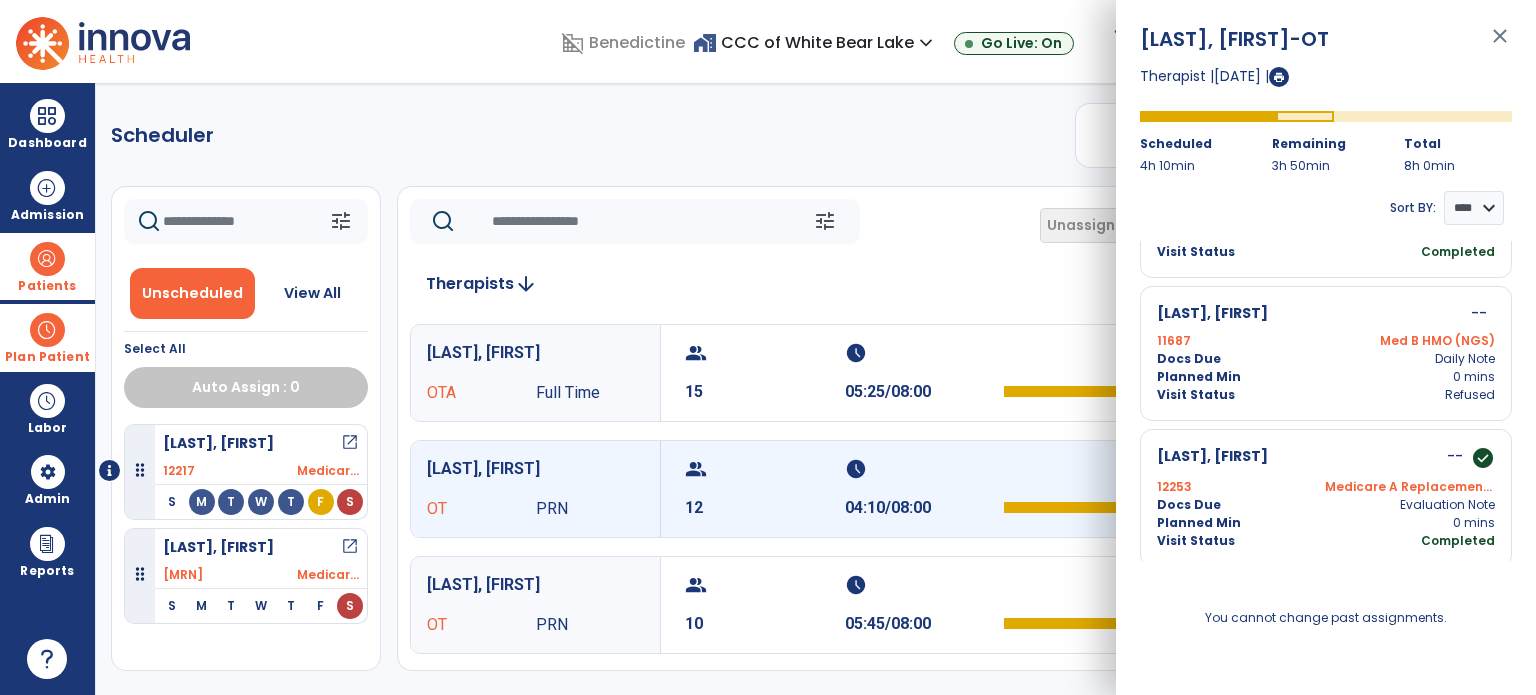 scroll, scrollTop: 0, scrollLeft: 0, axis: both 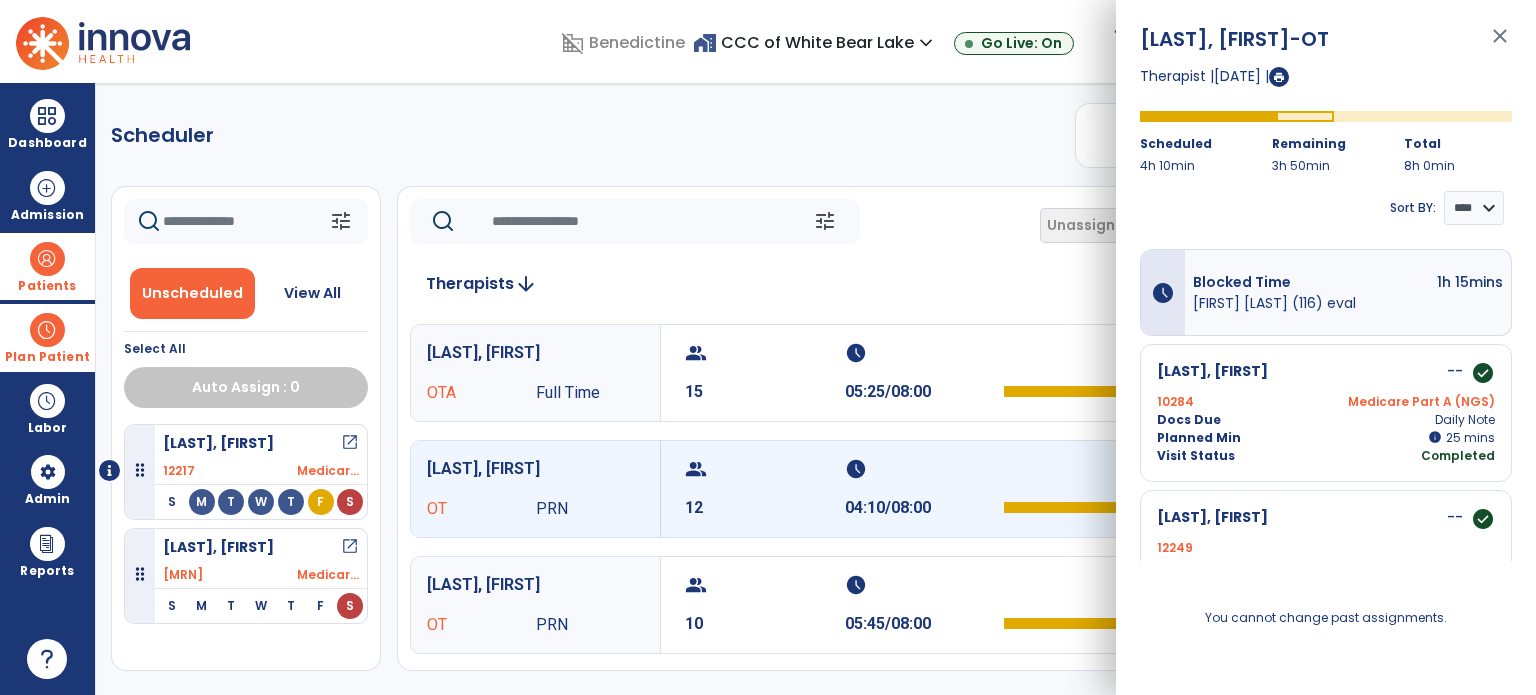 click on "close" at bounding box center [1500, 45] 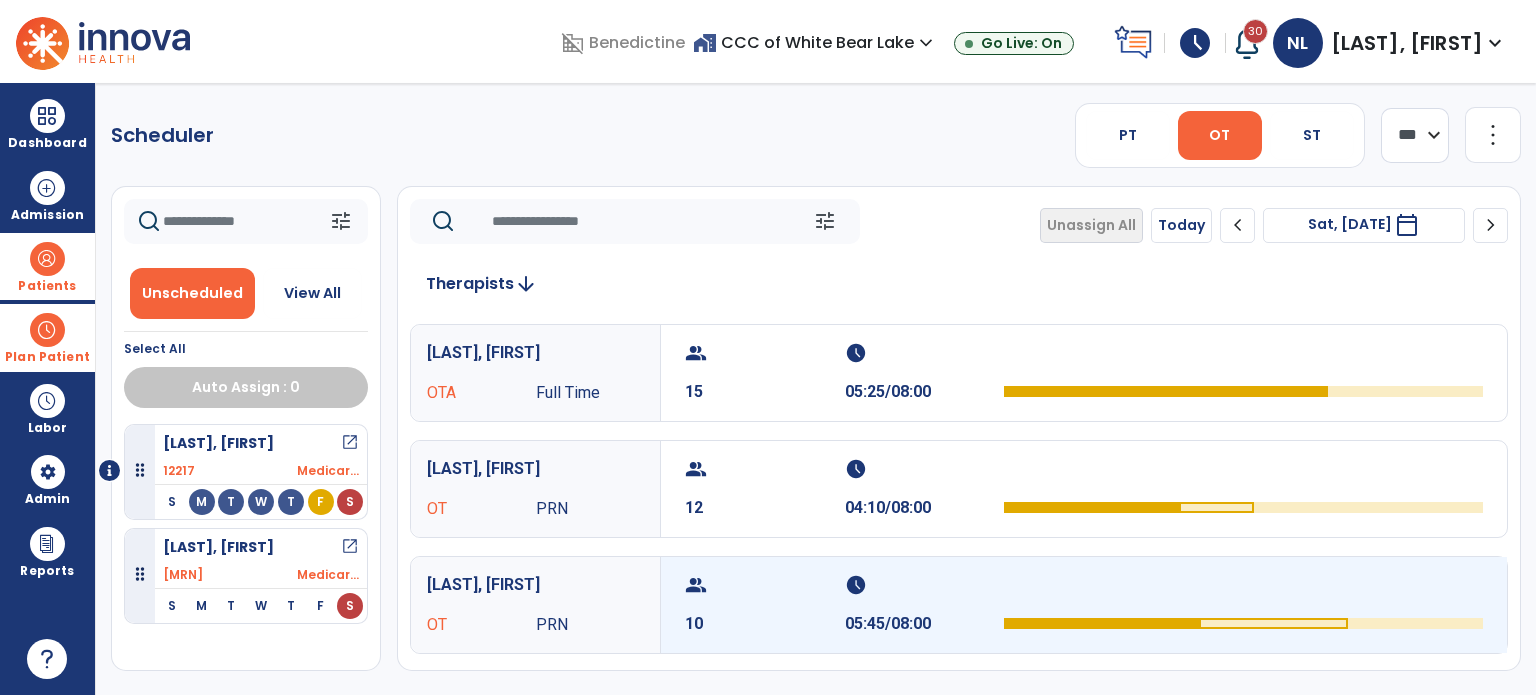 click on "schedule  05:45/08:00" at bounding box center (925, 605) 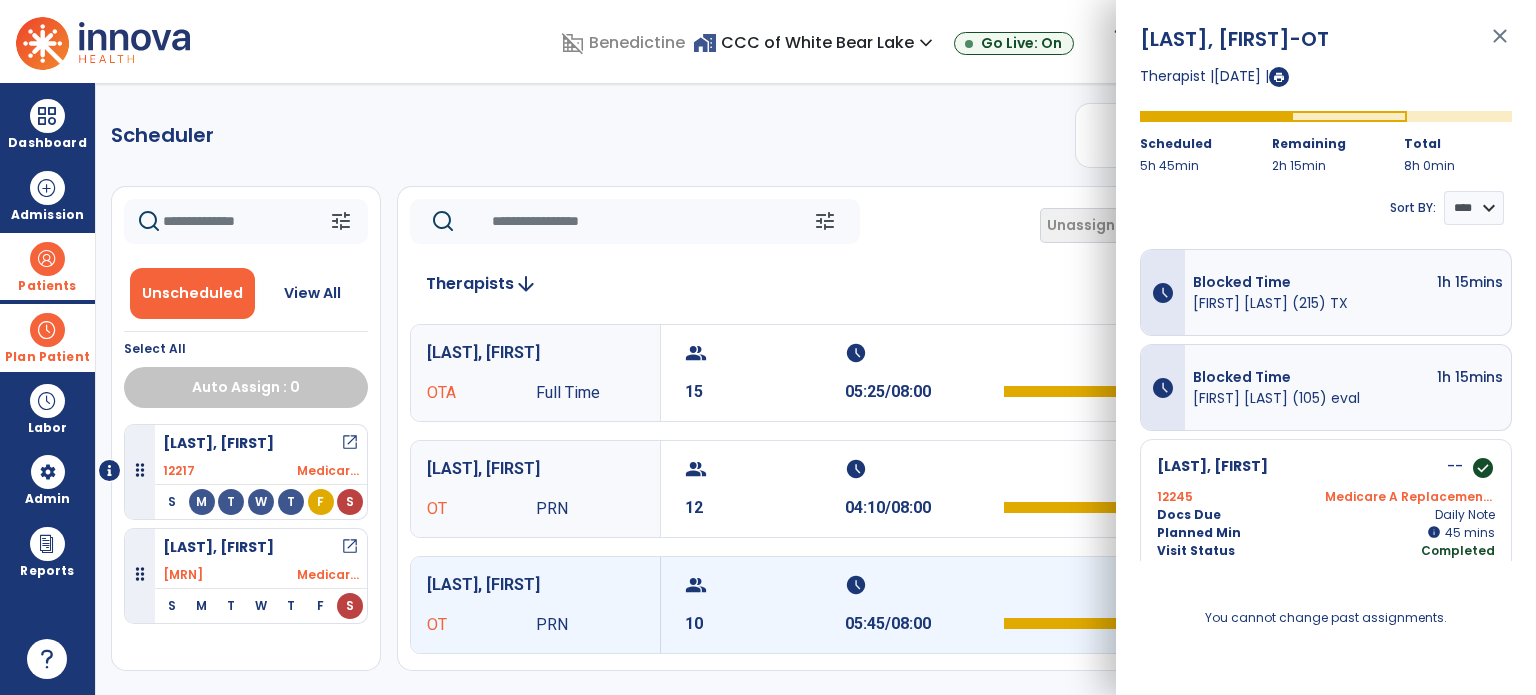 click on "close" at bounding box center [1500, 45] 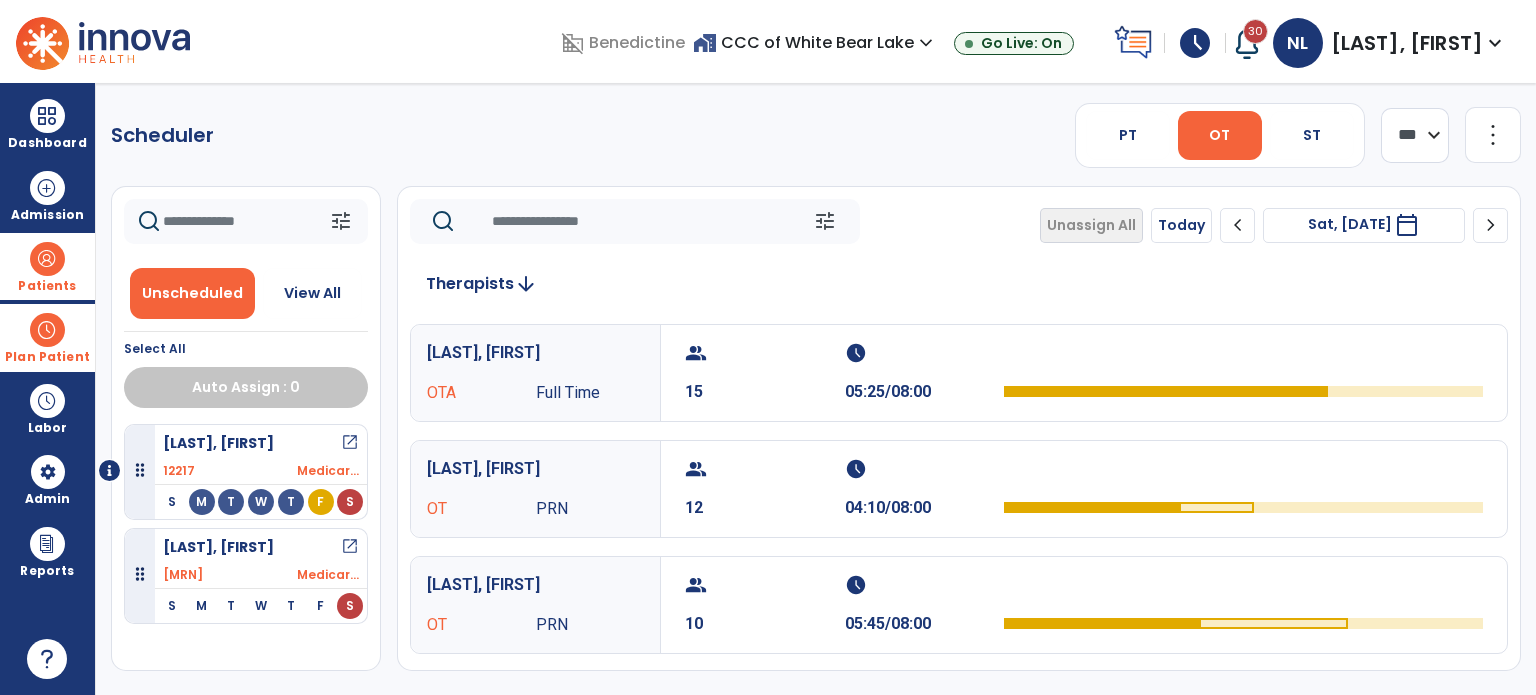 click on "Patients" at bounding box center [47, 266] 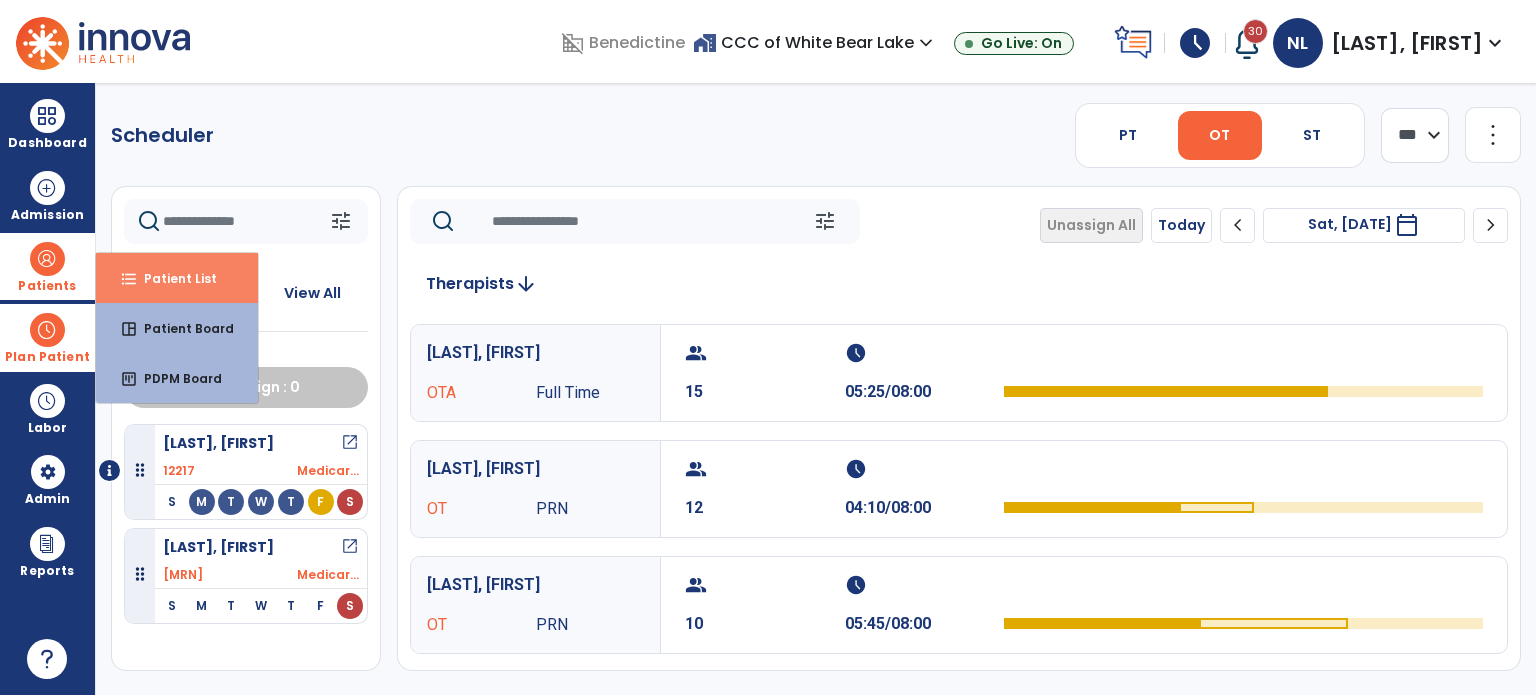 click on "Patient List" at bounding box center [172, 278] 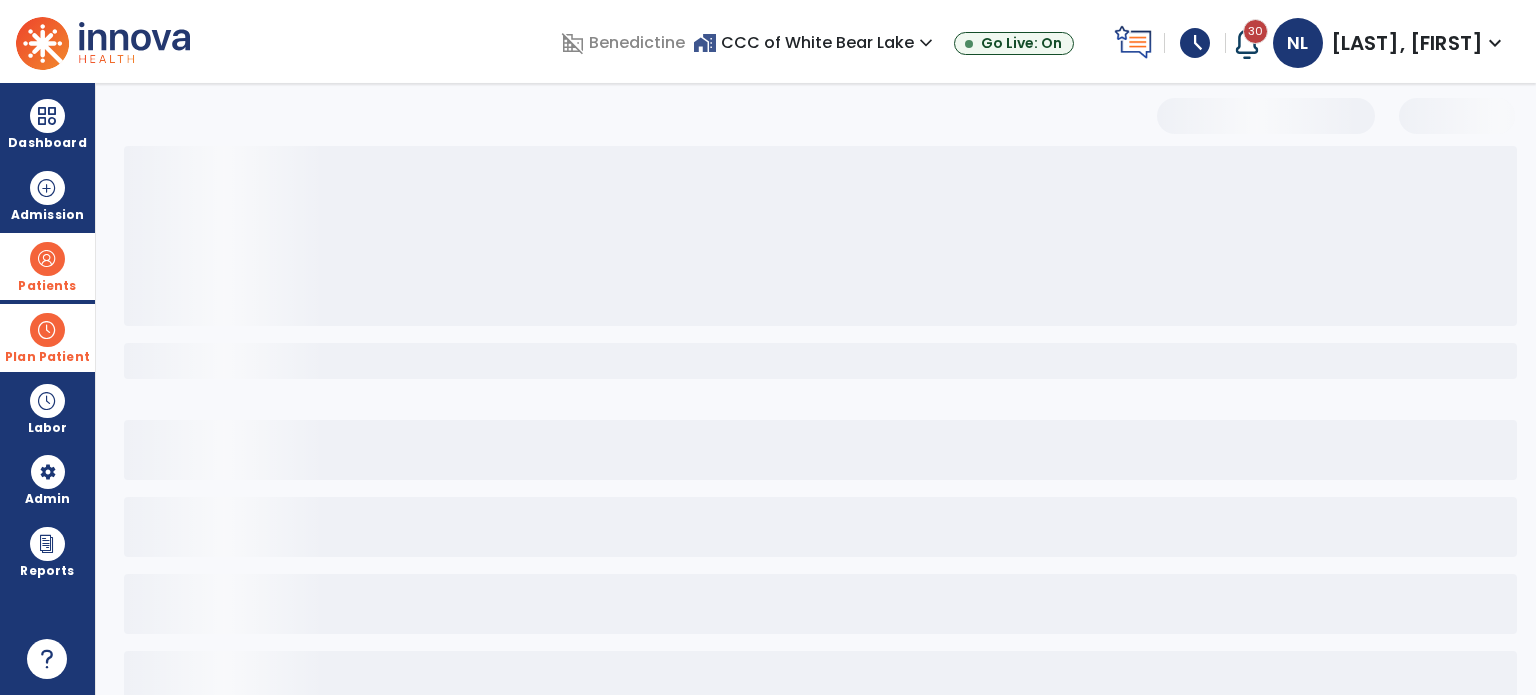 select on "***" 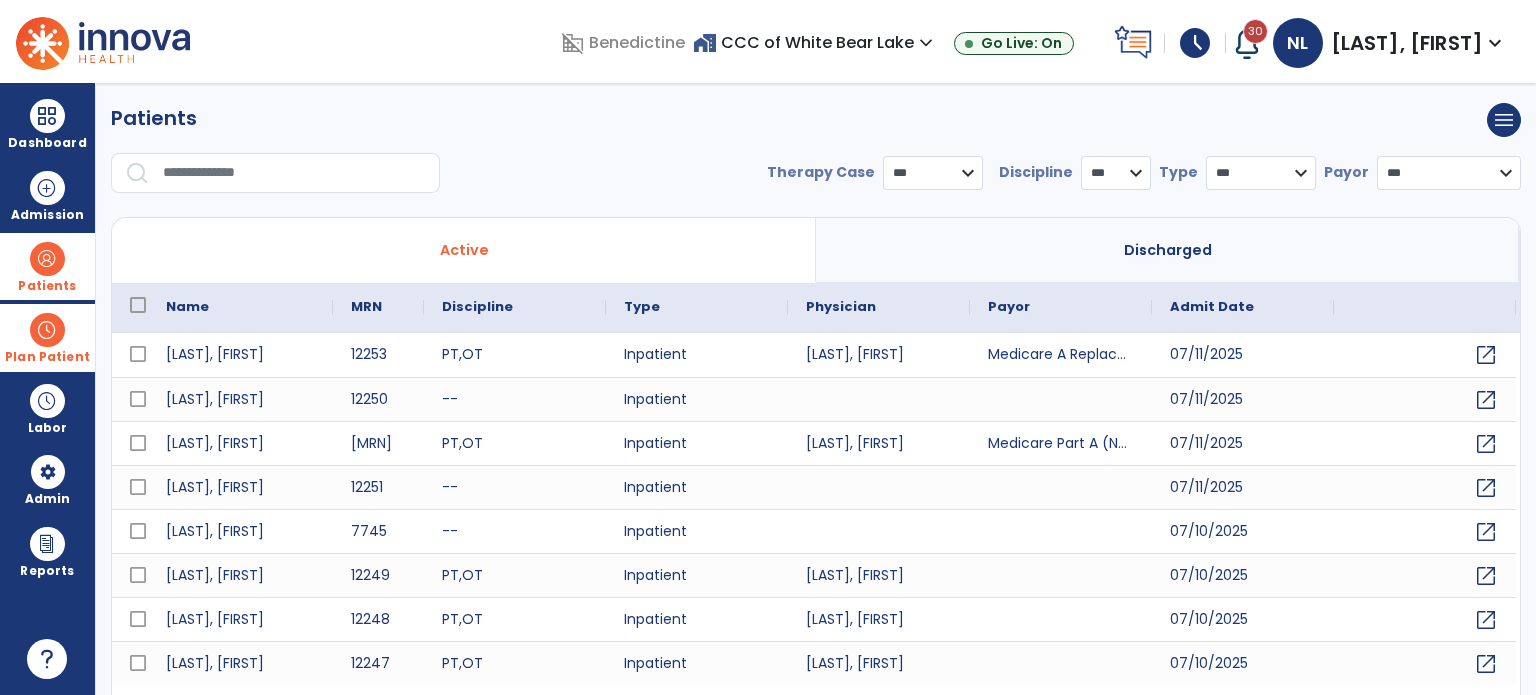 click at bounding box center [294, 173] 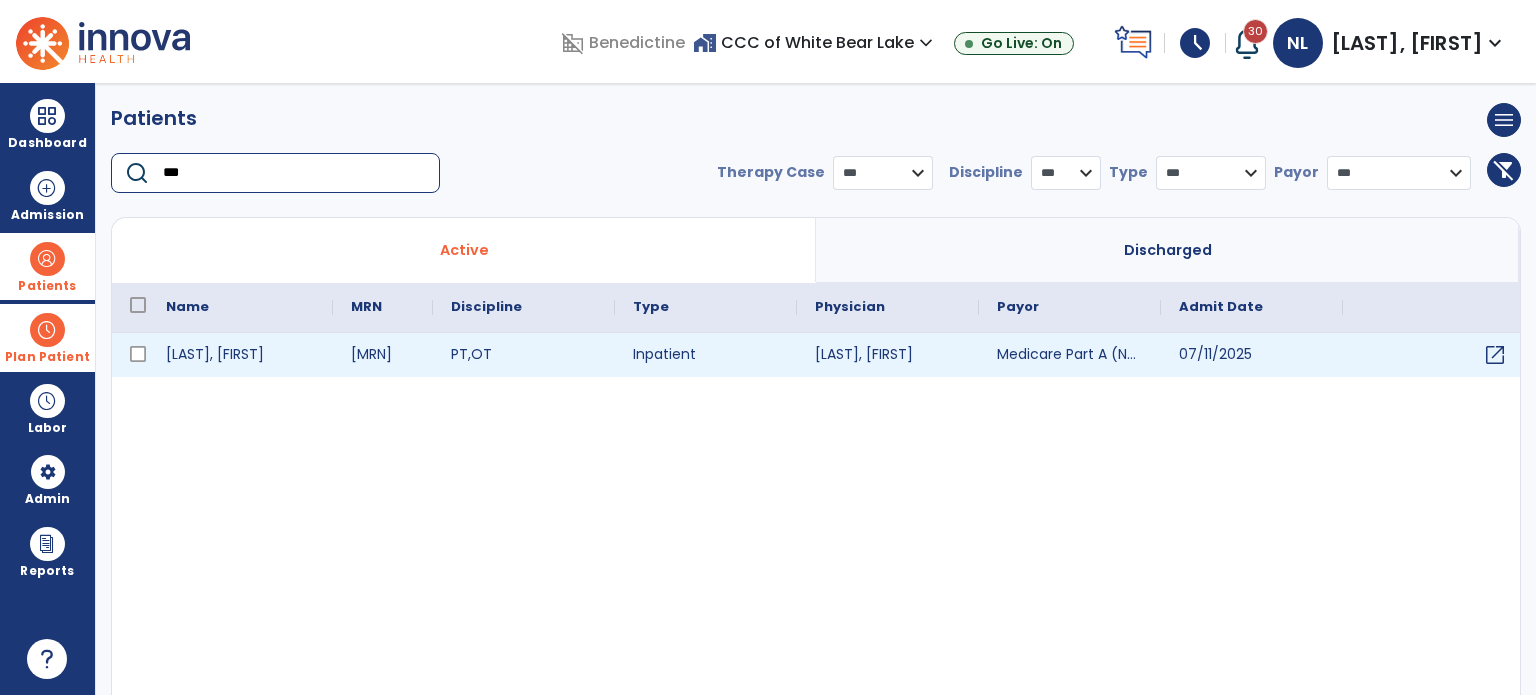 type on "***" 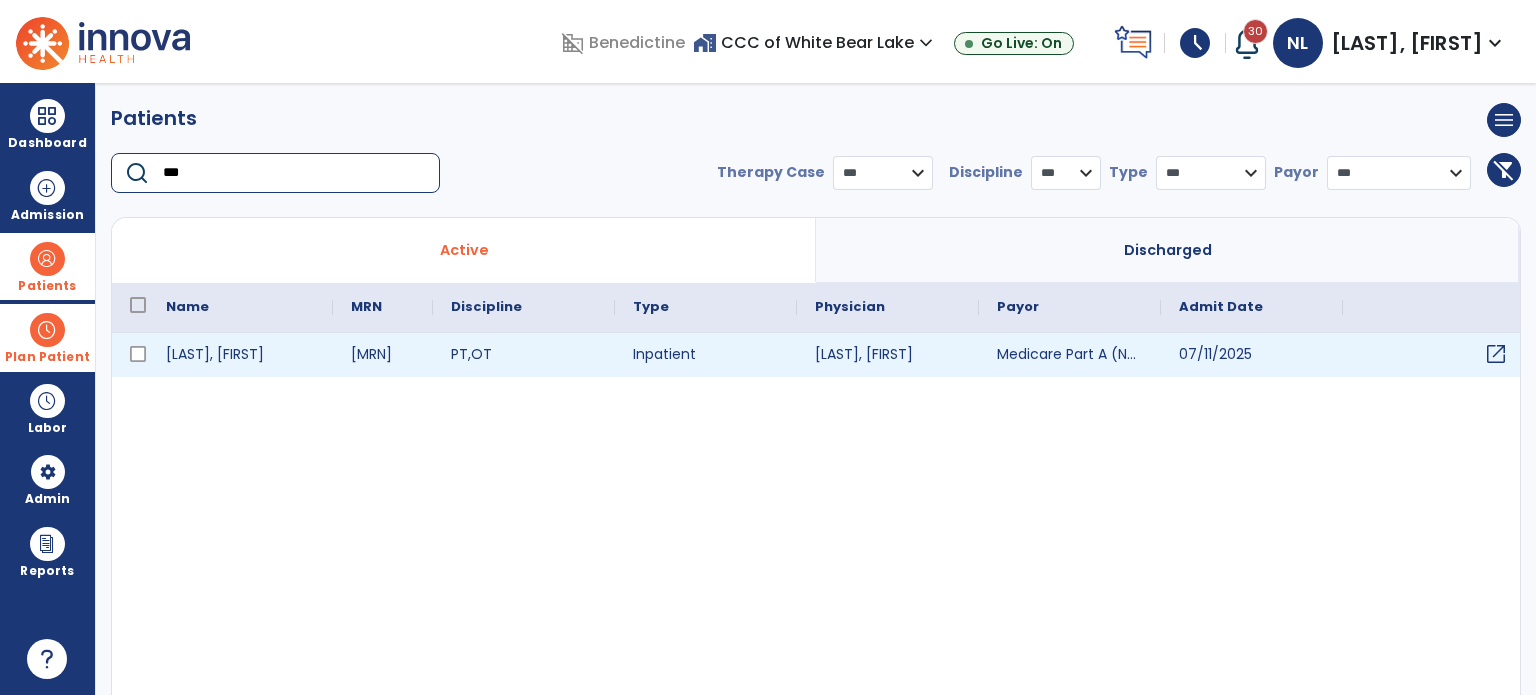 click on "open_in_new" at bounding box center [1496, 354] 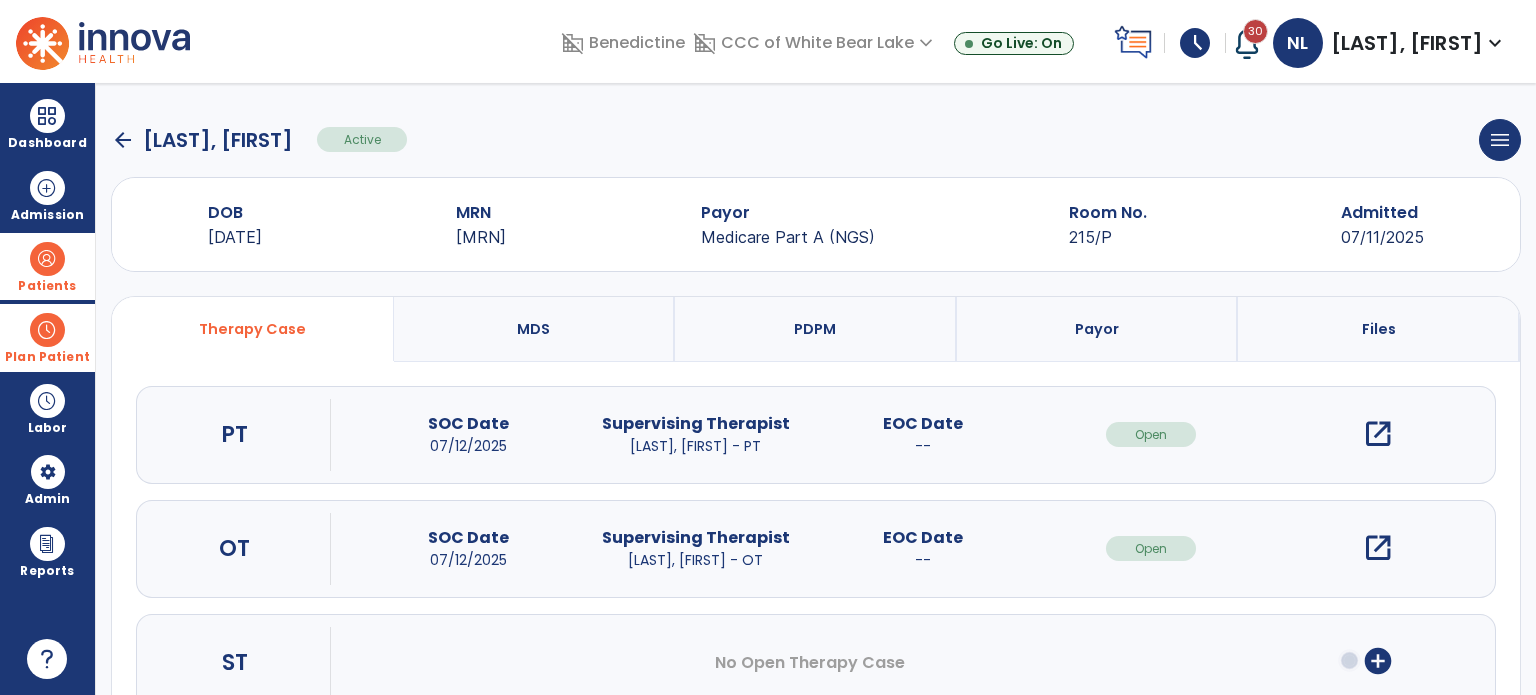 click on "open_in_new" at bounding box center (1378, 548) 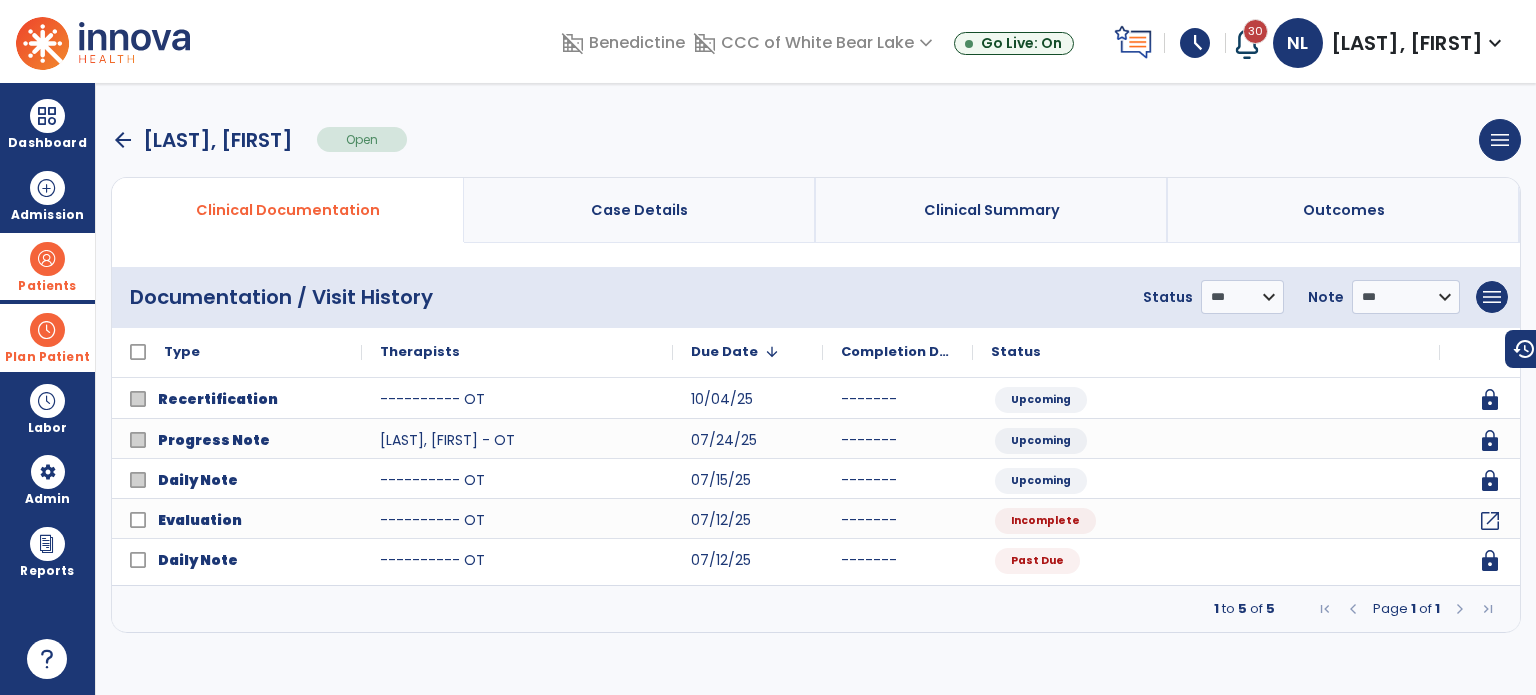 click at bounding box center [47, 259] 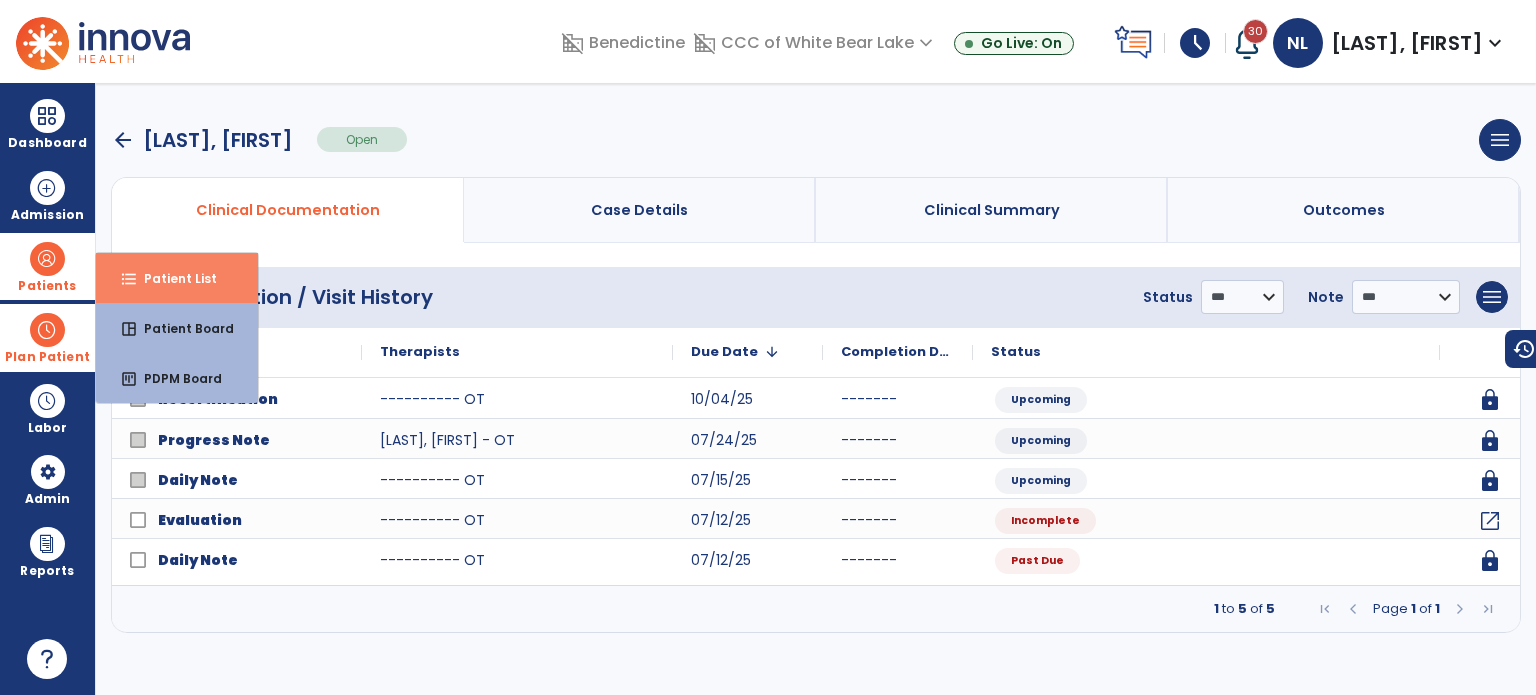 click on "format_list_bulleted" at bounding box center [129, 279] 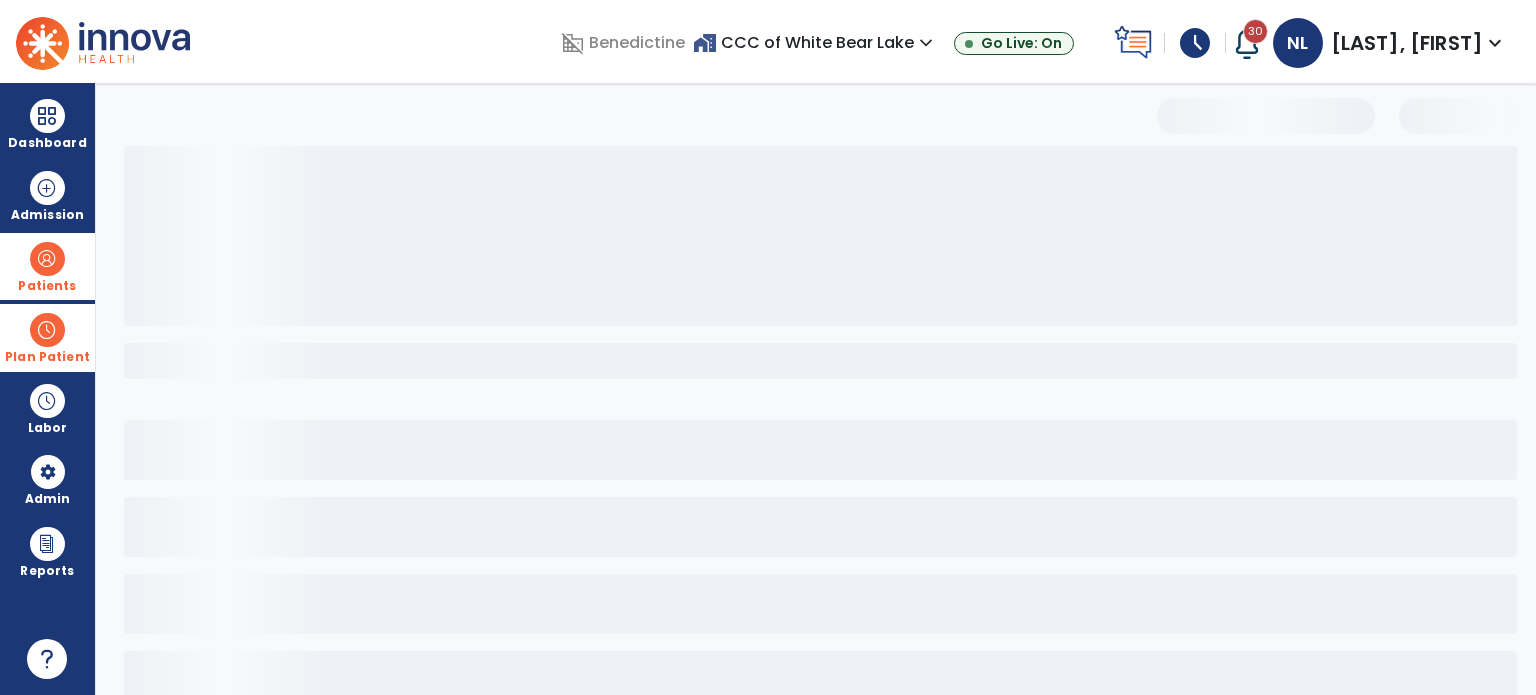 select on "***" 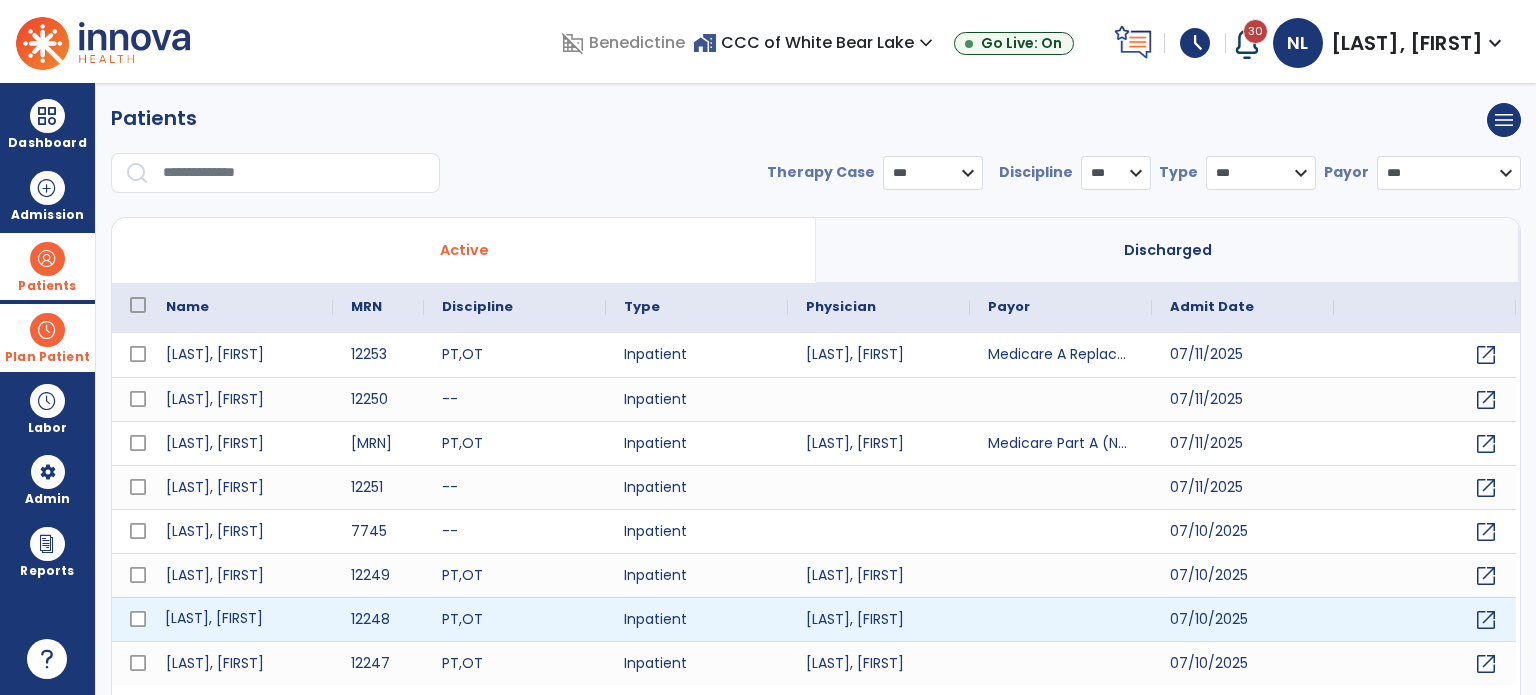 click on "[LAST], [FIRST]" at bounding box center [240, 619] 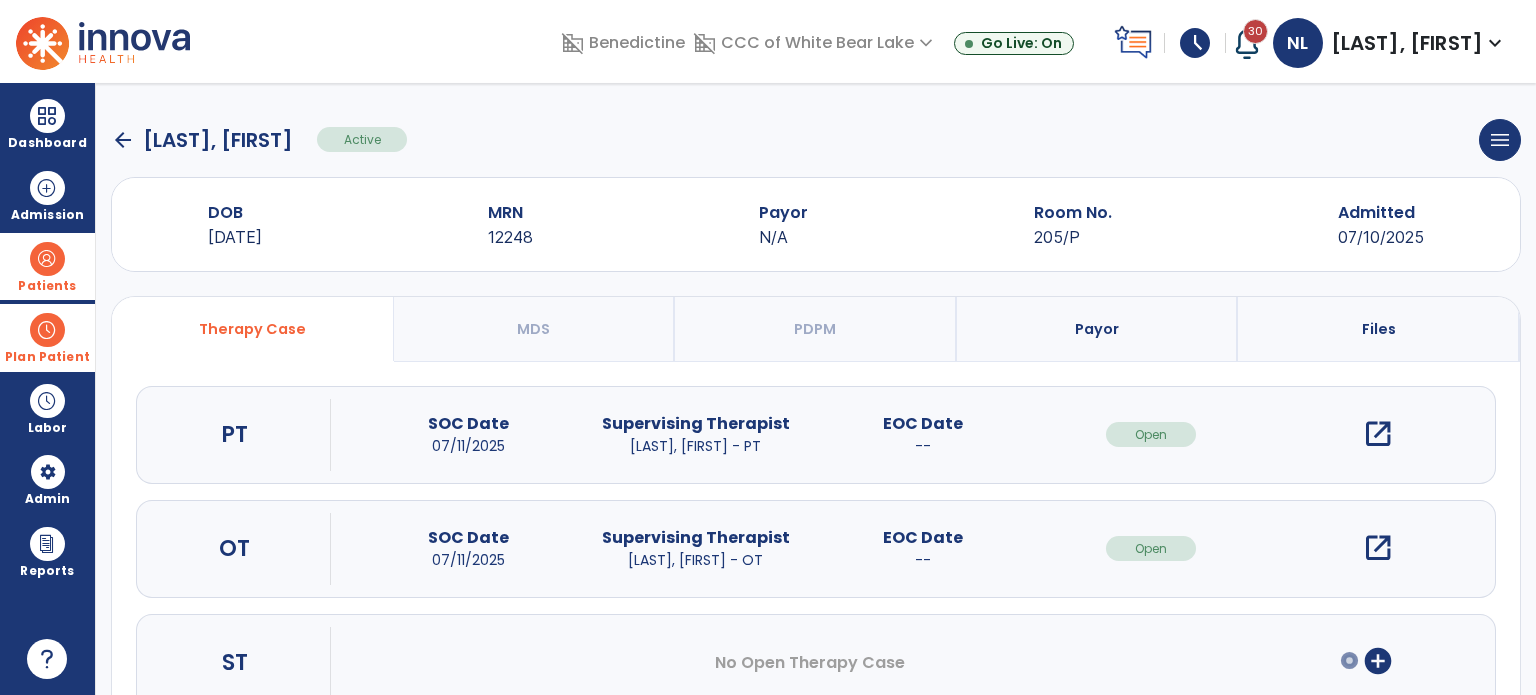 click on "Payor" at bounding box center [1098, 329] 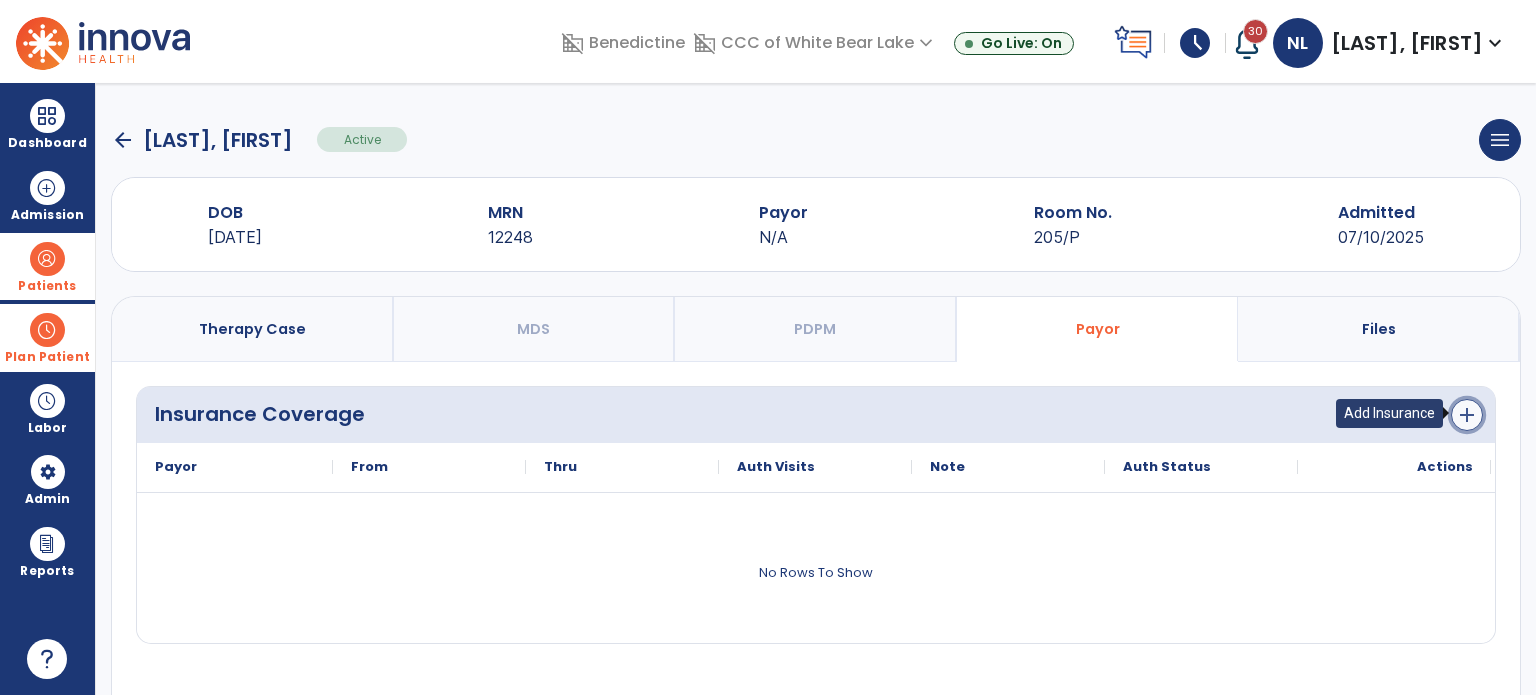 click on "add" 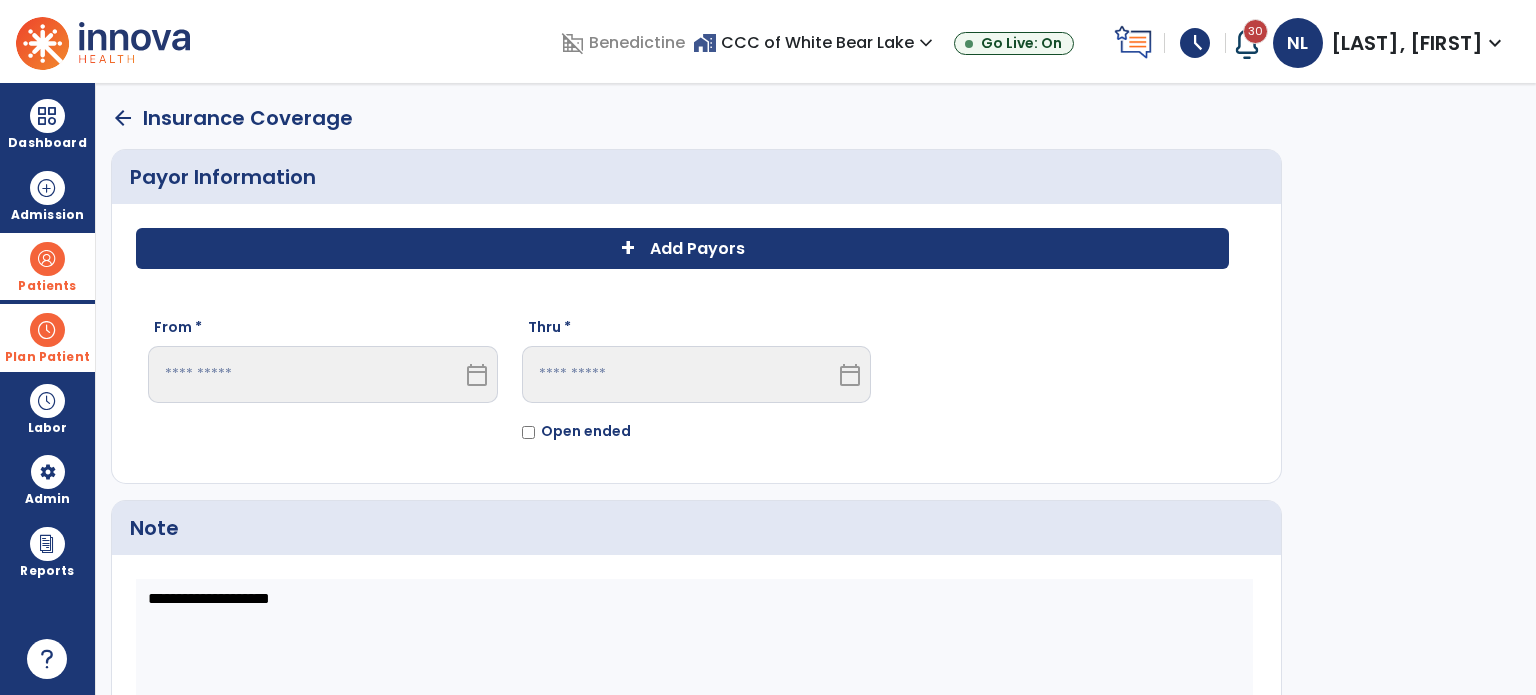click on "+ Add Payors" 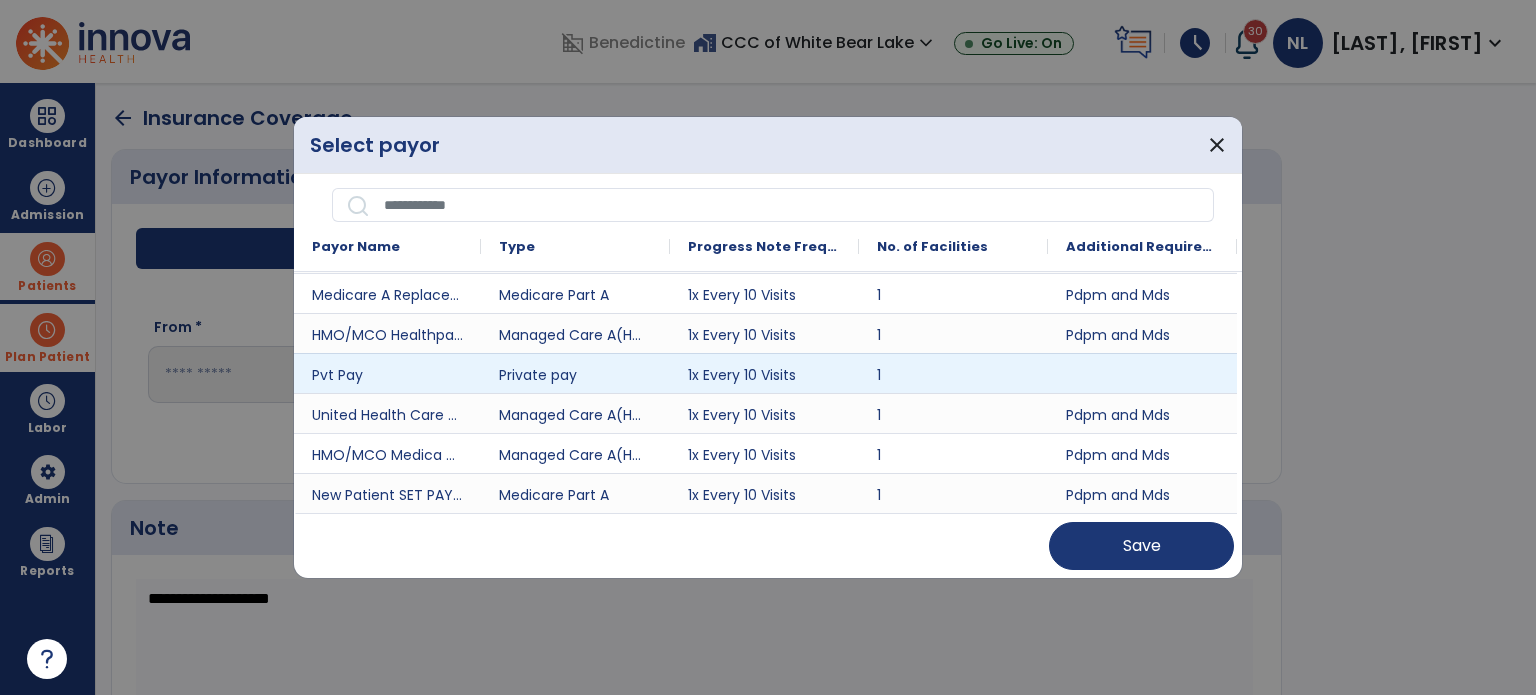scroll, scrollTop: 400, scrollLeft: 0, axis: vertical 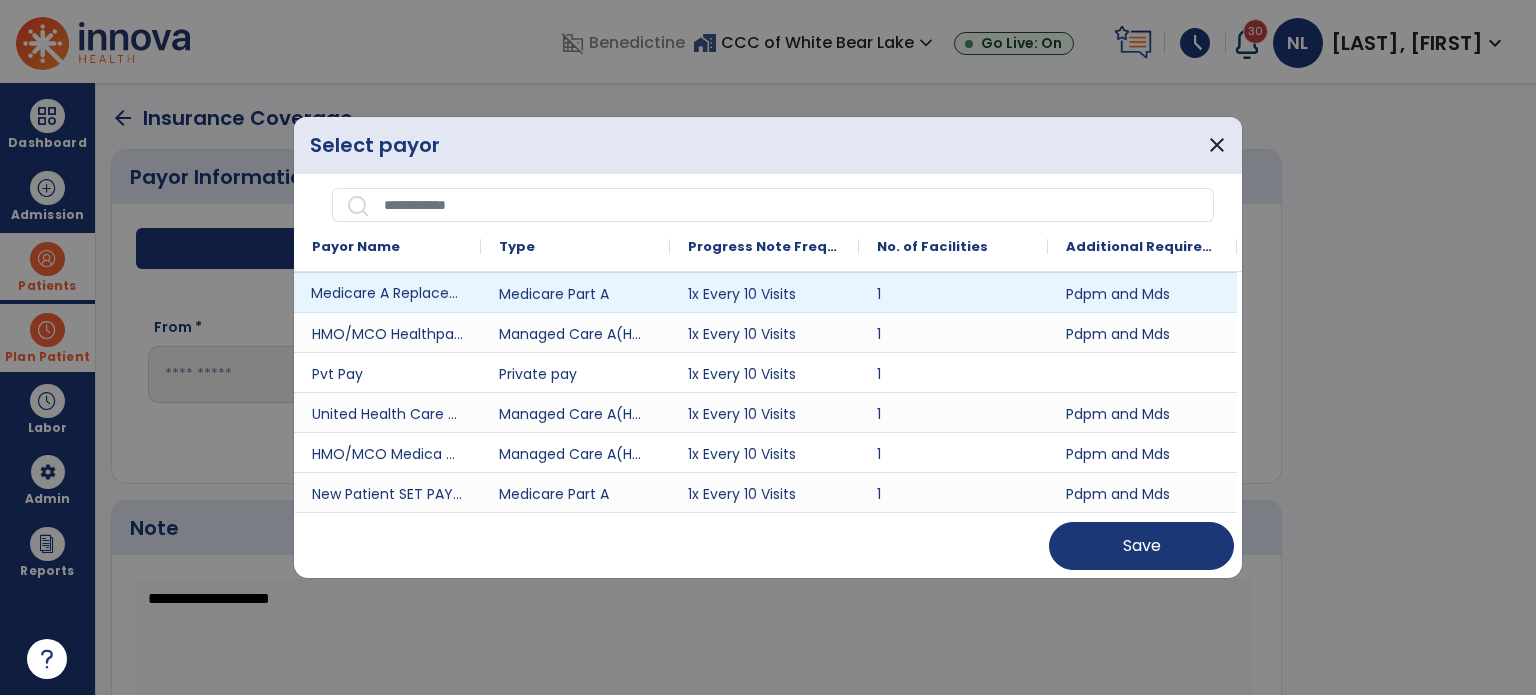 click on "Medicare A Replacement NGS" at bounding box center [387, 292] 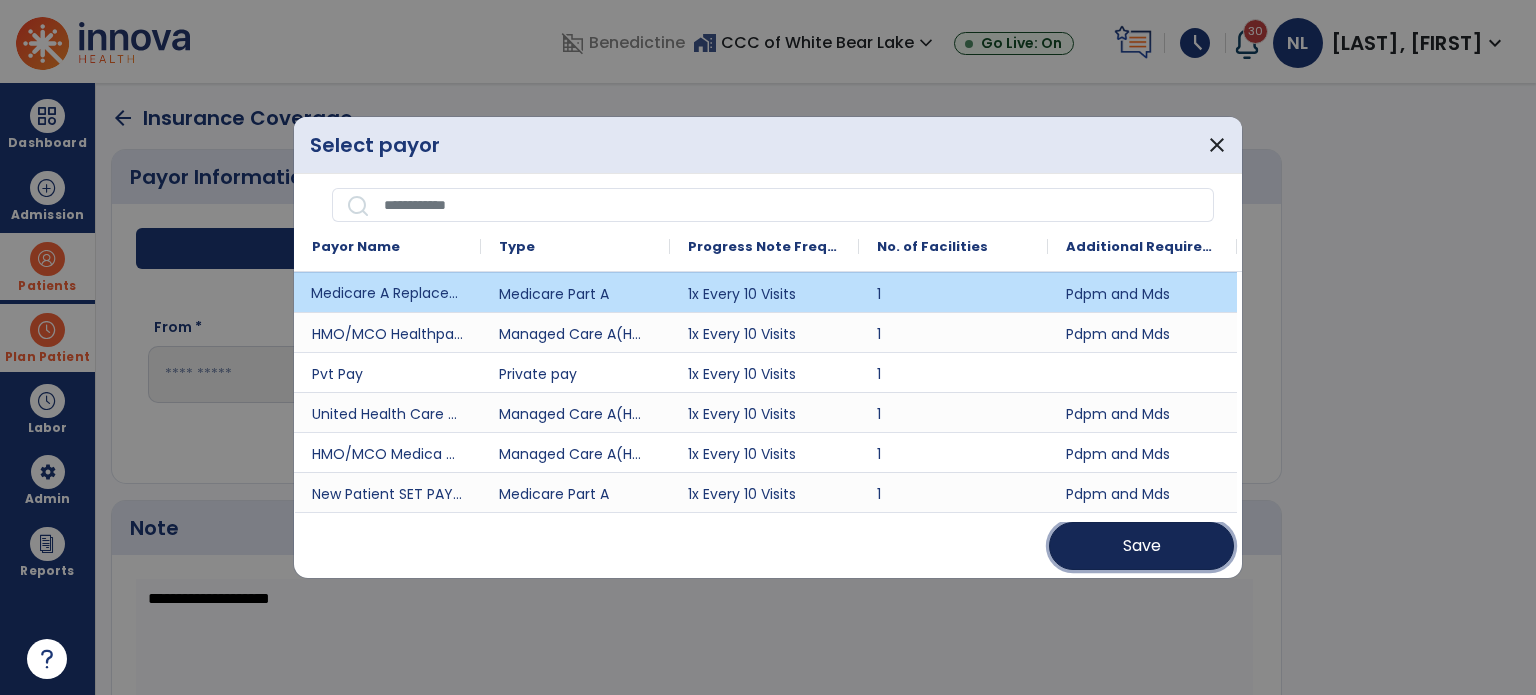 click on "Save" at bounding box center (1142, 546) 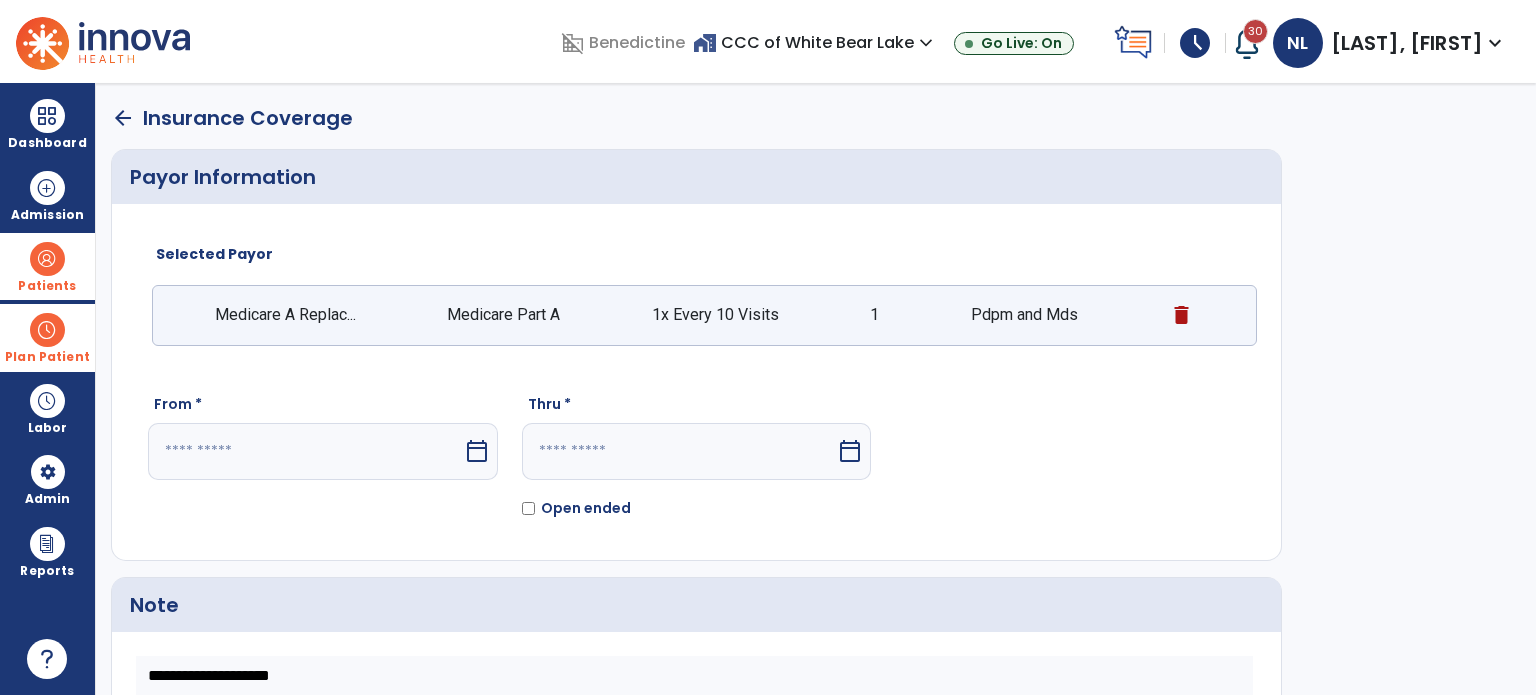 click at bounding box center (305, 451) 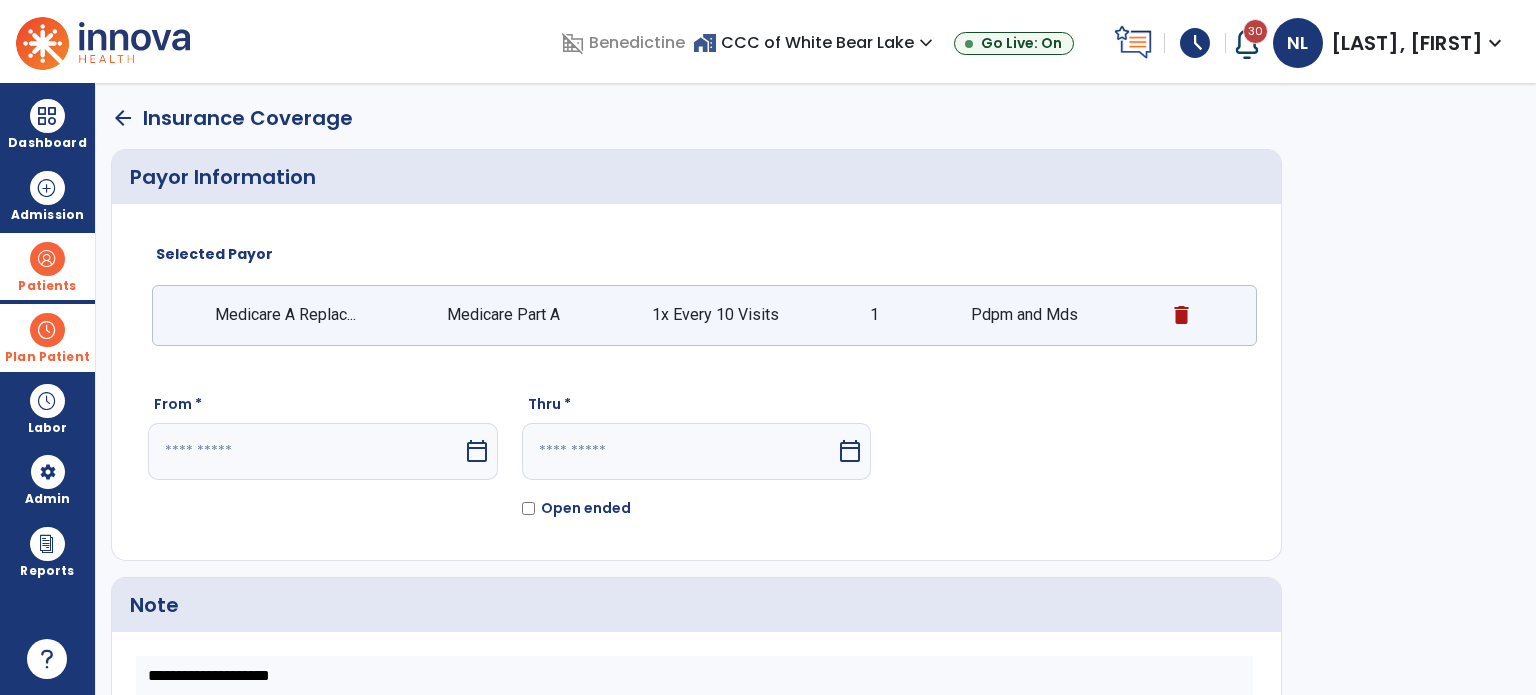 select on "*" 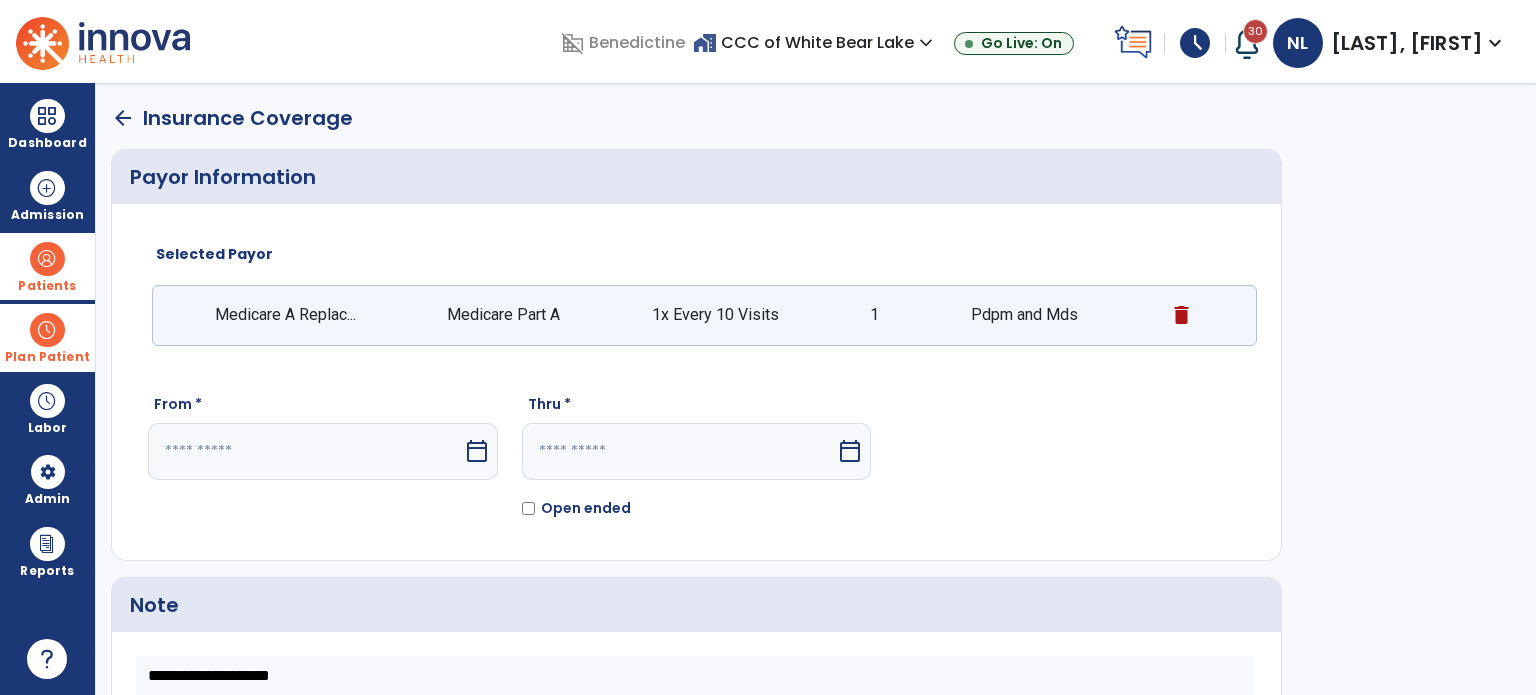 select on "****" 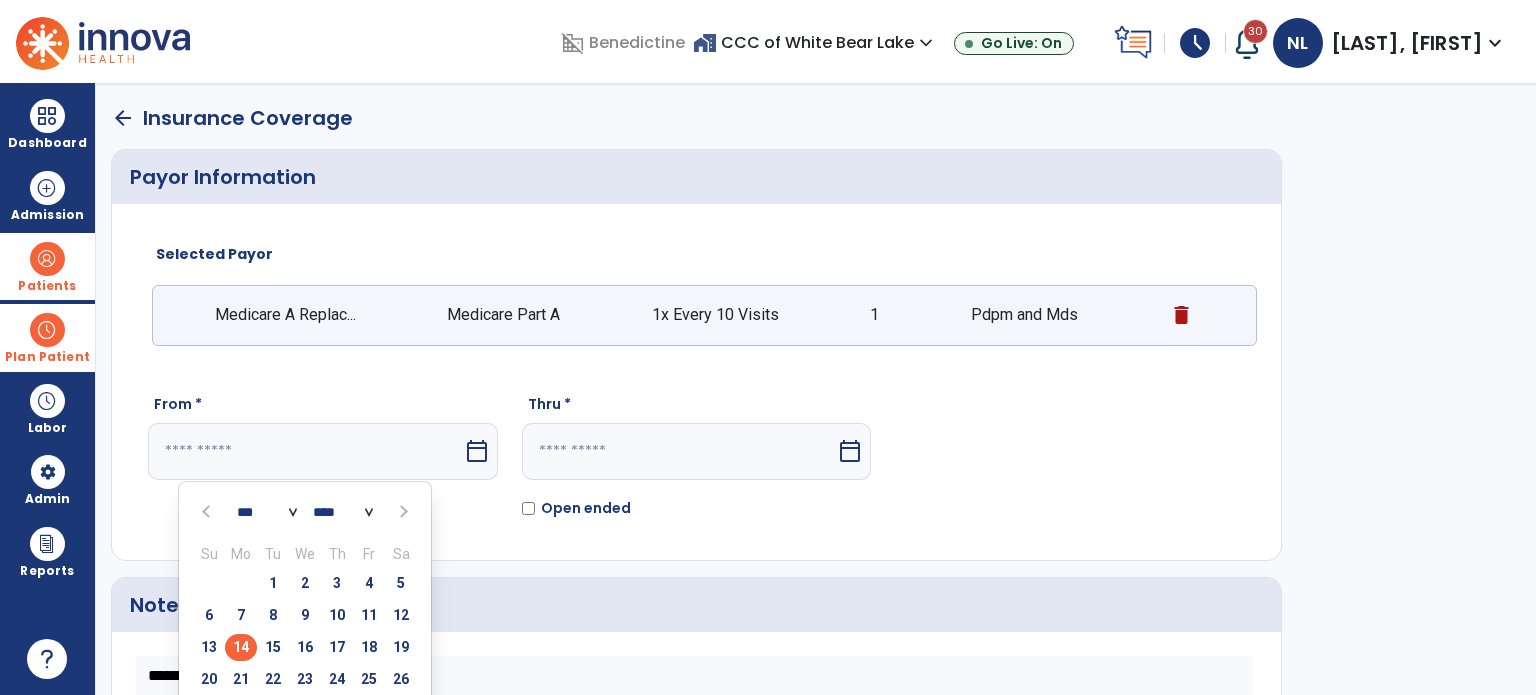 click on "10" at bounding box center [337, 615] 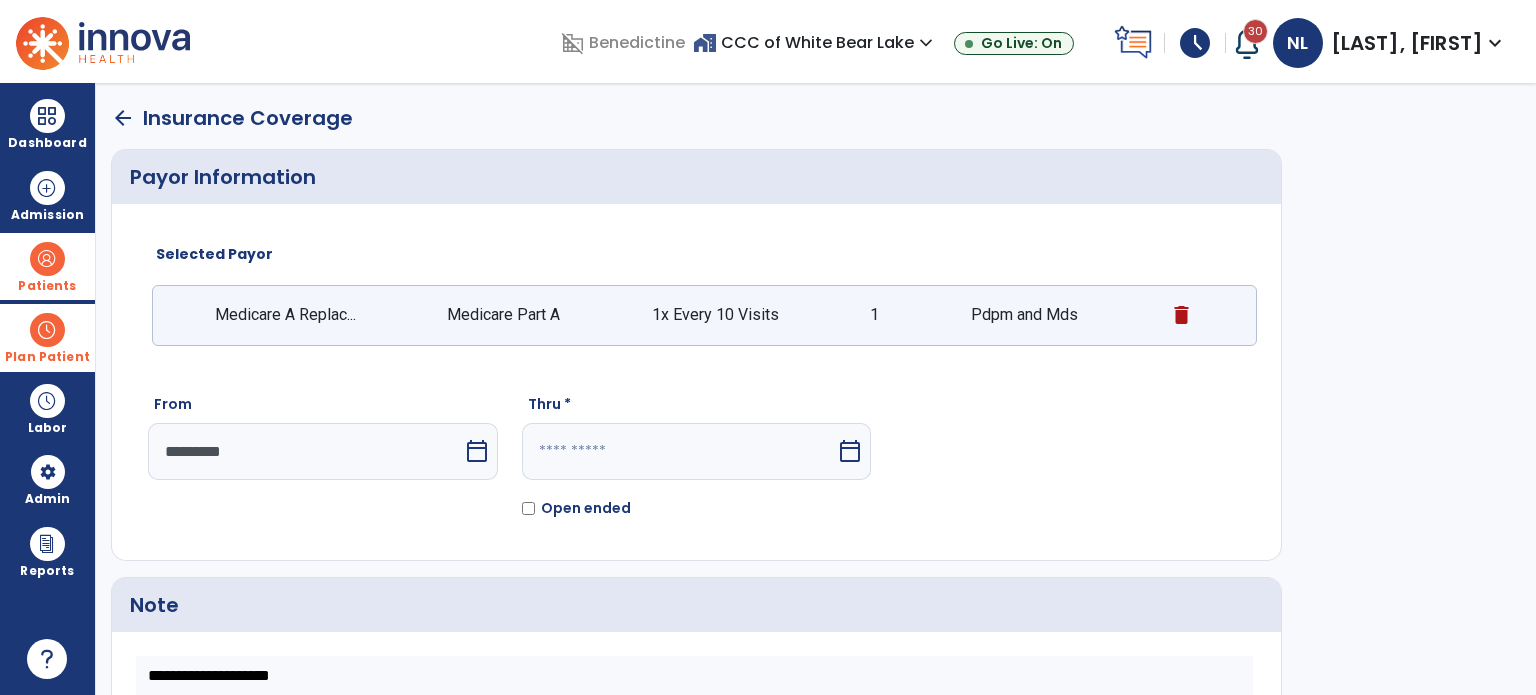 click on "Open ended" 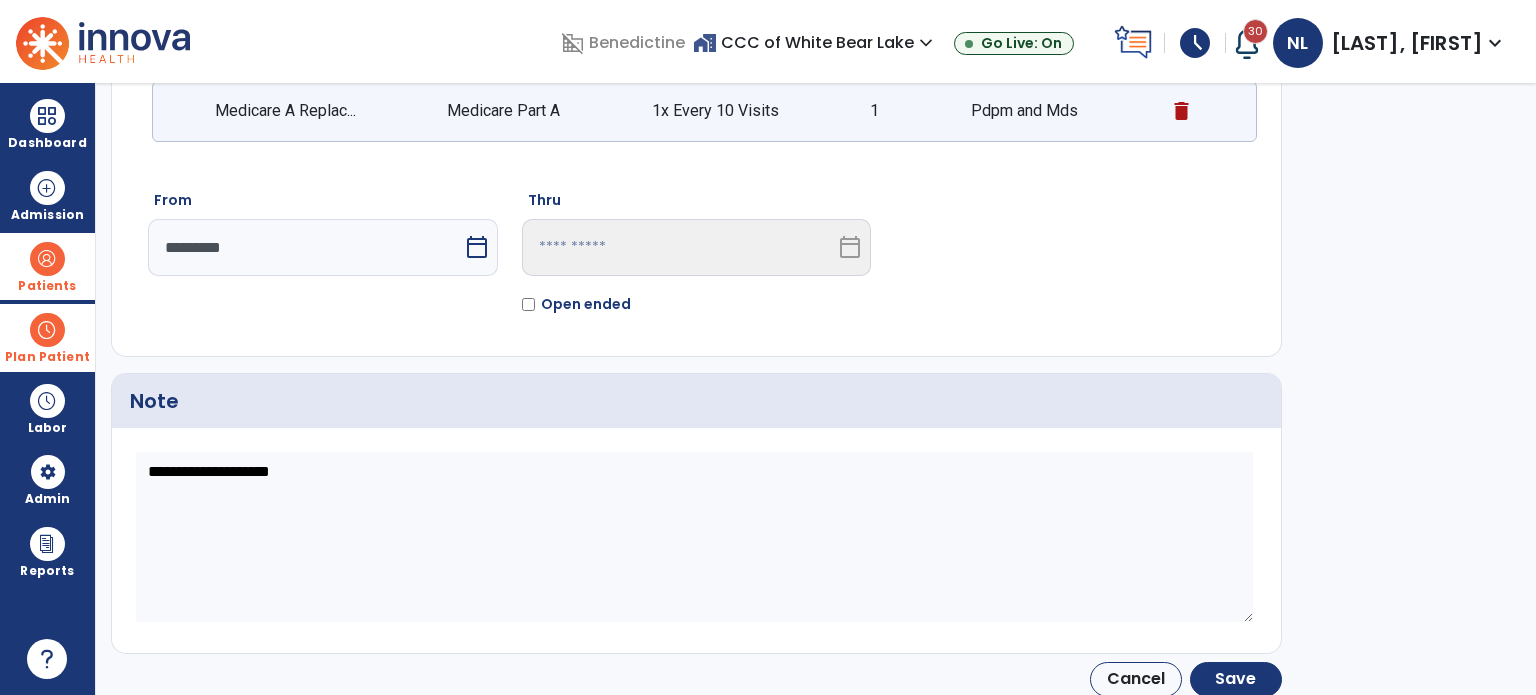 scroll, scrollTop: 210, scrollLeft: 0, axis: vertical 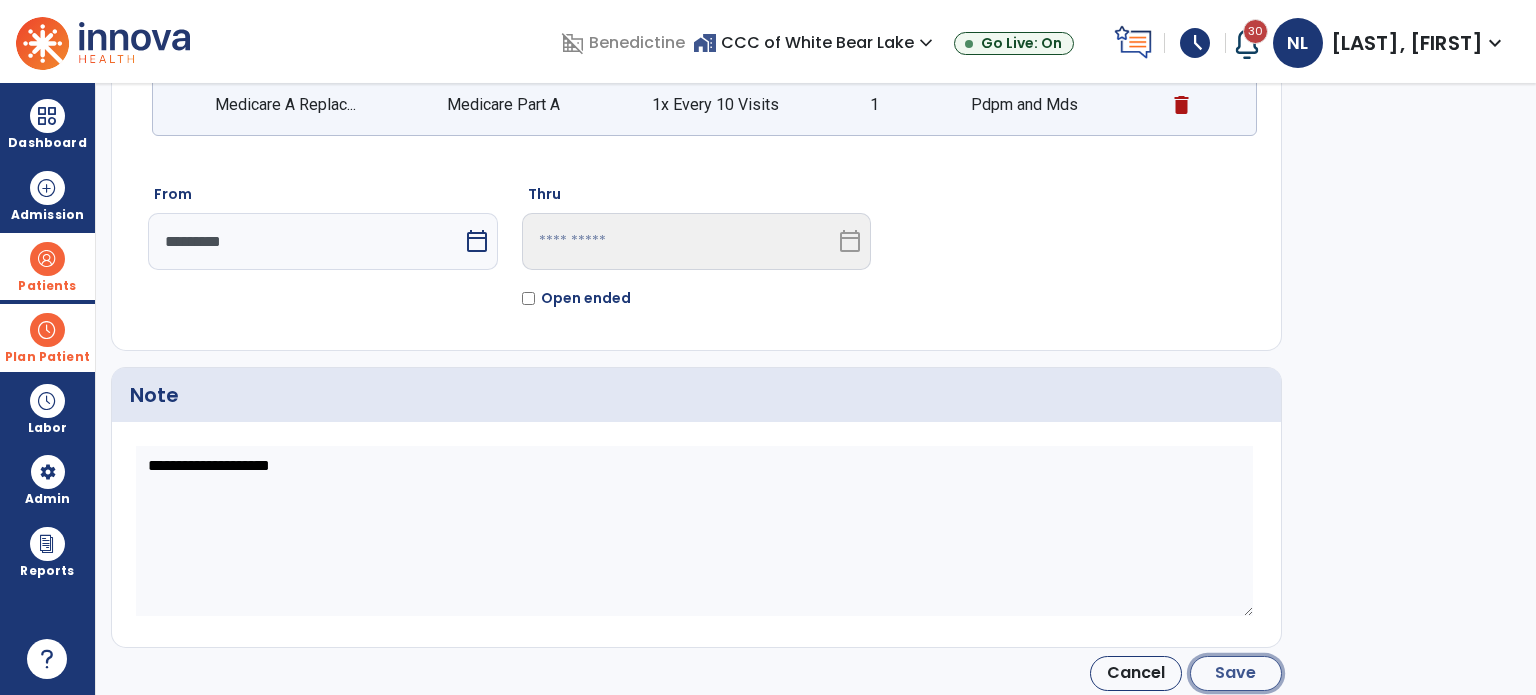 click on "Save" 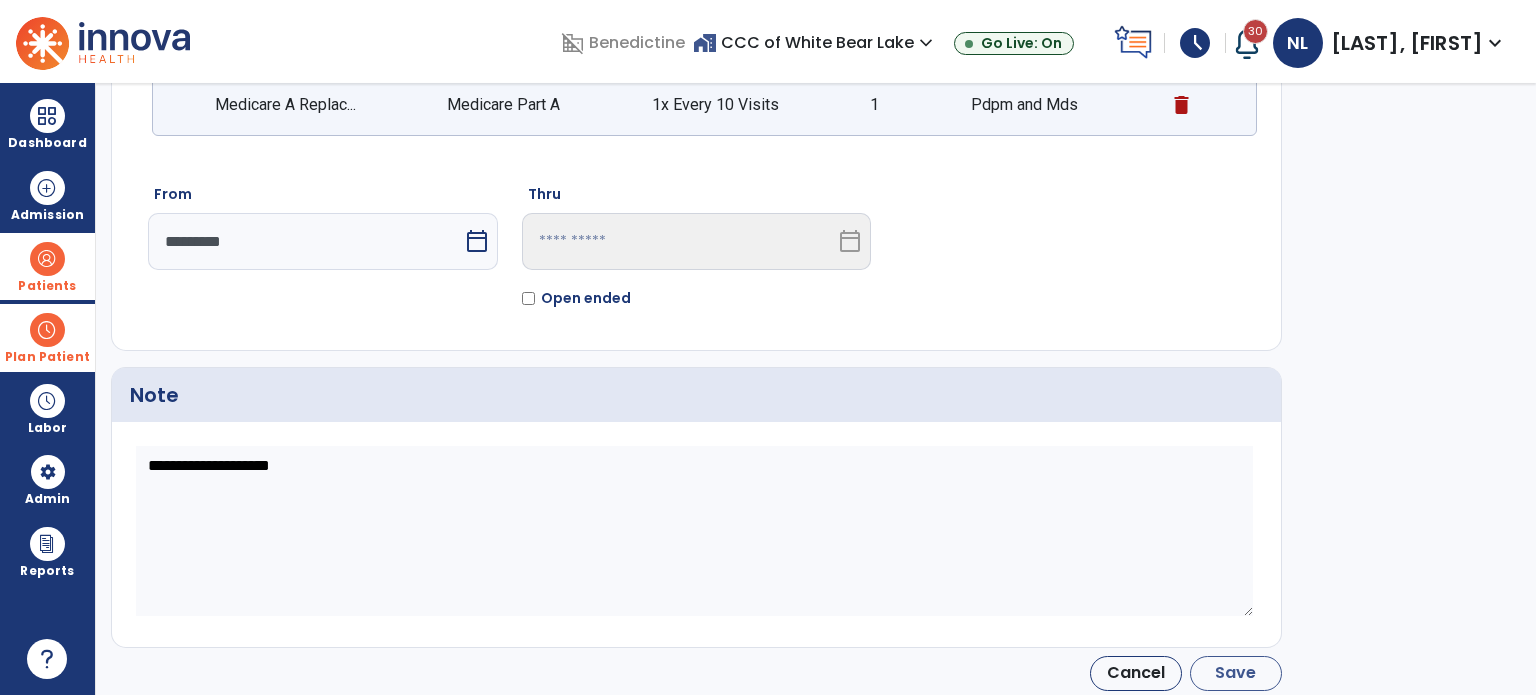 type on "*********" 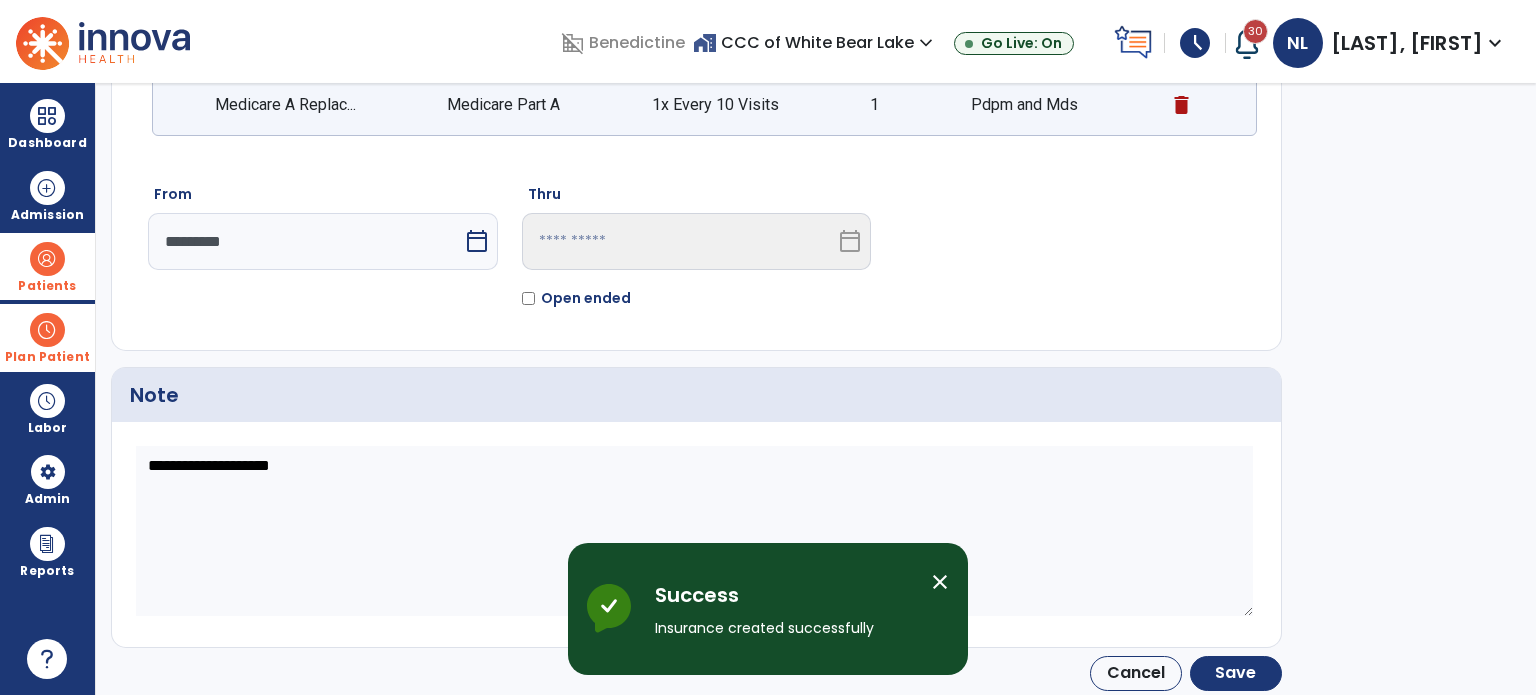 scroll, scrollTop: 158, scrollLeft: 0, axis: vertical 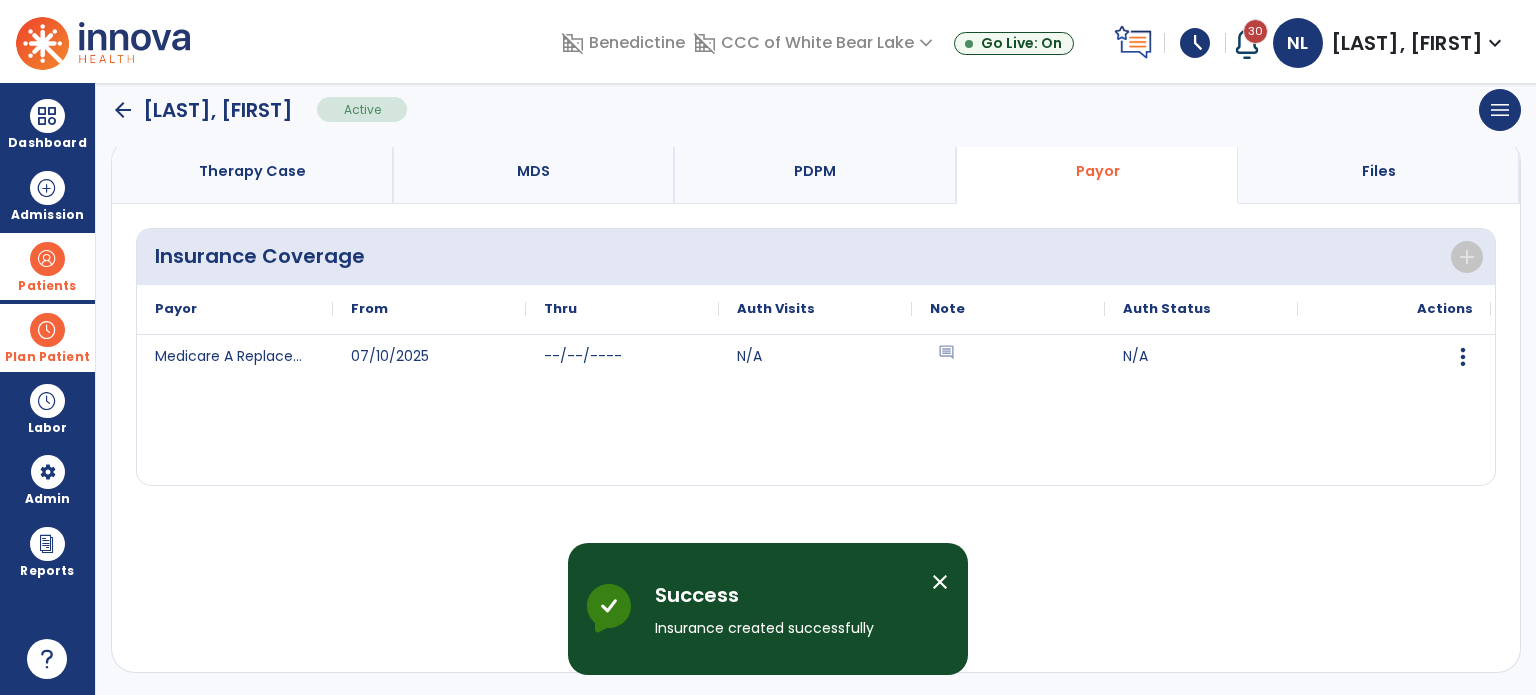 click on "Therapy Case" at bounding box center (252, 171) 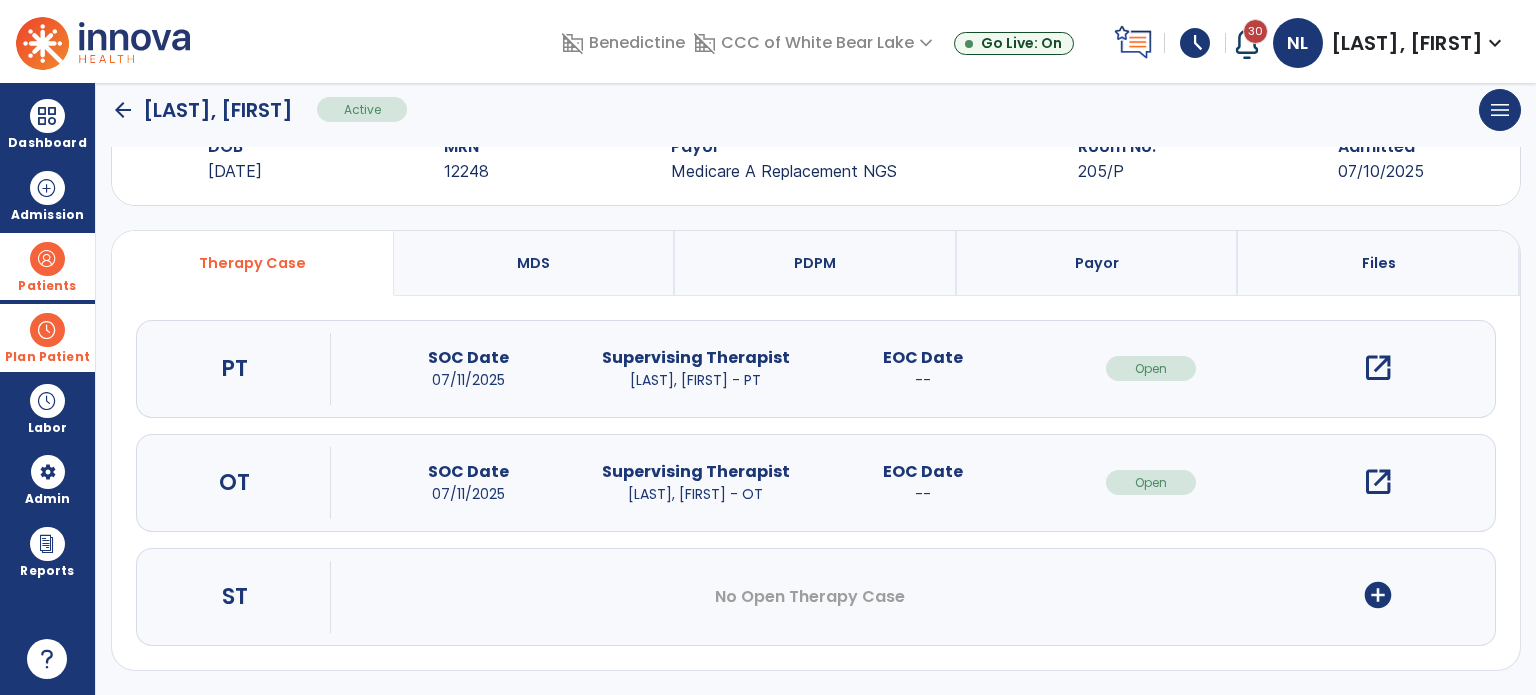 scroll, scrollTop: 62, scrollLeft: 0, axis: vertical 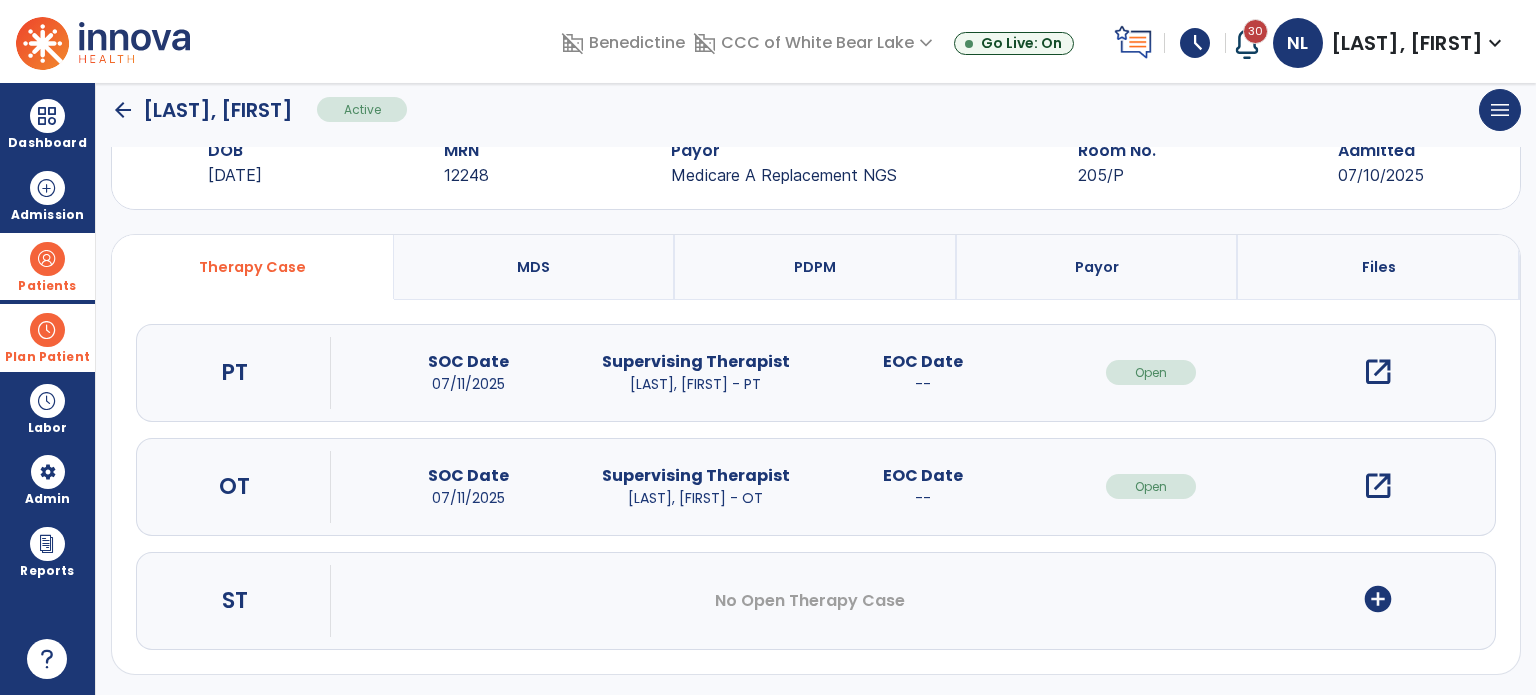 click on "open_in_new" at bounding box center [1378, 372] 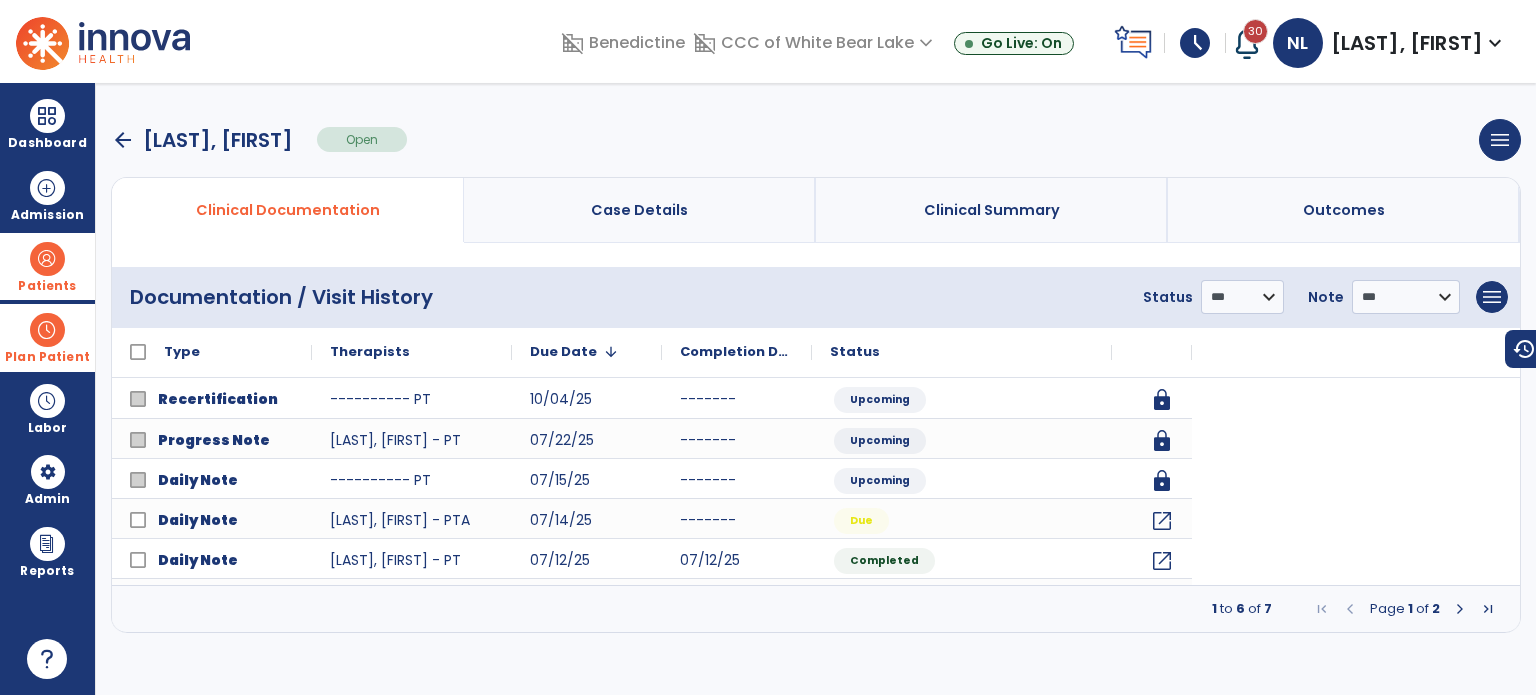 scroll, scrollTop: 0, scrollLeft: 0, axis: both 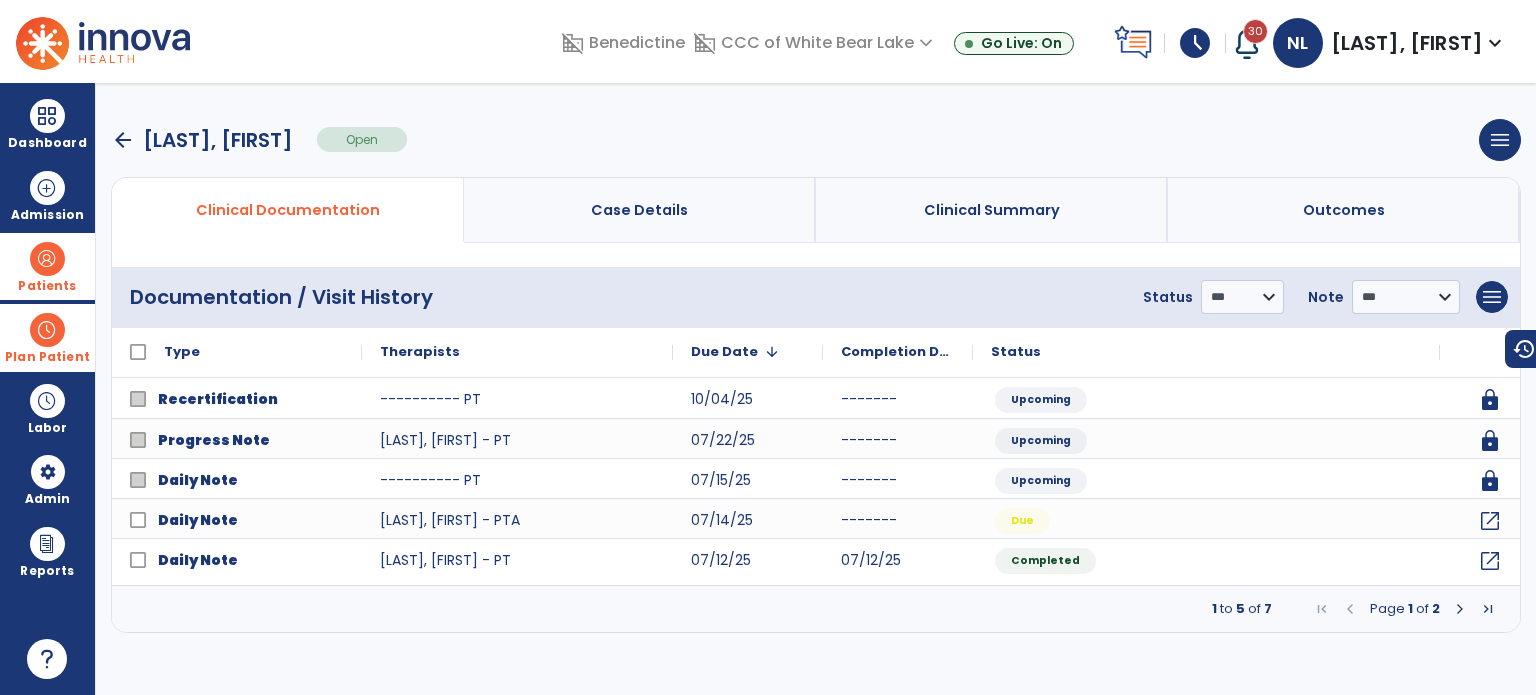 click on "Case Details" at bounding box center [640, 210] 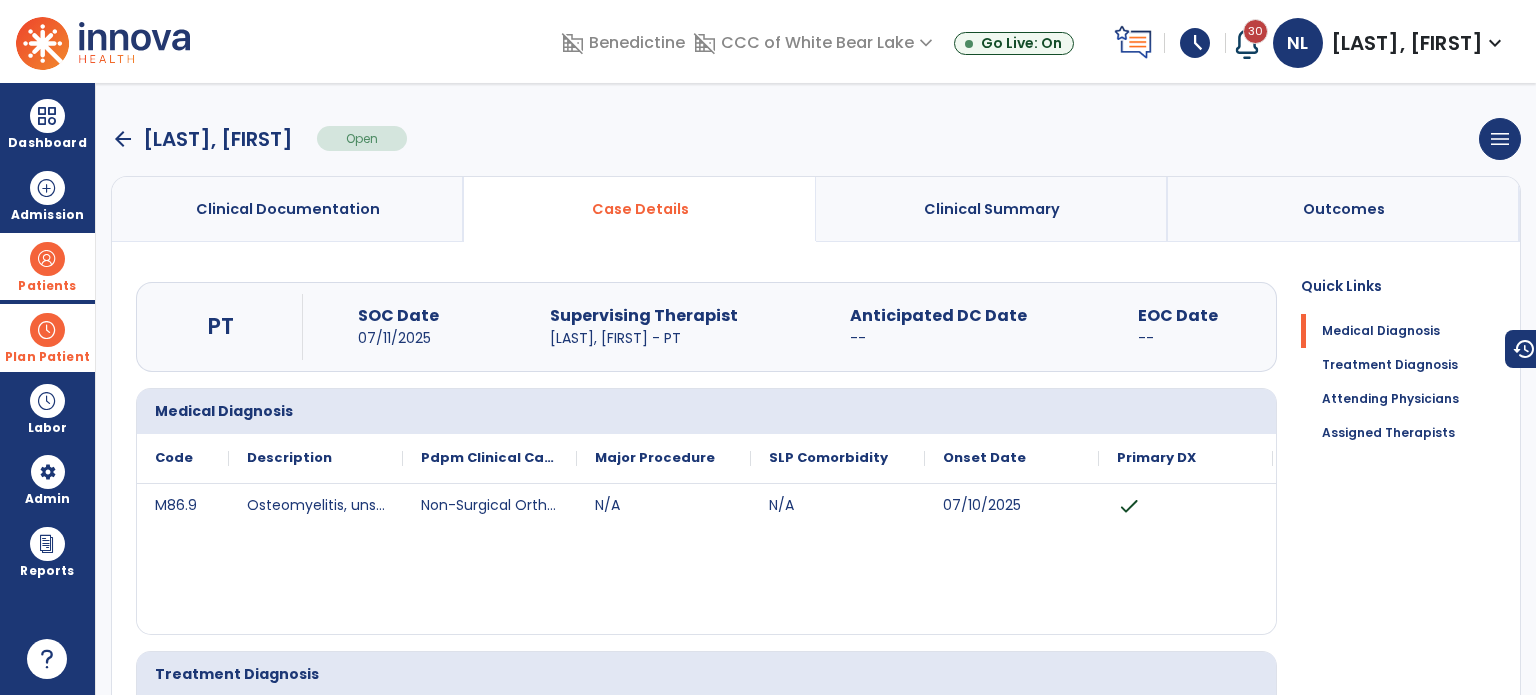 scroll, scrollTop: 0, scrollLeft: 0, axis: both 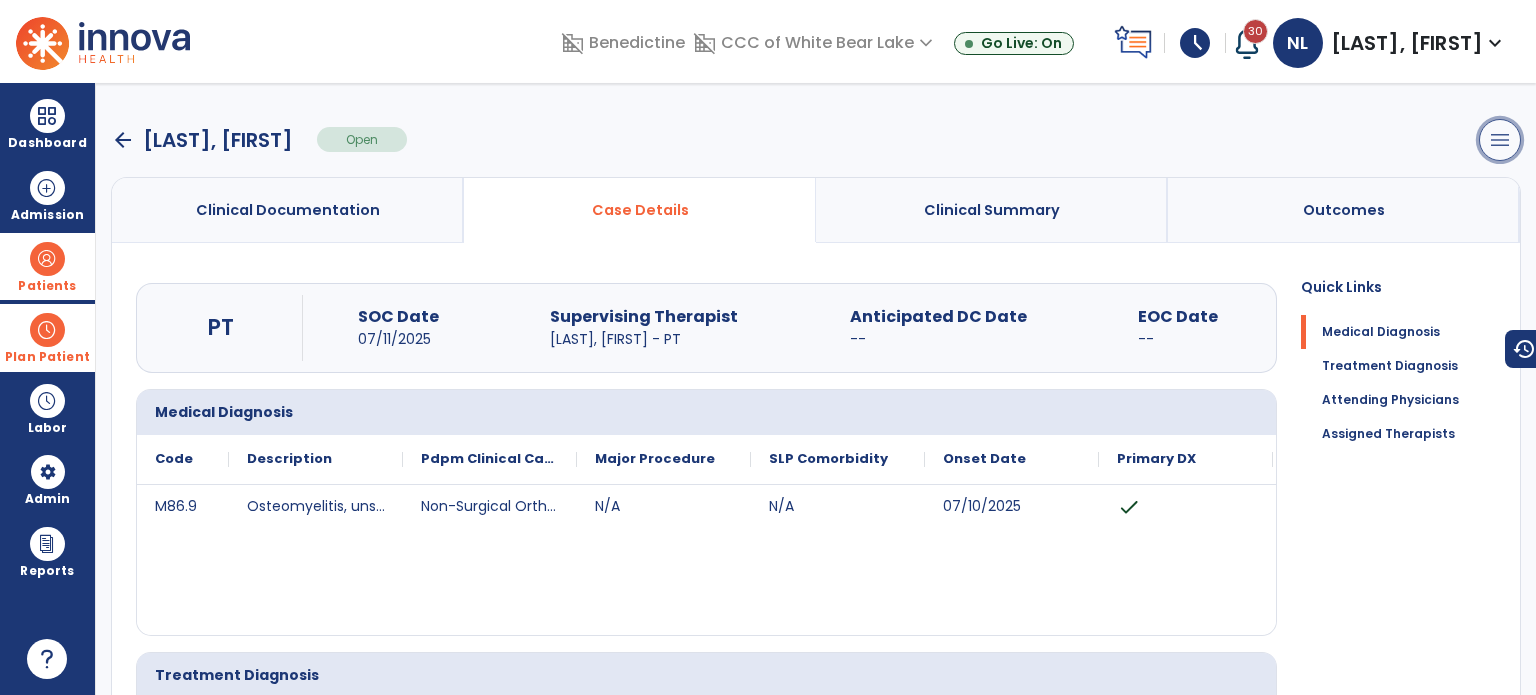 click on "menu" at bounding box center [1500, 140] 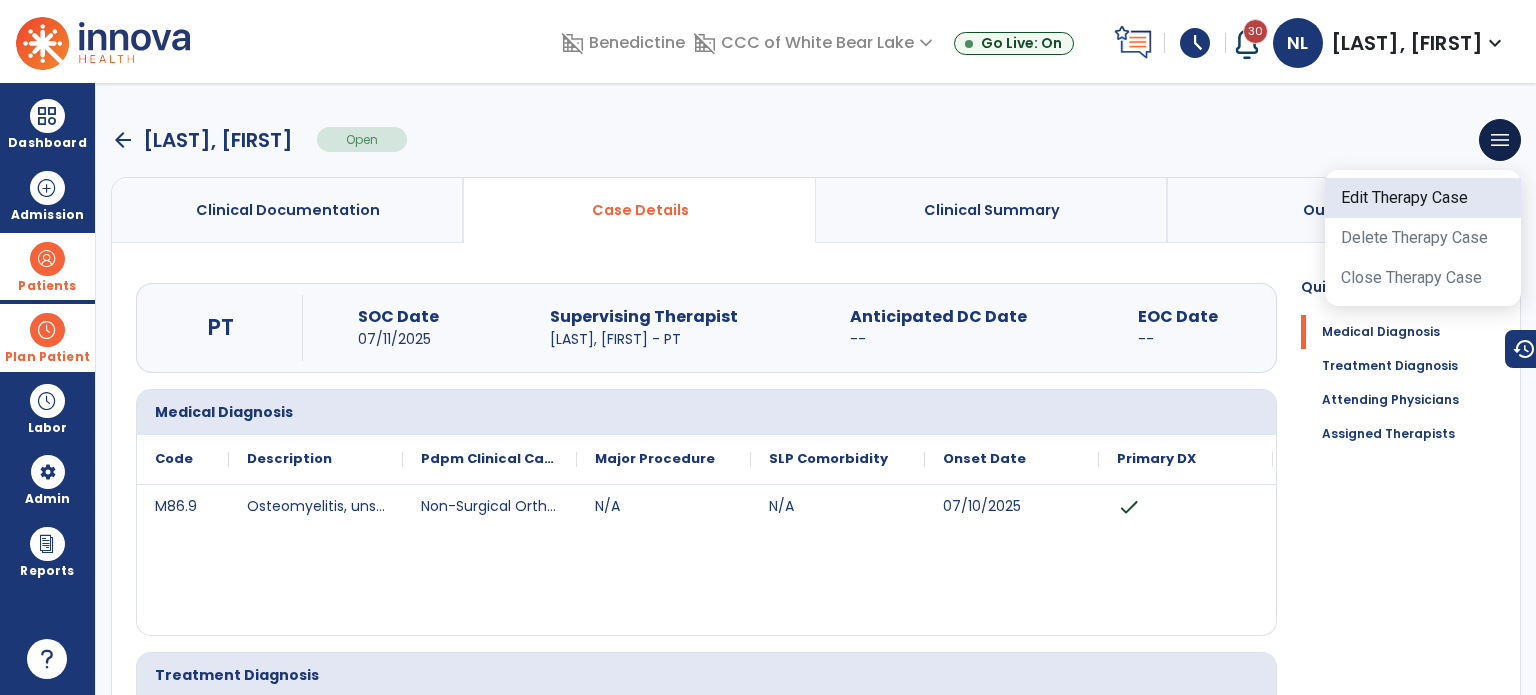 click on "Edit Therapy Case" at bounding box center [1423, 198] 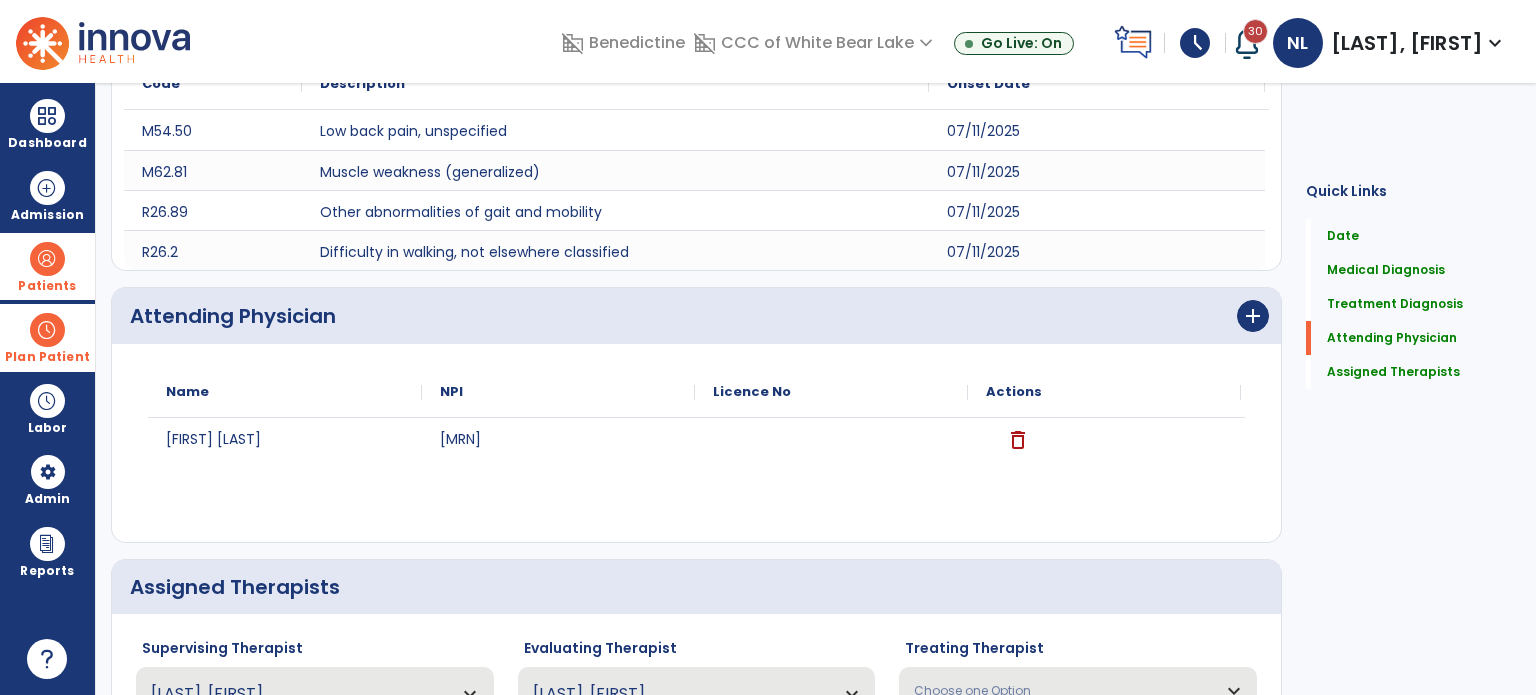 scroll, scrollTop: 700, scrollLeft: 0, axis: vertical 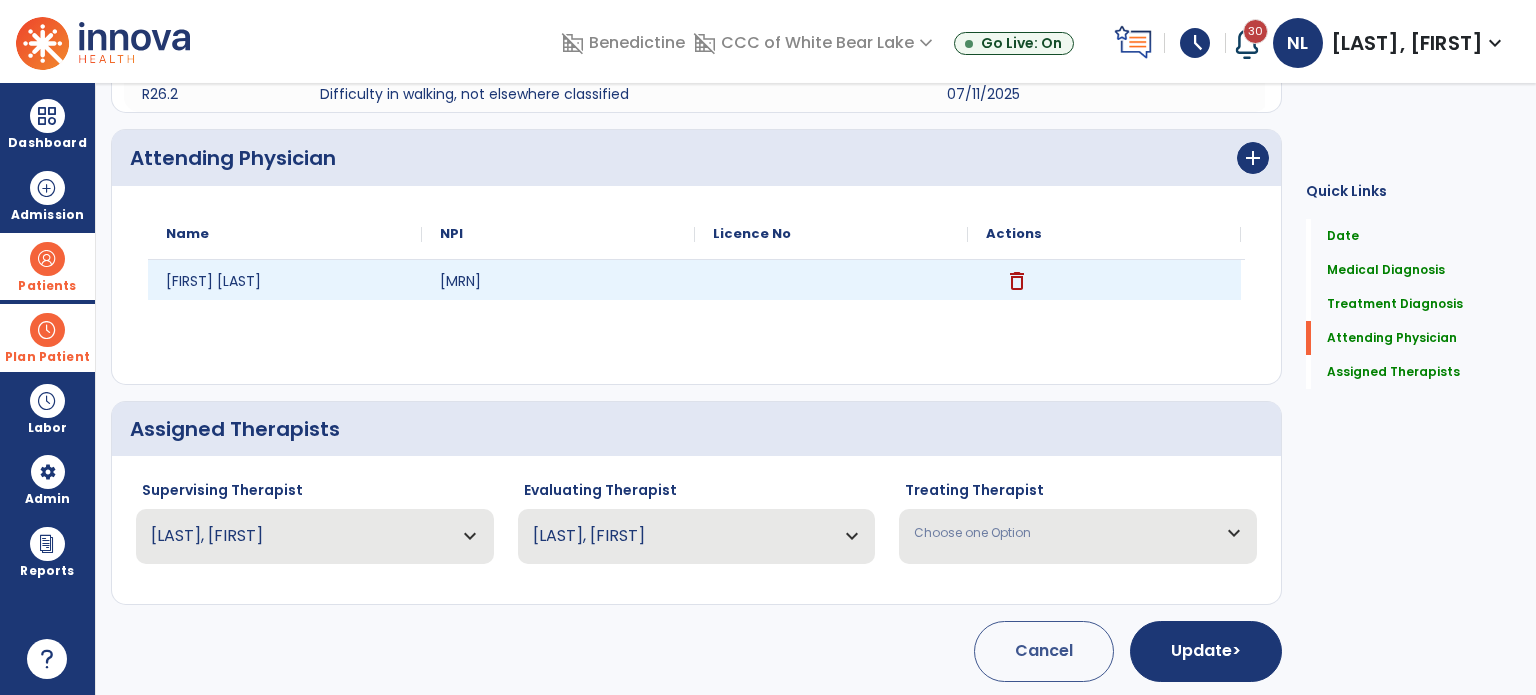 click on "delete" 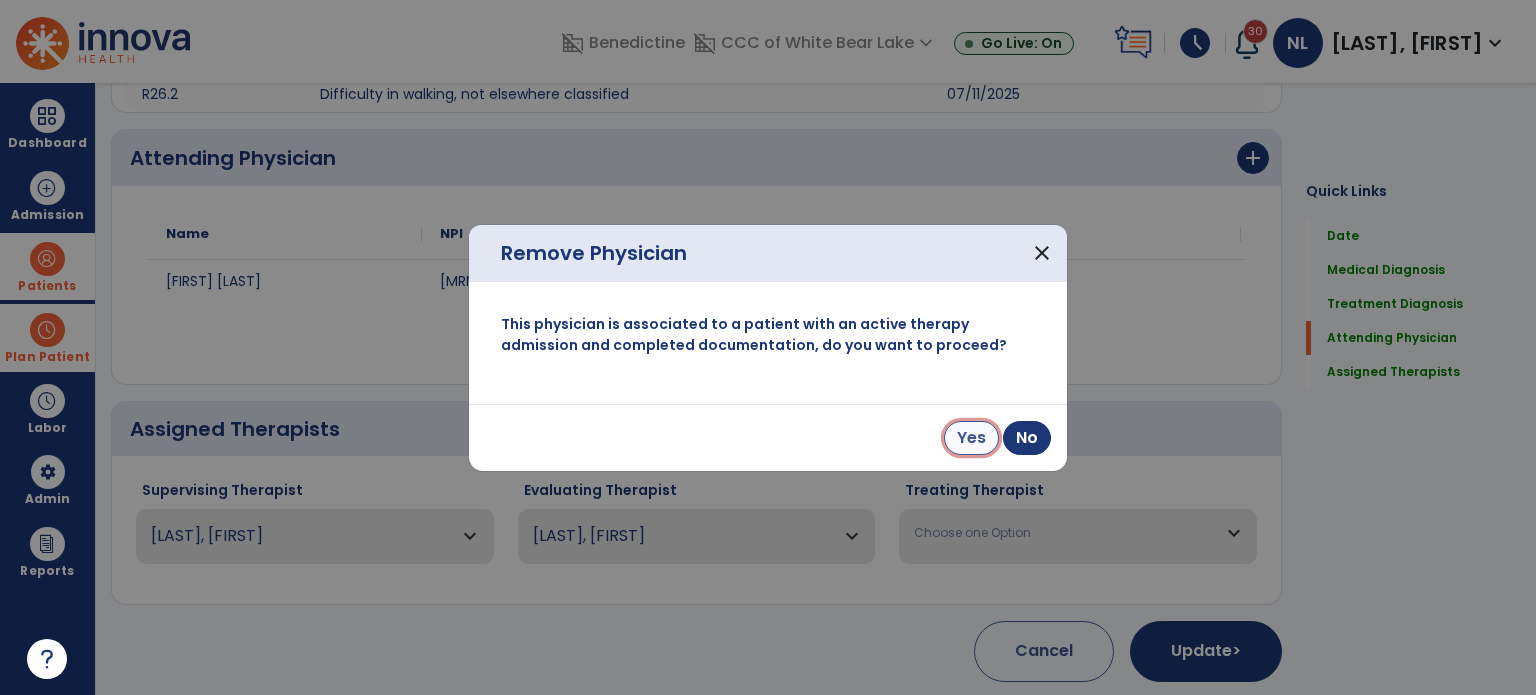 click on "Yes" at bounding box center [971, 438] 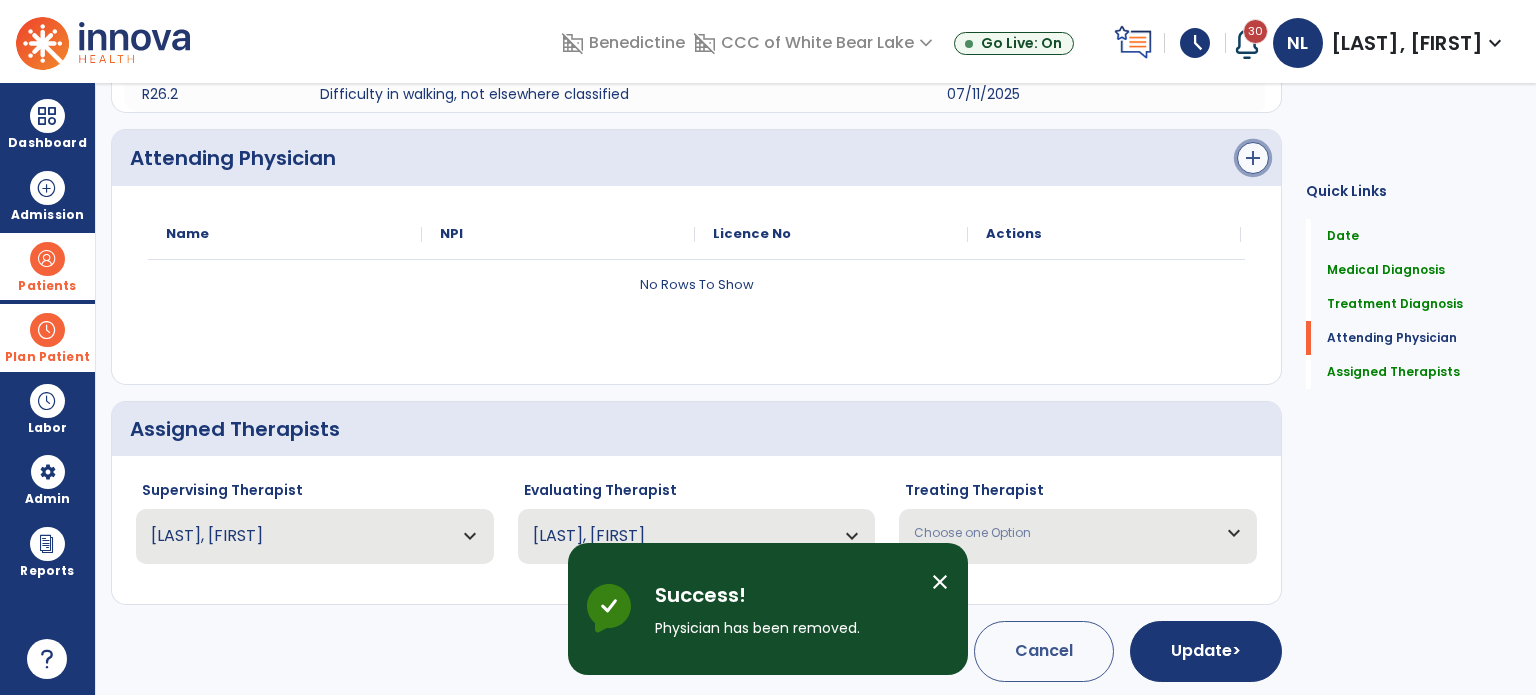 click on "add" 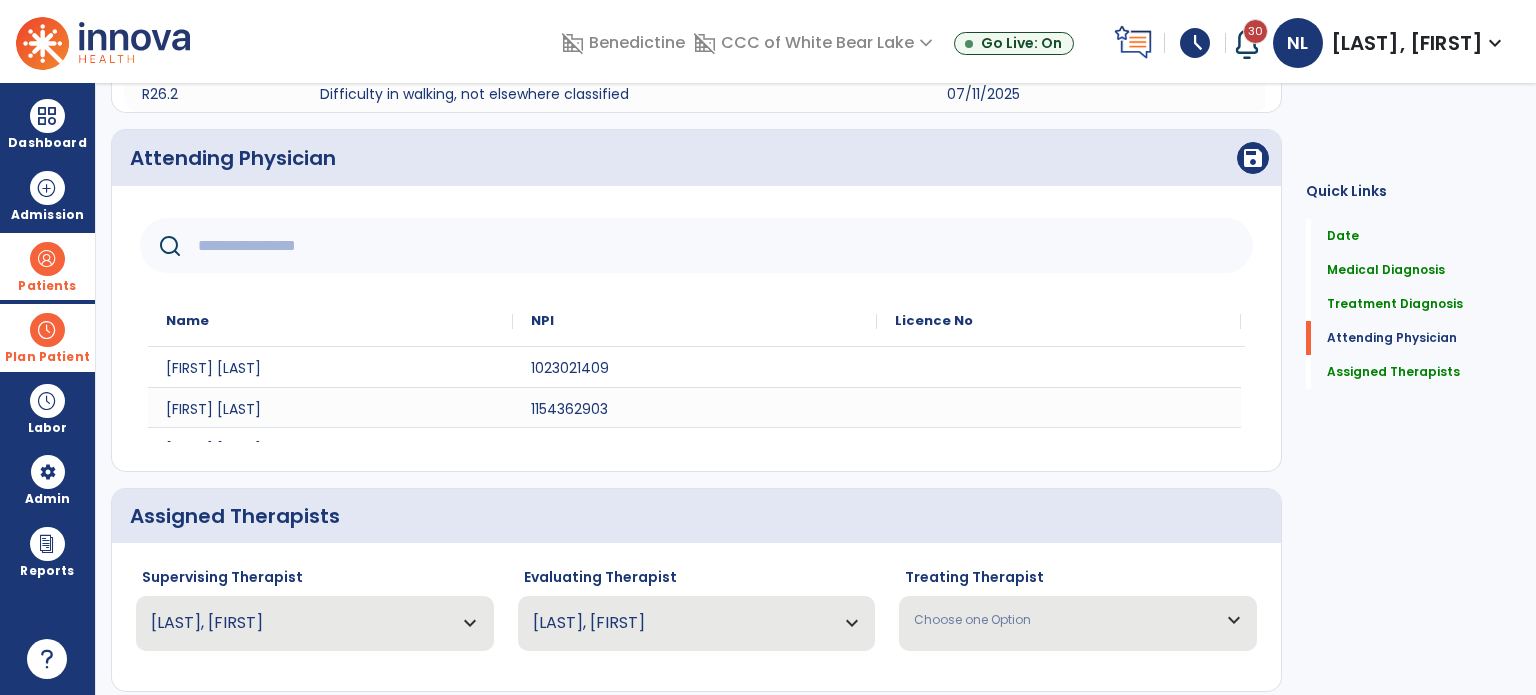 click 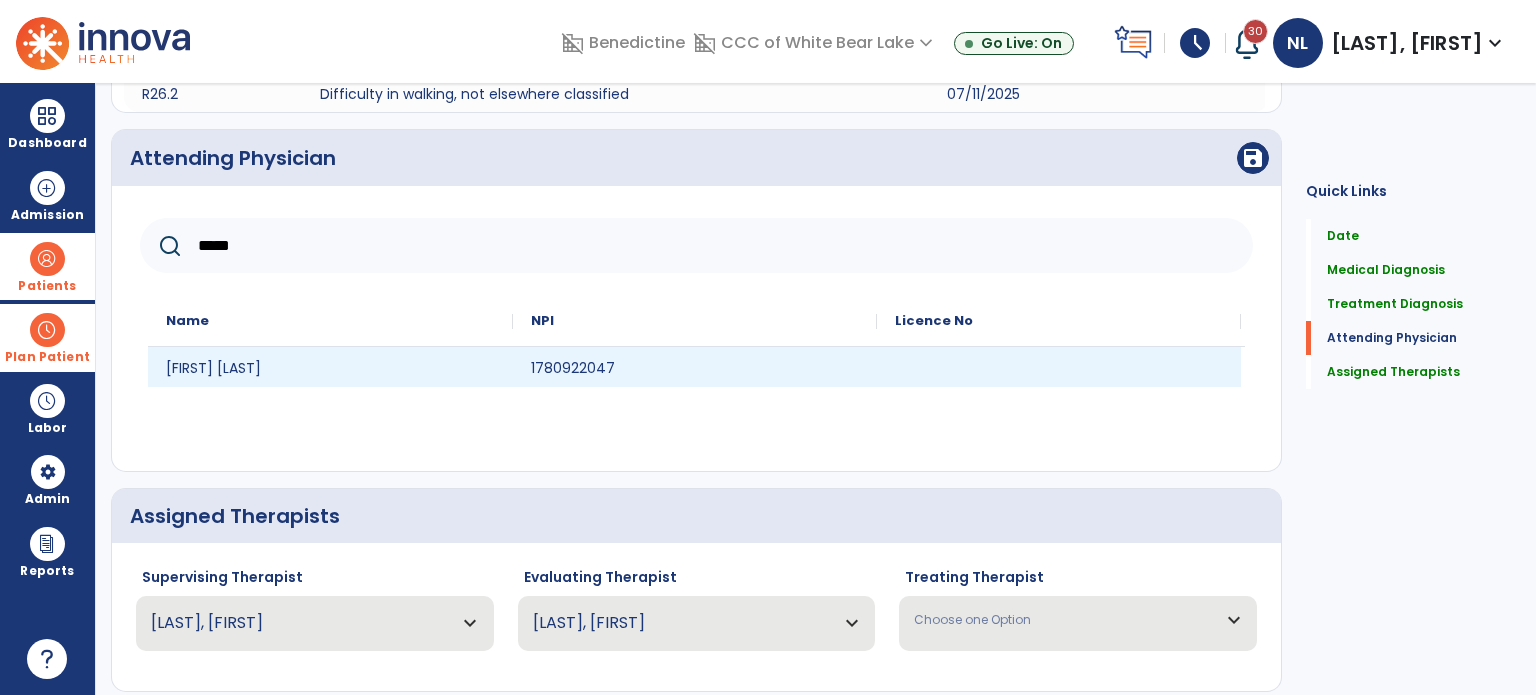 type on "*****" 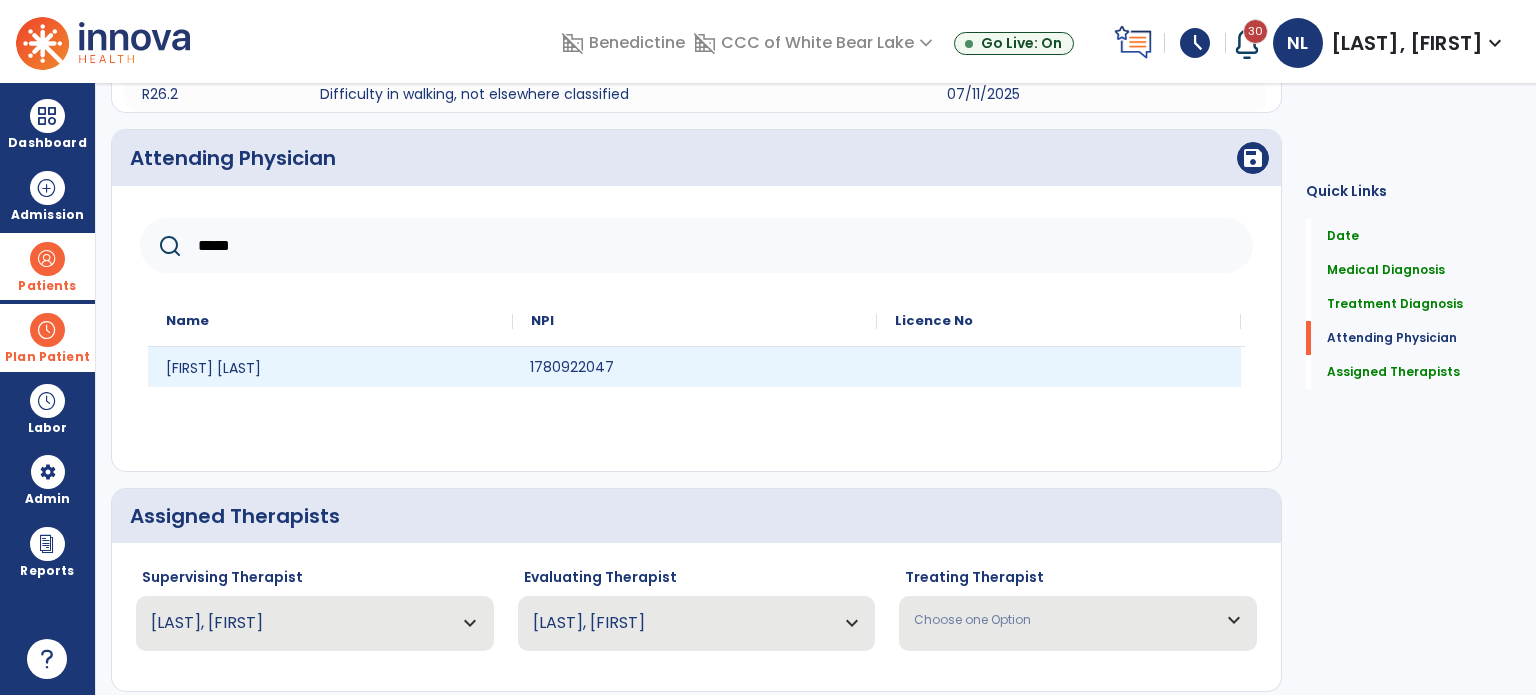 click on "1780922047" 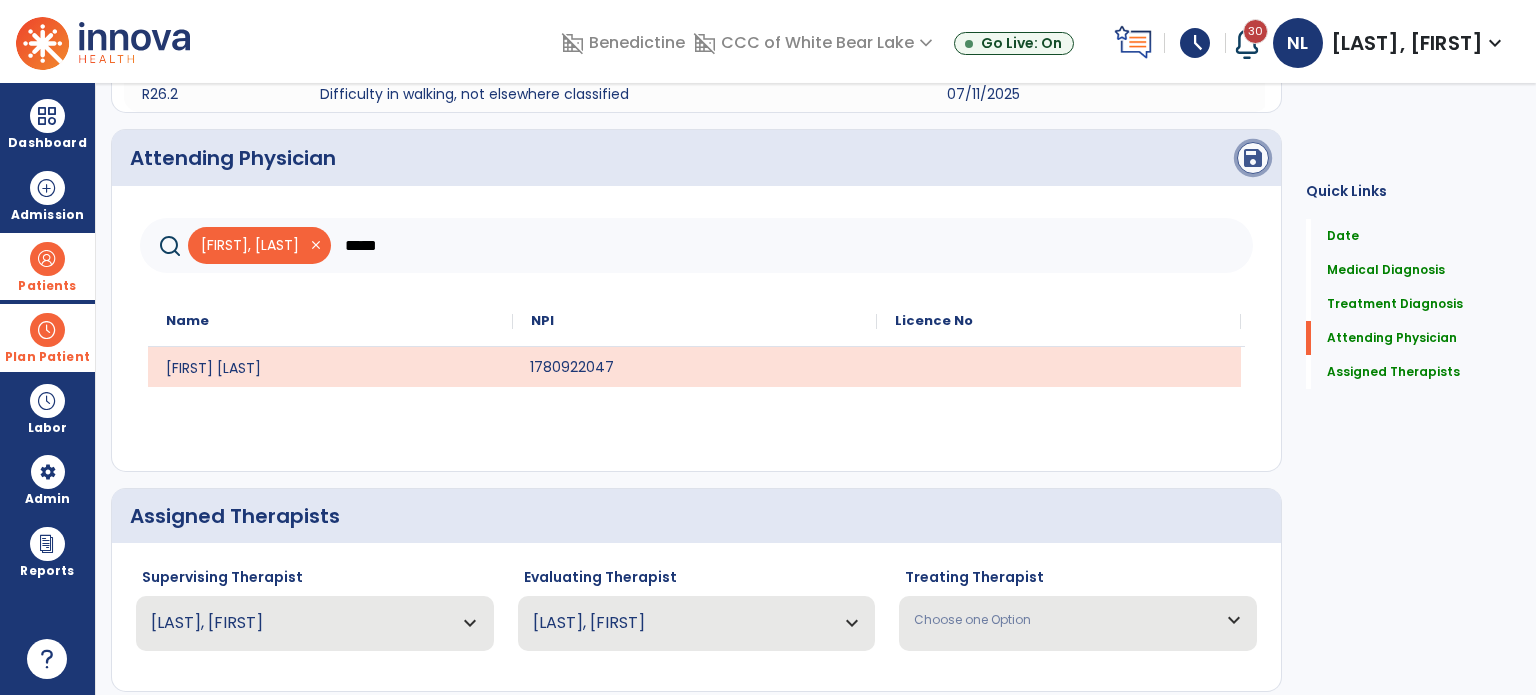 click on "save" 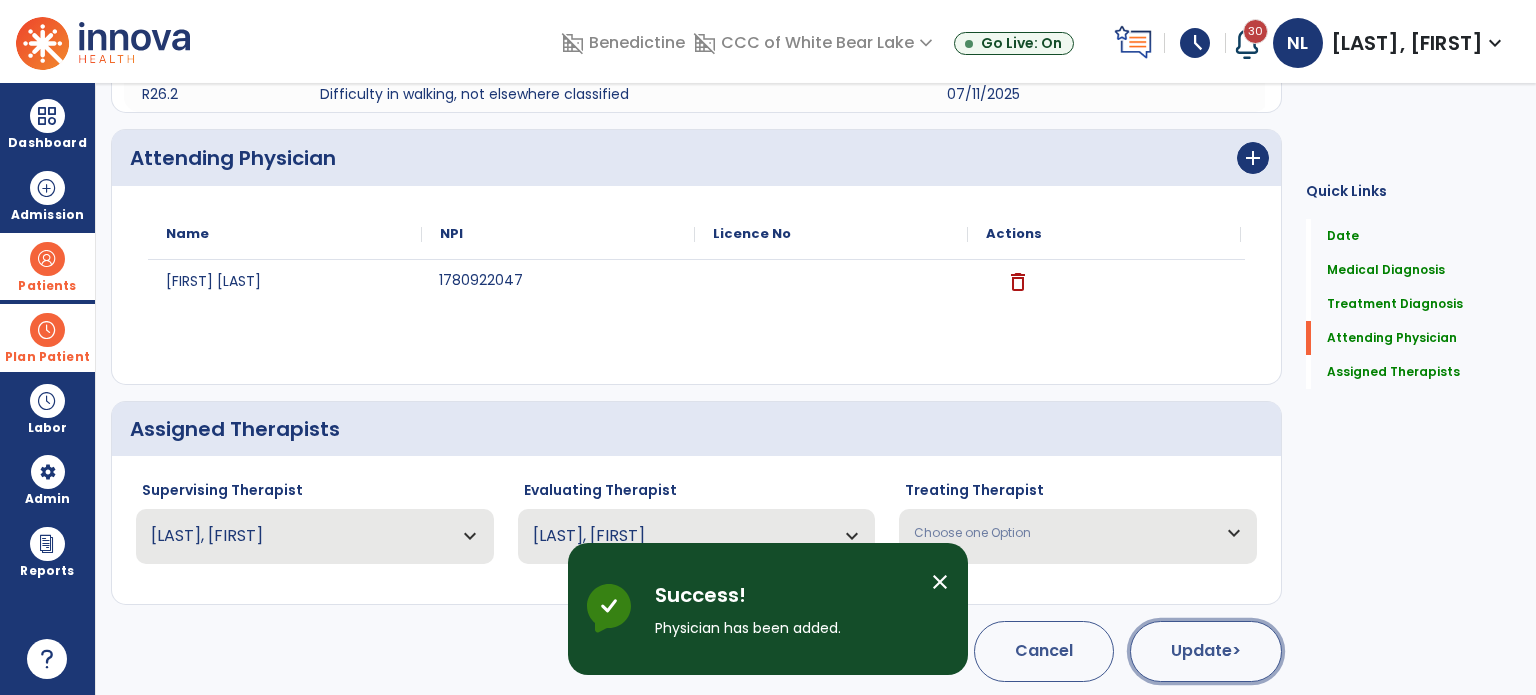 click on ">" 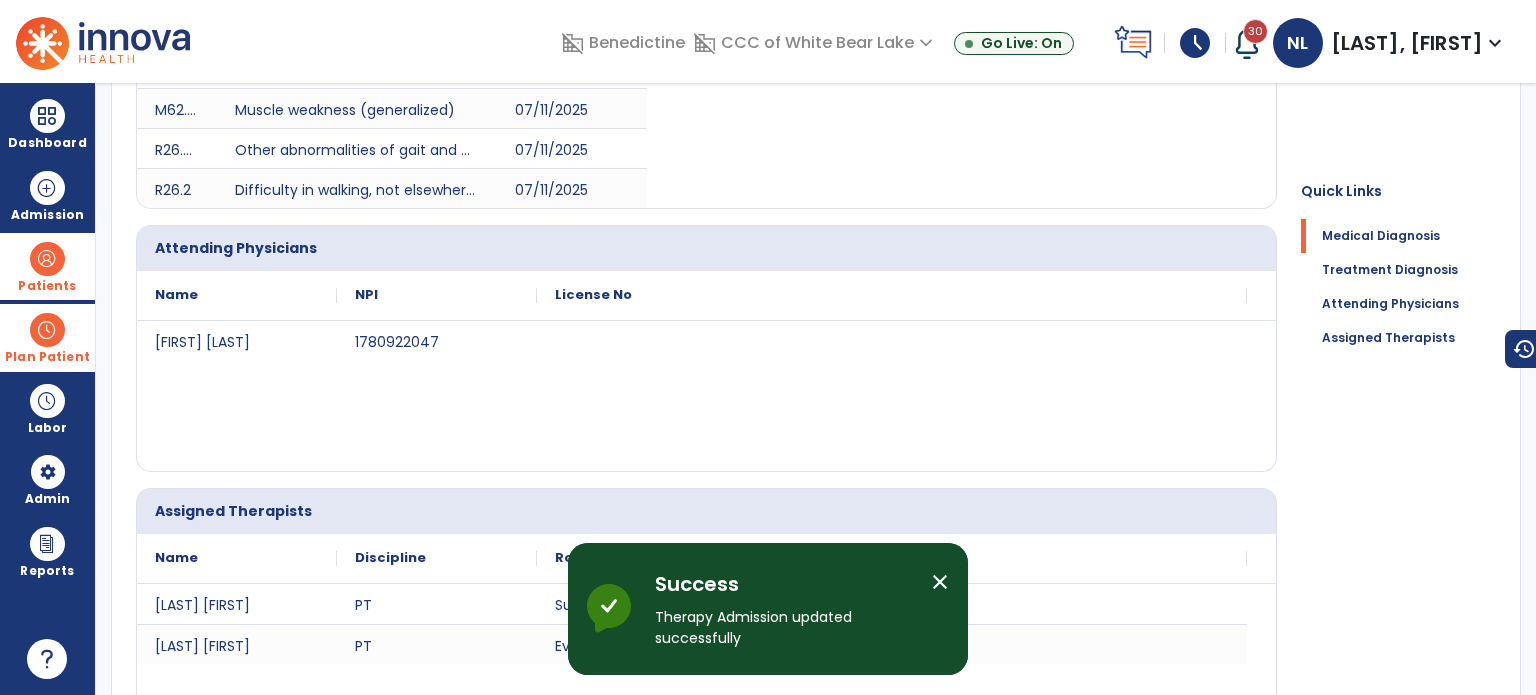 scroll, scrollTop: 0, scrollLeft: 0, axis: both 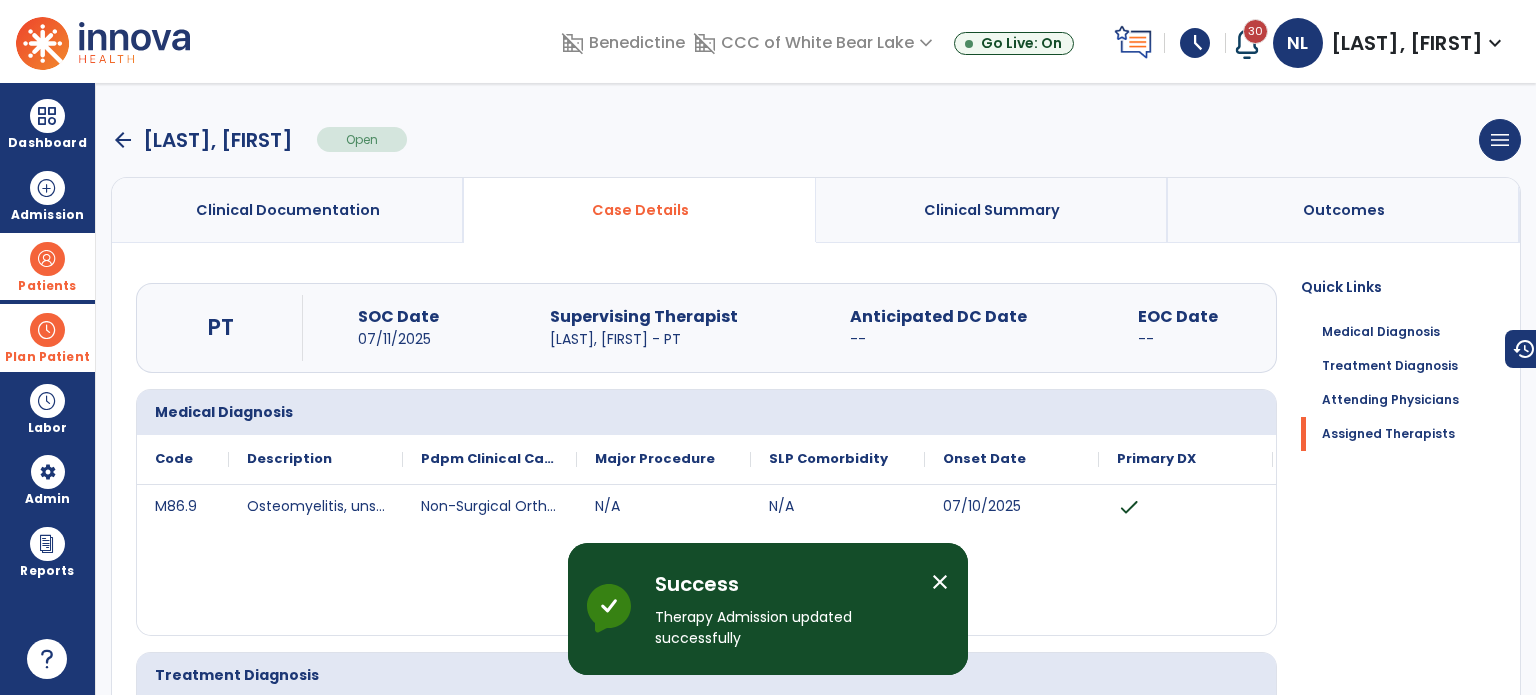 click on "arrow_back" at bounding box center (123, 140) 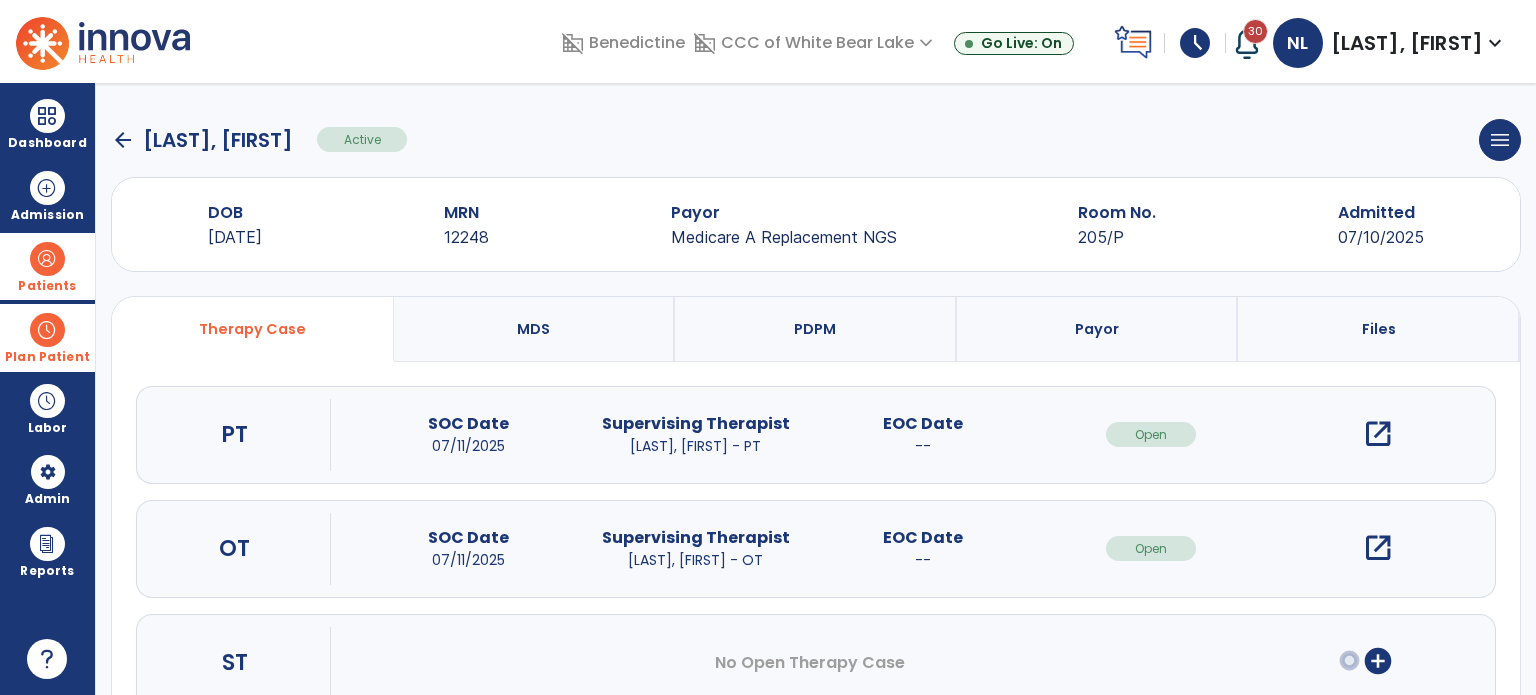 click on "open_in_new" at bounding box center [1378, 548] 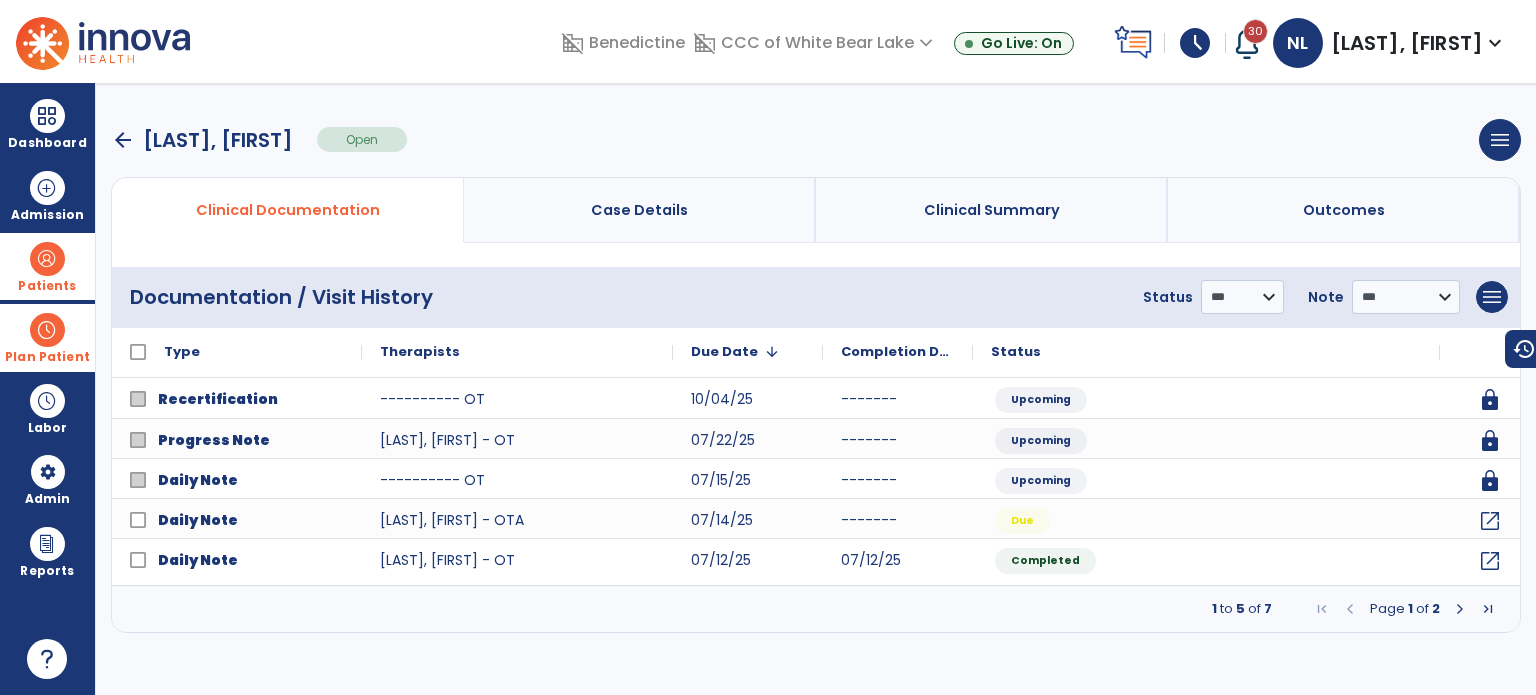 click on "Case Details" at bounding box center (640, 210) 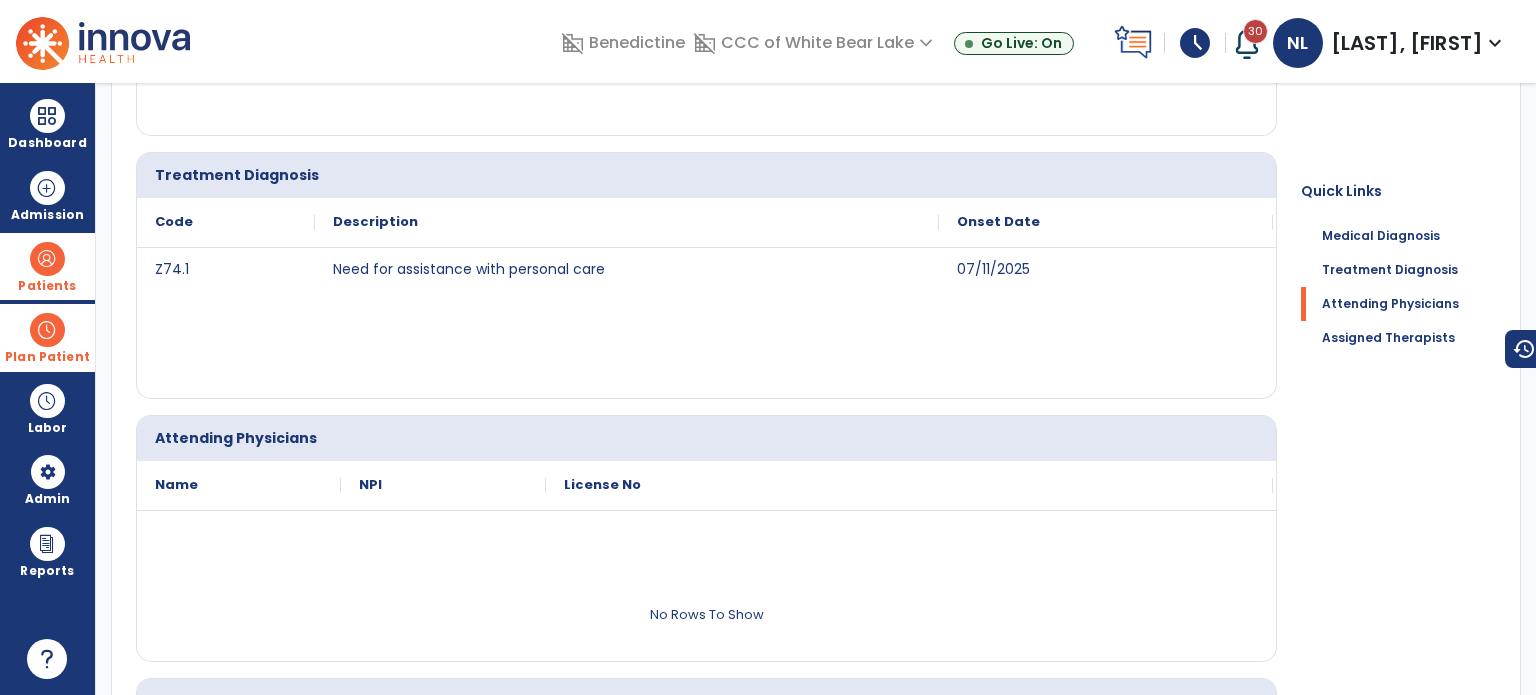scroll, scrollTop: 0, scrollLeft: 0, axis: both 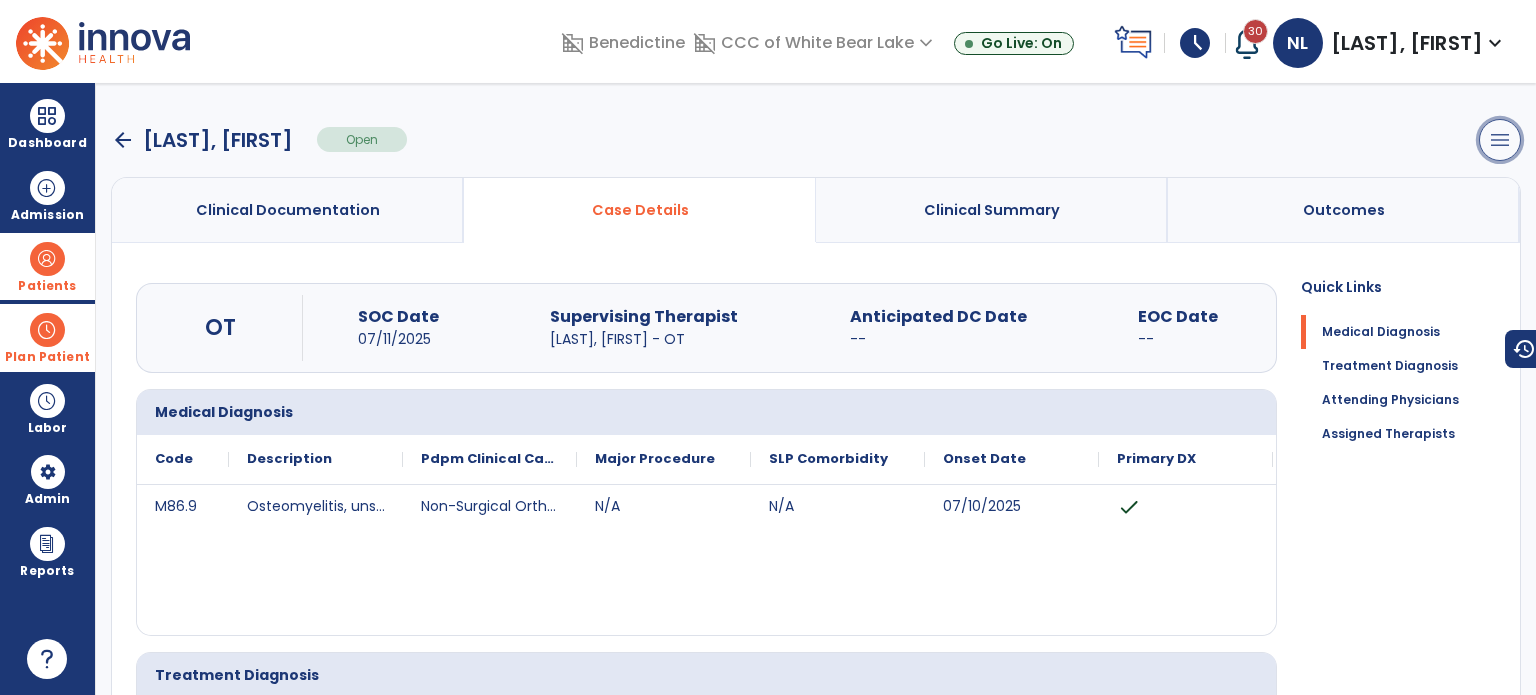 click on "menu" at bounding box center (1500, 140) 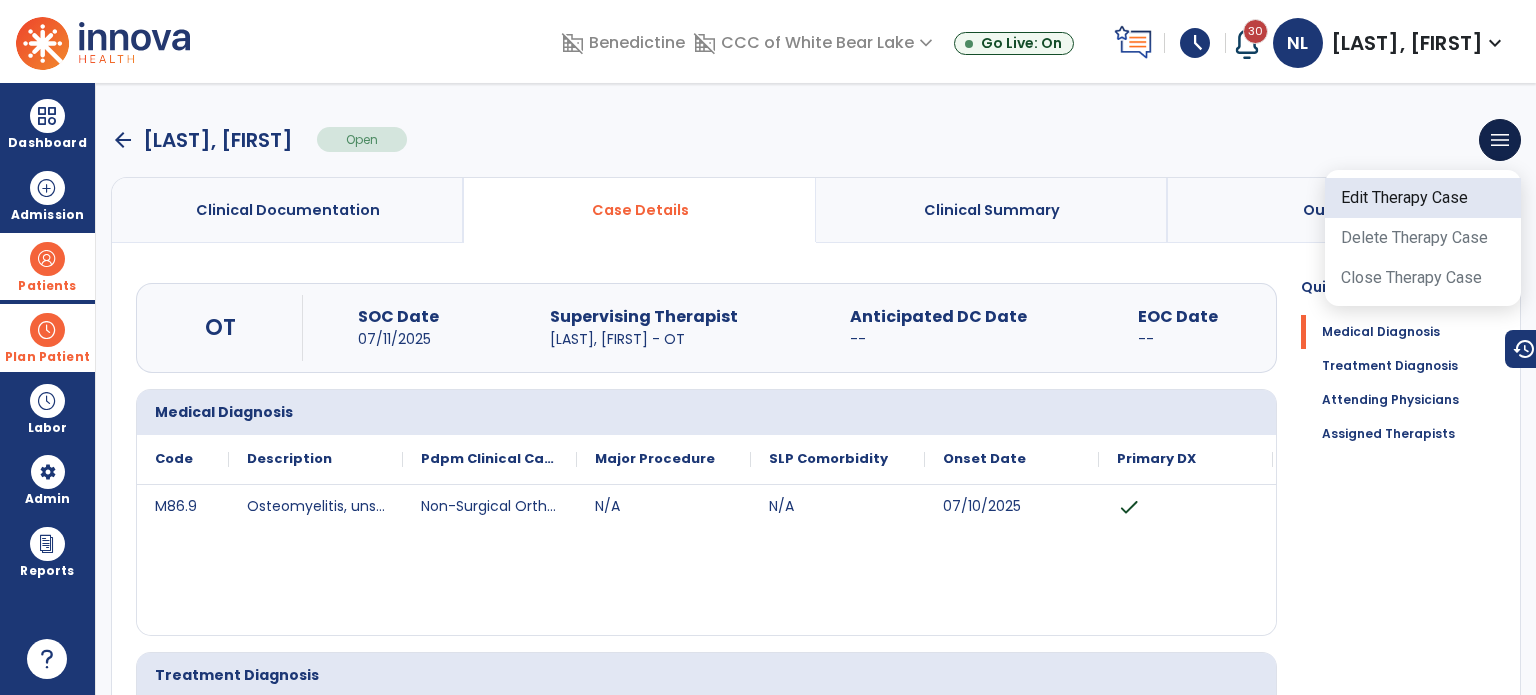 click on "Edit Therapy Case" at bounding box center [1423, 198] 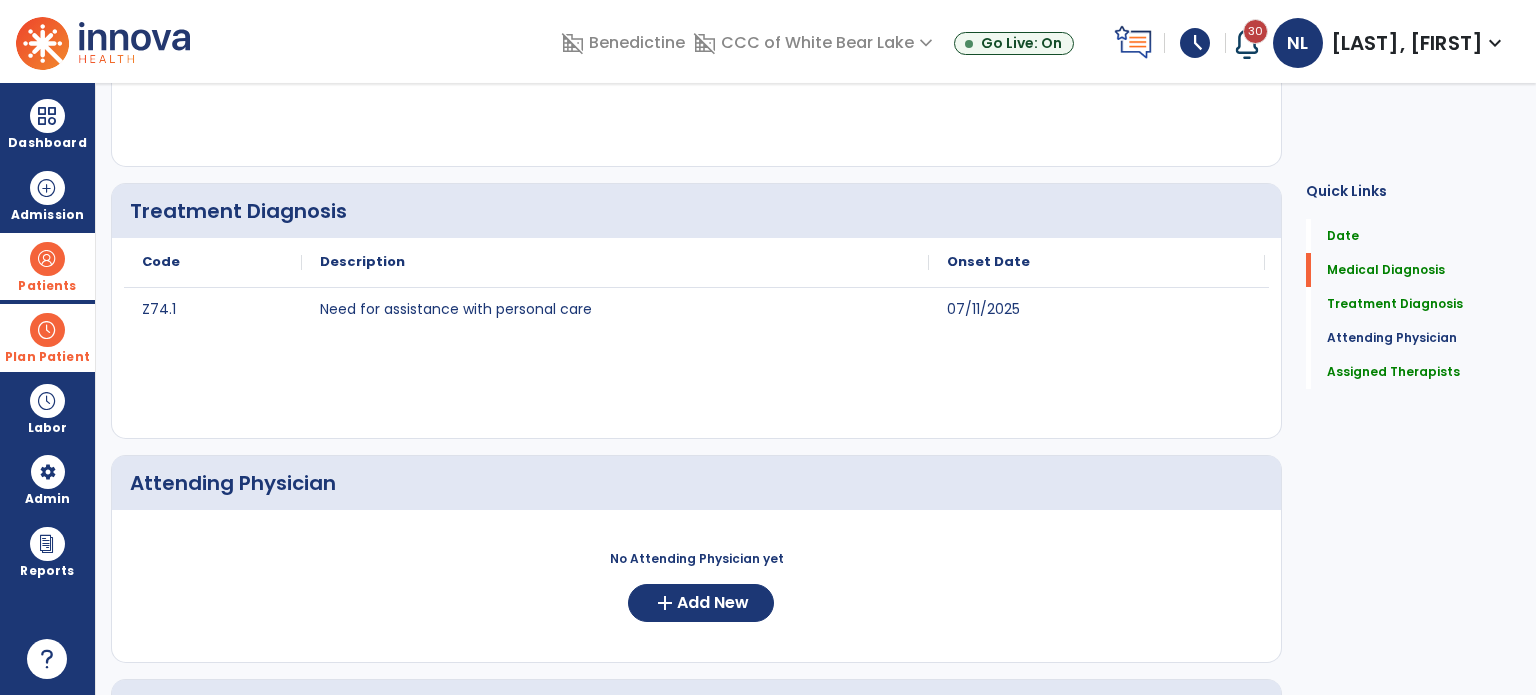 scroll, scrollTop: 600, scrollLeft: 0, axis: vertical 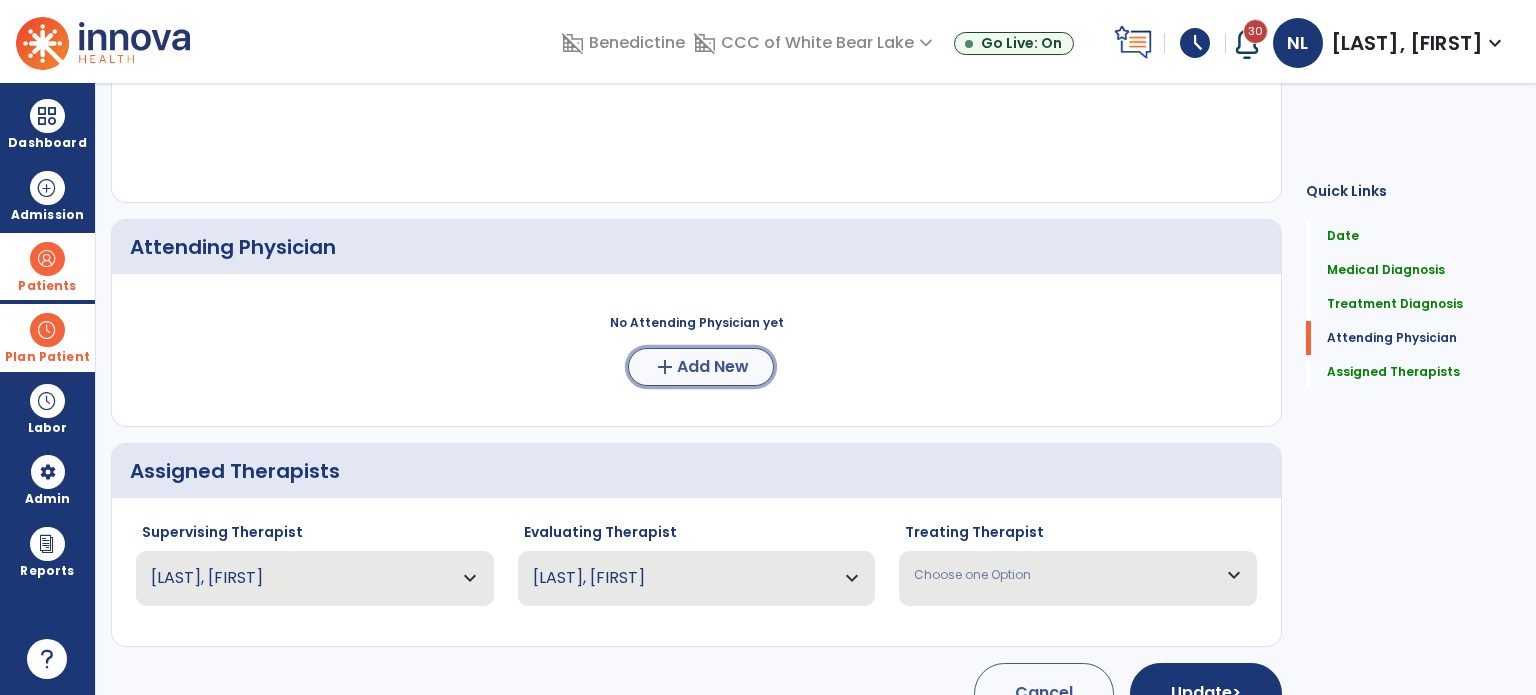 click on "Add New" 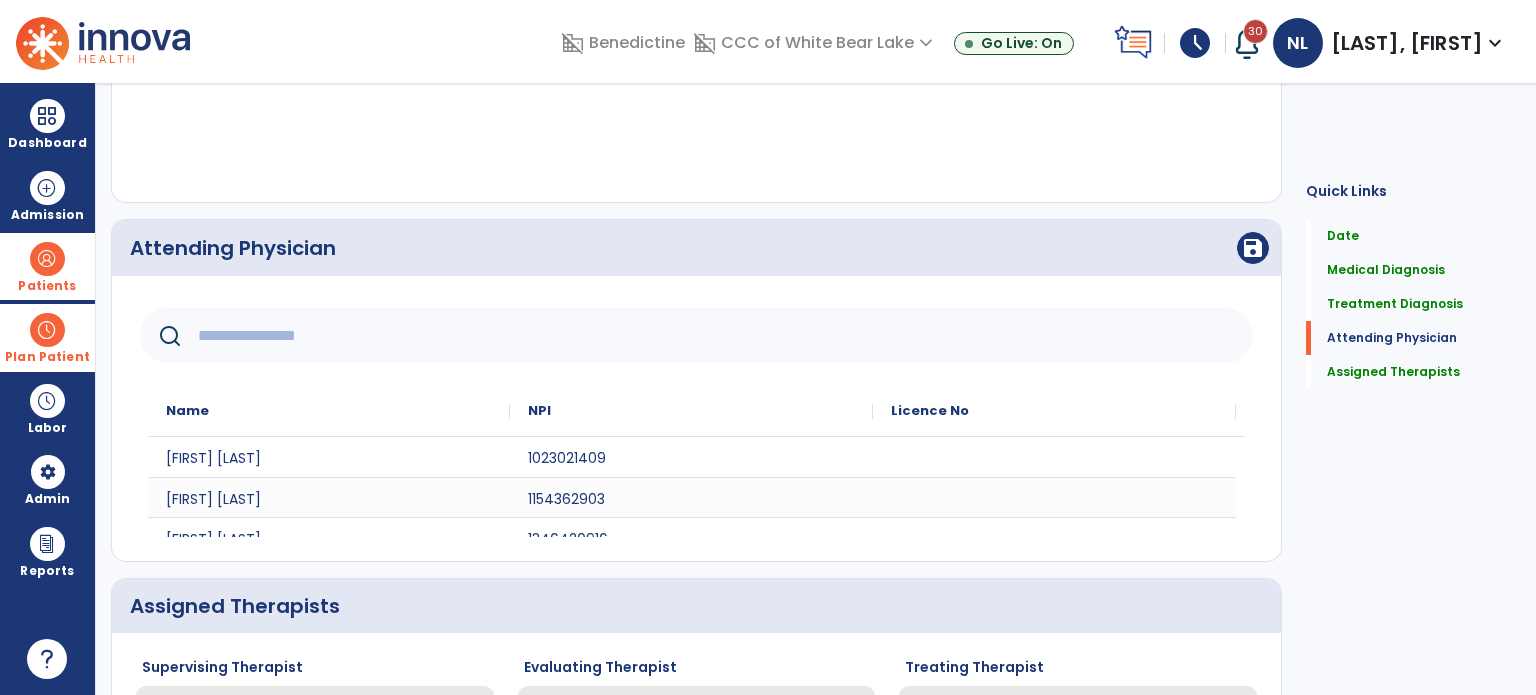 click 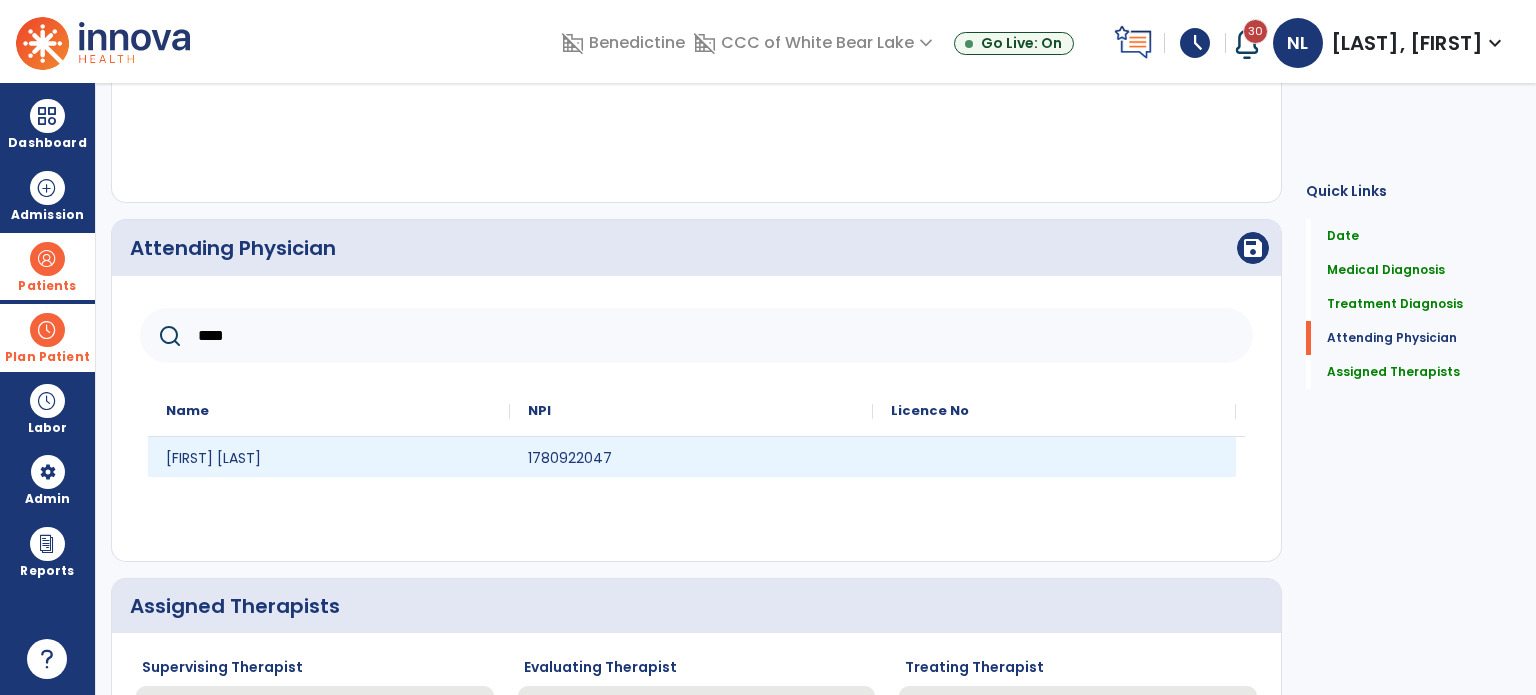 type on "****" 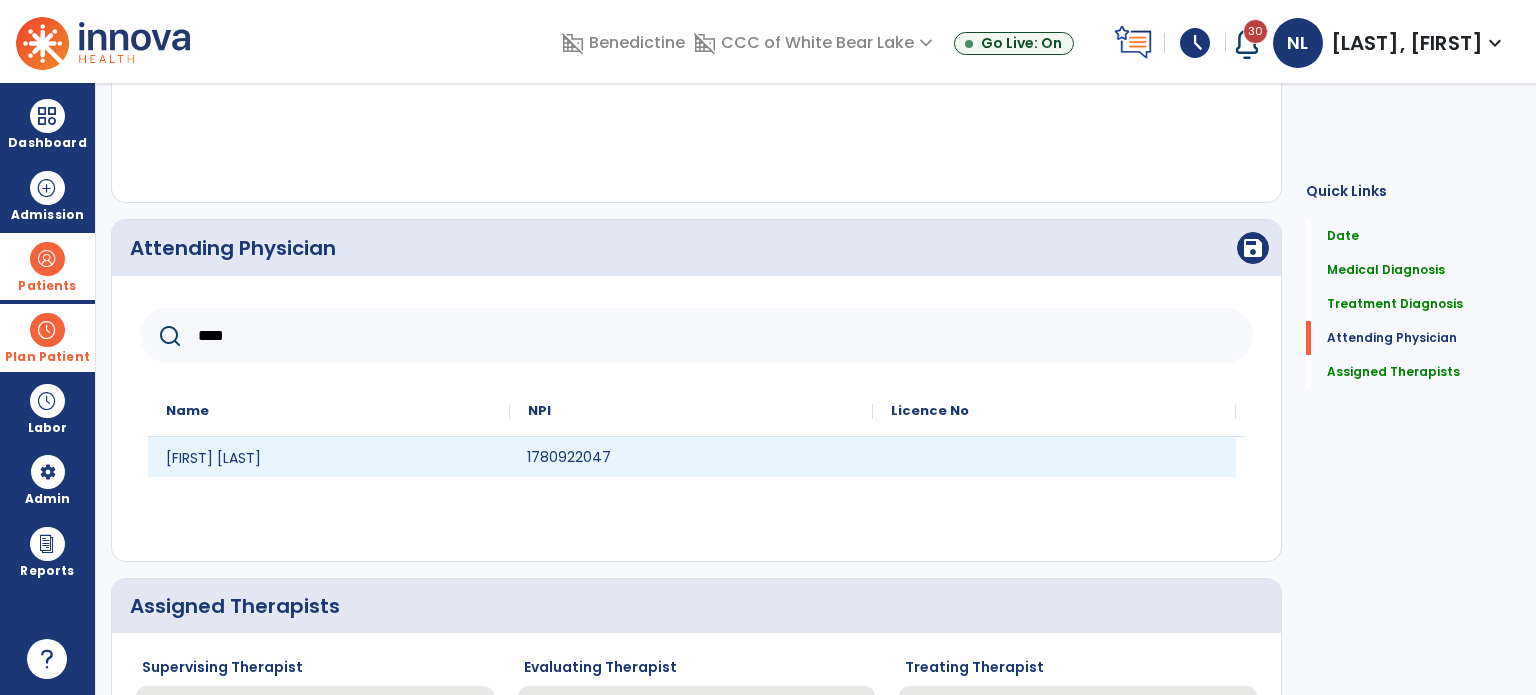 click on "1780922047" 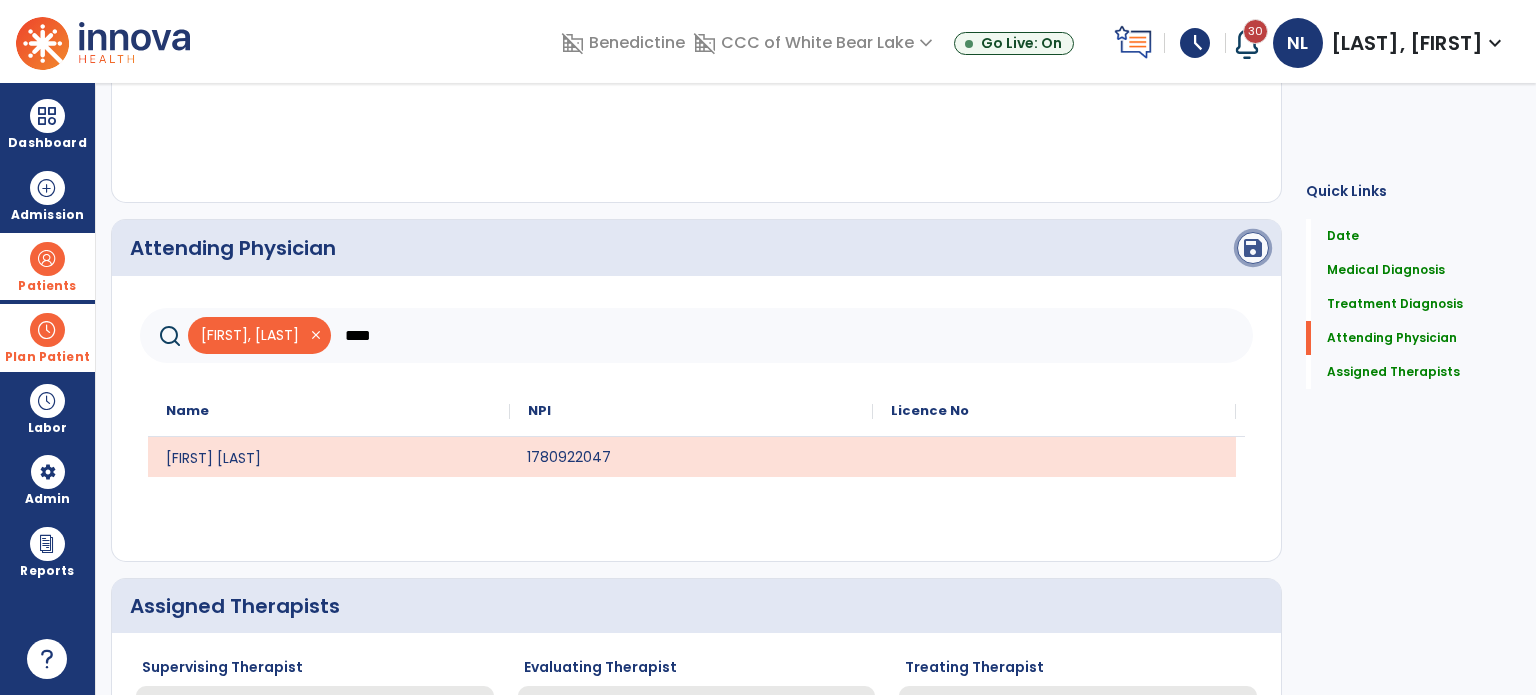 click on "save" 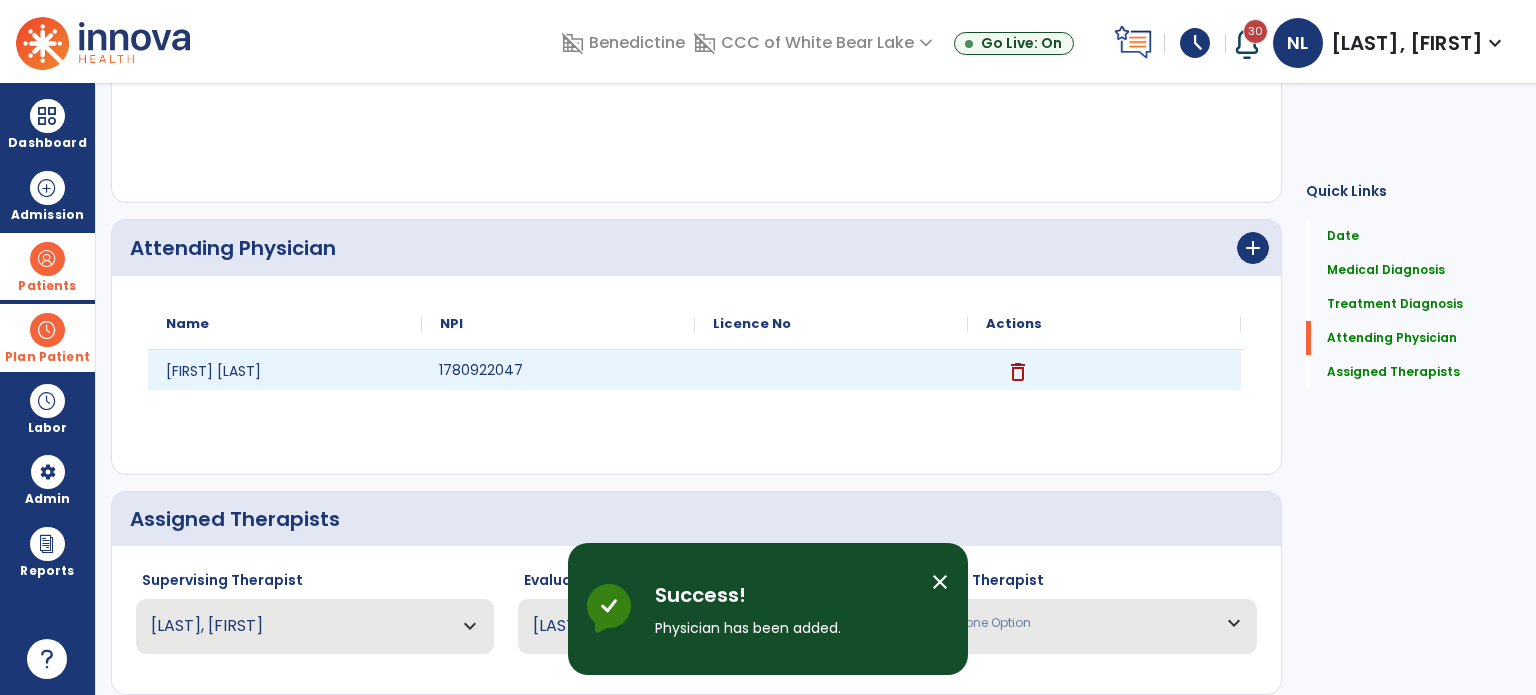 scroll, scrollTop: 690, scrollLeft: 0, axis: vertical 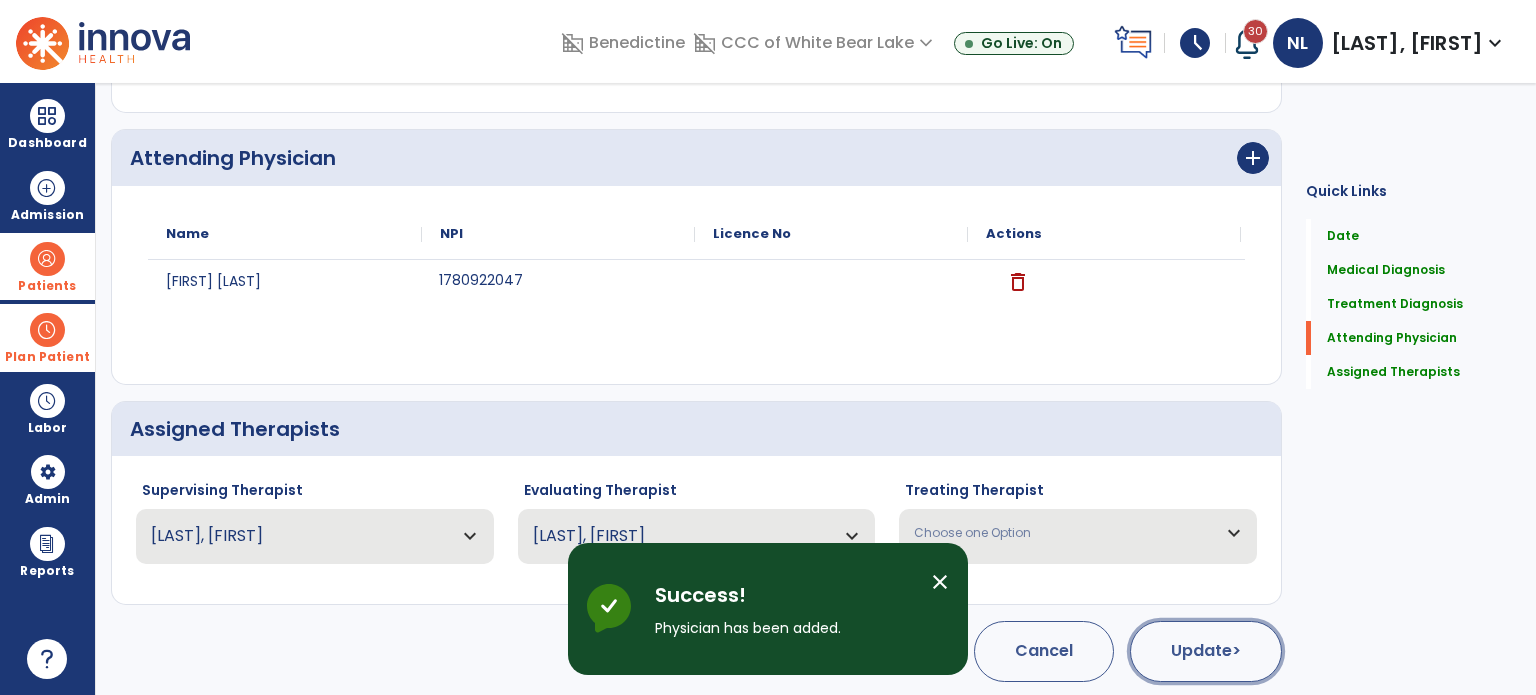click on "Update  >" 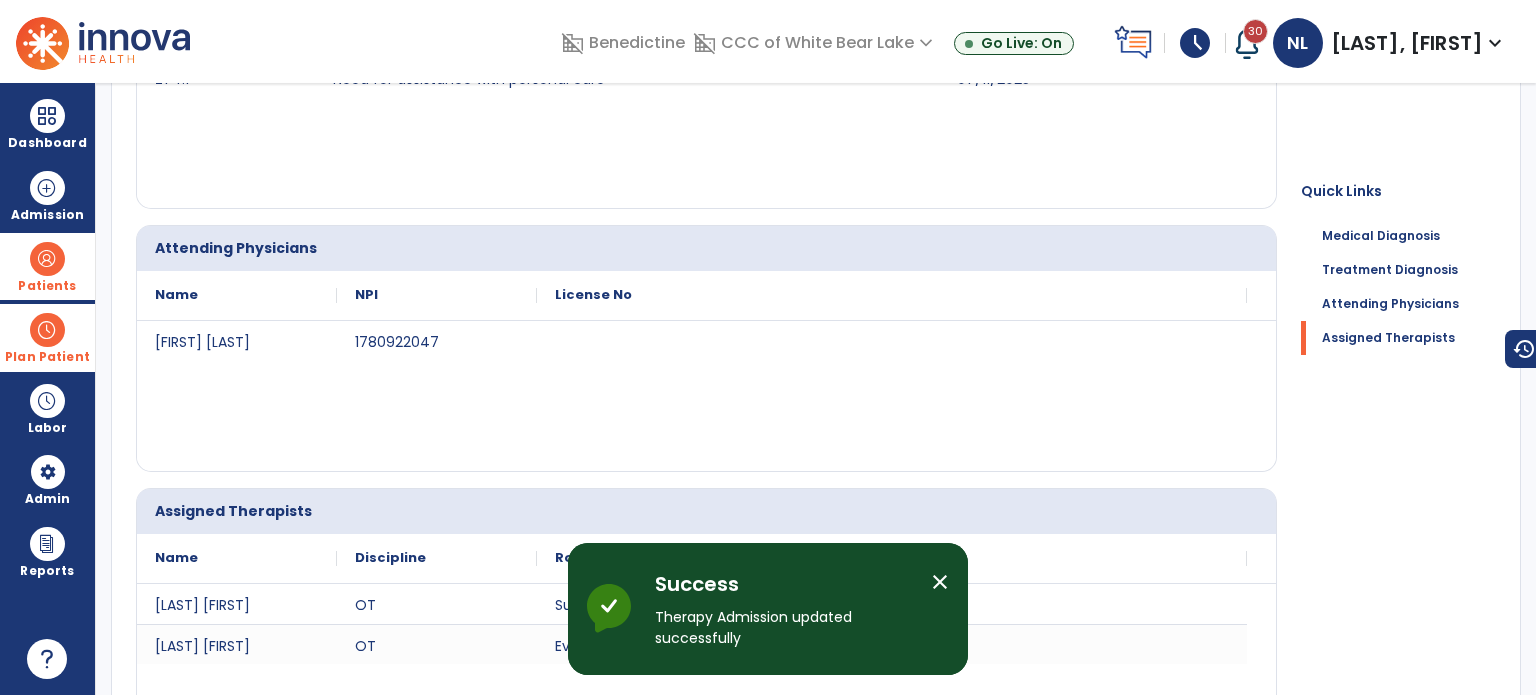 scroll, scrollTop: 0, scrollLeft: 0, axis: both 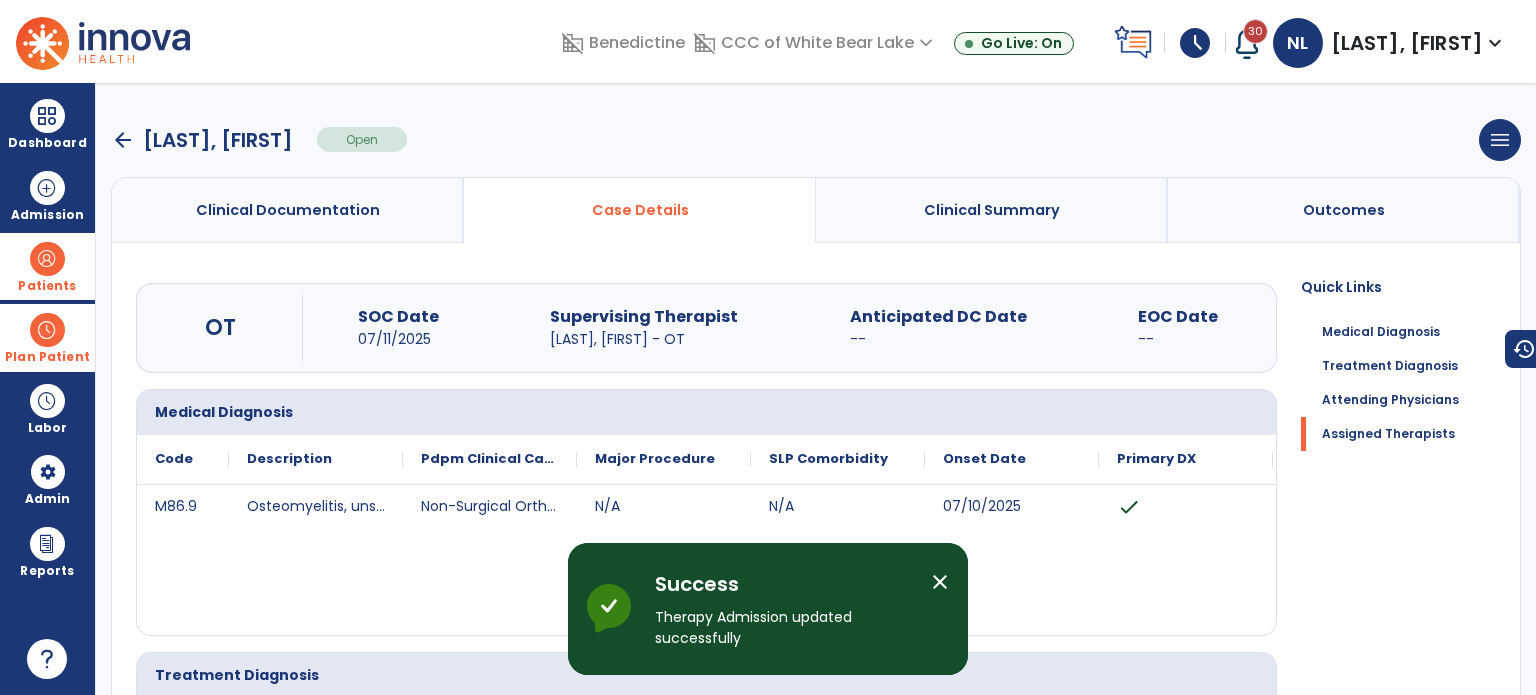 click at bounding box center (47, 259) 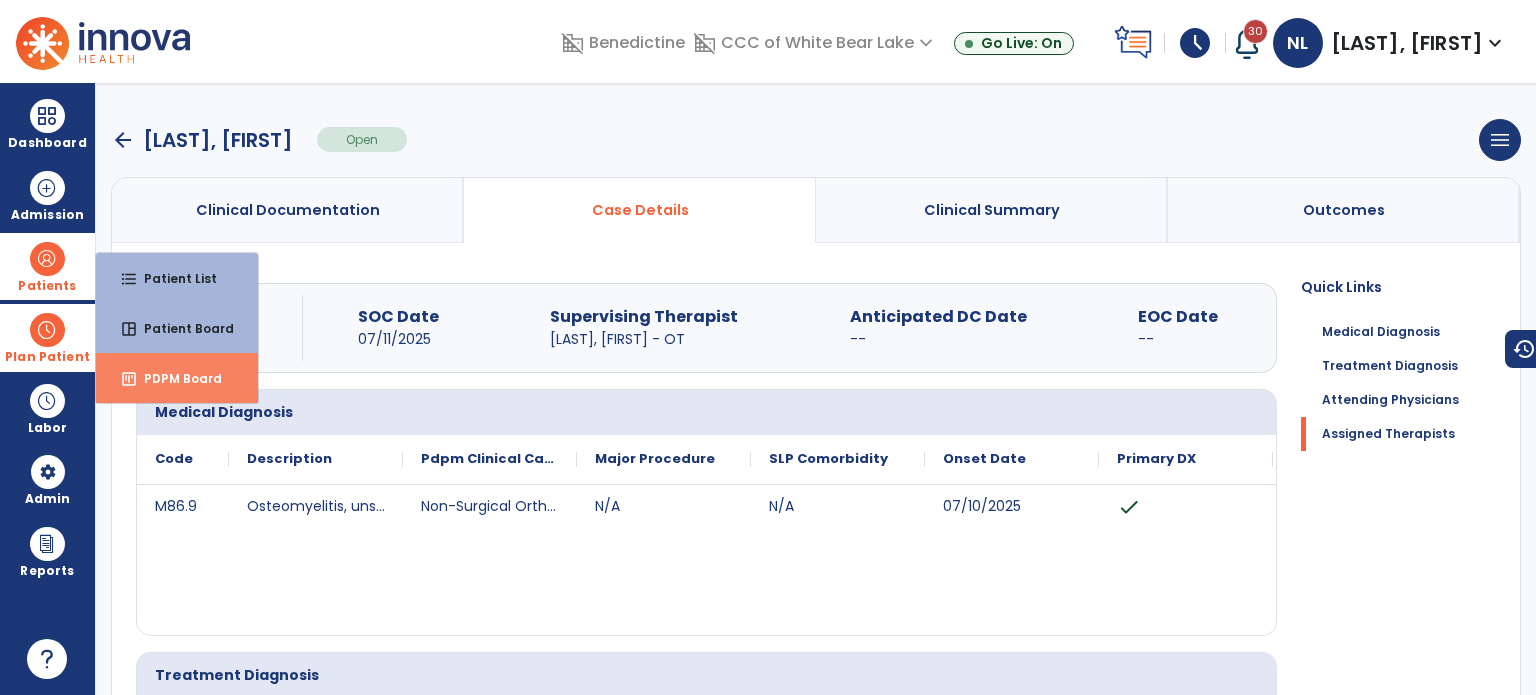 click on "PDPM Board" at bounding box center [175, 378] 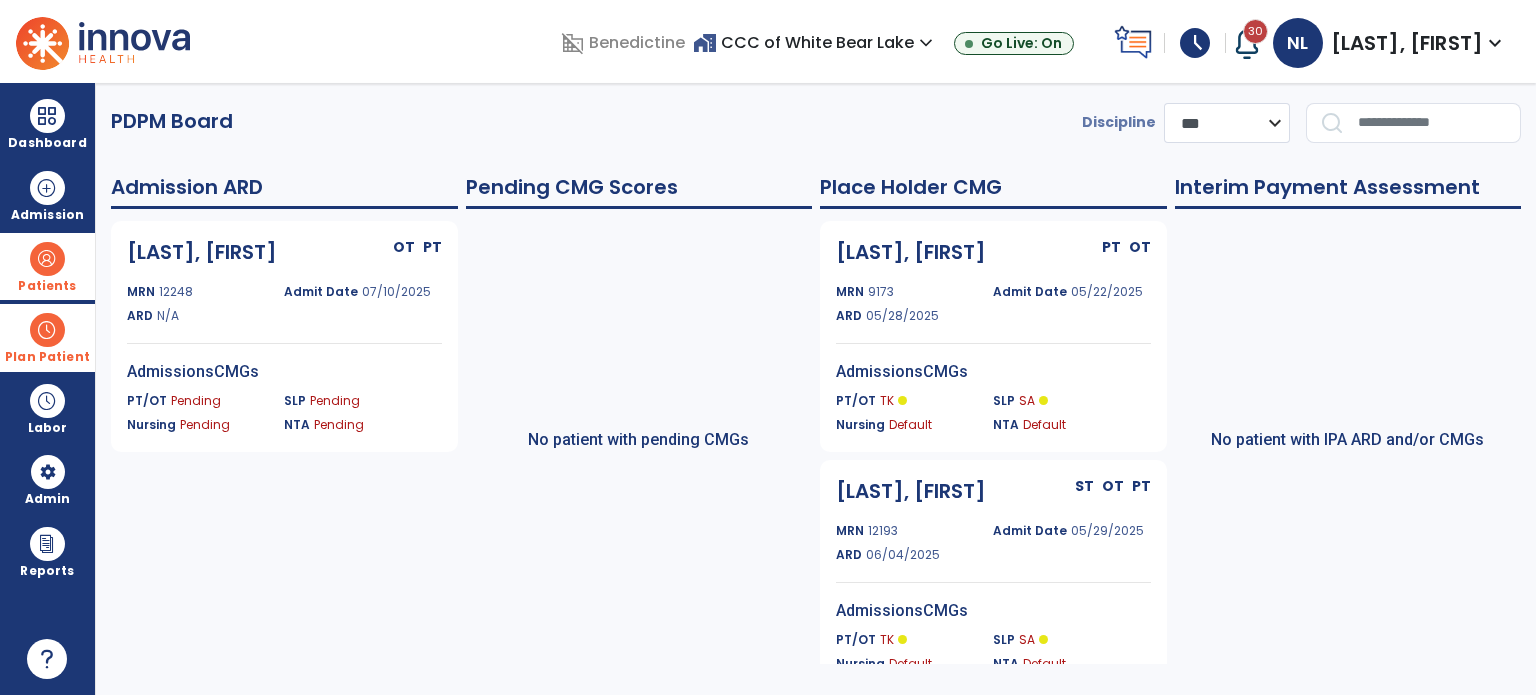 click on "AdmissionsCMGs" 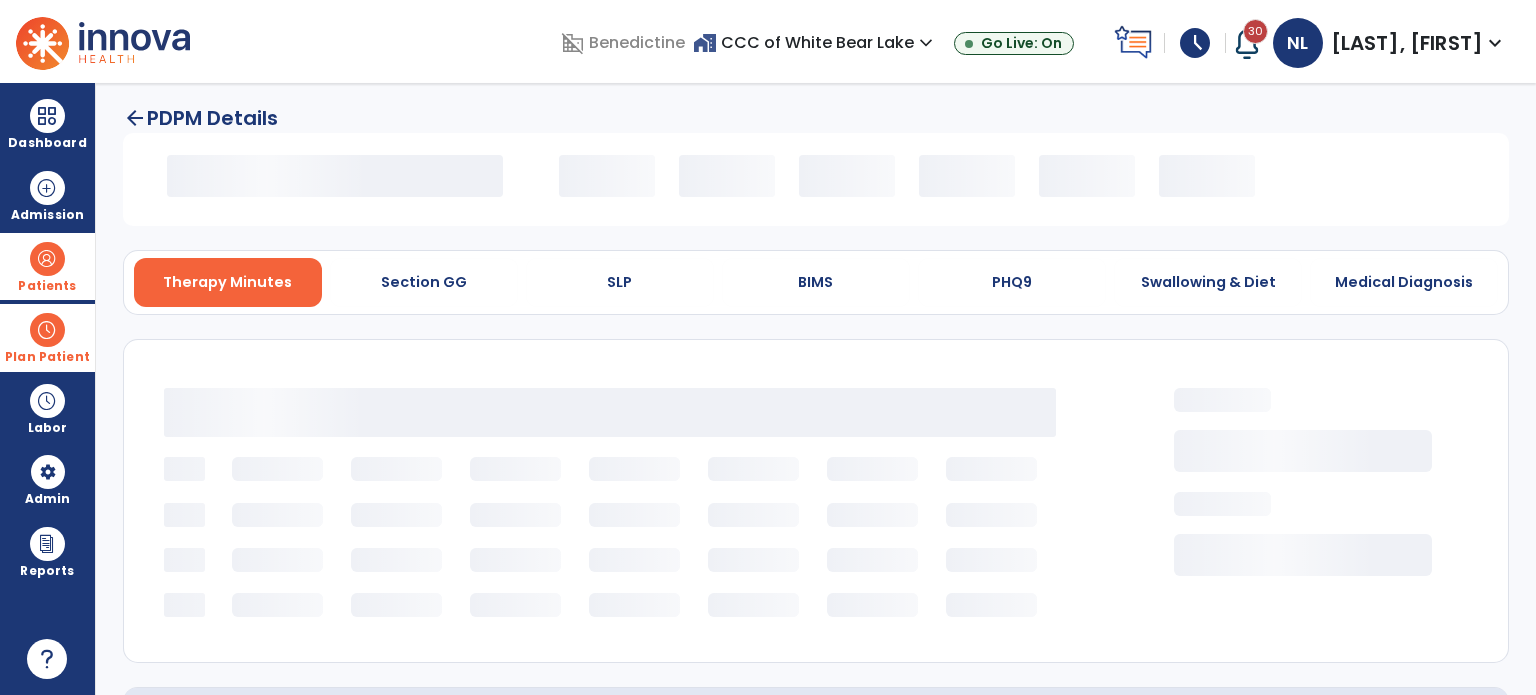 select on "*********" 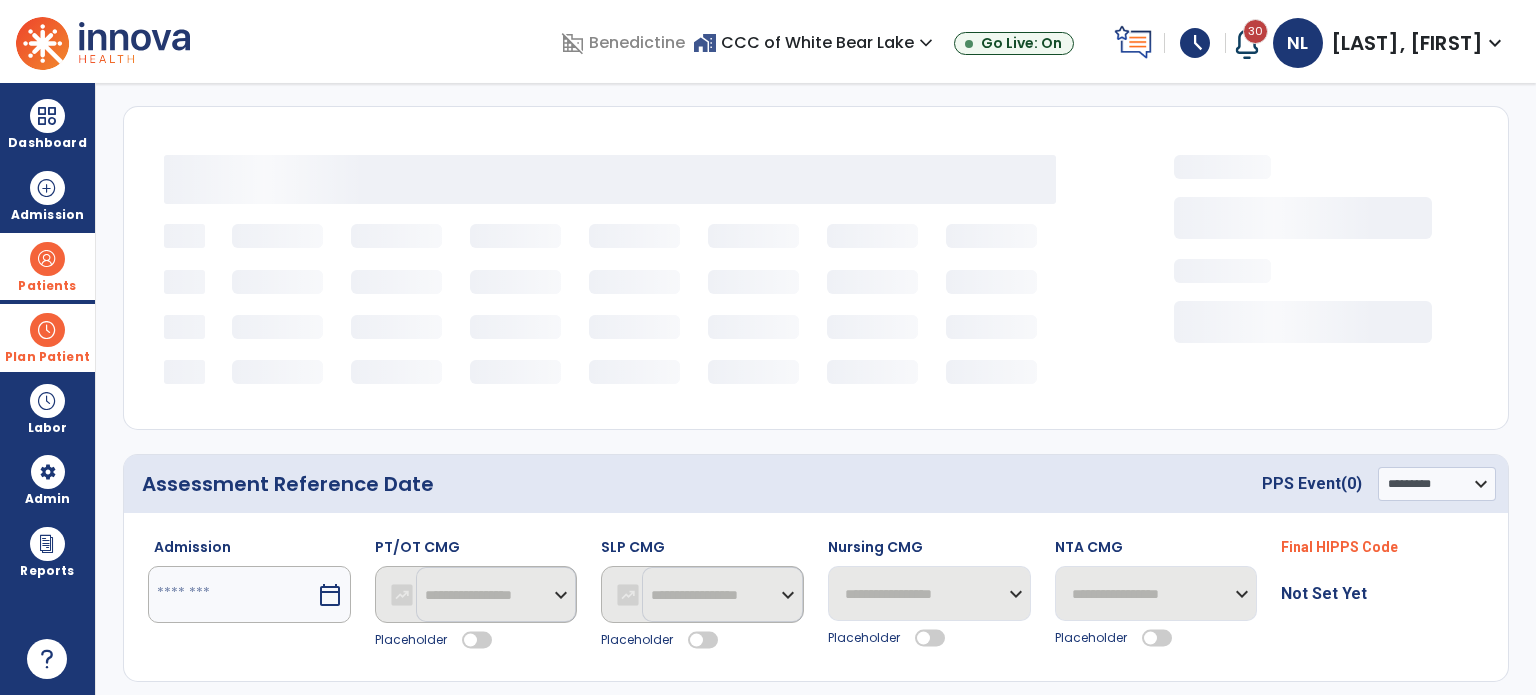 select on "***" 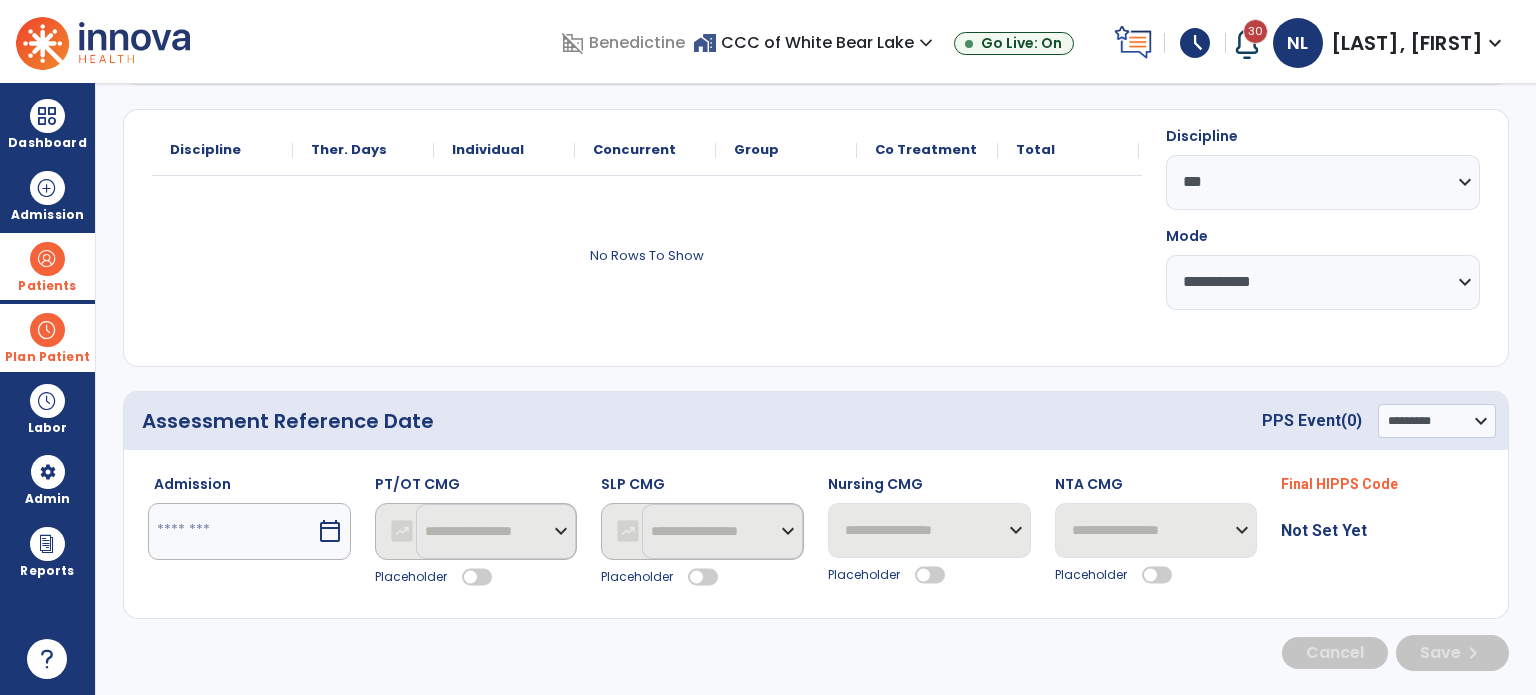 scroll, scrollTop: 224, scrollLeft: 0, axis: vertical 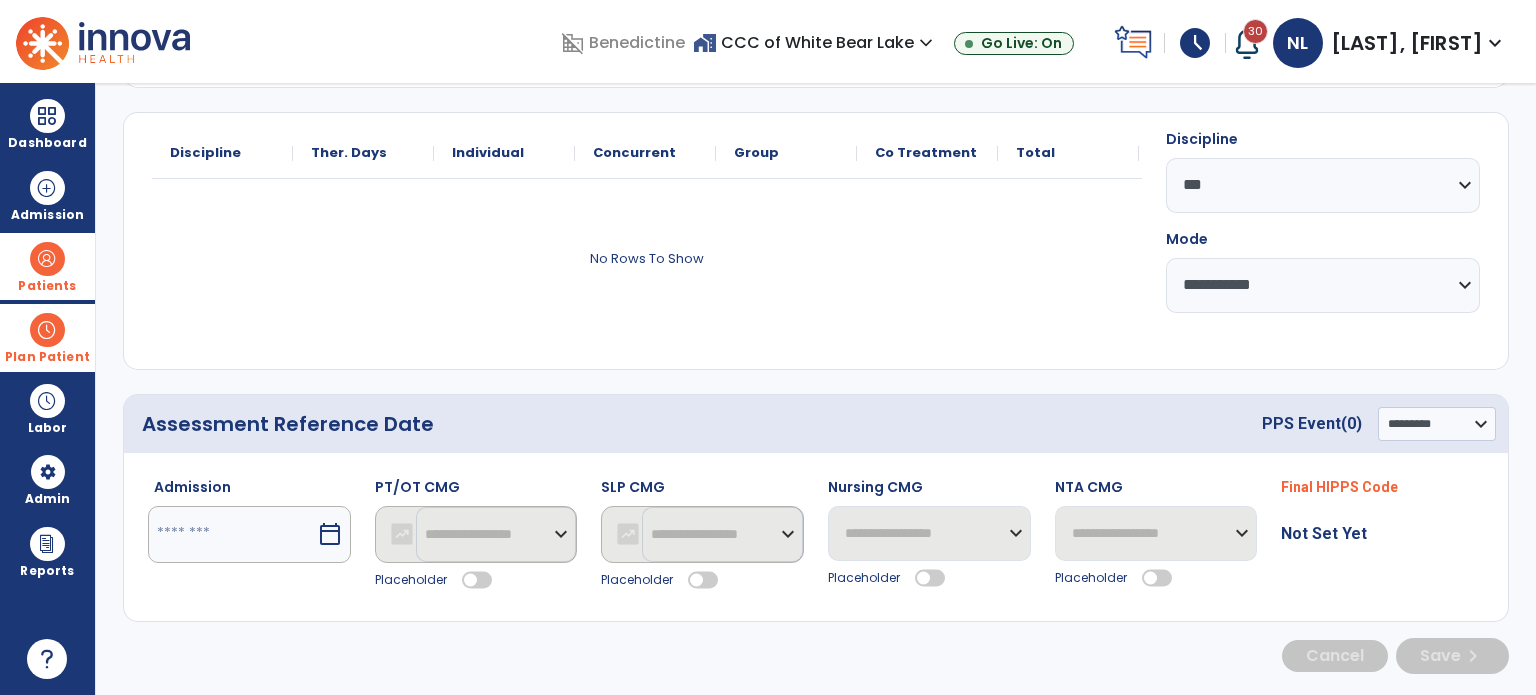 click at bounding box center (232, 534) 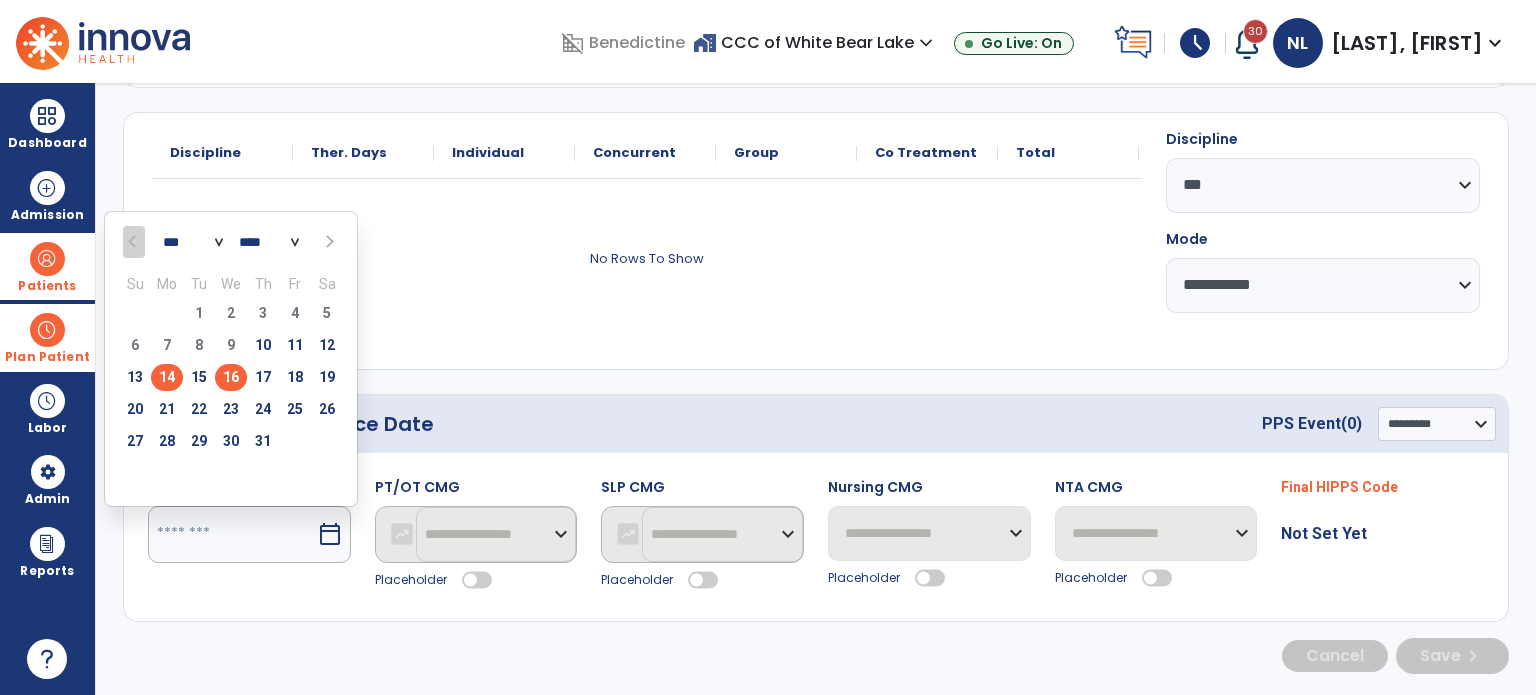 click on "16" at bounding box center (231, 377) 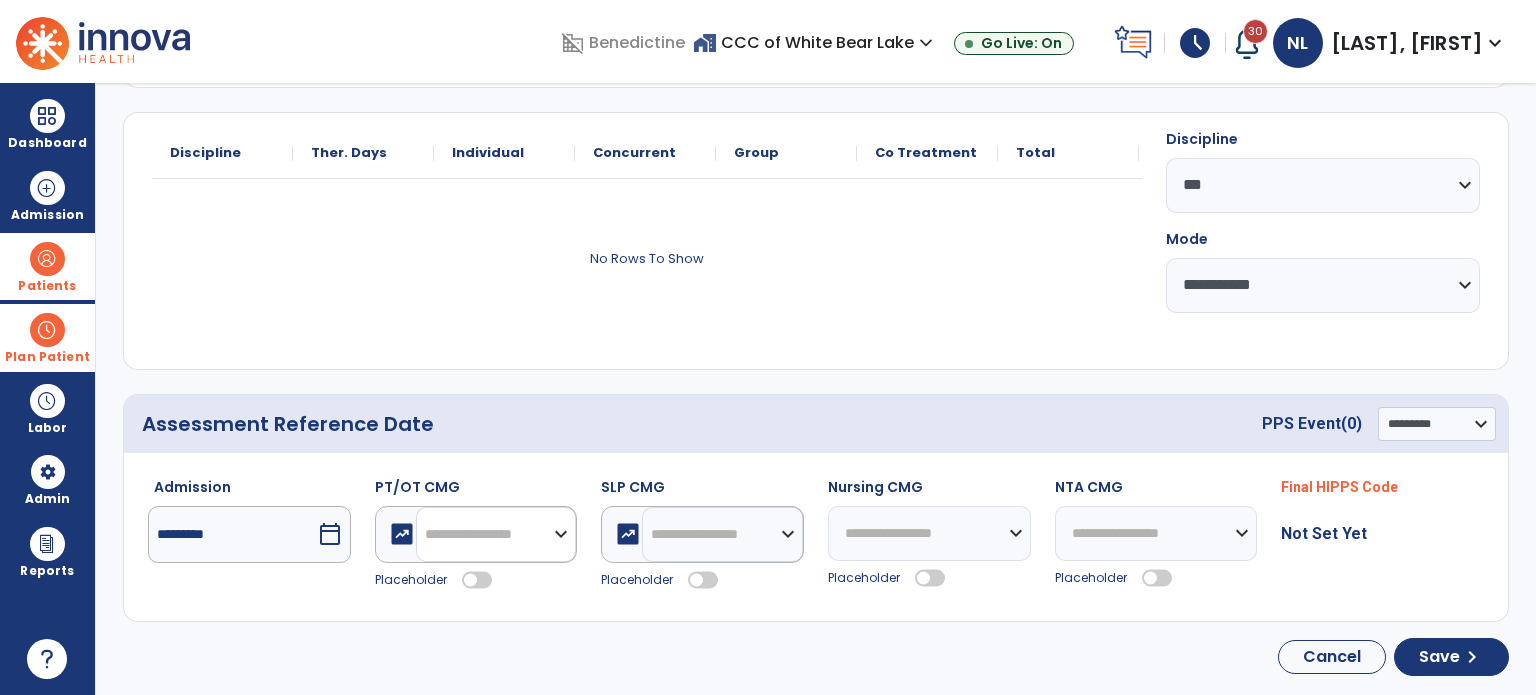 click on "**********" 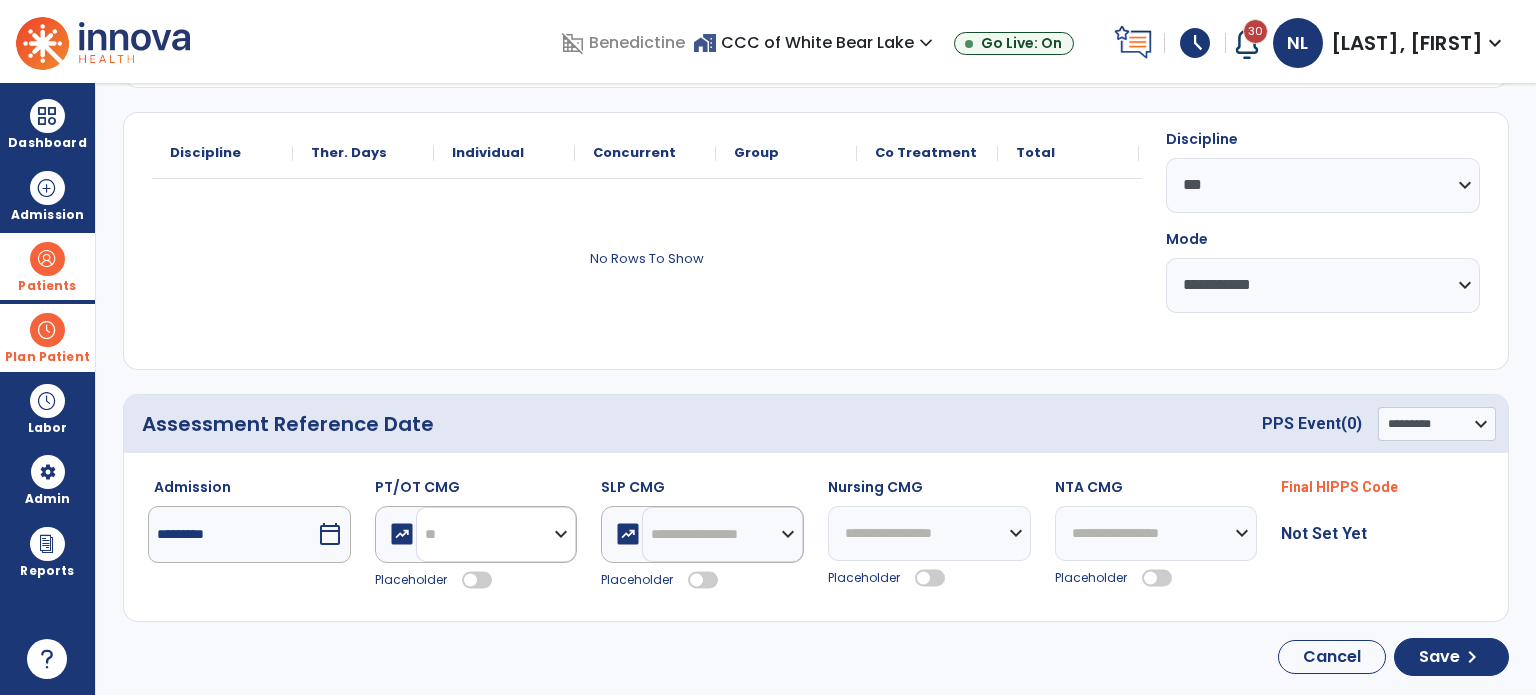 click on "**********" 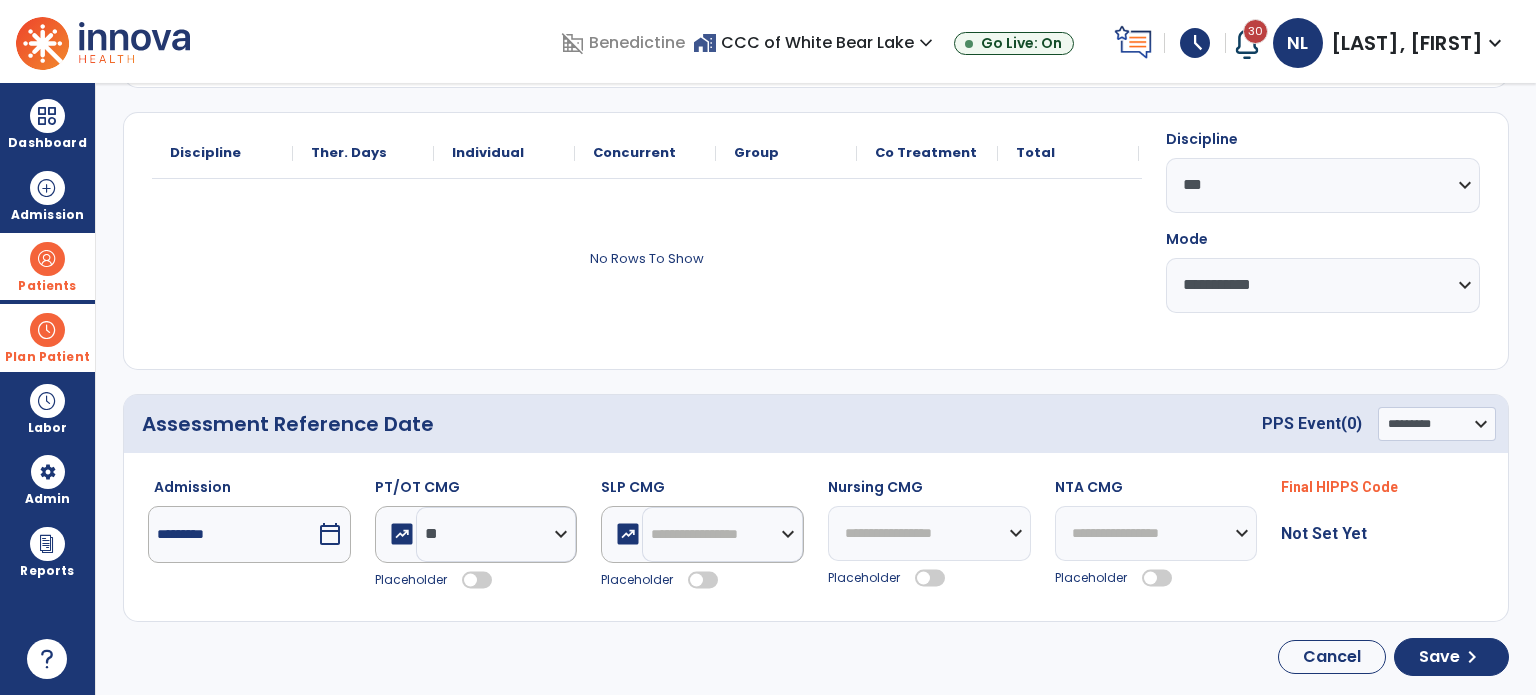 click 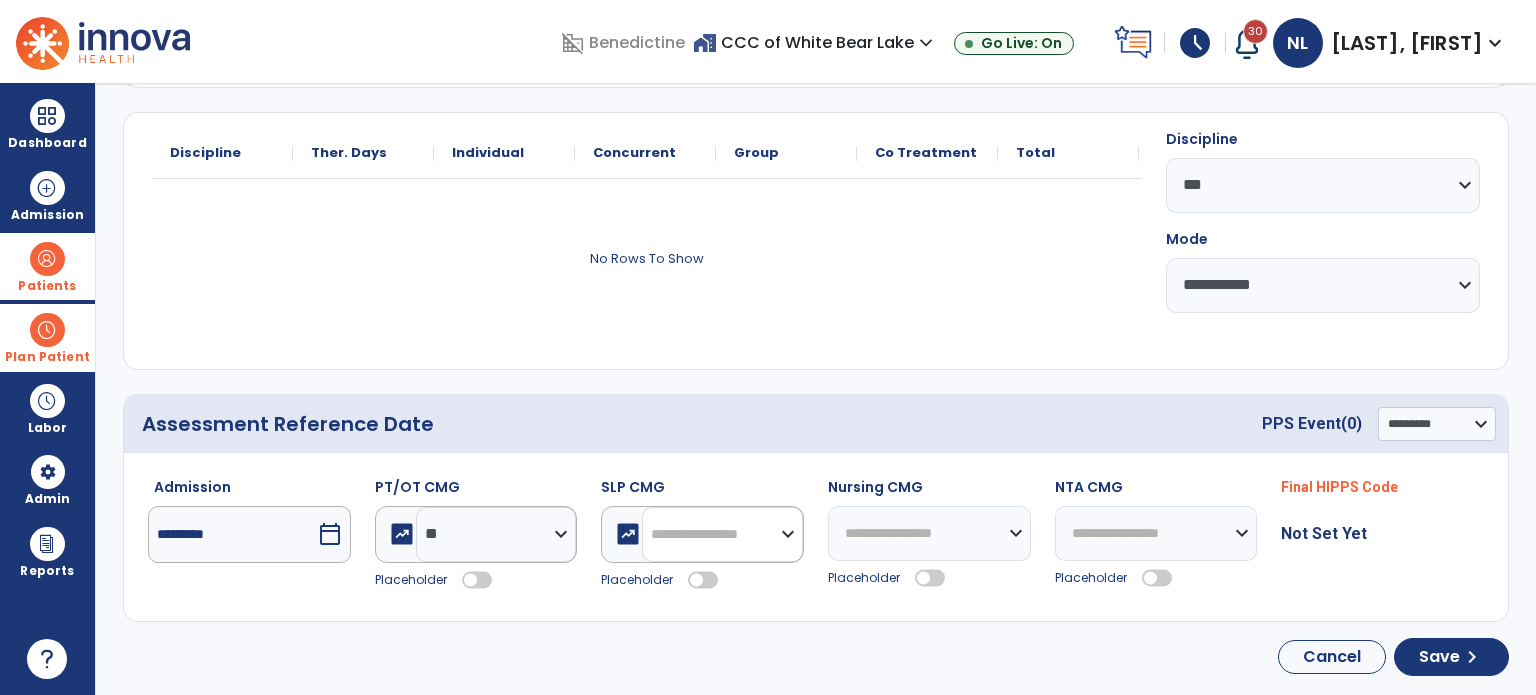 click on "**********" 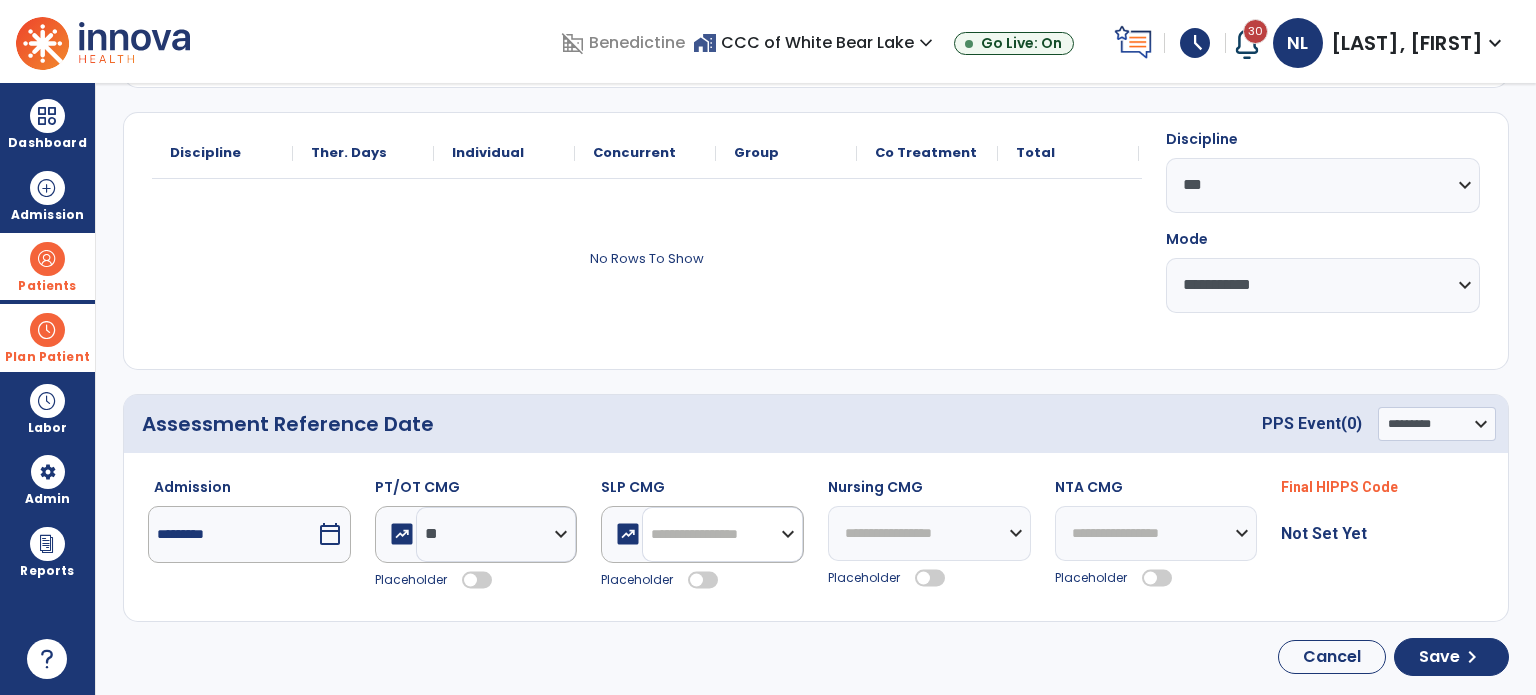 select on "**" 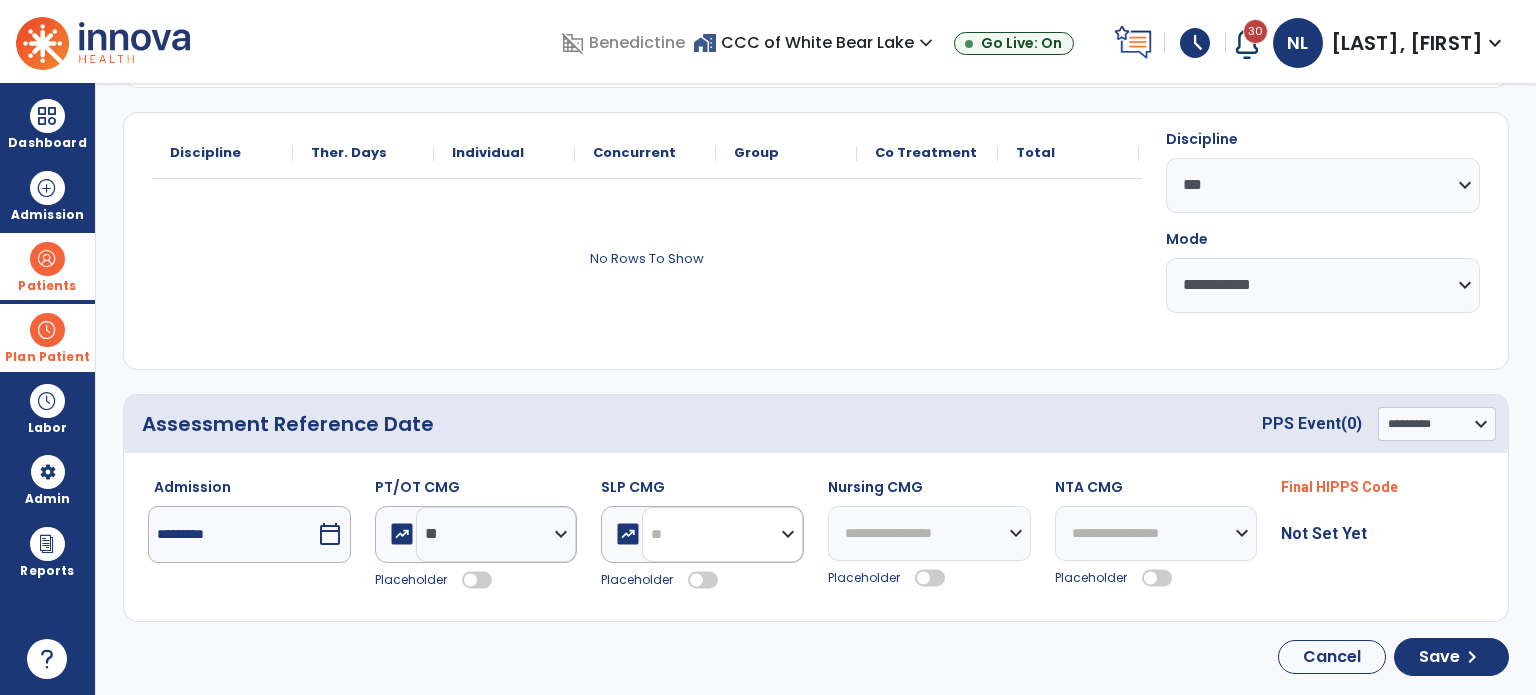 click on "**********" 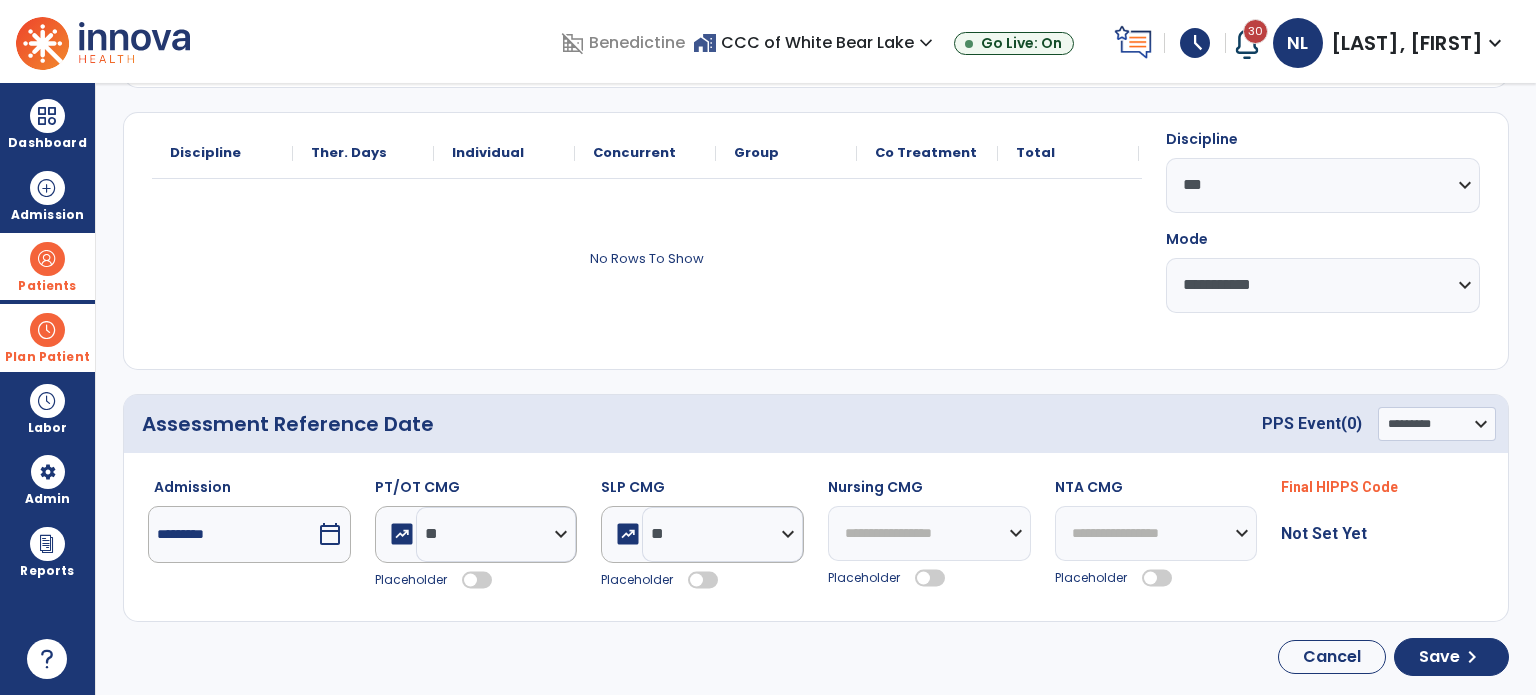 click 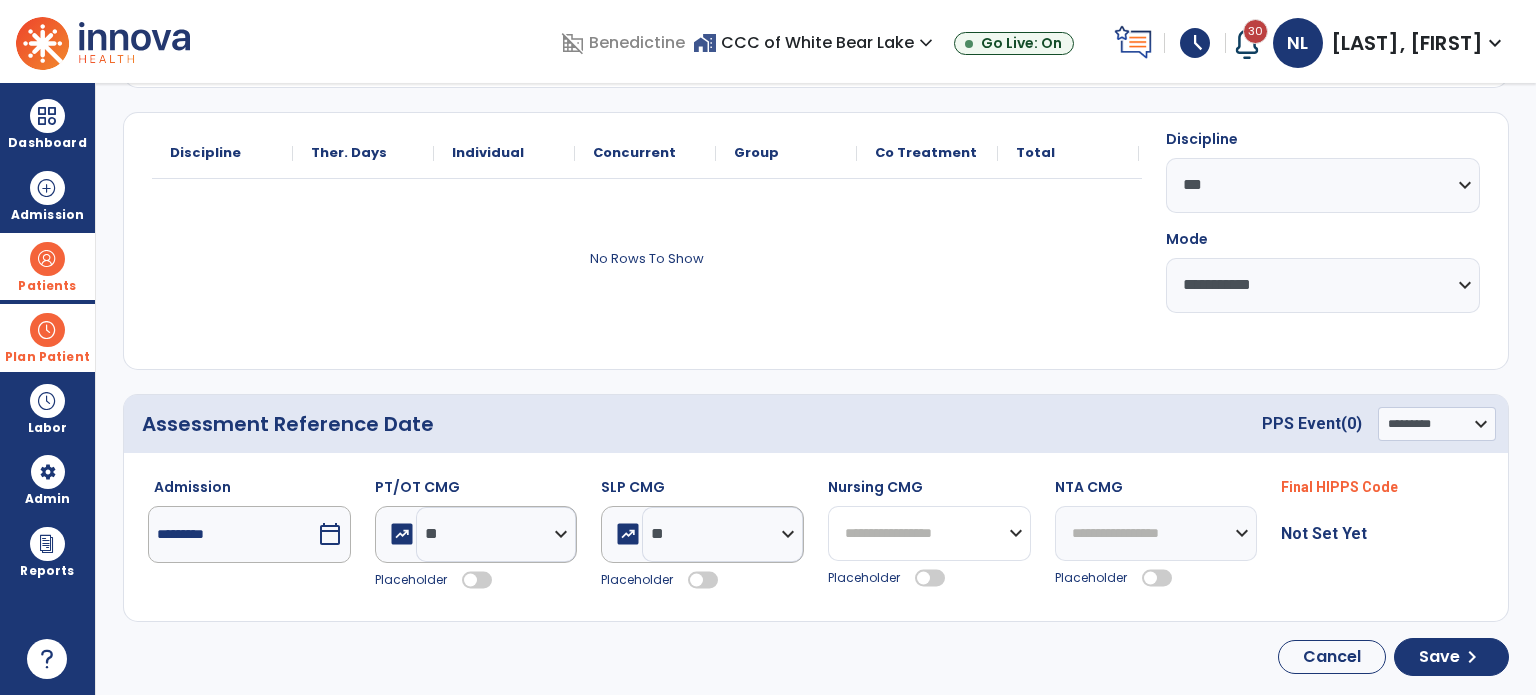 drag, startPoint x: 852, startPoint y: 535, endPoint x: 856, endPoint y: 508, distance: 27.294687 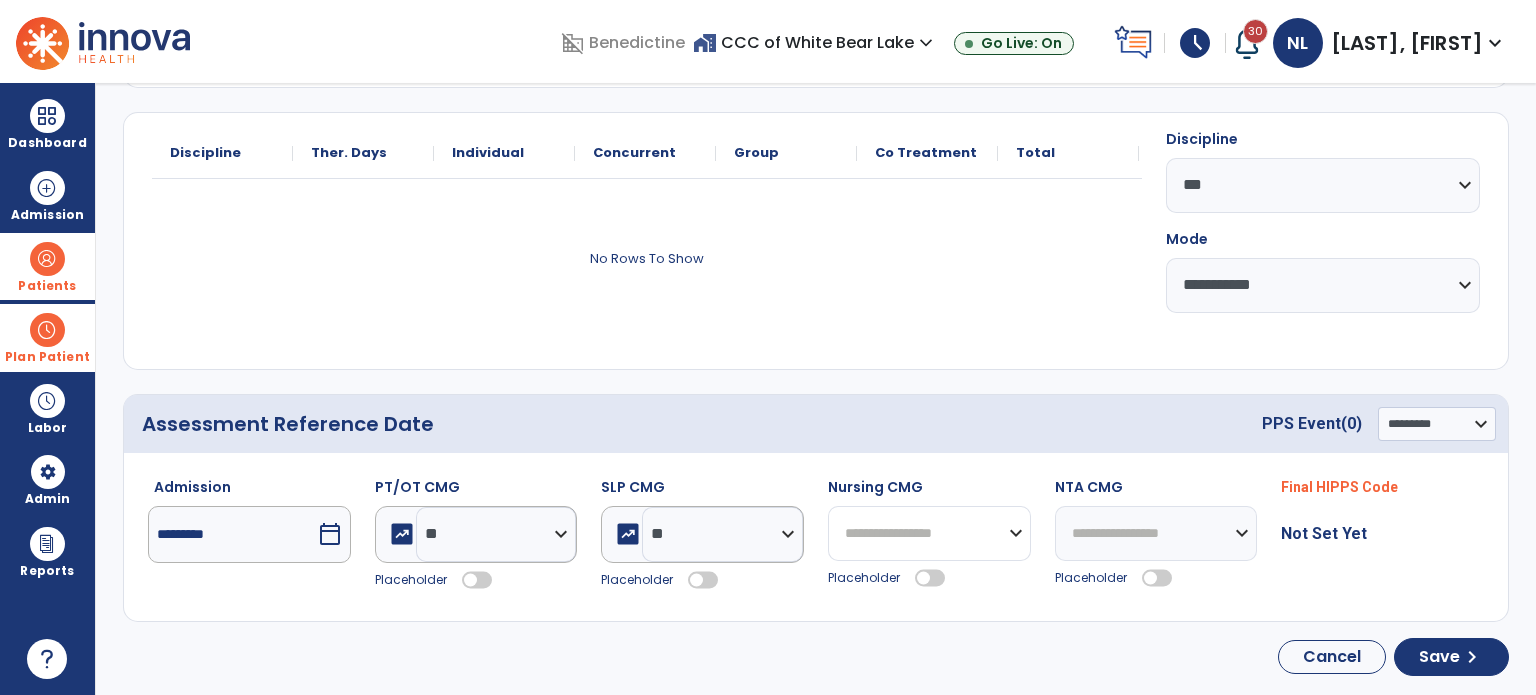 select on "*******" 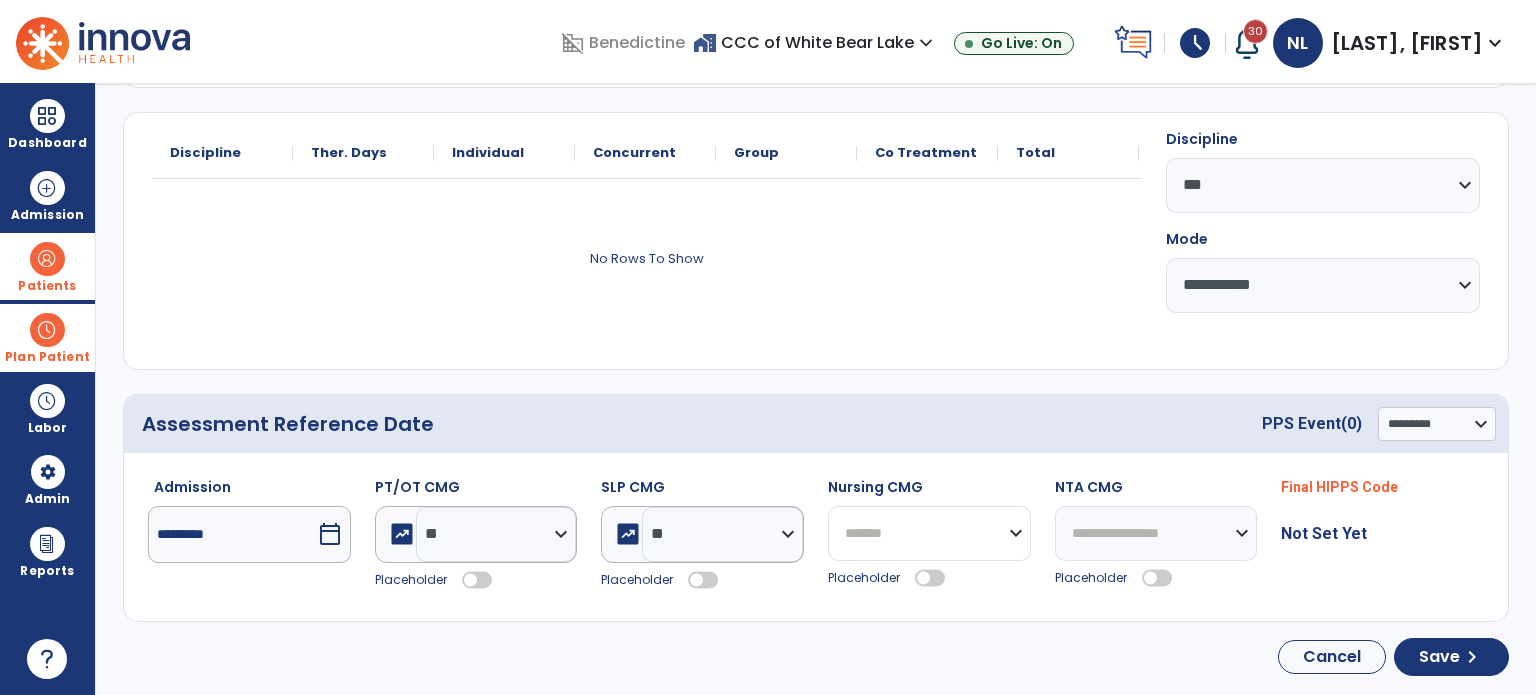 click on "**********" 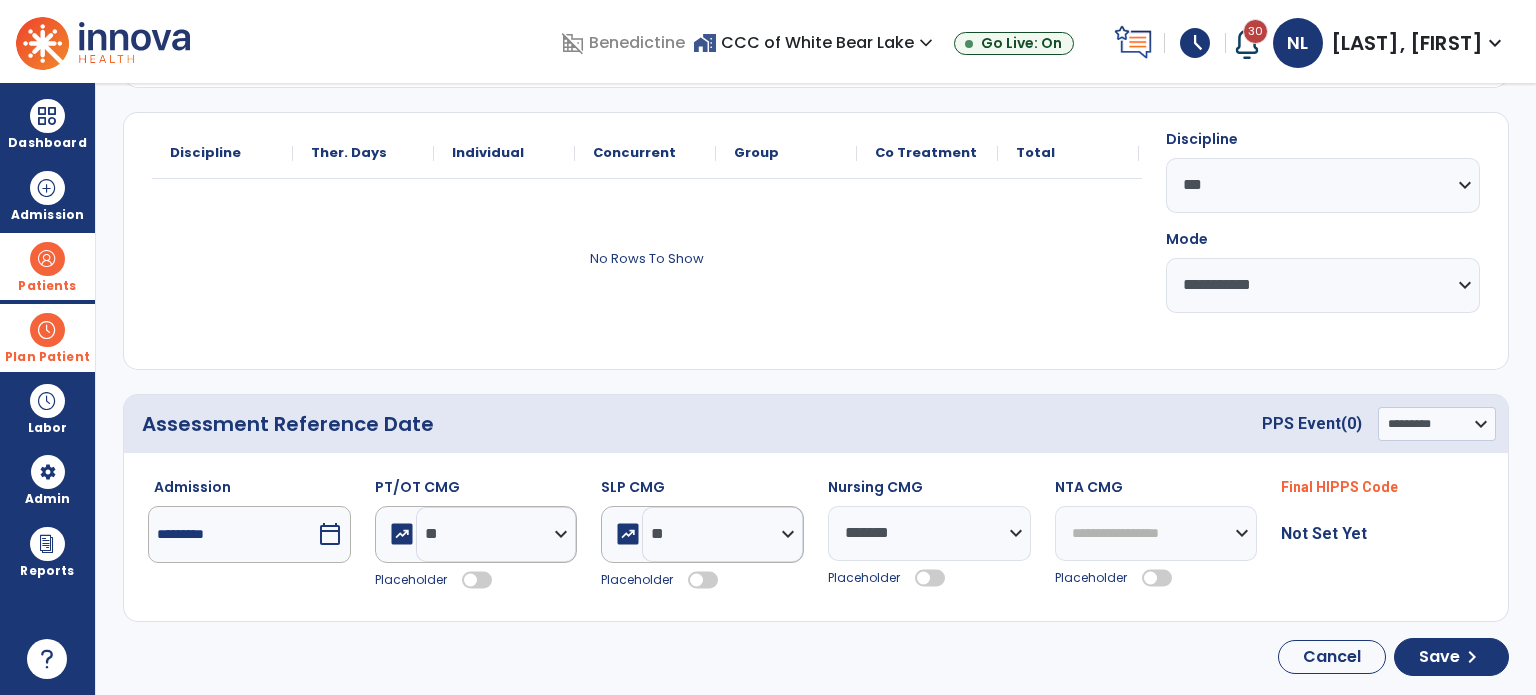 click on "Nursing CMG" 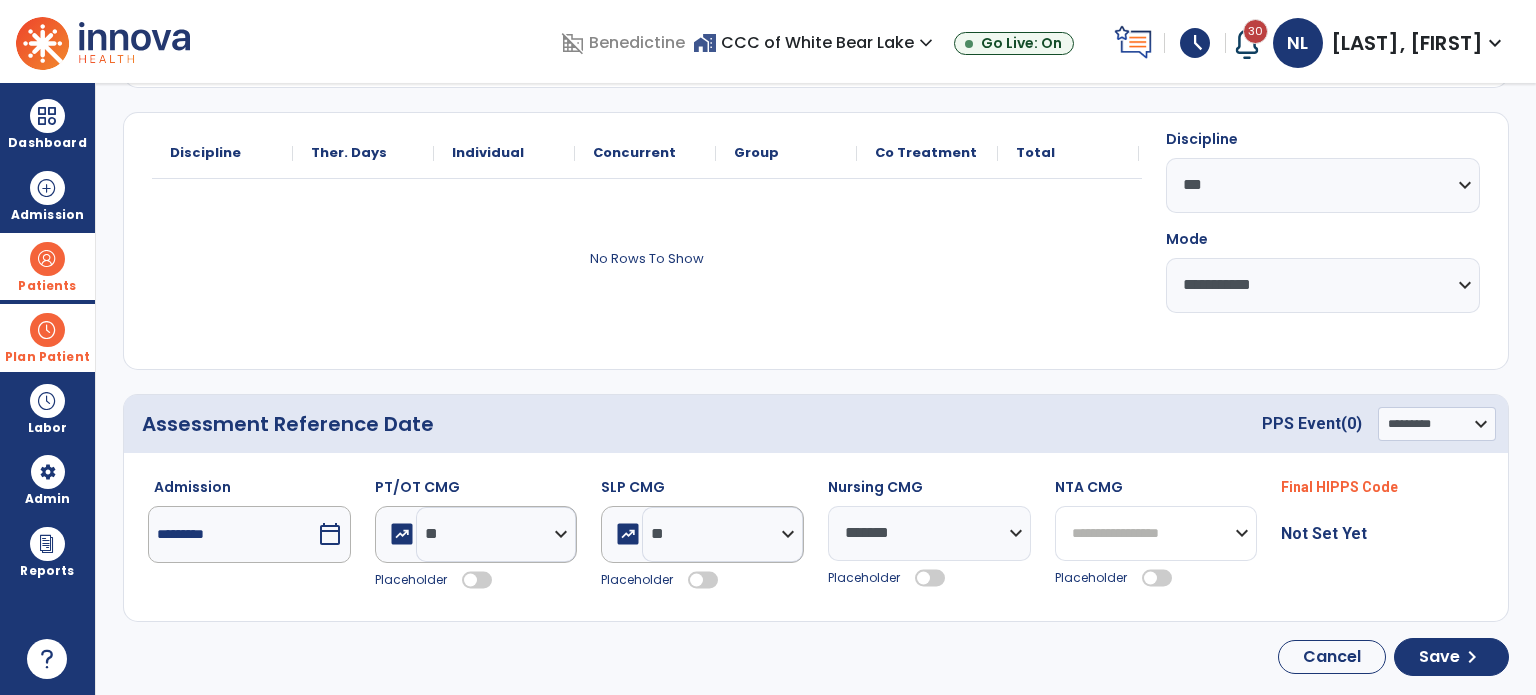 drag, startPoint x: 1124, startPoint y: 549, endPoint x: 1114, endPoint y: 512, distance: 38.327538 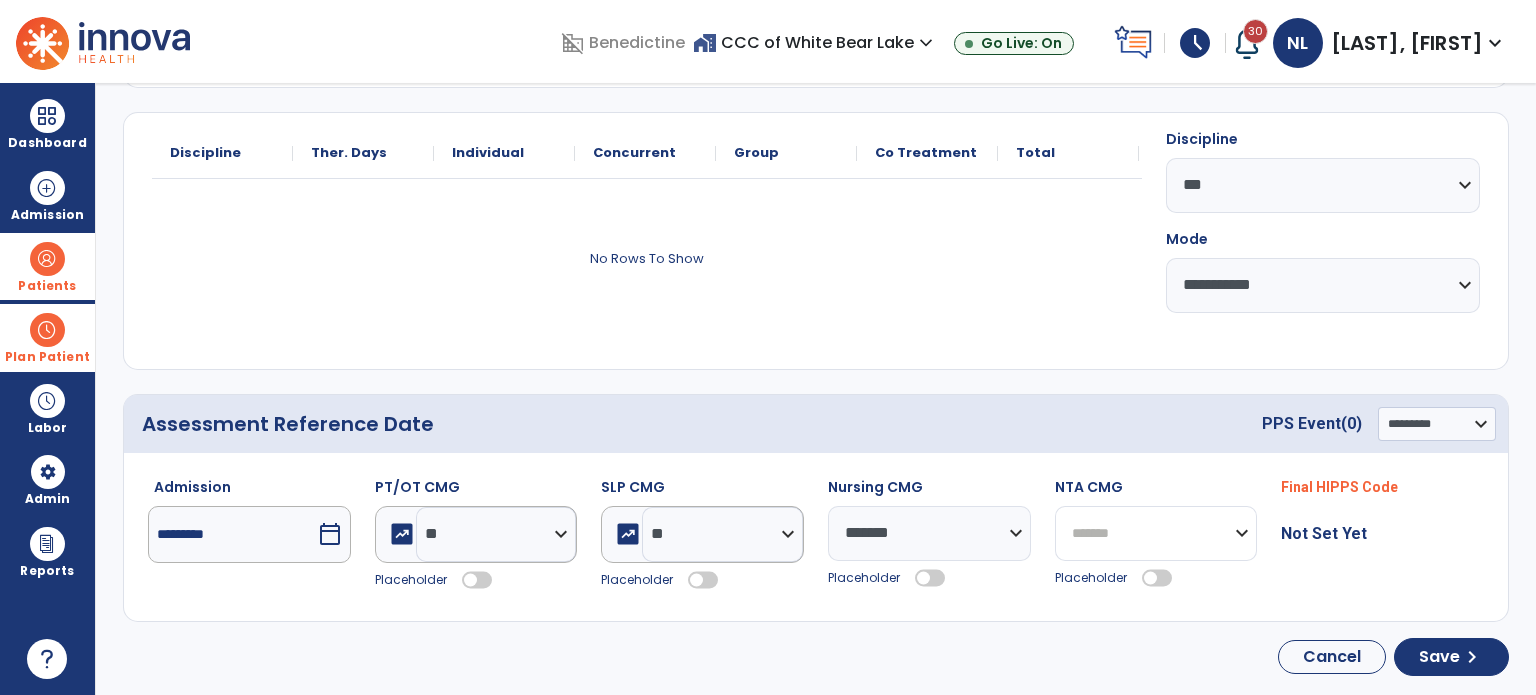 click on "**********" 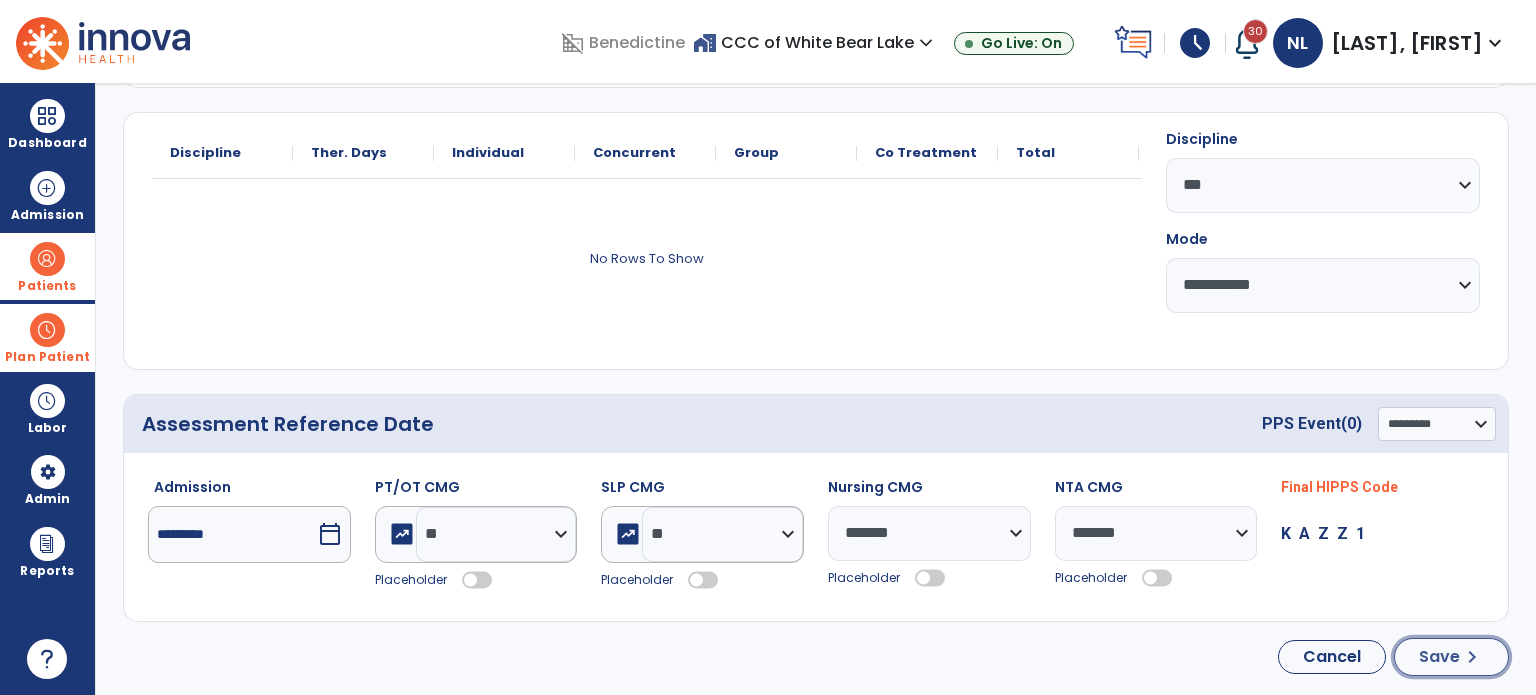 click on "Save" 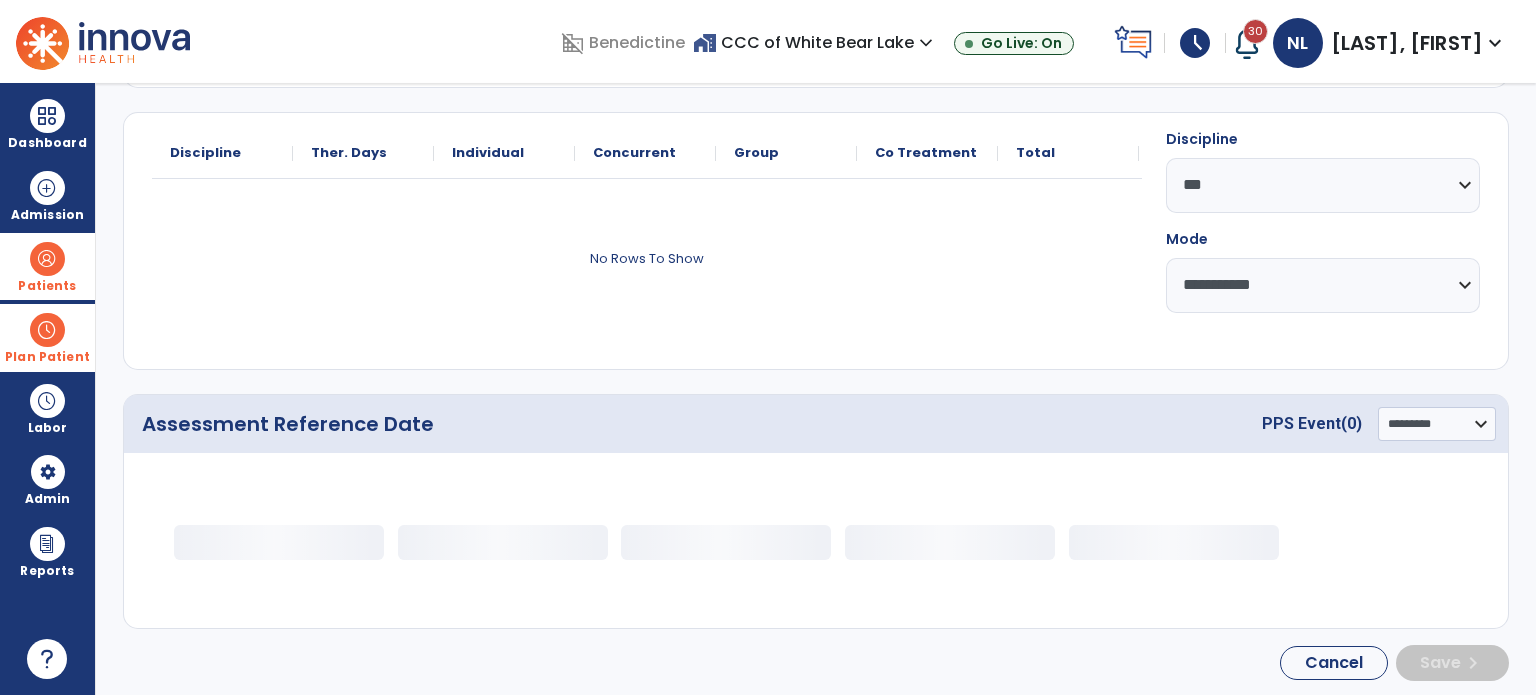 scroll, scrollTop: 0, scrollLeft: 0, axis: both 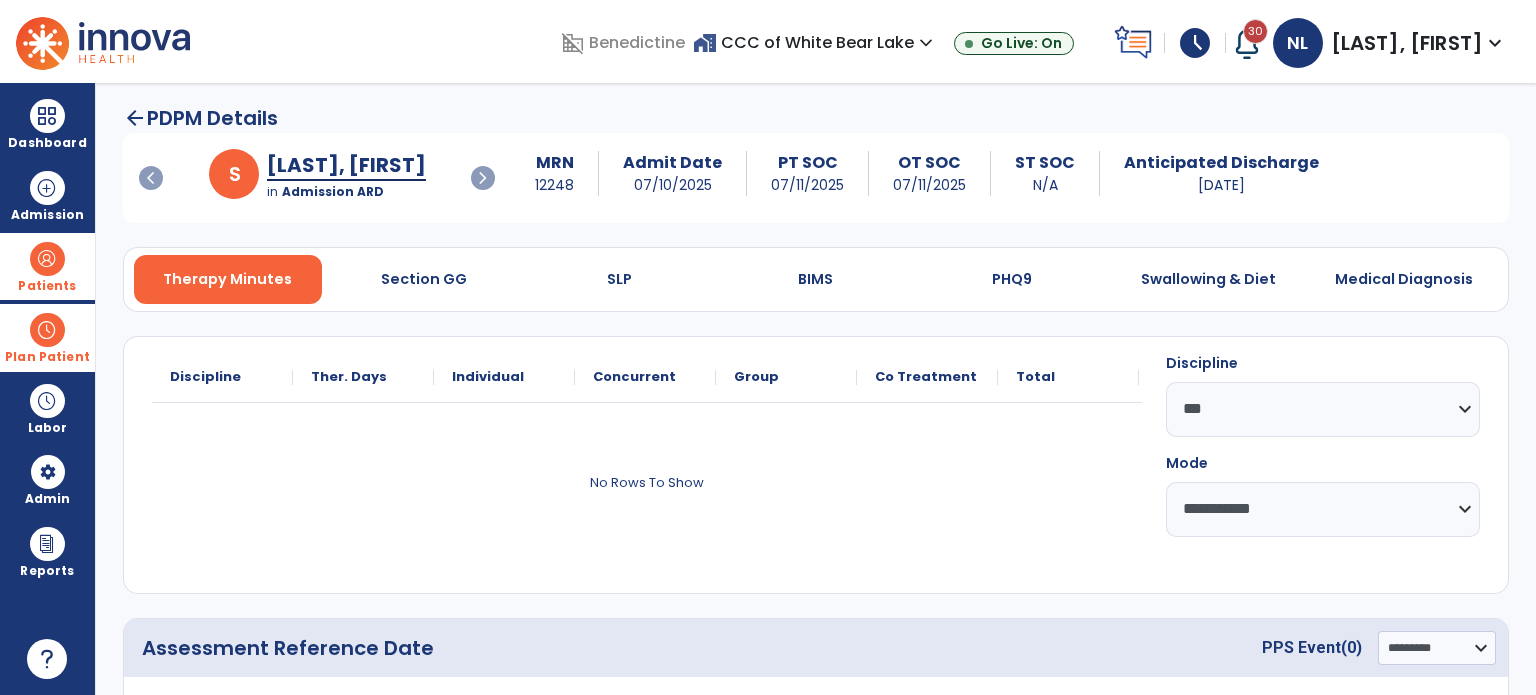 type 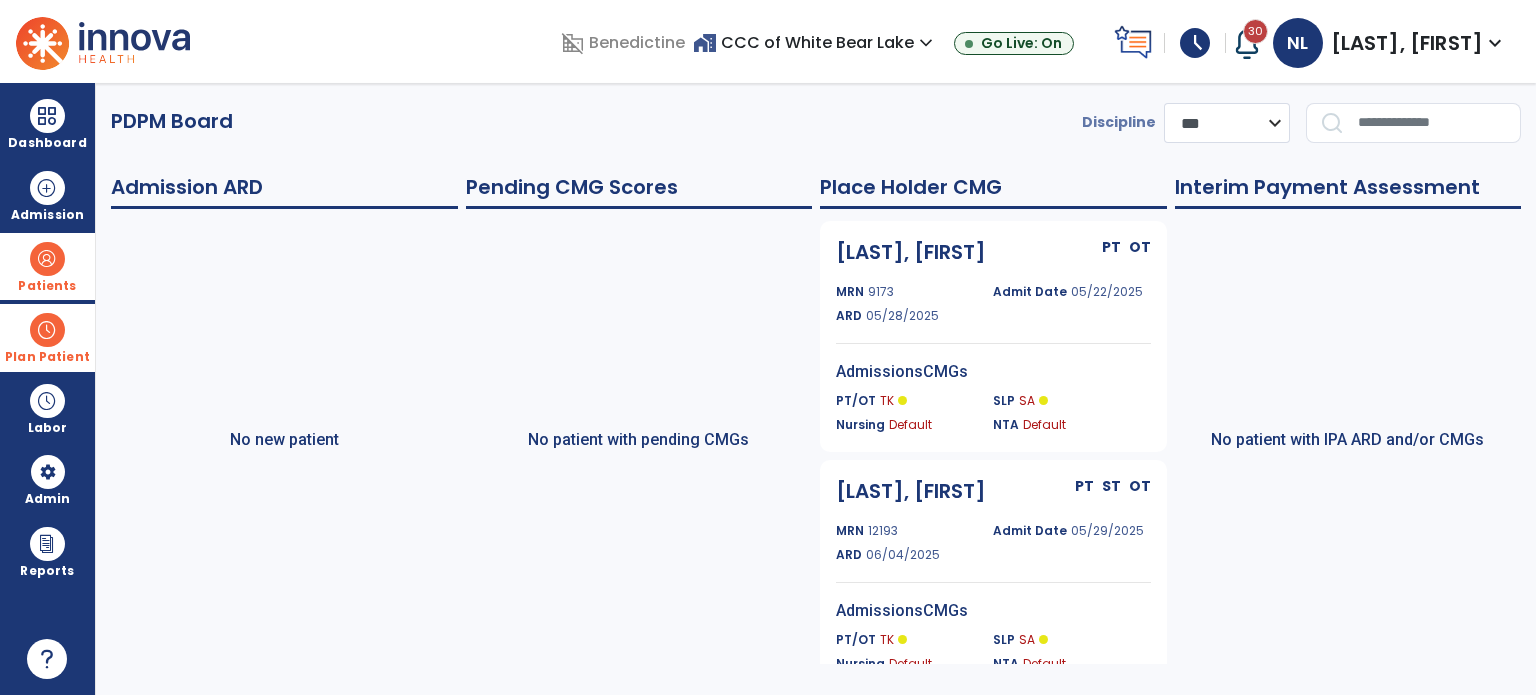 click at bounding box center [47, 330] 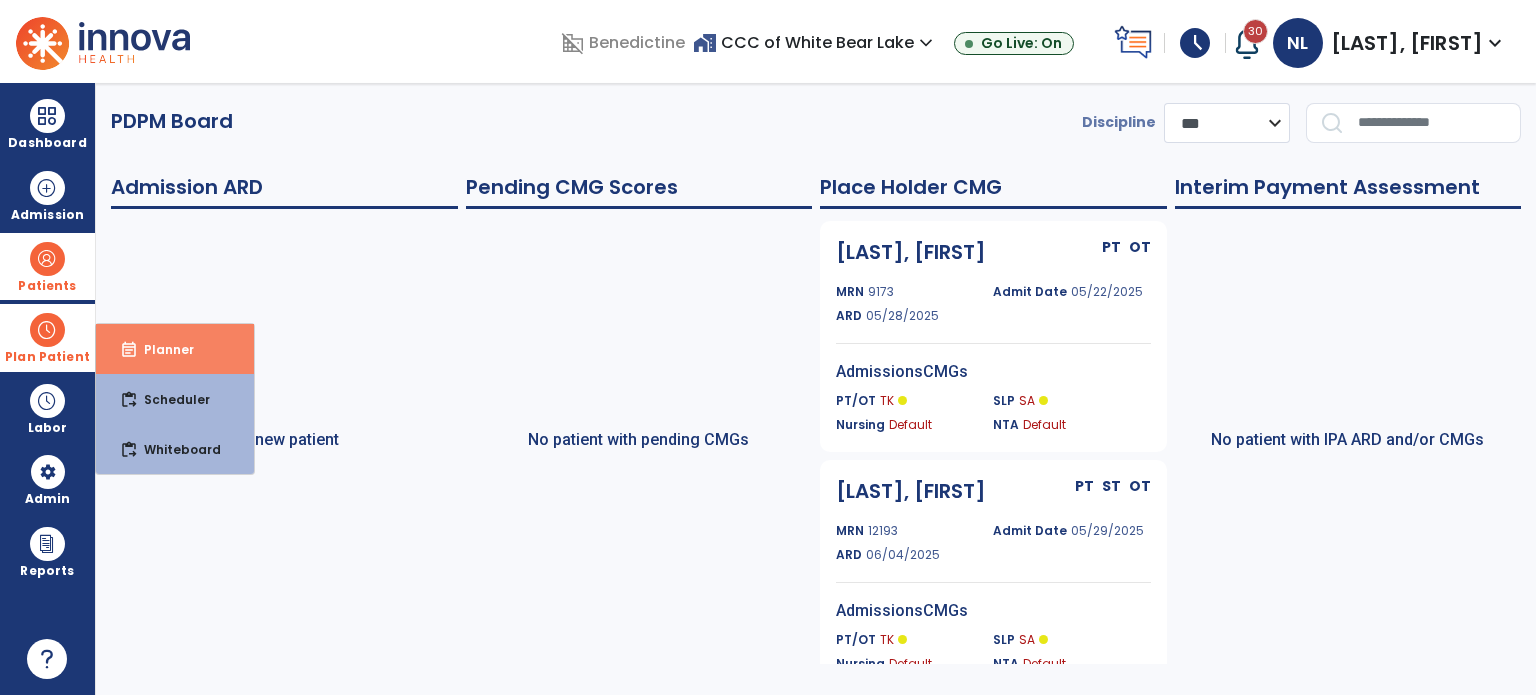 click on "event_note  Planner" at bounding box center [175, 349] 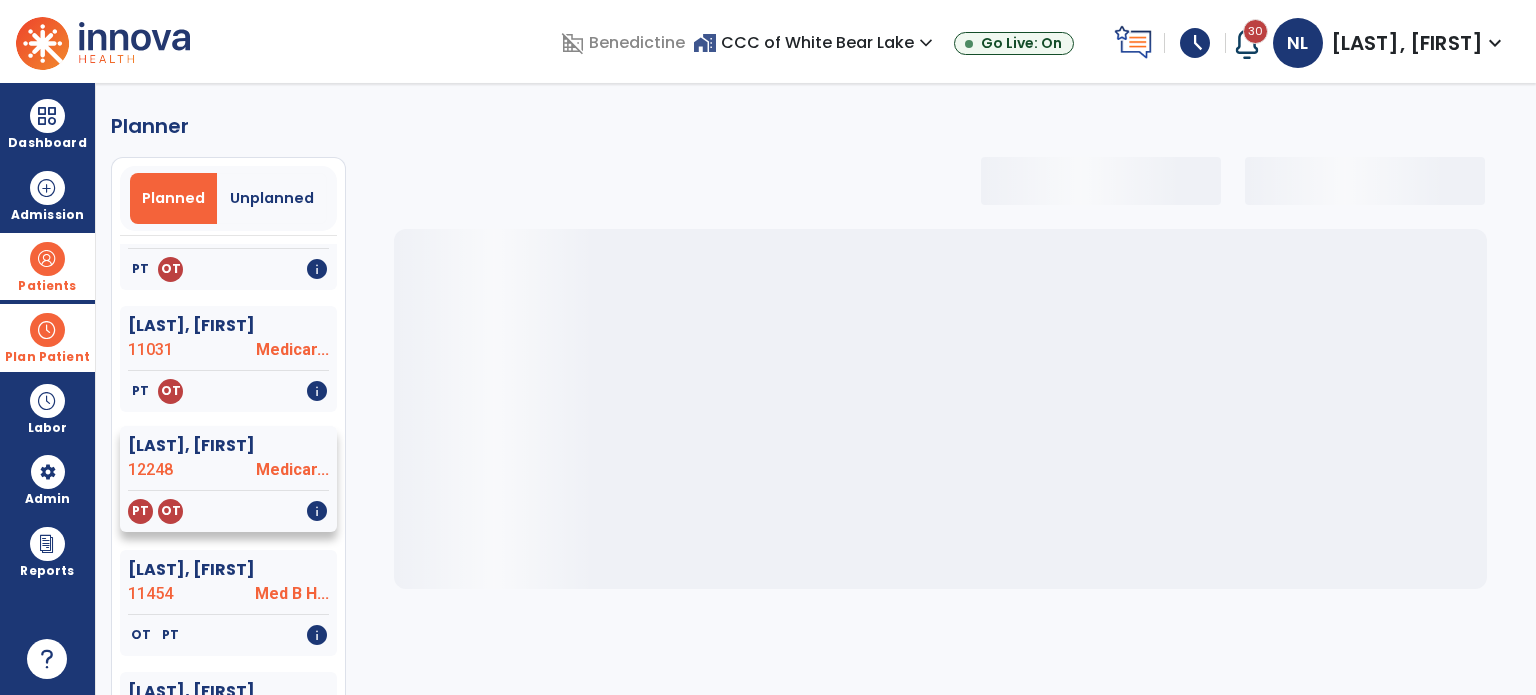 scroll, scrollTop: 300, scrollLeft: 0, axis: vertical 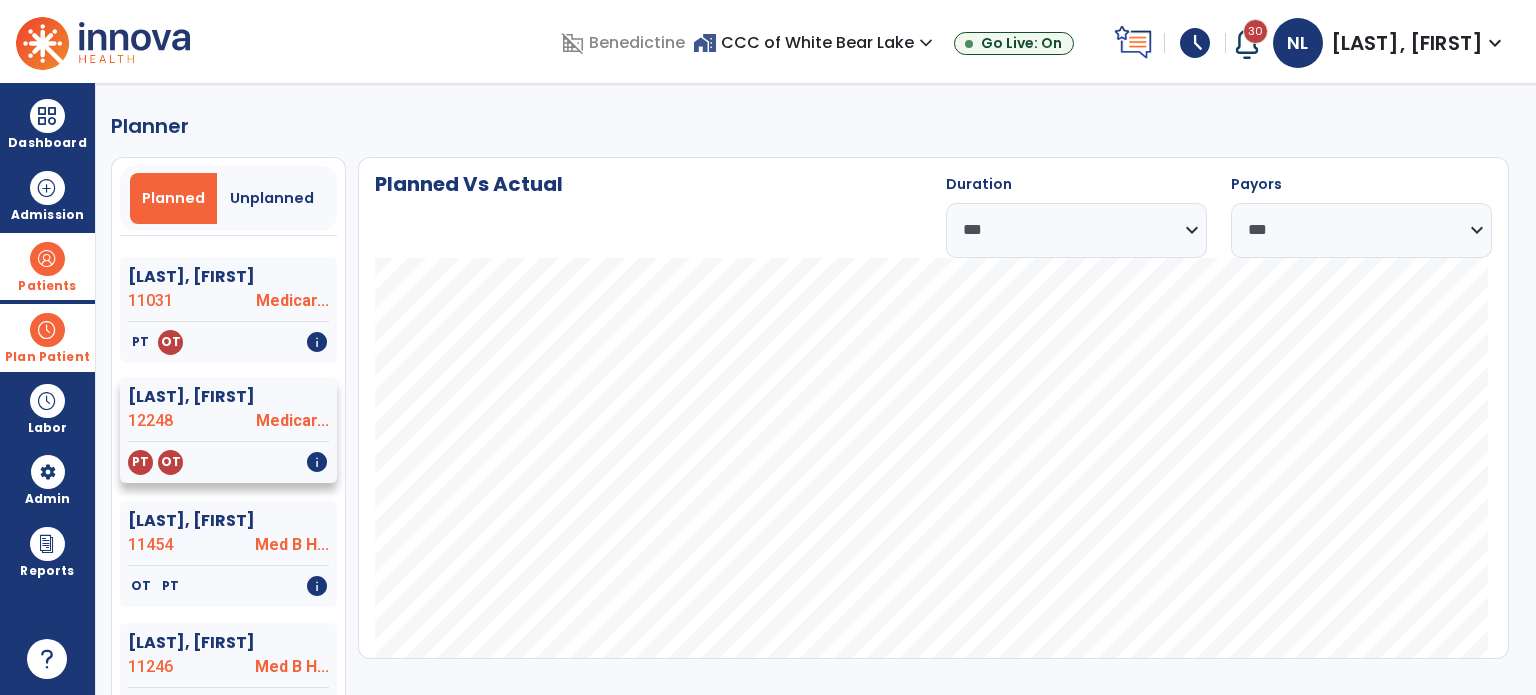 click on "PT   OT   info" 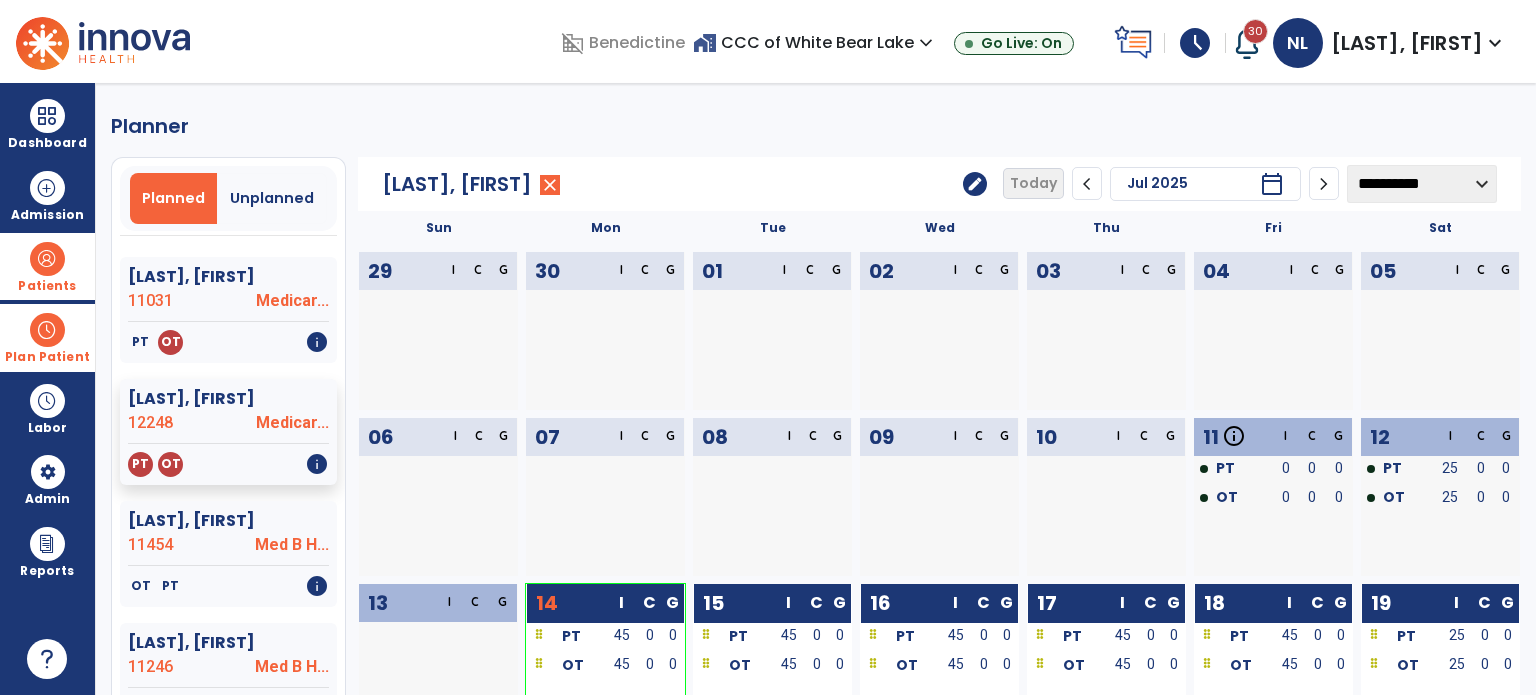 click on "edit" 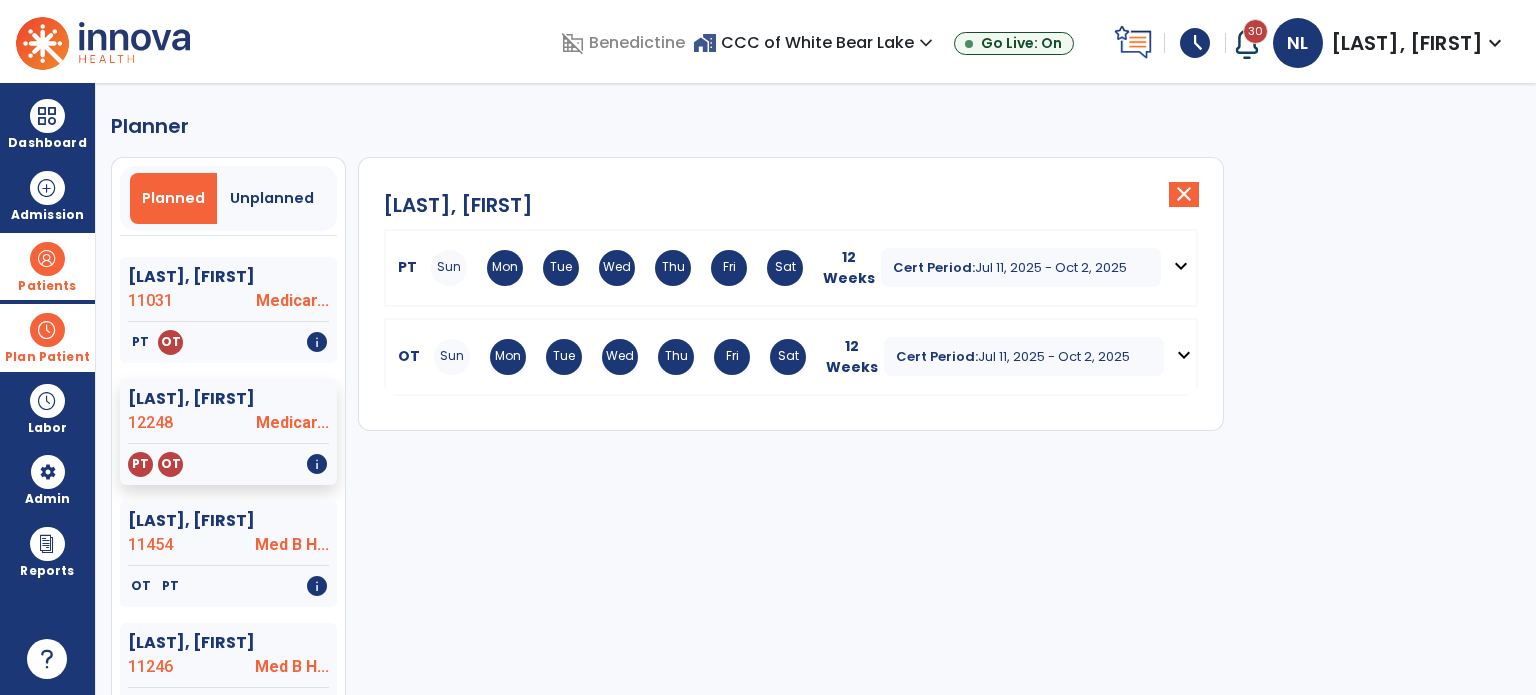 click on "expand_more" at bounding box center (1181, 266) 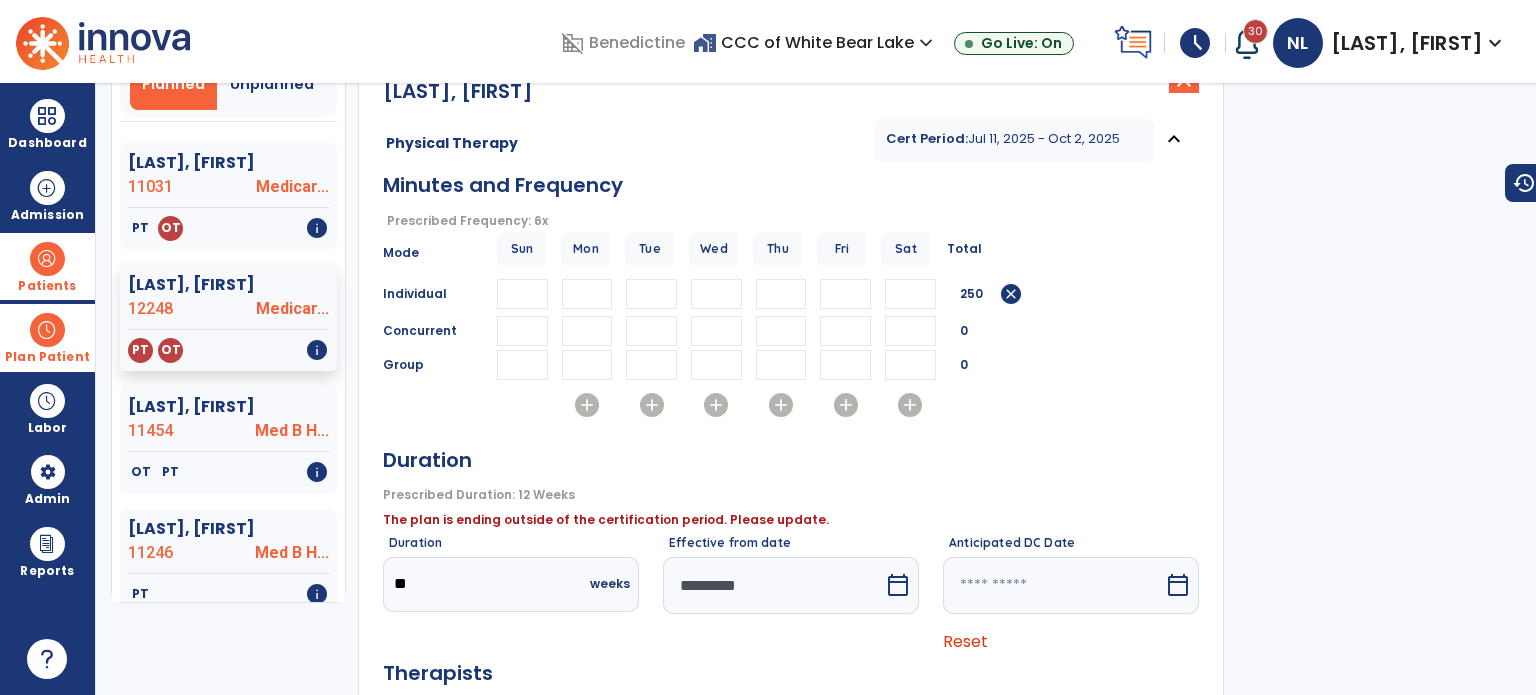 scroll, scrollTop: 200, scrollLeft: 0, axis: vertical 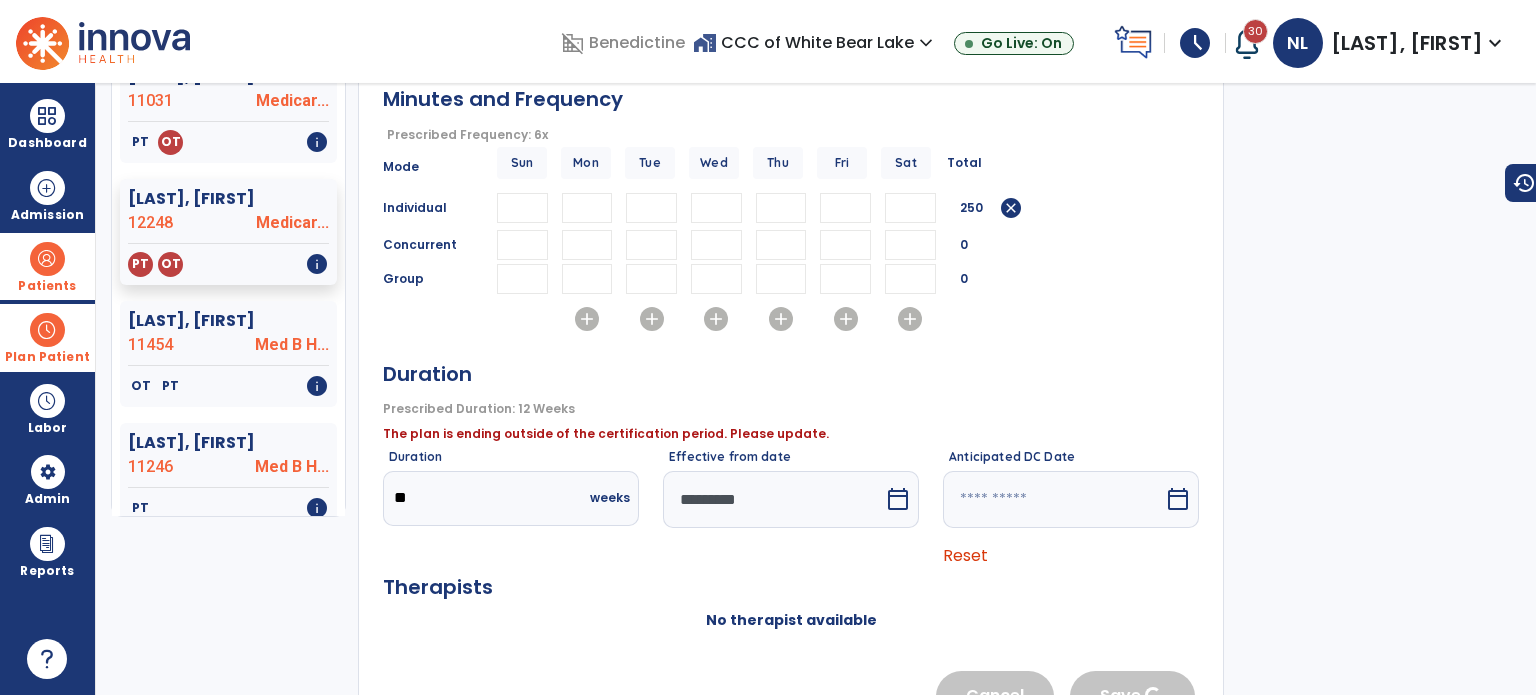 drag, startPoint x: 814, startPoint y: 498, endPoint x: 804, endPoint y: 489, distance: 13.453624 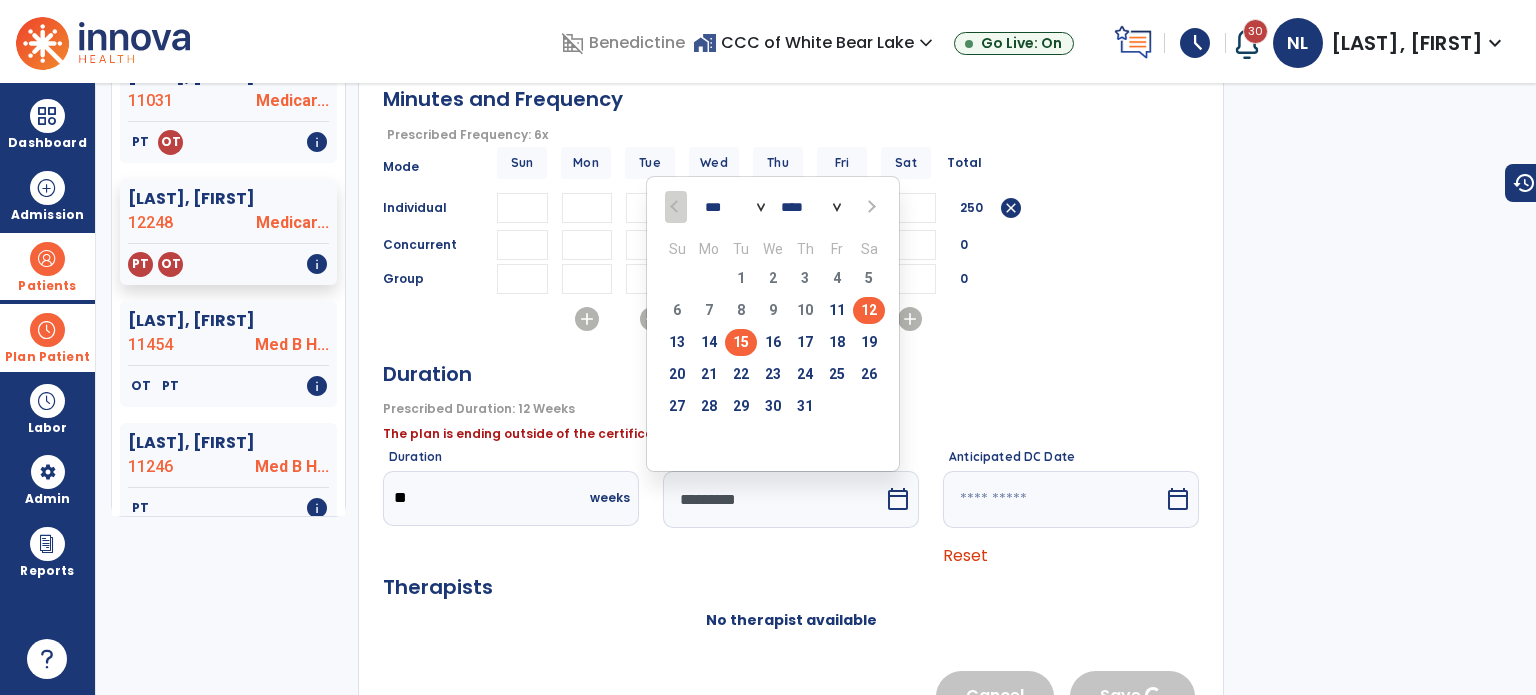 click on "15" at bounding box center (741, 342) 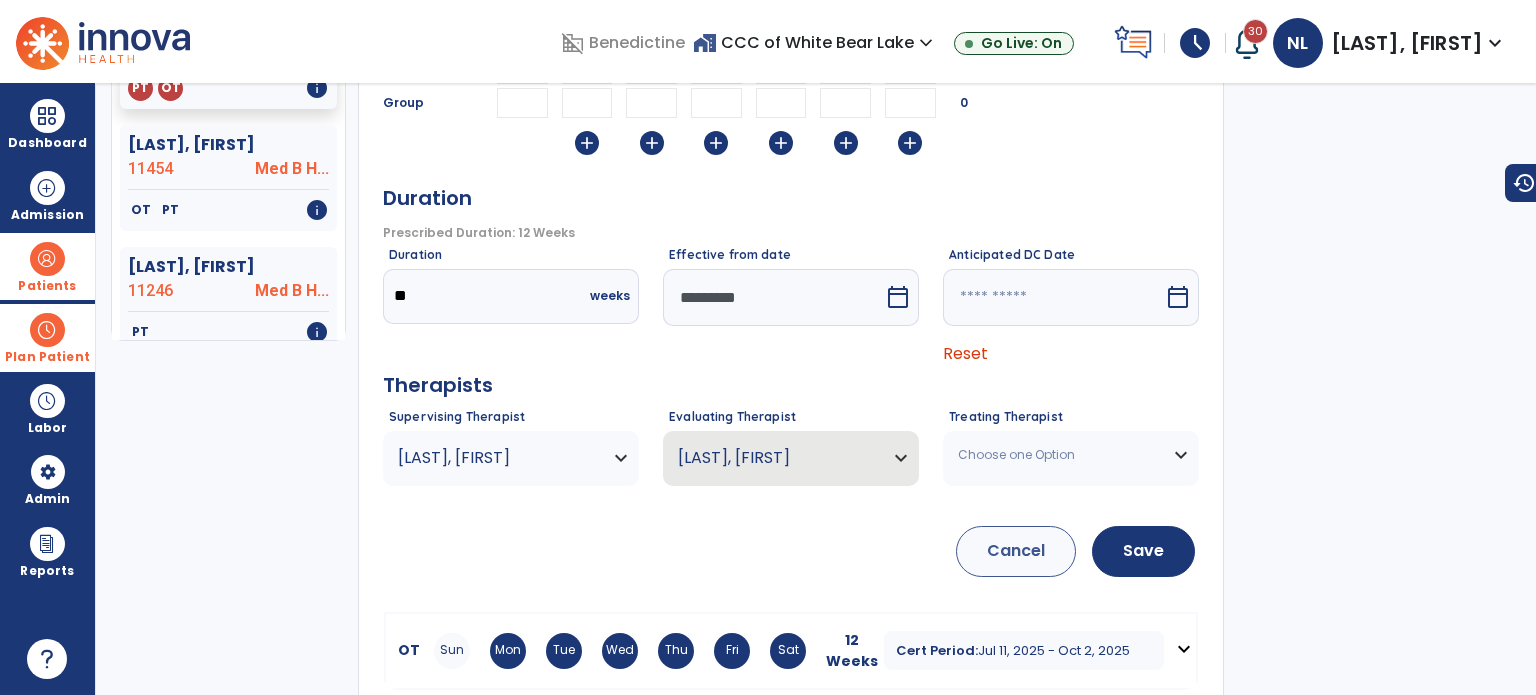 scroll, scrollTop: 400, scrollLeft: 0, axis: vertical 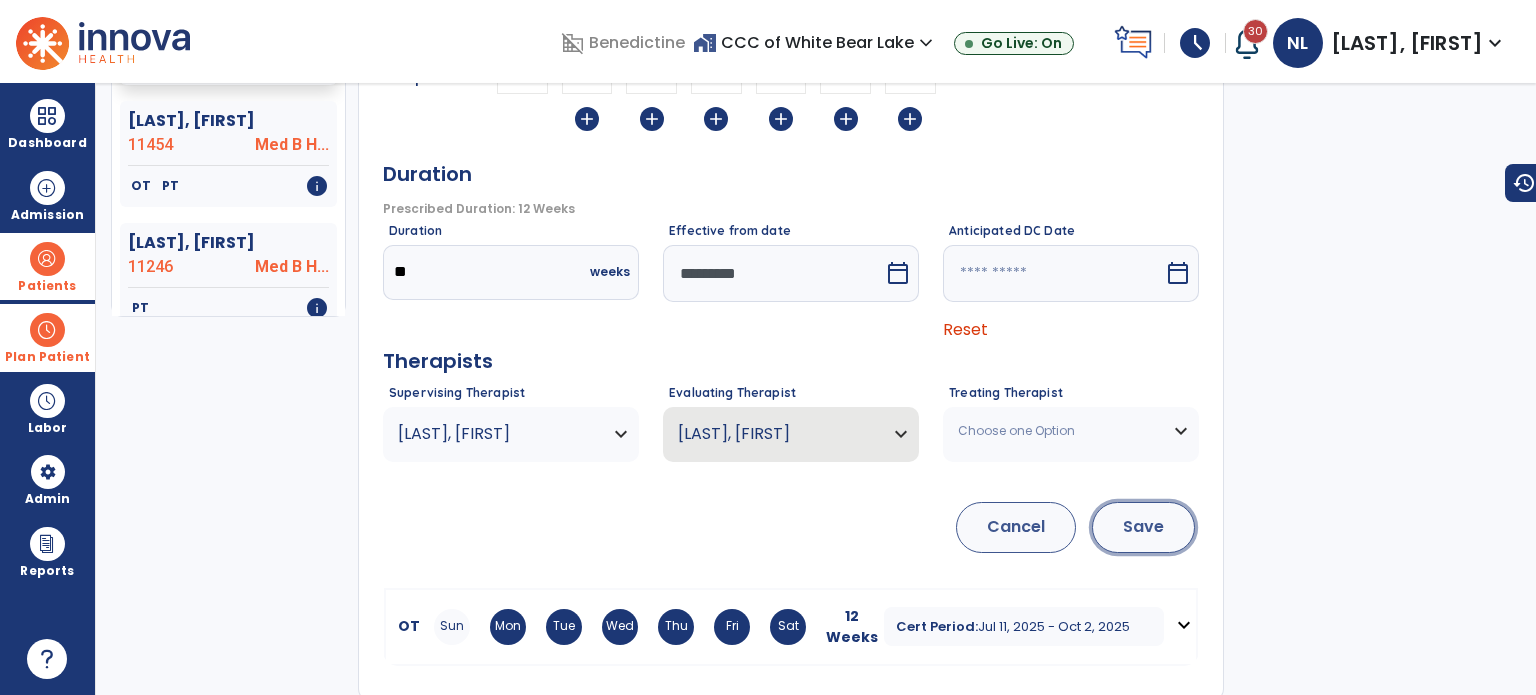 click on "Save" at bounding box center (1143, 527) 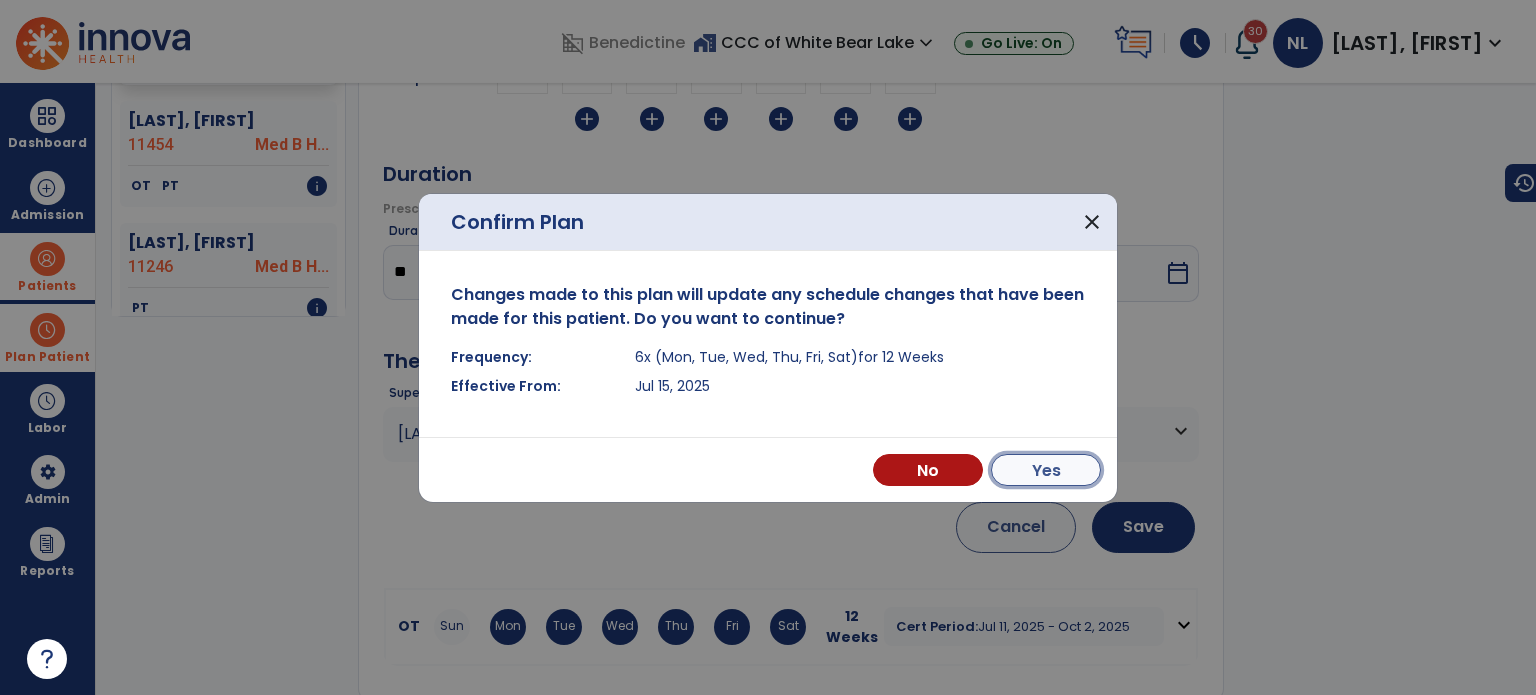 click on "Yes" at bounding box center (1046, 470) 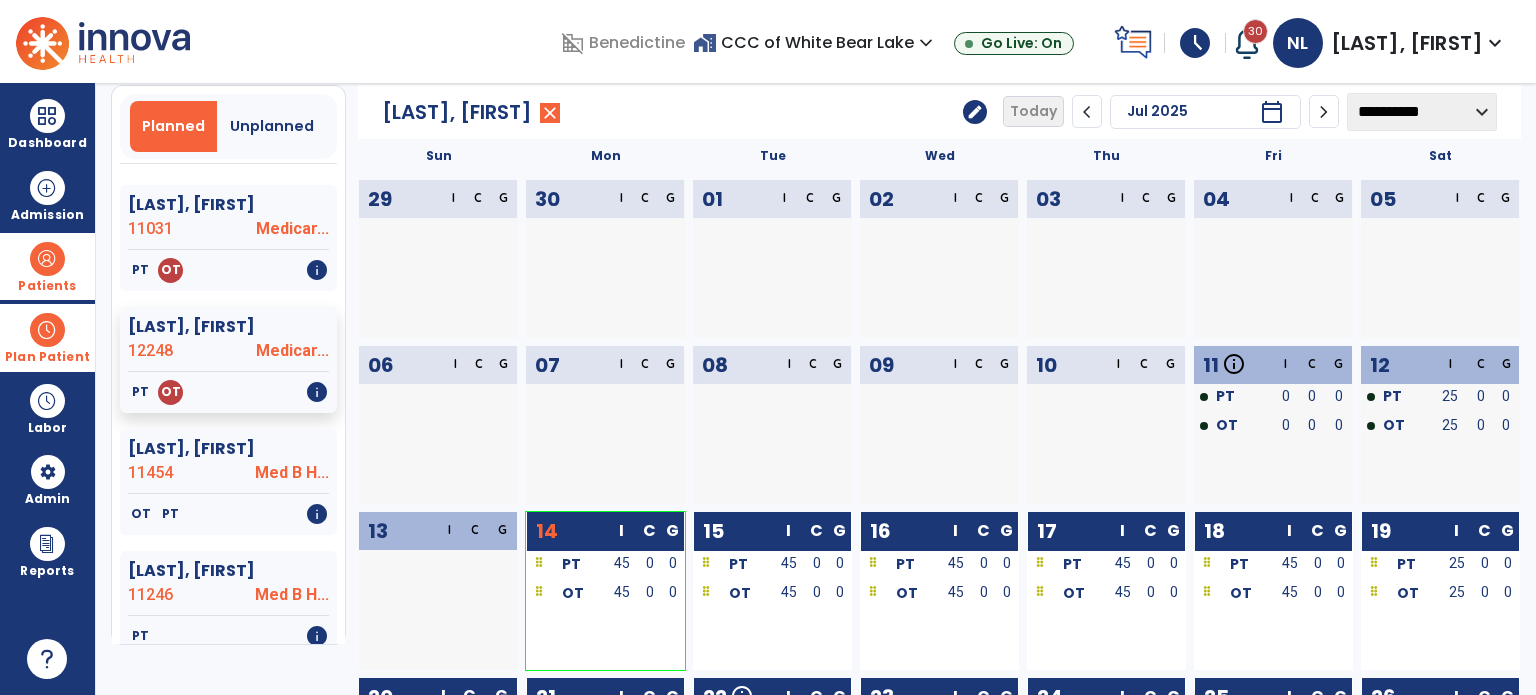 scroll, scrollTop: 0, scrollLeft: 0, axis: both 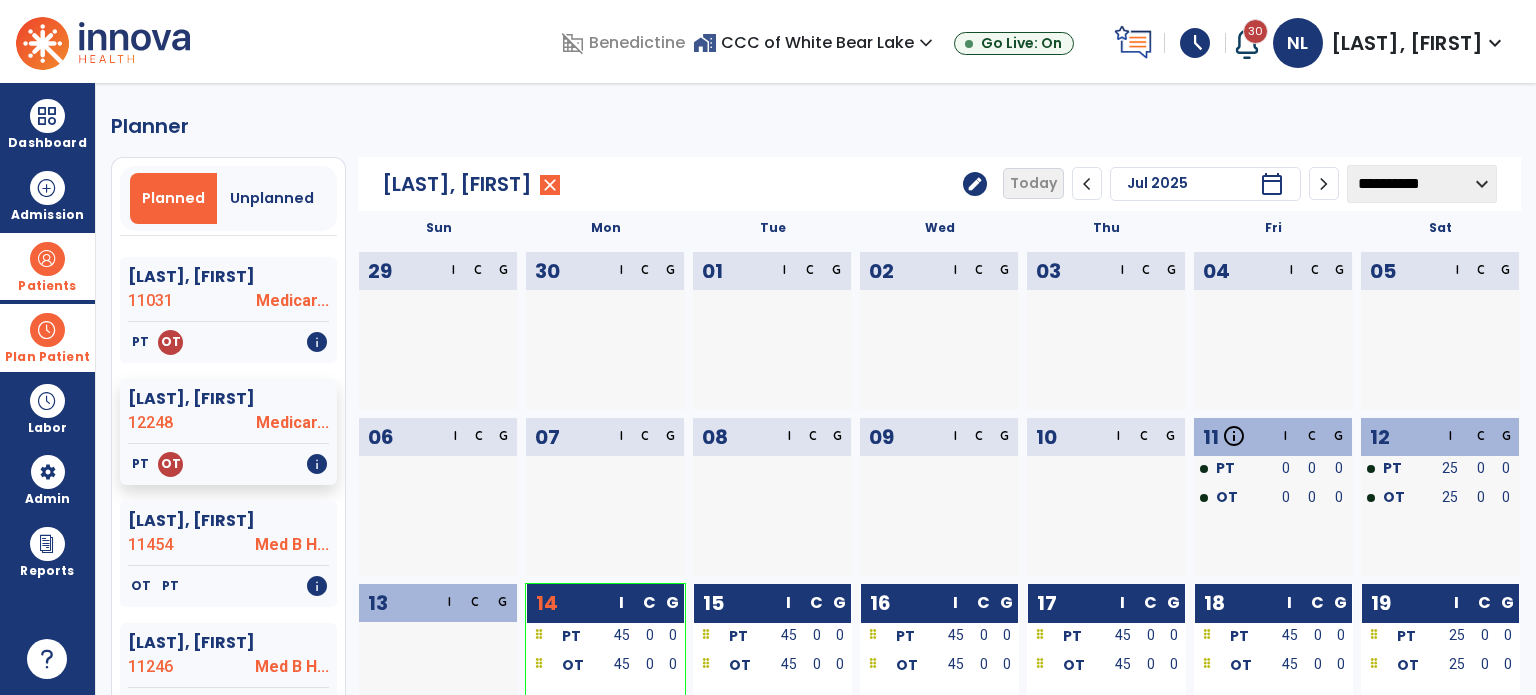 click on "edit" 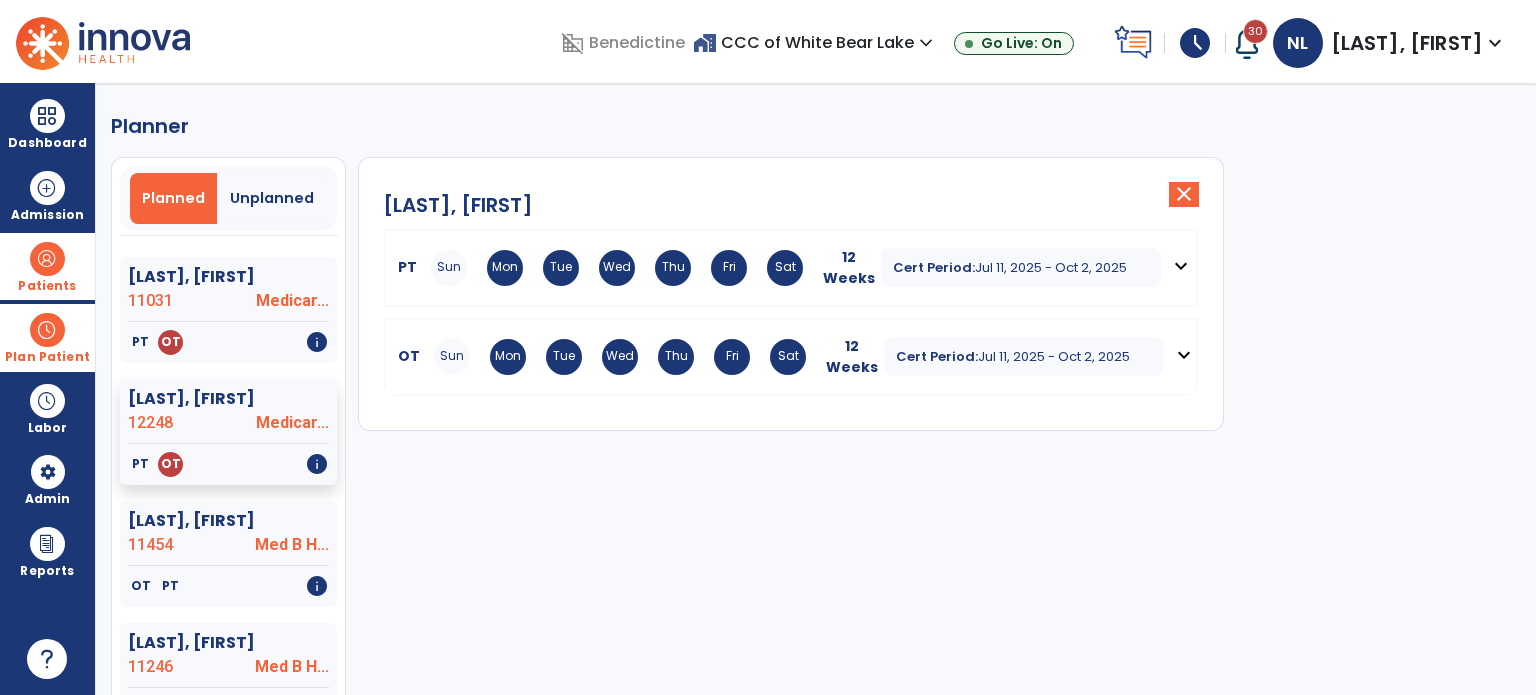 click on "expand_more" at bounding box center (1184, 355) 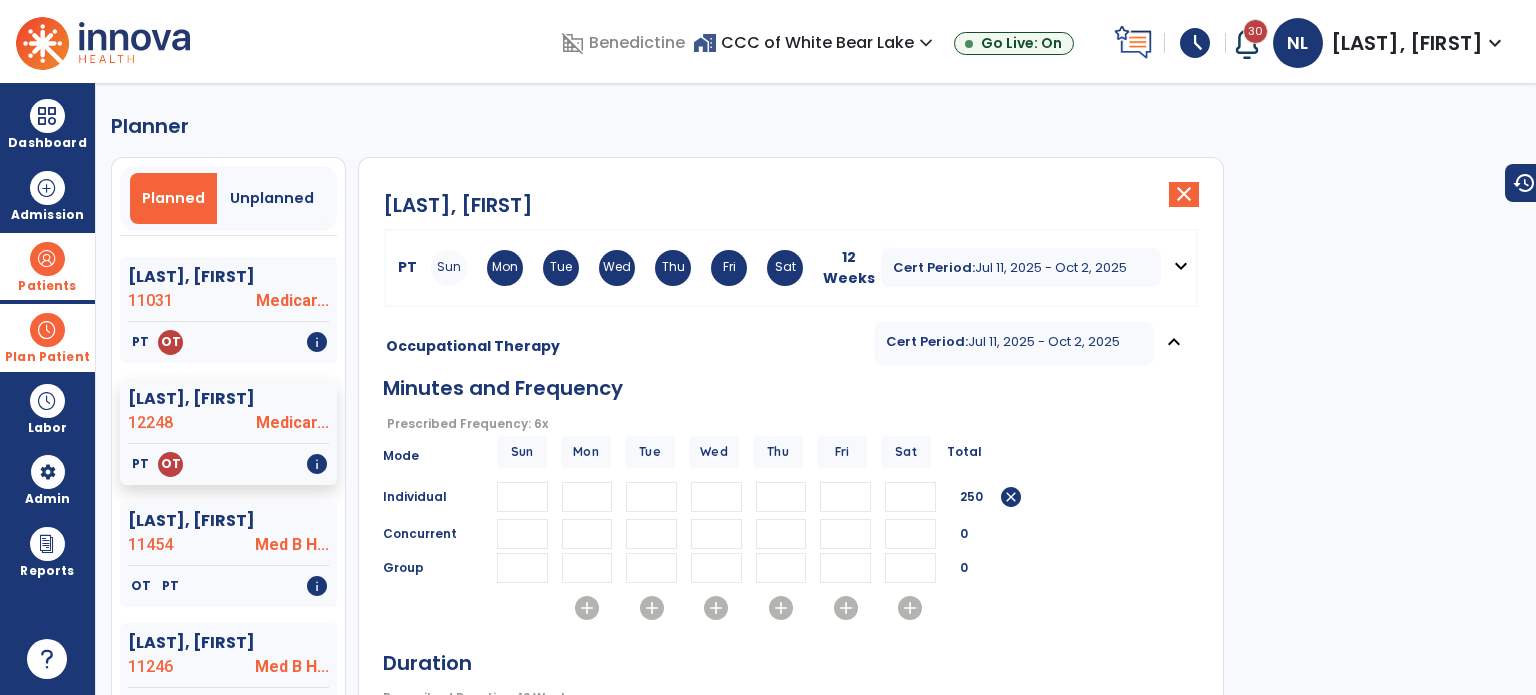 scroll, scrollTop: 372, scrollLeft: 0, axis: vertical 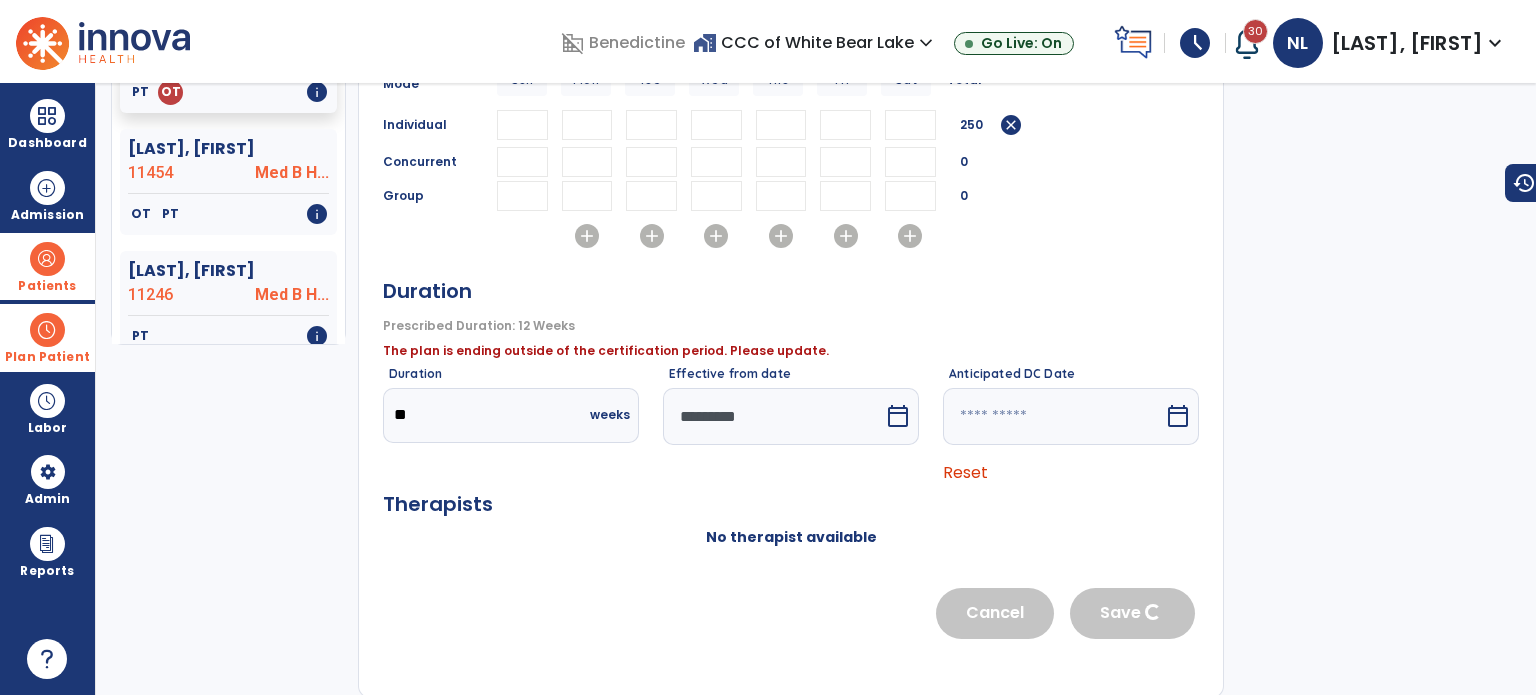 click on "*********" at bounding box center (773, 416) 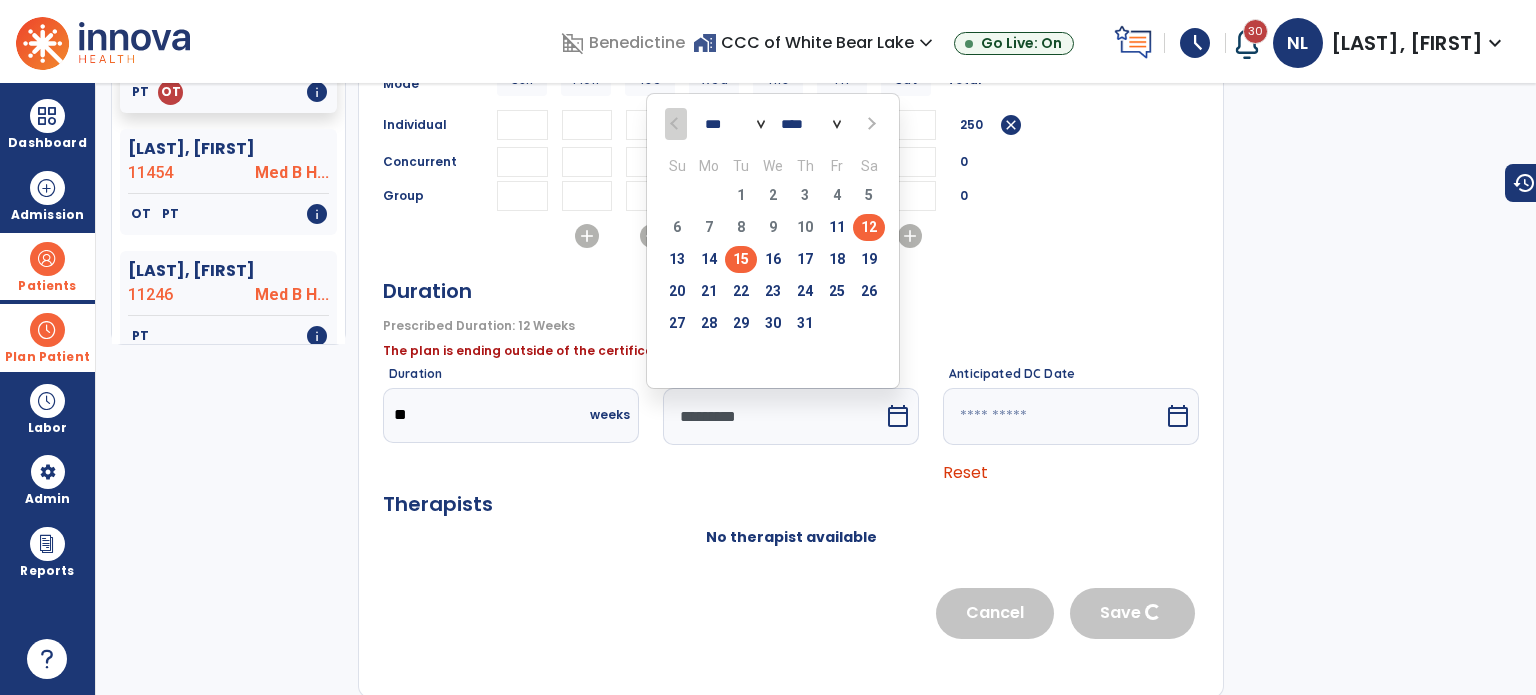 click on "15" at bounding box center (741, 259) 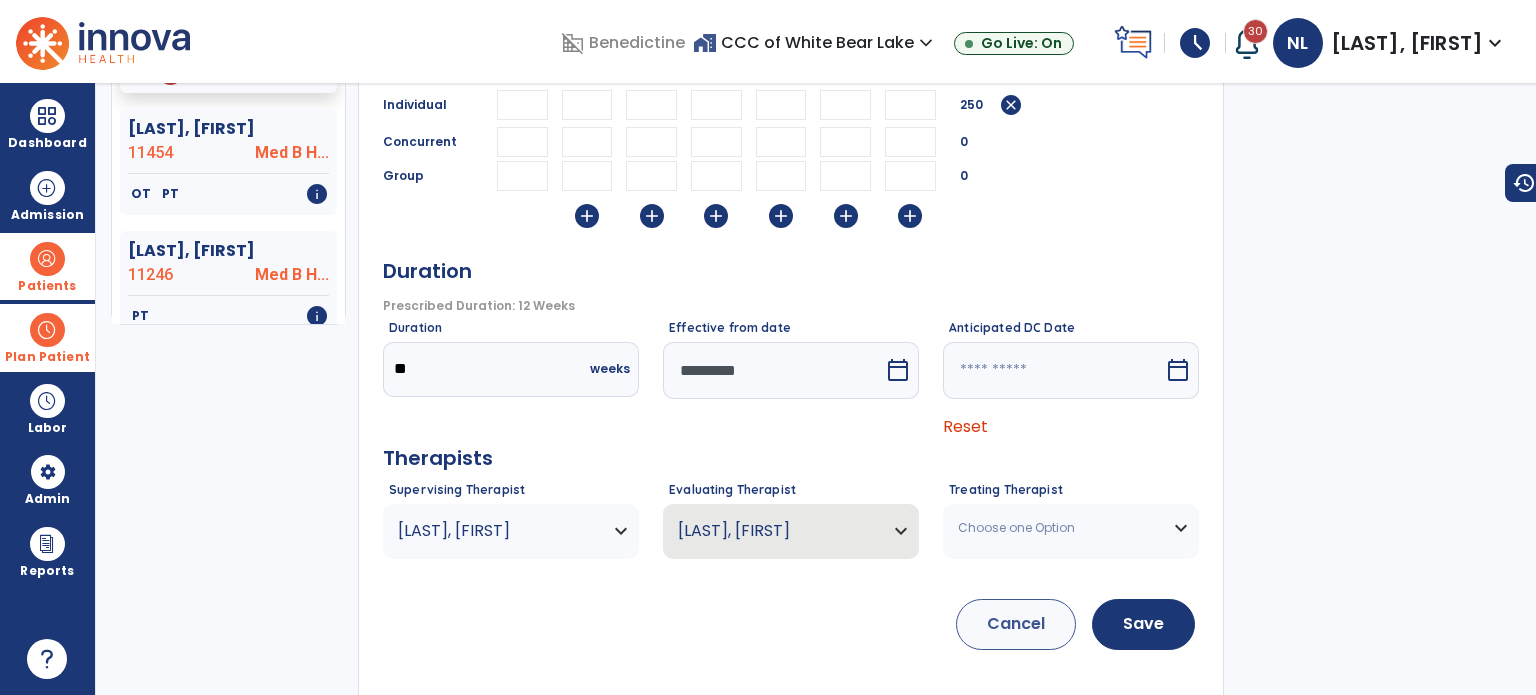 scroll, scrollTop: 402, scrollLeft: 0, axis: vertical 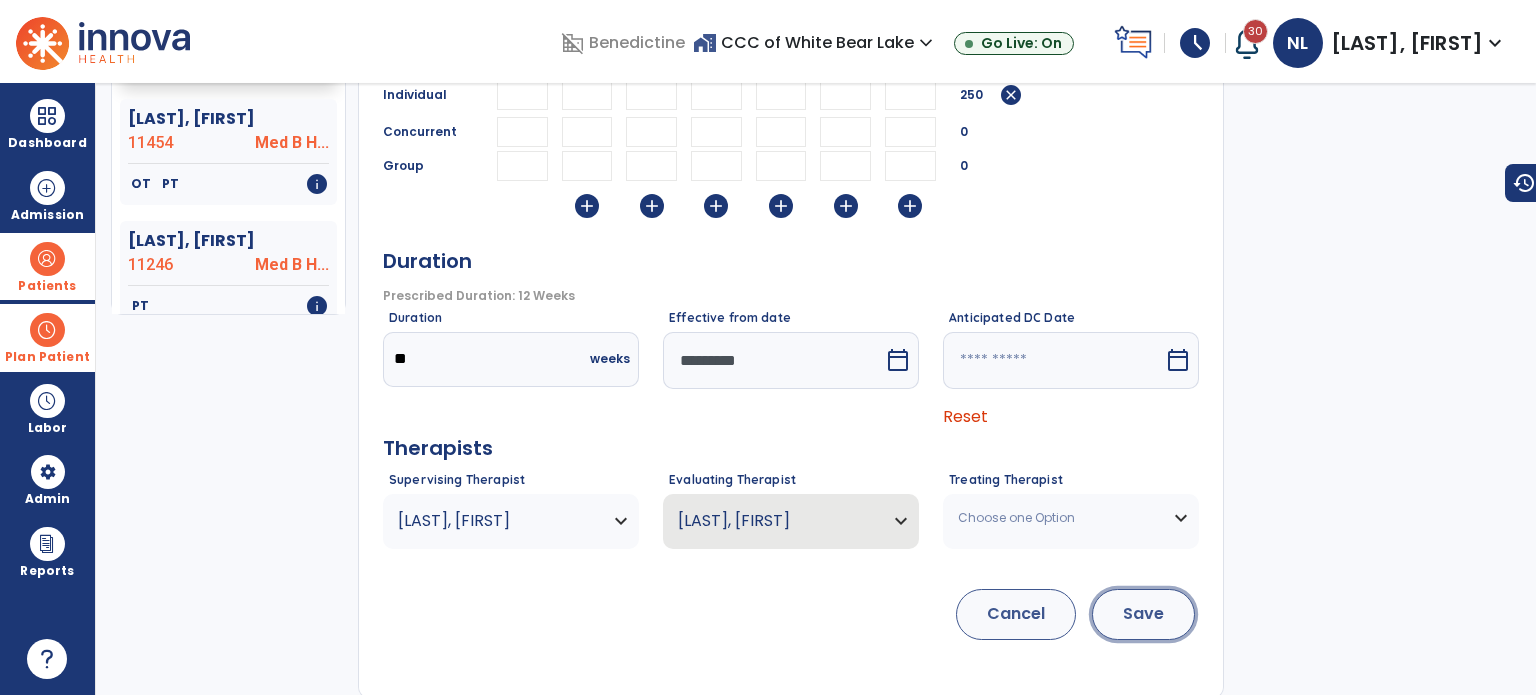 click on "Save" at bounding box center [1143, 614] 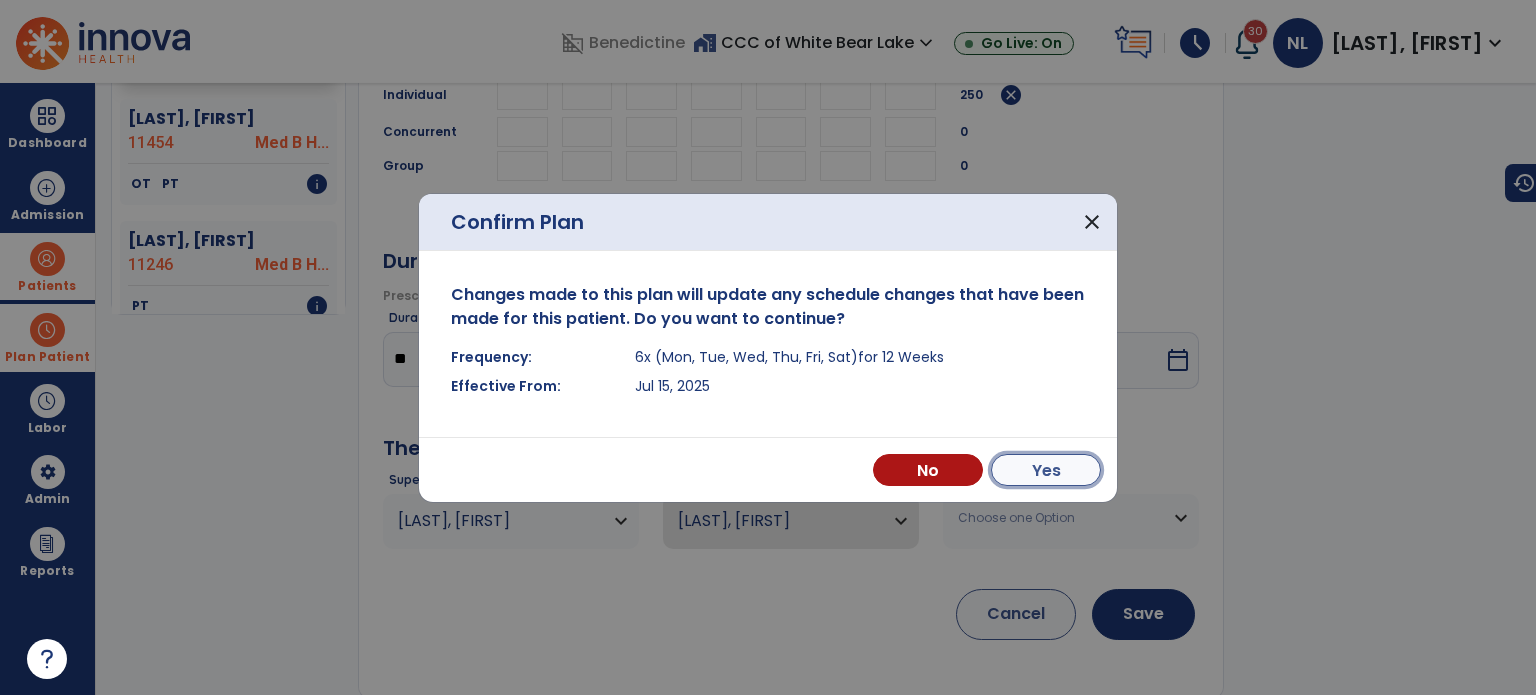 click on "Yes" at bounding box center [1046, 470] 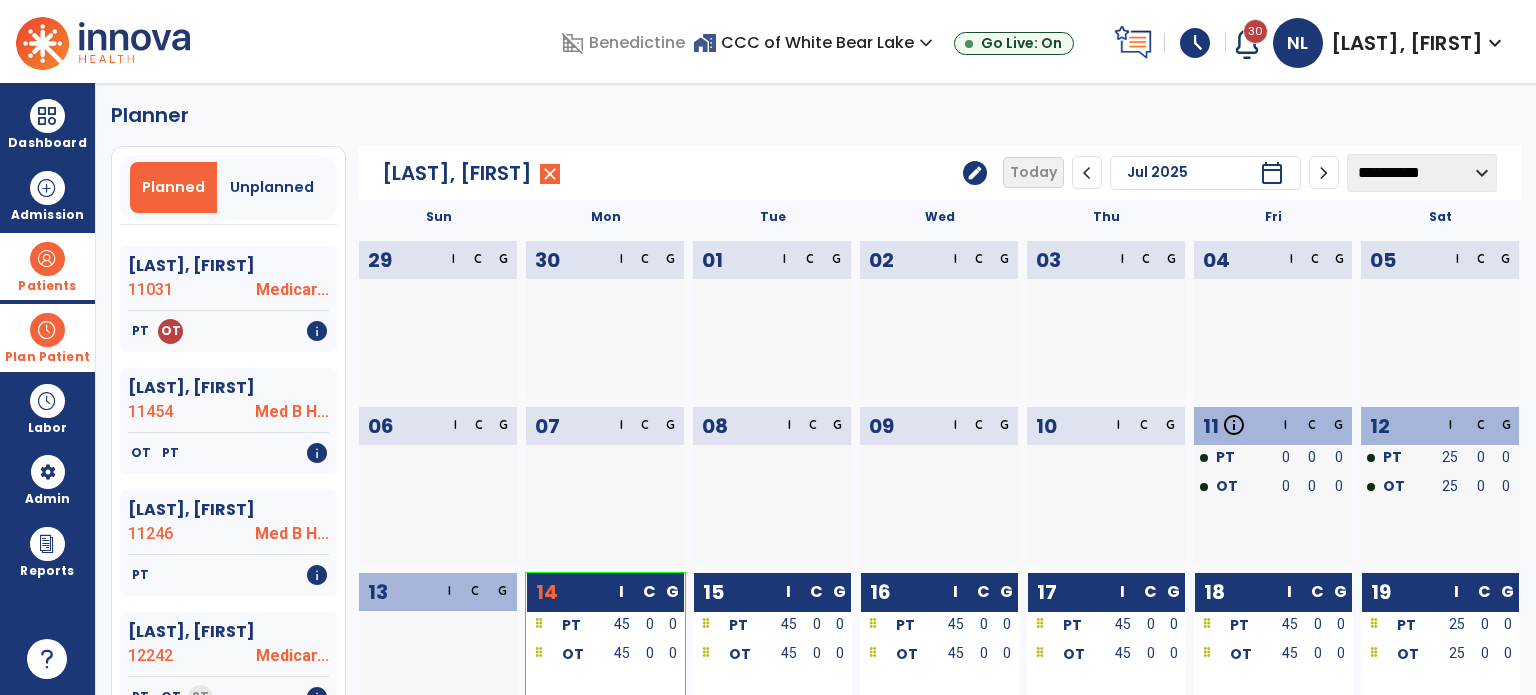 scroll, scrollTop: 0, scrollLeft: 0, axis: both 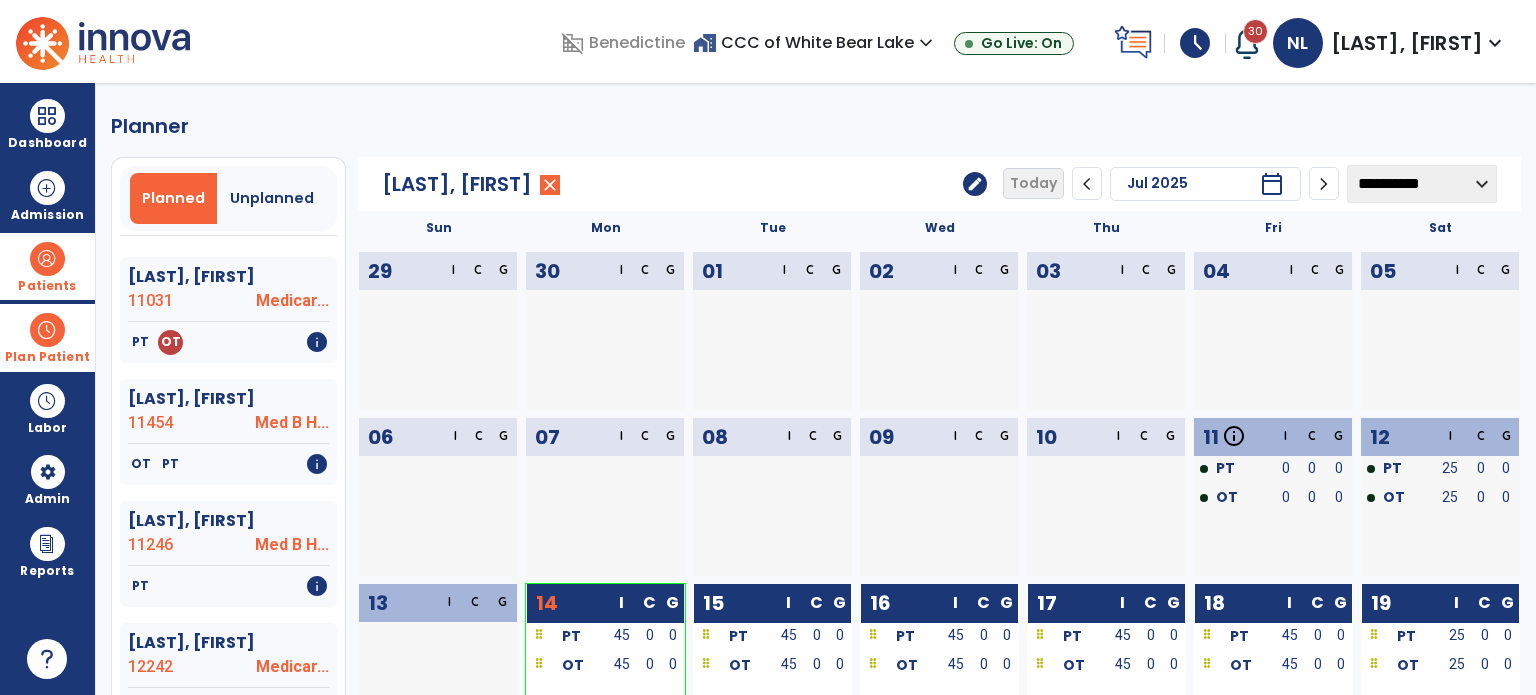 click at bounding box center [47, 259] 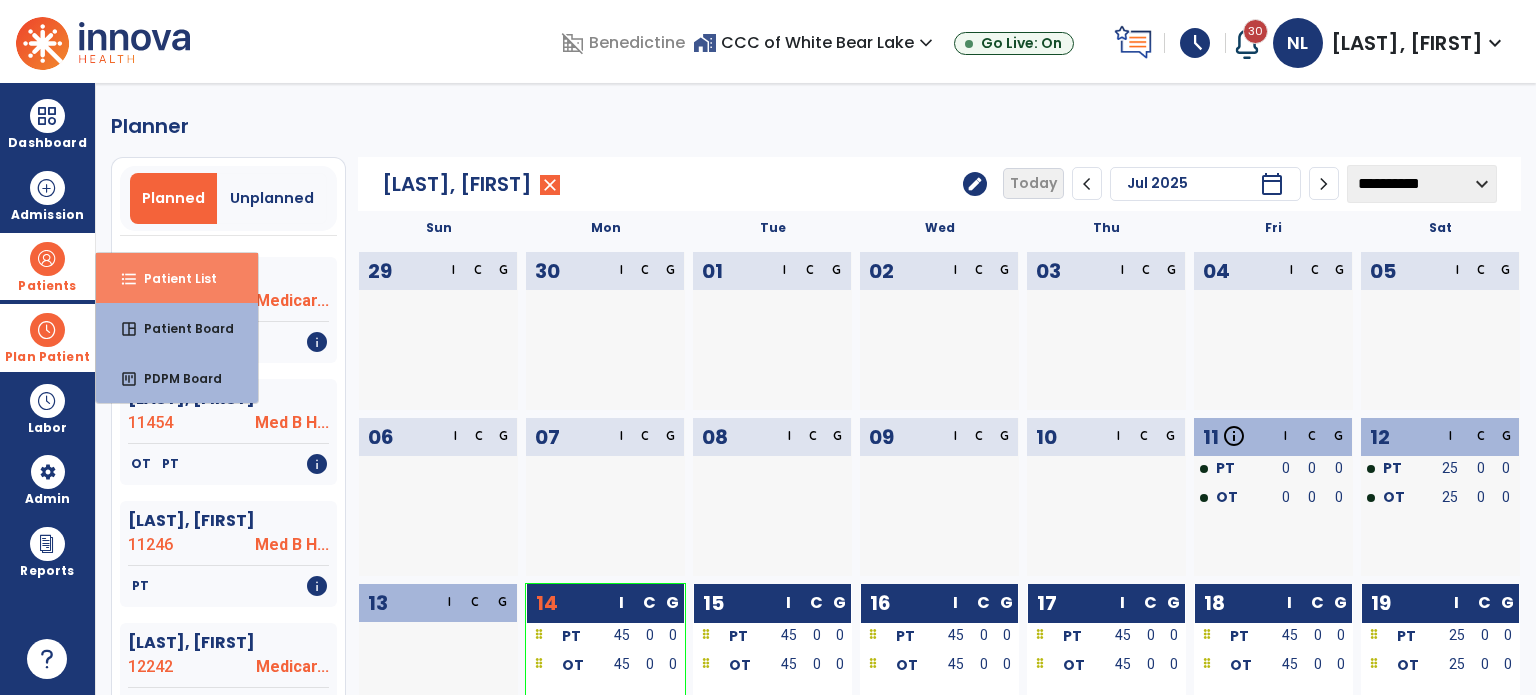 click on "format_list_bulleted  Patient List" at bounding box center (177, 278) 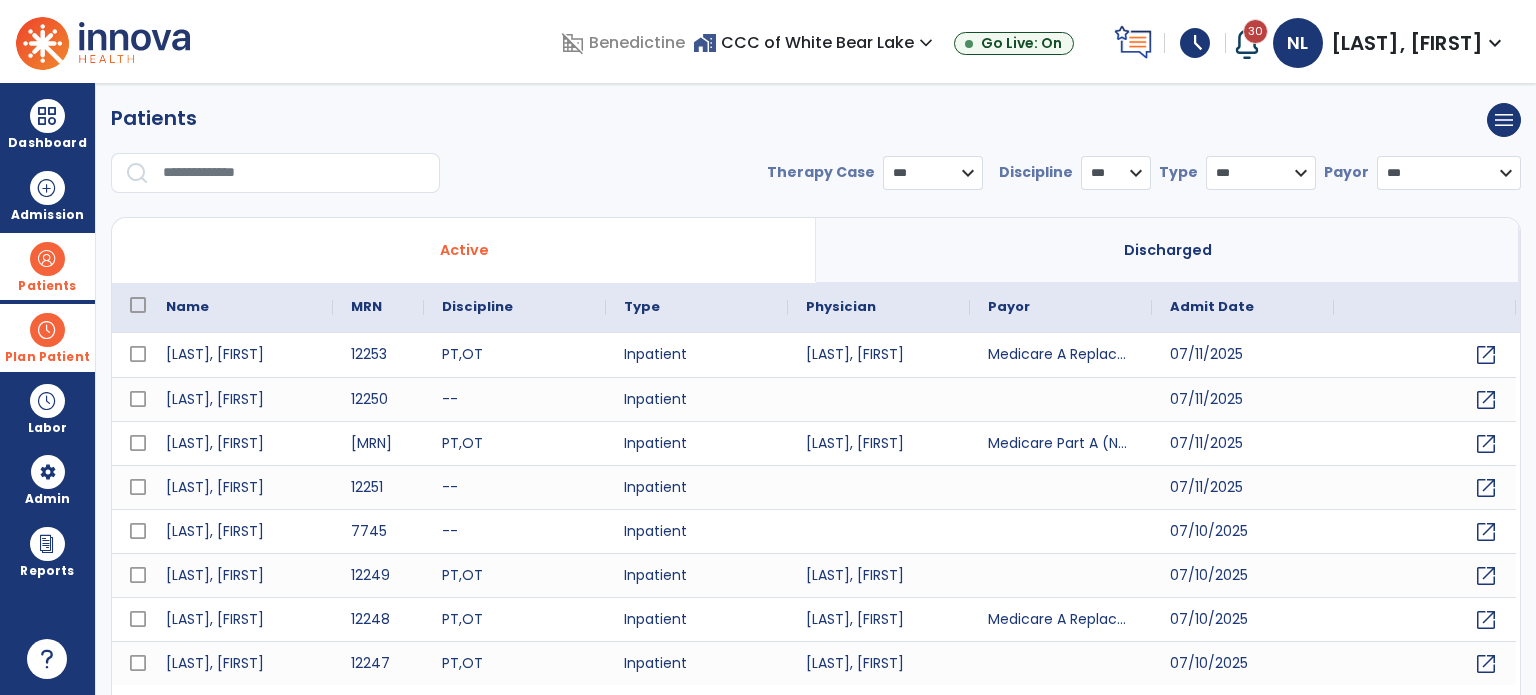 click at bounding box center [294, 173] 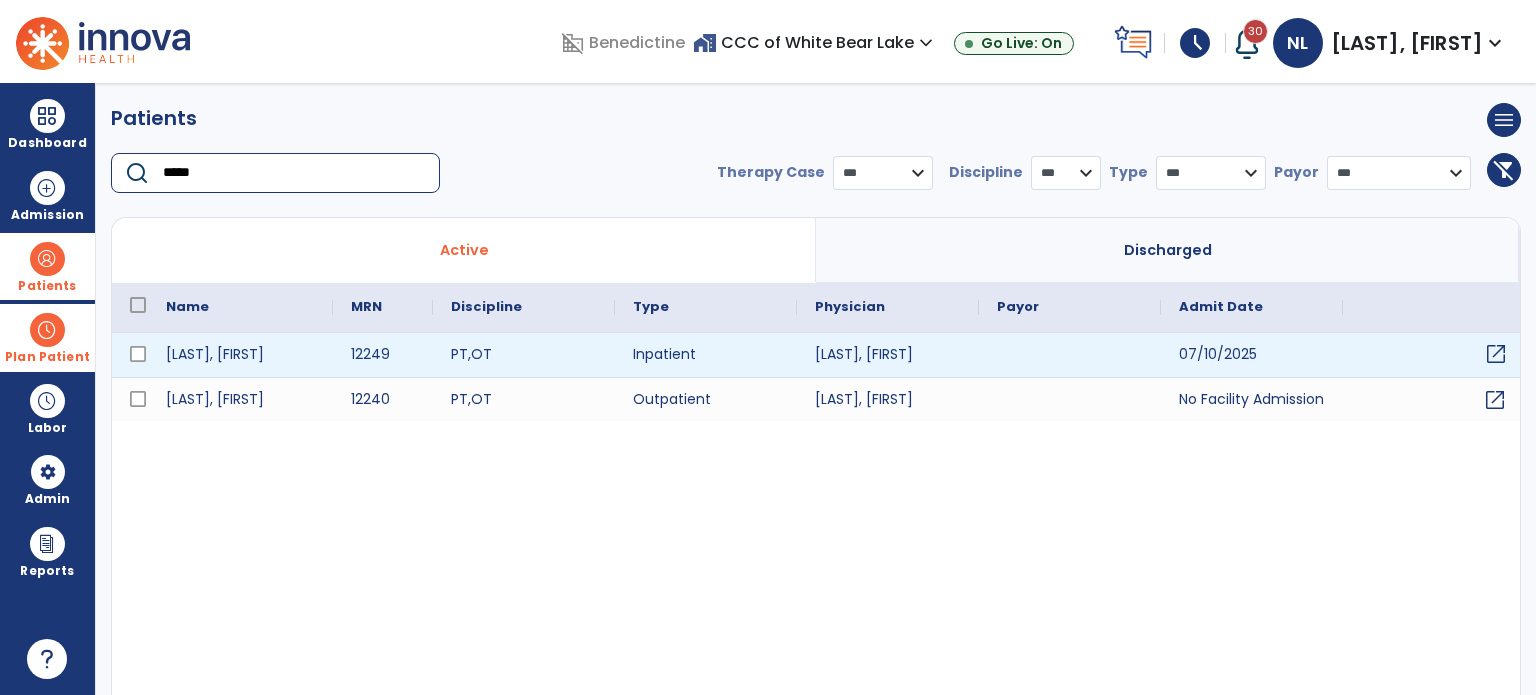 click on "open_in_new" at bounding box center (1496, 354) 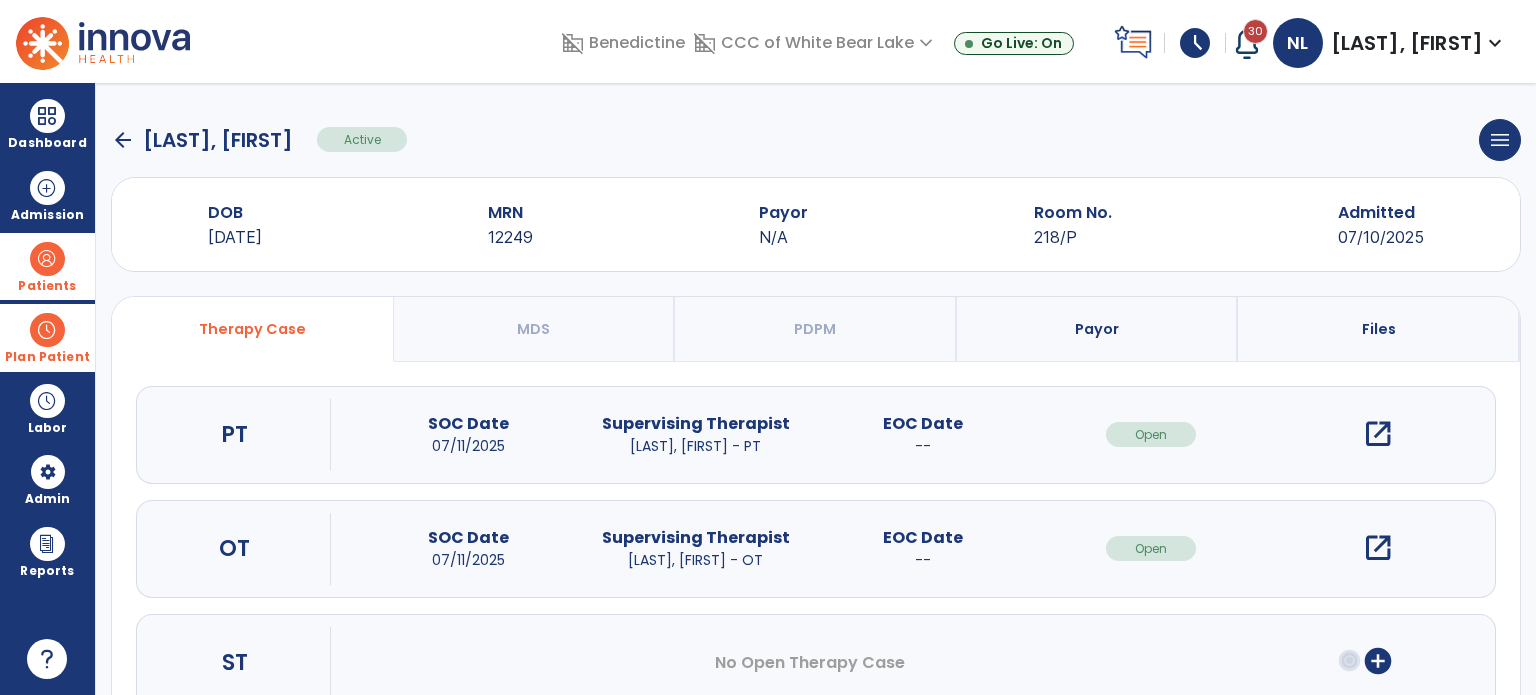 click on "Payor" at bounding box center (1098, 329) 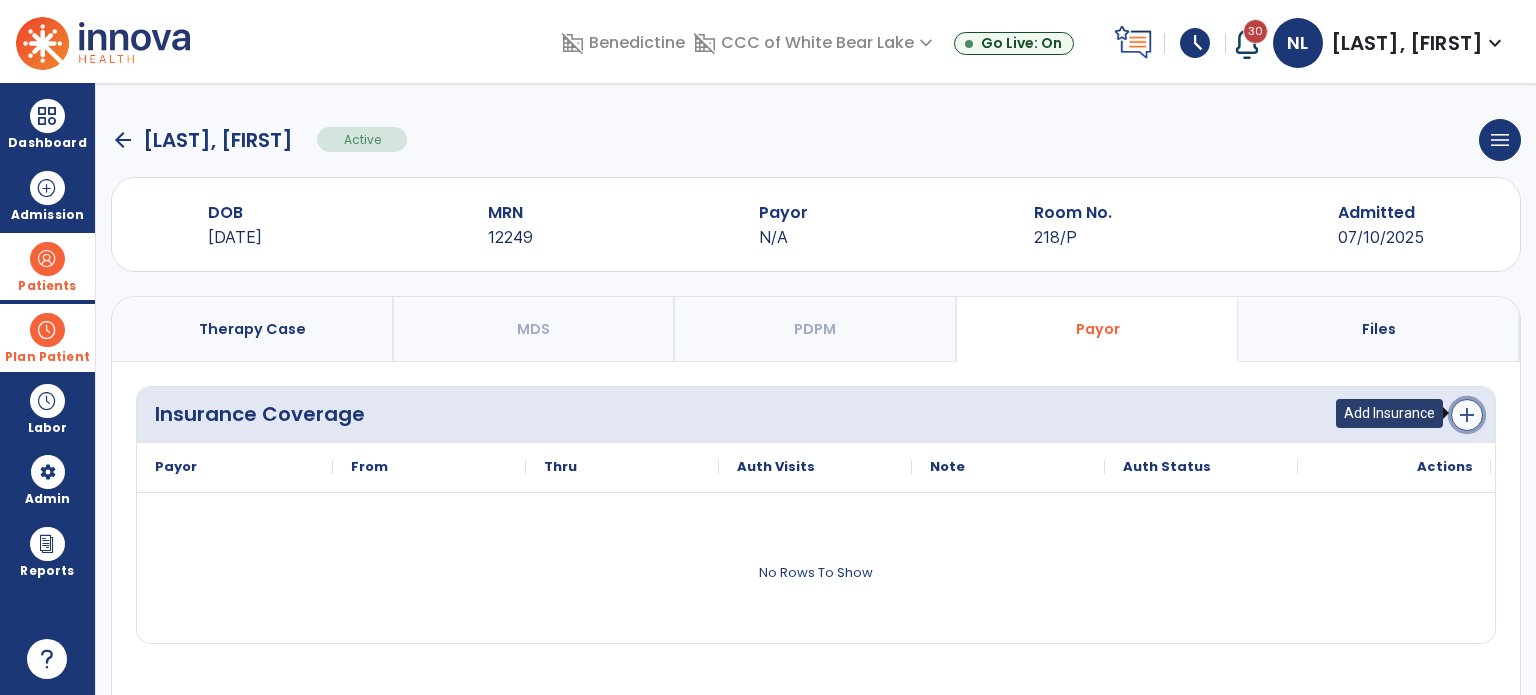 click on "add" 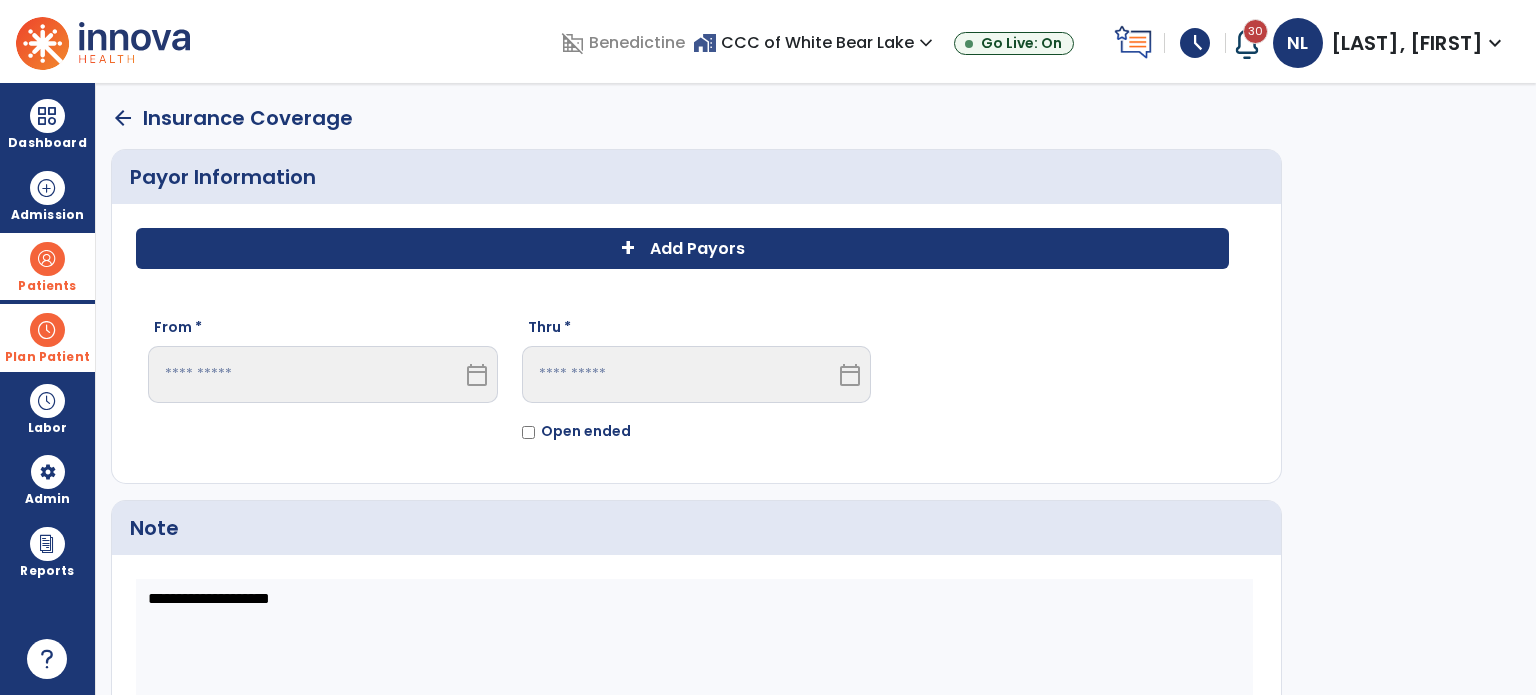 click on "+" 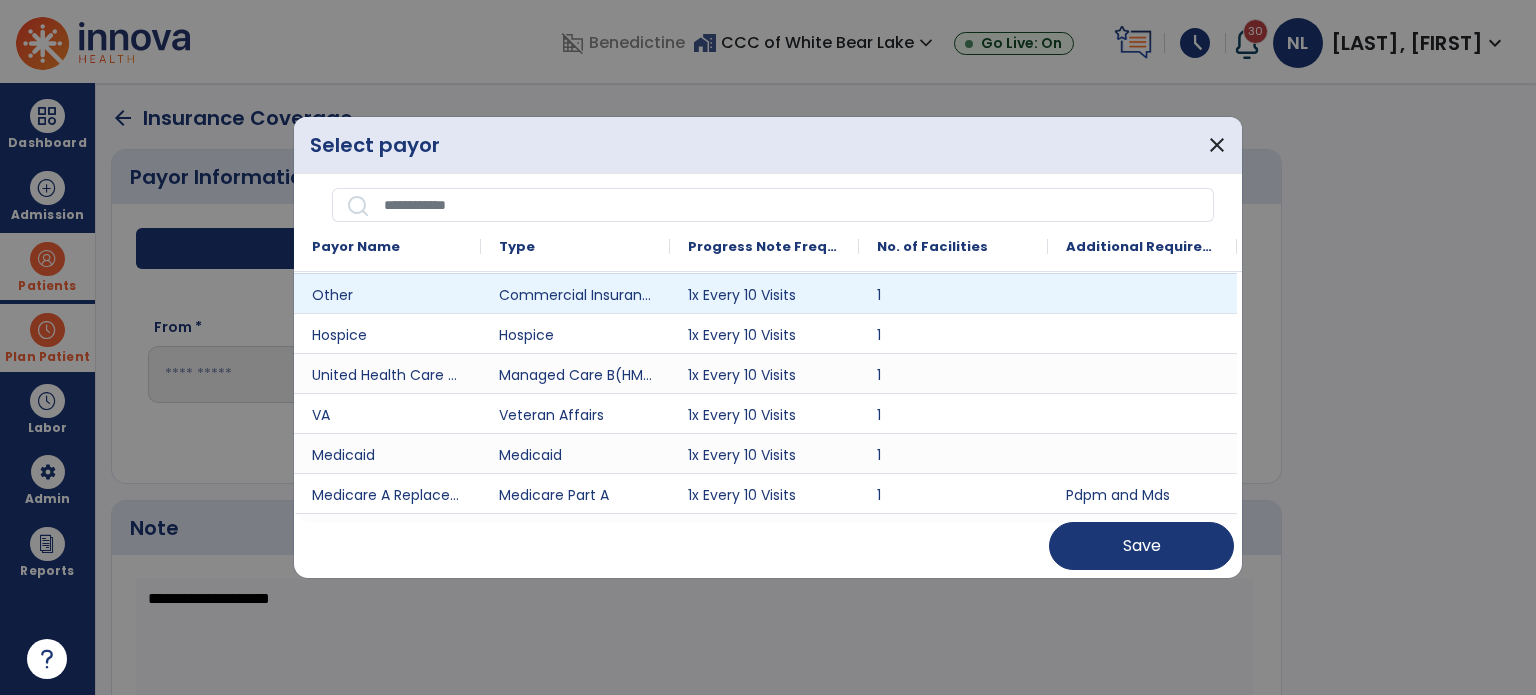 scroll, scrollTop: 300, scrollLeft: 0, axis: vertical 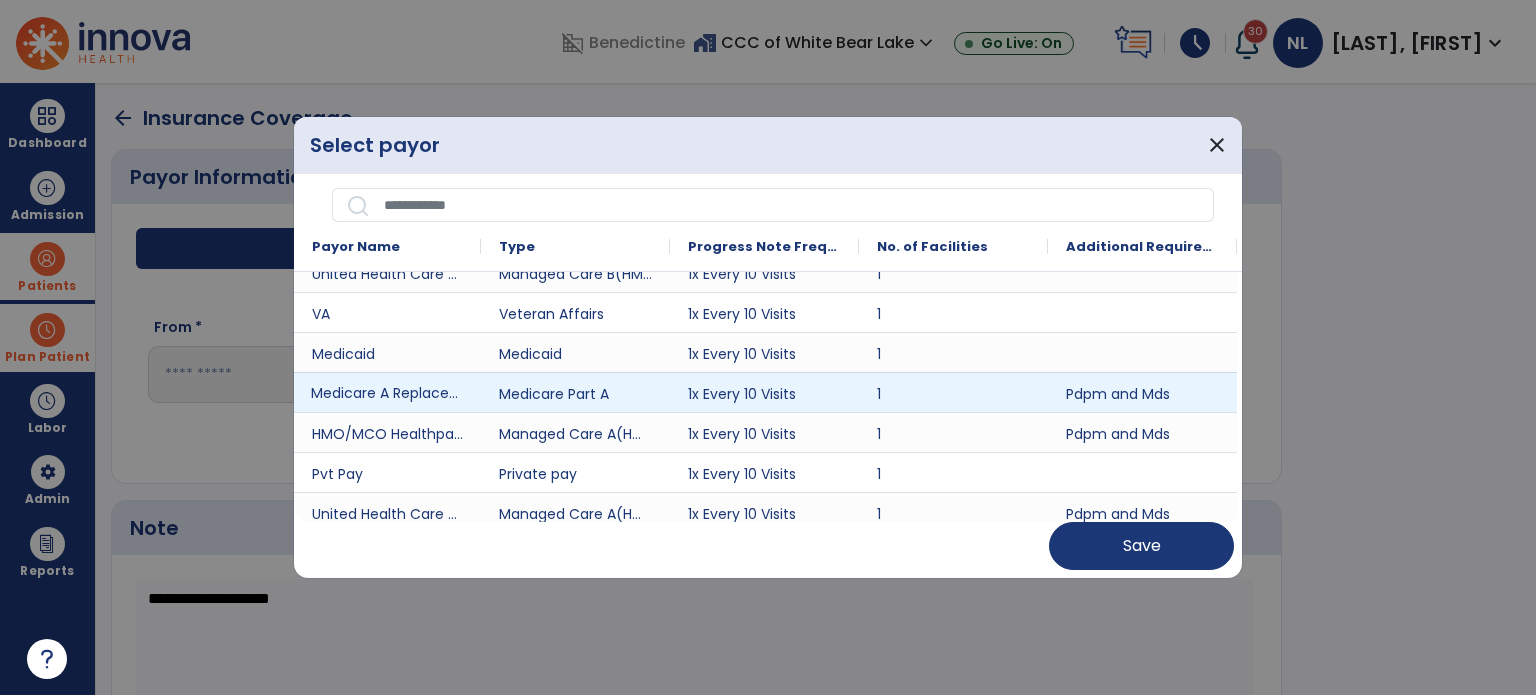 click on "Medicare A Replacement NGS" at bounding box center [387, 392] 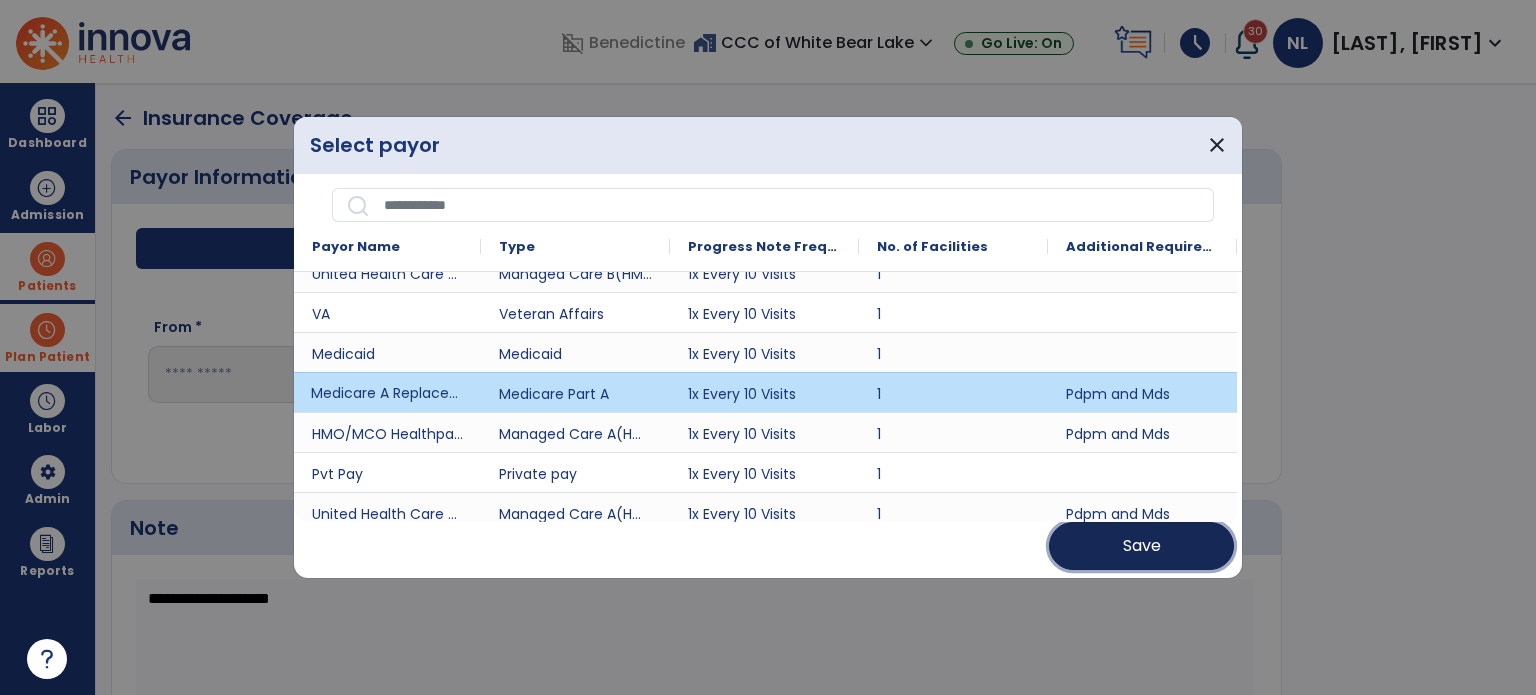 click on "Save" at bounding box center (1142, 546) 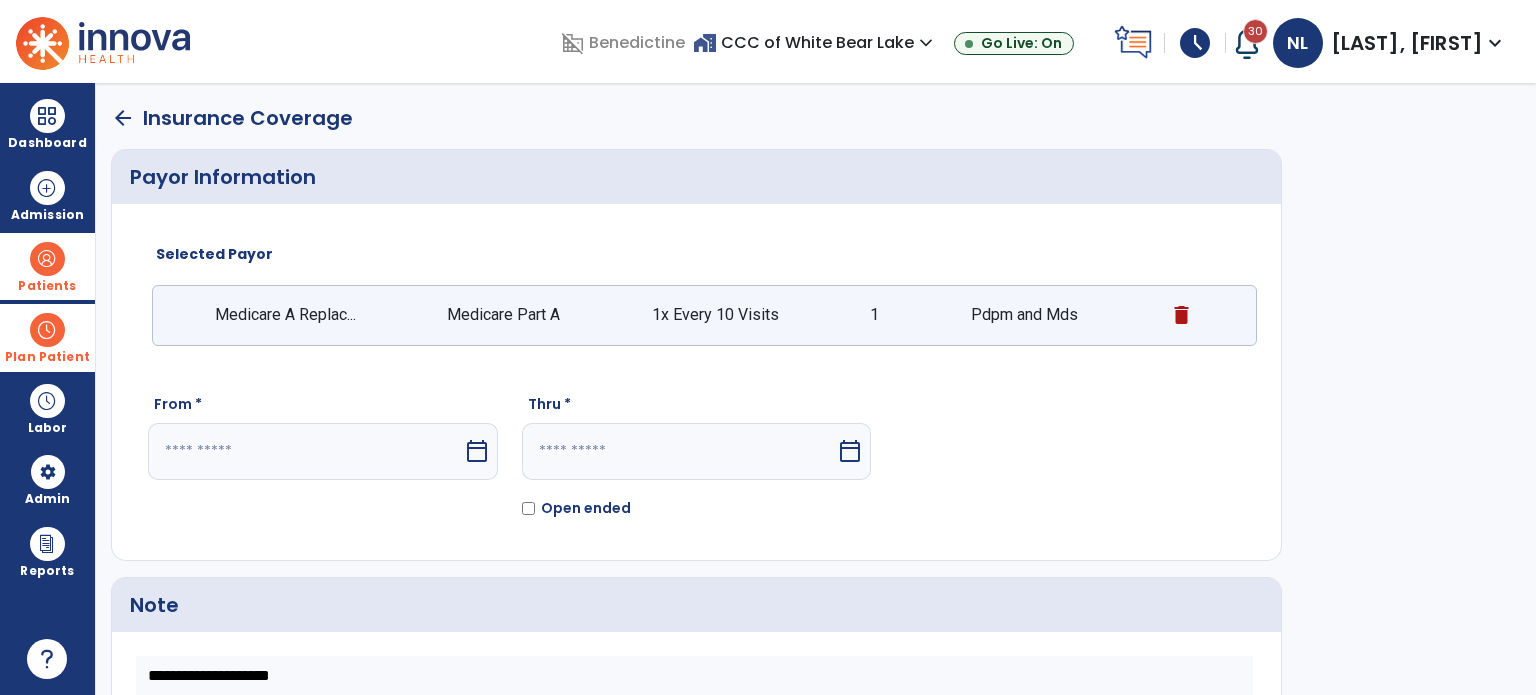 click at bounding box center (305, 451) 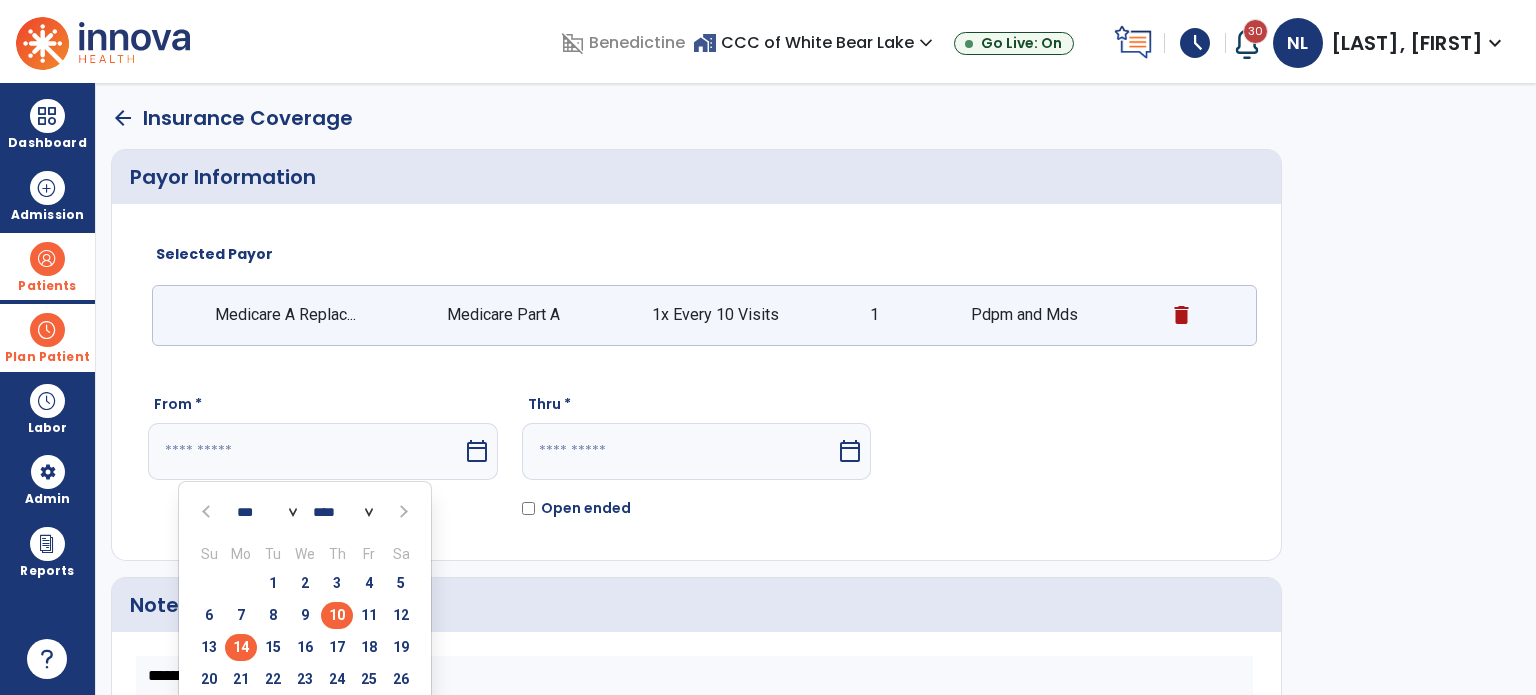 click on "10" at bounding box center (337, 615) 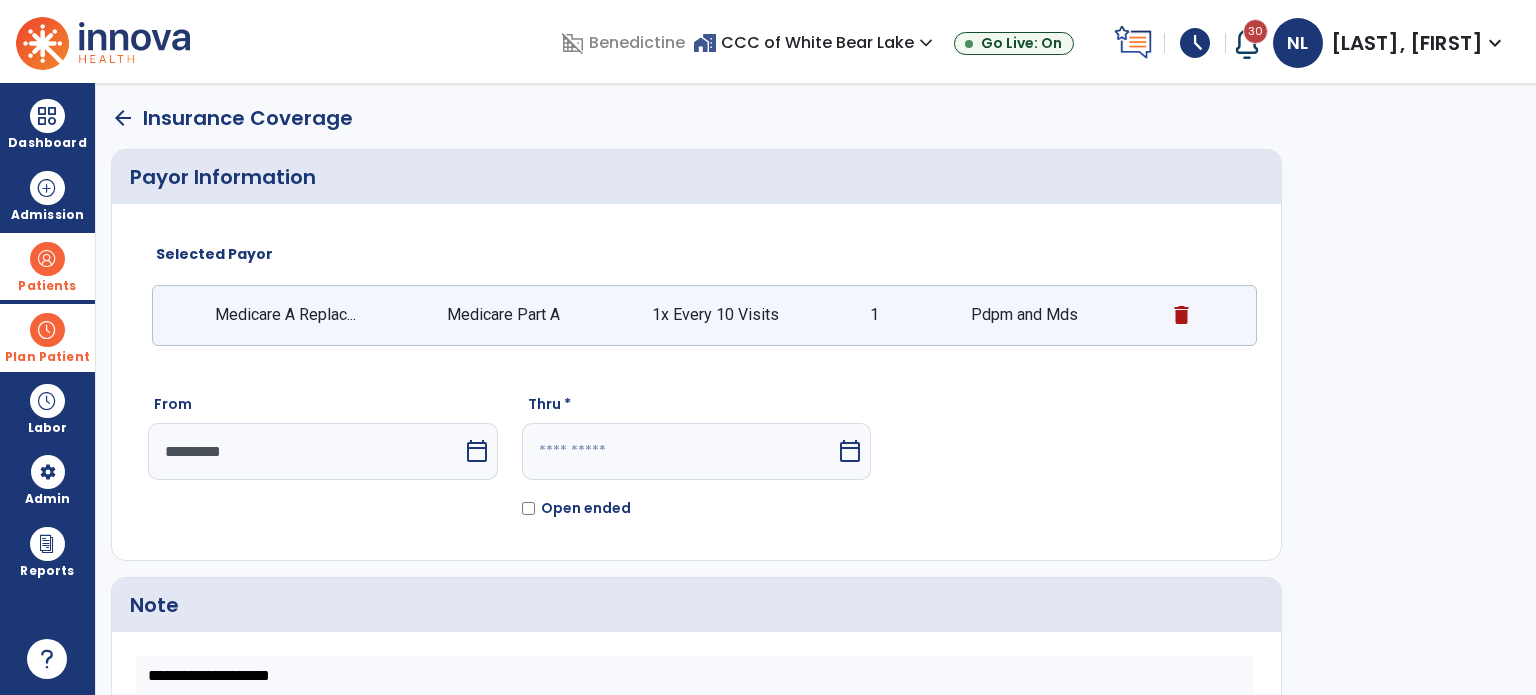 click on "Open ended" 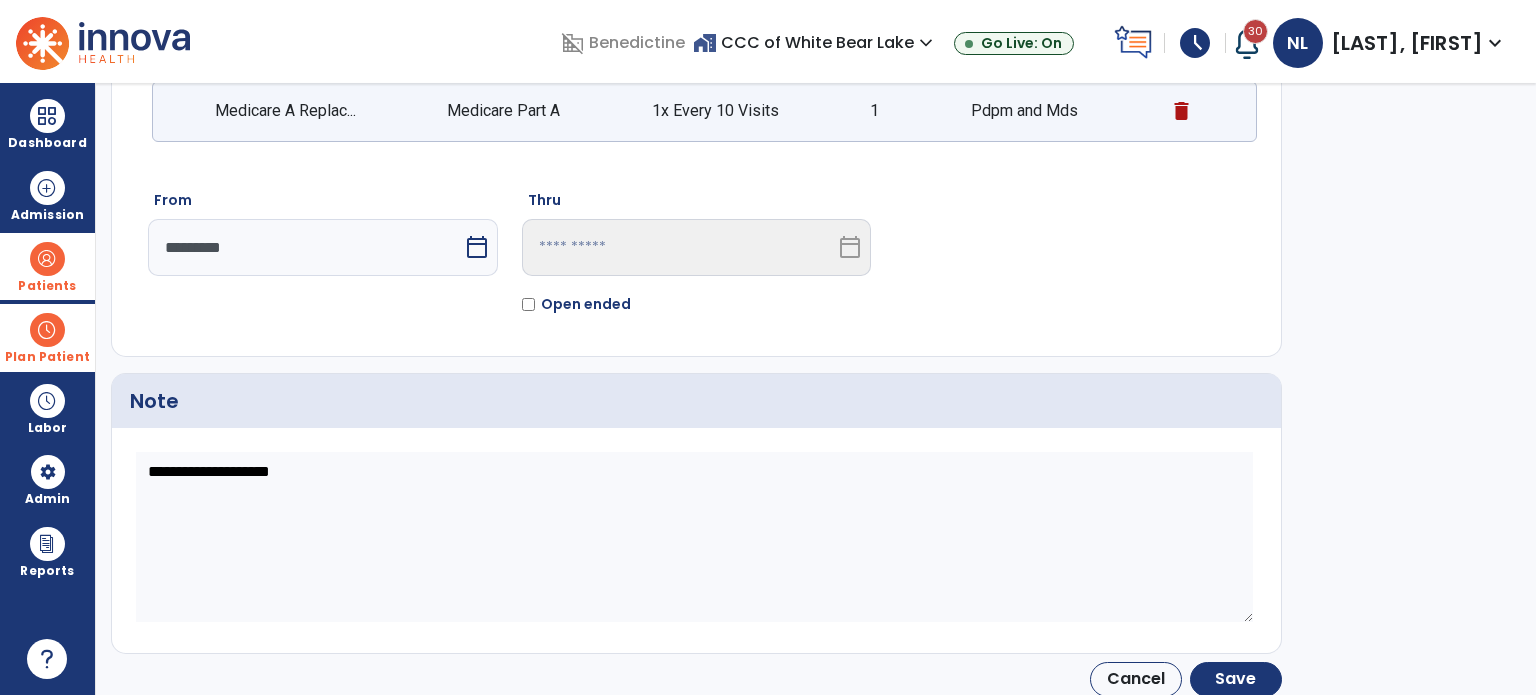 scroll, scrollTop: 210, scrollLeft: 0, axis: vertical 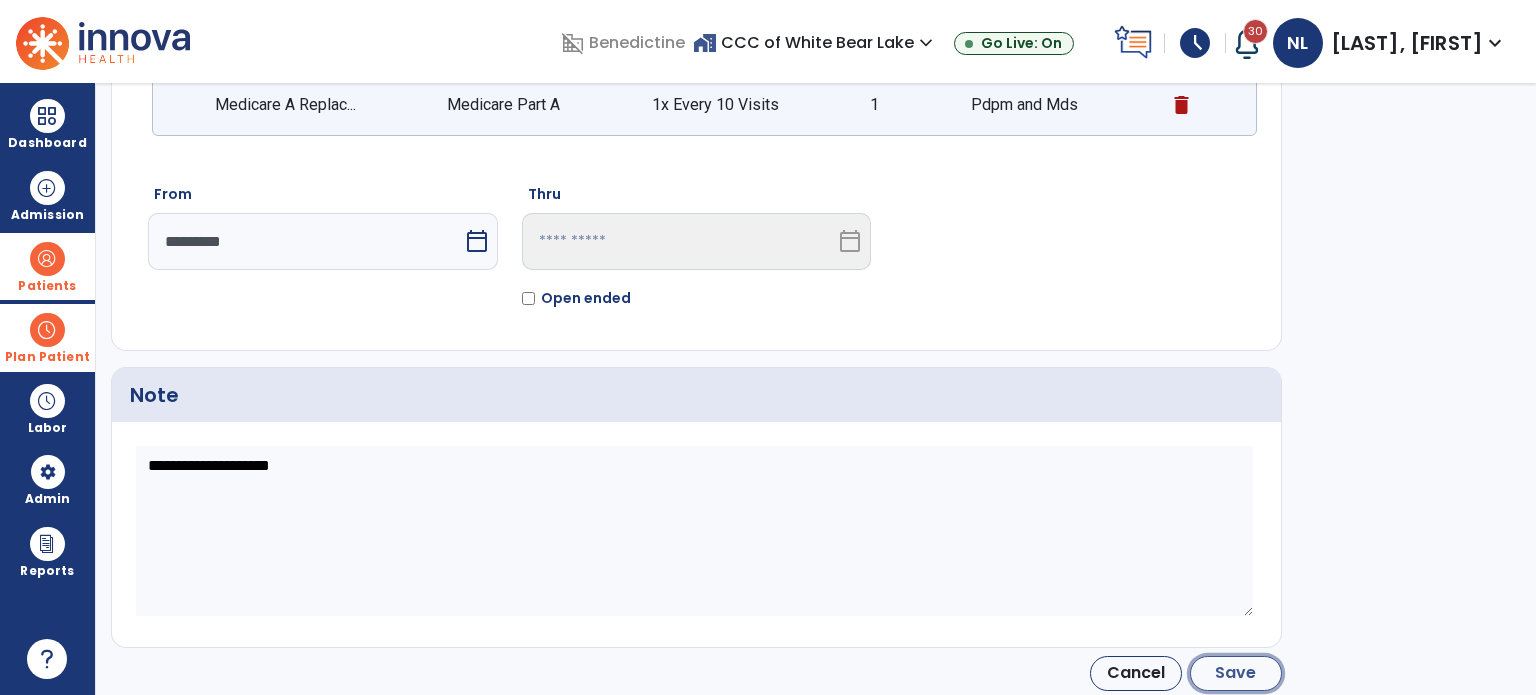 click on "Save" 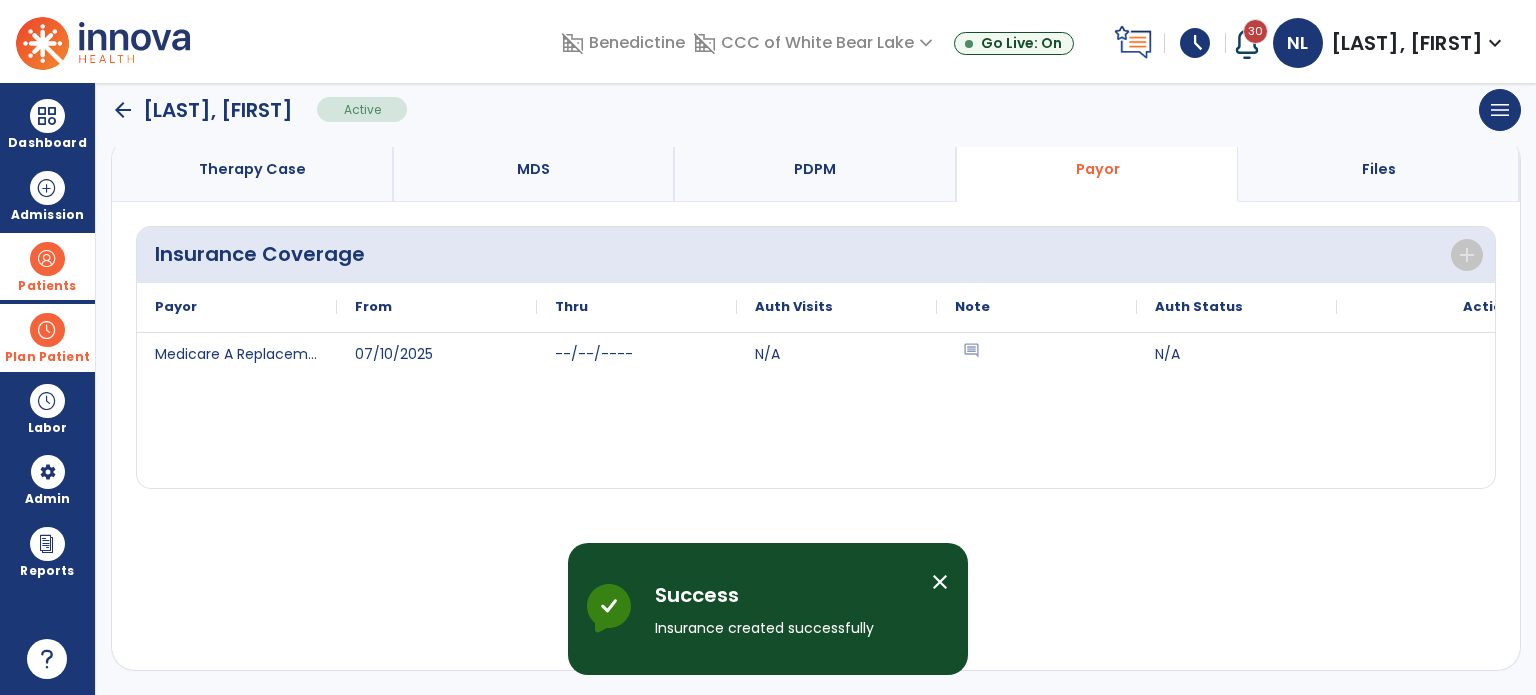 scroll, scrollTop: 158, scrollLeft: 0, axis: vertical 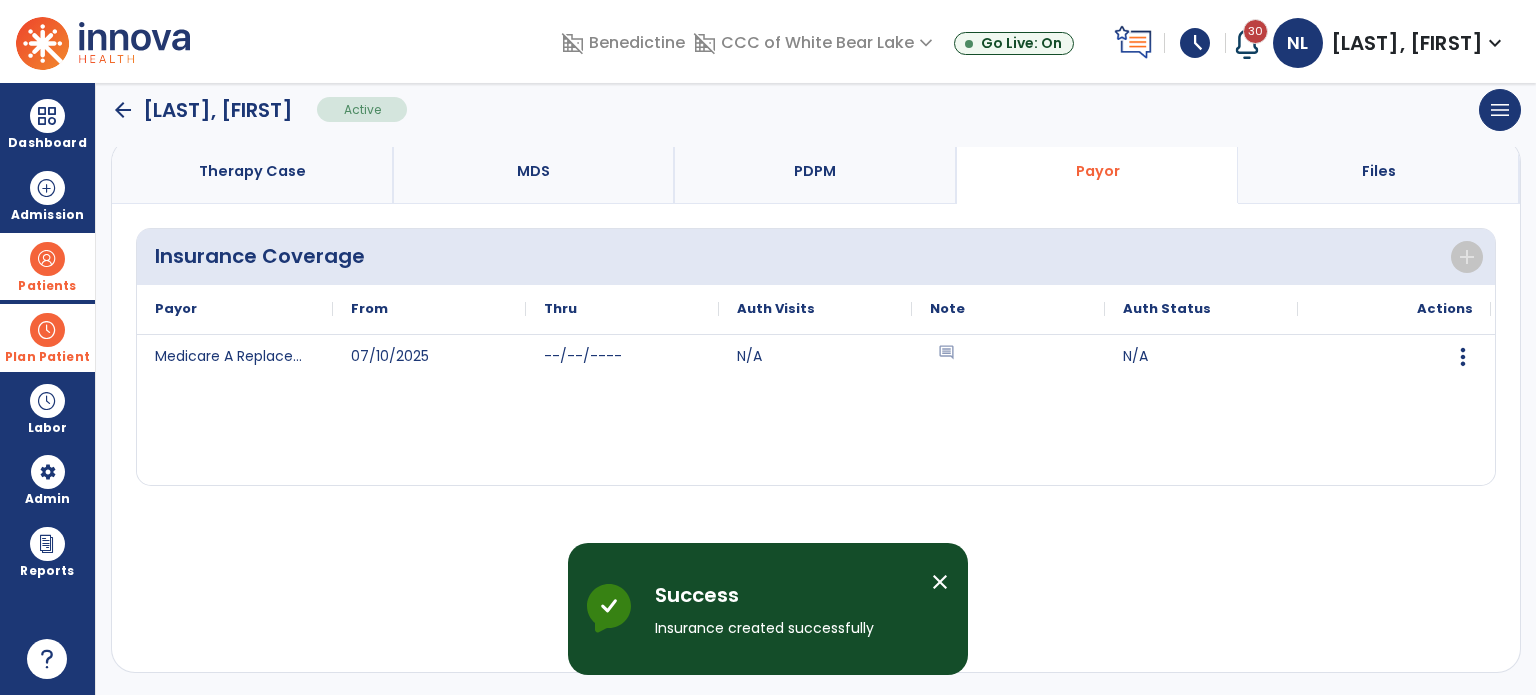 click on "Therapy Case" at bounding box center (252, 171) 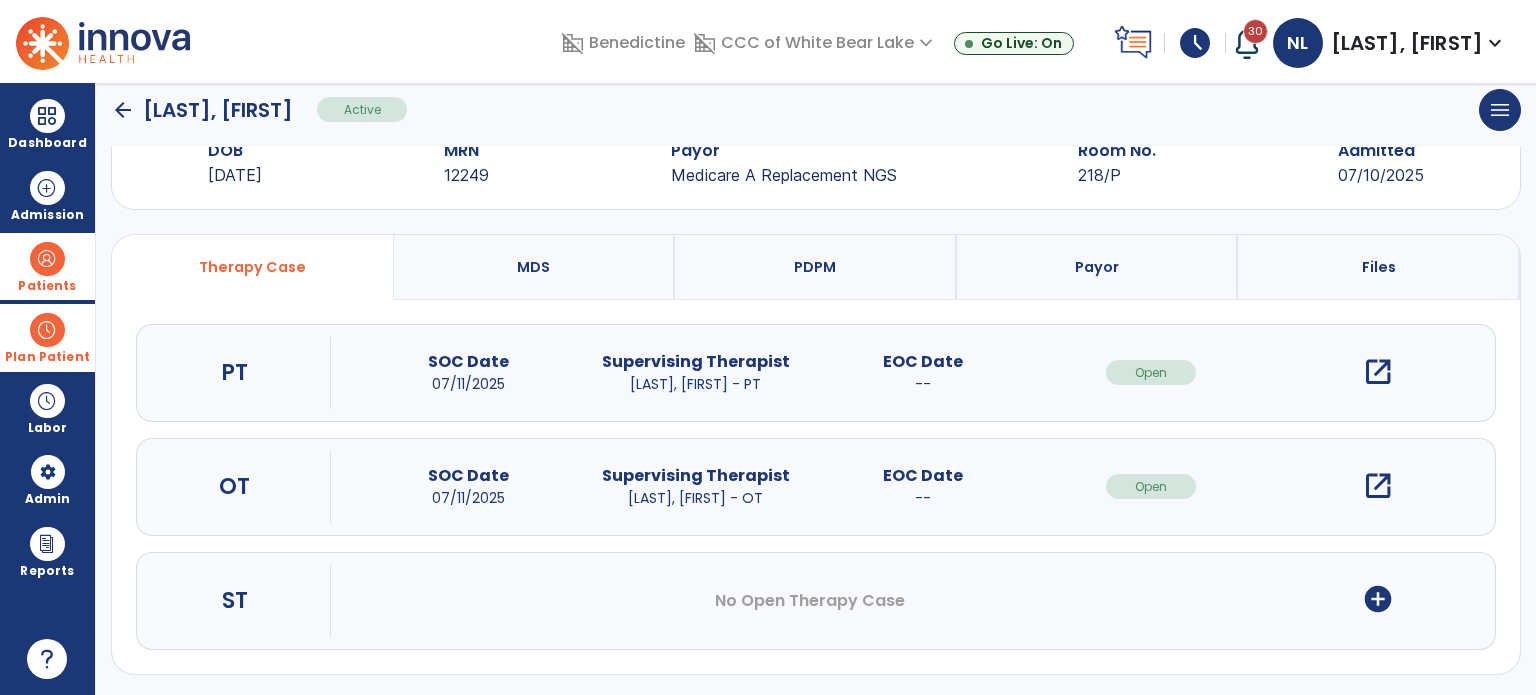 click on "open_in_new" at bounding box center [1378, 372] 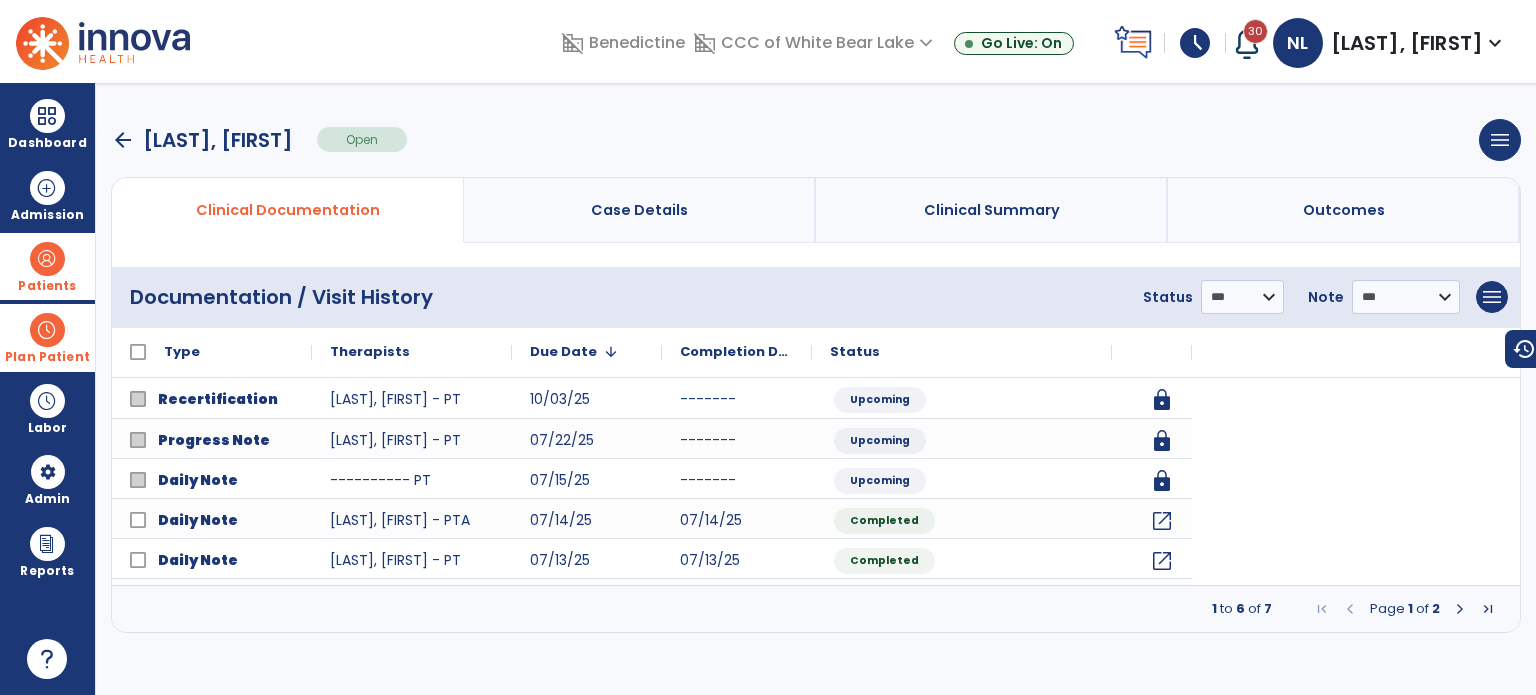 scroll, scrollTop: 0, scrollLeft: 0, axis: both 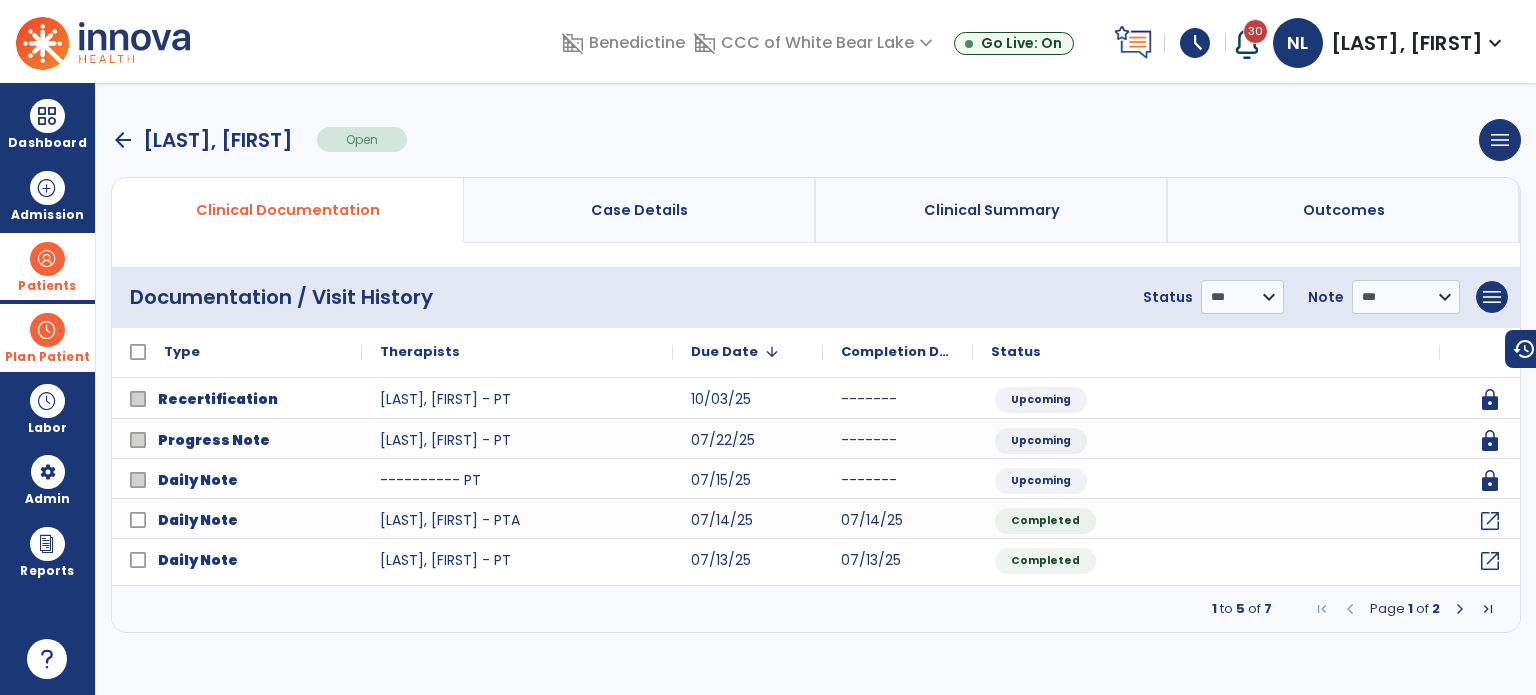 click on "Case Details" at bounding box center [639, 210] 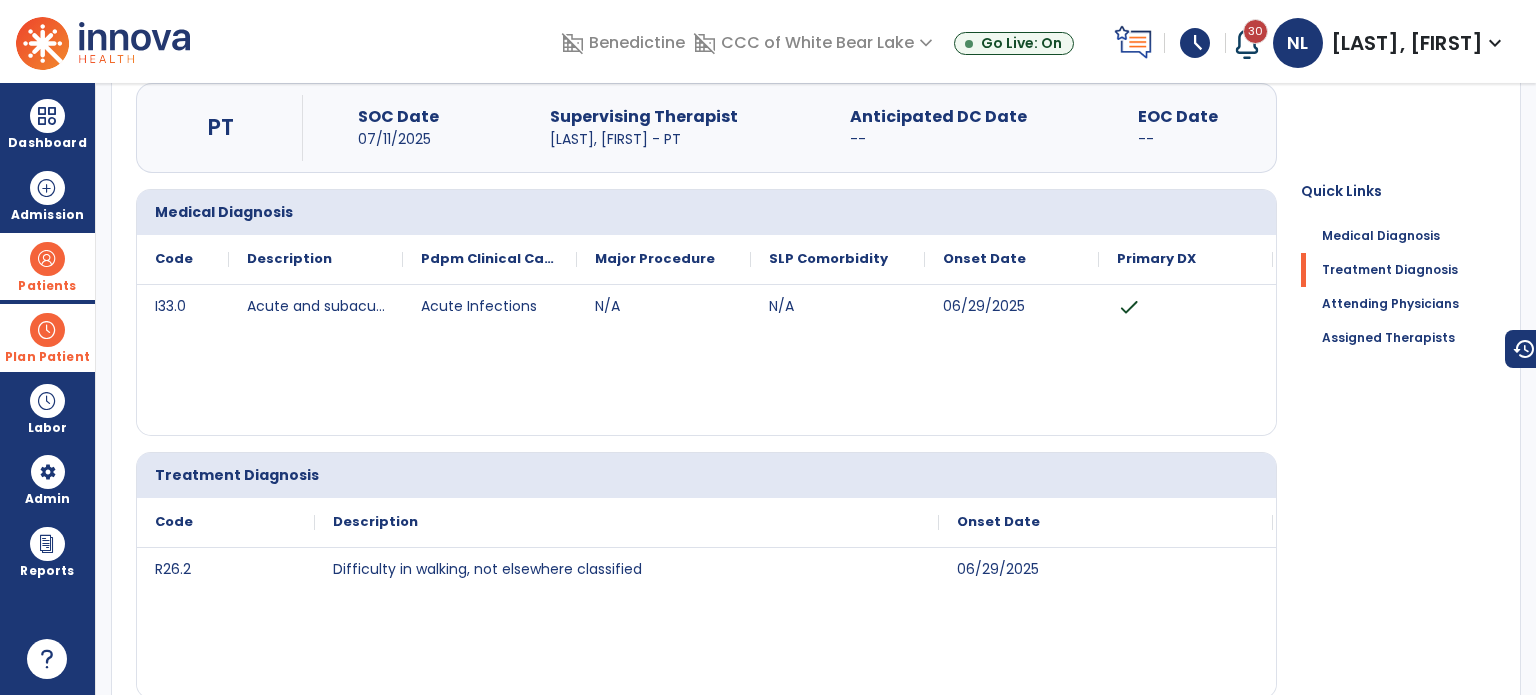 scroll, scrollTop: 0, scrollLeft: 0, axis: both 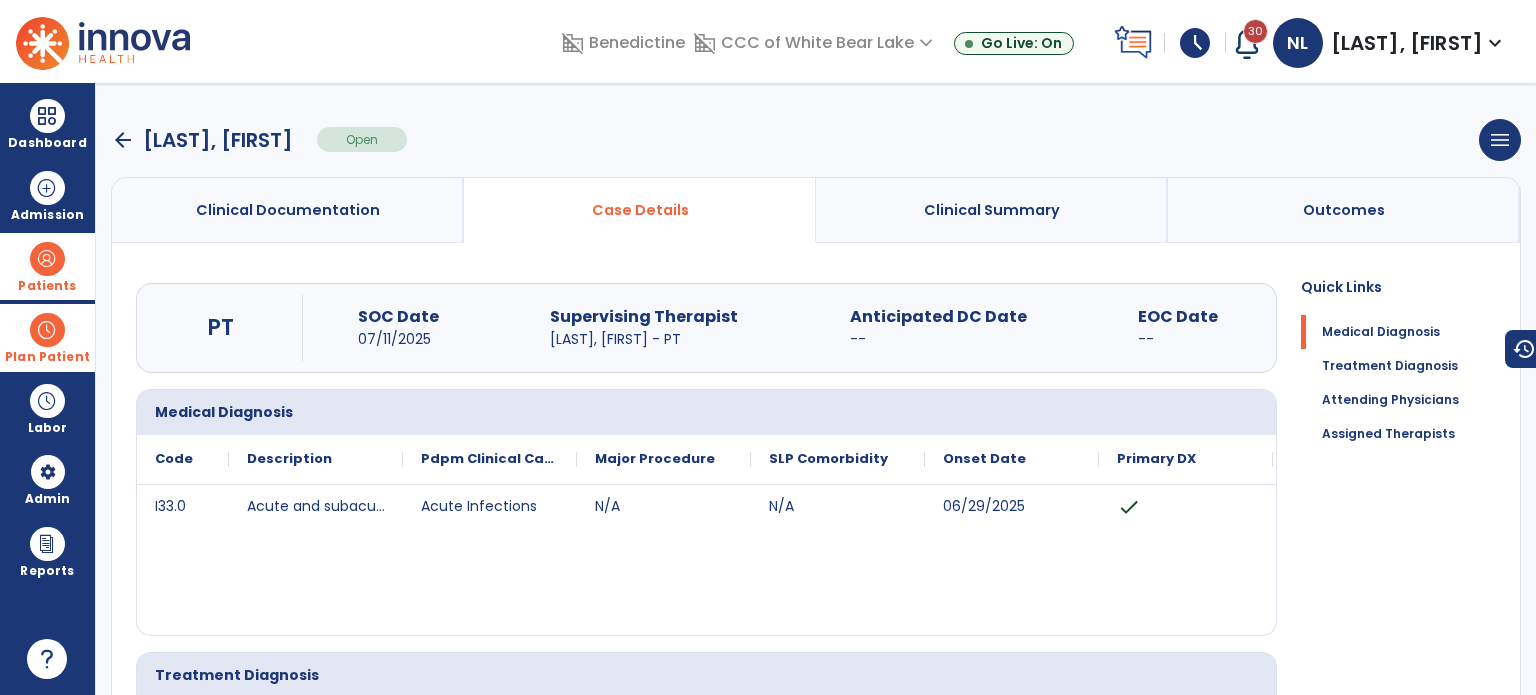 click on "arrow_back" at bounding box center (123, 140) 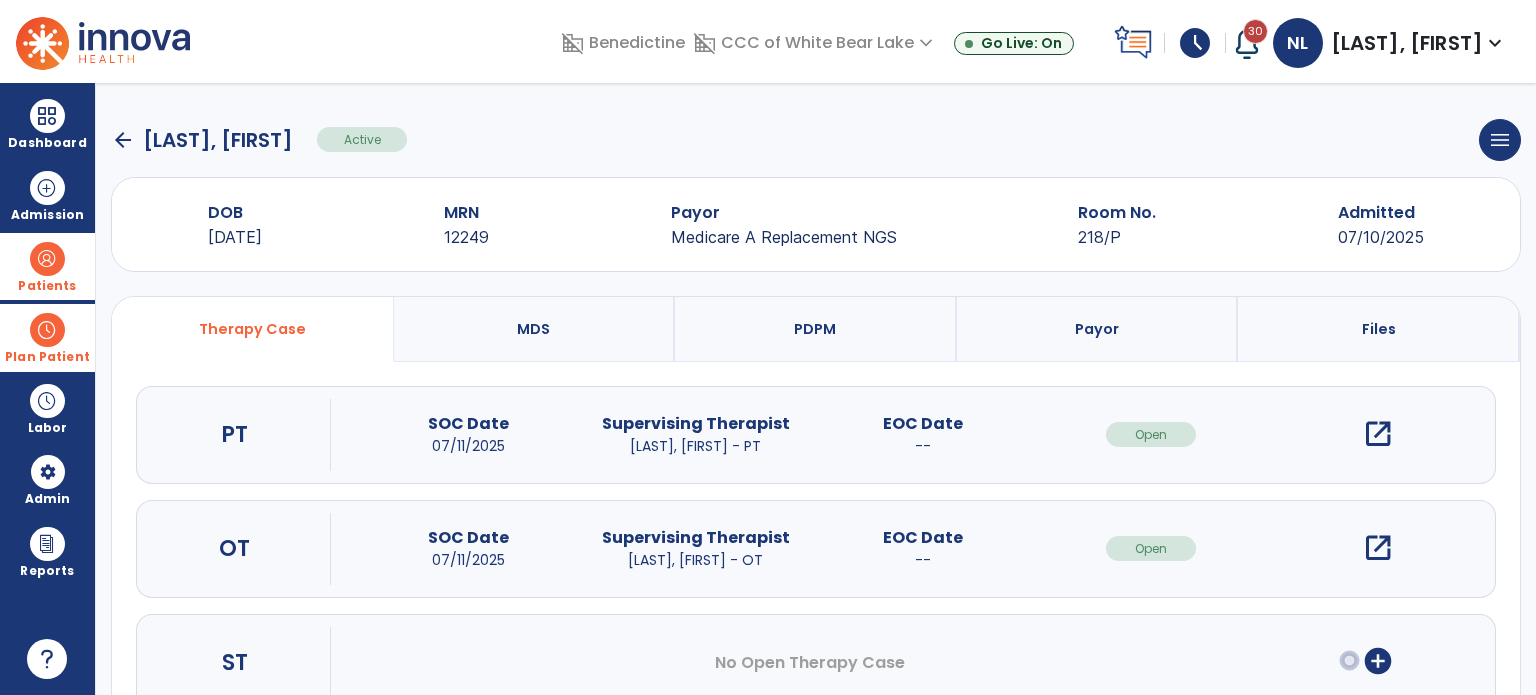 click on "open_in_new" at bounding box center [1378, 548] 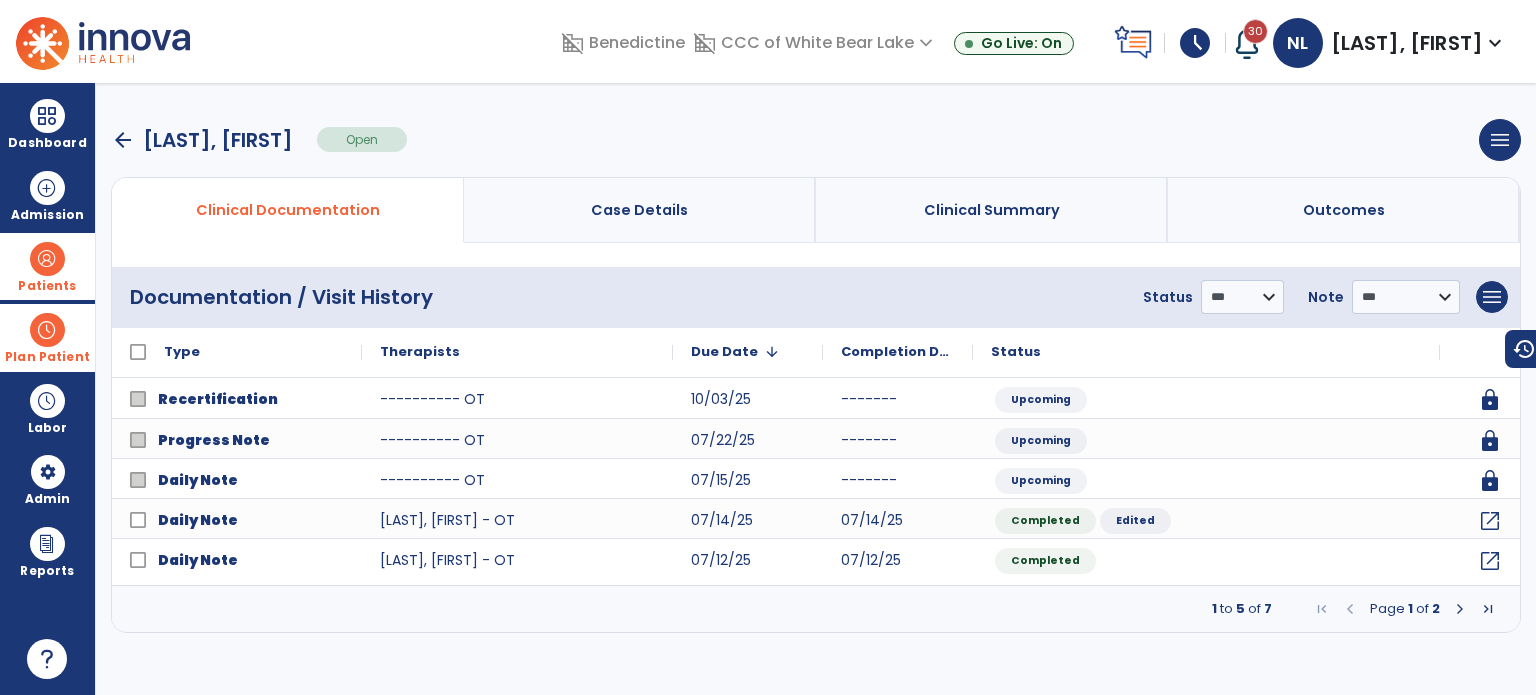 click on "Case Details" at bounding box center (640, 210) 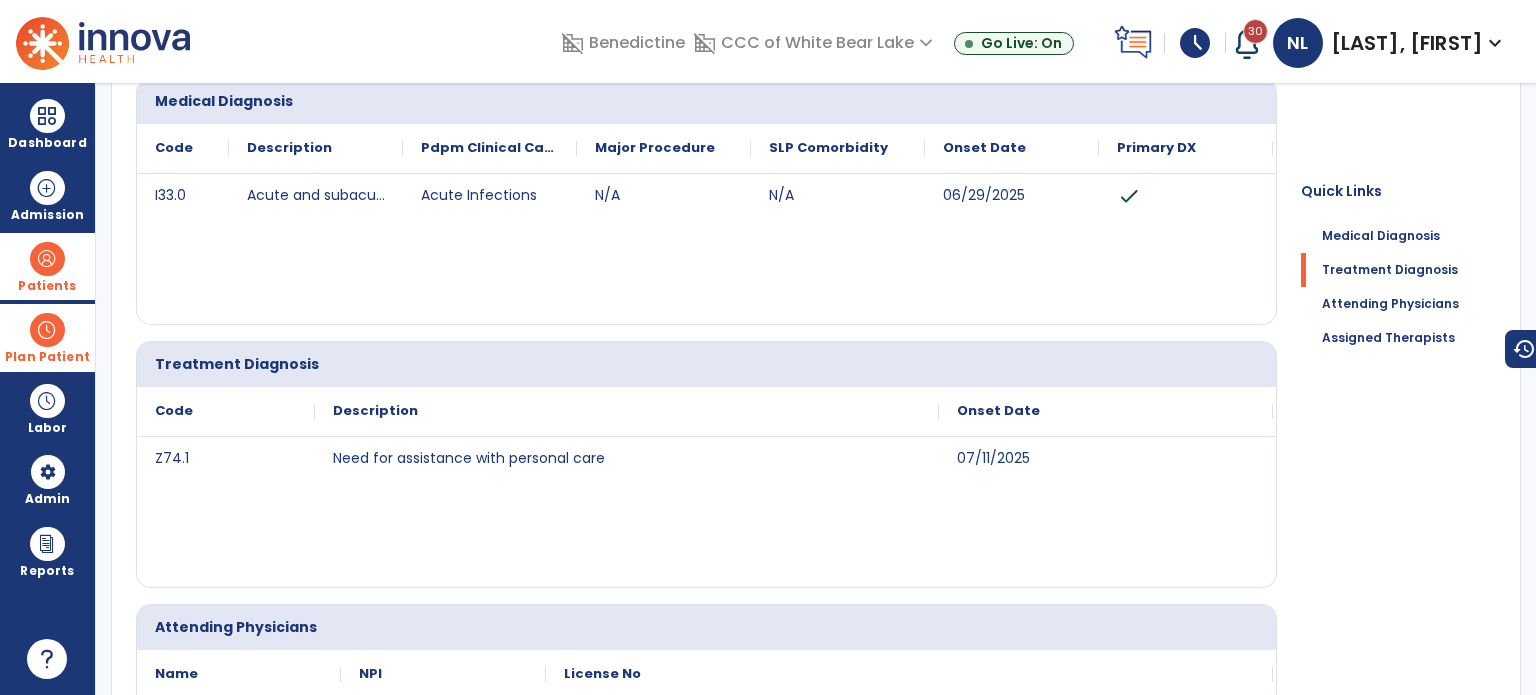 scroll, scrollTop: 0, scrollLeft: 0, axis: both 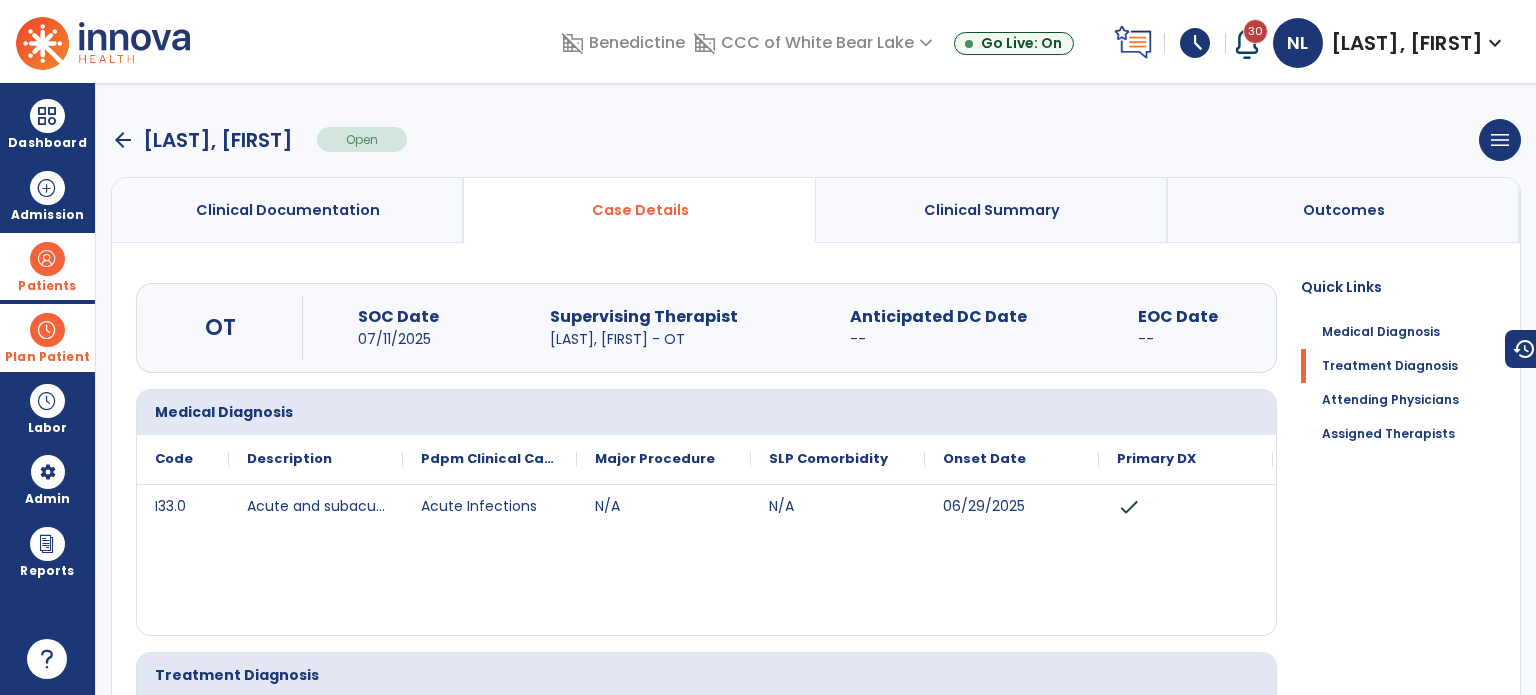 click at bounding box center (47, 259) 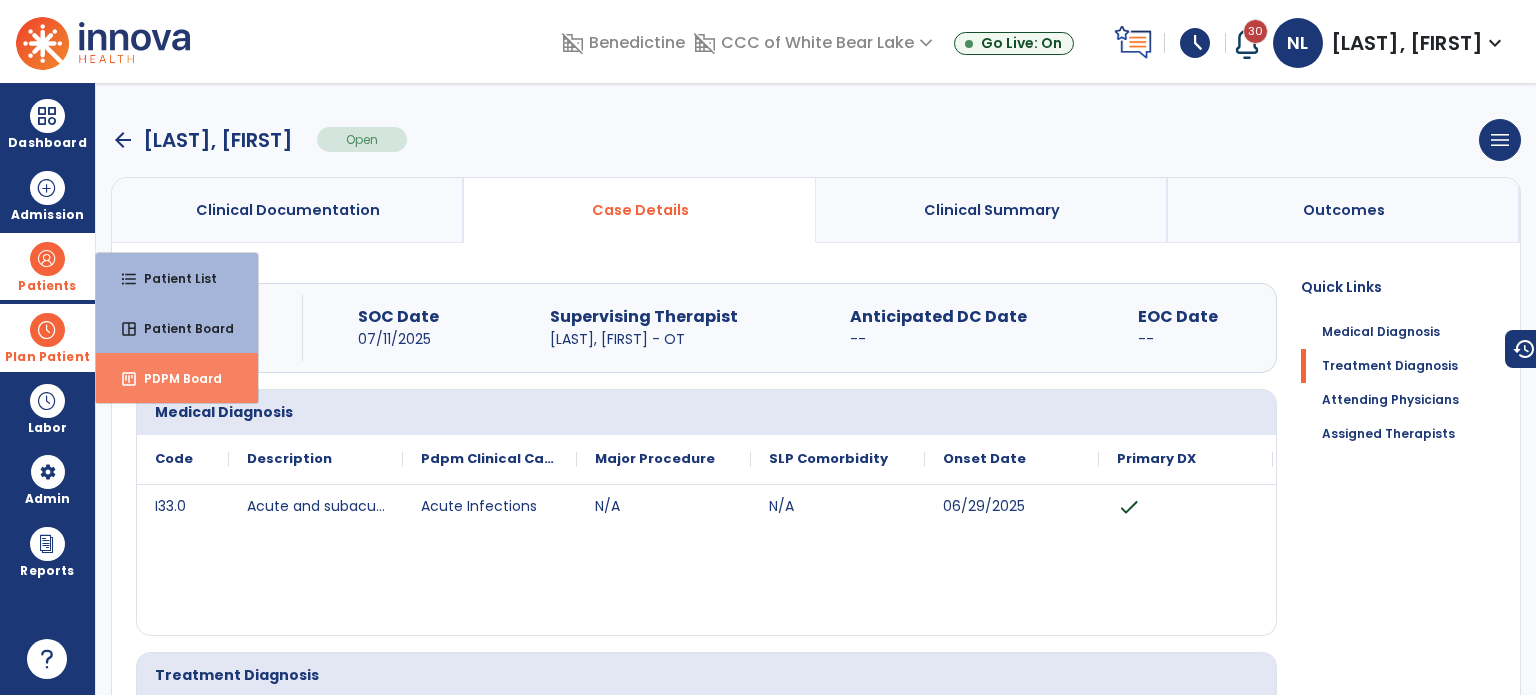 click on "PDPM Board" at bounding box center [175, 378] 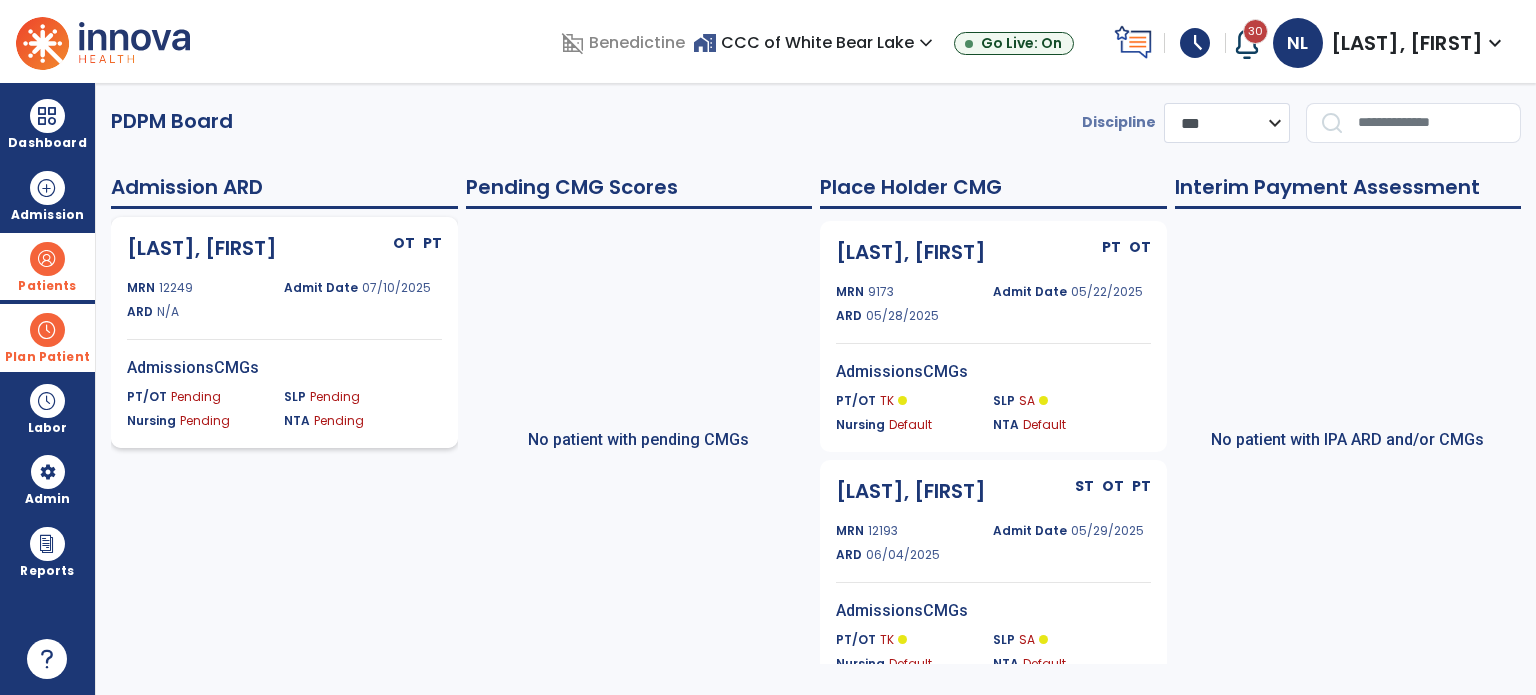 click on "MRN 12249 Admit Date 07/10/2025 ARD N/A" 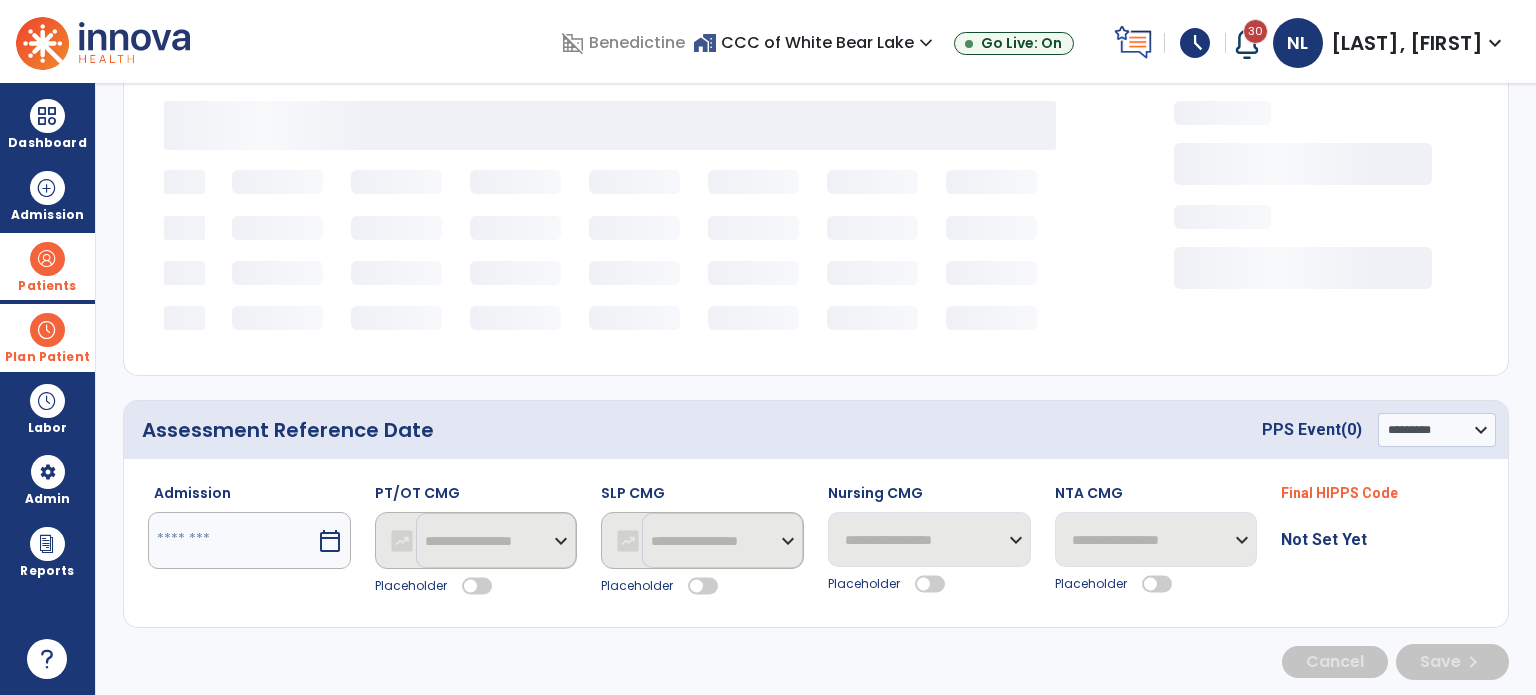 click at bounding box center [232, 540] 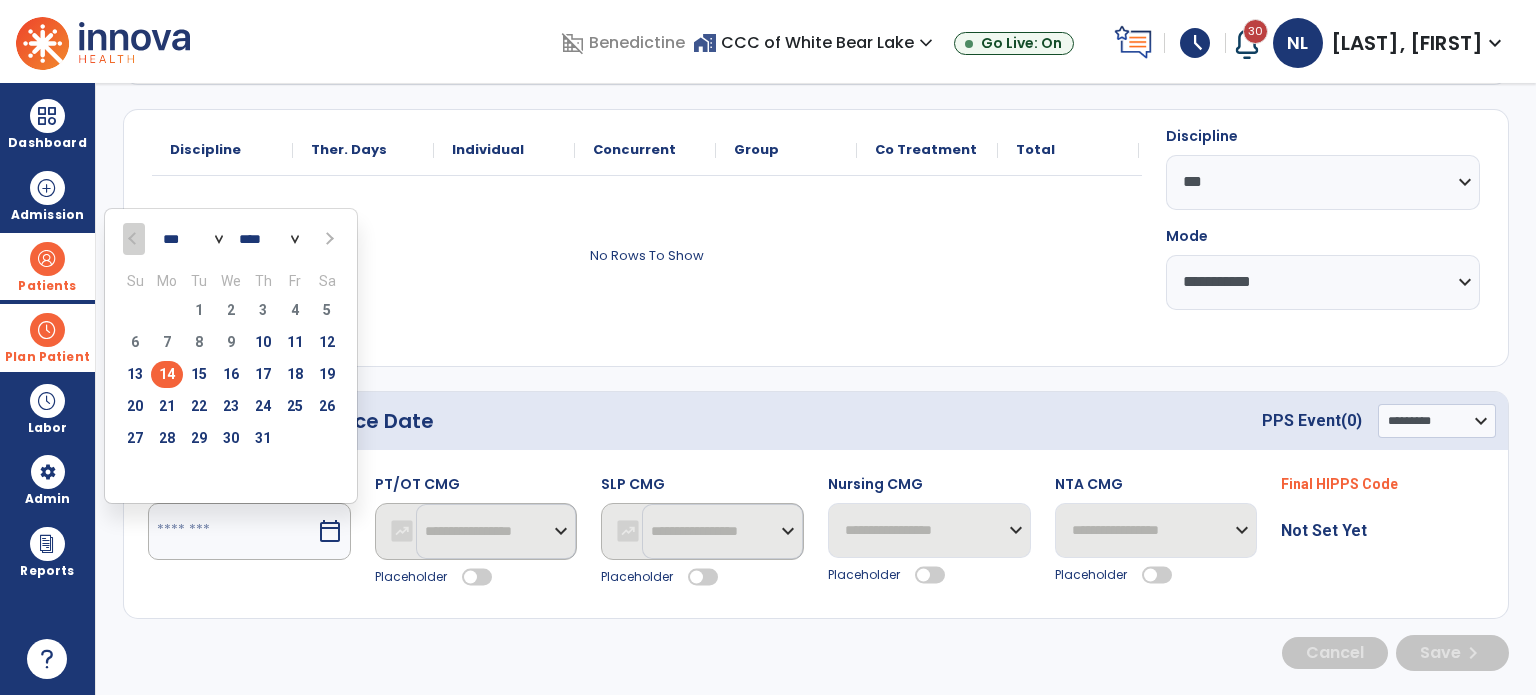 scroll, scrollTop: 224, scrollLeft: 0, axis: vertical 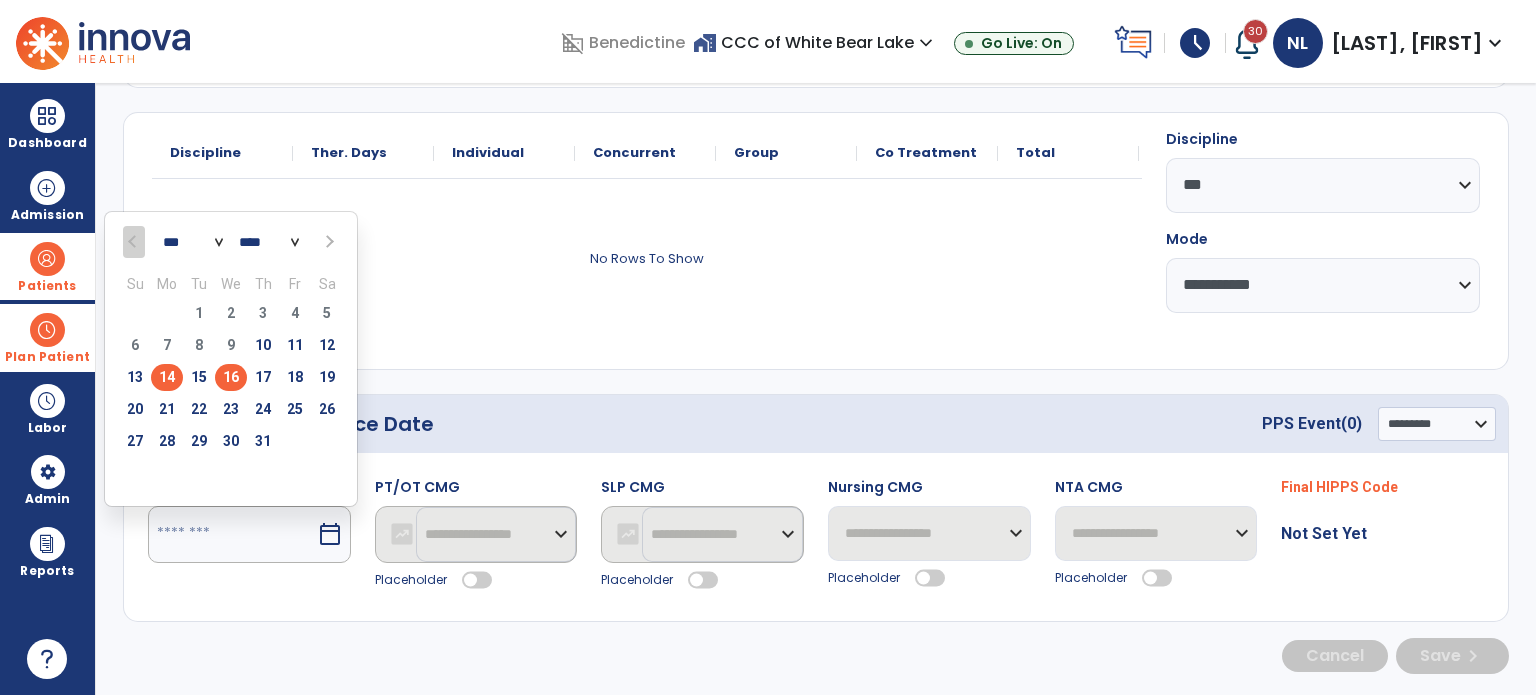 click on "16" at bounding box center [231, 377] 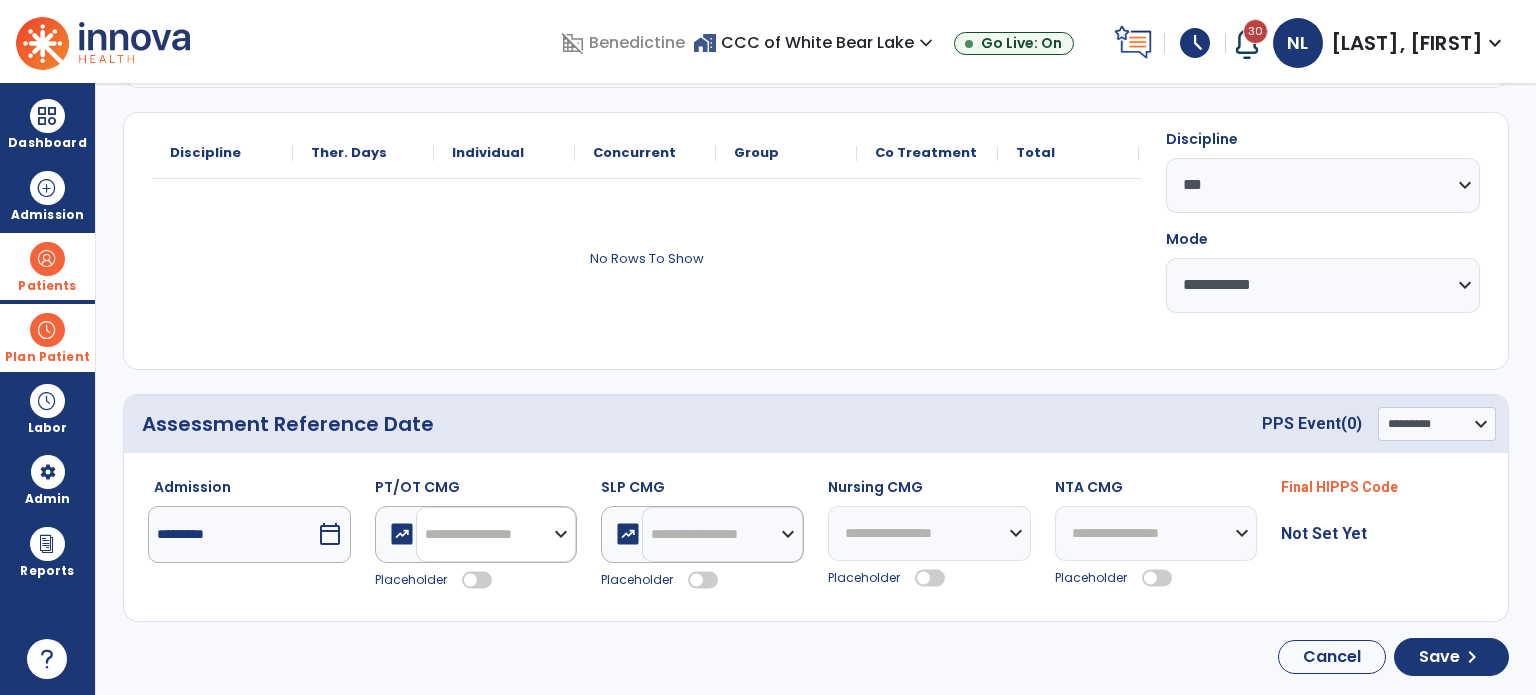click on "**********" 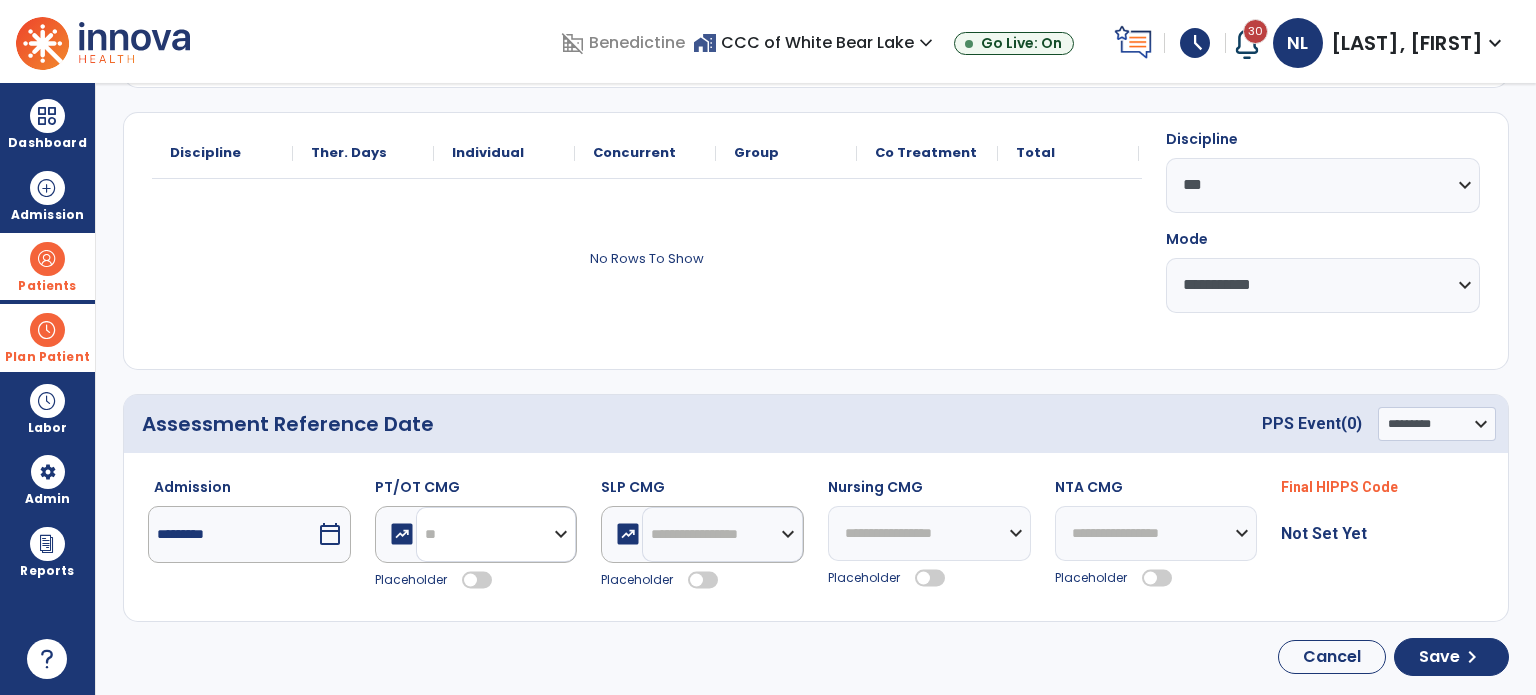 click on "**********" 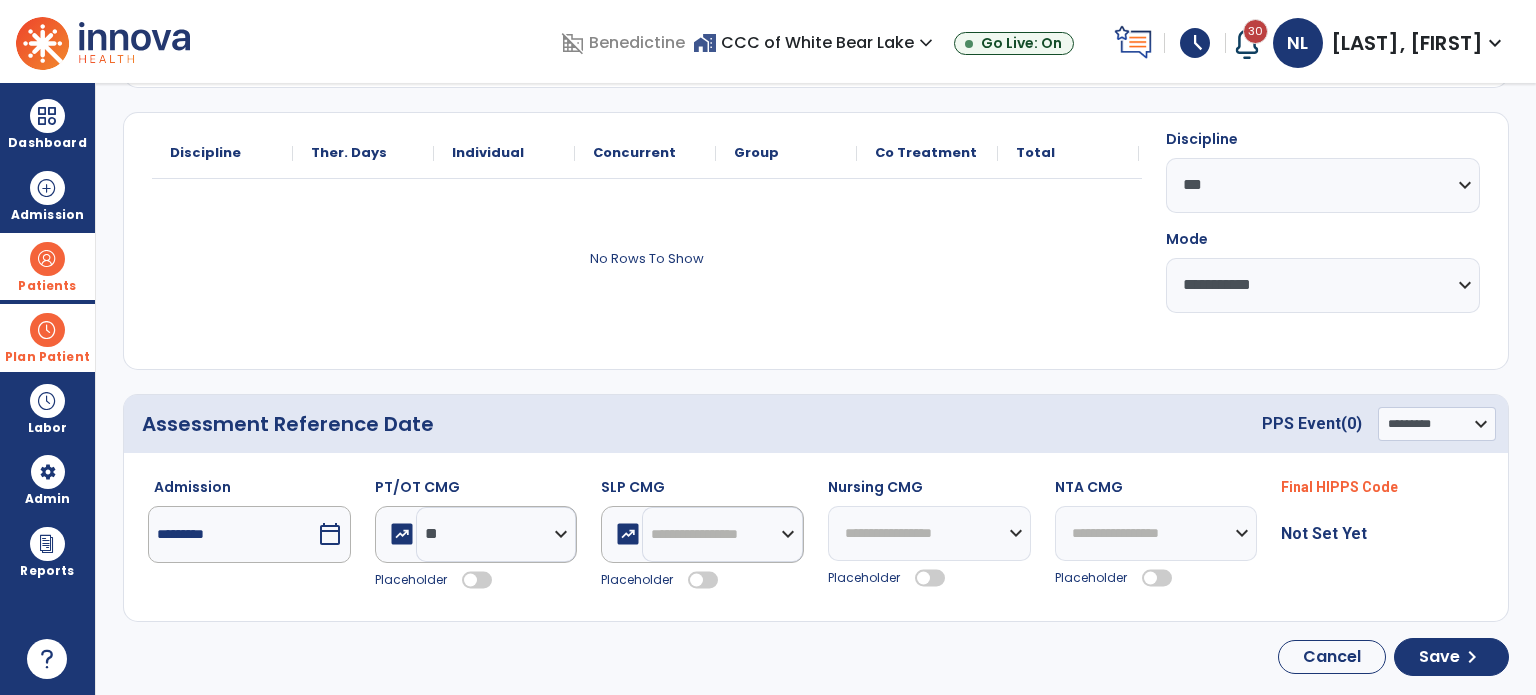 click 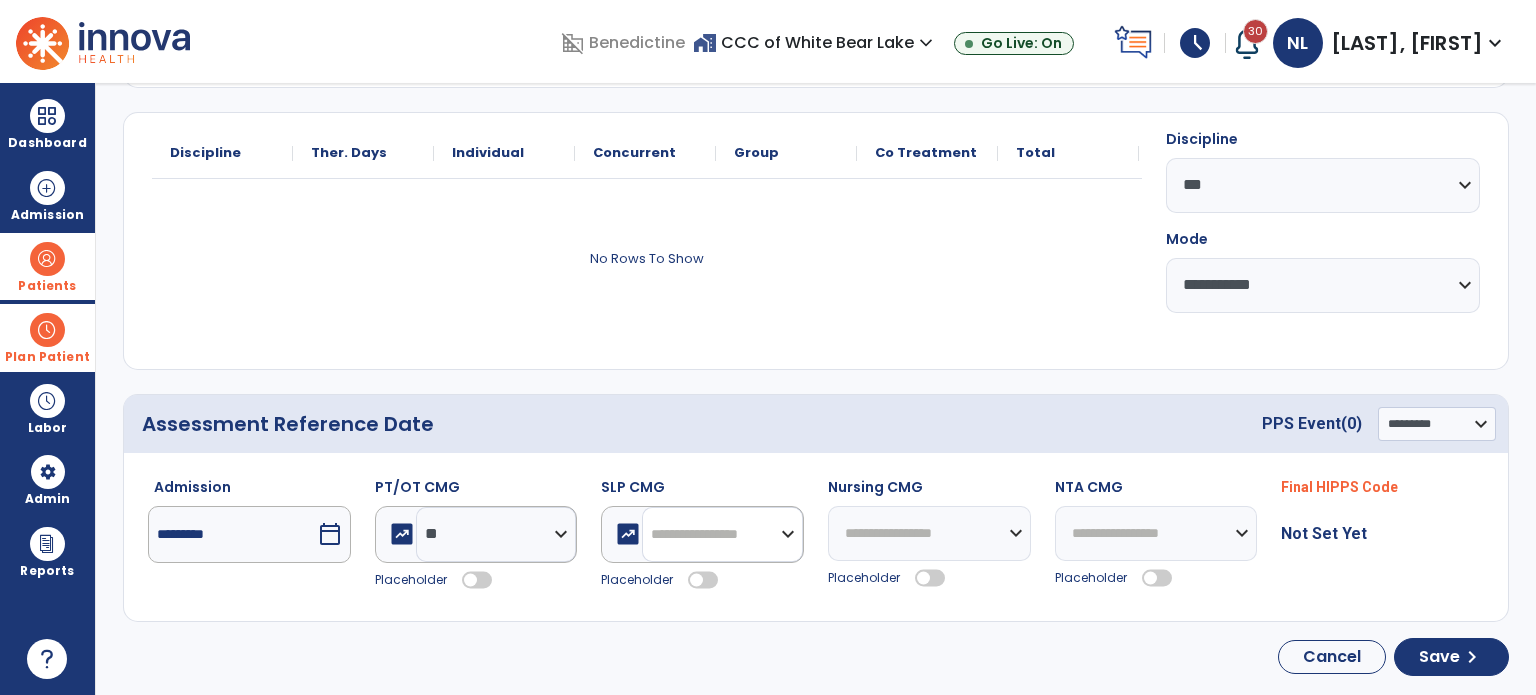 drag, startPoint x: 664, startPoint y: 534, endPoint x: 628, endPoint y: 297, distance: 239.71858 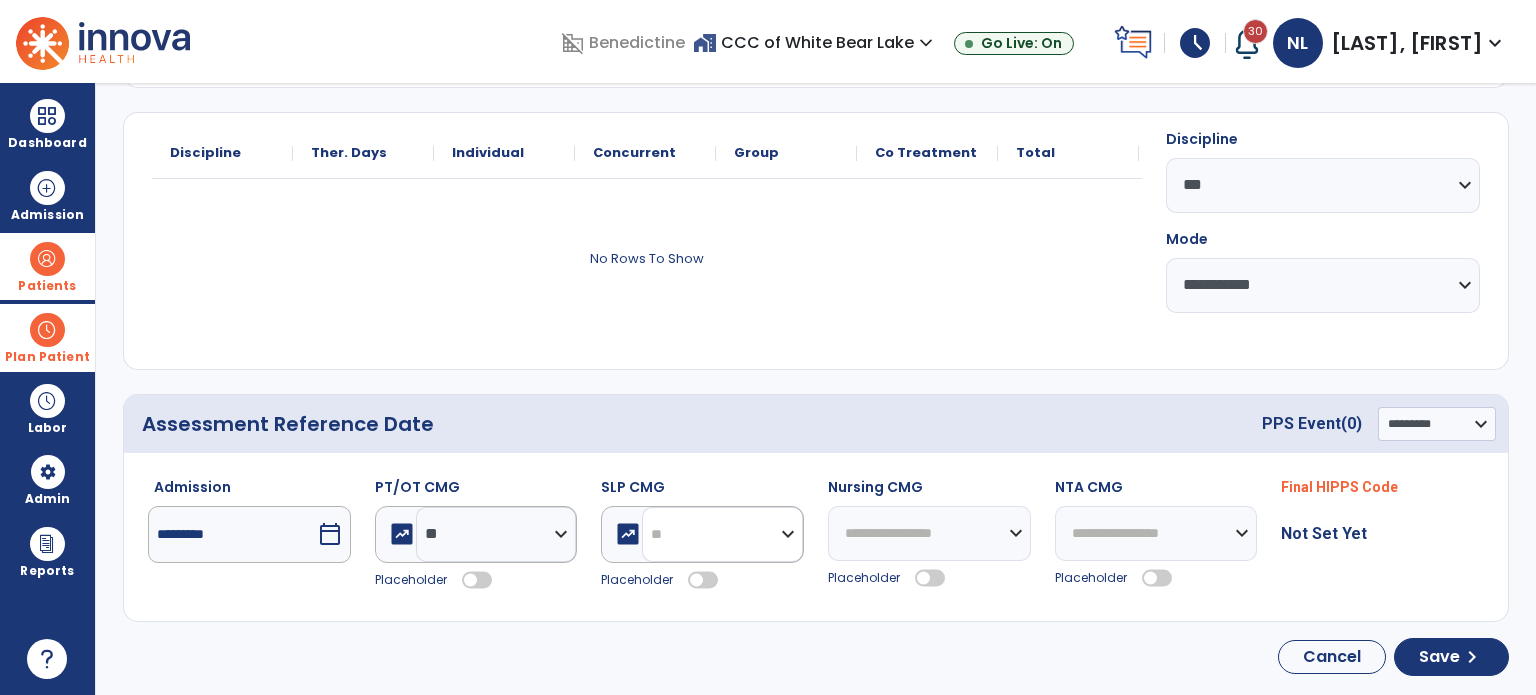 click on "**********" 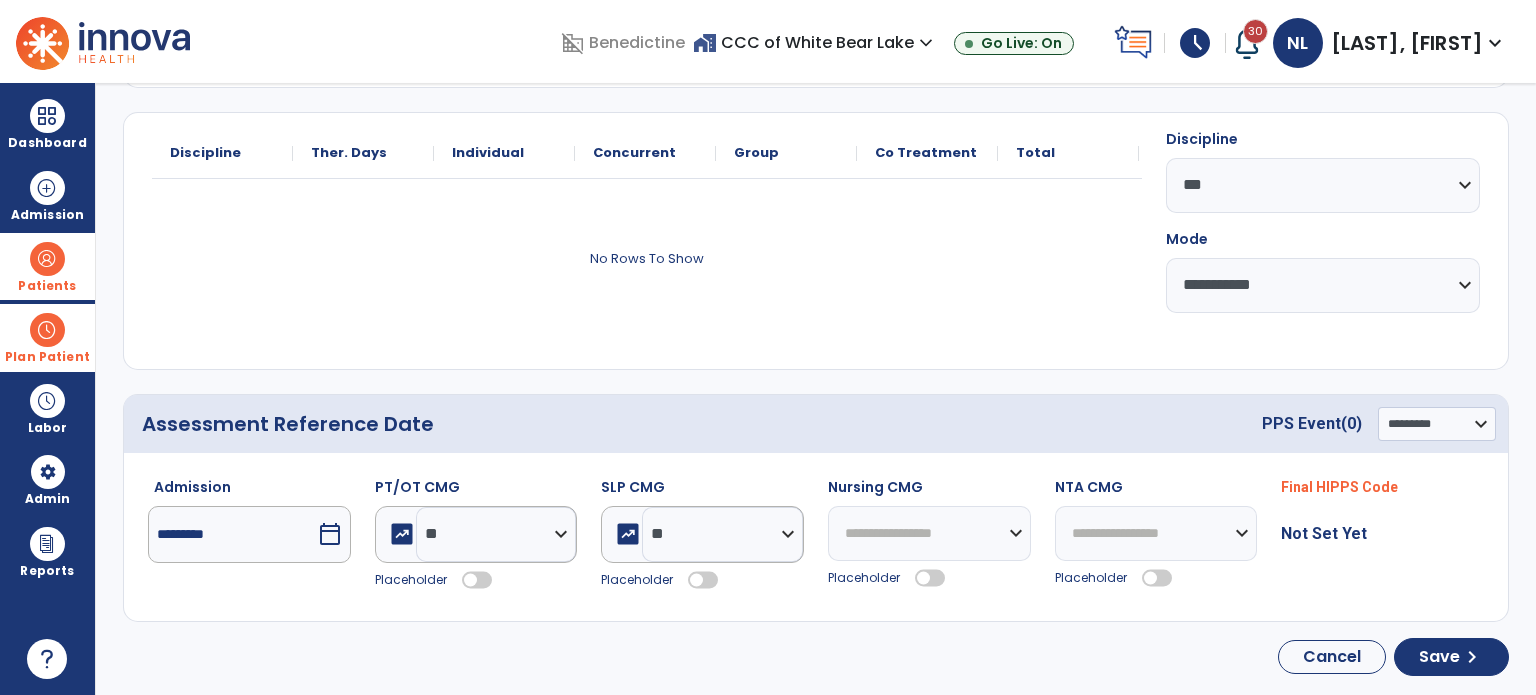 drag, startPoint x: 704, startPoint y: 576, endPoint x: 813, endPoint y: 538, distance: 115.43397 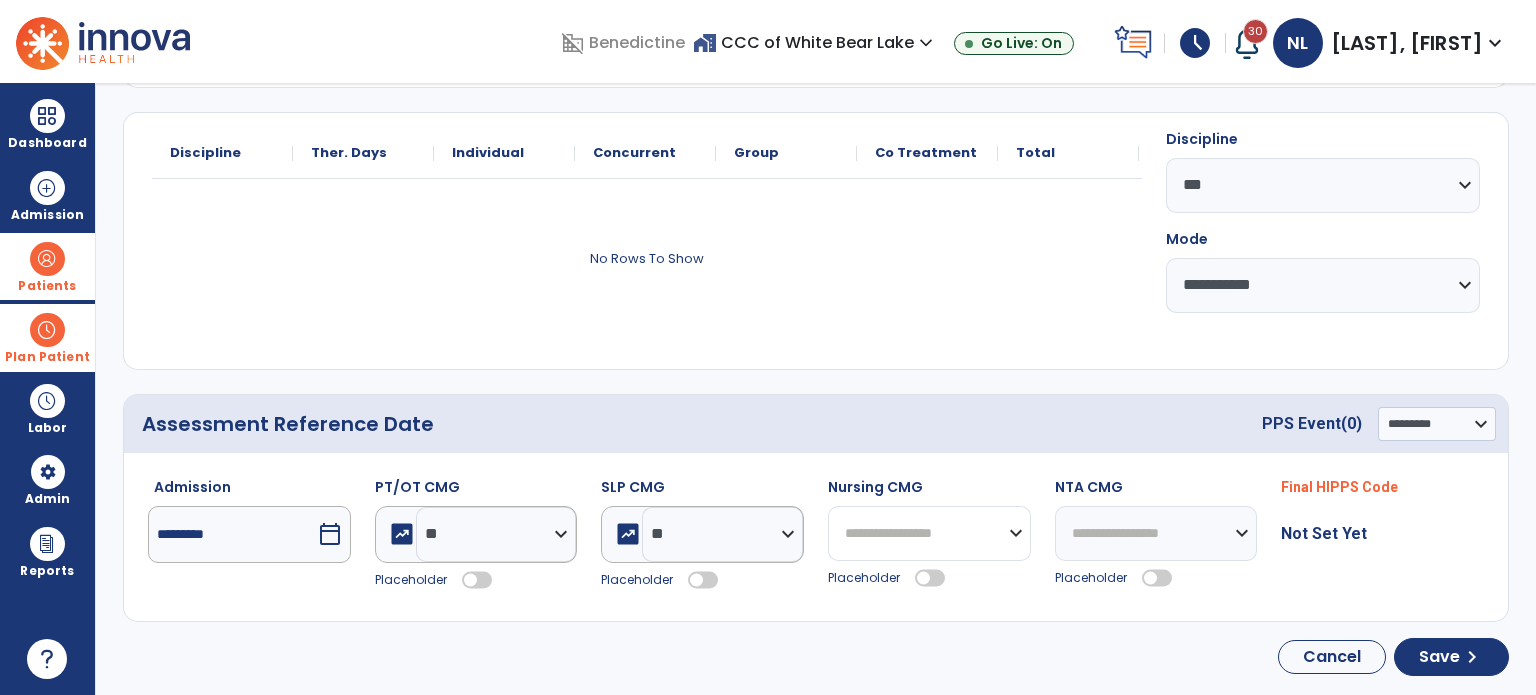click on "**********" 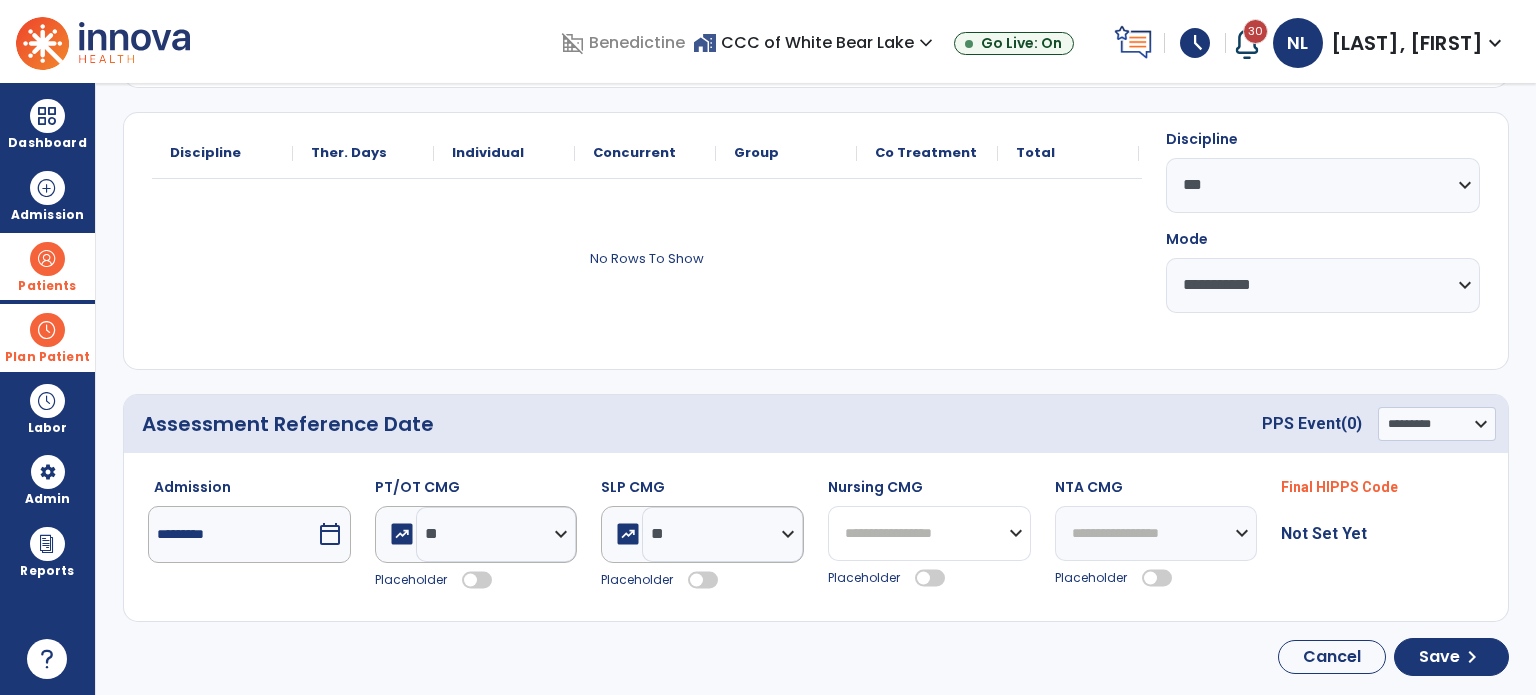 scroll, scrollTop: 226, scrollLeft: 0, axis: vertical 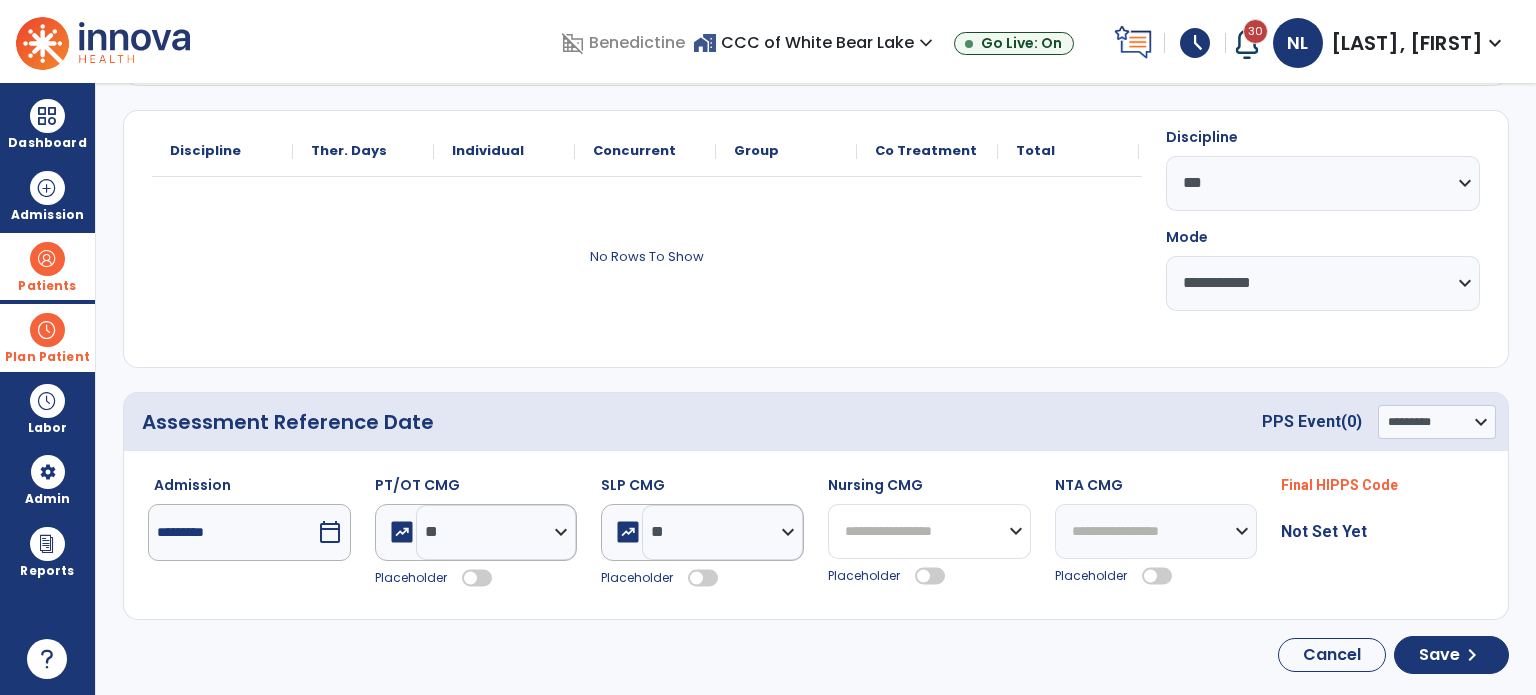 drag, startPoint x: 914, startPoint y: 538, endPoint x: 917, endPoint y: 507, distance: 31.144823 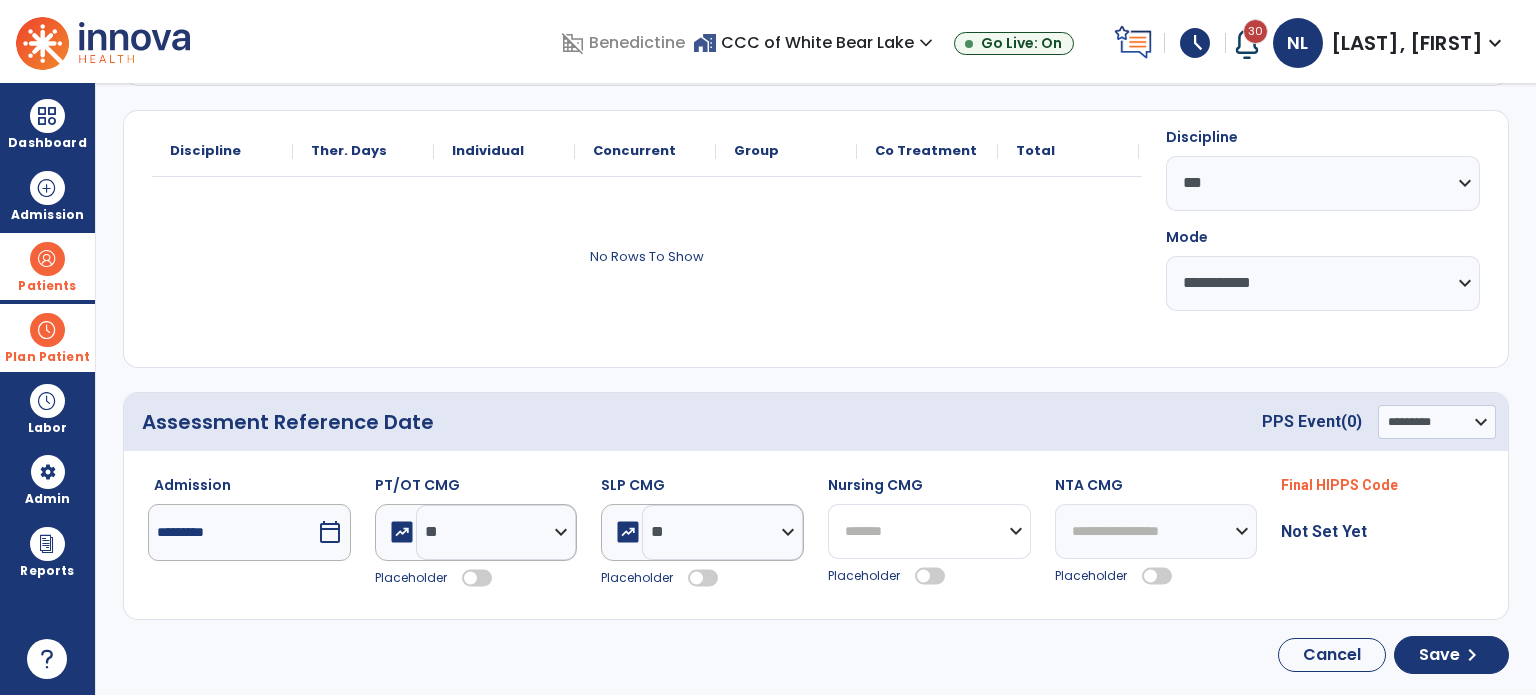 click on "**********" 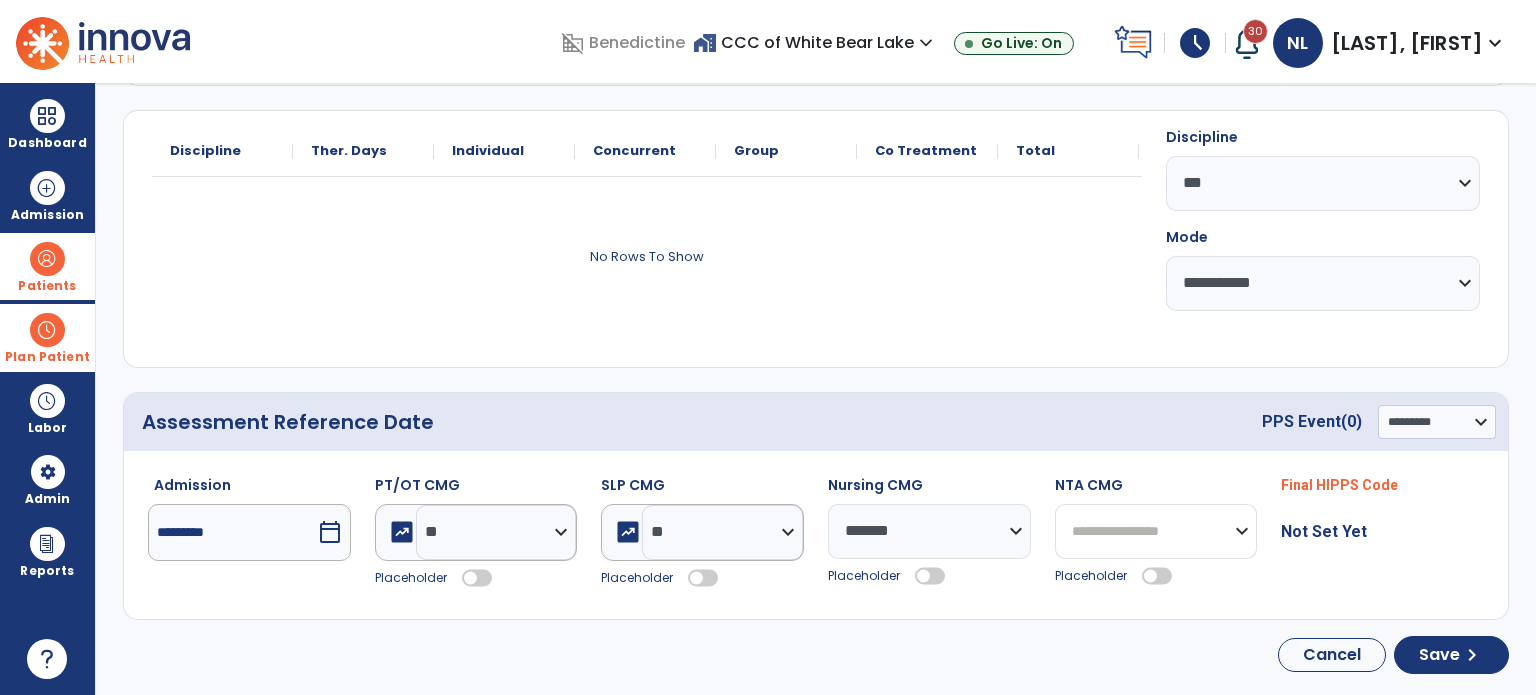 click on "**********" 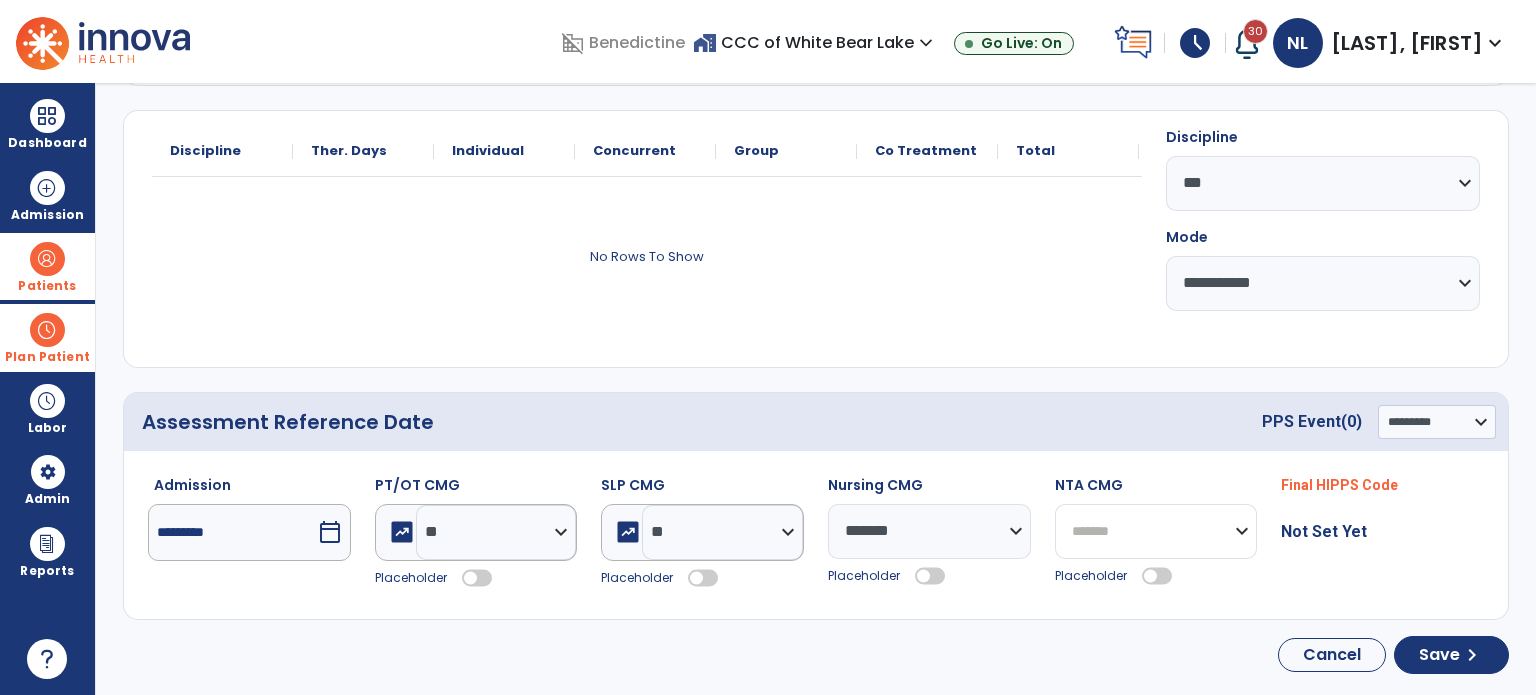 click on "**********" 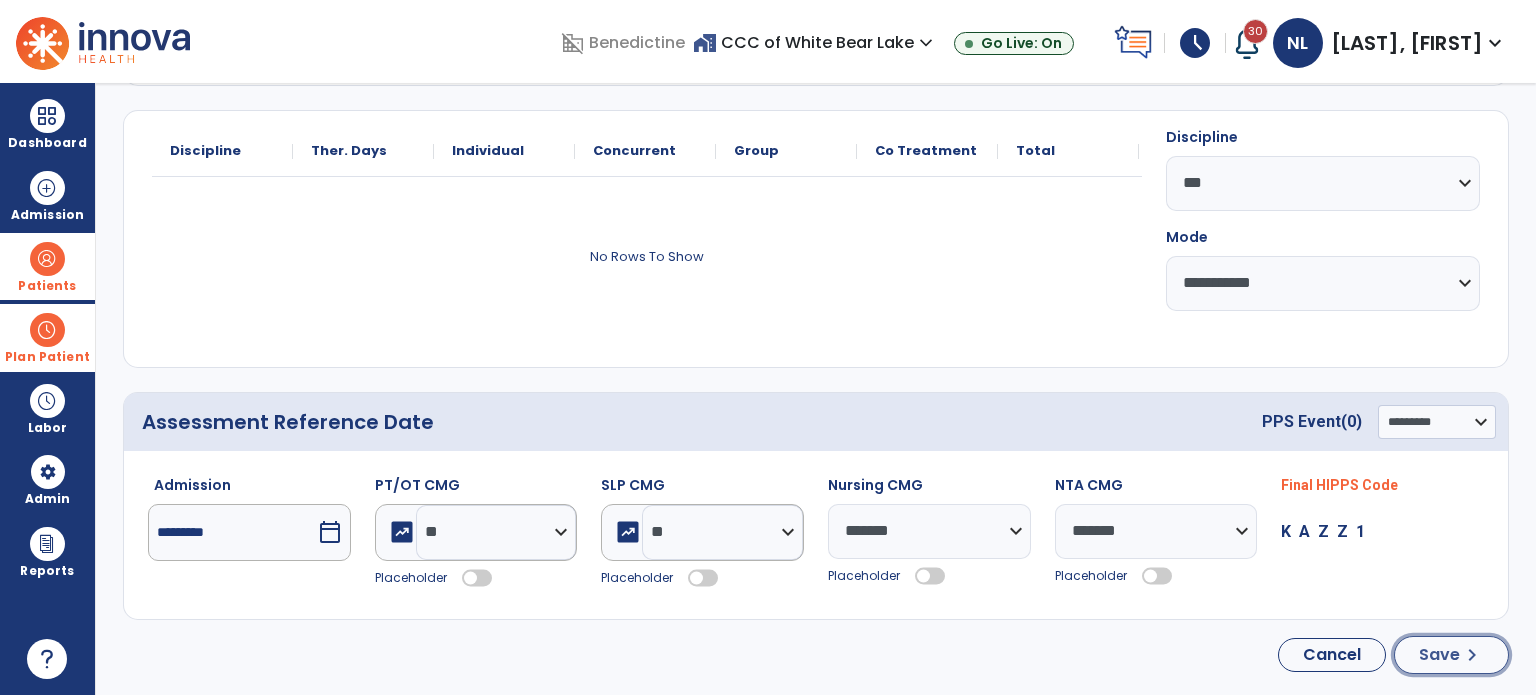 click on "Save" 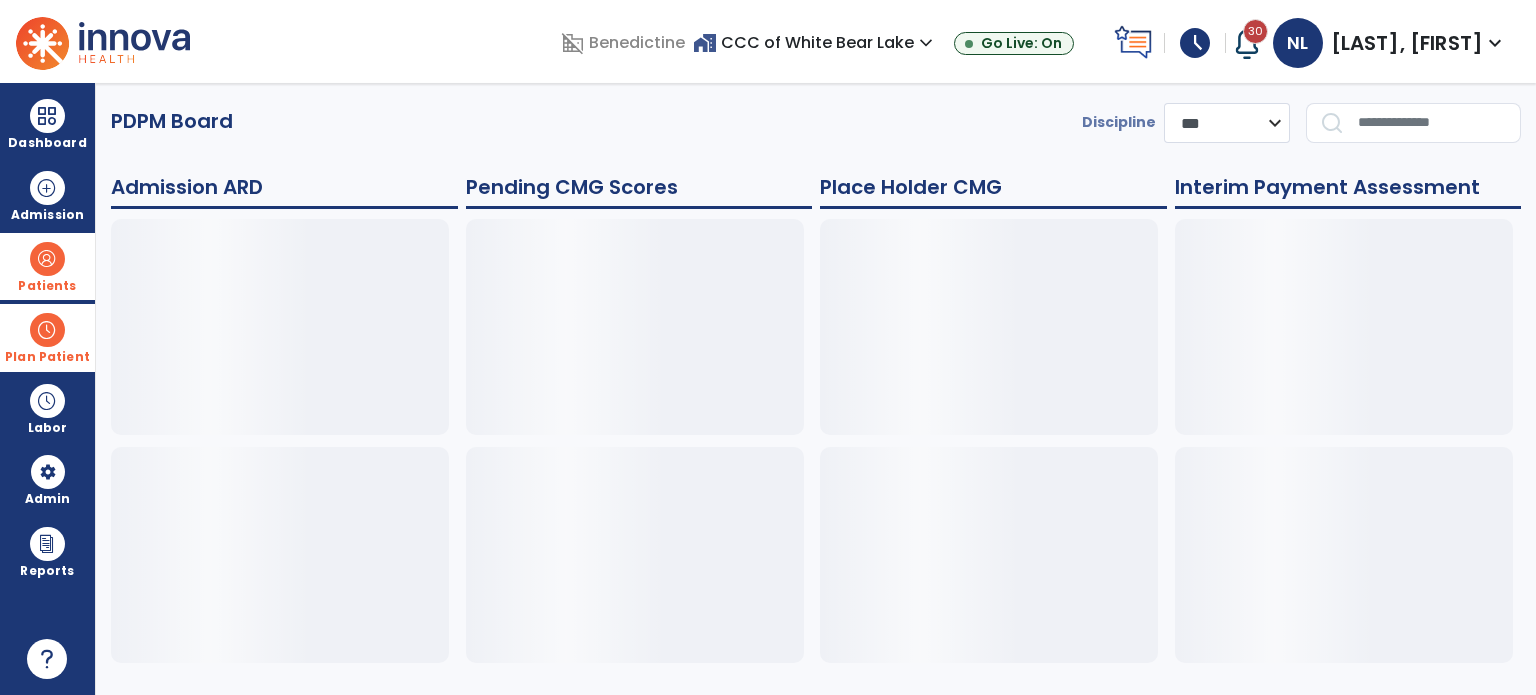 scroll, scrollTop: 0, scrollLeft: 0, axis: both 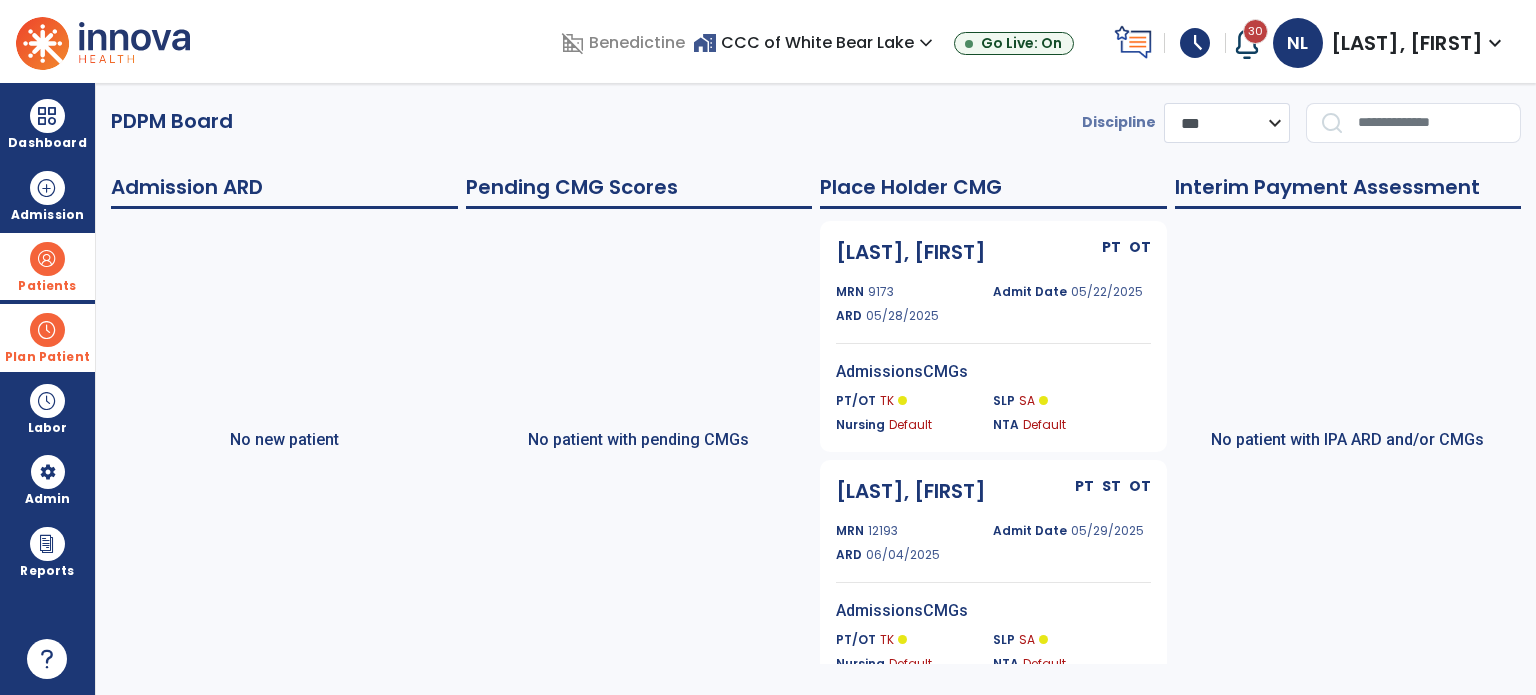 click on "Plan Patient" at bounding box center [47, 266] 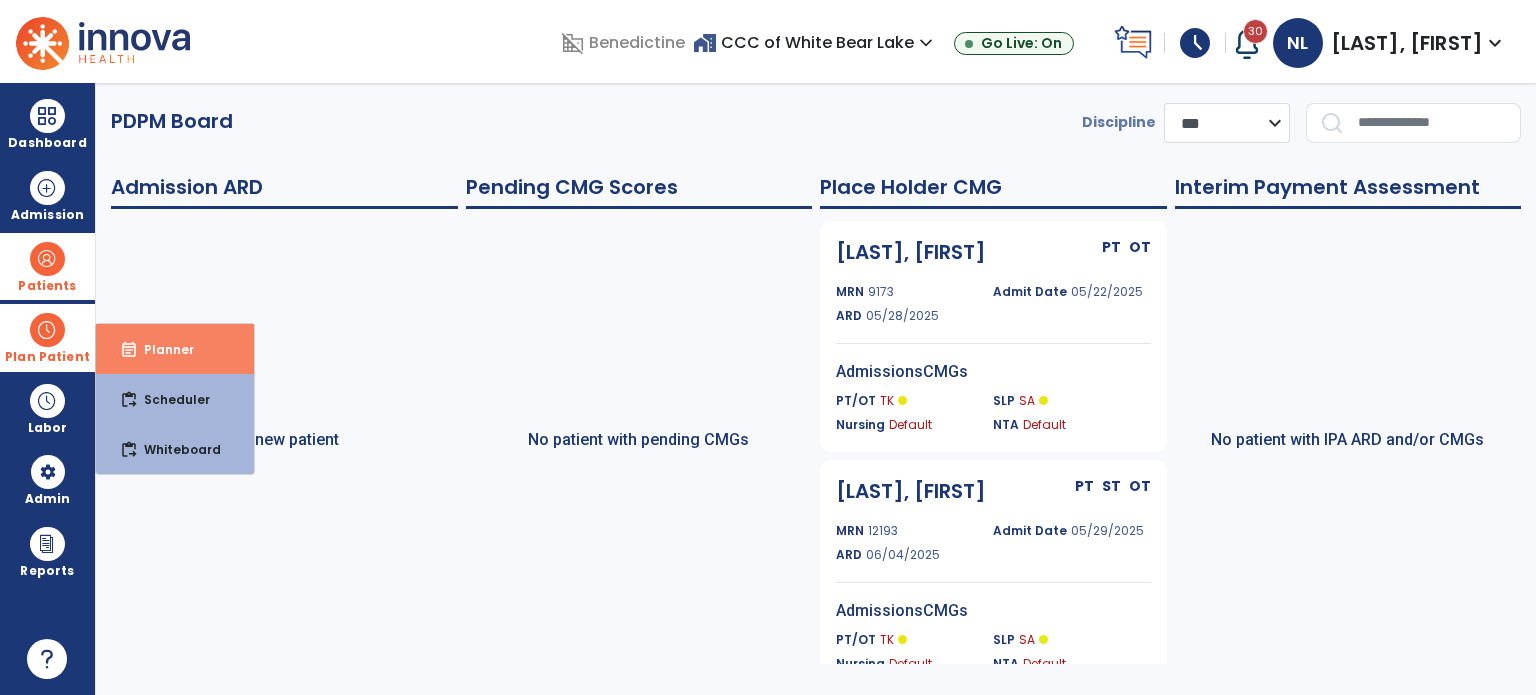 click on "Planner" at bounding box center [161, 349] 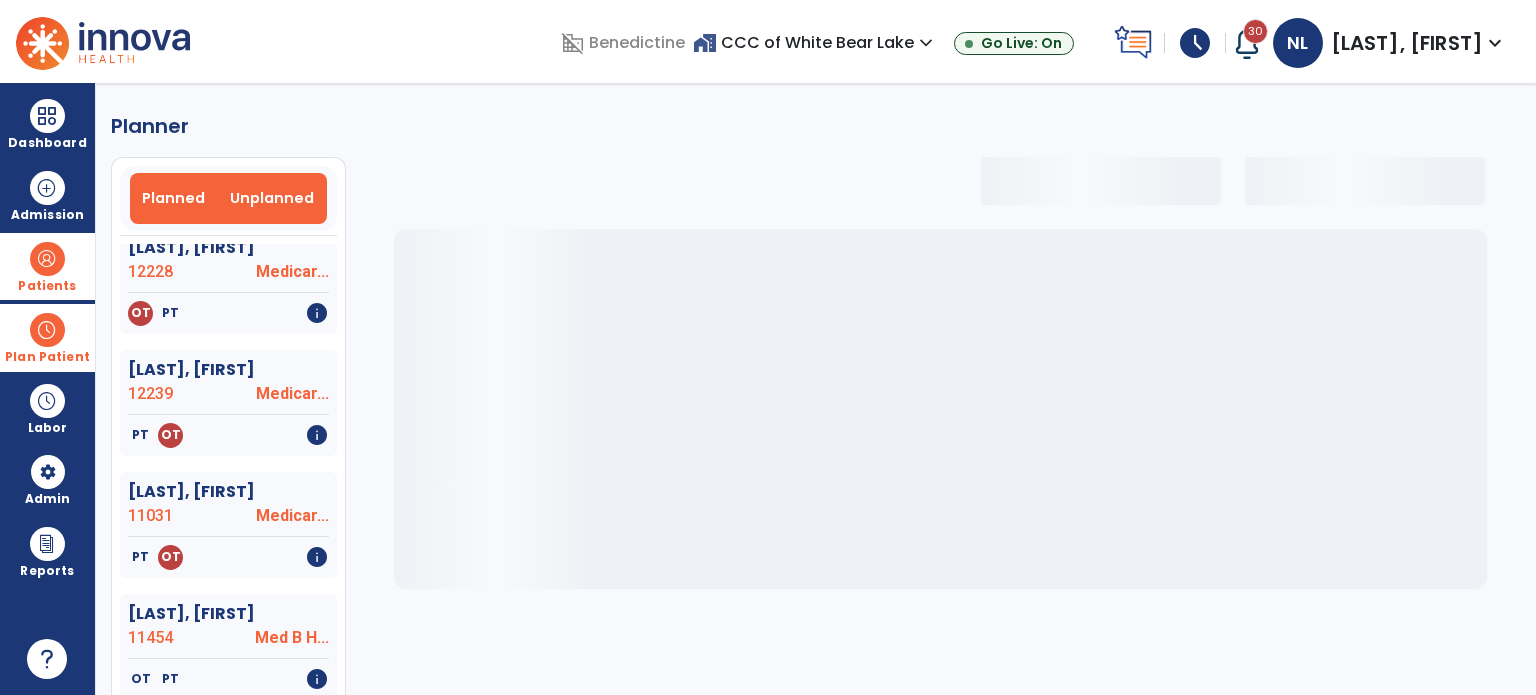scroll, scrollTop: 0, scrollLeft: 0, axis: both 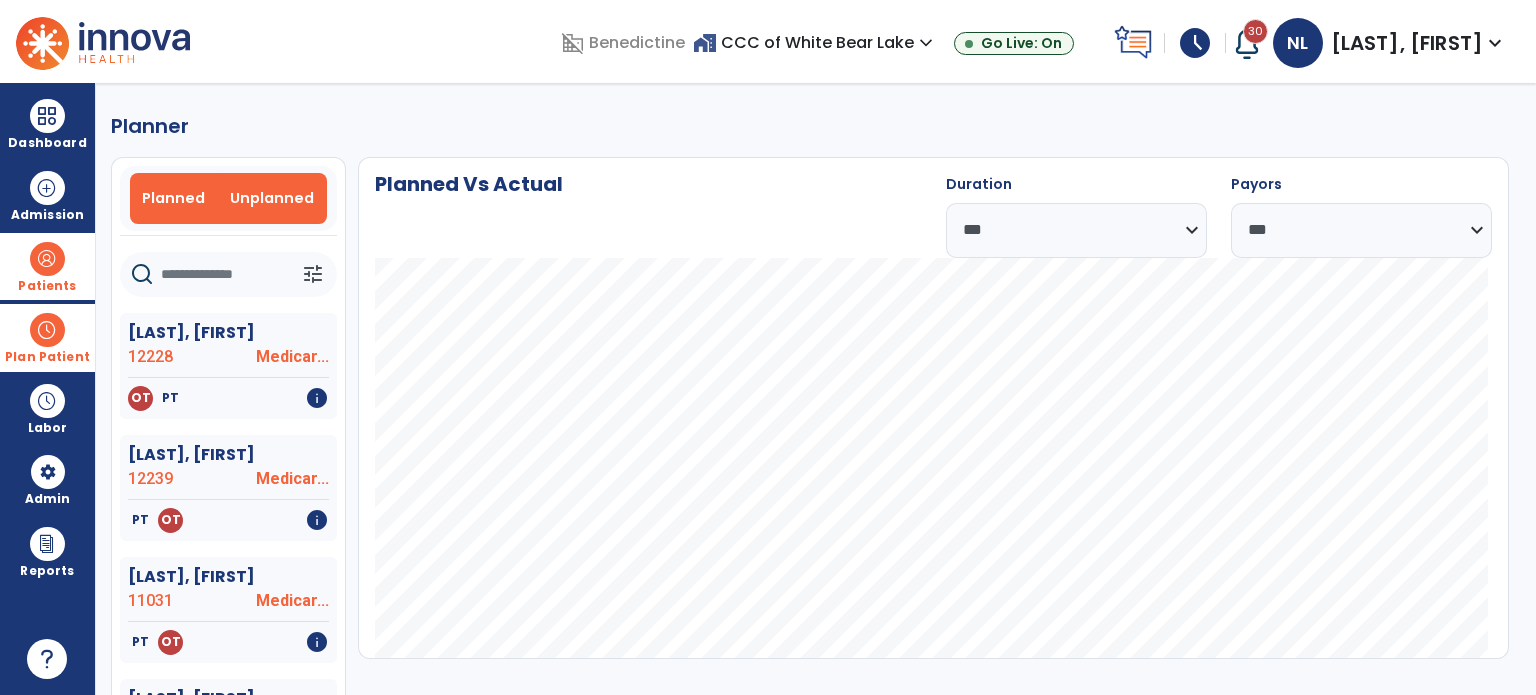 click on "Unplanned" at bounding box center [272, 198] 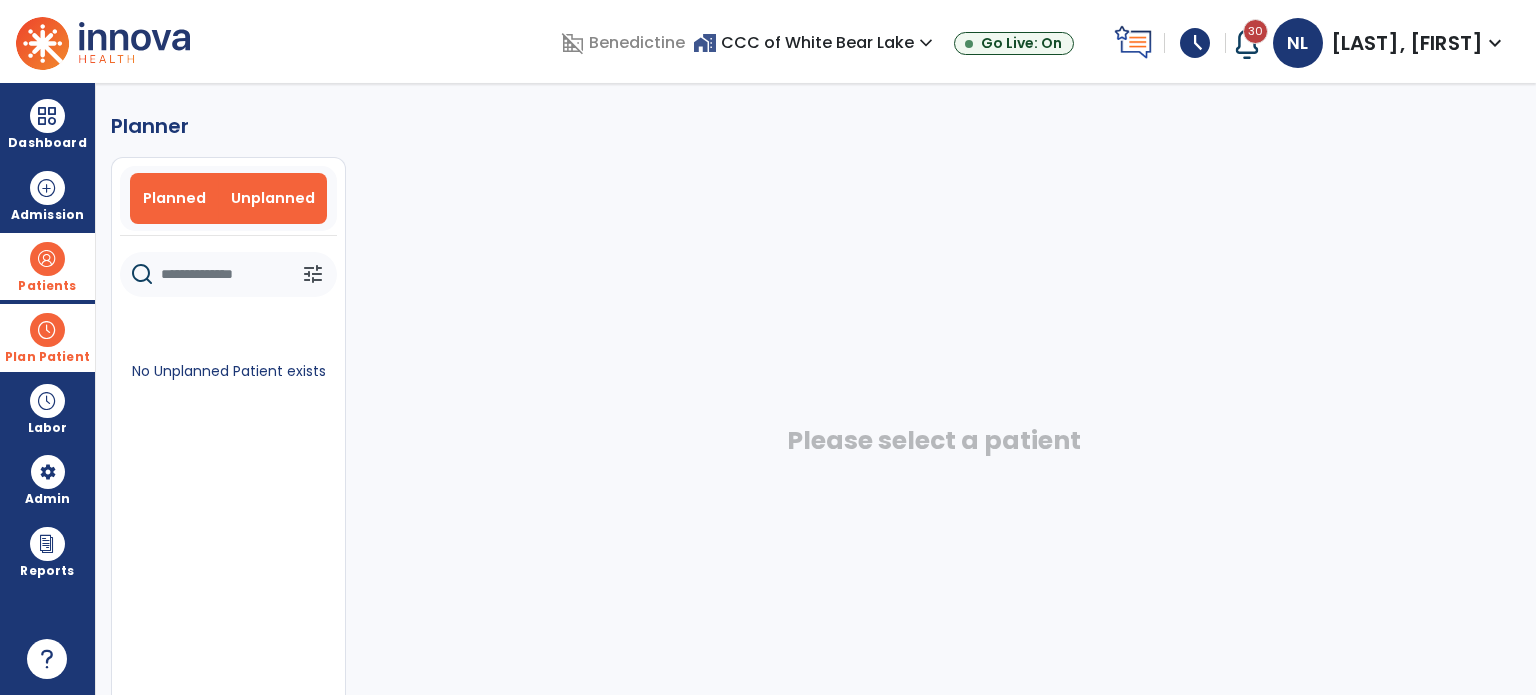 click on "Planned" at bounding box center [174, 198] 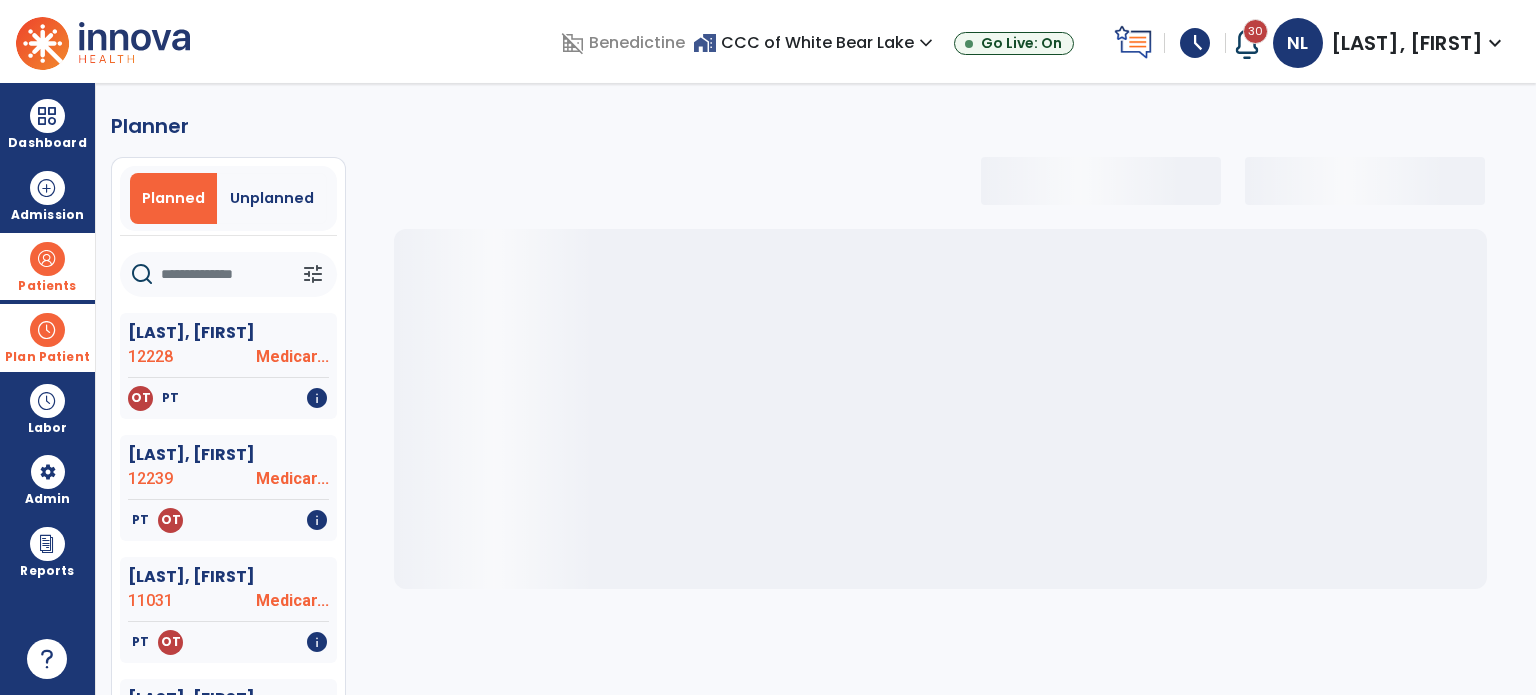 click 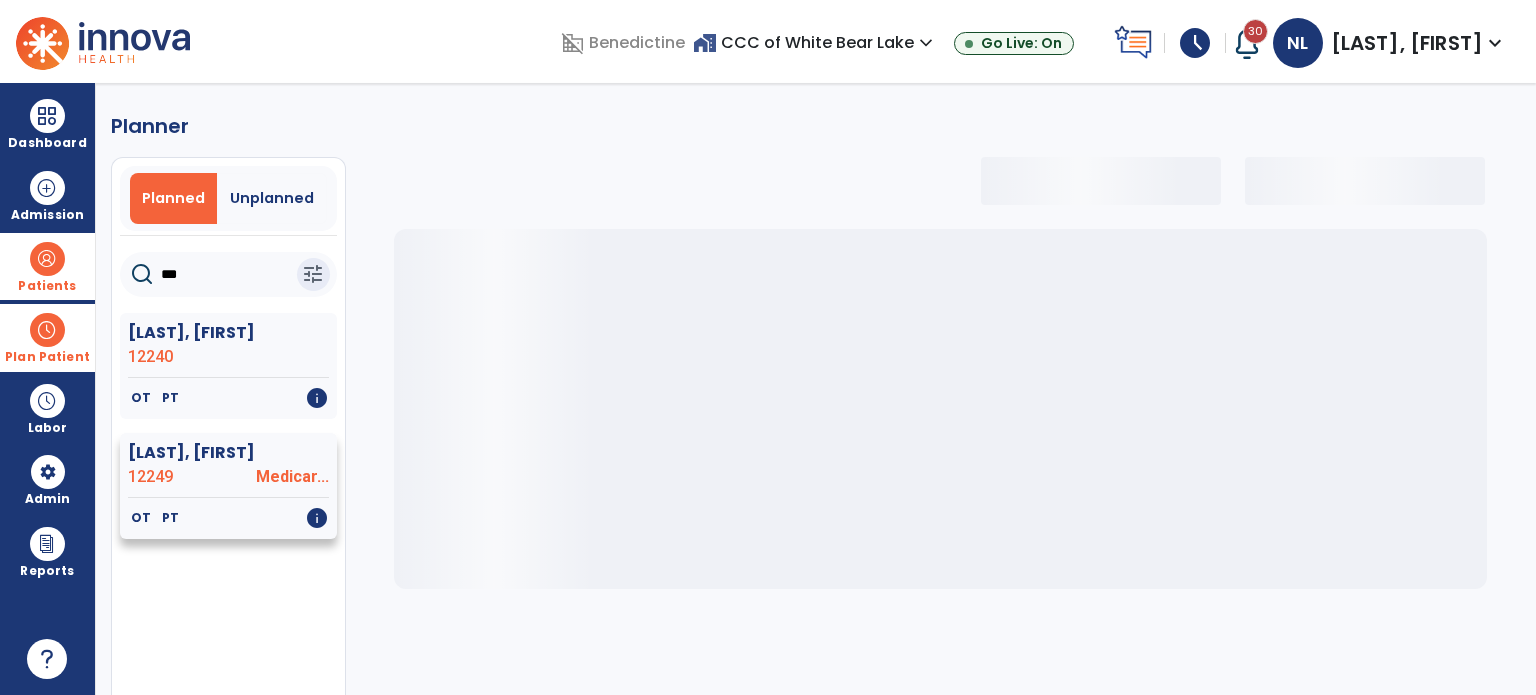 click on "[LAST], [LAST]" 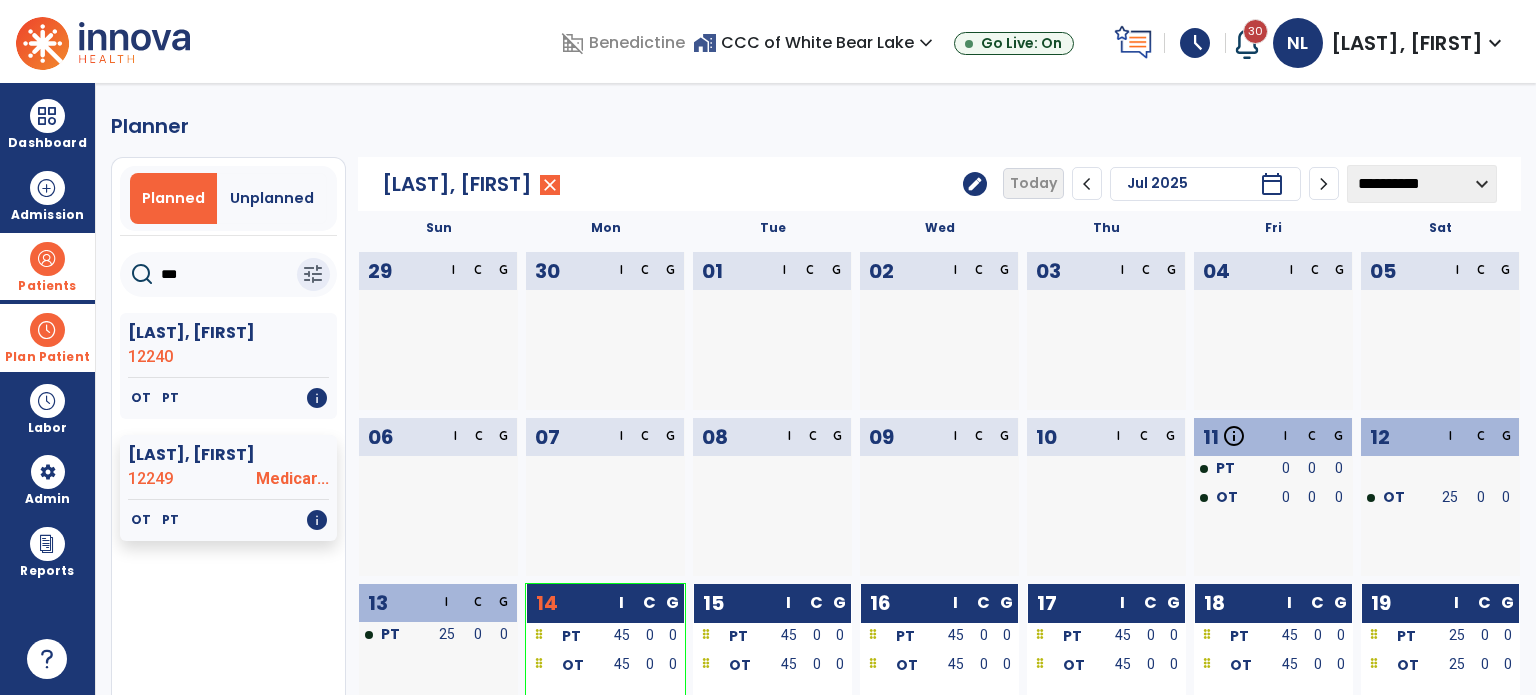click on "edit" 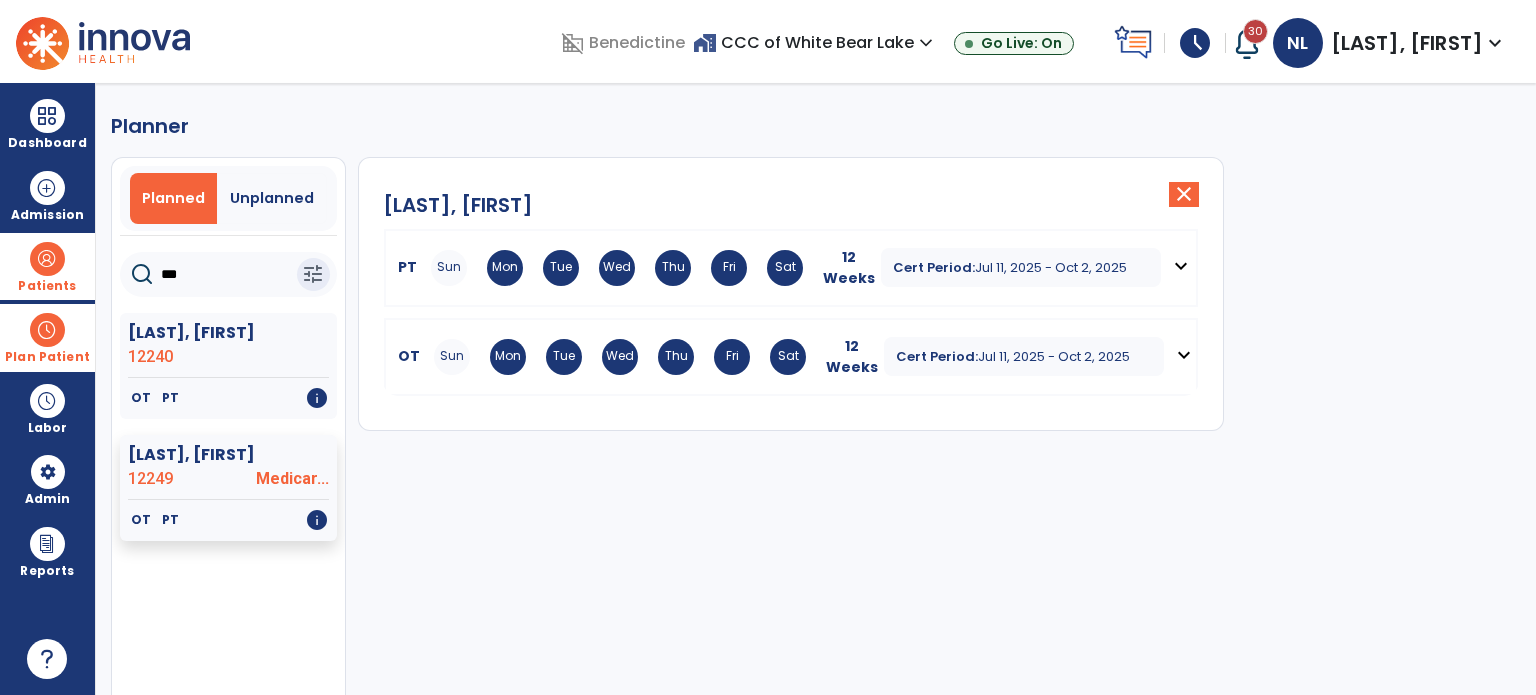 click on "expand_more" at bounding box center (1181, 266) 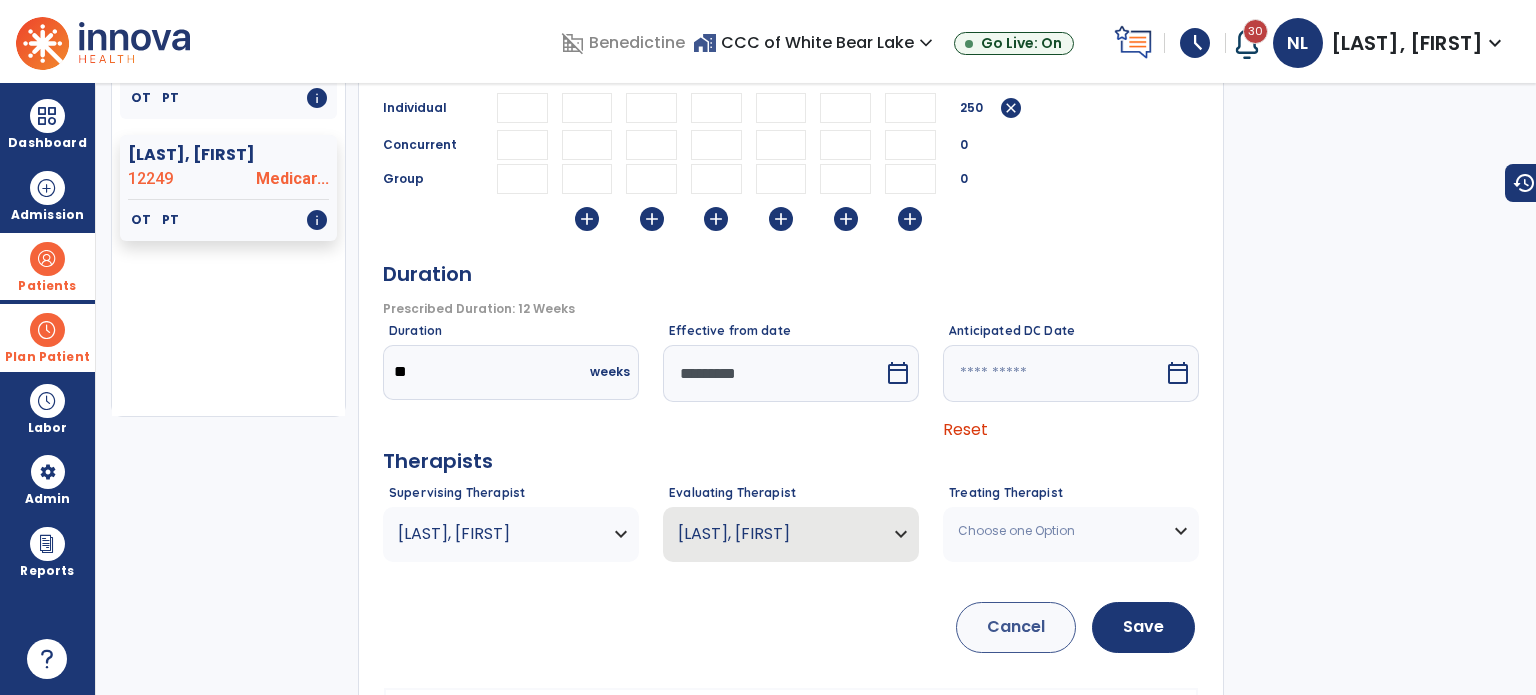 scroll, scrollTop: 0, scrollLeft: 0, axis: both 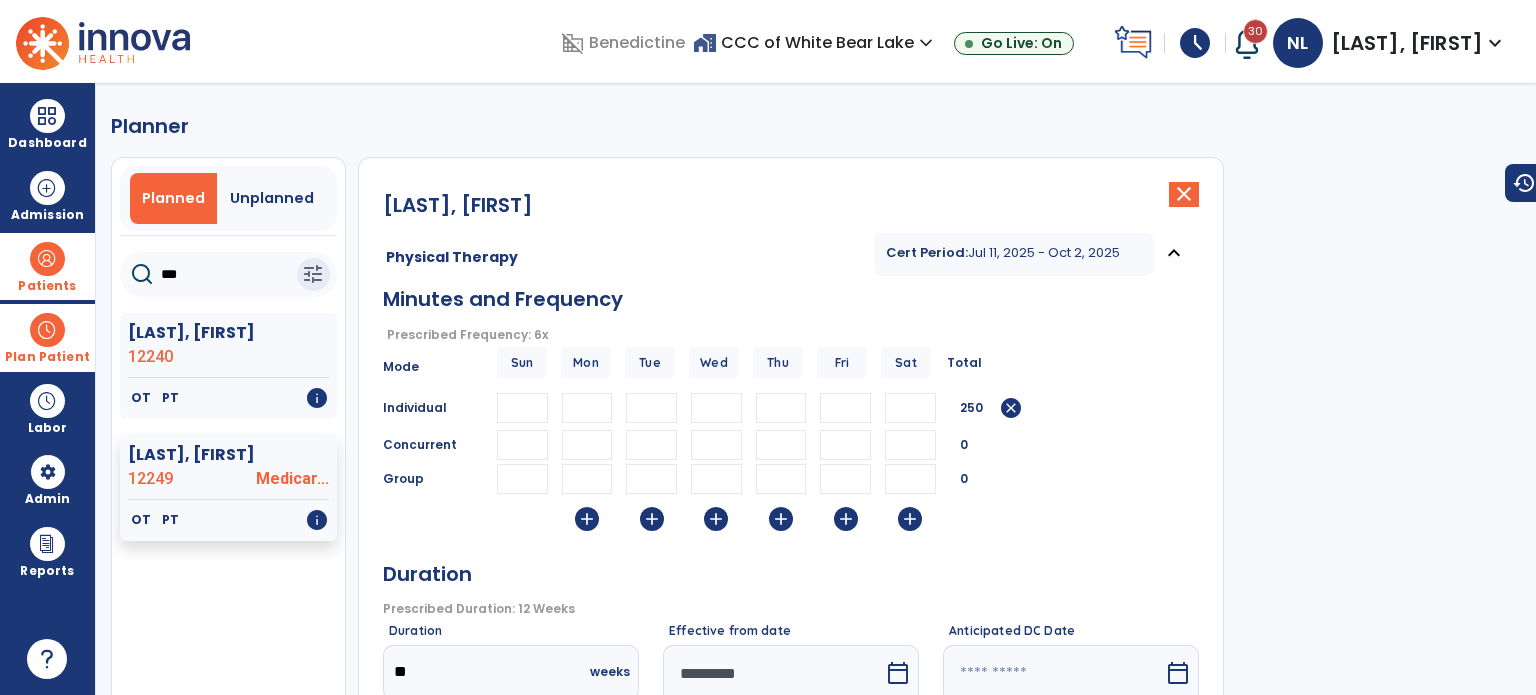 click on "expand_less" at bounding box center [1174, 253] 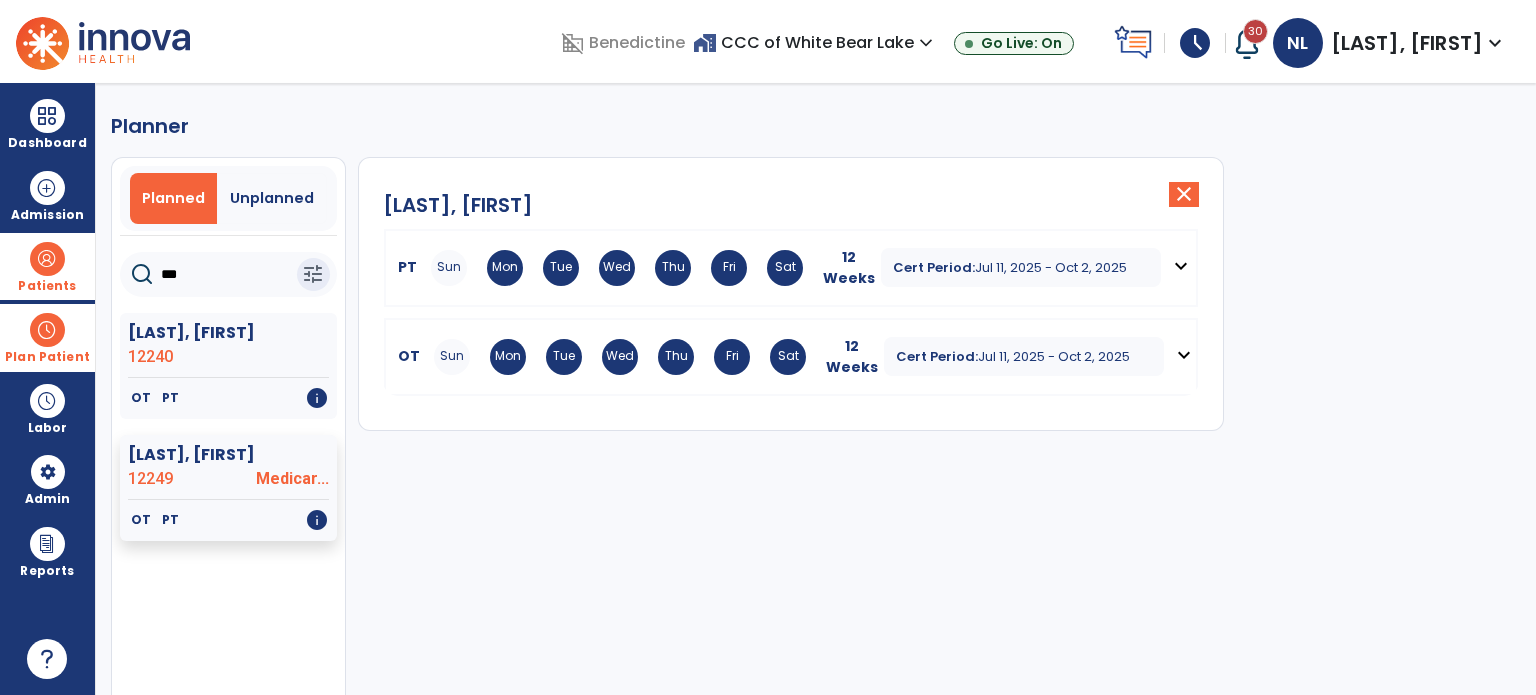 click on "expand_more" at bounding box center (1184, 355) 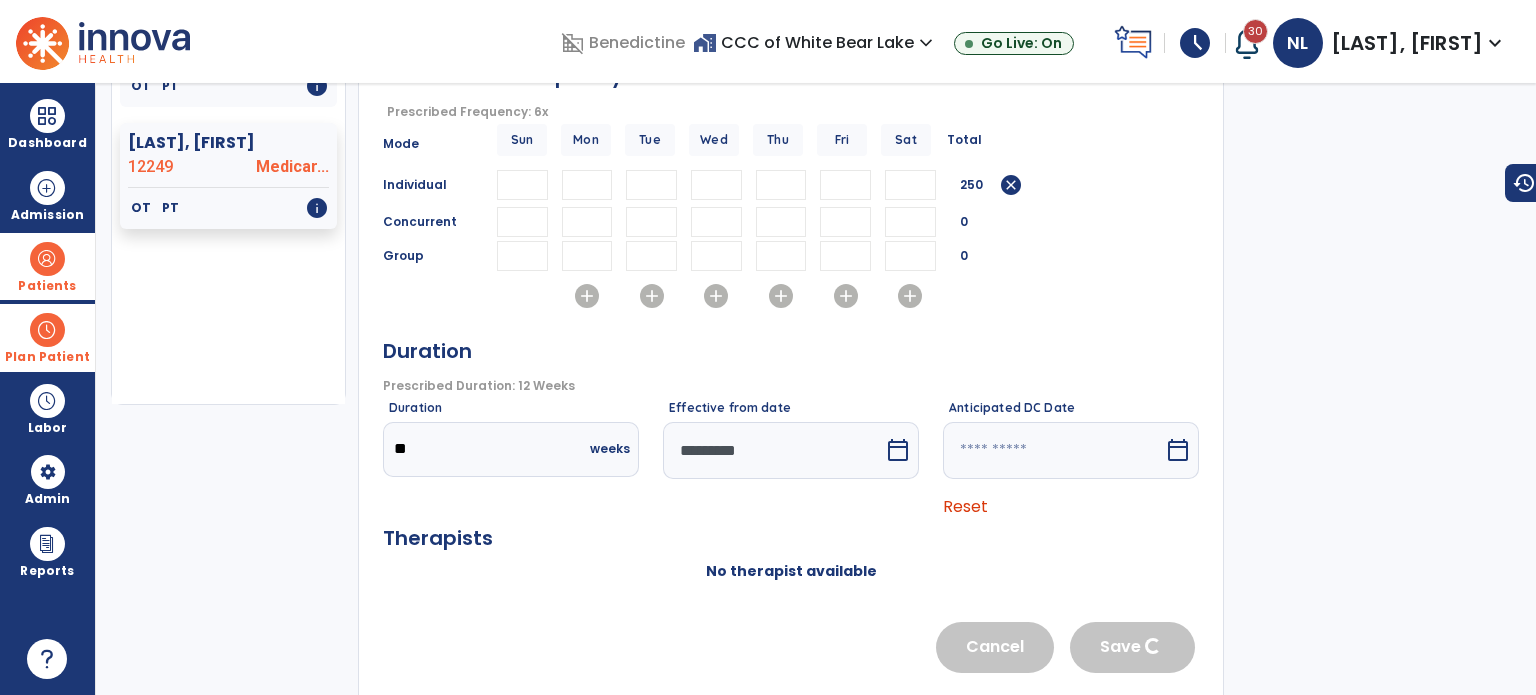 scroll, scrollTop: 346, scrollLeft: 0, axis: vertical 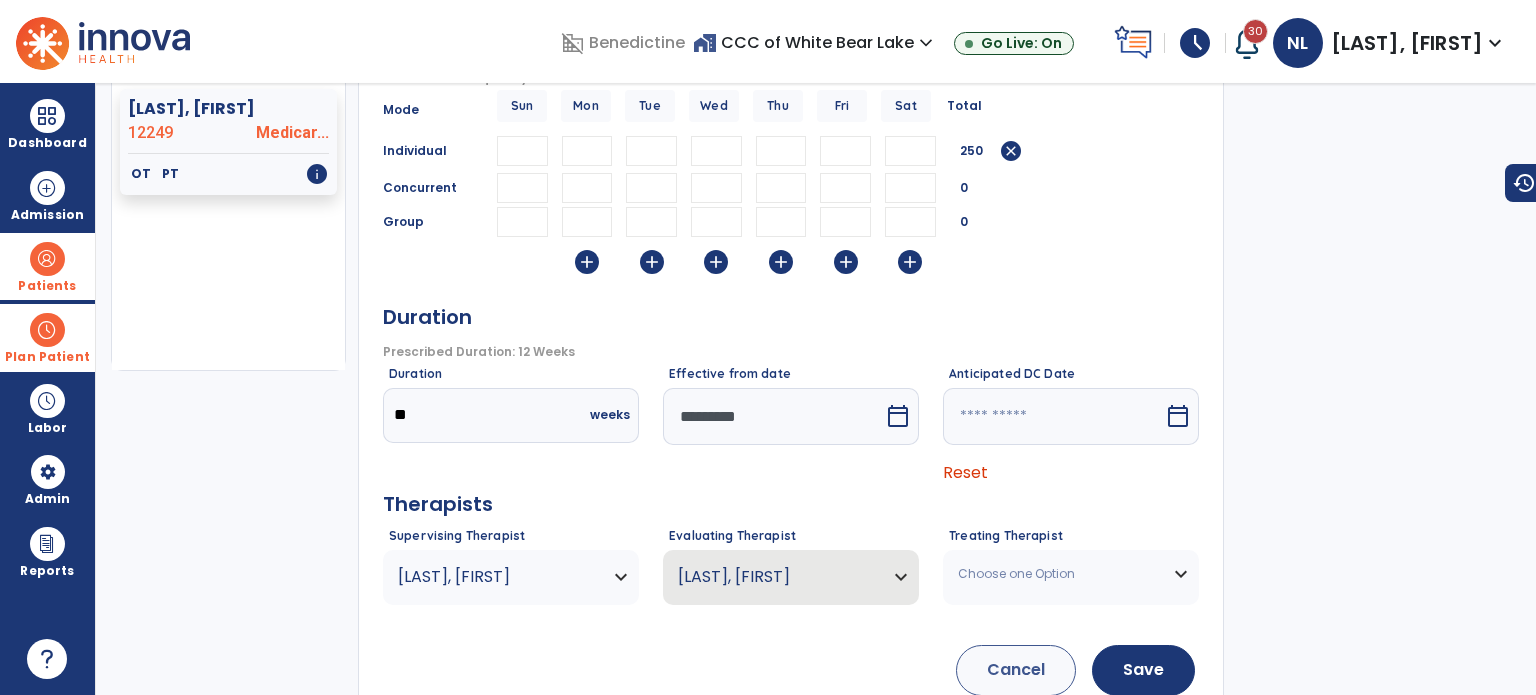click on "[LAST], [LAST]" at bounding box center (498, 577) 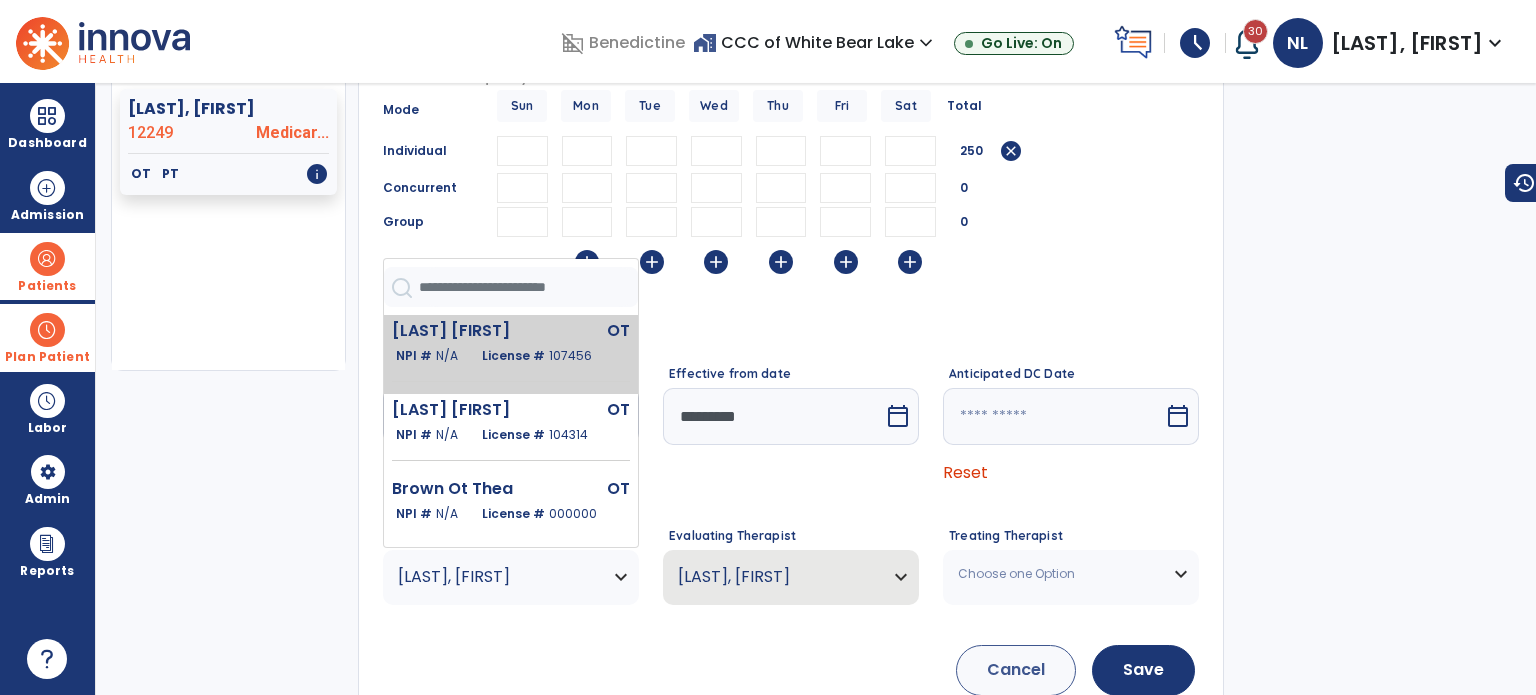 click on "NPI #  N/A   License #  107456" at bounding box center (513, 356) 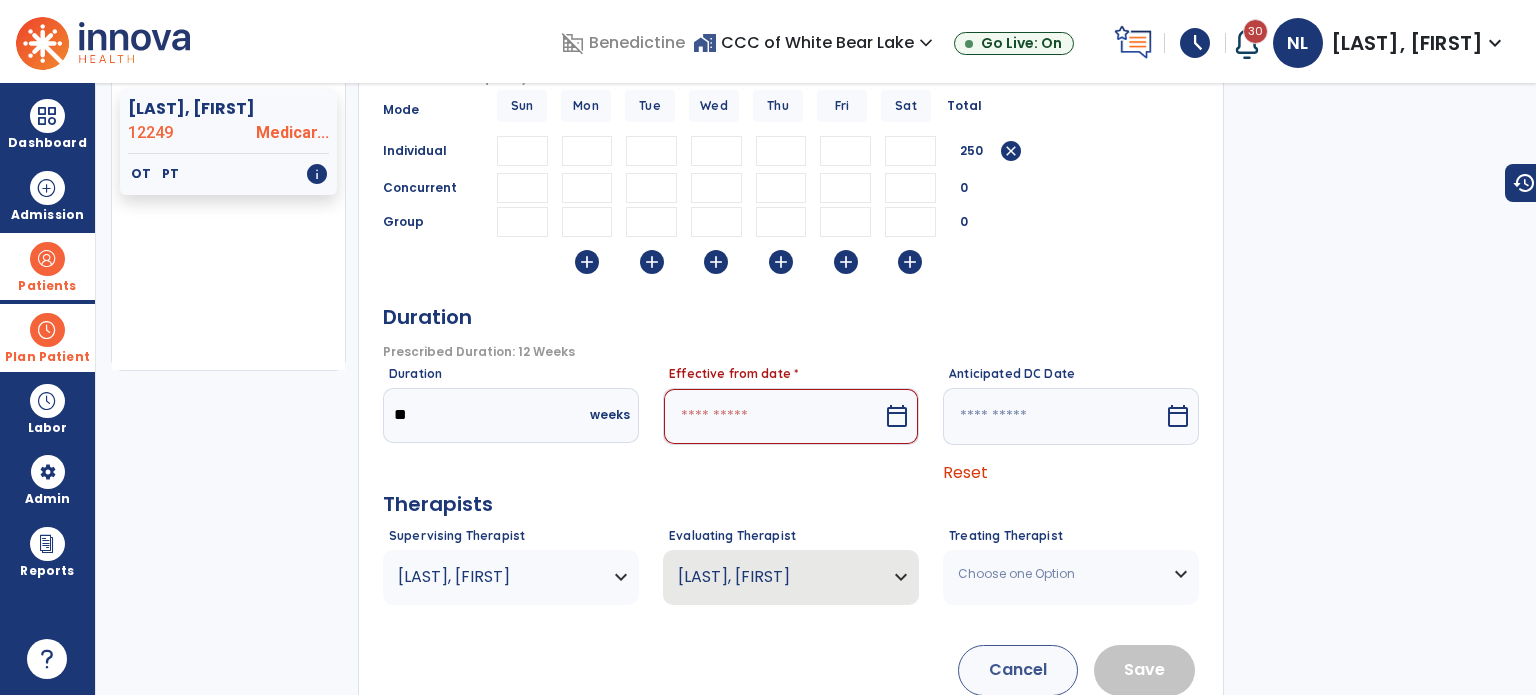 click at bounding box center (773, 416) 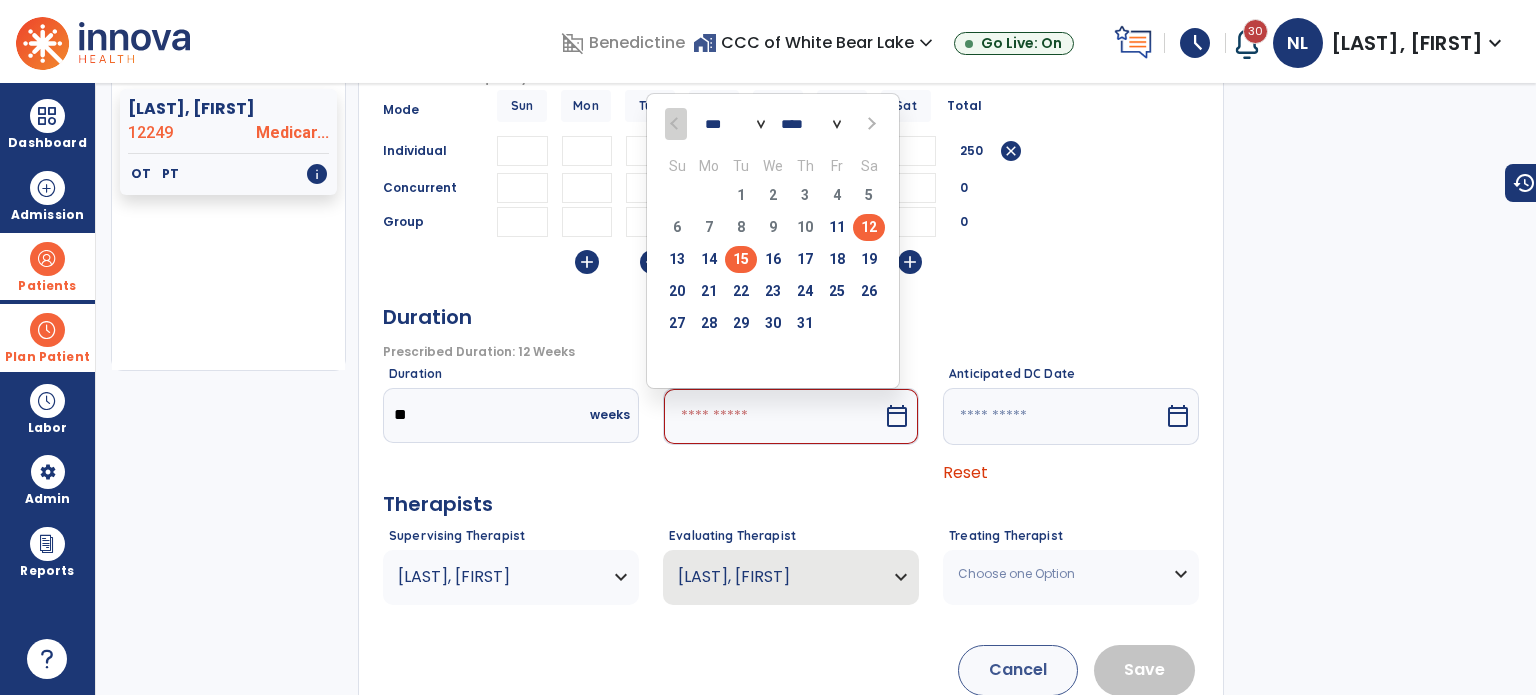 click on "15" at bounding box center [741, 259] 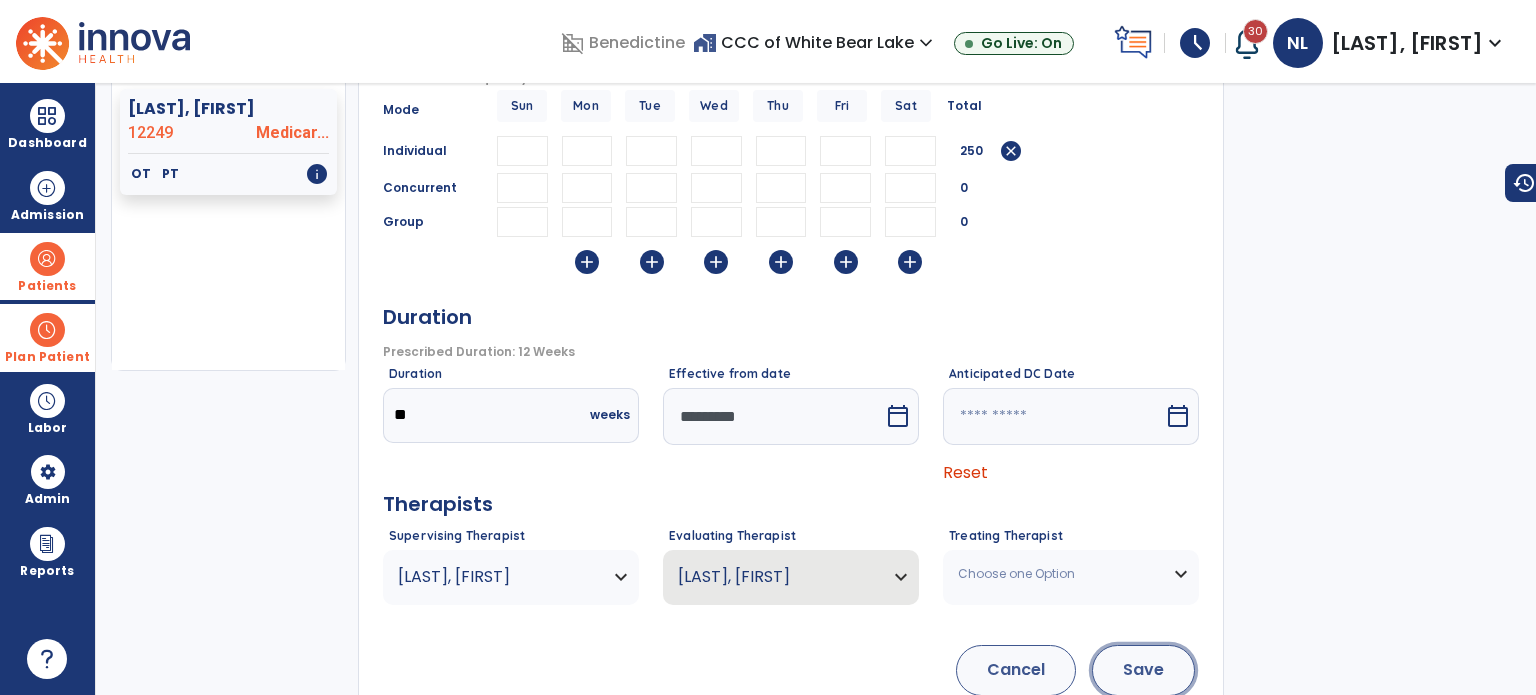 click on "Save" at bounding box center [1143, 670] 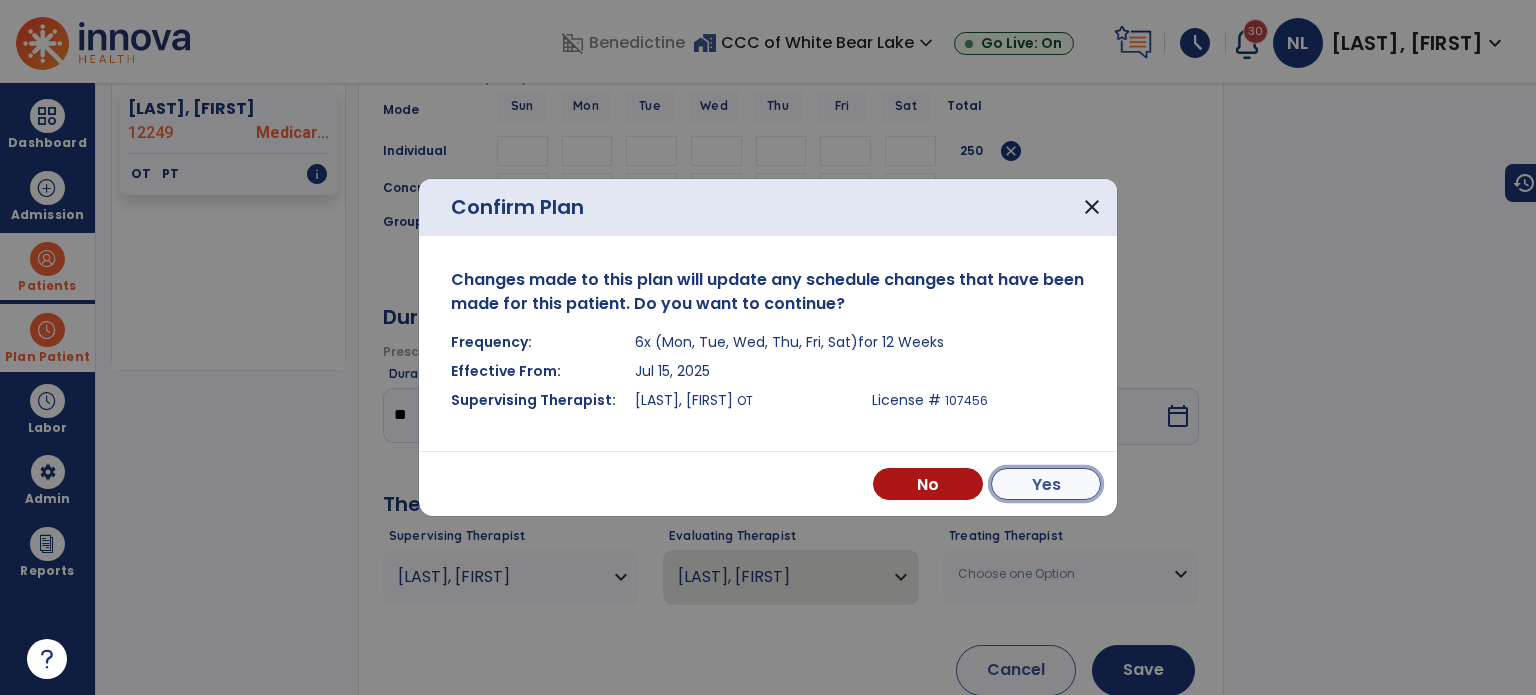 click on "Yes" at bounding box center [1046, 484] 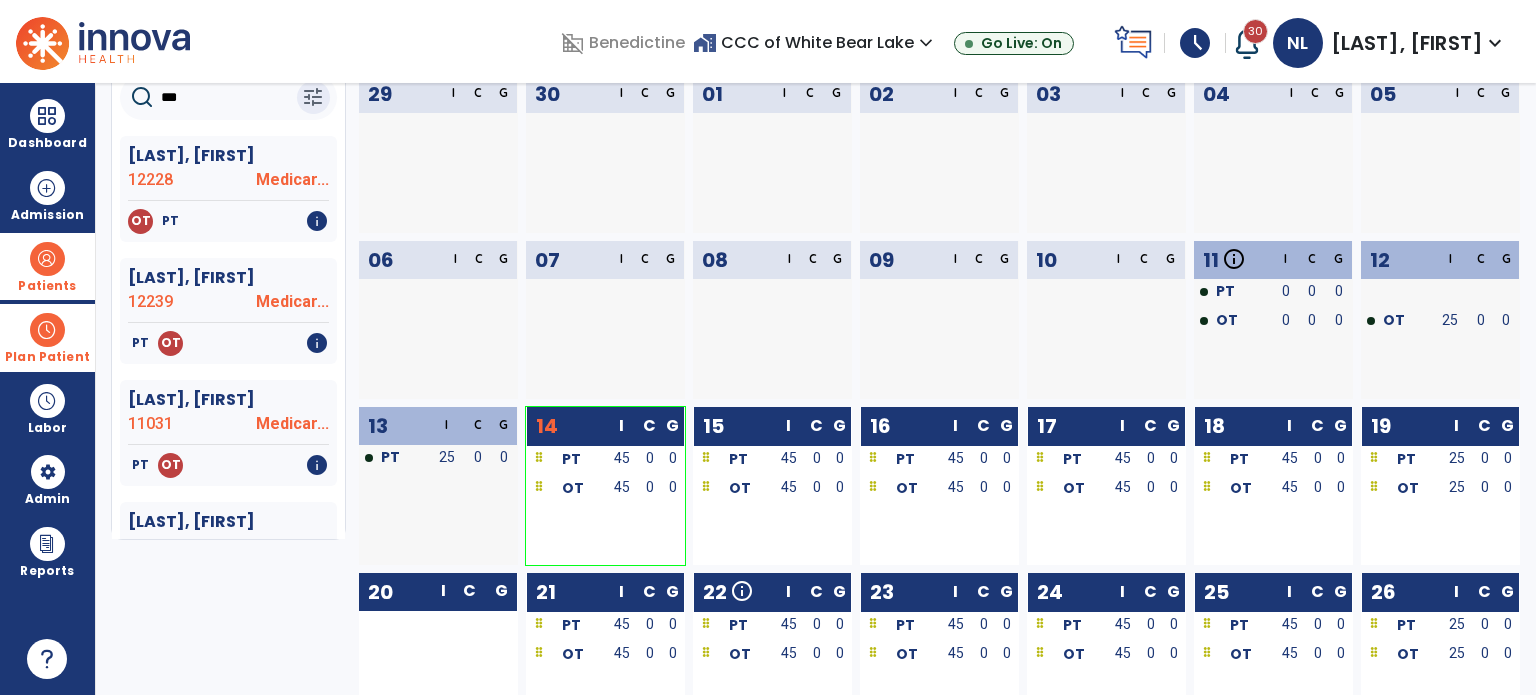 scroll, scrollTop: 0, scrollLeft: 0, axis: both 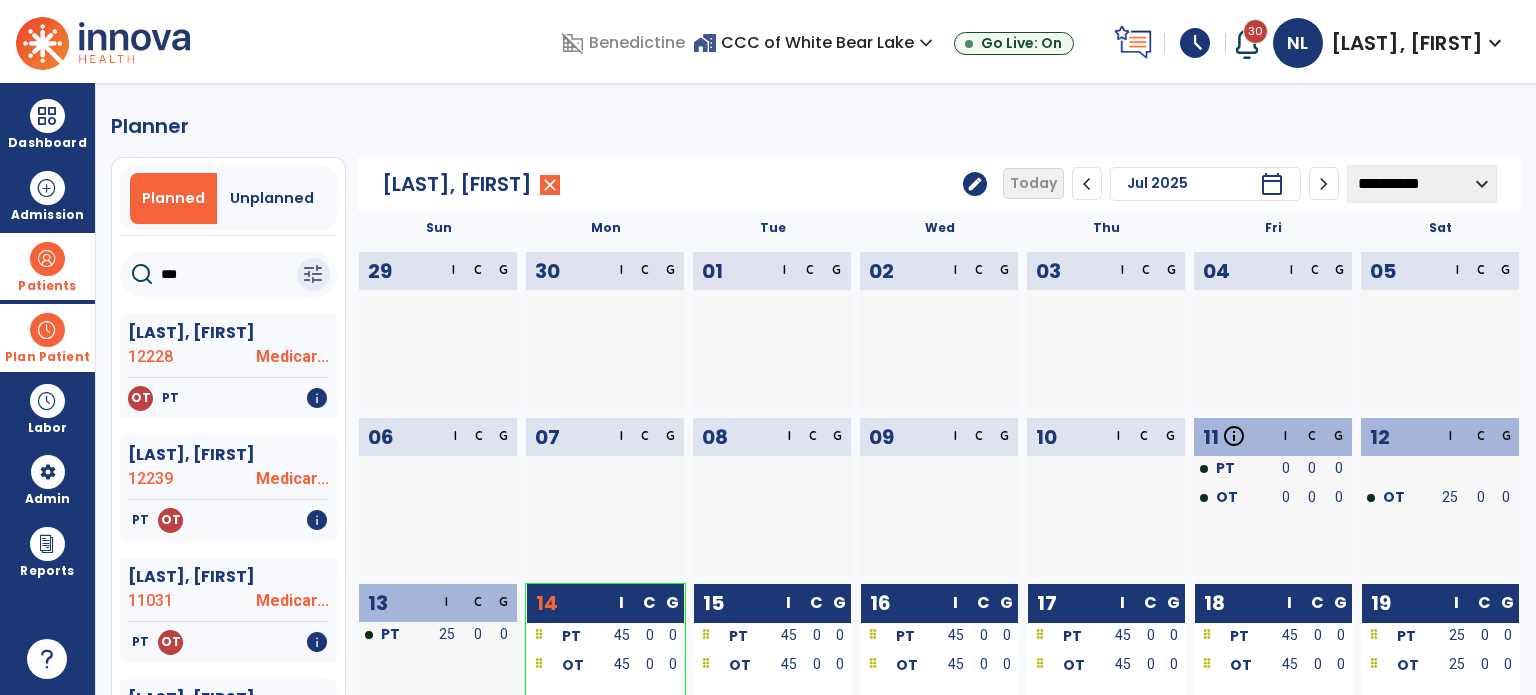 click at bounding box center [47, 259] 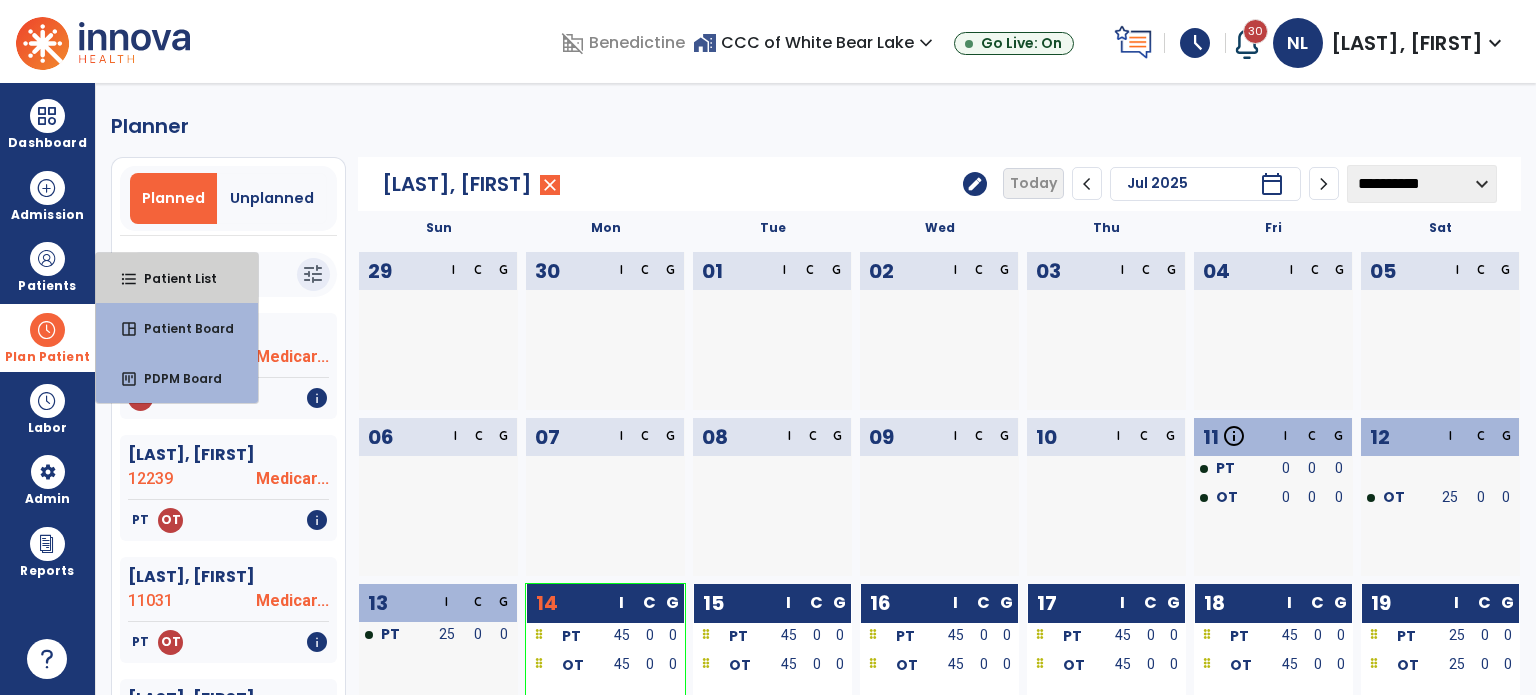 click on "Patient List" at bounding box center [172, 278] 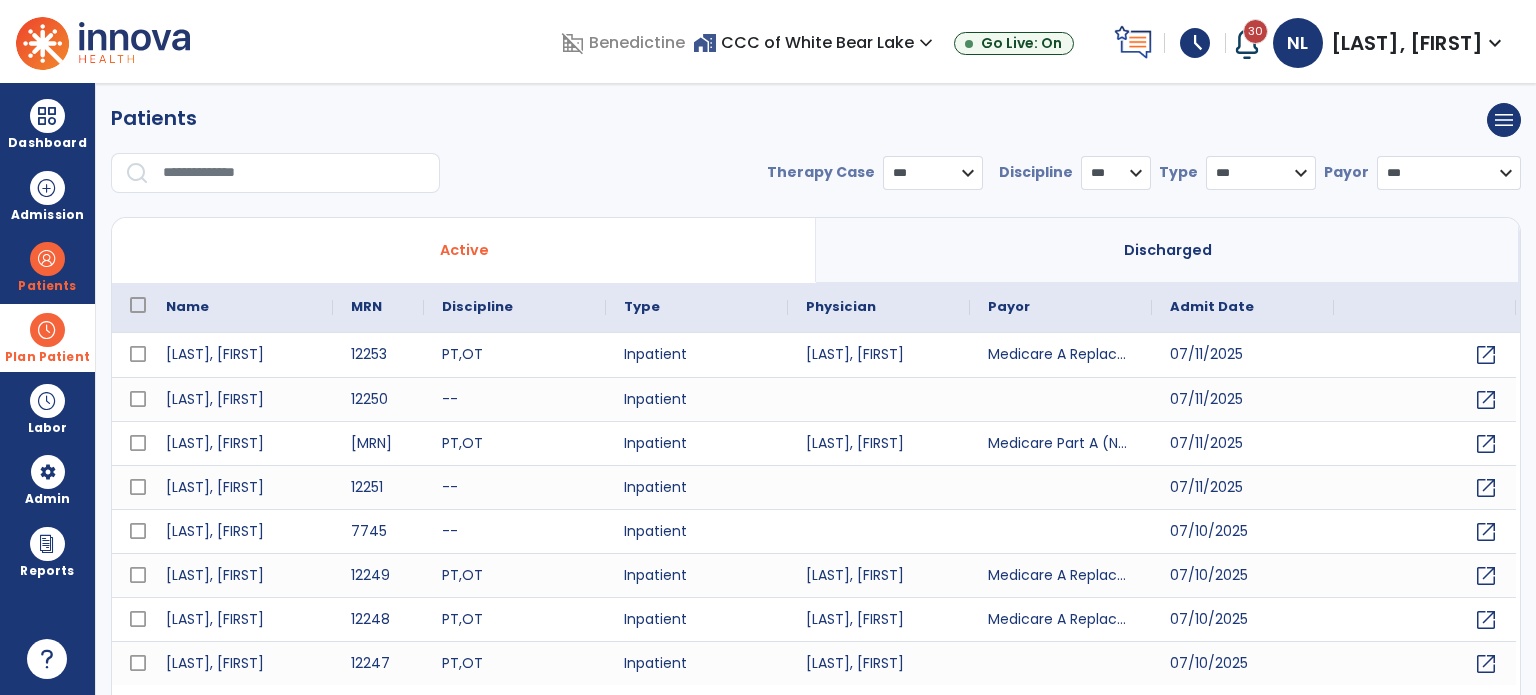 click at bounding box center [294, 173] 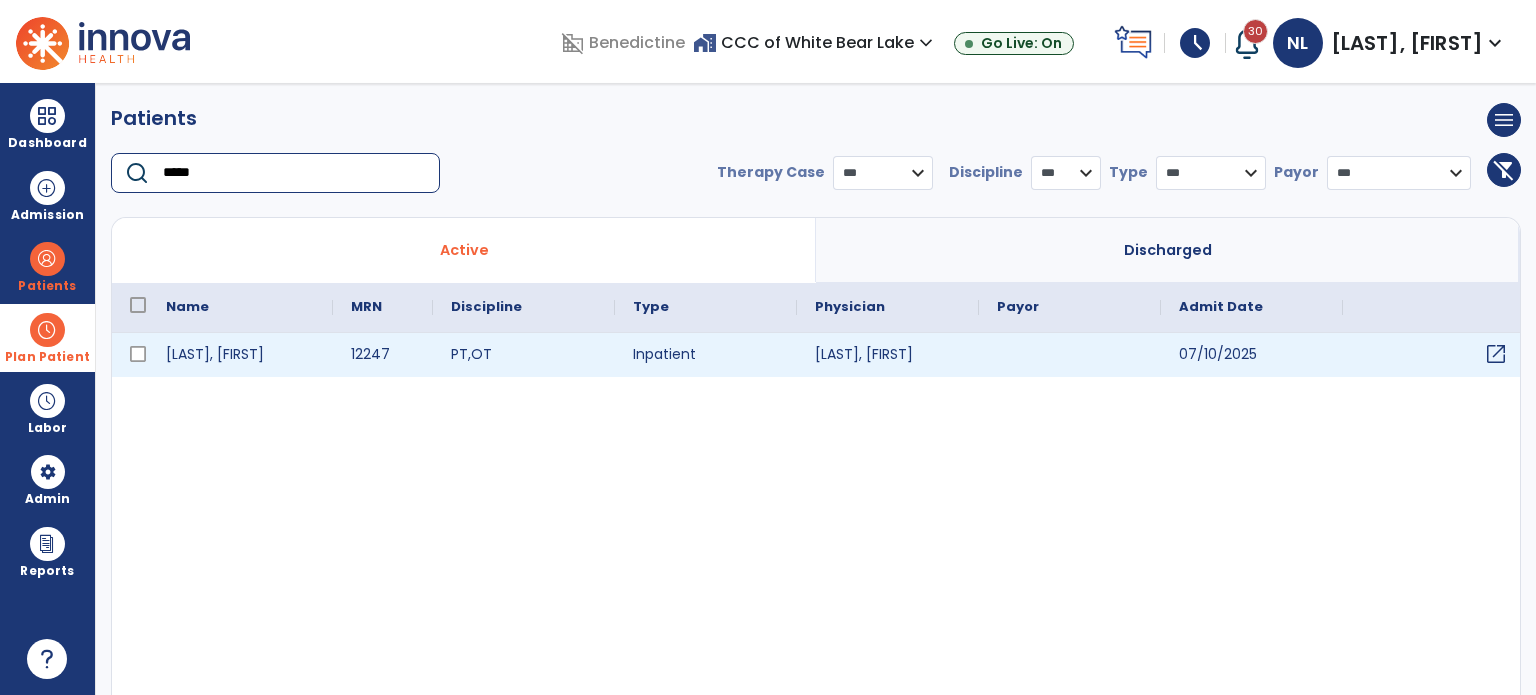click on "open_in_new" at bounding box center [1496, 354] 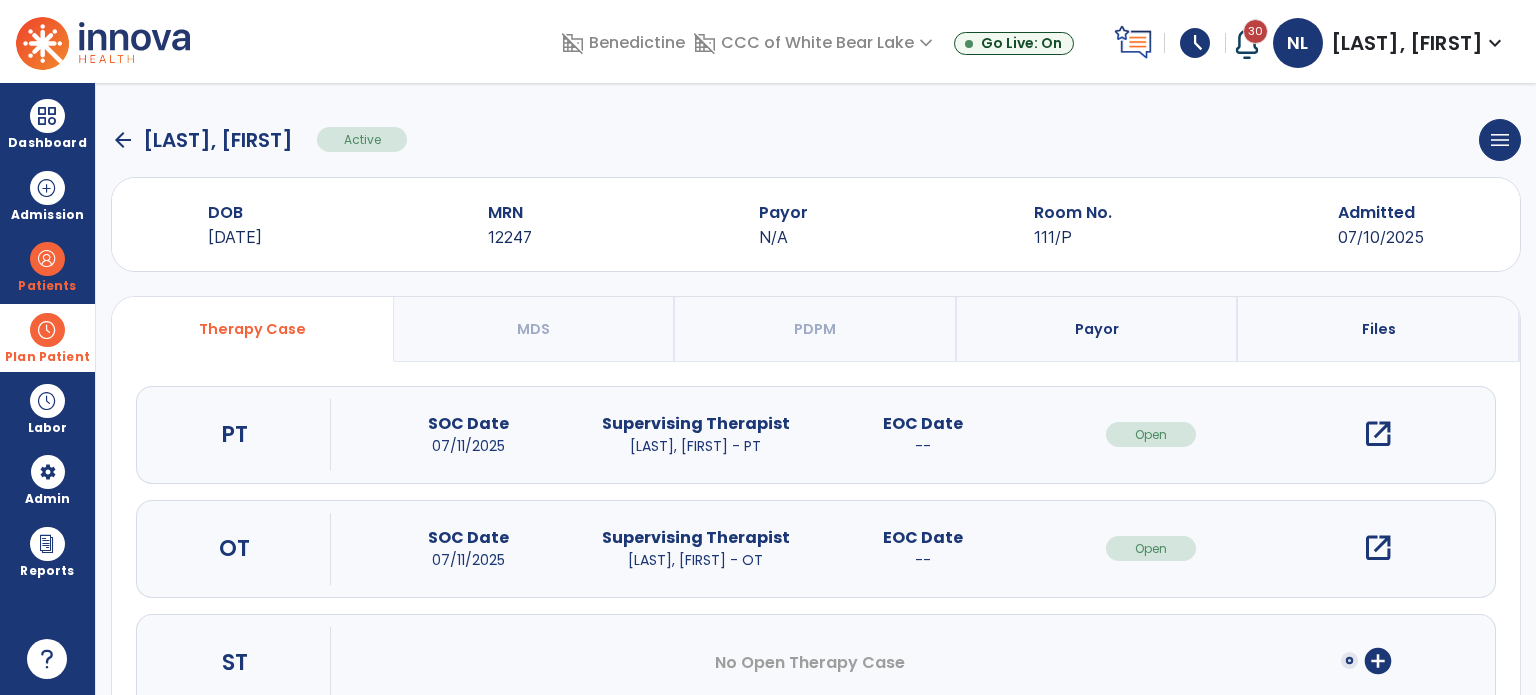 click on "Payor" at bounding box center (1097, 329) 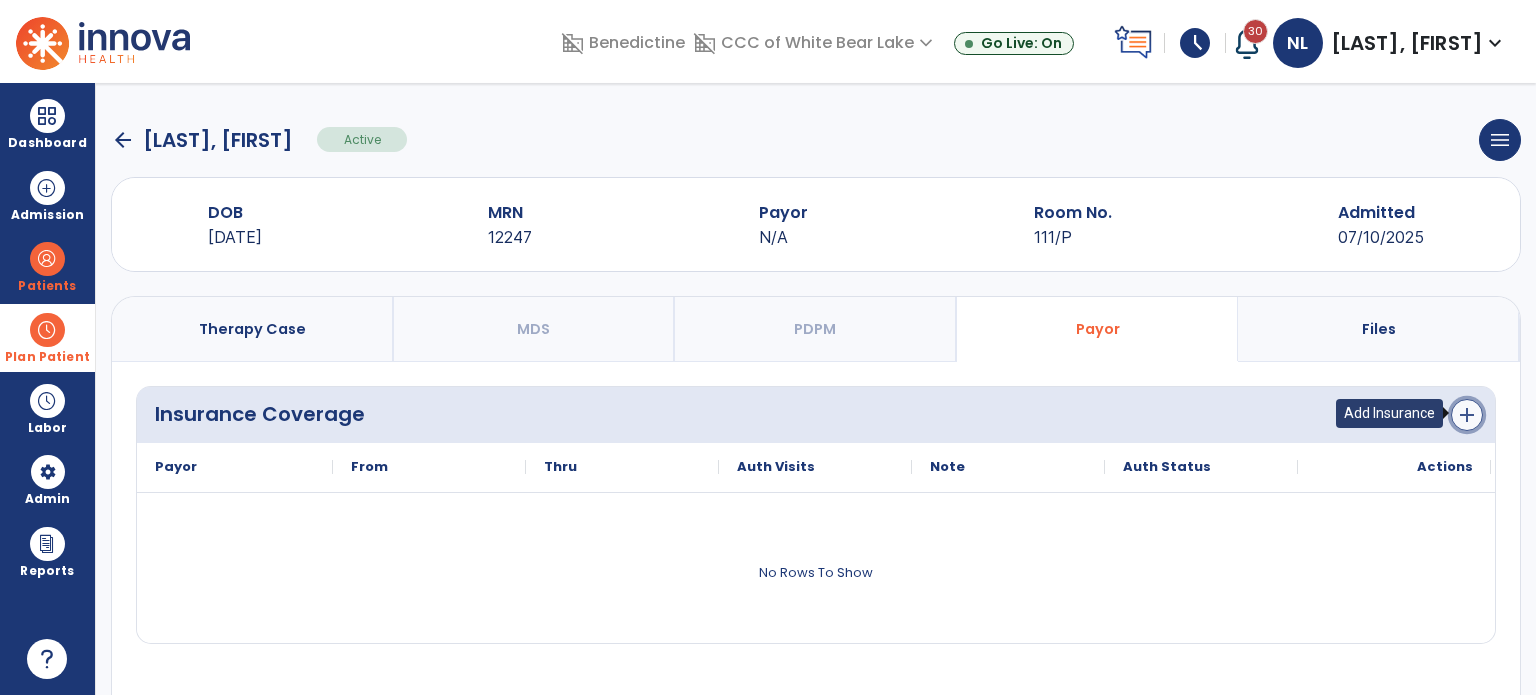 click on "add" 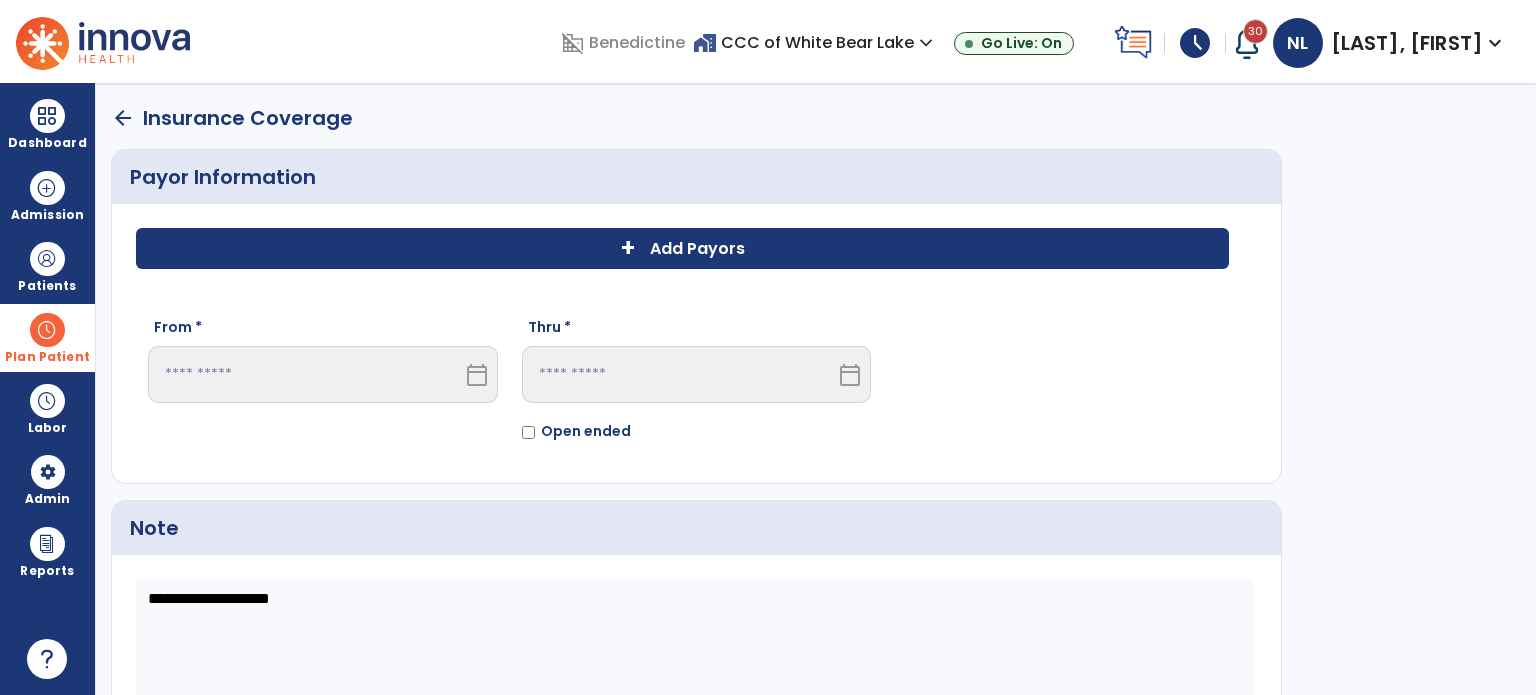 click on "+ Add Payors" 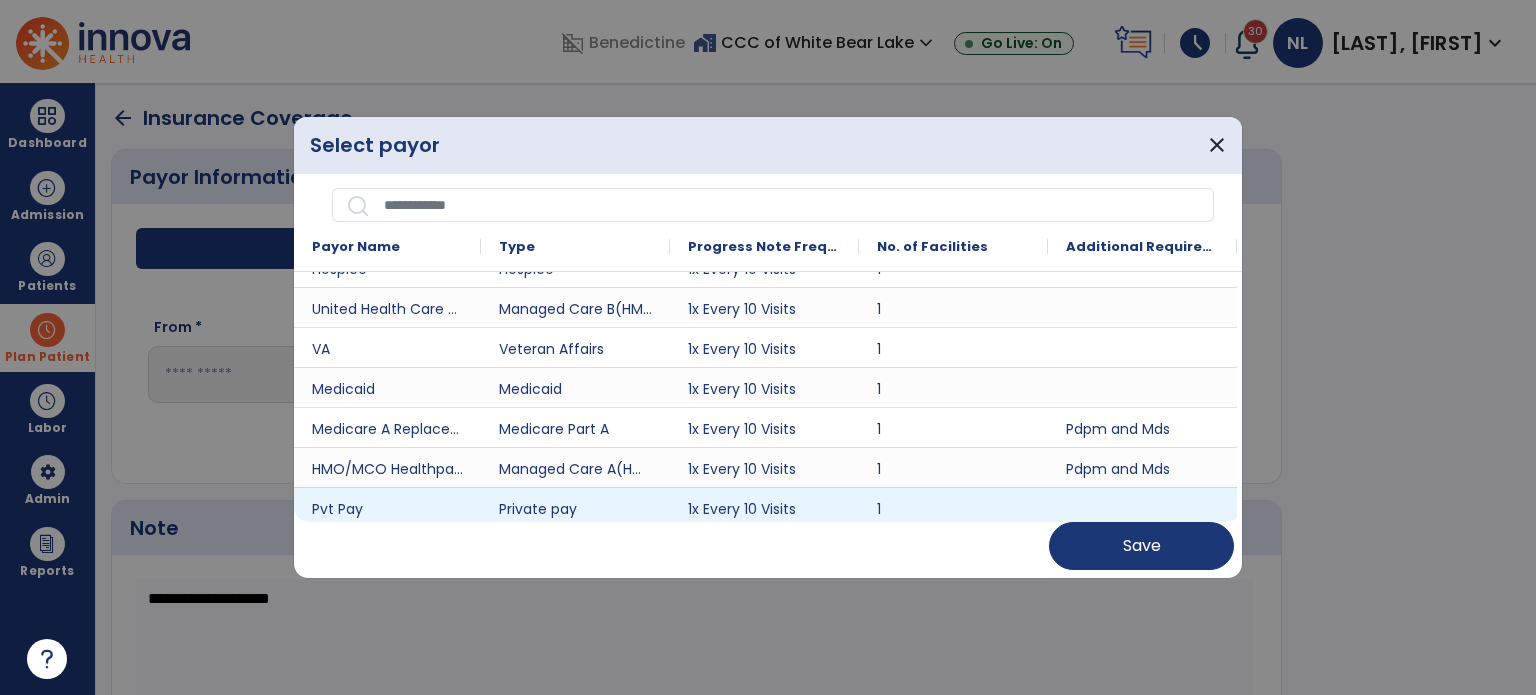scroll, scrollTop: 300, scrollLeft: 0, axis: vertical 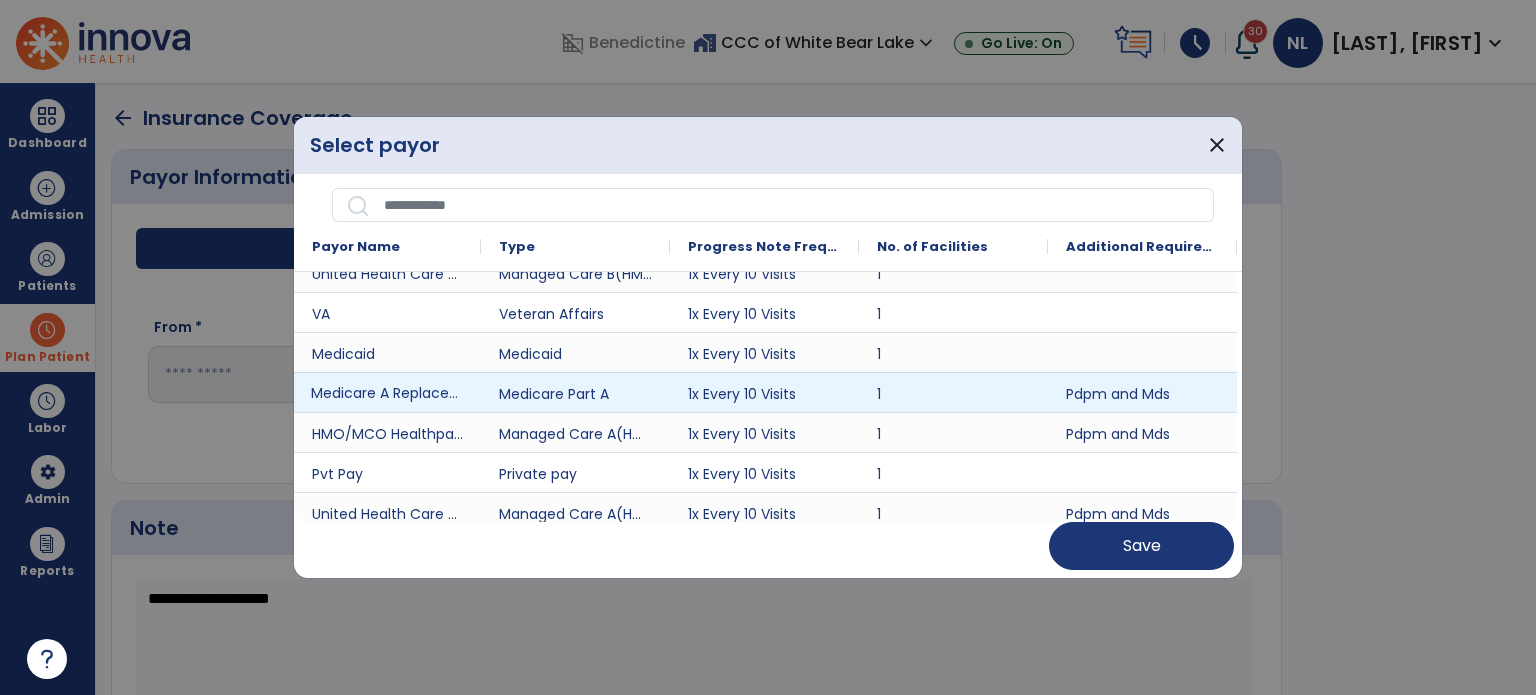 click on "Medicare A Replacement NGS" at bounding box center [387, 392] 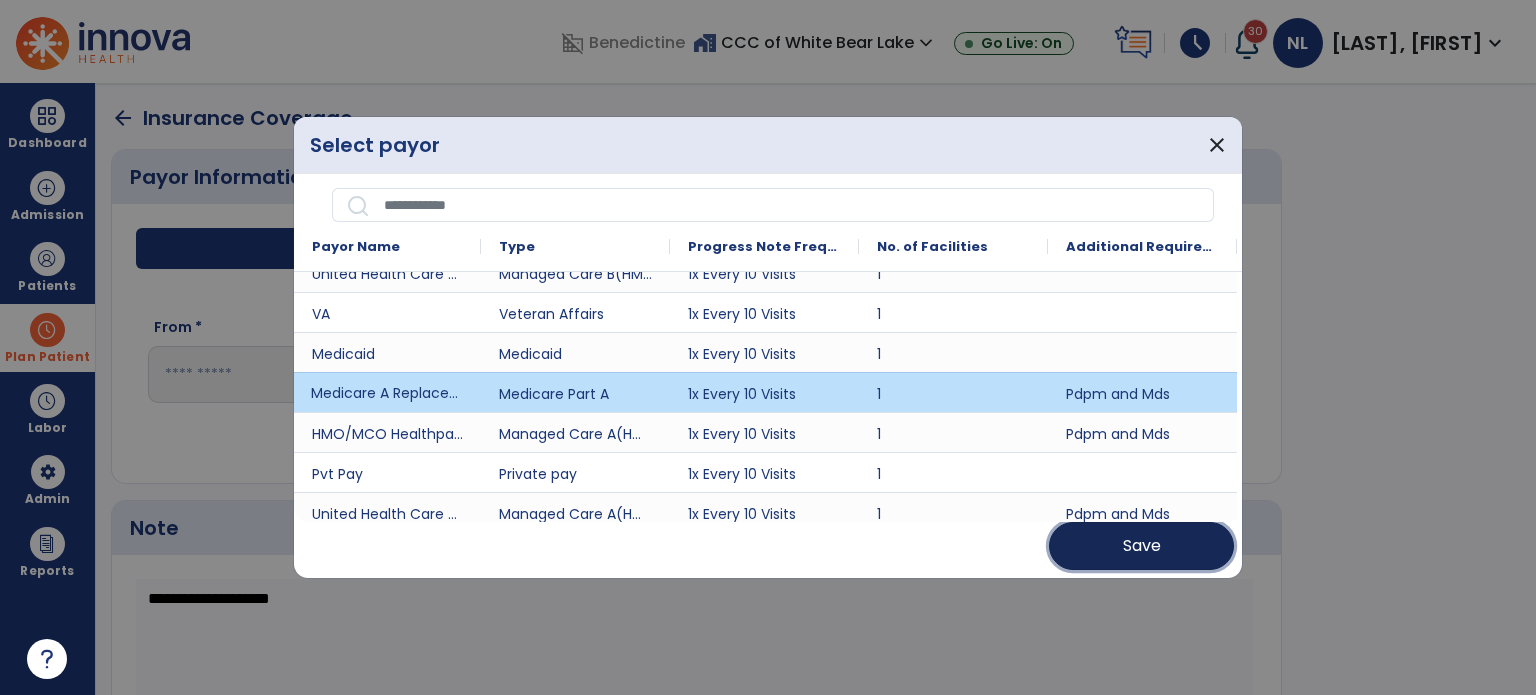 click on "Save" at bounding box center (1142, 546) 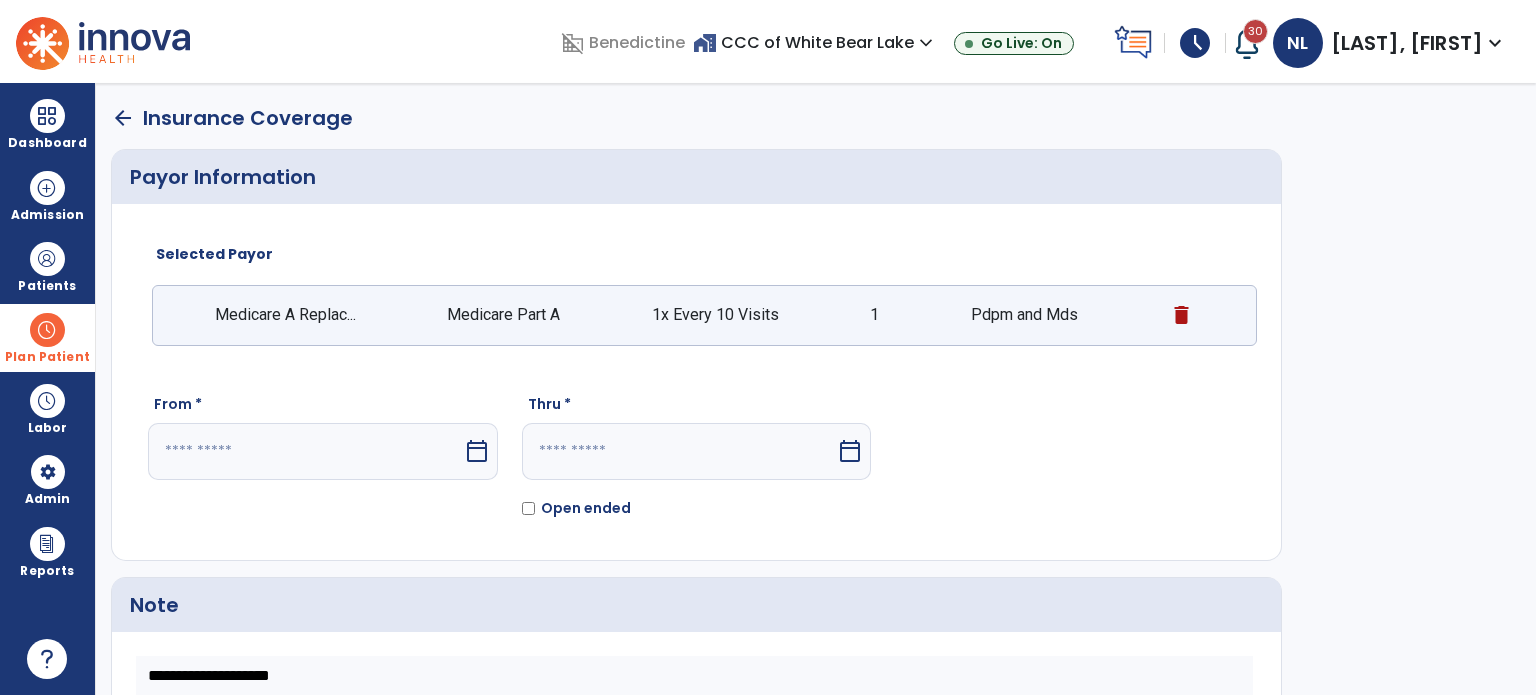 click at bounding box center [305, 451] 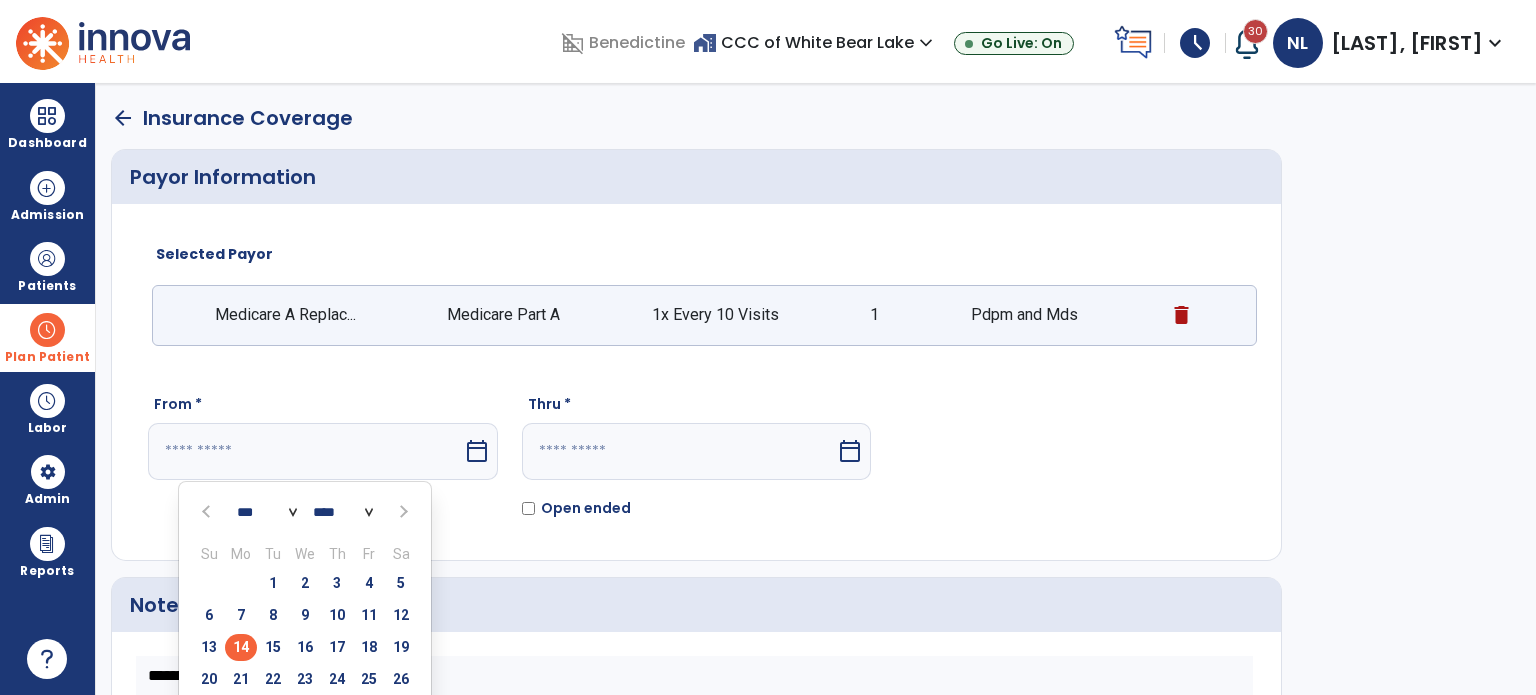 click on "10" at bounding box center [337, 615] 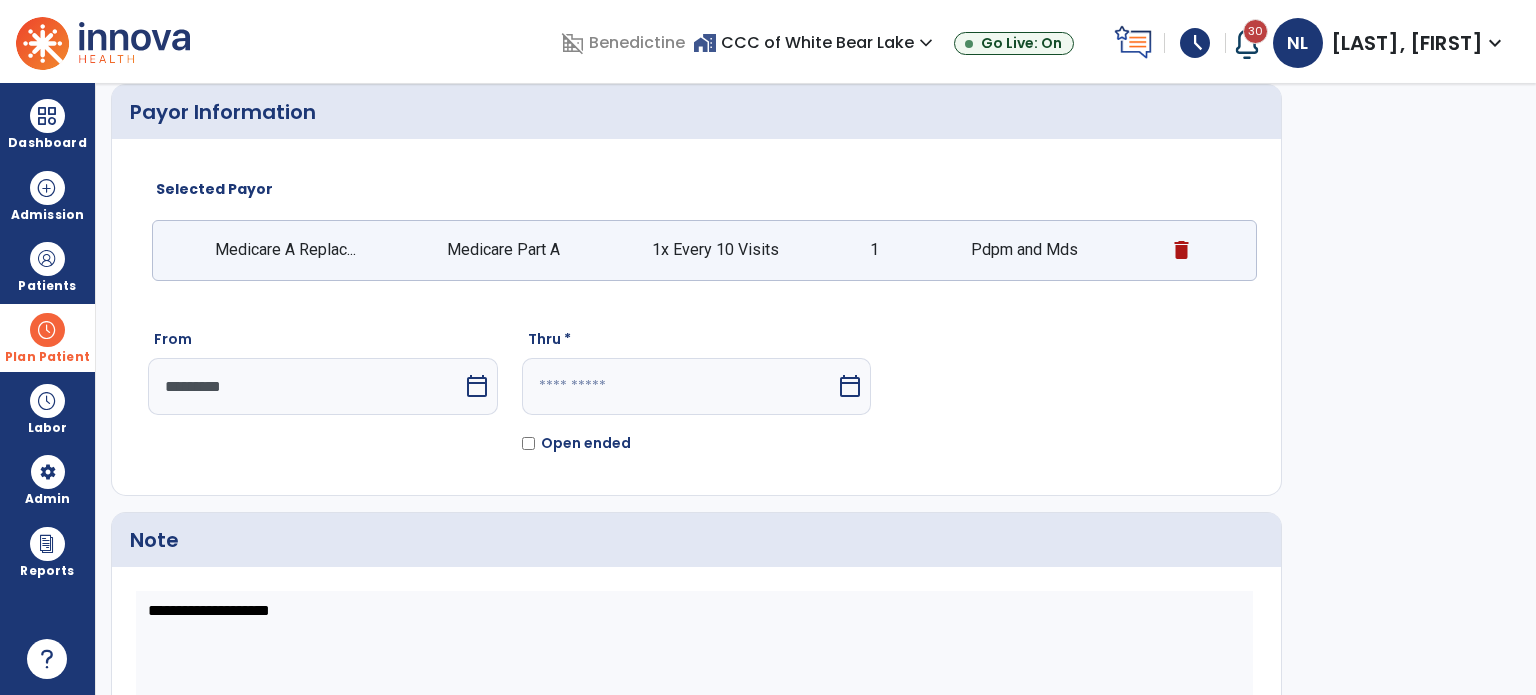 scroll, scrollTop: 100, scrollLeft: 0, axis: vertical 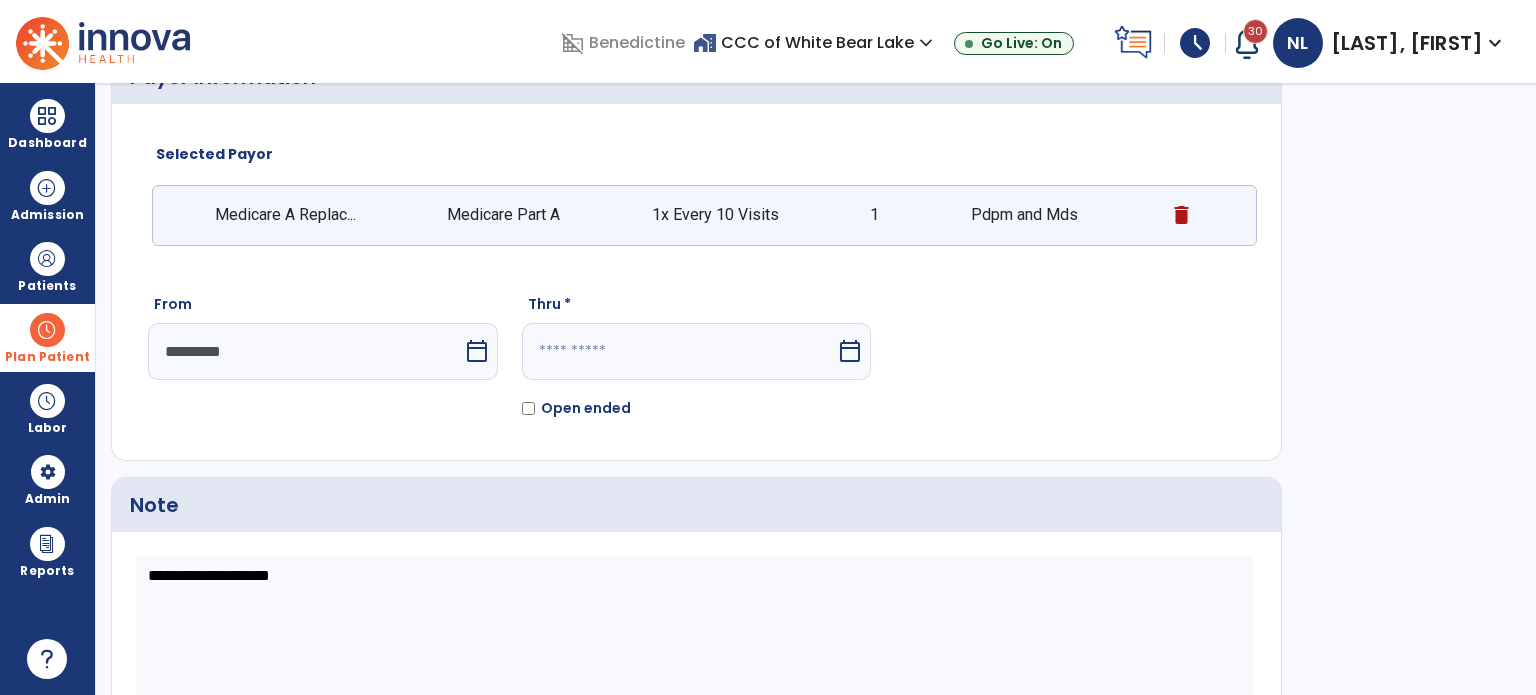 click on "Open ended" 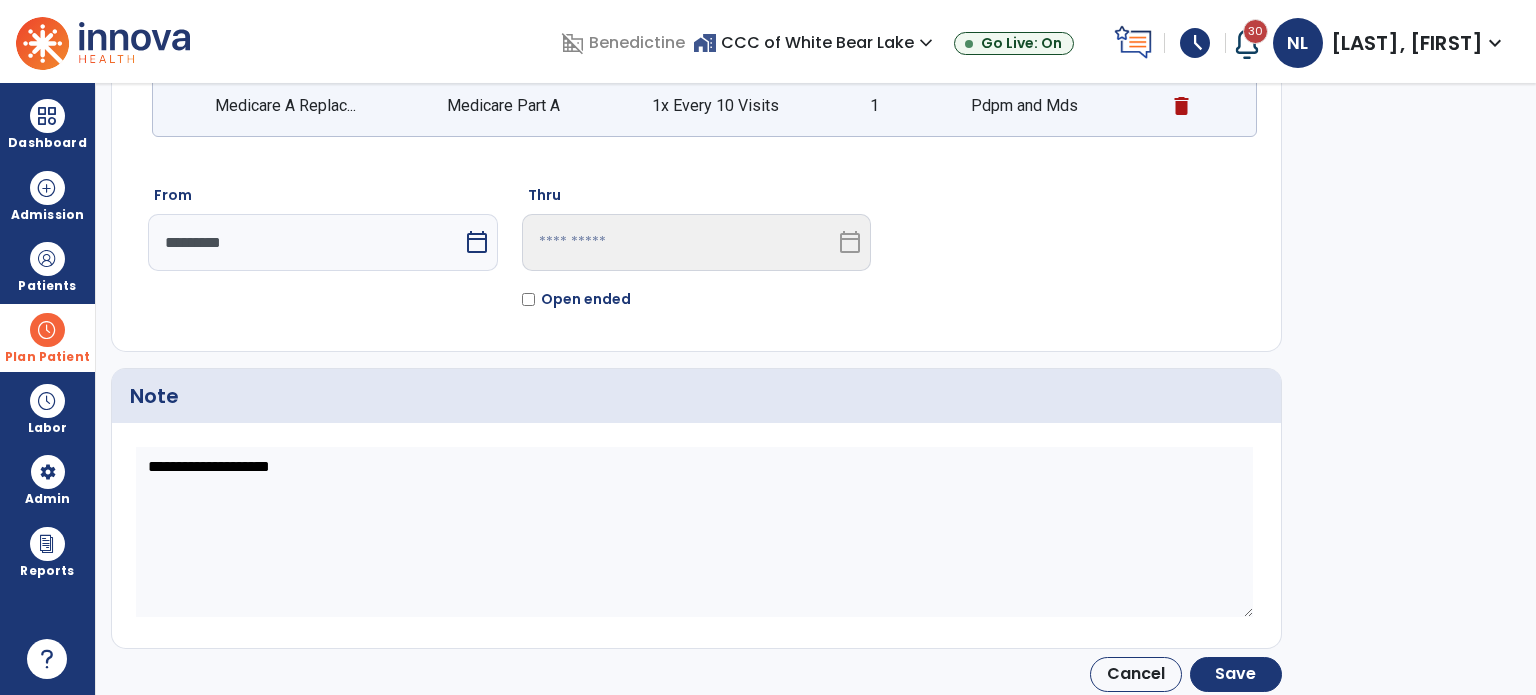 scroll, scrollTop: 210, scrollLeft: 0, axis: vertical 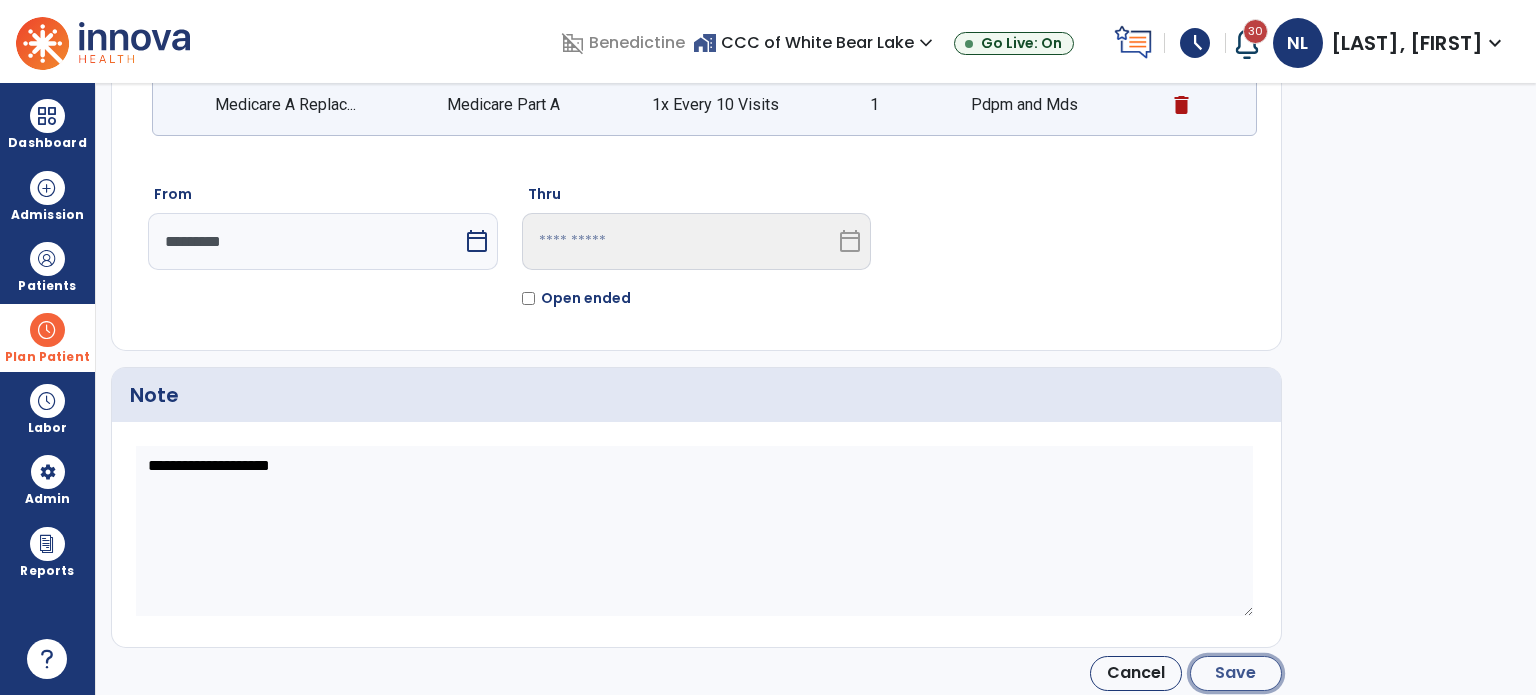 click on "Save" 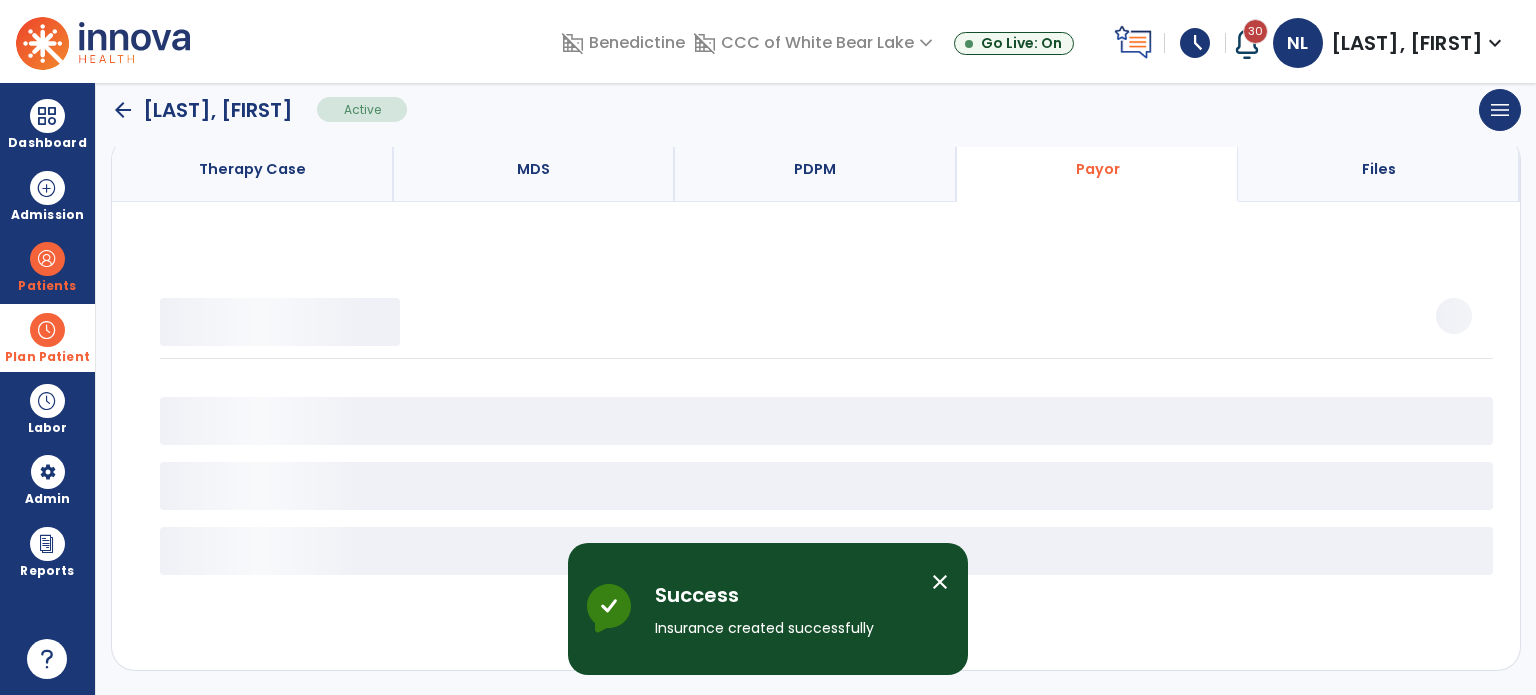 scroll, scrollTop: 158, scrollLeft: 0, axis: vertical 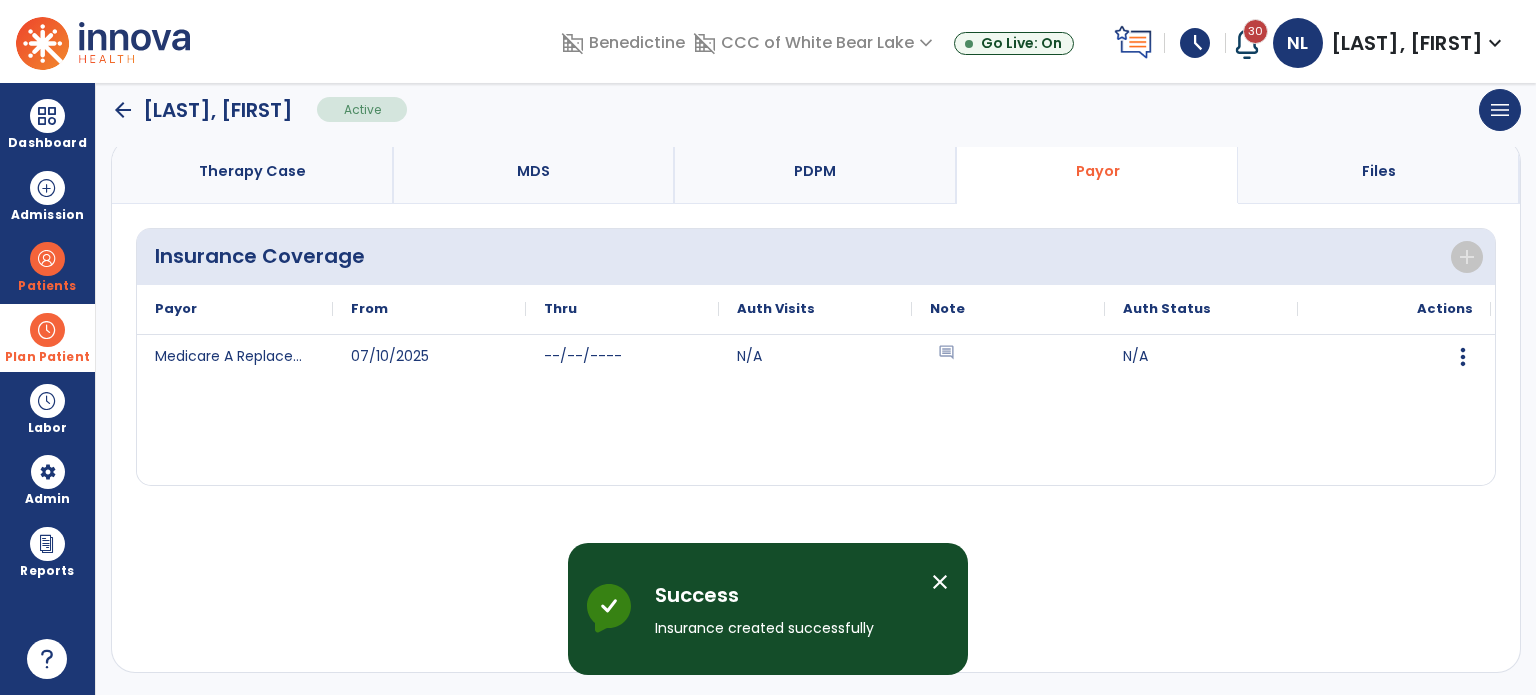 click on "Therapy Case" at bounding box center [253, 171] 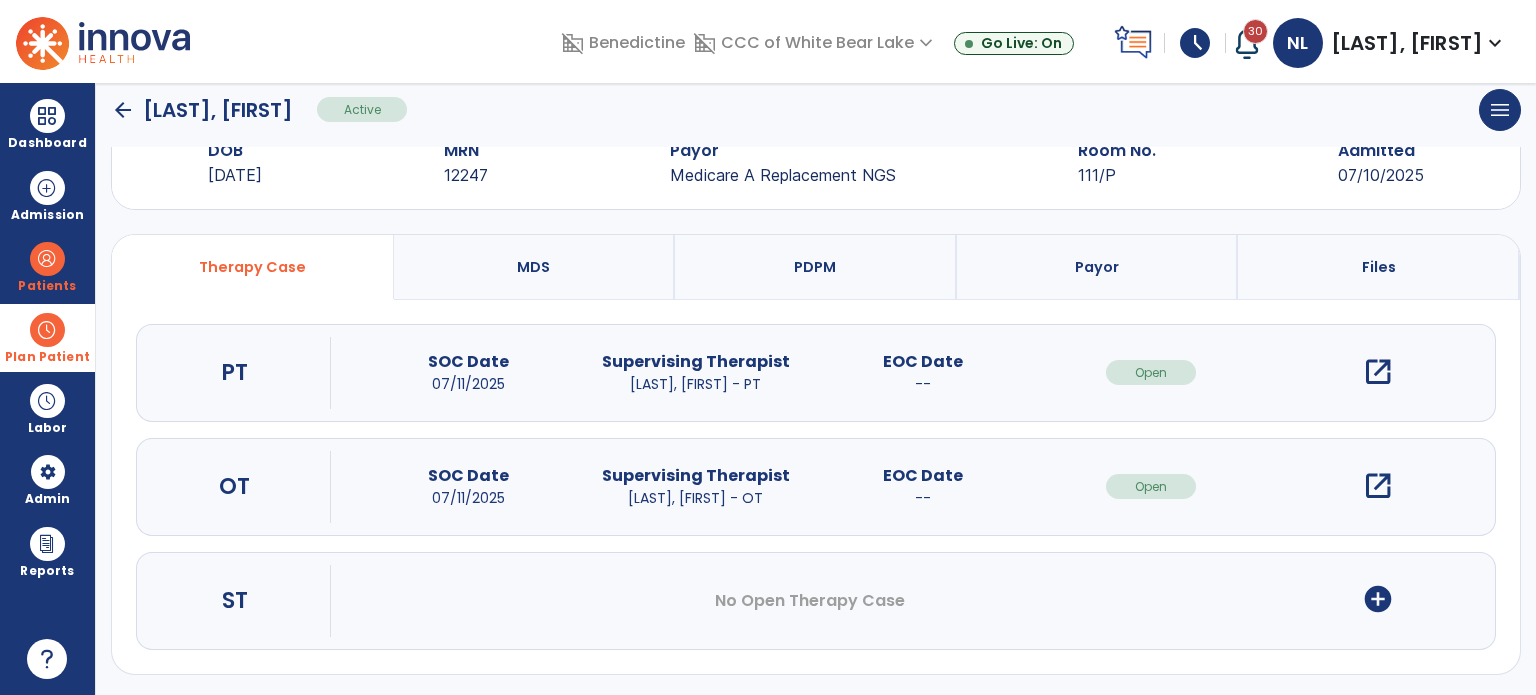 click on "open_in_new" at bounding box center (1378, 372) 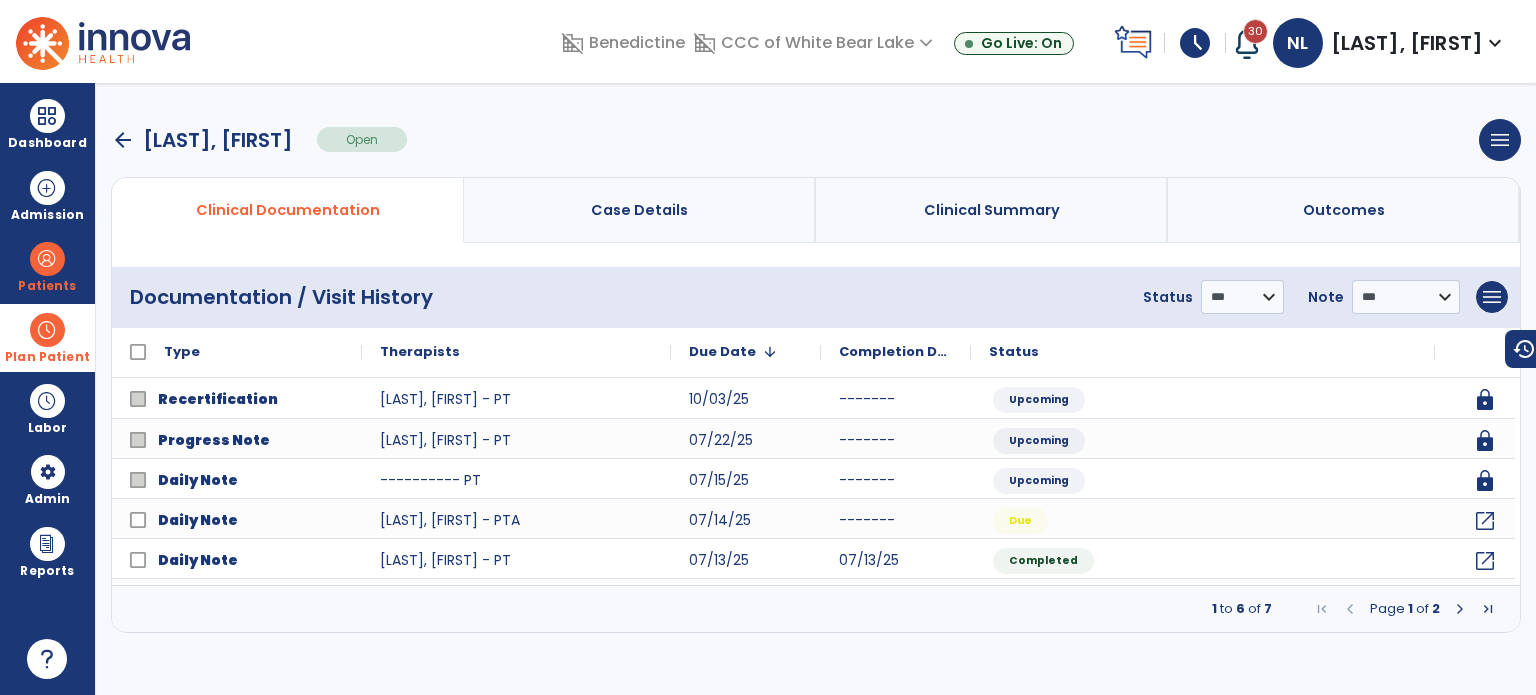 scroll, scrollTop: 0, scrollLeft: 0, axis: both 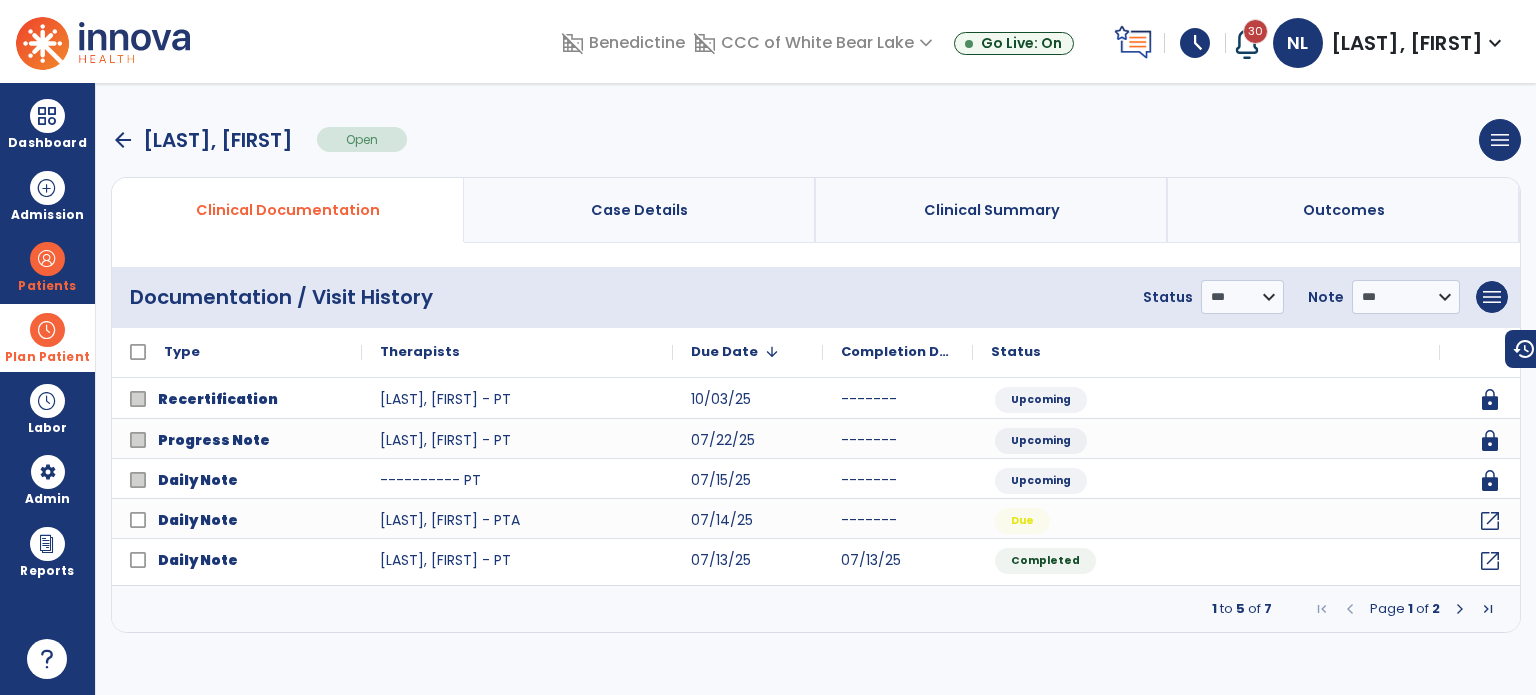 click on "Case Details" at bounding box center (640, 210) 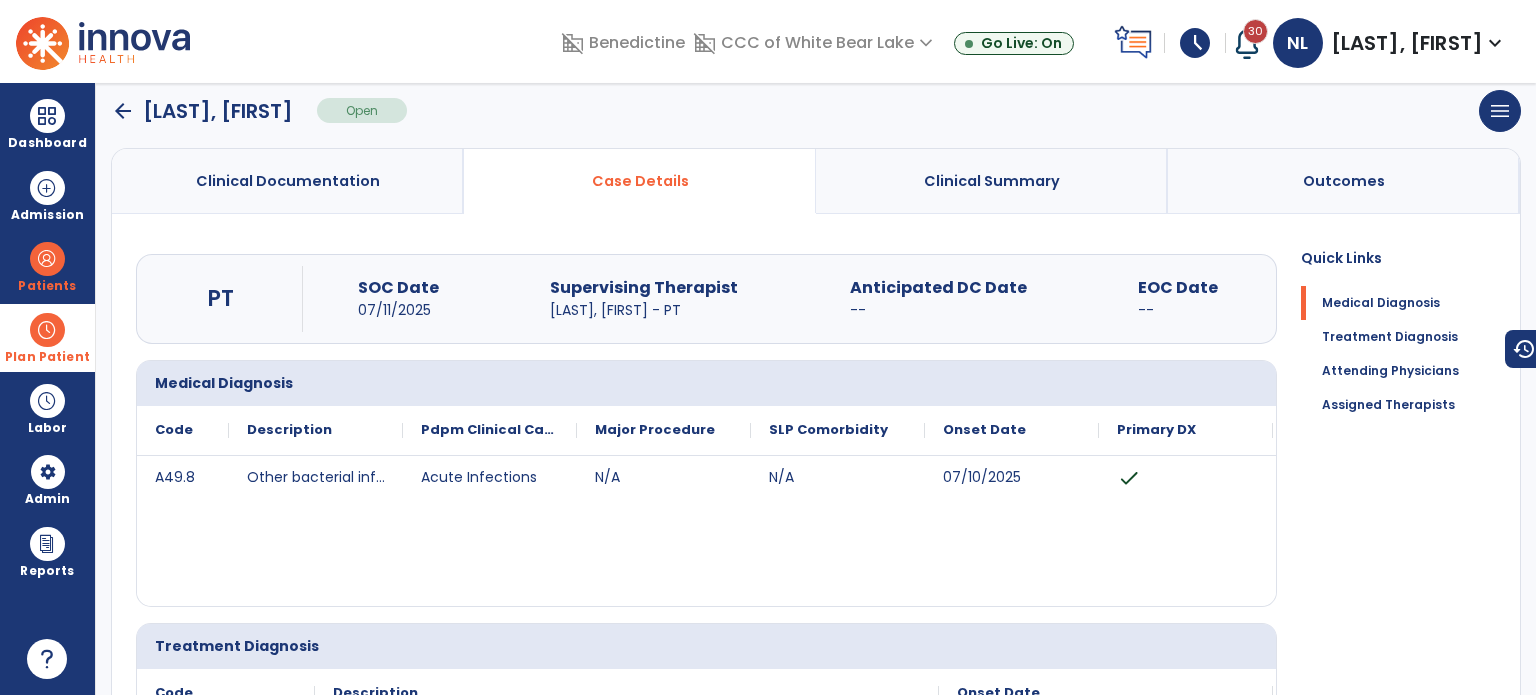 scroll, scrollTop: 0, scrollLeft: 0, axis: both 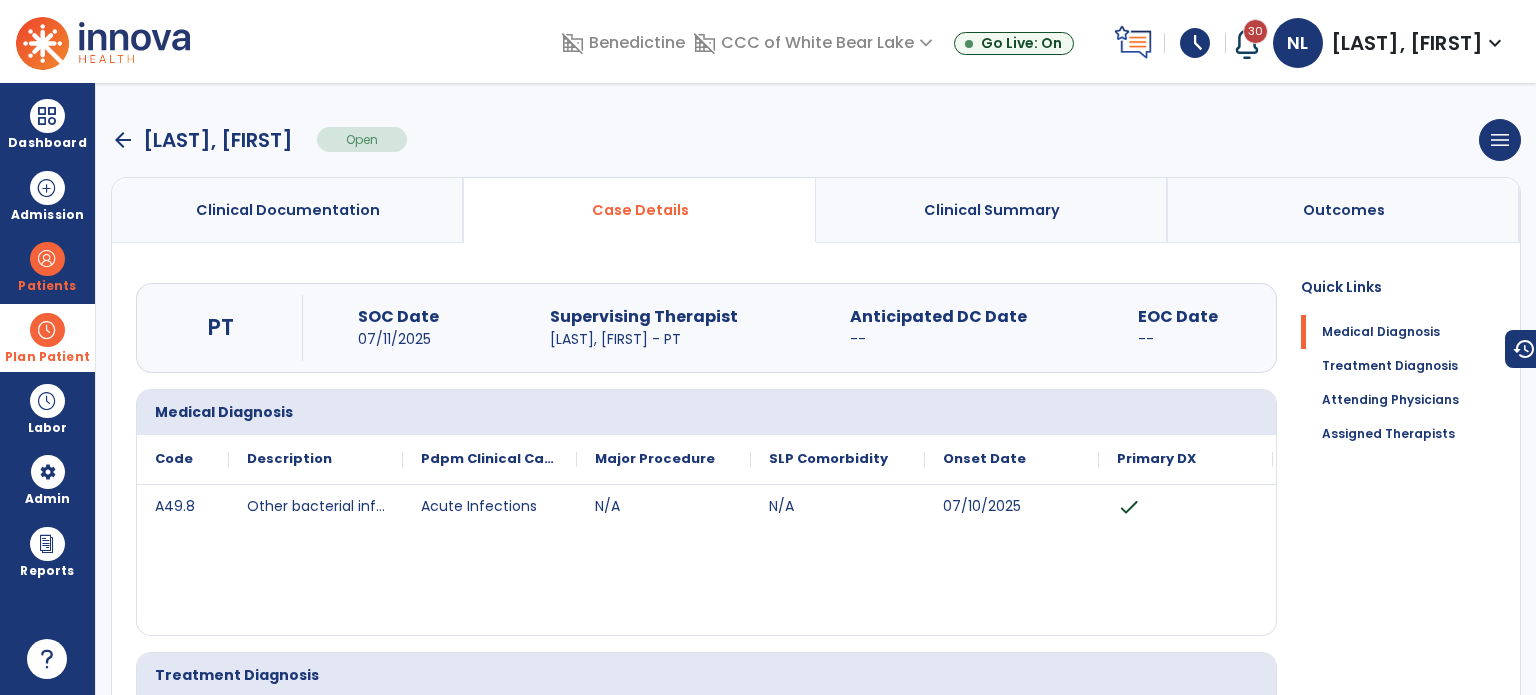 click on "arrow_back" at bounding box center (123, 140) 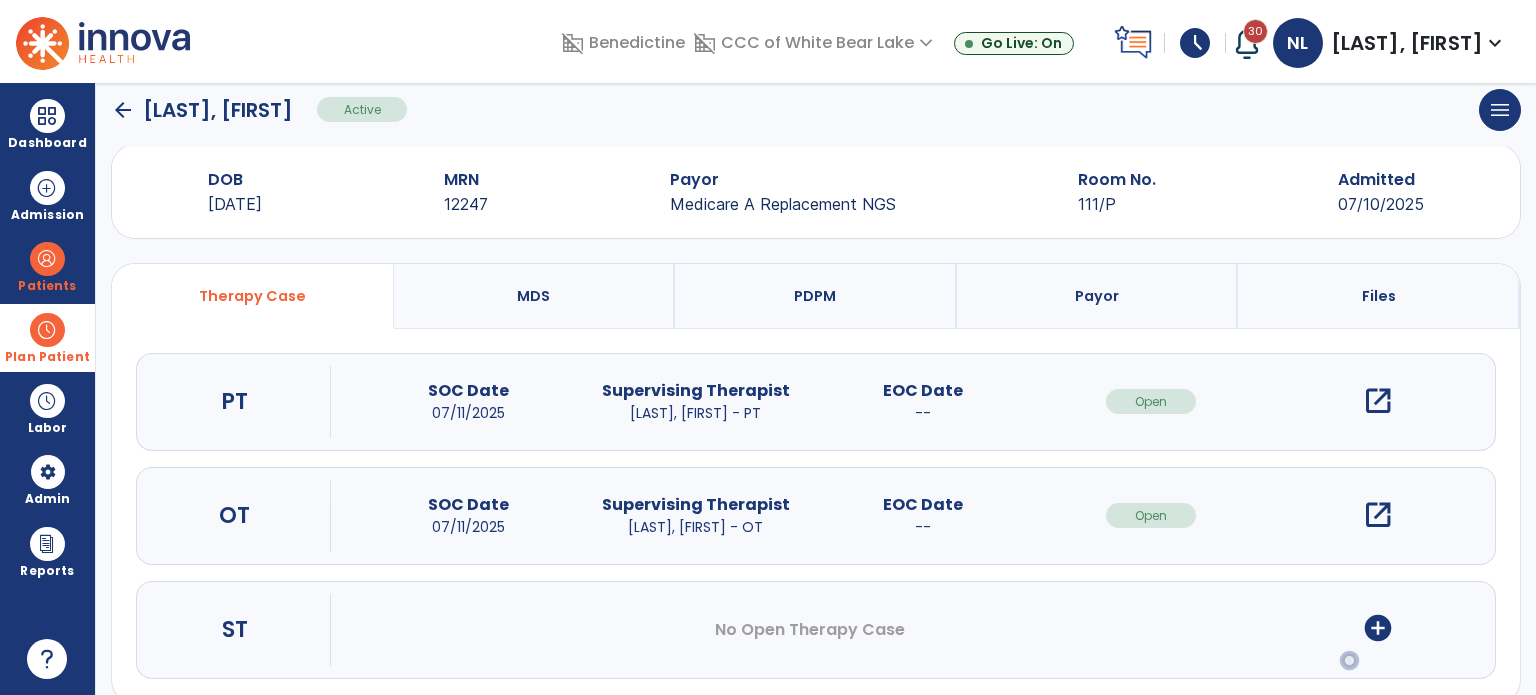 scroll, scrollTop: 62, scrollLeft: 0, axis: vertical 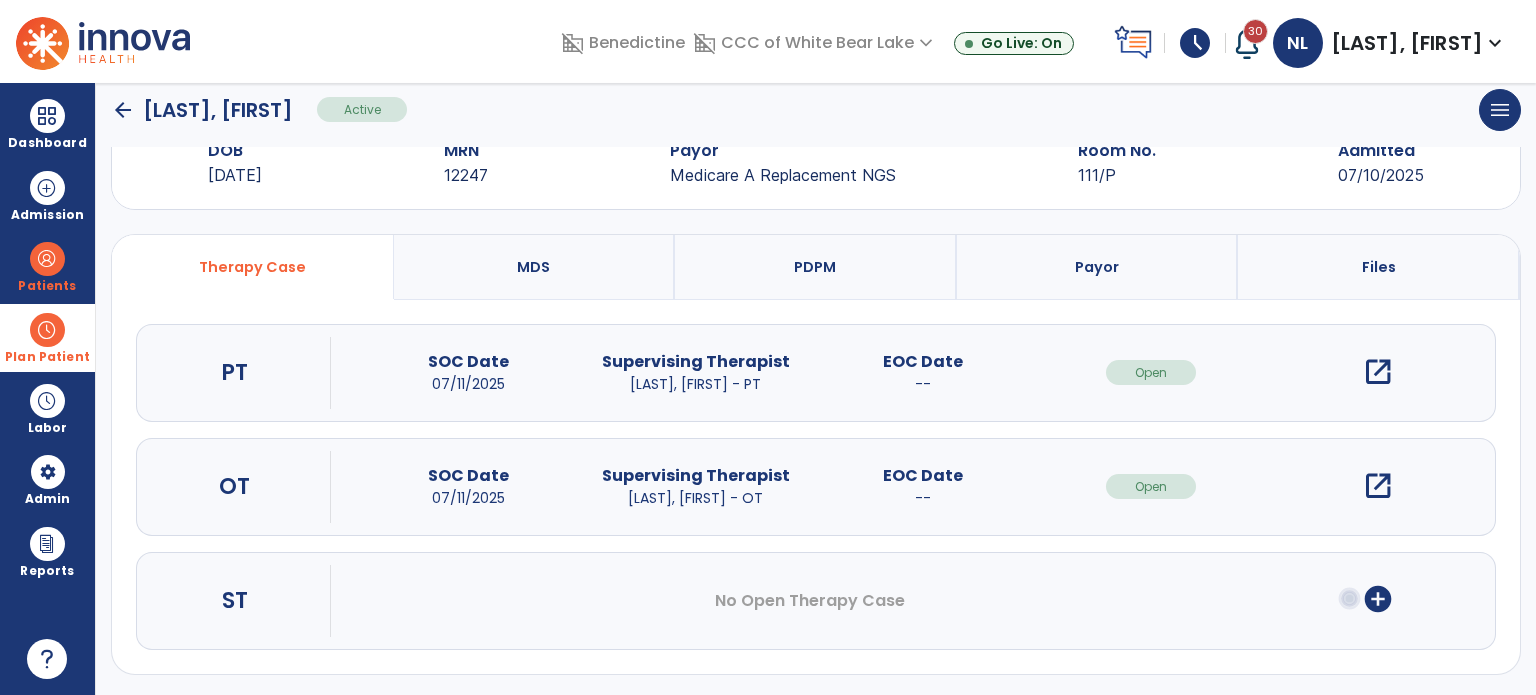 click on "open_in_new" at bounding box center [1378, 486] 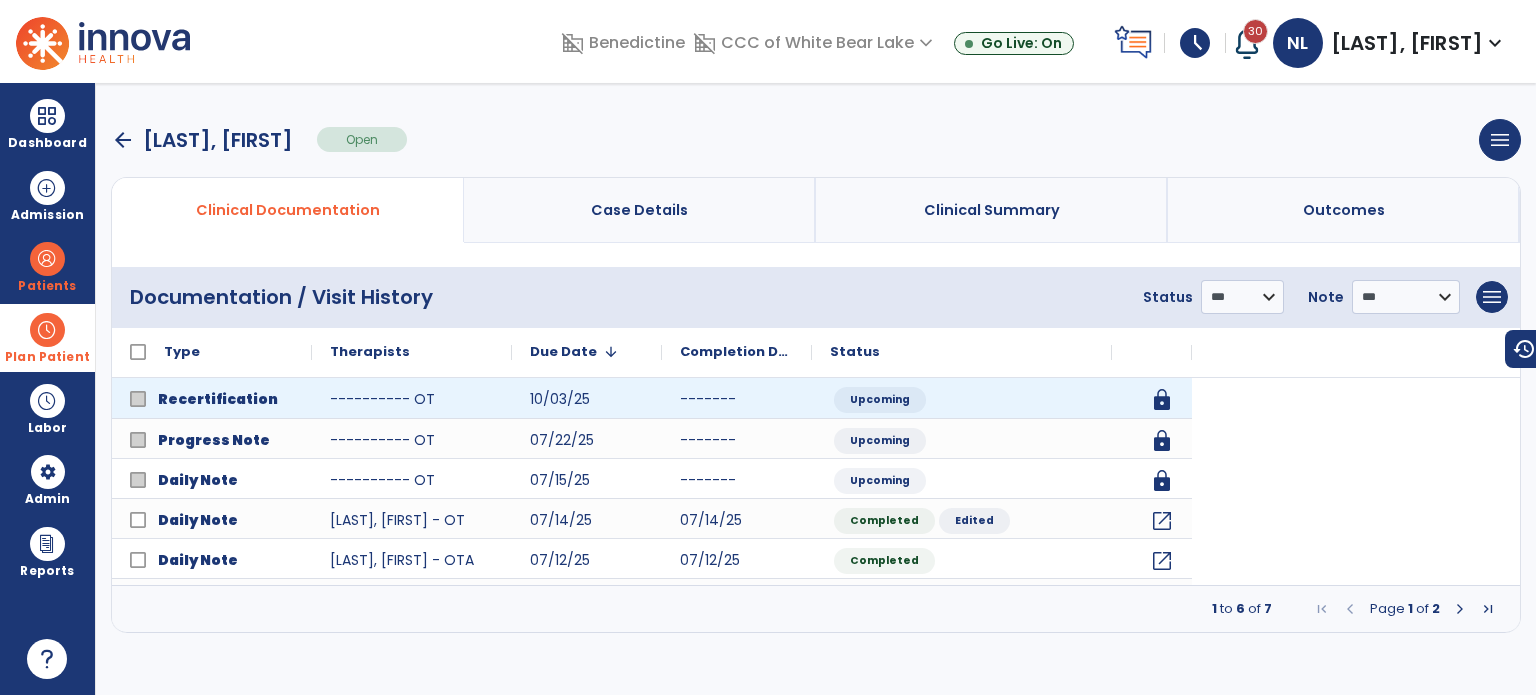 scroll, scrollTop: 0, scrollLeft: 0, axis: both 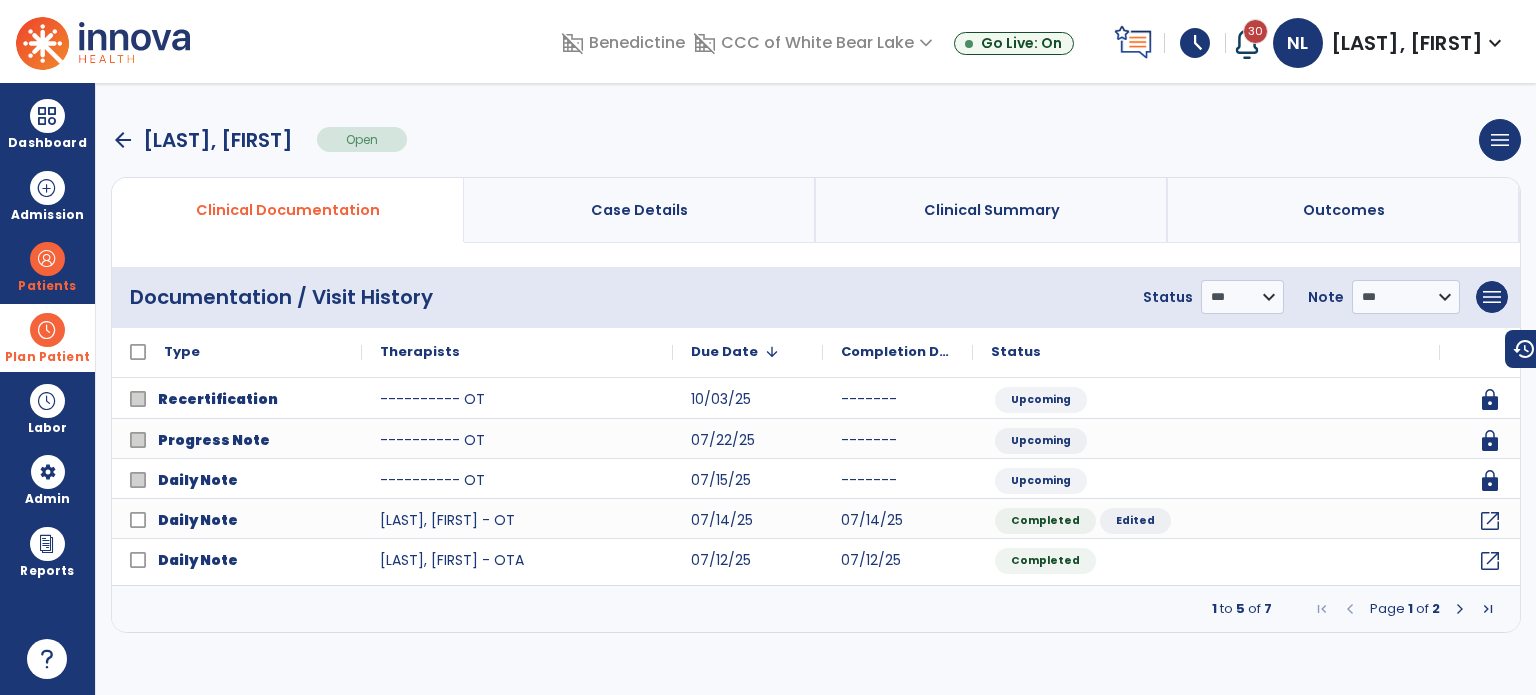 click on "Case Details" at bounding box center [640, 210] 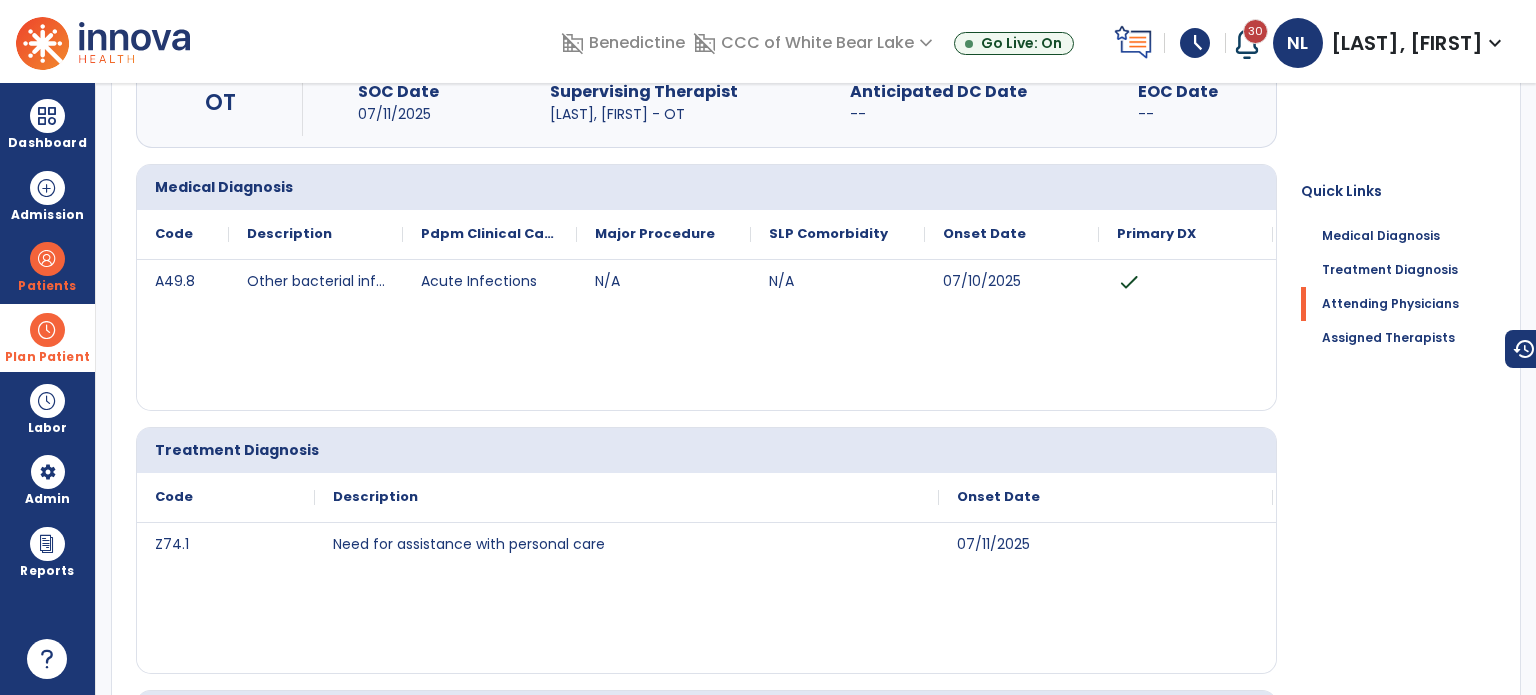 scroll, scrollTop: 0, scrollLeft: 0, axis: both 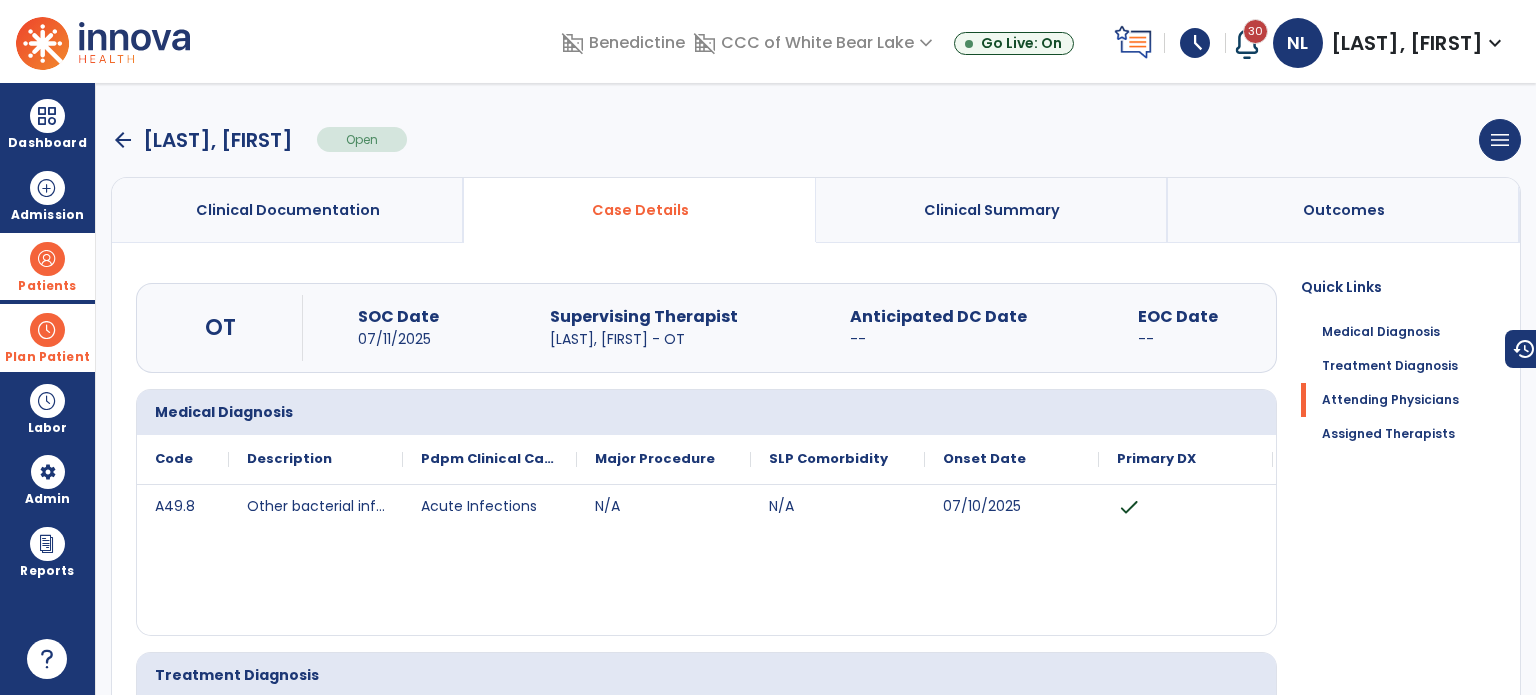 click at bounding box center (47, 259) 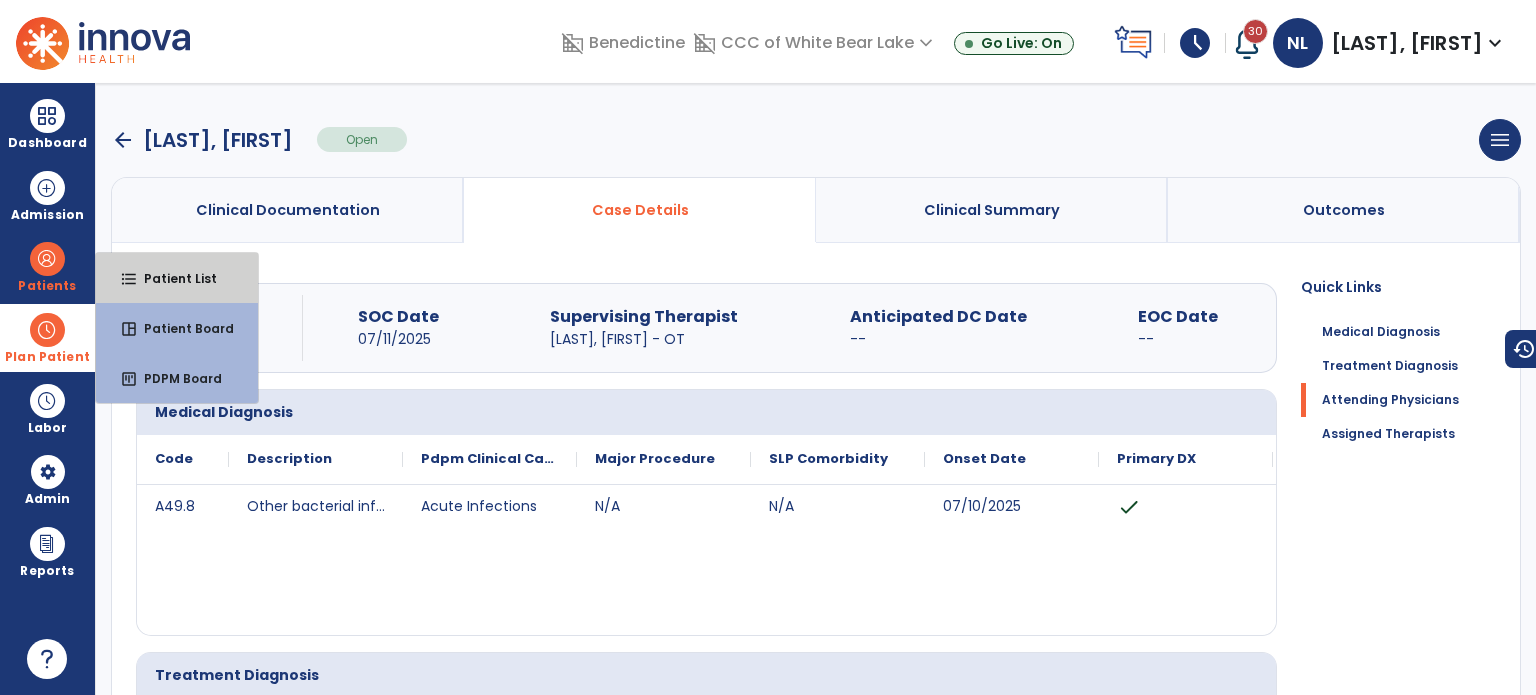 click on "Patient List" at bounding box center (172, 278) 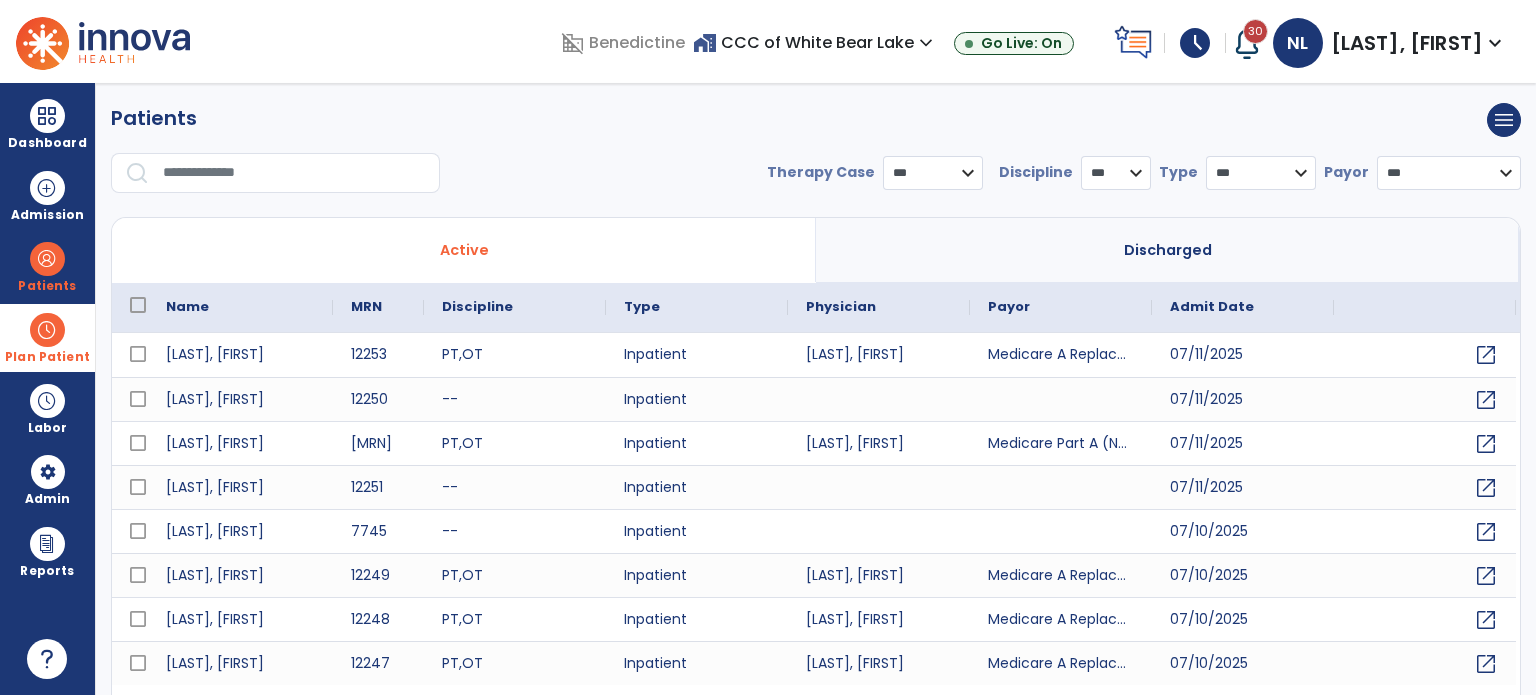 click on "**********" at bounding box center [816, 156] 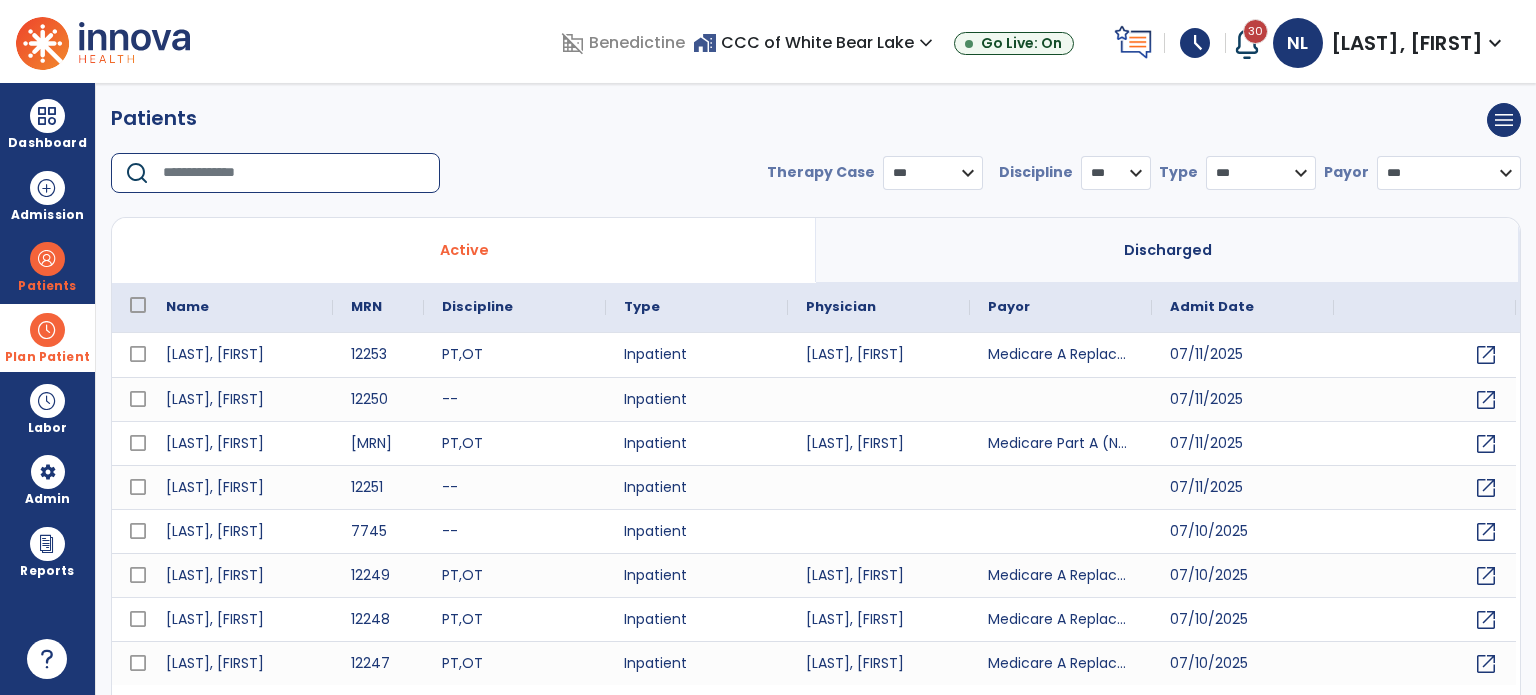 click at bounding box center [294, 173] 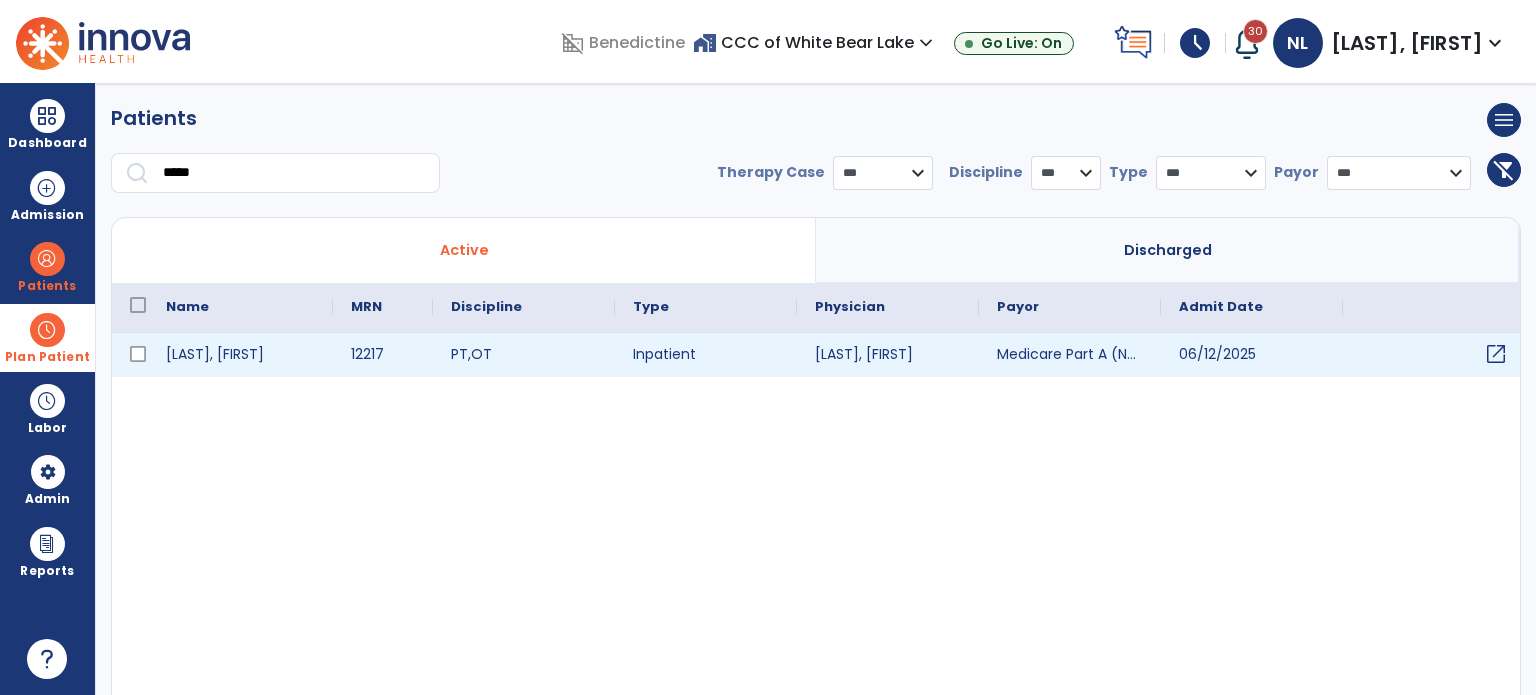 click on "open_in_new" at bounding box center (1496, 354) 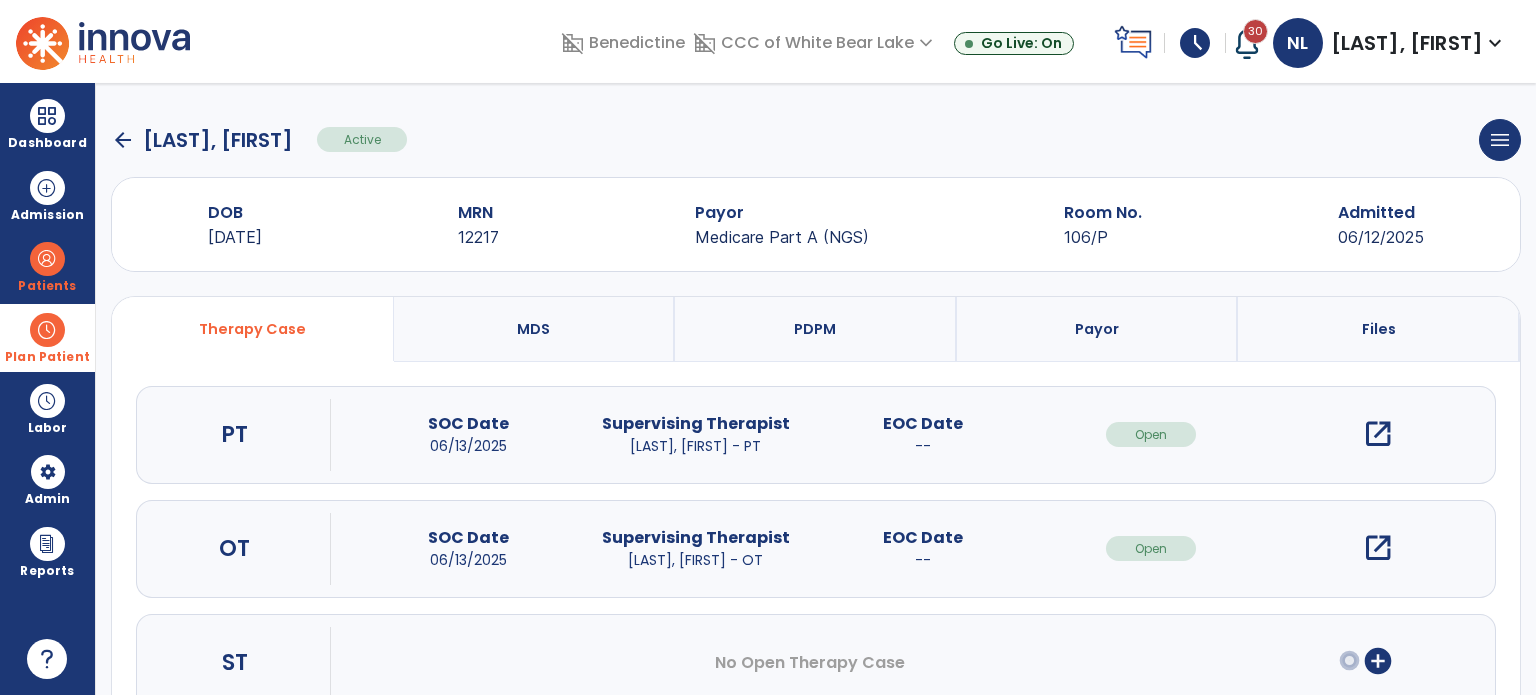 click on "open_in_new" at bounding box center [1378, 434] 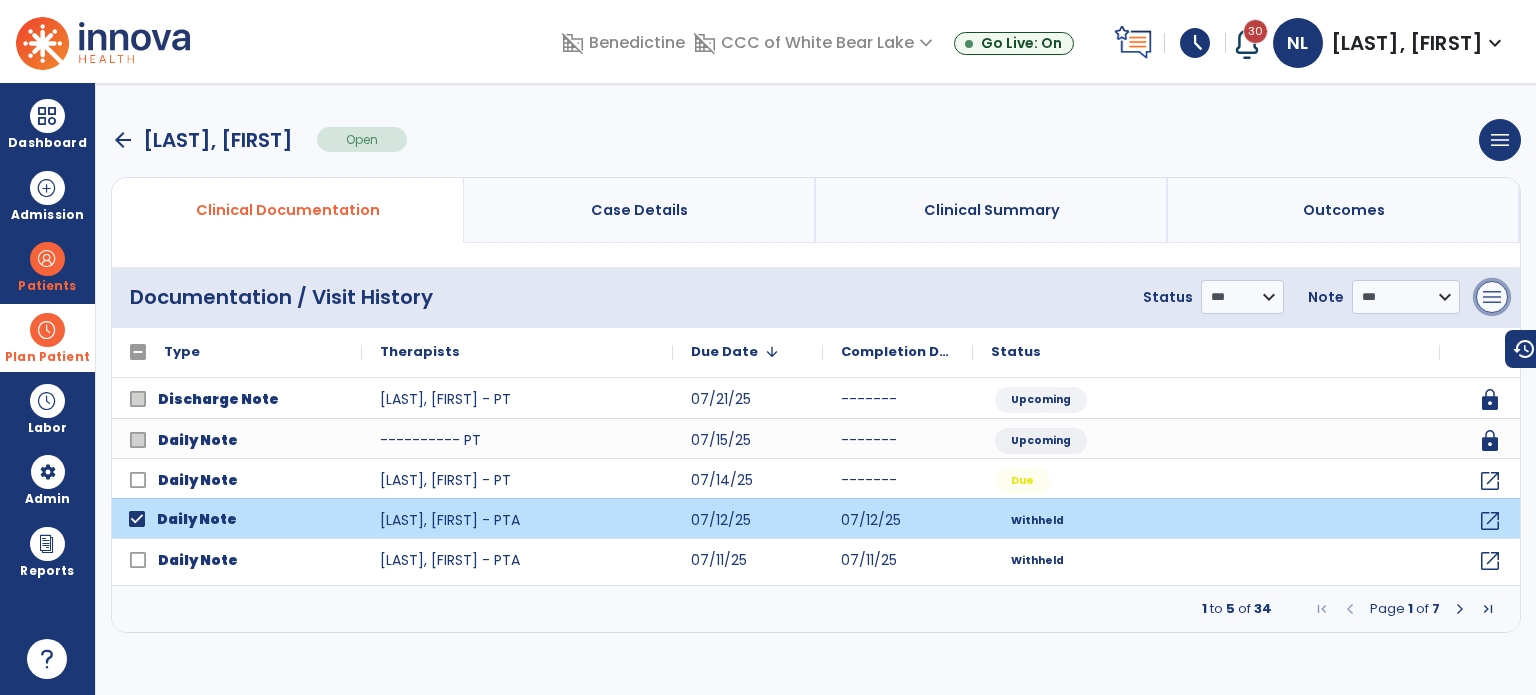 click on "menu" at bounding box center (1492, 297) 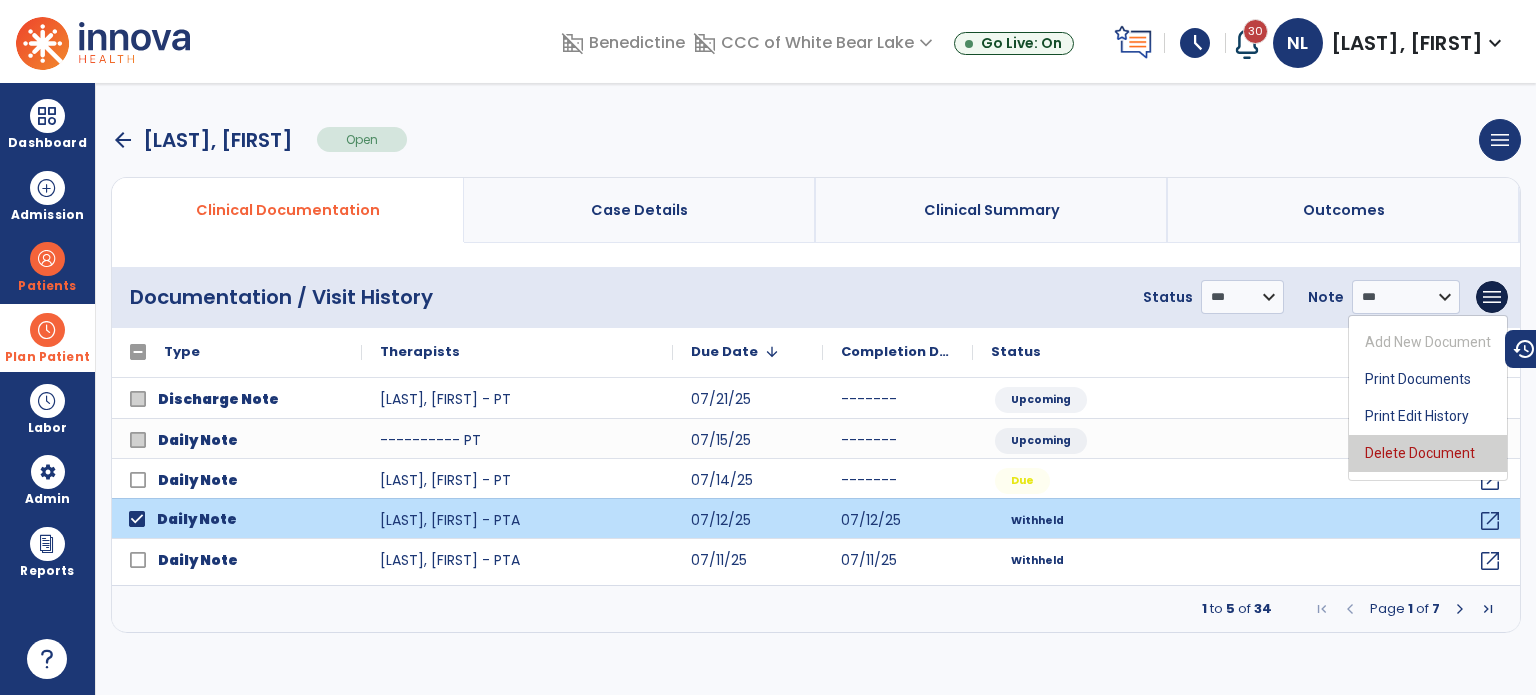 click on "Delete Document" at bounding box center (1428, 453) 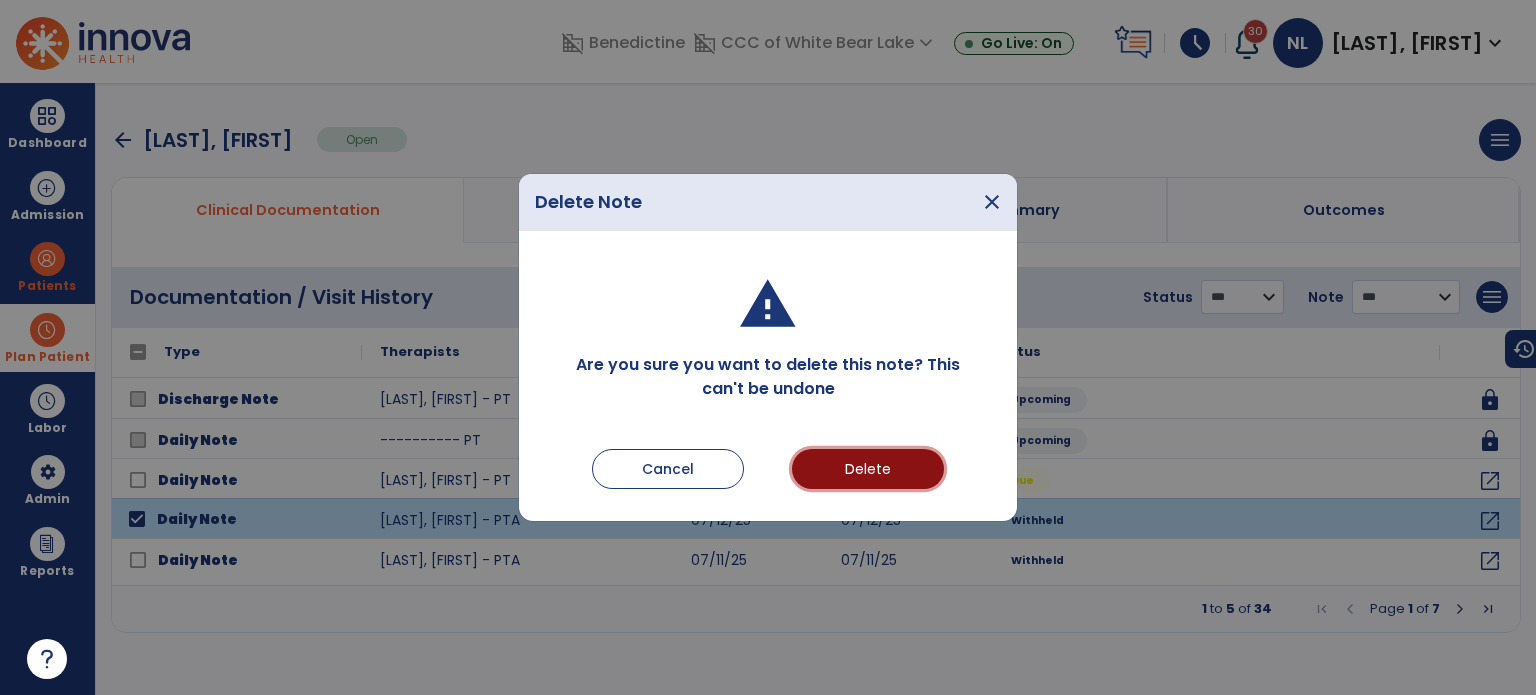 click on "Delete" at bounding box center (868, 469) 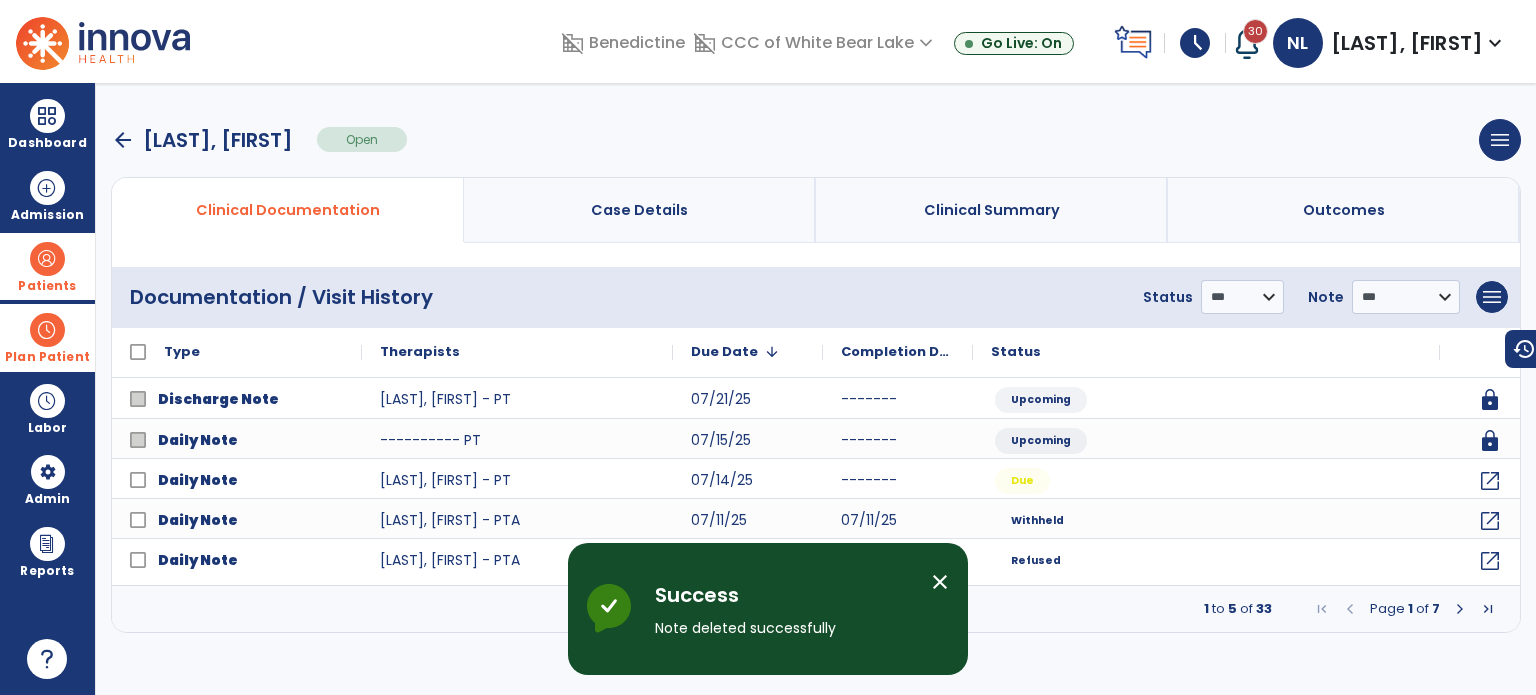 click at bounding box center [47, 259] 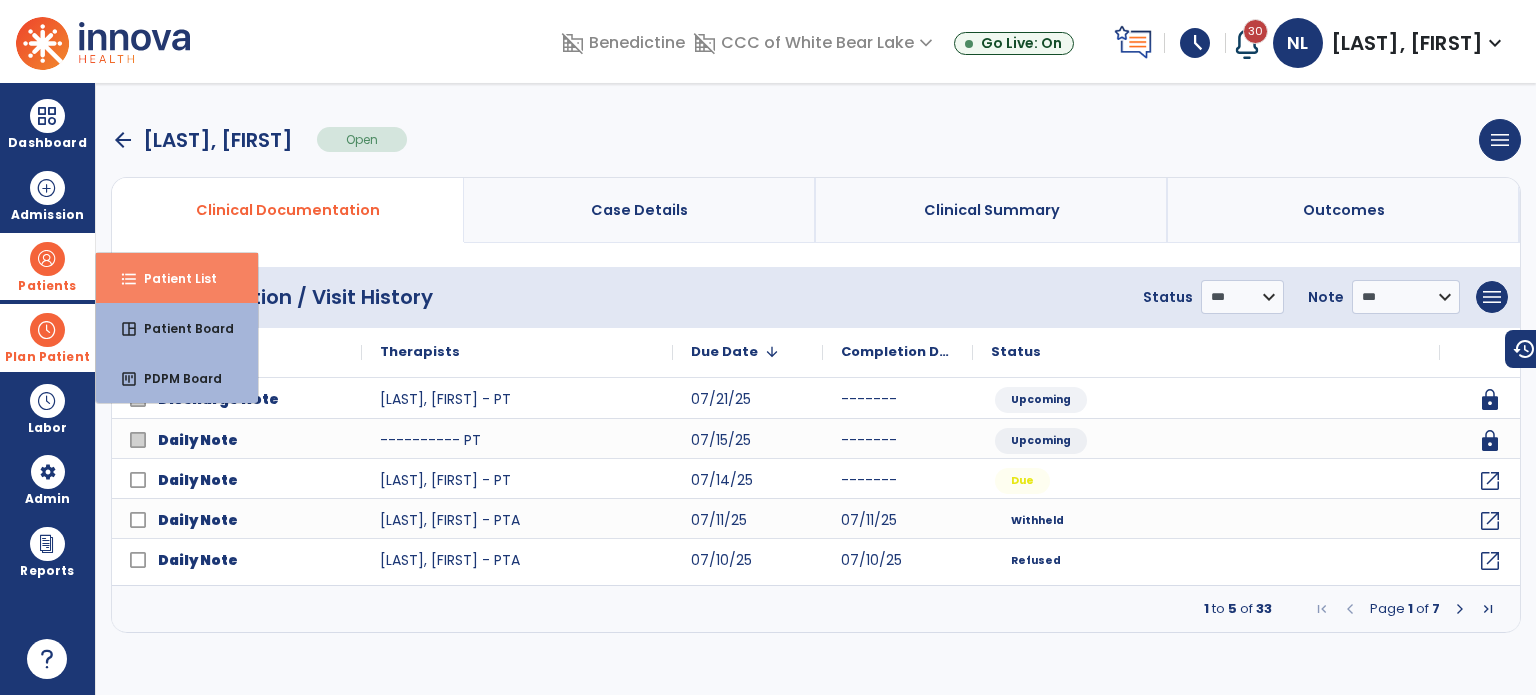 click on "Patient List" at bounding box center [172, 278] 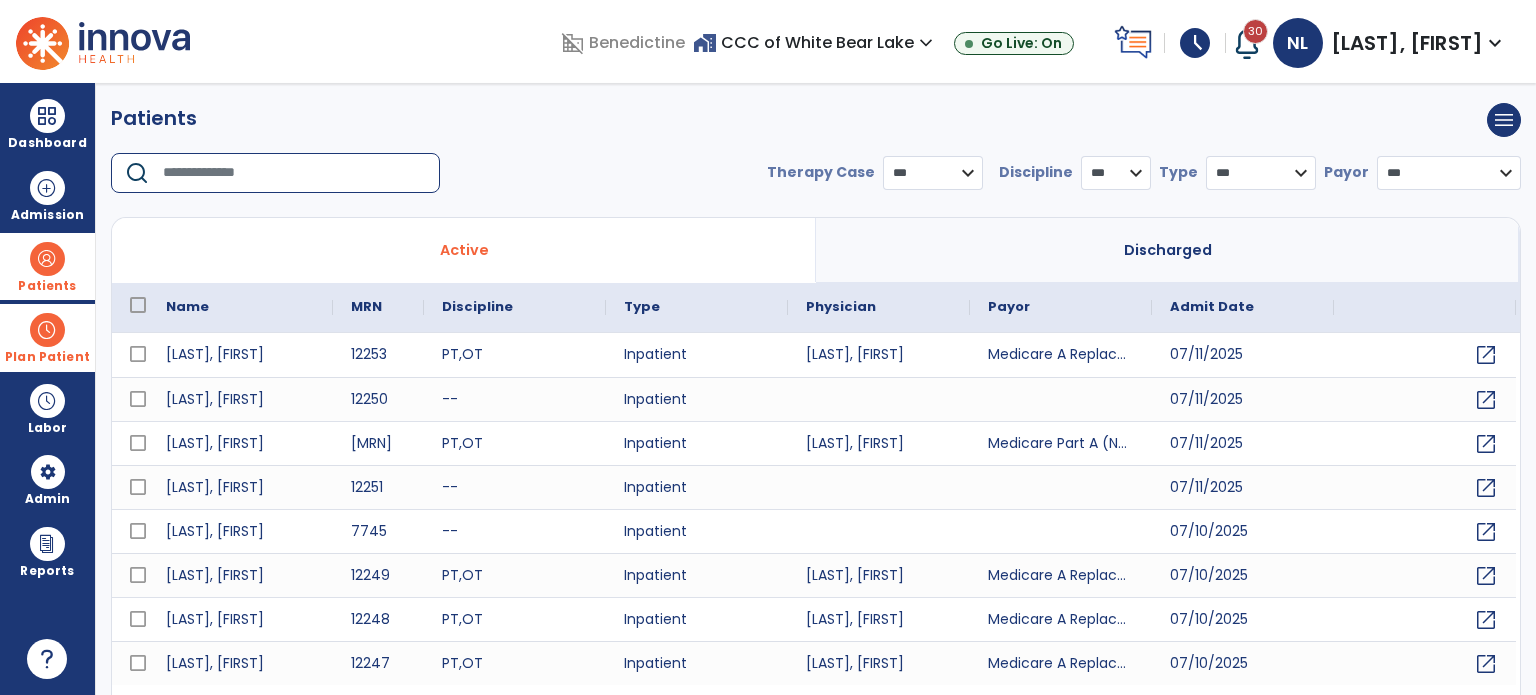 click at bounding box center [294, 173] 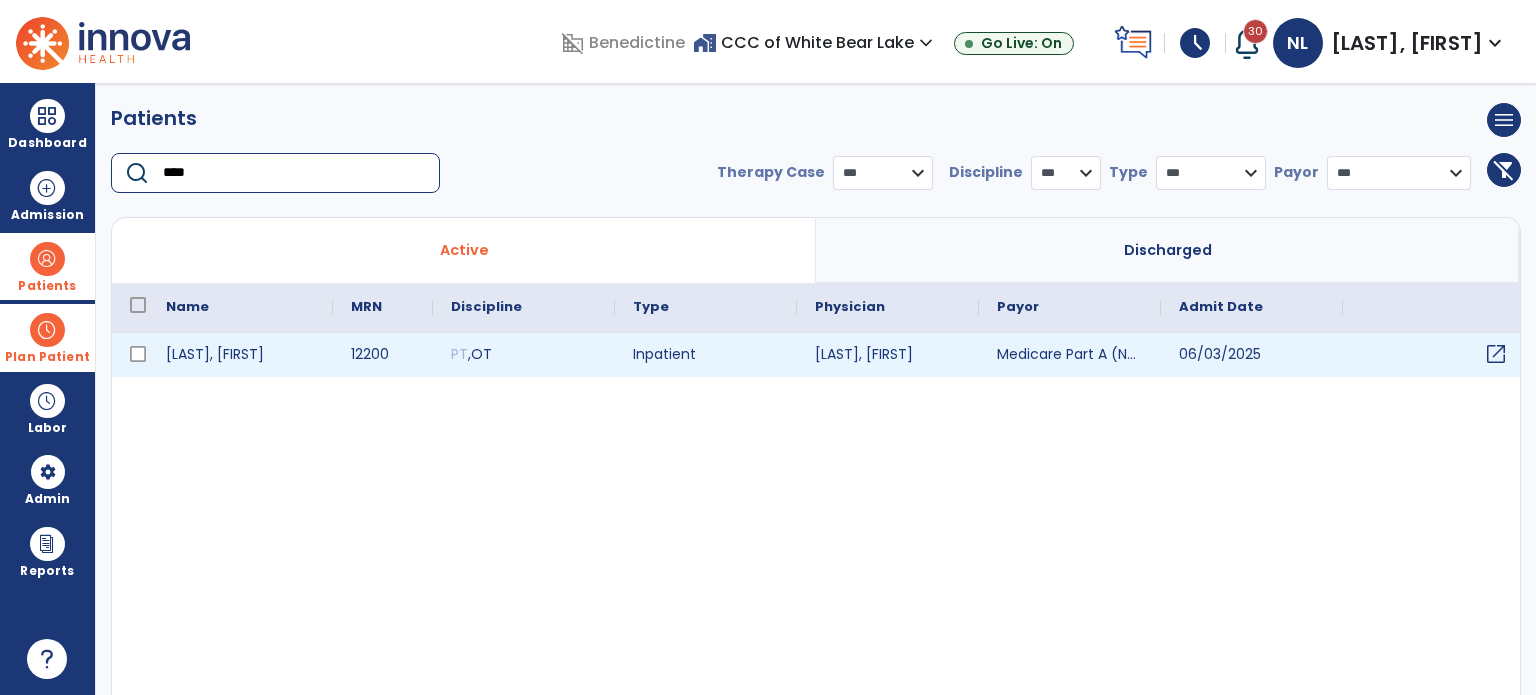 click on "open_in_new" at bounding box center [1496, 354] 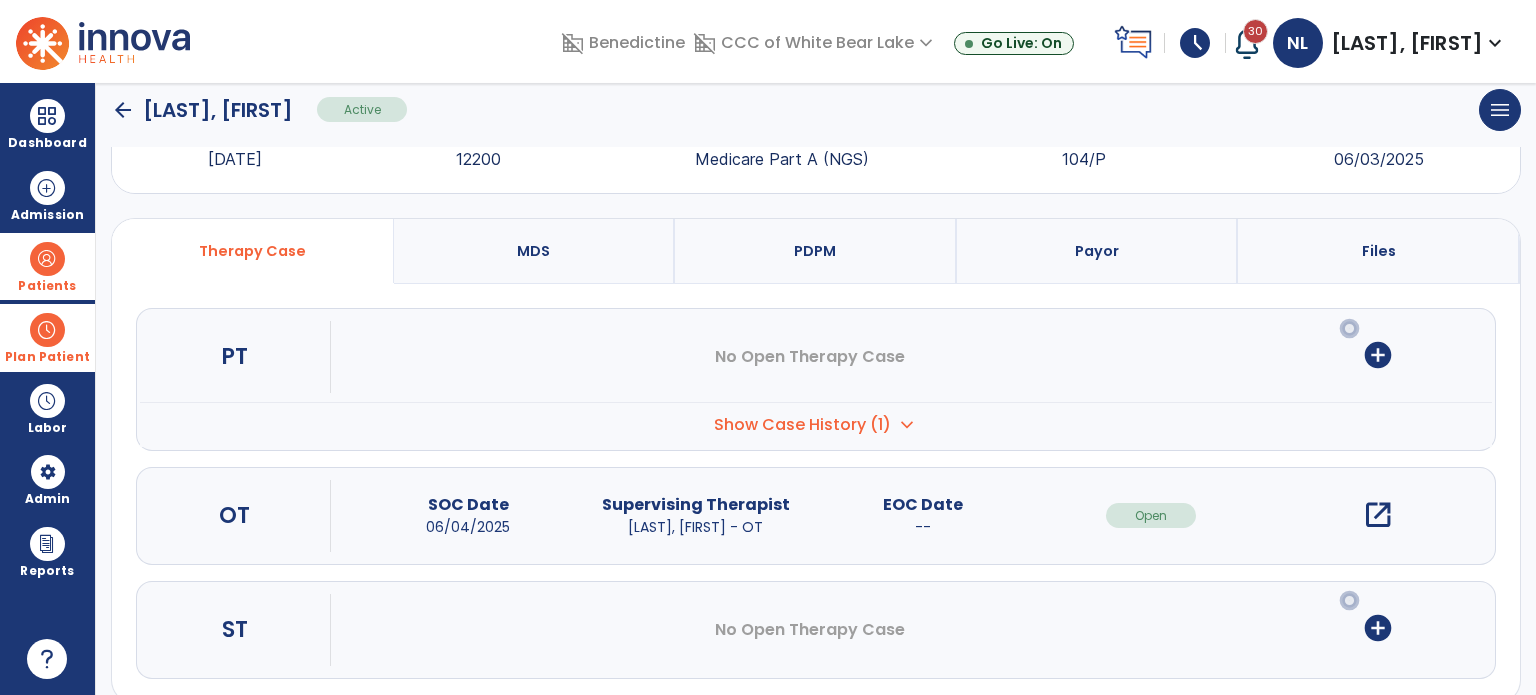 scroll, scrollTop: 107, scrollLeft: 0, axis: vertical 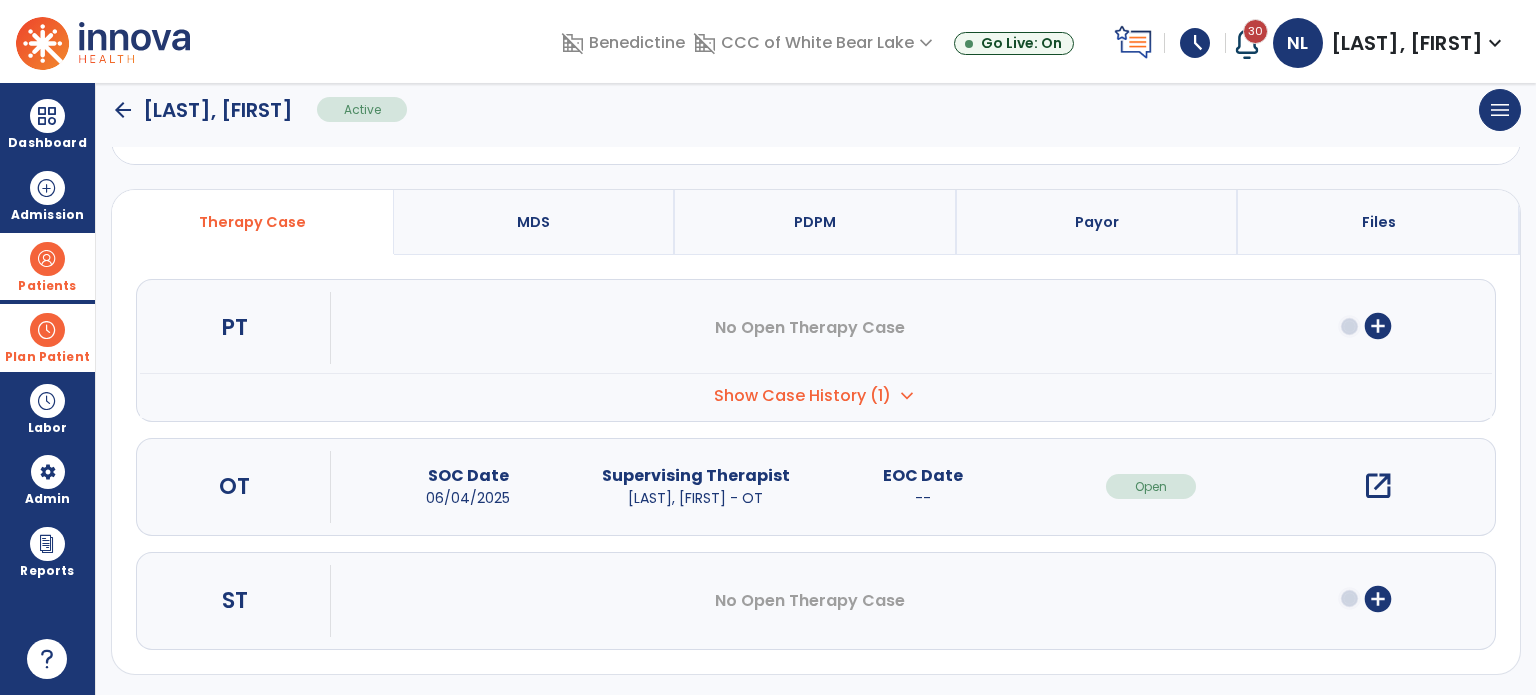 click on "expand_more" at bounding box center [907, 396] 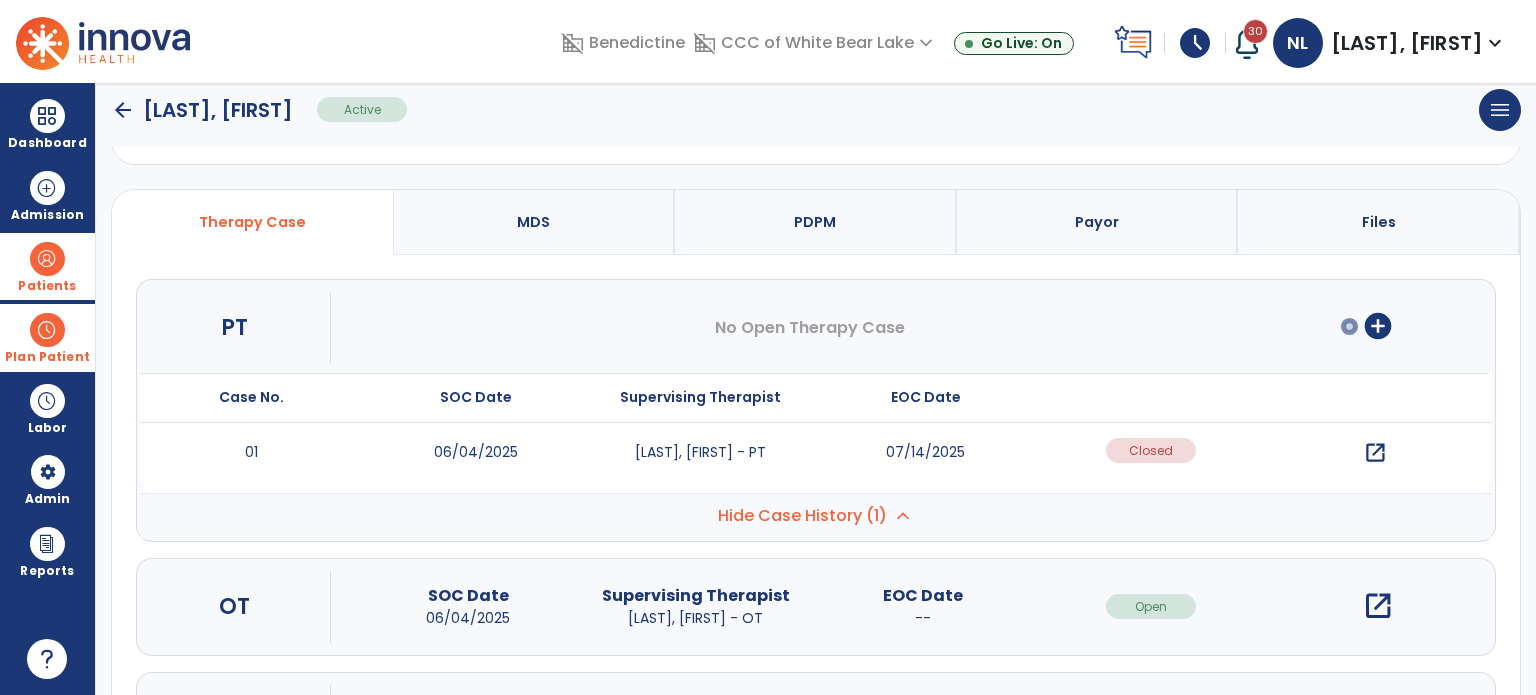 click on "open_in_new" at bounding box center (1375, 453) 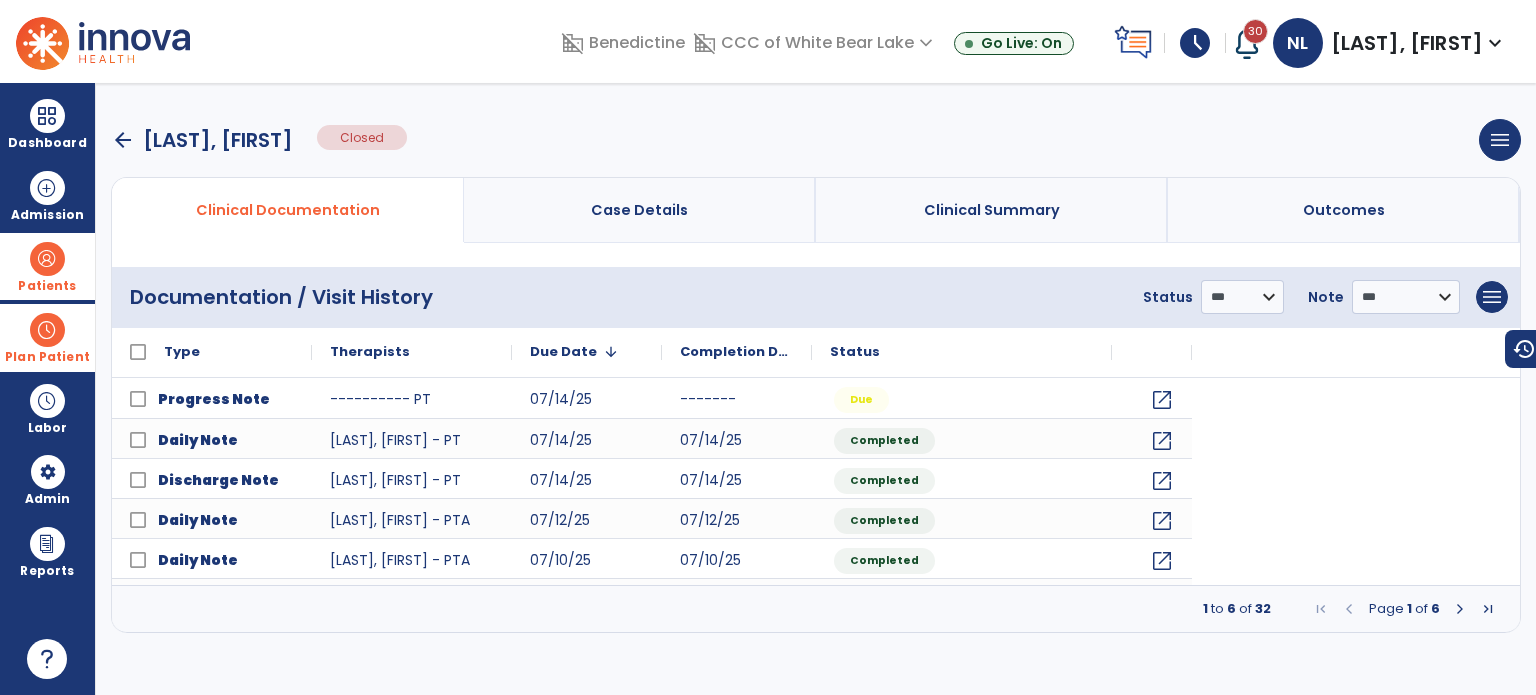 scroll, scrollTop: 0, scrollLeft: 0, axis: both 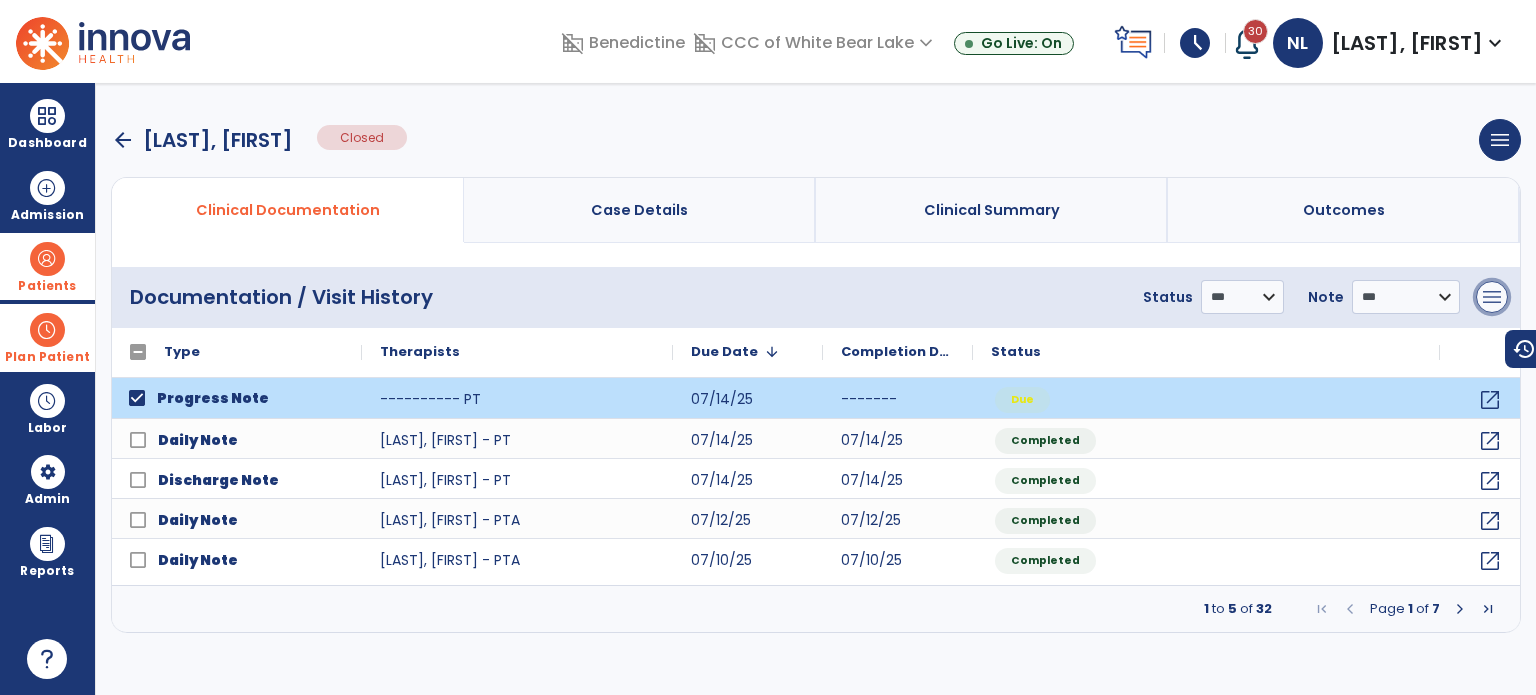 click on "menu" at bounding box center (1492, 297) 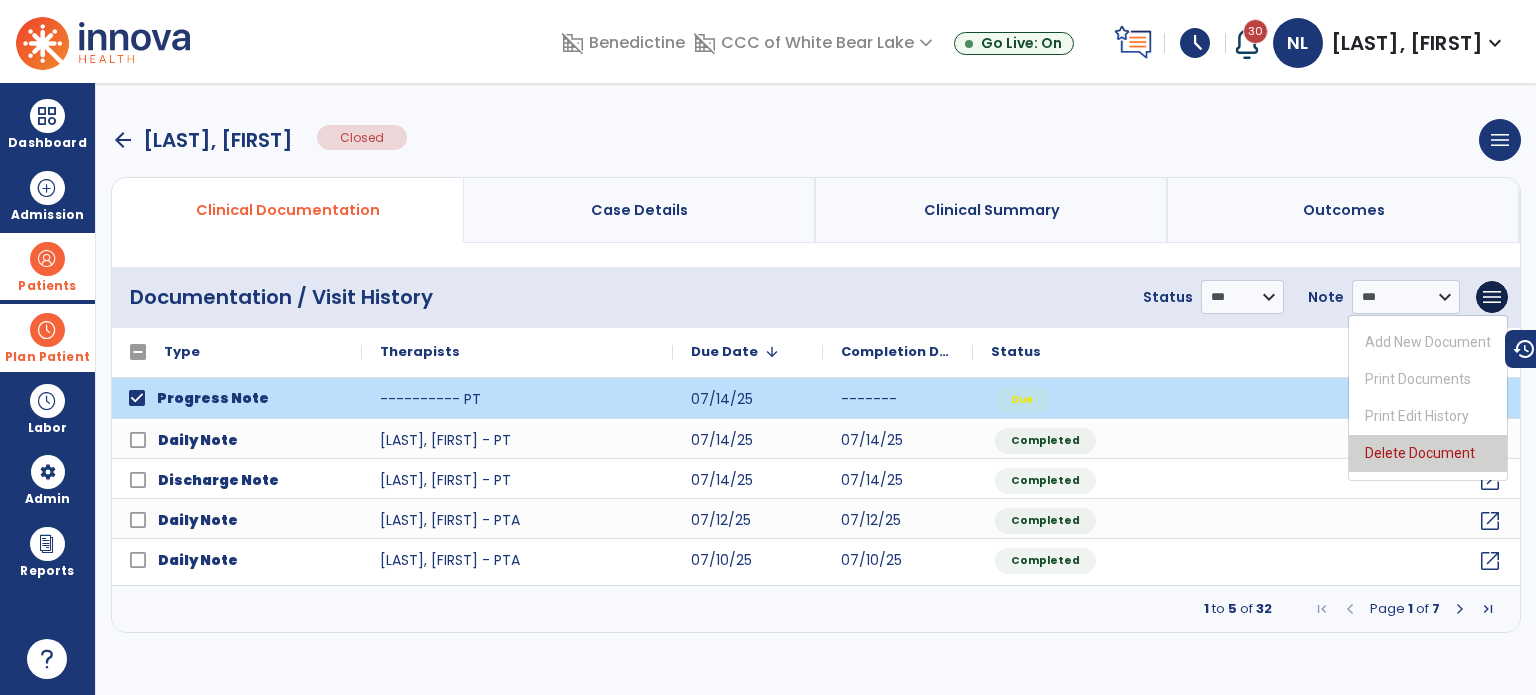 click on "Delete Document" at bounding box center (1428, 453) 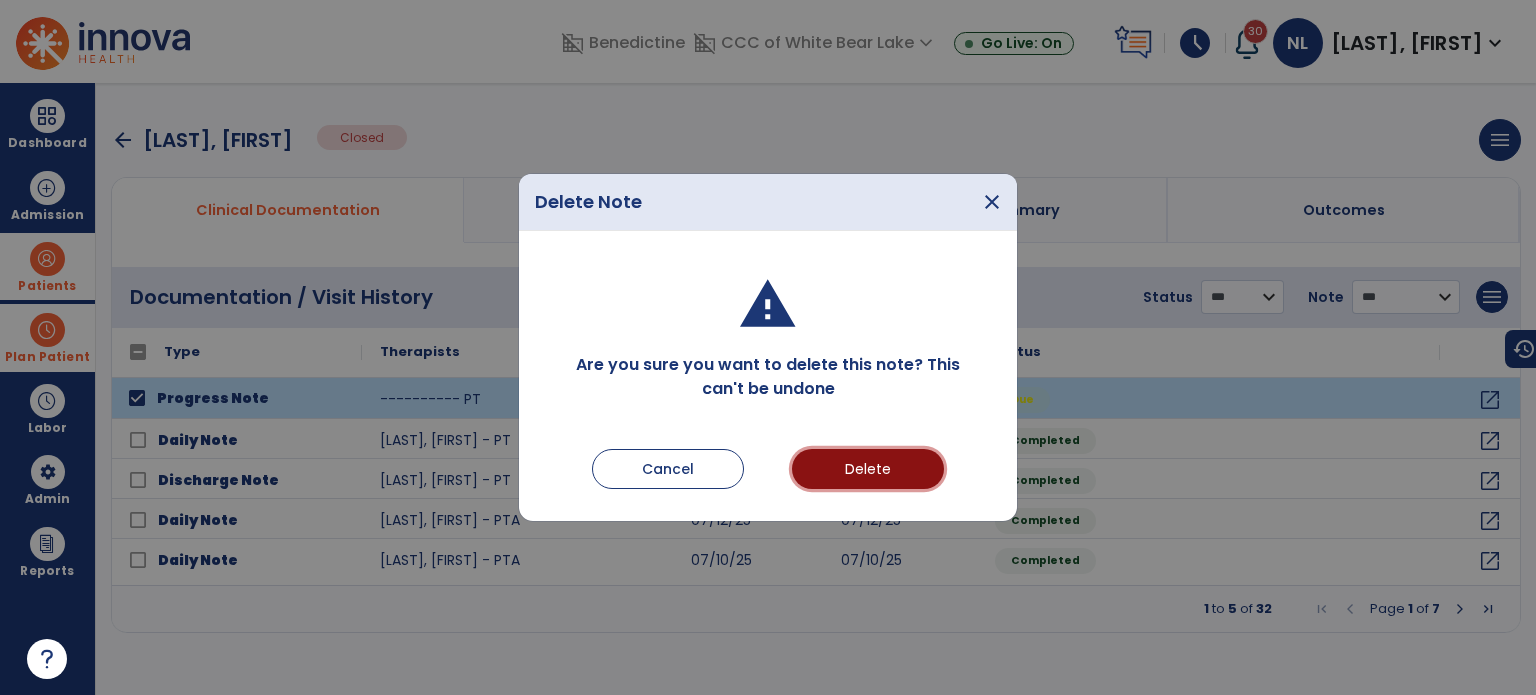 click on "Delete" at bounding box center (868, 469) 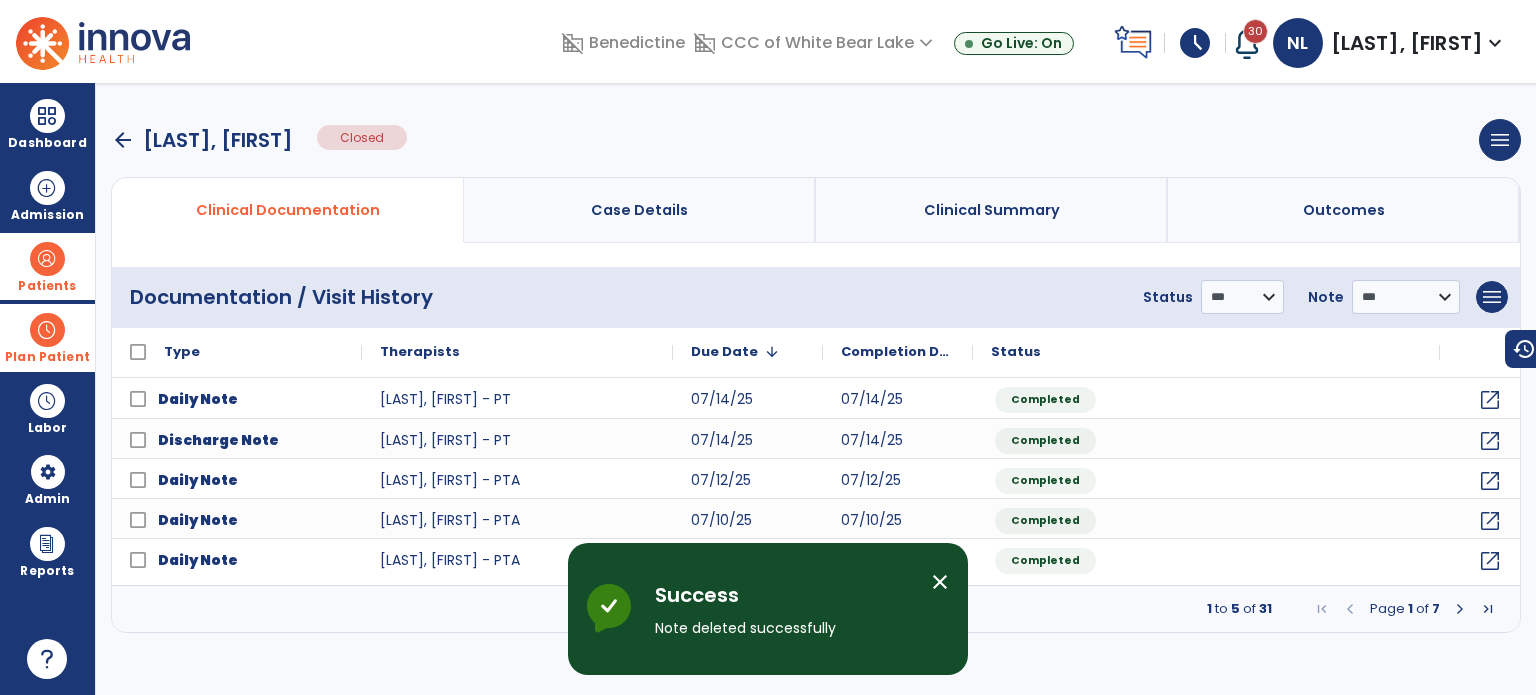click on "arrow_back" at bounding box center (123, 140) 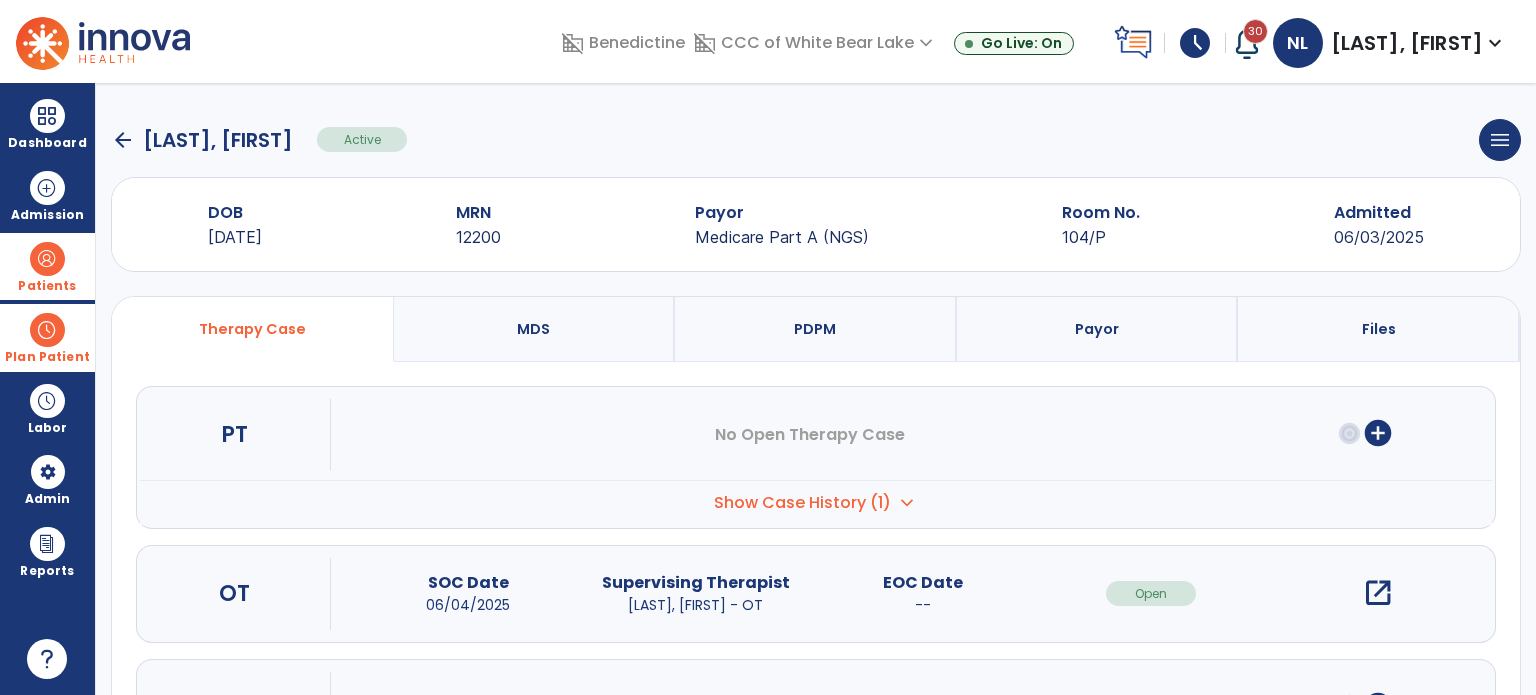 click on "open_in_new" at bounding box center [1378, 593] 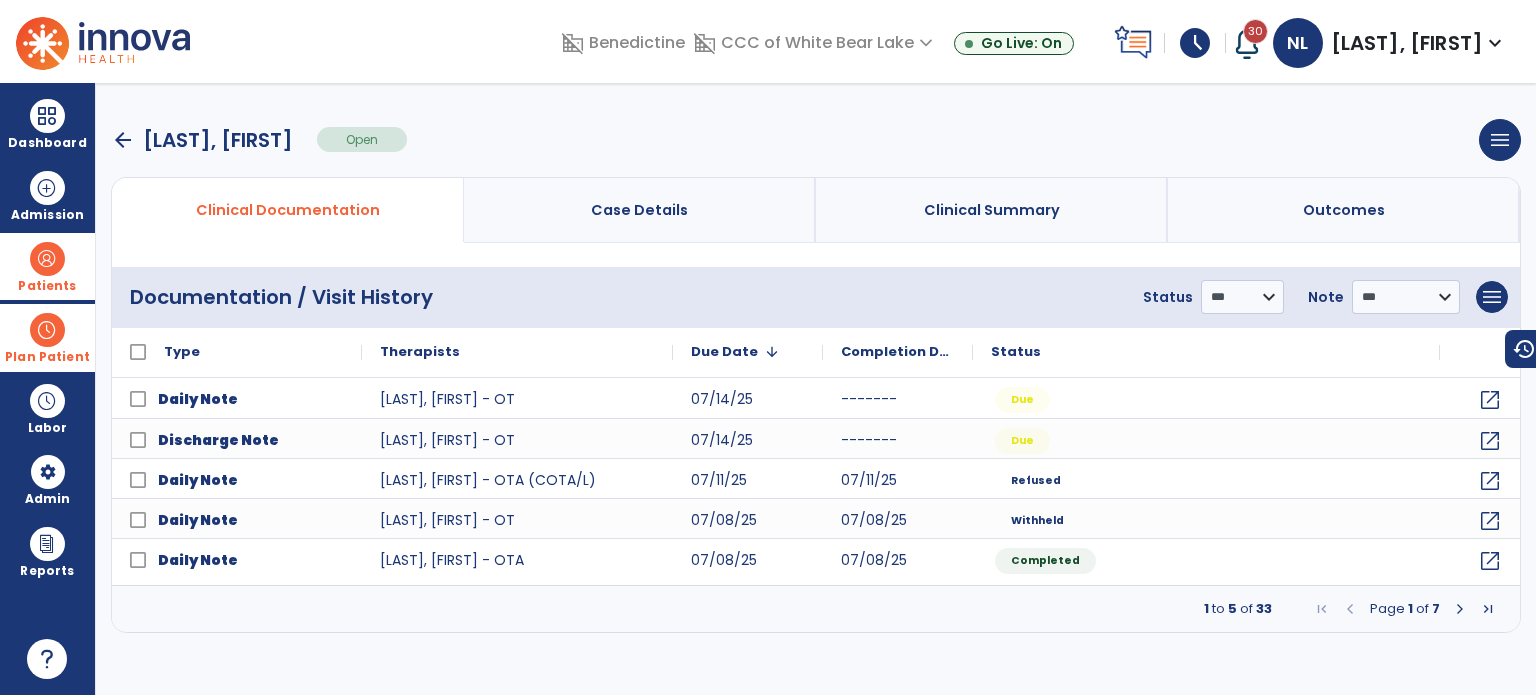 click on "Patients" at bounding box center [47, 266] 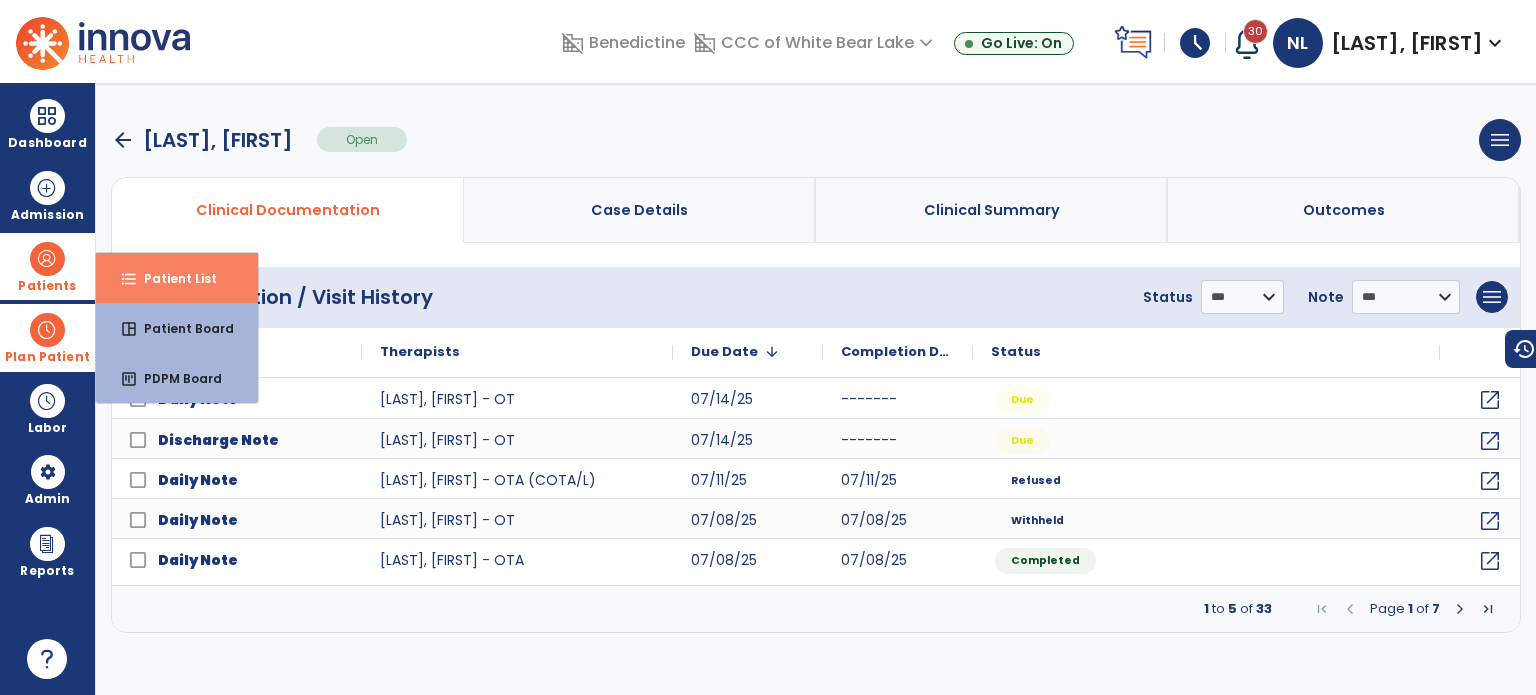 click on "Patient List" at bounding box center (172, 278) 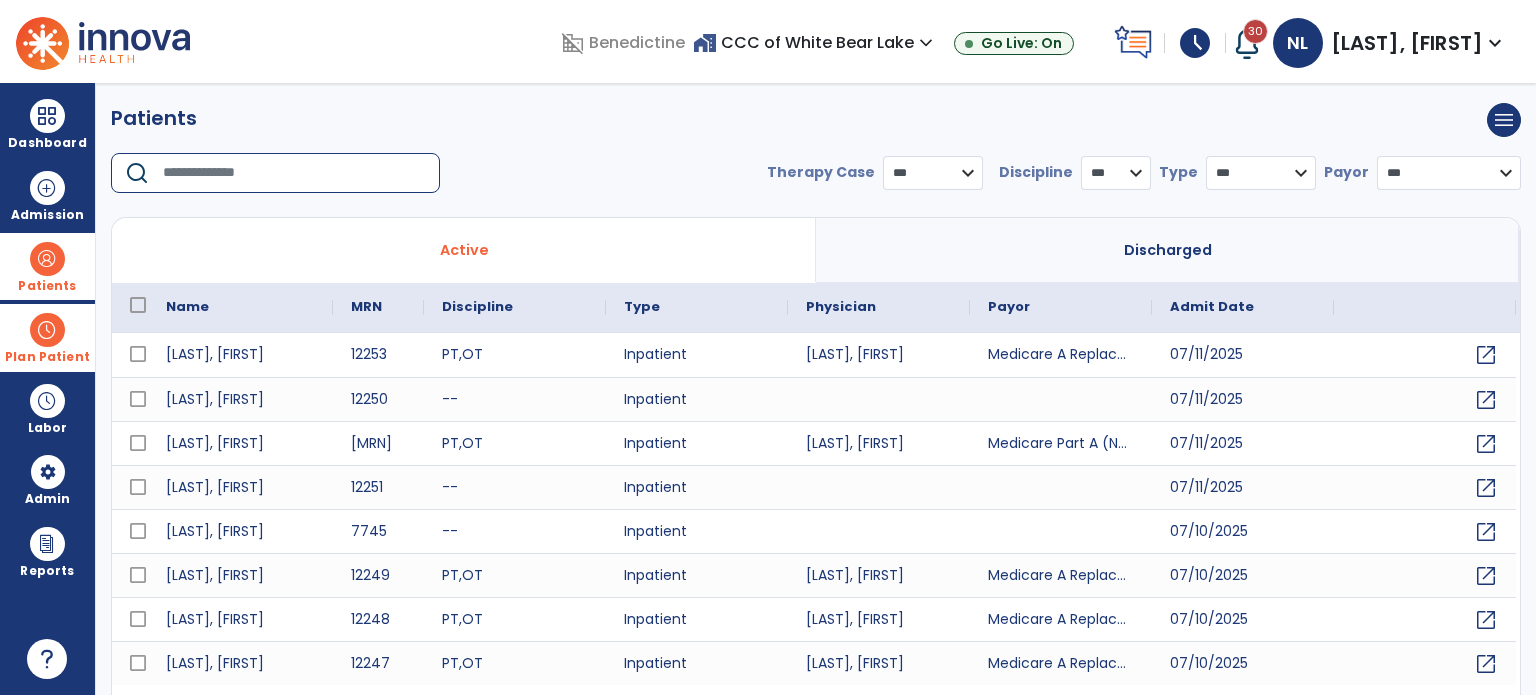 click at bounding box center (294, 173) 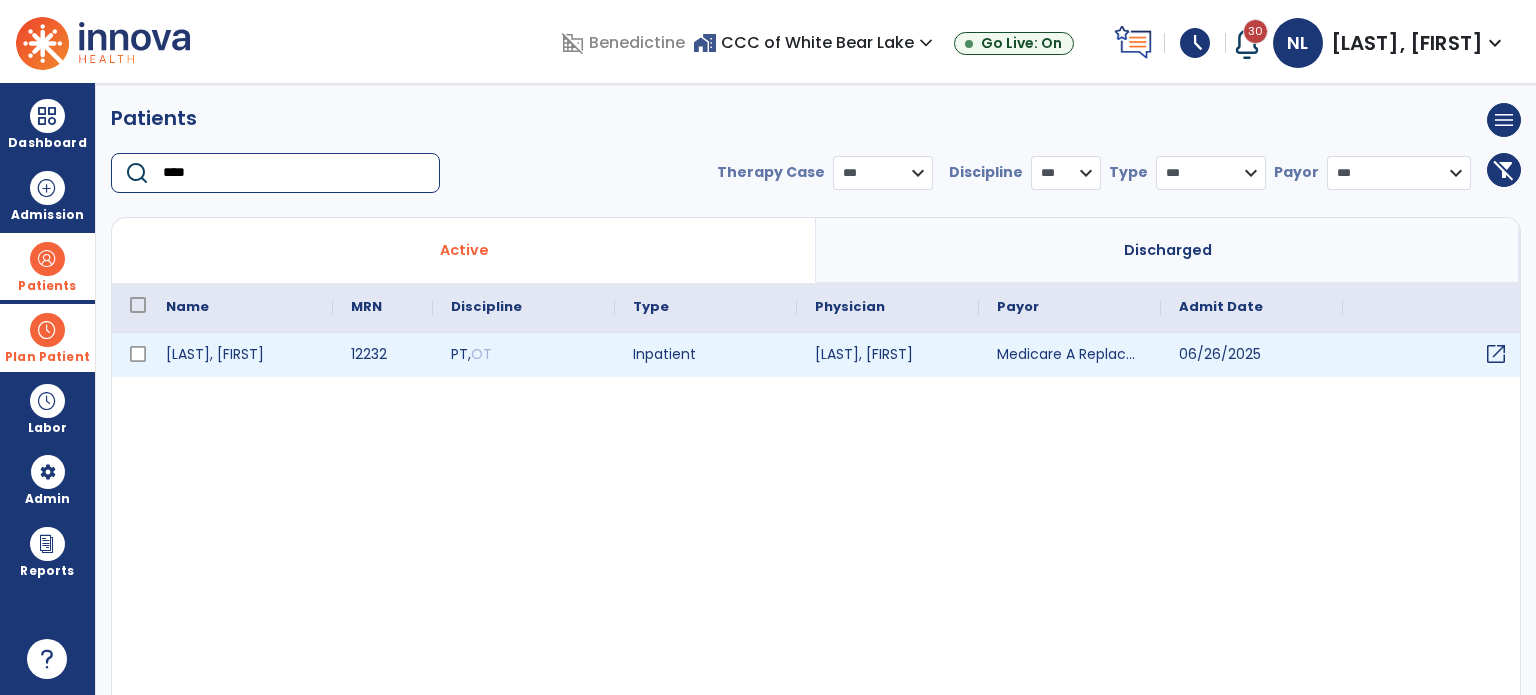 click on "open_in_new" at bounding box center [1496, 354] 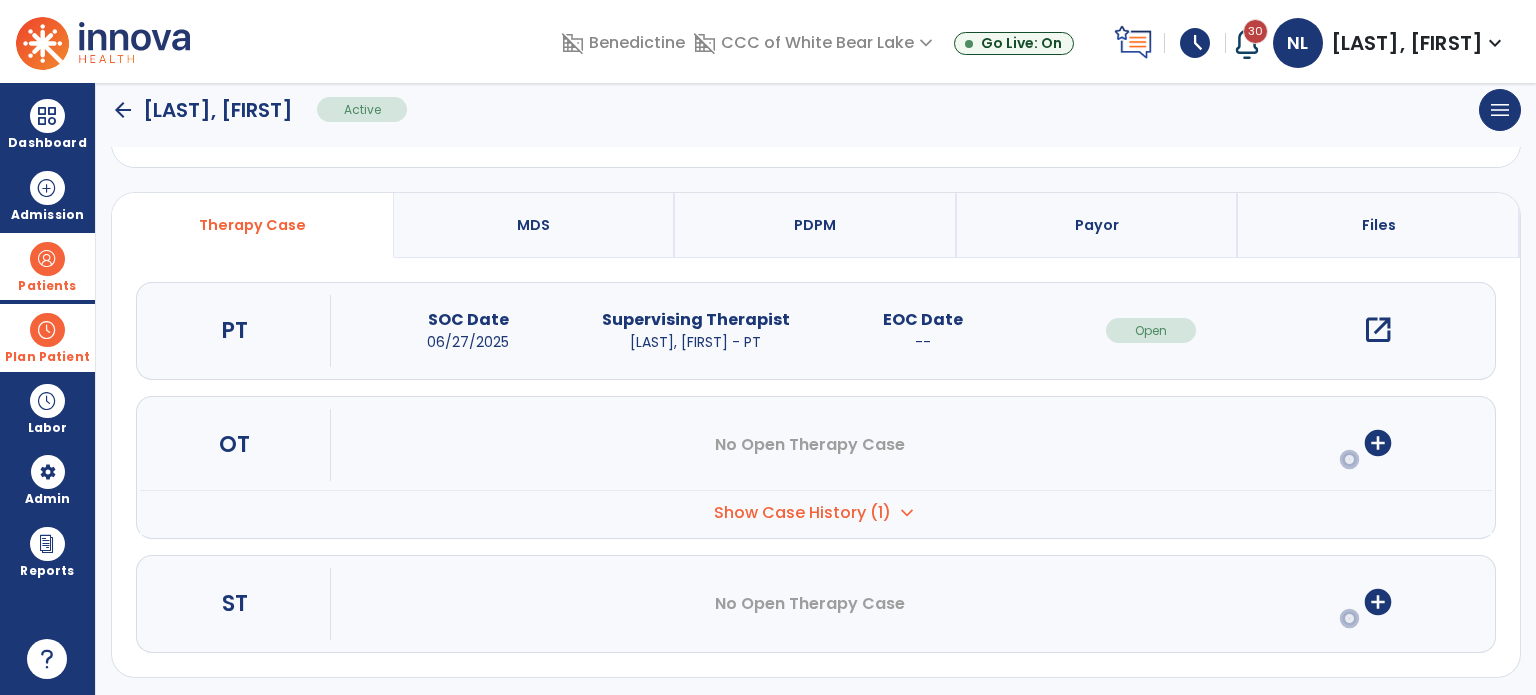 scroll, scrollTop: 107, scrollLeft: 0, axis: vertical 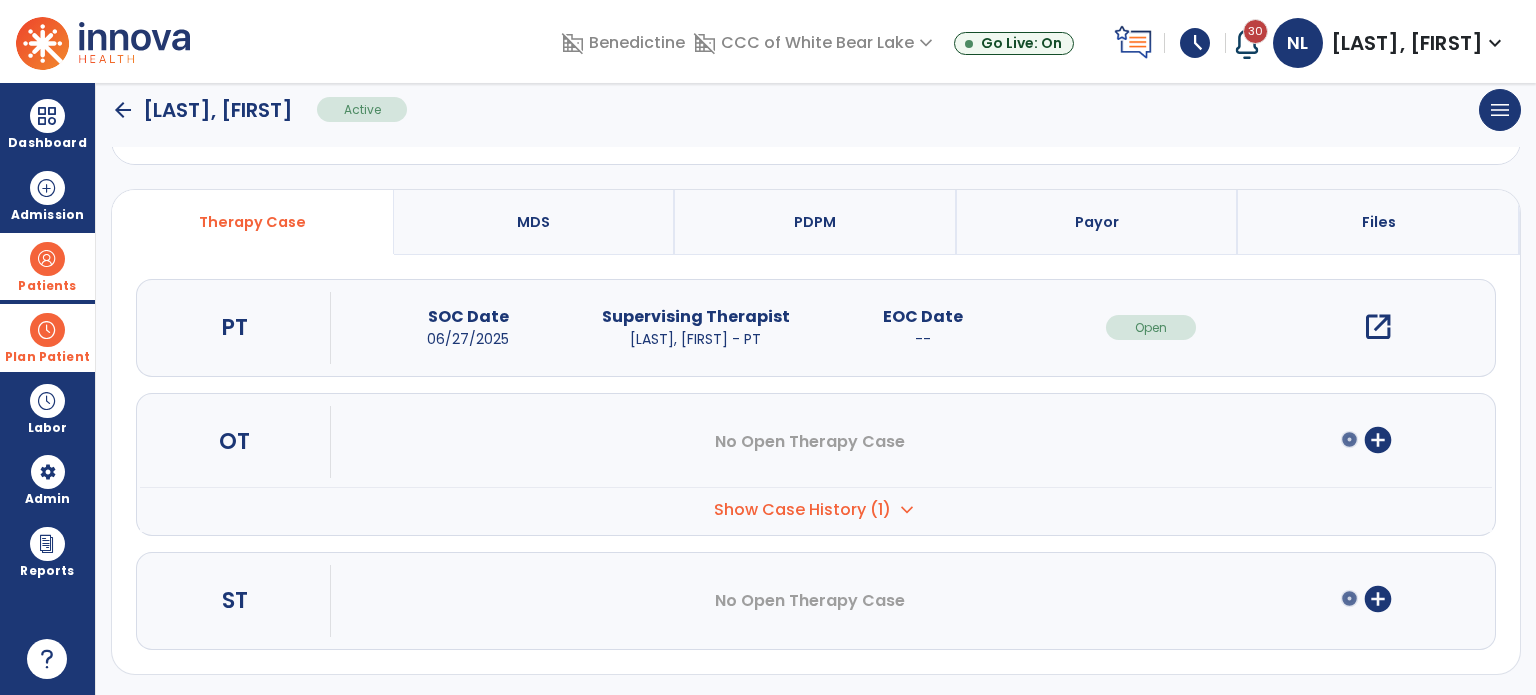 click on "Show Case History (1)" at bounding box center (802, 510) 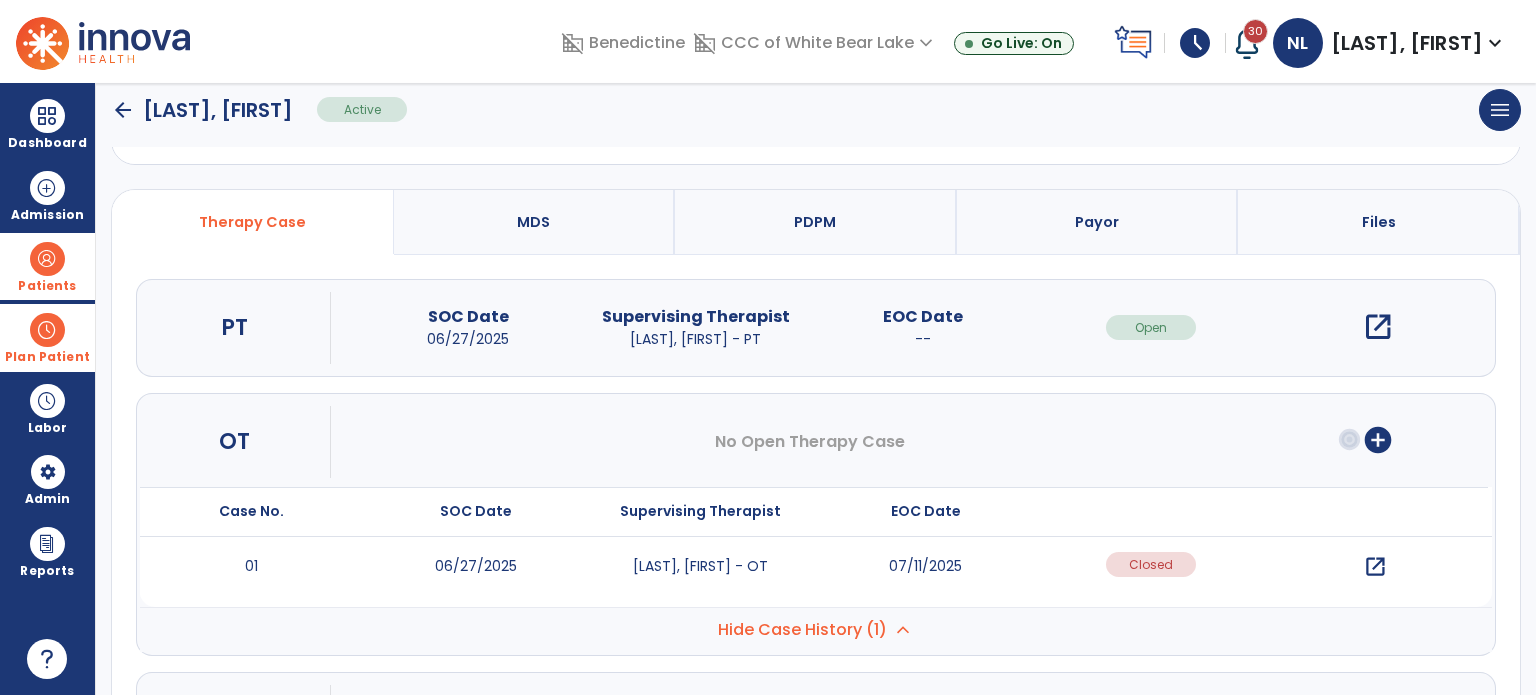 click on "open_in_new" at bounding box center [1375, 567] 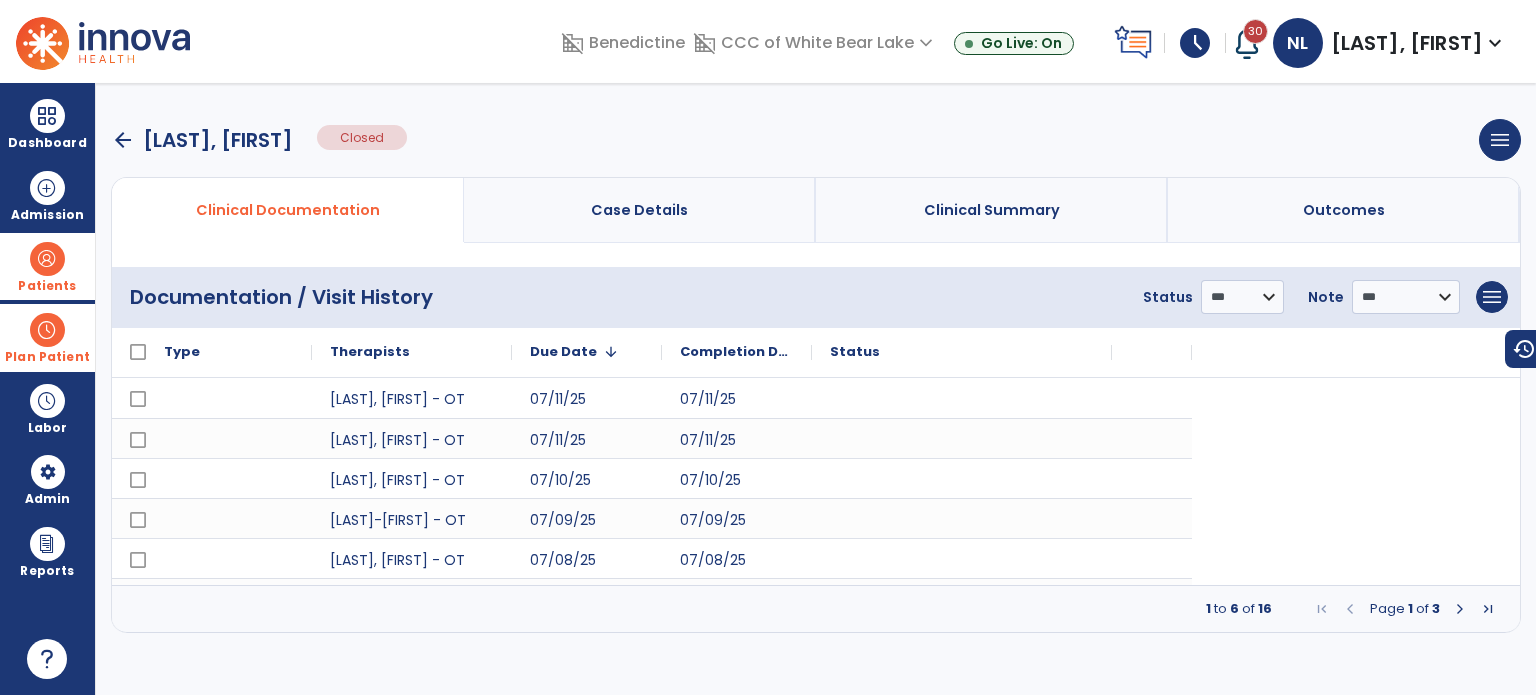 scroll, scrollTop: 0, scrollLeft: 0, axis: both 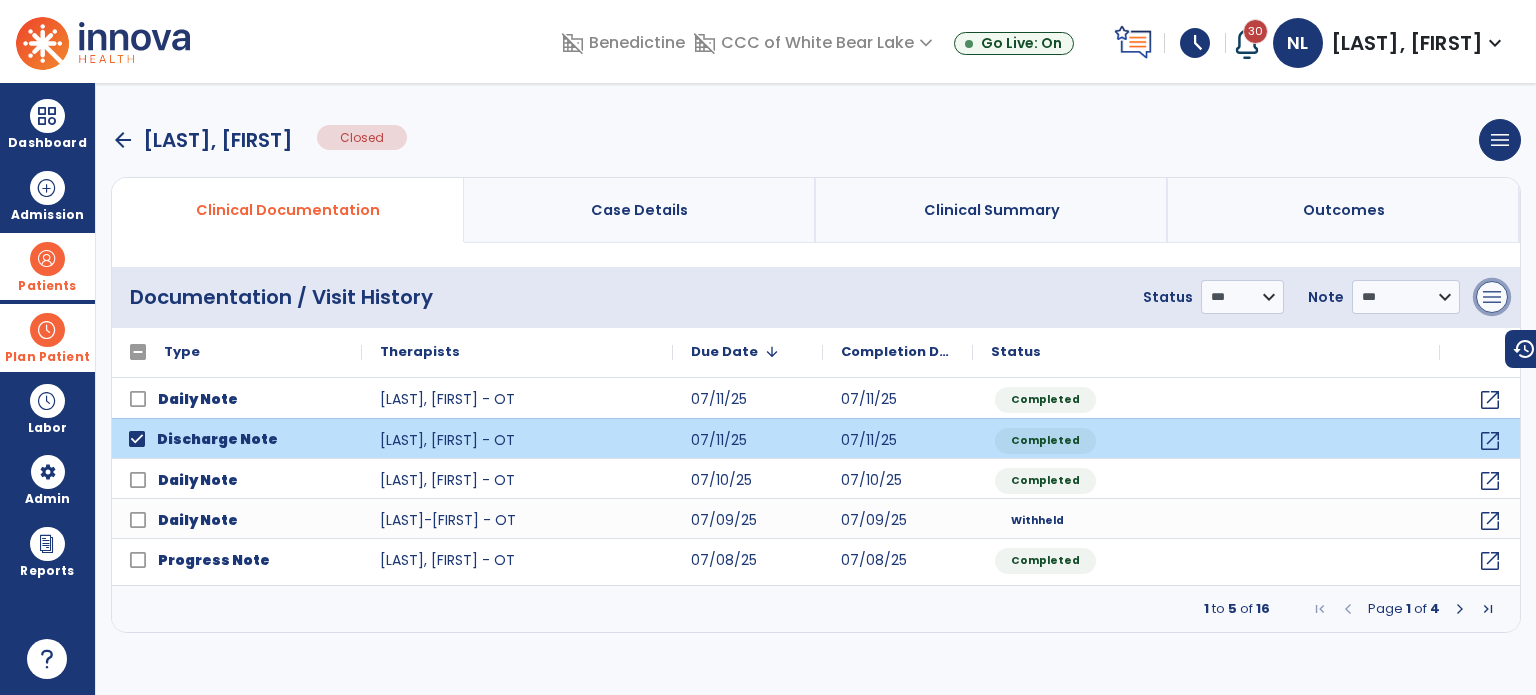 click on "menu" at bounding box center (1492, 297) 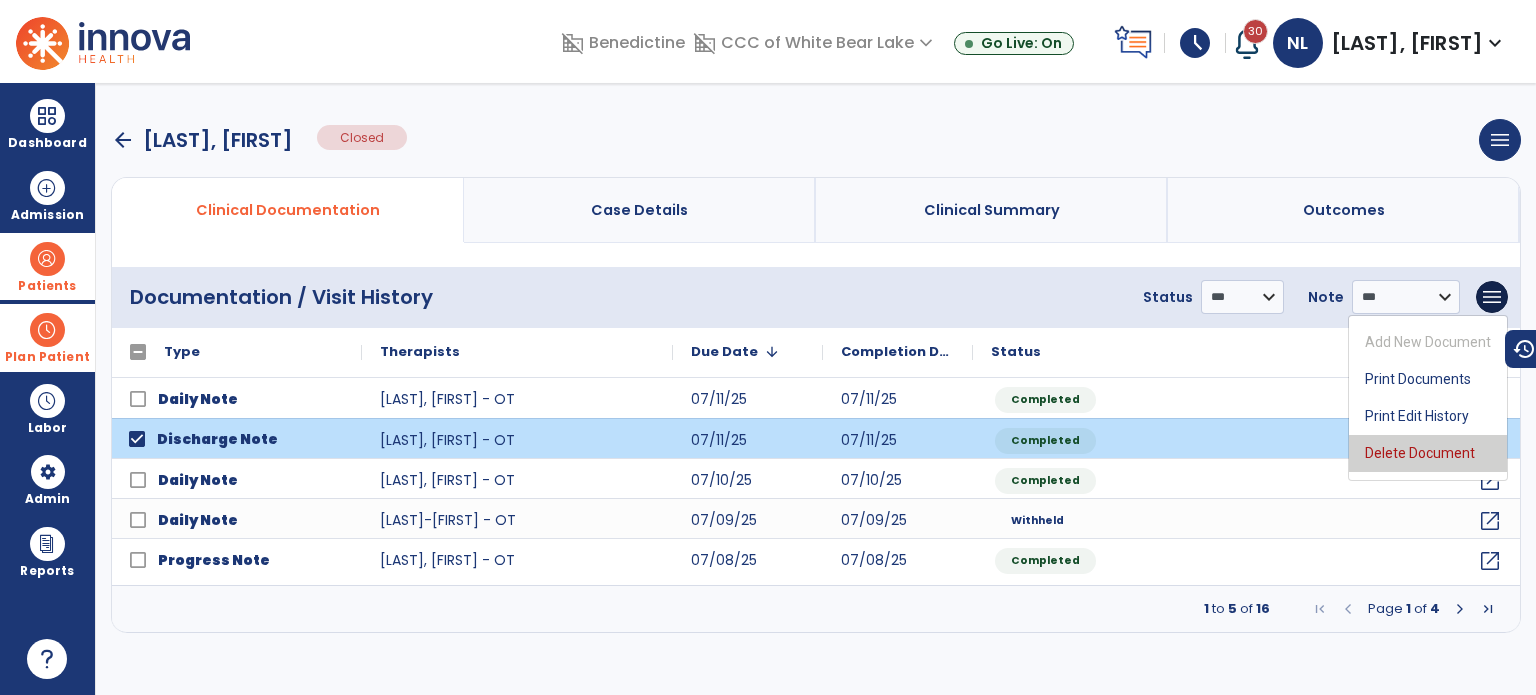 click on "Delete Document" at bounding box center [1428, 453] 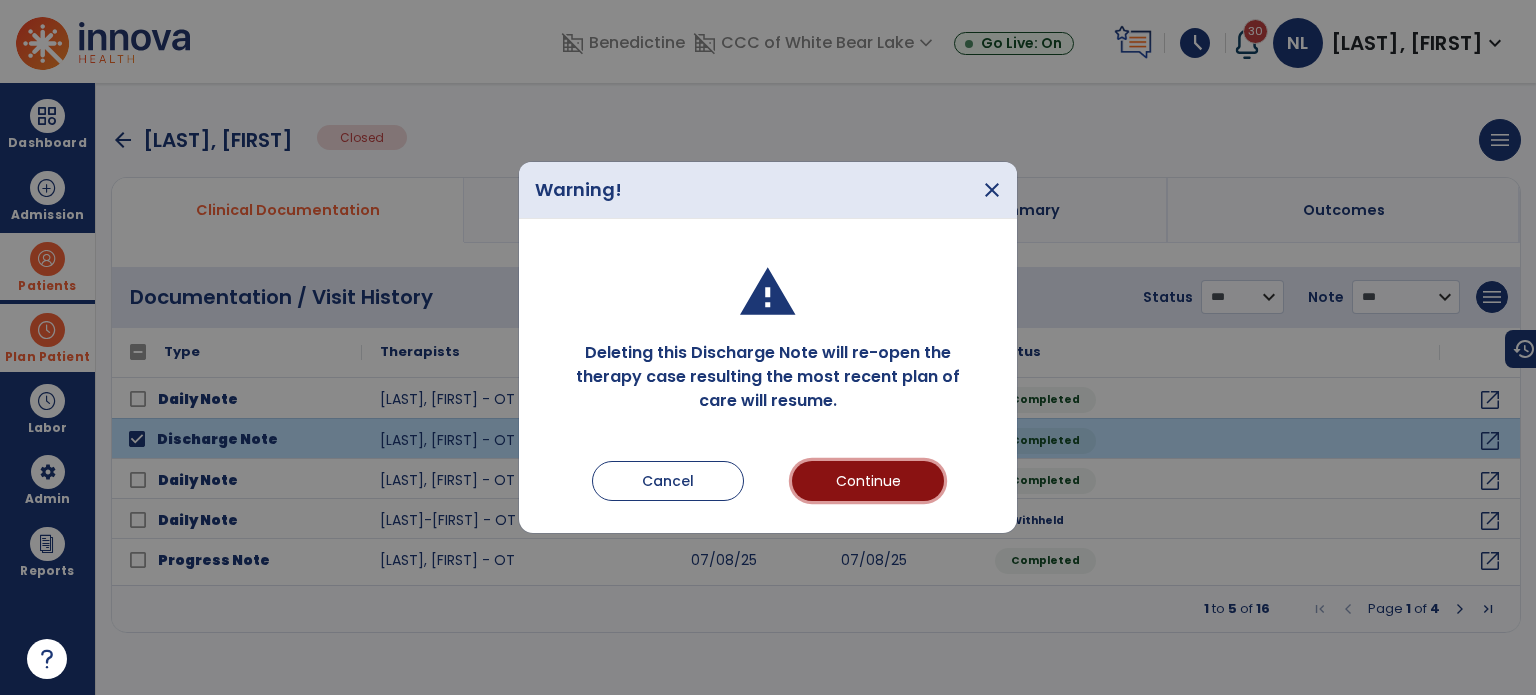 click on "Continue" at bounding box center [868, 481] 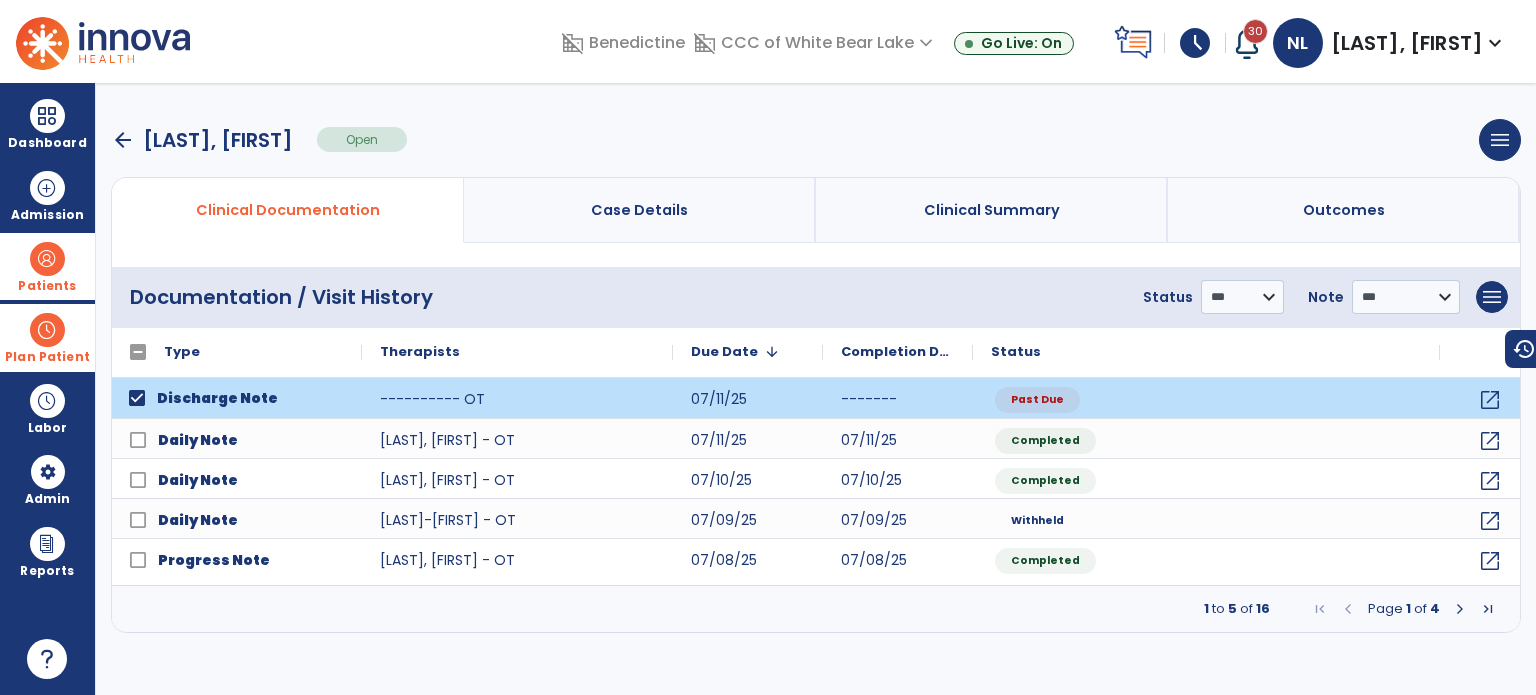click at bounding box center (47, 330) 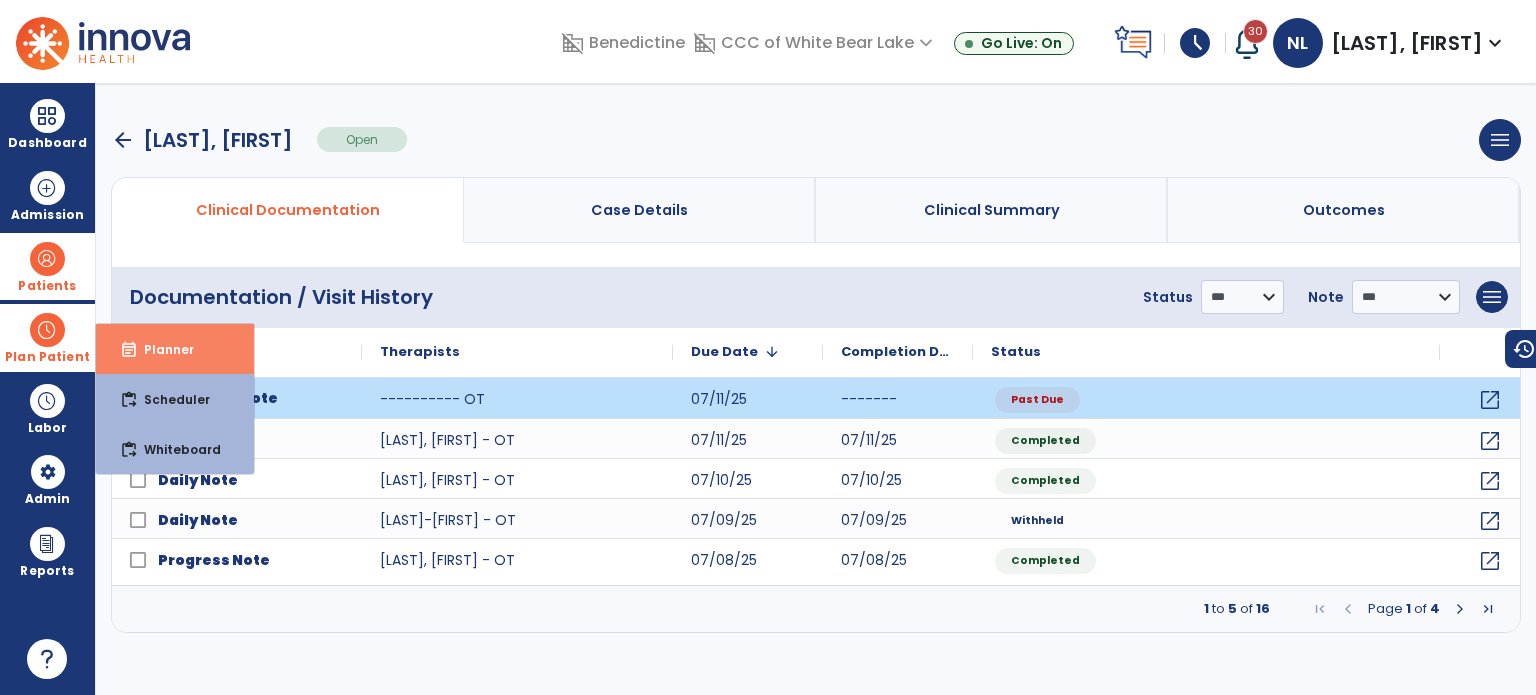 click on "event_note  Planner" at bounding box center (175, 349) 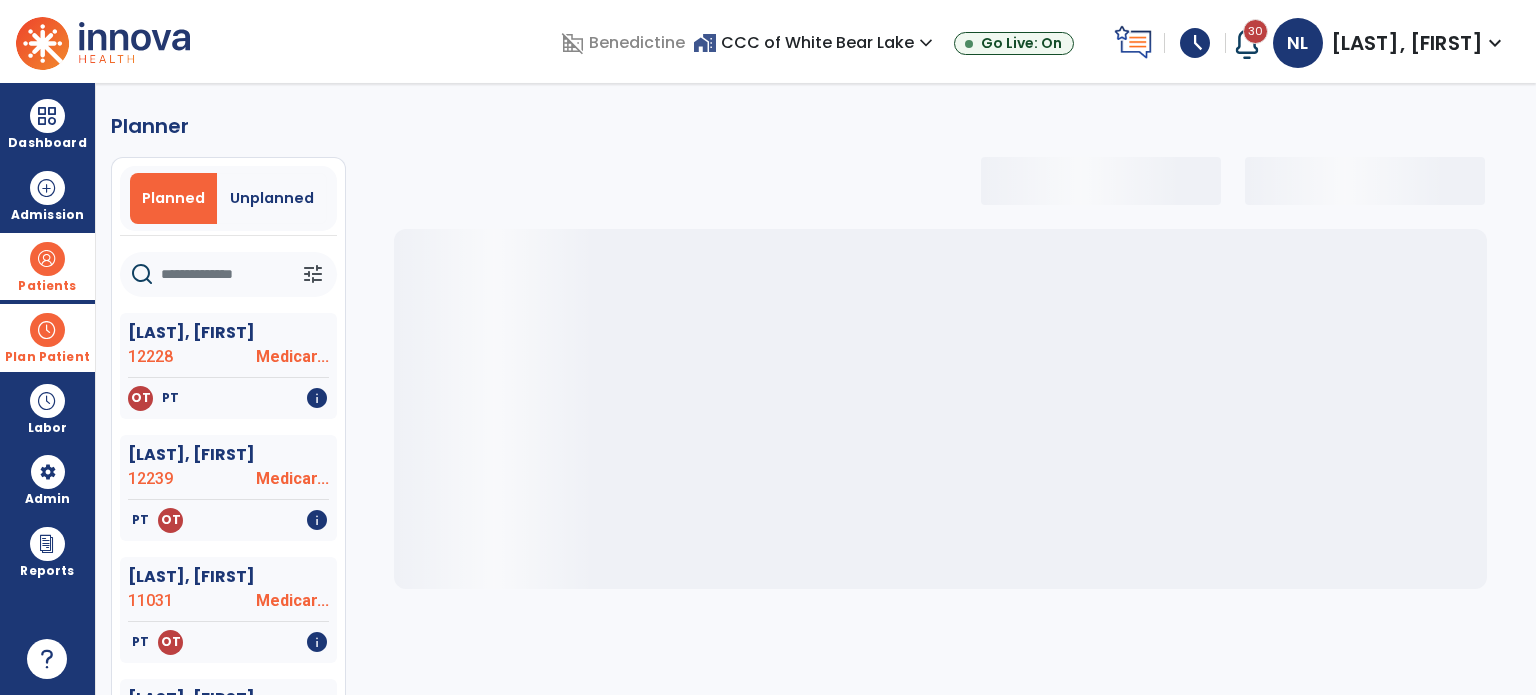 click 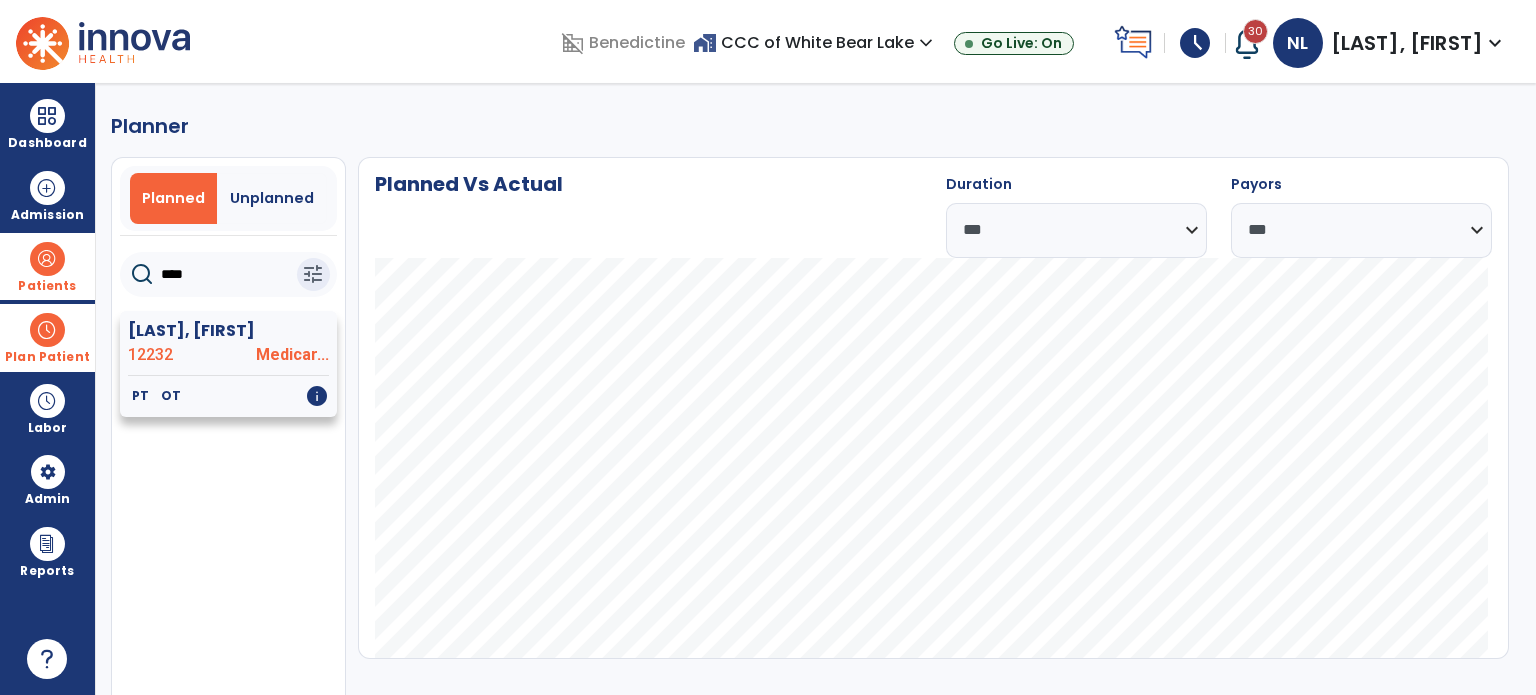 click on "King, Judith  12232 Medicar..." 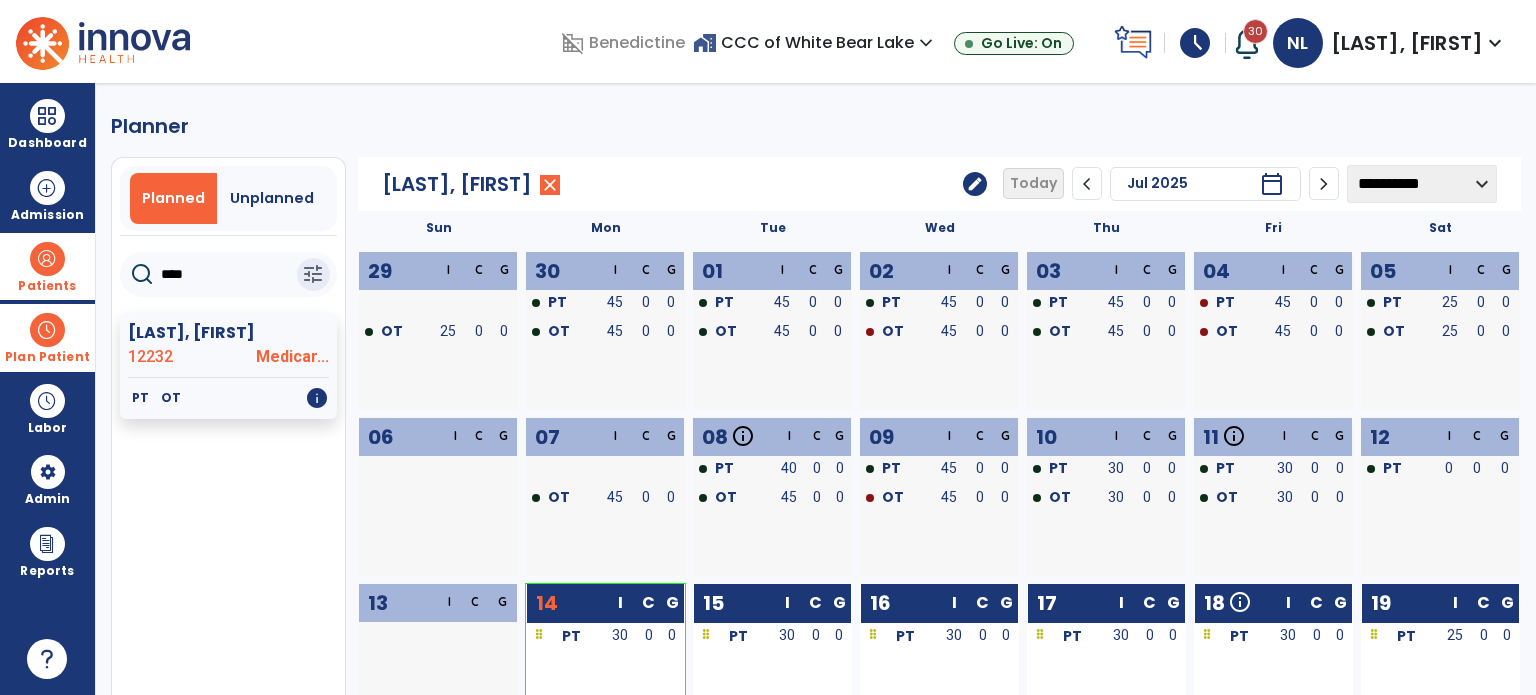 click on "edit" 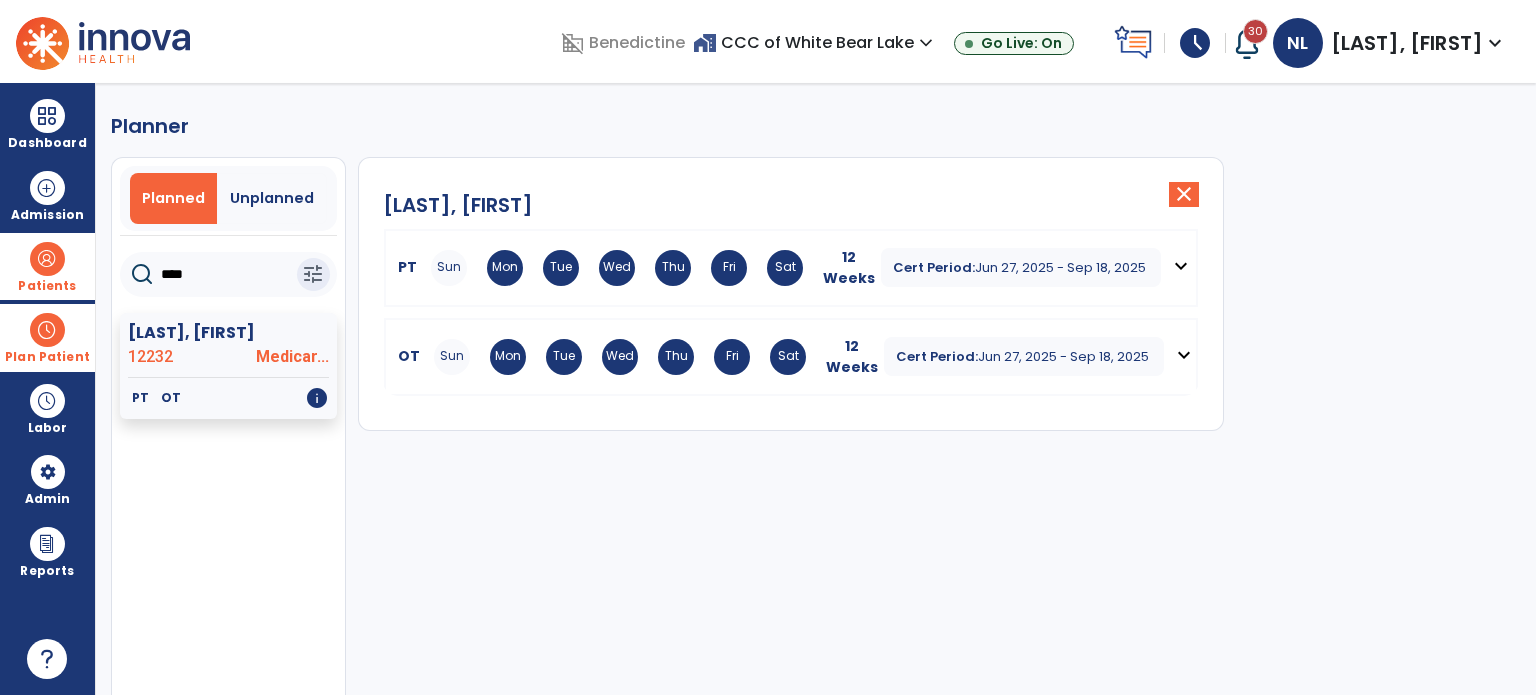 click on "expand_more" at bounding box center [1181, 266] 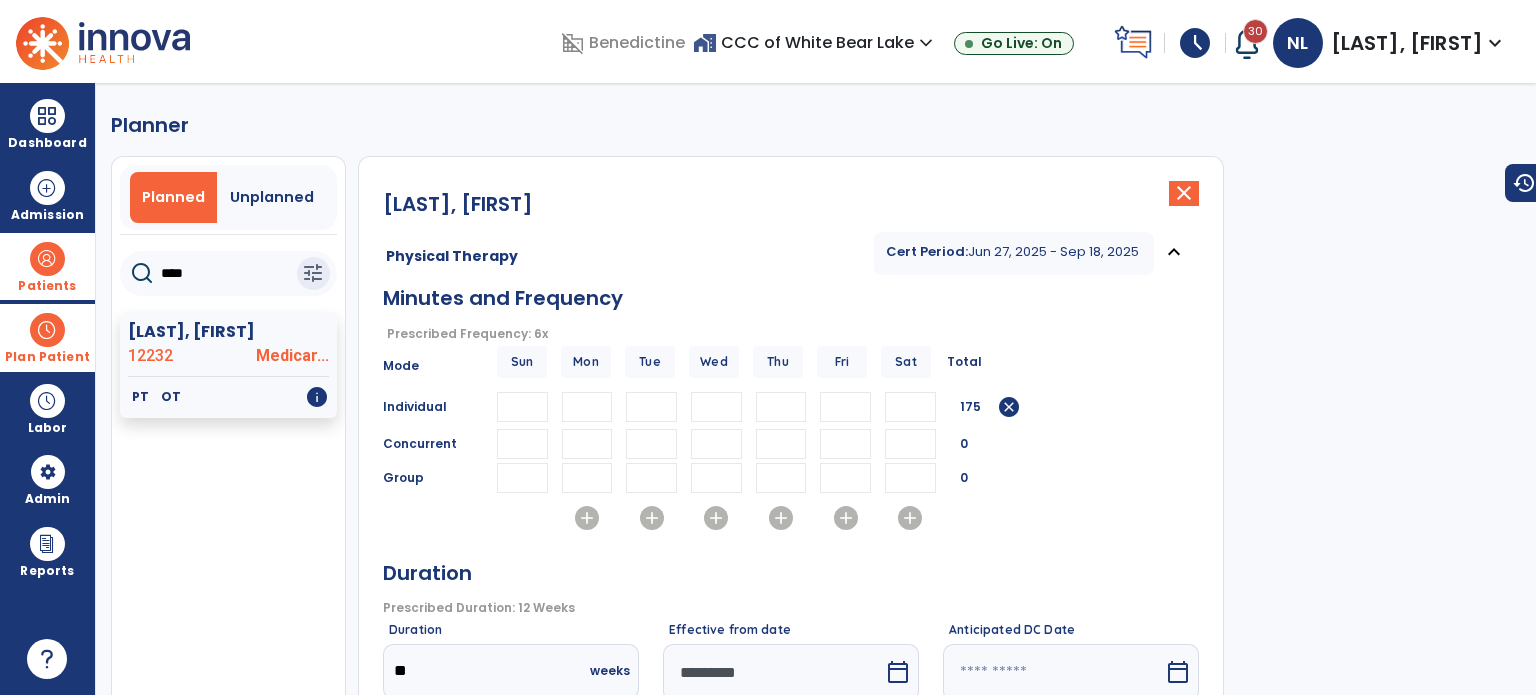scroll, scrollTop: 0, scrollLeft: 0, axis: both 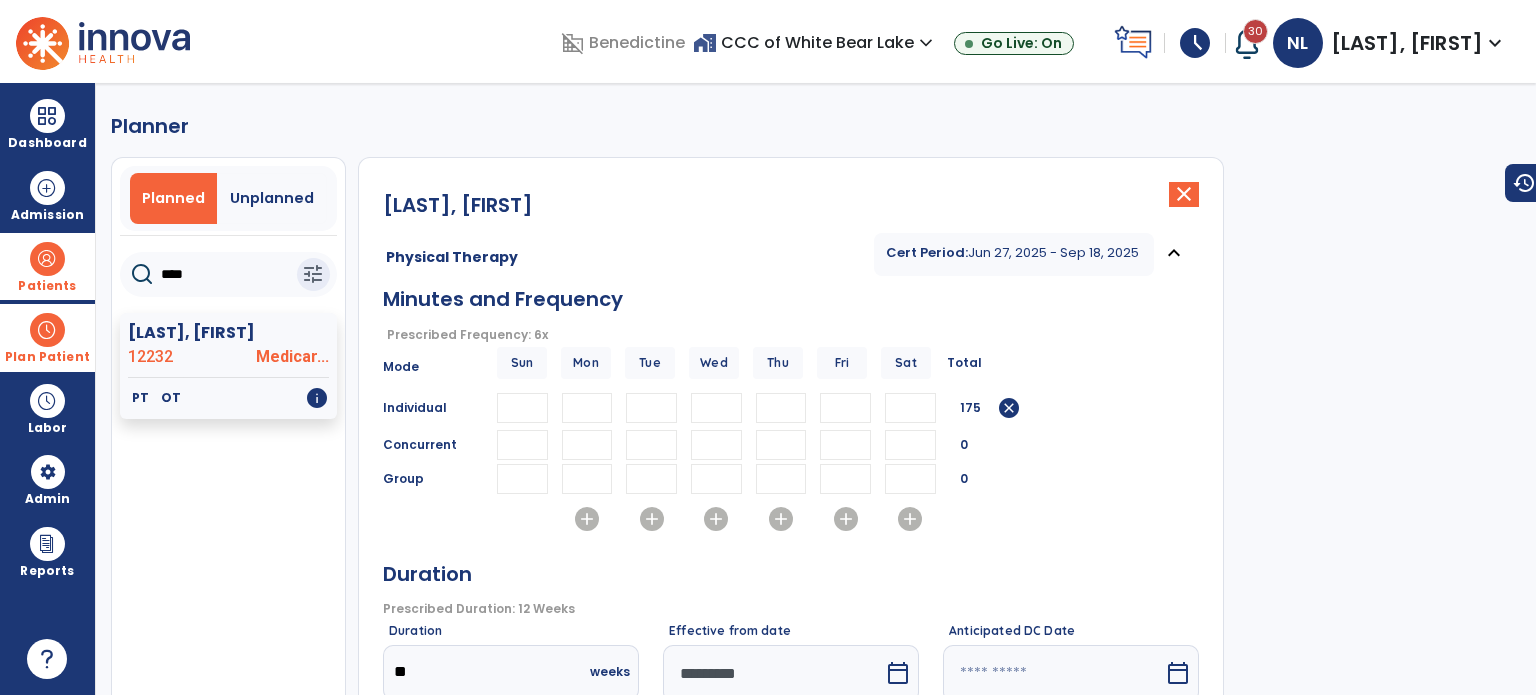 click on "expand_less" at bounding box center [1174, 253] 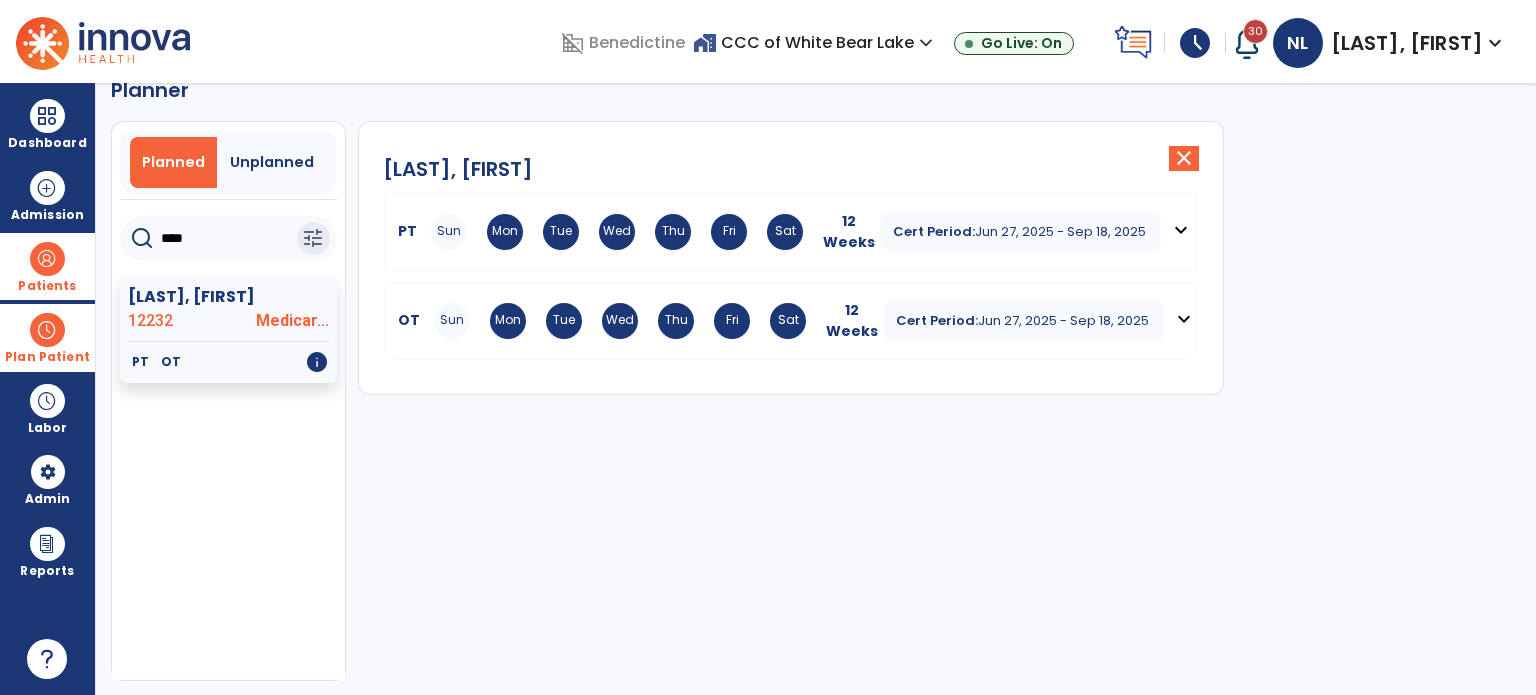 click on "expand_more" at bounding box center [1184, 319] 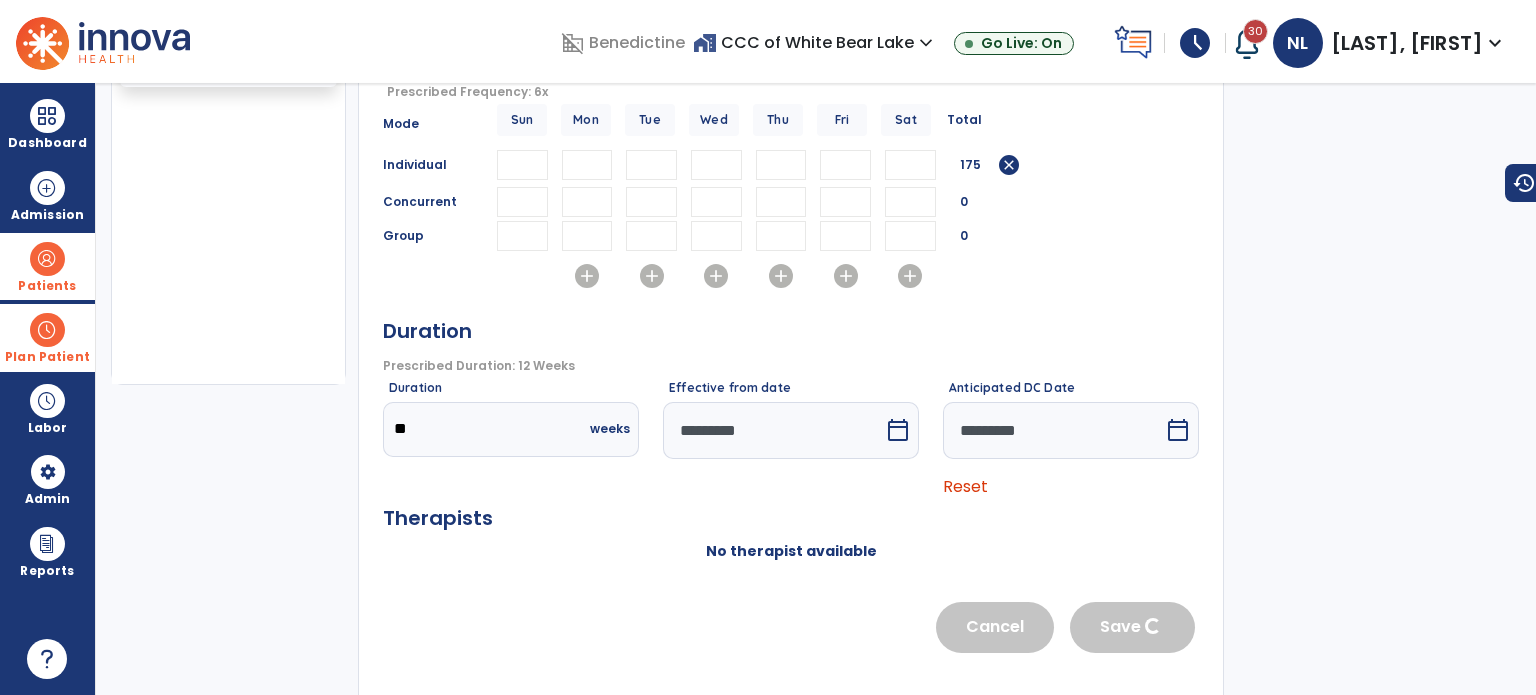 scroll, scrollTop: 336, scrollLeft: 0, axis: vertical 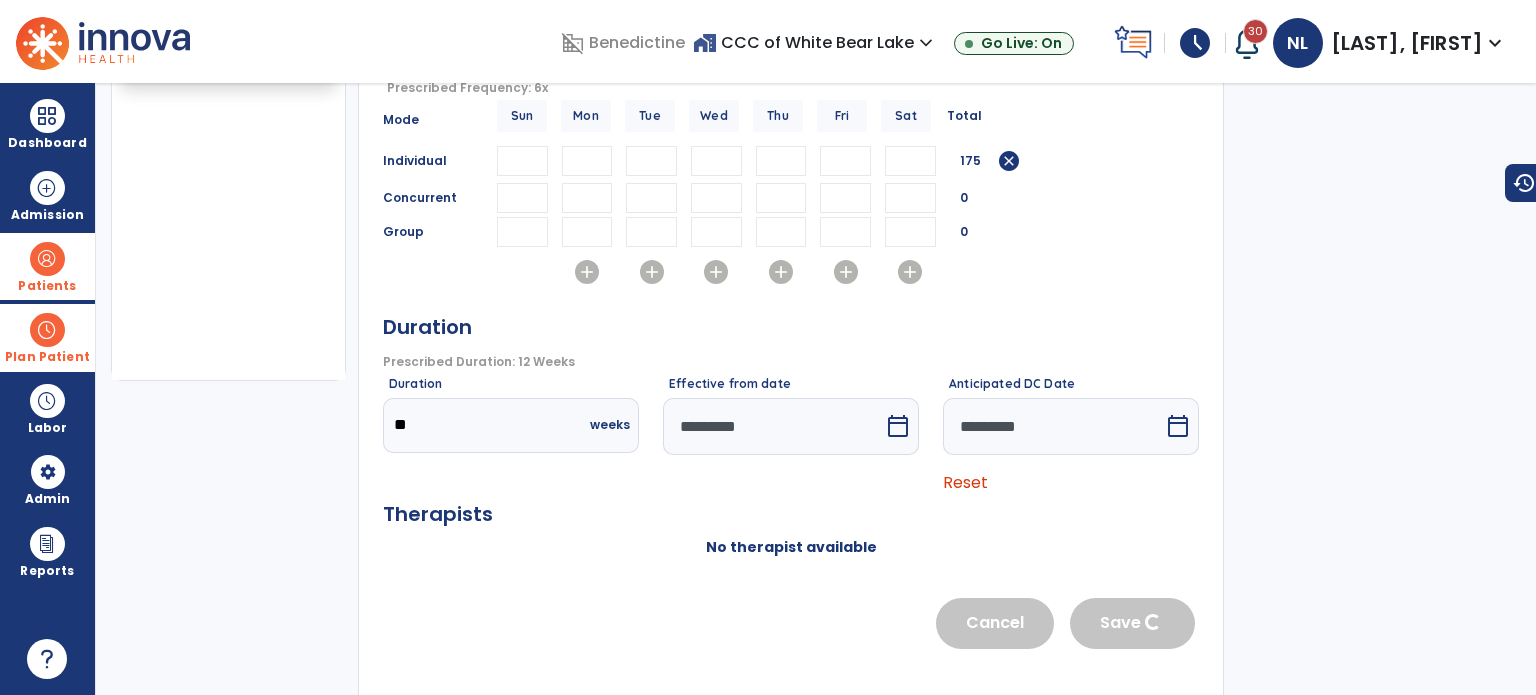click on "Reset" at bounding box center (965, 482) 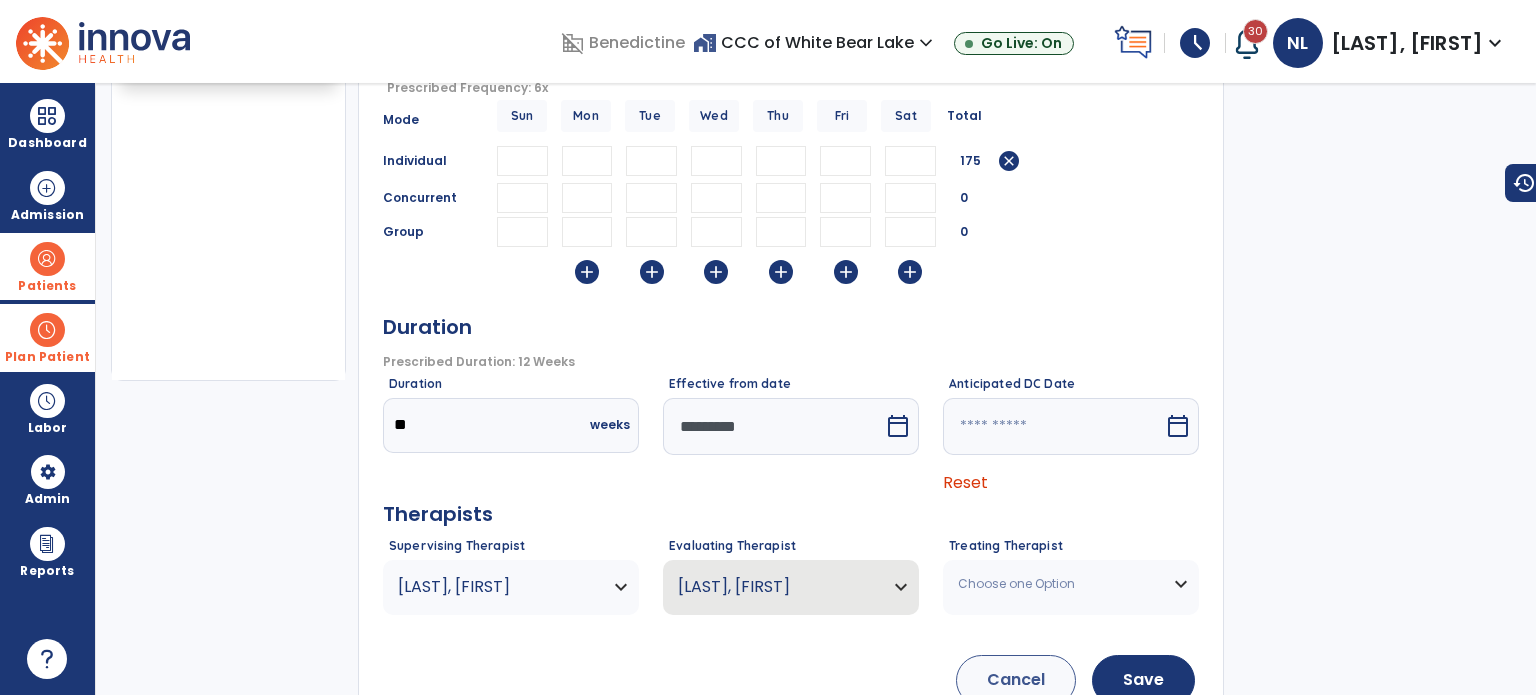 click on "*********" at bounding box center [773, 426] 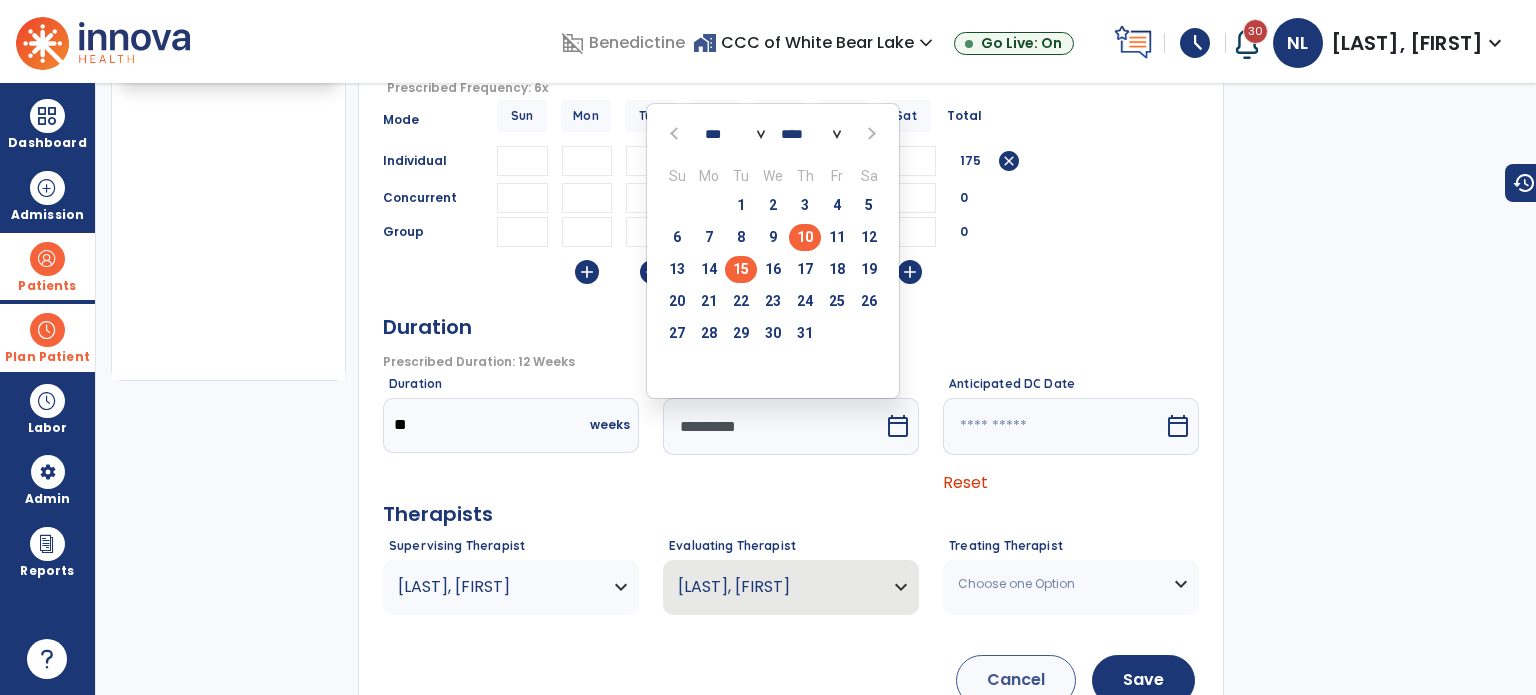click on "15" at bounding box center (741, 269) 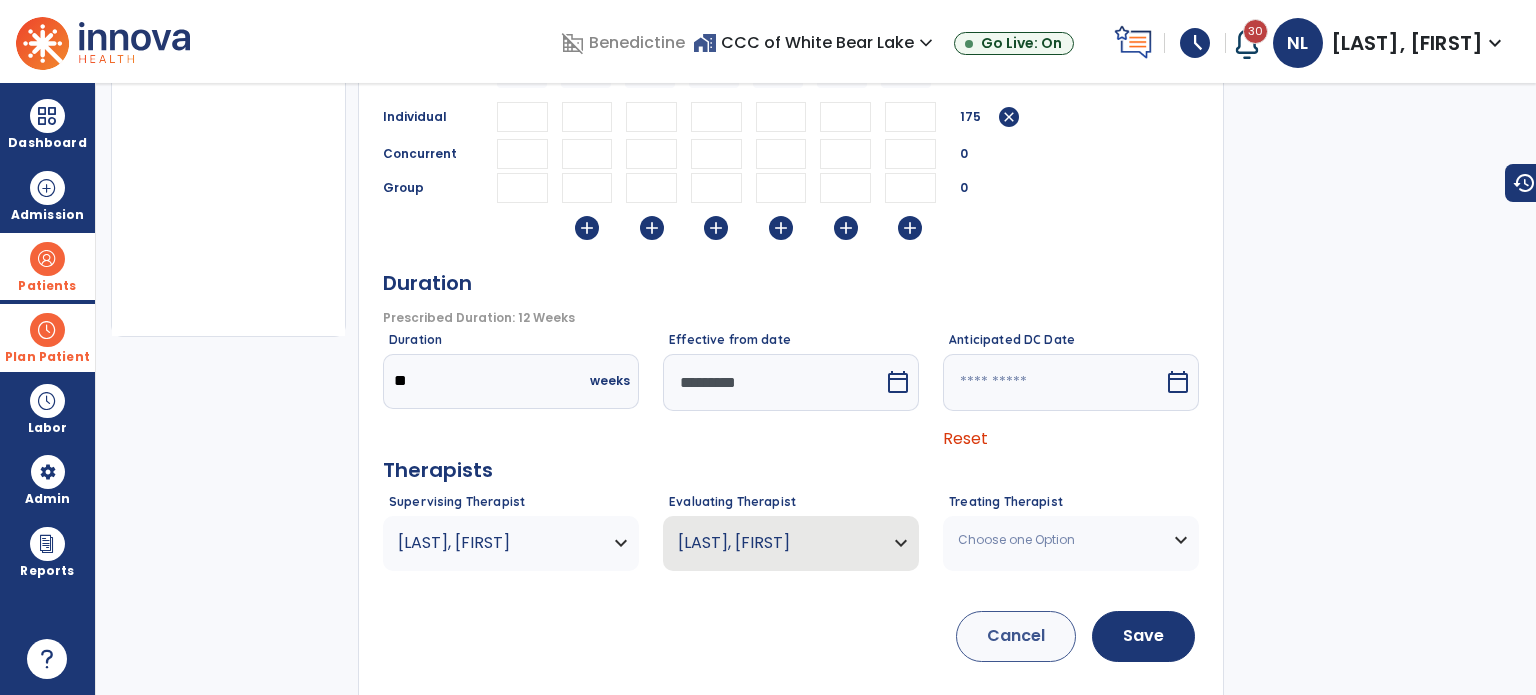 scroll, scrollTop: 402, scrollLeft: 0, axis: vertical 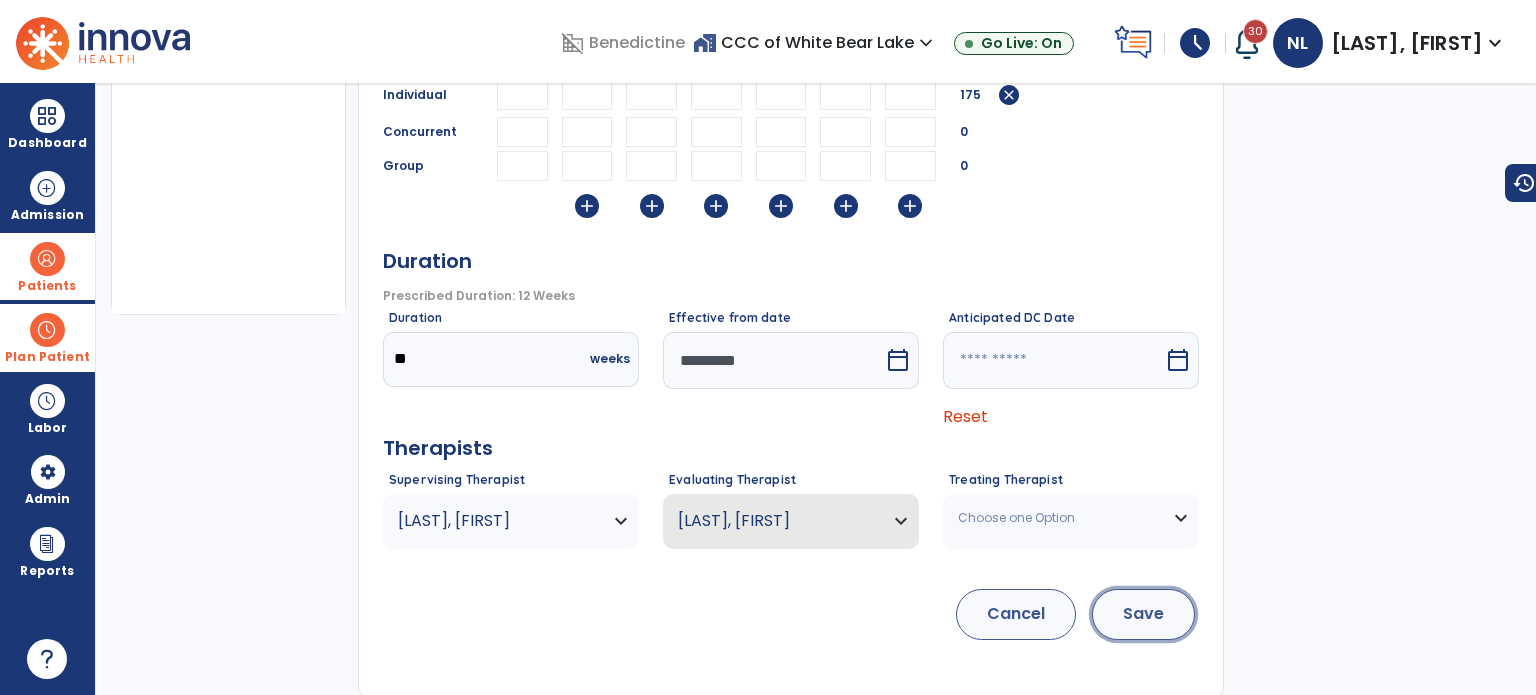 click on "Save" at bounding box center [1143, 614] 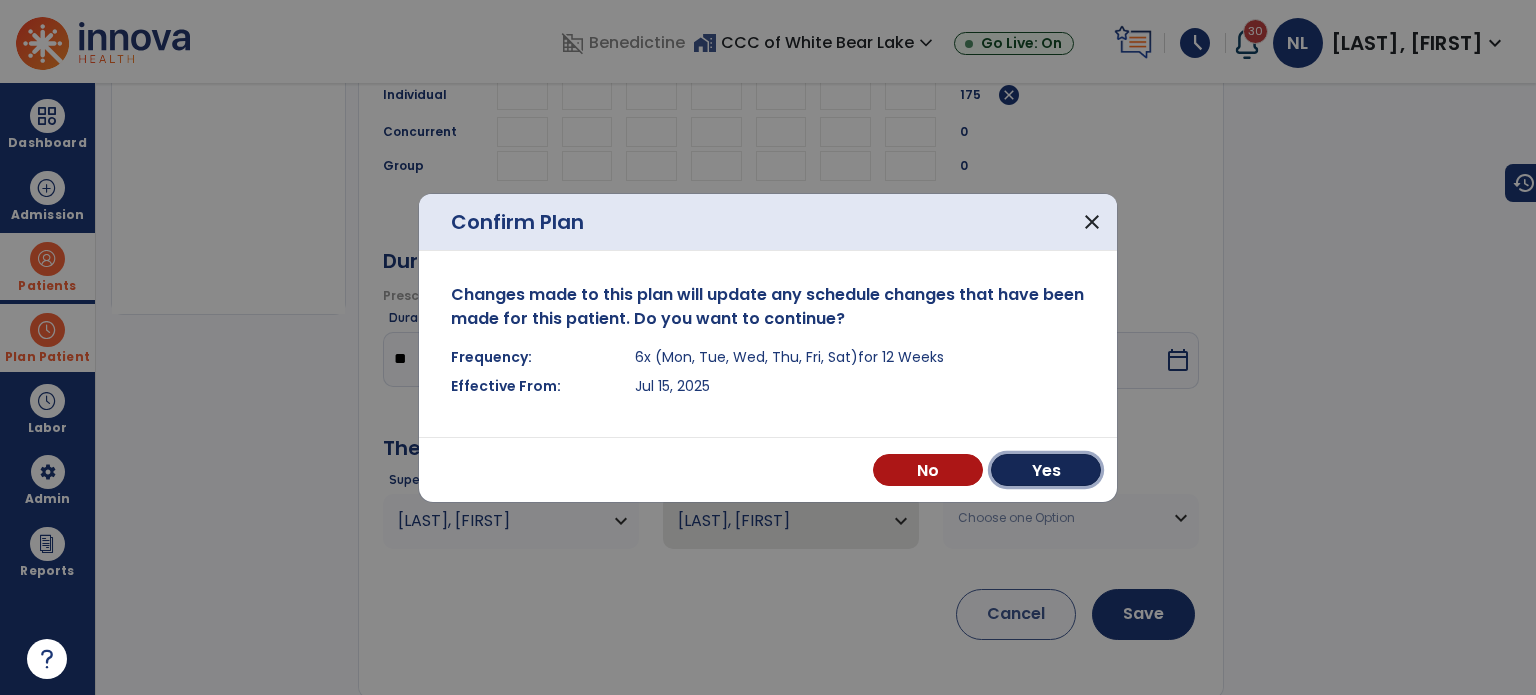 click on "Yes" at bounding box center [1046, 470] 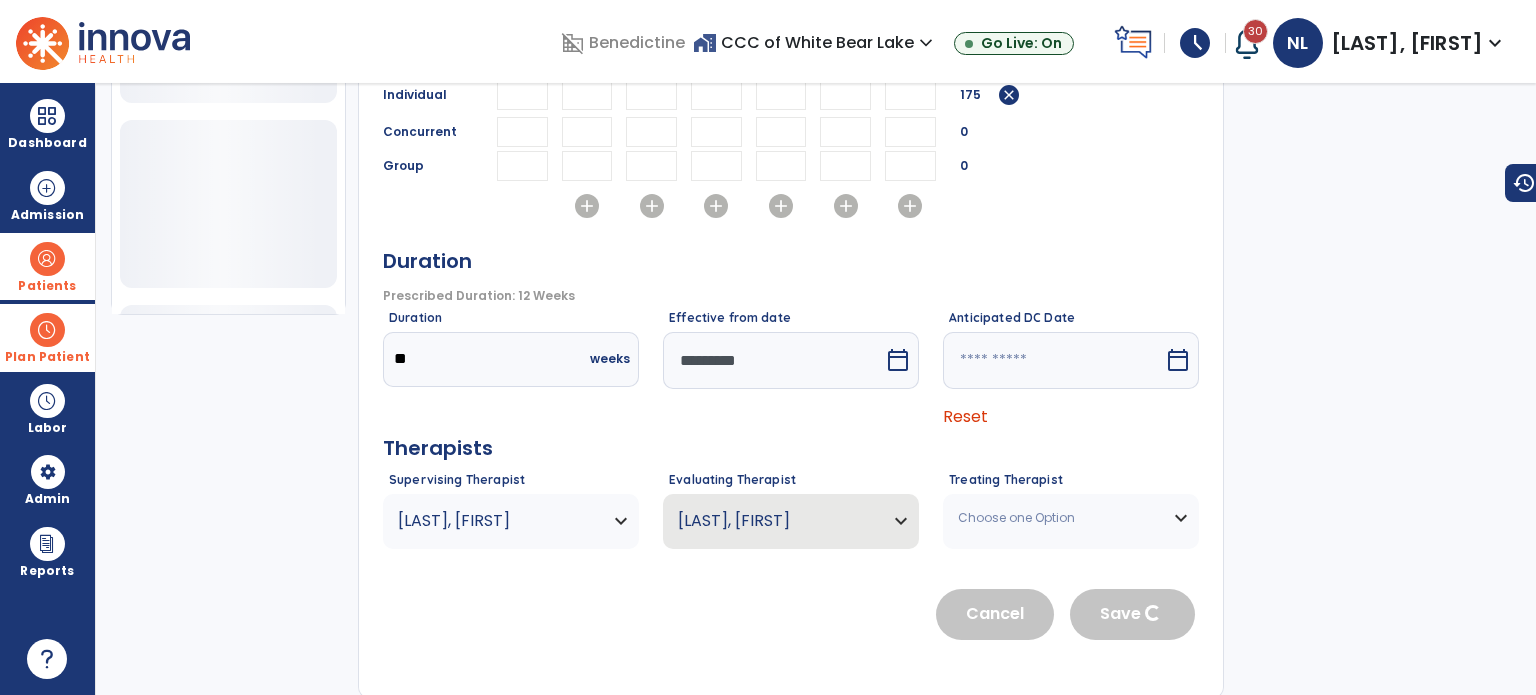 scroll, scrollTop: 379, scrollLeft: 0, axis: vertical 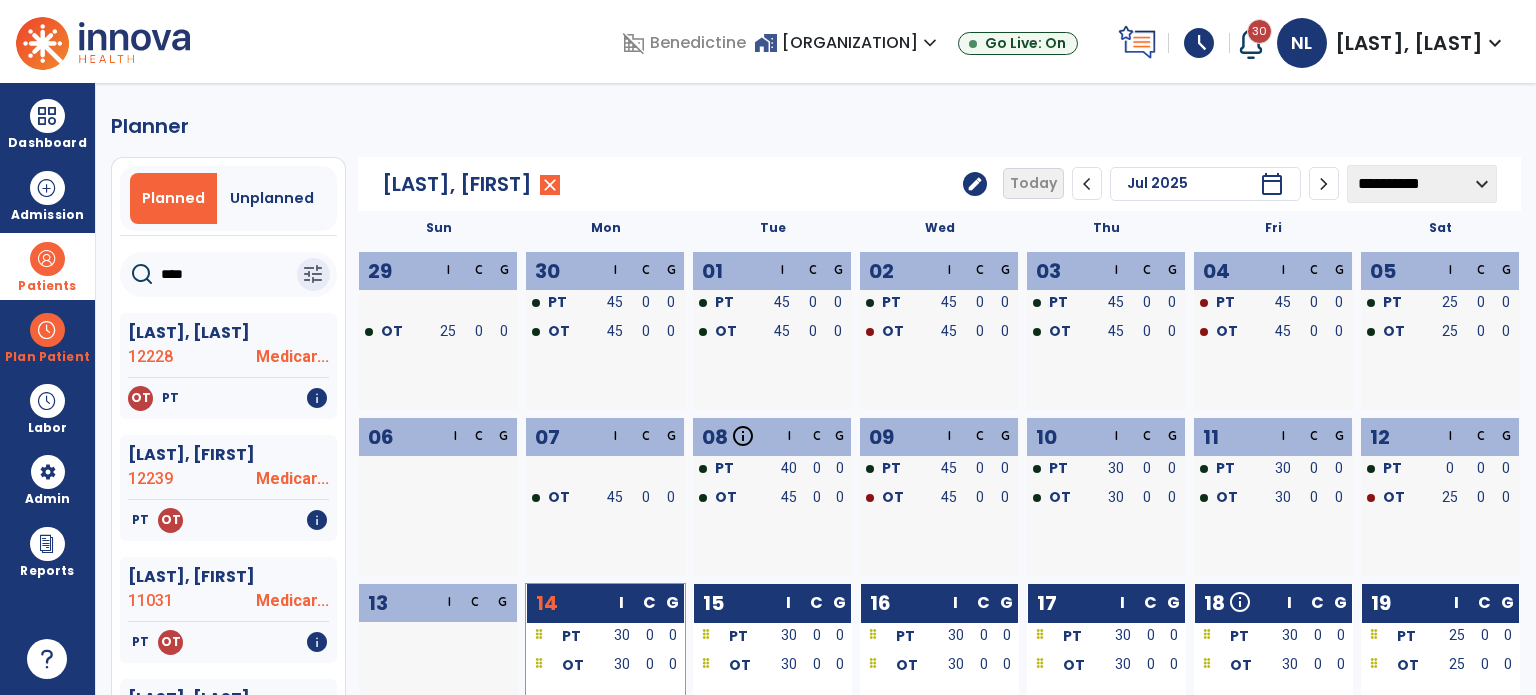 drag, startPoint x: 52, startPoint y: 261, endPoint x: 200, endPoint y: 304, distance: 154.12009 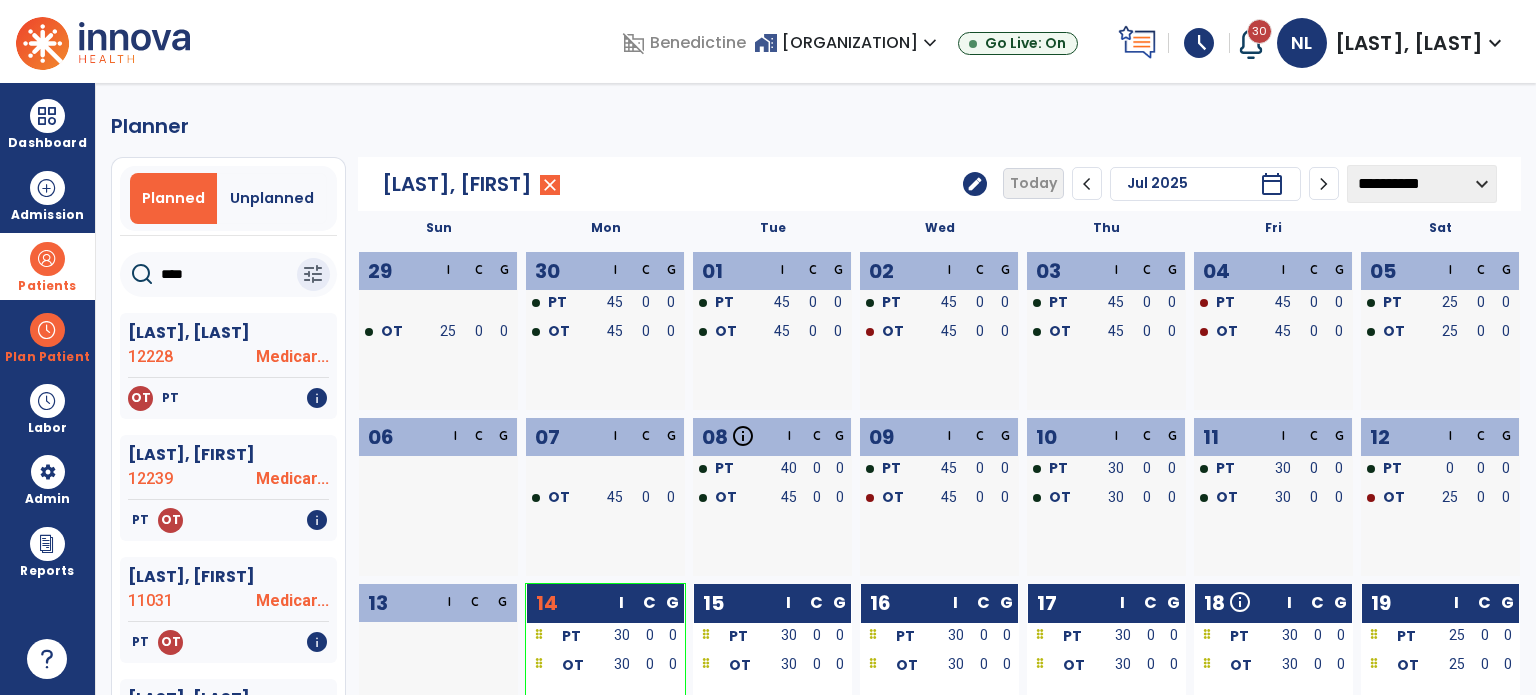 click at bounding box center (47, 259) 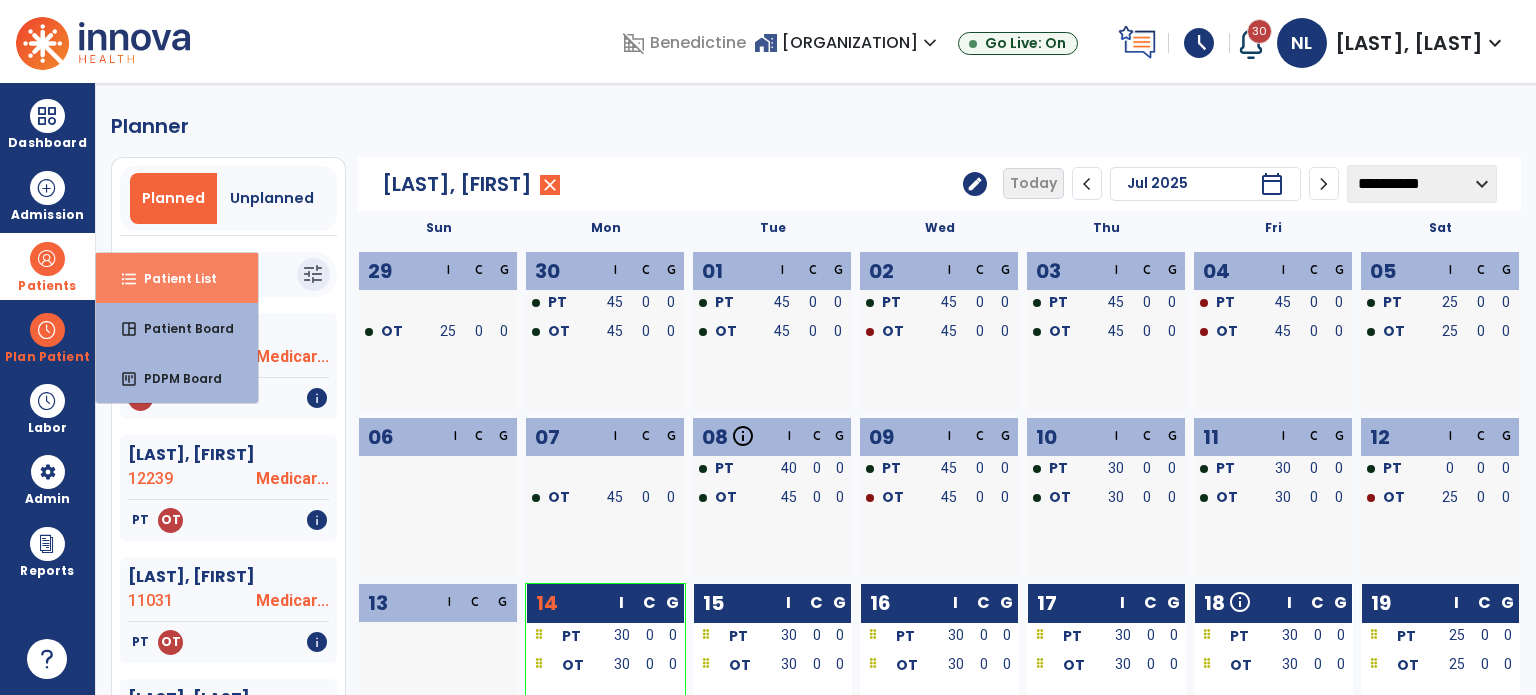 click on "format_list_bulleted  Patient List" at bounding box center [177, 278] 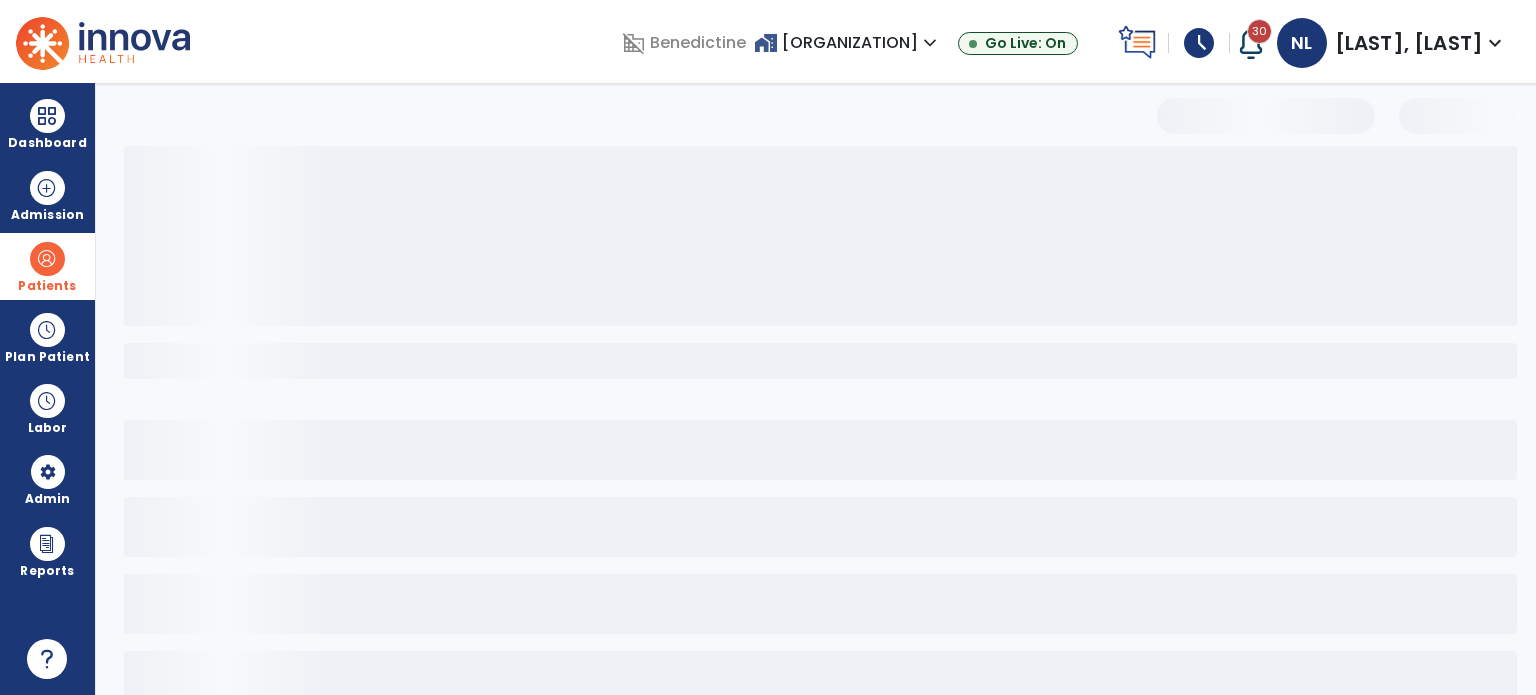 select on "***" 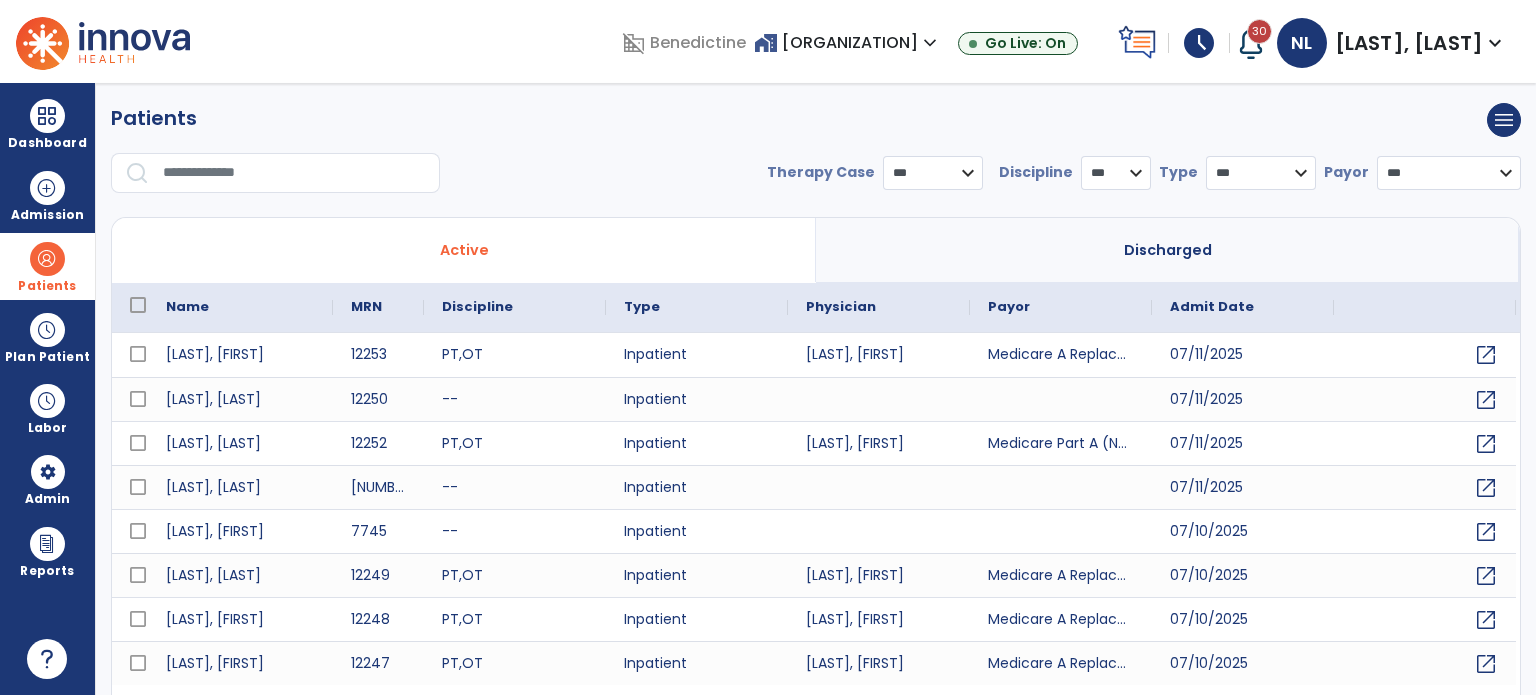 click at bounding box center [294, 173] 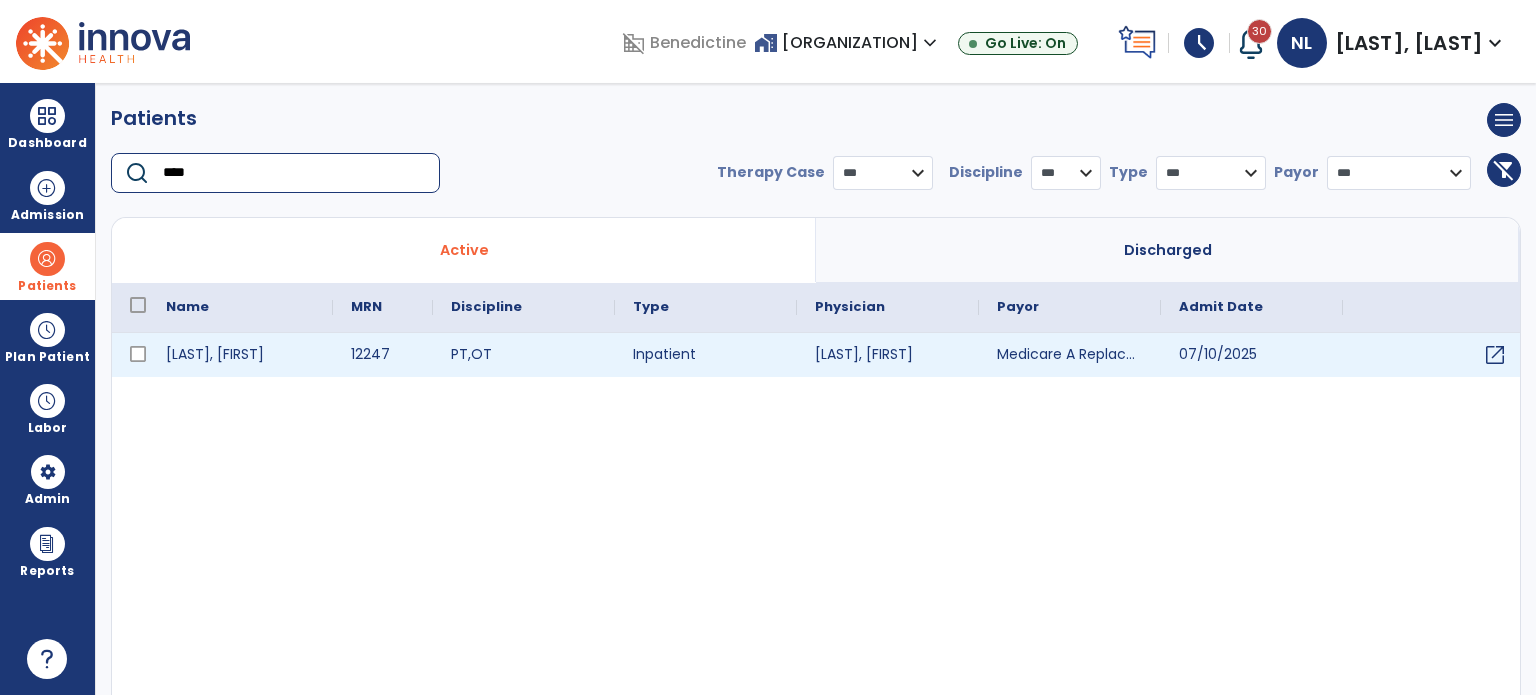 type on "****" 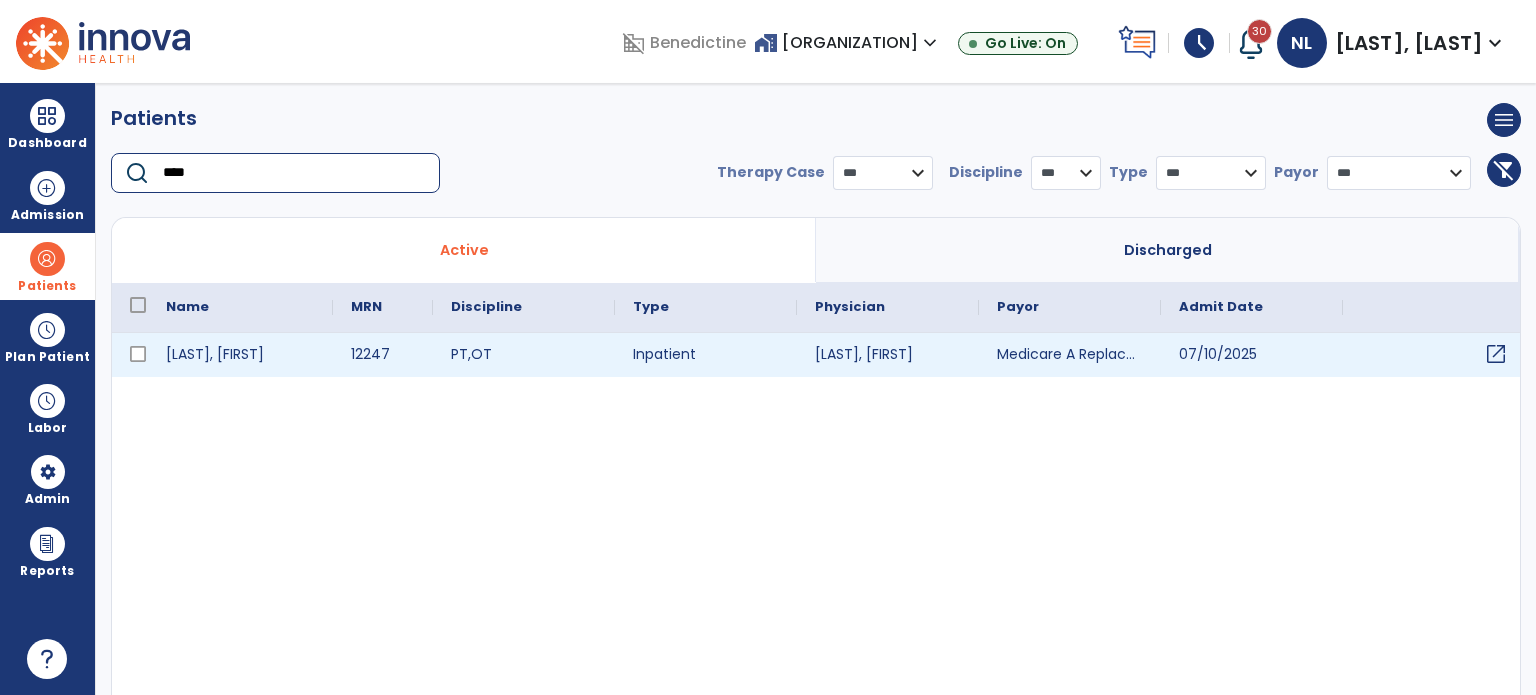 click on "open_in_new" at bounding box center (1496, 354) 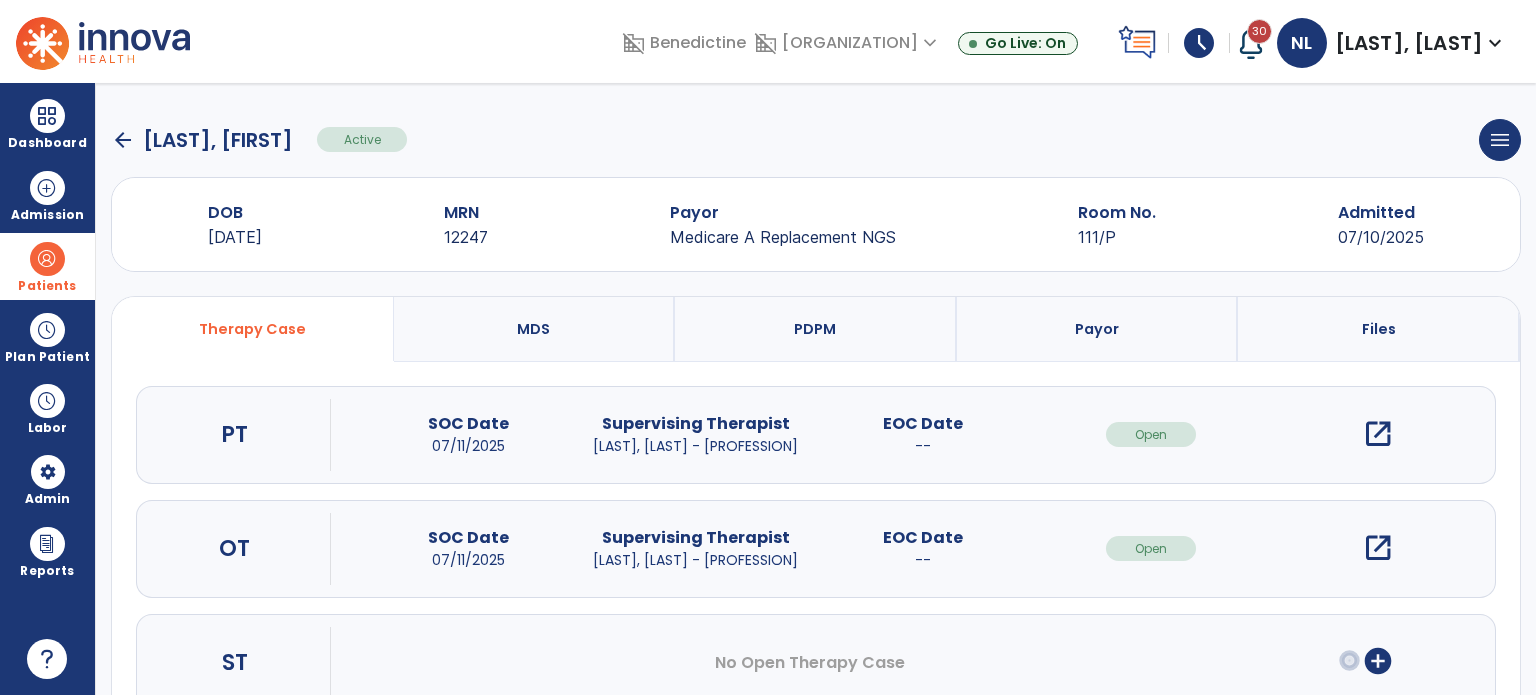 click on "Payor" at bounding box center [1098, 329] 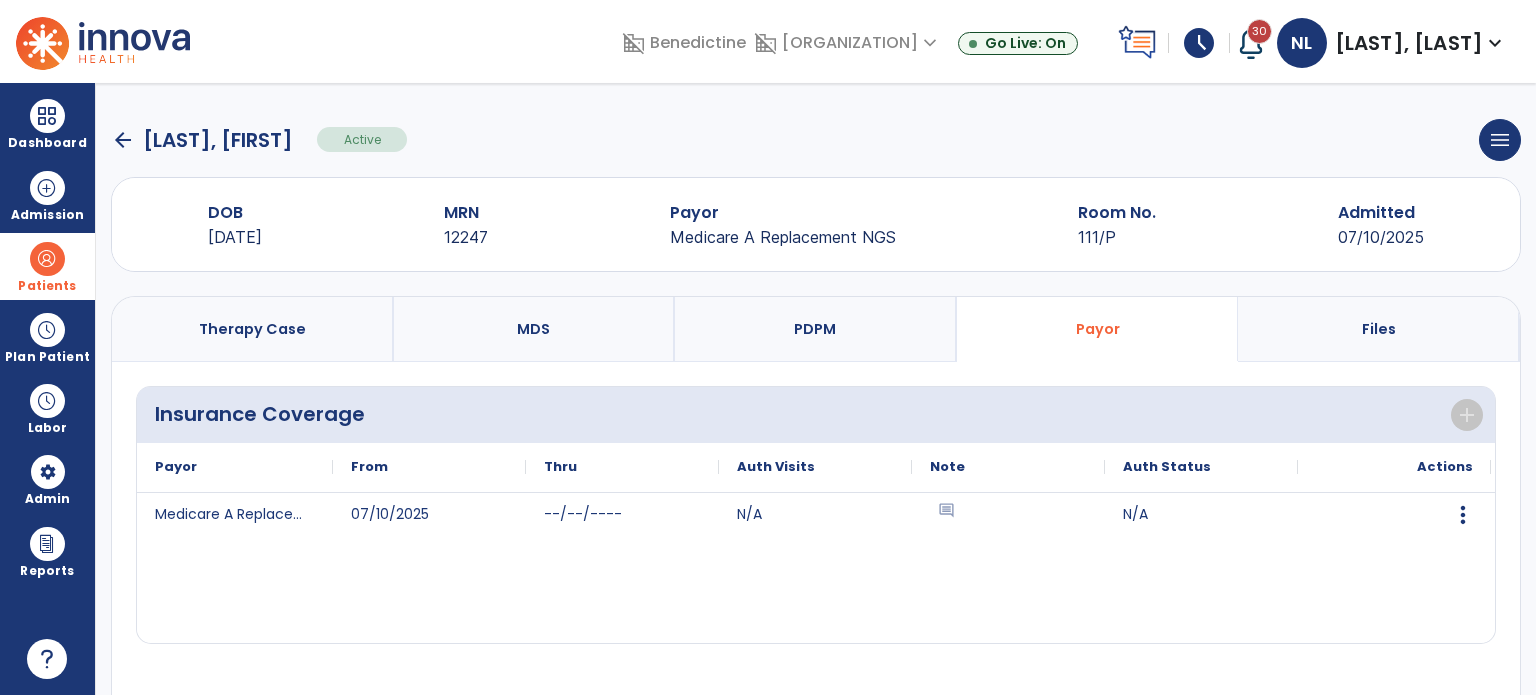 click on "Therapy Case" at bounding box center [252, 329] 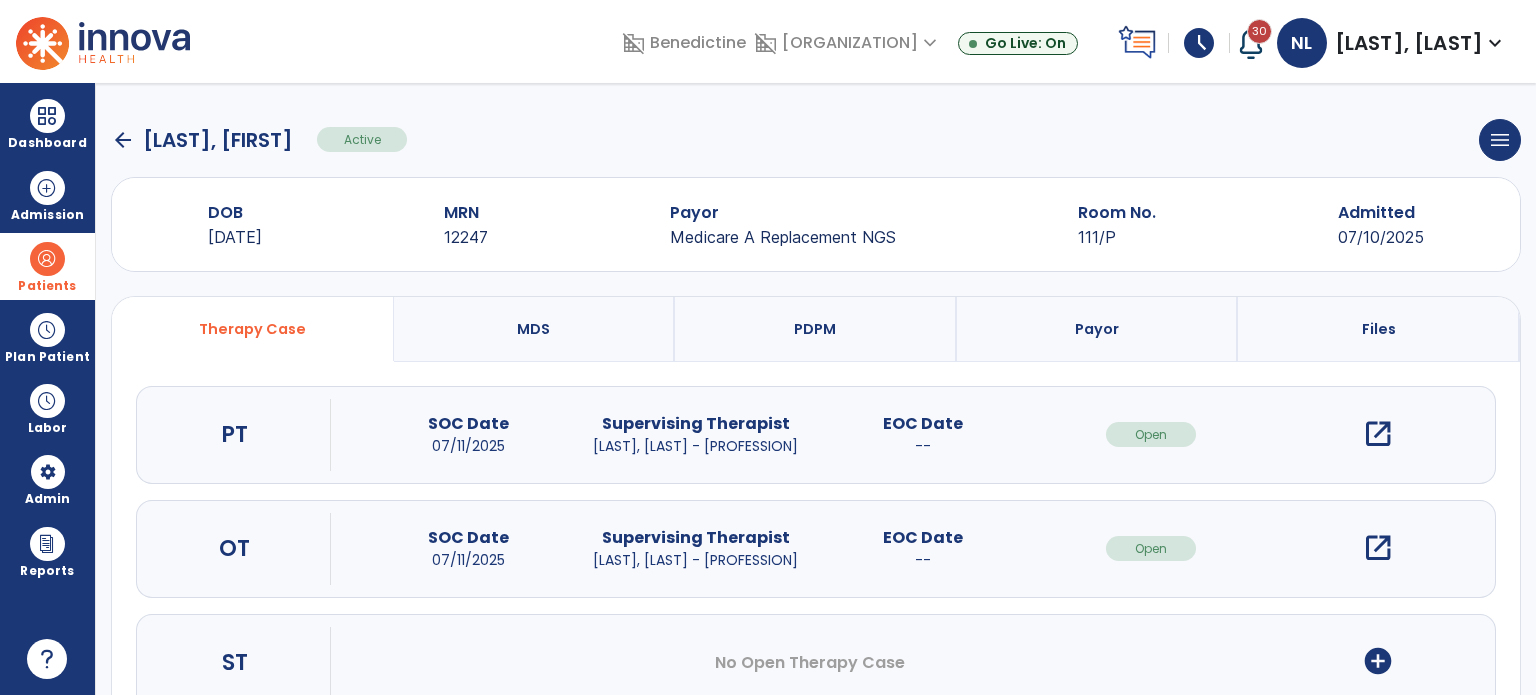 click on "open_in_new" at bounding box center (1378, 434) 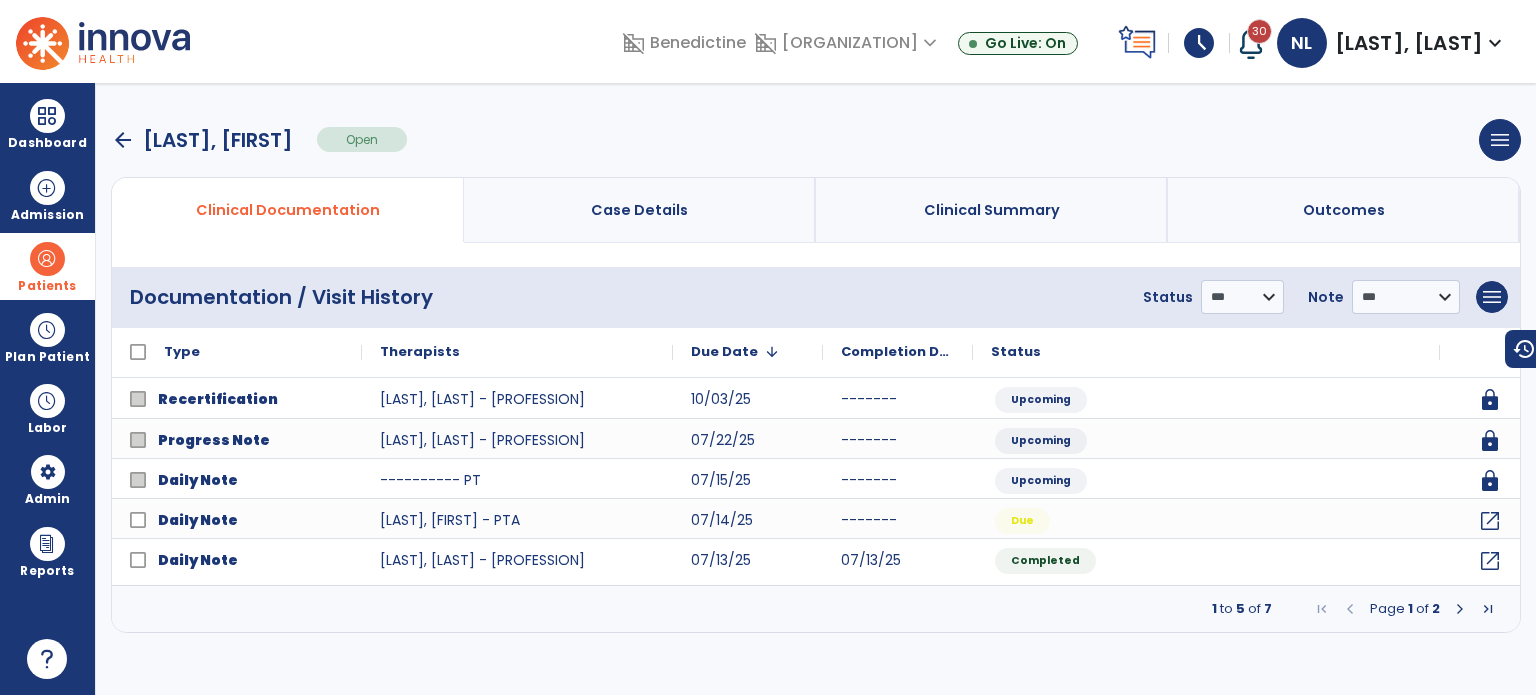 click on "Case Details" at bounding box center [640, 210] 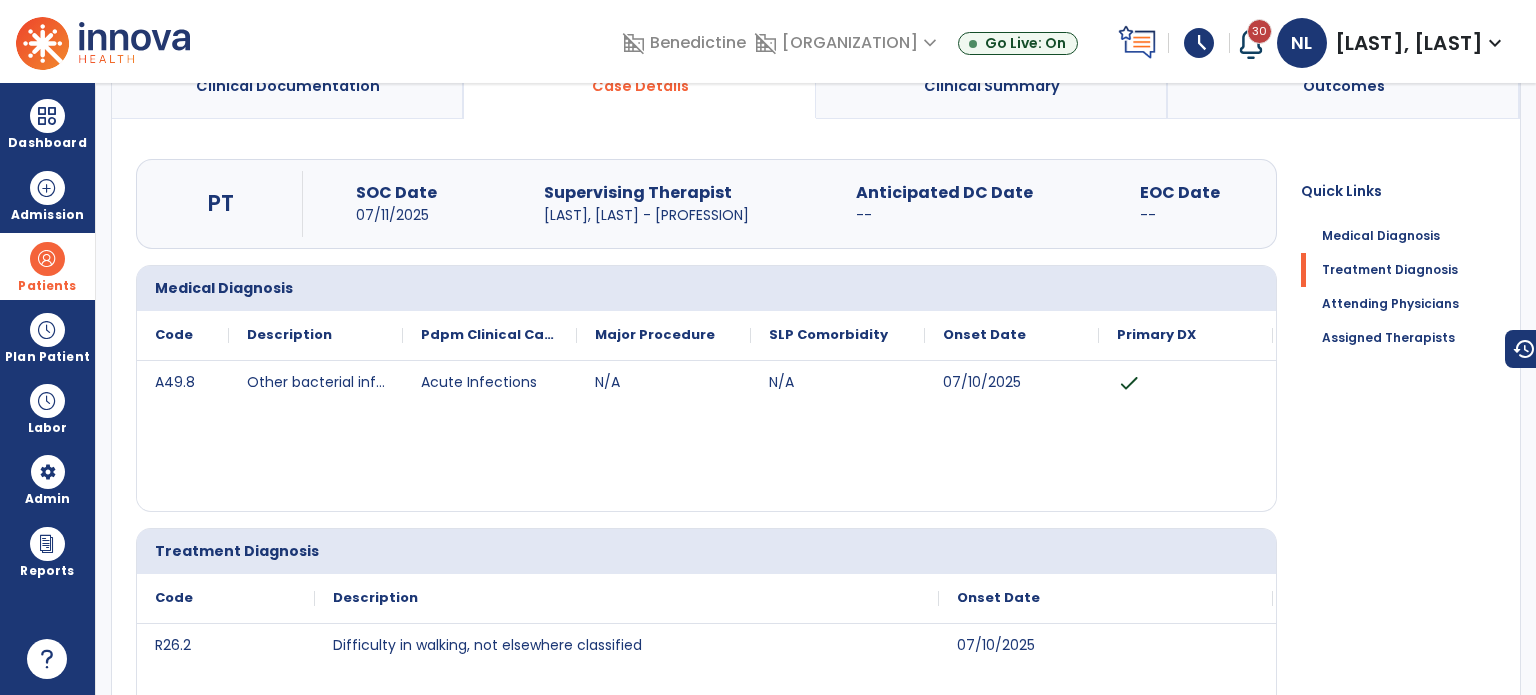 scroll, scrollTop: 0, scrollLeft: 0, axis: both 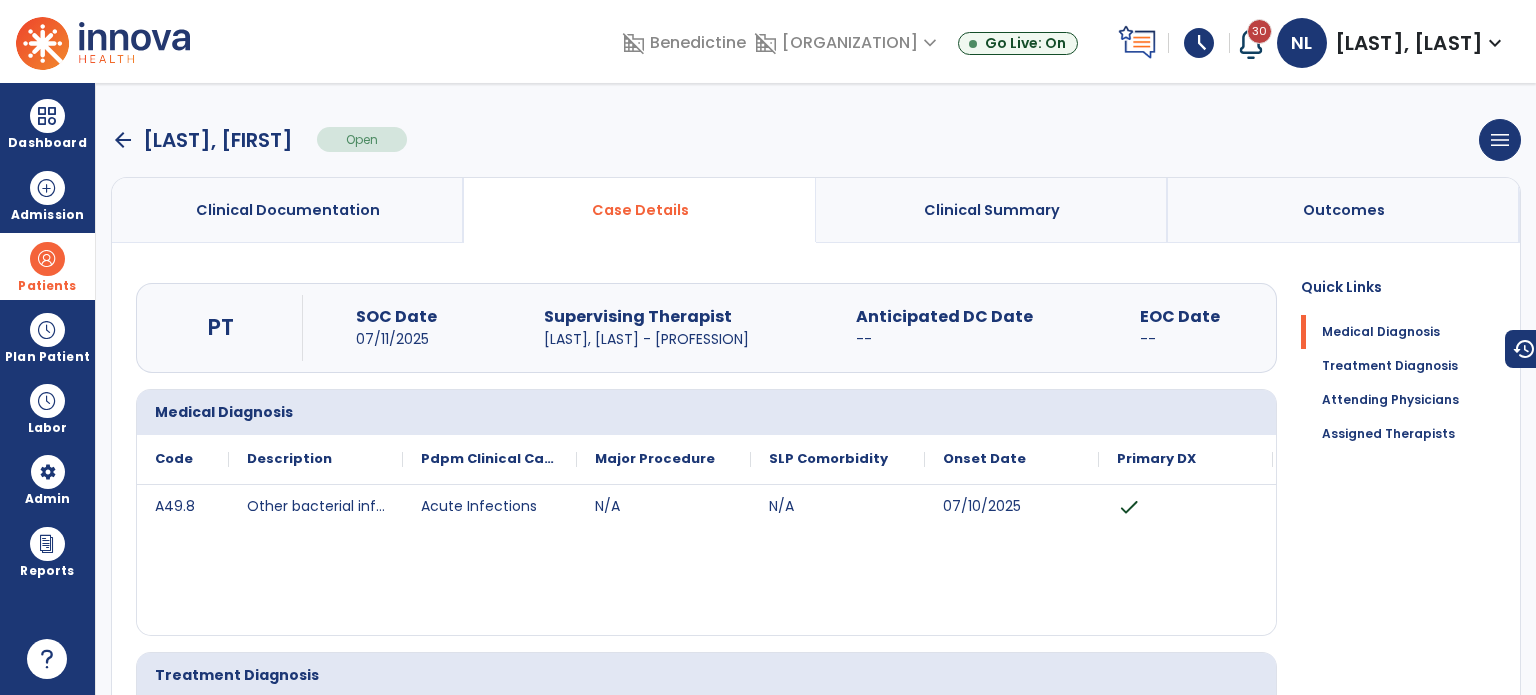 click on "arrow_back" at bounding box center (123, 140) 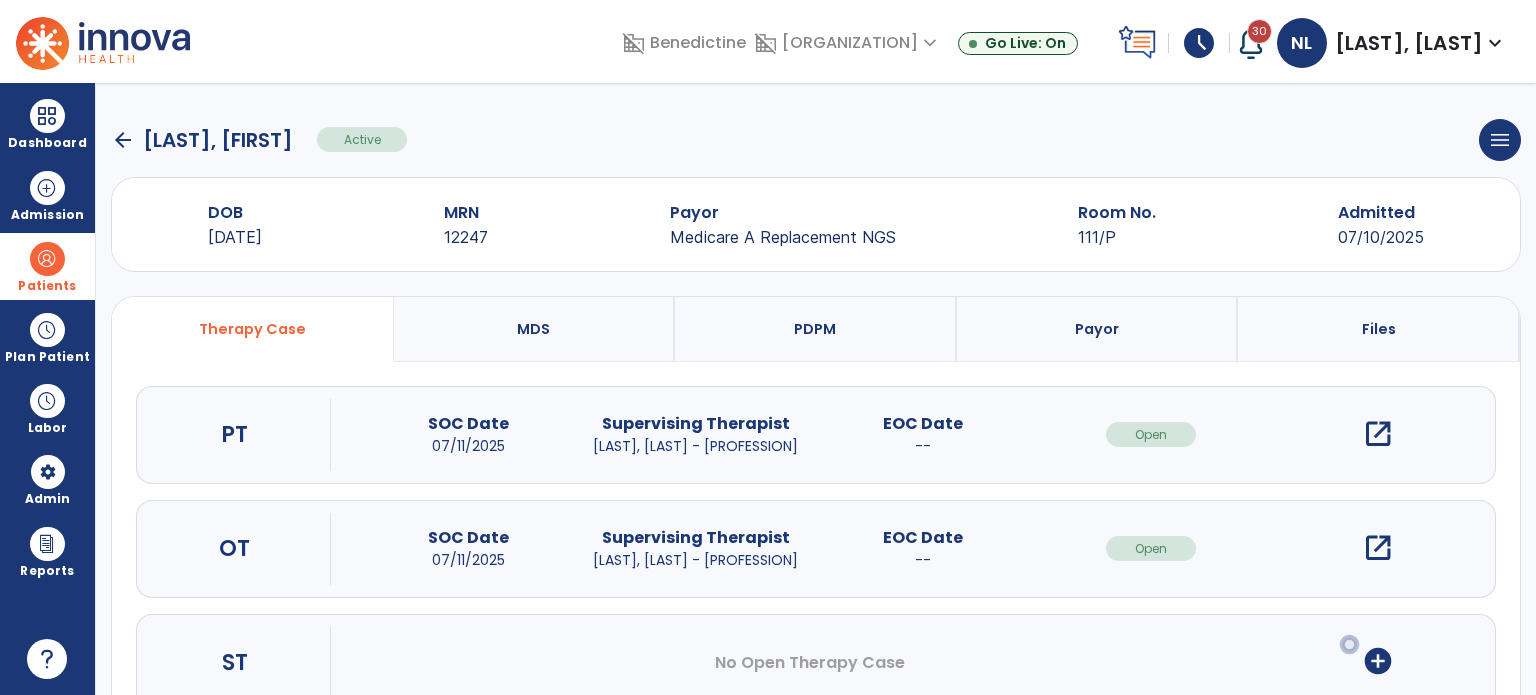 scroll, scrollTop: 62, scrollLeft: 0, axis: vertical 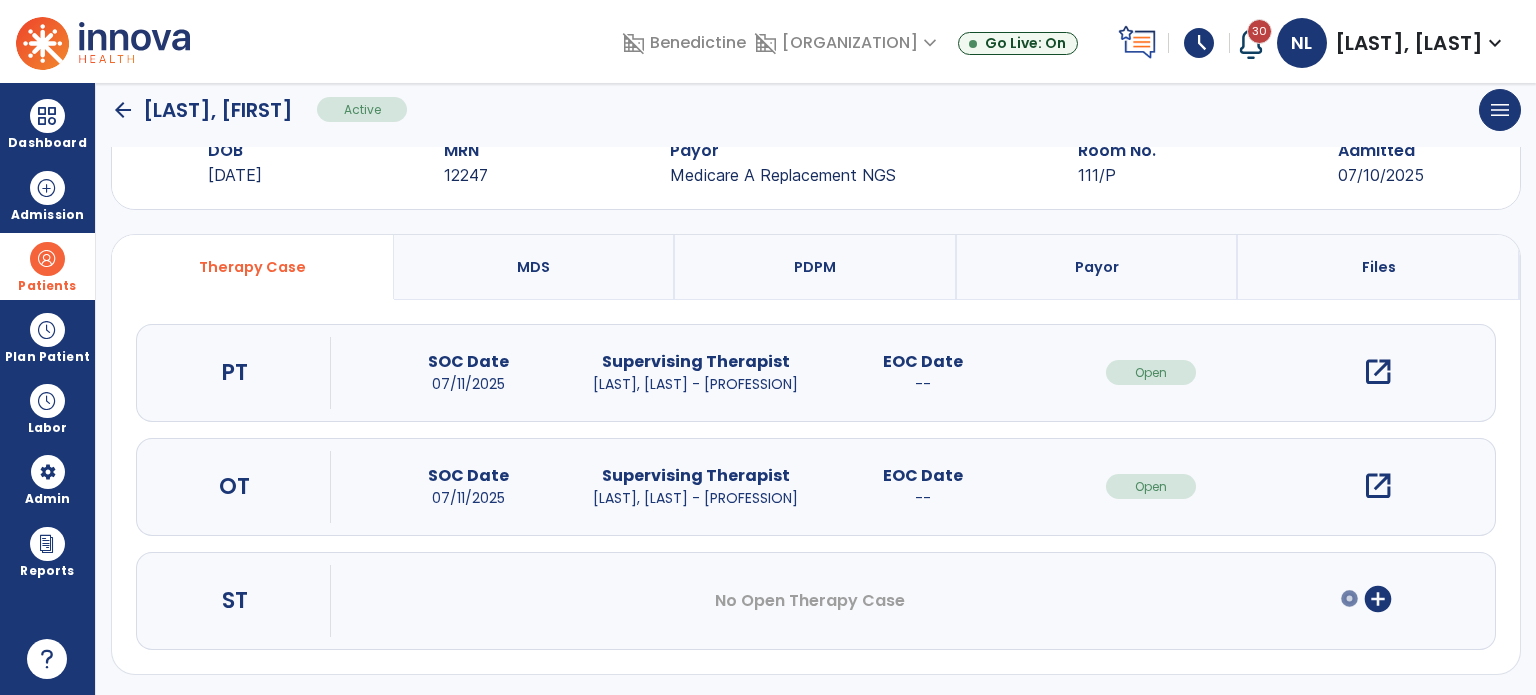 click on "open_in_new" at bounding box center [1378, 486] 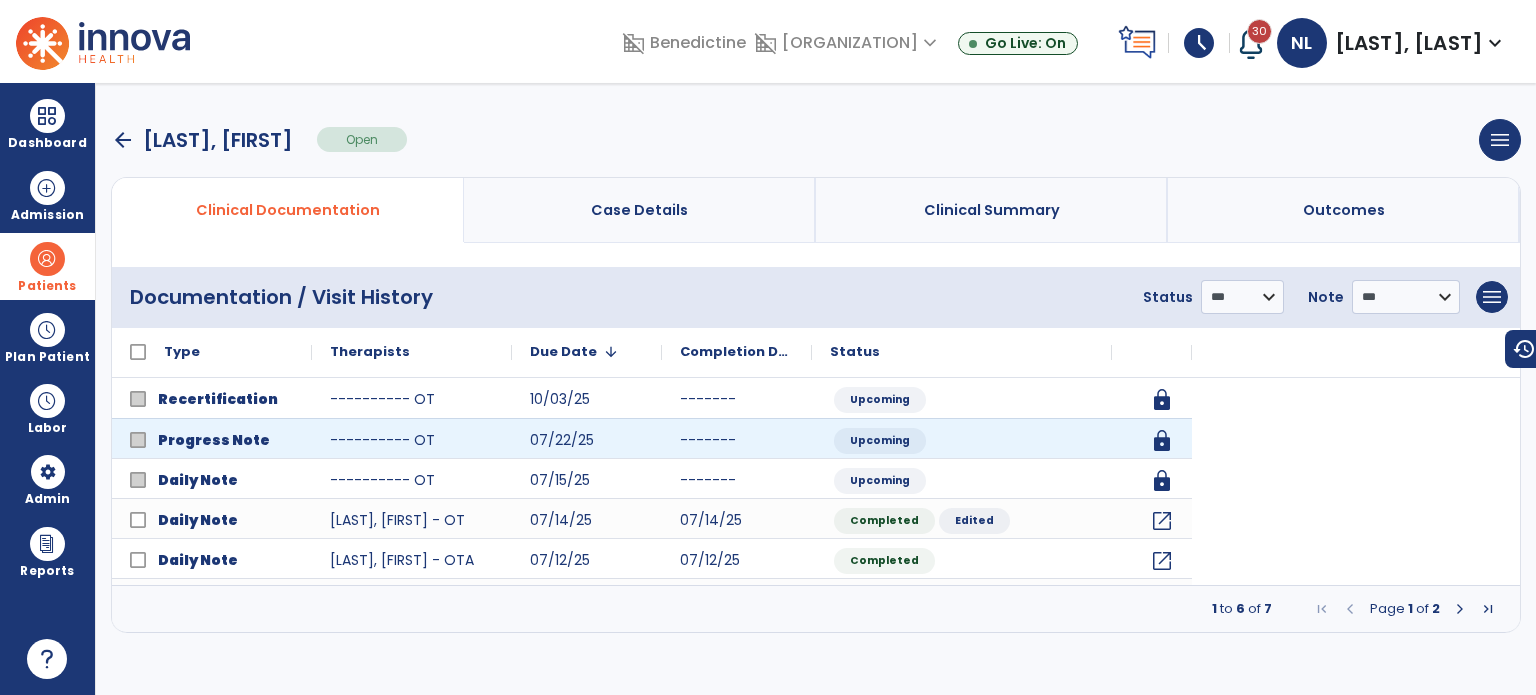 scroll, scrollTop: 0, scrollLeft: 0, axis: both 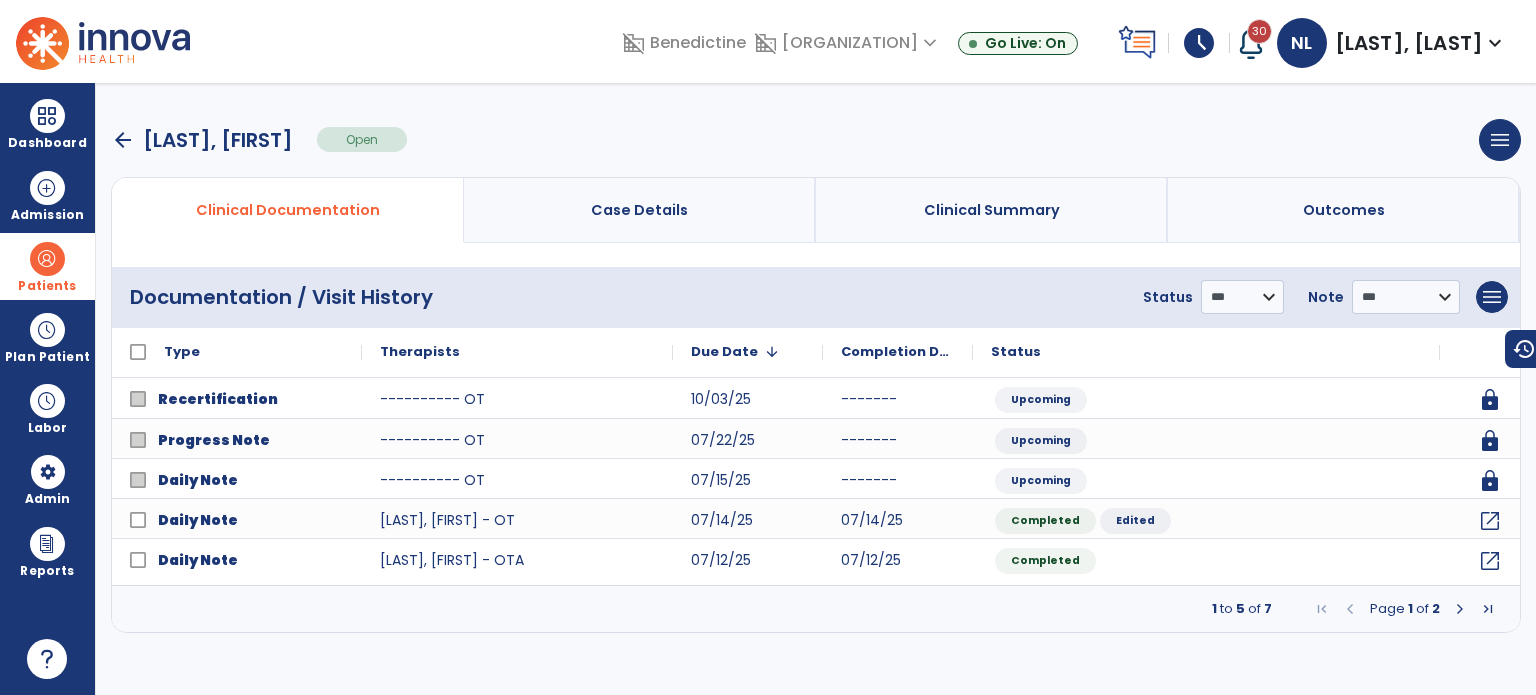 click on "Case Details" at bounding box center (640, 210) 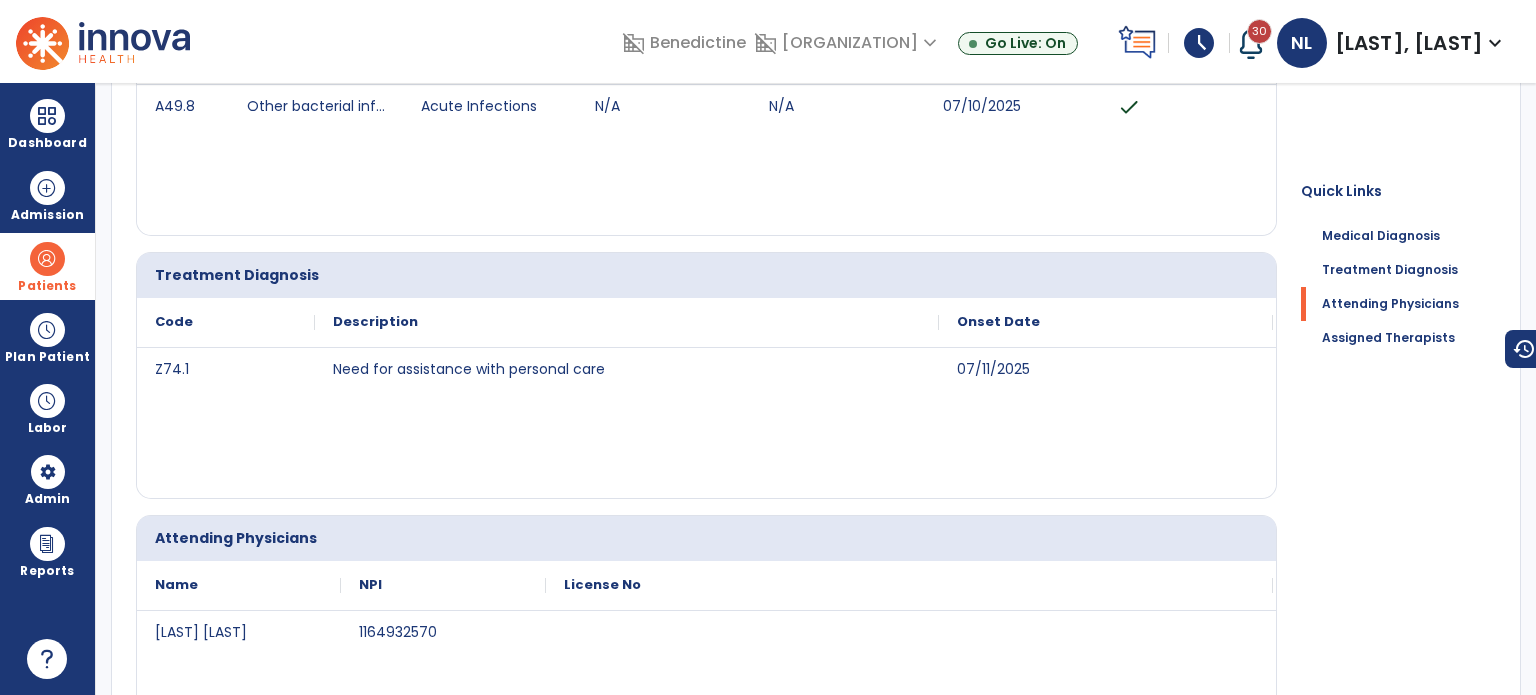 scroll, scrollTop: 0, scrollLeft: 0, axis: both 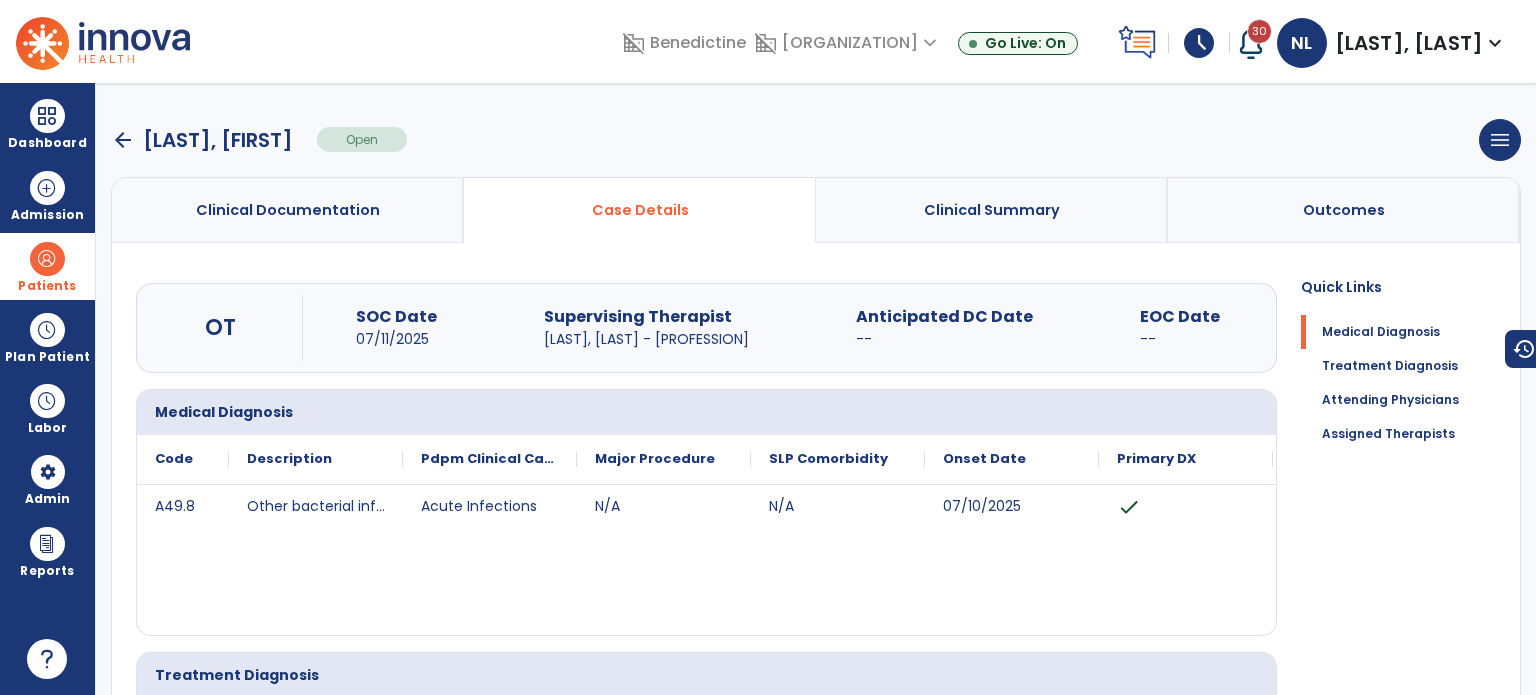 click at bounding box center (47, 259) 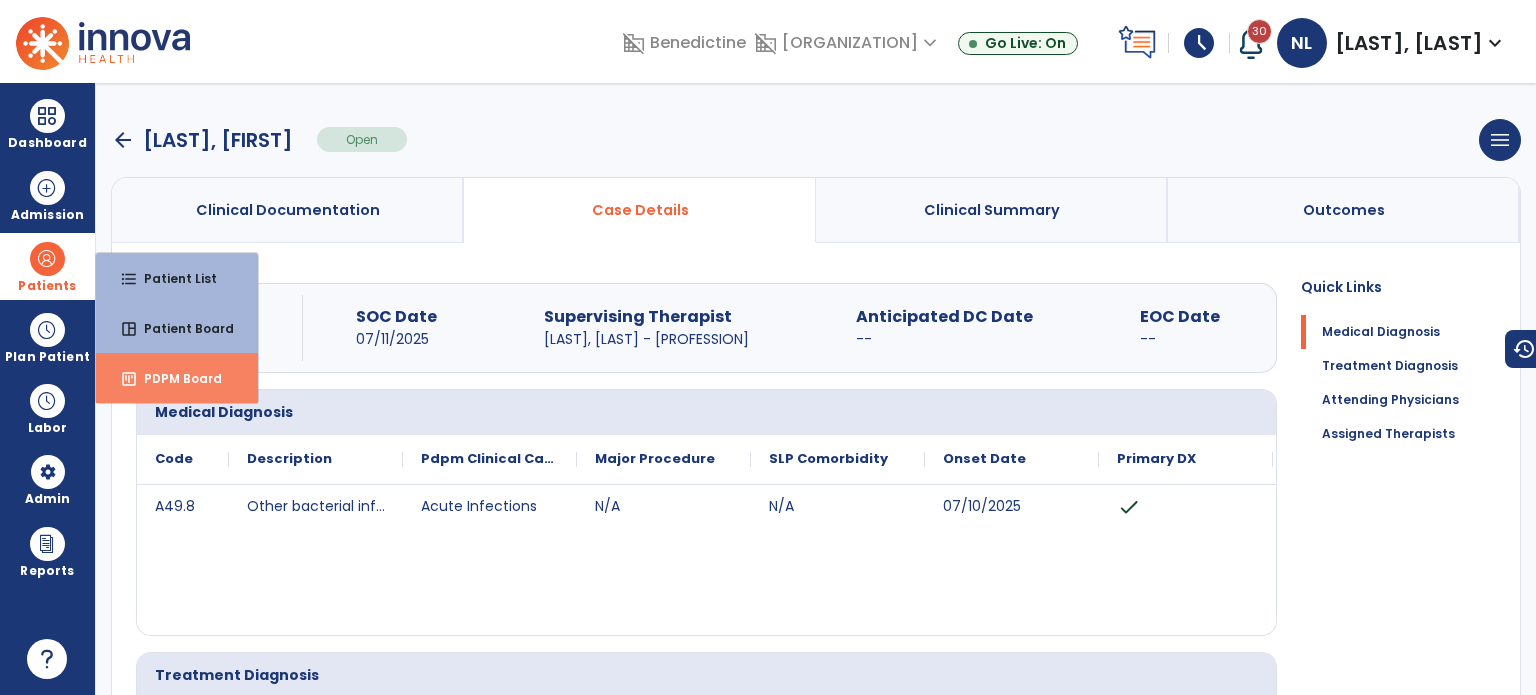 click on "PDPM Board" at bounding box center [175, 378] 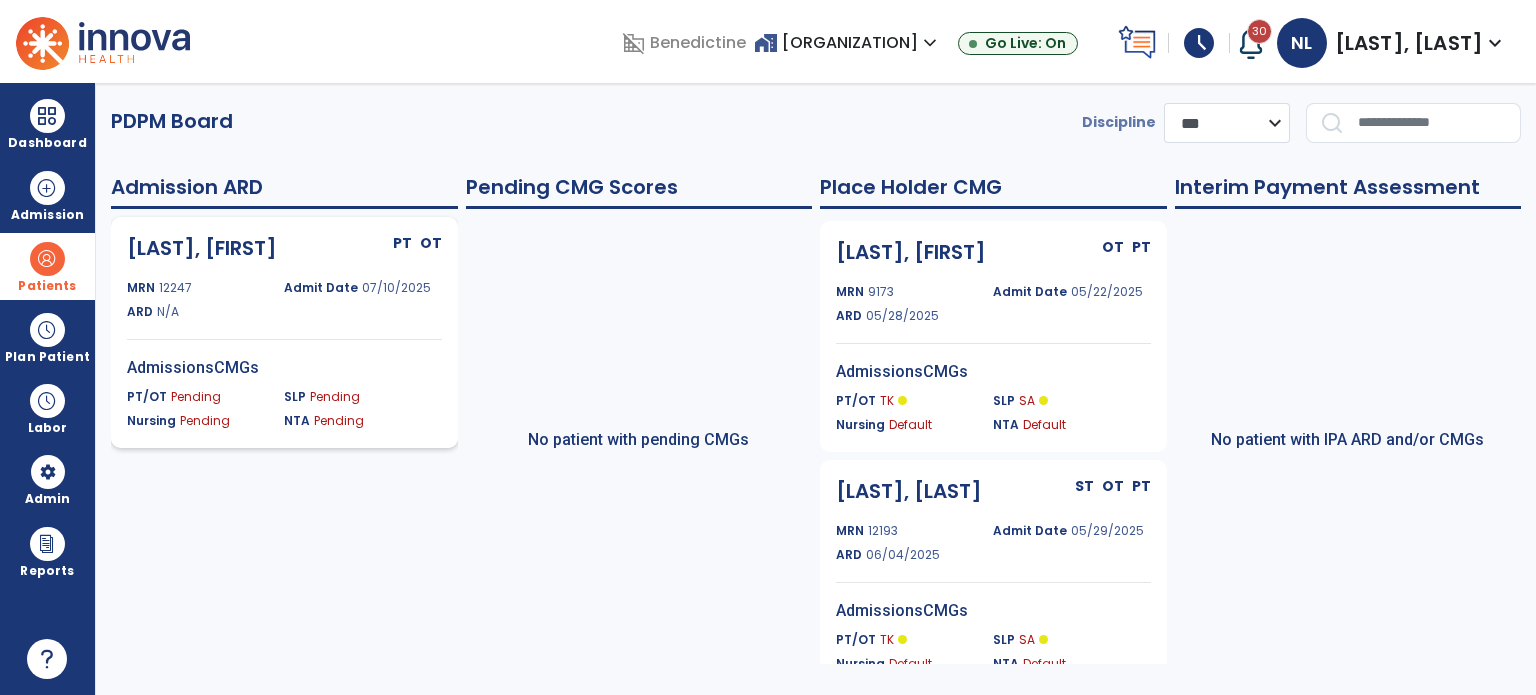 click on "[LAST] [FIRST] PT OT MRN 12247 Admit Date [DATE] ARD N/A AdmissionsCMGs PT/OT Pending SLP Pending Nursing Pending NTA Pending" 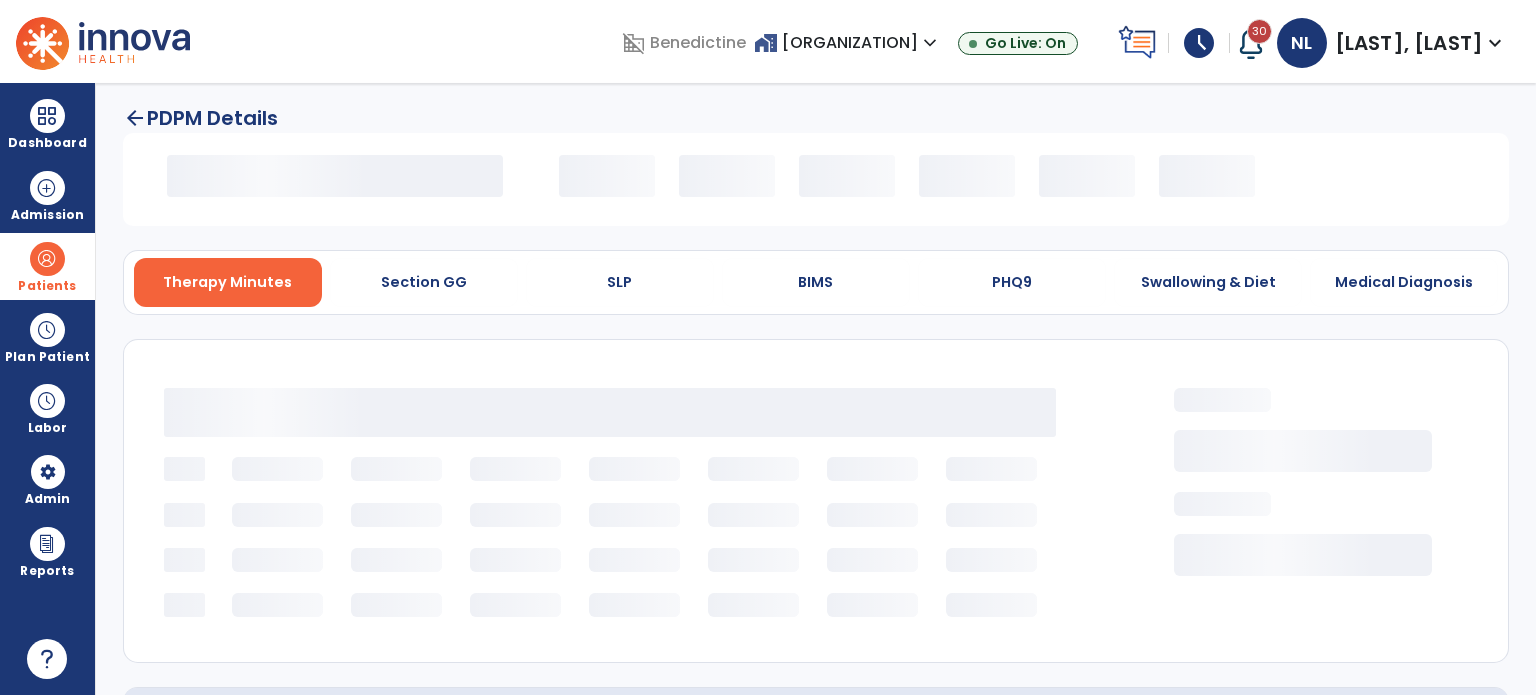 select on "*********" 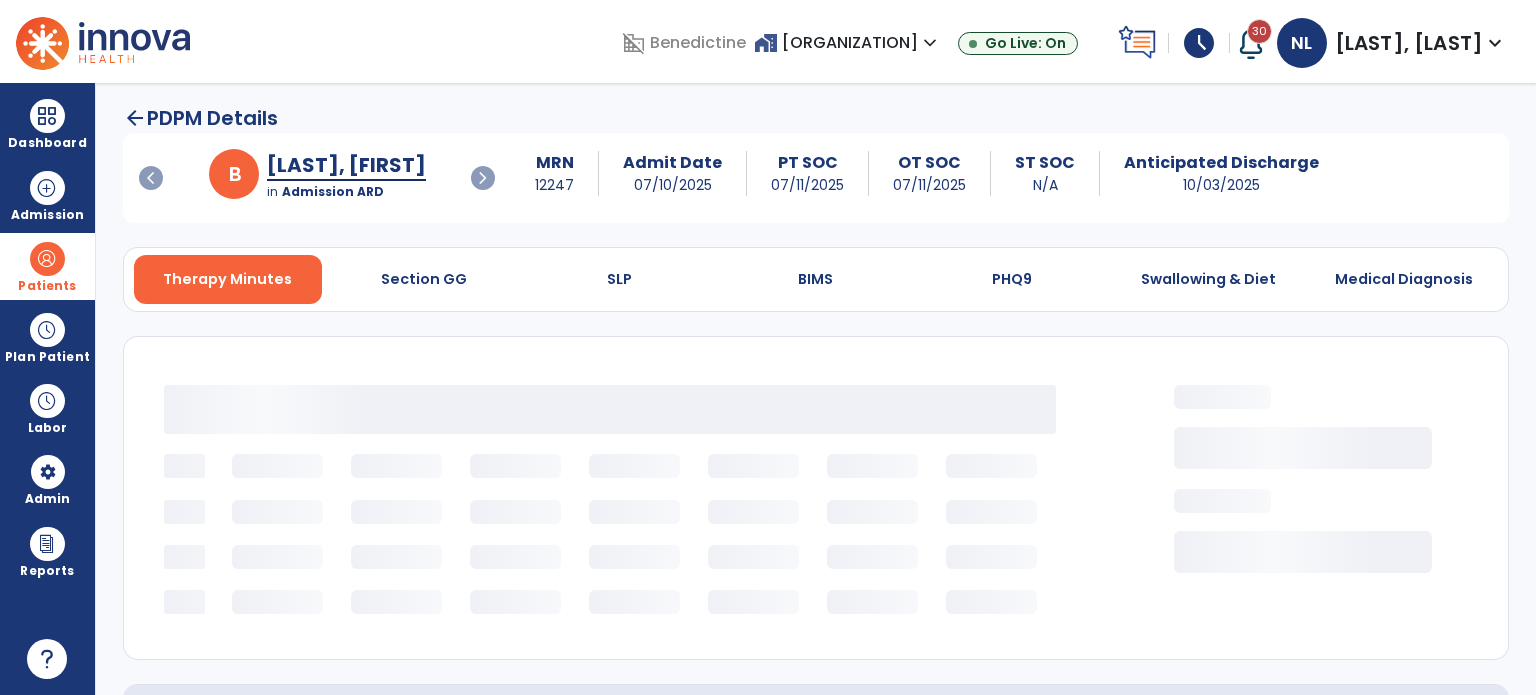 select on "***" 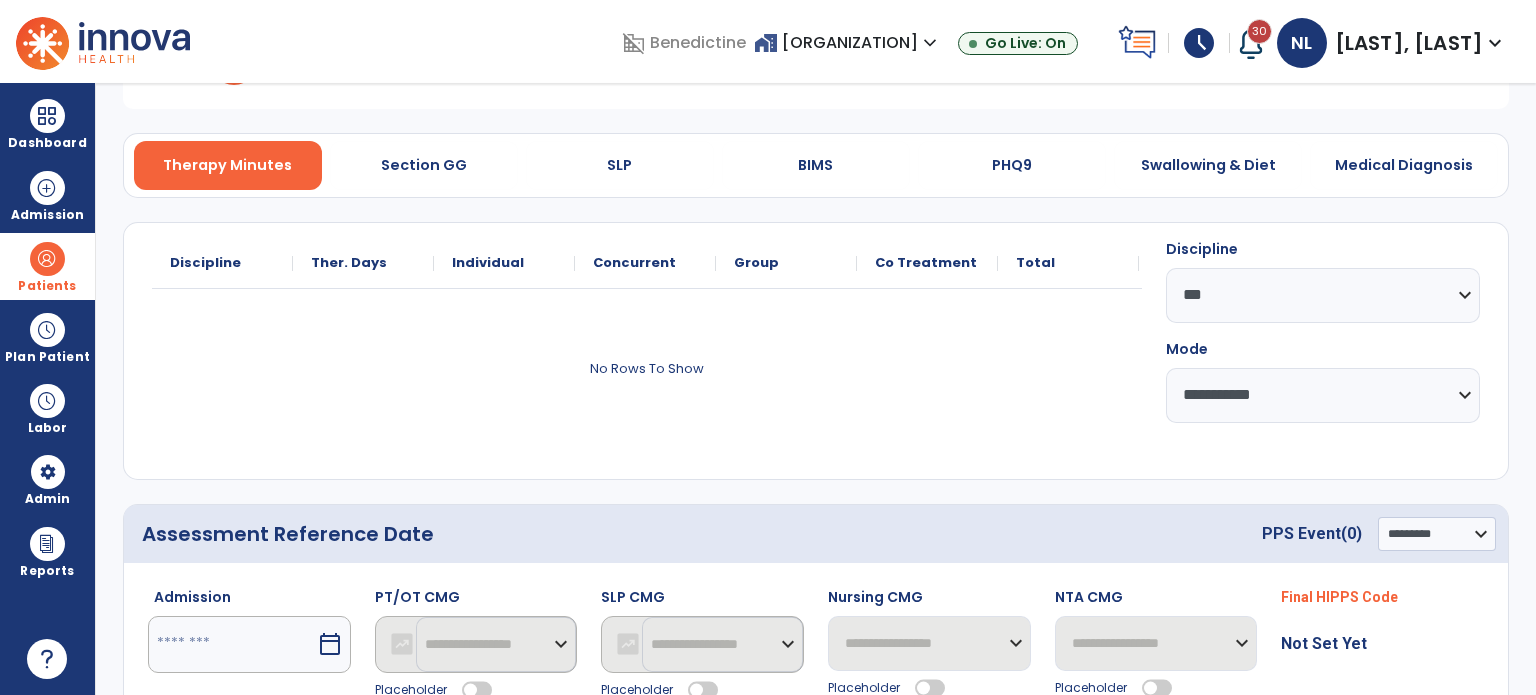 scroll, scrollTop: 224, scrollLeft: 0, axis: vertical 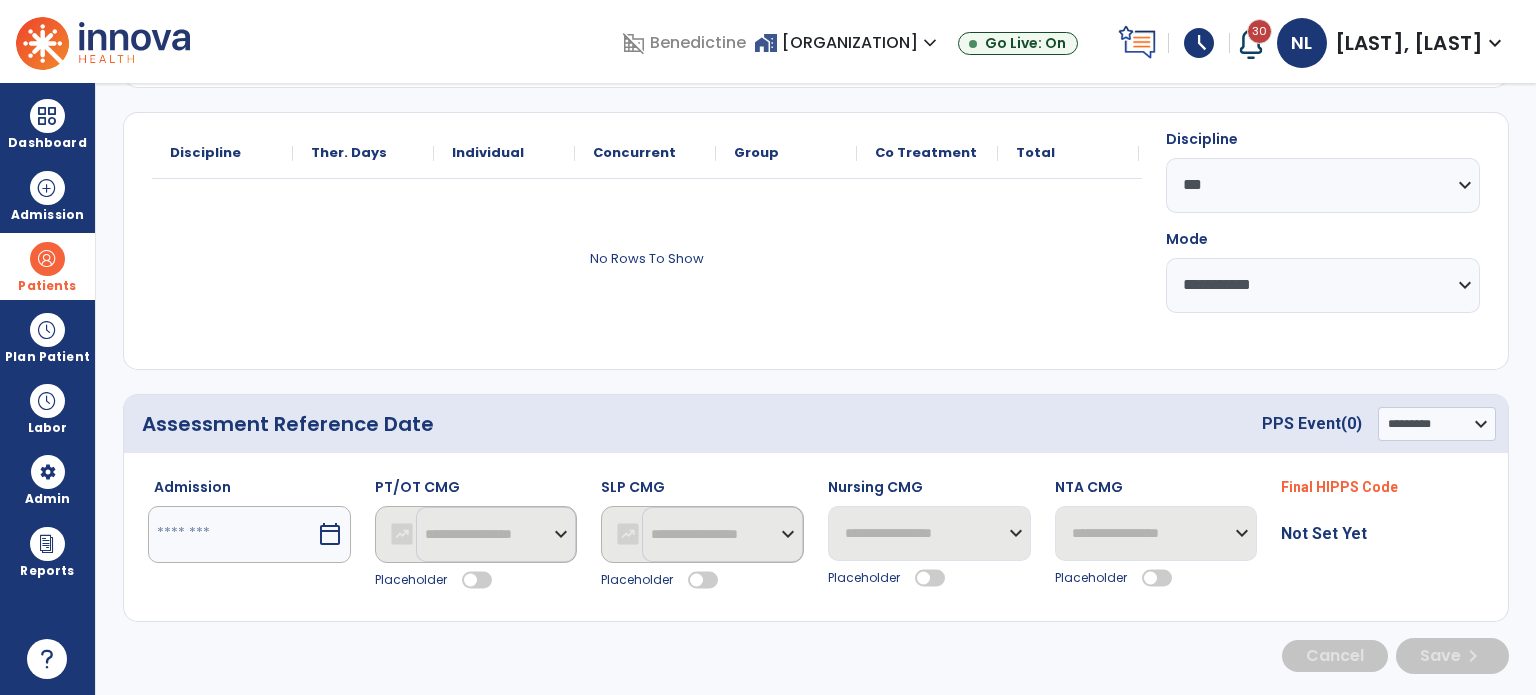 click at bounding box center [232, 534] 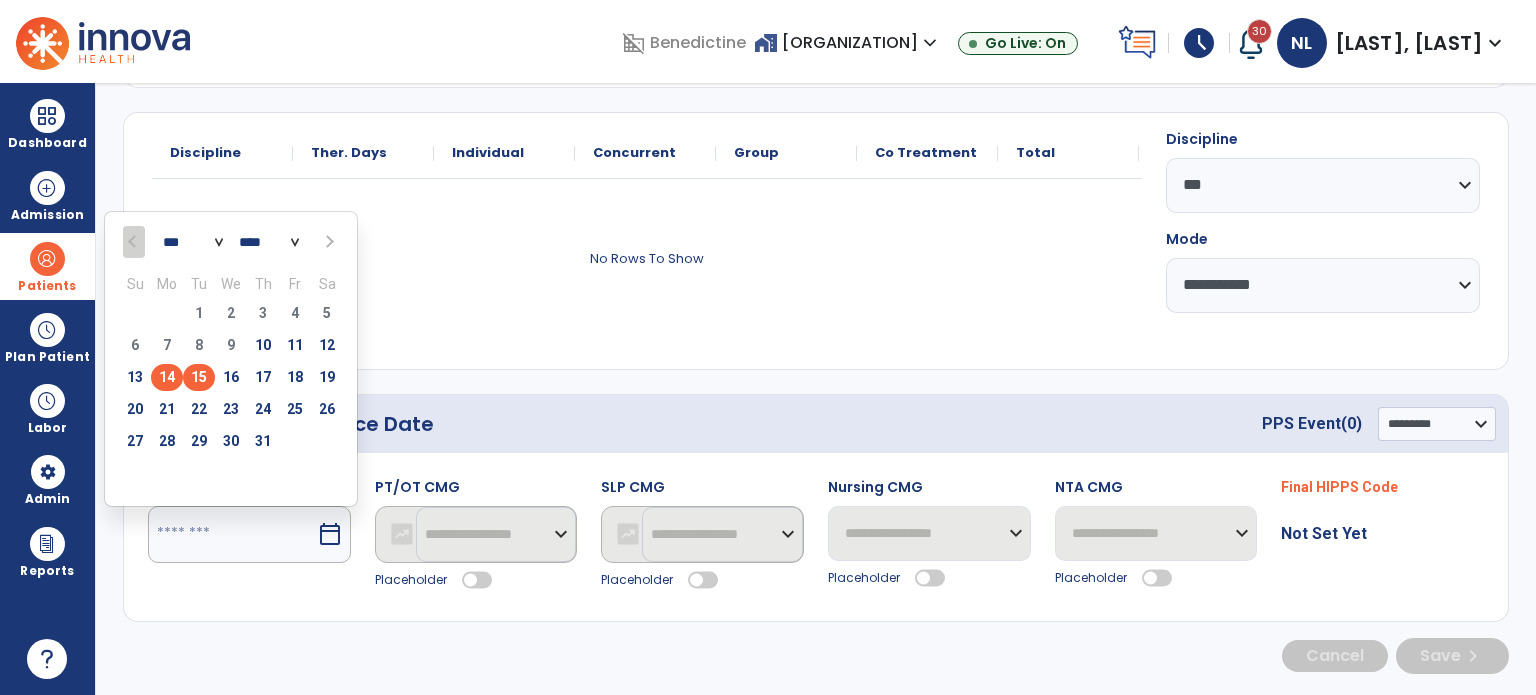 click on "15" at bounding box center [199, 377] 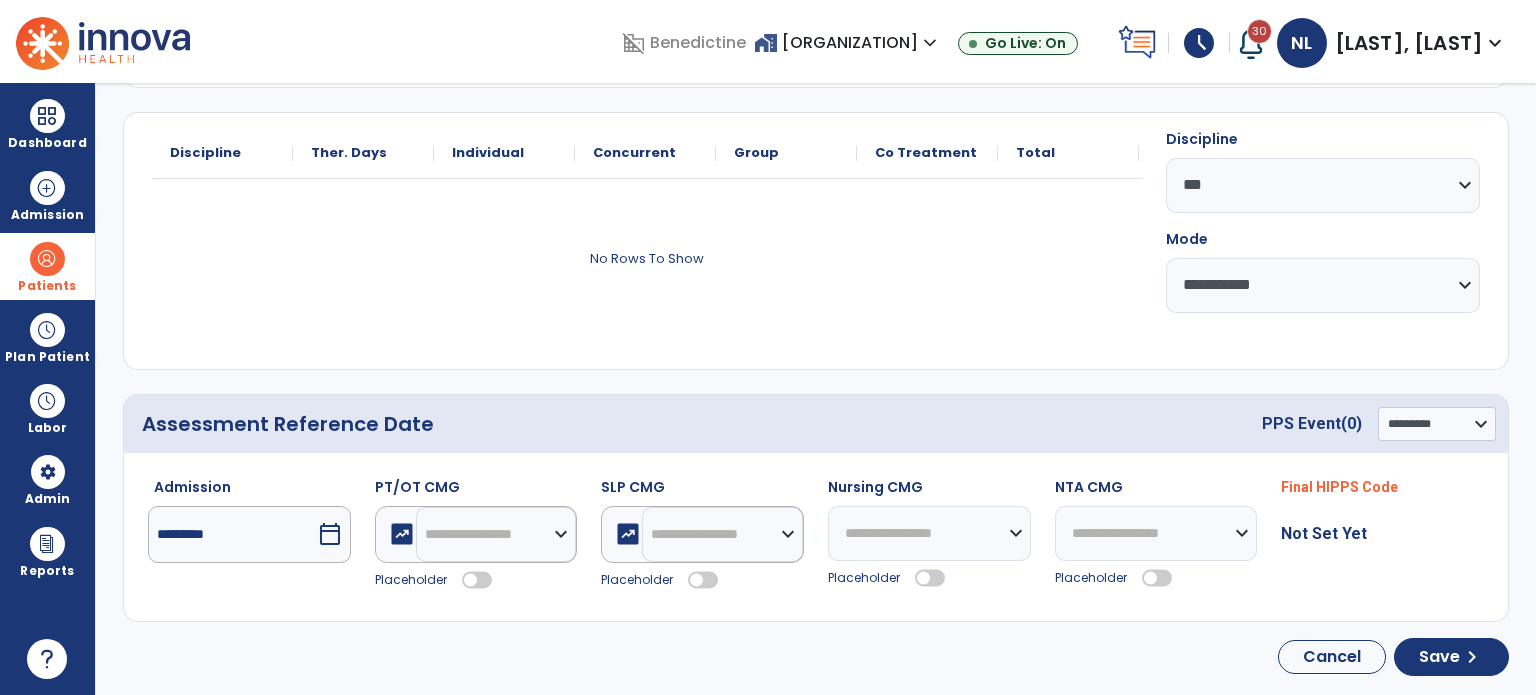 click on "*********" at bounding box center [232, 534] 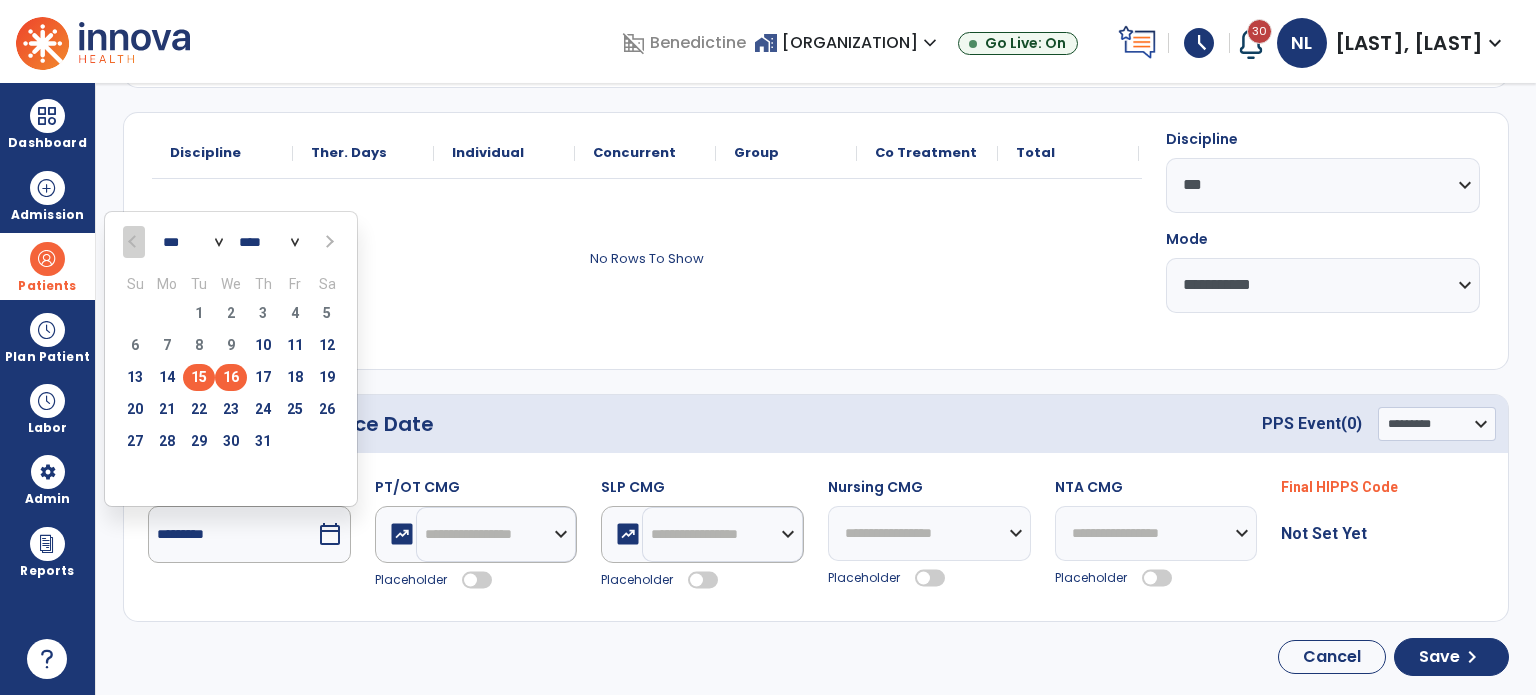 click on "16" at bounding box center (231, 377) 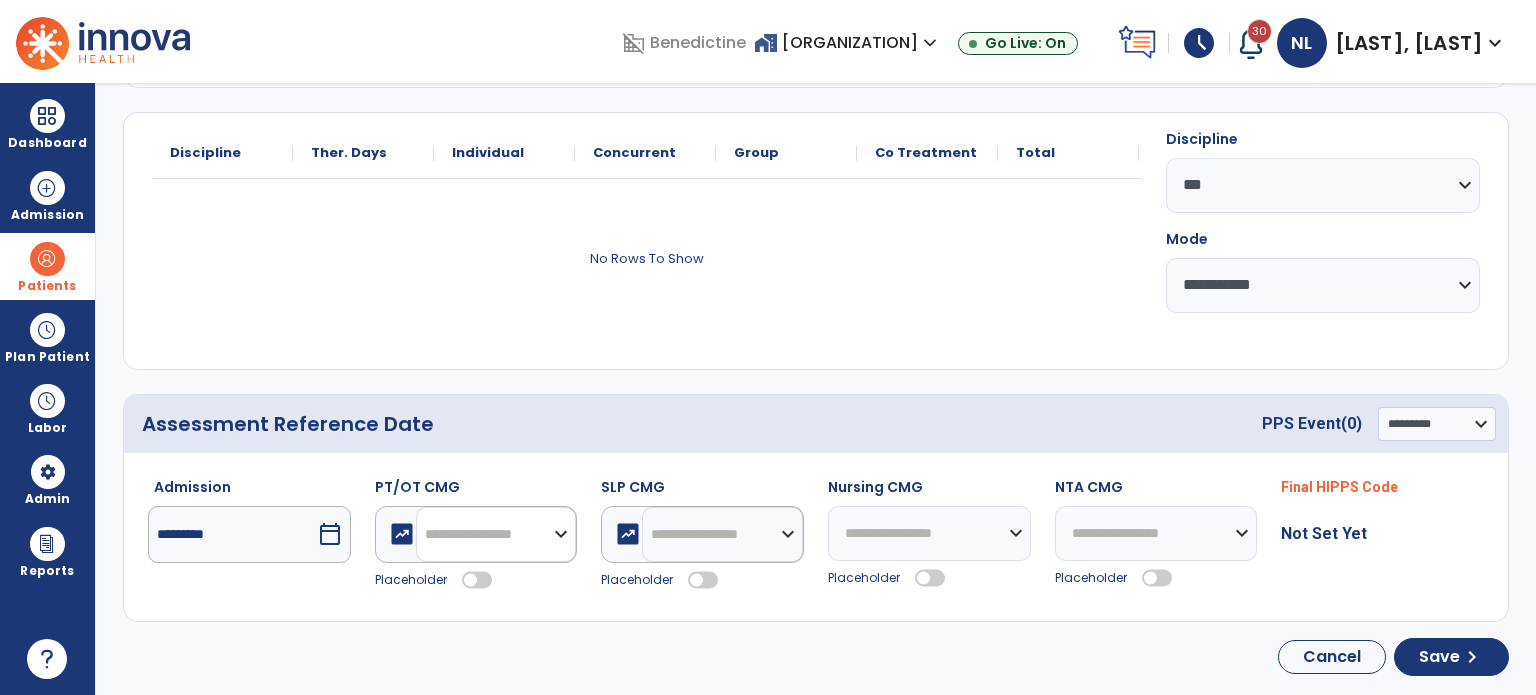 drag, startPoint x: 501, startPoint y: 535, endPoint x: 494, endPoint y: 509, distance: 26.925823 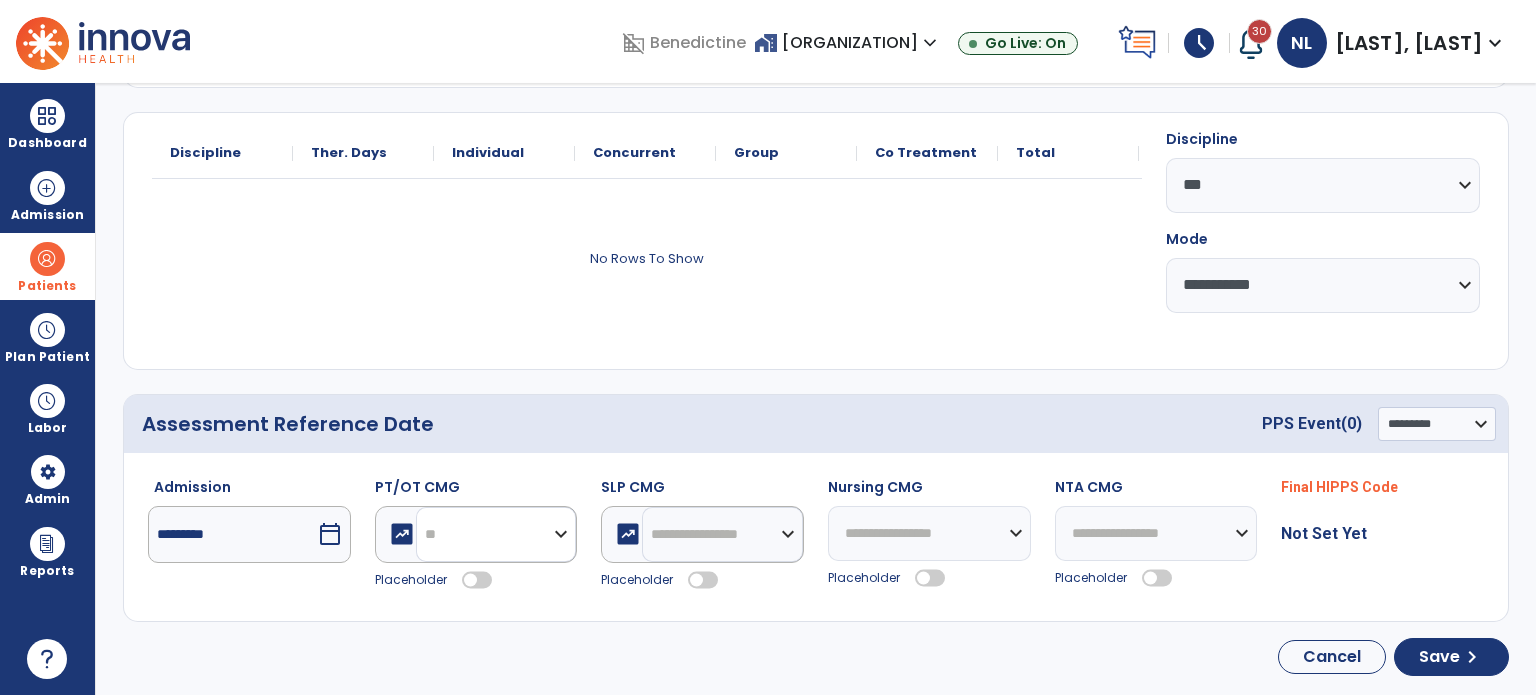 click on "**********" 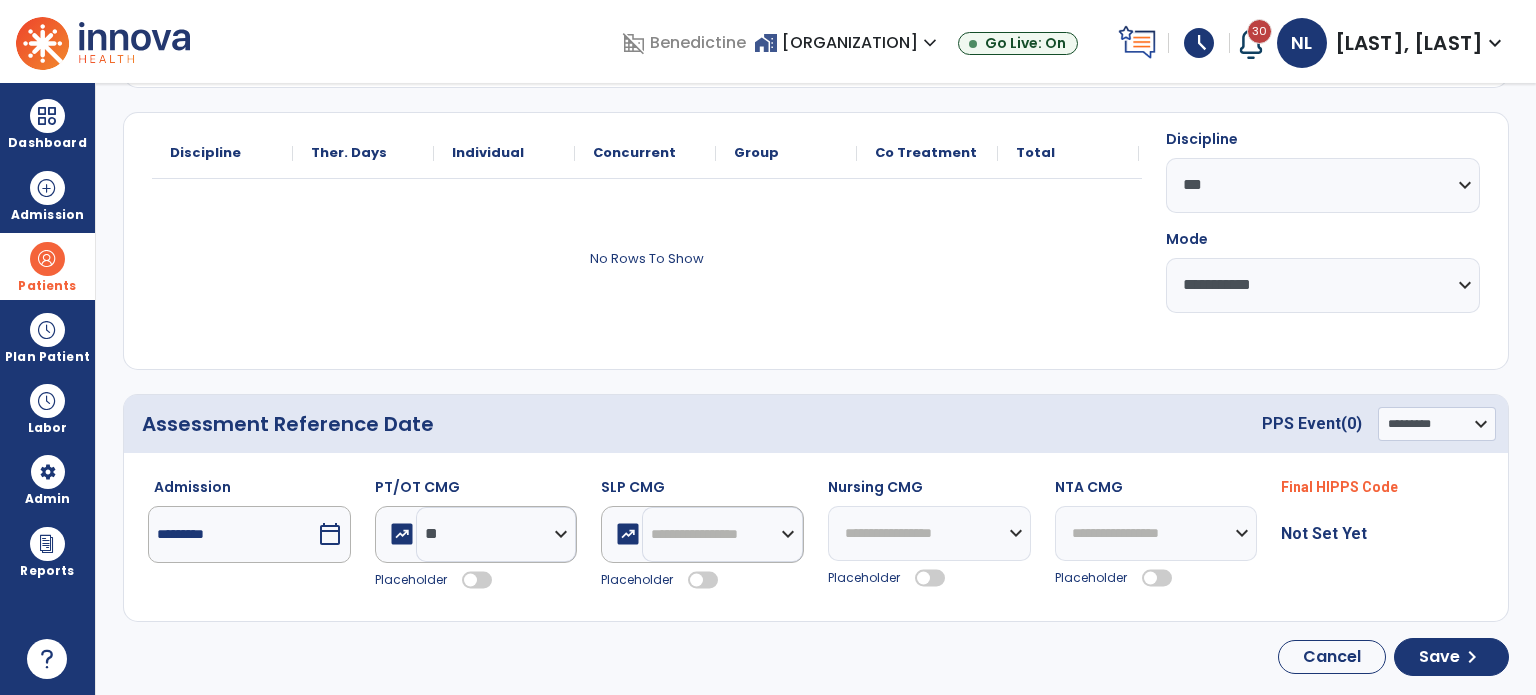 click 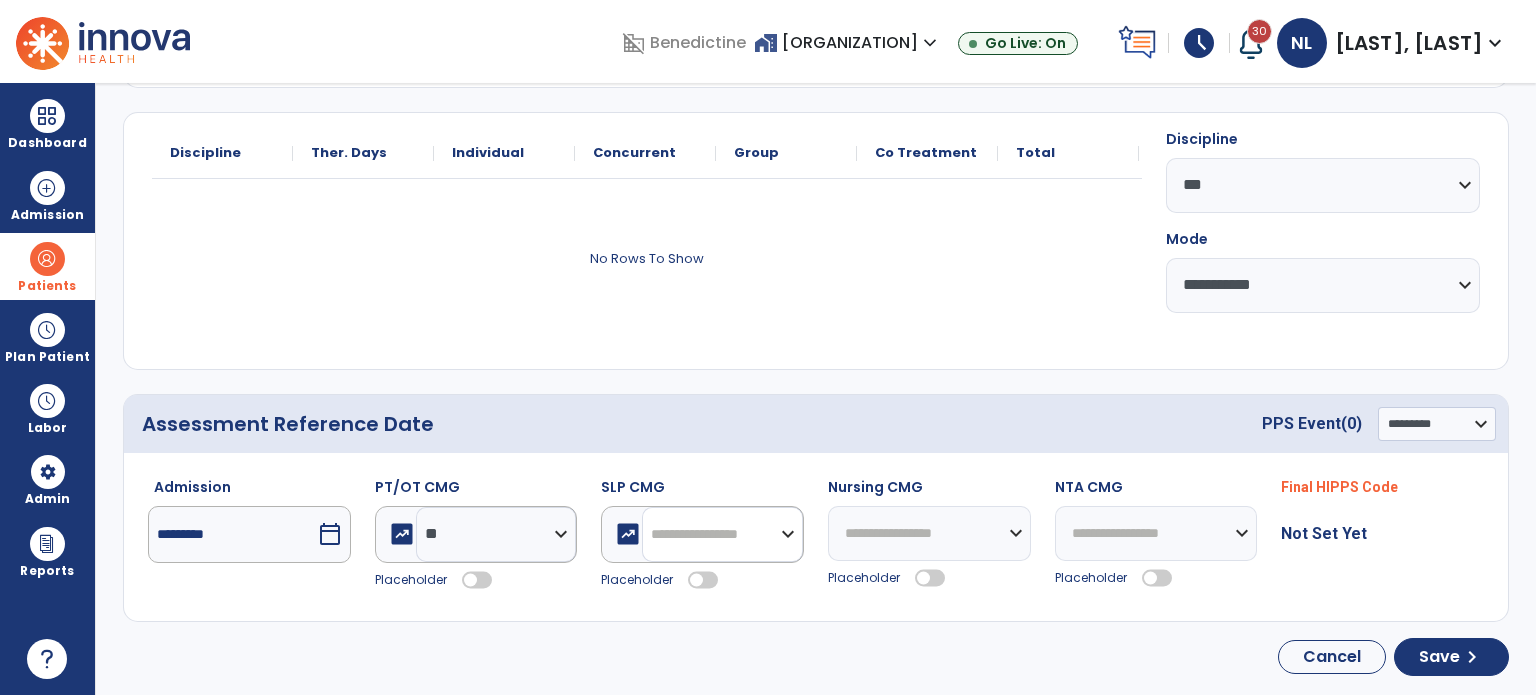 drag, startPoint x: 676, startPoint y: 539, endPoint x: 678, endPoint y: 514, distance: 25.079872 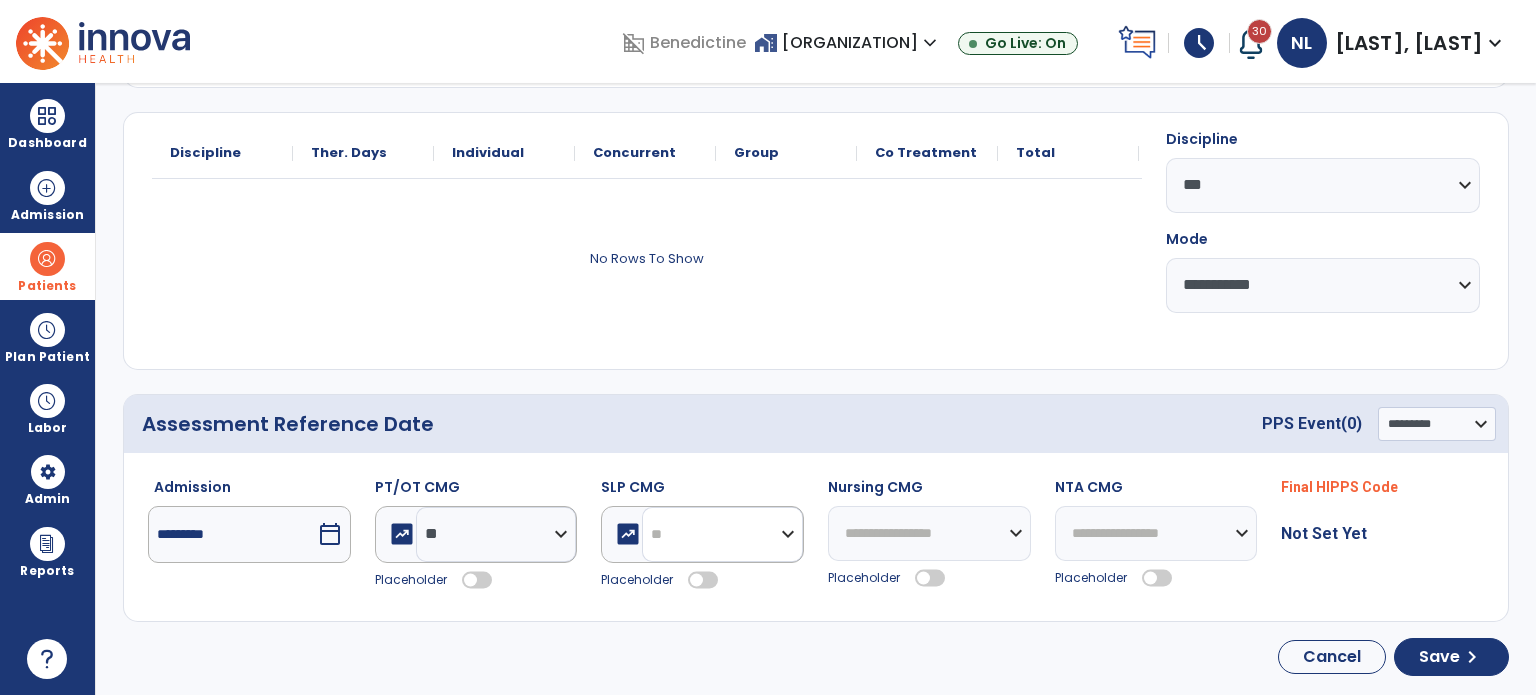 click on "**********" 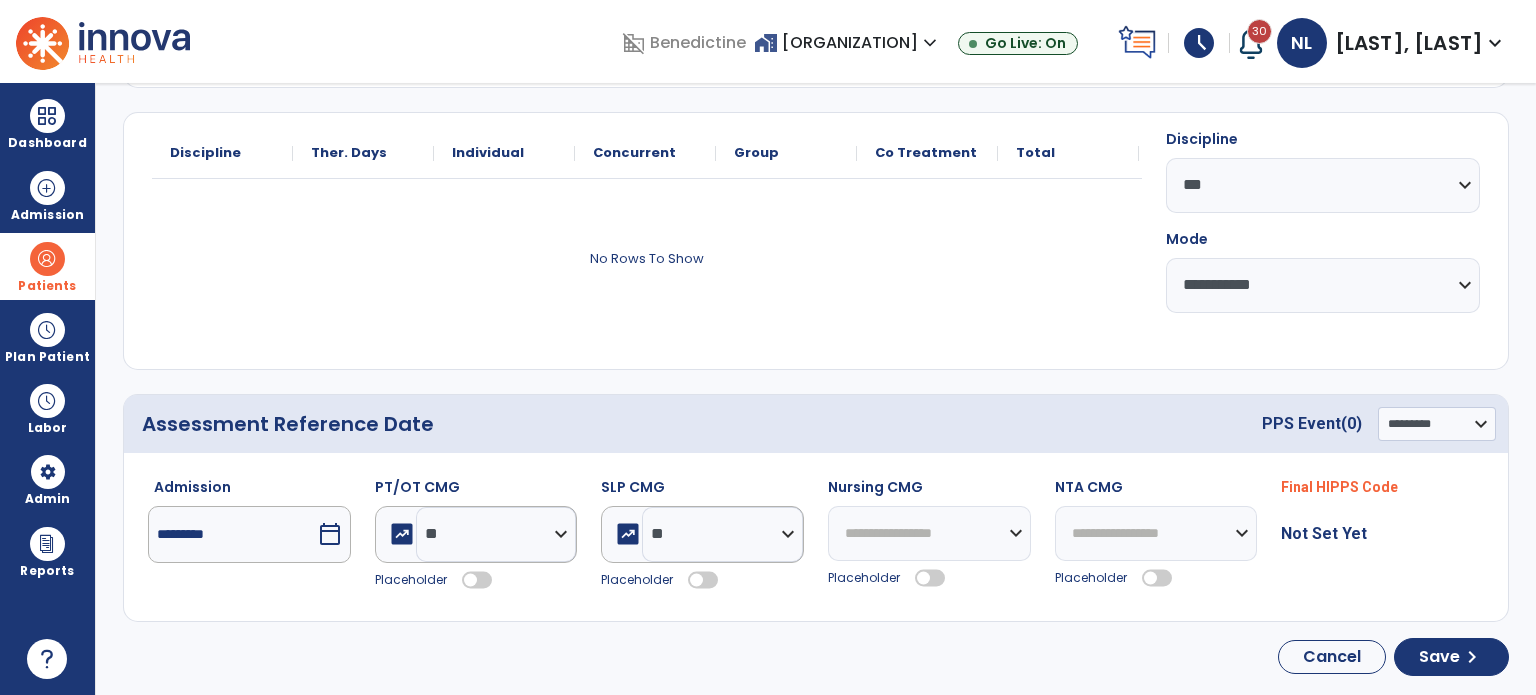 click 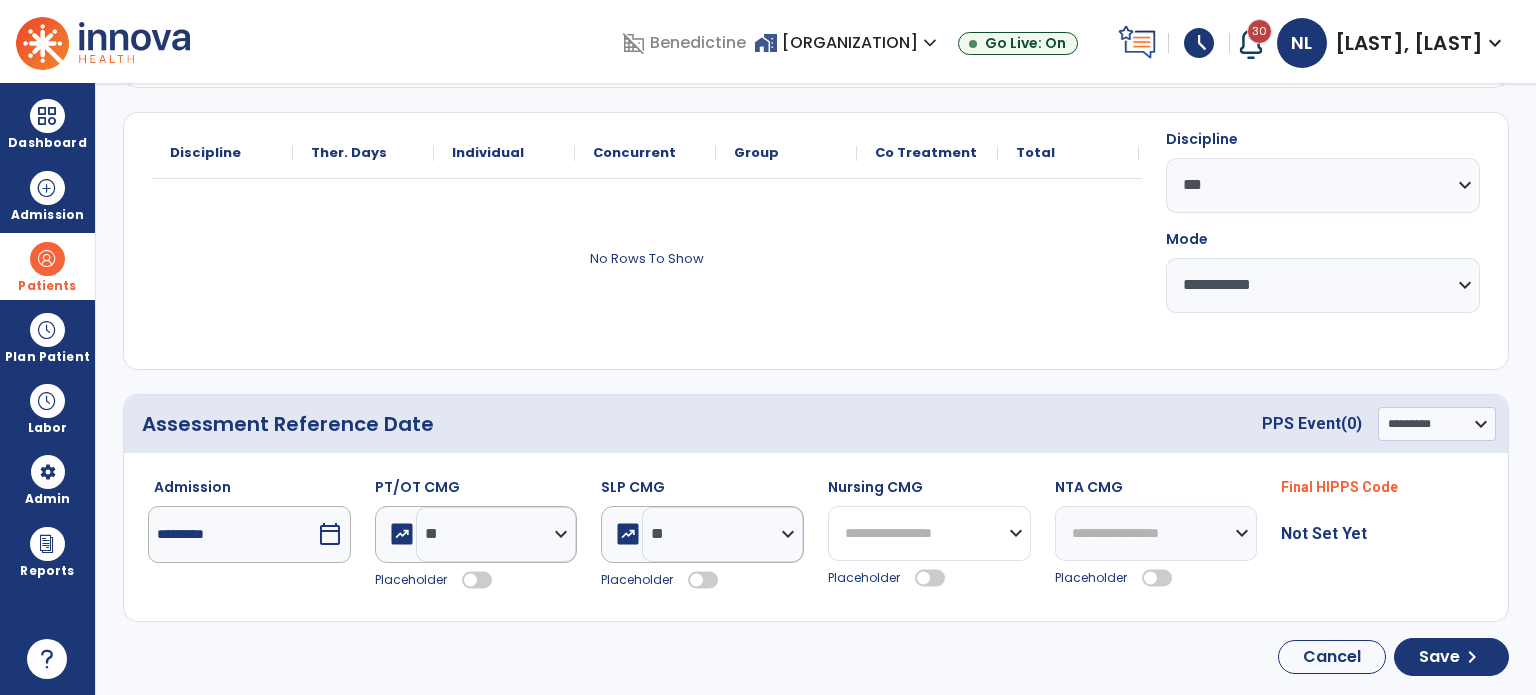 drag, startPoint x: 876, startPoint y: 533, endPoint x: 885, endPoint y: 506, distance: 28.460499 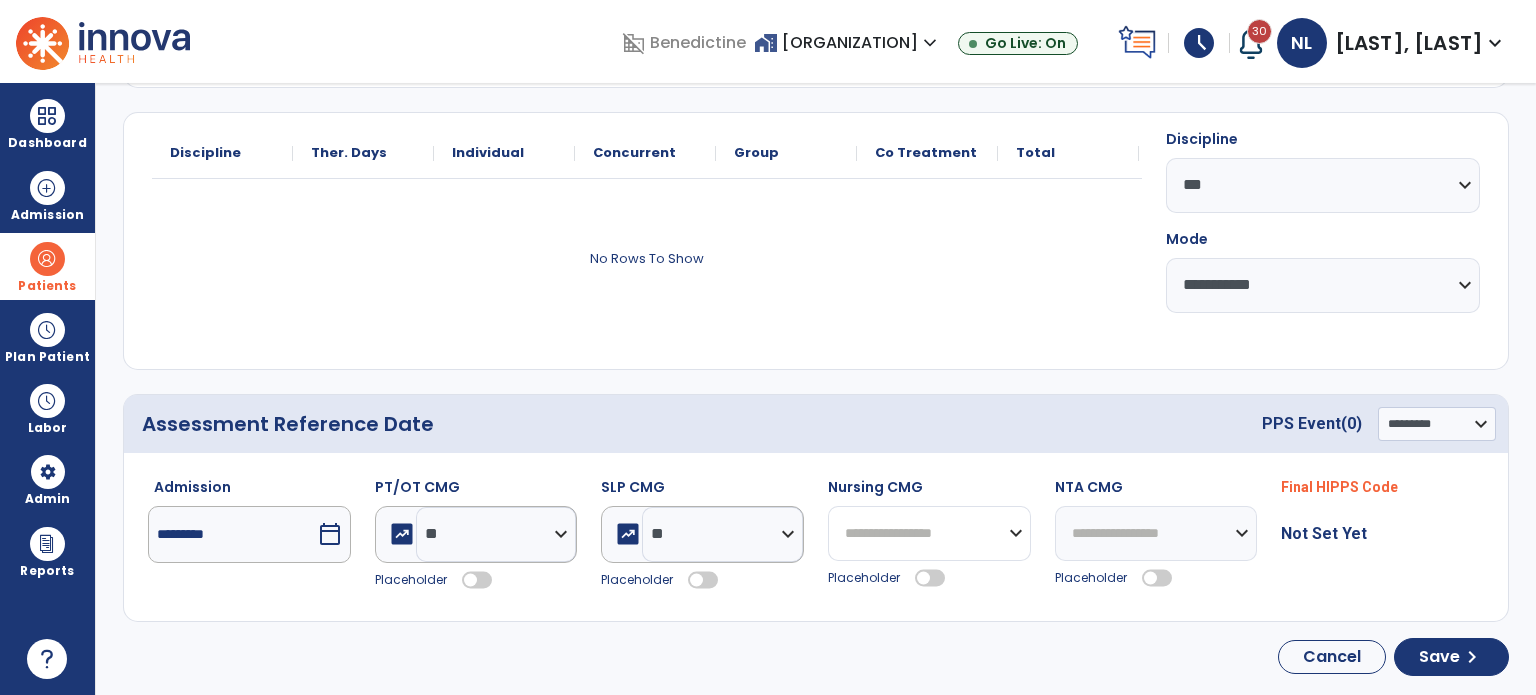 select on "*******" 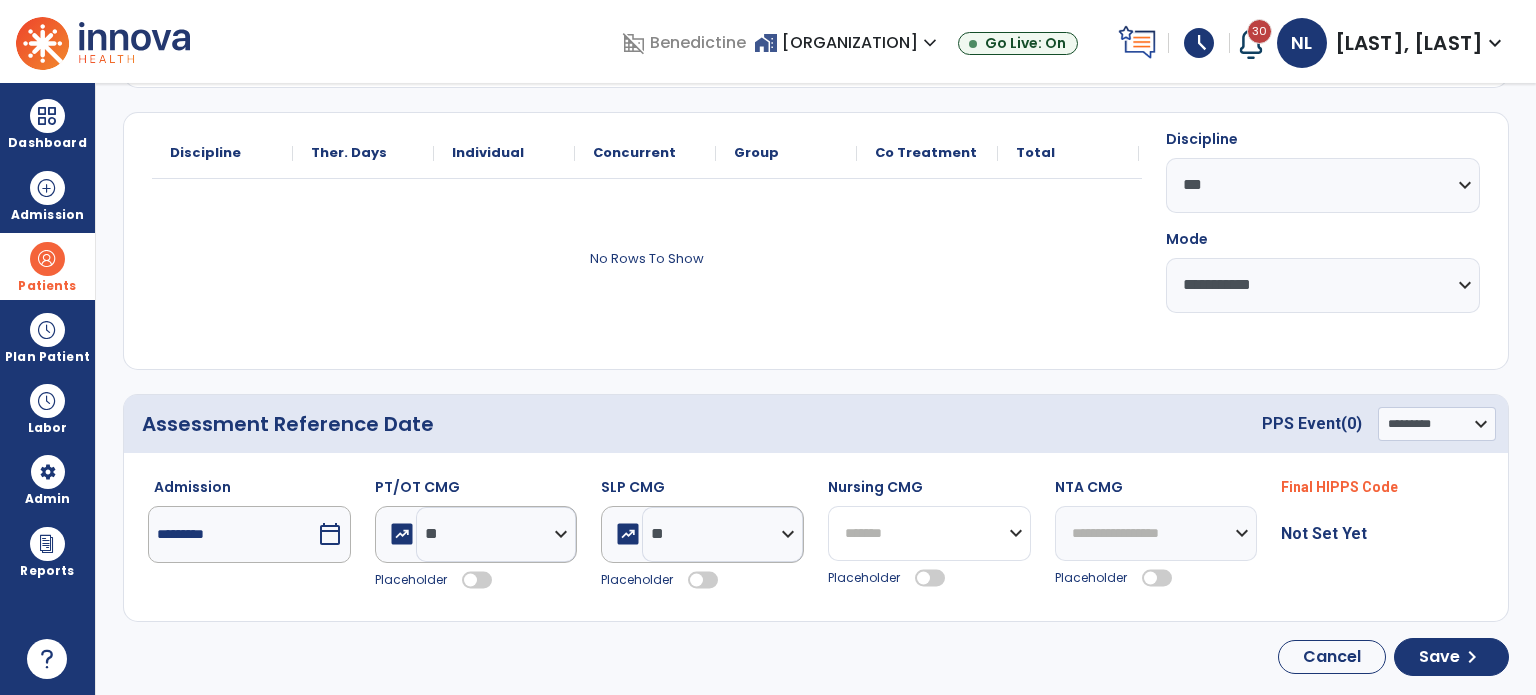 click on "**********" 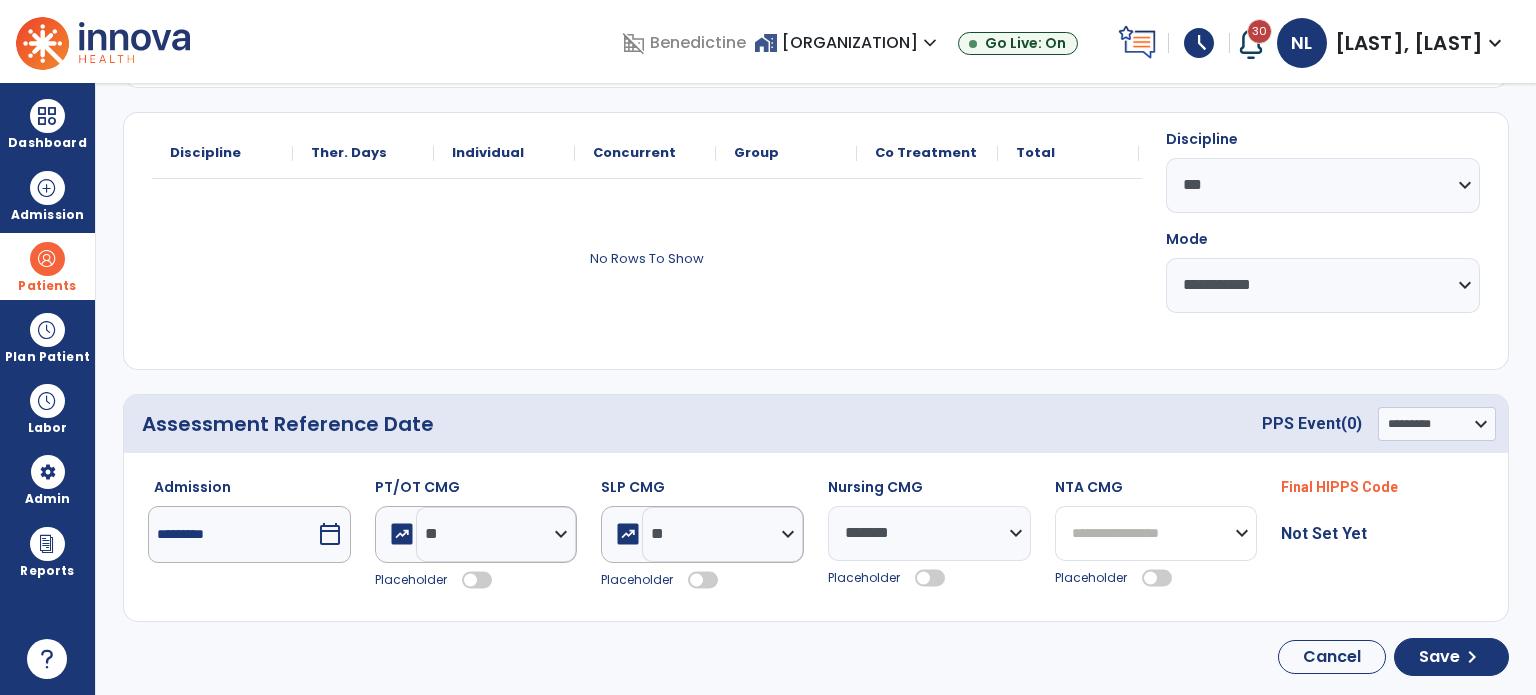 click on "**********" 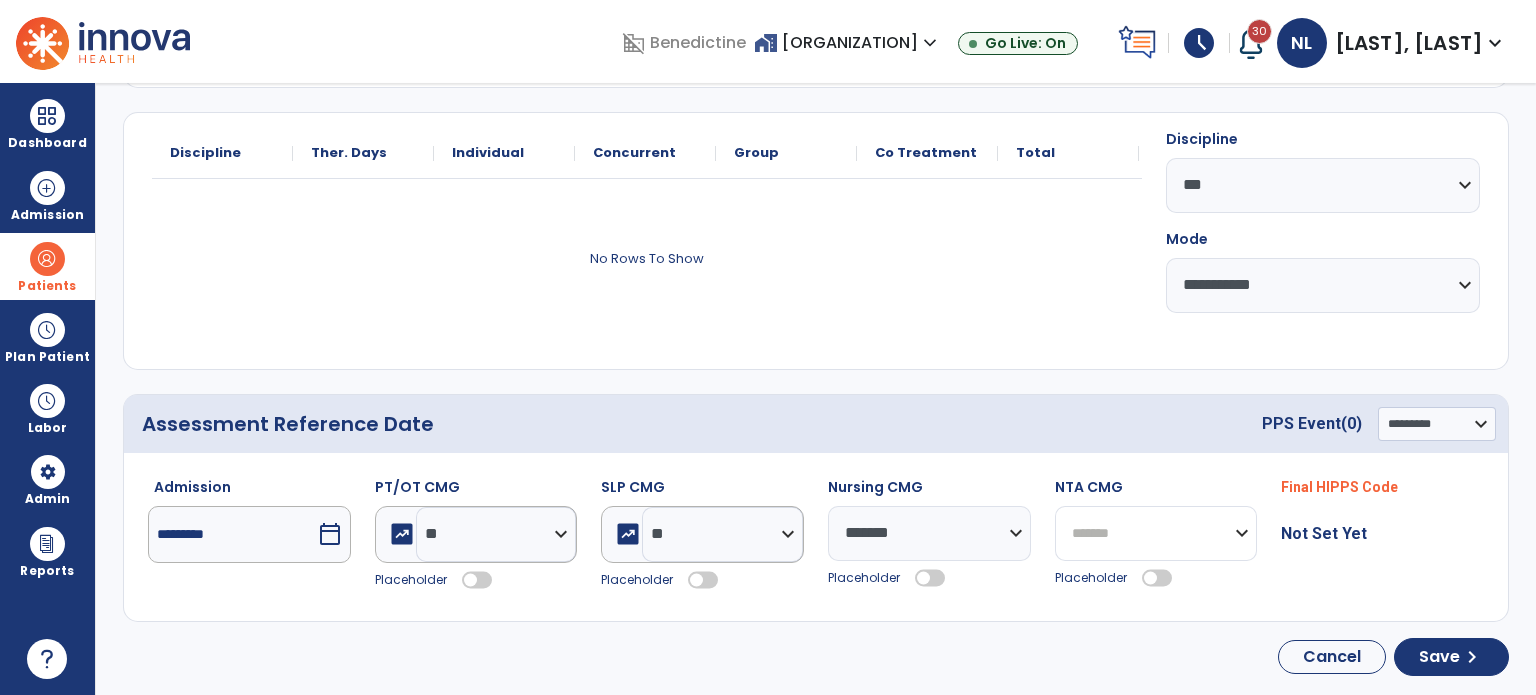 click on "**********" 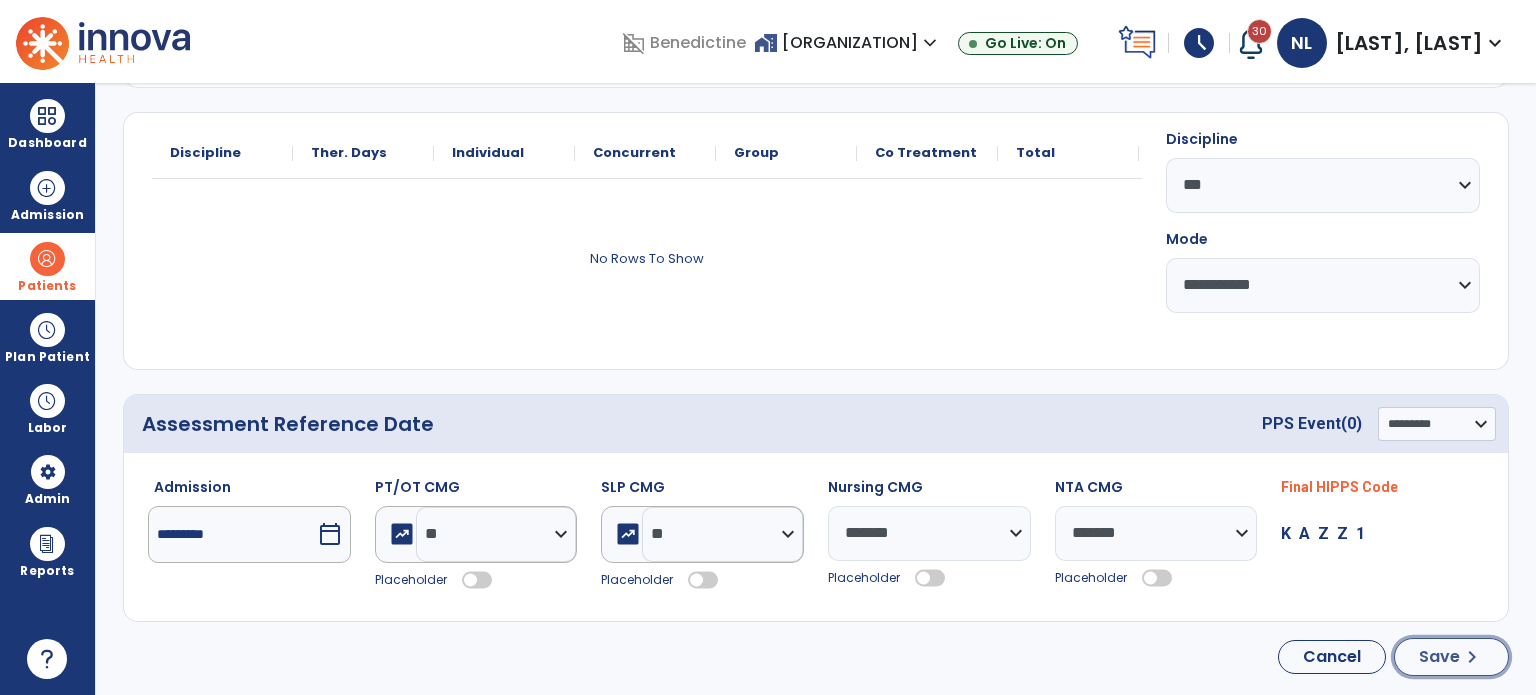 click on "Save" 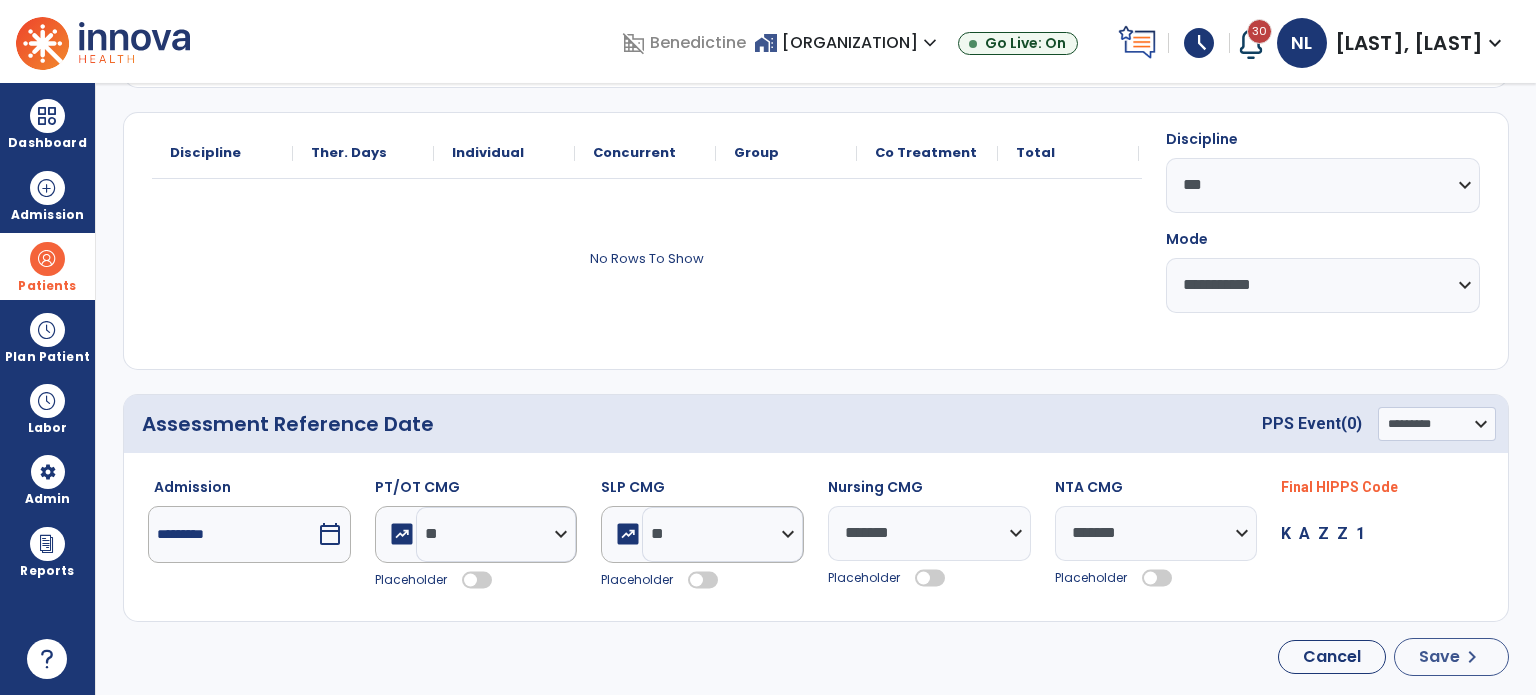 select on "***" 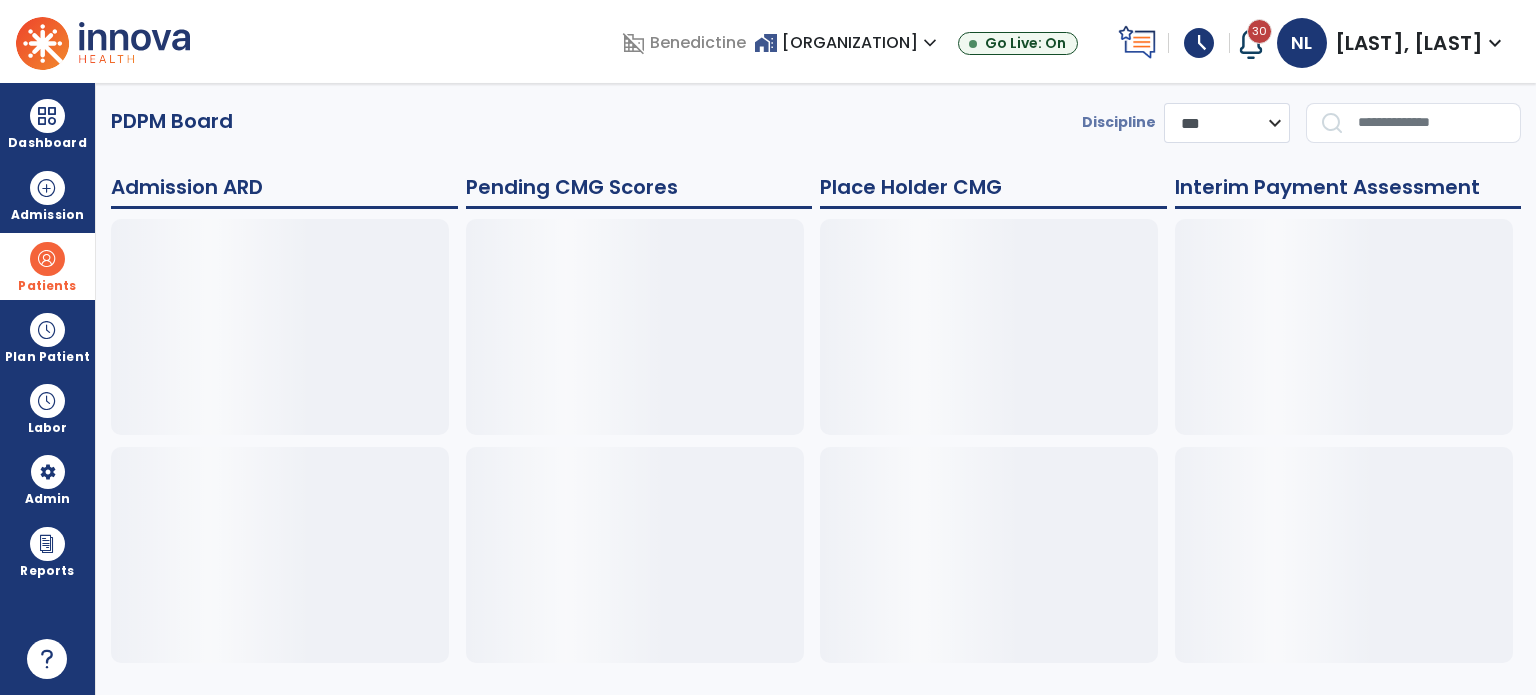 scroll, scrollTop: 0, scrollLeft: 0, axis: both 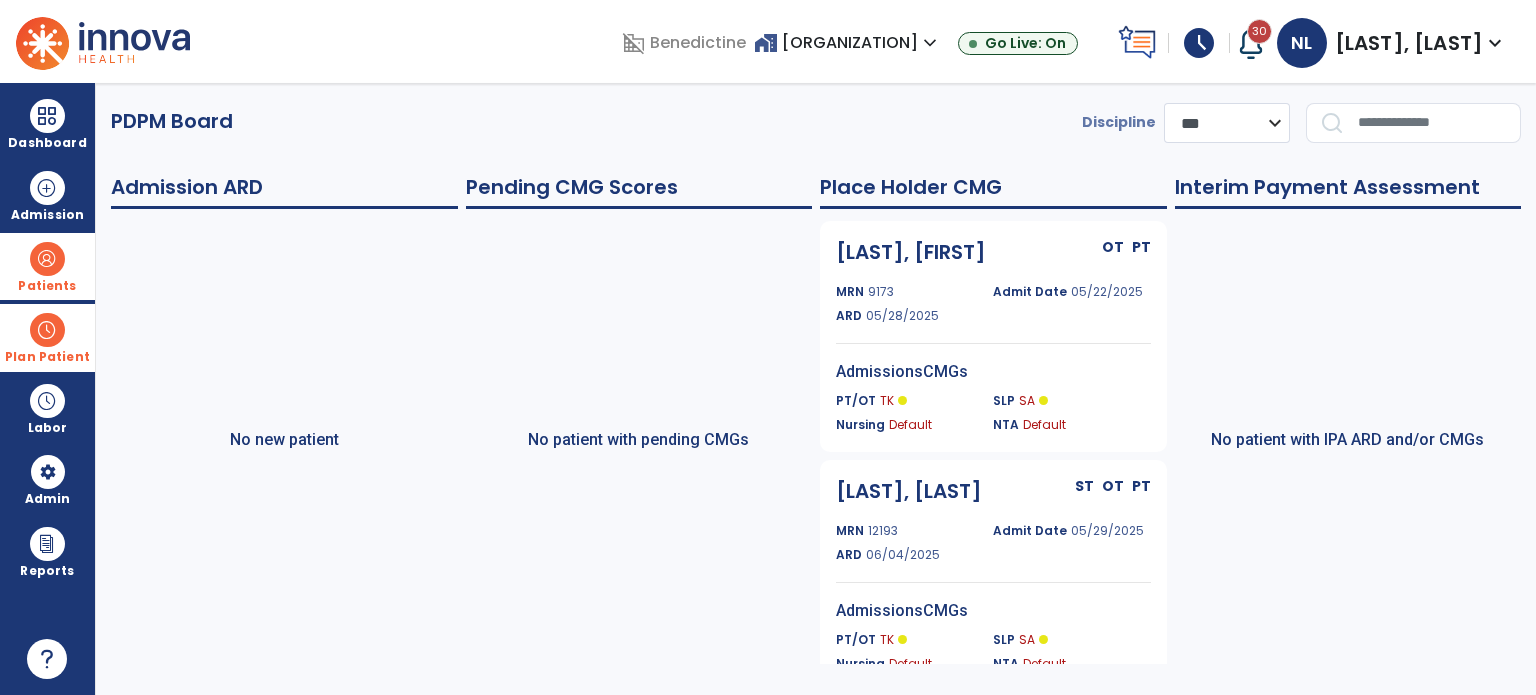 click at bounding box center (47, 330) 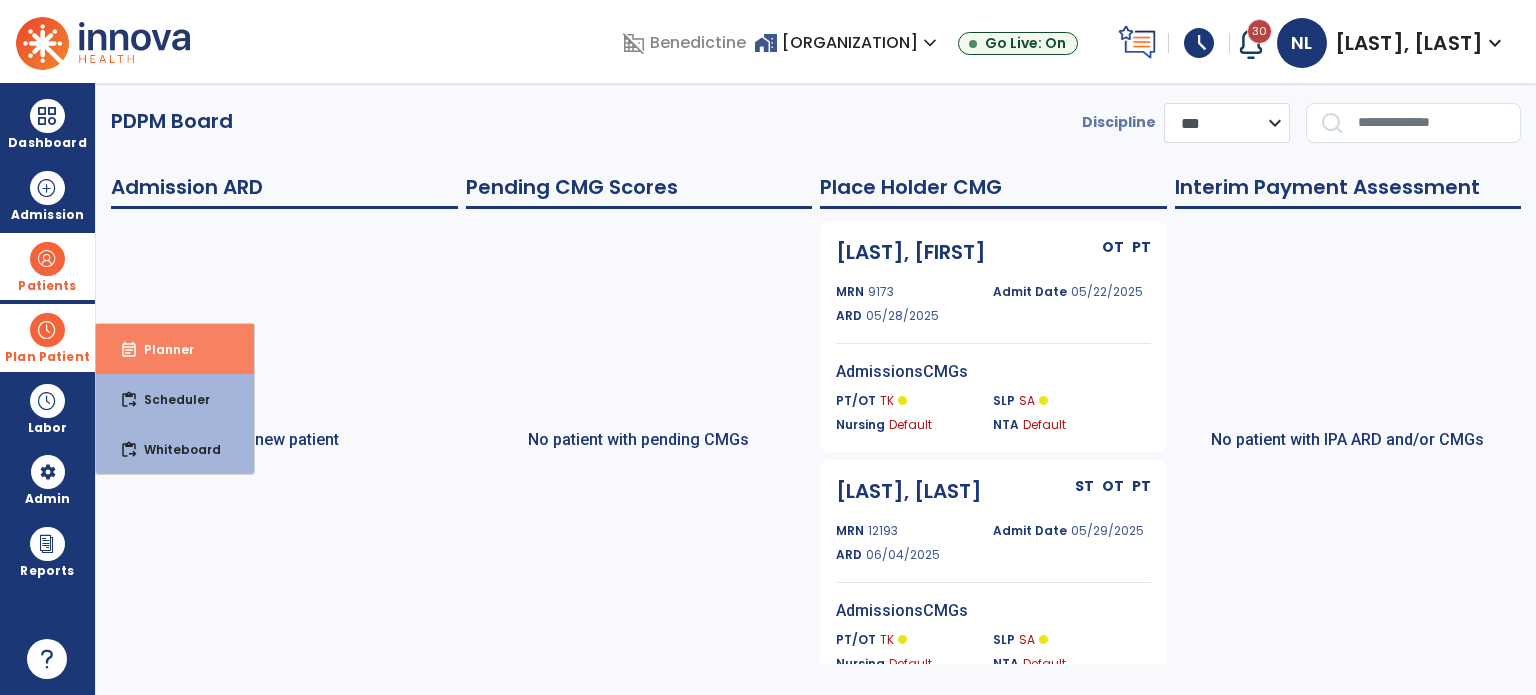 click on "event_note  Planner" at bounding box center (175, 349) 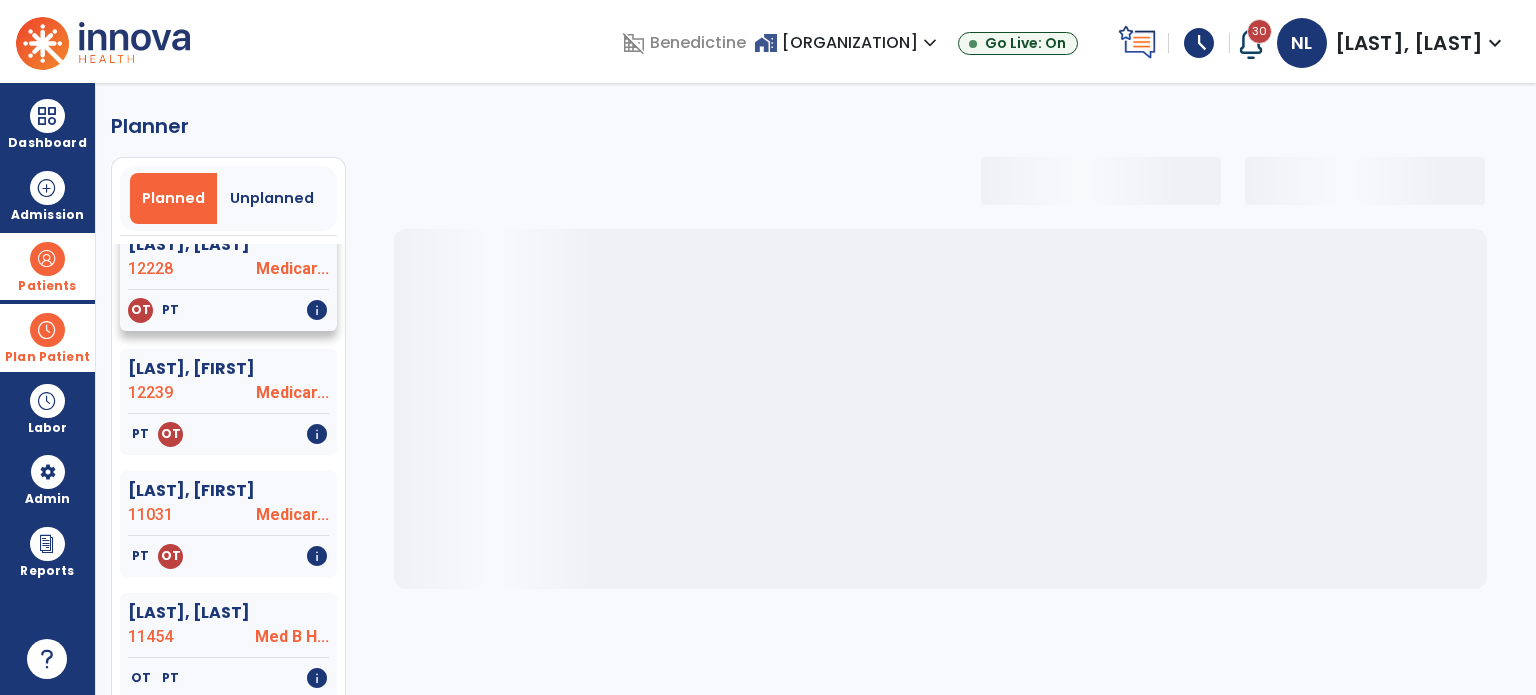 scroll, scrollTop: 0, scrollLeft: 0, axis: both 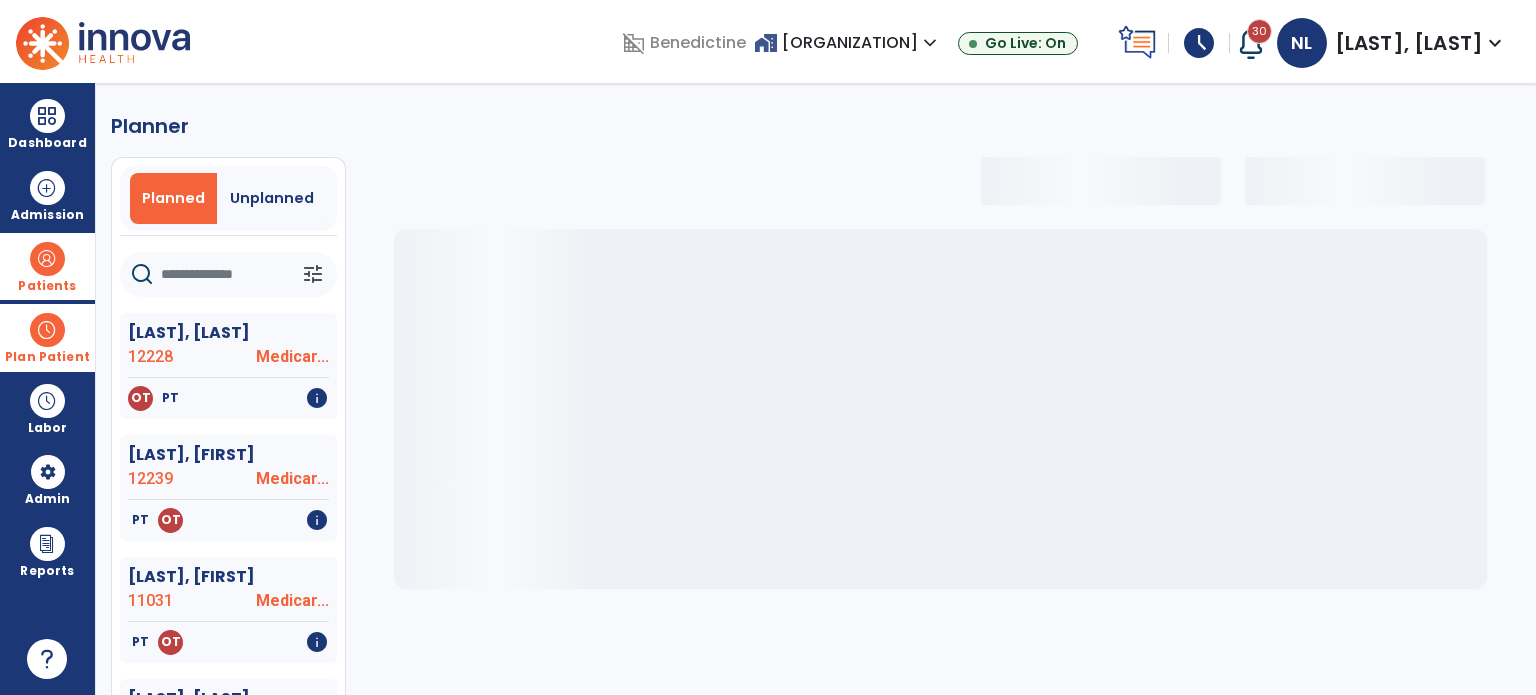 click 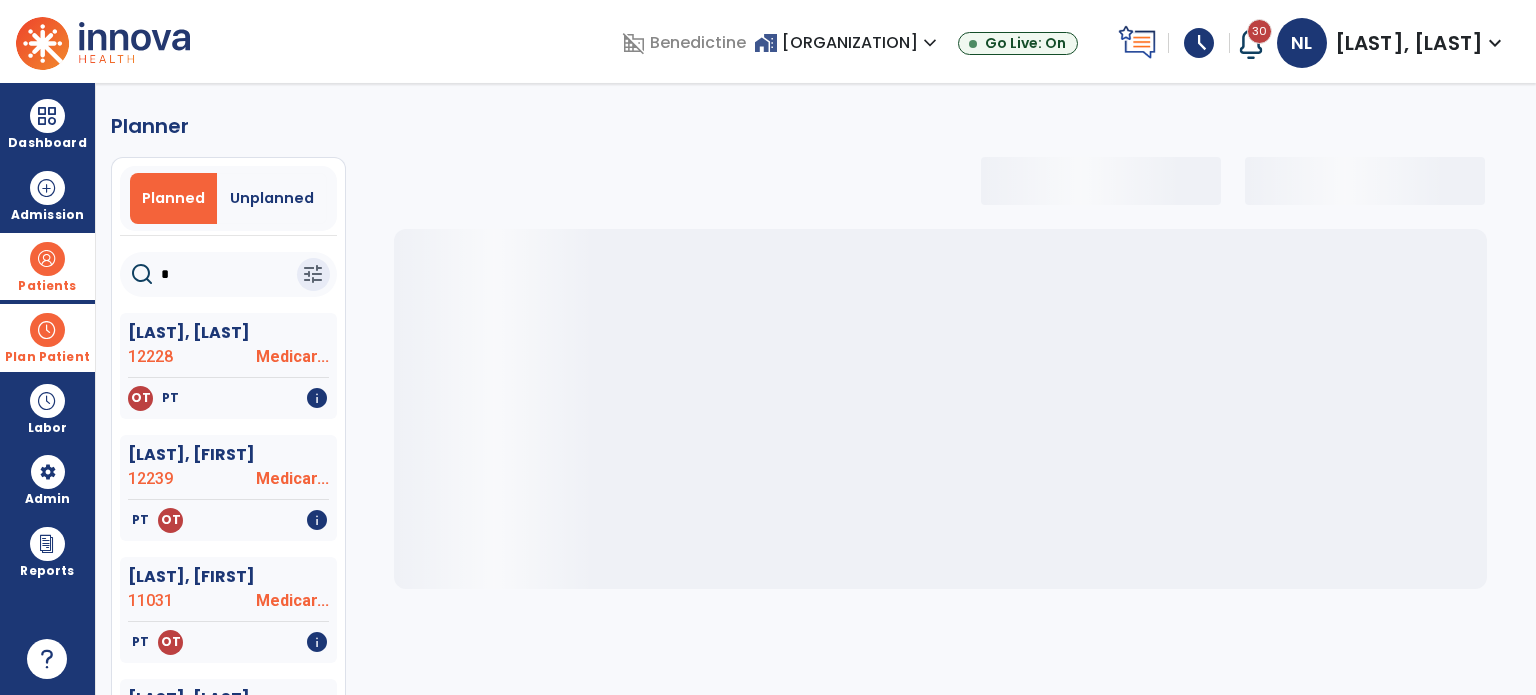 type on "**" 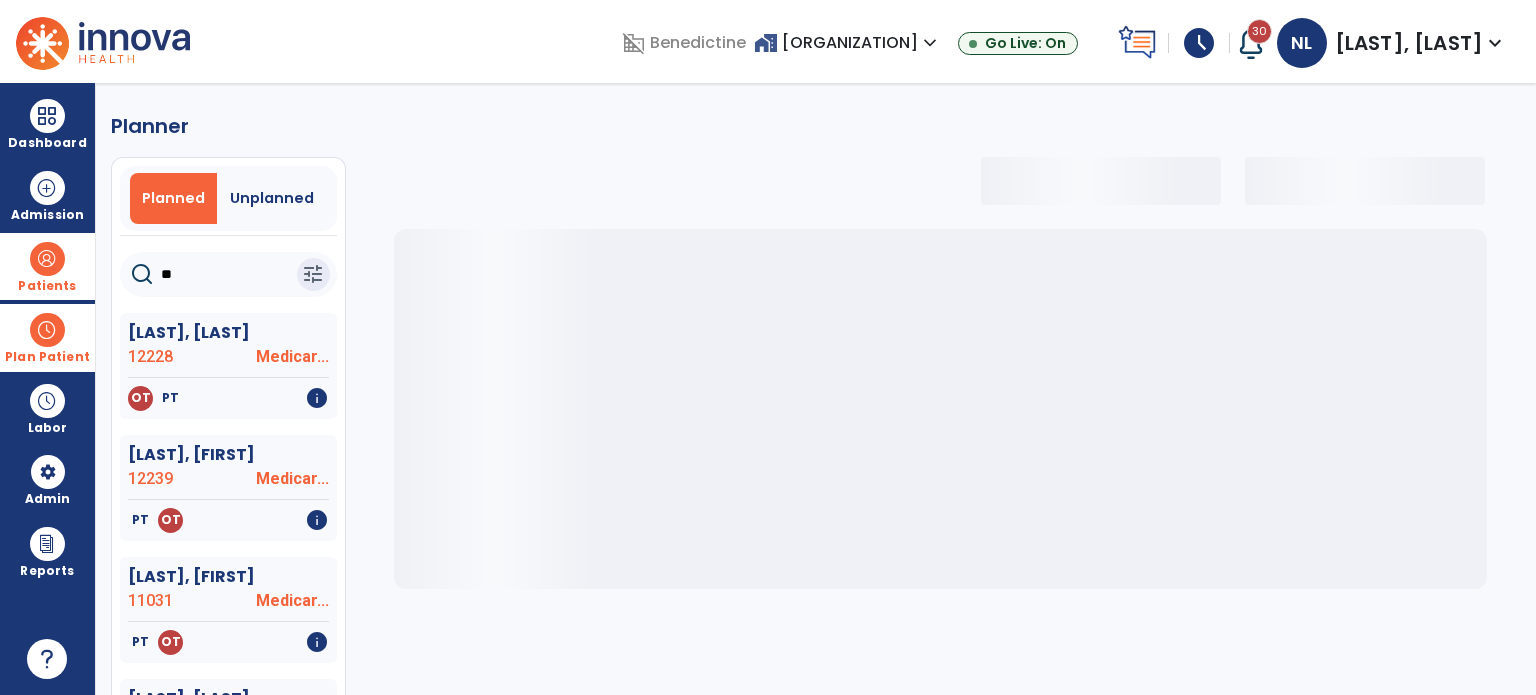 select on "***" 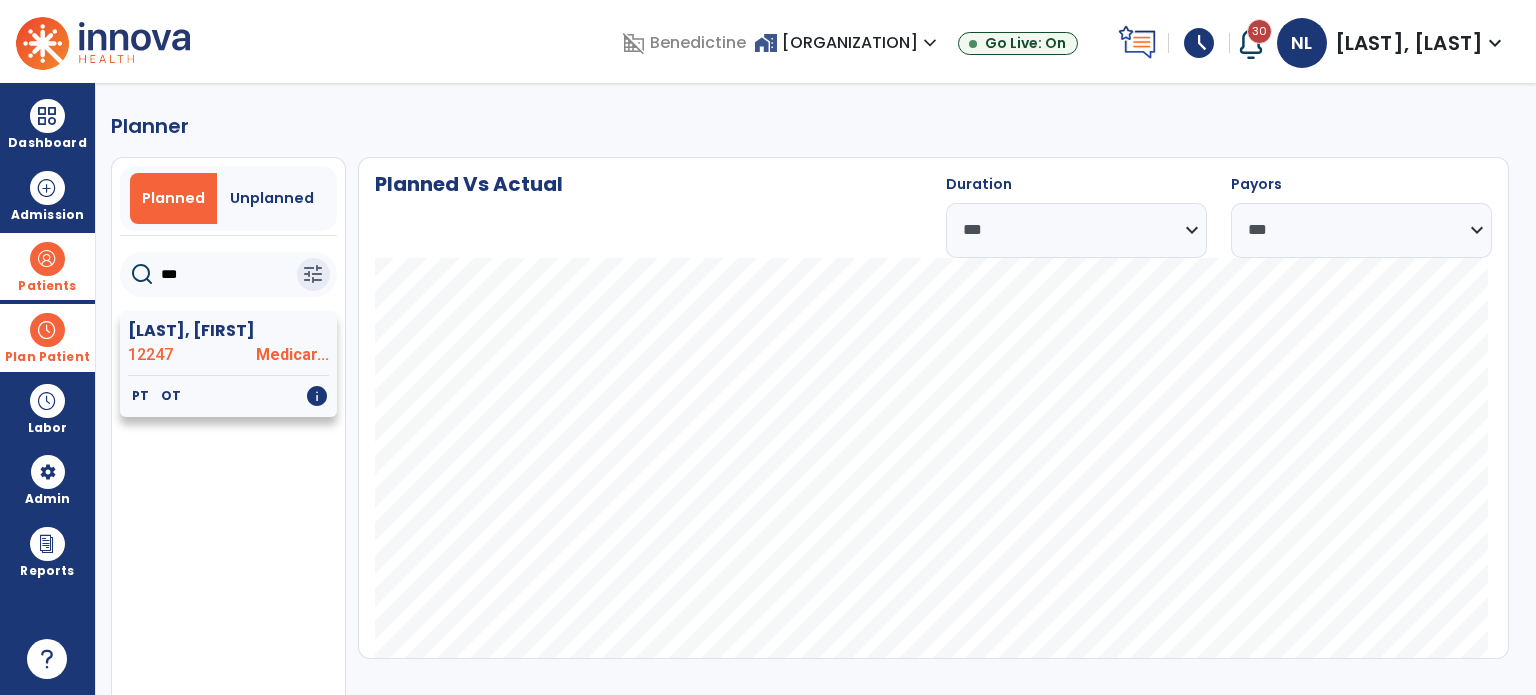 type on "***" 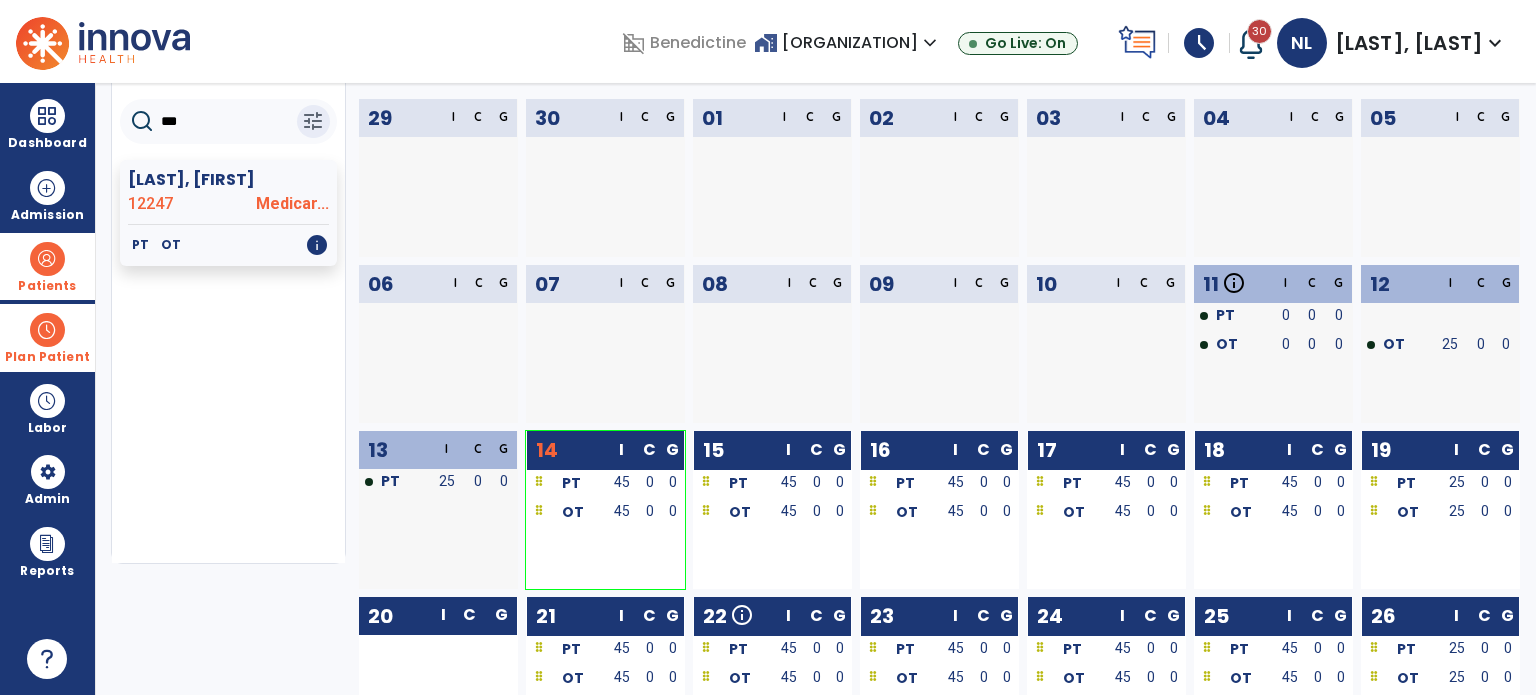 scroll, scrollTop: 0, scrollLeft: 0, axis: both 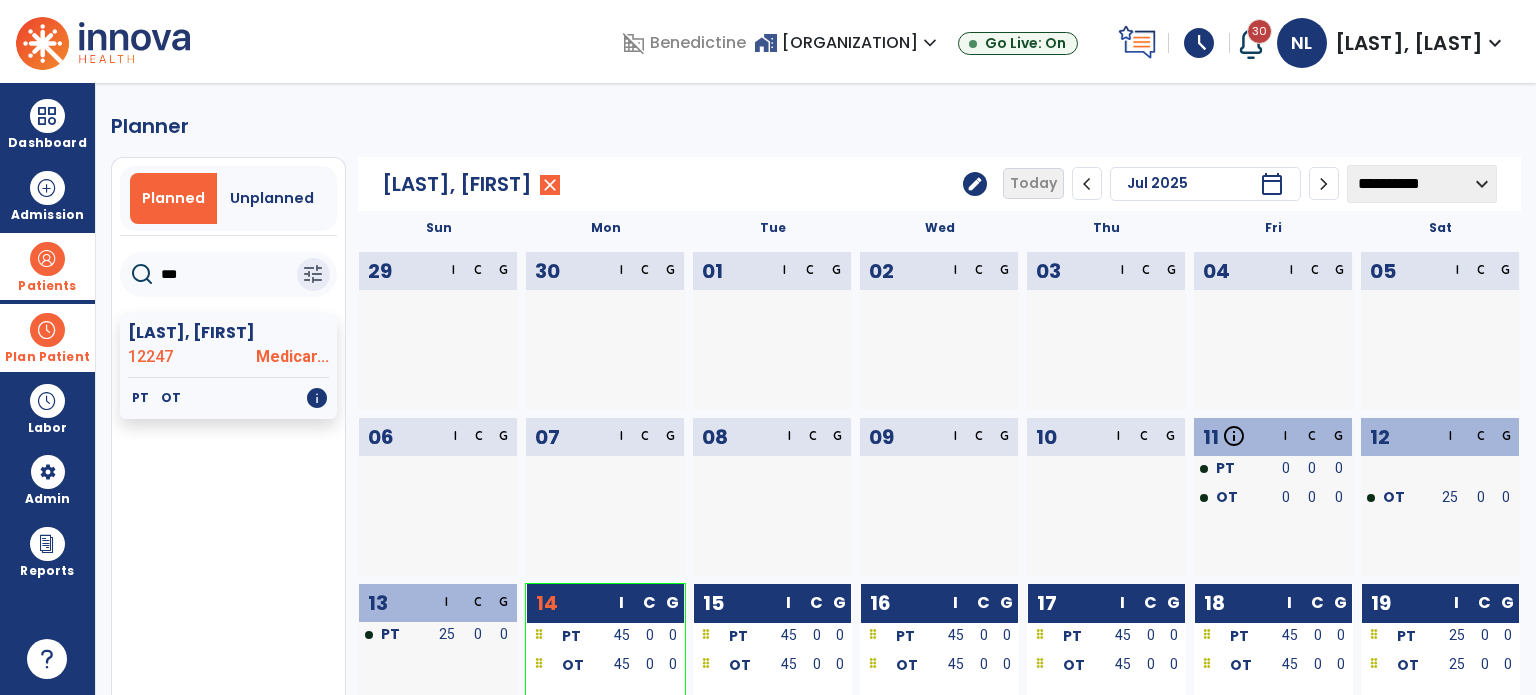 click on "edit" 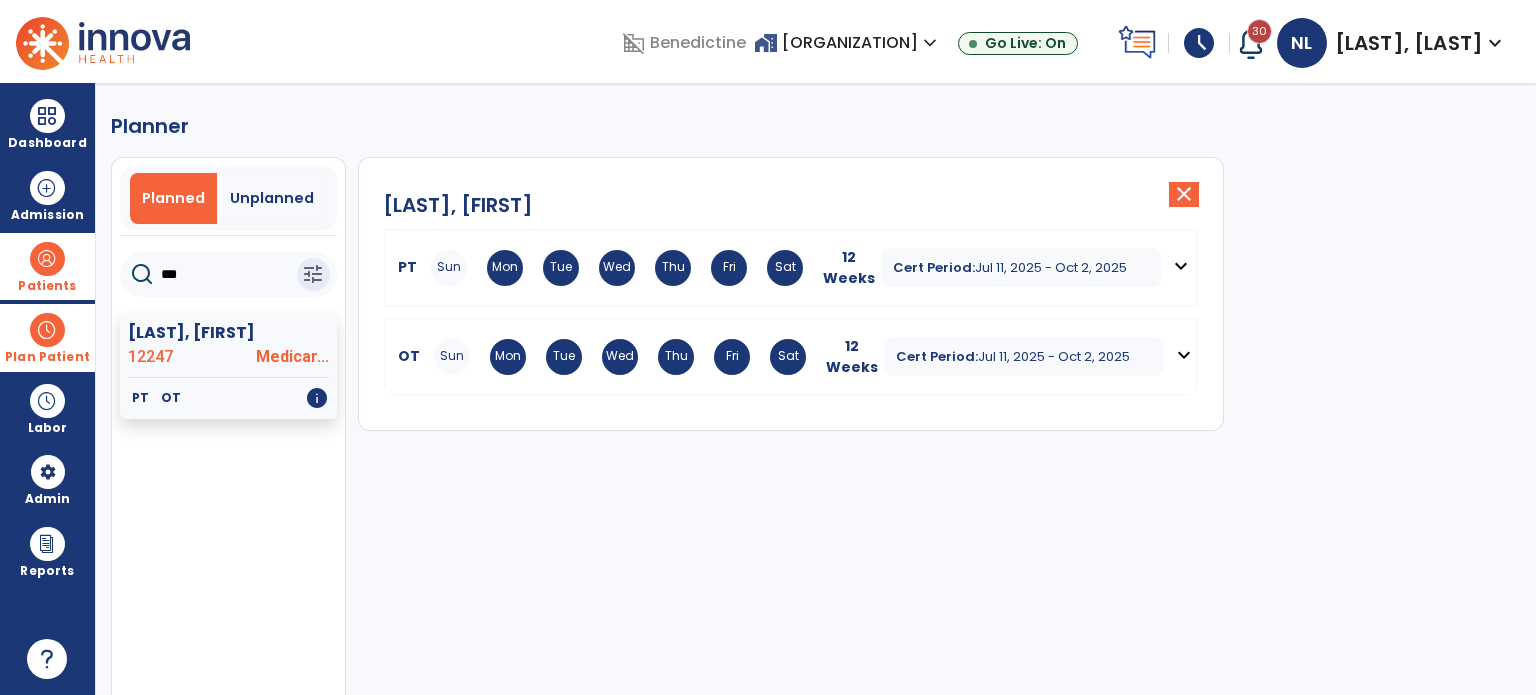 click on "expand_more" at bounding box center [1181, 266] 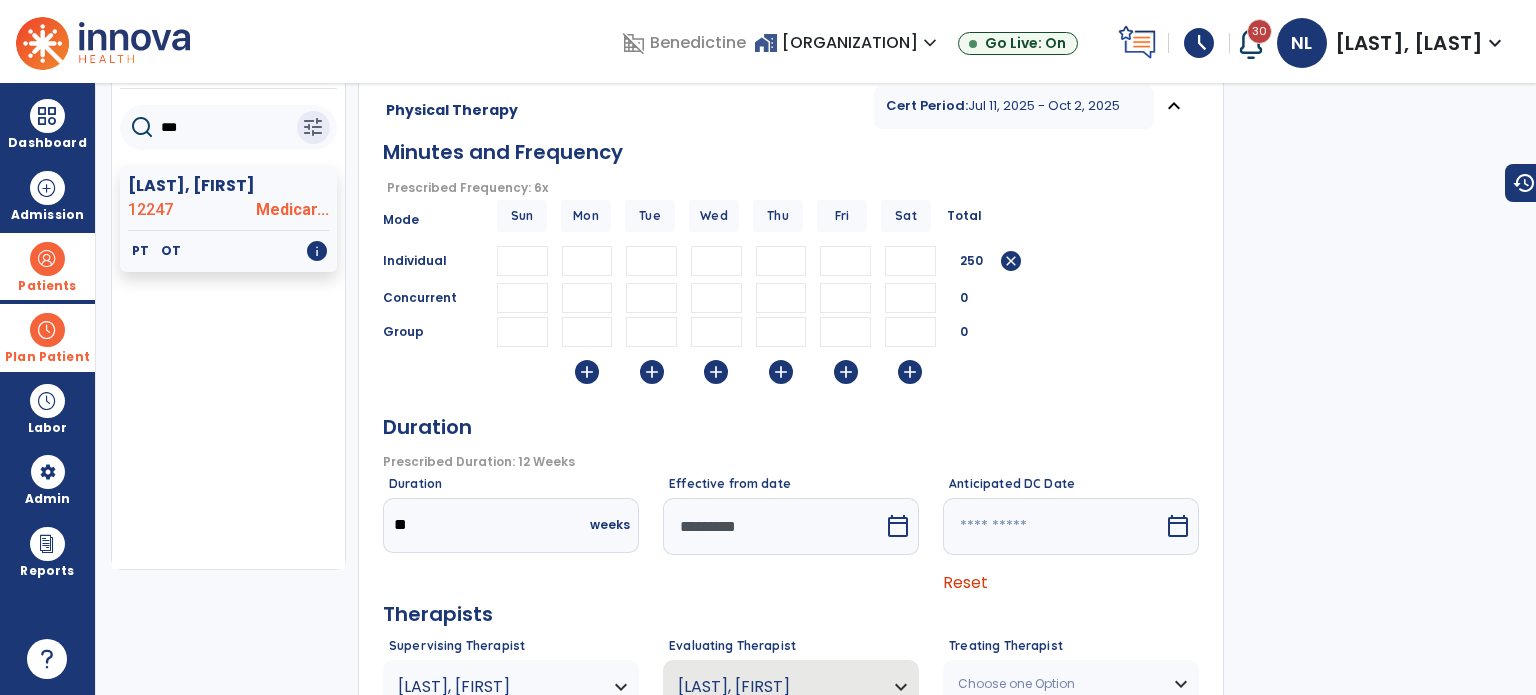 scroll, scrollTop: 0, scrollLeft: 0, axis: both 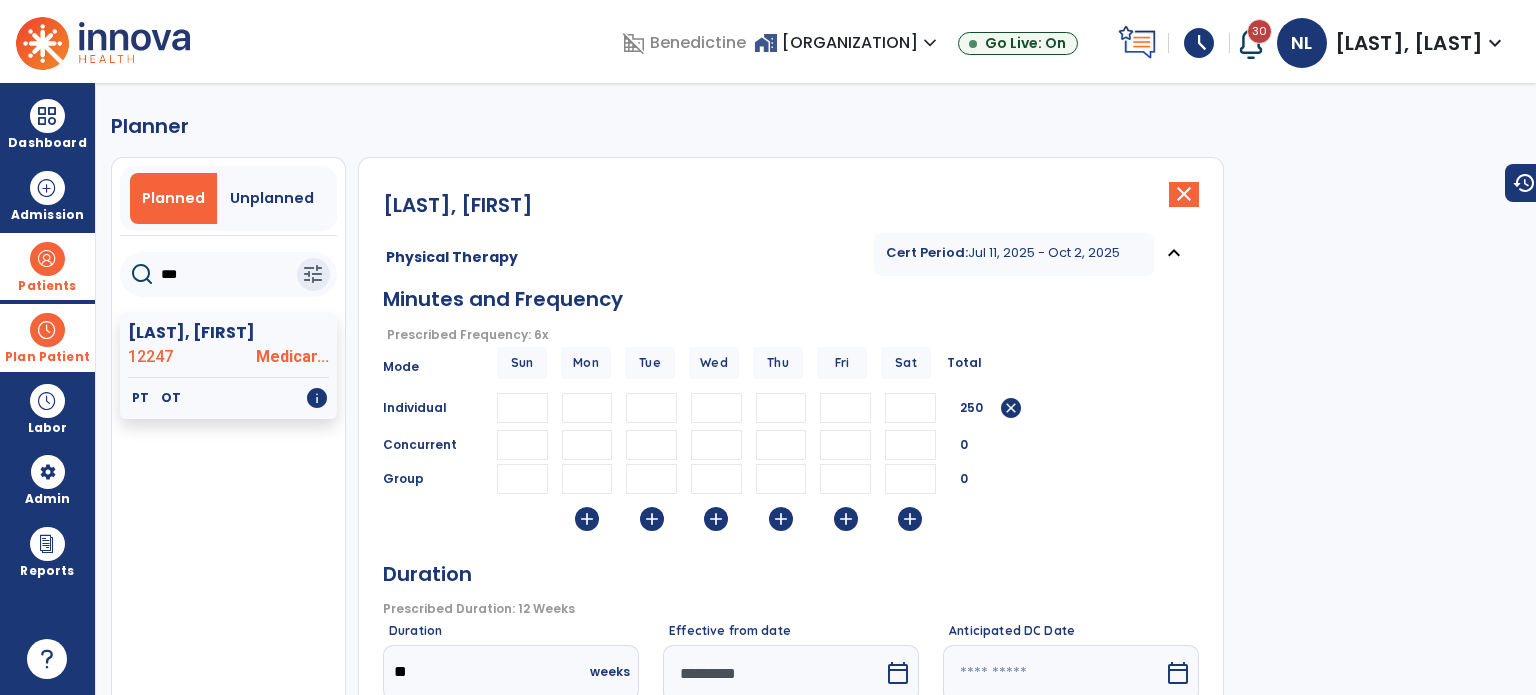 click on "expand_less" at bounding box center [1174, 253] 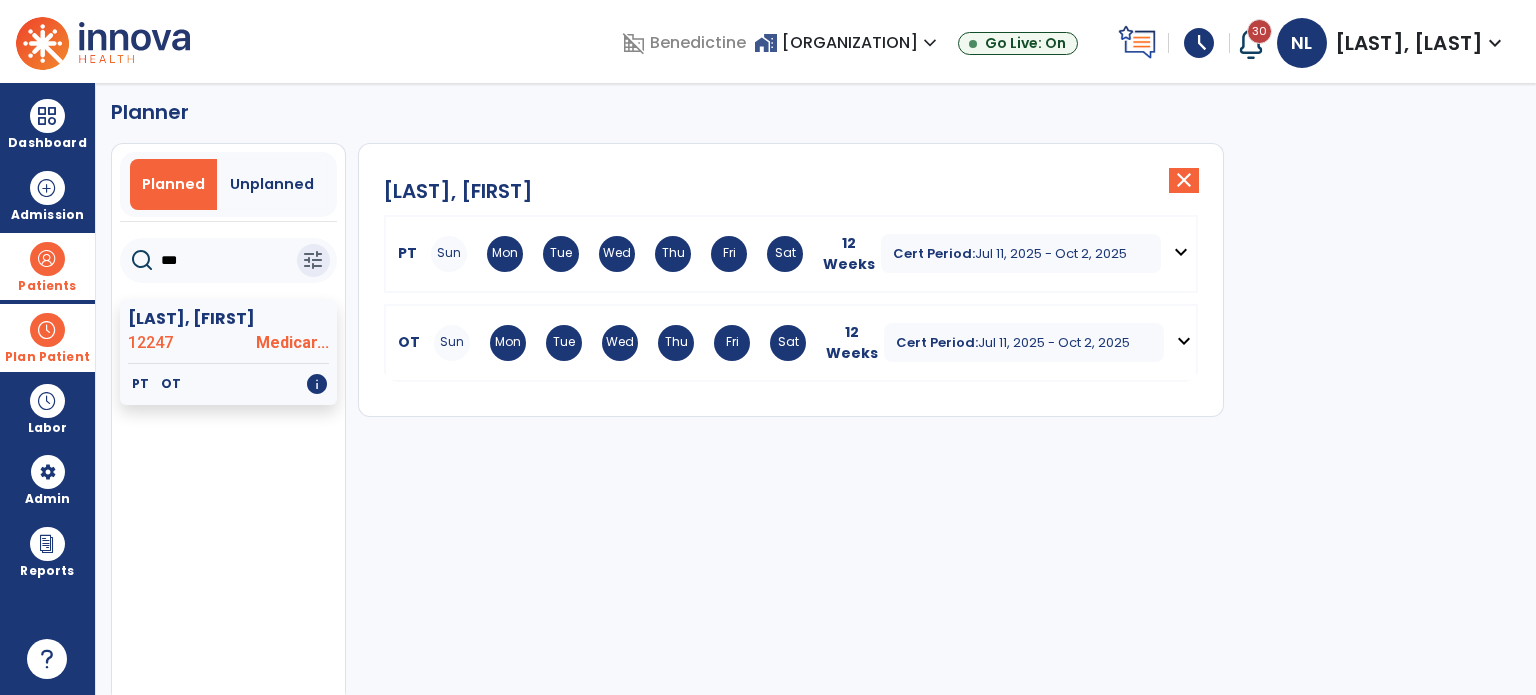 scroll, scrollTop: 36, scrollLeft: 0, axis: vertical 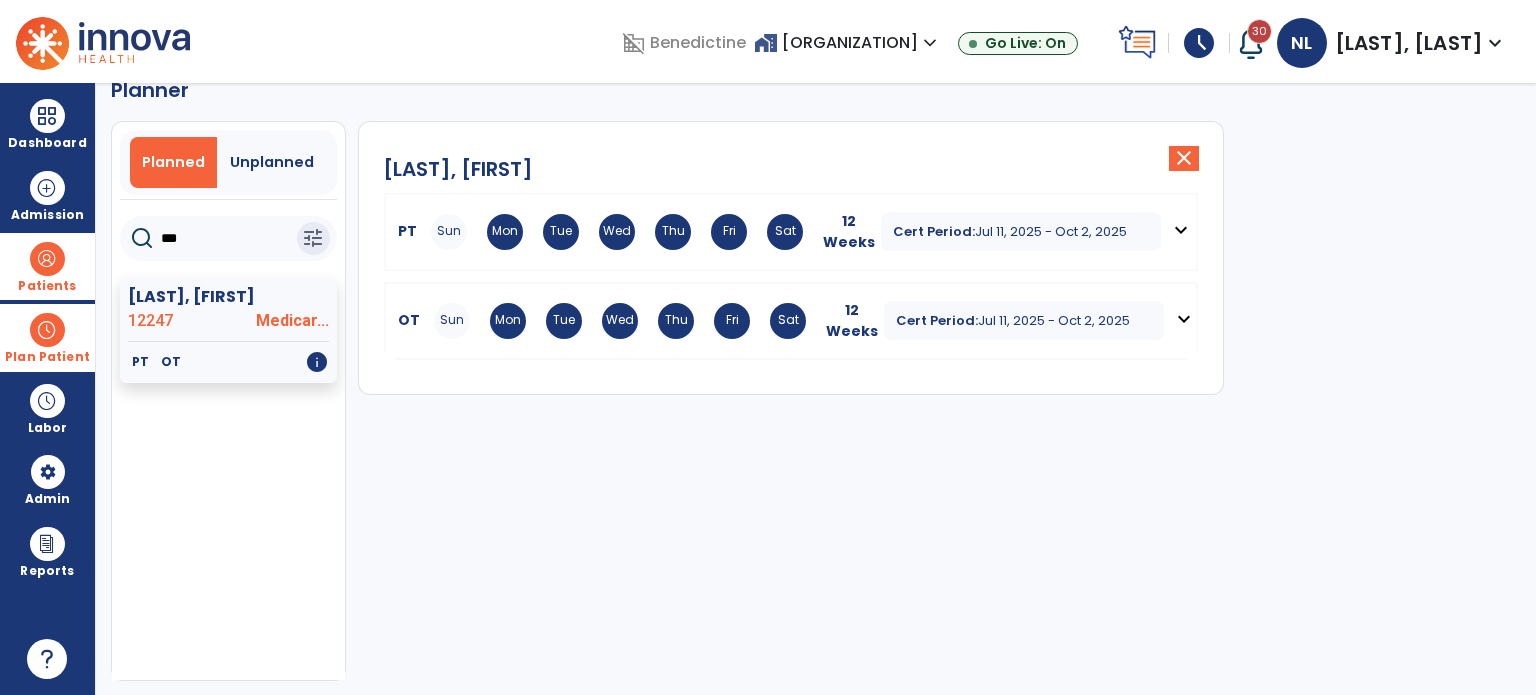 click on "expand_more" at bounding box center (1184, 319) 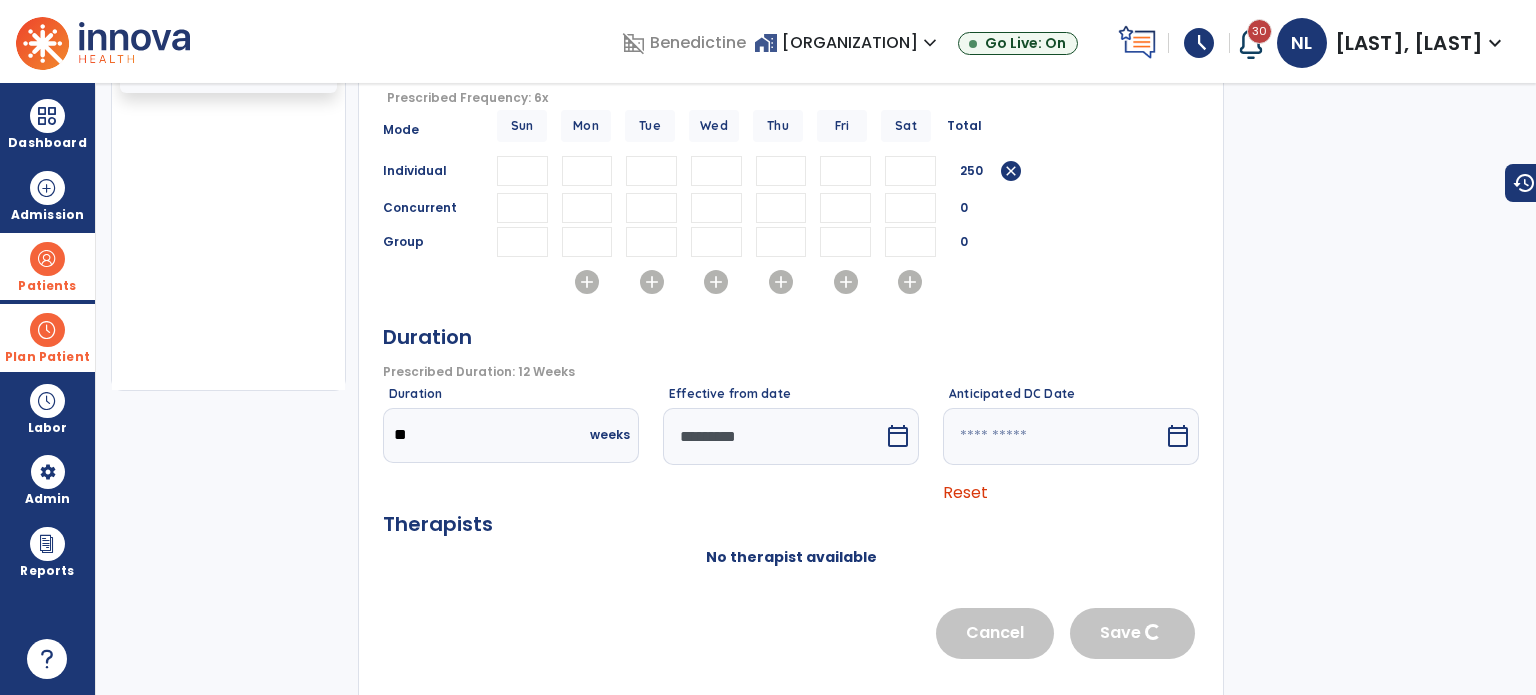 scroll, scrollTop: 346, scrollLeft: 0, axis: vertical 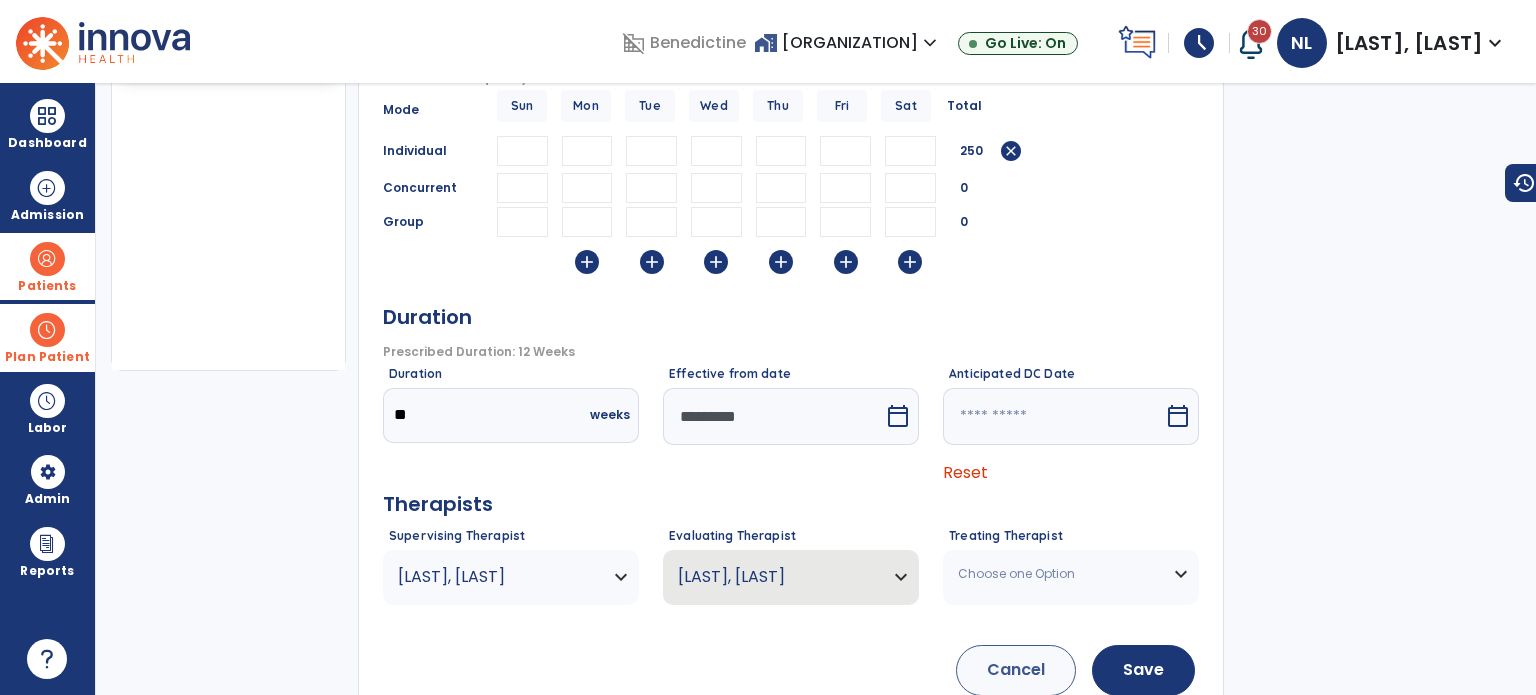 click on "[LAST], [LAST]" at bounding box center [498, 577] 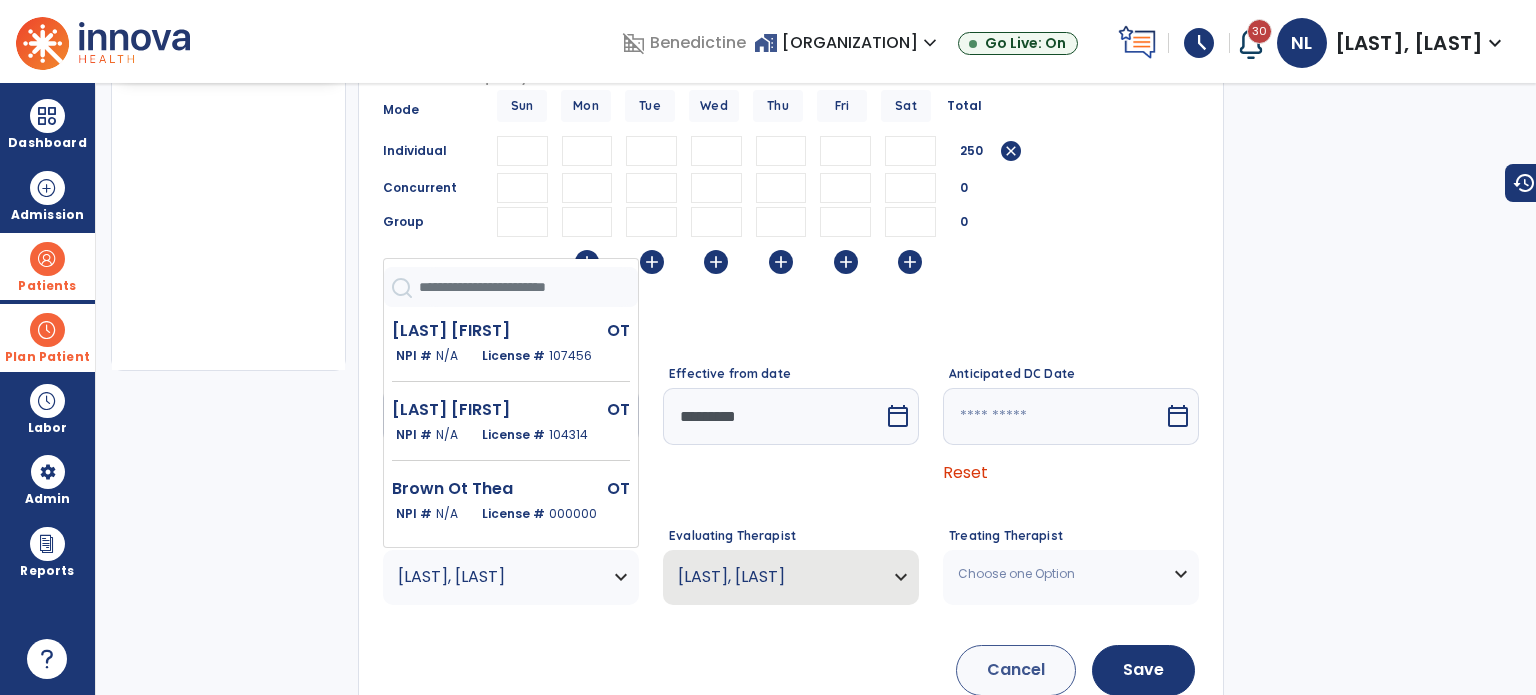 click at bounding box center (528, 287) 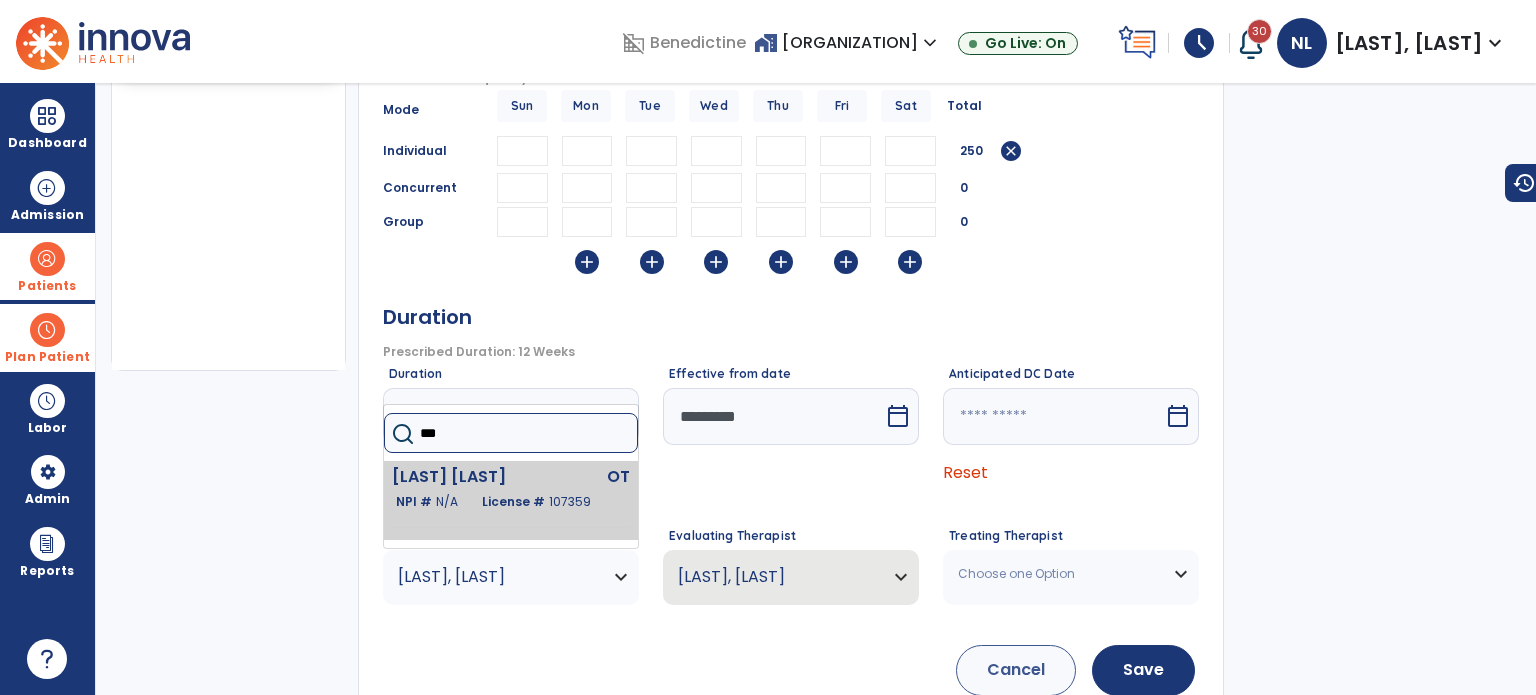 type on "***" 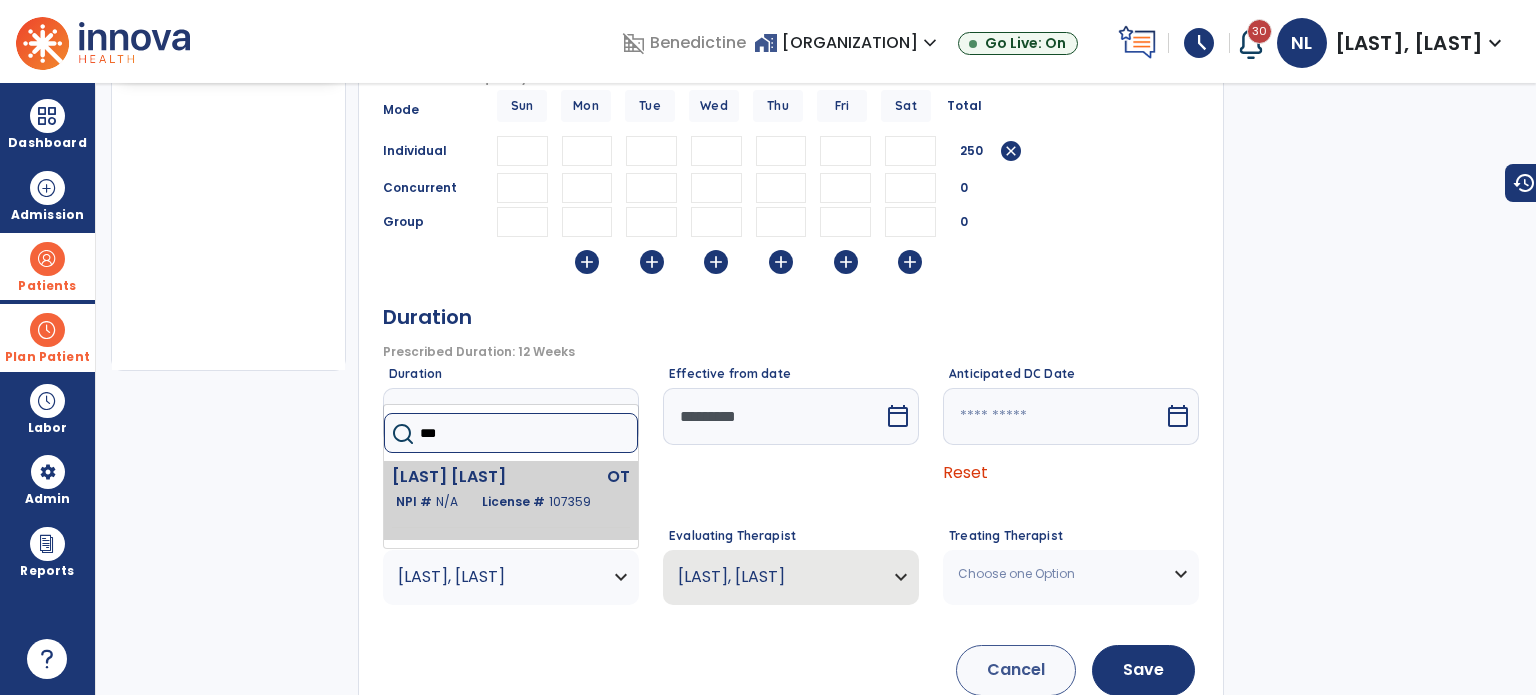 click on "[LAST] [LAST]" at bounding box center (467, 477) 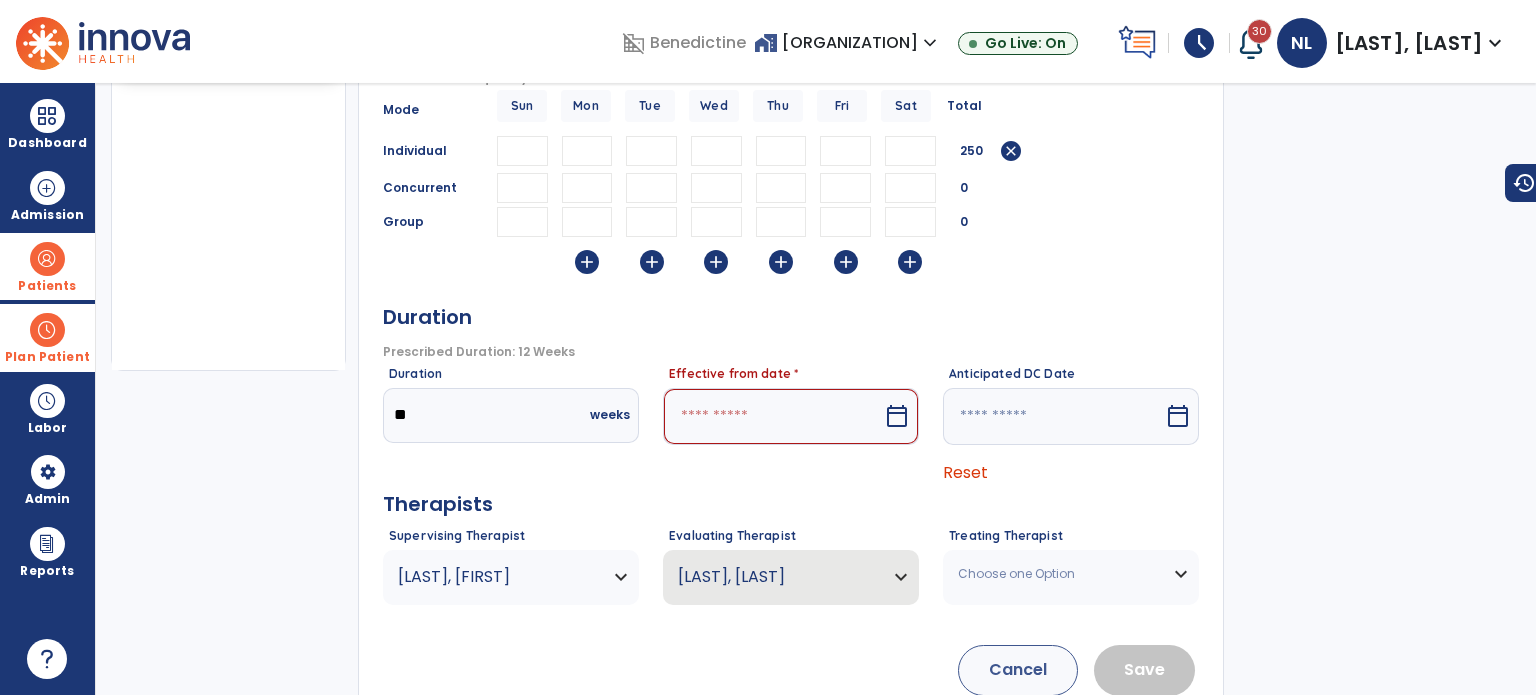 click at bounding box center (773, 416) 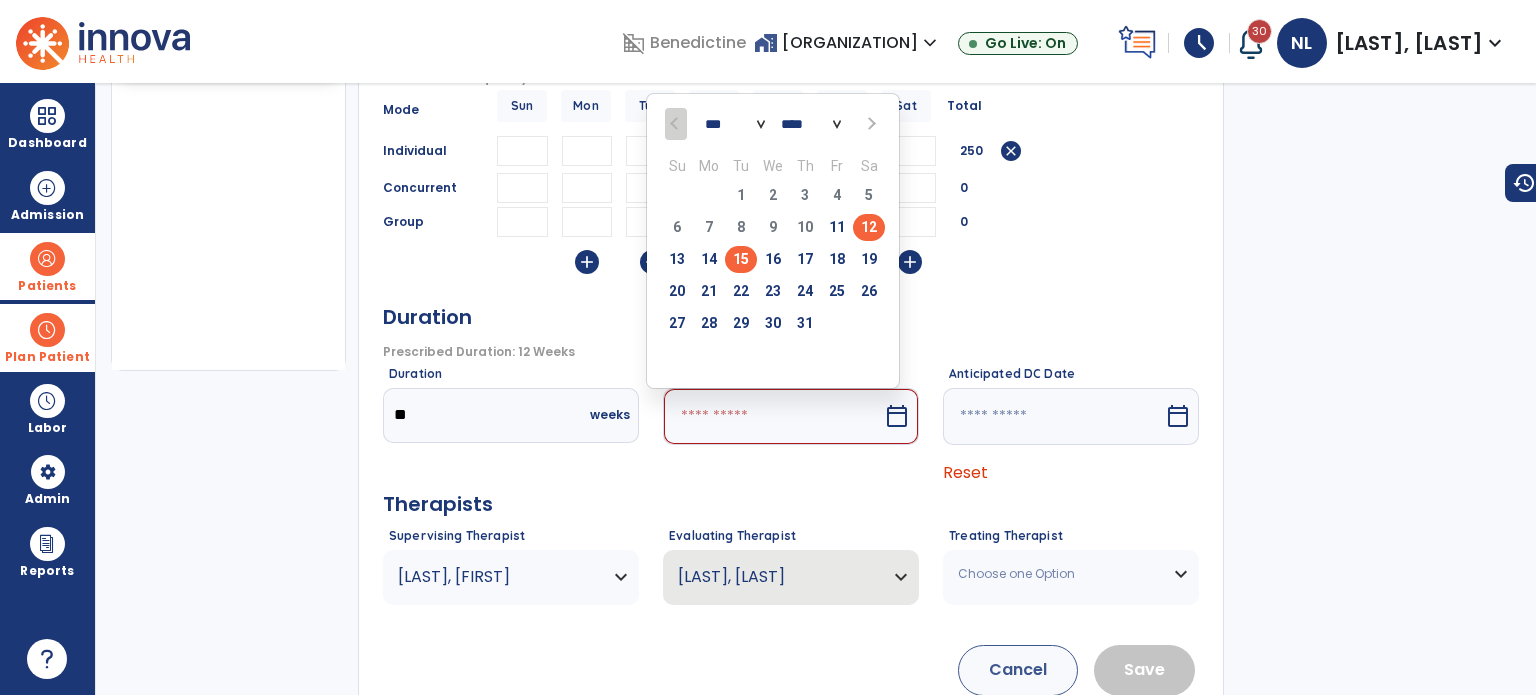 click on "15" at bounding box center (741, 259) 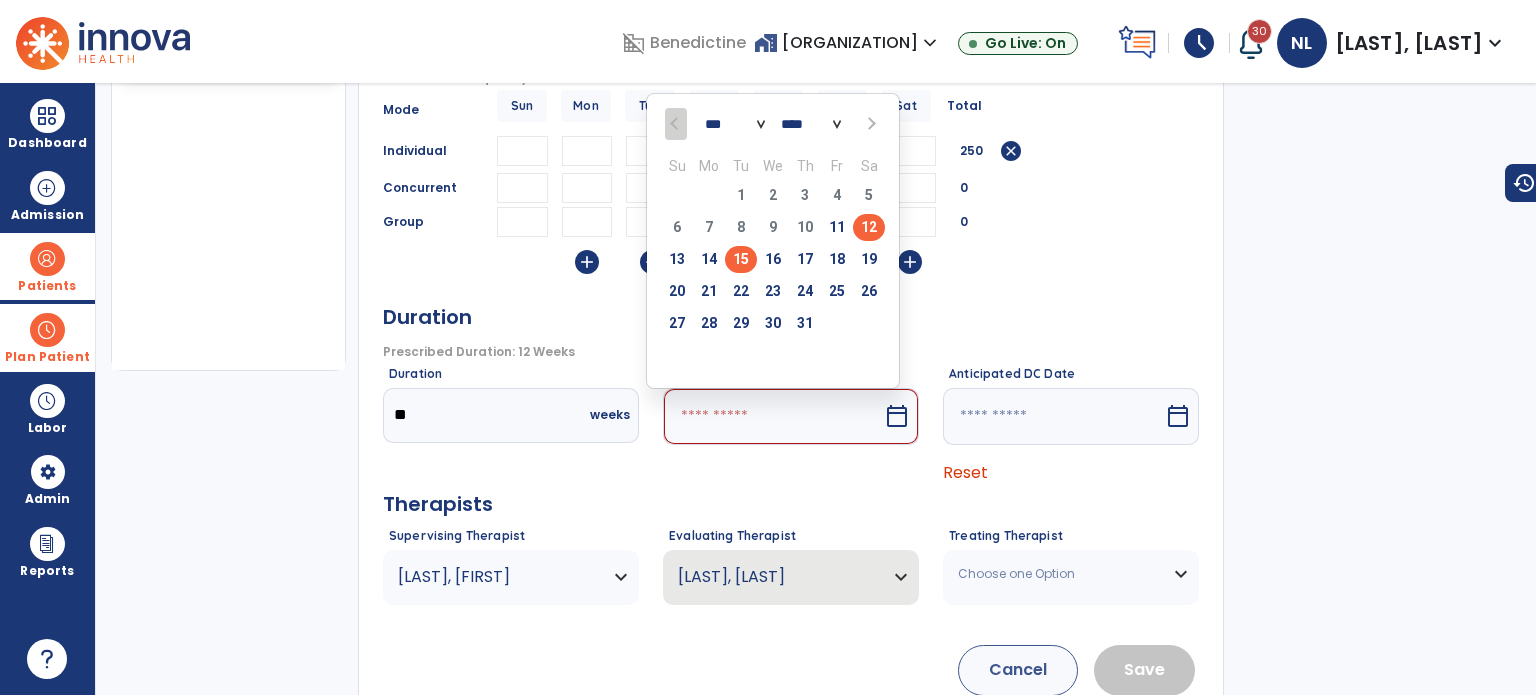 type on "*********" 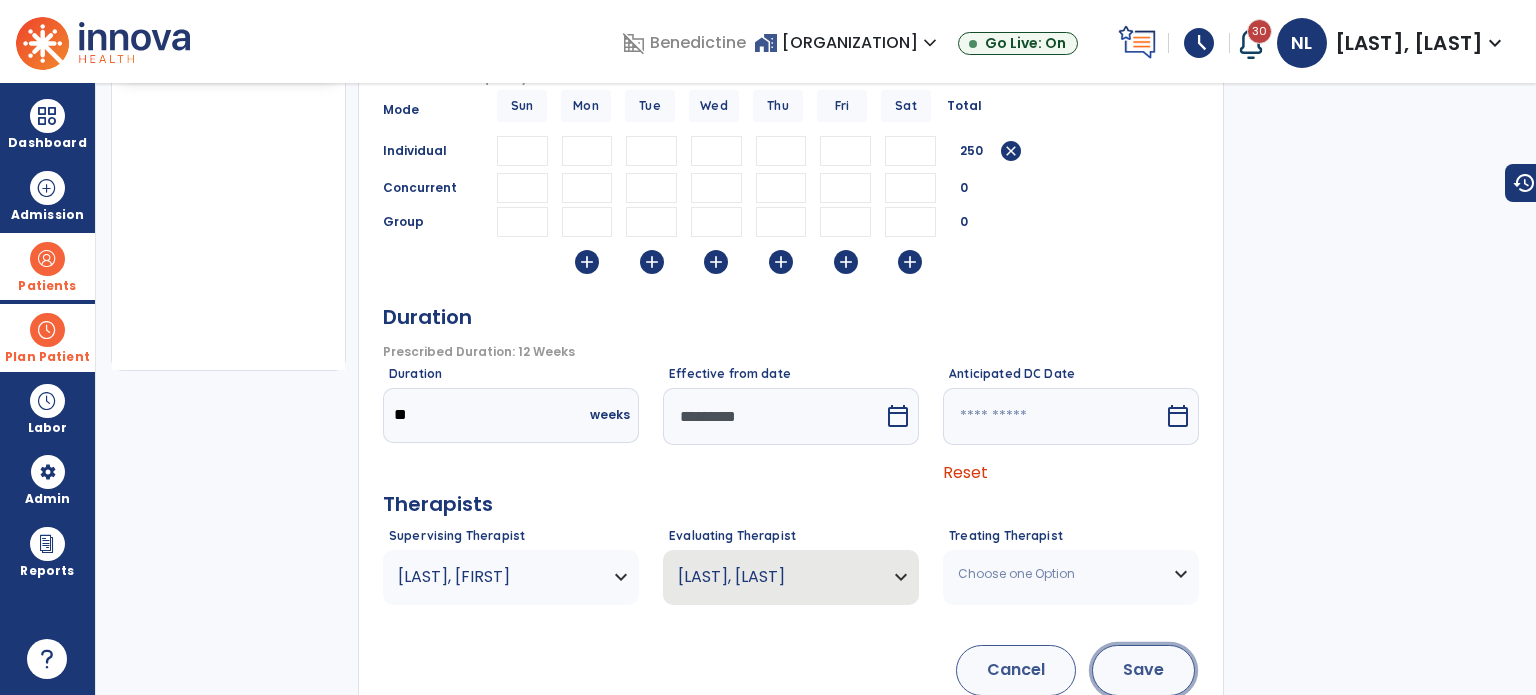 click on "Save" at bounding box center (1143, 670) 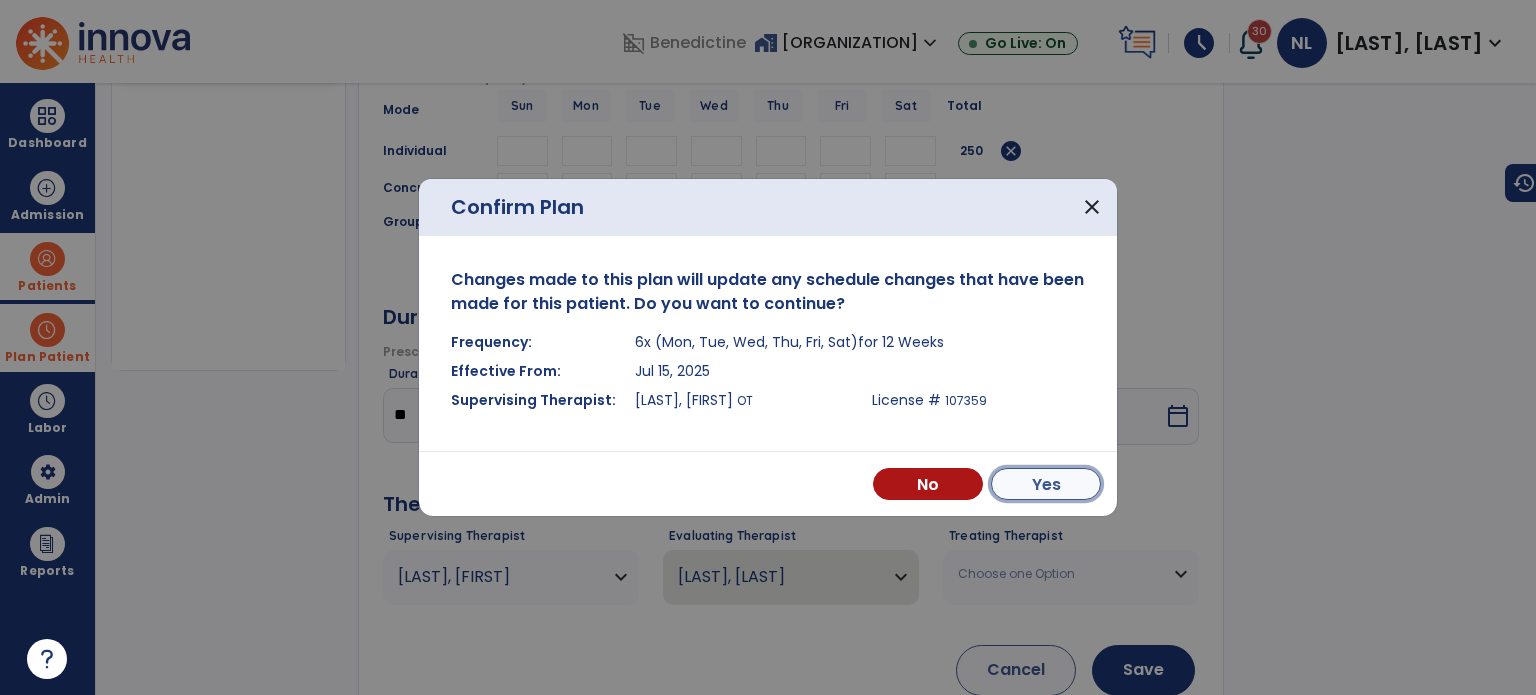 click on "Yes" at bounding box center (1046, 484) 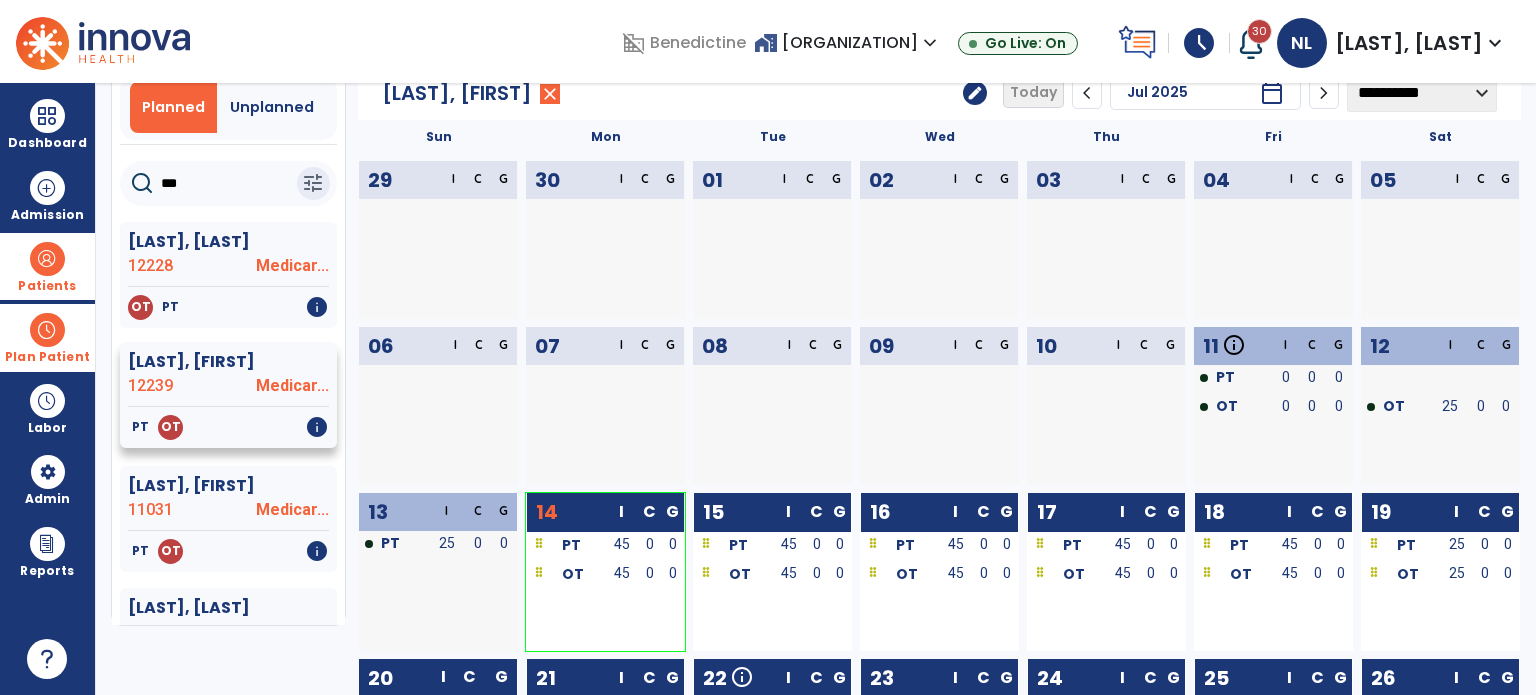 scroll, scrollTop: 0, scrollLeft: 0, axis: both 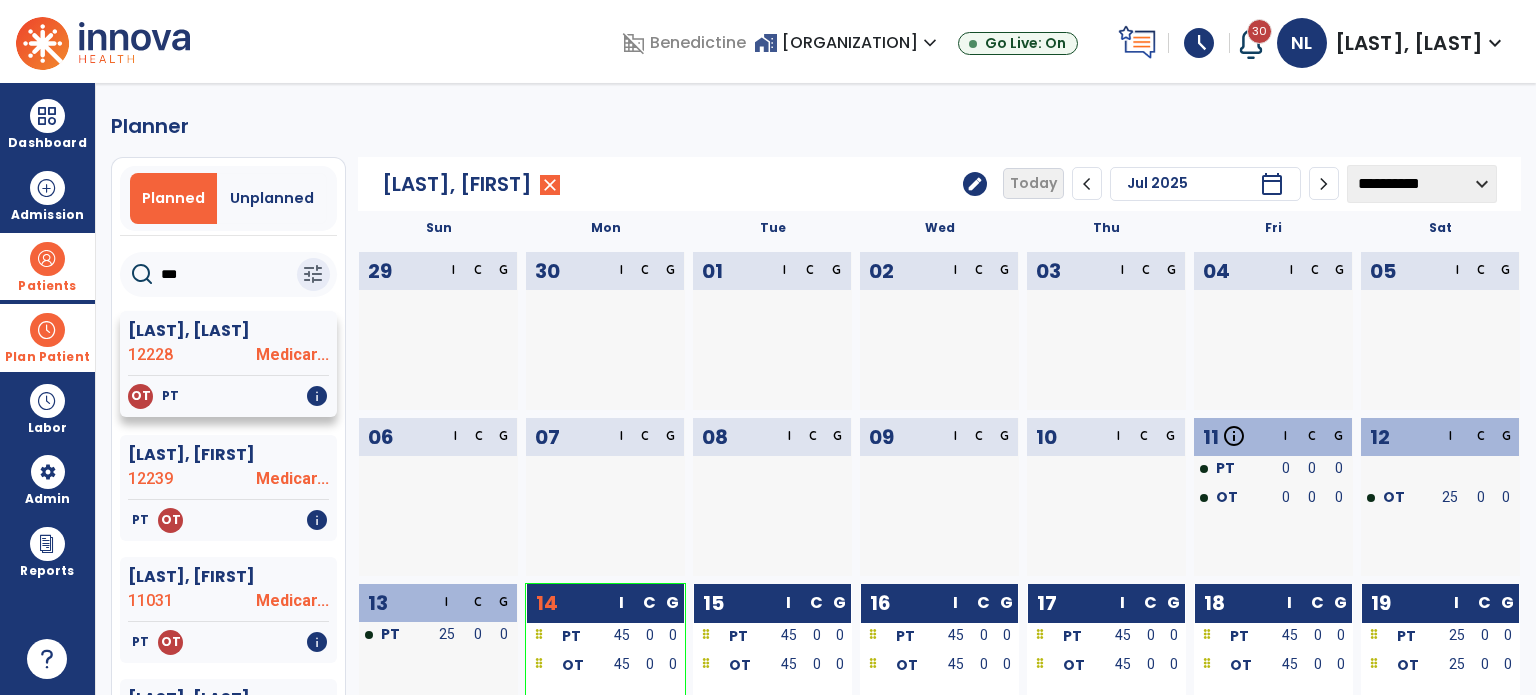 click on "[LAST], [FIRST] 12228 Medicar..." 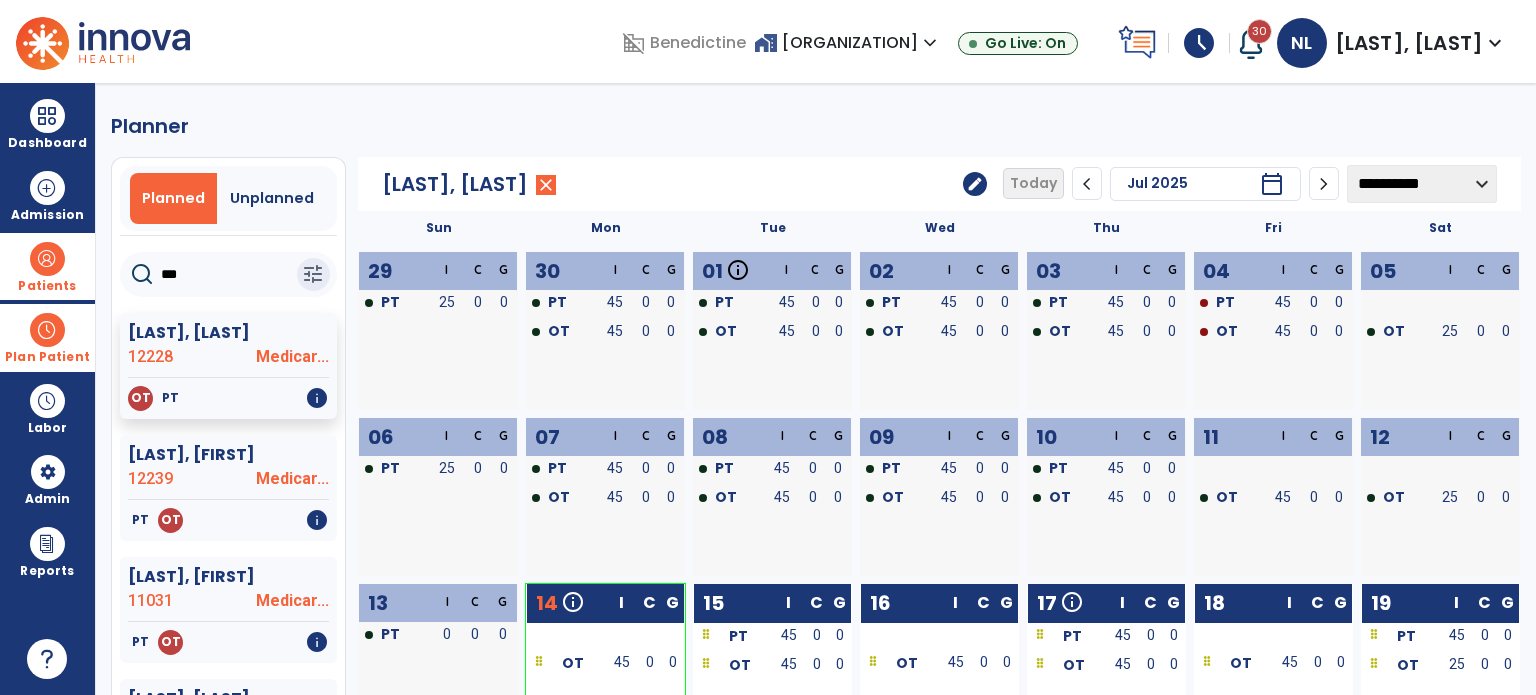 click on "edit" 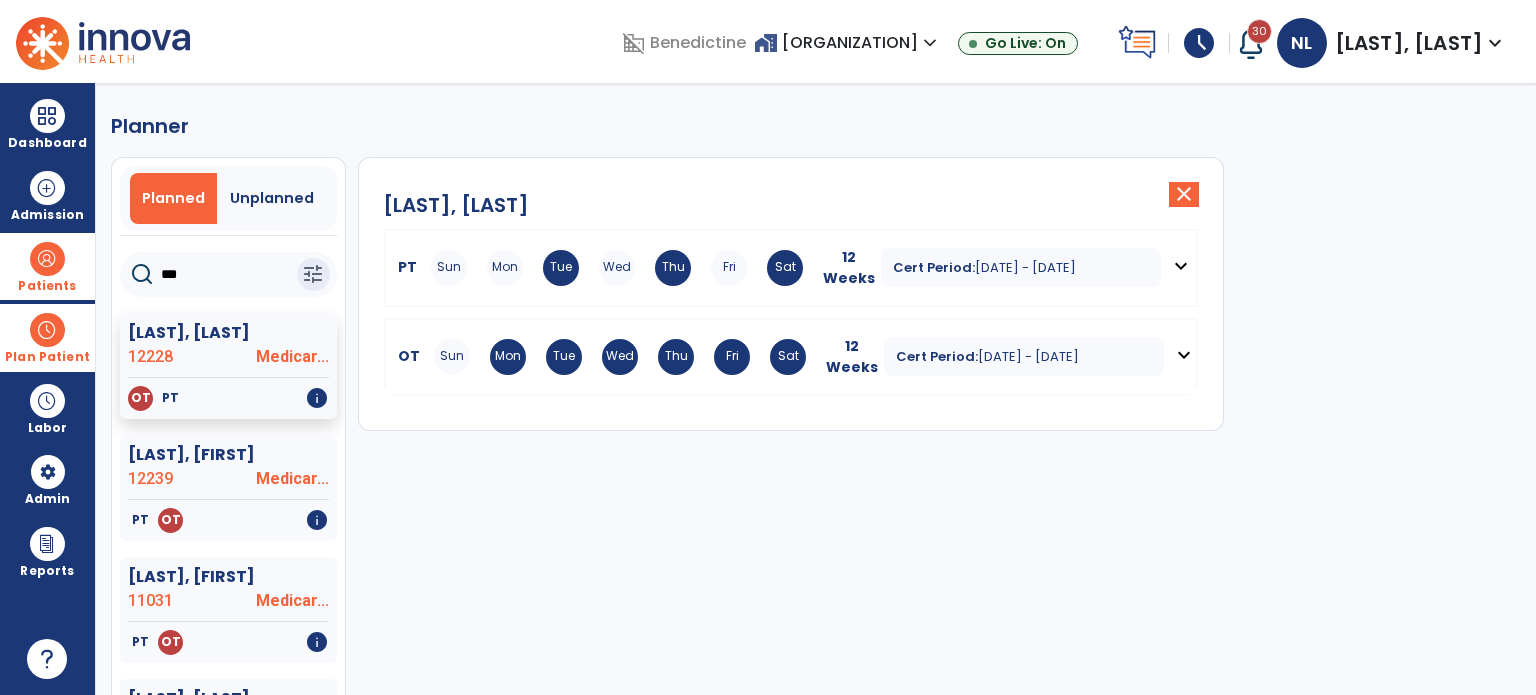 click on "expand_more" at bounding box center (1184, 355) 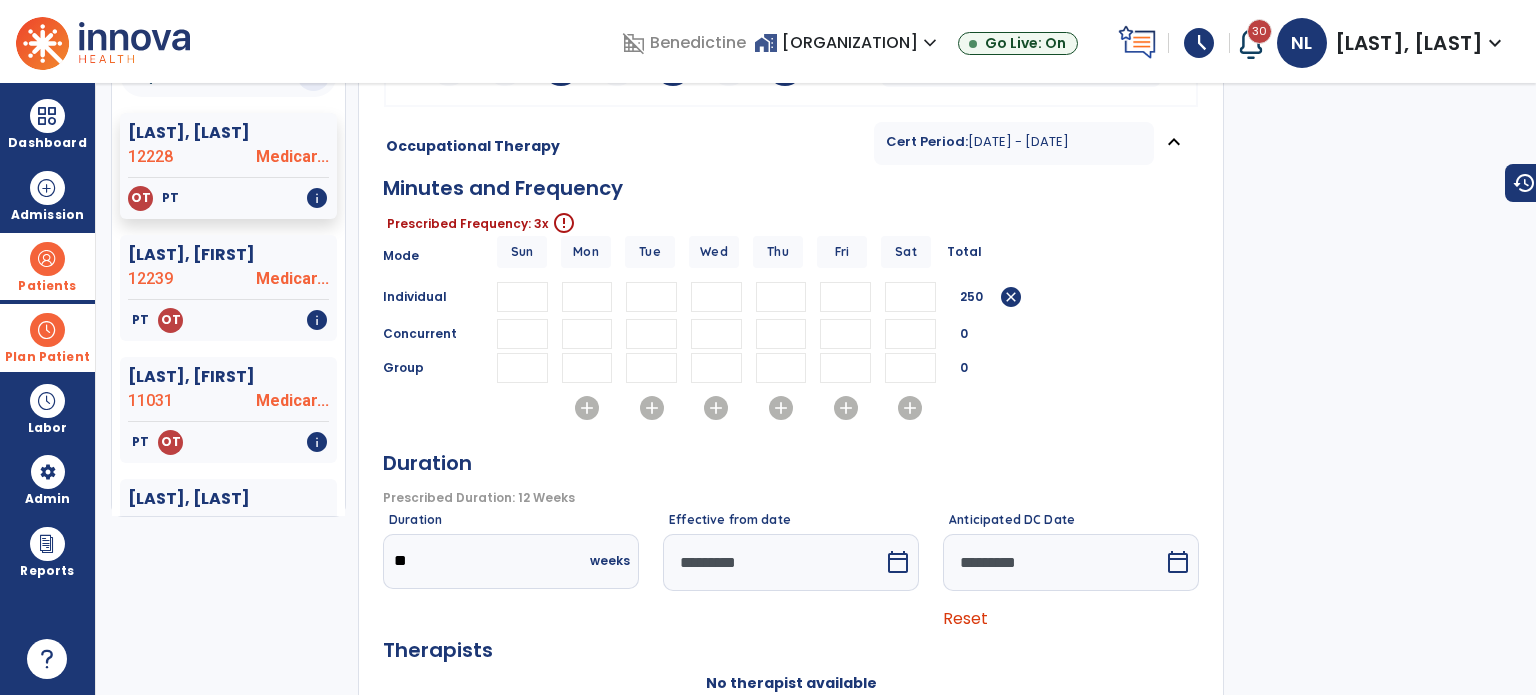 scroll, scrollTop: 0, scrollLeft: 0, axis: both 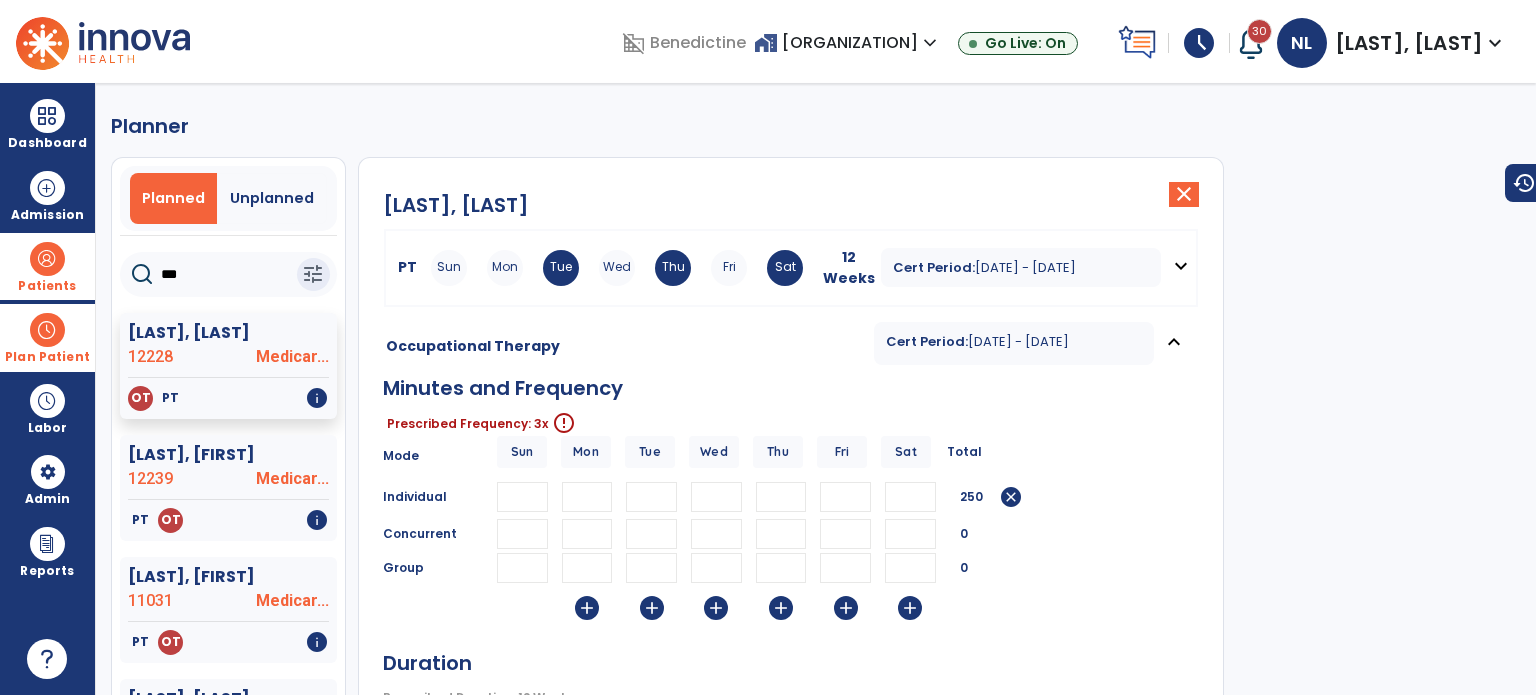 click on "expand_more" at bounding box center (1181, 266) 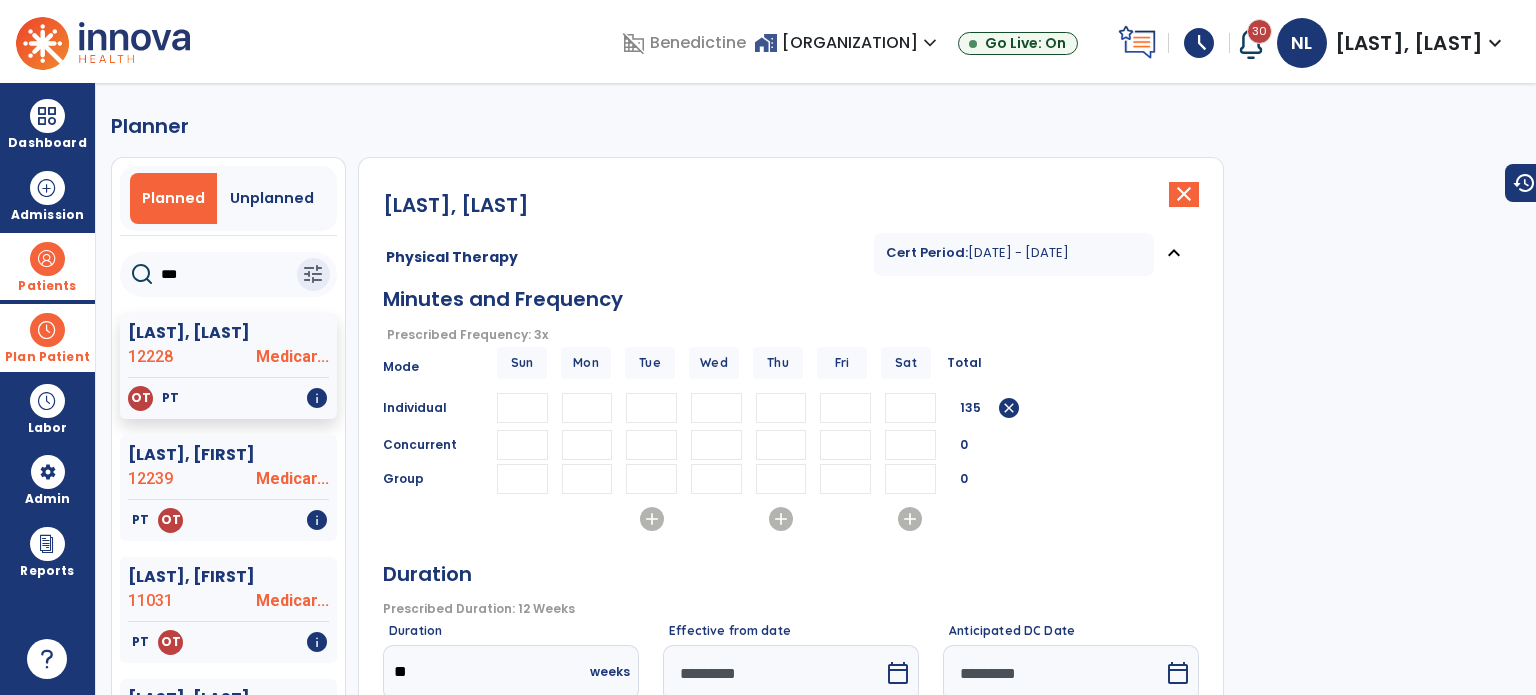 click on "expand_less" at bounding box center [1174, 253] 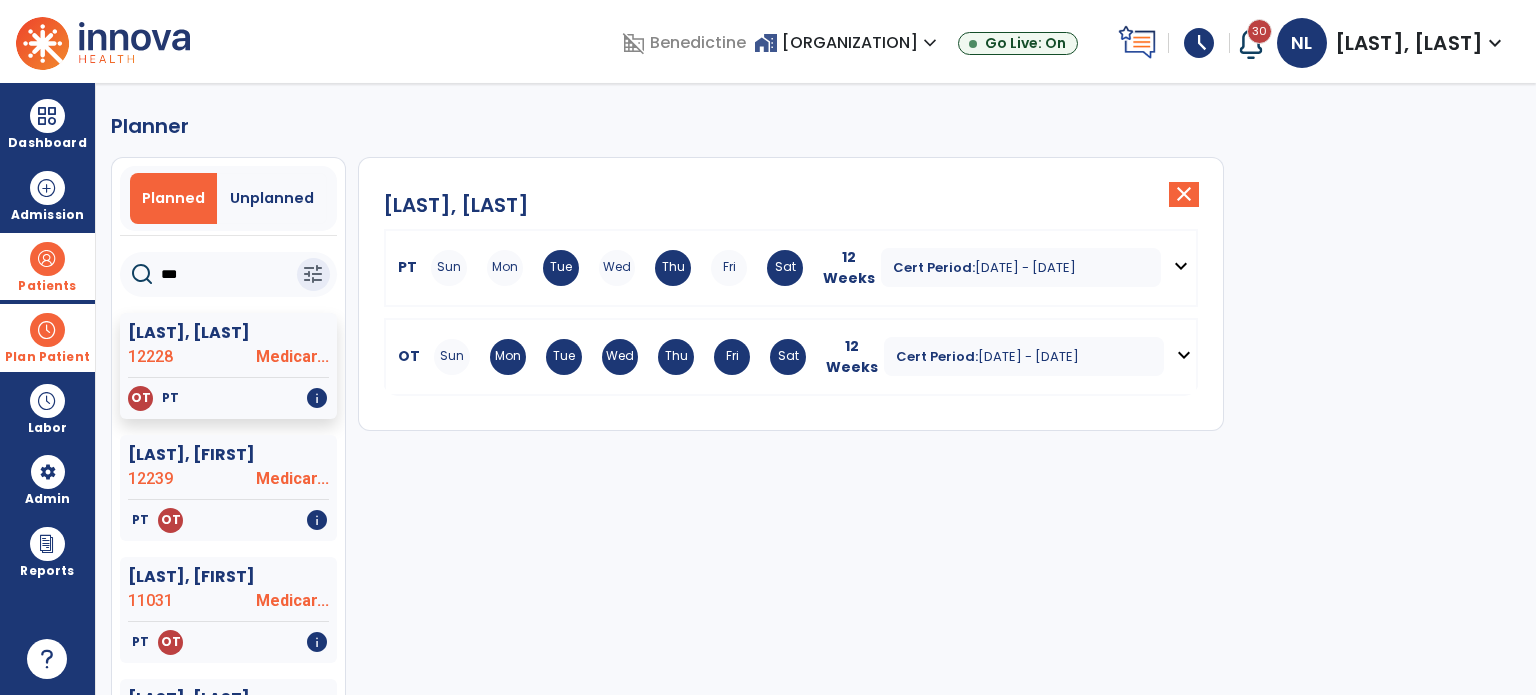 click on "expand_more" at bounding box center (1184, 355) 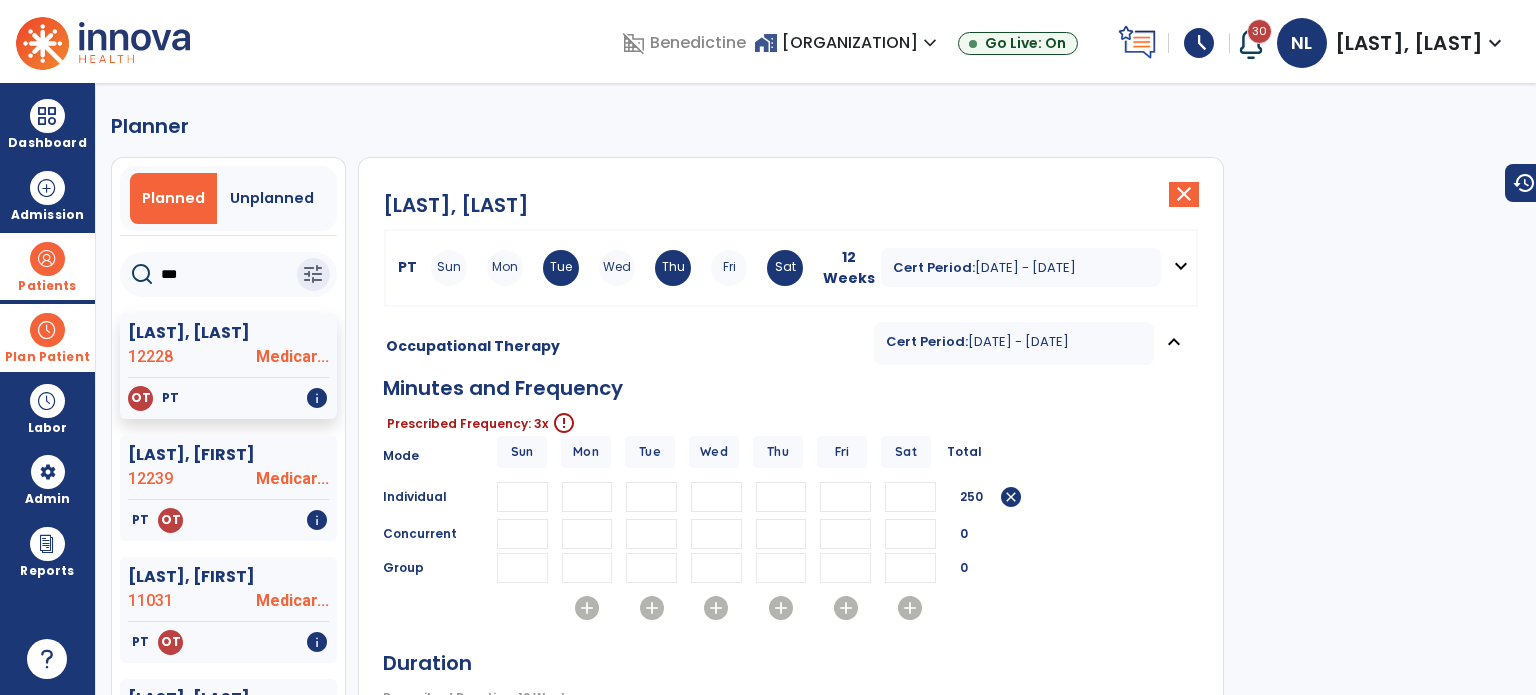 drag, startPoint x: 662, startPoint y: 495, endPoint x: 621, endPoint y: 500, distance: 41.303753 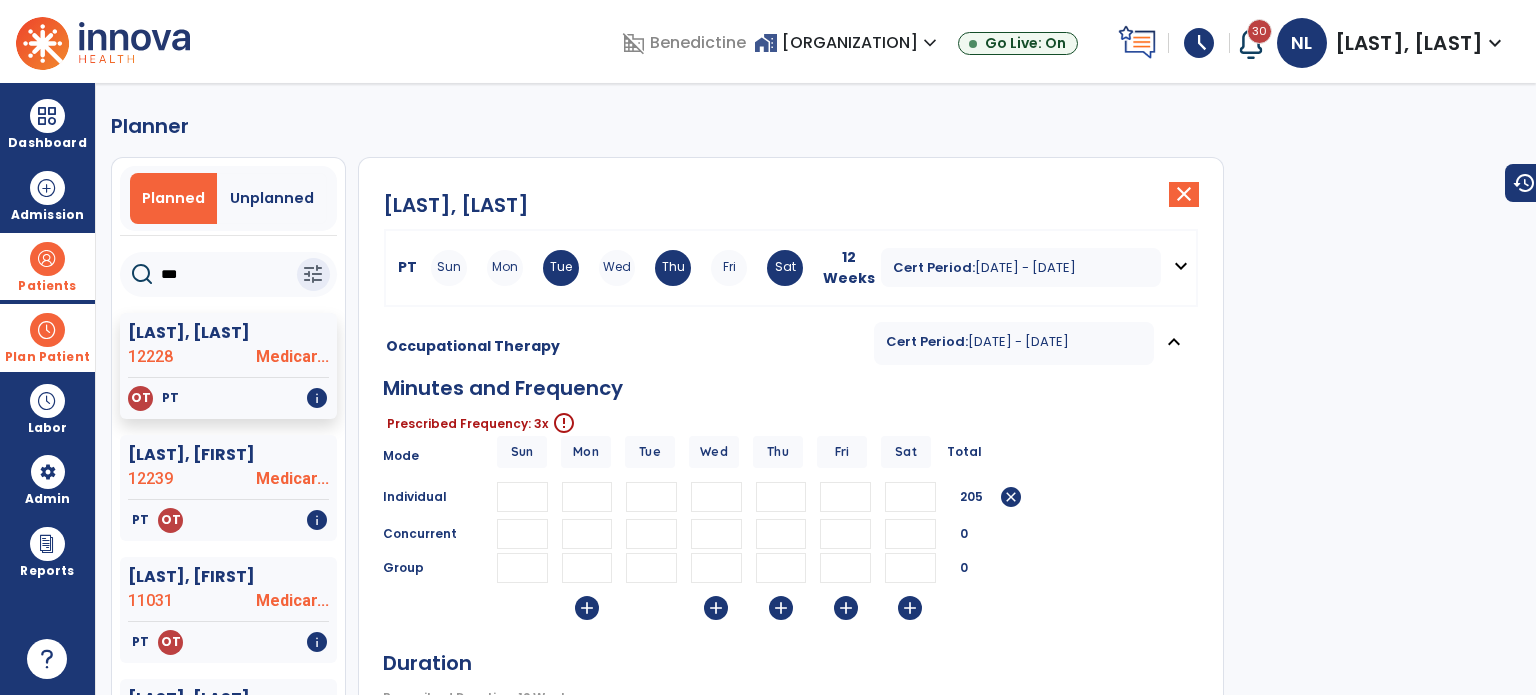 type 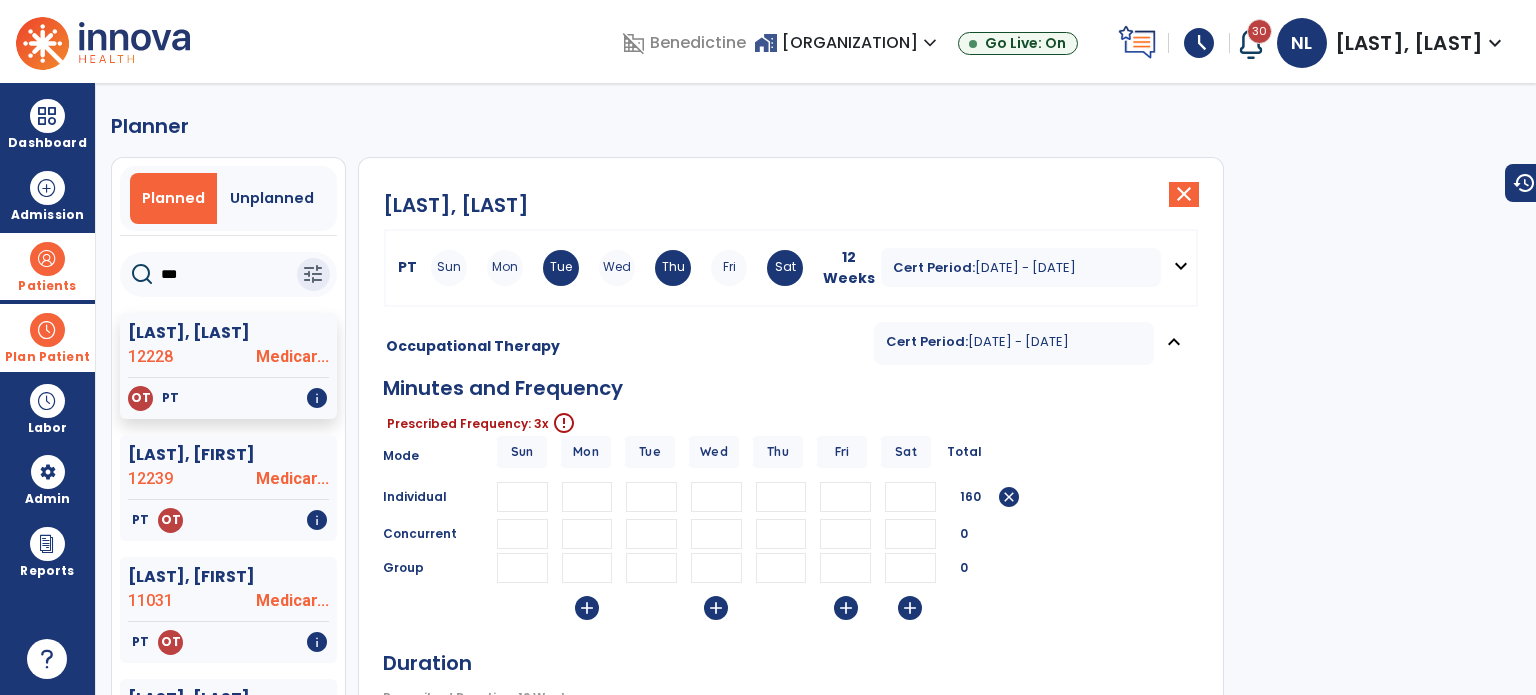 type 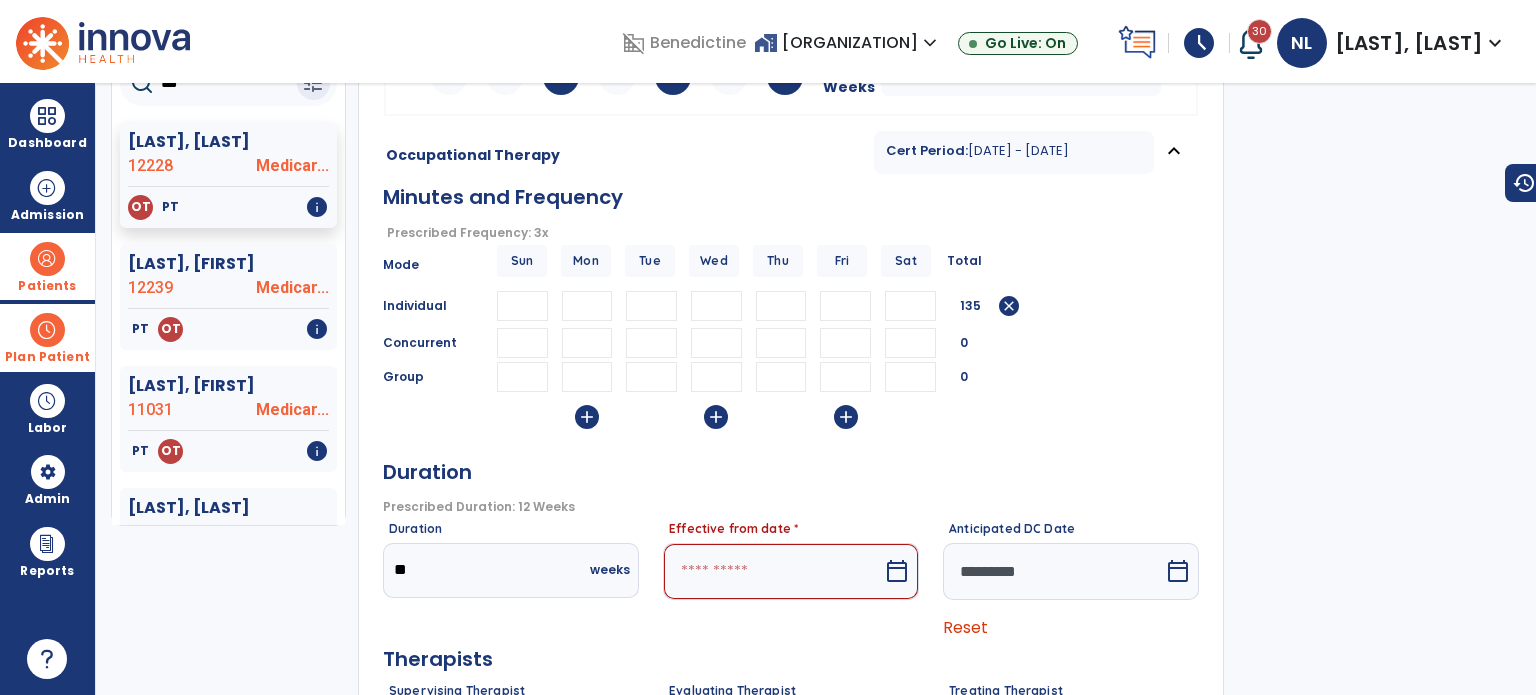 scroll, scrollTop: 300, scrollLeft: 0, axis: vertical 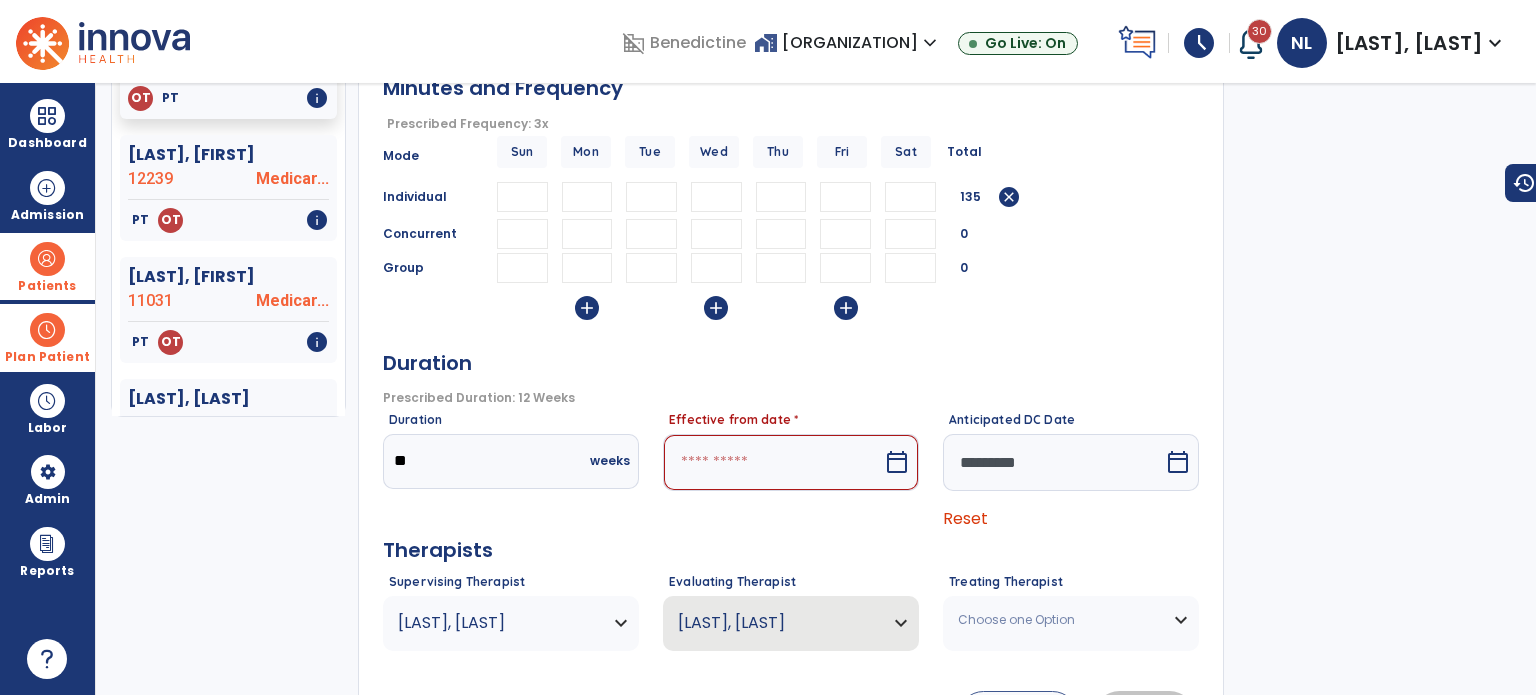 type 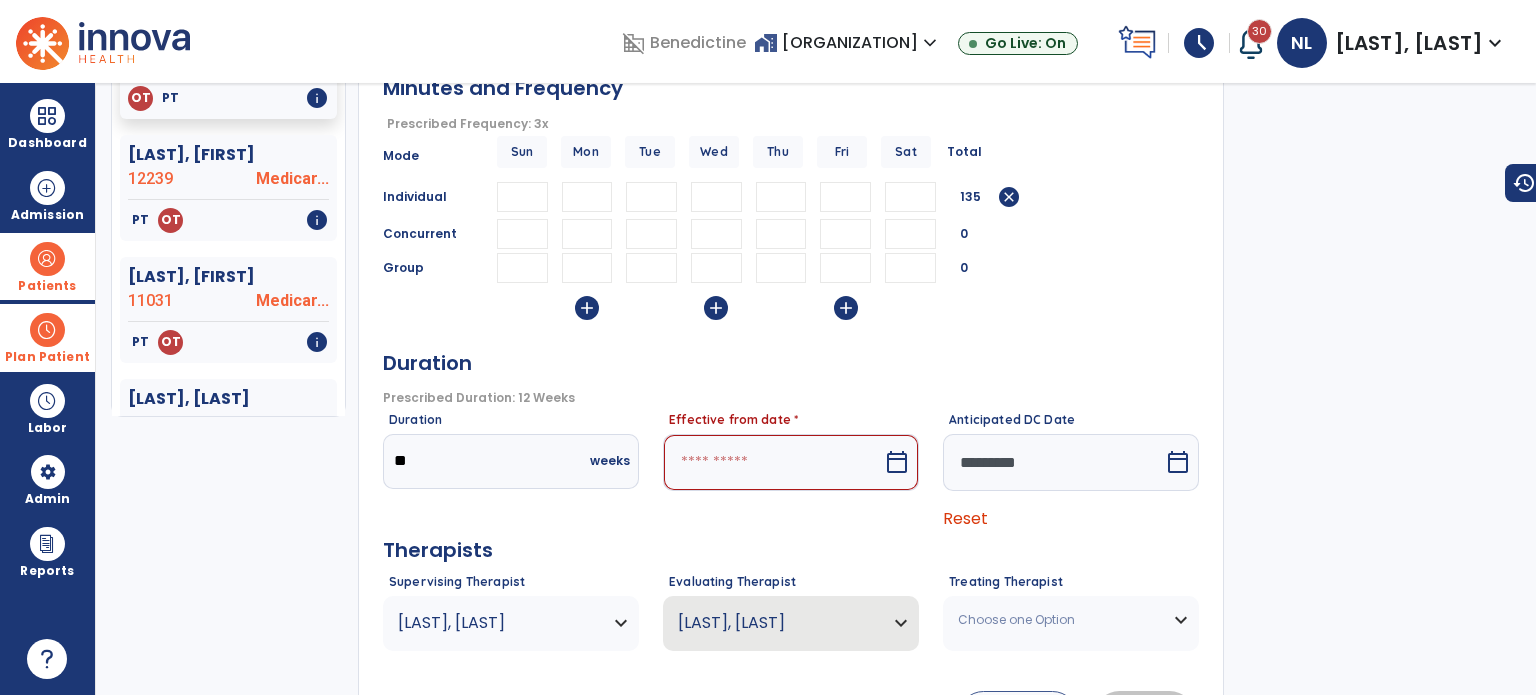 click at bounding box center (773, 462) 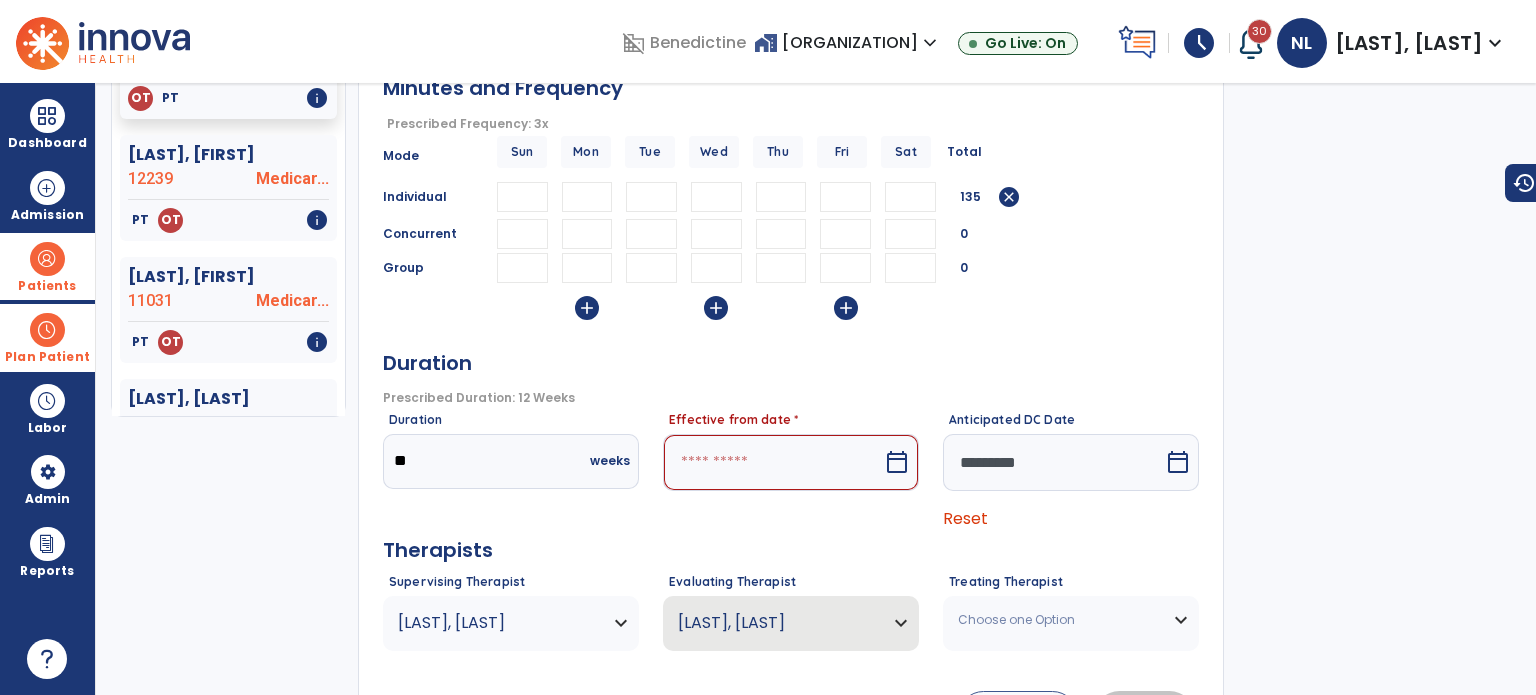 select on "*" 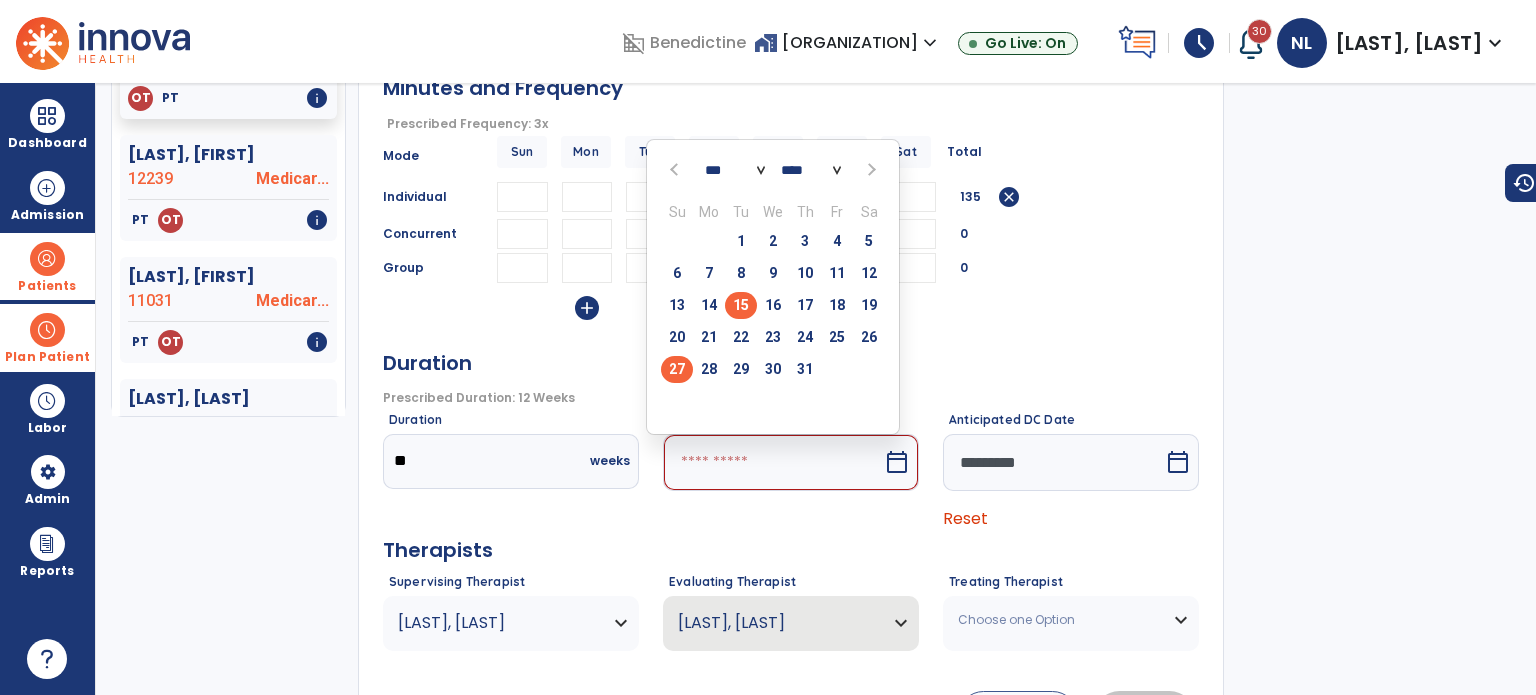 click on "15" at bounding box center [741, 305] 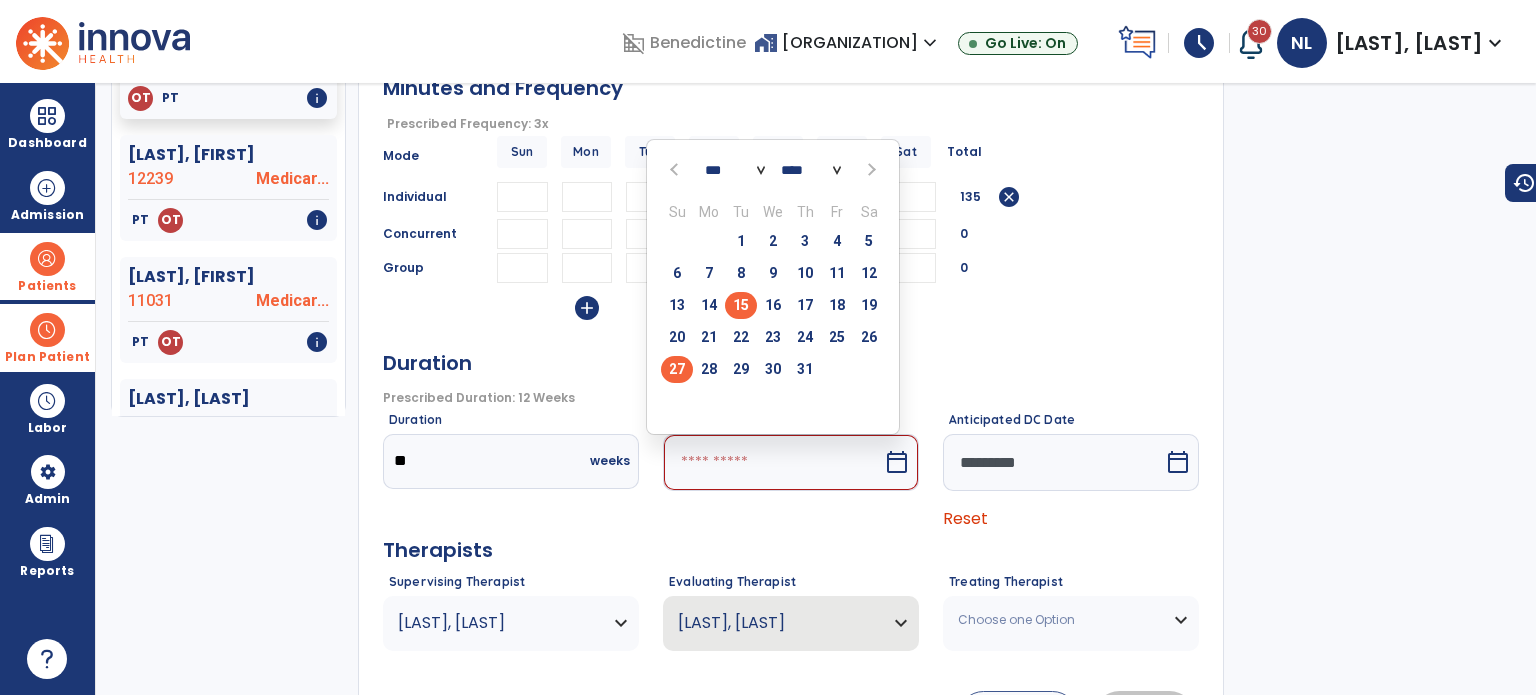 type on "*********" 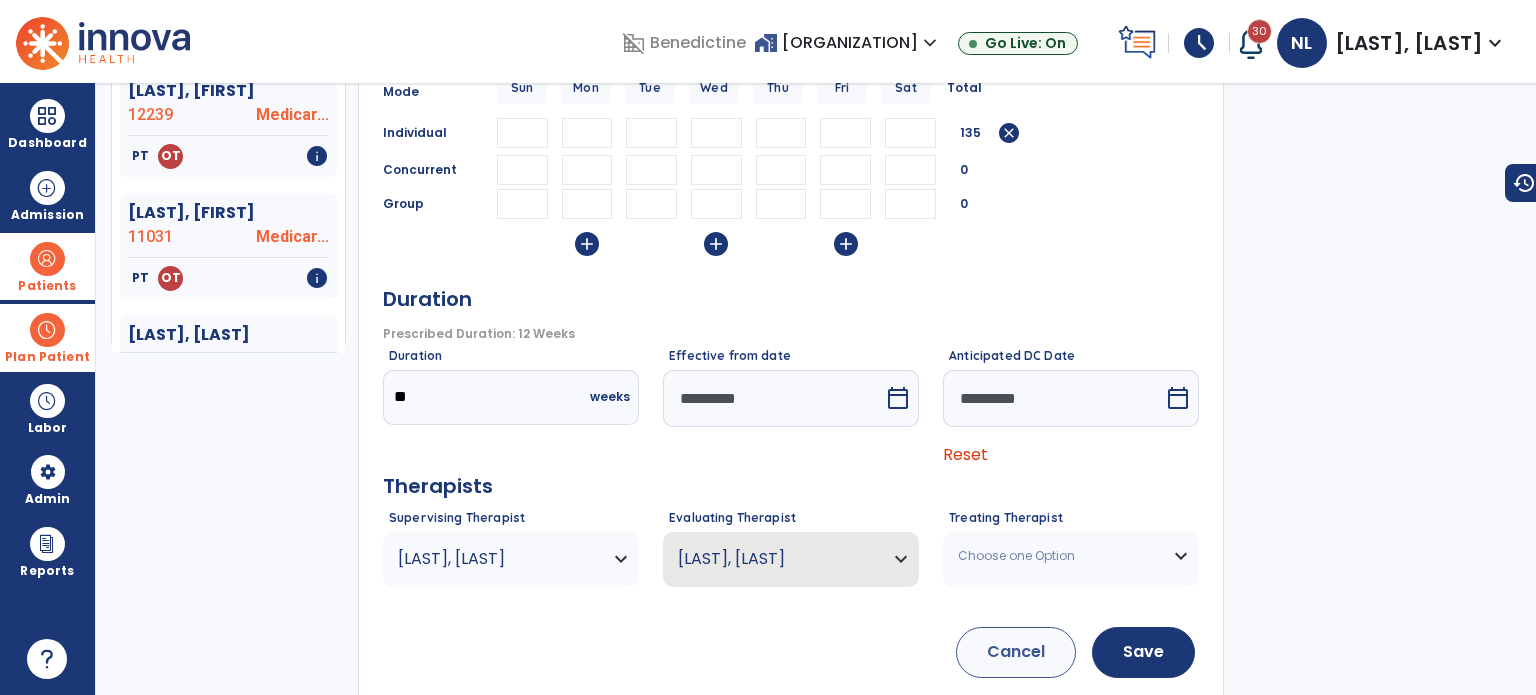 scroll, scrollTop: 402, scrollLeft: 0, axis: vertical 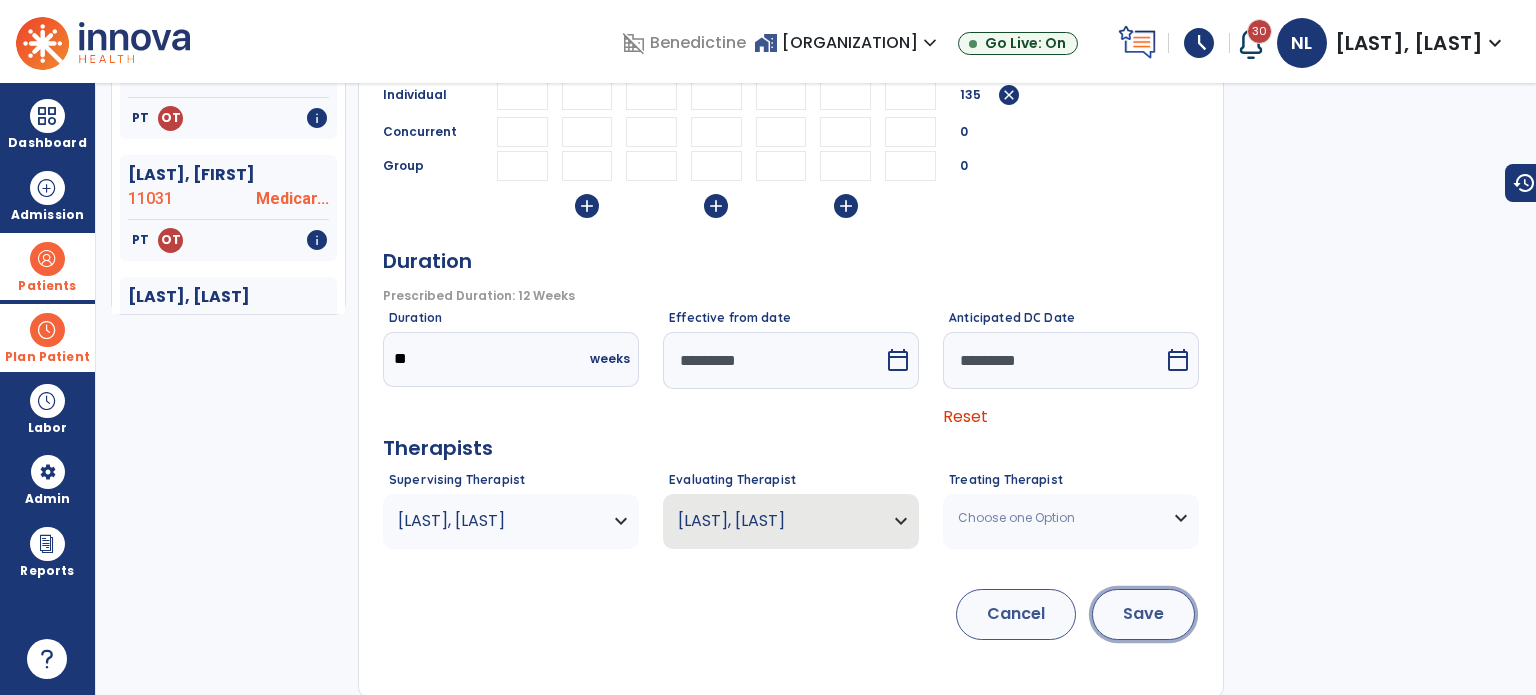 click on "Save" at bounding box center [1143, 614] 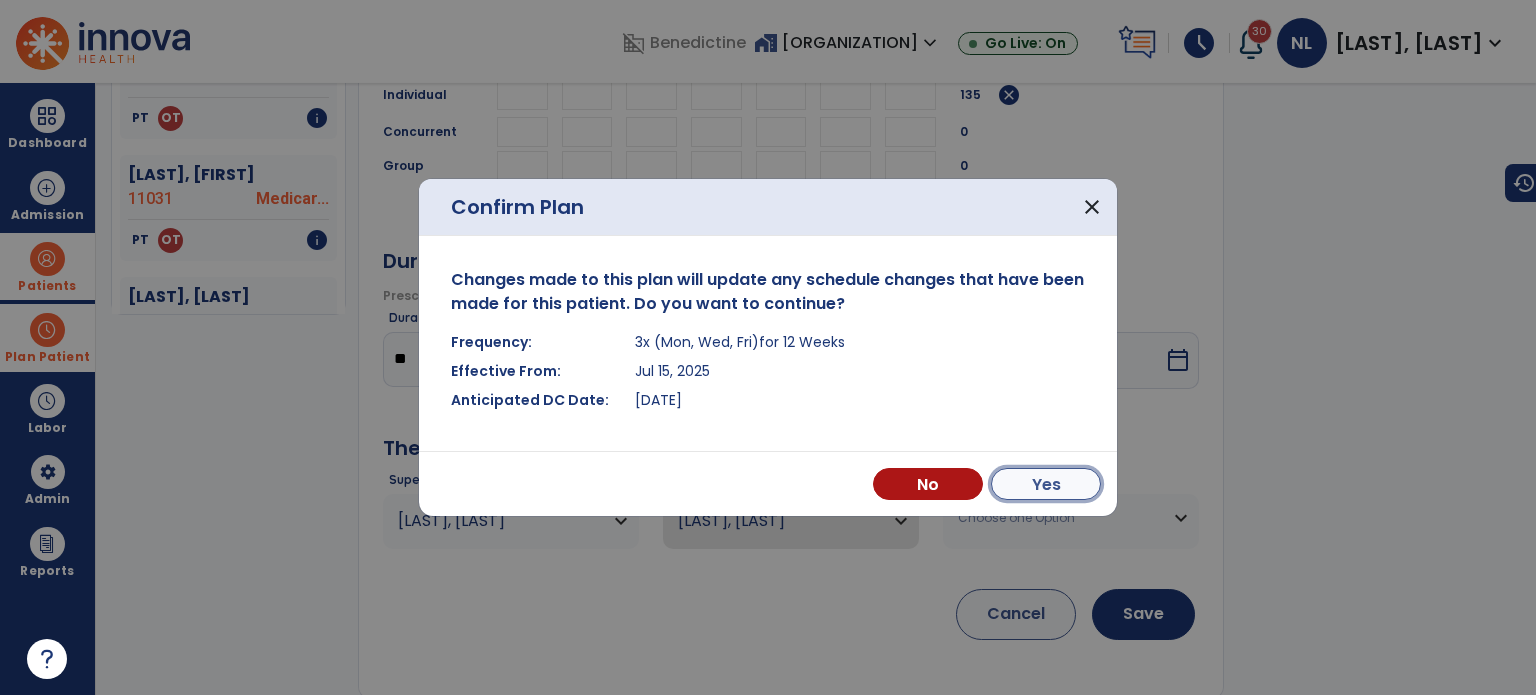 click on "Yes" at bounding box center [1046, 484] 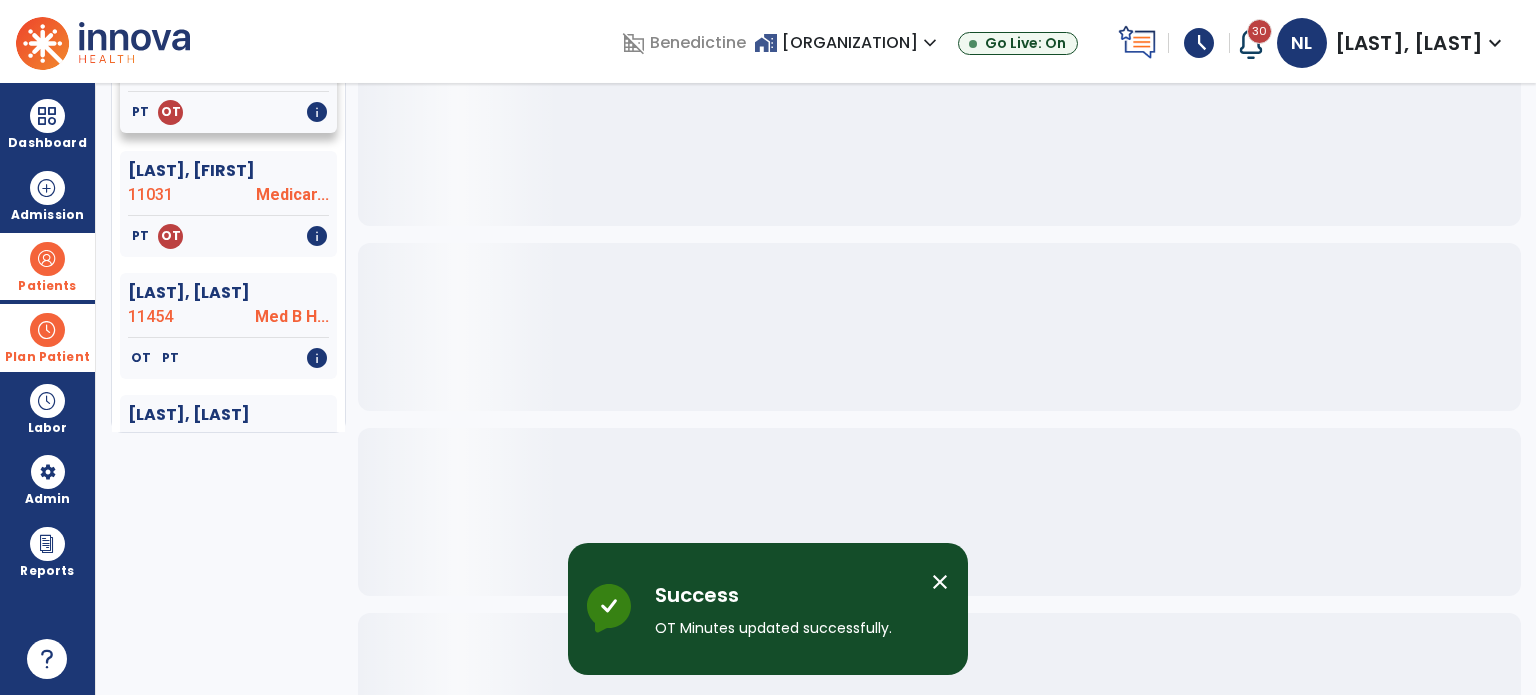 scroll, scrollTop: 0, scrollLeft: 0, axis: both 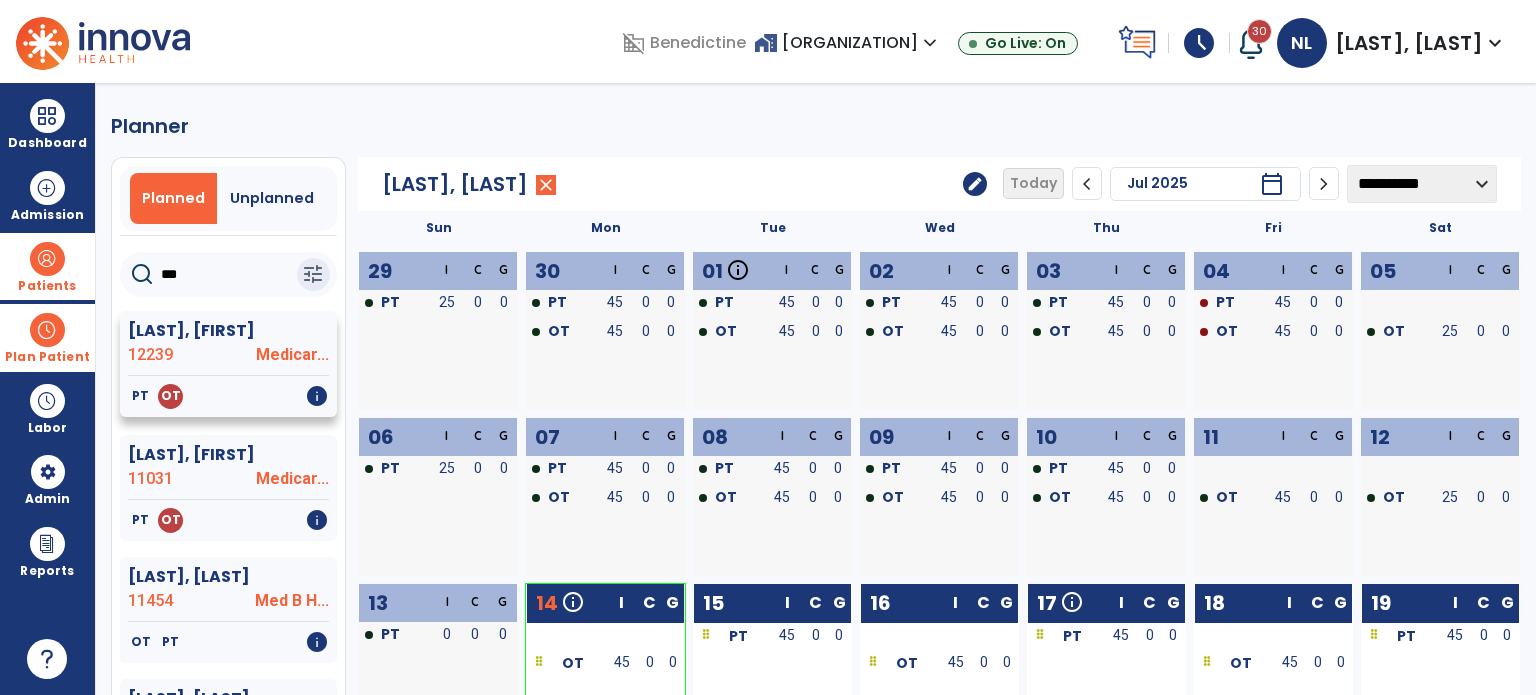click on "[LAST], [FIRST]" 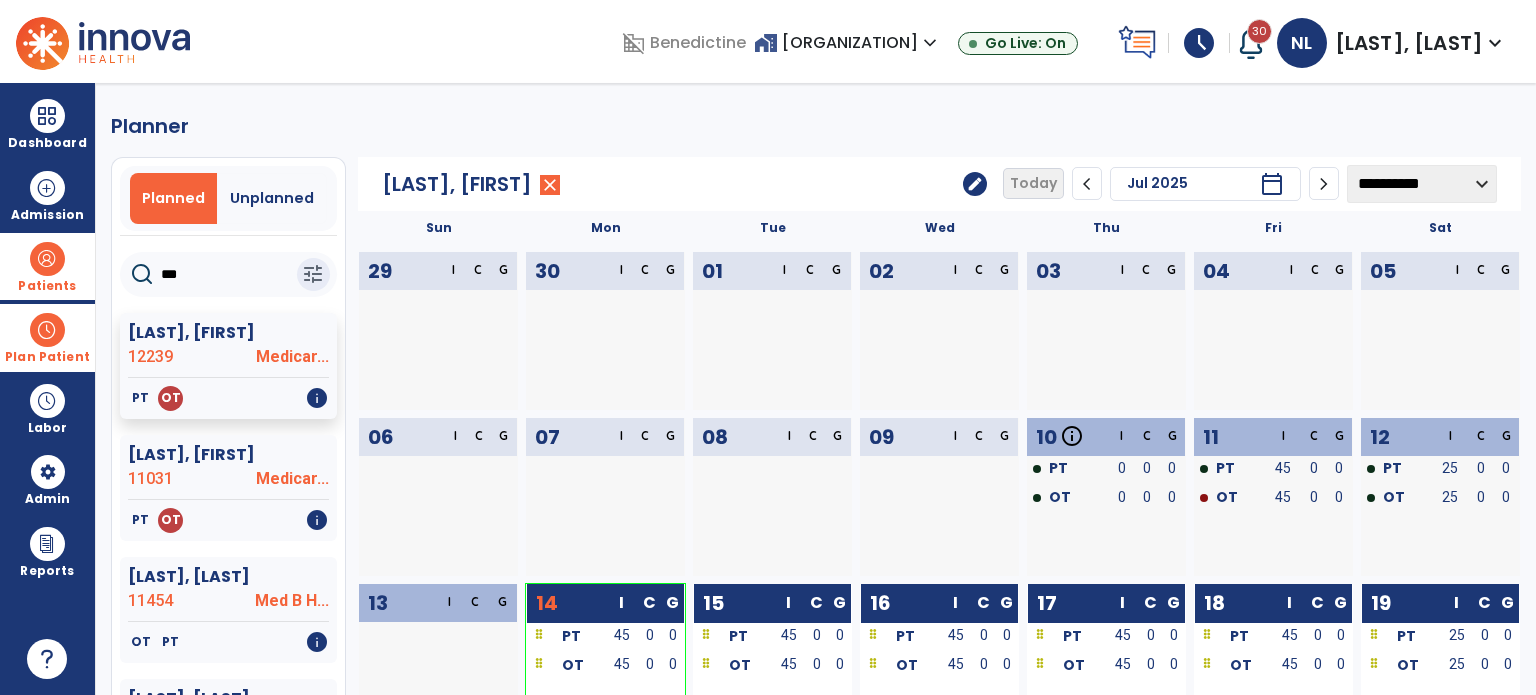 click on "edit" 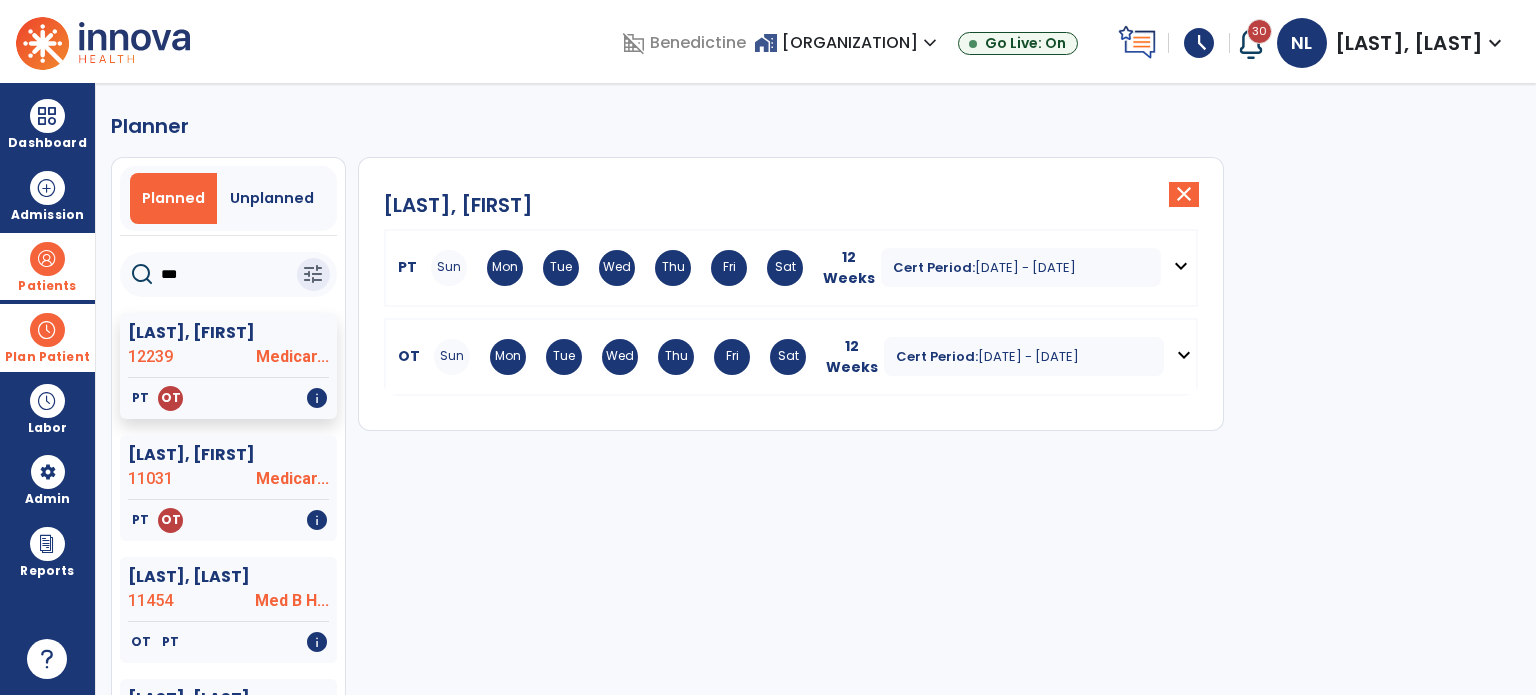 click on "expand_more" at bounding box center [1184, 355] 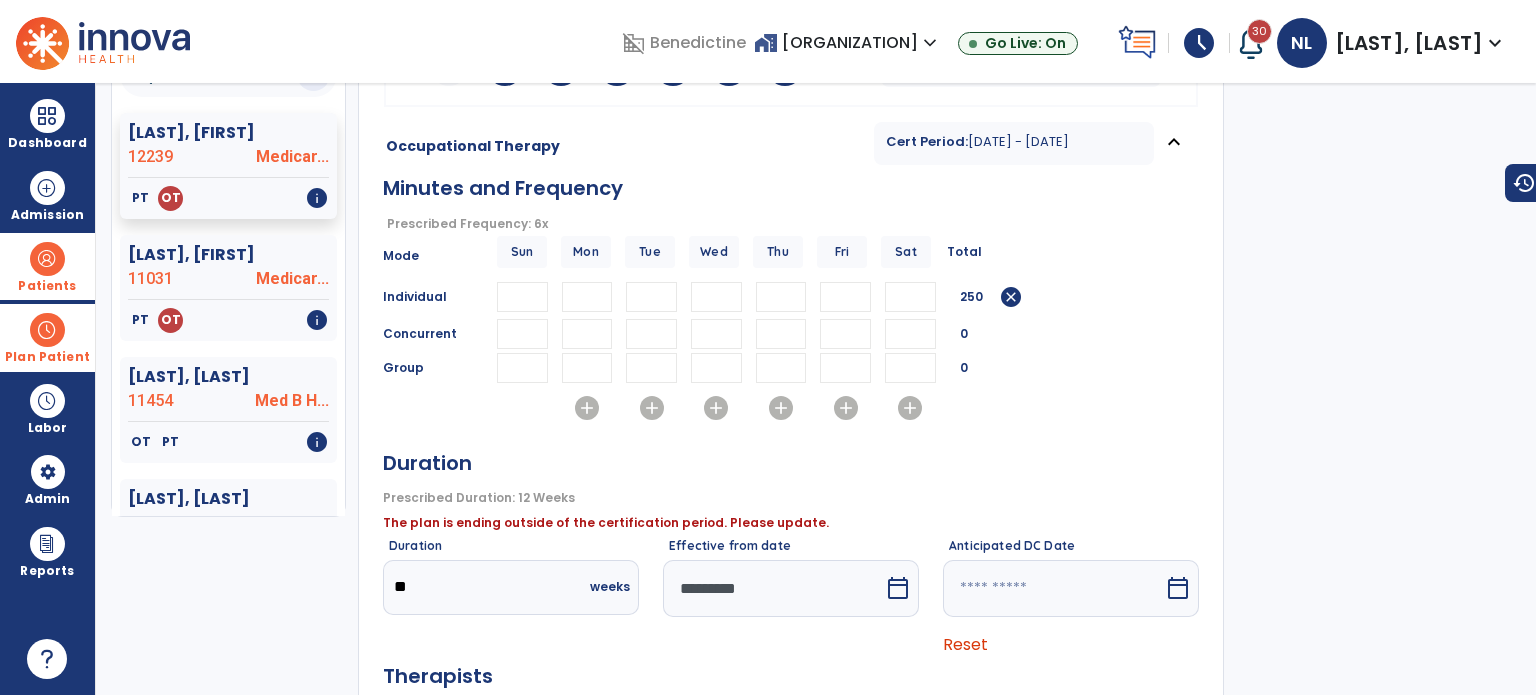 scroll, scrollTop: 300, scrollLeft: 0, axis: vertical 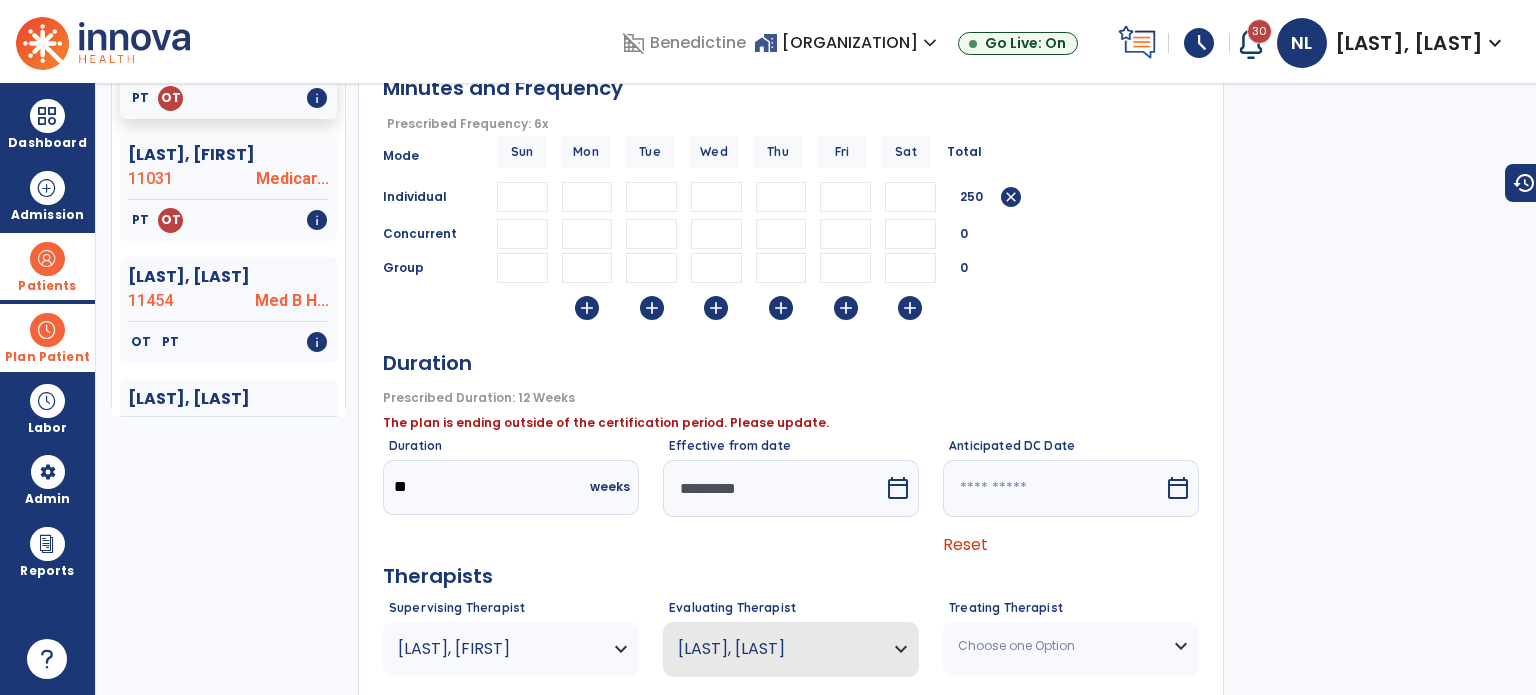click on "*********" at bounding box center [773, 488] 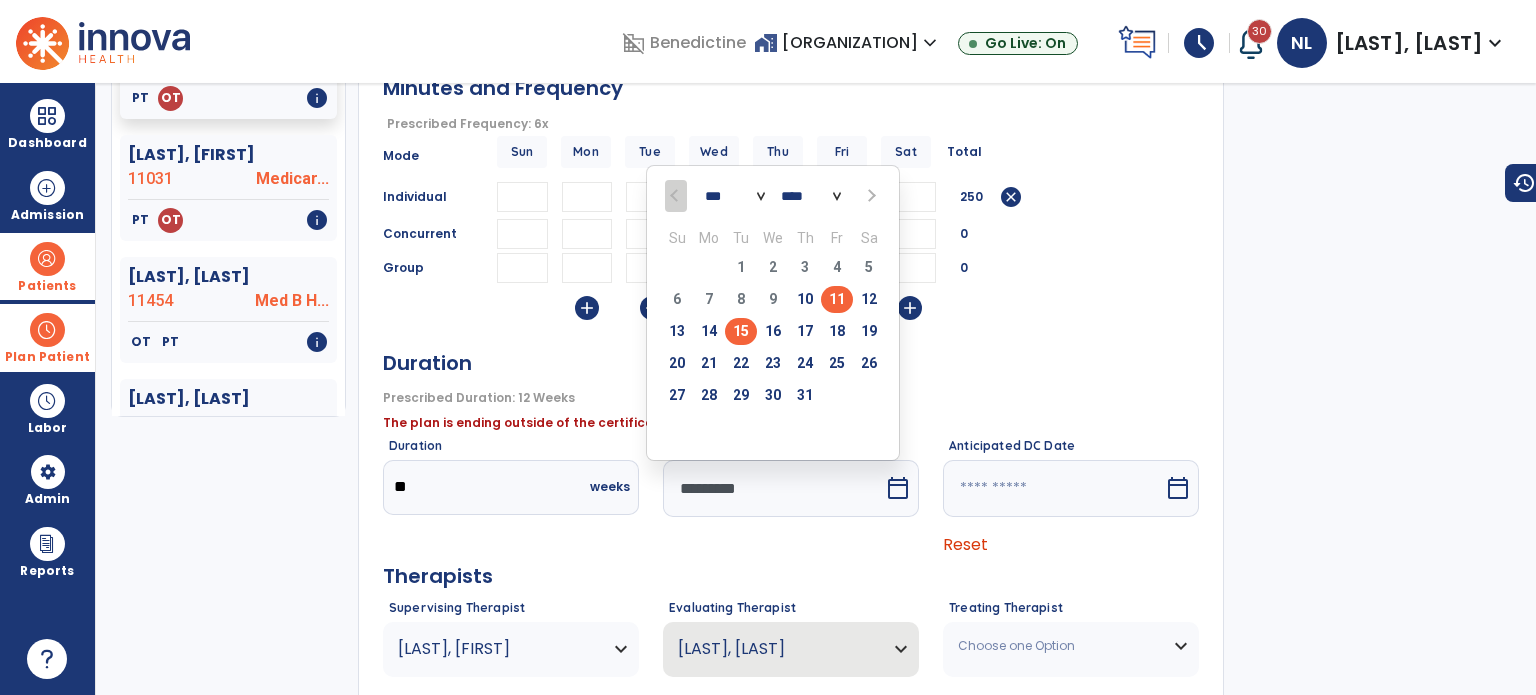 click on "15" at bounding box center (741, 331) 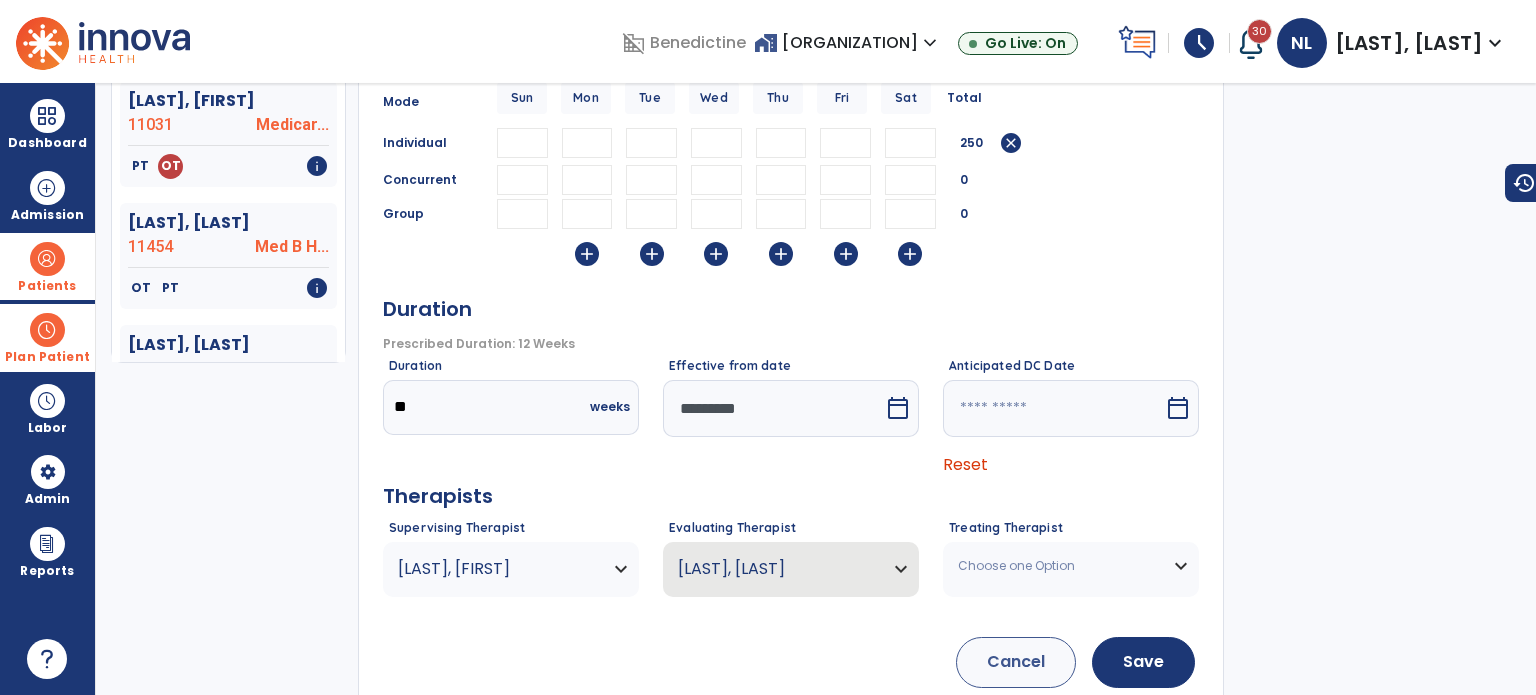 scroll, scrollTop: 402, scrollLeft: 0, axis: vertical 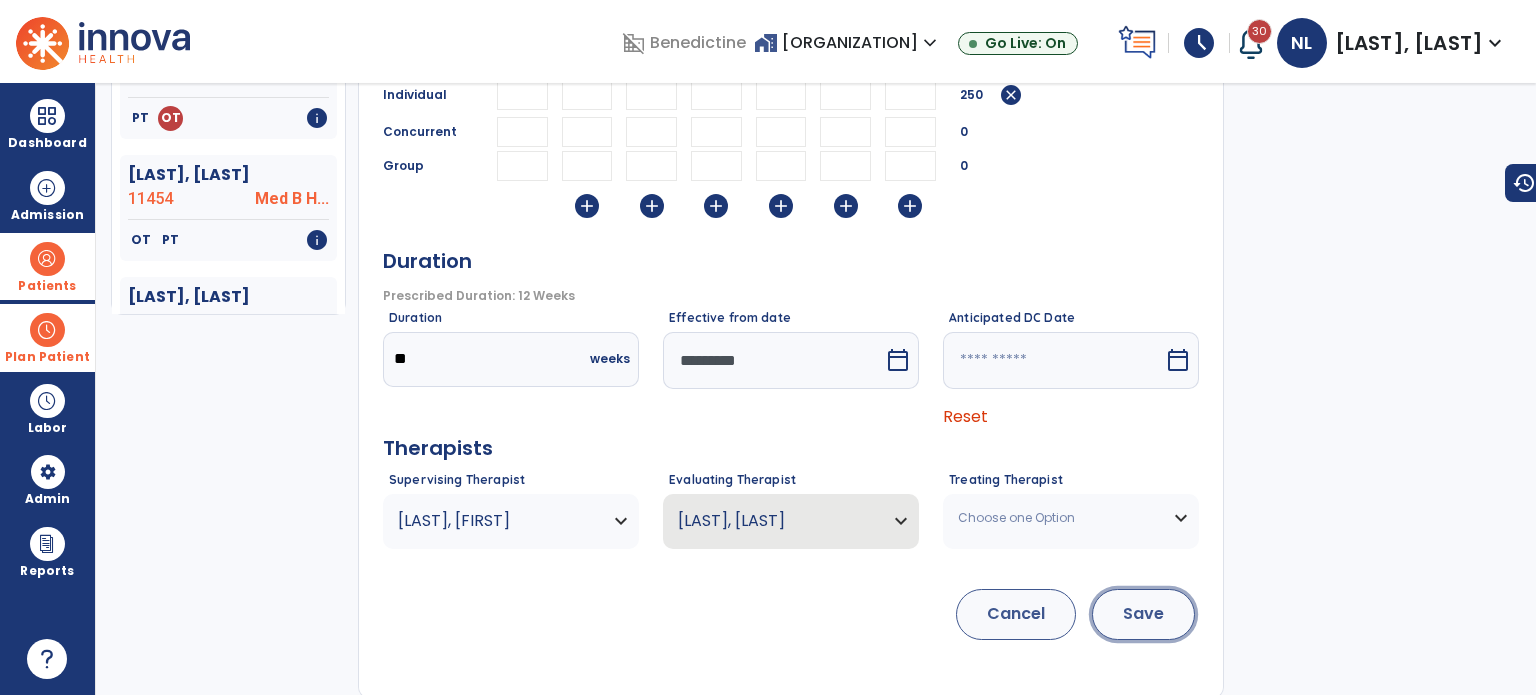 click on "Save" at bounding box center [1143, 614] 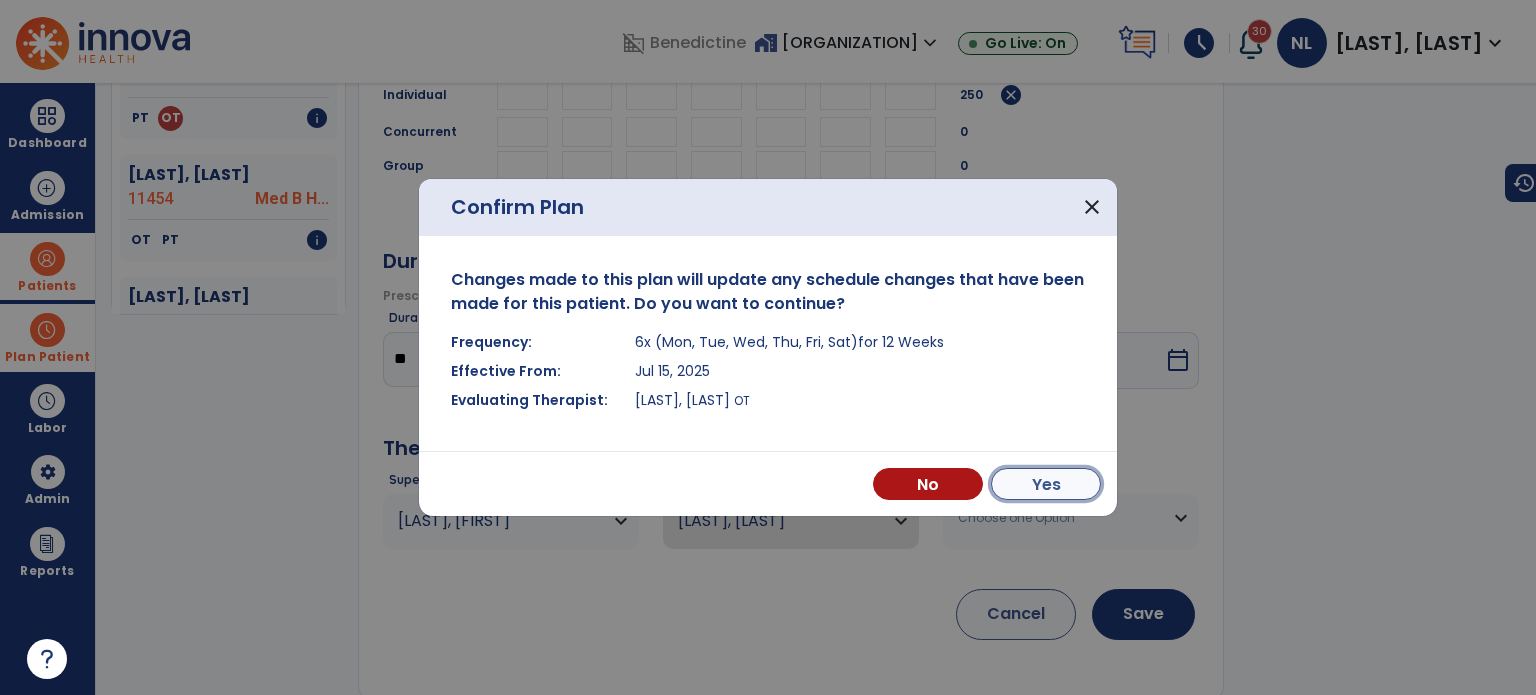 click on "Yes" at bounding box center [1046, 484] 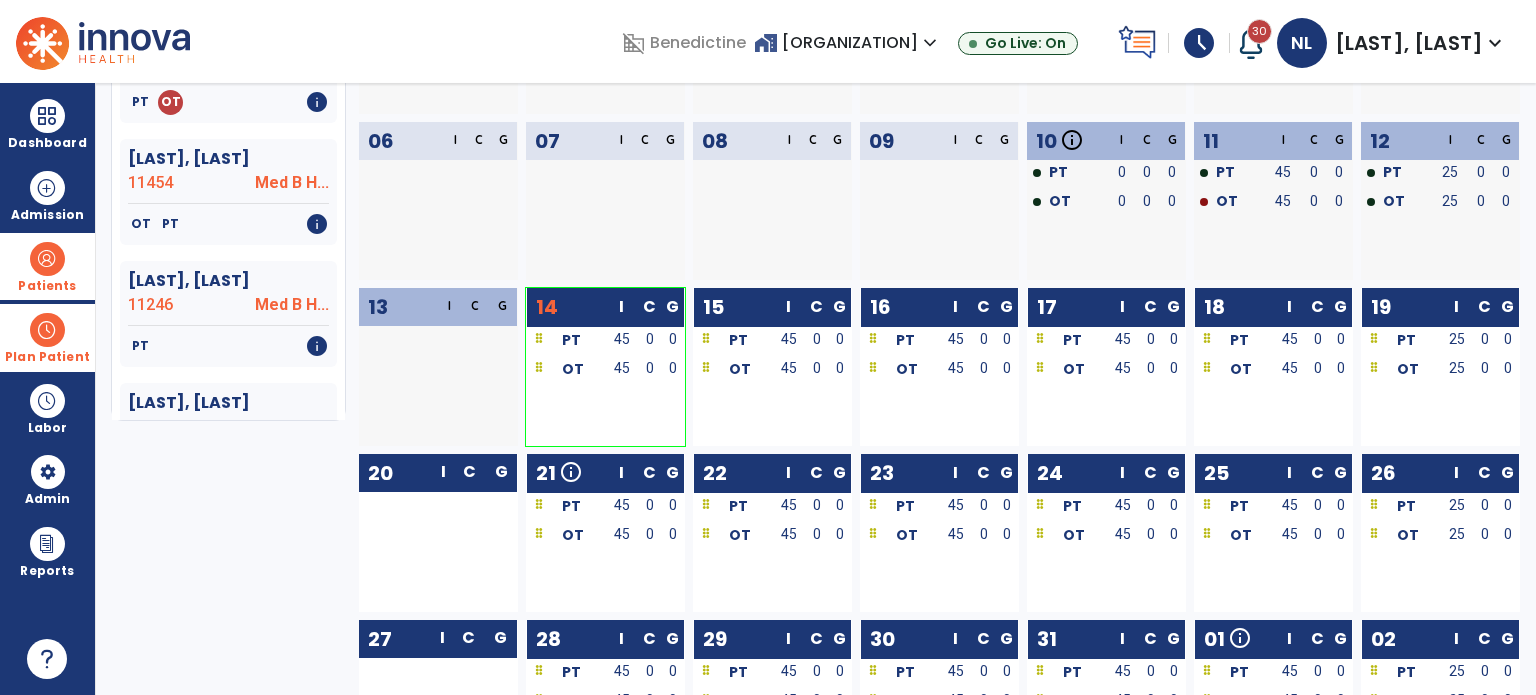 scroll, scrollTop: 0, scrollLeft: 0, axis: both 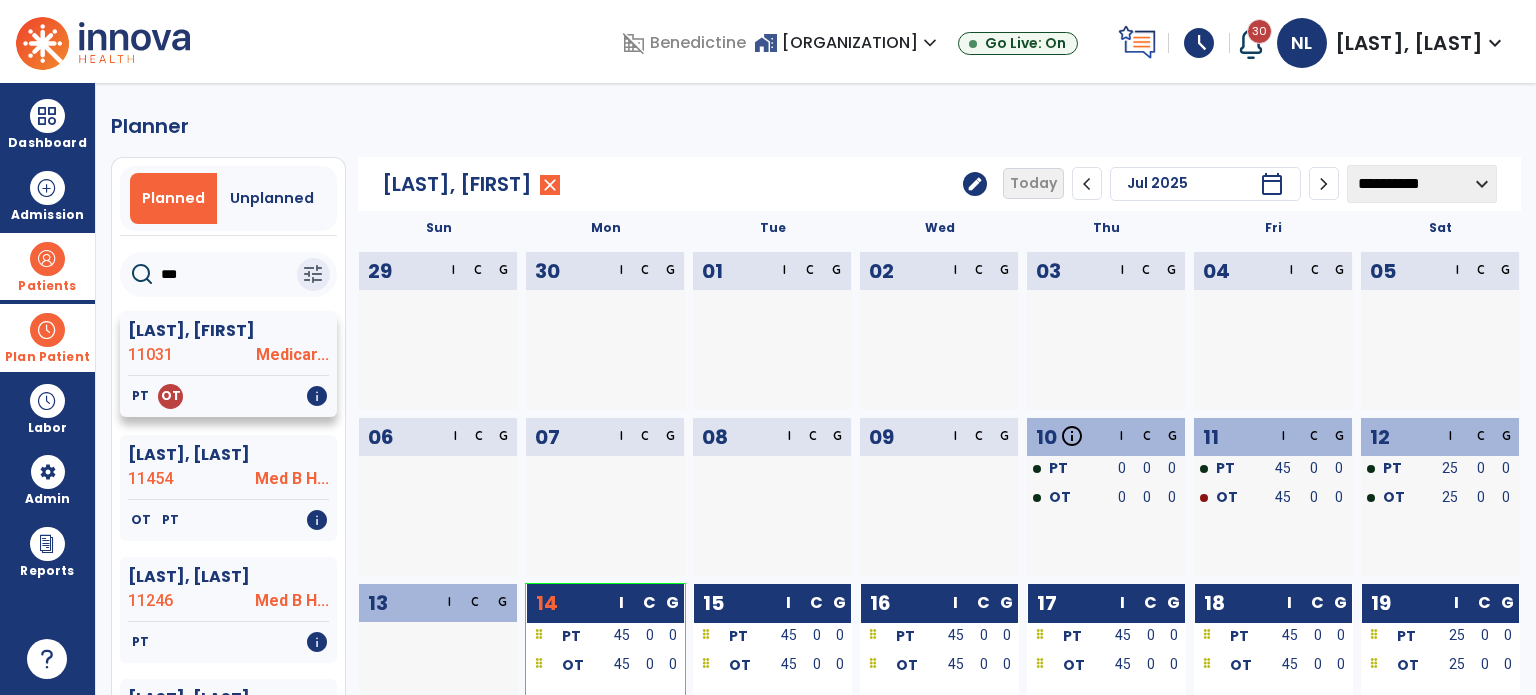 click on "Medicar..." 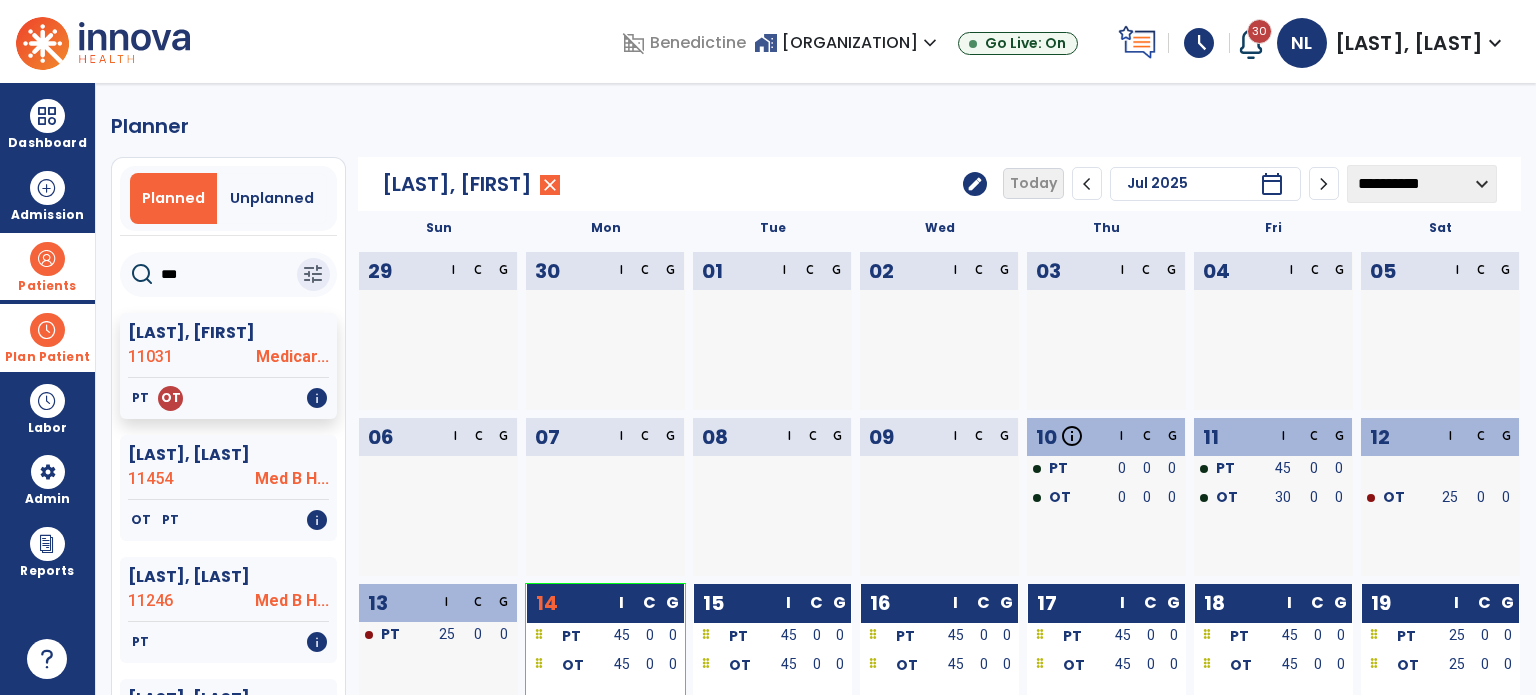 click on "edit" 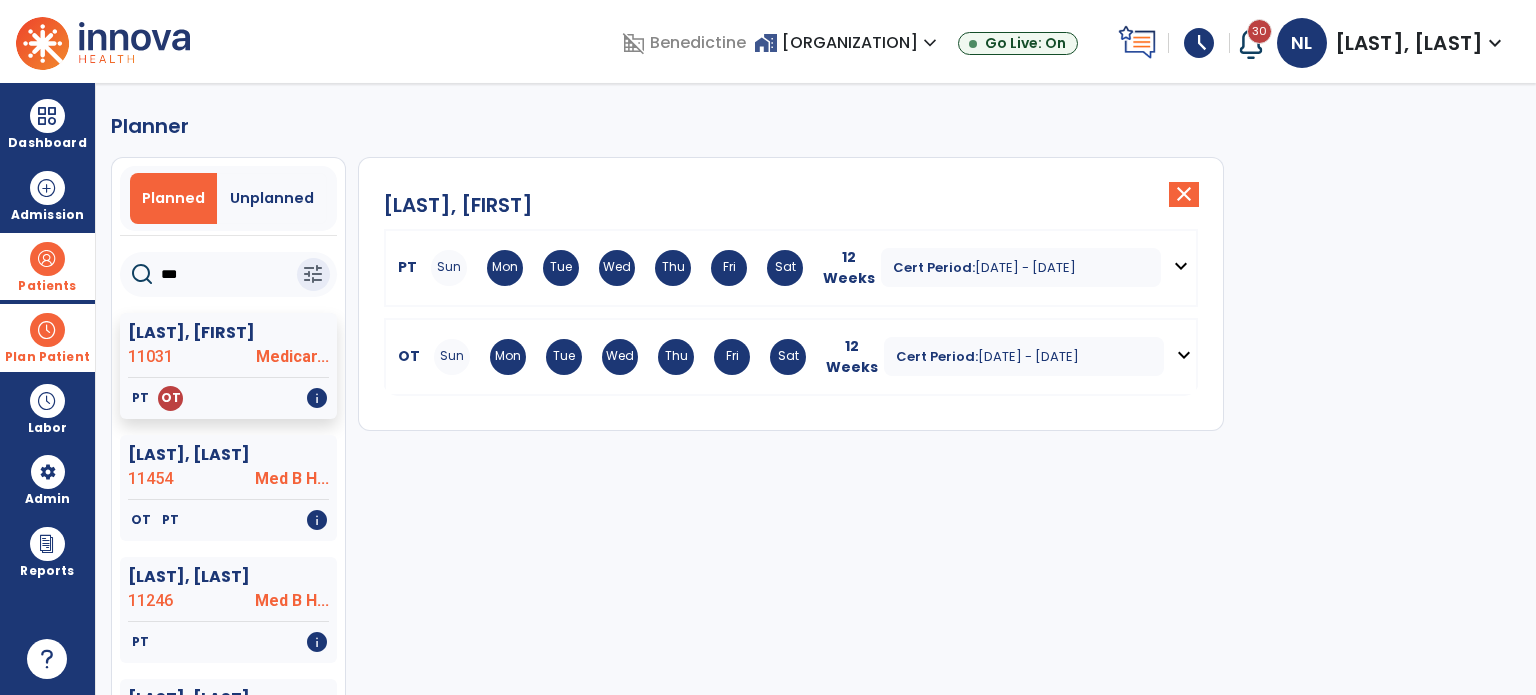 click on "expand_more" at bounding box center [1184, 355] 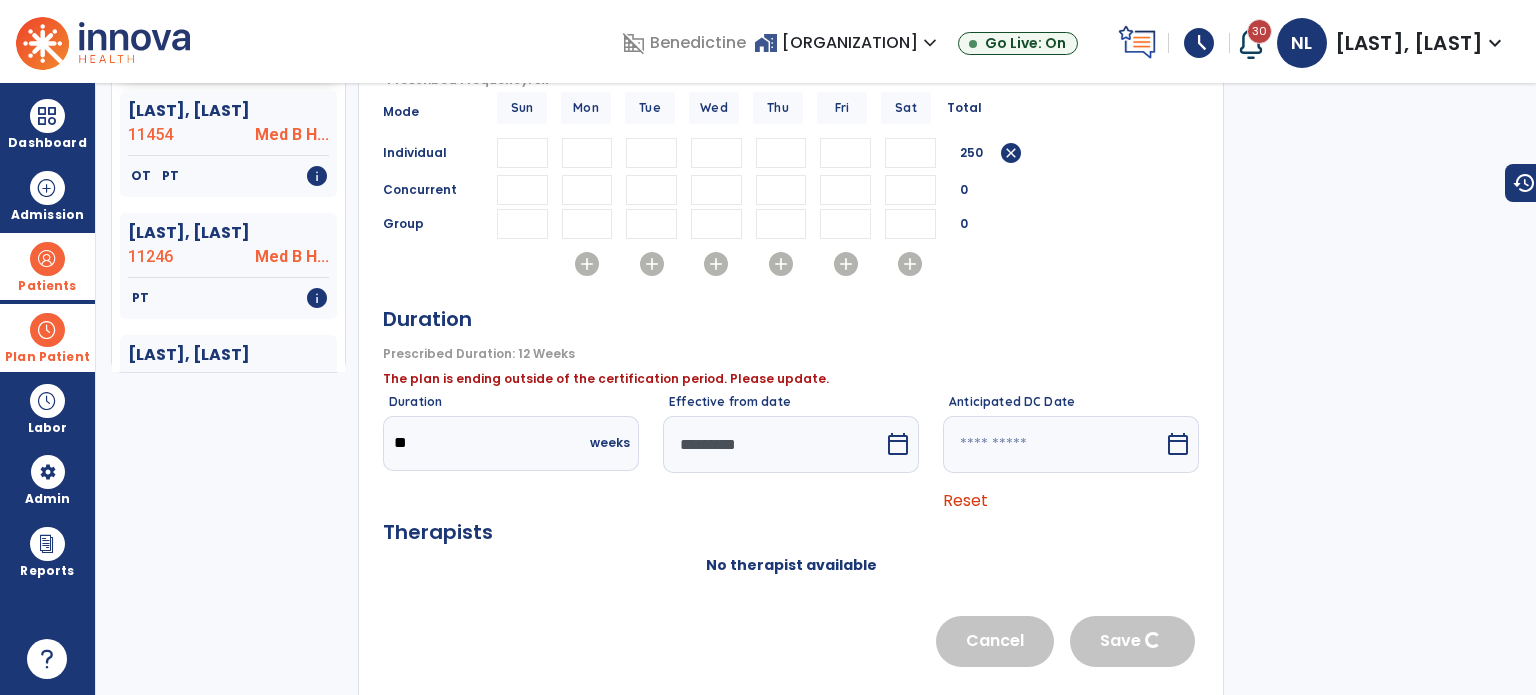scroll, scrollTop: 372, scrollLeft: 0, axis: vertical 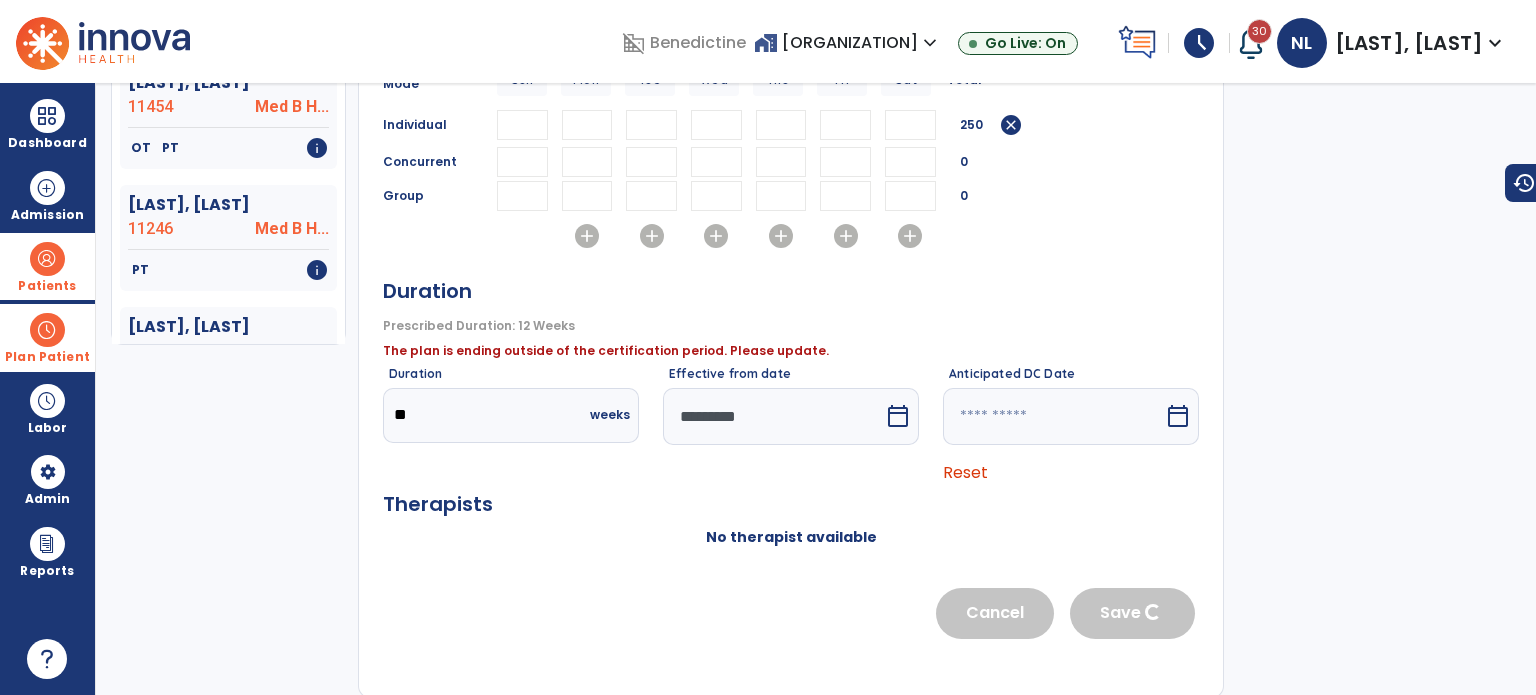 click on "*********" at bounding box center [773, 416] 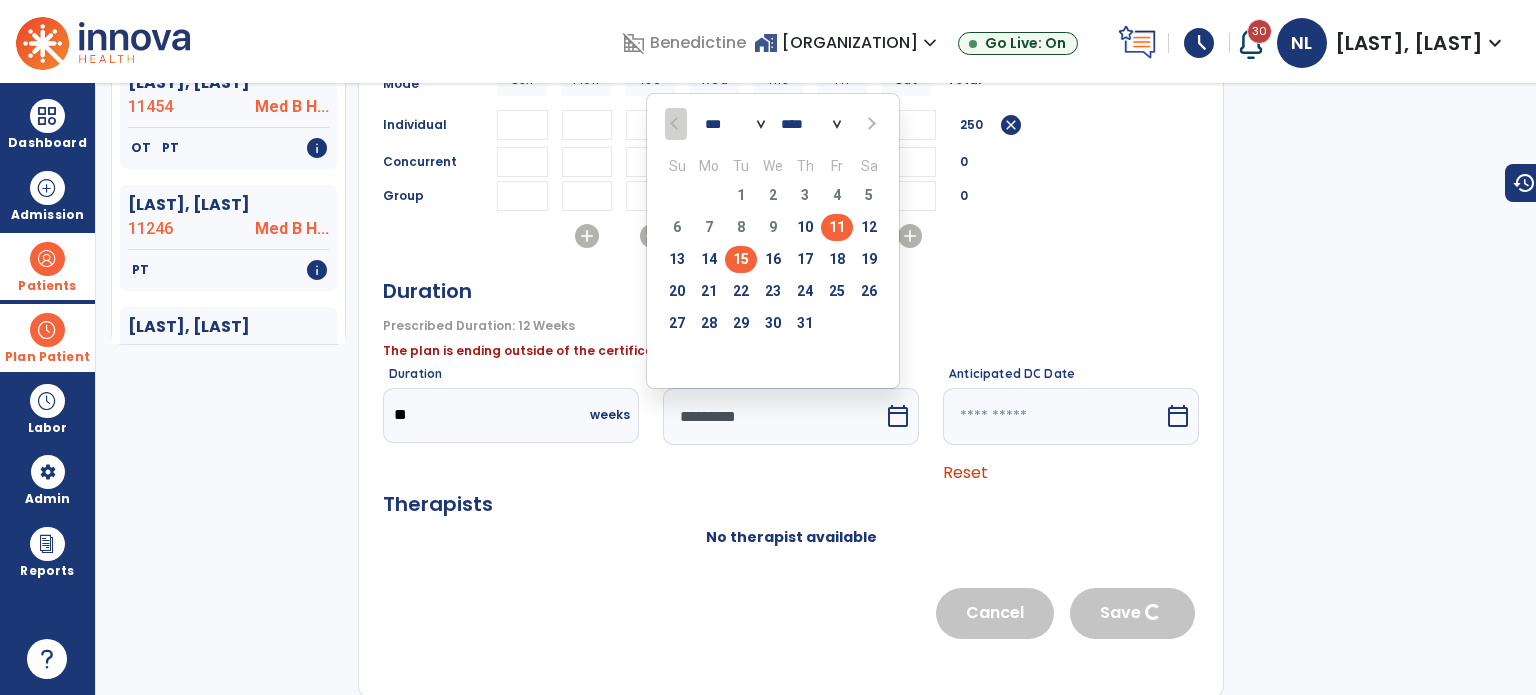 click on "15" at bounding box center (741, 259) 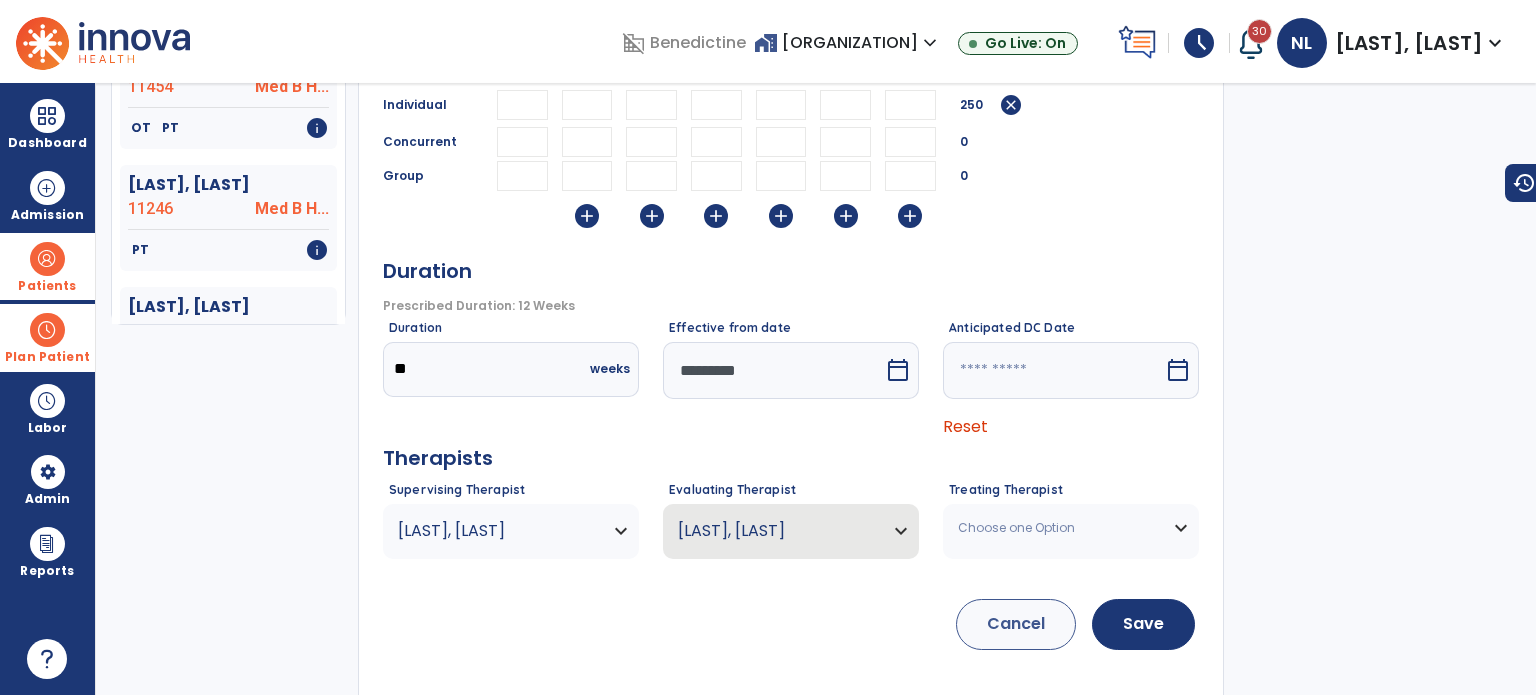 scroll, scrollTop: 402, scrollLeft: 0, axis: vertical 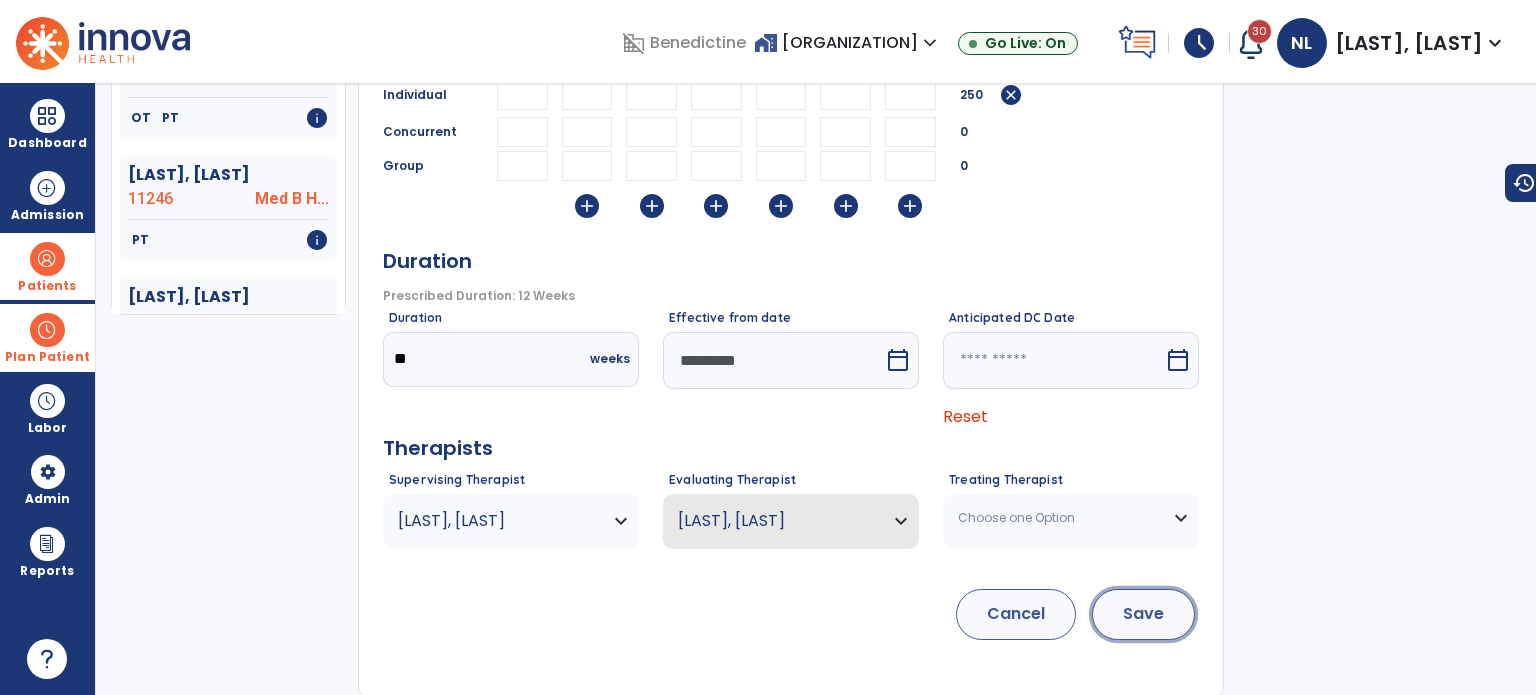click on "Save" at bounding box center [1143, 614] 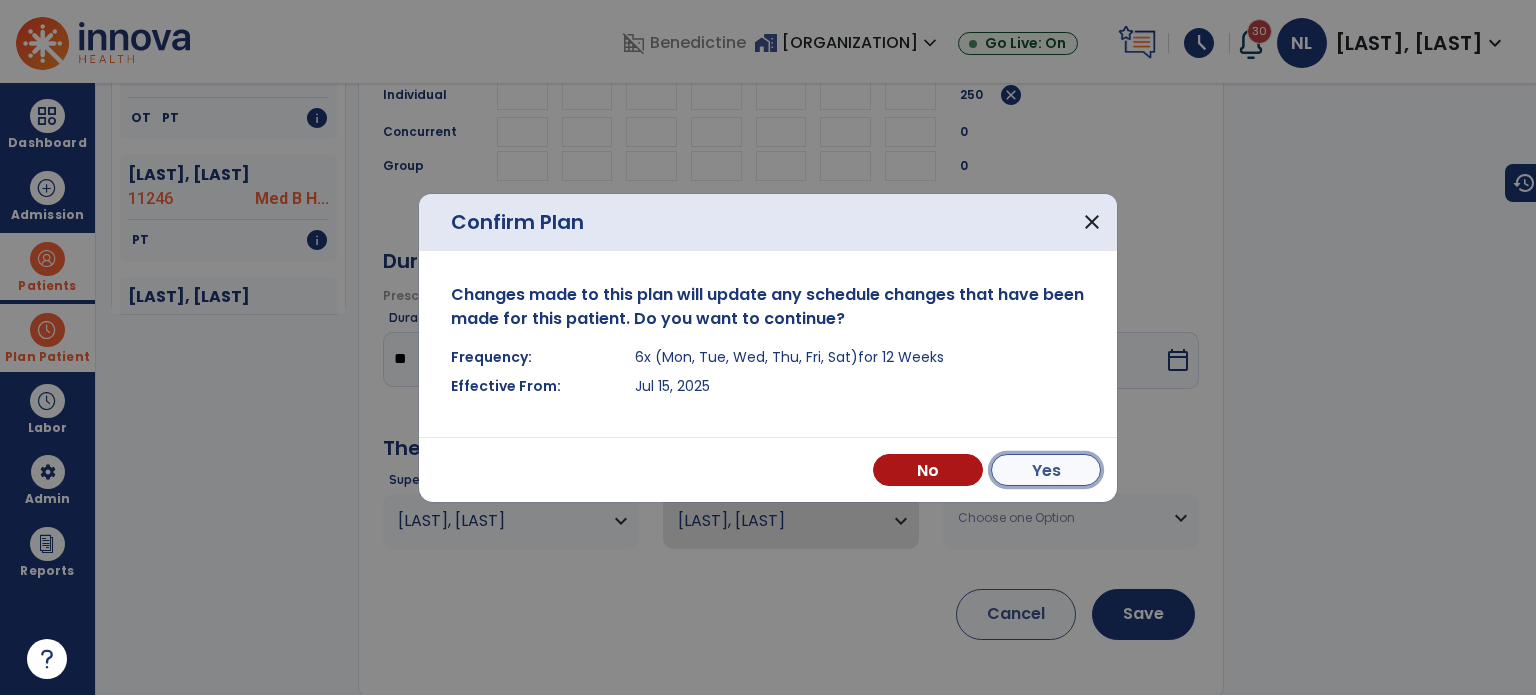 click on "Yes" at bounding box center (1046, 470) 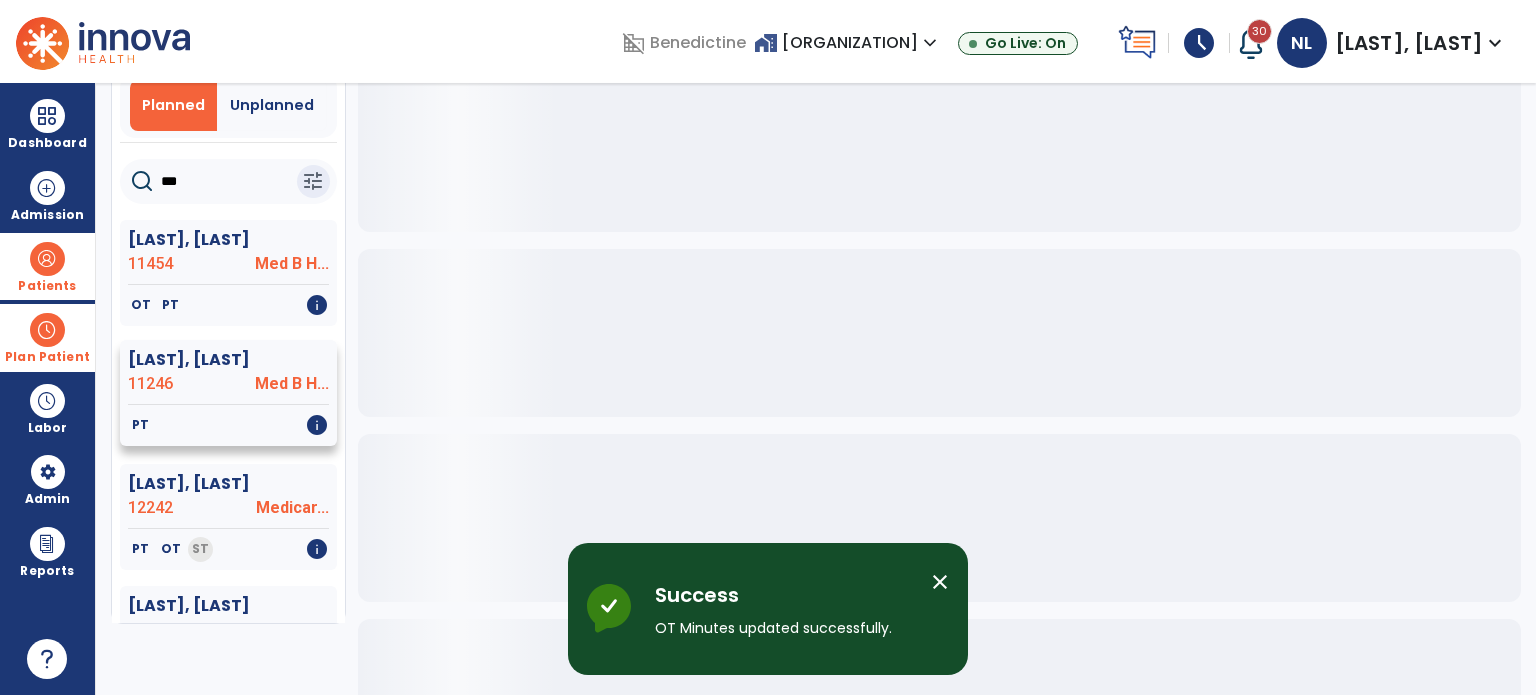scroll, scrollTop: 0, scrollLeft: 0, axis: both 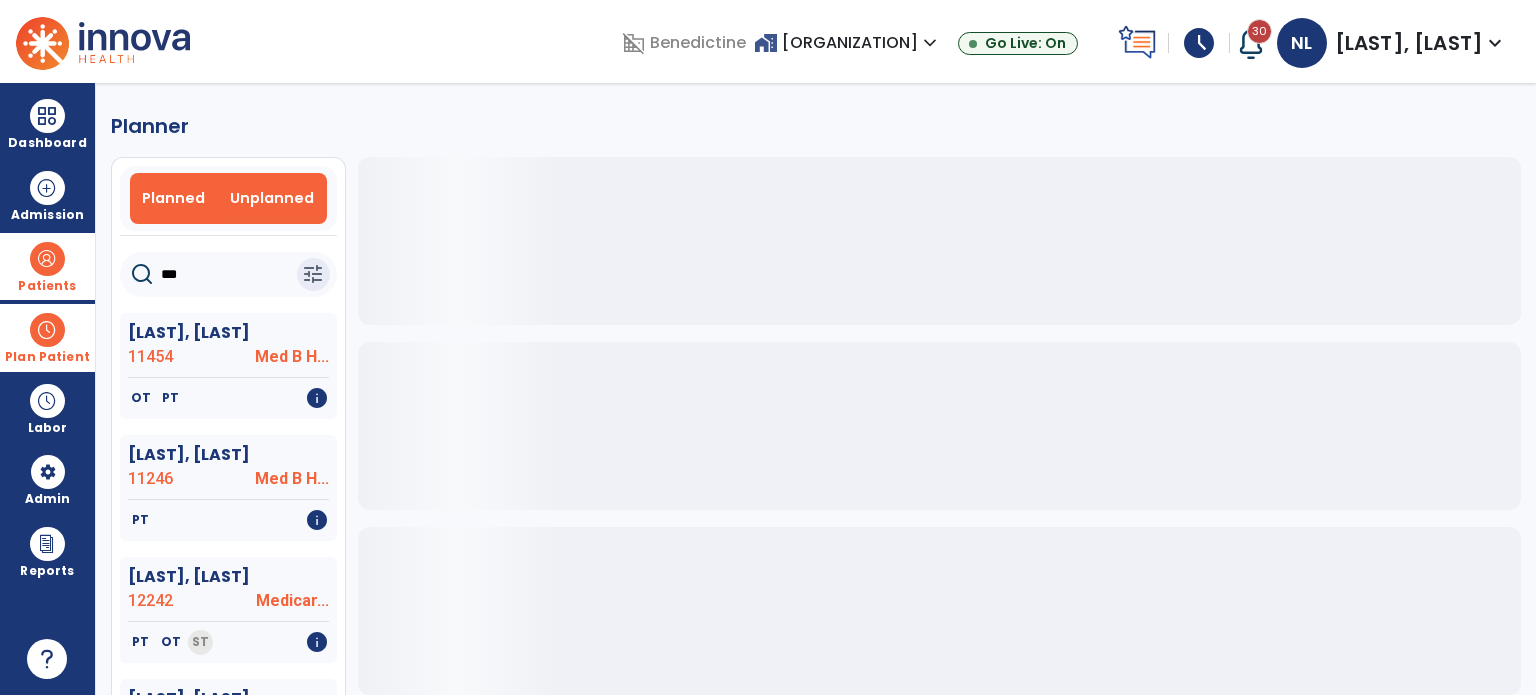click on "Unplanned" at bounding box center [272, 198] 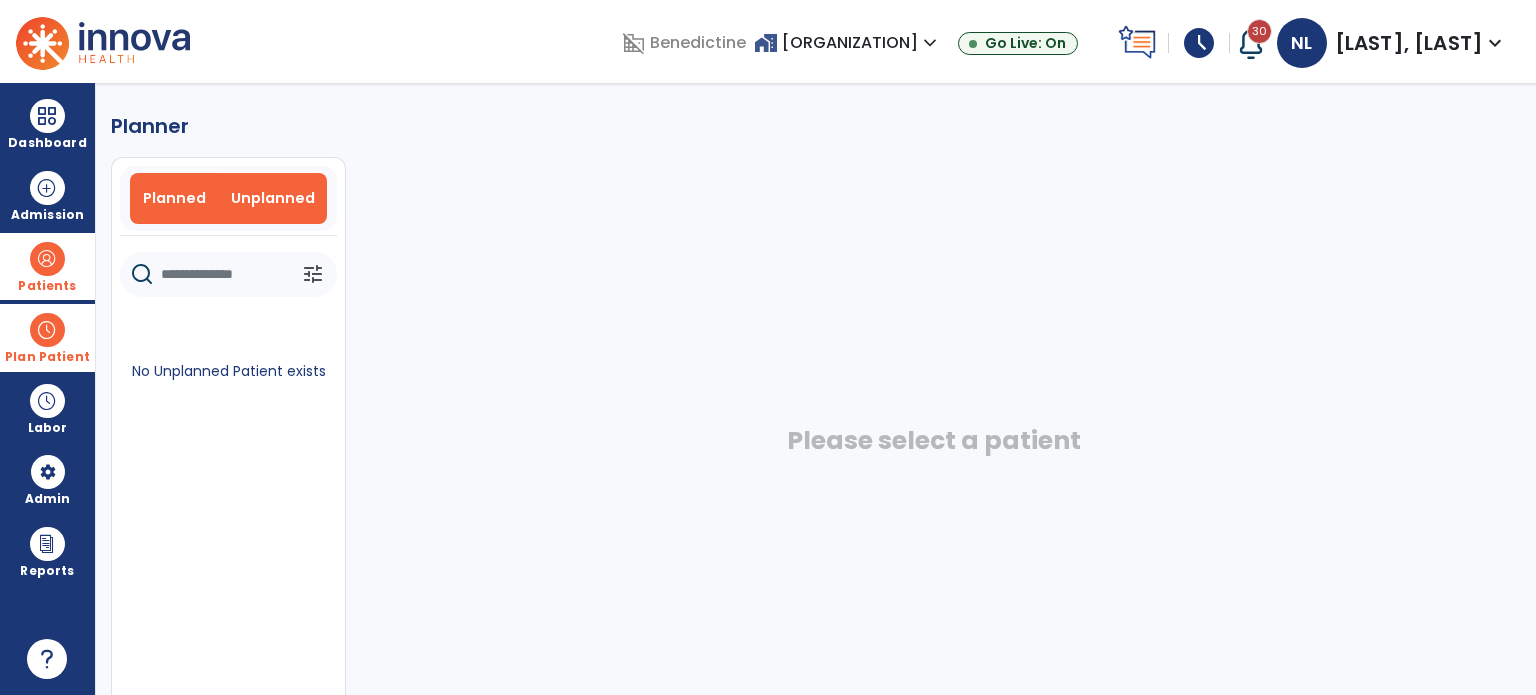 click on "Planned" at bounding box center [175, 198] 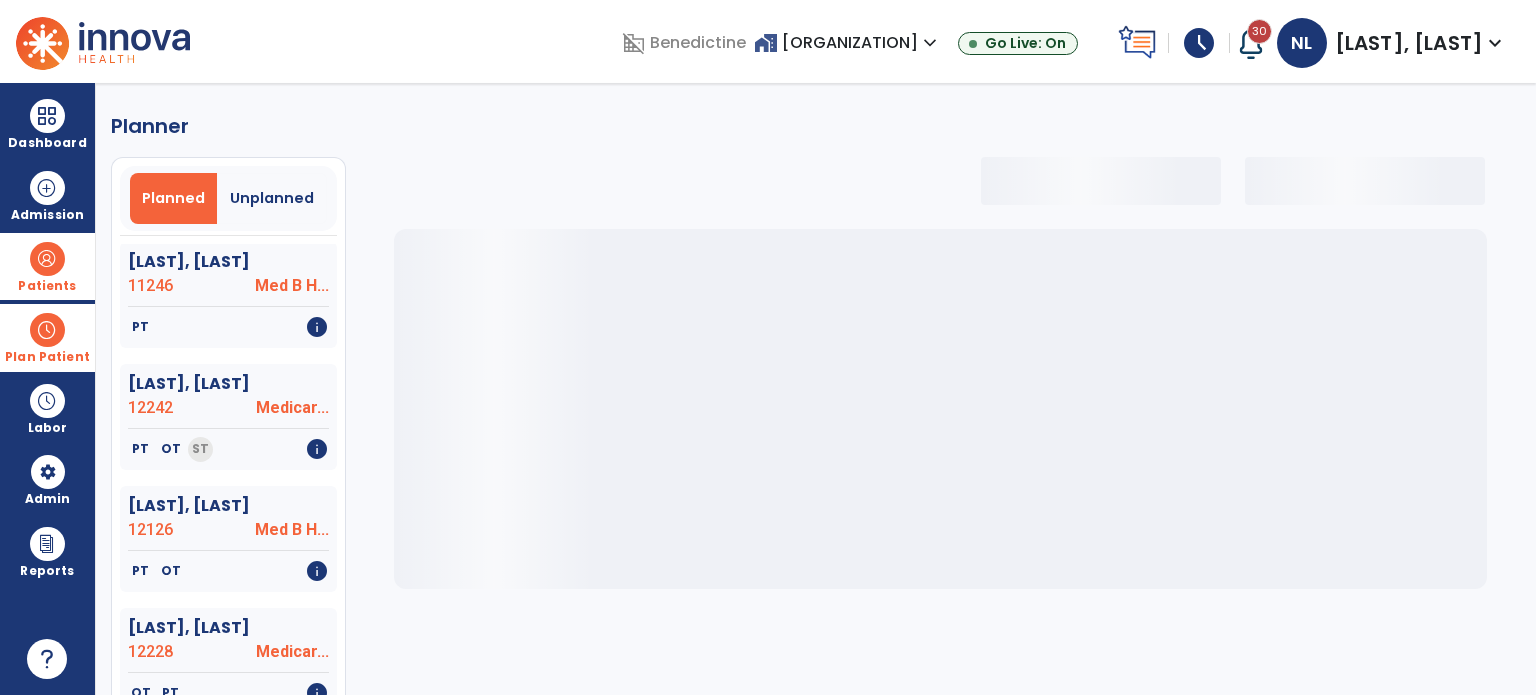 scroll, scrollTop: 200, scrollLeft: 0, axis: vertical 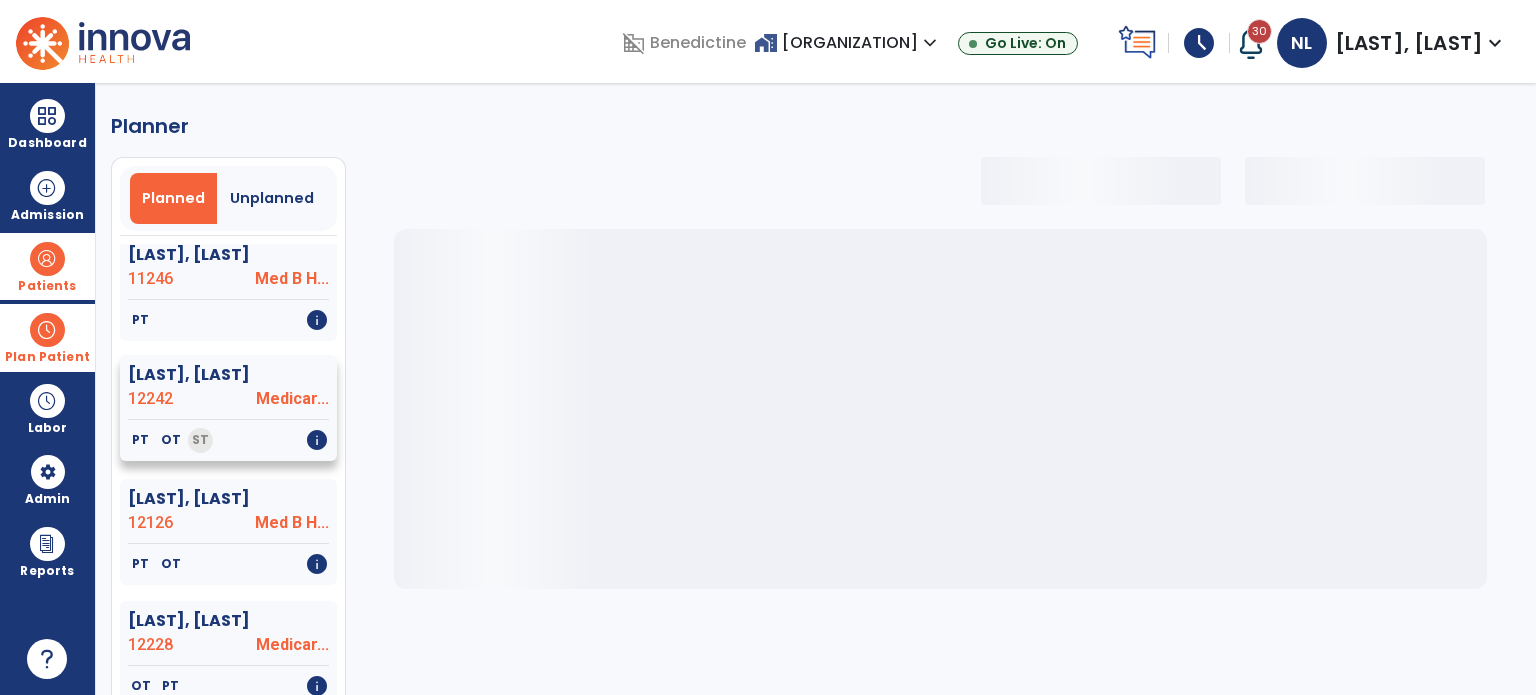 click on "Medicar..." 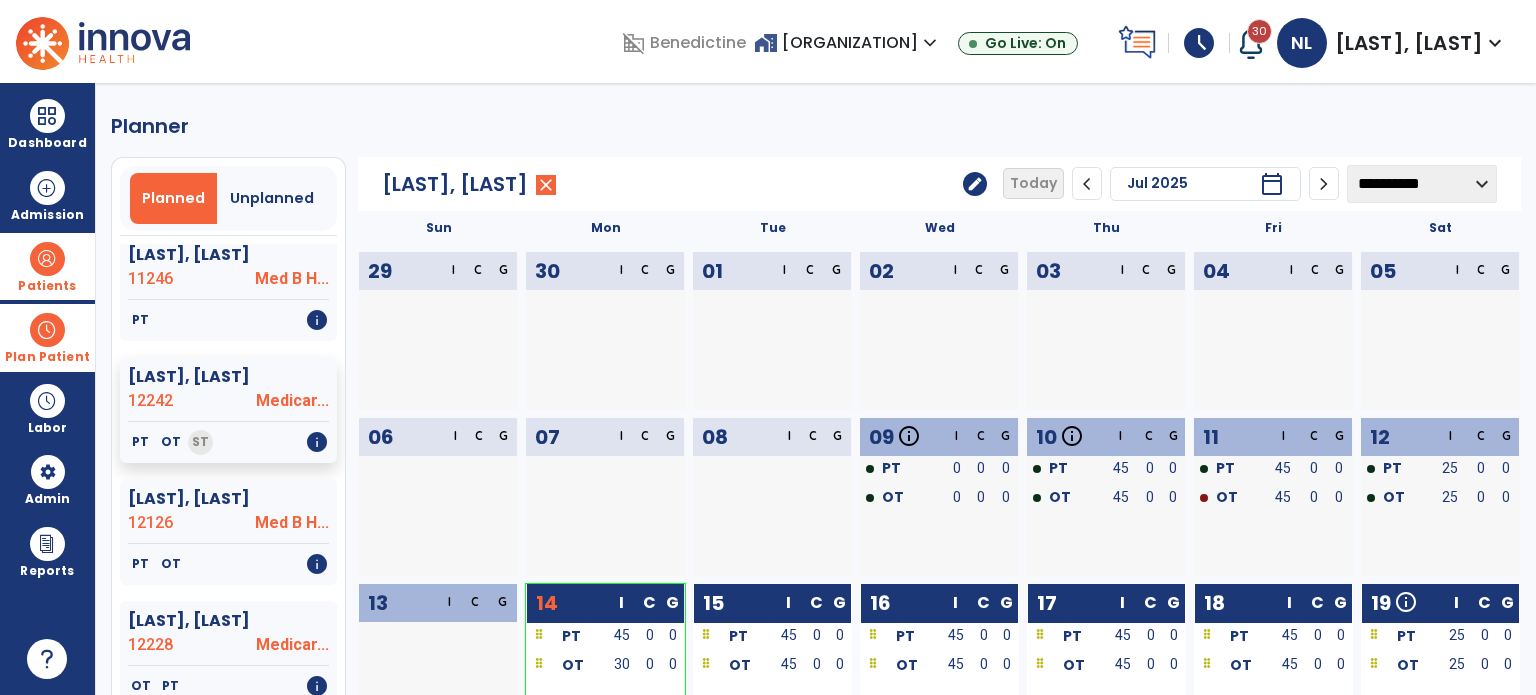 click on "edit" 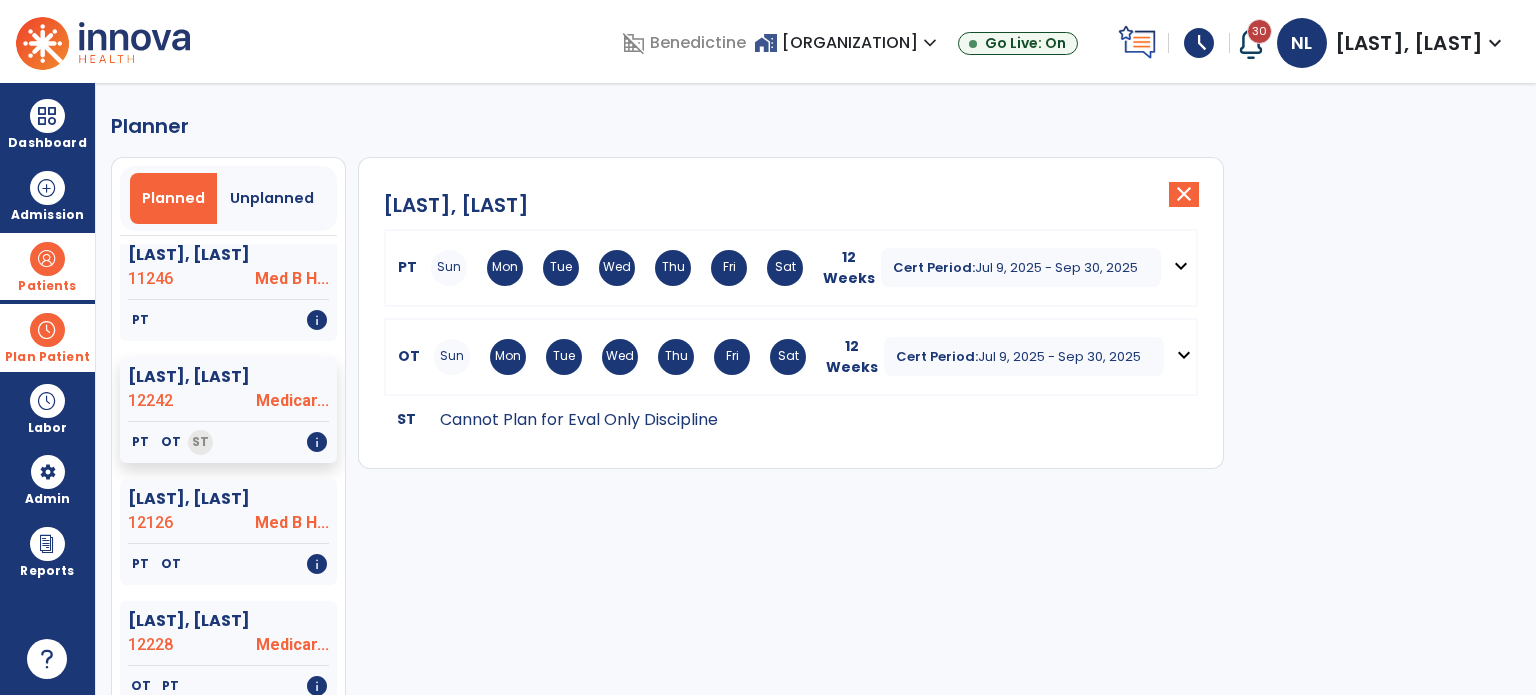 click on "Patients" at bounding box center [47, 266] 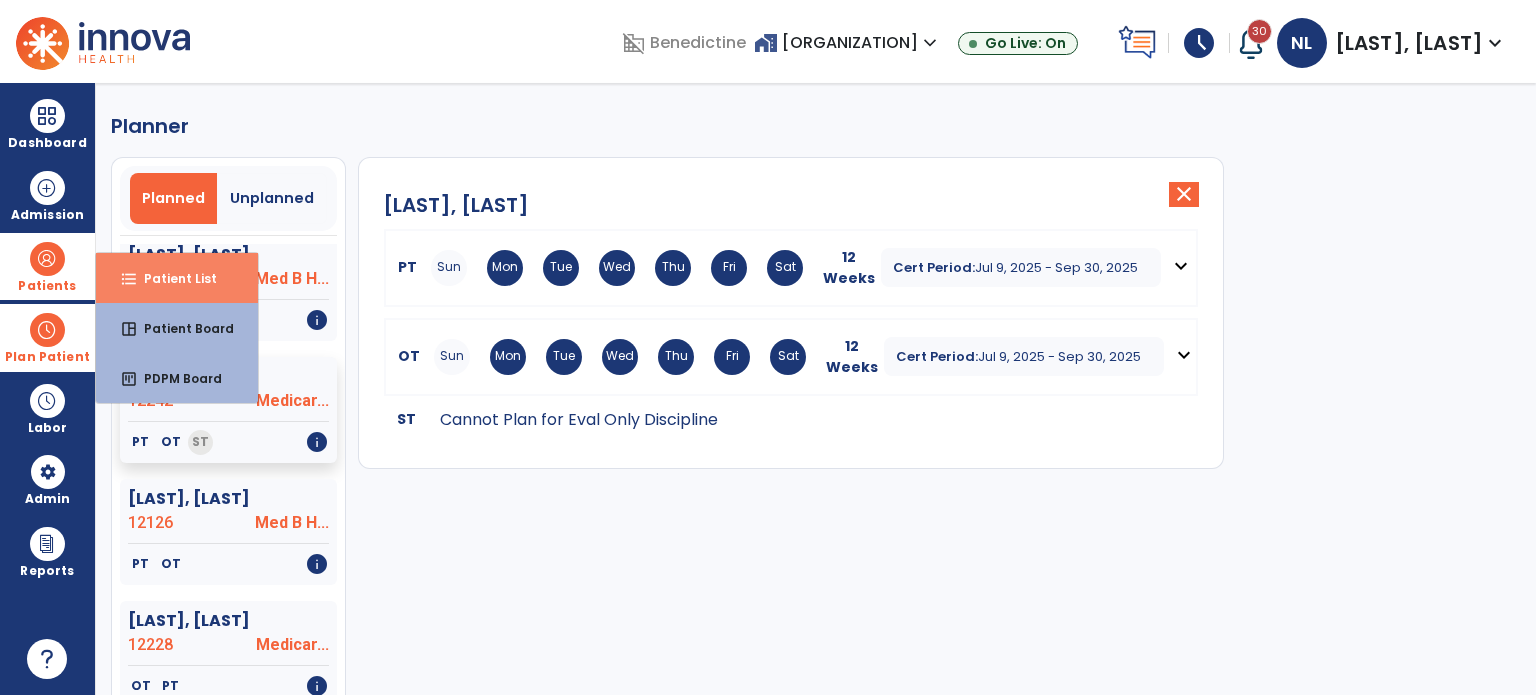 click on "Patient List" at bounding box center [172, 278] 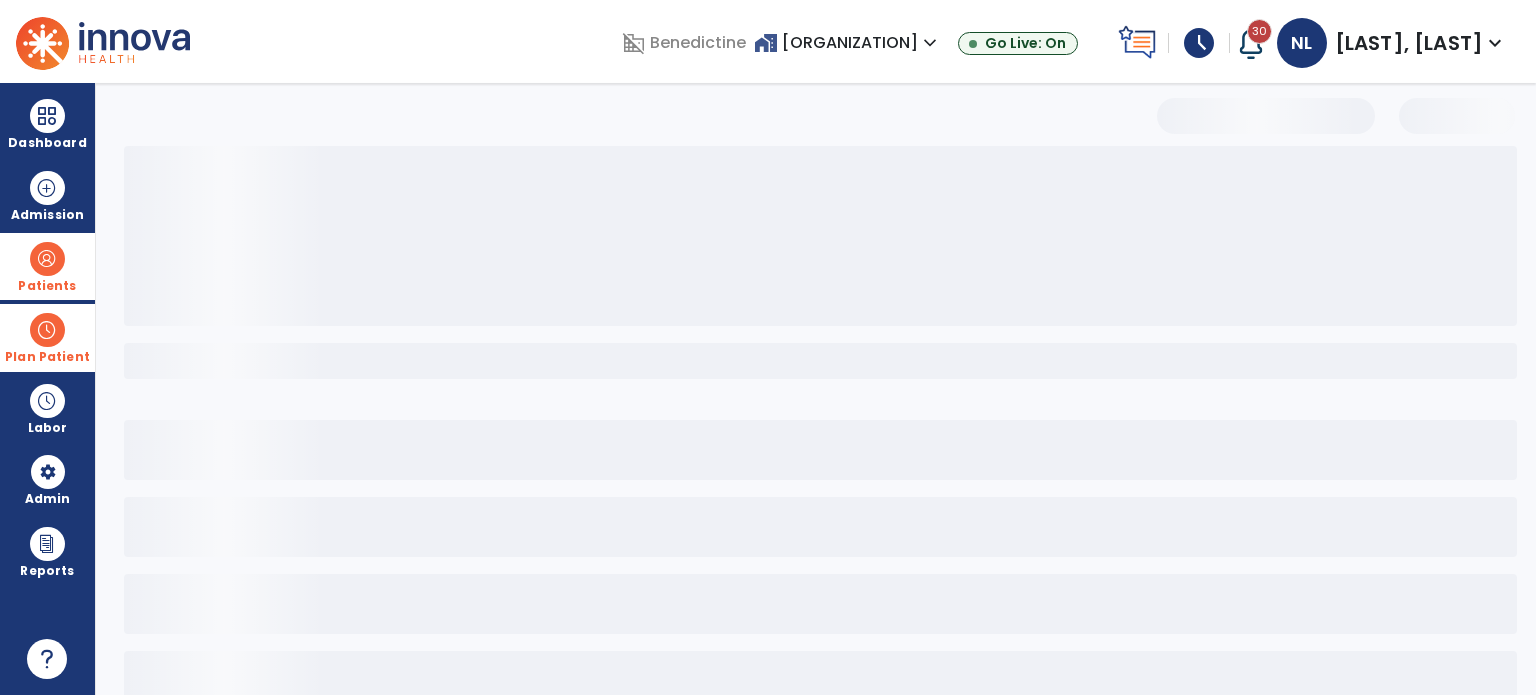 select on "***" 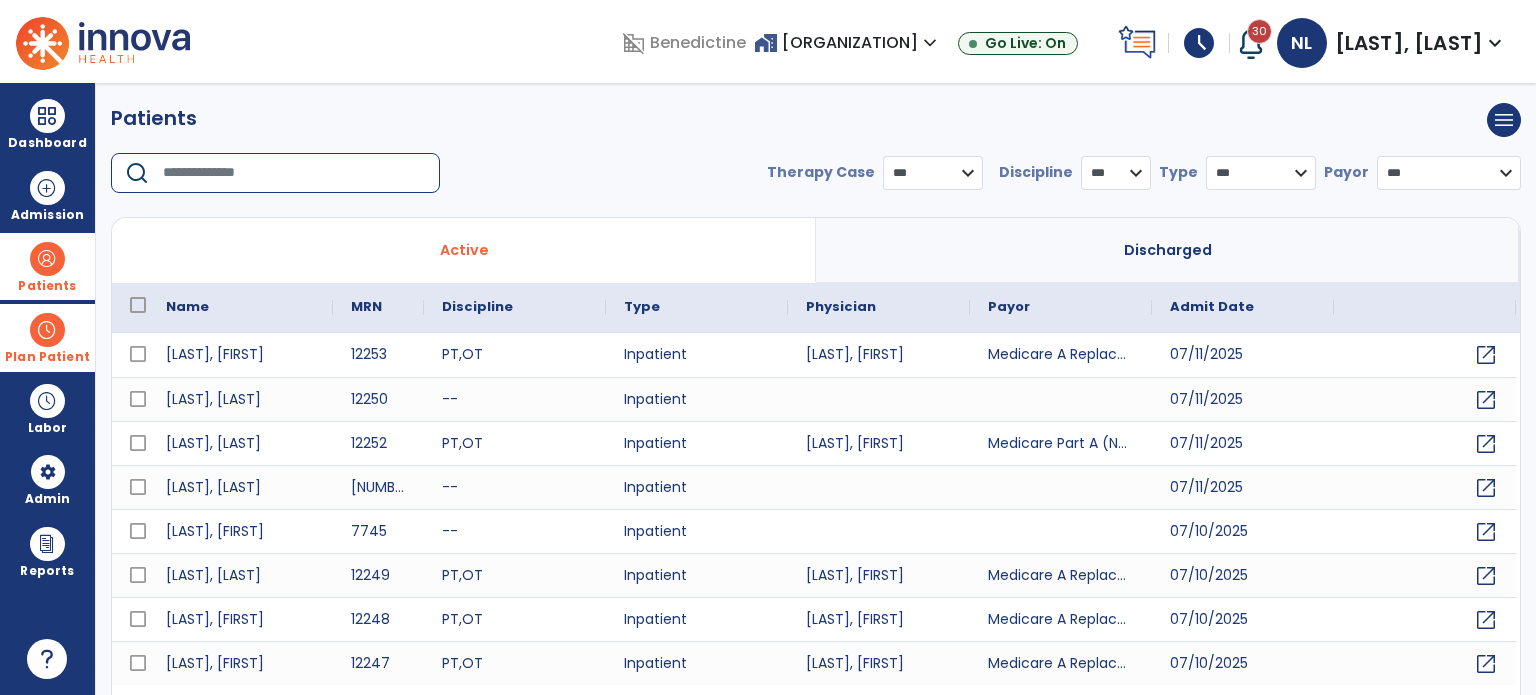 click at bounding box center (294, 173) 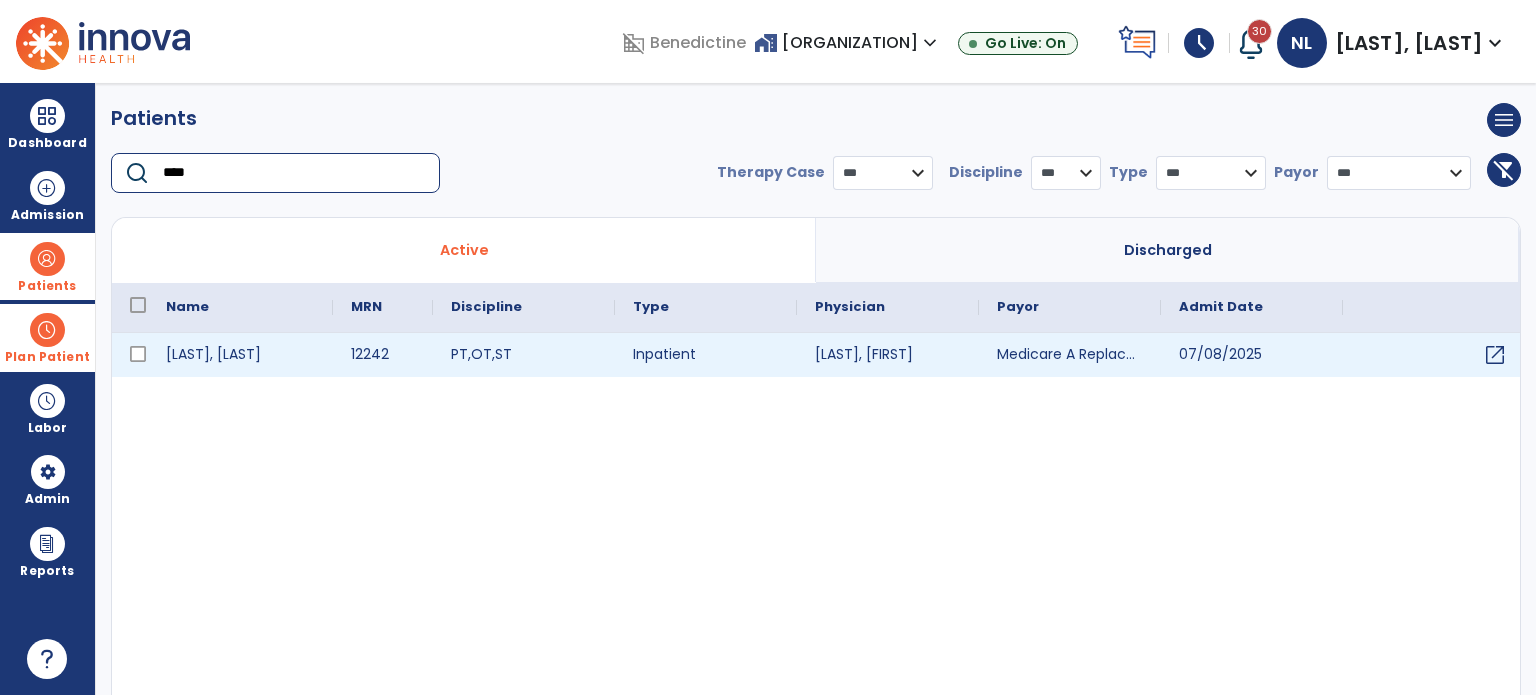 type on "****" 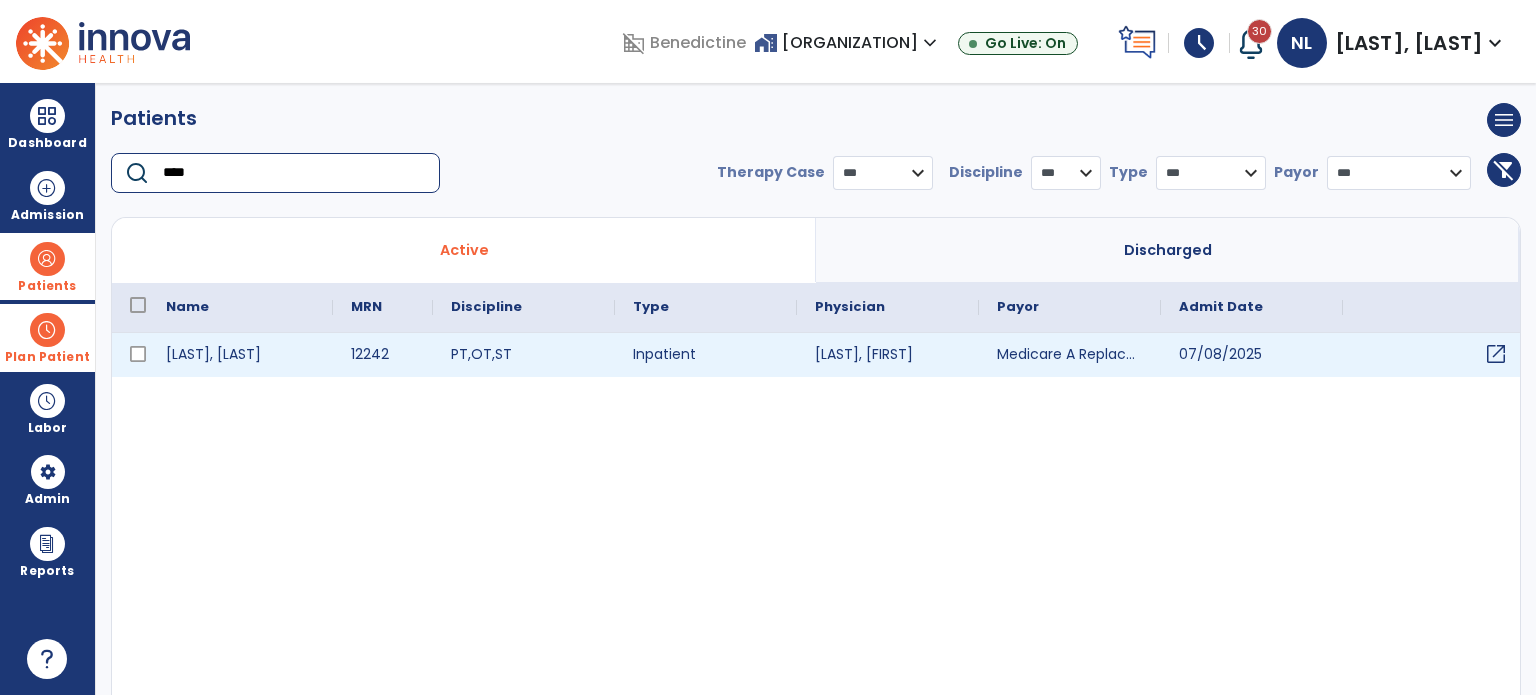 click on "open_in_new" at bounding box center [1496, 354] 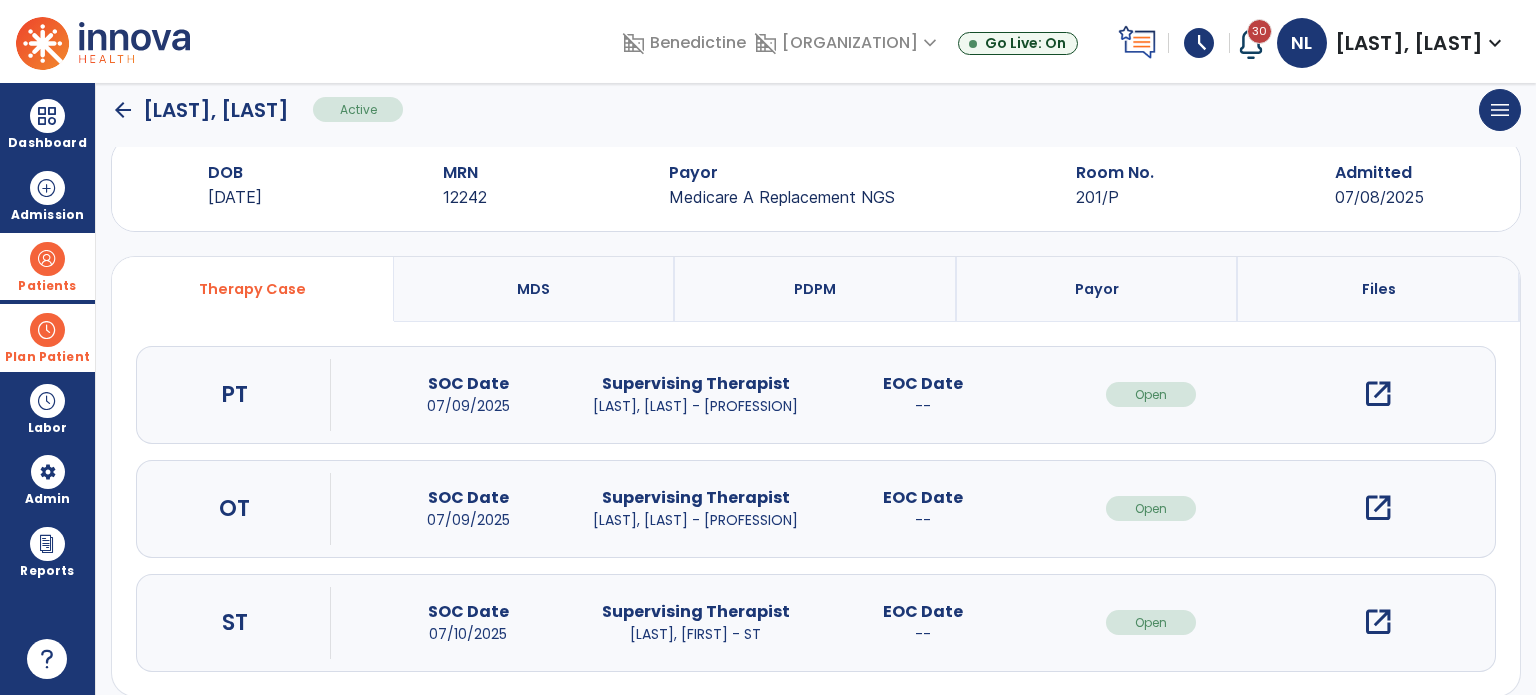 scroll, scrollTop: 62, scrollLeft: 0, axis: vertical 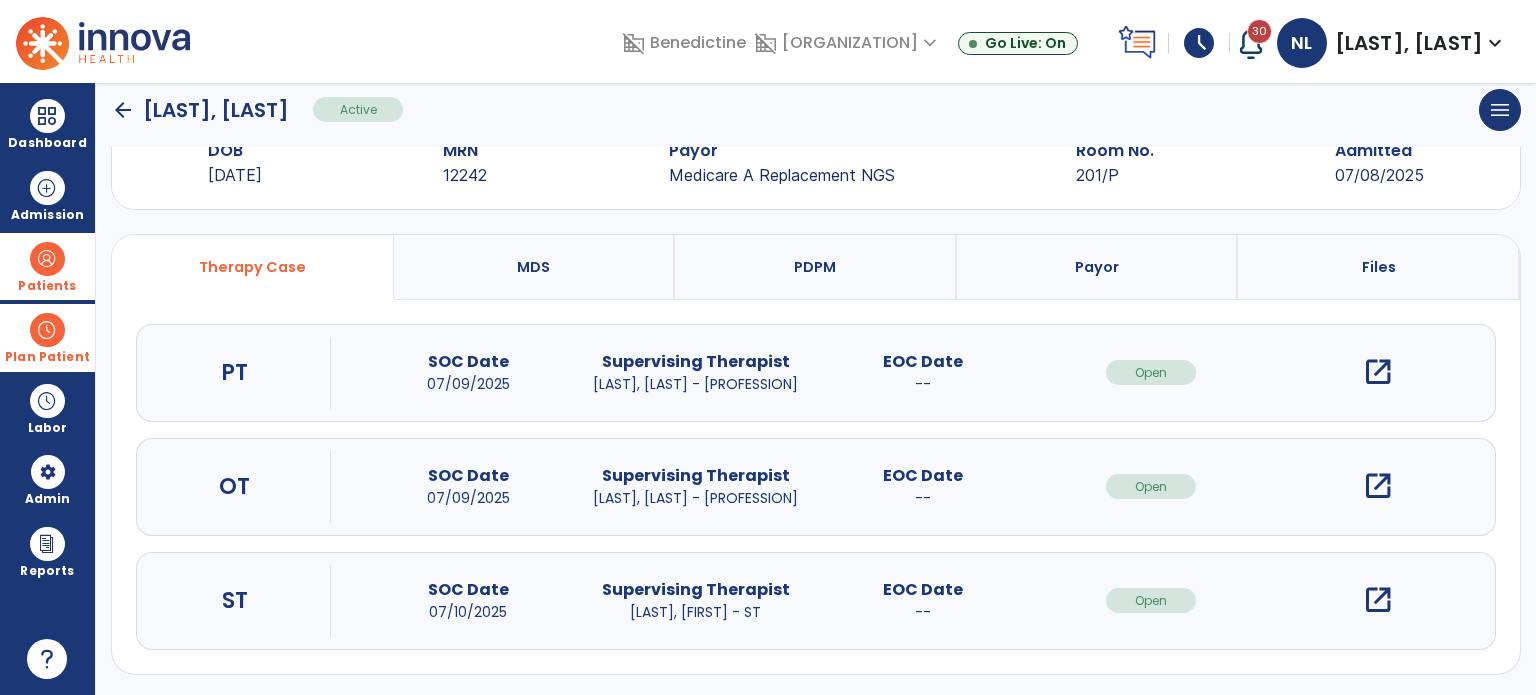 click on "open_in_new" at bounding box center [1378, 600] 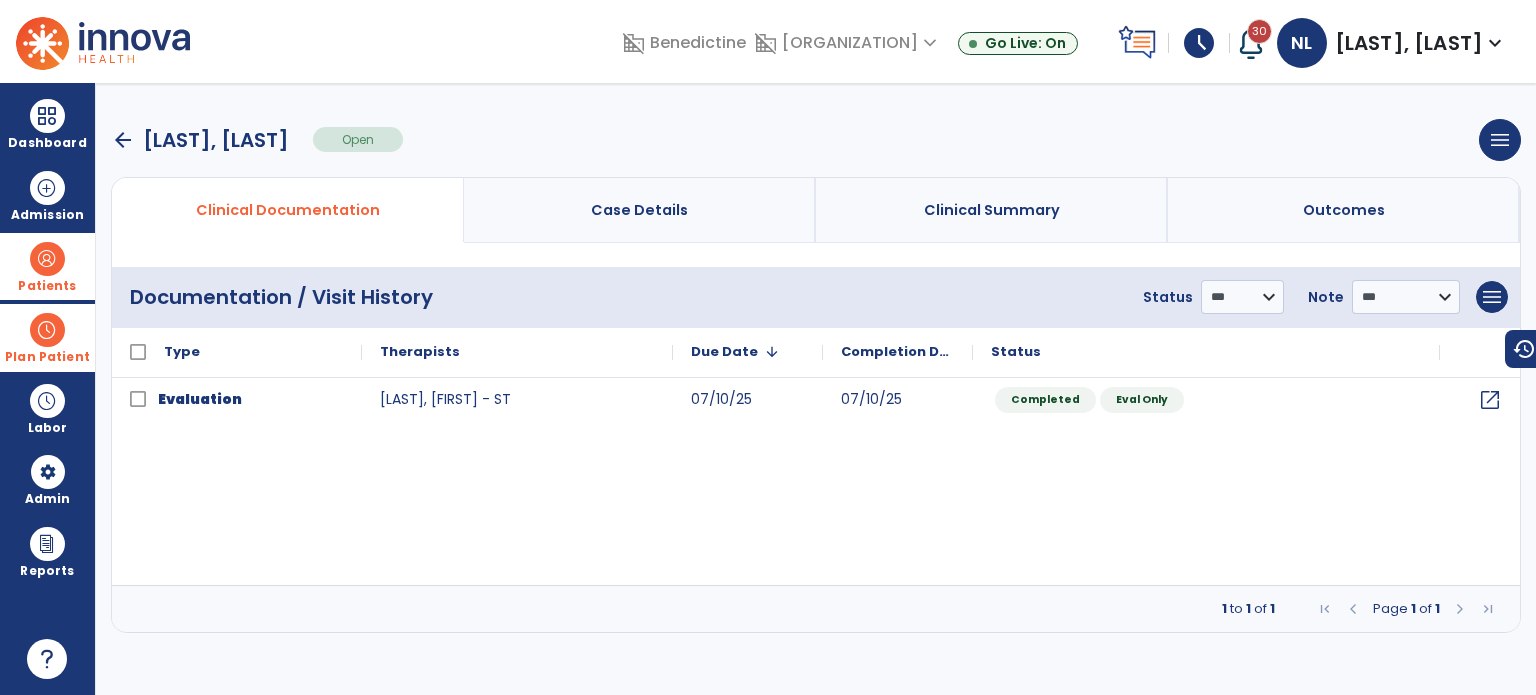 scroll, scrollTop: 0, scrollLeft: 0, axis: both 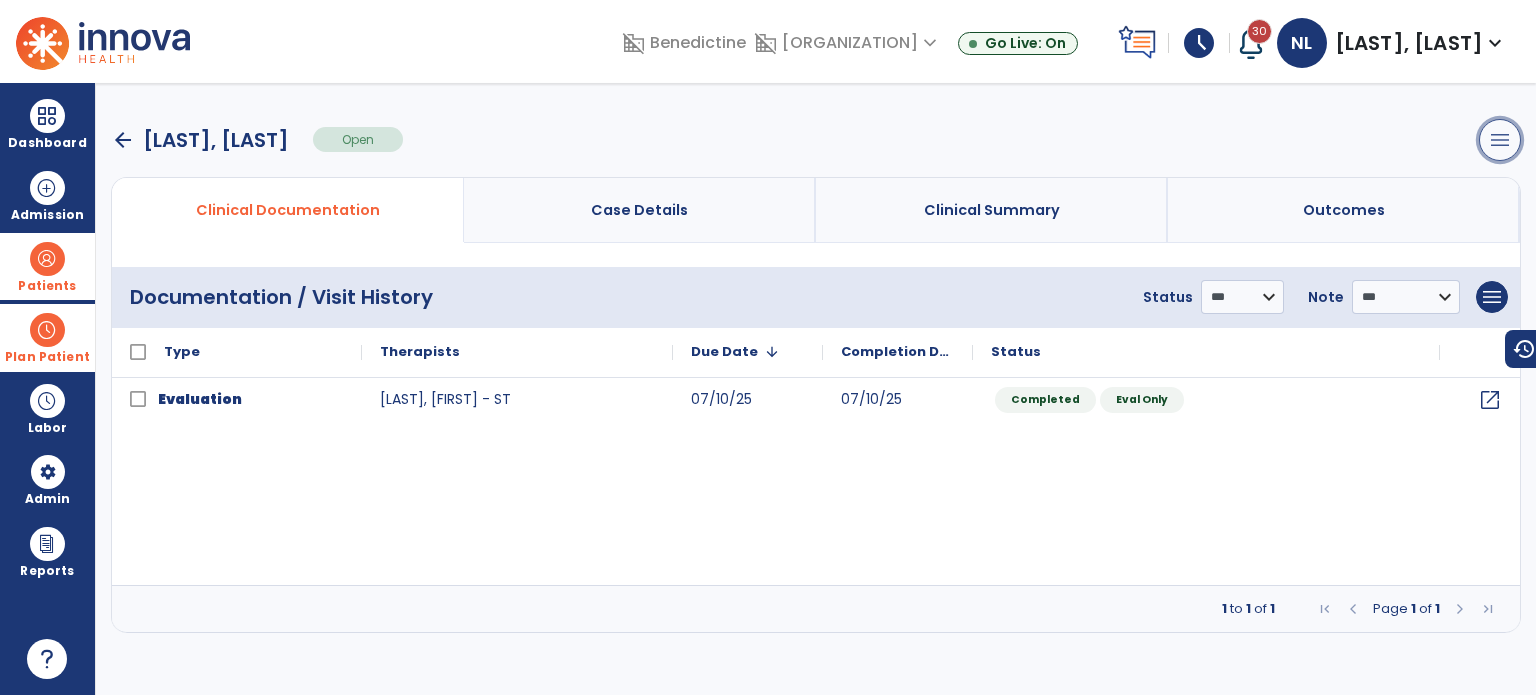 click on "menu" at bounding box center (1500, 140) 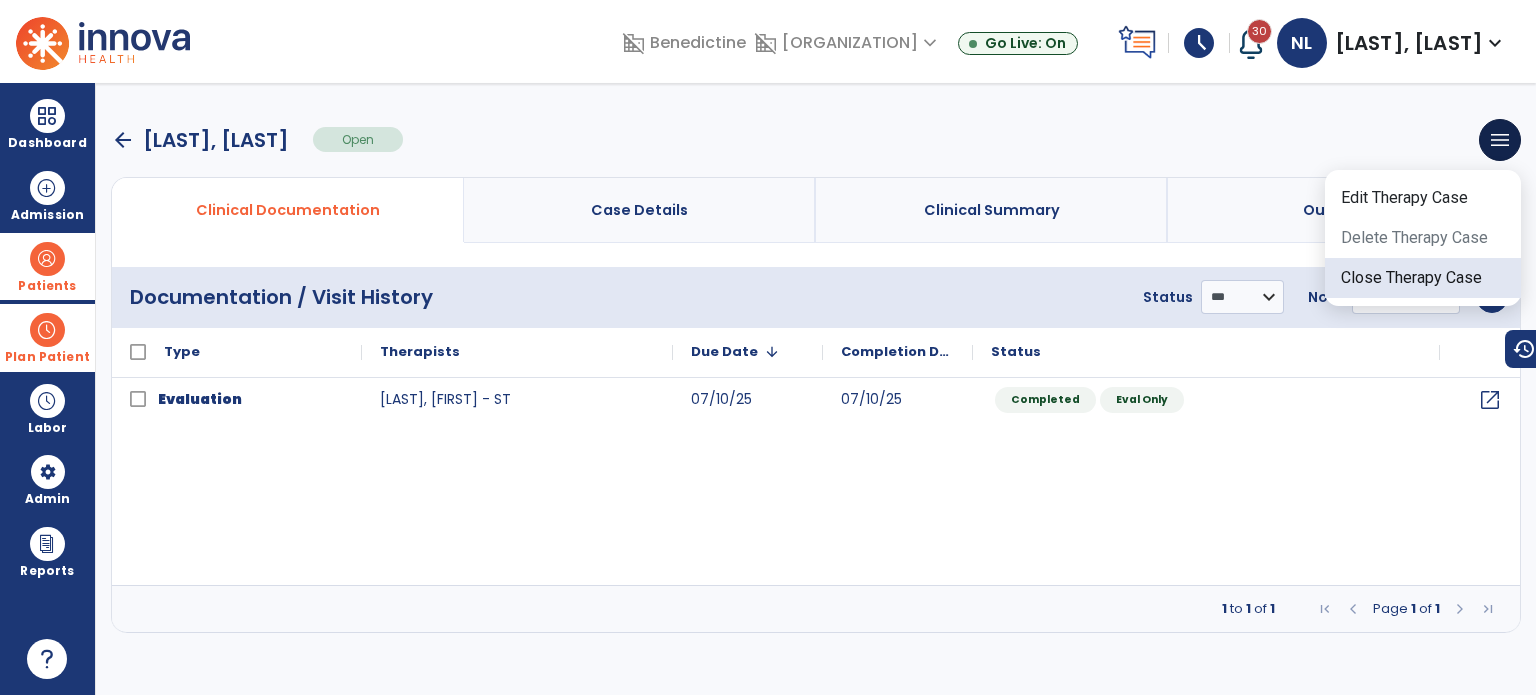 click on "Close Therapy Case" at bounding box center (1423, 278) 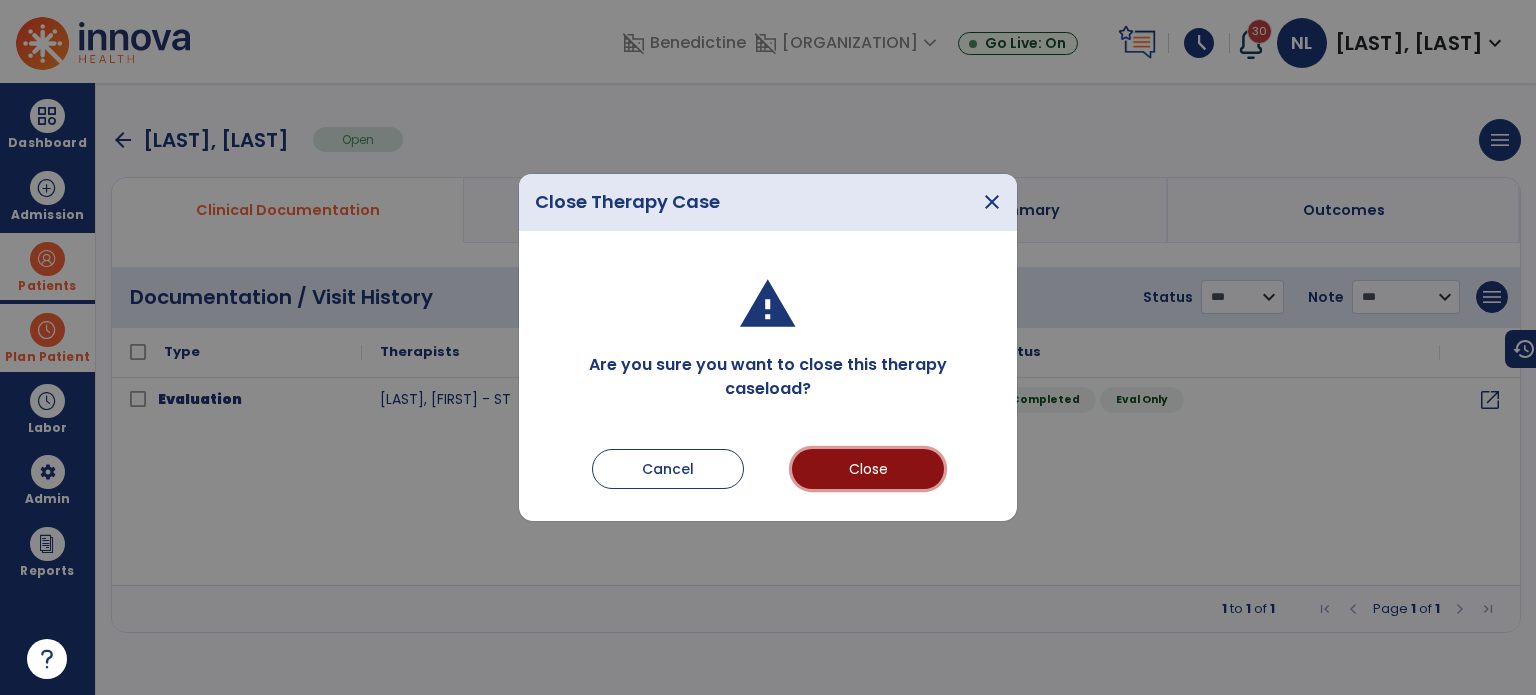 click on "Close" at bounding box center (868, 469) 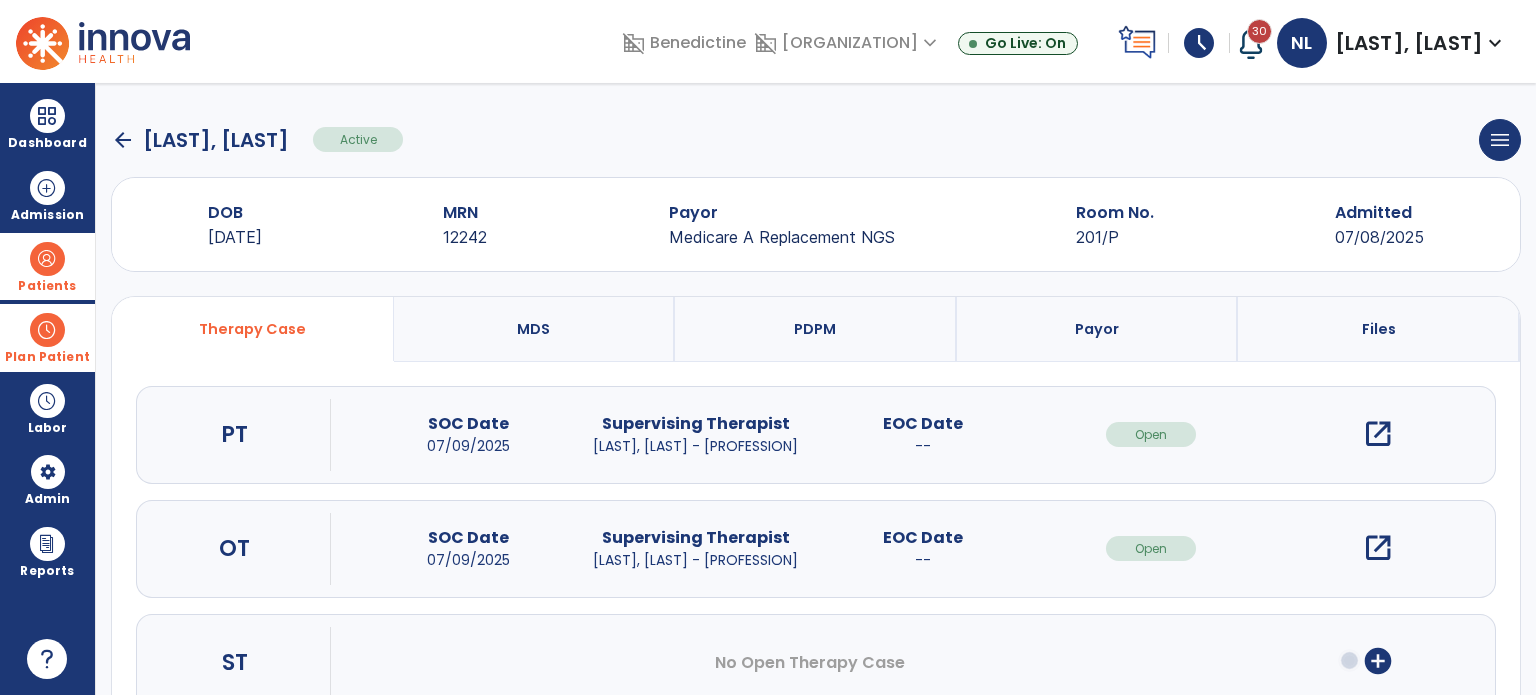 click at bounding box center (47, 259) 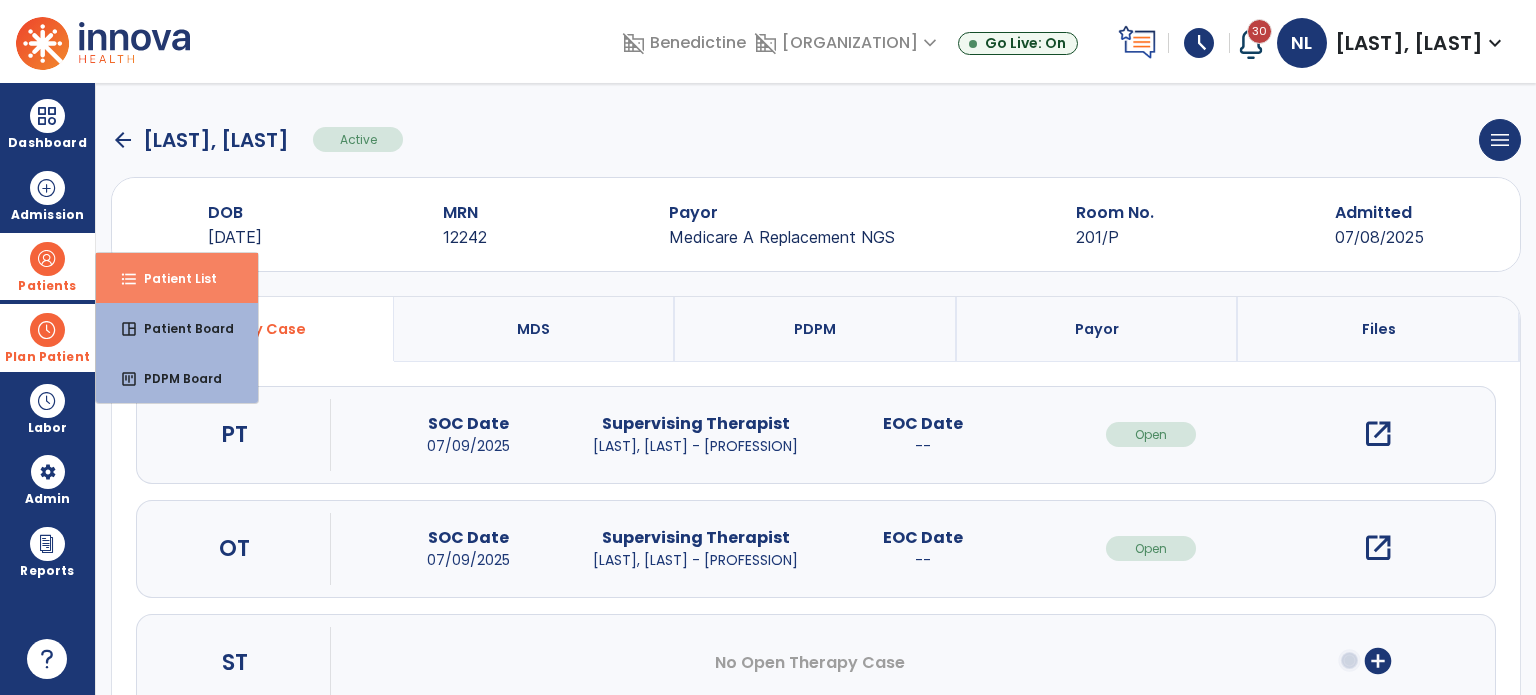 click on "Patient List" at bounding box center (172, 278) 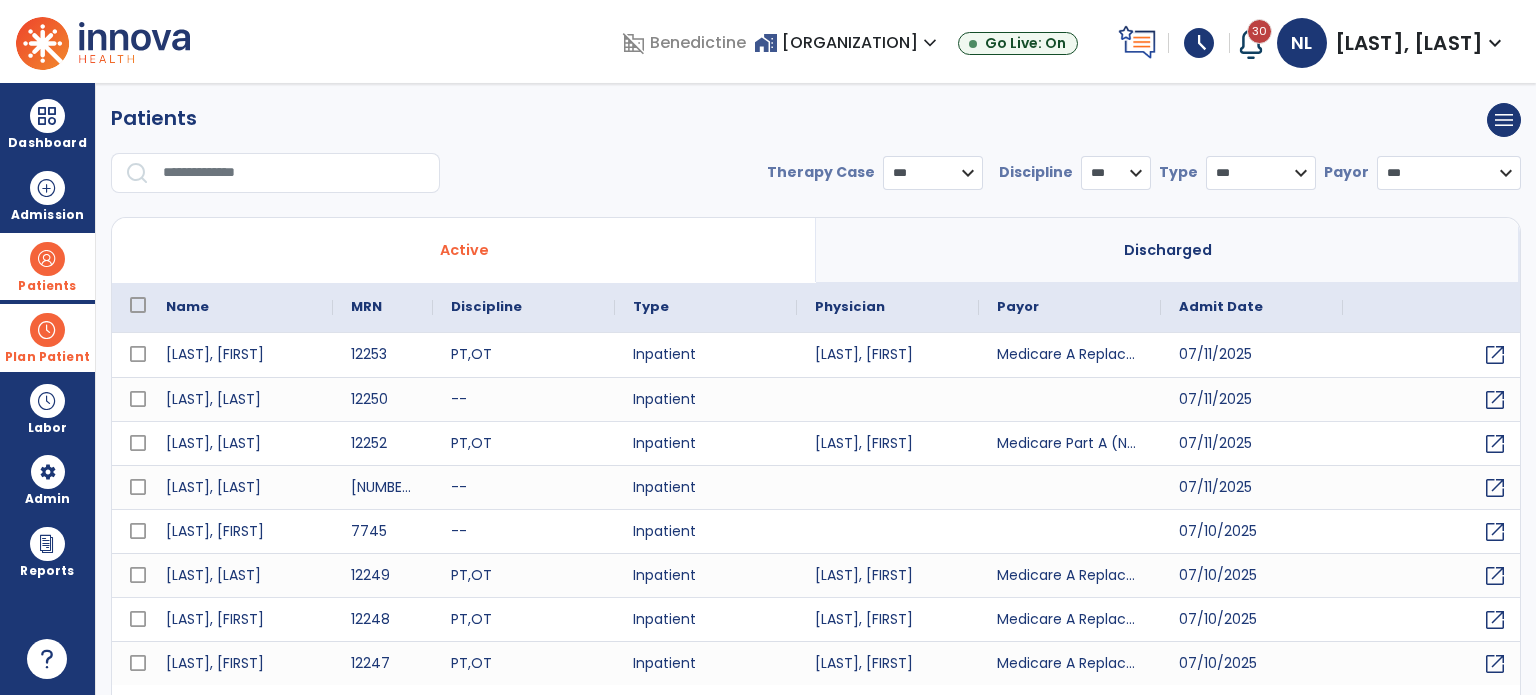 select on "***" 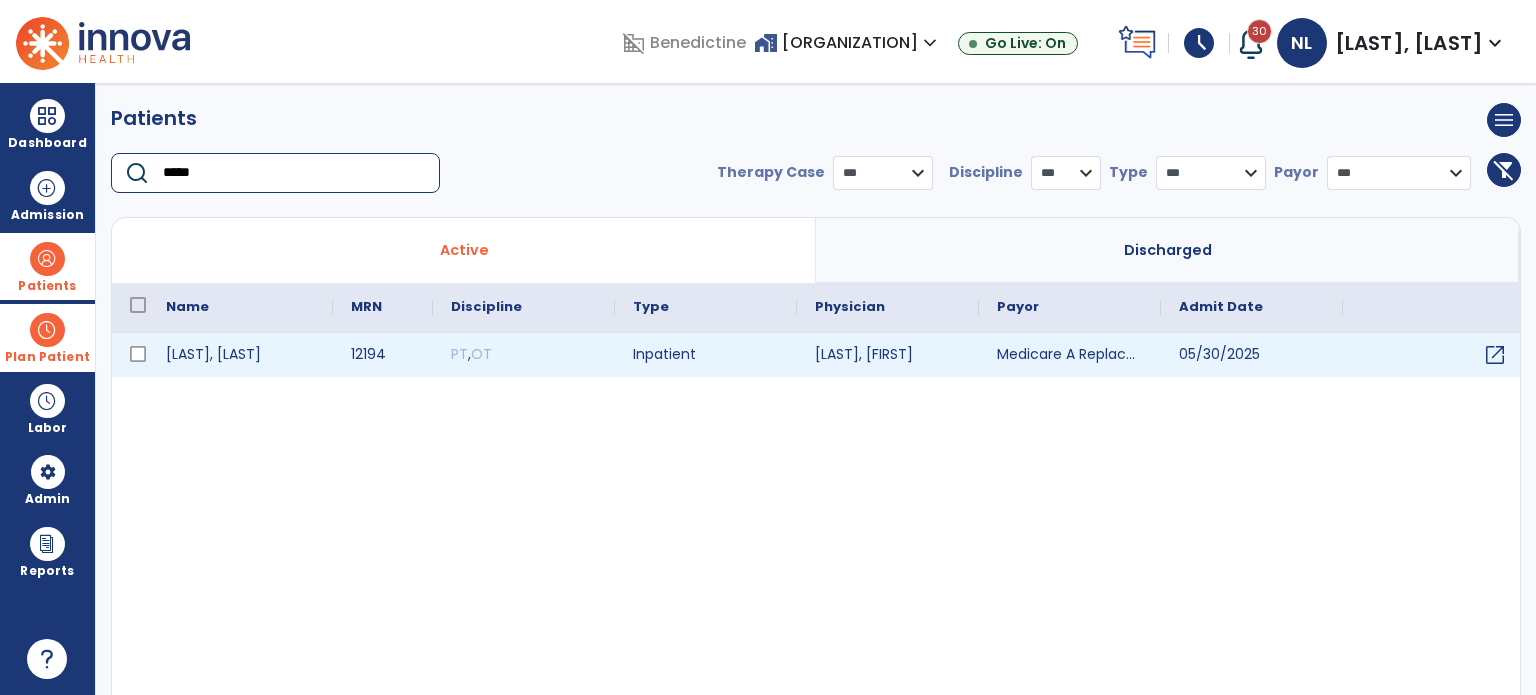 type on "*****" 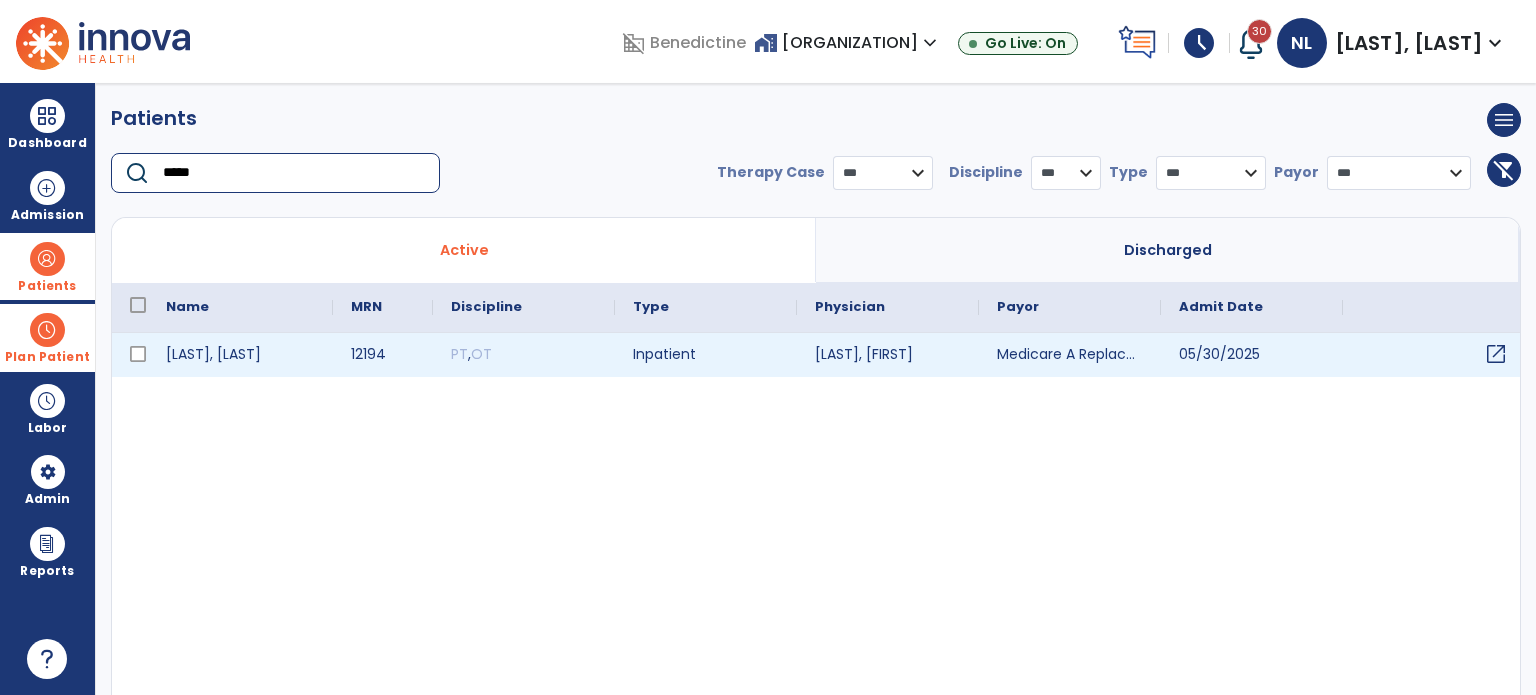 click on "open_in_new" at bounding box center [1496, 354] 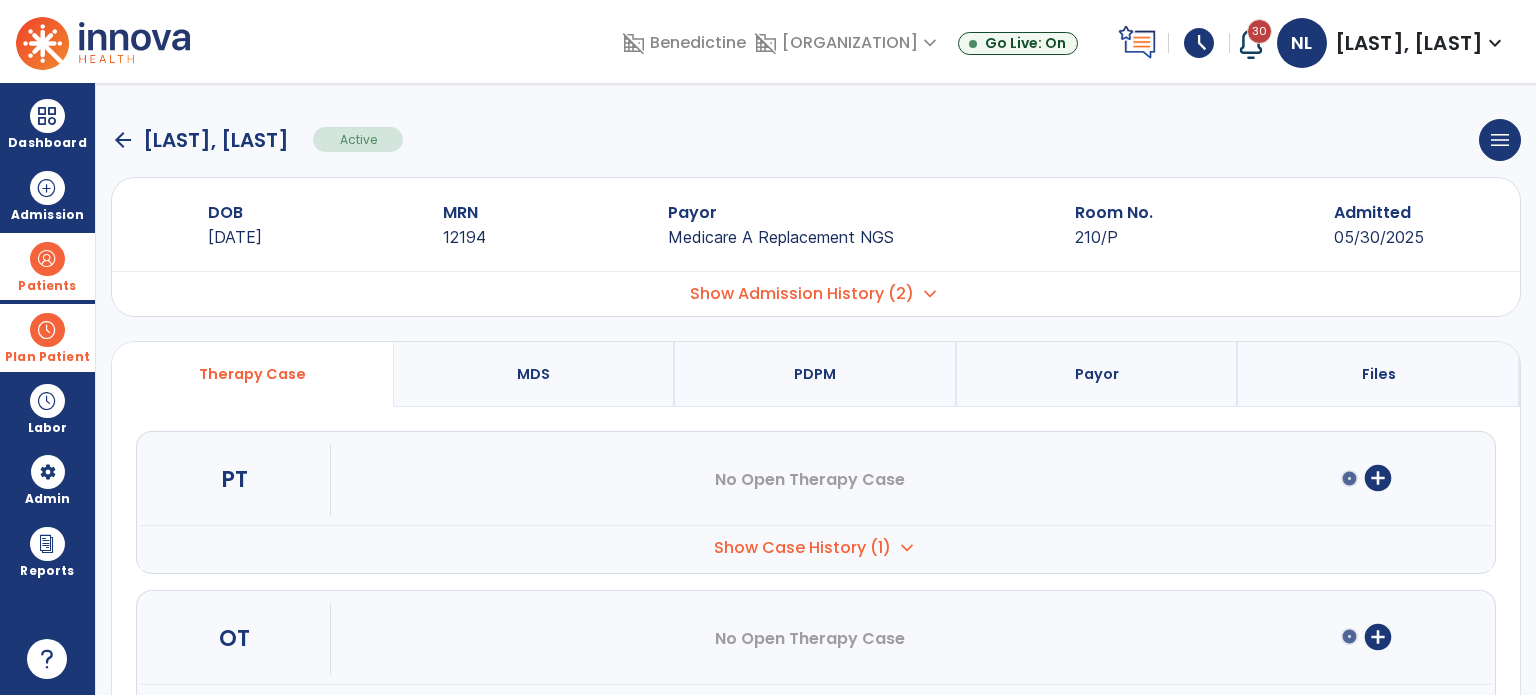 click on "PDPM" at bounding box center (816, 374) 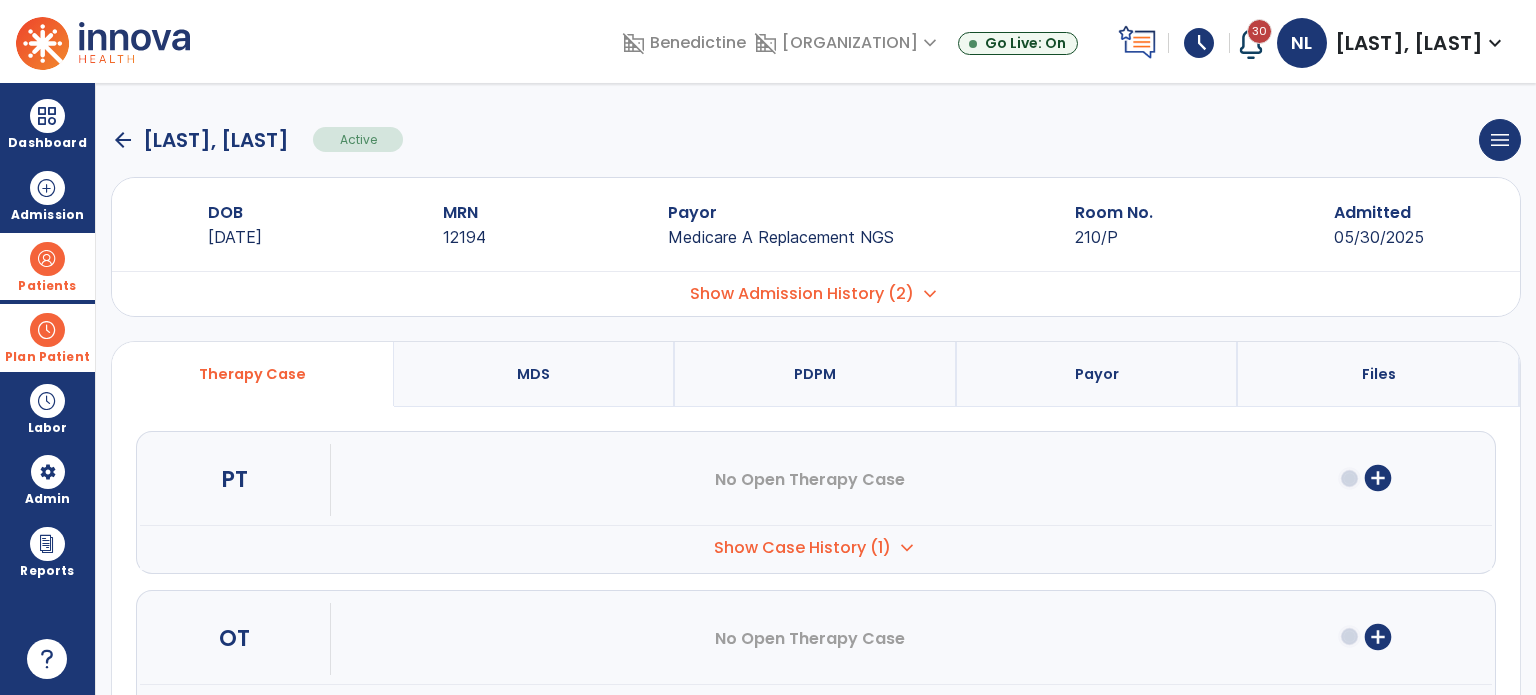 select on "***" 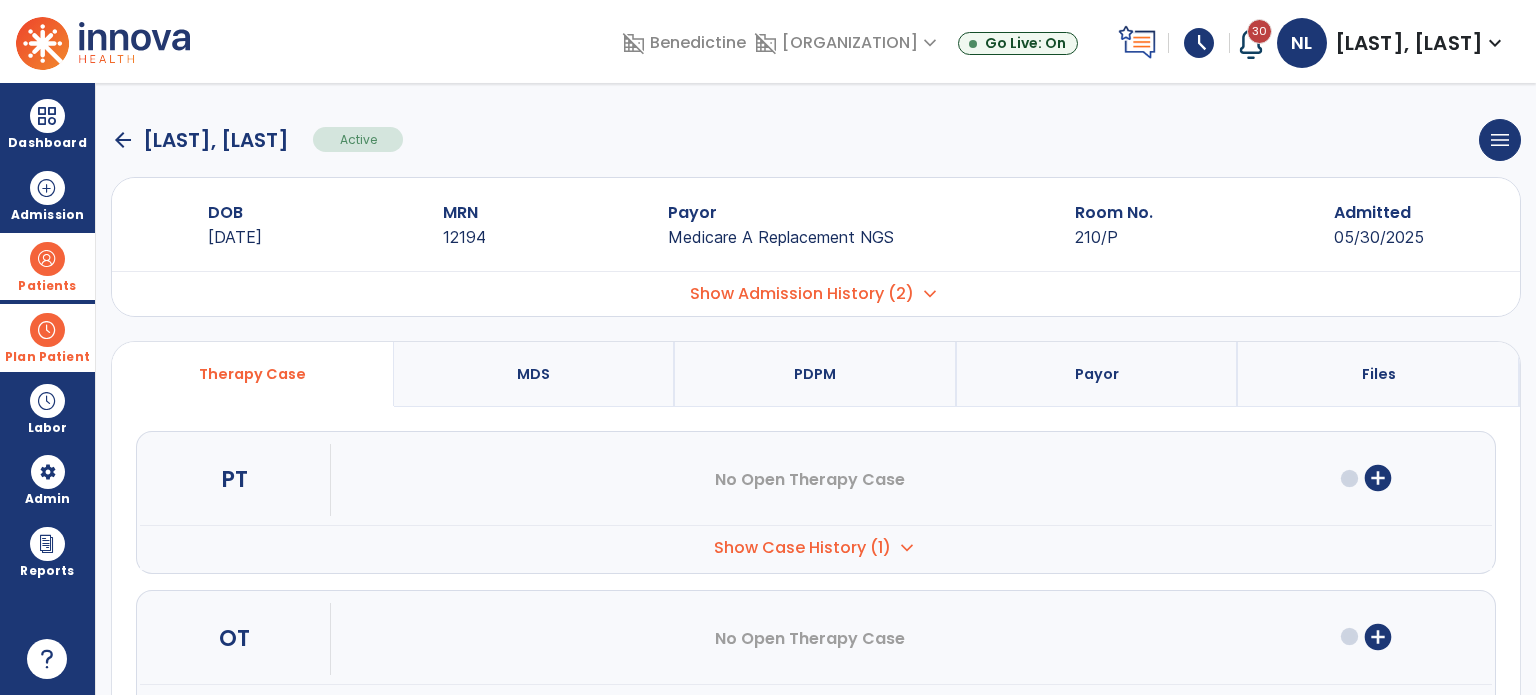 select on "**********" 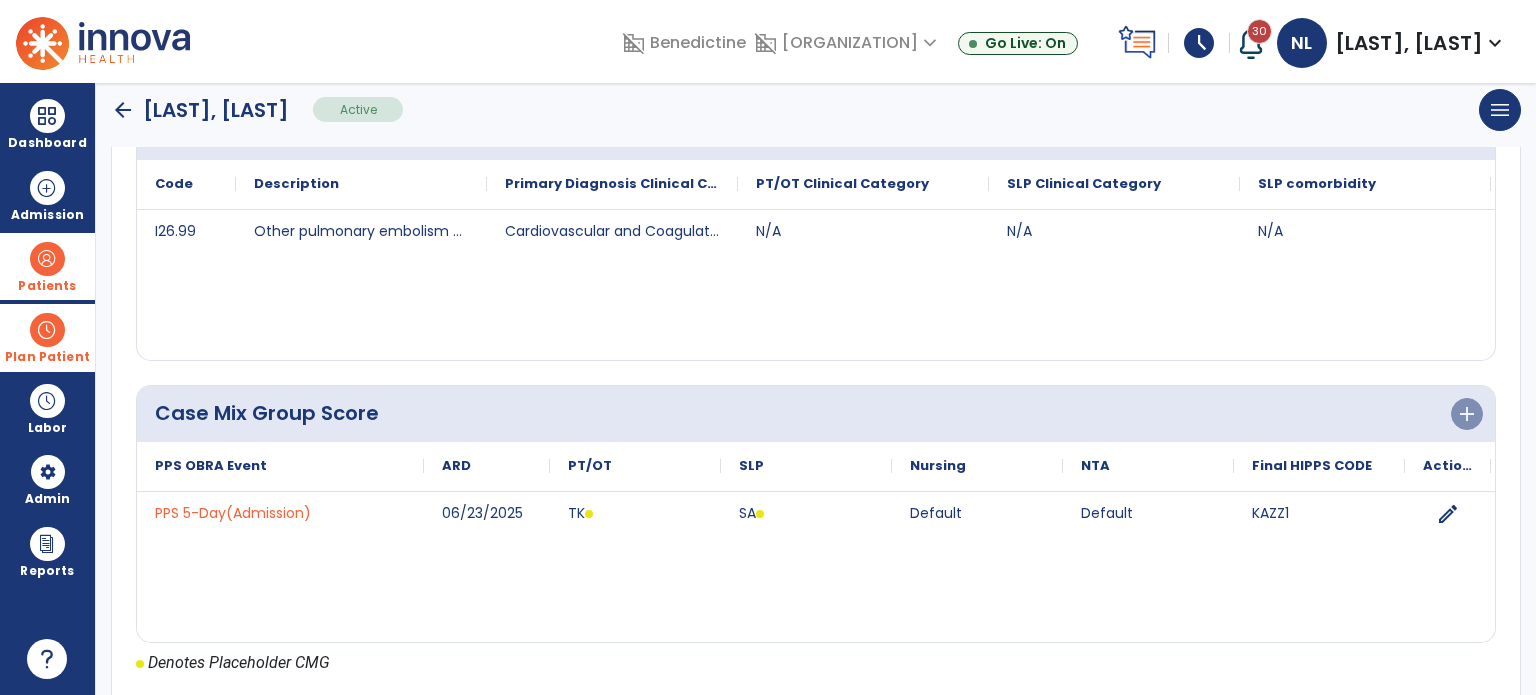 scroll, scrollTop: 700, scrollLeft: 0, axis: vertical 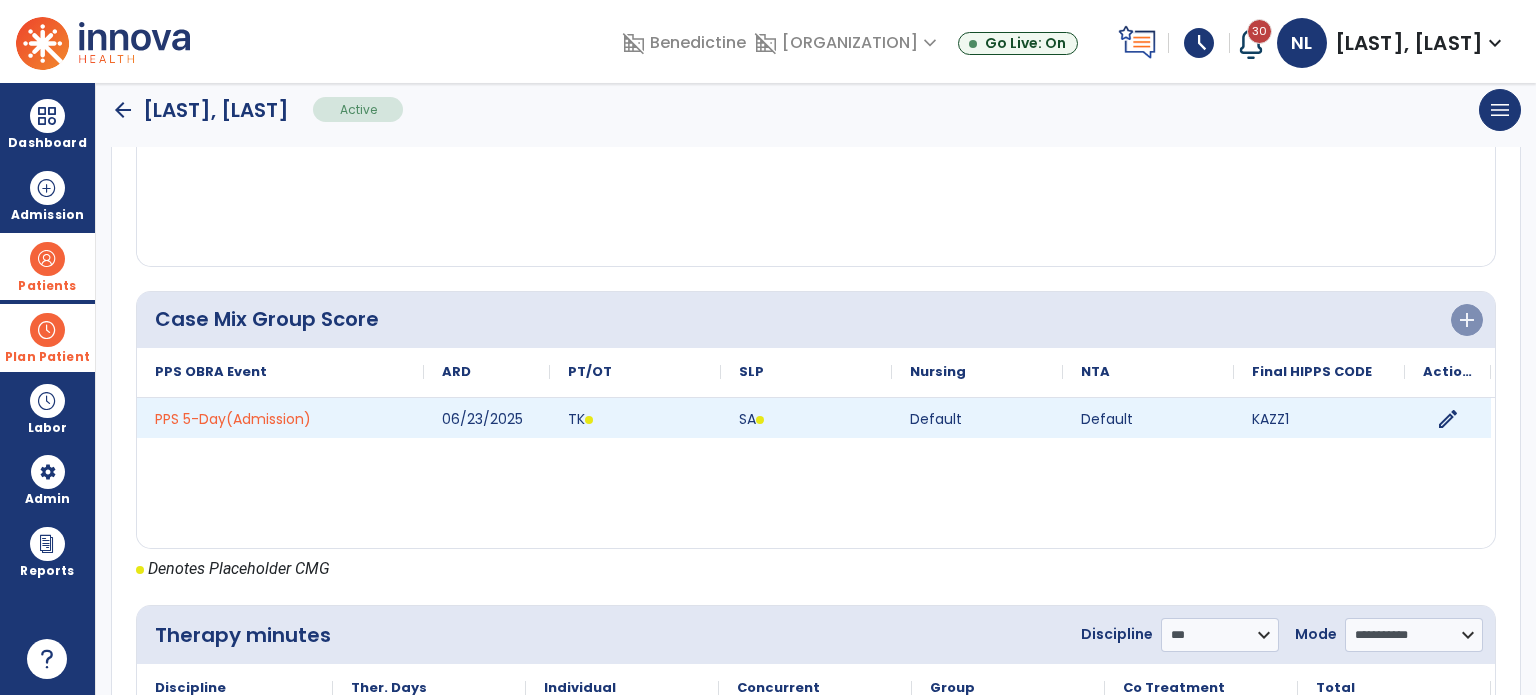click on "edit" 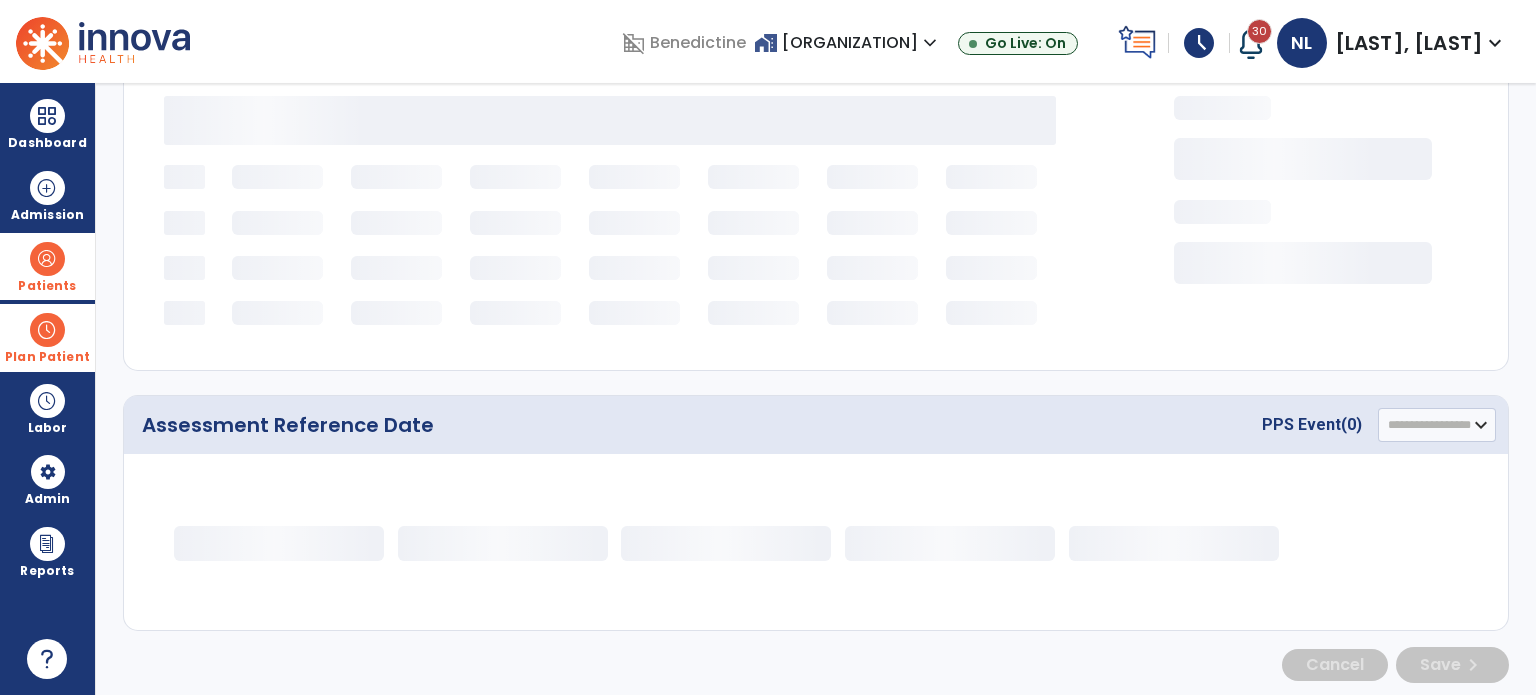 select on "*********" 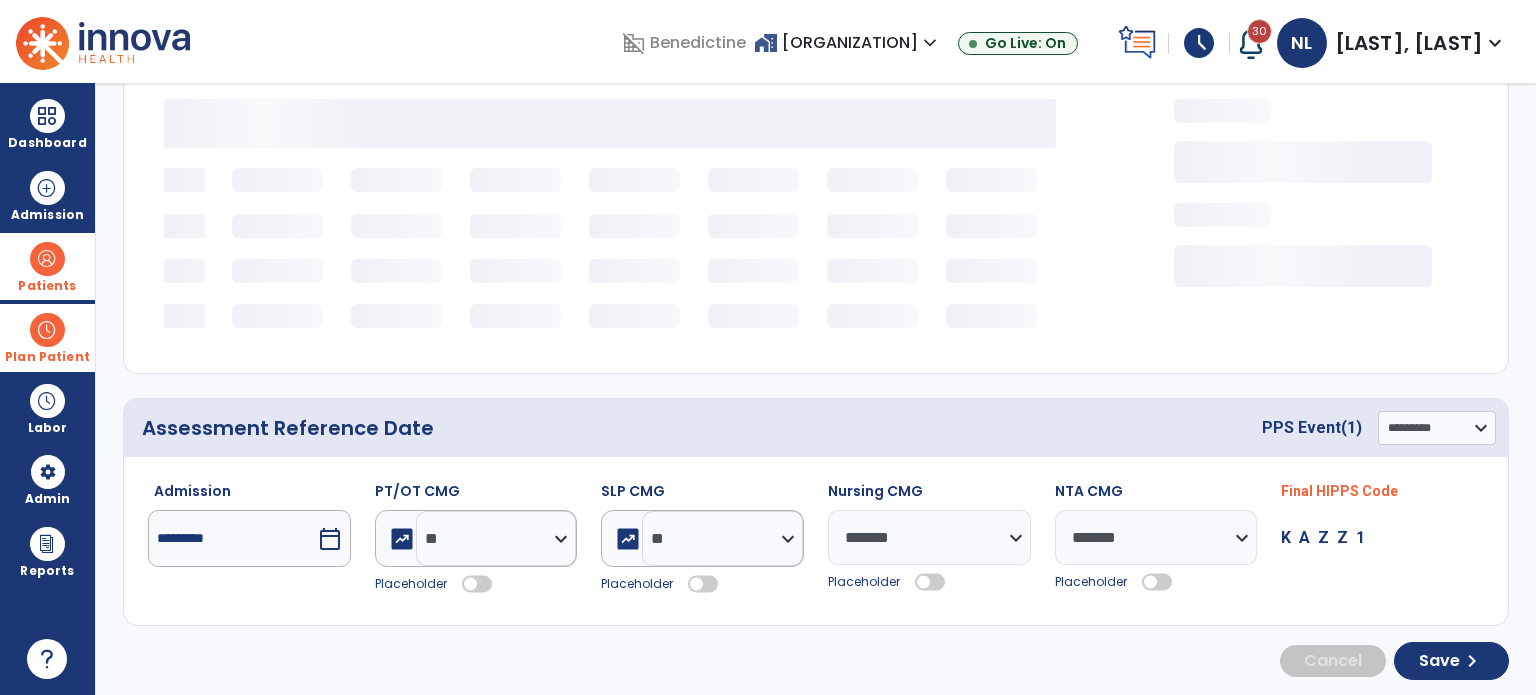 select on "***" 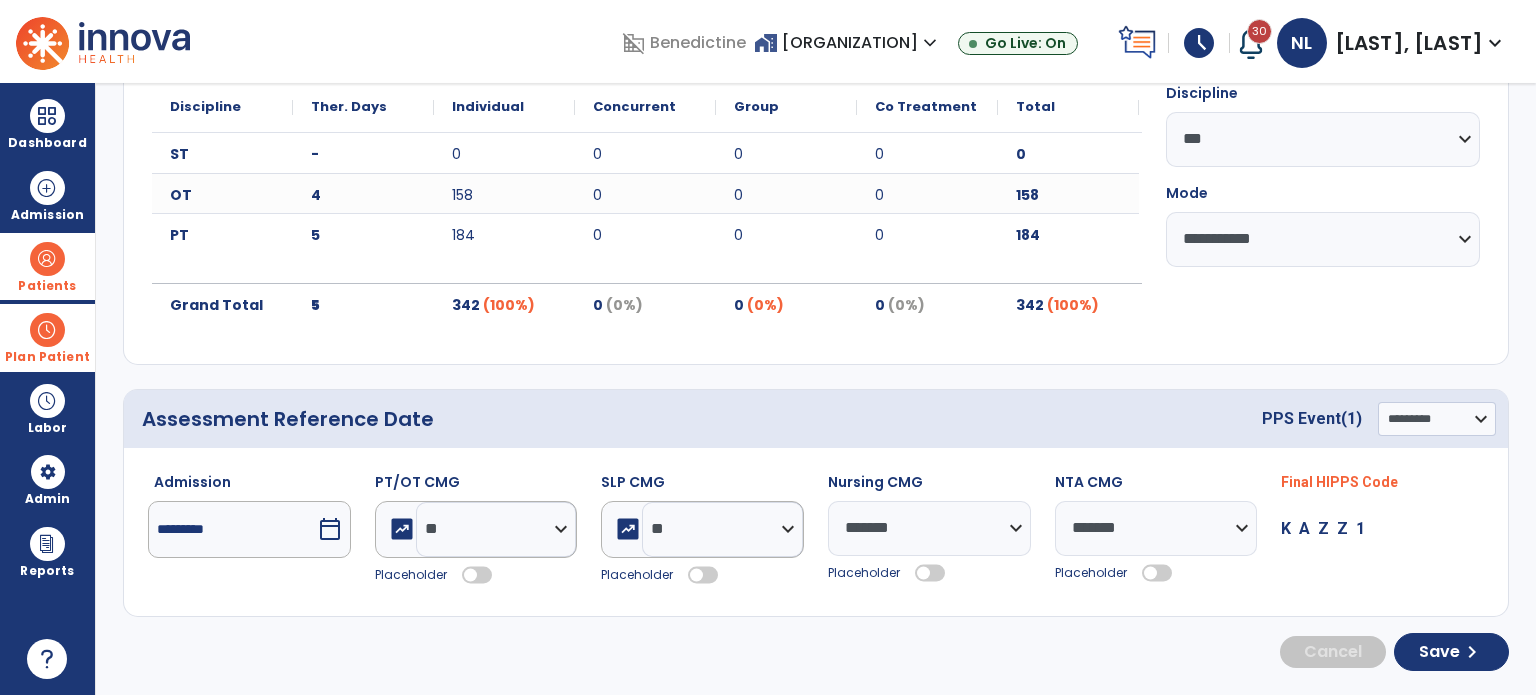 scroll, scrollTop: 268, scrollLeft: 0, axis: vertical 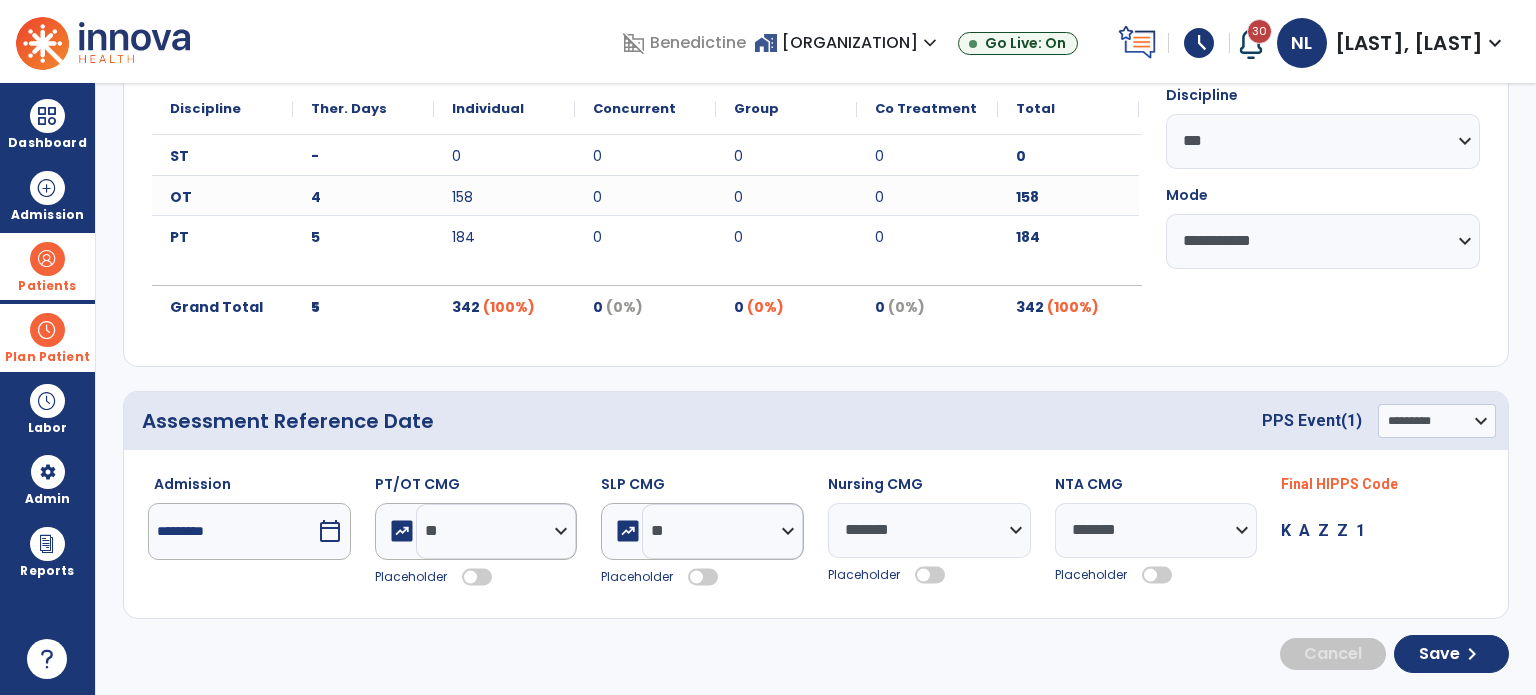drag, startPoint x: 468, startPoint y: 577, endPoint x: 654, endPoint y: 546, distance: 188.56564 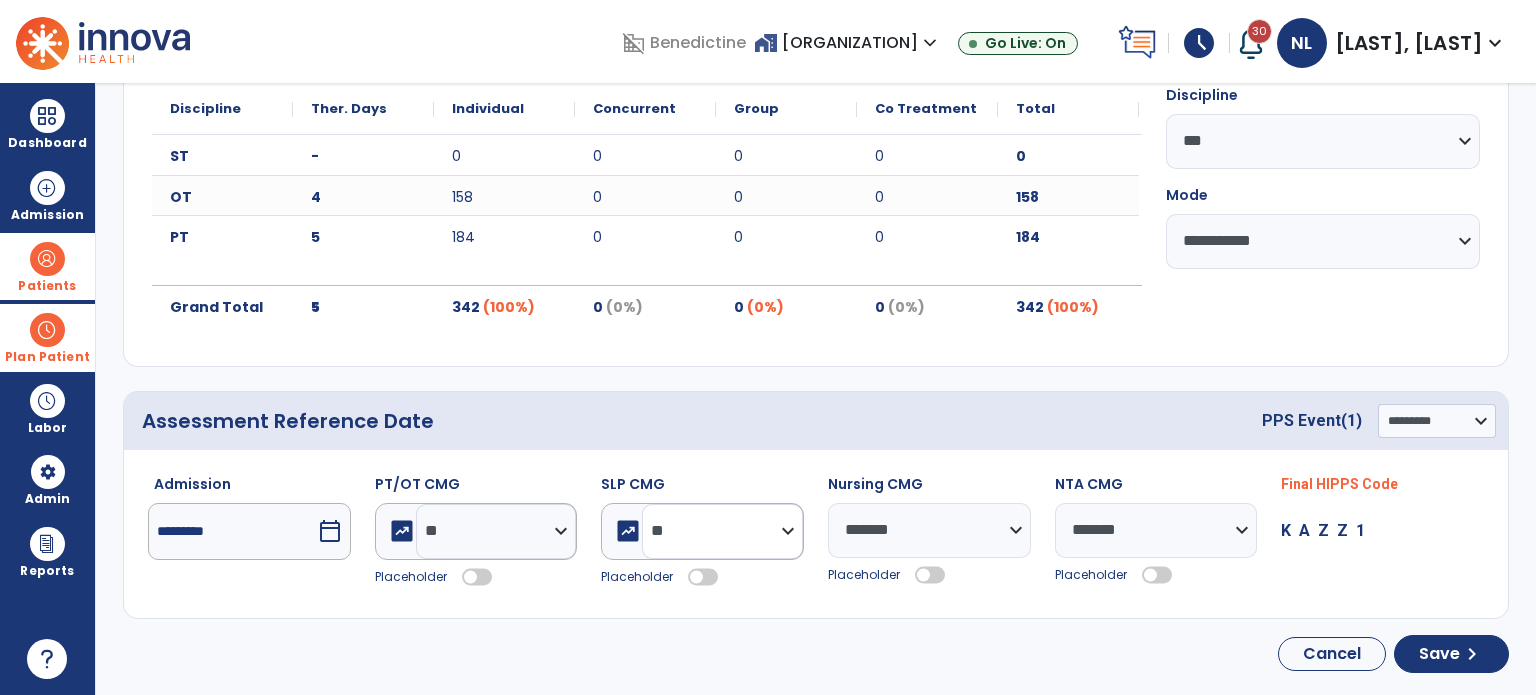 click on "**********" 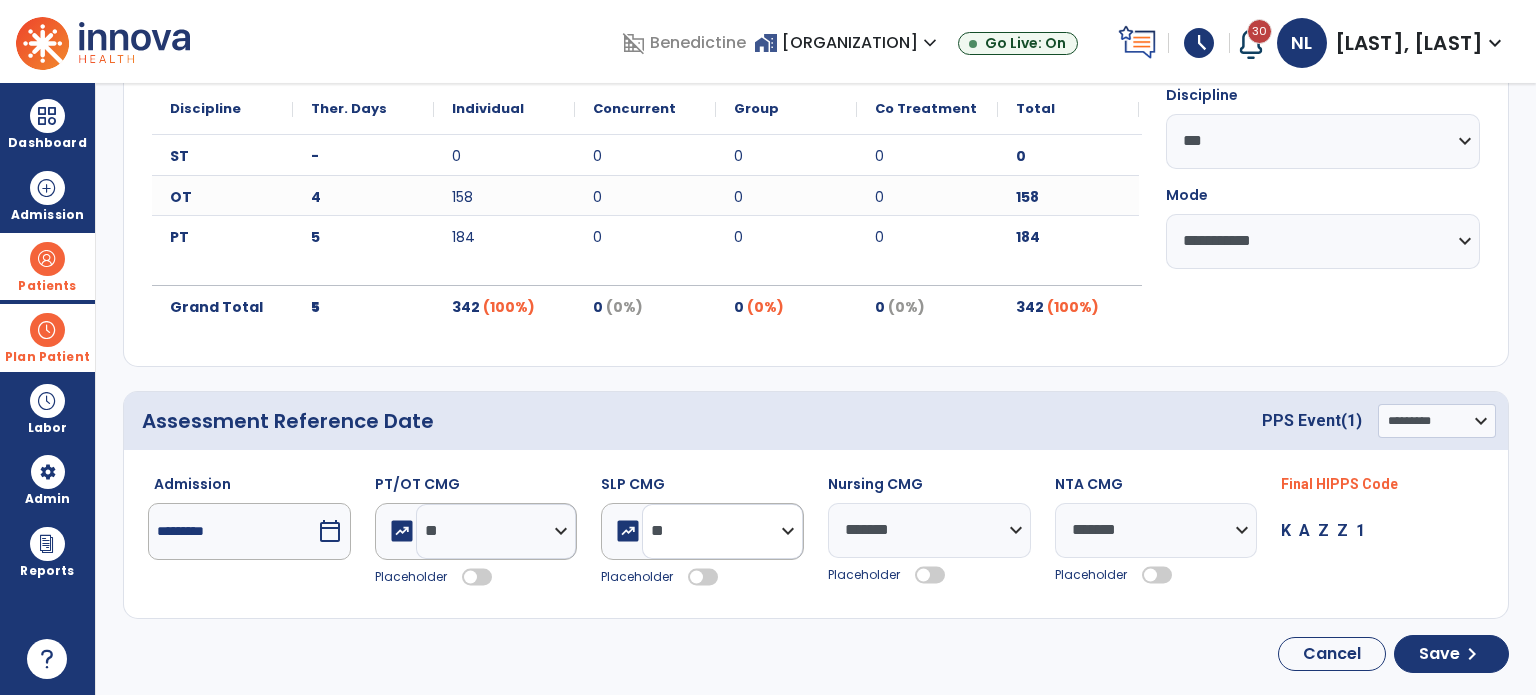 select on "**" 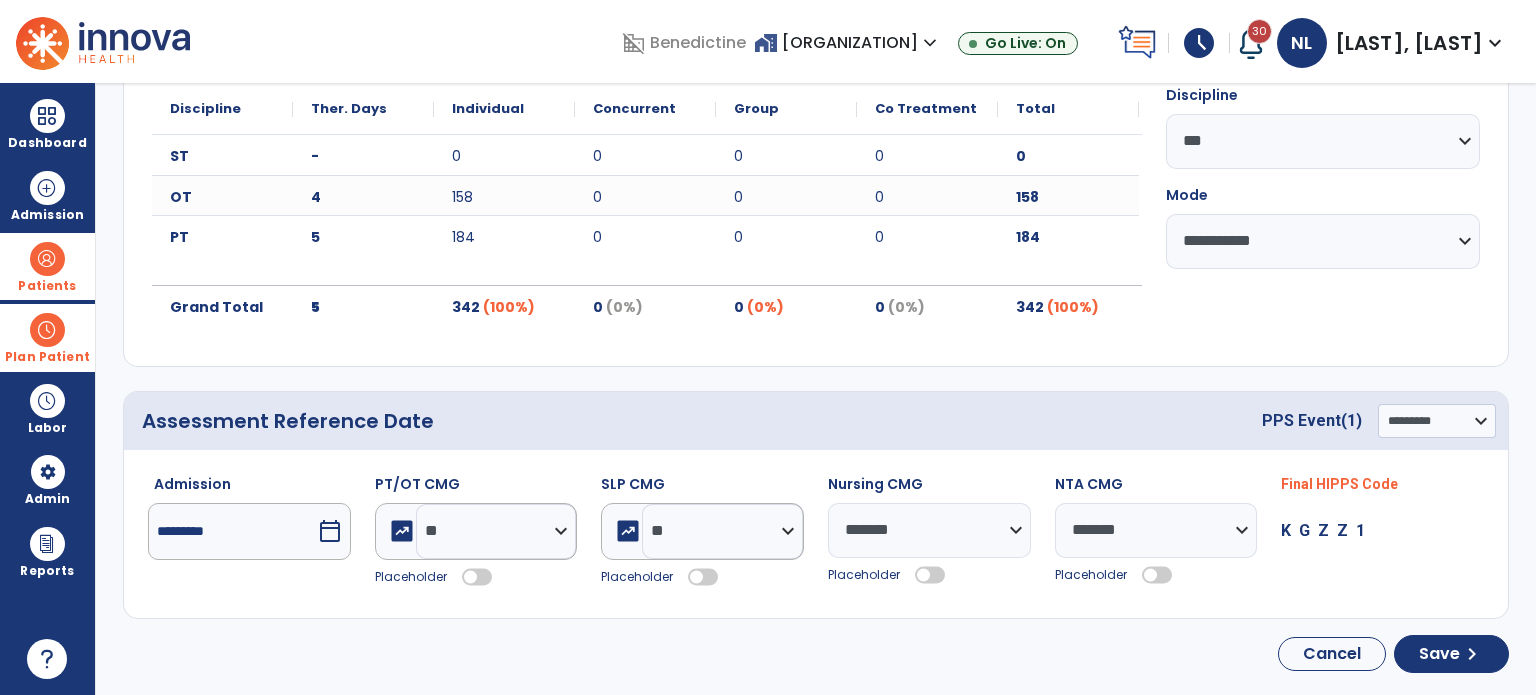 click 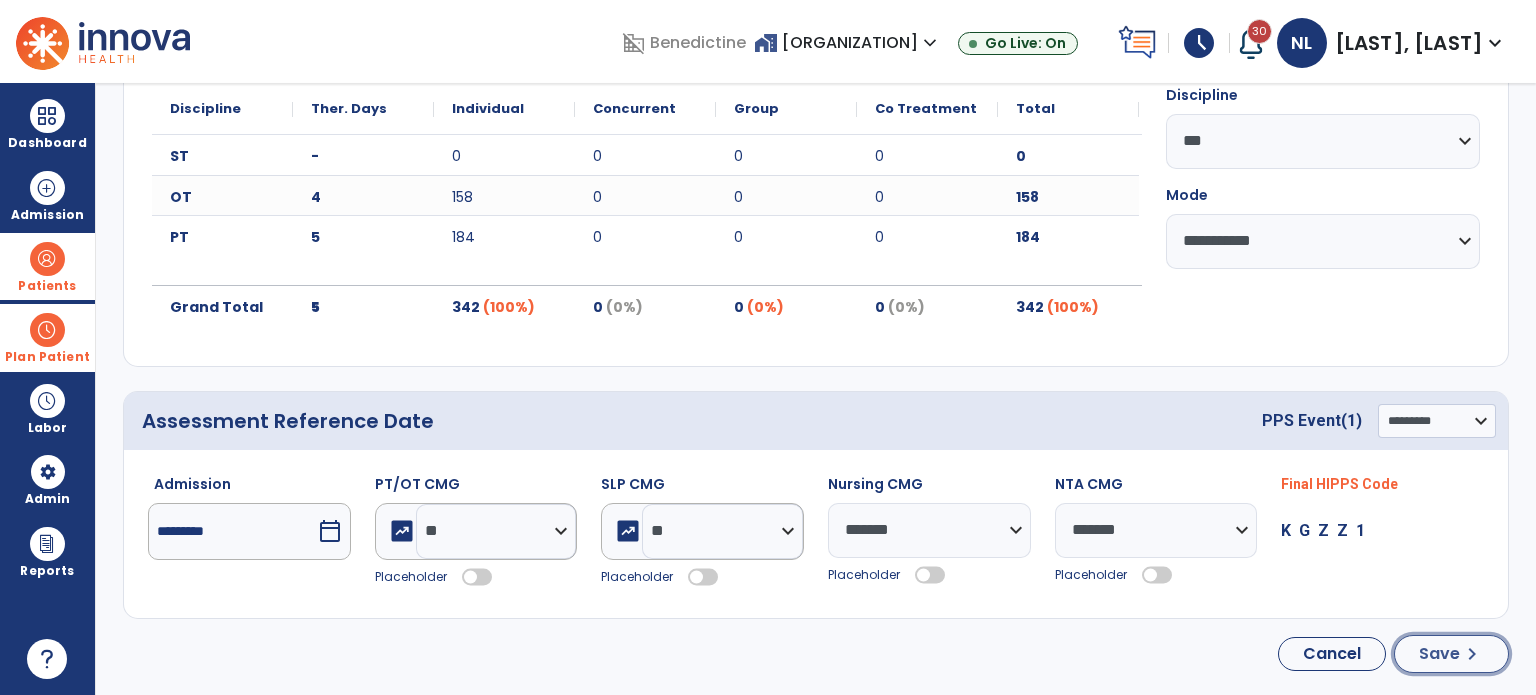click on "Save" 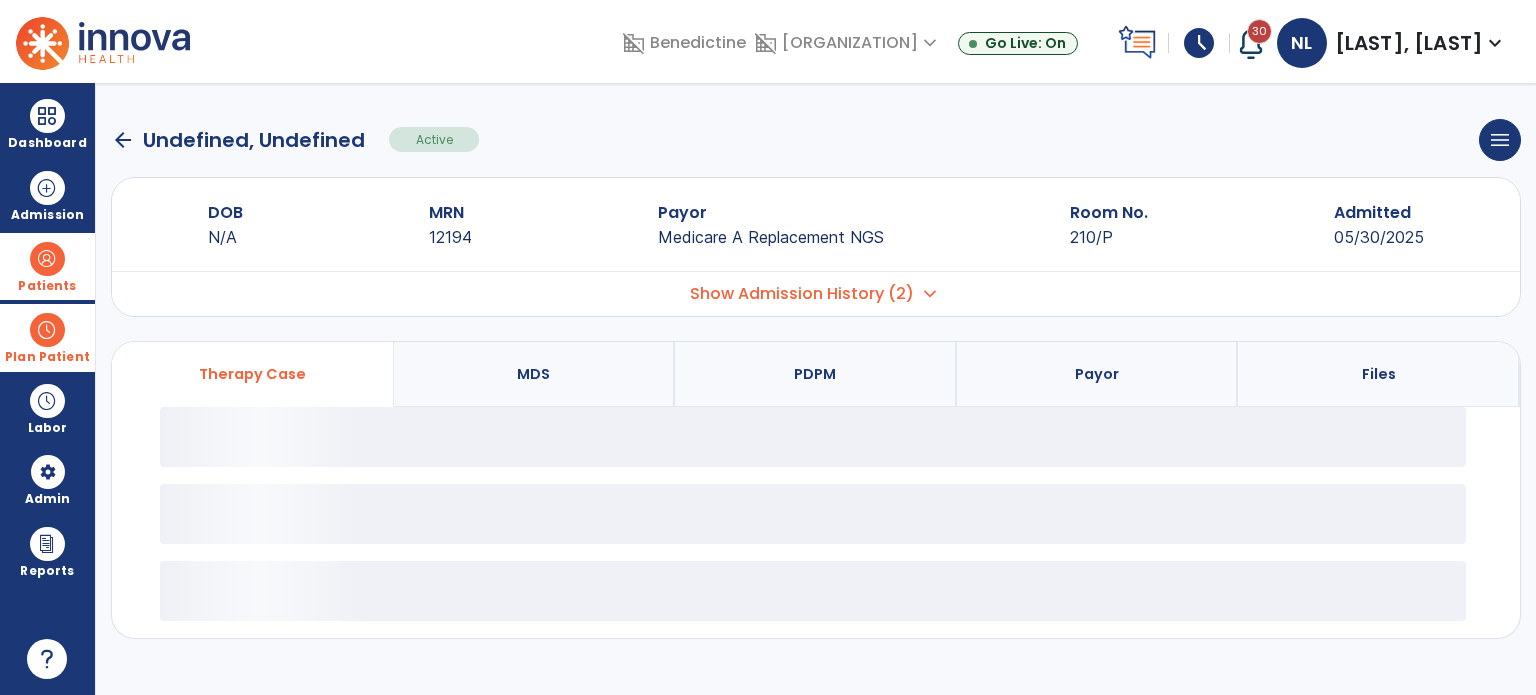 scroll, scrollTop: 0, scrollLeft: 0, axis: both 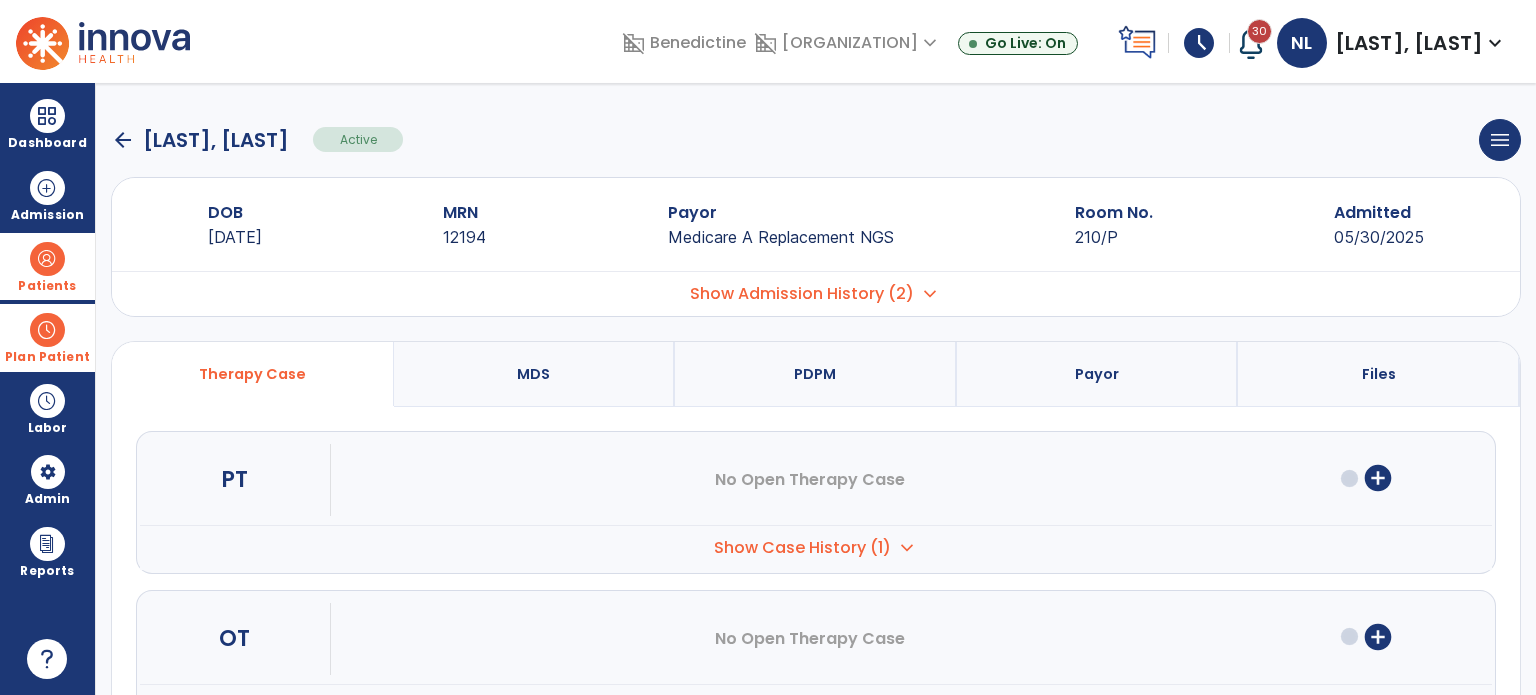 click on "Show Case History (1)" at bounding box center (802, 548) 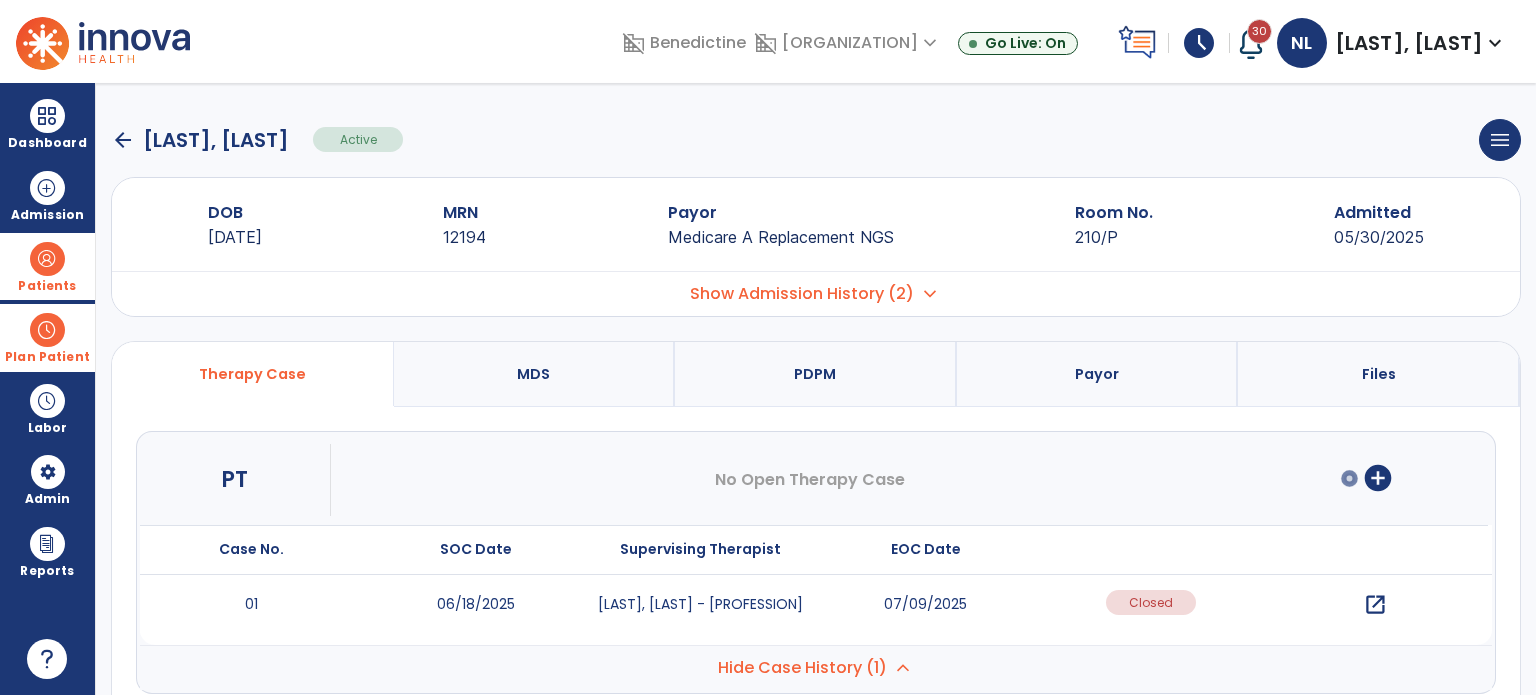 click on "open_in_new" at bounding box center [1375, 605] 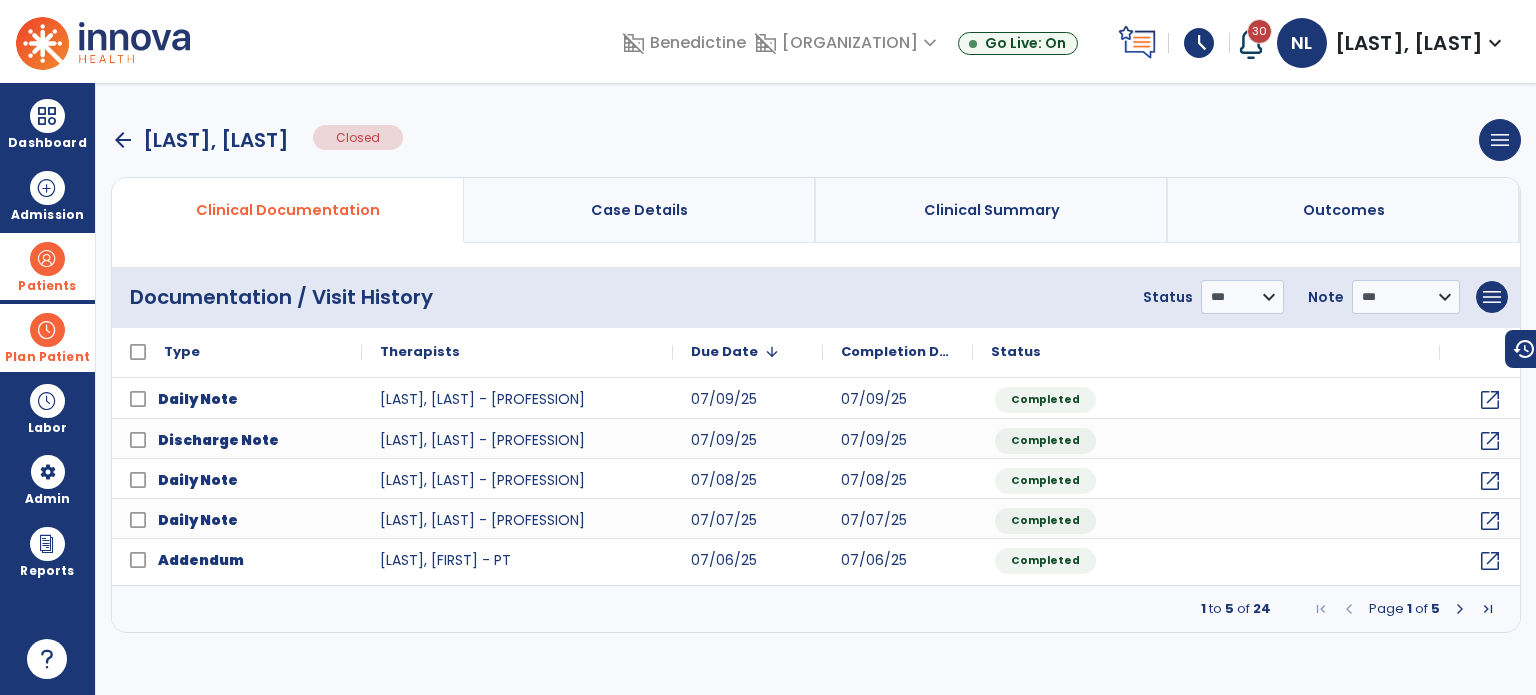 click on "arrow_back" at bounding box center (123, 140) 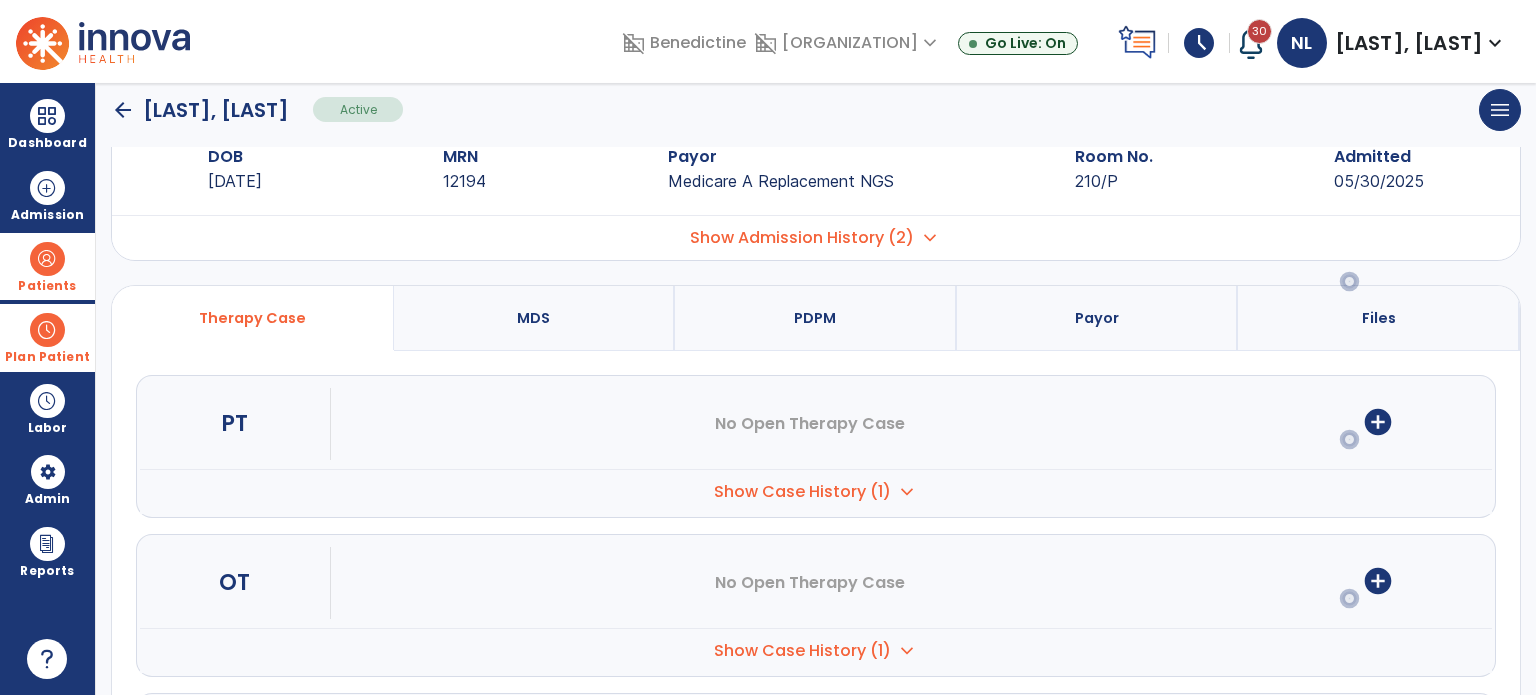 scroll, scrollTop: 196, scrollLeft: 0, axis: vertical 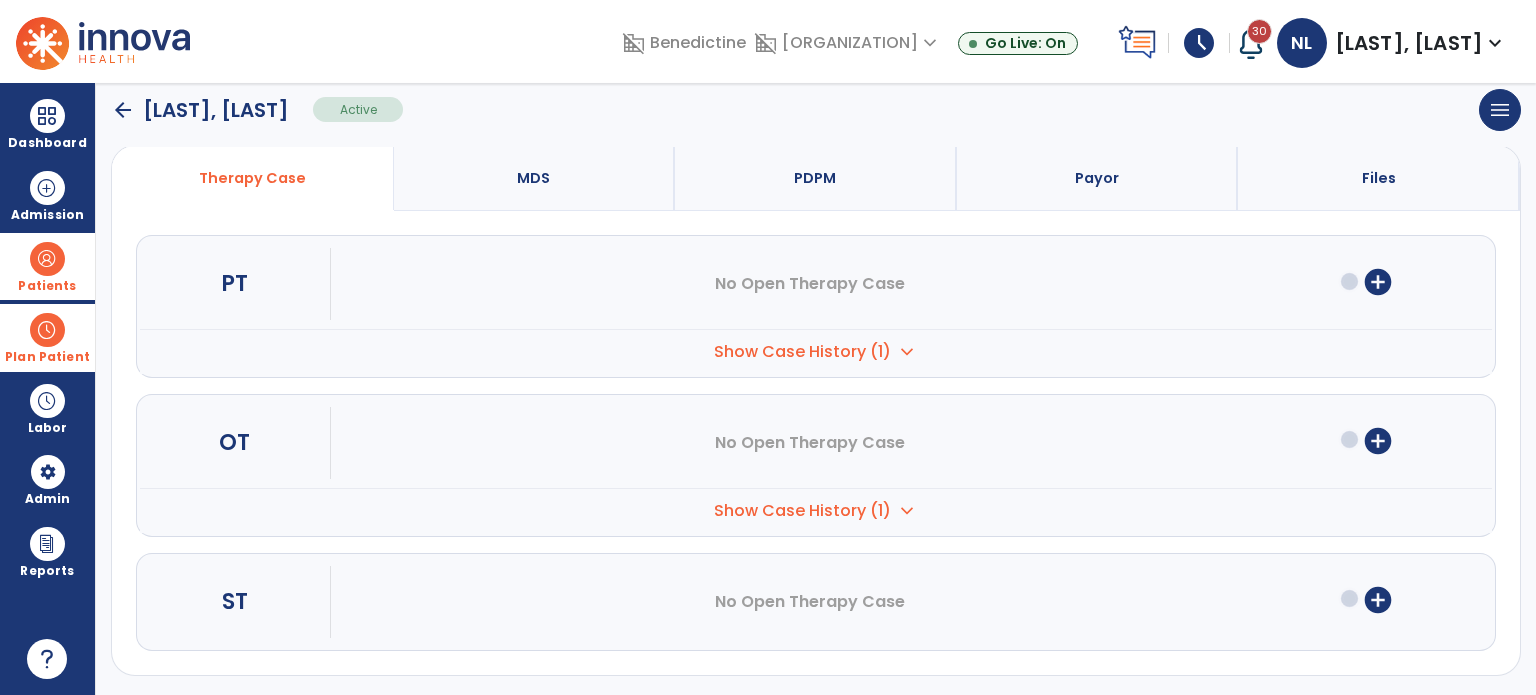 drag, startPoint x: 800, startPoint y: 518, endPoint x: 1083, endPoint y: 540, distance: 283.85382 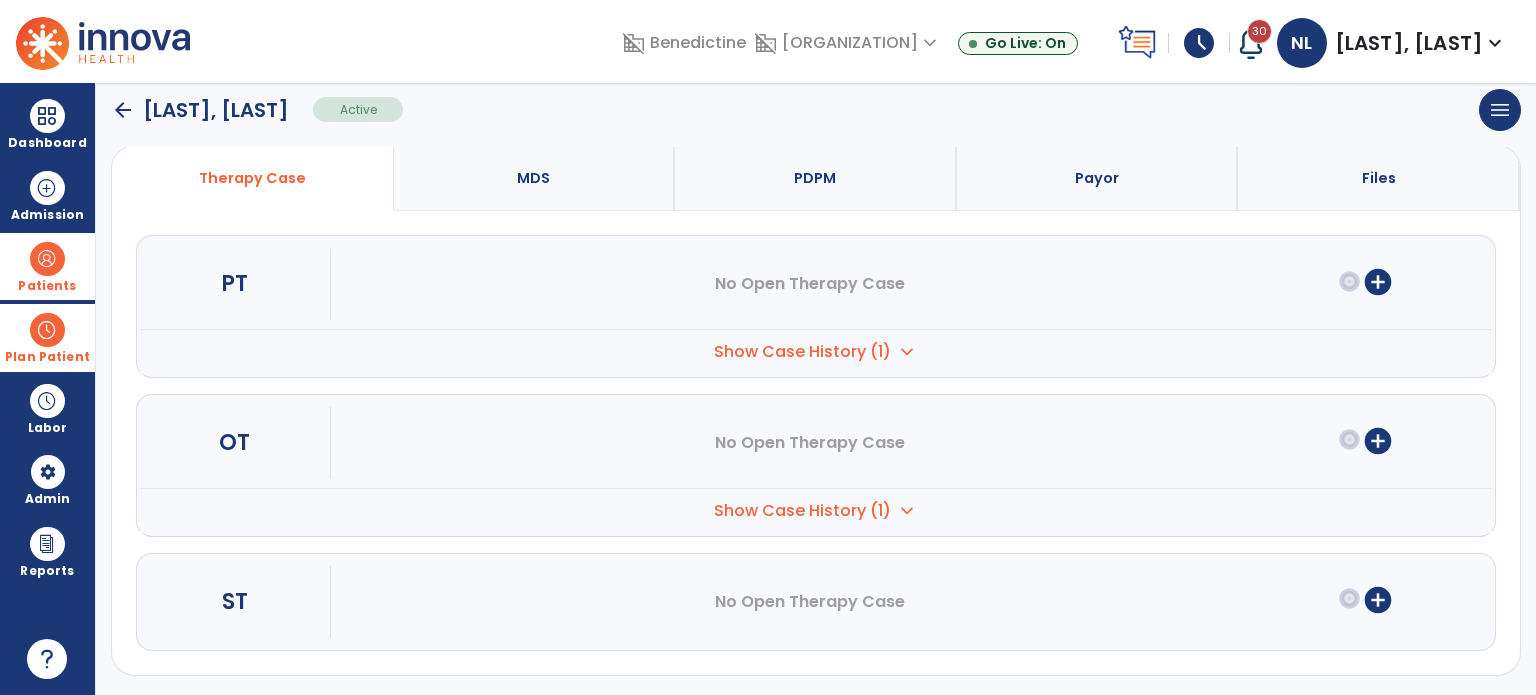click on "Show Case History (1)" at bounding box center [802, 352] 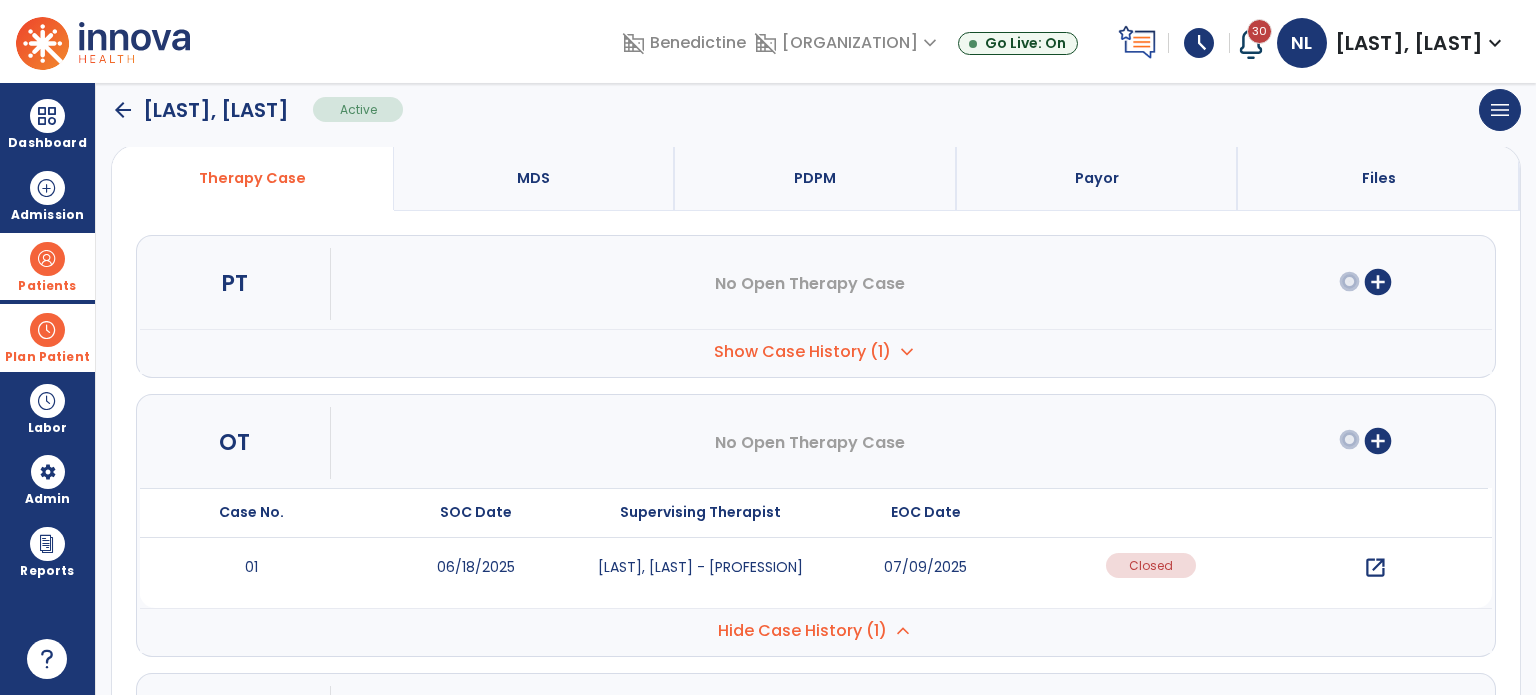 click on "open_in_new" at bounding box center (1375, 568) 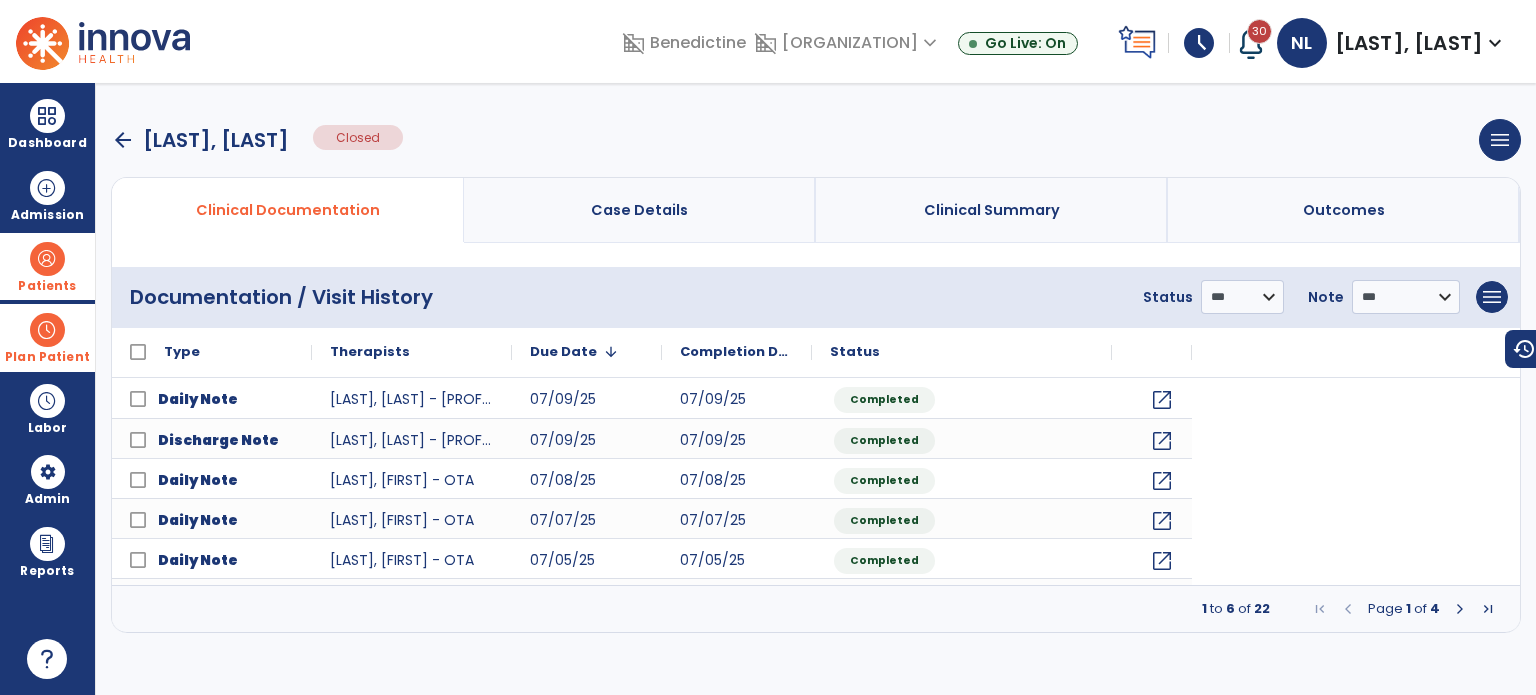 scroll, scrollTop: 0, scrollLeft: 0, axis: both 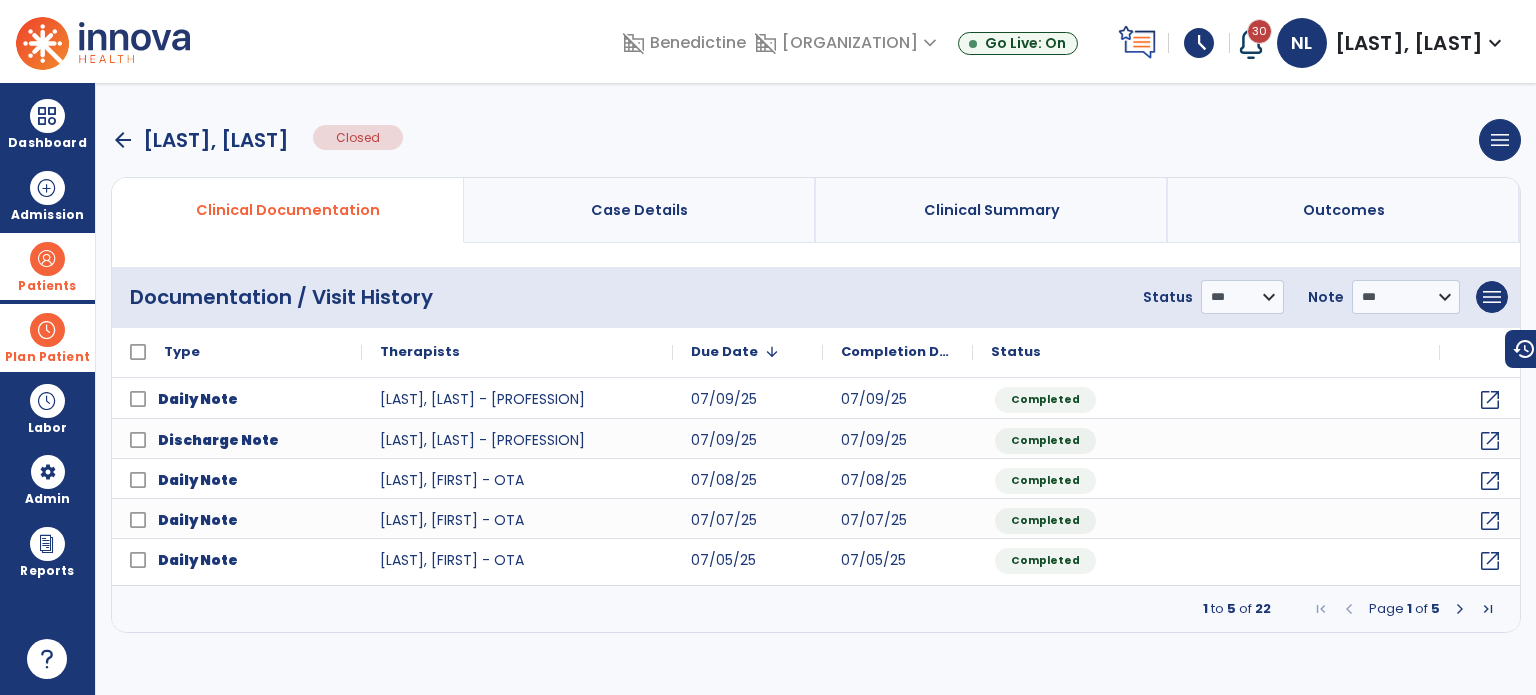drag, startPoint x: 123, startPoint y: 134, endPoint x: 980, endPoint y: 126, distance: 857.03735 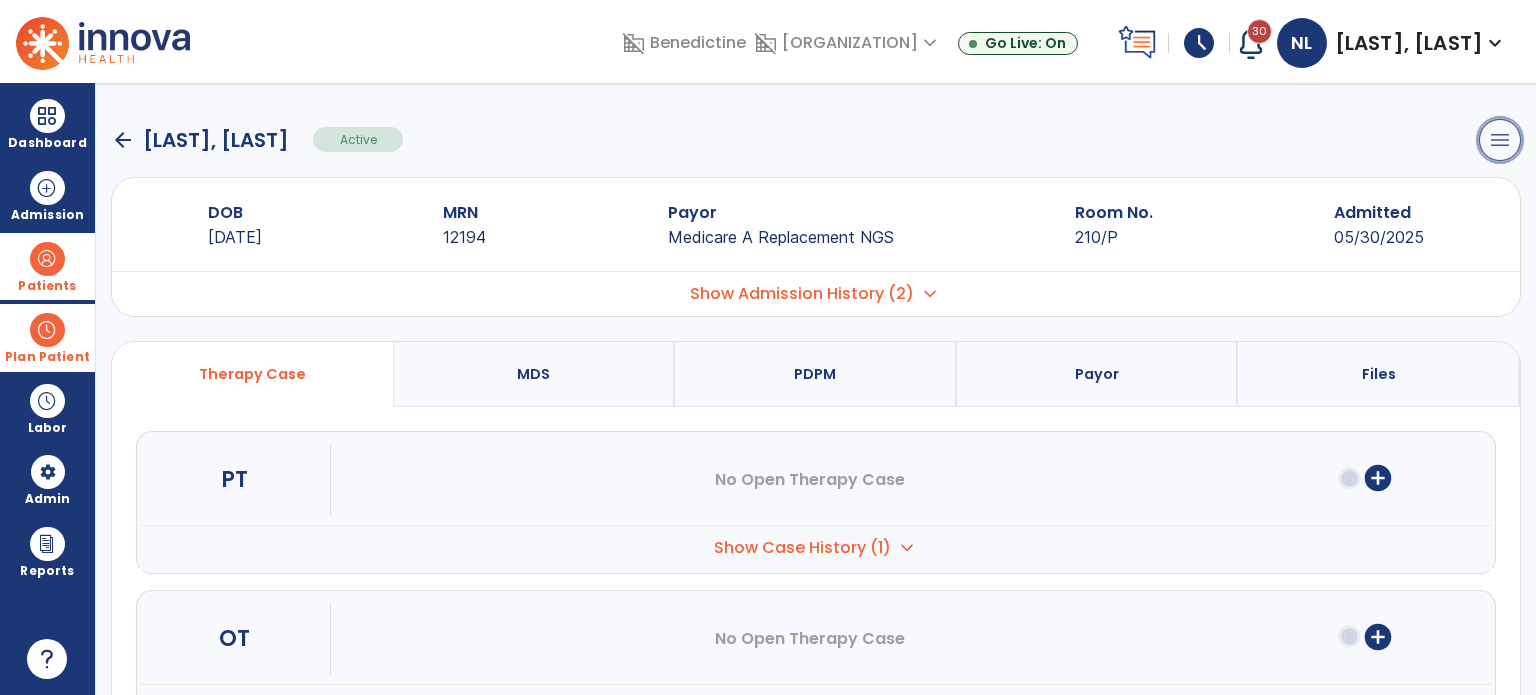 click on "menu" at bounding box center (1500, 140) 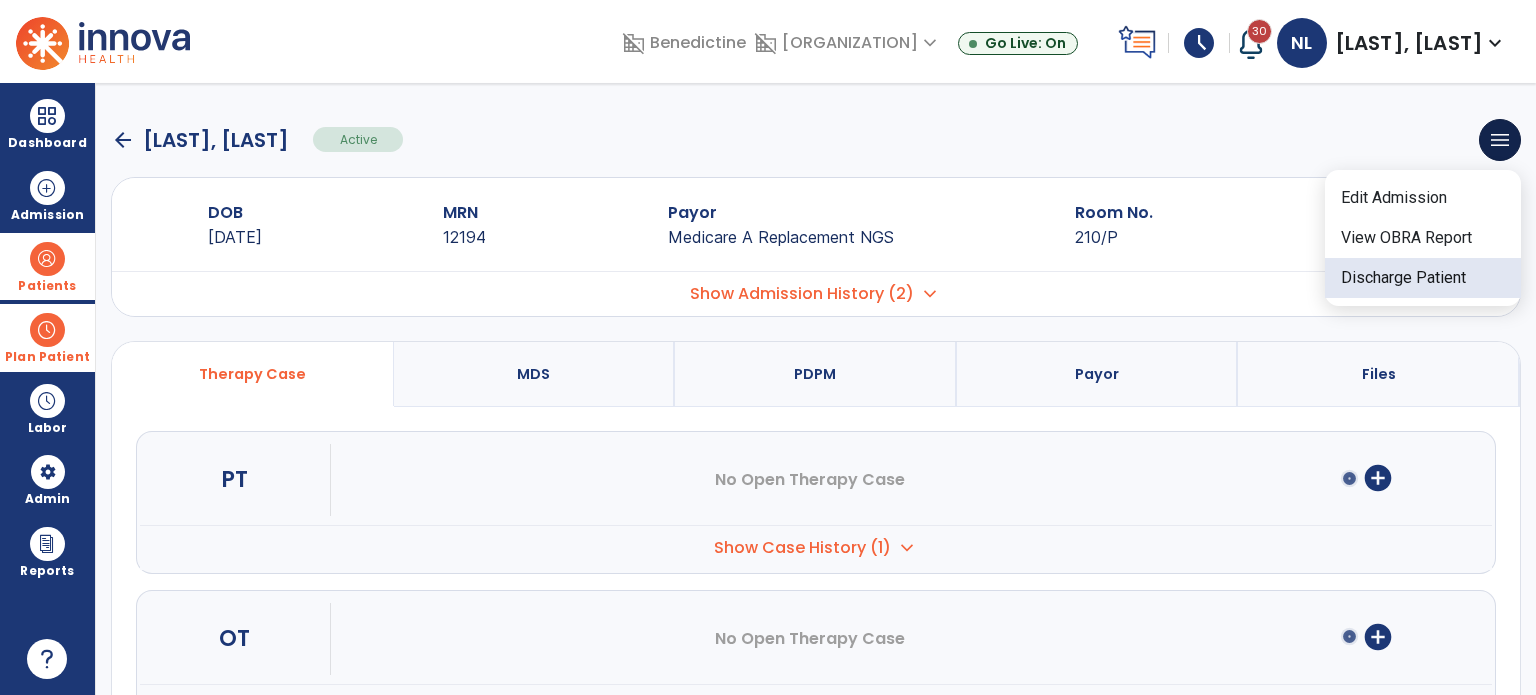 click on "Discharge Patient" 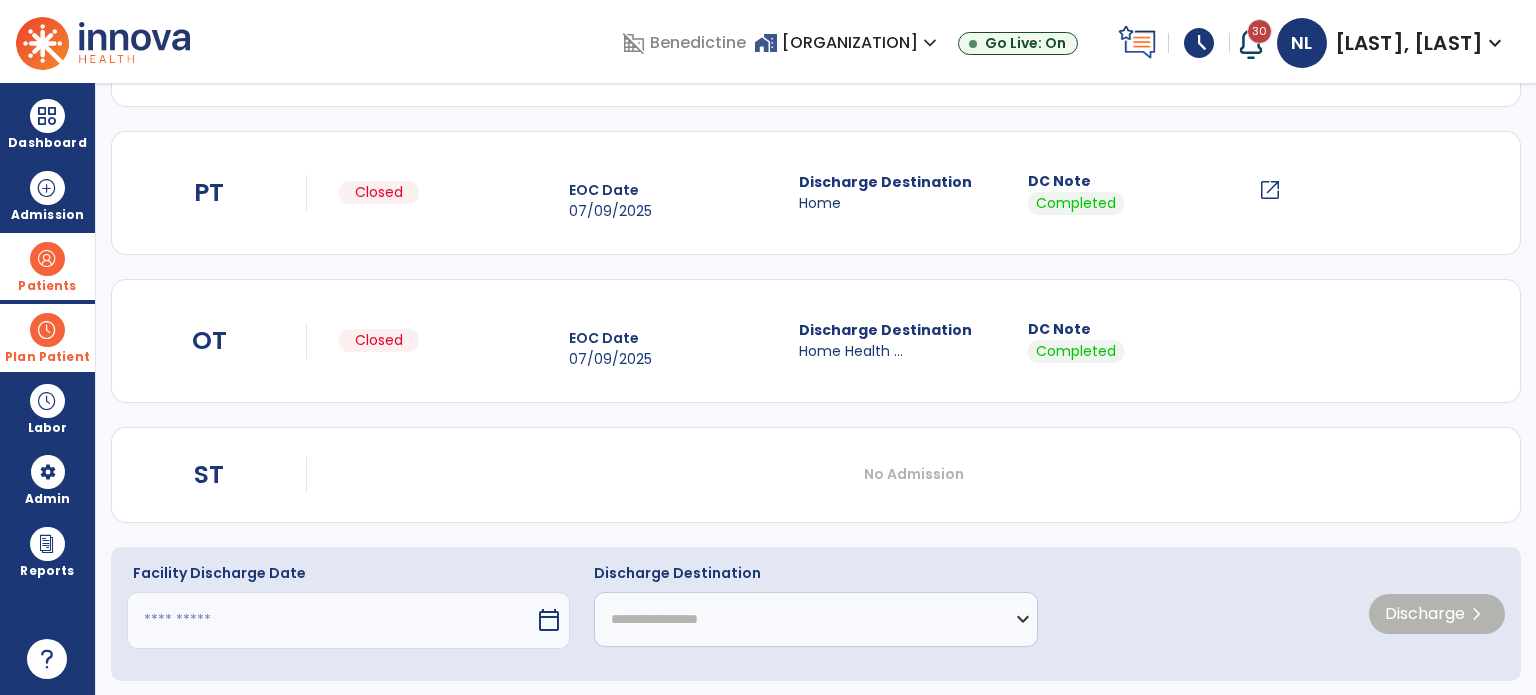 scroll, scrollTop: 214, scrollLeft: 0, axis: vertical 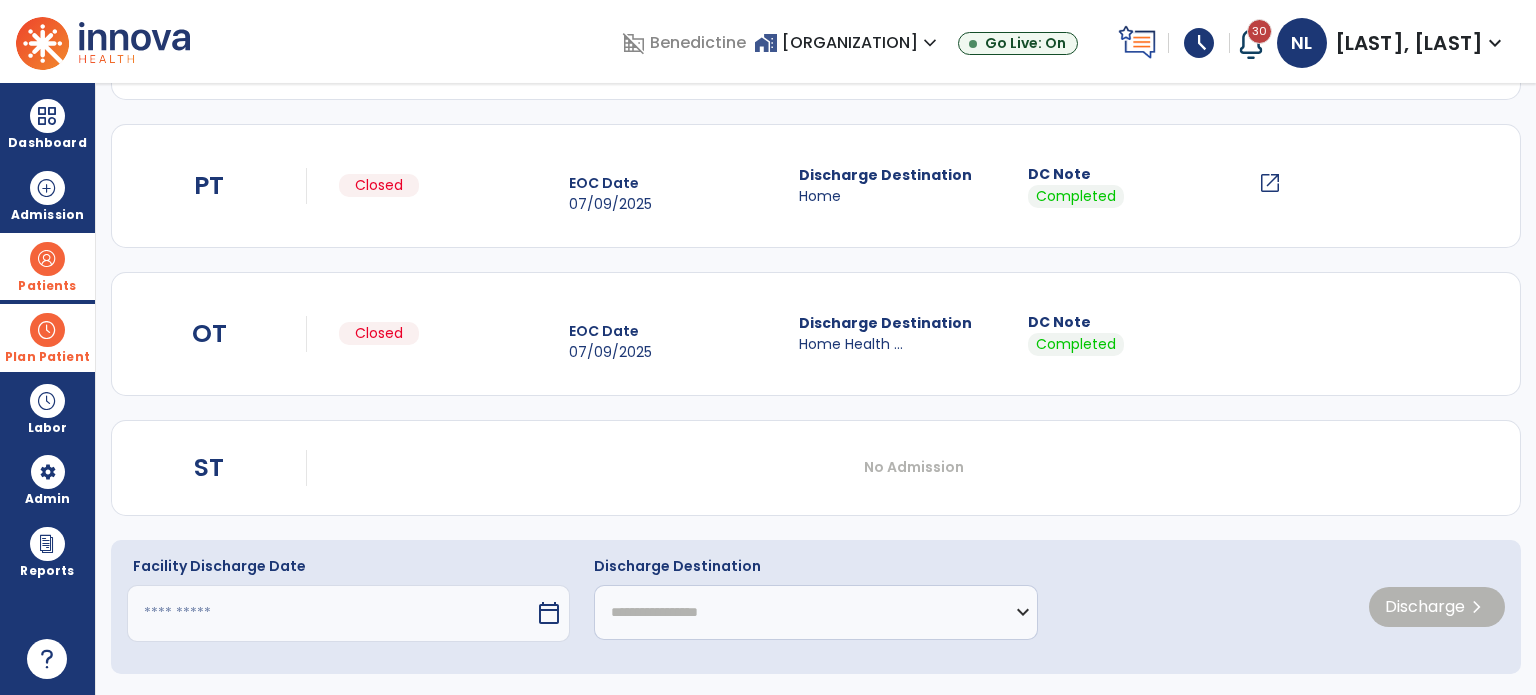 click at bounding box center [331, 613] 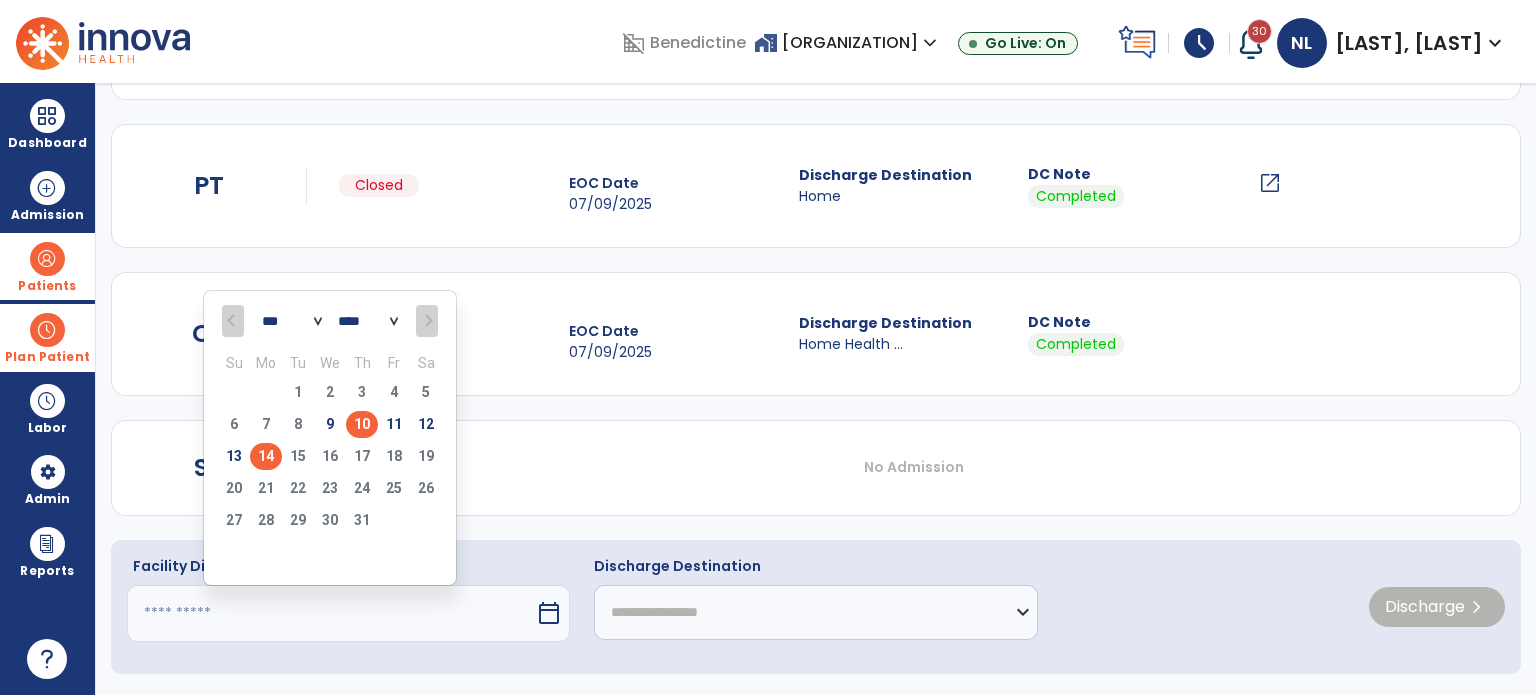 click on "10" at bounding box center [362, 424] 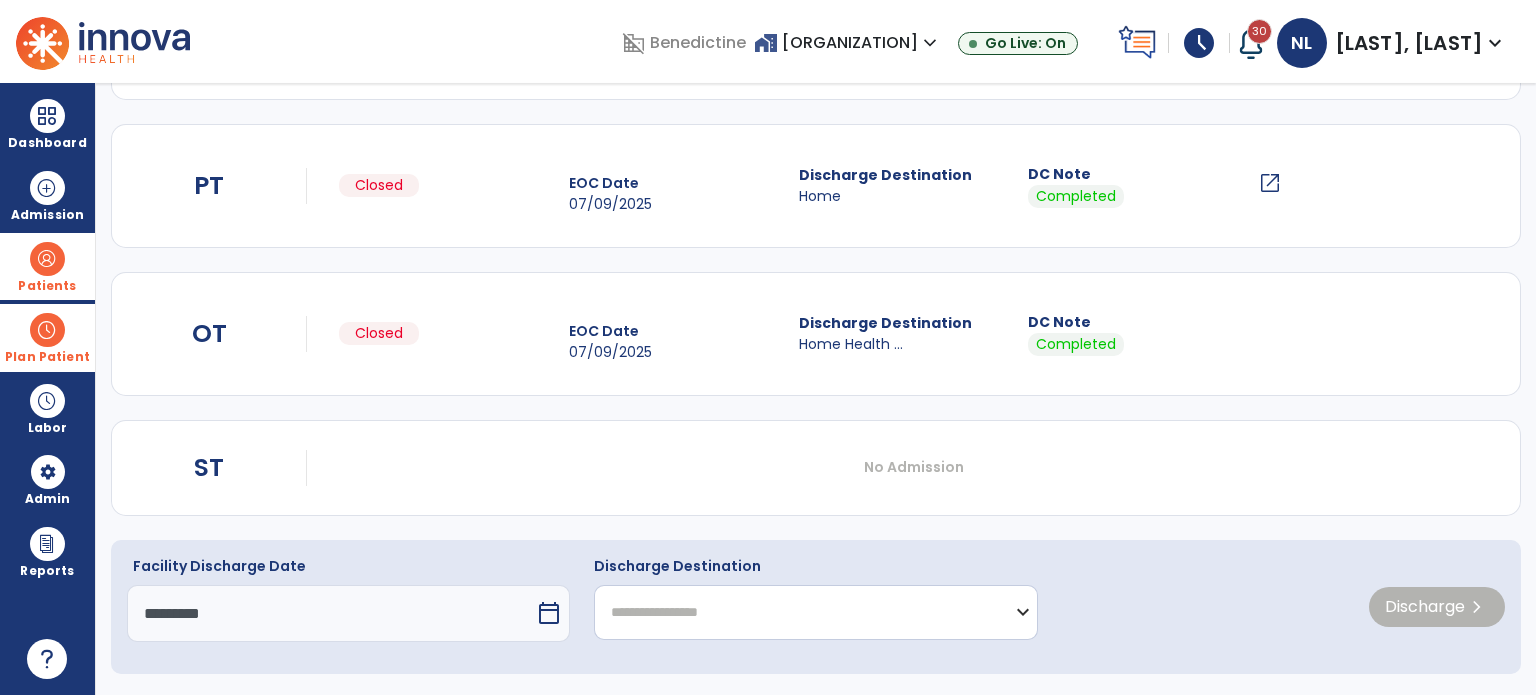 drag, startPoint x: 719, startPoint y: 627, endPoint x: 720, endPoint y: 585, distance: 42.0119 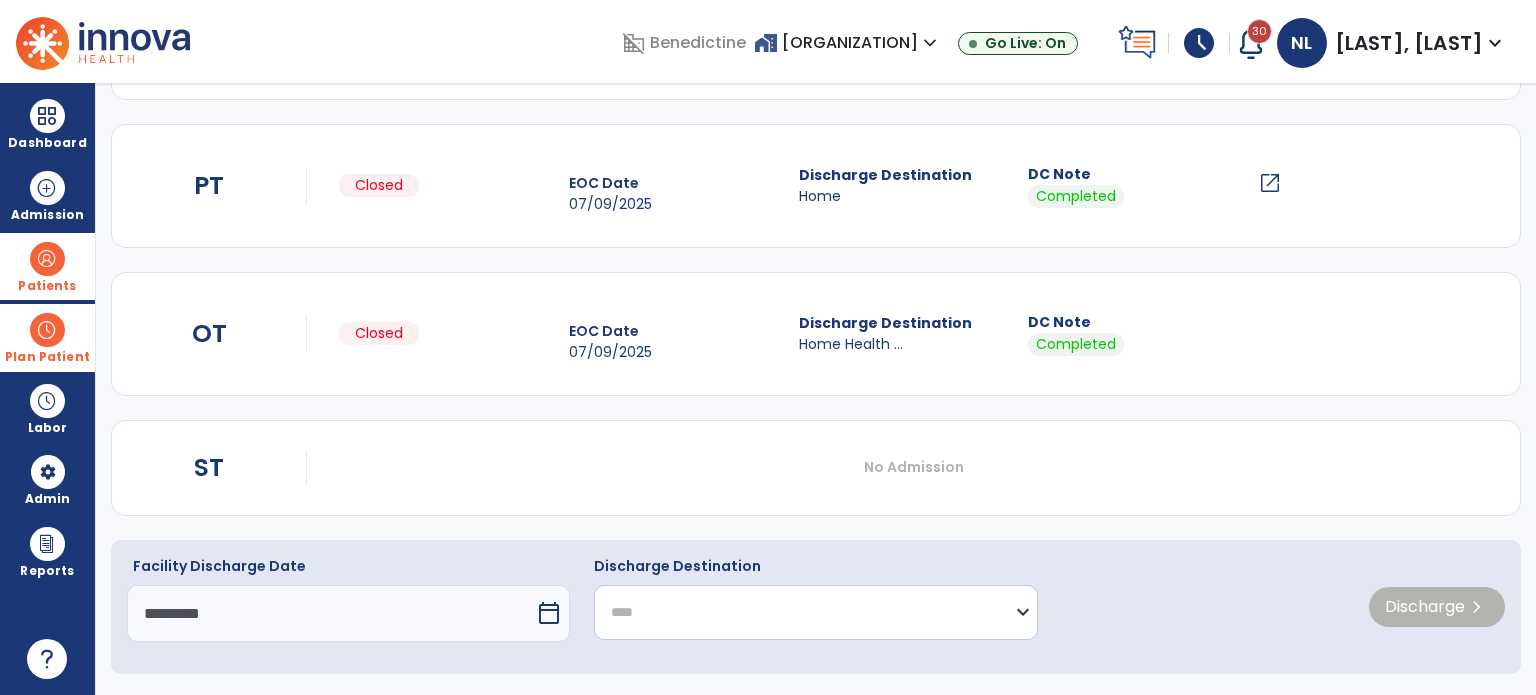 click on "**********" 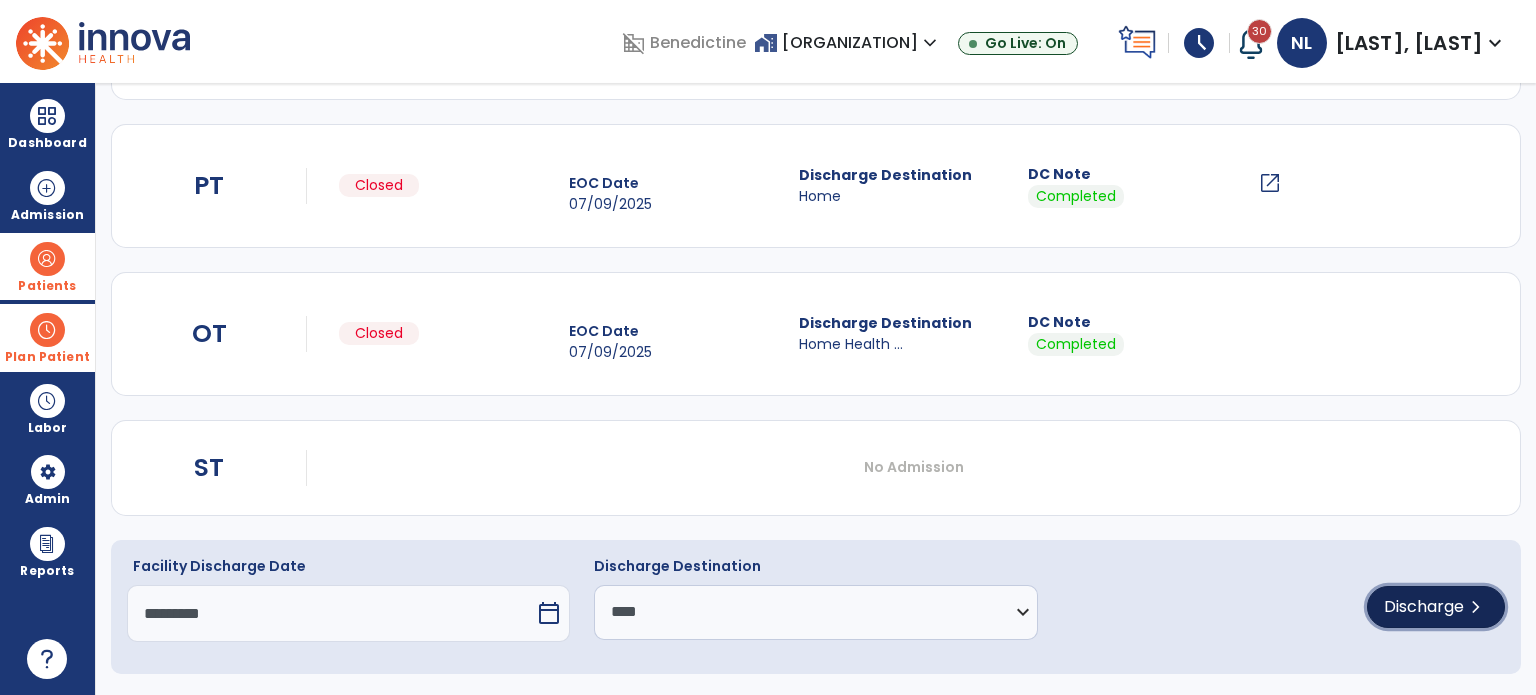 click on "Discharge" 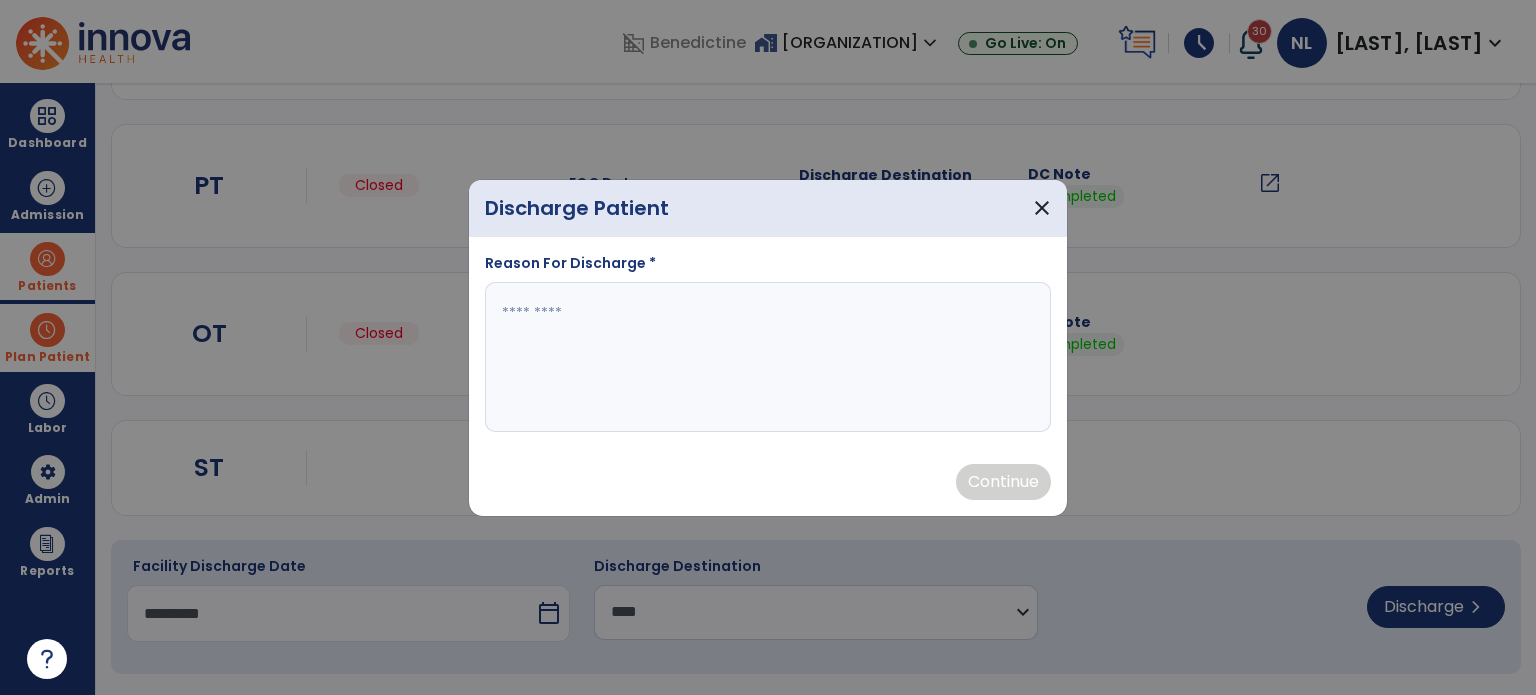click at bounding box center [768, 357] 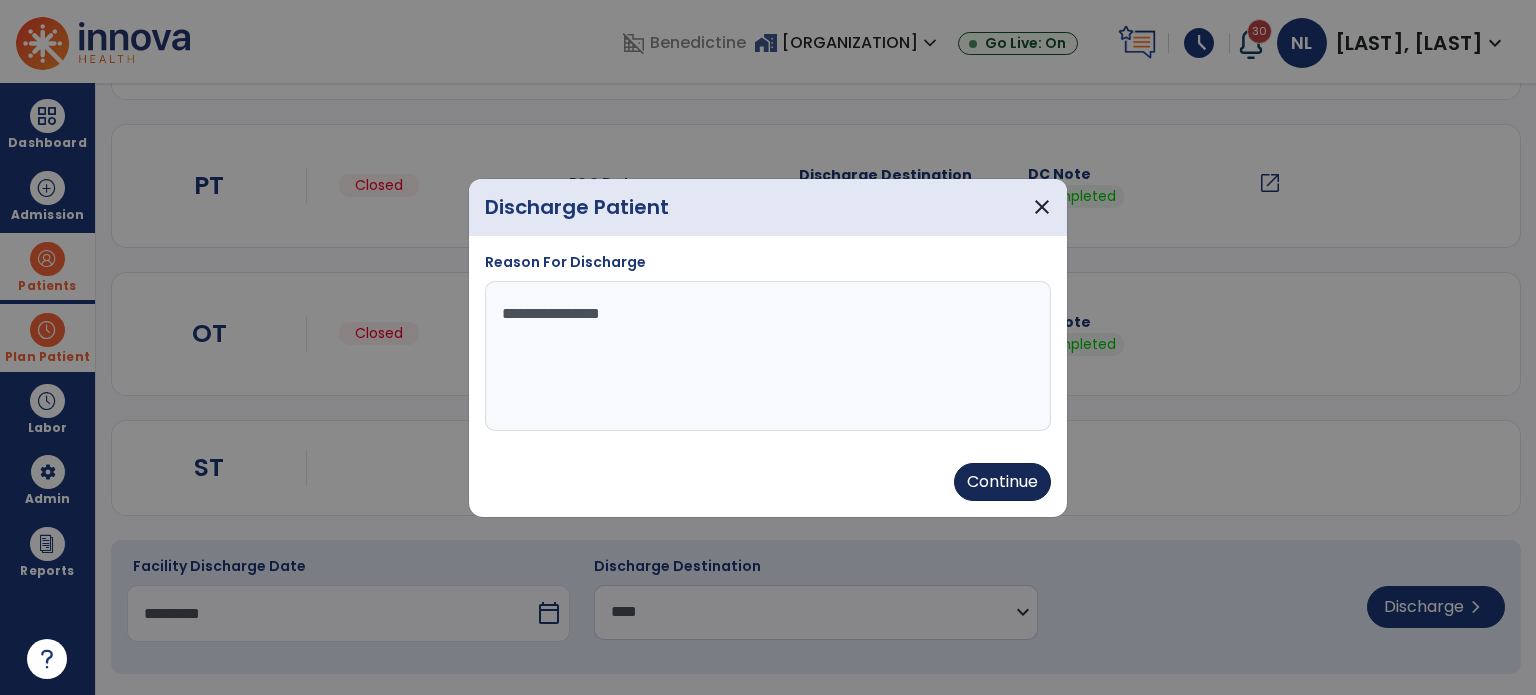 type on "**********" 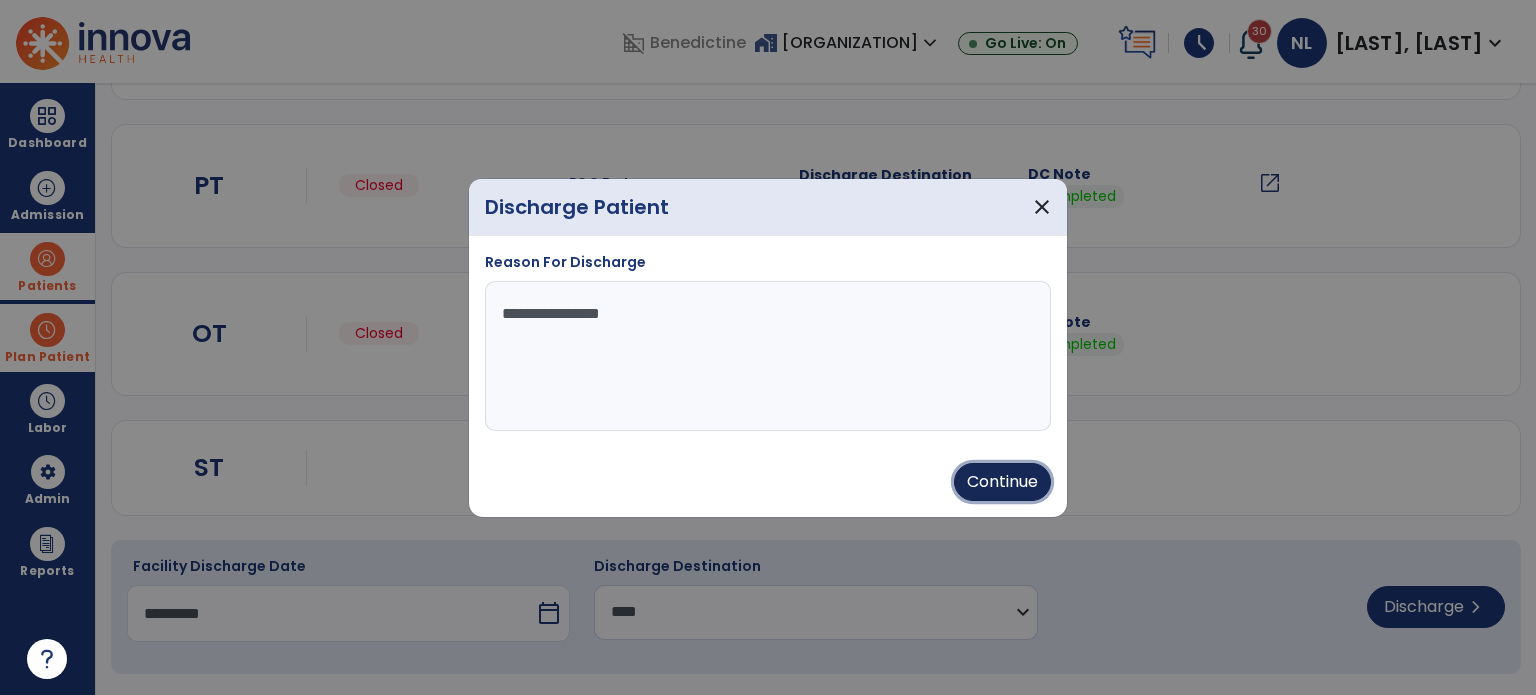 click on "Continue" at bounding box center (1002, 482) 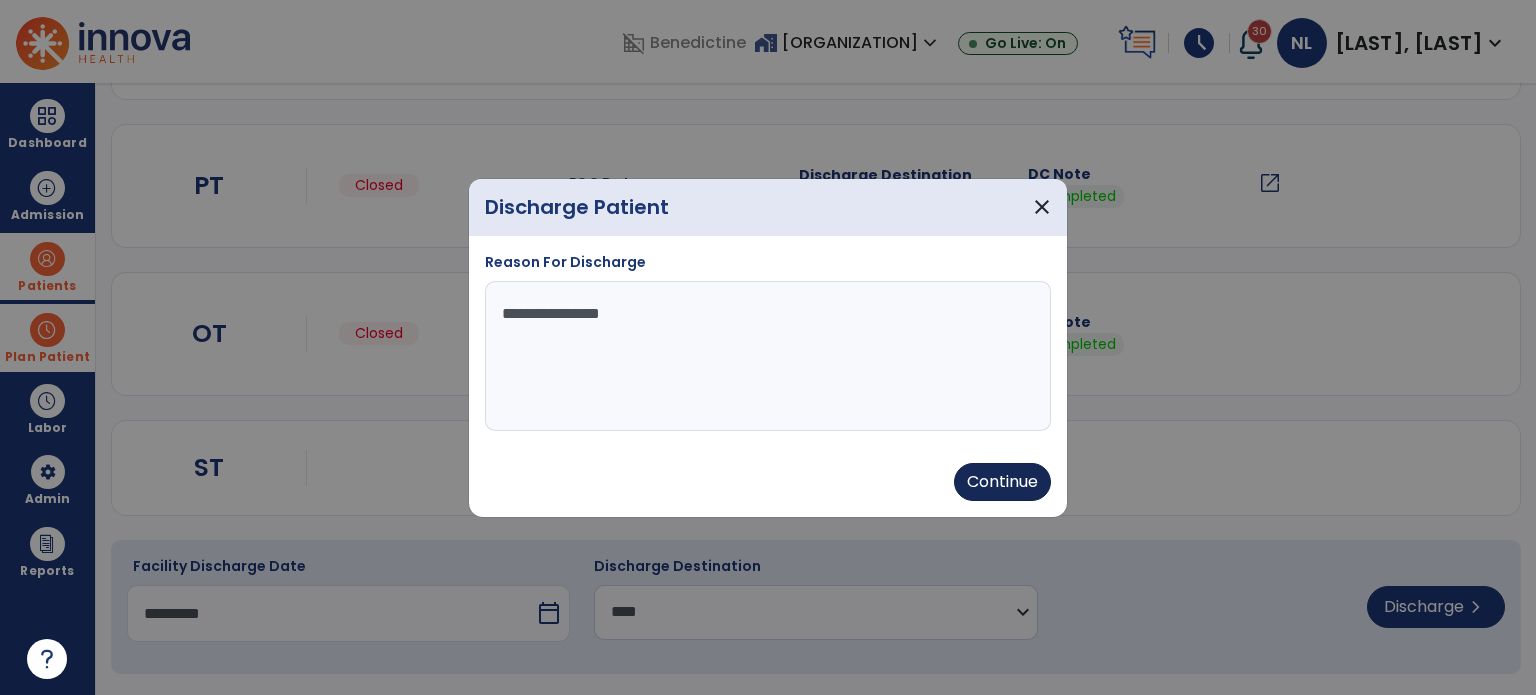 type on "*********" 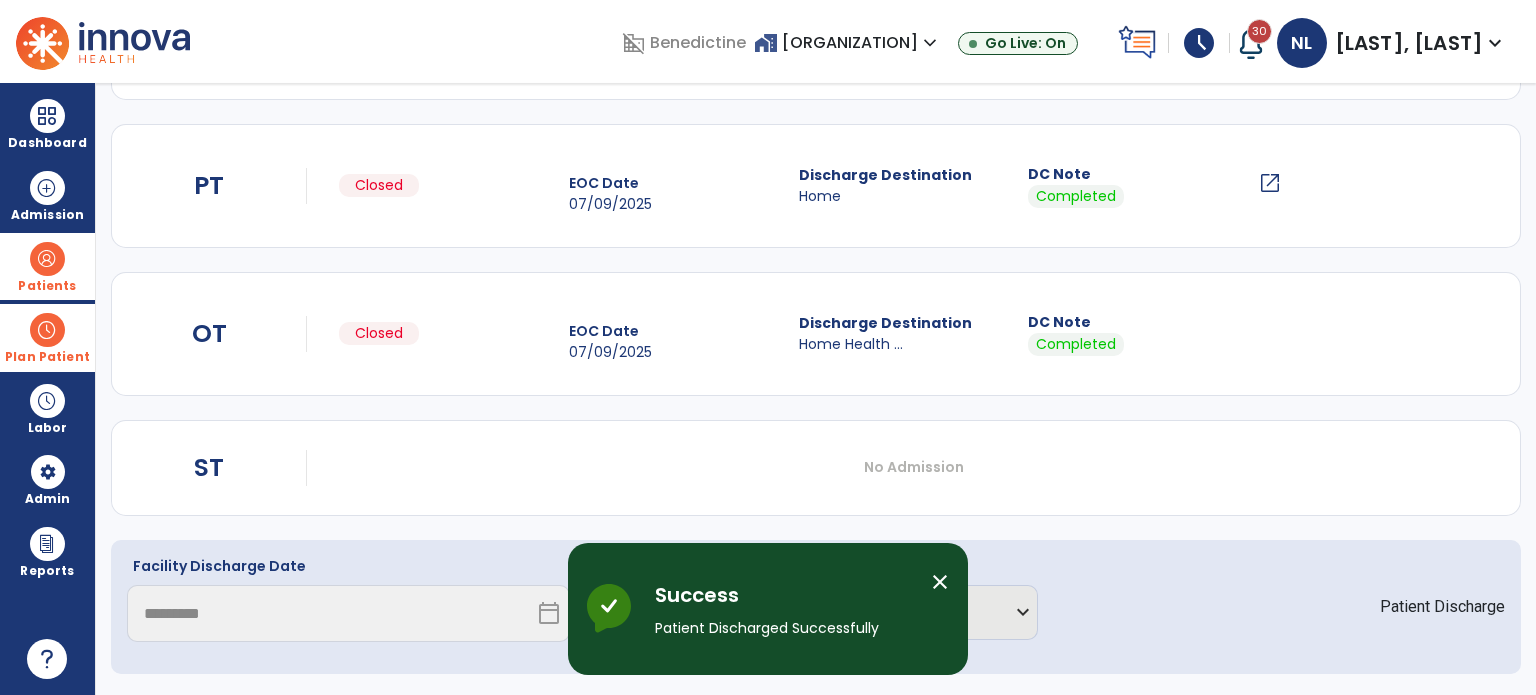 scroll, scrollTop: 196, scrollLeft: 0, axis: vertical 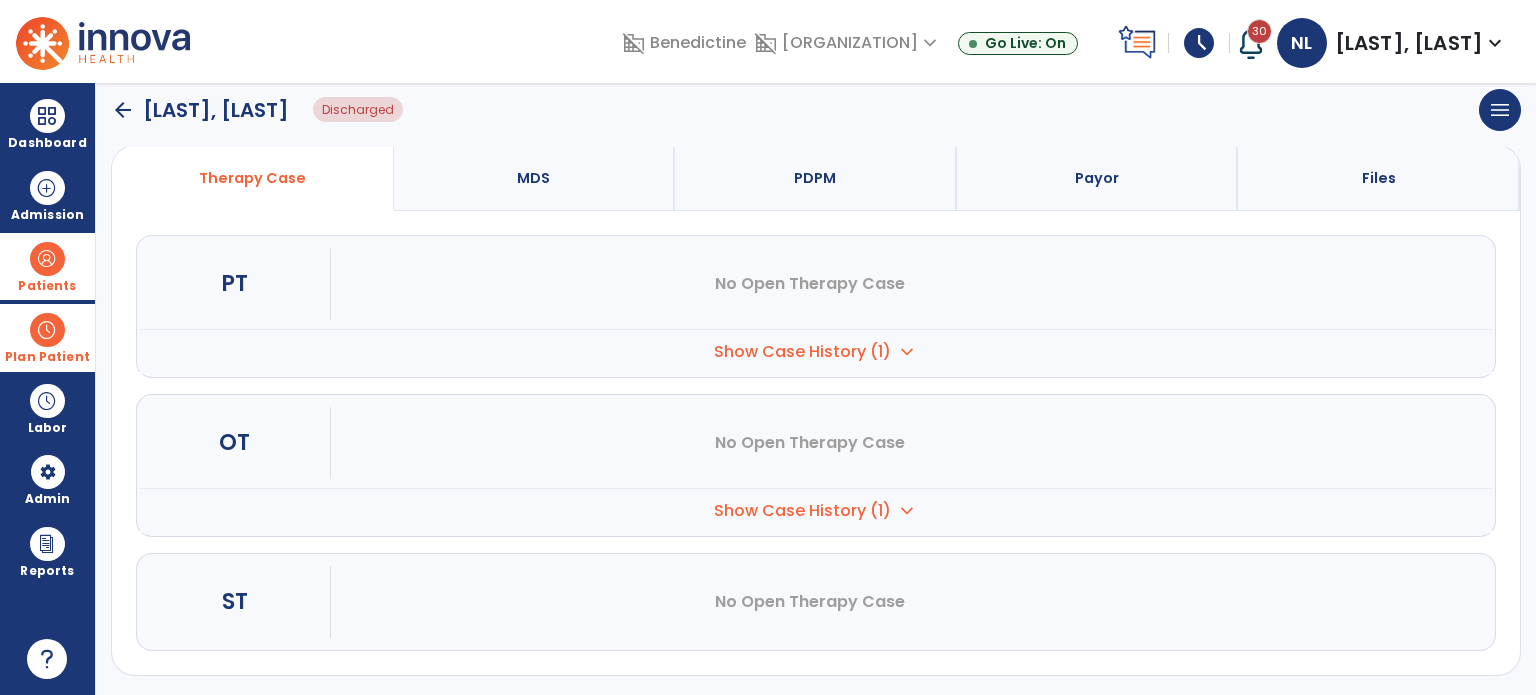 drag, startPoint x: 25, startPoint y: 257, endPoint x: 57, endPoint y: 260, distance: 32.140316 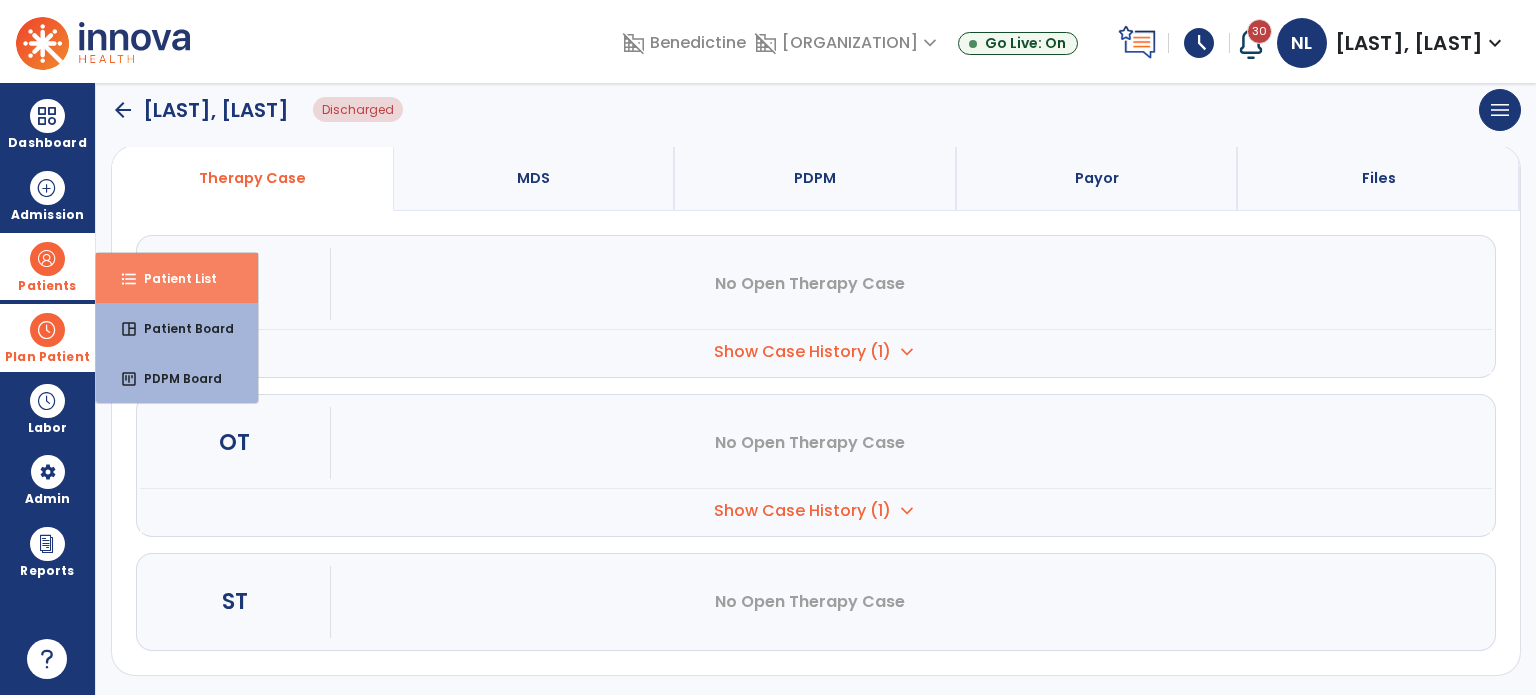 click on "Patient List" at bounding box center [172, 278] 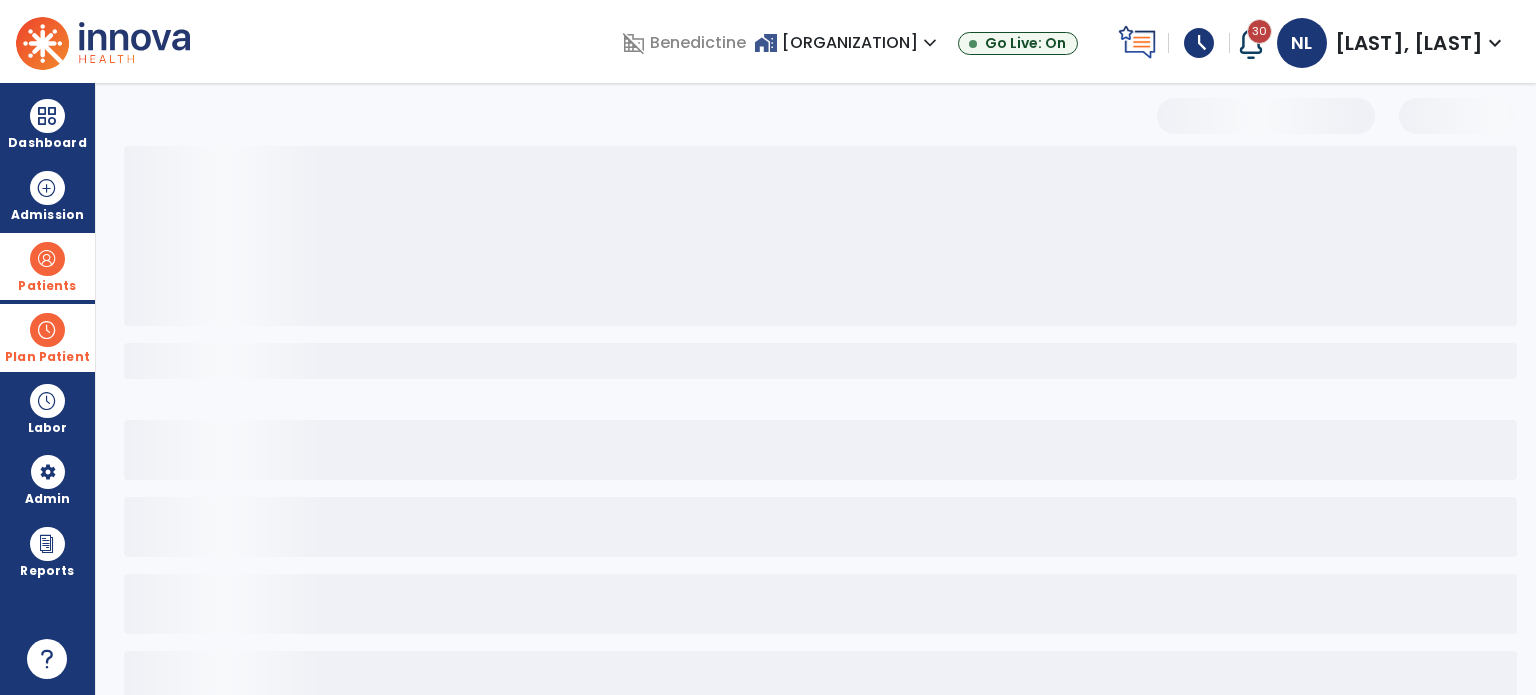 scroll, scrollTop: 46, scrollLeft: 0, axis: vertical 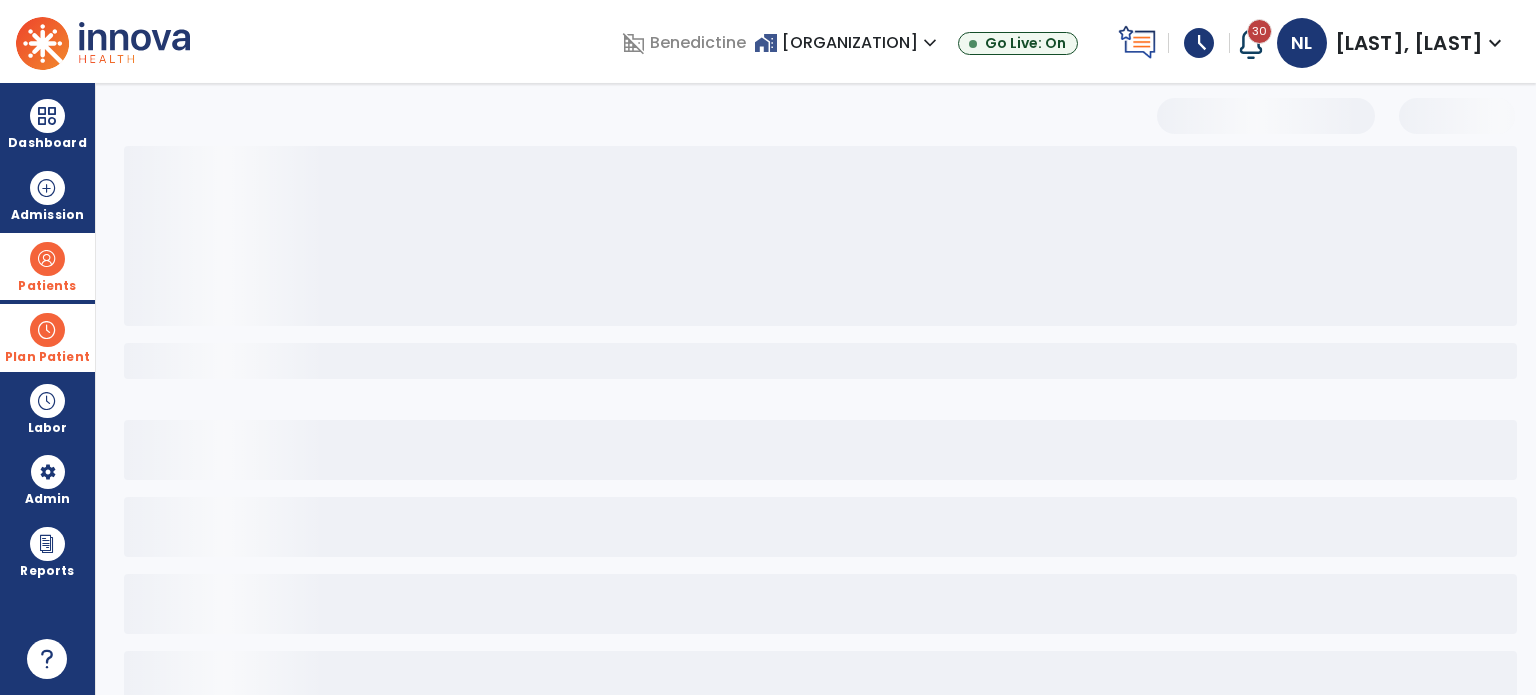 select on "***" 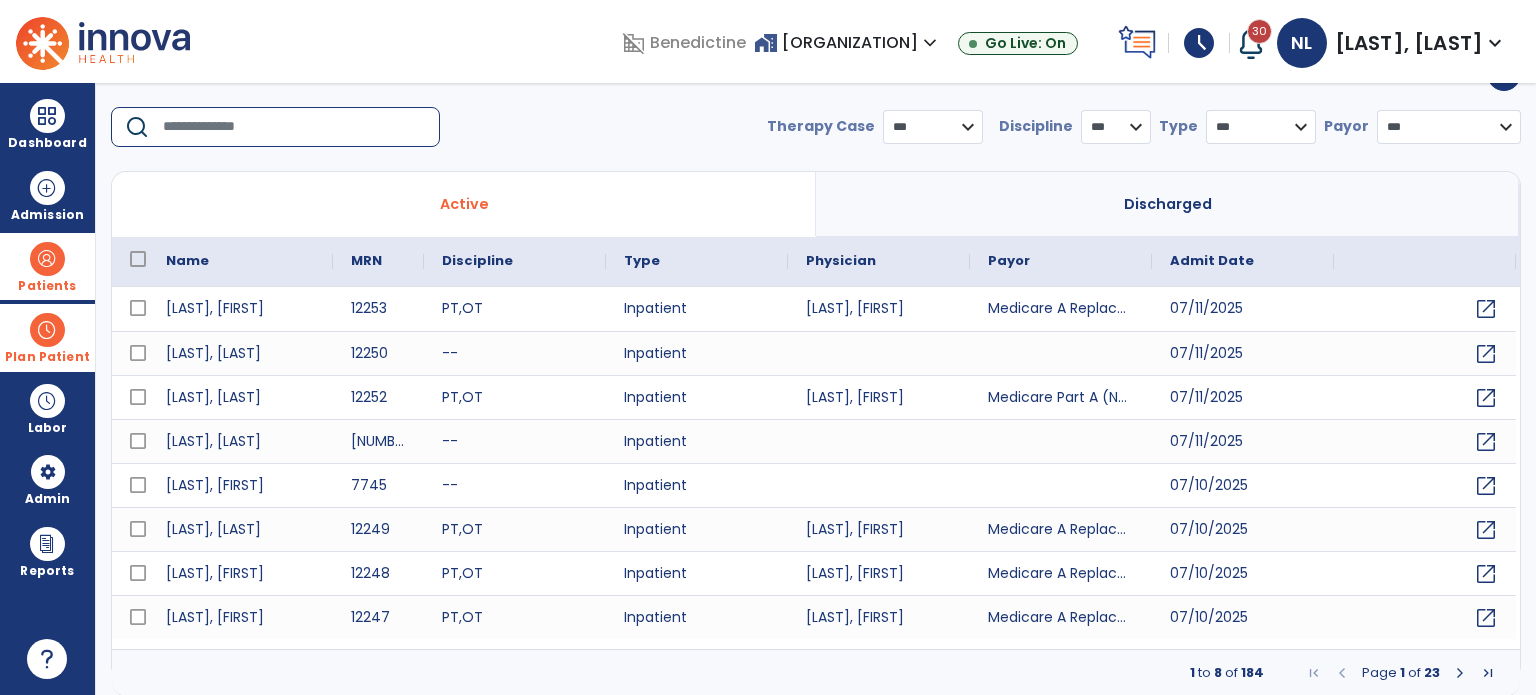 click at bounding box center [294, 127] 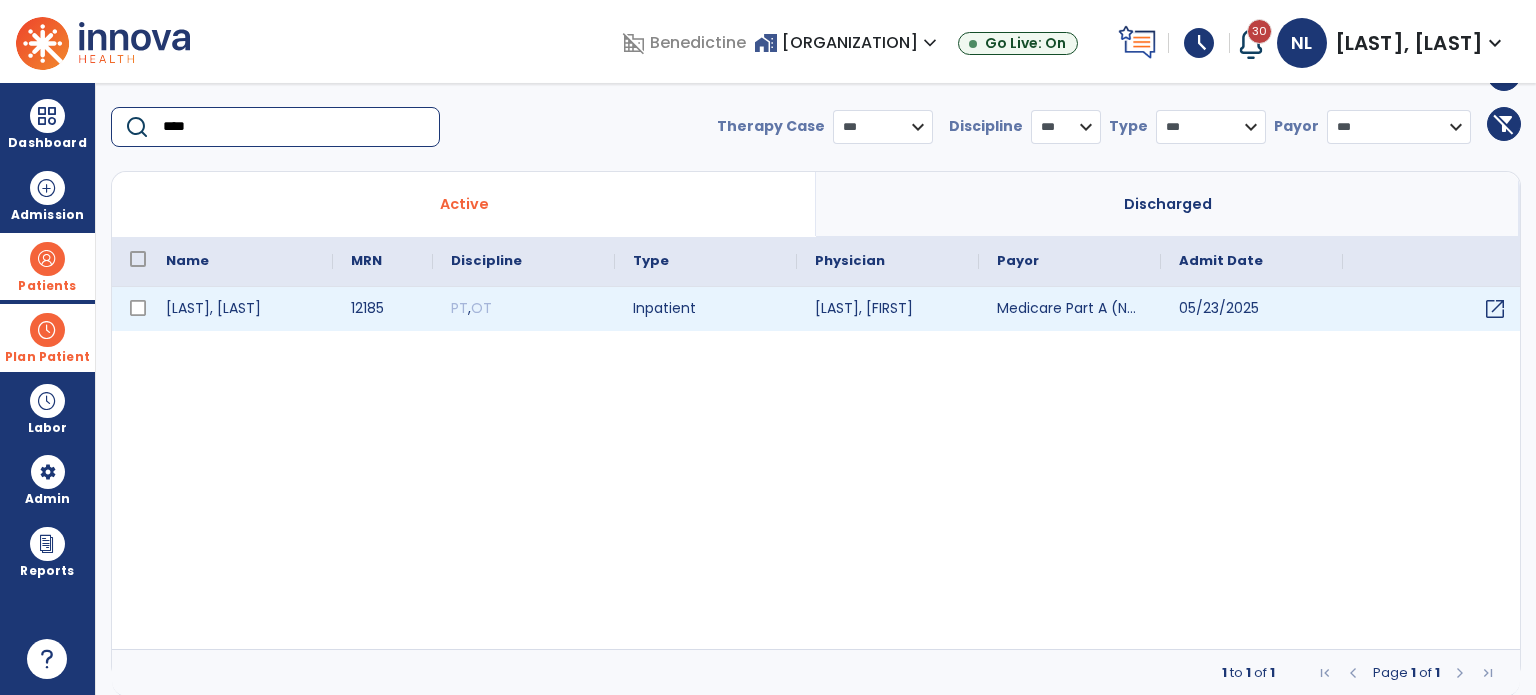 type on "****" 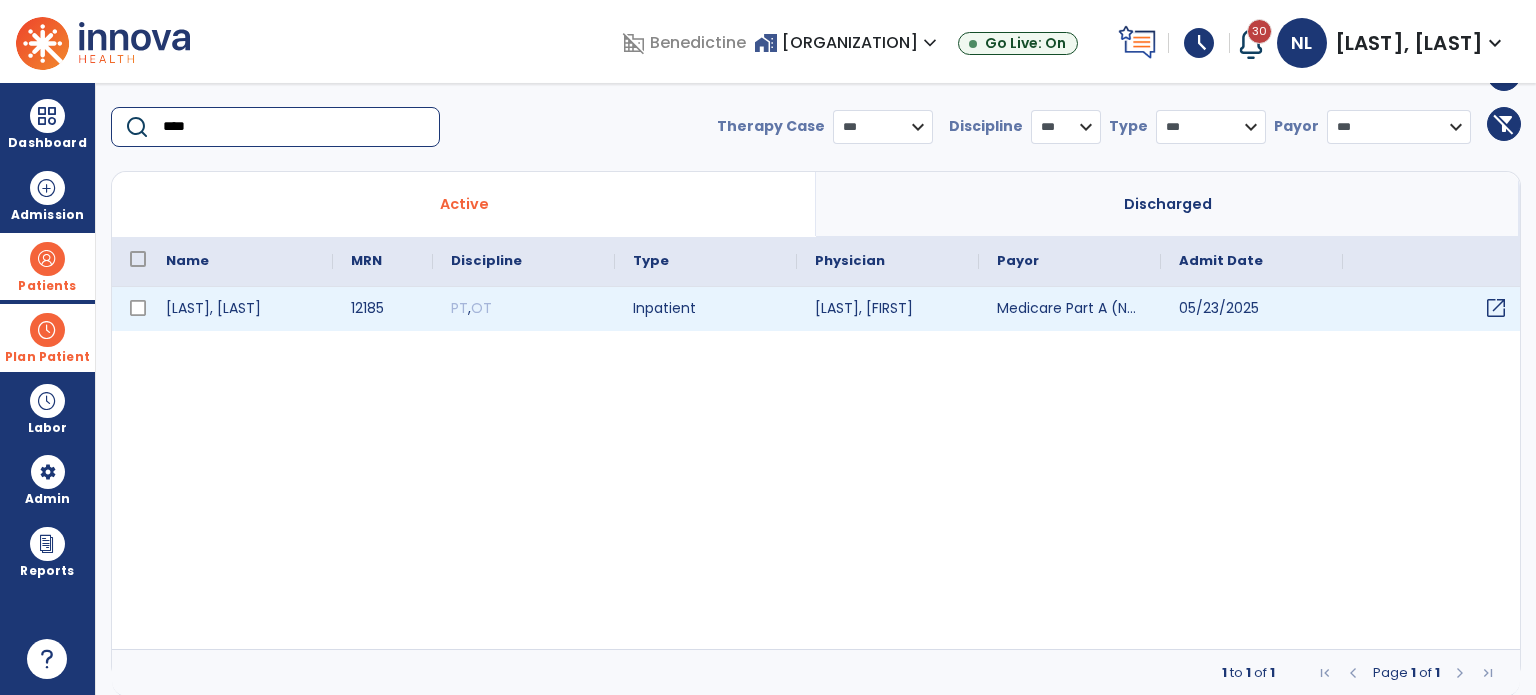 click on "open_in_new" at bounding box center [1496, 308] 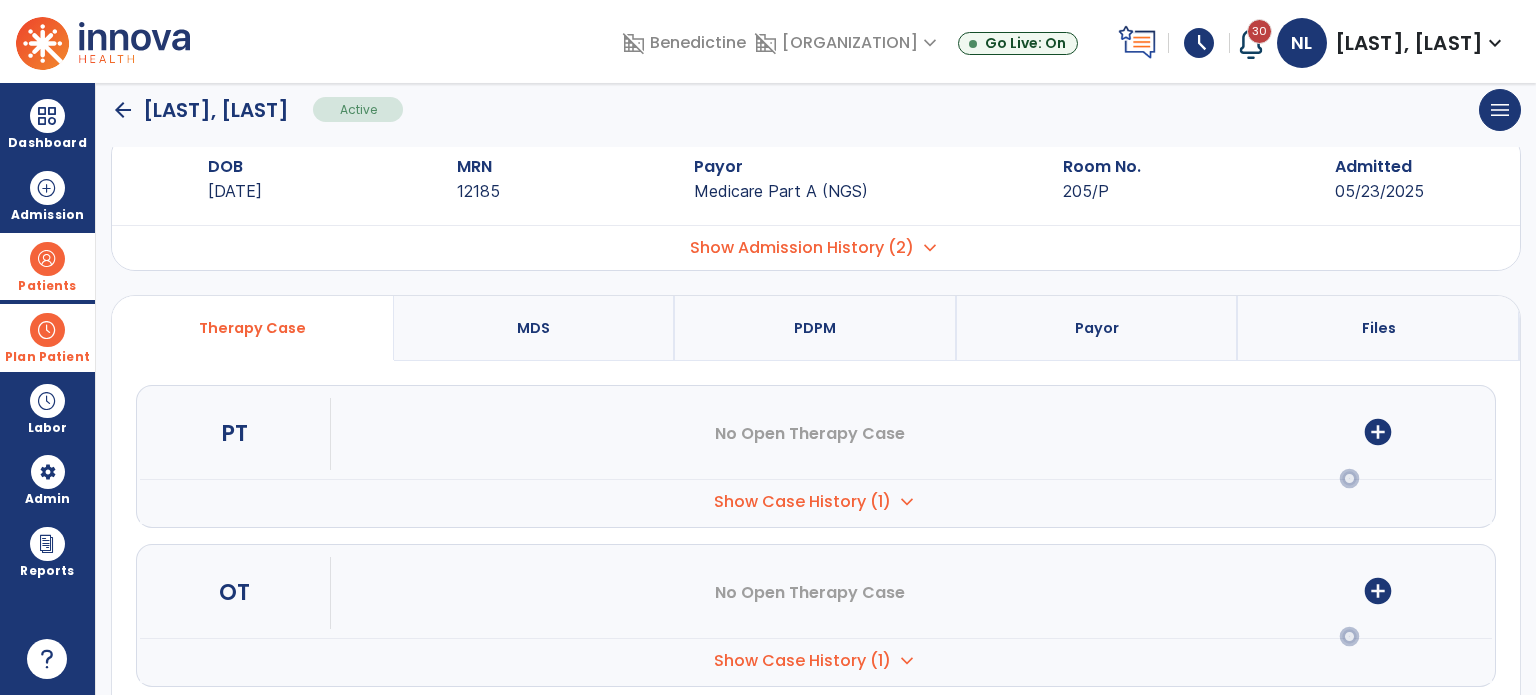 scroll, scrollTop: 0, scrollLeft: 0, axis: both 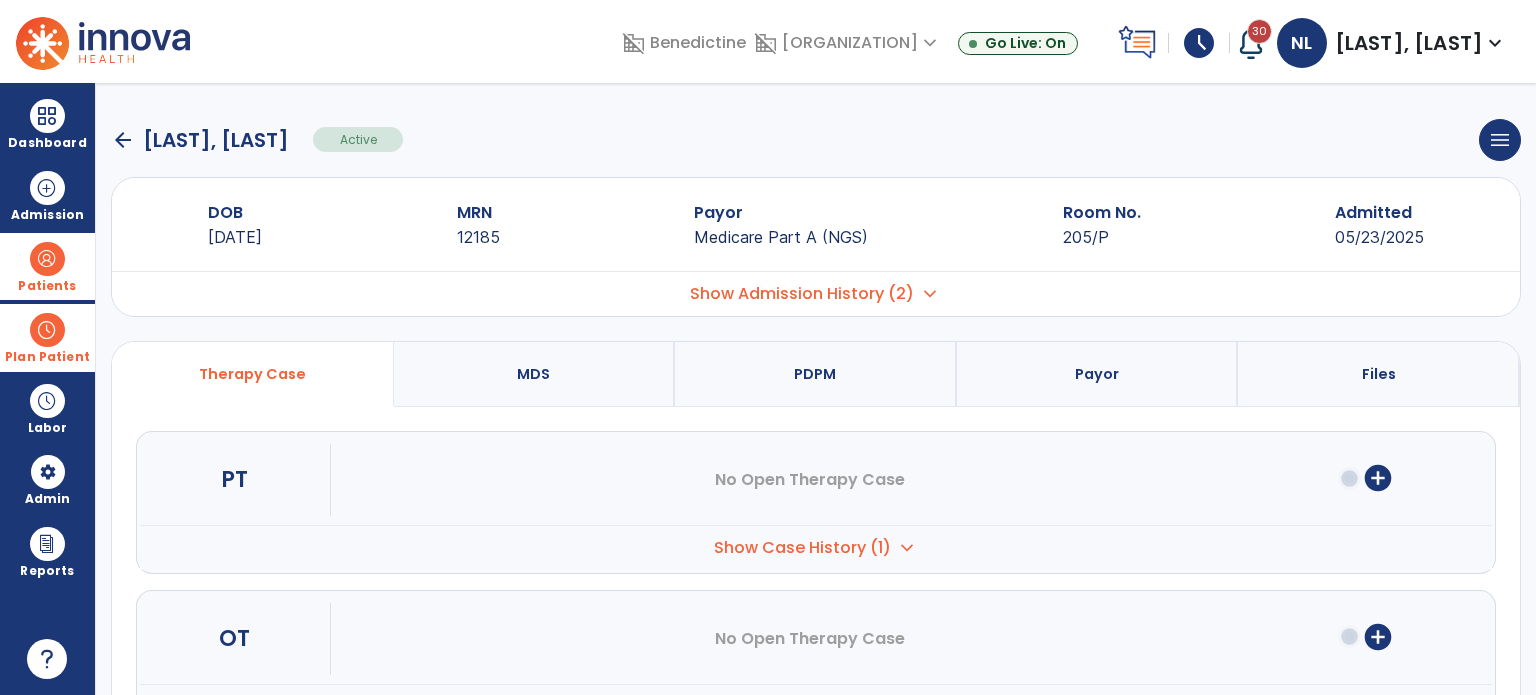 click on "PDPM" at bounding box center [815, 374] 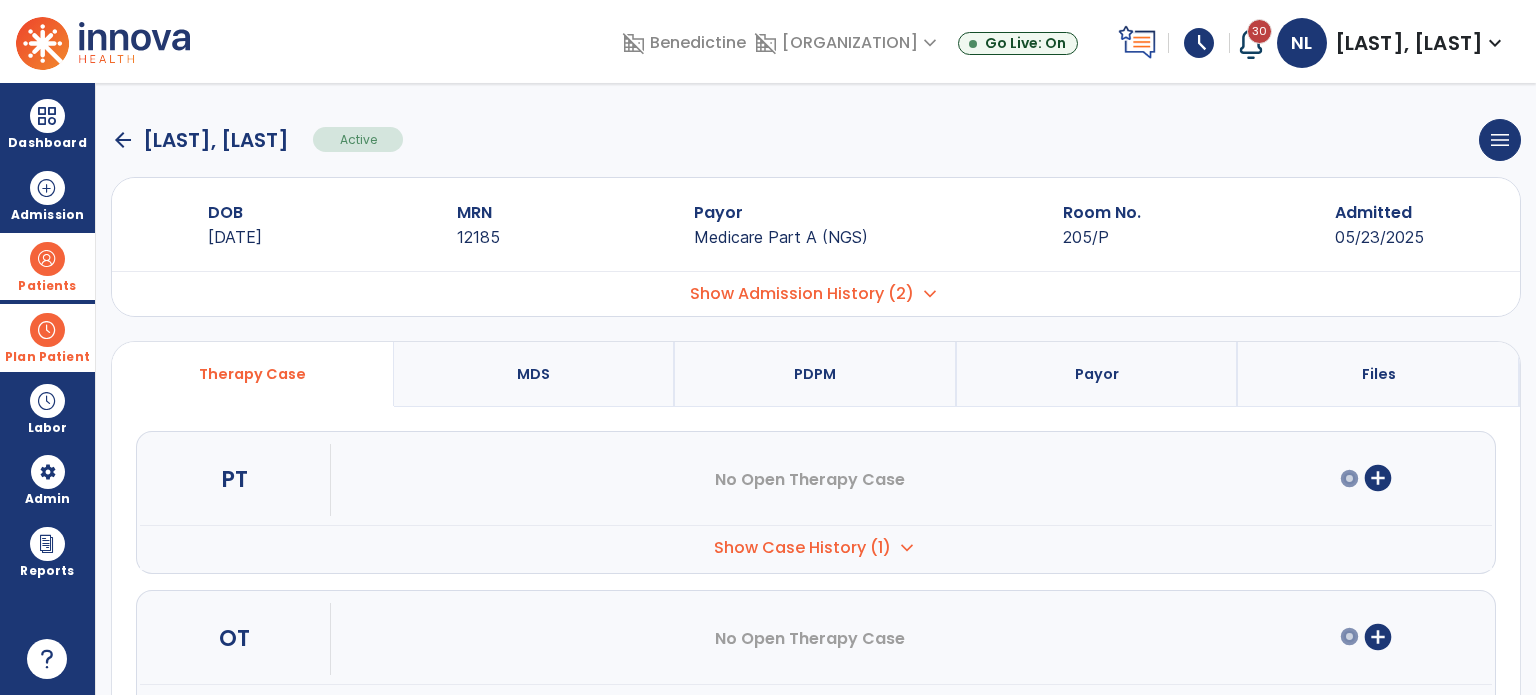 select on "***" 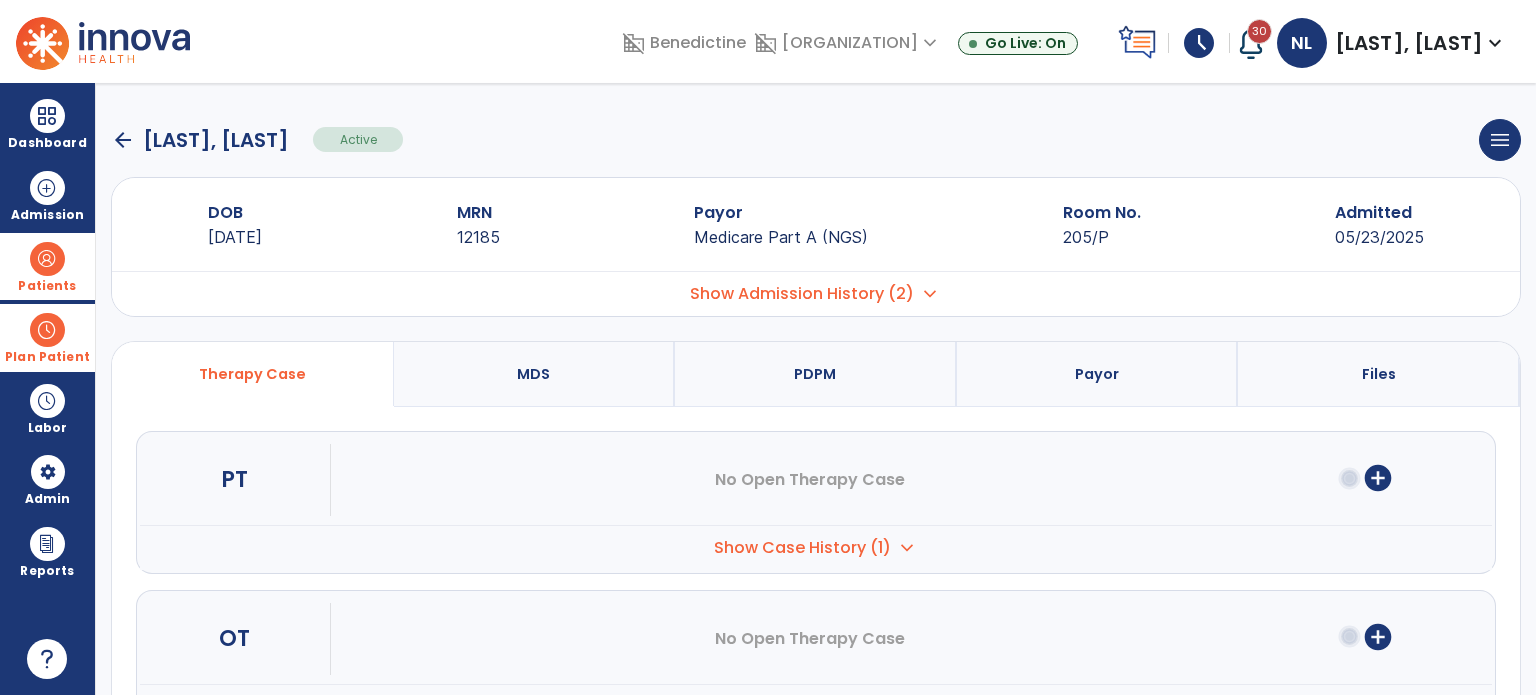 select on "**********" 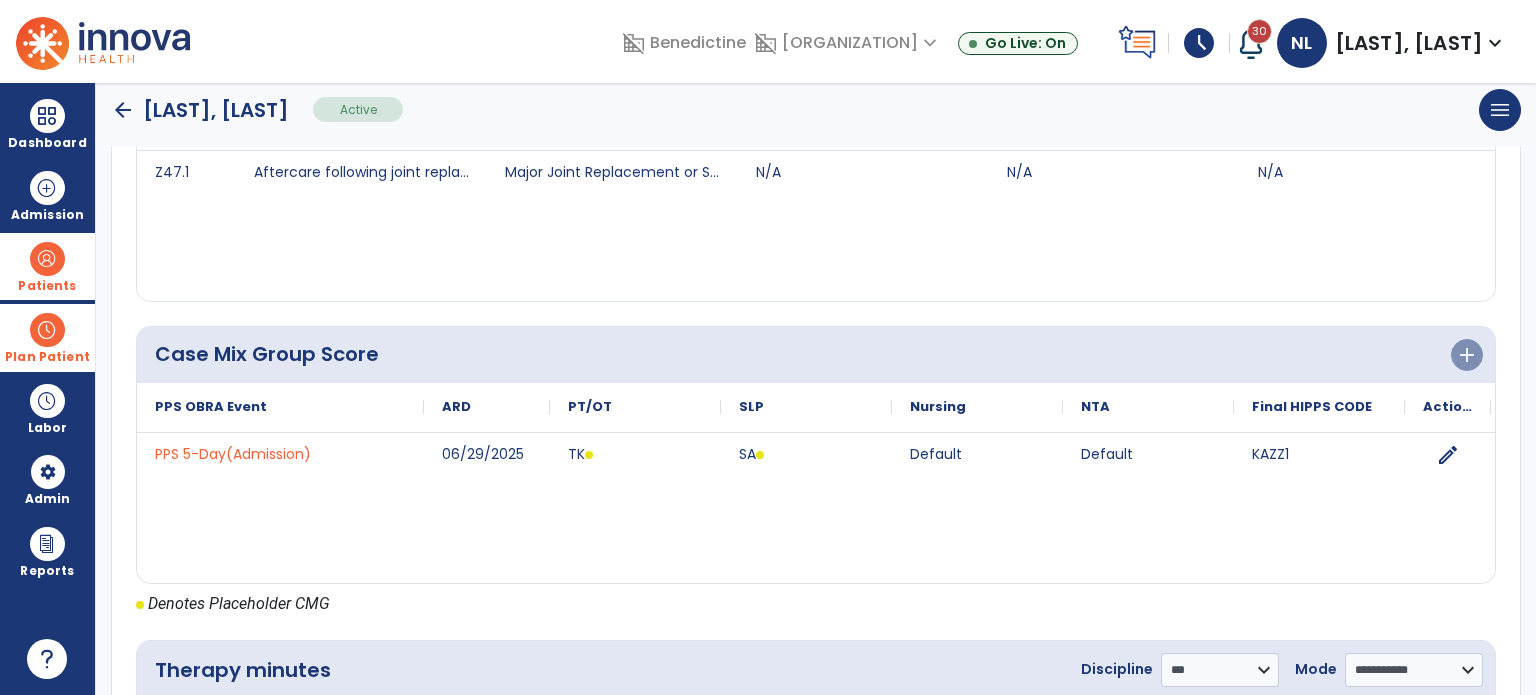 scroll, scrollTop: 700, scrollLeft: 0, axis: vertical 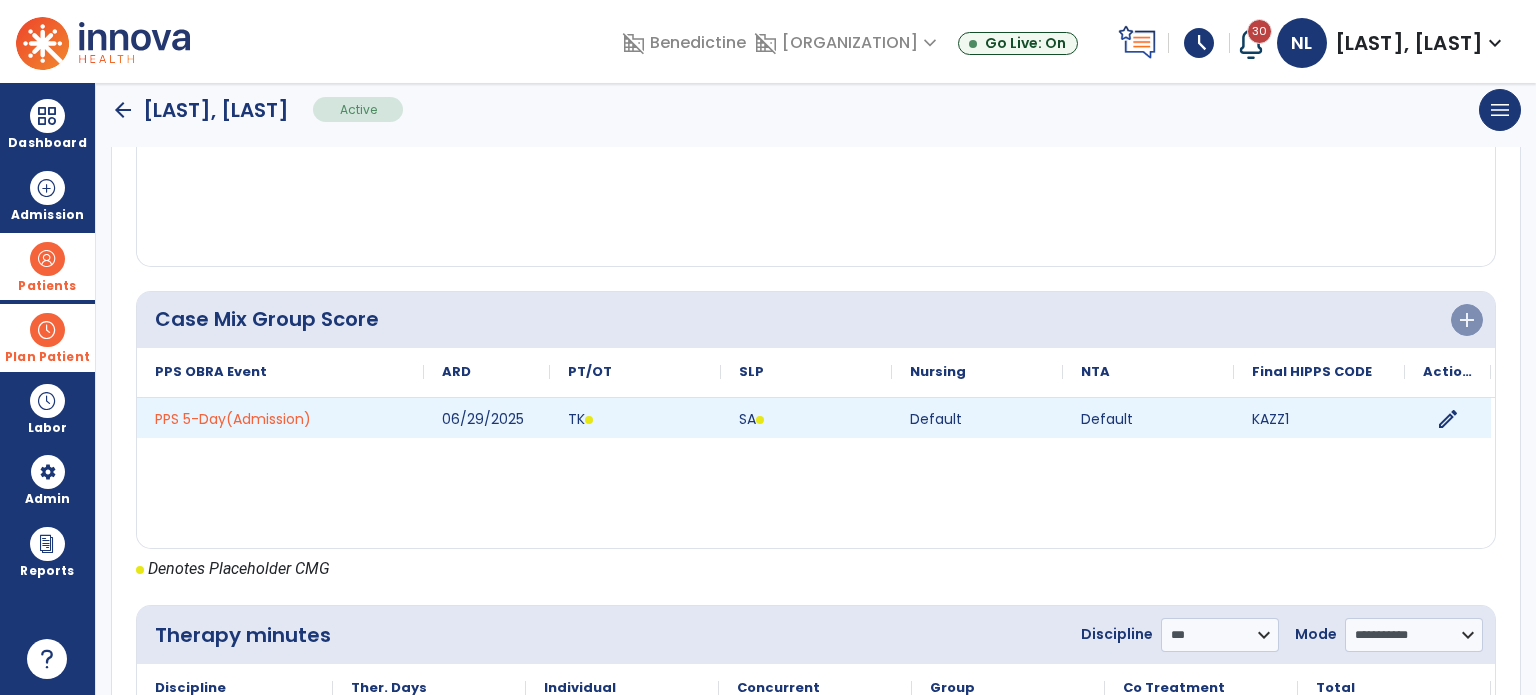 click on "edit" 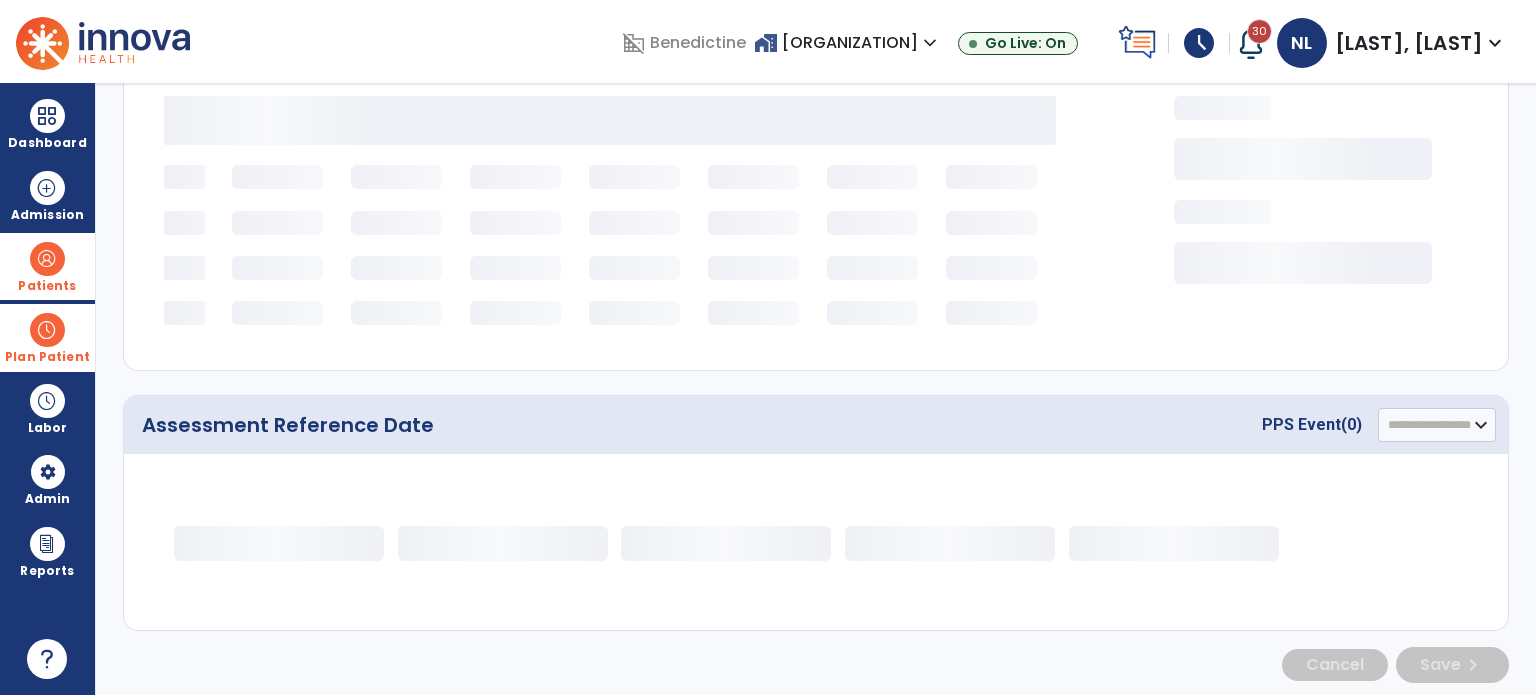 select on "*********" 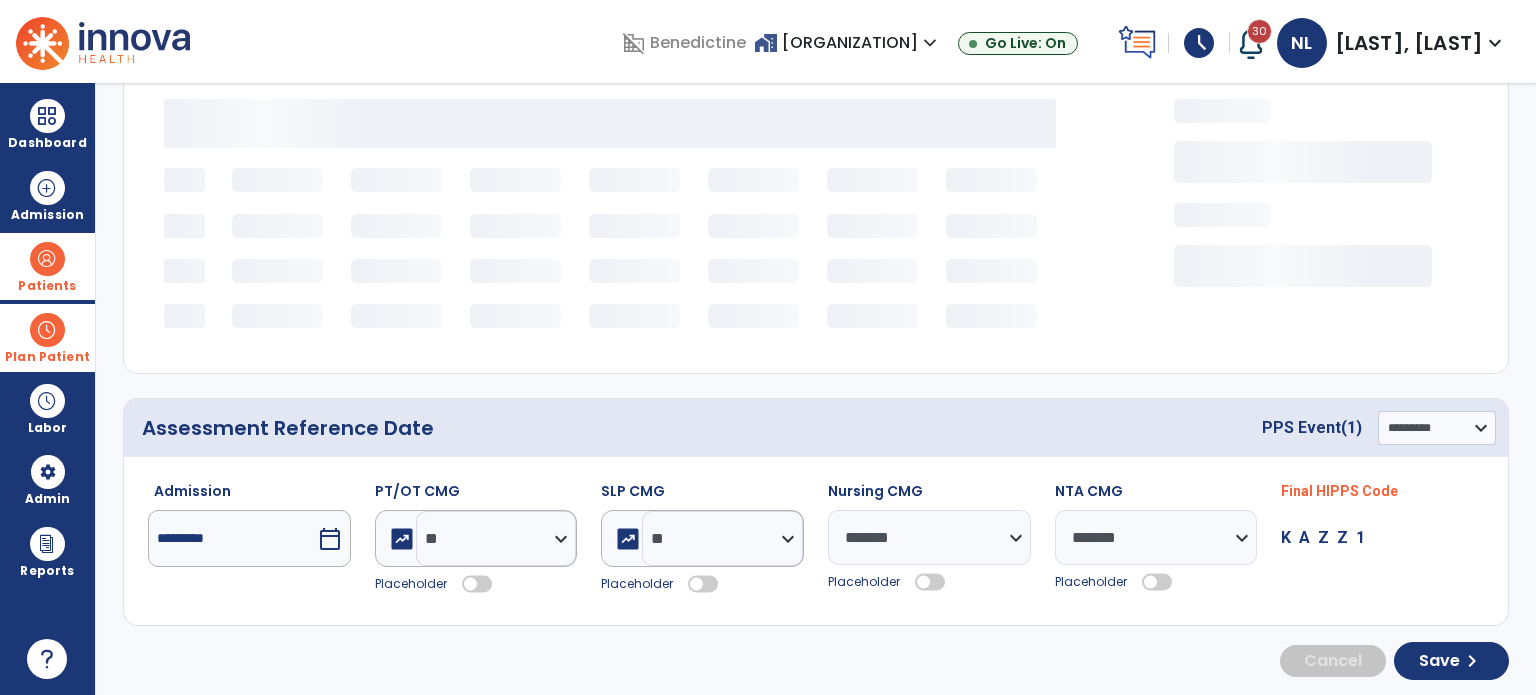 scroll, scrollTop: 268, scrollLeft: 0, axis: vertical 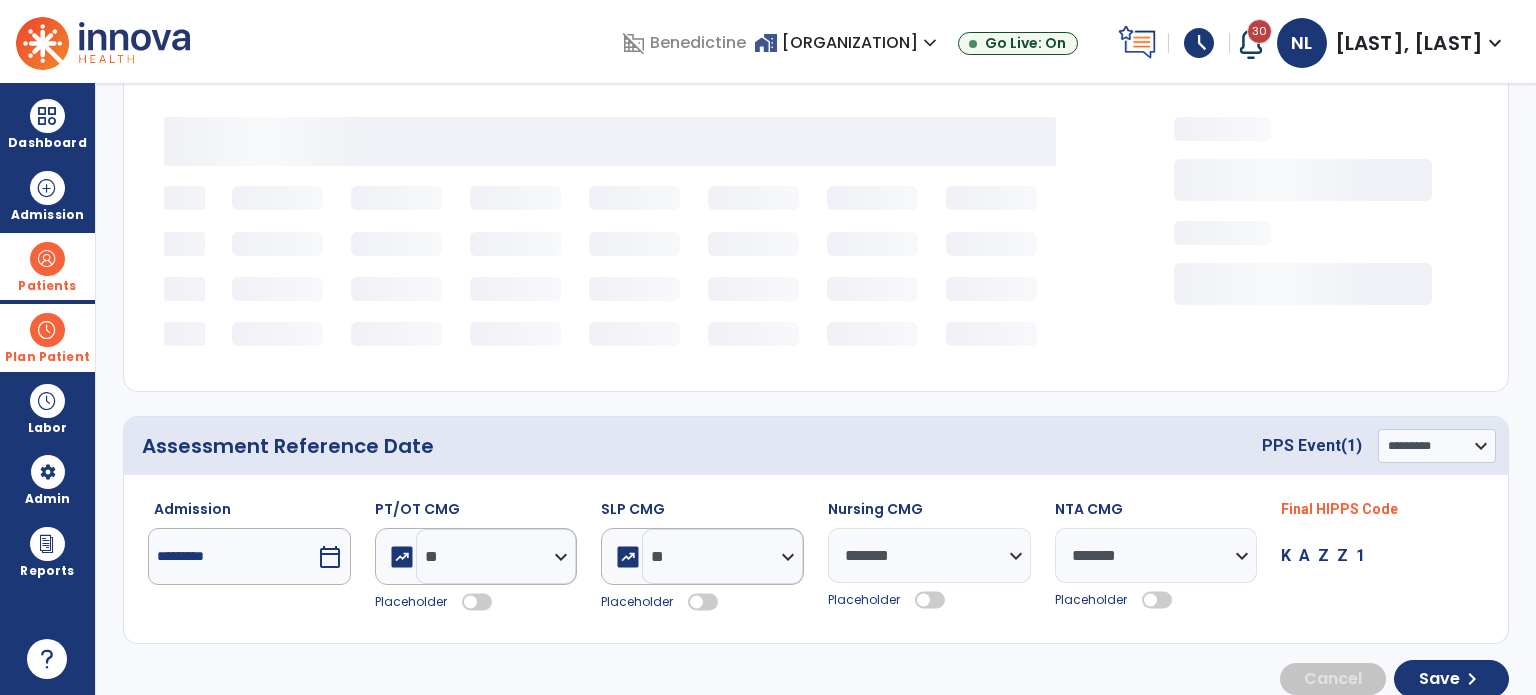 select on "***" 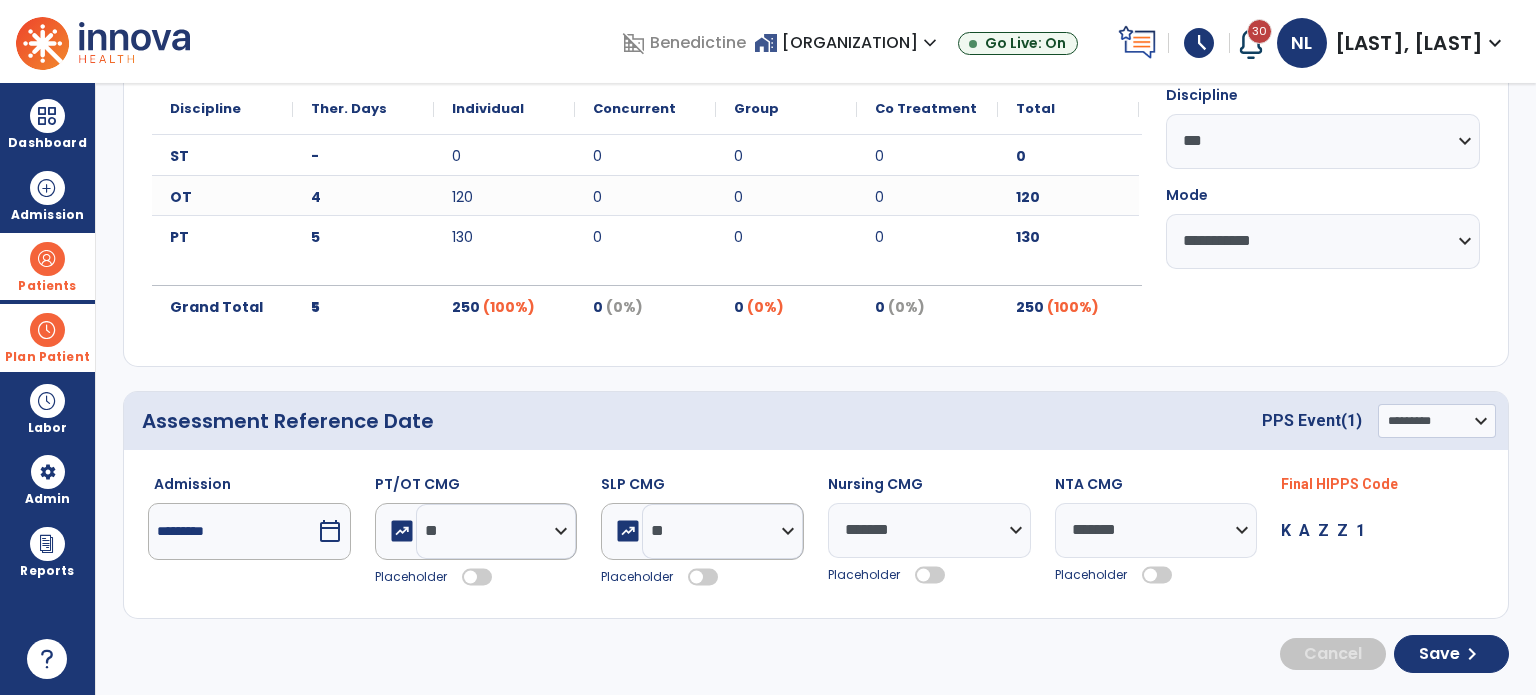 click 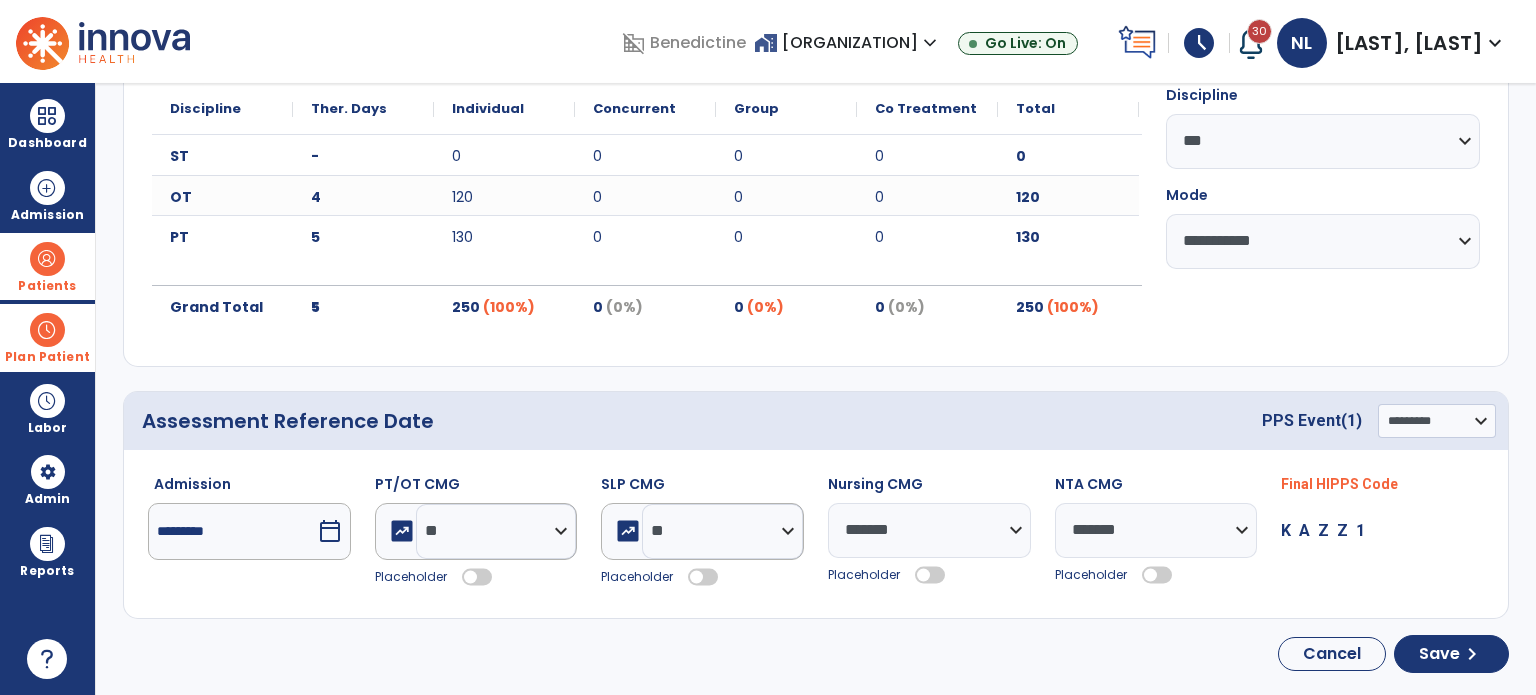 click 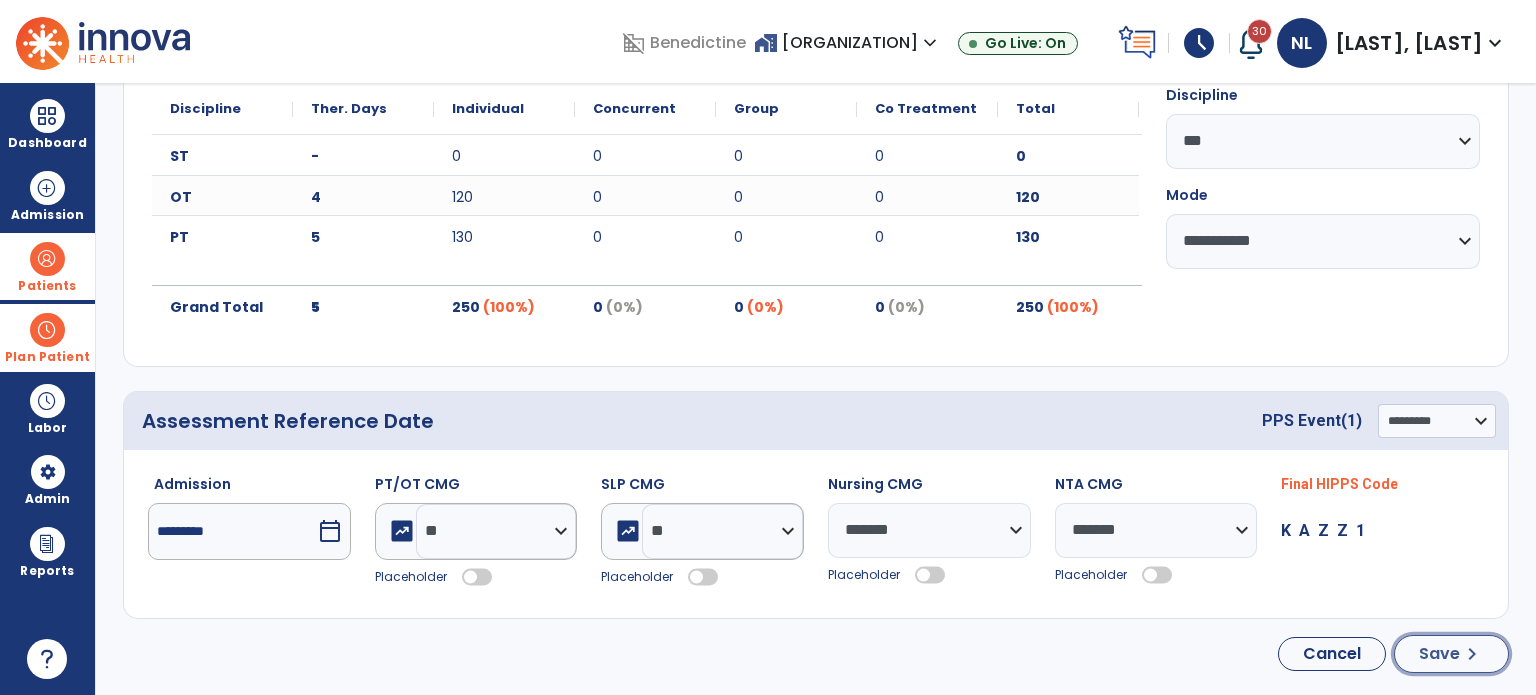click on "Save" 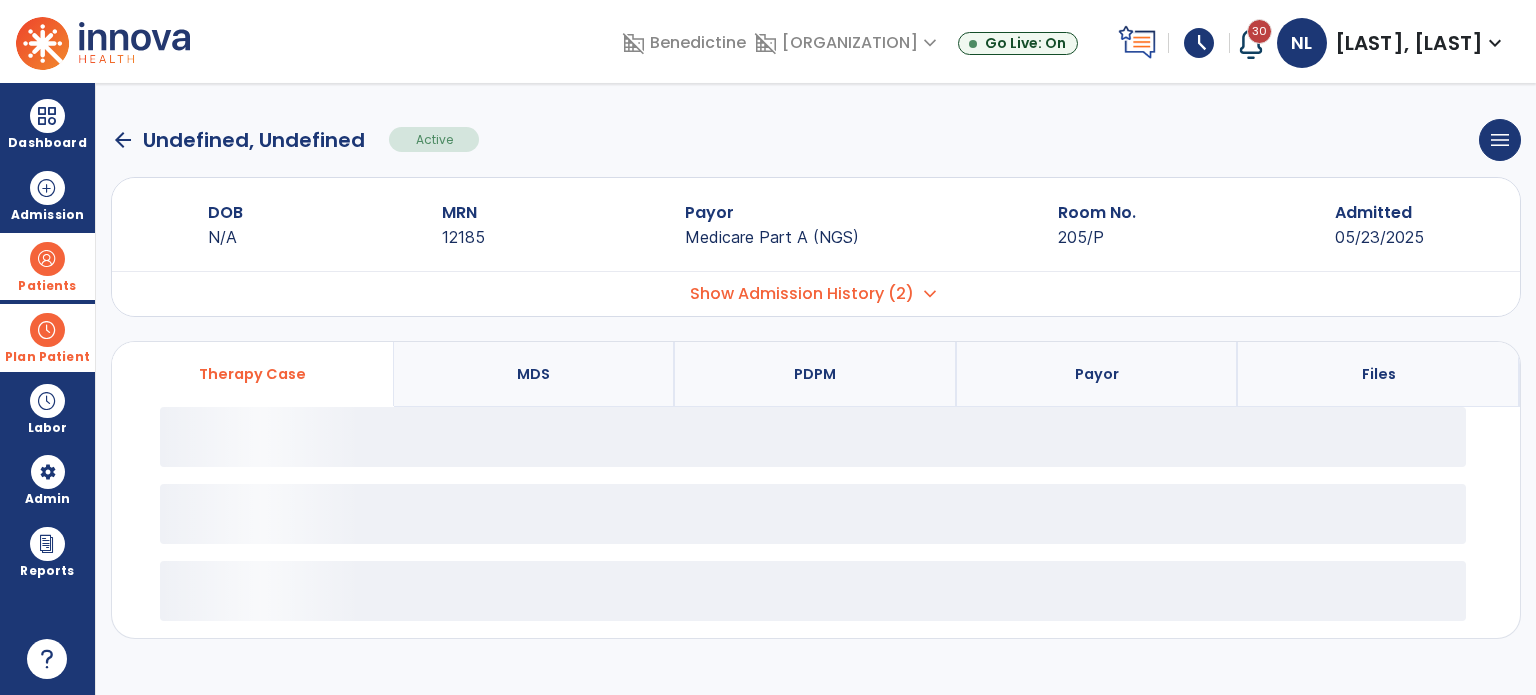 scroll, scrollTop: 0, scrollLeft: 0, axis: both 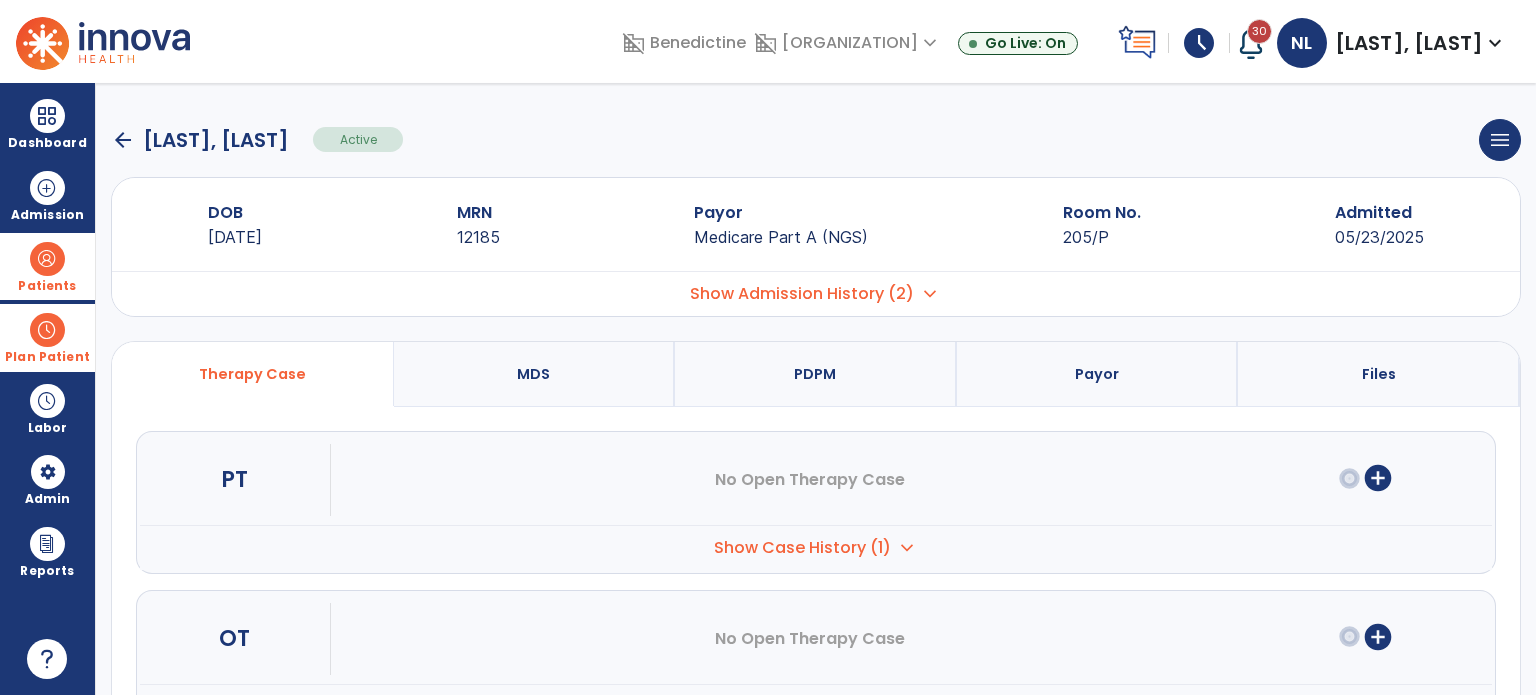 click on "expand_more" at bounding box center (907, 548) 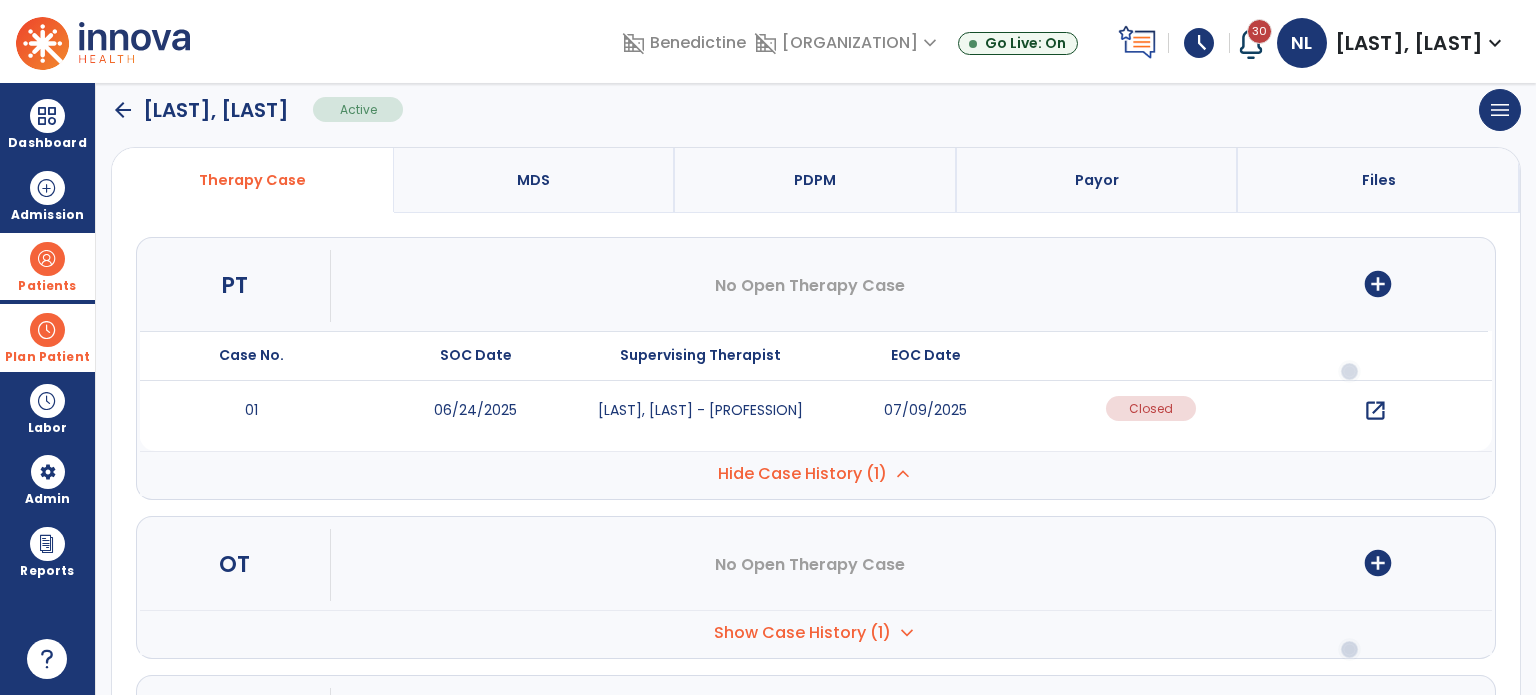 scroll, scrollTop: 200, scrollLeft: 0, axis: vertical 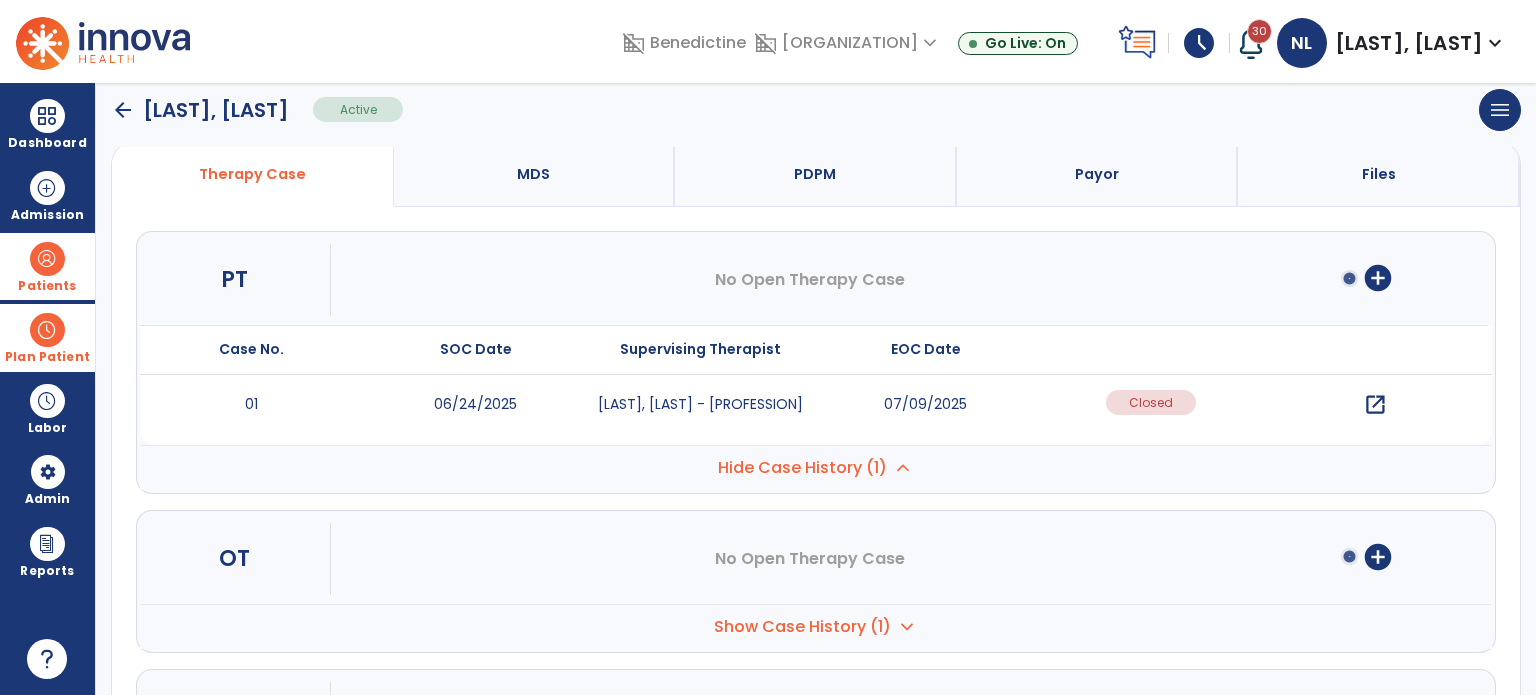 click on "open_in_new" at bounding box center [1375, 405] 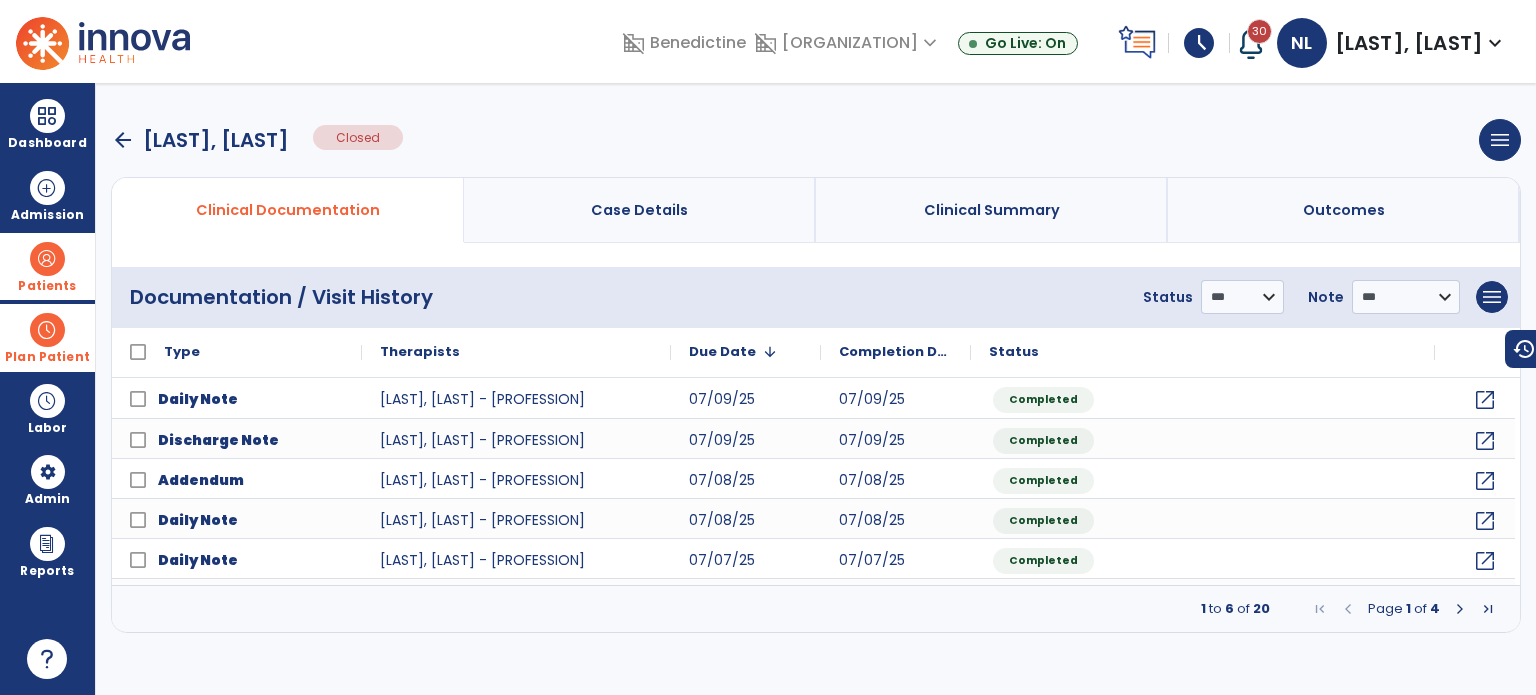 scroll, scrollTop: 0, scrollLeft: 0, axis: both 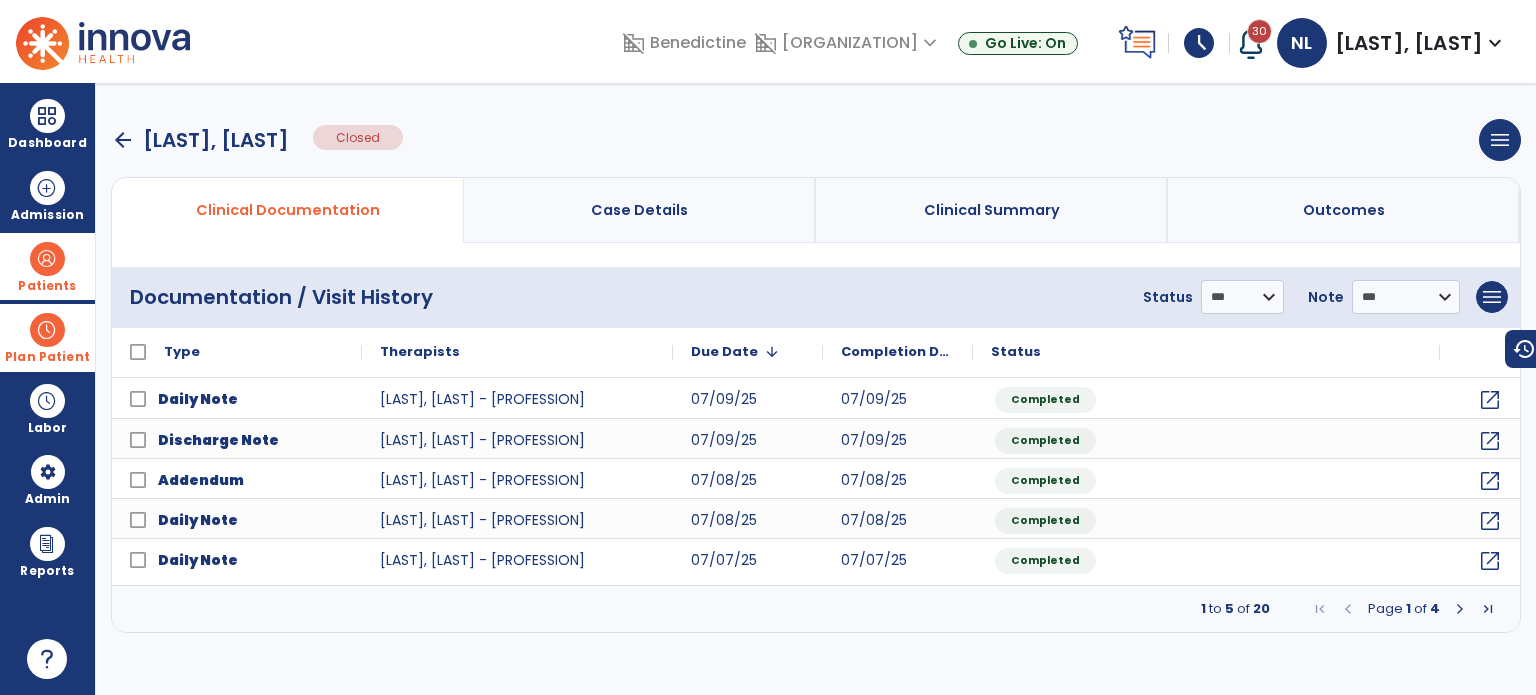click on "arrow_back" at bounding box center [123, 140] 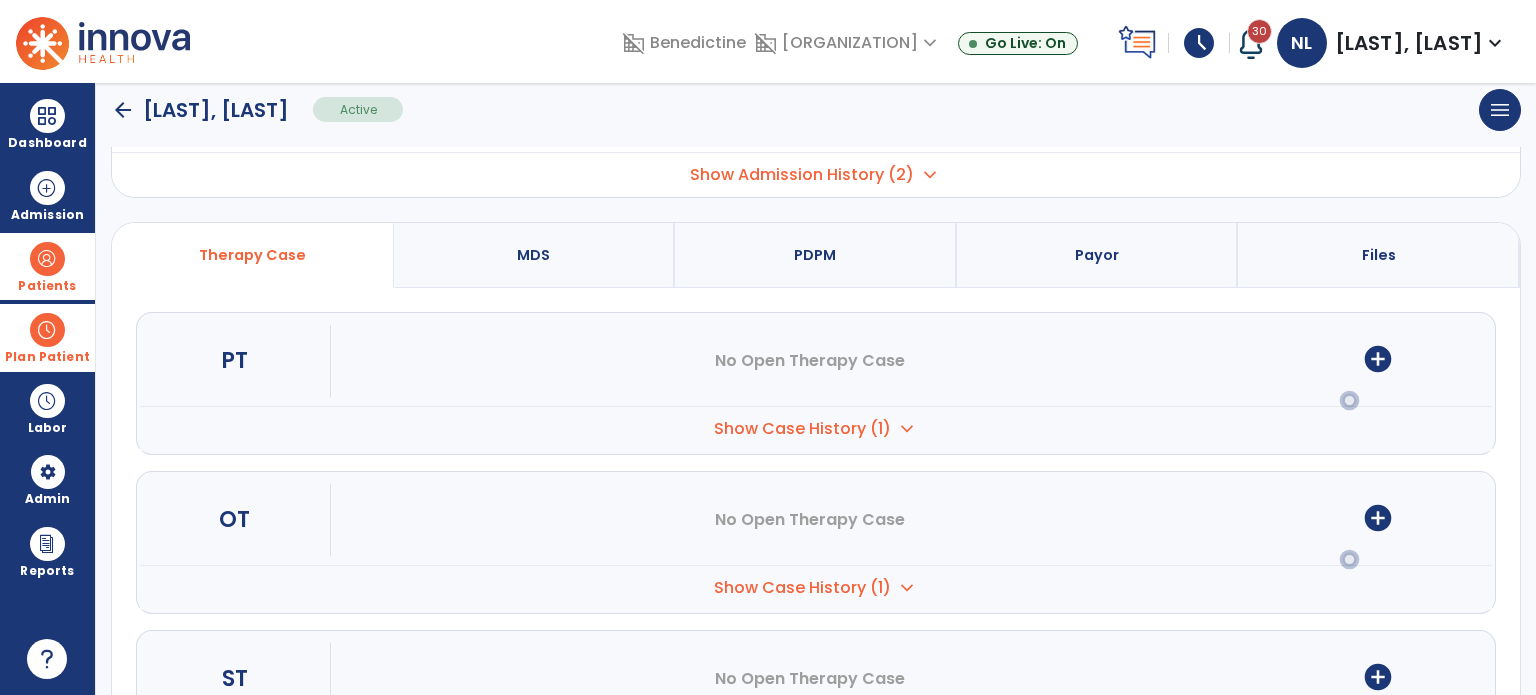 scroll, scrollTop: 196, scrollLeft: 0, axis: vertical 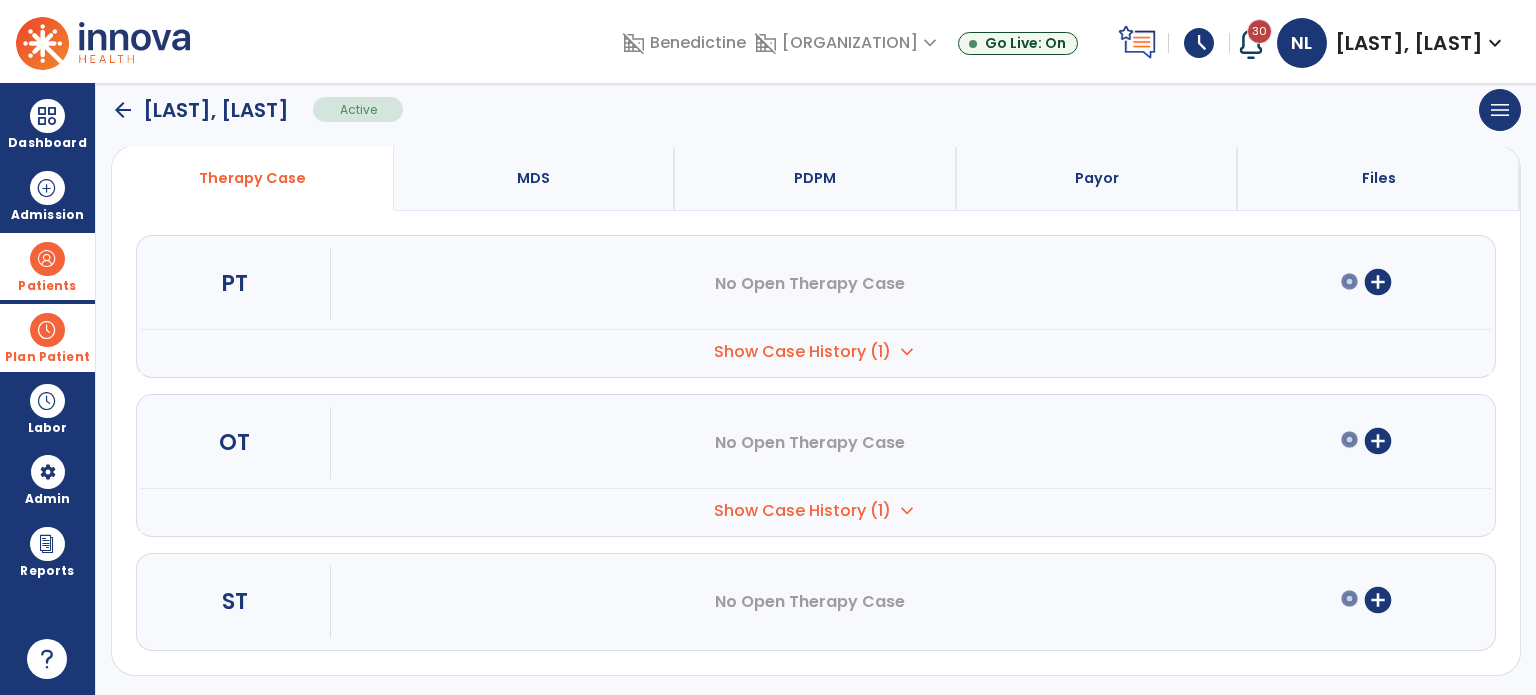click on "Show Case History (1)" at bounding box center (802, 352) 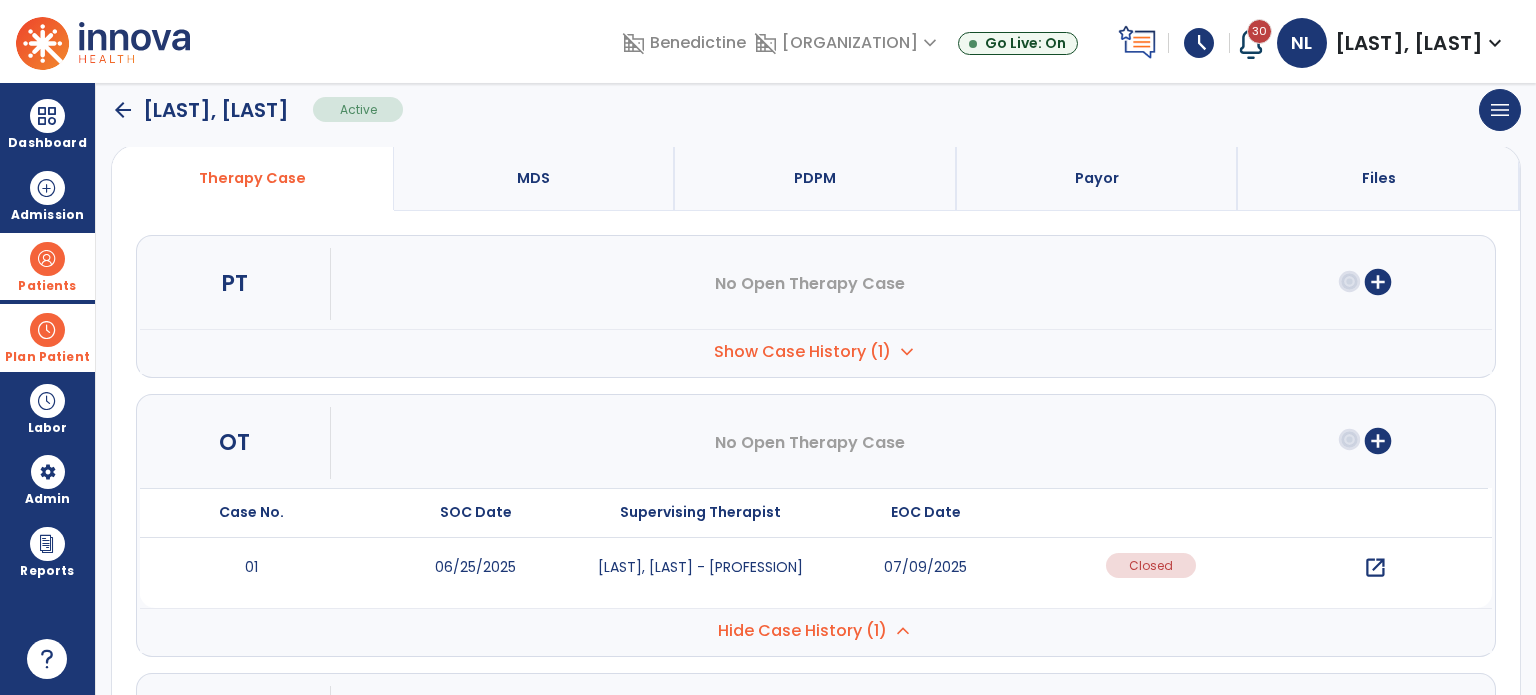 click on "open_in_new" at bounding box center [1375, 568] 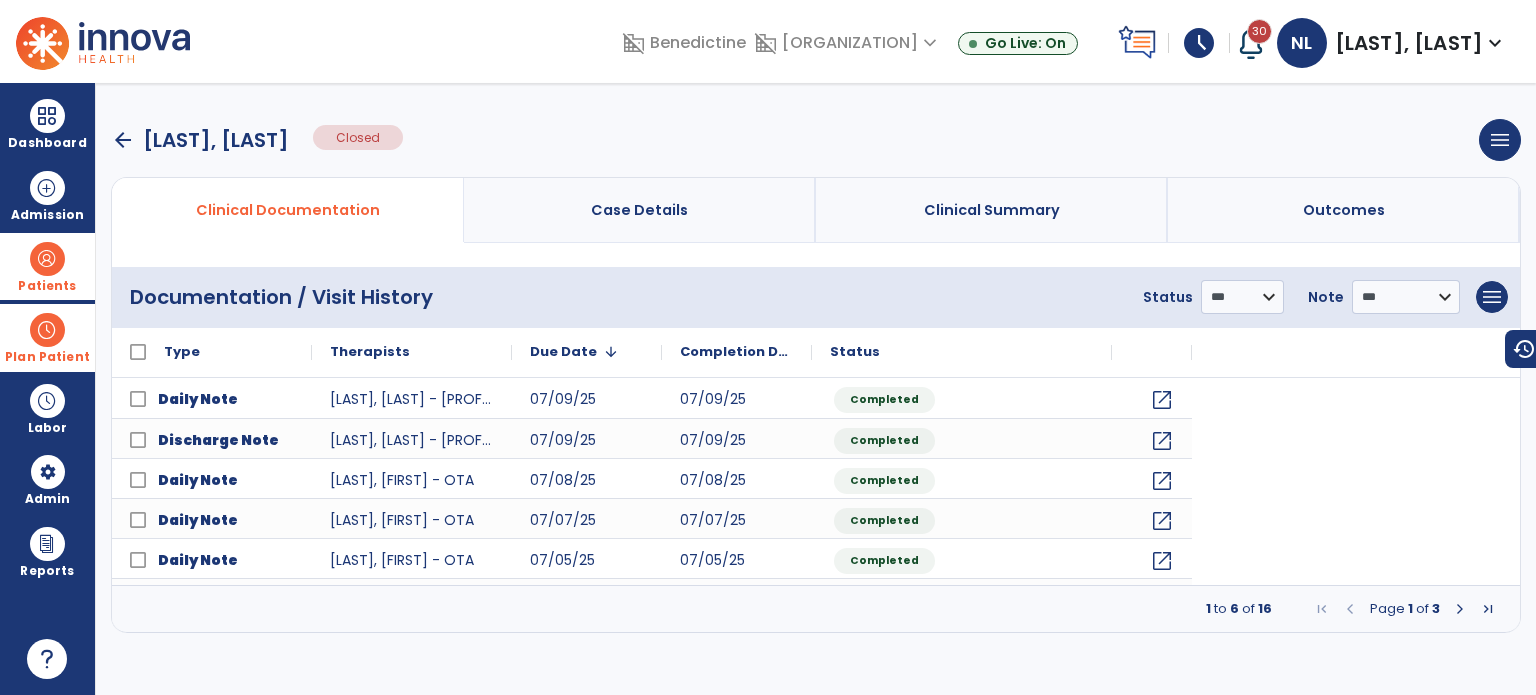 scroll, scrollTop: 0, scrollLeft: 0, axis: both 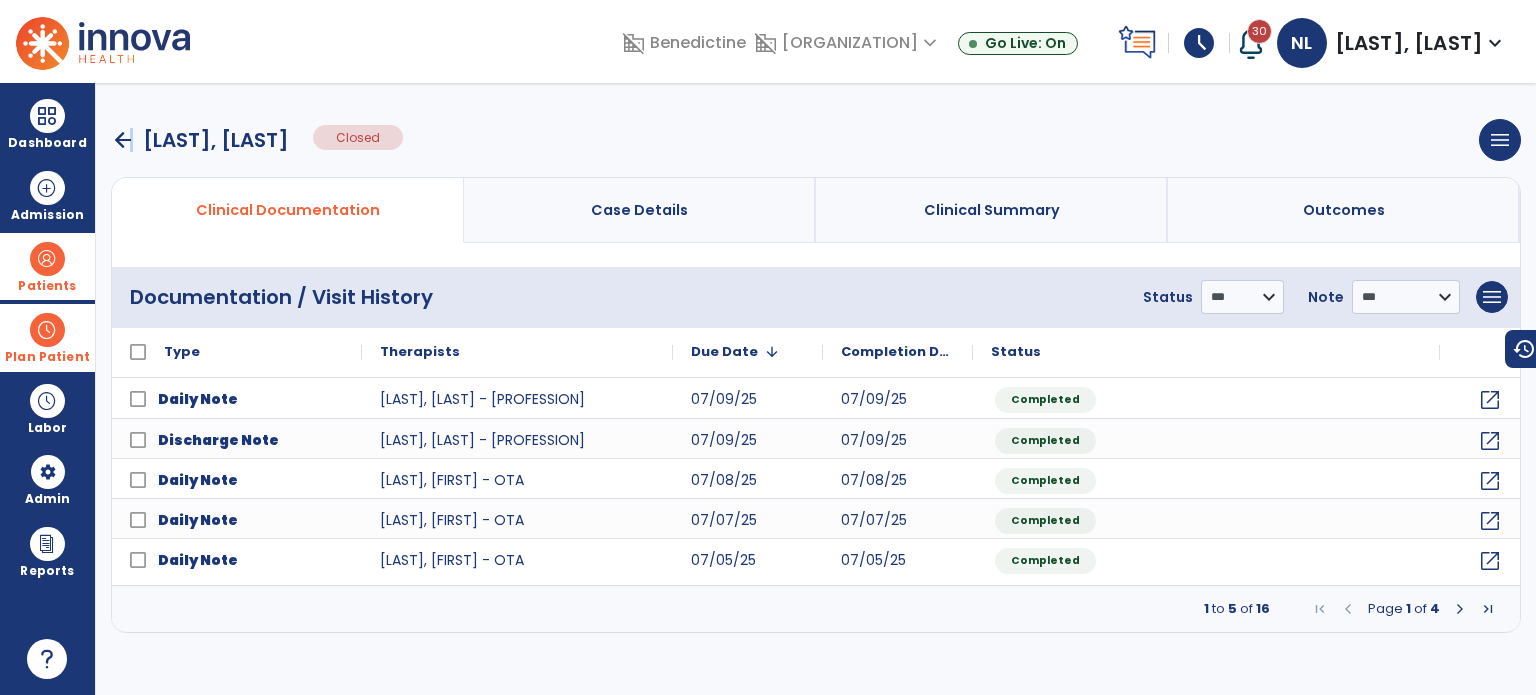 click on "arrow_back" at bounding box center (123, 140) 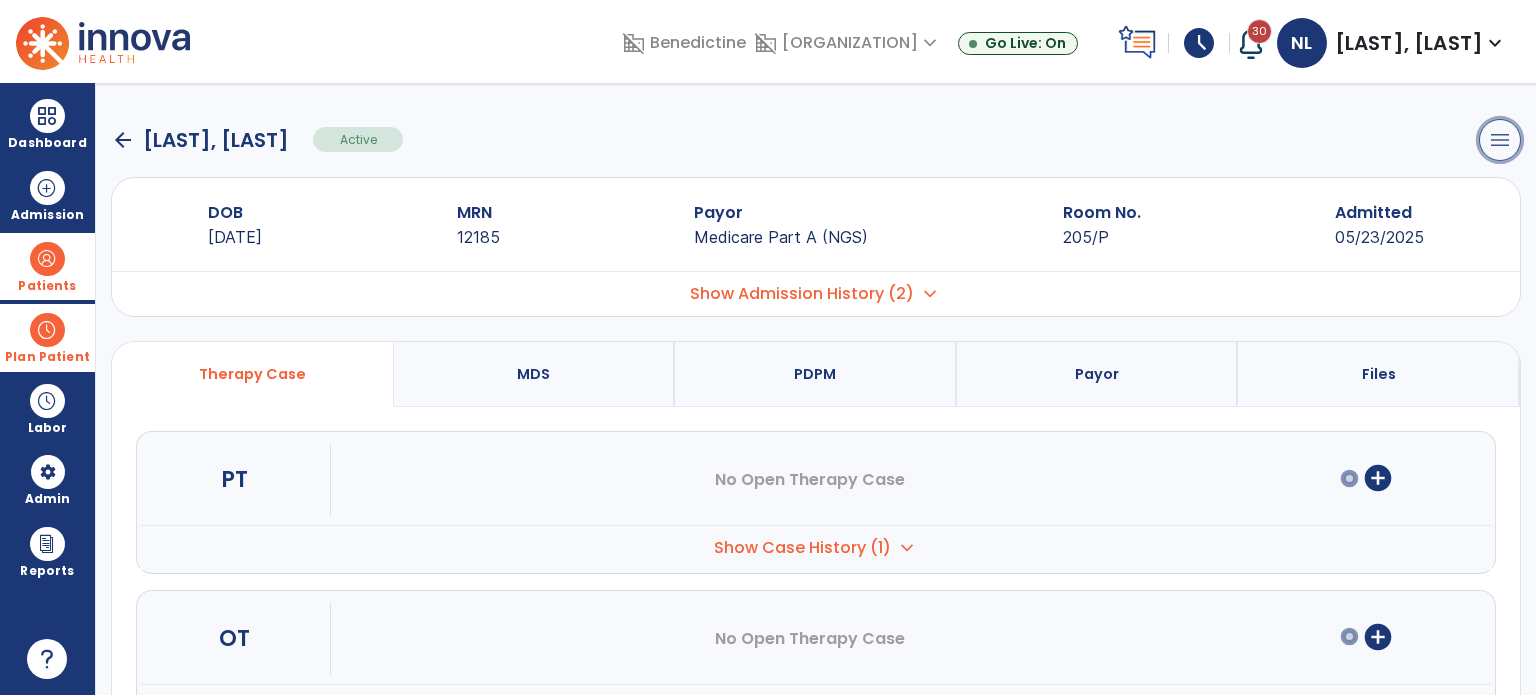 click on "menu" at bounding box center (1500, 140) 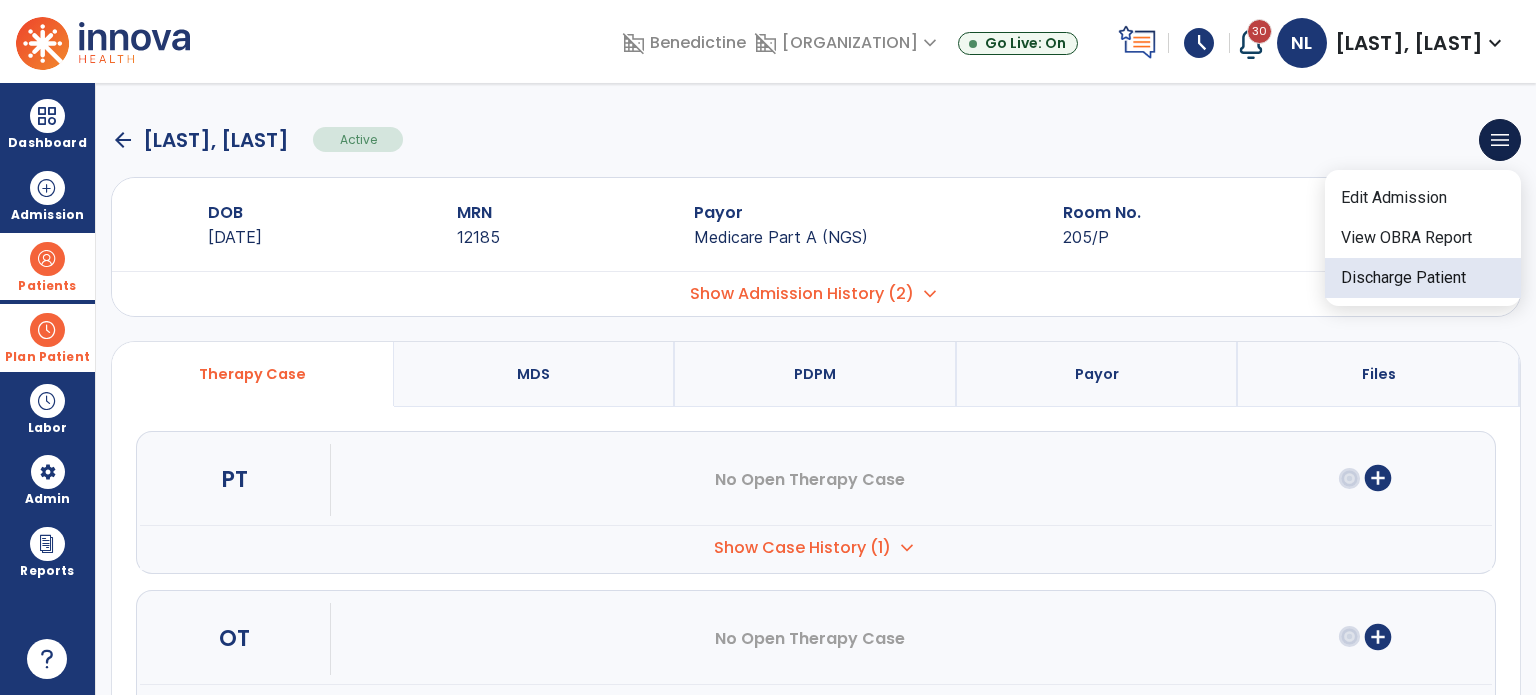 click on "Discharge Patient" 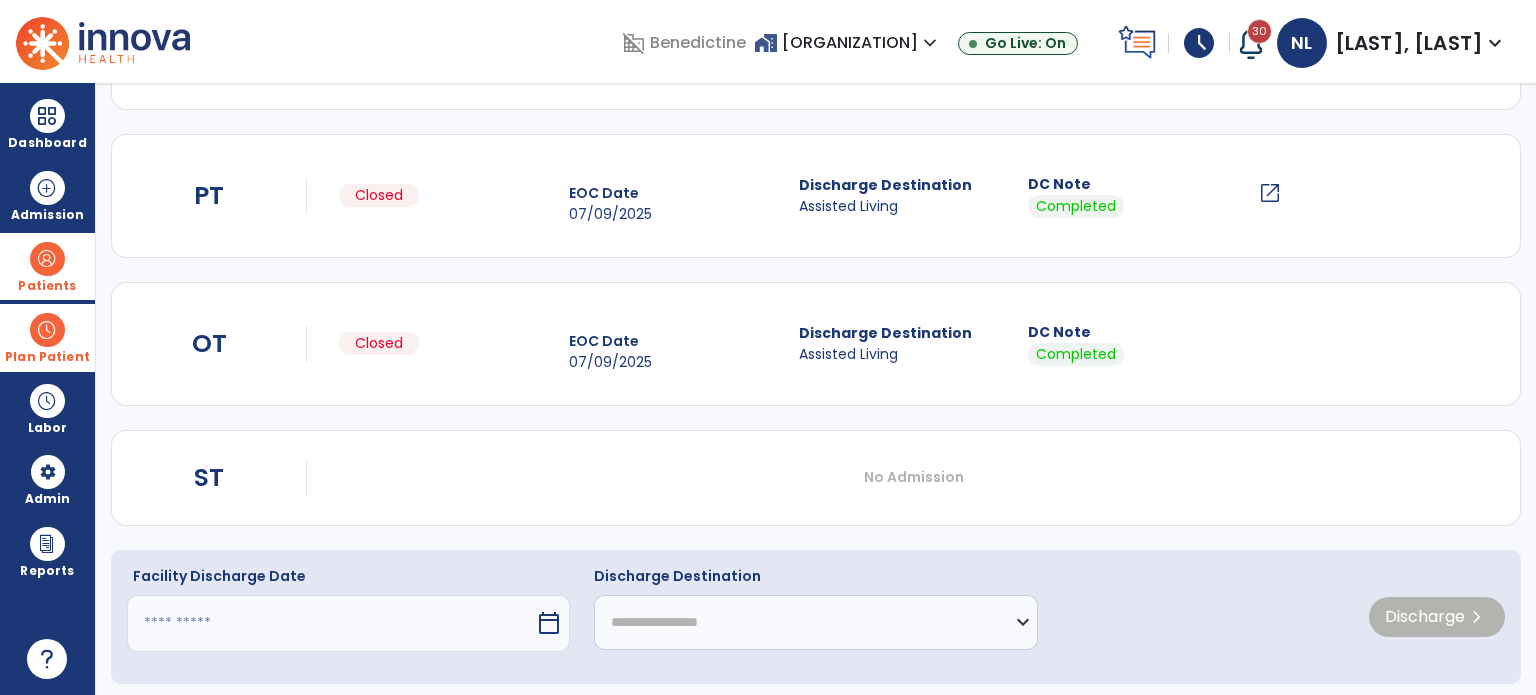 scroll, scrollTop: 214, scrollLeft: 0, axis: vertical 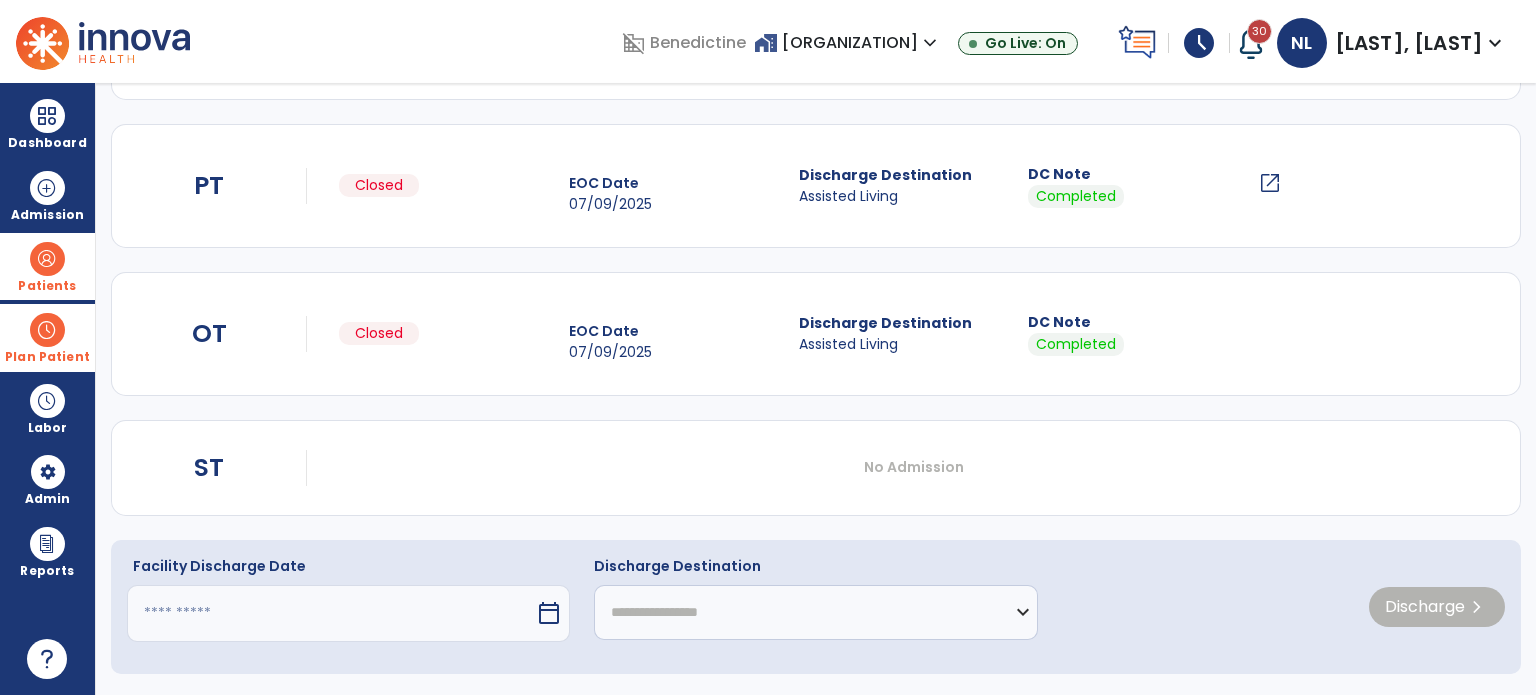 click at bounding box center [331, 613] 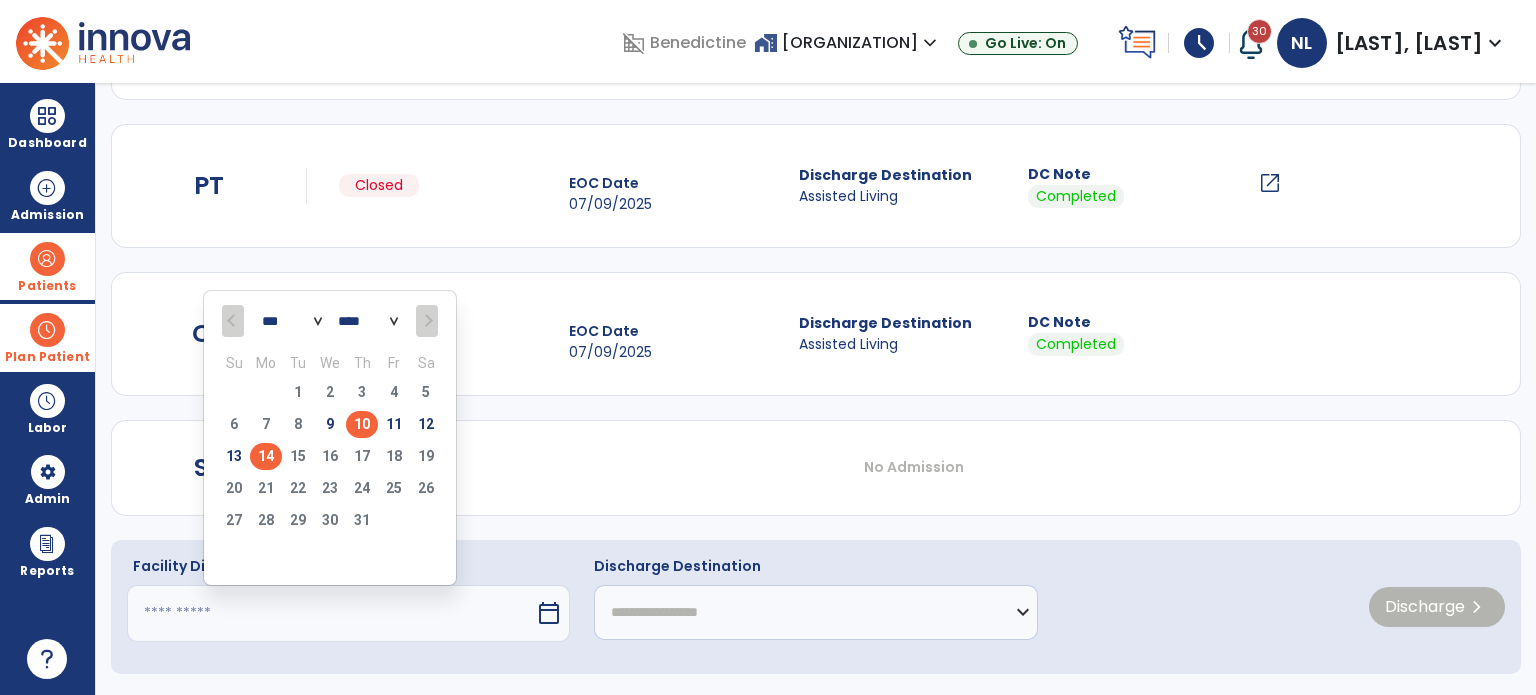 click on "10" at bounding box center [362, 424] 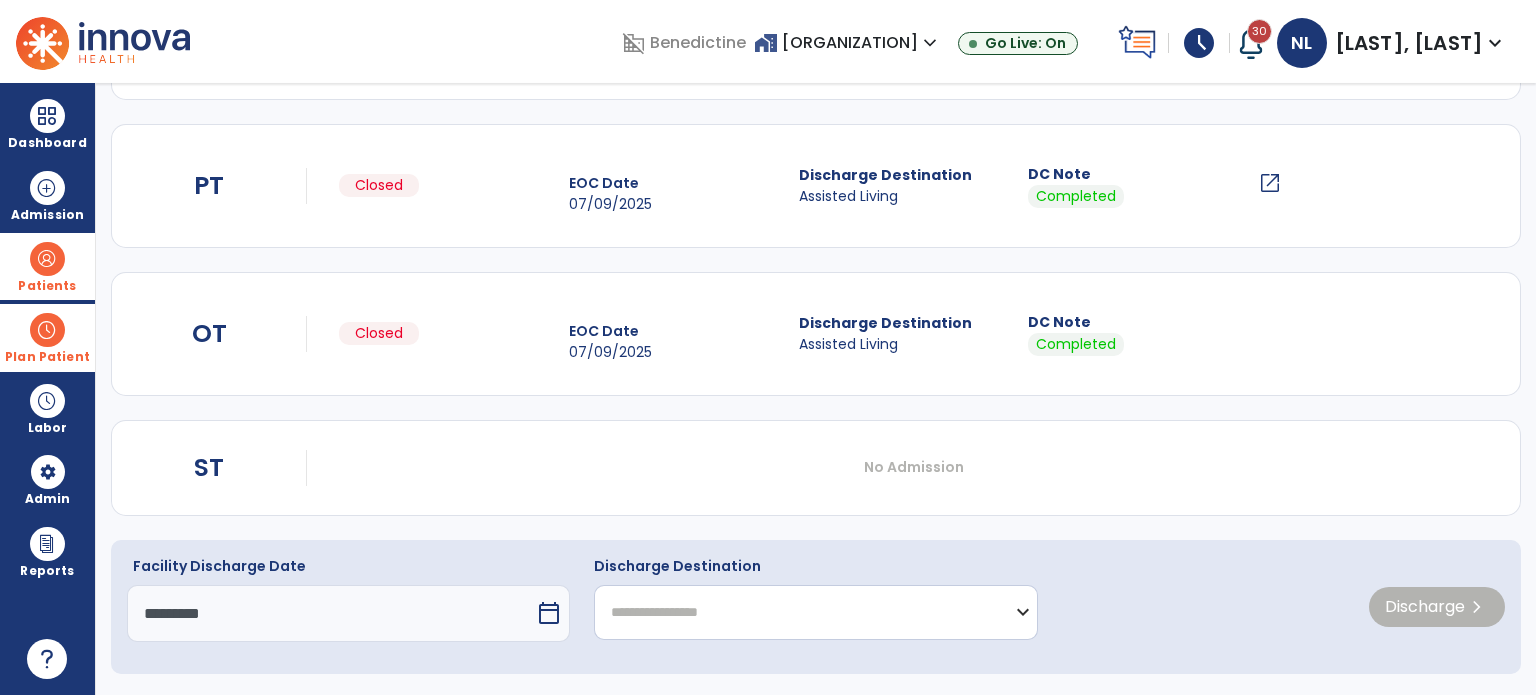 click on "**********" 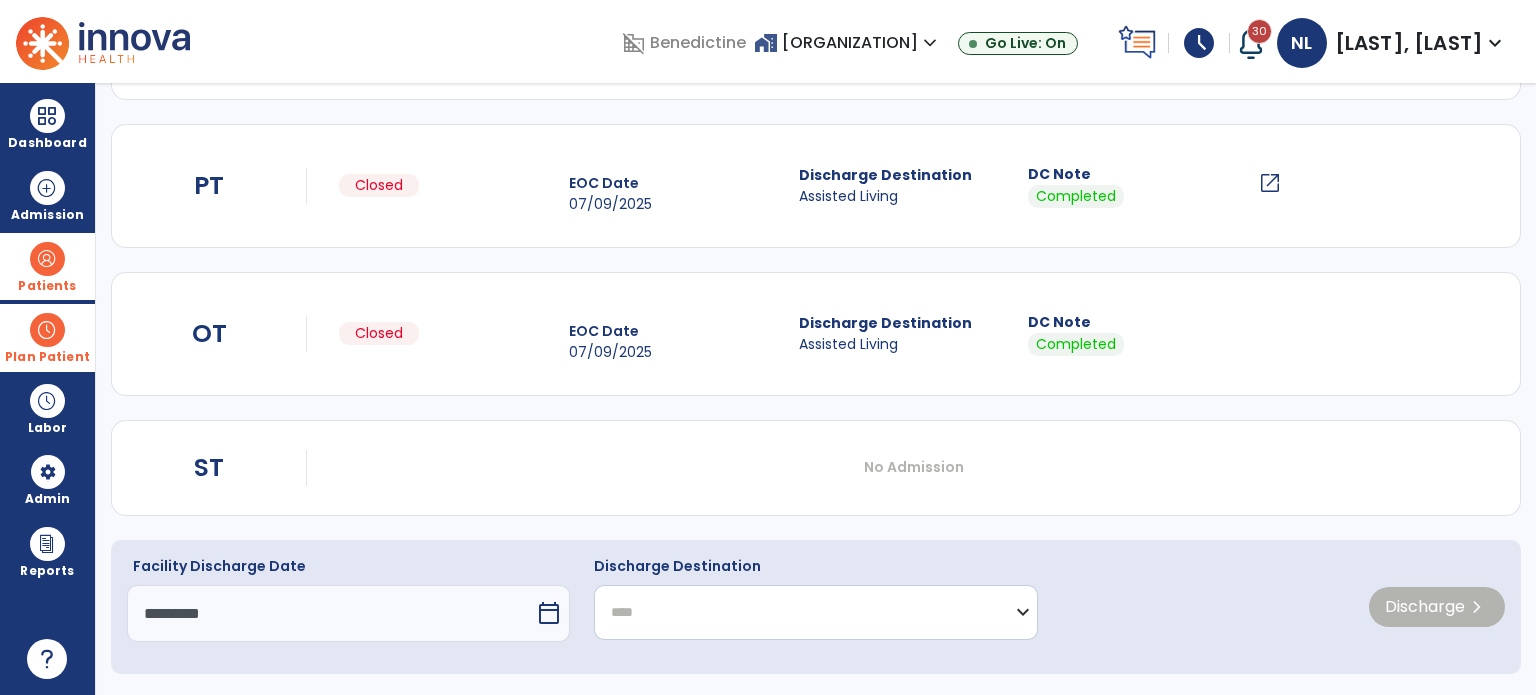 click on "**********" 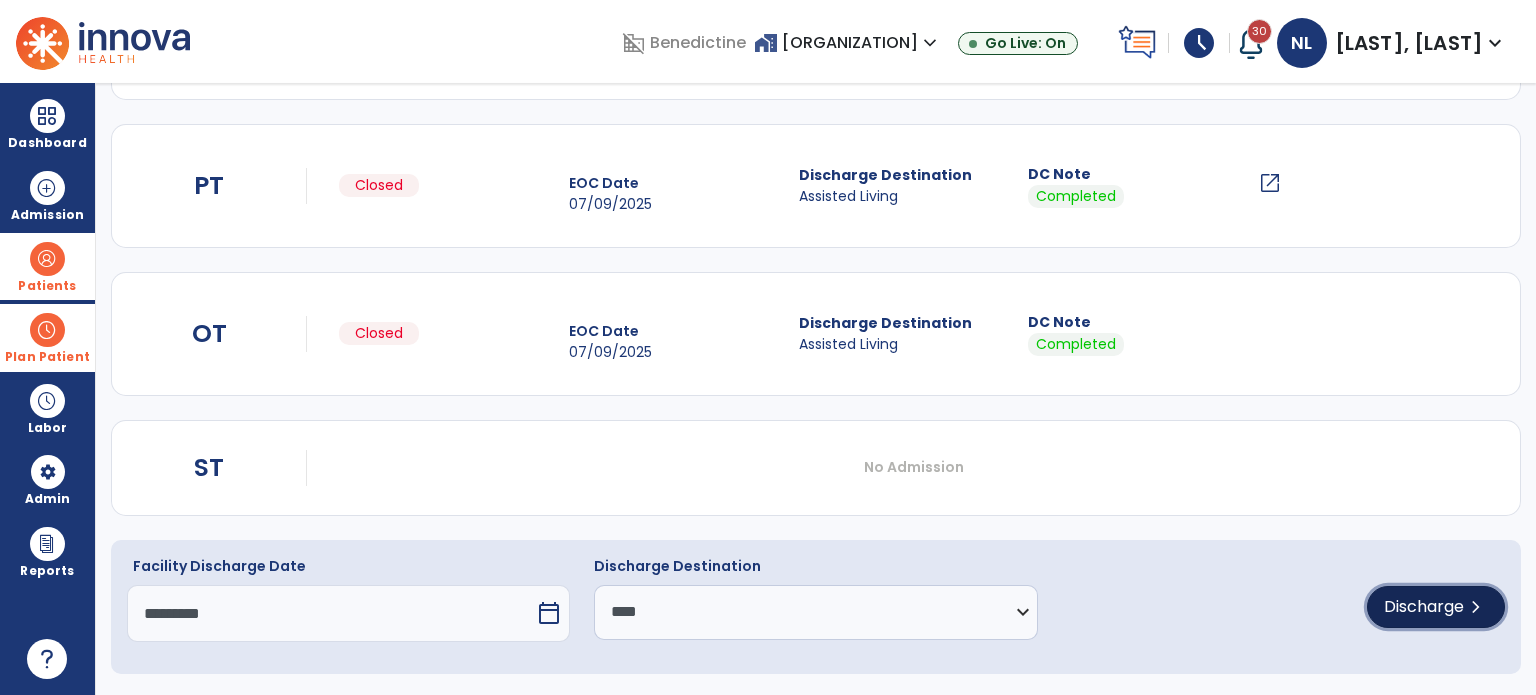 click on "Discharge" 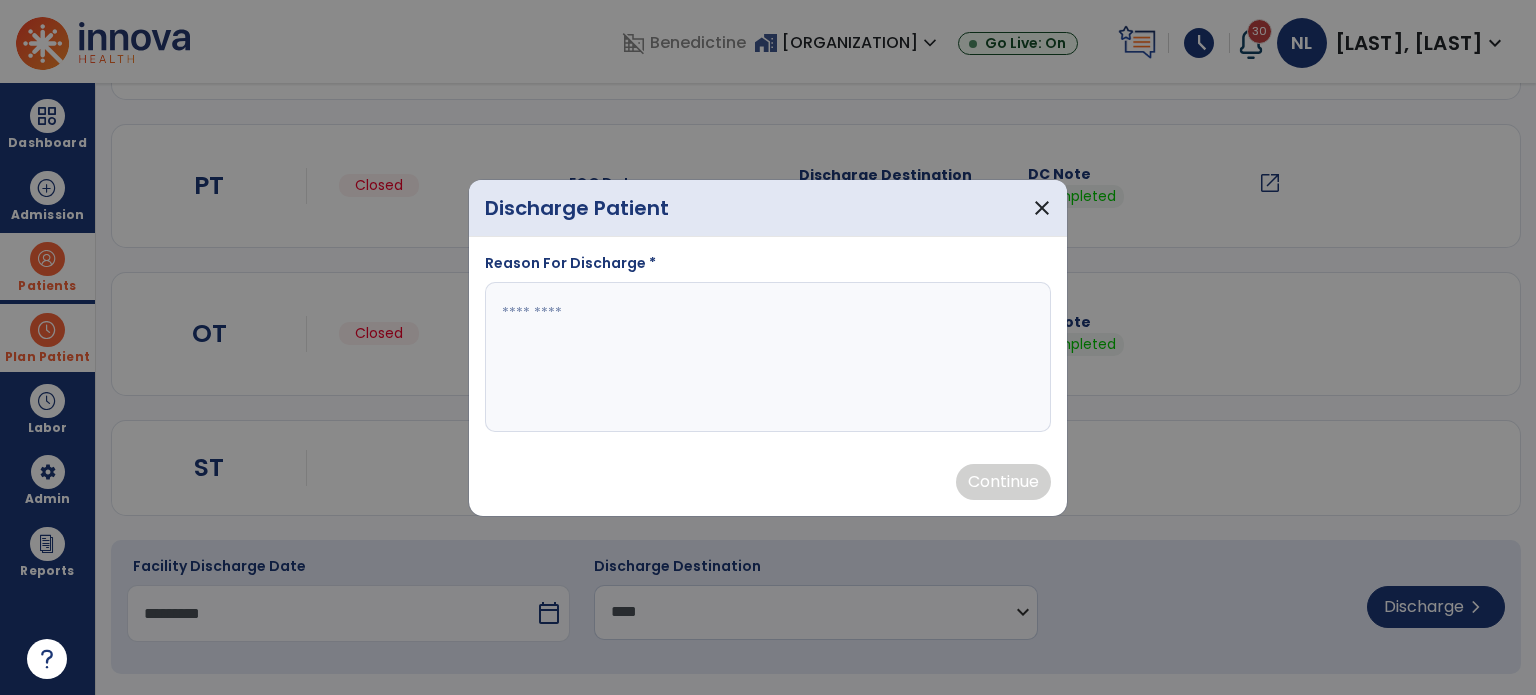 click at bounding box center [768, 357] 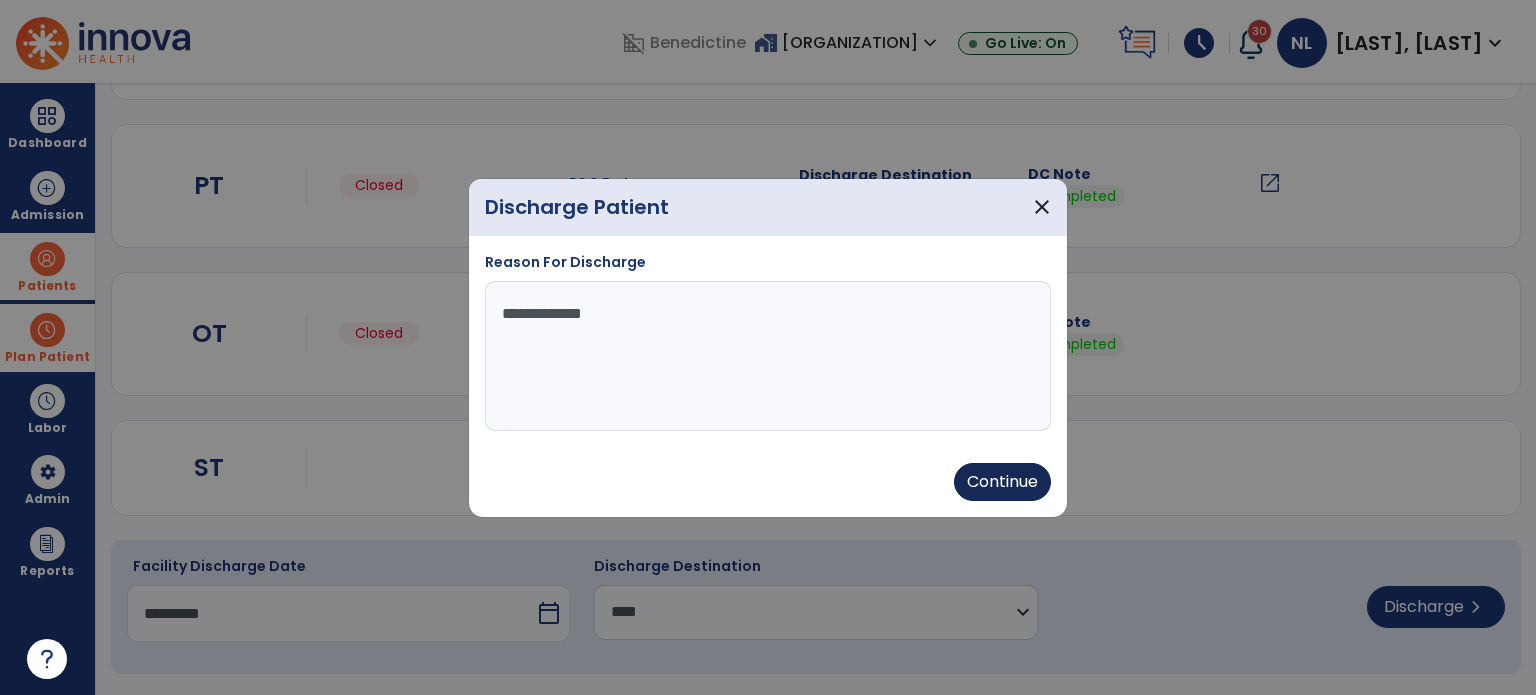 type on "**********" 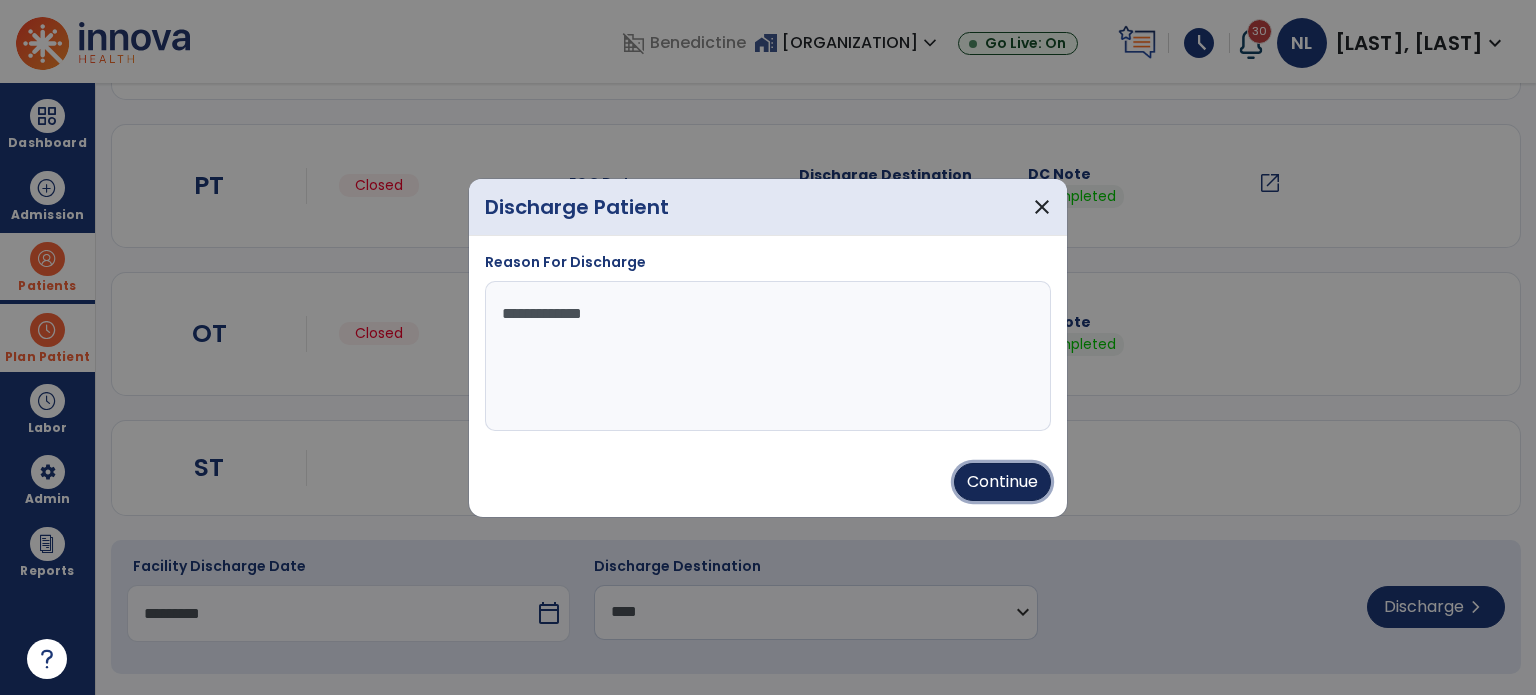 click on "Continue" at bounding box center [1002, 482] 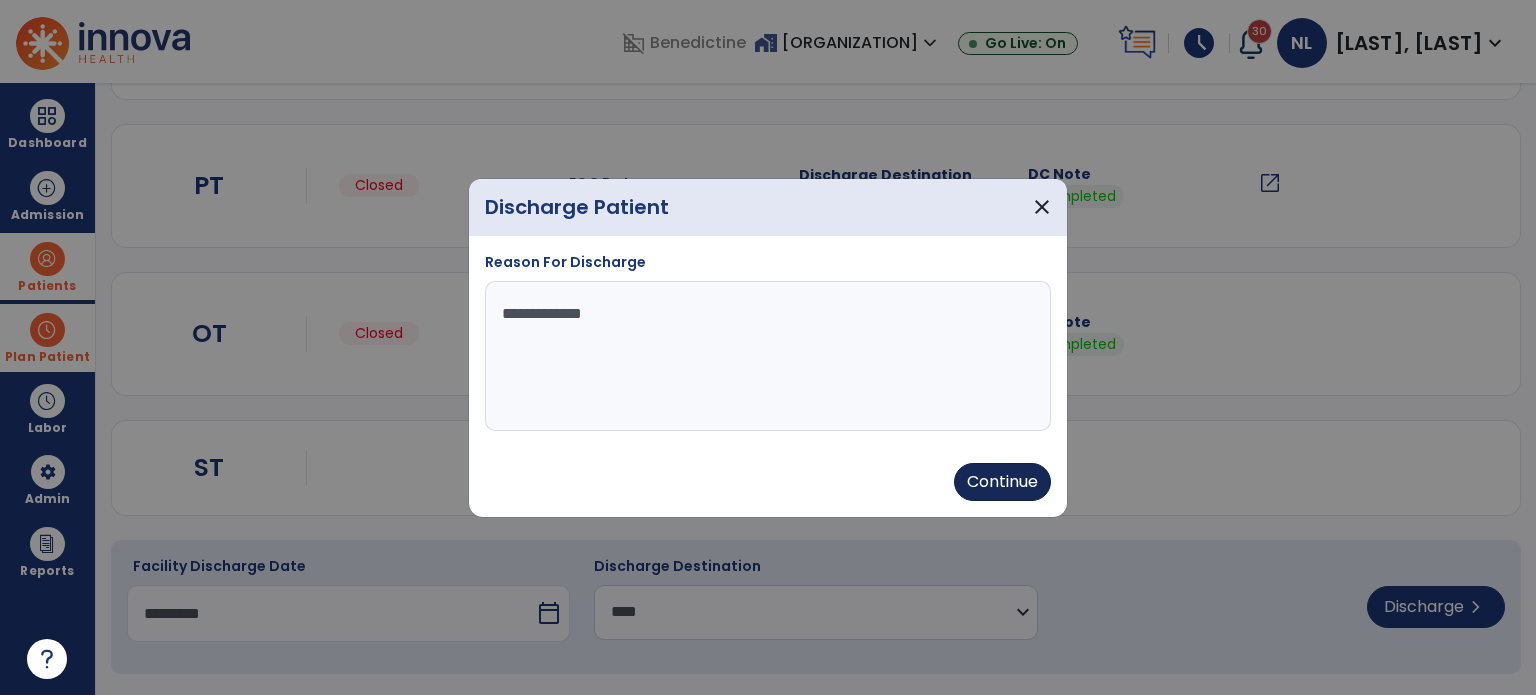 type on "*********" 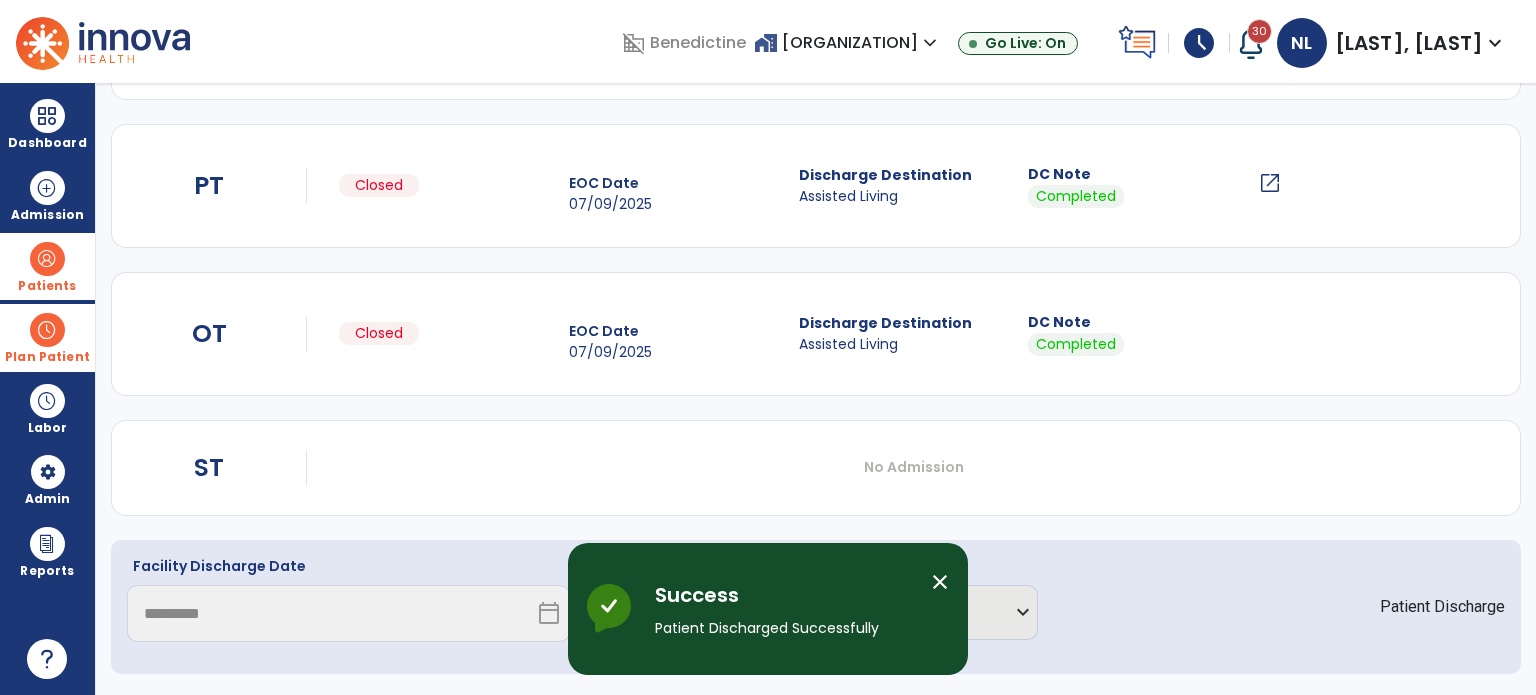 scroll, scrollTop: 196, scrollLeft: 0, axis: vertical 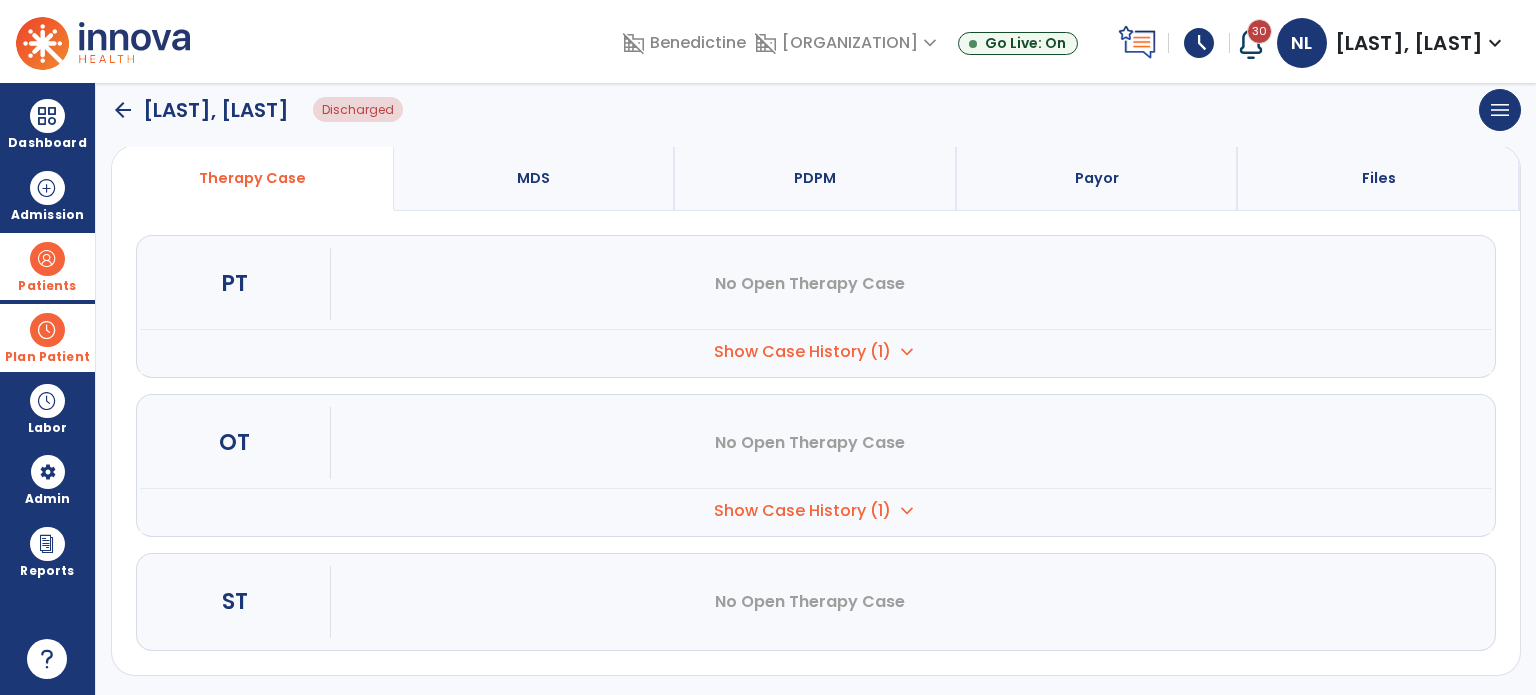 drag, startPoint x: 51, startPoint y: 258, endPoint x: 124, endPoint y: 257, distance: 73.00685 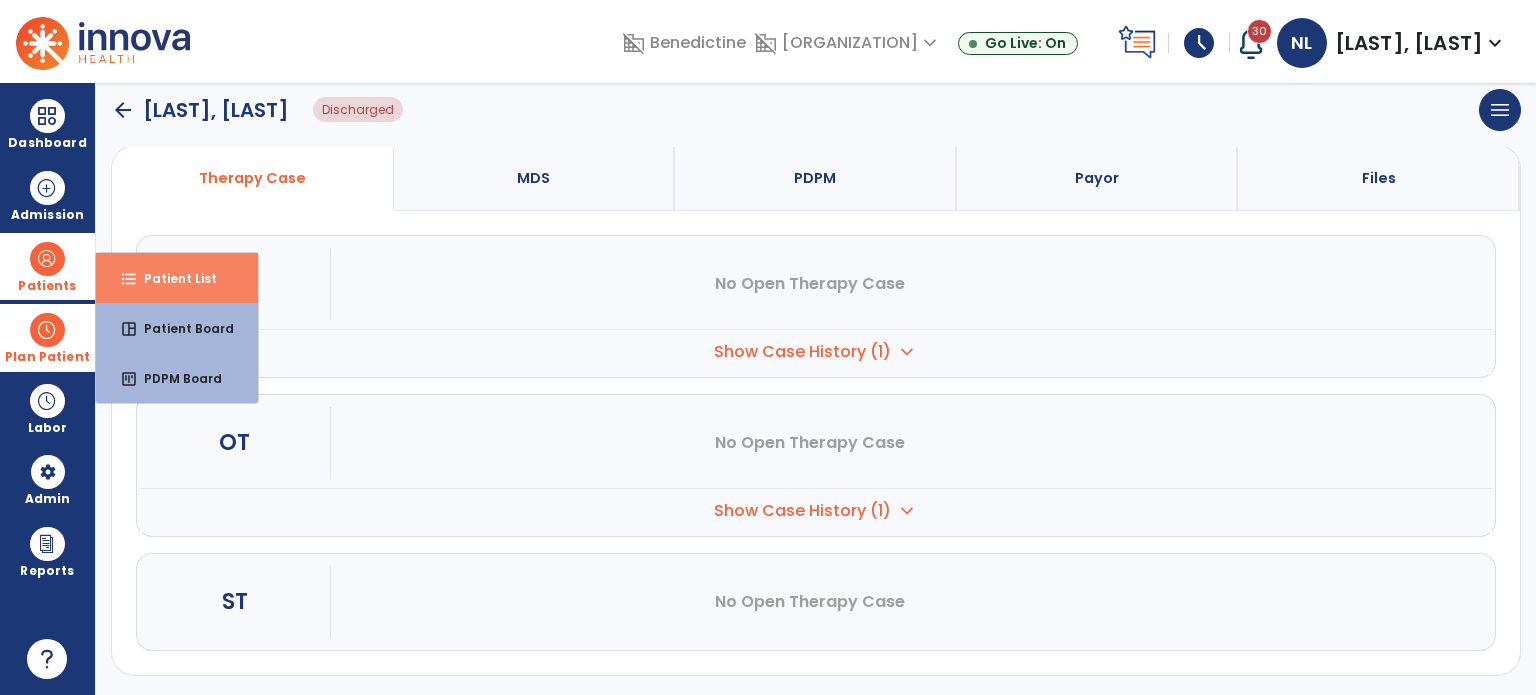 click on "format_list_bulleted  Patient List" at bounding box center (177, 278) 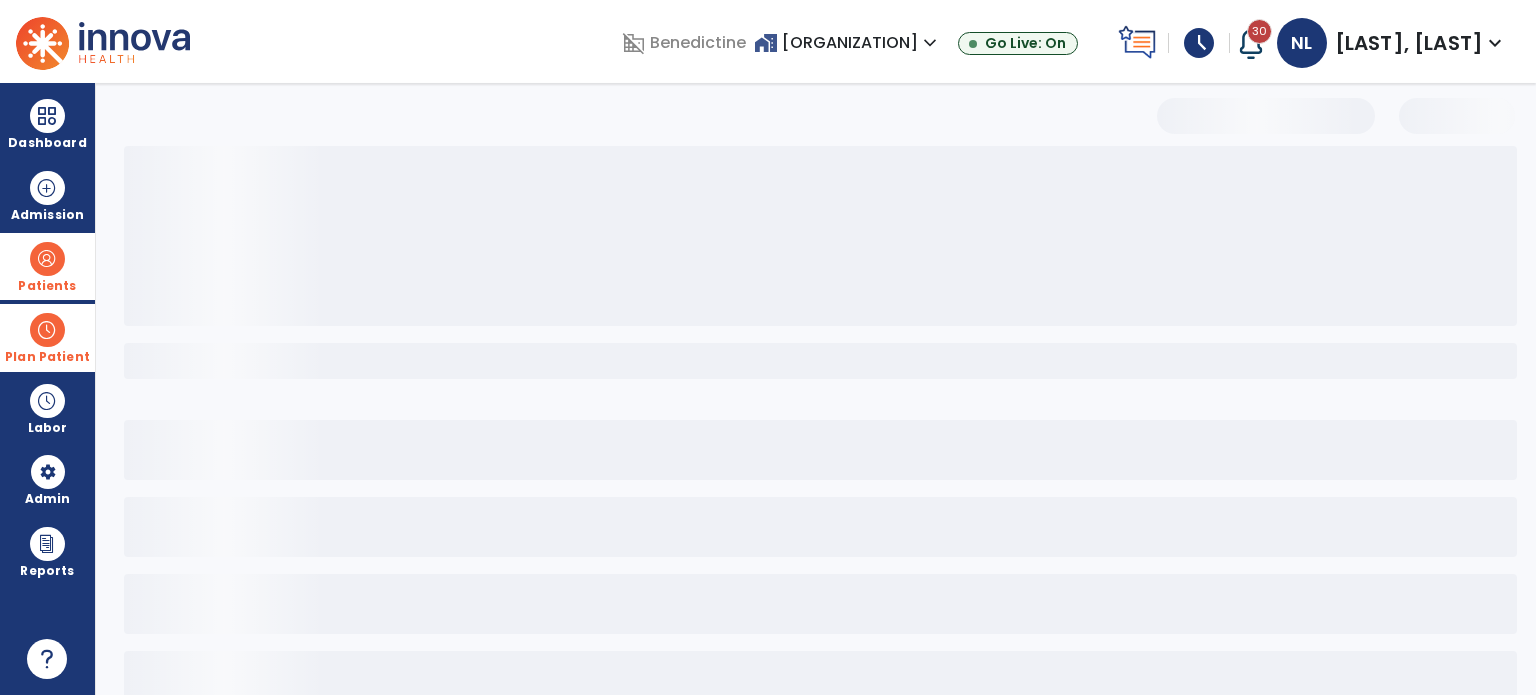 scroll, scrollTop: 46, scrollLeft: 0, axis: vertical 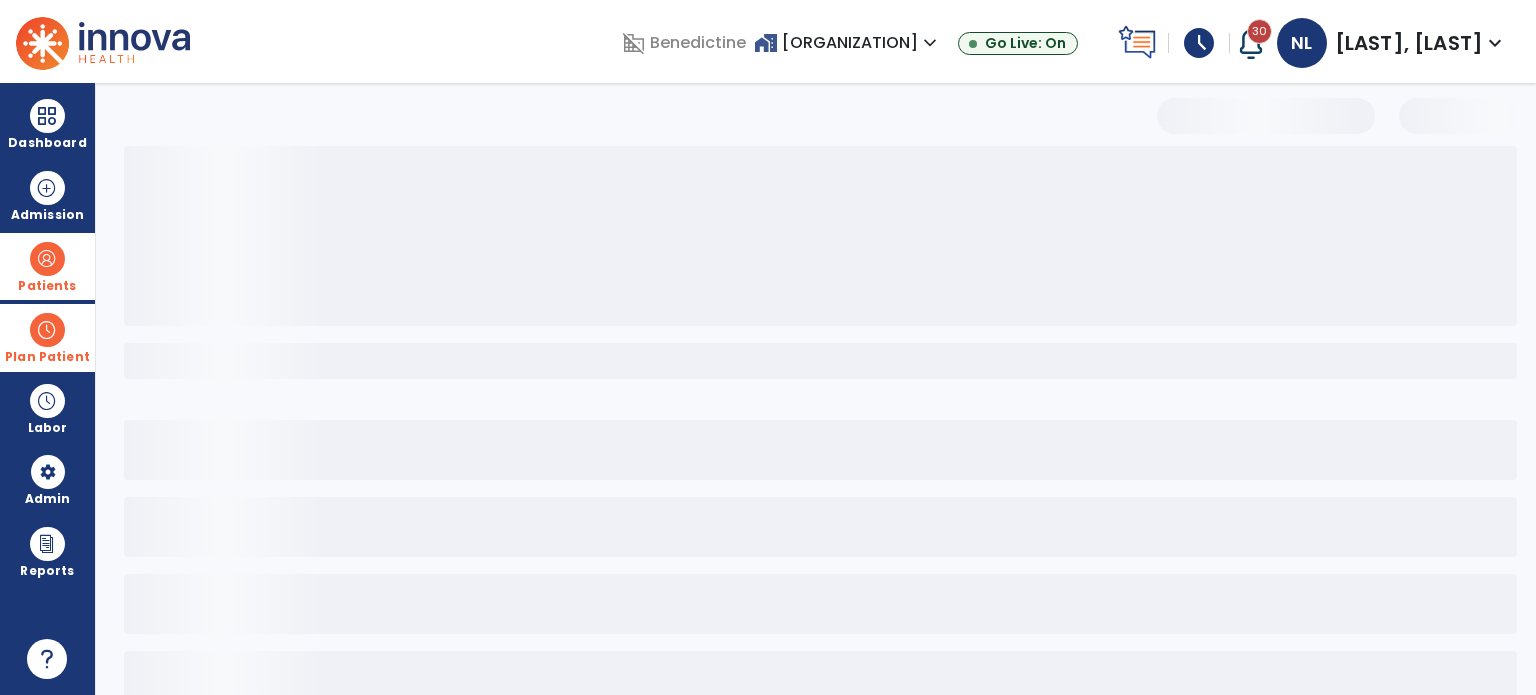 select on "***" 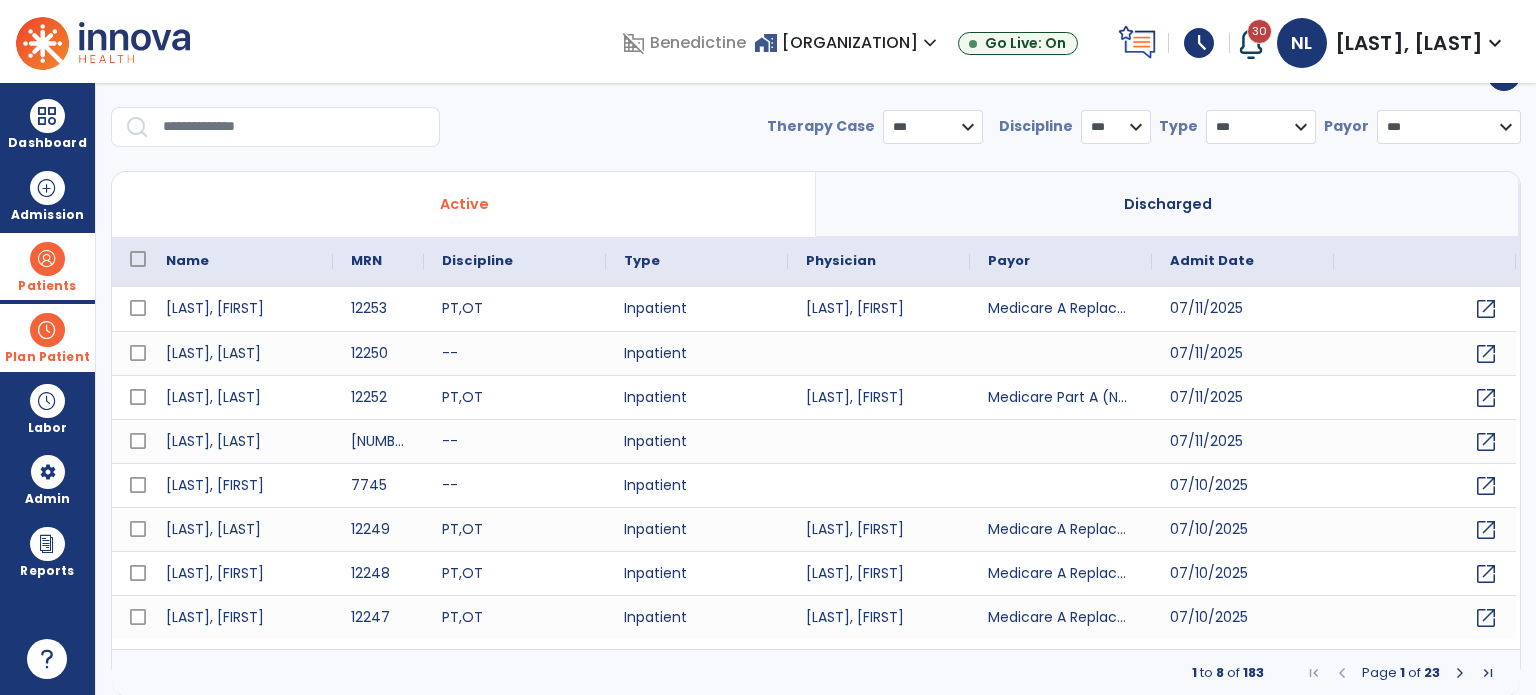 click at bounding box center (294, 127) 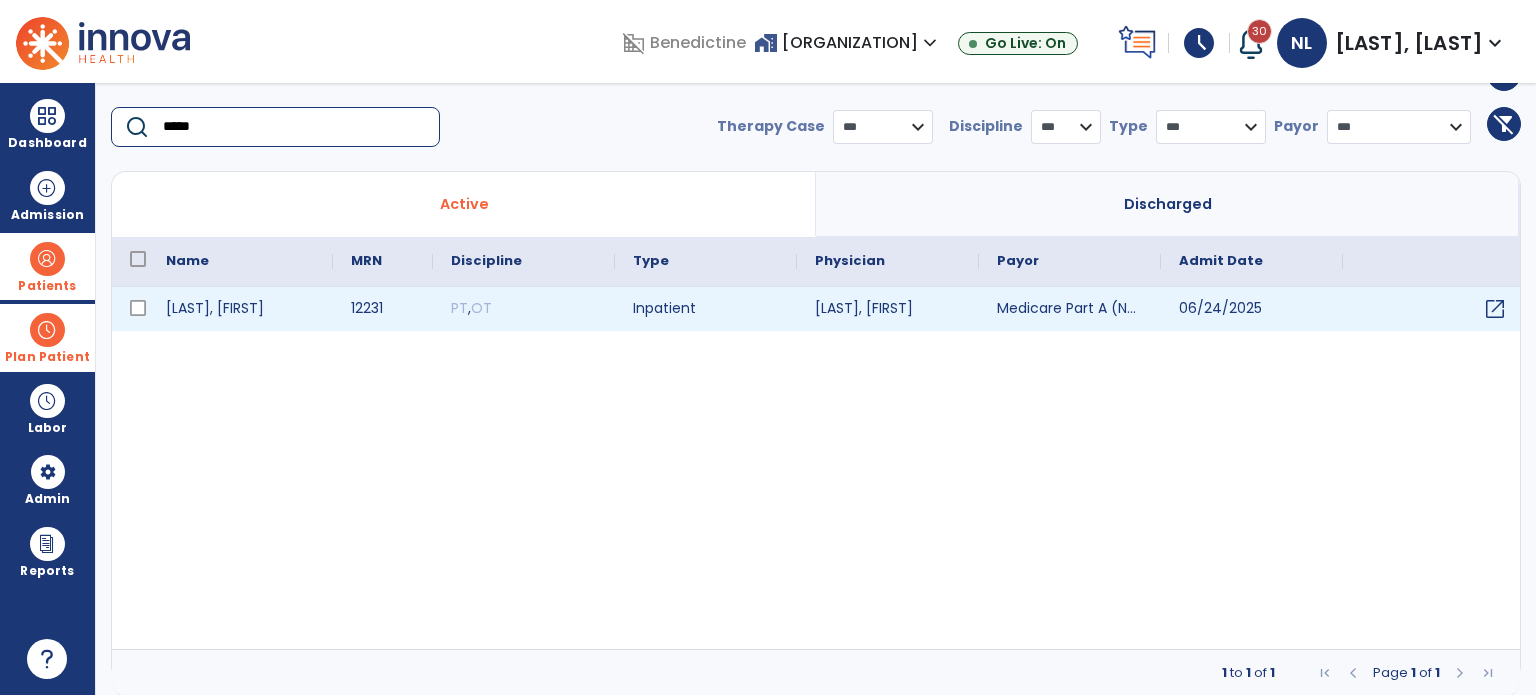 type on "*****" 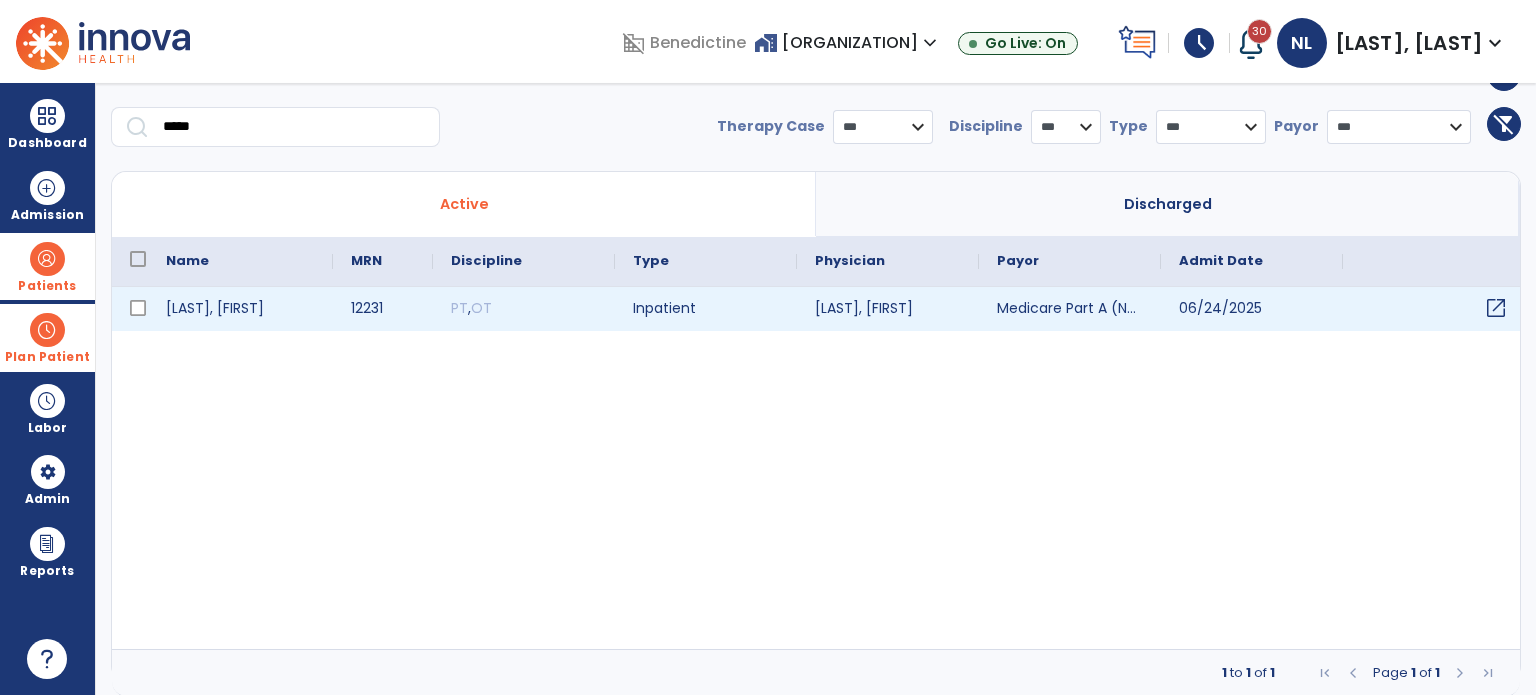 click on "open_in_new" at bounding box center [1496, 308] 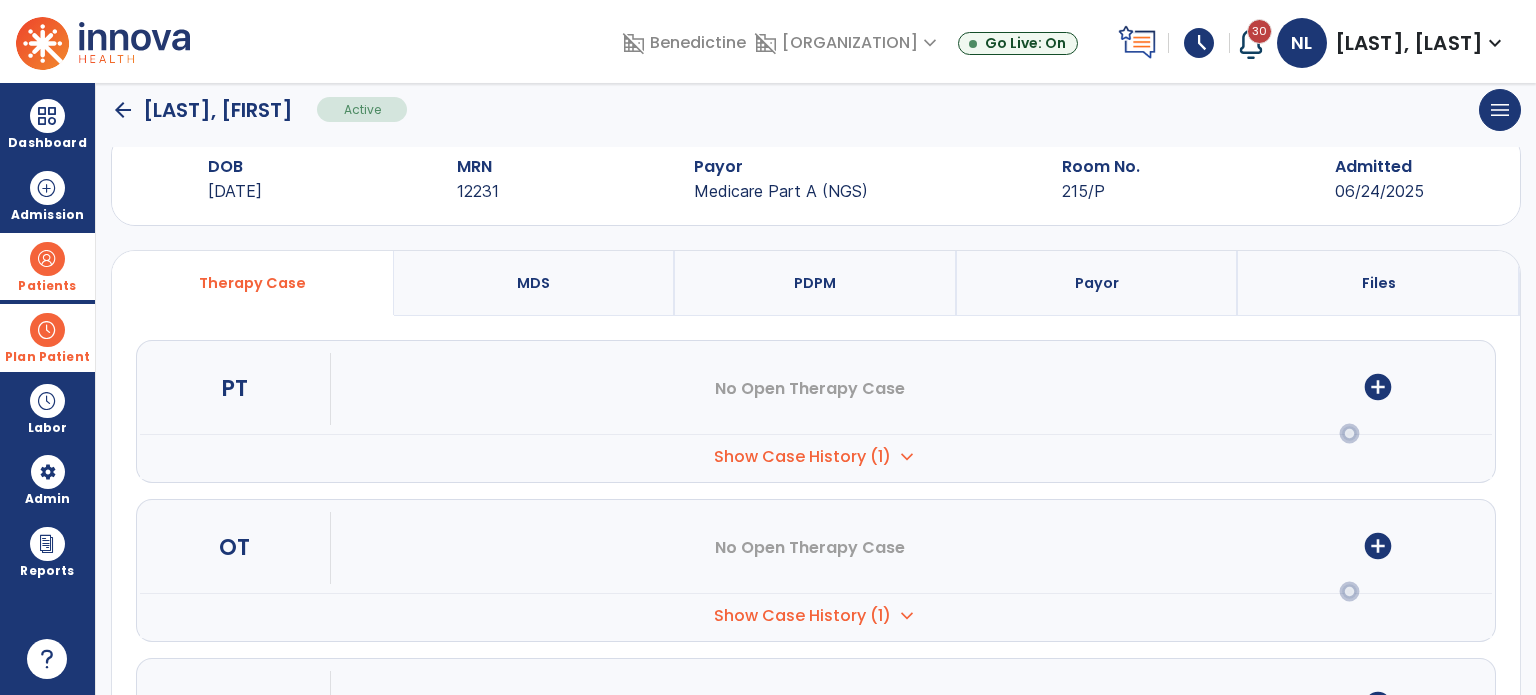 scroll, scrollTop: 0, scrollLeft: 0, axis: both 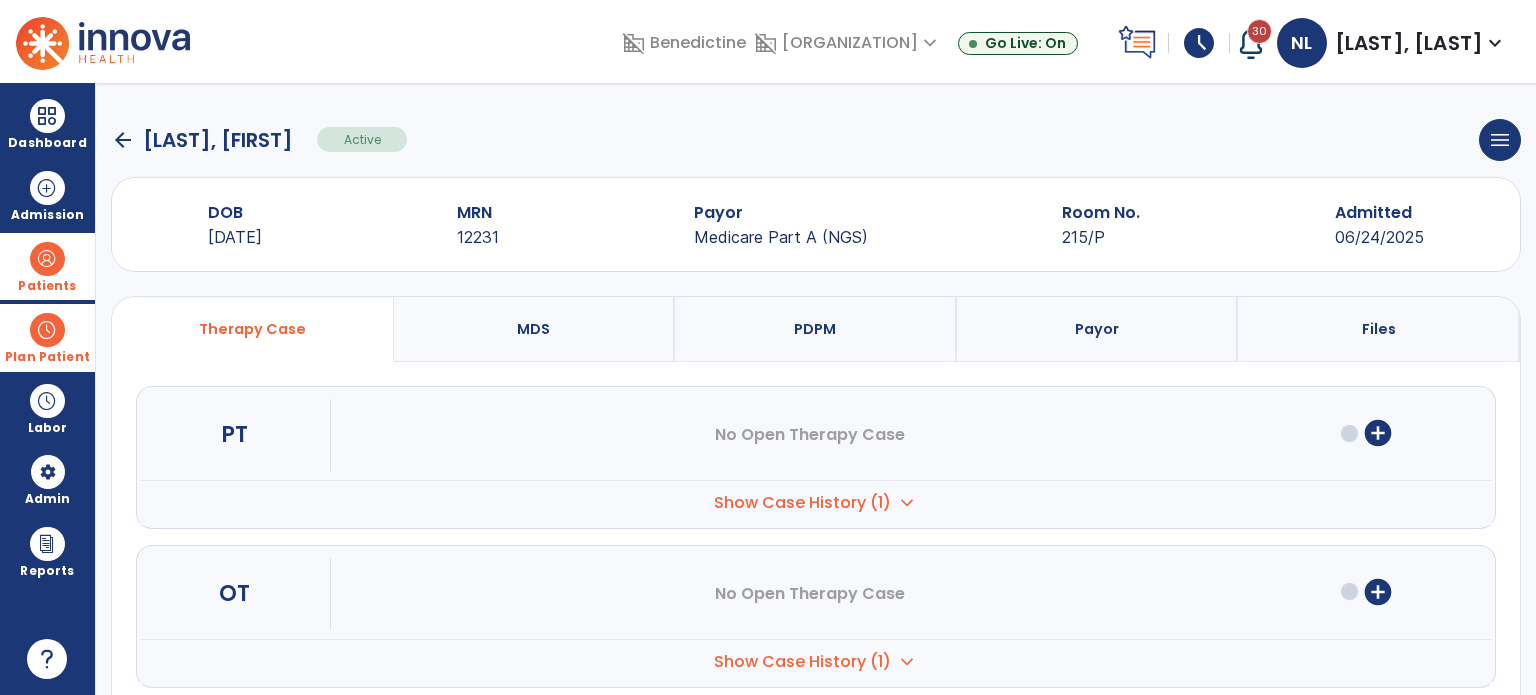 click on "PDPM" at bounding box center (816, 329) 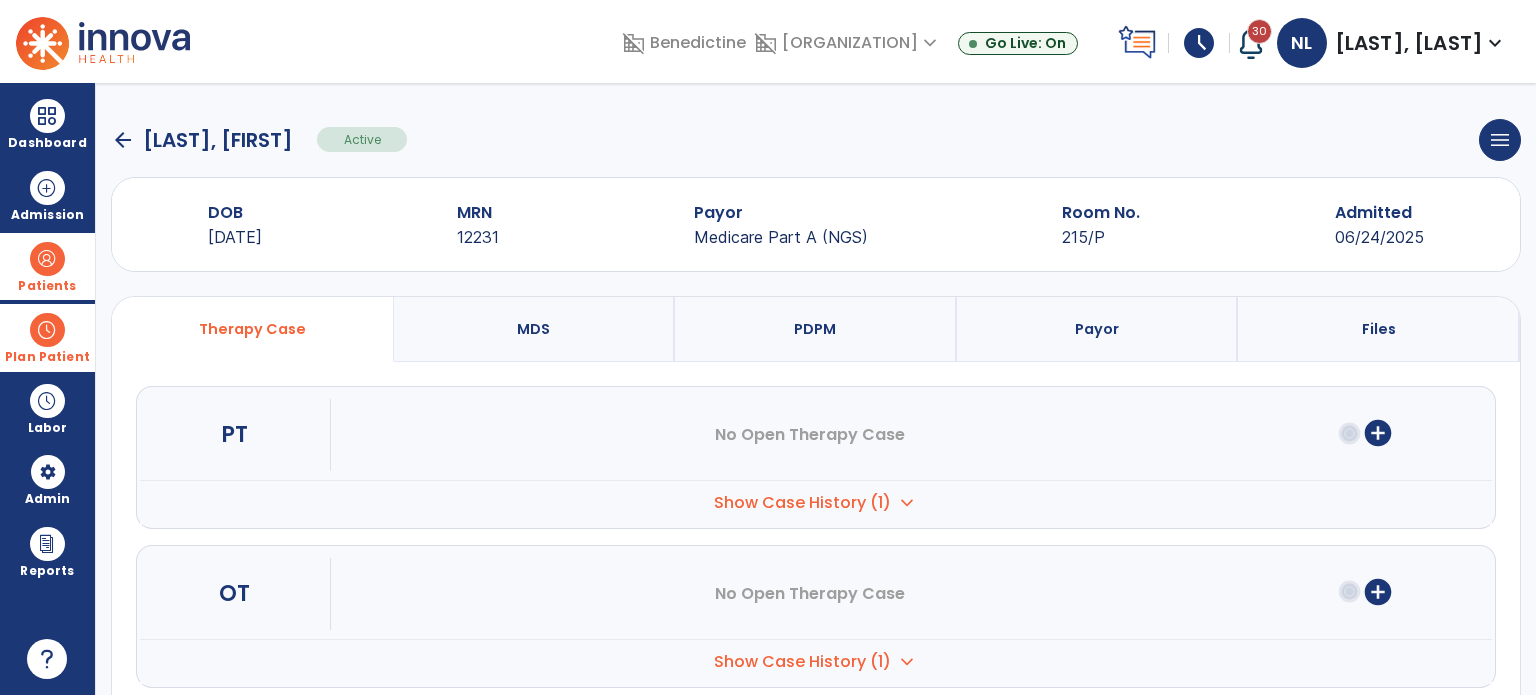 select on "***" 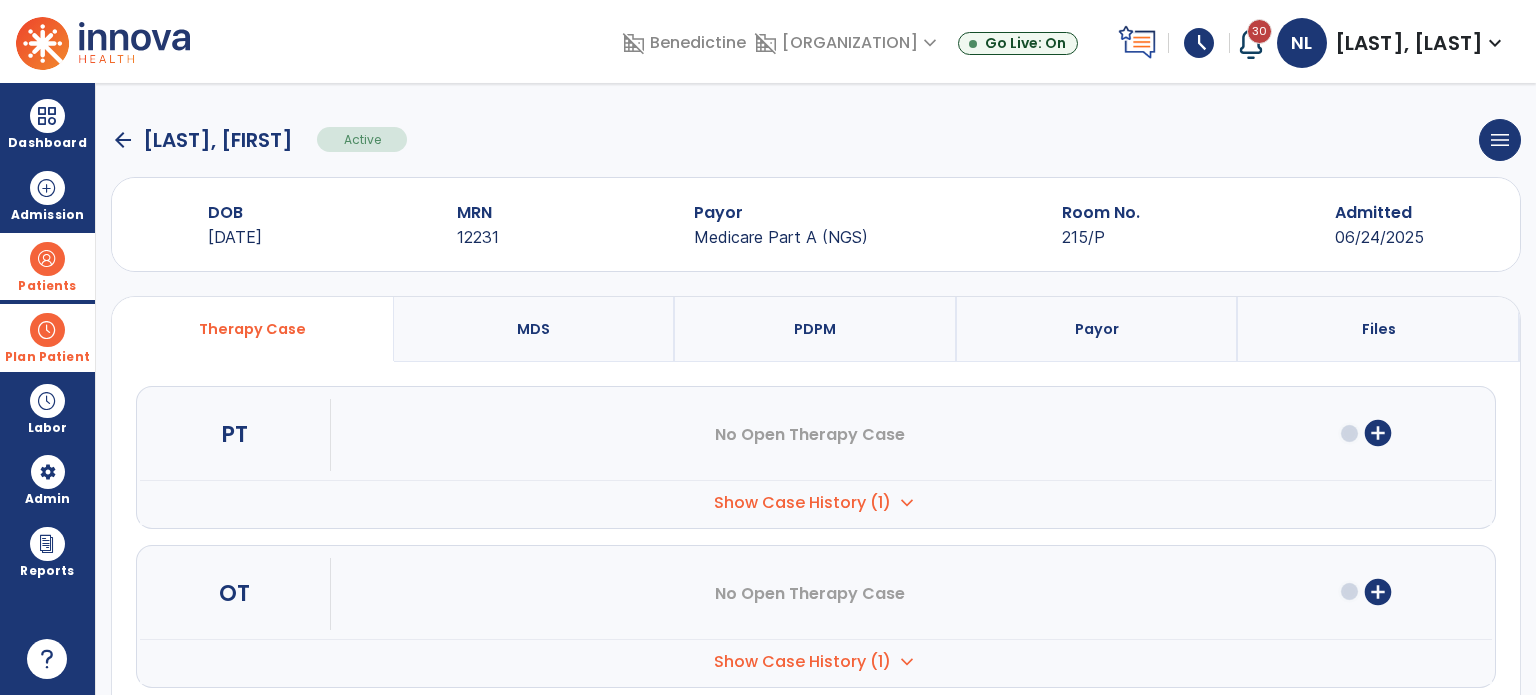 select on "**********" 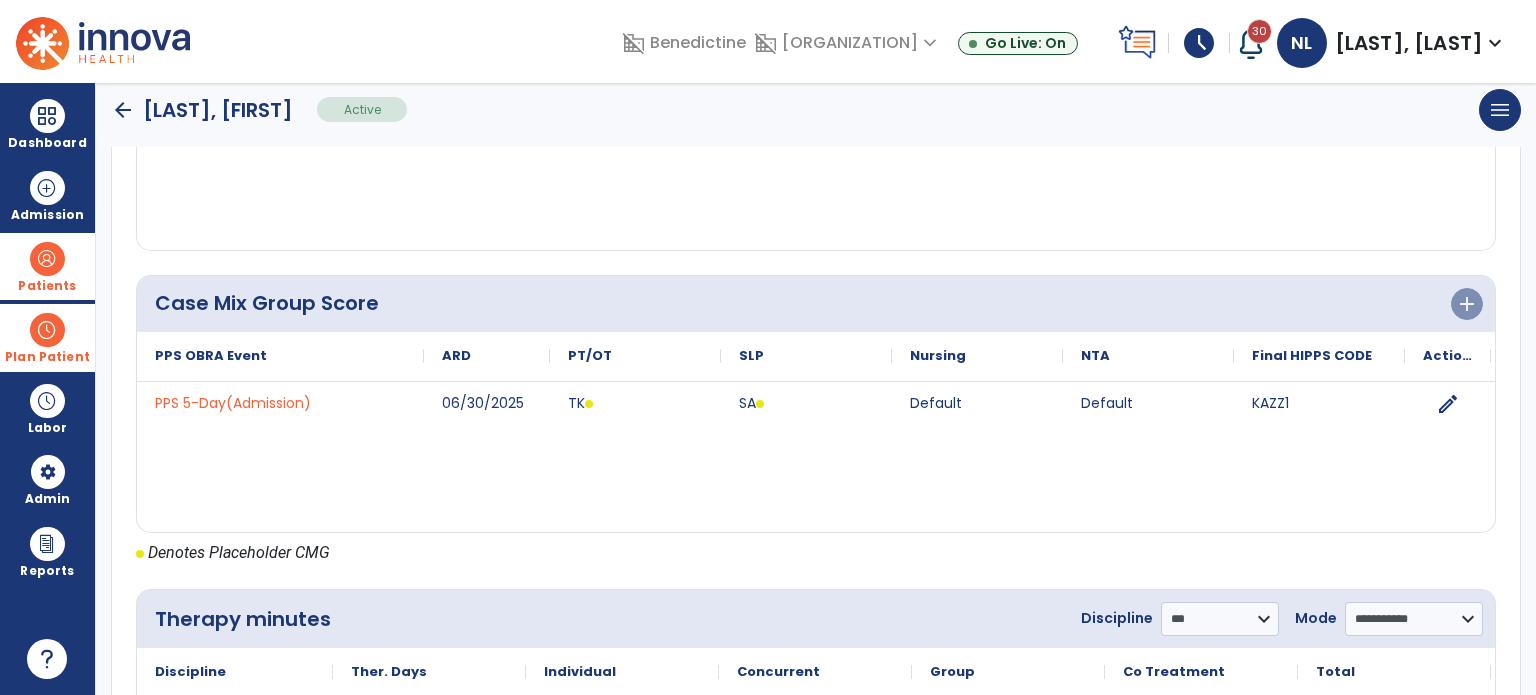 scroll, scrollTop: 700, scrollLeft: 0, axis: vertical 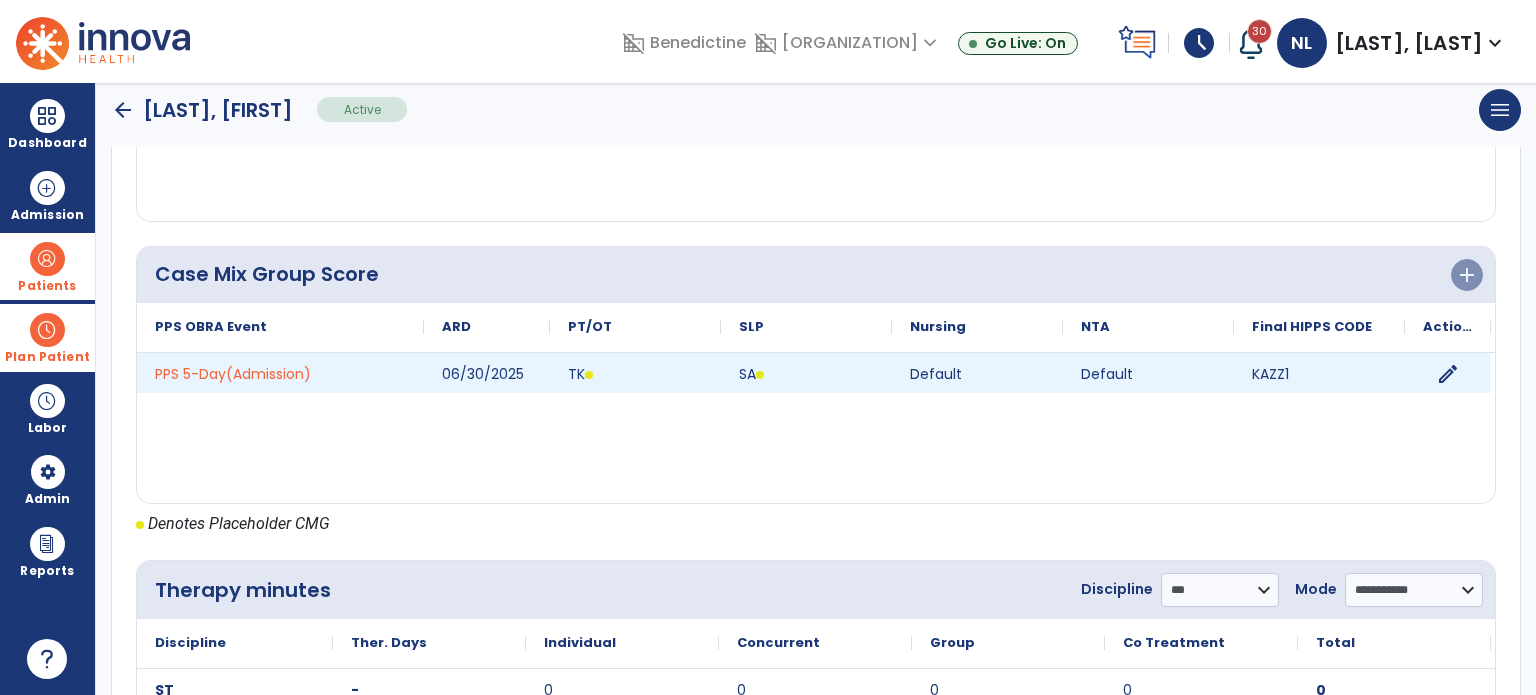 click on "edit" 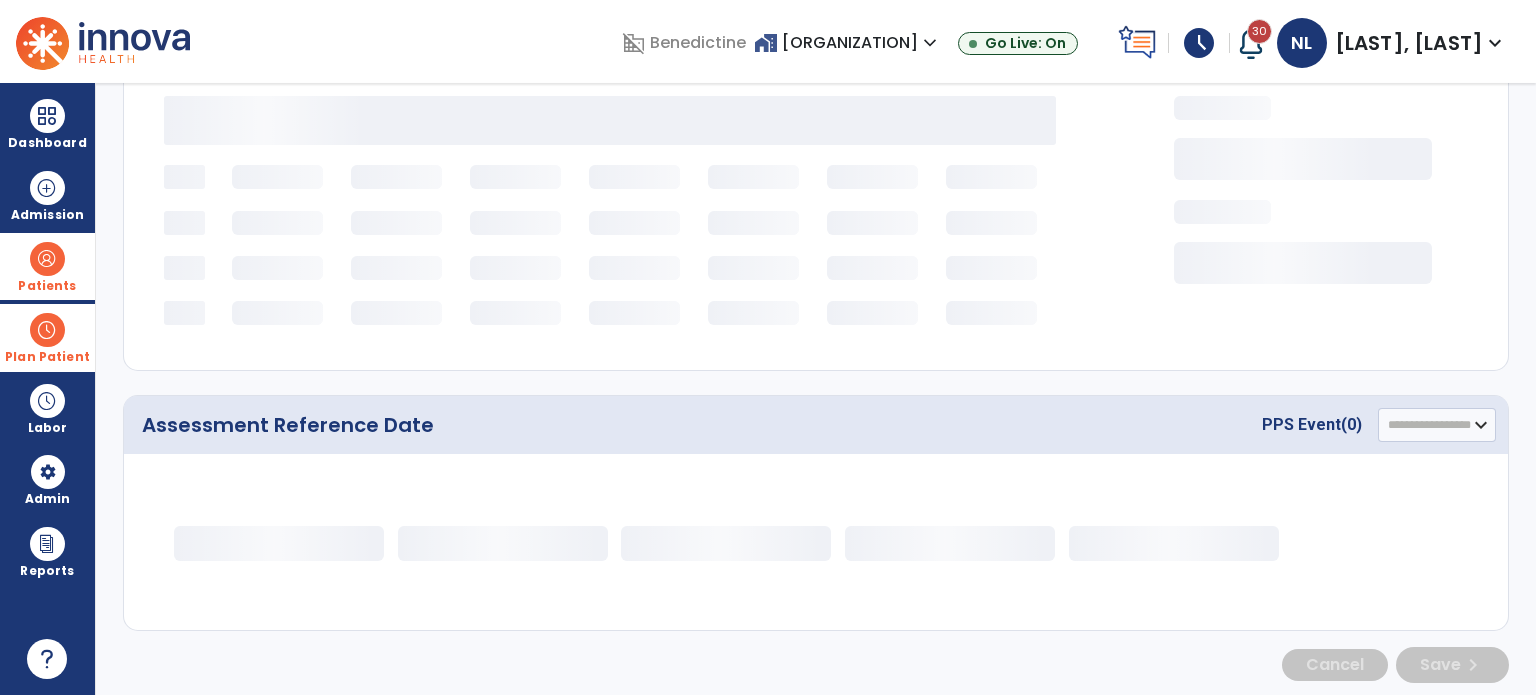 select on "**" 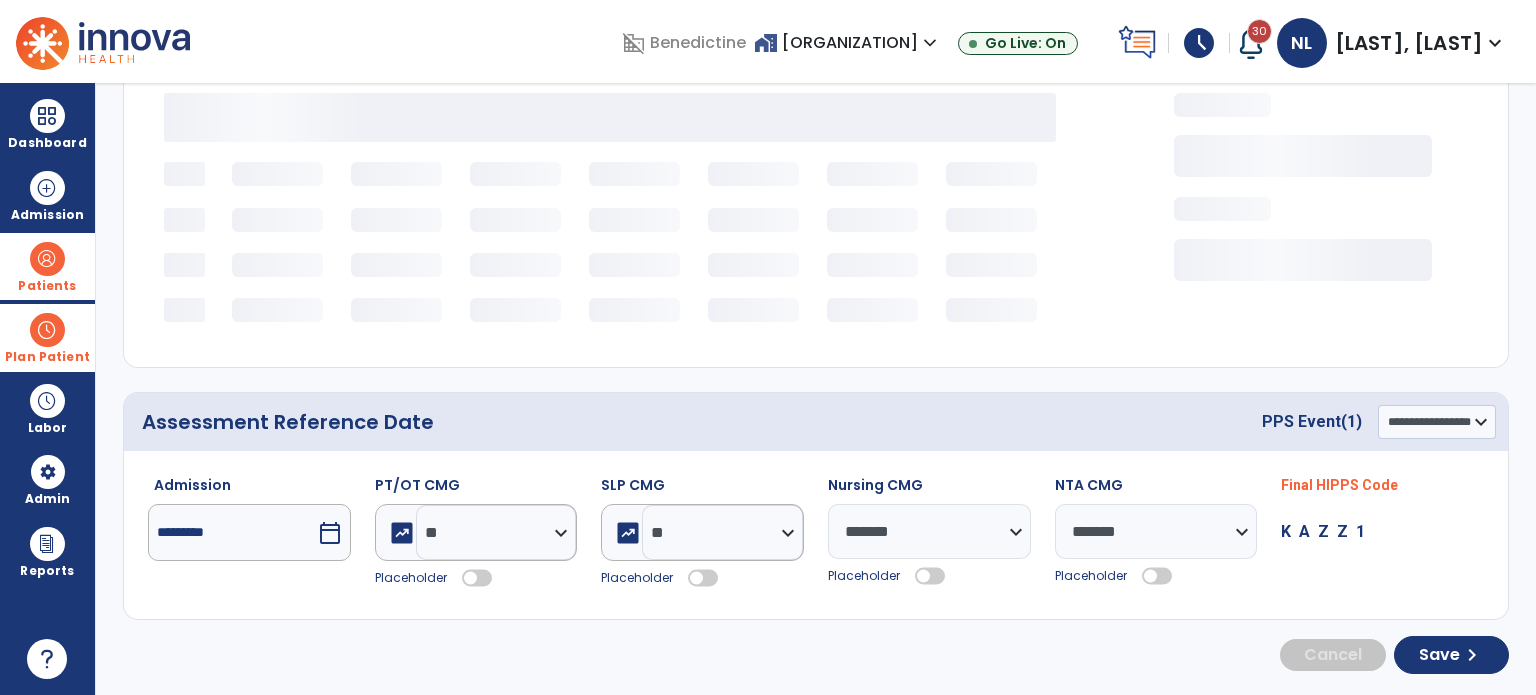 select on "*********" 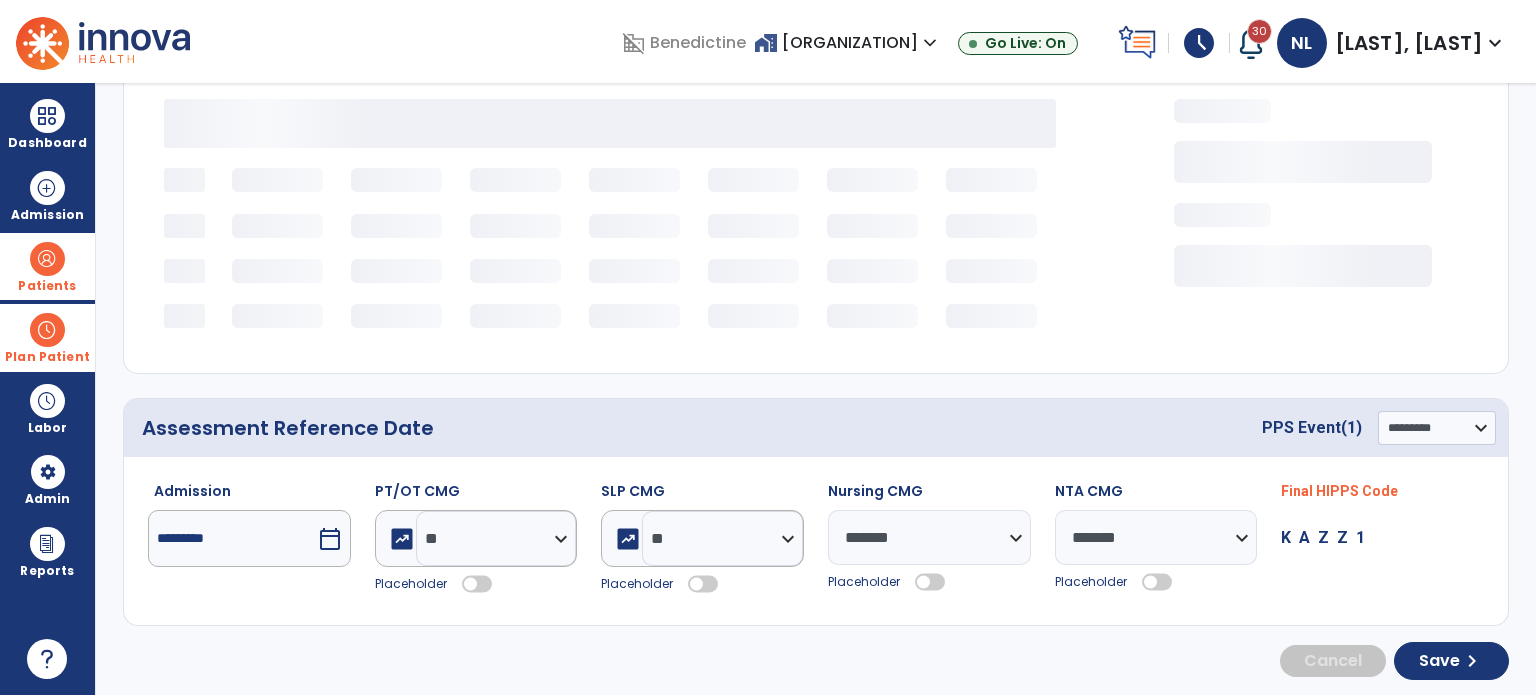 select on "***" 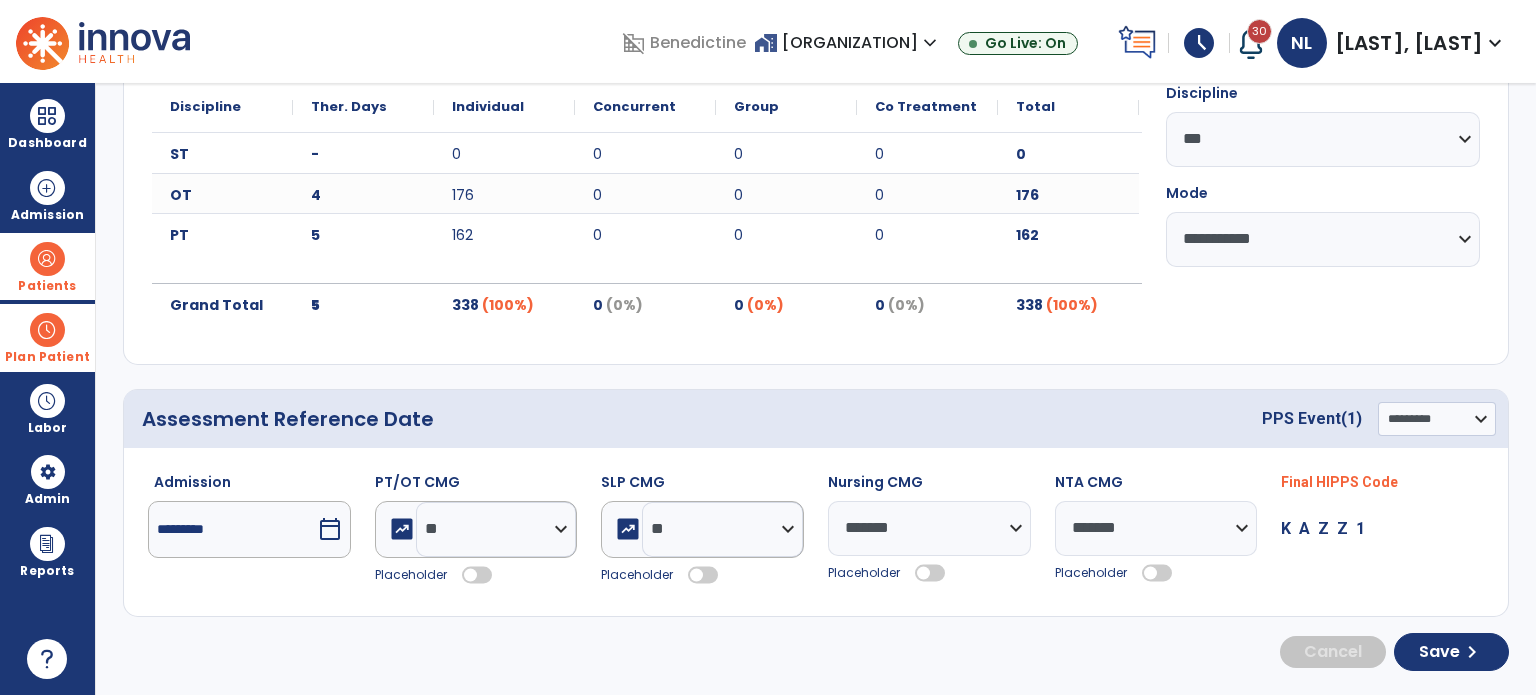 scroll, scrollTop: 268, scrollLeft: 0, axis: vertical 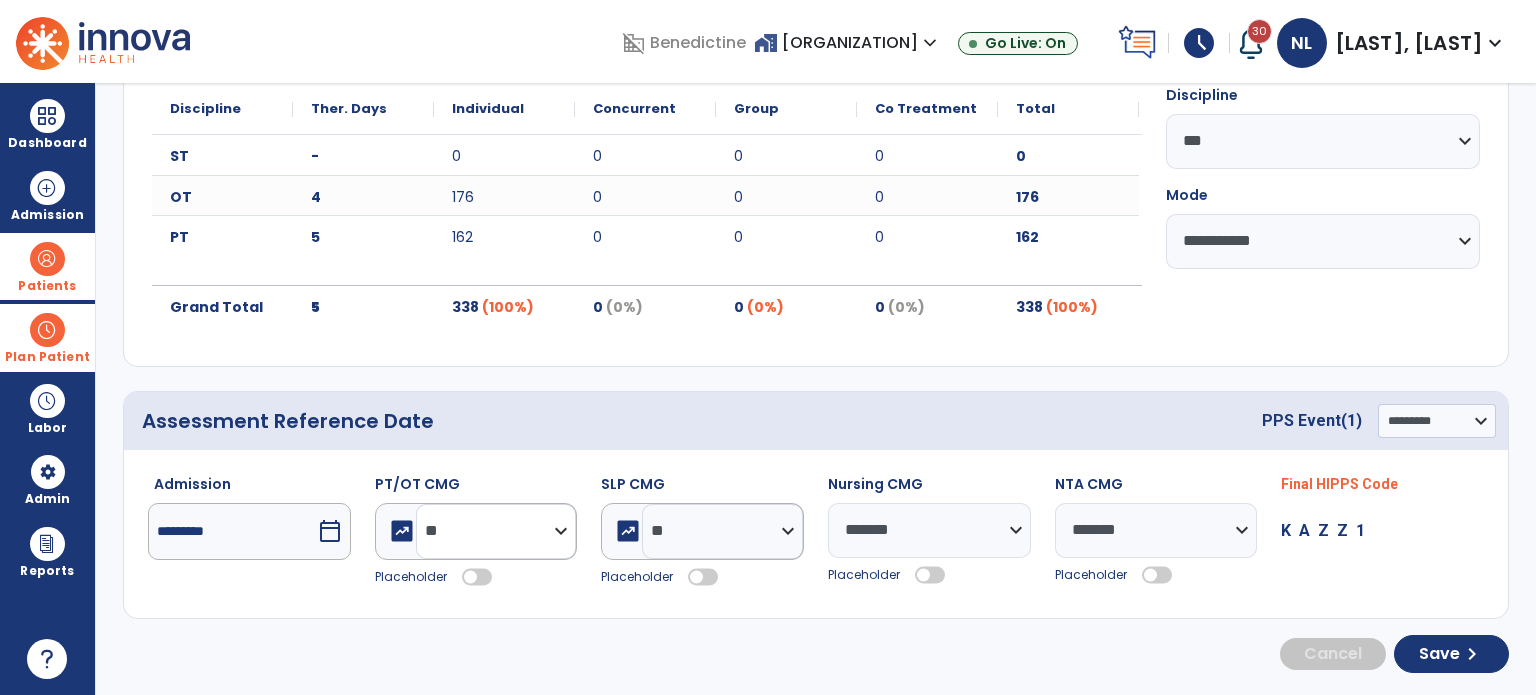 click on "**********" 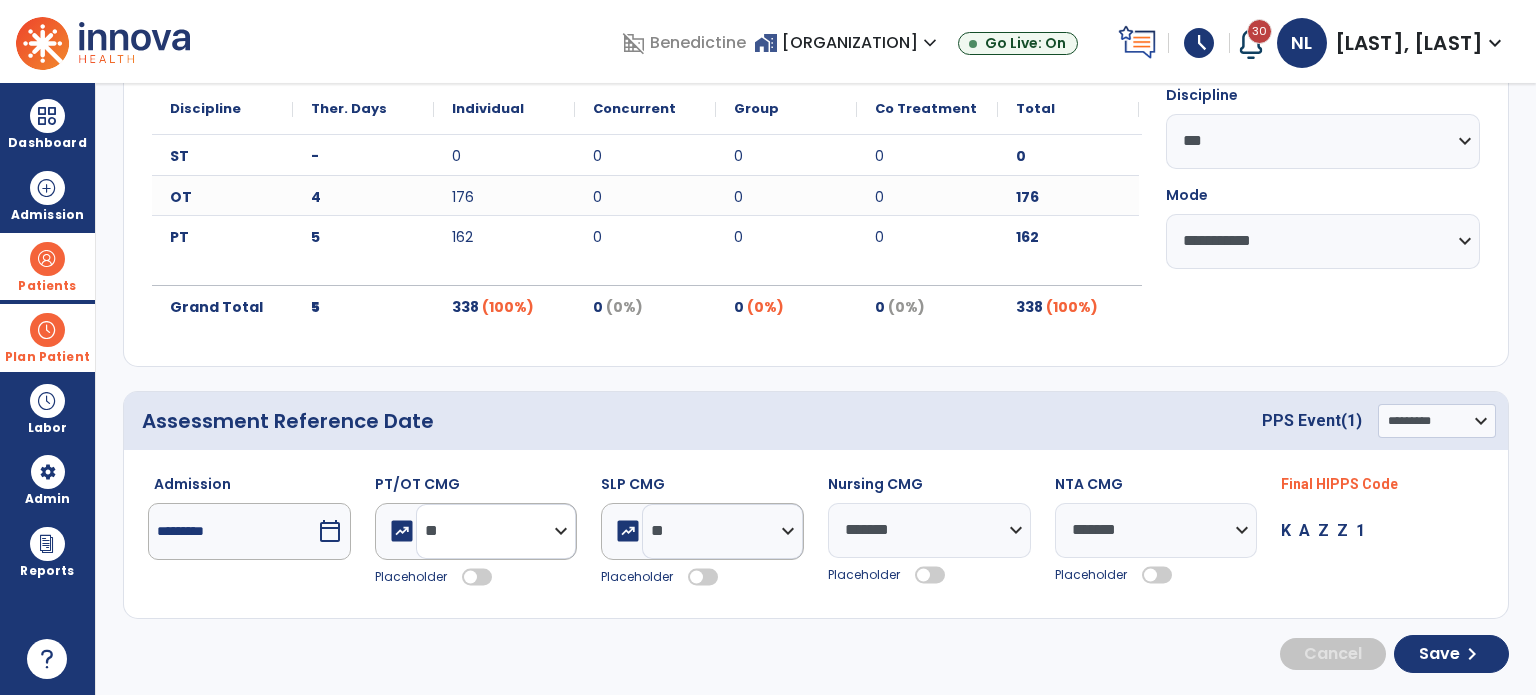 select on "**" 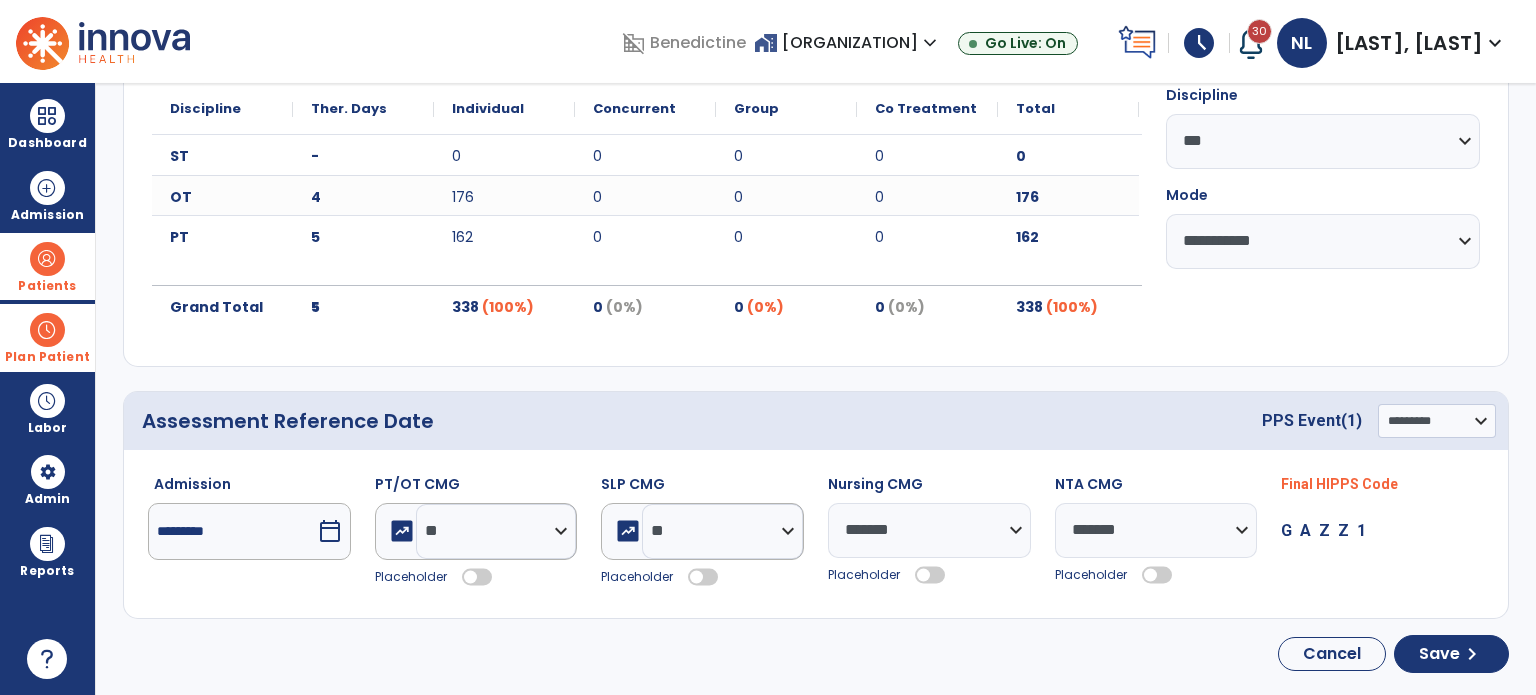 click 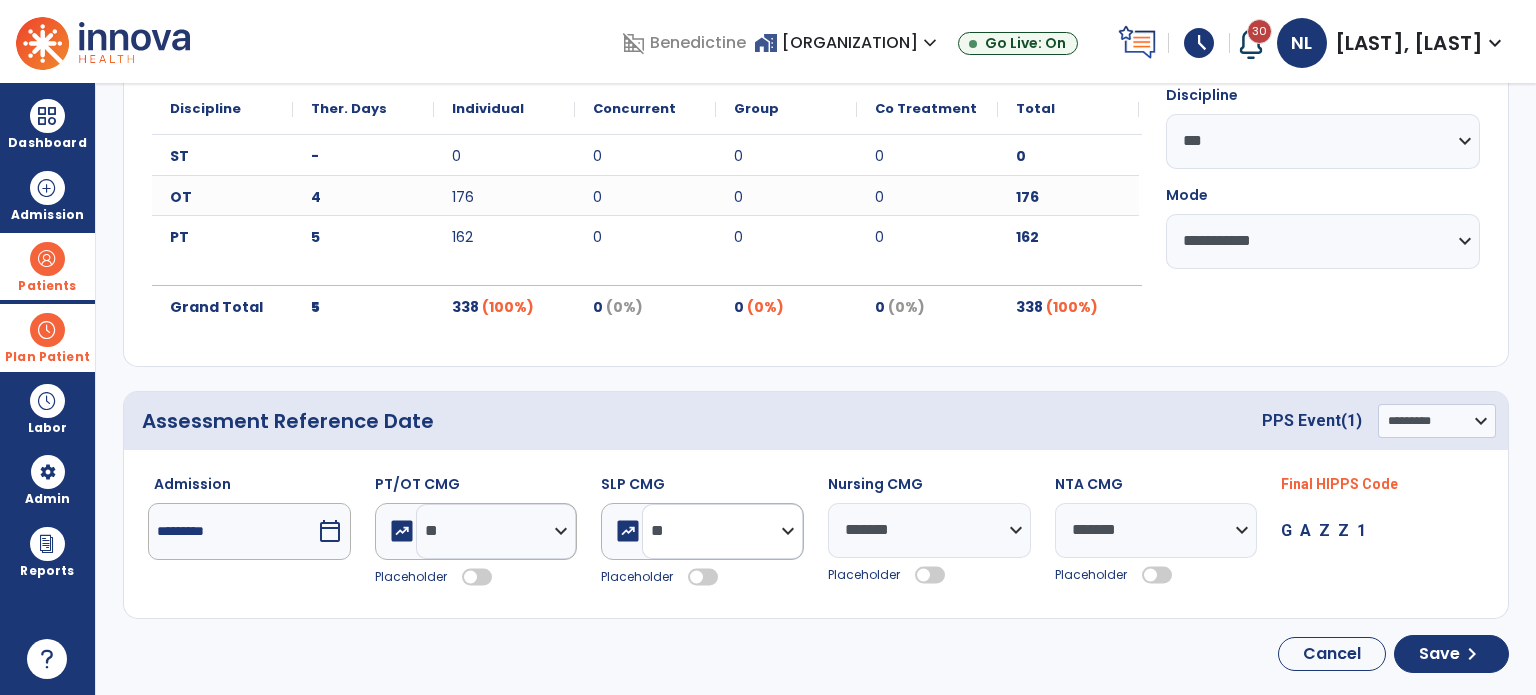 click on "**********" 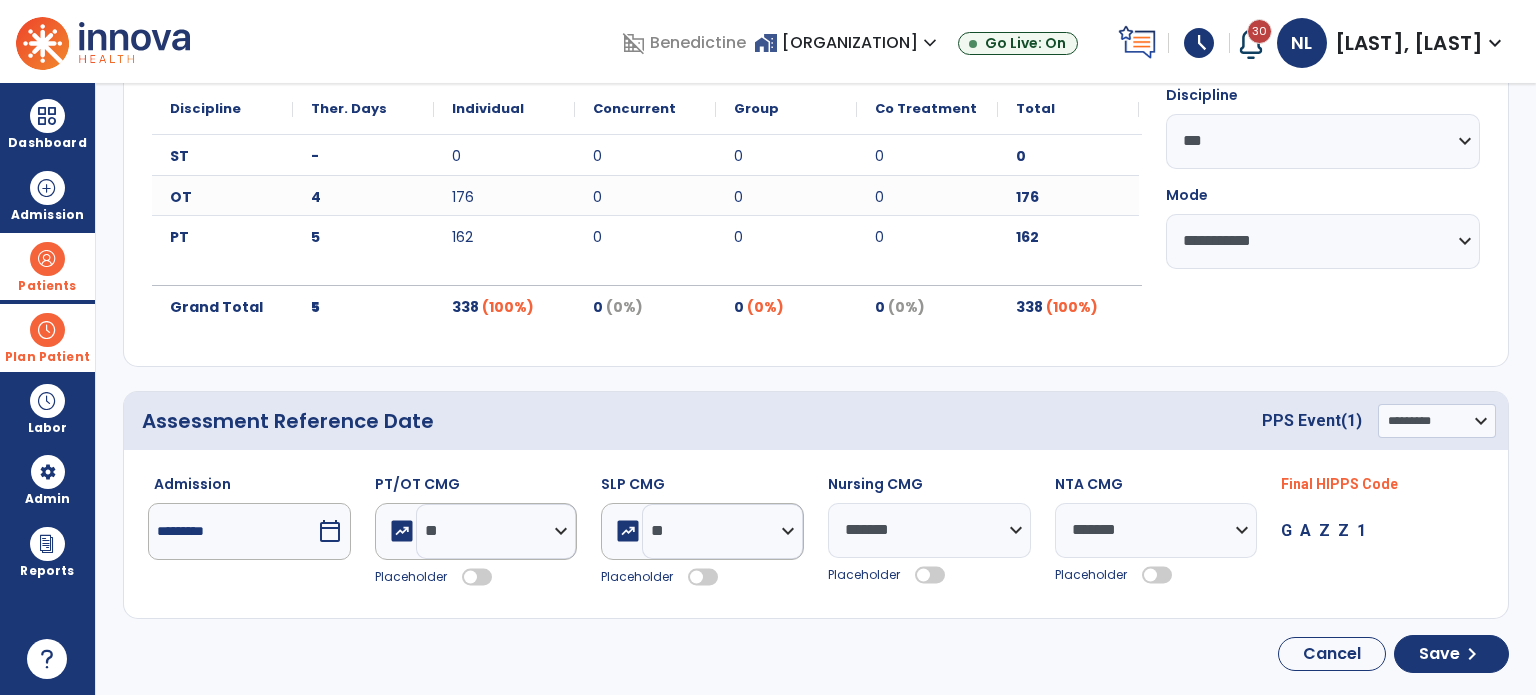 click 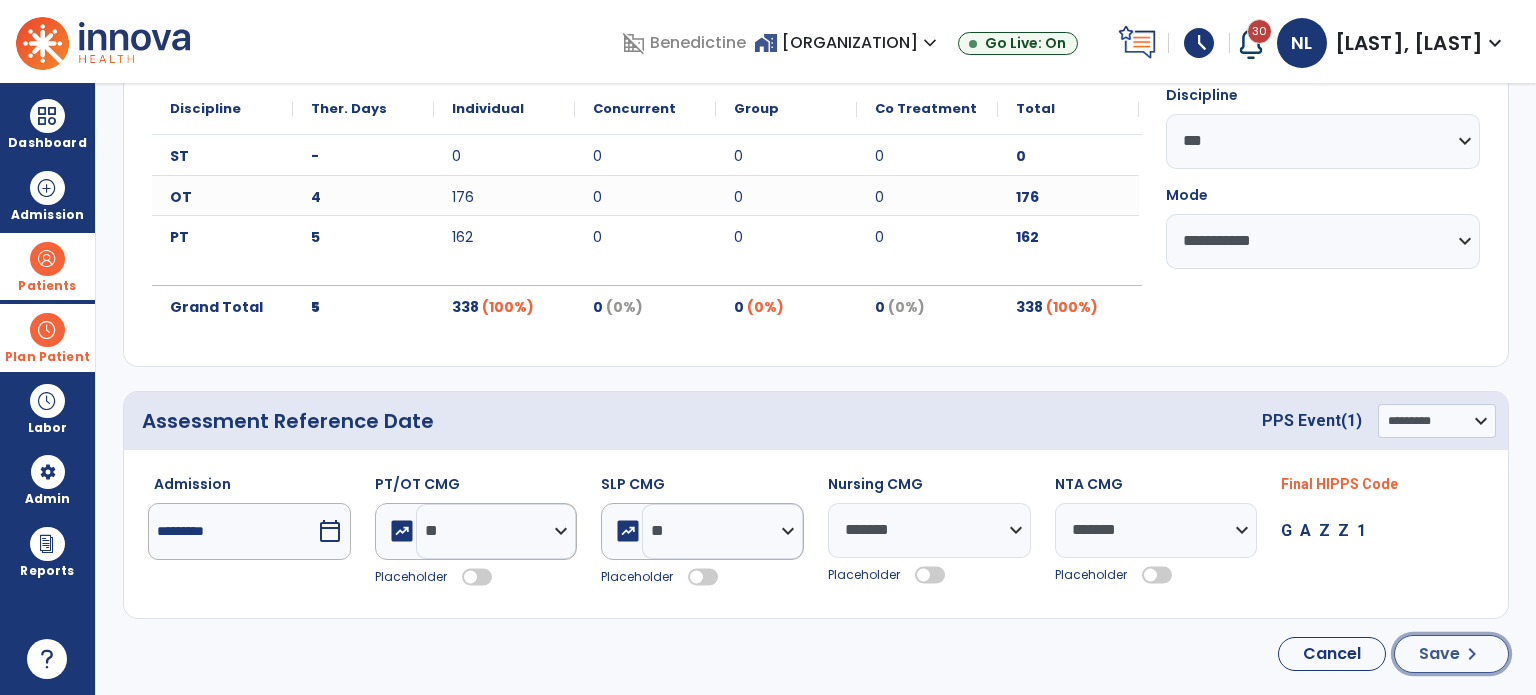 click on "Save  chevron_right" 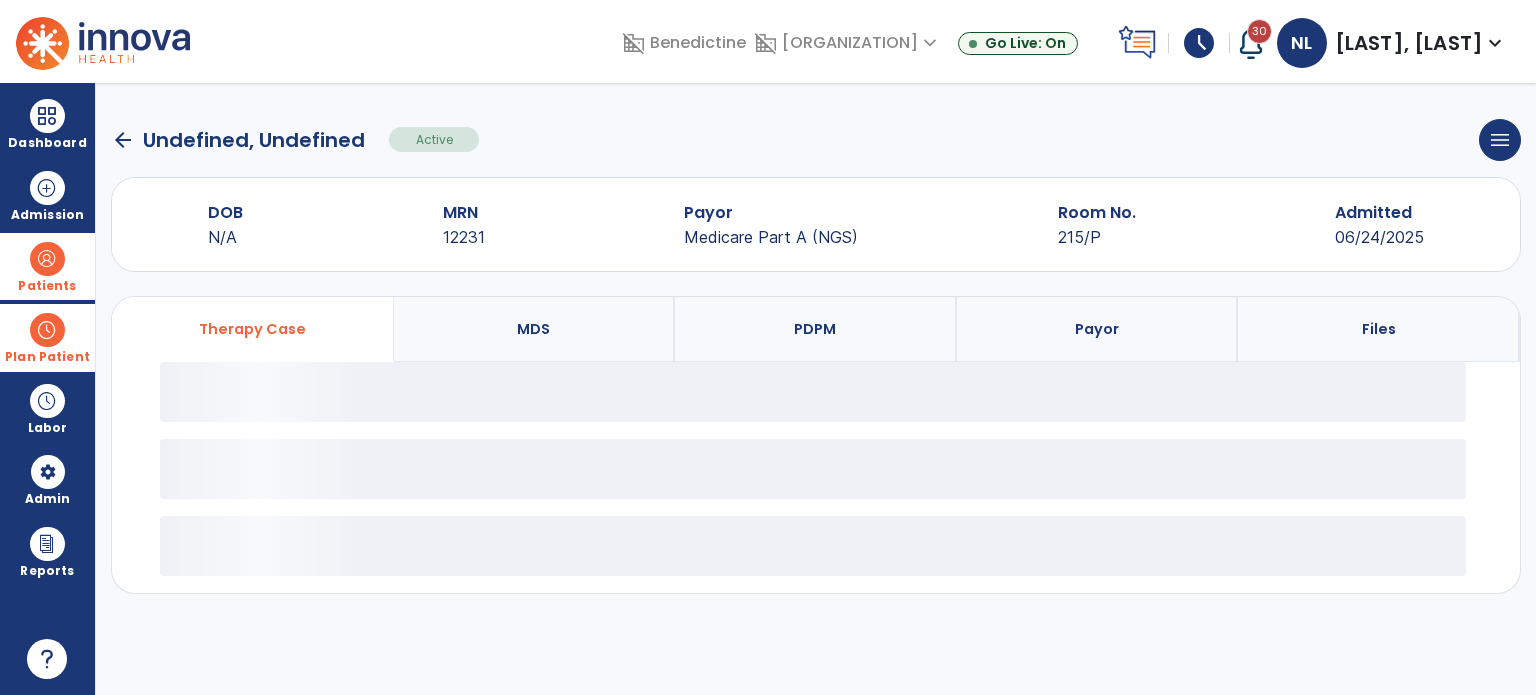 scroll, scrollTop: 0, scrollLeft: 0, axis: both 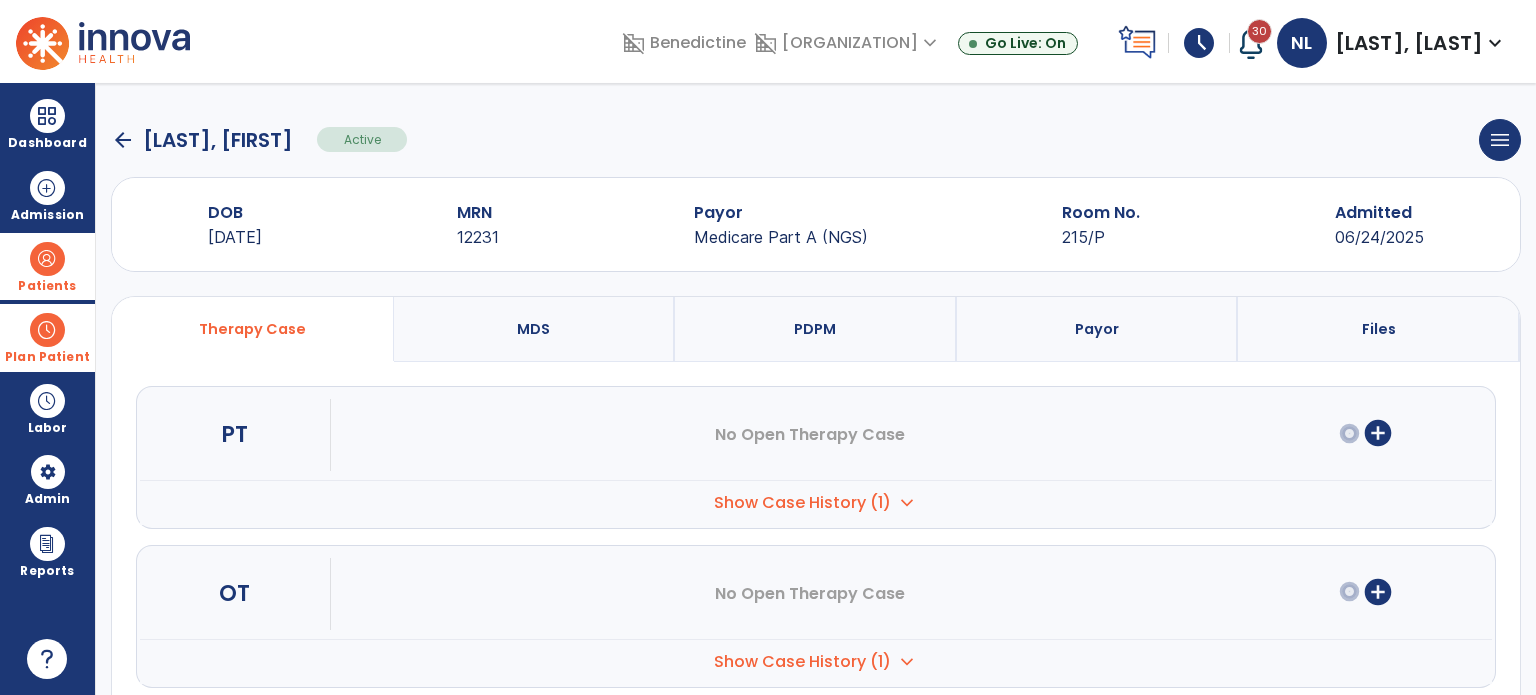 click on "Show Case History (1)" at bounding box center (802, 503) 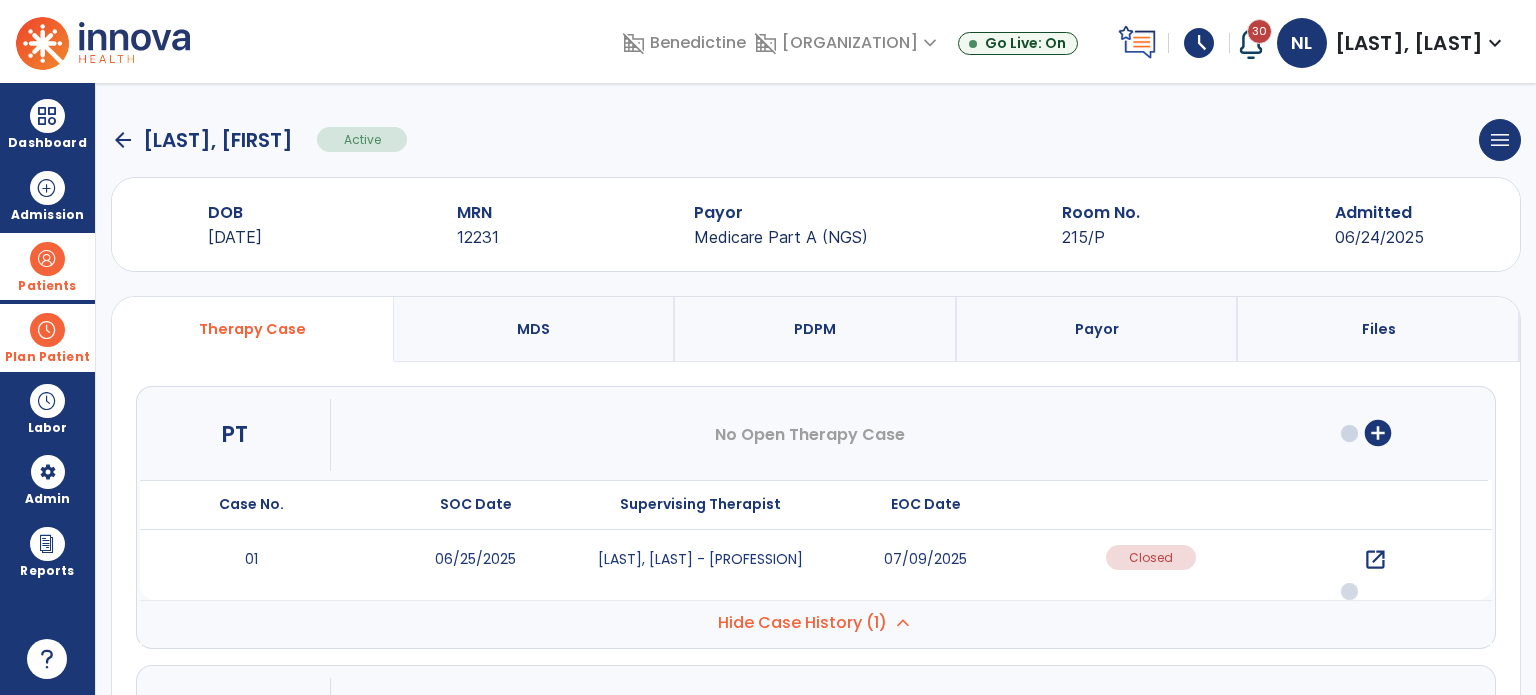 click on "open_in_new" at bounding box center (1375, 560) 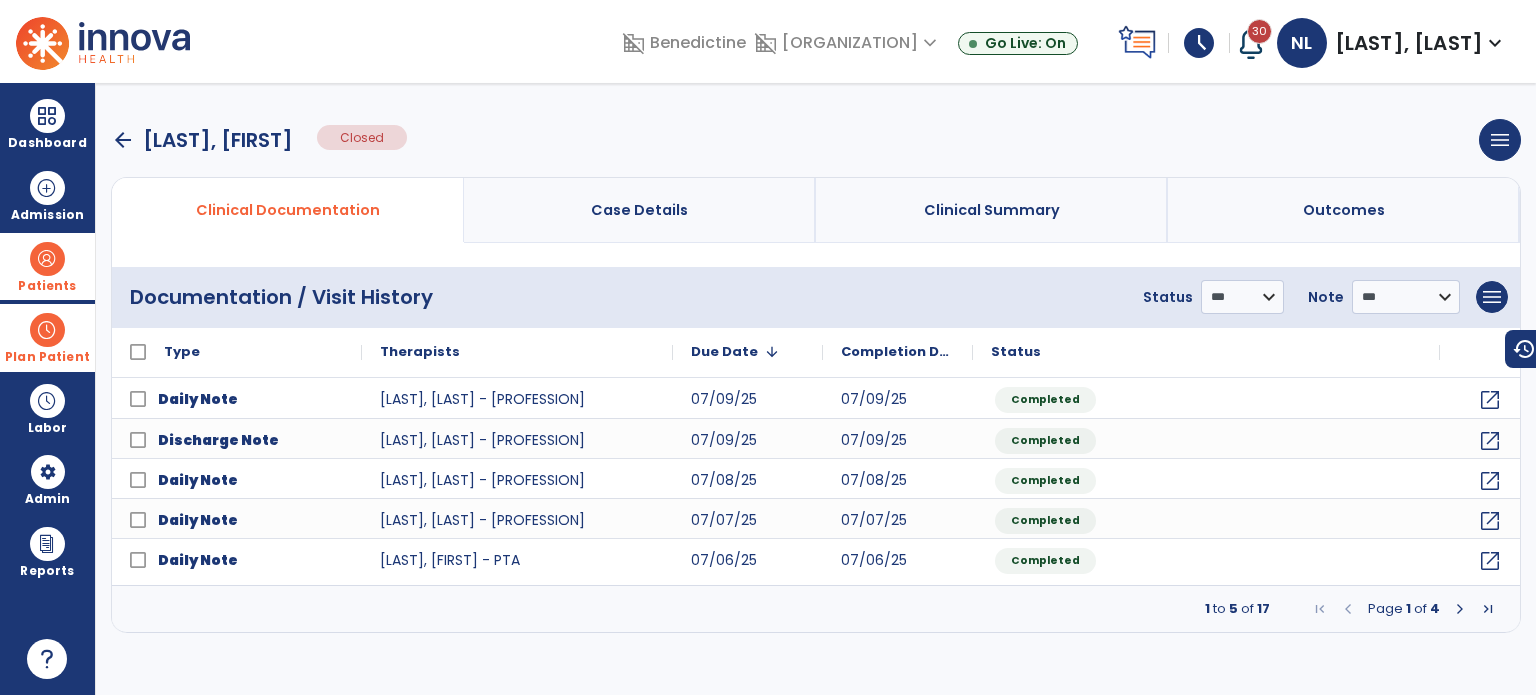 click on "arrow_back" at bounding box center [123, 140] 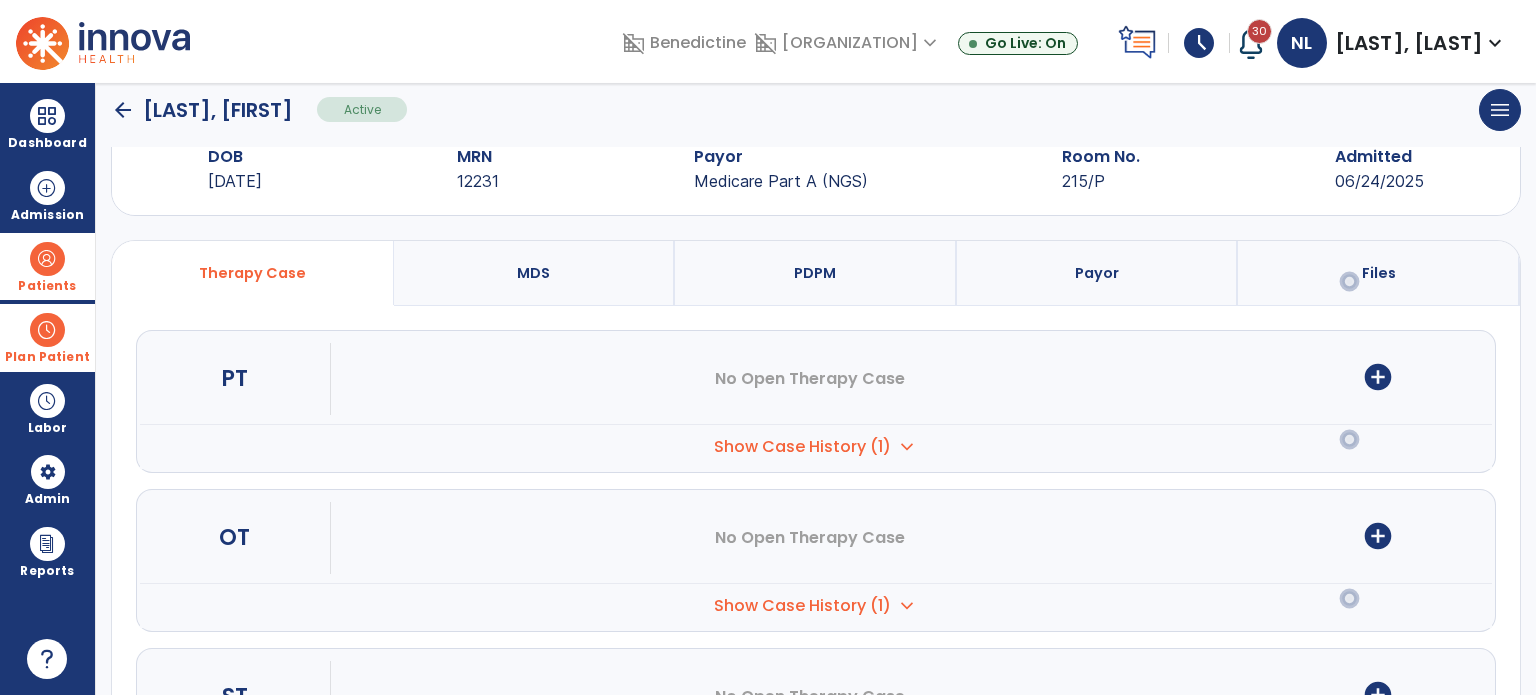 scroll, scrollTop: 152, scrollLeft: 0, axis: vertical 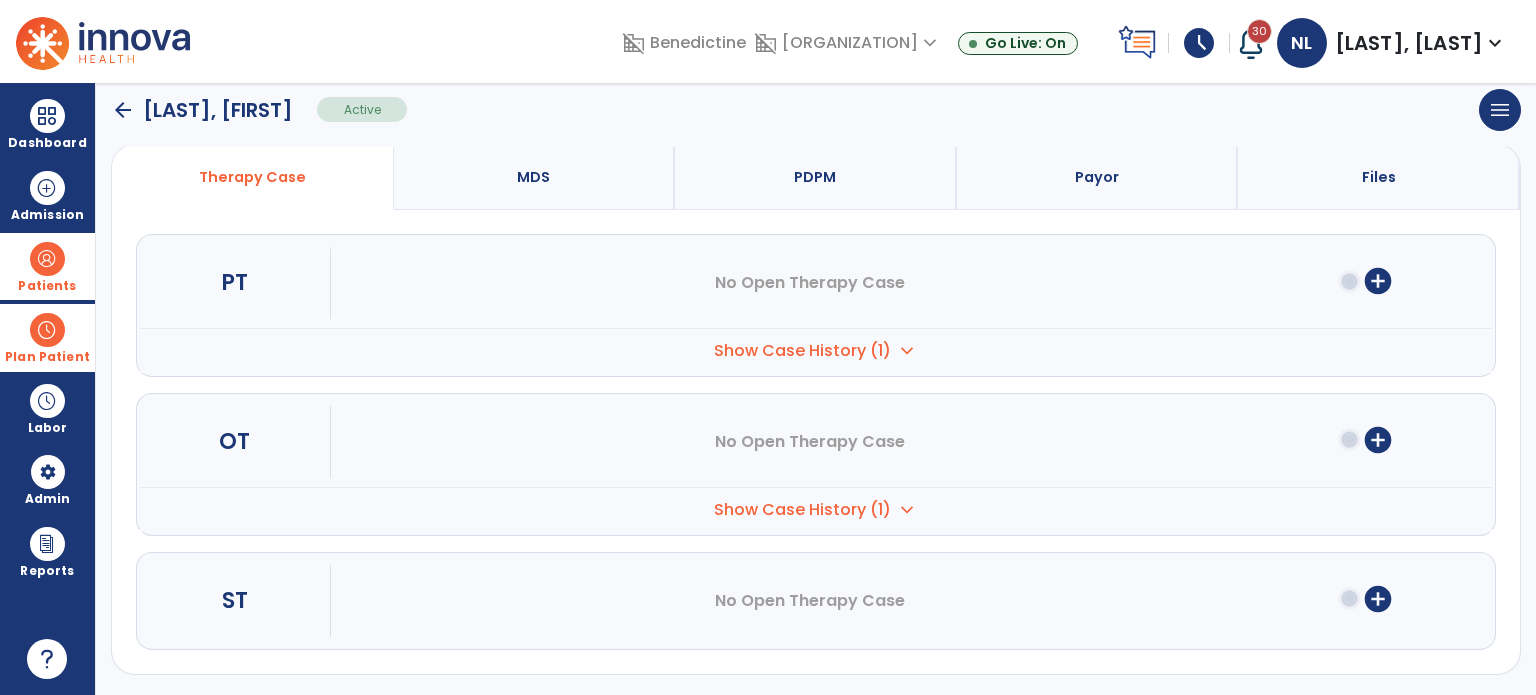 drag, startPoint x: 804, startPoint y: 519, endPoint x: 1050, endPoint y: 506, distance: 246.34326 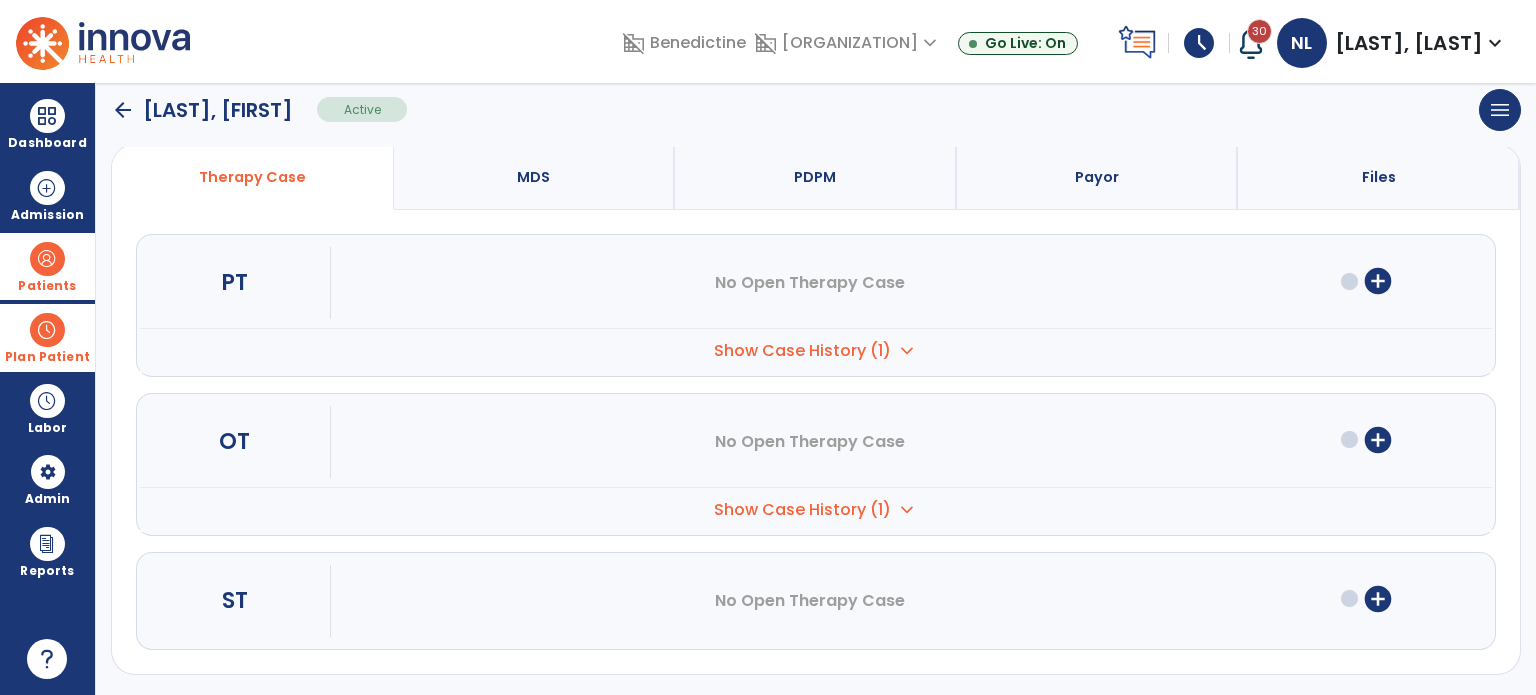 click on "Show Case History (1)     expand_more" at bounding box center [816, 350] 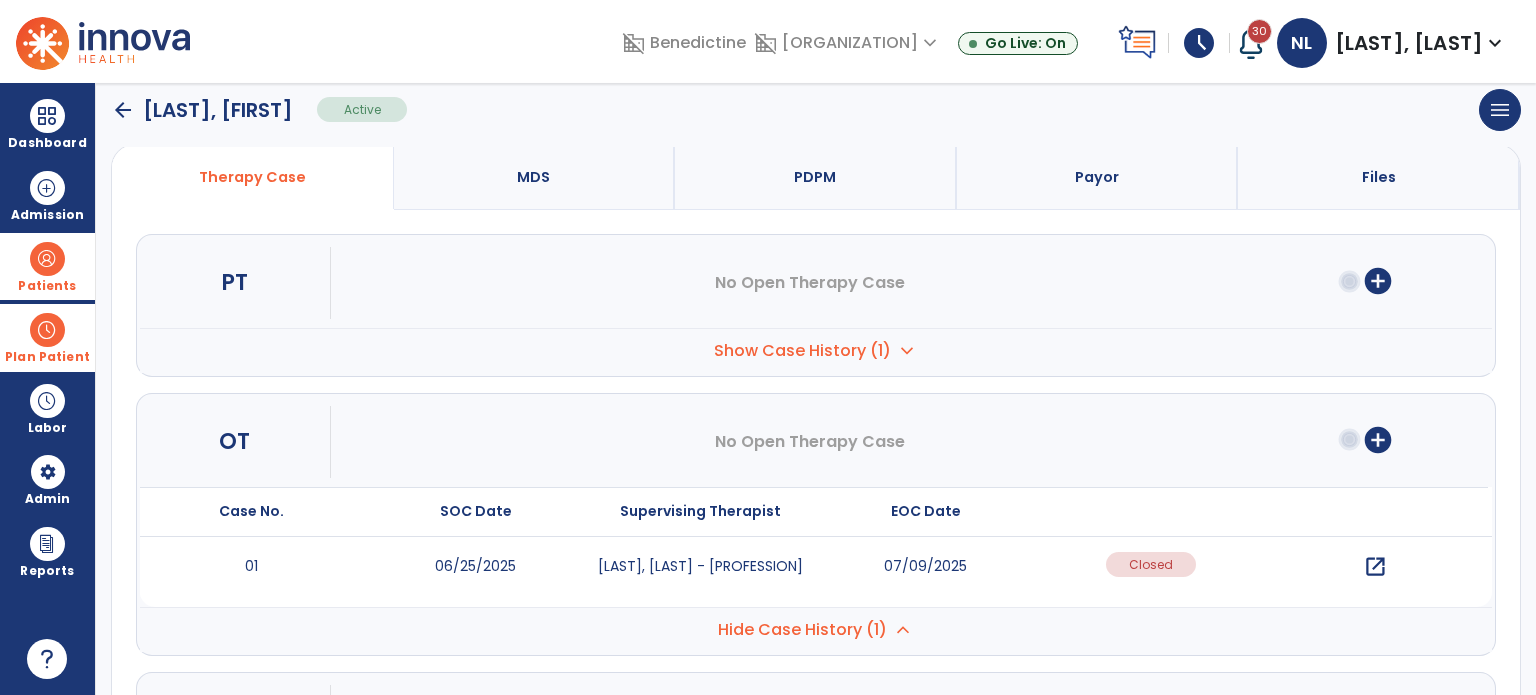 click on "open_in_new" at bounding box center (1375, 567) 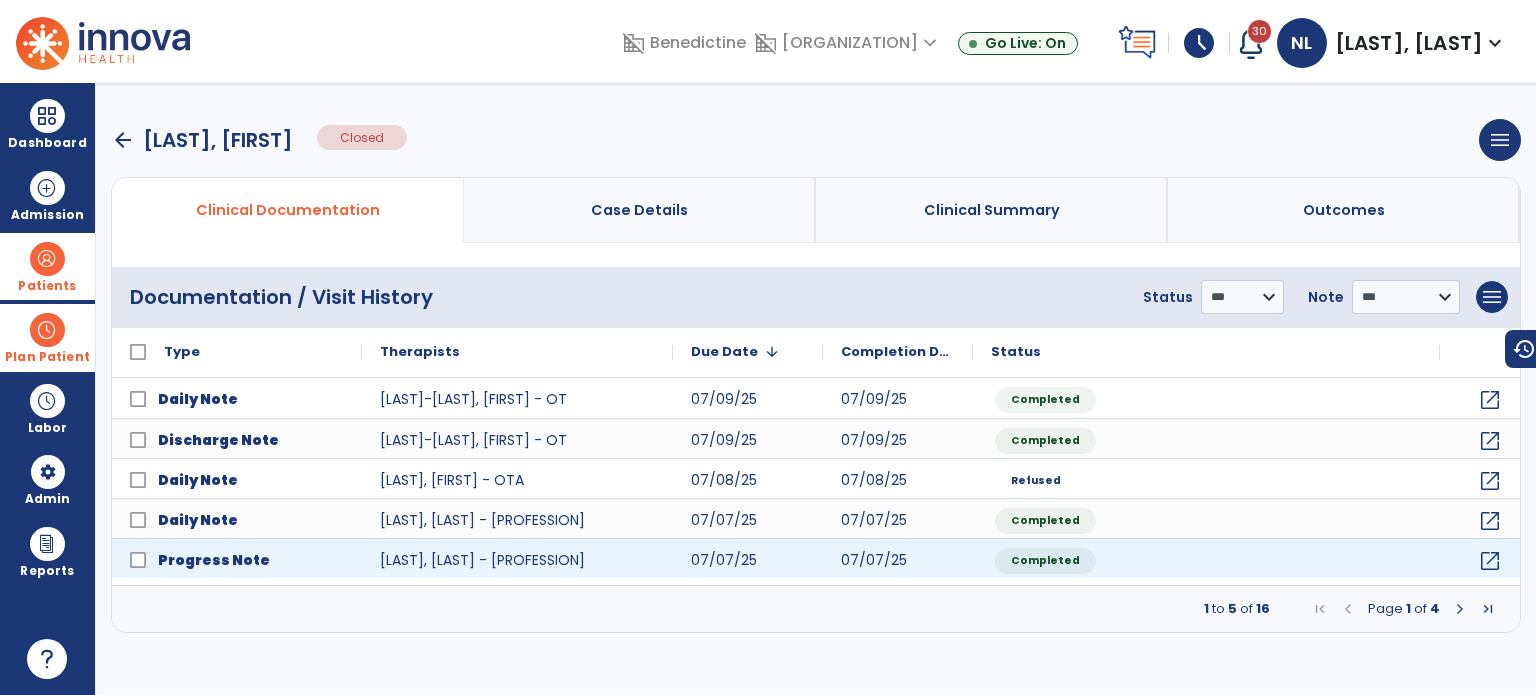 scroll, scrollTop: 0, scrollLeft: 0, axis: both 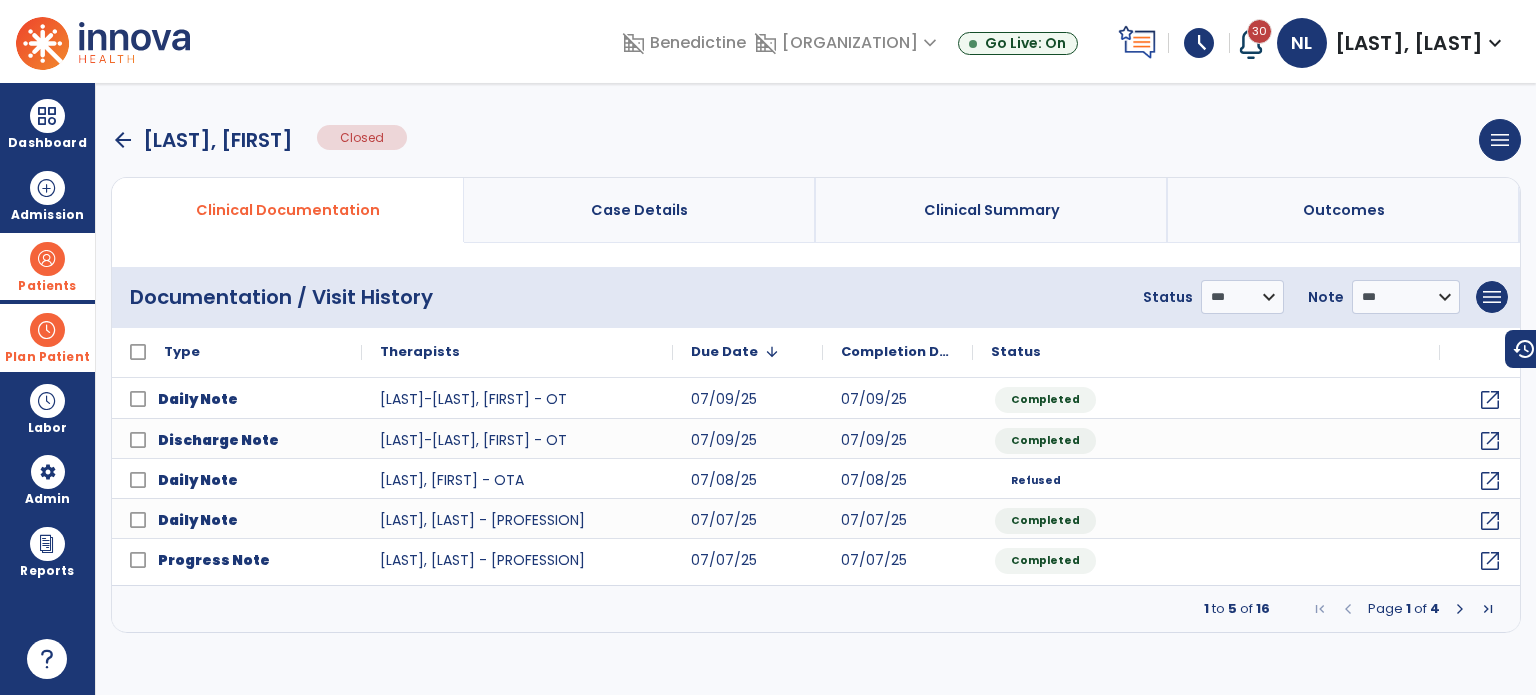 click on "arrow_back" at bounding box center [123, 140] 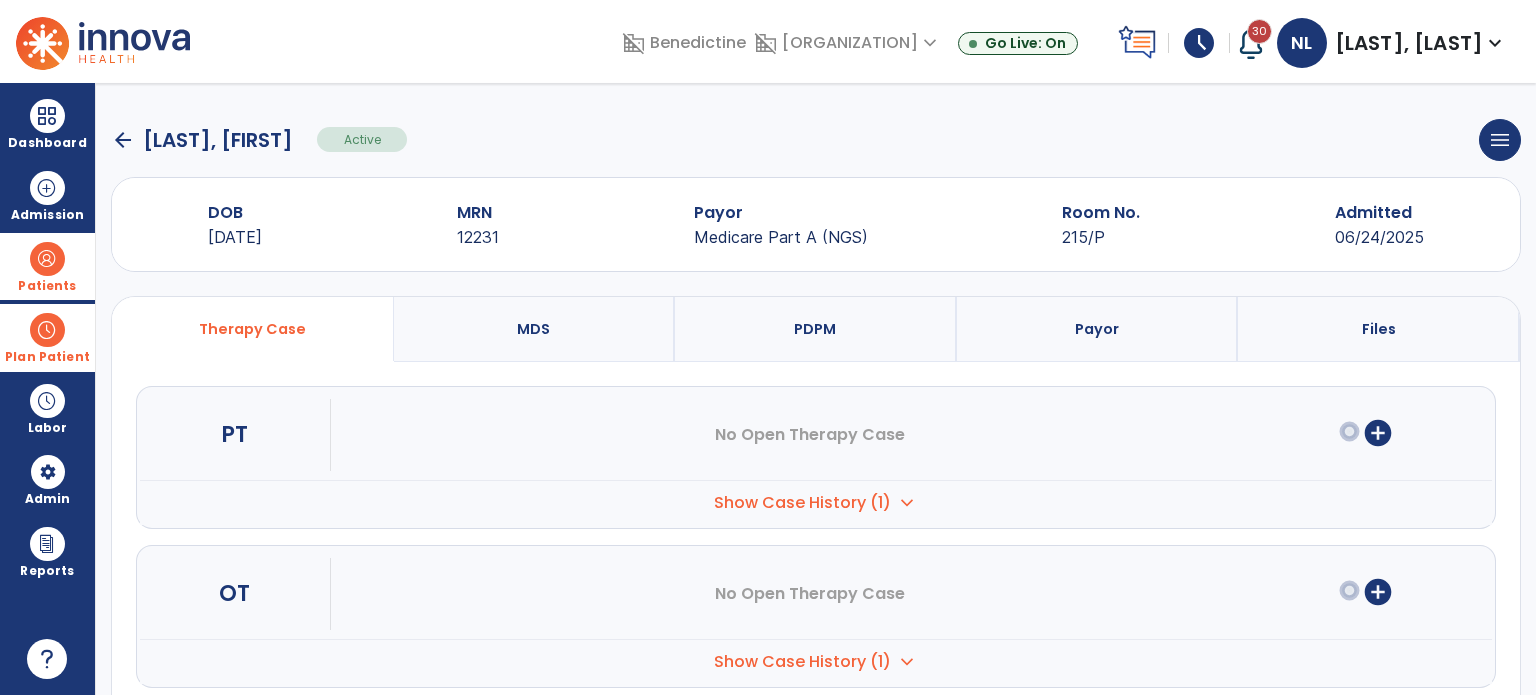 scroll, scrollTop: 152, scrollLeft: 0, axis: vertical 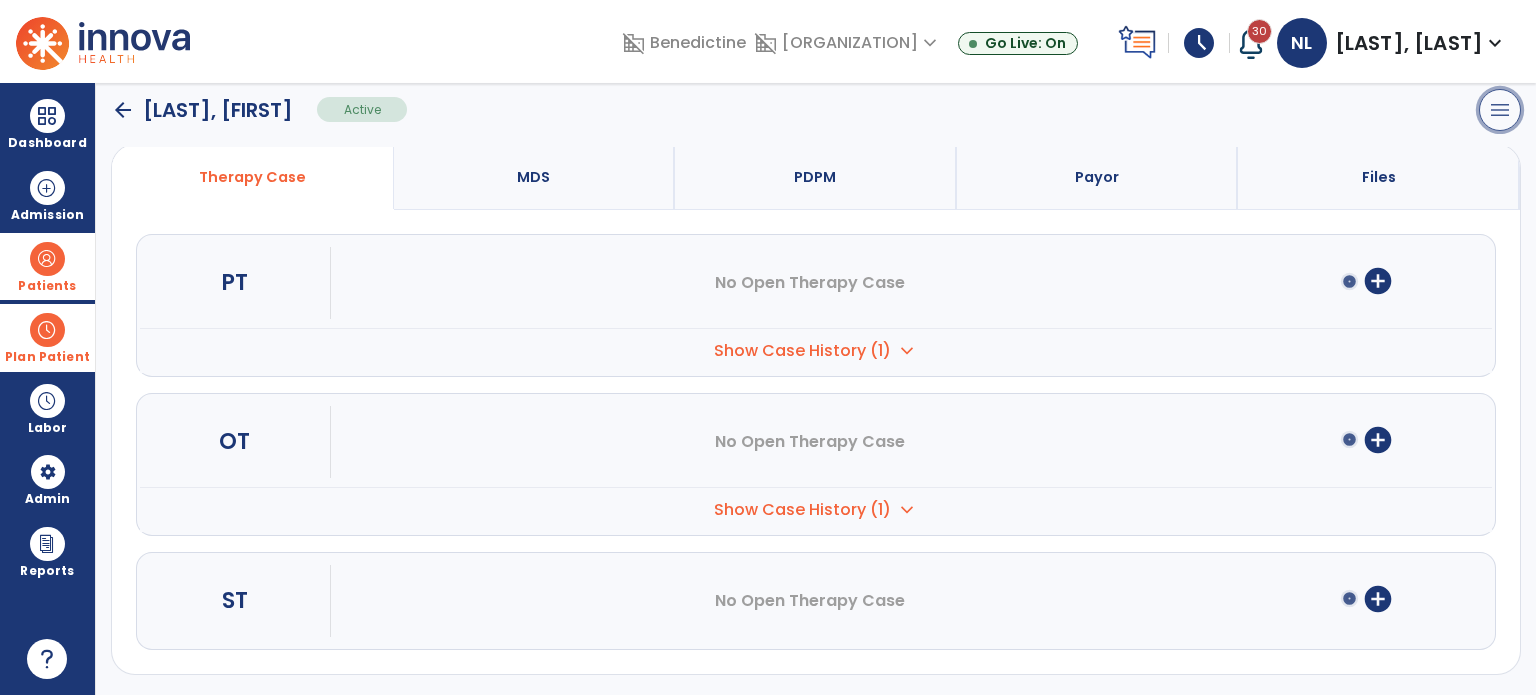 click on "menu" at bounding box center (1500, 110) 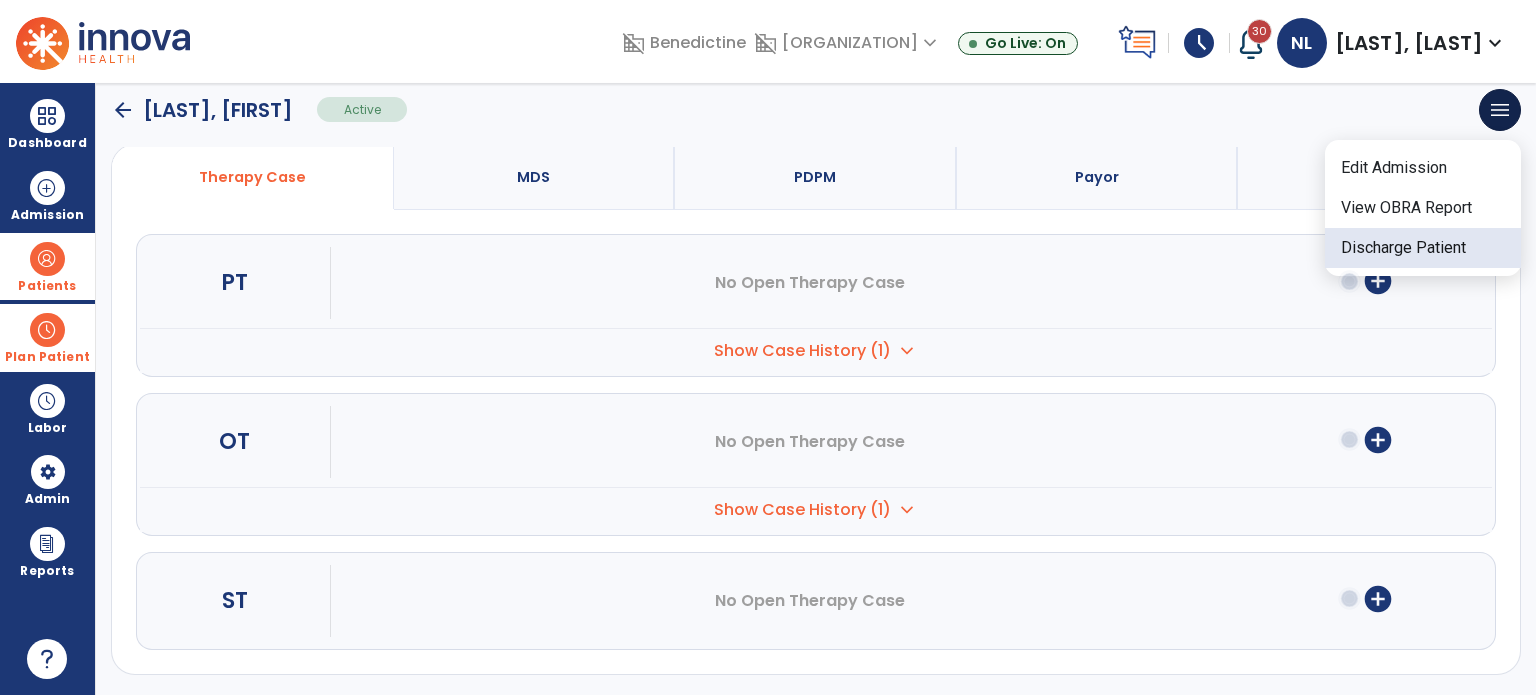 click on "Discharge Patient" 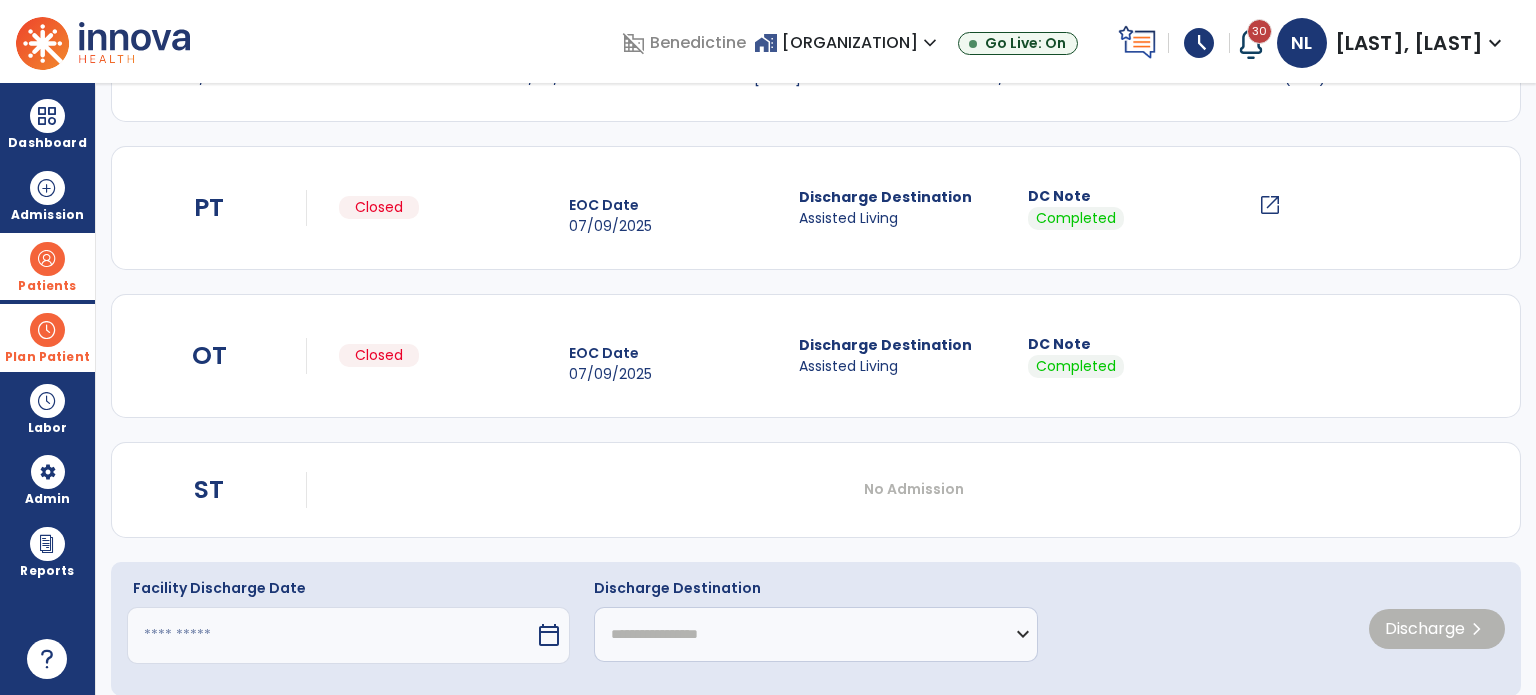 scroll, scrollTop: 214, scrollLeft: 0, axis: vertical 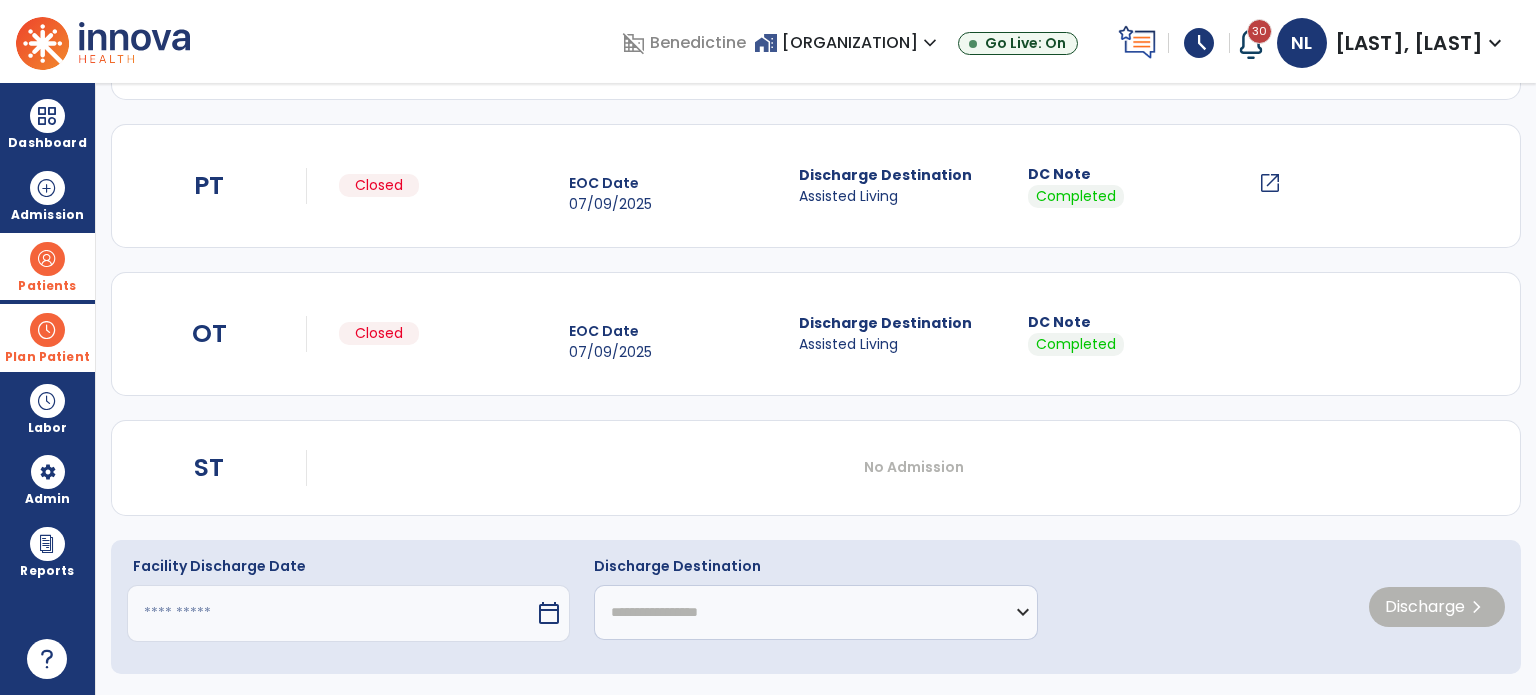 click at bounding box center [331, 613] 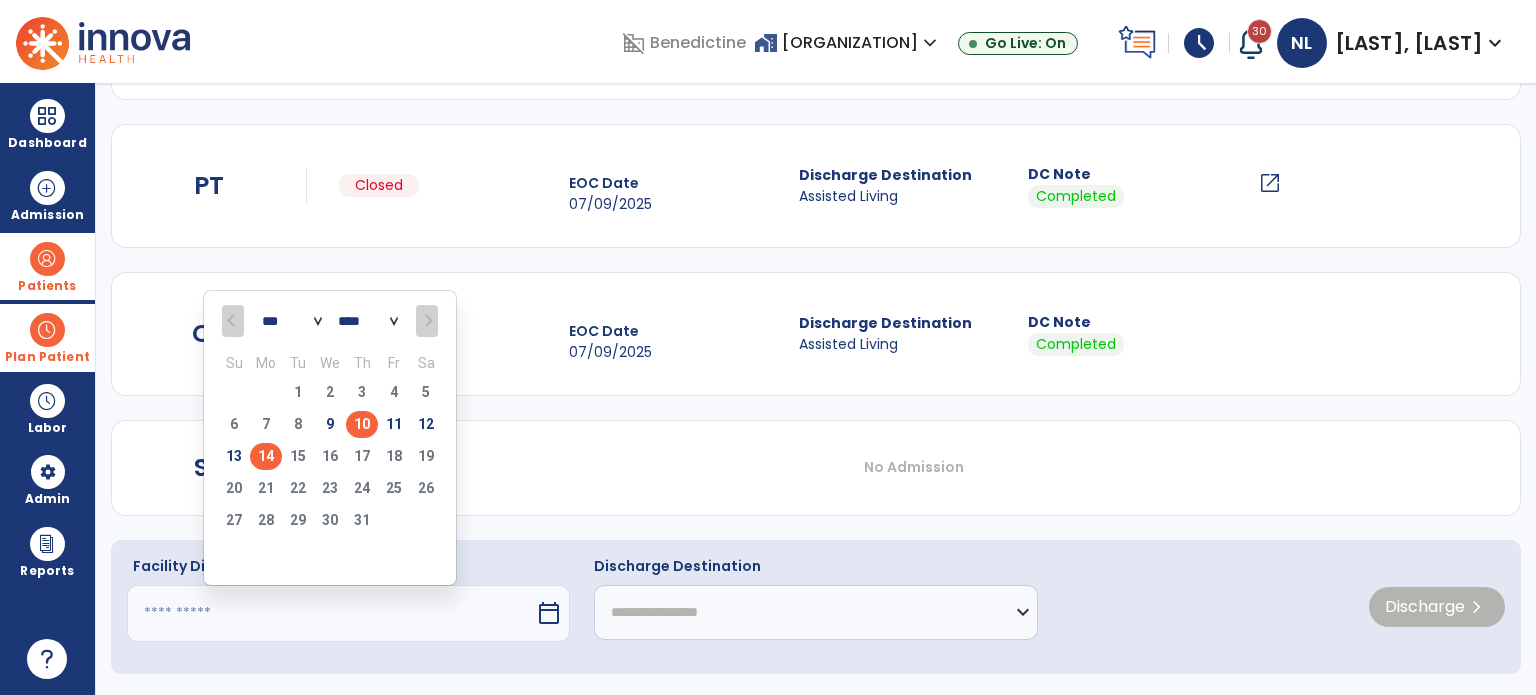 click on "10" at bounding box center [362, 424] 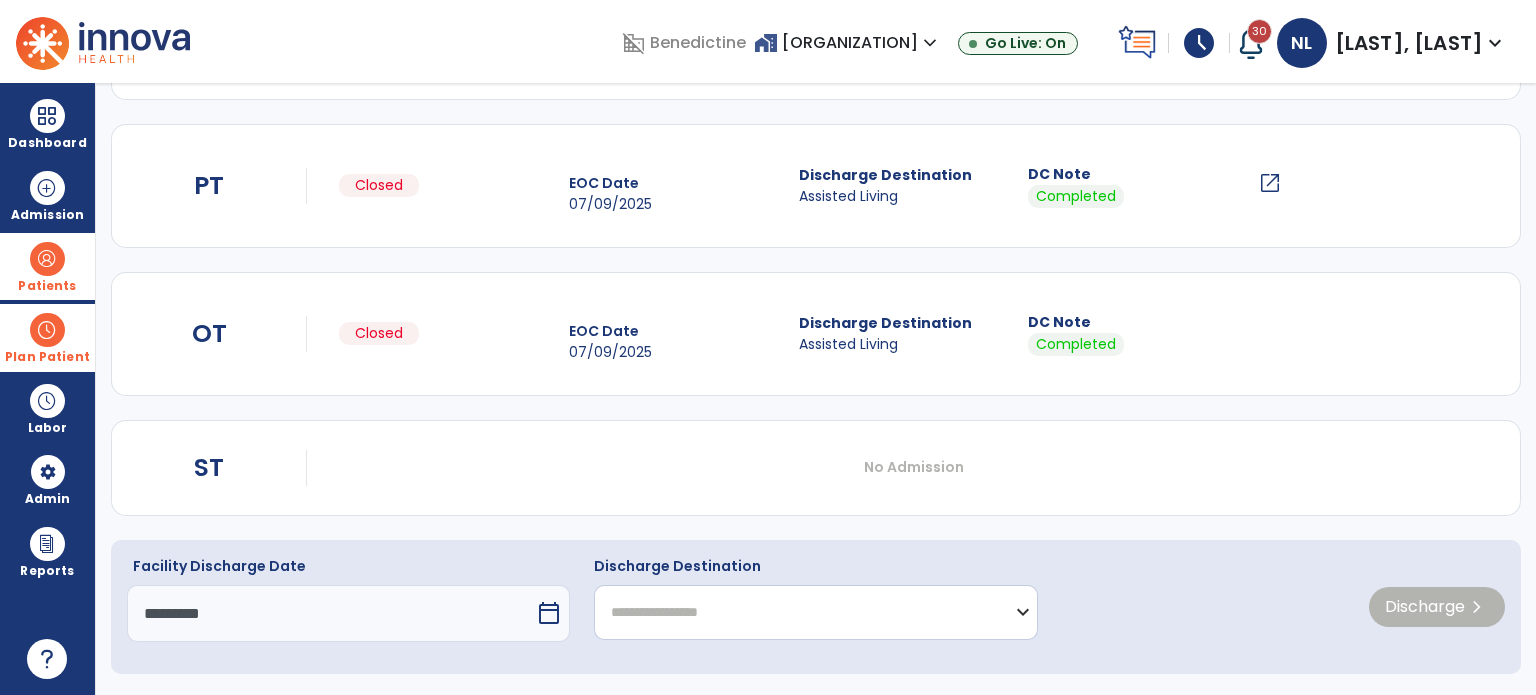 click on "**********" 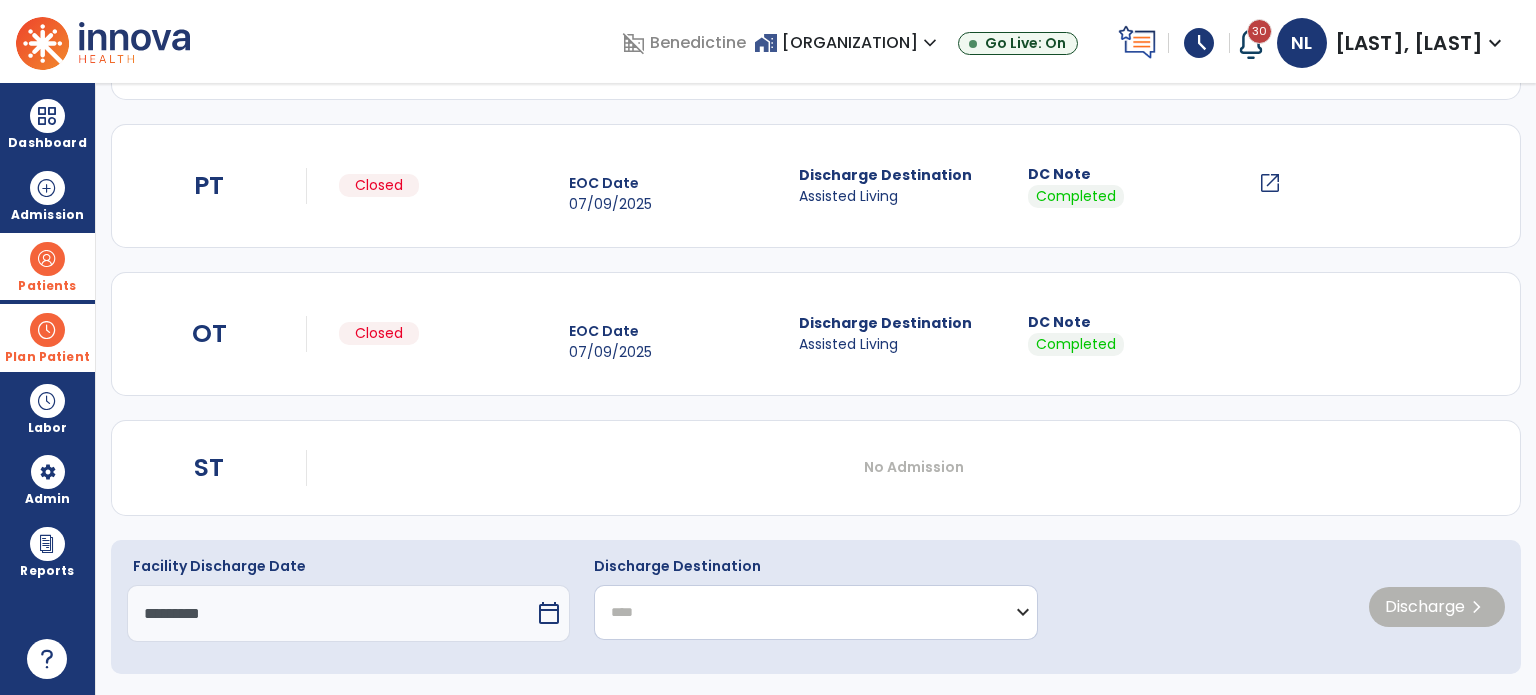 click on "**********" 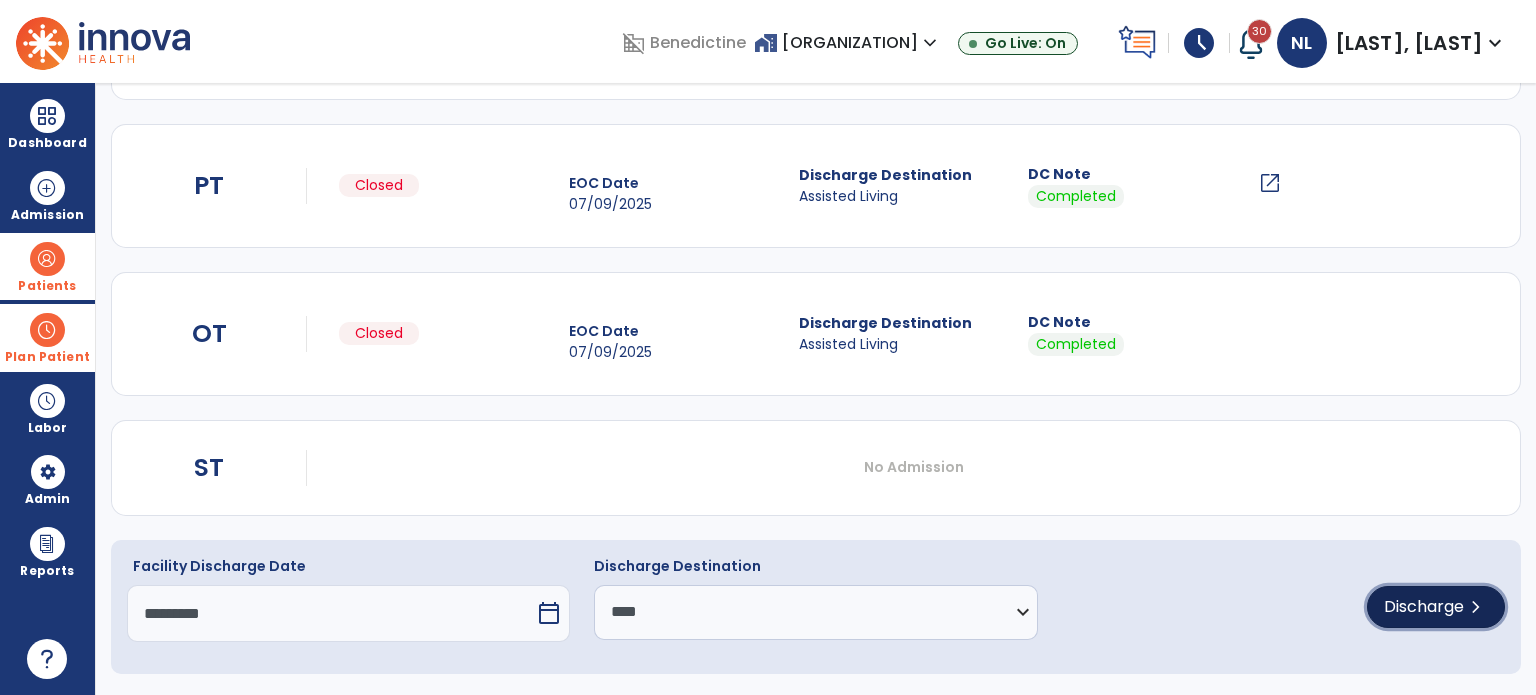 click on "Discharge" 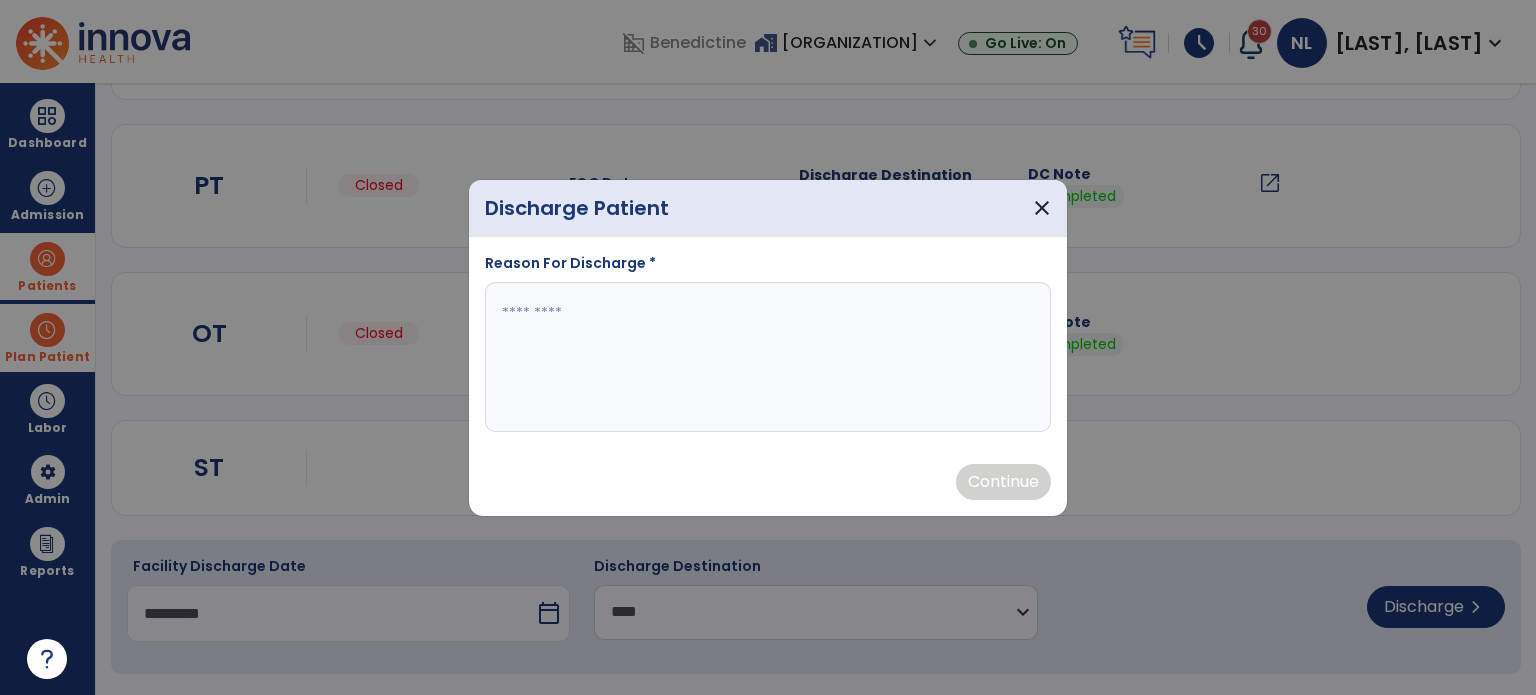 click at bounding box center [768, 357] 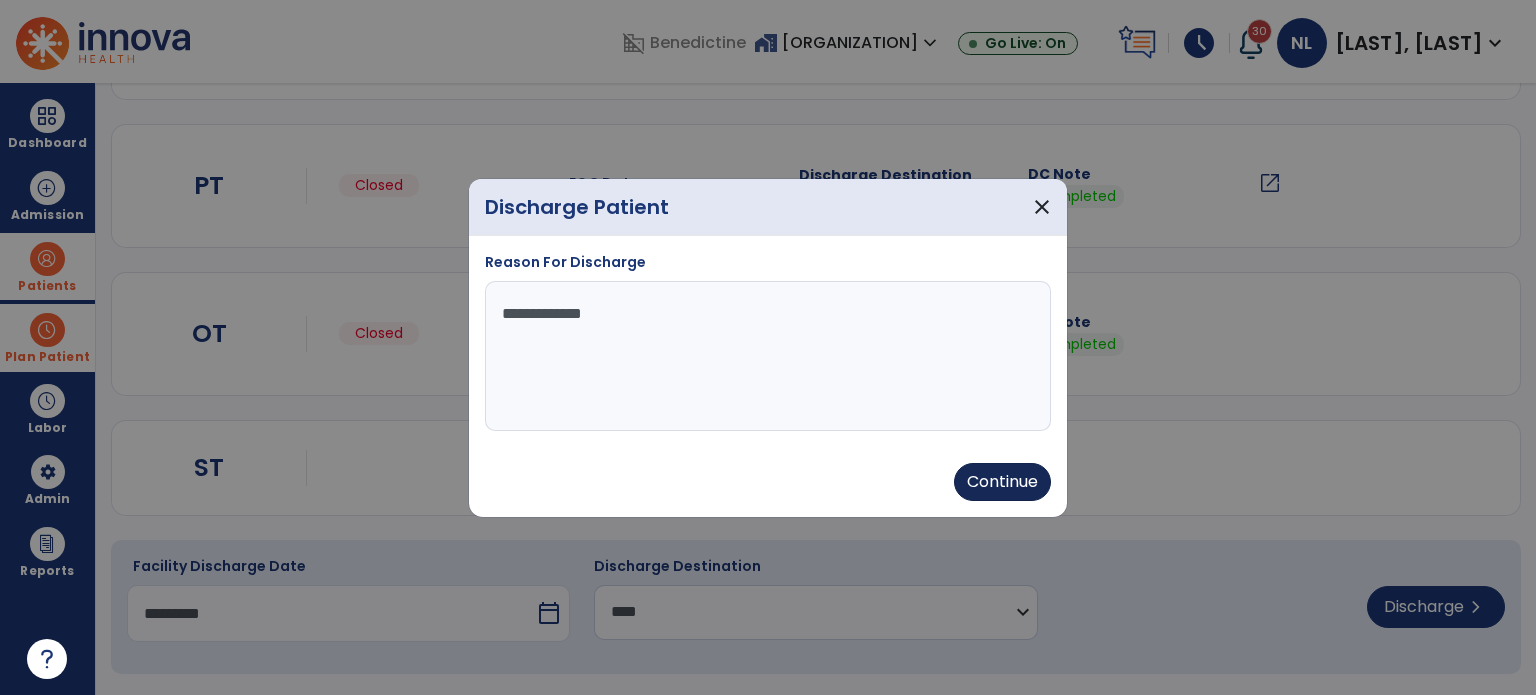 type on "**********" 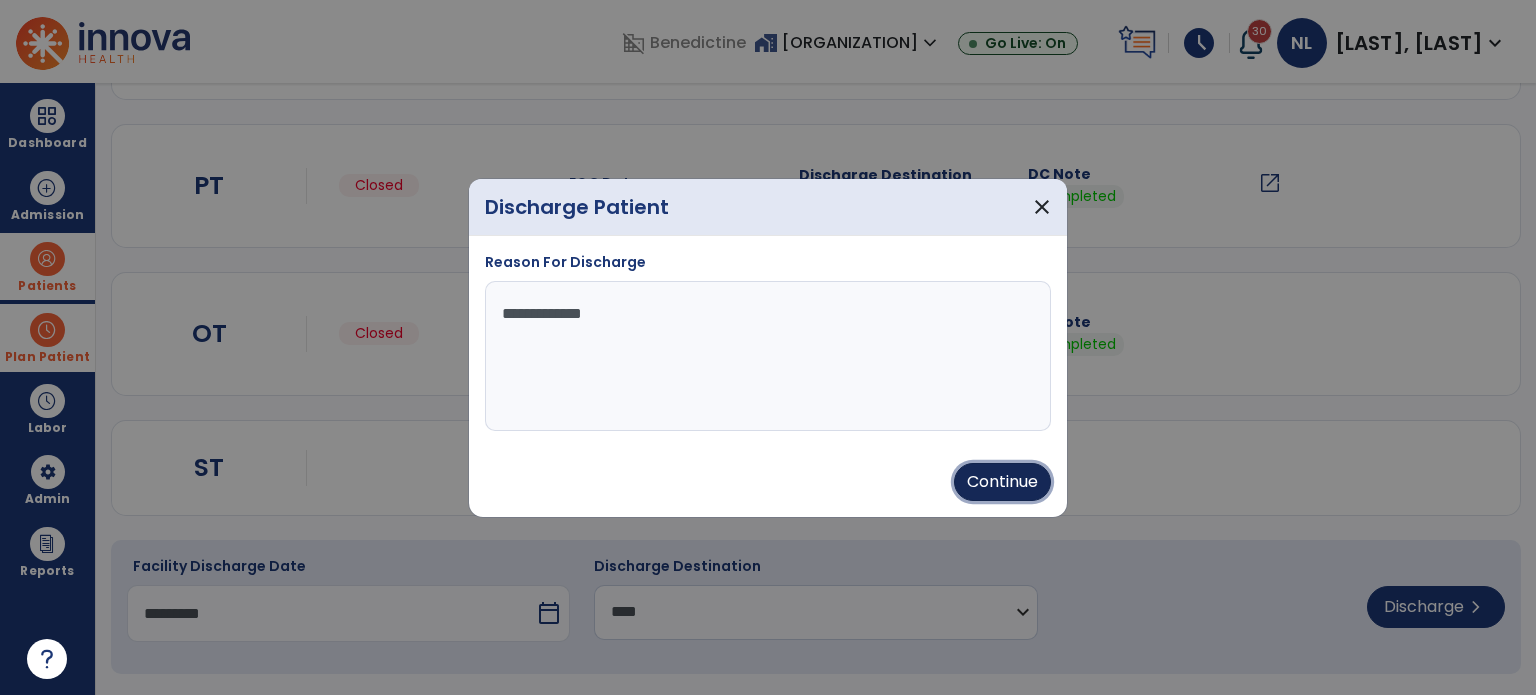 click on "Continue" at bounding box center (1002, 482) 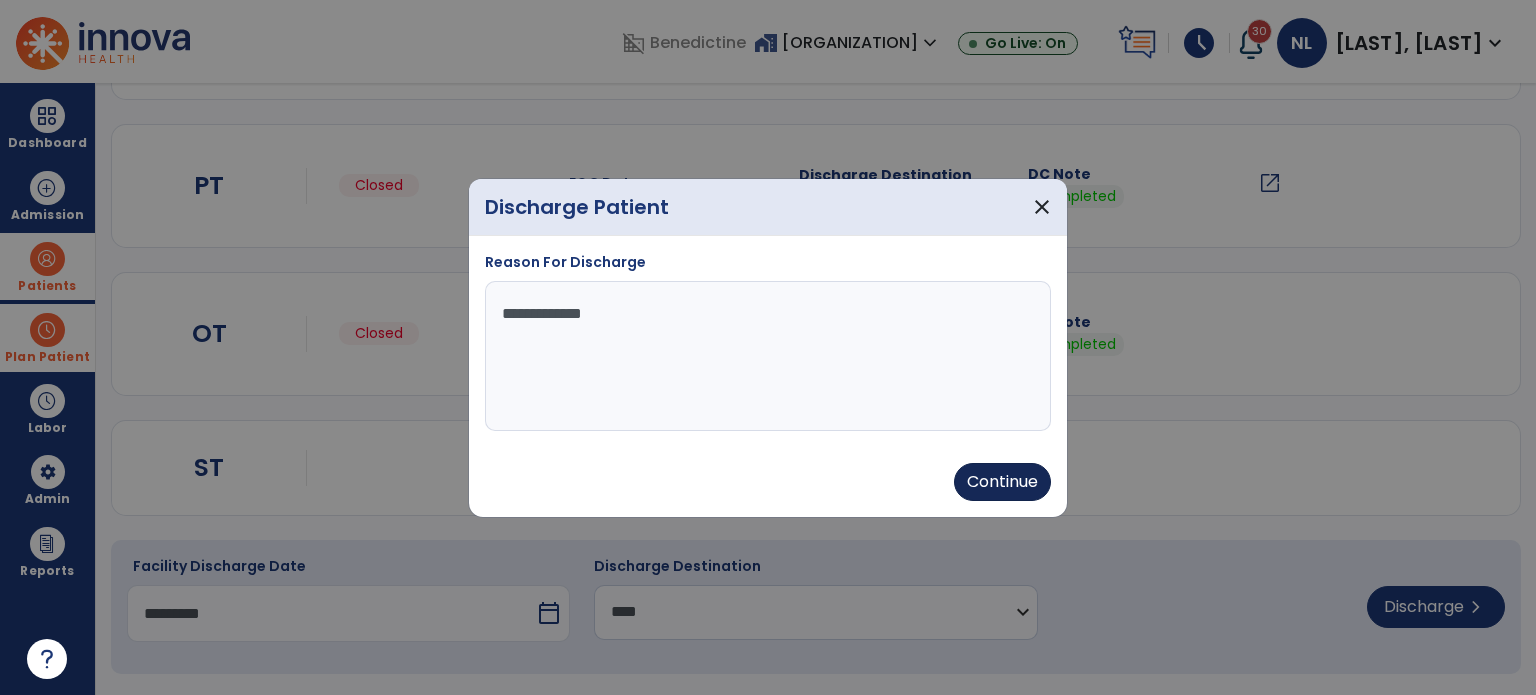 type on "*********" 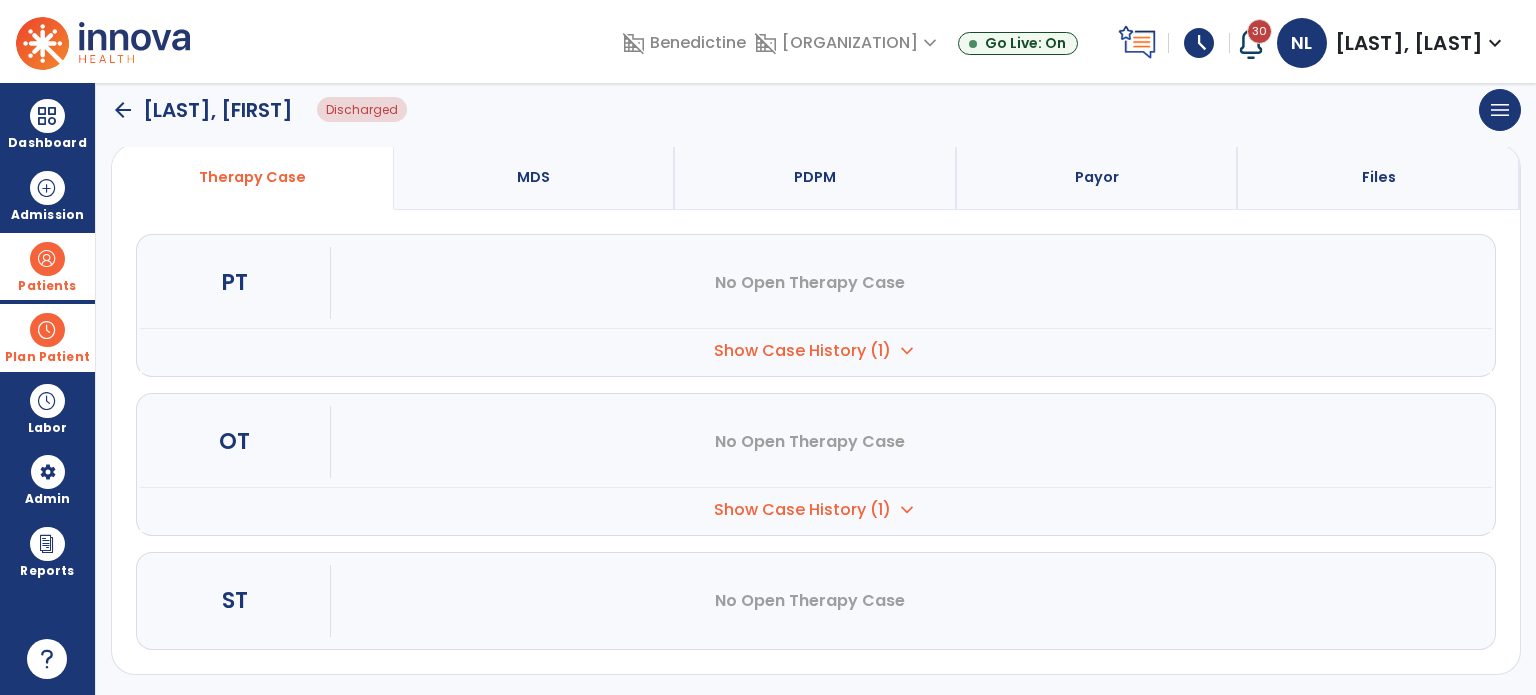 scroll, scrollTop: 0, scrollLeft: 0, axis: both 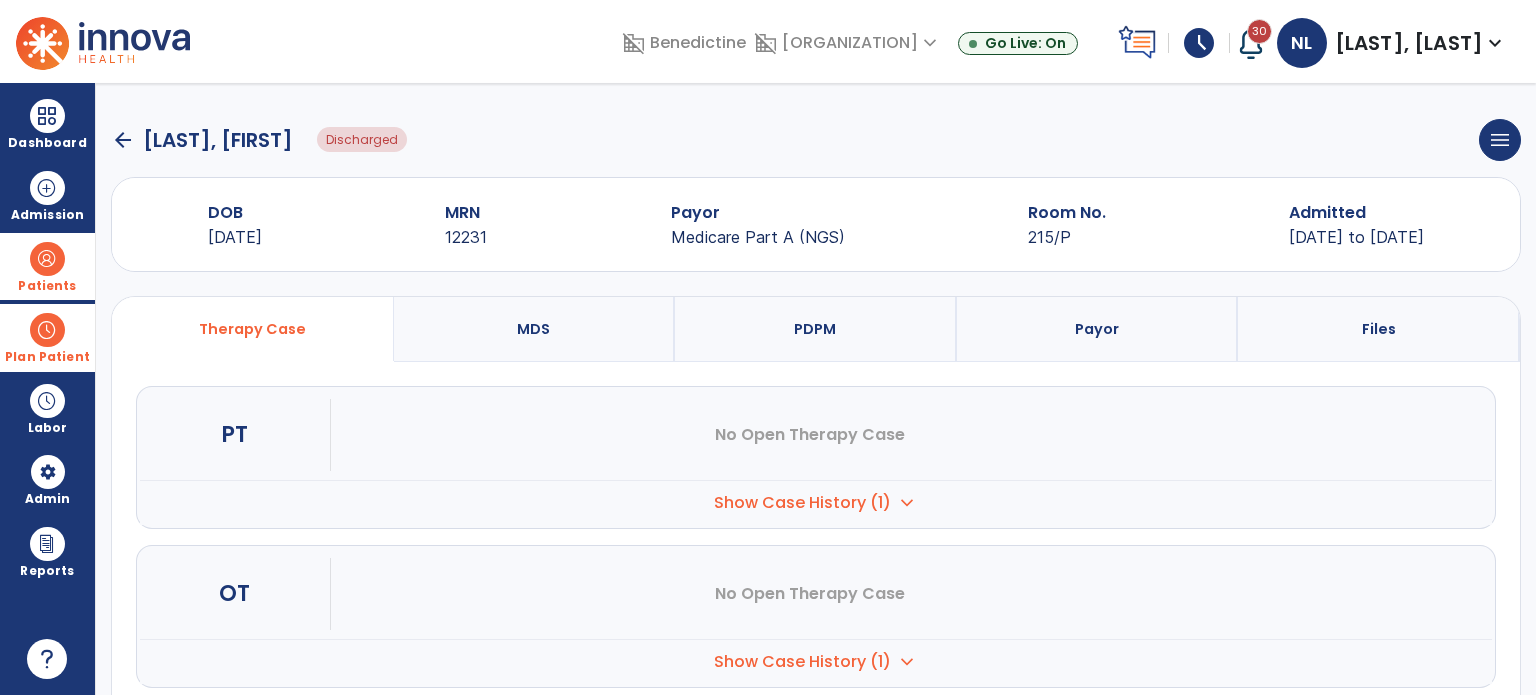 click on "Patients  format_list_bulleted  Patient List  space_dashboard  Patient Board  insert_chart  PDPM Board" at bounding box center [47, 266] 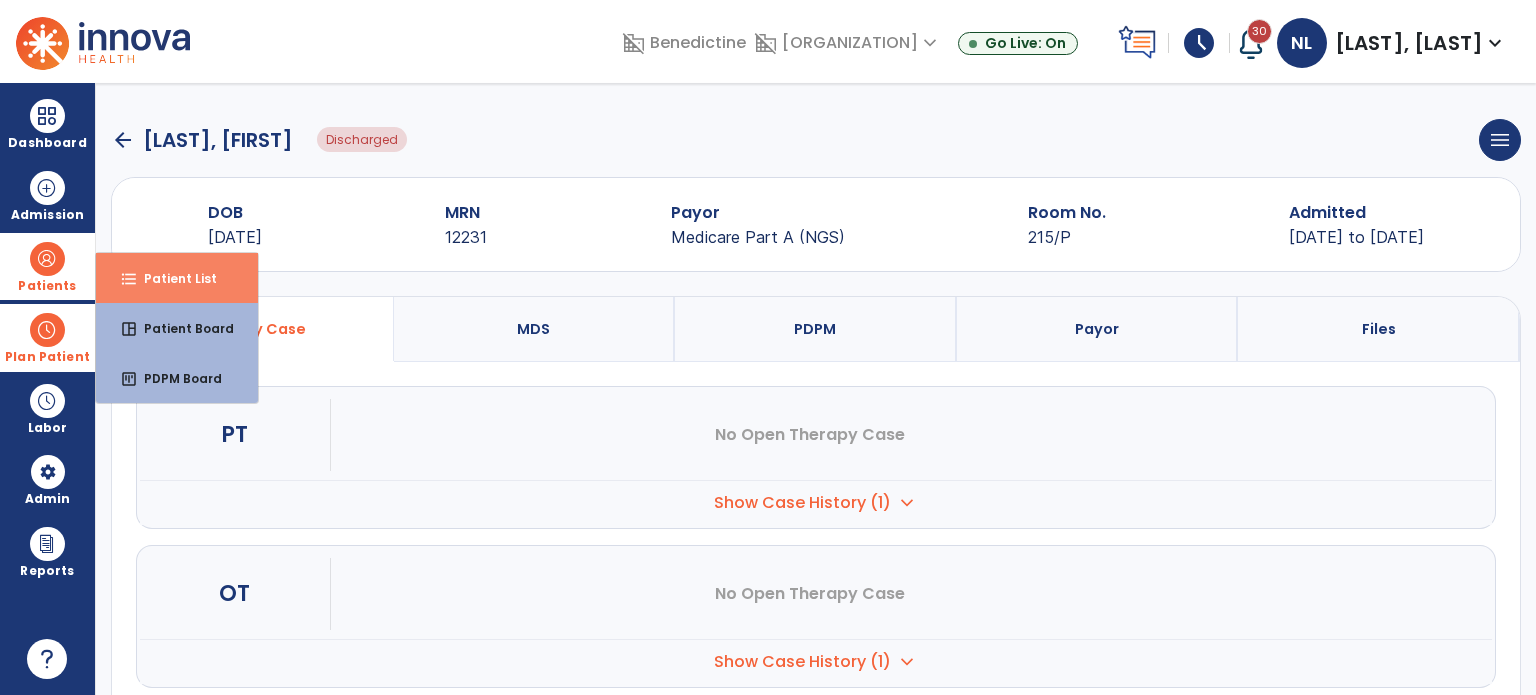 click on "Patient List" at bounding box center [172, 278] 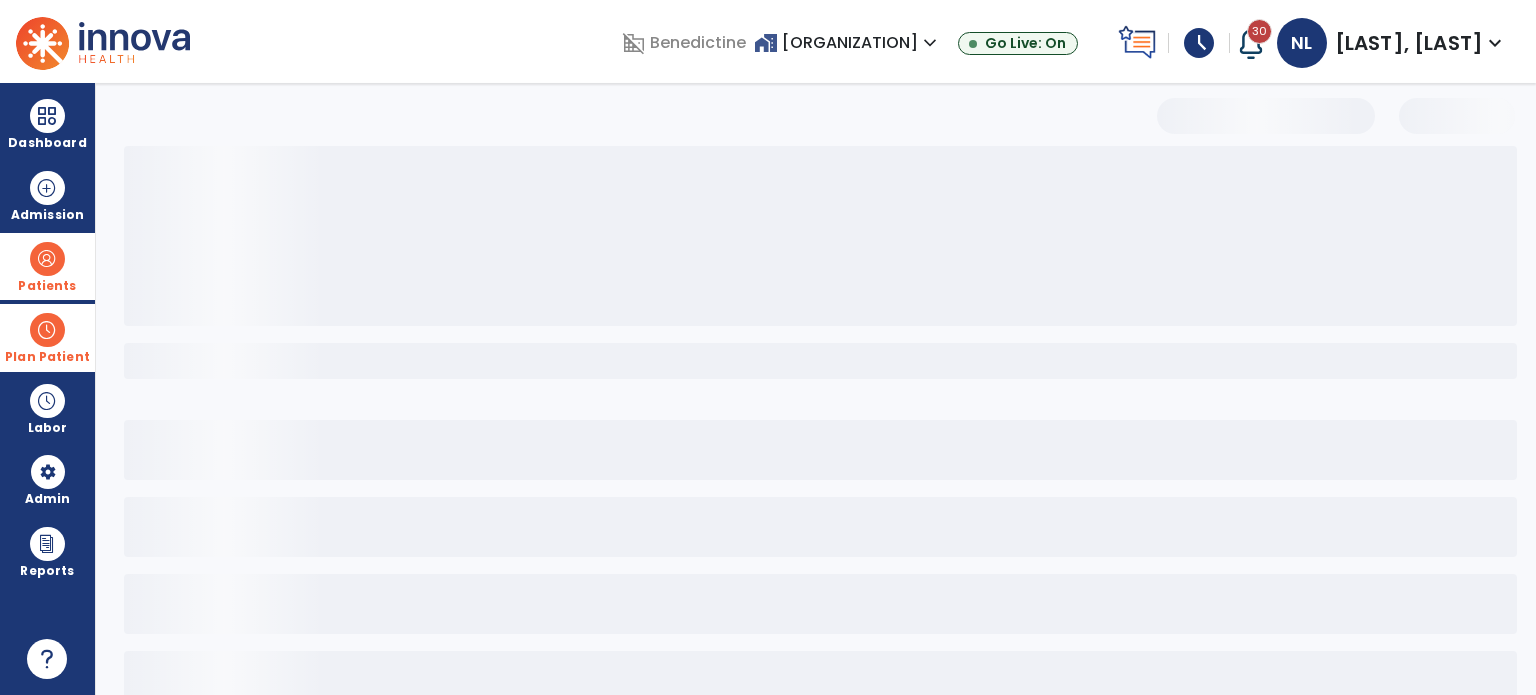 select on "***" 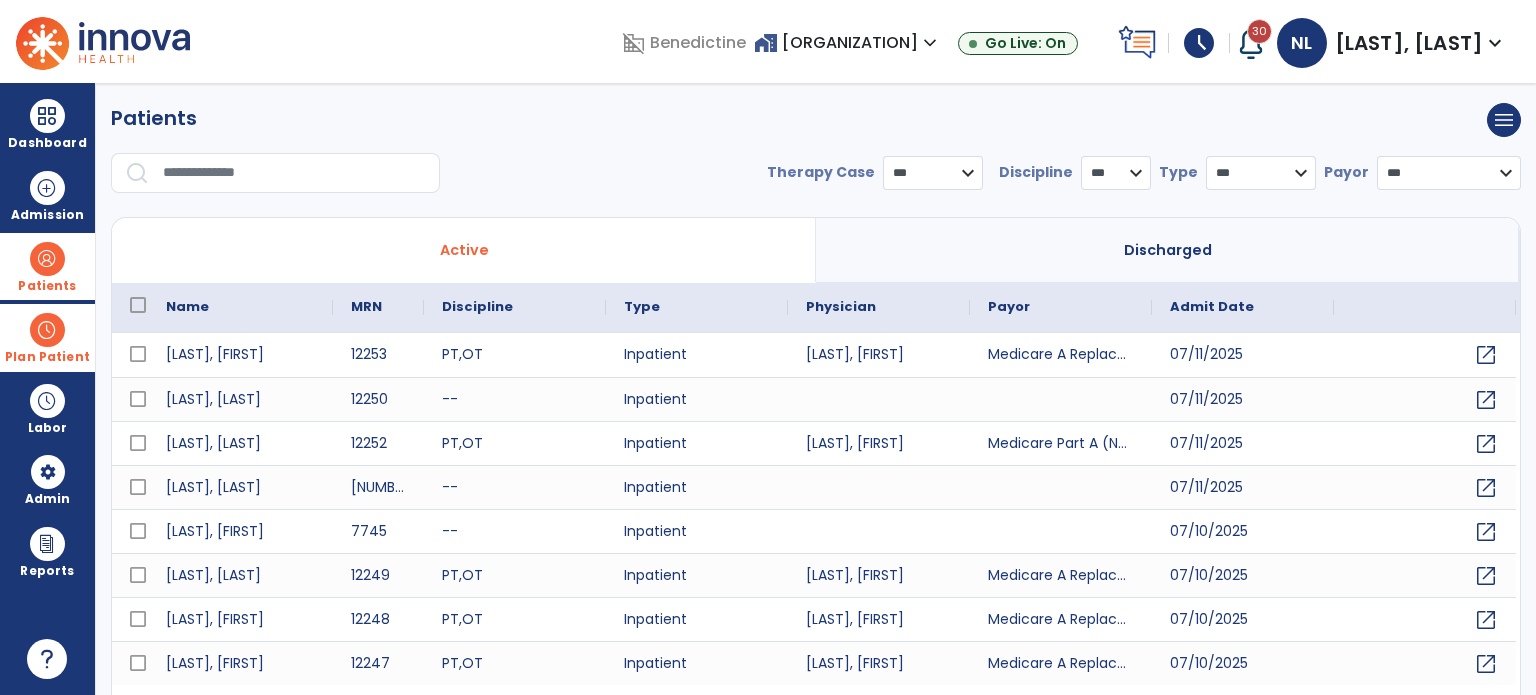 click at bounding box center [294, 173] 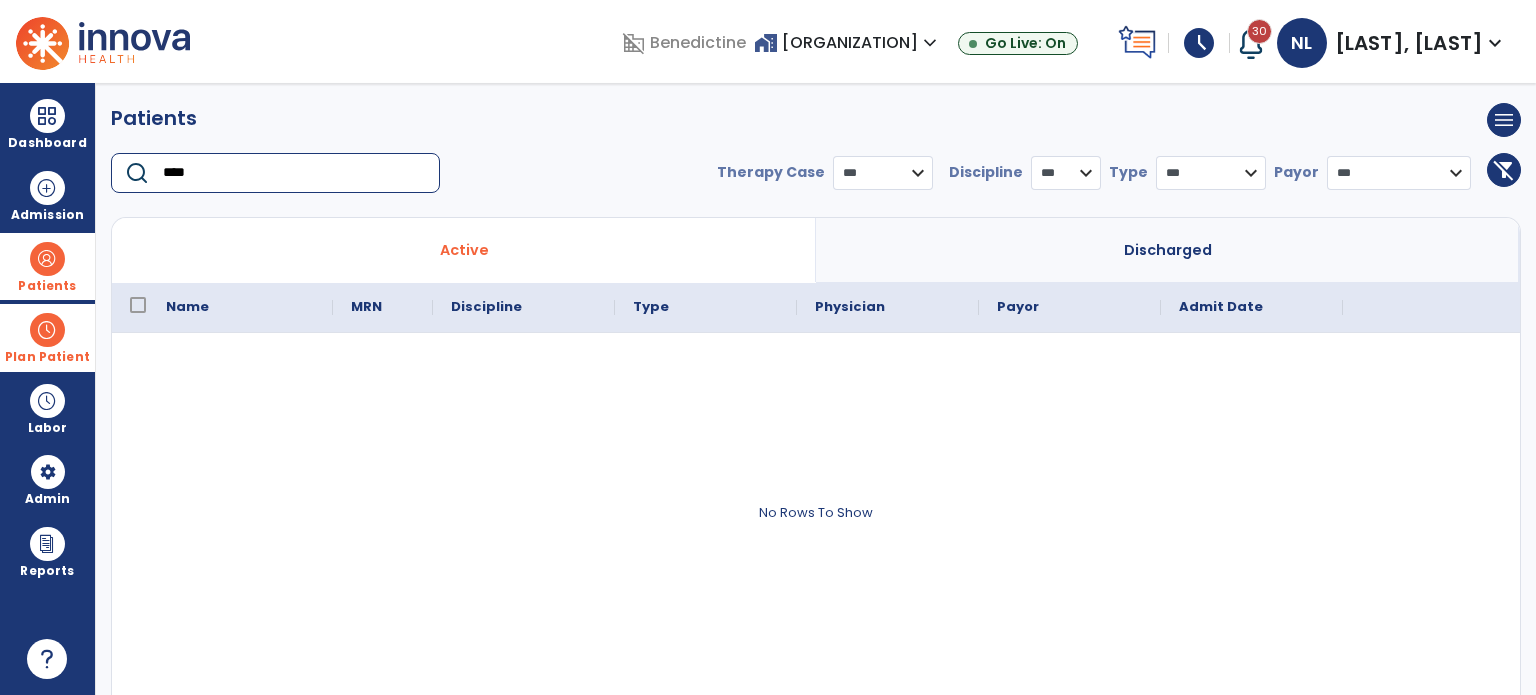 click on "****" at bounding box center (294, 173) 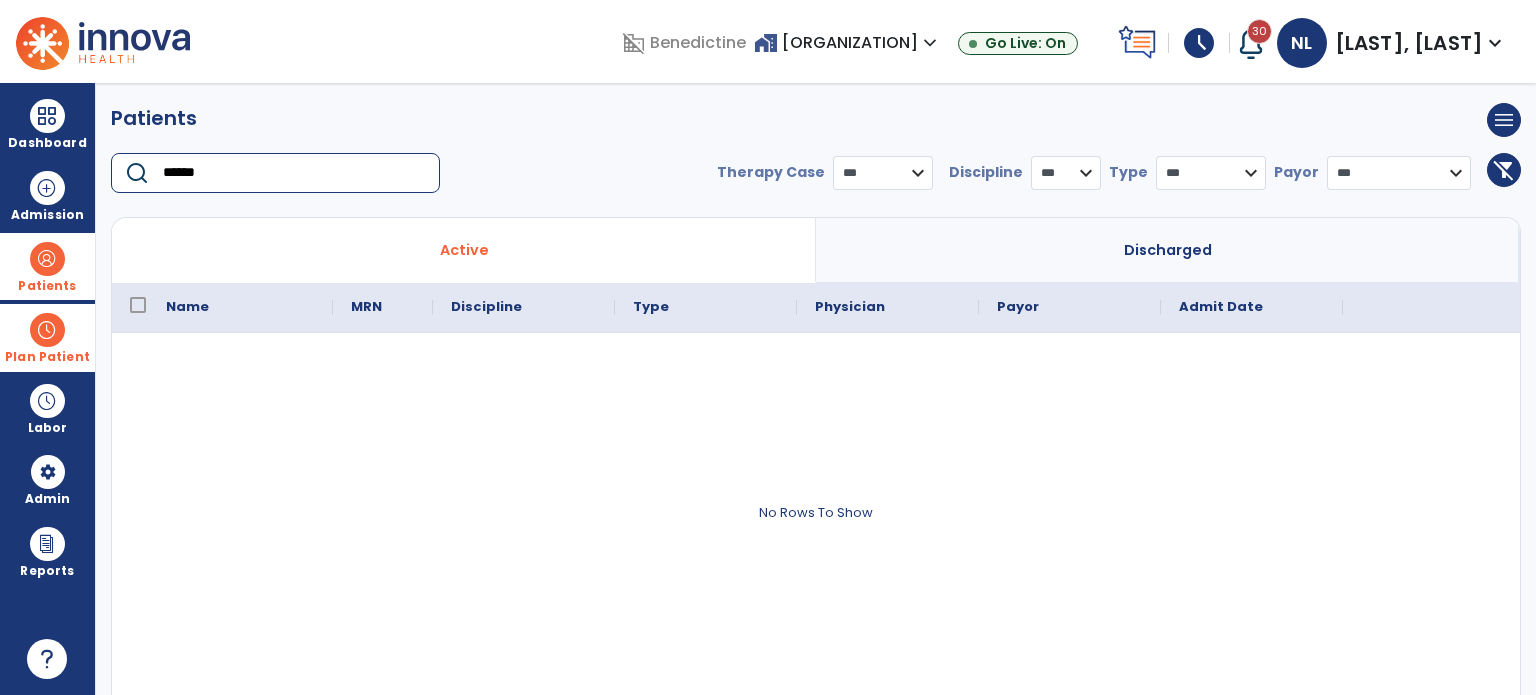 type on "******" 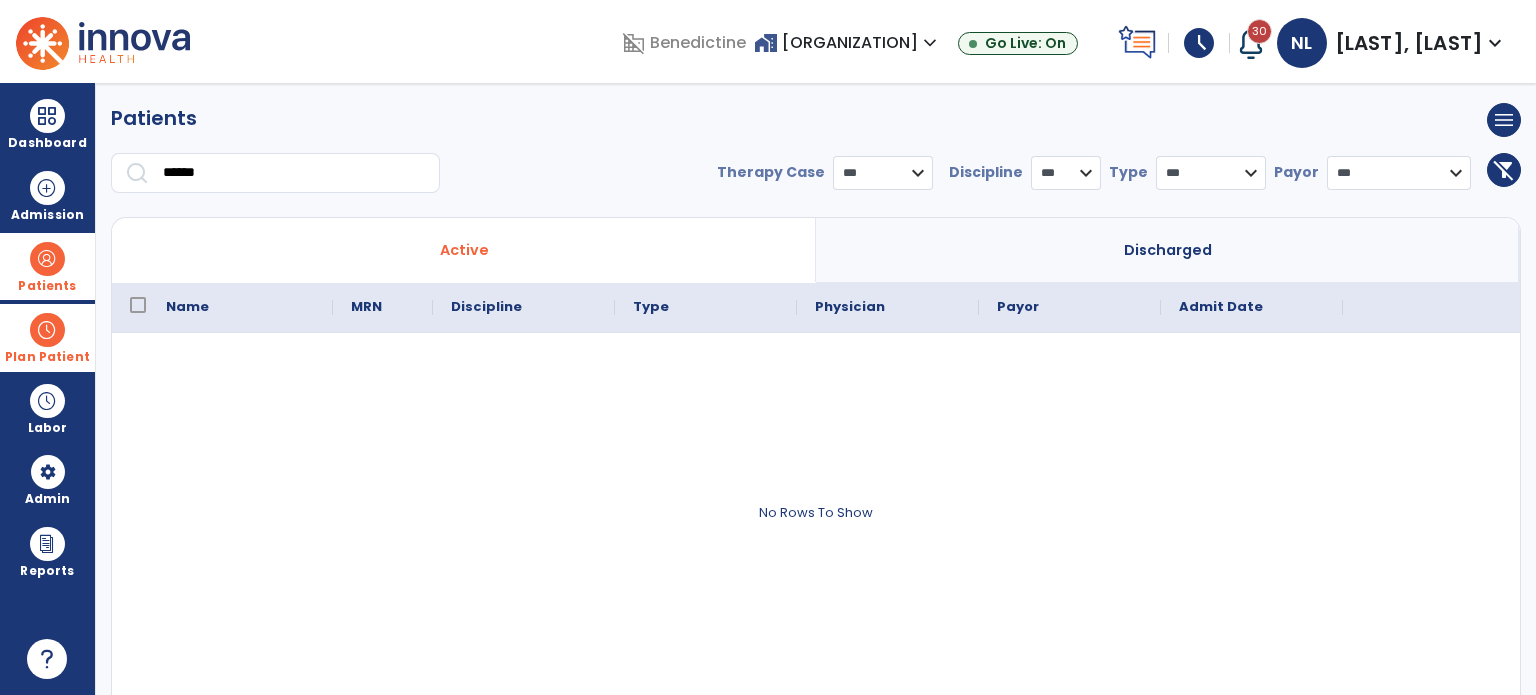 click on "Discharged" at bounding box center [1168, 250] 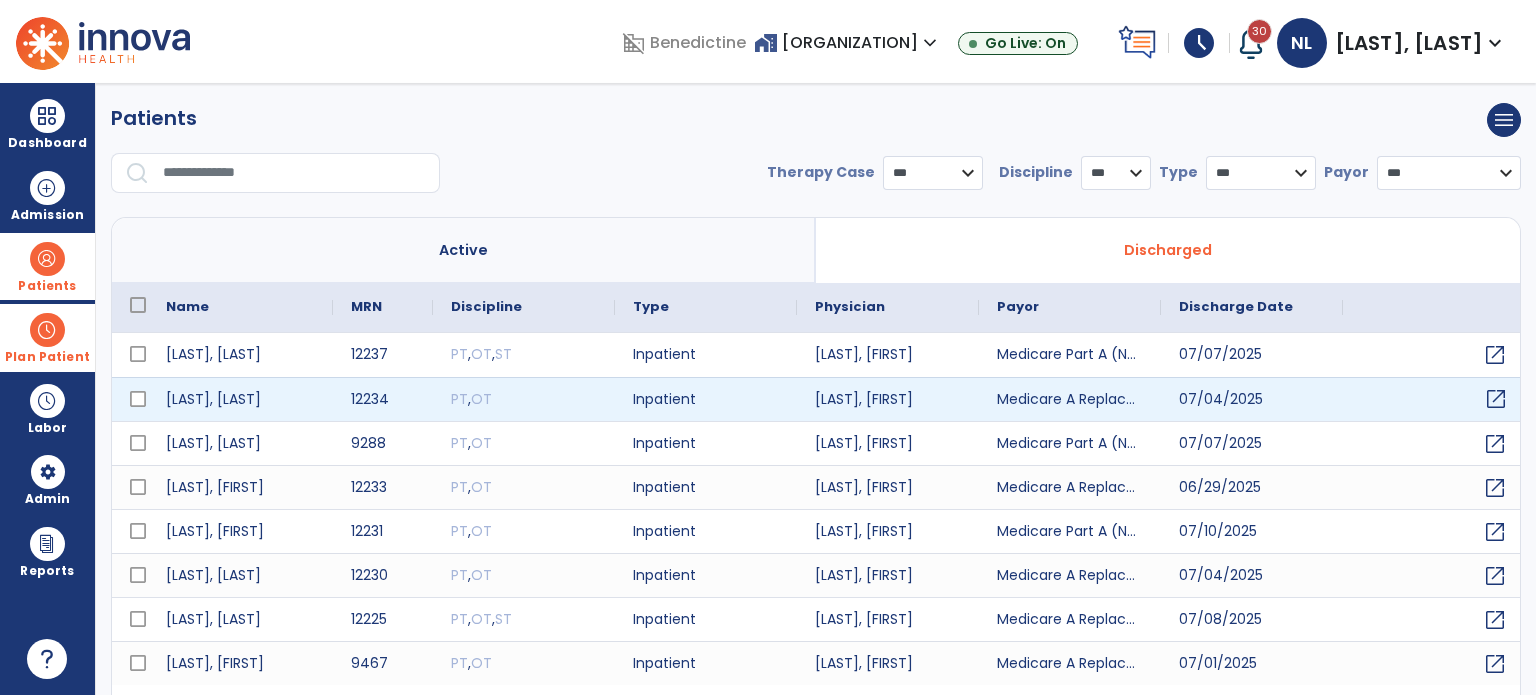 click on "open_in_new" at bounding box center (1496, 399) 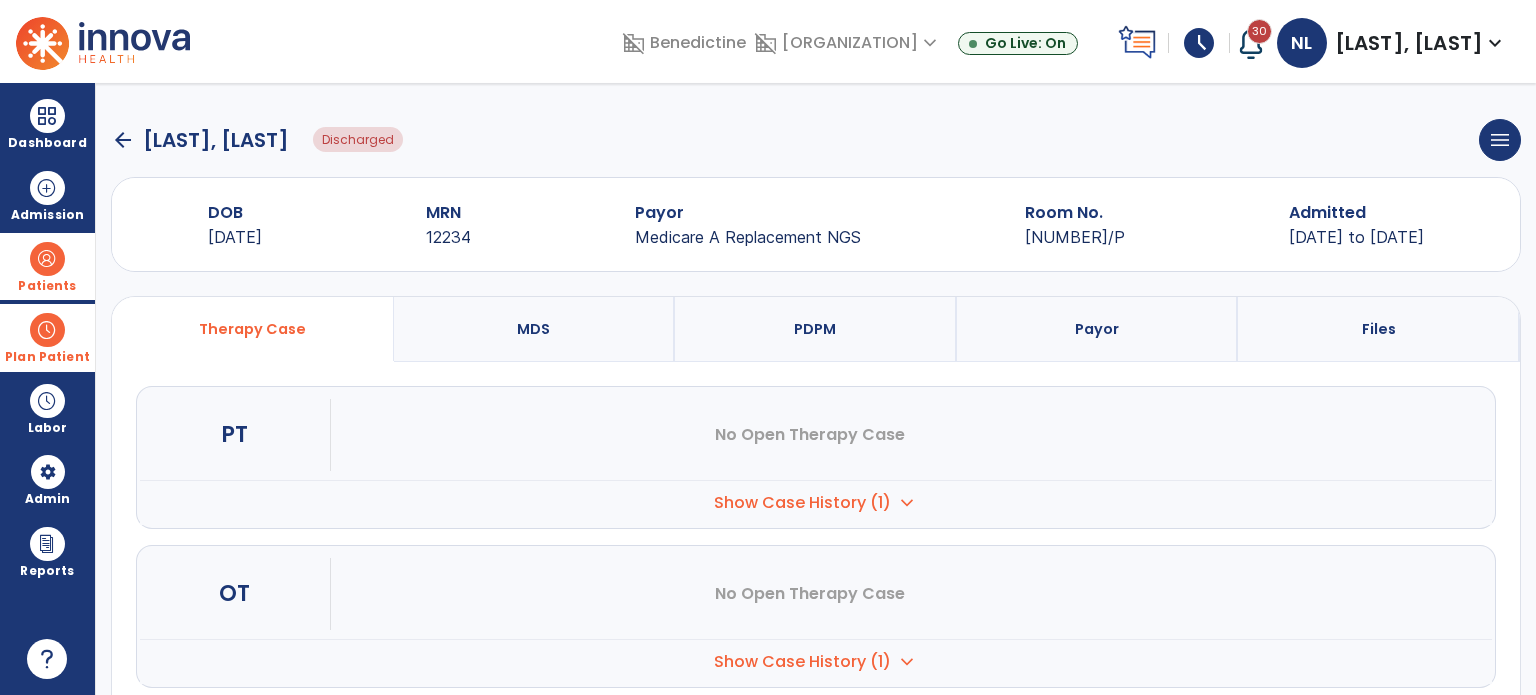 click on "PDPM" at bounding box center [816, 329] 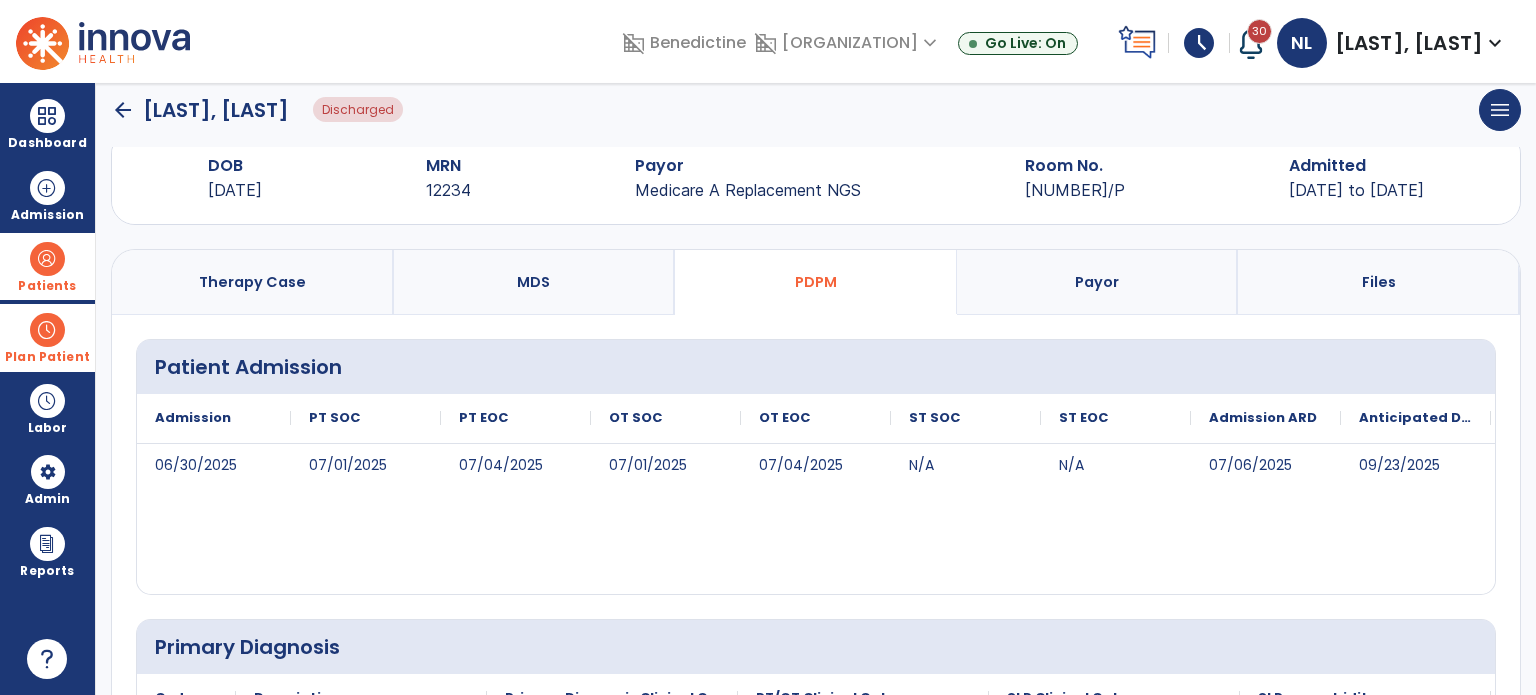 scroll, scrollTop: 0, scrollLeft: 0, axis: both 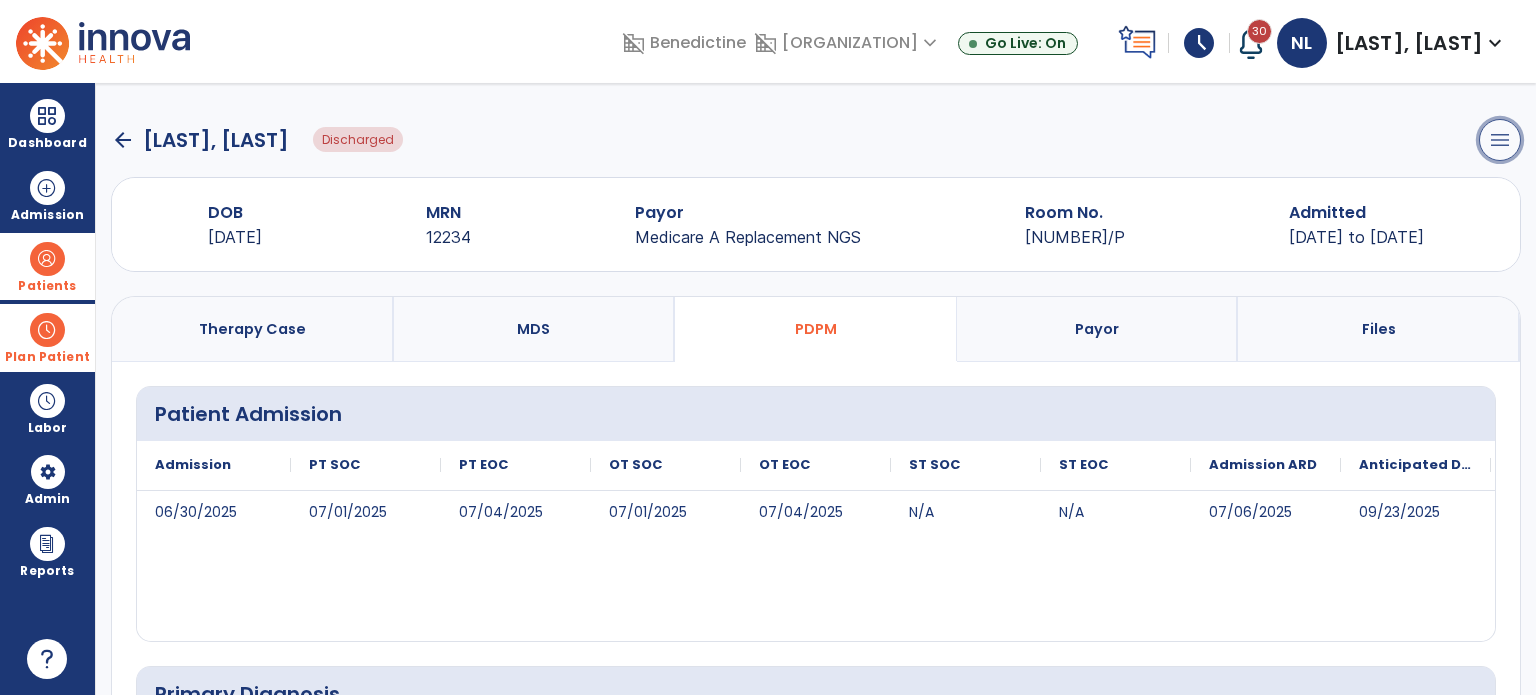 click on "menu" at bounding box center [1500, 140] 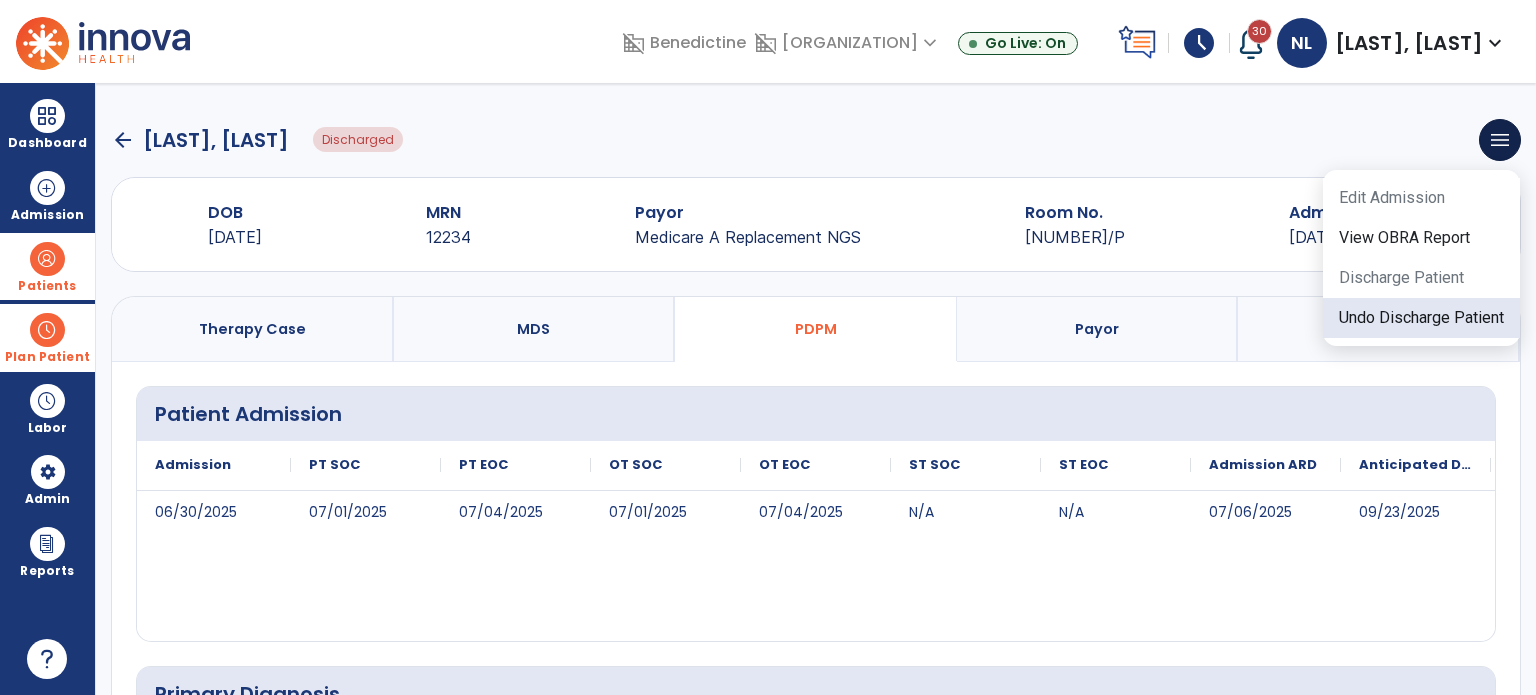 click on "Undo Discharge Patient" 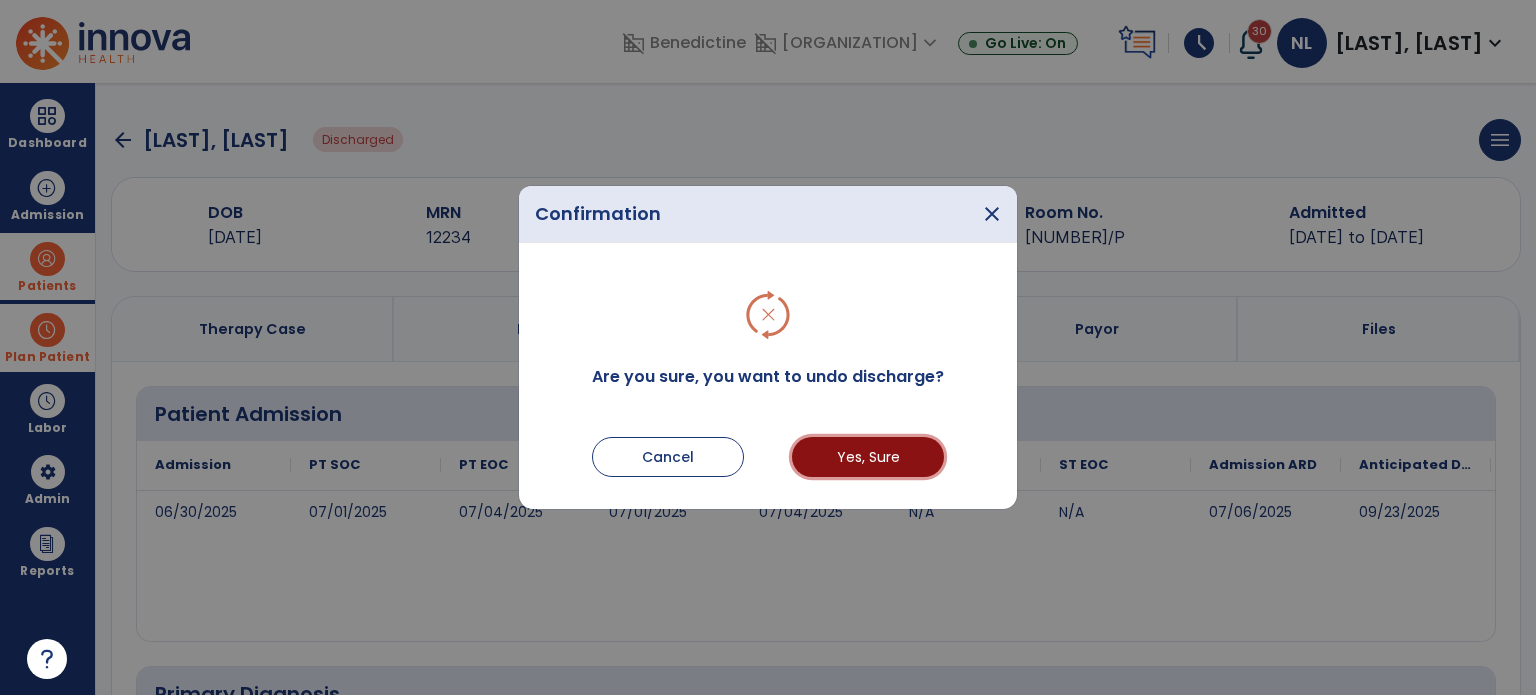 click on "Yes, Sure" at bounding box center (868, 457) 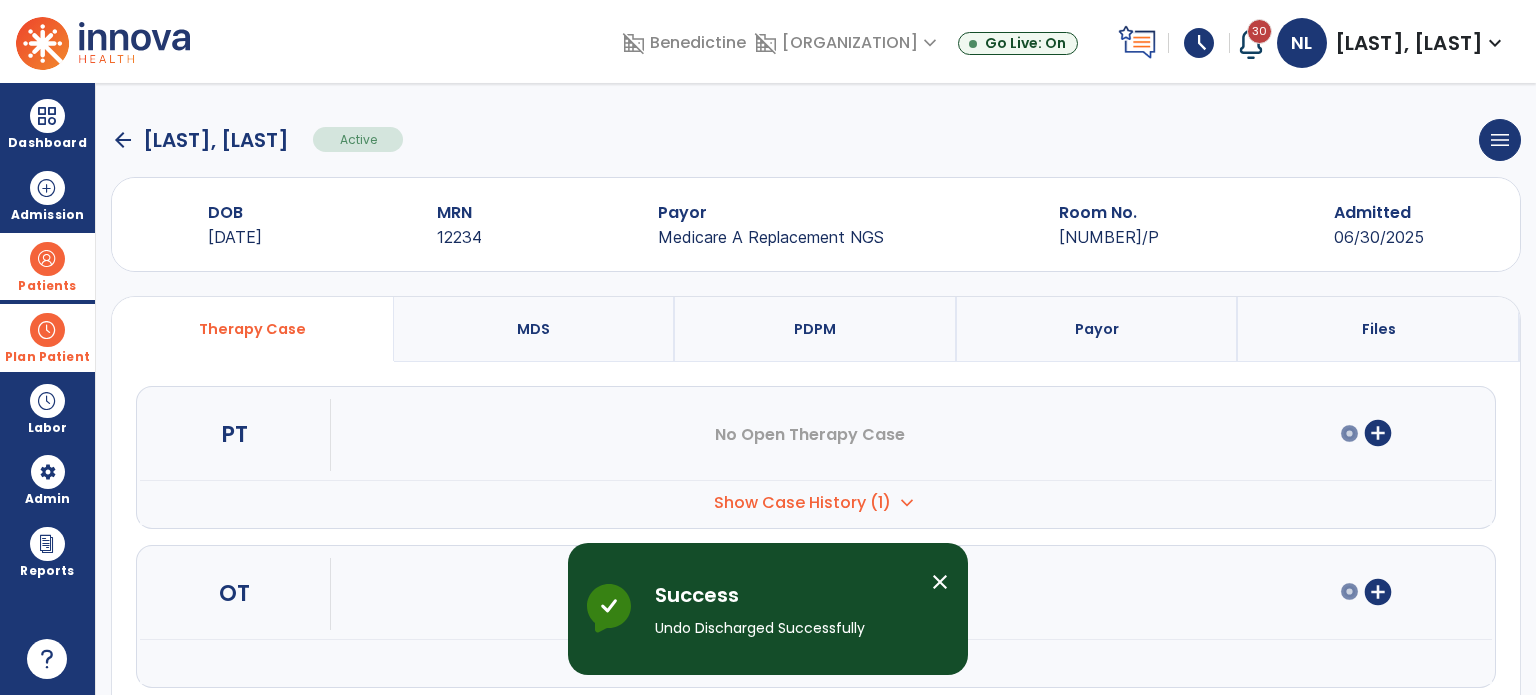 click on "PDPM" at bounding box center (816, 329) 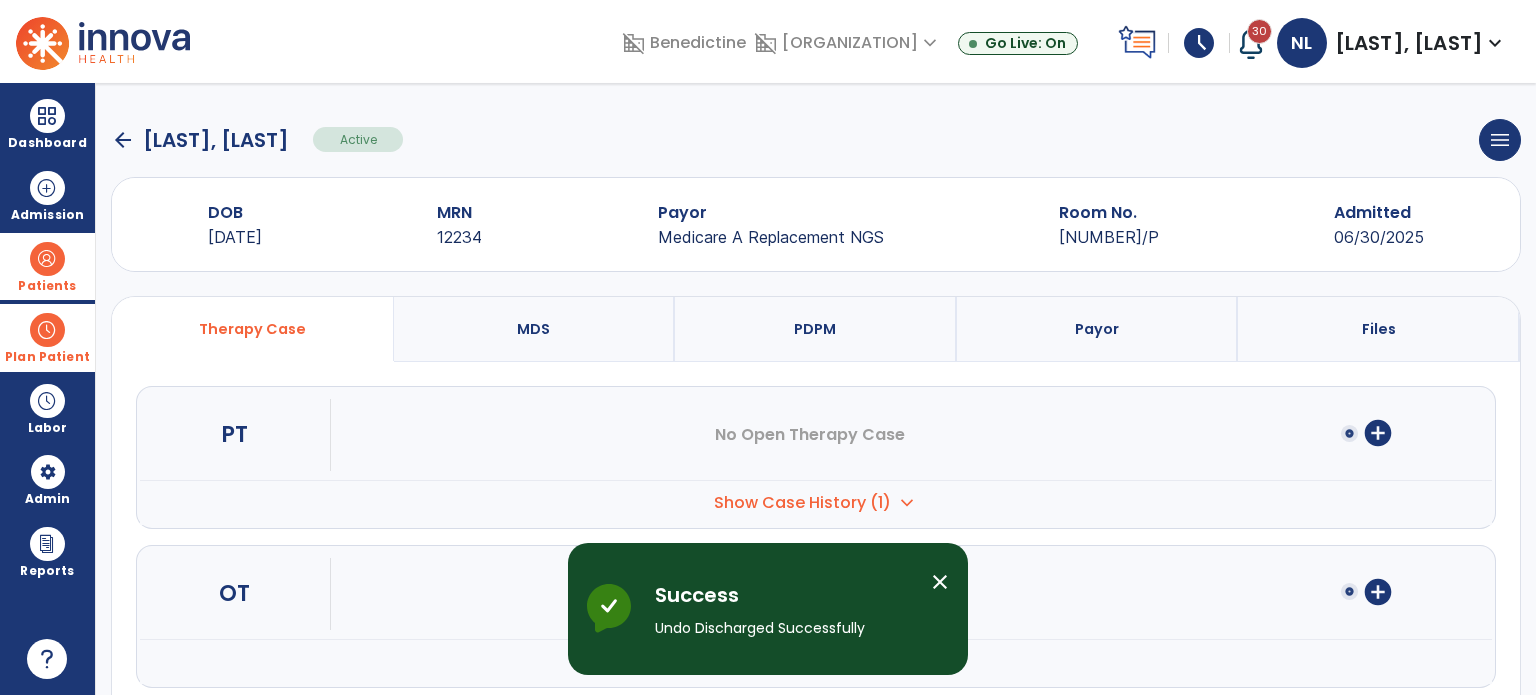 select on "***" 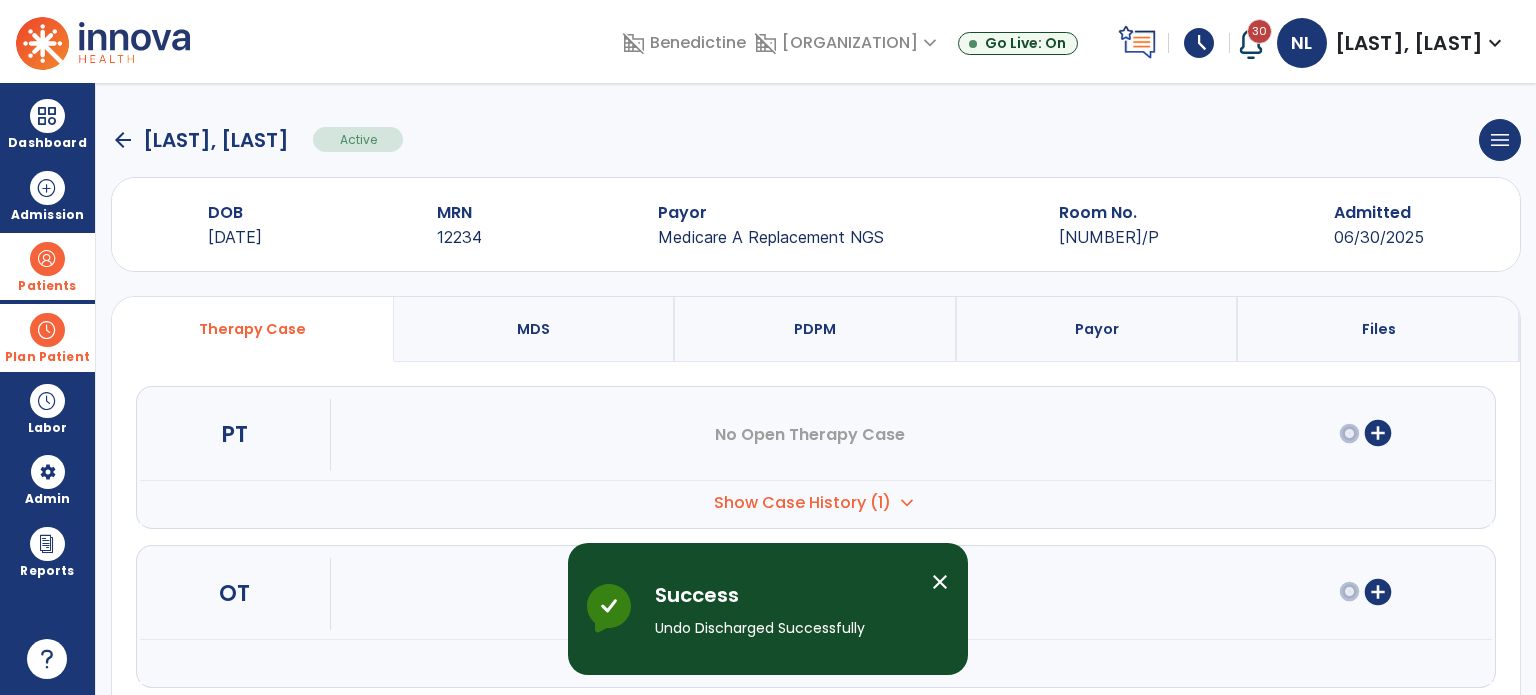 select on "**********" 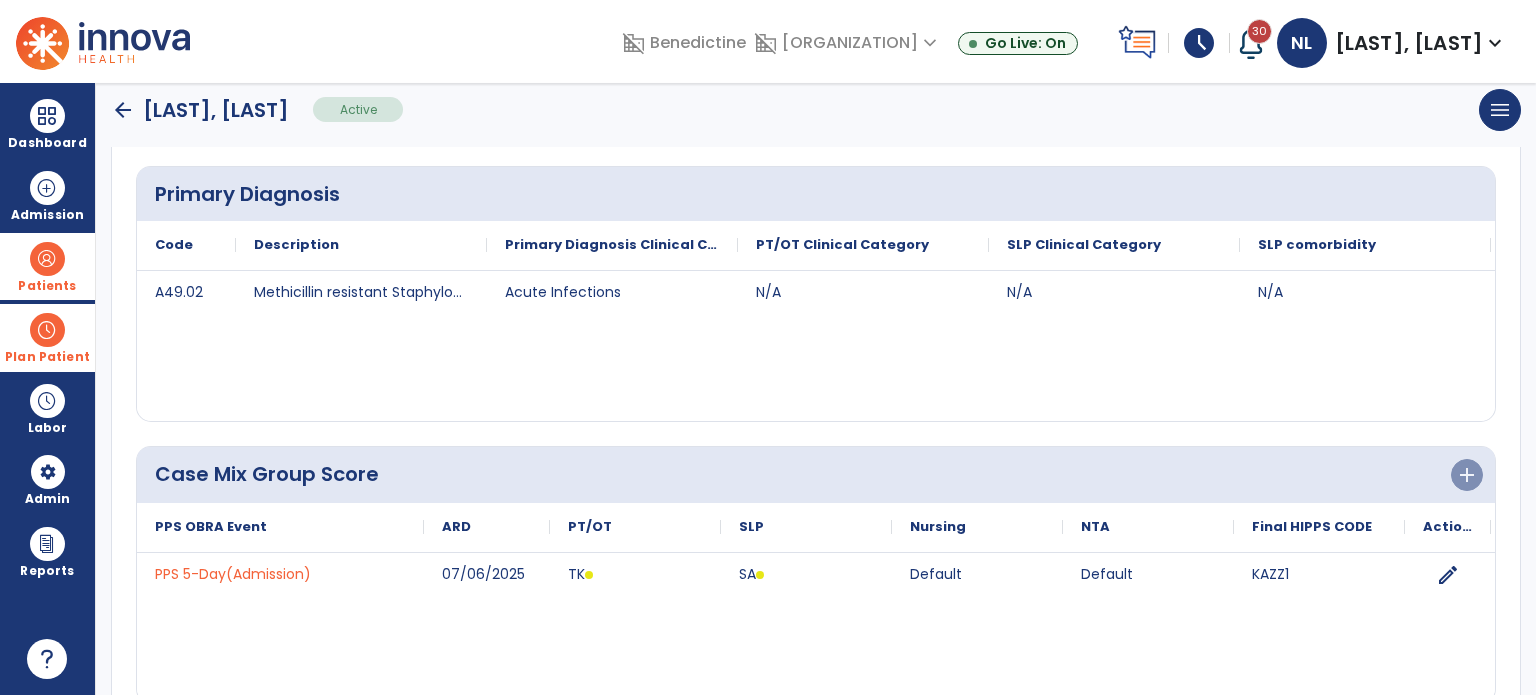 scroll, scrollTop: 600, scrollLeft: 0, axis: vertical 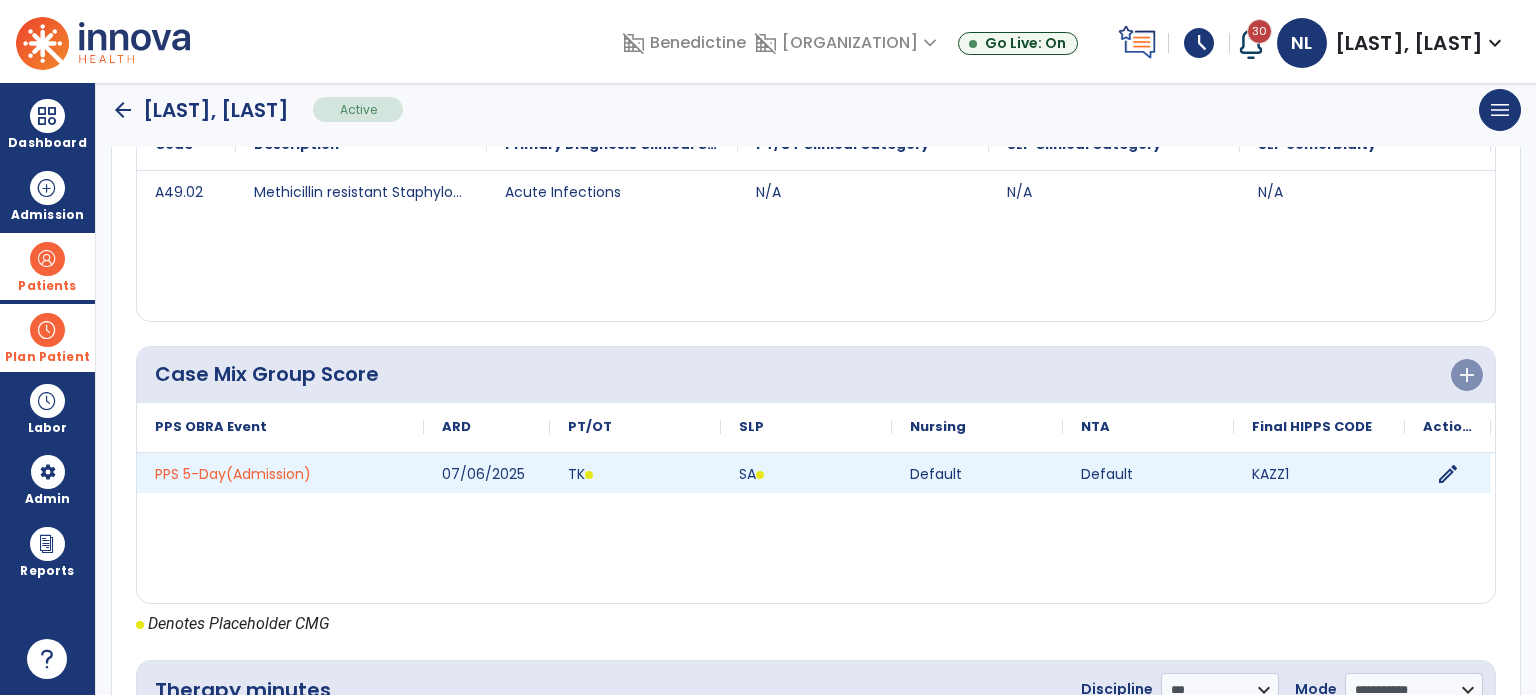 click on "edit" 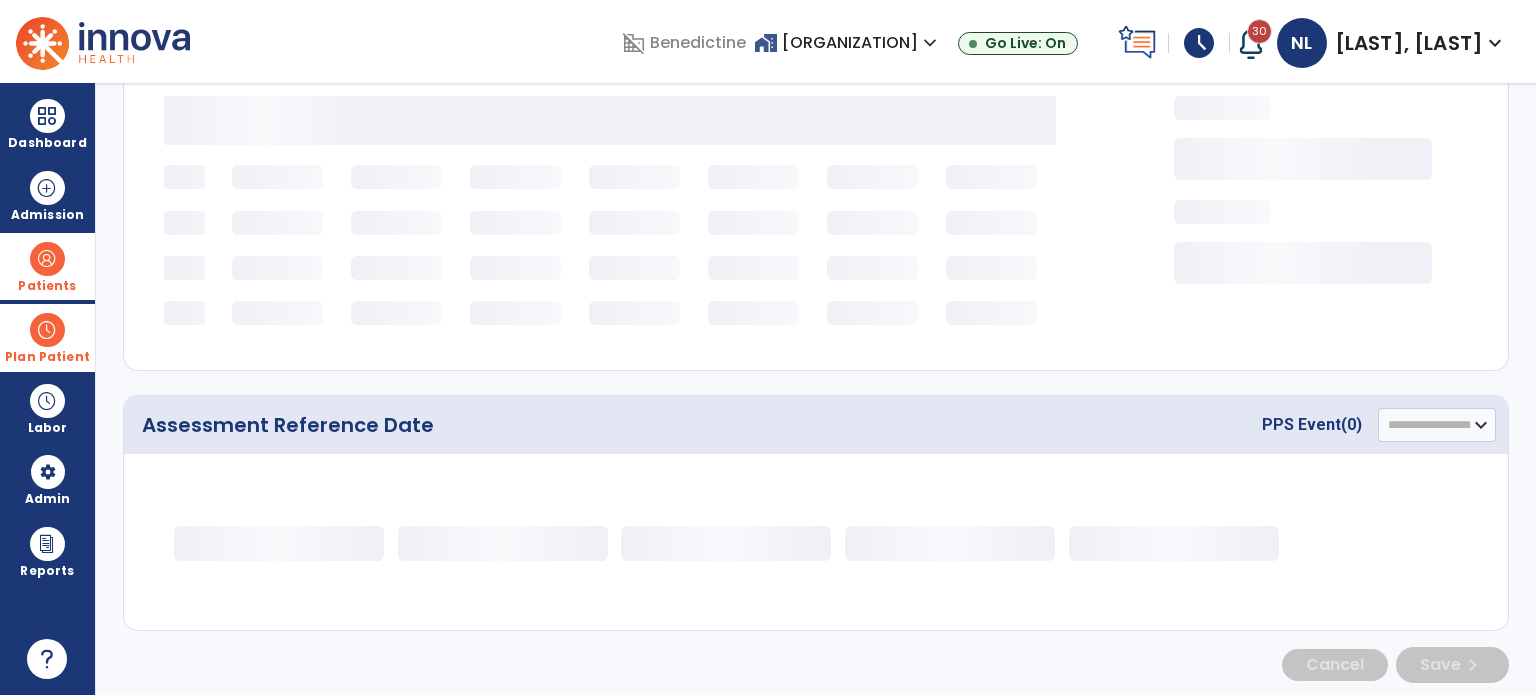 select on "*********" 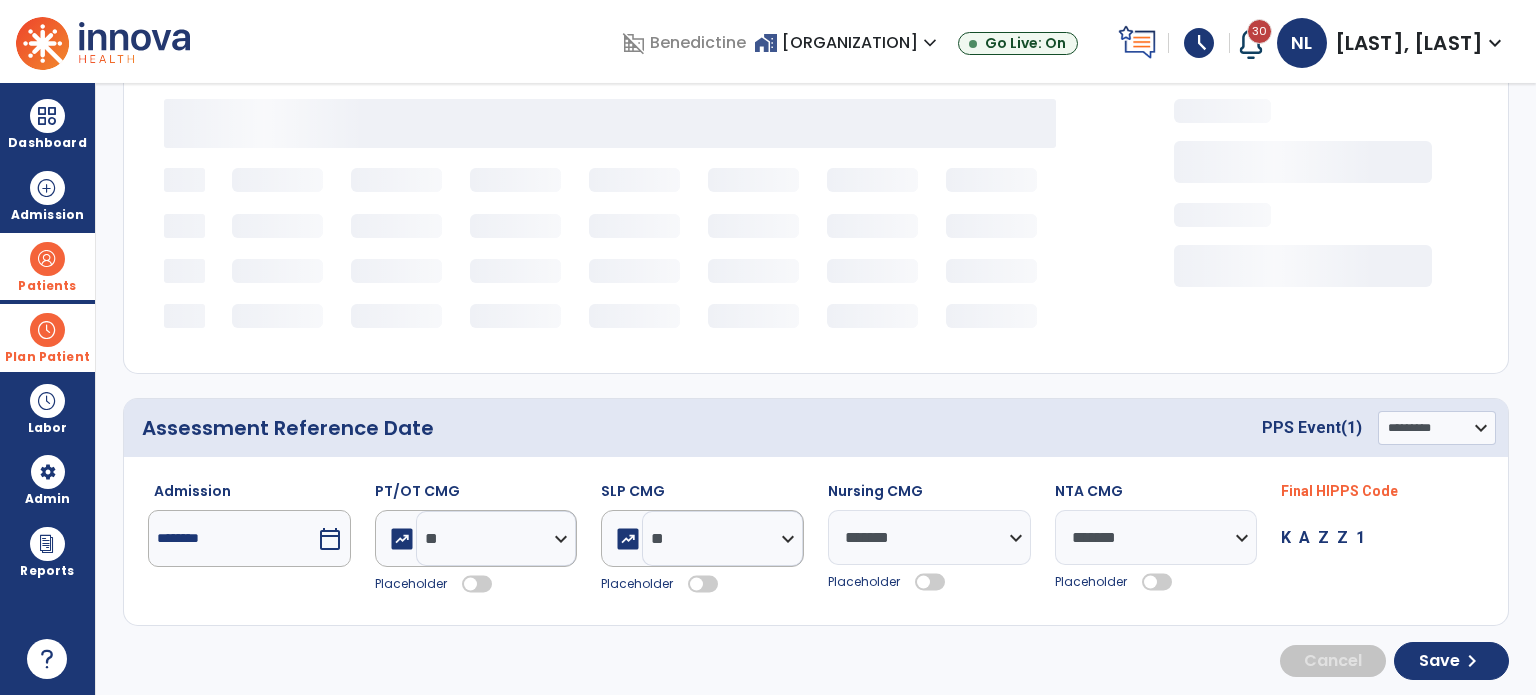 select on "***" 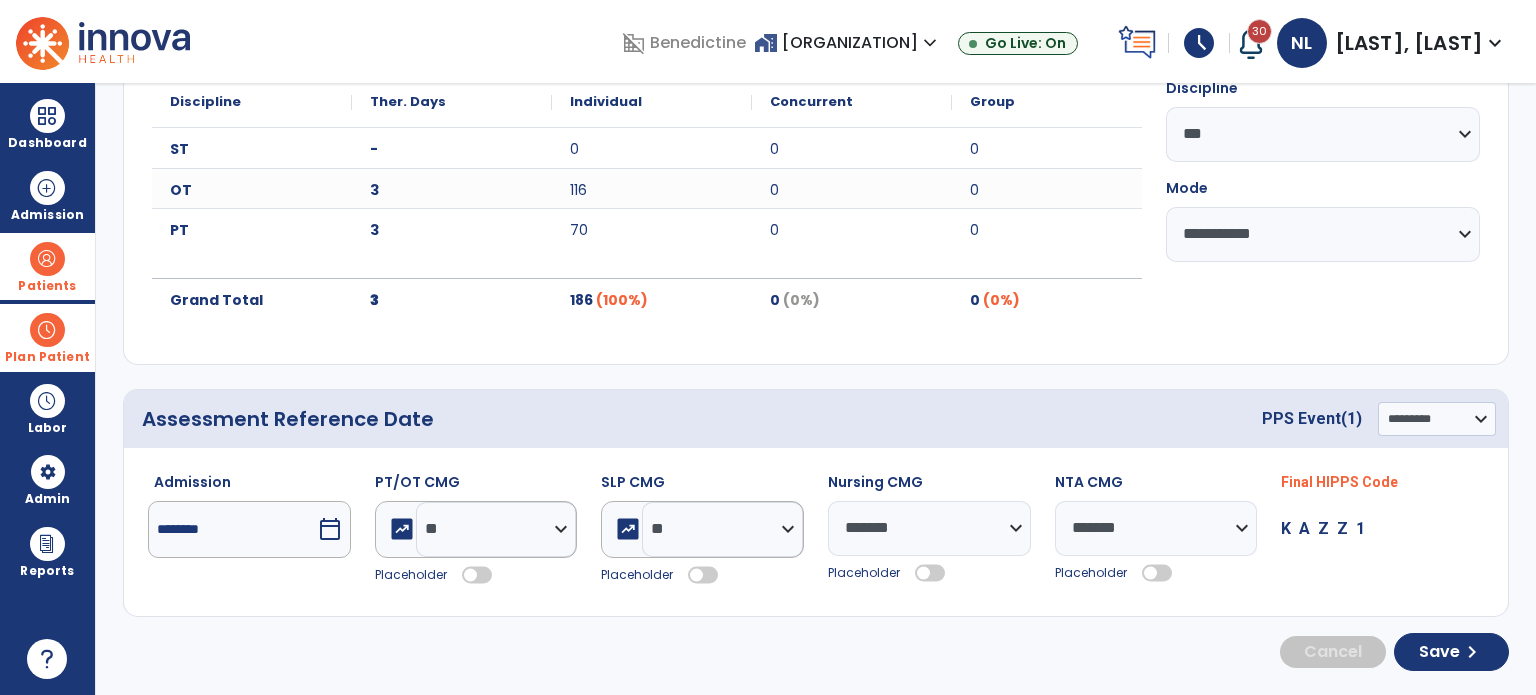 scroll, scrollTop: 268, scrollLeft: 0, axis: vertical 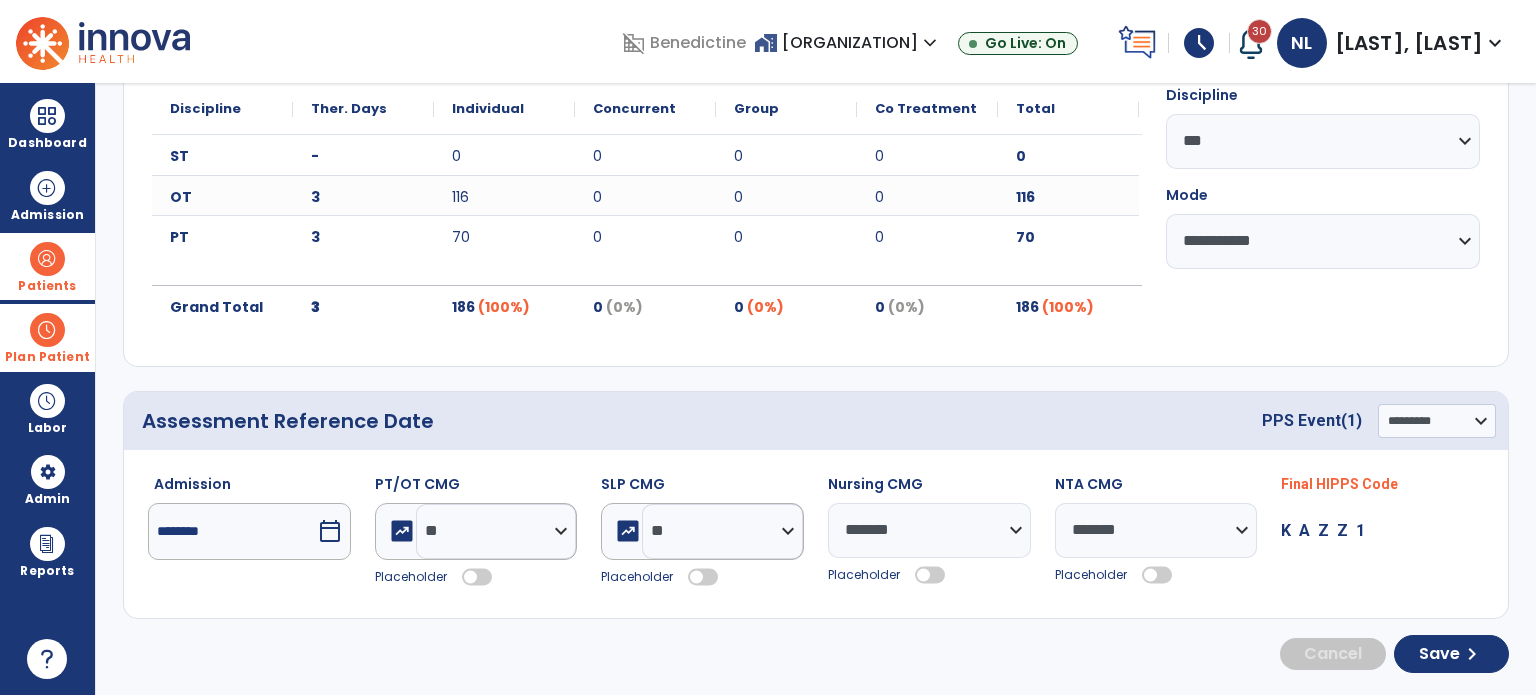 drag, startPoint x: 478, startPoint y: 575, endPoint x: 707, endPoint y: 560, distance: 229.49074 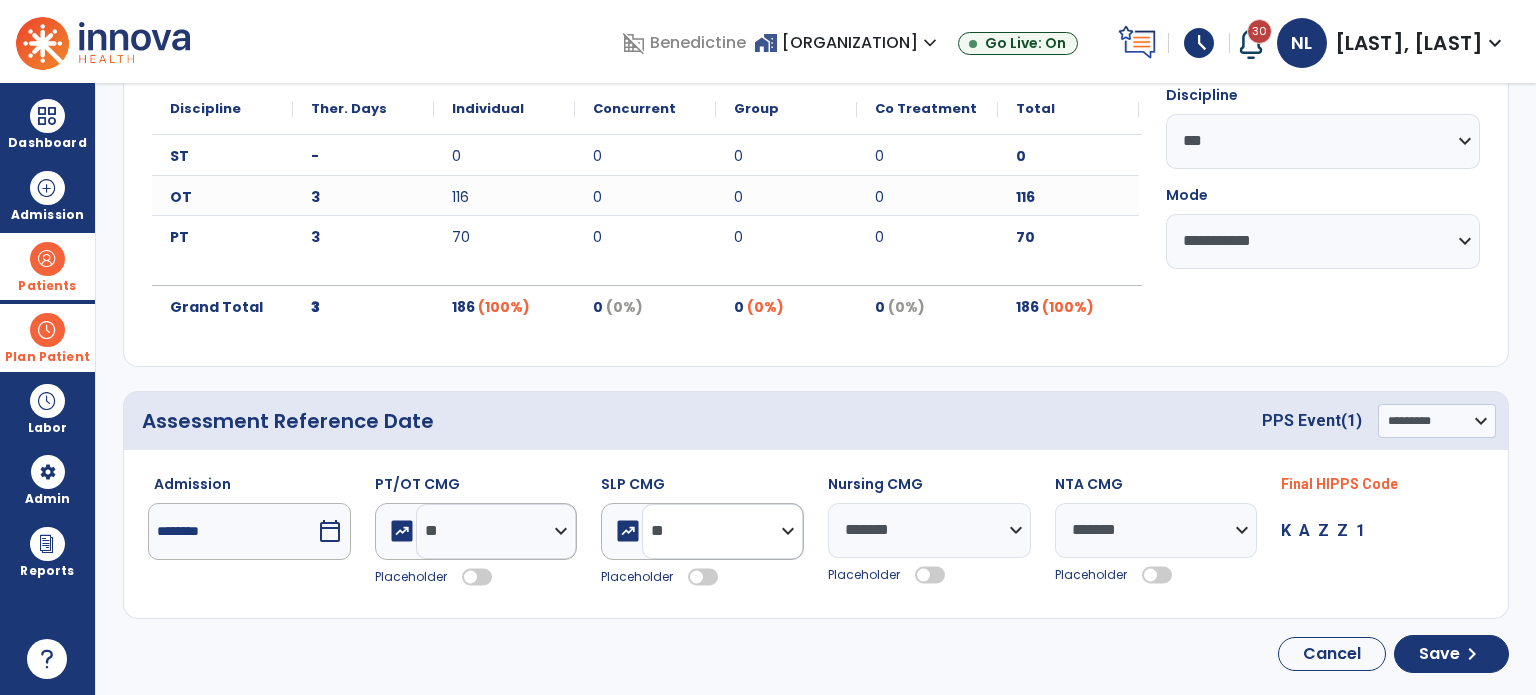drag, startPoint x: 771, startPoint y: 531, endPoint x: 768, endPoint y: 507, distance: 24.186773 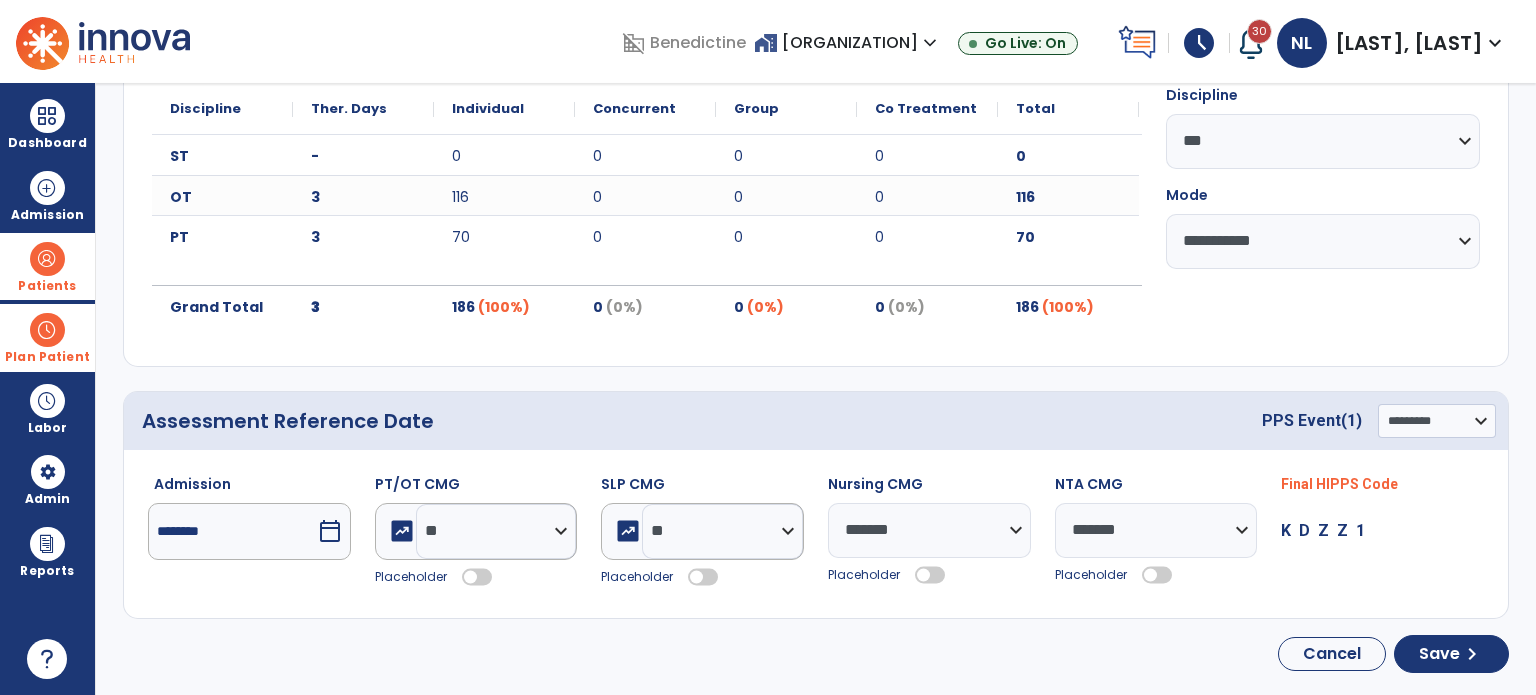 drag, startPoint x: 695, startPoint y: 579, endPoint x: 752, endPoint y: 577, distance: 57.035076 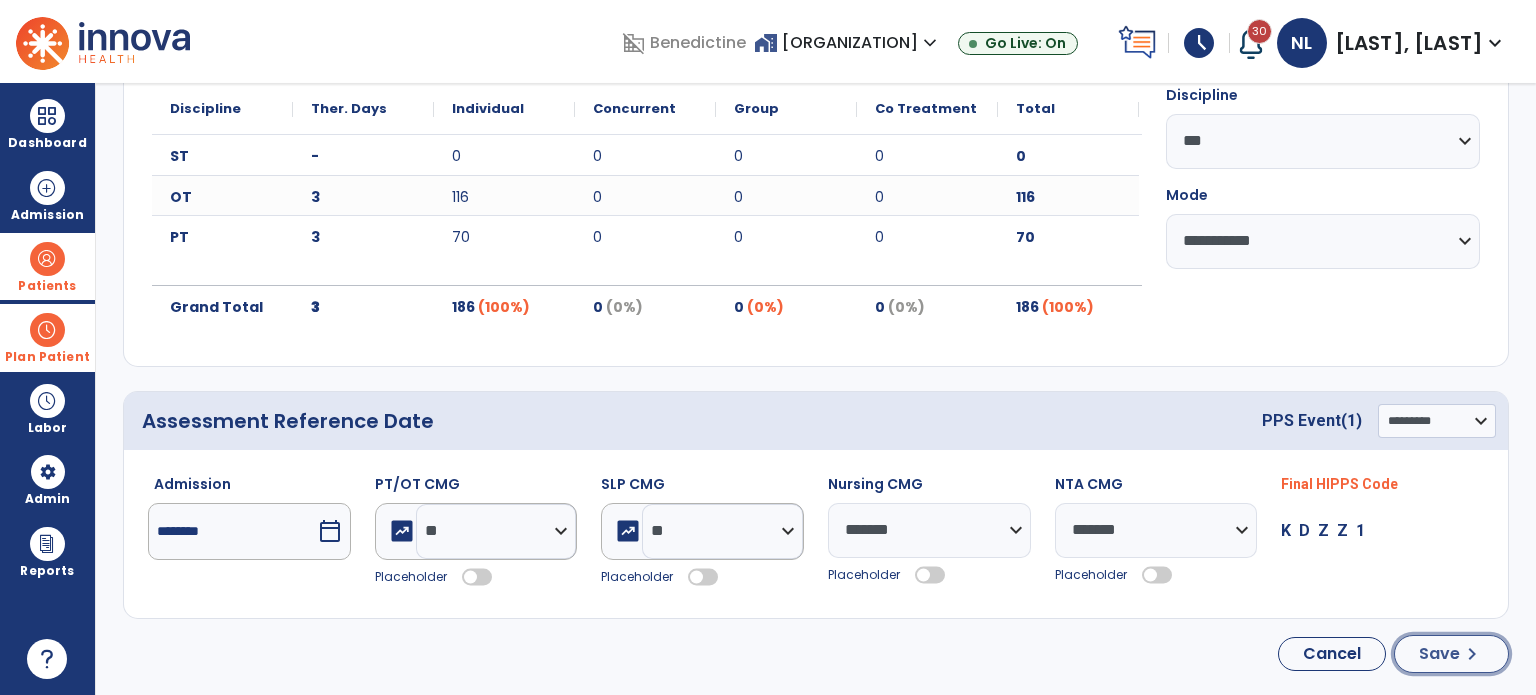 click on "chevron_right" 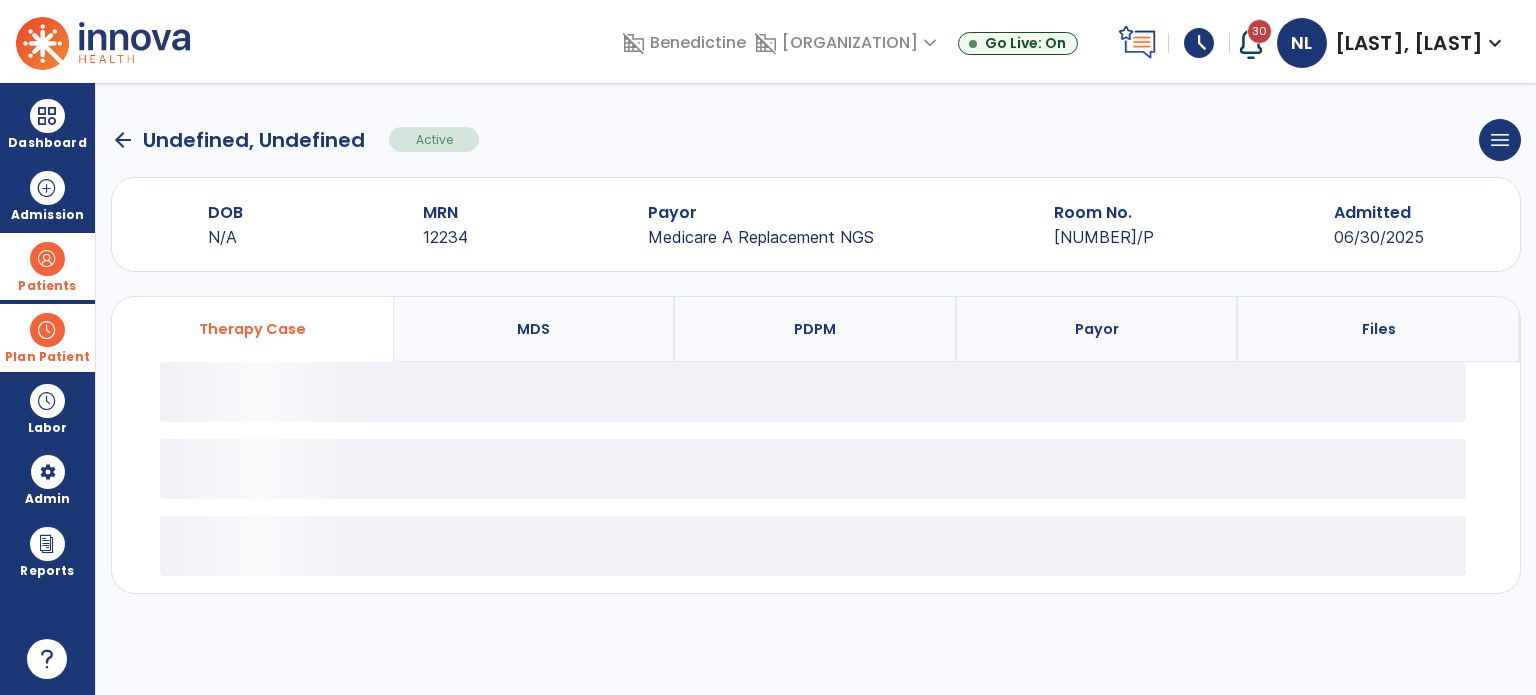 scroll, scrollTop: 0, scrollLeft: 0, axis: both 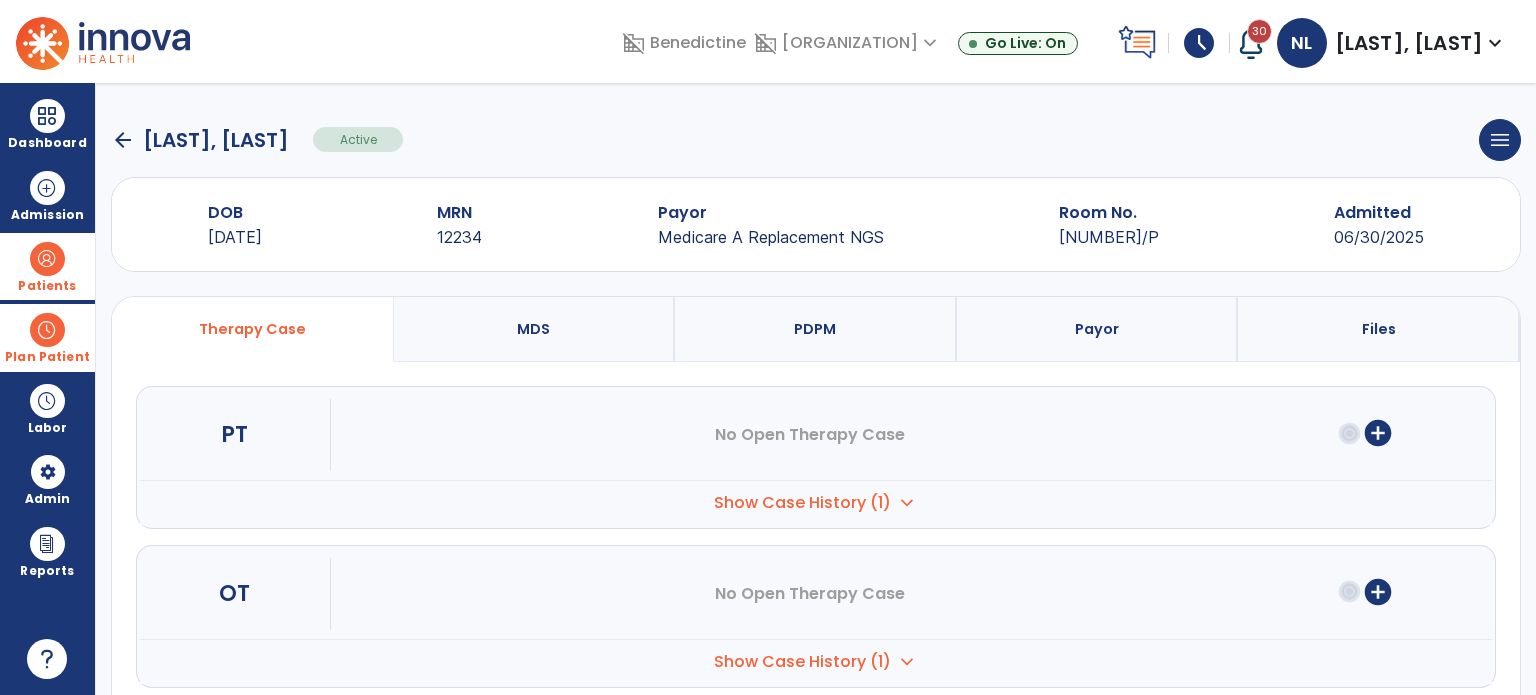 click on "Show Case History (1)" at bounding box center [802, 503] 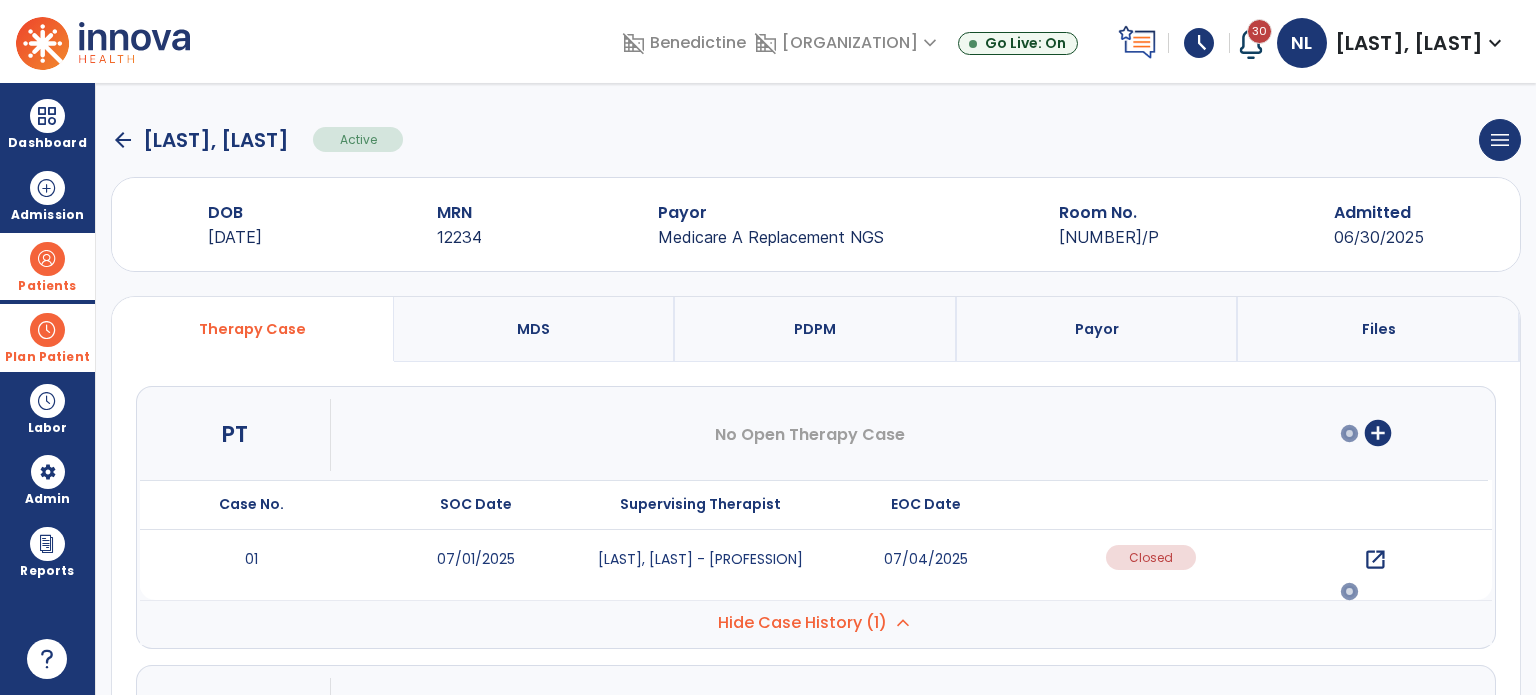 click on "open_in_new" at bounding box center (1375, 560) 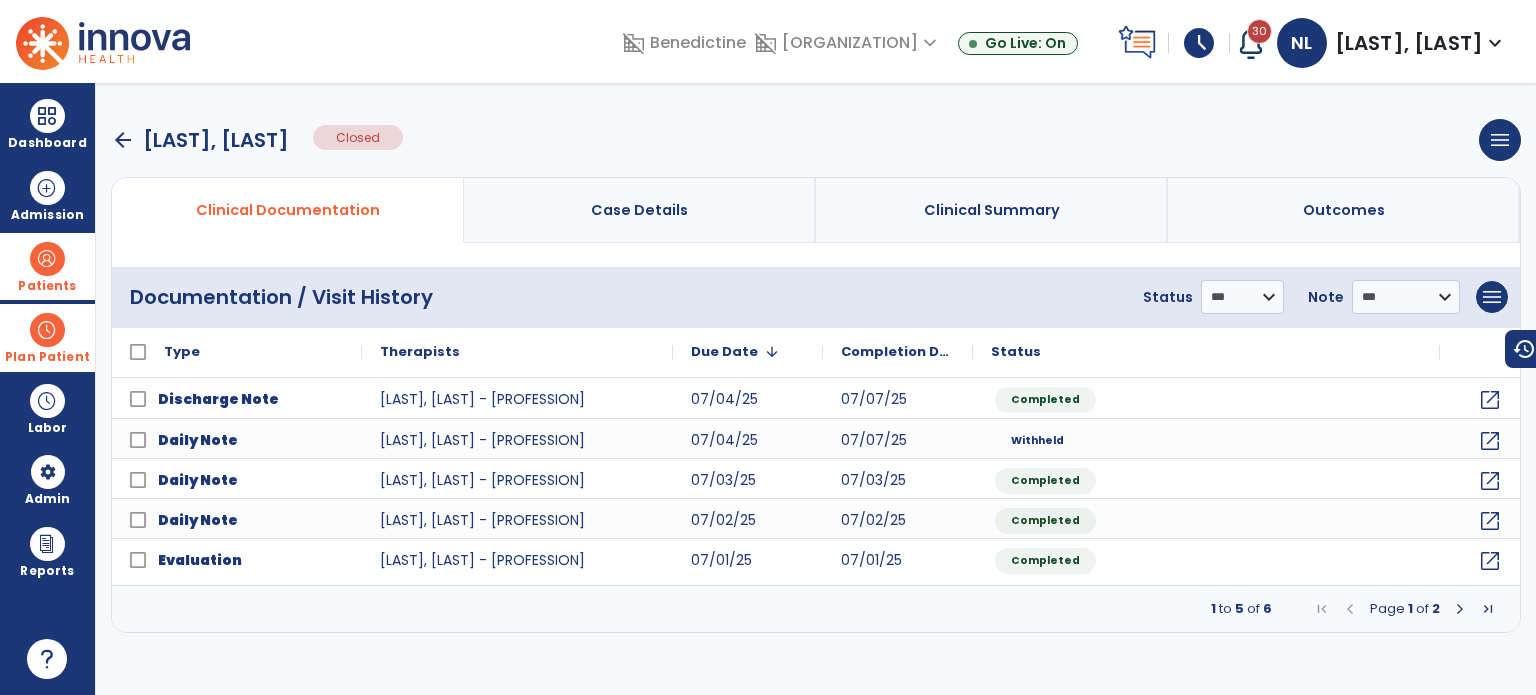 click on "arrow_back" at bounding box center (123, 140) 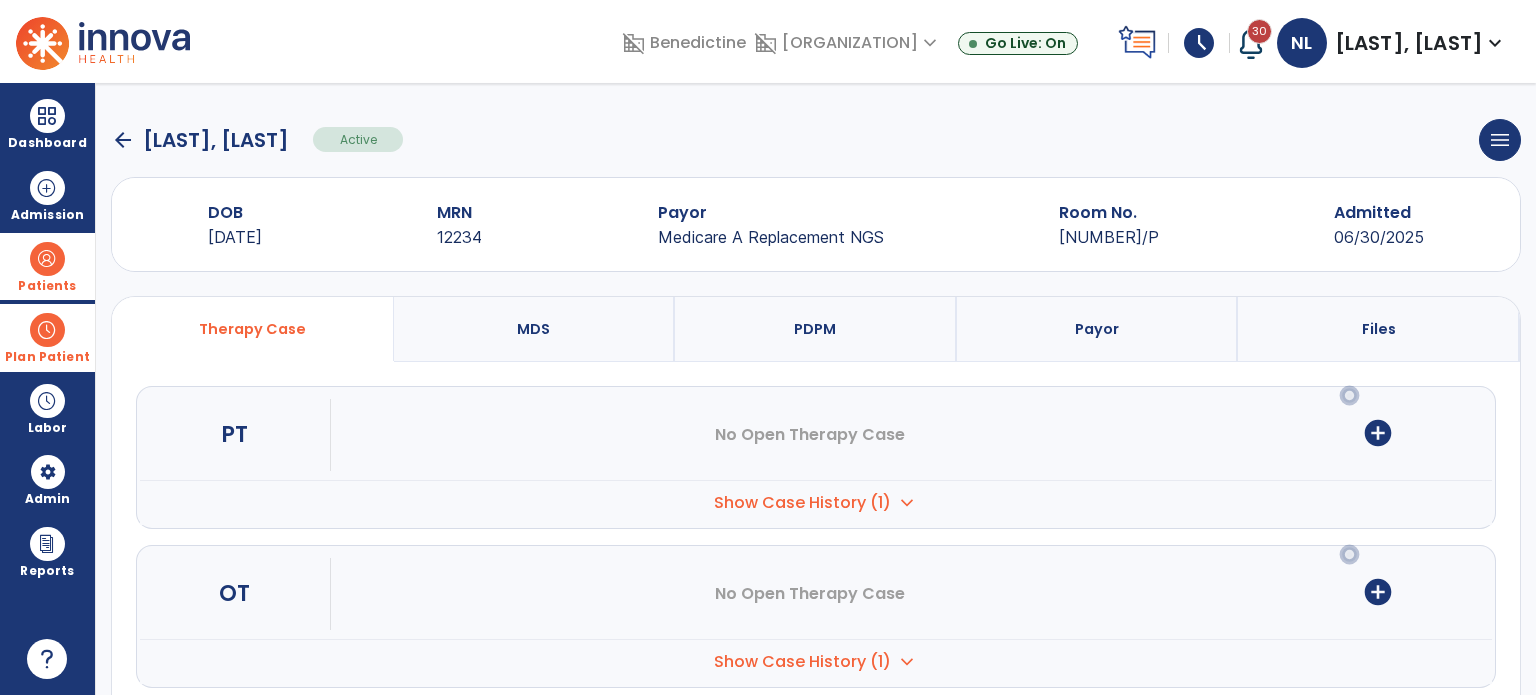 scroll, scrollTop: 152, scrollLeft: 0, axis: vertical 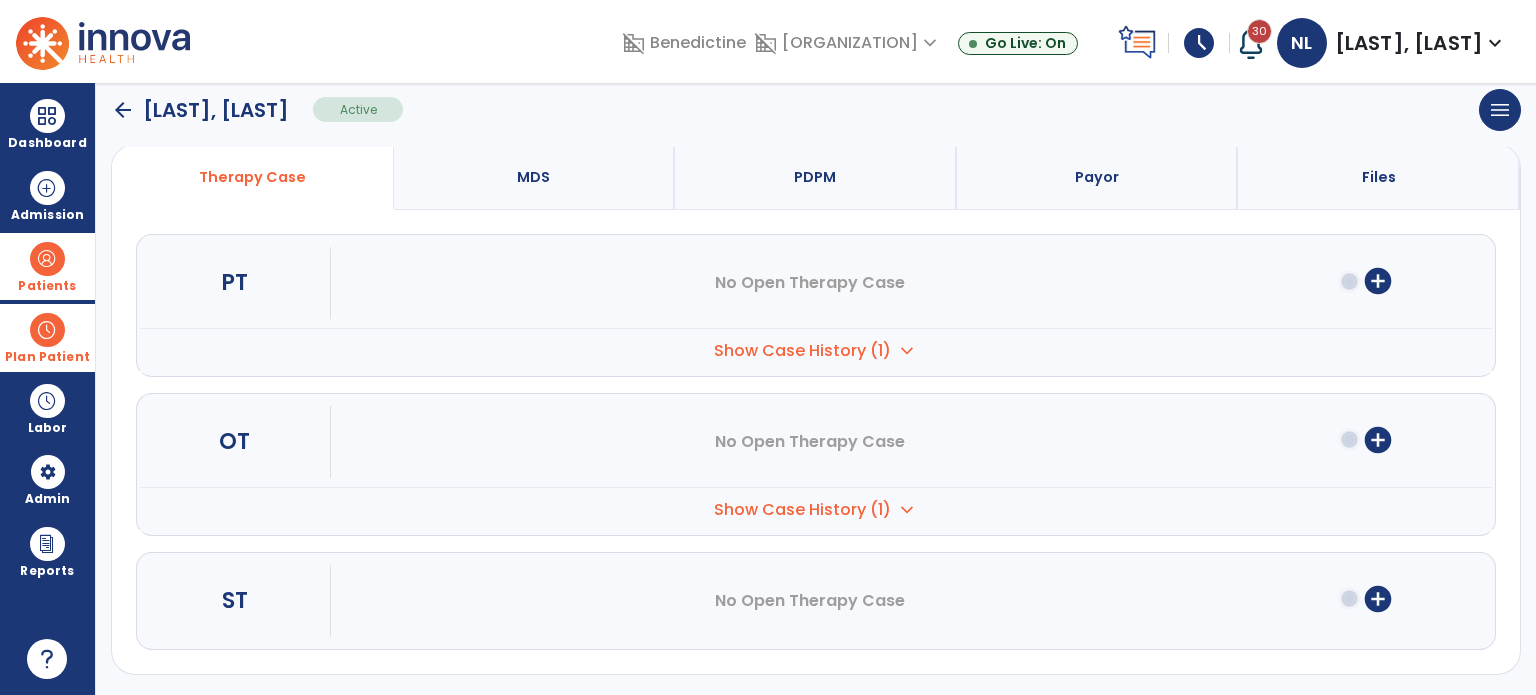 click on "Show Case History (1)" at bounding box center (802, 351) 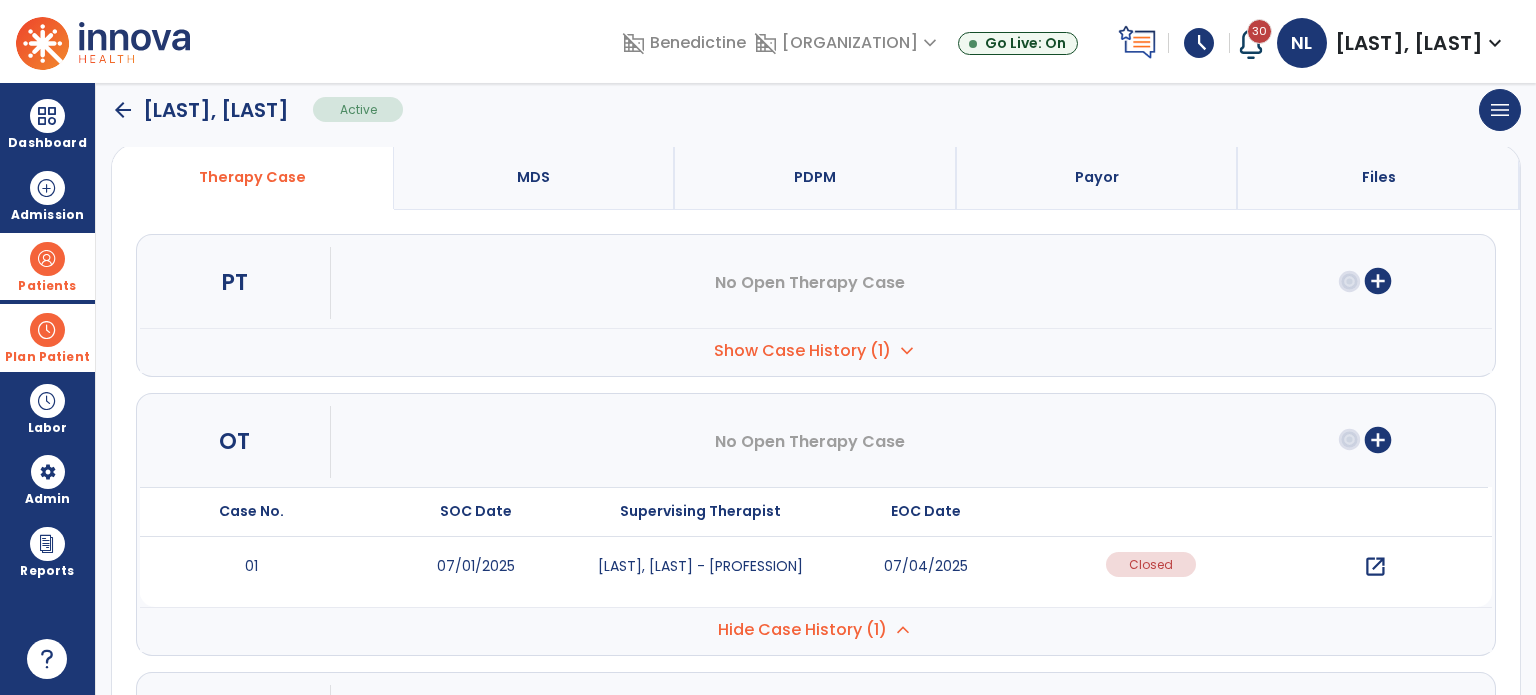 click on "open_in_new" at bounding box center (1375, 567) 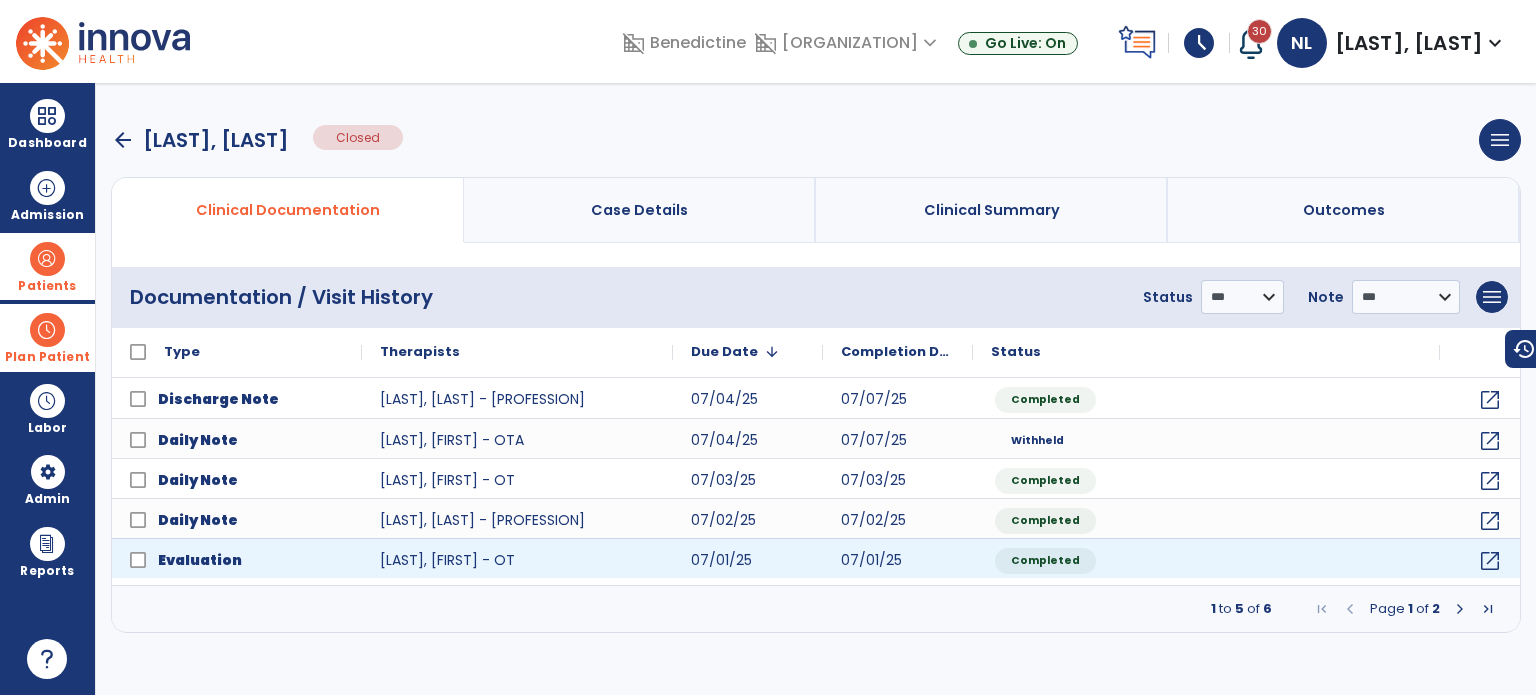 scroll, scrollTop: 0, scrollLeft: 0, axis: both 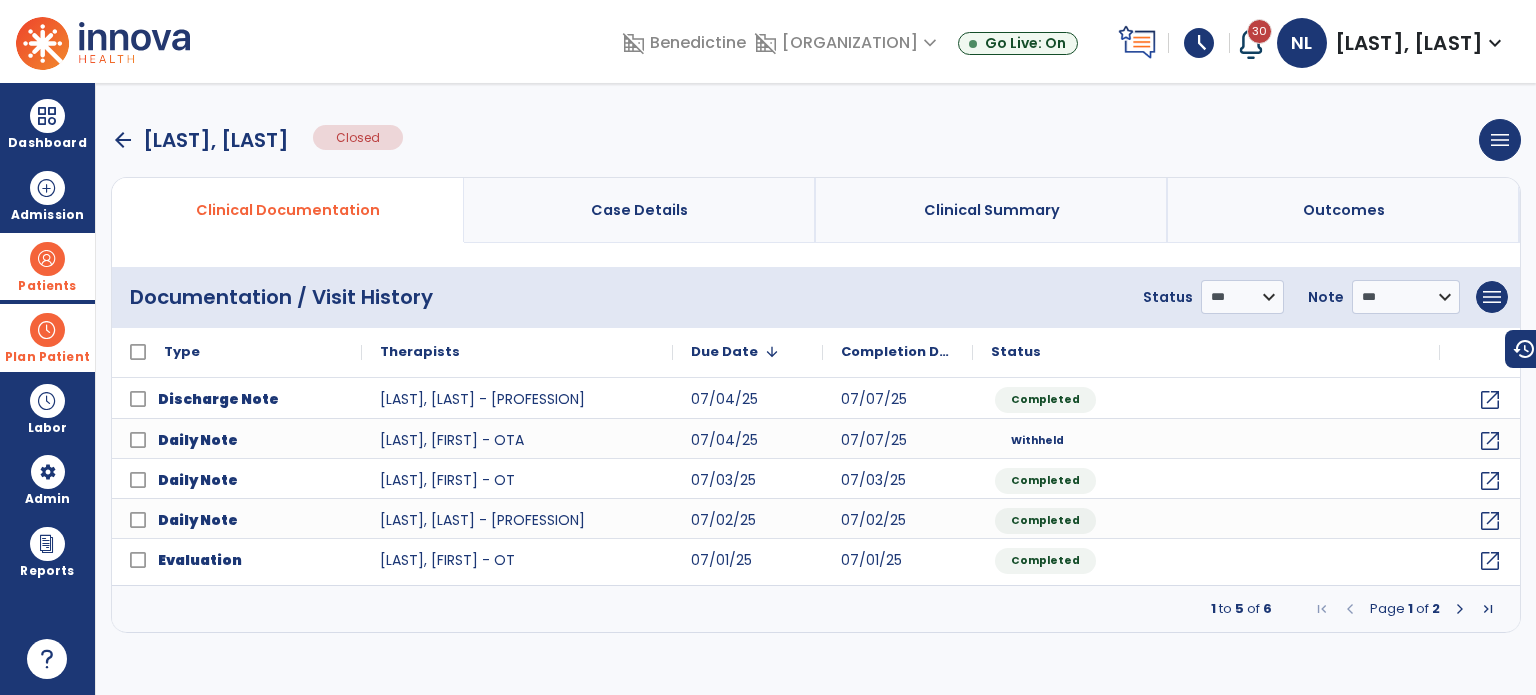 click on "arrow_back" at bounding box center (123, 140) 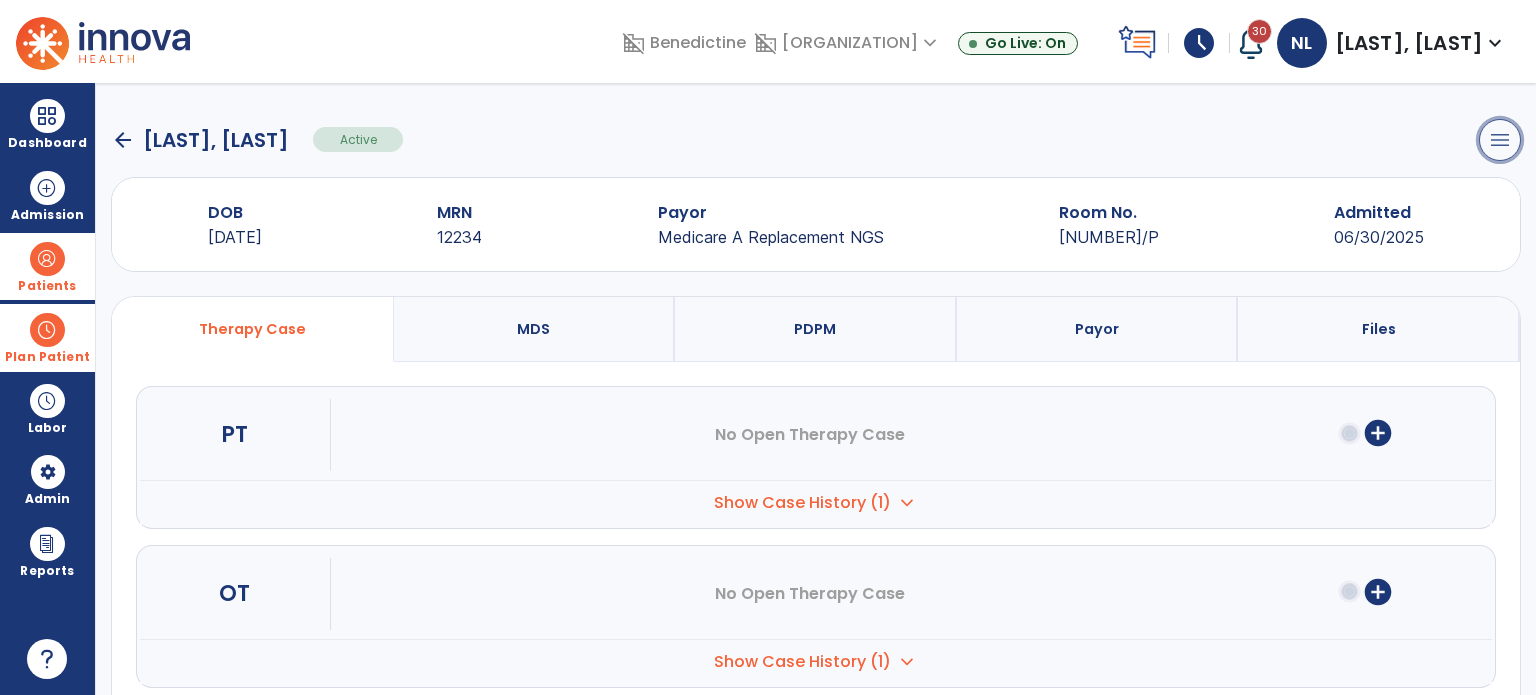 click on "menu" at bounding box center (1500, 140) 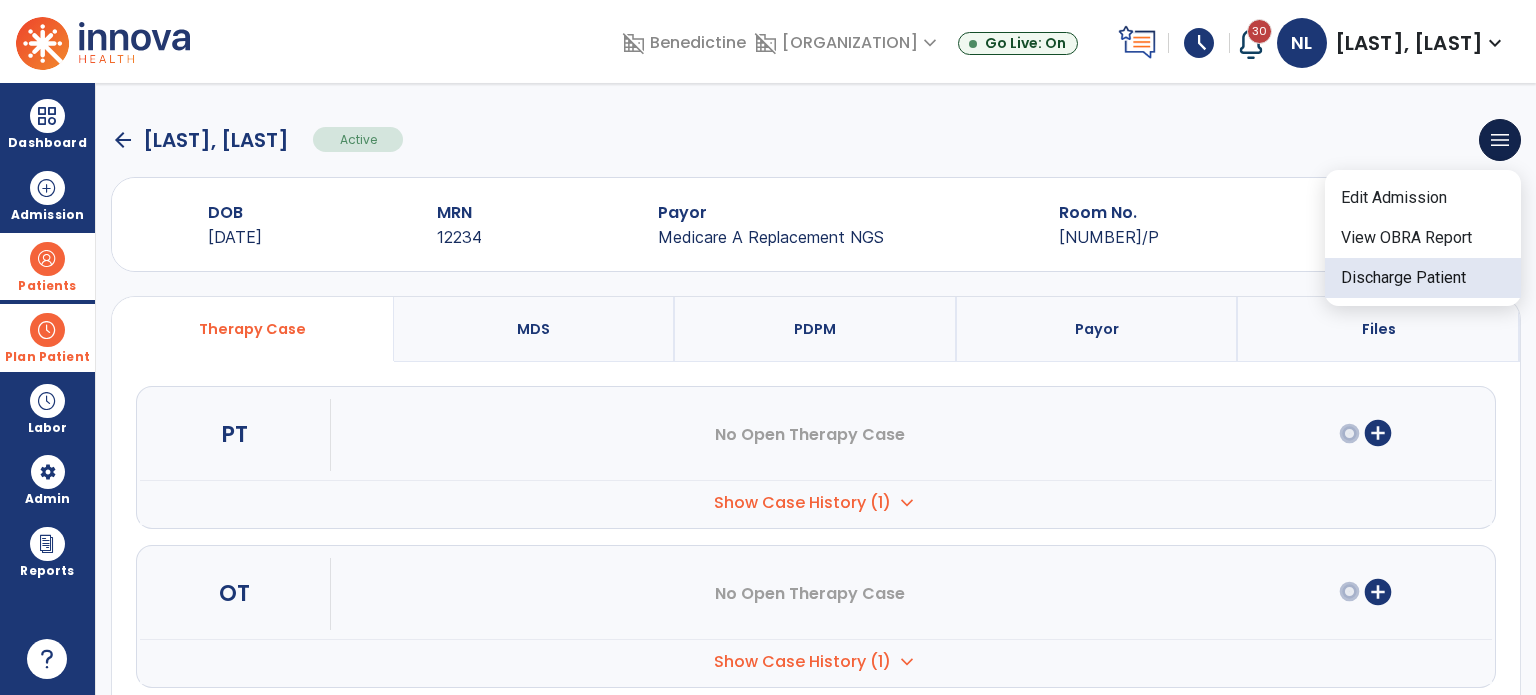 click on "Discharge Patient" 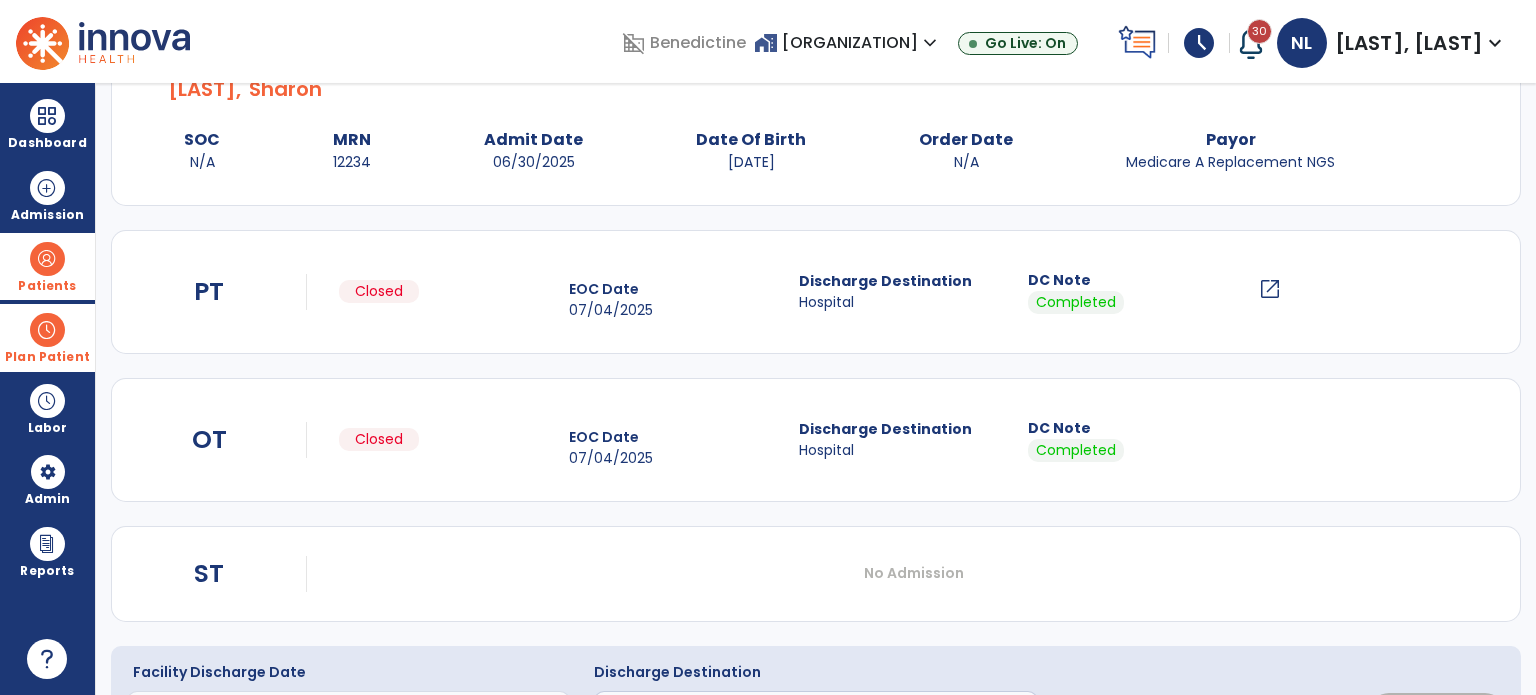 scroll, scrollTop: 214, scrollLeft: 0, axis: vertical 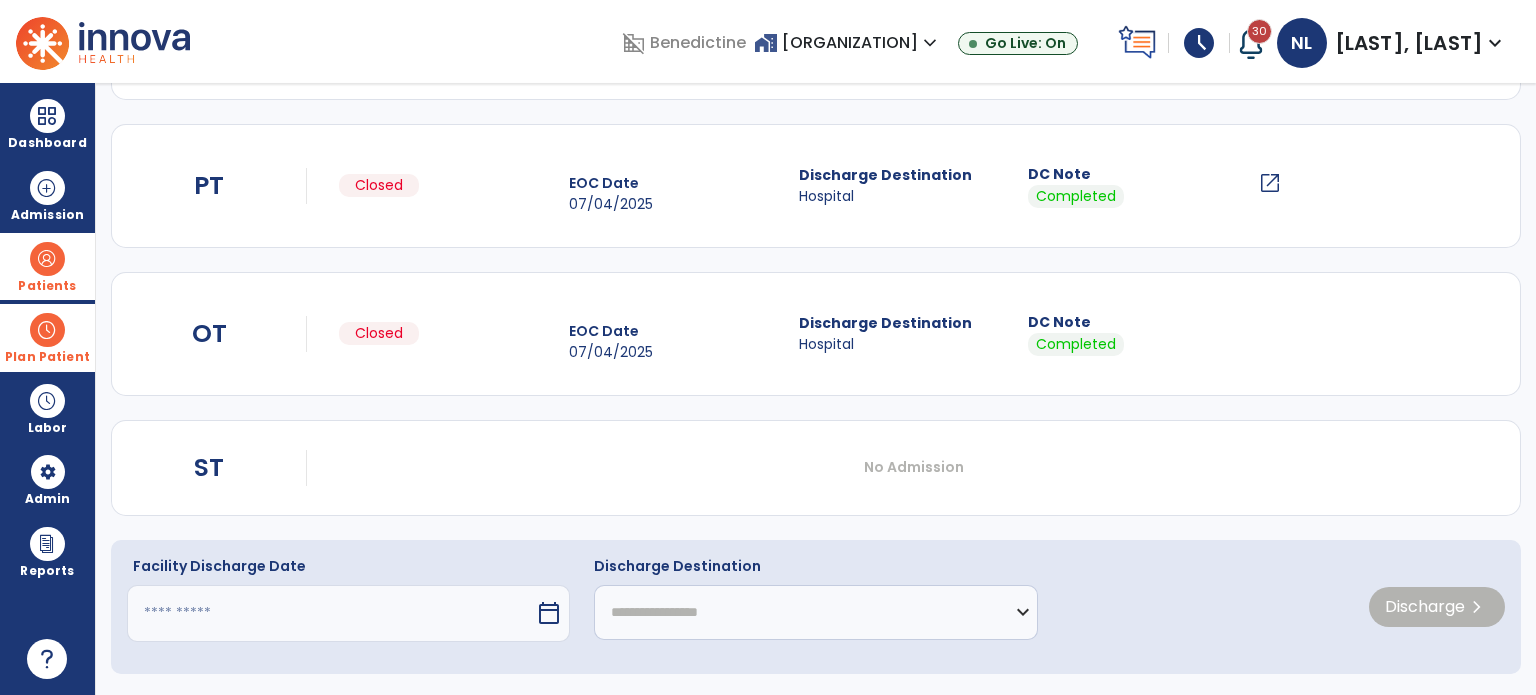 click at bounding box center (331, 613) 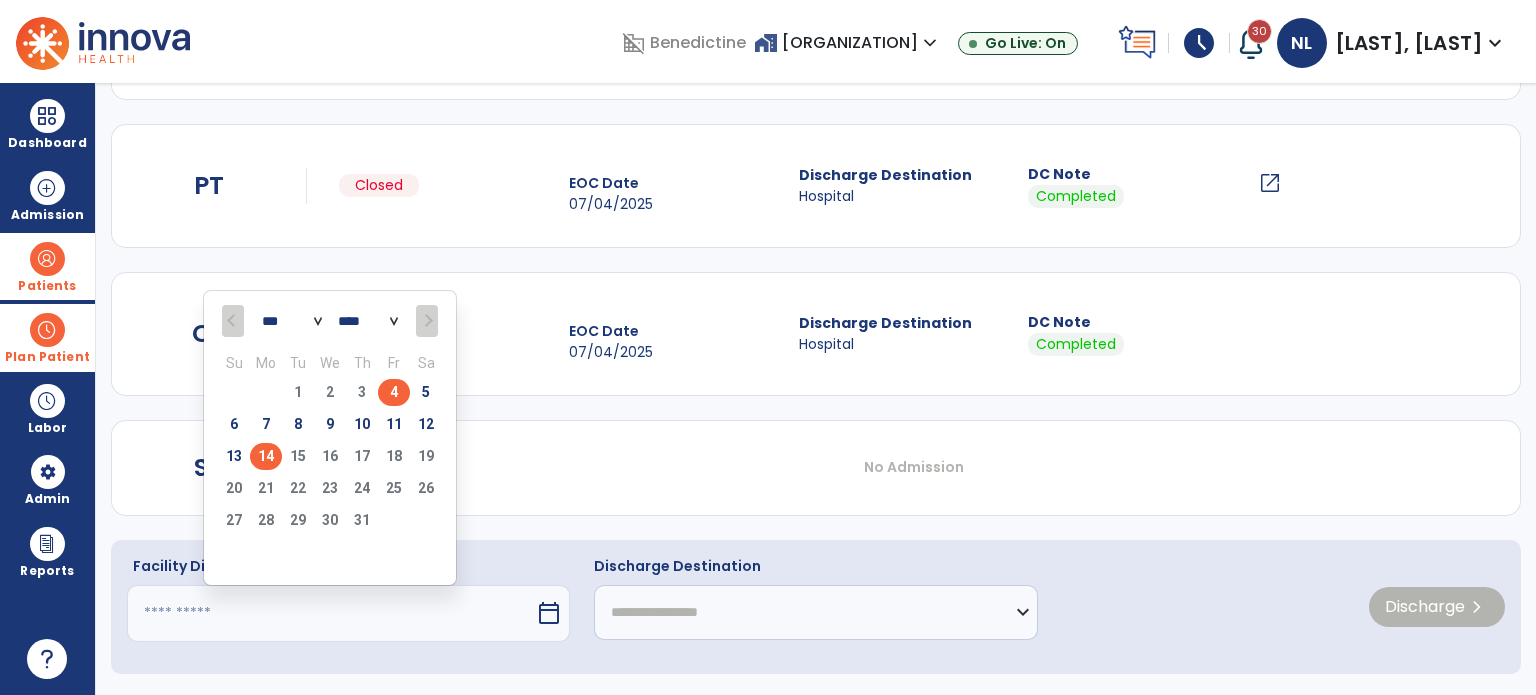 click on "4" at bounding box center [394, 392] 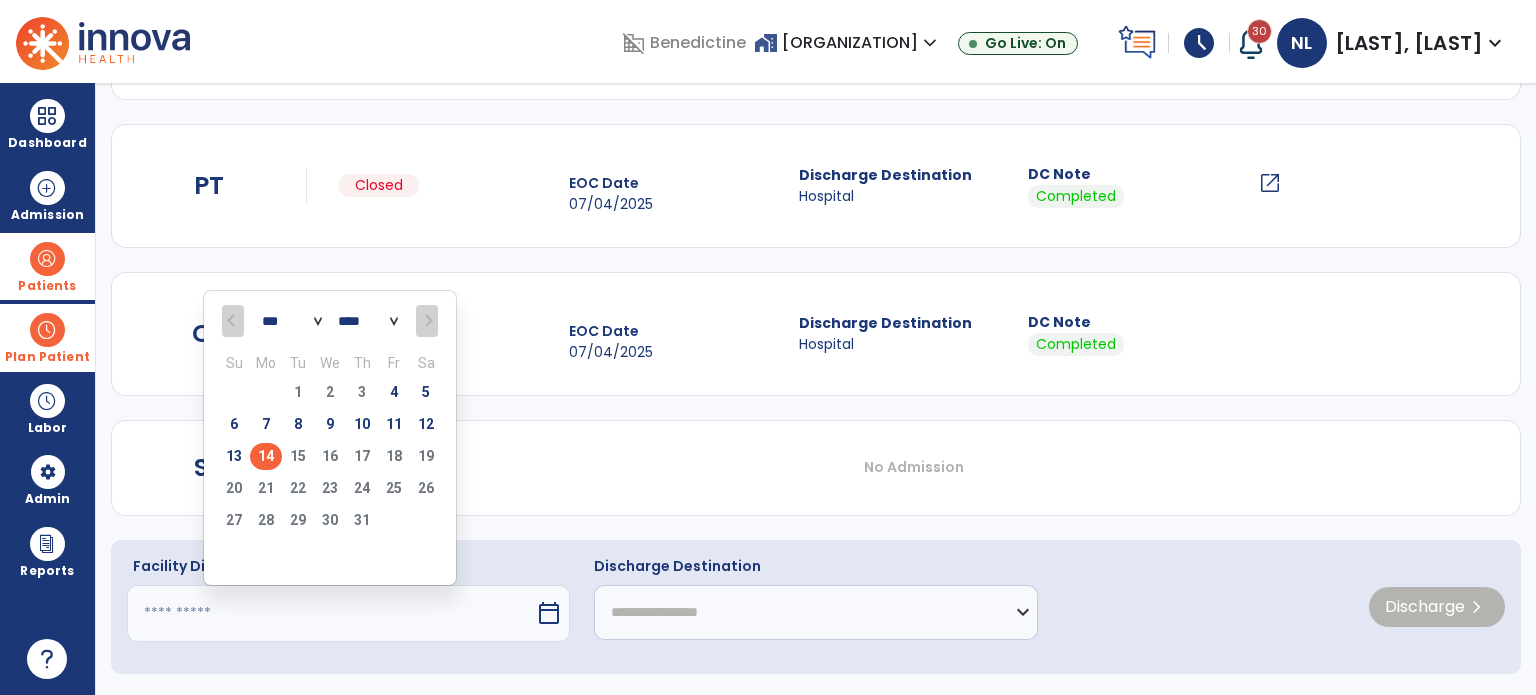 type on "********" 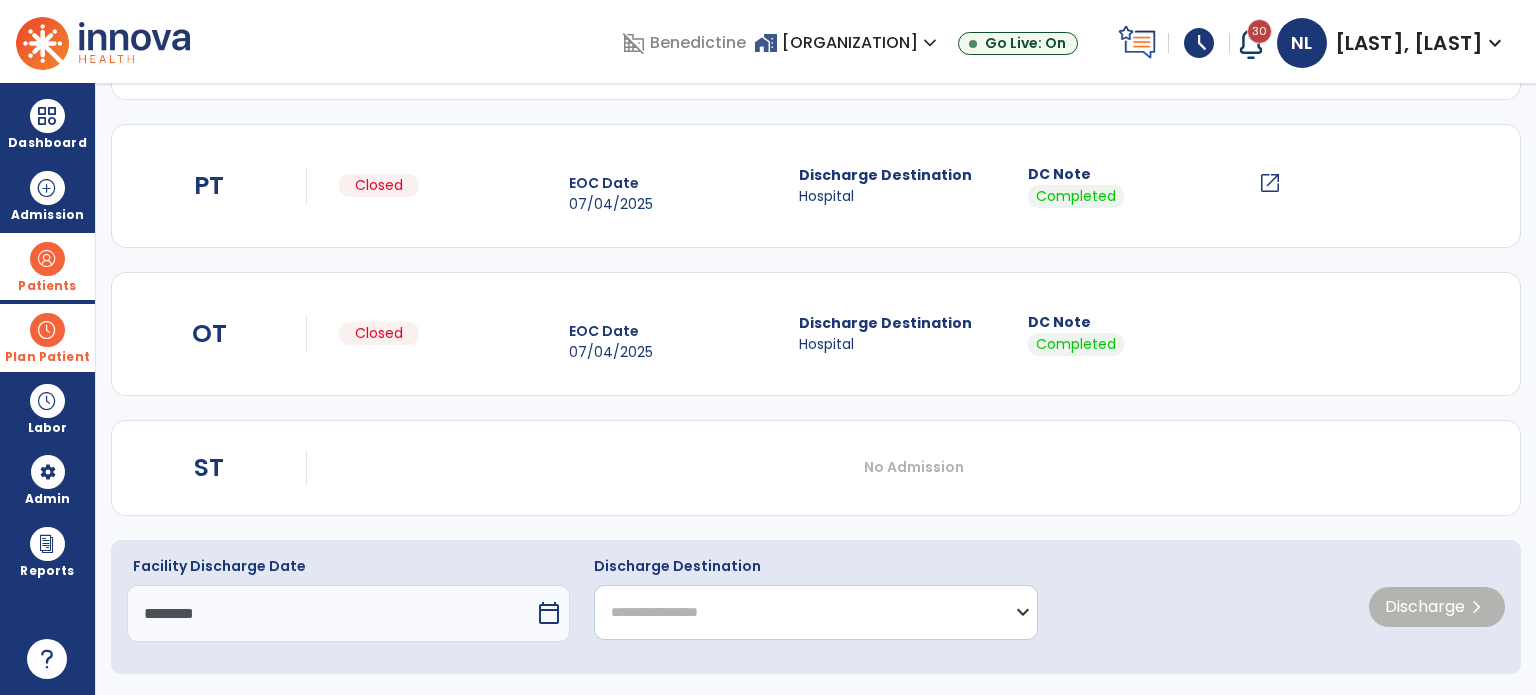 drag, startPoint x: 666, startPoint y: 607, endPoint x: 674, endPoint y: 585, distance: 23.409399 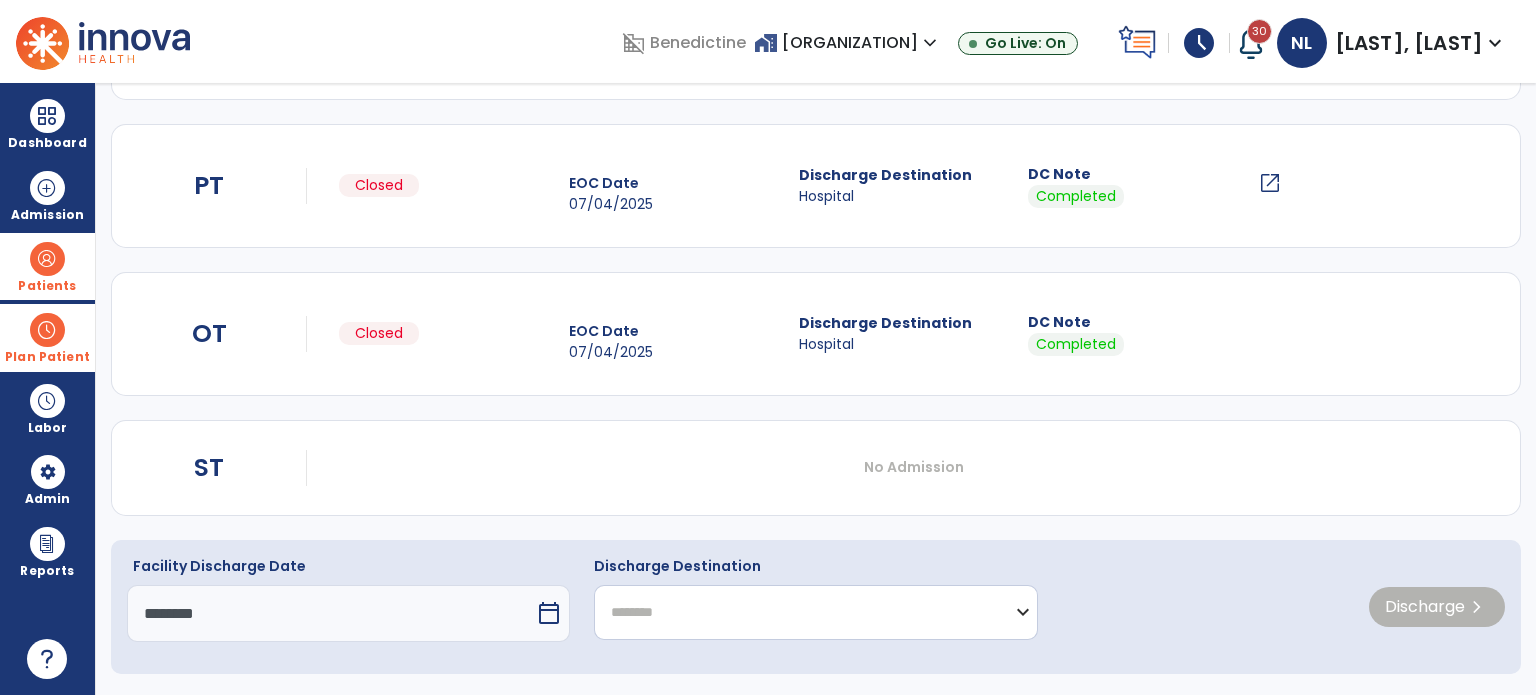 click on "**********" 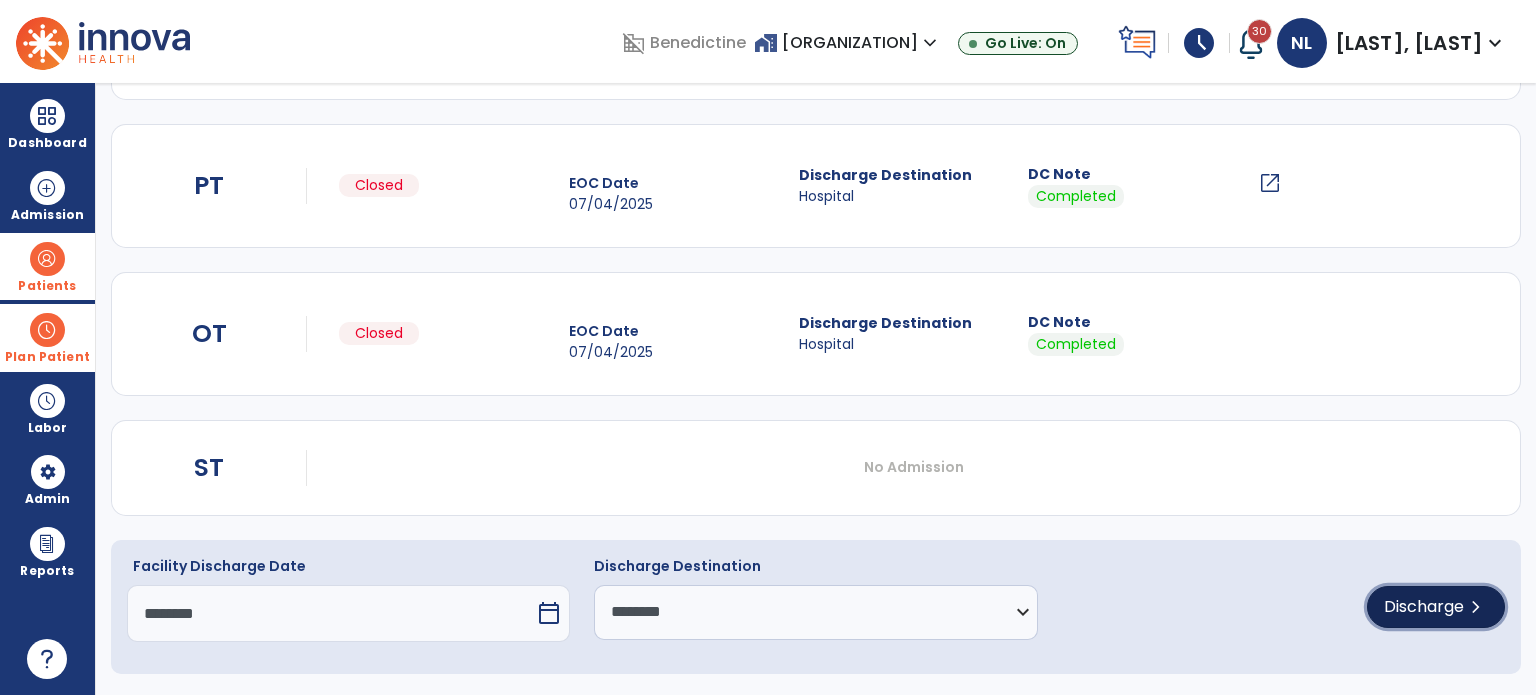 click on "chevron_right" 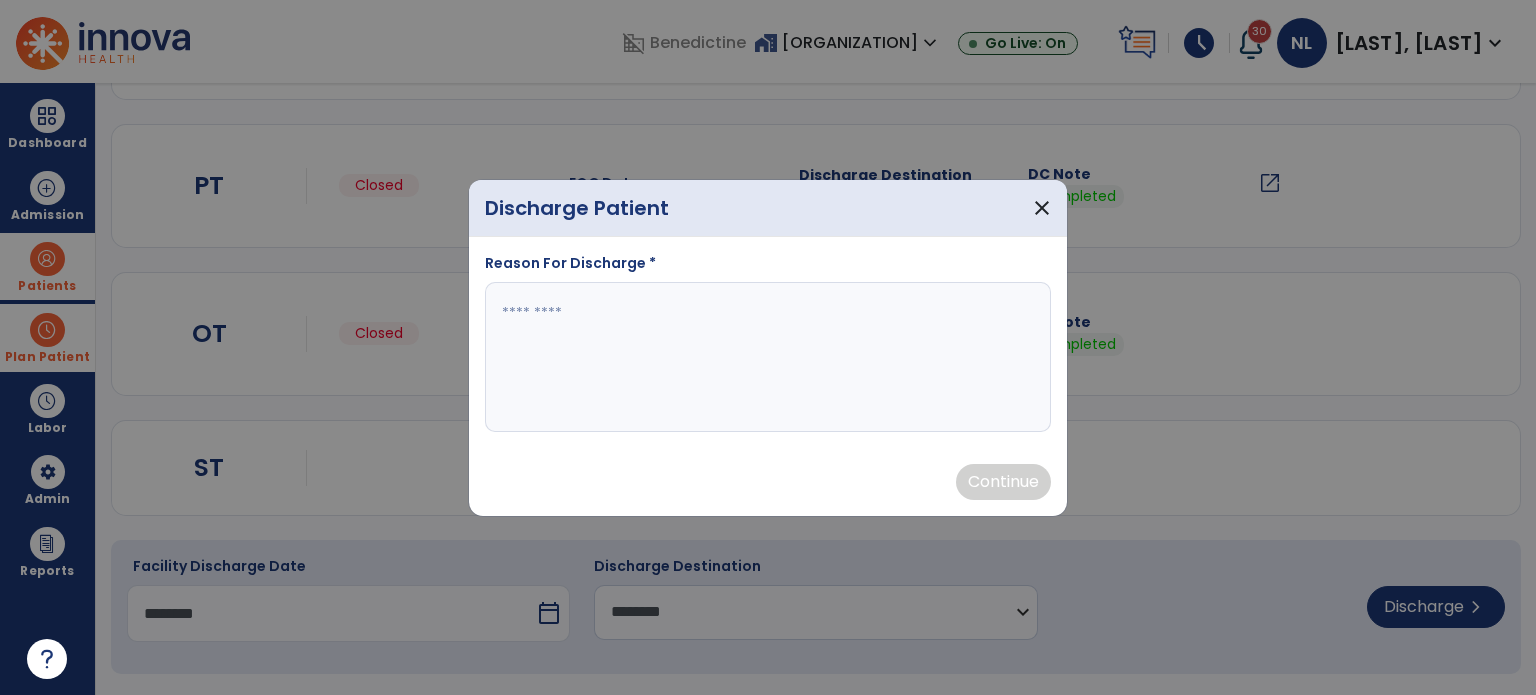 click at bounding box center (768, 357) 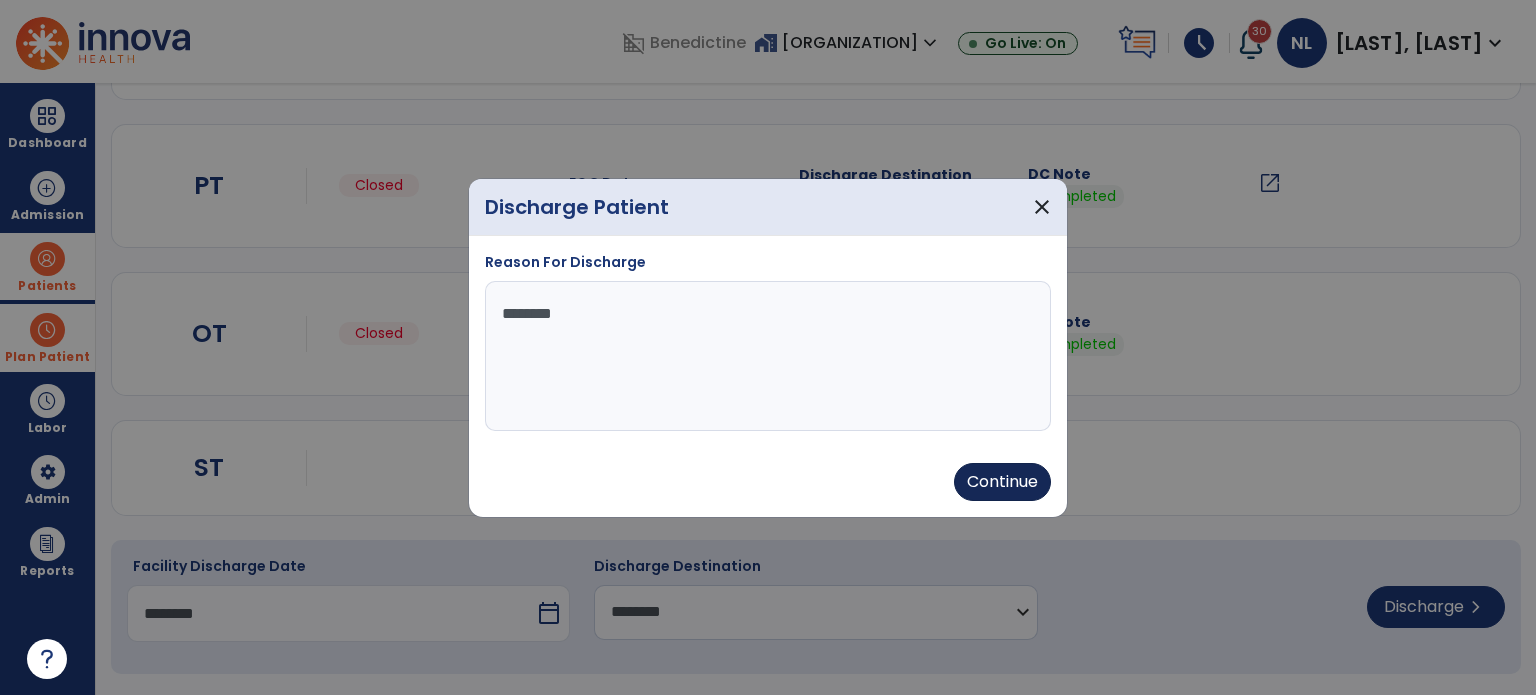 type on "********" 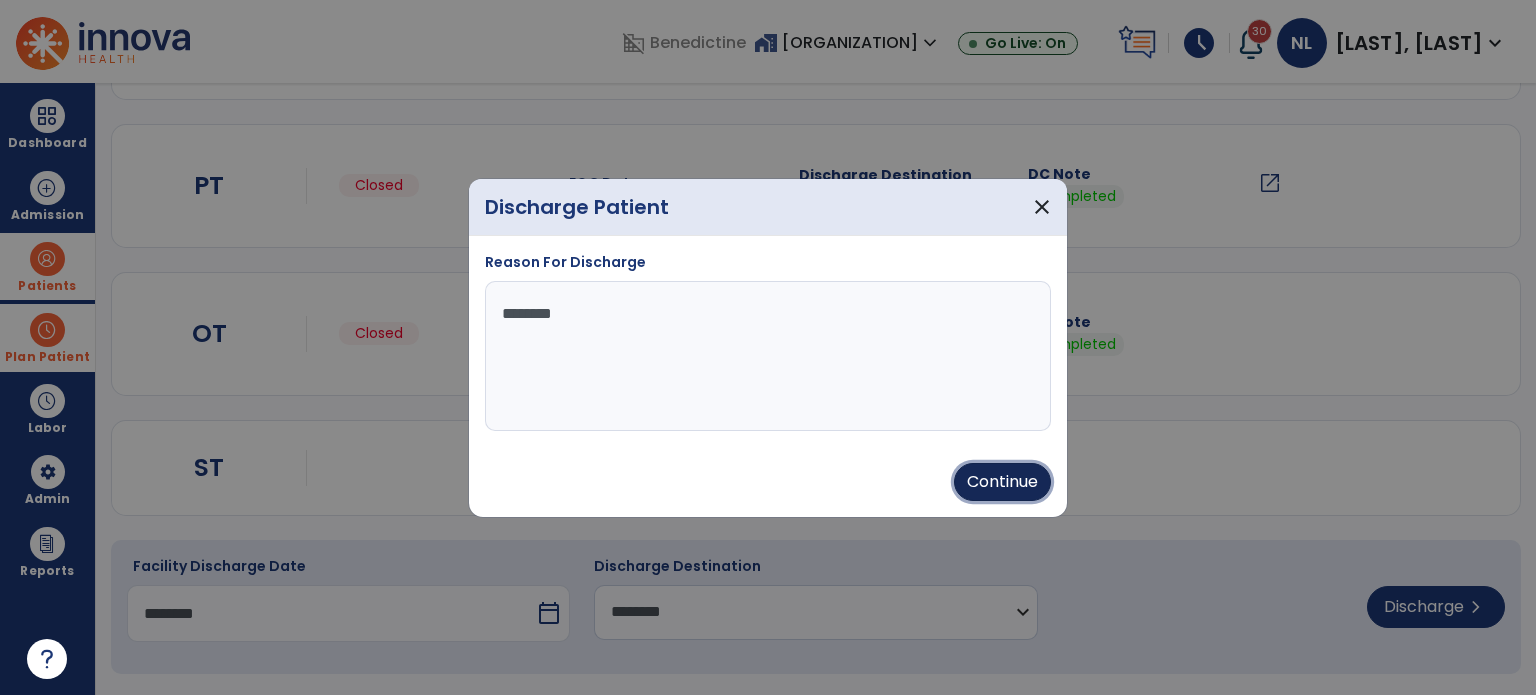 click on "Continue" at bounding box center [1002, 482] 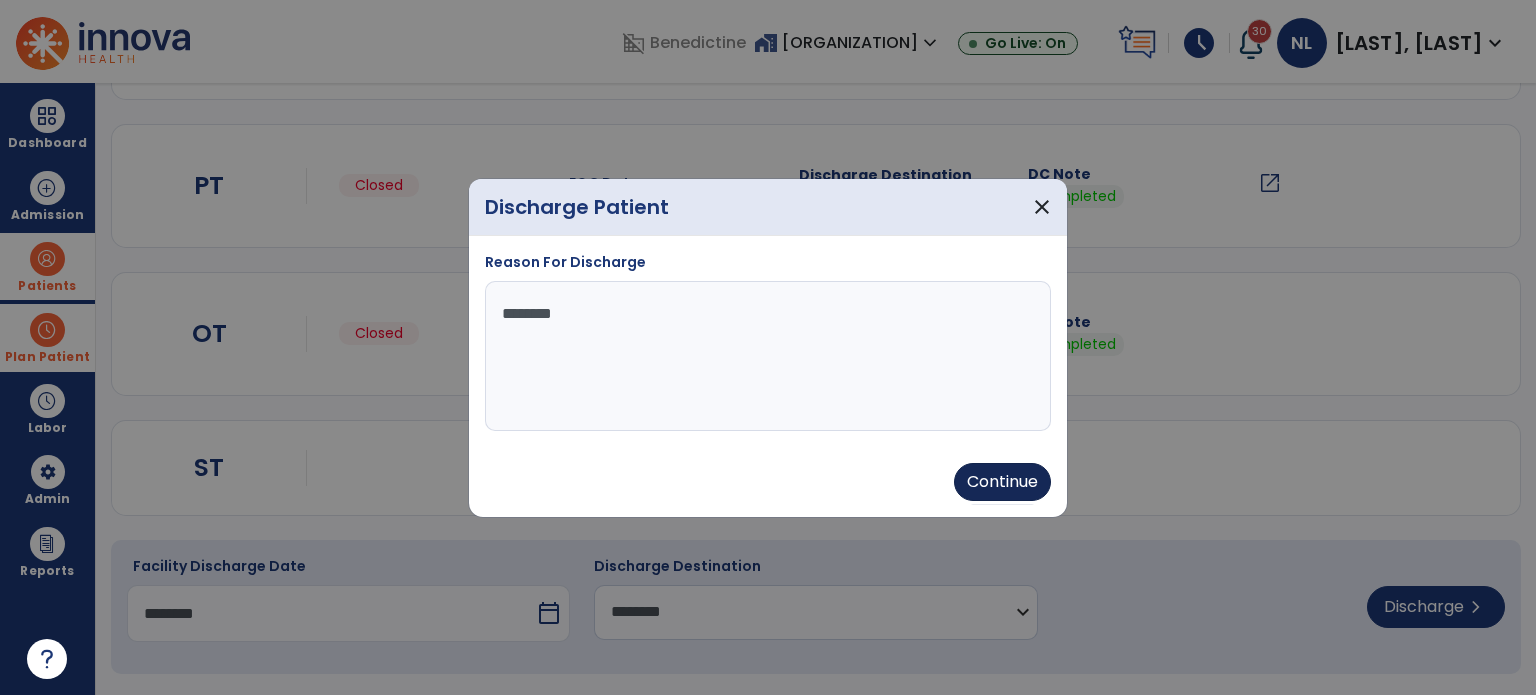 type on "********" 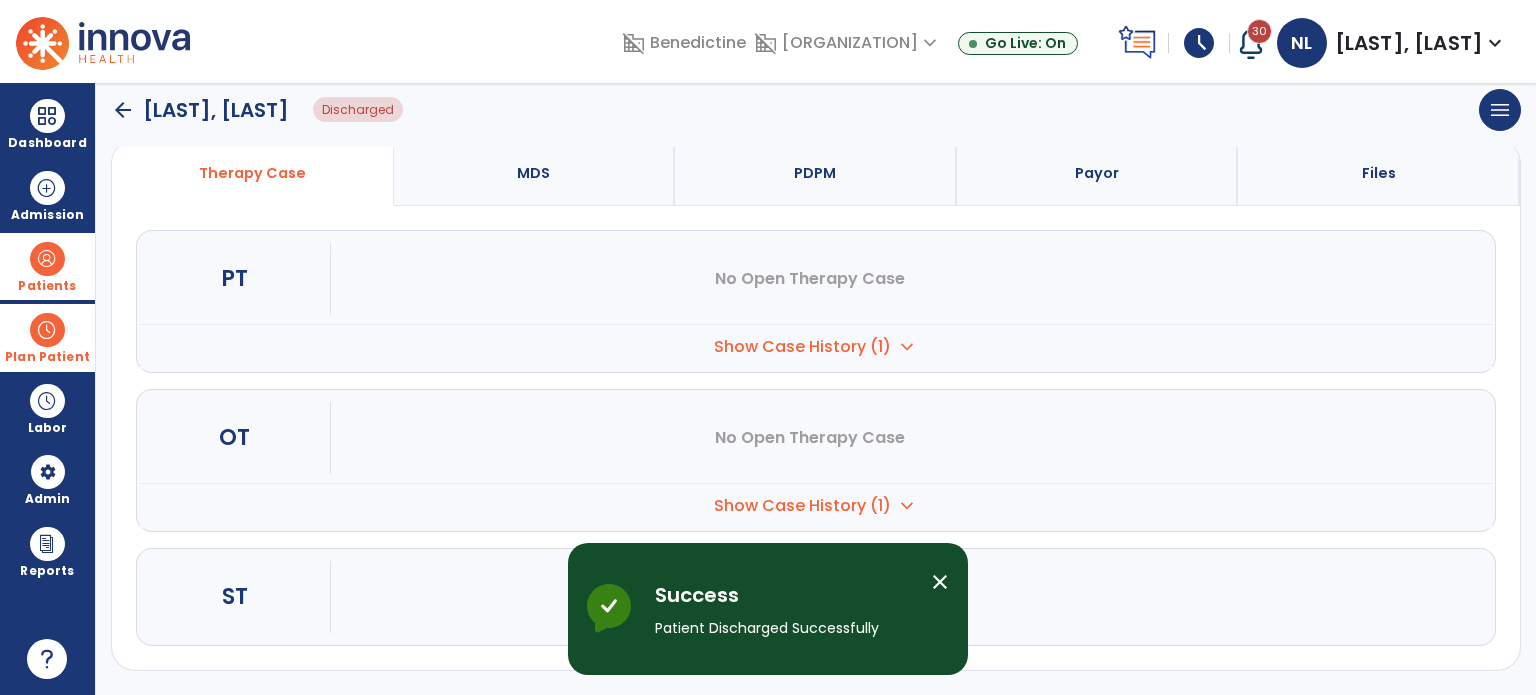 scroll, scrollTop: 152, scrollLeft: 0, axis: vertical 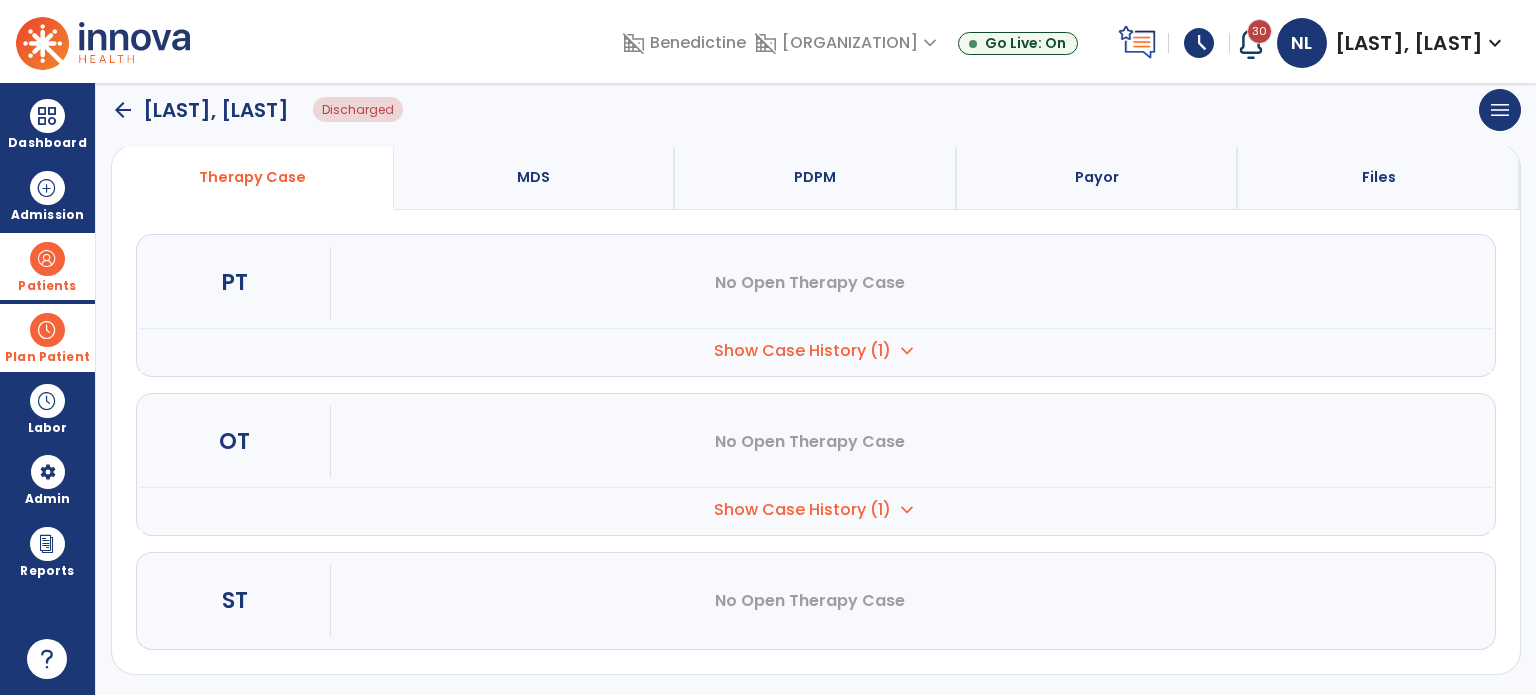 click on "Patients" at bounding box center [47, 286] 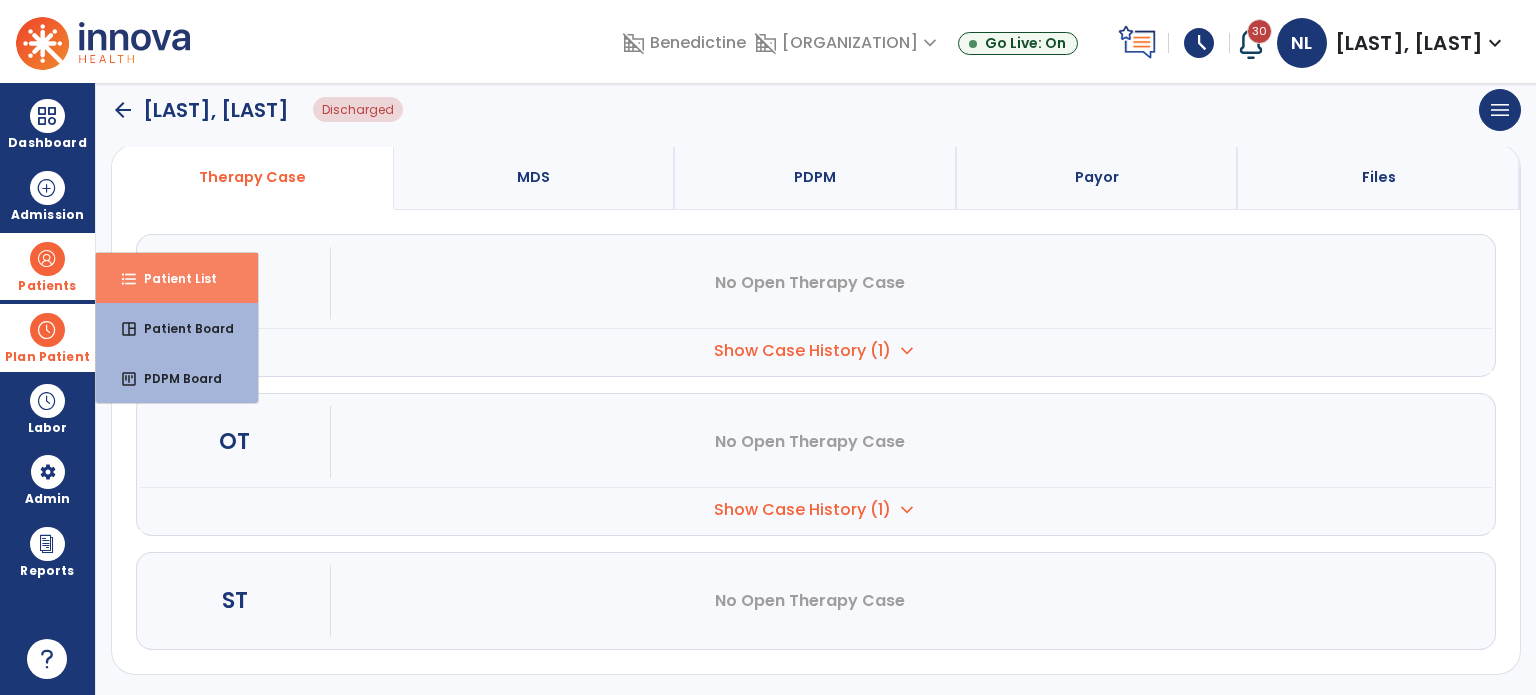 click on "format_list_bulleted  Patient List" at bounding box center [177, 278] 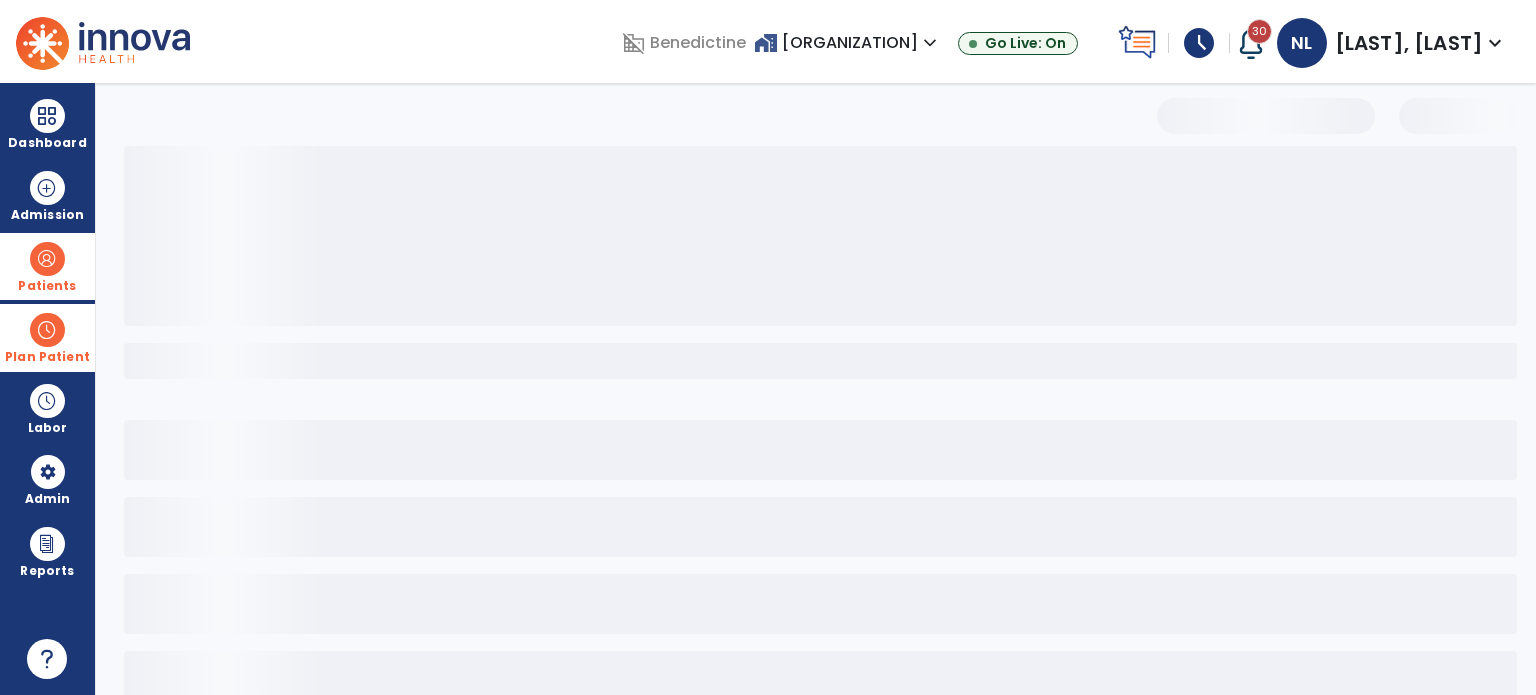 scroll, scrollTop: 46, scrollLeft: 0, axis: vertical 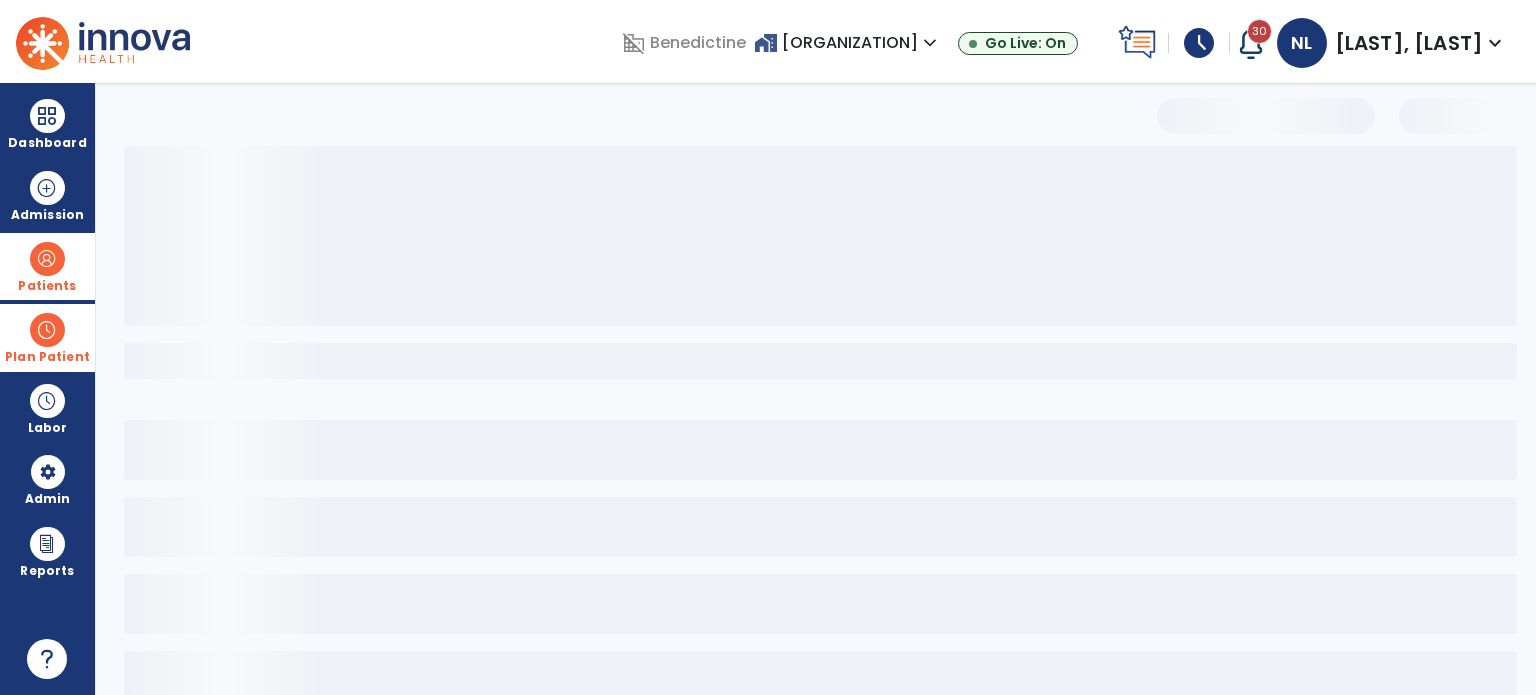 select on "***" 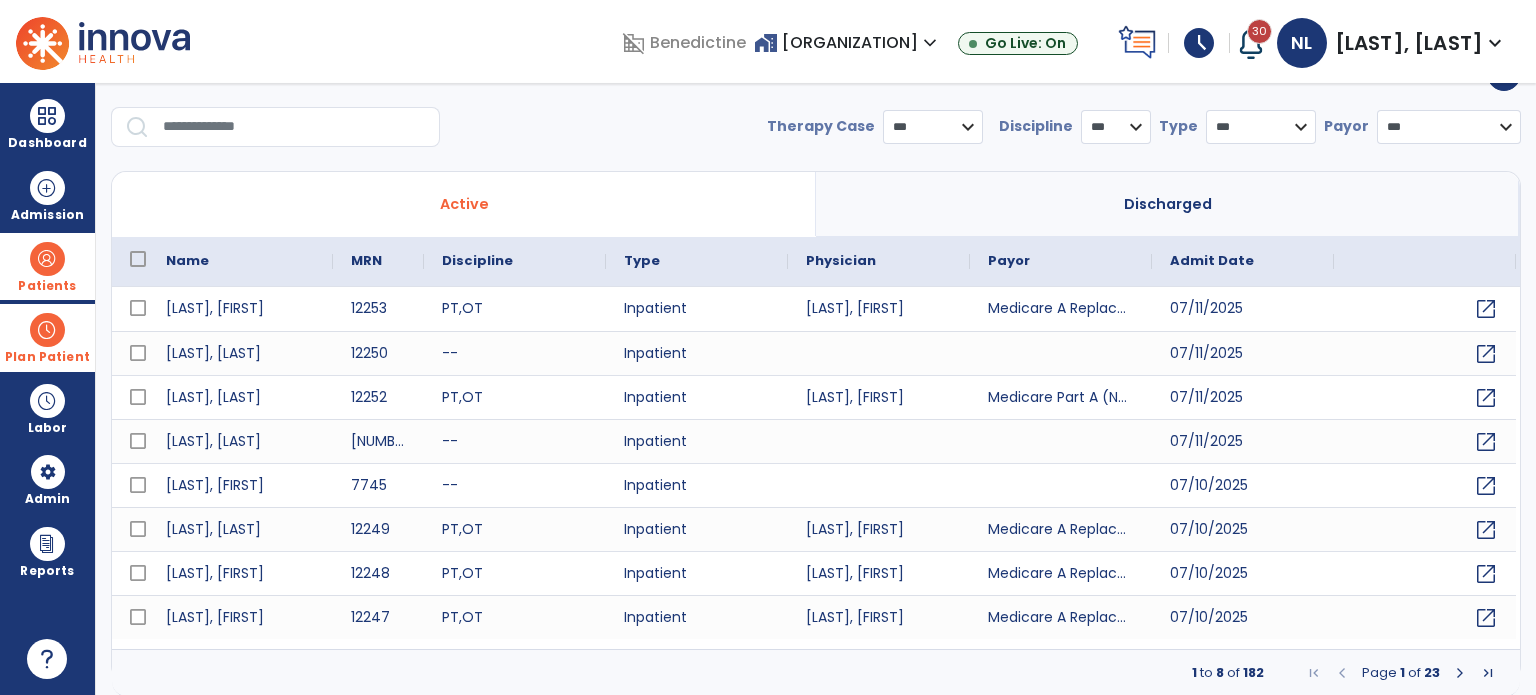 click at bounding box center (294, 127) 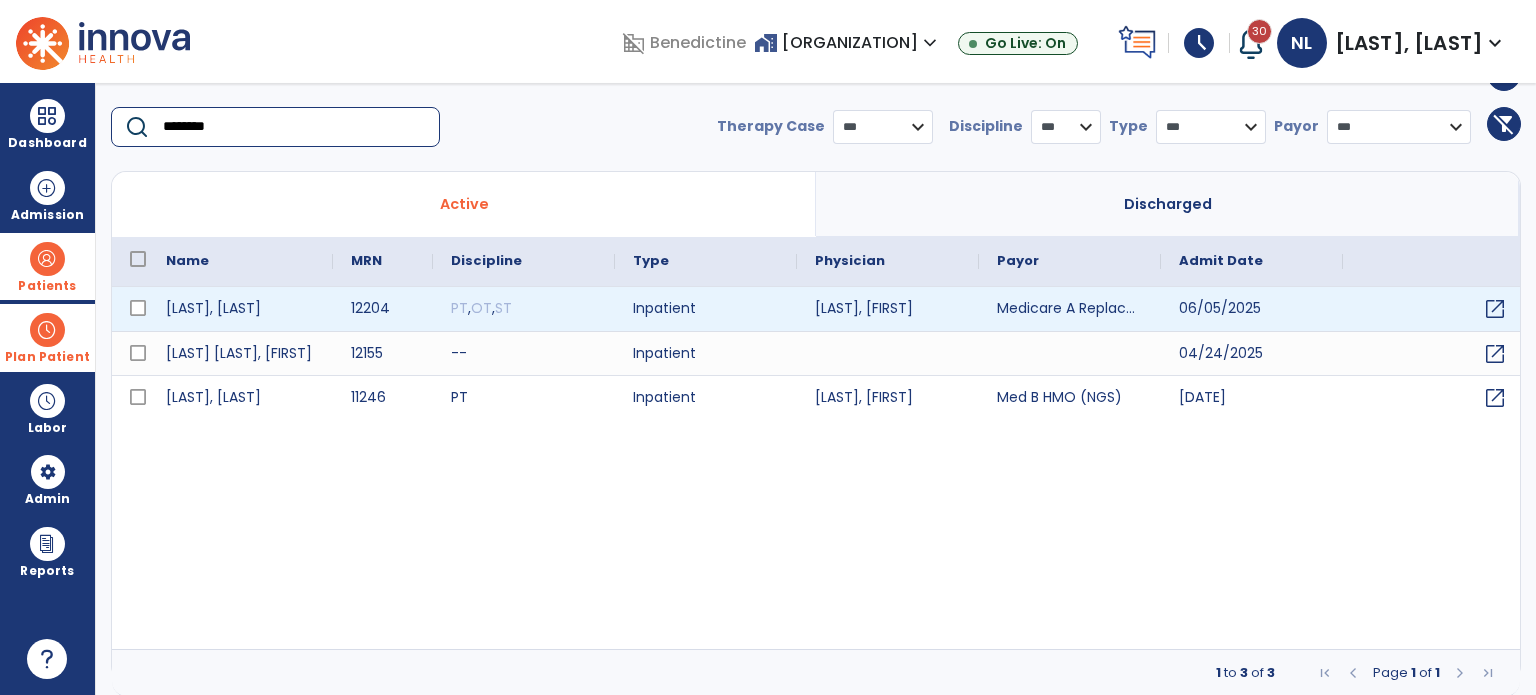 type on "********" 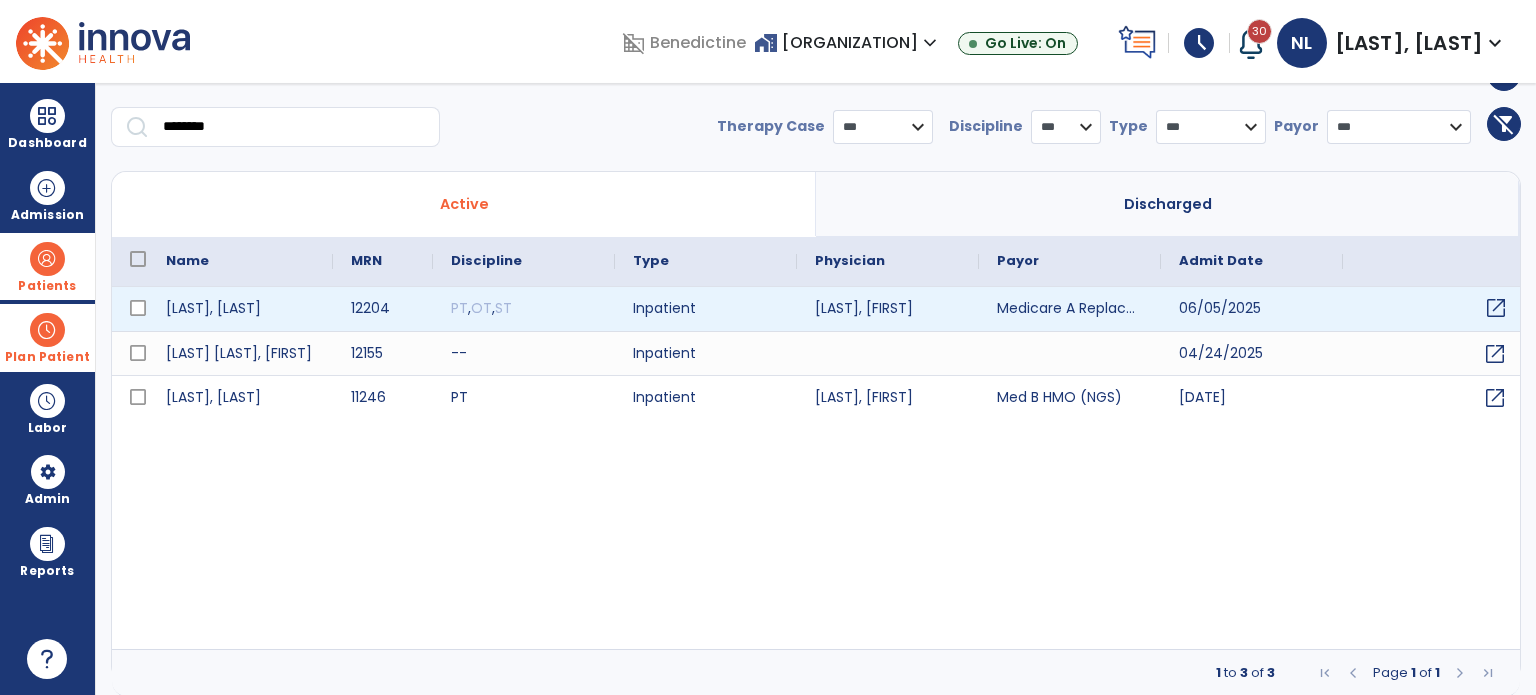 click on "open_in_new" at bounding box center (1496, 308) 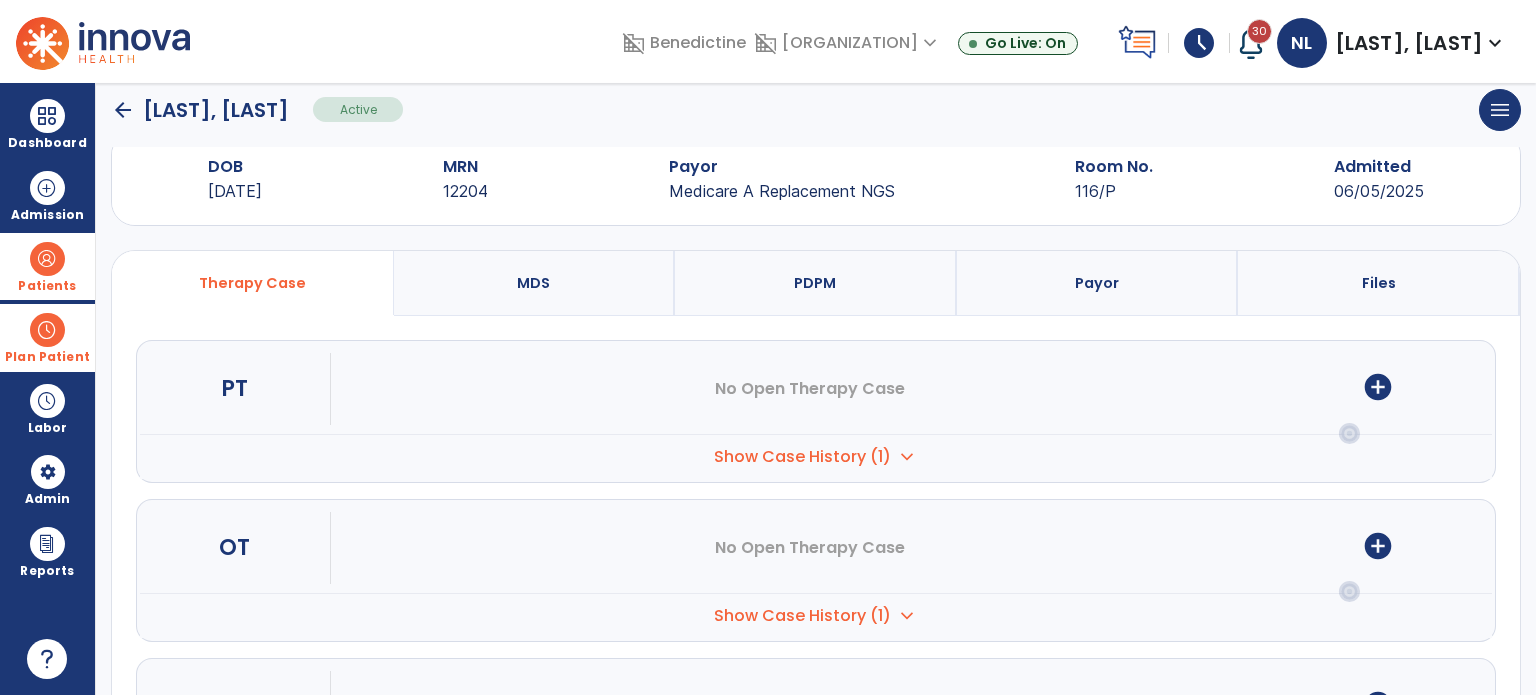 scroll, scrollTop: 0, scrollLeft: 0, axis: both 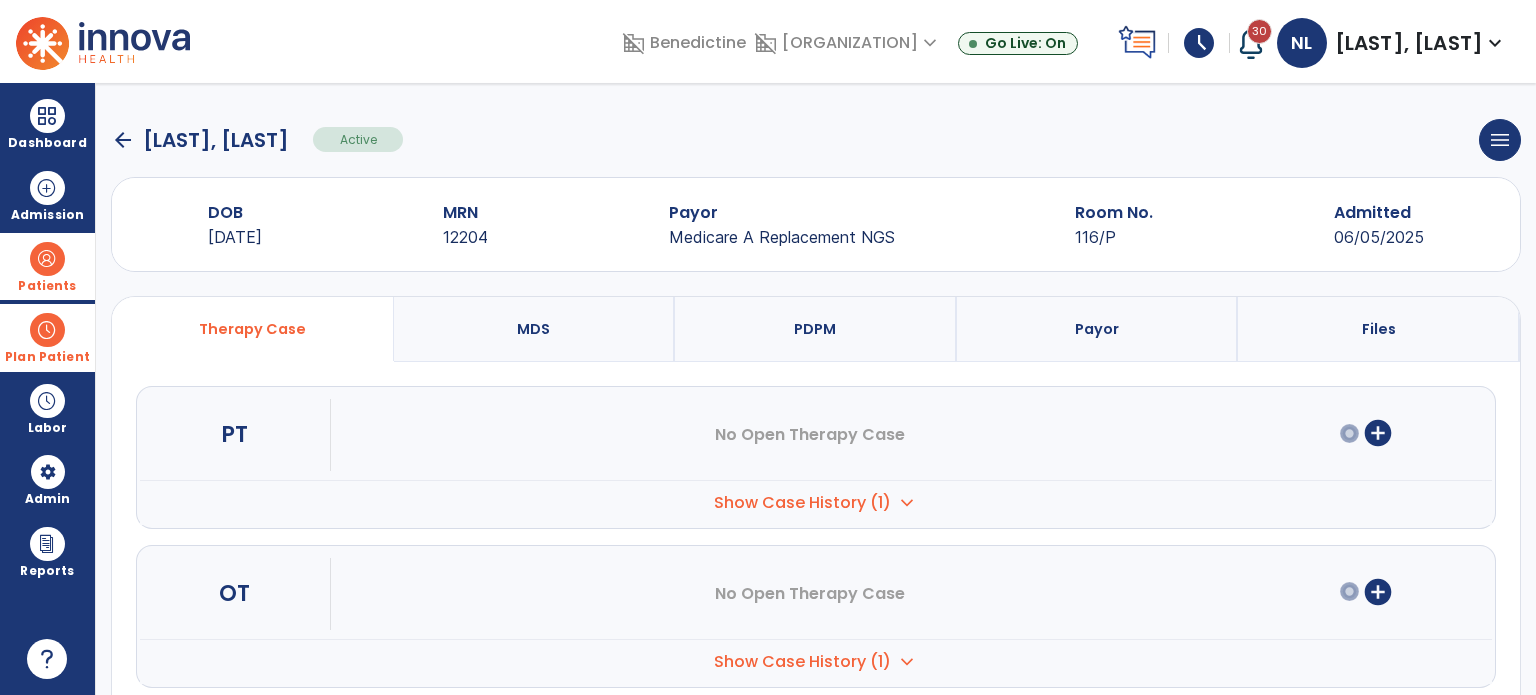 click on "PDPM" at bounding box center (815, 329) 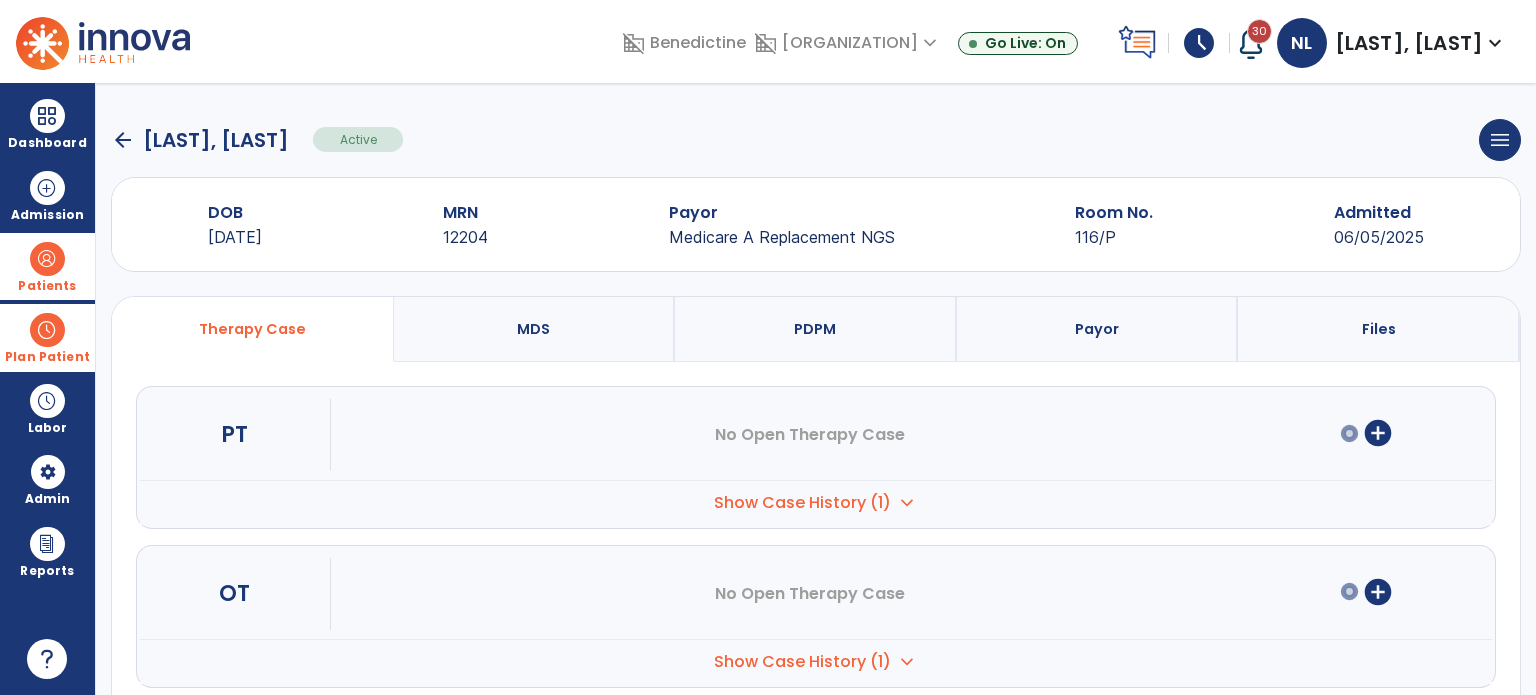 select on "***" 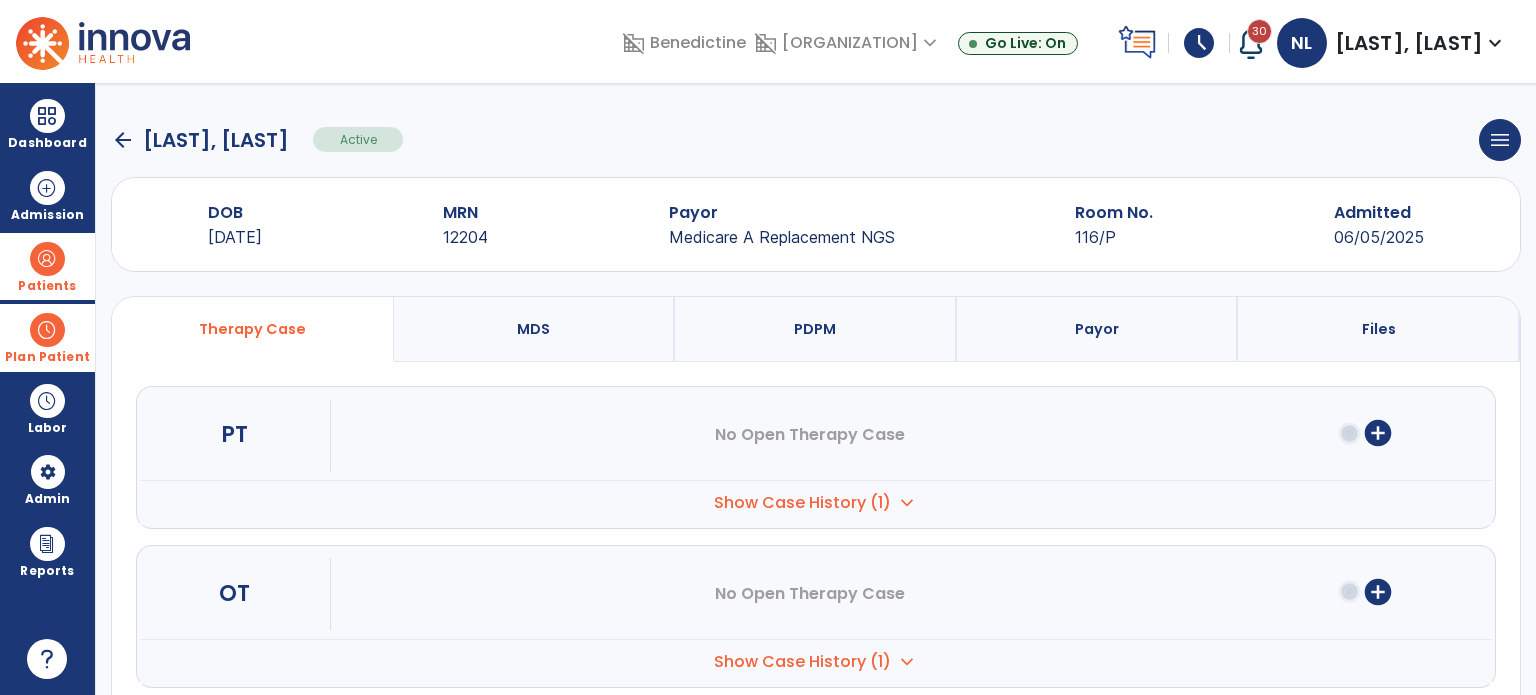 select on "**********" 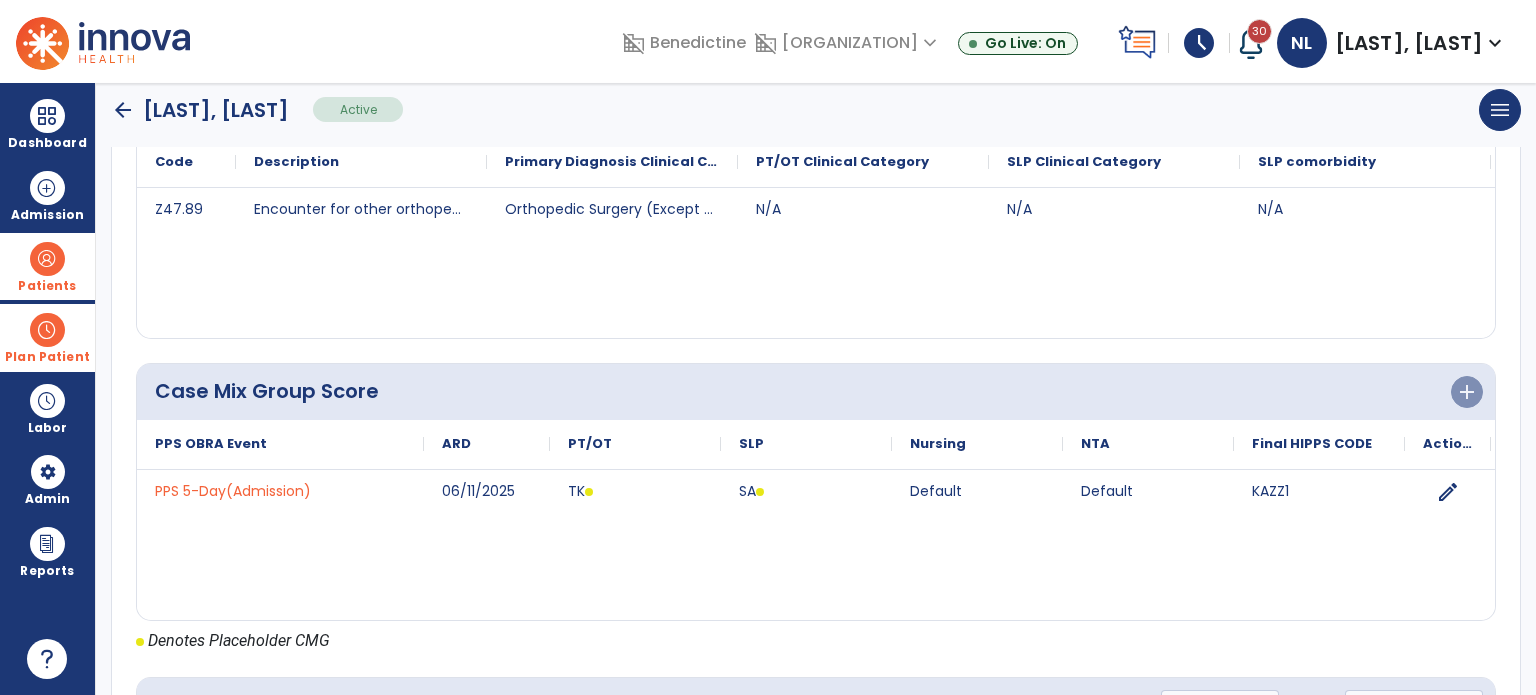 scroll, scrollTop: 600, scrollLeft: 0, axis: vertical 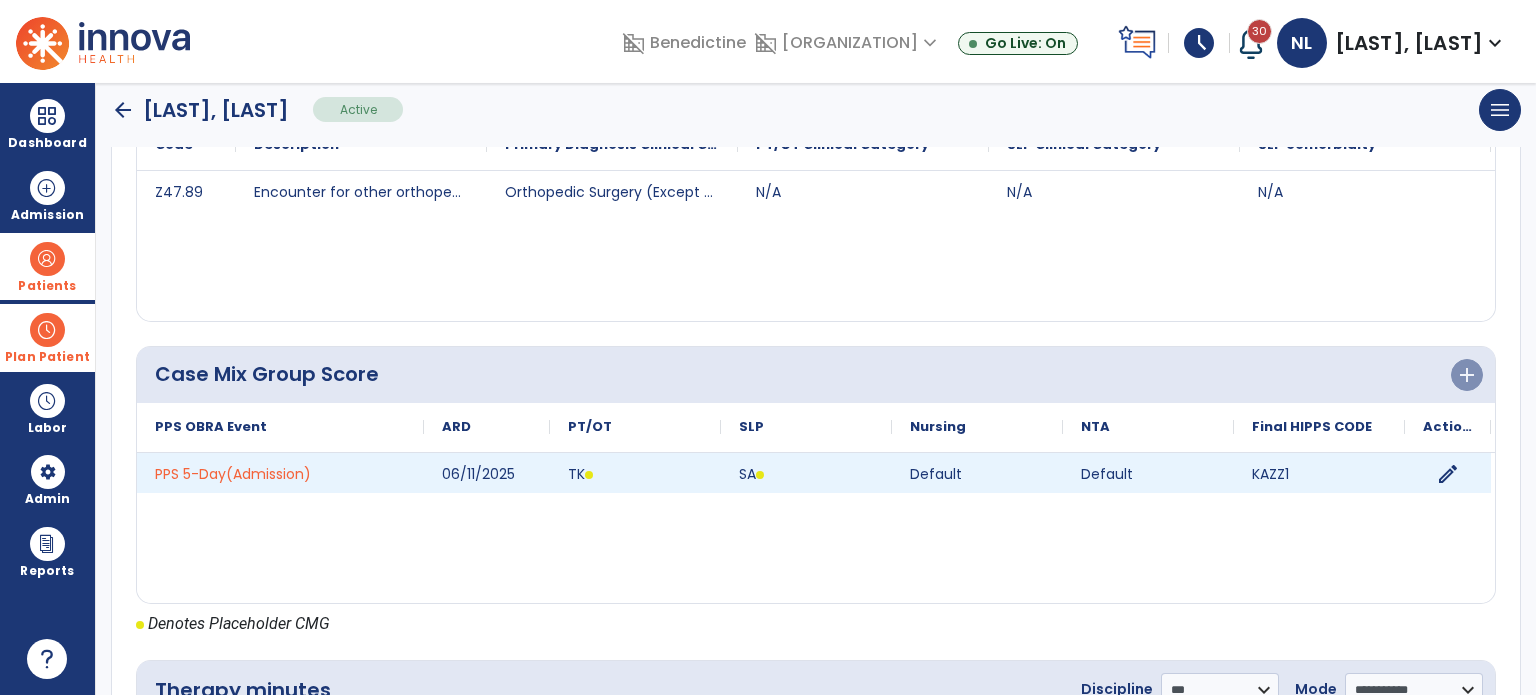 click on "edit" 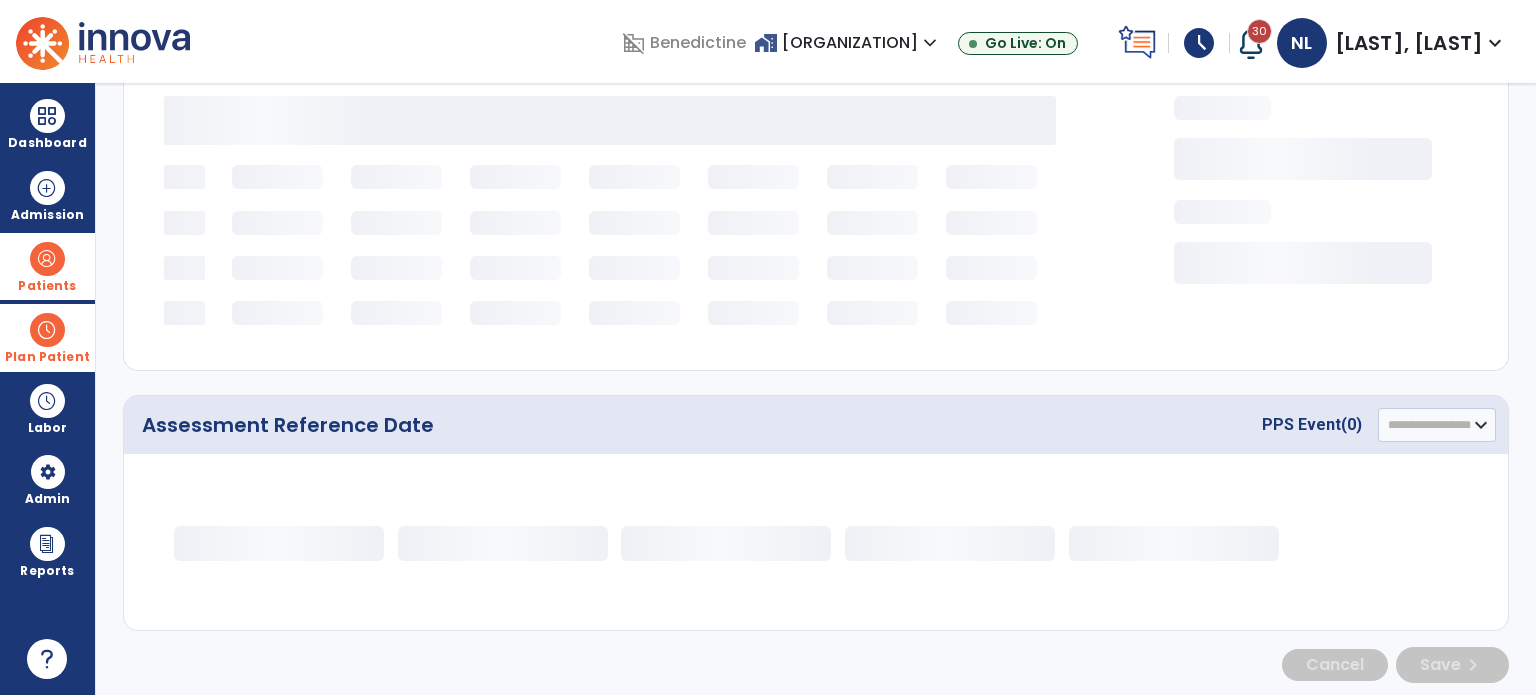 select on "*********" 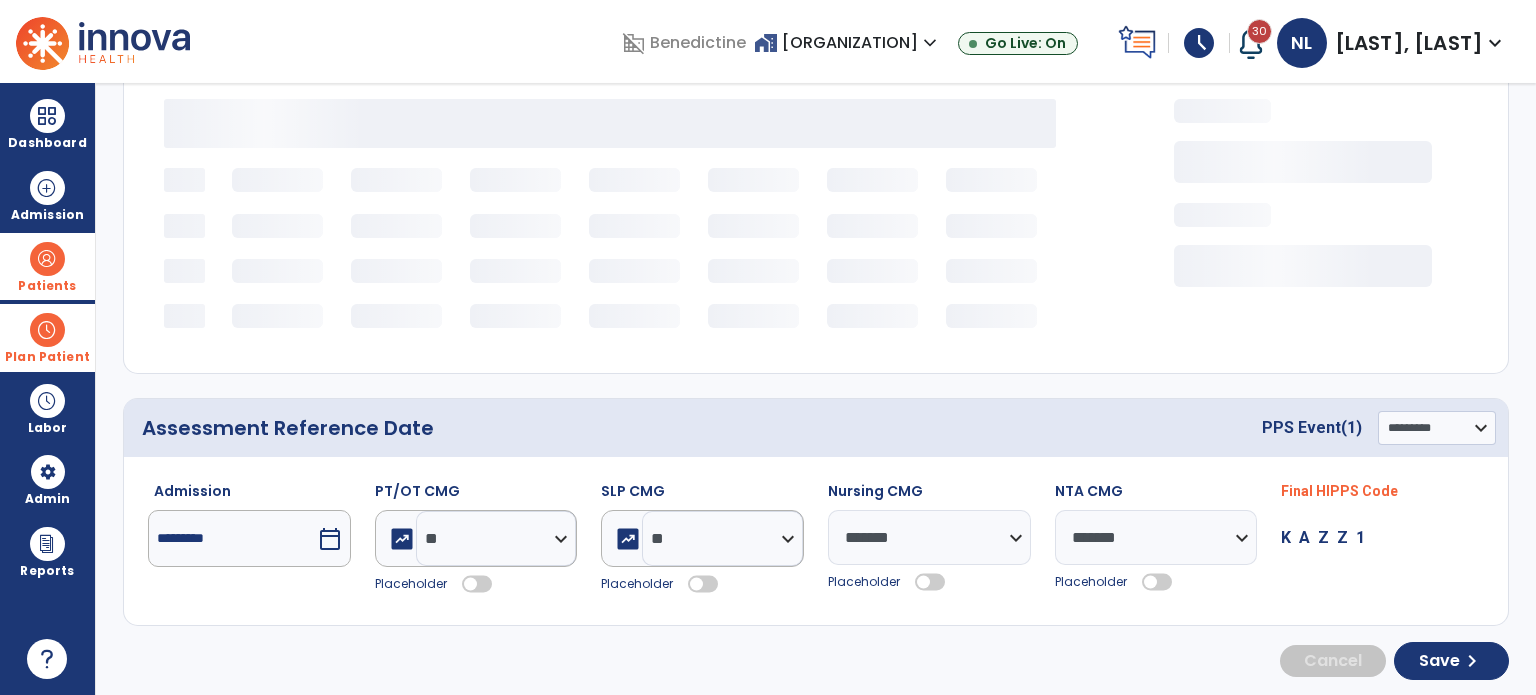 select on "***" 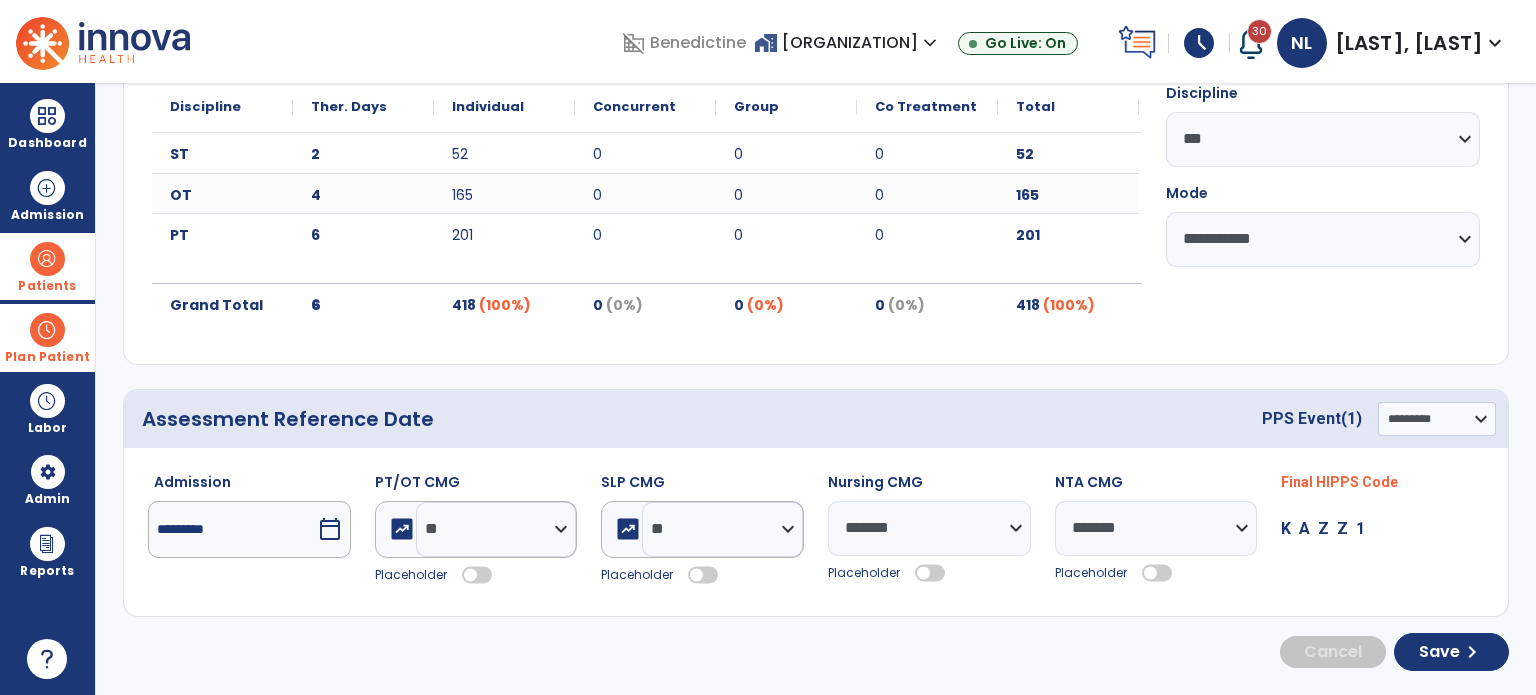 scroll, scrollTop: 268, scrollLeft: 0, axis: vertical 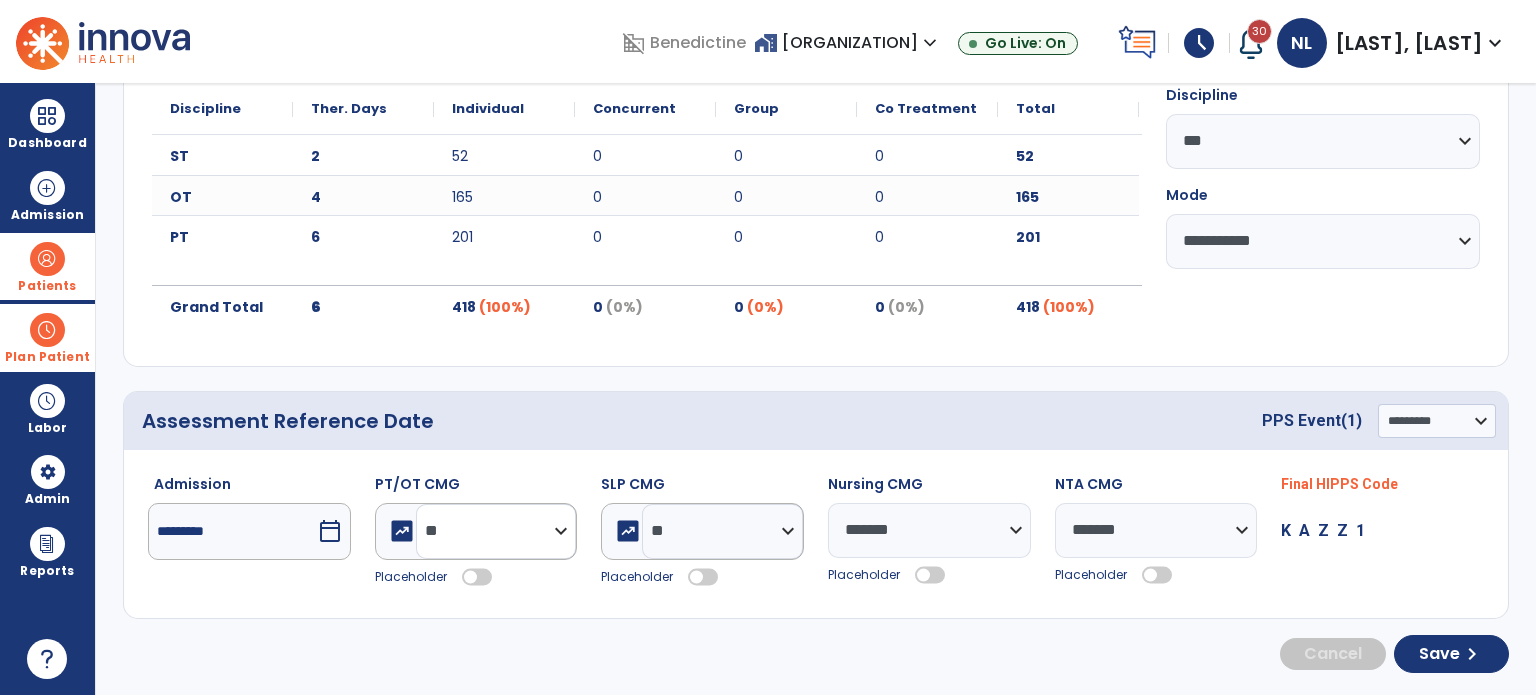 click on "**********" 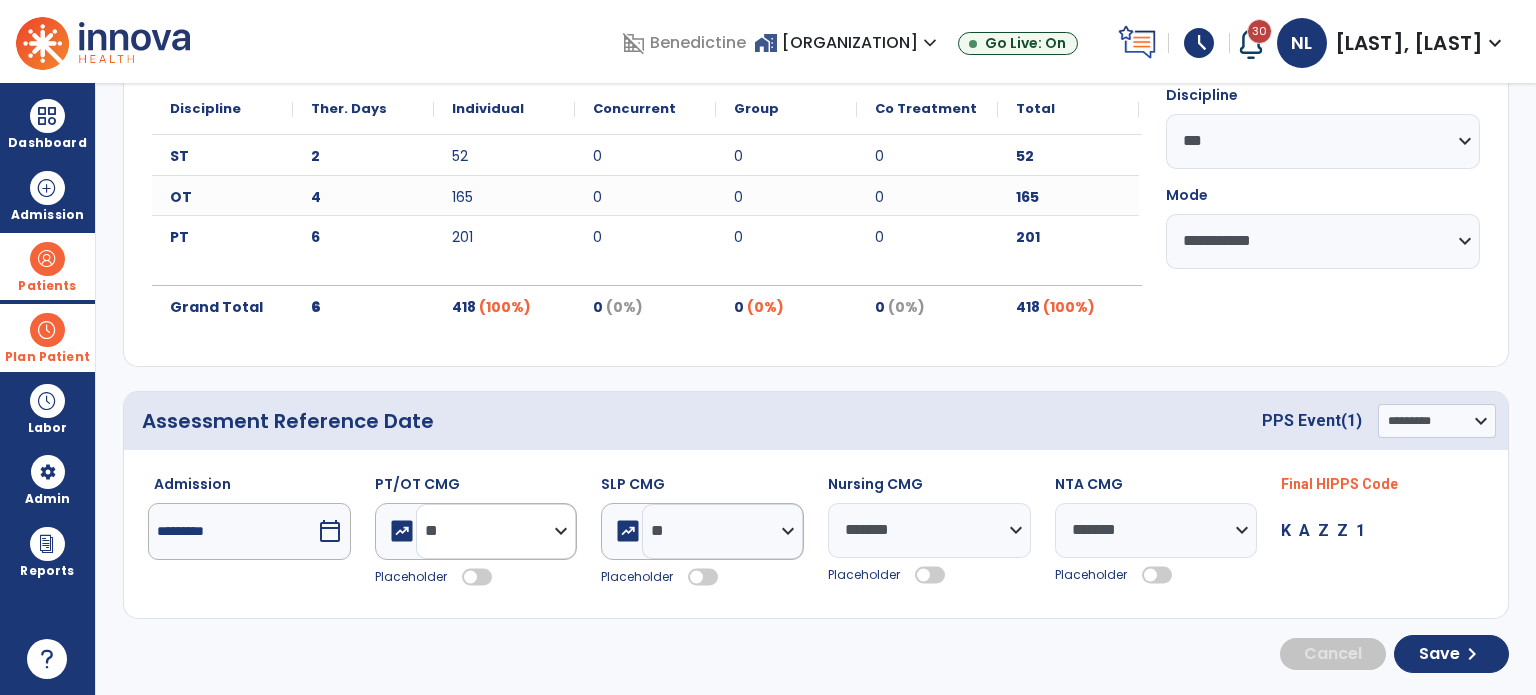 select on "**" 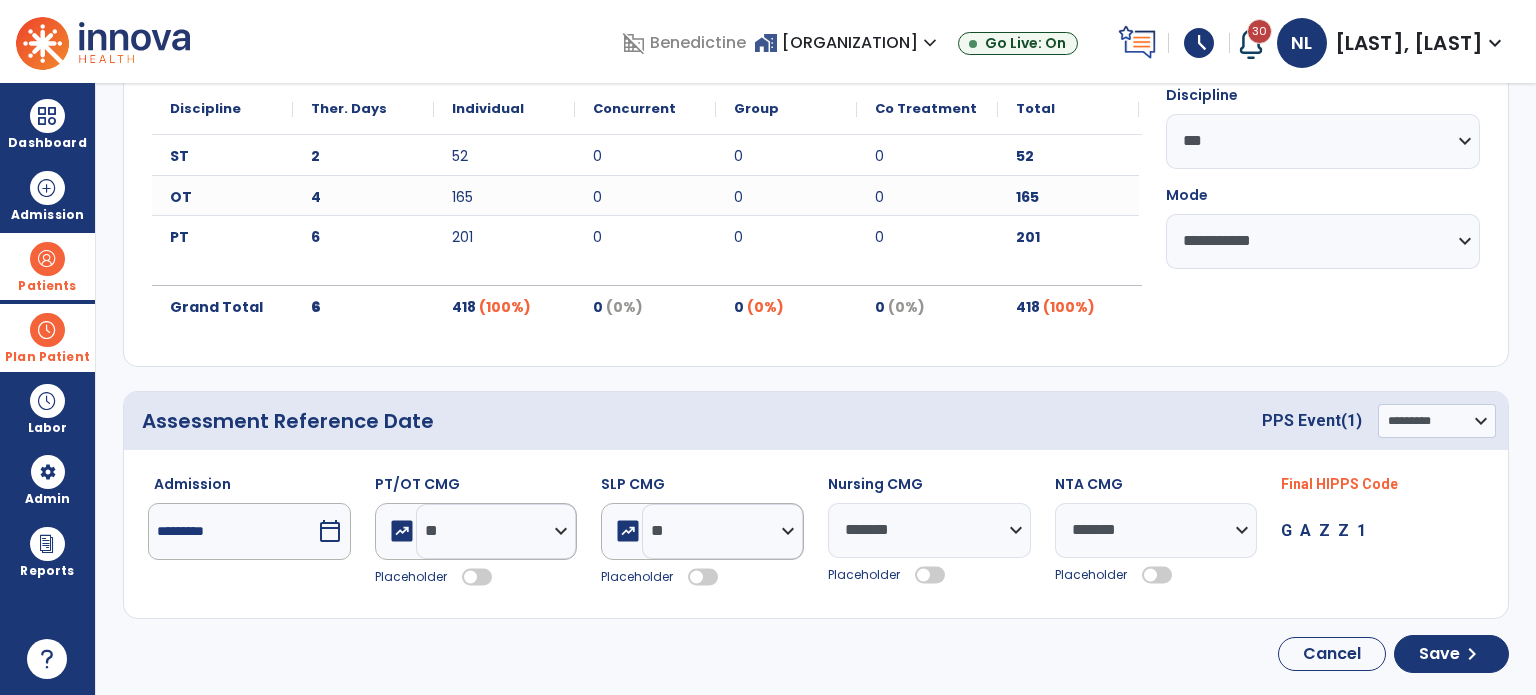 drag, startPoint x: 463, startPoint y: 579, endPoint x: 532, endPoint y: 534, distance: 82.37718 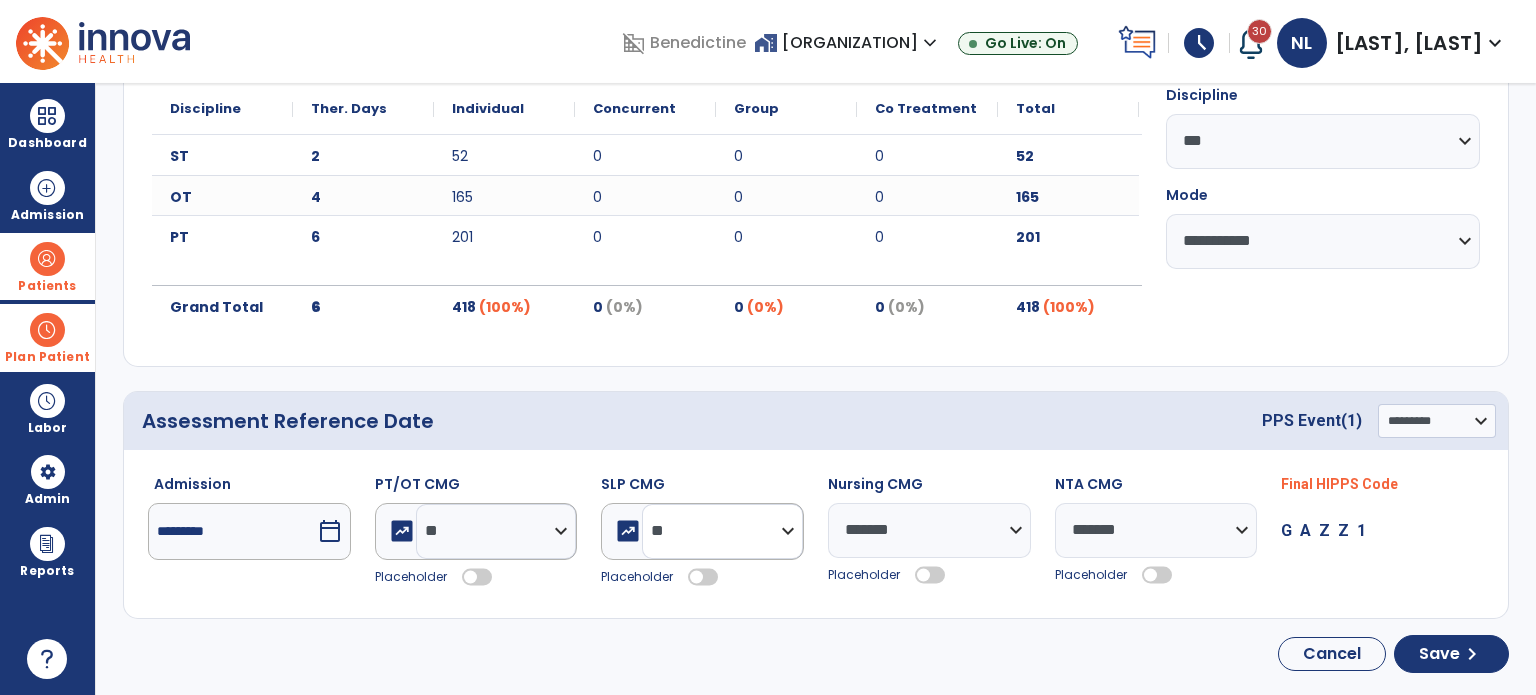 click on "**********" 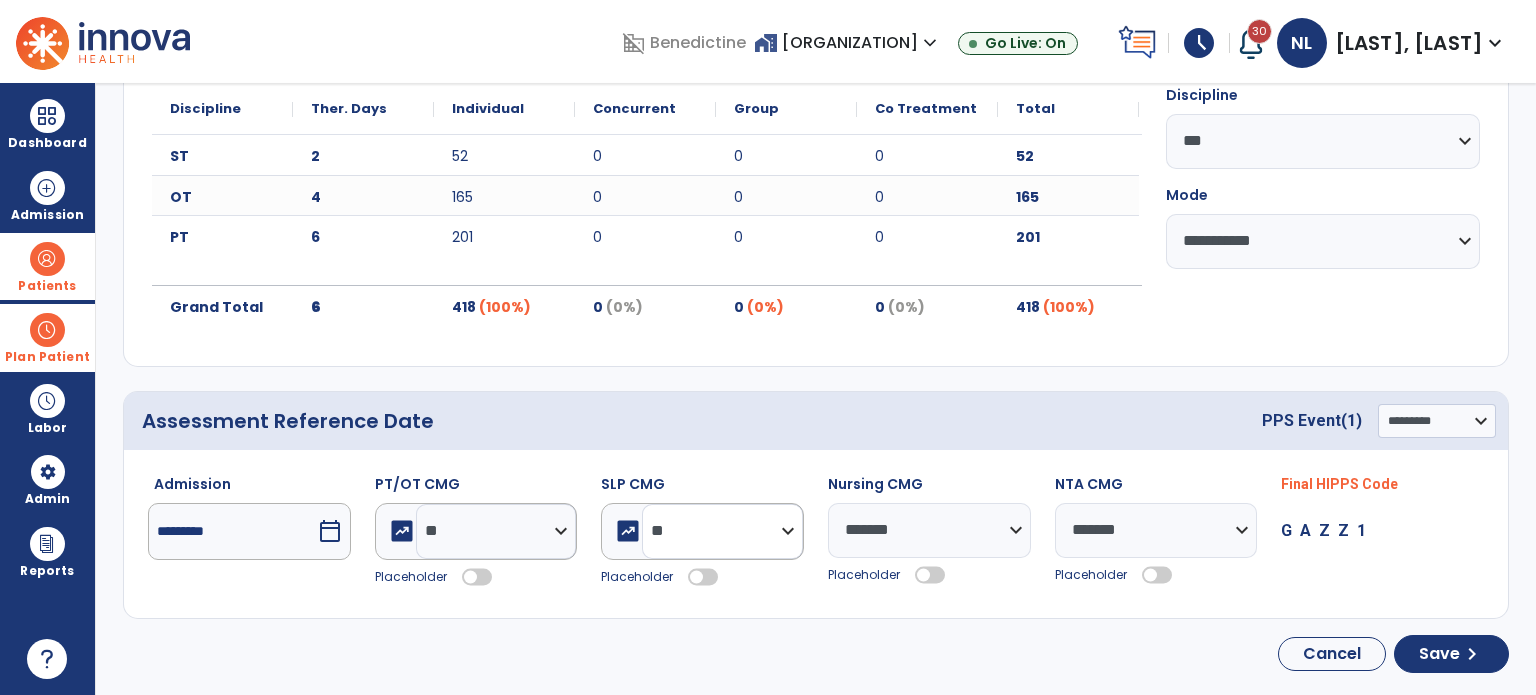 select on "**" 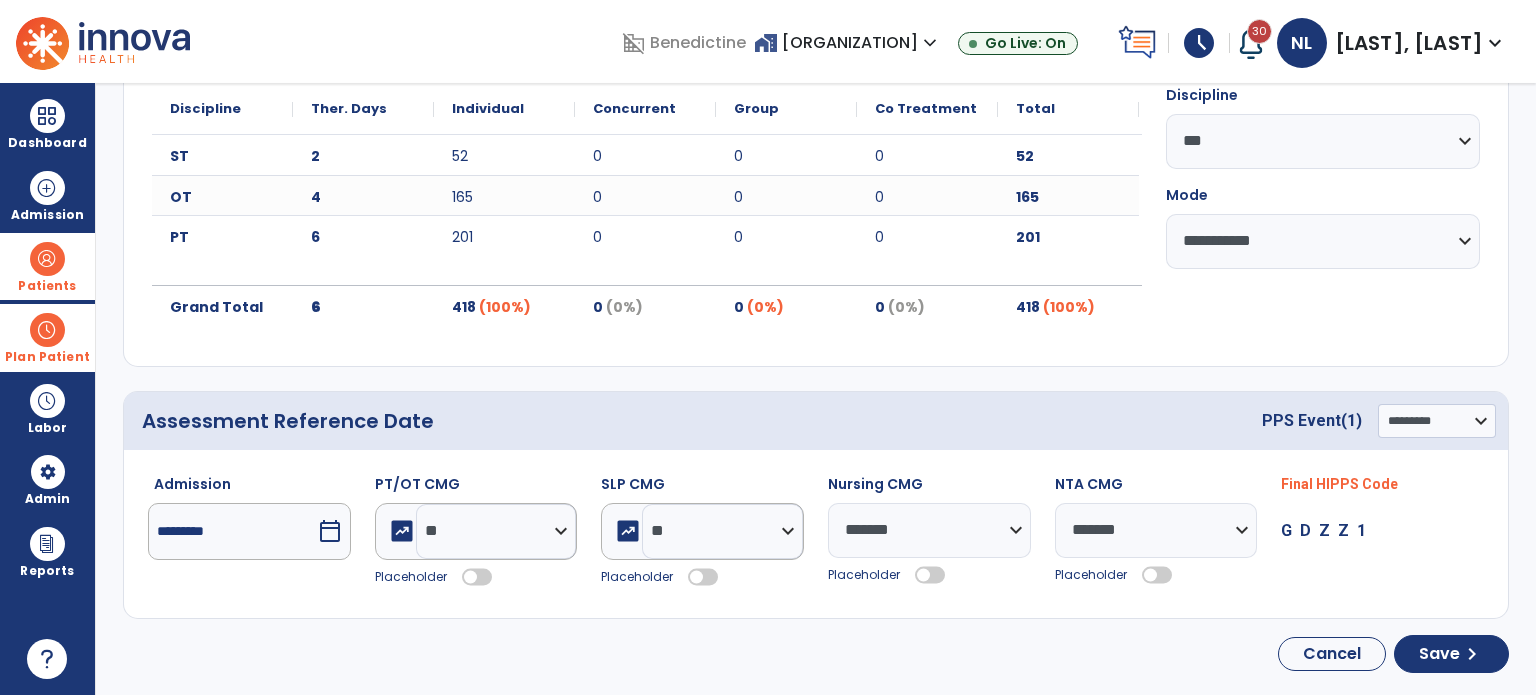 click 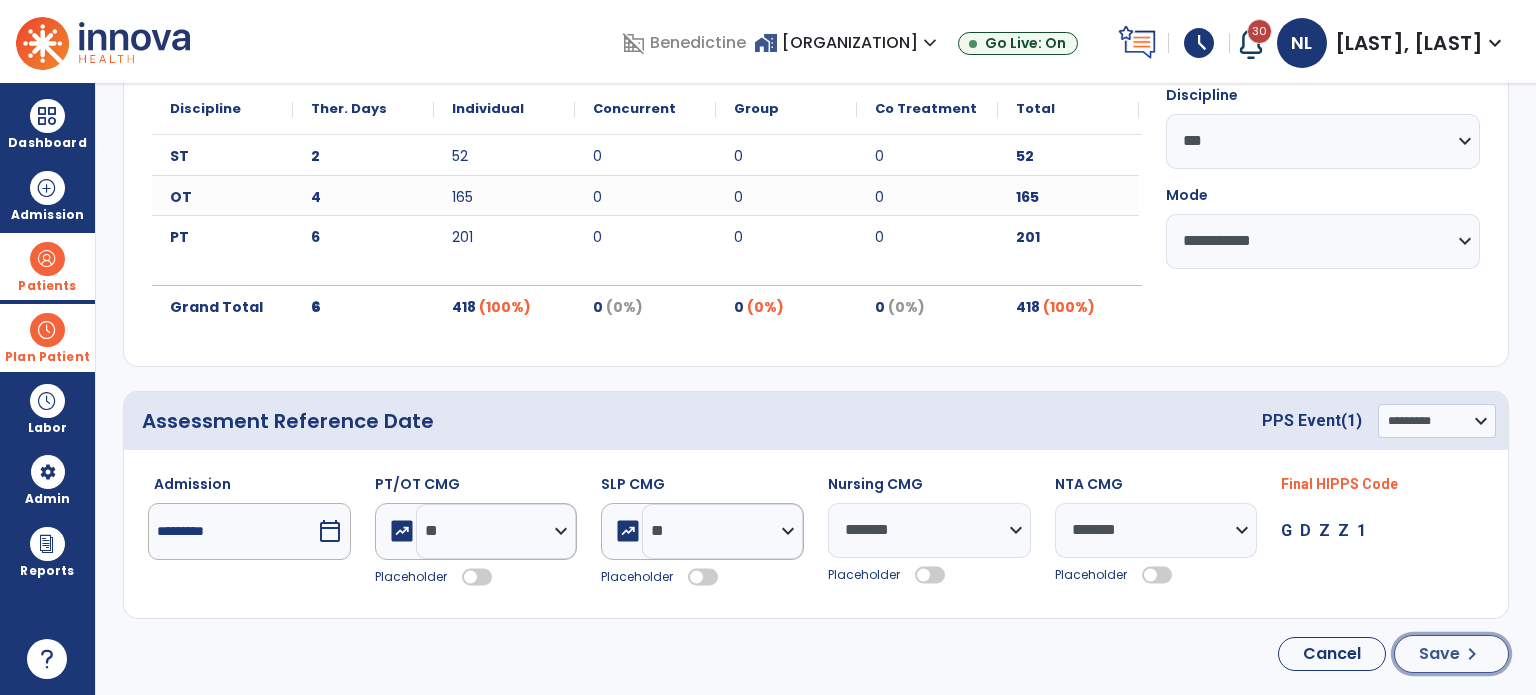 click on "Save" 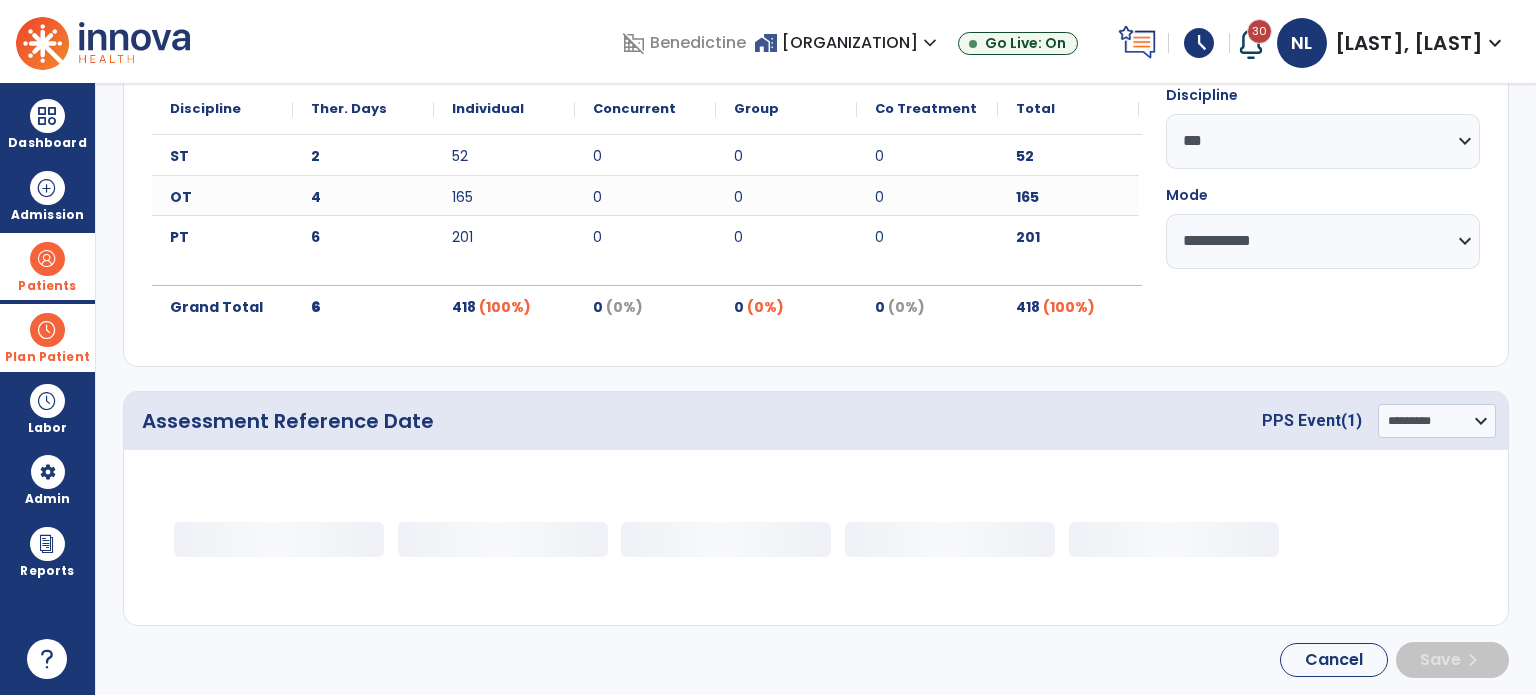 scroll, scrollTop: 0, scrollLeft: 0, axis: both 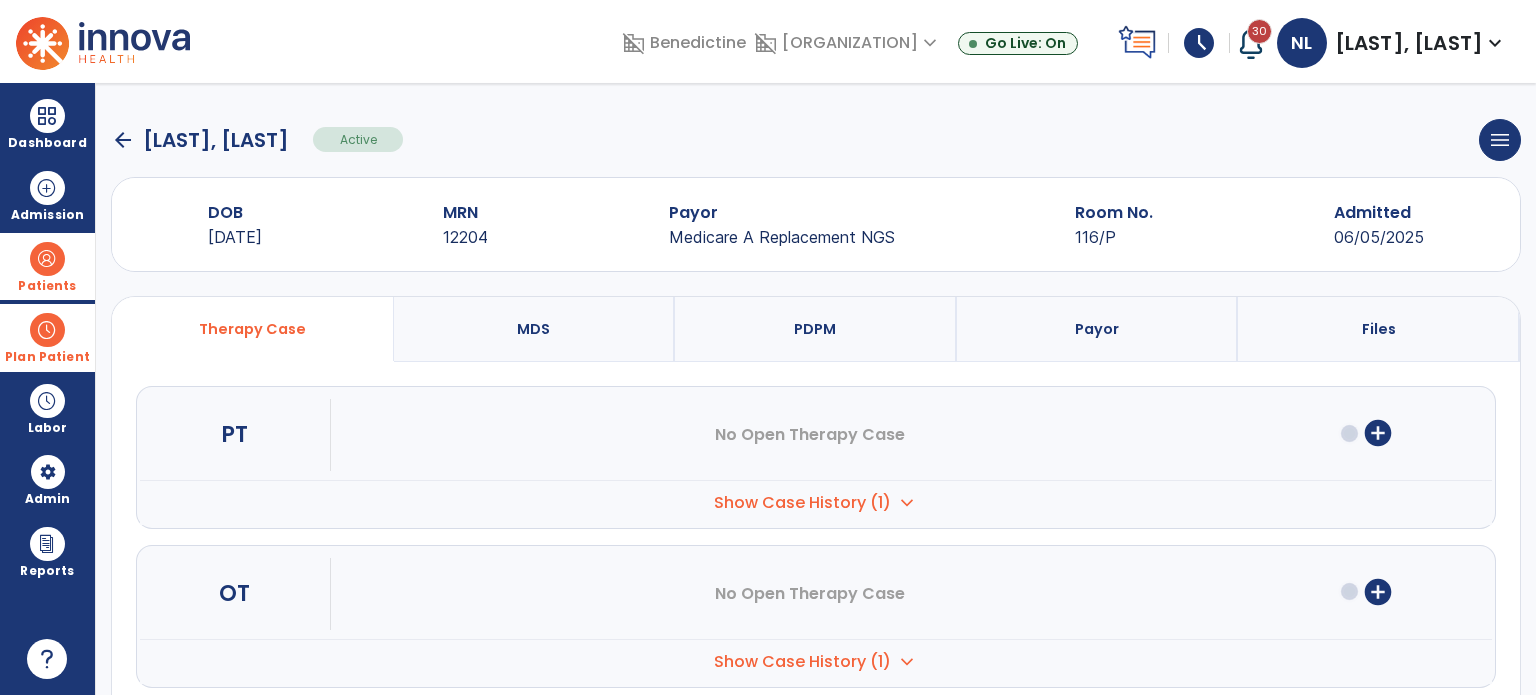 click on "PDPM" at bounding box center [815, 329] 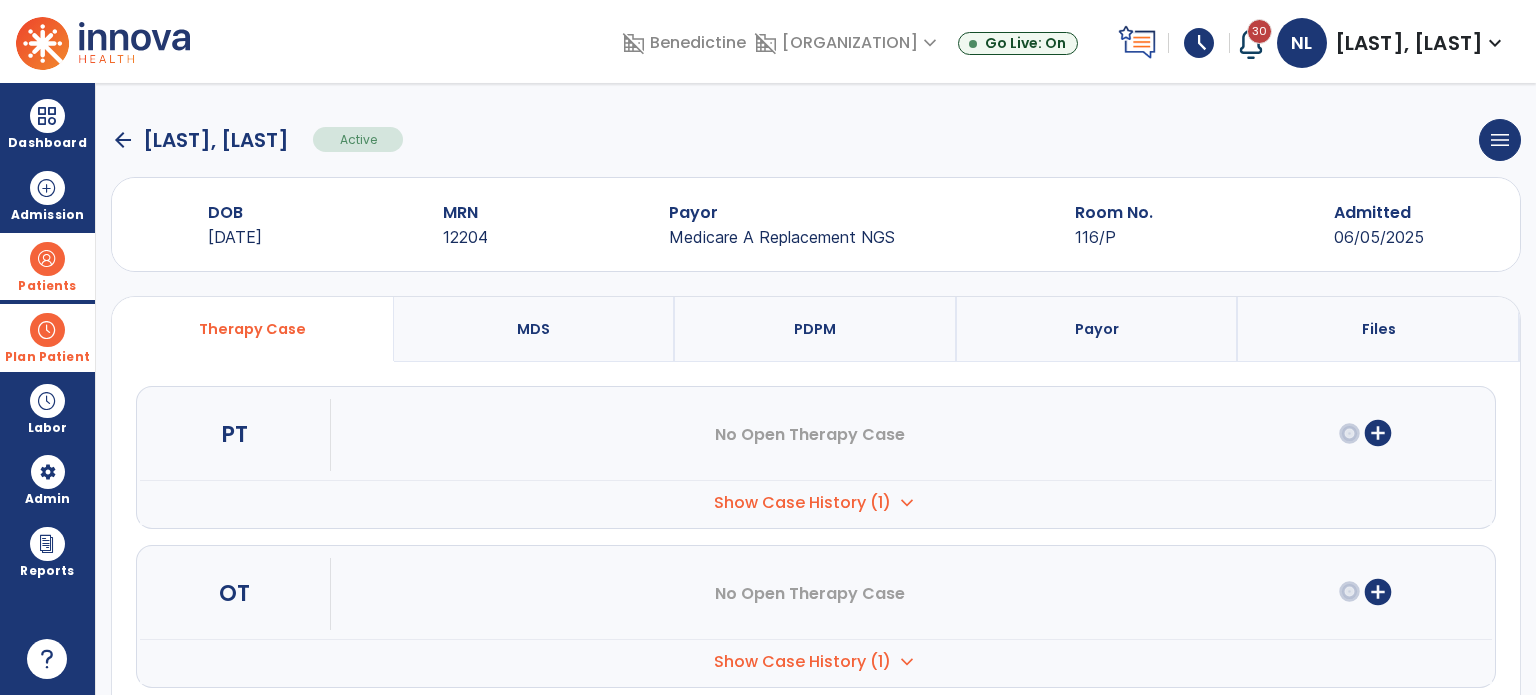 select on "***" 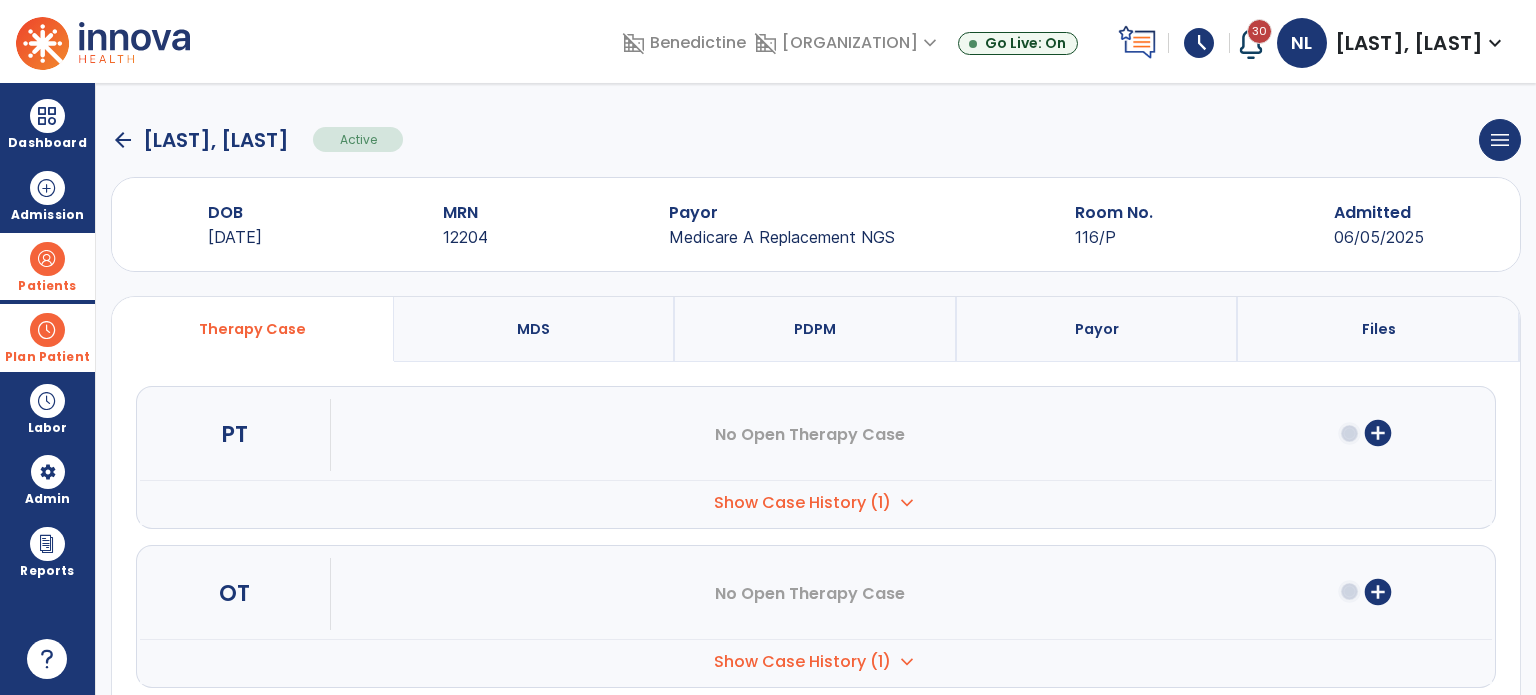 select on "**********" 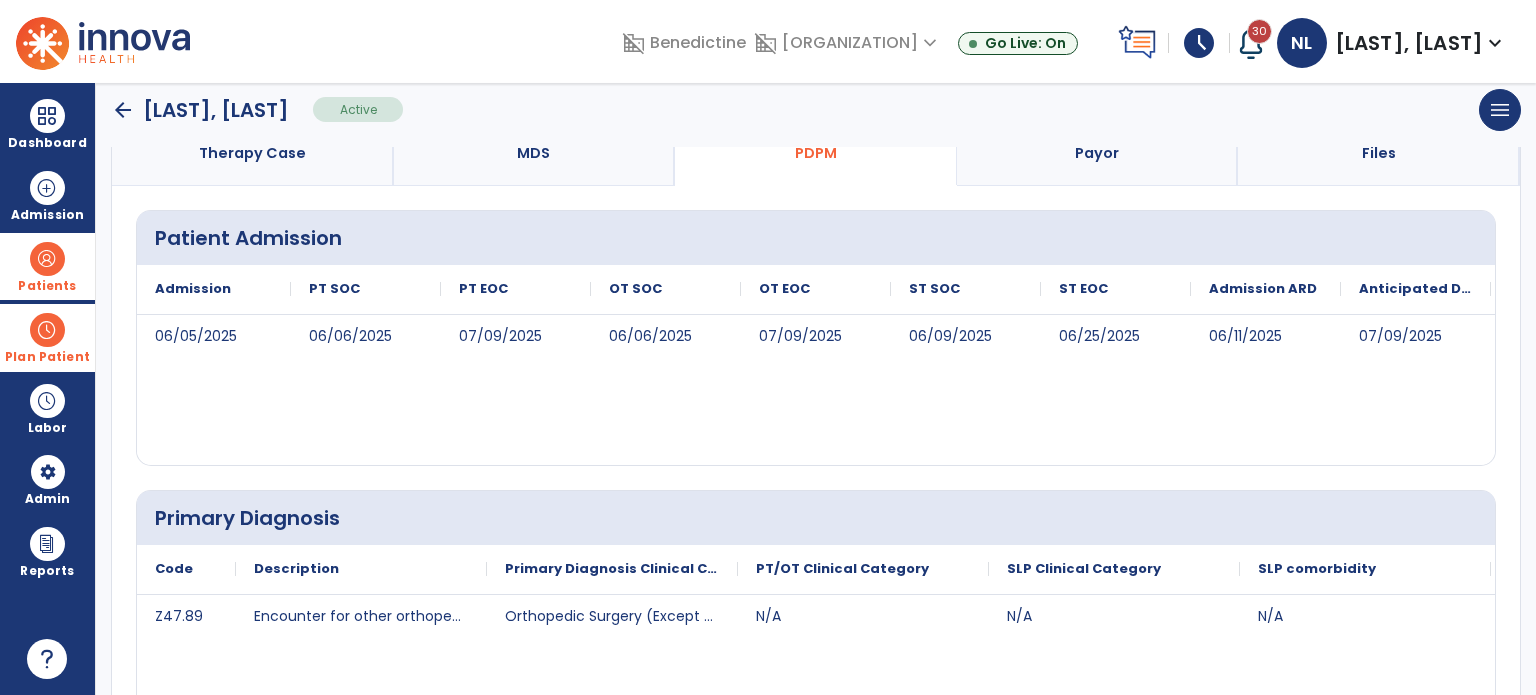 scroll, scrollTop: 0, scrollLeft: 0, axis: both 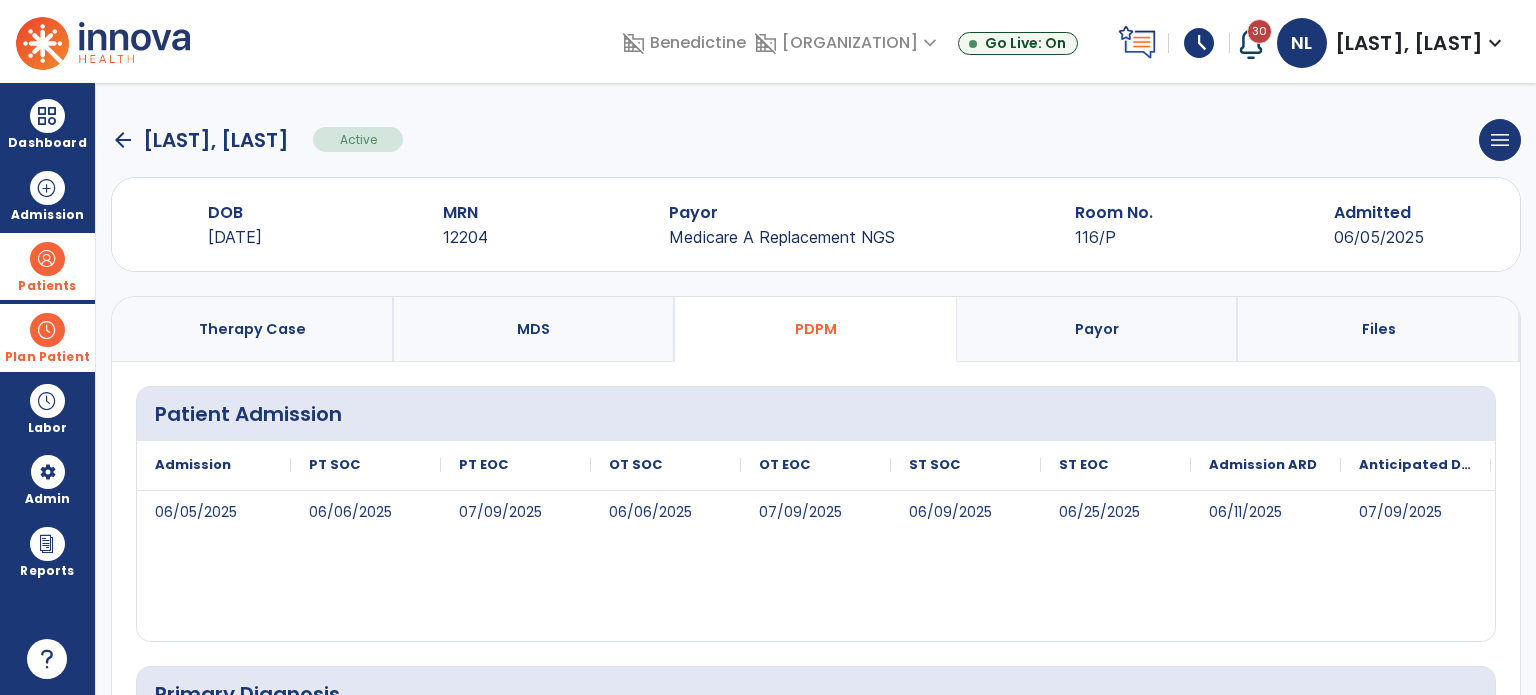 click on "Therapy Case" at bounding box center [252, 329] 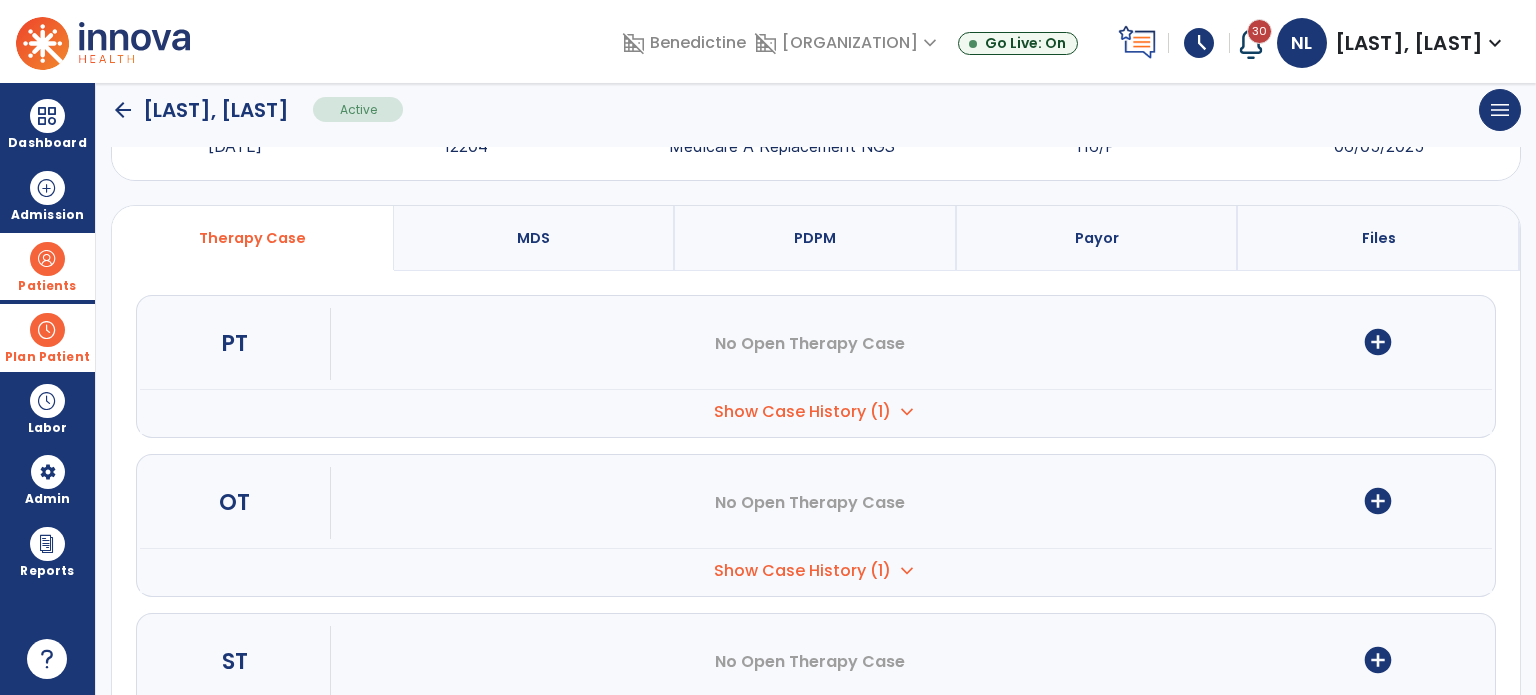 scroll, scrollTop: 196, scrollLeft: 0, axis: vertical 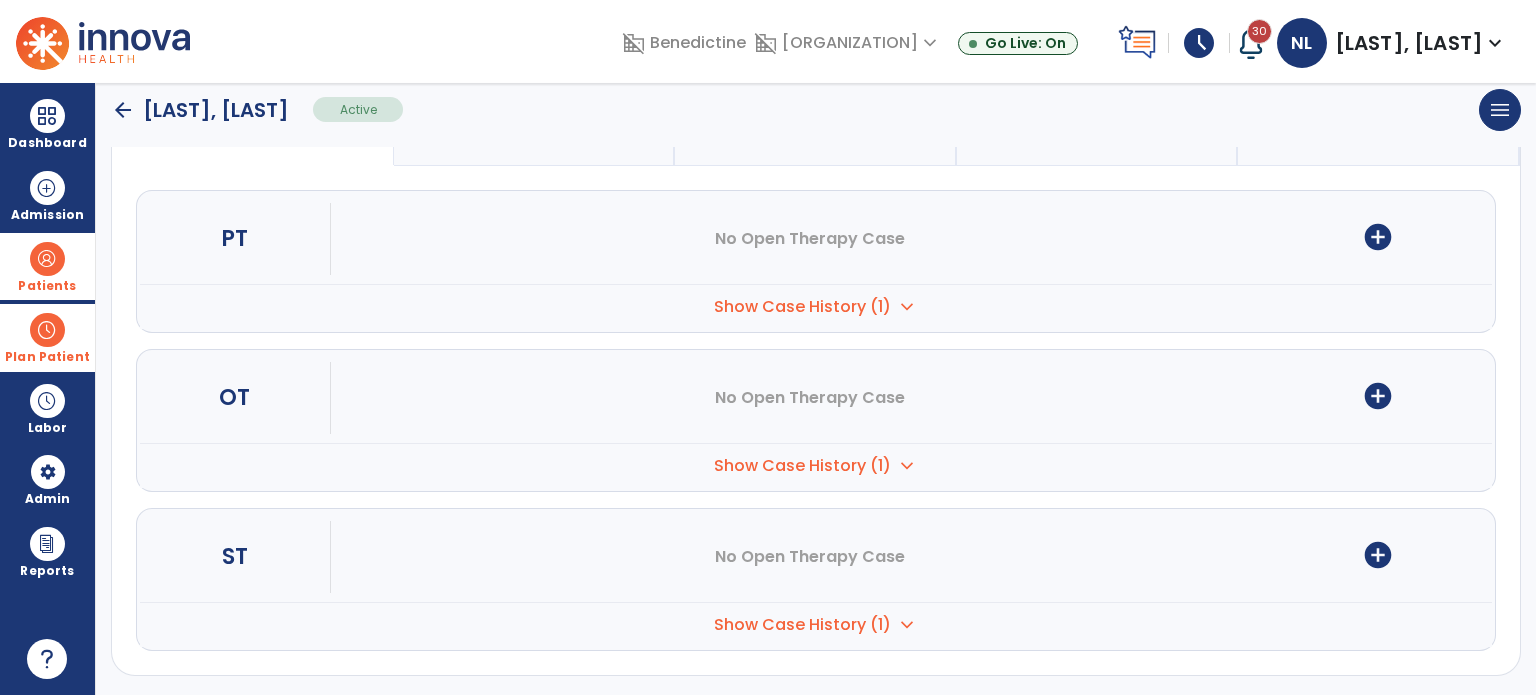click on "menu   Edit Admission   View OBRA Report   Discharge Patient" 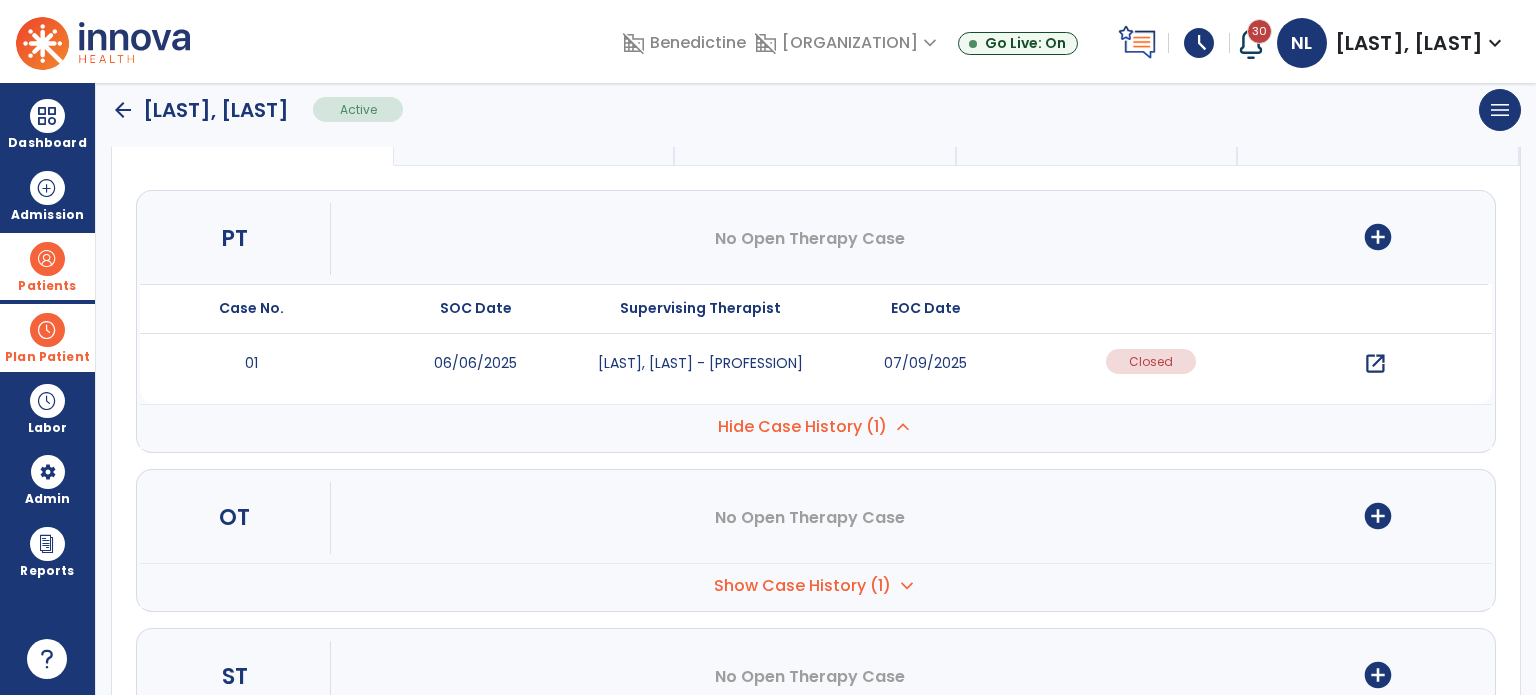 click on "open_in_new" at bounding box center (1375, 364) 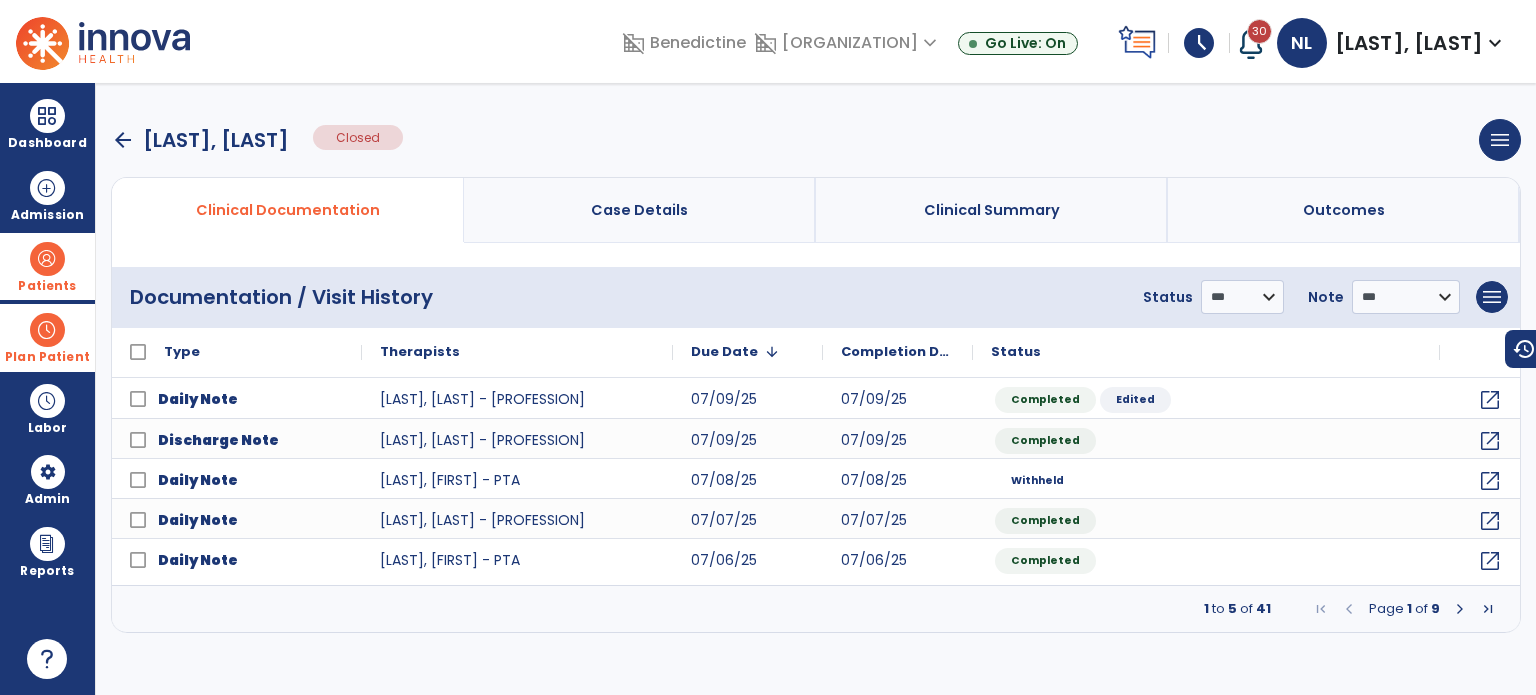 click on "arrow_back" at bounding box center [123, 140] 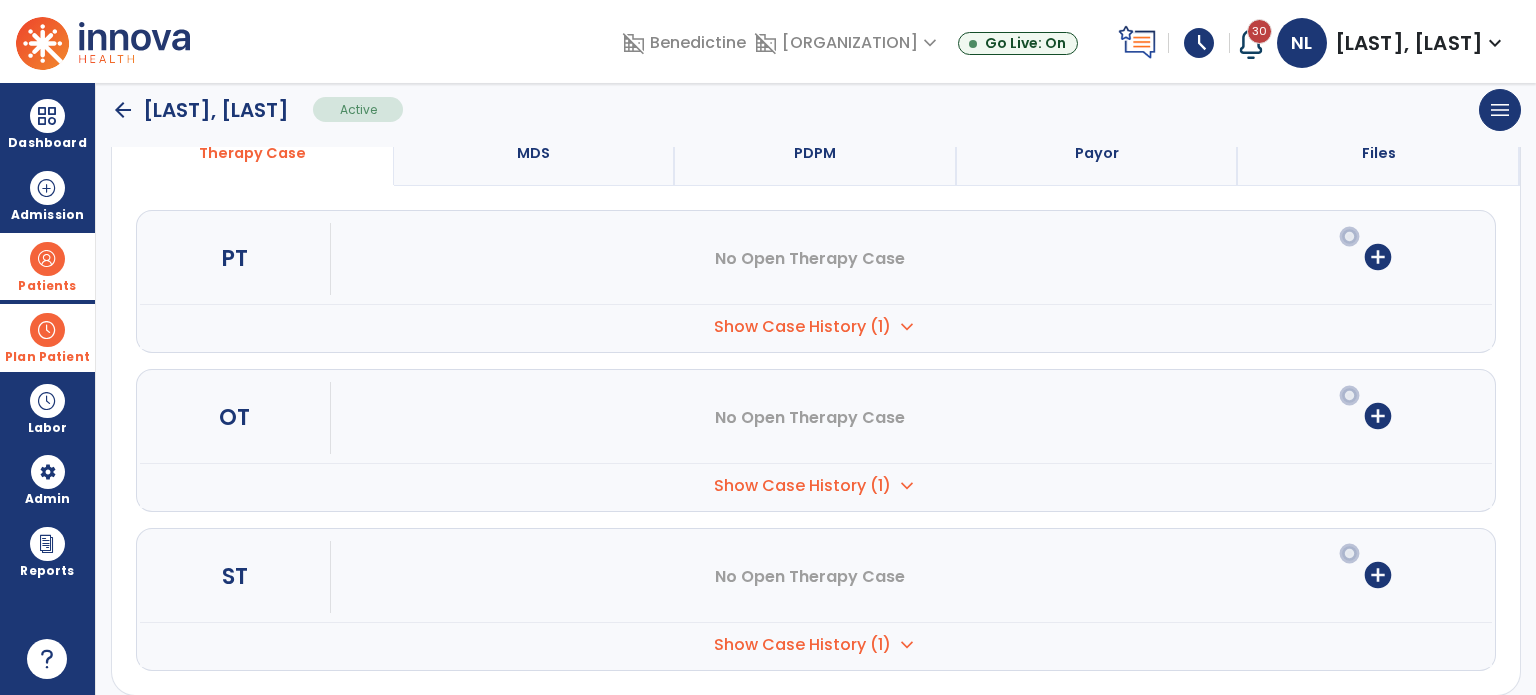 scroll, scrollTop: 196, scrollLeft: 0, axis: vertical 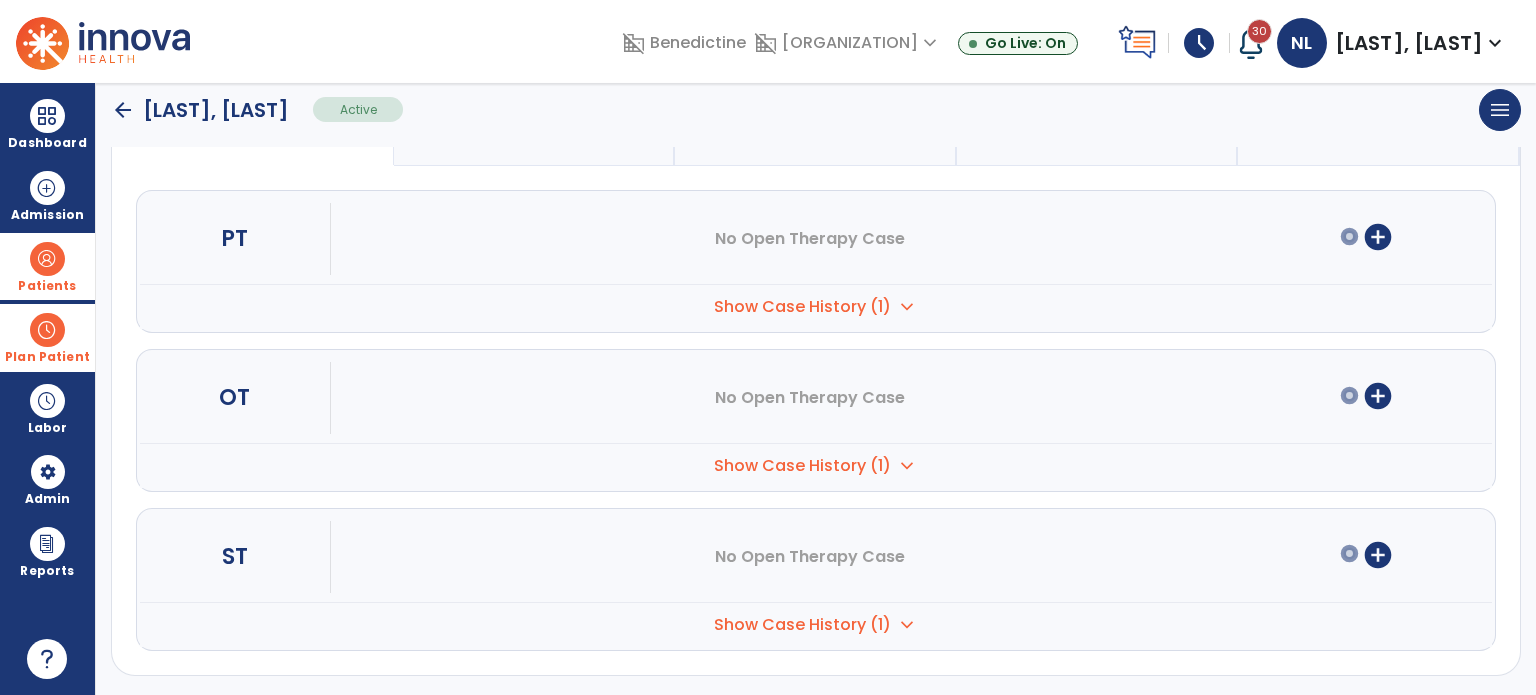 click on "Show Case History (1)" at bounding box center (802, 307) 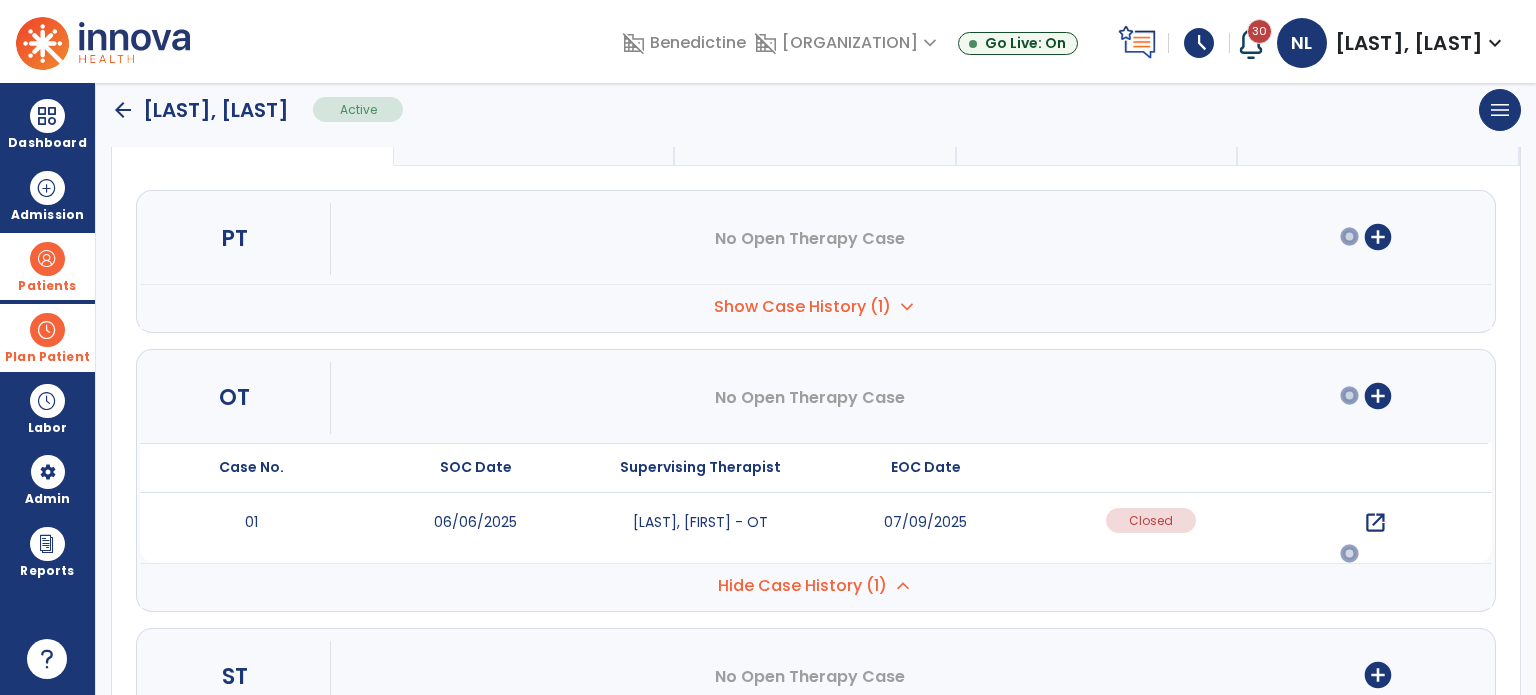 click on "open_in_new" at bounding box center [1375, 523] 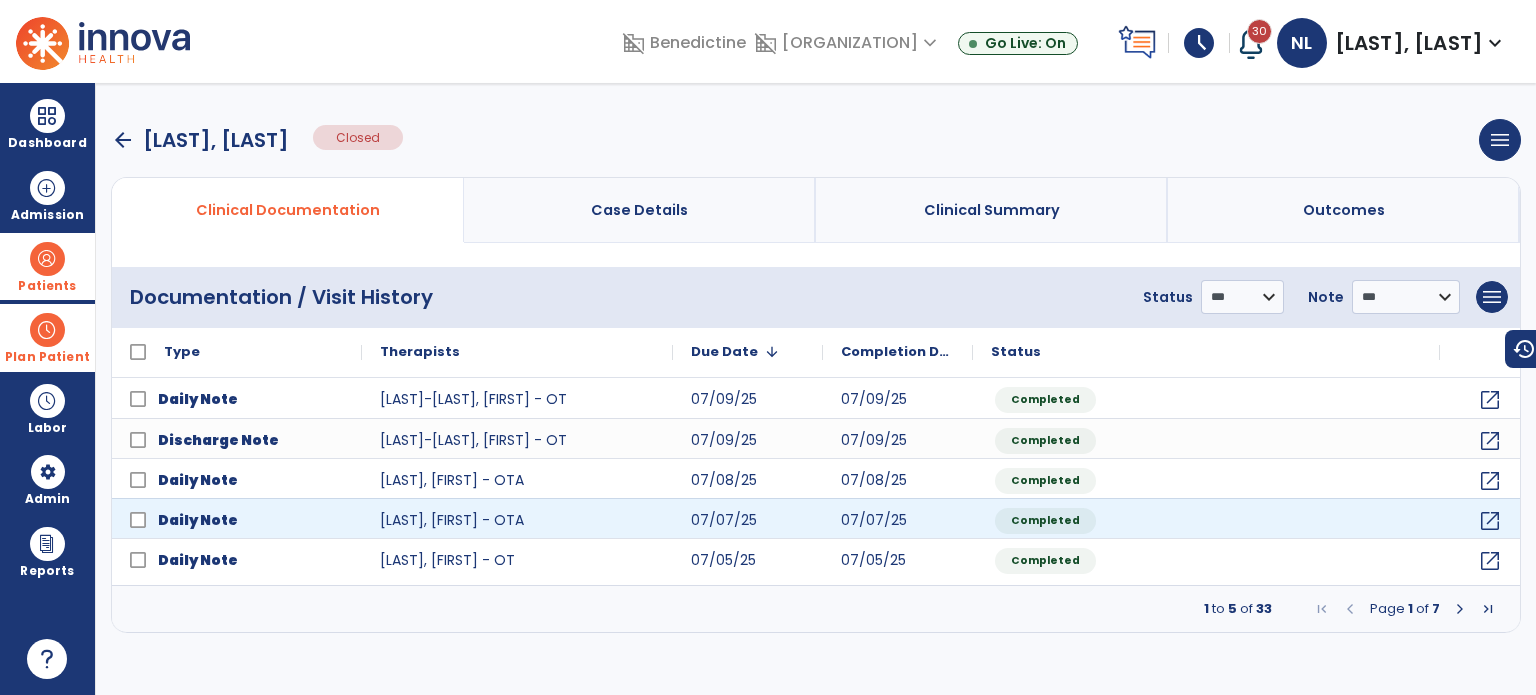 scroll, scrollTop: 0, scrollLeft: 0, axis: both 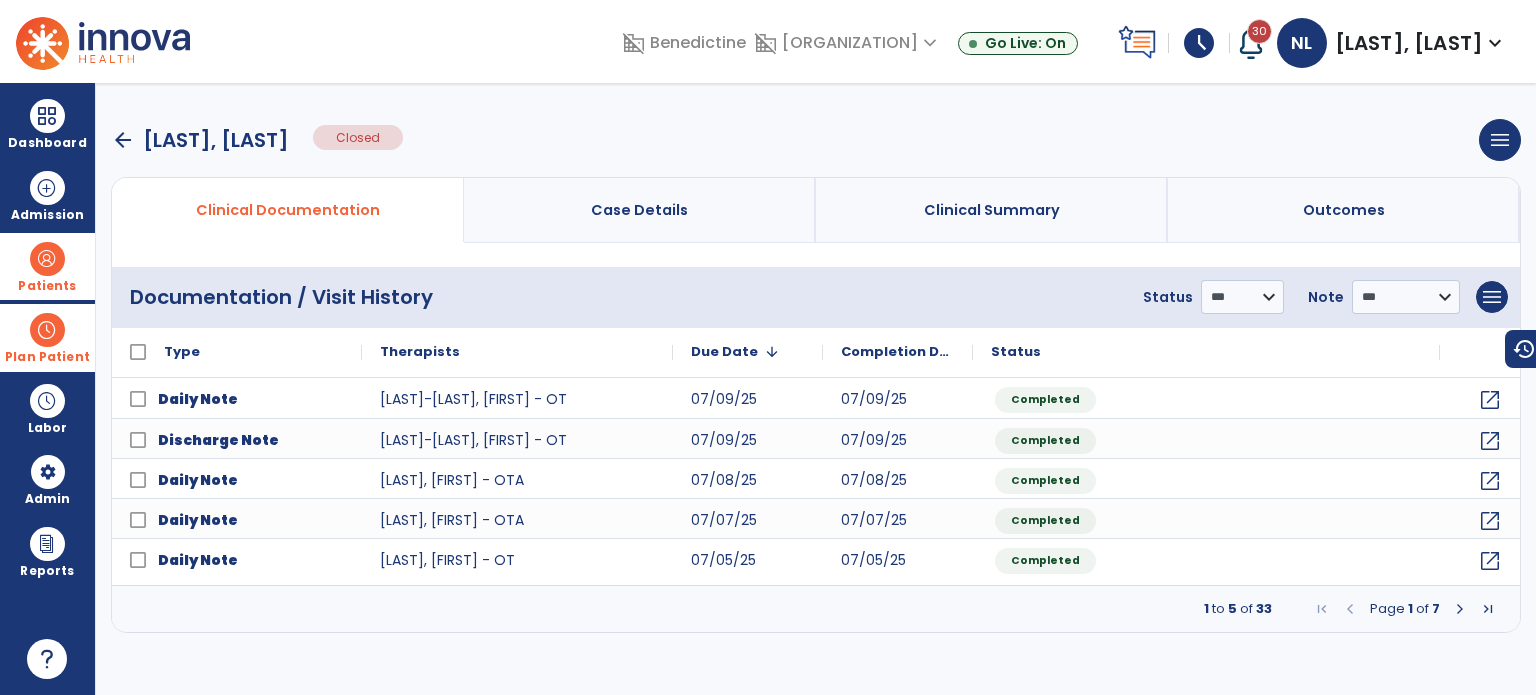 click on "arrow_back" at bounding box center [123, 140] 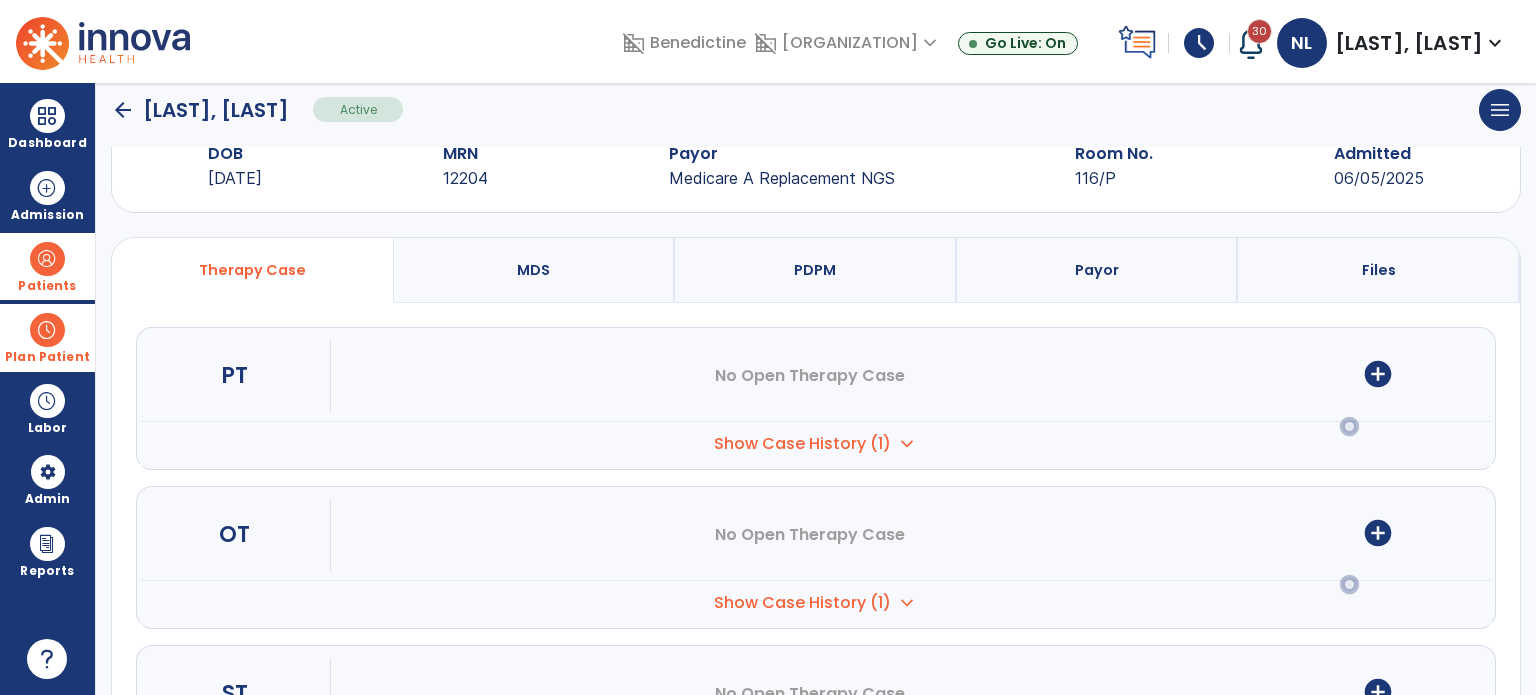 scroll, scrollTop: 196, scrollLeft: 0, axis: vertical 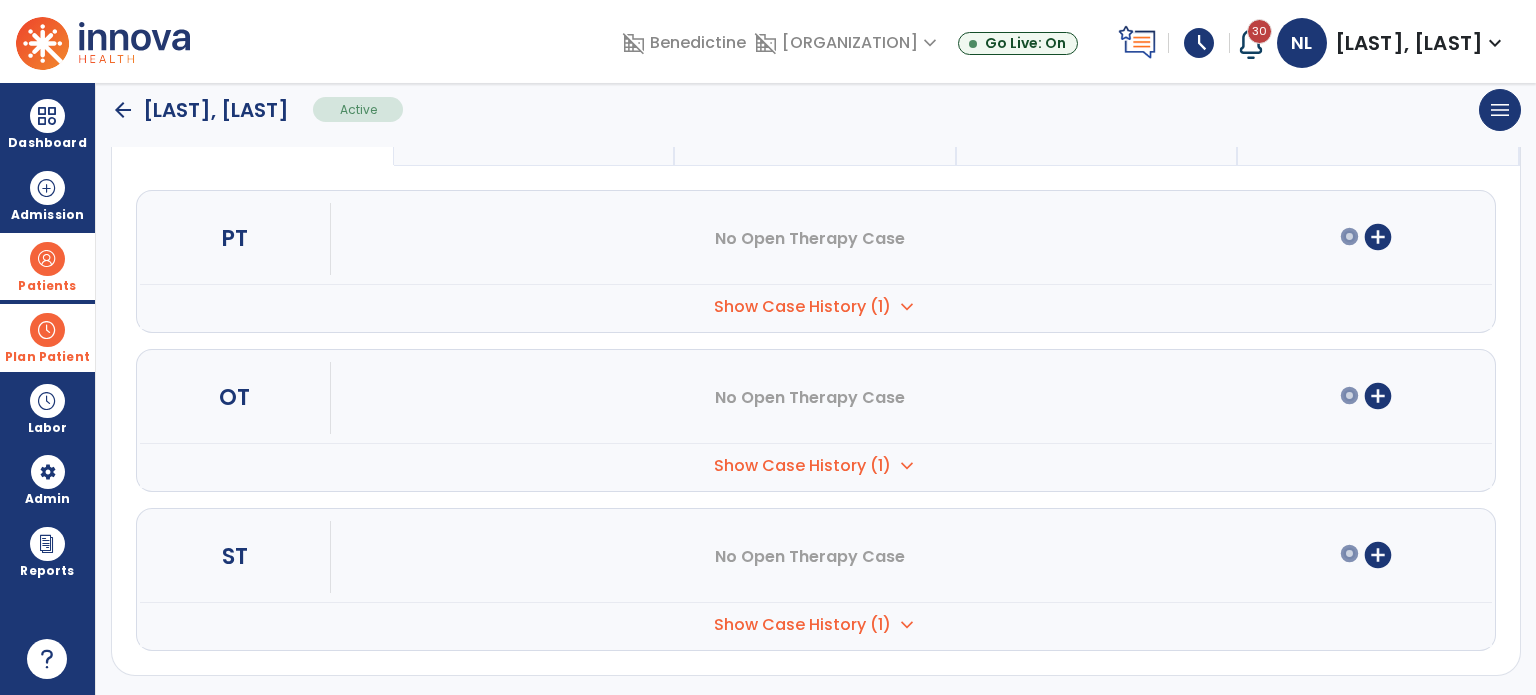 click on "Show Case History (1)" at bounding box center [802, 307] 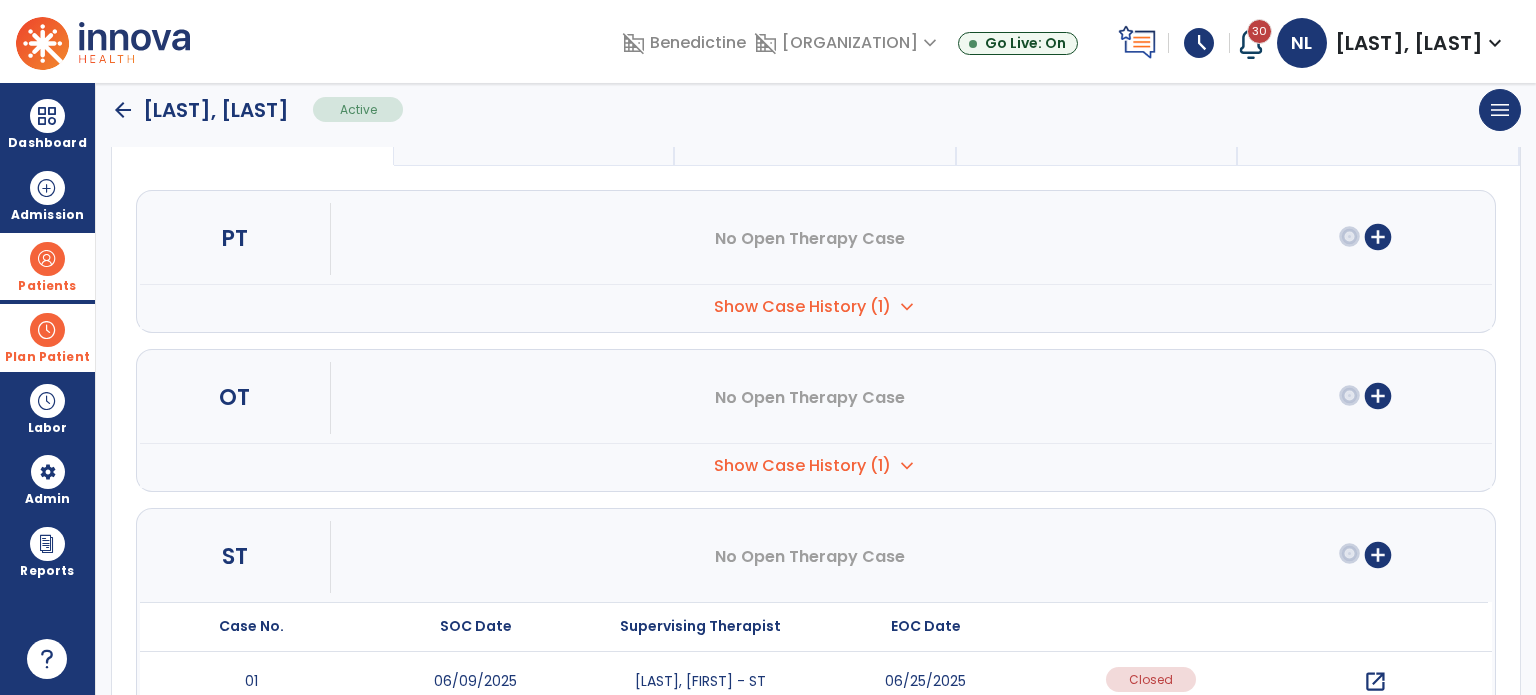 click on "open_in_new" at bounding box center [1375, 682] 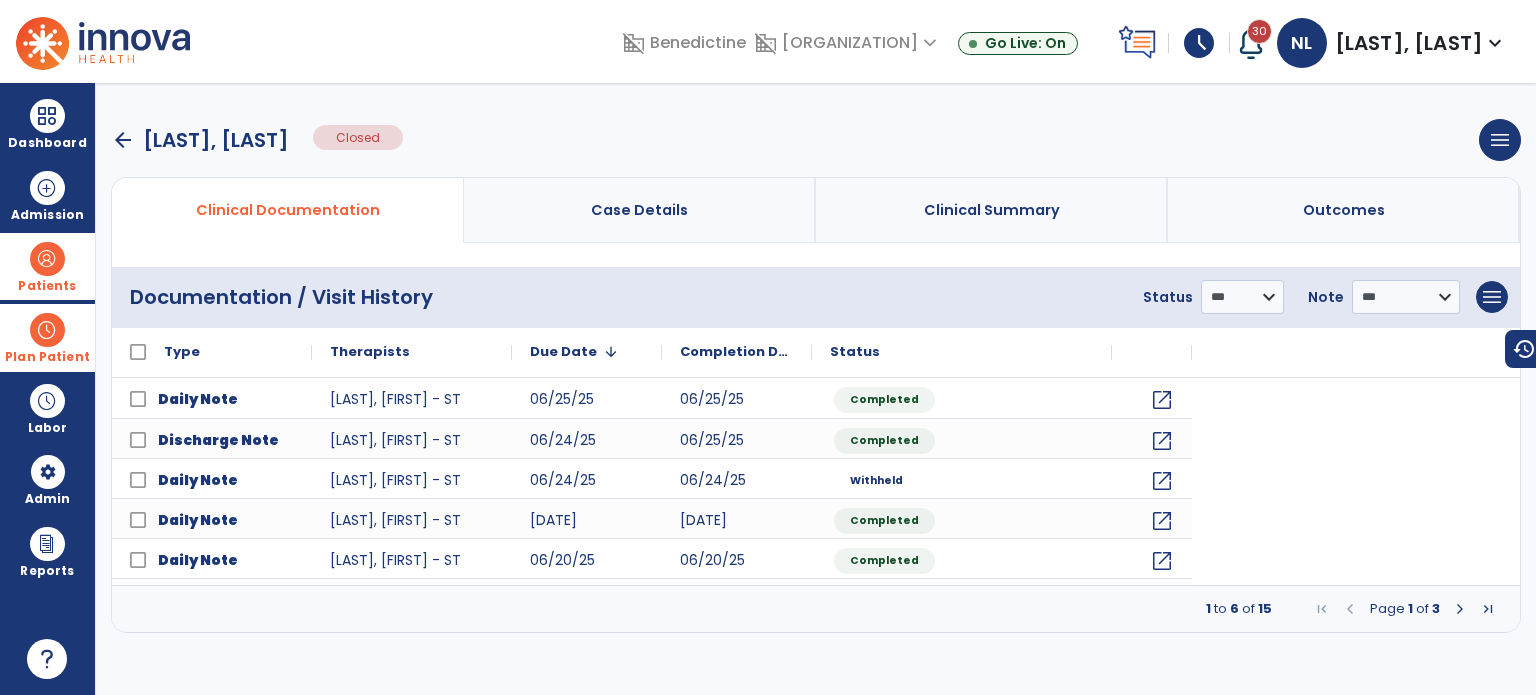 scroll, scrollTop: 0, scrollLeft: 0, axis: both 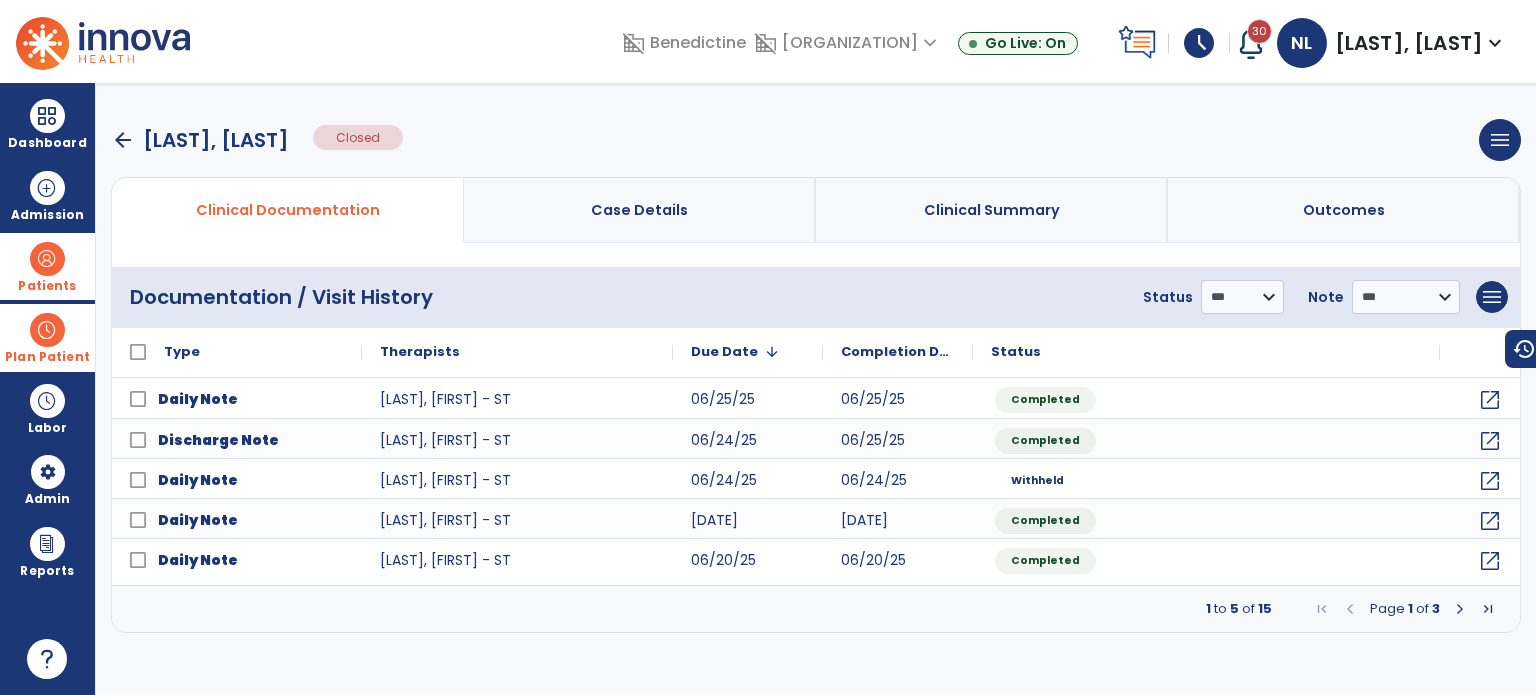 click on "arrow_back" at bounding box center (123, 140) 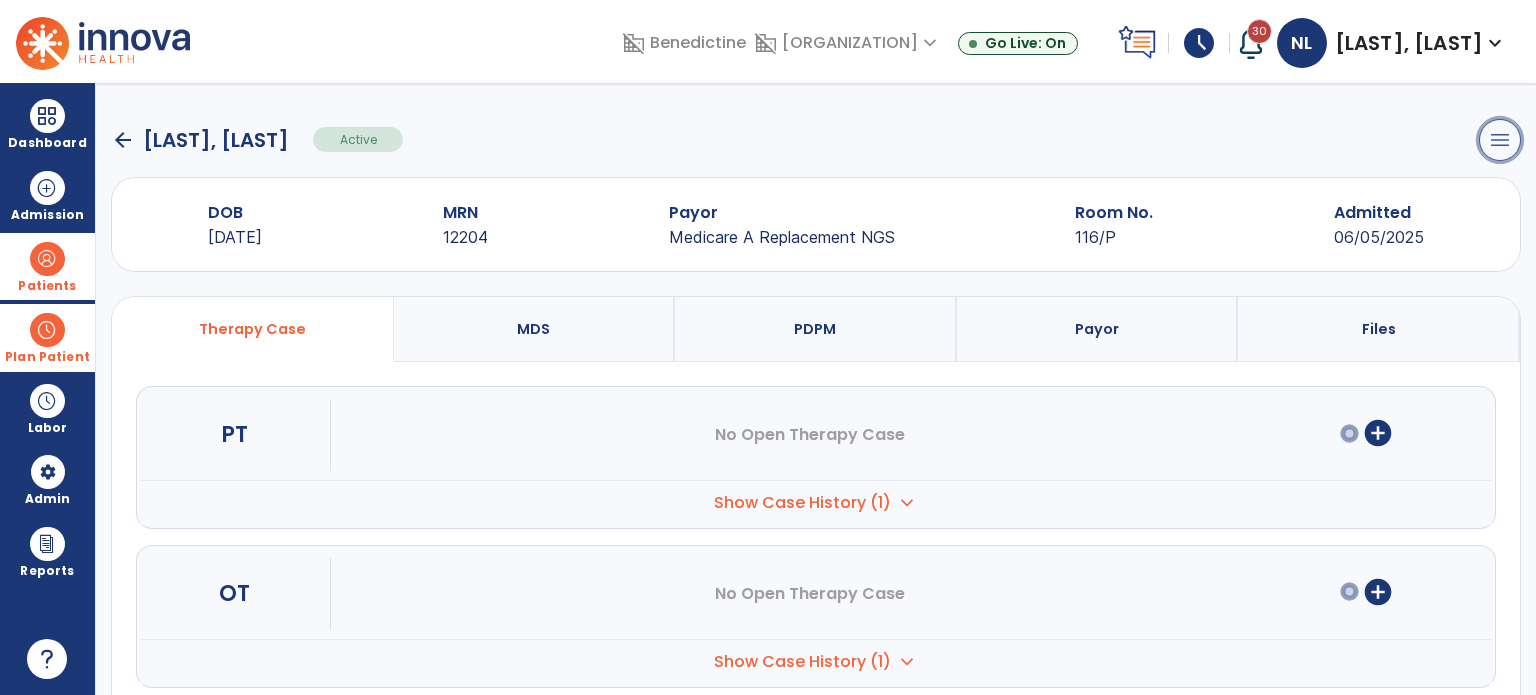 click on "menu" at bounding box center [1500, 140] 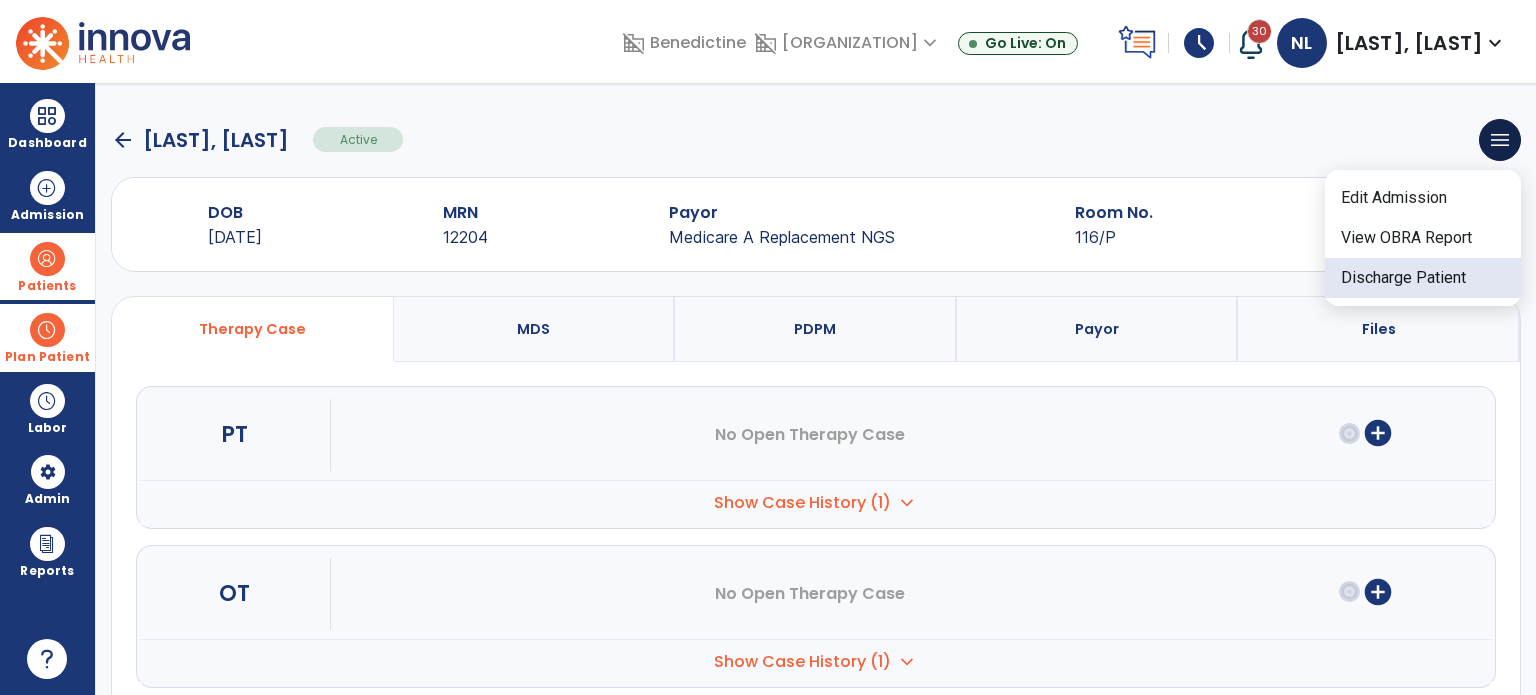 click on "Discharge Patient" 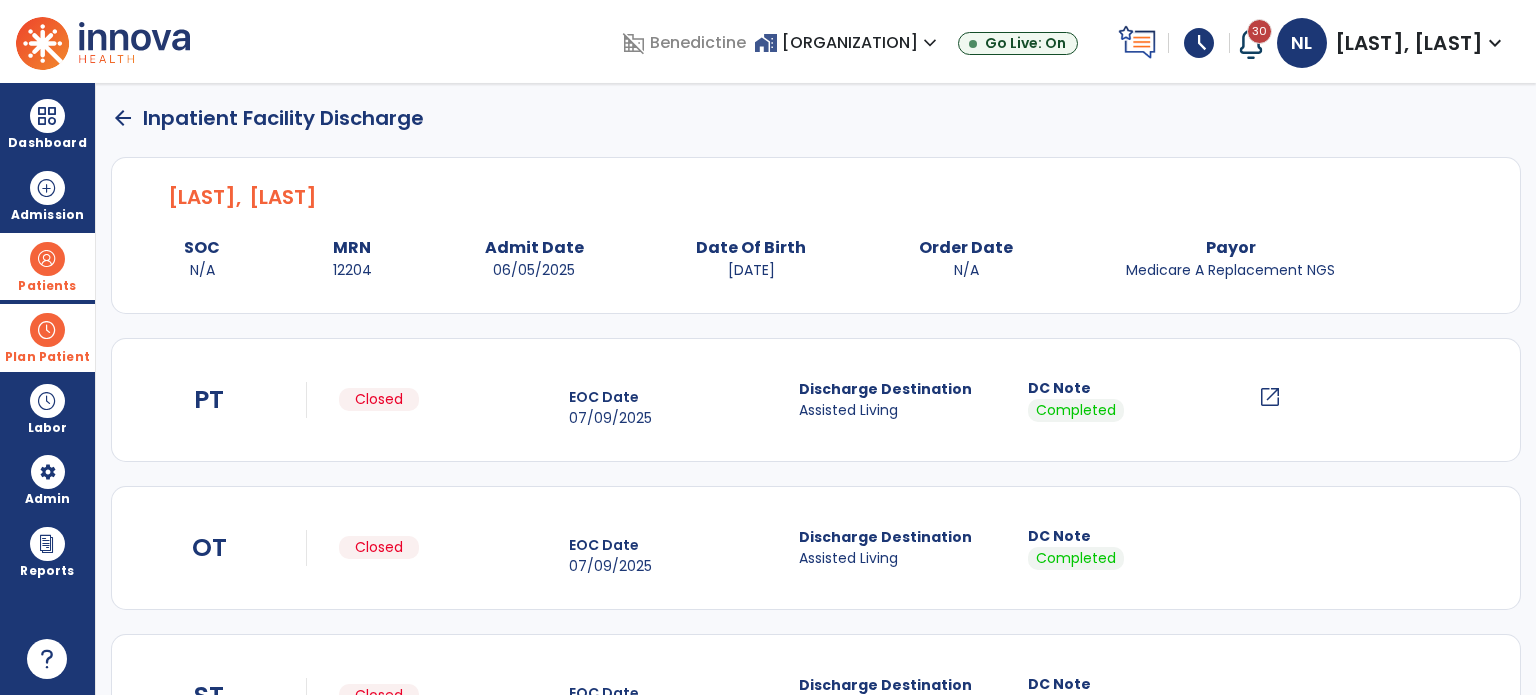 scroll, scrollTop: 242, scrollLeft: 0, axis: vertical 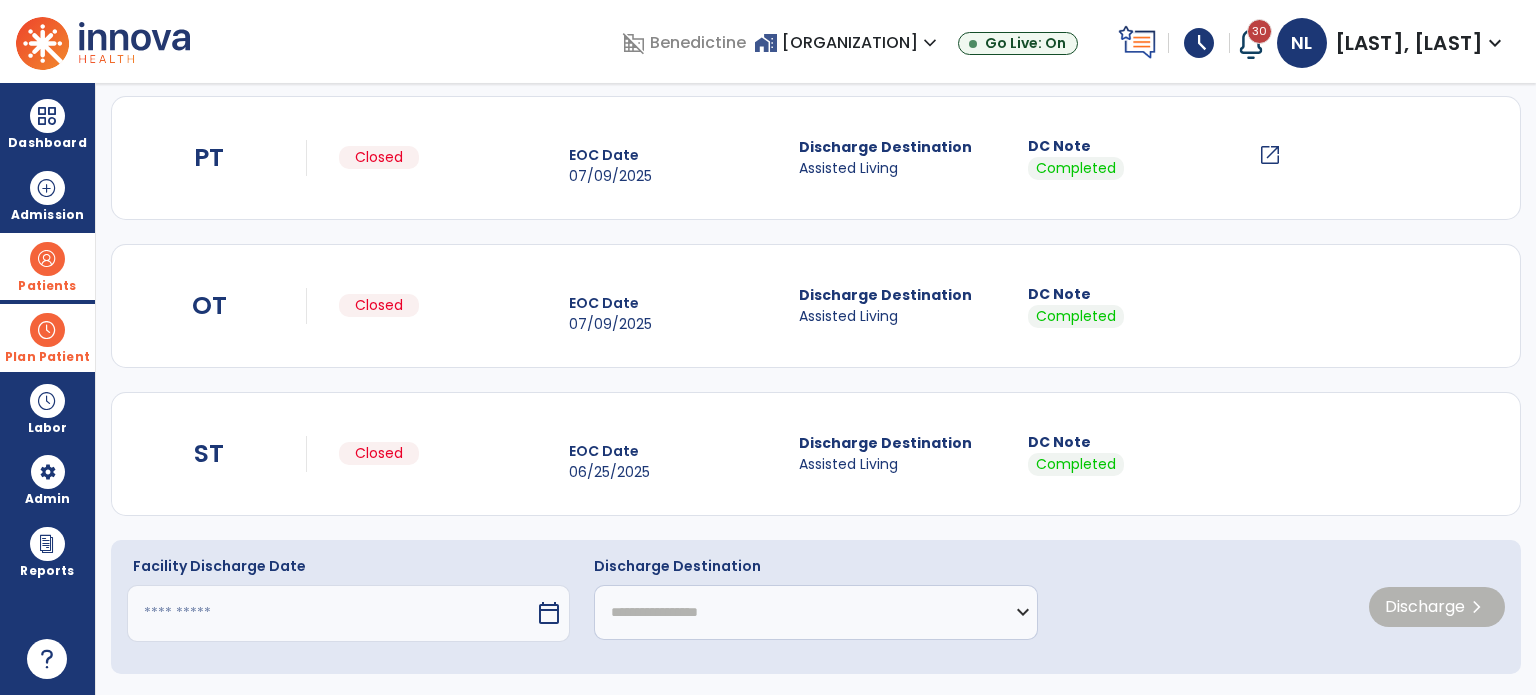 click at bounding box center [331, 613] 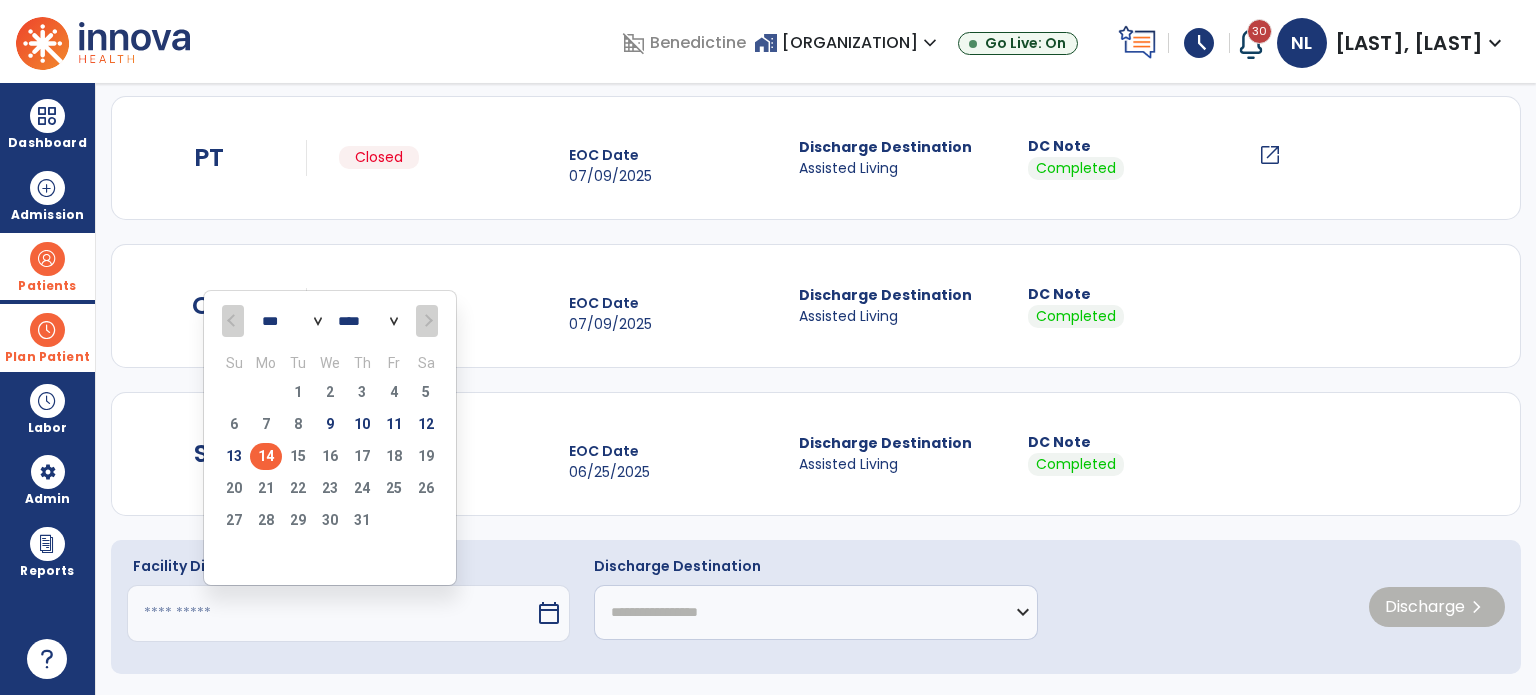 drag, startPoint x: 357, startPoint y: 423, endPoint x: 628, endPoint y: 579, distance: 312.69315 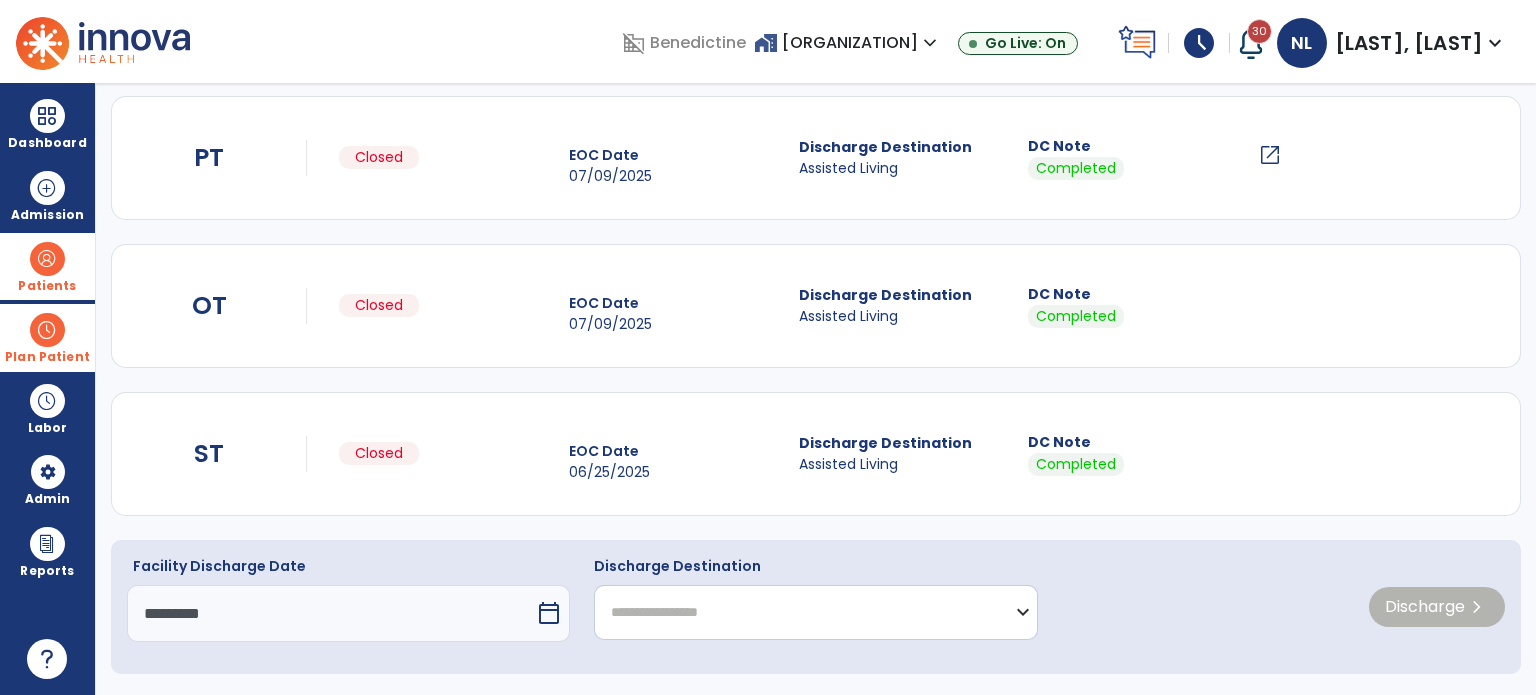 click on "**********" 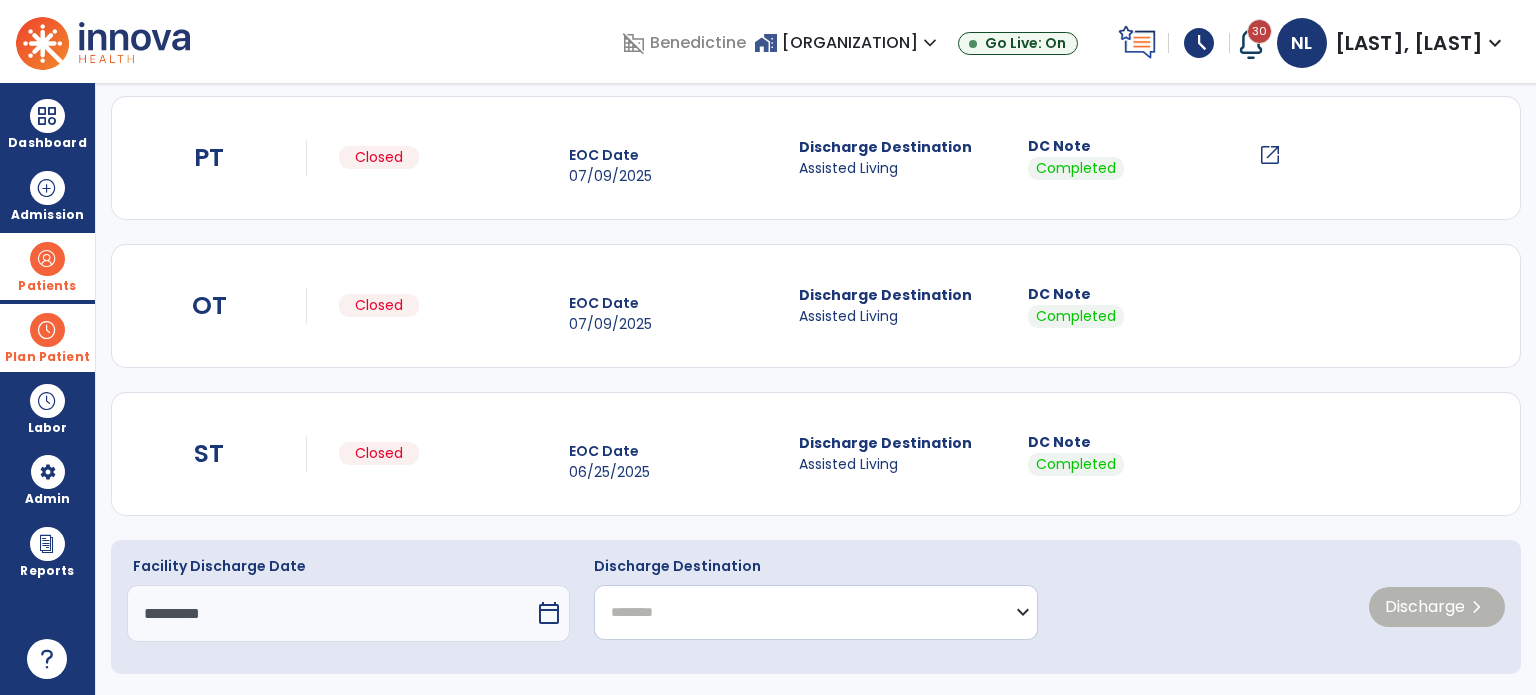 click on "**********" 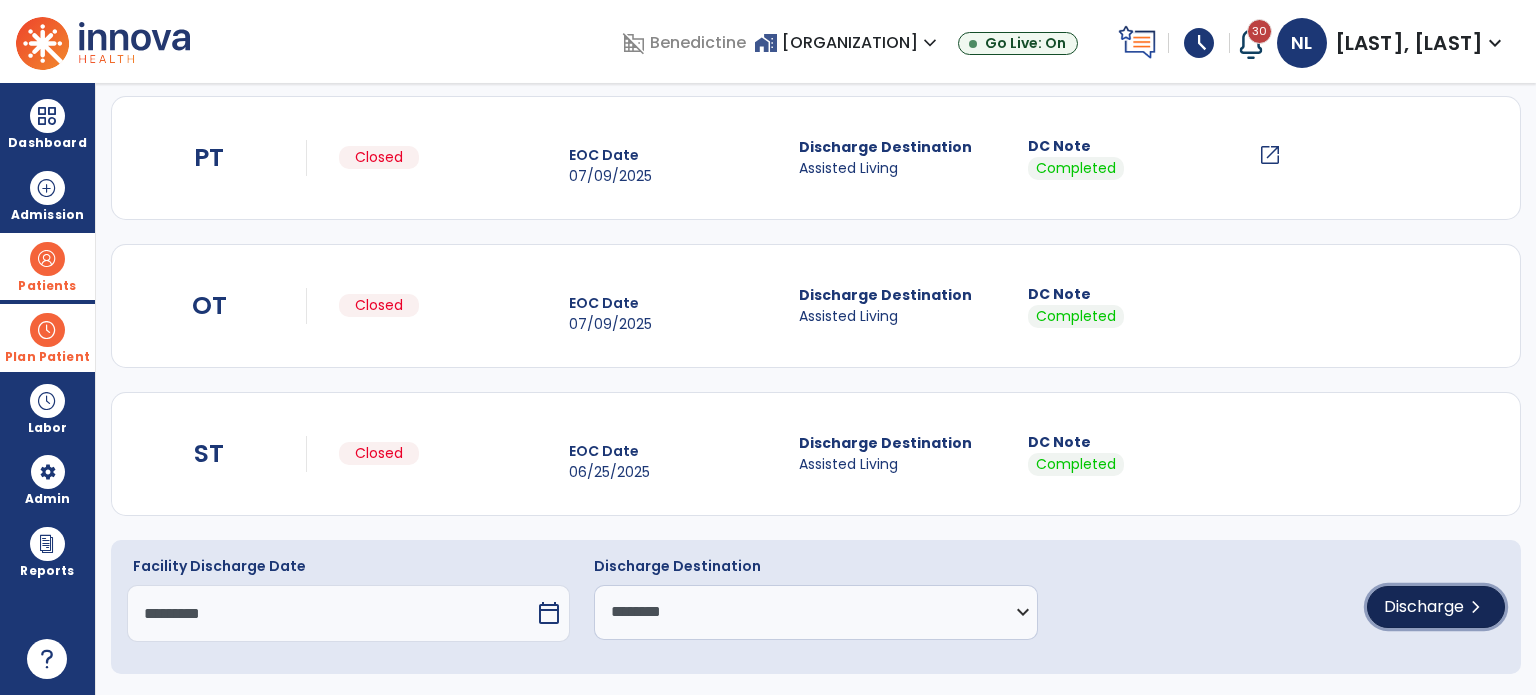 click on "Discharge" 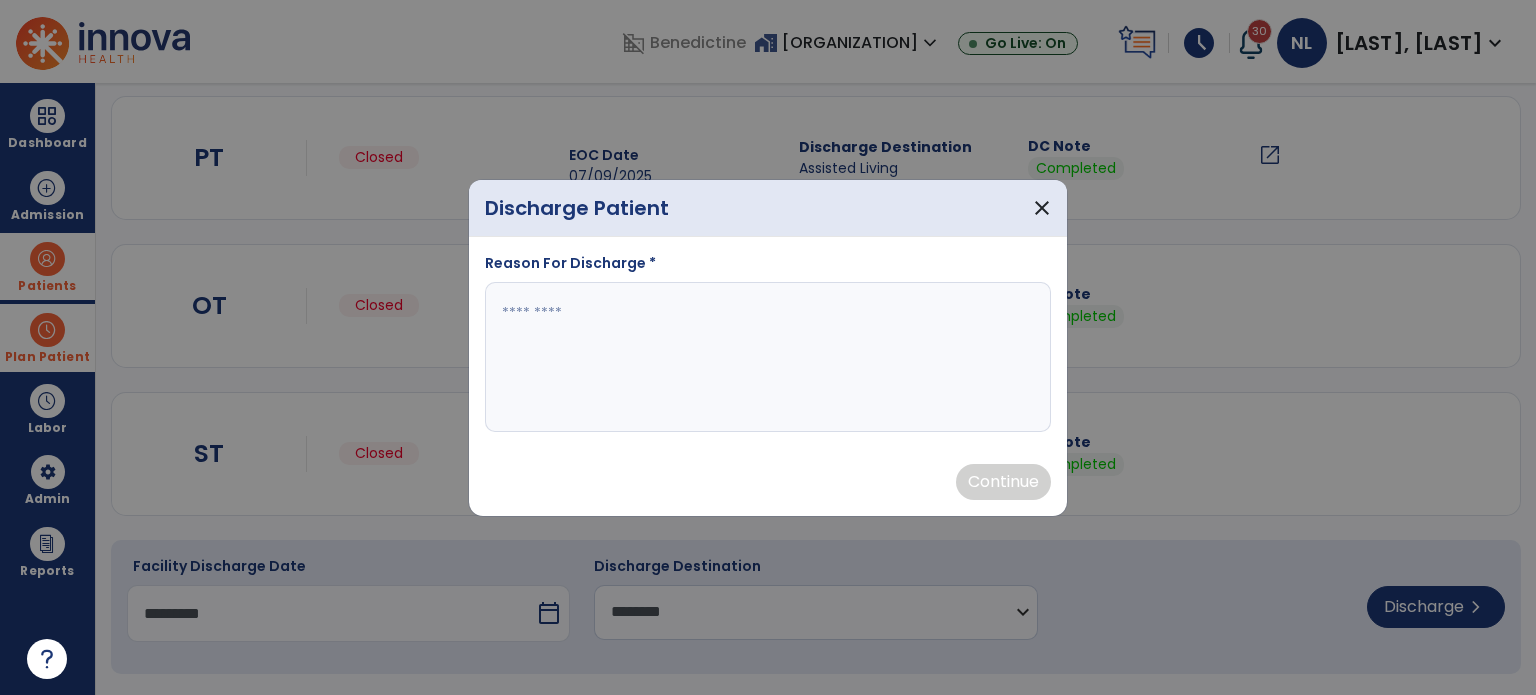 click at bounding box center [768, 357] 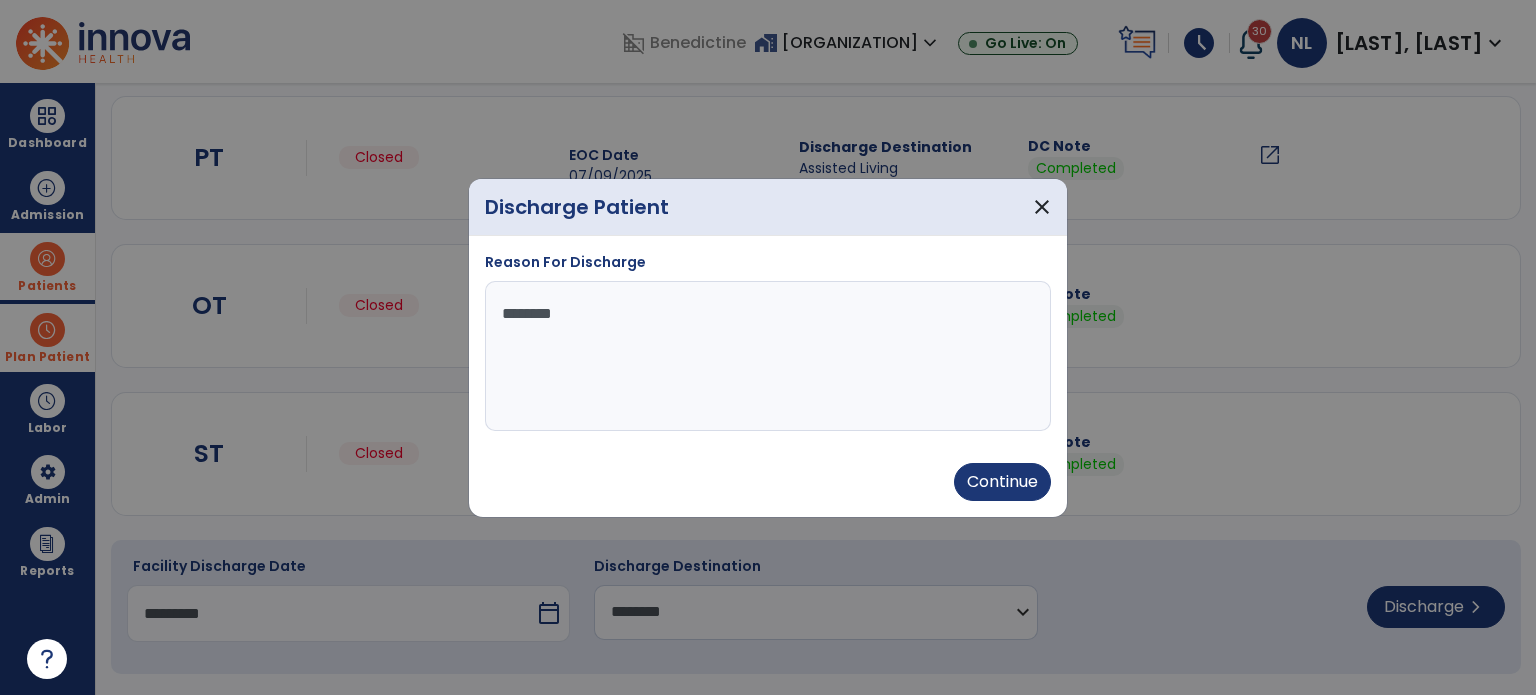 type on "********" 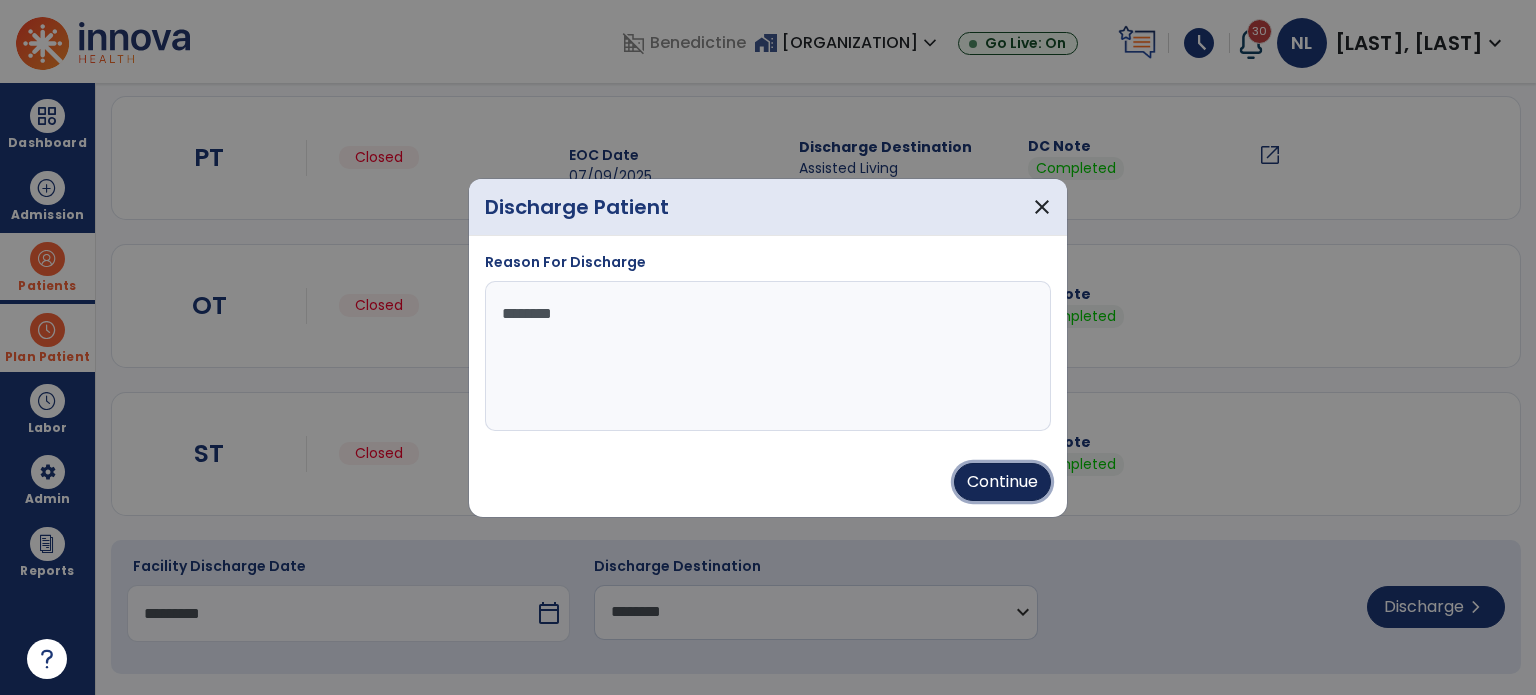 click on "Continue" at bounding box center (1002, 482) 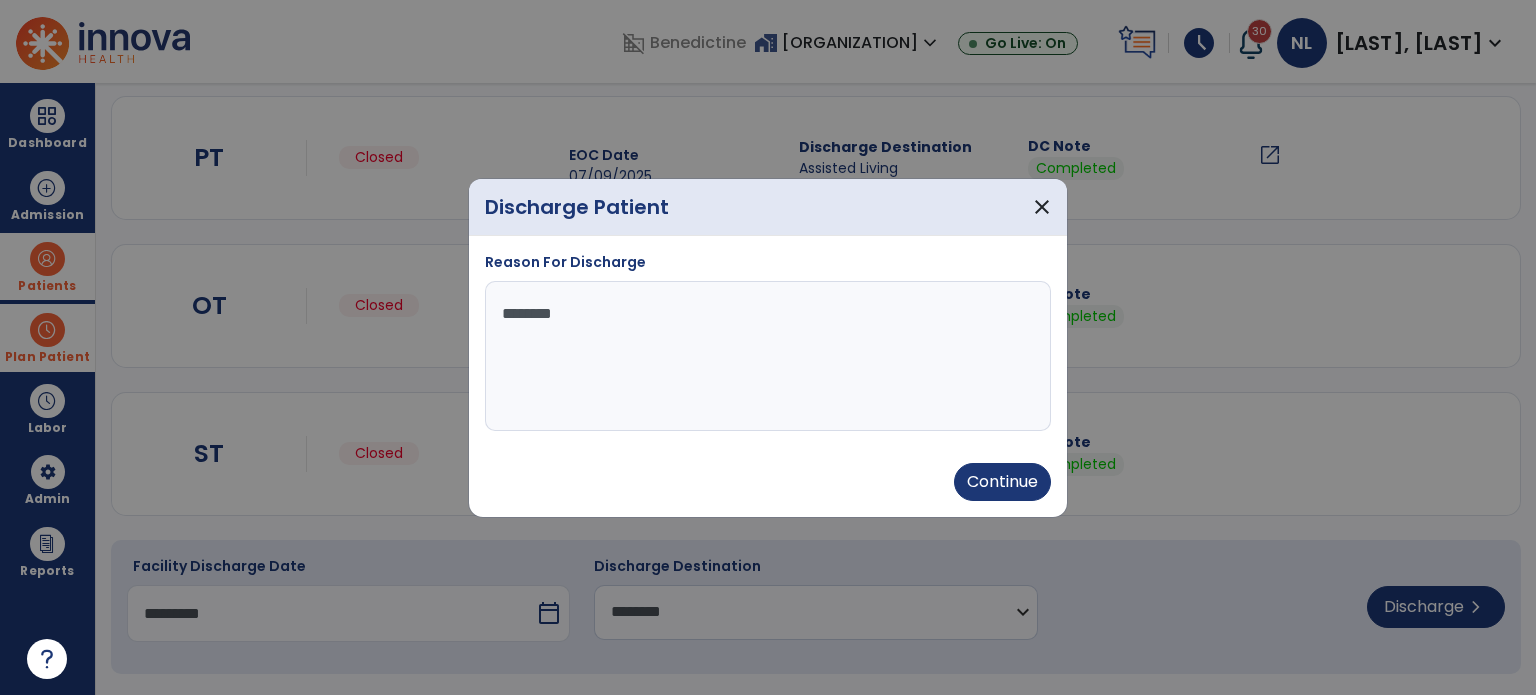 type on "*********" 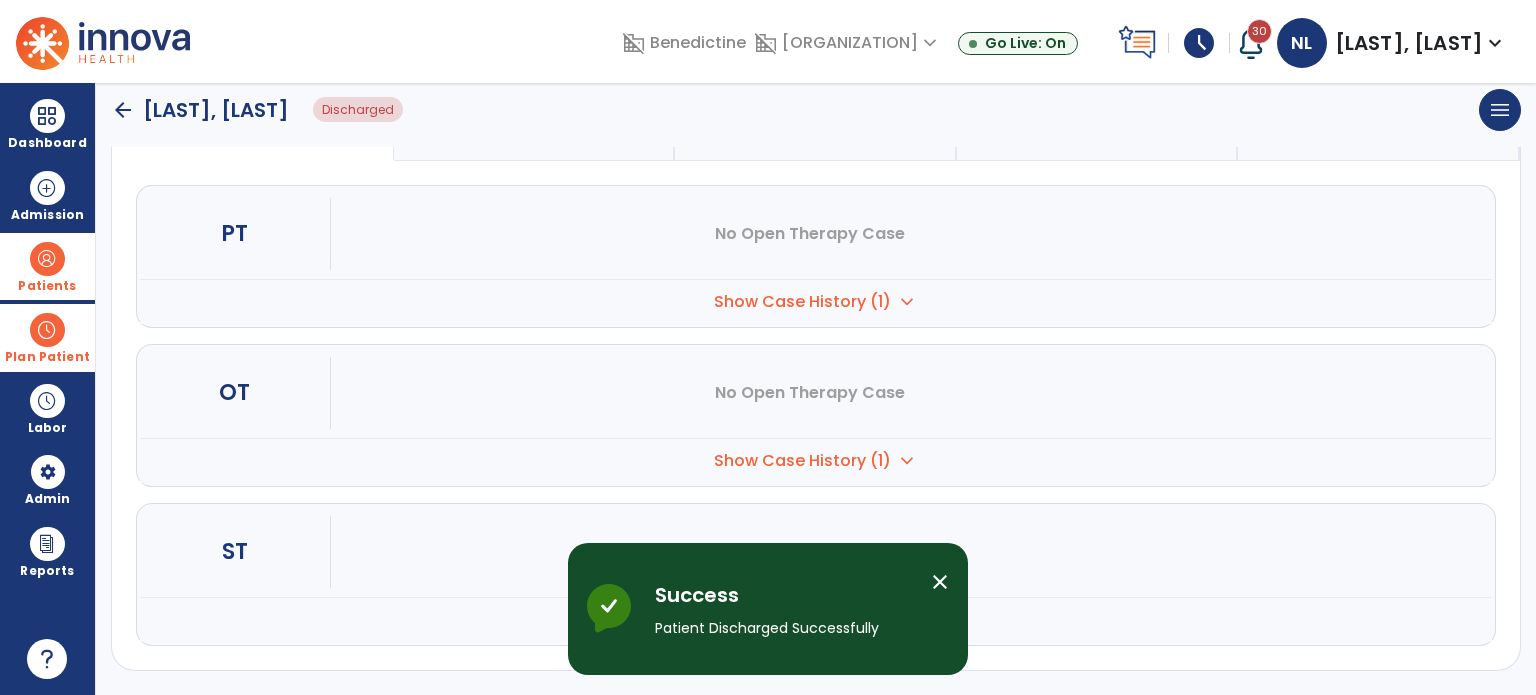 scroll, scrollTop: 196, scrollLeft: 0, axis: vertical 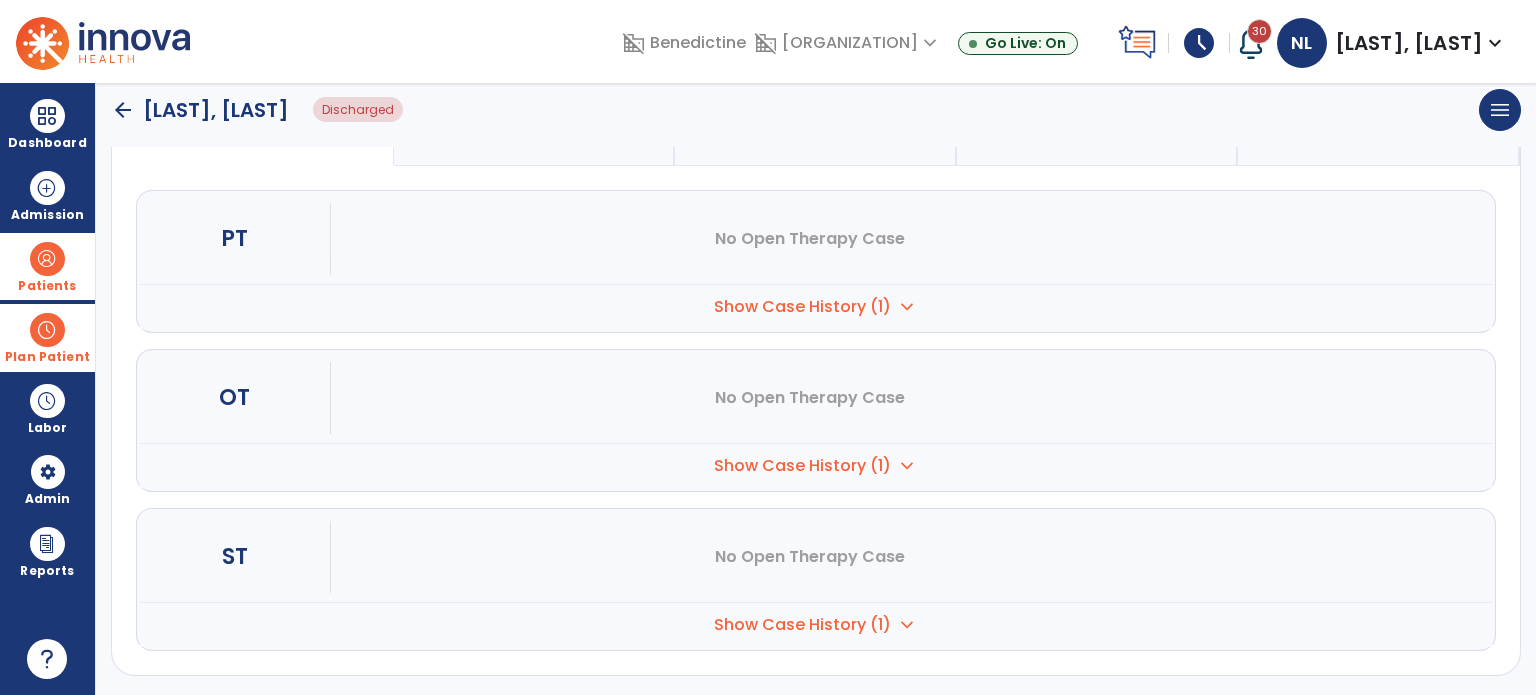 click at bounding box center [47, 259] 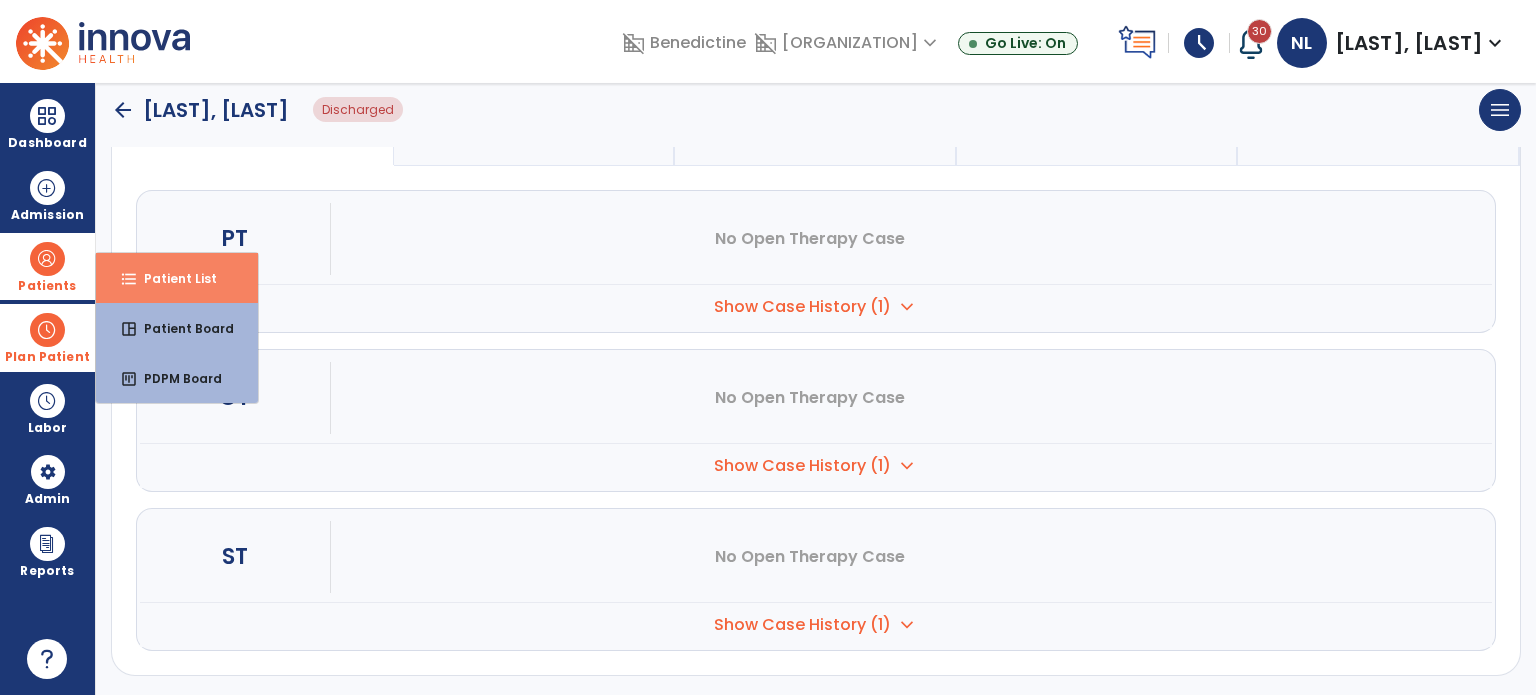click on "format_list_bulleted  Patient List" at bounding box center (177, 278) 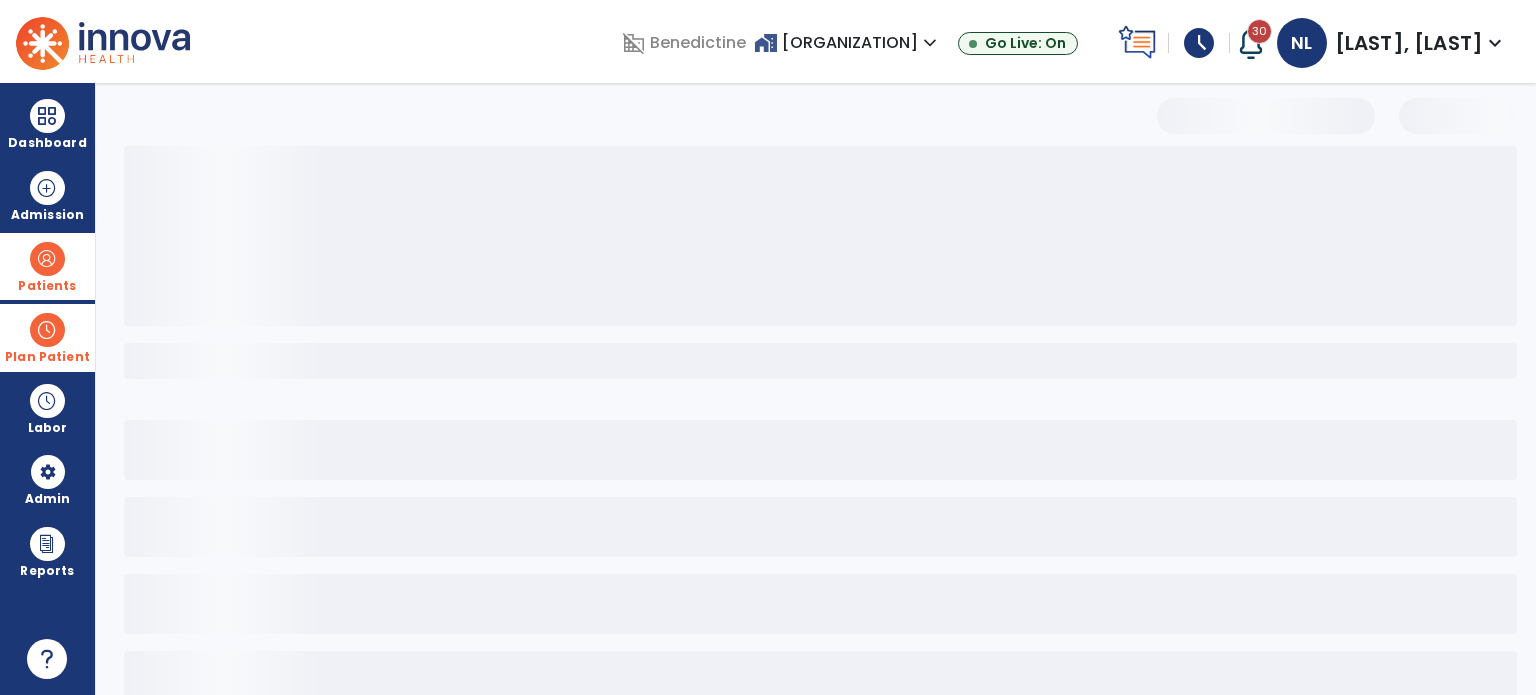 scroll, scrollTop: 46, scrollLeft: 0, axis: vertical 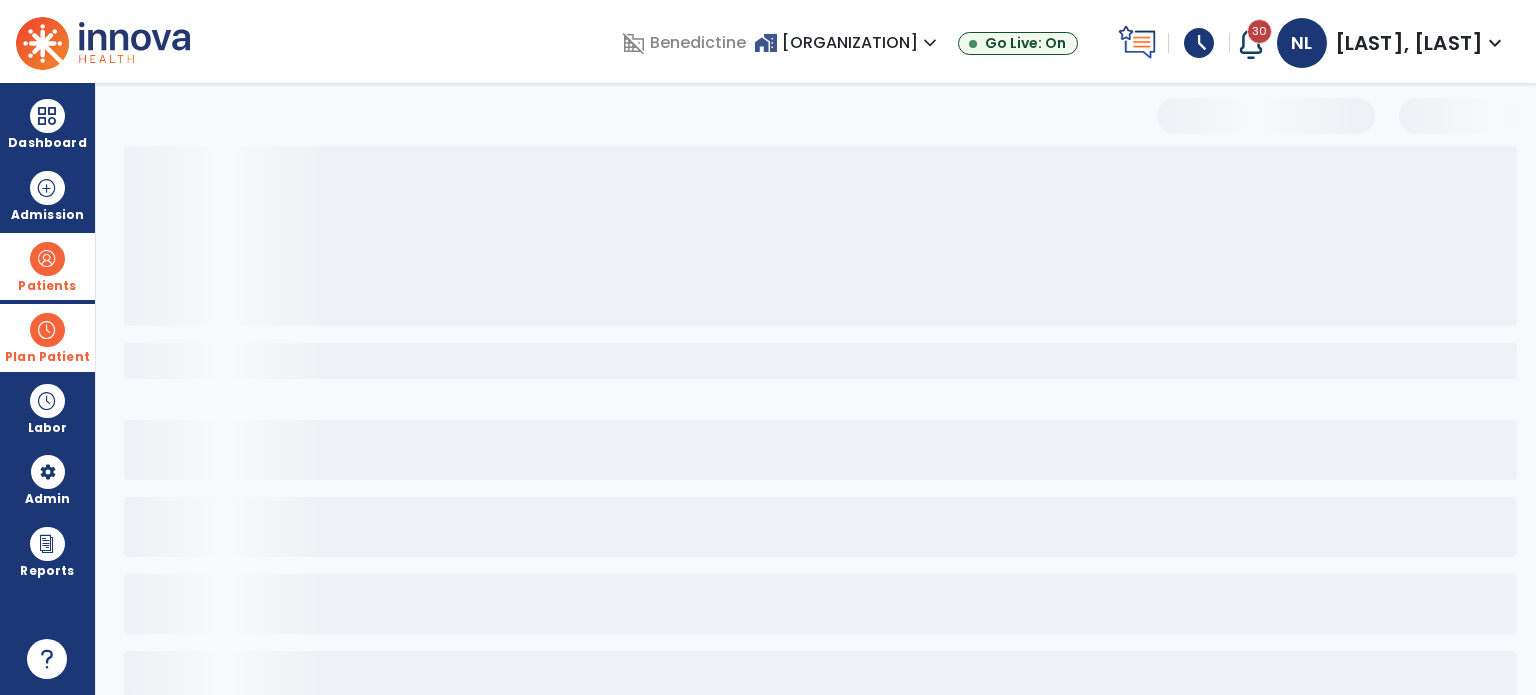 select on "***" 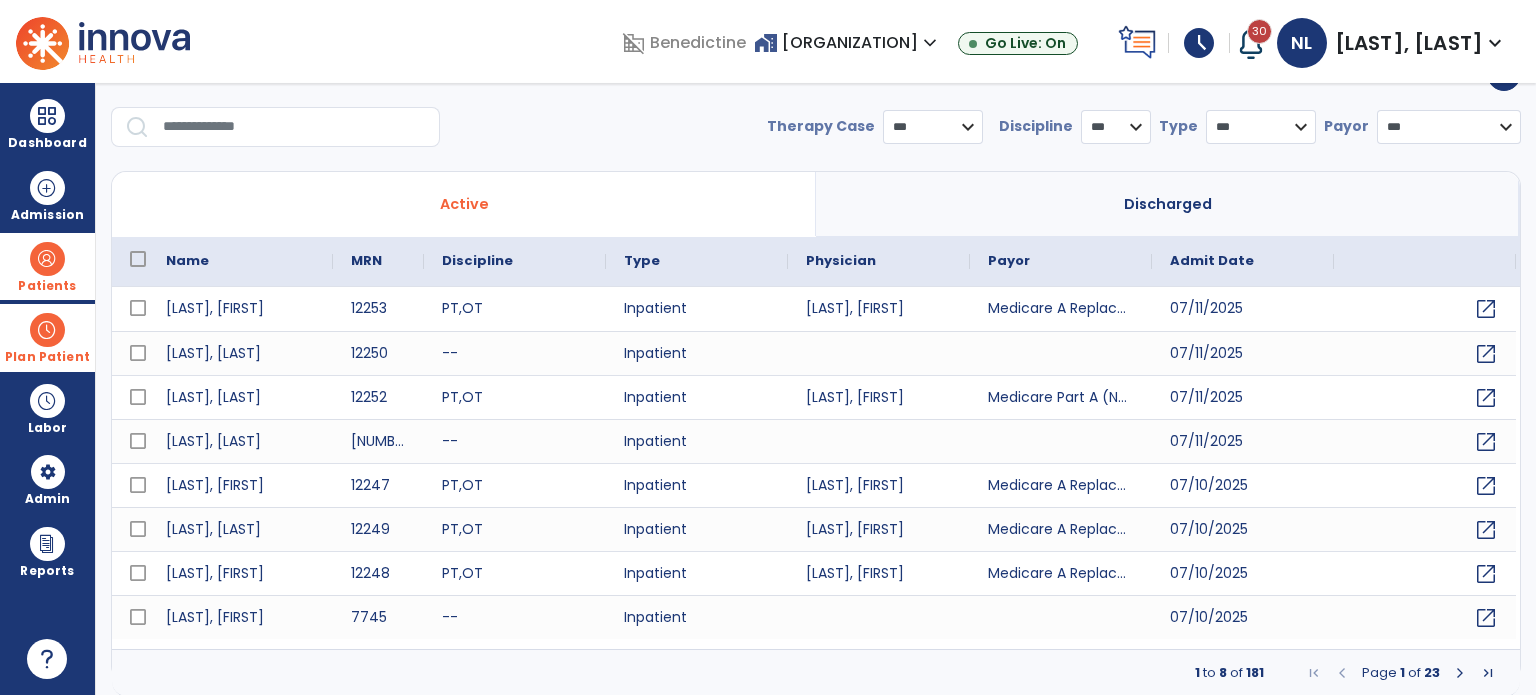 click at bounding box center (294, 127) 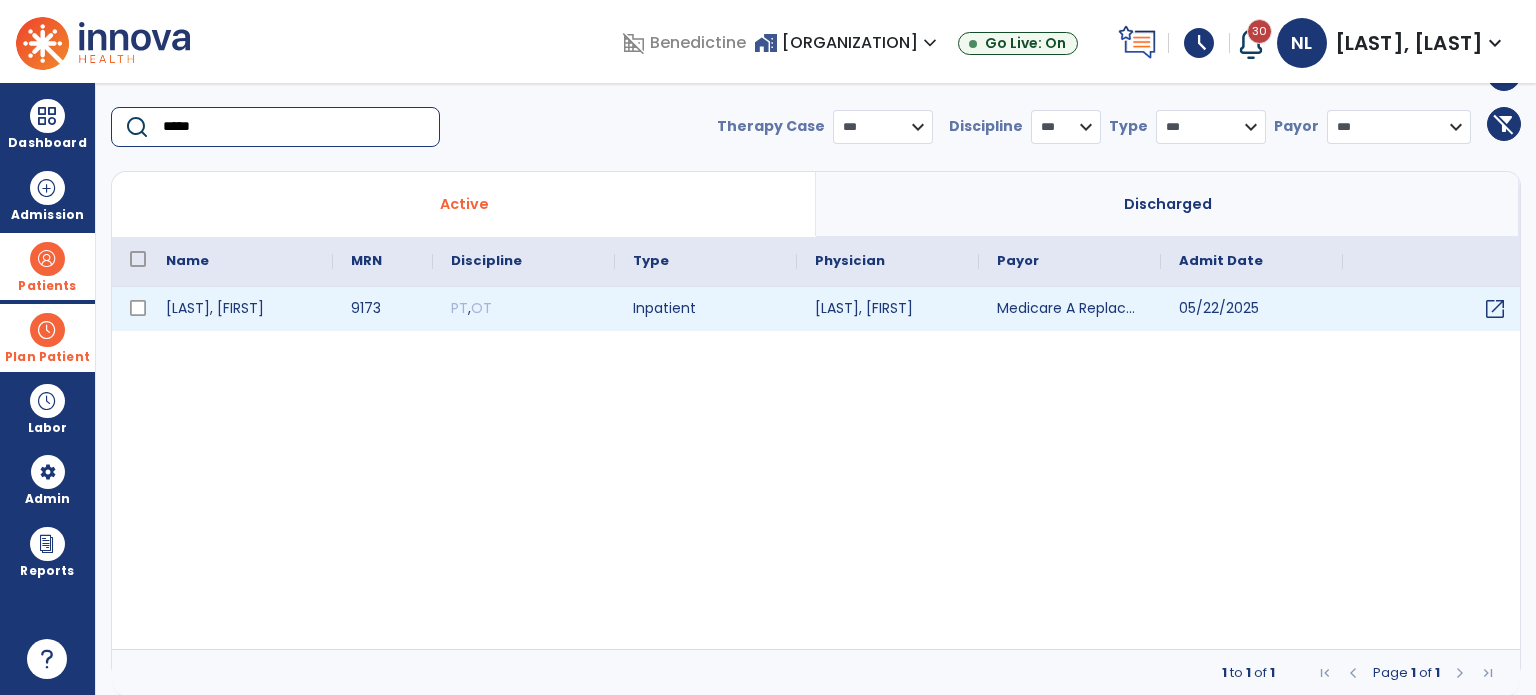 type on "*****" 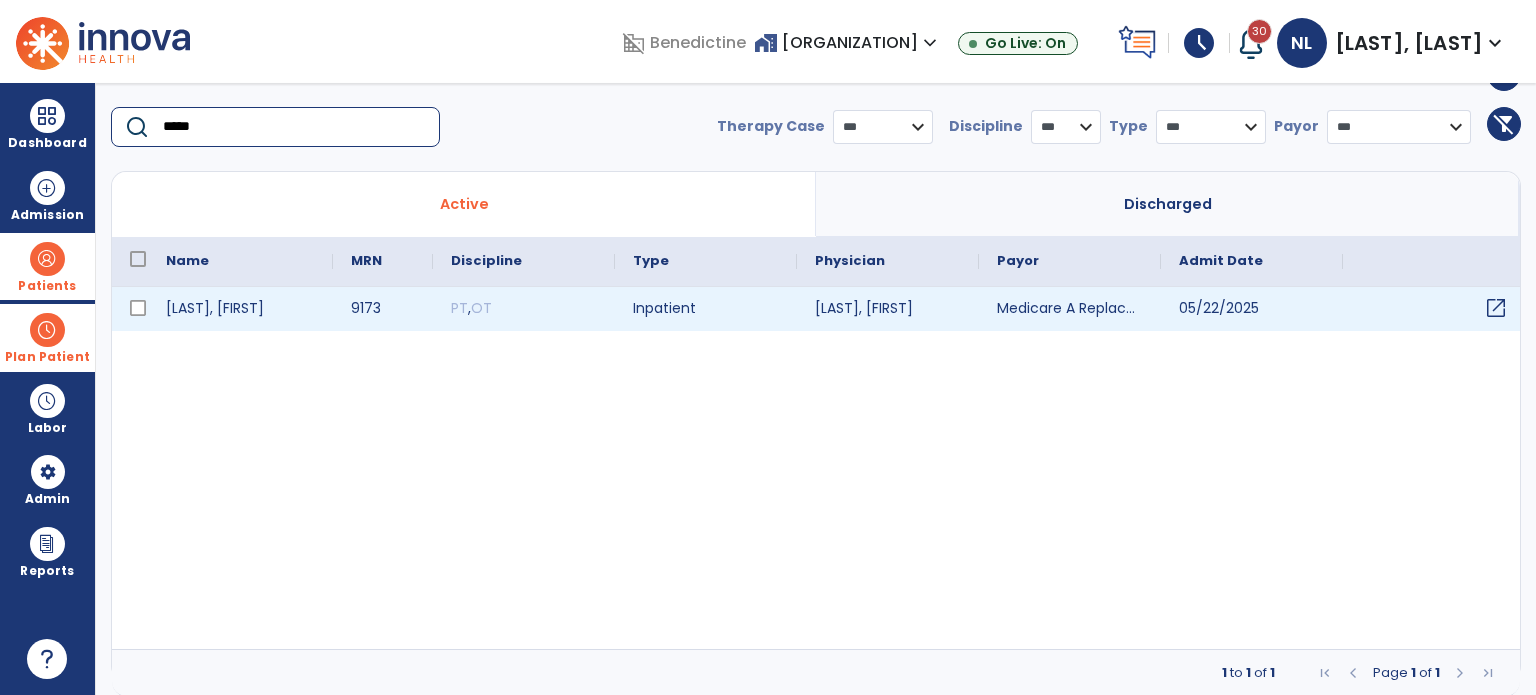 click on "open_in_new" at bounding box center [1496, 308] 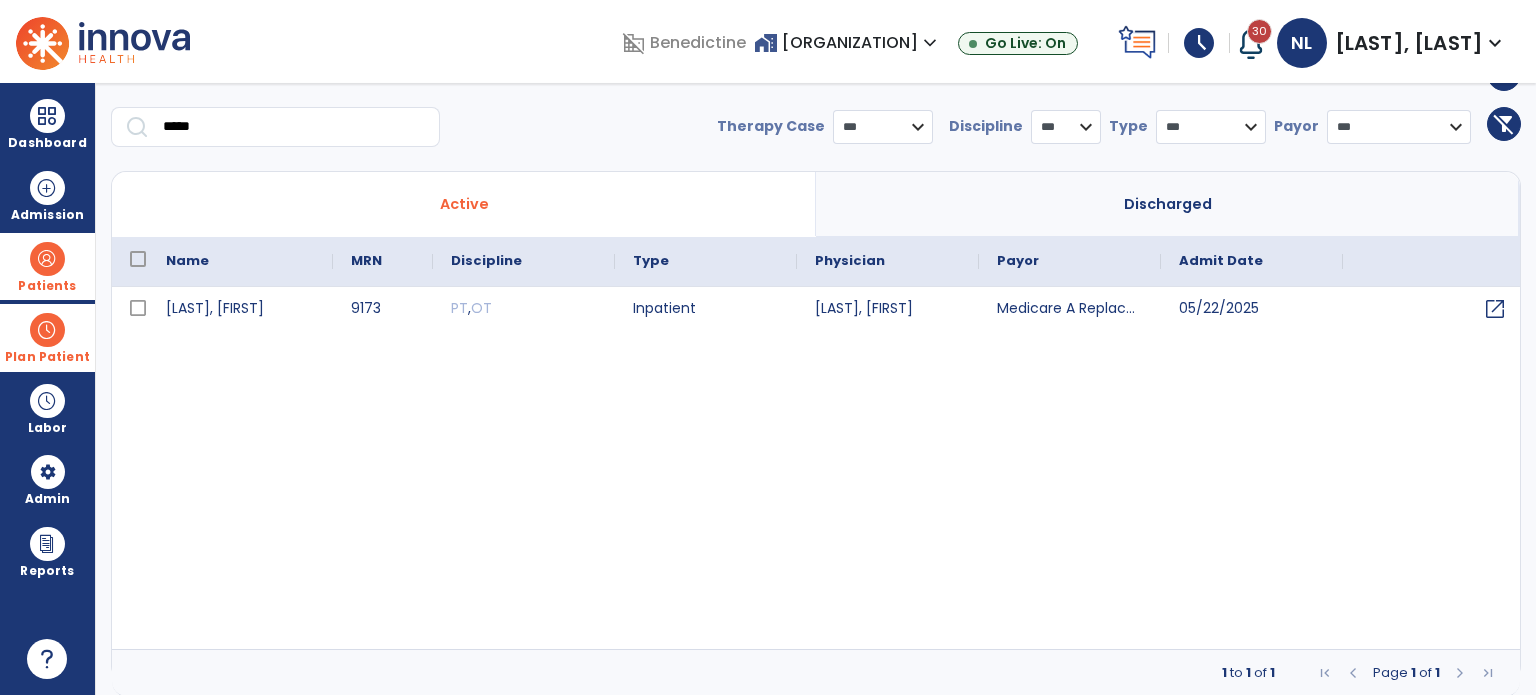 scroll, scrollTop: 0, scrollLeft: 0, axis: both 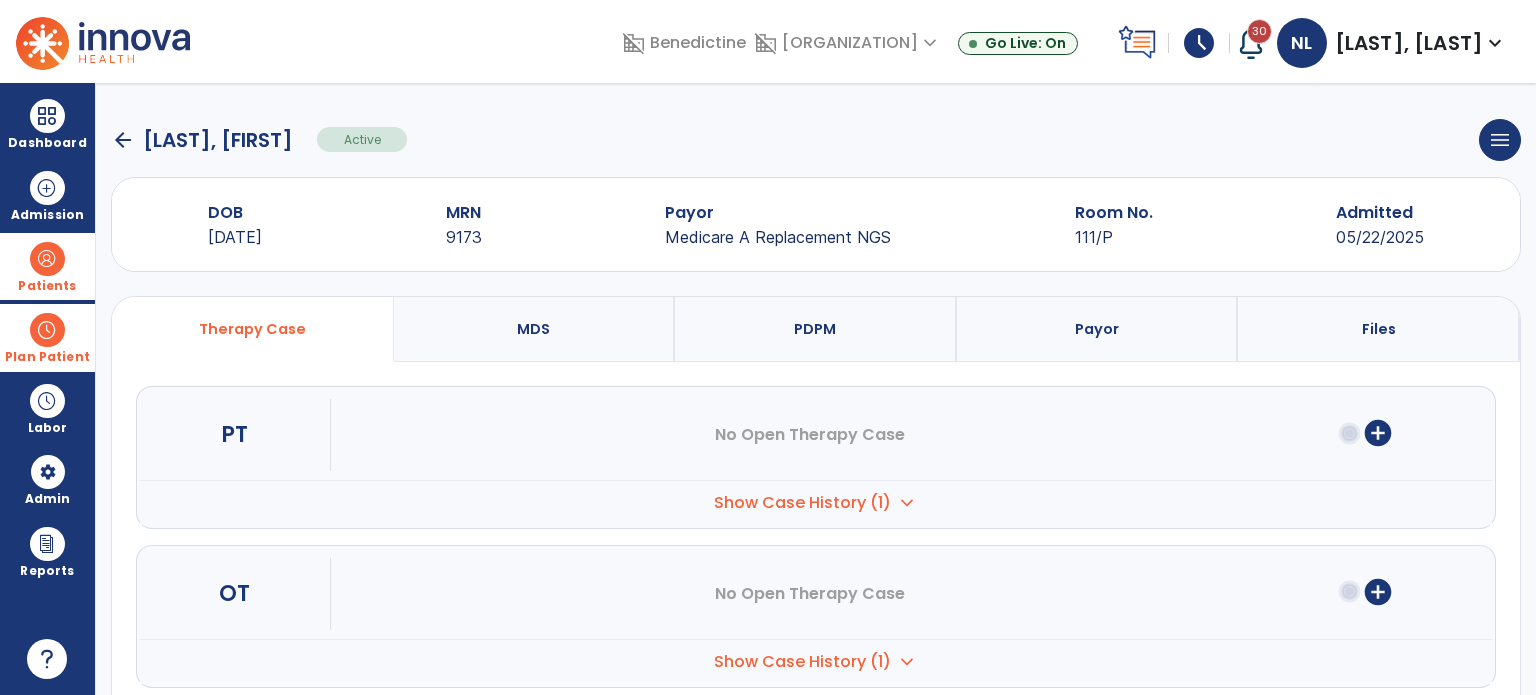 click on "PDPM" at bounding box center (816, 329) 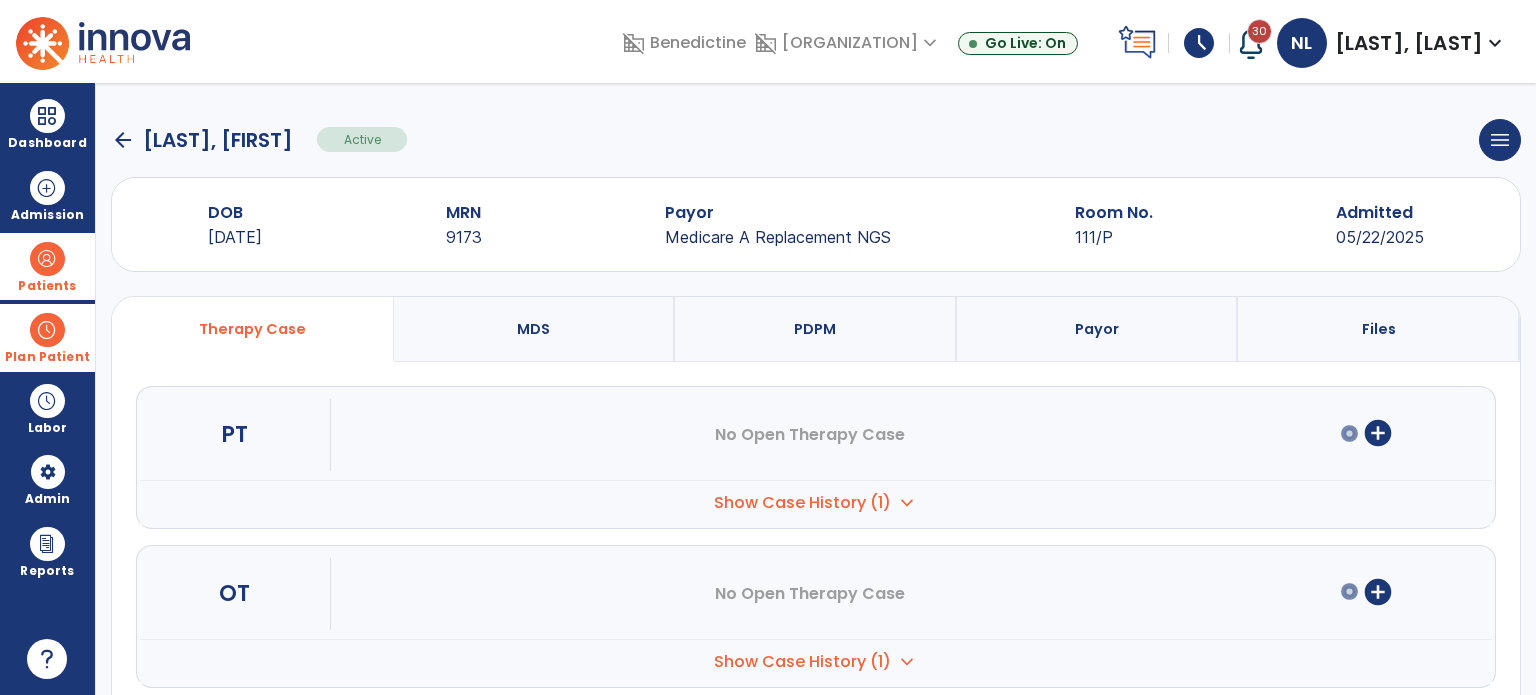select on "***" 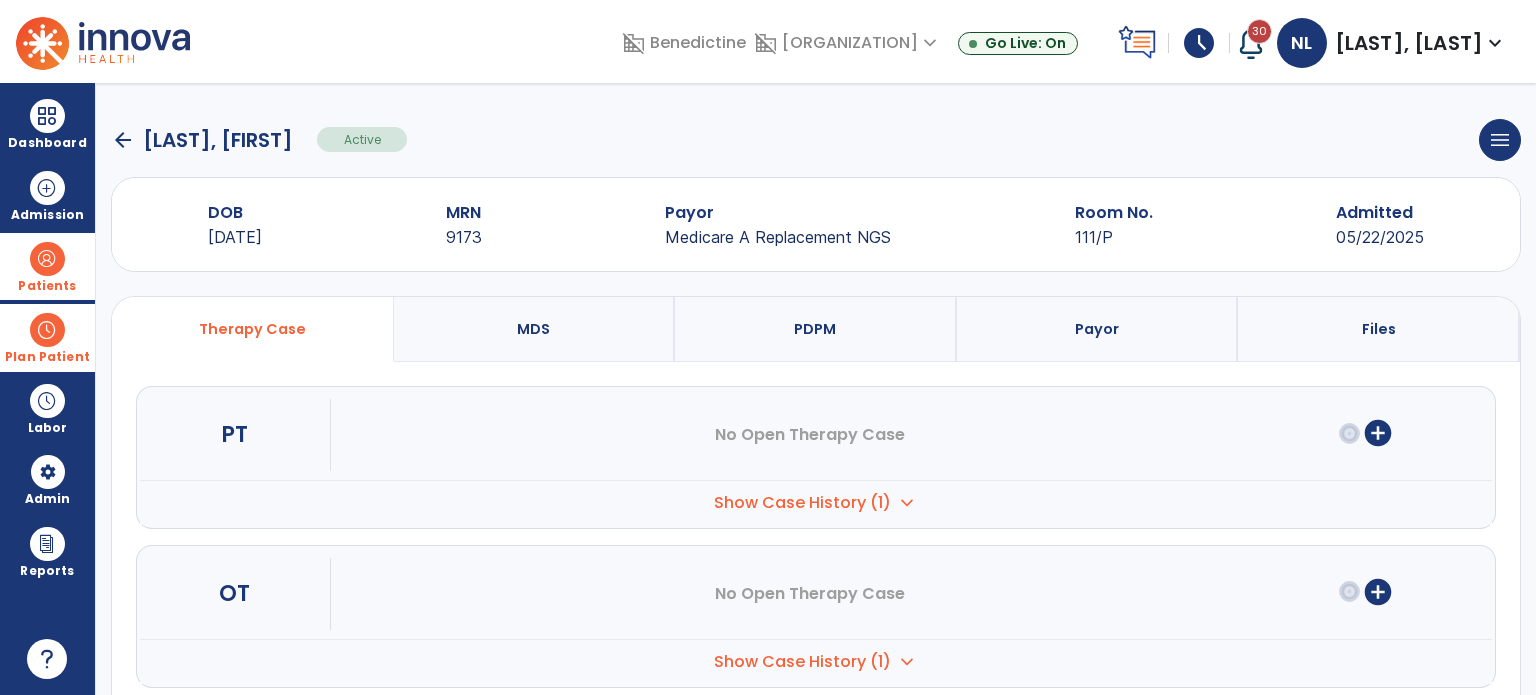 select on "**********" 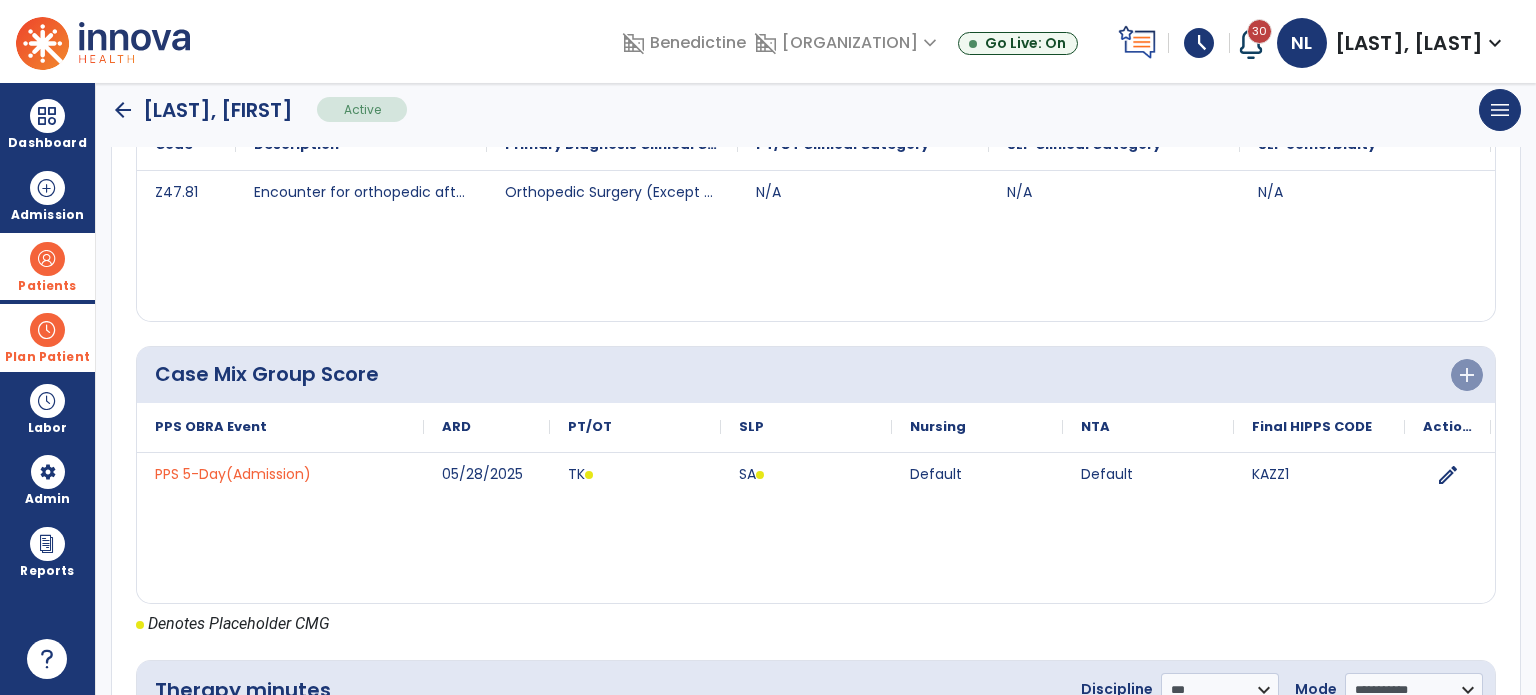 scroll, scrollTop: 700, scrollLeft: 0, axis: vertical 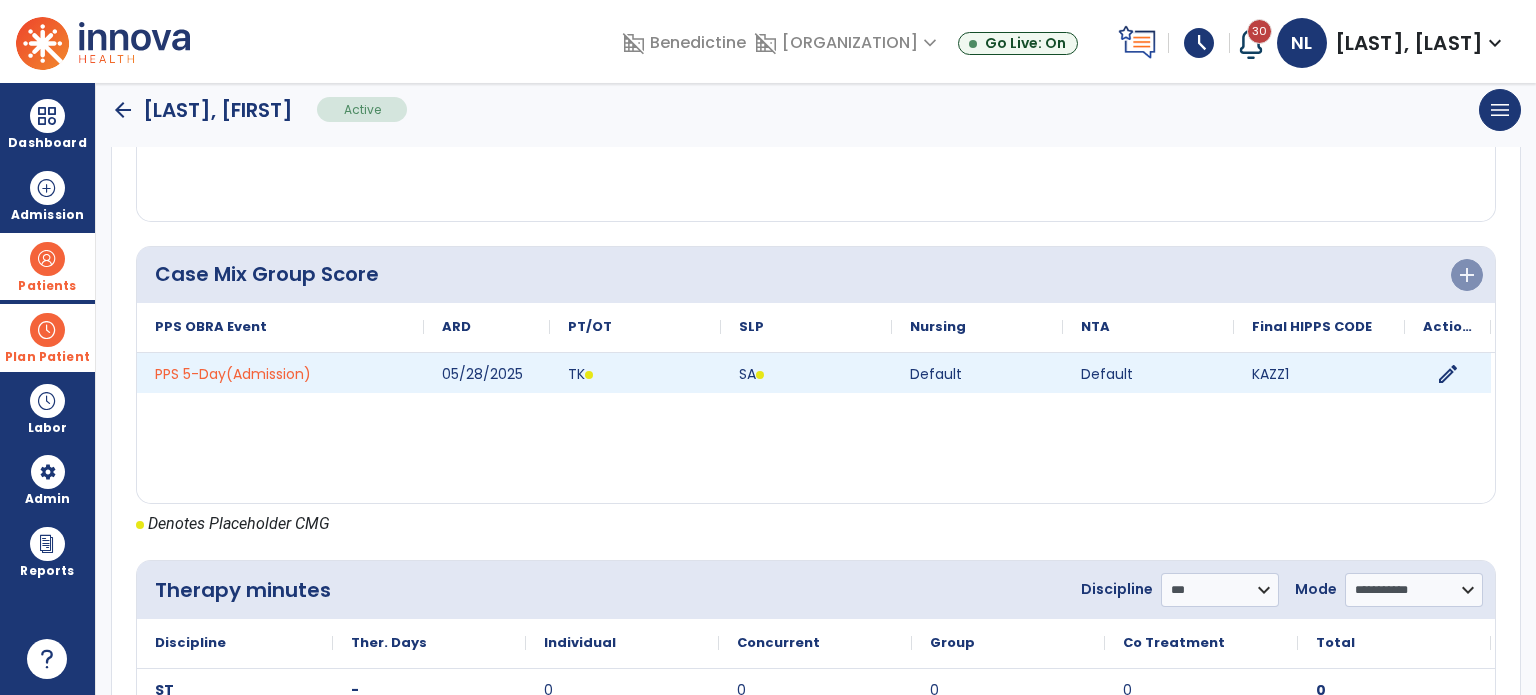 click on "edit" 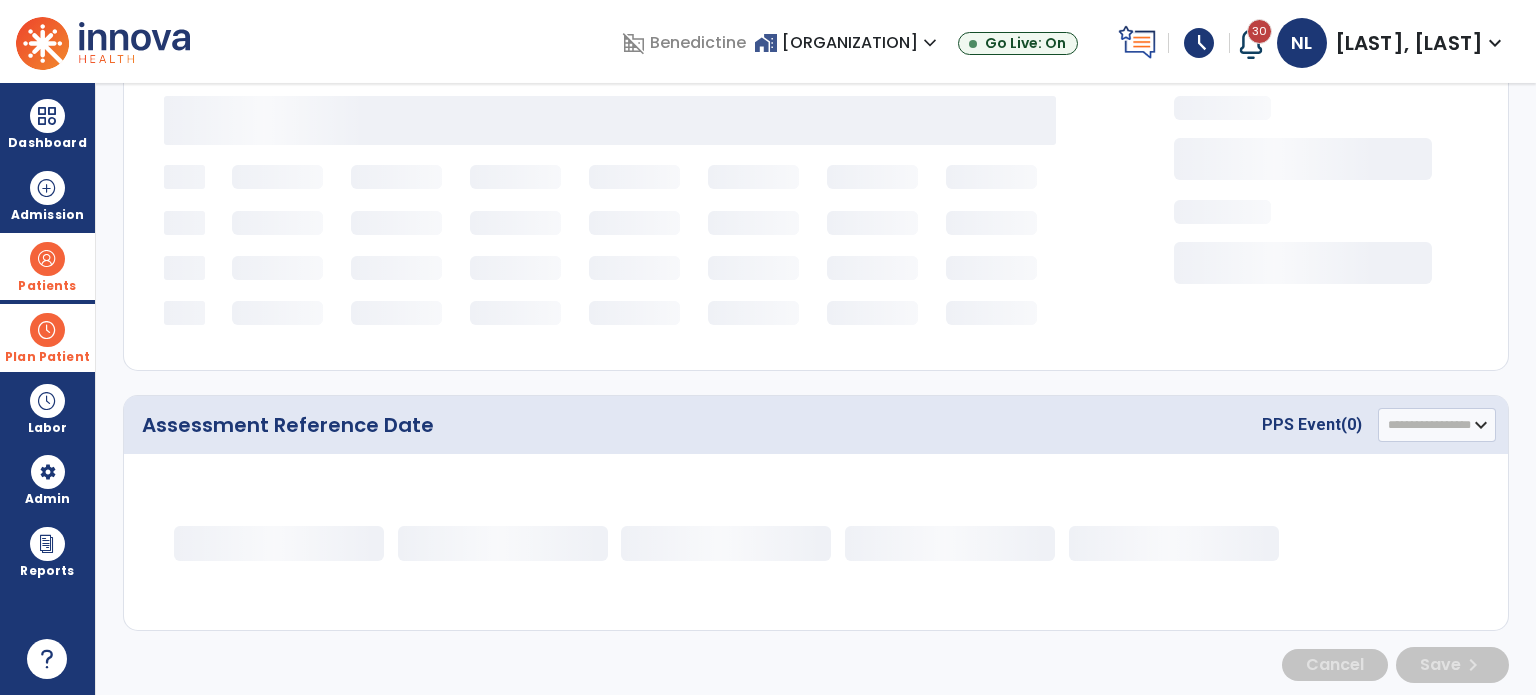 select on "*********" 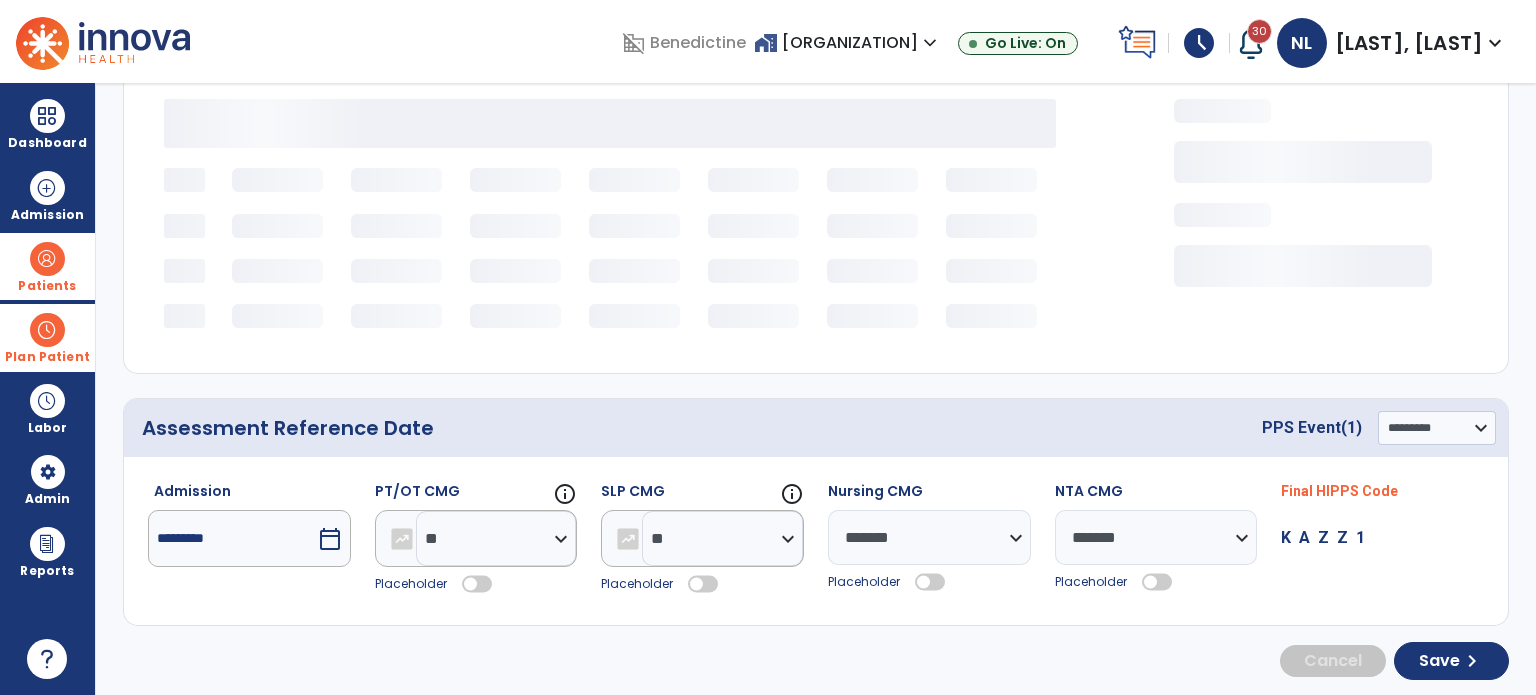 select on "***" 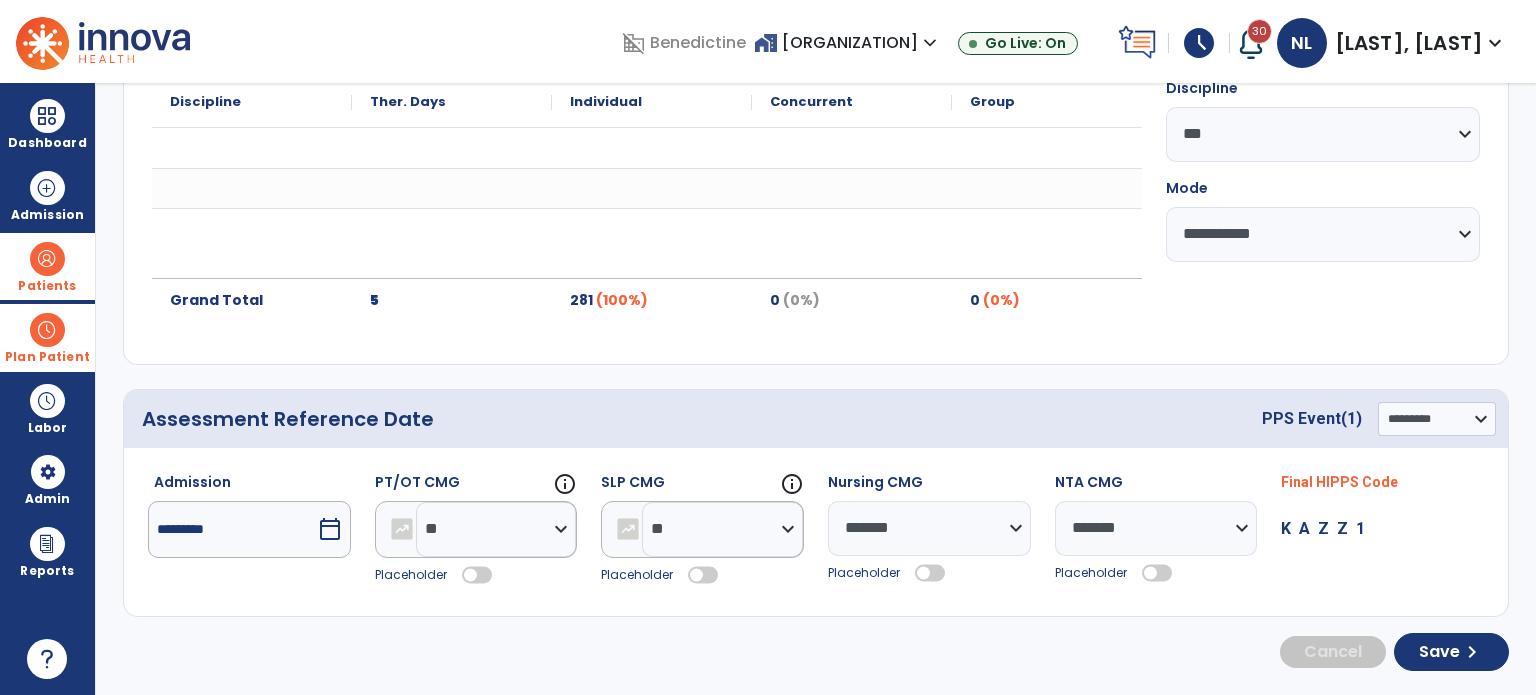 scroll, scrollTop: 268, scrollLeft: 0, axis: vertical 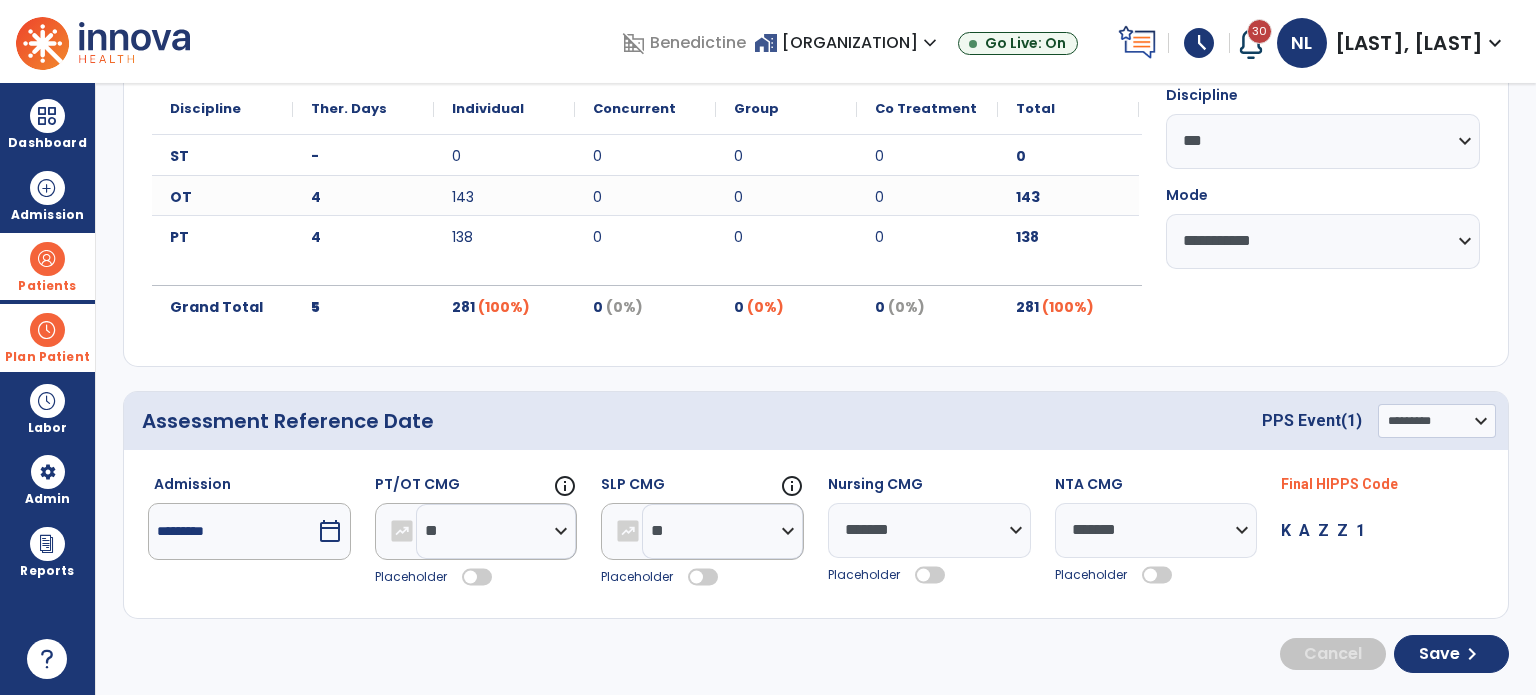click 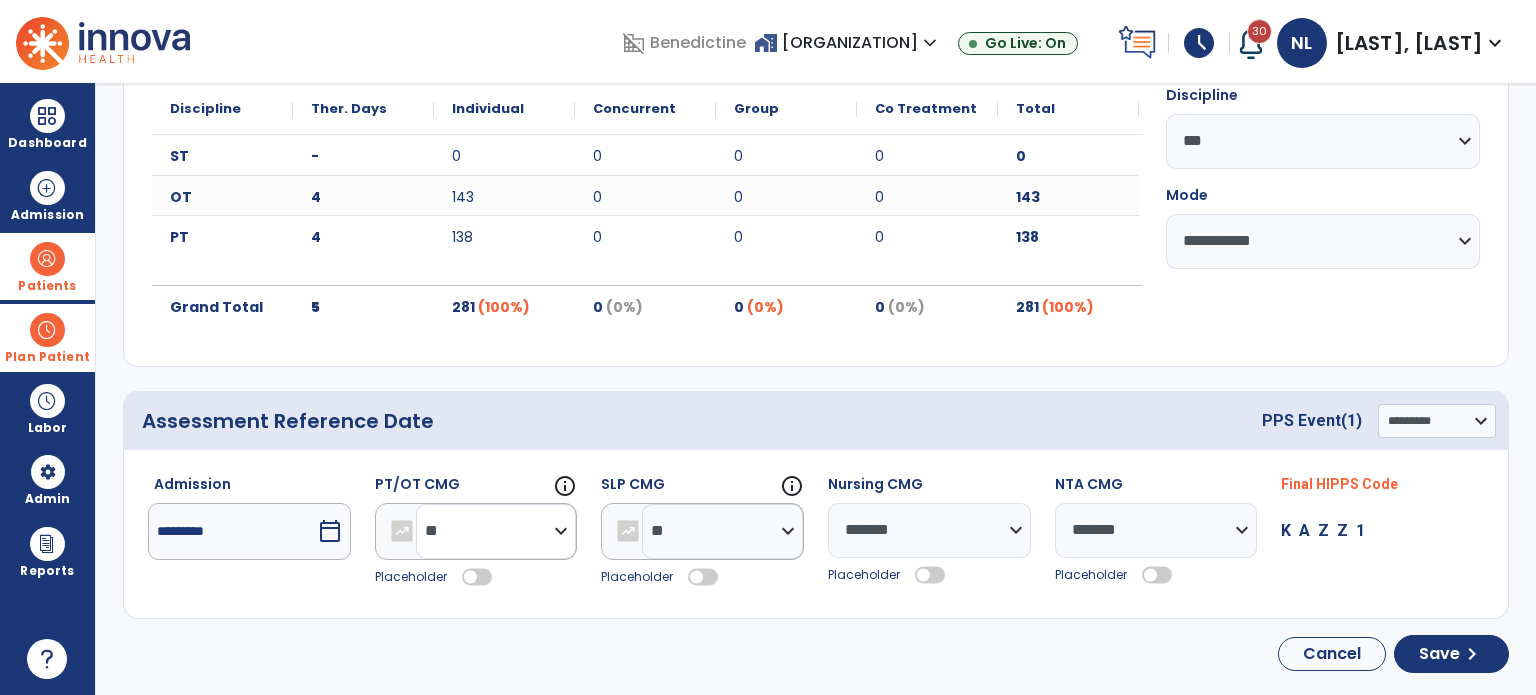 click on "**********" 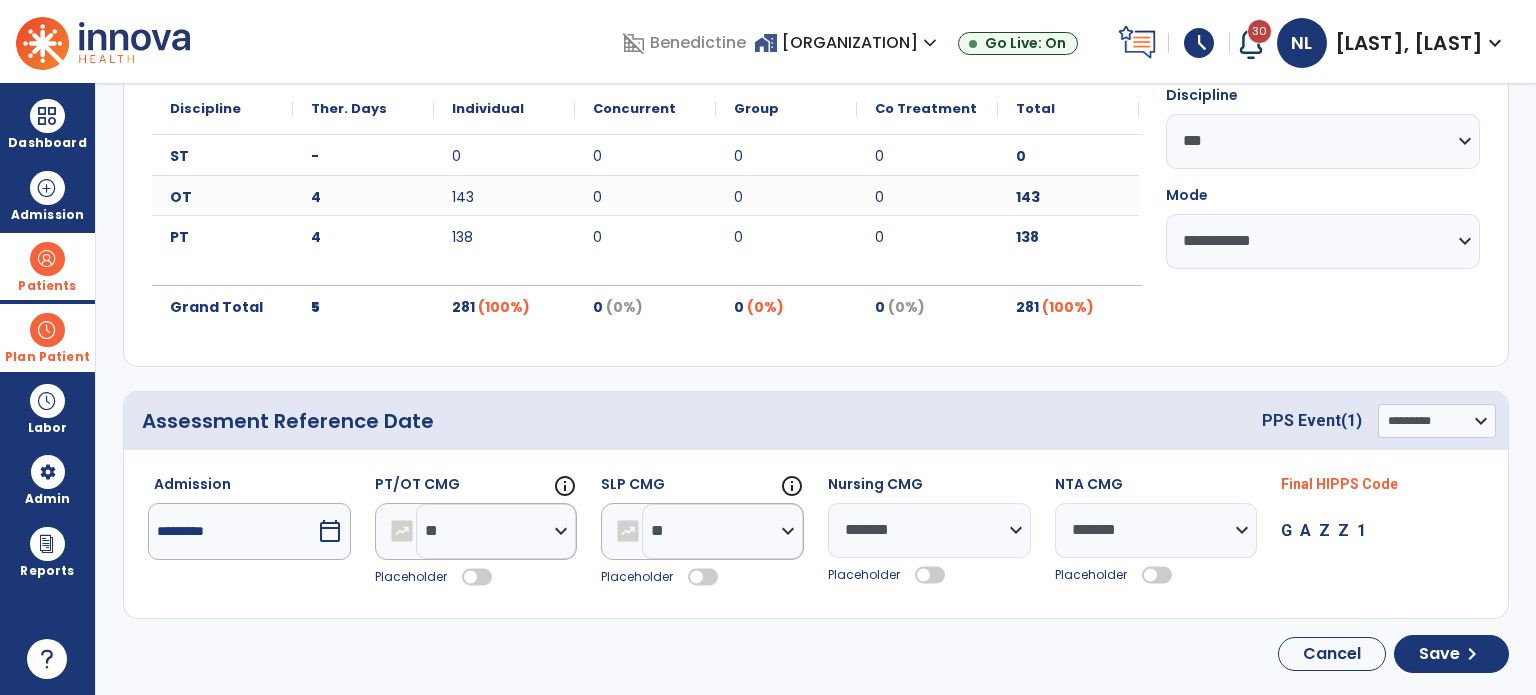 click 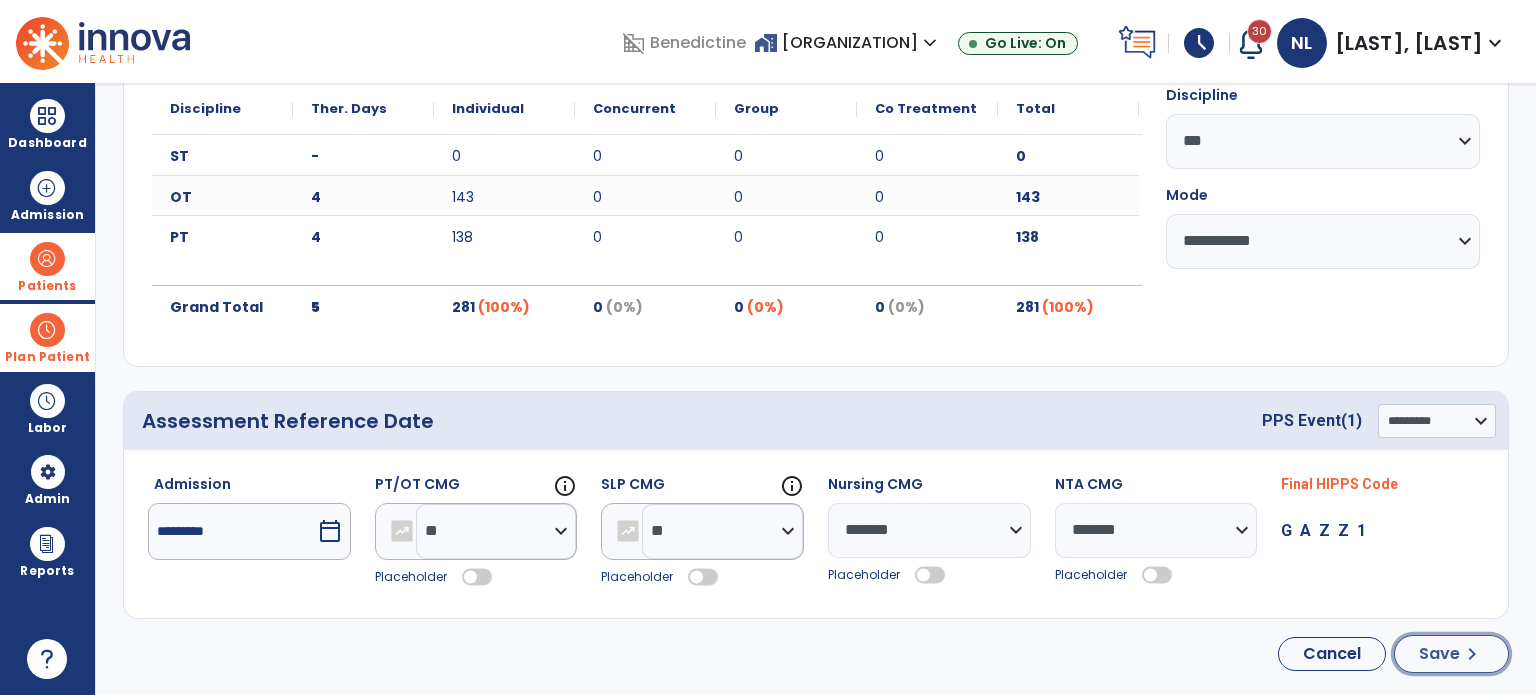 click on "Save  chevron_right" 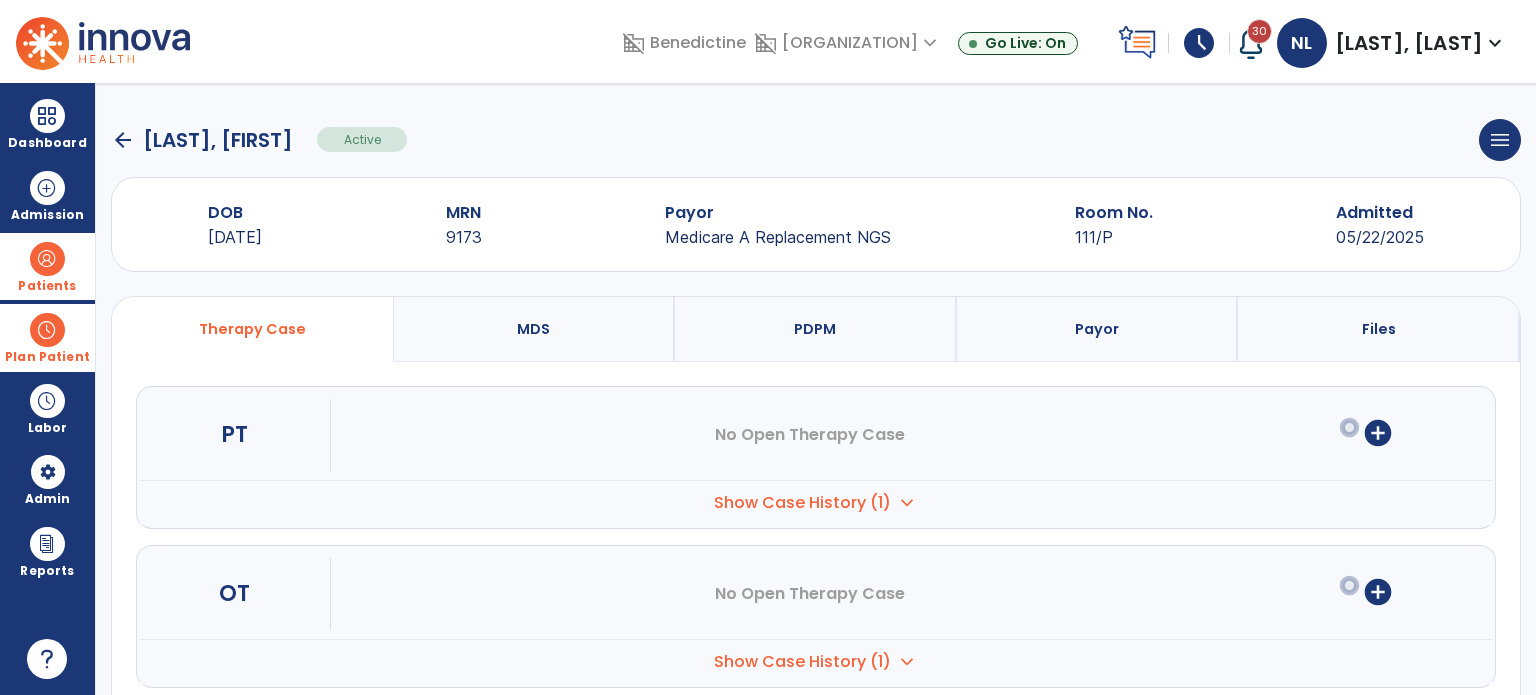scroll, scrollTop: 100, scrollLeft: 0, axis: vertical 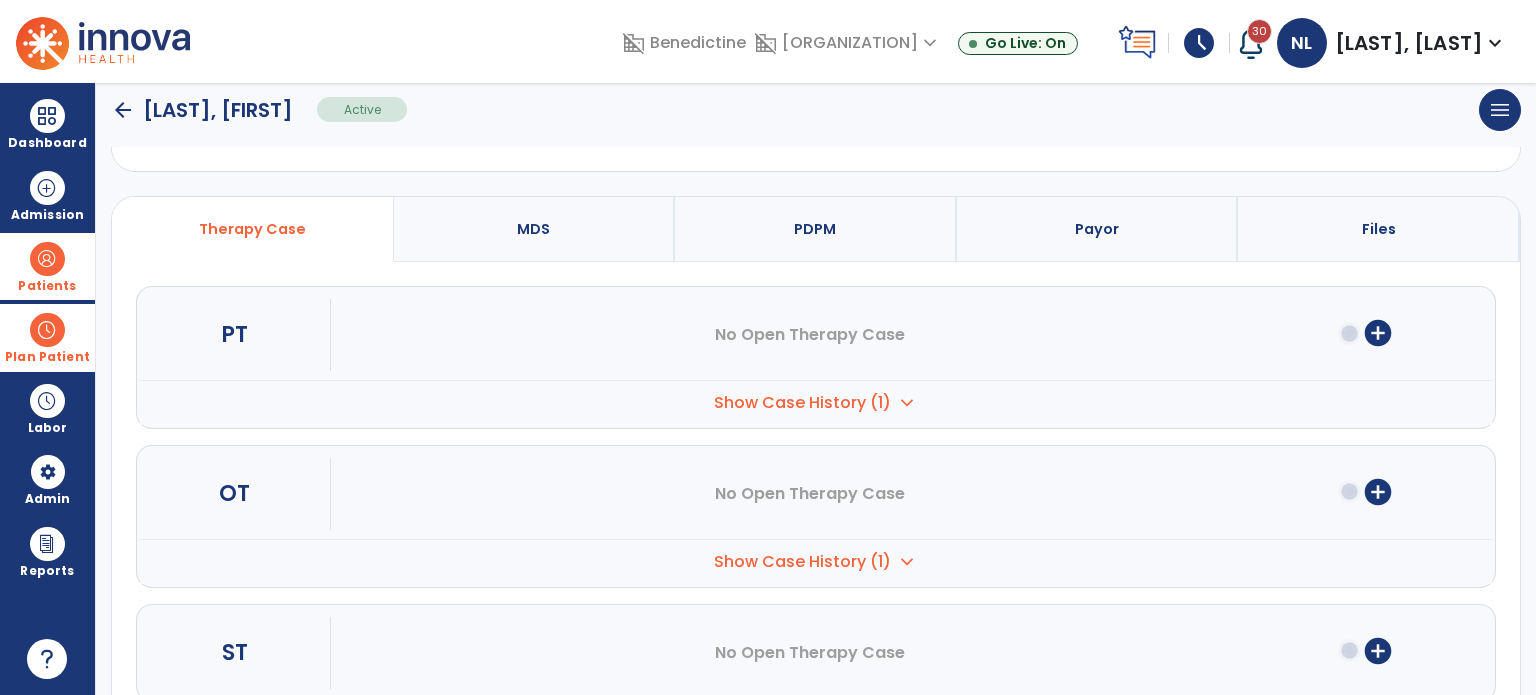 click on "Show Case History (1)     expand_more" at bounding box center (816, 402) 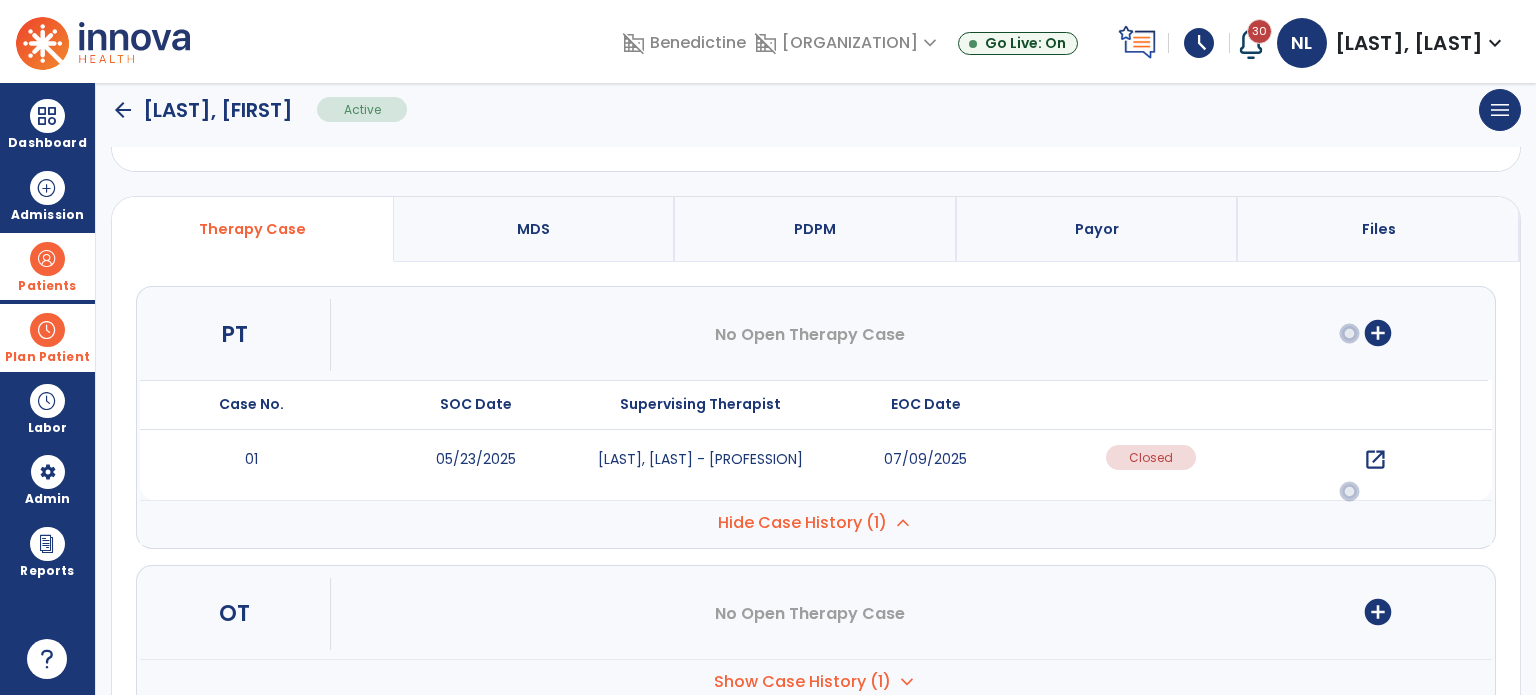 click on "open_in_new" at bounding box center [1375, 460] 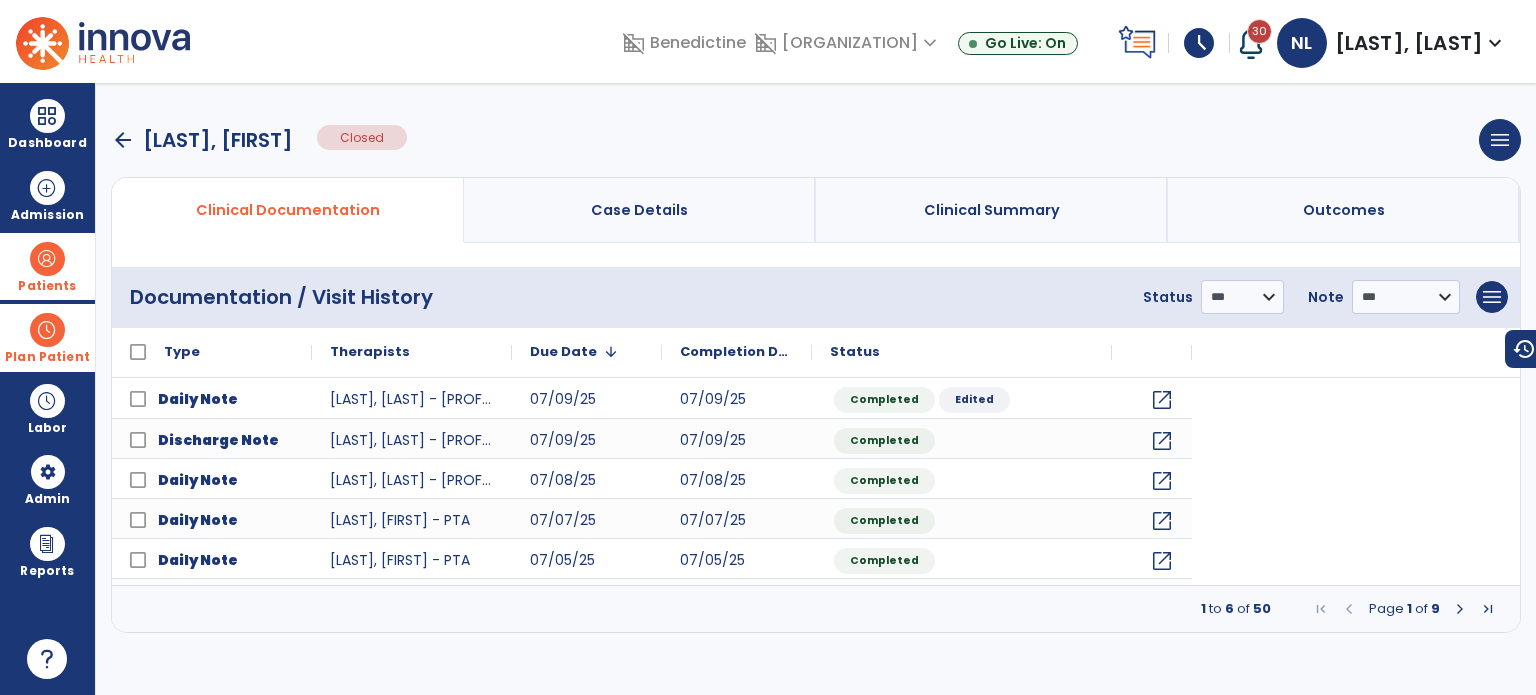 scroll, scrollTop: 0, scrollLeft: 0, axis: both 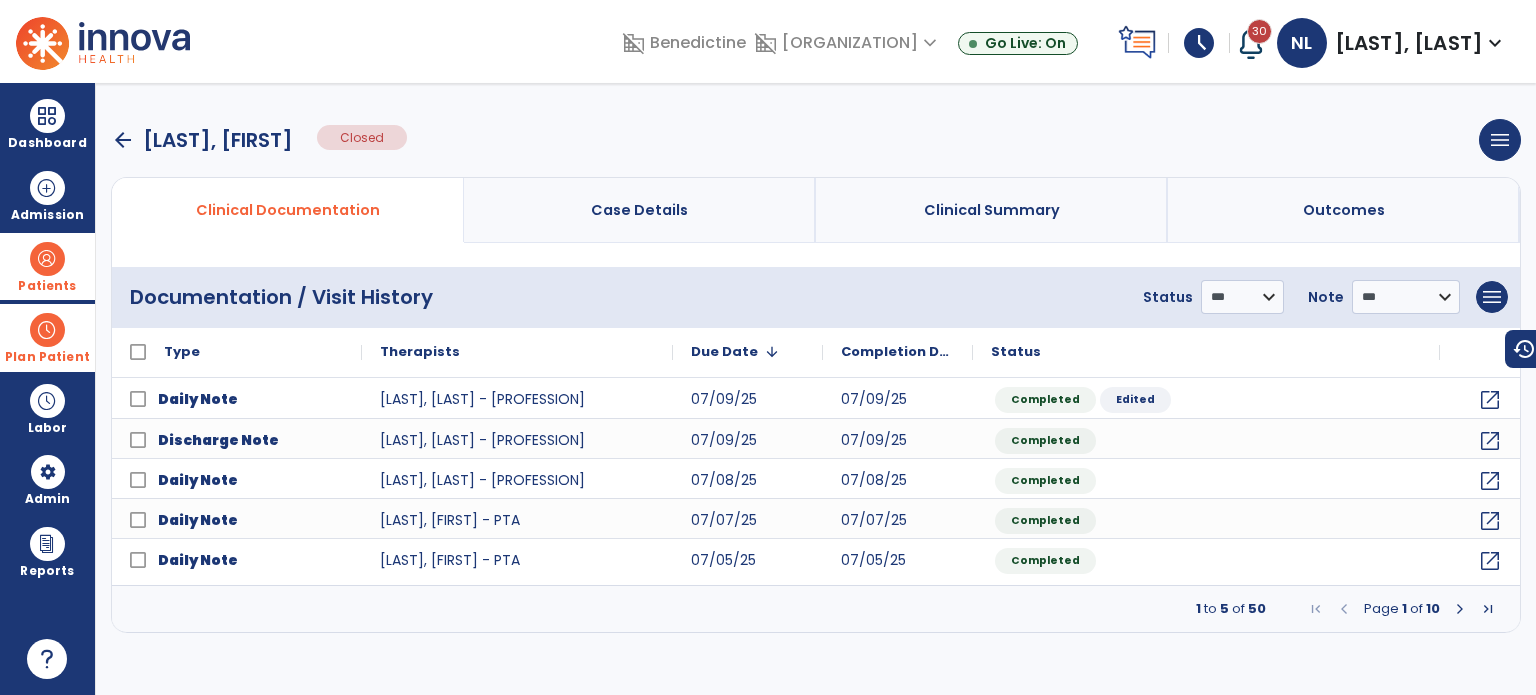 click on "arrow_back" at bounding box center (123, 140) 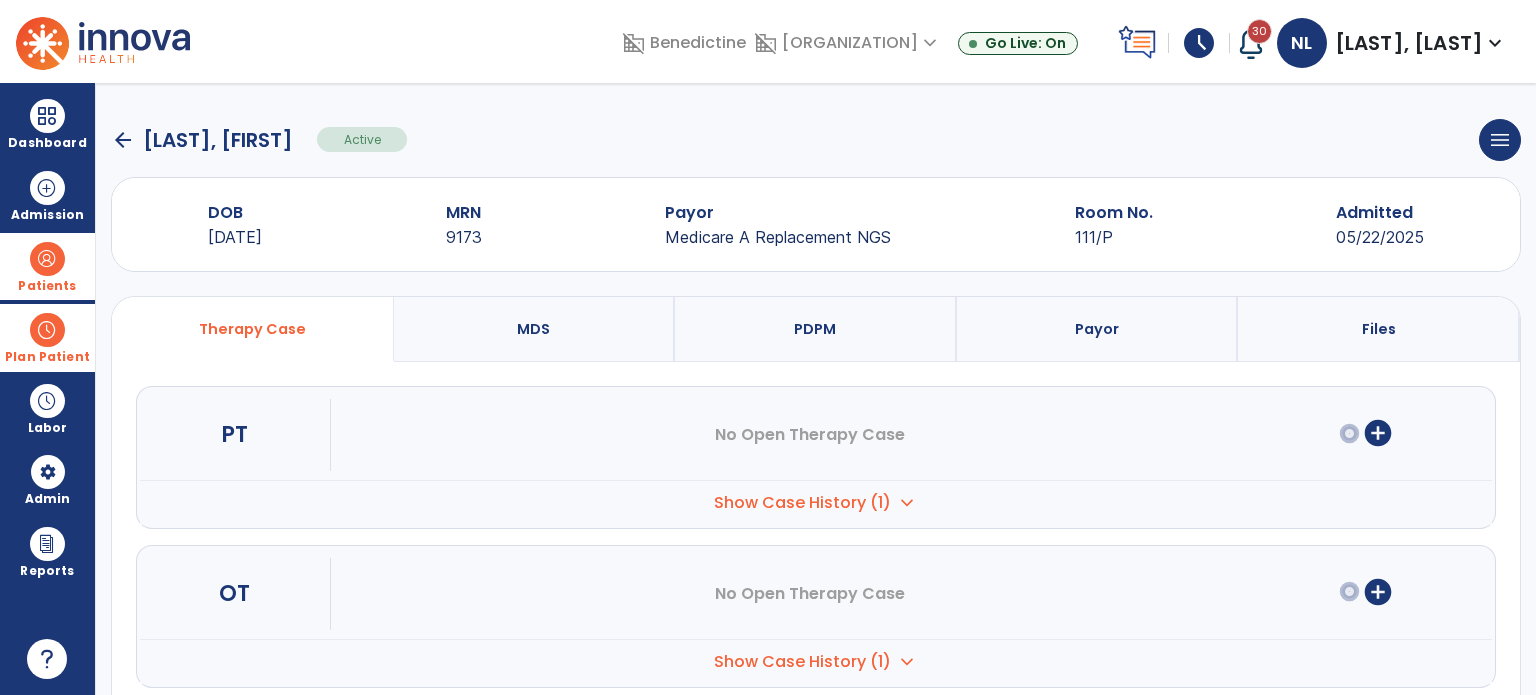 scroll, scrollTop: 152, scrollLeft: 0, axis: vertical 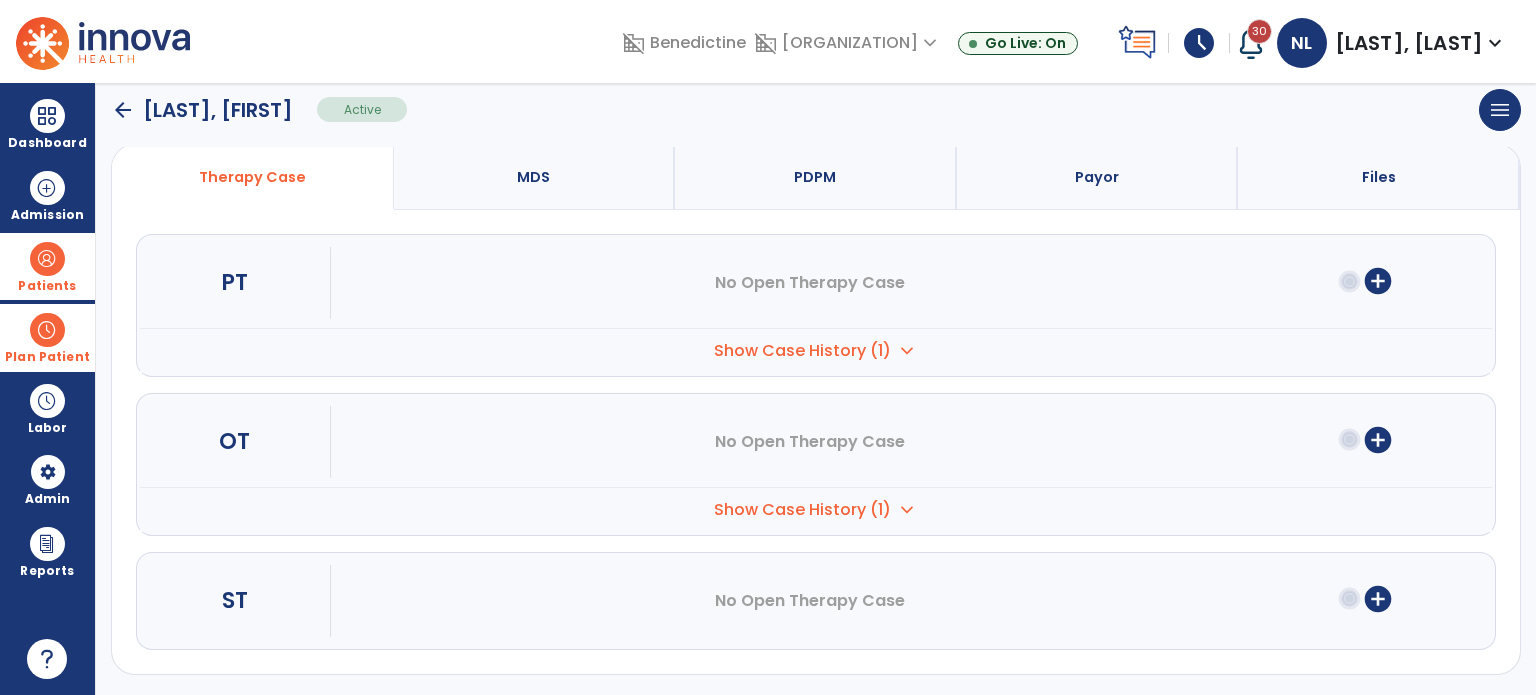 click on "Show Case History (1)" at bounding box center [802, 351] 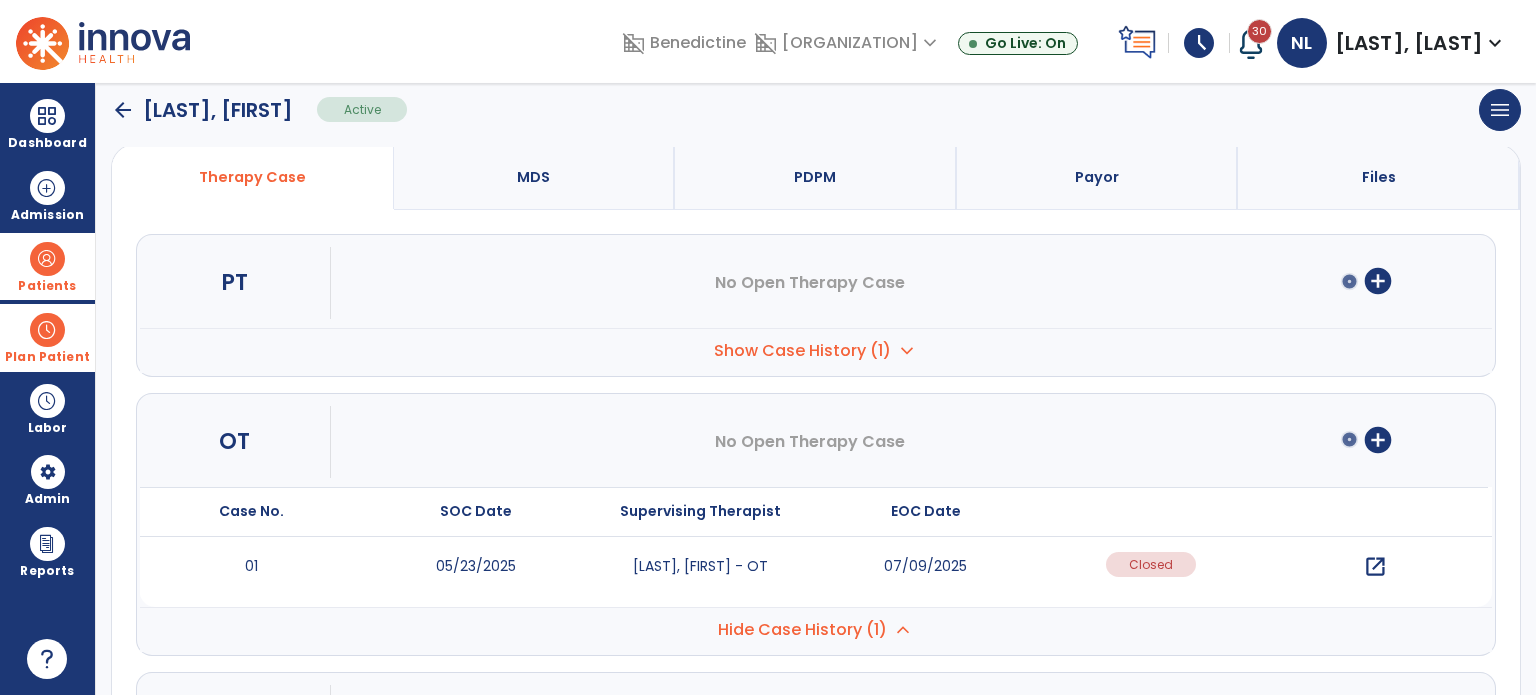 click on "open_in_new" at bounding box center (1375, 567) 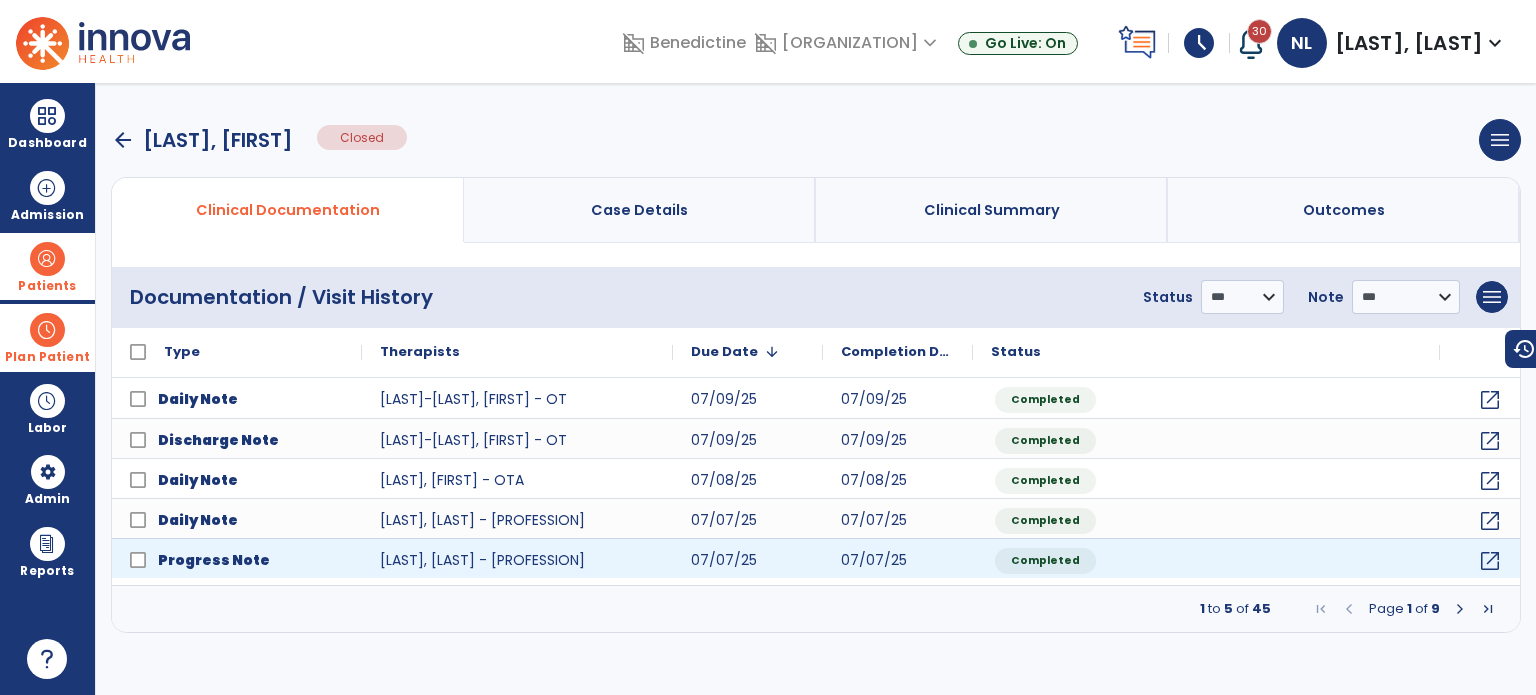 scroll, scrollTop: 0, scrollLeft: 0, axis: both 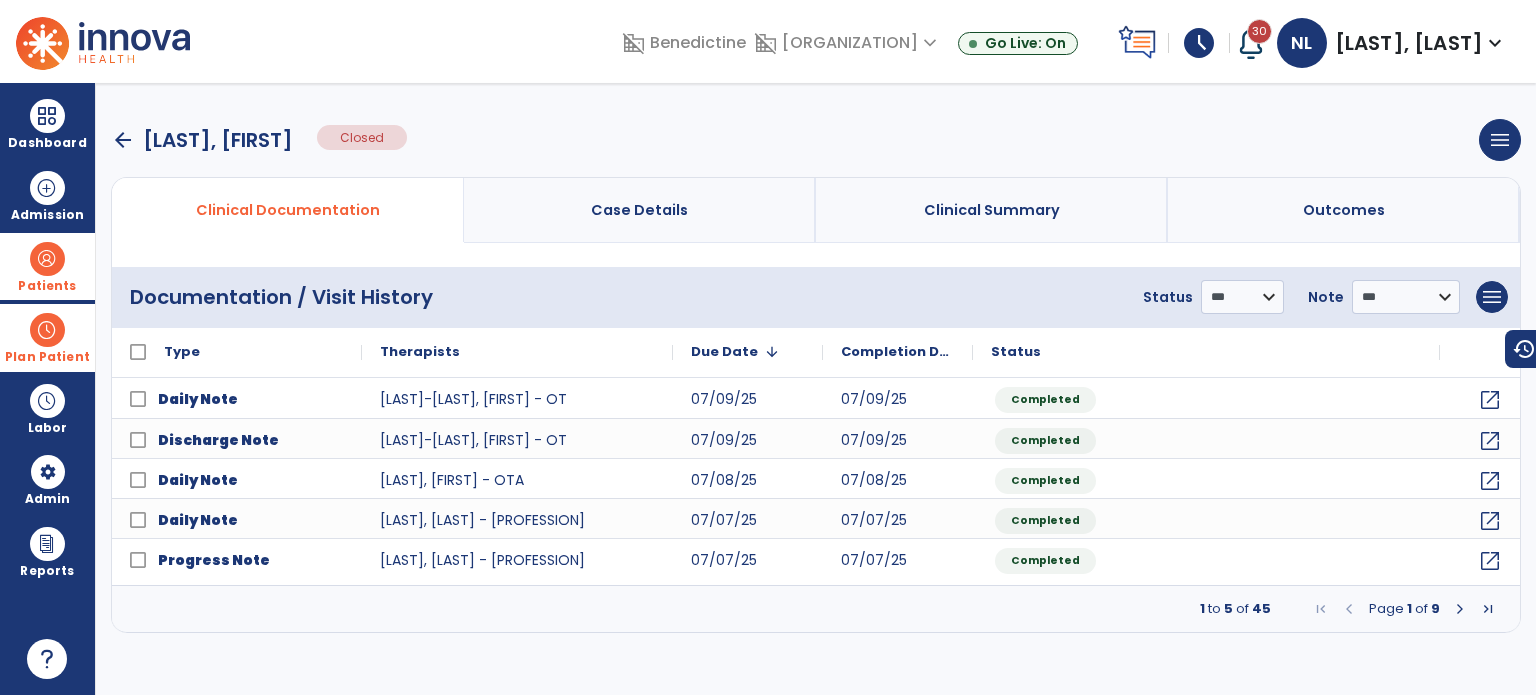 drag, startPoint x: 123, startPoint y: 139, endPoint x: 529, endPoint y: 133, distance: 406.04434 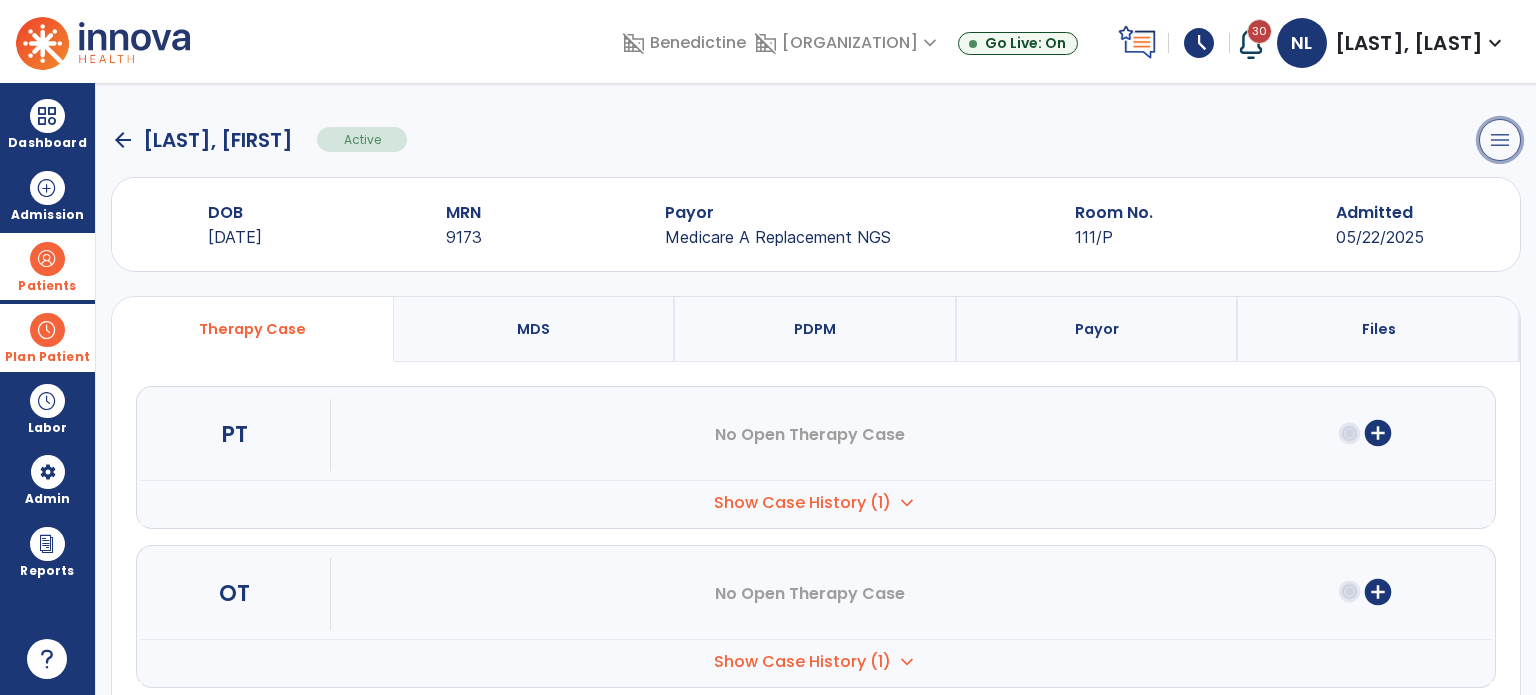 click on "menu" at bounding box center (1500, 140) 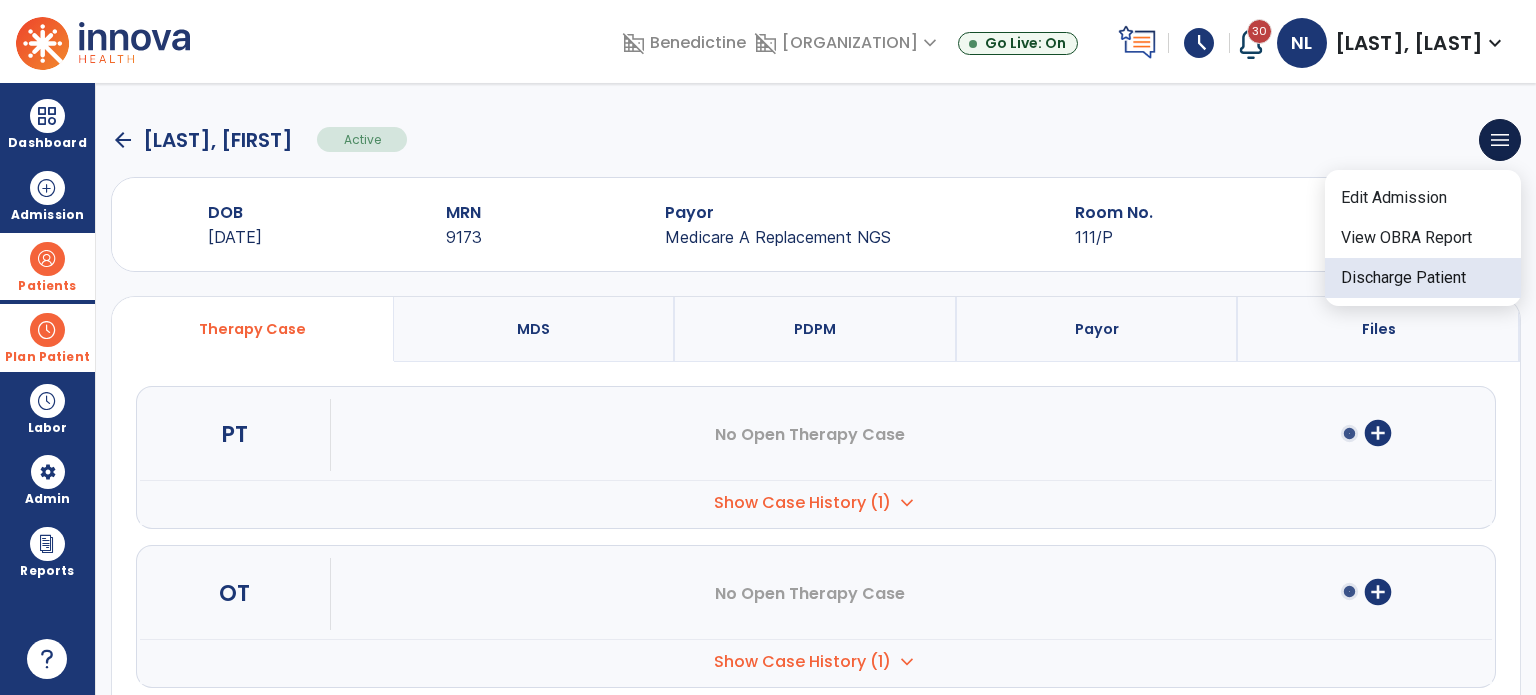 click on "Discharge Patient" 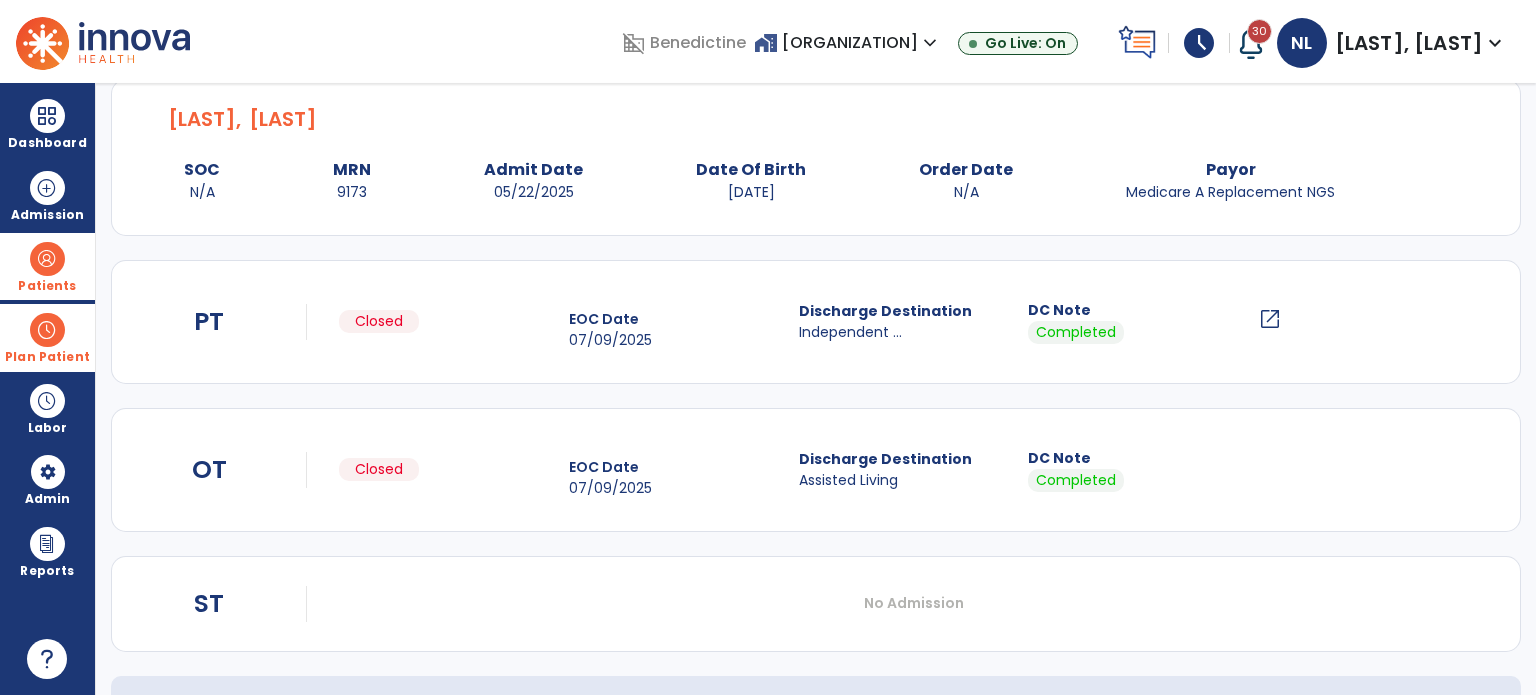 scroll, scrollTop: 214, scrollLeft: 0, axis: vertical 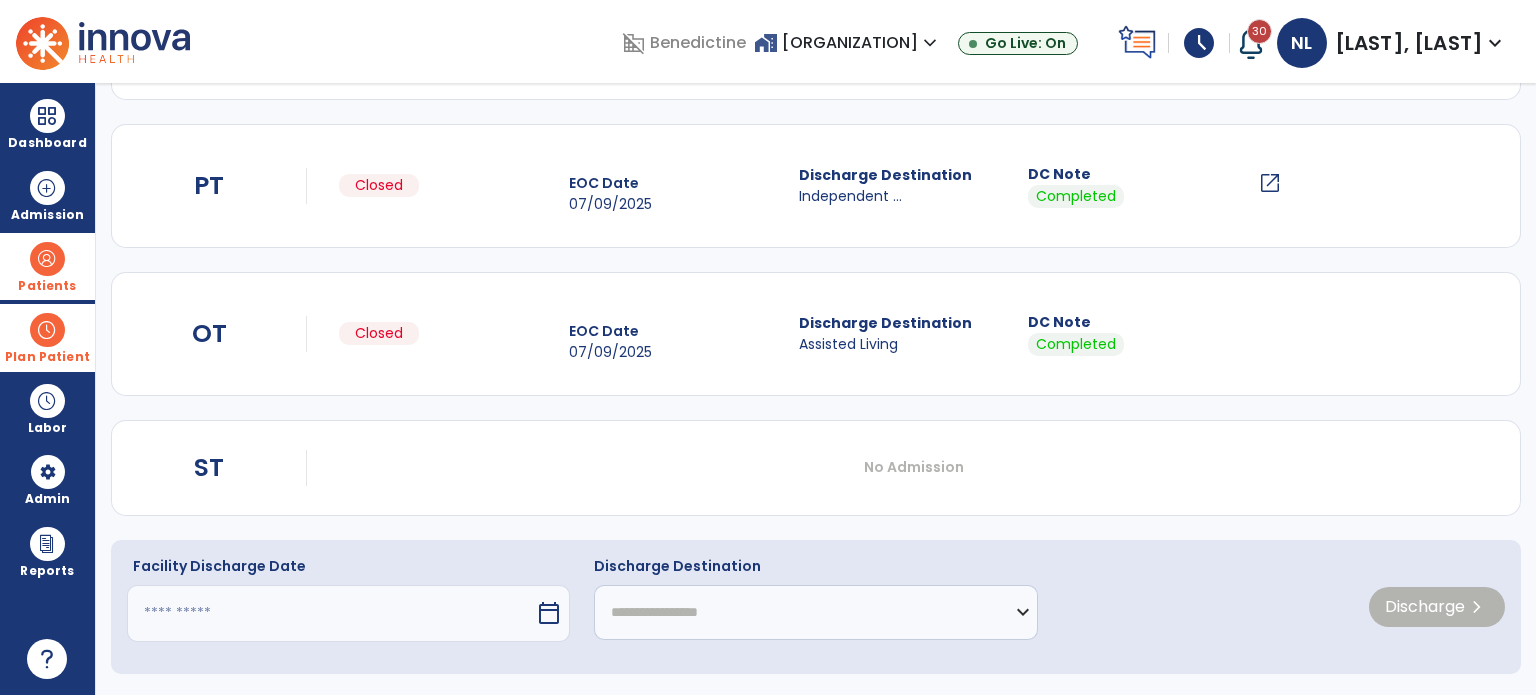 click at bounding box center (331, 613) 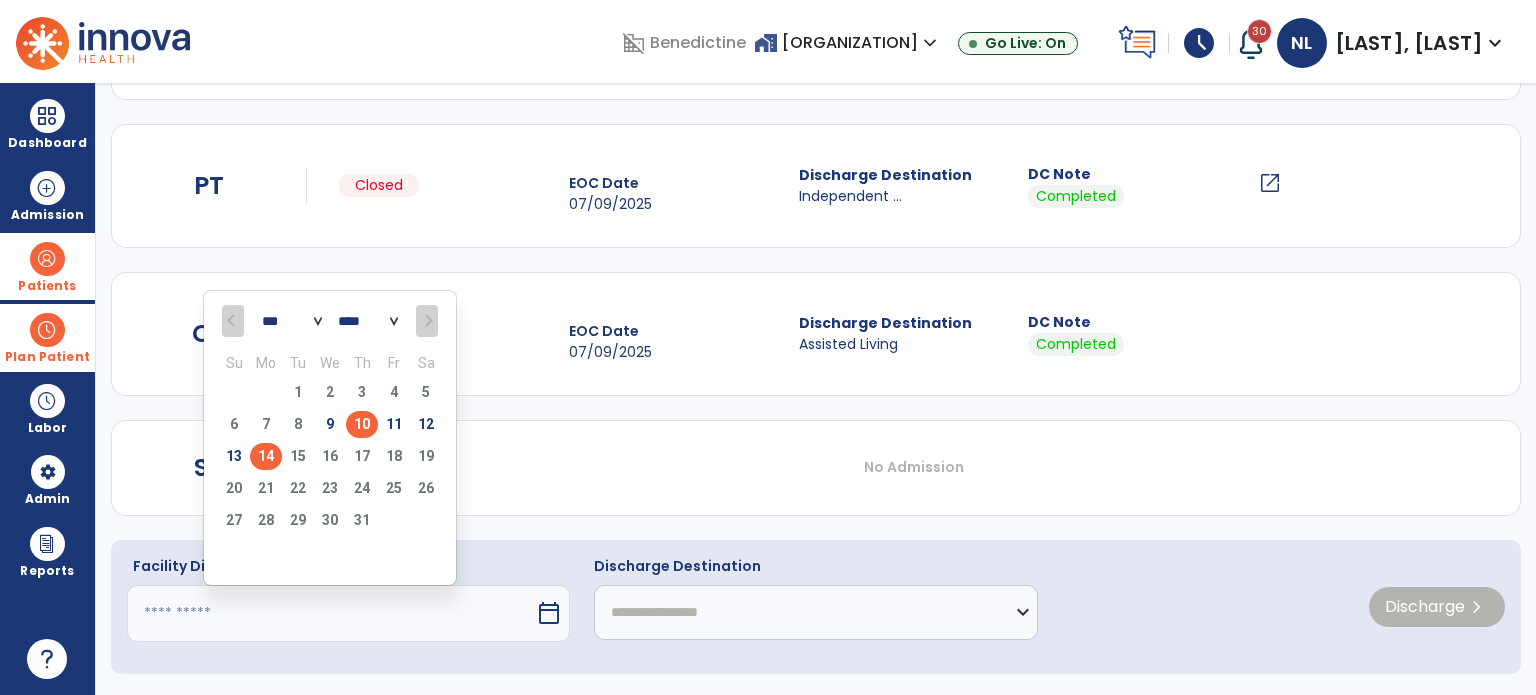 click on "10" at bounding box center (362, 424) 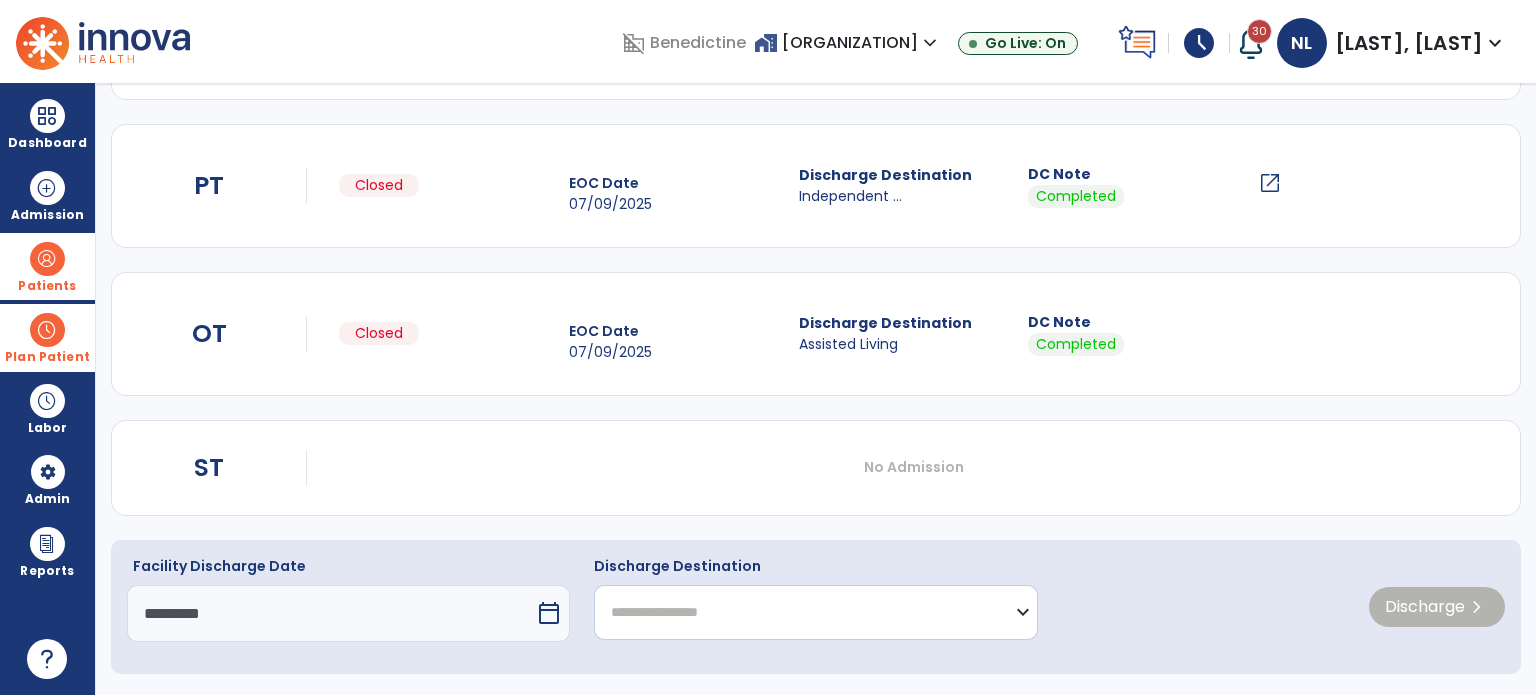click on "**********" 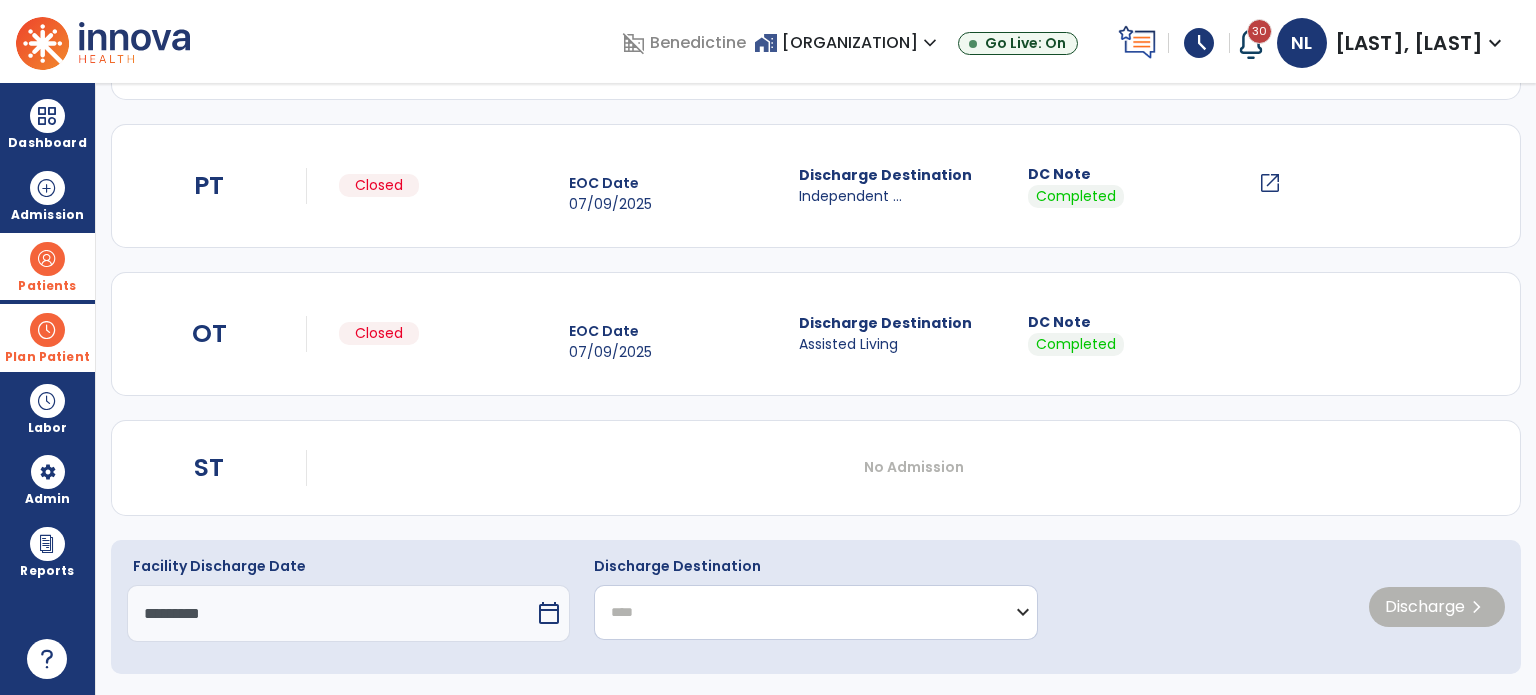 click on "**********" 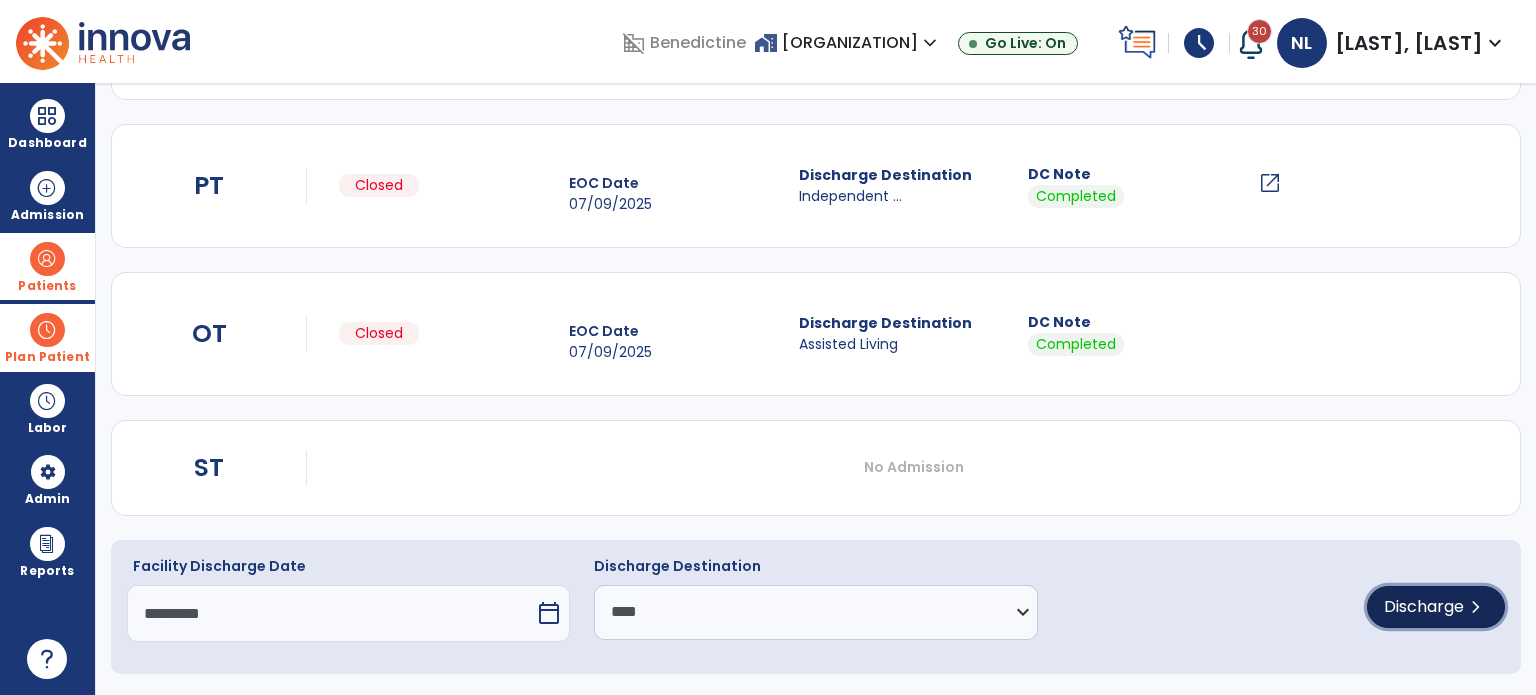 click on "Discharge" 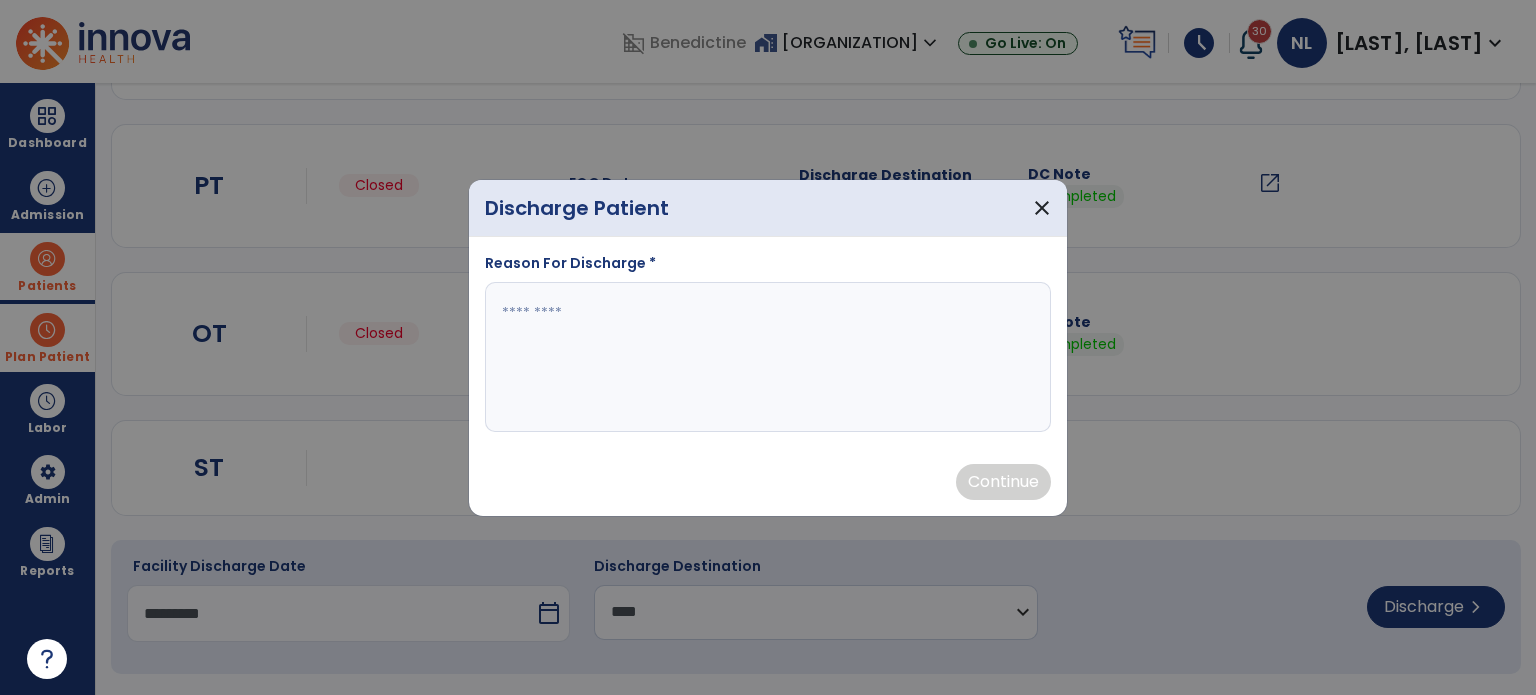 click at bounding box center (768, 357) 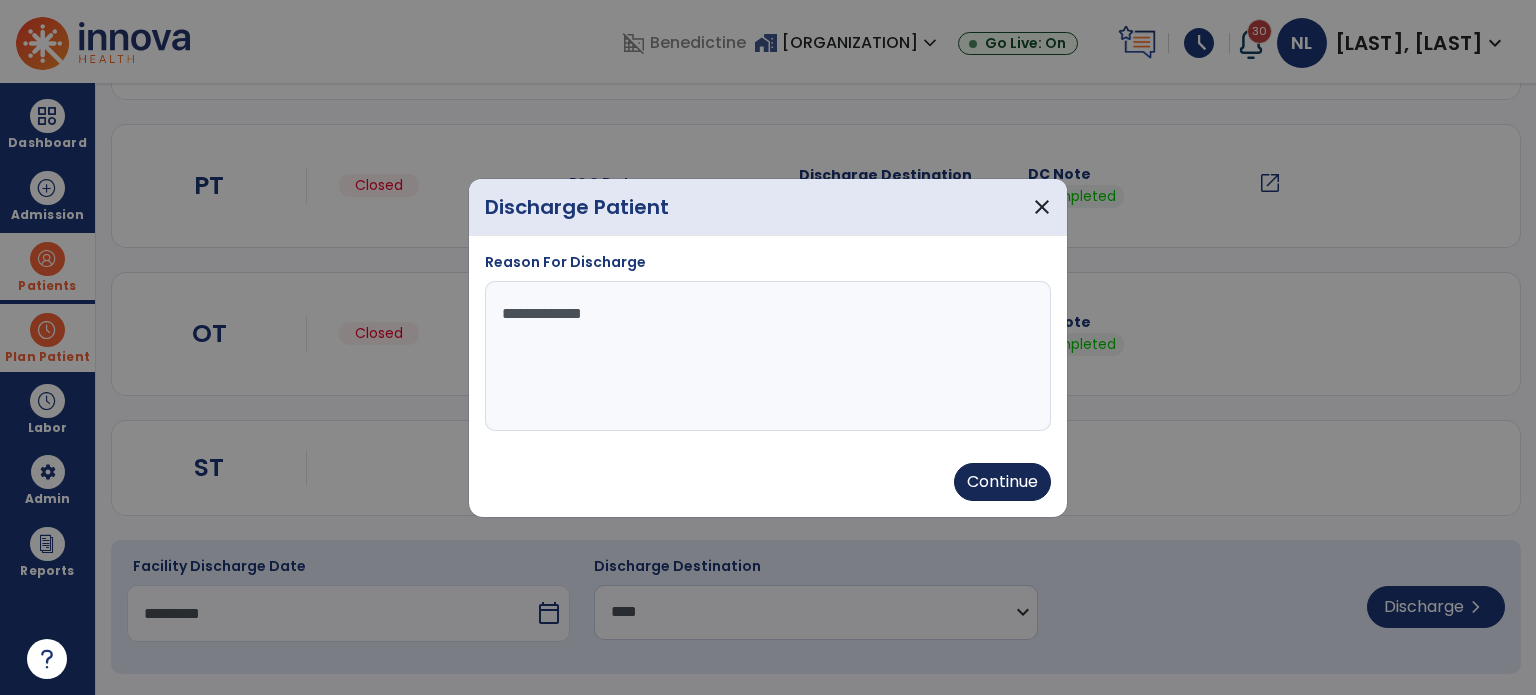 type on "**********" 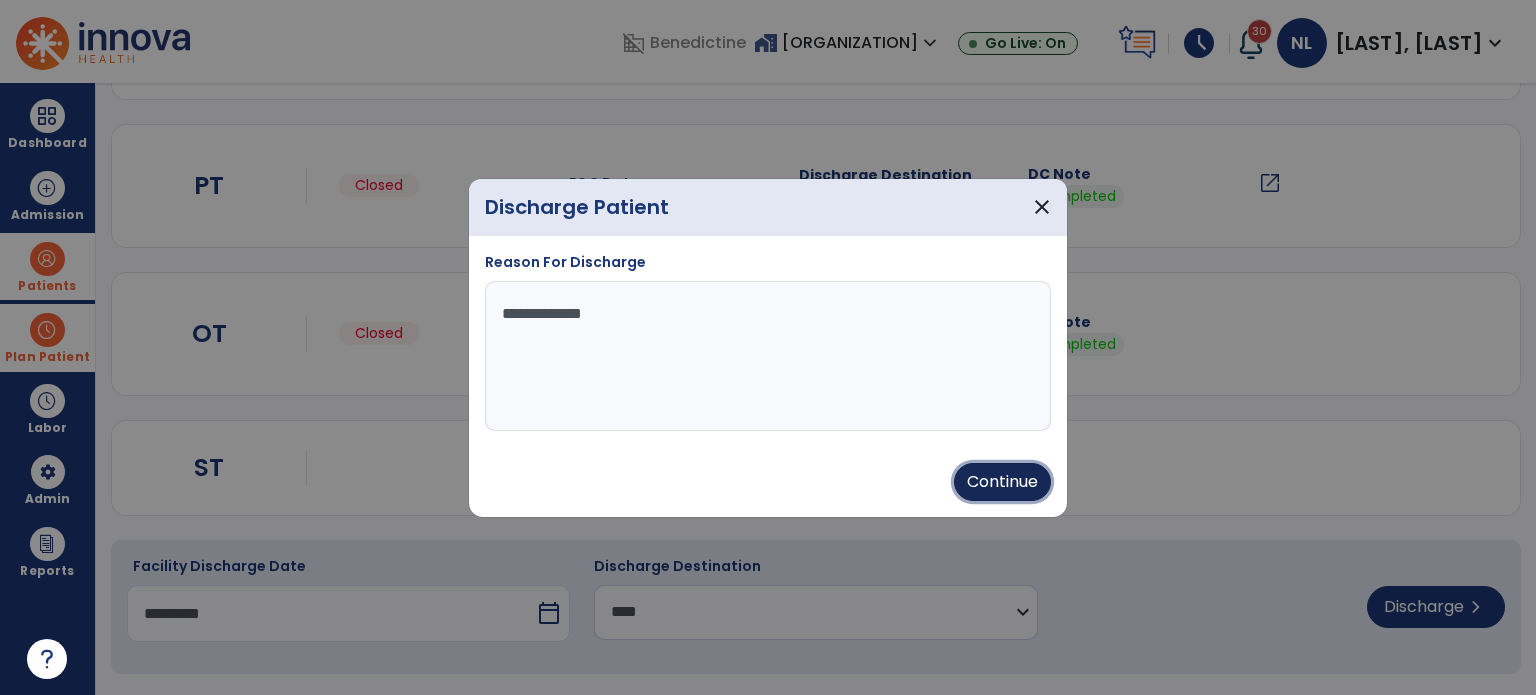 click on "Continue" at bounding box center [1002, 482] 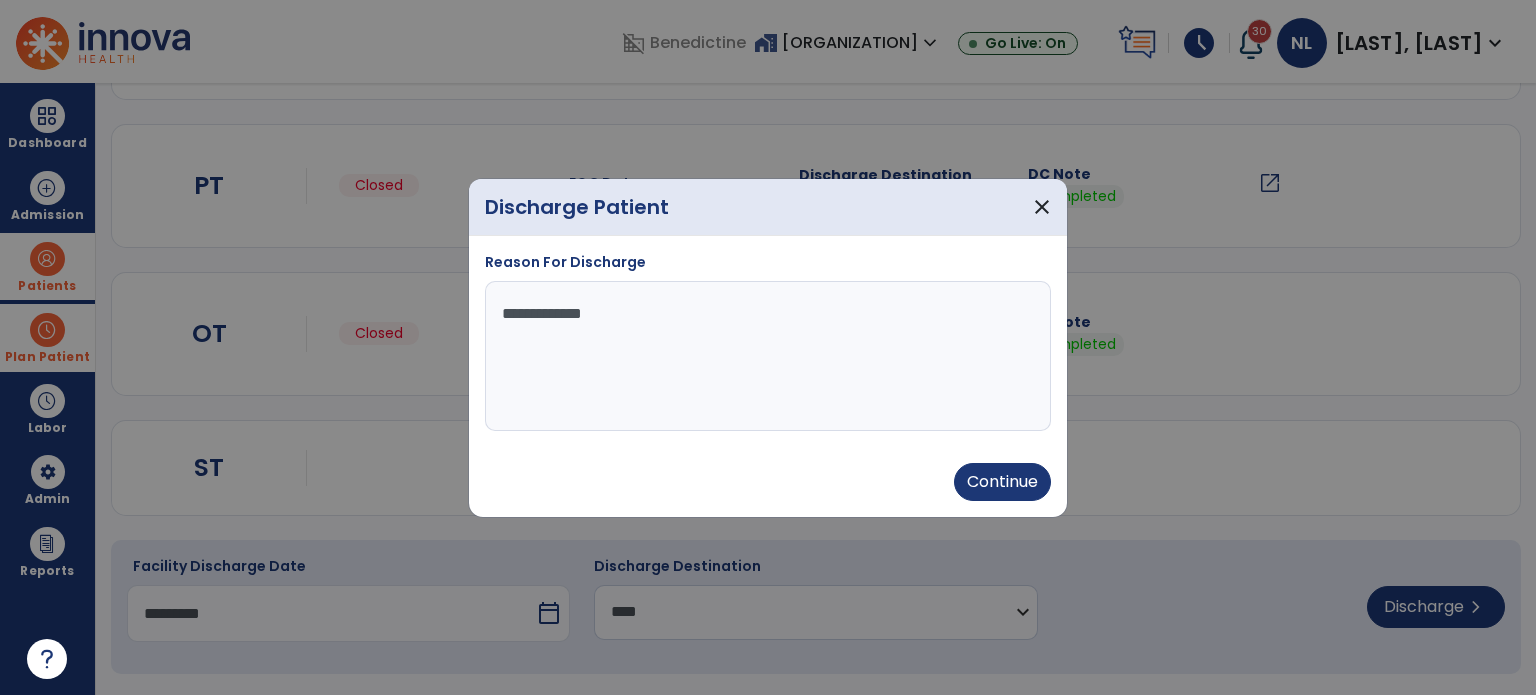type on "*********" 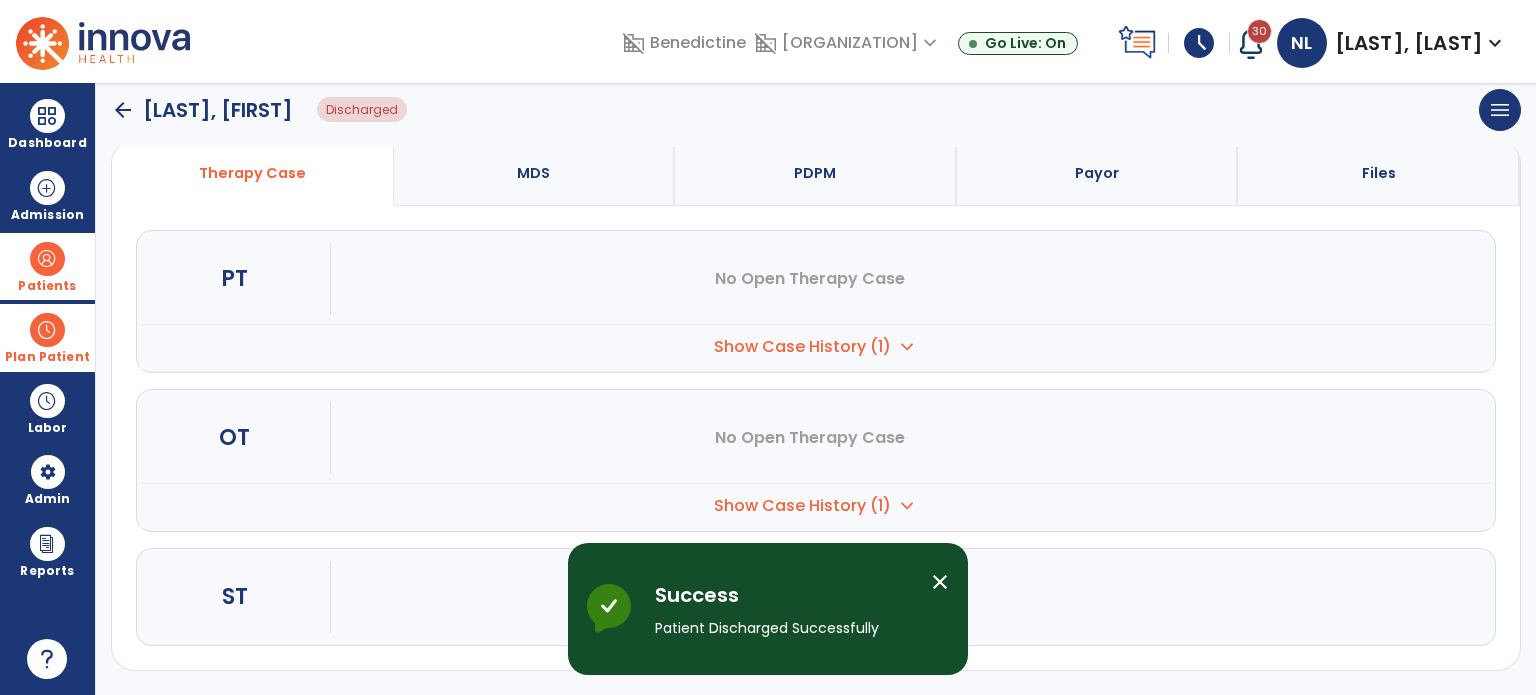 scroll, scrollTop: 152, scrollLeft: 0, axis: vertical 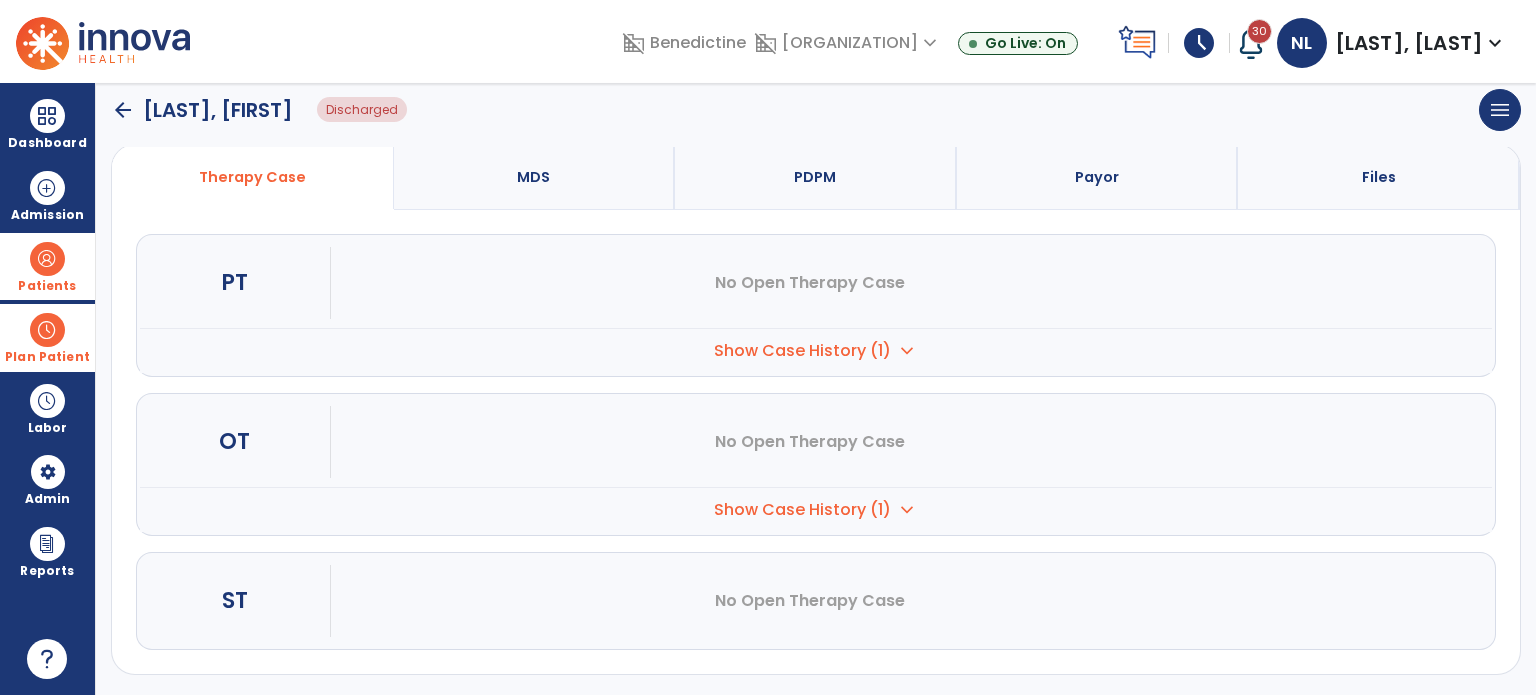 click at bounding box center [47, 259] 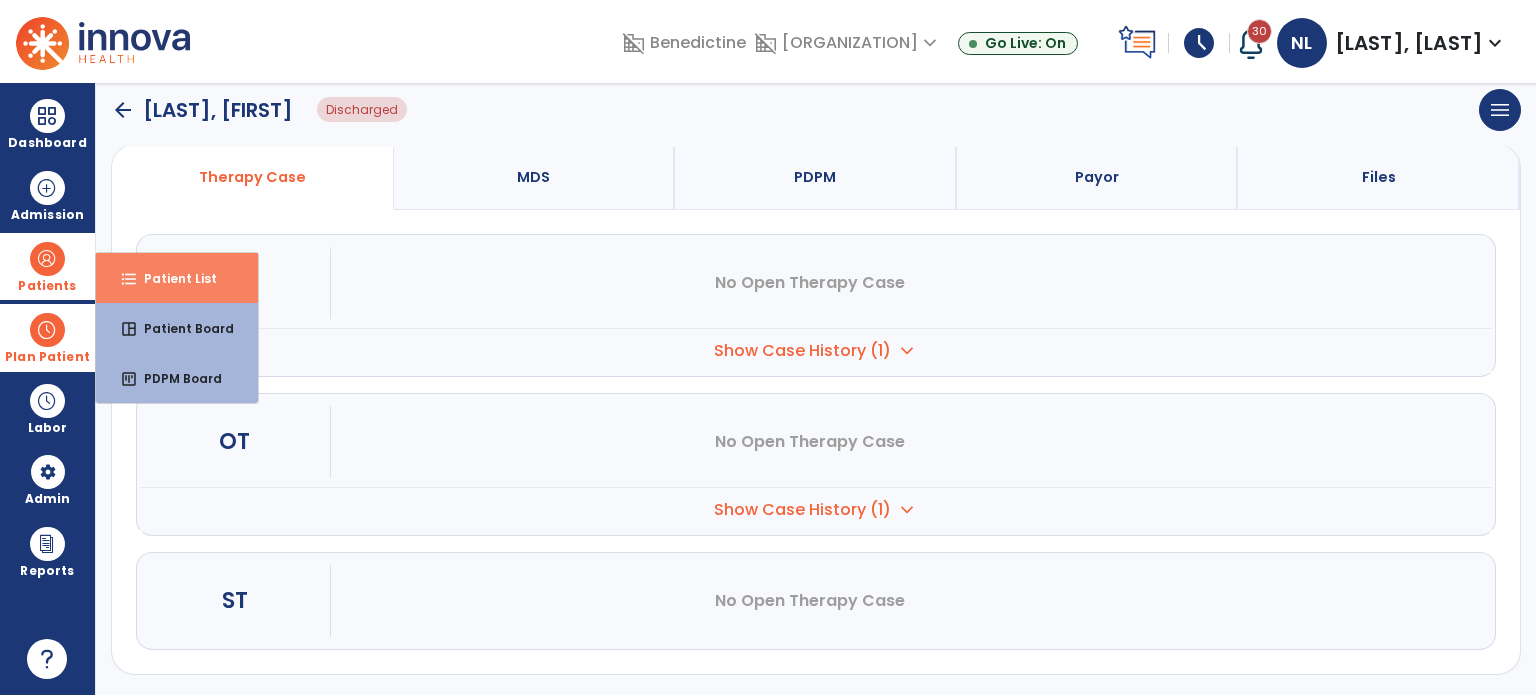 click on "Patient List" at bounding box center (172, 278) 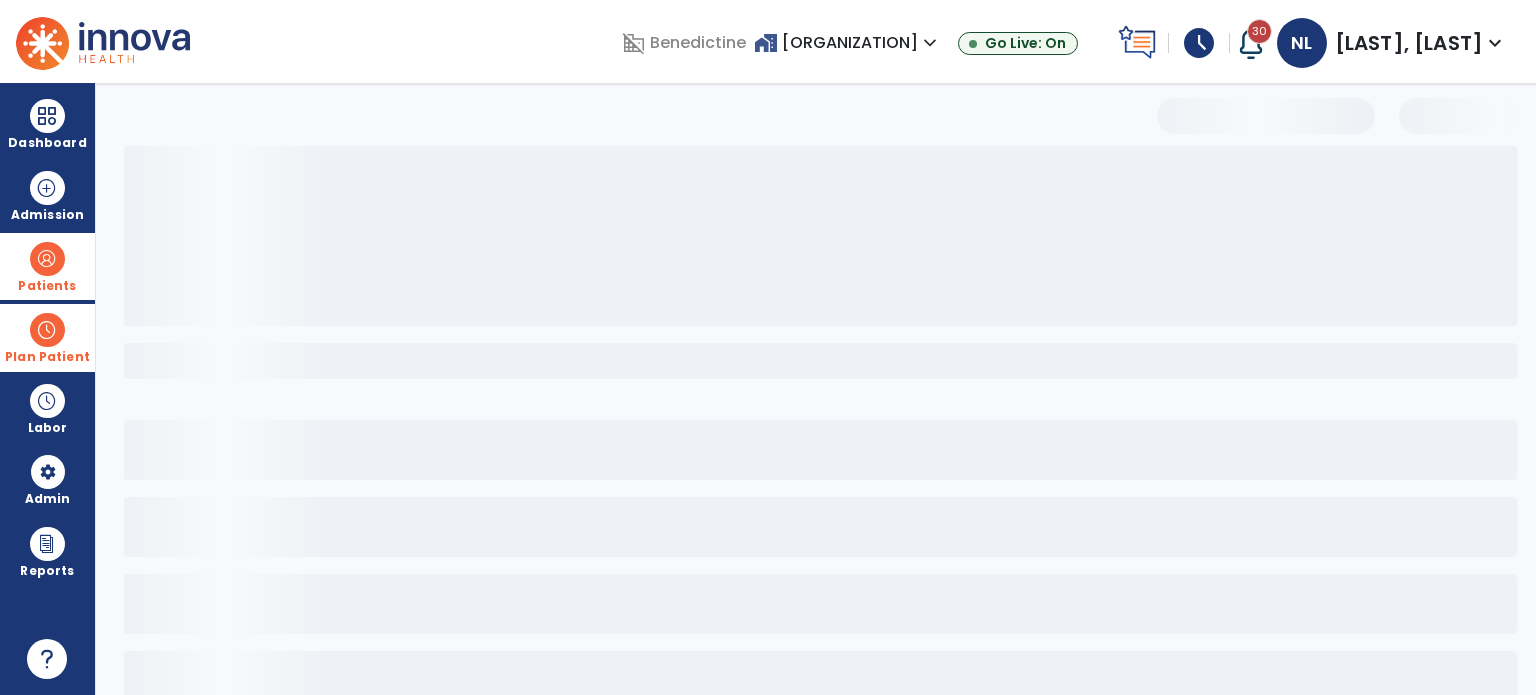 scroll, scrollTop: 46, scrollLeft: 0, axis: vertical 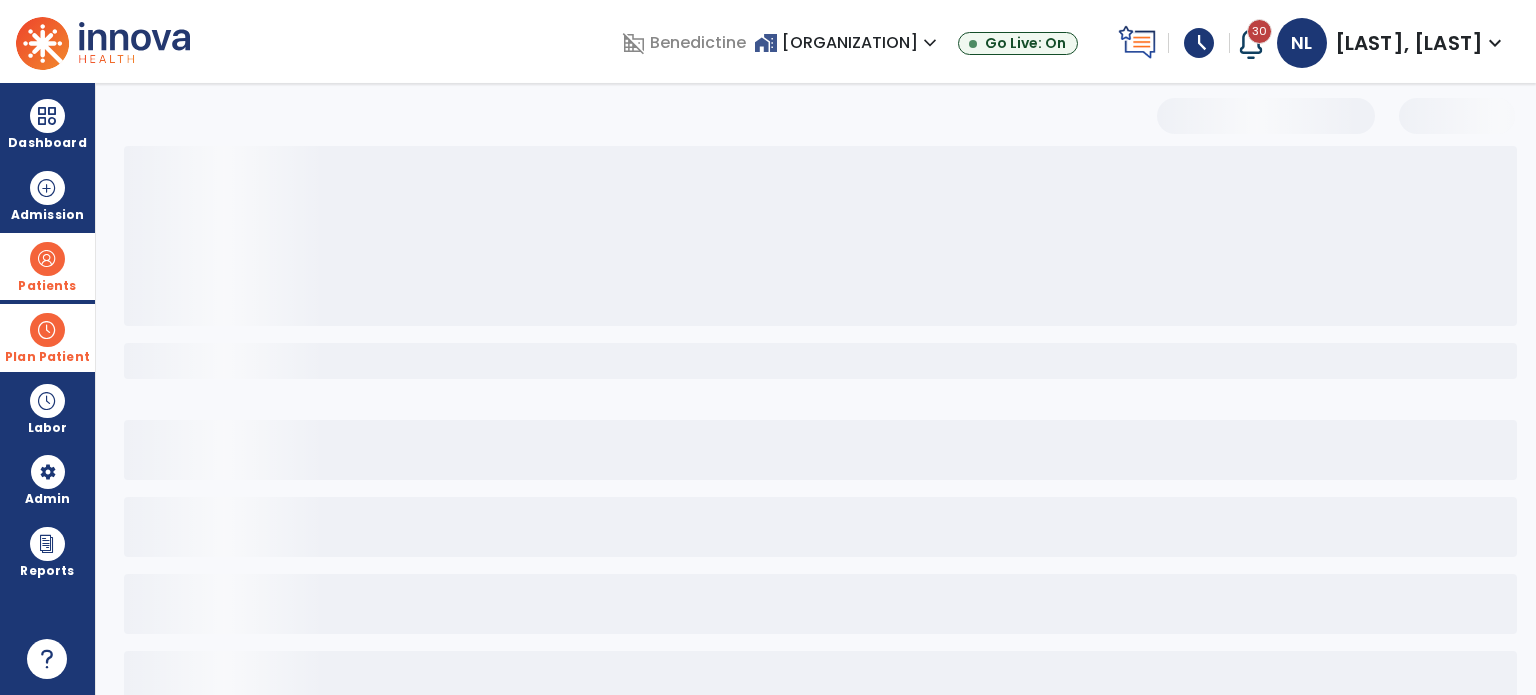 select on "***" 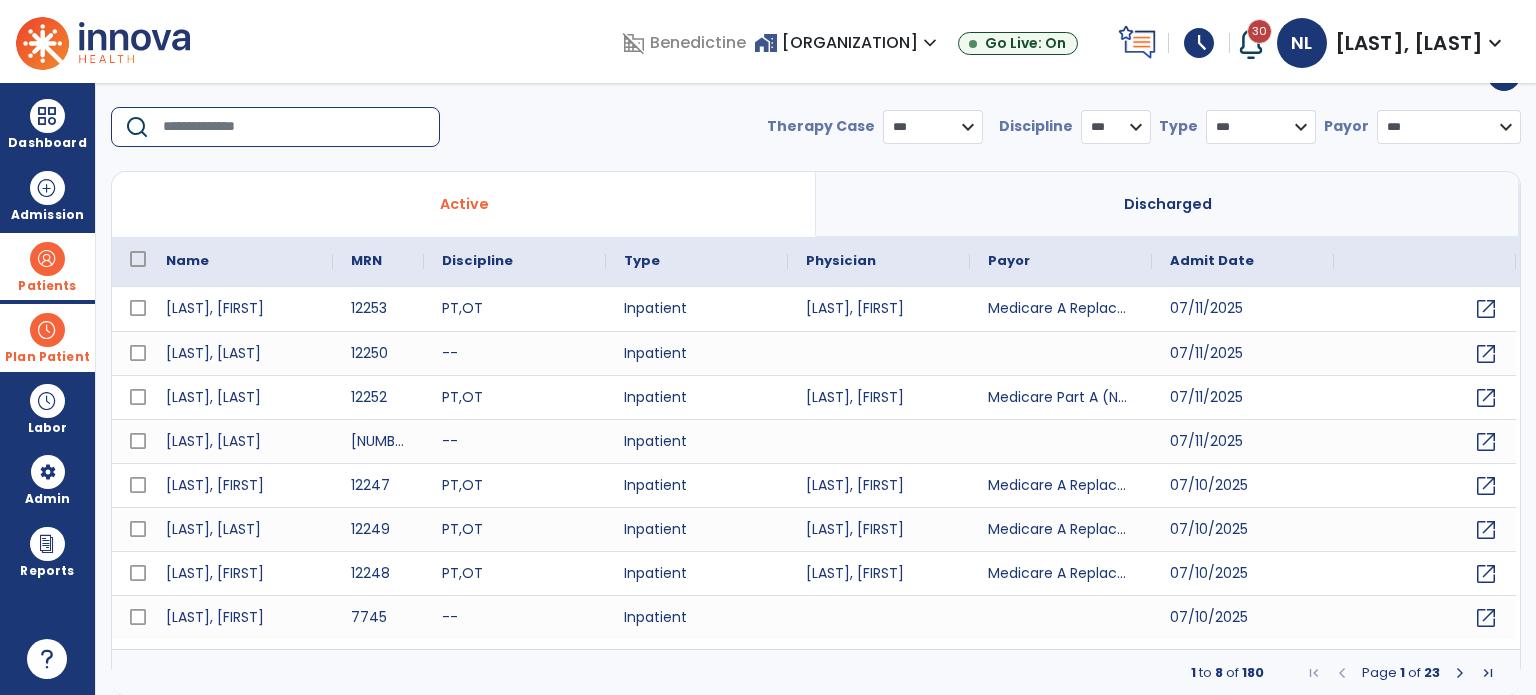 click at bounding box center [294, 127] 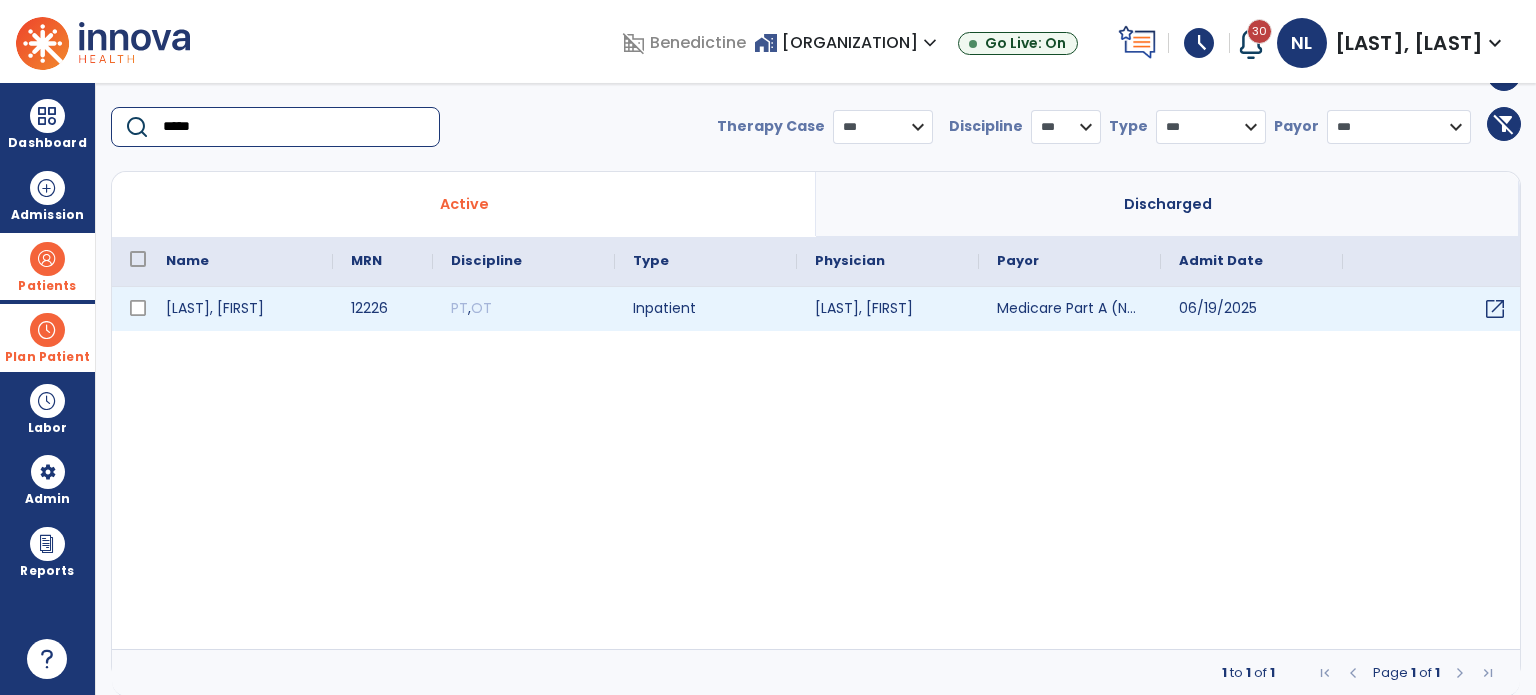 type on "*****" 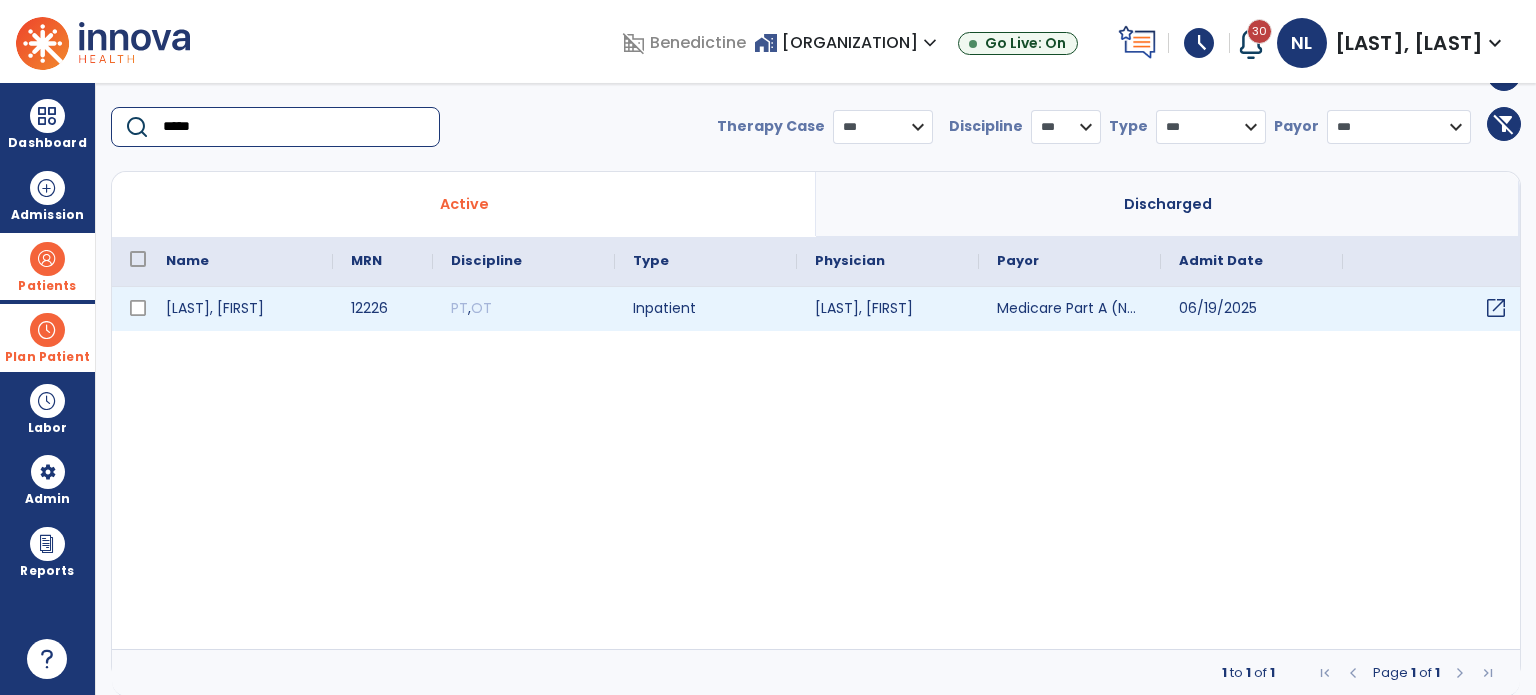 click on "open_in_new" at bounding box center (1496, 308) 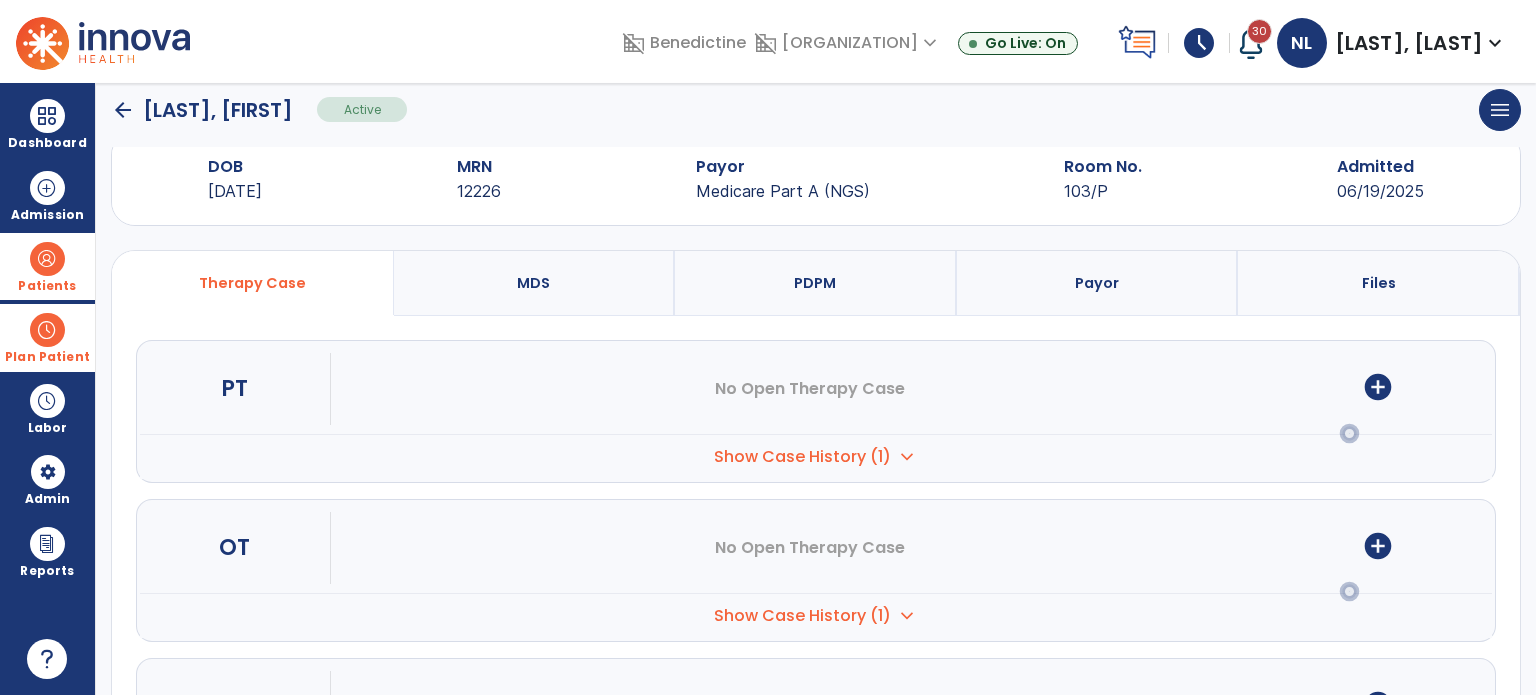 scroll, scrollTop: 0, scrollLeft: 0, axis: both 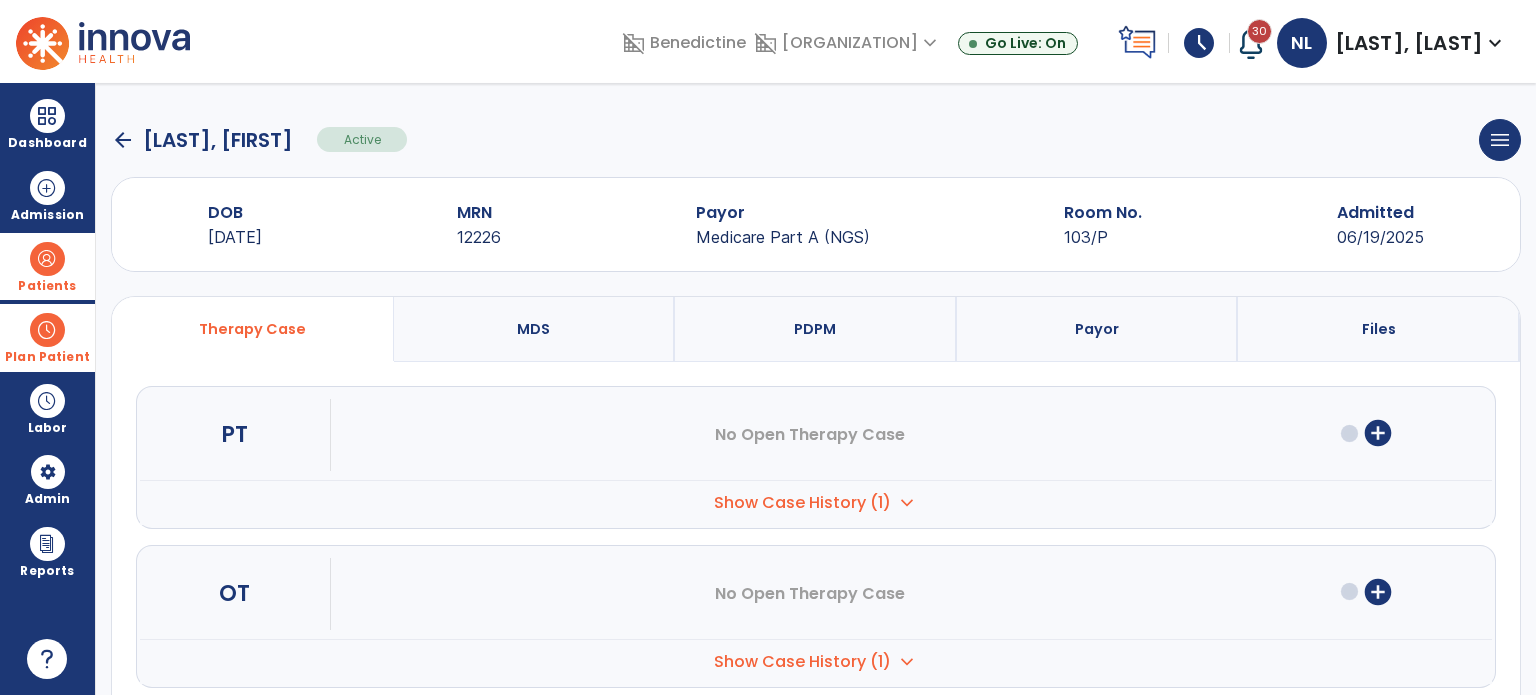 click on "PDPM" at bounding box center [816, 329] 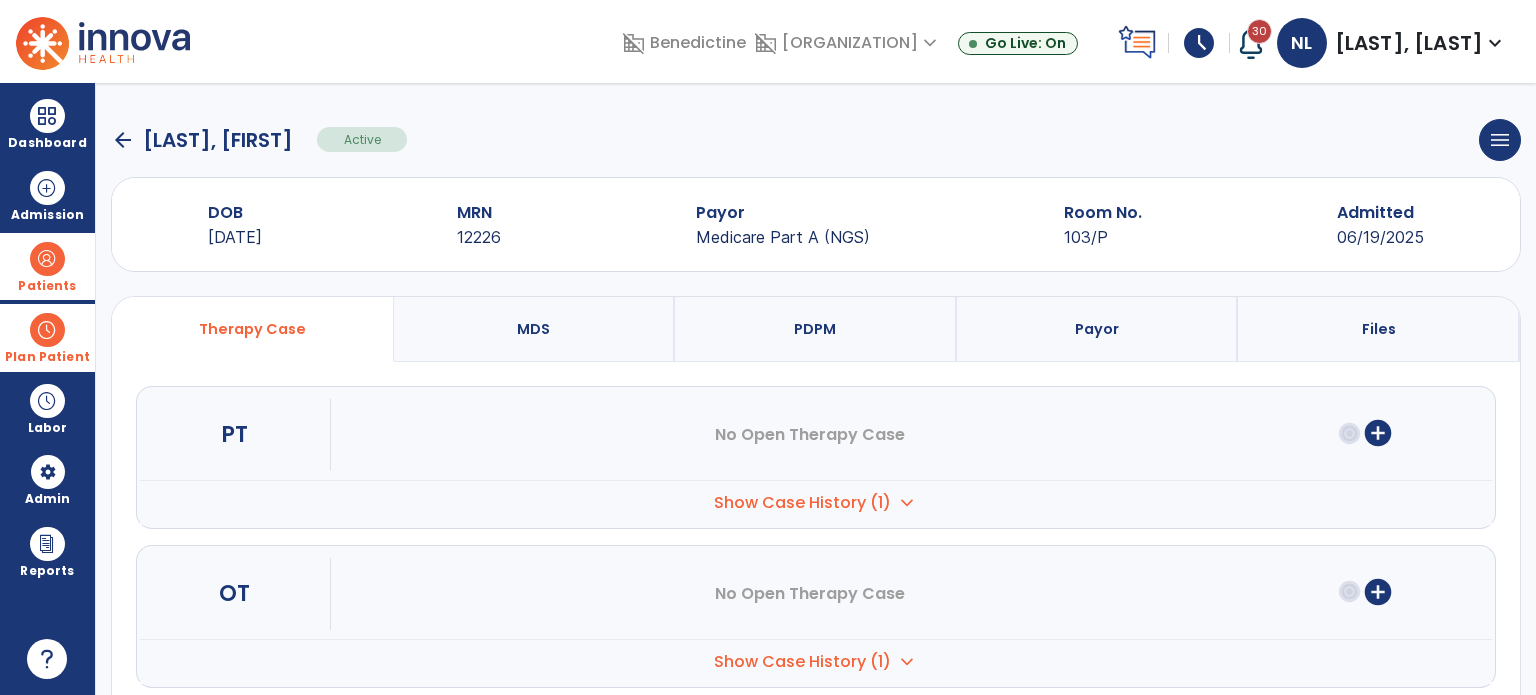 select on "***" 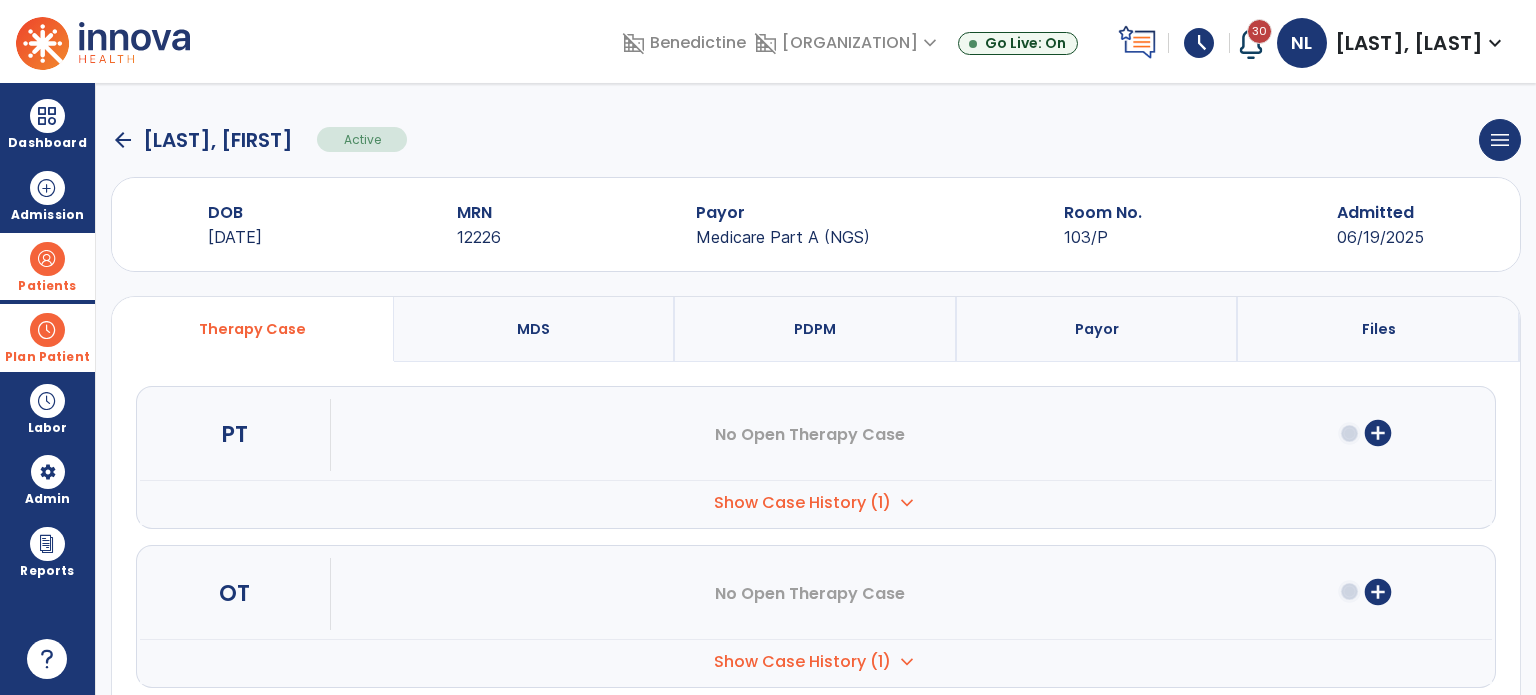 select on "**********" 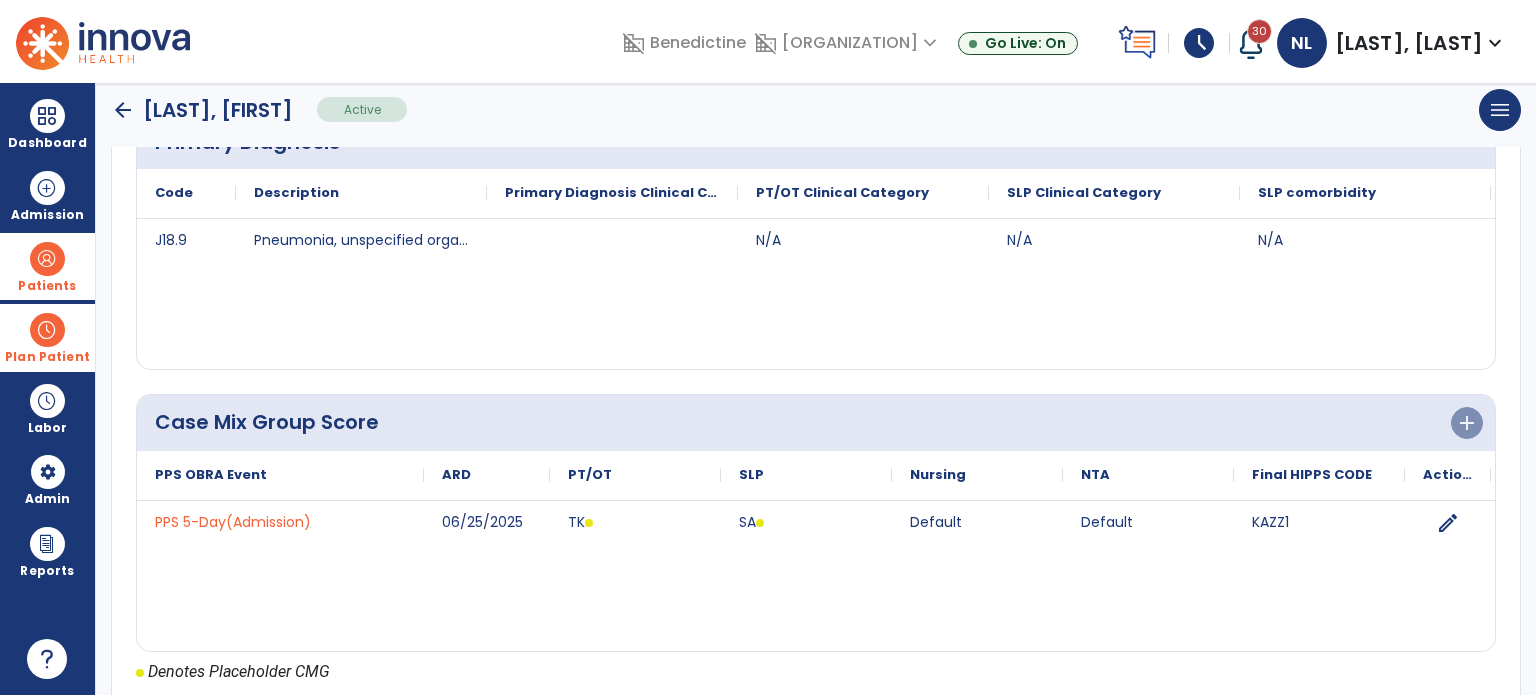 scroll, scrollTop: 600, scrollLeft: 0, axis: vertical 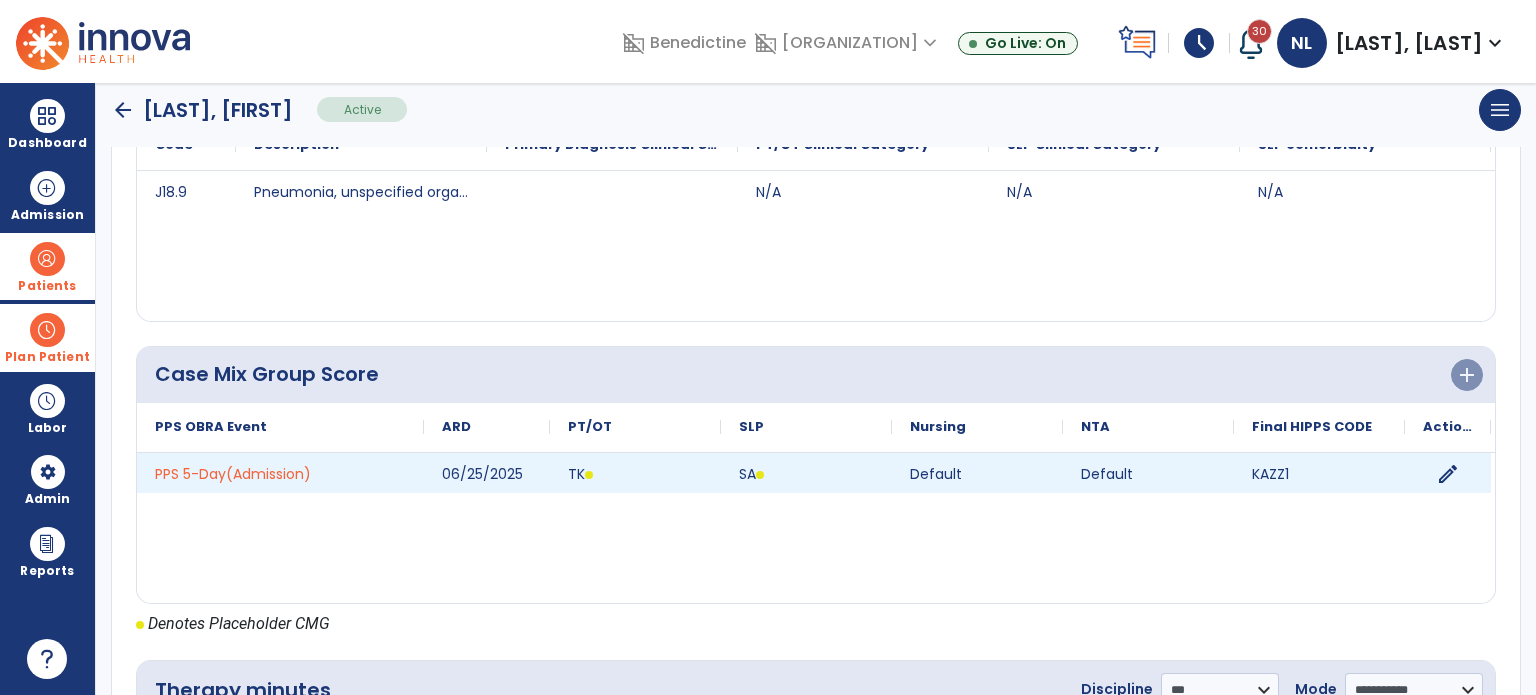 click on "edit" 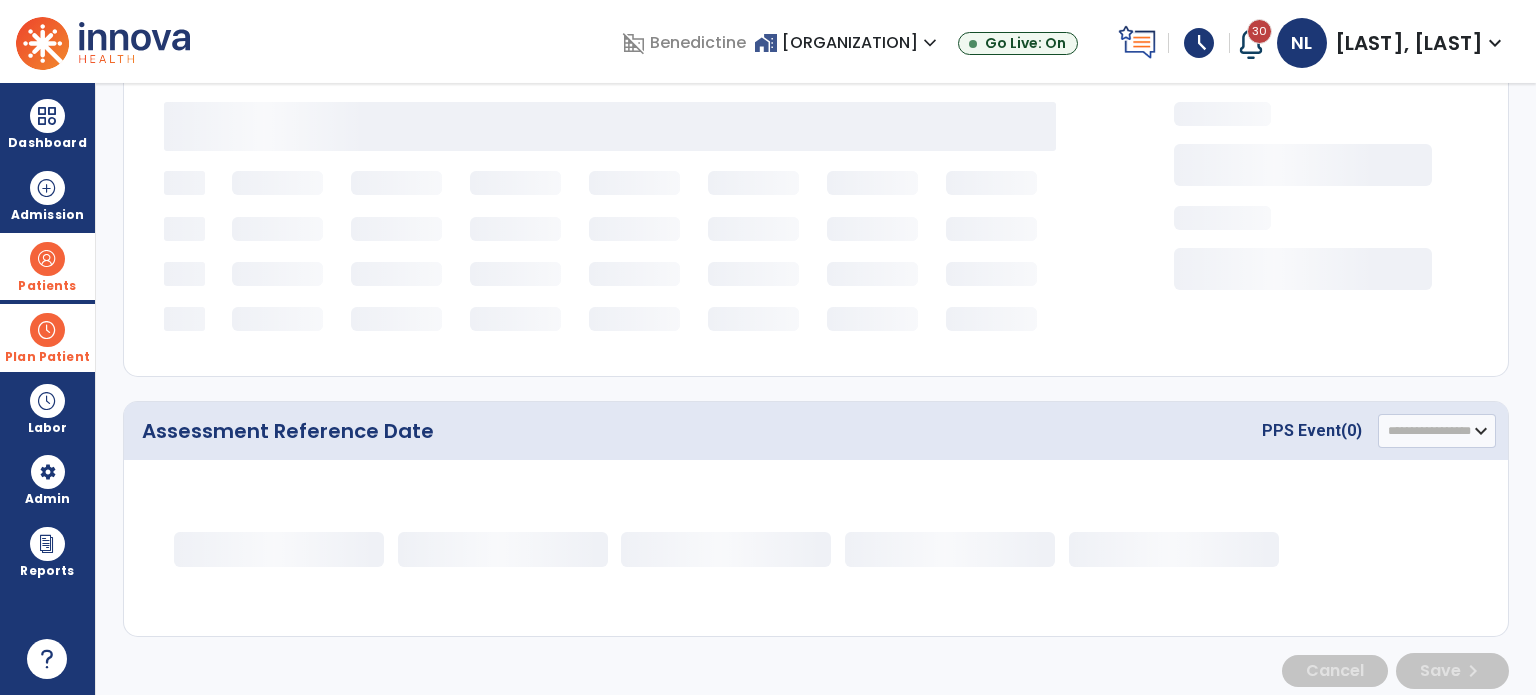 select on "*********" 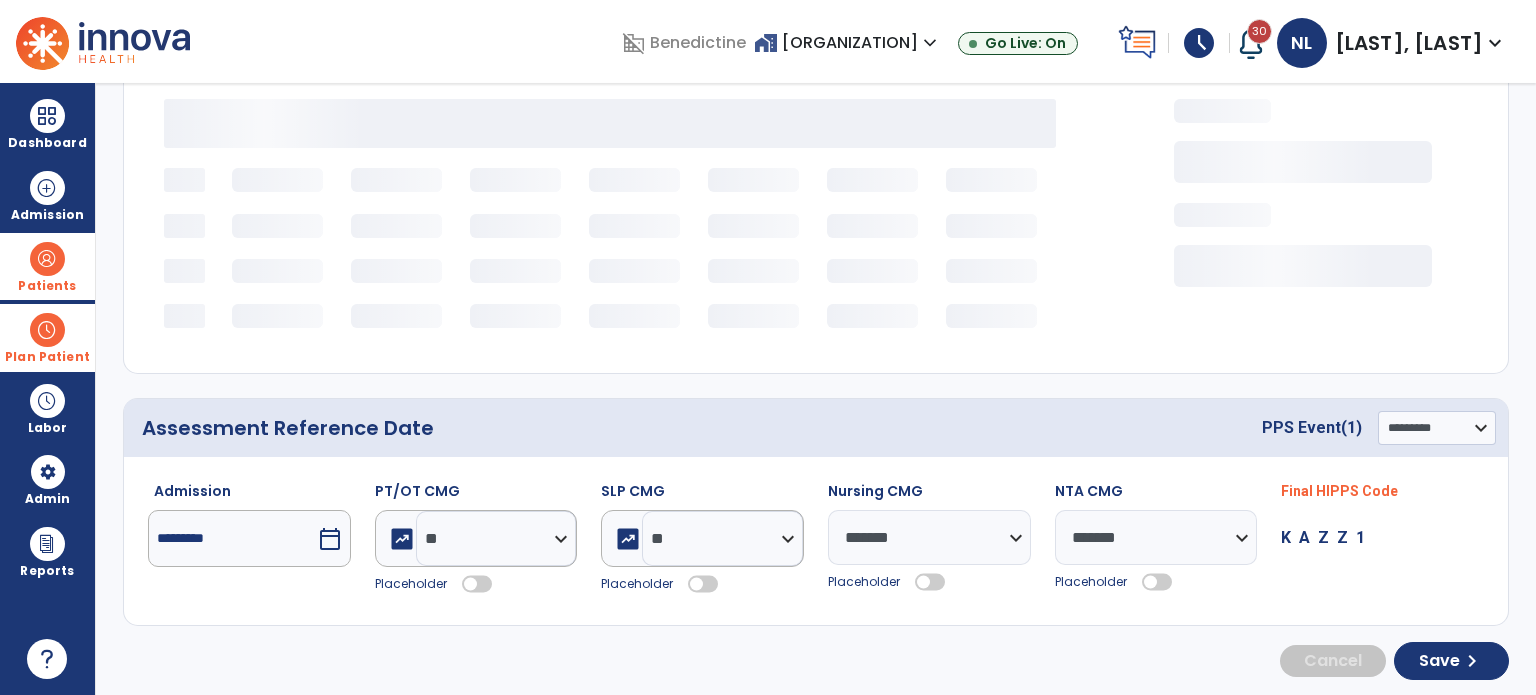 select on "***" 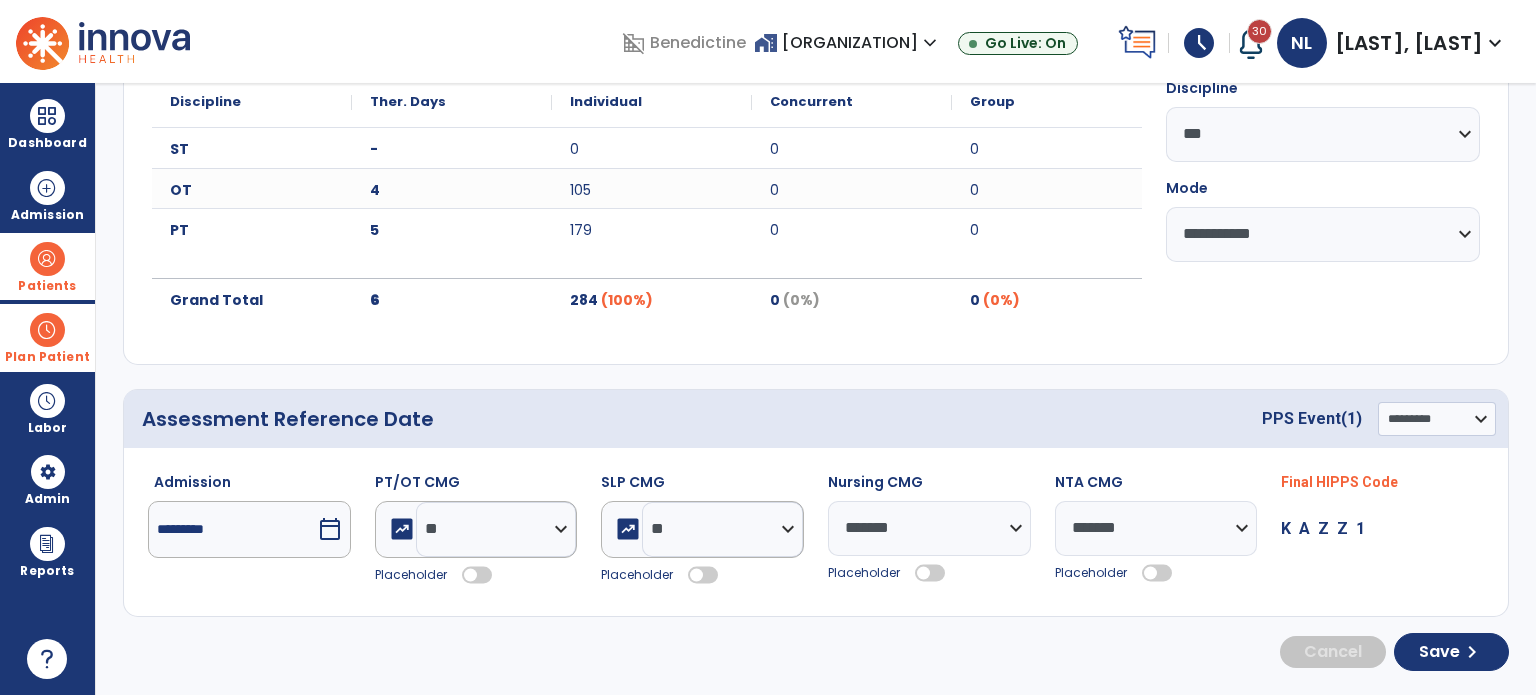 scroll, scrollTop: 268, scrollLeft: 0, axis: vertical 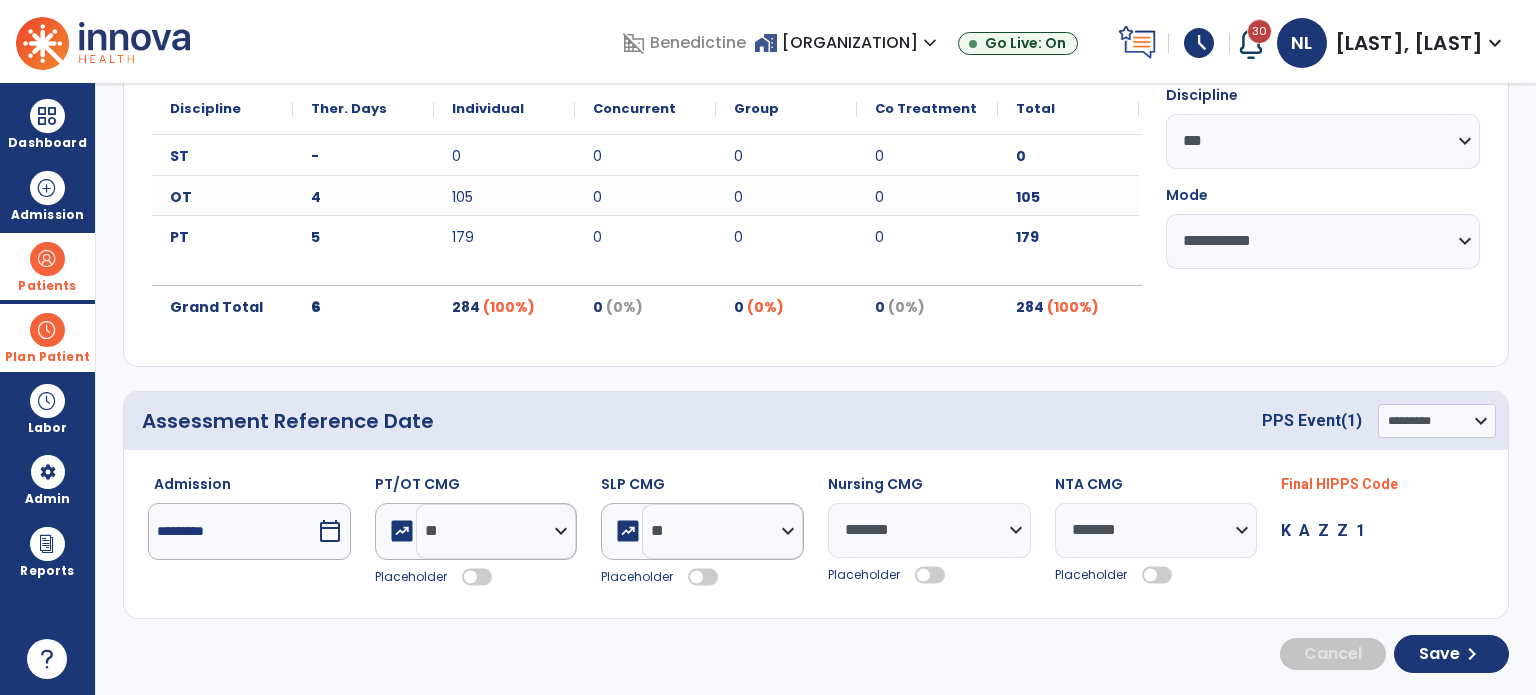 click 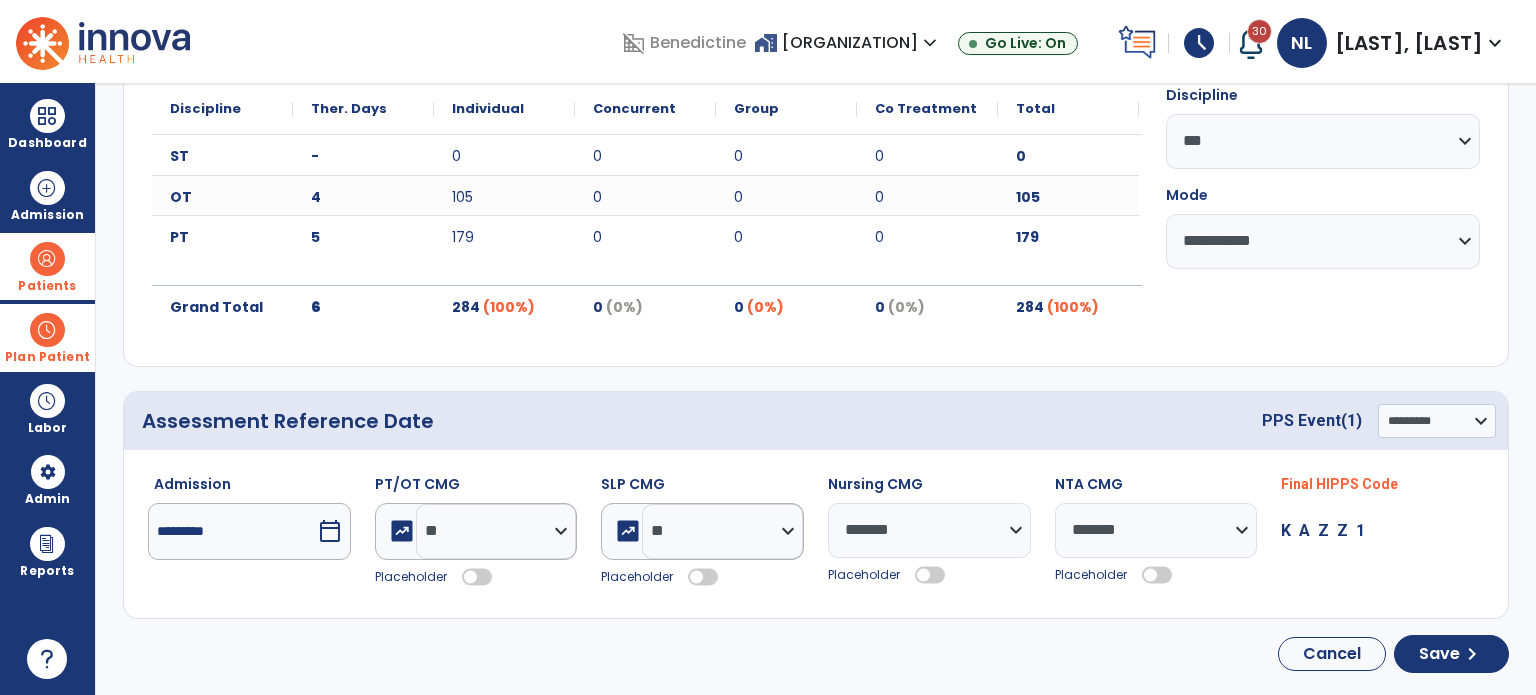 click 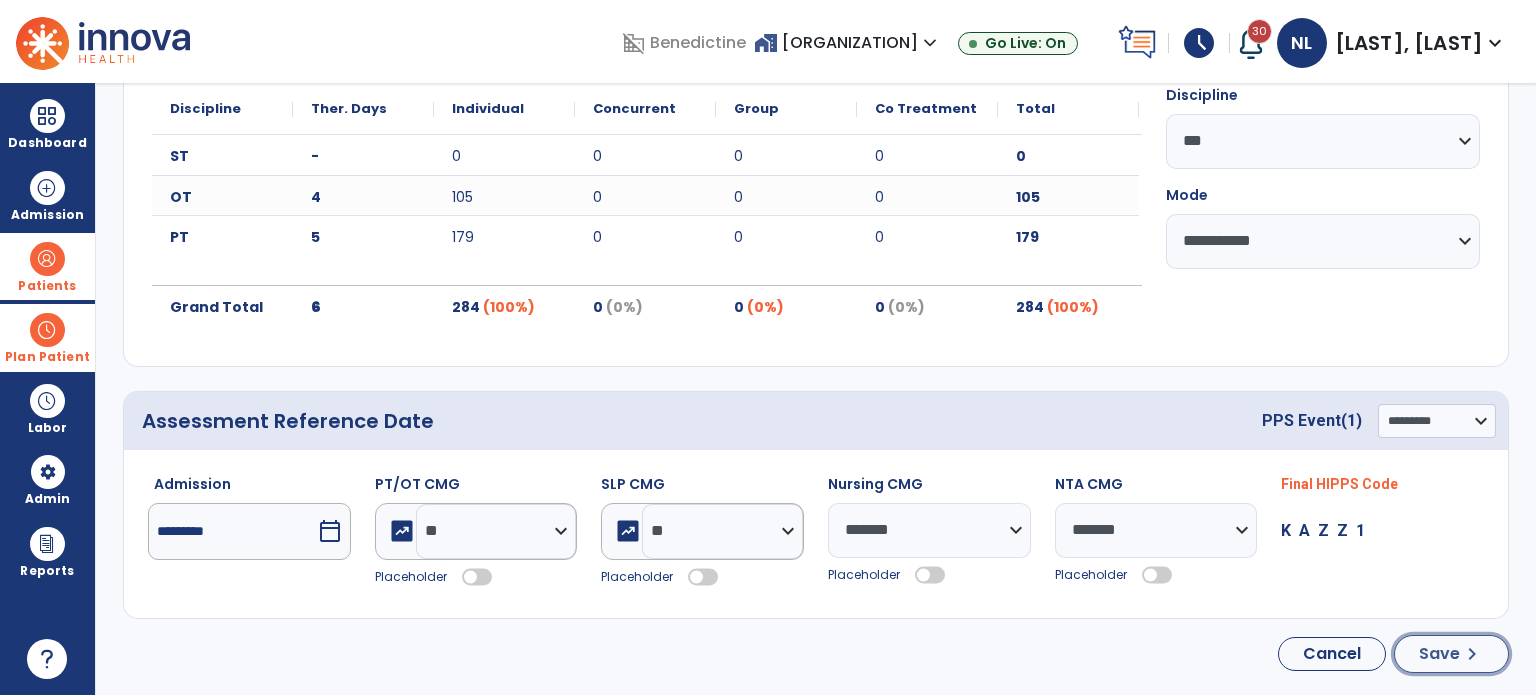 click on "chevron_right" 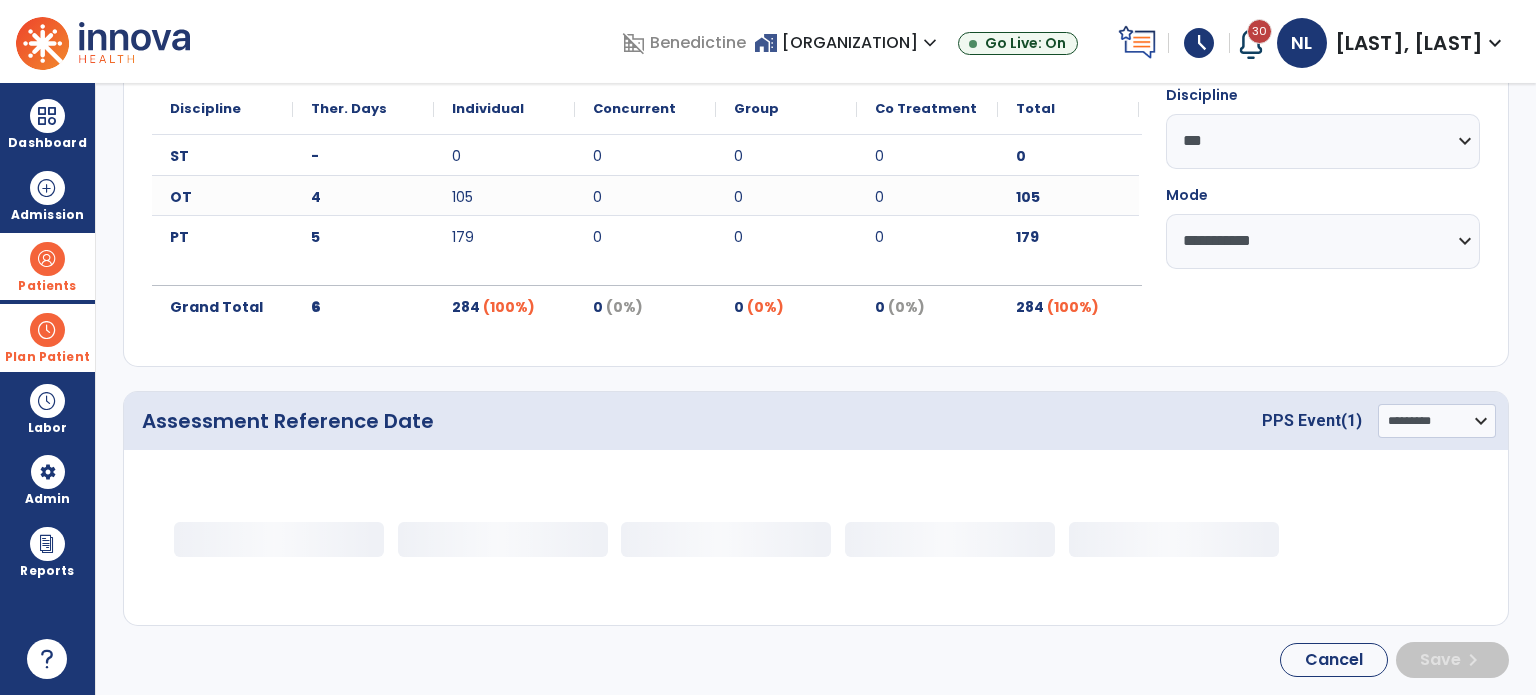 scroll, scrollTop: 0, scrollLeft: 0, axis: both 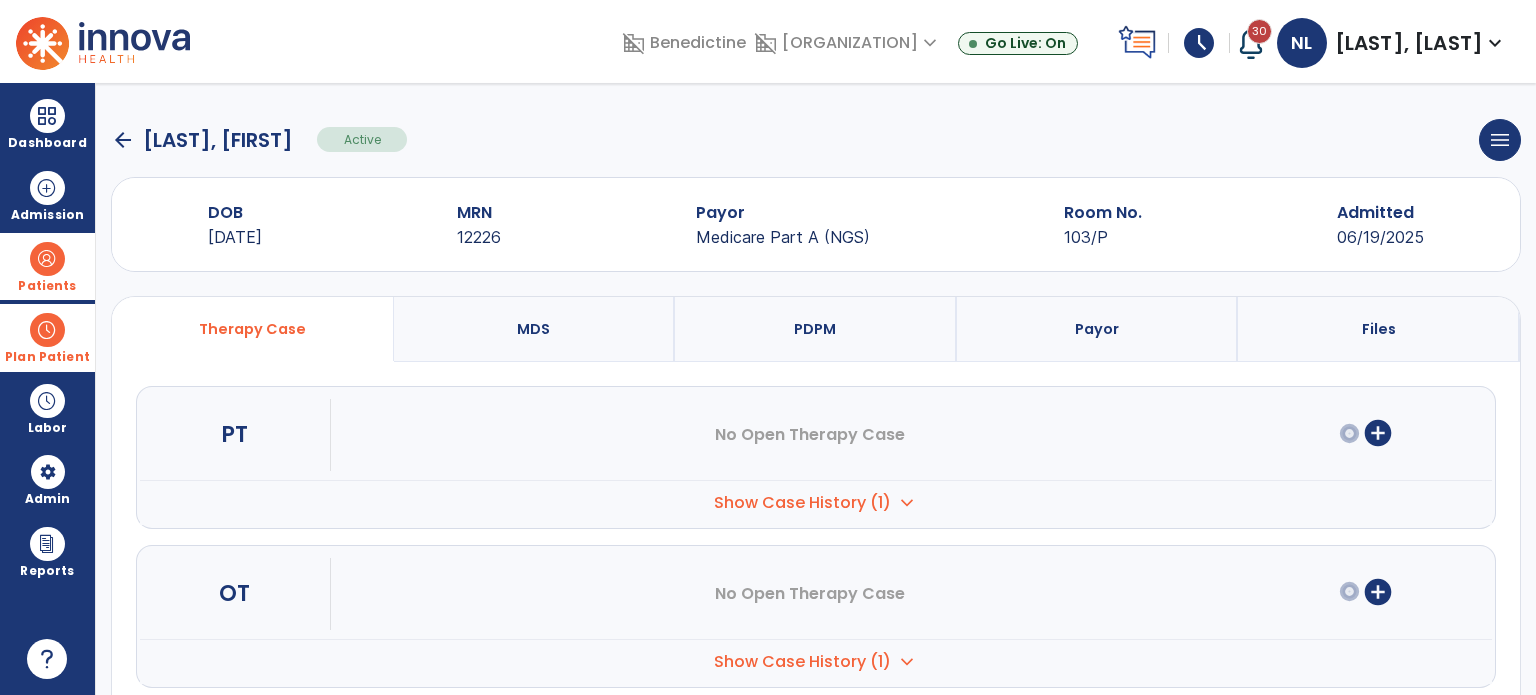 click on "Show Case History (1)" at bounding box center (802, 503) 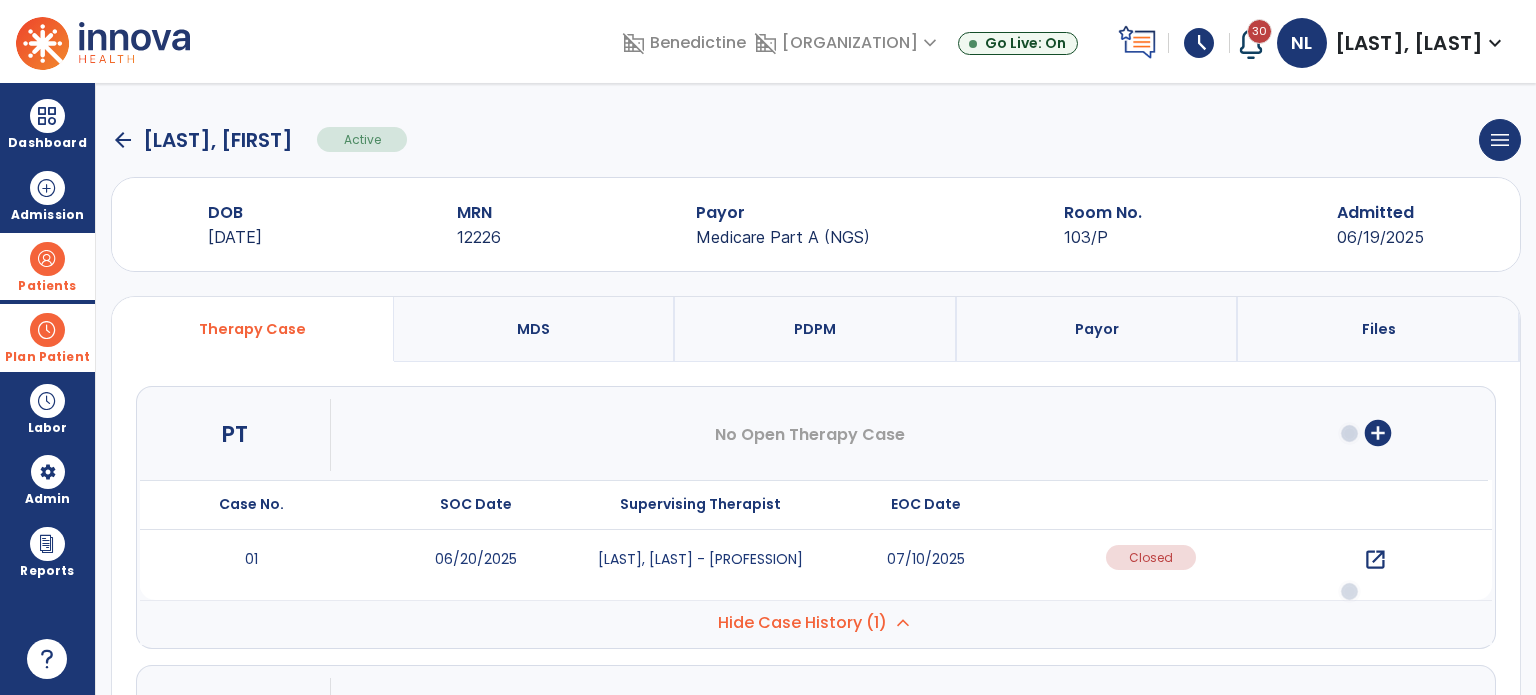 click on "open_in_new" at bounding box center [1375, 560] 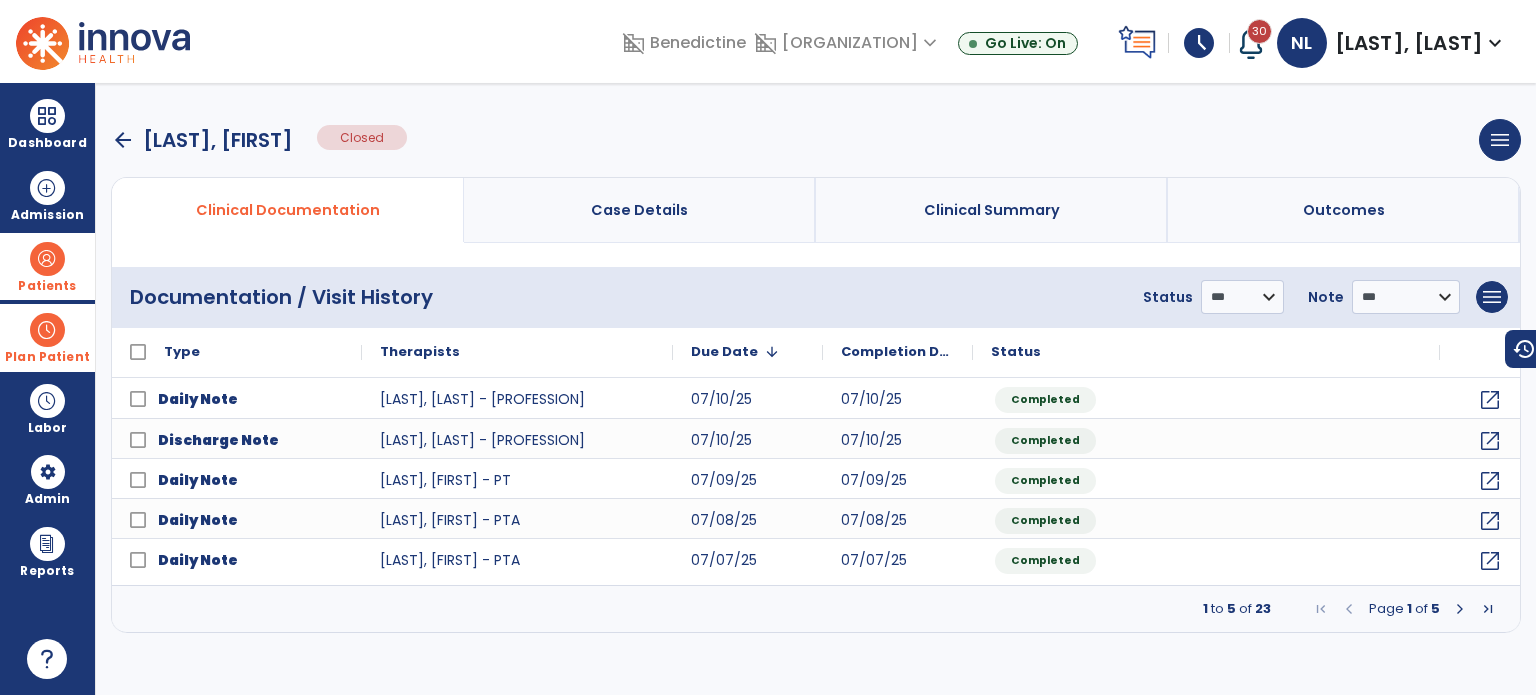 click on "arrow_back" at bounding box center [123, 140] 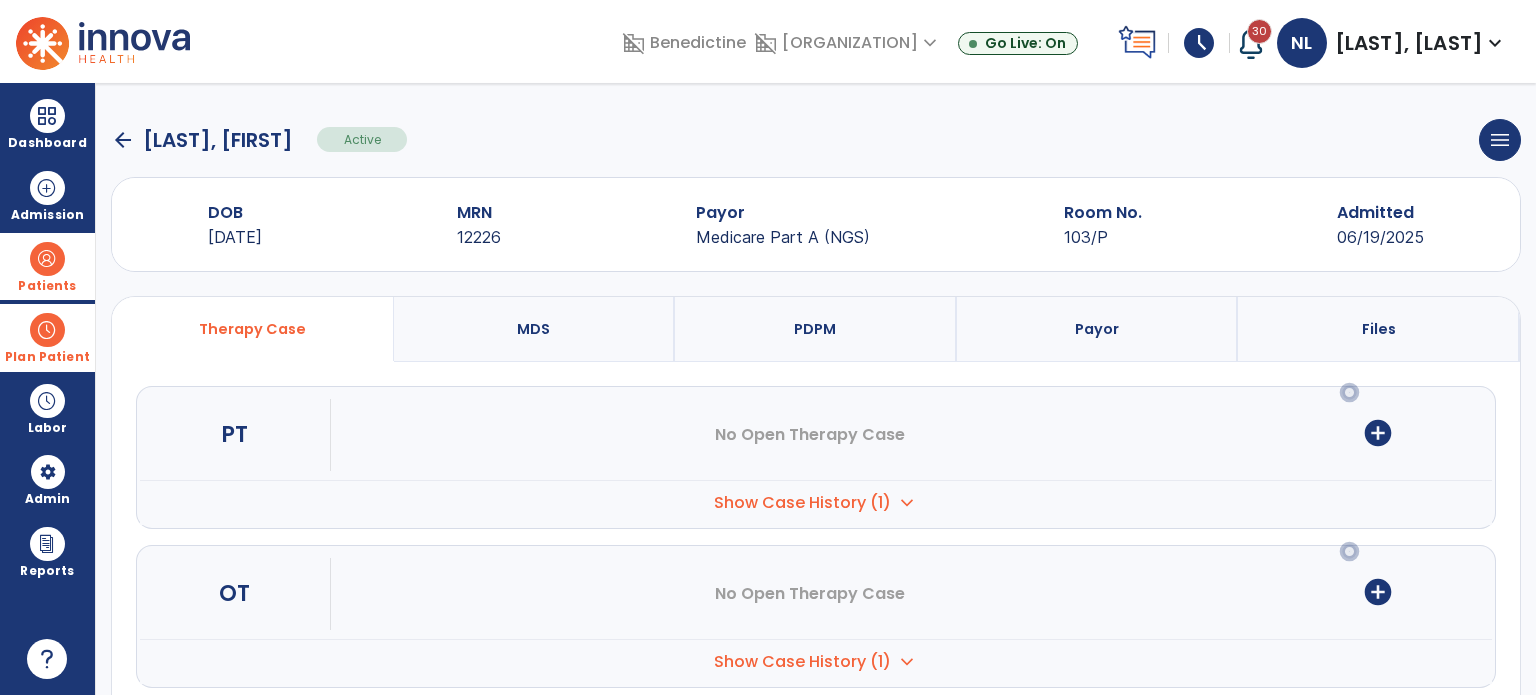 scroll, scrollTop: 152, scrollLeft: 0, axis: vertical 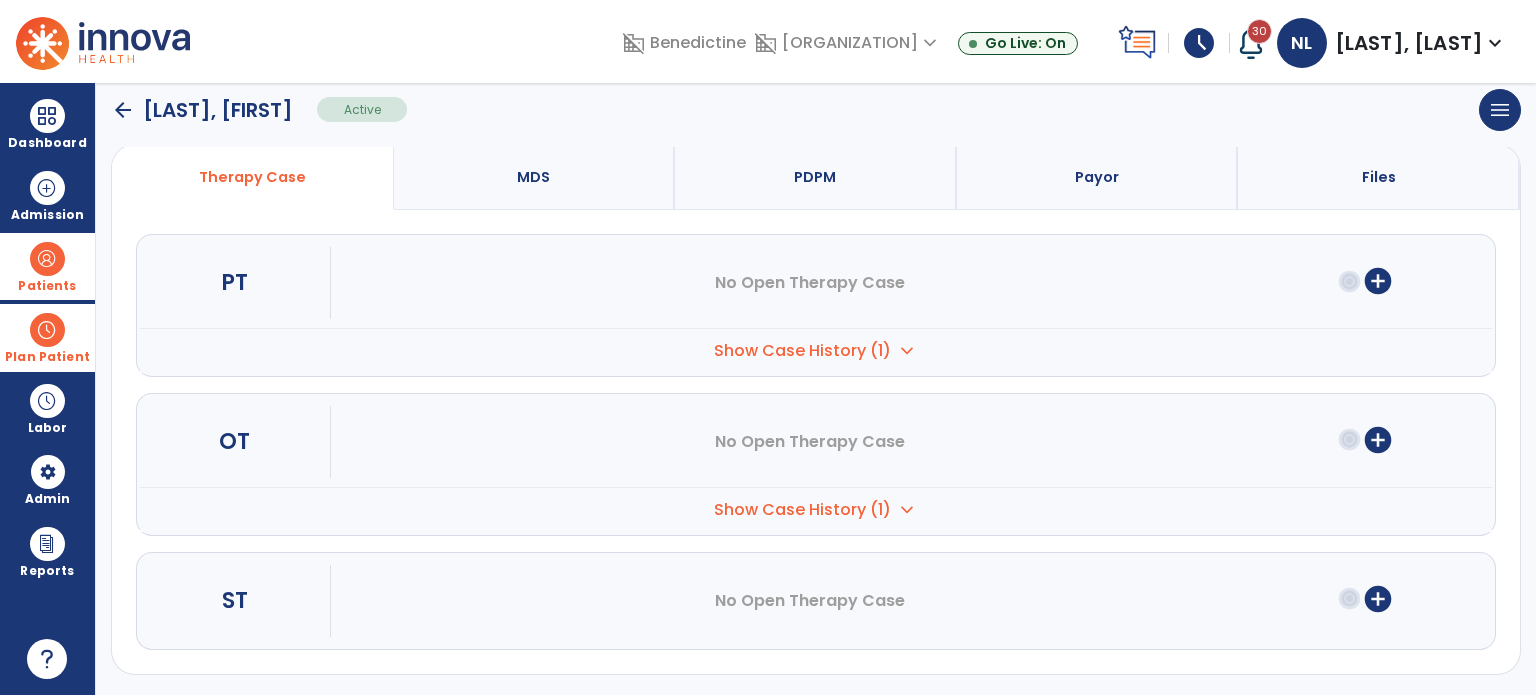 click on "Show Case History (1)" at bounding box center (802, 351) 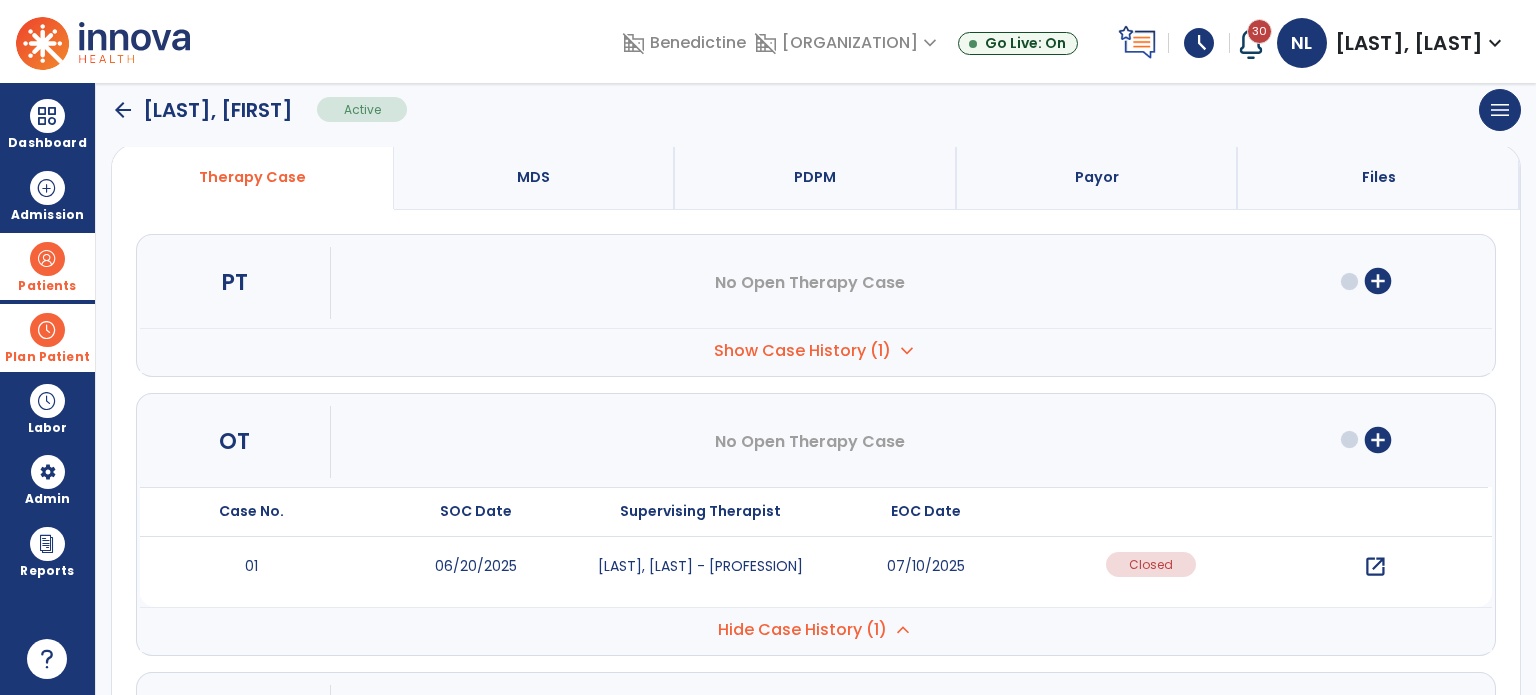 click on "open_in_new" at bounding box center (1375, 567) 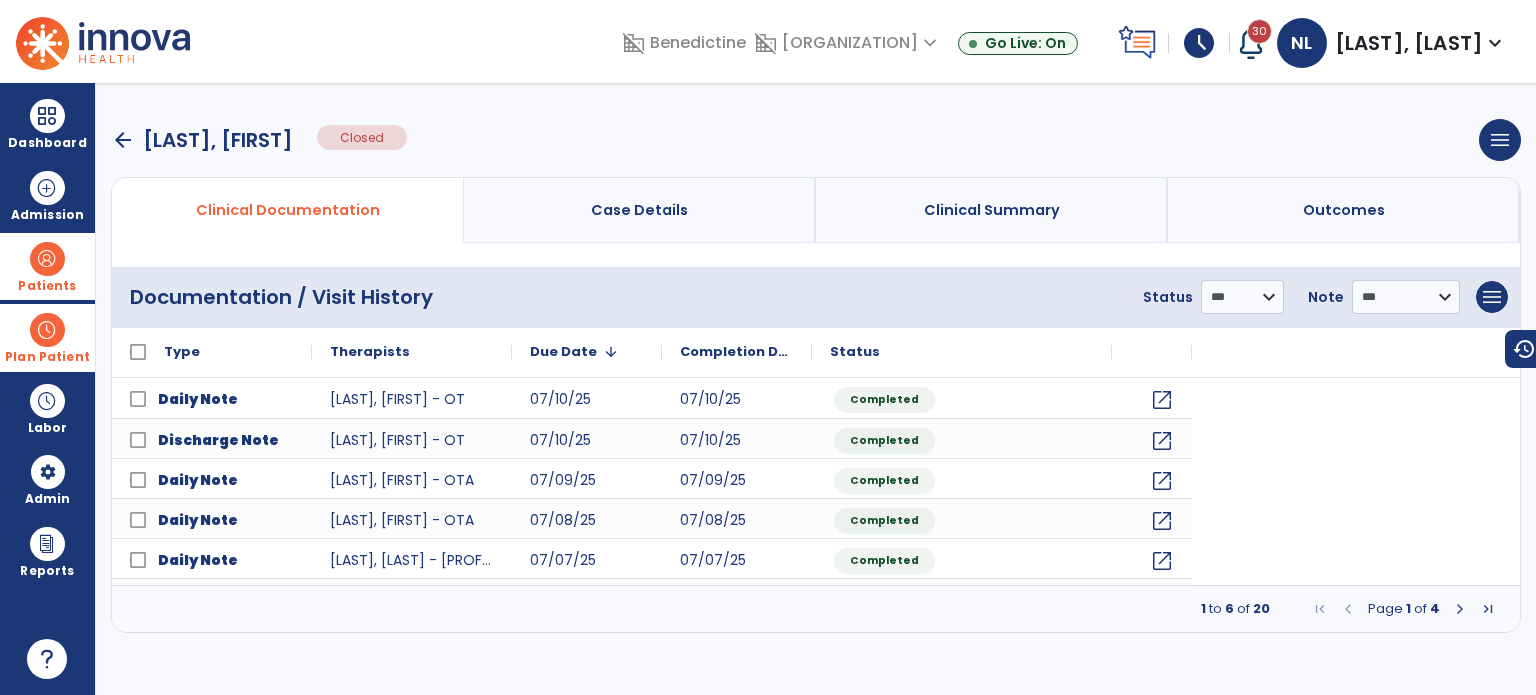 scroll, scrollTop: 0, scrollLeft: 0, axis: both 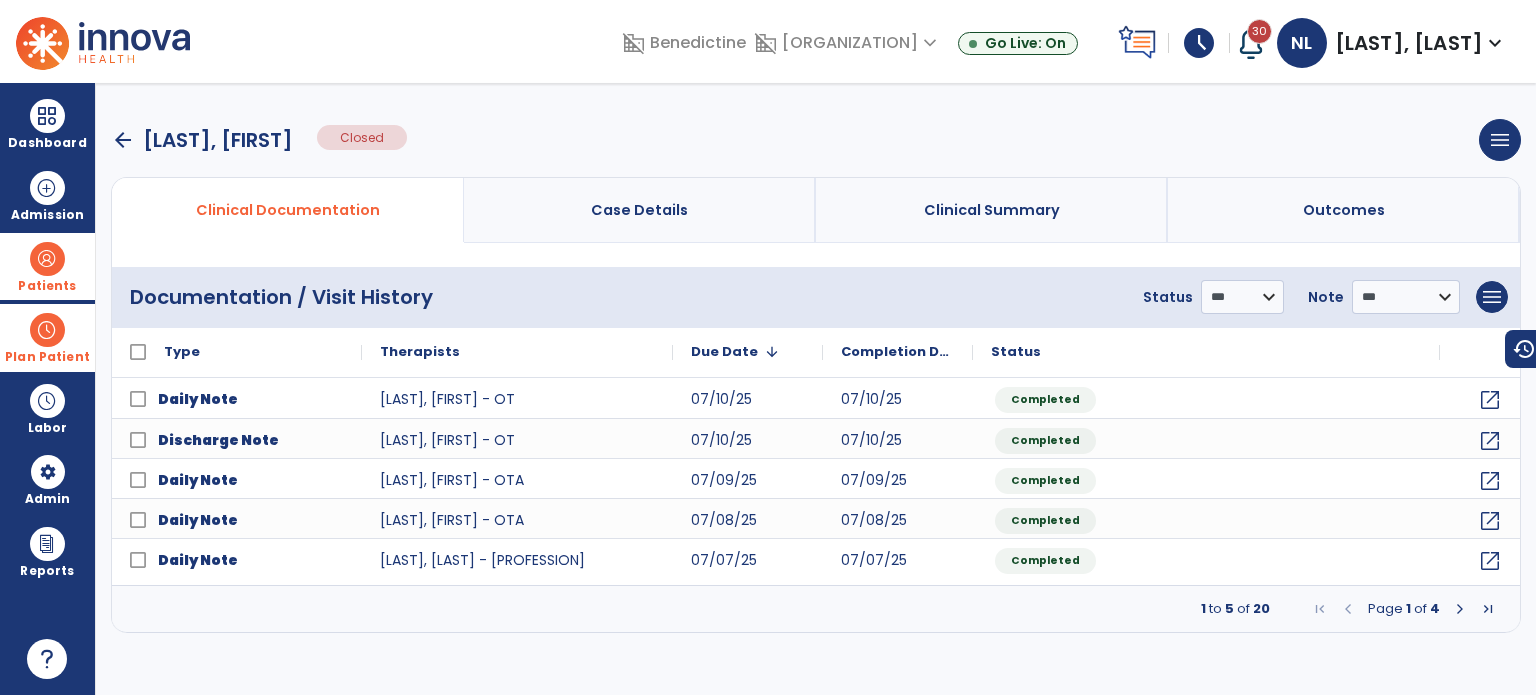 click on "arrow_back" at bounding box center [123, 140] 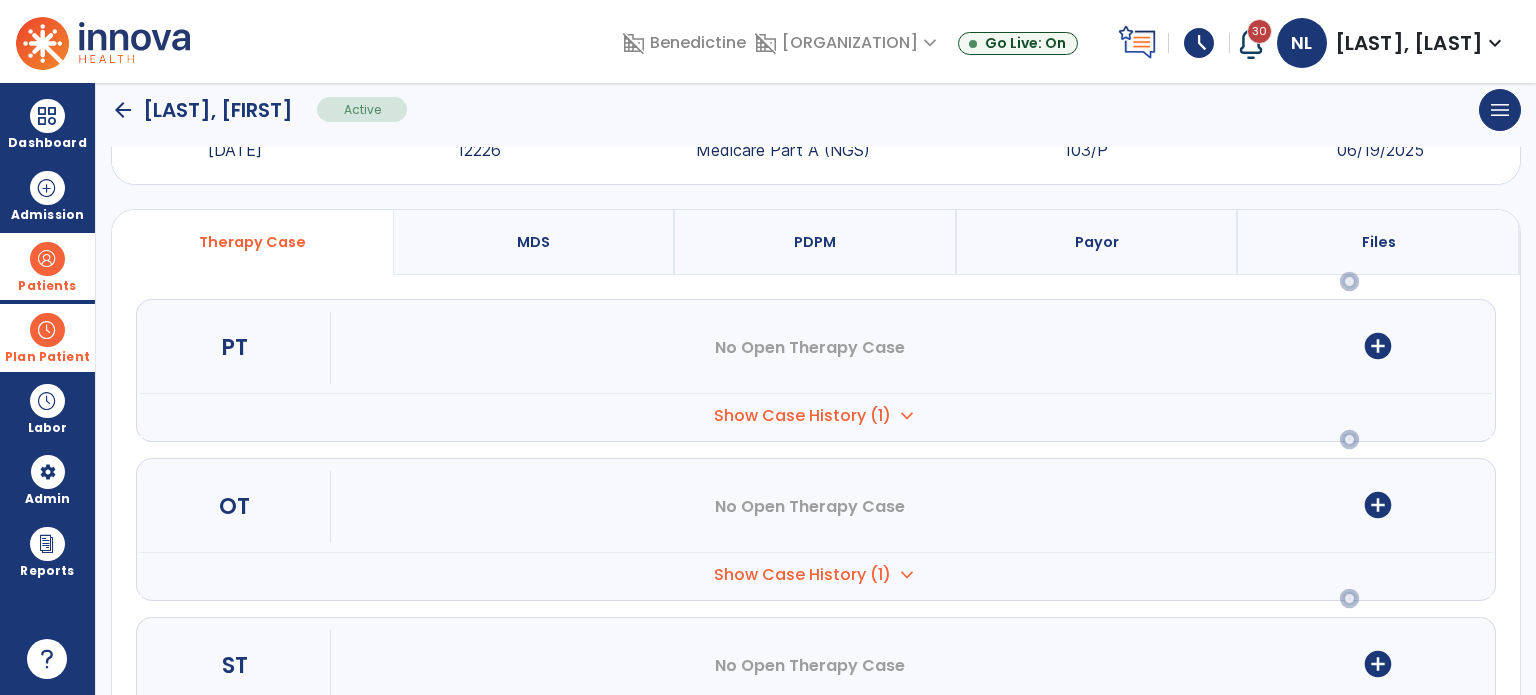 scroll, scrollTop: 152, scrollLeft: 0, axis: vertical 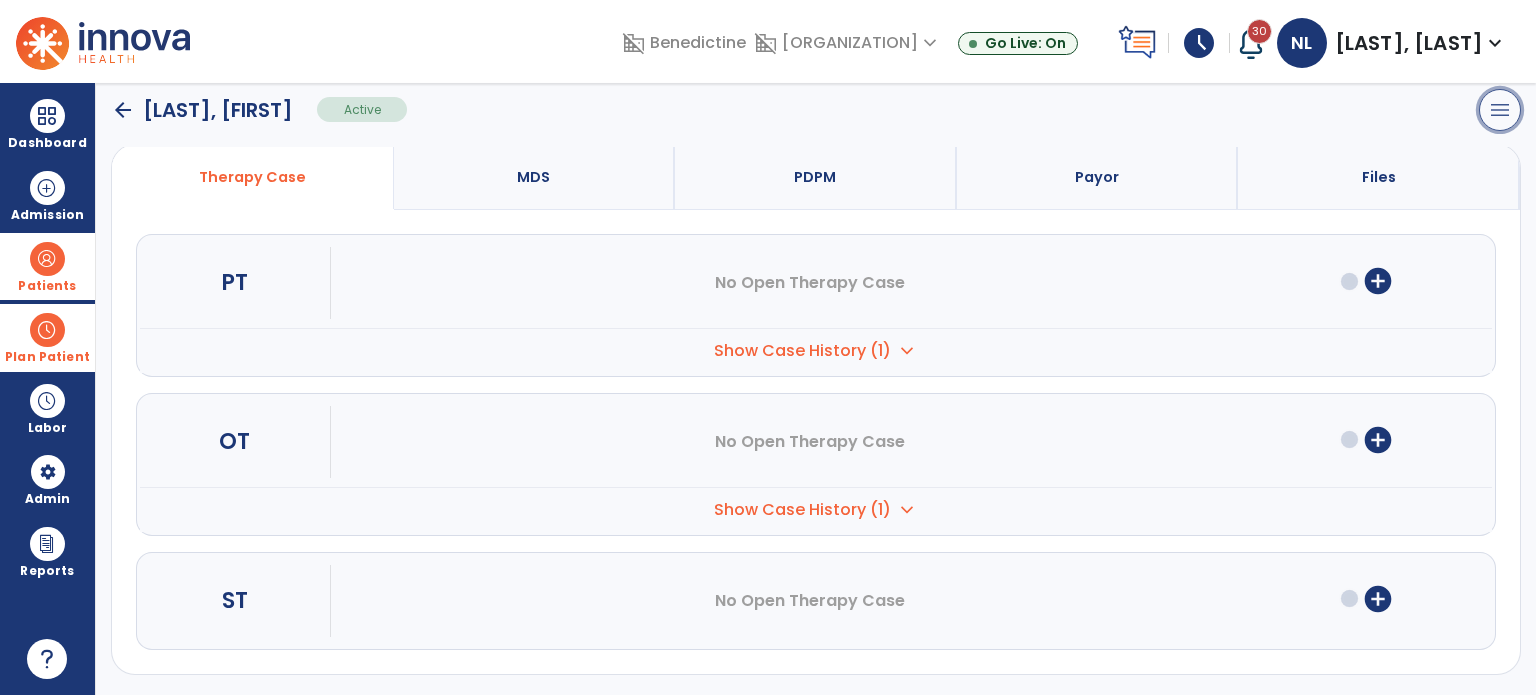 click on "menu" at bounding box center [1500, 110] 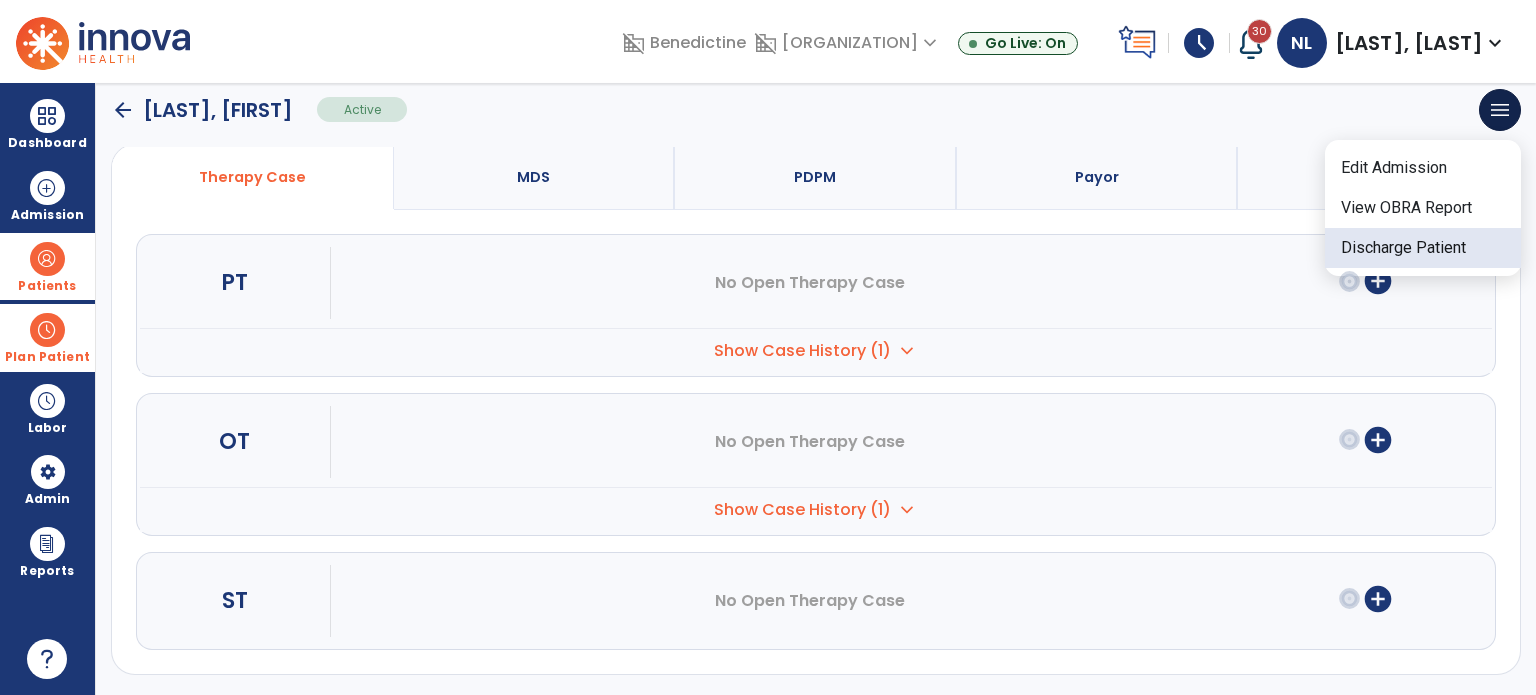 click on "Discharge Patient" 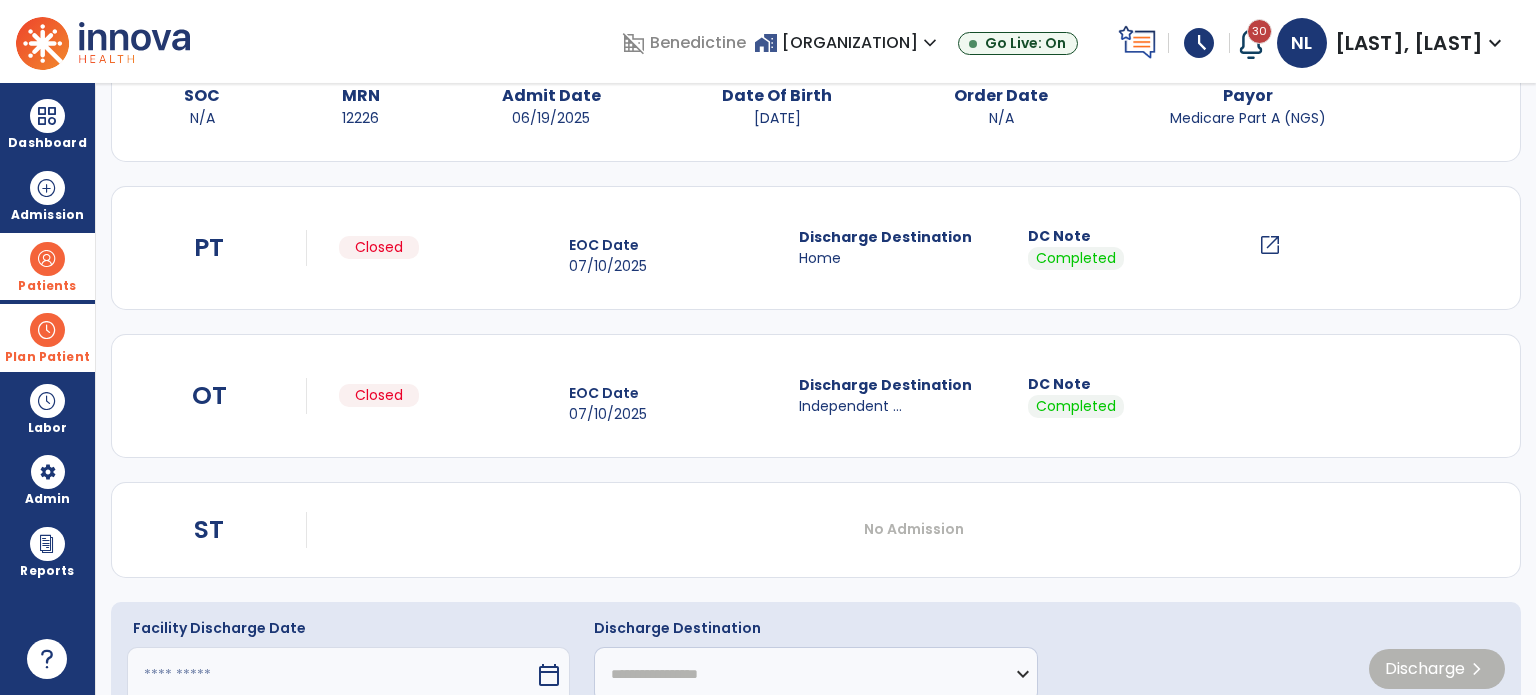 scroll, scrollTop: 214, scrollLeft: 0, axis: vertical 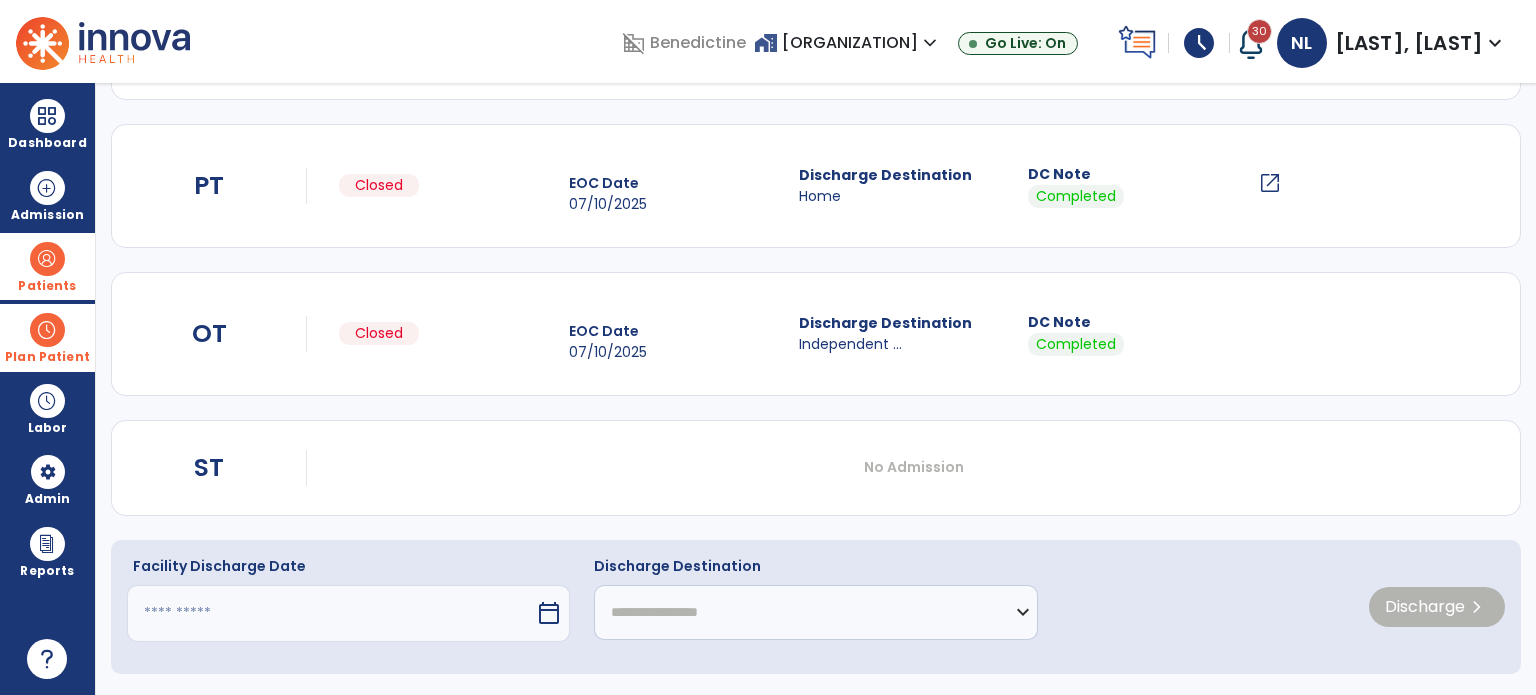 click at bounding box center (331, 613) 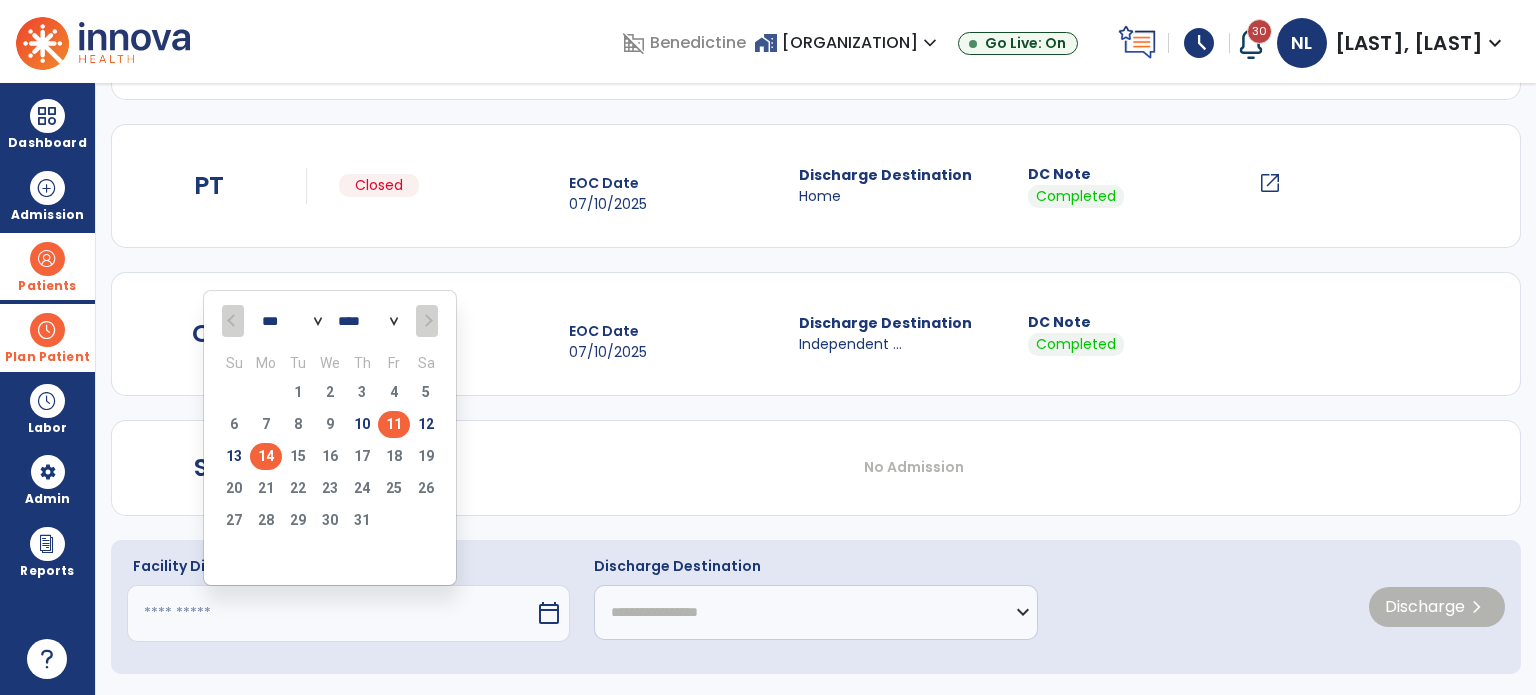 click on "11" at bounding box center [394, 424] 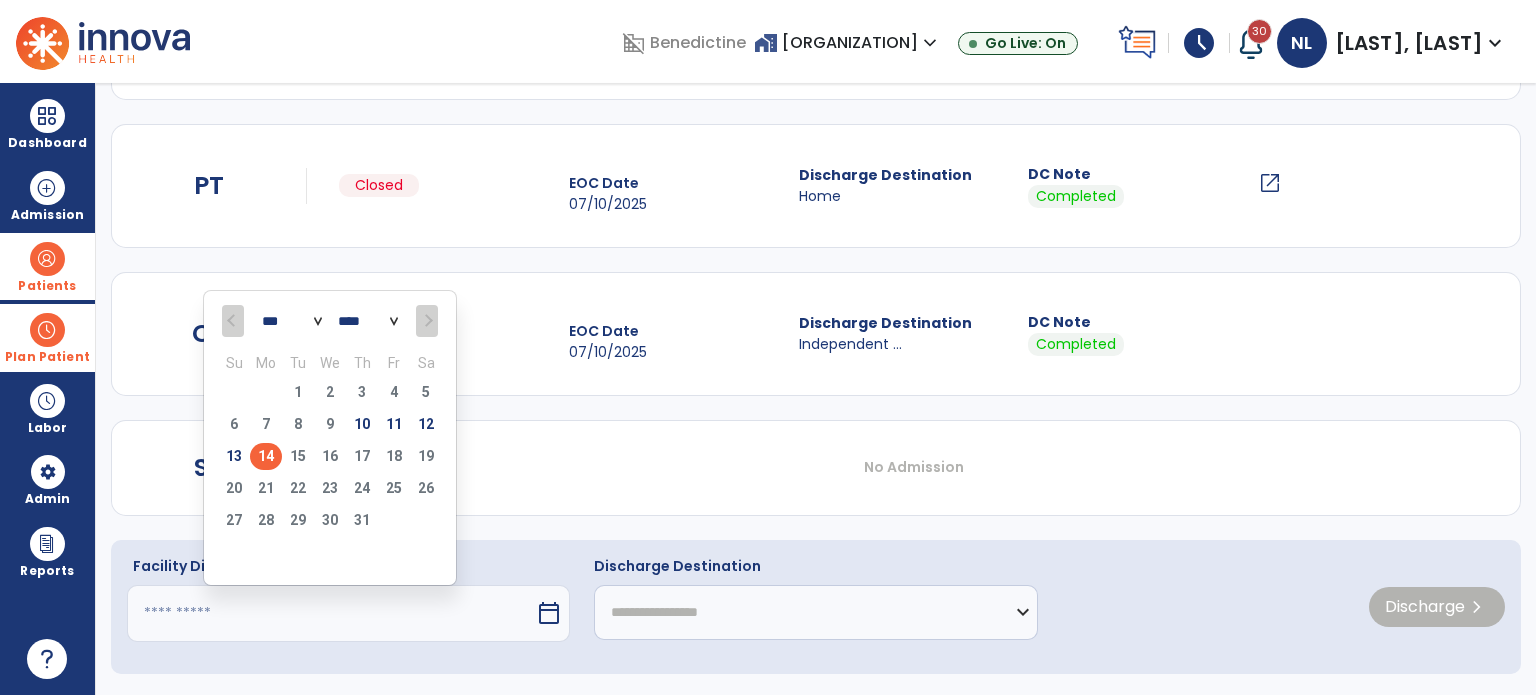 type on "*********" 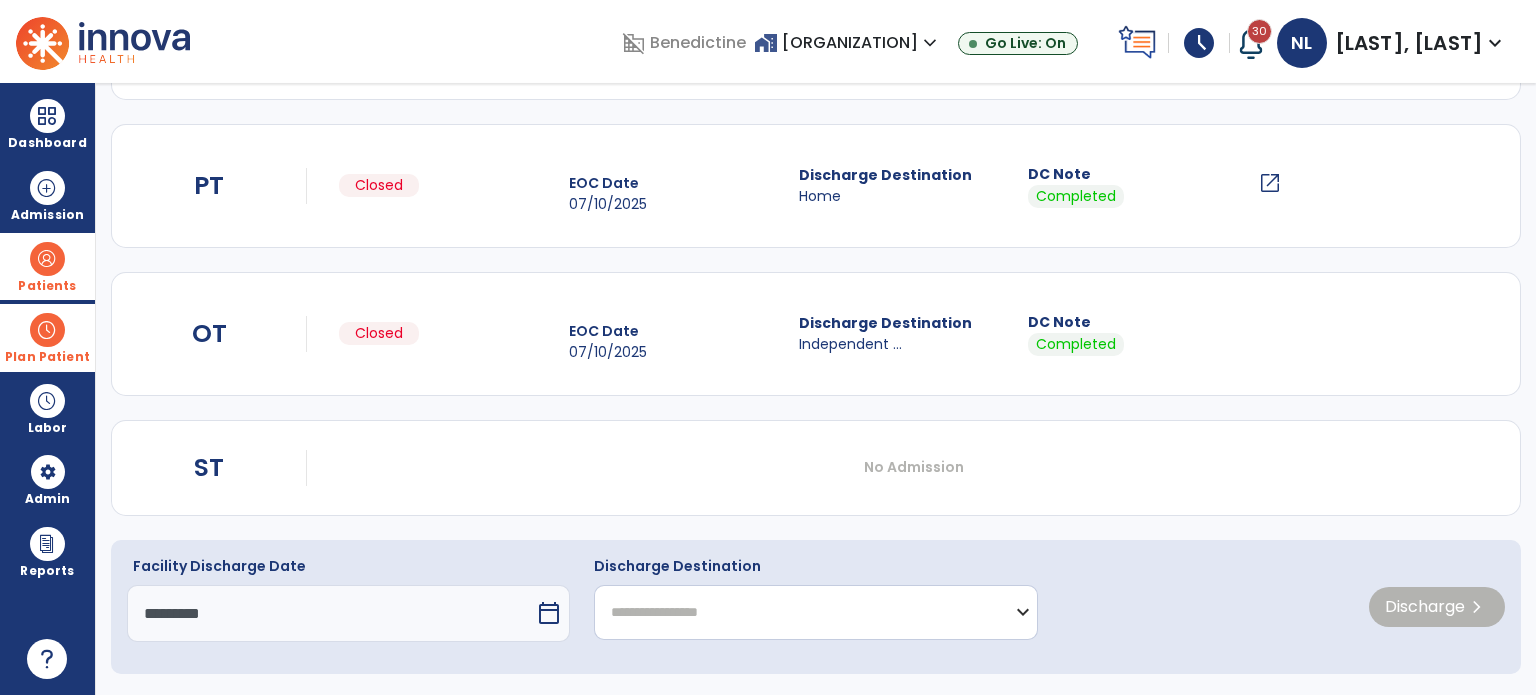click on "**********" 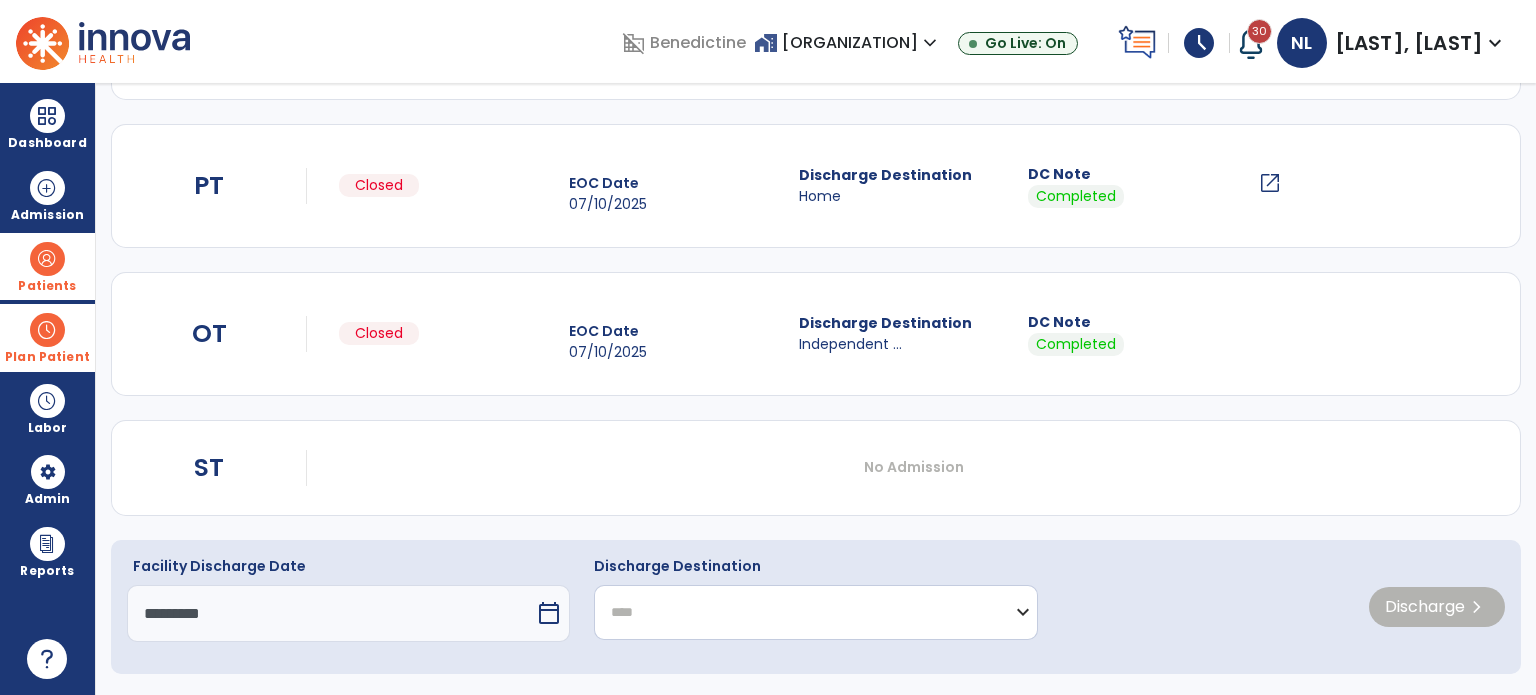 click on "**********" 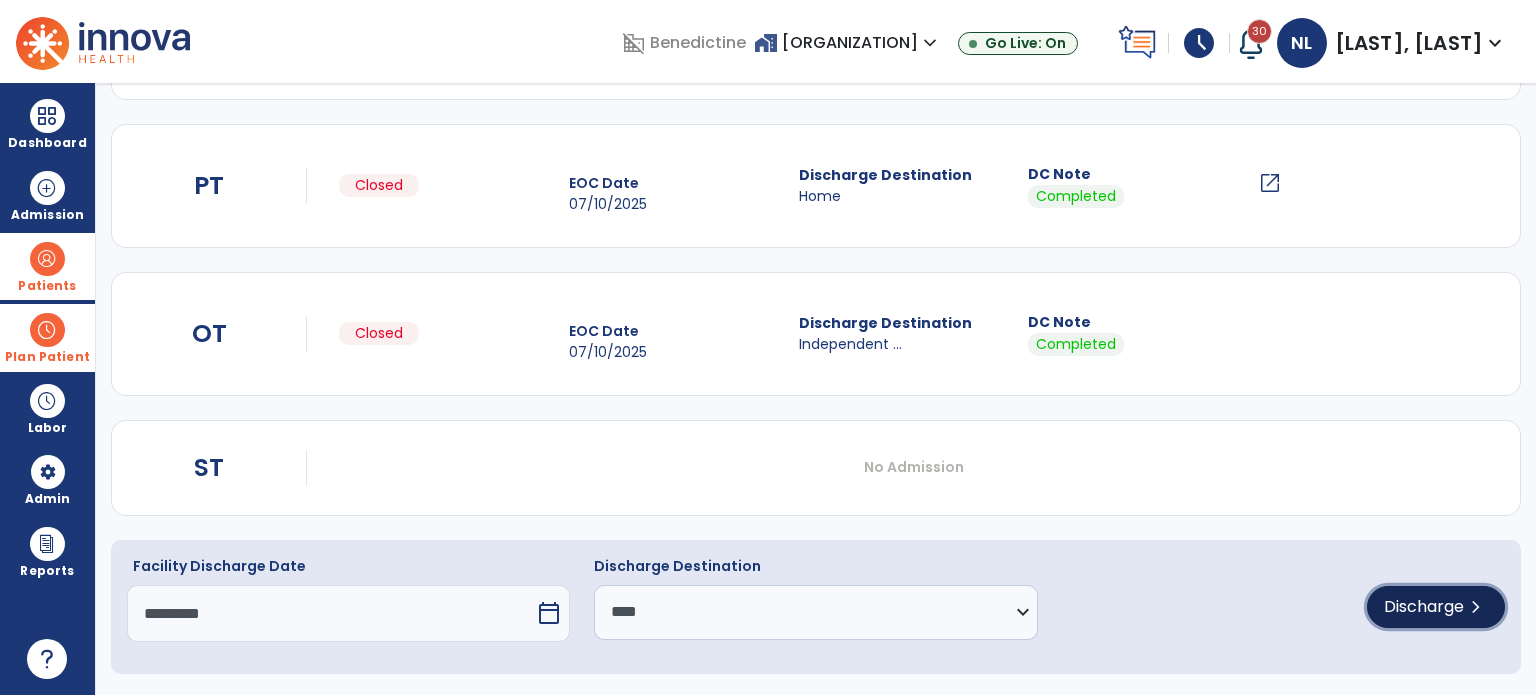 click on "Discharge  chevron_right" 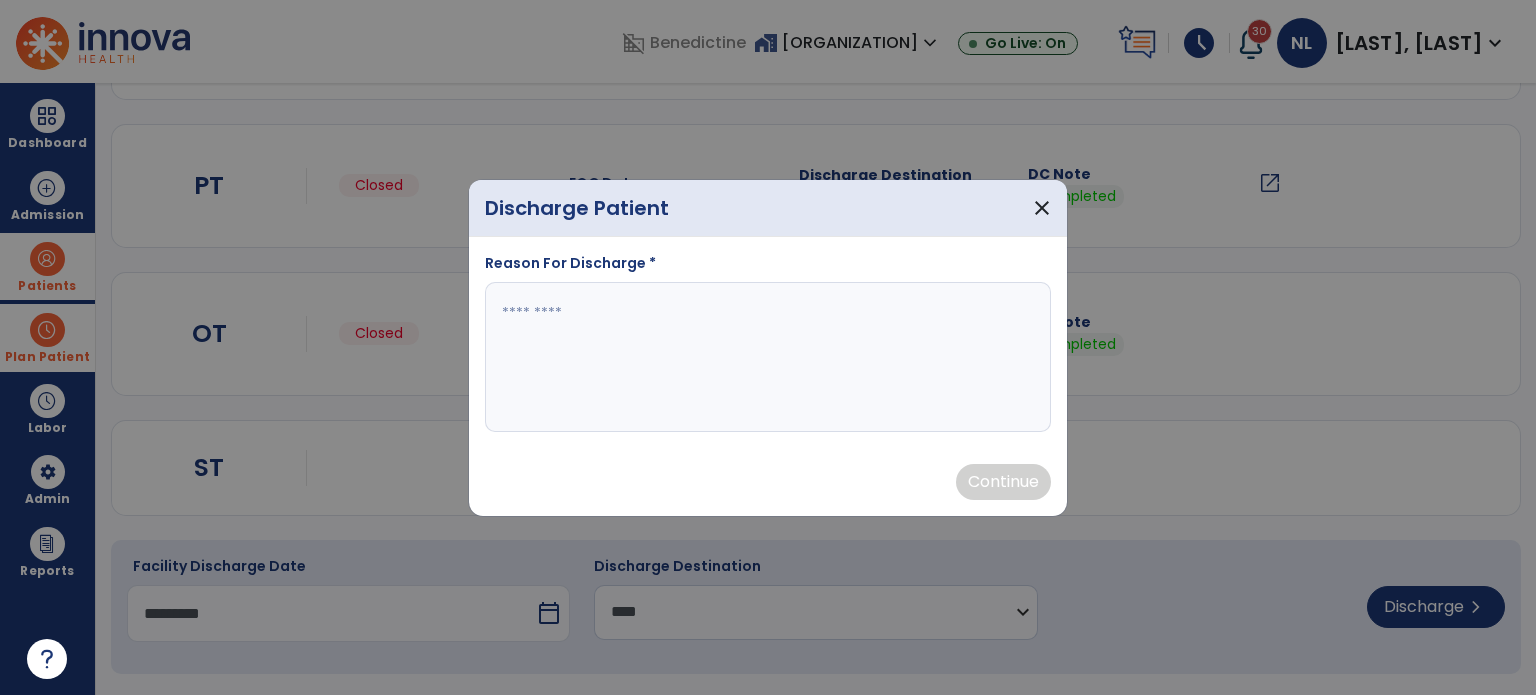 click at bounding box center [768, 357] 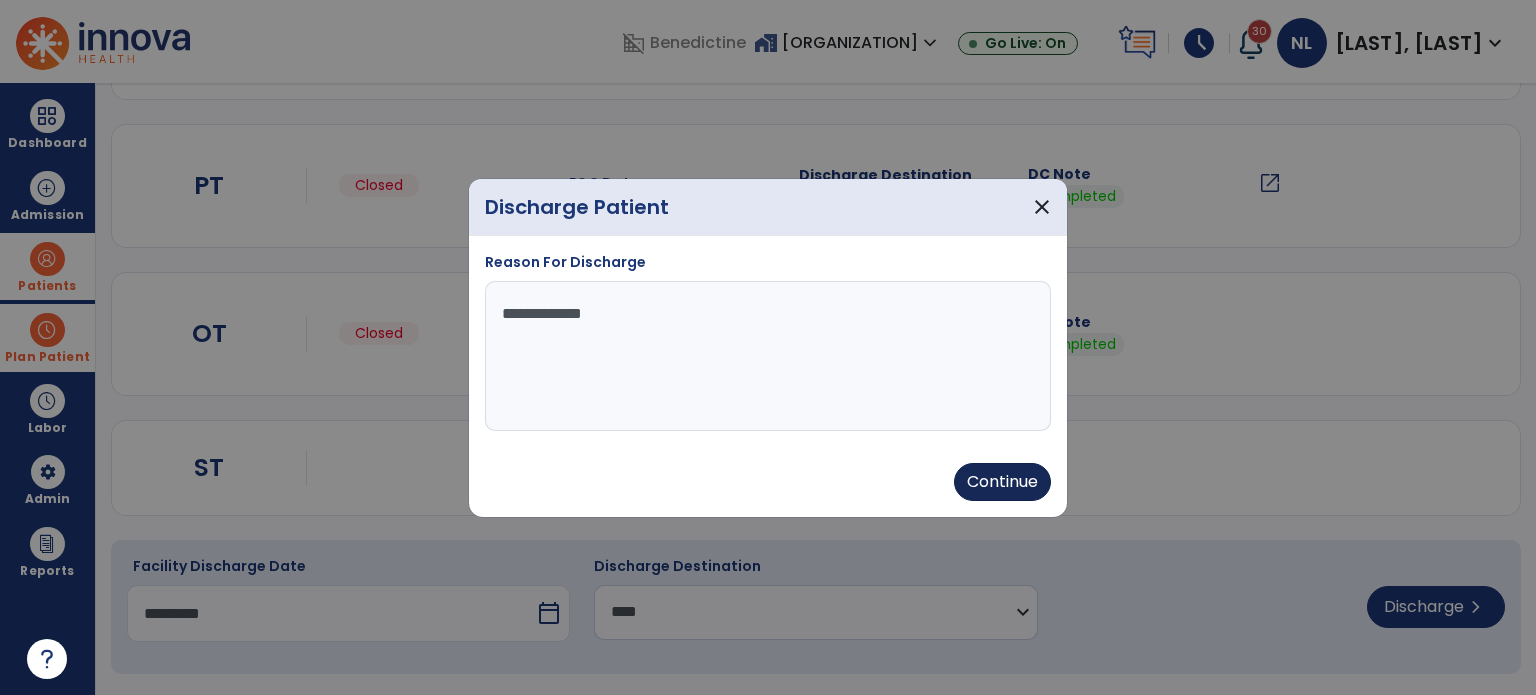 type on "**********" 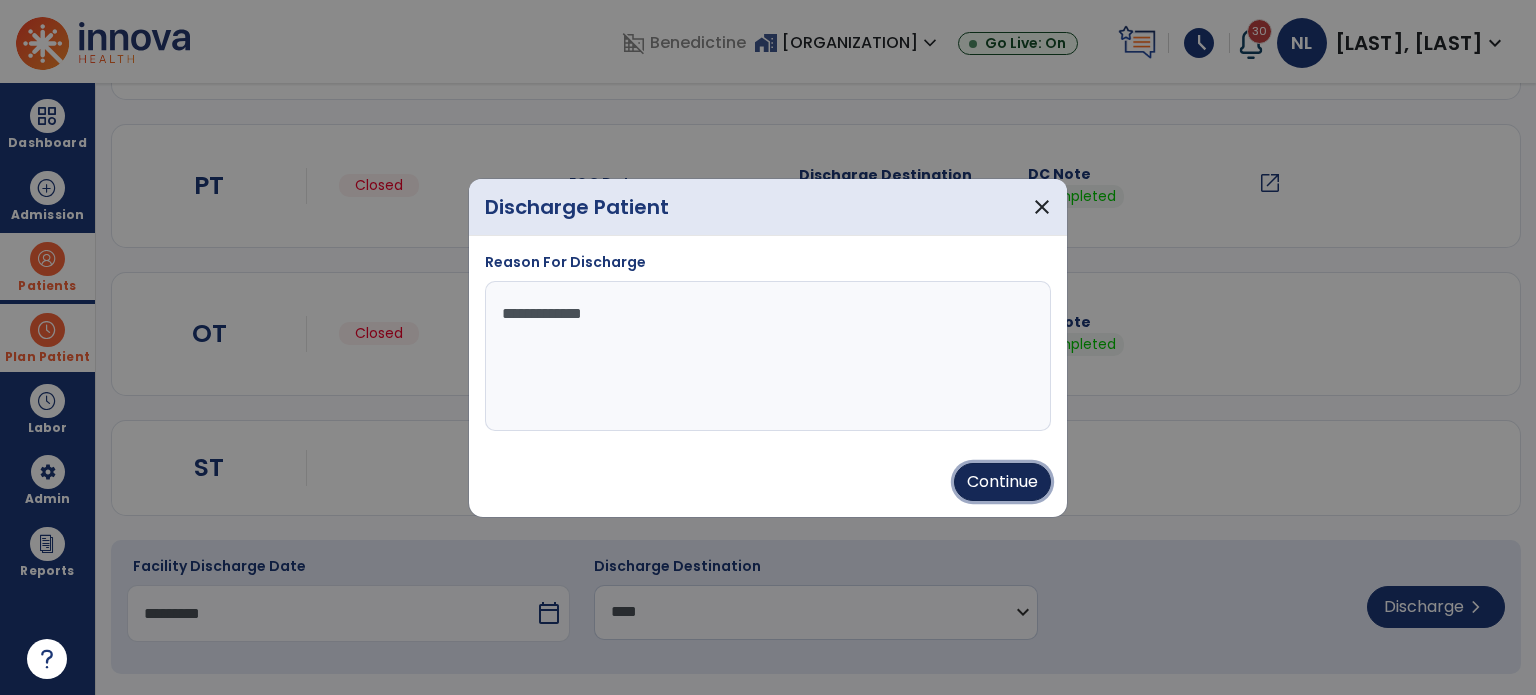 click on "Continue" at bounding box center [1002, 482] 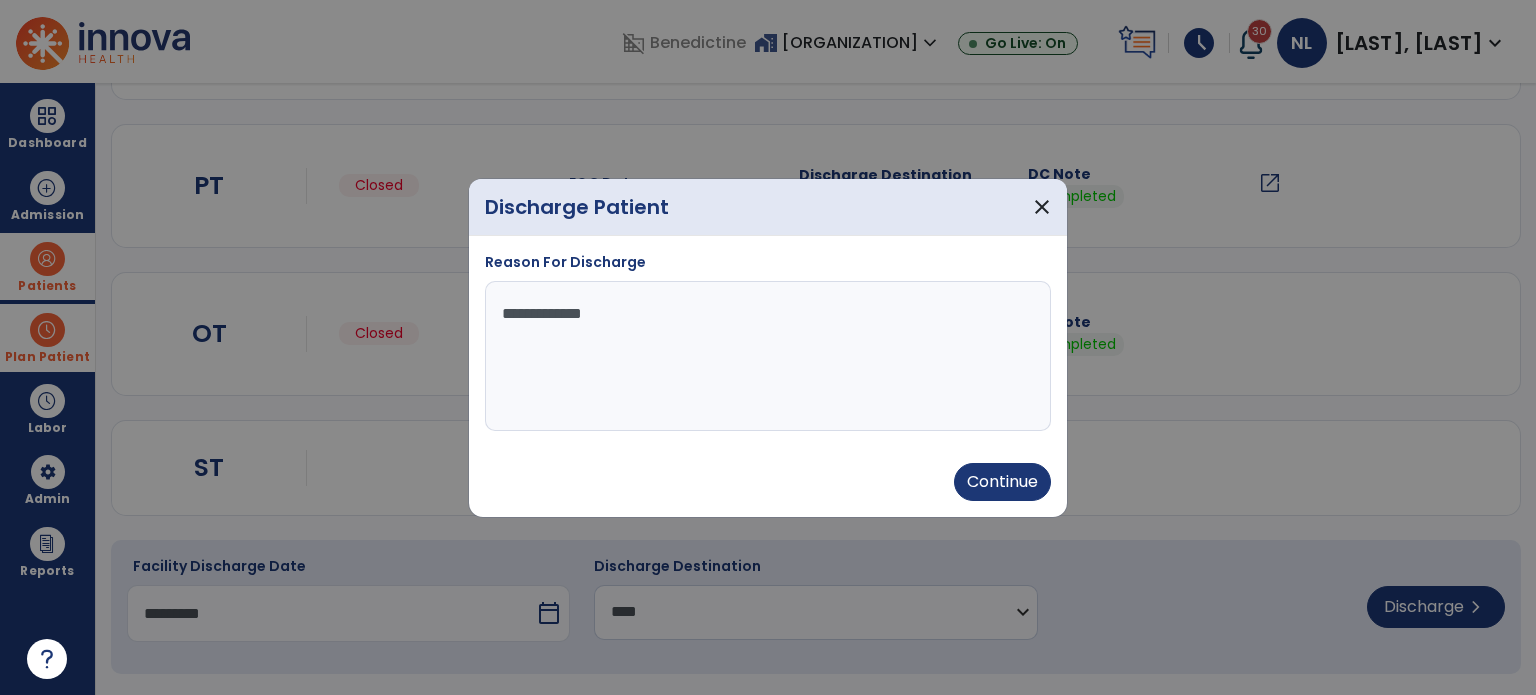 type on "*********" 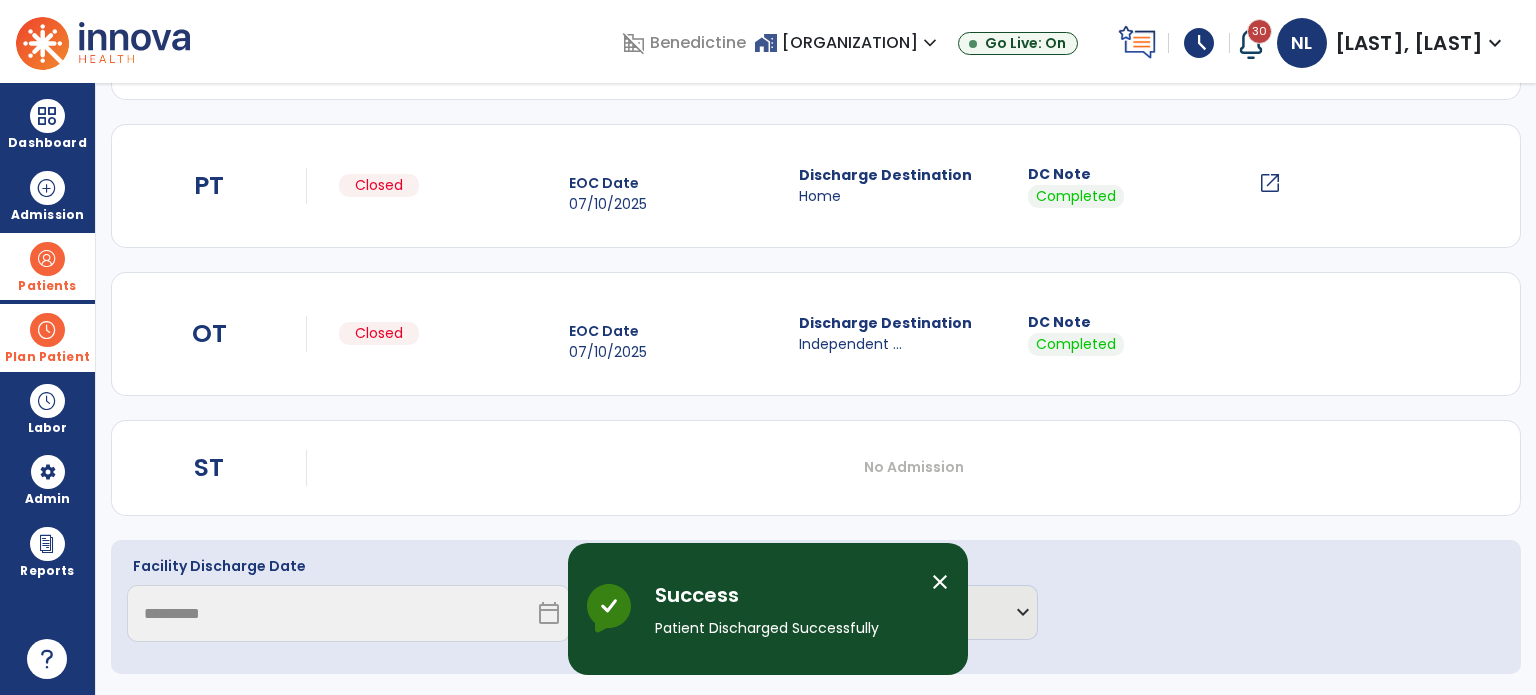 scroll, scrollTop: 152, scrollLeft: 0, axis: vertical 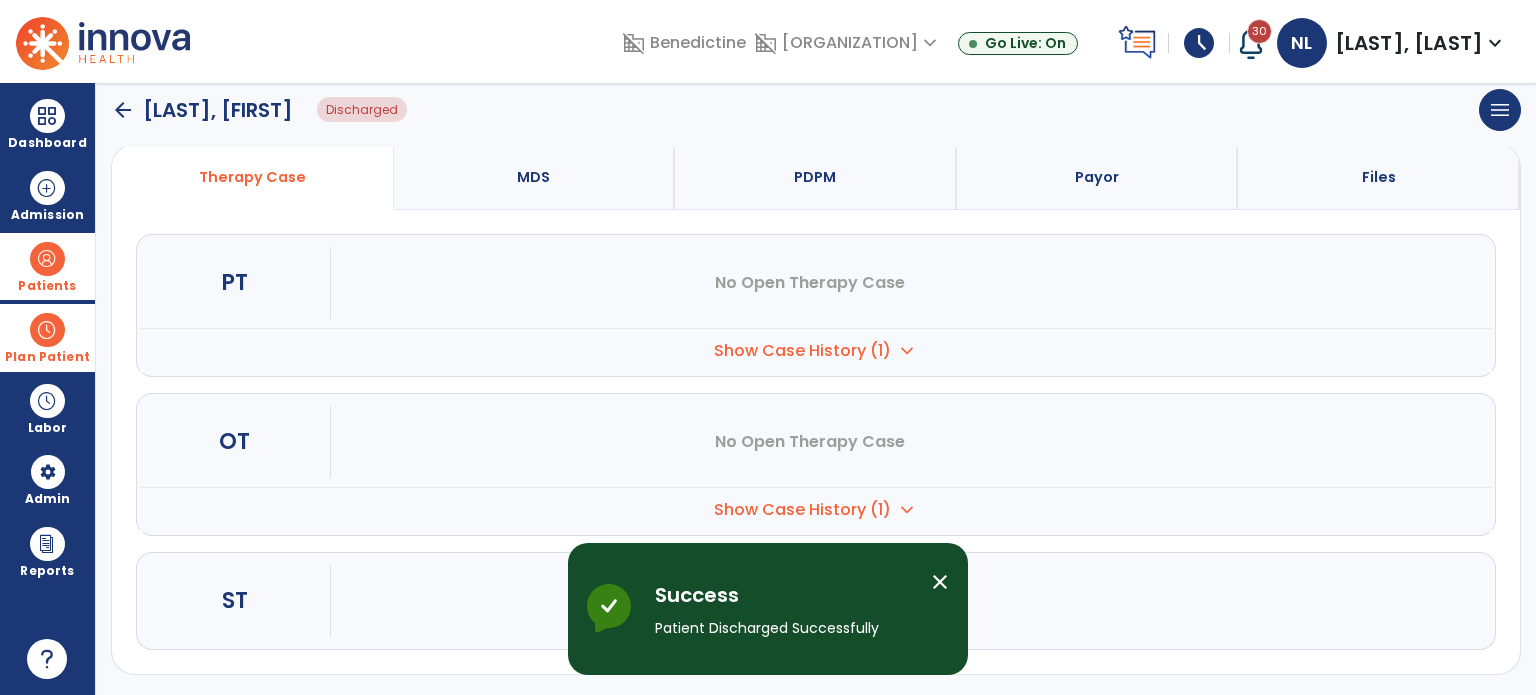 click at bounding box center [47, 259] 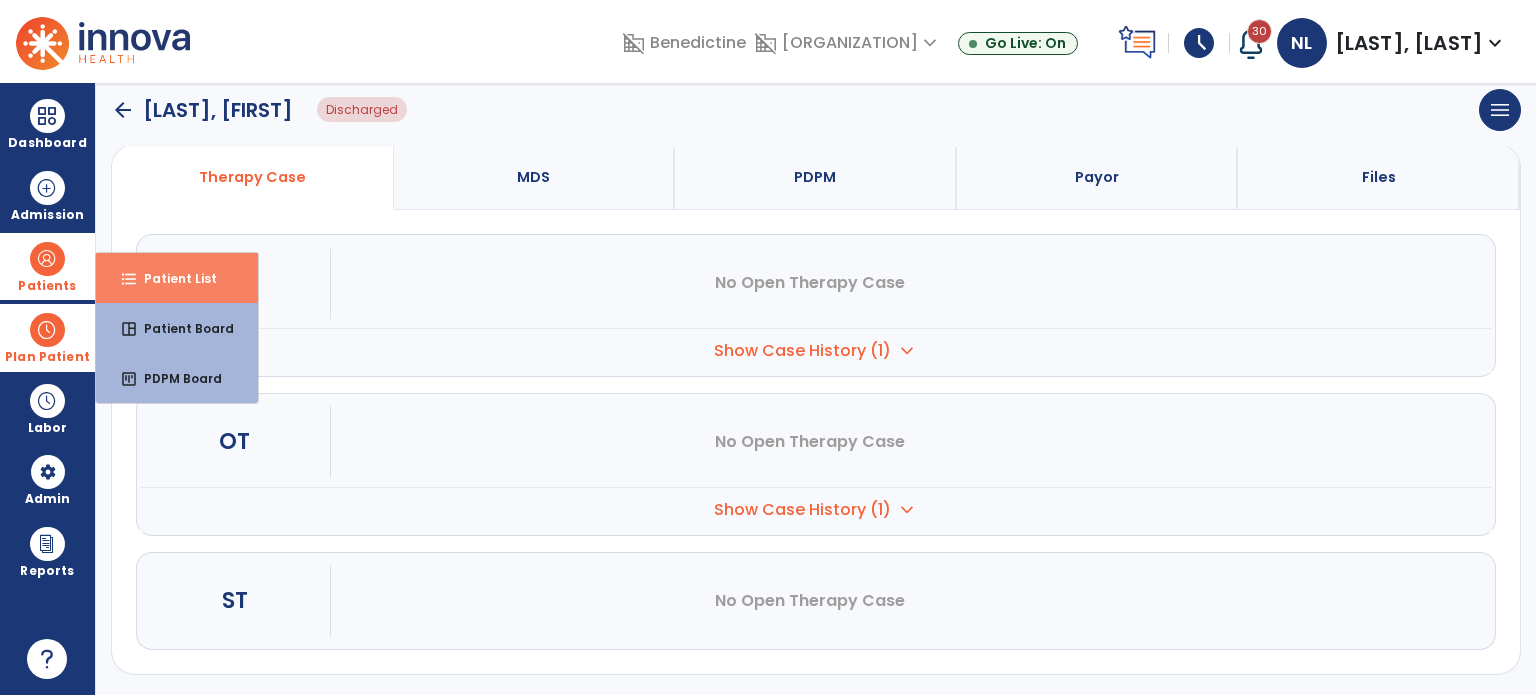 click on "format_list_bulleted  Patient List" at bounding box center (177, 278) 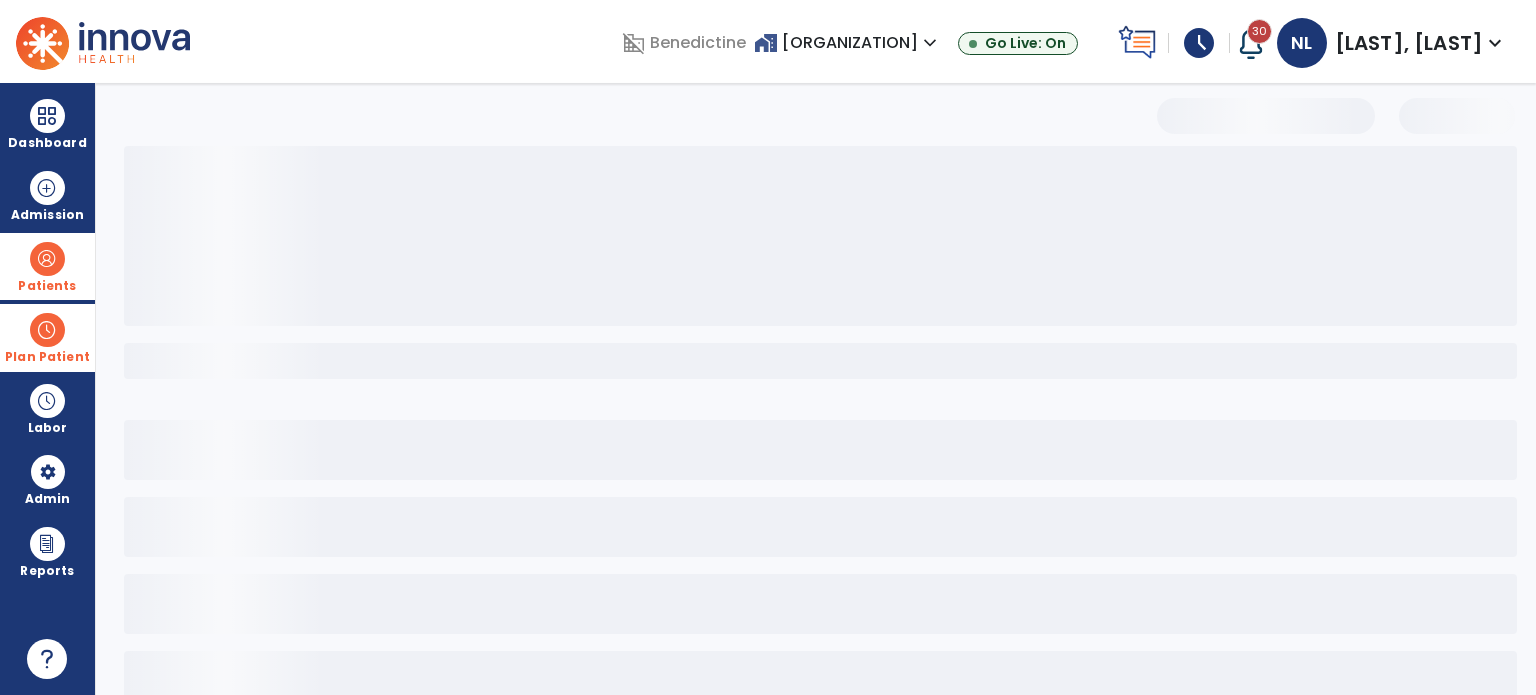 scroll, scrollTop: 46, scrollLeft: 0, axis: vertical 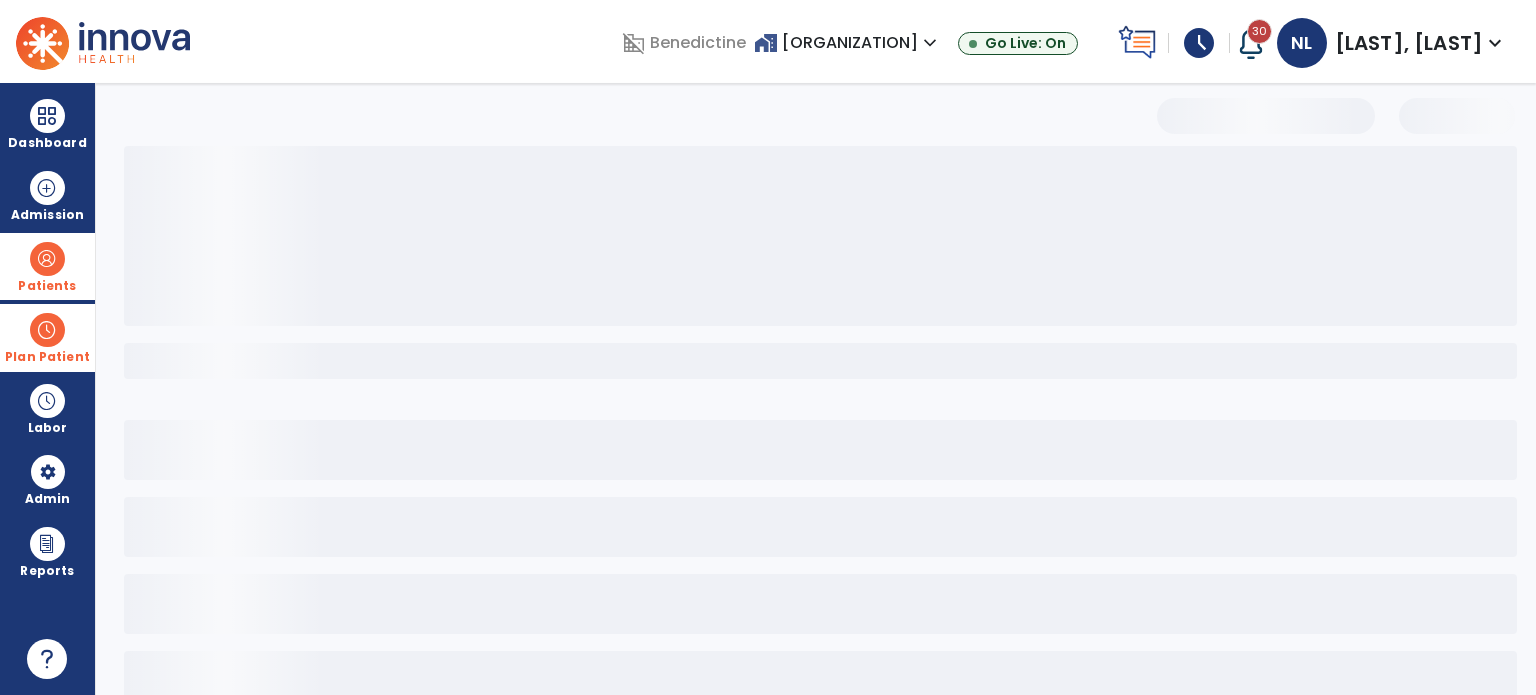 select on "***" 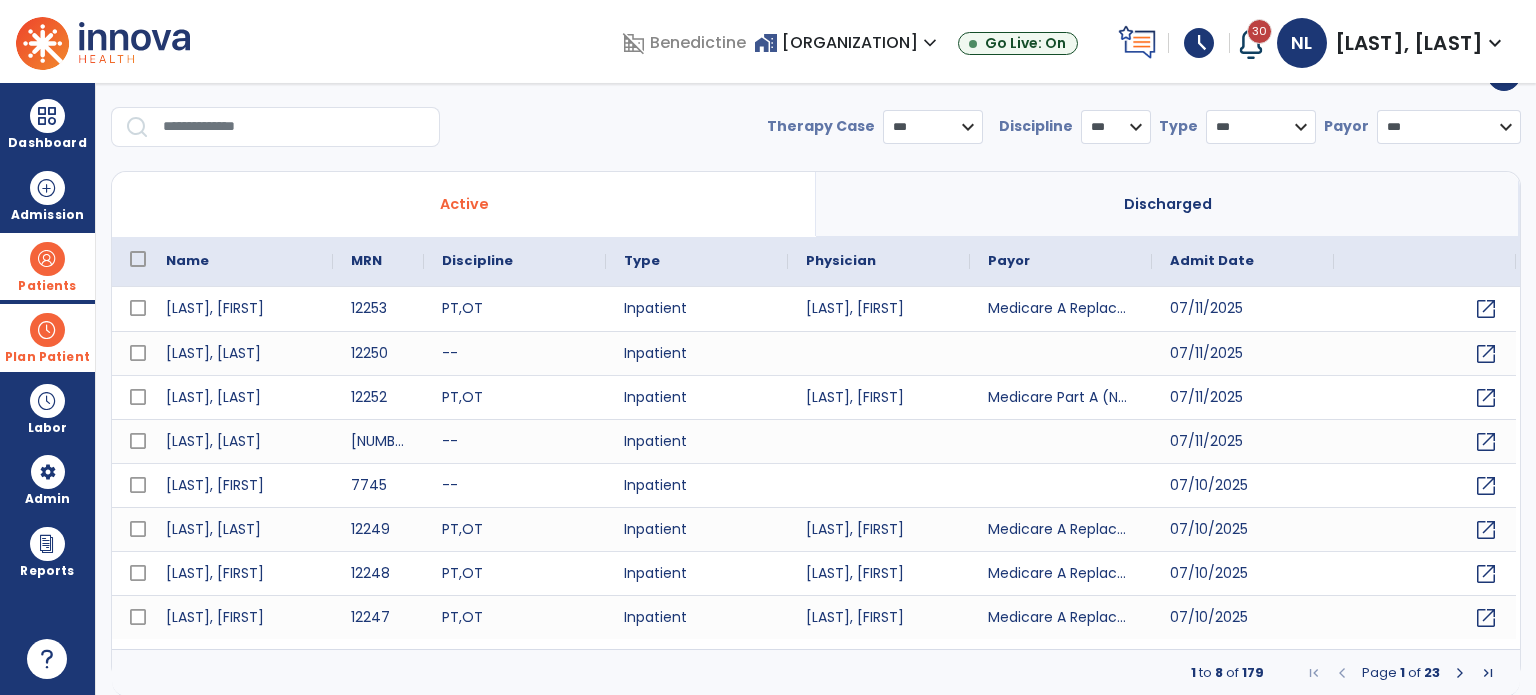click at bounding box center [294, 127] 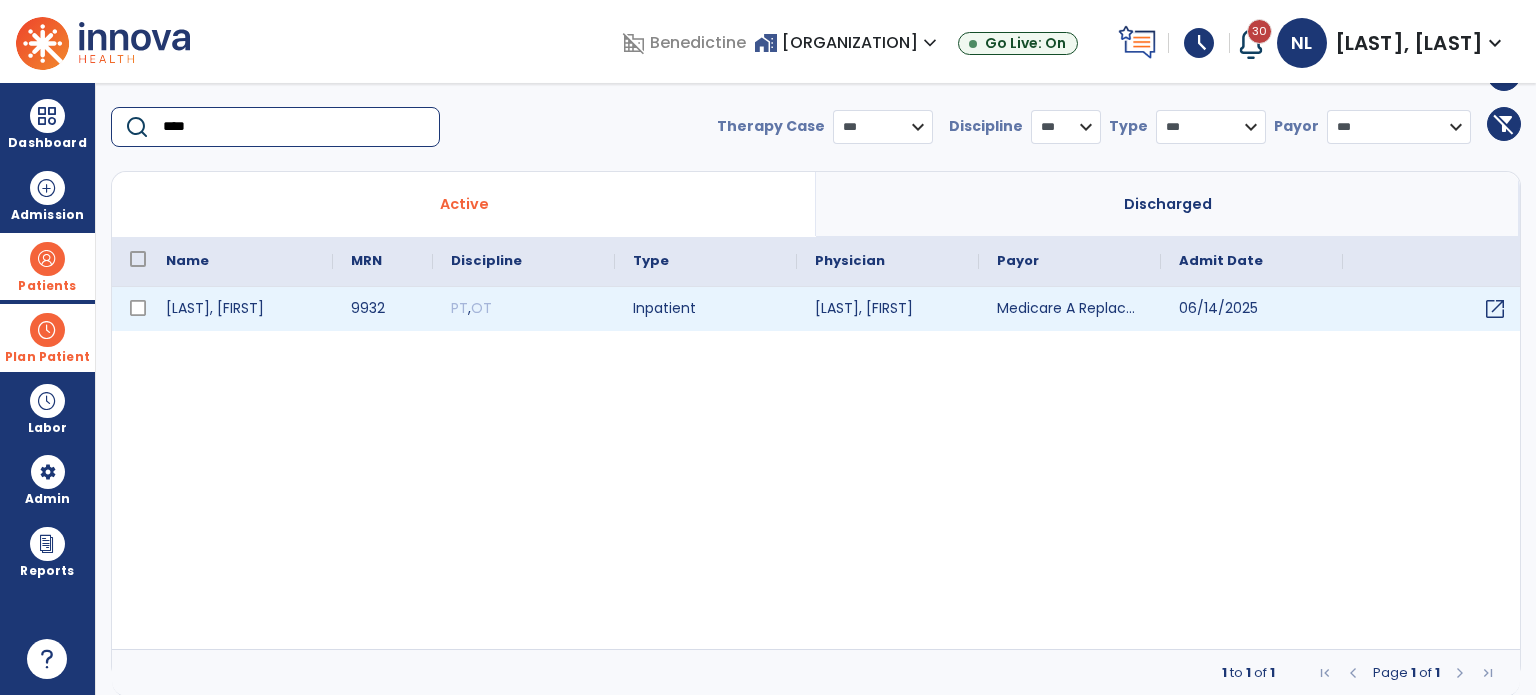 type on "****" 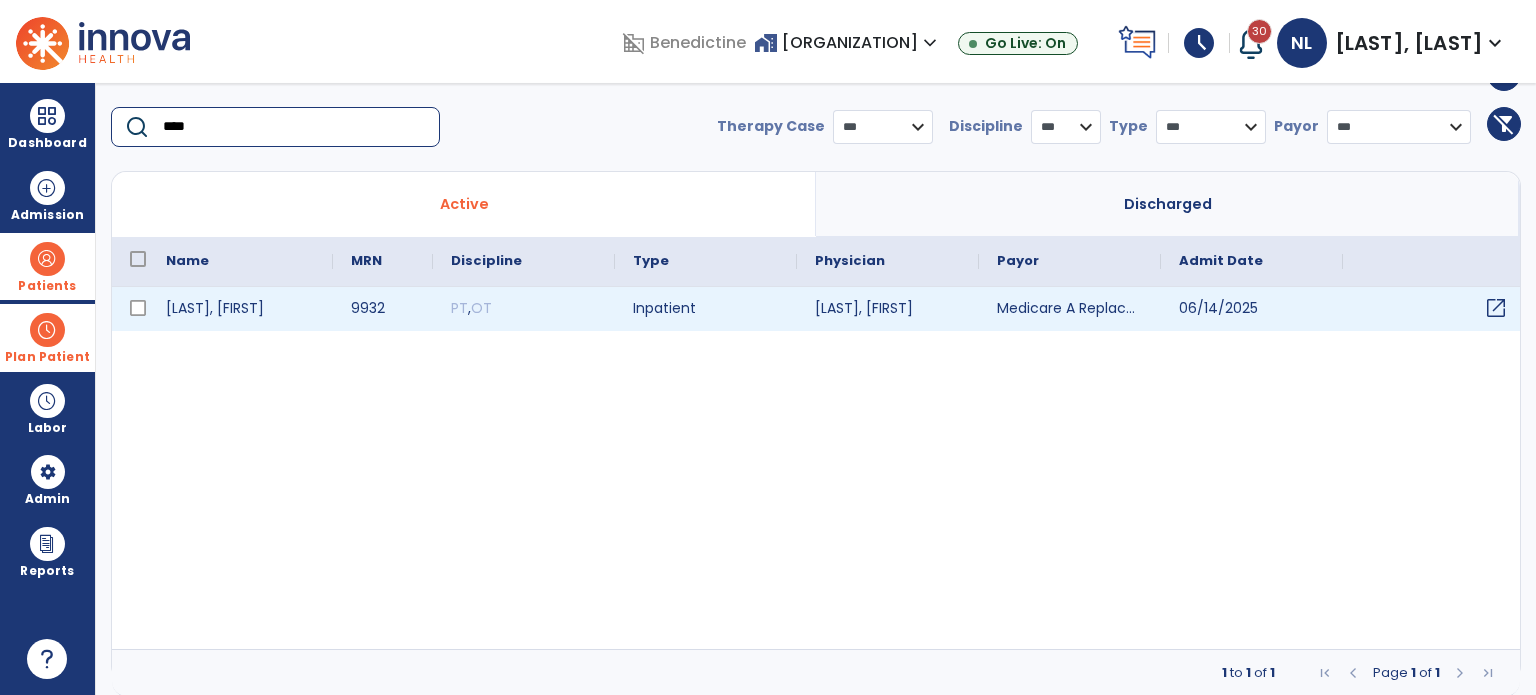 click on "open_in_new" at bounding box center [1496, 308] 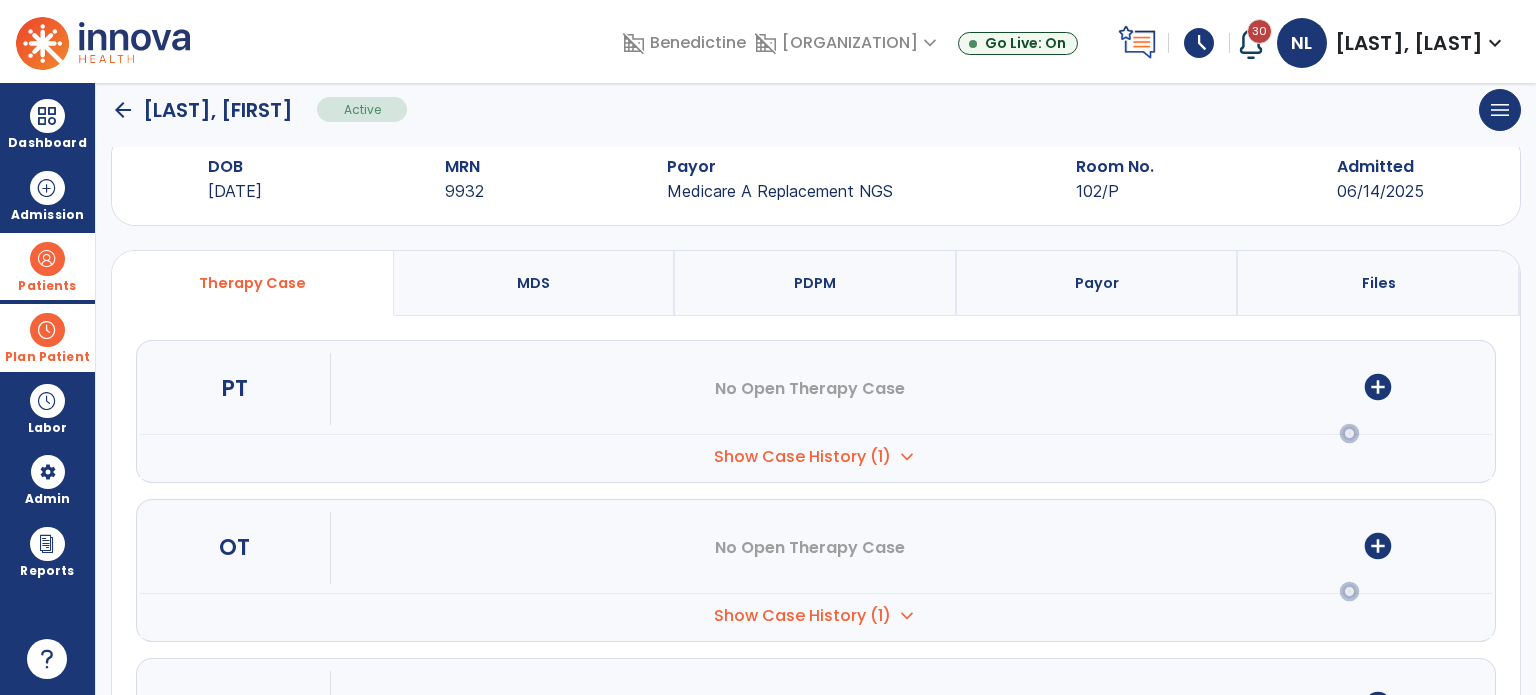 scroll, scrollTop: 0, scrollLeft: 0, axis: both 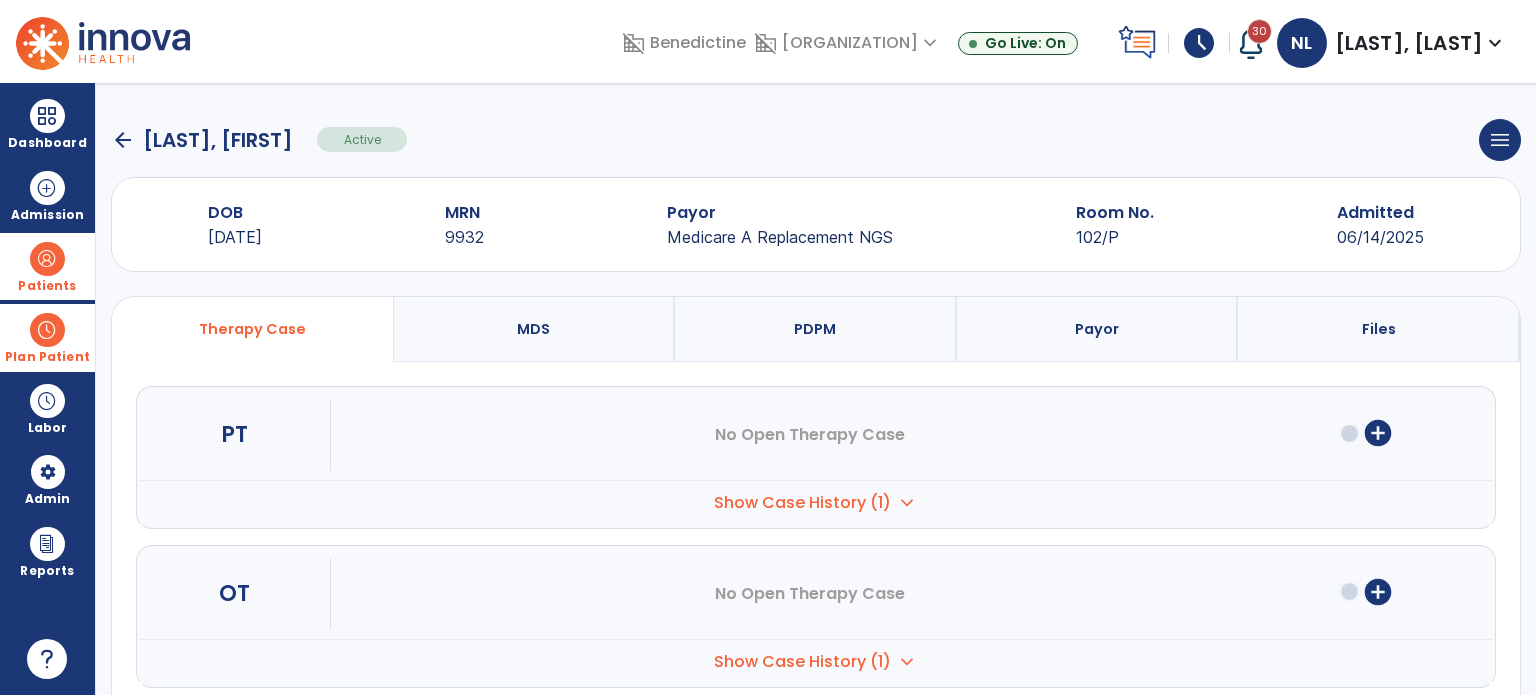 click on "PDPM" at bounding box center (816, 329) 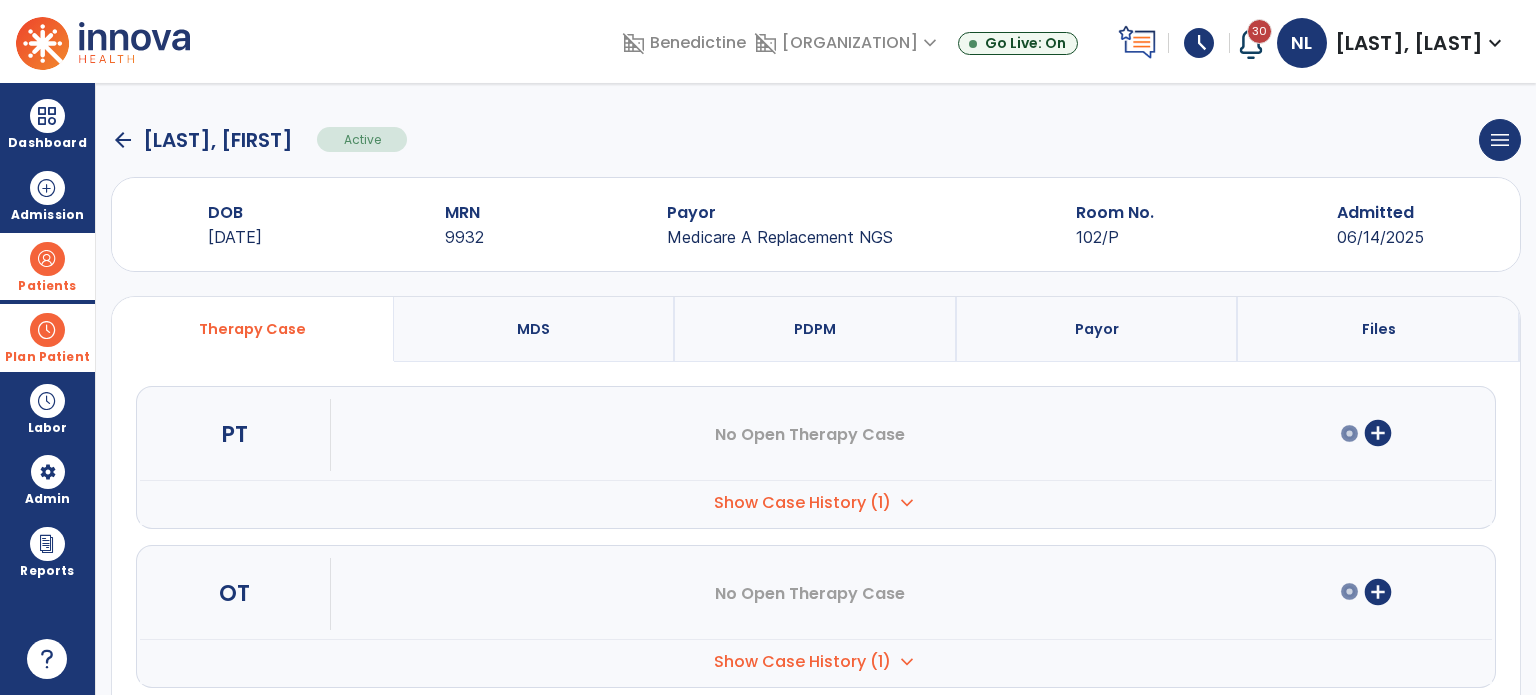 select on "***" 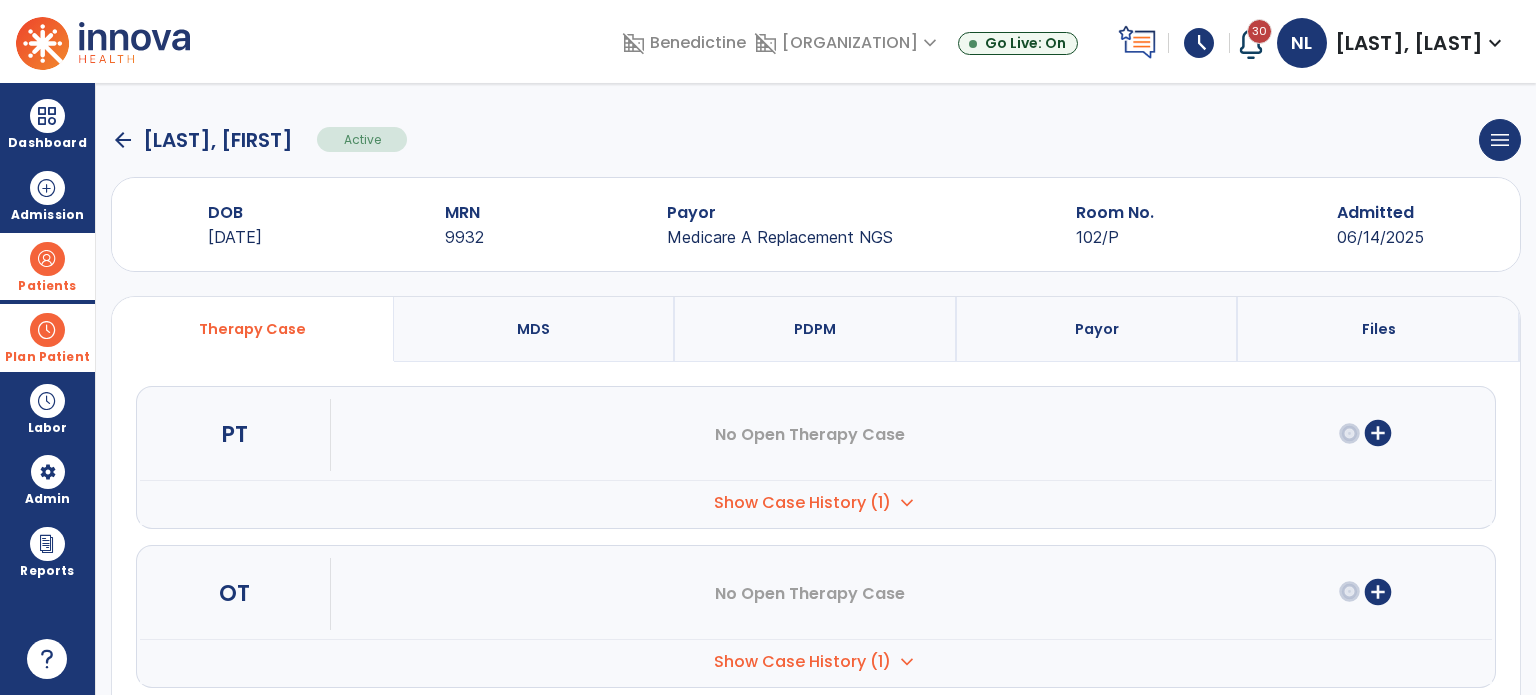 select on "**********" 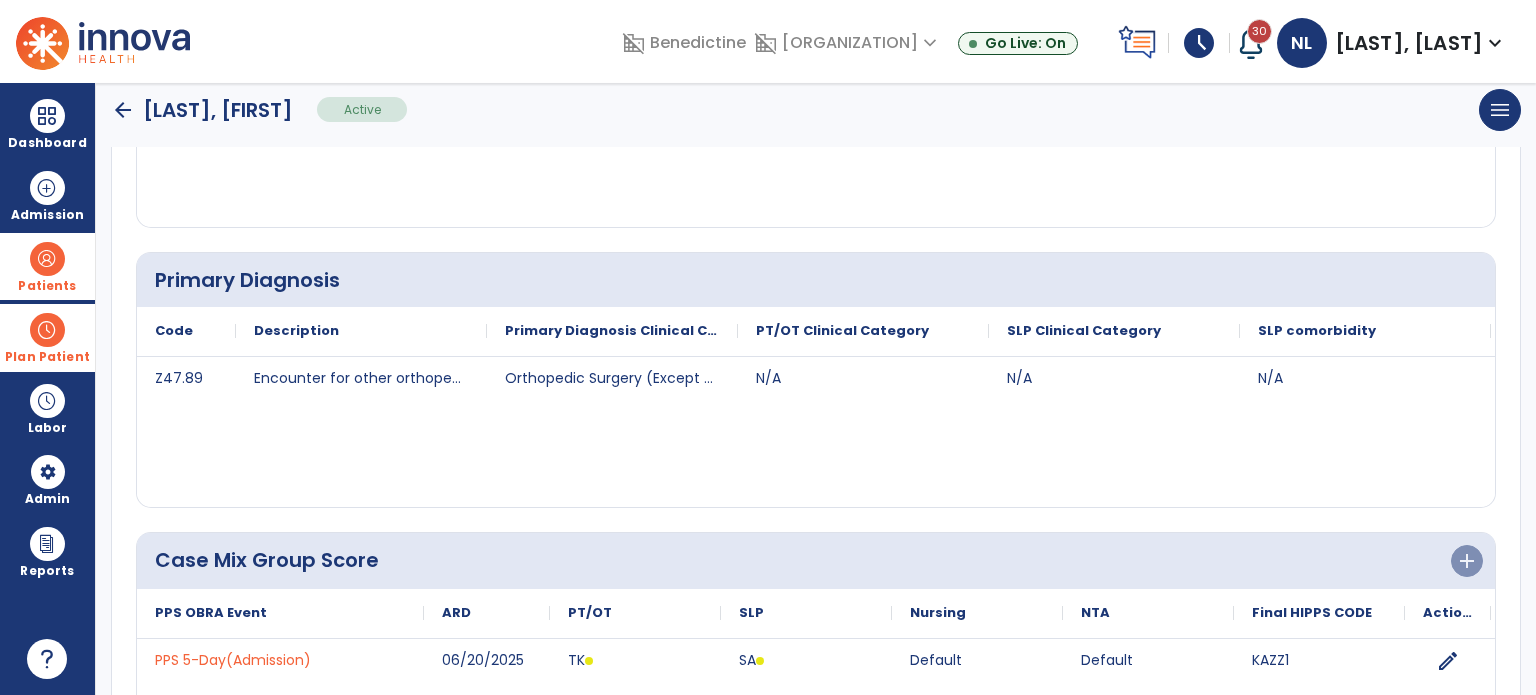 scroll, scrollTop: 700, scrollLeft: 0, axis: vertical 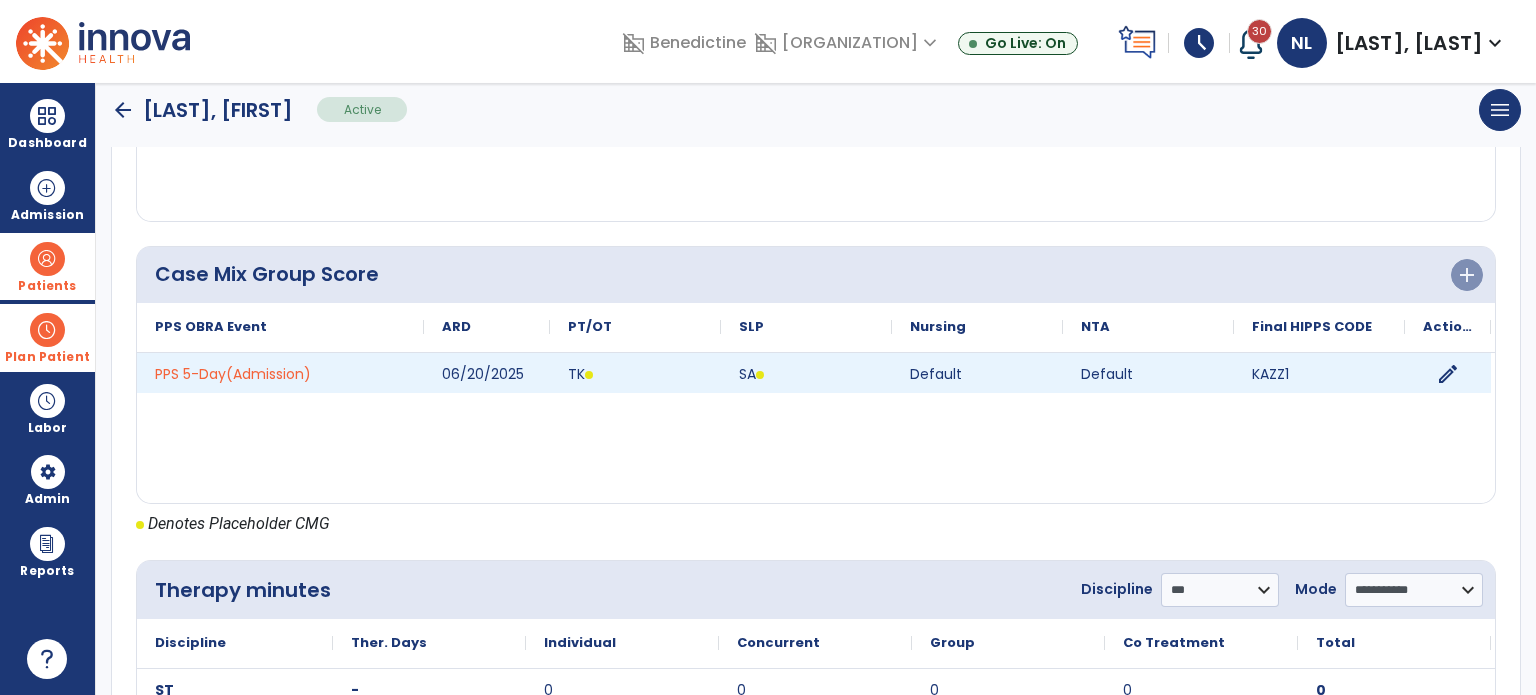 click on "edit" 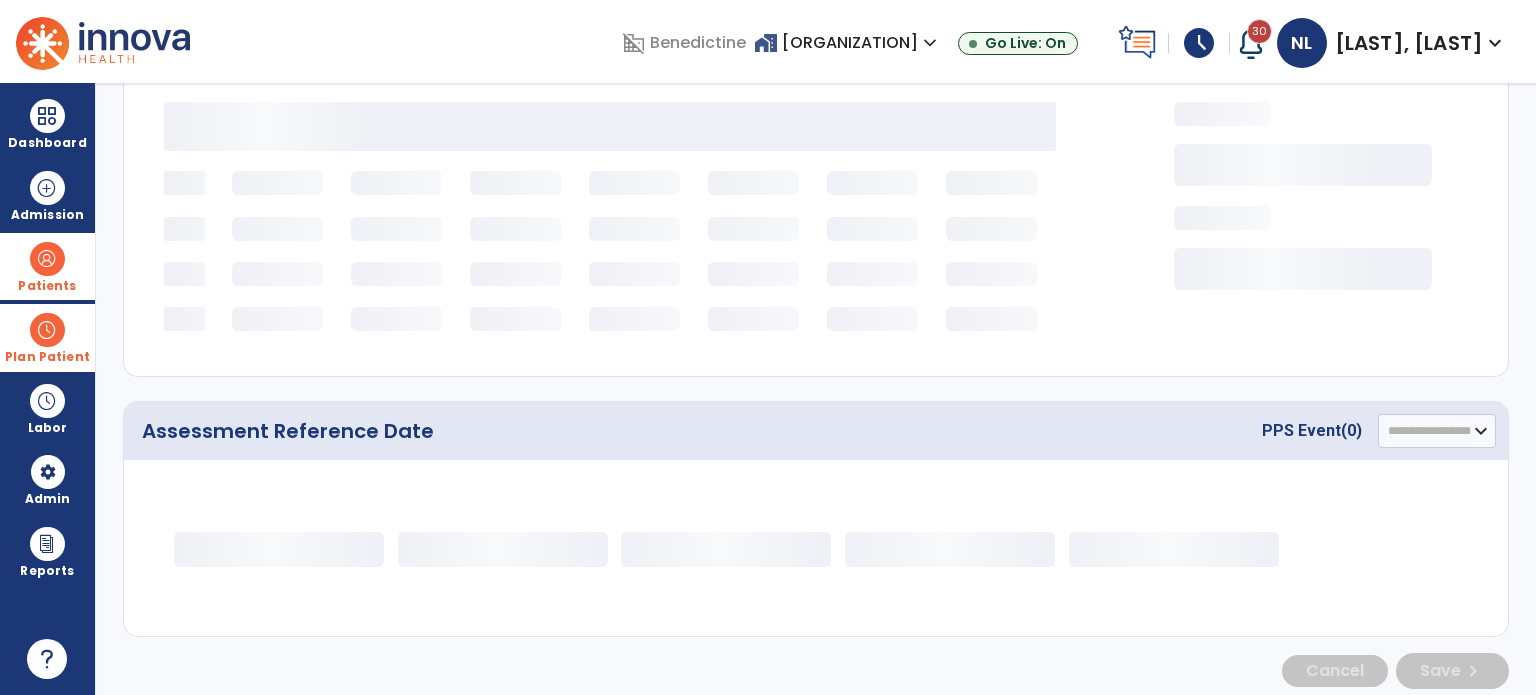 select on "*********" 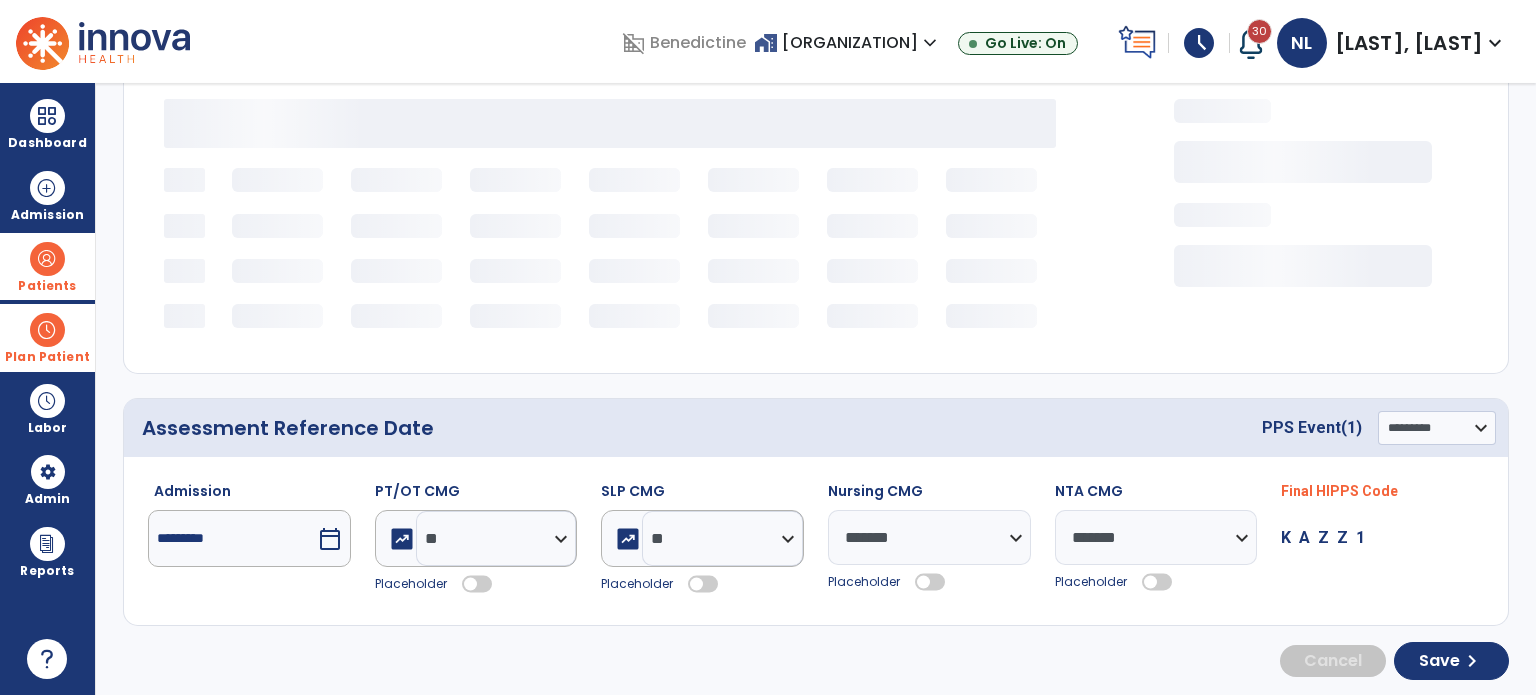 select on "***" 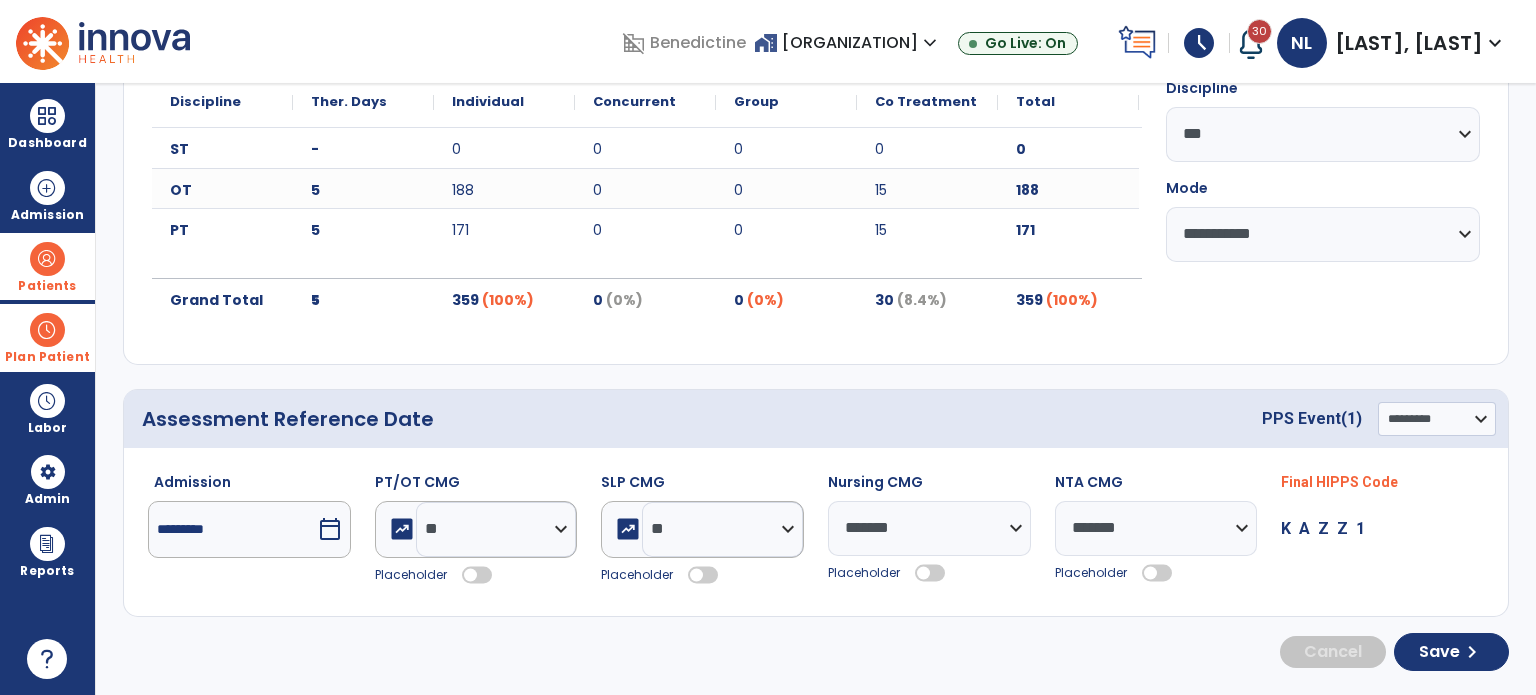 scroll, scrollTop: 268, scrollLeft: 0, axis: vertical 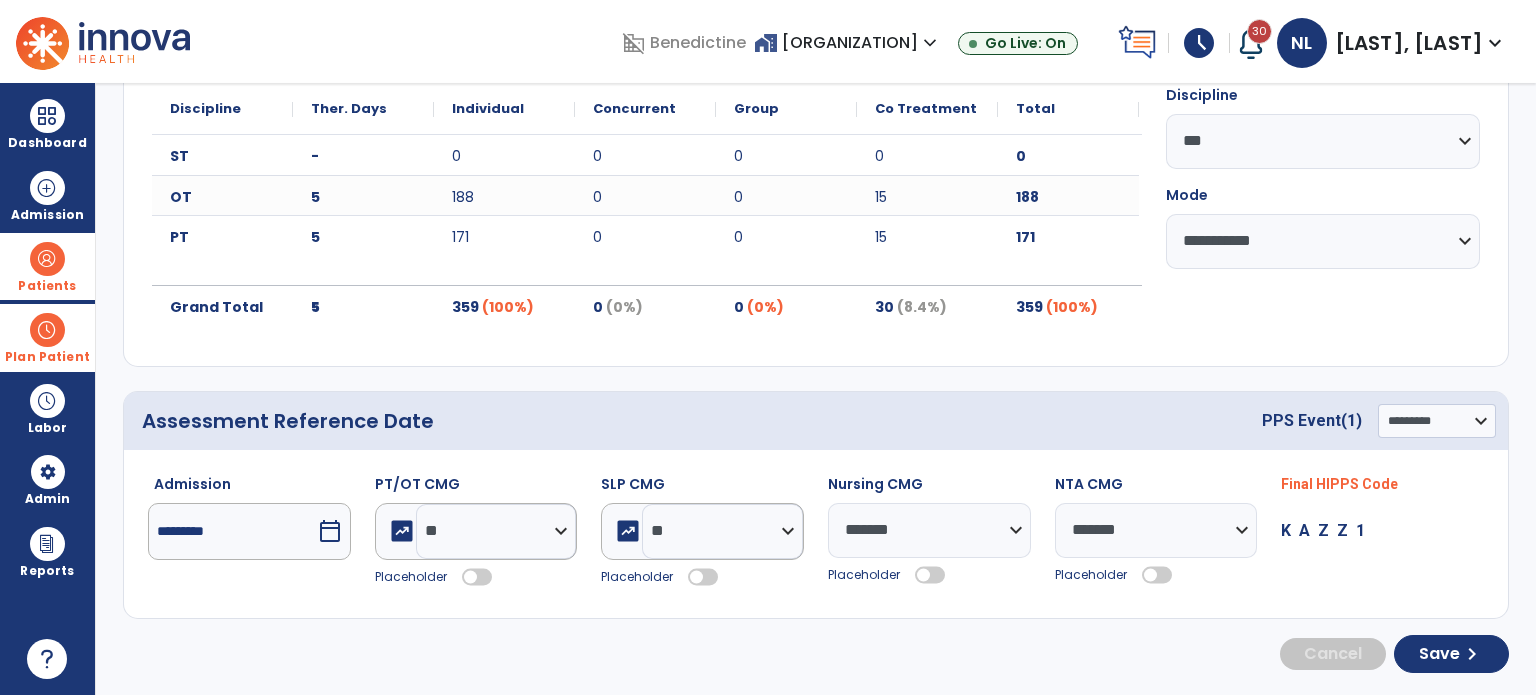 click 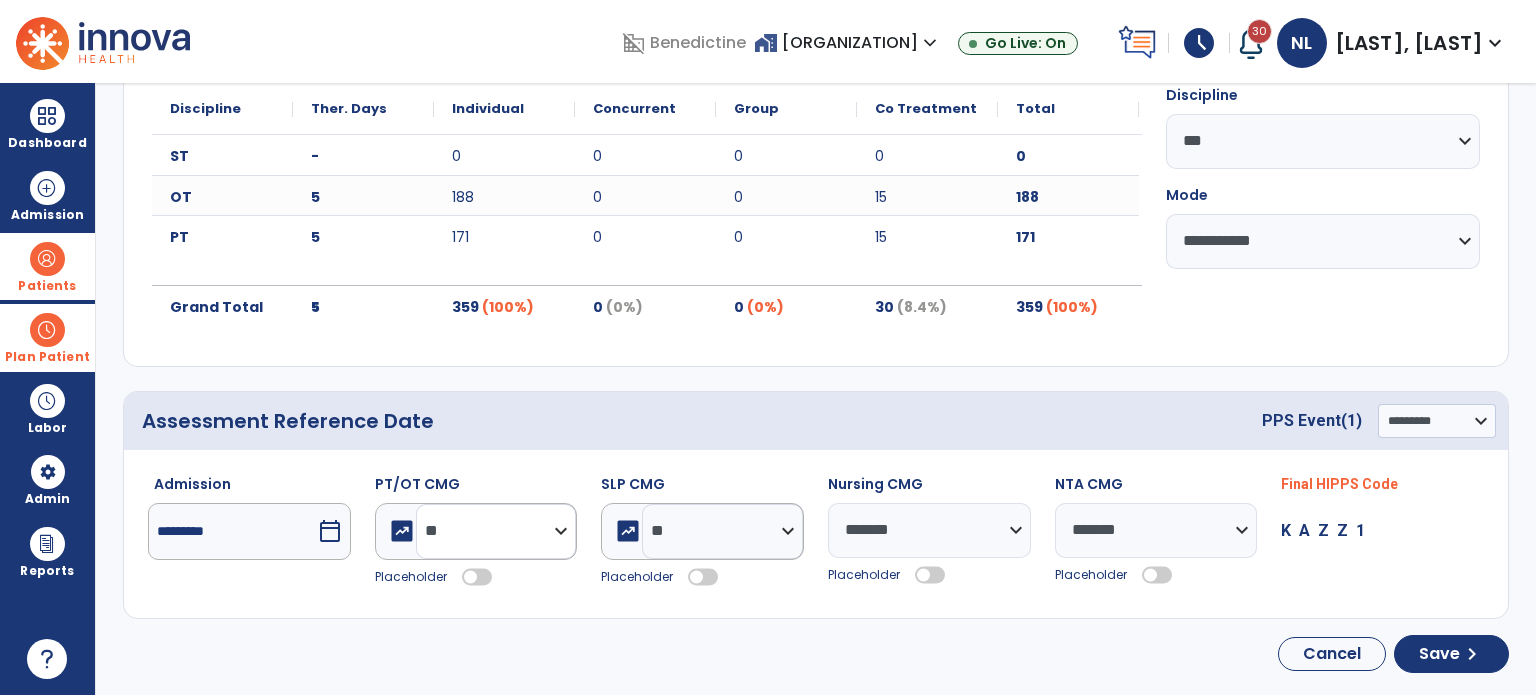 click on "**********" 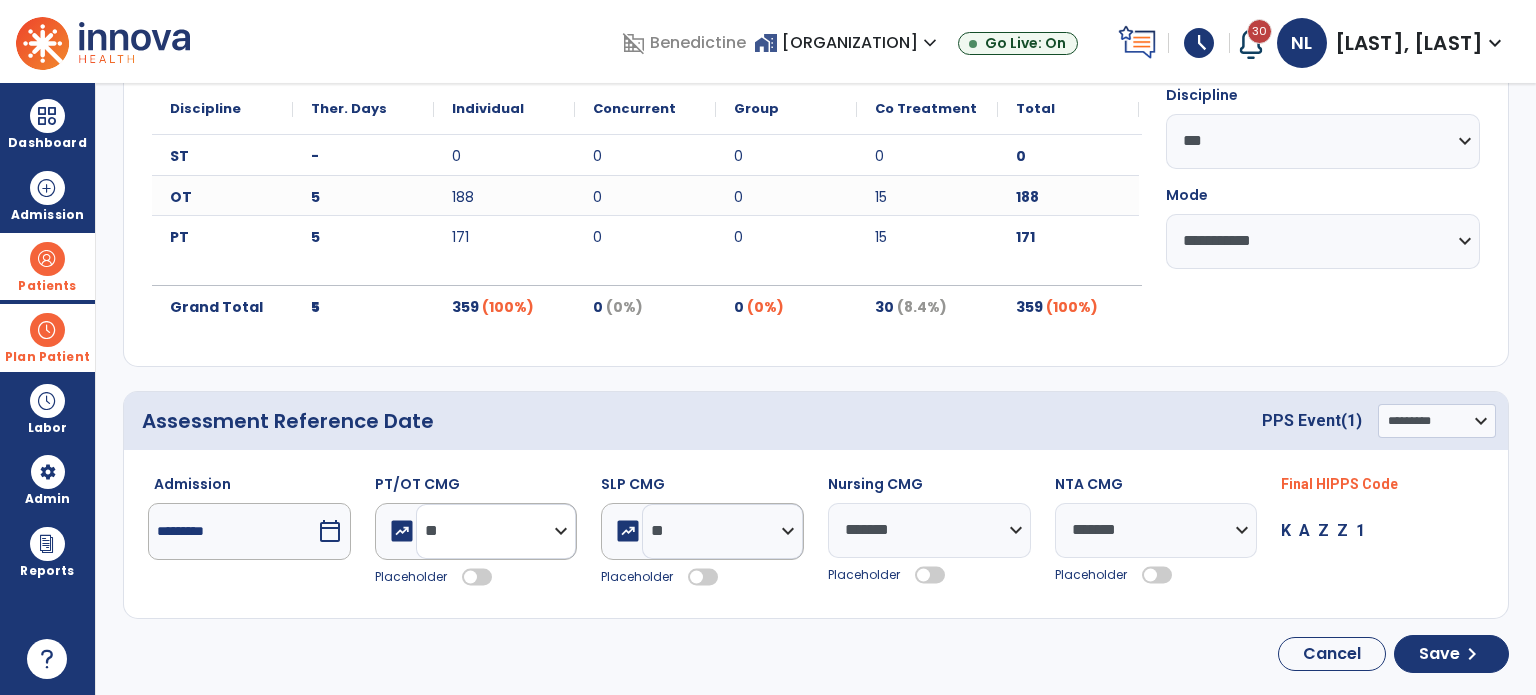 select on "**" 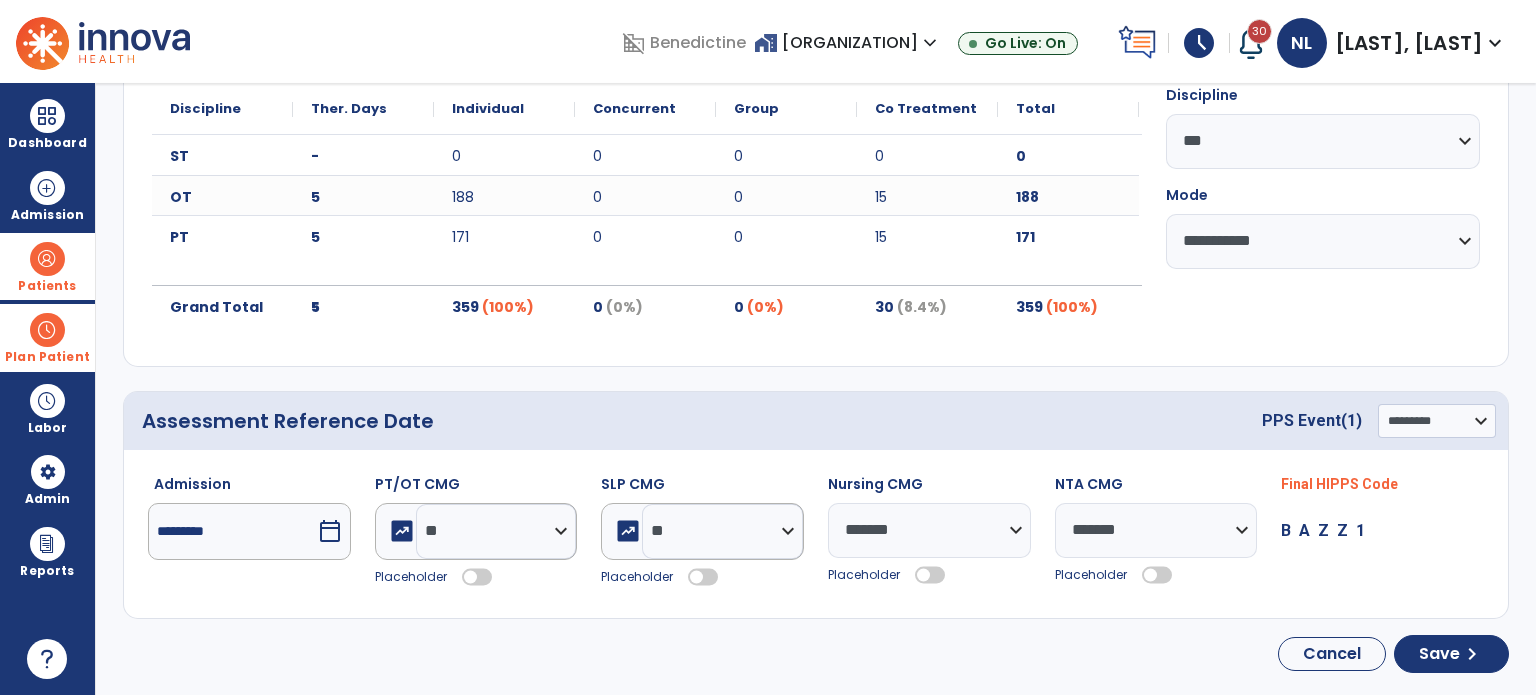 click 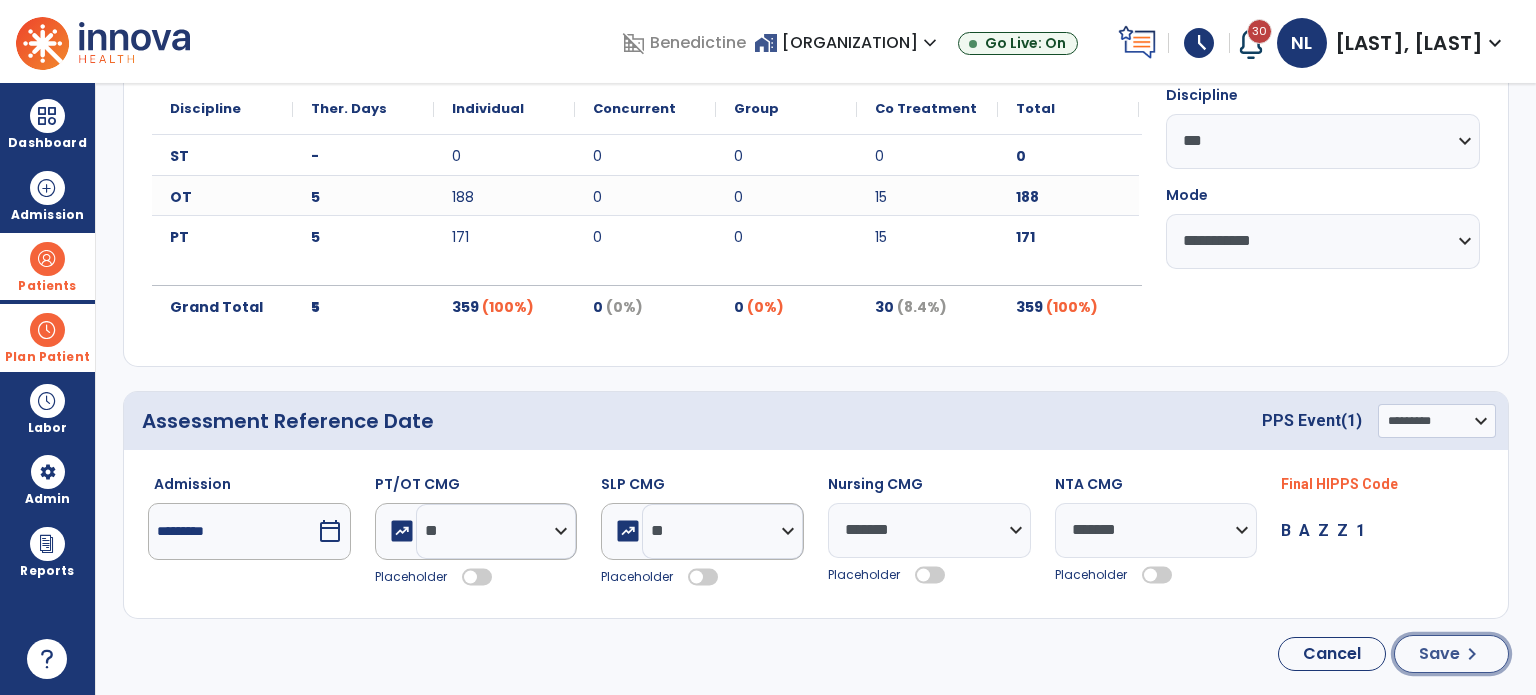 click on "chevron_right" 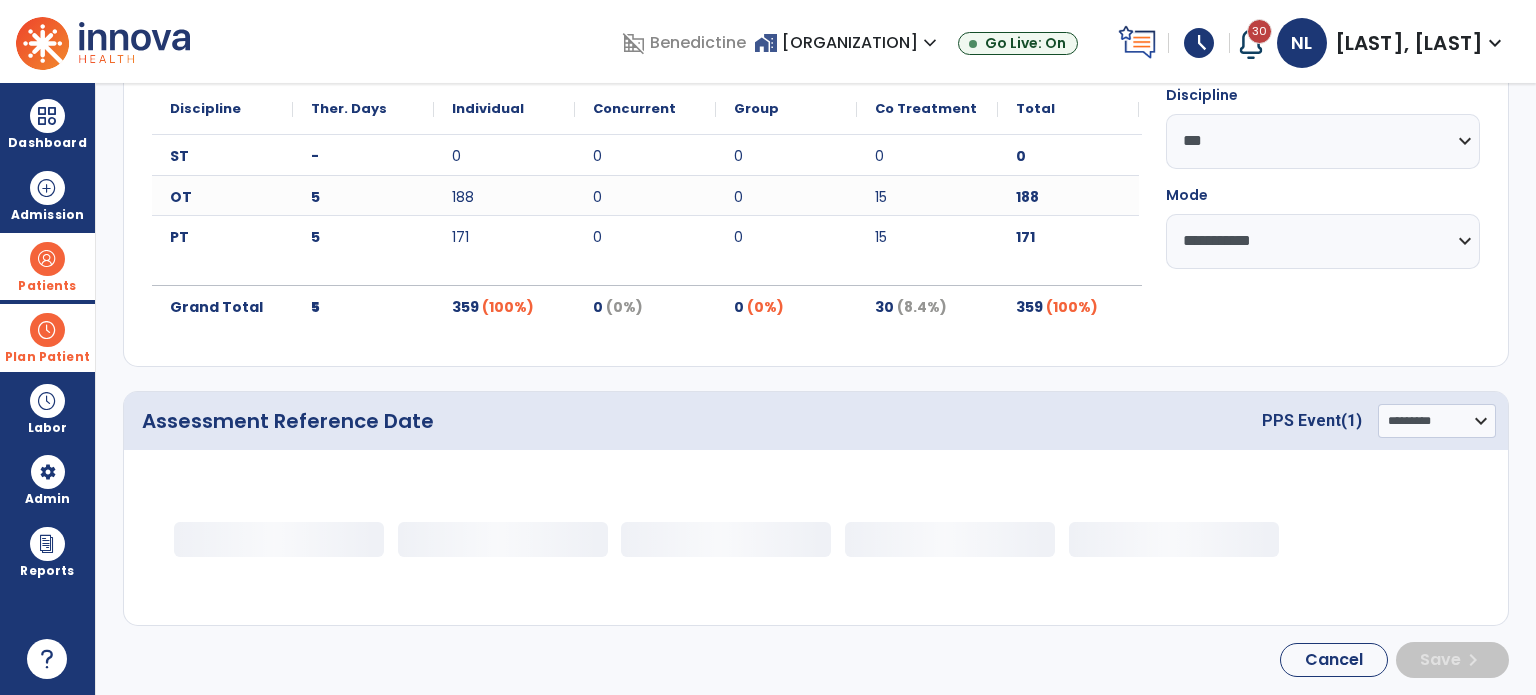 scroll, scrollTop: 0, scrollLeft: 0, axis: both 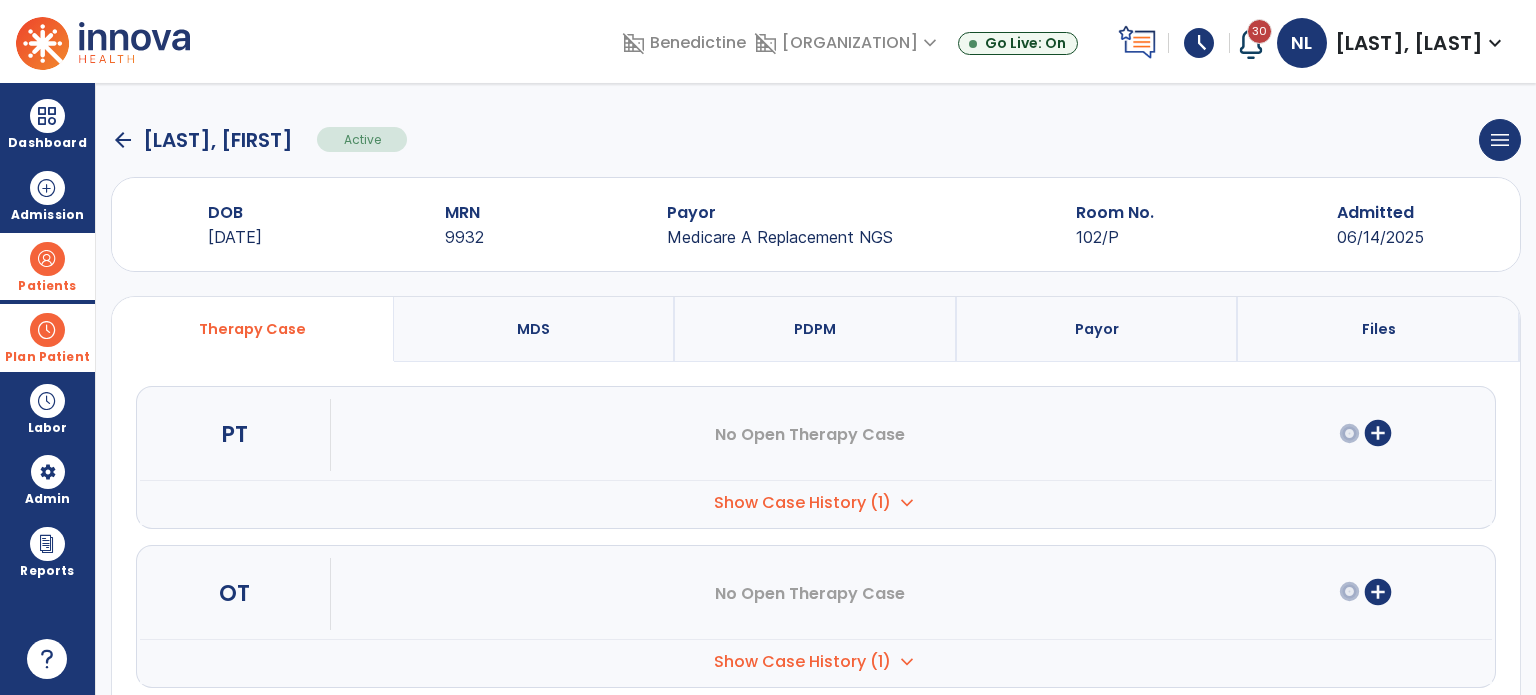 drag, startPoint x: 776, startPoint y: 501, endPoint x: 1023, endPoint y: 522, distance: 247.8911 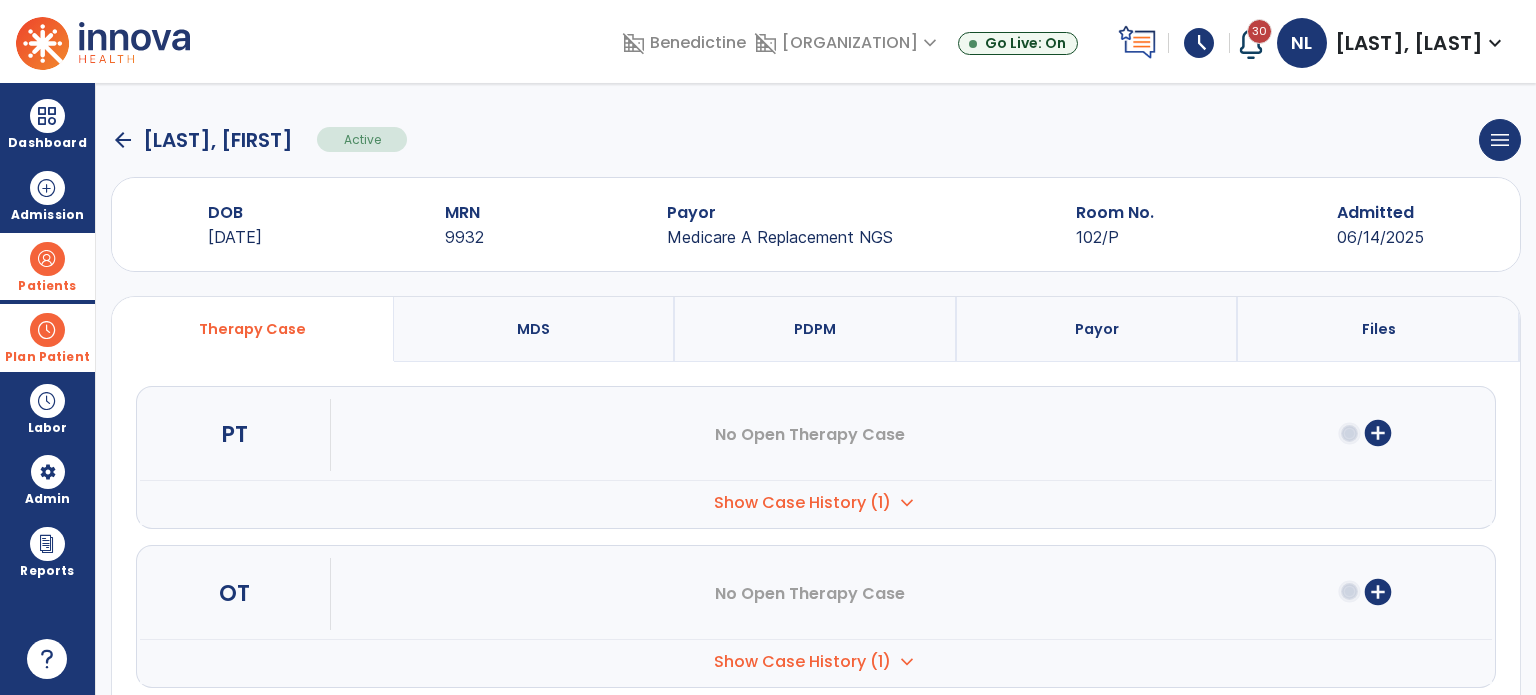 click on "Show Case History (1)" at bounding box center (802, 503) 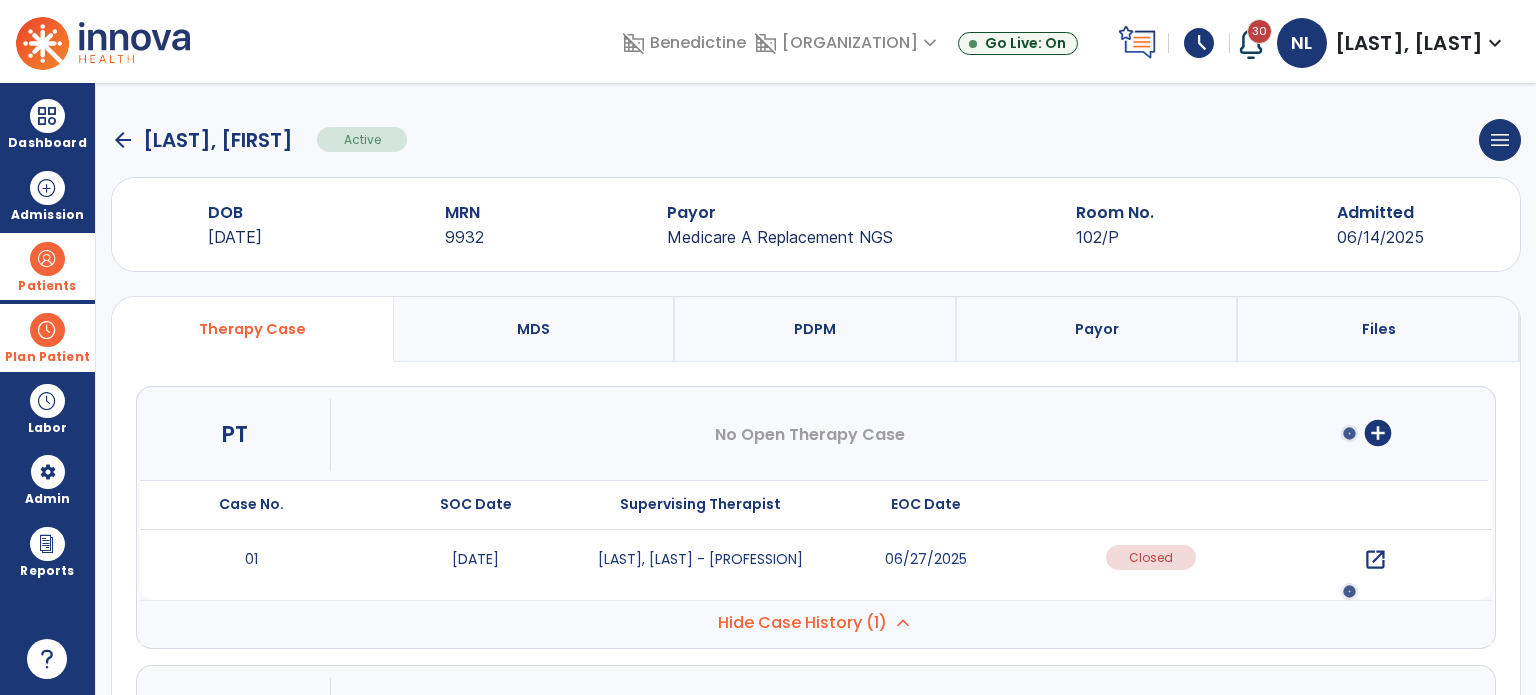 click on "open_in_new" at bounding box center [1375, 560] 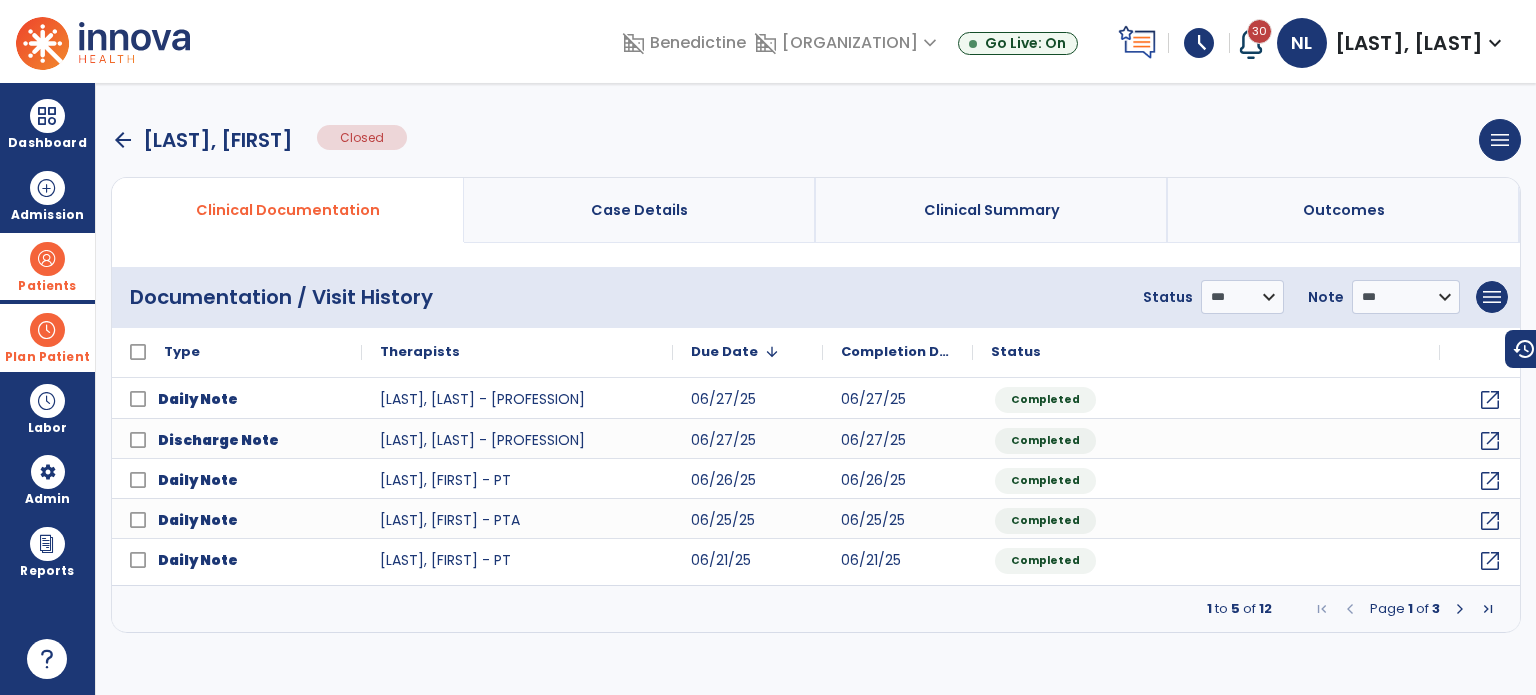 click on "arrow_back" at bounding box center [123, 140] 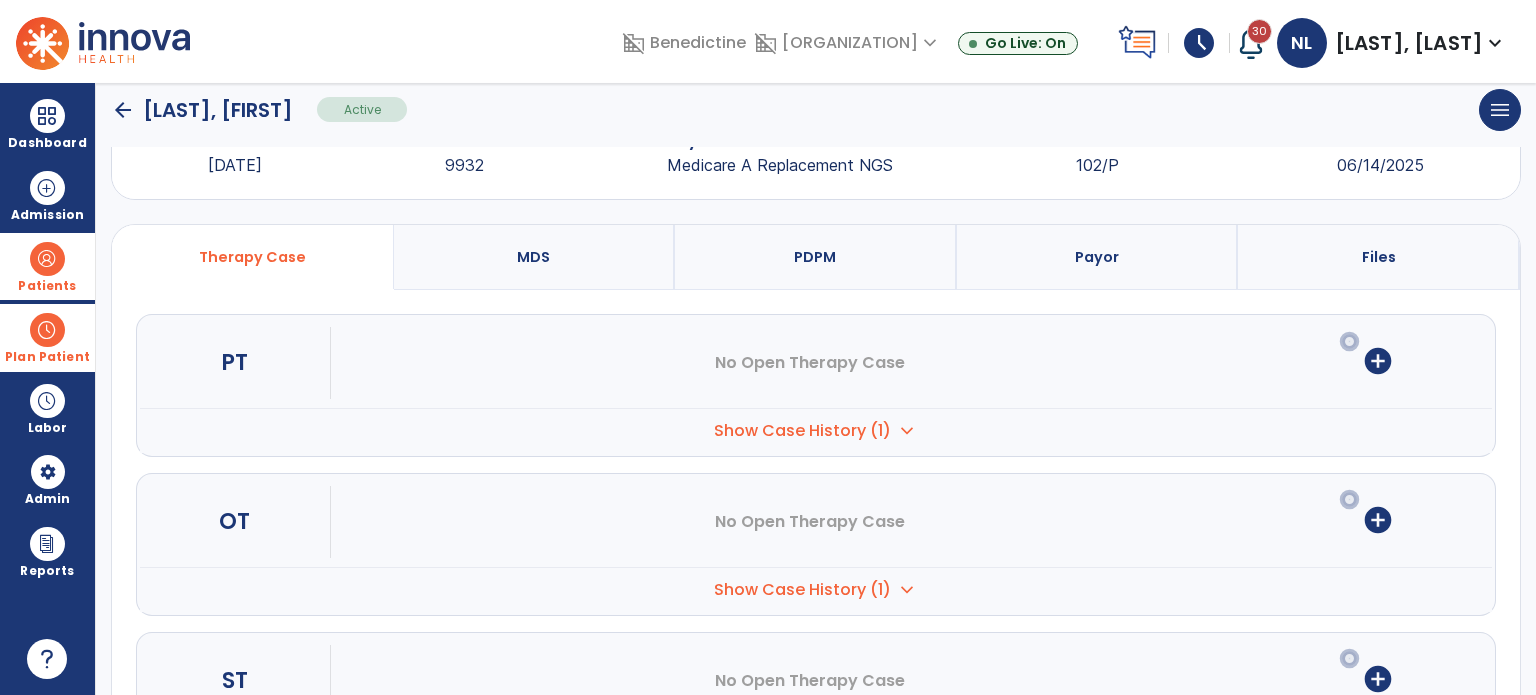 scroll, scrollTop: 152, scrollLeft: 0, axis: vertical 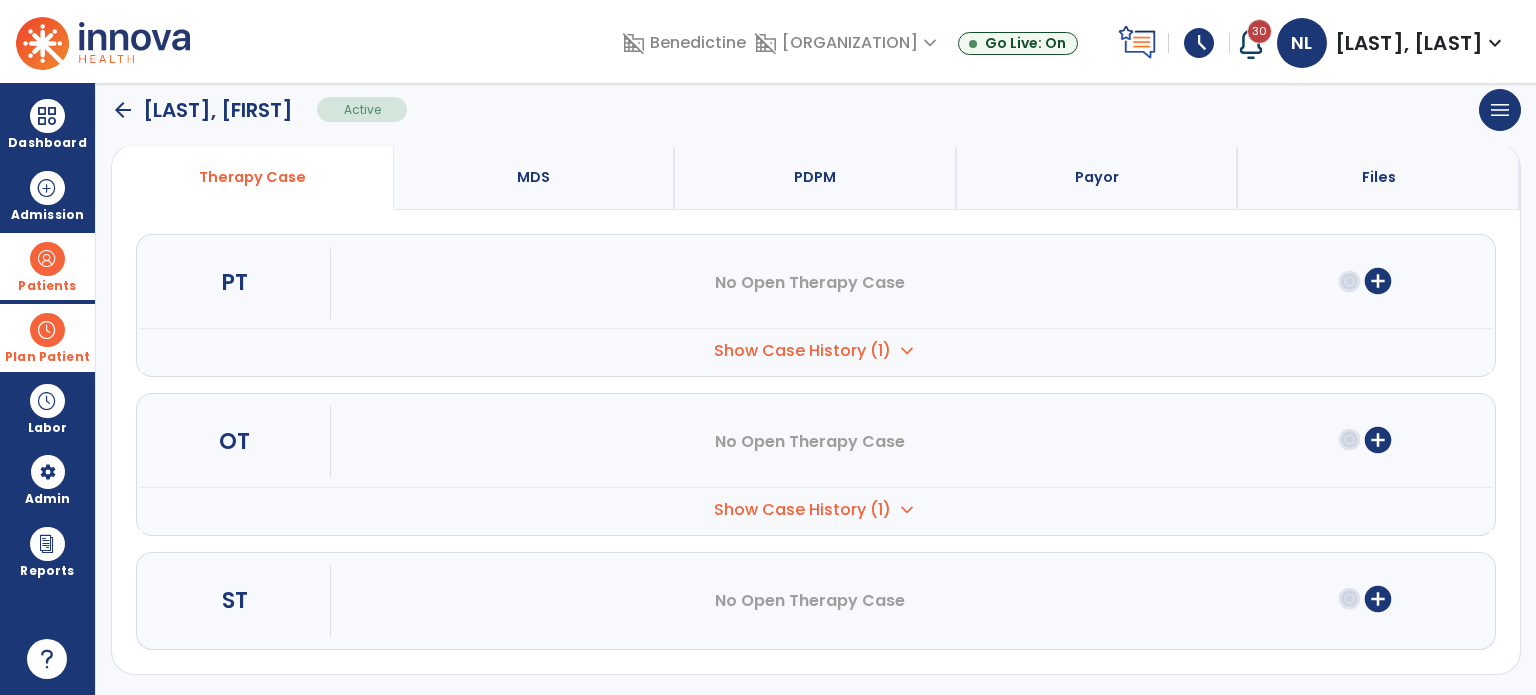 drag, startPoint x: 776, startPoint y: 504, endPoint x: 1340, endPoint y: 551, distance: 565.95496 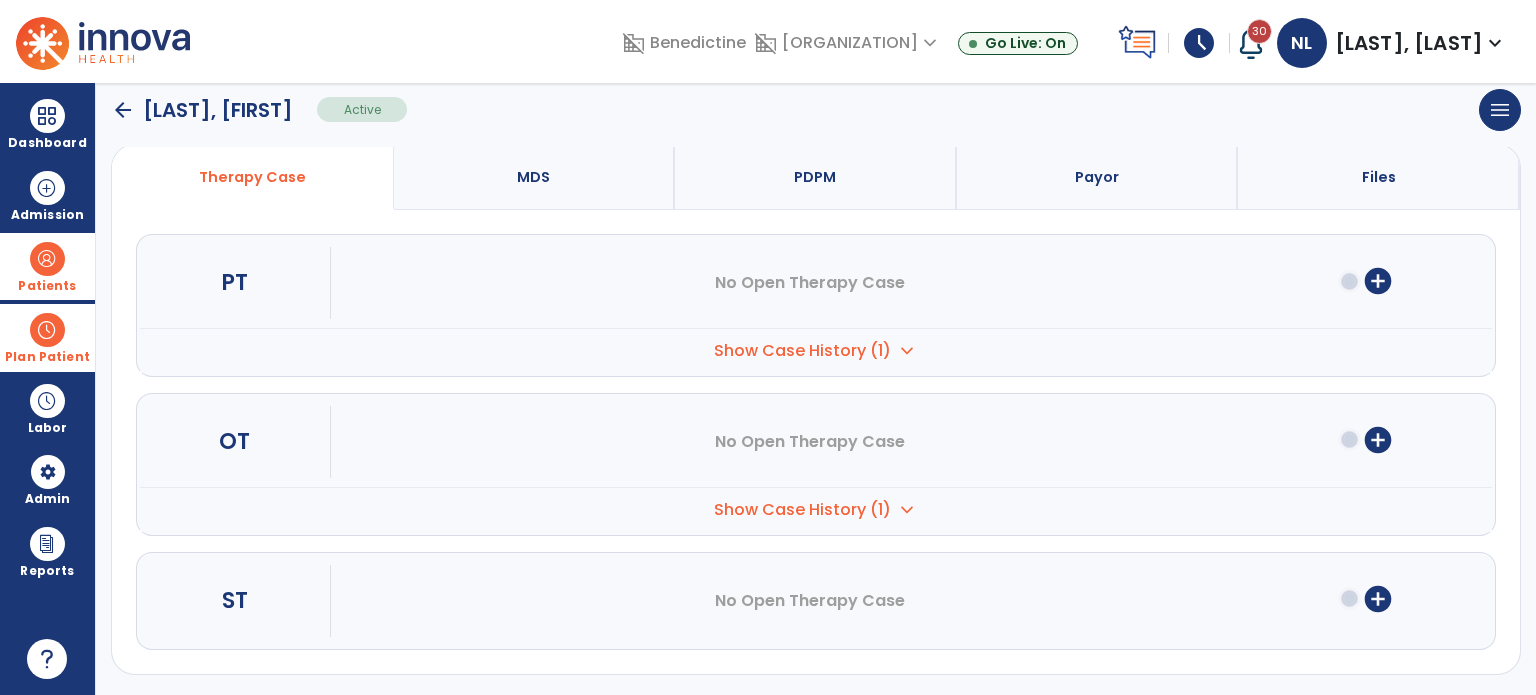 click on "Show Case History (1)" at bounding box center [802, 351] 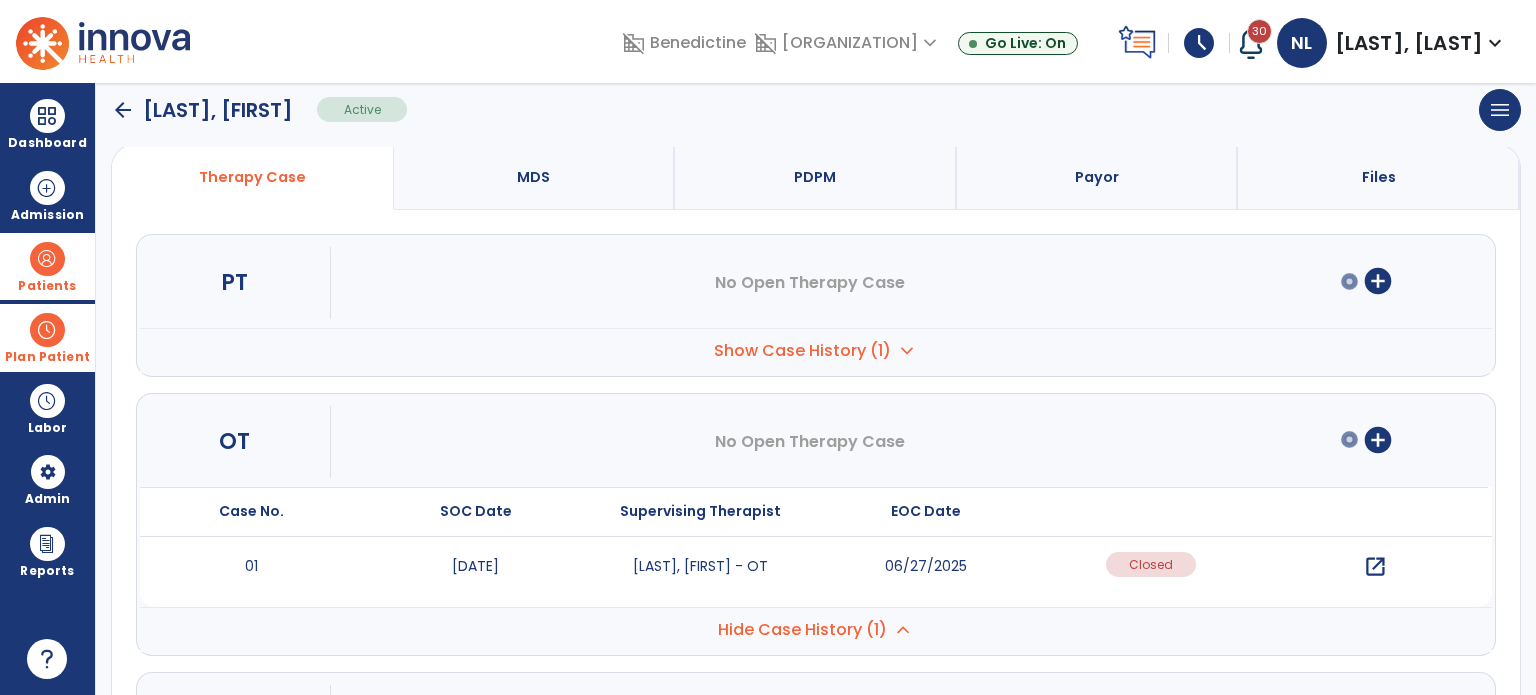 click on "open_in_new" at bounding box center [1375, 567] 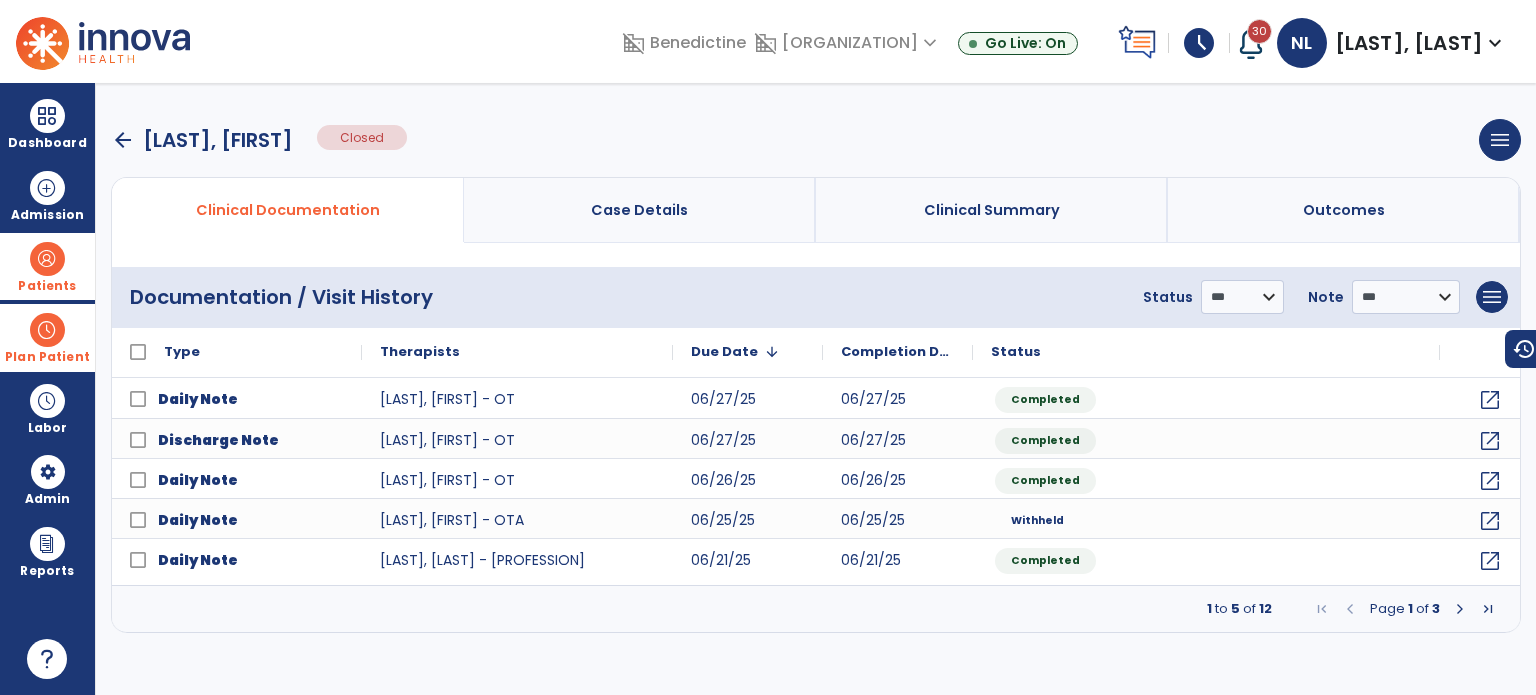 scroll, scrollTop: 0, scrollLeft: 0, axis: both 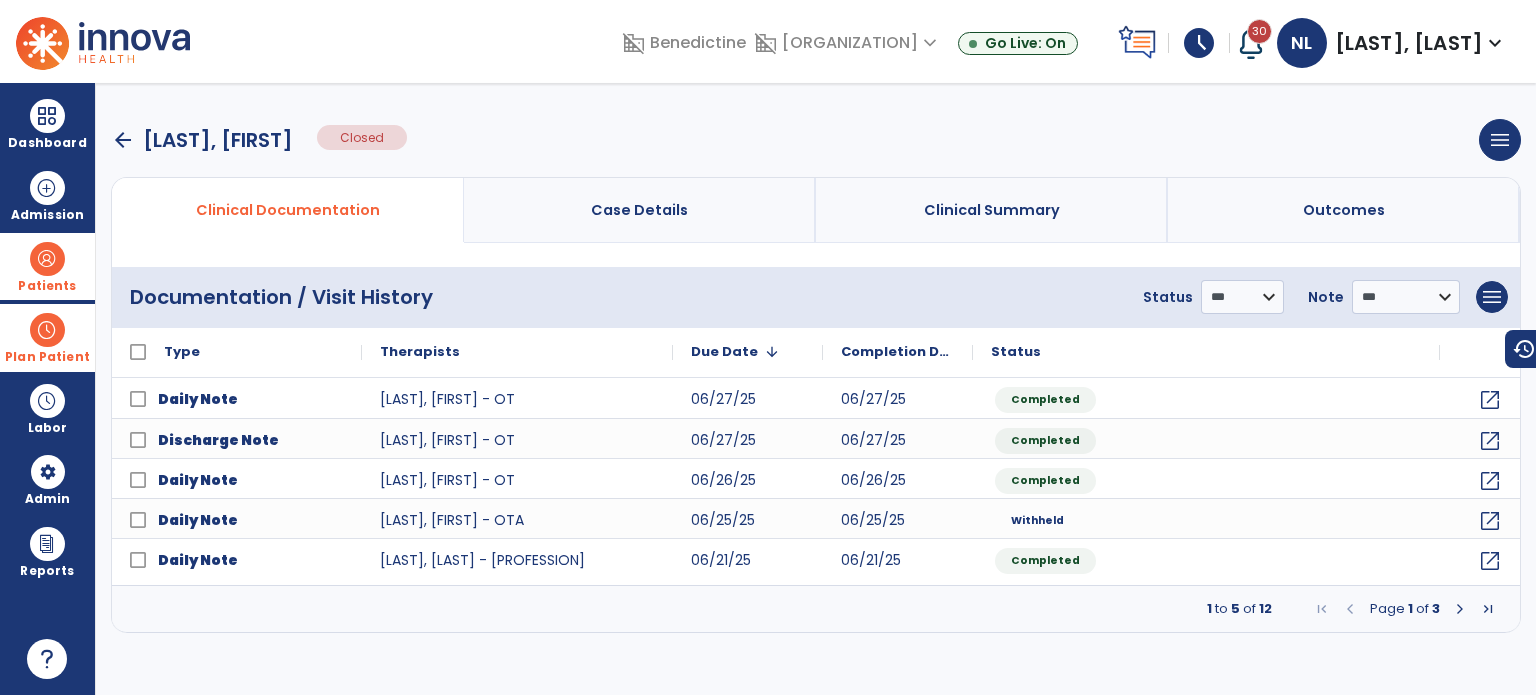 click on "arrow_back" at bounding box center (123, 140) 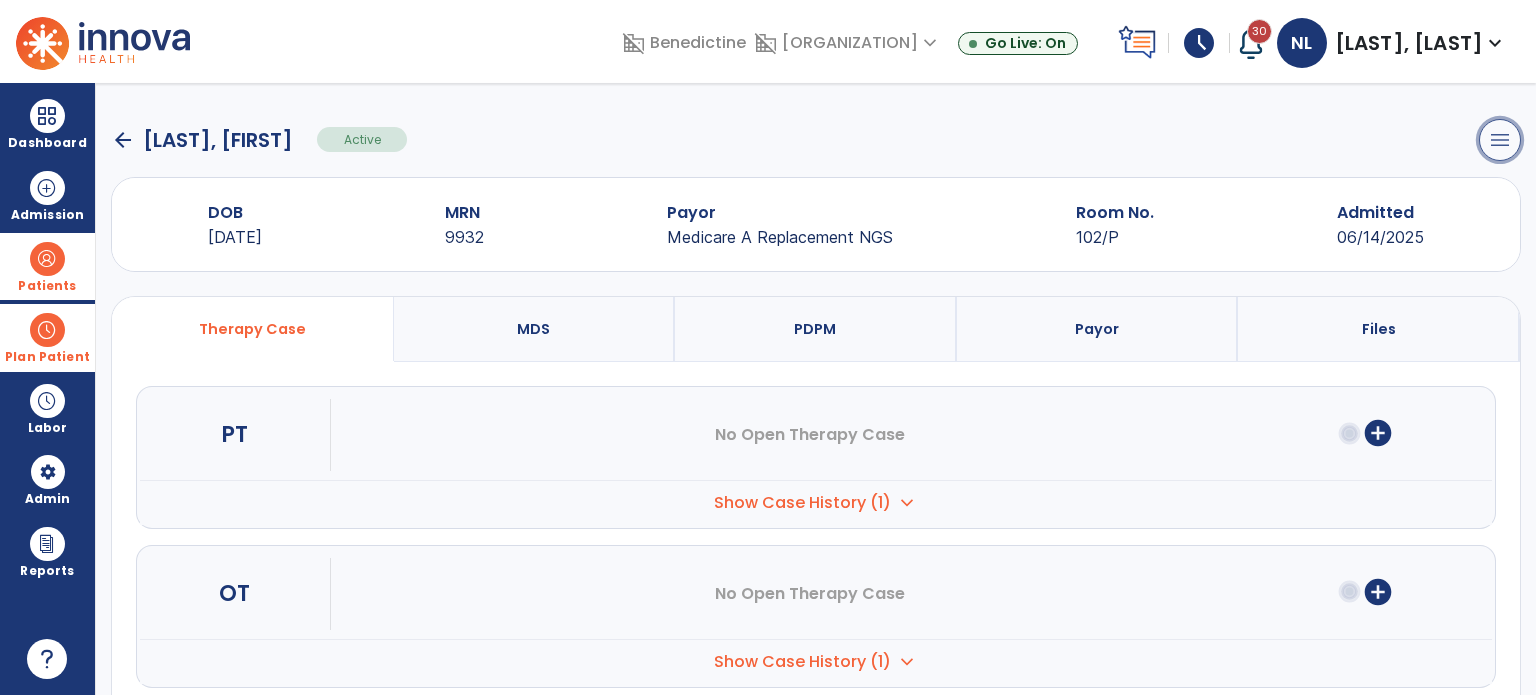 click on "menu" at bounding box center (1500, 140) 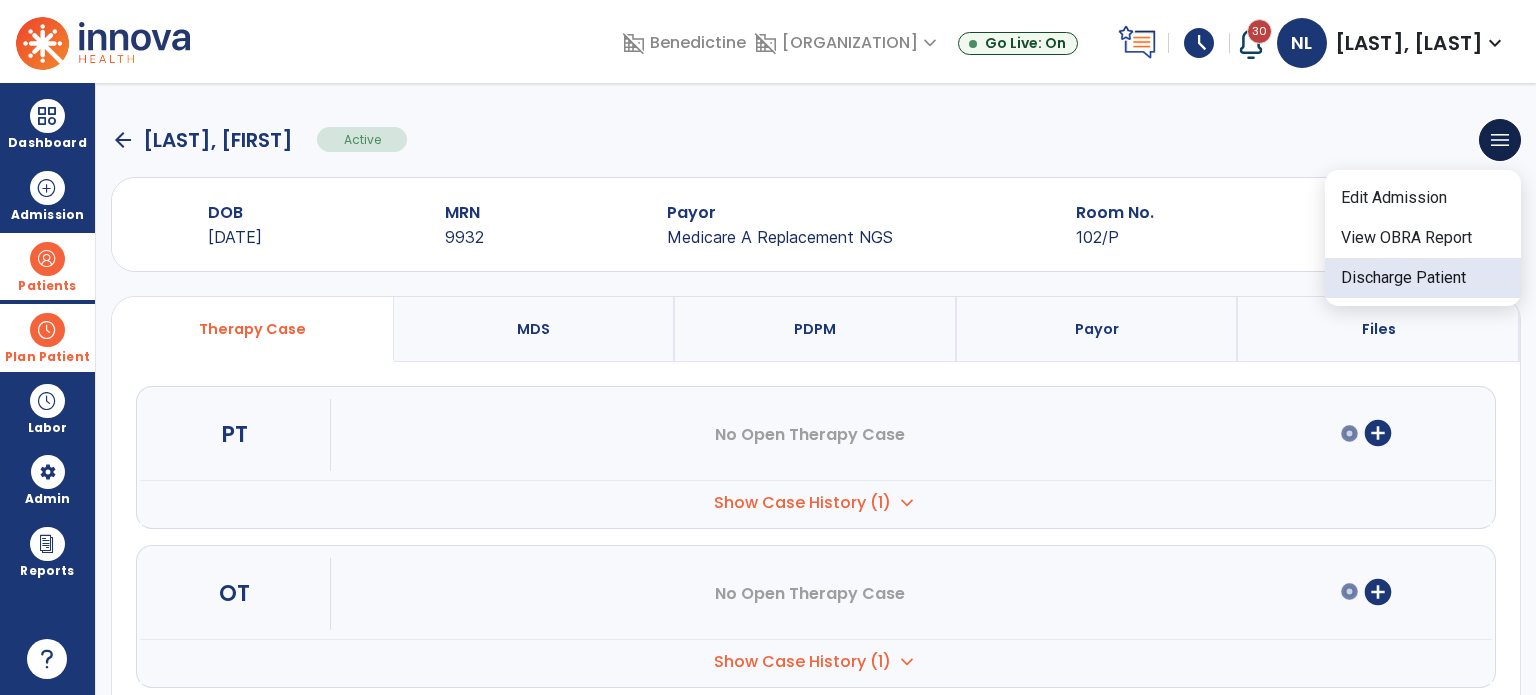 click on "Discharge Patient" 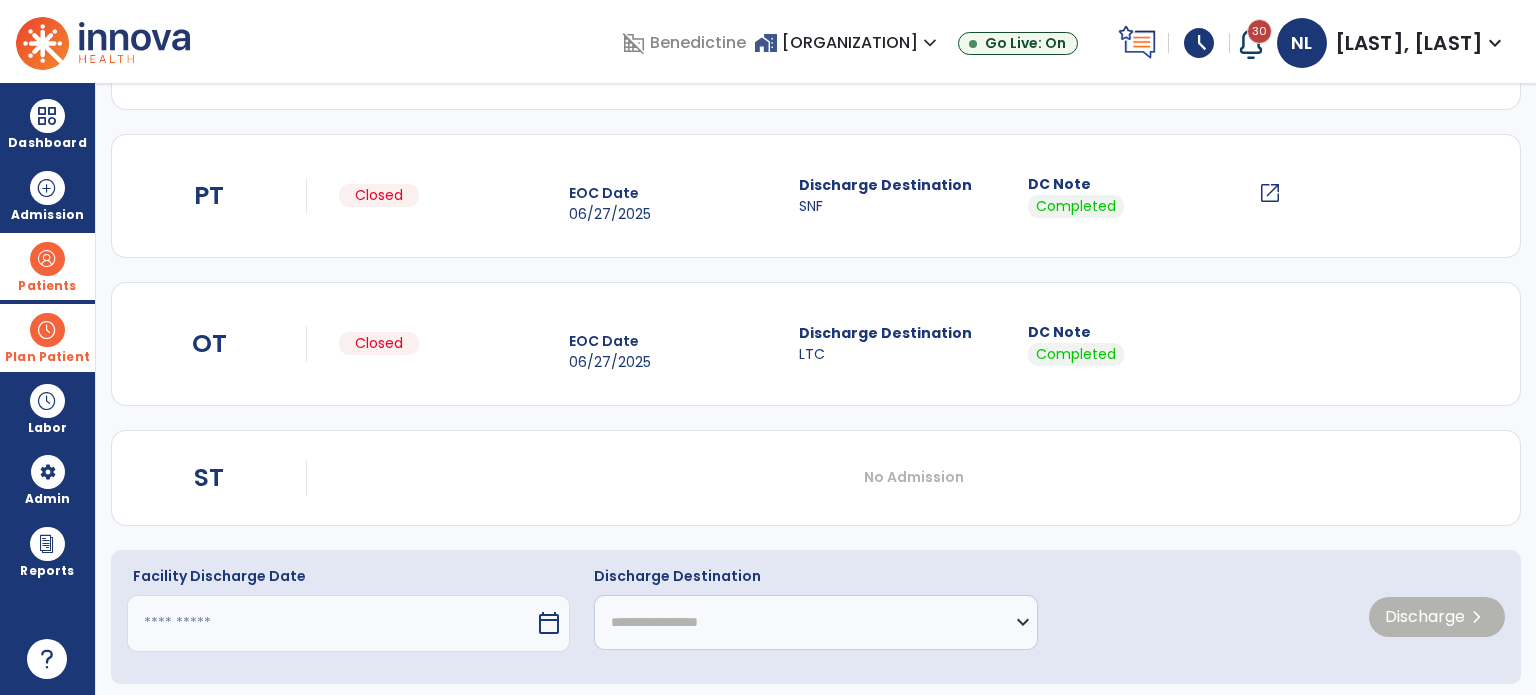 scroll, scrollTop: 214, scrollLeft: 0, axis: vertical 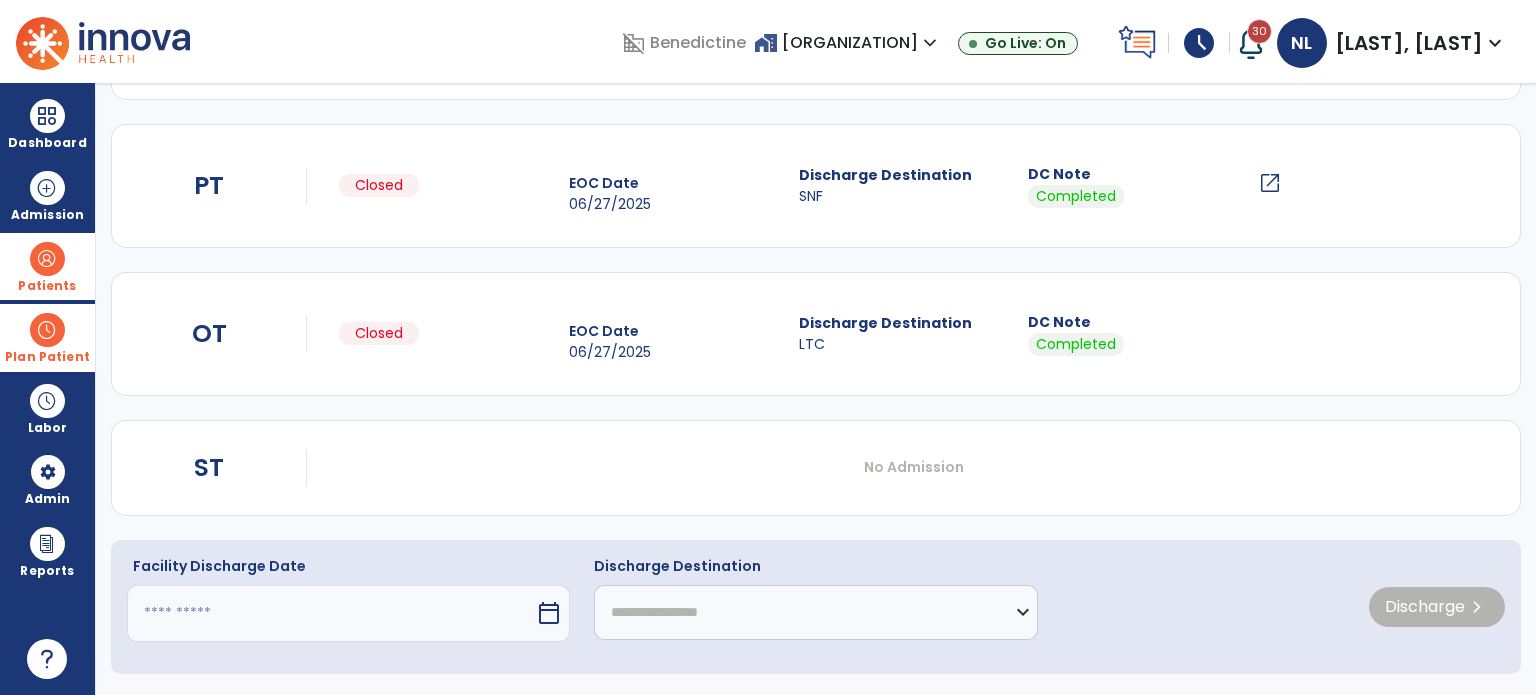 click at bounding box center (331, 613) 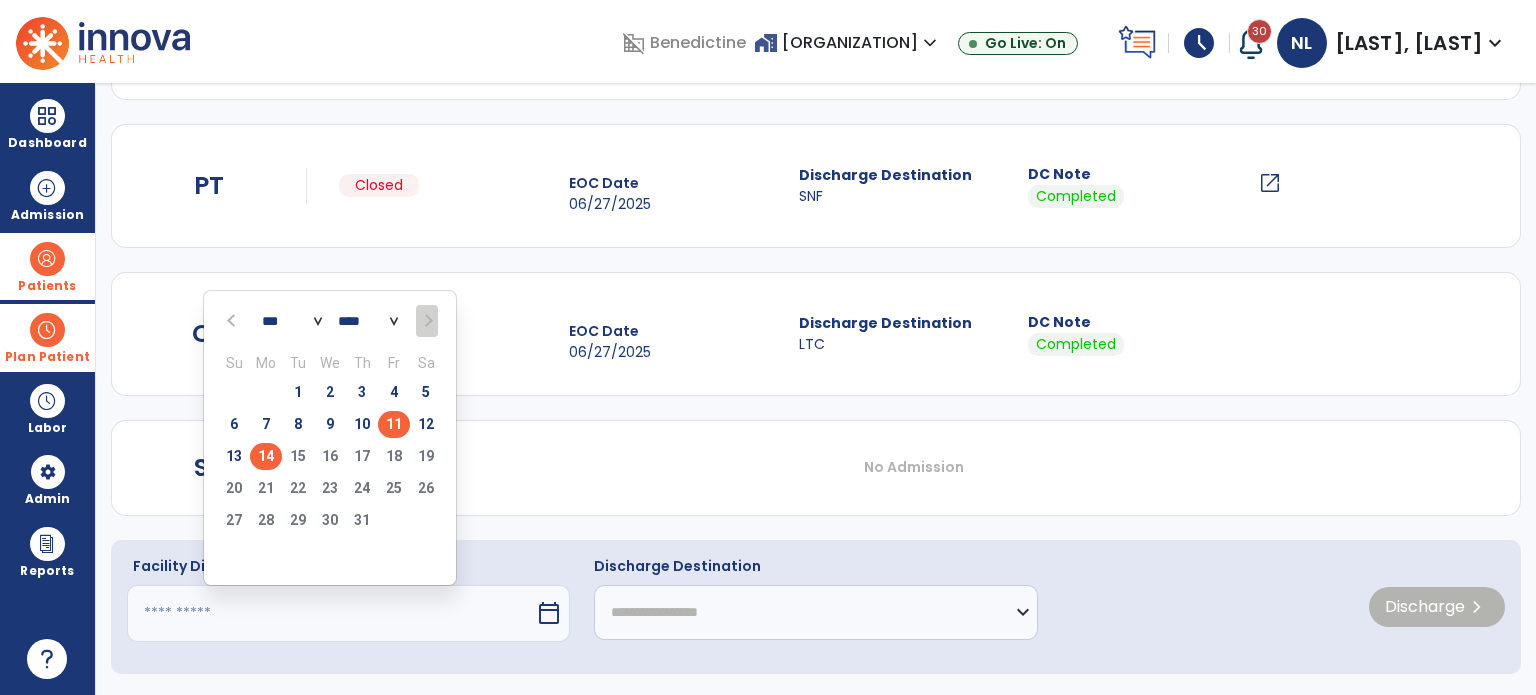 click on "11" at bounding box center [394, 424] 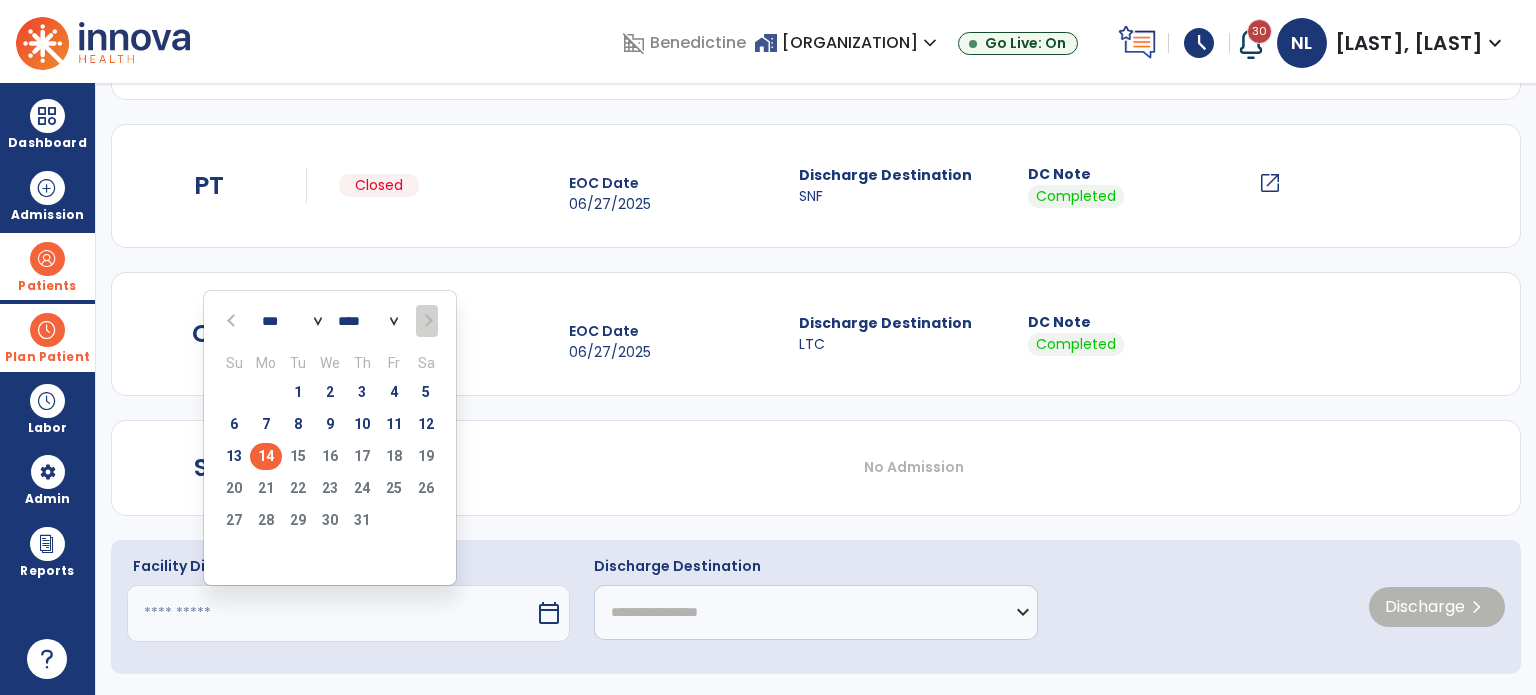 type on "*********" 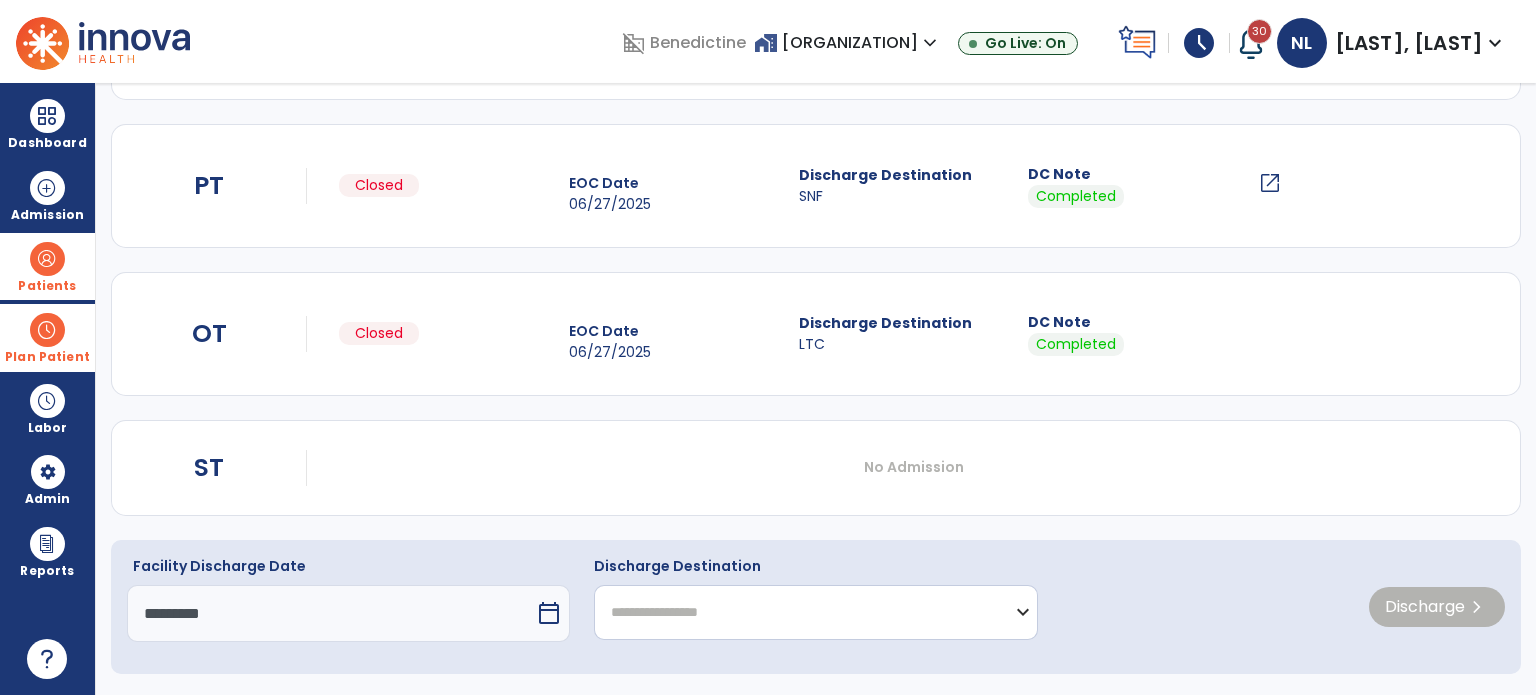 click on "**********" 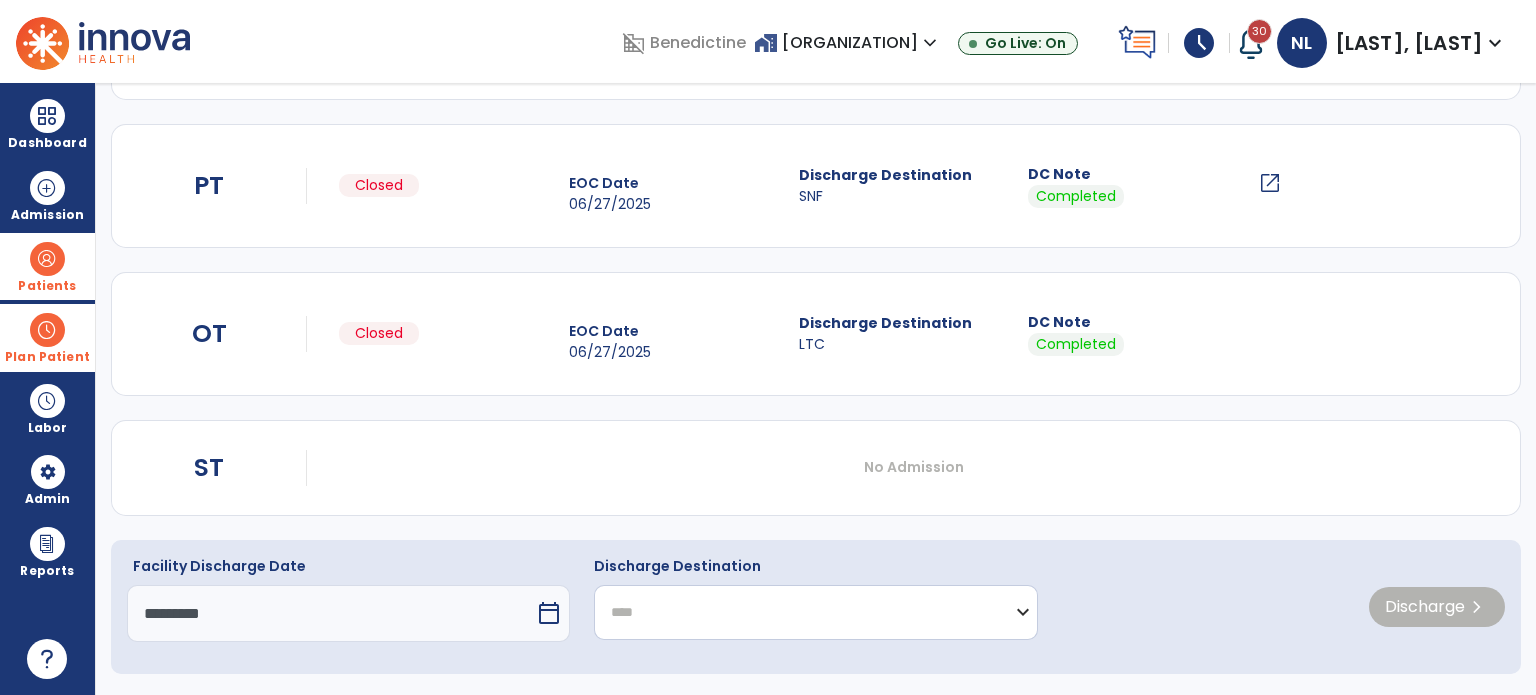 click on "**********" 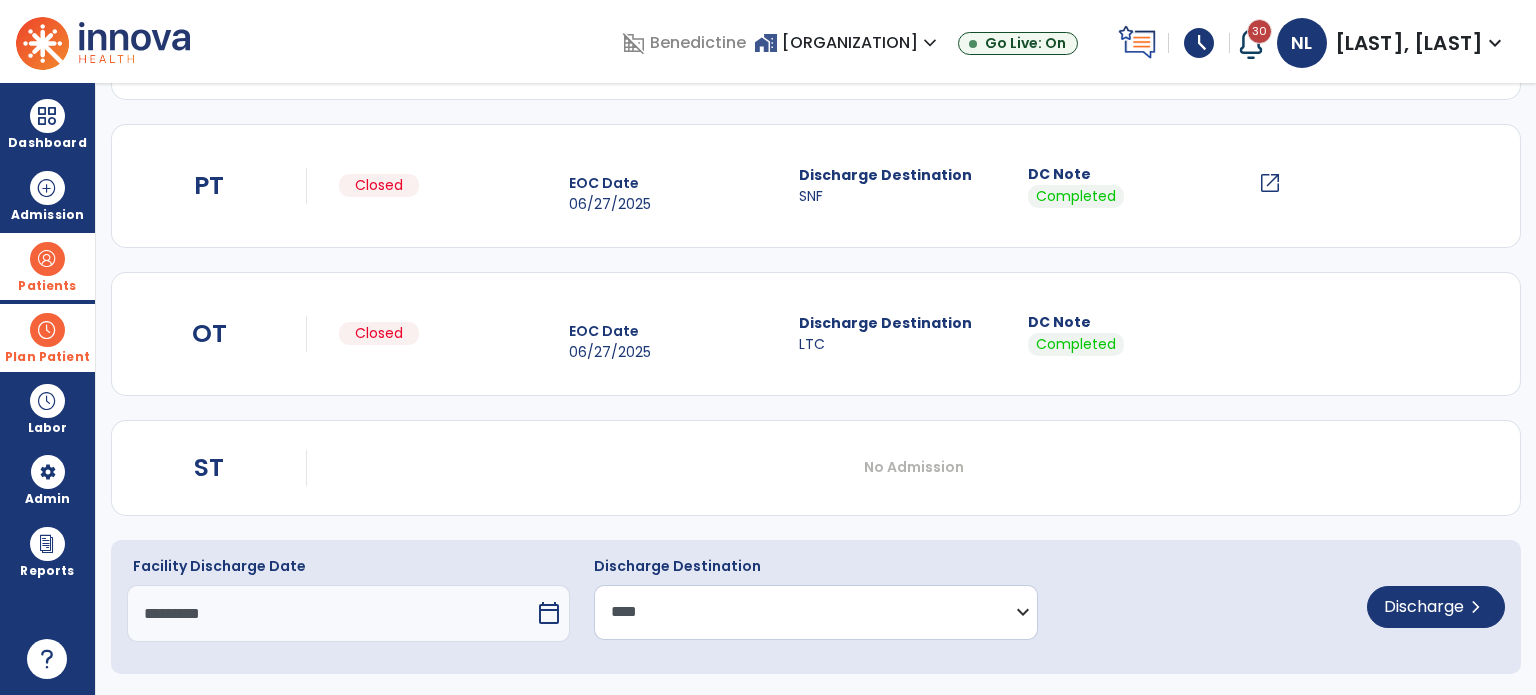 click on "**********" 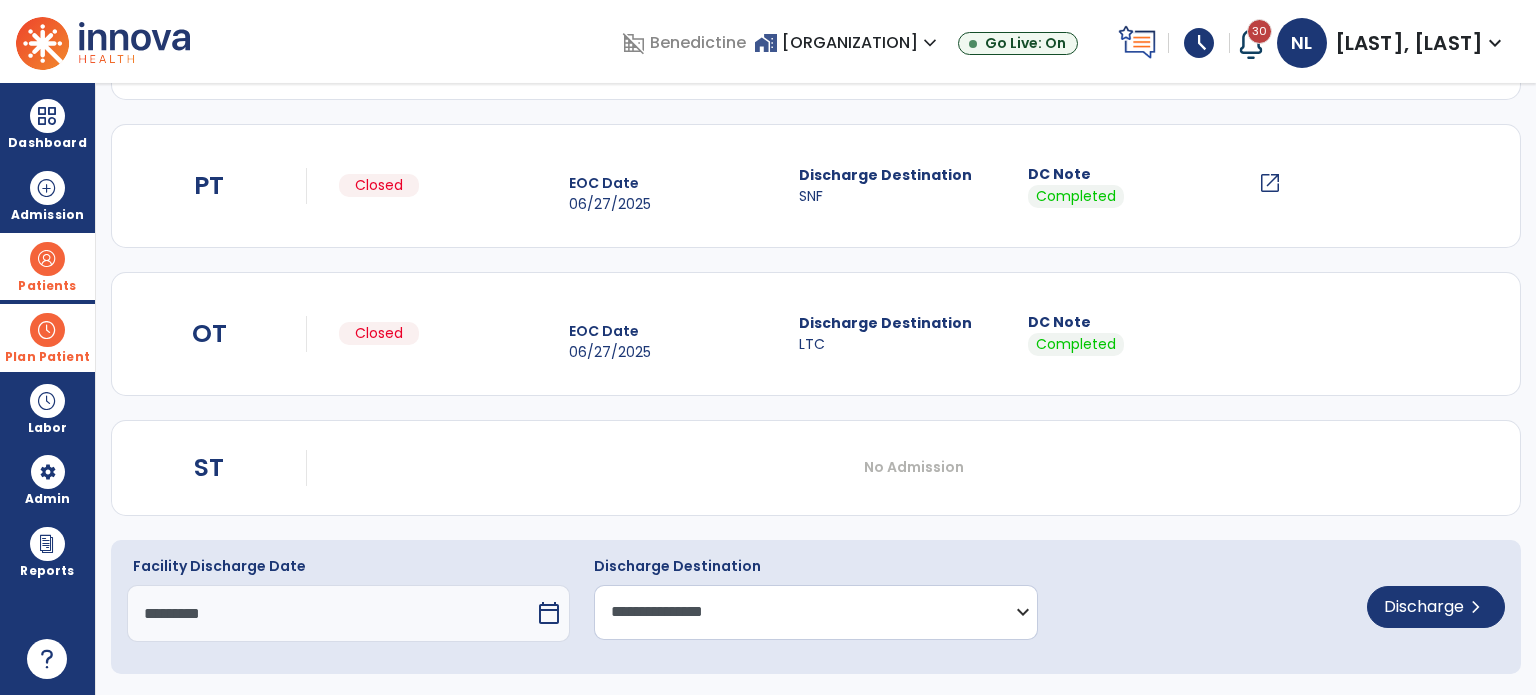 click on "**********" 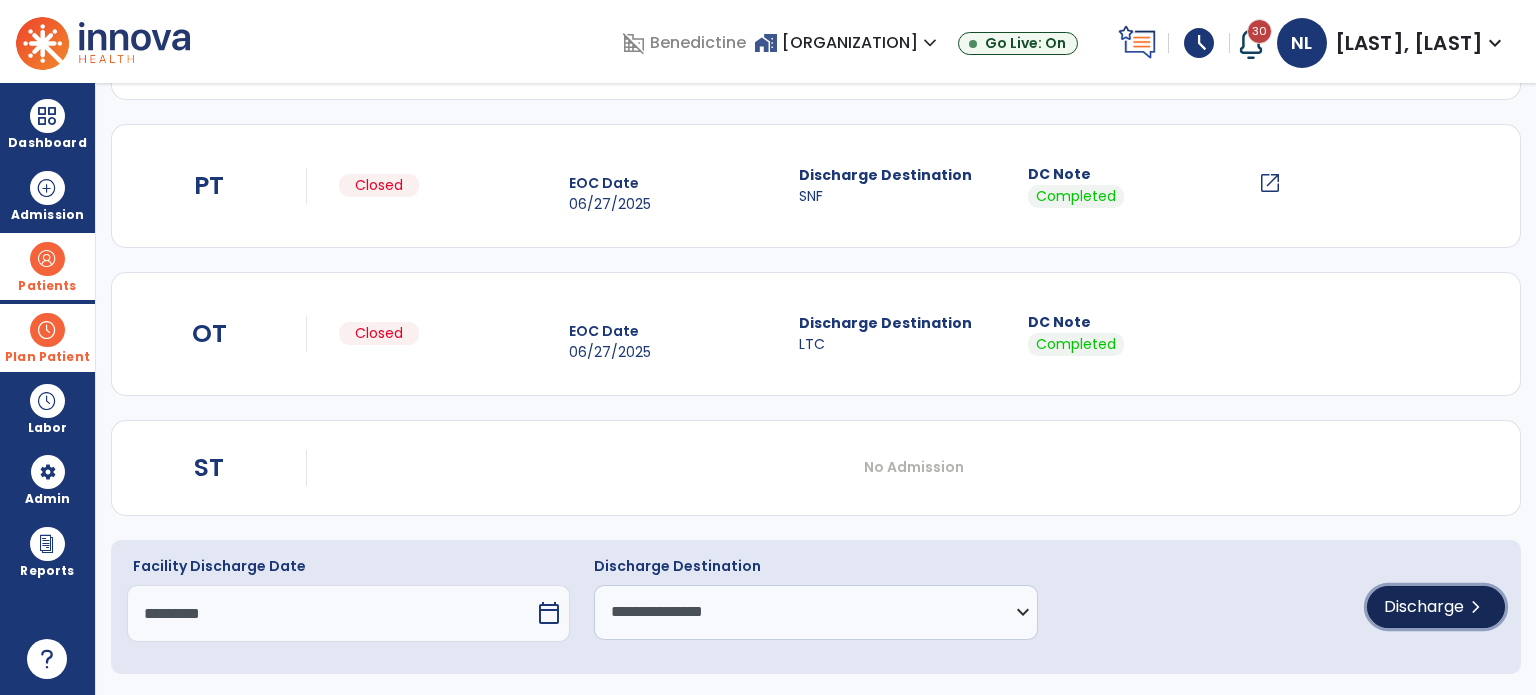 click on "Discharge" 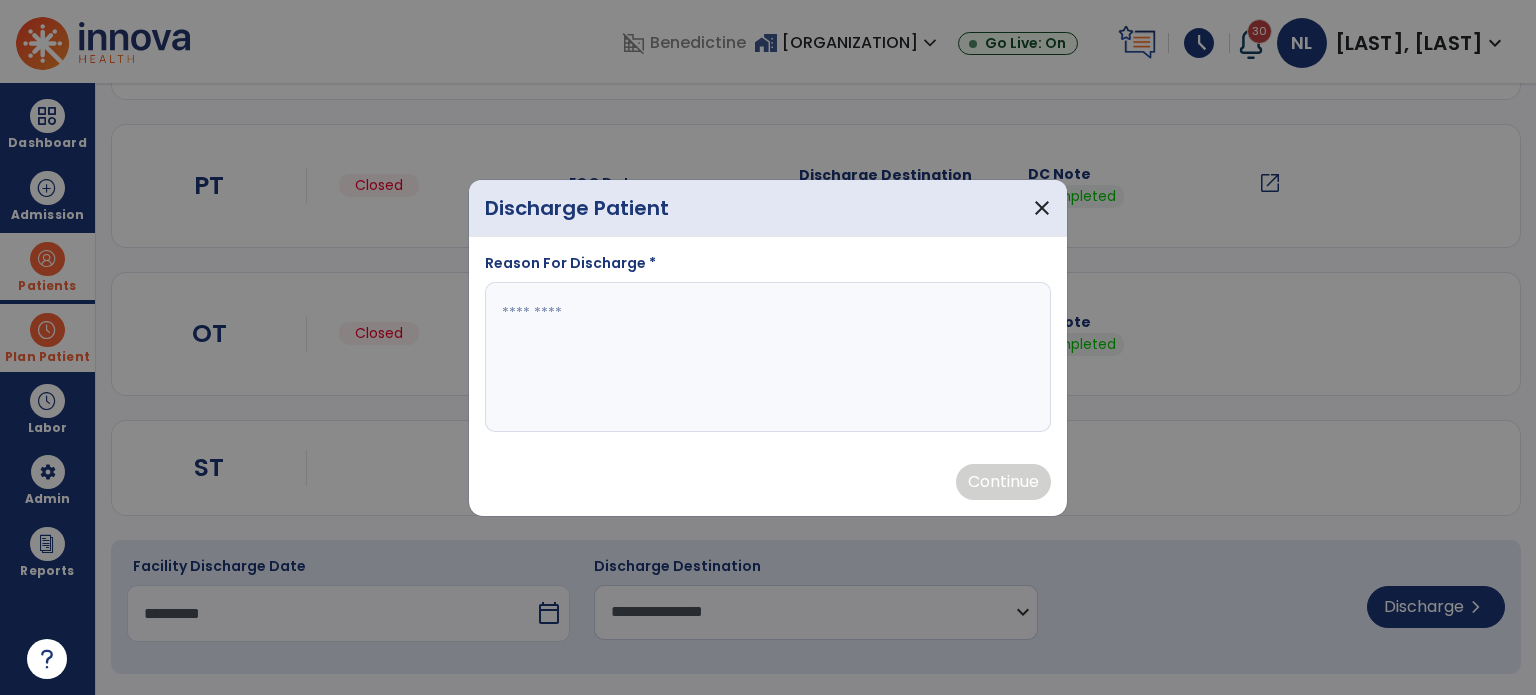 click at bounding box center [768, 357] 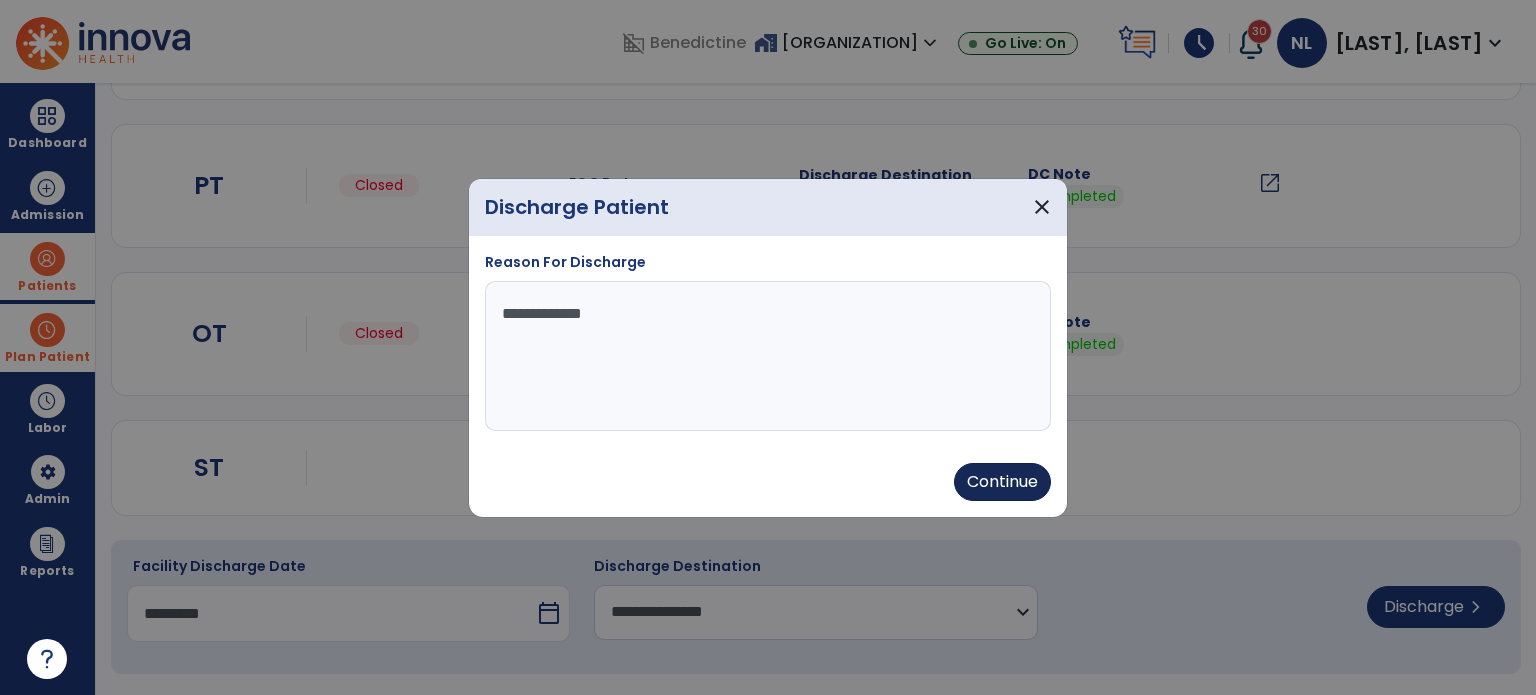 type on "**********" 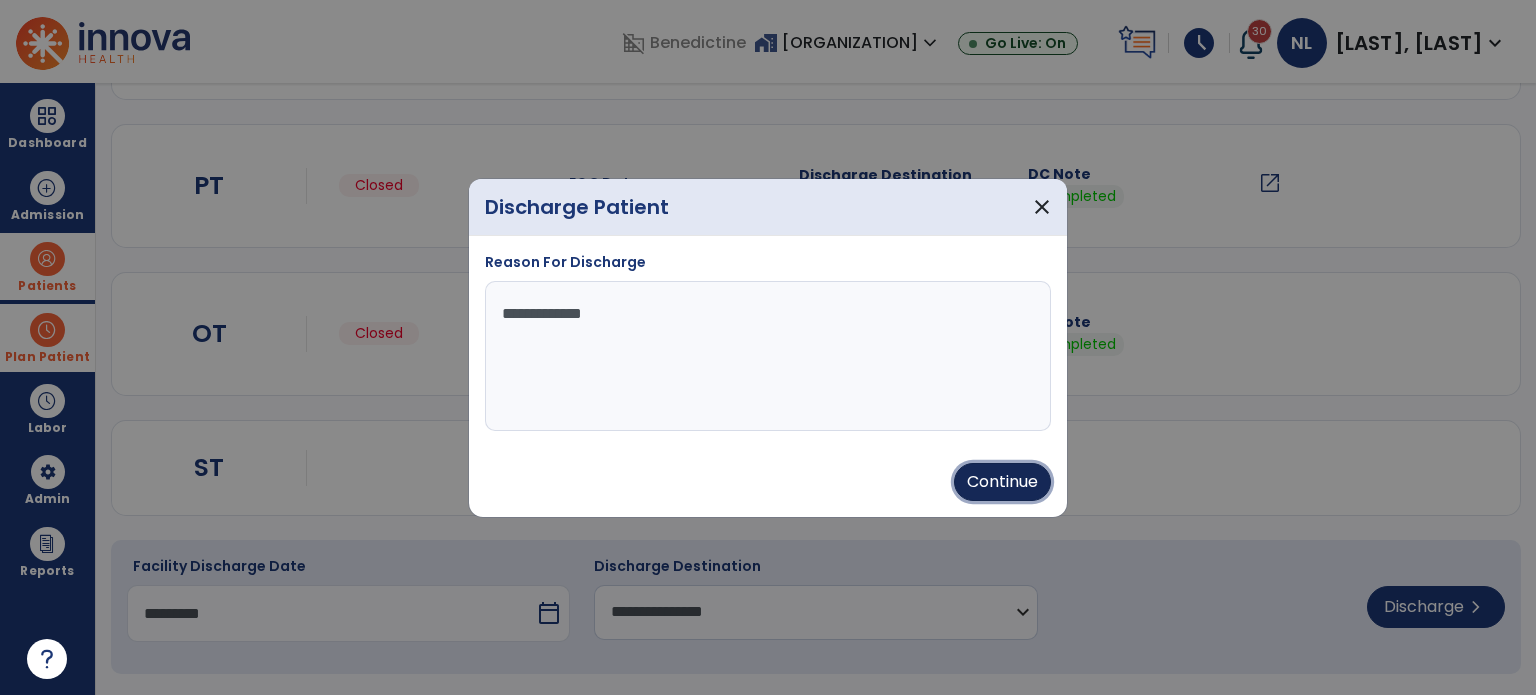 click on "Continue" at bounding box center [1002, 482] 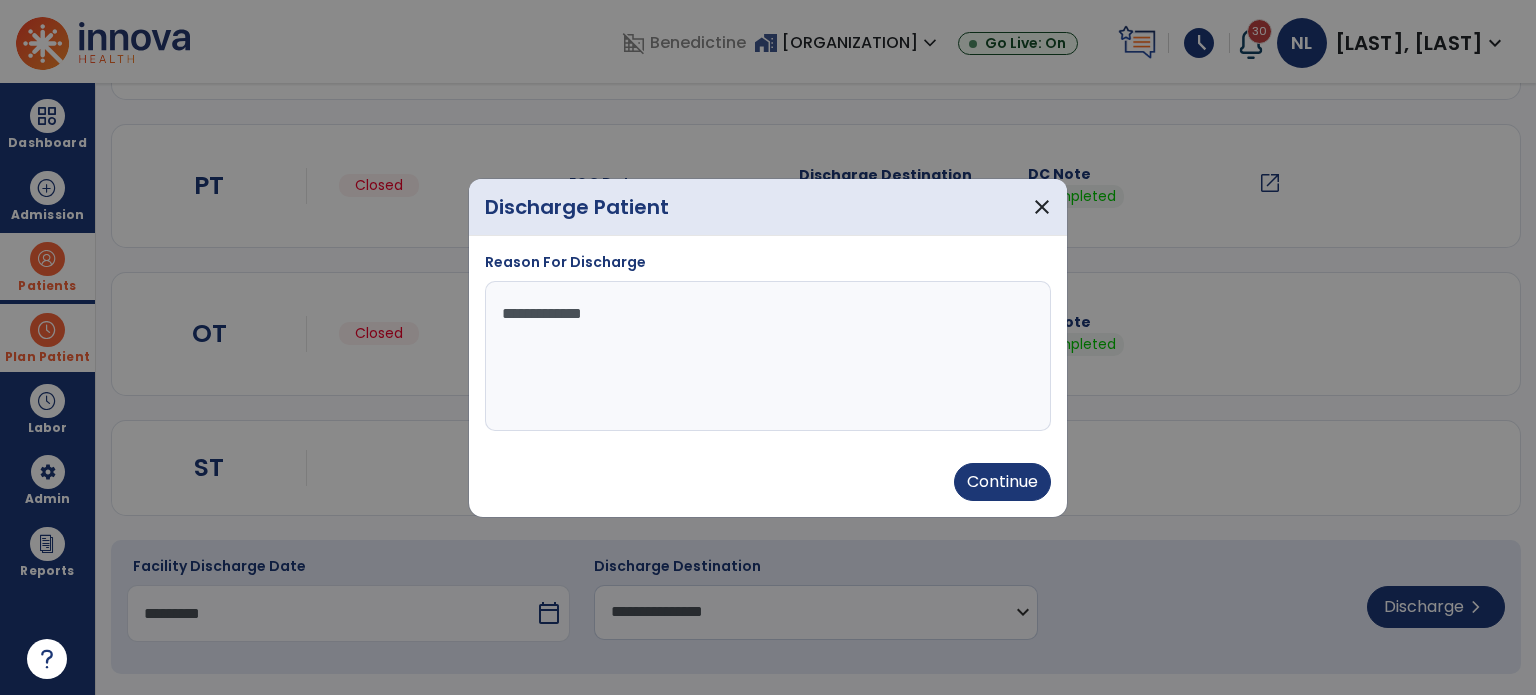 type on "*********" 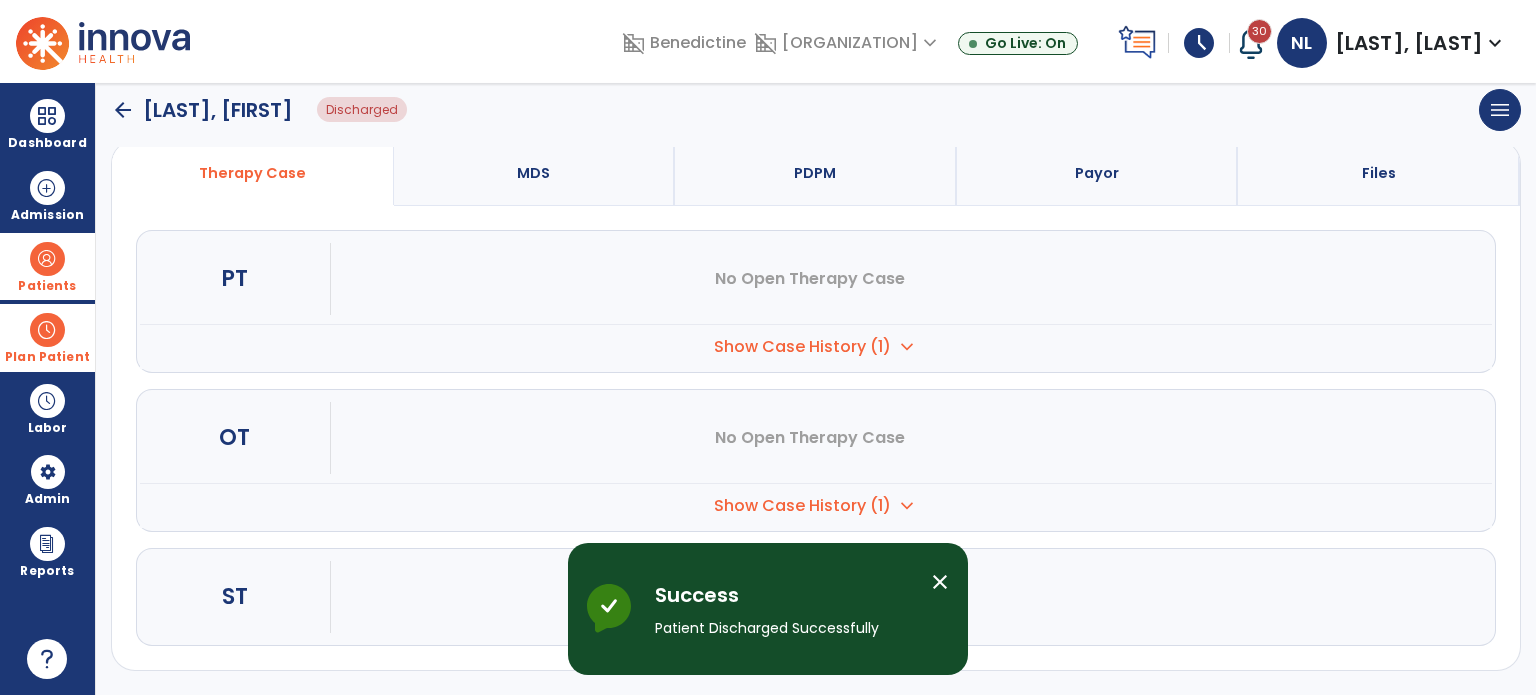 scroll, scrollTop: 152, scrollLeft: 0, axis: vertical 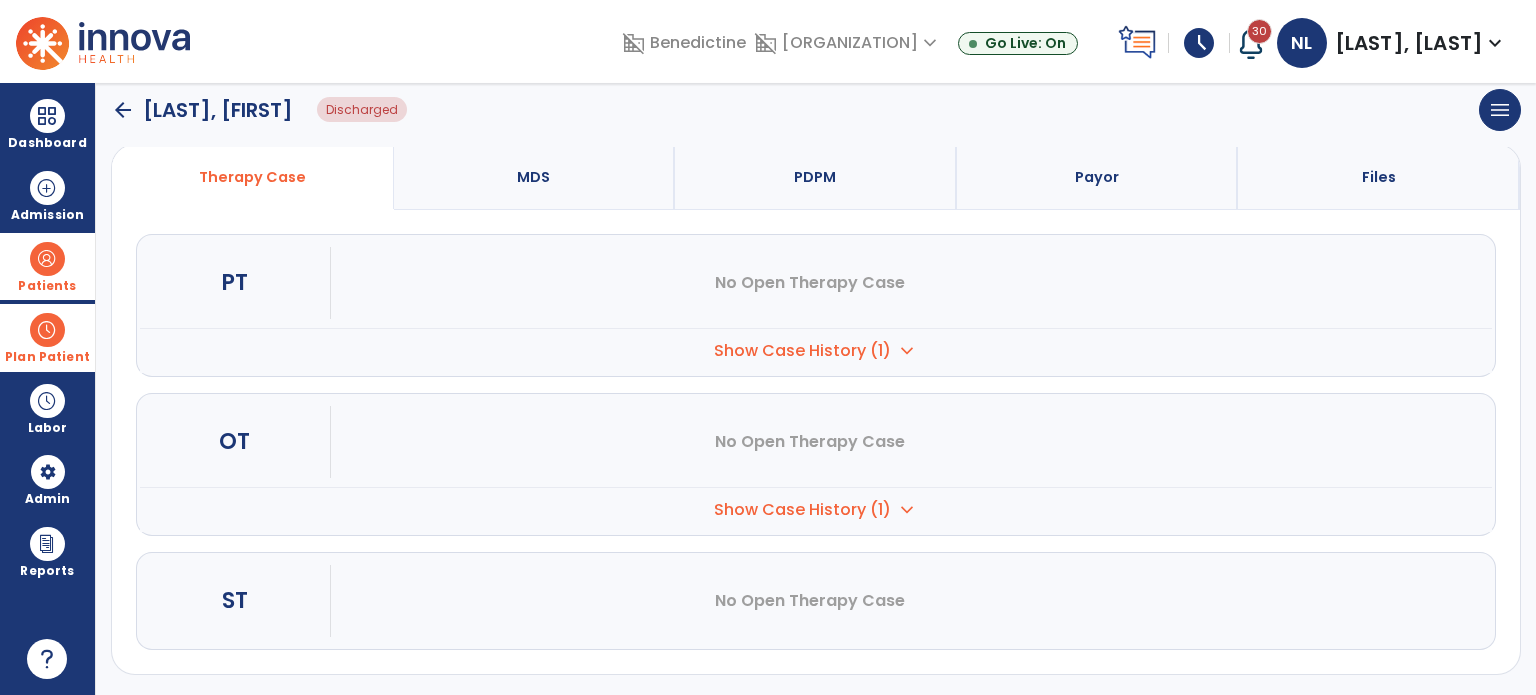 click at bounding box center [47, 259] 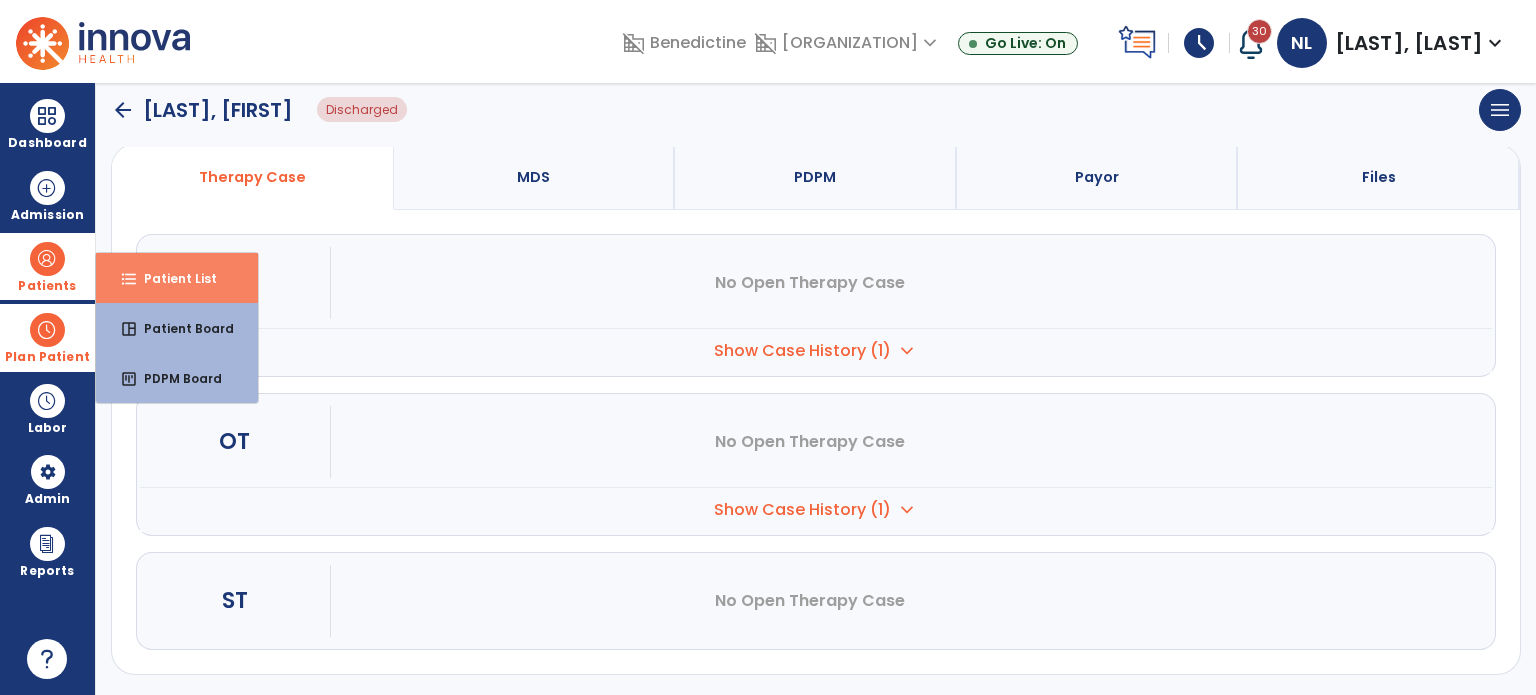 click on "format_list_bulleted  Patient List" at bounding box center [177, 278] 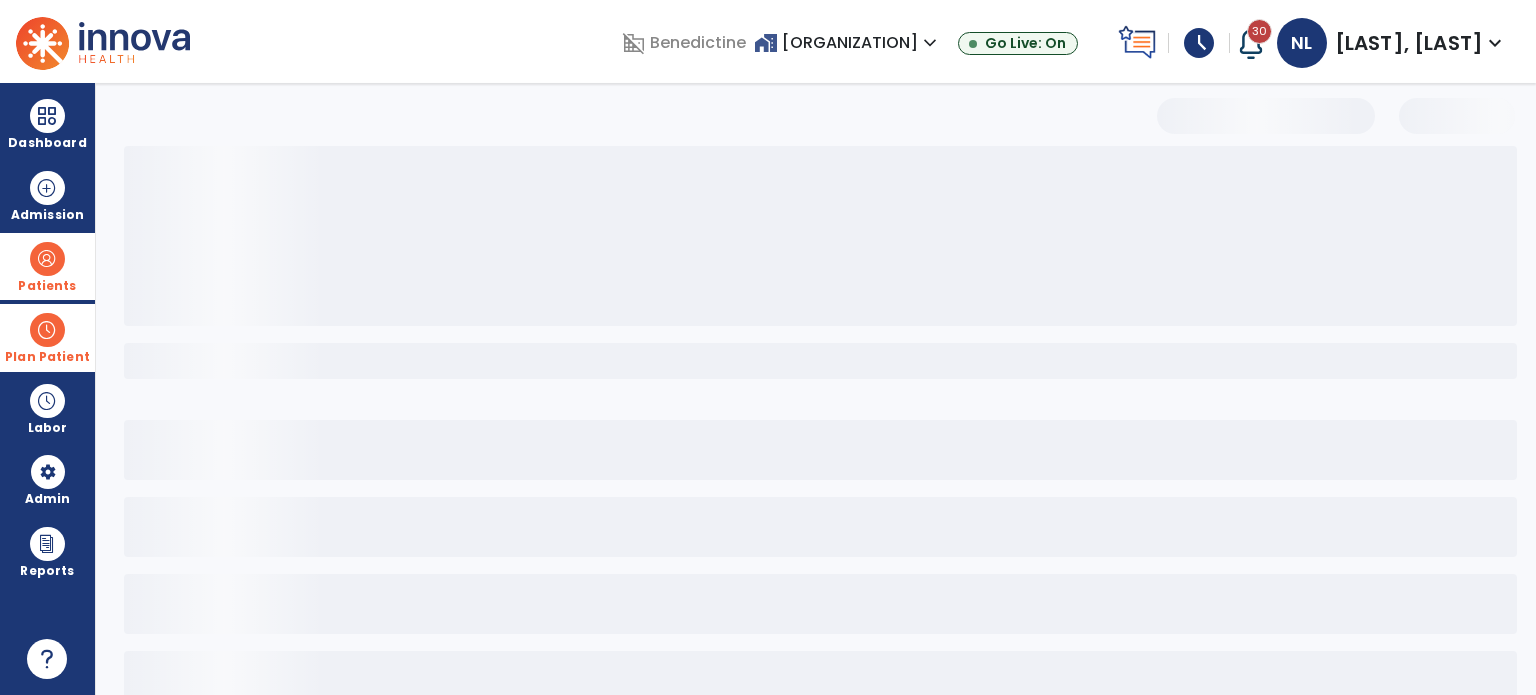 scroll, scrollTop: 46, scrollLeft: 0, axis: vertical 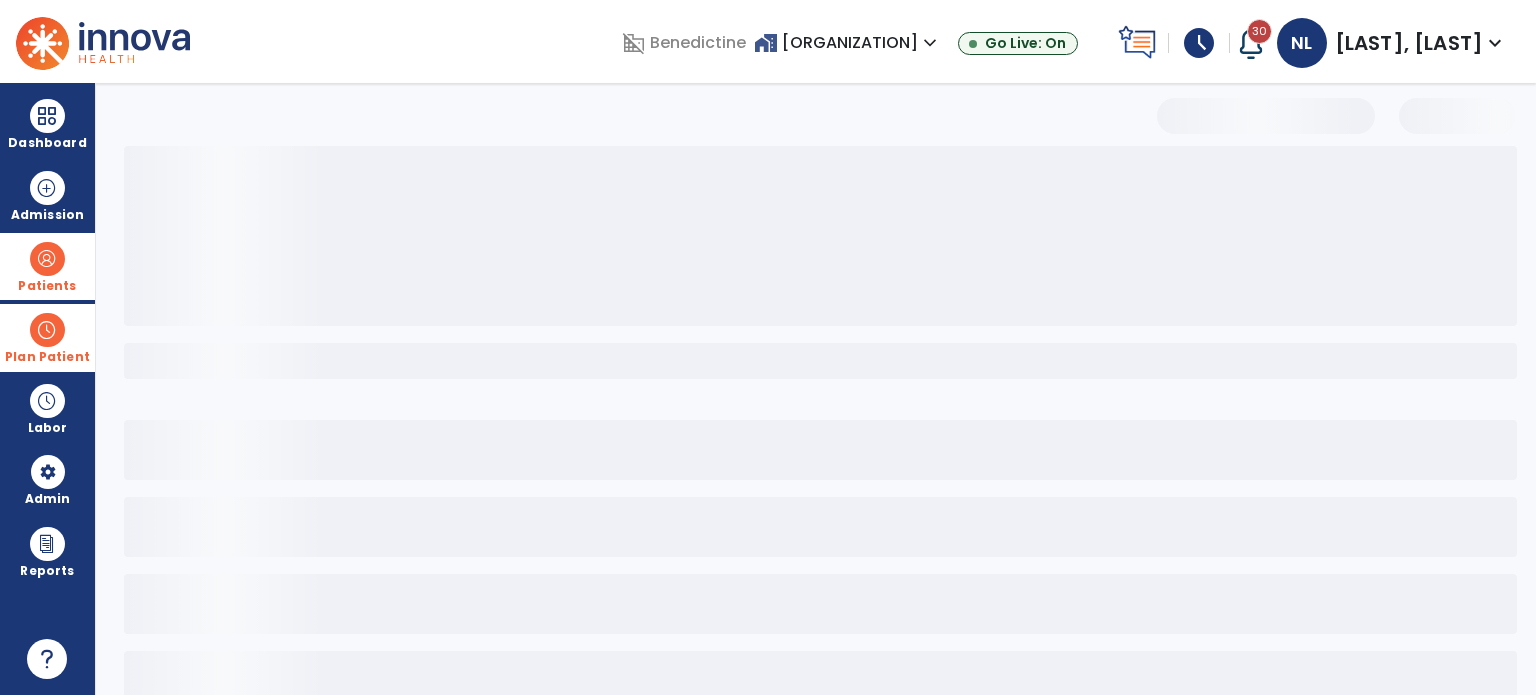 select on "***" 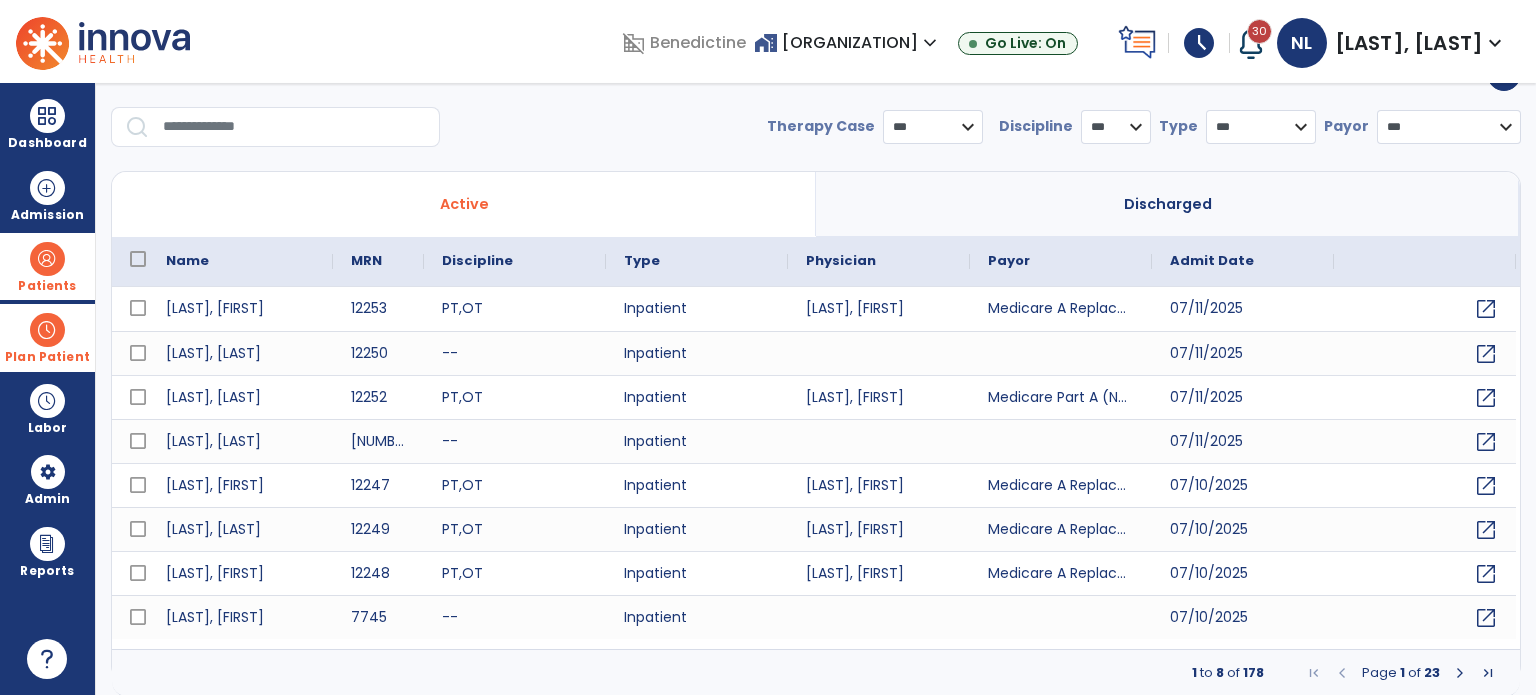 click at bounding box center [294, 127] 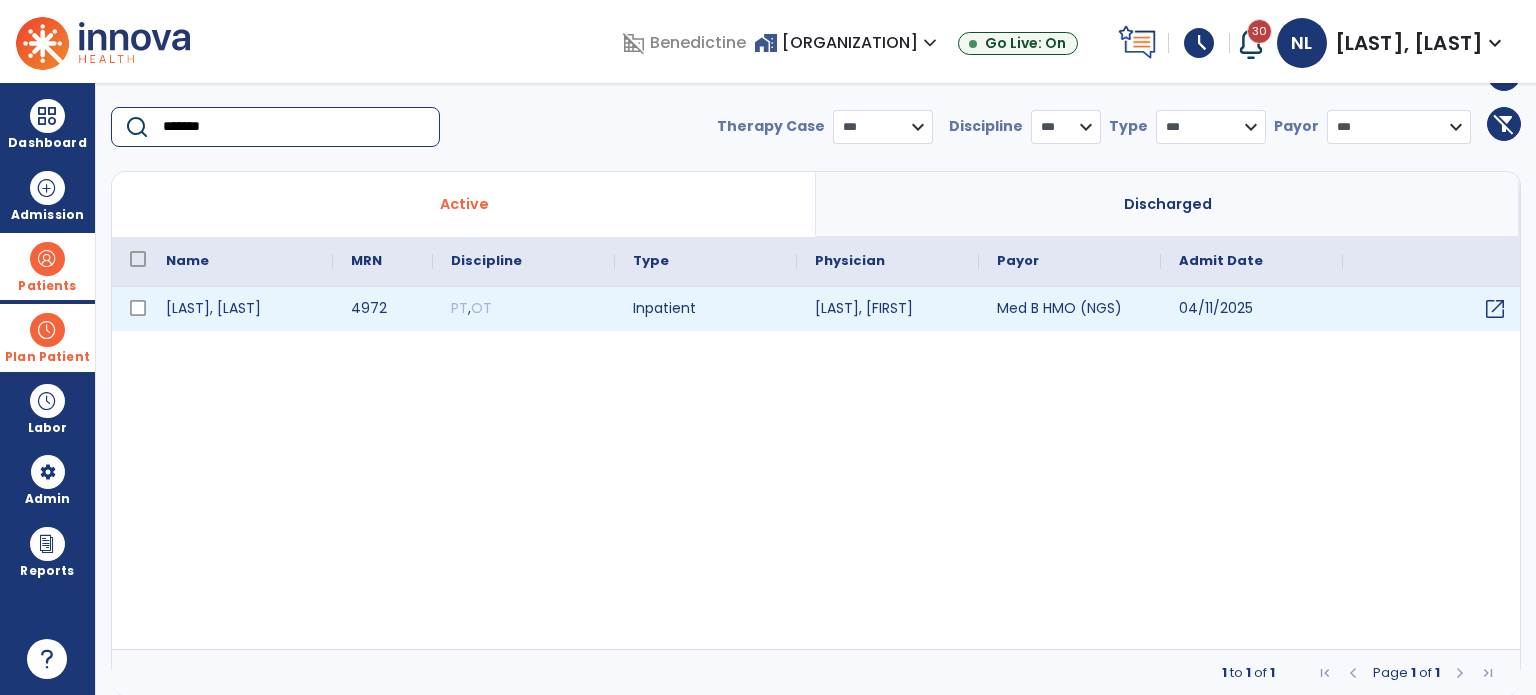 type on "*******" 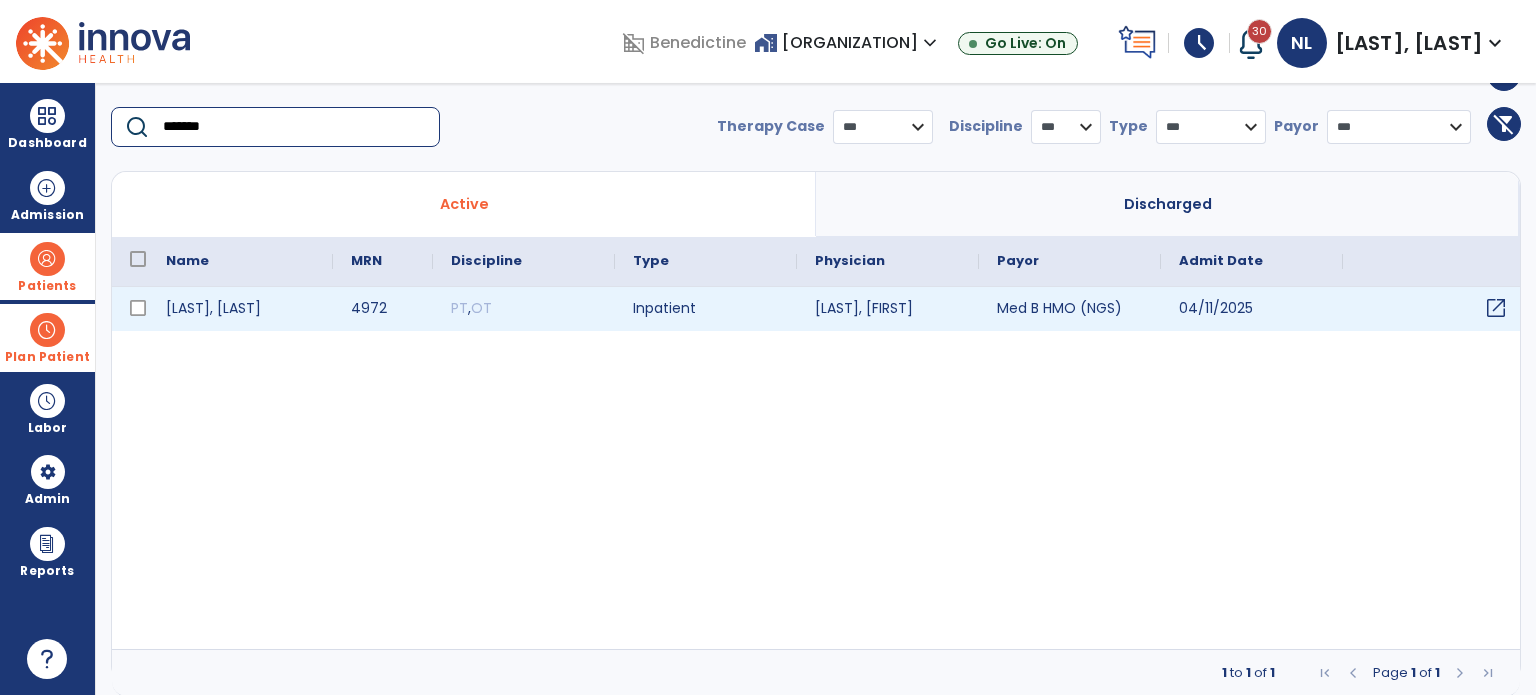 click on "open_in_new" at bounding box center (1496, 308) 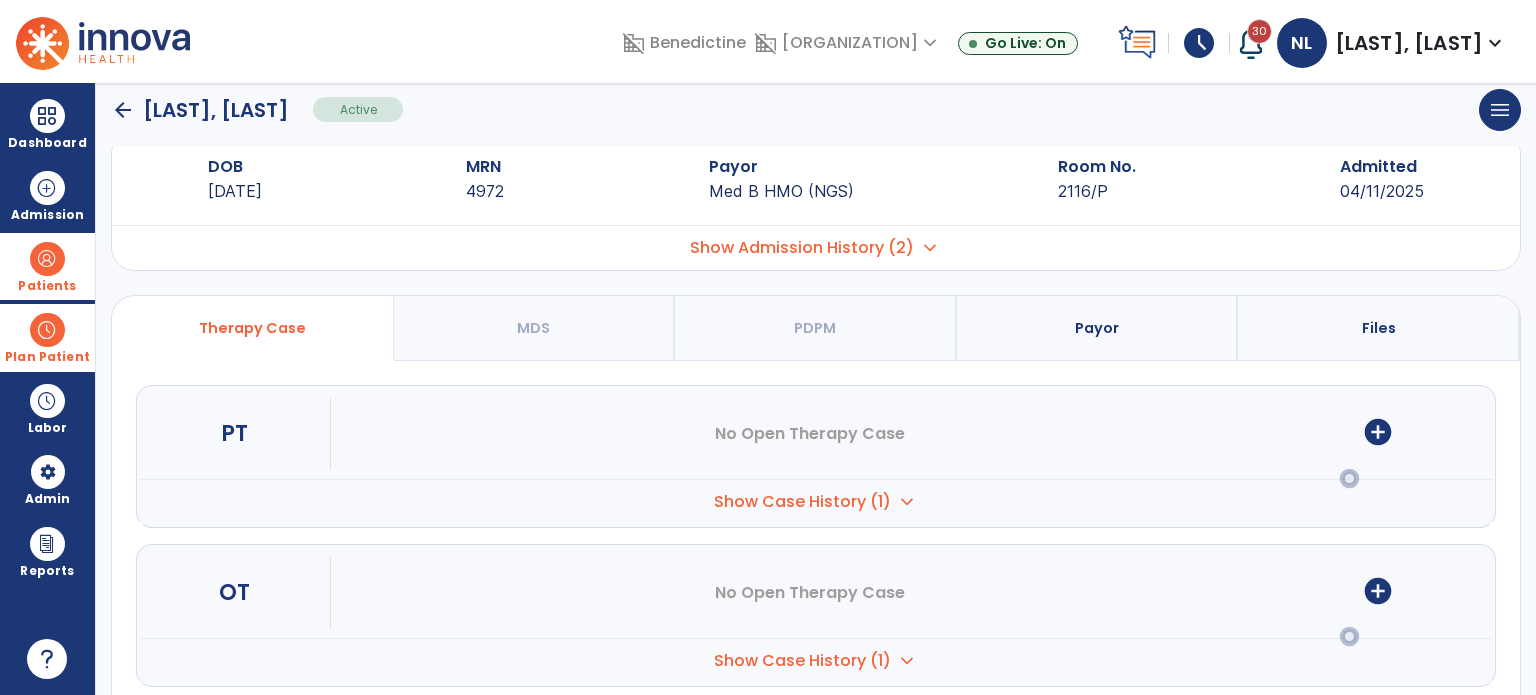scroll, scrollTop: 0, scrollLeft: 0, axis: both 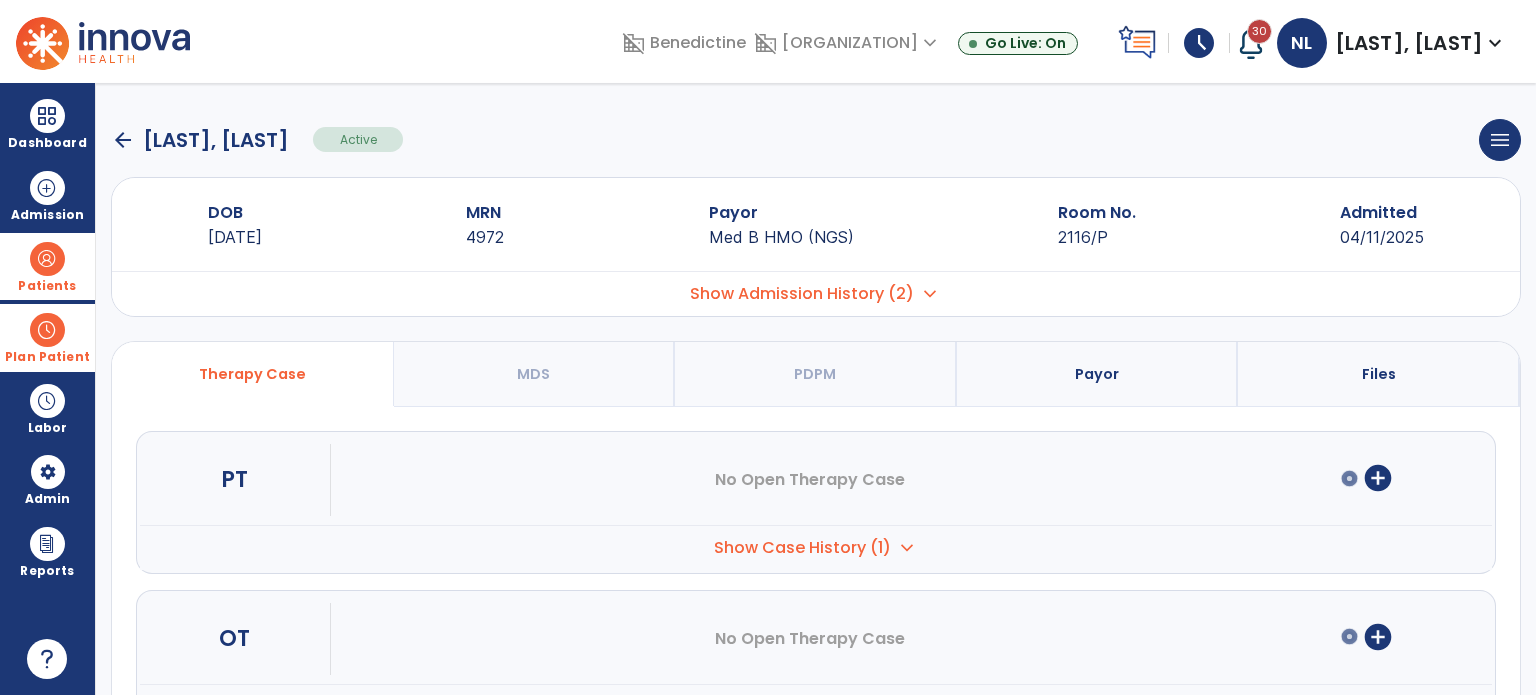 click on "Show Case History (1)" at bounding box center (802, 548) 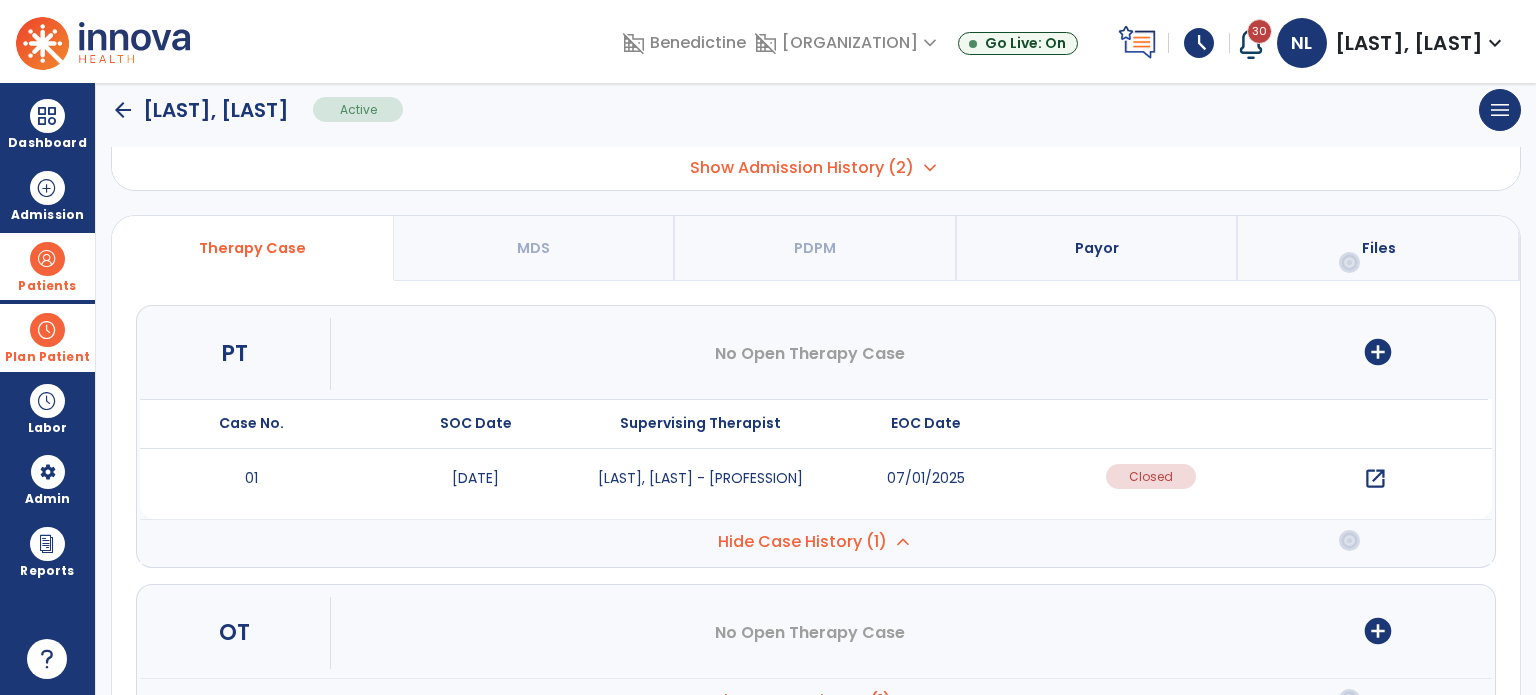 scroll, scrollTop: 300, scrollLeft: 0, axis: vertical 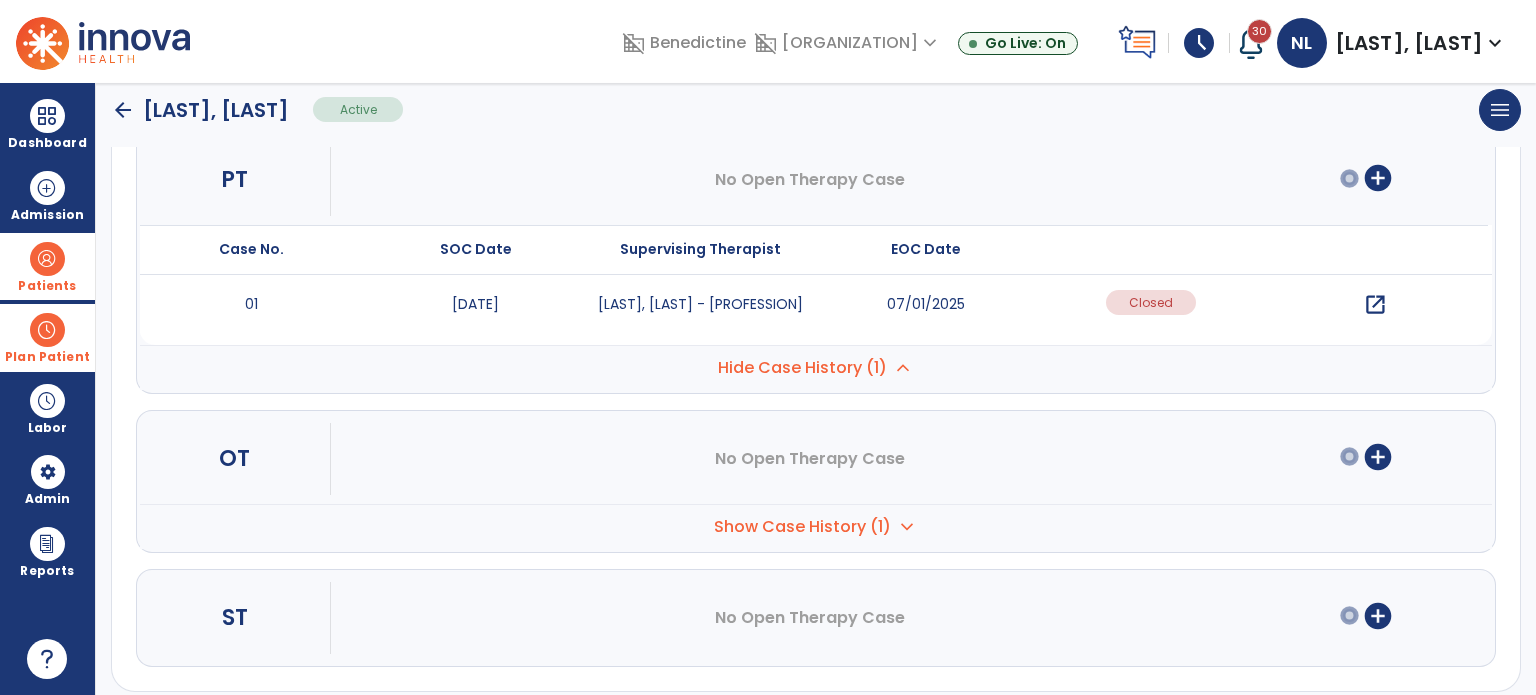 click on "Show Case History (1)" at bounding box center (802, 368) 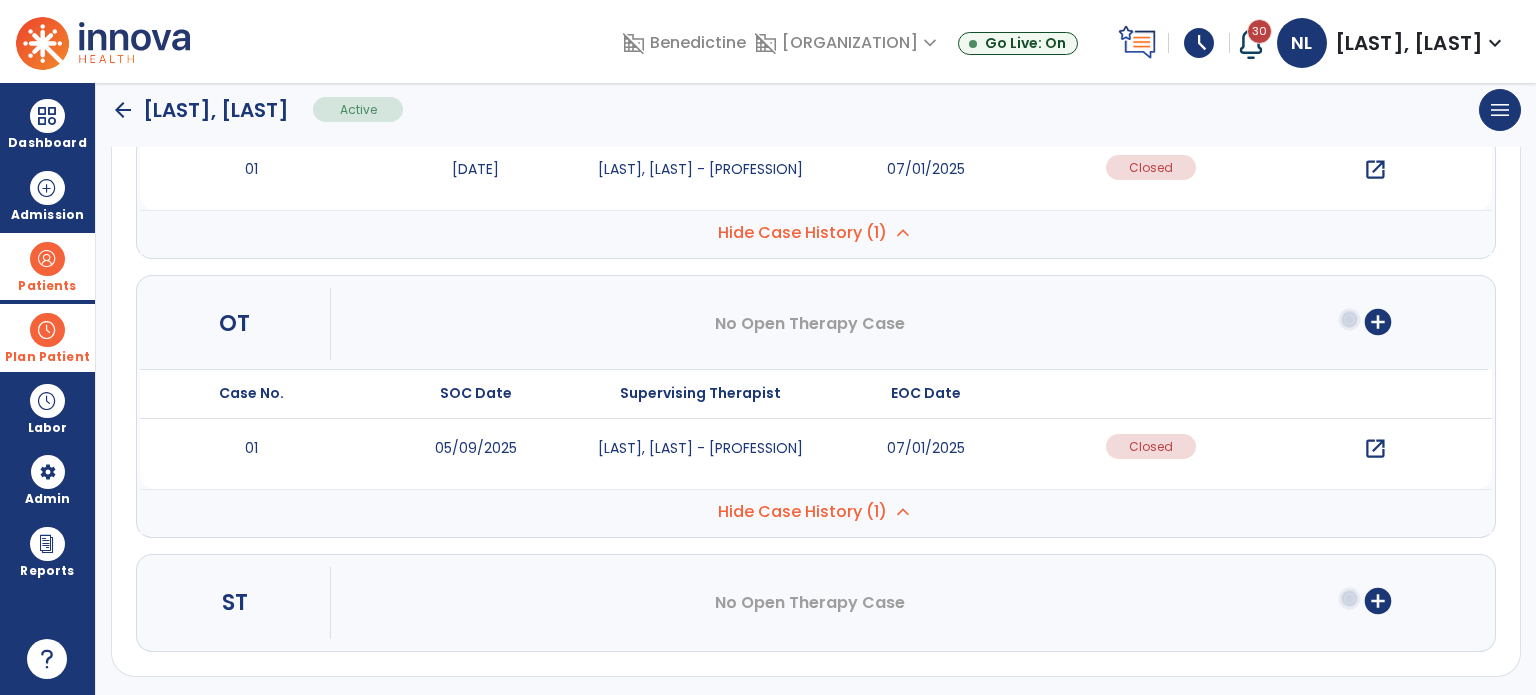 scroll, scrollTop: 436, scrollLeft: 0, axis: vertical 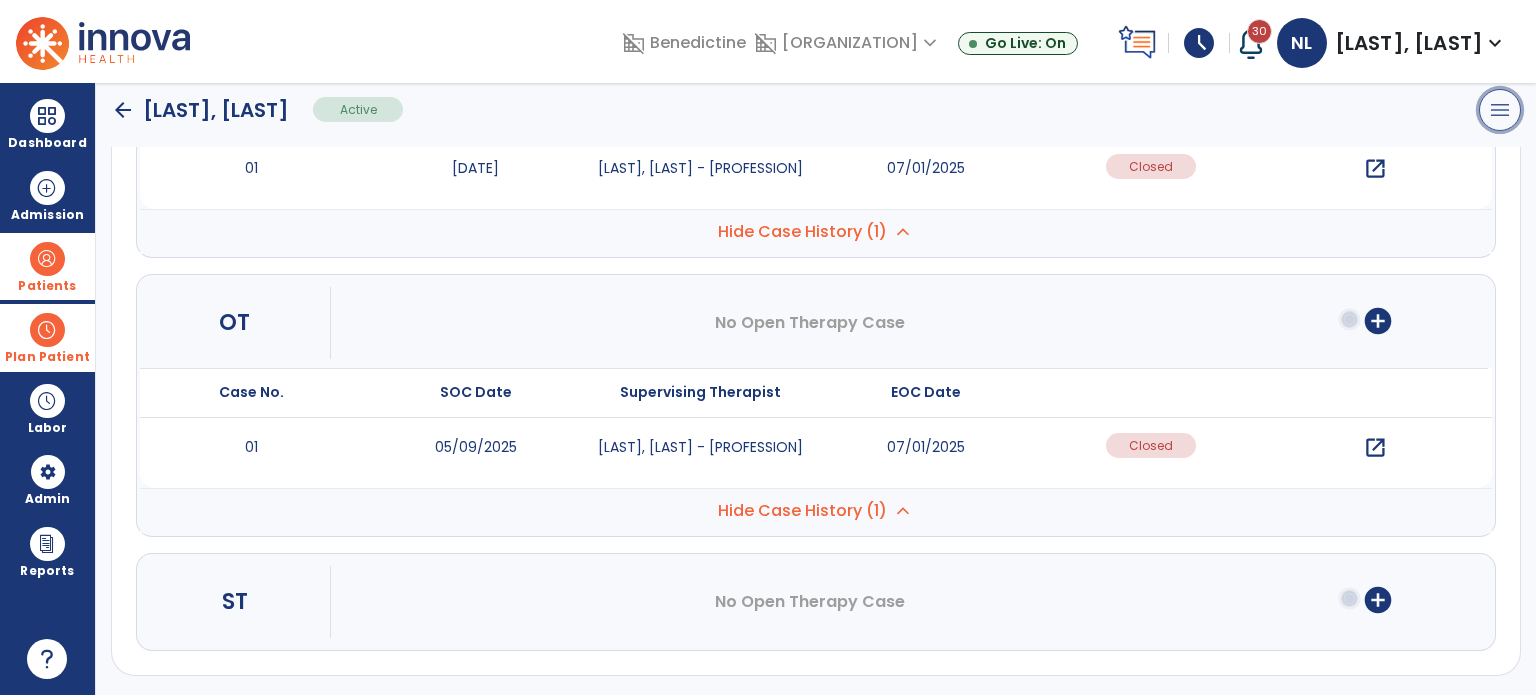 click on "menu" at bounding box center (1500, 110) 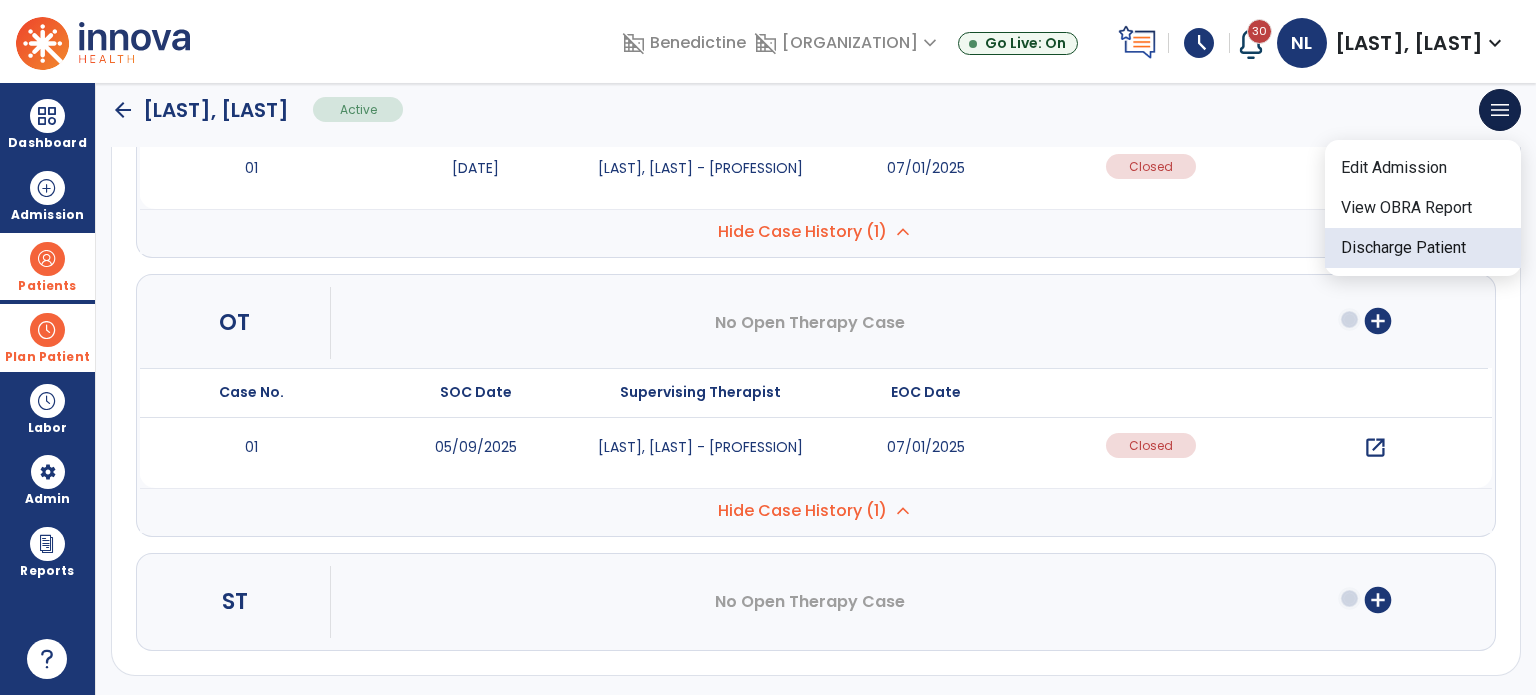click on "Discharge Patient" 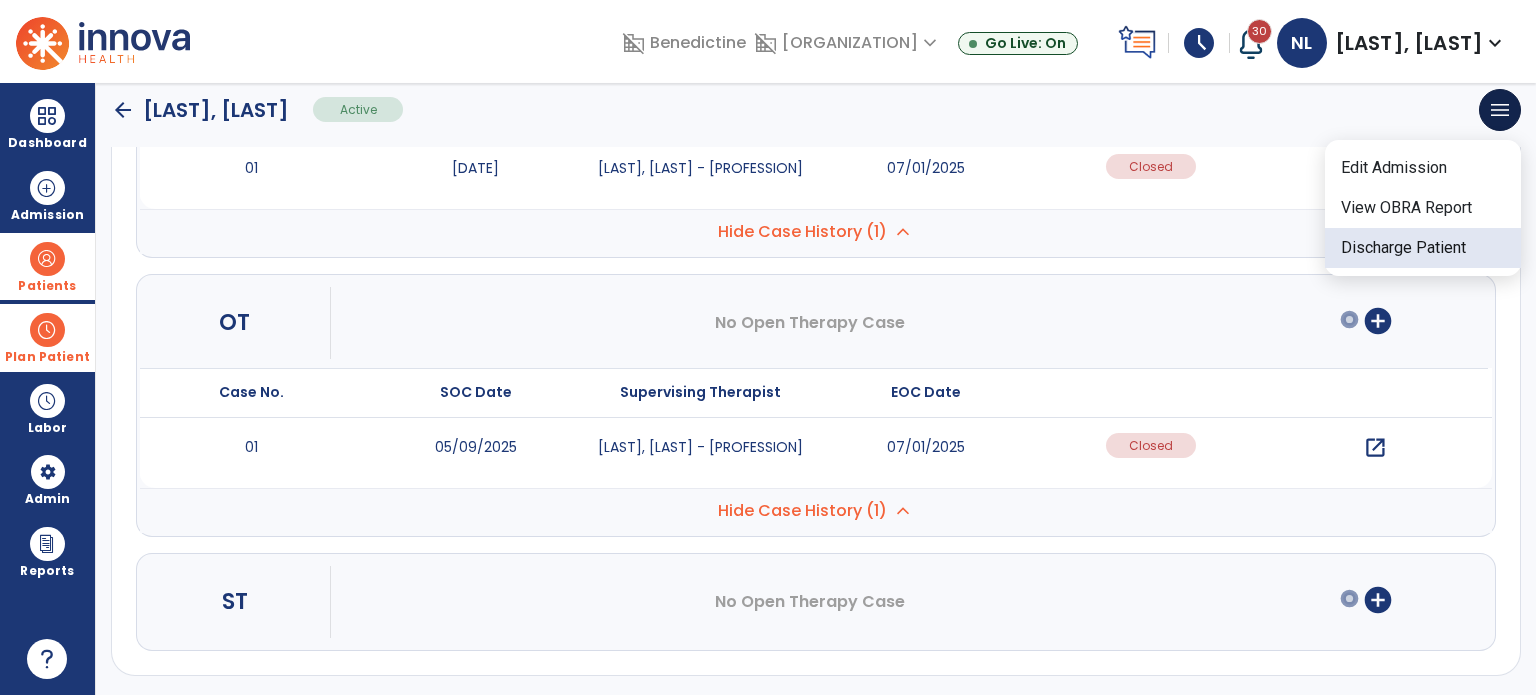 scroll, scrollTop: 214, scrollLeft: 0, axis: vertical 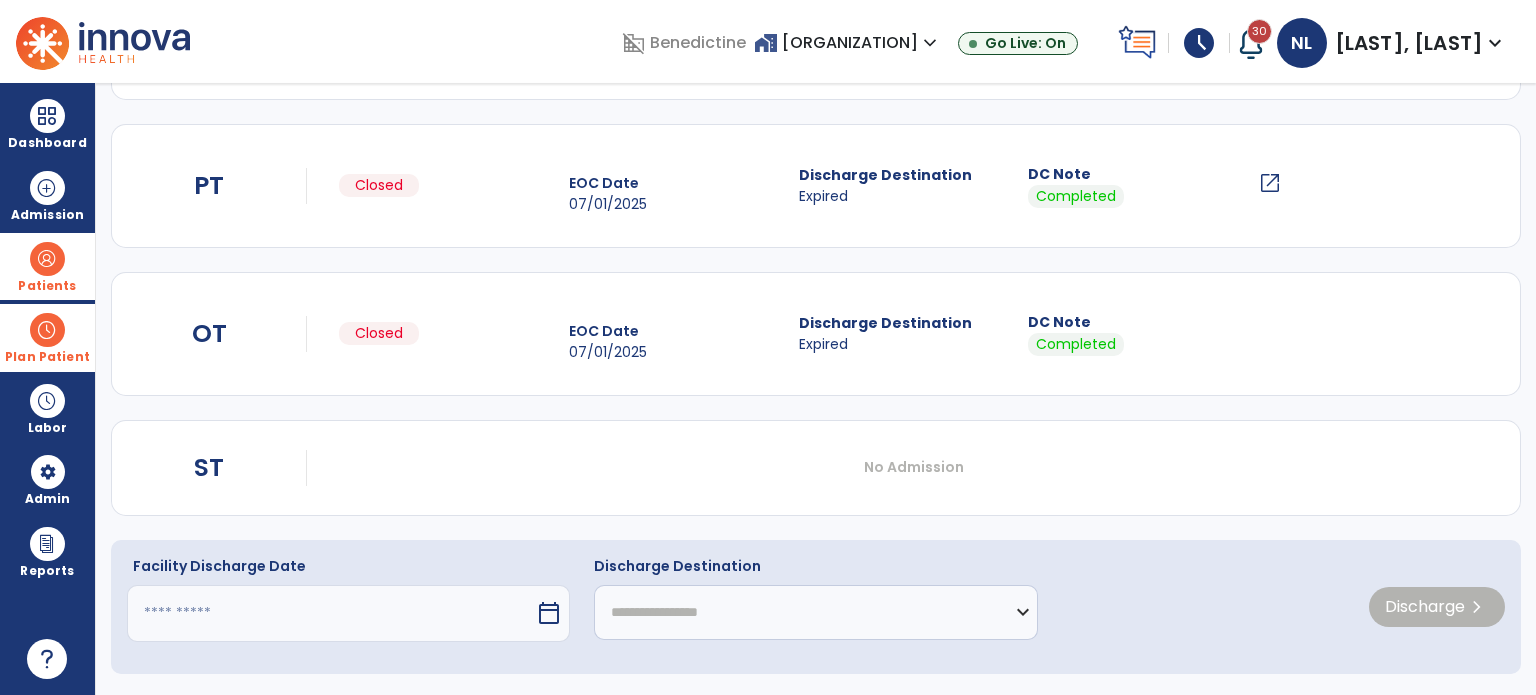 click at bounding box center (331, 613) 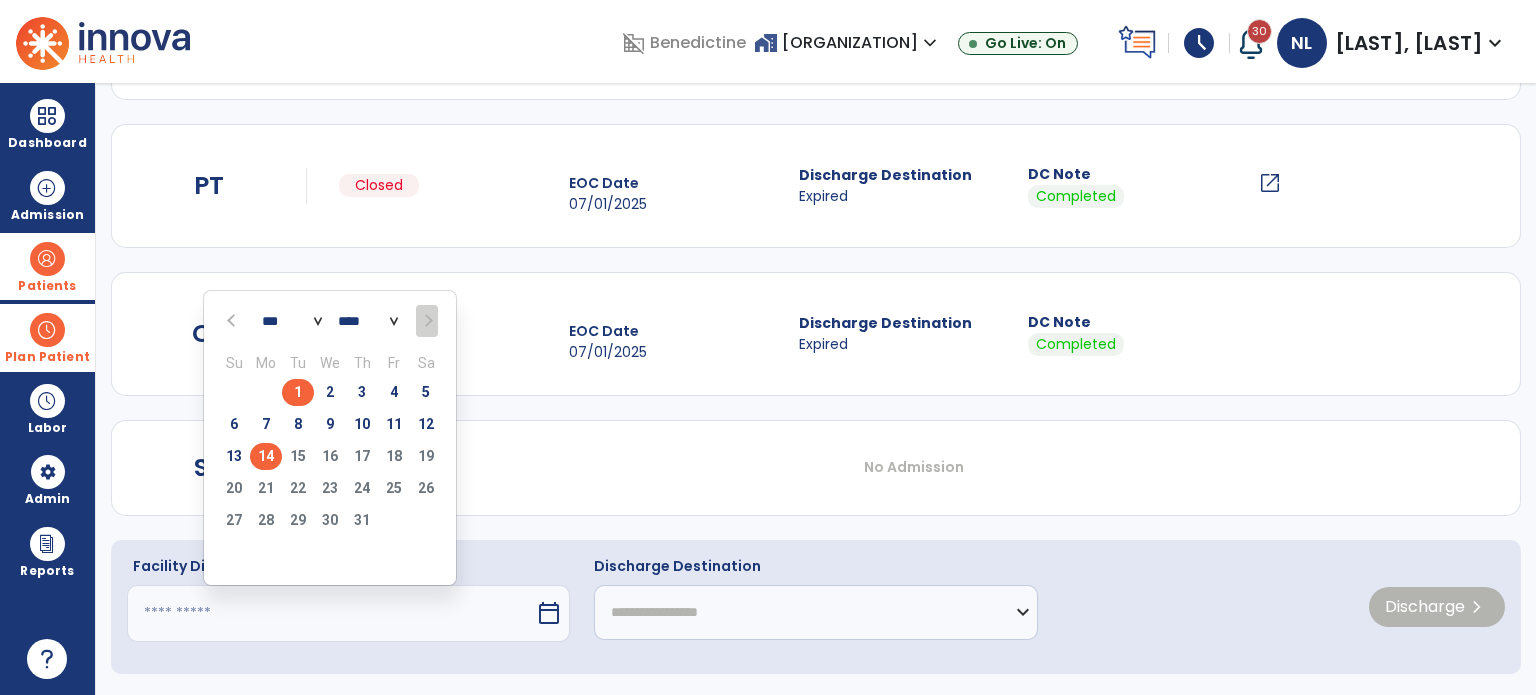 click on "1" at bounding box center (298, 392) 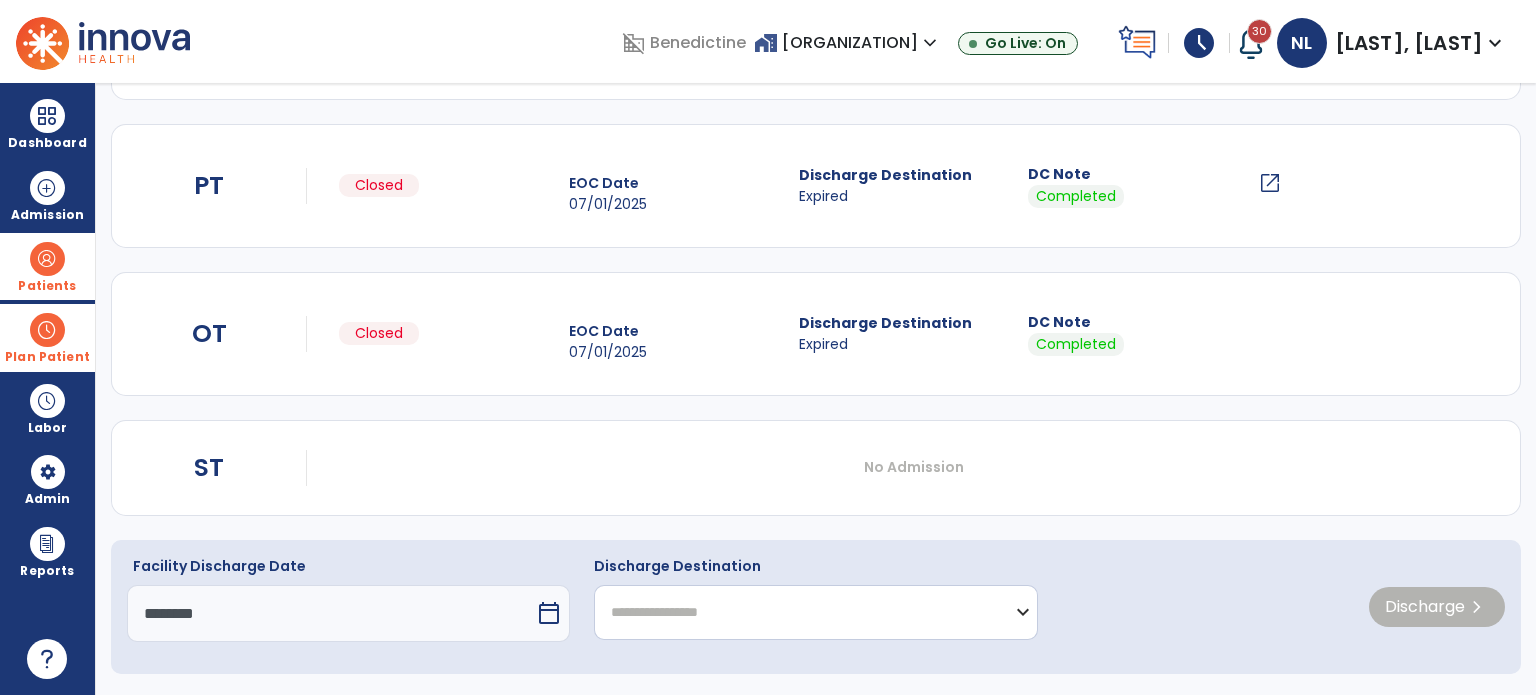 click on "**********" 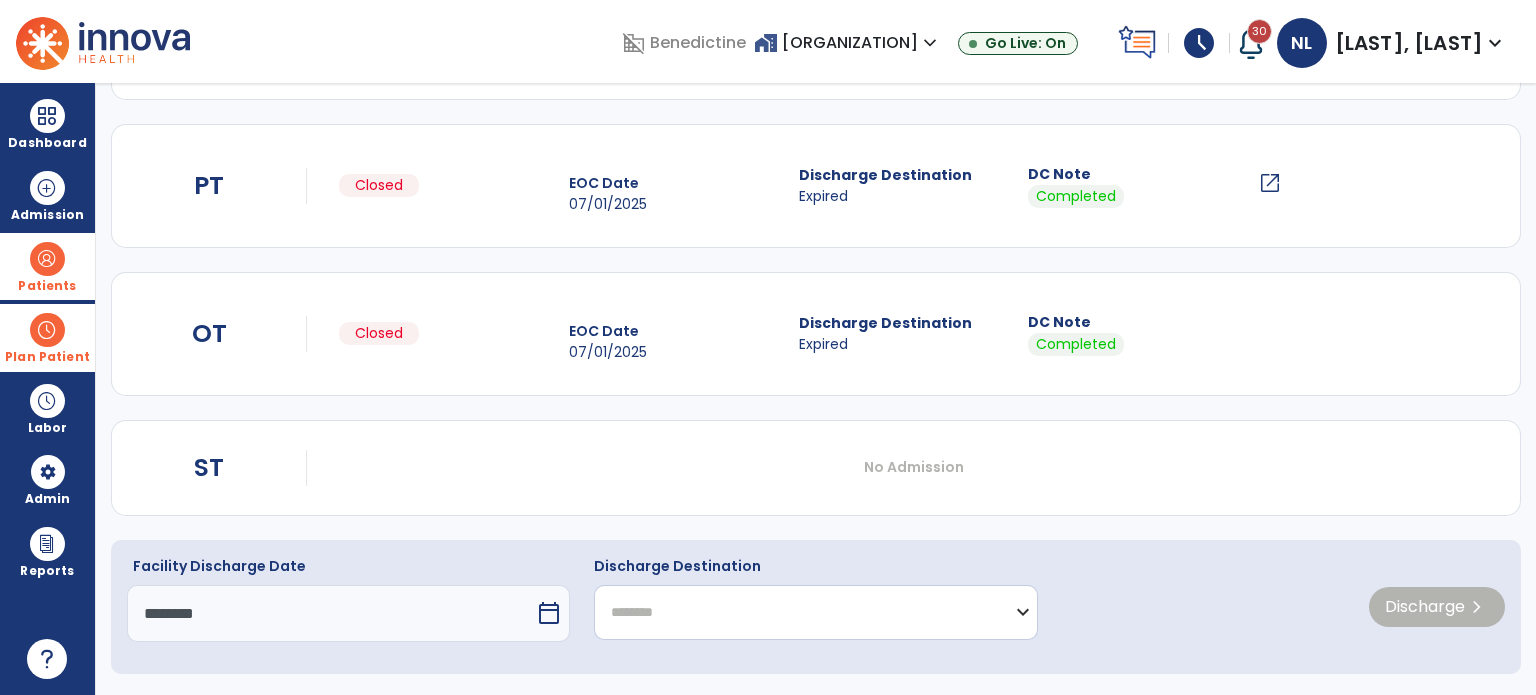 click on "**********" 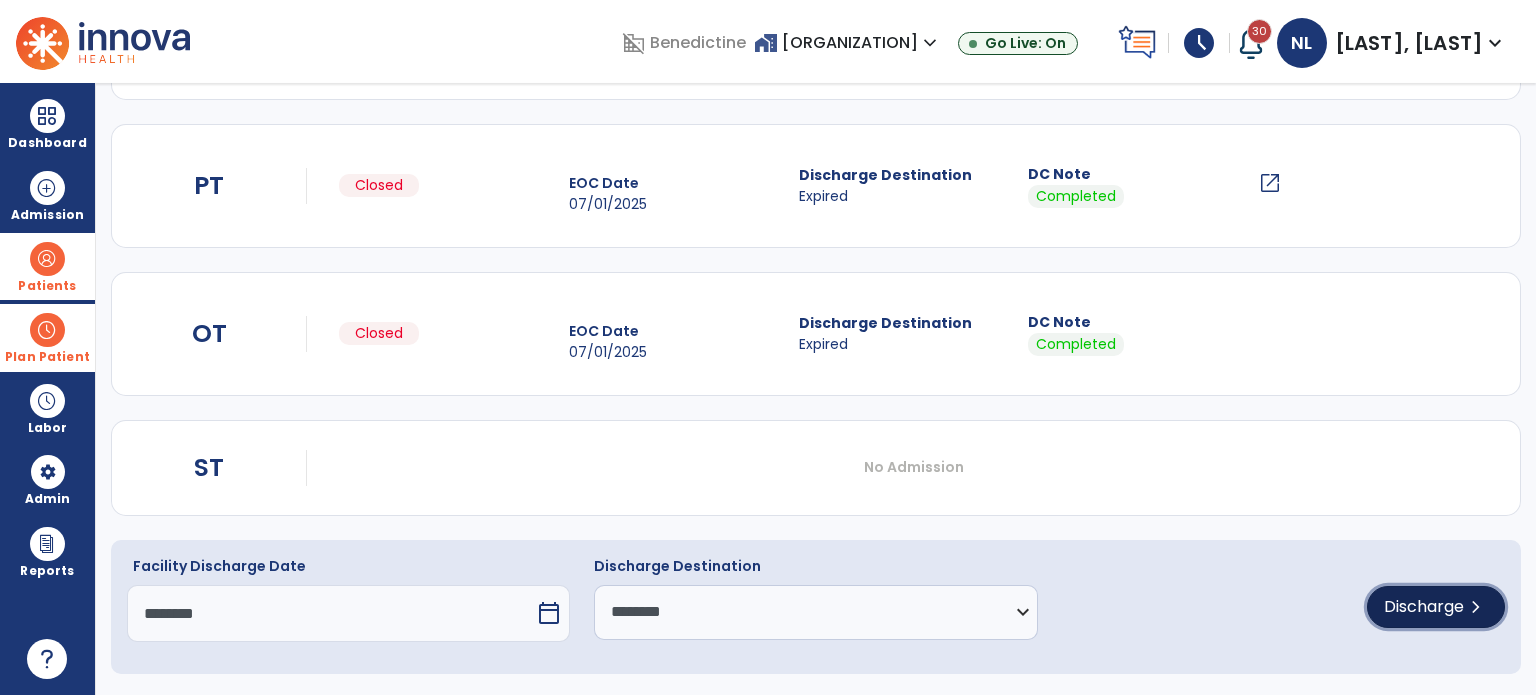 click on "Discharge" 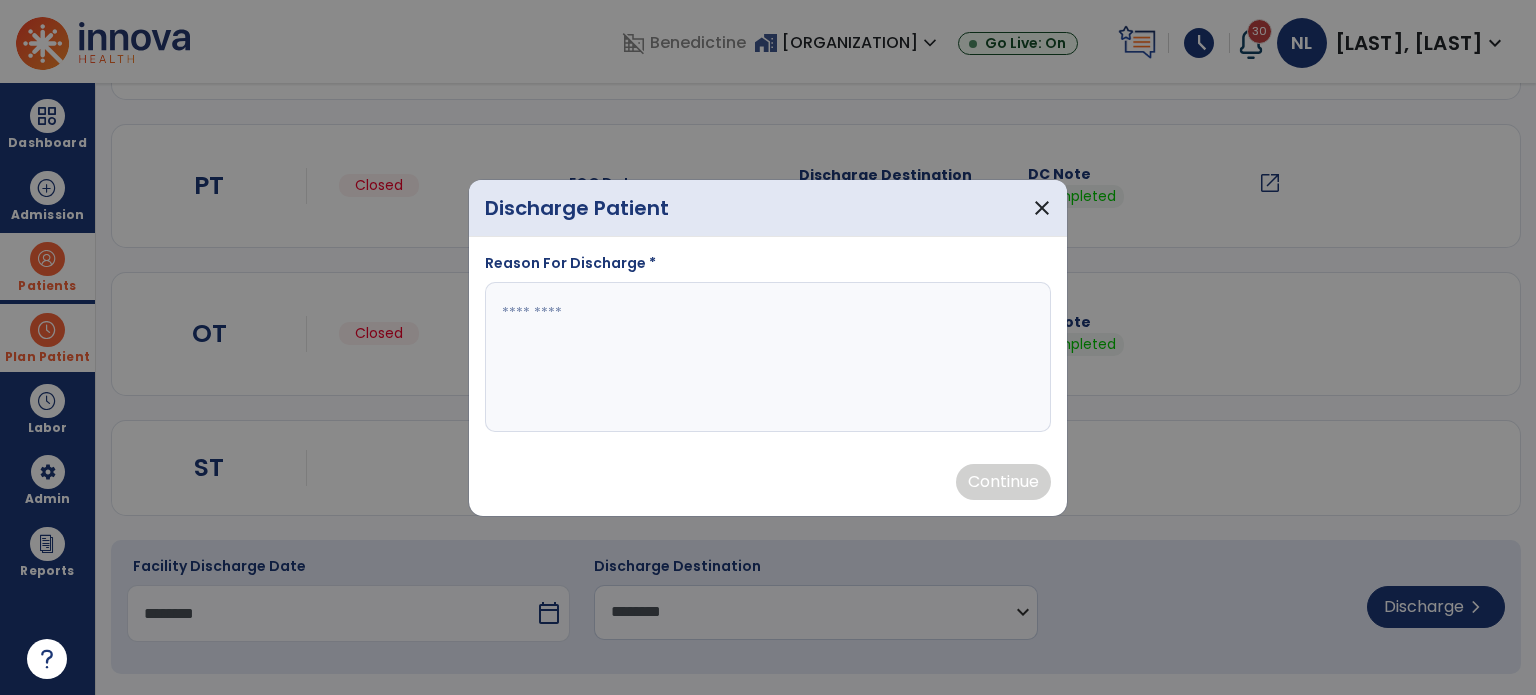 click at bounding box center [768, 357] 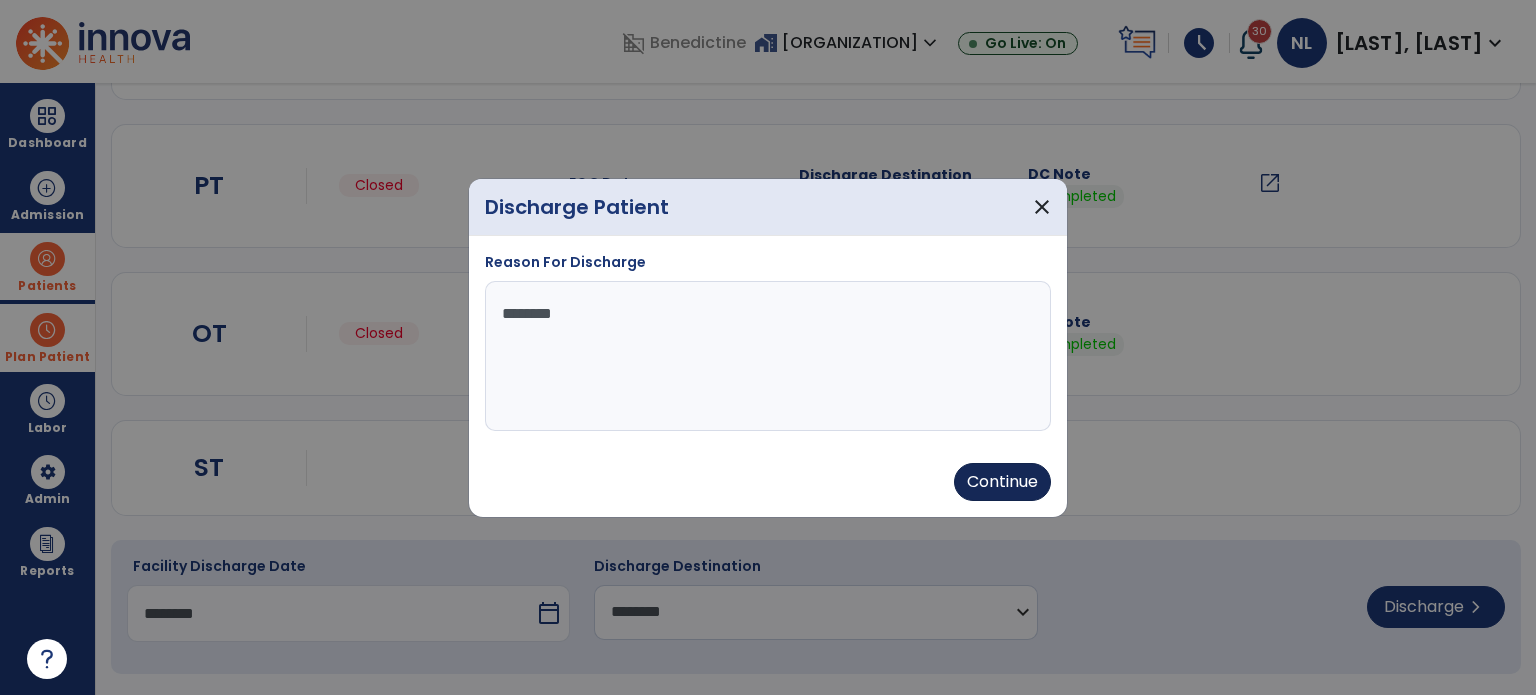 type on "********" 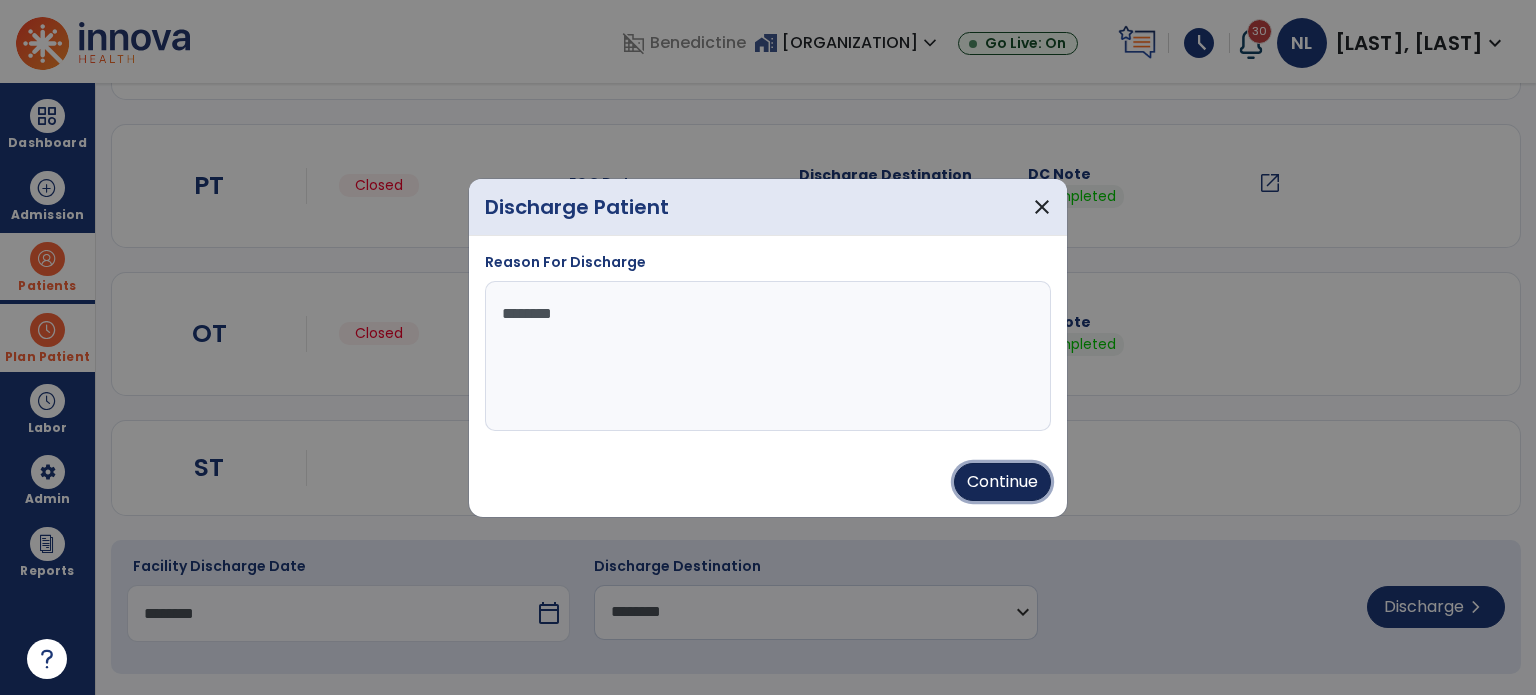 click on "Continue" at bounding box center (1002, 482) 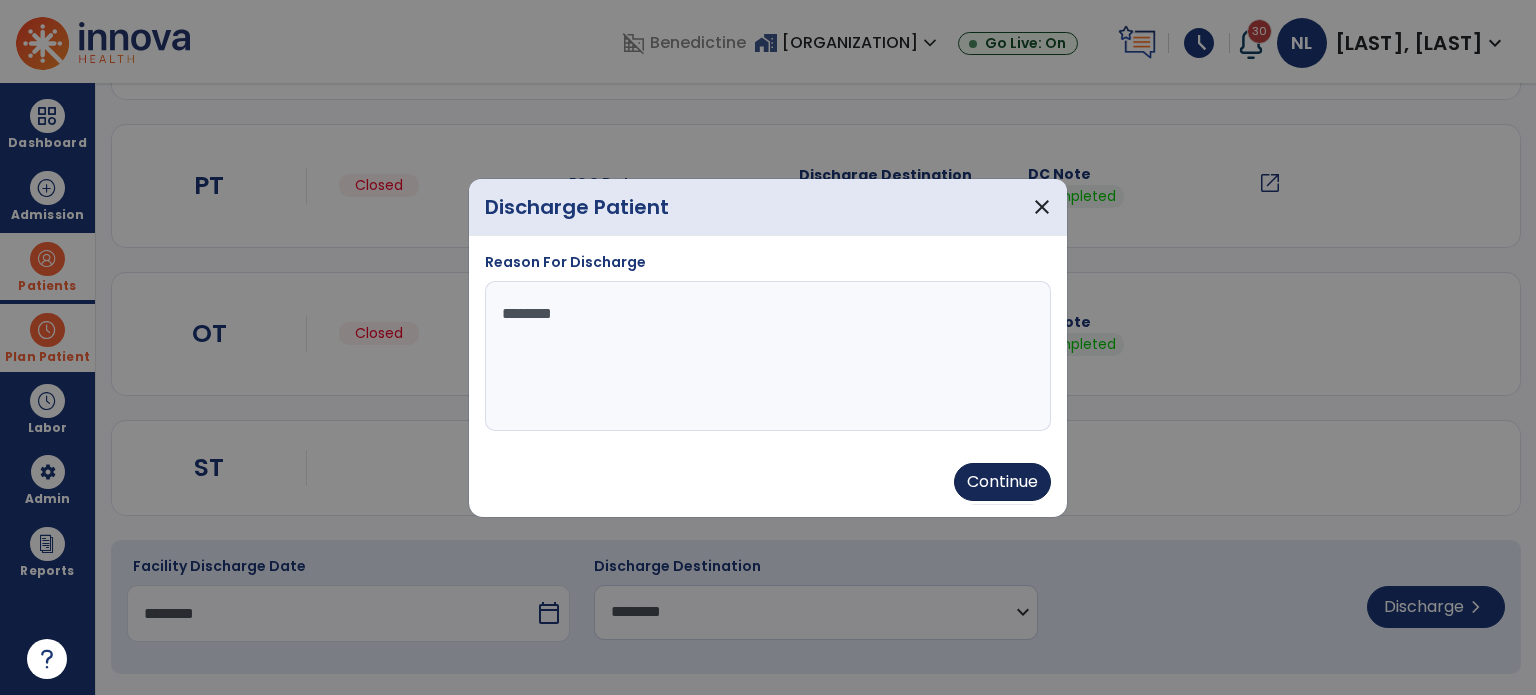 type on "********" 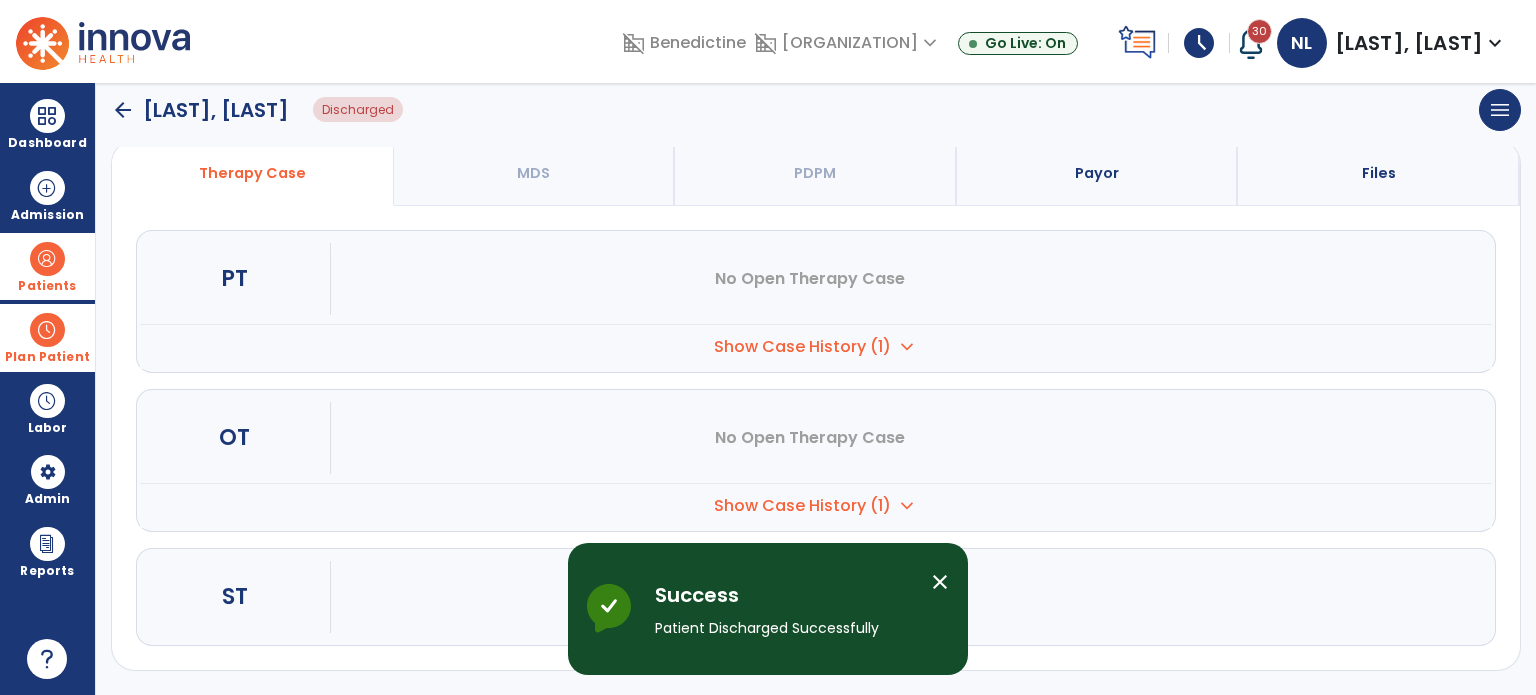 scroll, scrollTop: 196, scrollLeft: 0, axis: vertical 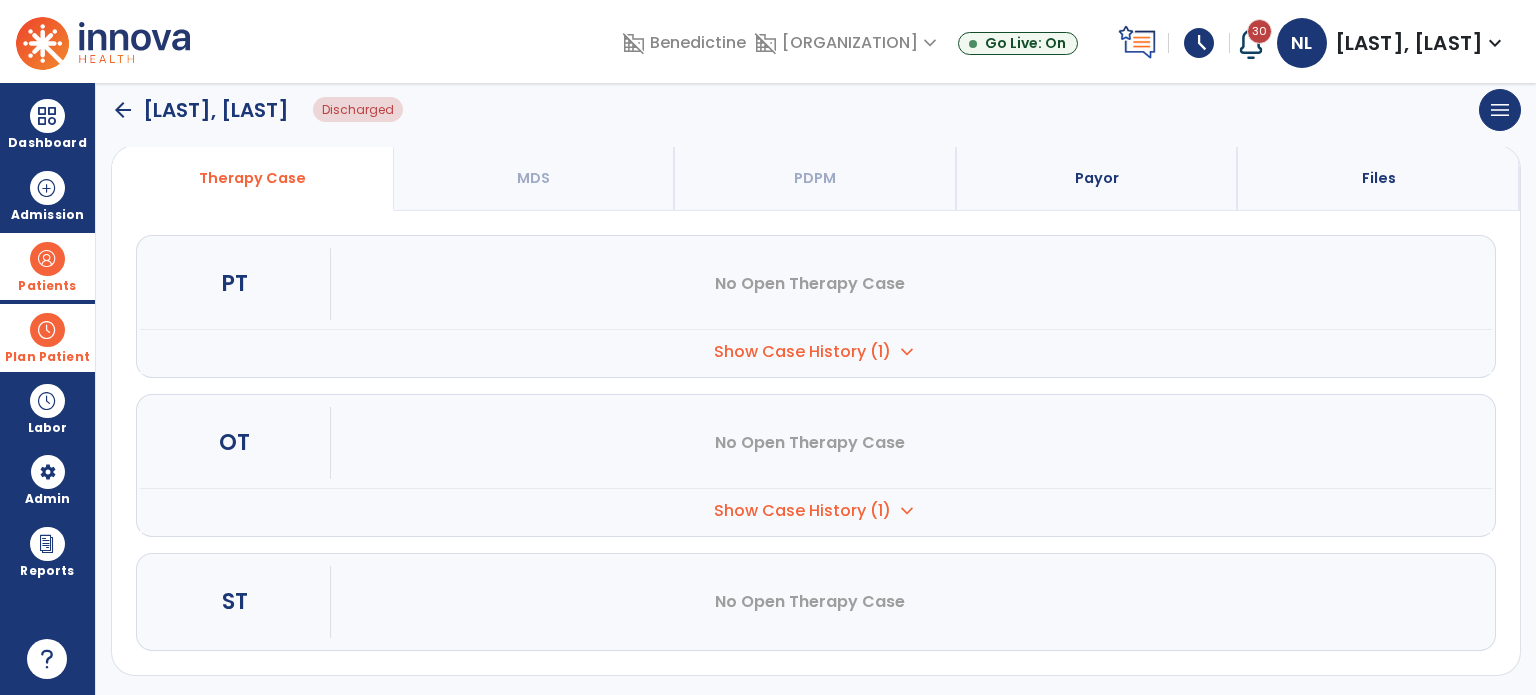 click at bounding box center (47, 259) 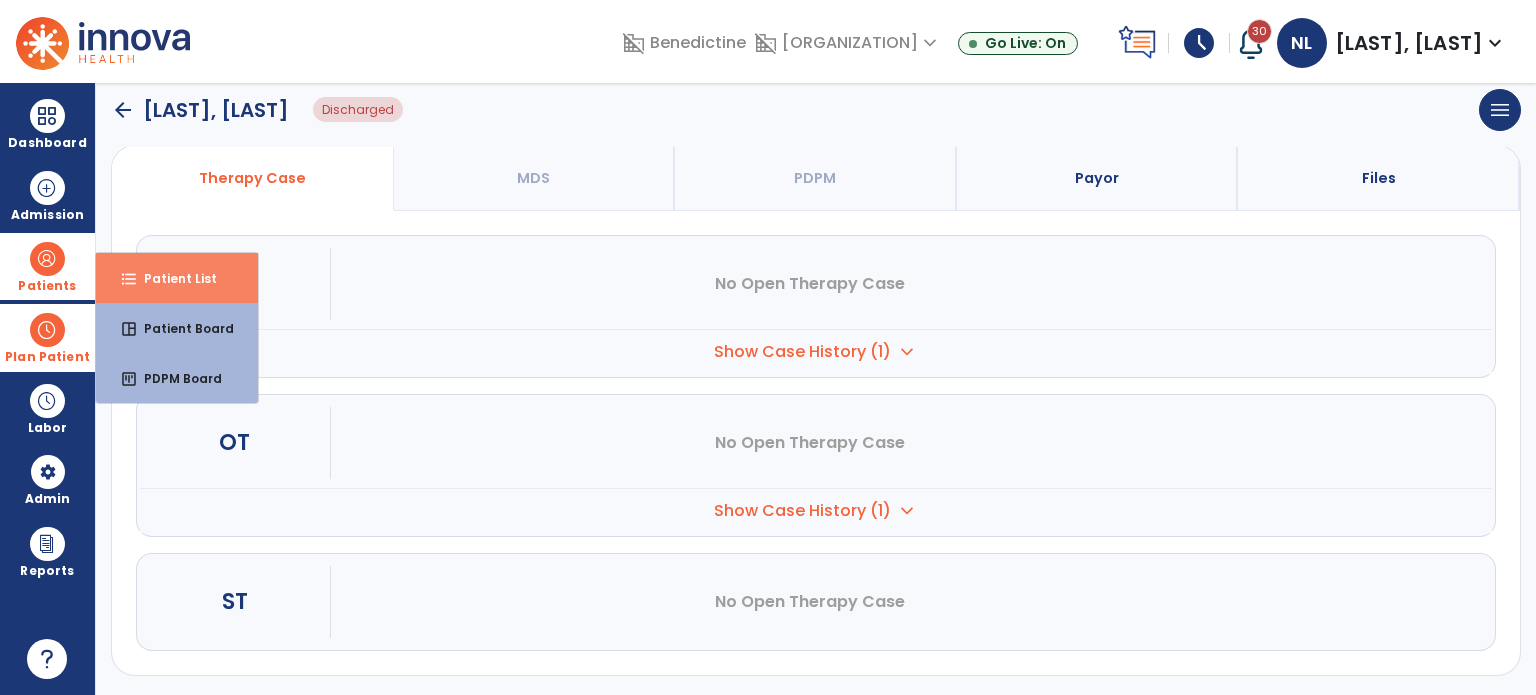 click on "format_list_bulleted  Patient List" at bounding box center [177, 278] 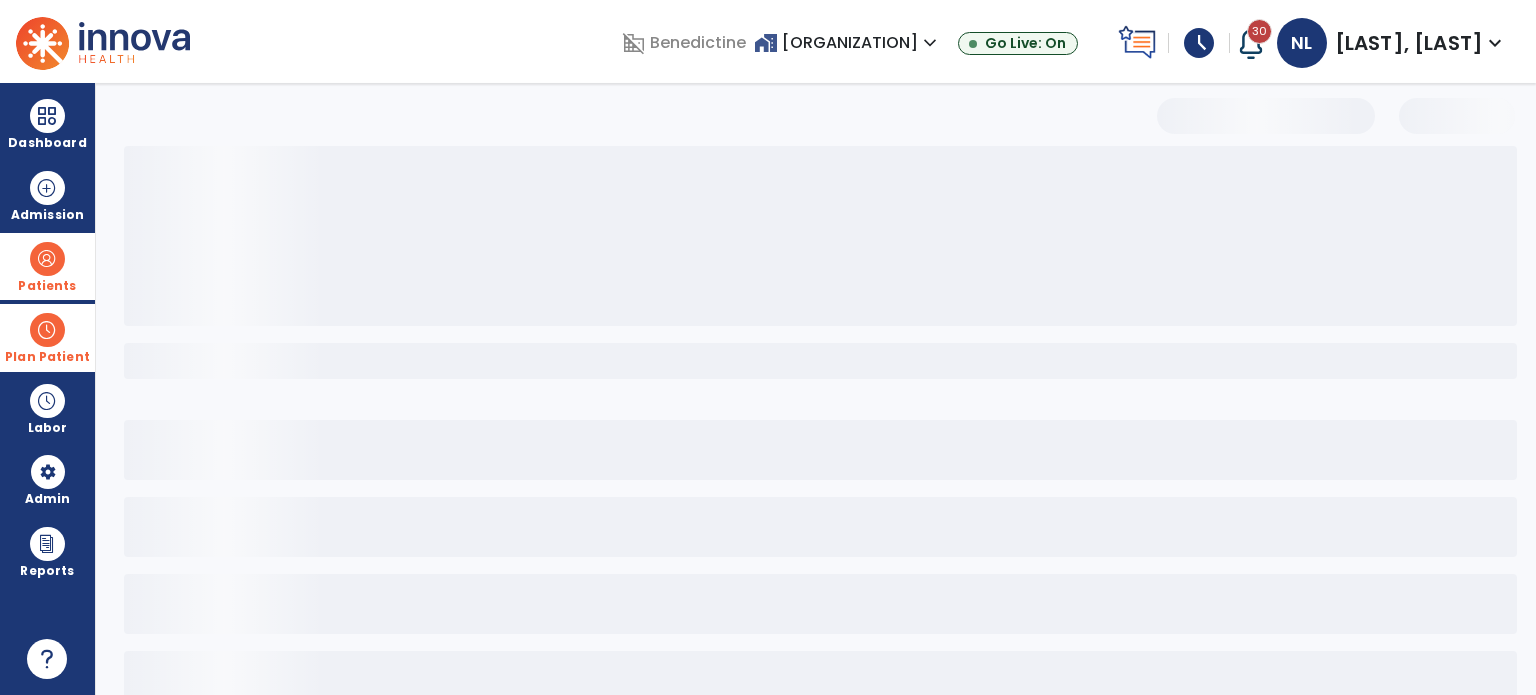 scroll, scrollTop: 46, scrollLeft: 0, axis: vertical 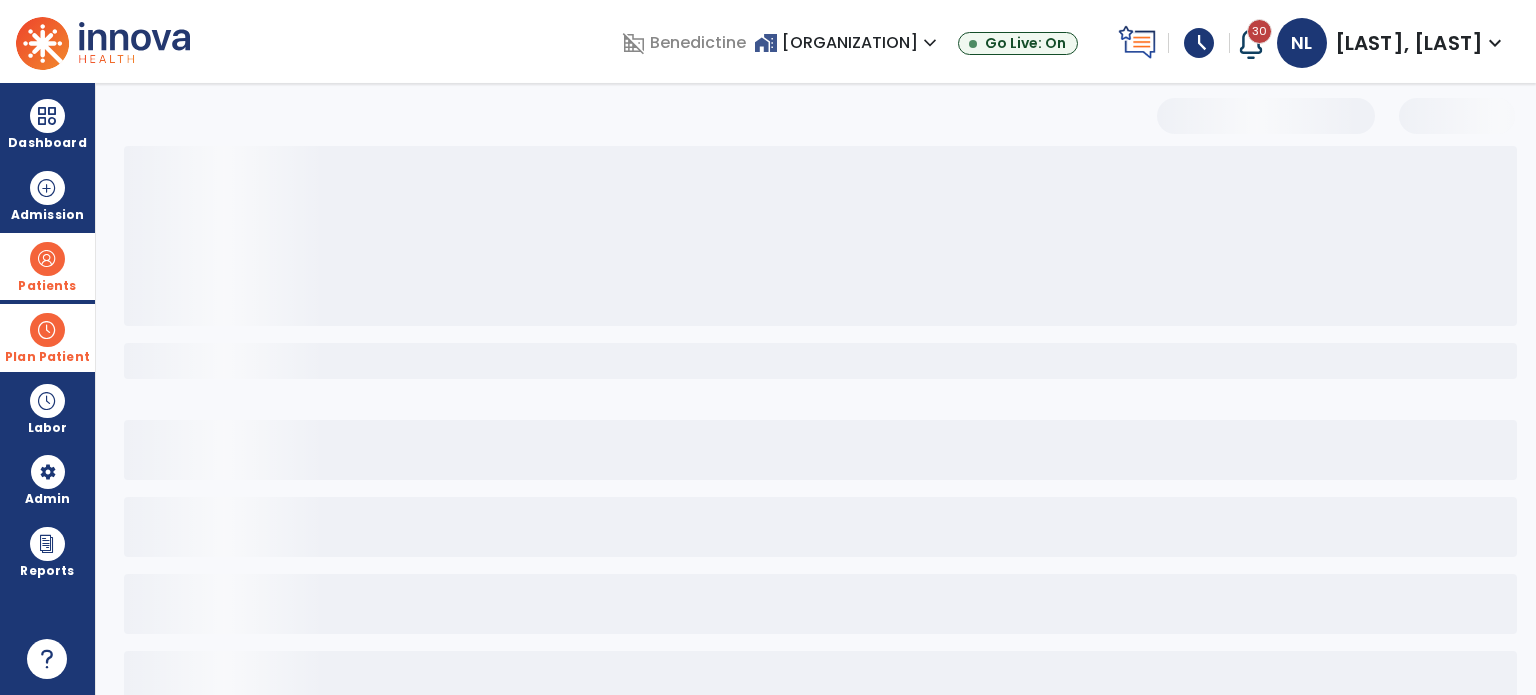 select on "***" 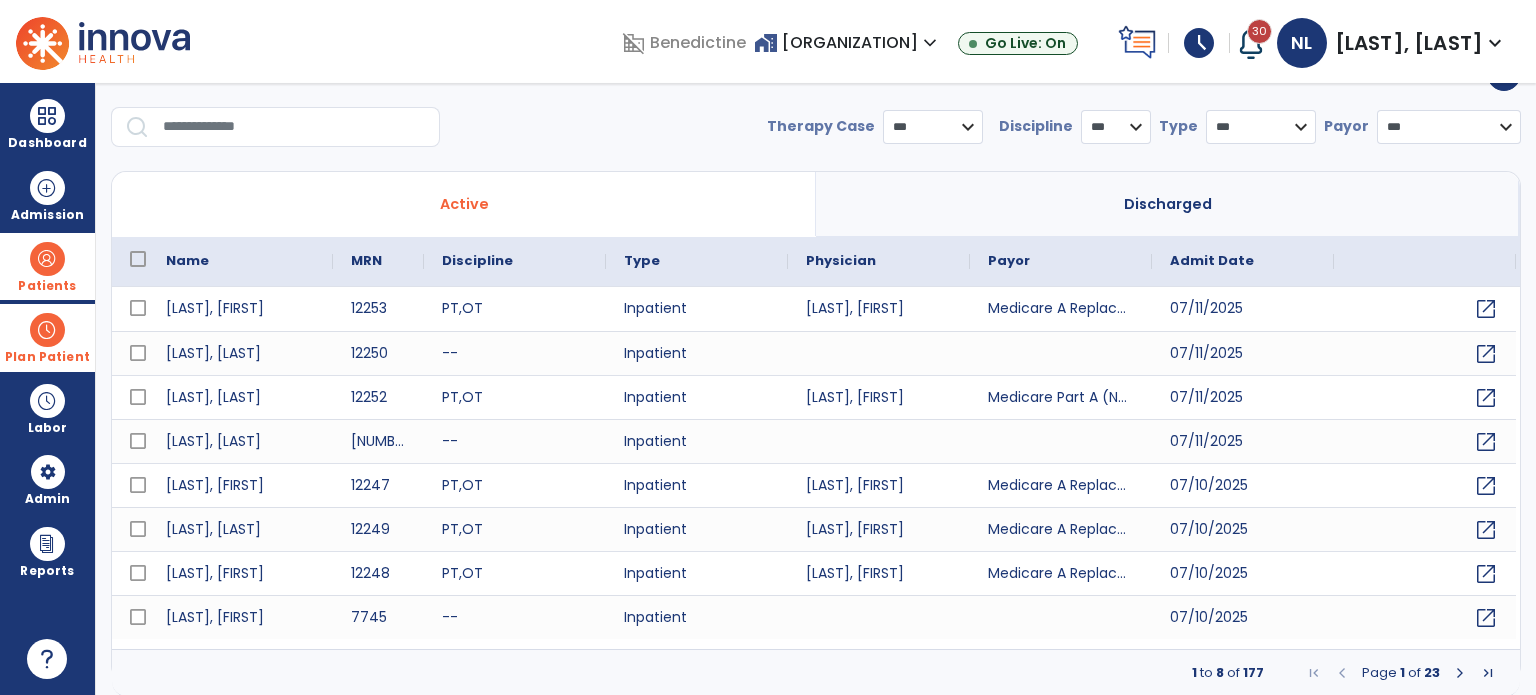 click at bounding box center [294, 127] 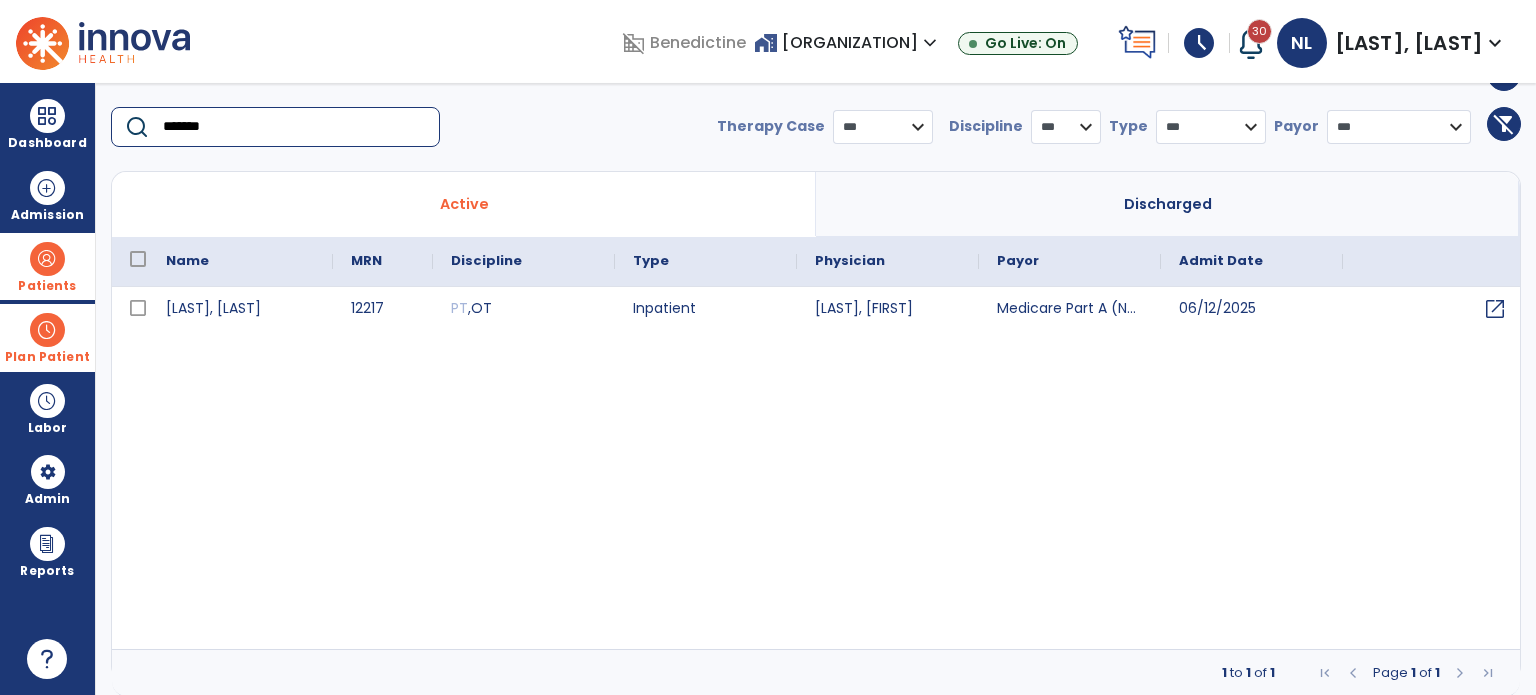 click on "Patients" at bounding box center (47, 266) 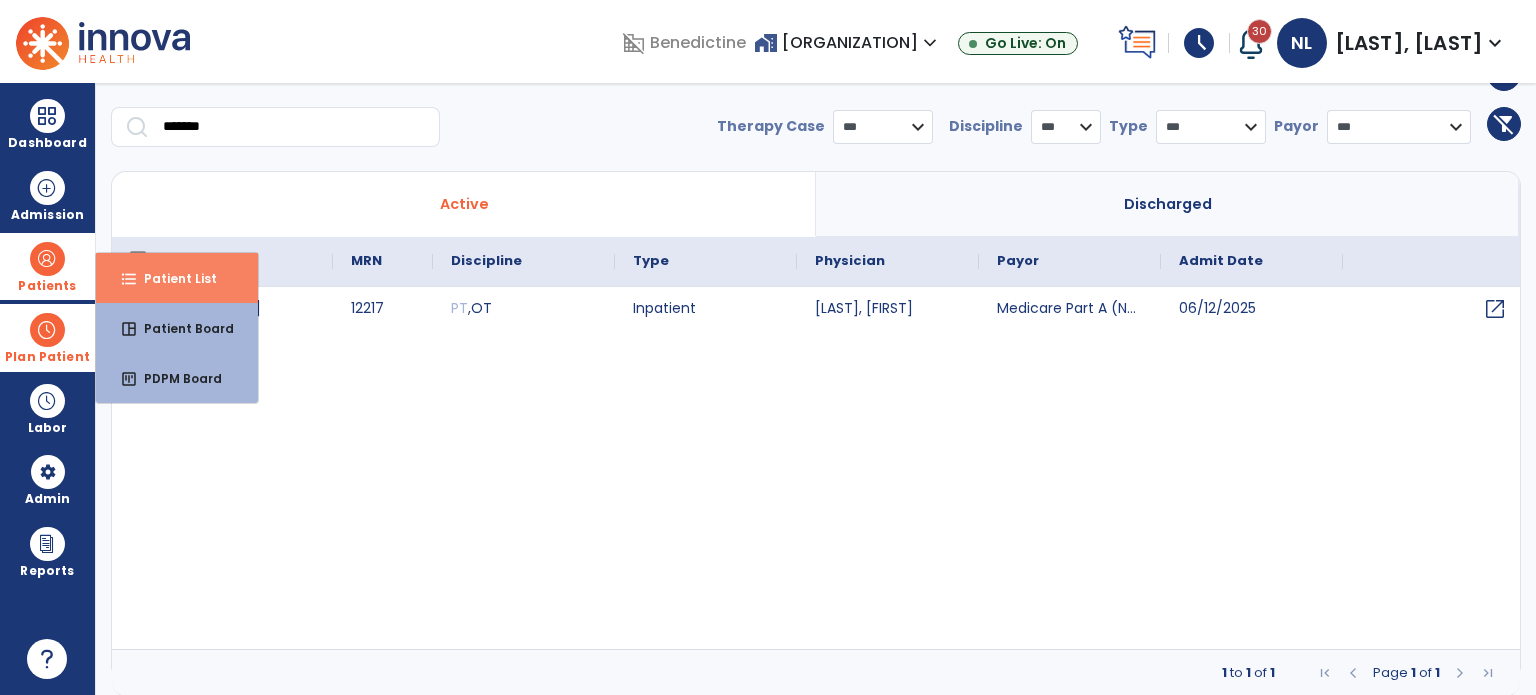 click on "format_list_bulleted  Patient List" at bounding box center [177, 278] 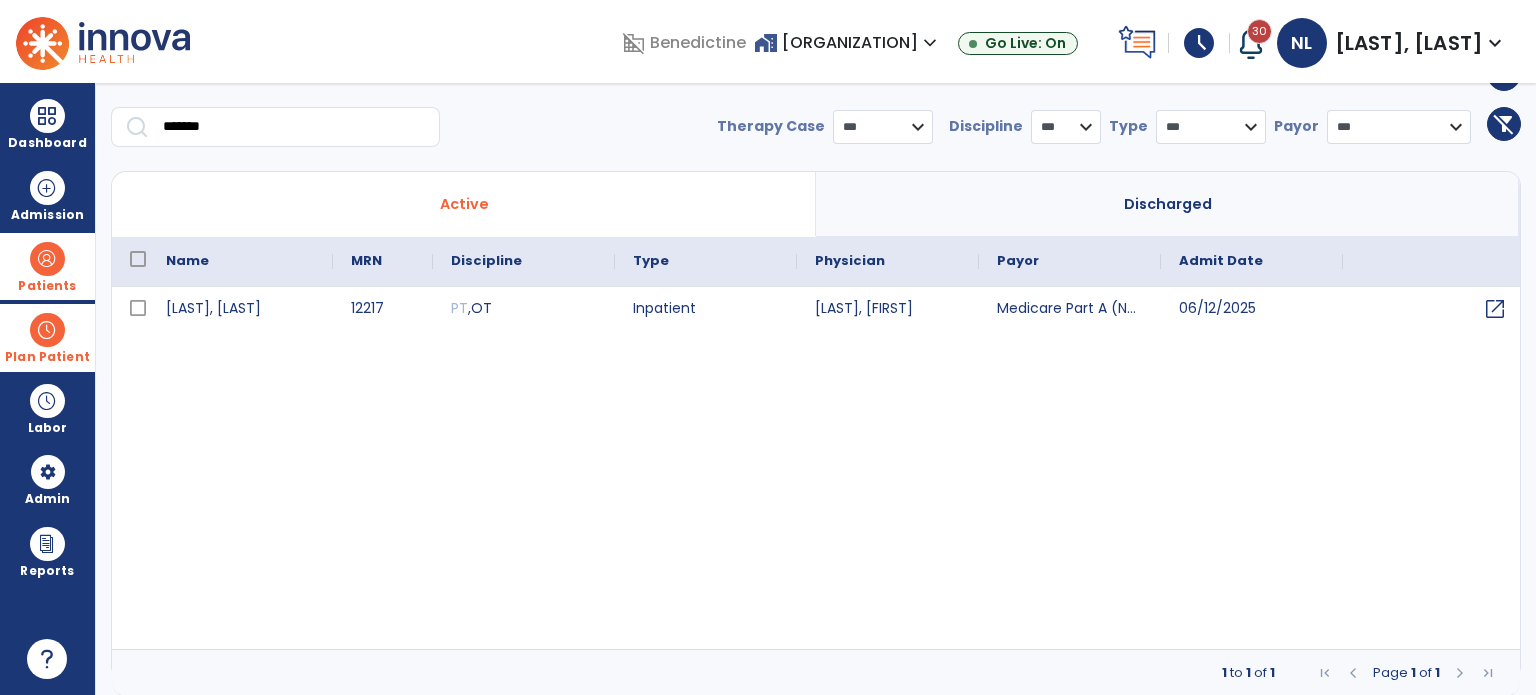 click on "*******" at bounding box center (294, 127) 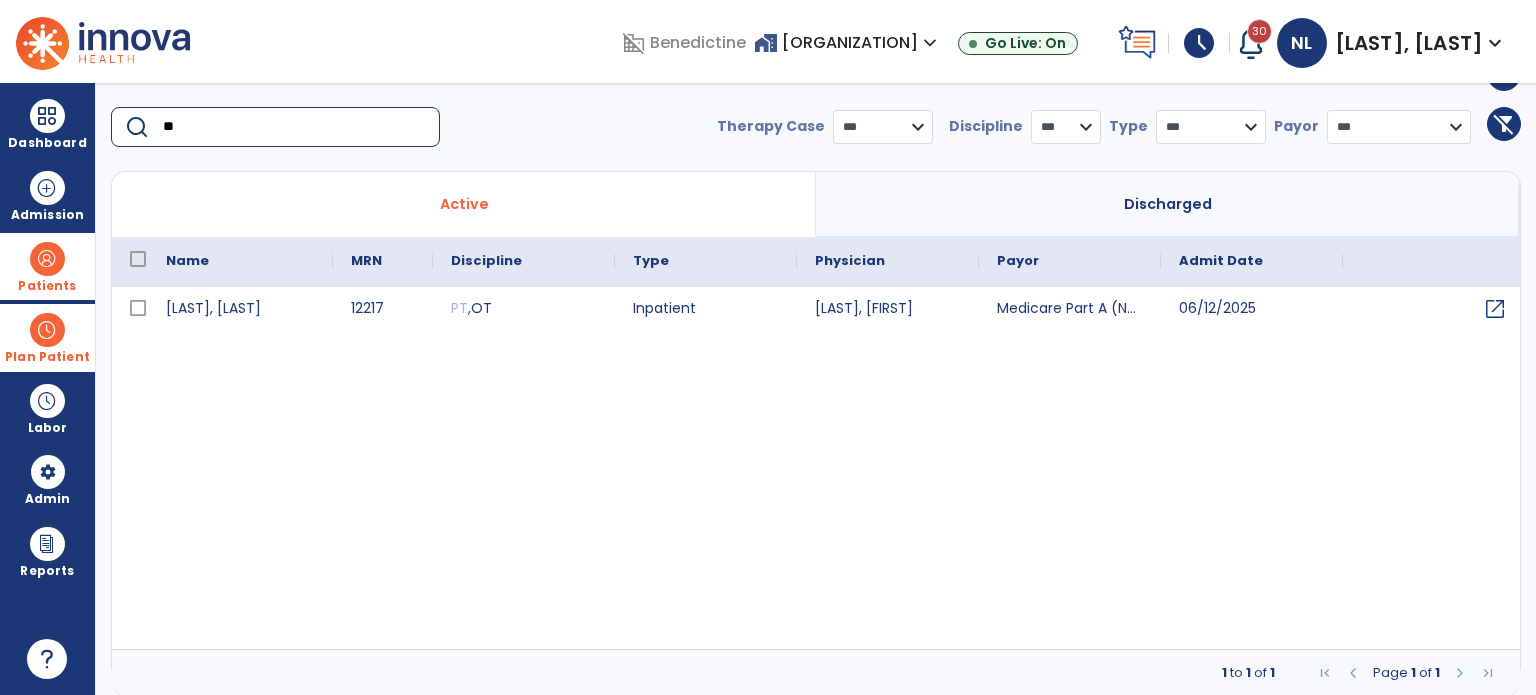 type on "*" 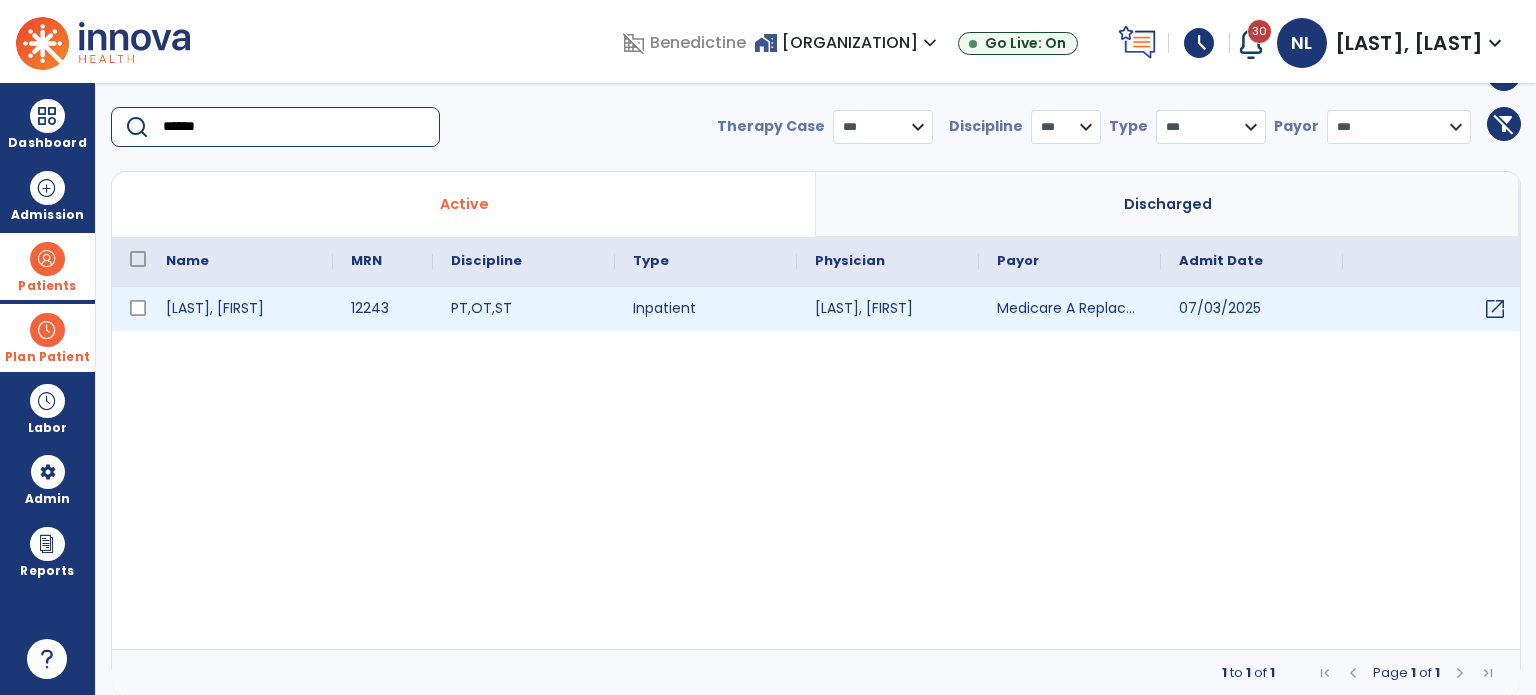 type on "******" 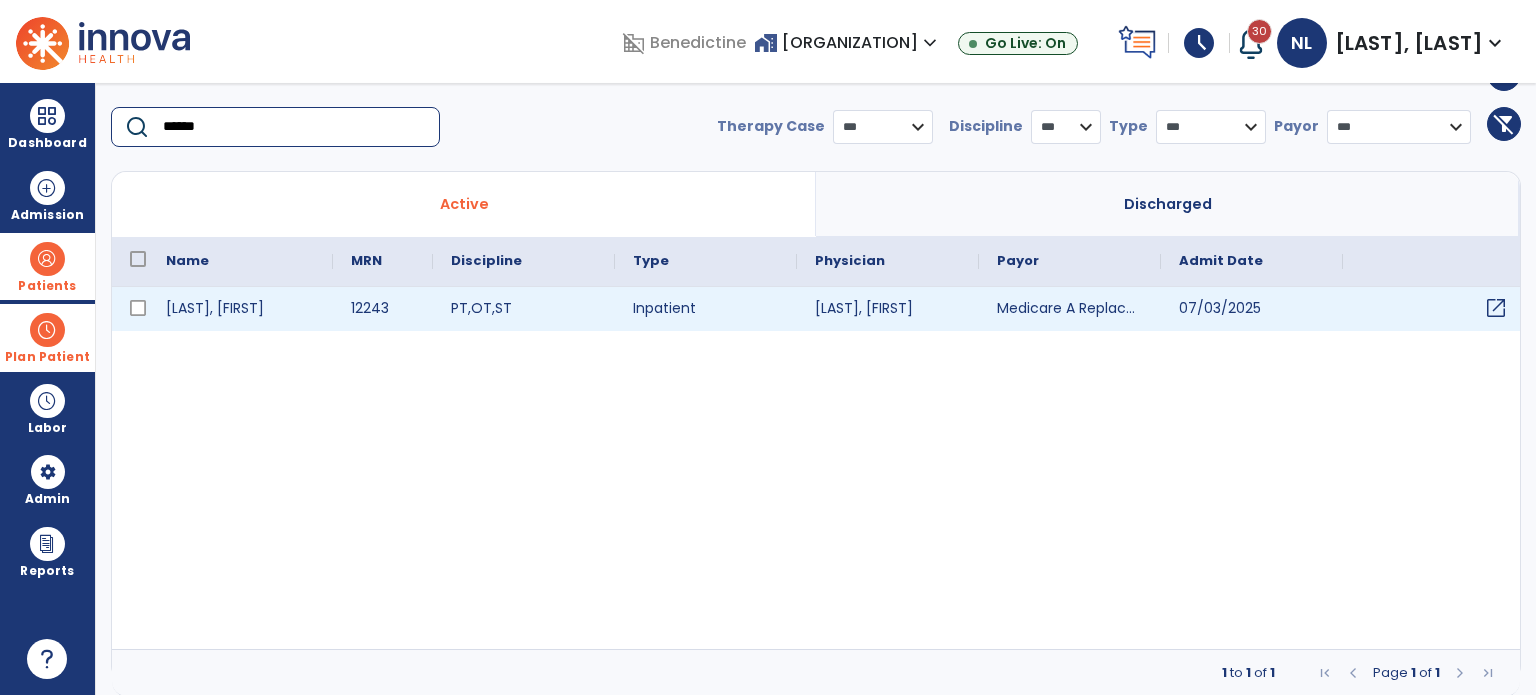 click on "open_in_new" at bounding box center [1496, 308] 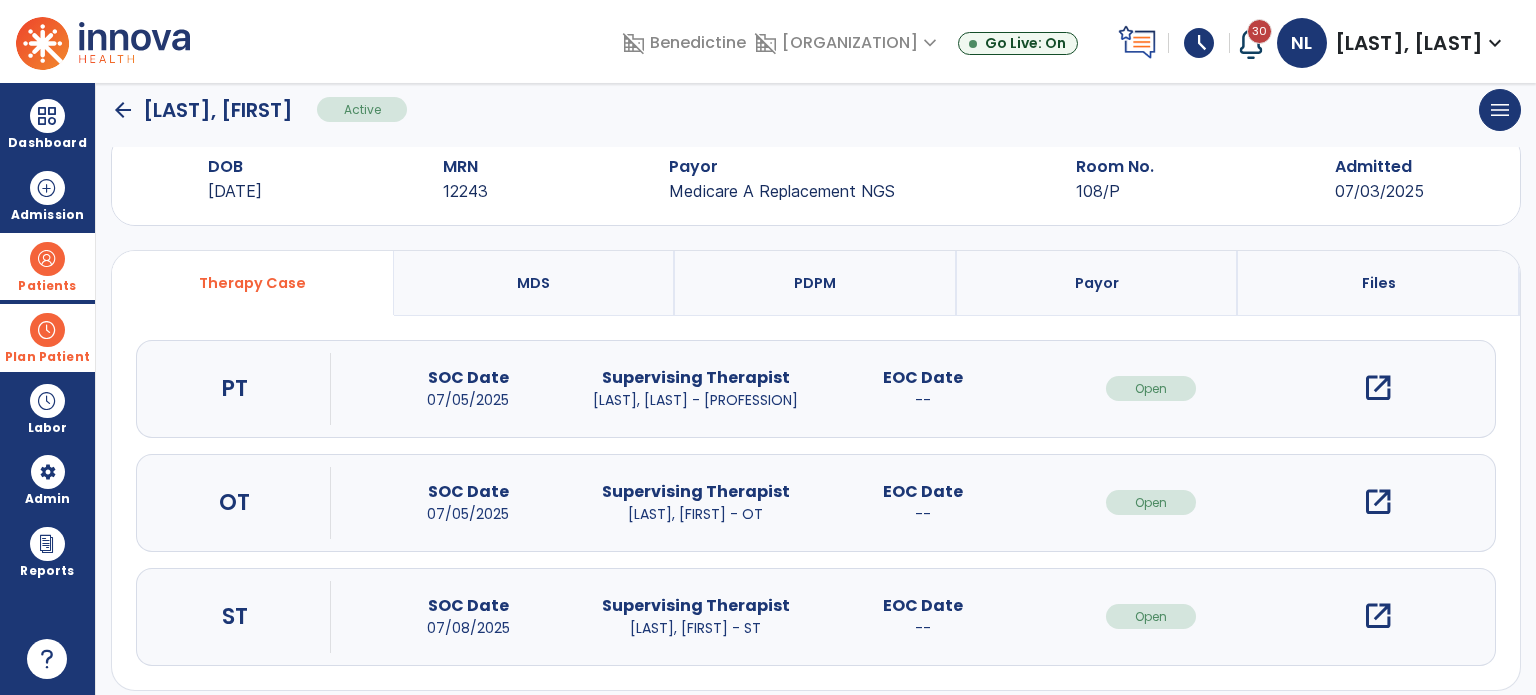 click on "open_in_new" at bounding box center [1378, 388] 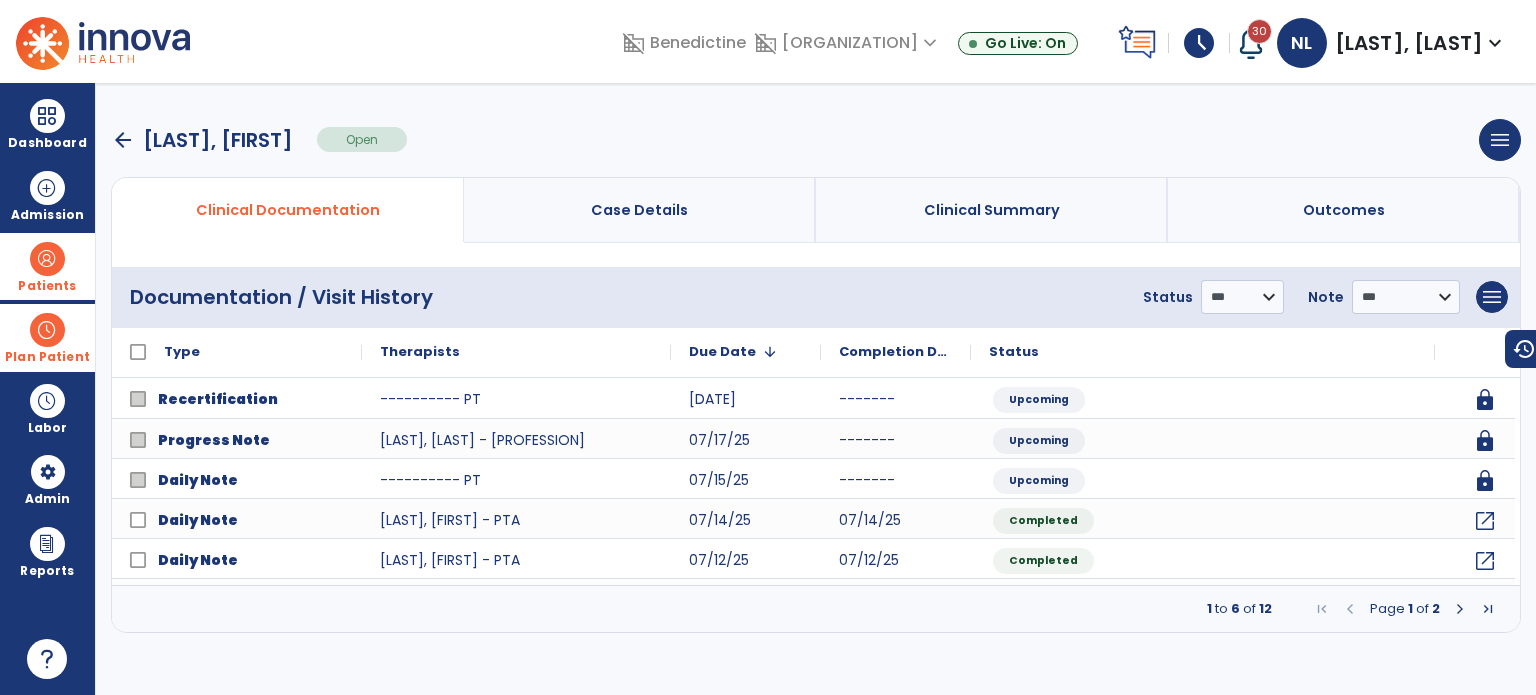 scroll, scrollTop: 0, scrollLeft: 0, axis: both 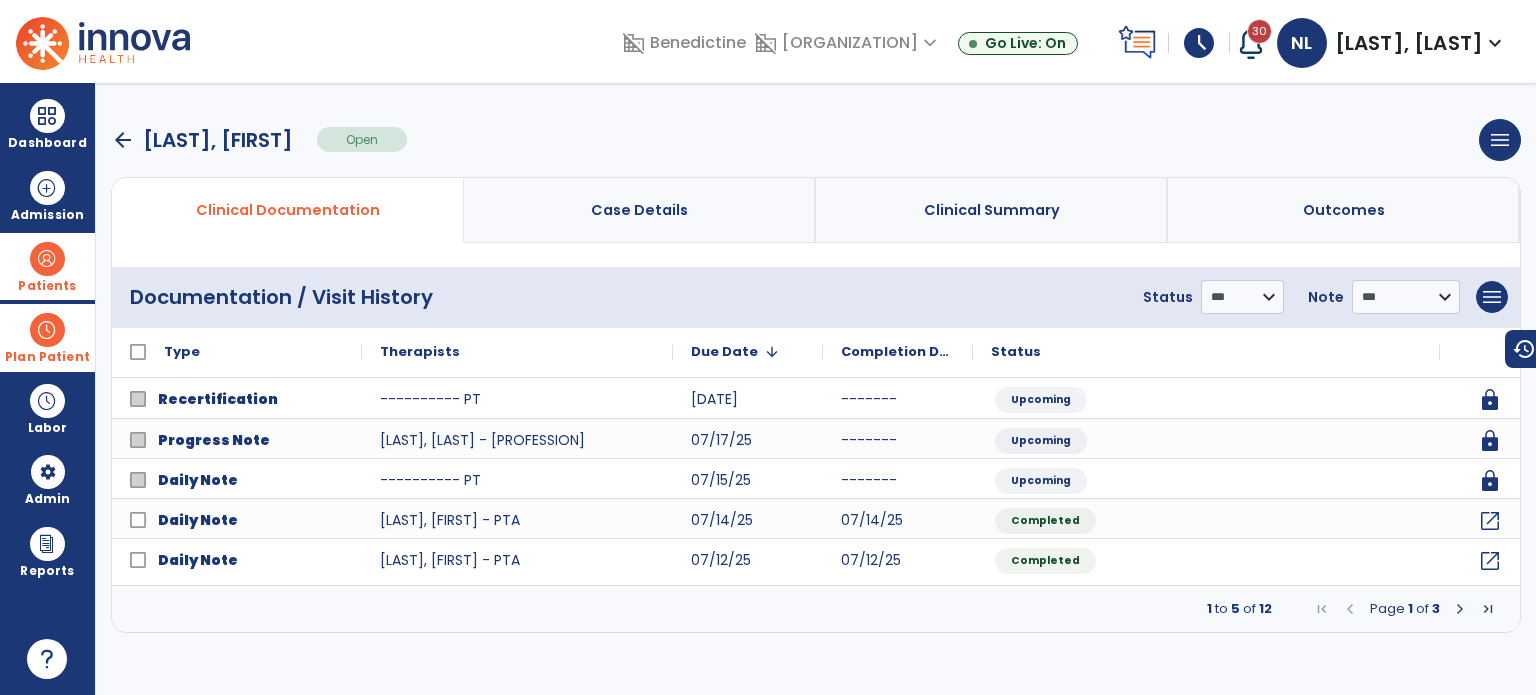 click on "Case Details" at bounding box center [639, 210] 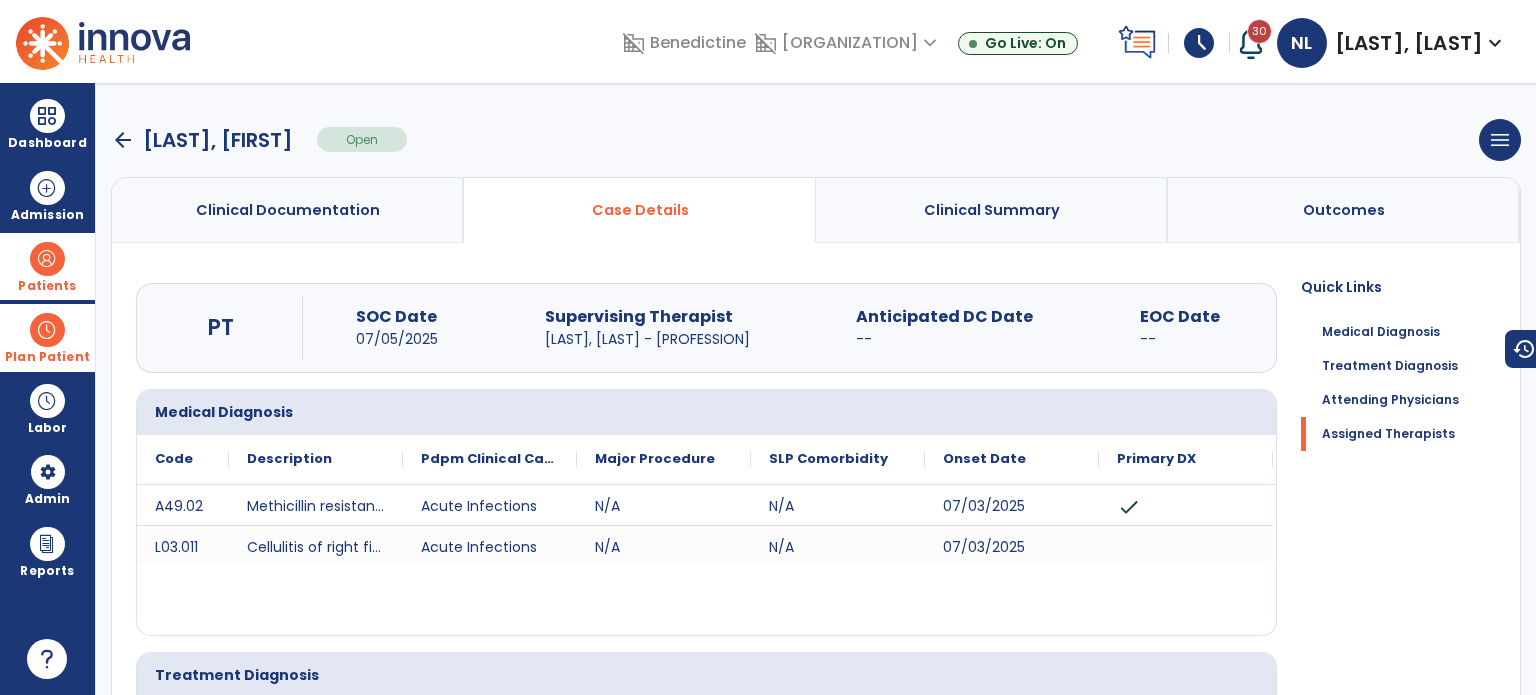 click on "arrow_back" at bounding box center (123, 140) 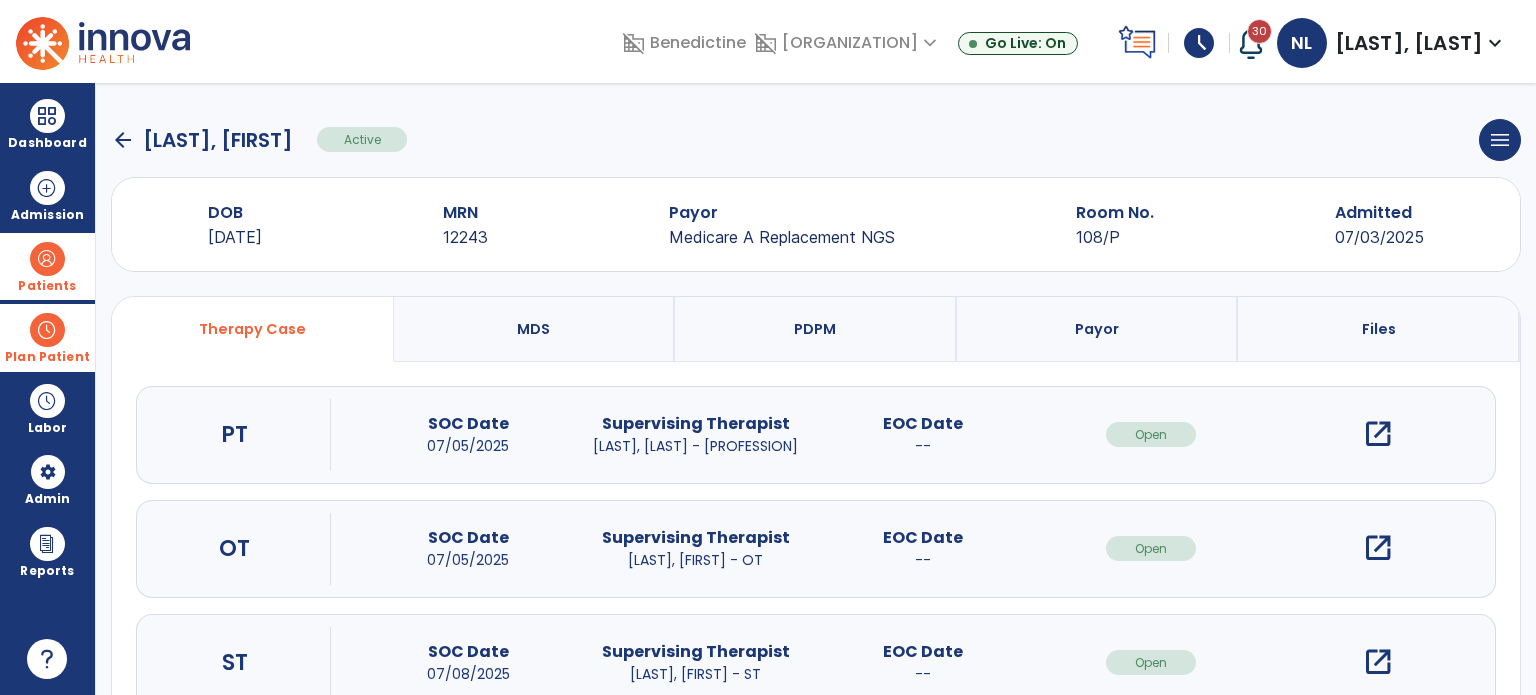 scroll, scrollTop: 62, scrollLeft: 0, axis: vertical 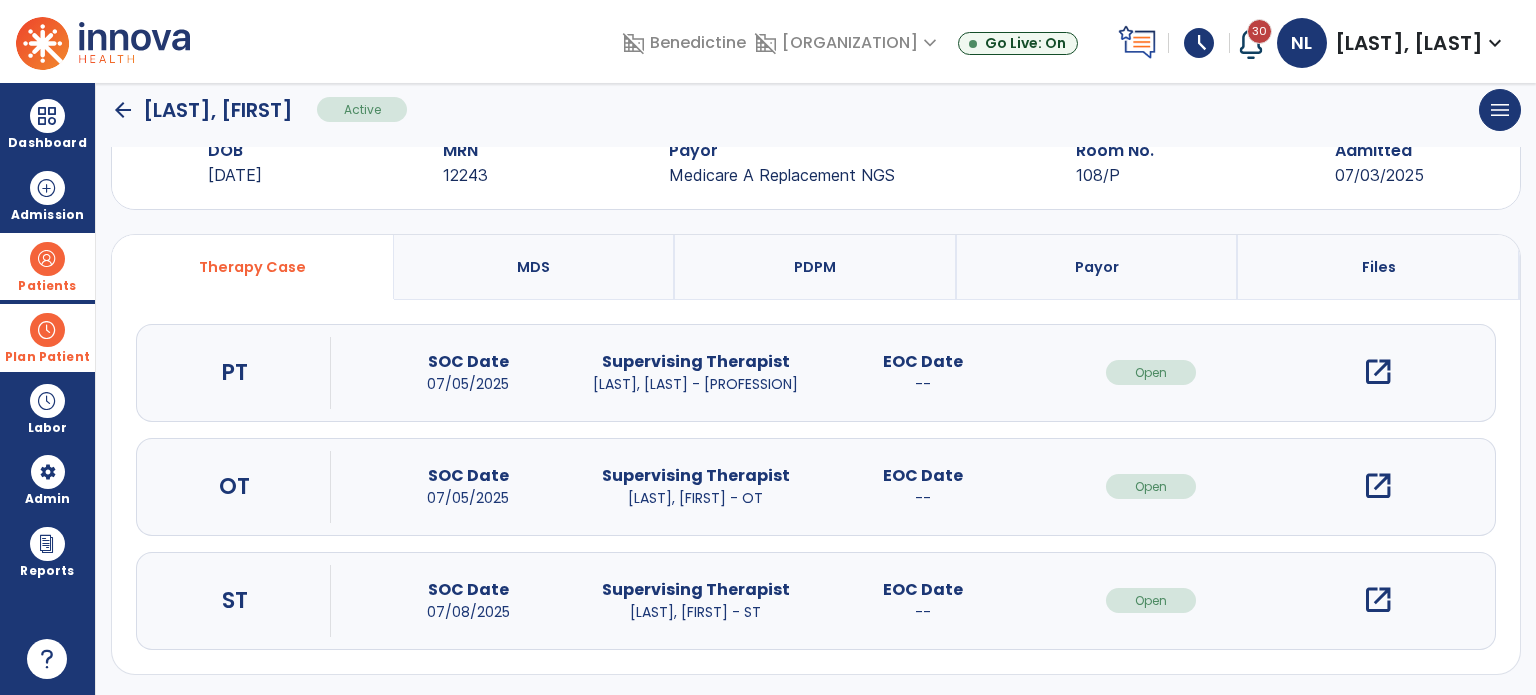 click on "open_in_new" at bounding box center (1378, 486) 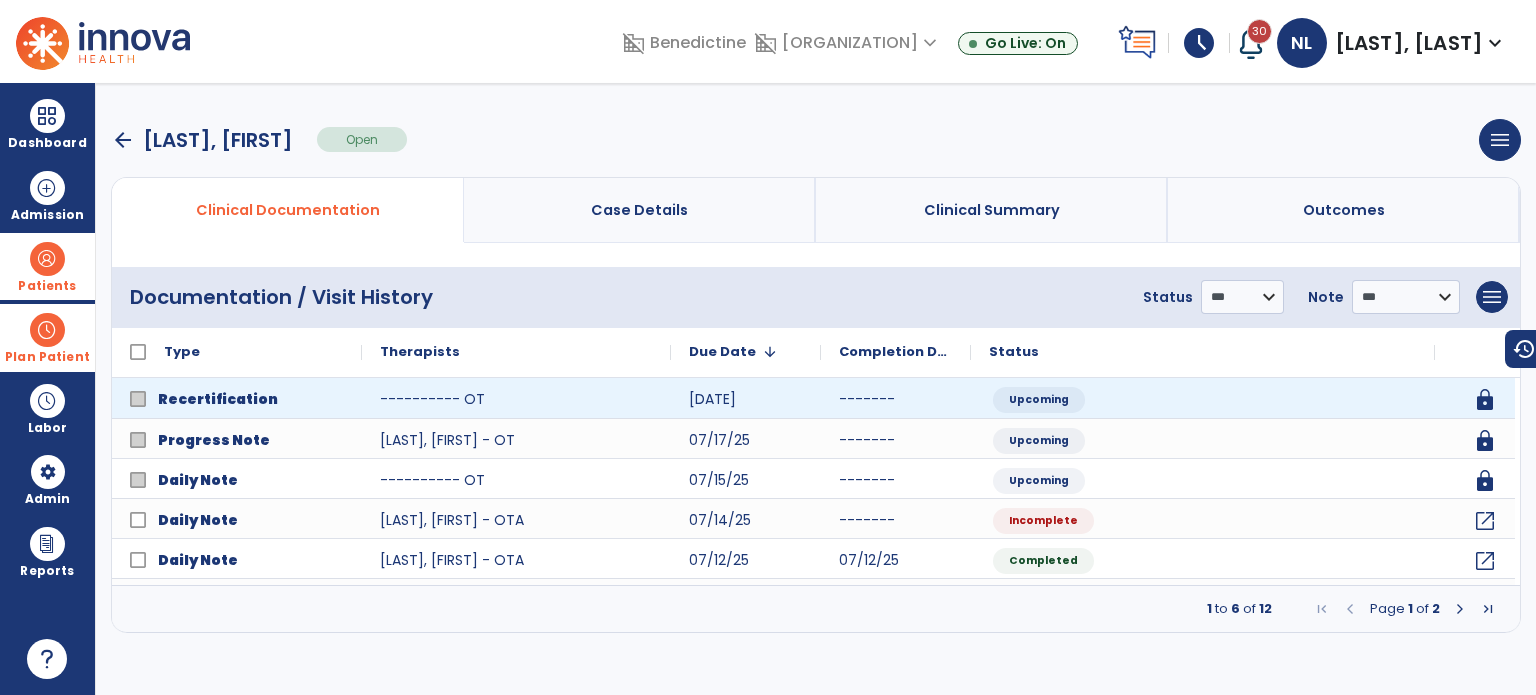 scroll, scrollTop: 0, scrollLeft: 0, axis: both 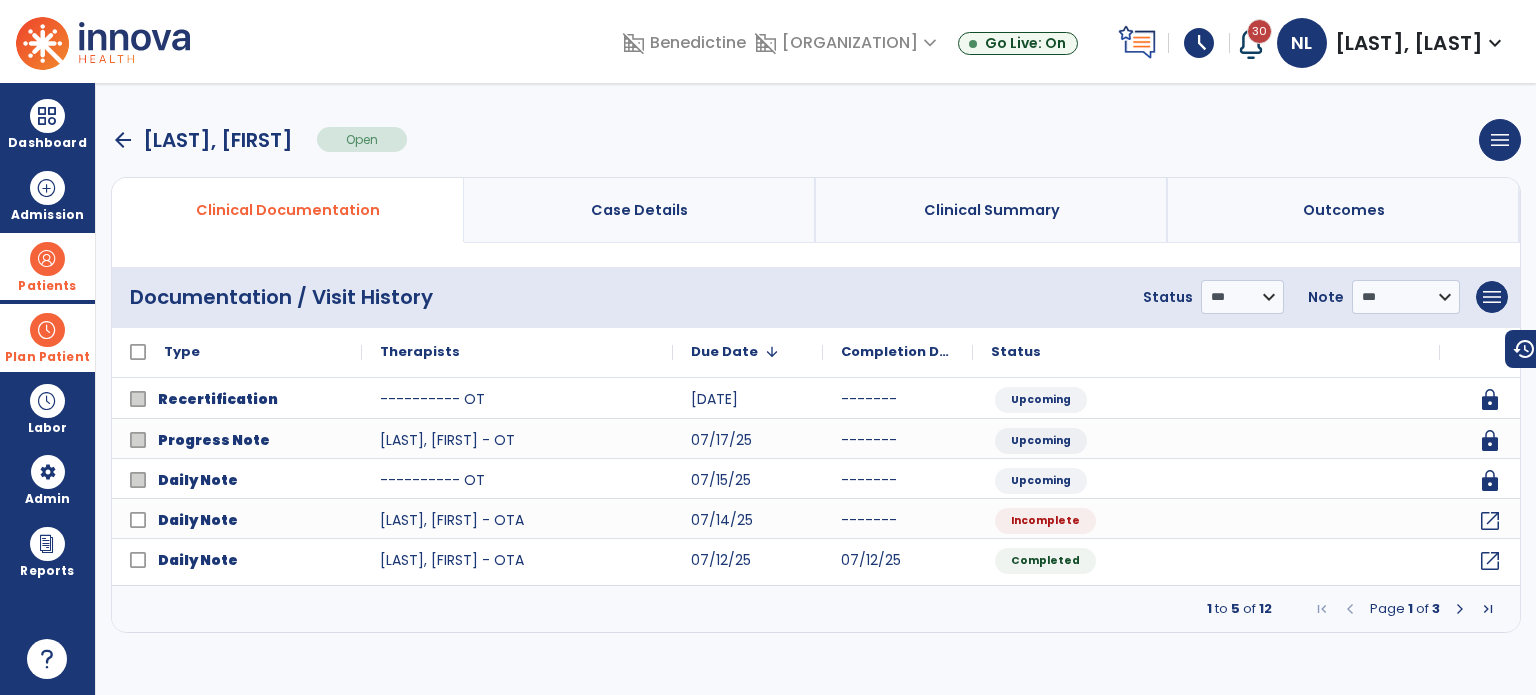 click on "Case Details" at bounding box center [640, 210] 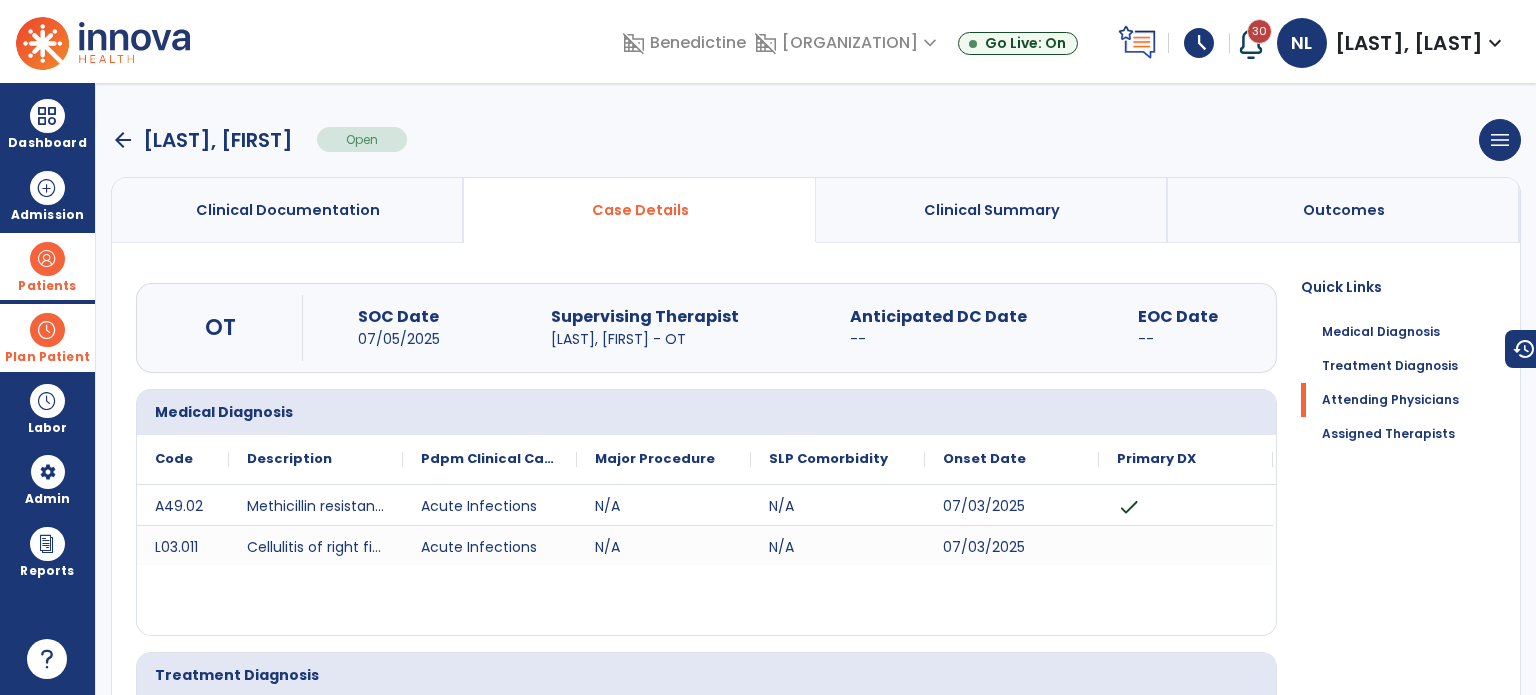 click on "arrow_back" at bounding box center (123, 140) 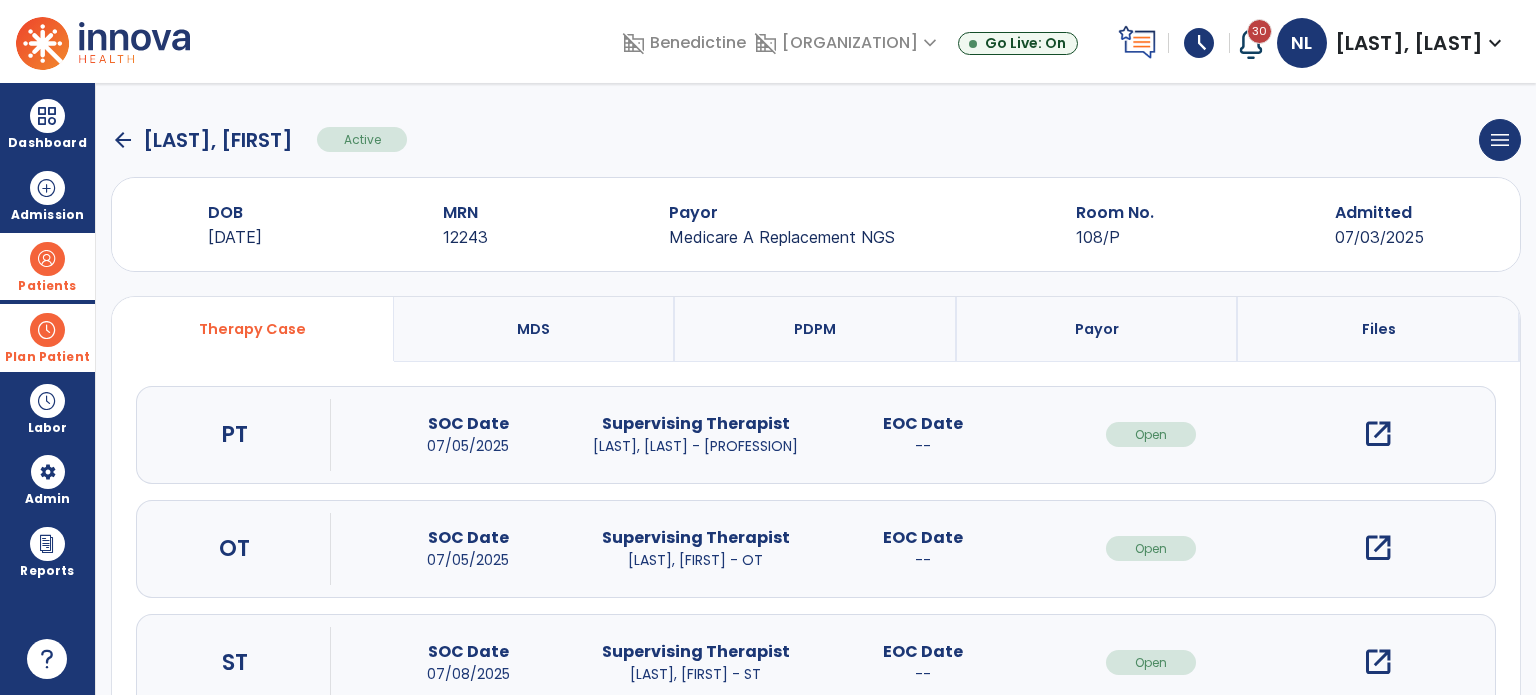 scroll, scrollTop: 62, scrollLeft: 0, axis: vertical 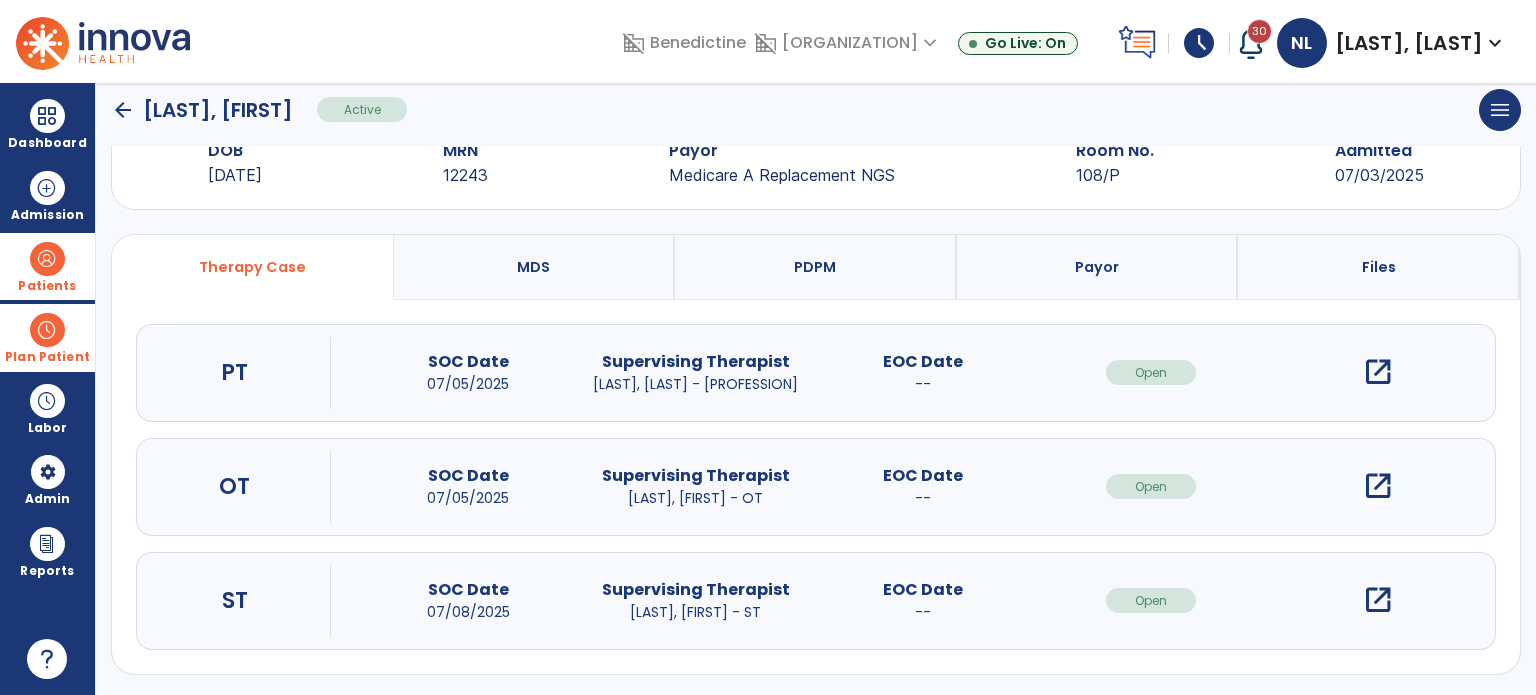 click on "open_in_new" at bounding box center [1378, 600] 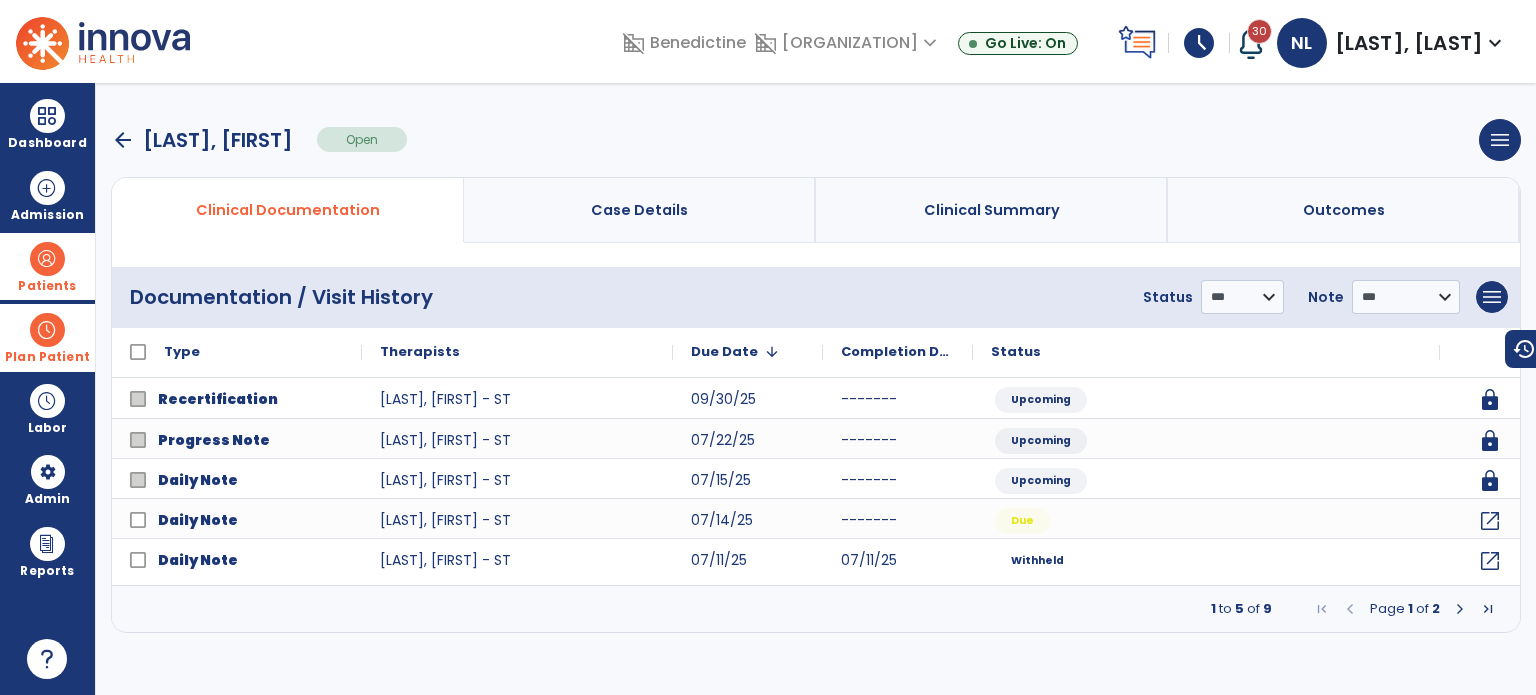 click on "Case Details" at bounding box center [640, 210] 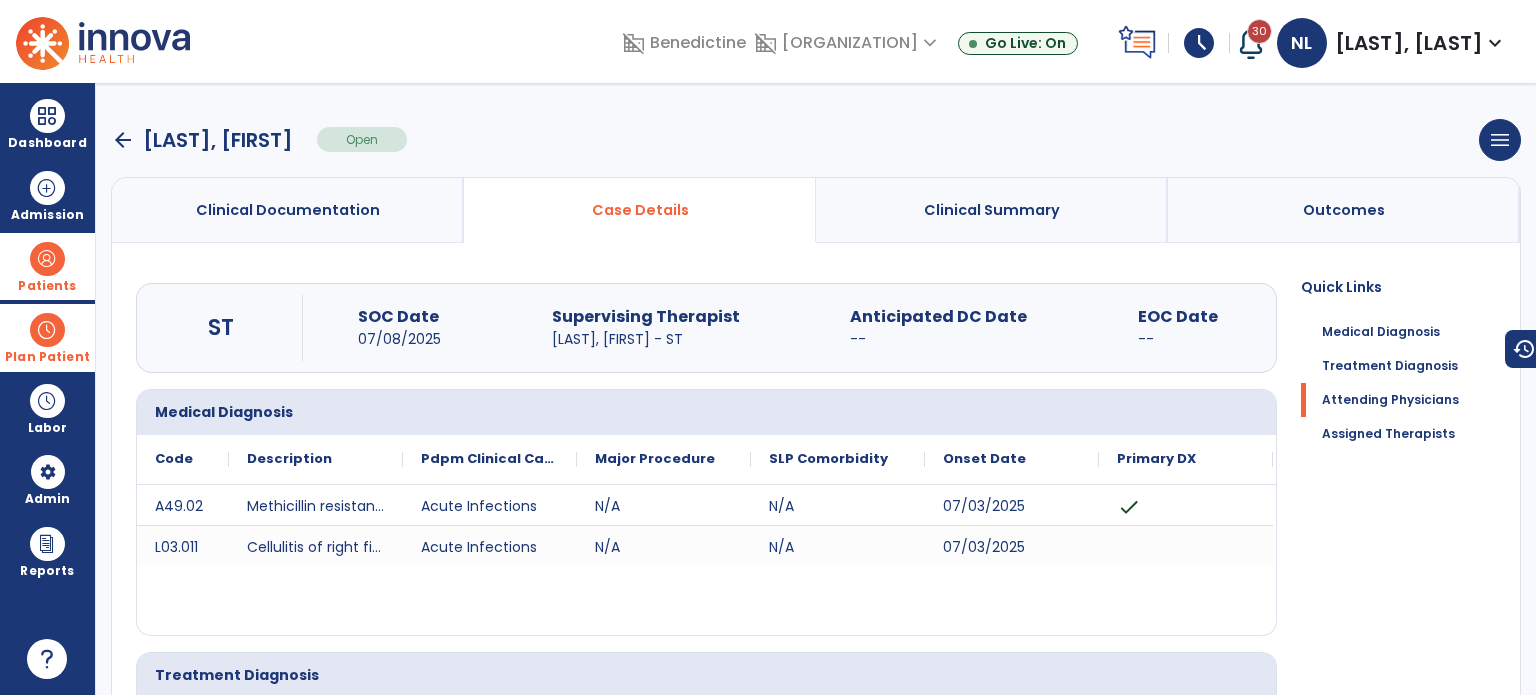 click on "Patients" at bounding box center (47, 266) 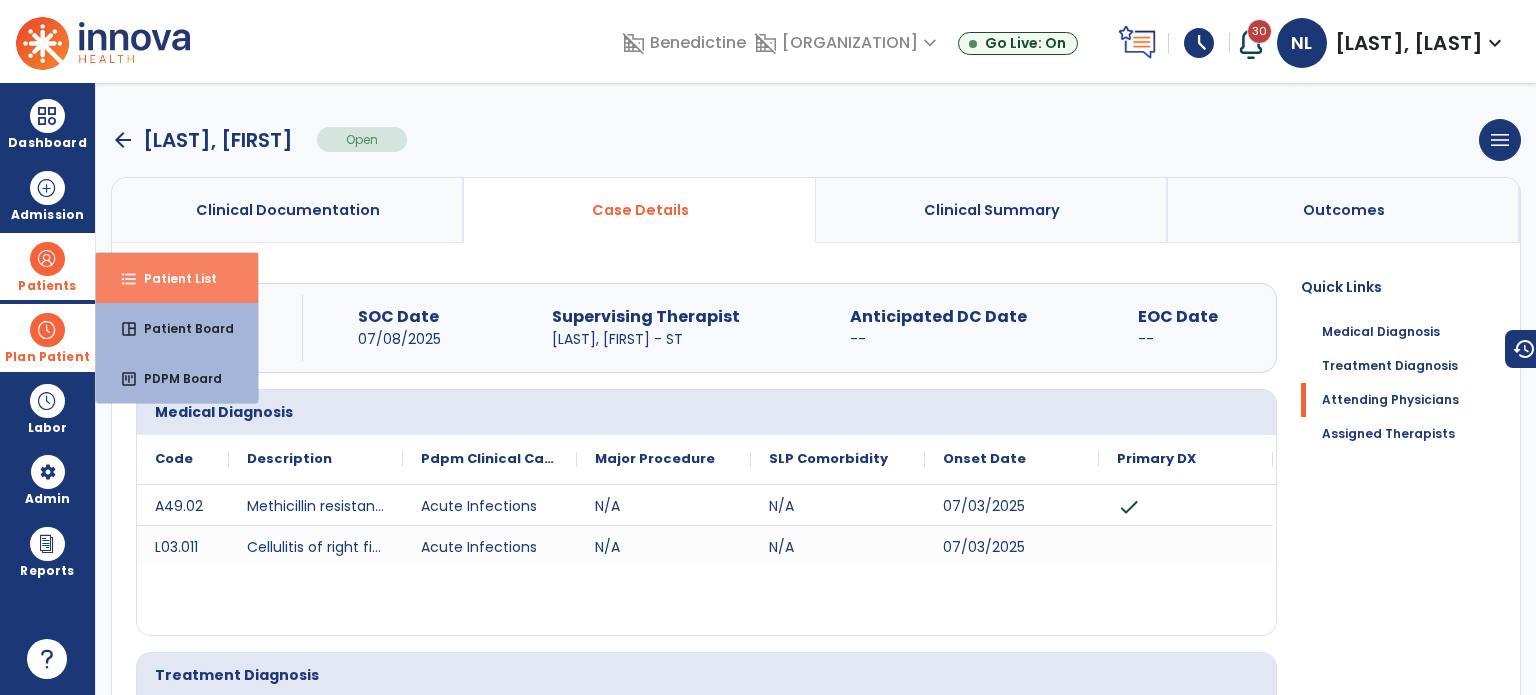 click on "Patient List" at bounding box center [172, 278] 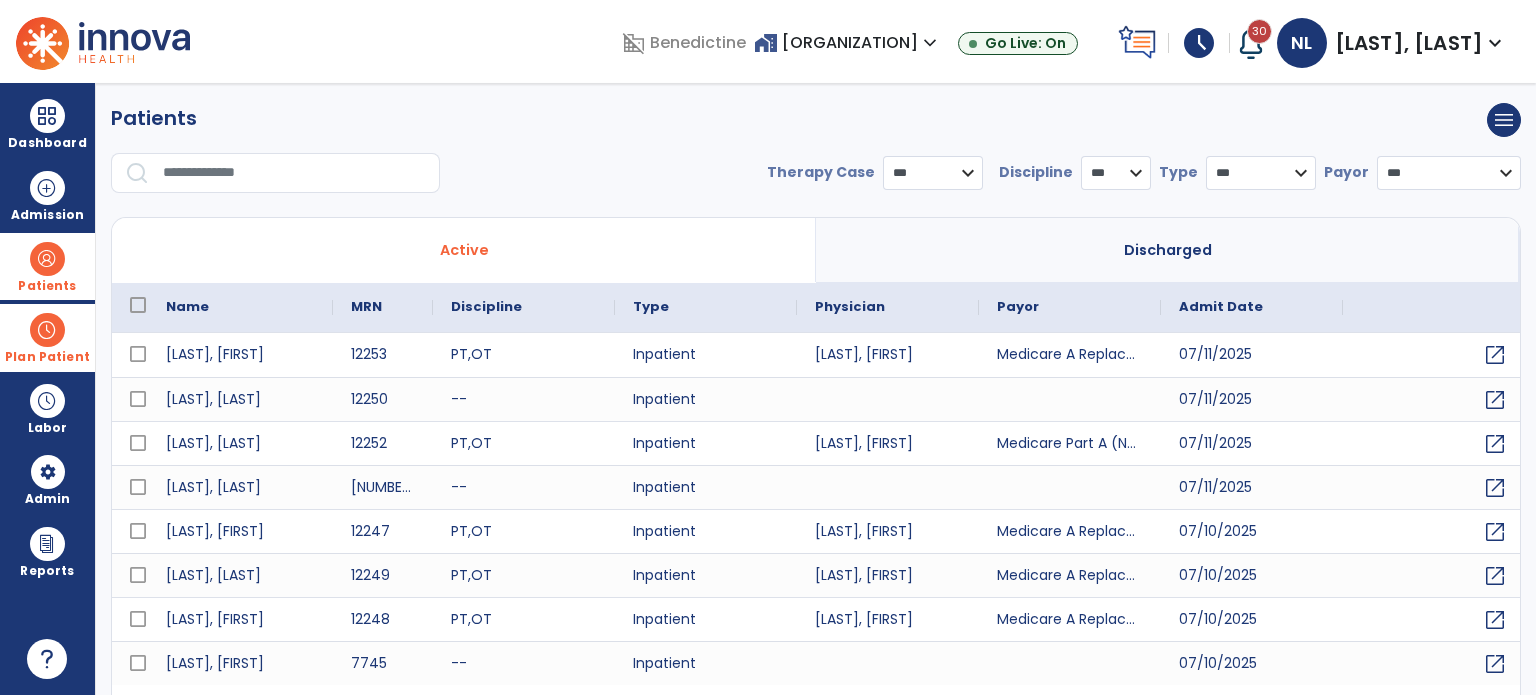 click at bounding box center (294, 173) 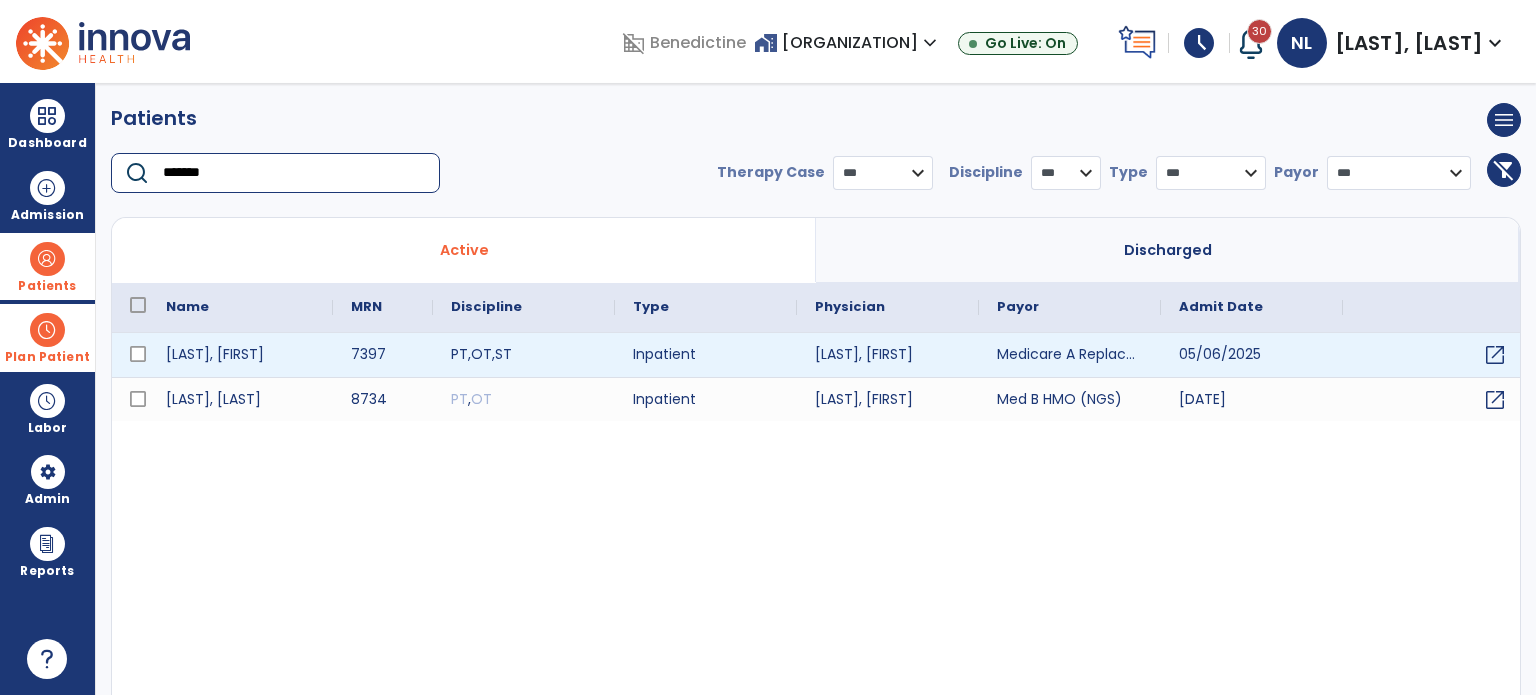 type on "*******" 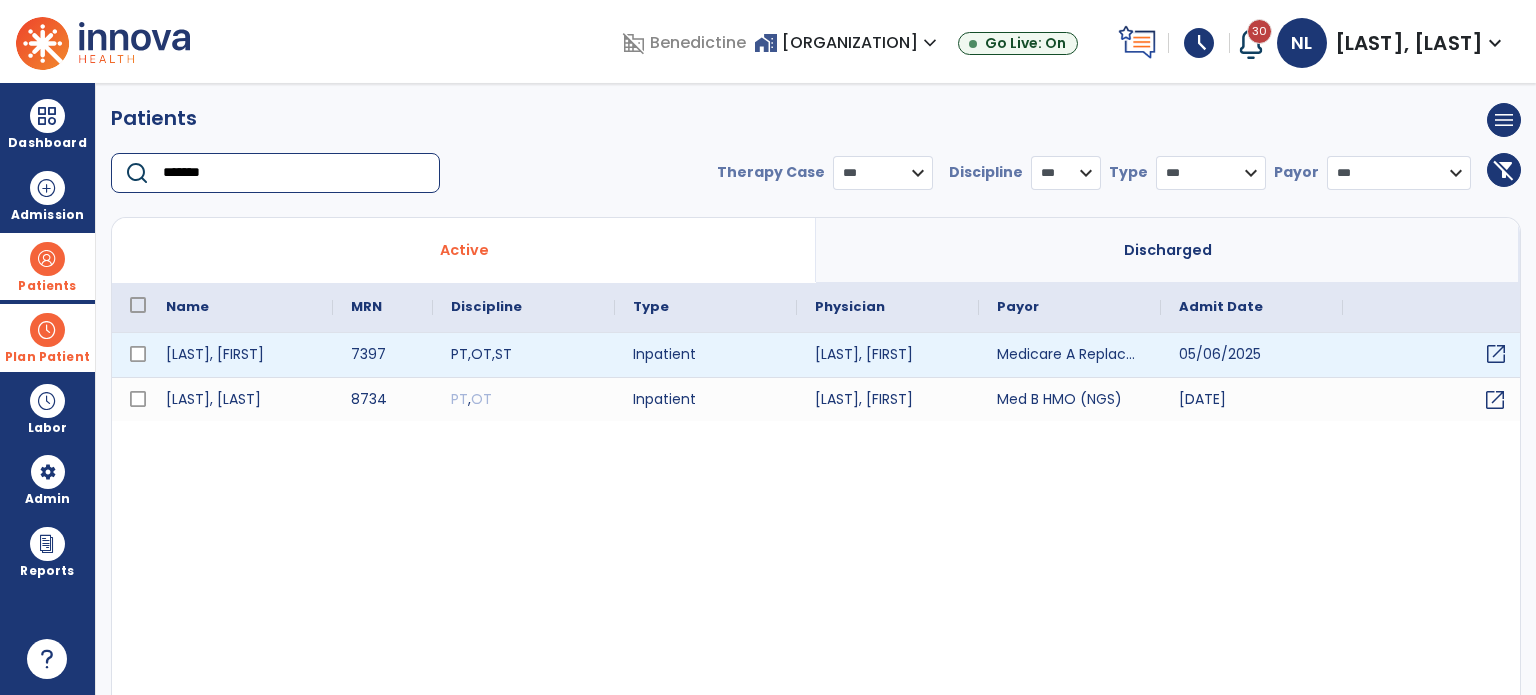 click on "open_in_new" at bounding box center (1496, 354) 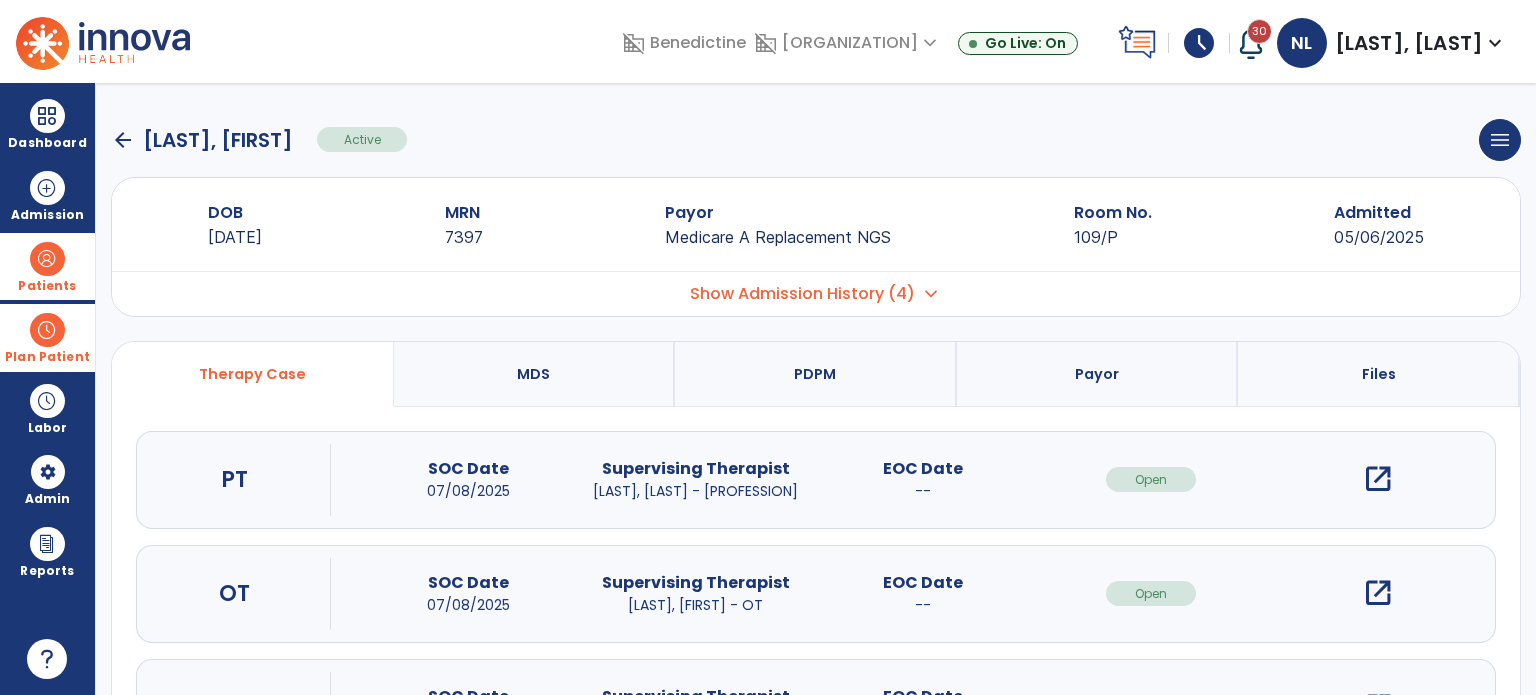 click on "open_in_new" at bounding box center [1378, 479] 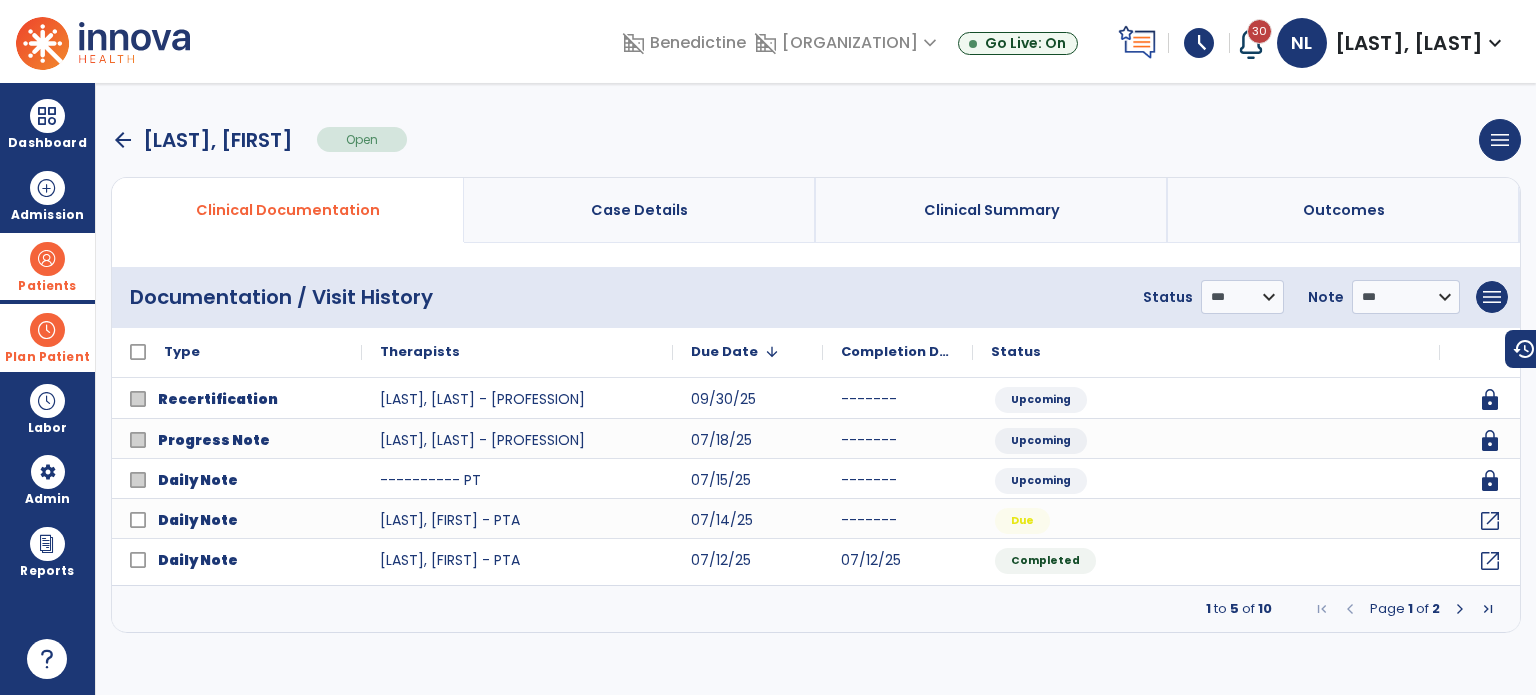 click on "Case Details" at bounding box center [640, 210] 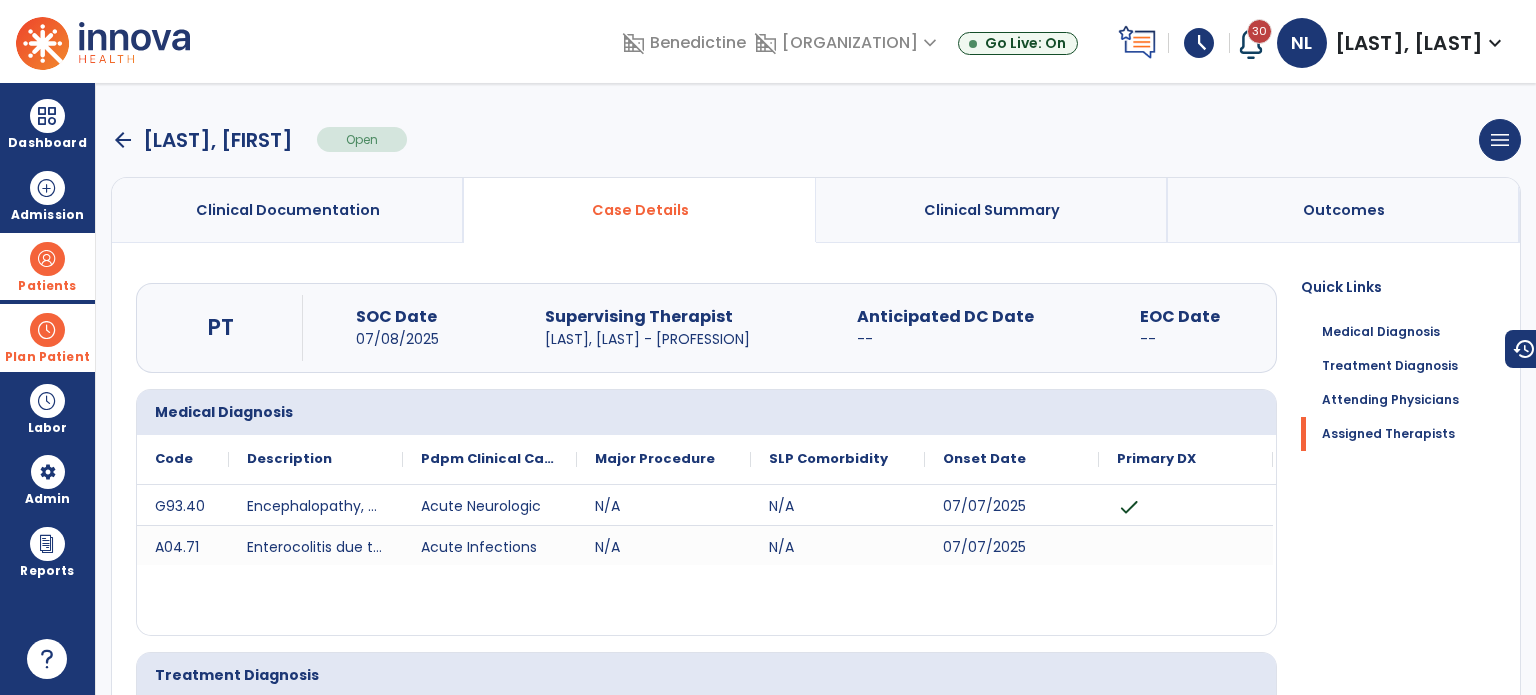 click on "arrow_back" at bounding box center [123, 140] 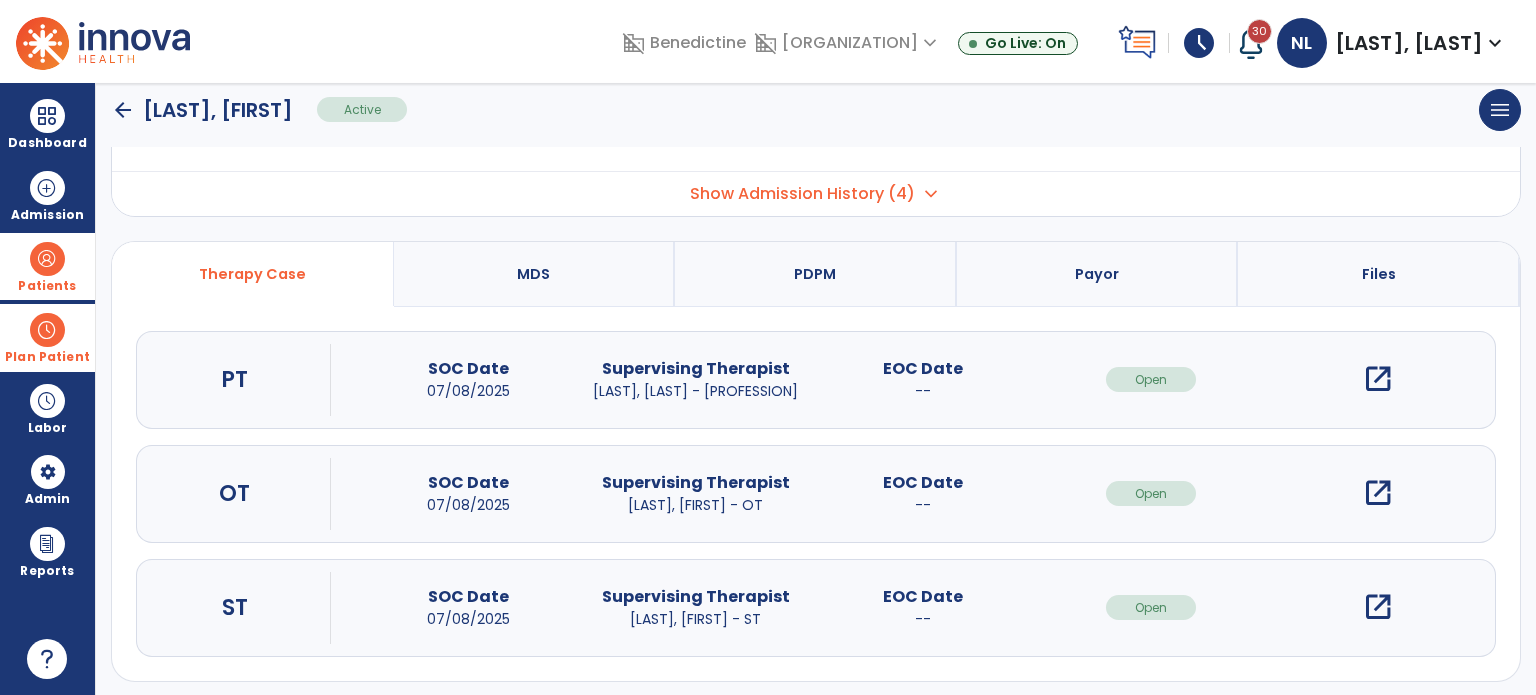 scroll, scrollTop: 107, scrollLeft: 0, axis: vertical 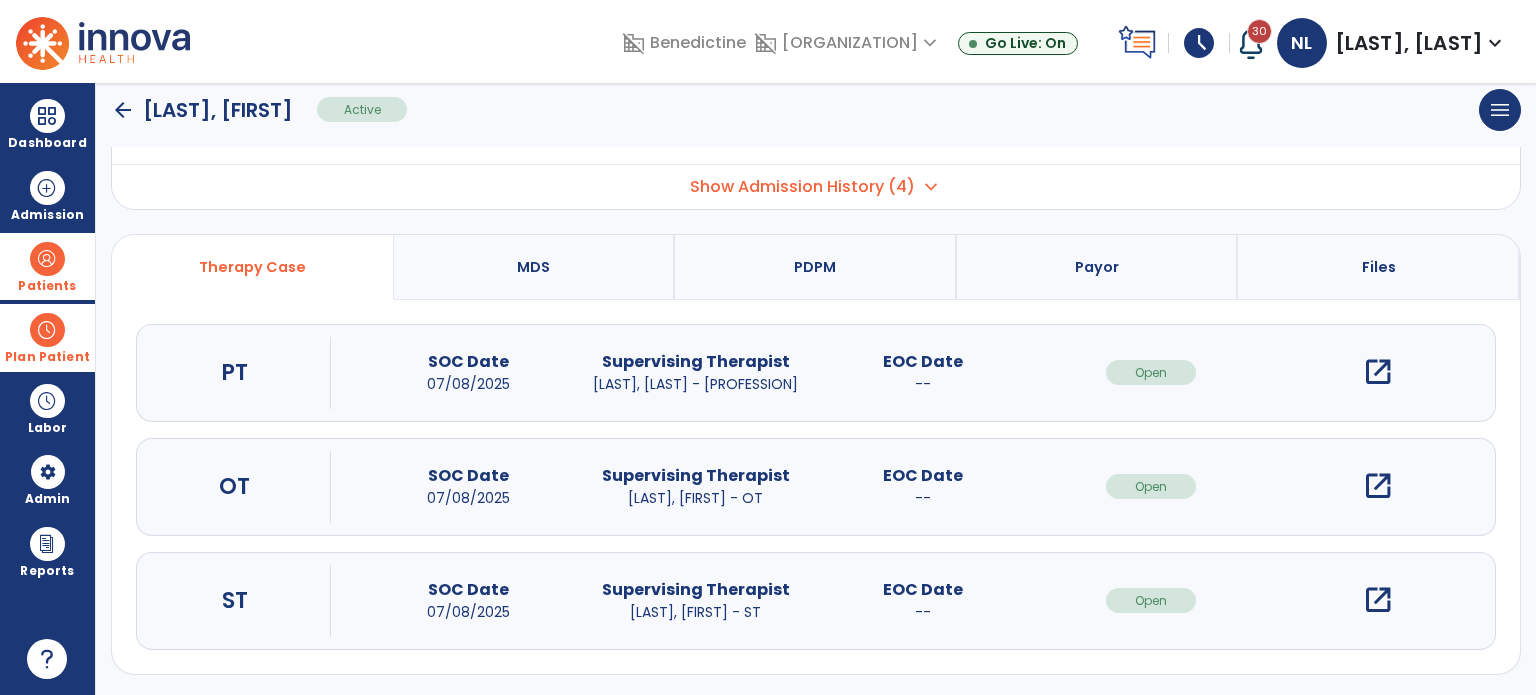 click on "open_in_new" at bounding box center (1378, 486) 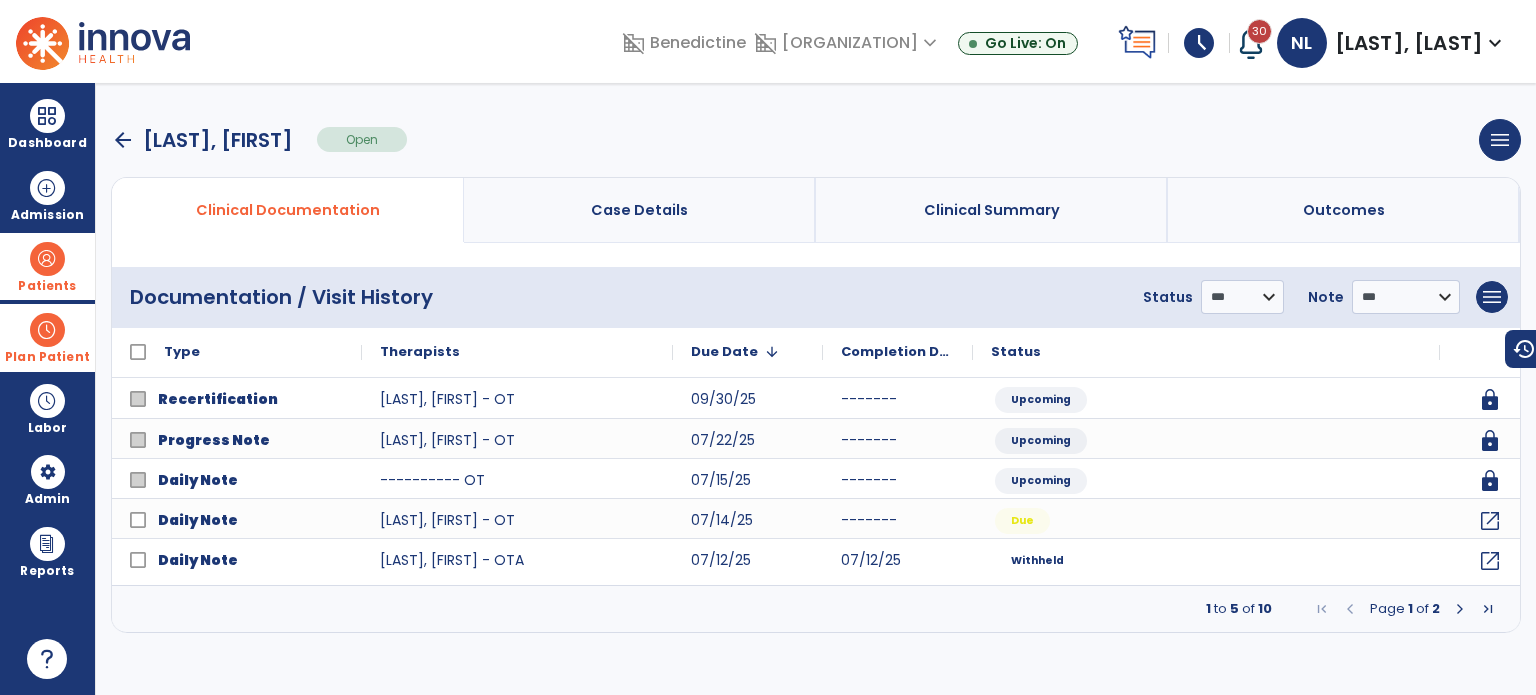 scroll, scrollTop: 0, scrollLeft: 0, axis: both 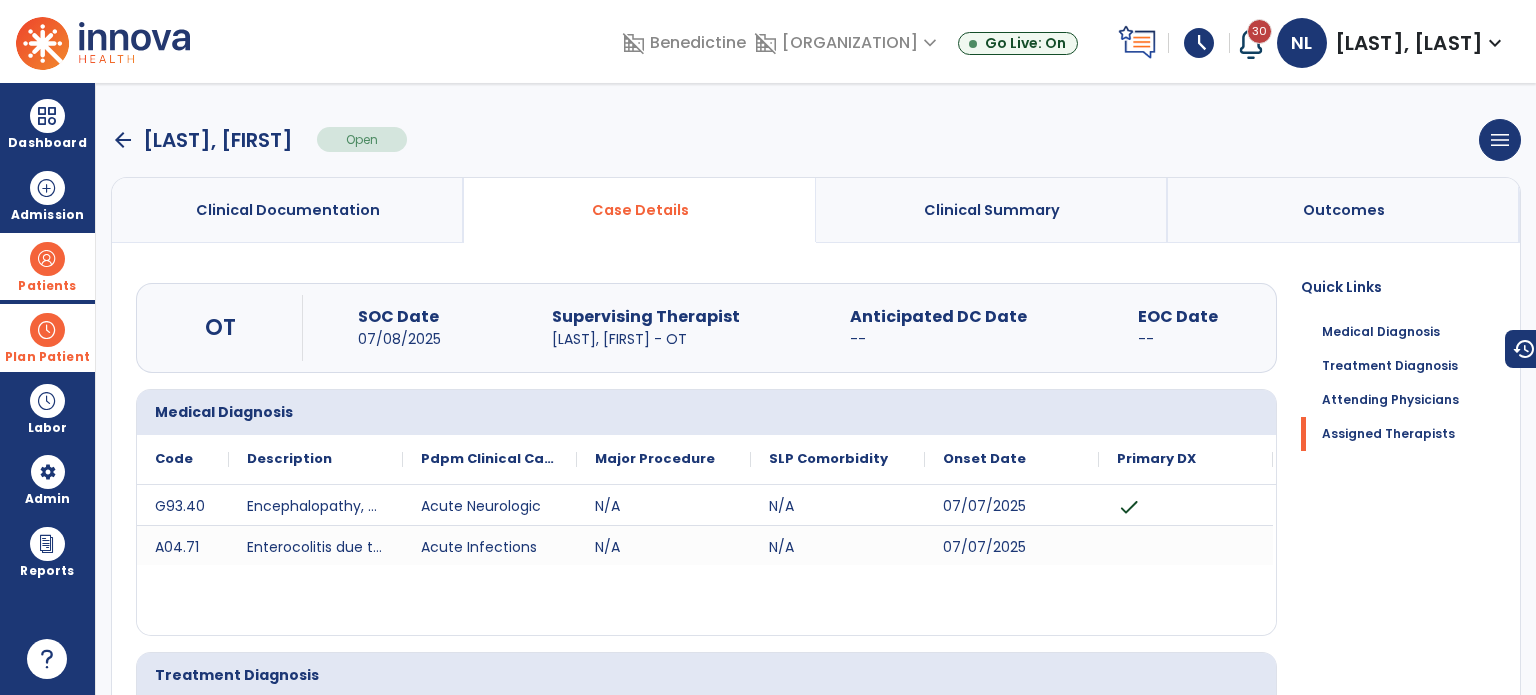 click on "arrow_back" at bounding box center [123, 140] 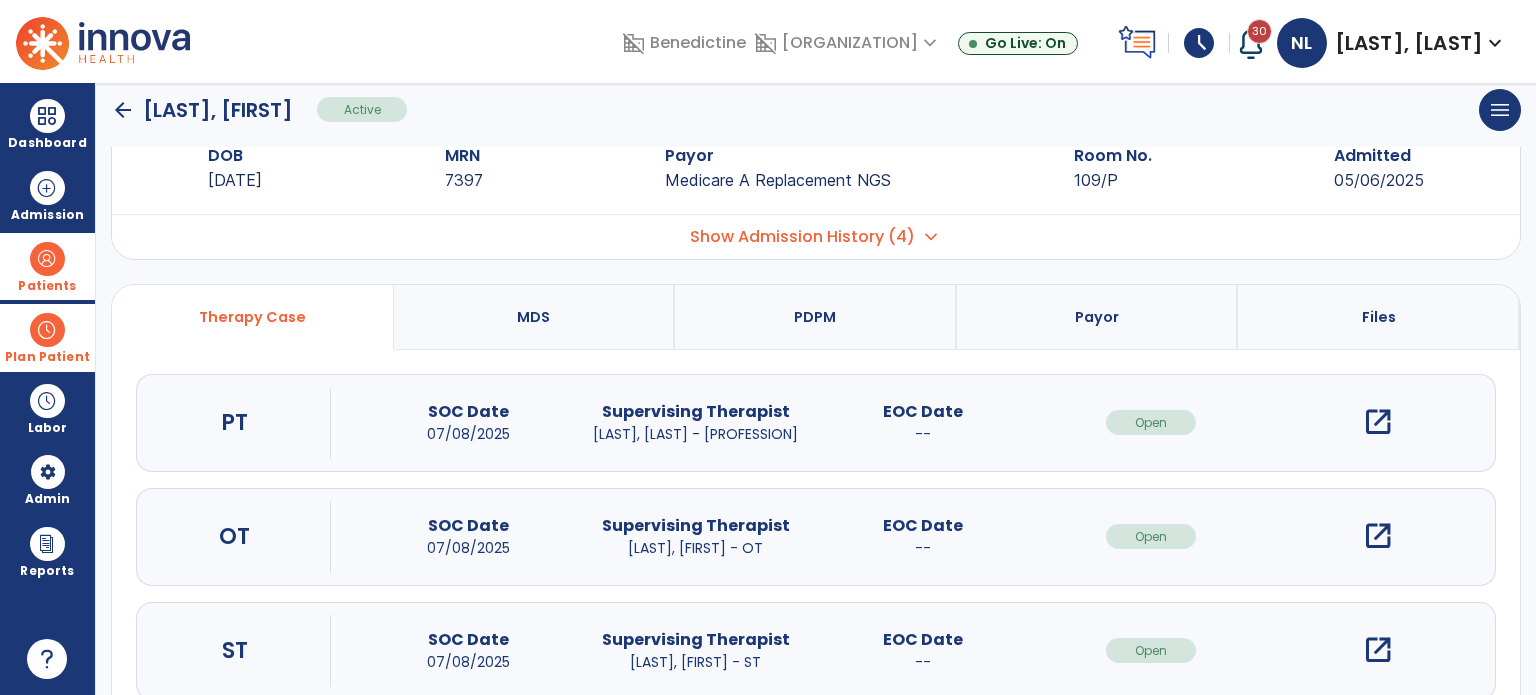 scroll, scrollTop: 107, scrollLeft: 0, axis: vertical 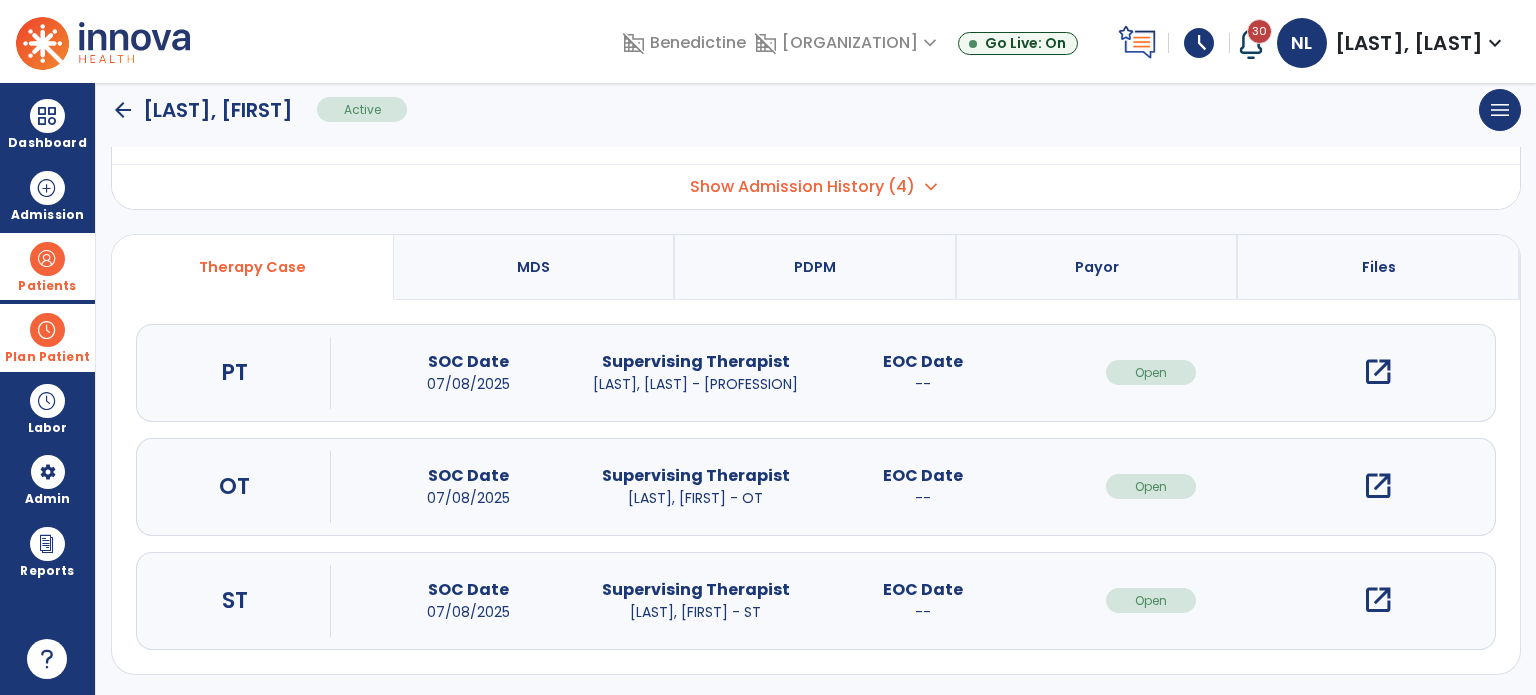 click on "open_in_new" at bounding box center (1378, 600) 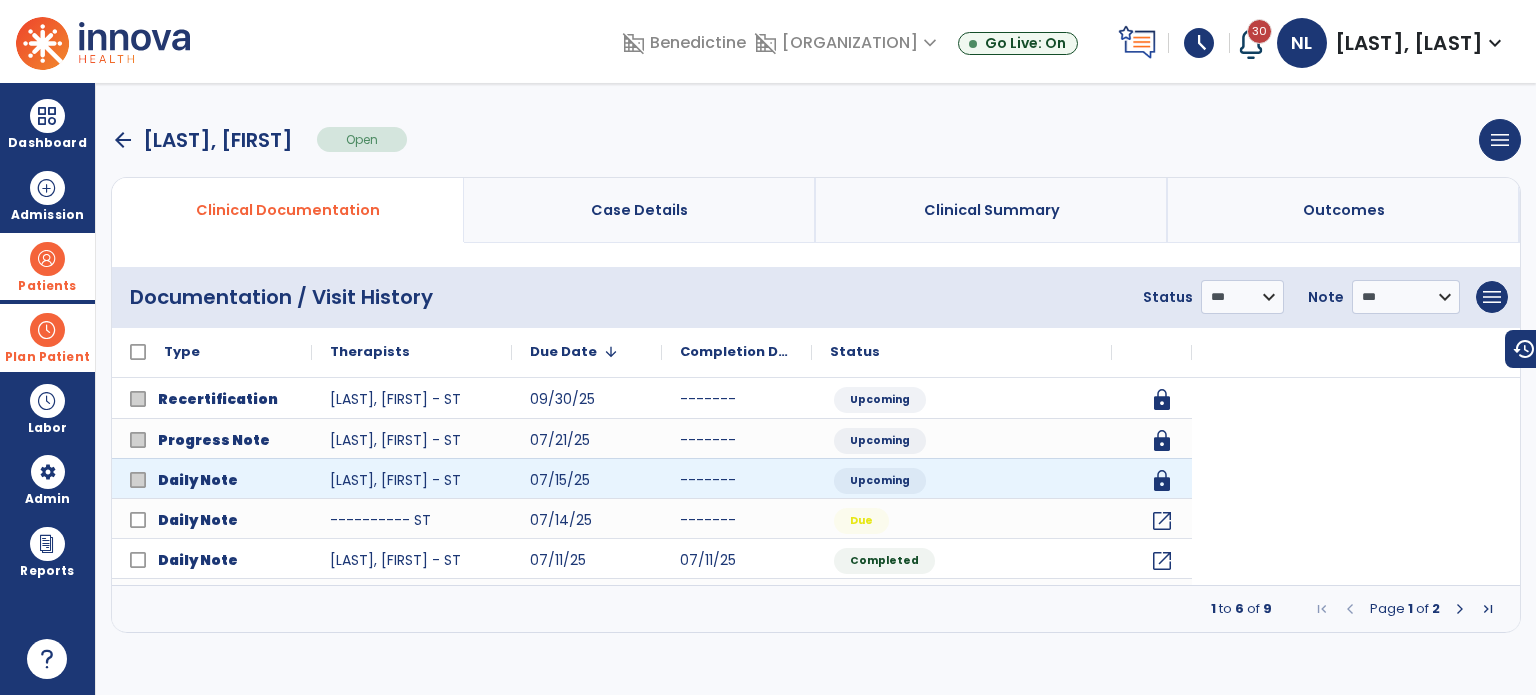 scroll, scrollTop: 0, scrollLeft: 0, axis: both 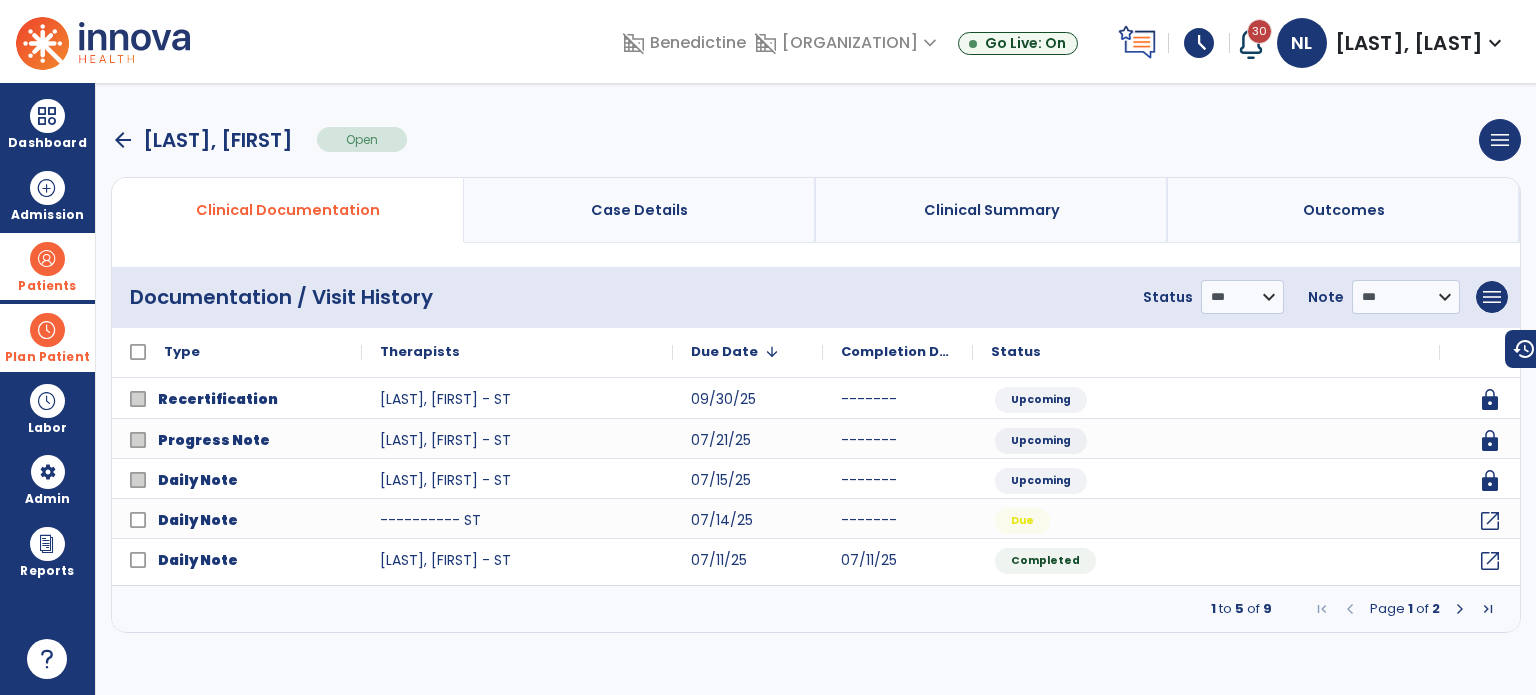 click on "Case Details" at bounding box center [640, 210] 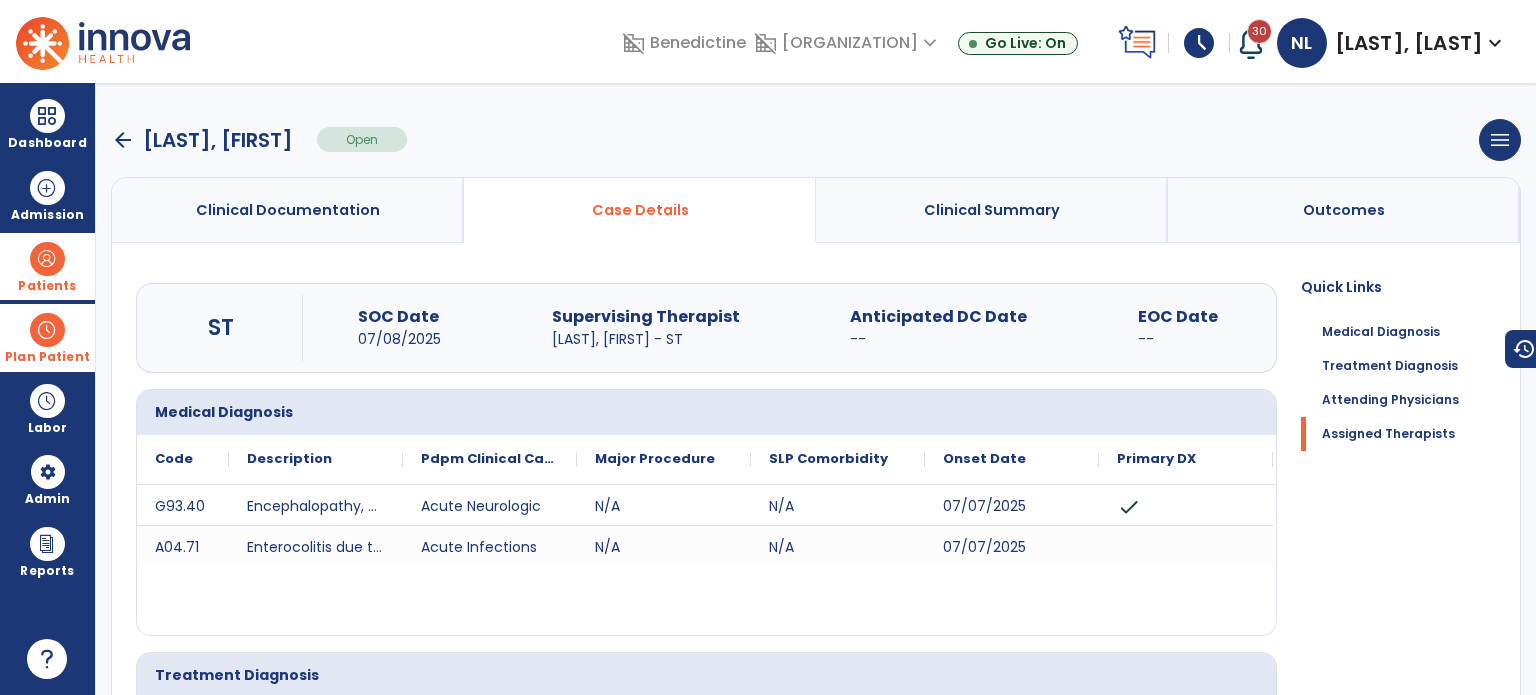 click on "arrow_back" at bounding box center [123, 140] 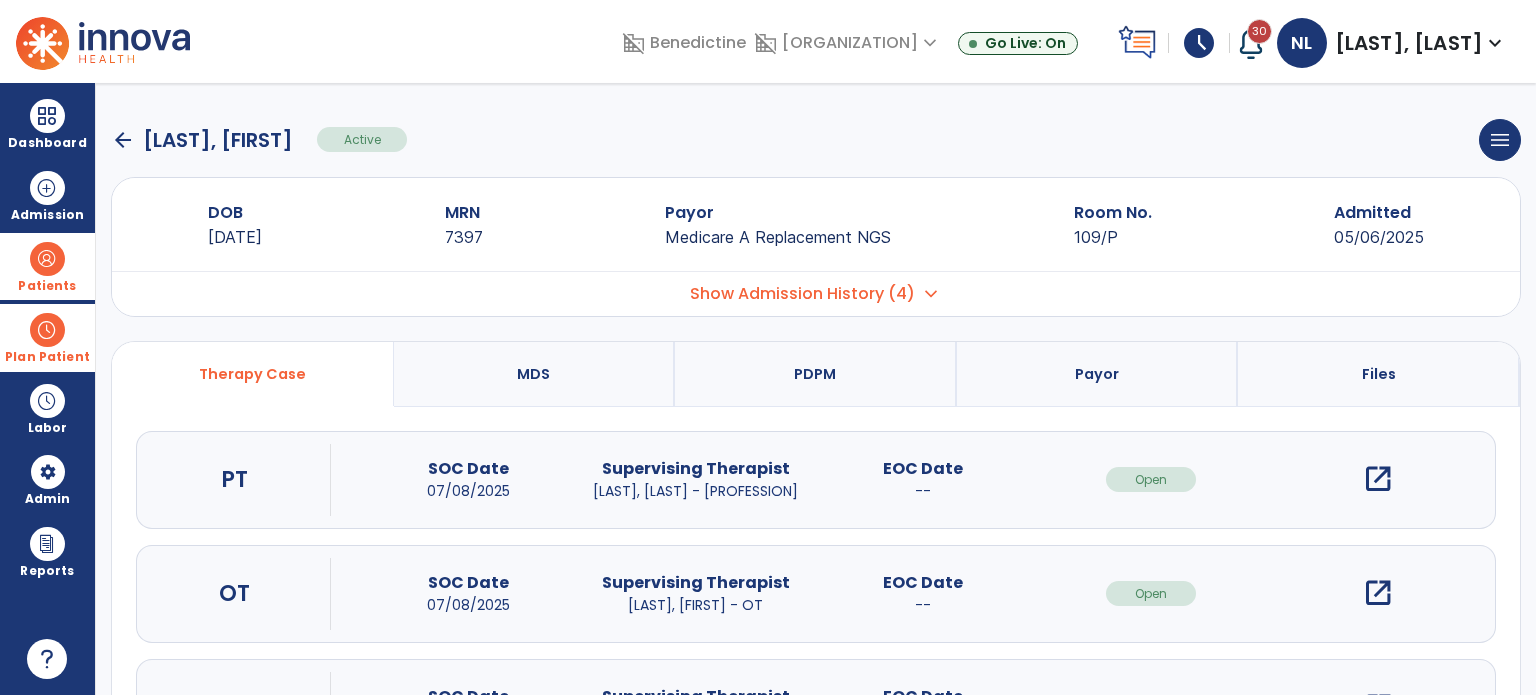 drag, startPoint x: 30, startPoint y: 259, endPoint x: 179, endPoint y: 286, distance: 151.42654 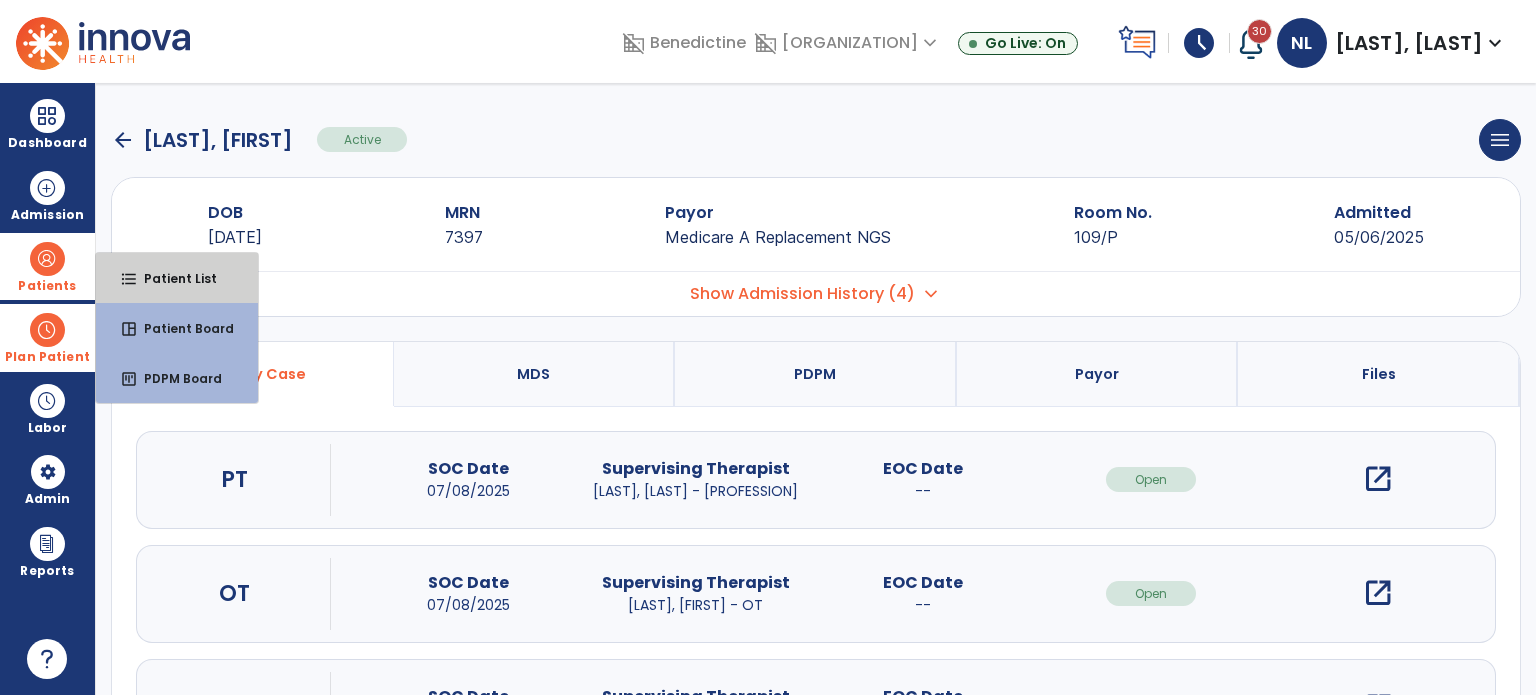 click on "format_list_bulleted  Patient List" at bounding box center (177, 278) 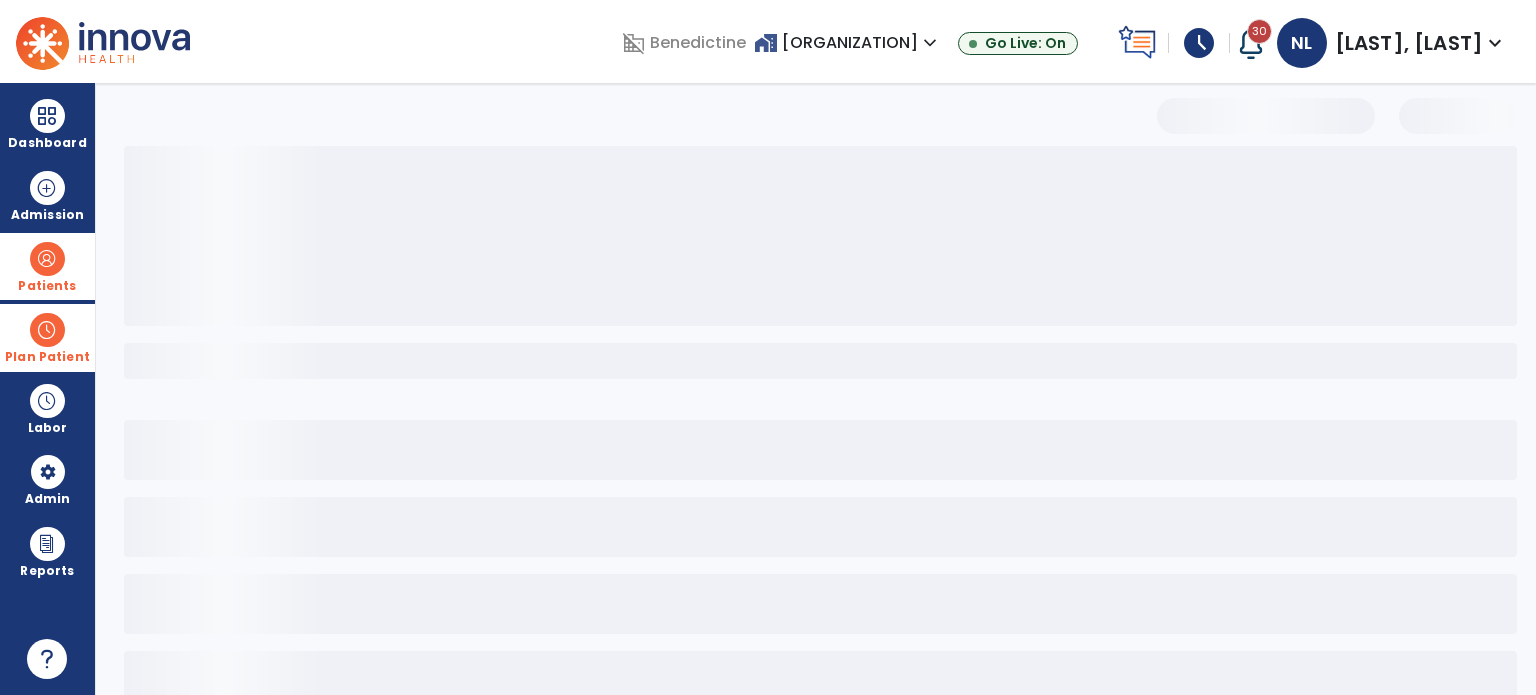 select on "***" 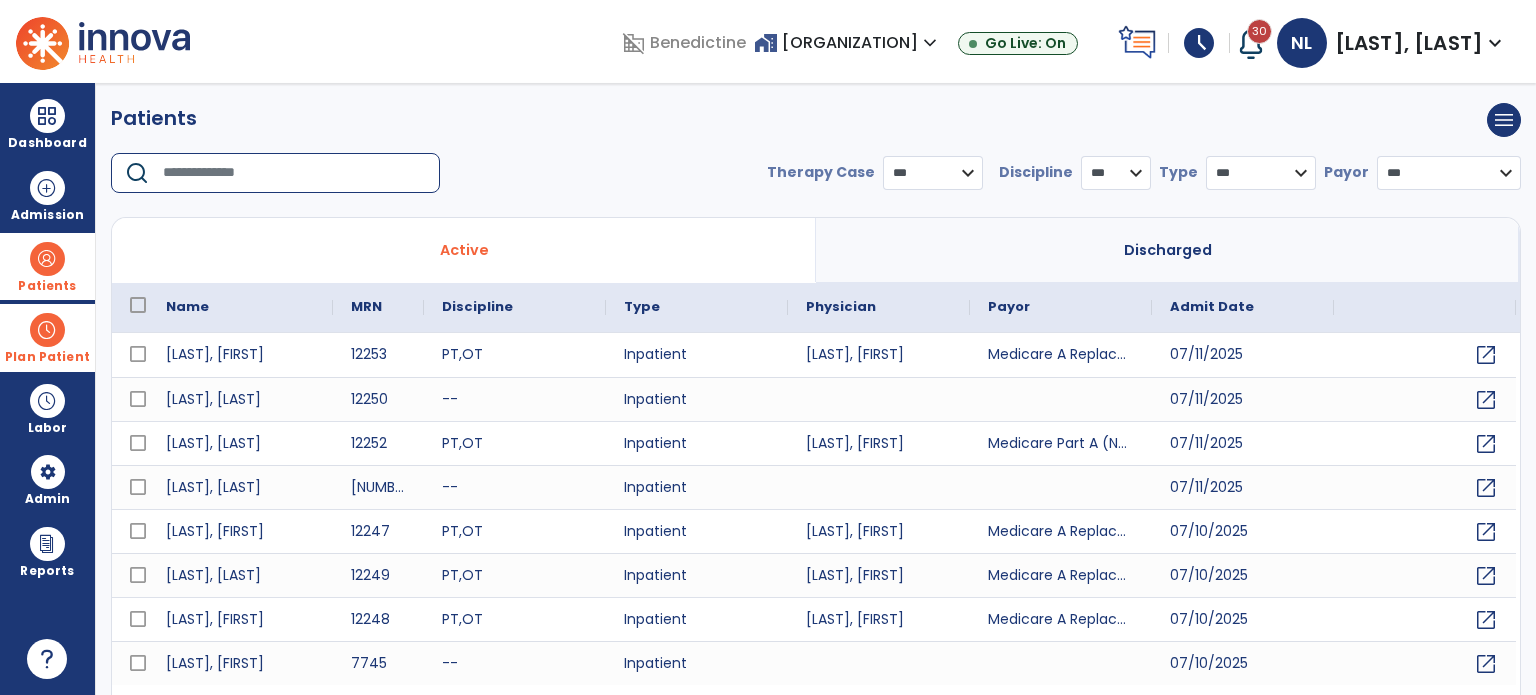 click at bounding box center (294, 173) 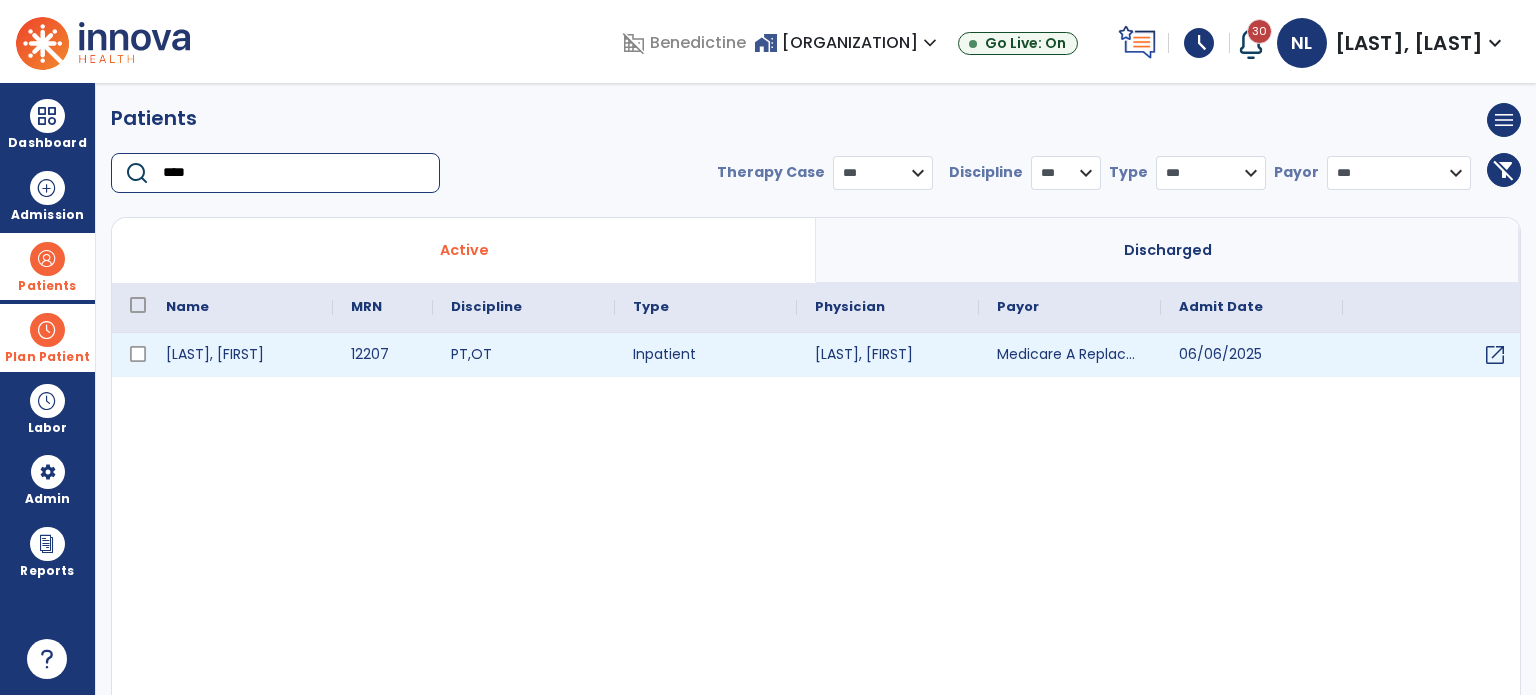 type on "****" 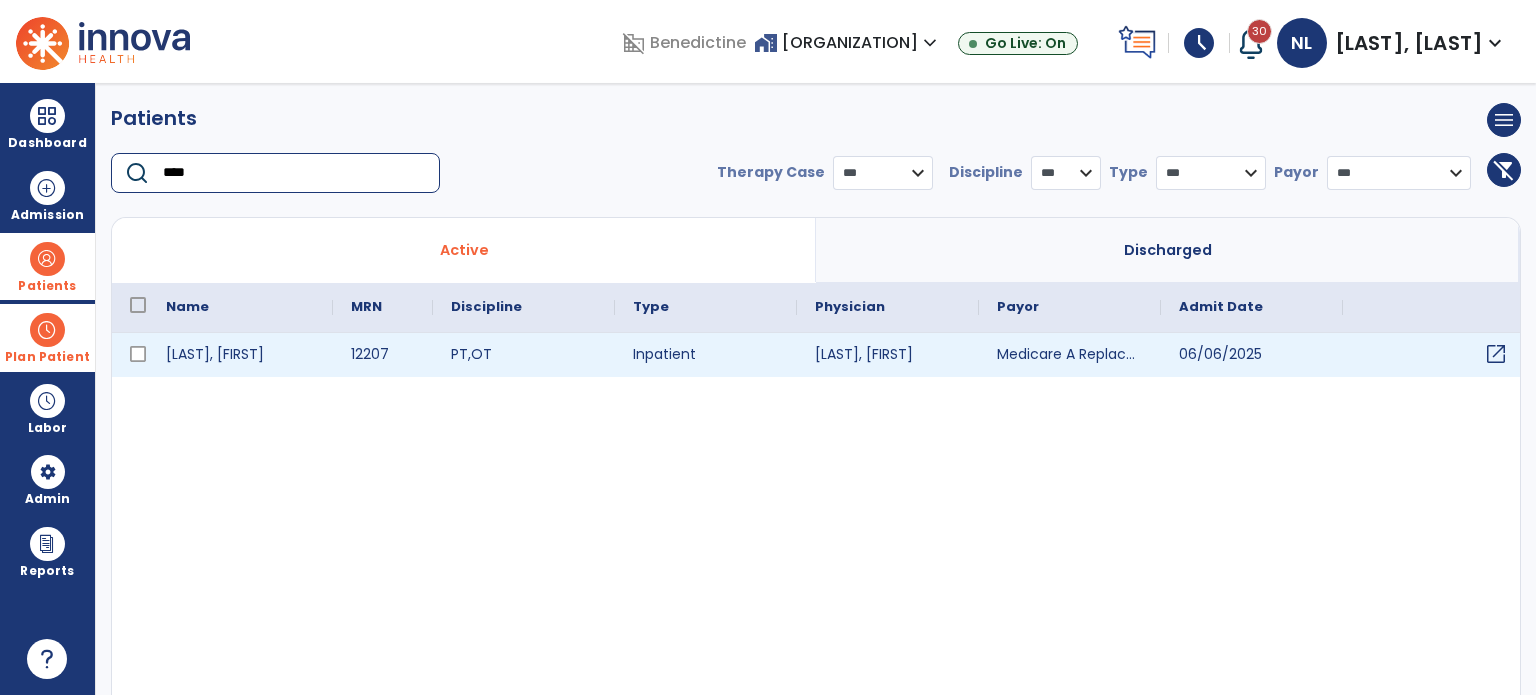click on "open_in_new" at bounding box center (1496, 354) 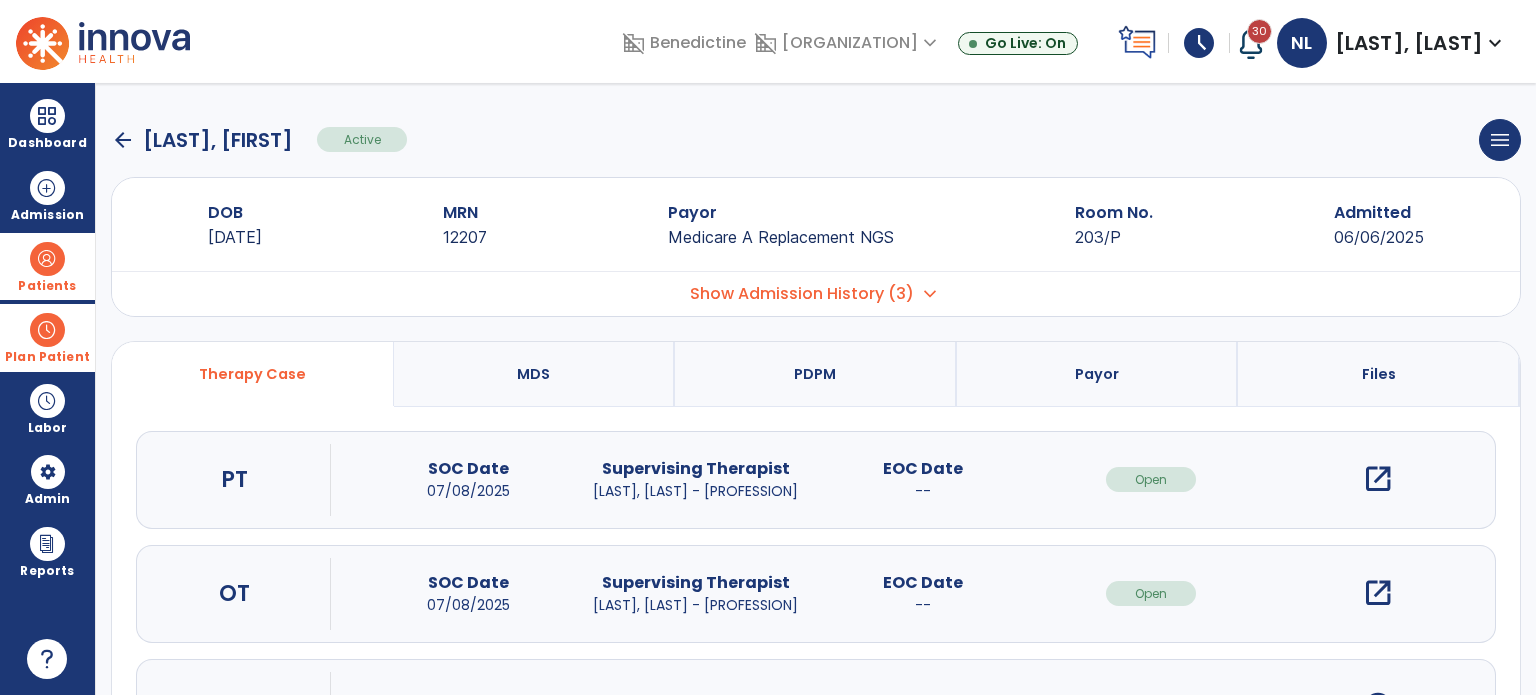 click on "open_in_new" at bounding box center (1378, 479) 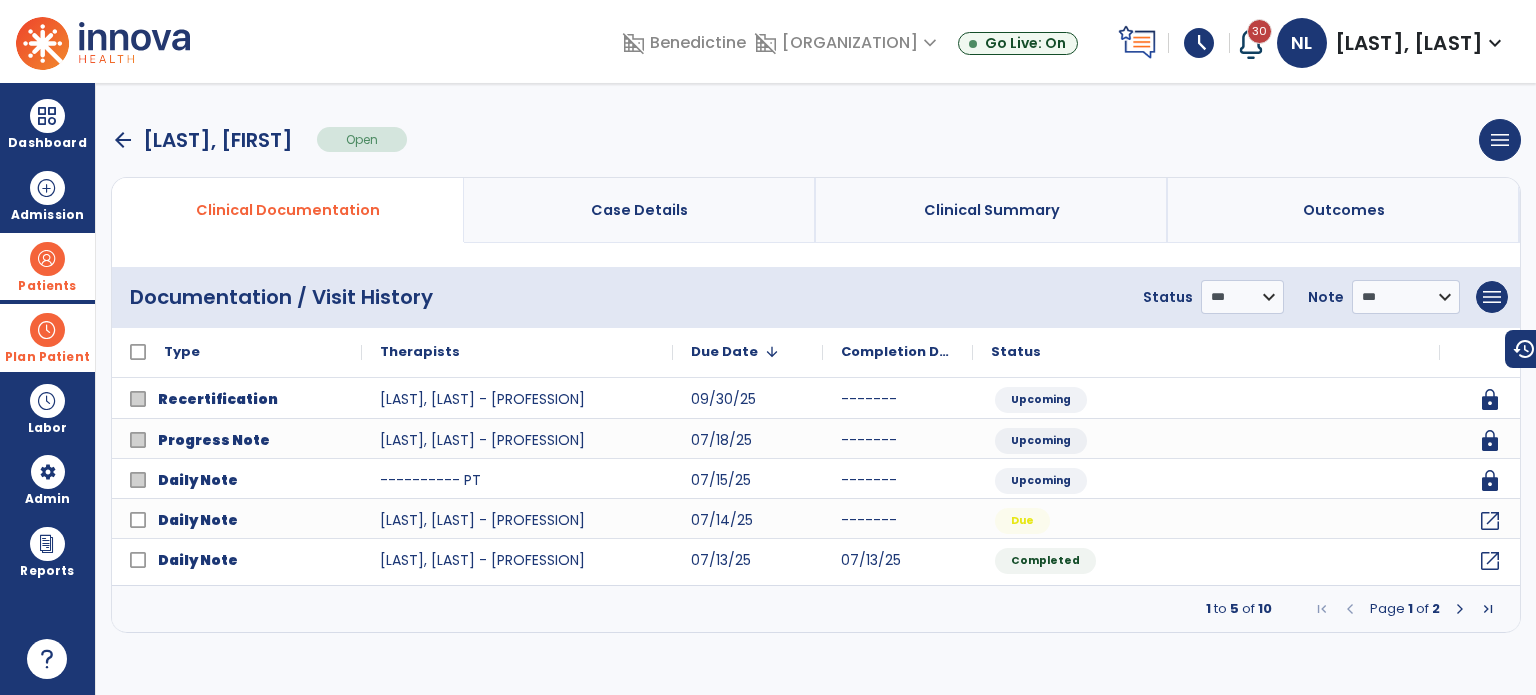 click on "Case Details" at bounding box center (640, 210) 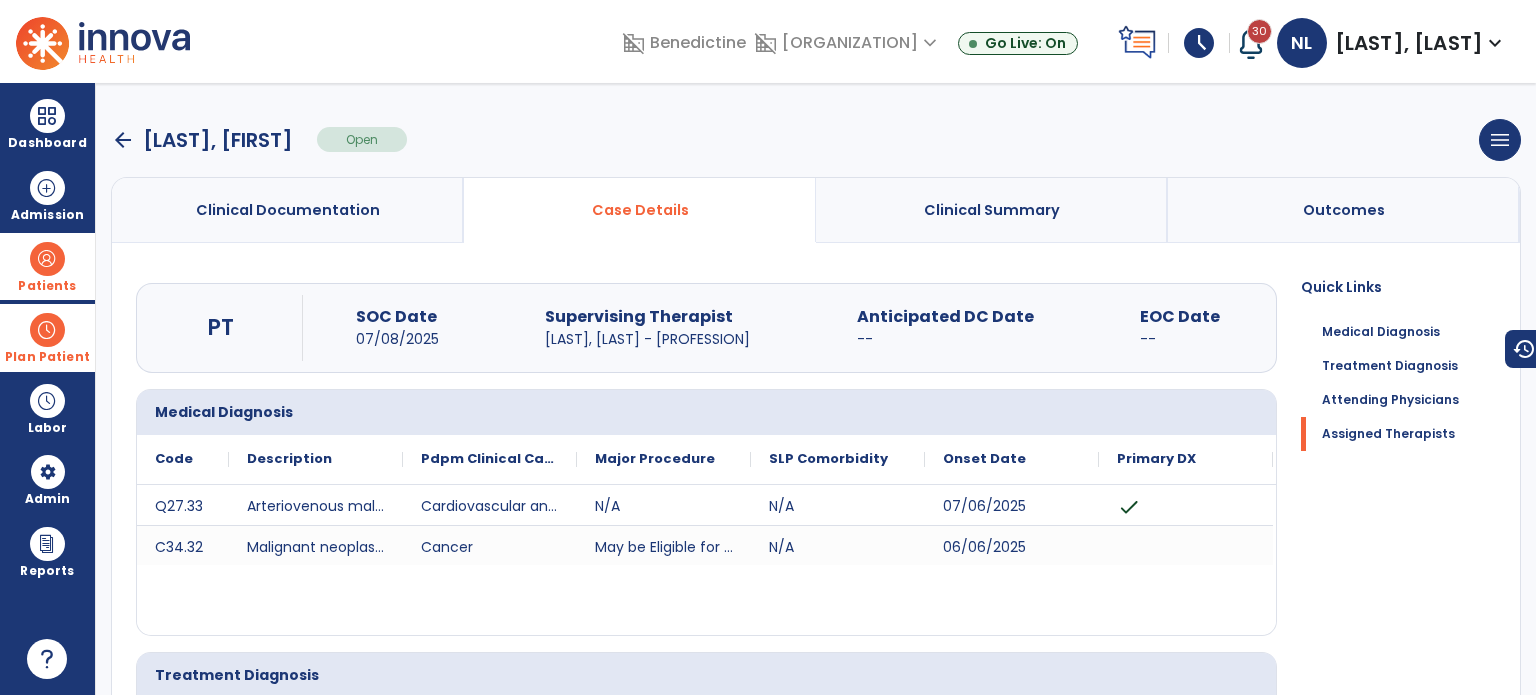 click on "arrow_back" at bounding box center [123, 140] 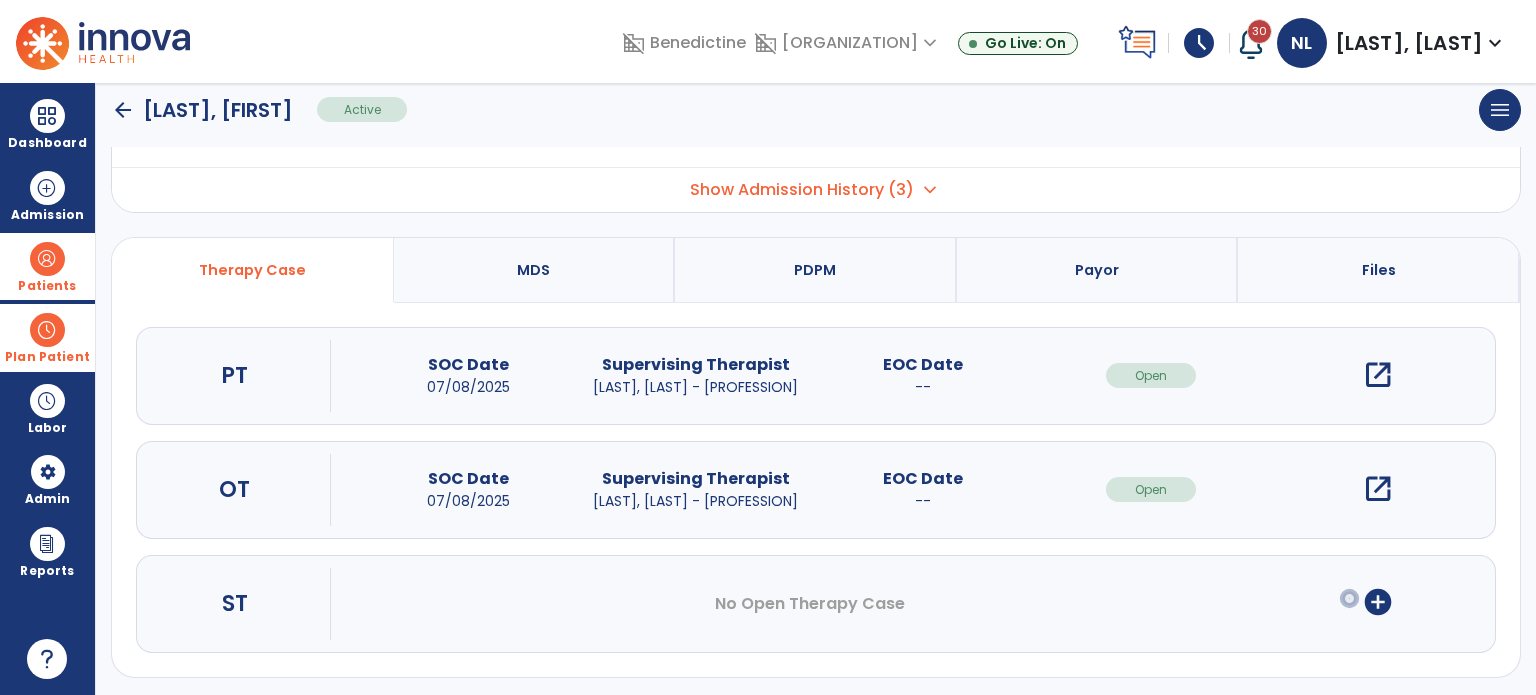 scroll, scrollTop: 107, scrollLeft: 0, axis: vertical 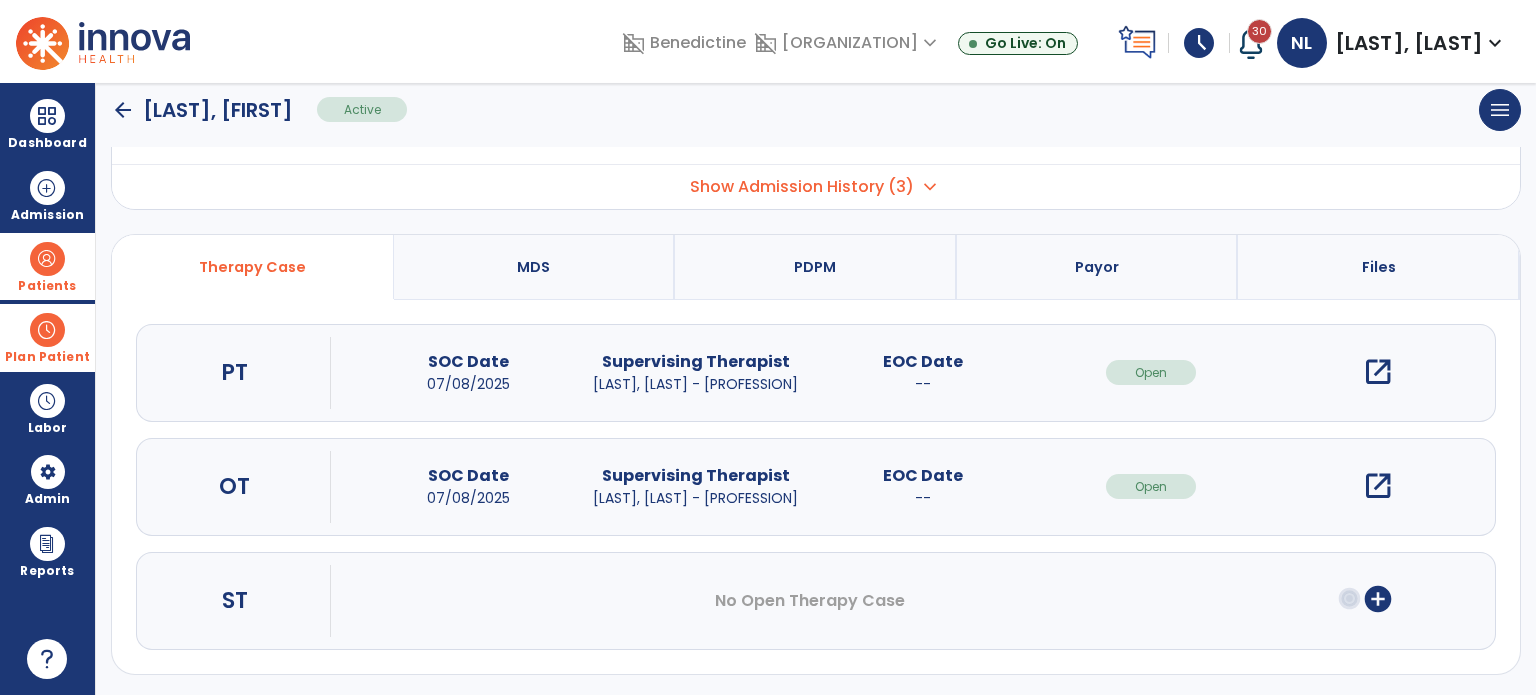 click on "open_in_new" at bounding box center [1378, 486] 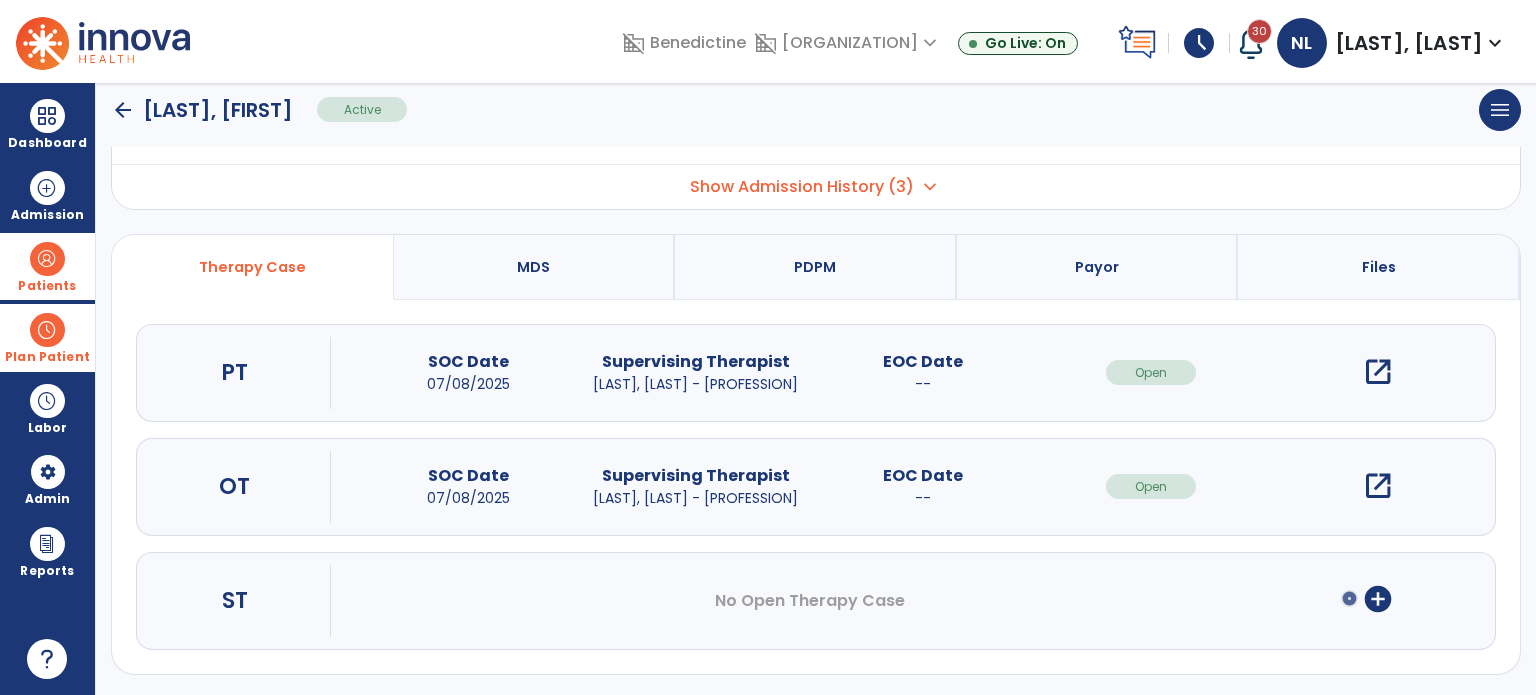 scroll, scrollTop: 0, scrollLeft: 0, axis: both 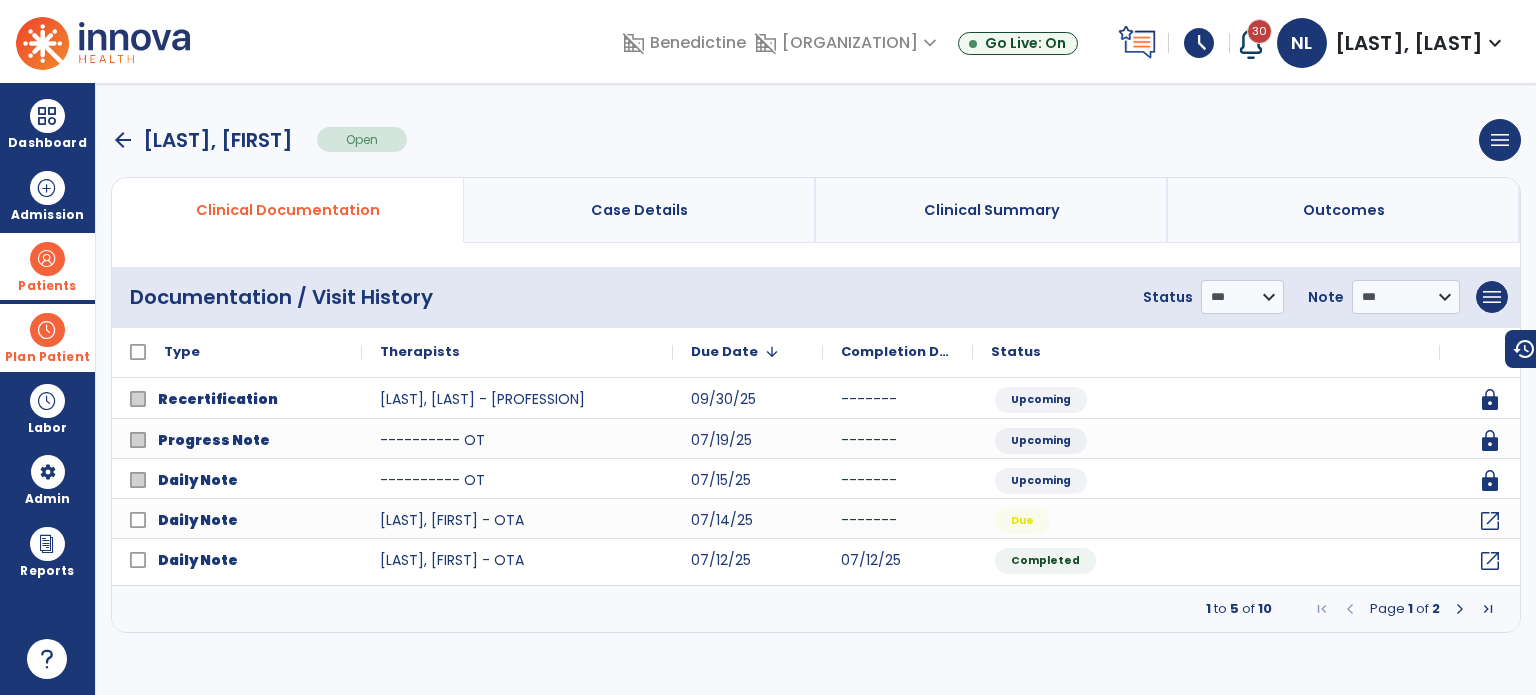 click on "Case Details" at bounding box center (640, 210) 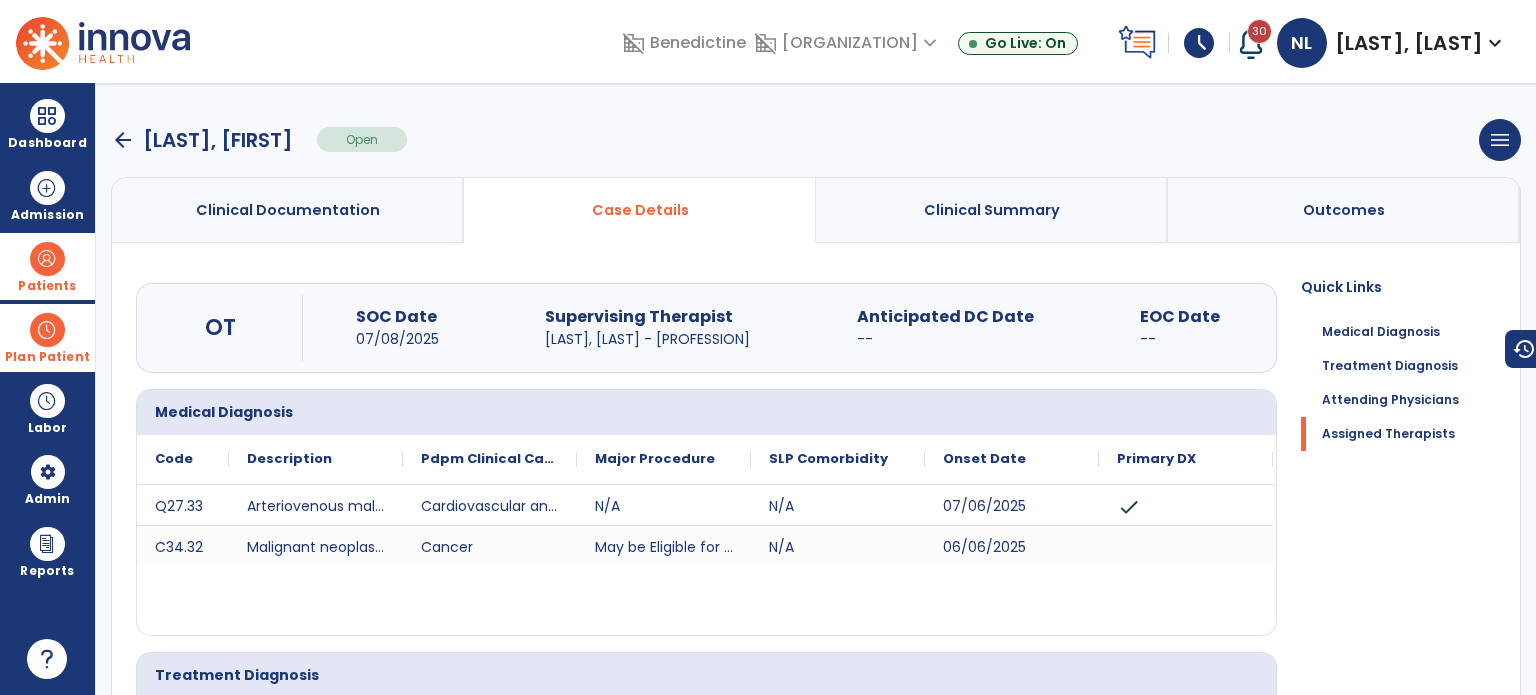 click on "arrow_back" at bounding box center [123, 140] 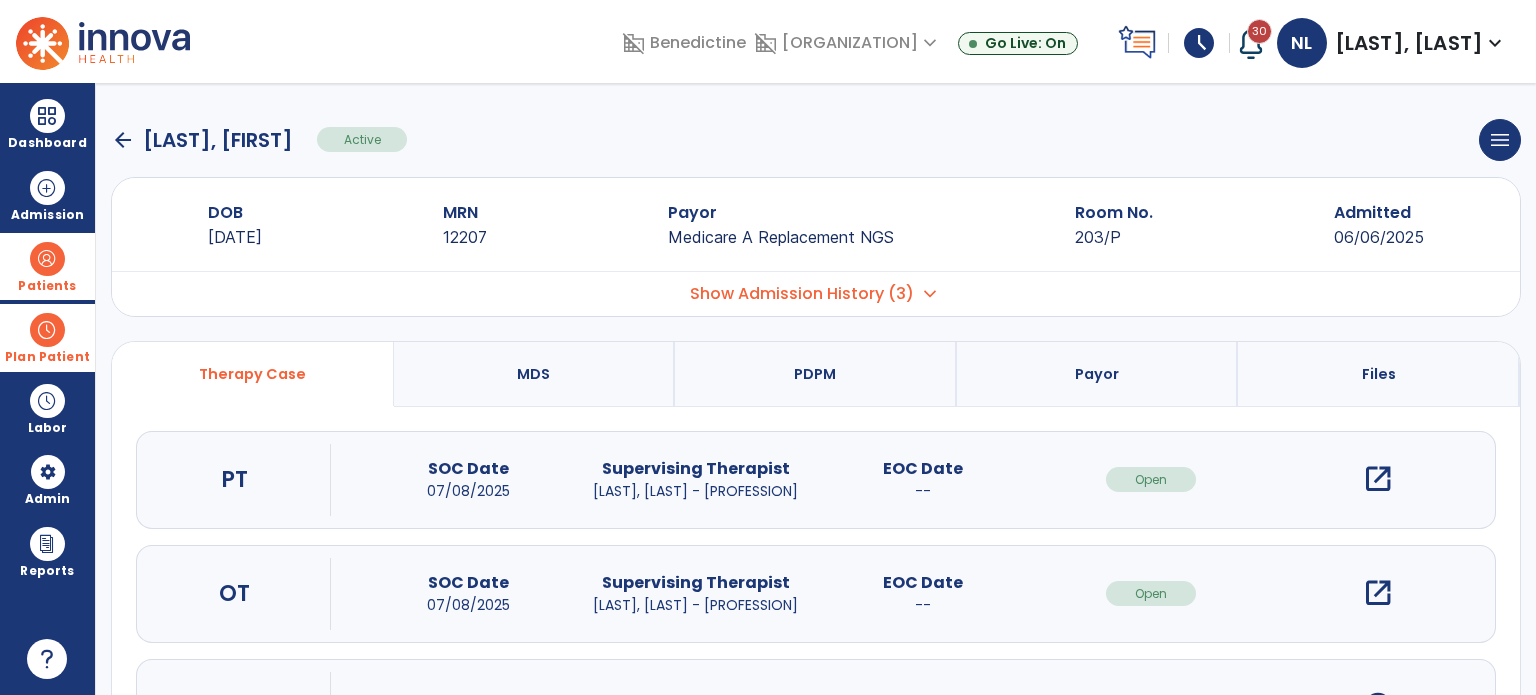 click at bounding box center (47, 259) 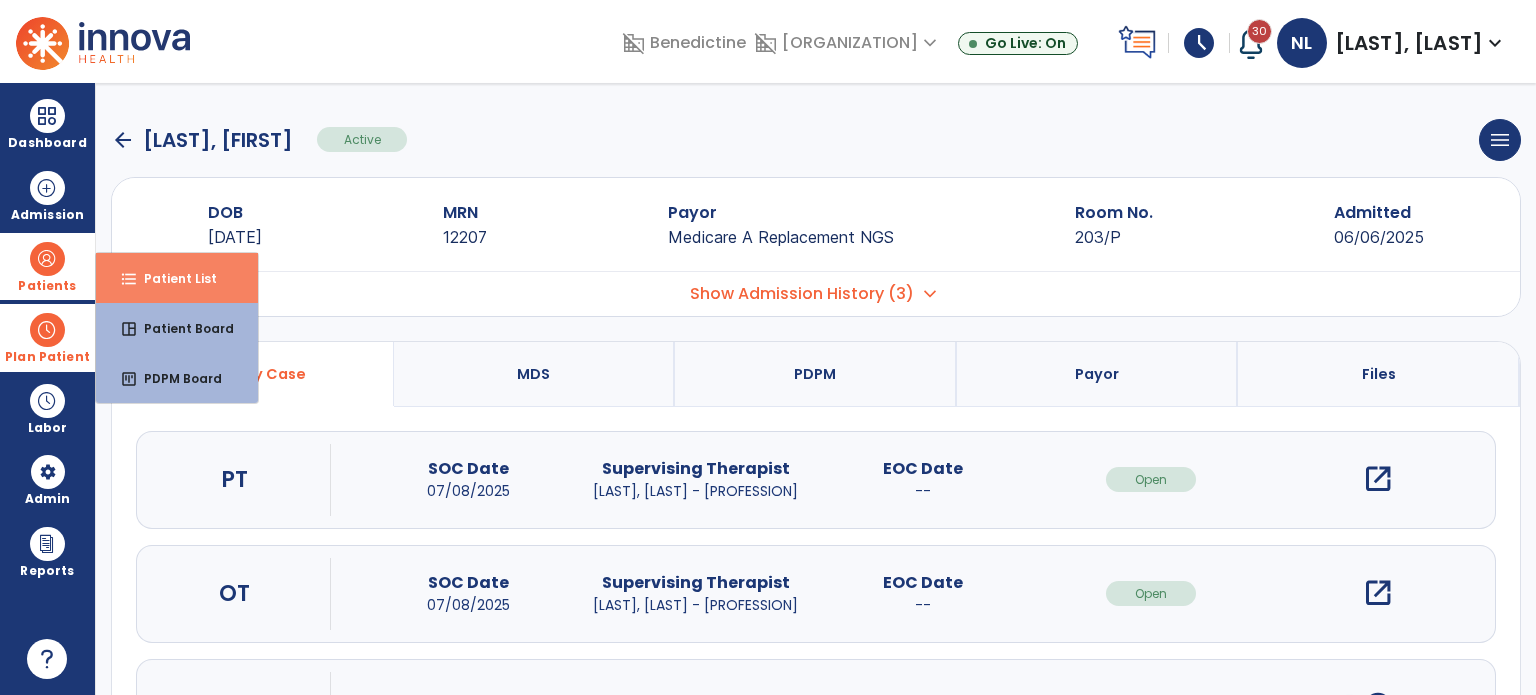 click on "format_list_bulleted" at bounding box center (129, 279) 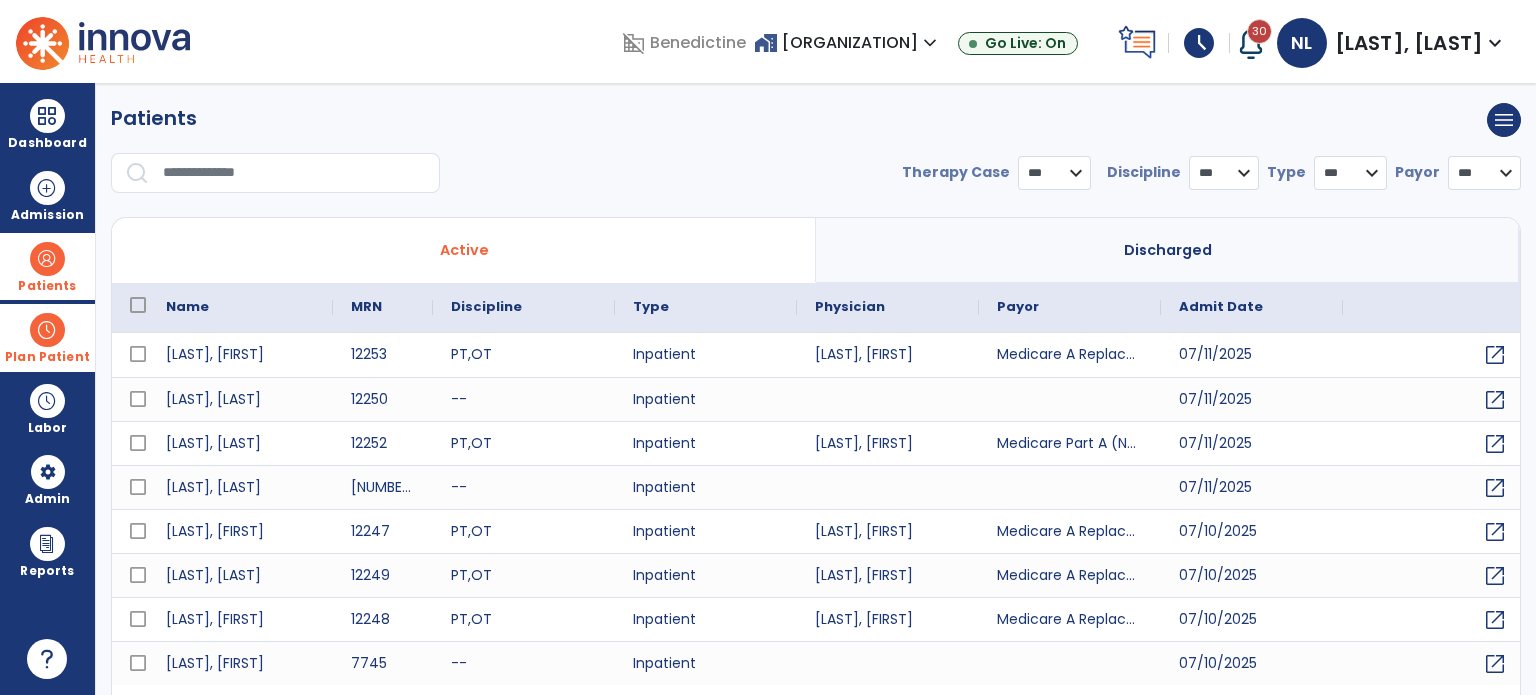 select on "***" 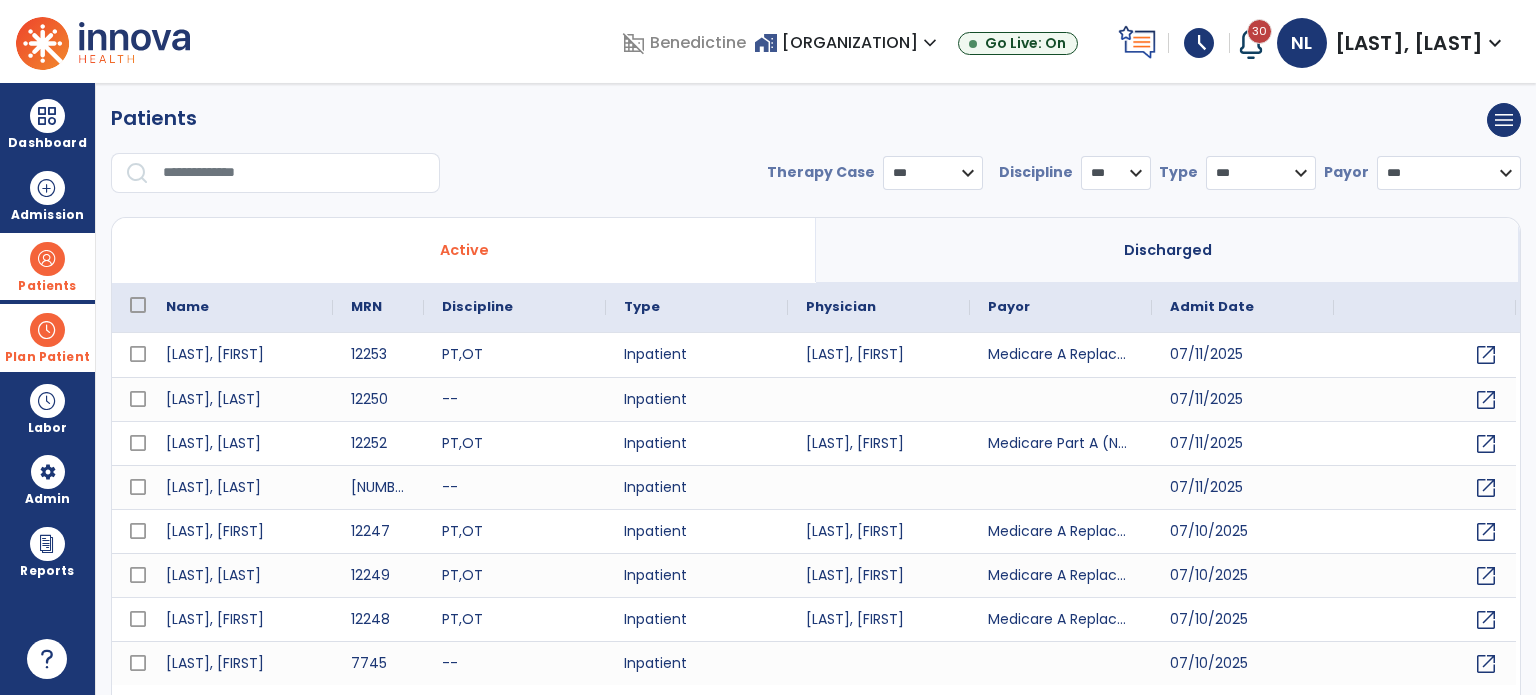 click at bounding box center [294, 173] 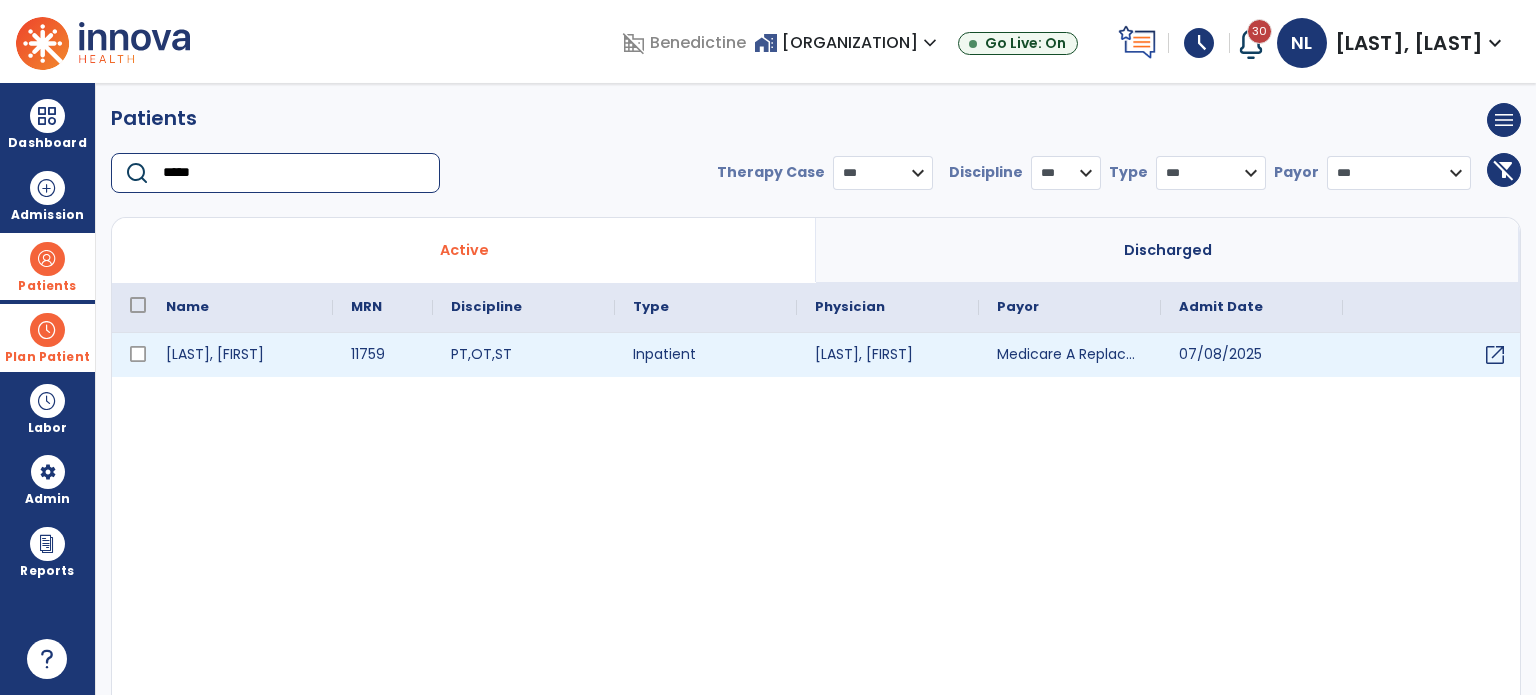 type on "*****" 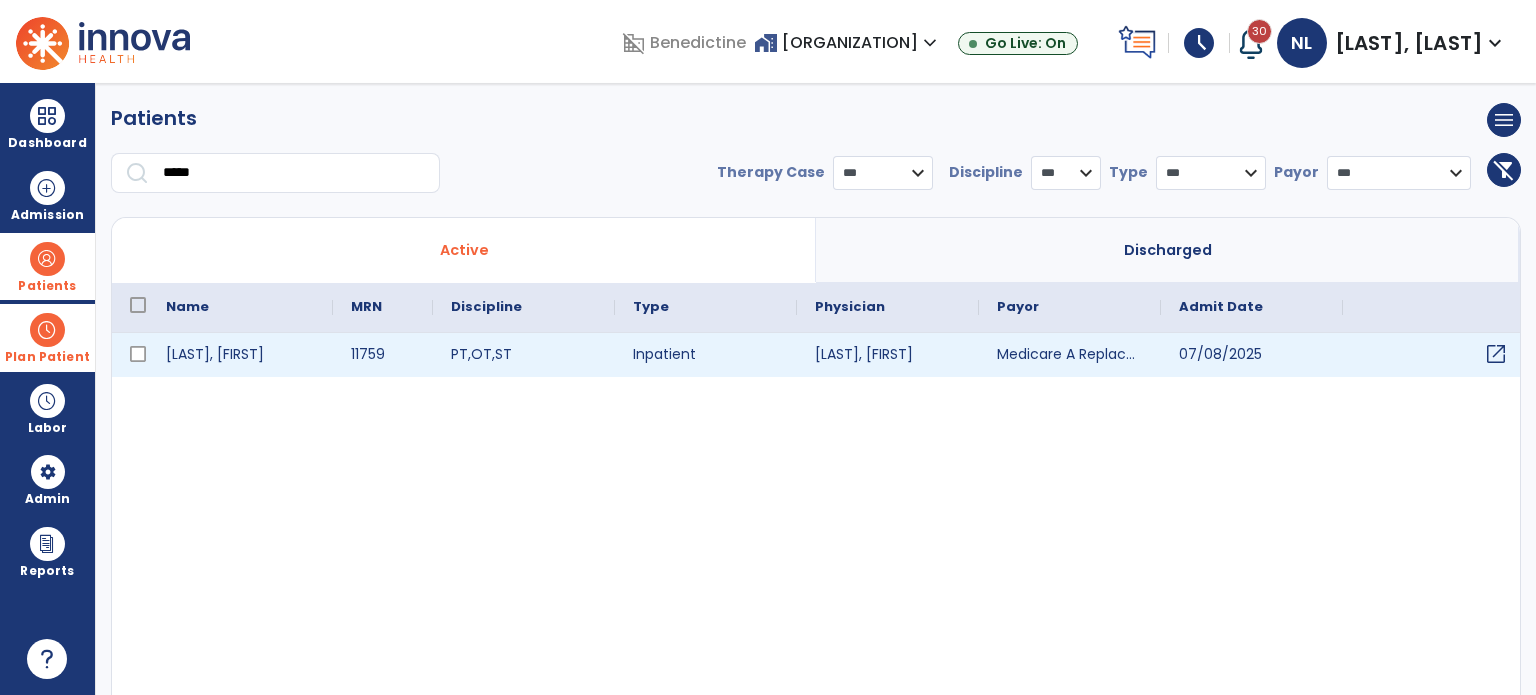 click on "open_in_new" at bounding box center [1496, 354] 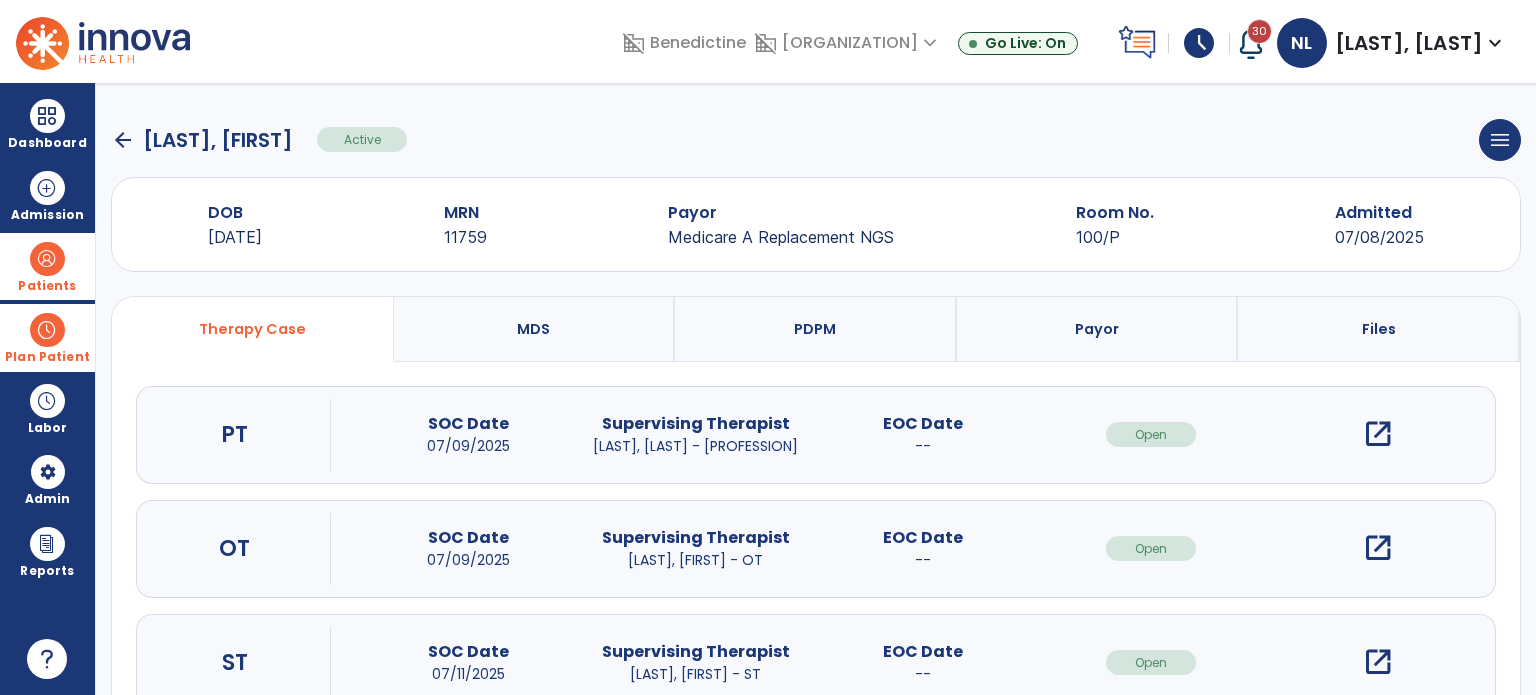 click on "open_in_new" at bounding box center (1378, 434) 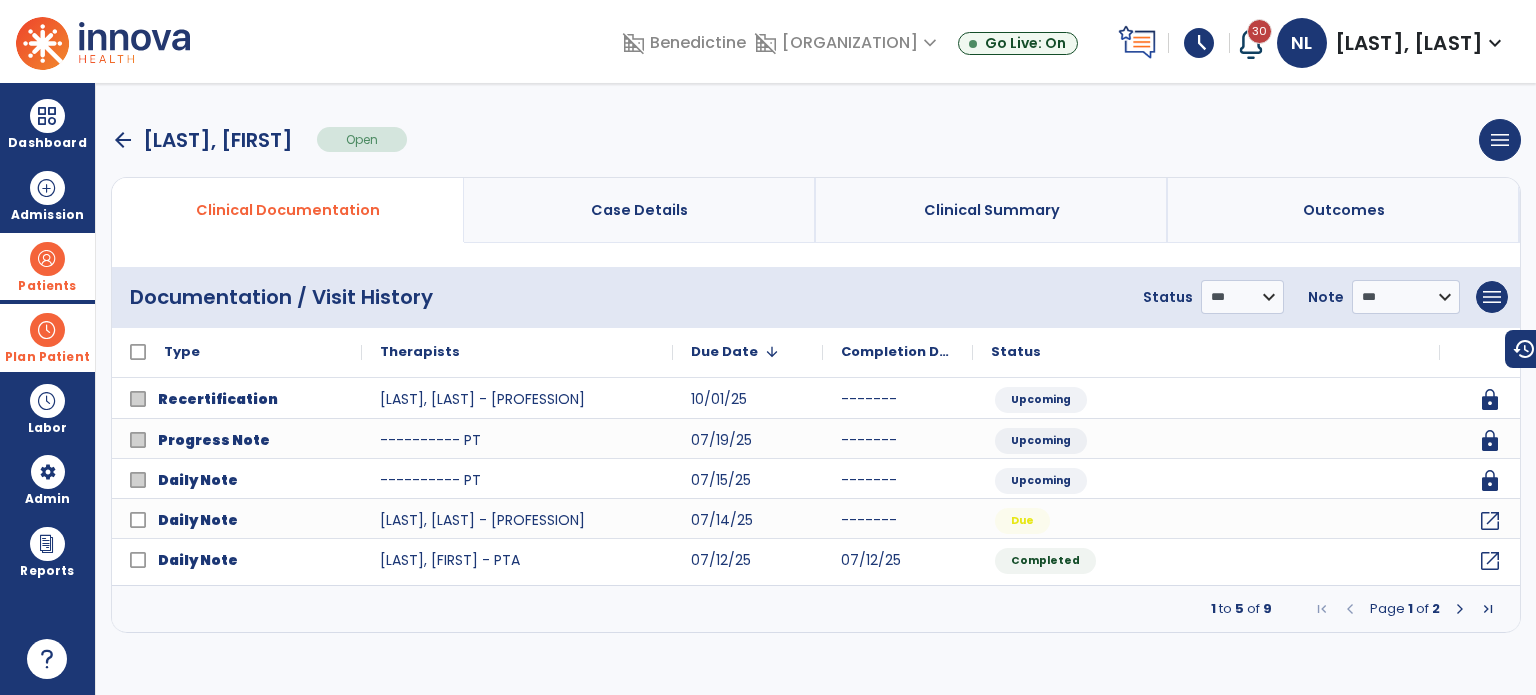click on "Case Details" at bounding box center (640, 210) 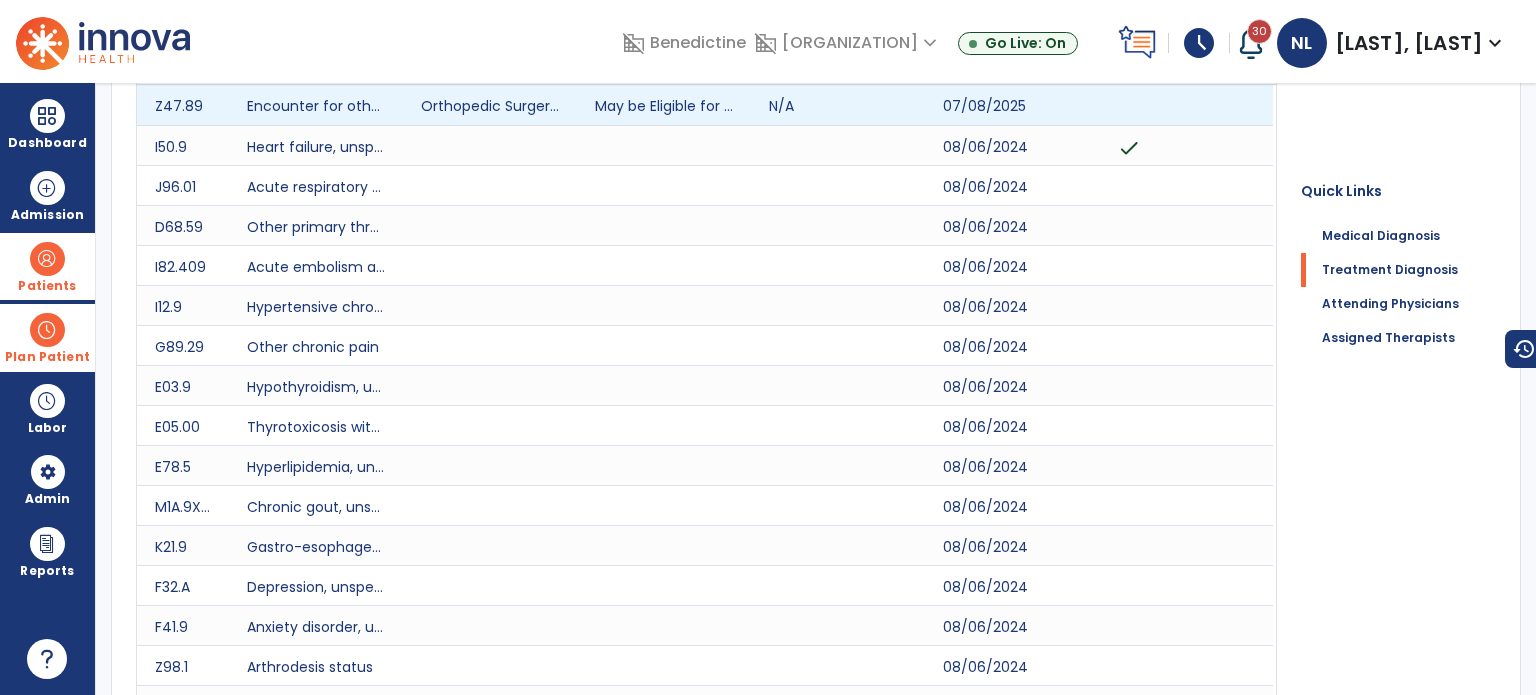 scroll, scrollTop: 0, scrollLeft: 0, axis: both 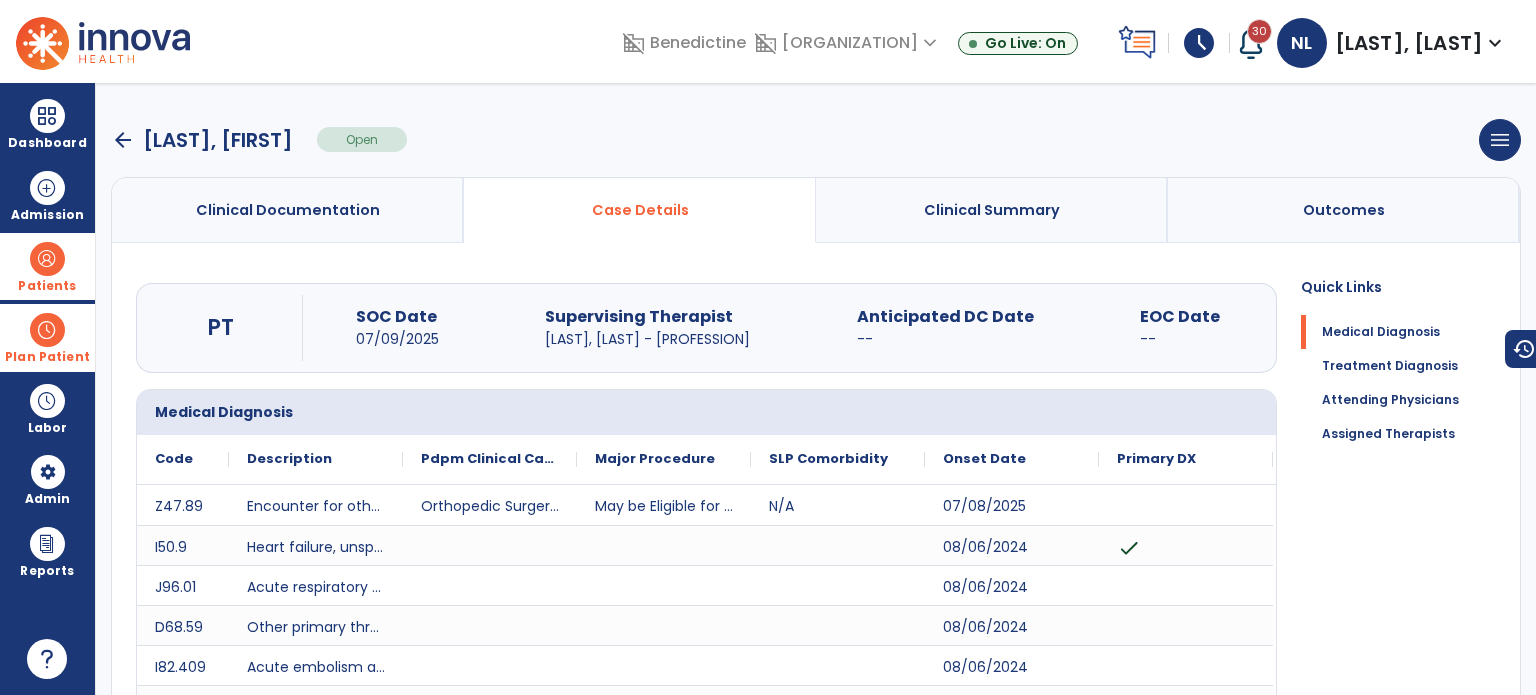 click on "arrow_back" at bounding box center [123, 140] 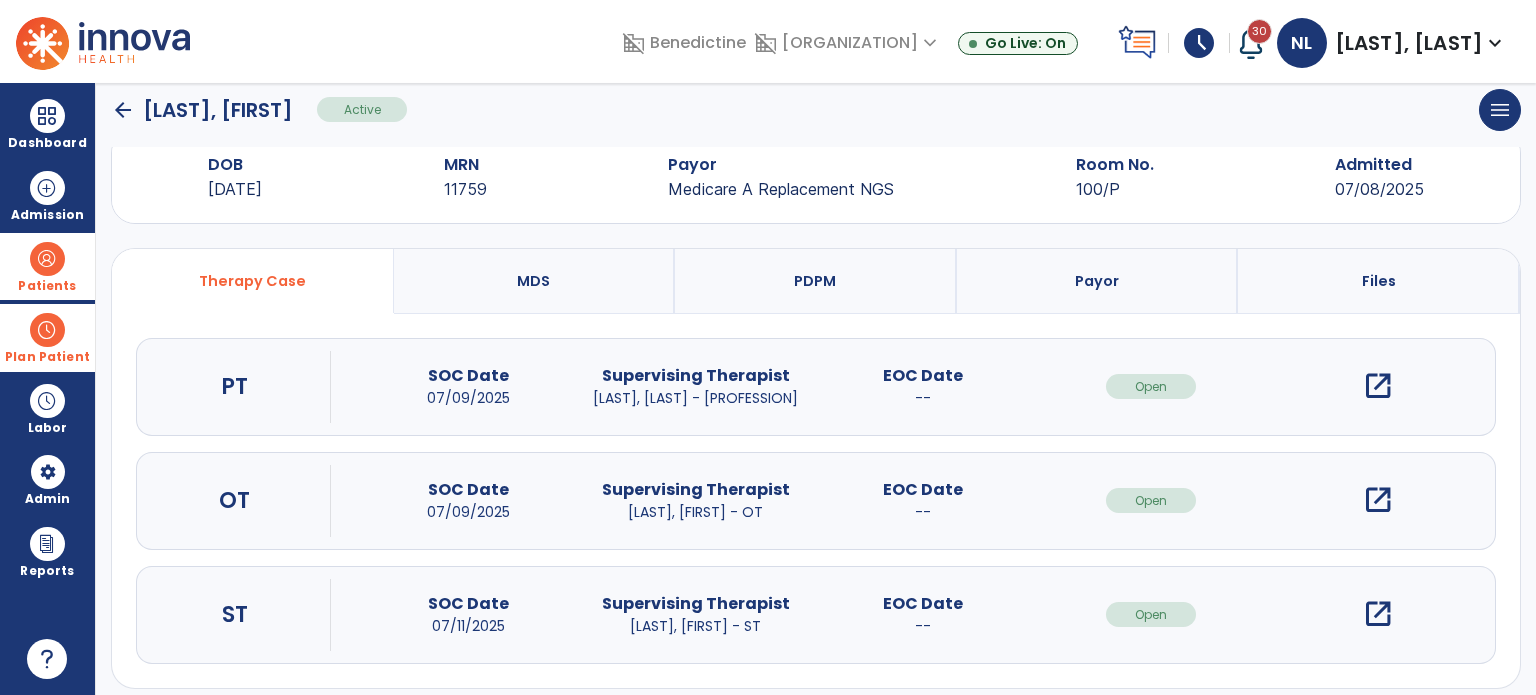 scroll, scrollTop: 62, scrollLeft: 0, axis: vertical 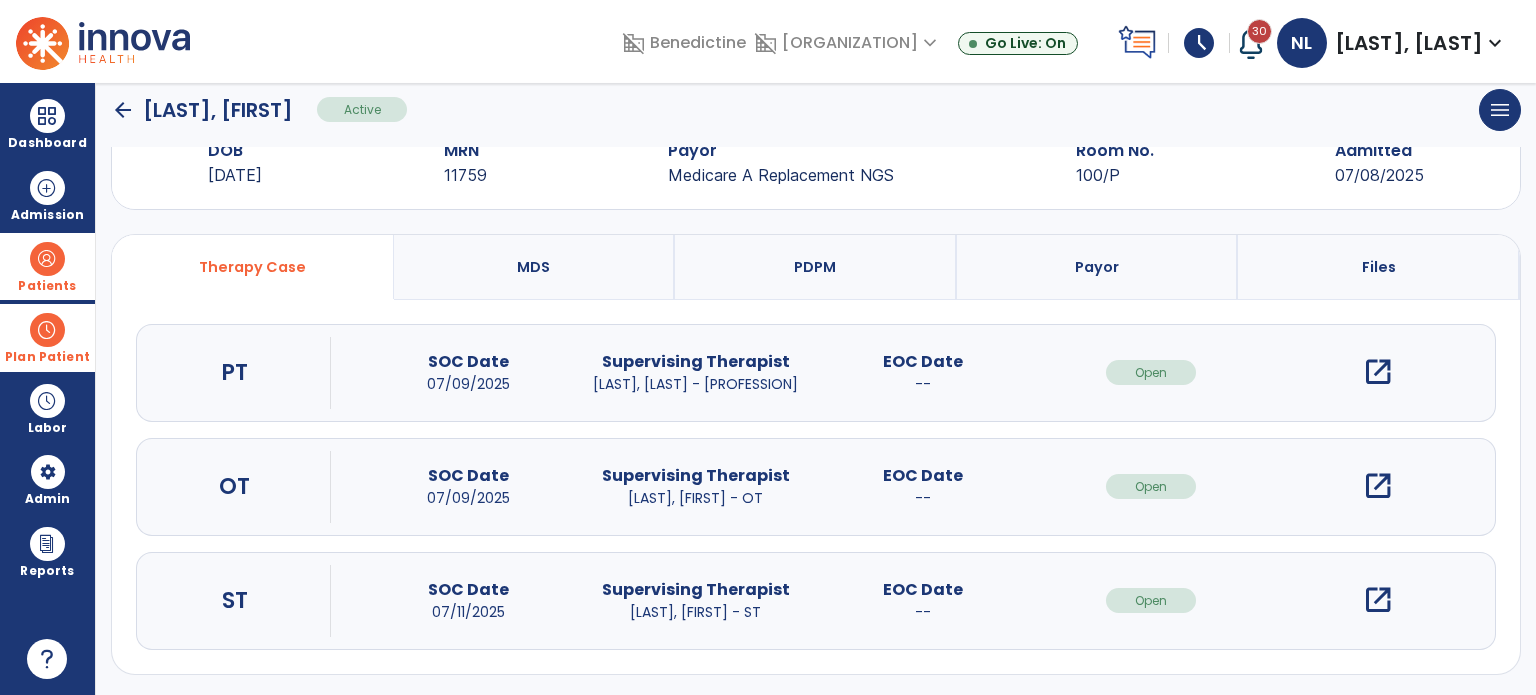 click on "open_in_new" at bounding box center [1378, 486] 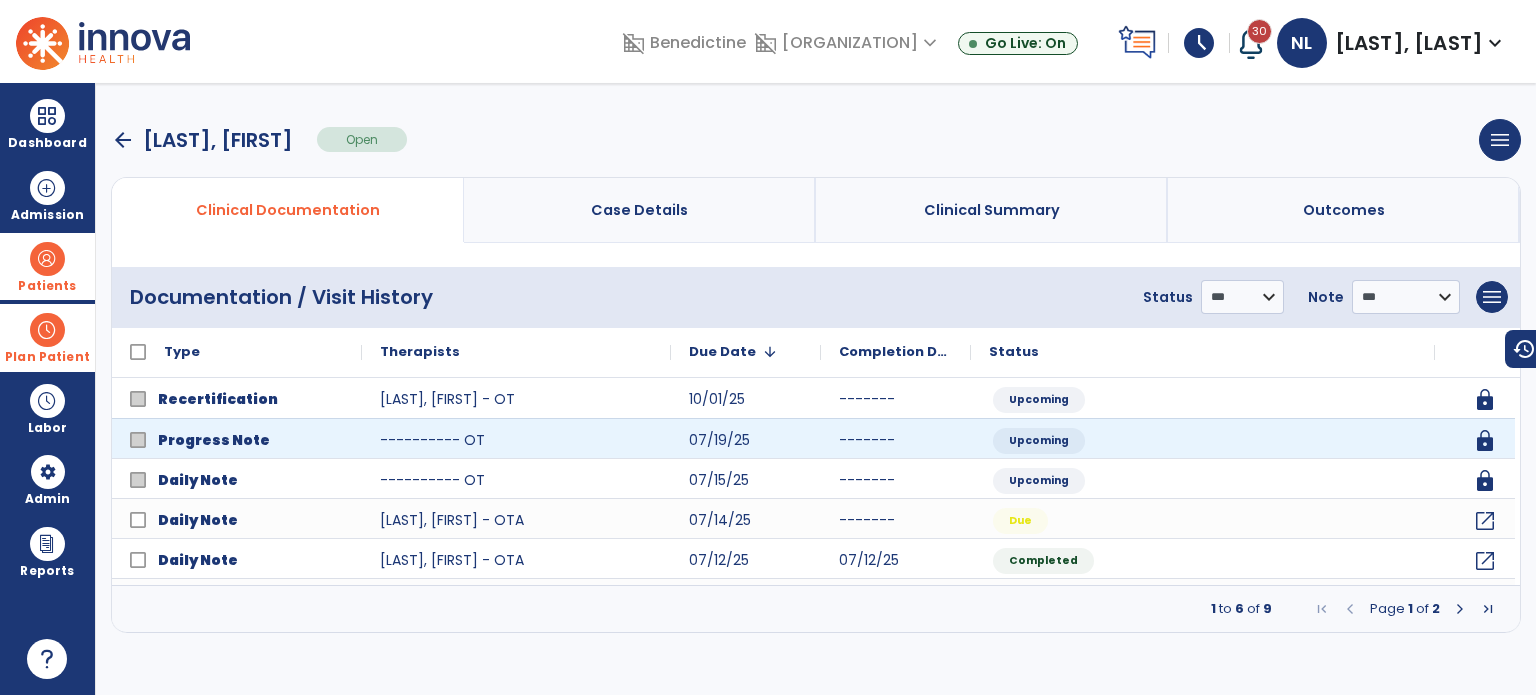 scroll, scrollTop: 0, scrollLeft: 0, axis: both 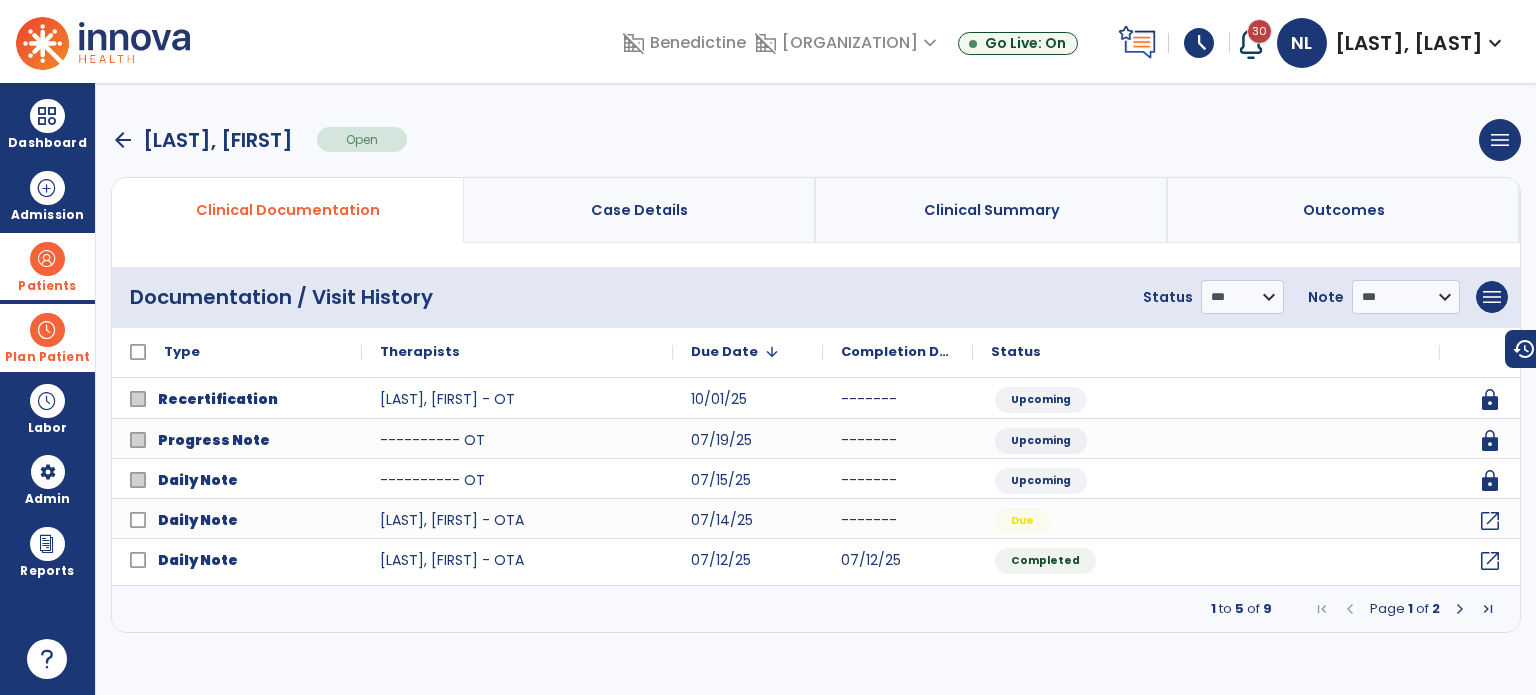 click on "Case Details" at bounding box center [640, 210] 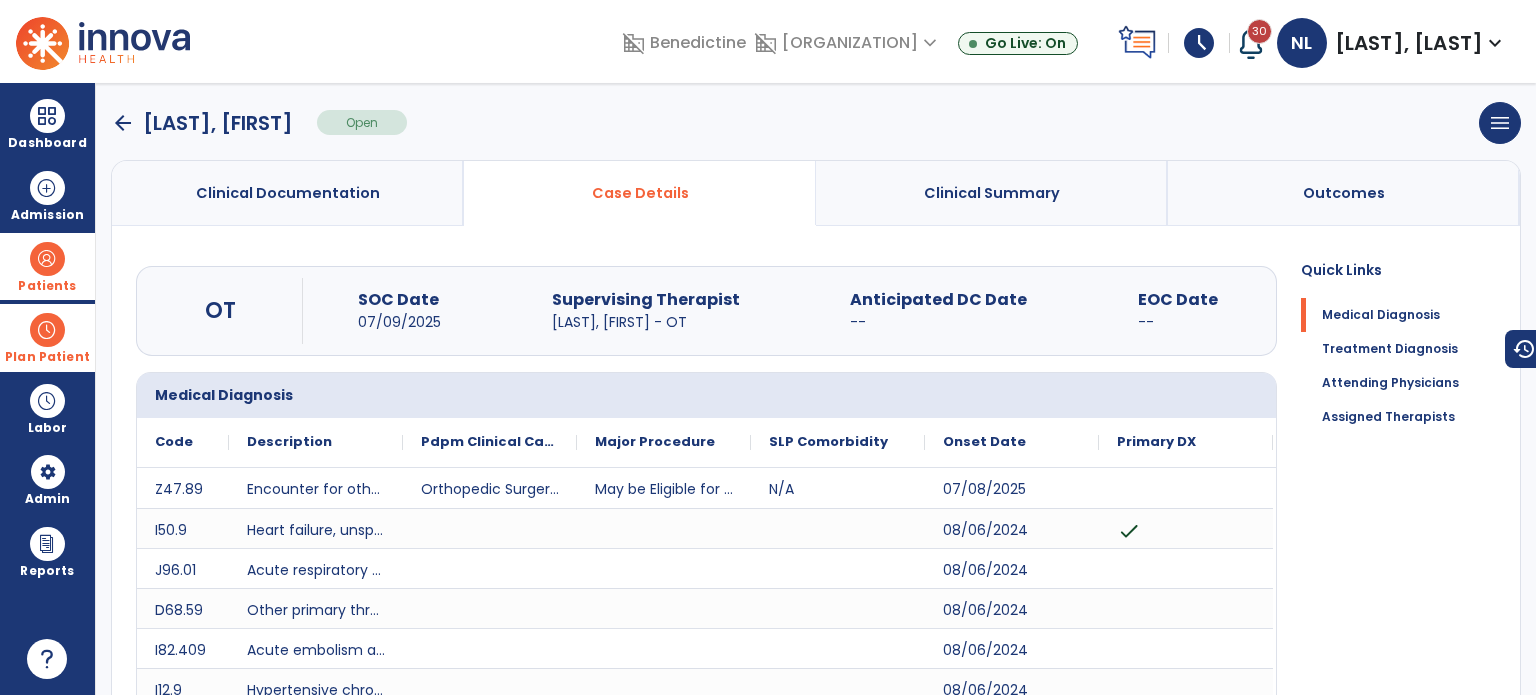 scroll, scrollTop: 0, scrollLeft: 0, axis: both 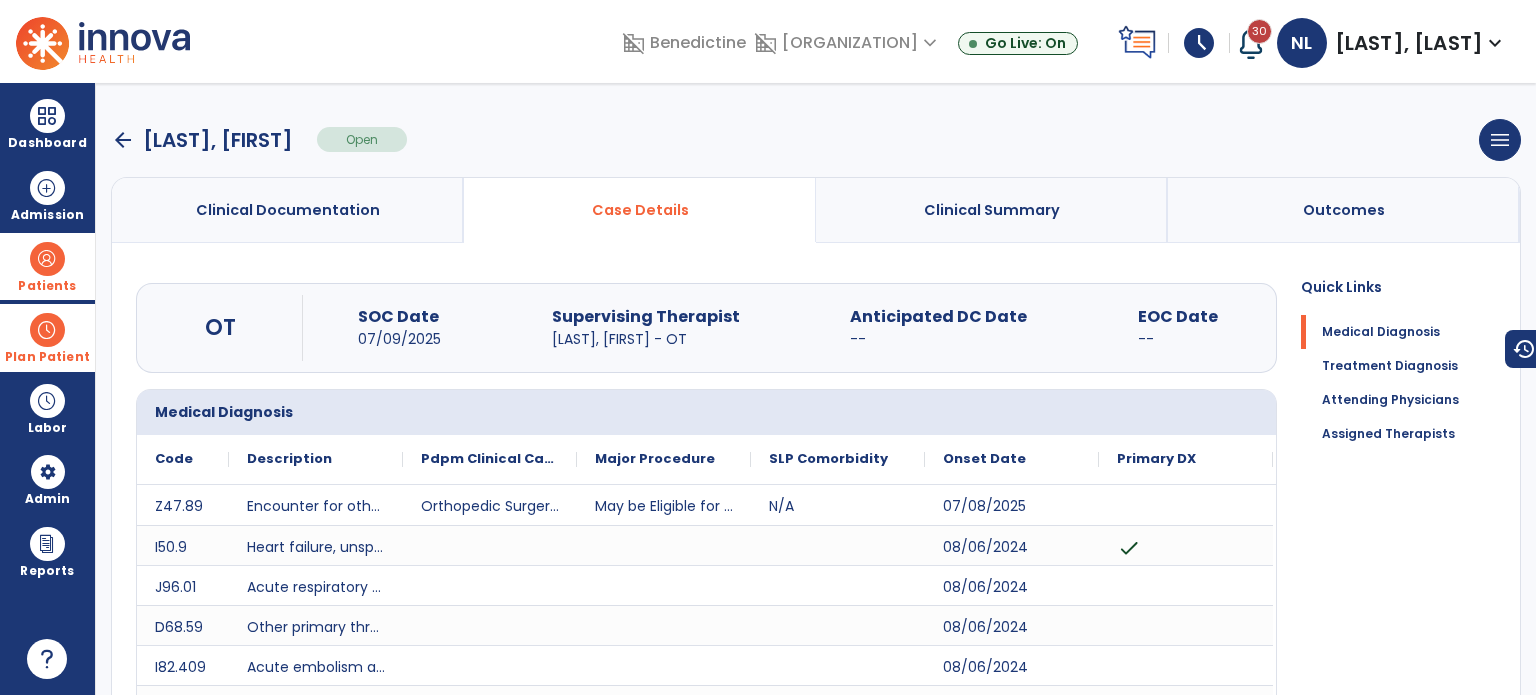 click on "arrow_back" at bounding box center [123, 140] 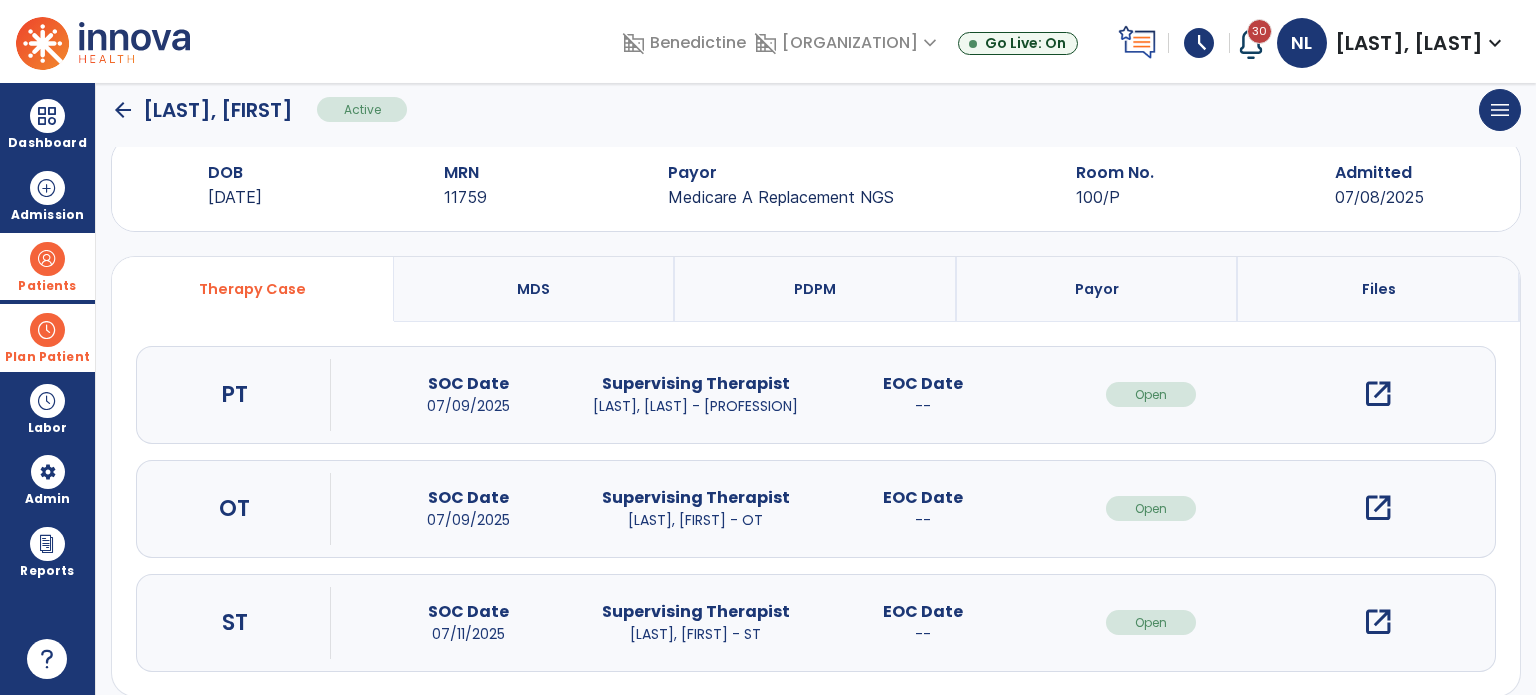 scroll, scrollTop: 62, scrollLeft: 0, axis: vertical 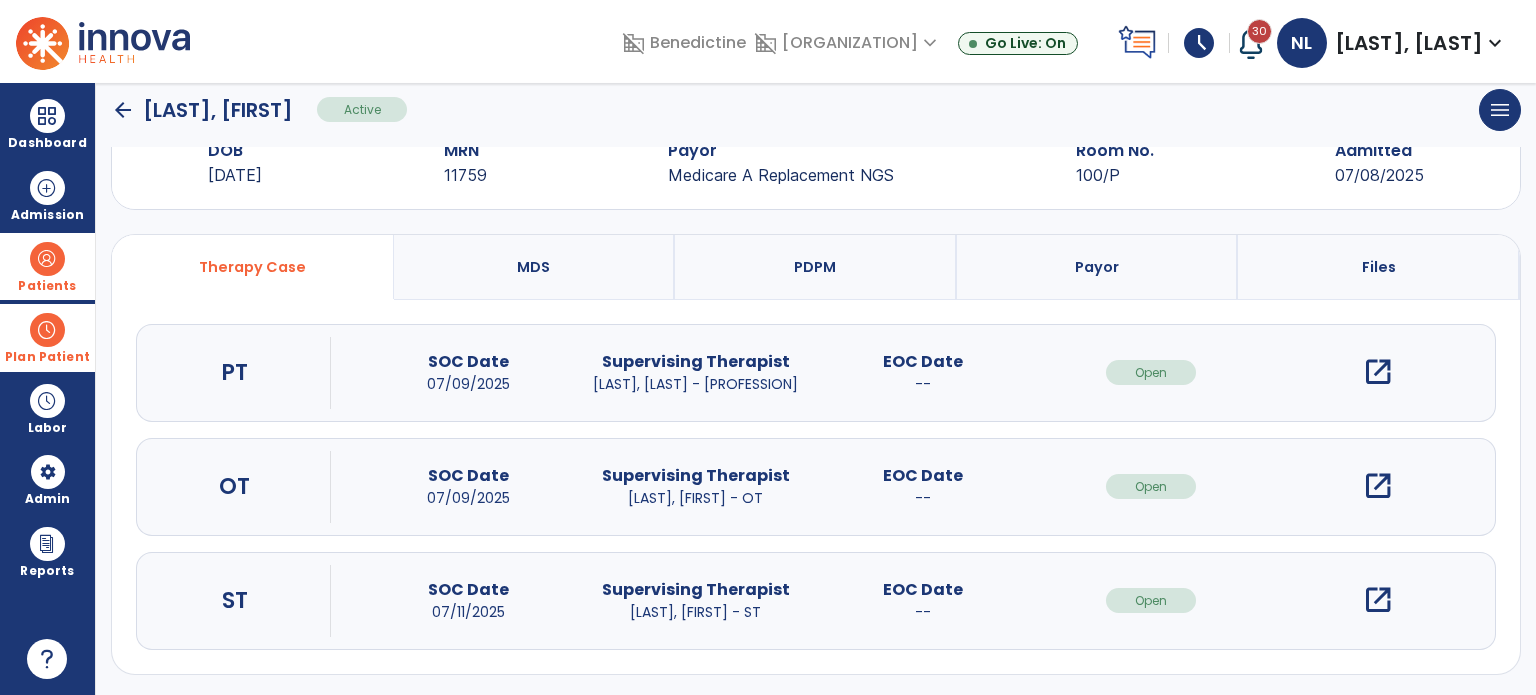 click on "open_in_new" at bounding box center [1378, 600] 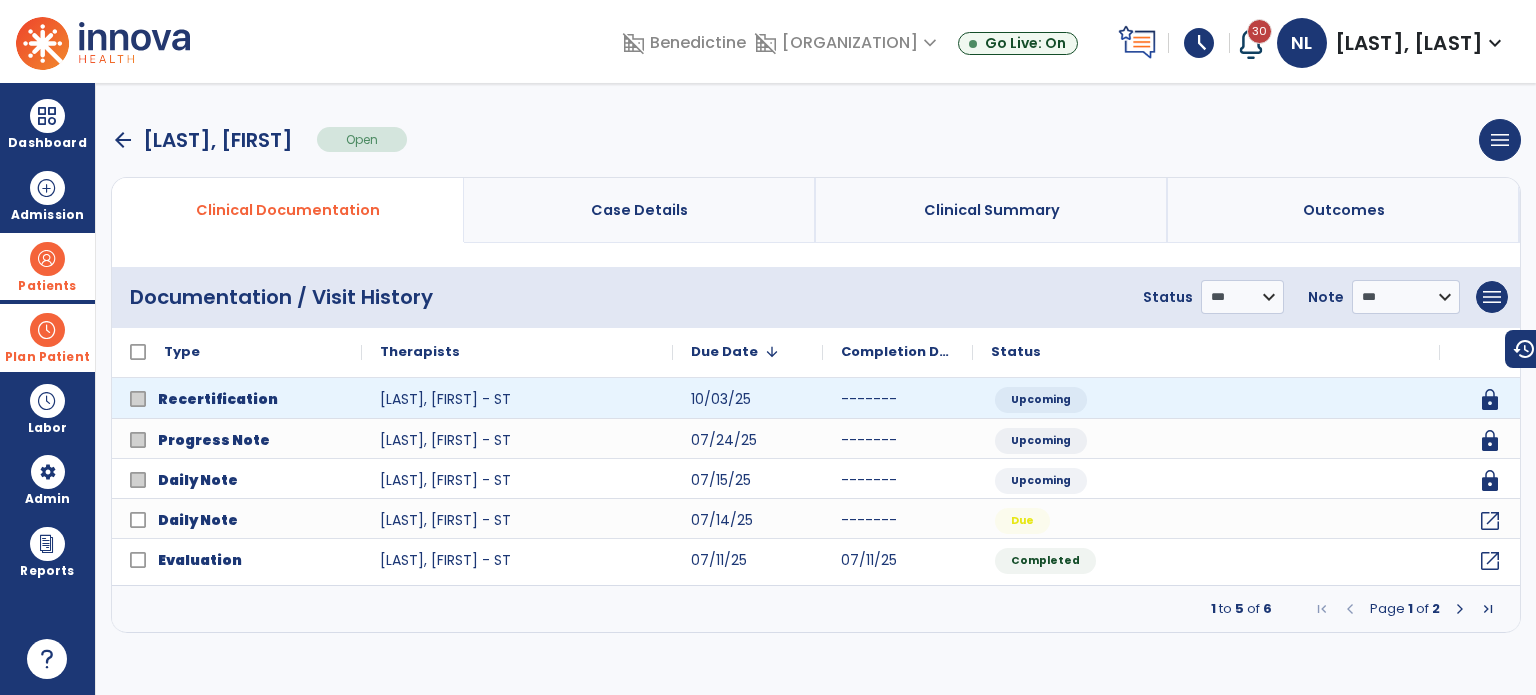 scroll, scrollTop: 0, scrollLeft: 0, axis: both 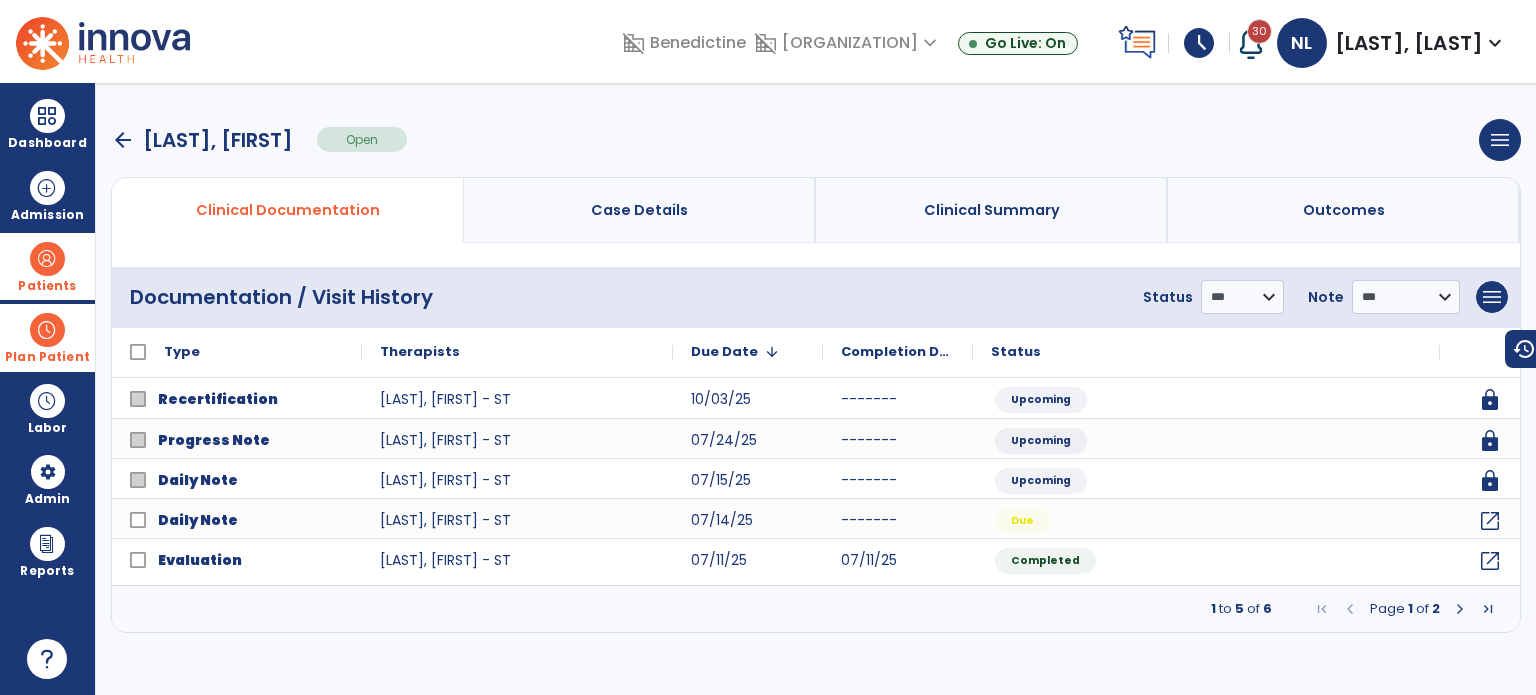 click on "Case Details" at bounding box center (640, 210) 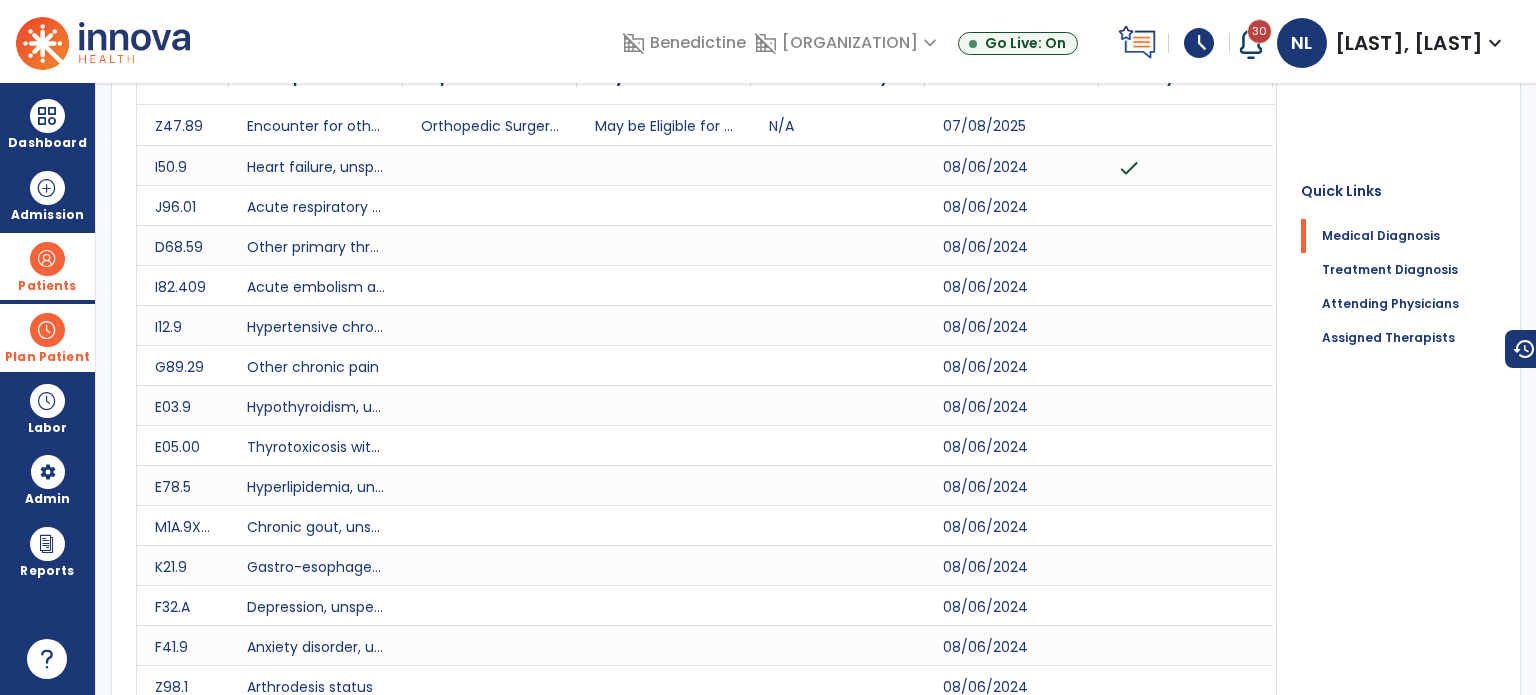 scroll, scrollTop: 0, scrollLeft: 0, axis: both 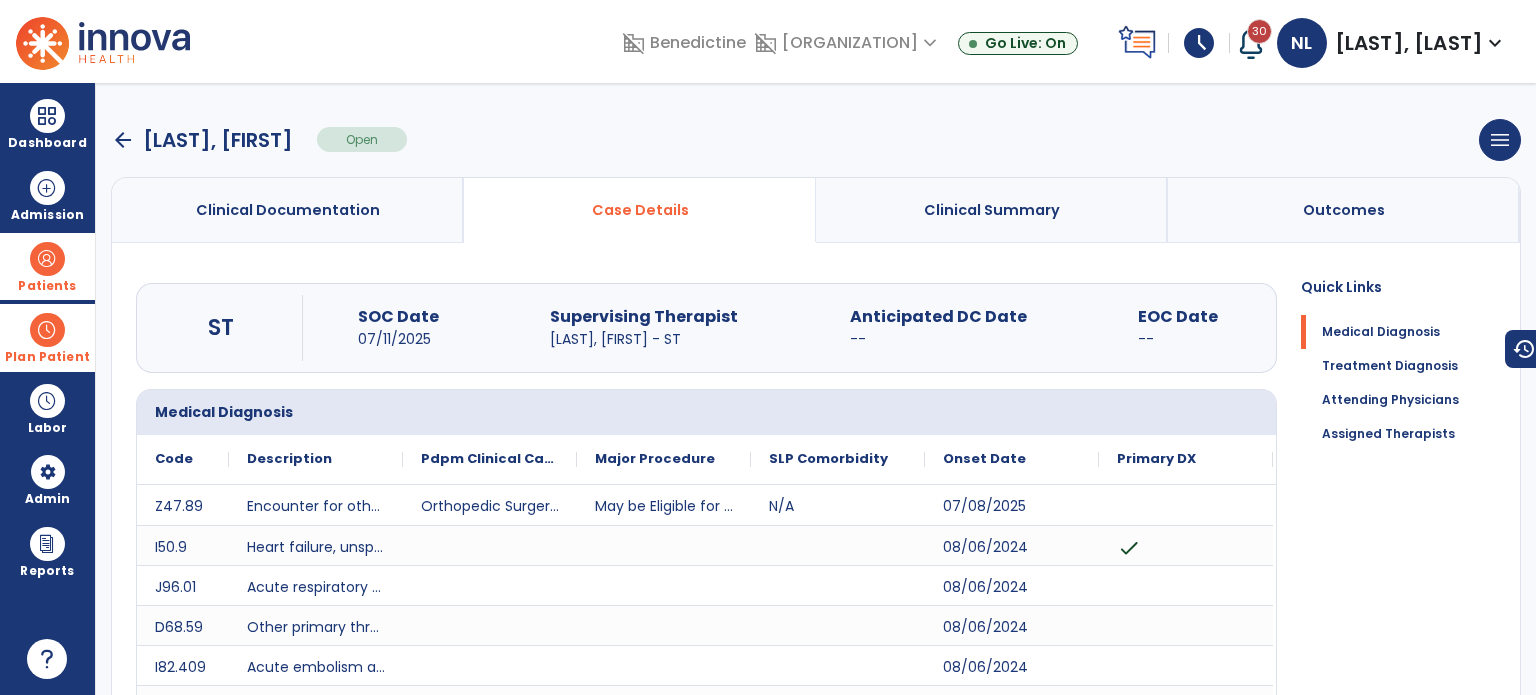 click at bounding box center (47, 259) 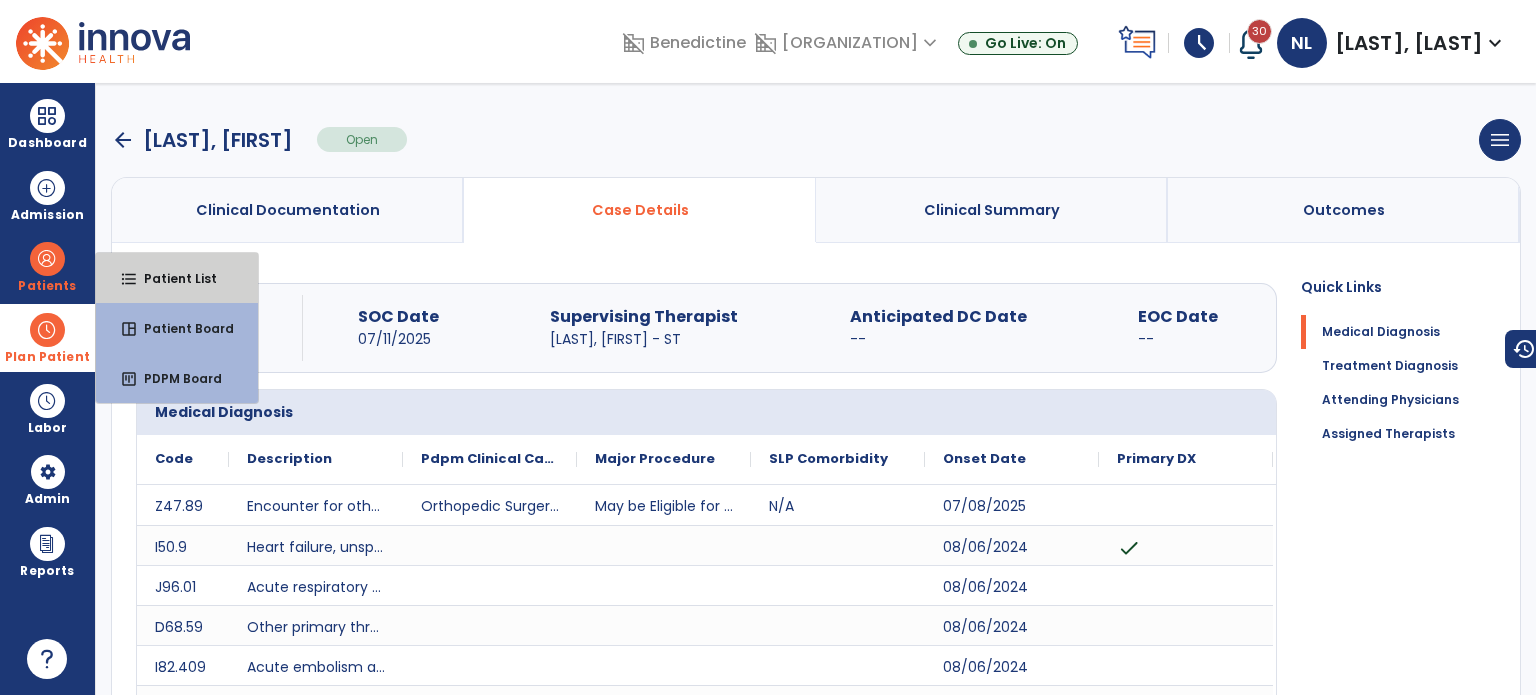 click on "Patient List" at bounding box center [172, 278] 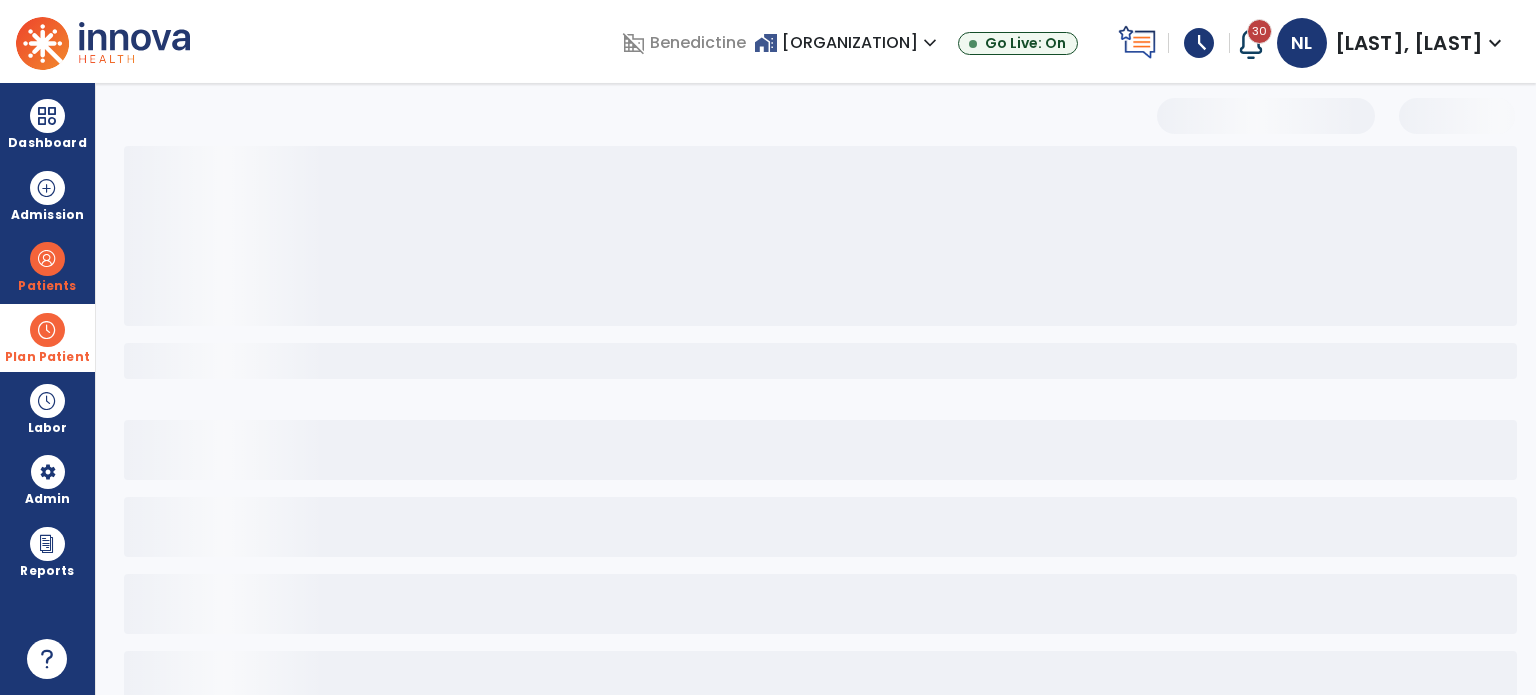 select on "***" 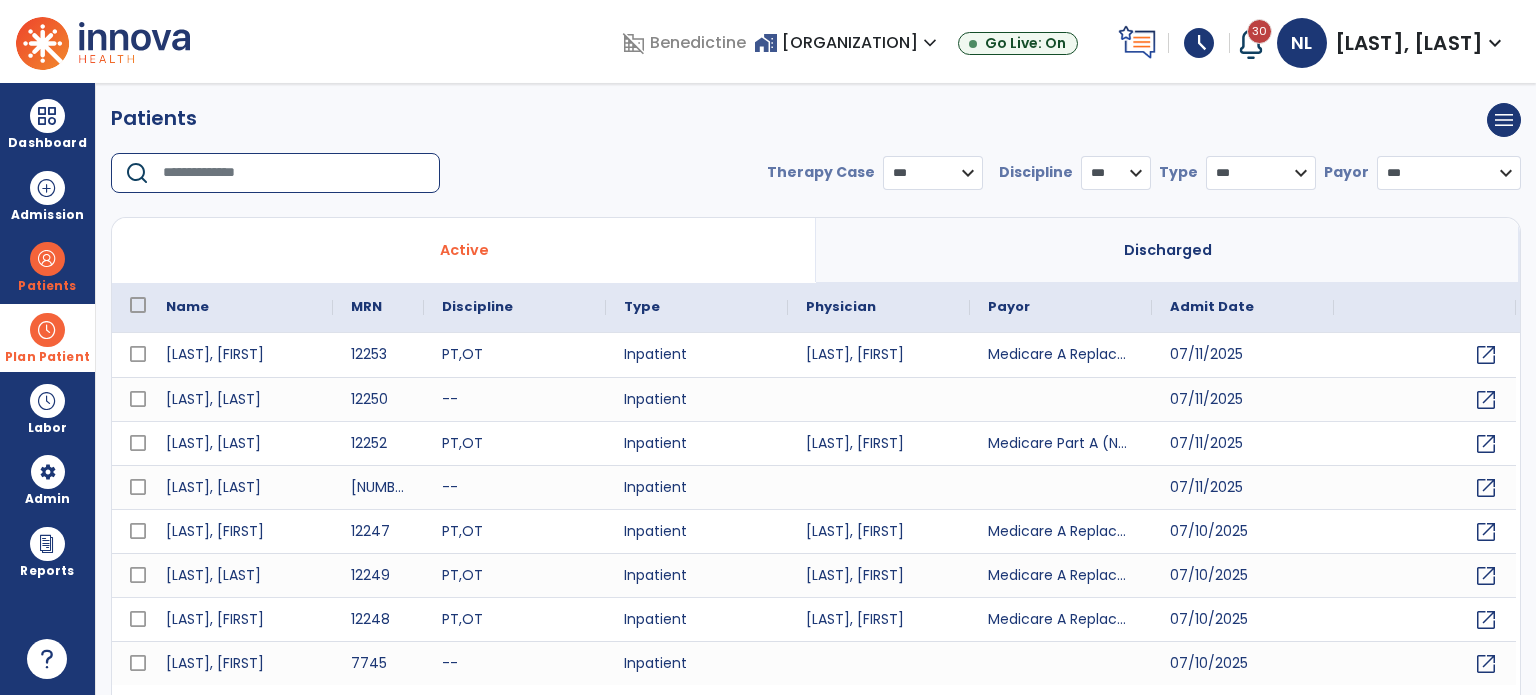 click at bounding box center [294, 173] 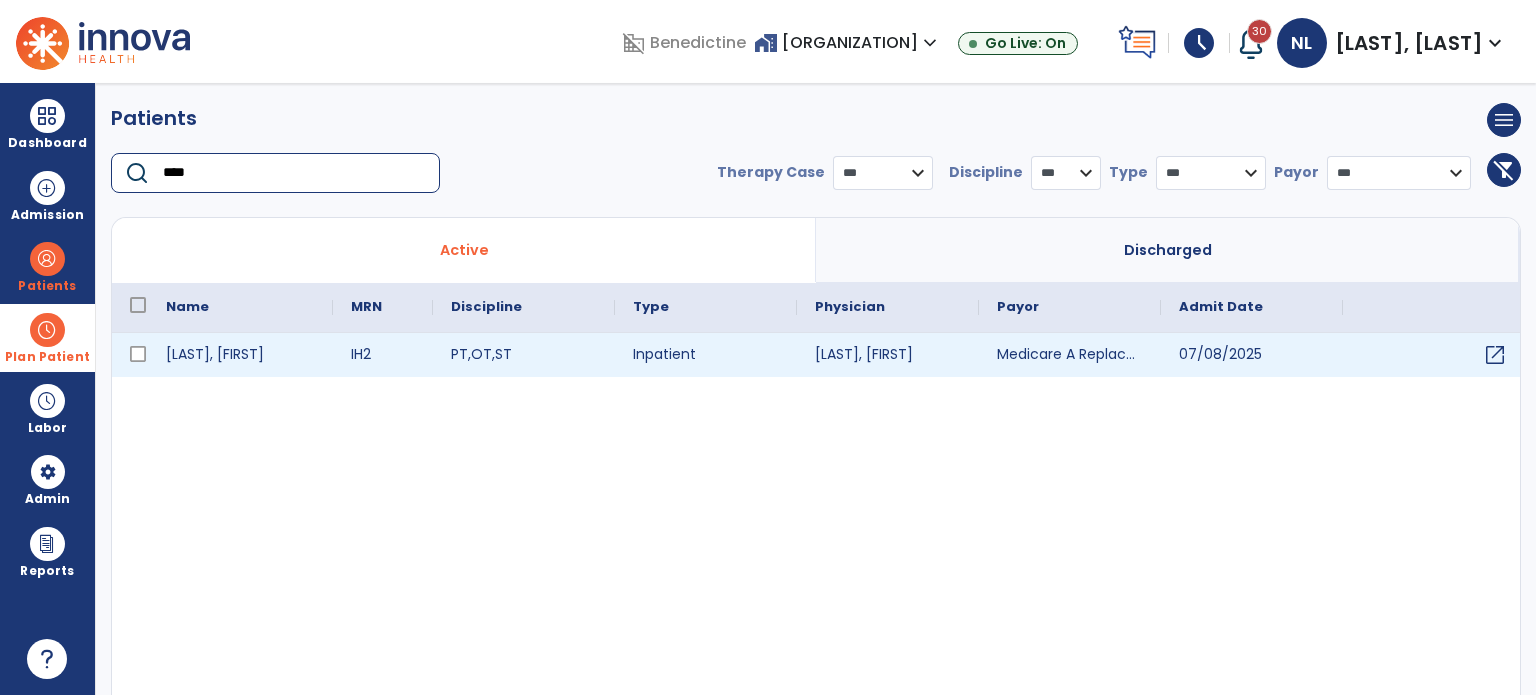 type on "****" 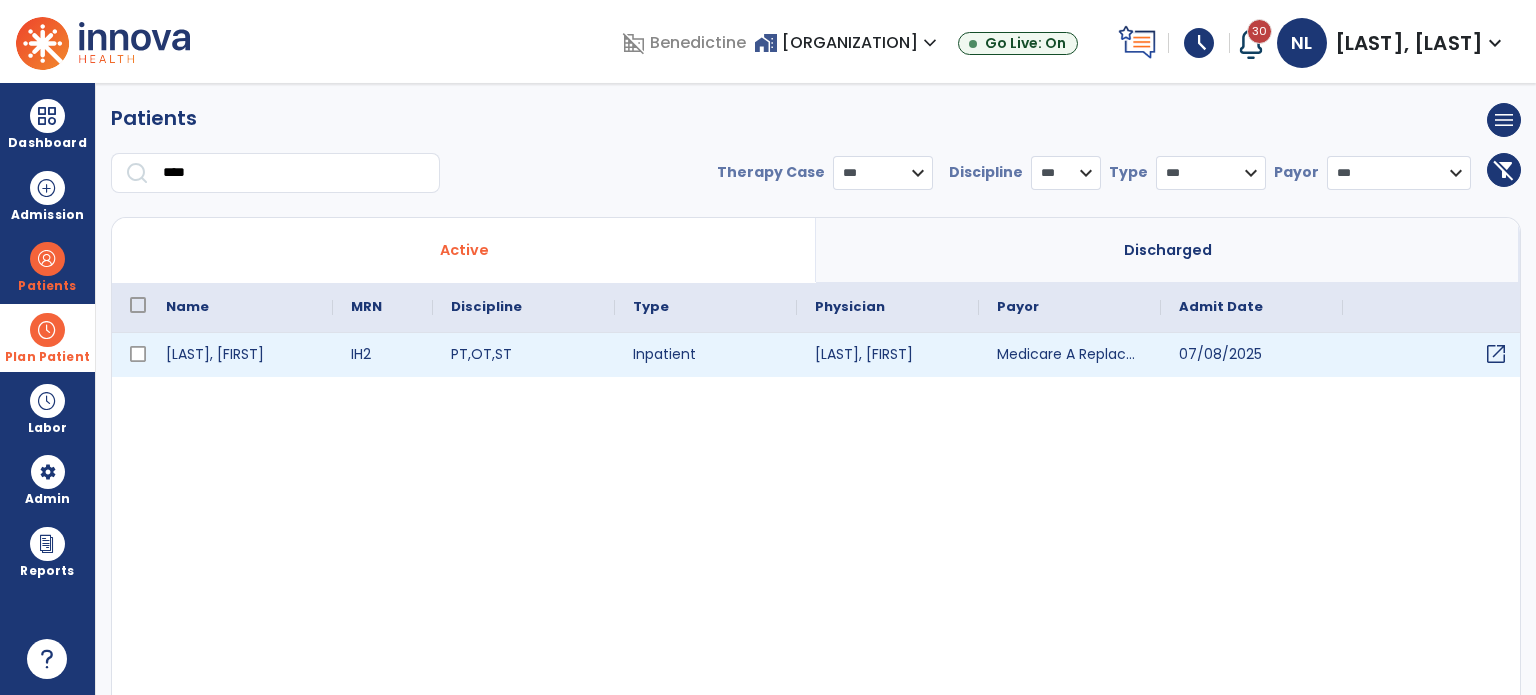 click on "open_in_new" at bounding box center [1496, 354] 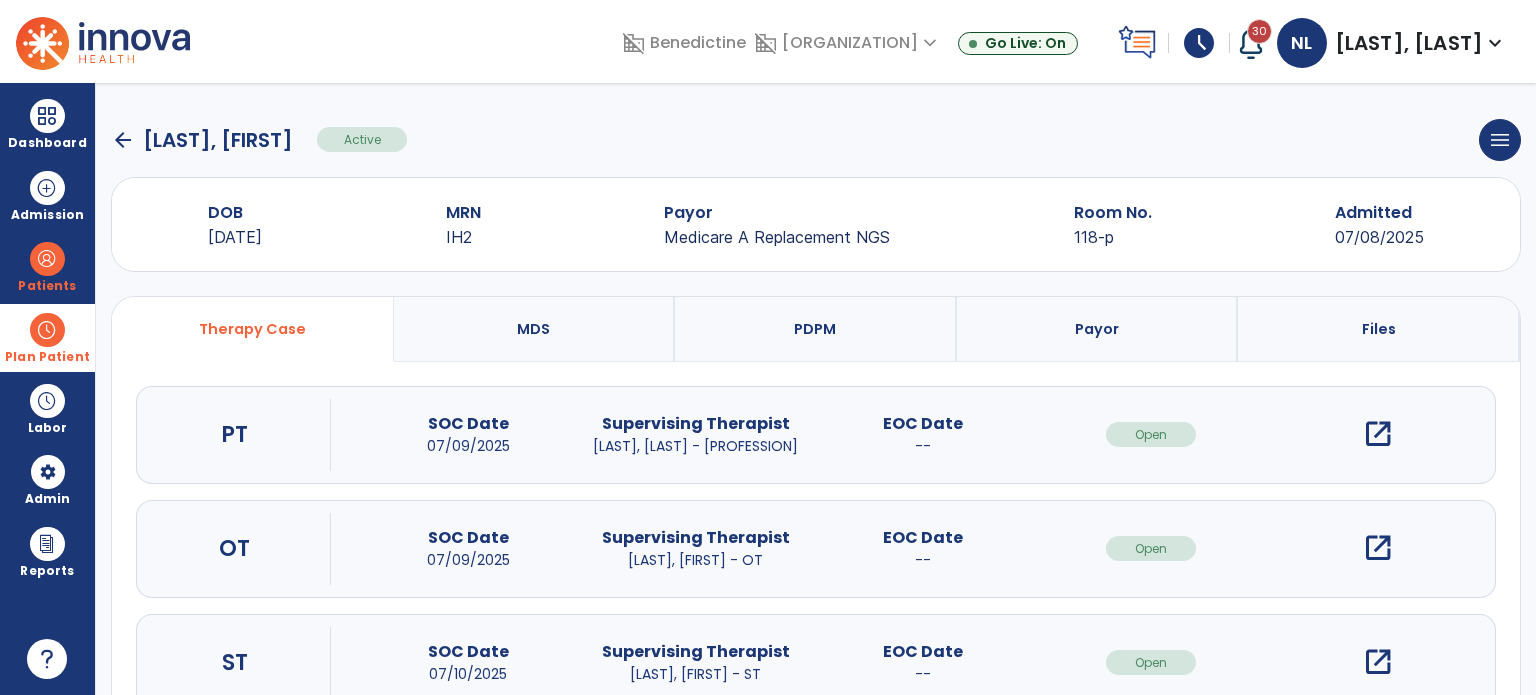 click on "open_in_new" at bounding box center [1378, 434] 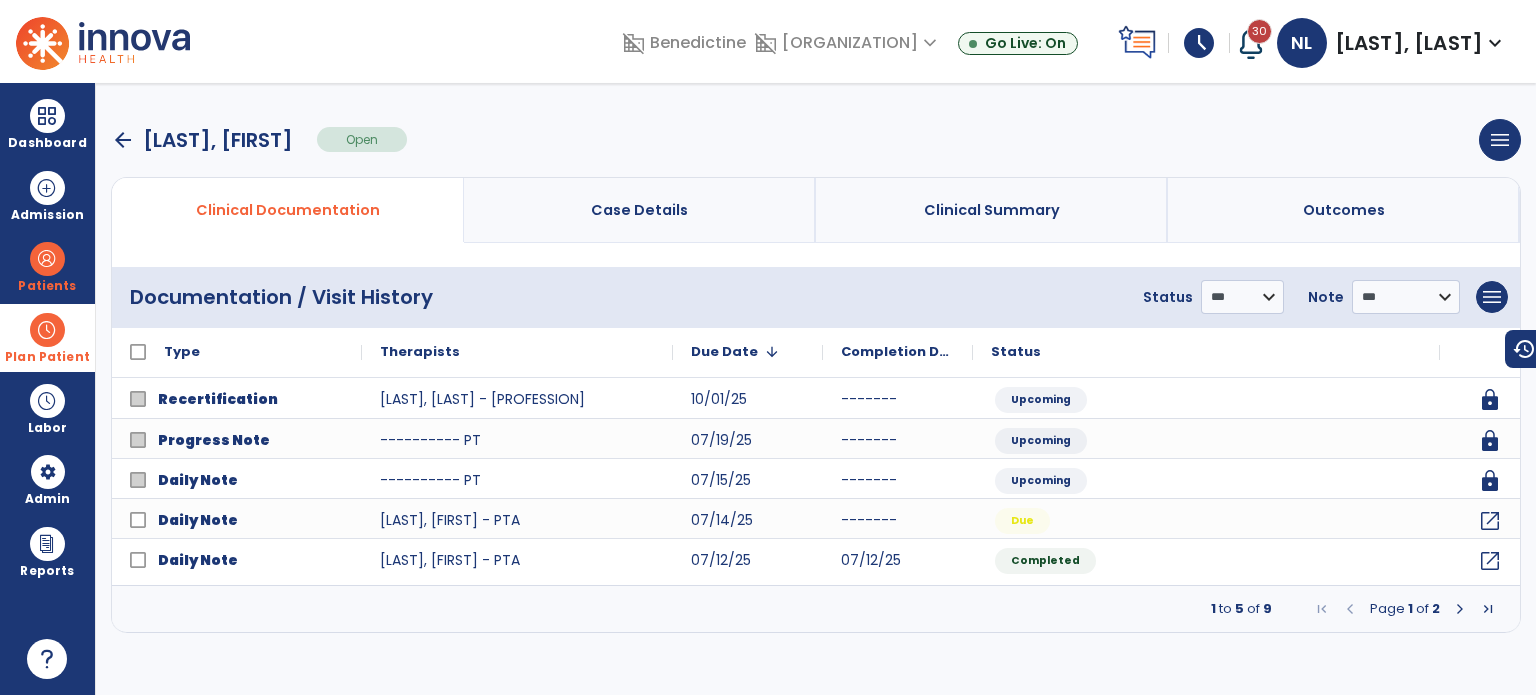 click on "Case Details" at bounding box center (639, 210) 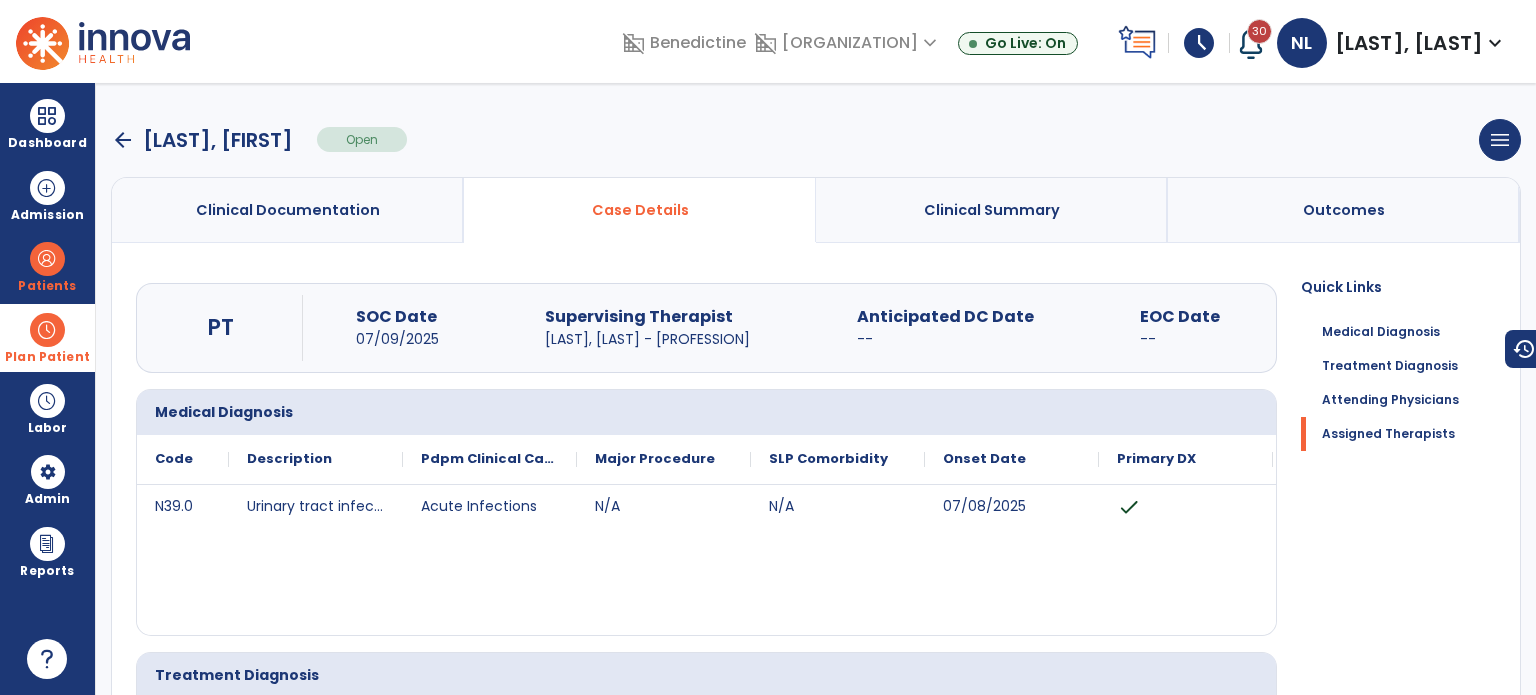 scroll, scrollTop: 0, scrollLeft: 0, axis: both 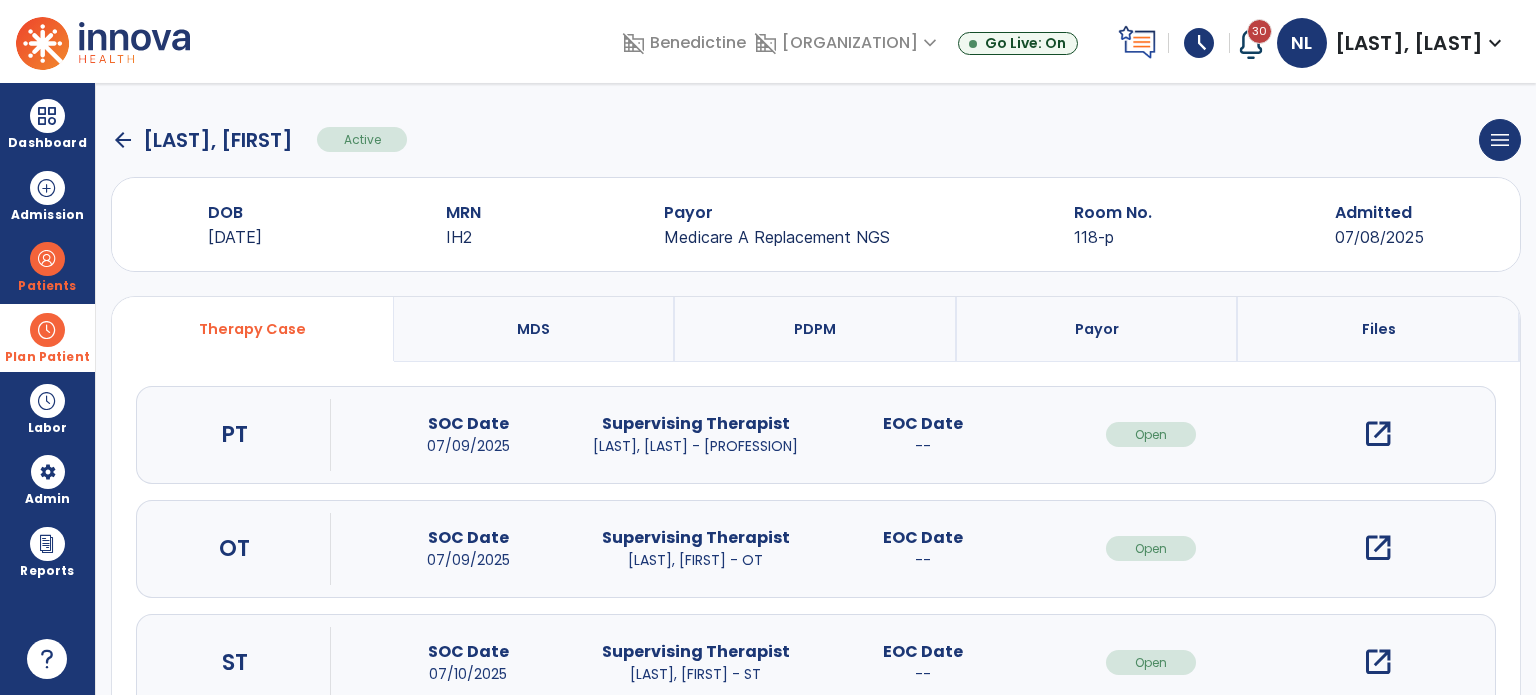 click on "open_in_new" at bounding box center (1378, 548) 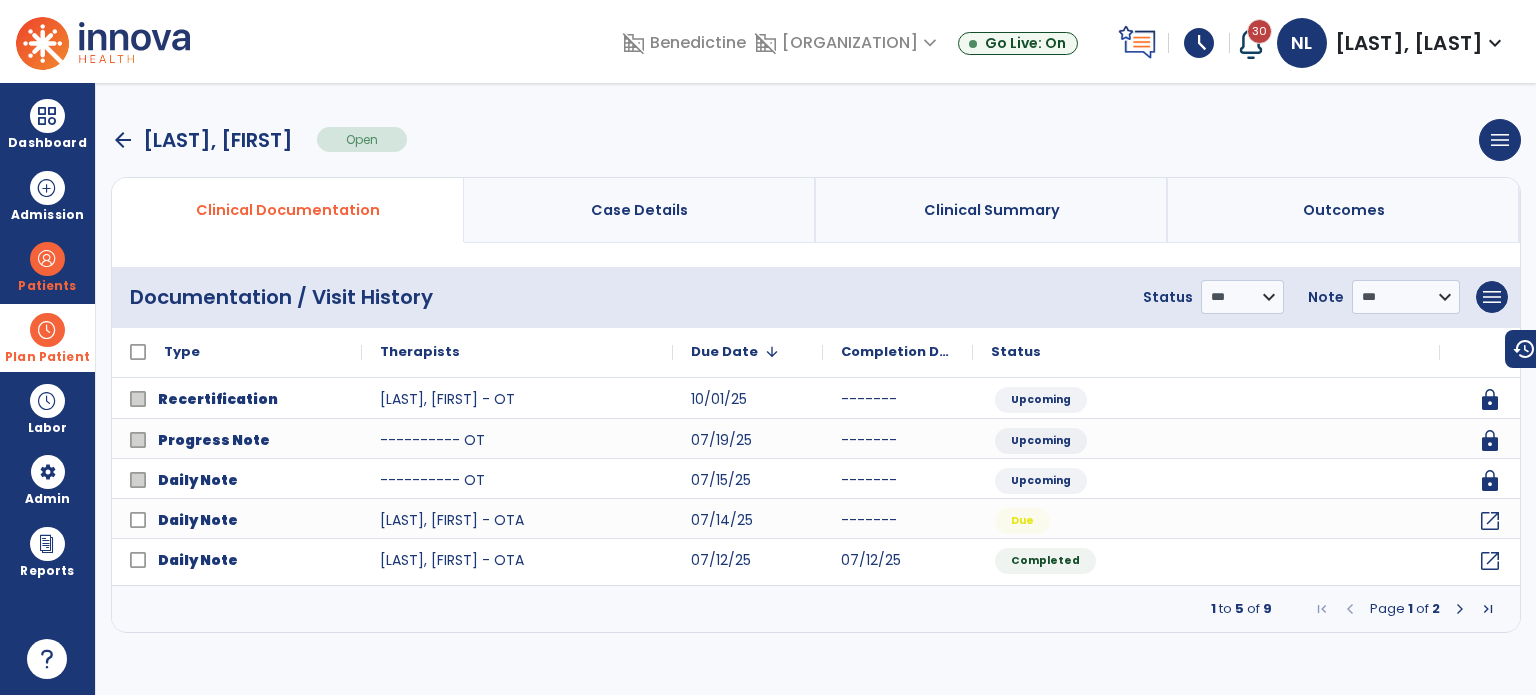click on "Case Details" at bounding box center (639, 210) 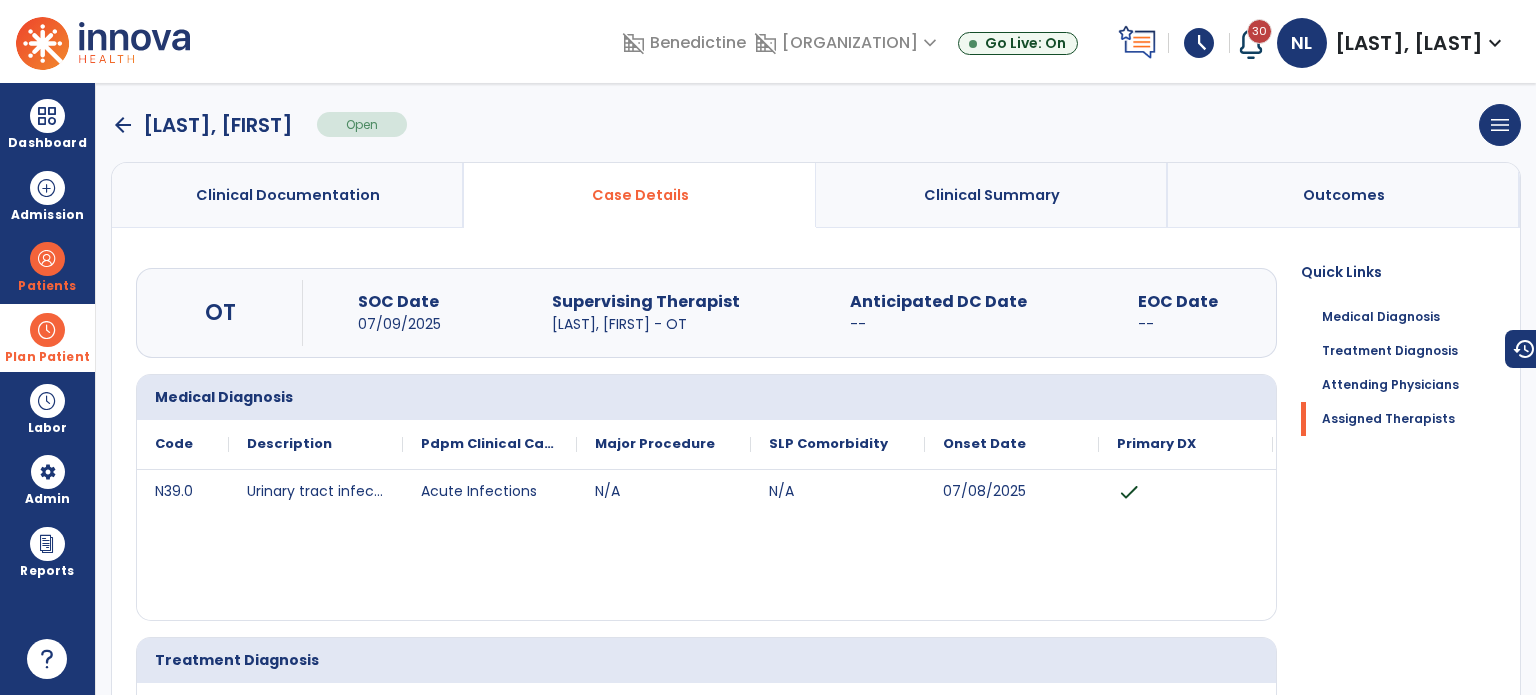 scroll, scrollTop: 0, scrollLeft: 0, axis: both 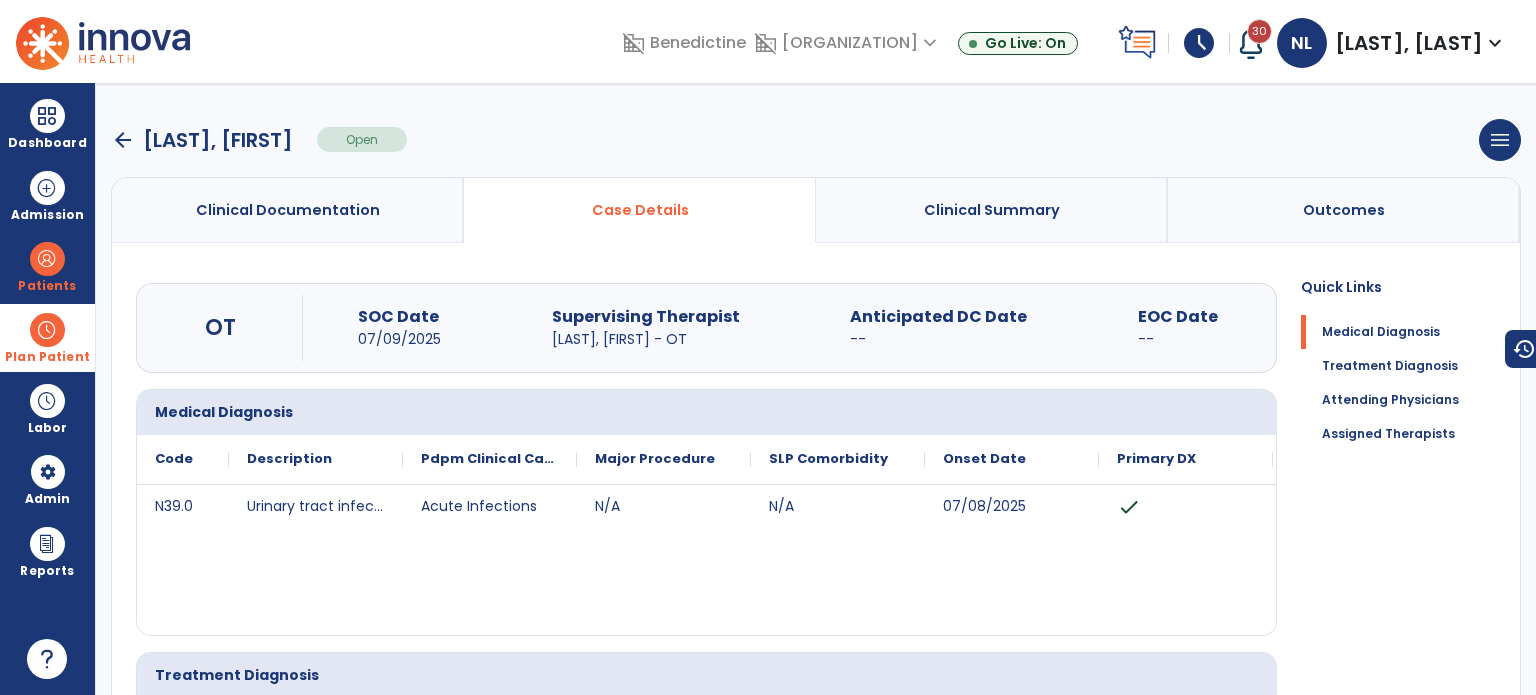 click on "arrow_back" at bounding box center [123, 140] 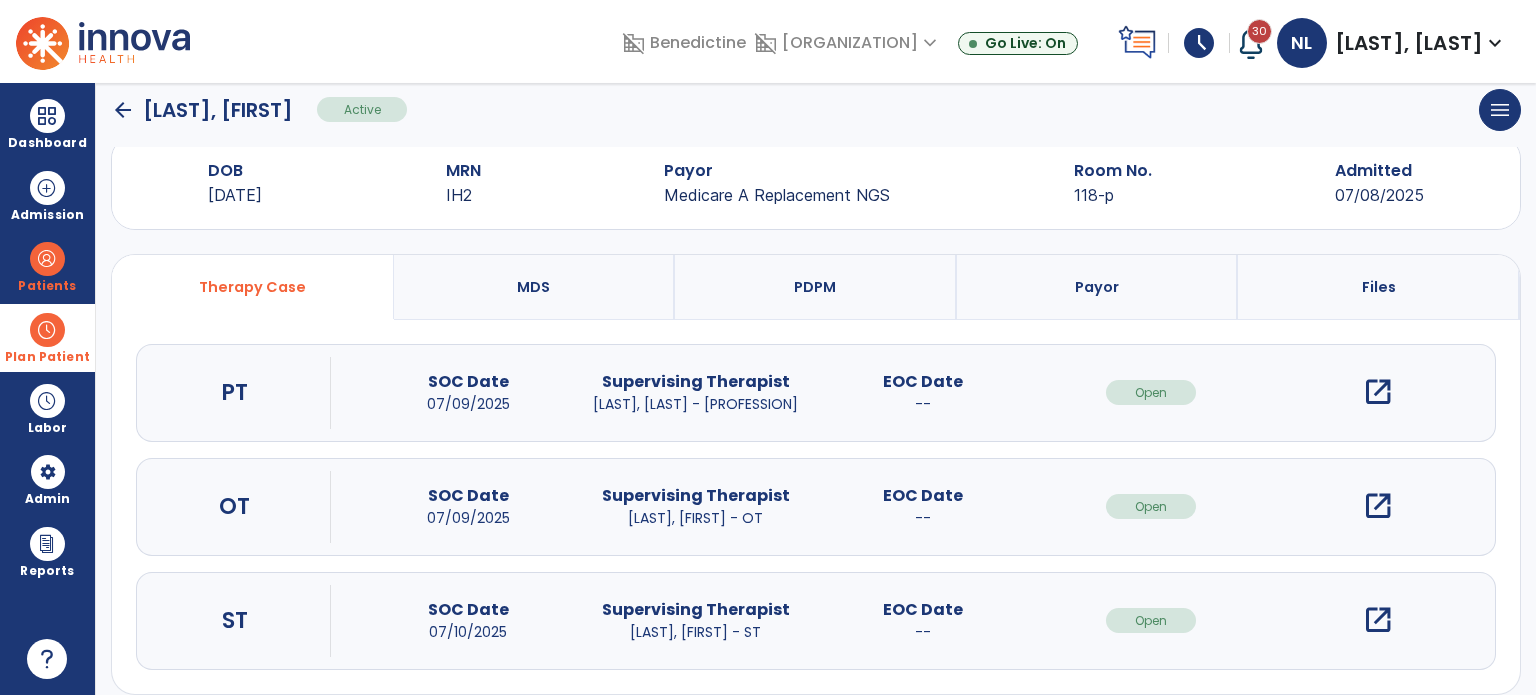 scroll, scrollTop: 62, scrollLeft: 0, axis: vertical 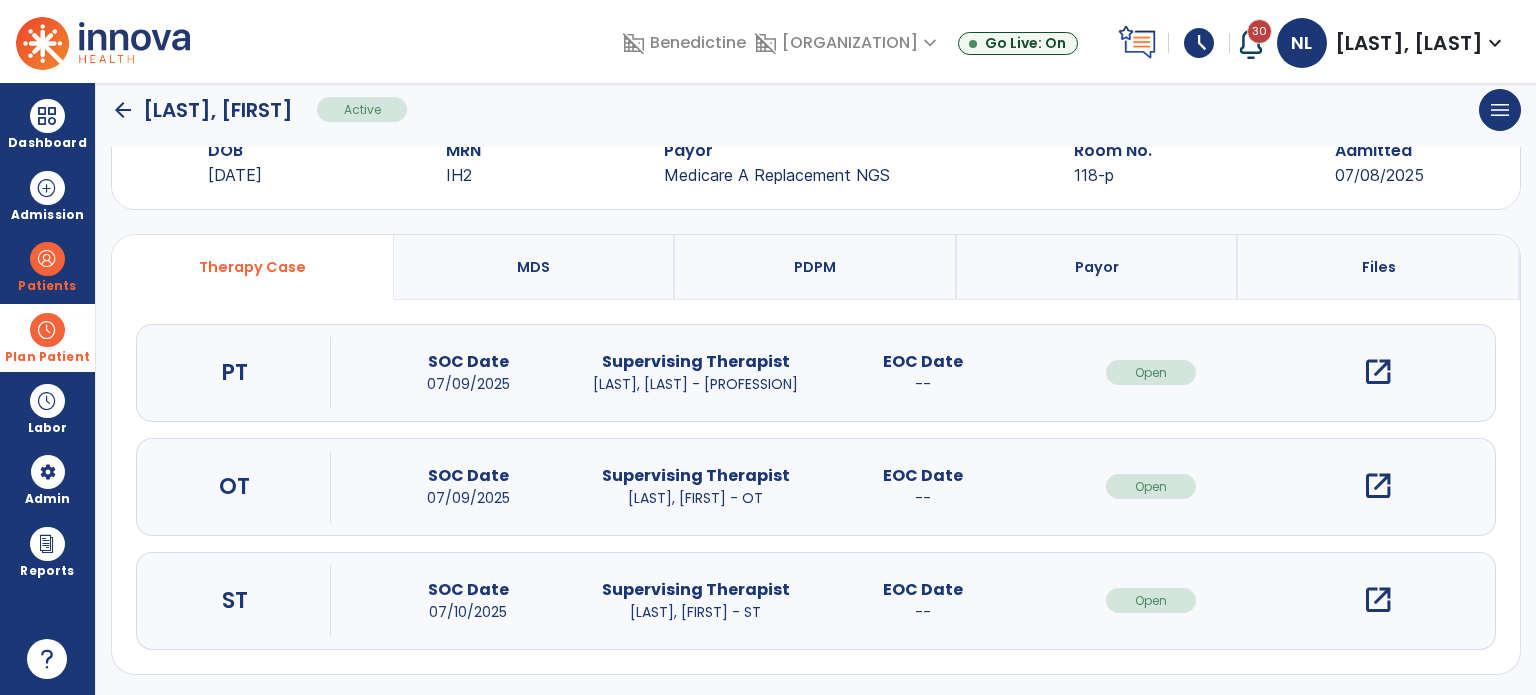 click on "open_in_new" at bounding box center (1378, 600) 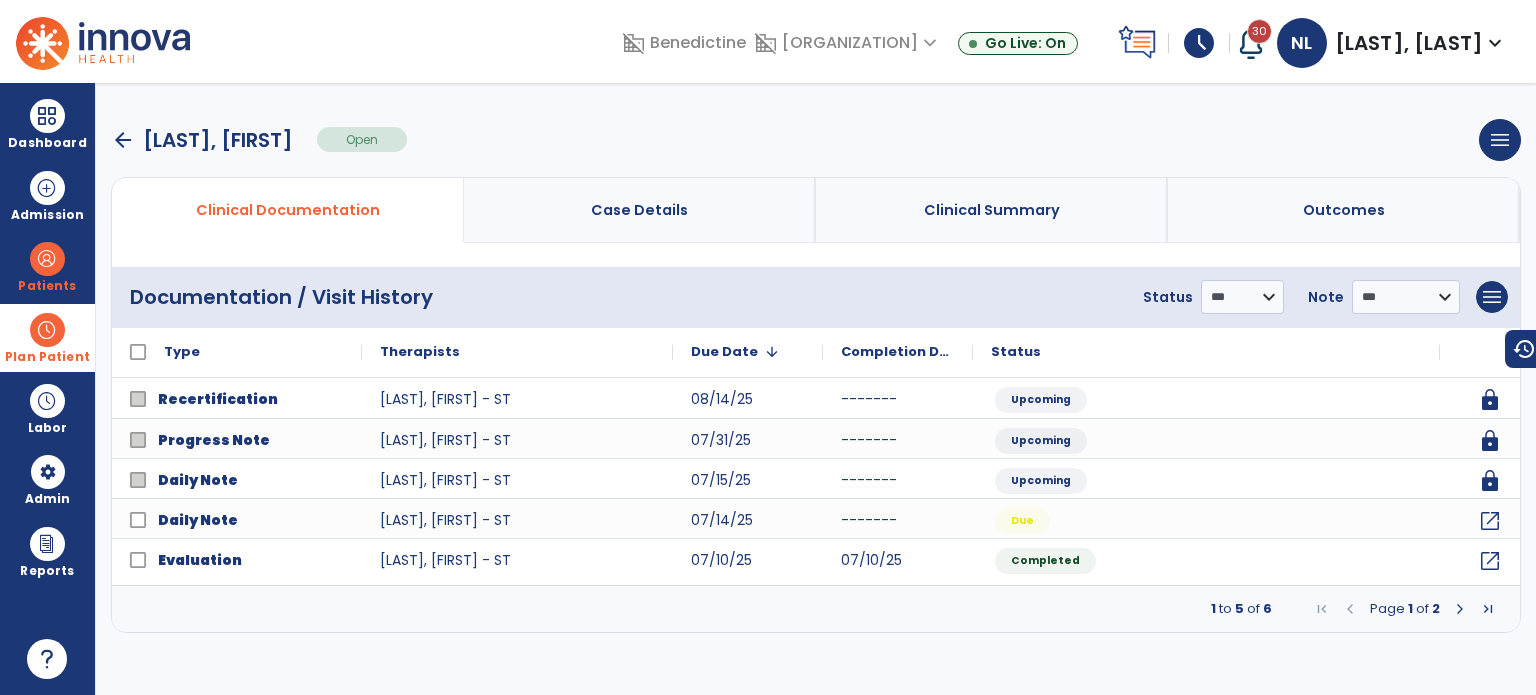 scroll, scrollTop: 0, scrollLeft: 0, axis: both 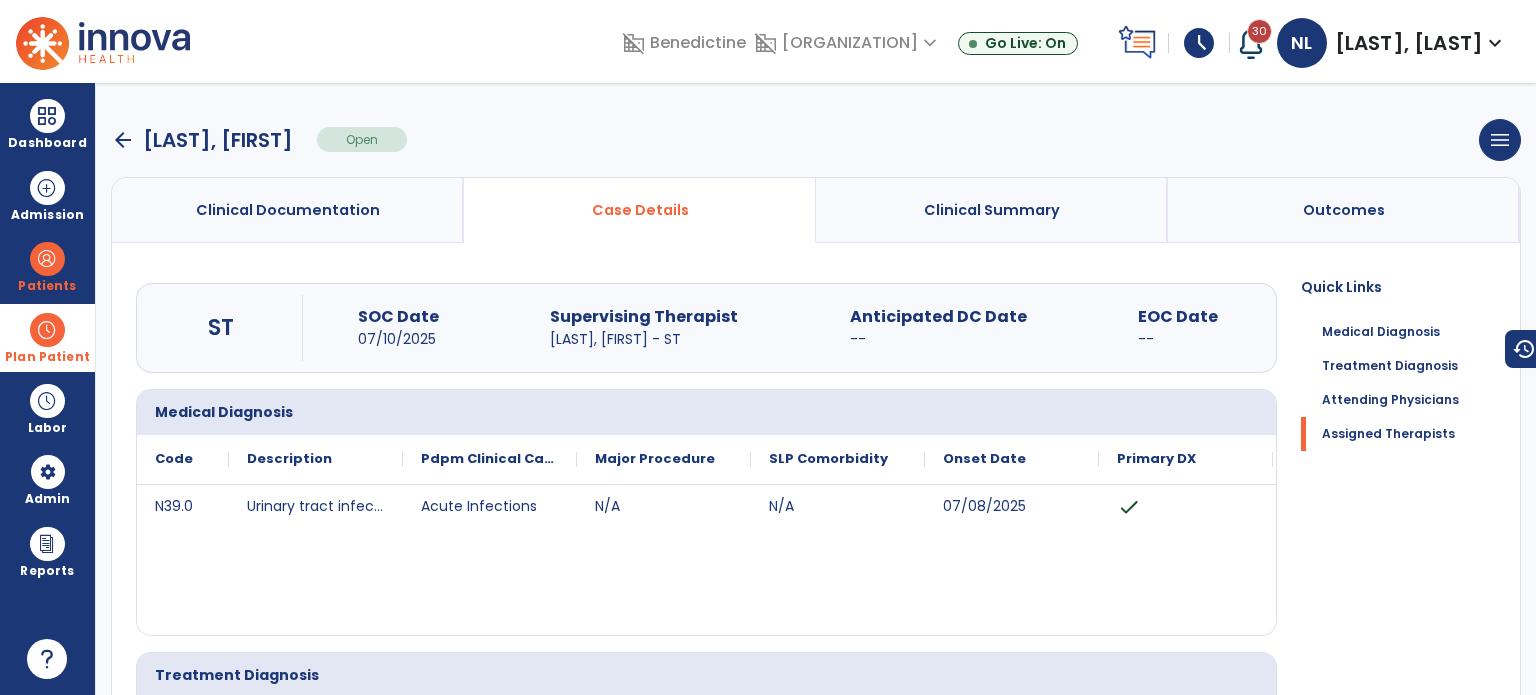click on "arrow_back" at bounding box center [123, 140] 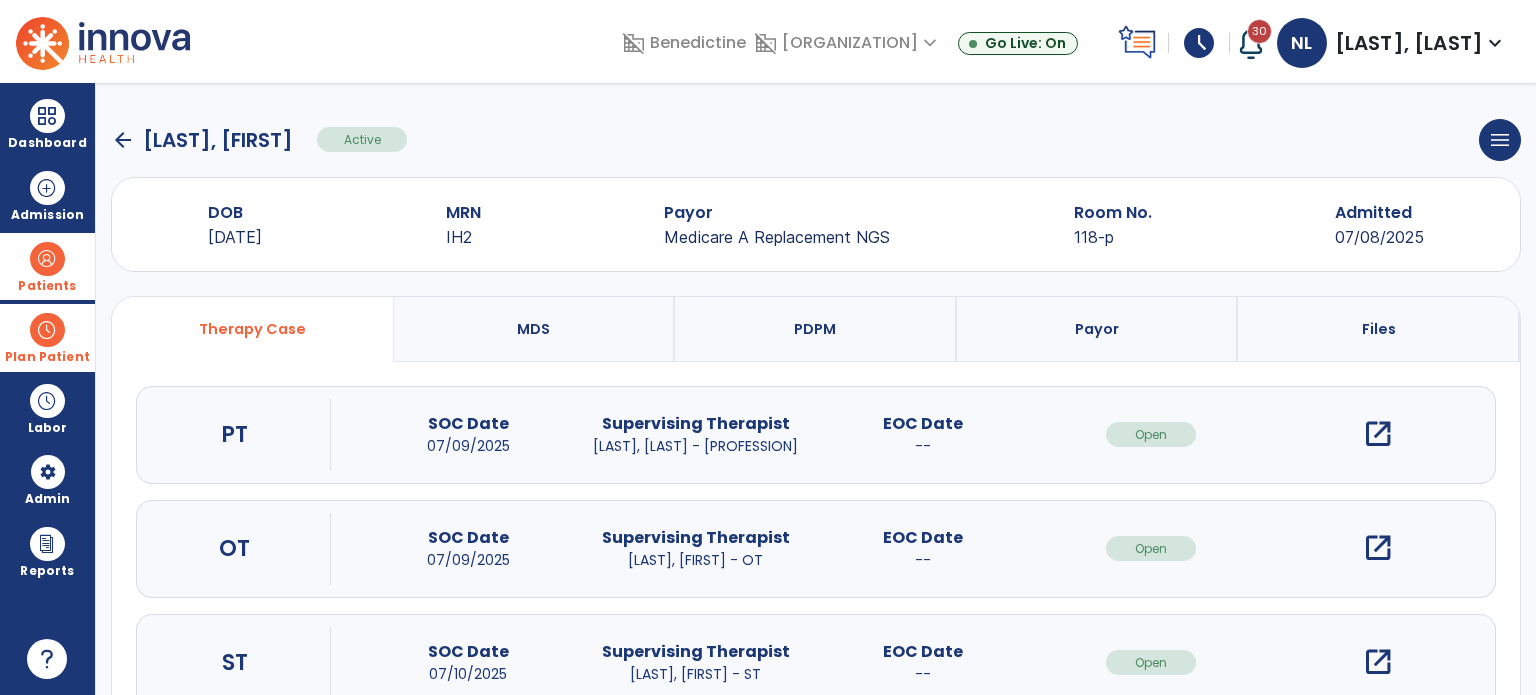 drag, startPoint x: 25, startPoint y: 264, endPoint x: 119, endPoint y: 264, distance: 94 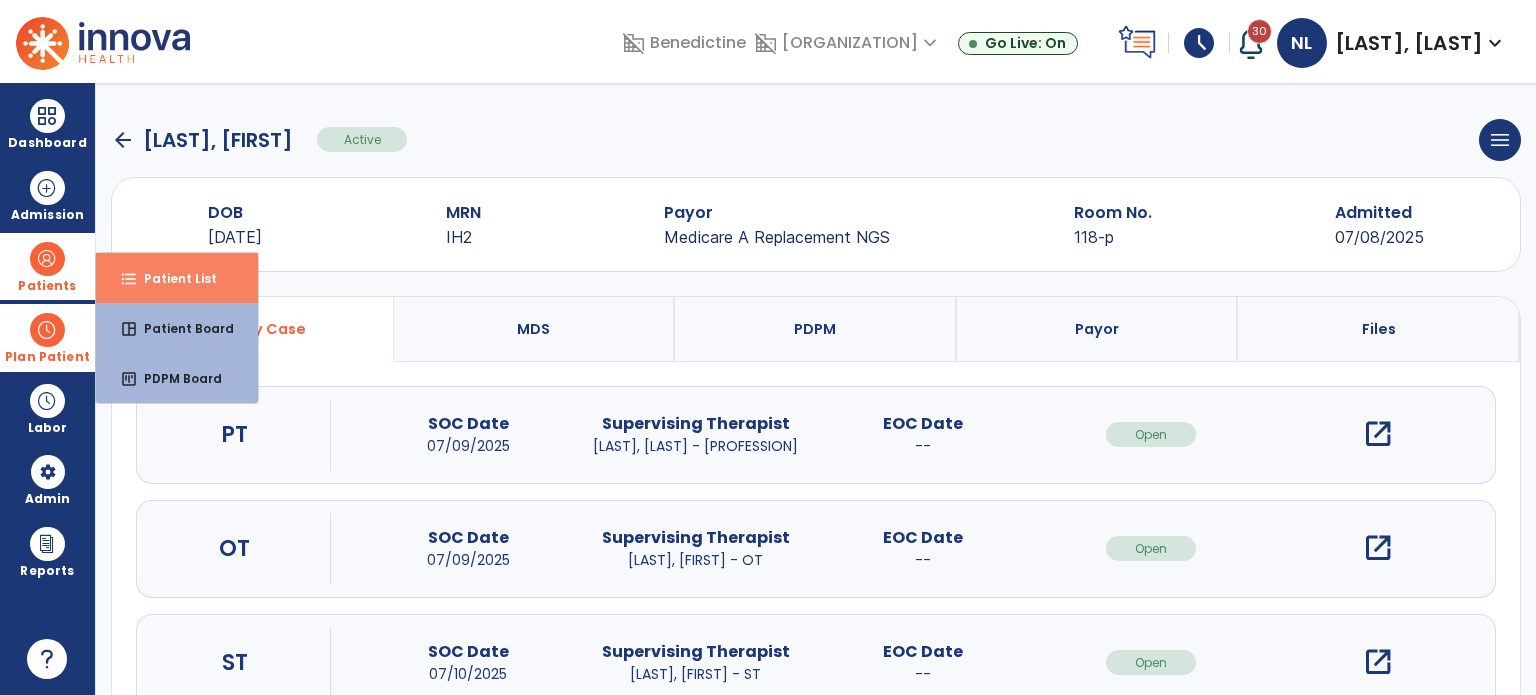 click on "Patient List" at bounding box center (172, 278) 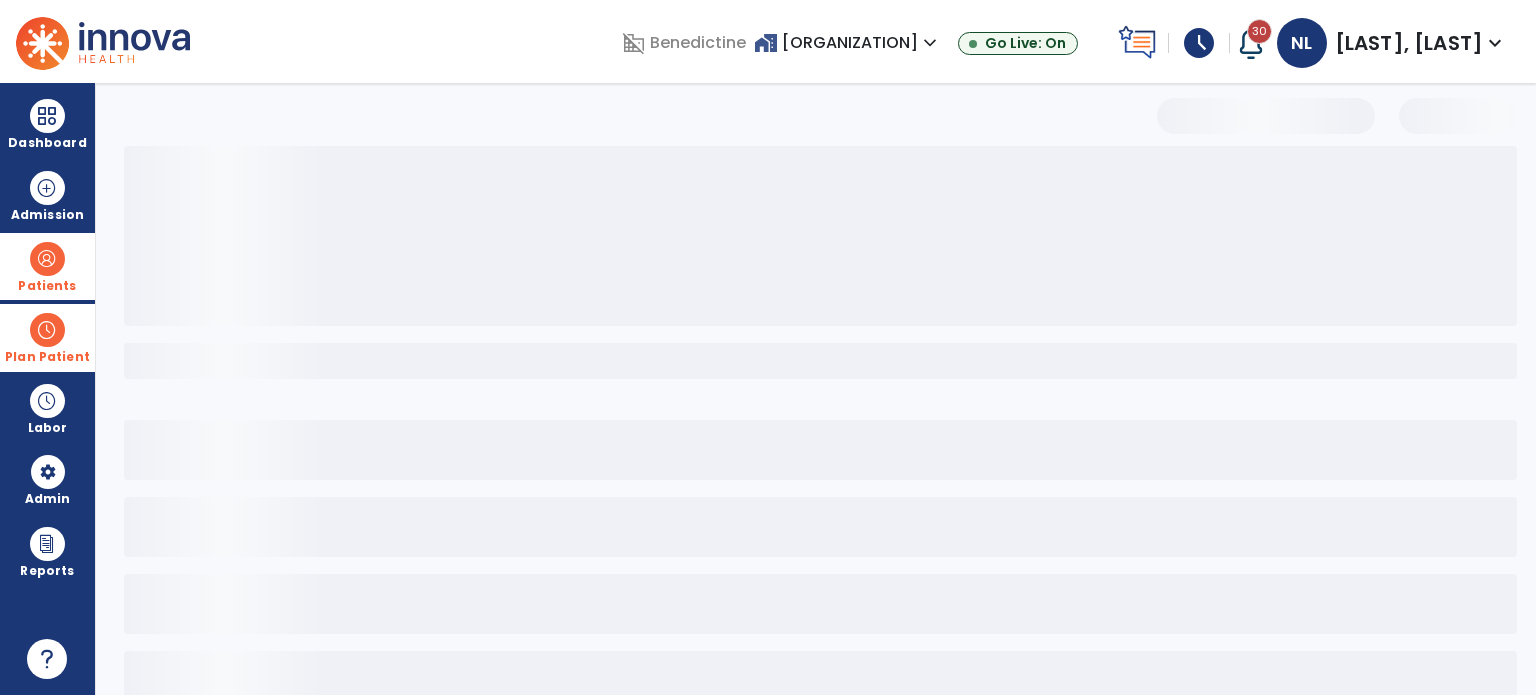 select on "***" 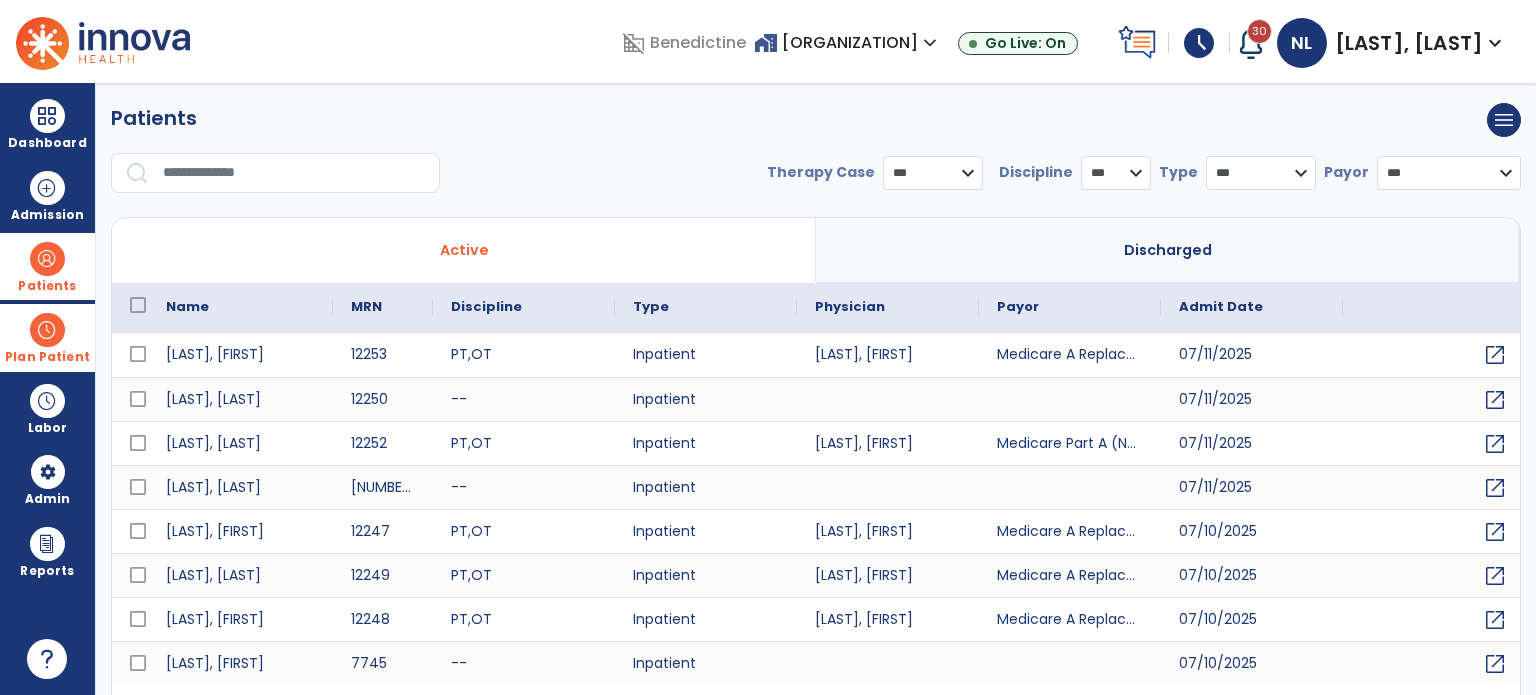 click at bounding box center (294, 173) 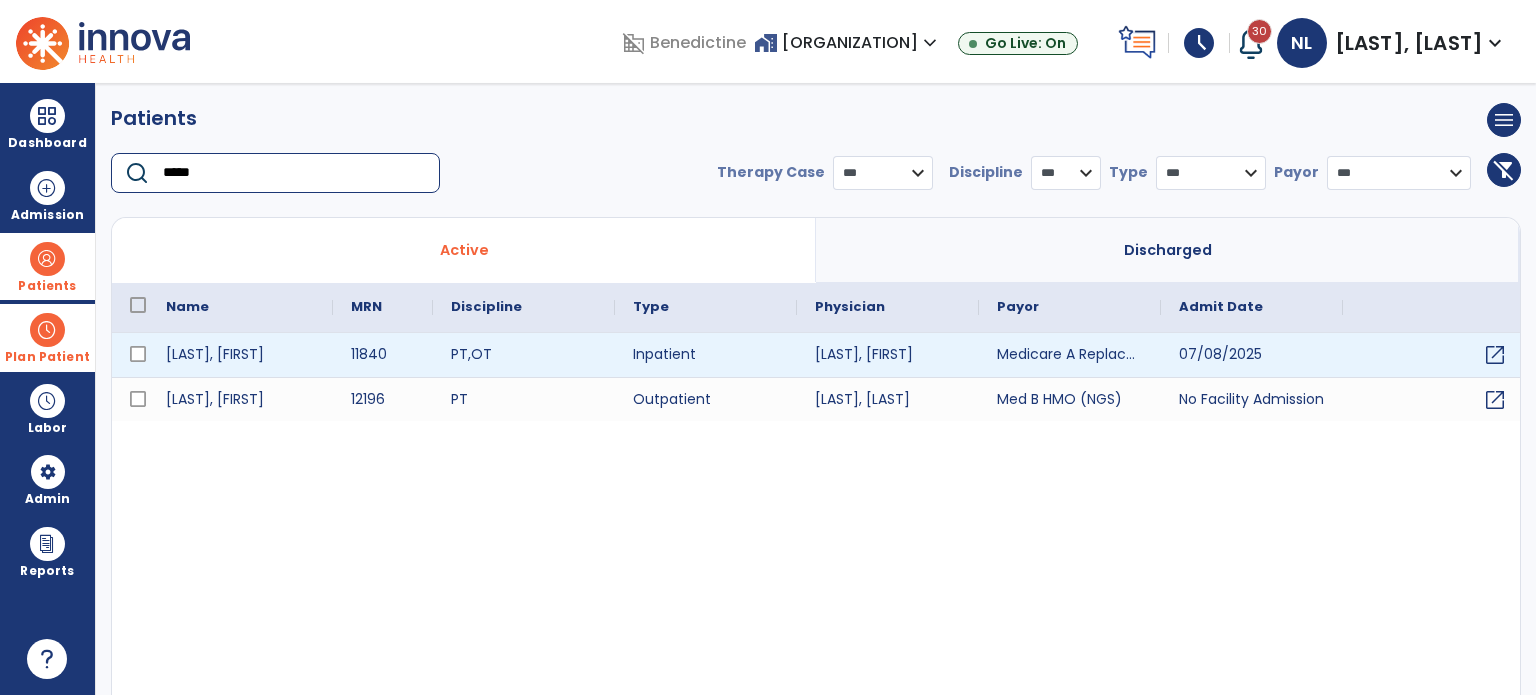type on "*****" 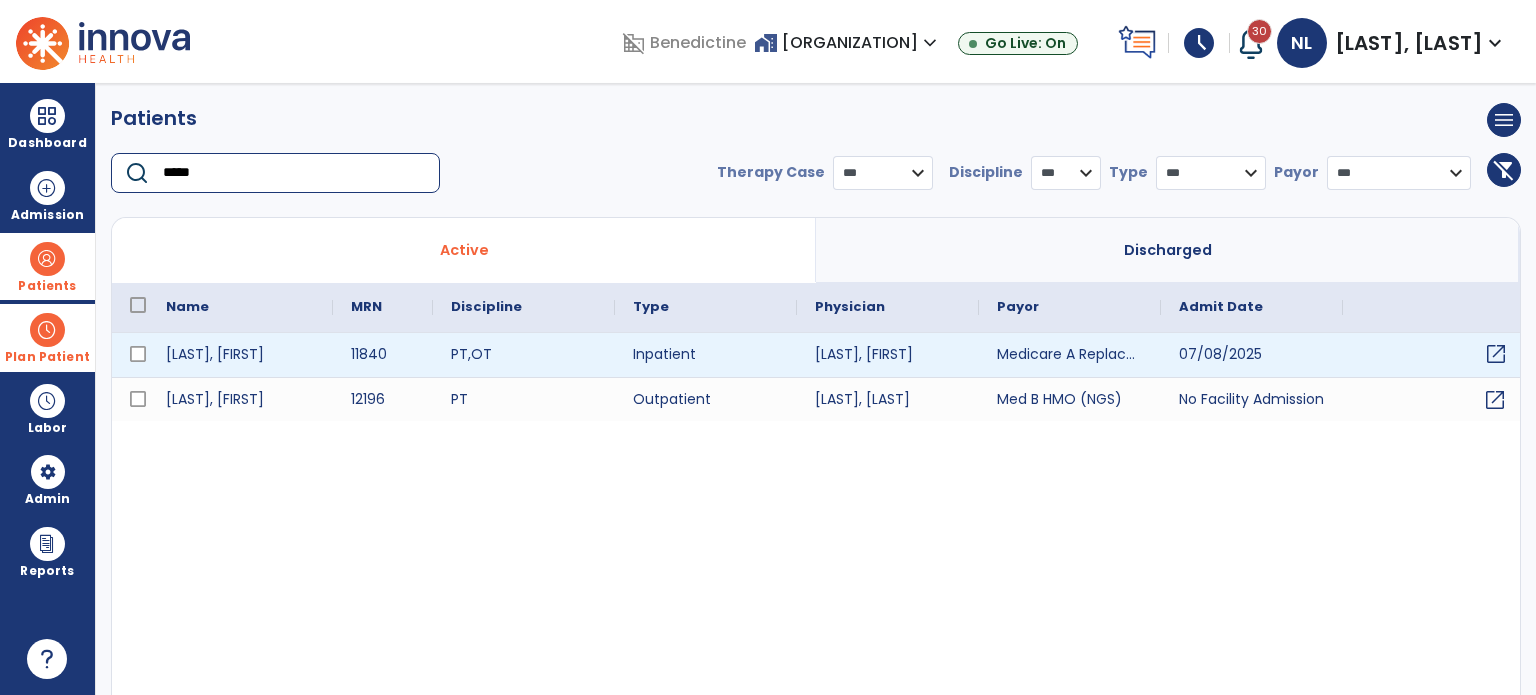 click on "open_in_new" at bounding box center (1496, 354) 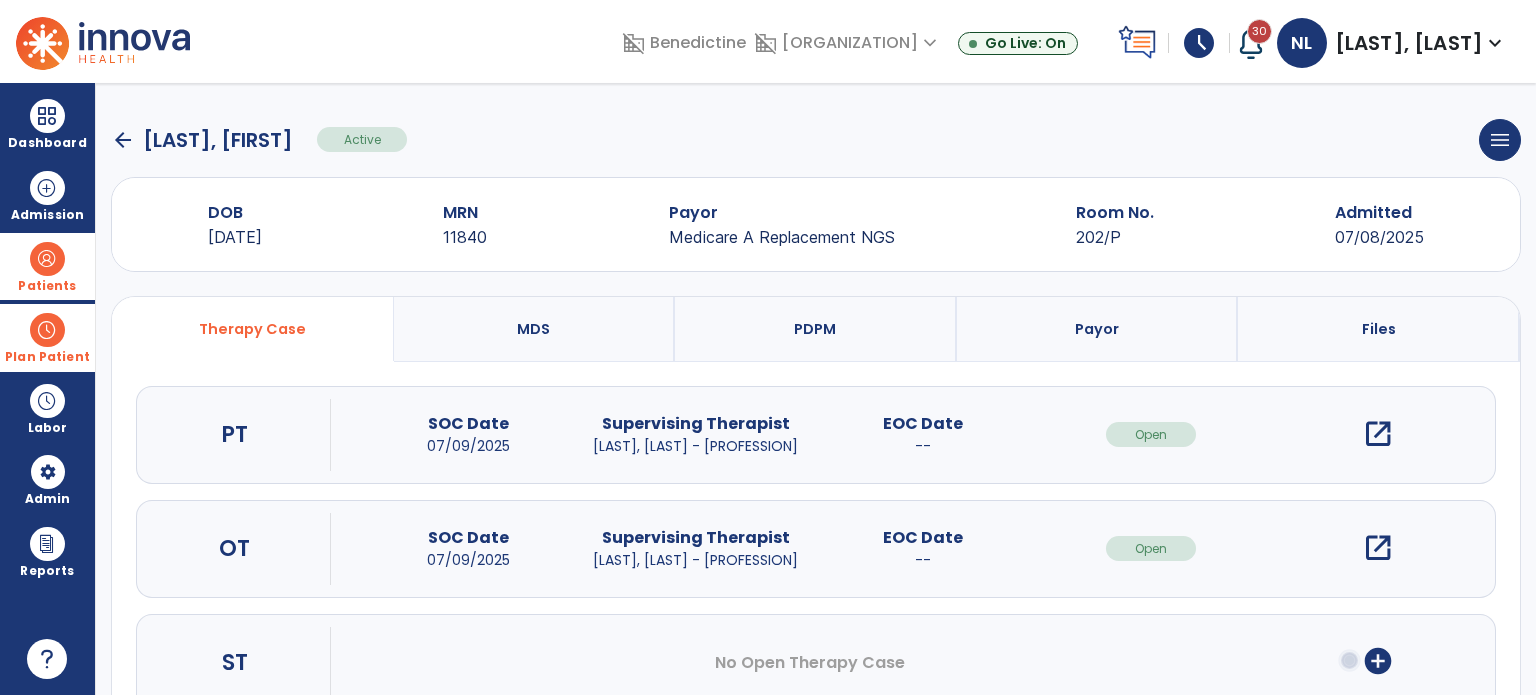 click on "open_in_new" at bounding box center (1378, 434) 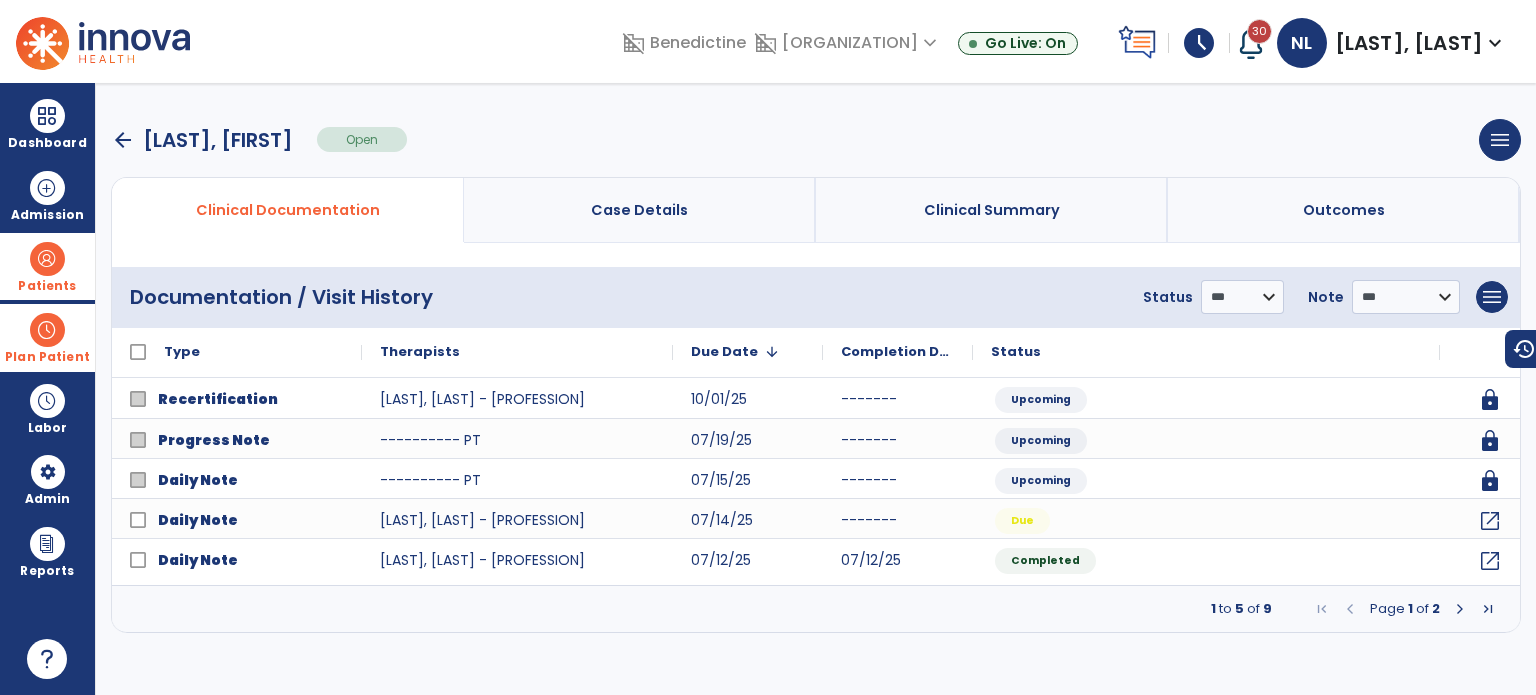 click on "Case Details" at bounding box center [640, 210] 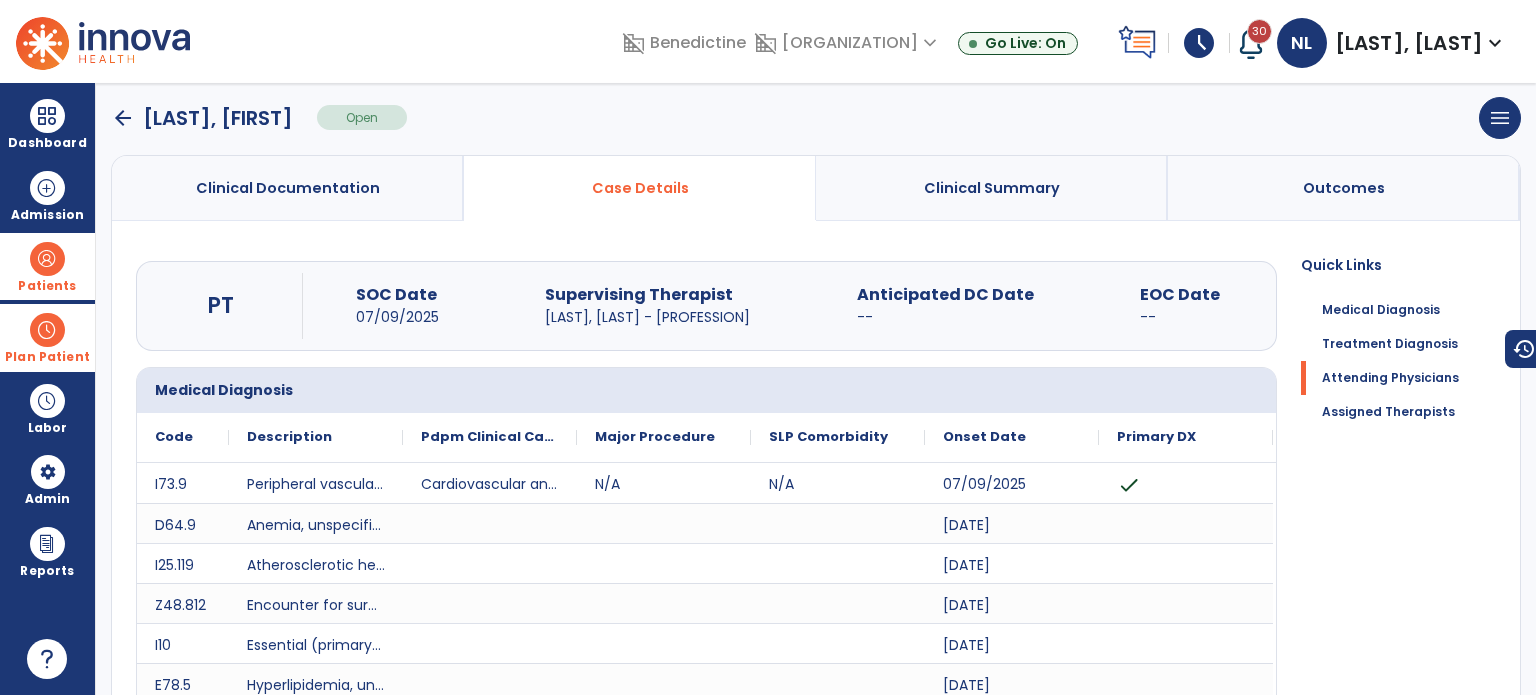 scroll, scrollTop: 0, scrollLeft: 0, axis: both 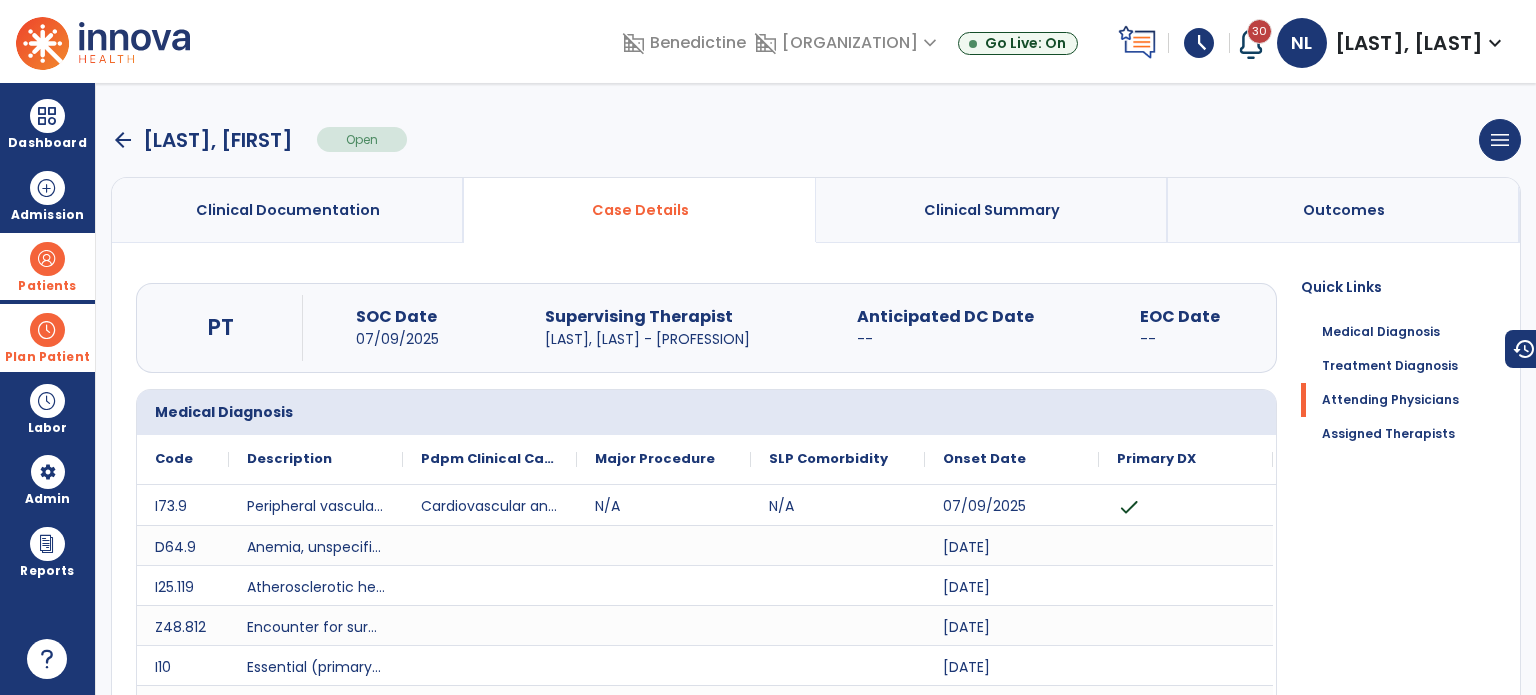 click on "arrow_back" at bounding box center [123, 140] 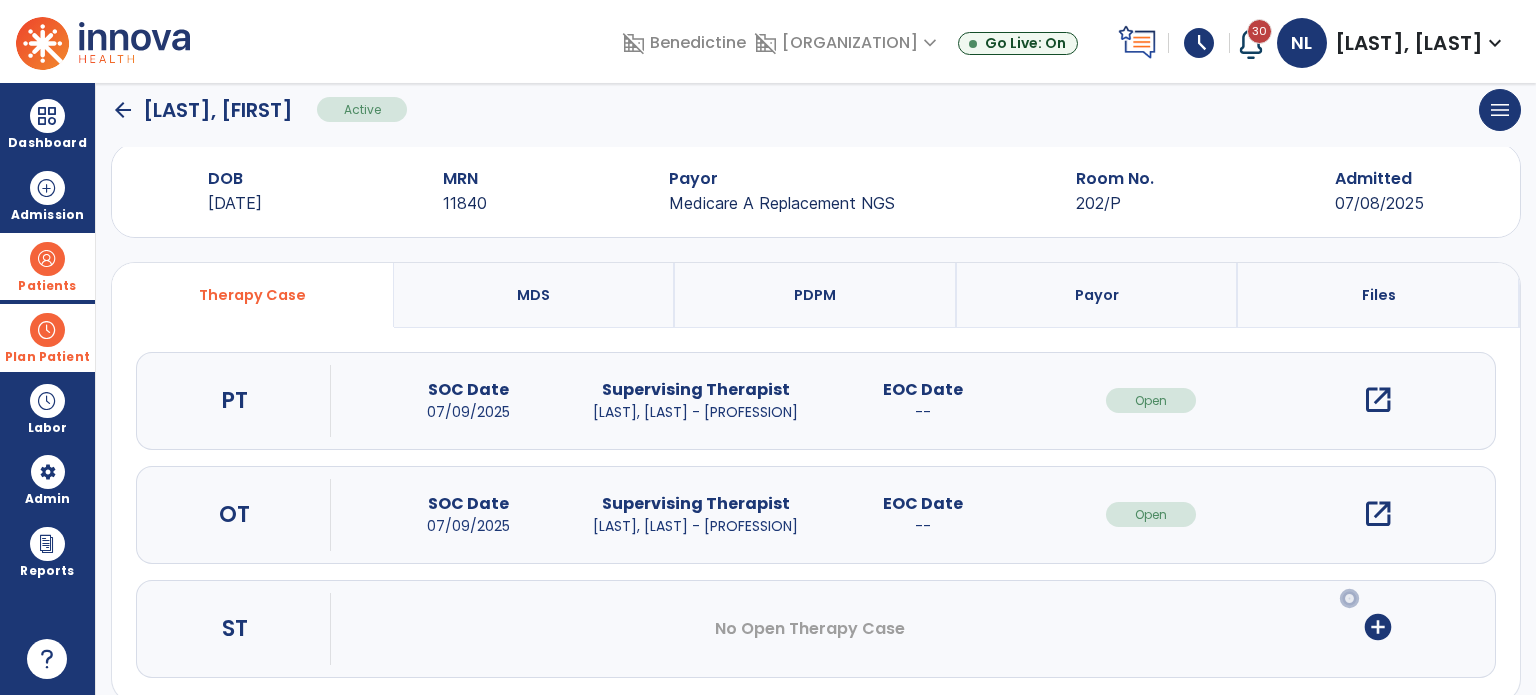 scroll, scrollTop: 62, scrollLeft: 0, axis: vertical 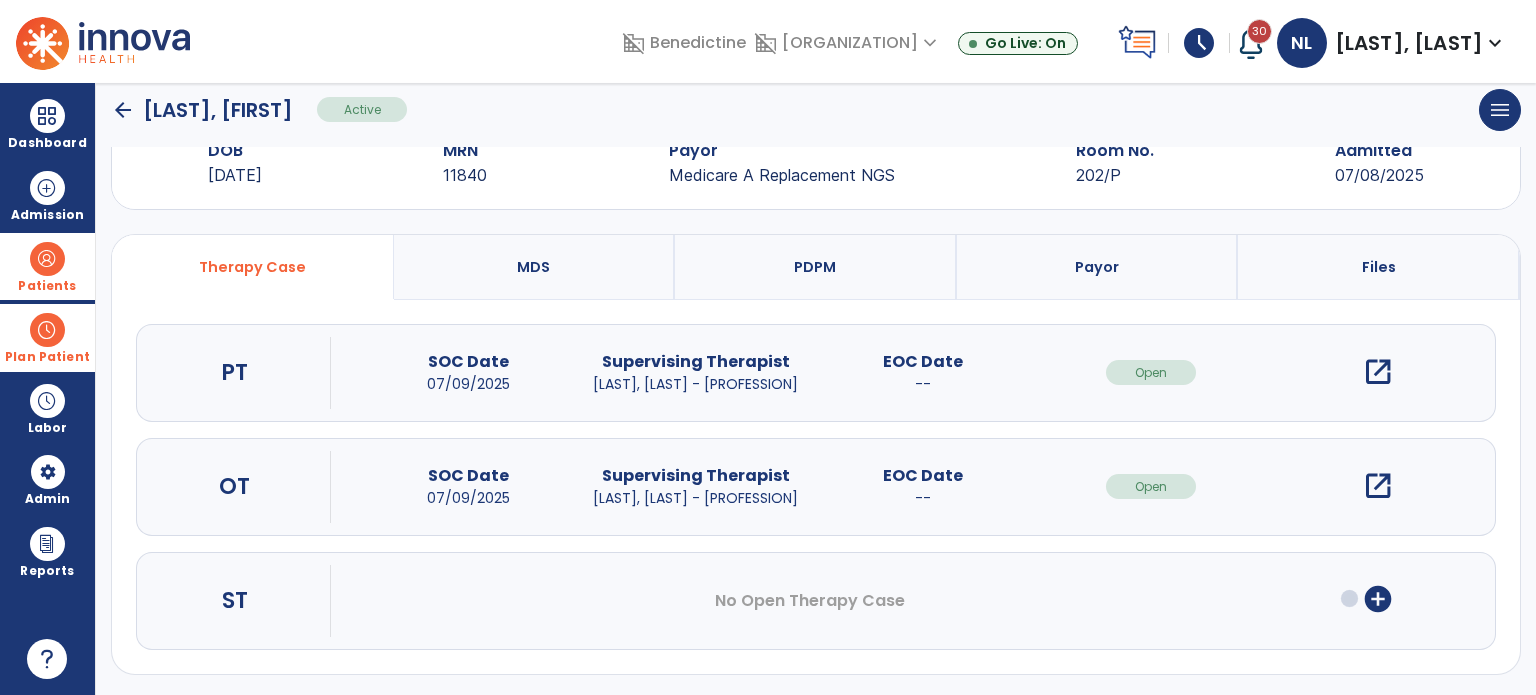 click on "open_in_new" at bounding box center [1378, 486] 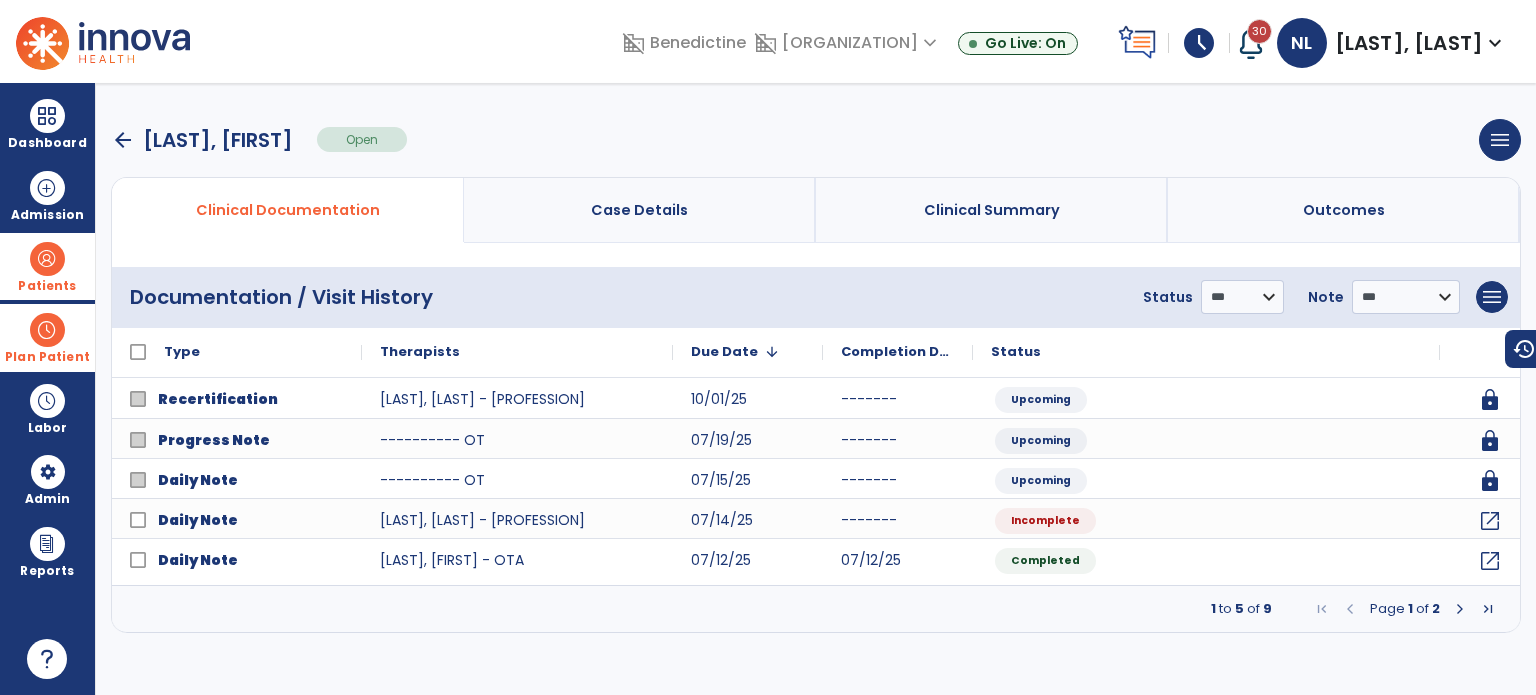 scroll, scrollTop: 0, scrollLeft: 0, axis: both 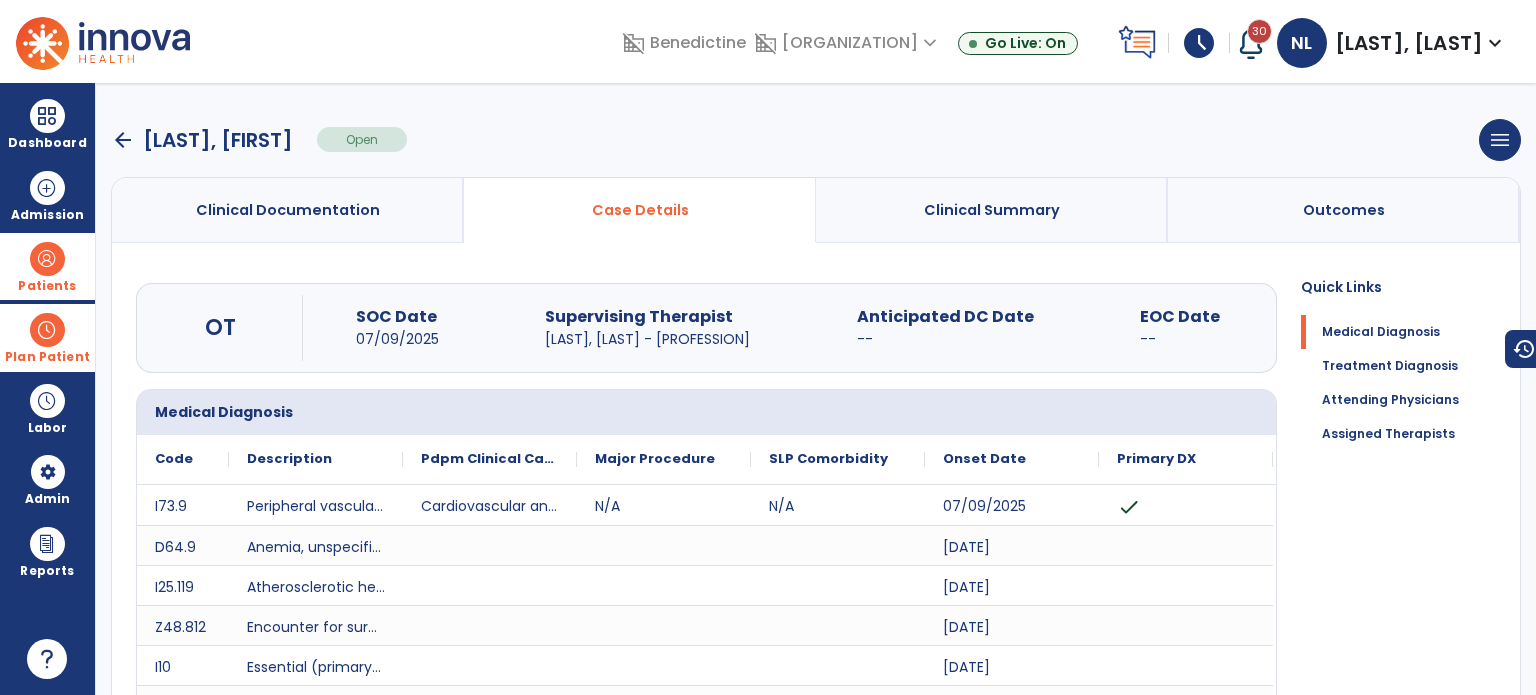 click on "arrow_back" at bounding box center (123, 140) 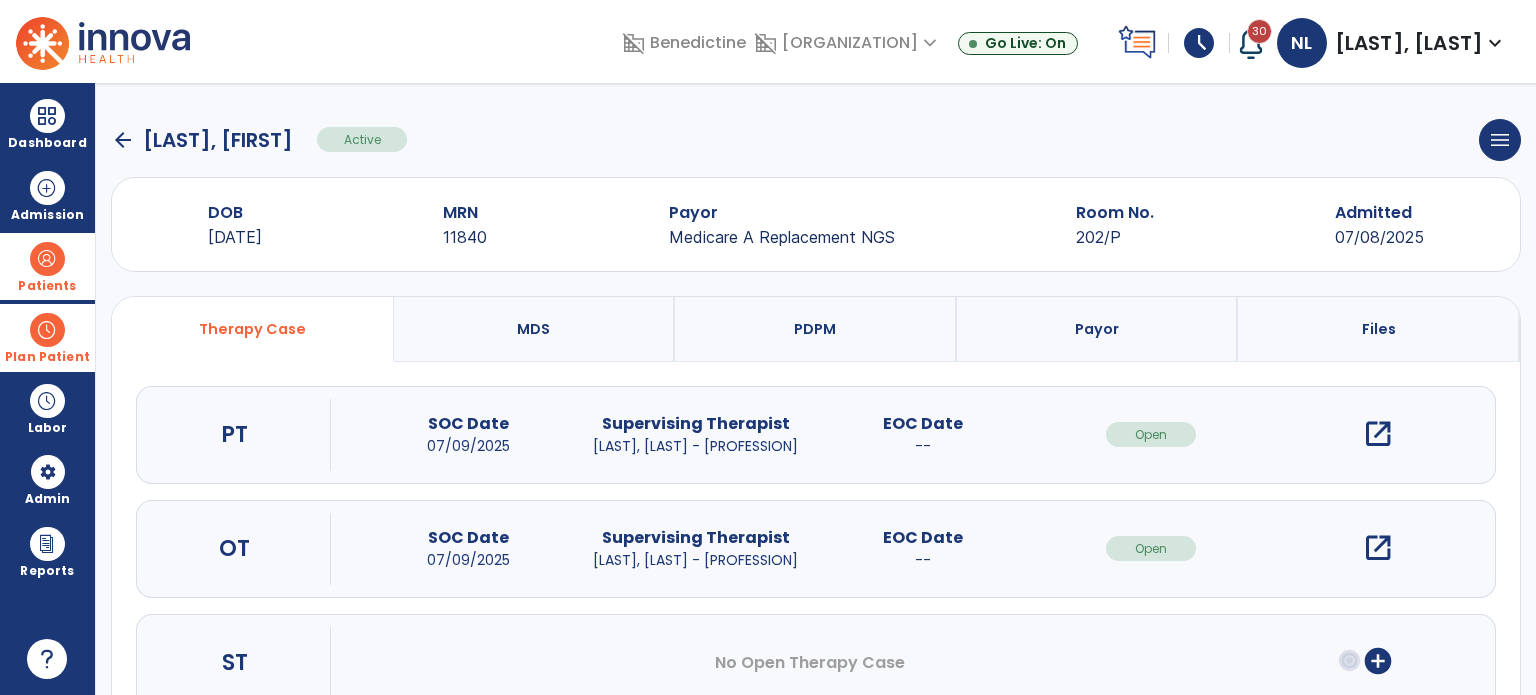 drag, startPoint x: 49, startPoint y: 268, endPoint x: 157, endPoint y: 265, distance: 108.04166 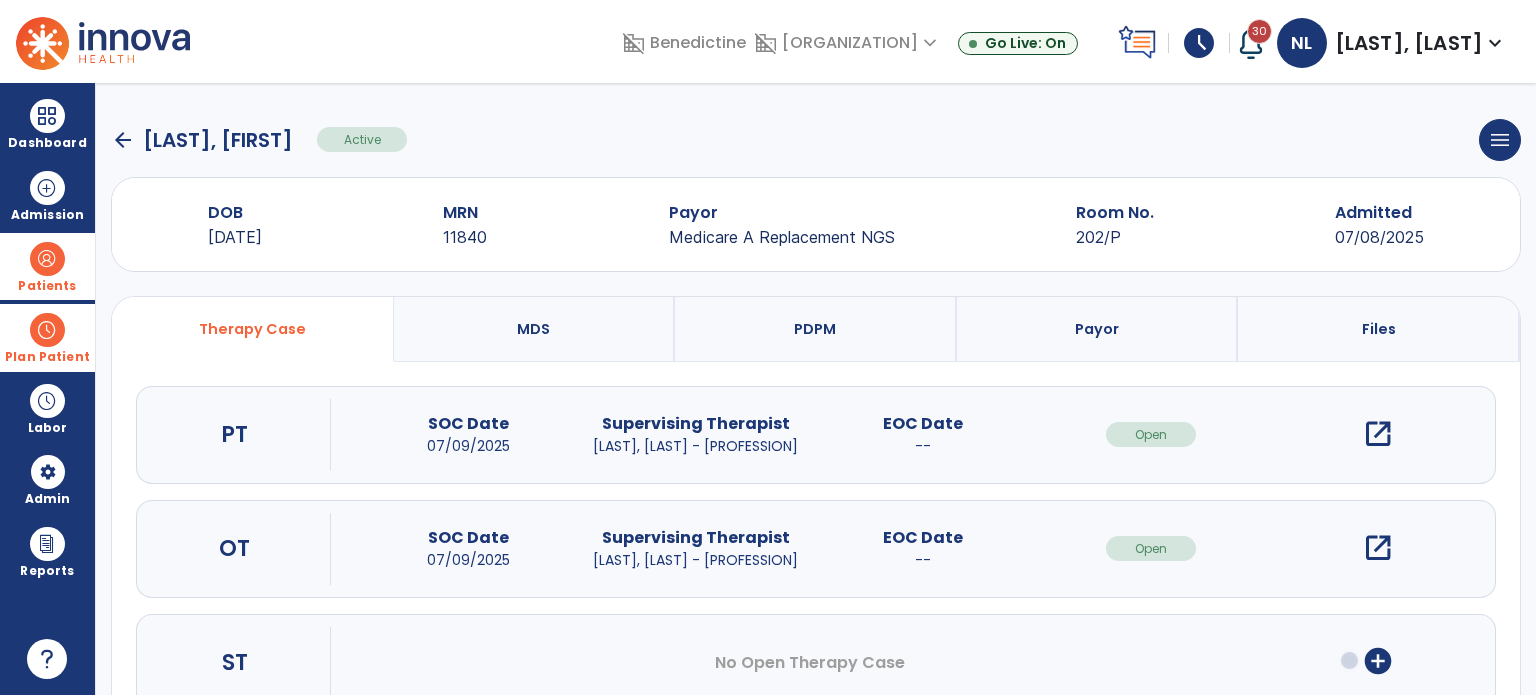 click at bounding box center [47, 259] 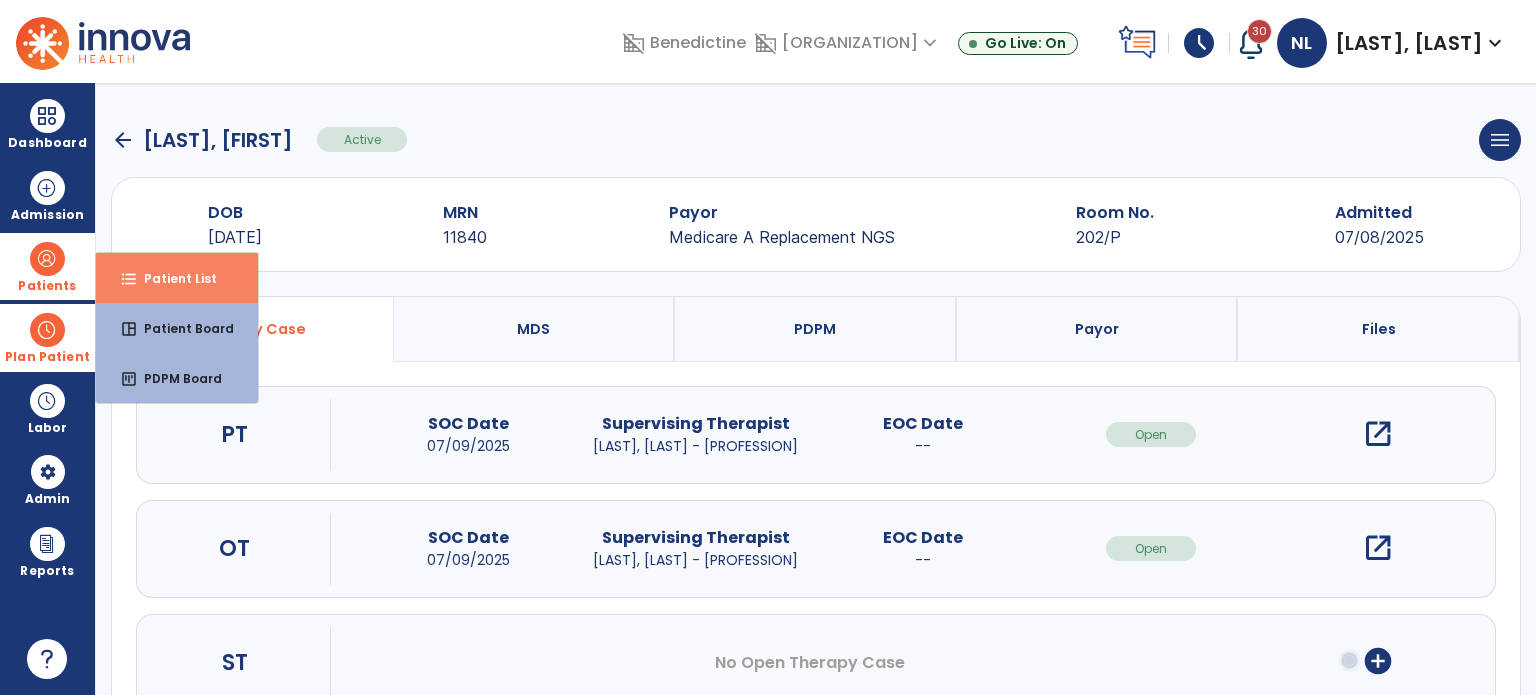 click on "format_list_bulleted  Patient List" at bounding box center [177, 278] 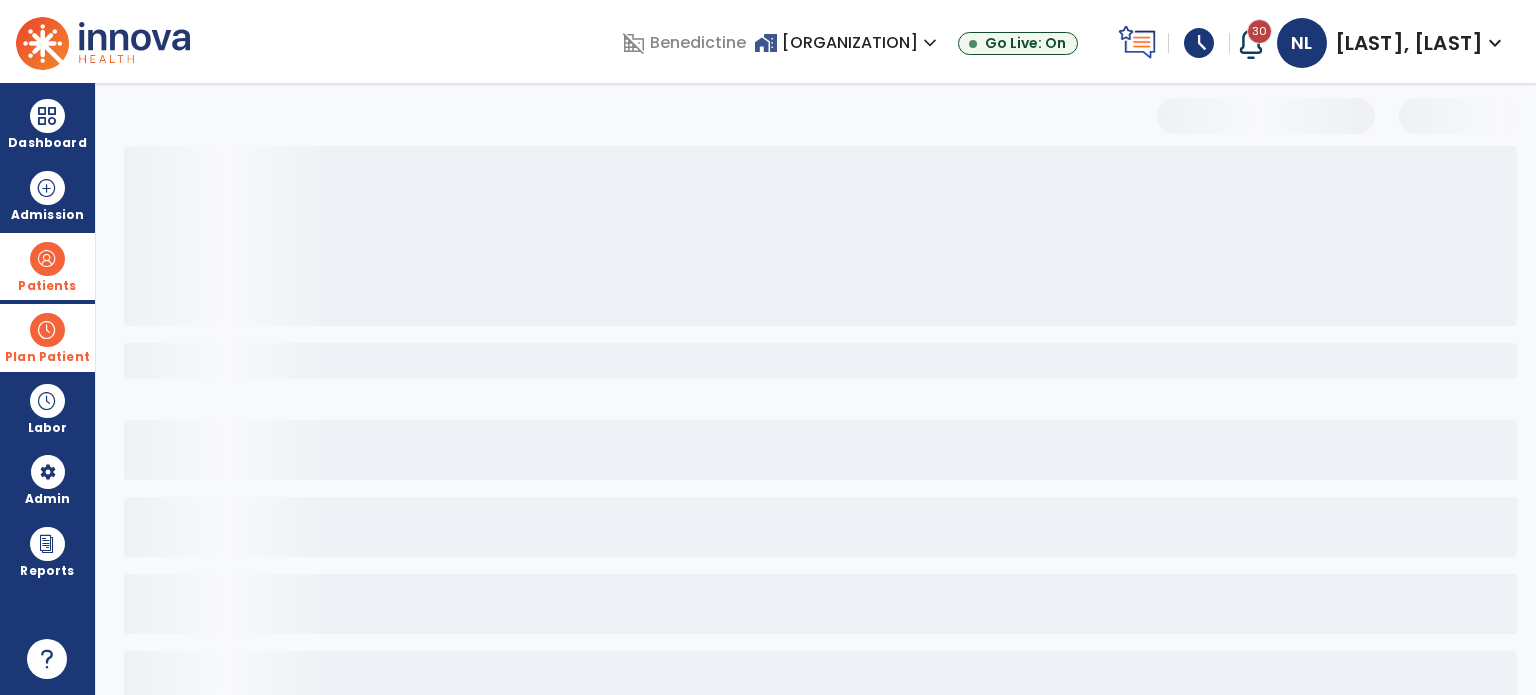 select on "***" 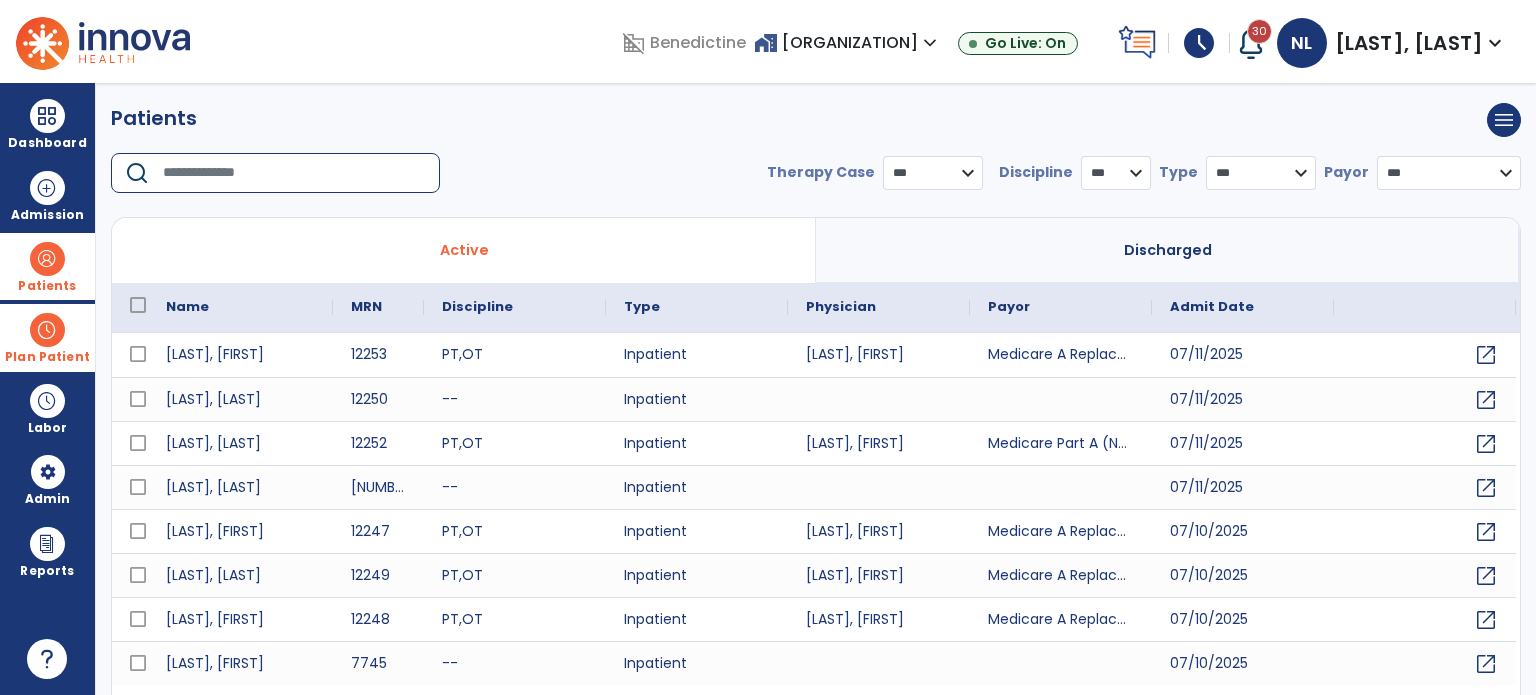 click at bounding box center [294, 173] 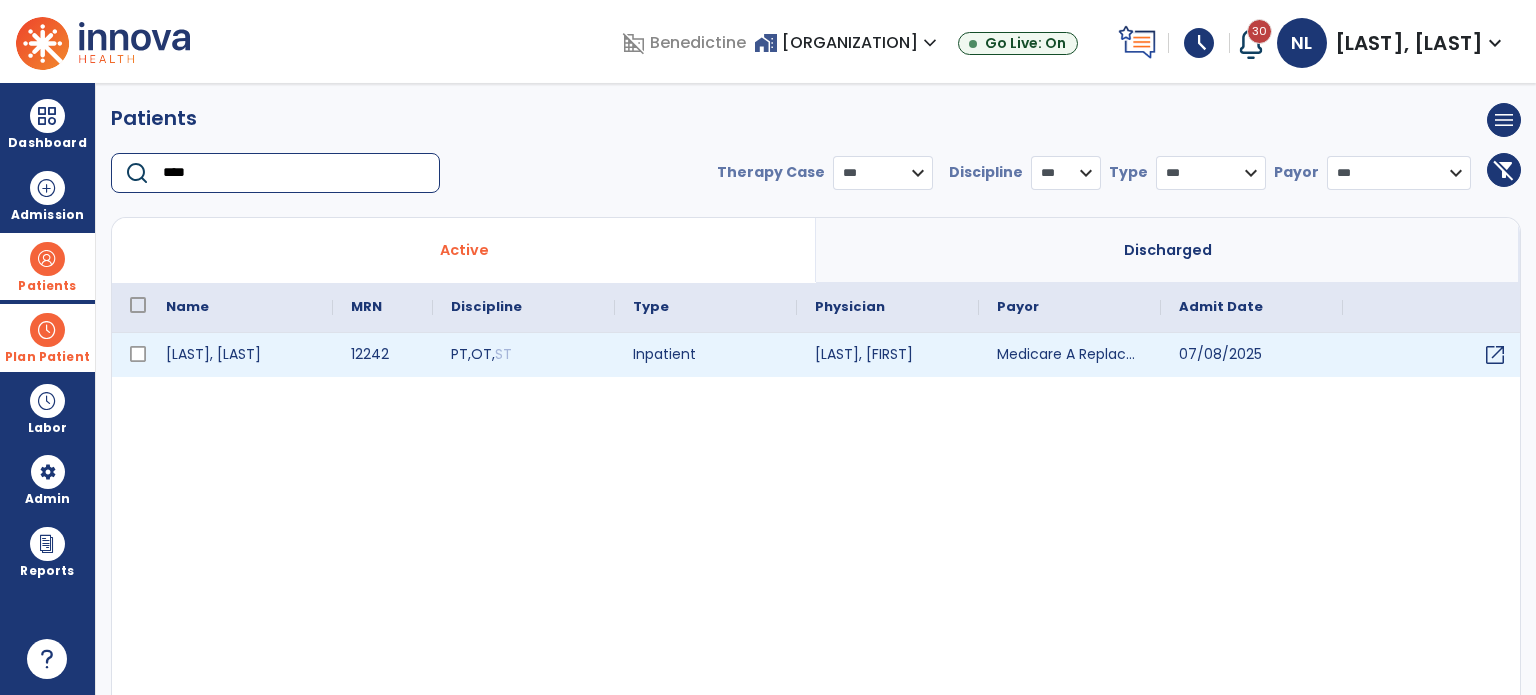 type on "****" 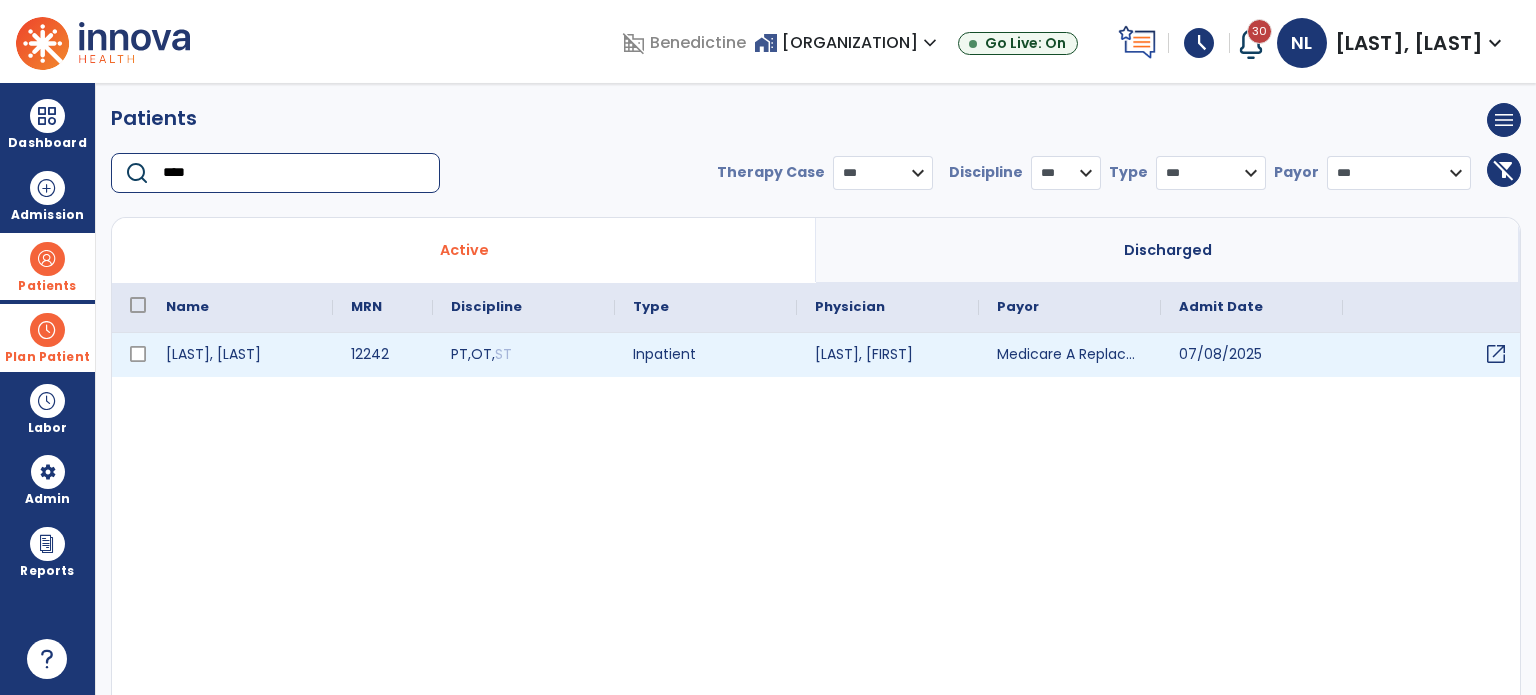 click on "open_in_new" at bounding box center (1496, 354) 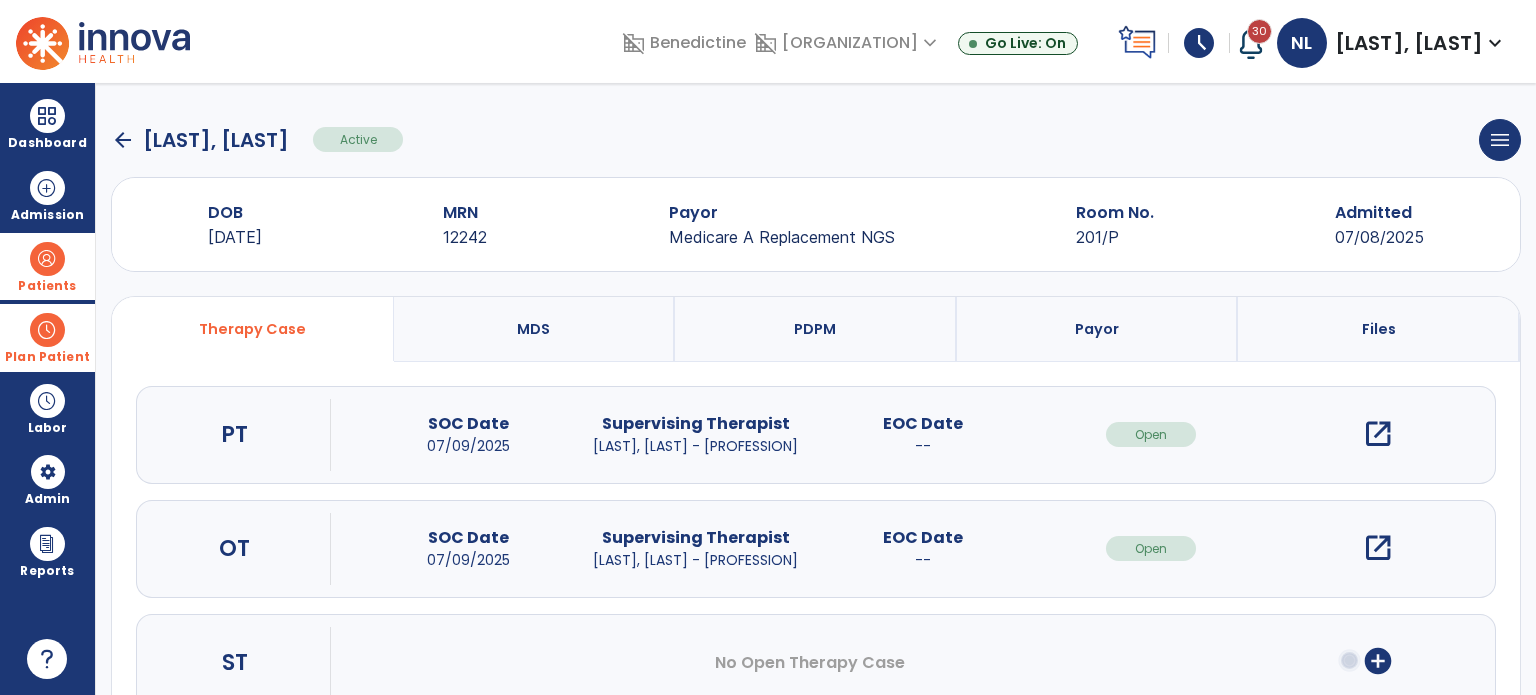 click on "open_in_new" at bounding box center [1378, 434] 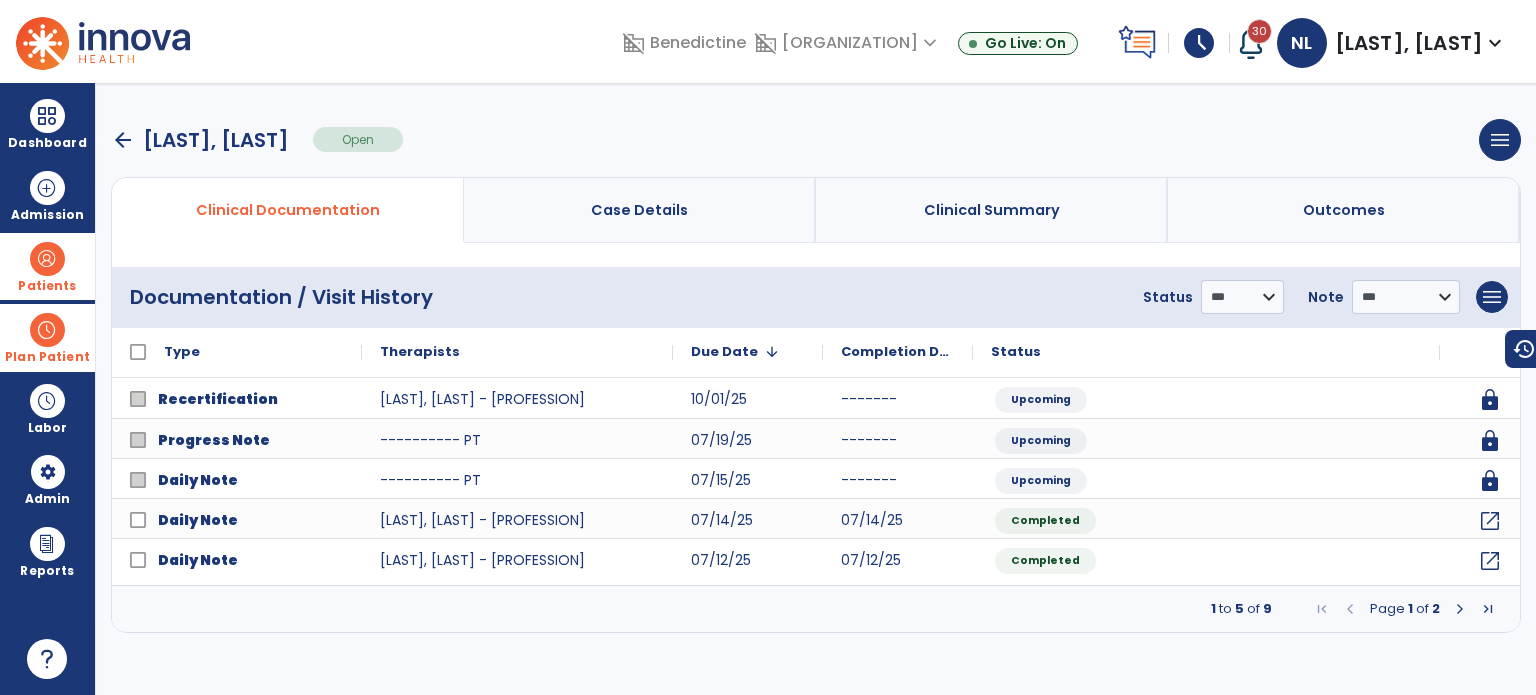 click on "Case Details" at bounding box center (640, 210) 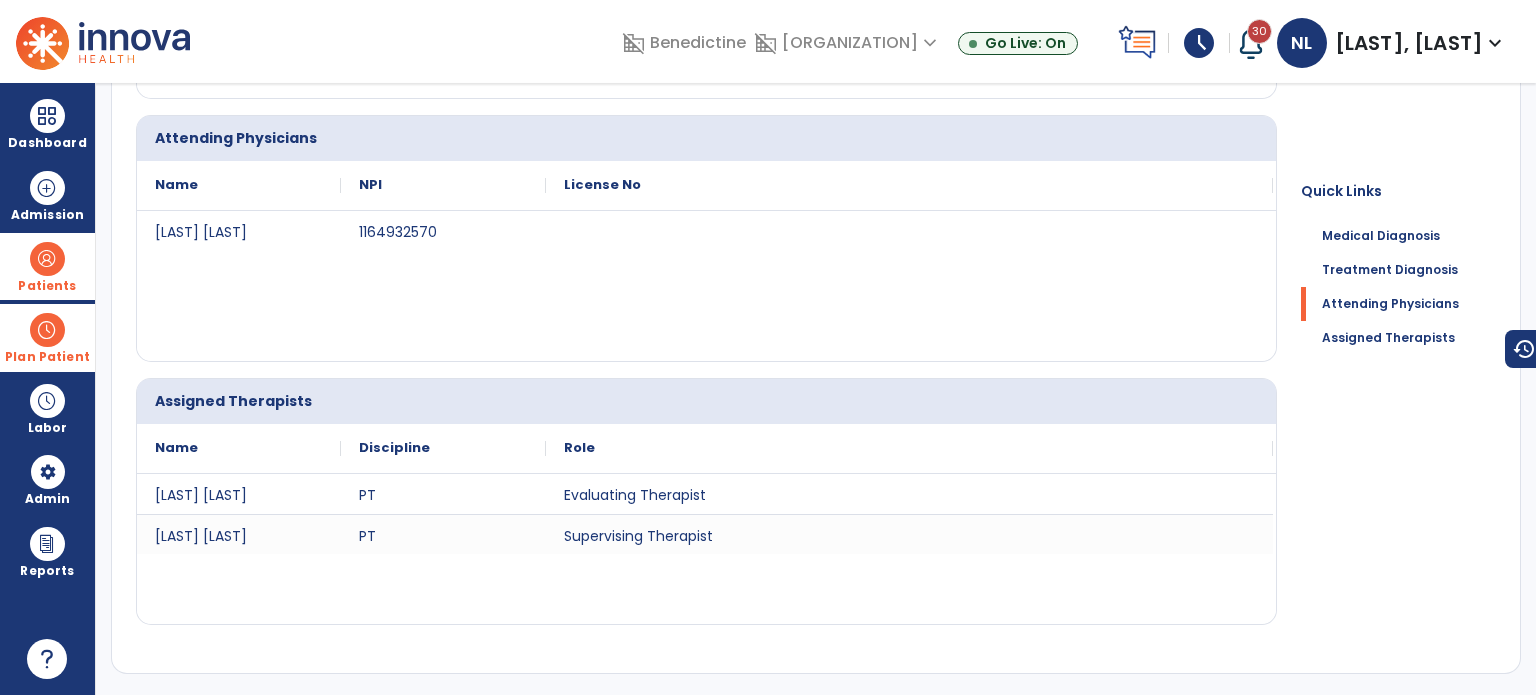 scroll, scrollTop: 0, scrollLeft: 0, axis: both 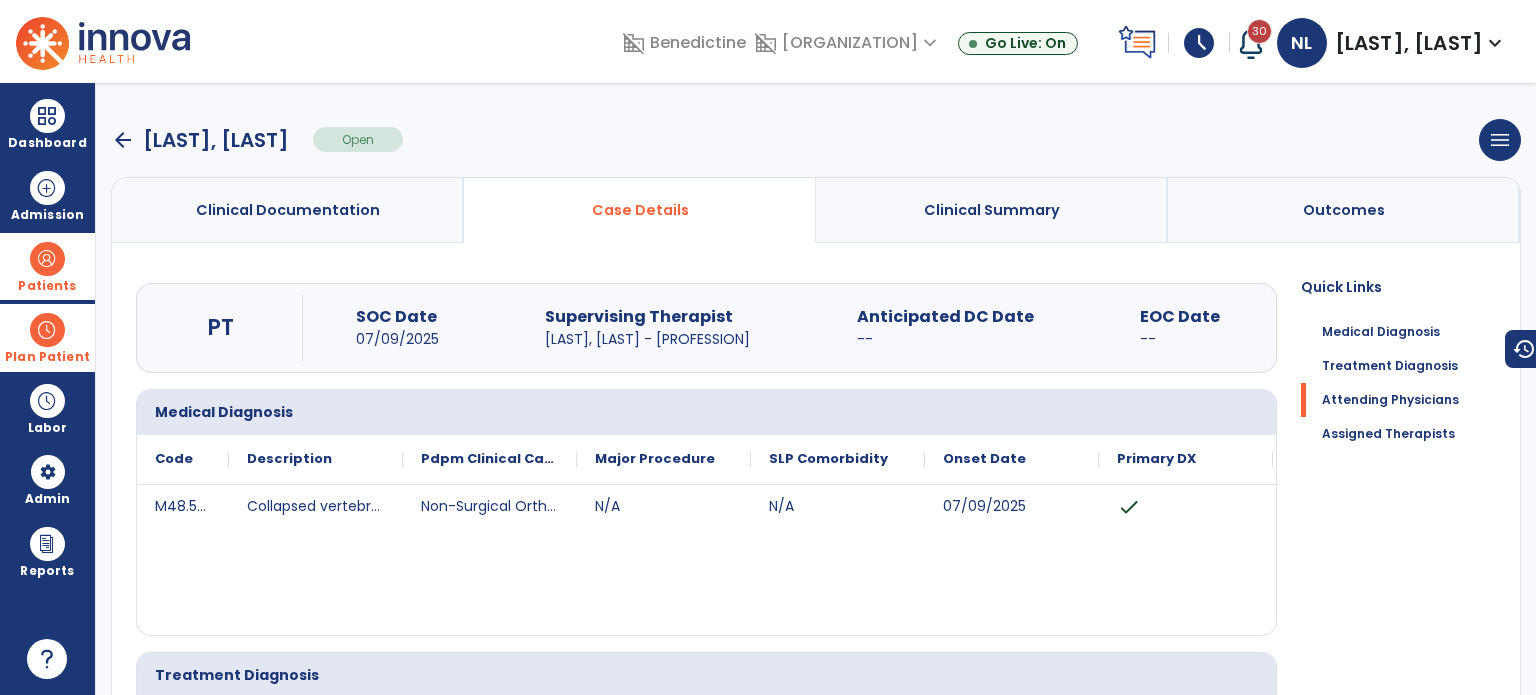 click on "arrow_back   [LAST], [LAST]" at bounding box center [200, 140] 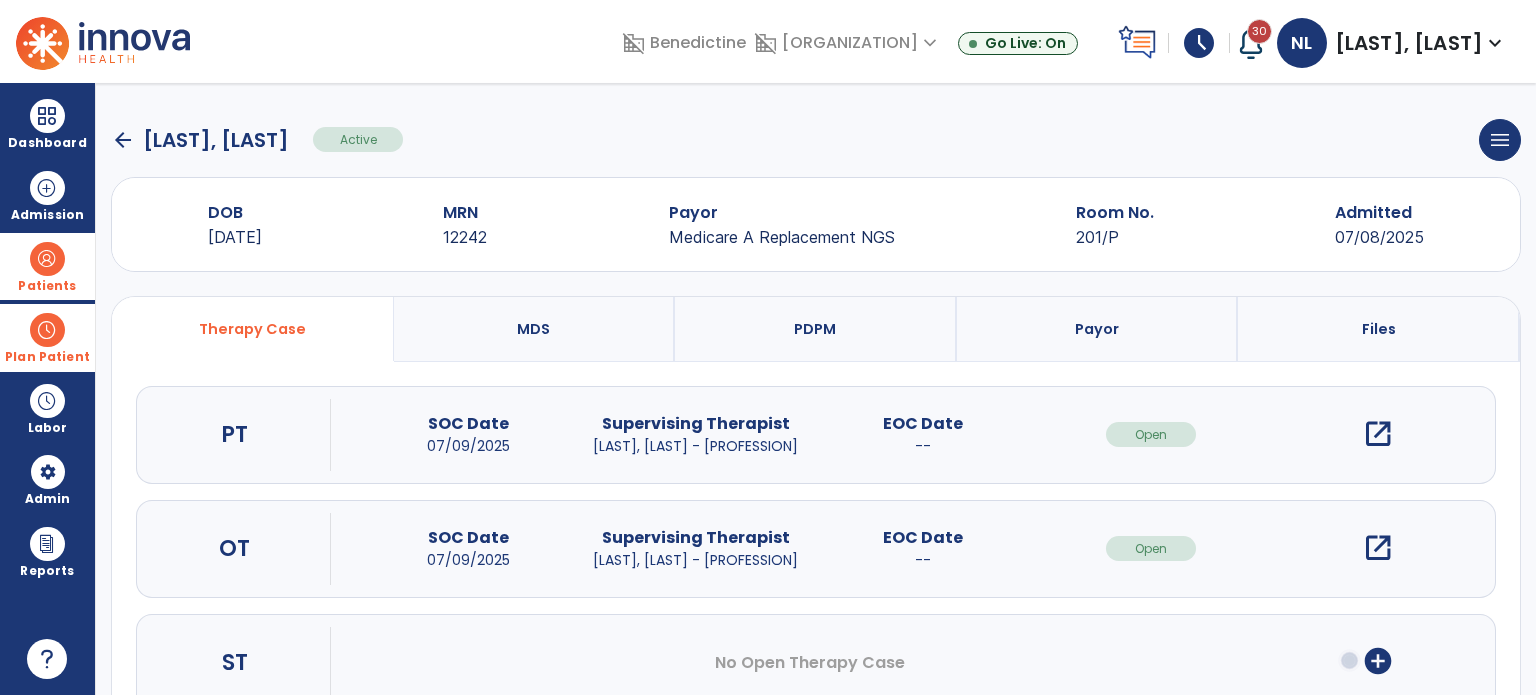 click on "open_in_new" at bounding box center (1378, 548) 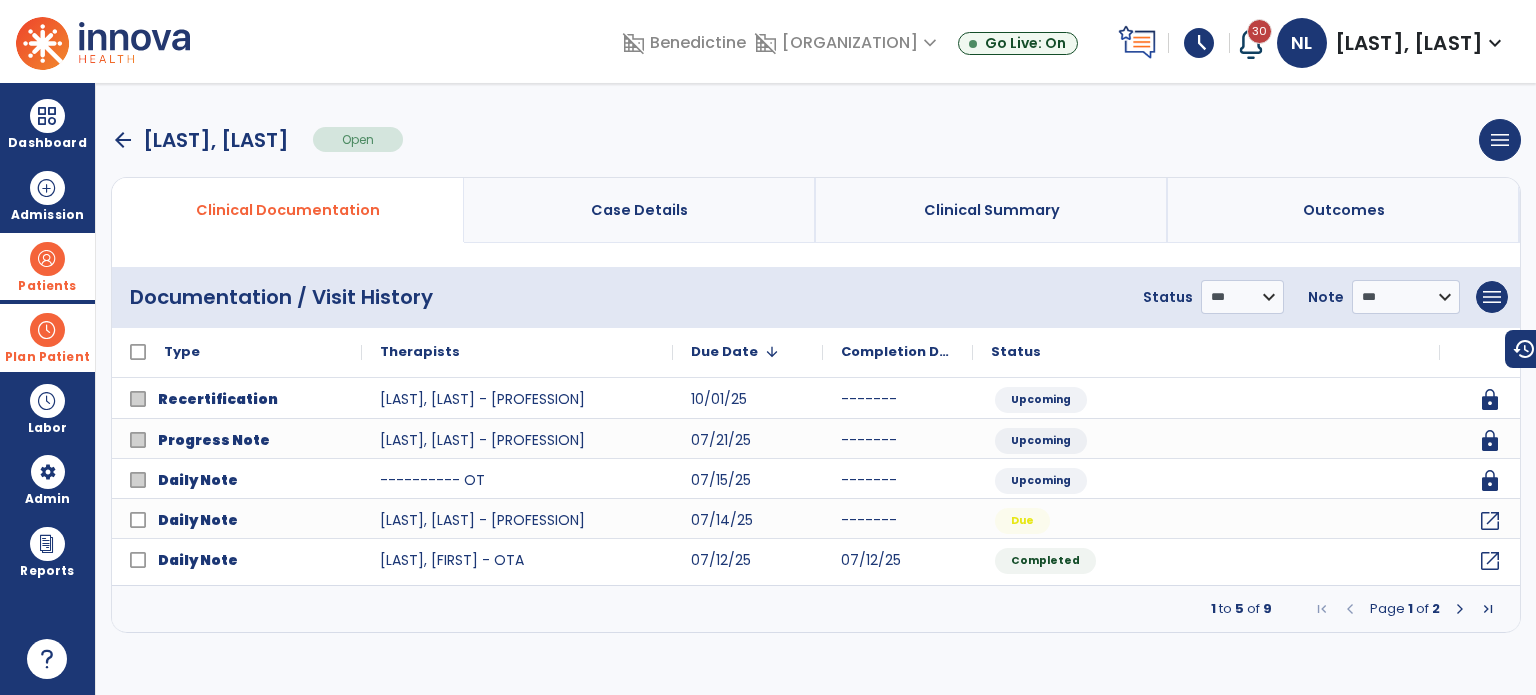 click on "Case Details" at bounding box center [639, 210] 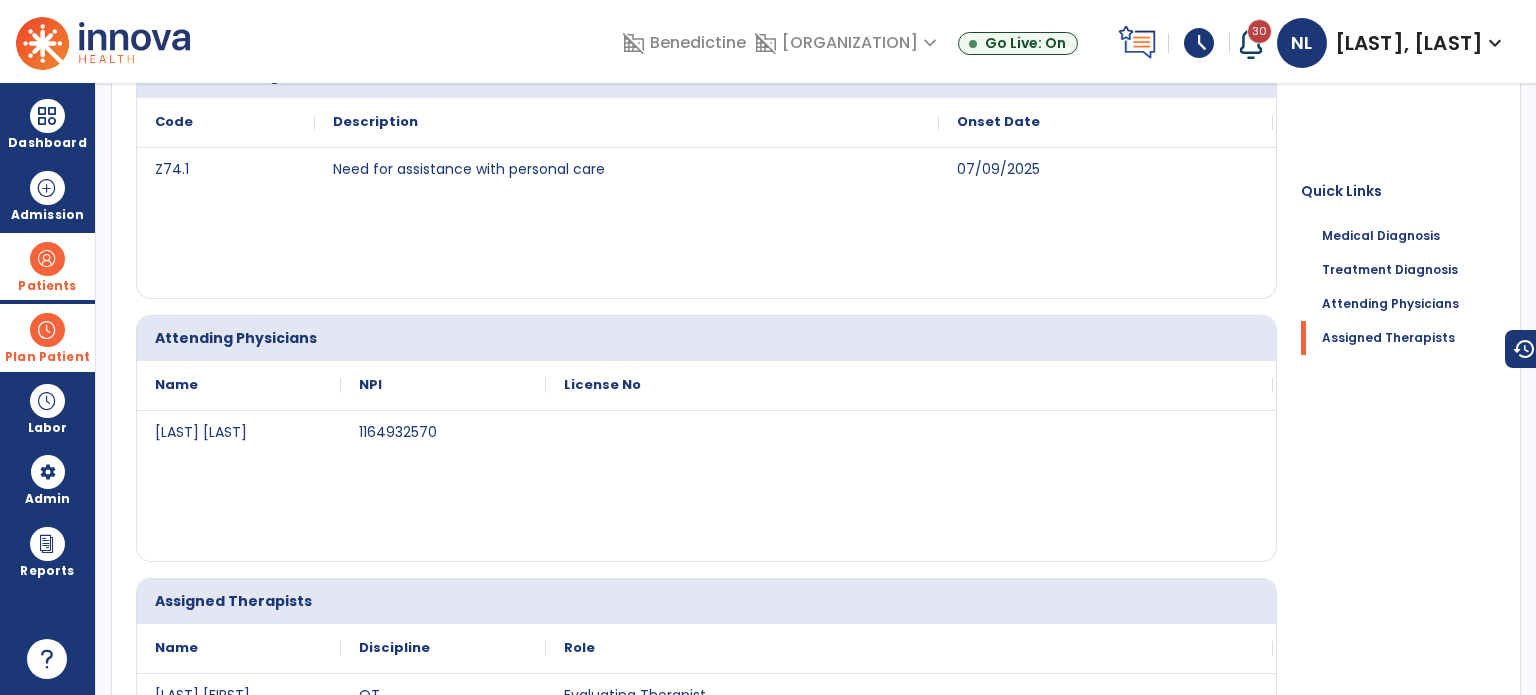 scroll, scrollTop: 0, scrollLeft: 0, axis: both 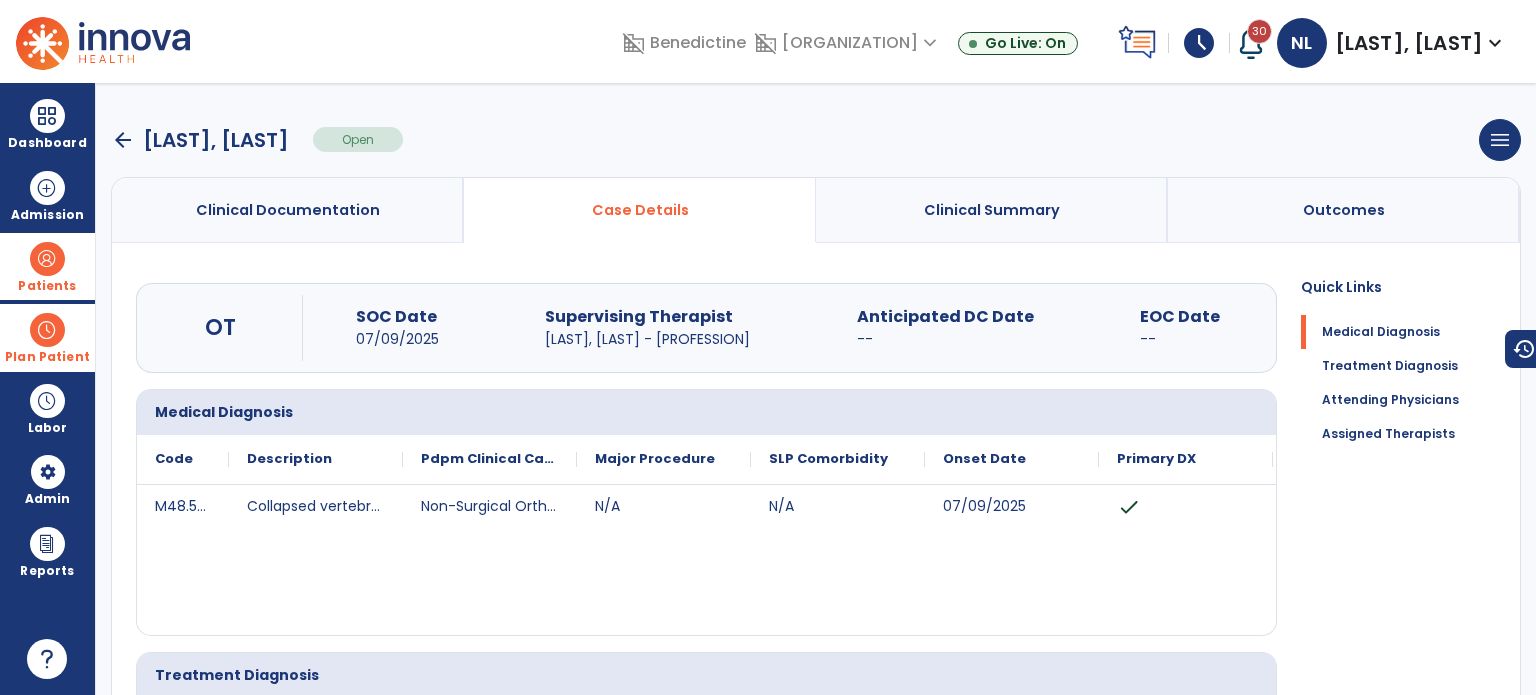 click on "arrow_back" at bounding box center (123, 140) 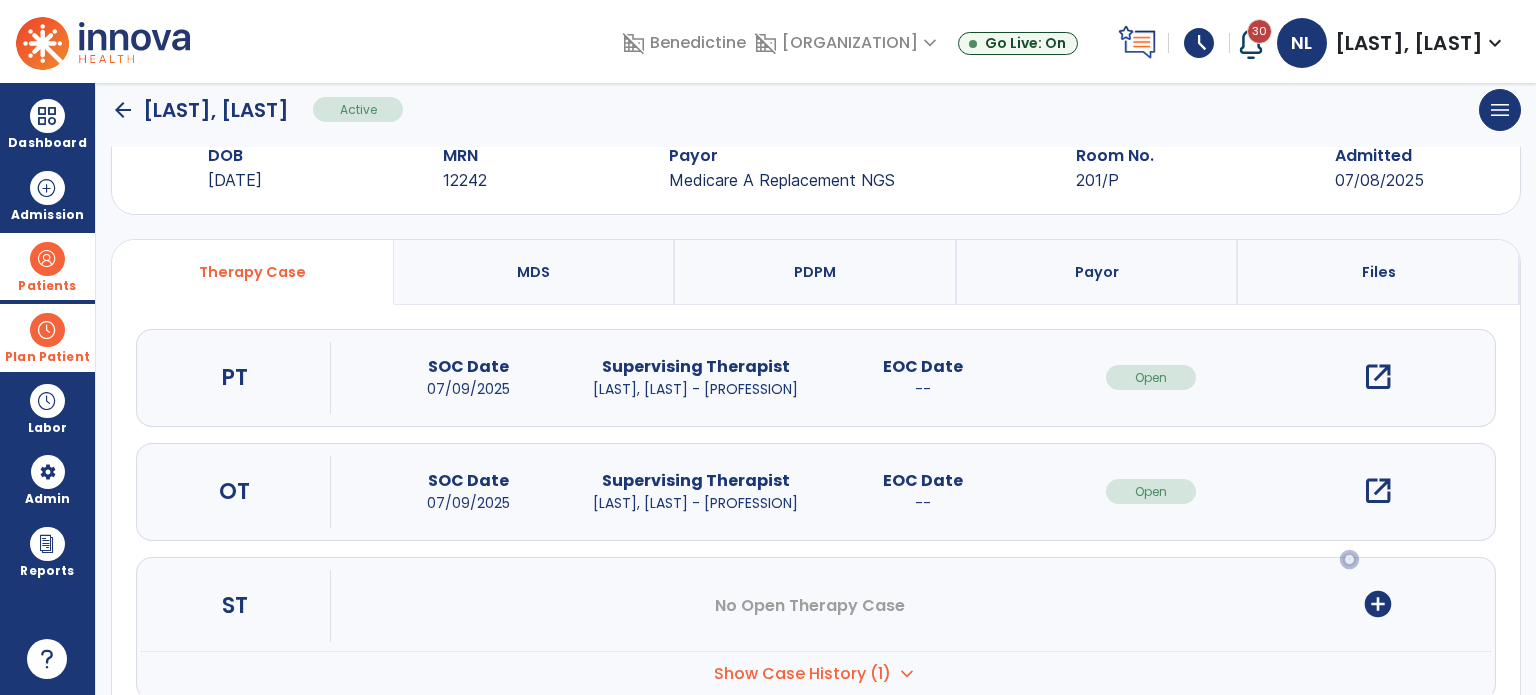 scroll, scrollTop: 107, scrollLeft: 0, axis: vertical 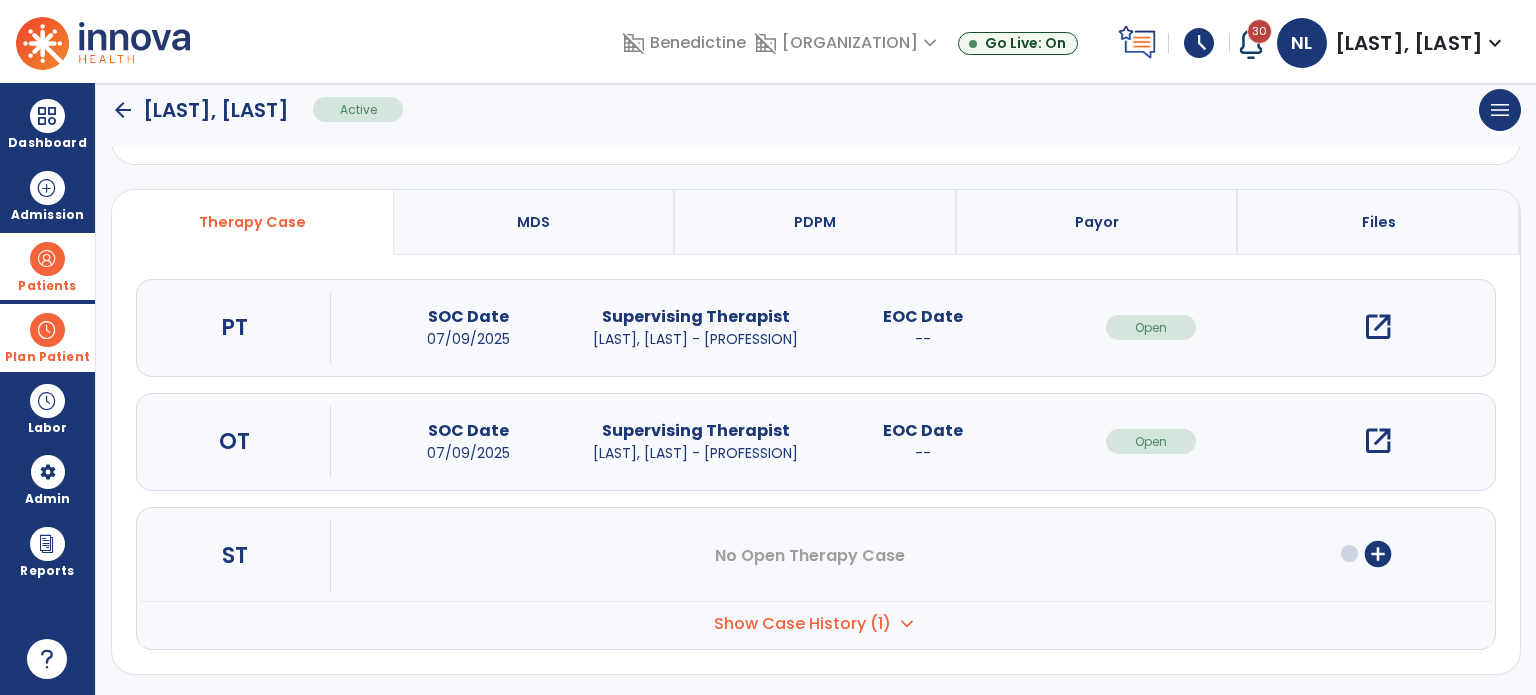 click on "Show Case History (1)     expand_more" at bounding box center (816, 623) 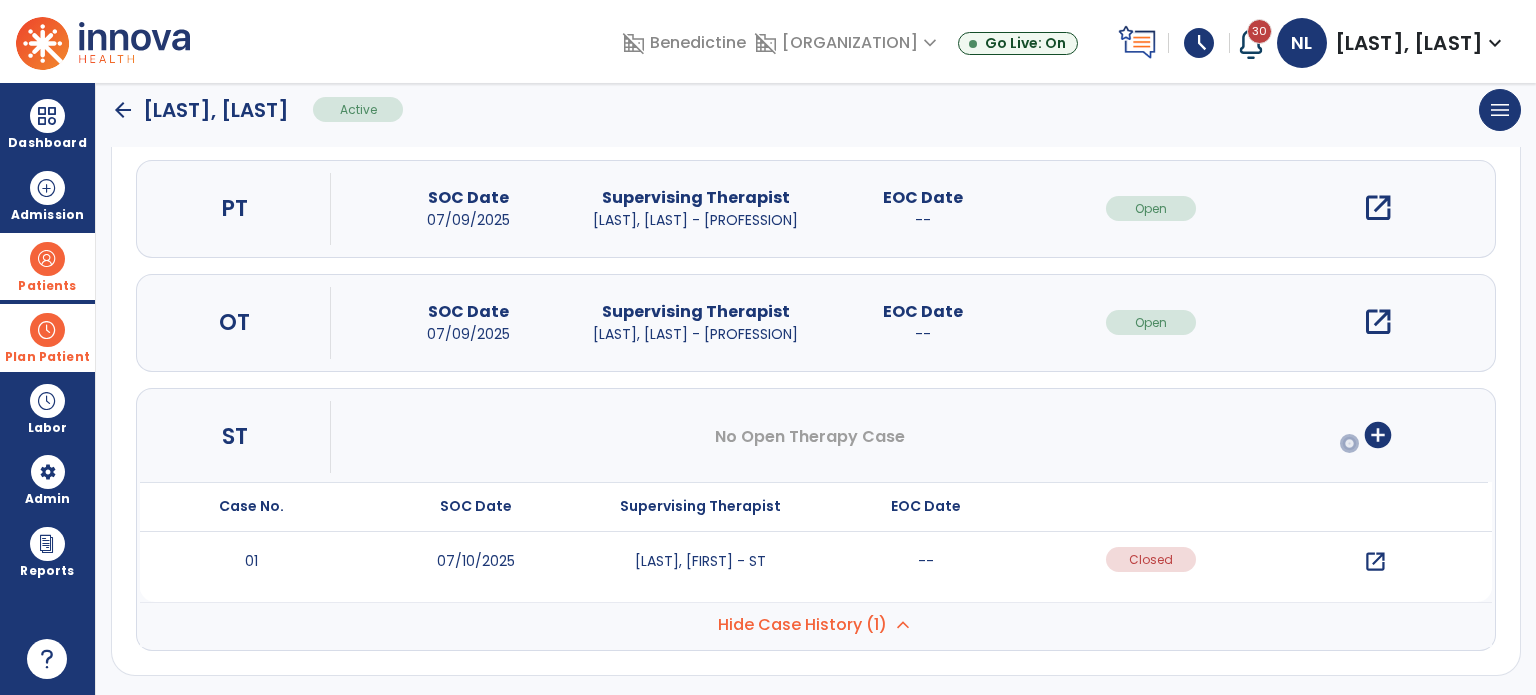 scroll, scrollTop: 227, scrollLeft: 0, axis: vertical 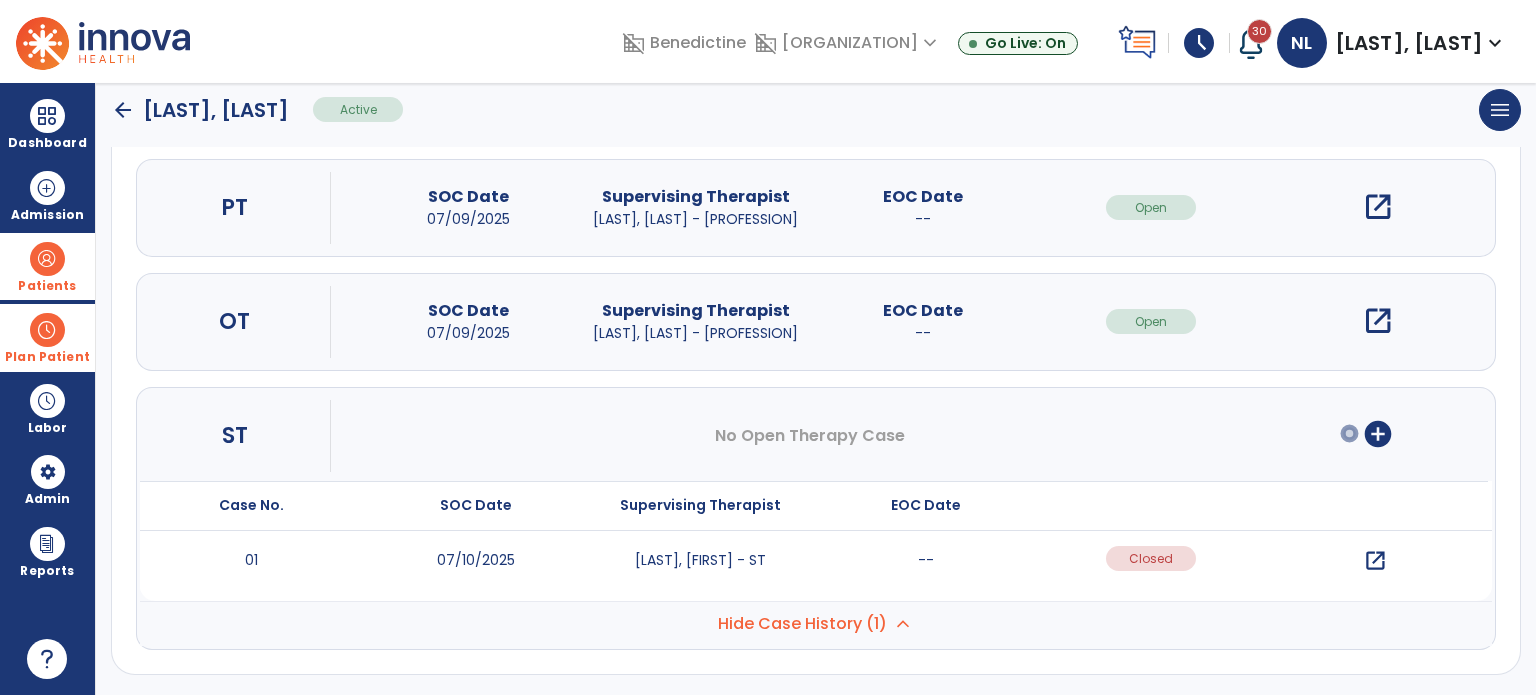 click on "open_in_new" at bounding box center (1375, 561) 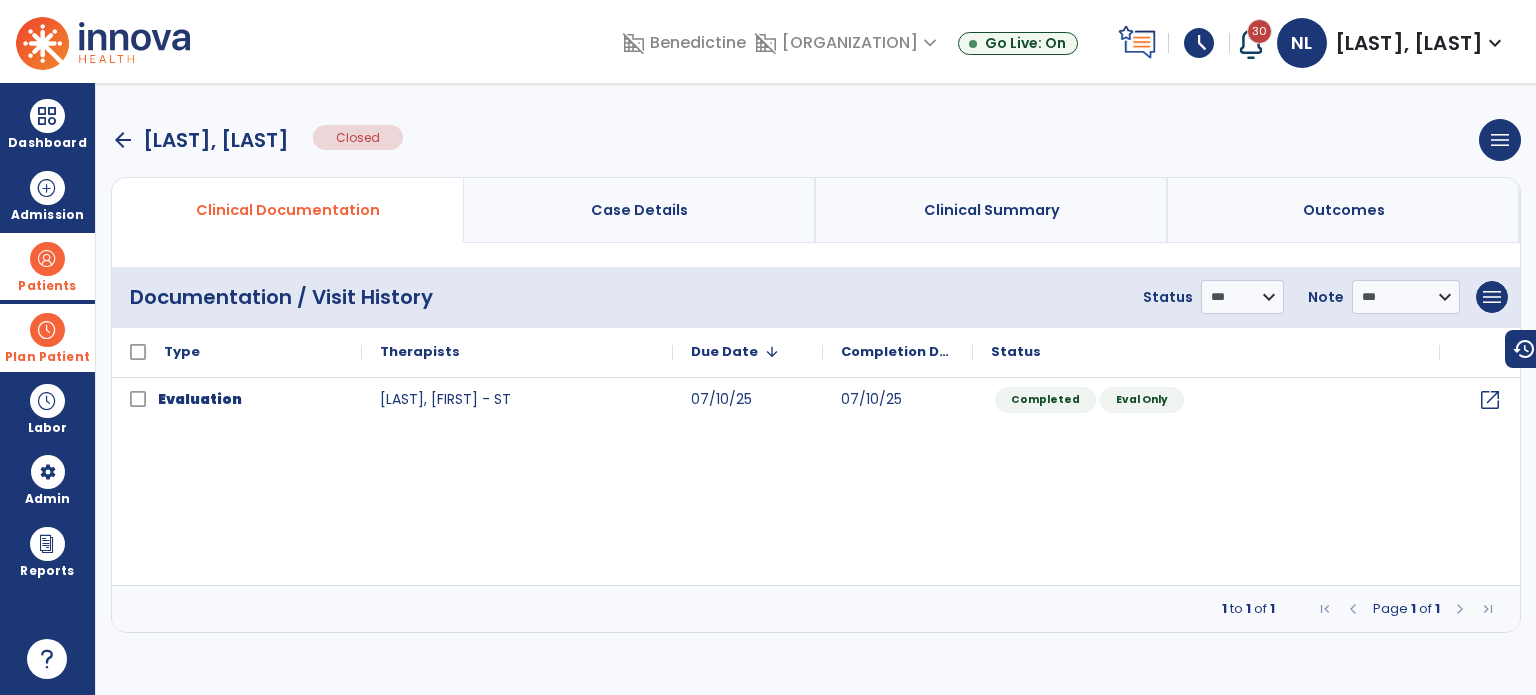 scroll, scrollTop: 0, scrollLeft: 0, axis: both 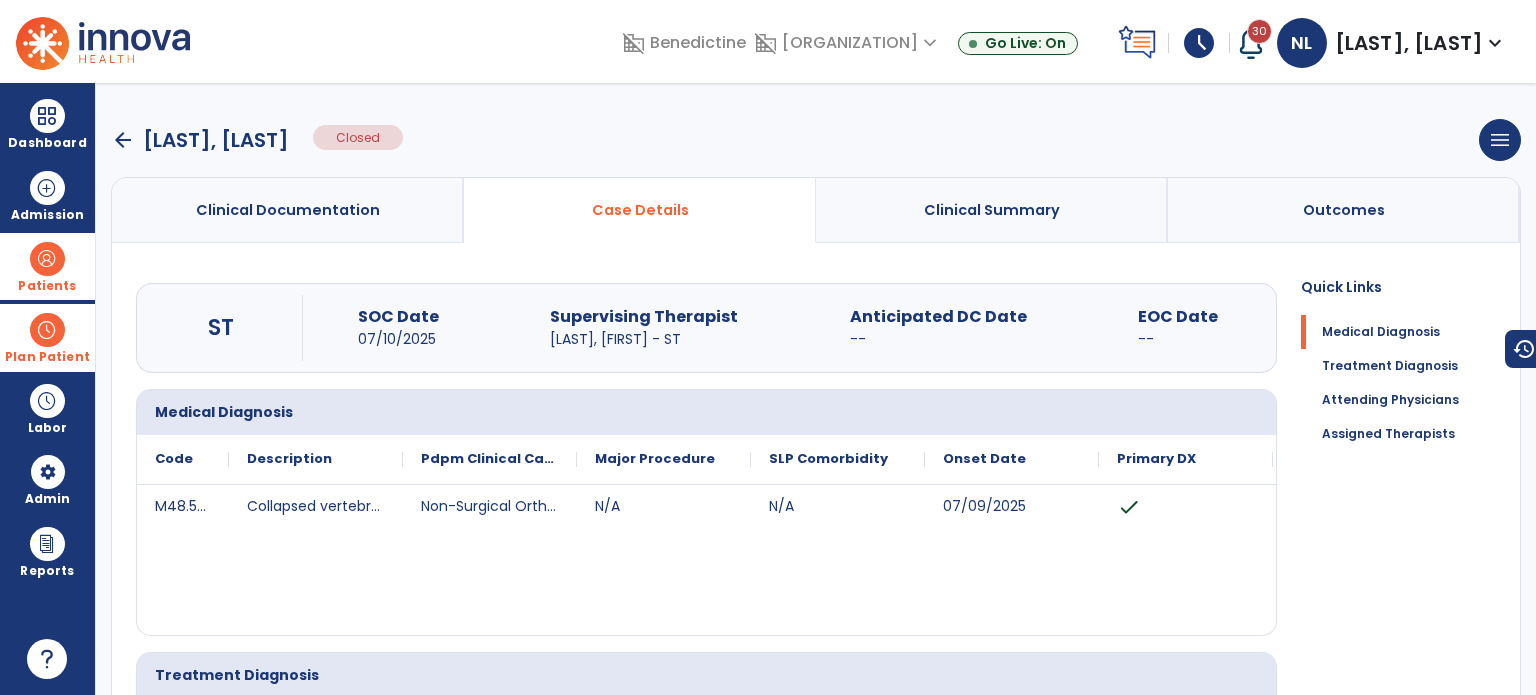drag, startPoint x: 47, startPoint y: 256, endPoint x: 172, endPoint y: 266, distance: 125.39936 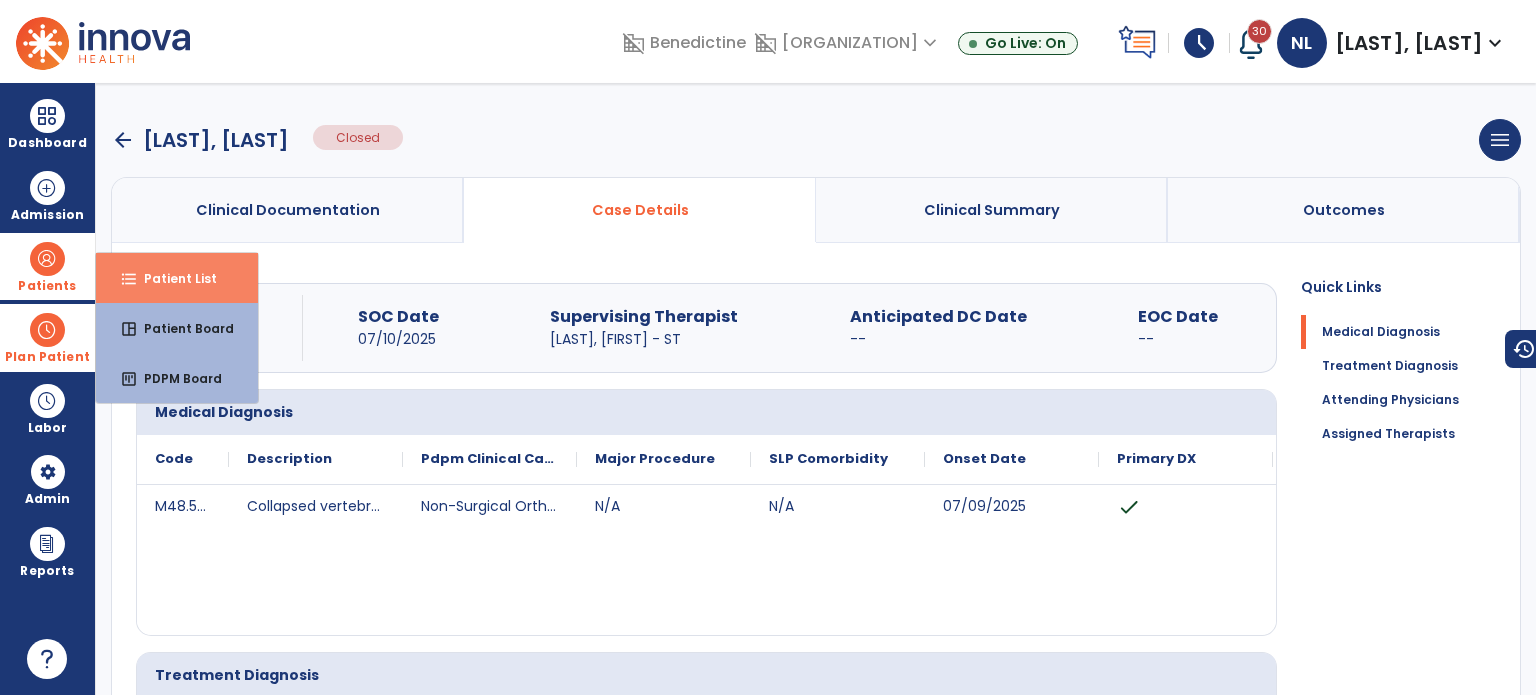 click on "format_list_bulleted  Patient List" at bounding box center [177, 278] 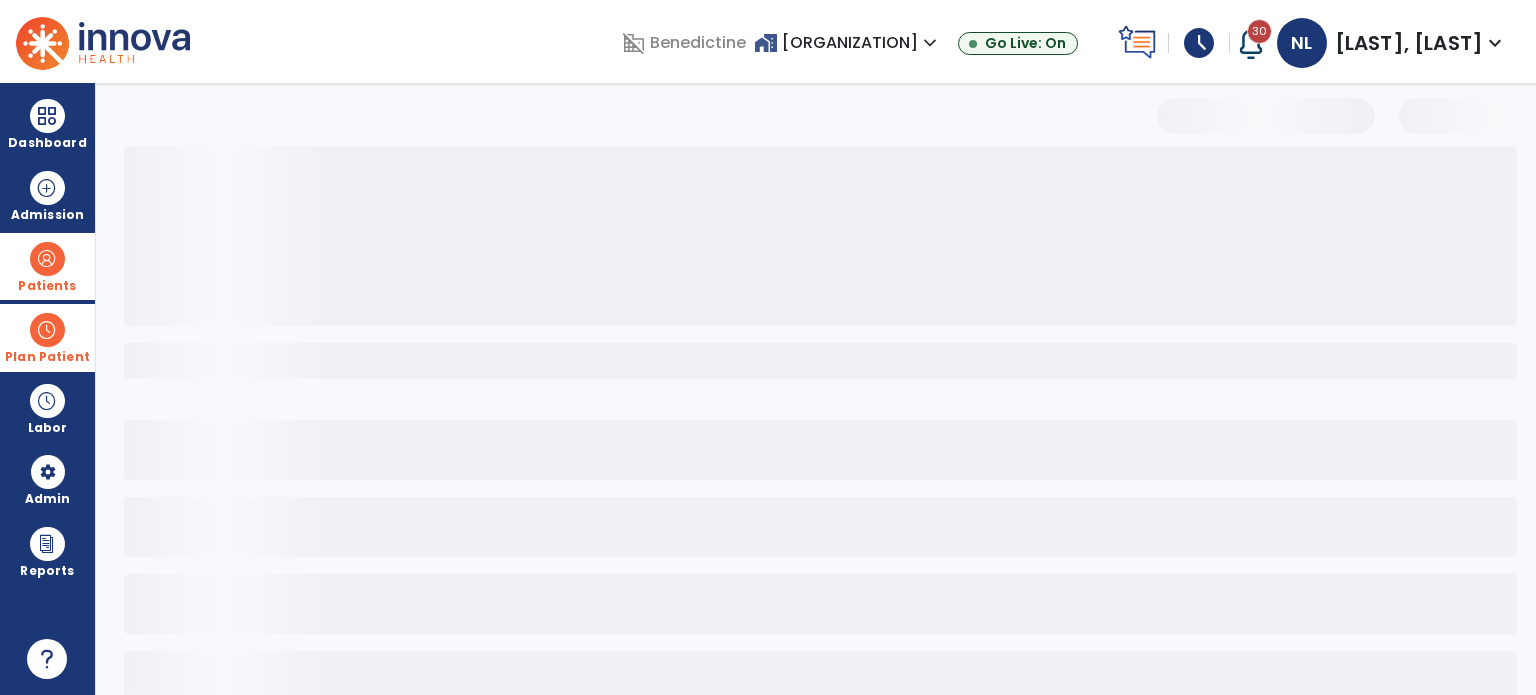 select on "***" 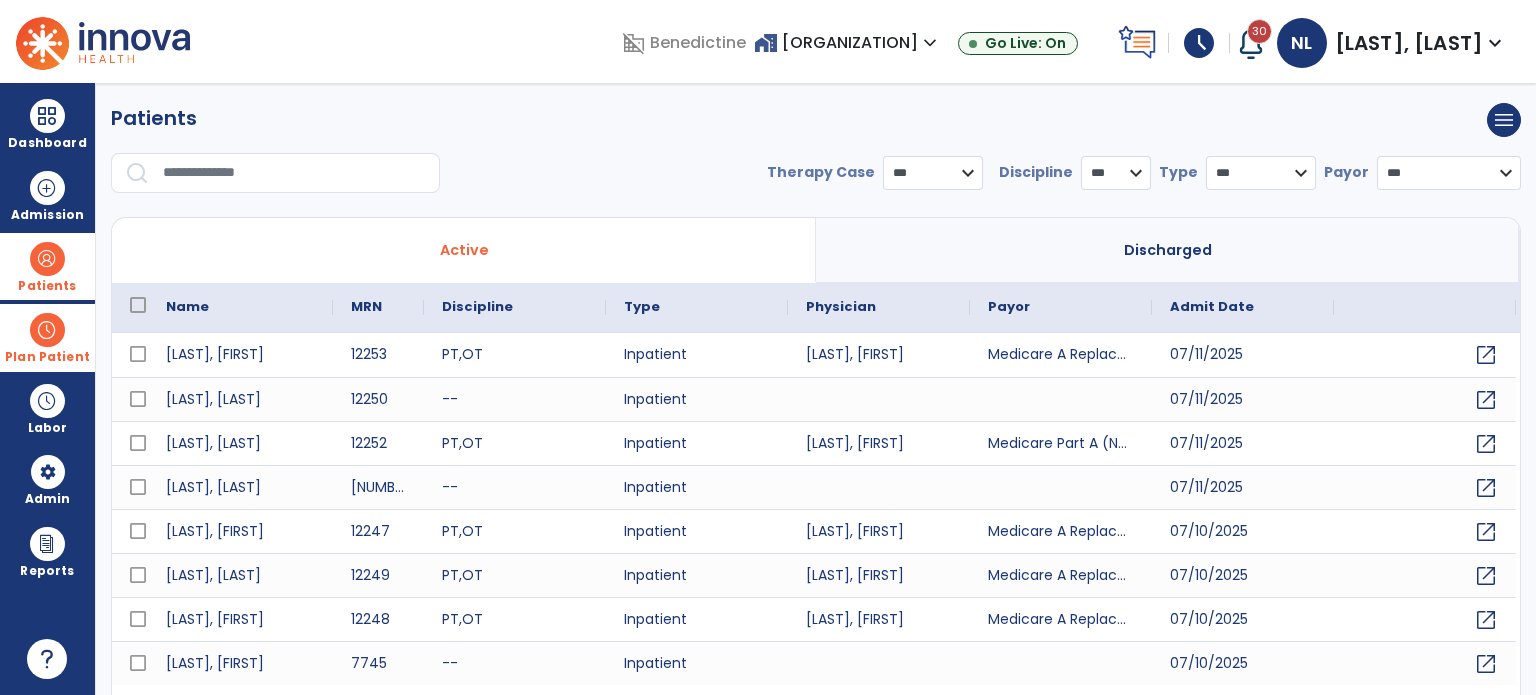 click on "**********" at bounding box center [816, 156] 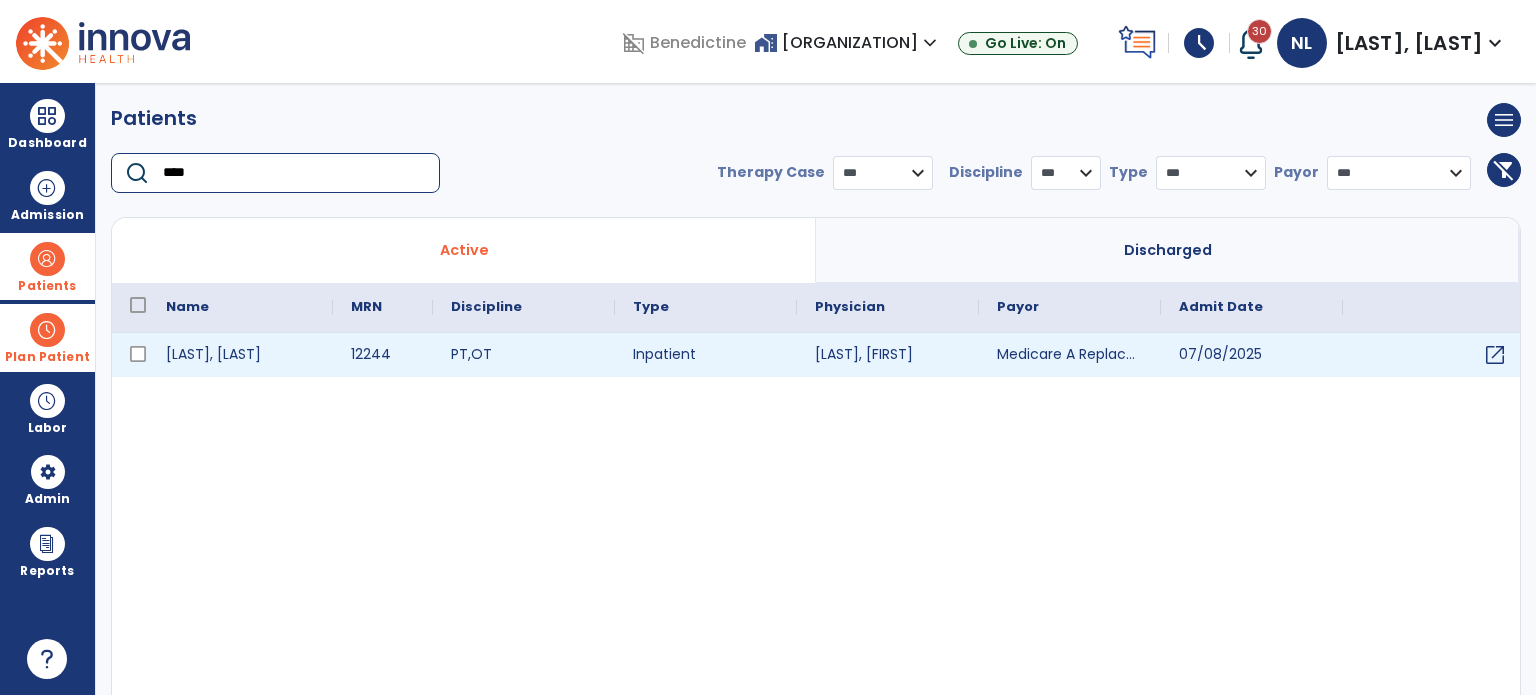 type on "****" 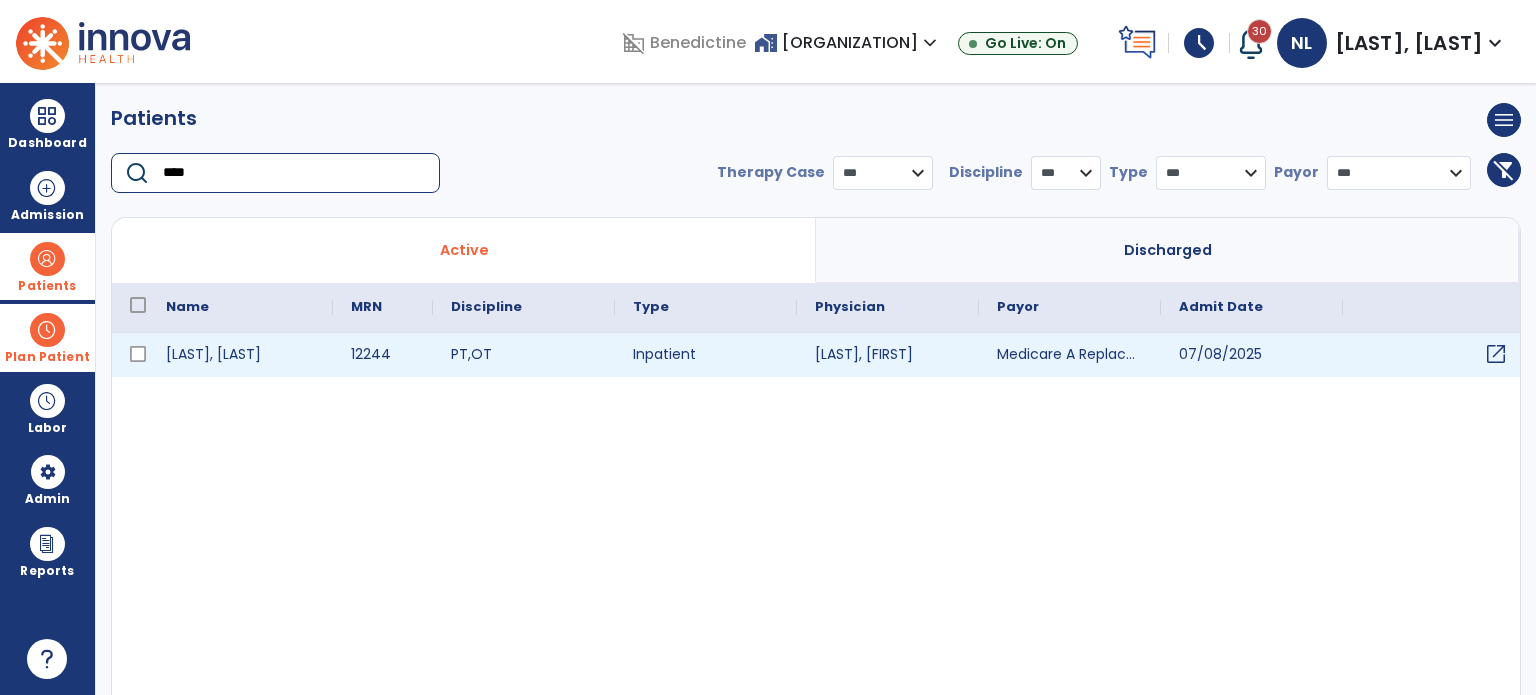click on "open_in_new" at bounding box center (1496, 354) 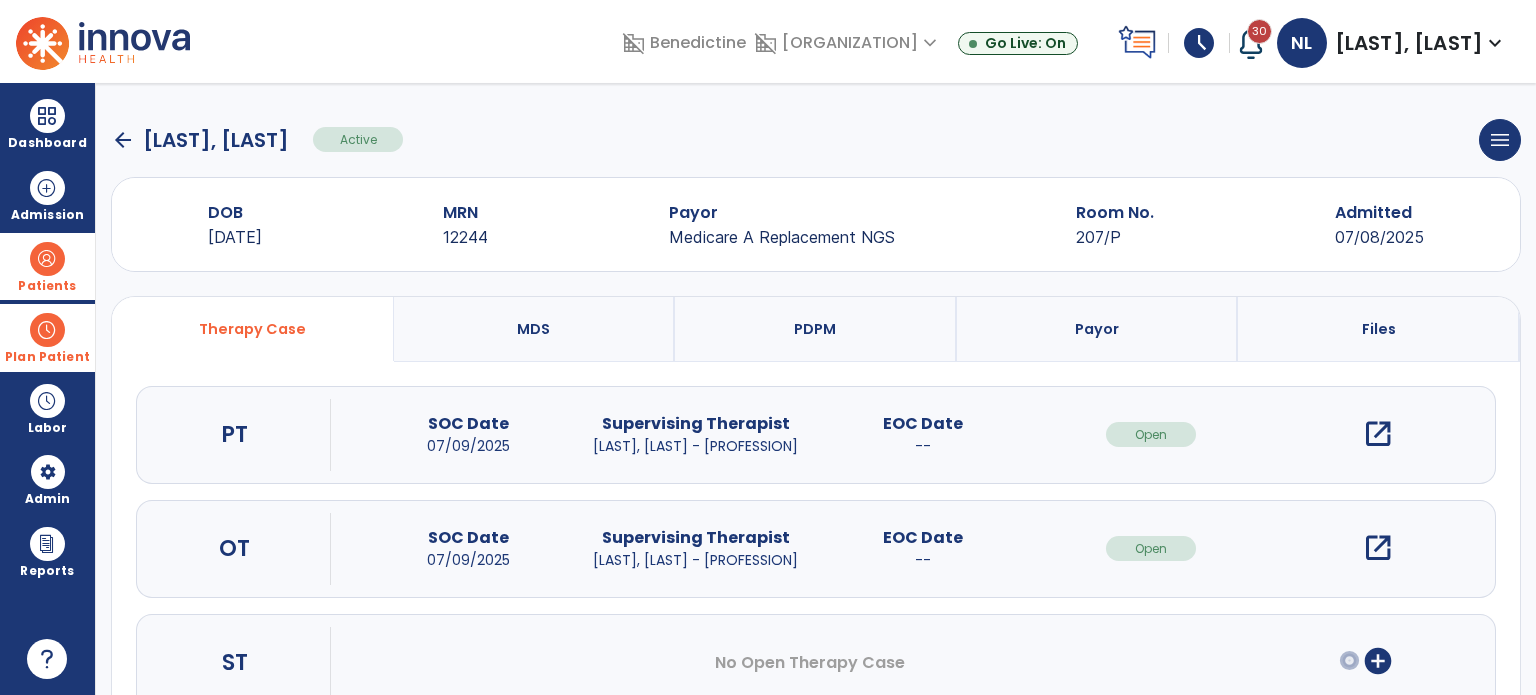 click on "open_in_new" at bounding box center (1378, 434) 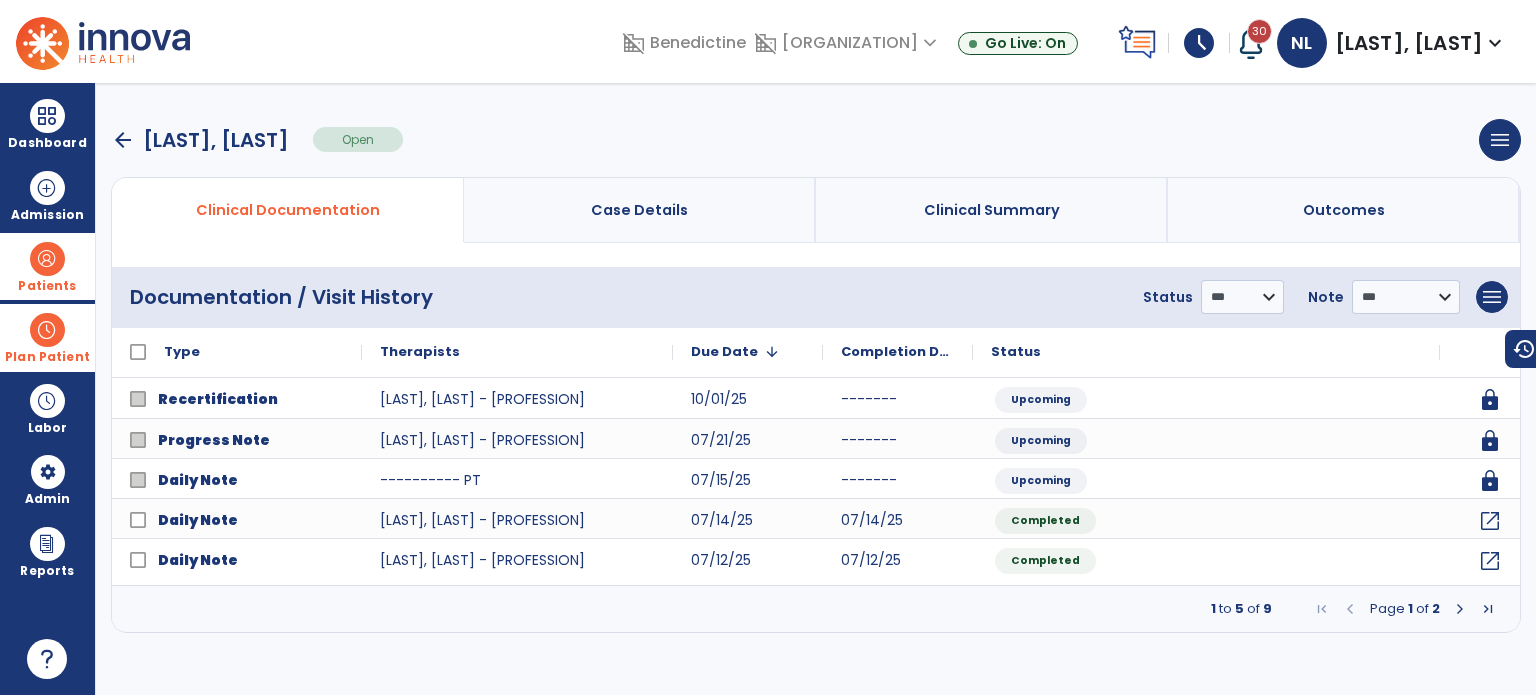 click on "Case Details" at bounding box center [640, 210] 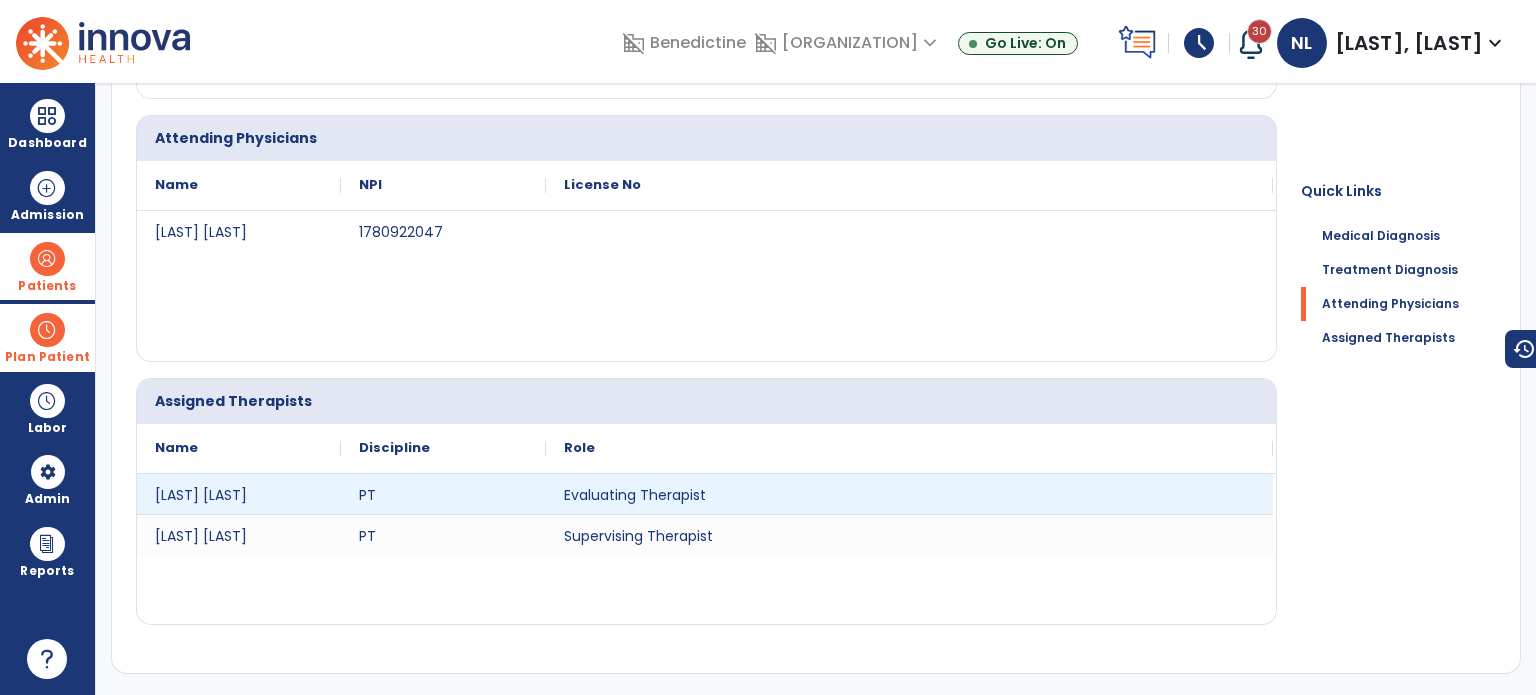 scroll, scrollTop: 0, scrollLeft: 0, axis: both 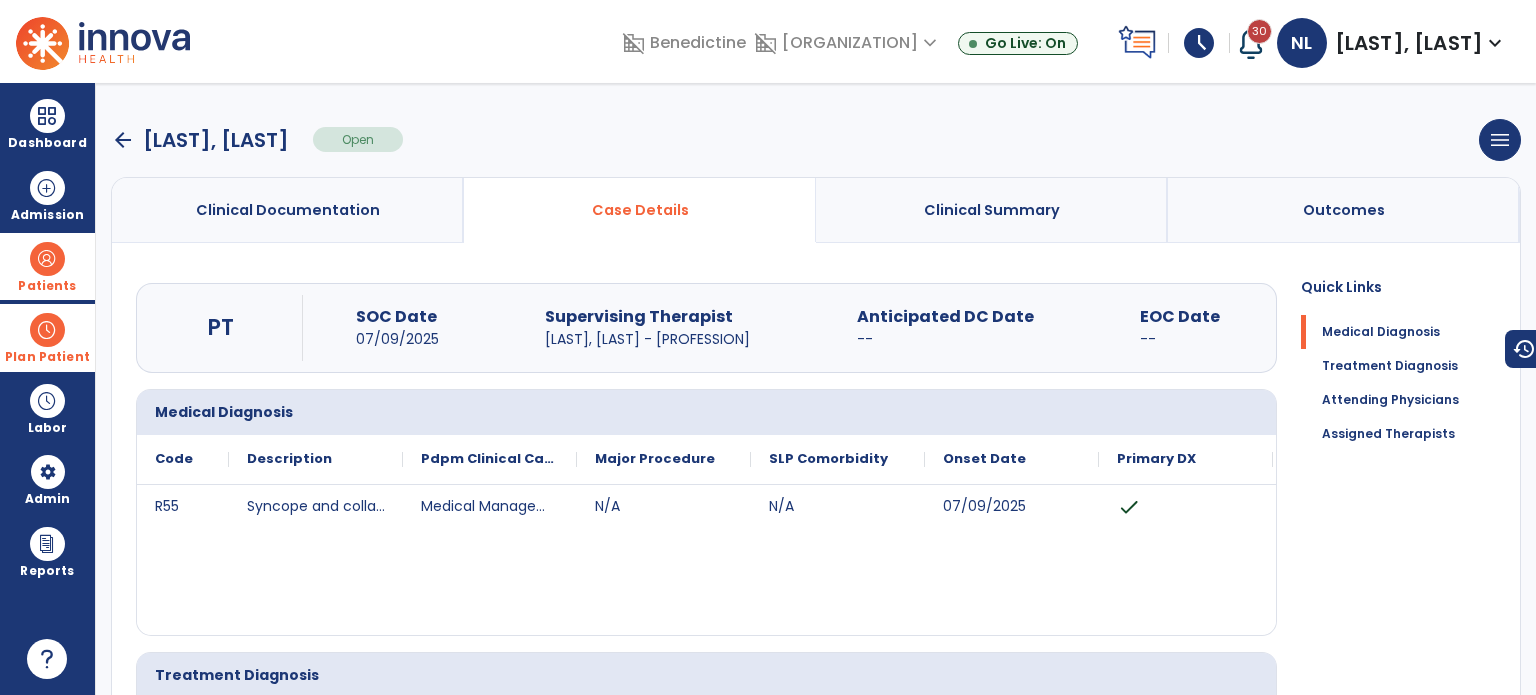 click on "arrow_back" at bounding box center [123, 140] 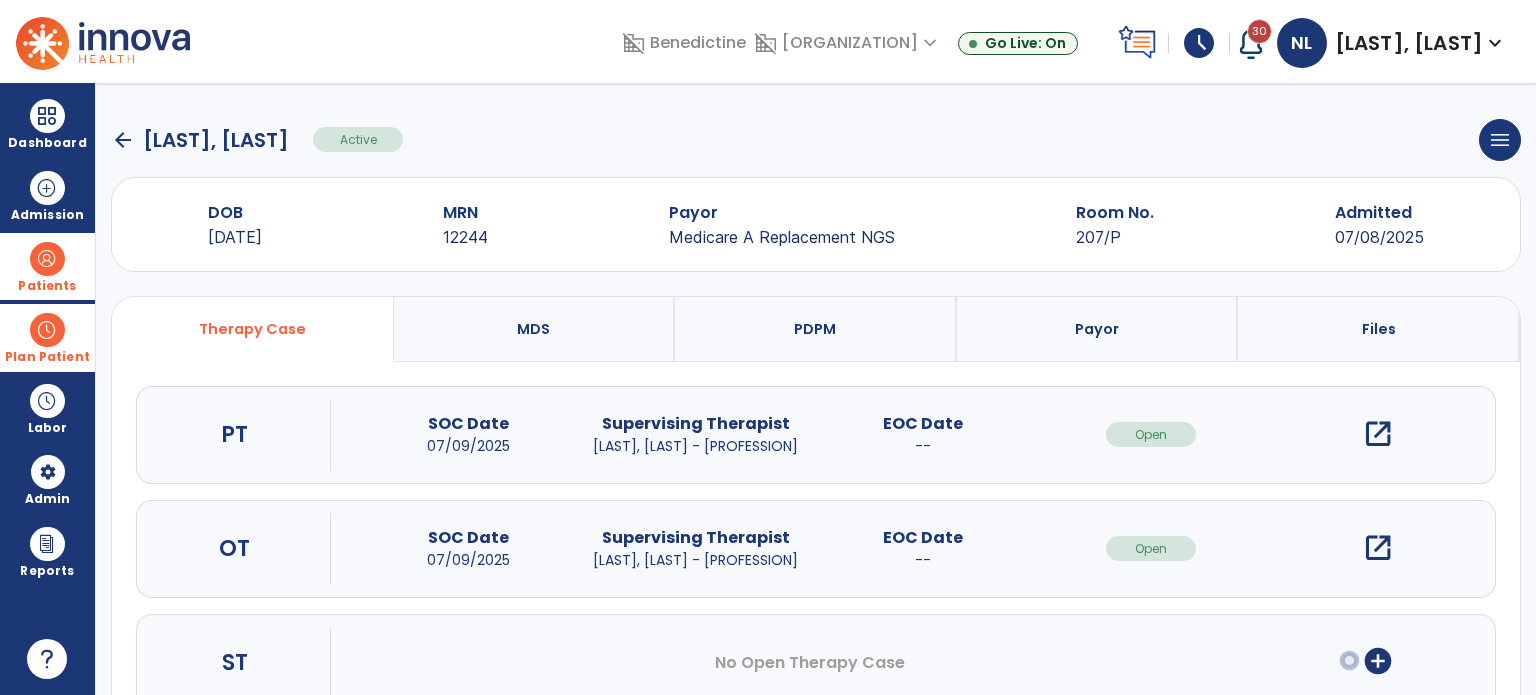 click on "open_in_new" at bounding box center [1378, 548] 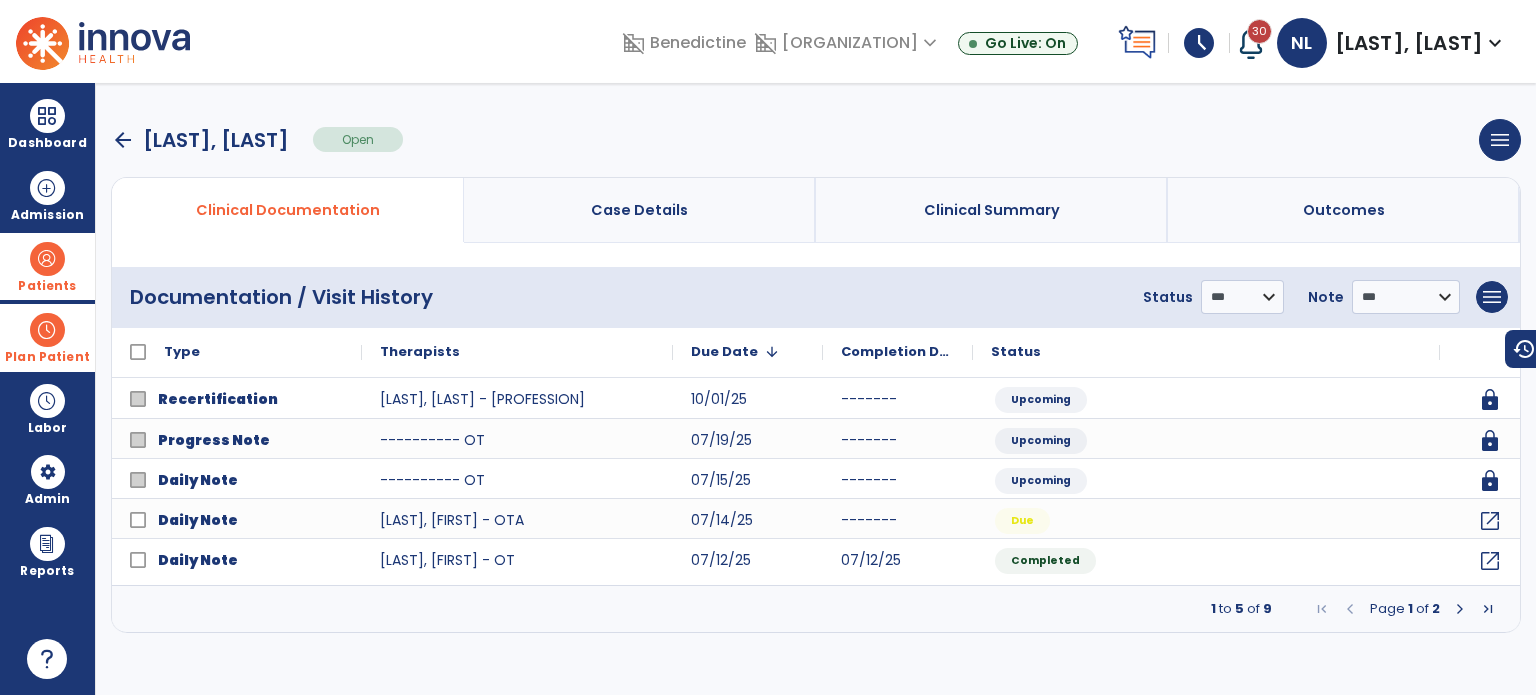 click on "Case Details" at bounding box center [639, 210] 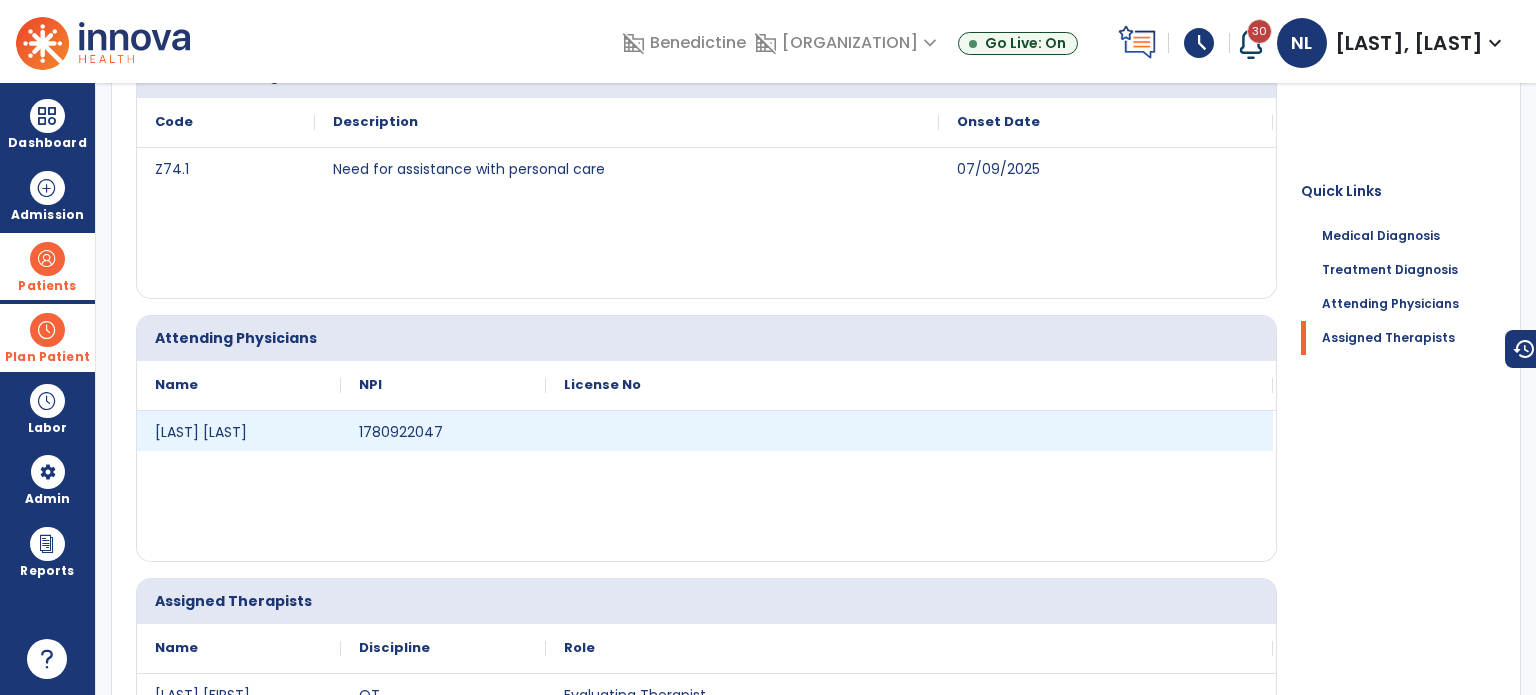 scroll, scrollTop: 0, scrollLeft: 0, axis: both 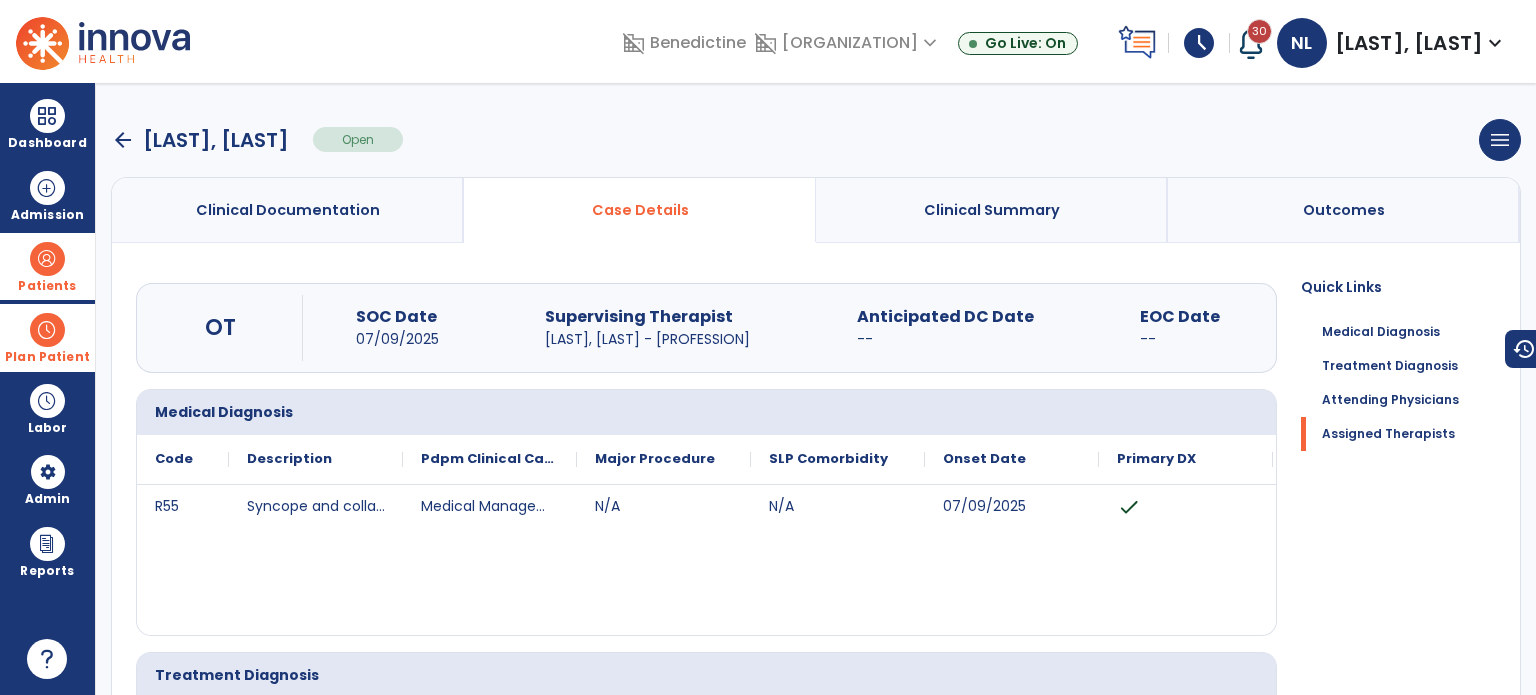 click on "arrow_back" at bounding box center (123, 140) 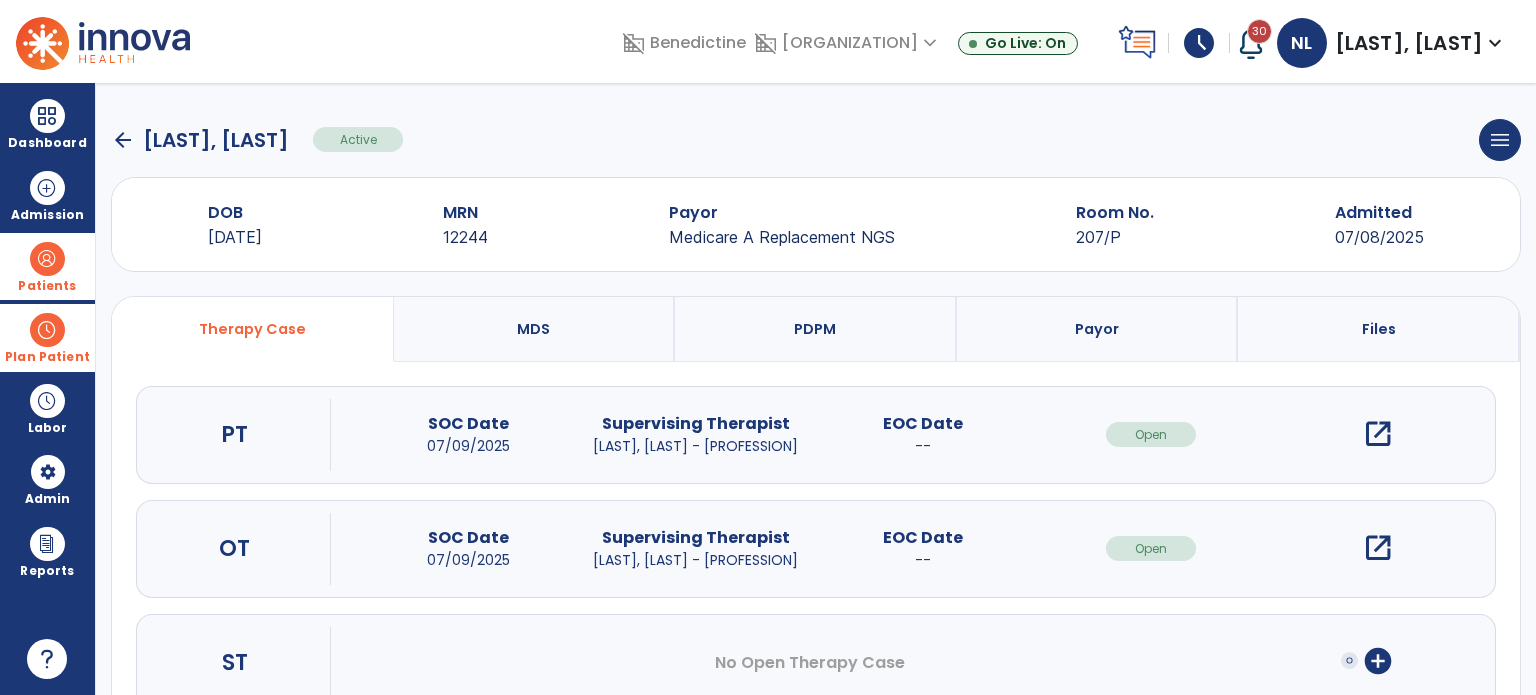 click at bounding box center (1251, 43) 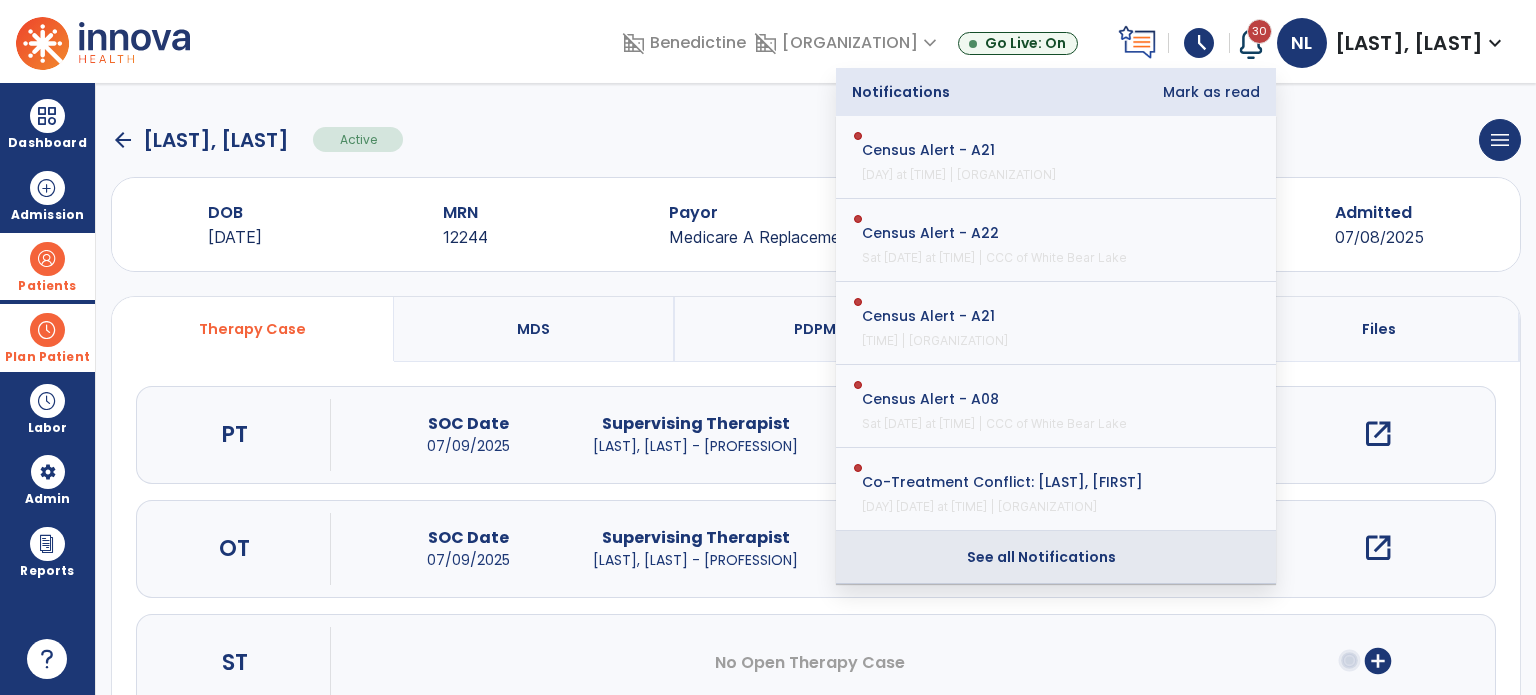 click on "See all Notifications" at bounding box center [1042, 557] 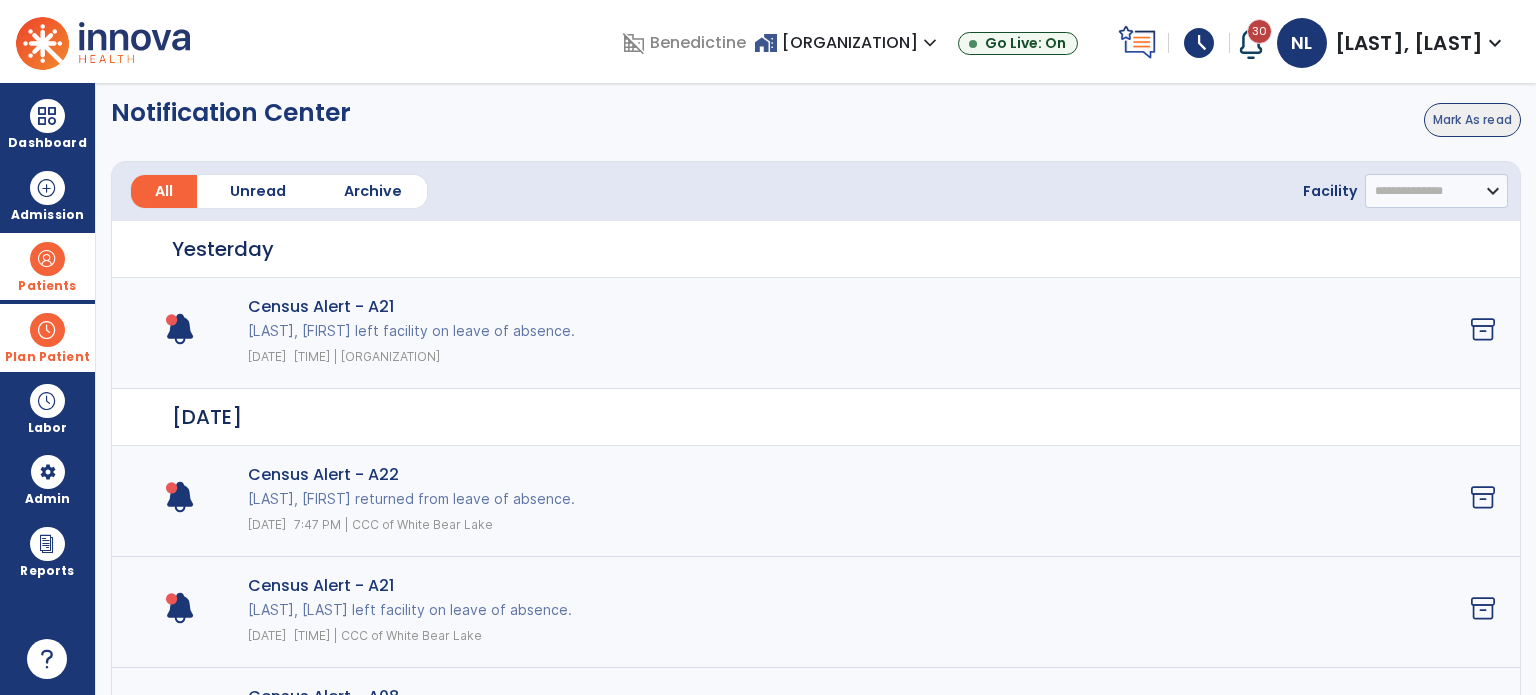 drag, startPoint x: 1482, startPoint y: 117, endPoint x: 1425, endPoint y: 194, distance: 95.80188 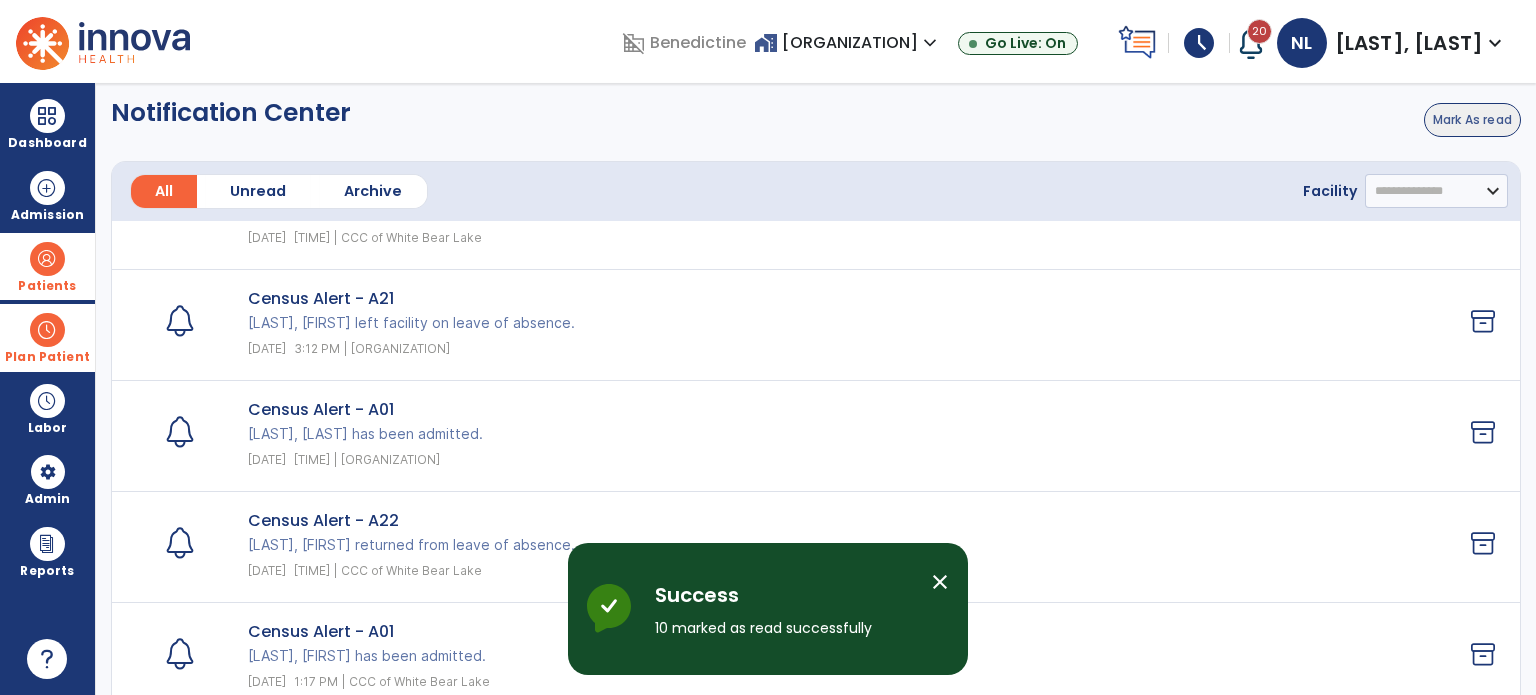 scroll, scrollTop: 700, scrollLeft: 0, axis: vertical 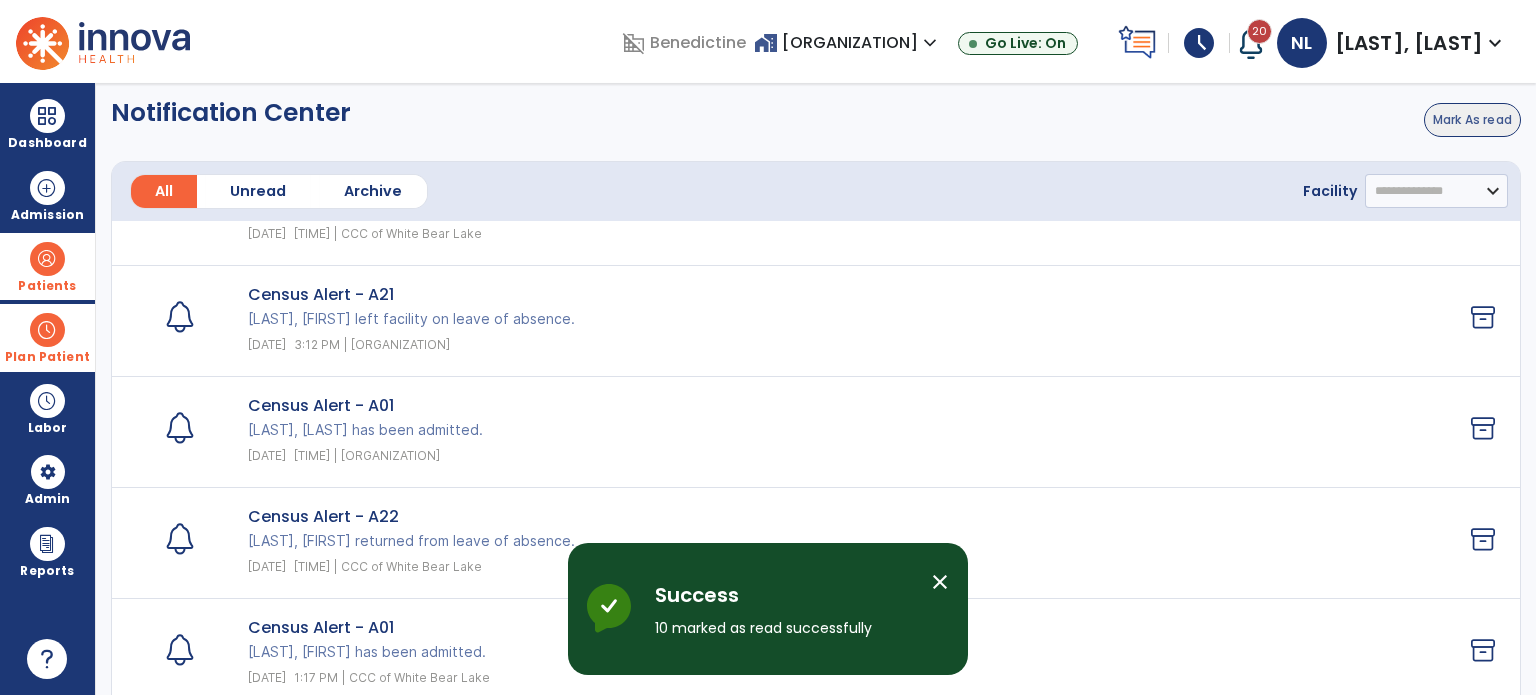 click on "Mark As read" 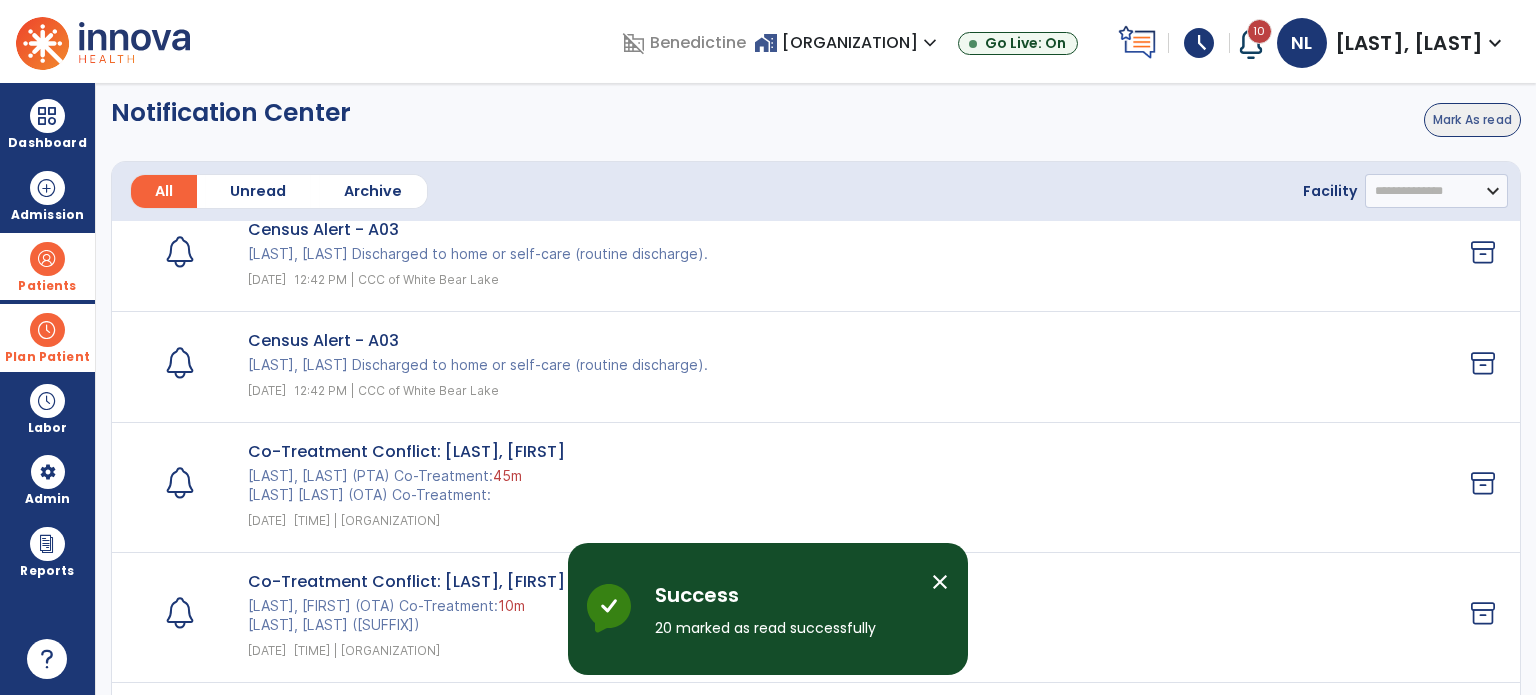 scroll, scrollTop: 1500, scrollLeft: 0, axis: vertical 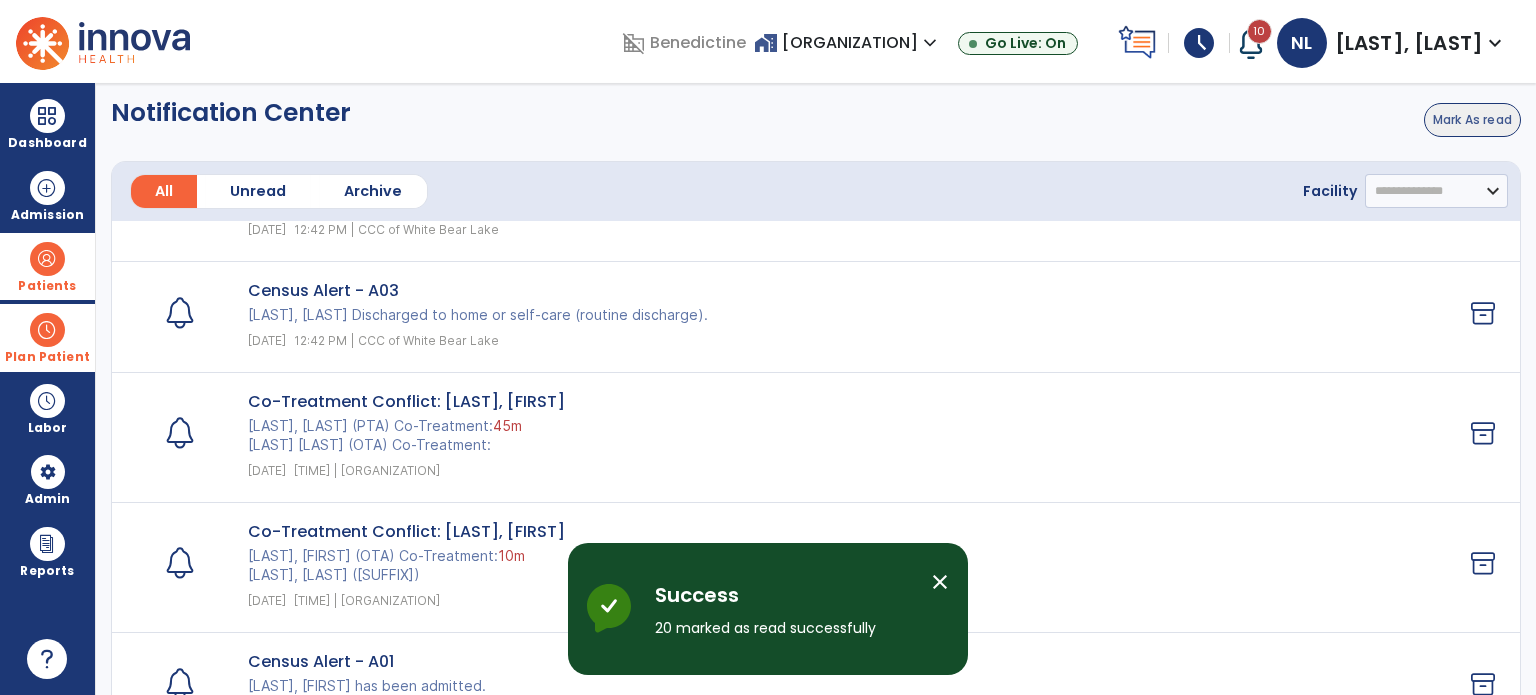 click on "Mark As read" 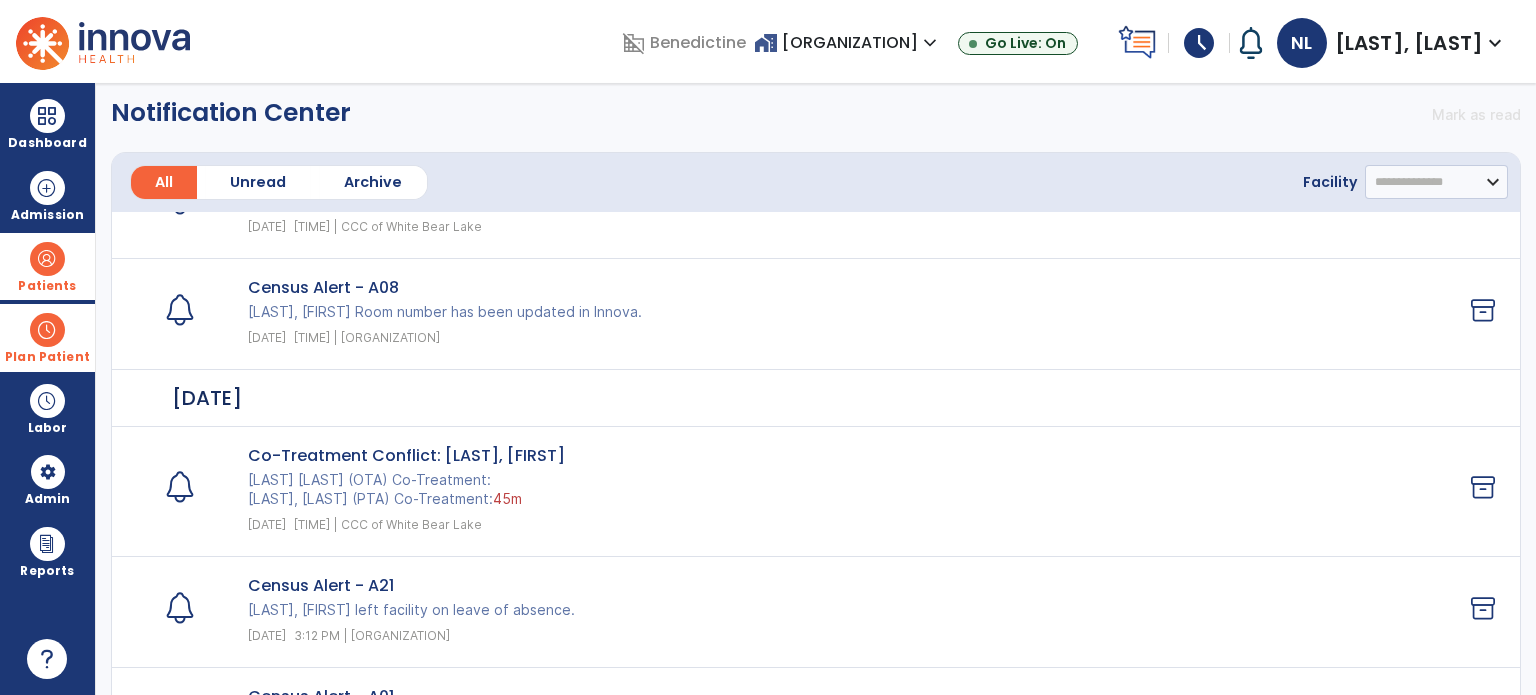 scroll, scrollTop: 500, scrollLeft: 0, axis: vertical 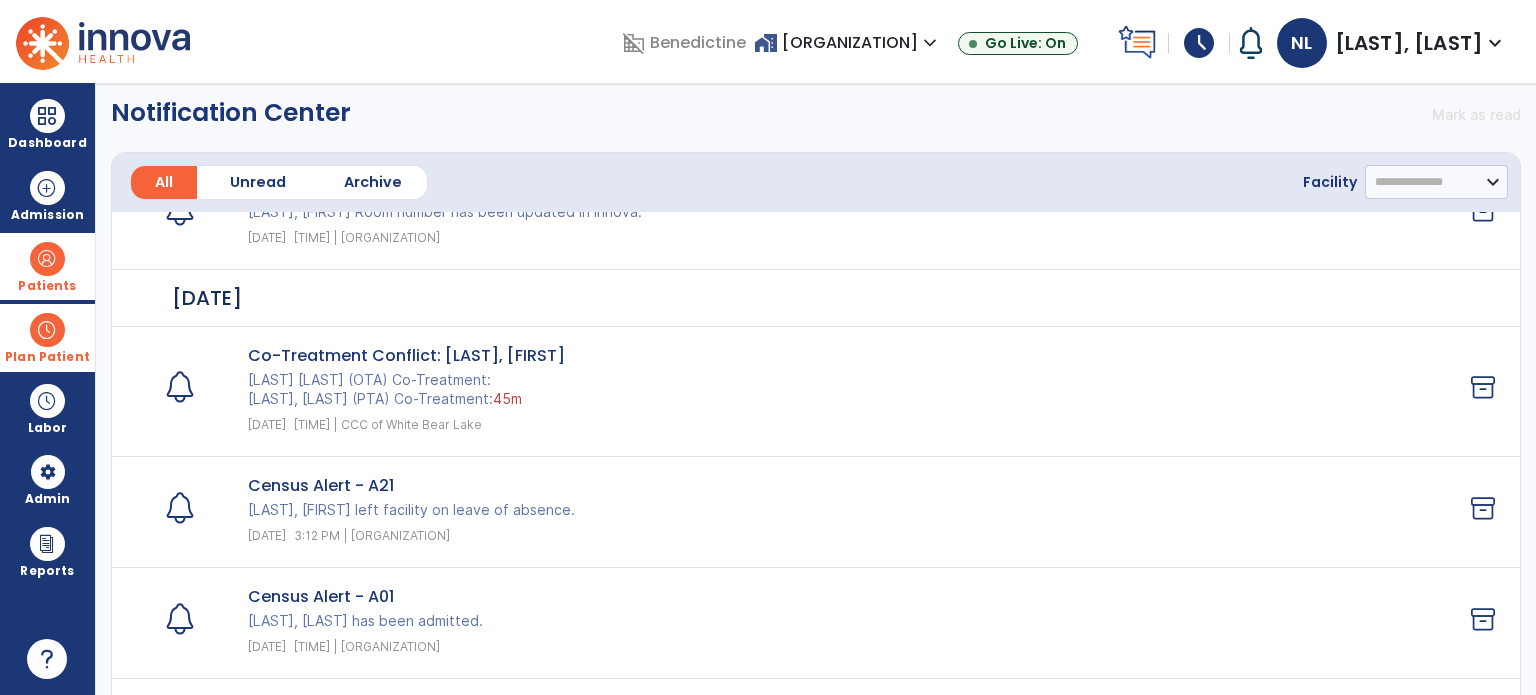 click on "Co-Treatment Conflict: [LAST], [FIRST]" 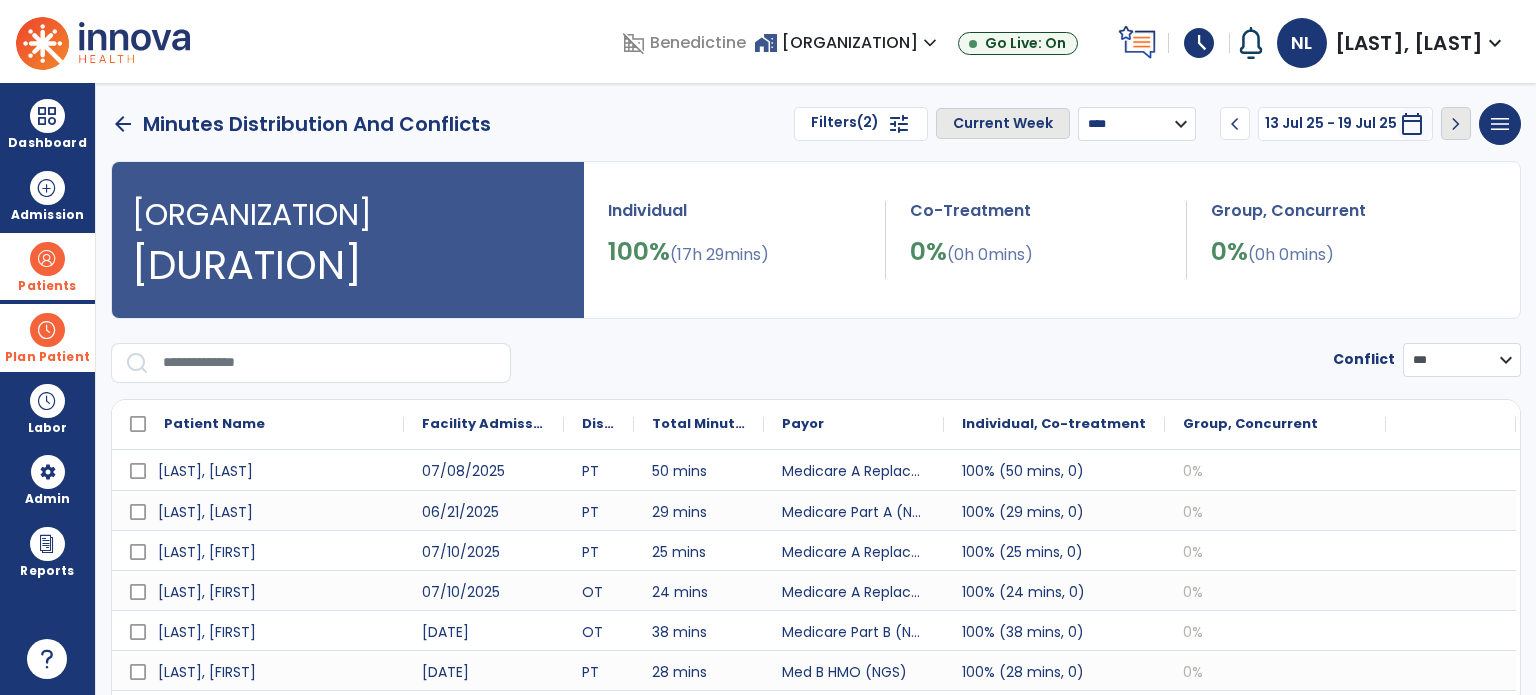 click on "**********" at bounding box center (1462, 360) 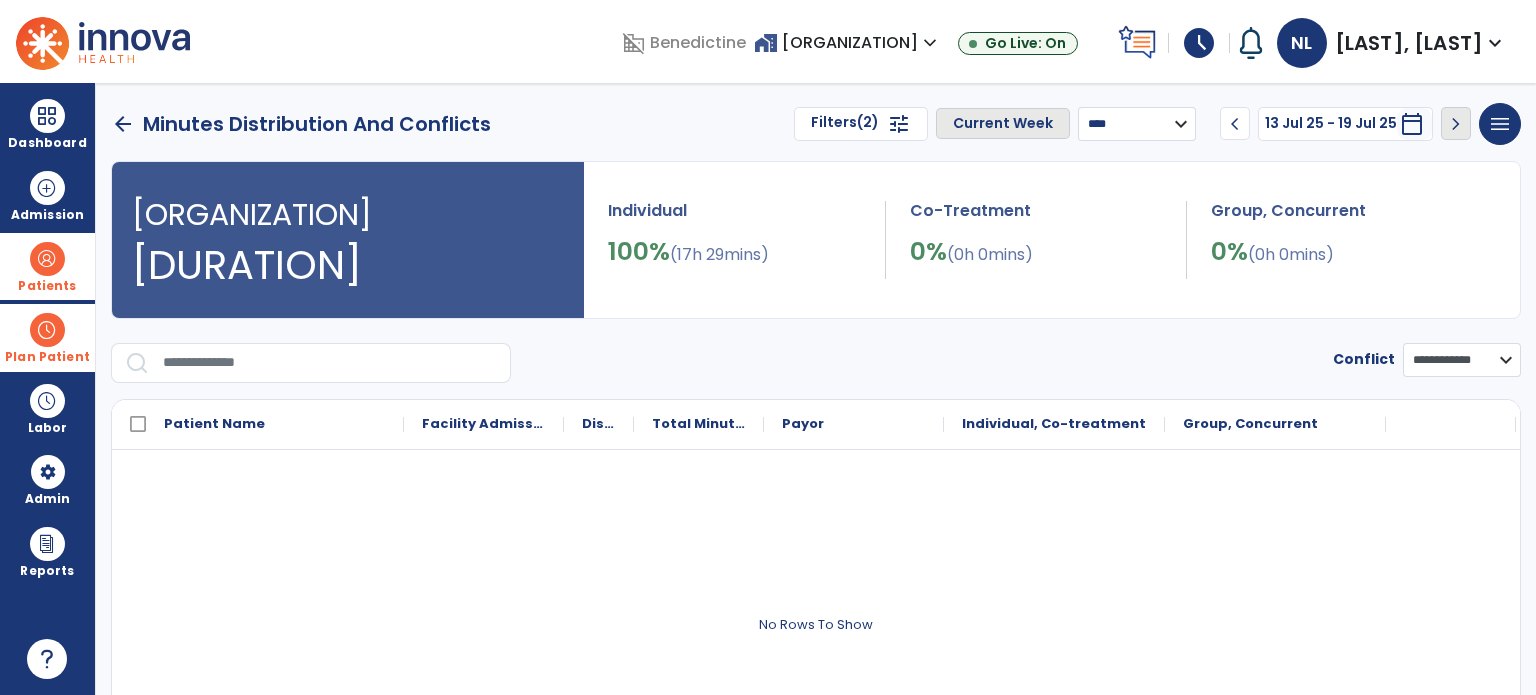 click on "chevron_left" at bounding box center (1235, 124) 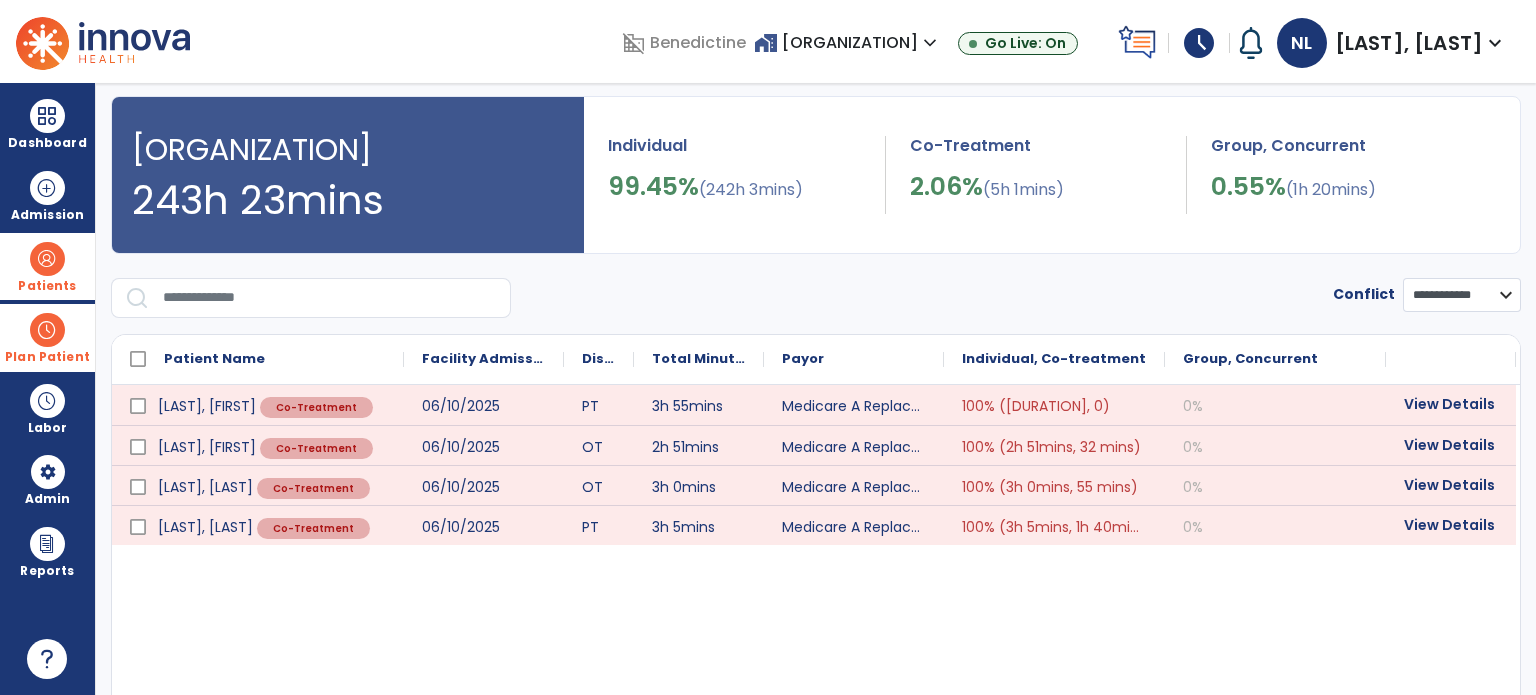 scroll, scrollTop: 100, scrollLeft: 0, axis: vertical 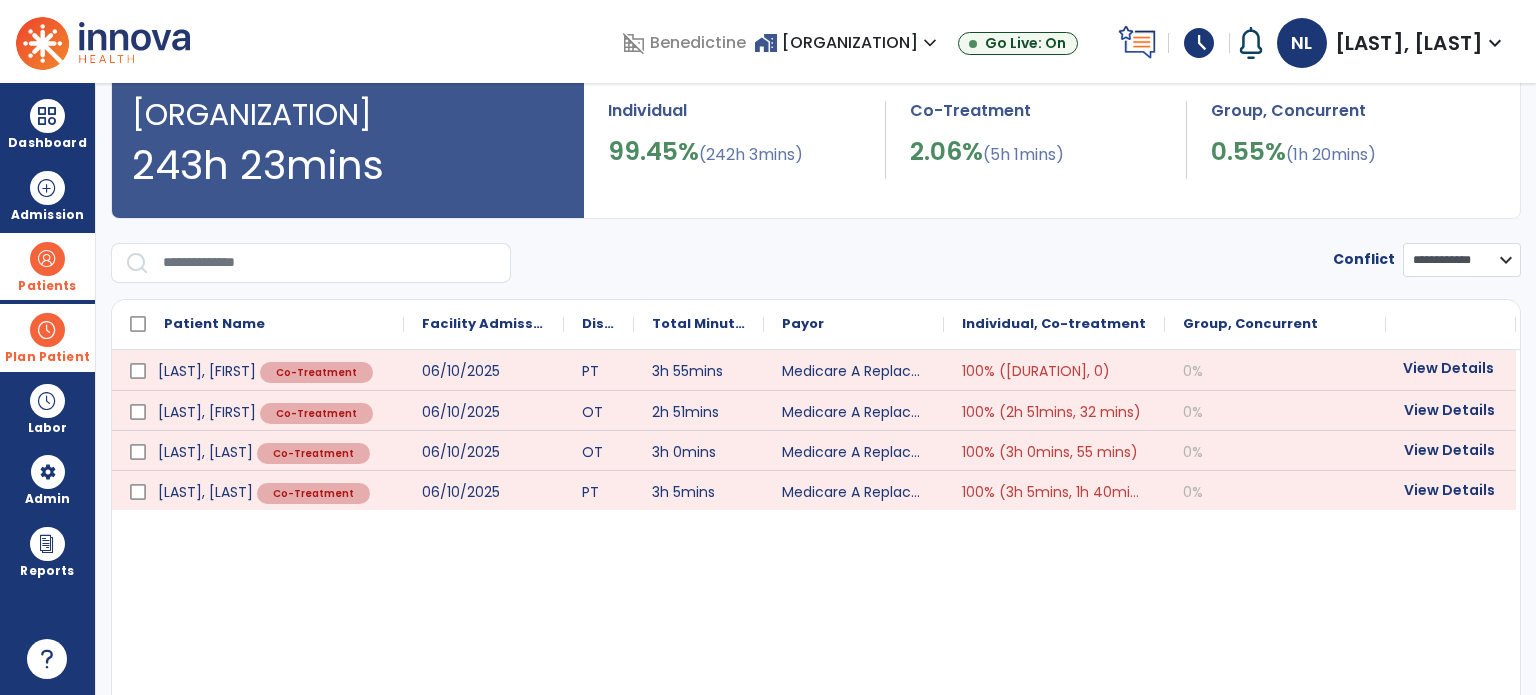 click on "View Details" at bounding box center [1451, 368] 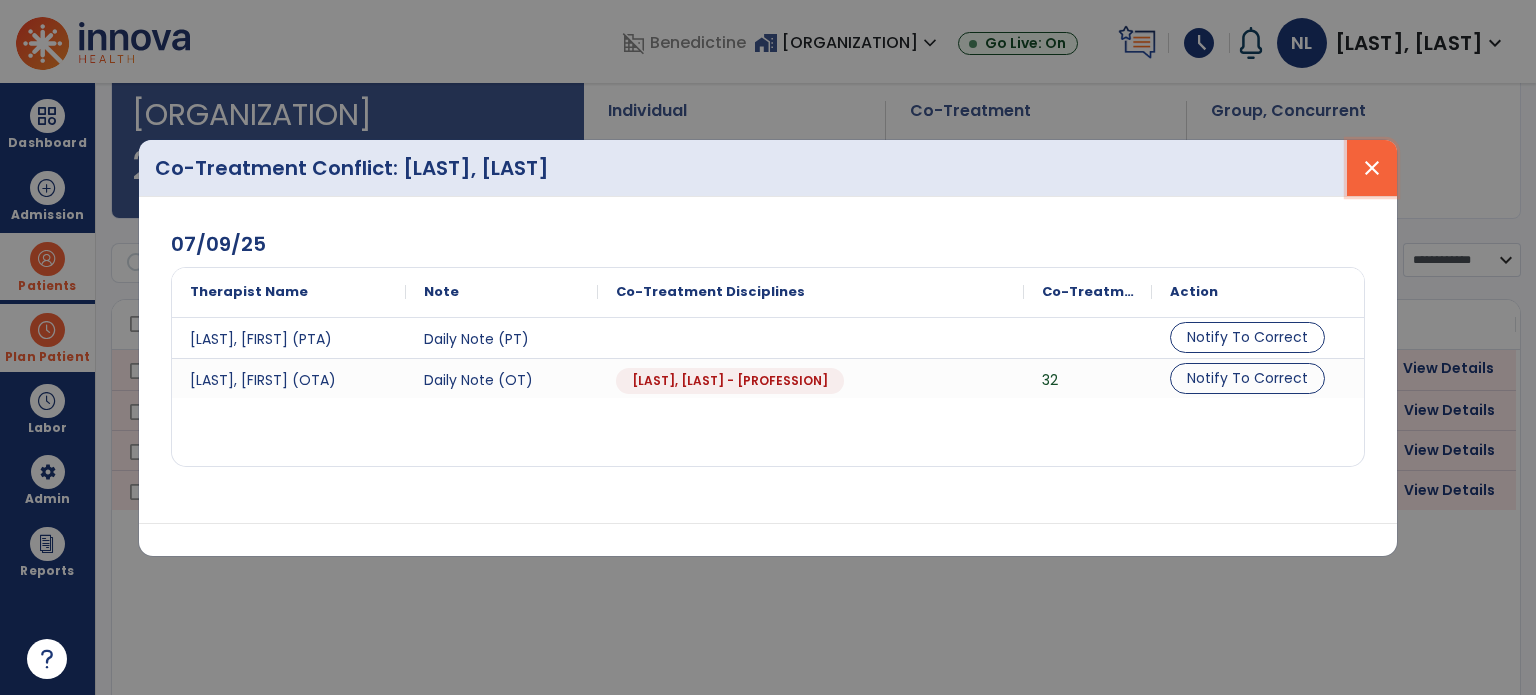 click on "close" at bounding box center (1372, 168) 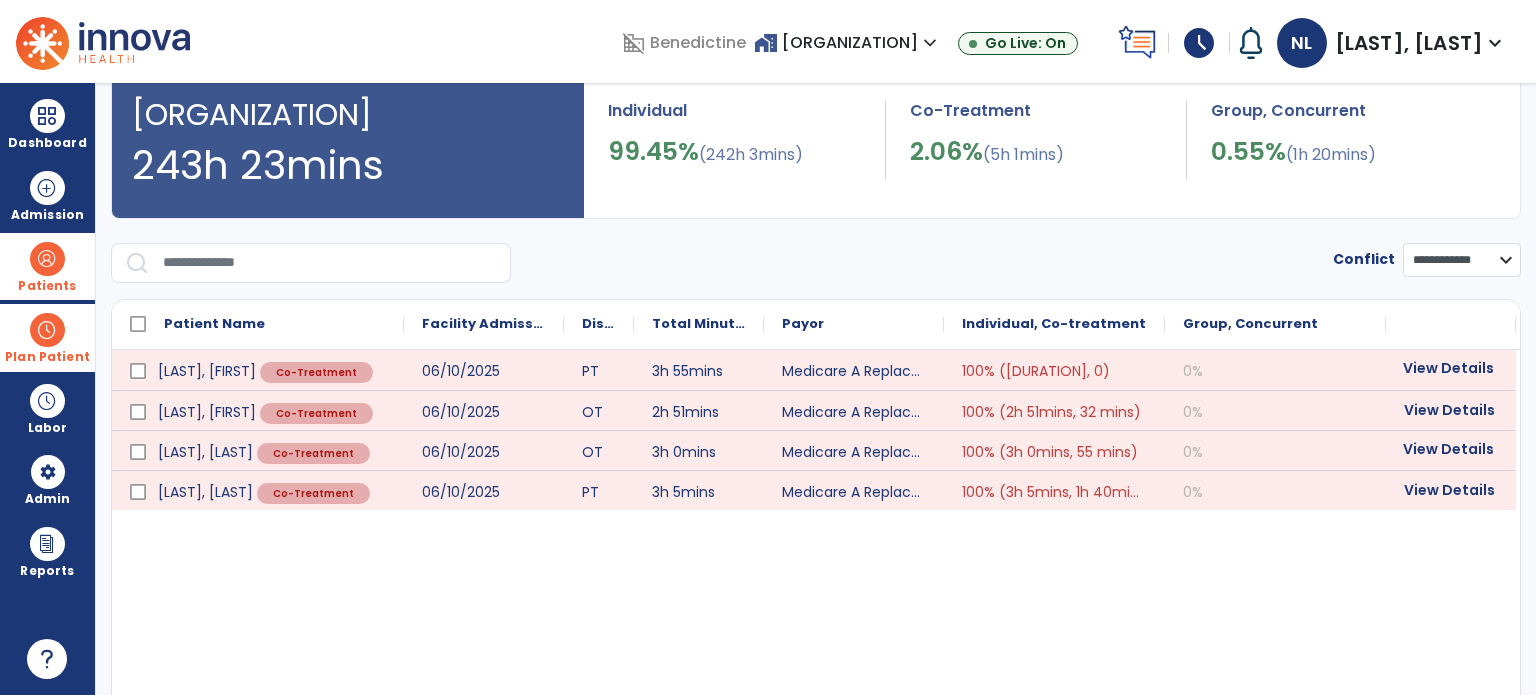 click on "View Details" at bounding box center (1451, 449) 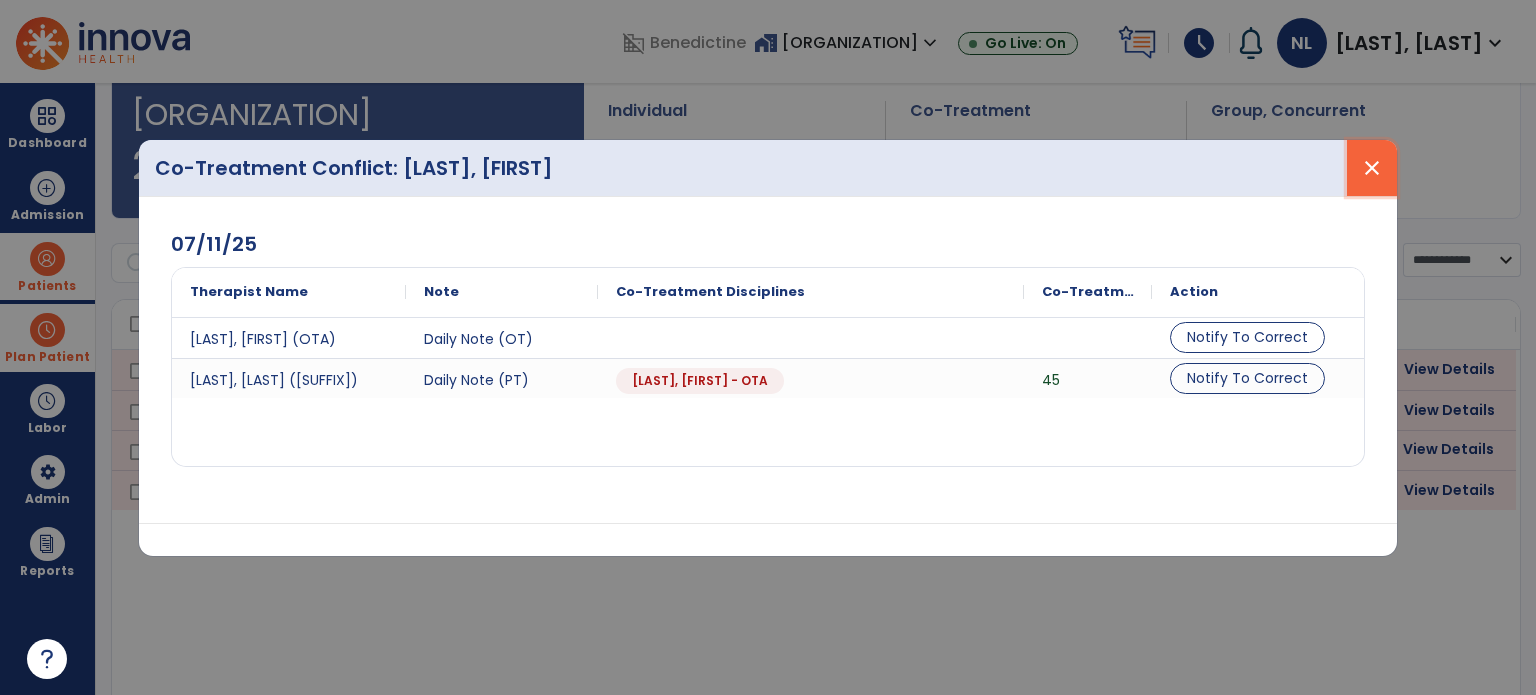 click on "close" at bounding box center [1372, 168] 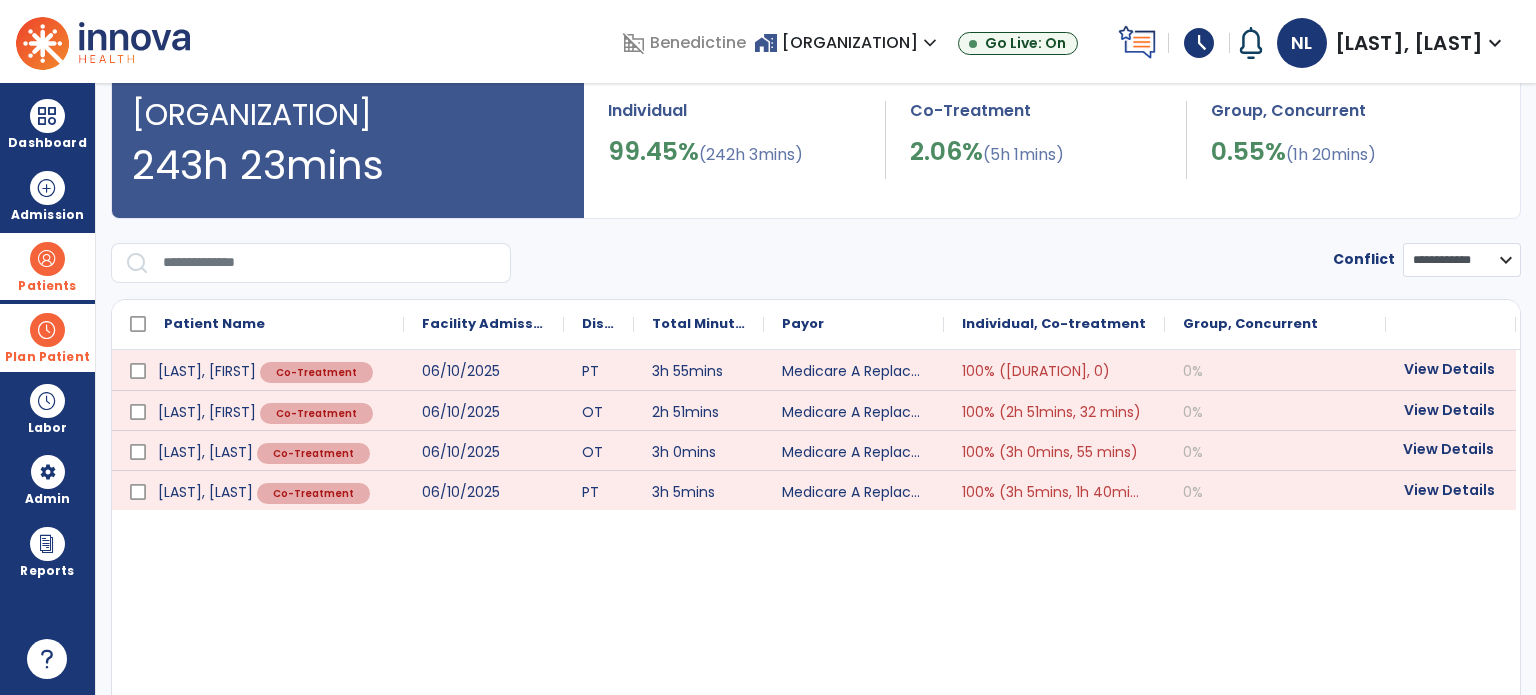 click at bounding box center [47, 259] 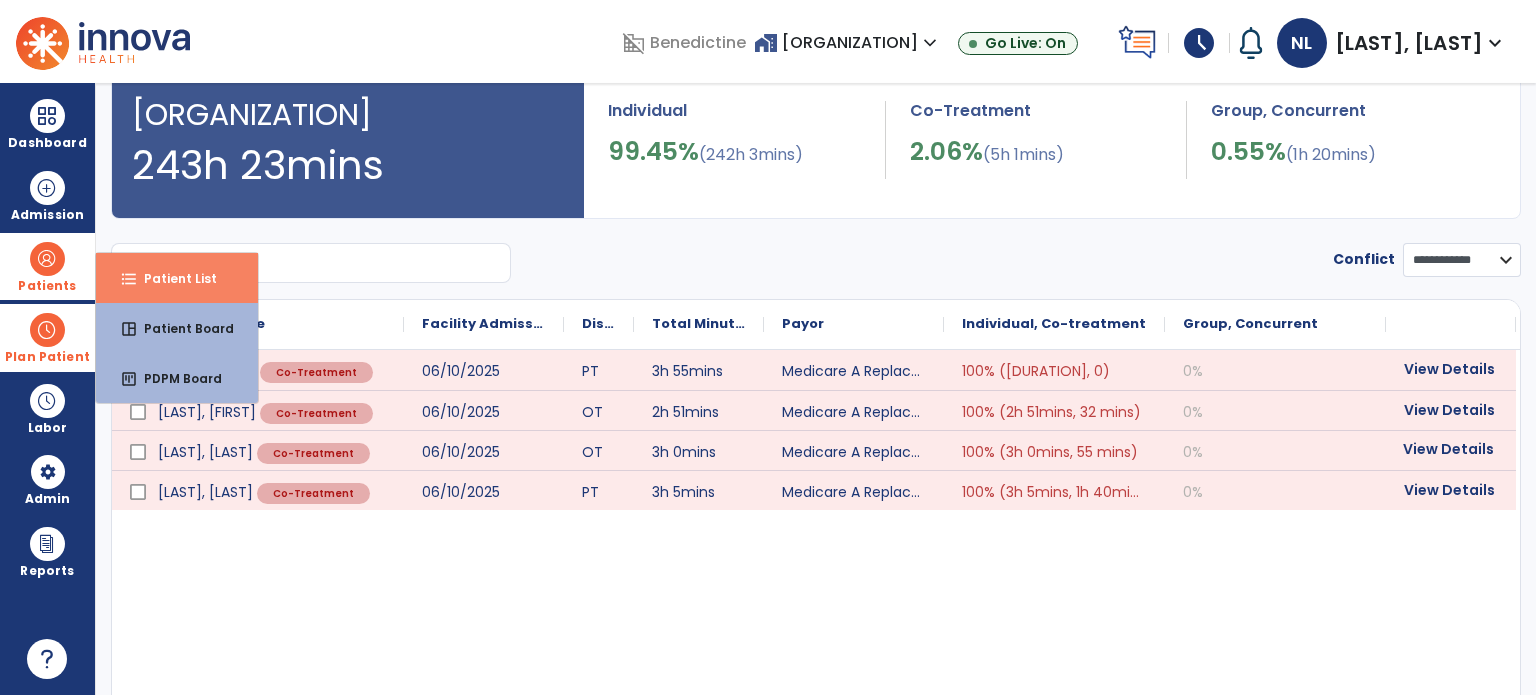click on "format_list_bulleted  Patient List" at bounding box center [177, 278] 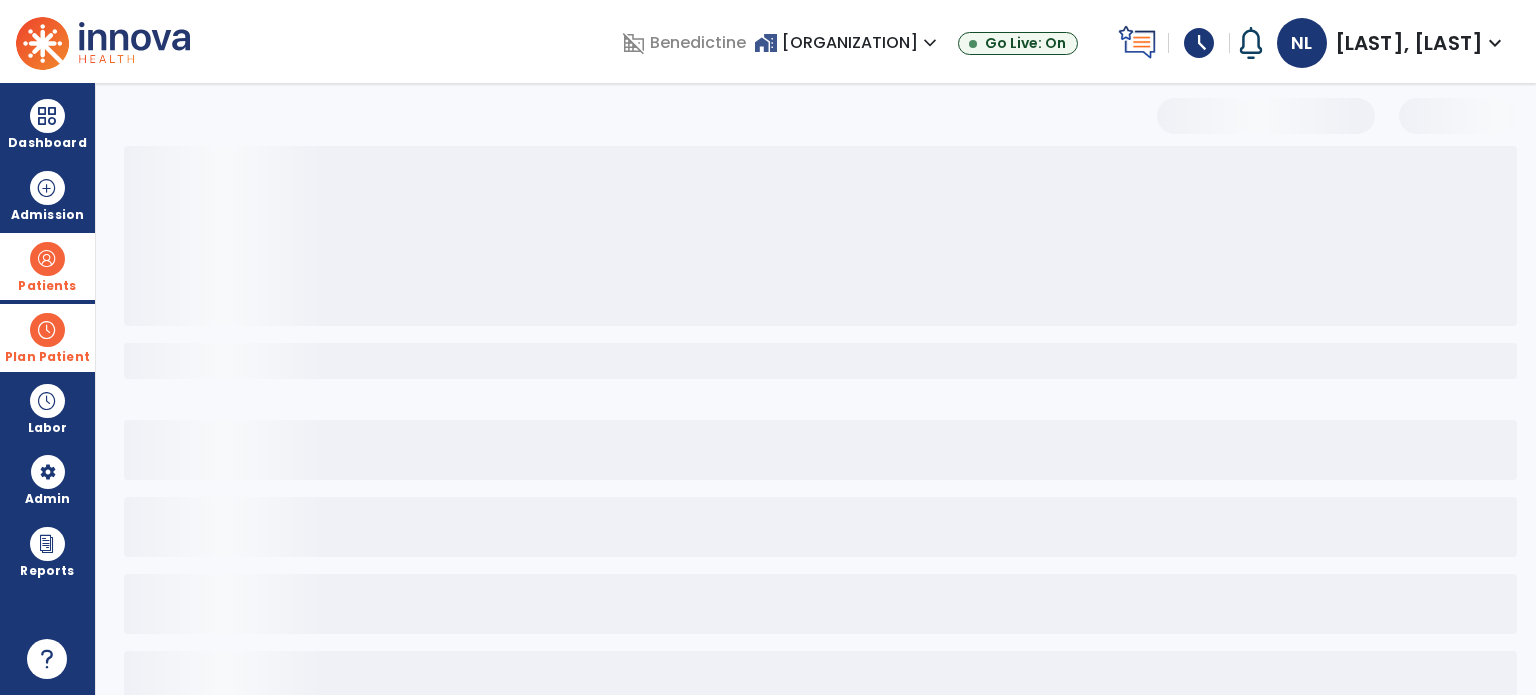 select on "***" 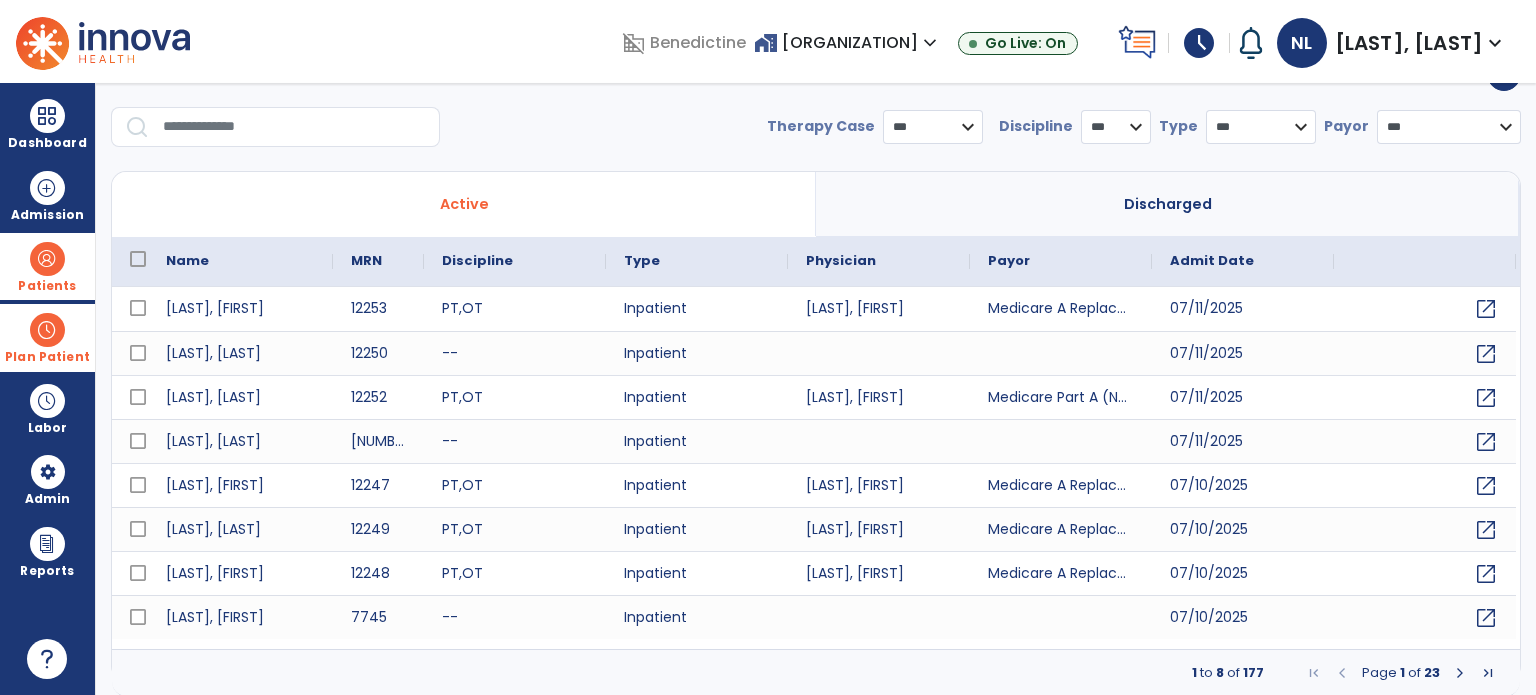 click at bounding box center (294, 127) 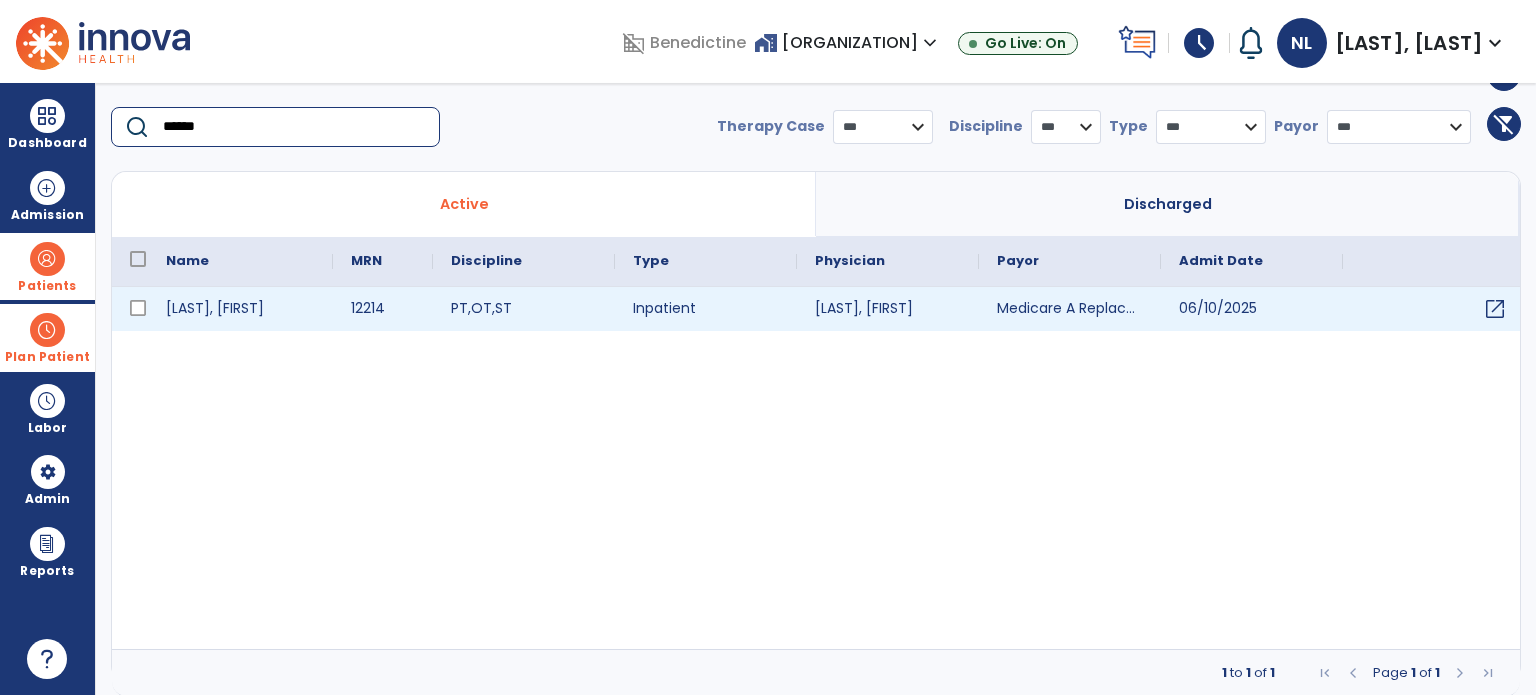 type on "******" 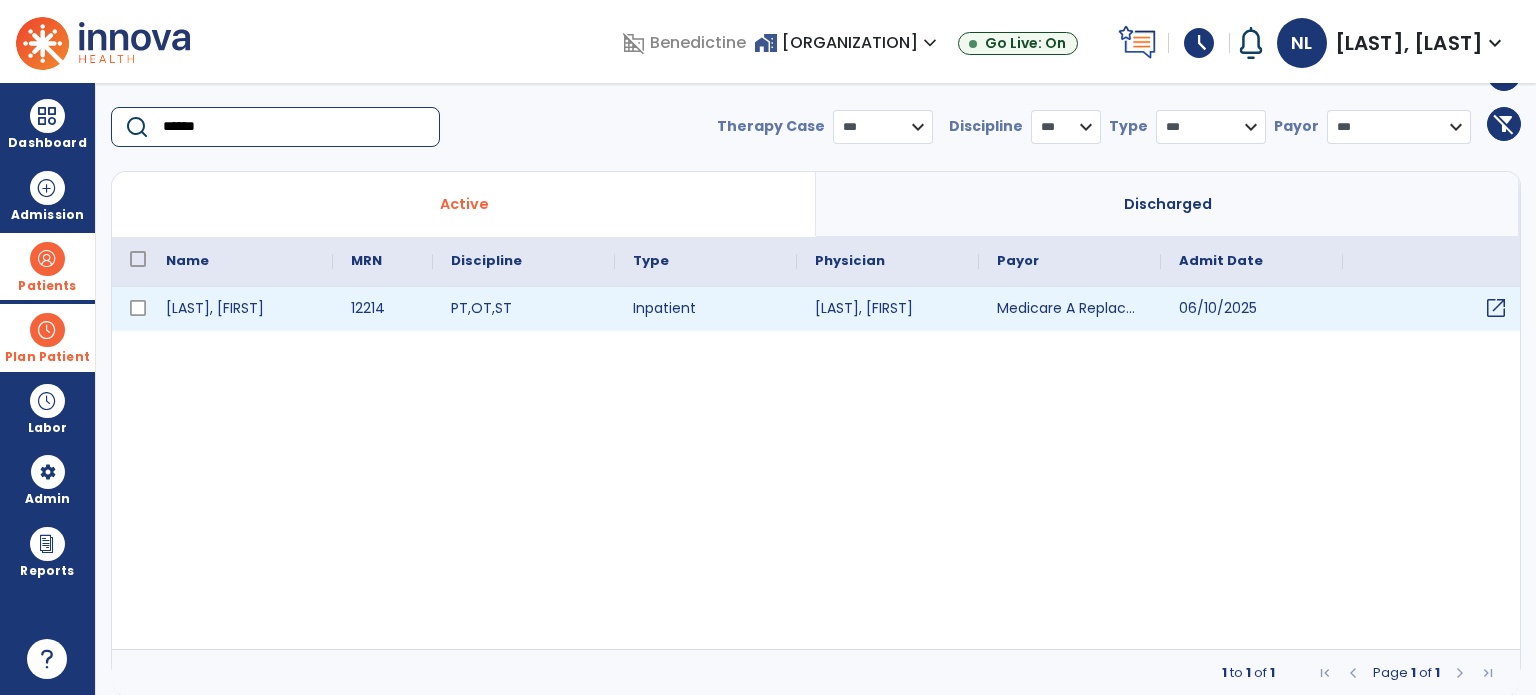 click on "open_in_new" at bounding box center [1496, 308] 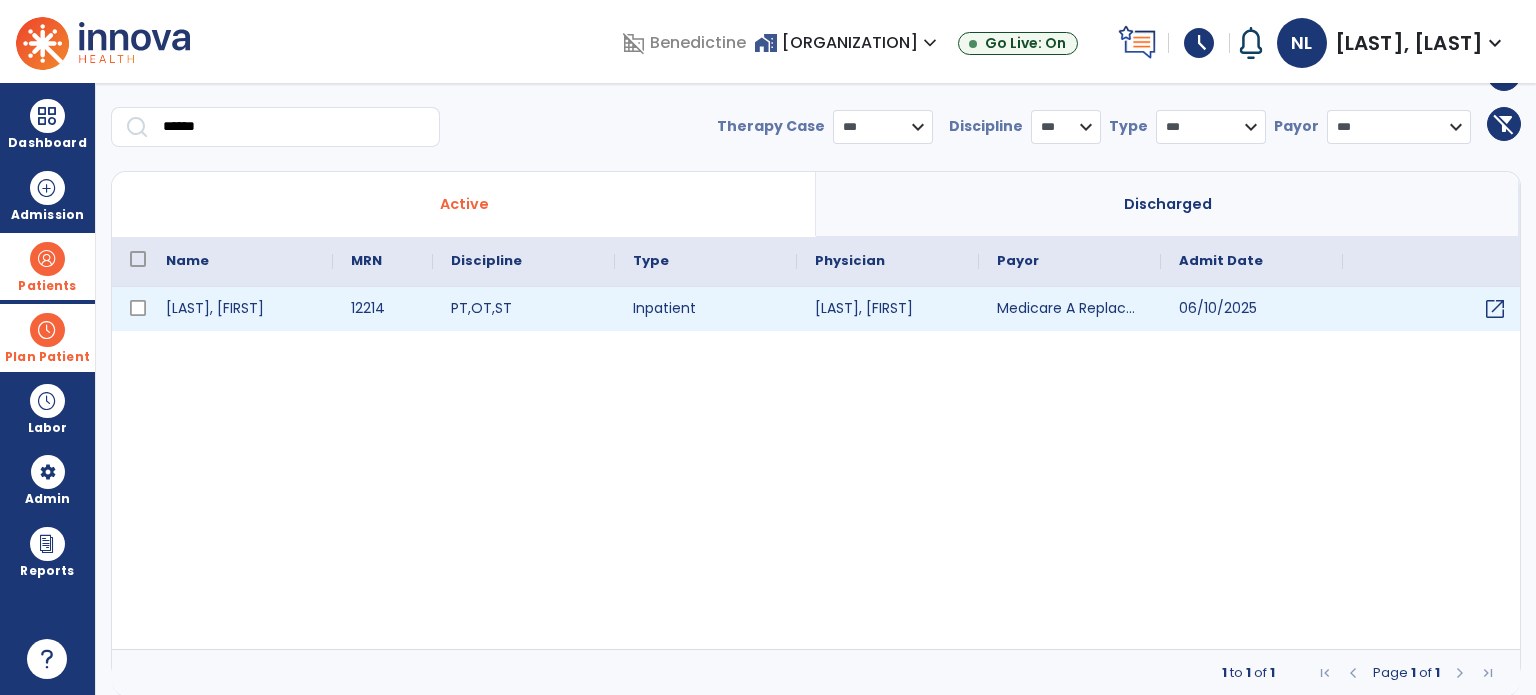 scroll, scrollTop: 0, scrollLeft: 0, axis: both 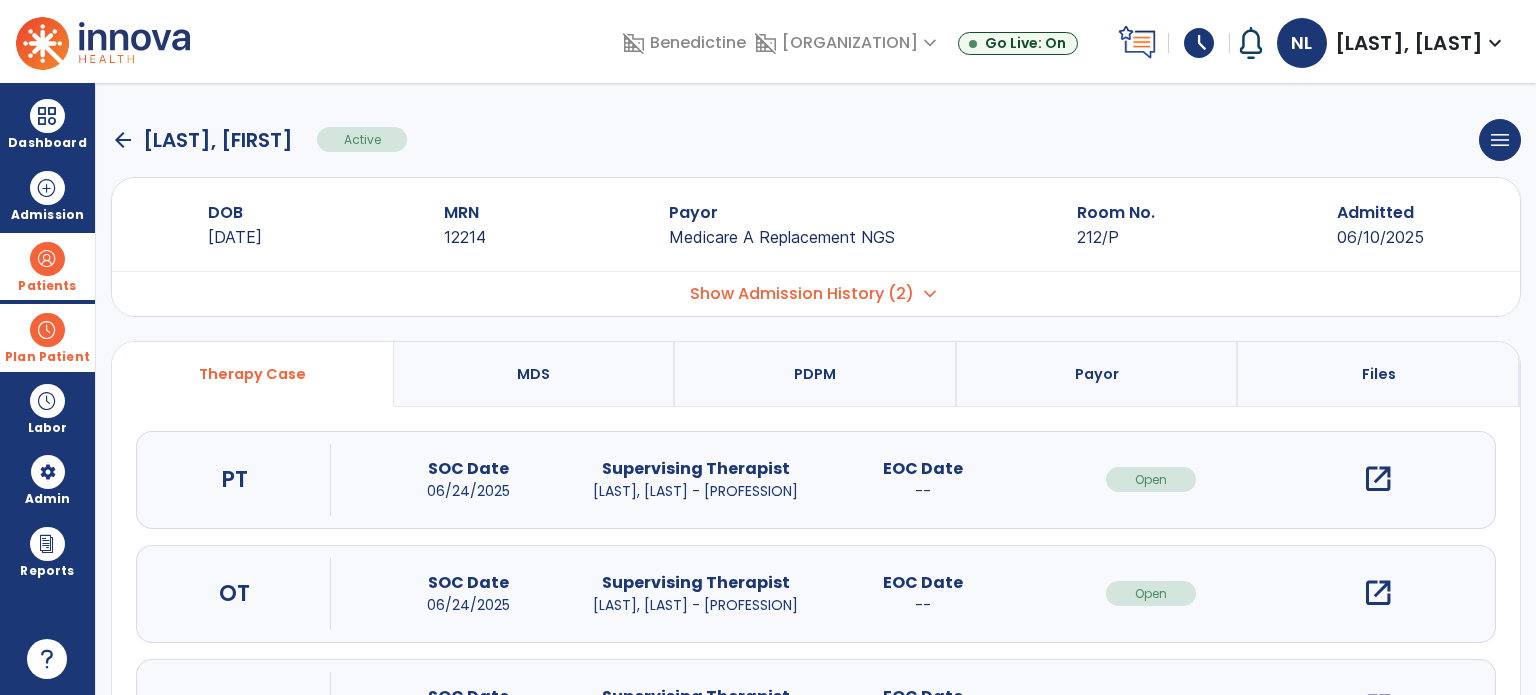 click on "open_in_new" at bounding box center [1378, 593] 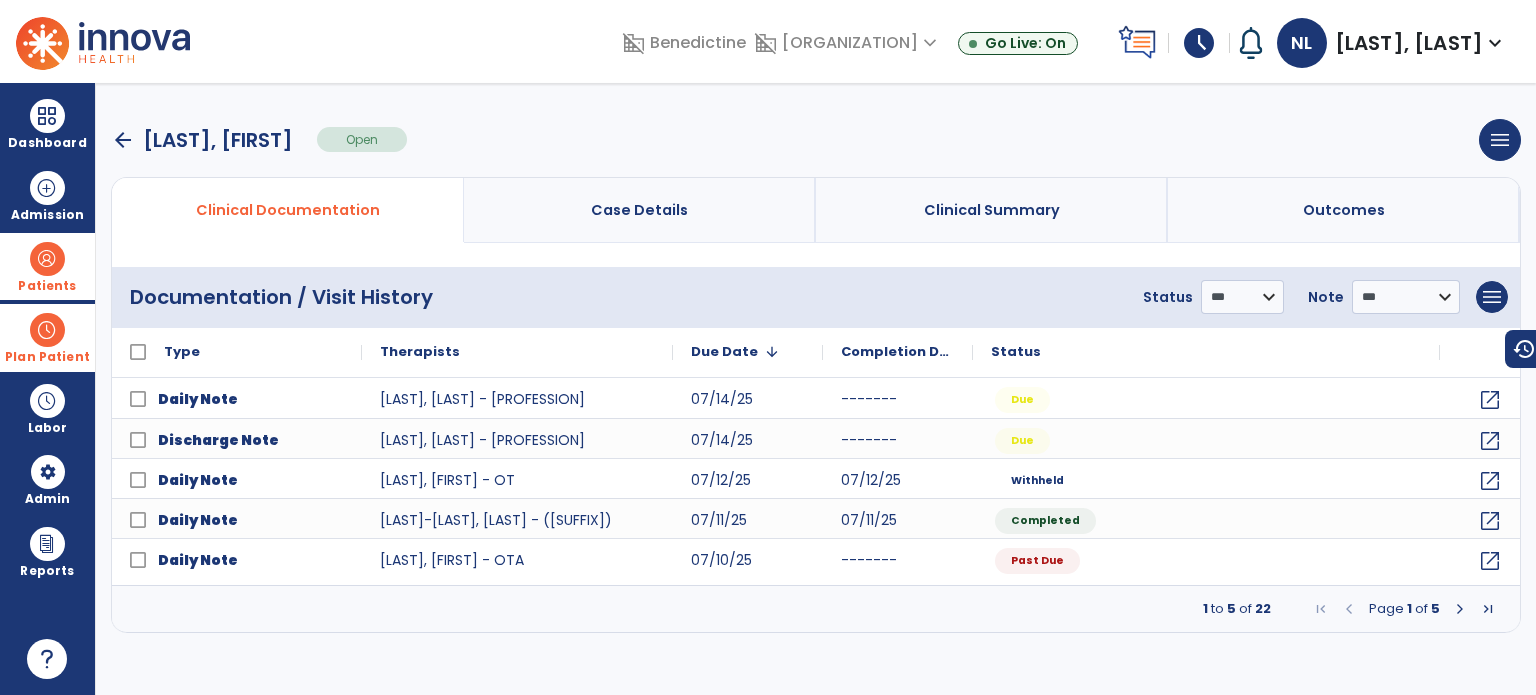 click at bounding box center [1460, 609] 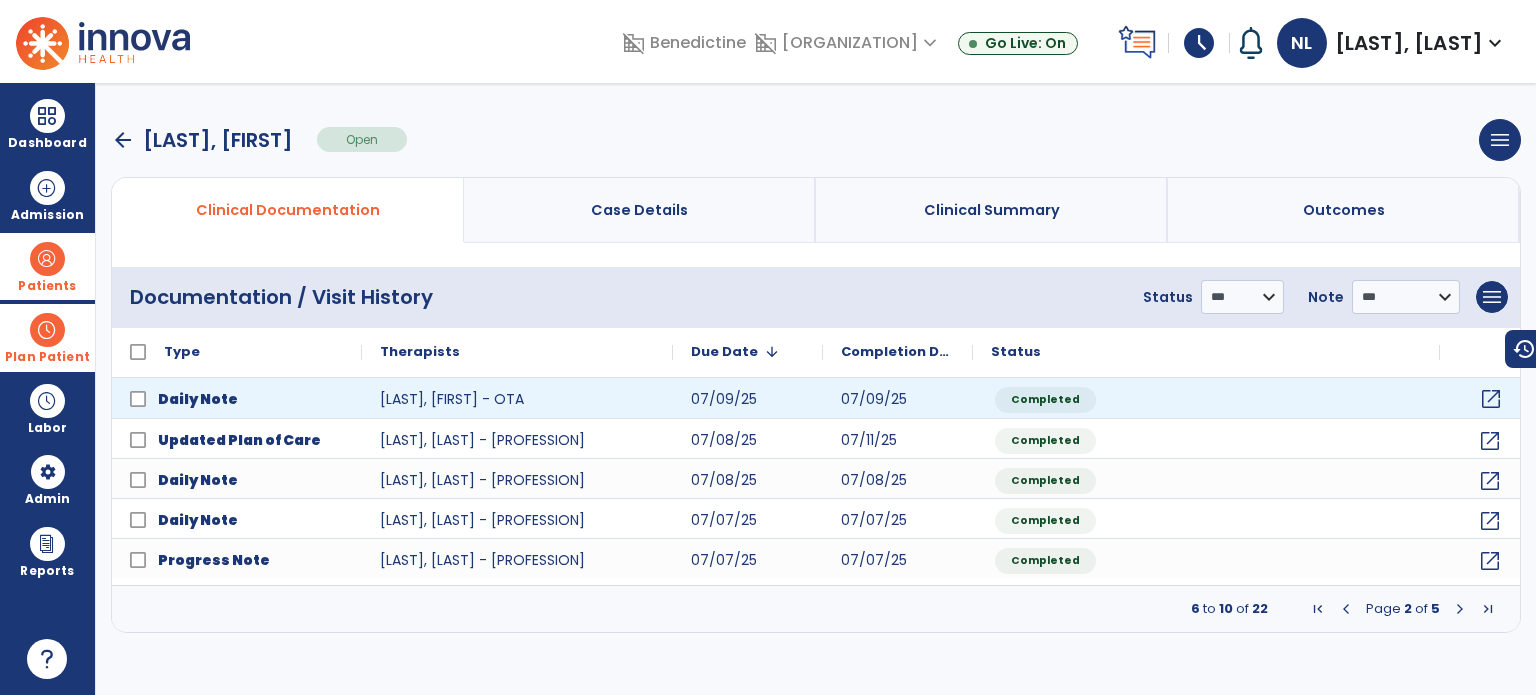 click on "open_in_new" 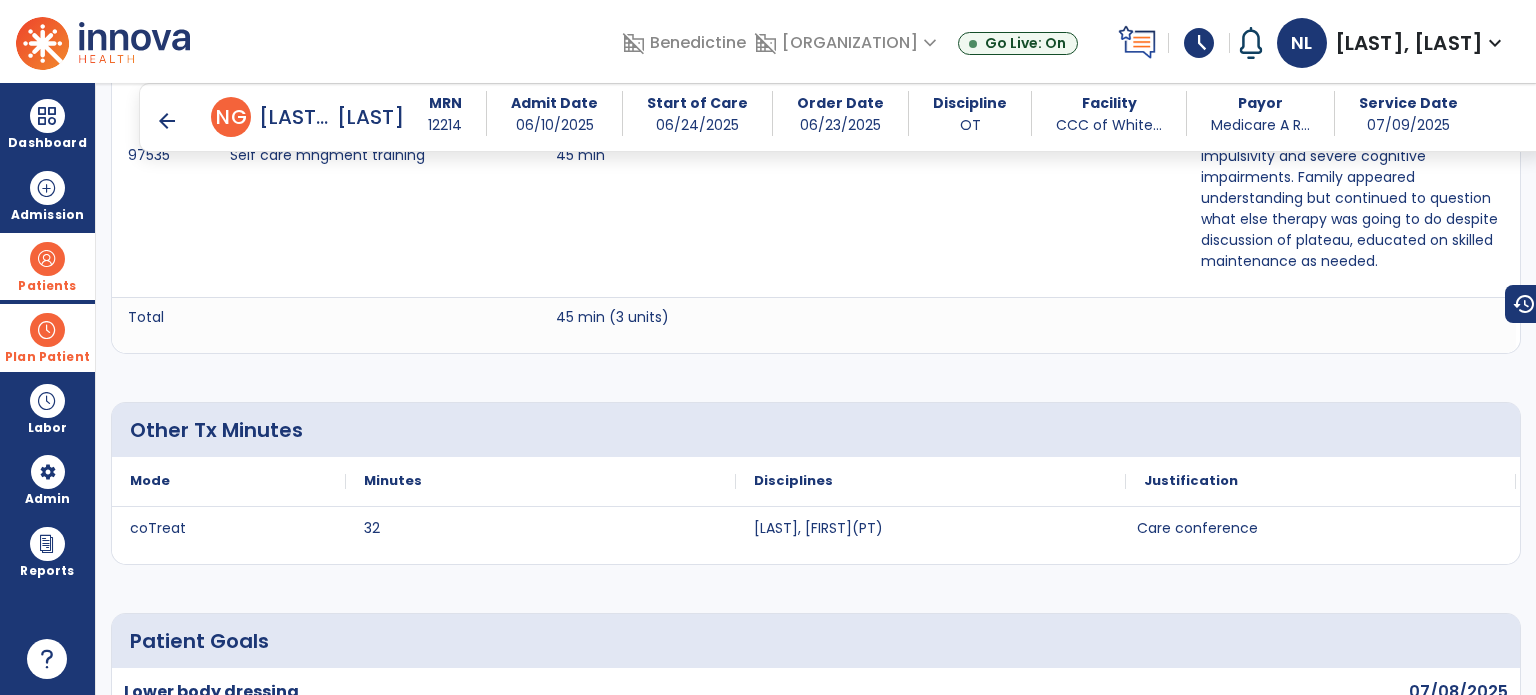 scroll, scrollTop: 1440, scrollLeft: 0, axis: vertical 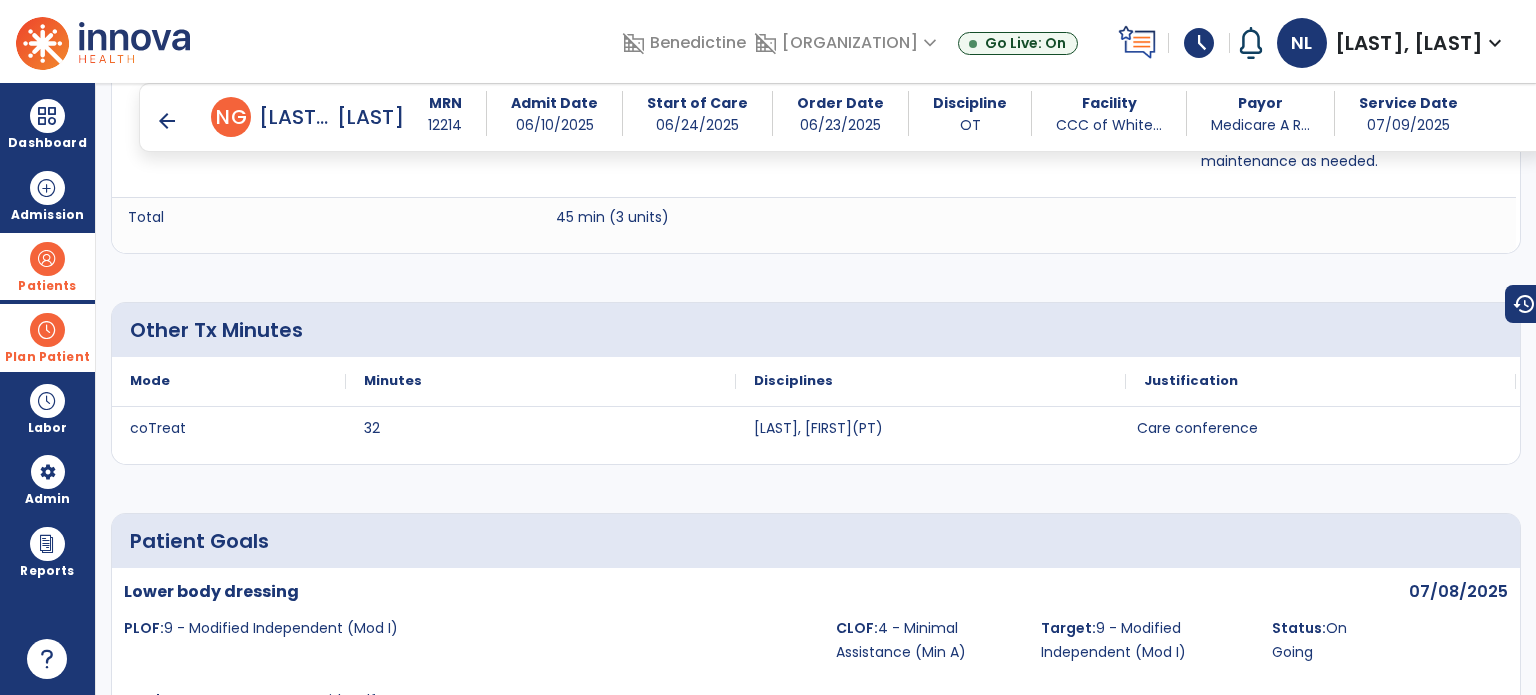 click at bounding box center (47, 259) 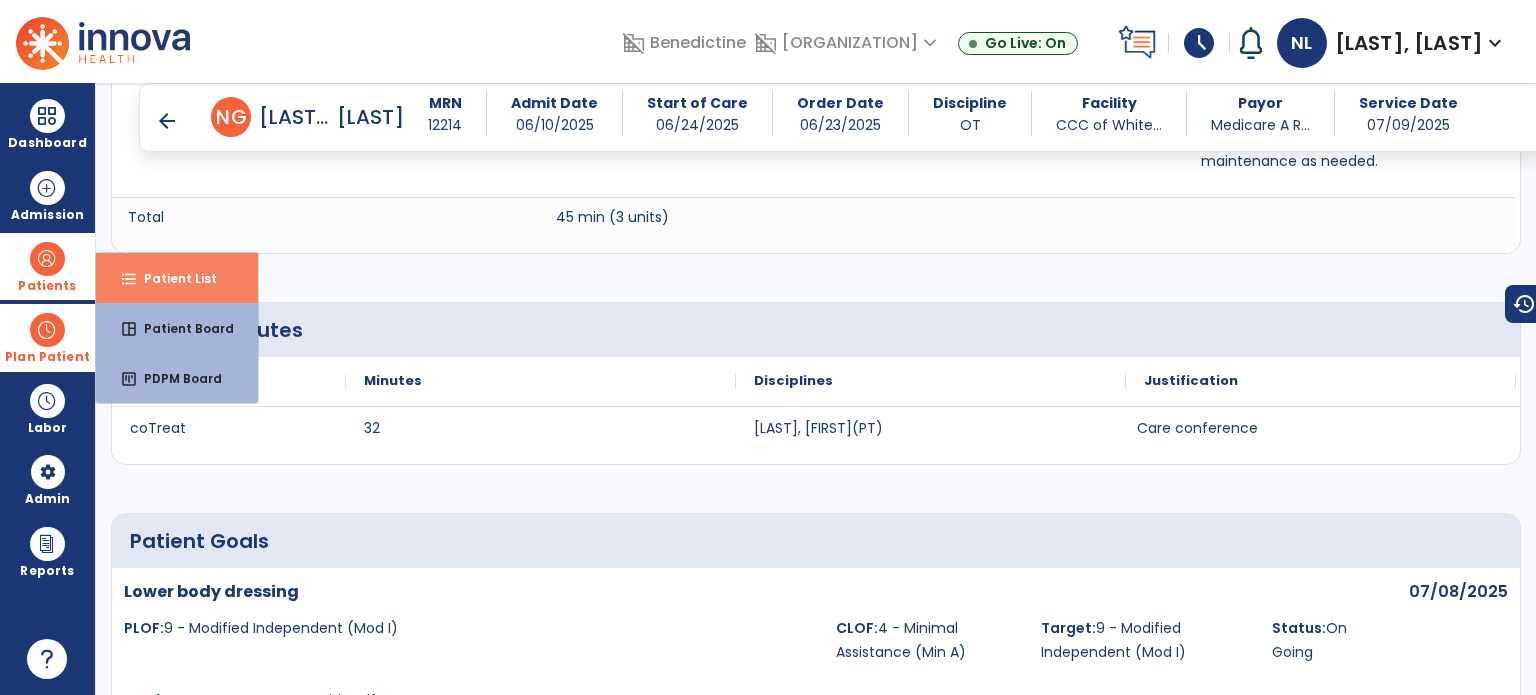 click on "format_list_bulleted" at bounding box center (129, 279) 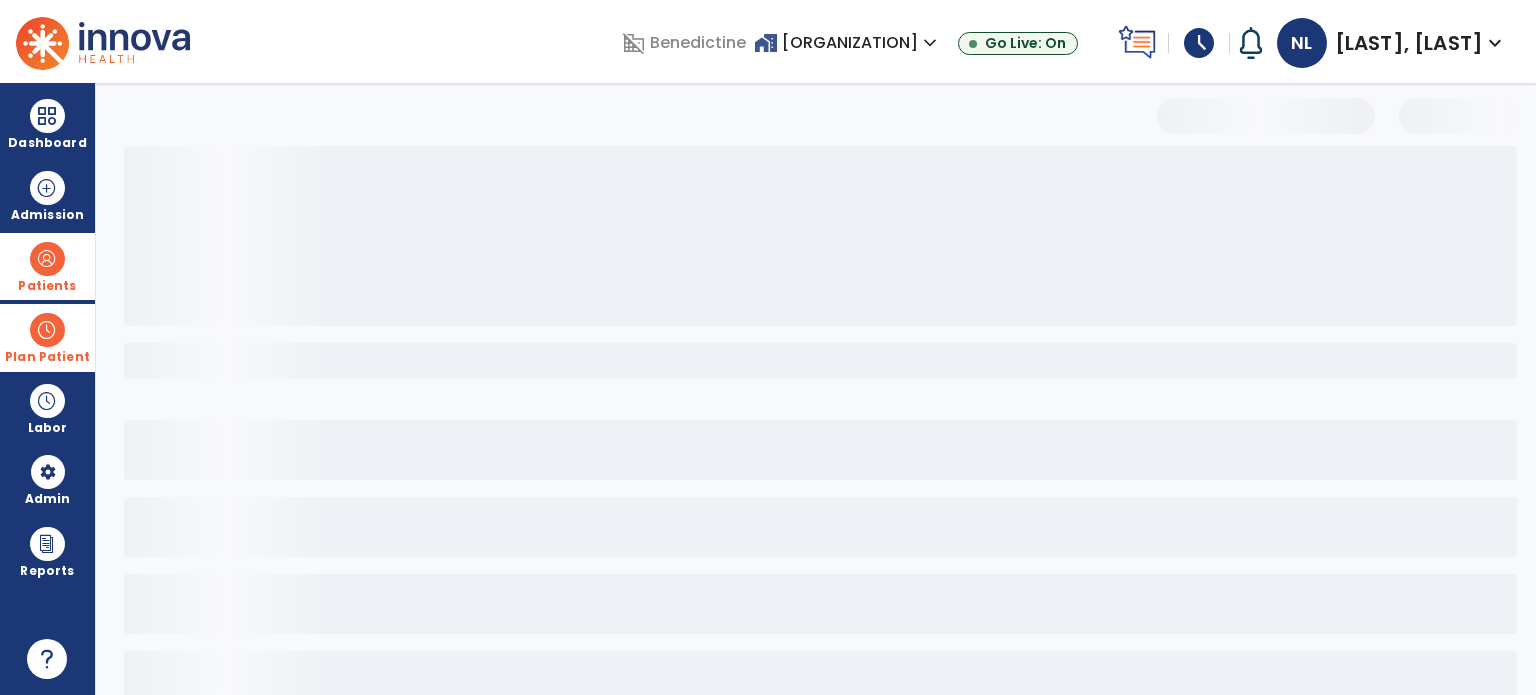 scroll, scrollTop: 46, scrollLeft: 0, axis: vertical 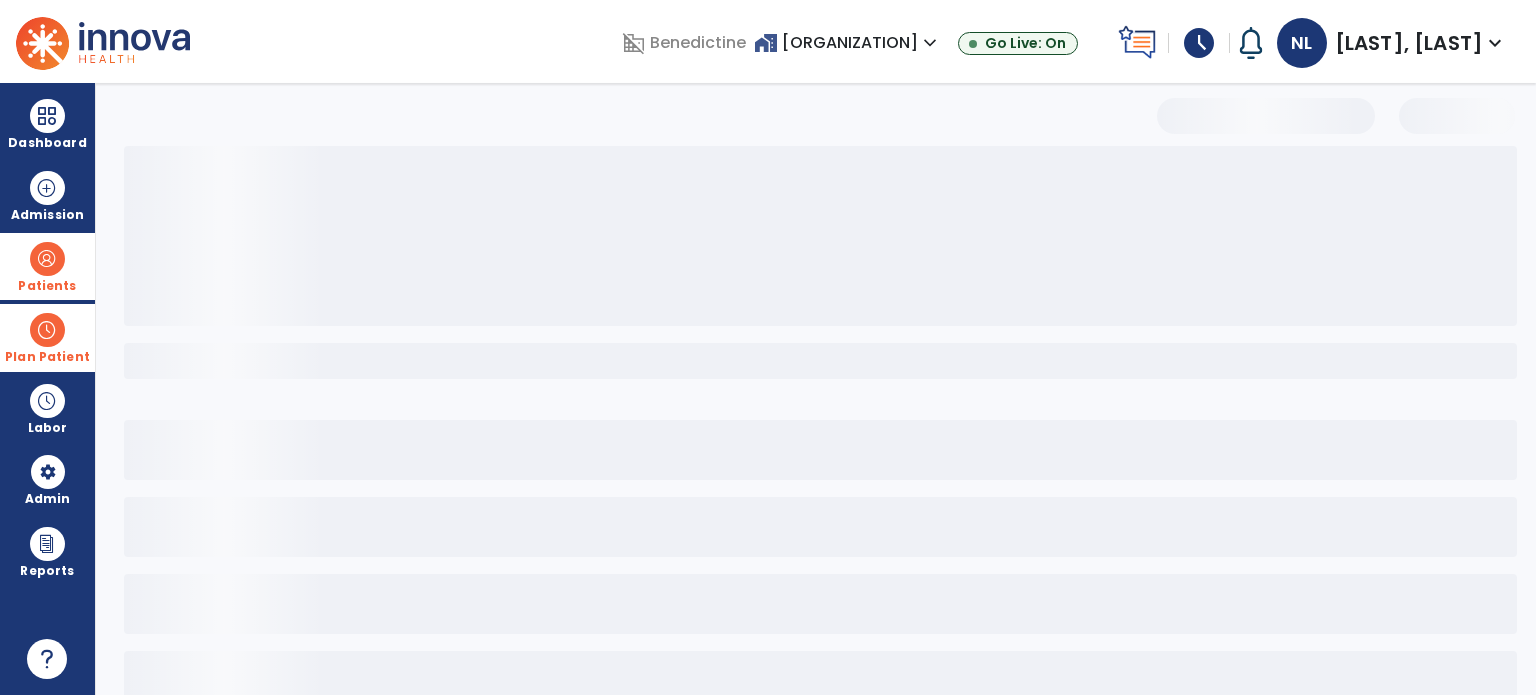 select on "***" 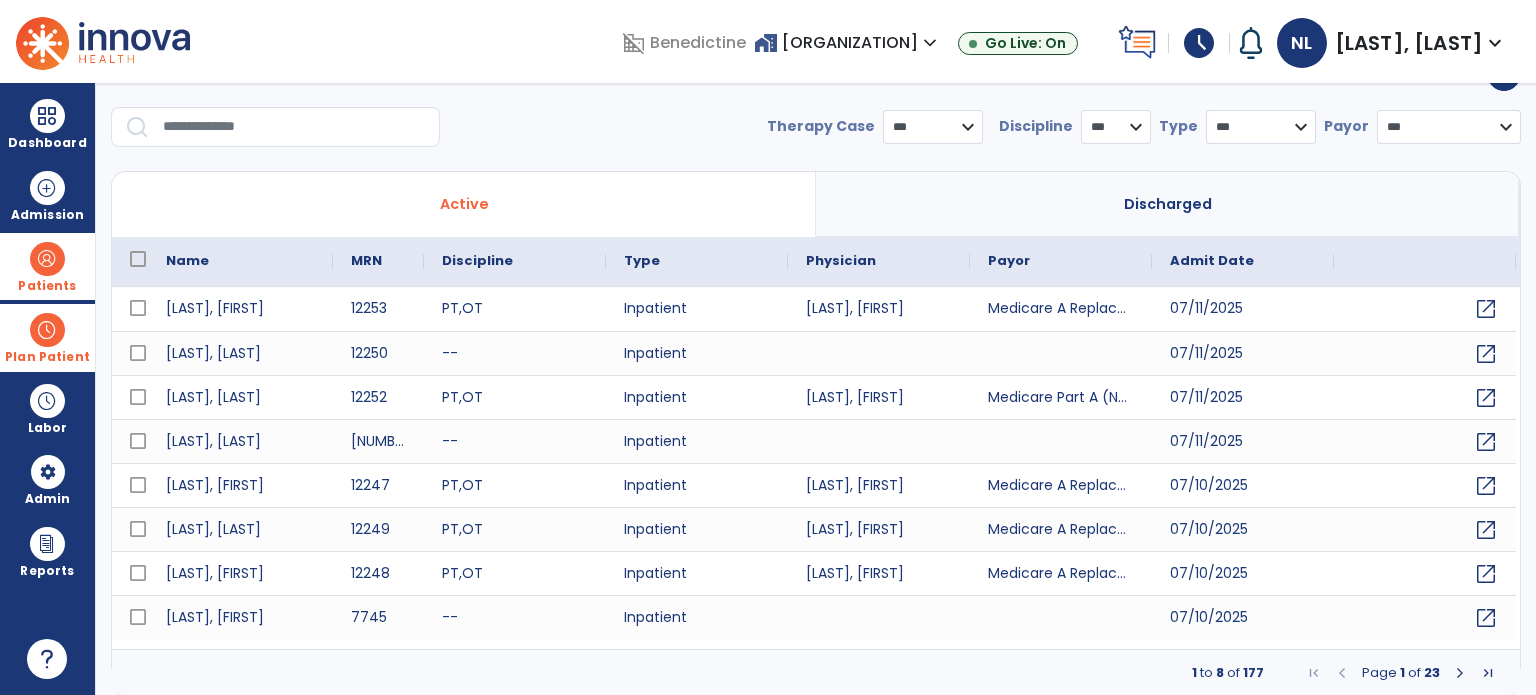 click at bounding box center [294, 127] 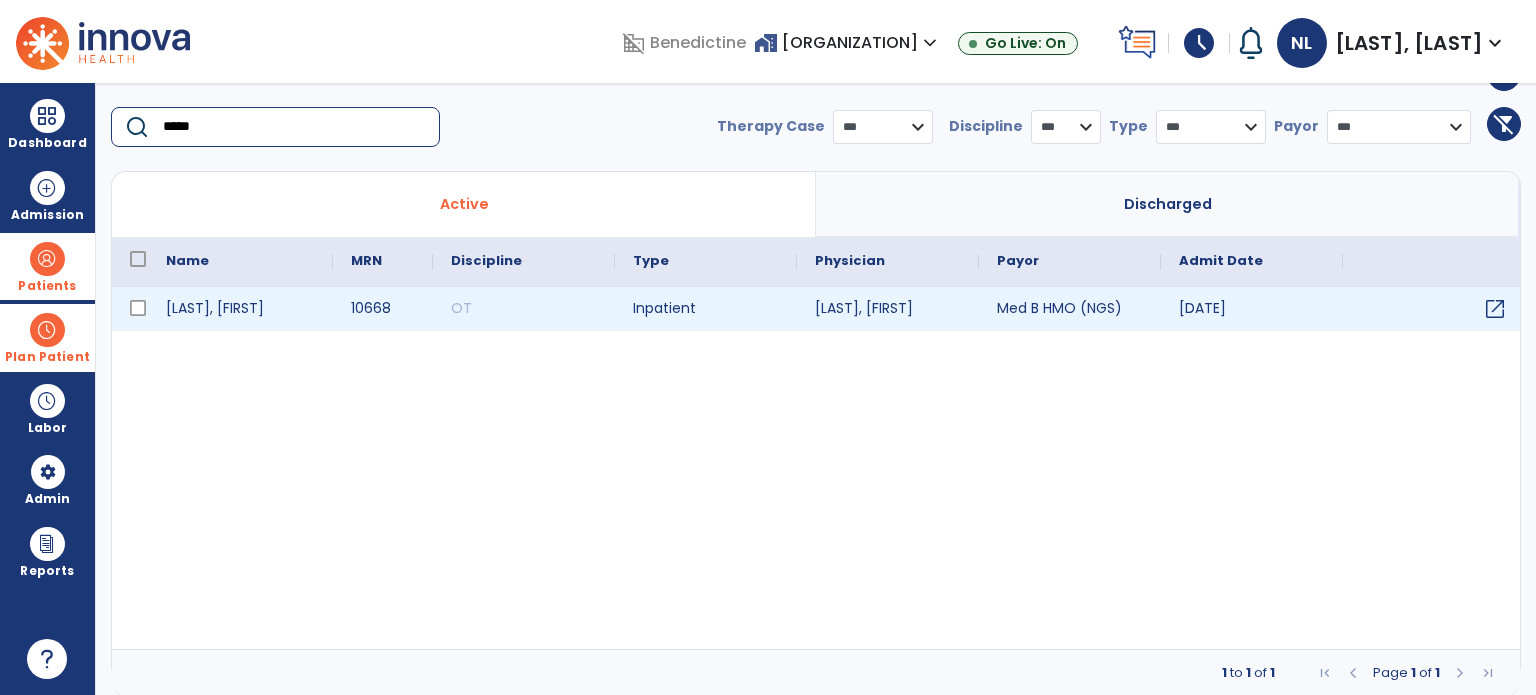 type on "*****" 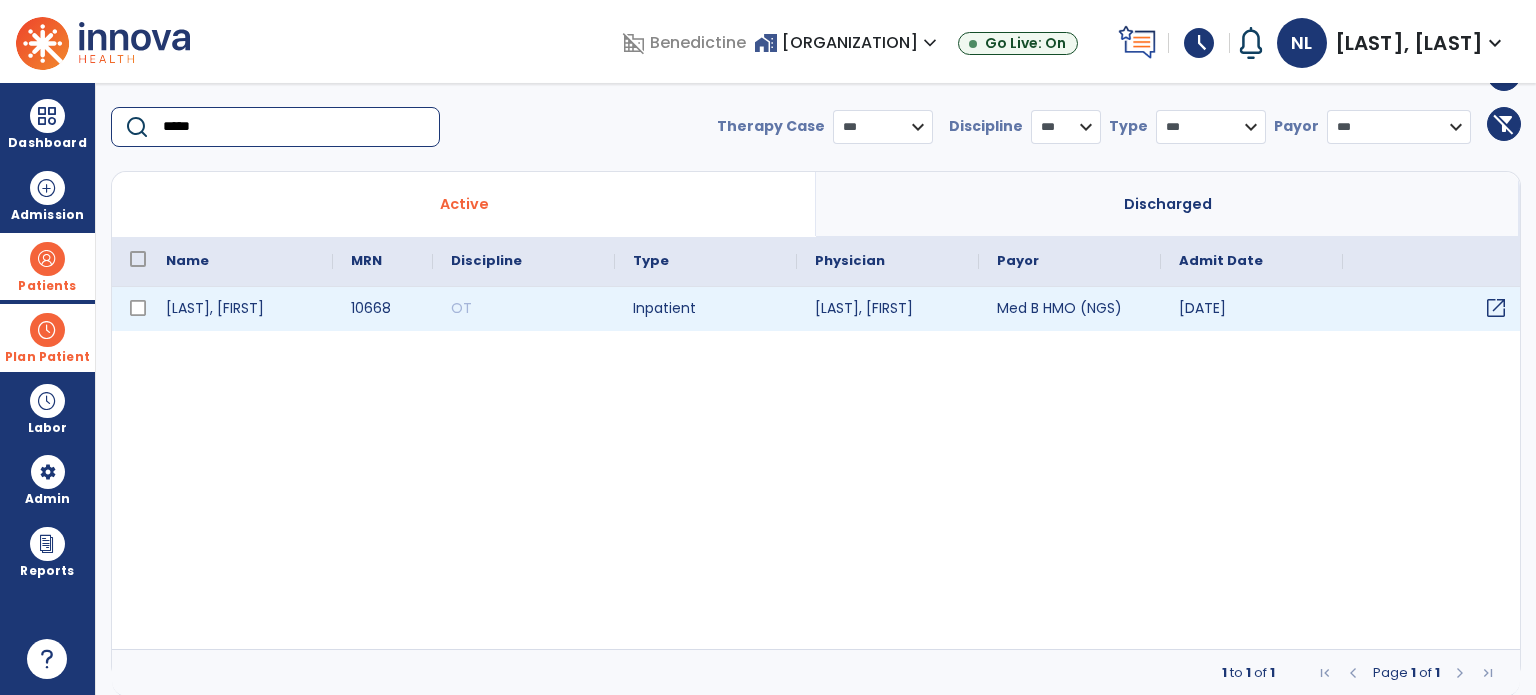 click on "open_in_new" at bounding box center (1434, 309) 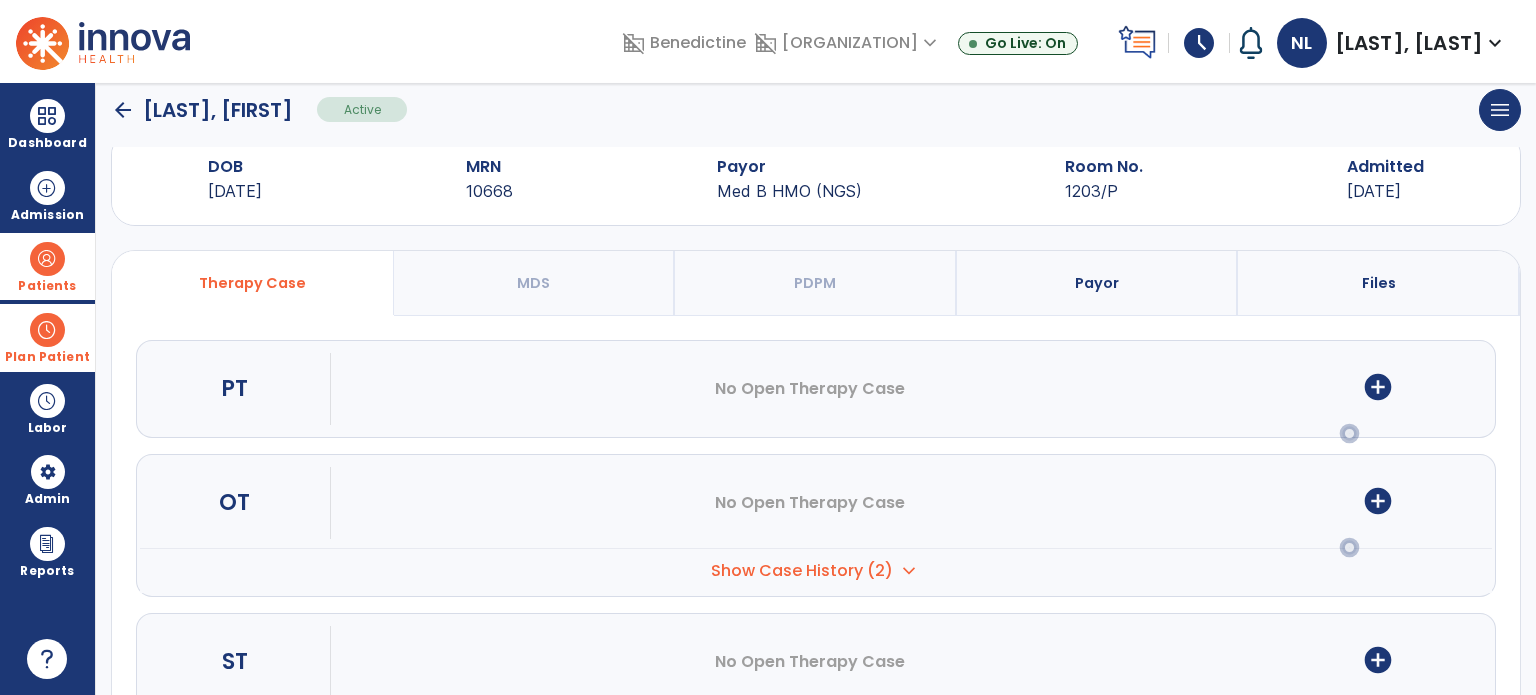 scroll, scrollTop: 0, scrollLeft: 0, axis: both 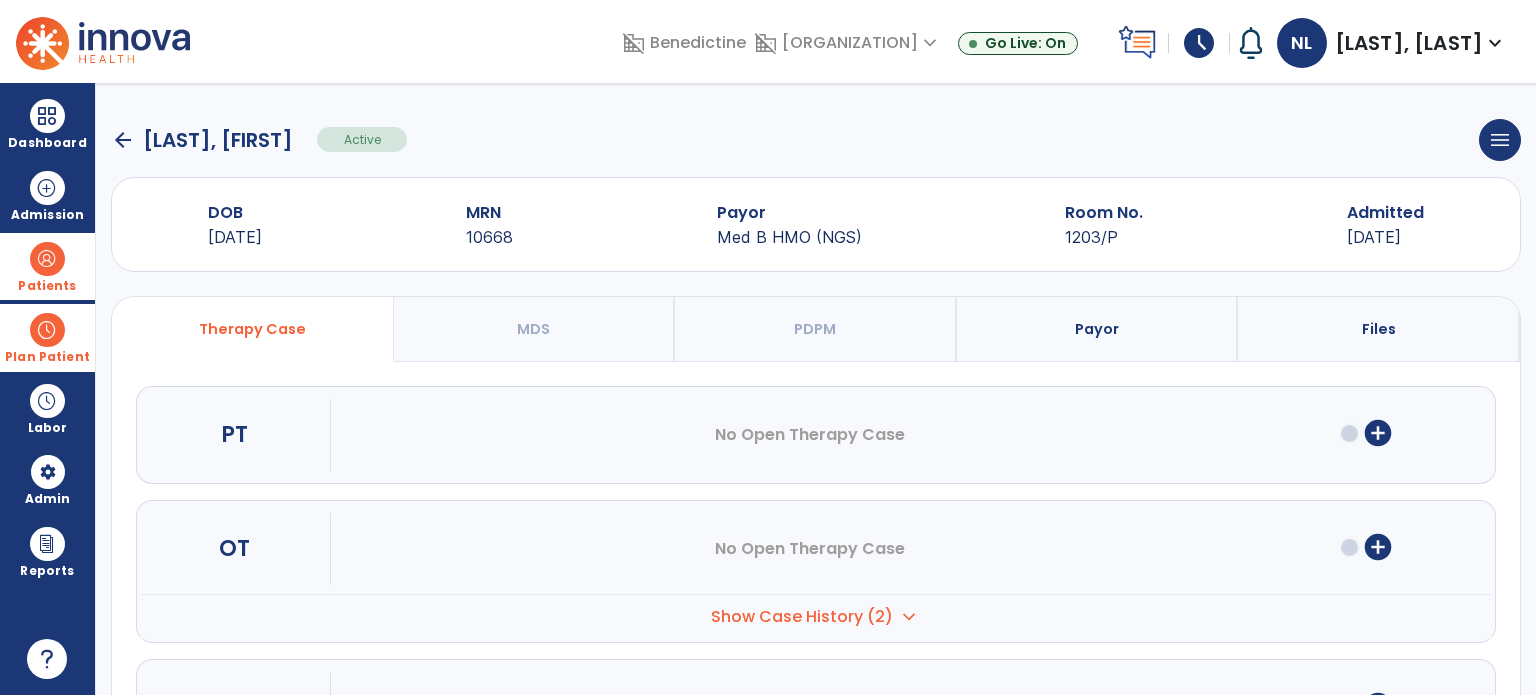 click on "Show Case History (2)" at bounding box center [802, 617] 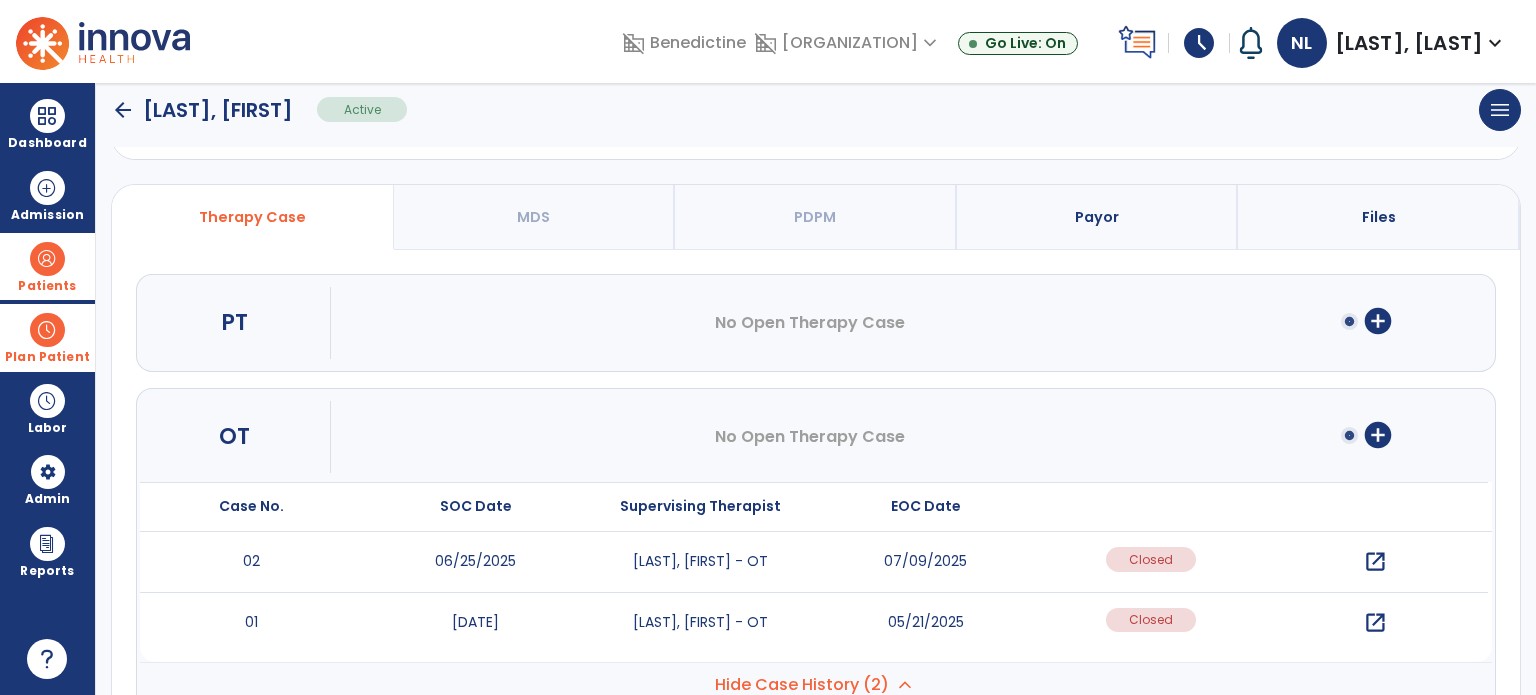 scroll, scrollTop: 200, scrollLeft: 0, axis: vertical 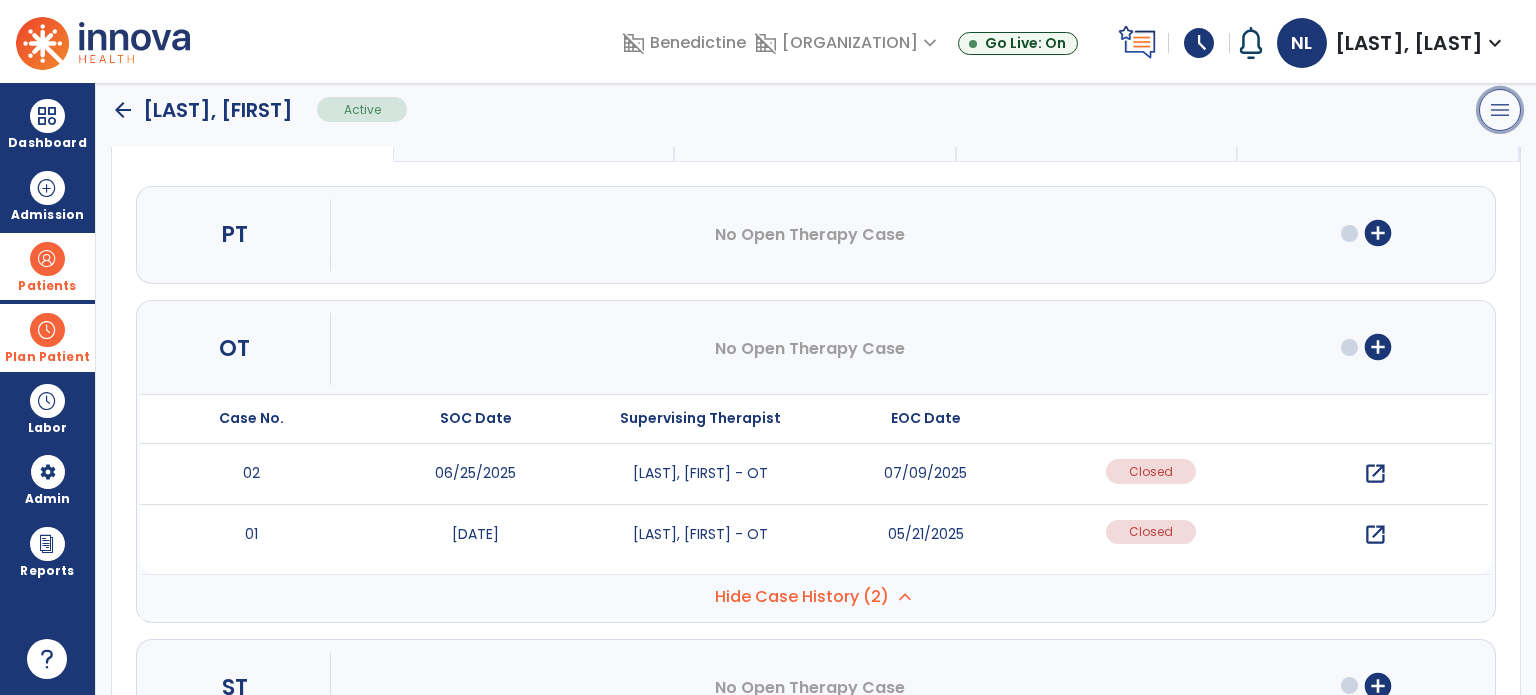 click on "menu" at bounding box center (1500, 110) 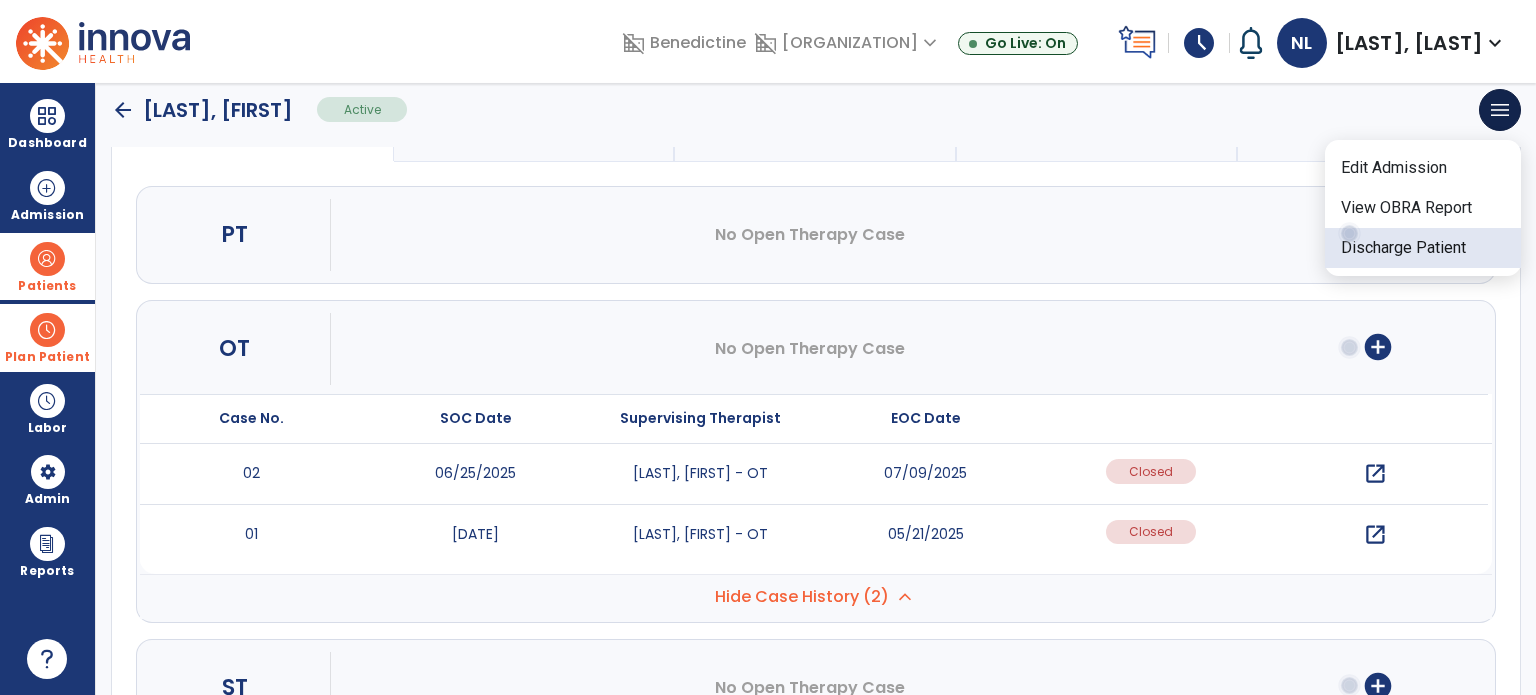 click on "Discharge Patient" 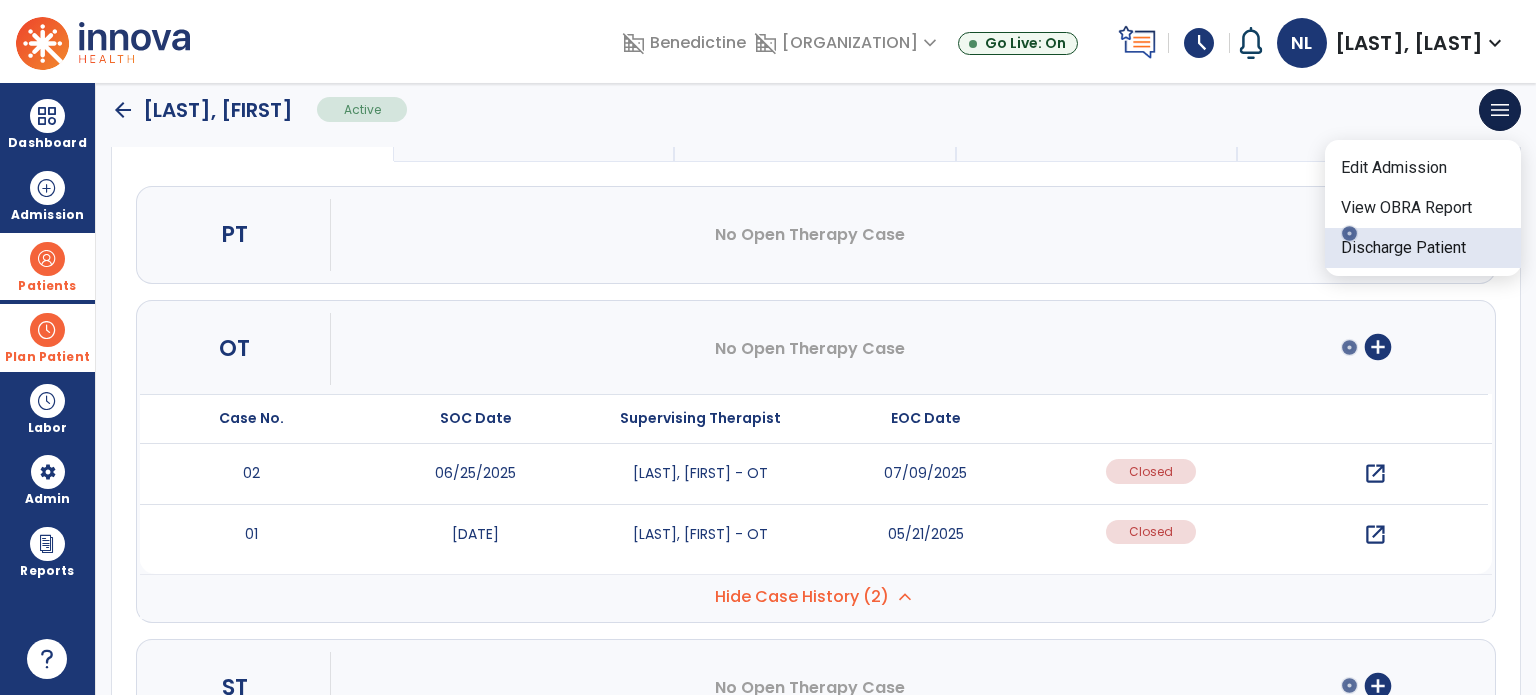 scroll, scrollTop: 187, scrollLeft: 0, axis: vertical 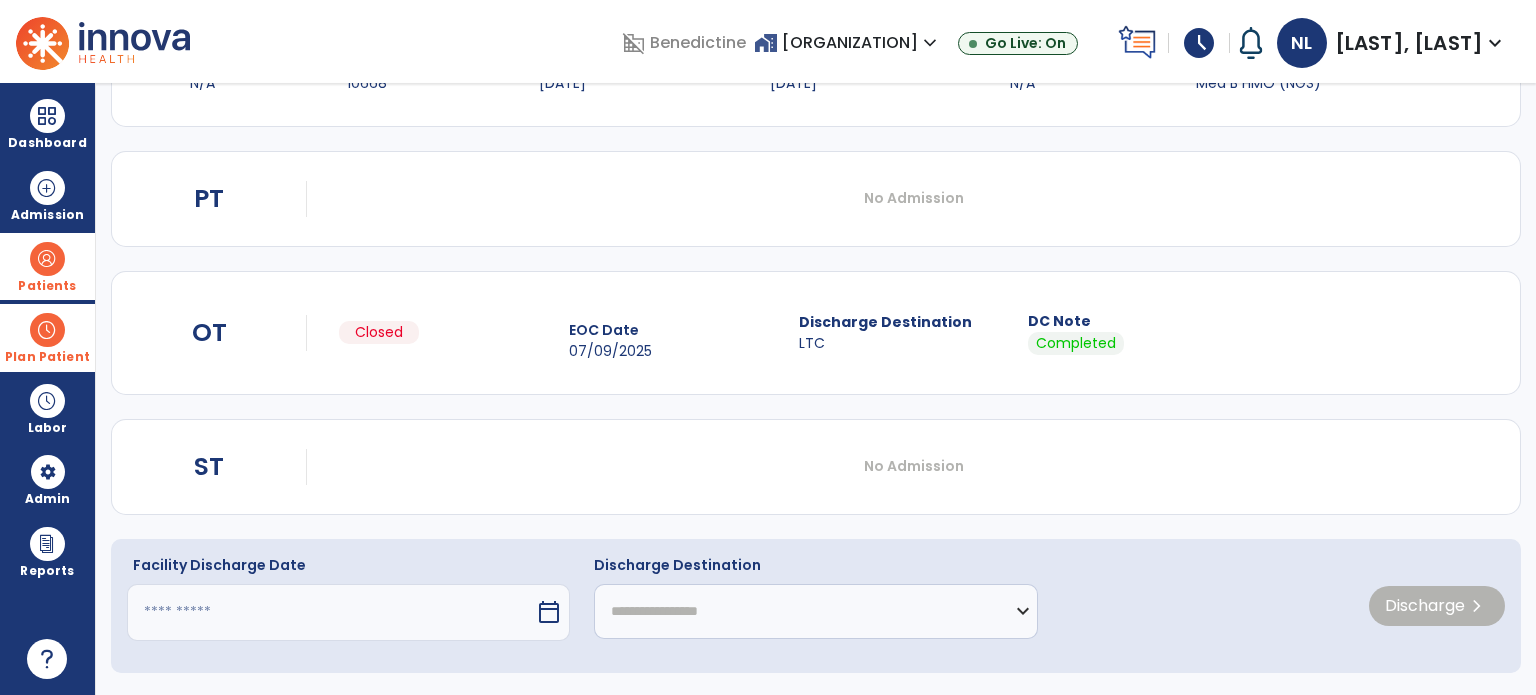click at bounding box center (331, 612) 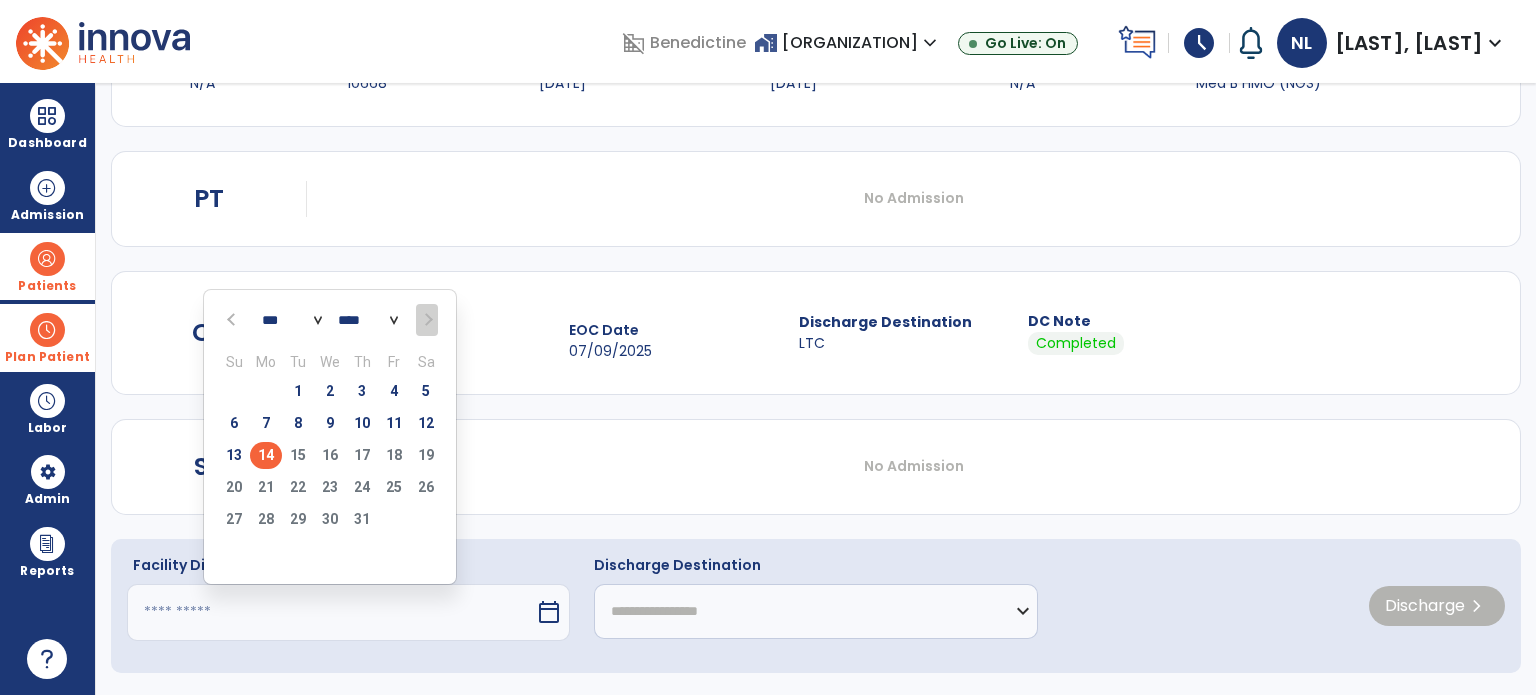 drag, startPoint x: 321, startPoint y: 423, endPoint x: 450, endPoint y: 459, distance: 133.9291 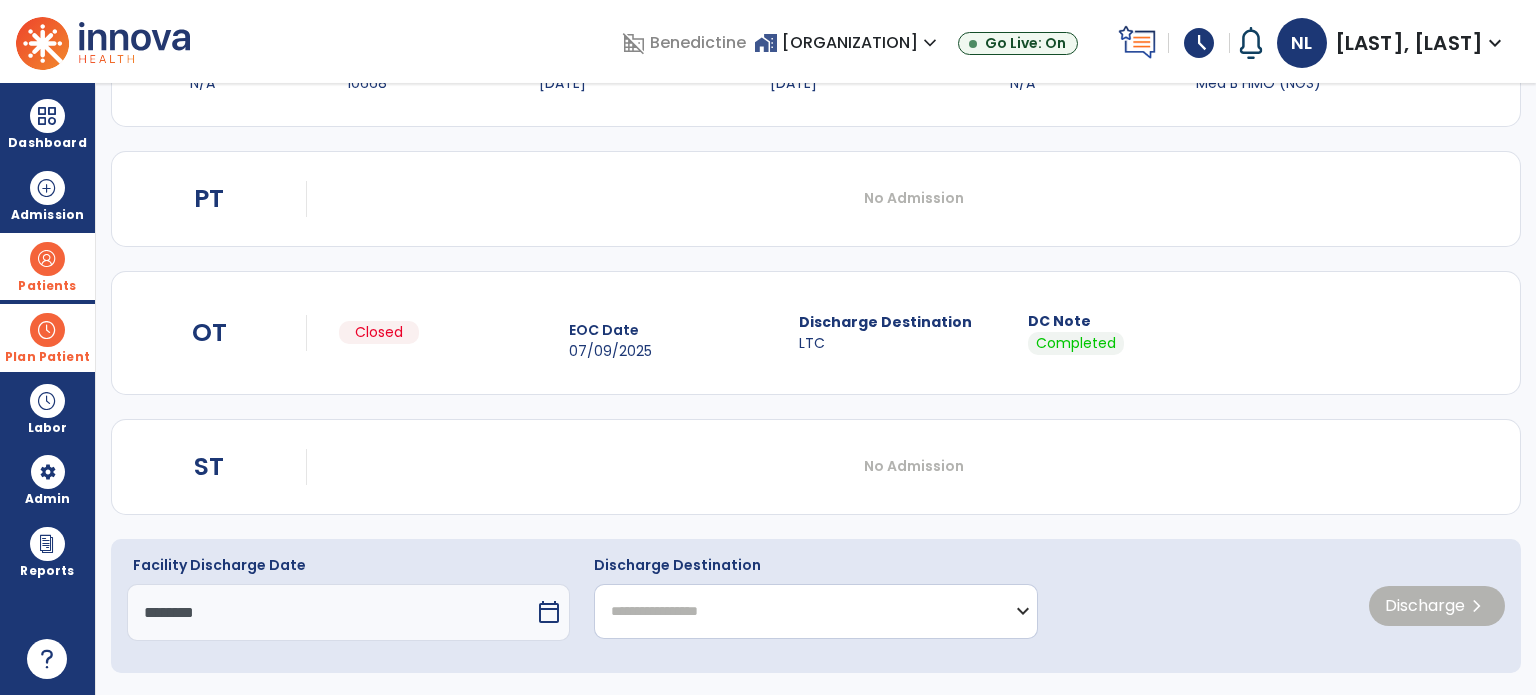 click on "**********" 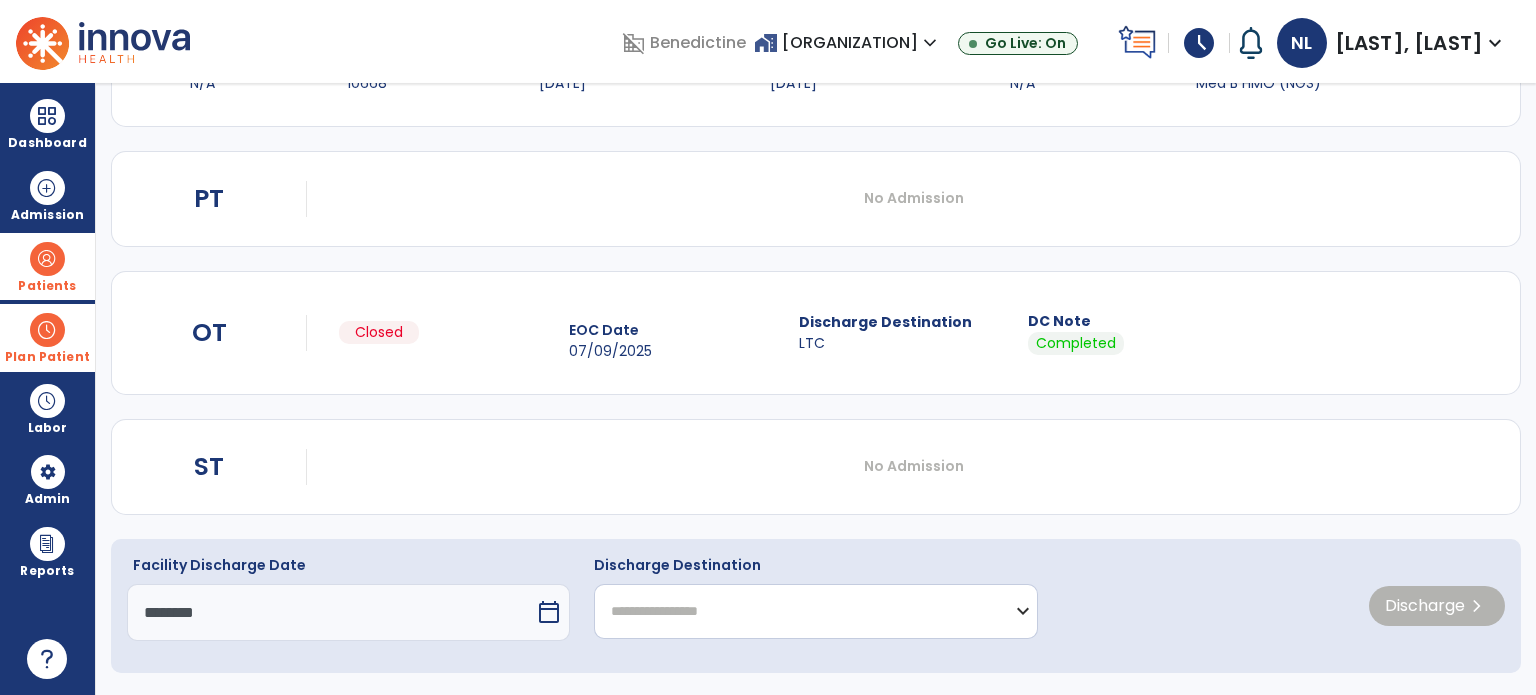 select on "********" 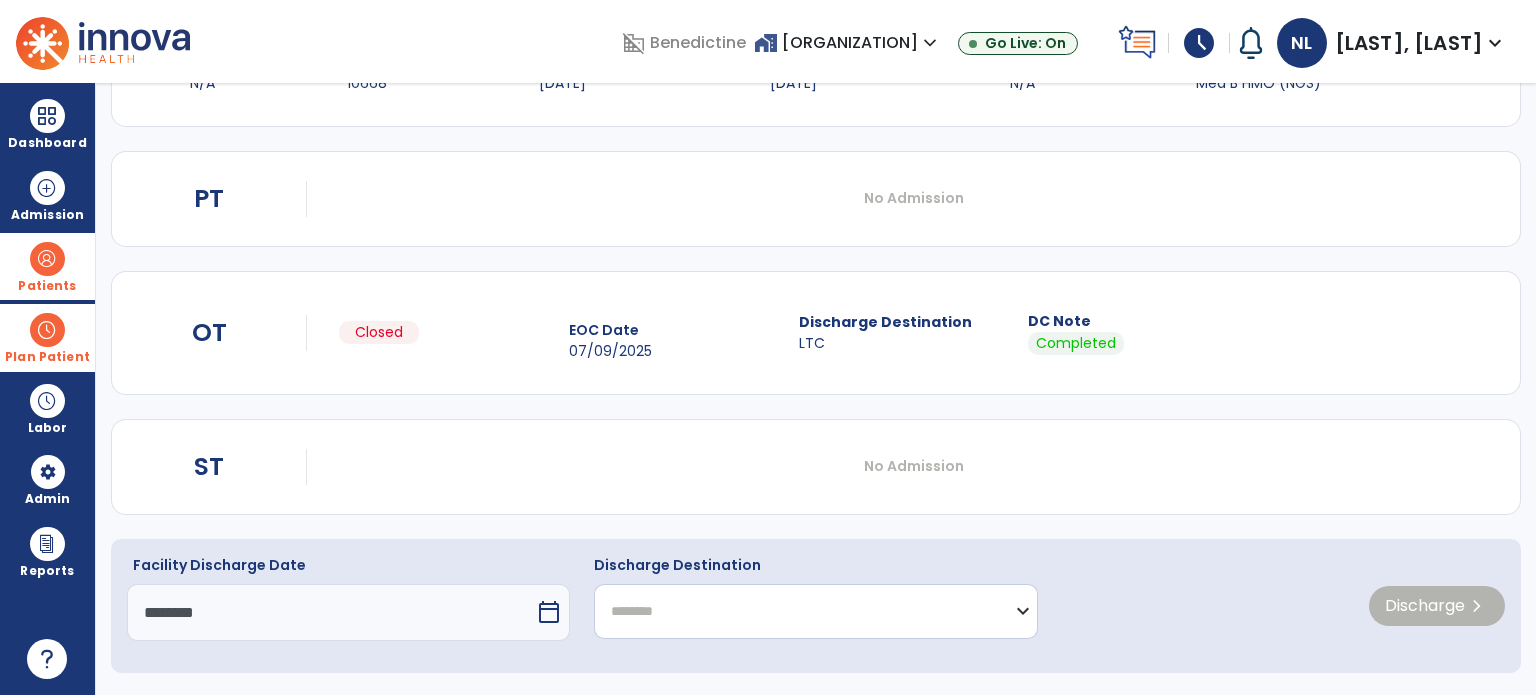 click on "**********" 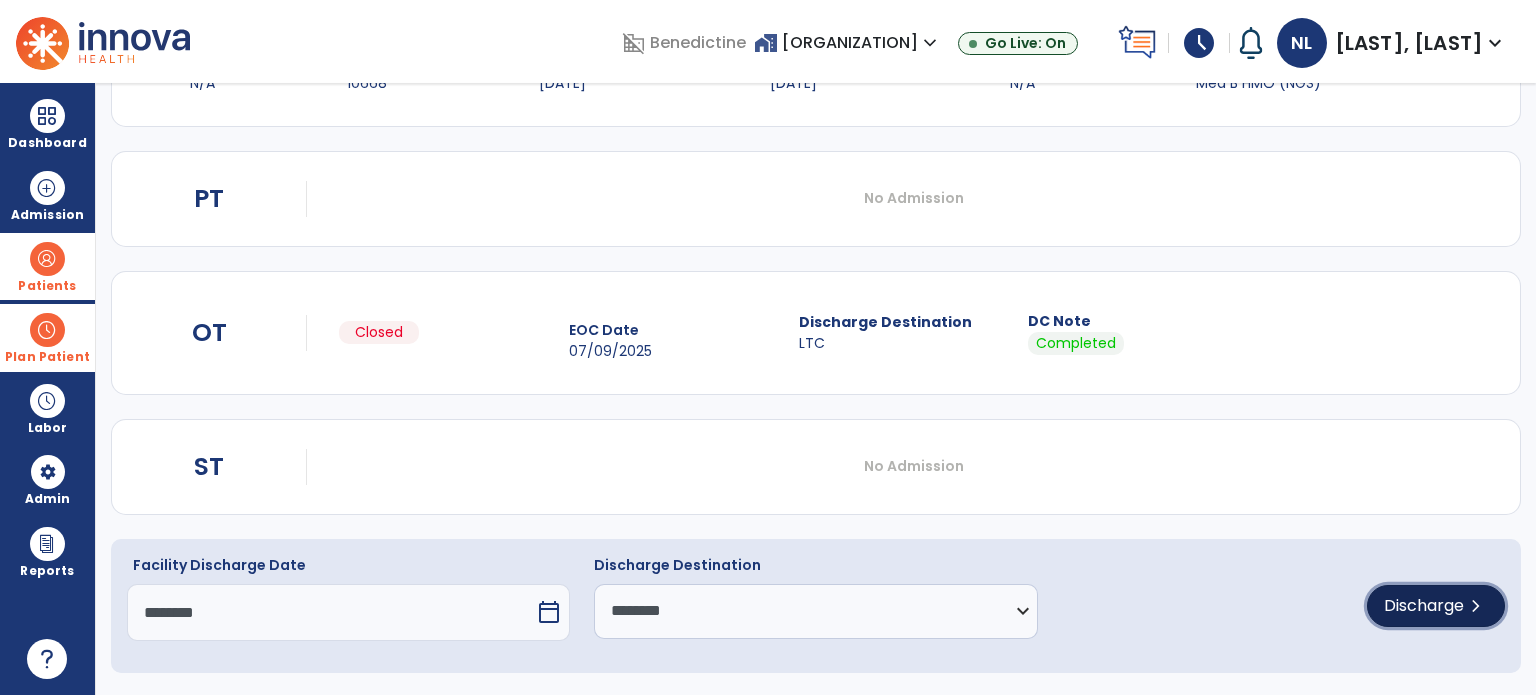 click on "Discharge" 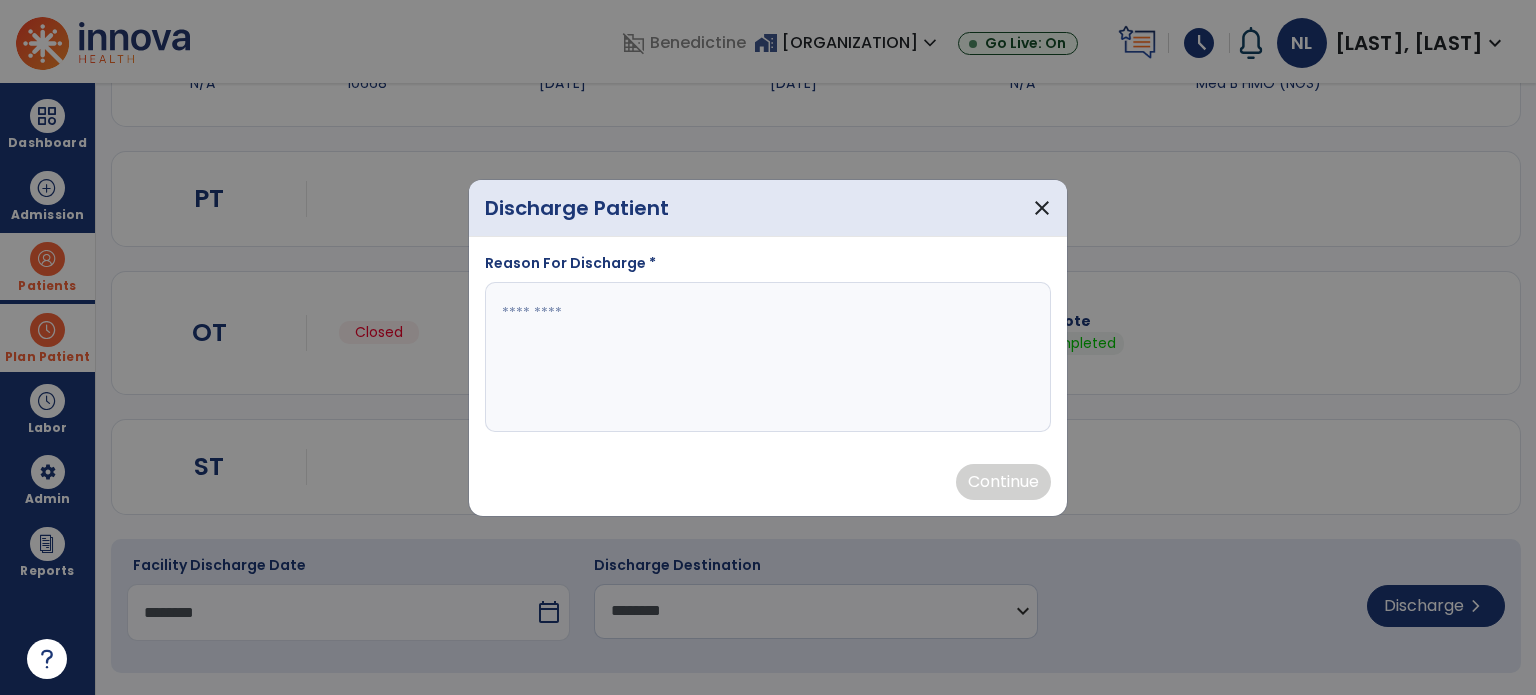 click at bounding box center [768, 357] 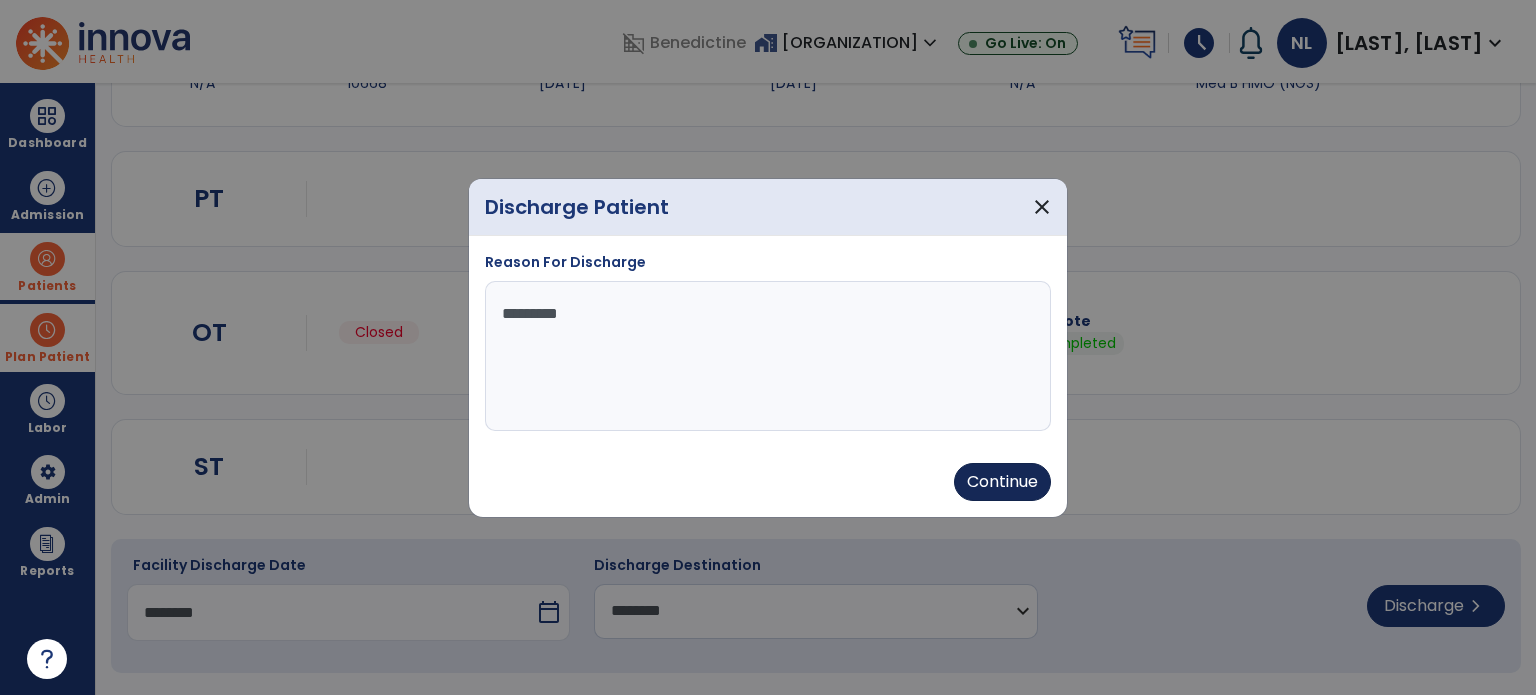 type on "********" 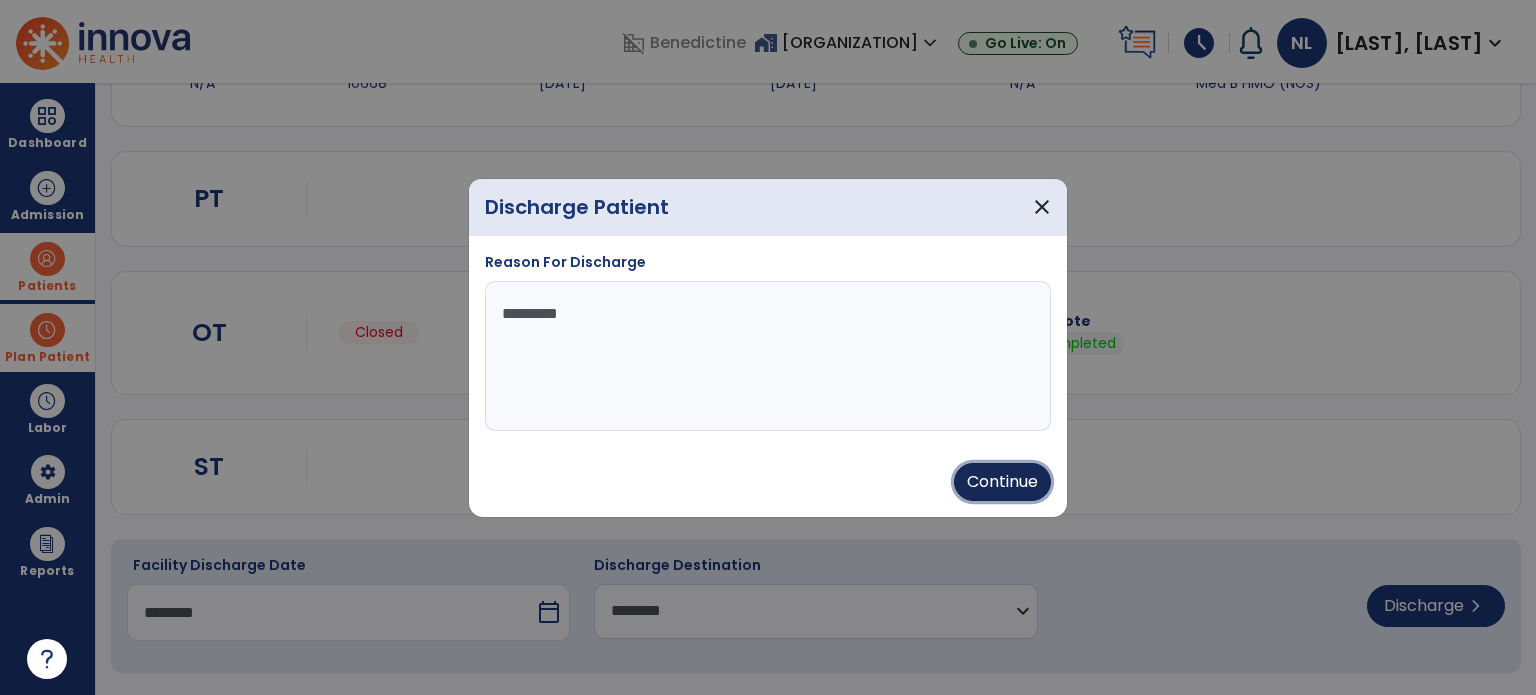 click on "Continue" at bounding box center (1002, 482) 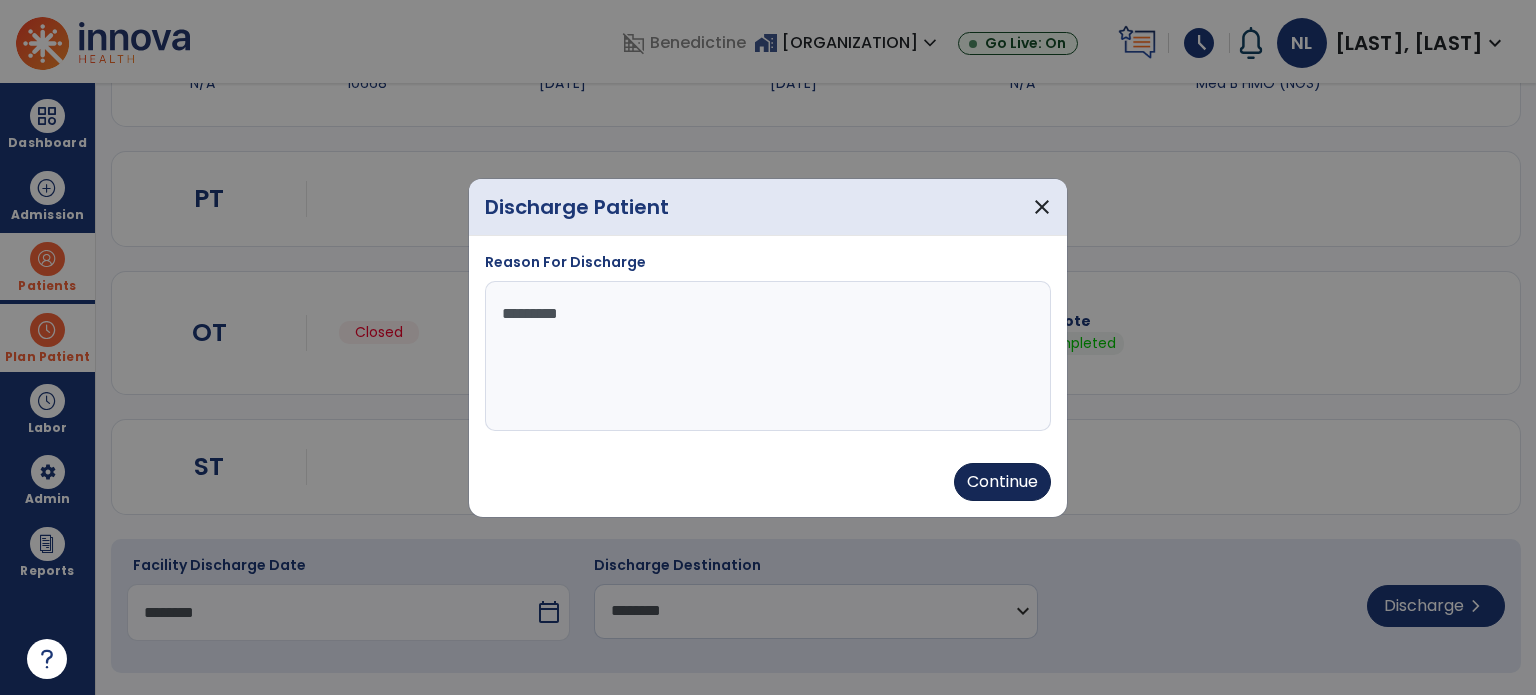 type on "********" 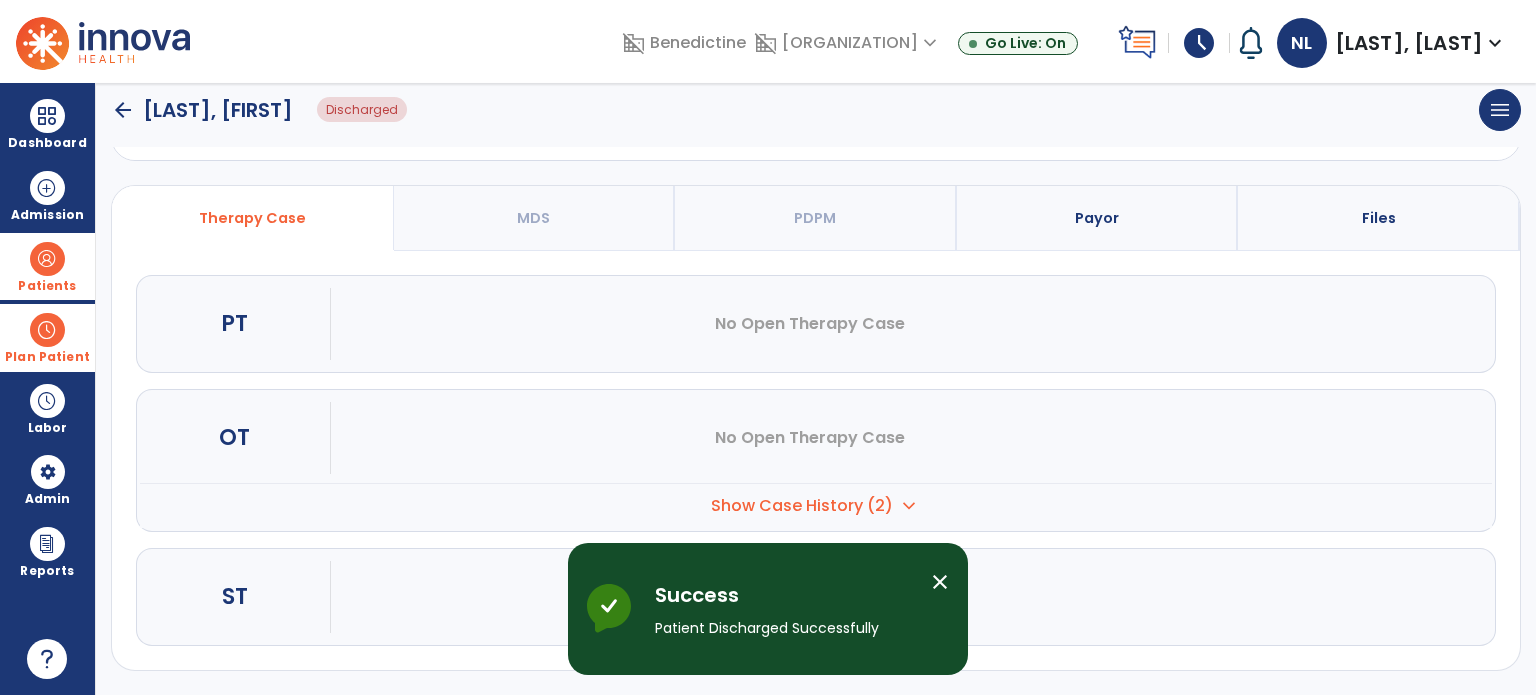 scroll, scrollTop: 107, scrollLeft: 0, axis: vertical 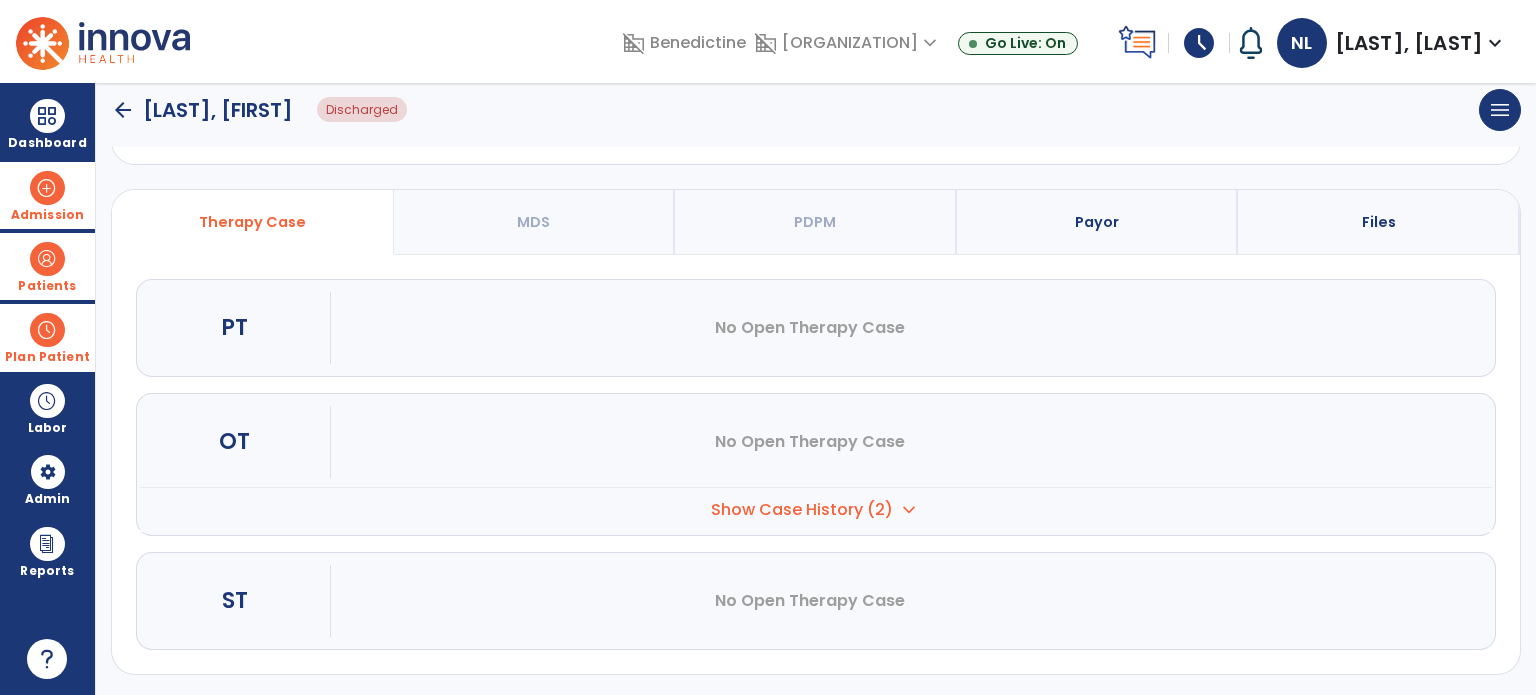 click on "Admission" at bounding box center [47, 195] 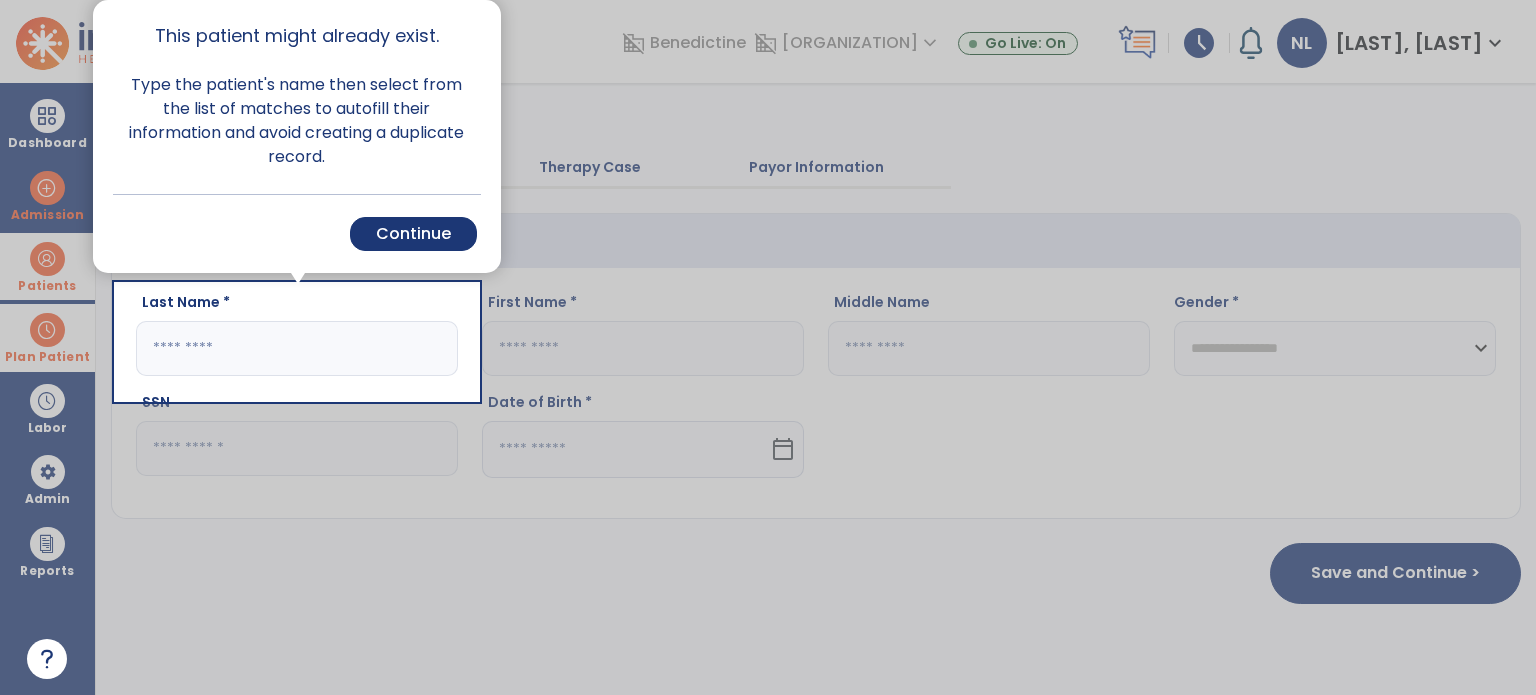click at bounding box center (58, 347) 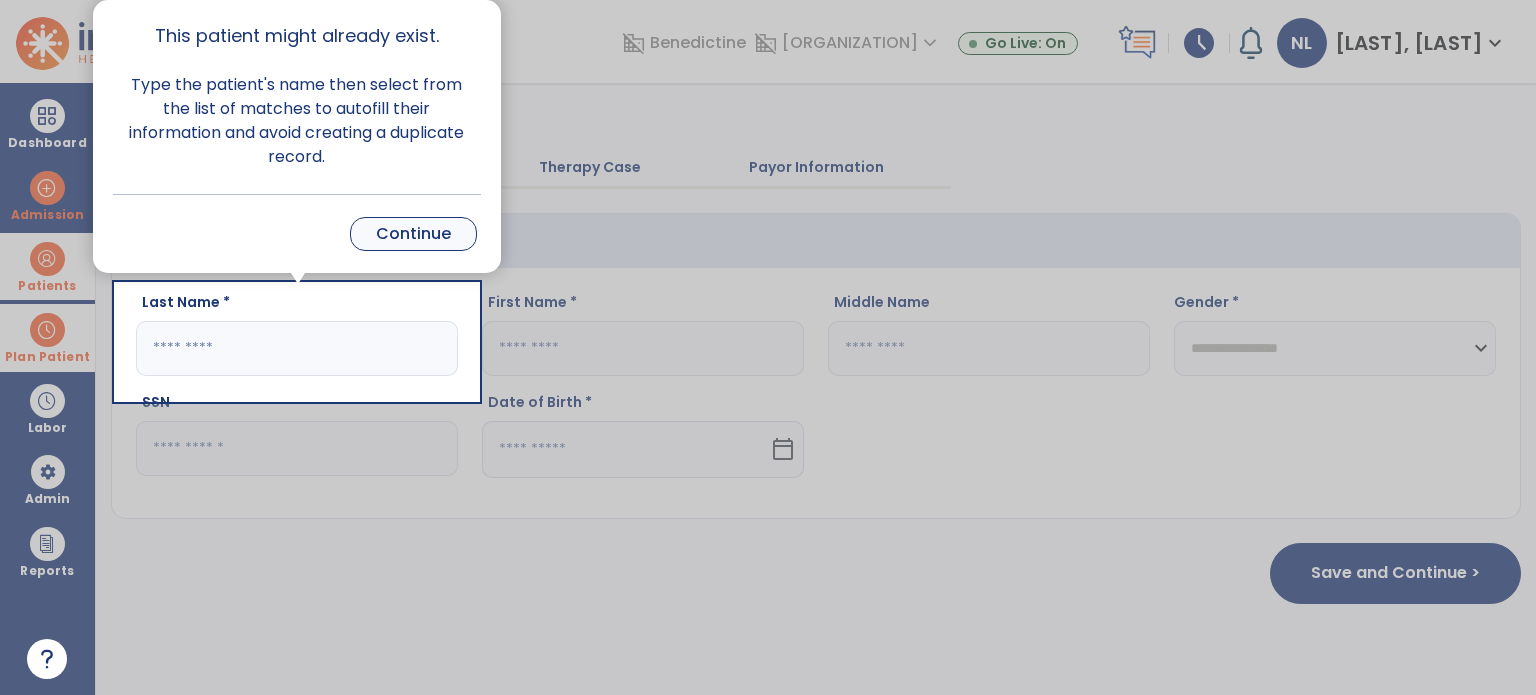 click on "Continue" at bounding box center [413, 234] 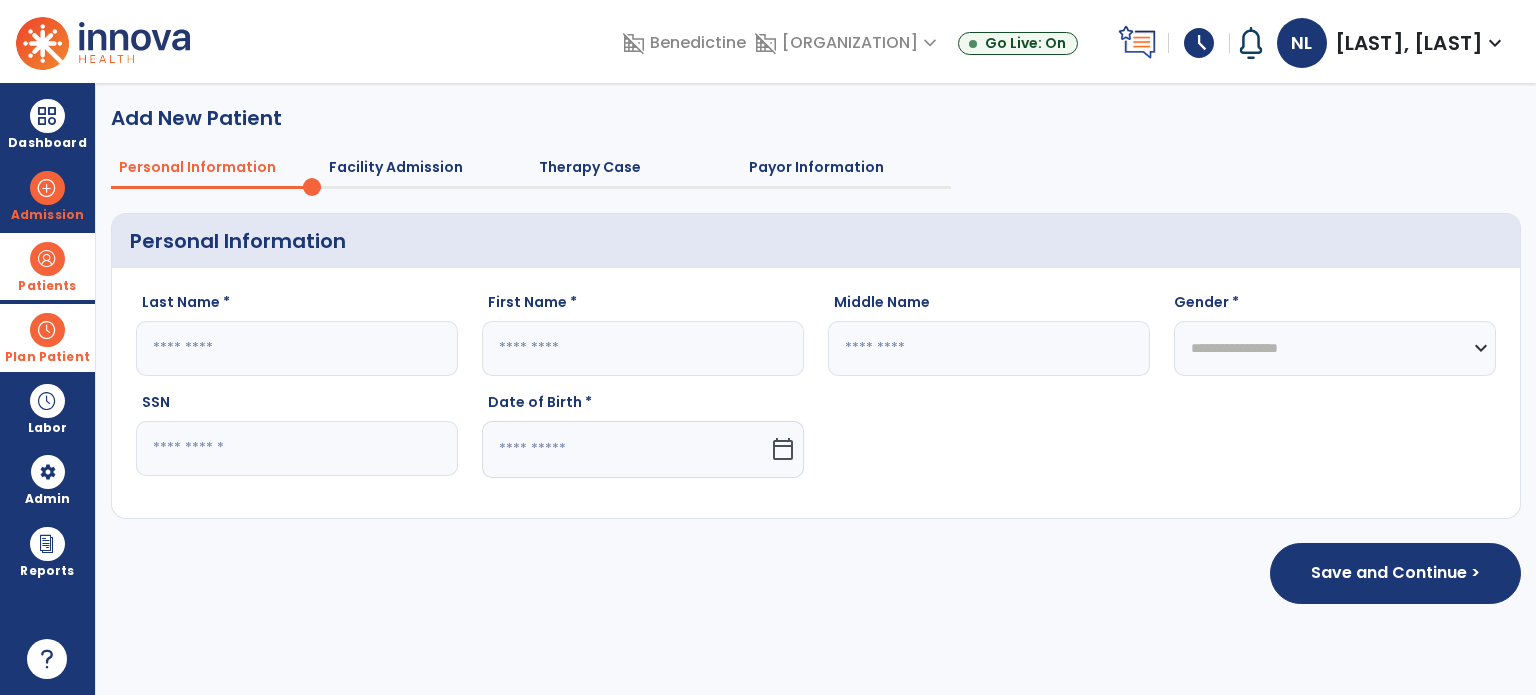 click at bounding box center (47, 259) 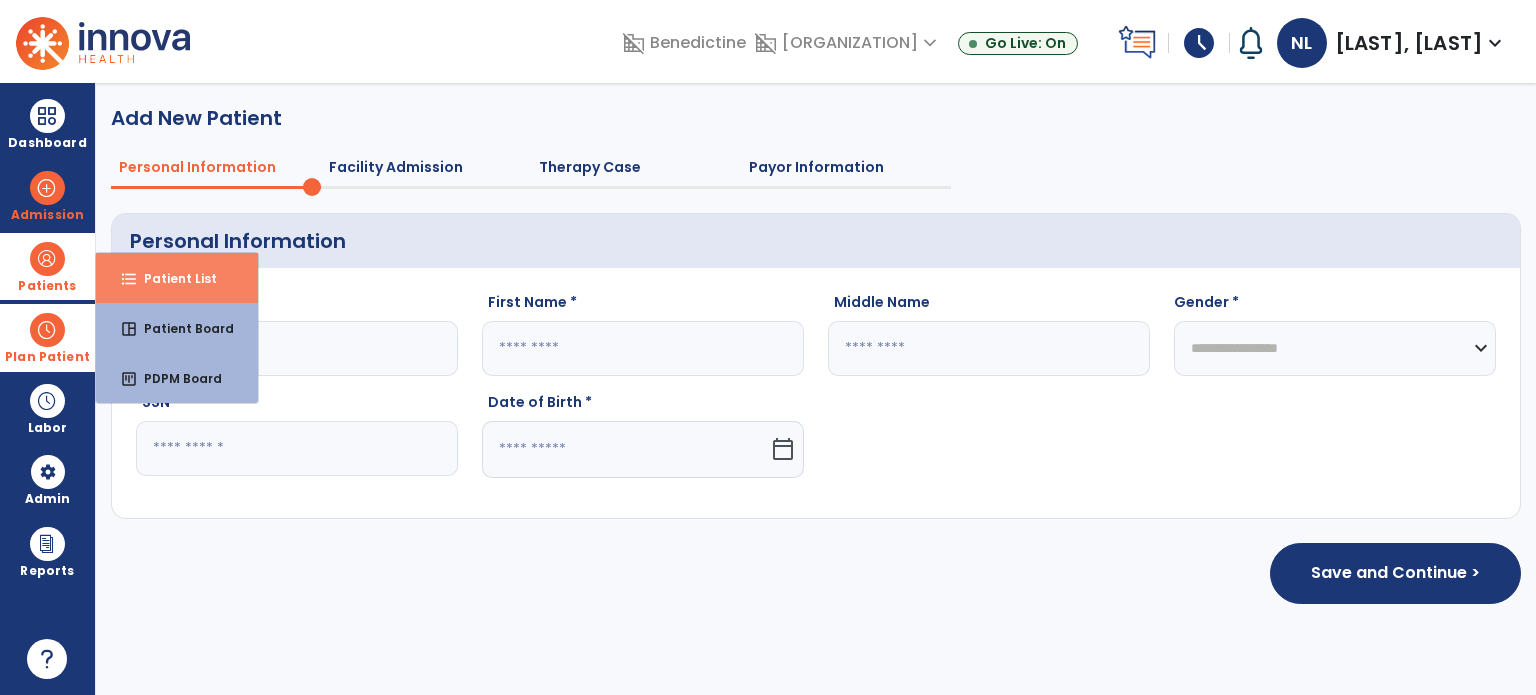 click on "format_list_bulleted" at bounding box center (129, 279) 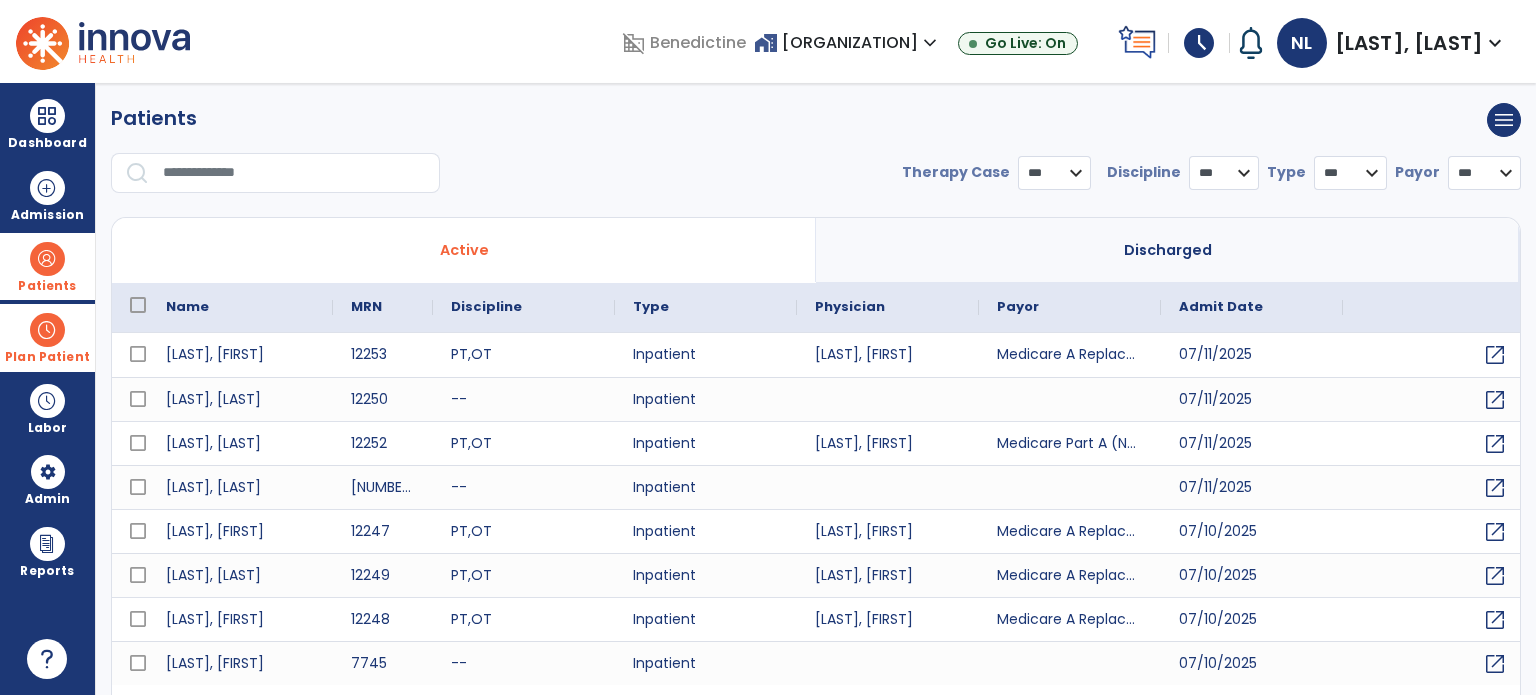 select on "***" 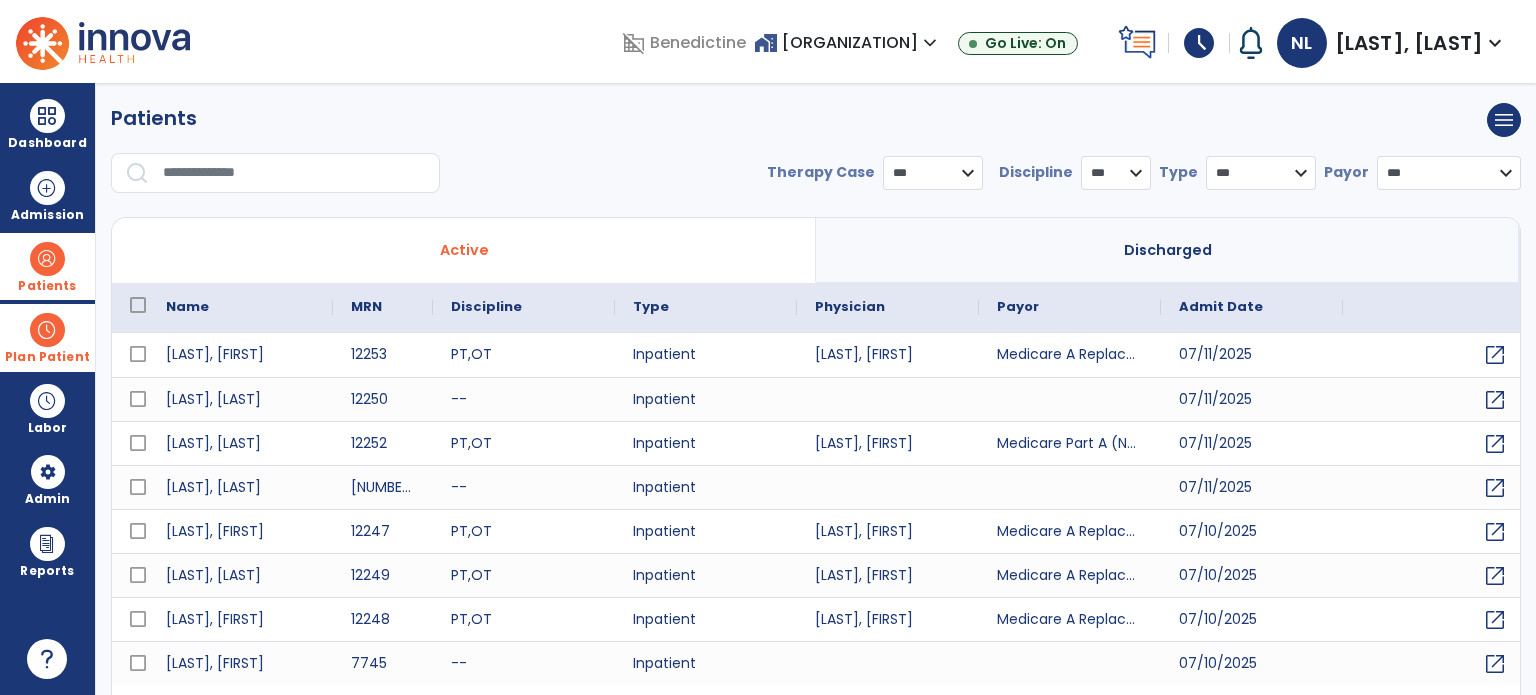 click at bounding box center [294, 173] 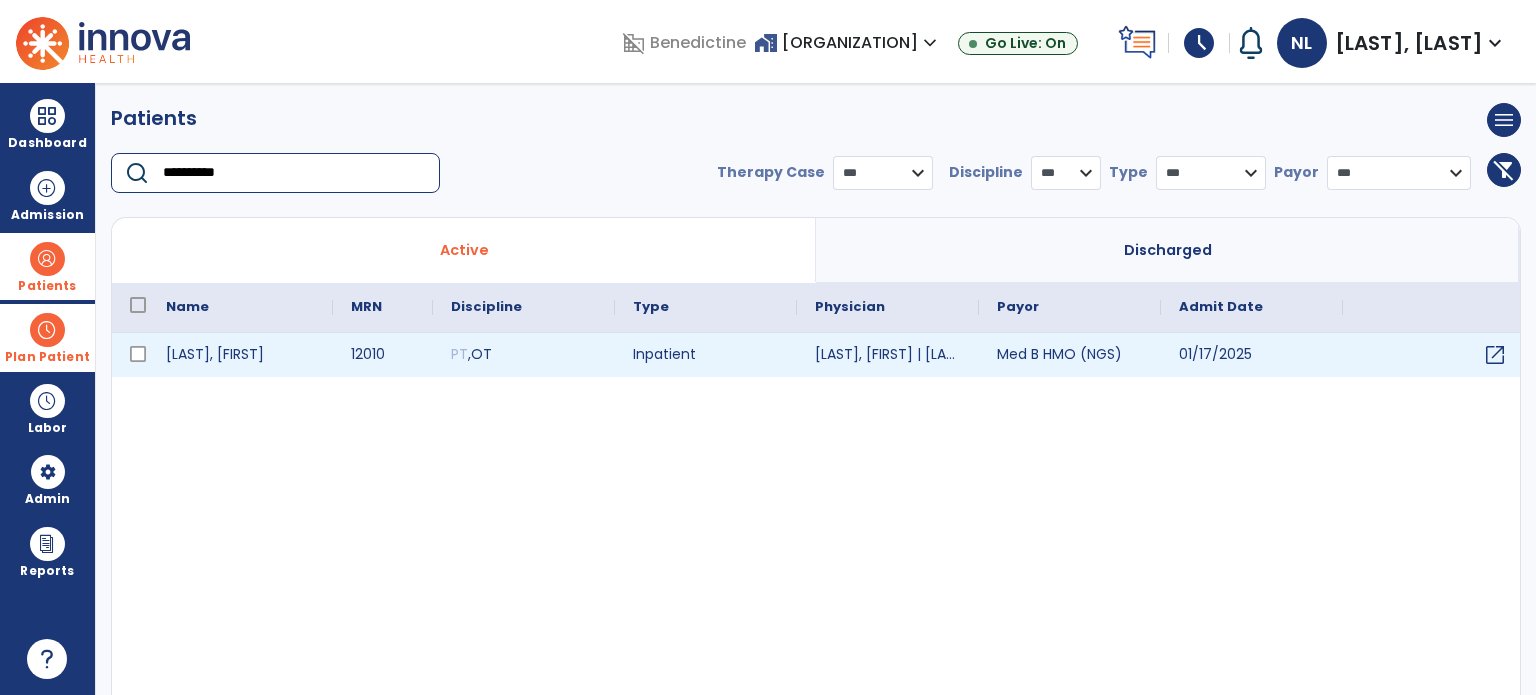 type on "**********" 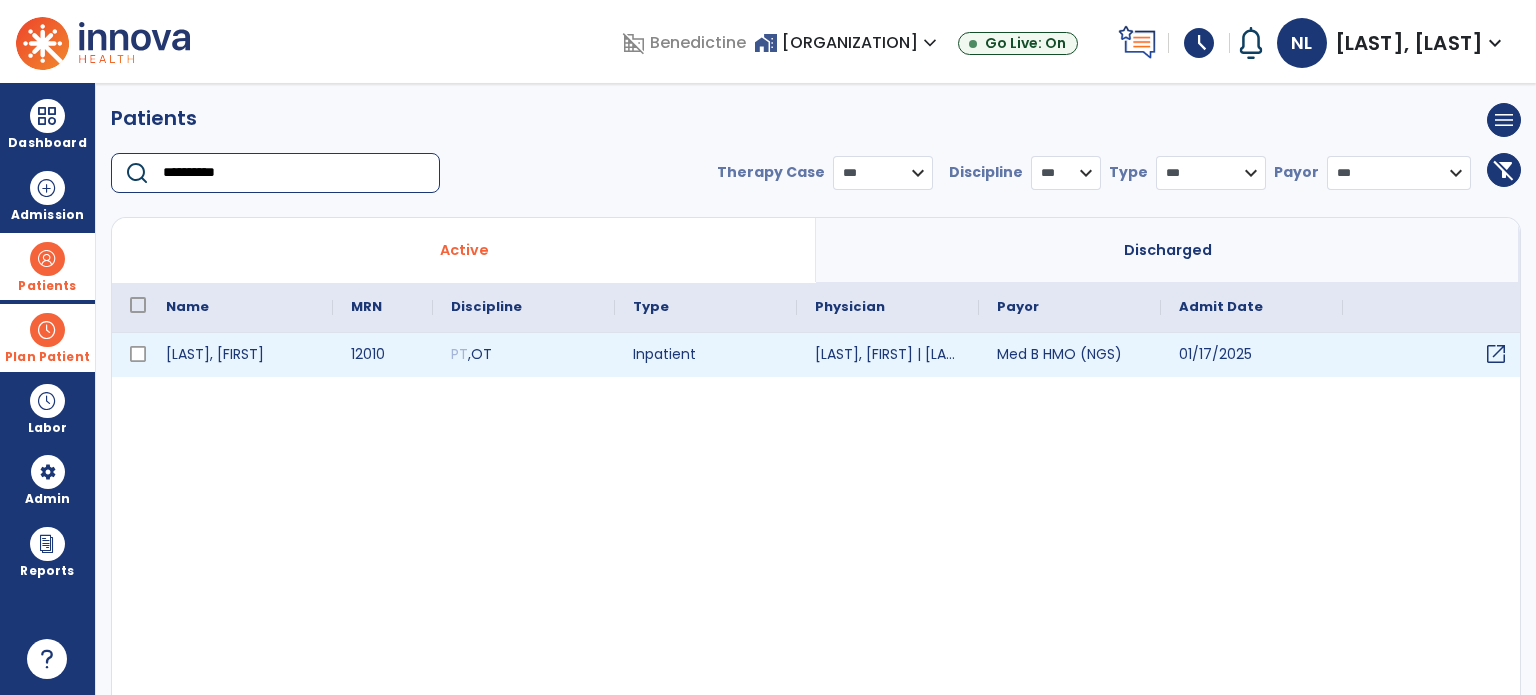 click on "open_in_new" at bounding box center (1496, 354) 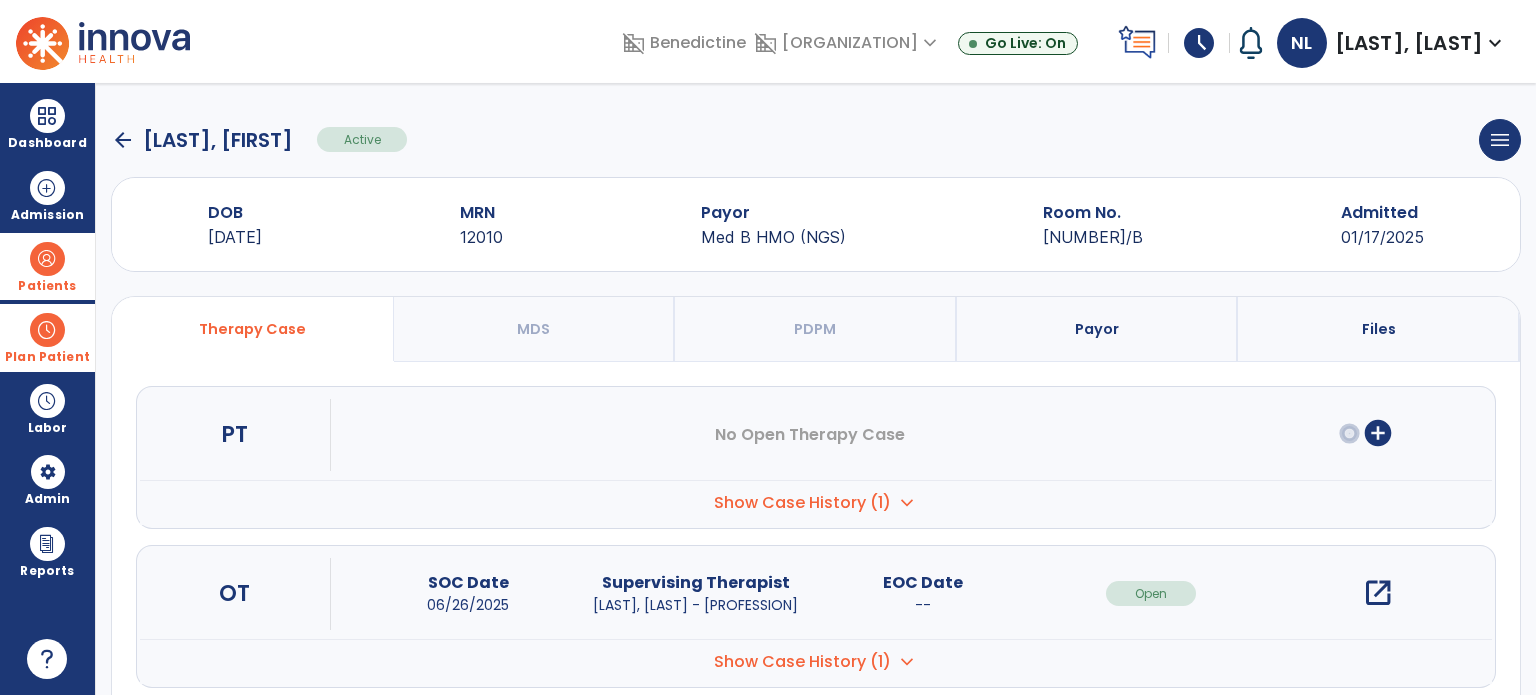 click at bounding box center (47, 259) 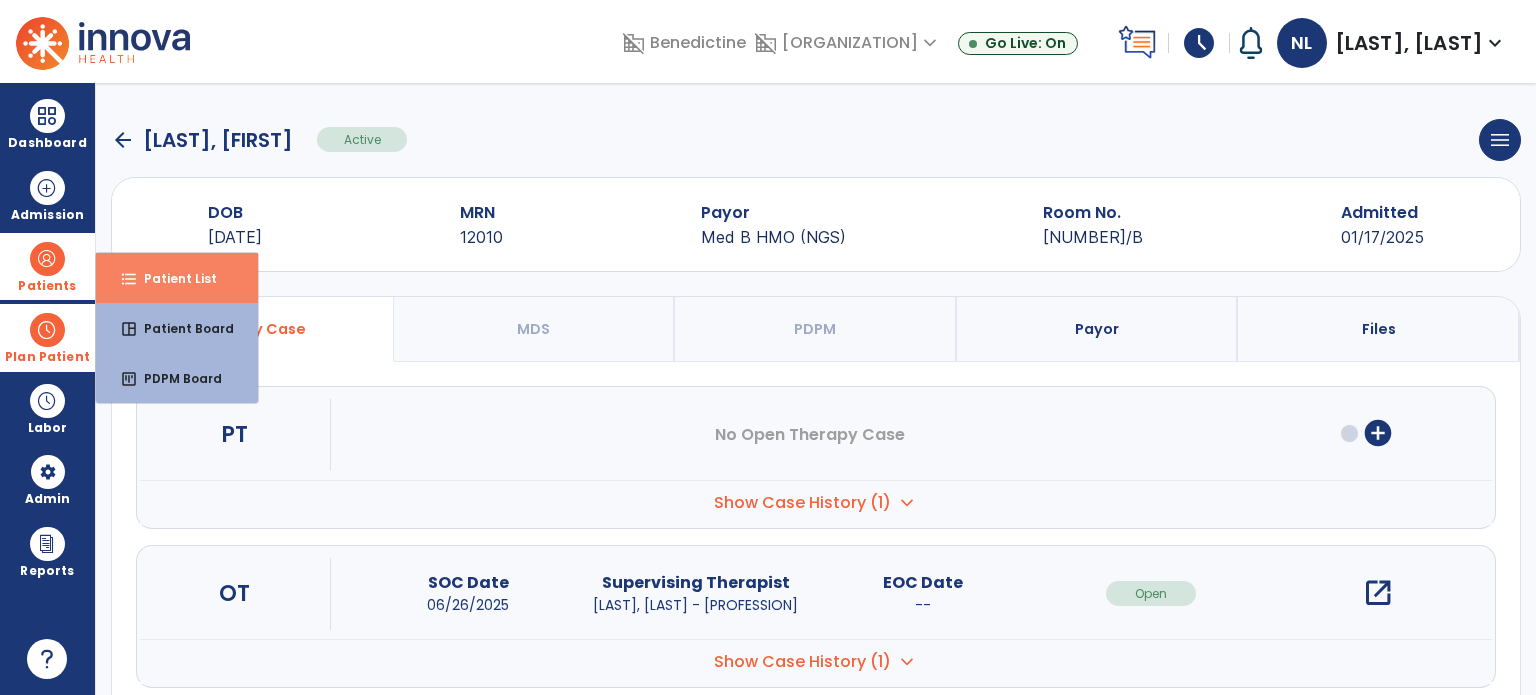 click on "format_list_bulleted" at bounding box center (129, 279) 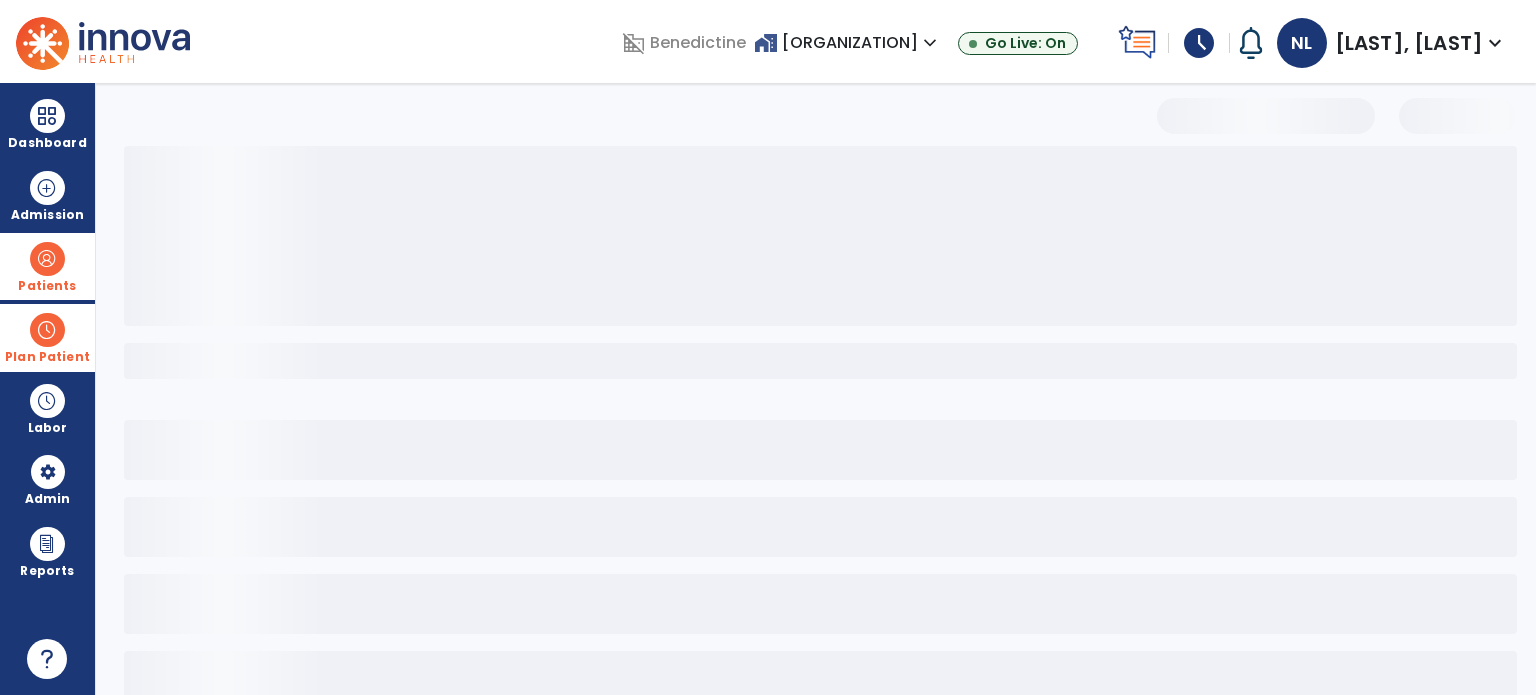 select on "***" 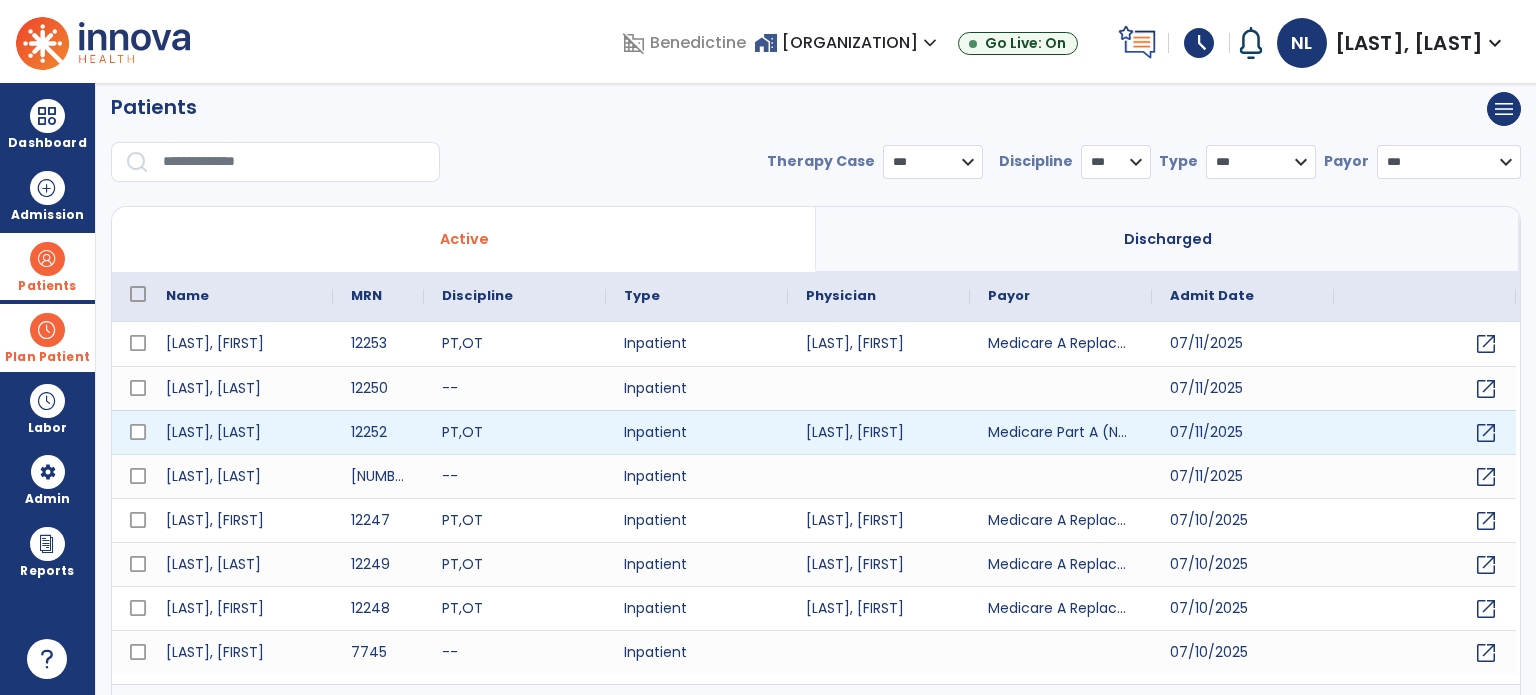scroll, scrollTop: 0, scrollLeft: 0, axis: both 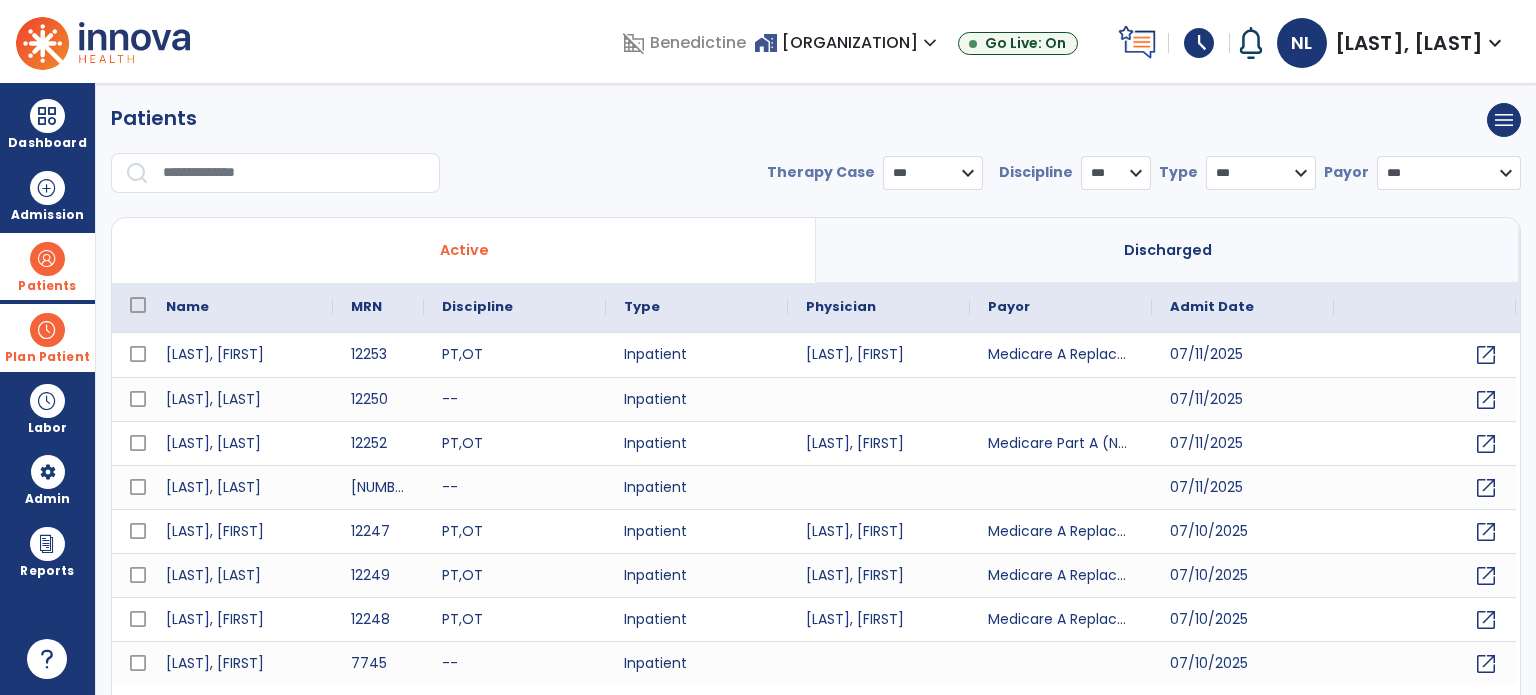 click at bounding box center [47, 330] 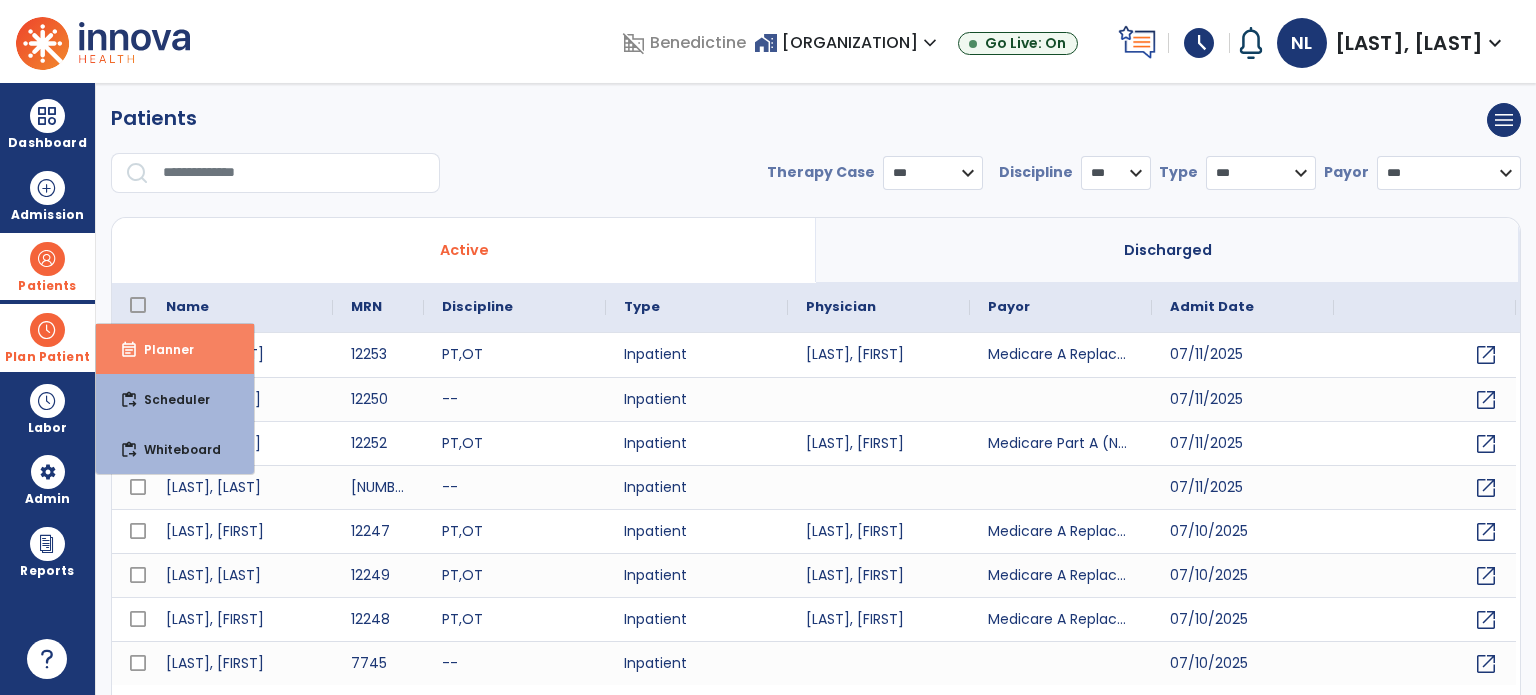 click on "event_note  Planner" at bounding box center [175, 349] 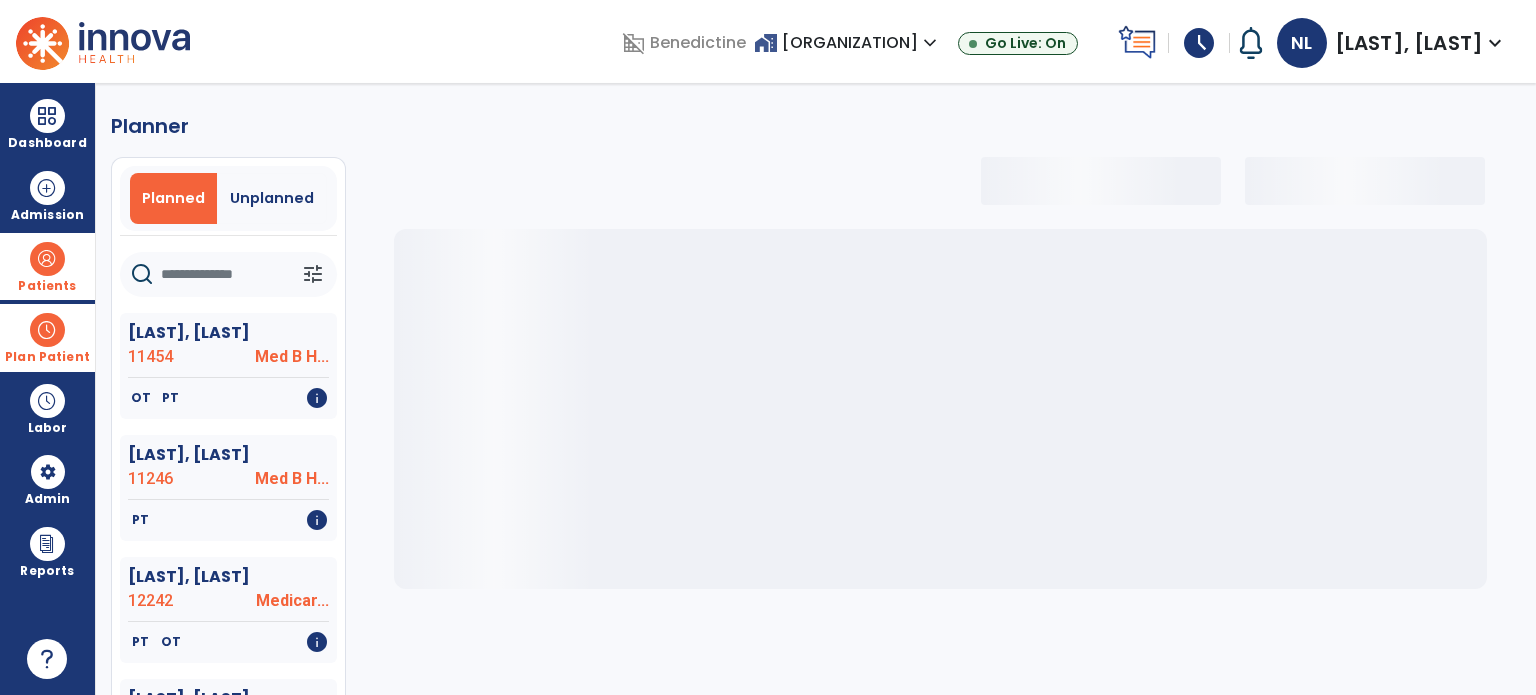 scroll, scrollTop: 100, scrollLeft: 0, axis: vertical 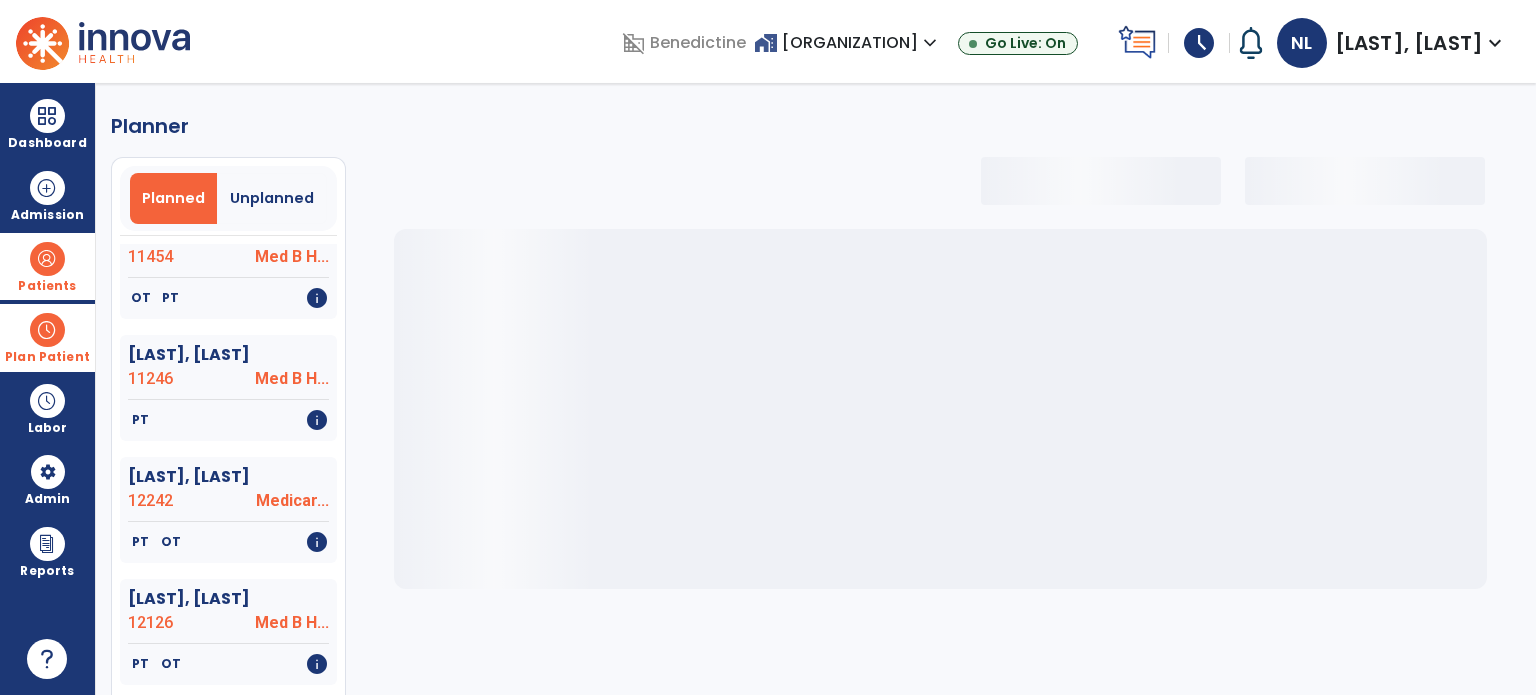 type 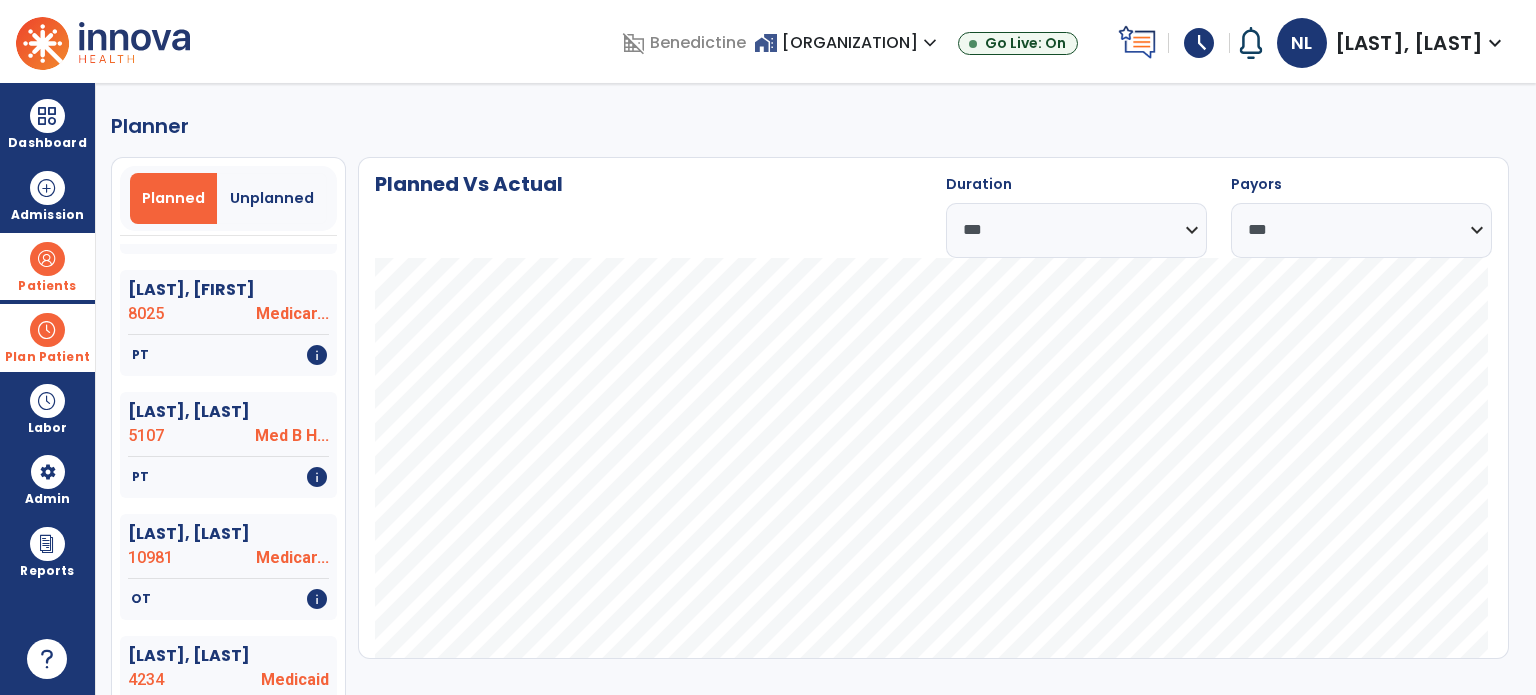 scroll, scrollTop: 9592, scrollLeft: 0, axis: vertical 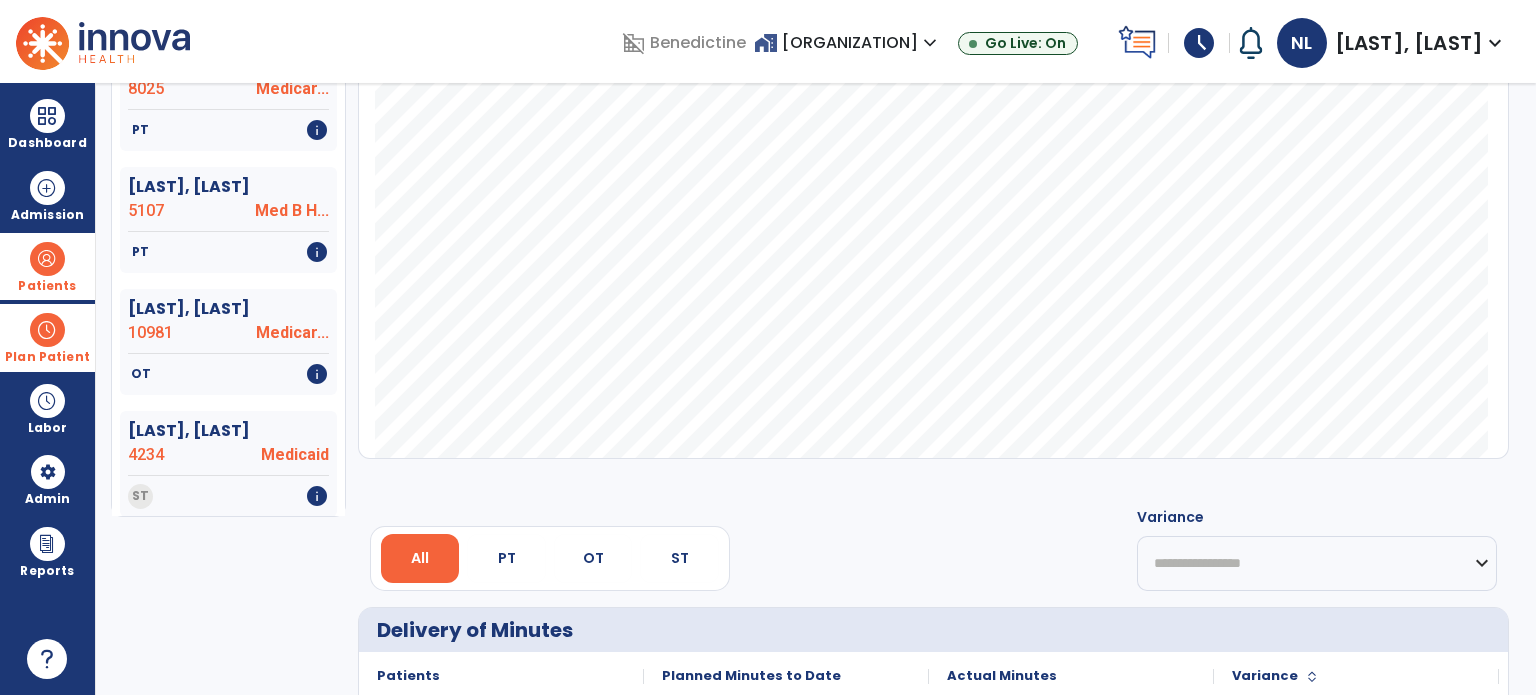 click at bounding box center (47, 259) 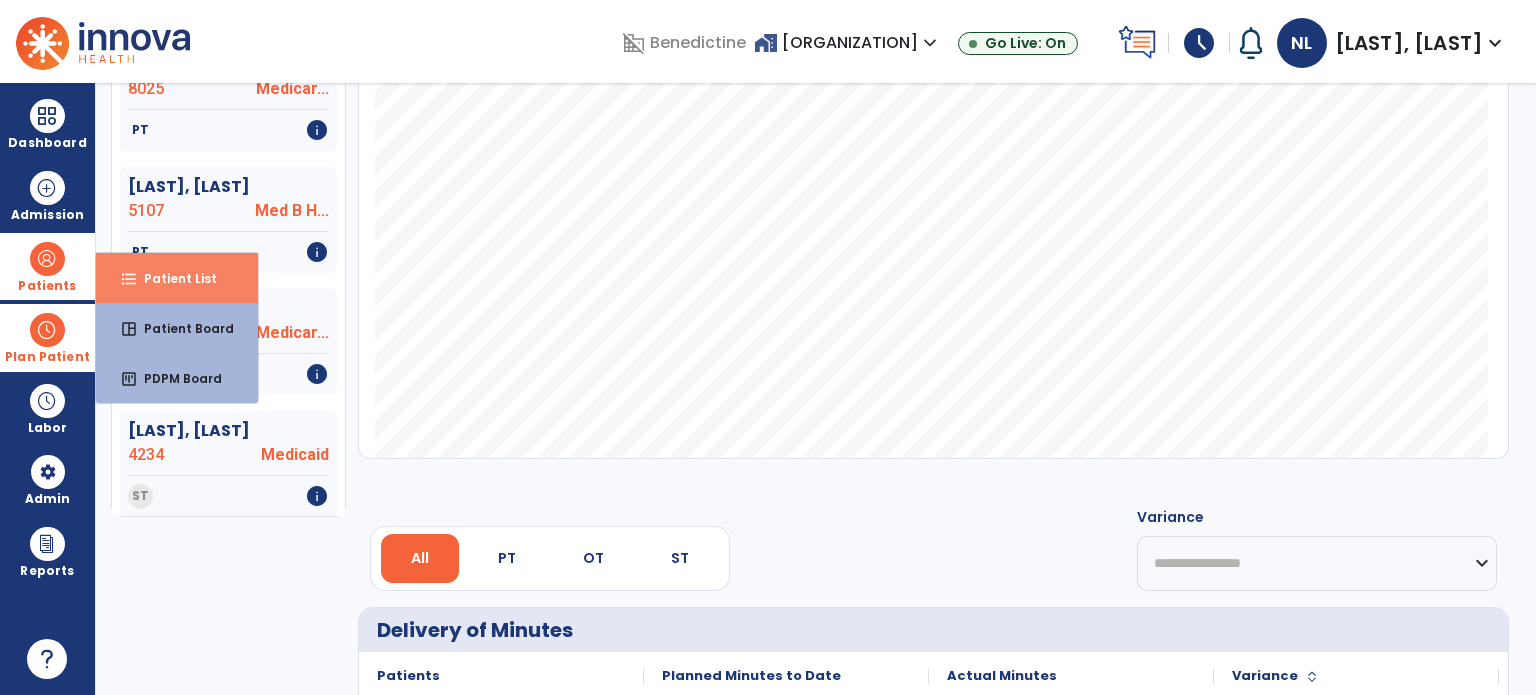 click on "format_list_bulleted  Patient List" at bounding box center (177, 278) 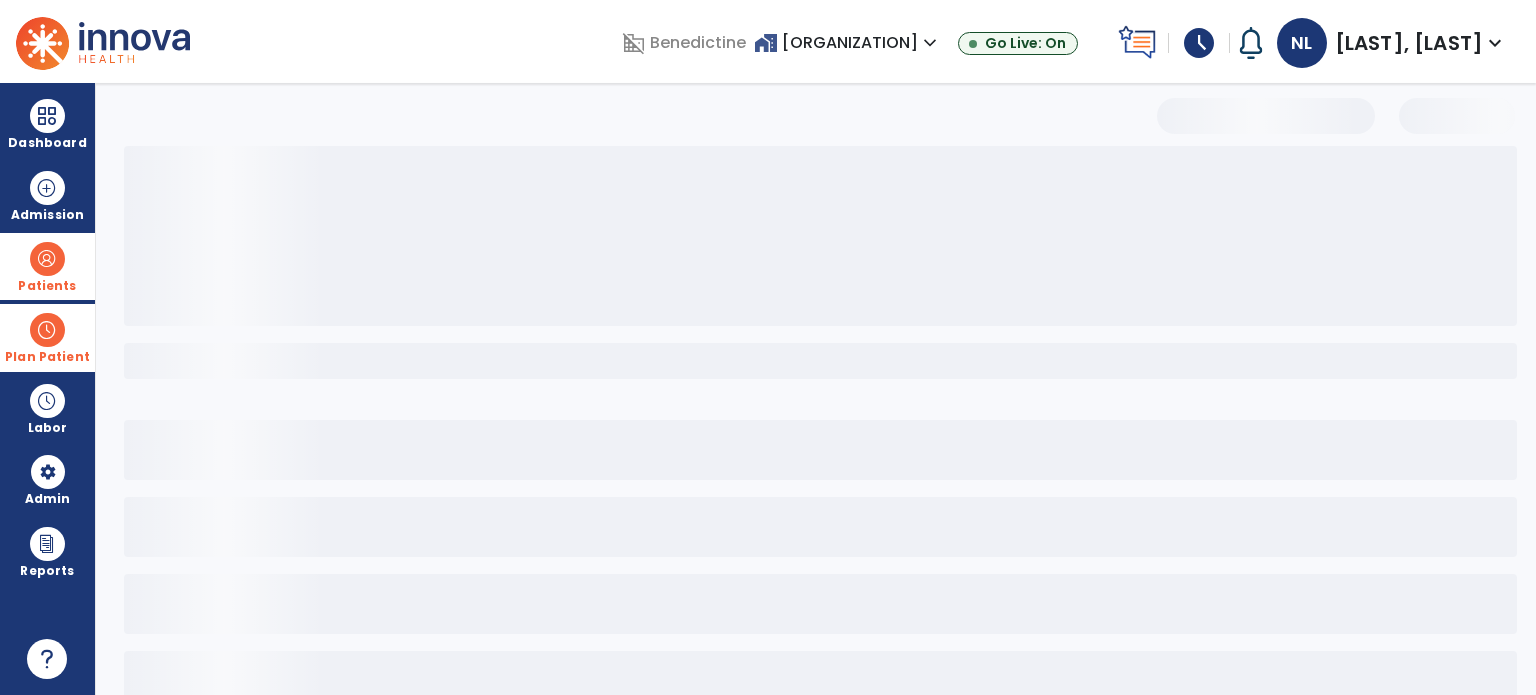 scroll, scrollTop: 0, scrollLeft: 0, axis: both 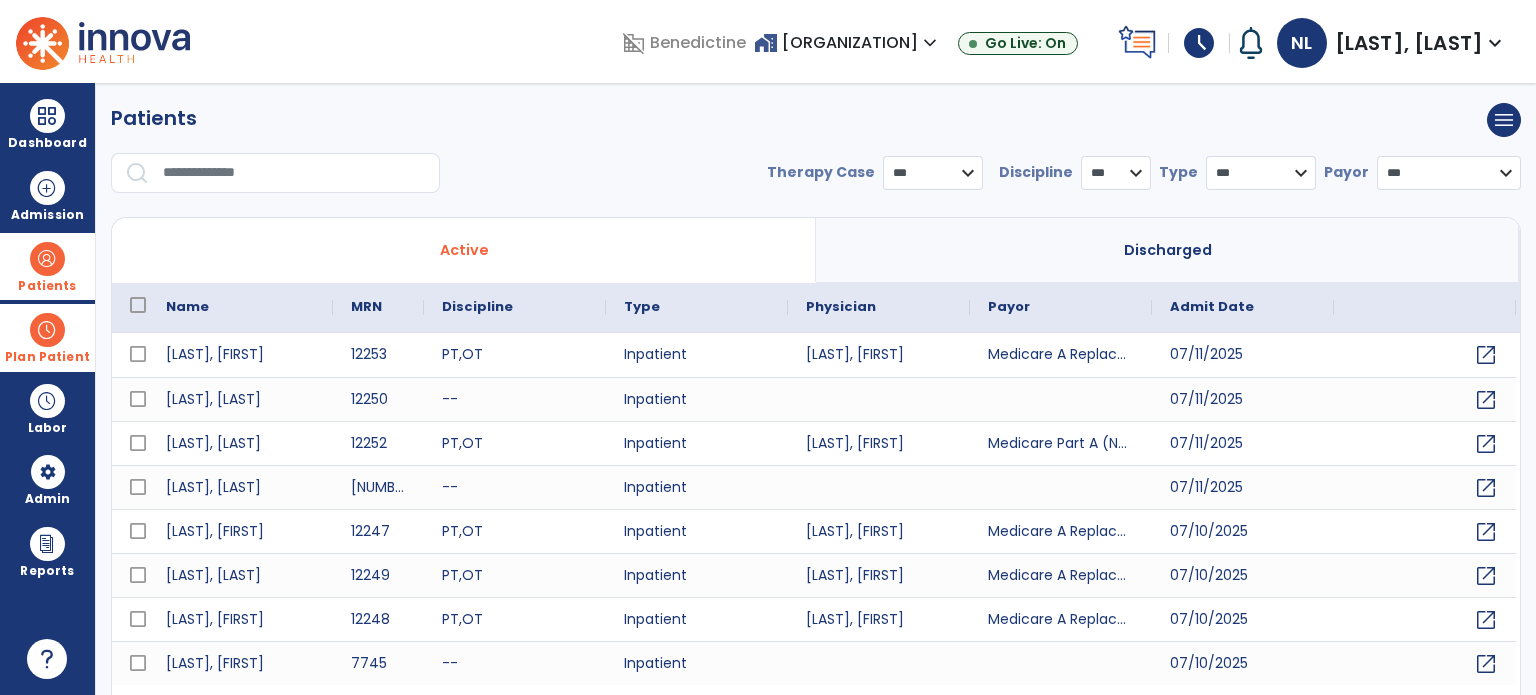 drag, startPoint x: 236, startPoint y: 137, endPoint x: 236, endPoint y: 173, distance: 36 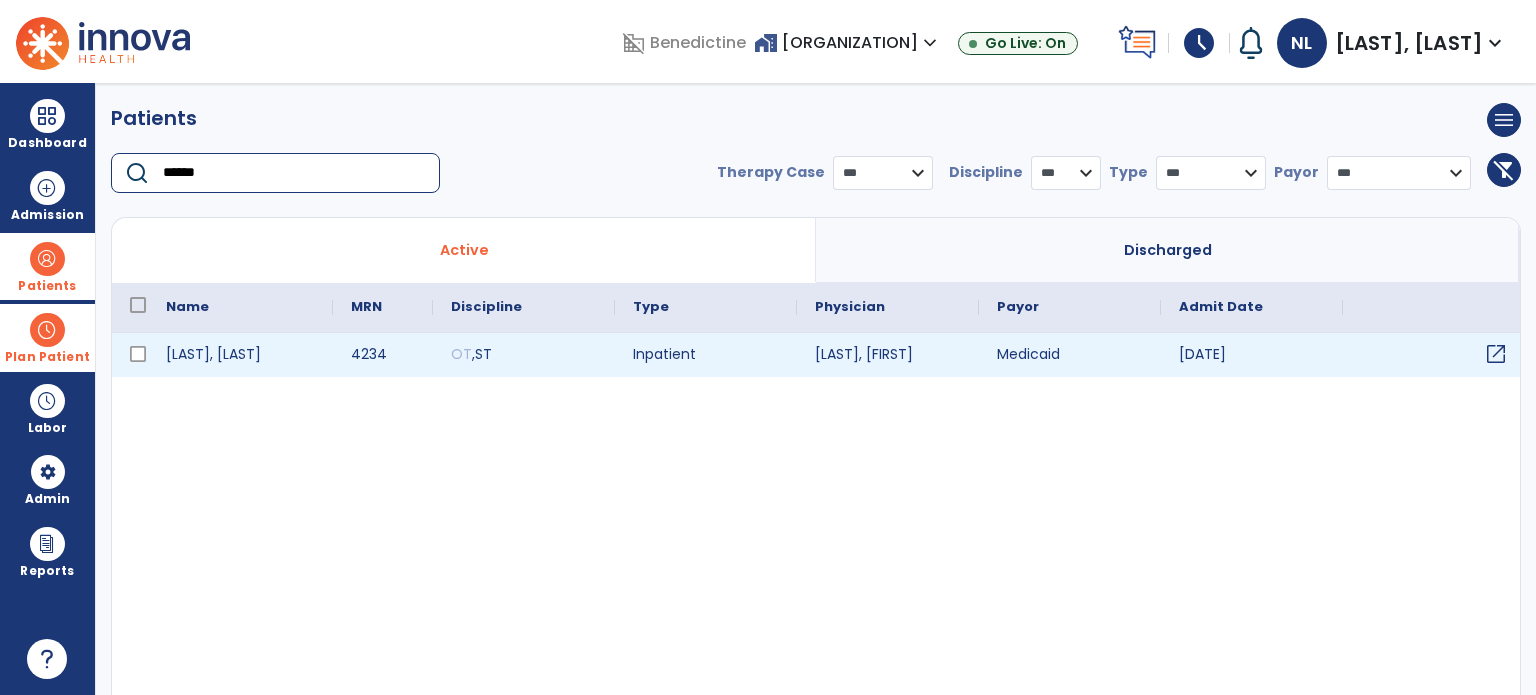 click on "open_in_new" at bounding box center (1496, 354) 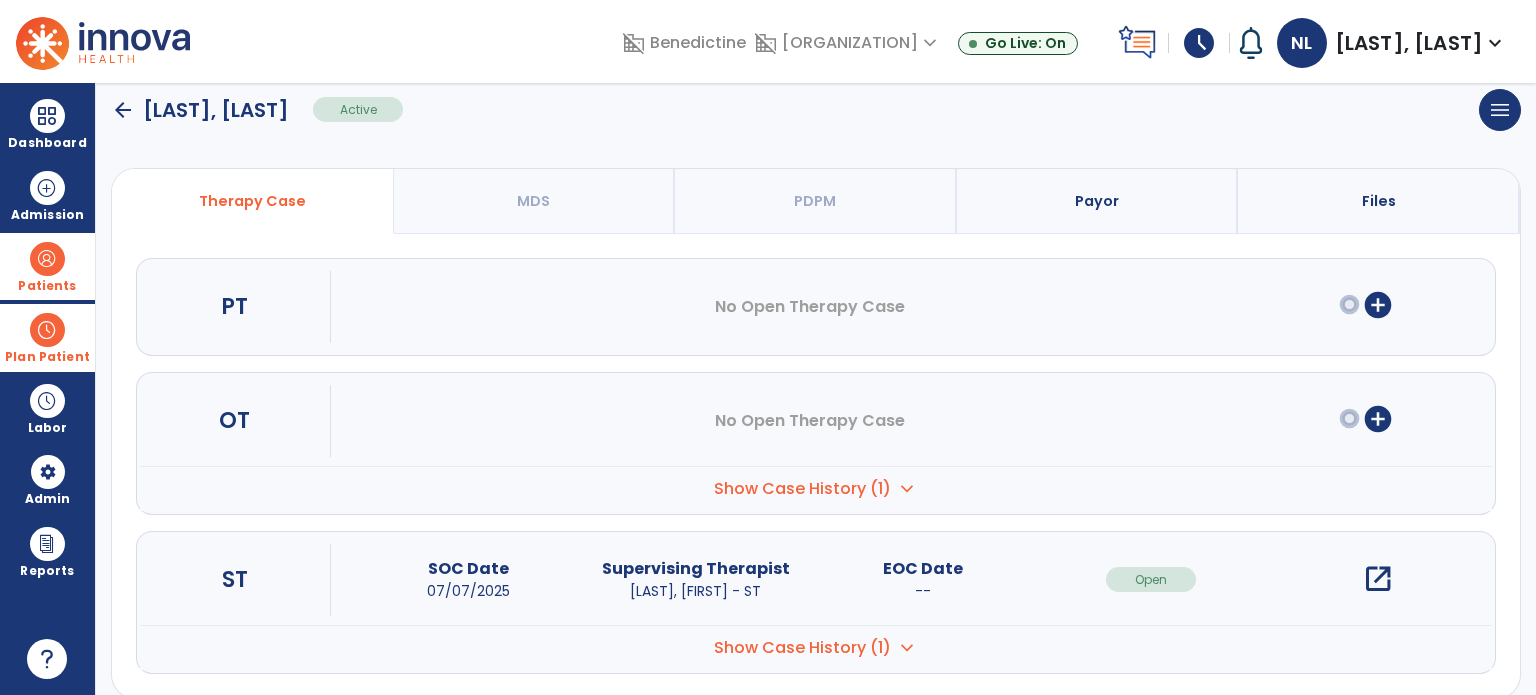 scroll, scrollTop: 152, scrollLeft: 0, axis: vertical 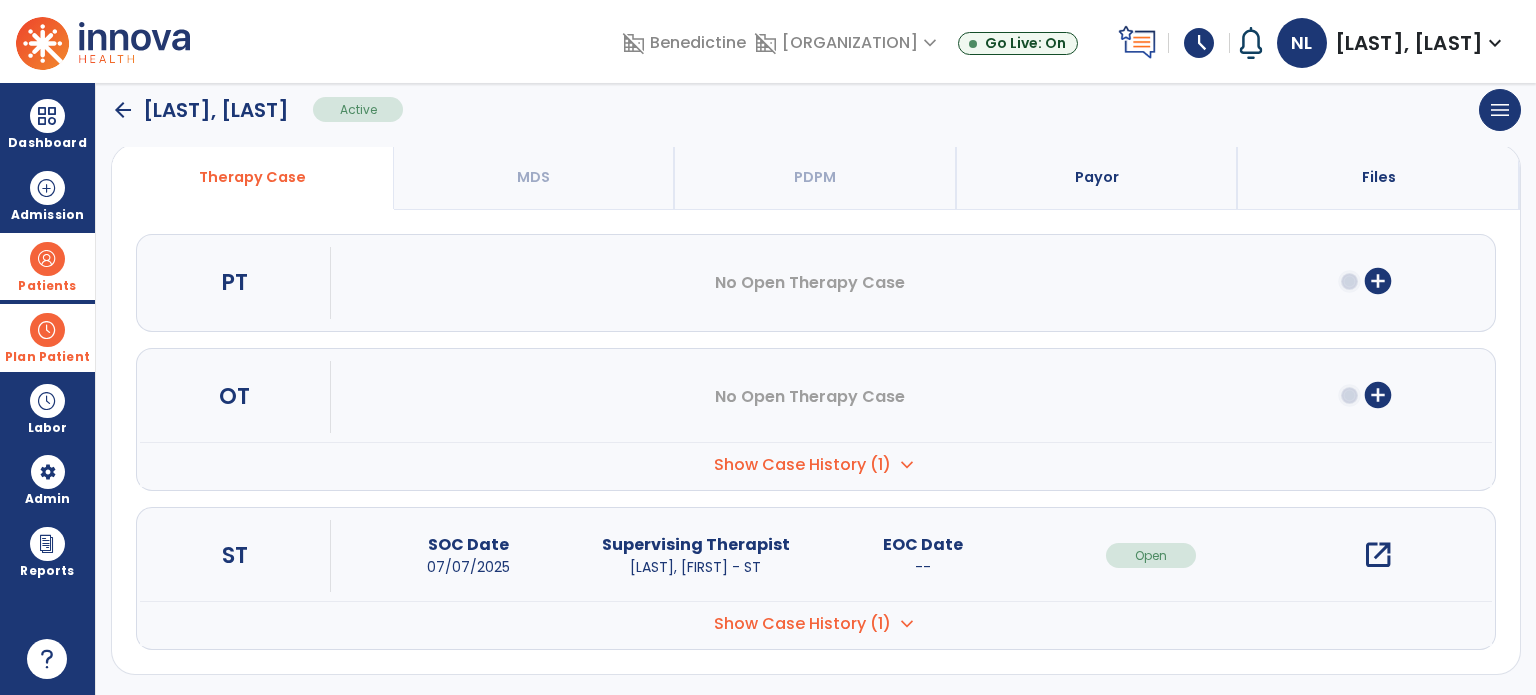 click on "Show Case History (1)" at bounding box center (802, 465) 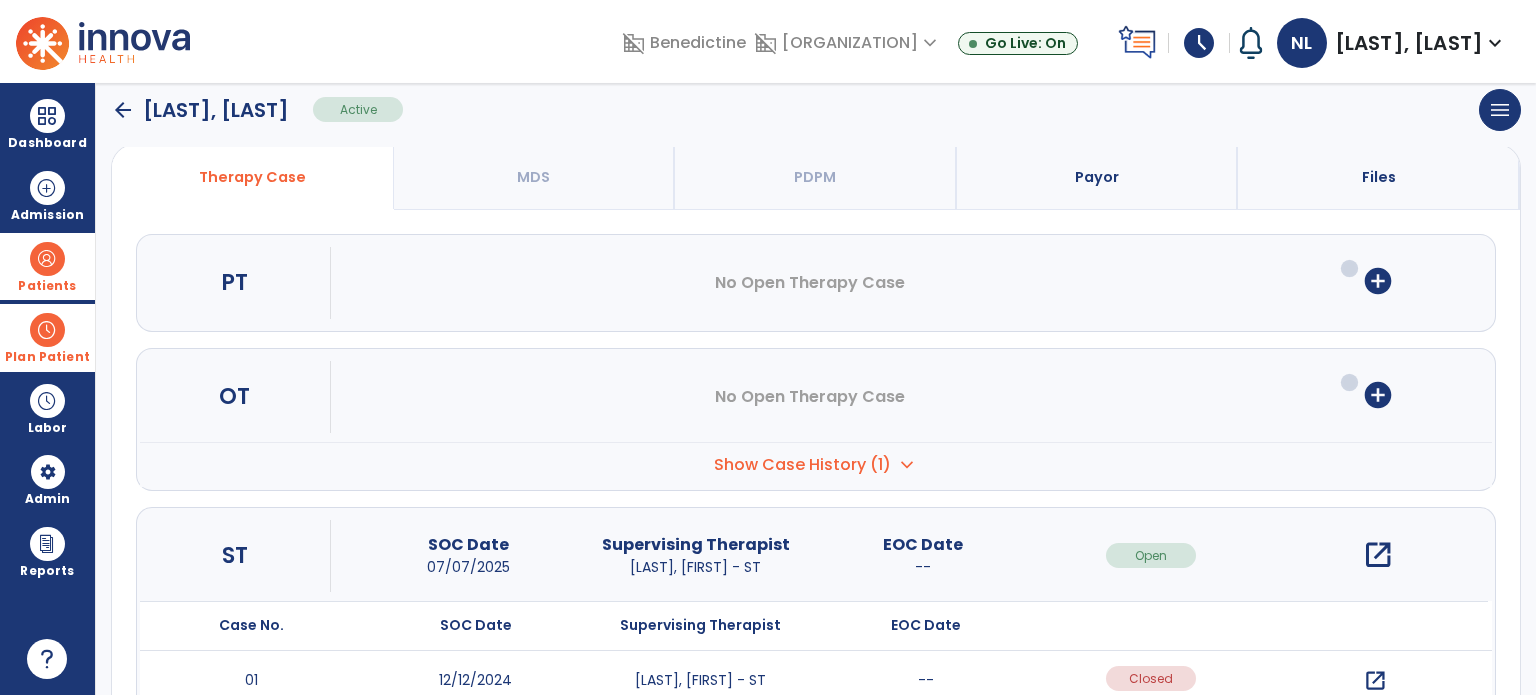 scroll, scrollTop: 272, scrollLeft: 0, axis: vertical 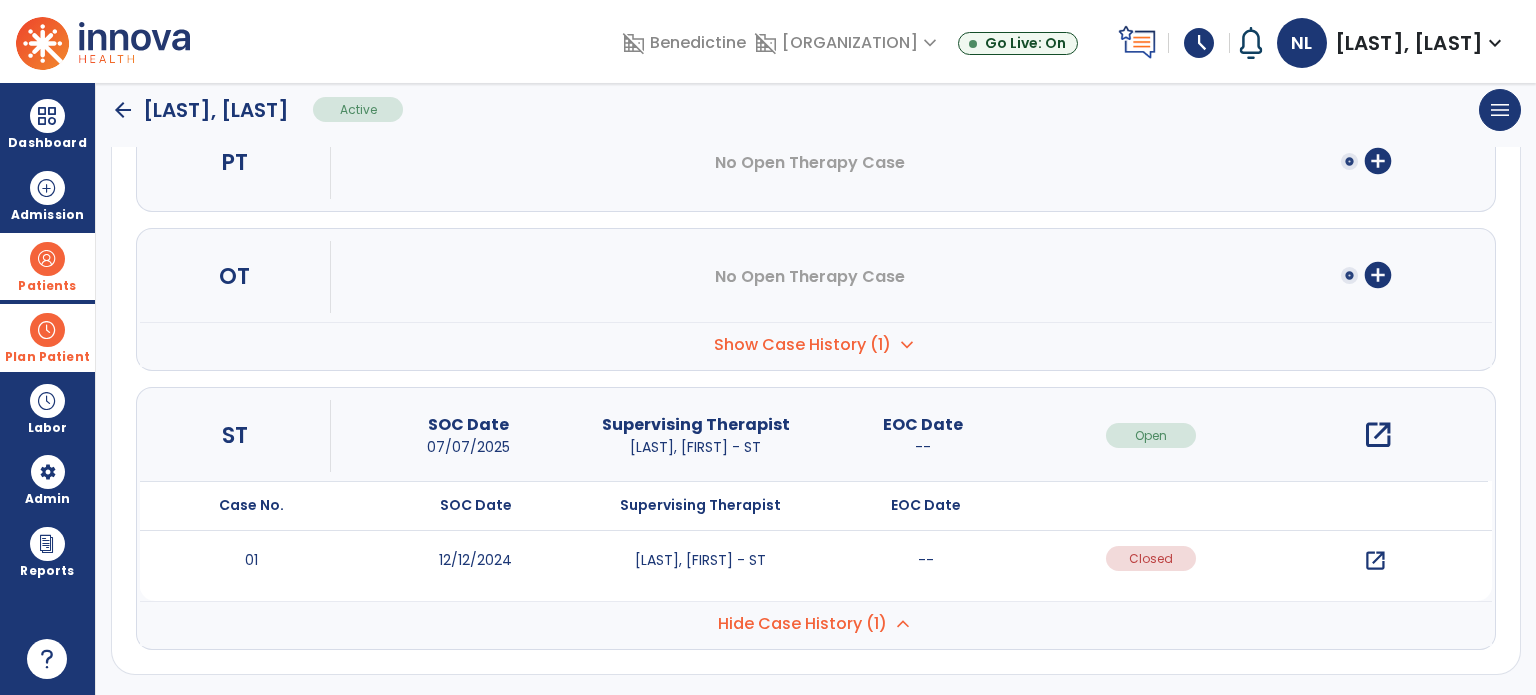 click on "Hide Case History (1)" at bounding box center (802, 345) 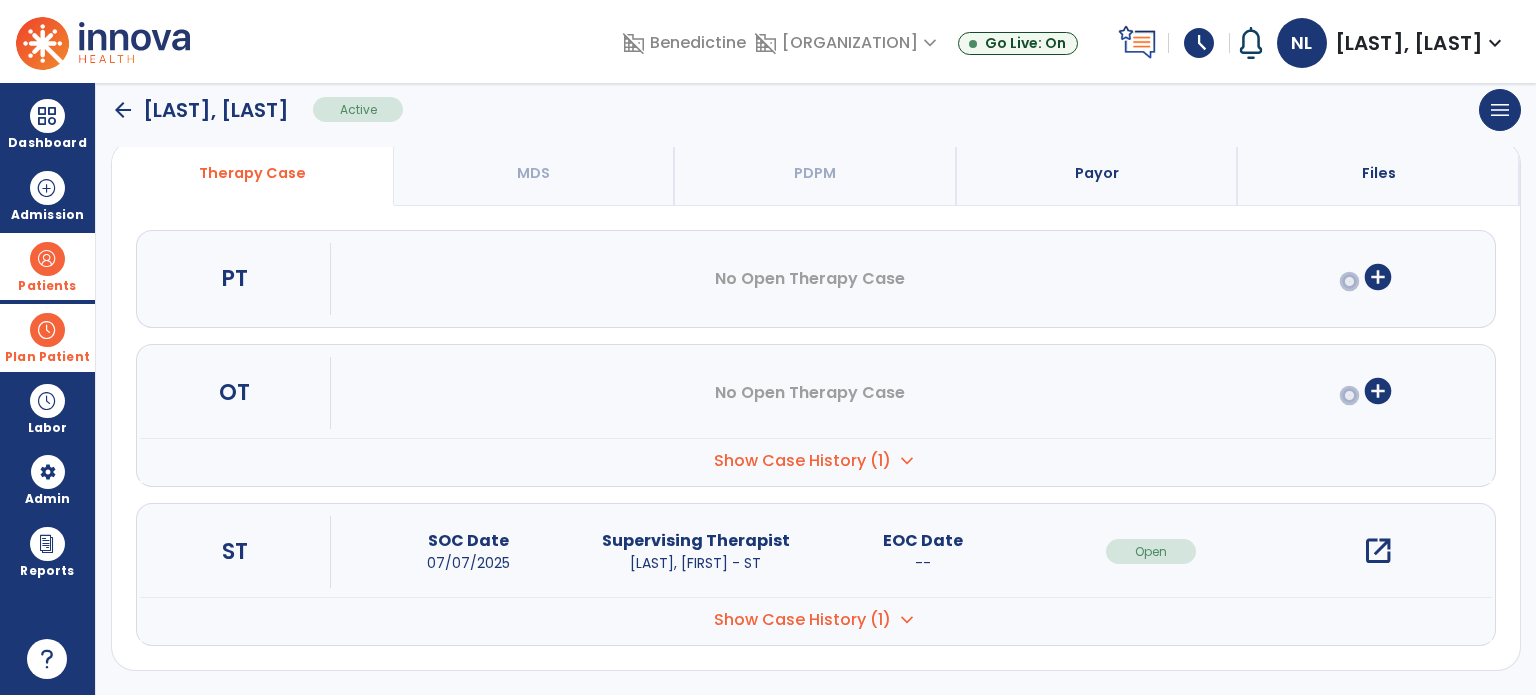 scroll, scrollTop: 152, scrollLeft: 0, axis: vertical 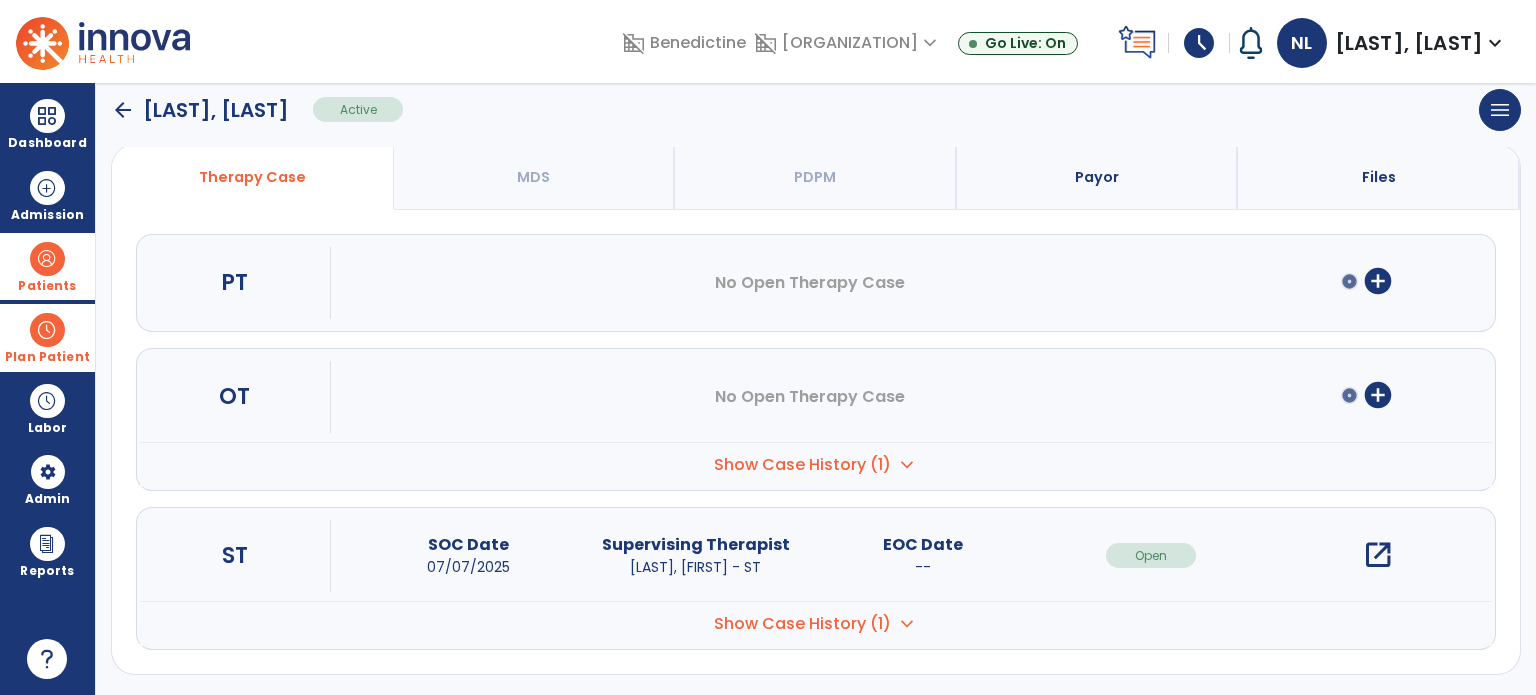 click on "open_in_new" at bounding box center [1378, 555] 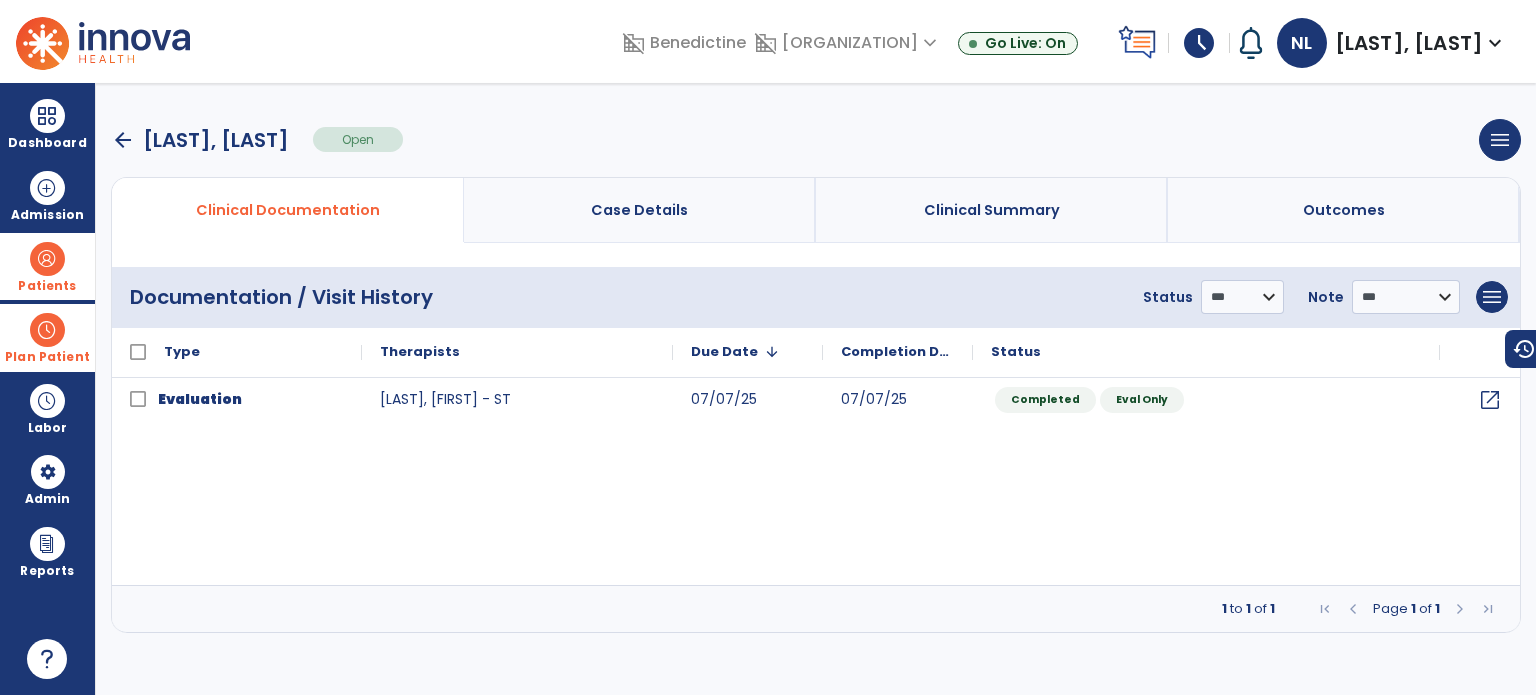 scroll, scrollTop: 0, scrollLeft: 0, axis: both 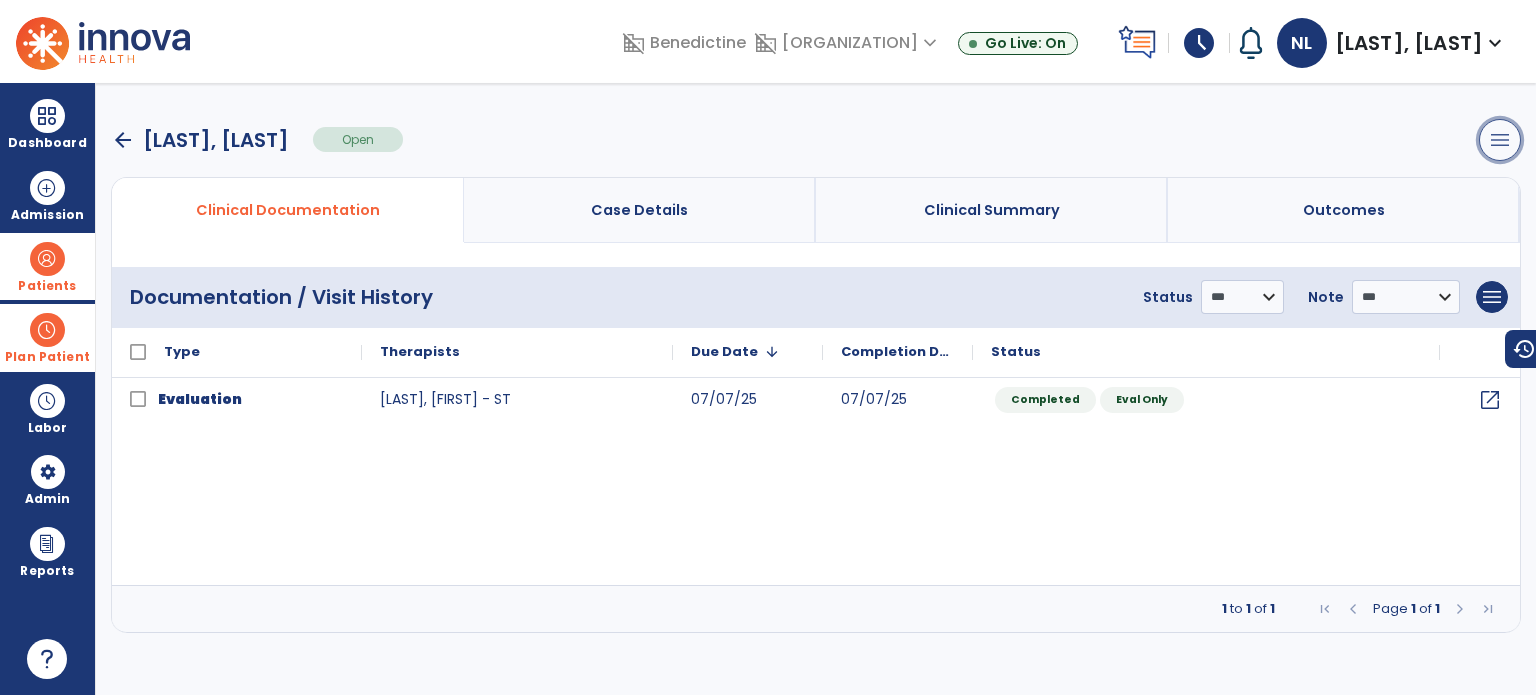 click on "menu" at bounding box center (1500, 140) 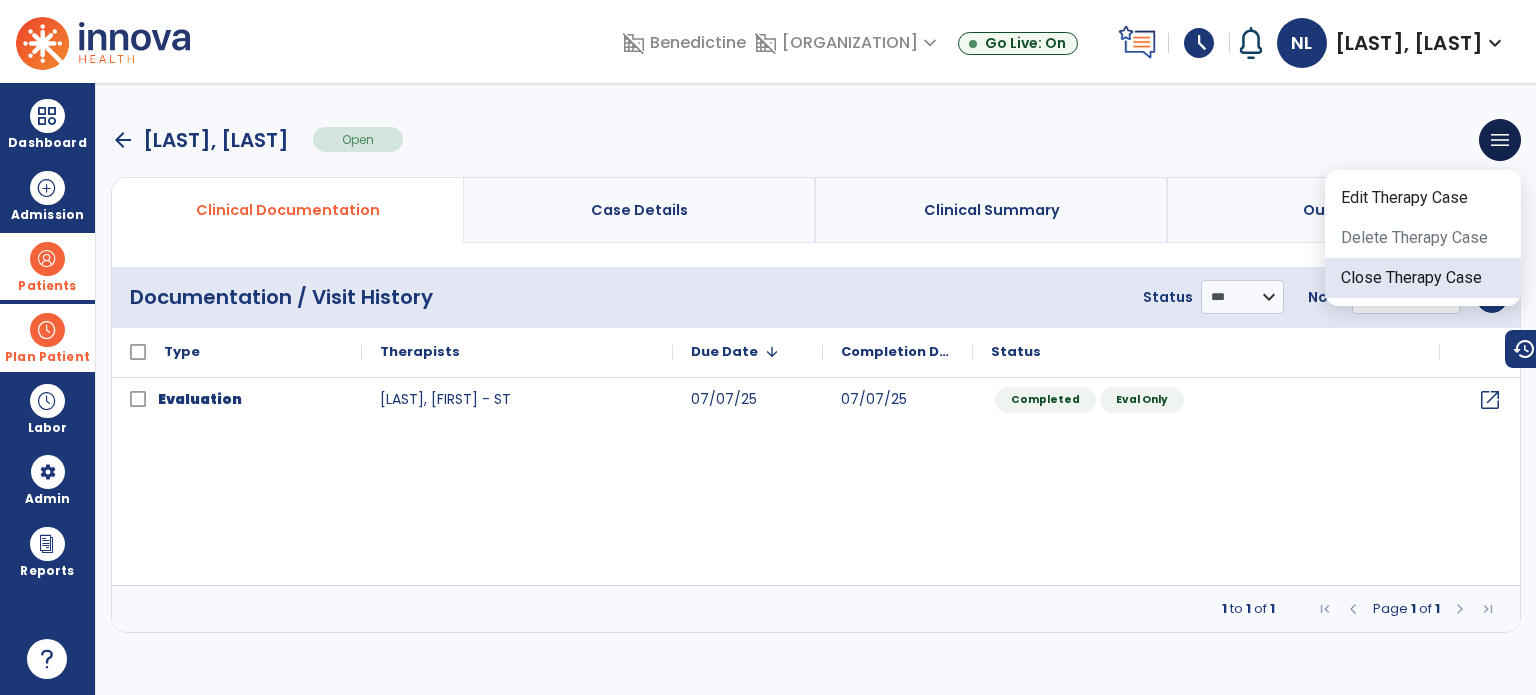 click on "Close Therapy Case" at bounding box center (1423, 278) 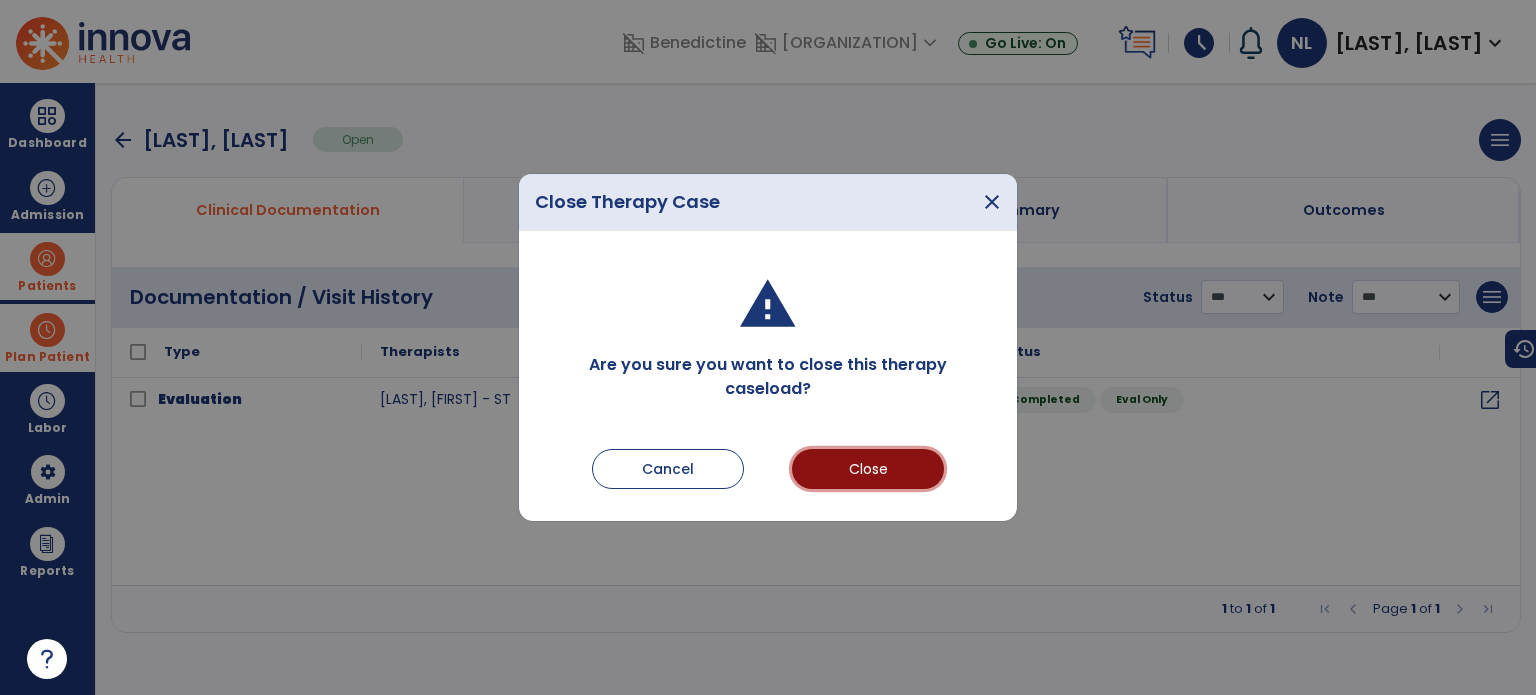 click on "Close" at bounding box center (868, 469) 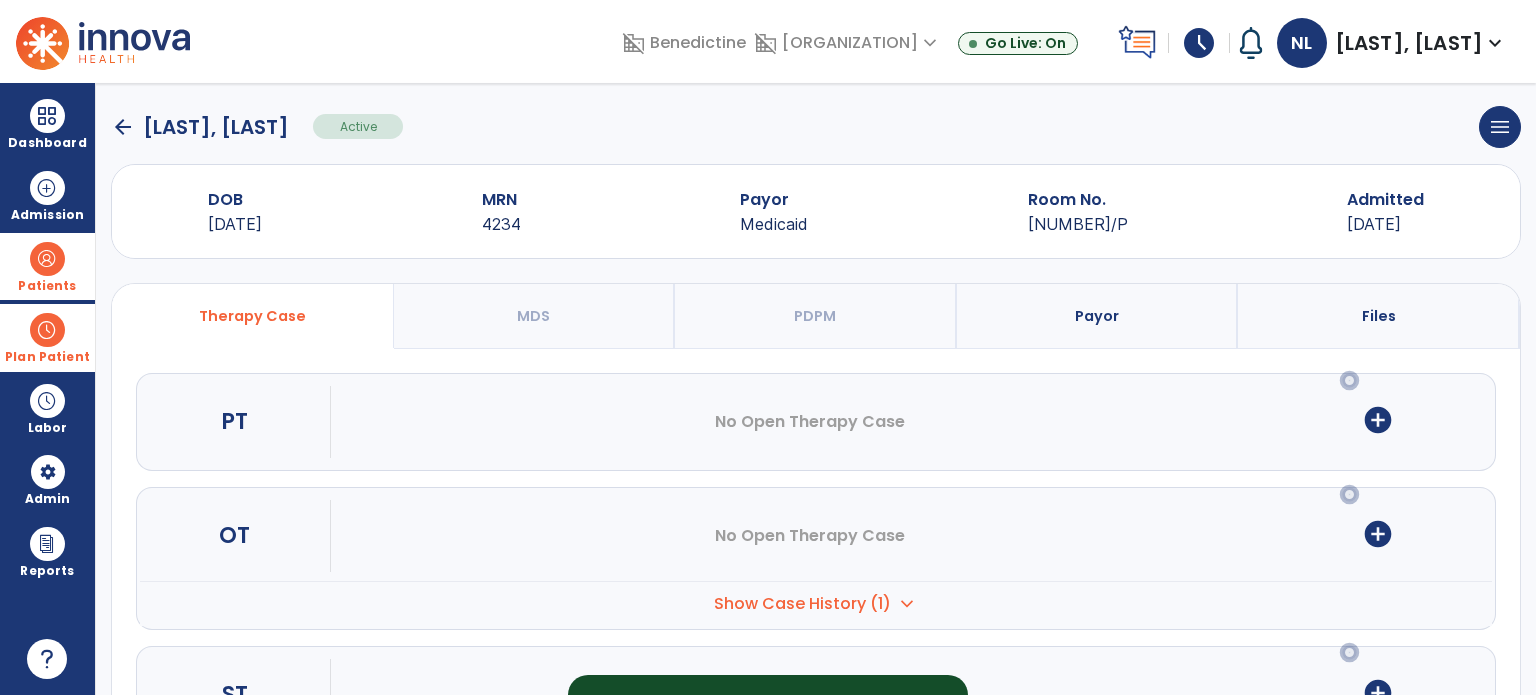 scroll, scrollTop: 0, scrollLeft: 0, axis: both 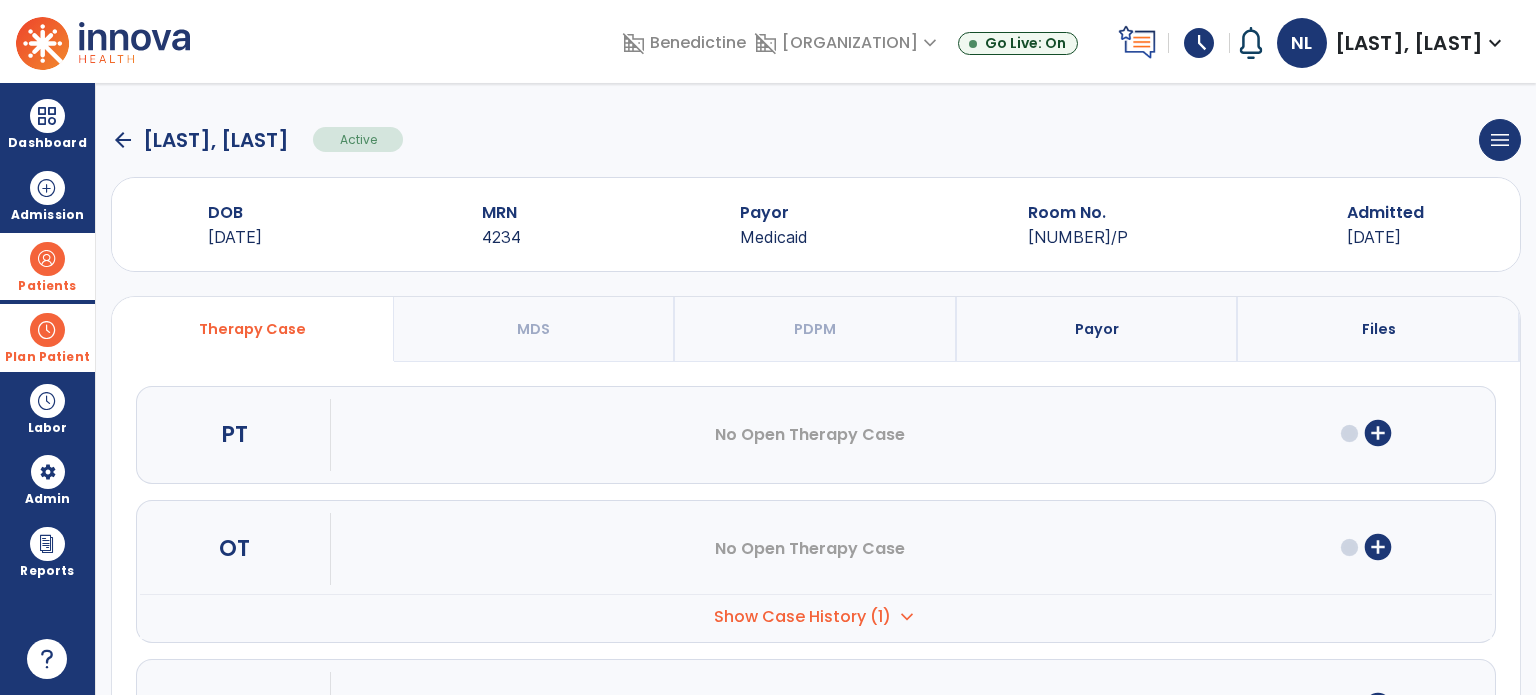 click at bounding box center (47, 259) 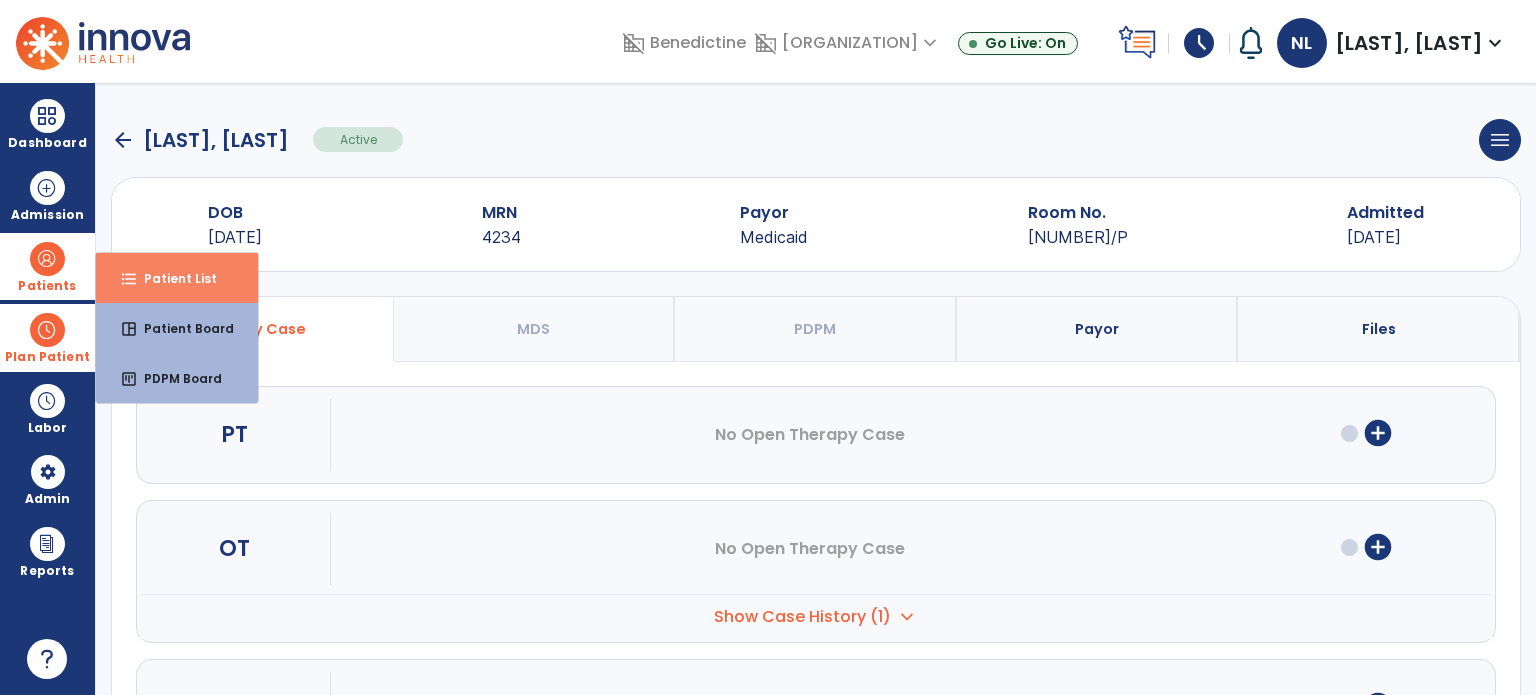 drag, startPoint x: 133, startPoint y: 267, endPoint x: 141, endPoint y: 253, distance: 16.124516 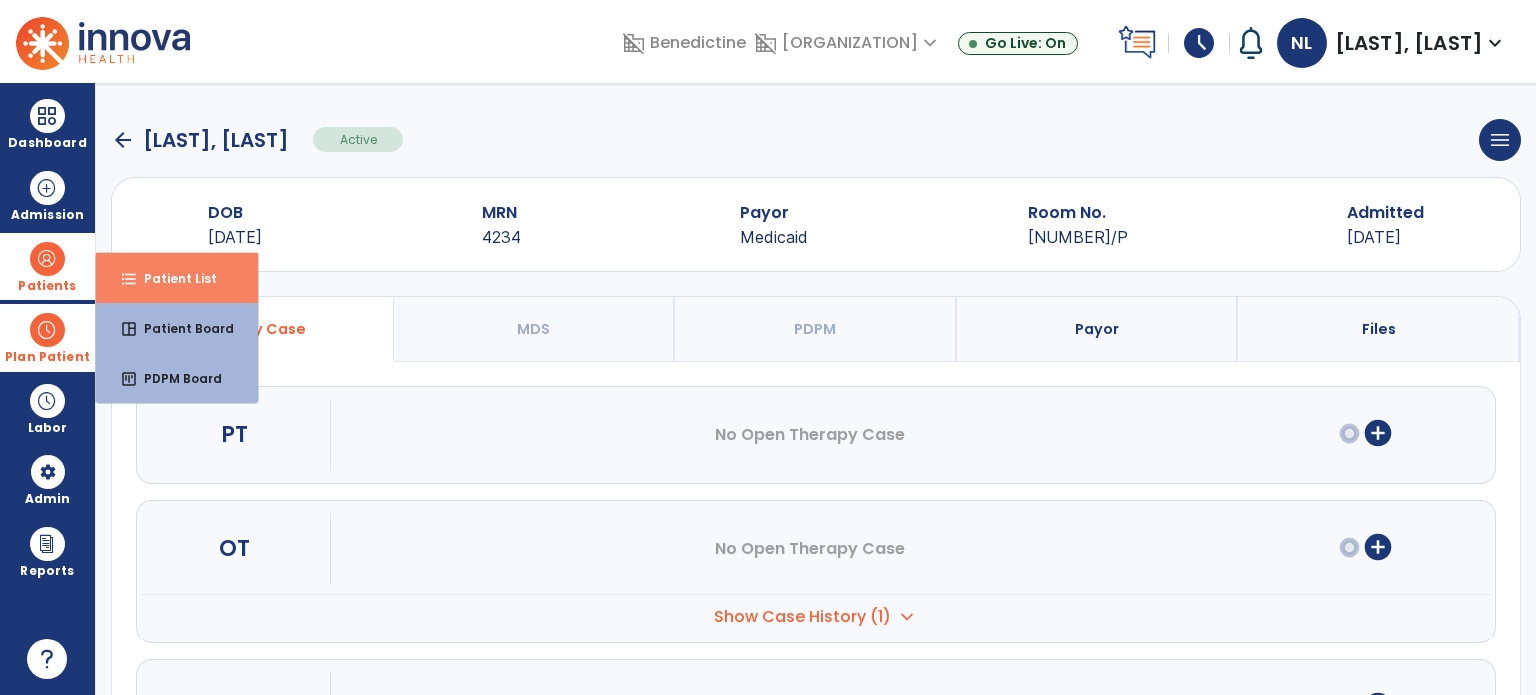 click on "format_list_bulleted  Patient List" at bounding box center [177, 278] 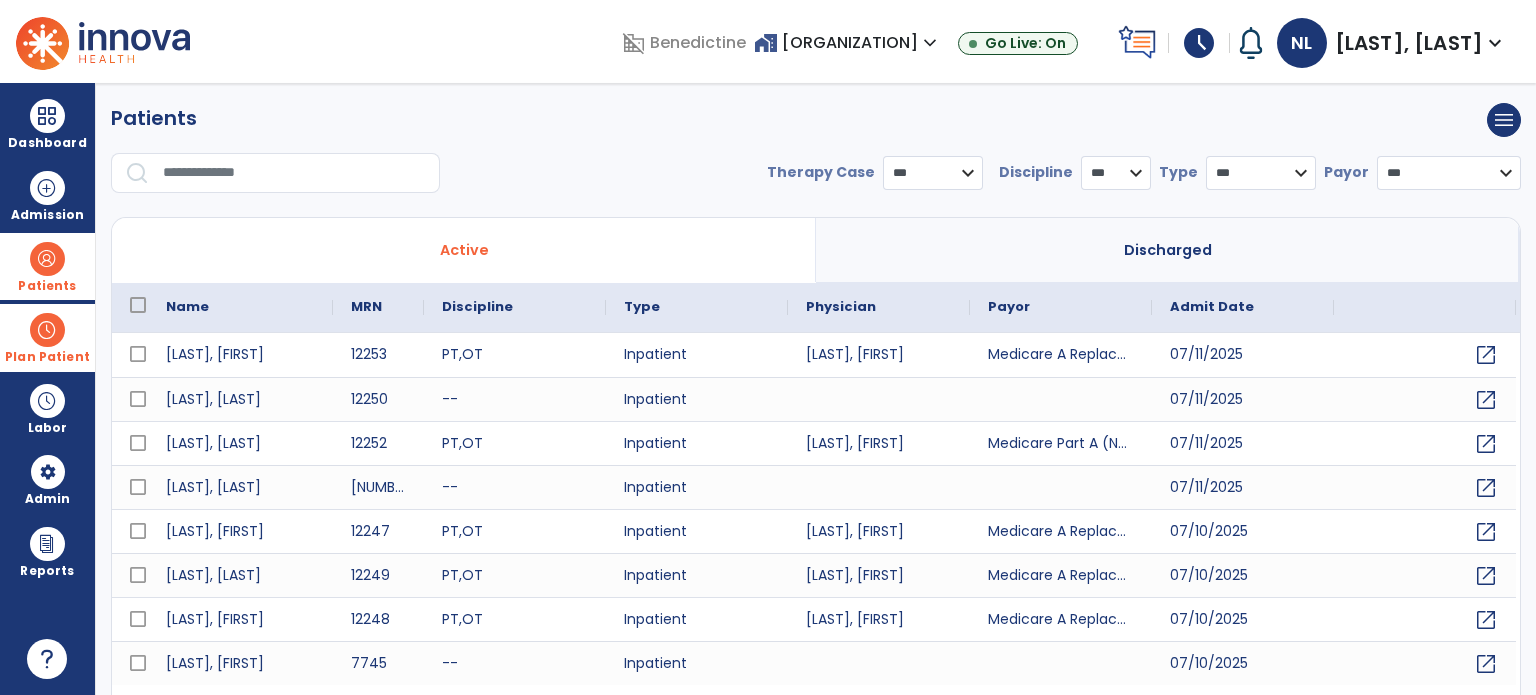 click at bounding box center (294, 173) 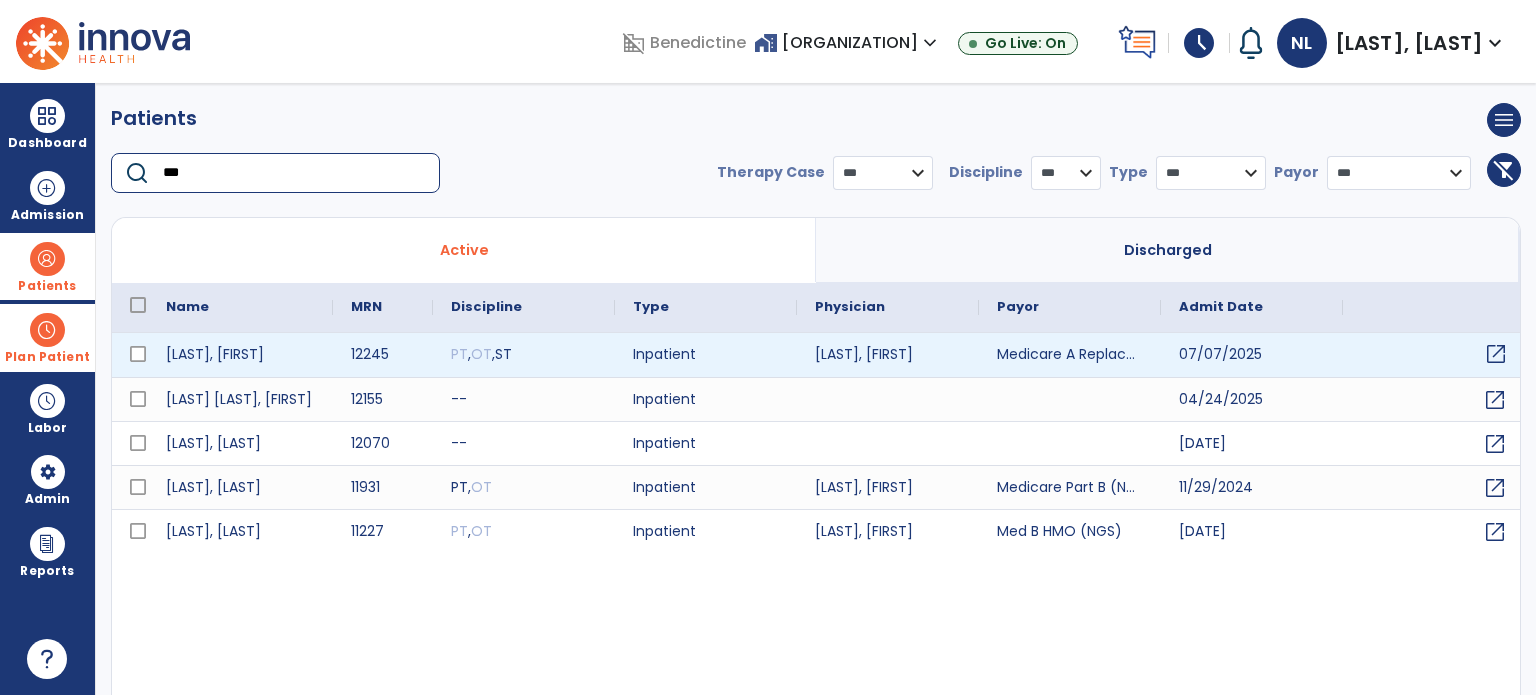 click on "open_in_new" at bounding box center (1496, 354) 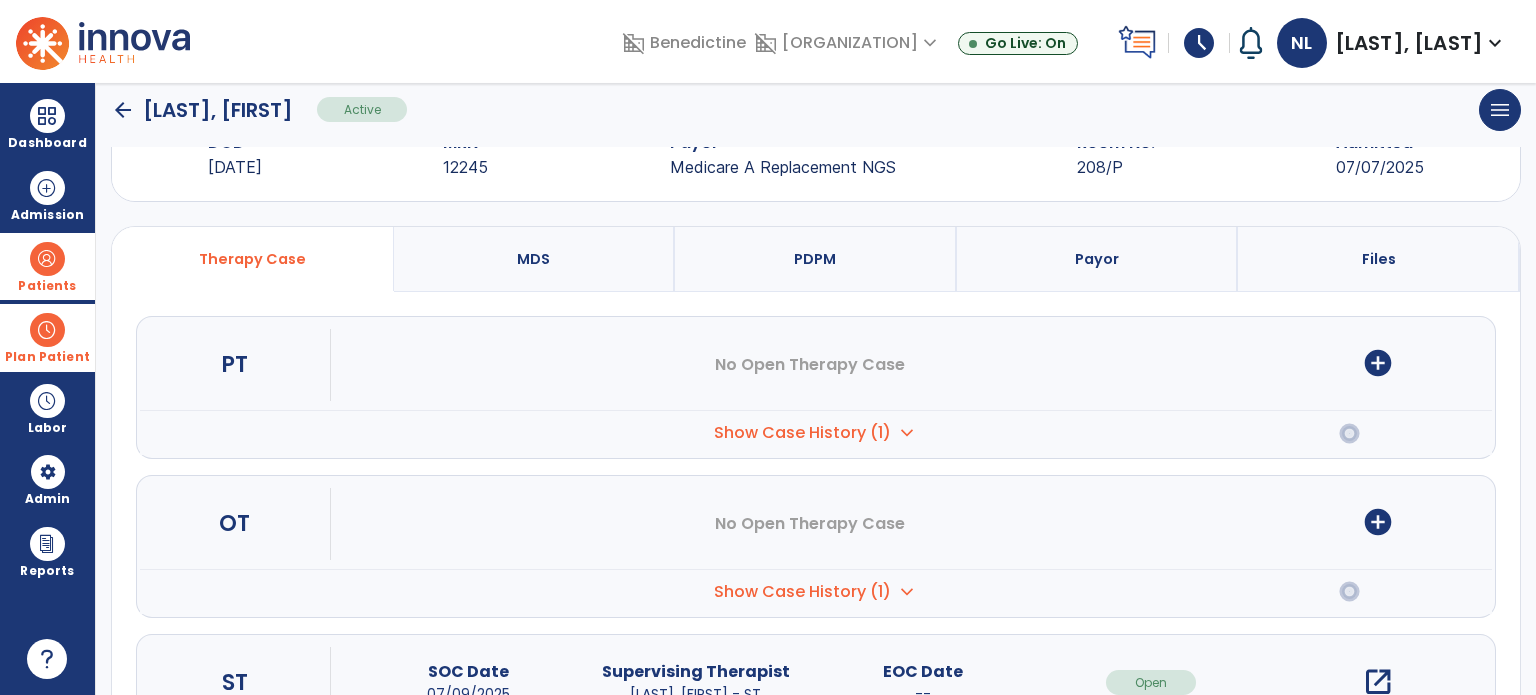 scroll, scrollTop: 0, scrollLeft: 0, axis: both 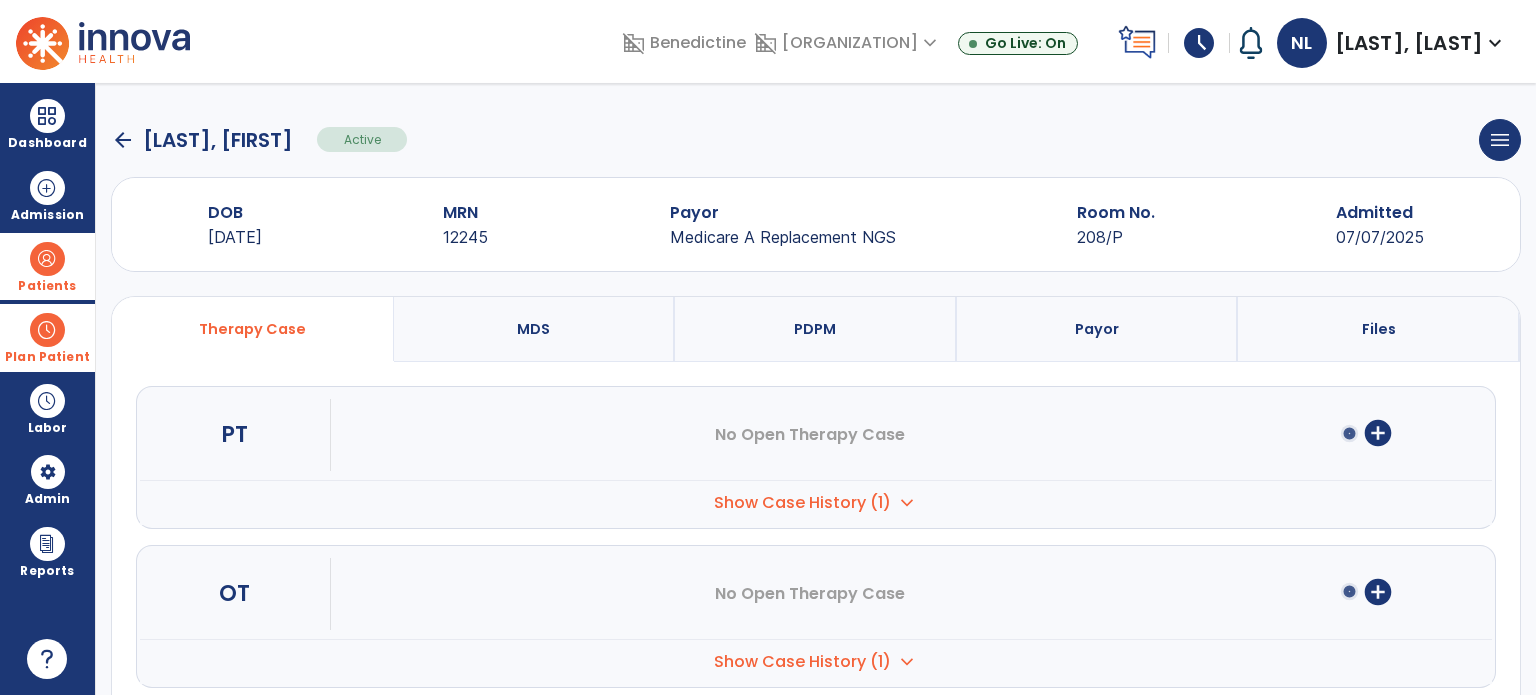 click on "Patients" at bounding box center (47, 286) 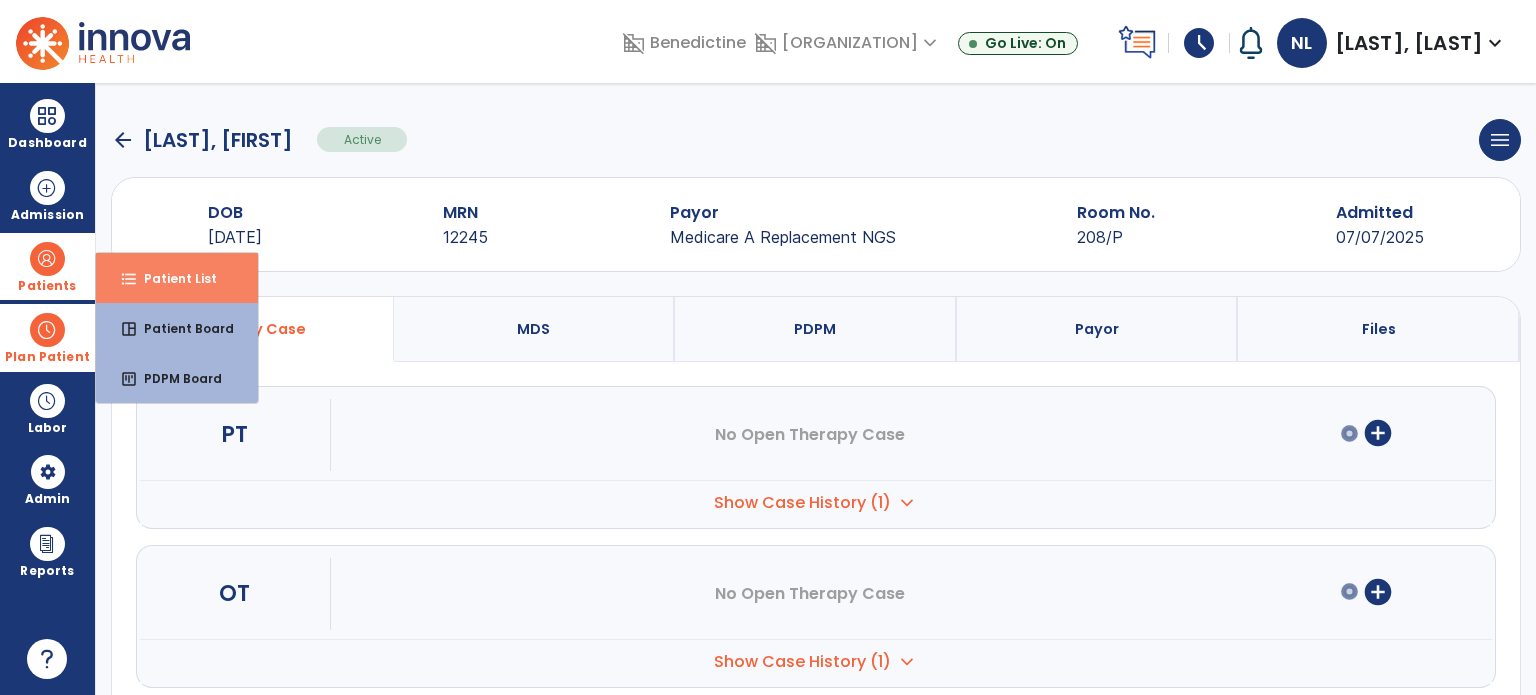 click on "format_list_bulleted  Patient List" at bounding box center [177, 278] 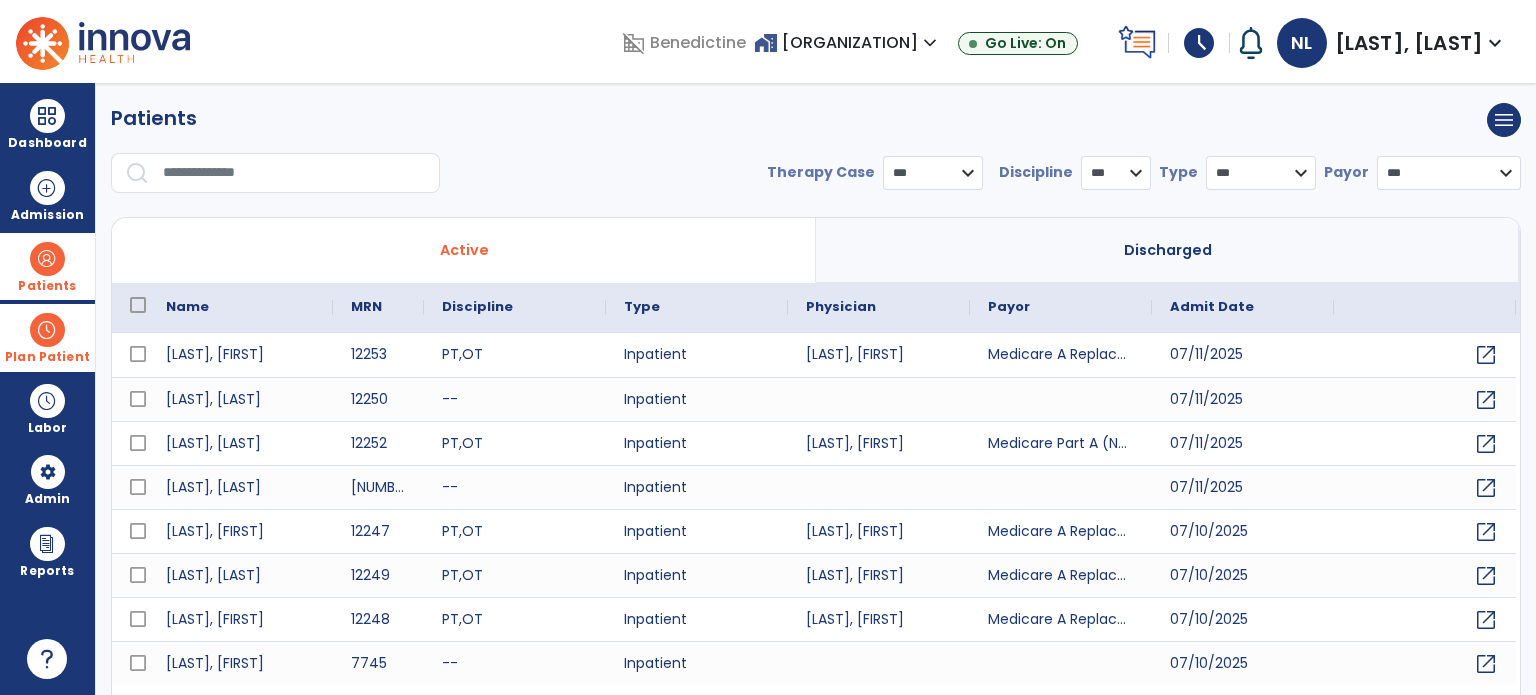 click at bounding box center (294, 173) 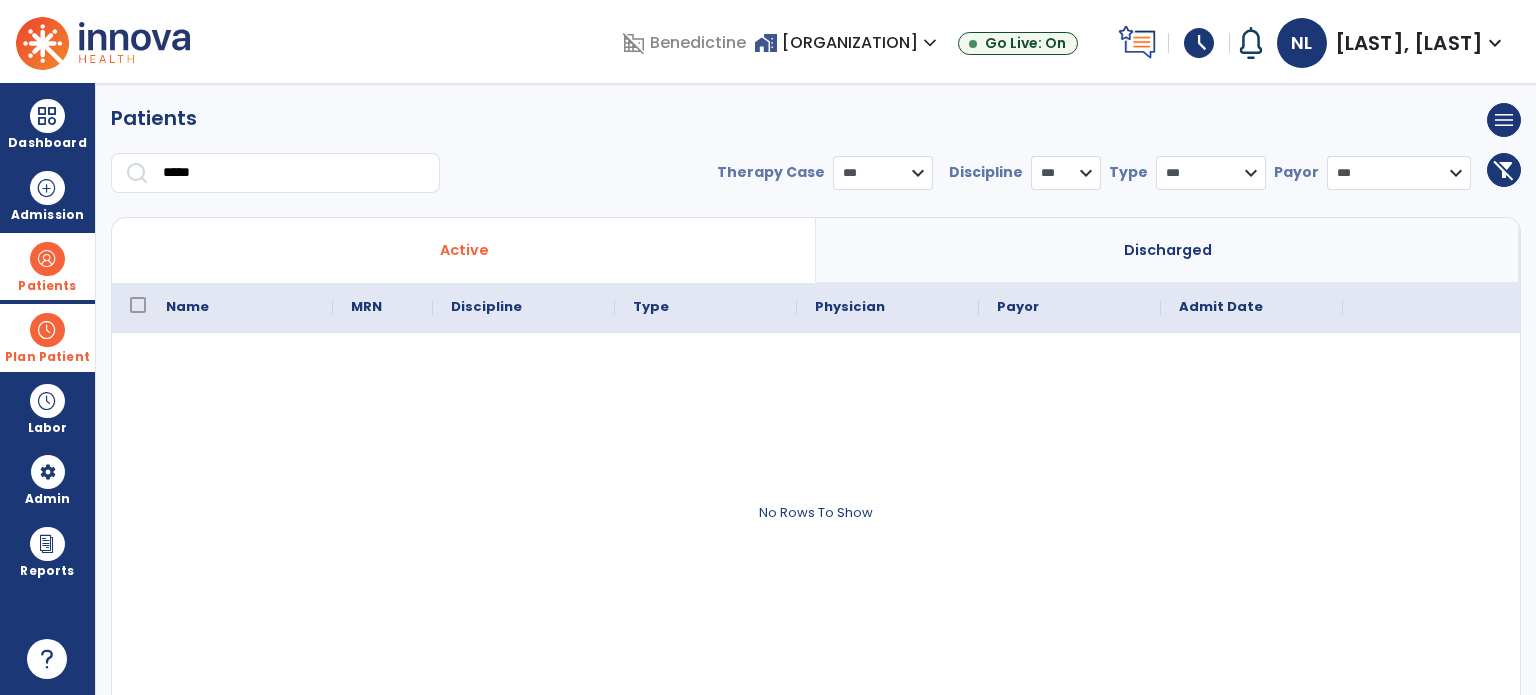 click on "Discharged" at bounding box center (1168, 250) 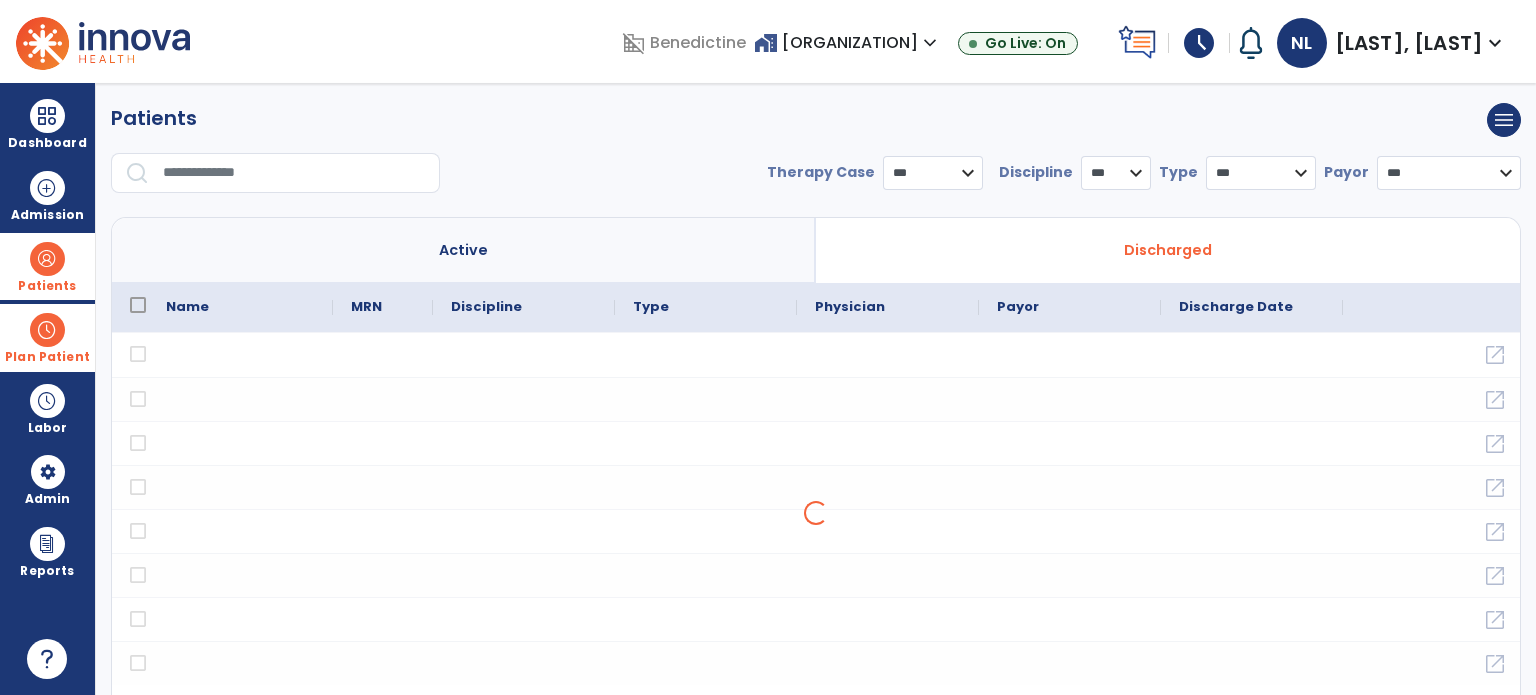 click at bounding box center (294, 173) 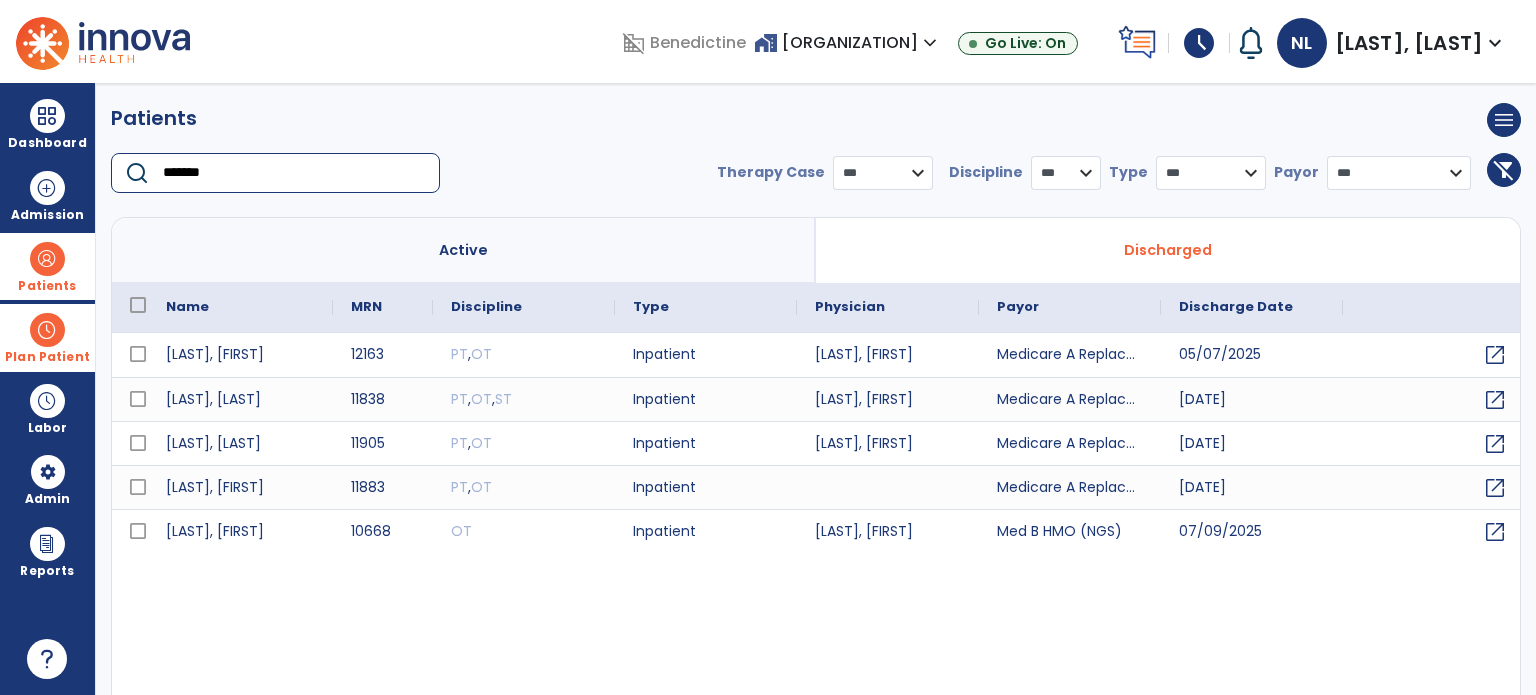 click on "Plan Patient" at bounding box center [47, 266] 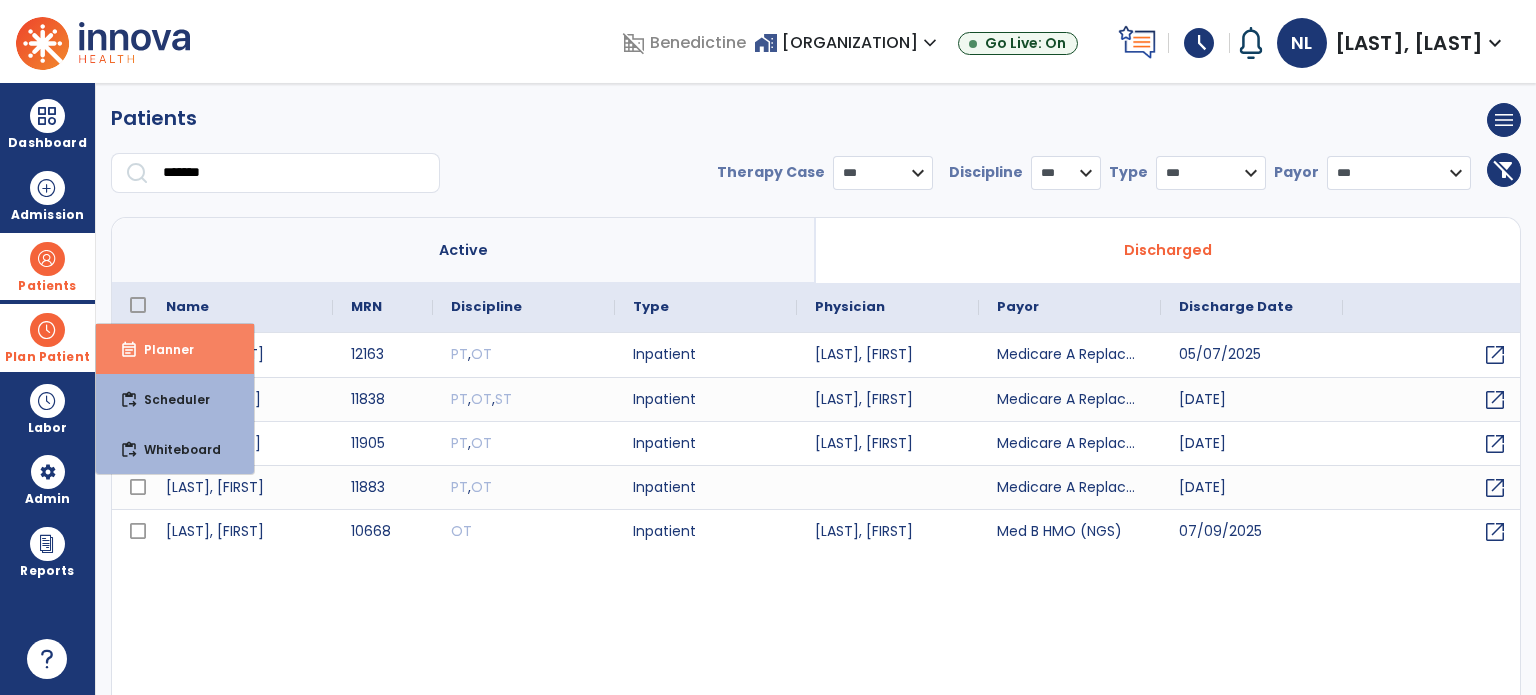 click on "Planner" at bounding box center (161, 349) 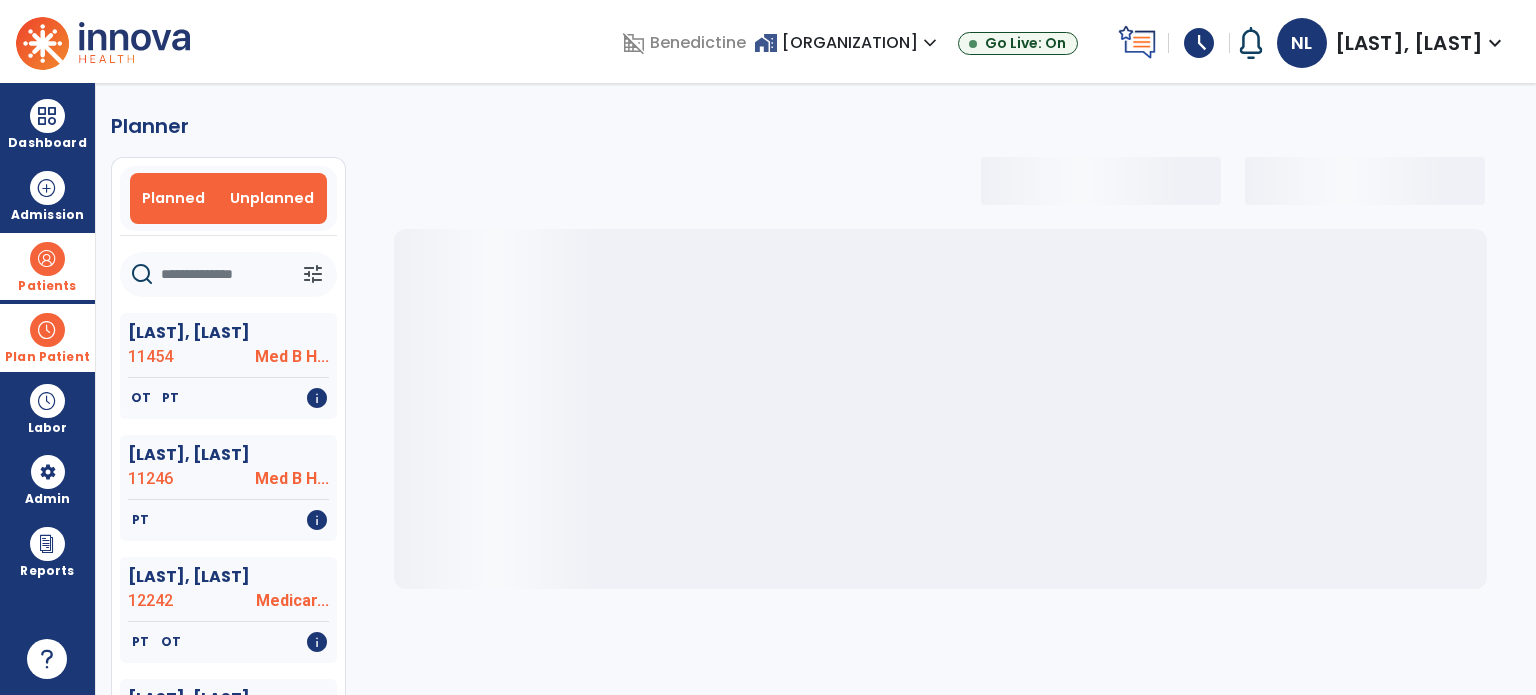 click on "Unplanned" at bounding box center [272, 198] 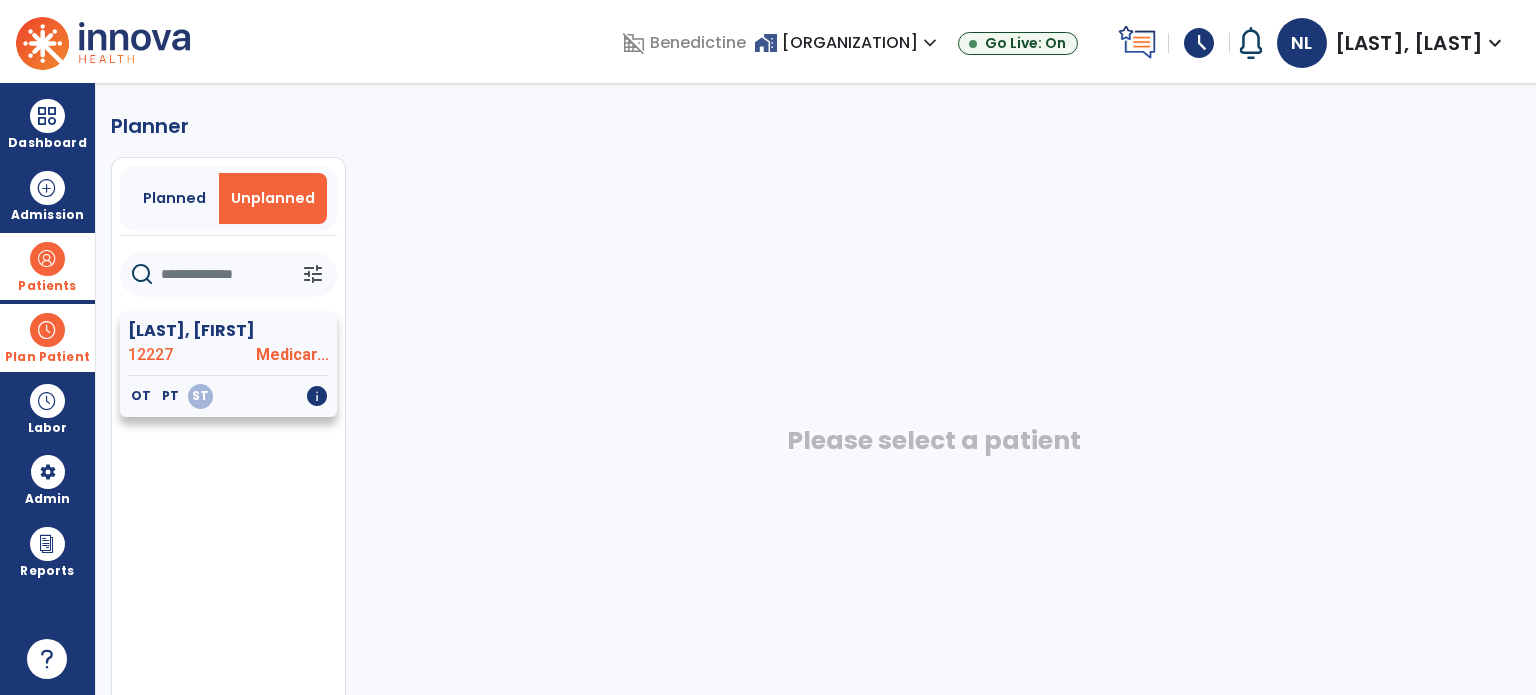click on "[LAST], [FIRST]" 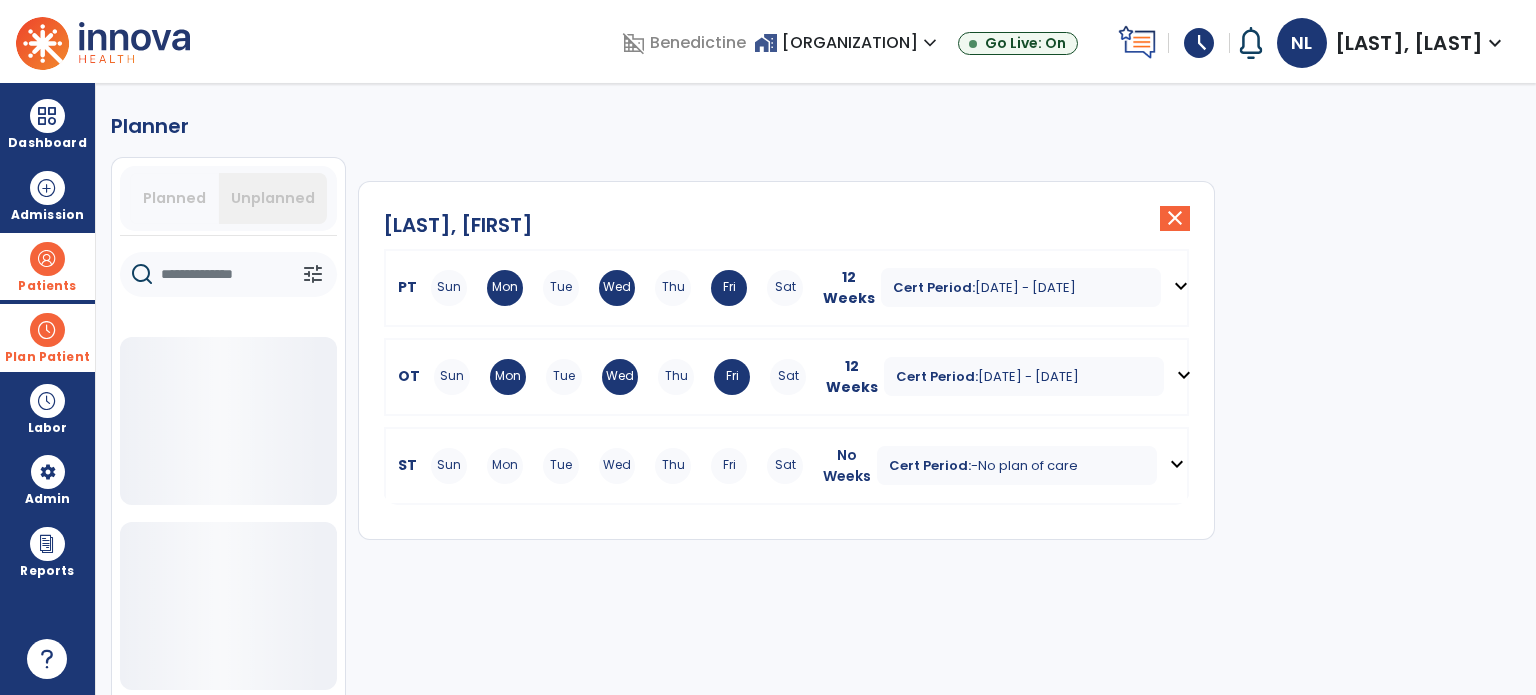 click on "expand_more" at bounding box center [1177, 464] 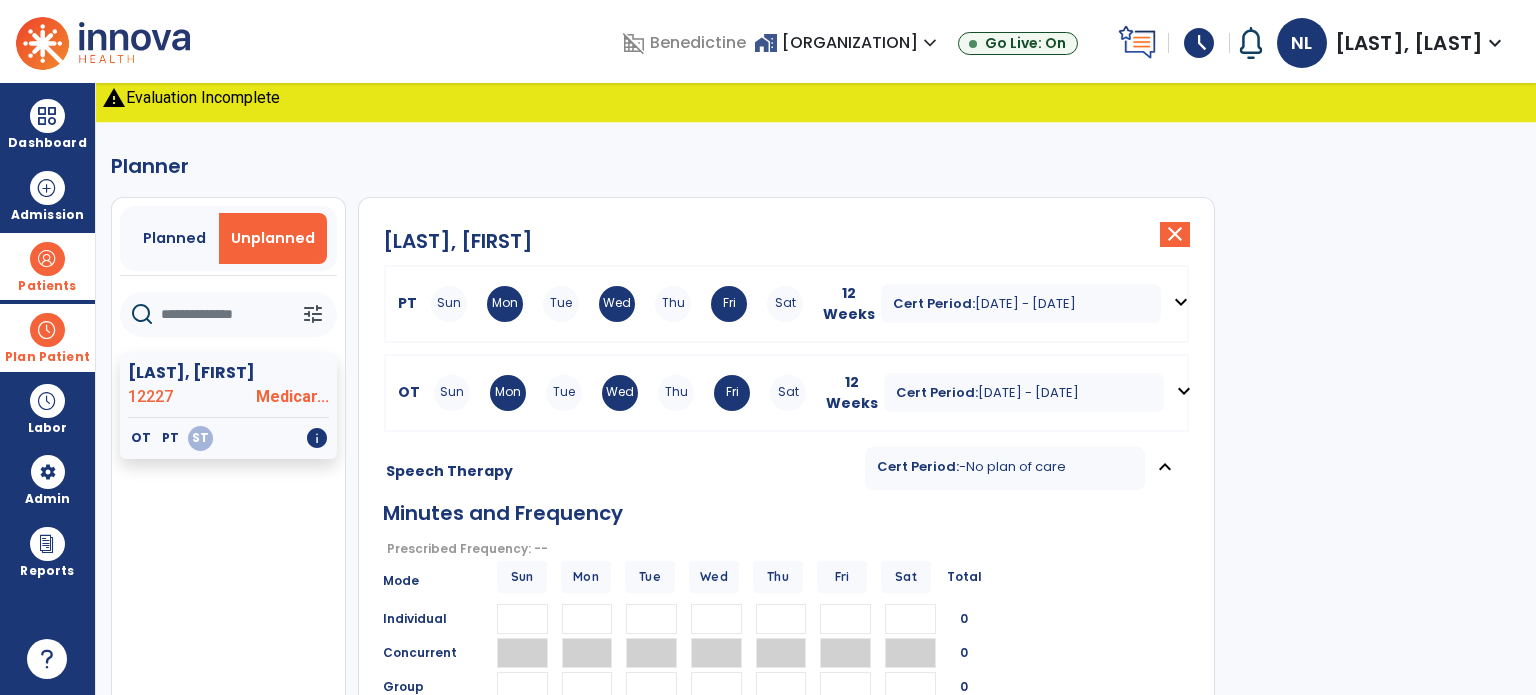 click on "Minutes and Frequency" at bounding box center [786, 515] 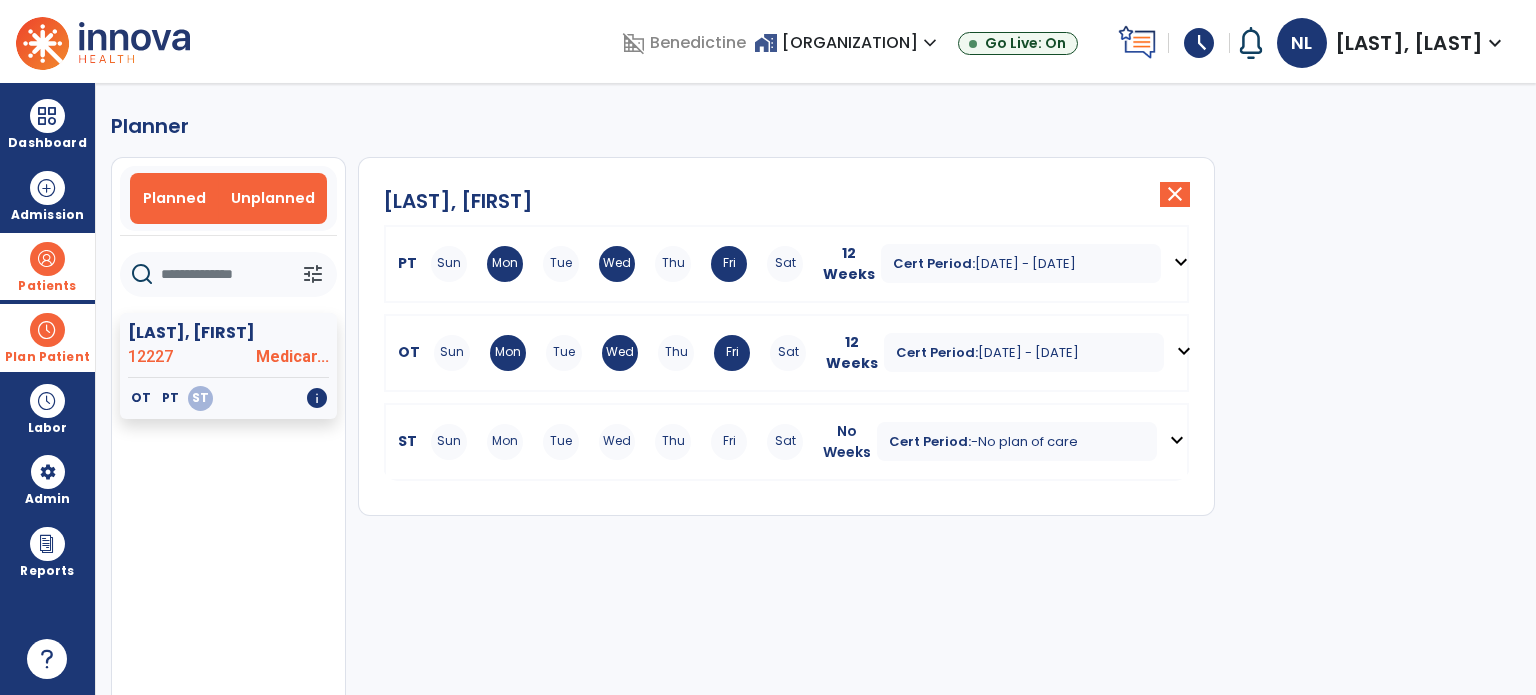 click on "Planned" at bounding box center (174, 198) 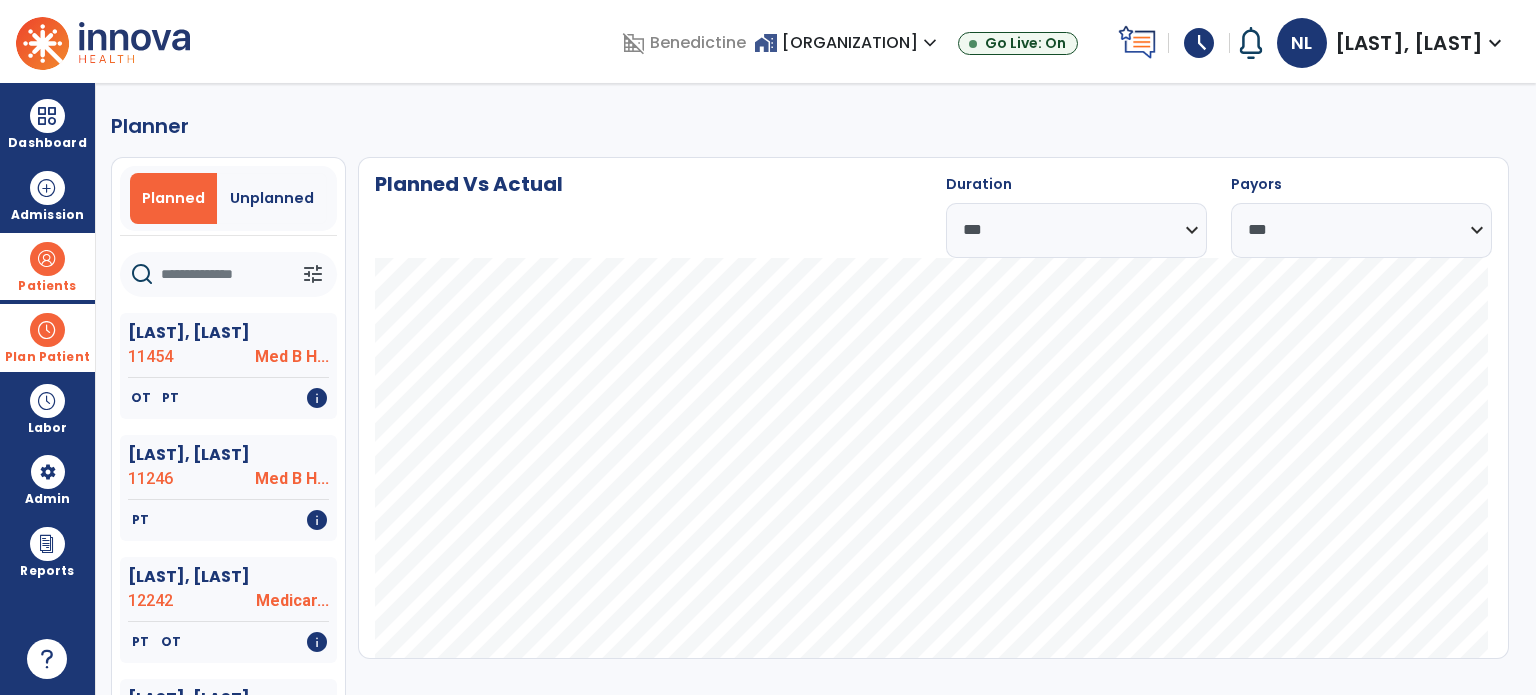 click 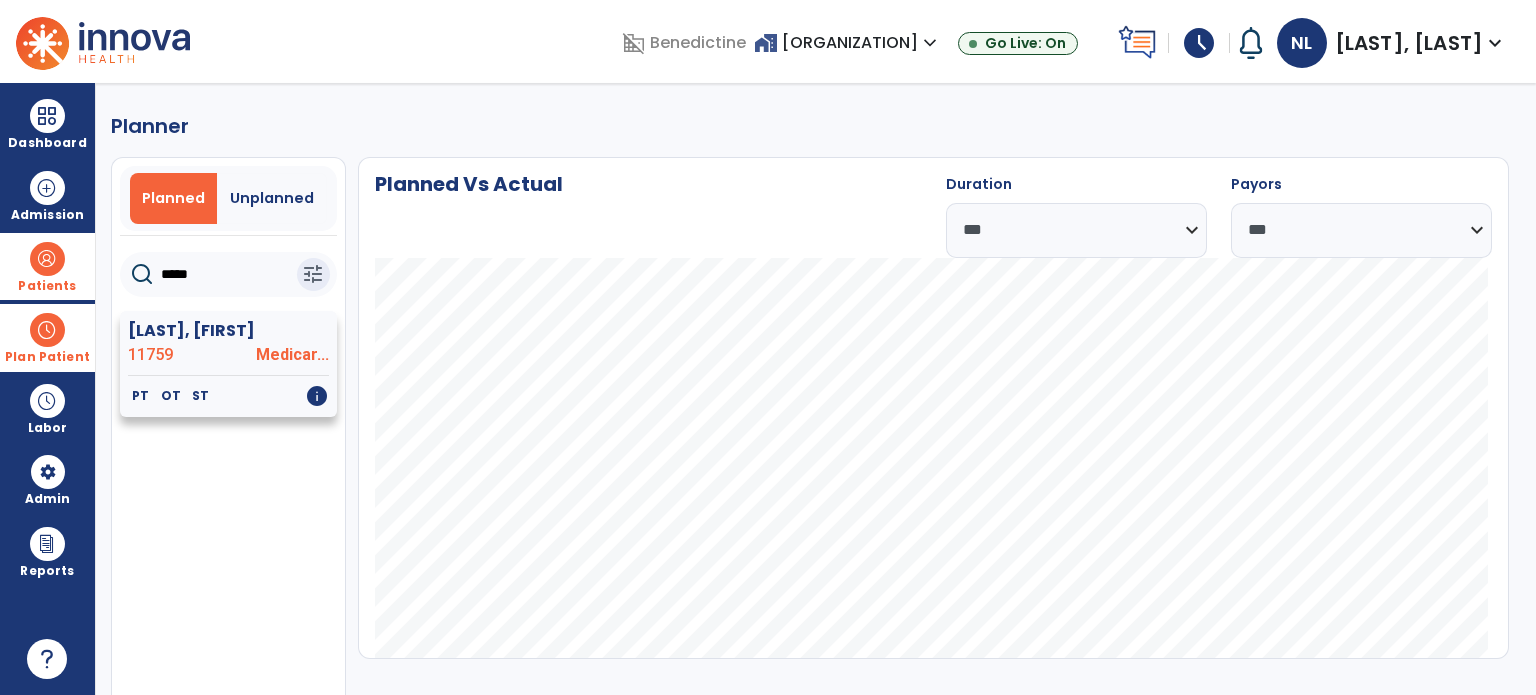 click on "[LAST], [FIRST]" 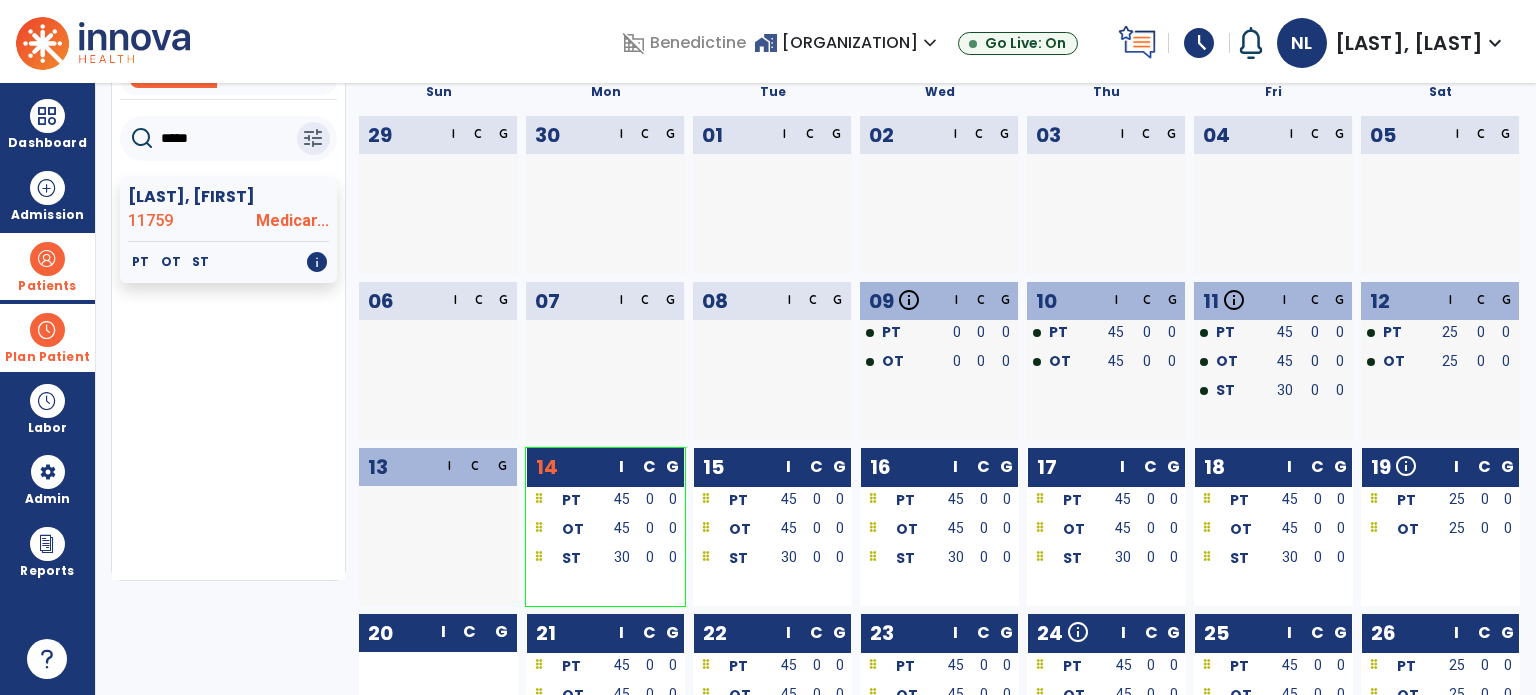 scroll, scrollTop: 0, scrollLeft: 0, axis: both 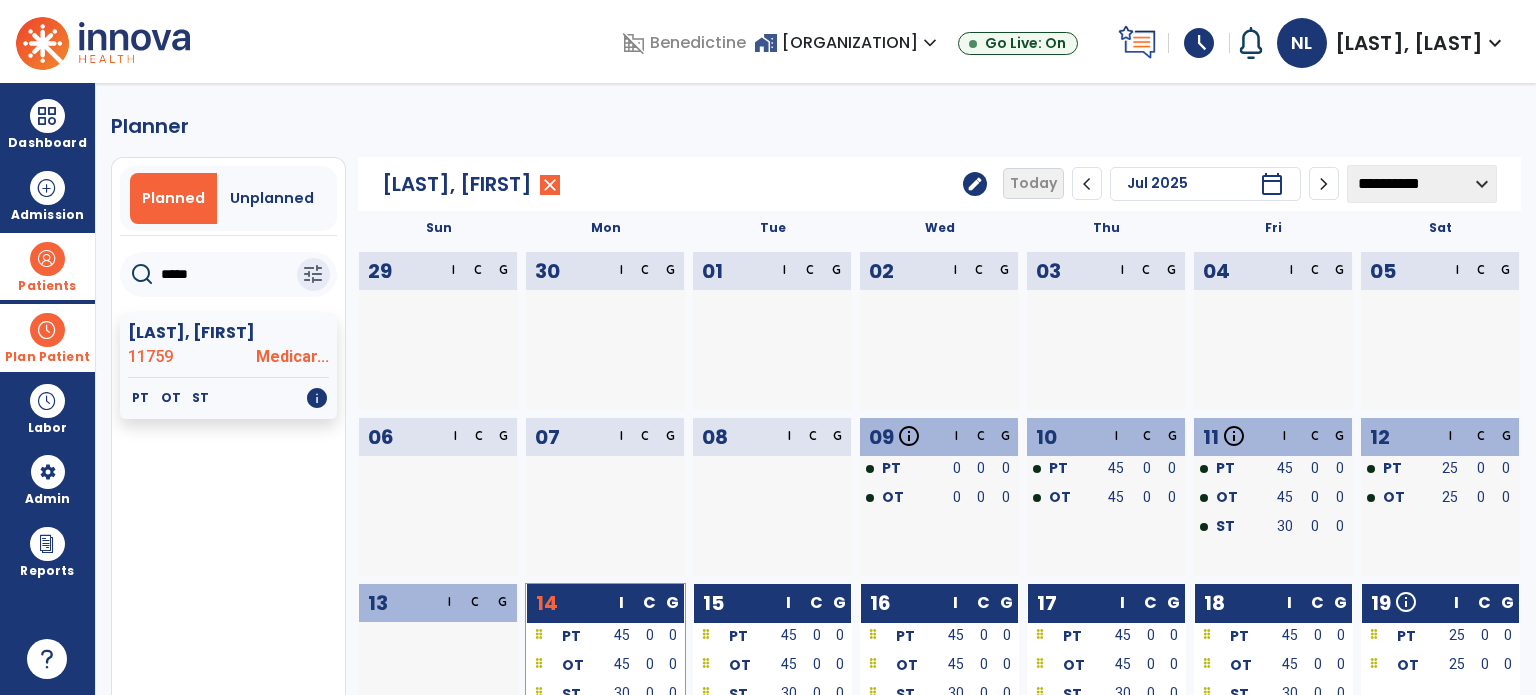 drag, startPoint x: 218, startPoint y: 279, endPoint x: 136, endPoint y: 272, distance: 82.29824 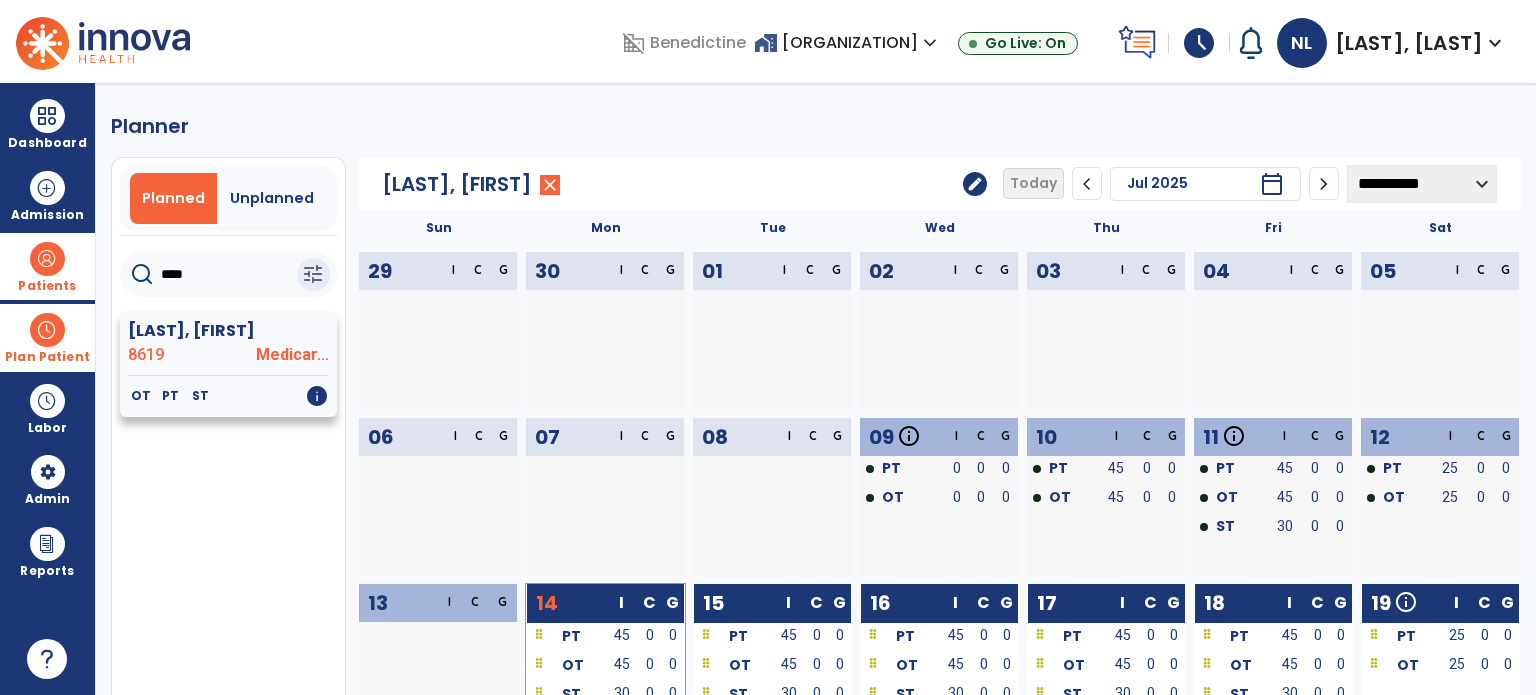 click on "[LAST], [FIRST]" 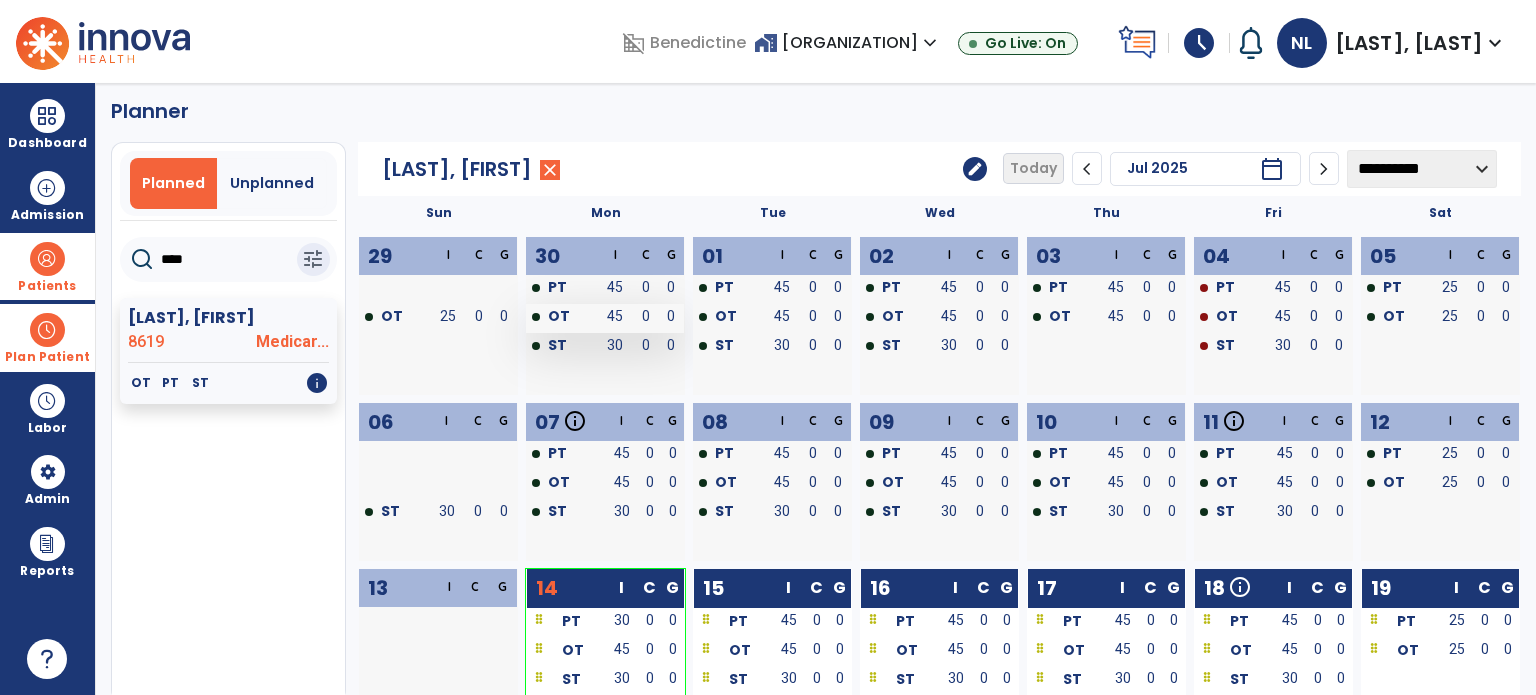 scroll, scrollTop: 0, scrollLeft: 0, axis: both 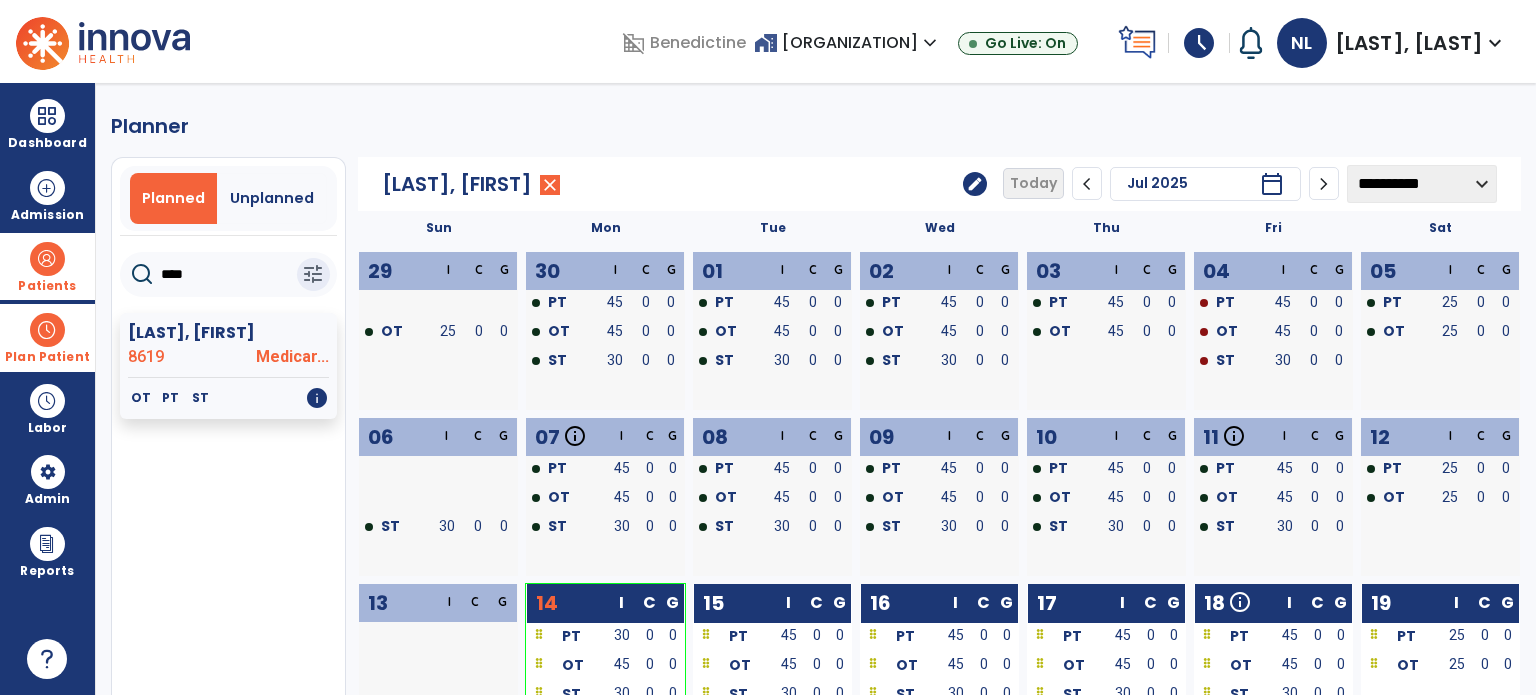 drag, startPoint x: 200, startPoint y: 271, endPoint x: 83, endPoint y: 292, distance: 118.869675 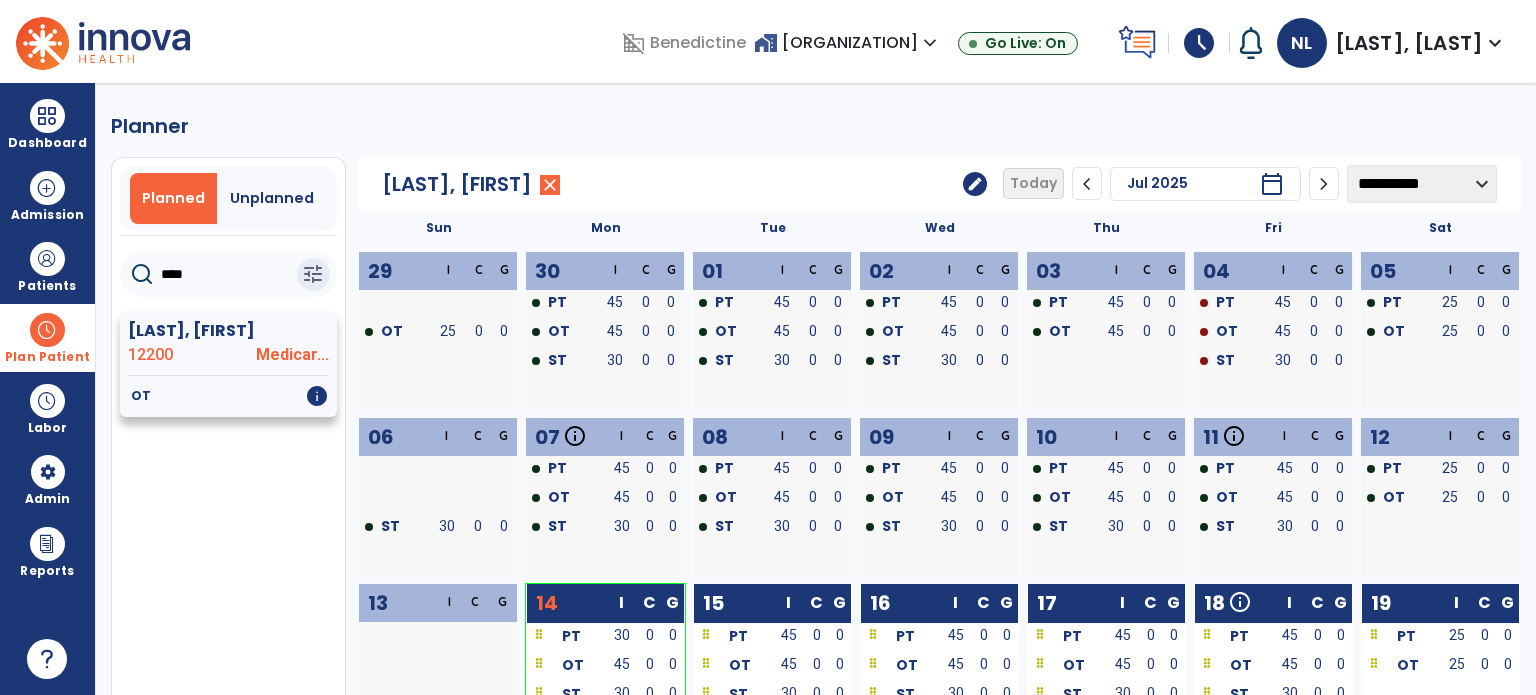 click on "[LAST], [FIRST]" 